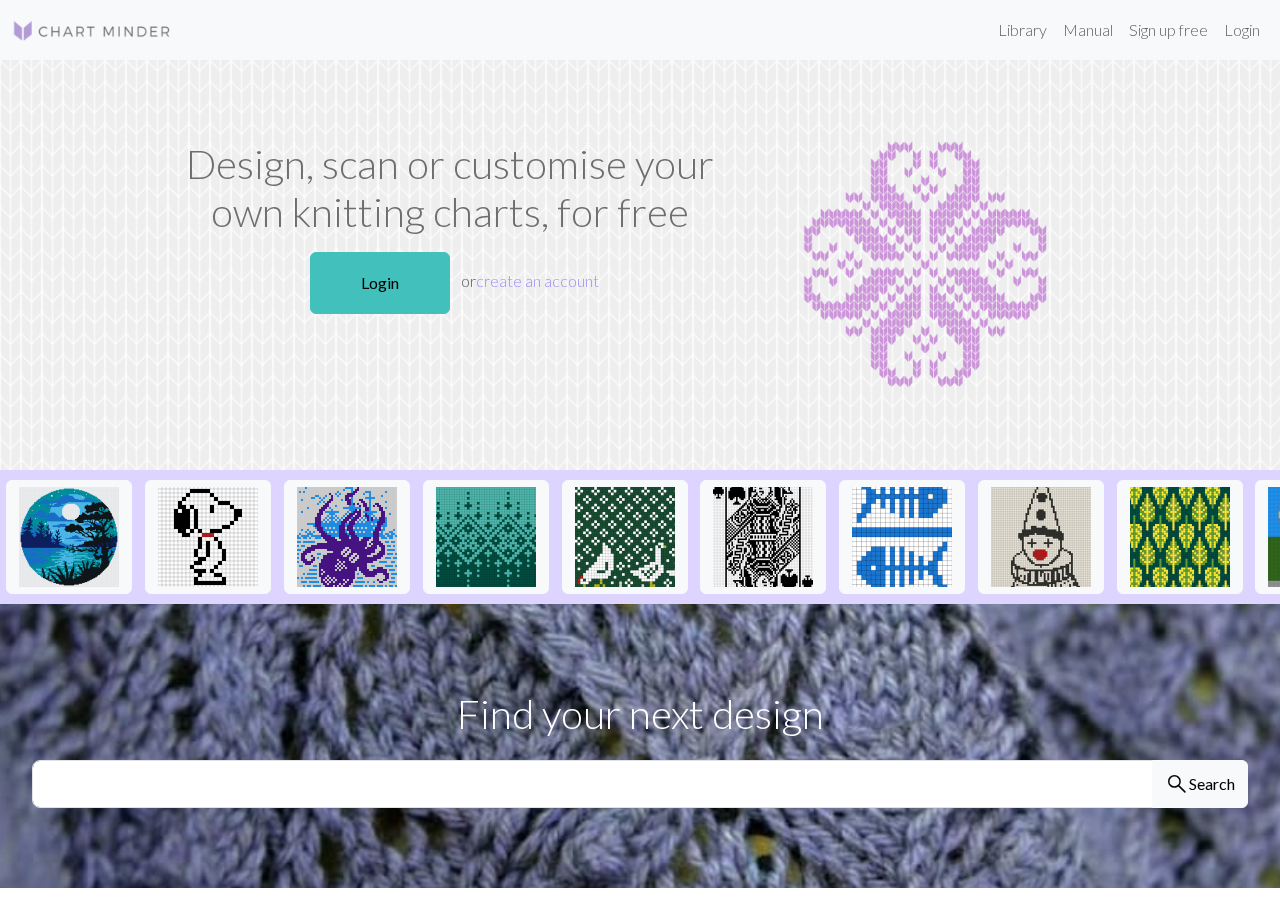 scroll, scrollTop: 0, scrollLeft: 0, axis: both 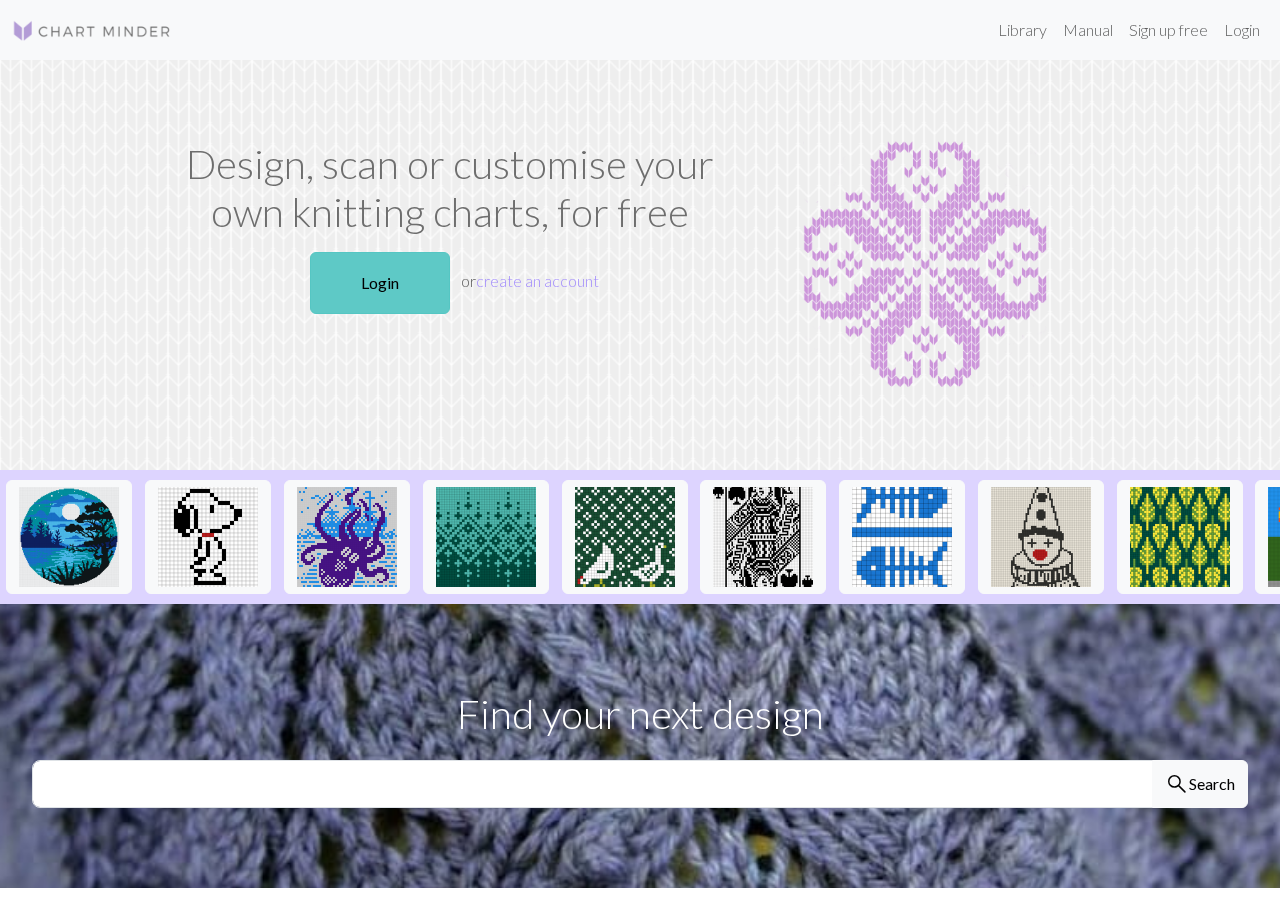 click on "Login" at bounding box center [380, 283] 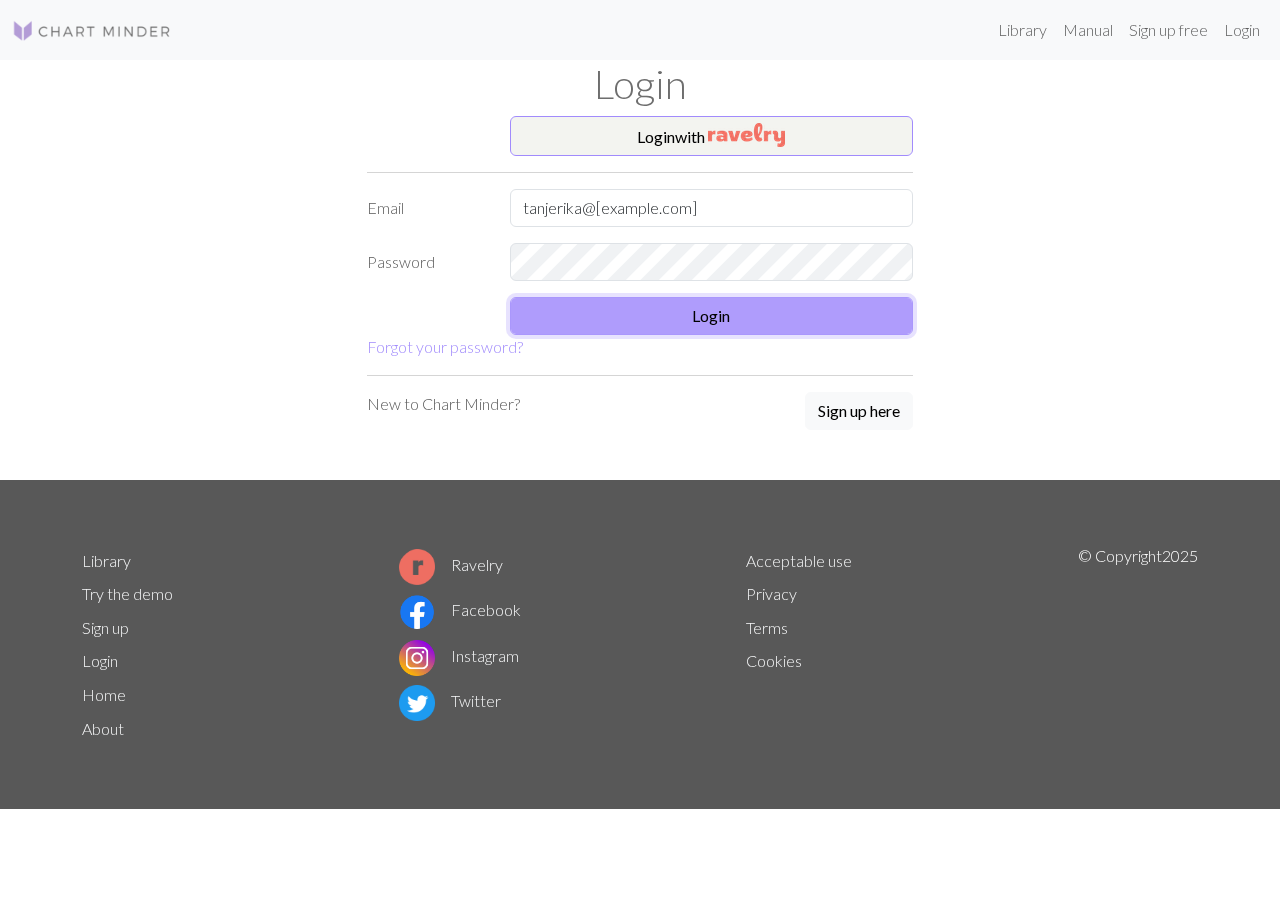 click on "Login" at bounding box center [712, 316] 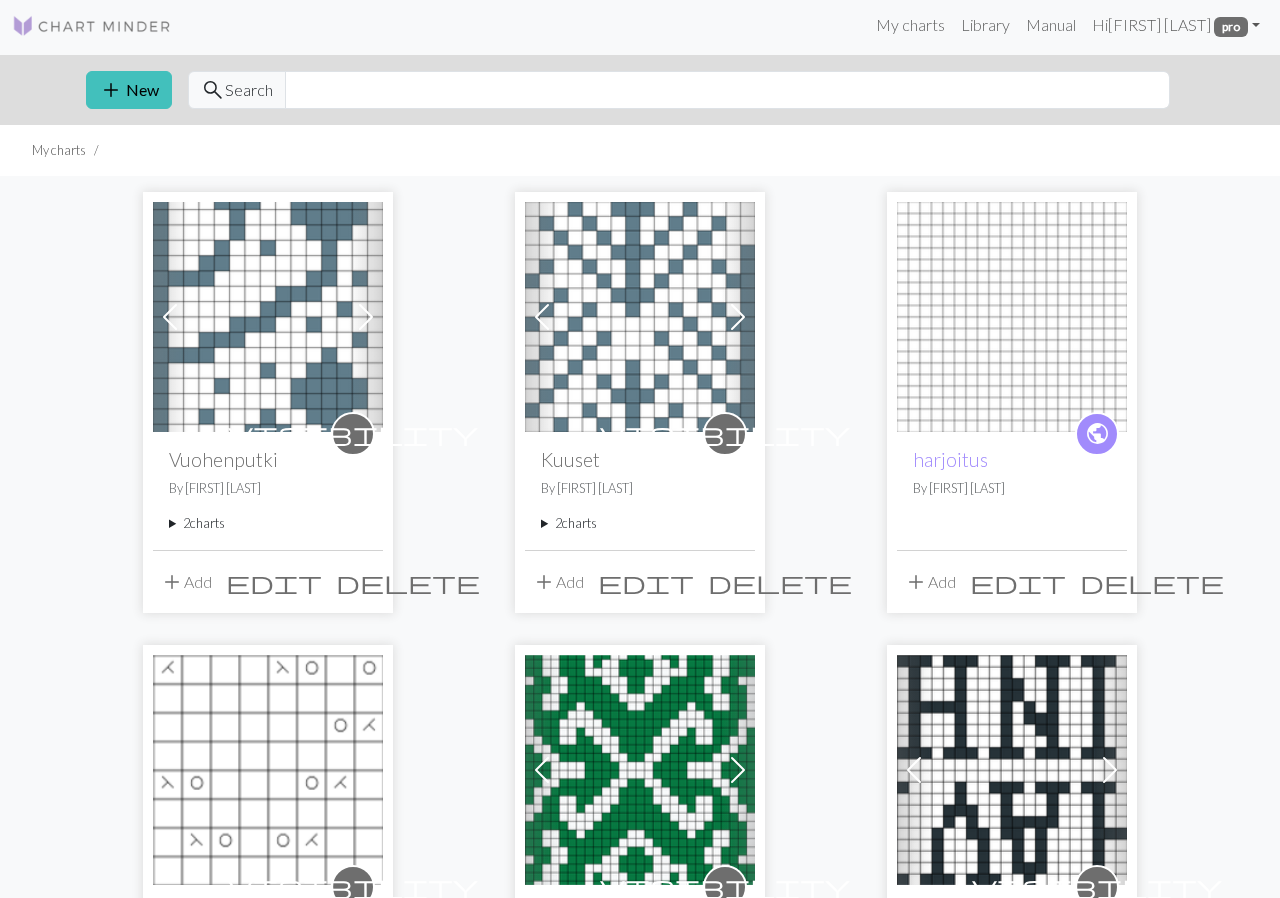 scroll, scrollTop: 0, scrollLeft: 0, axis: both 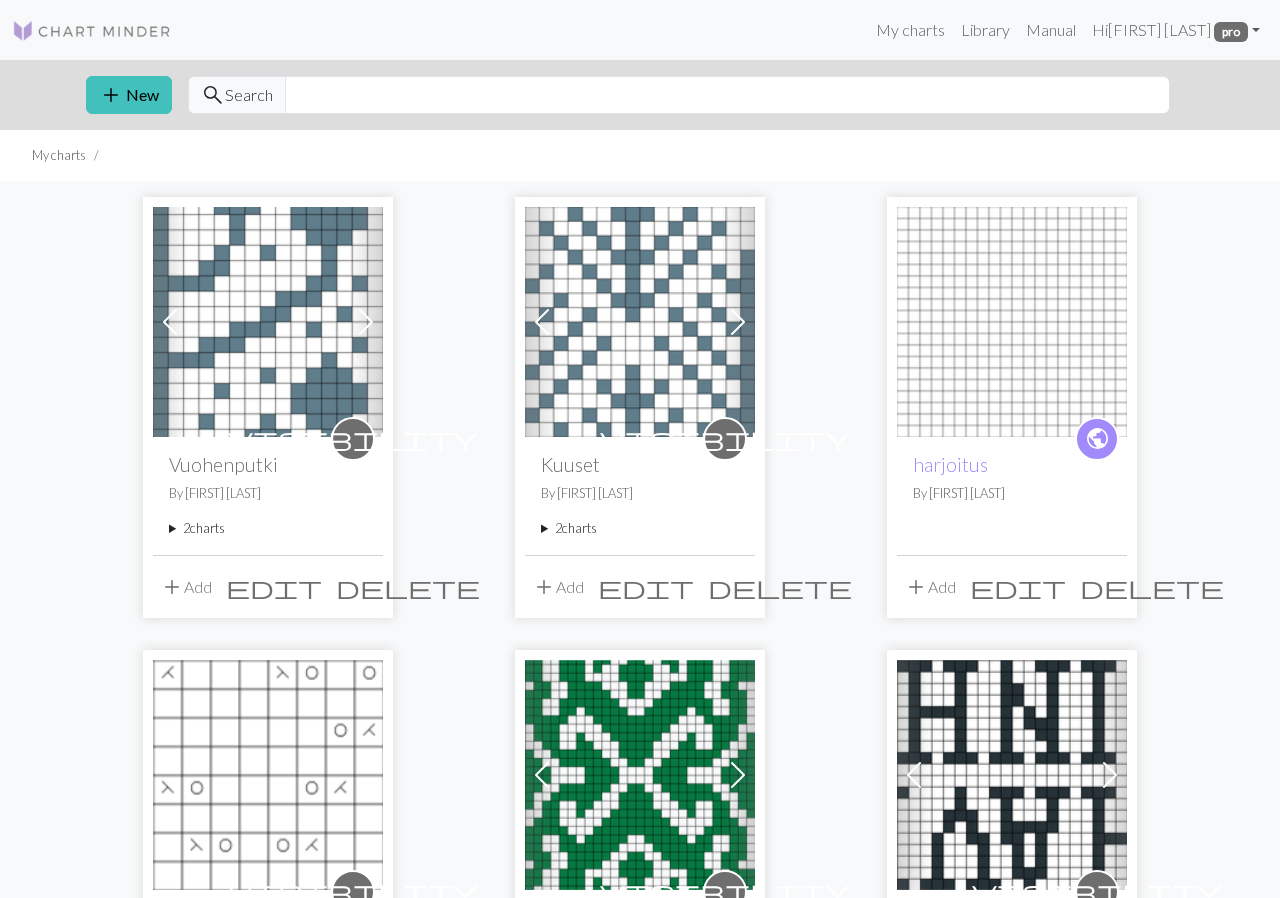 click on "visibility" at bounding box center [353, 438] 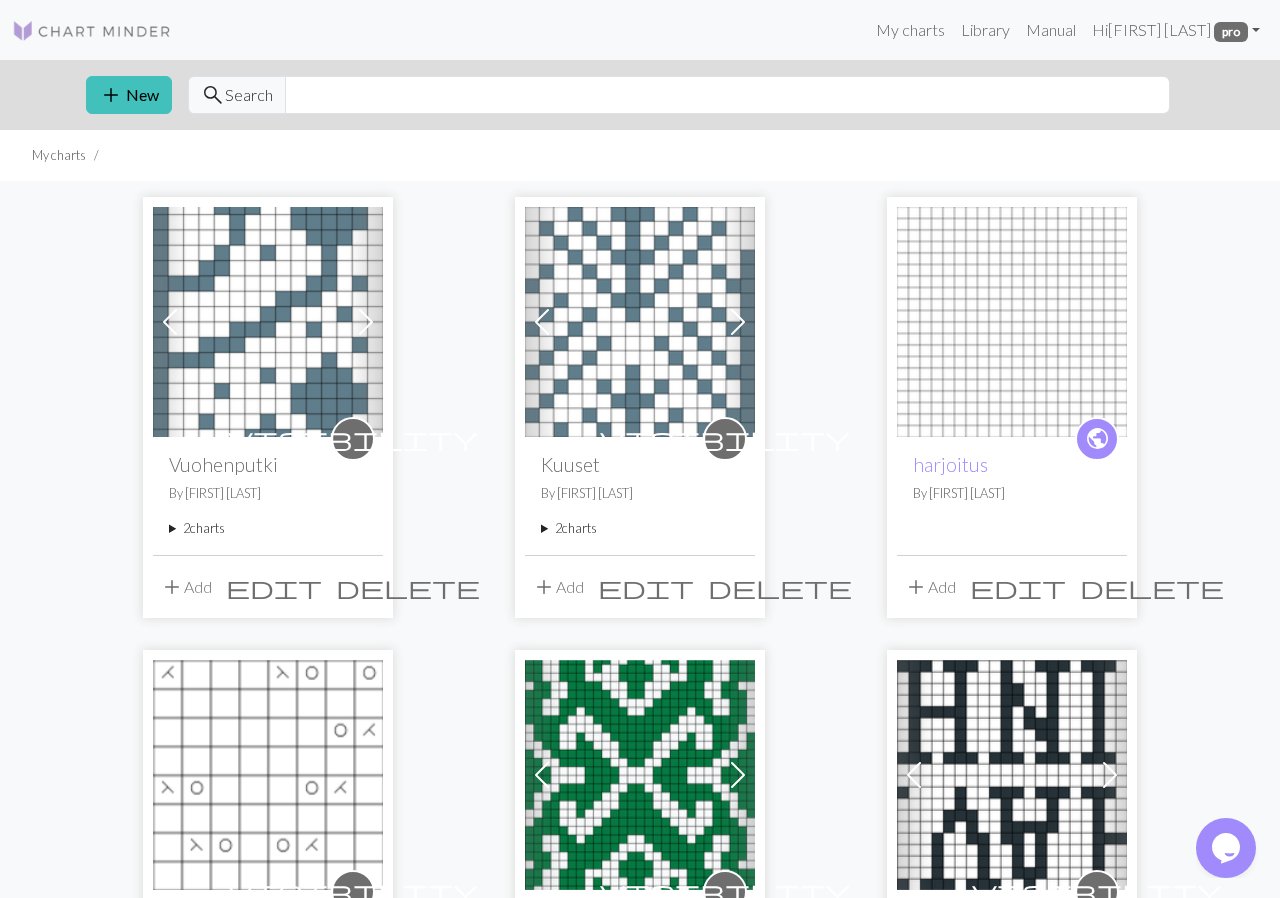 scroll, scrollTop: 0, scrollLeft: 0, axis: both 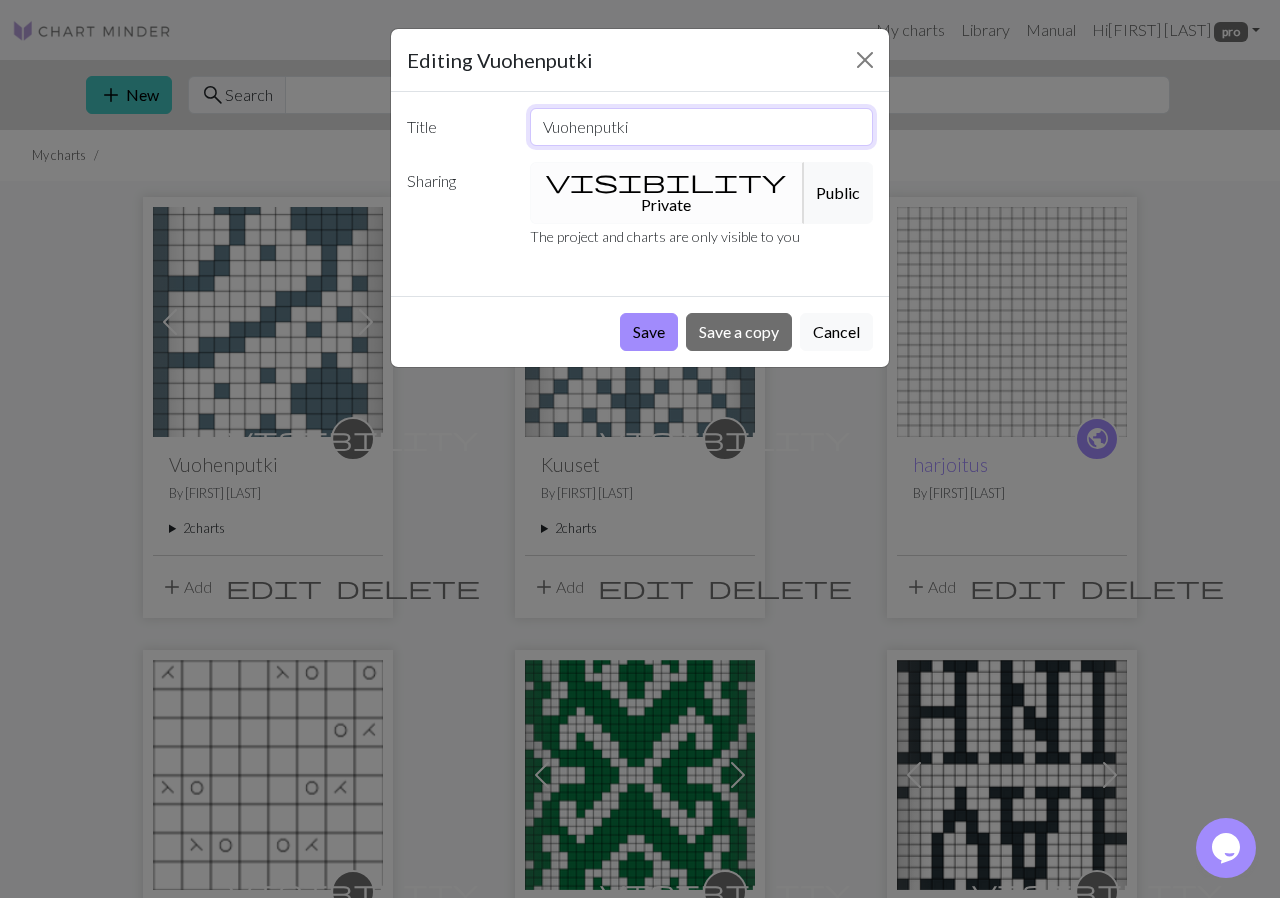 drag, startPoint x: 696, startPoint y: 118, endPoint x: 489, endPoint y: 131, distance: 207.4078 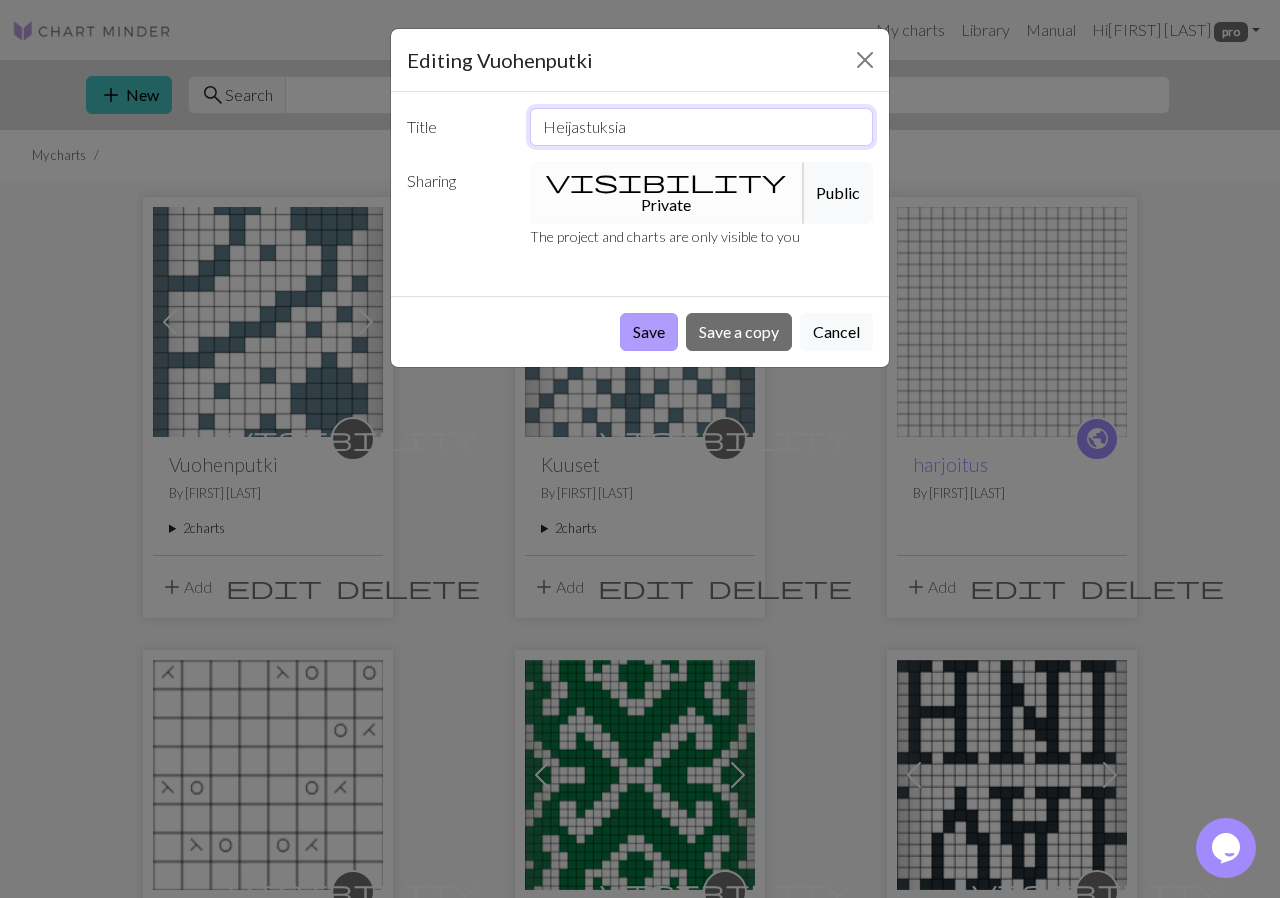 type on "Heijastuksia" 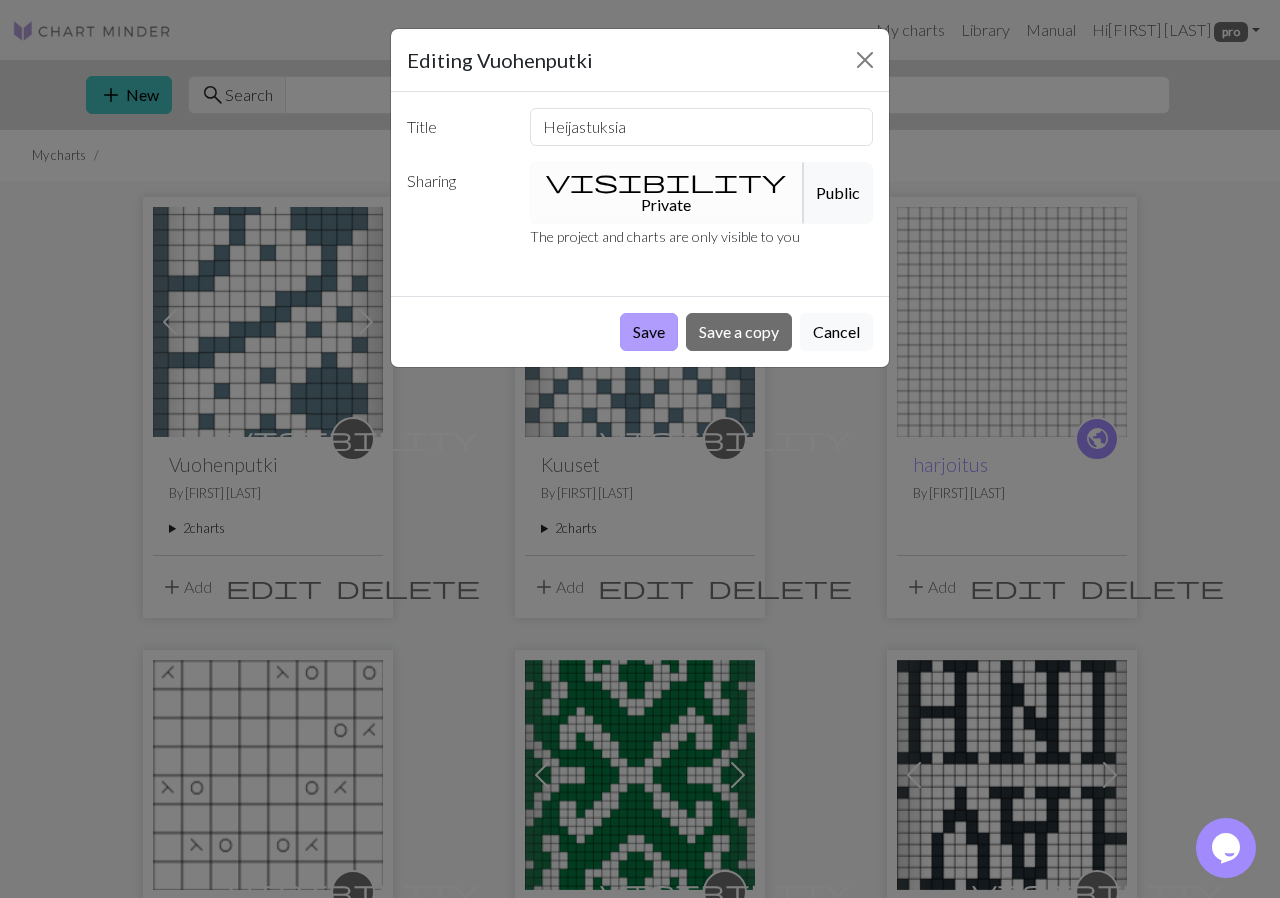 click on "Save" at bounding box center (649, 332) 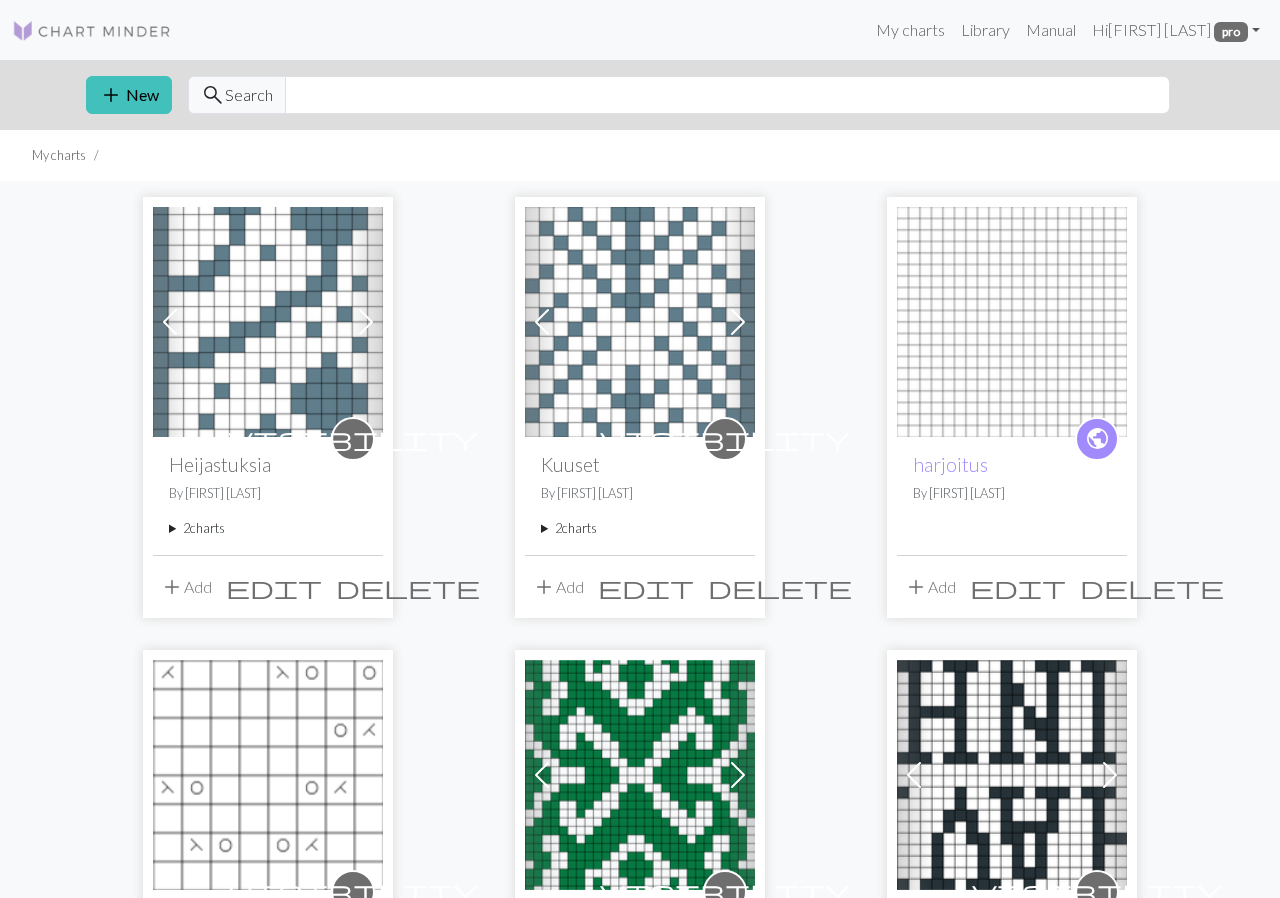 scroll, scrollTop: 0, scrollLeft: 0, axis: both 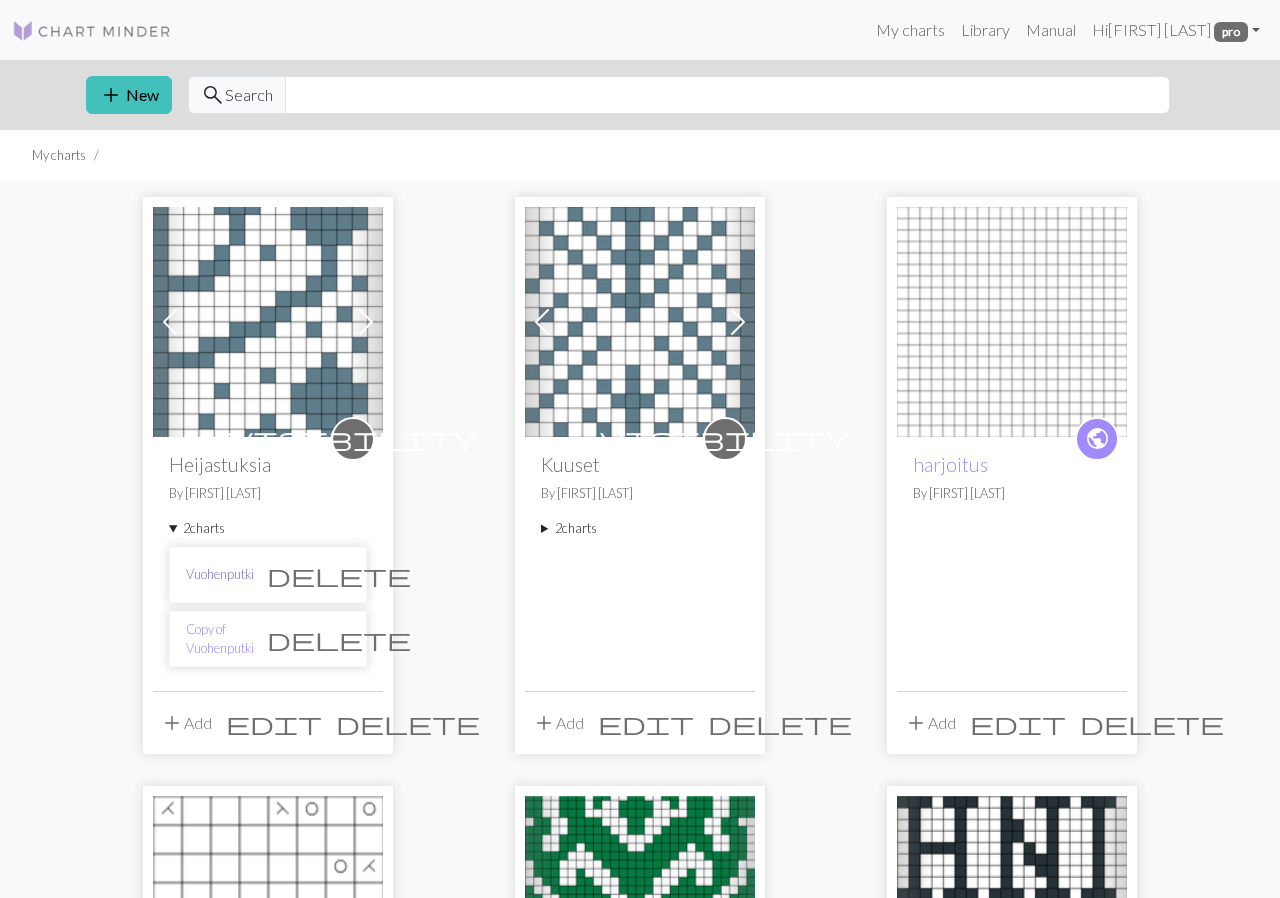 click on "Vuohenputki" at bounding box center [220, 574] 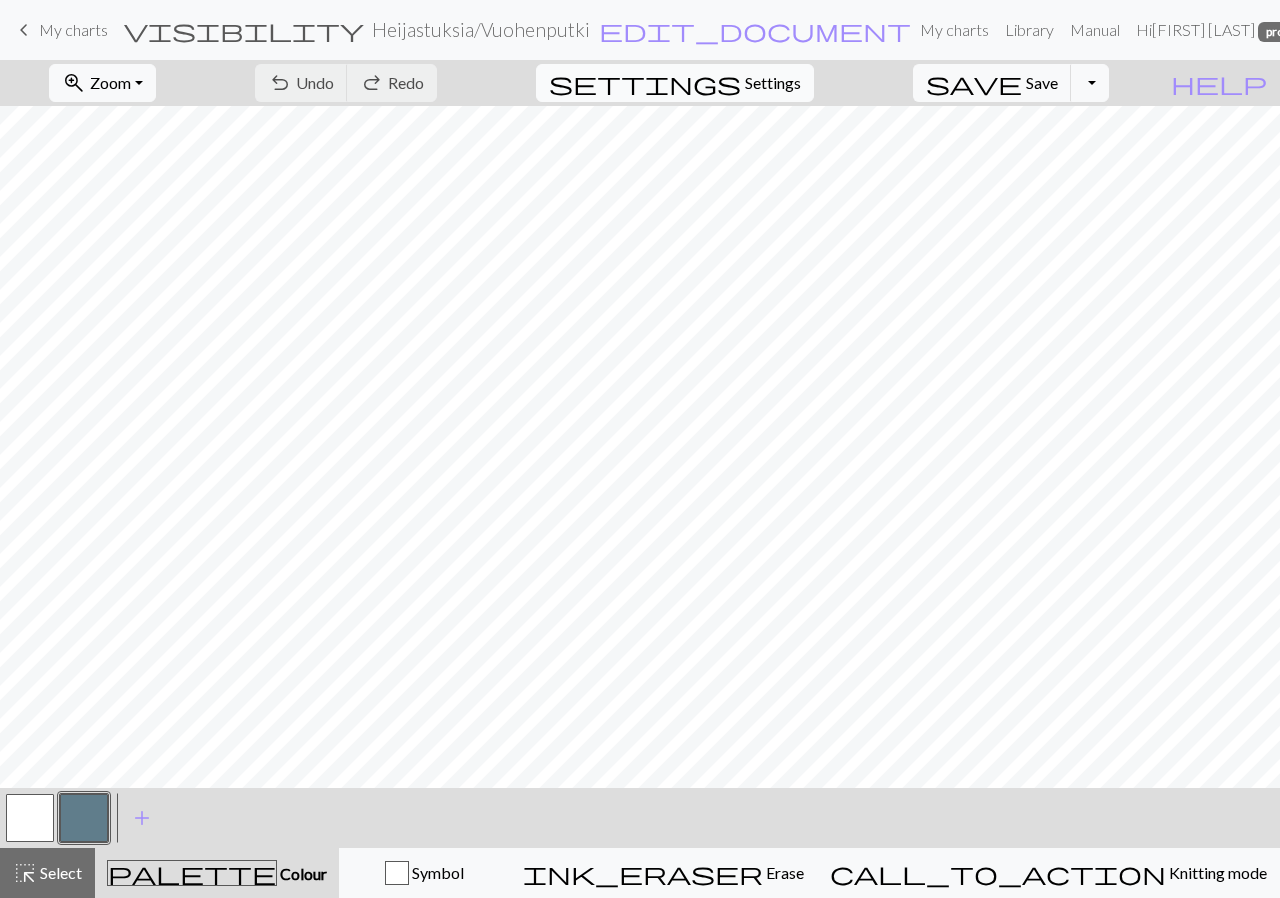click on "Settings" at bounding box center [773, 83] 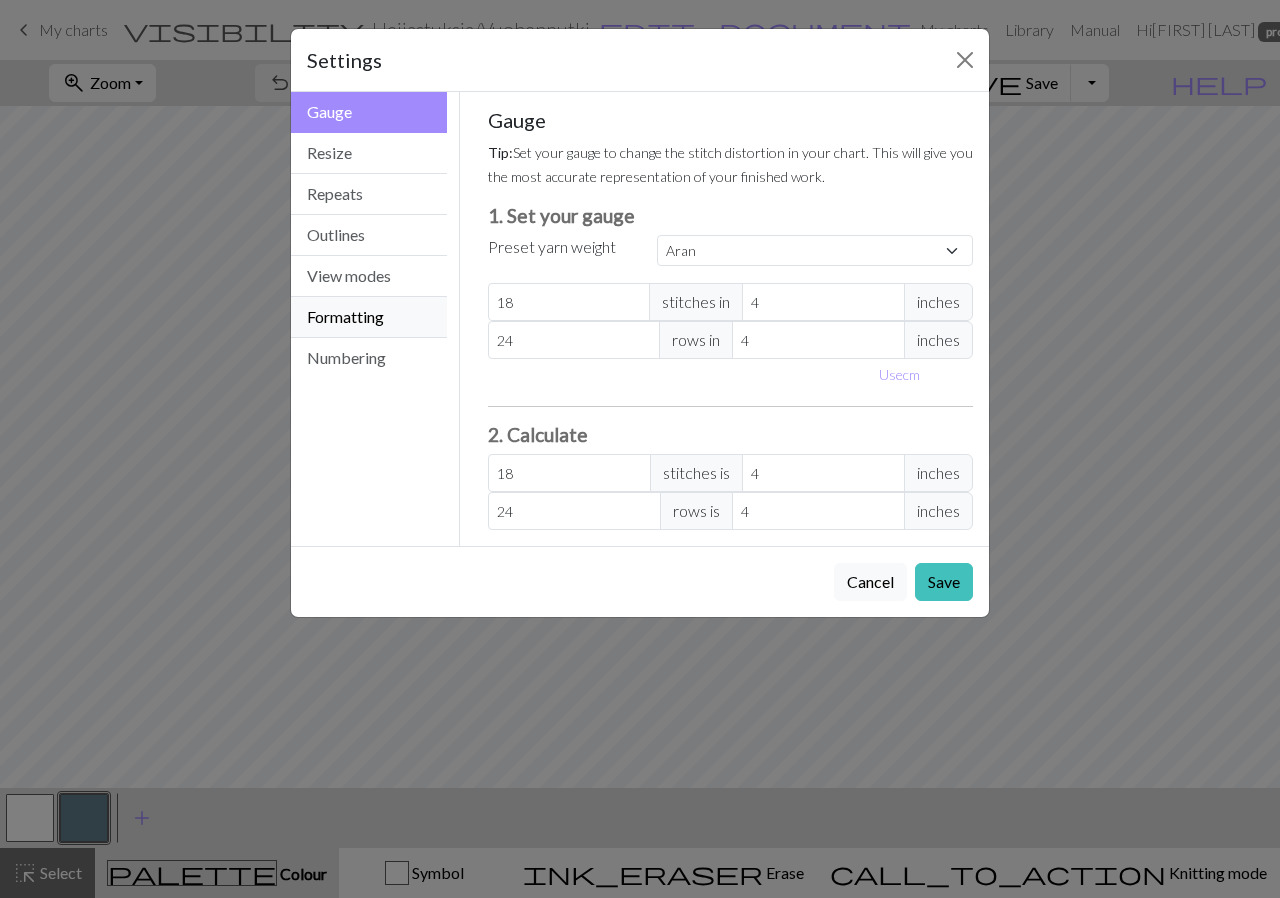 click on "Formatting" at bounding box center [369, 317] 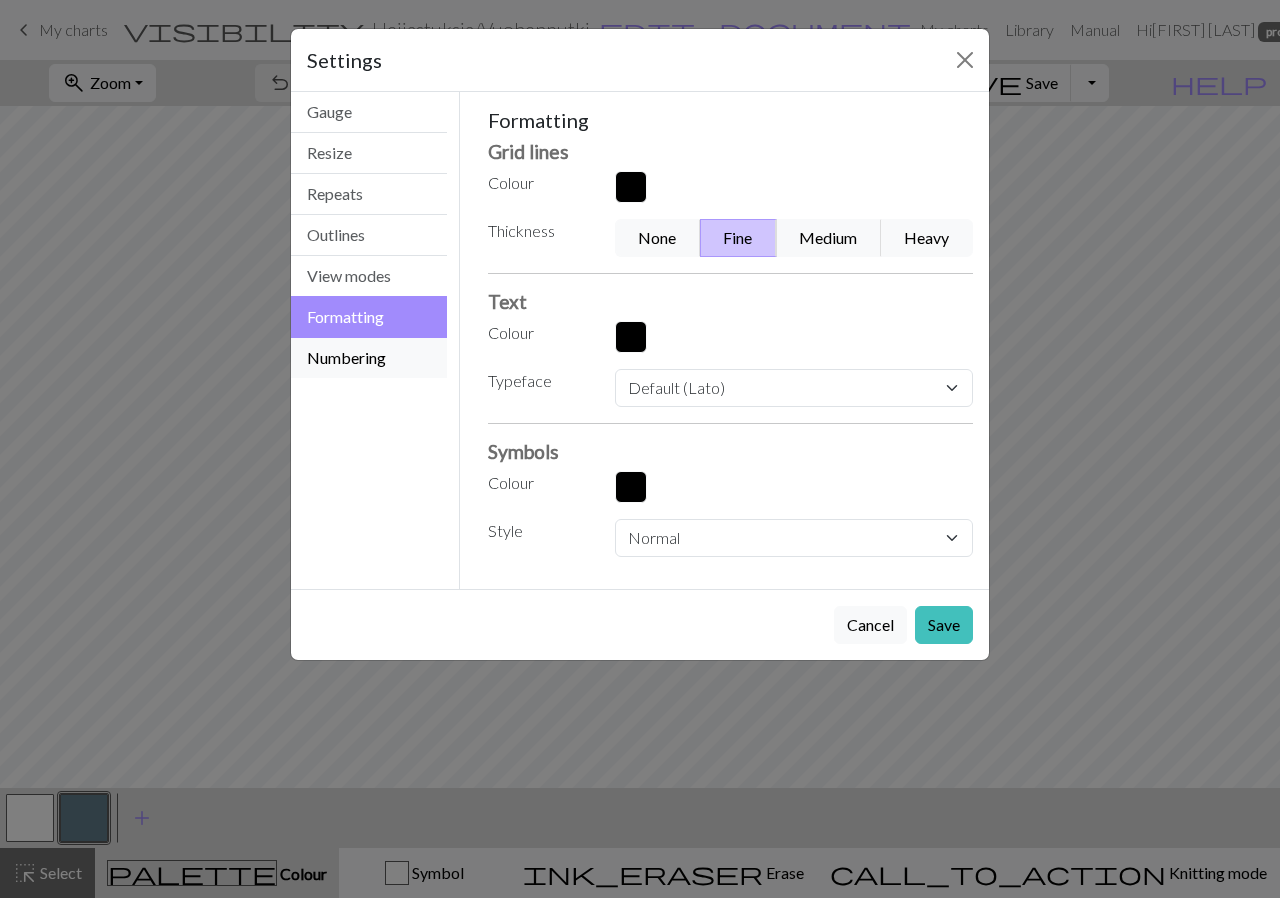 click on "Numbering" at bounding box center [369, 358] 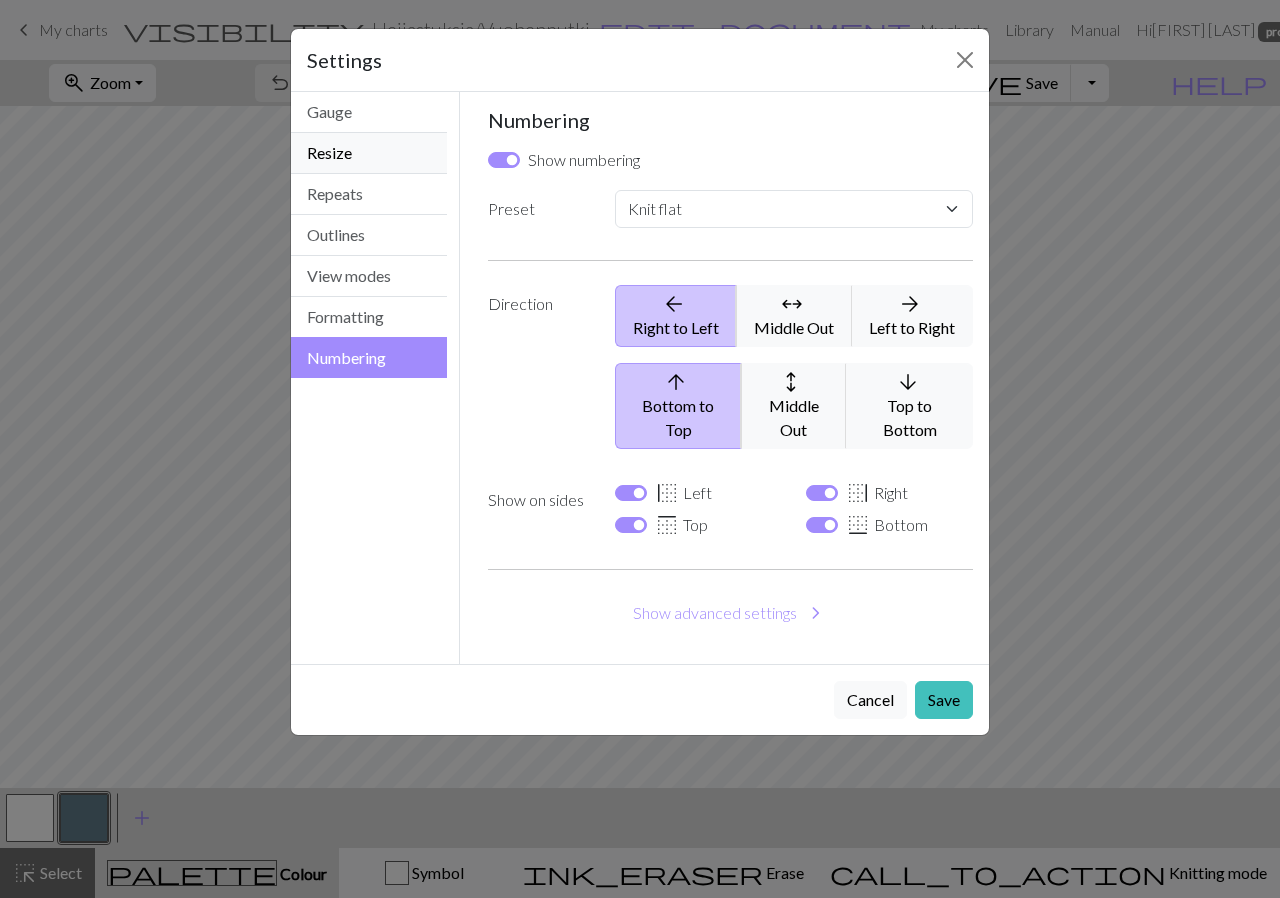 click on "Resize" at bounding box center (369, 153) 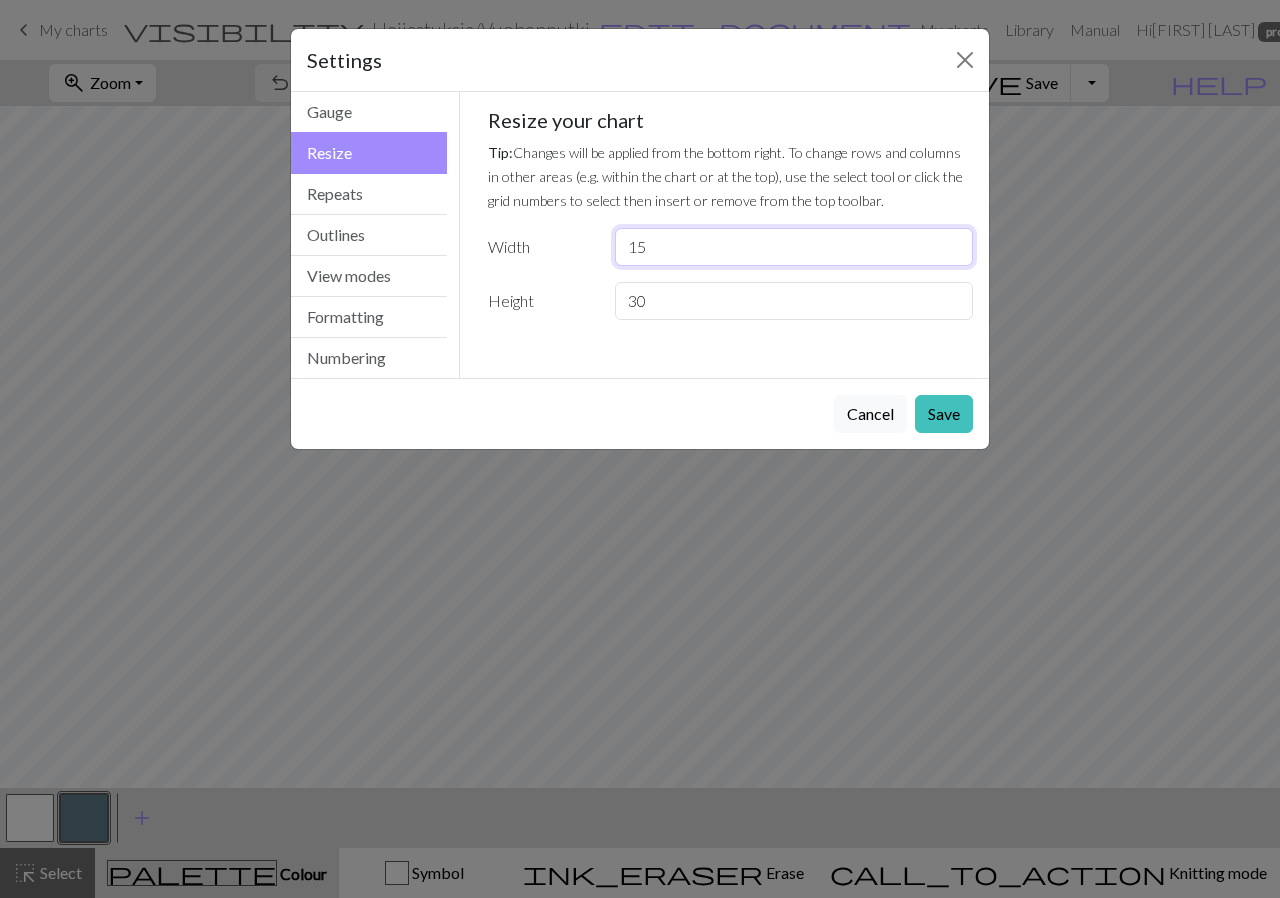 drag, startPoint x: 909, startPoint y: 245, endPoint x: 543, endPoint y: 256, distance: 366.16525 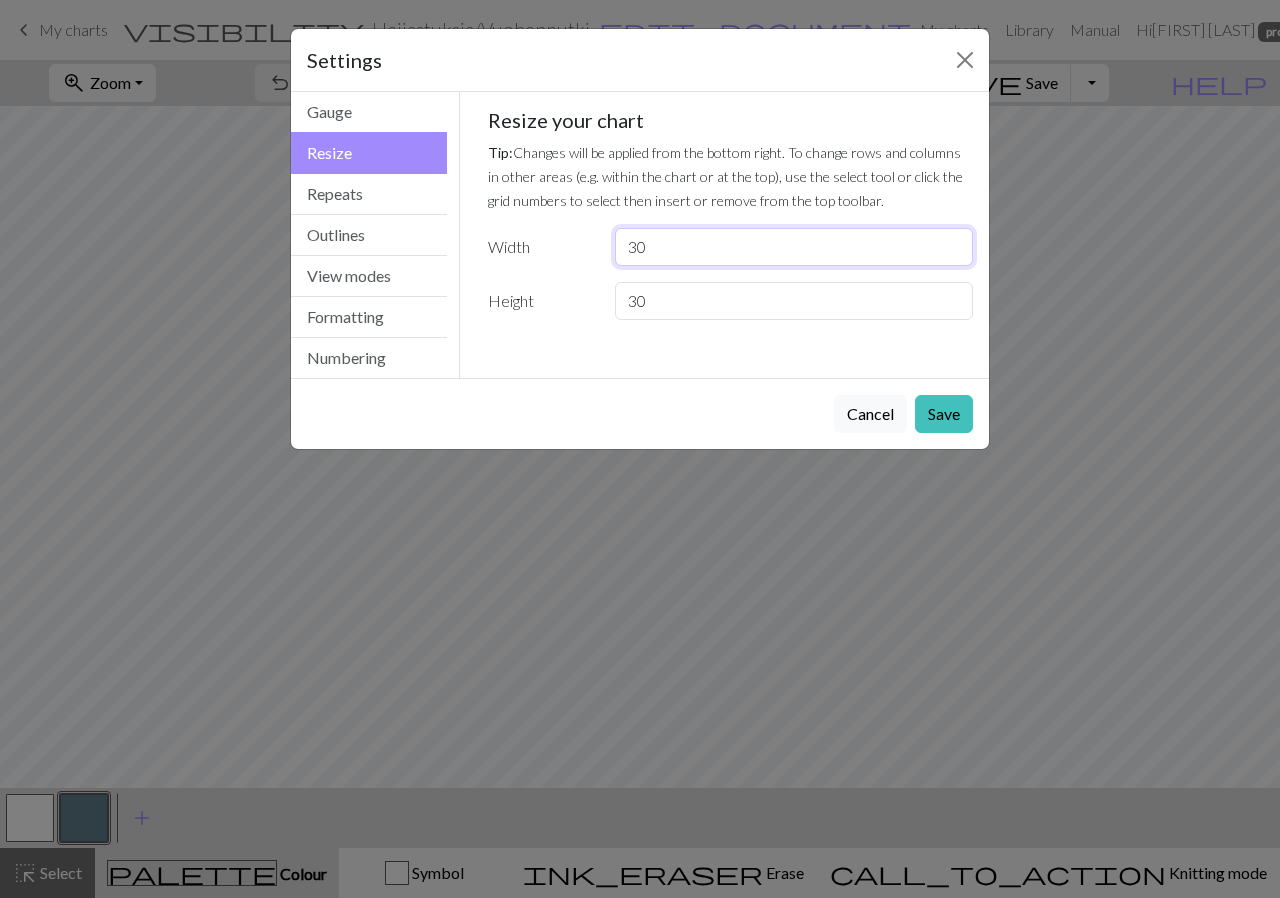 type on "30" 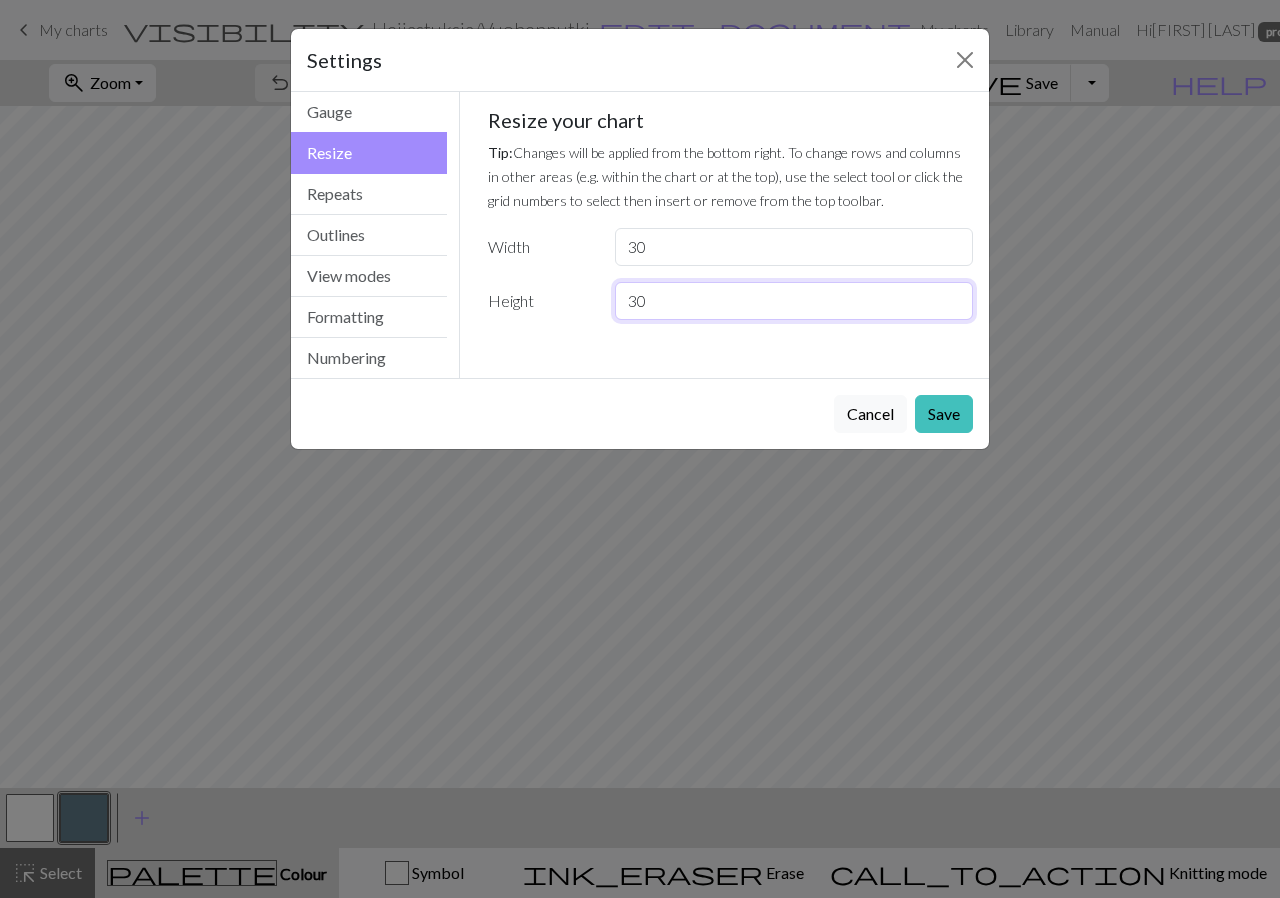 click on "30" at bounding box center (794, 301) 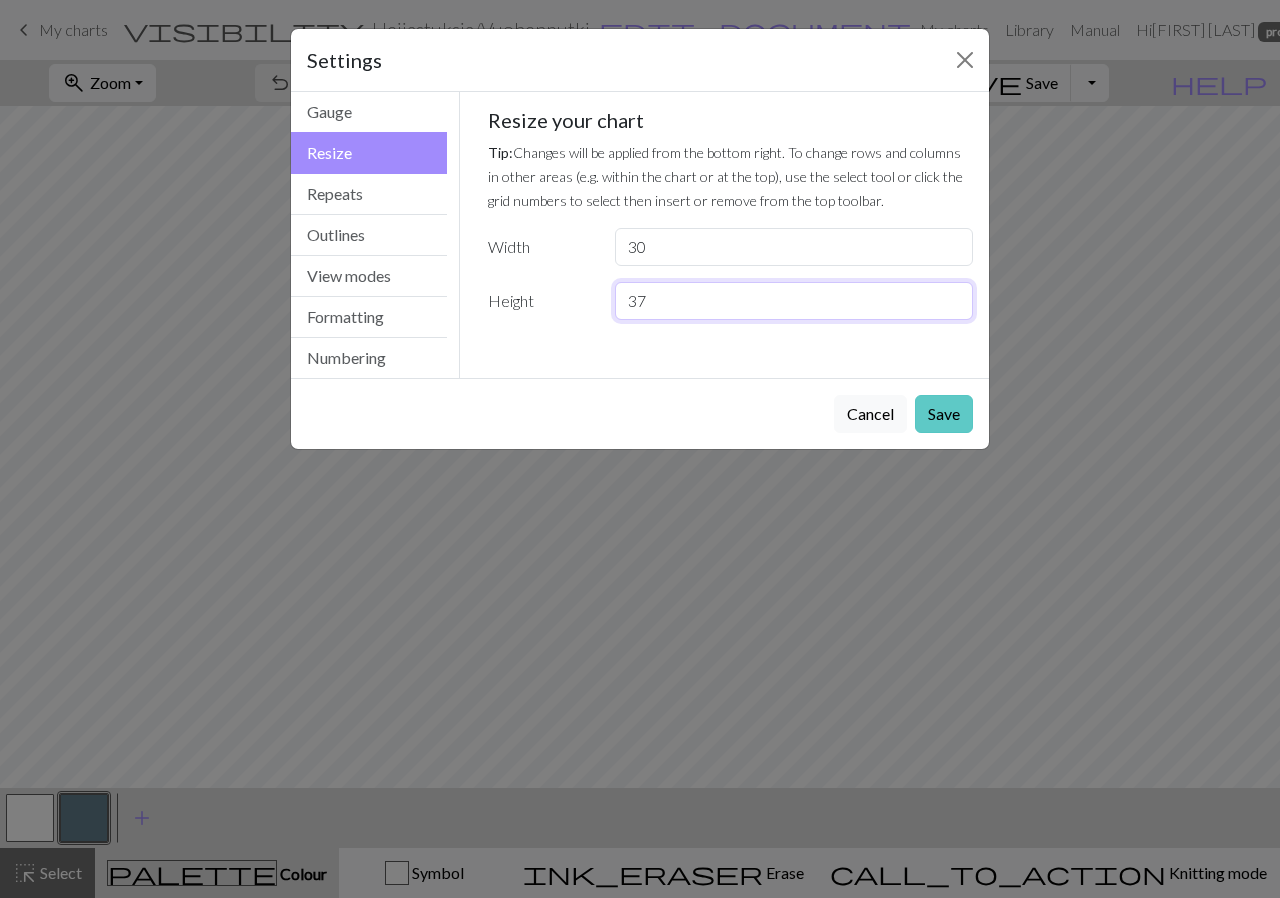 type on "37" 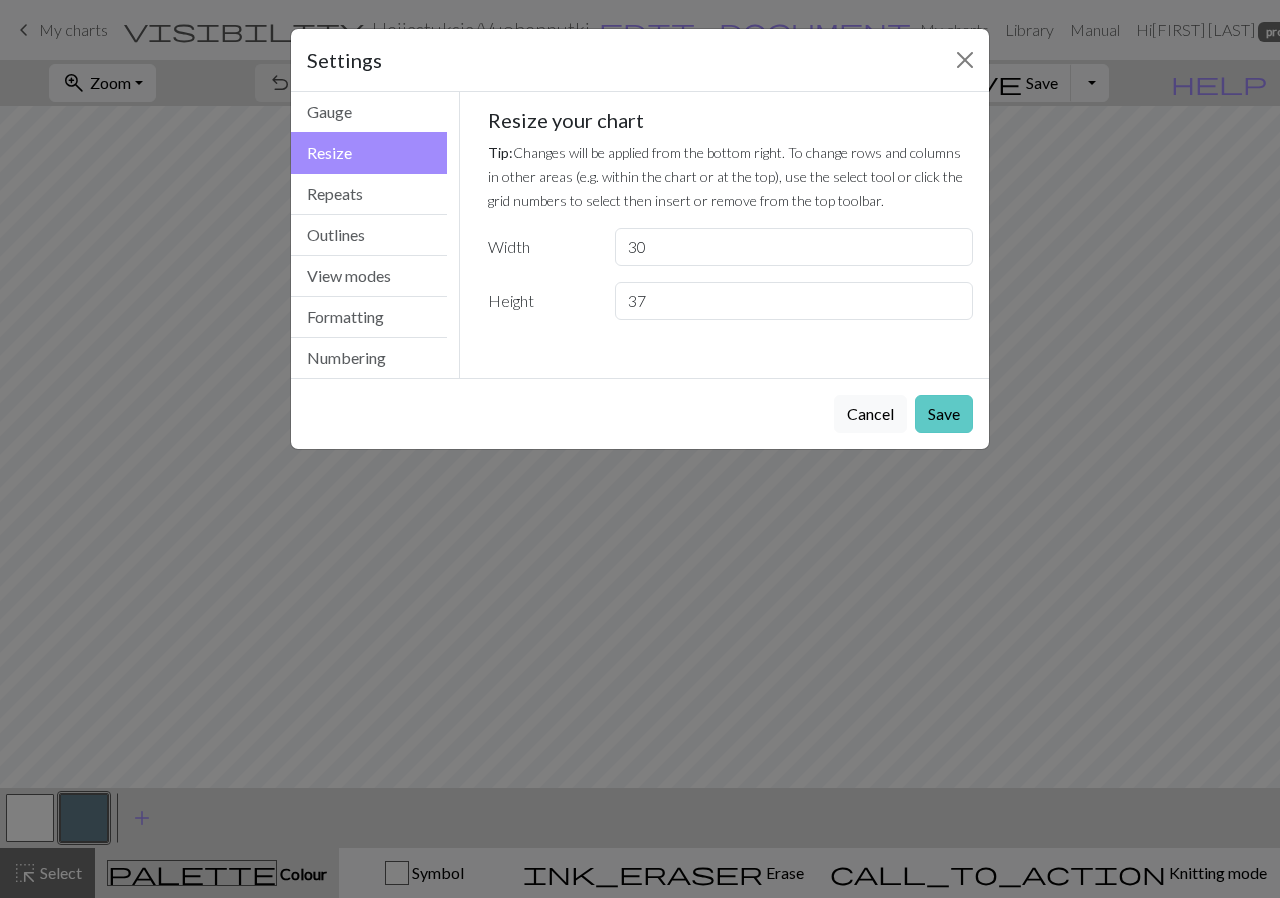 click on "Save" at bounding box center [944, 414] 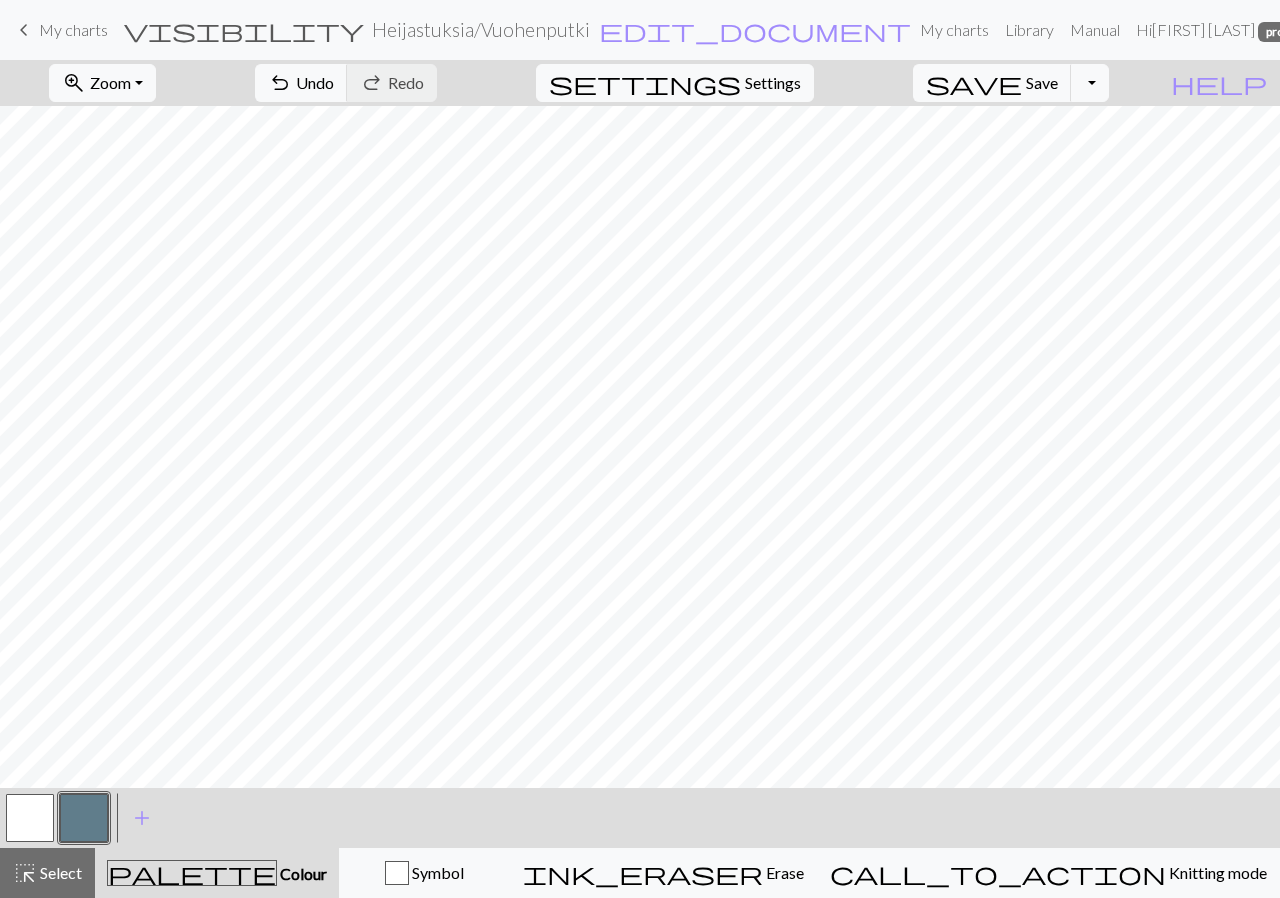 click at bounding box center [30, 818] 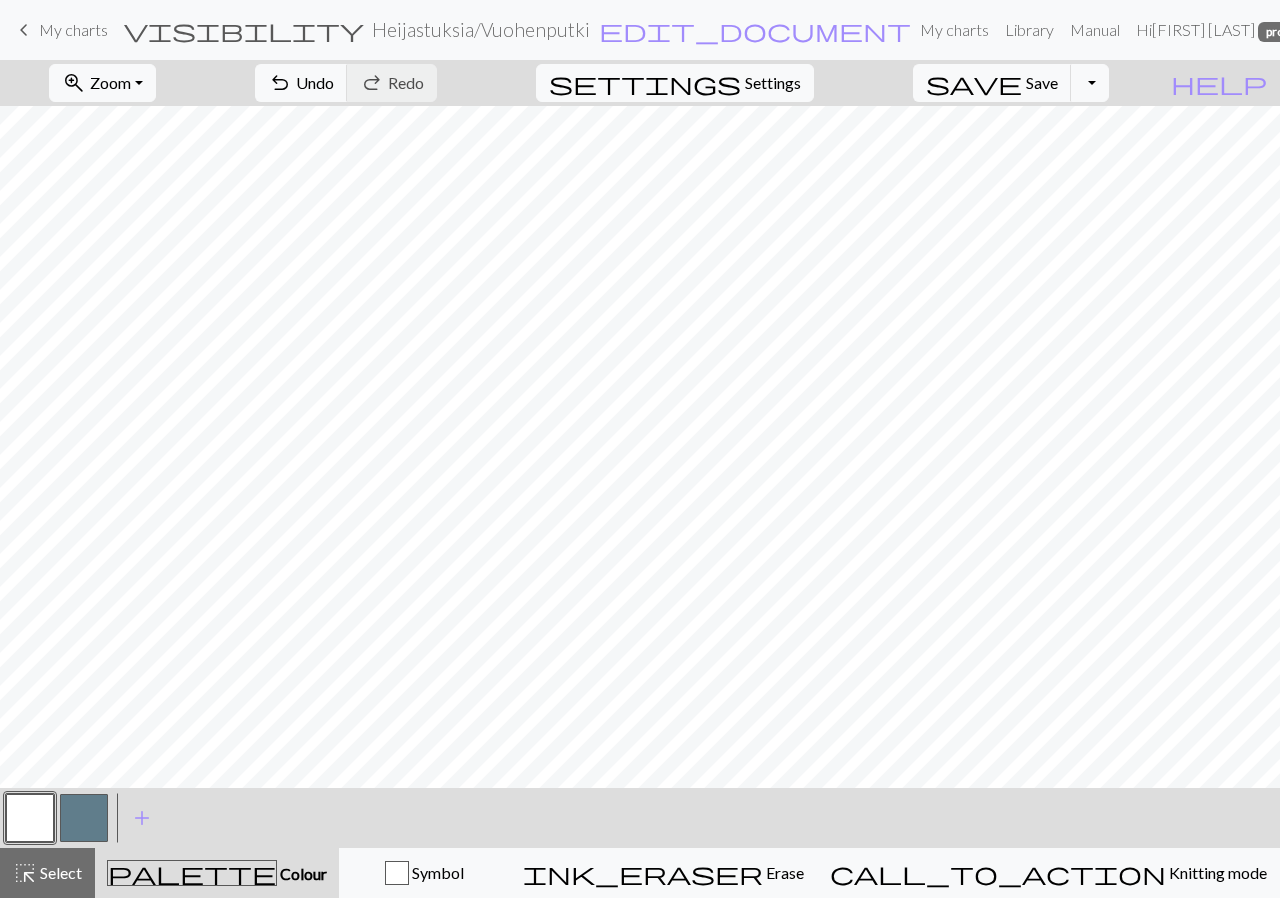 click at bounding box center [30, 818] 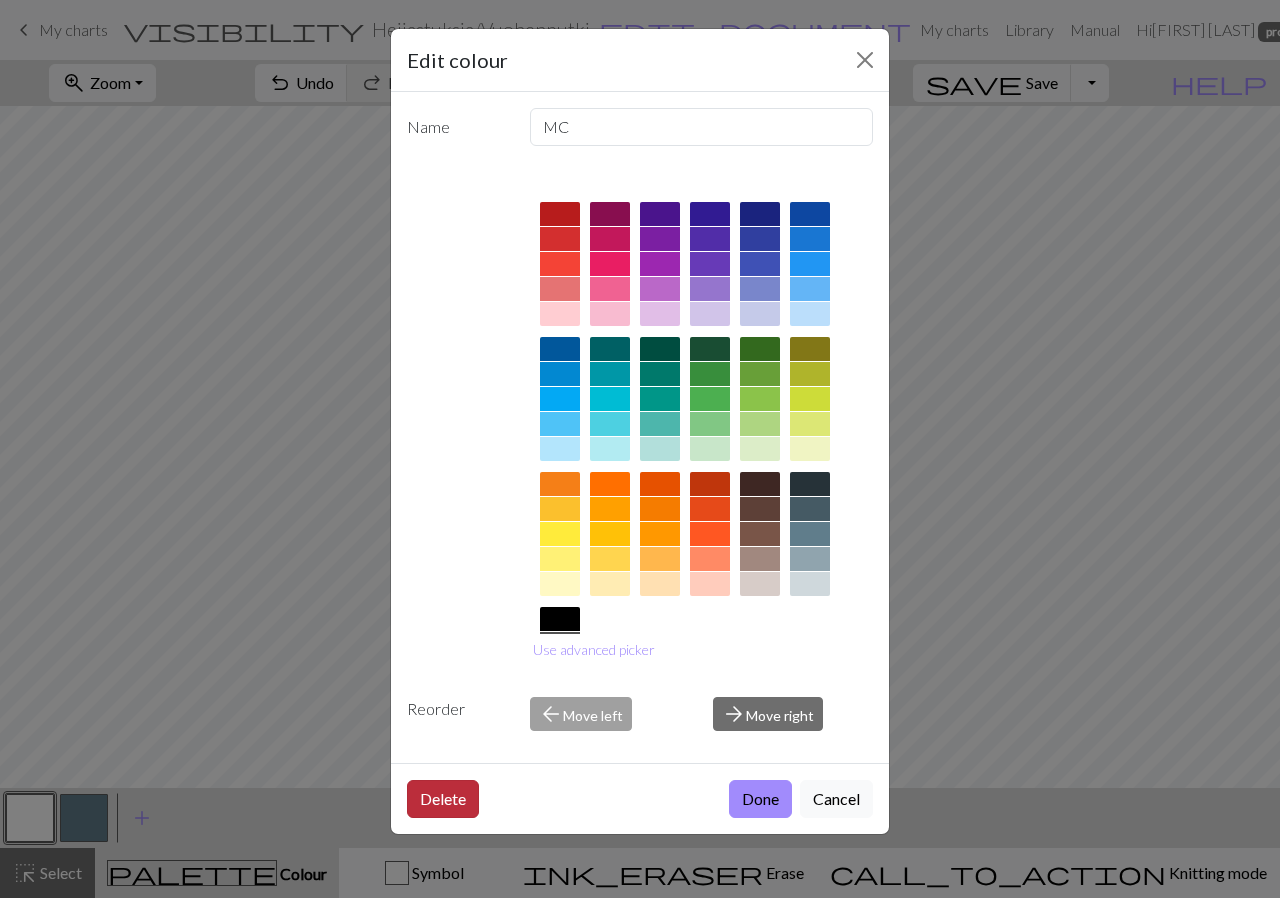 click on "Delete" at bounding box center [443, 799] 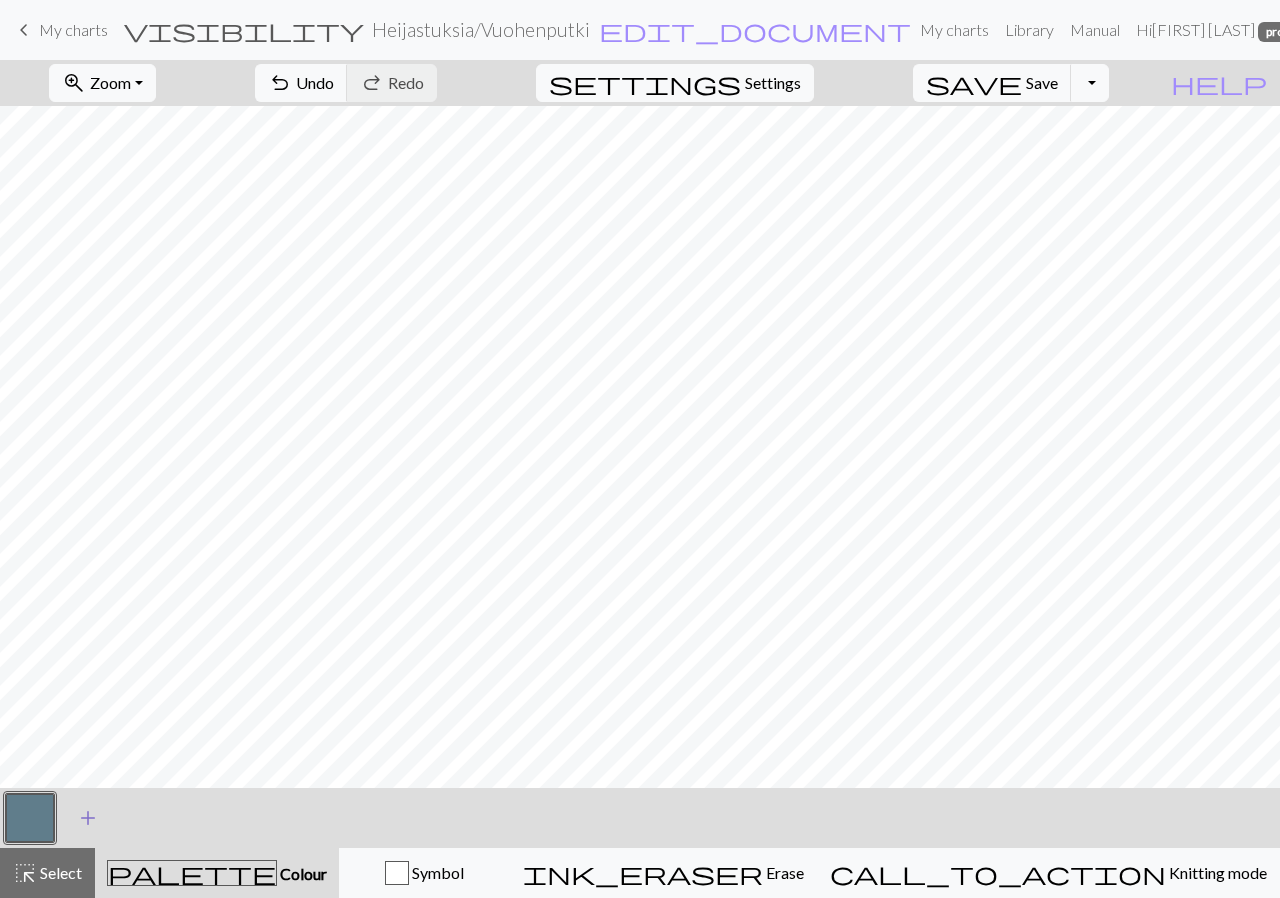 click on "add" at bounding box center (88, 818) 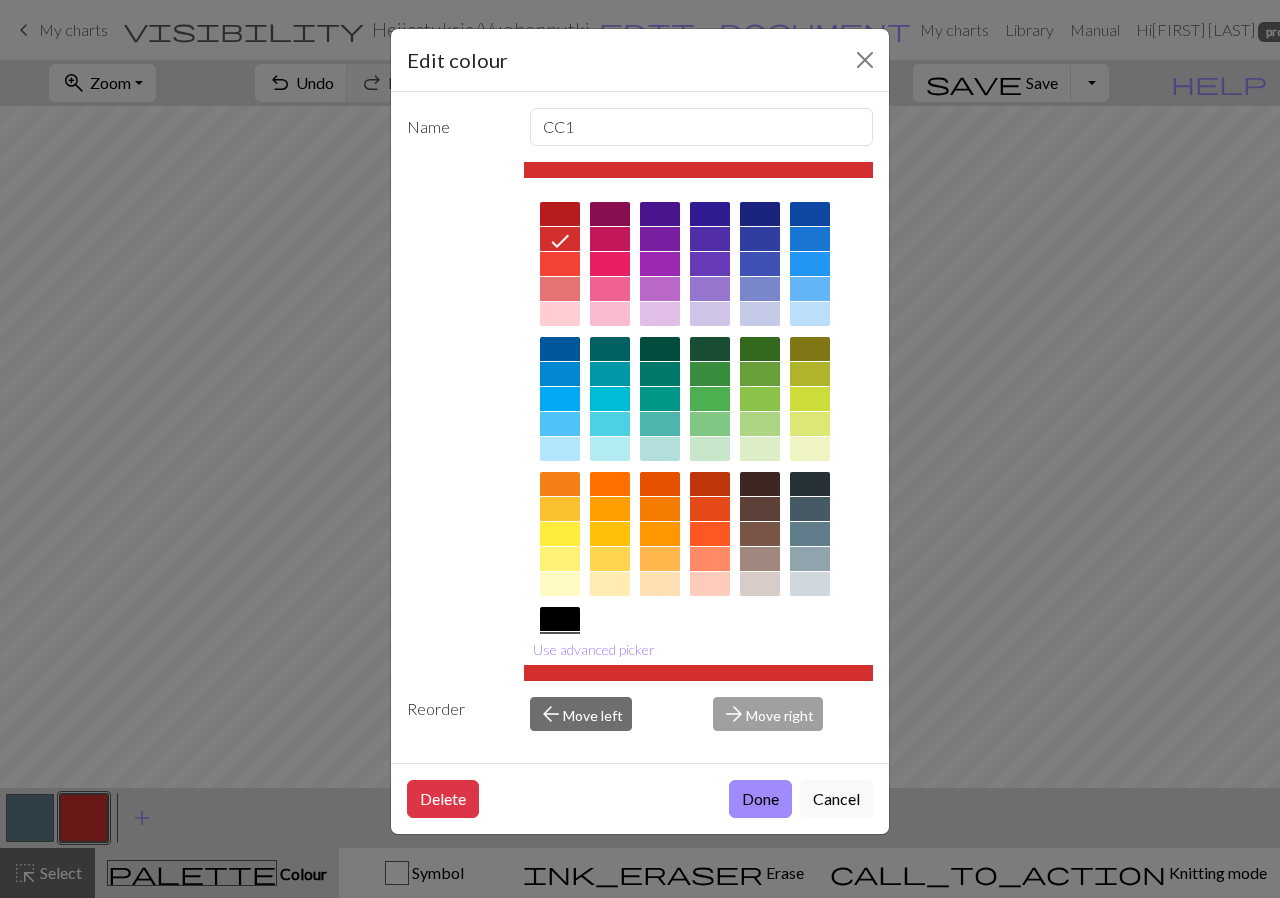 click at bounding box center [699, 467] 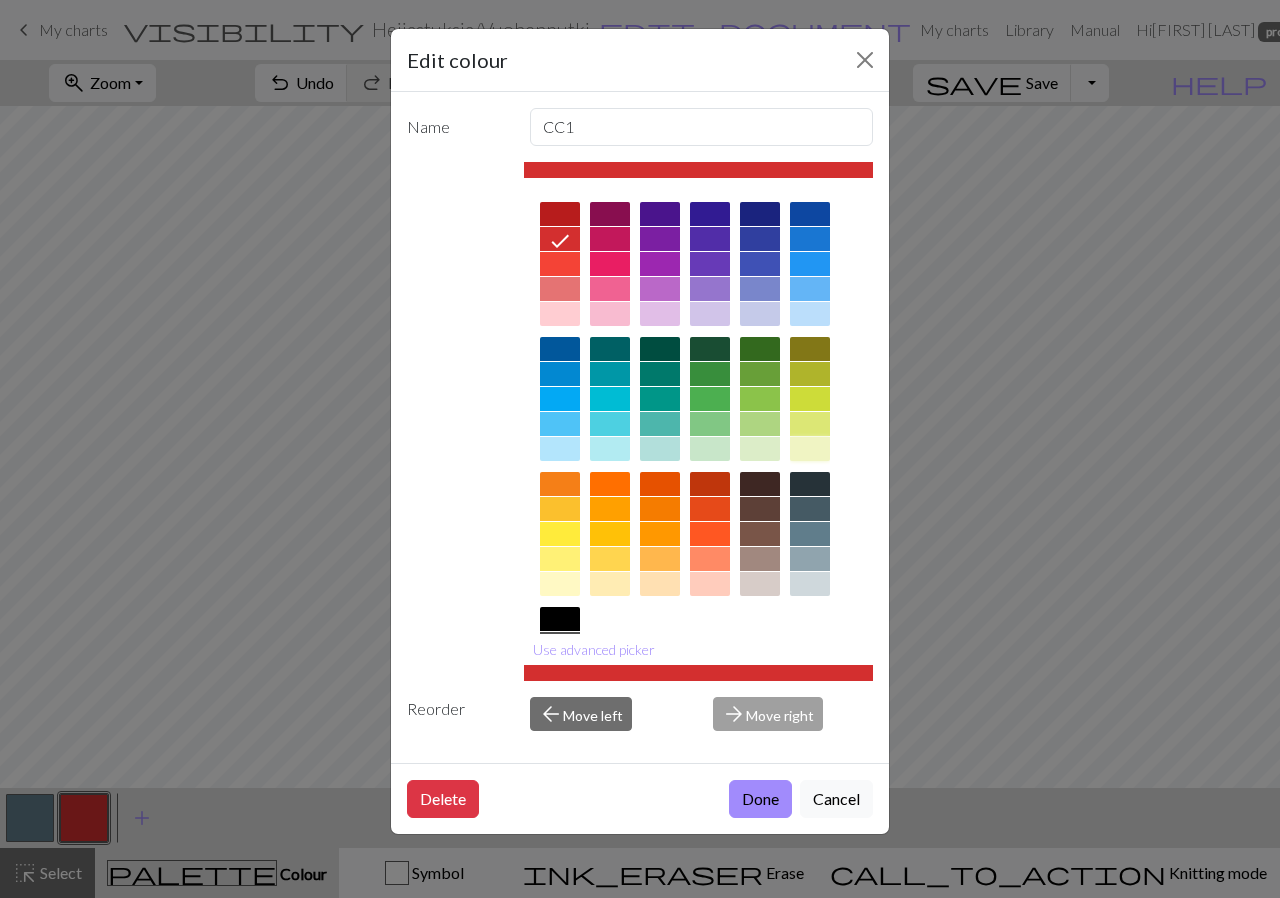 click at bounding box center (810, 449) 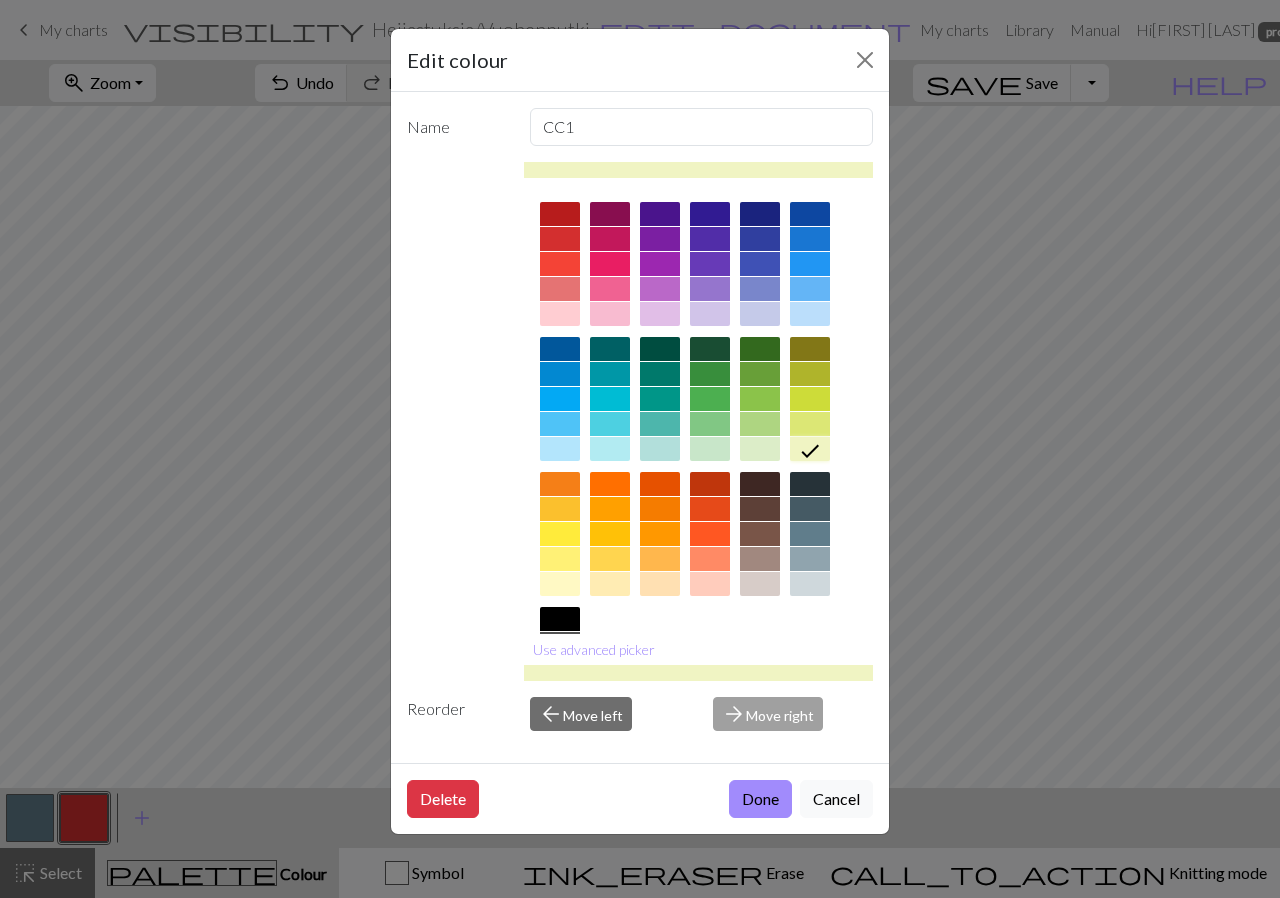 click at bounding box center [810, 584] 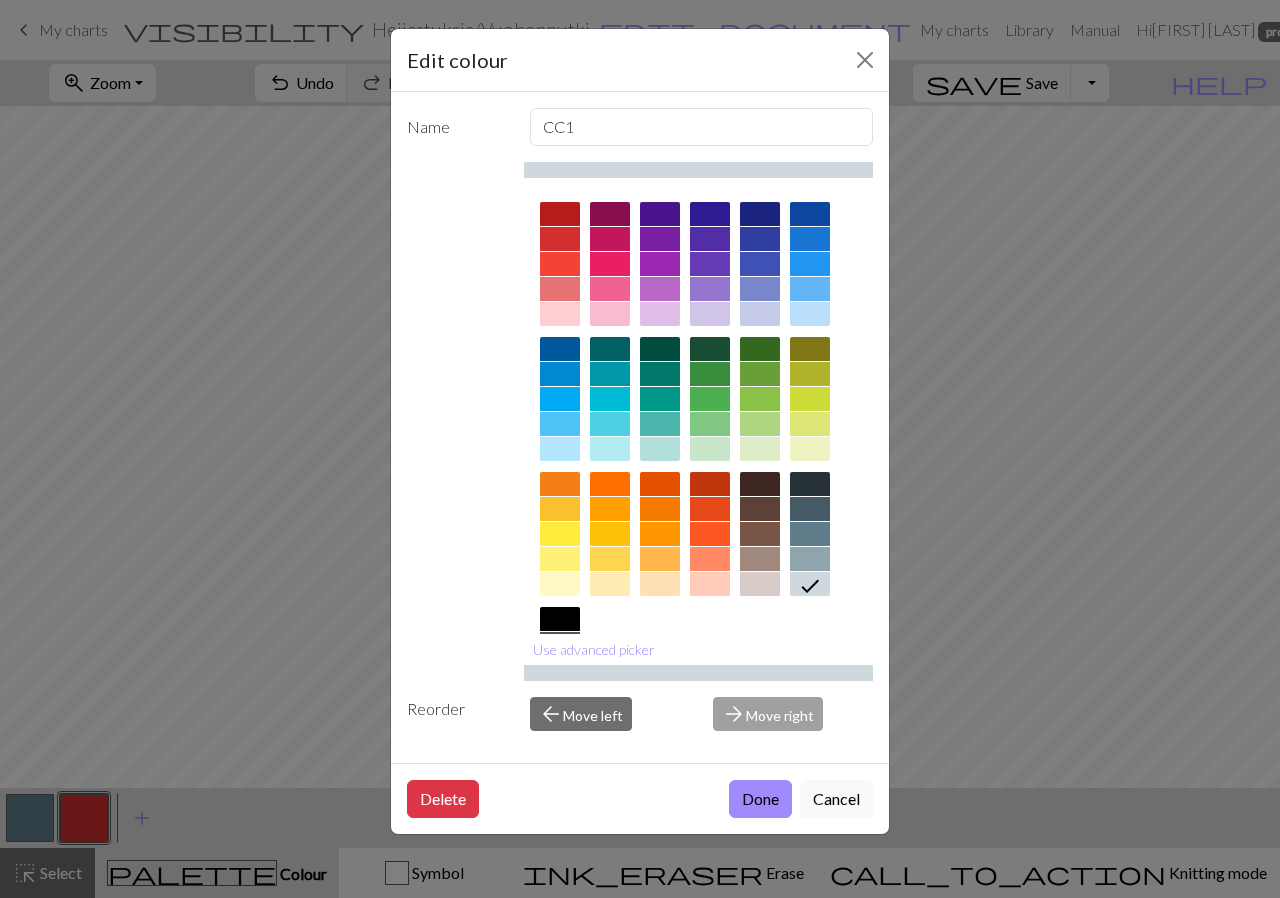 drag, startPoint x: 585, startPoint y: 621, endPoint x: 599, endPoint y: 620, distance: 14.035668 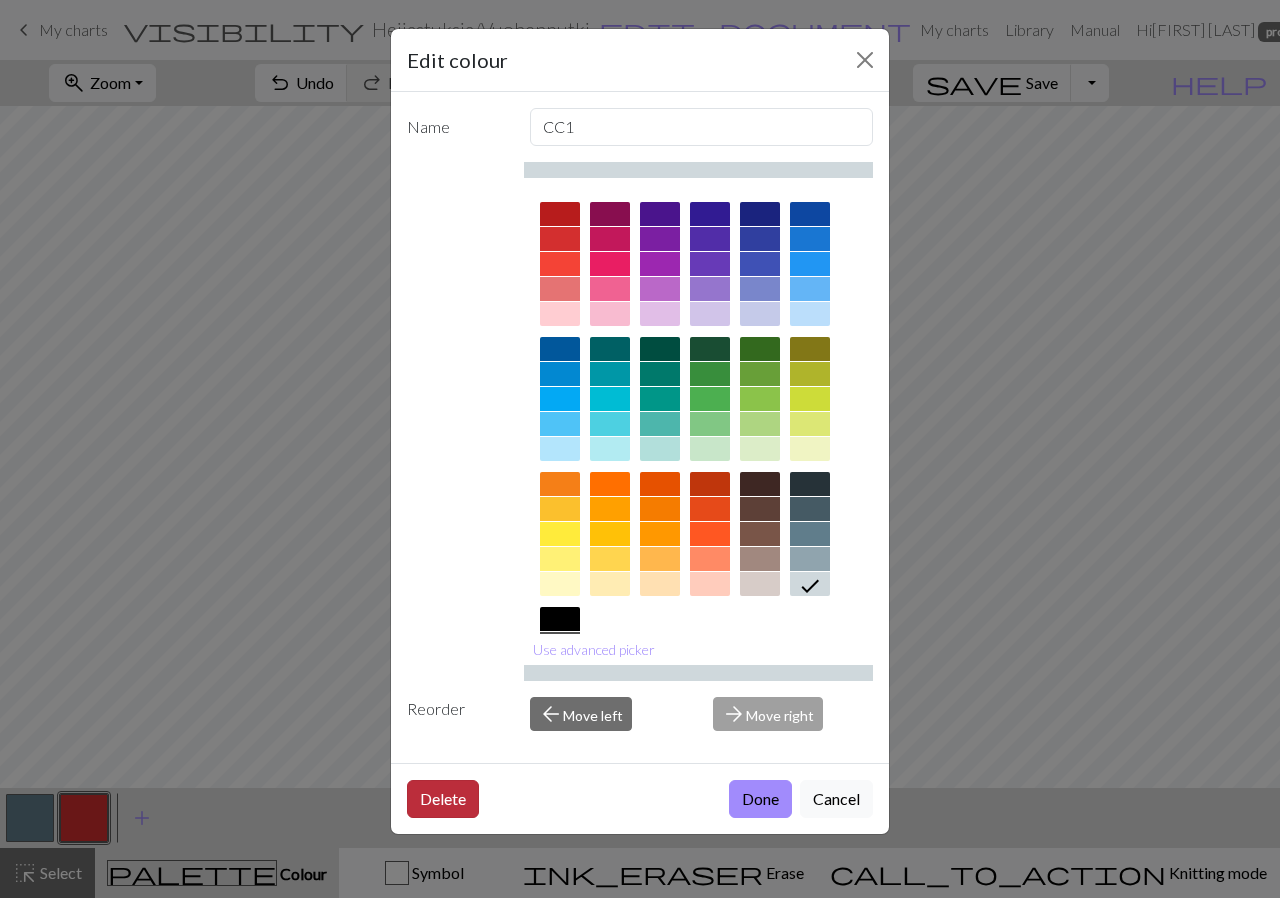click on "Delete" at bounding box center [443, 799] 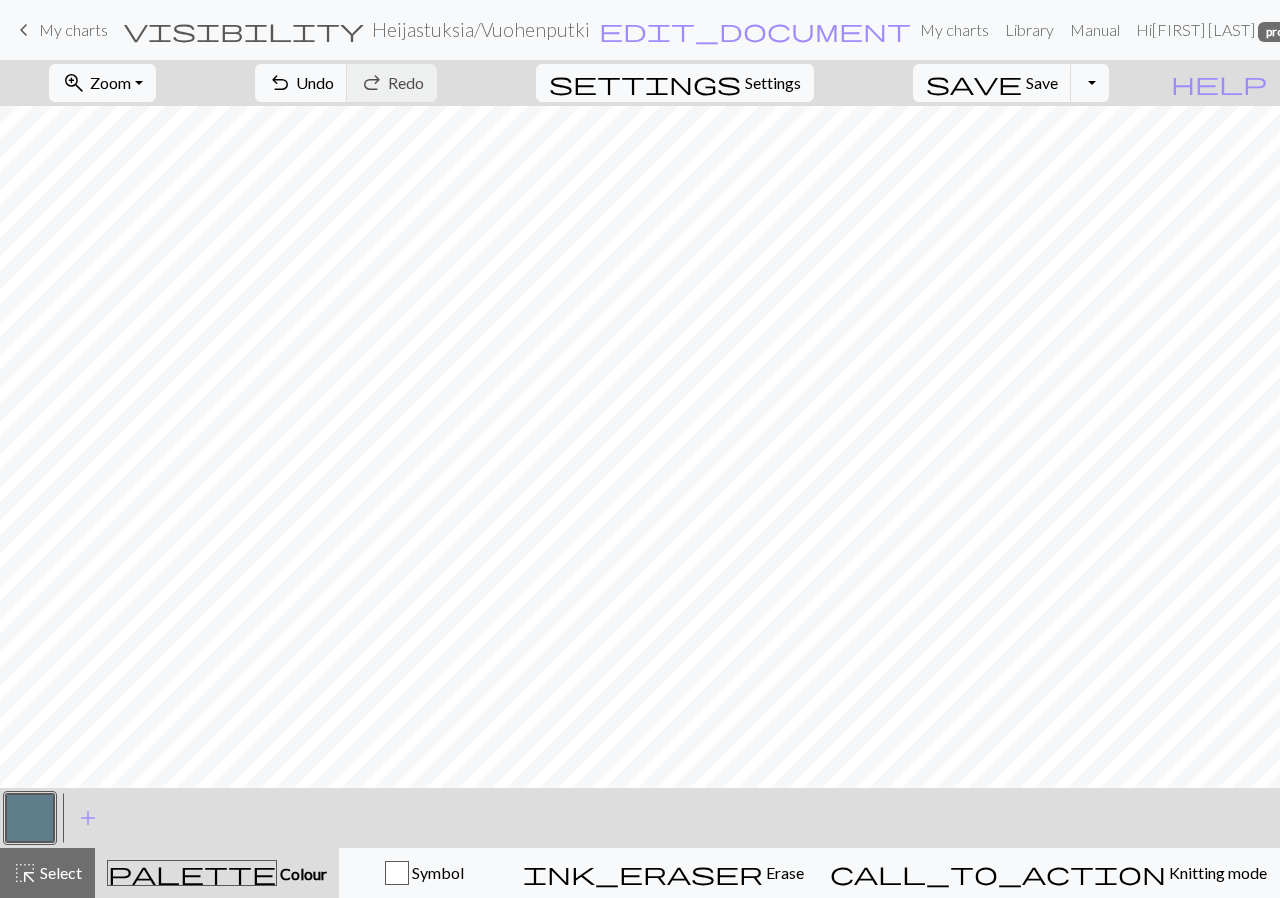 click at bounding box center [30, 818] 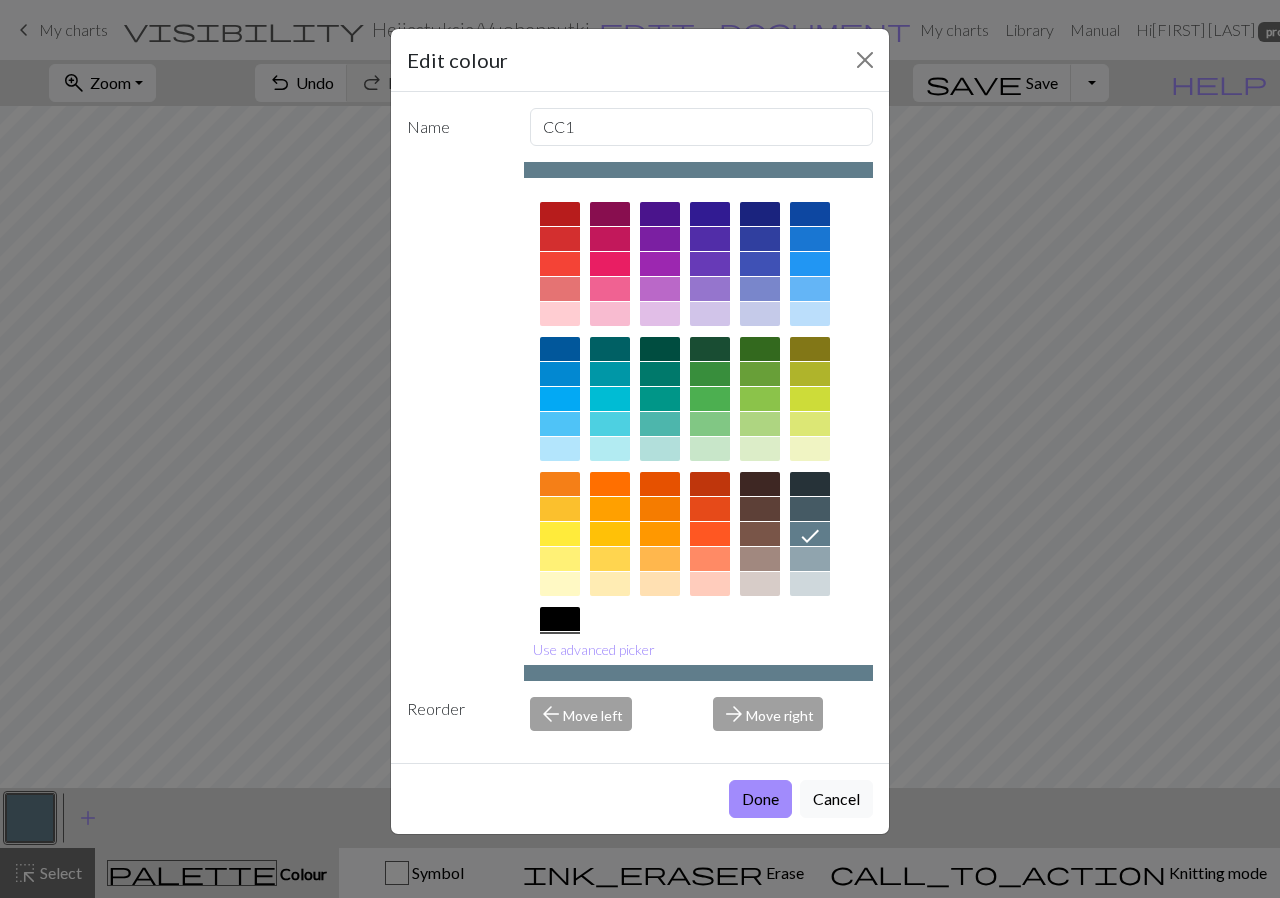 click at bounding box center [760, 559] 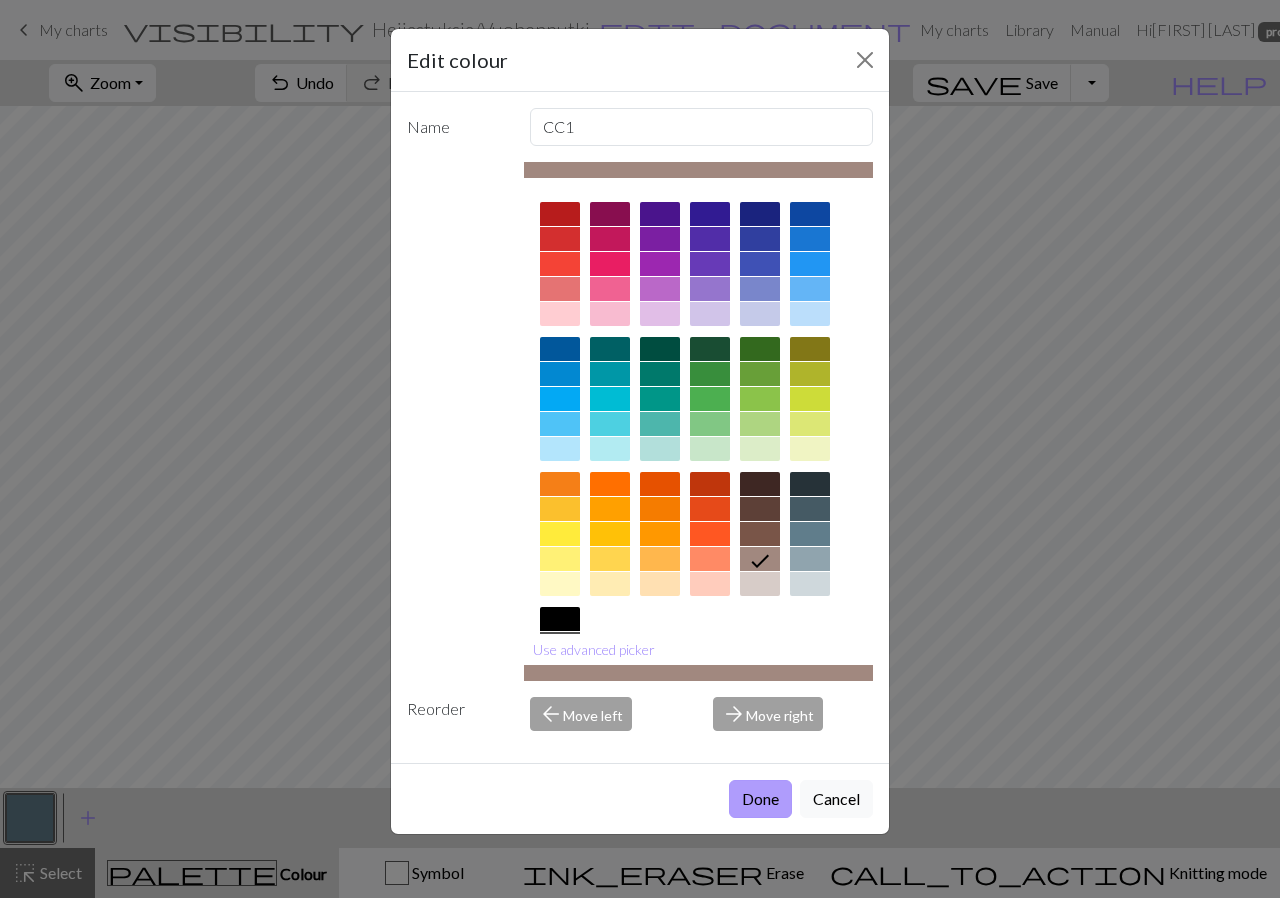 click on "Done" at bounding box center [760, 799] 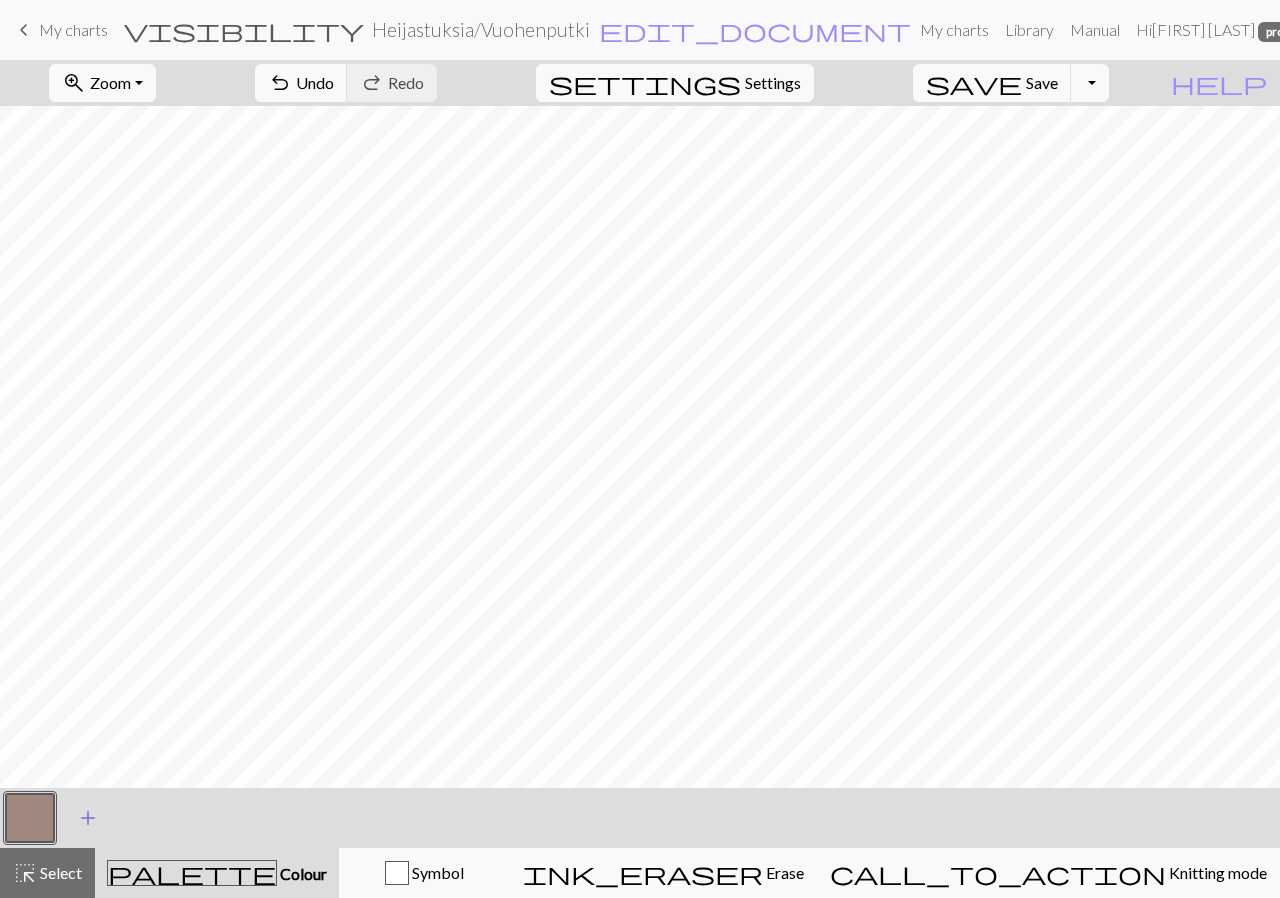 click on "add" at bounding box center [88, 818] 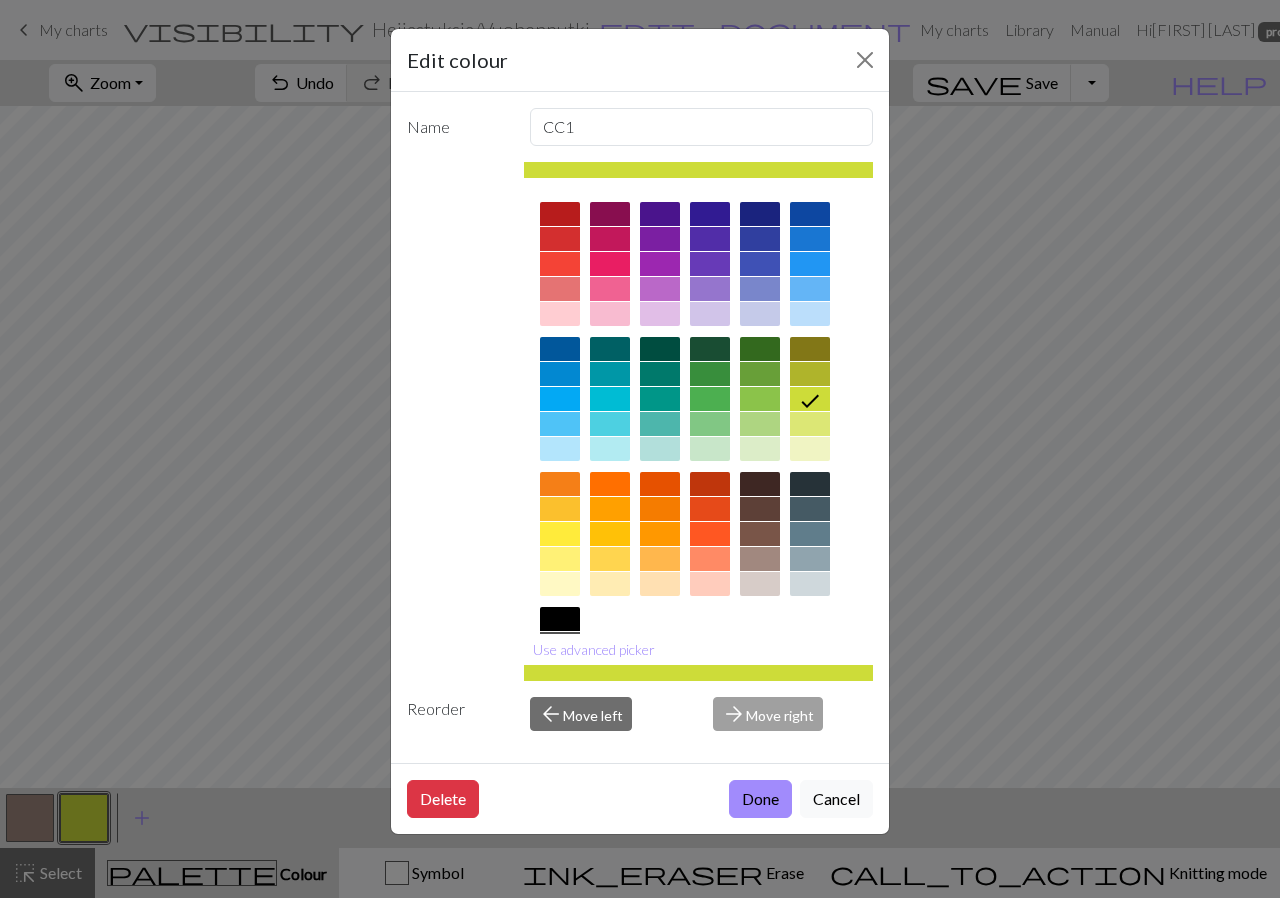 click at bounding box center (699, 467) 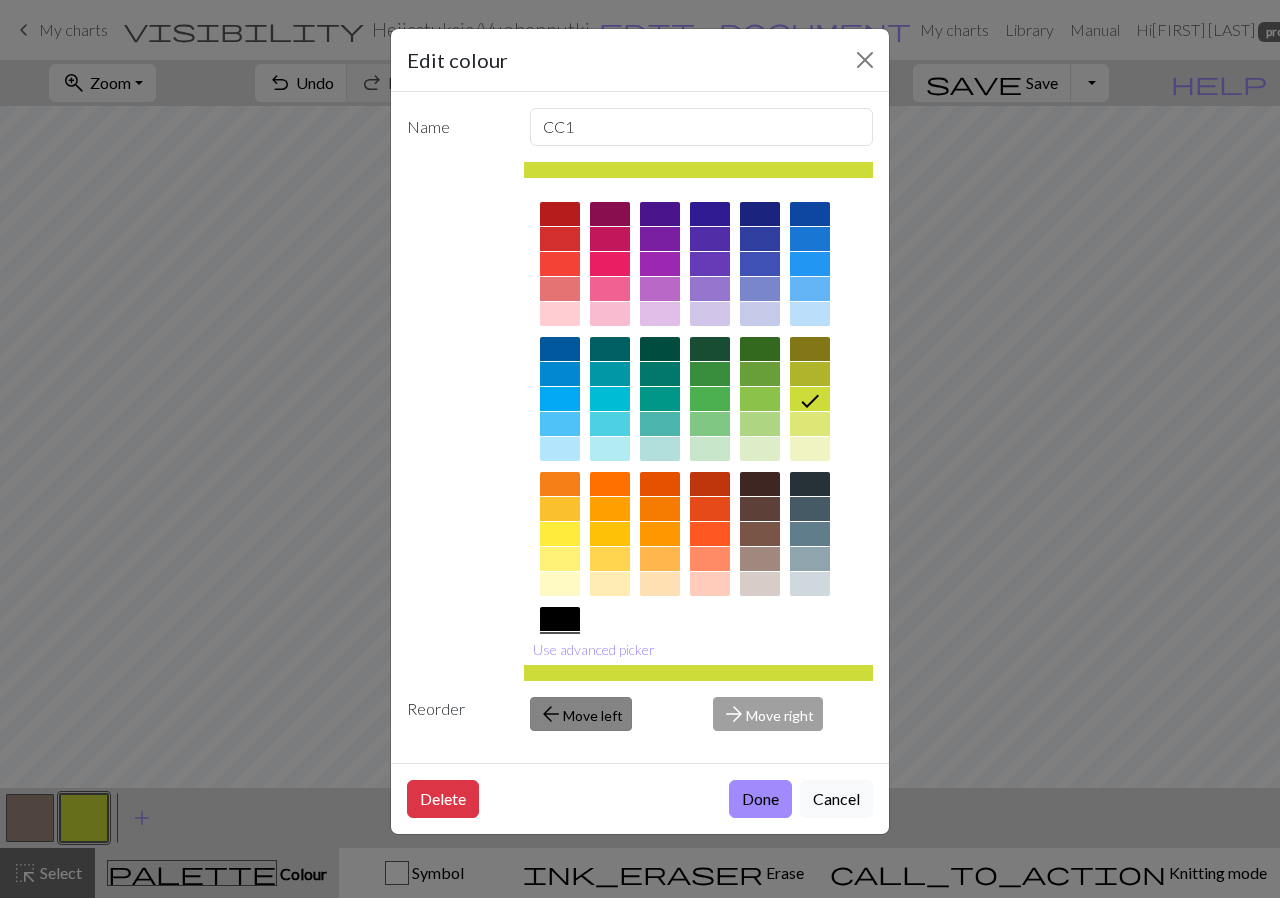 click on "arrow_back" at bounding box center (551, 714) 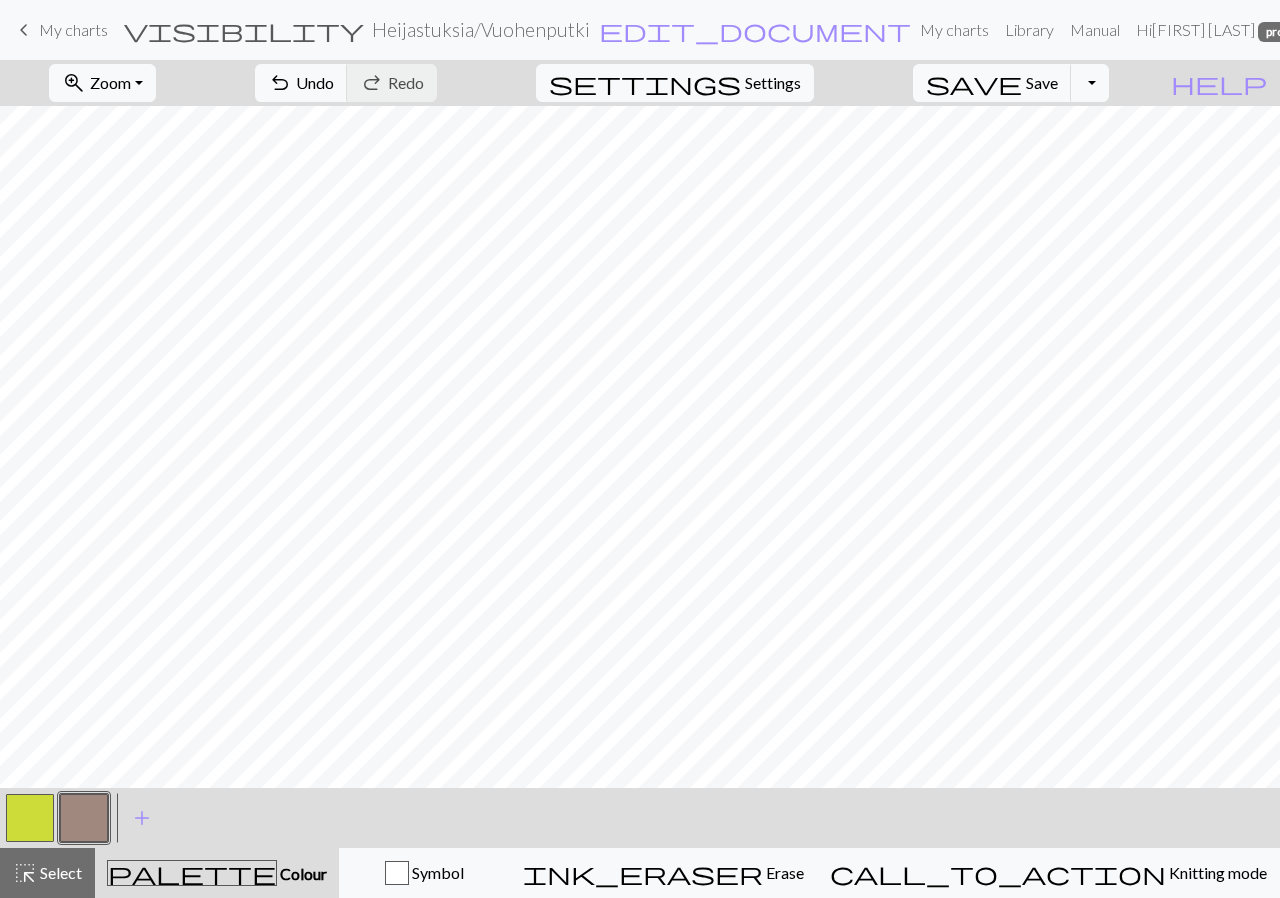 click at bounding box center [30, 818] 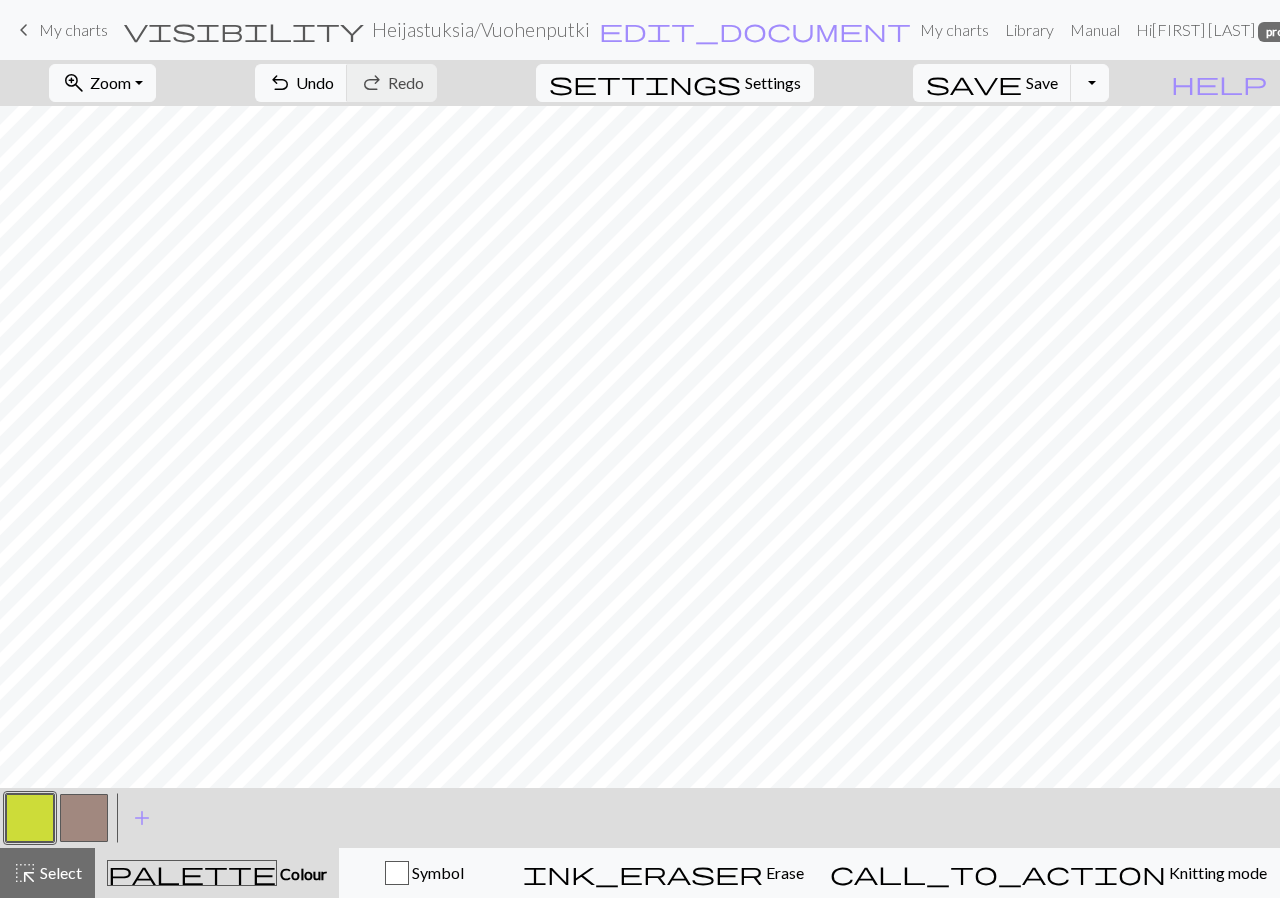 click at bounding box center [30, 818] 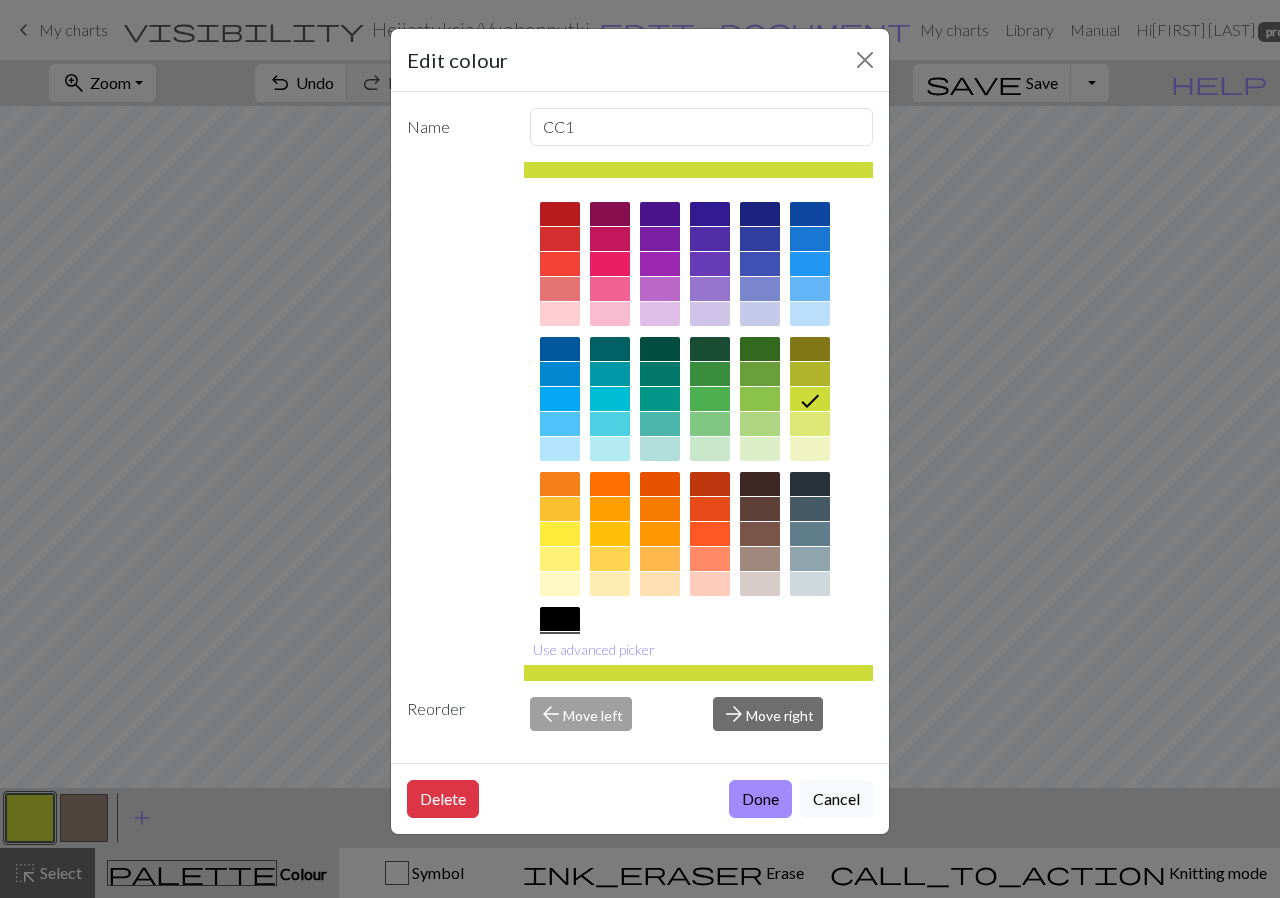 click at bounding box center [560, 619] 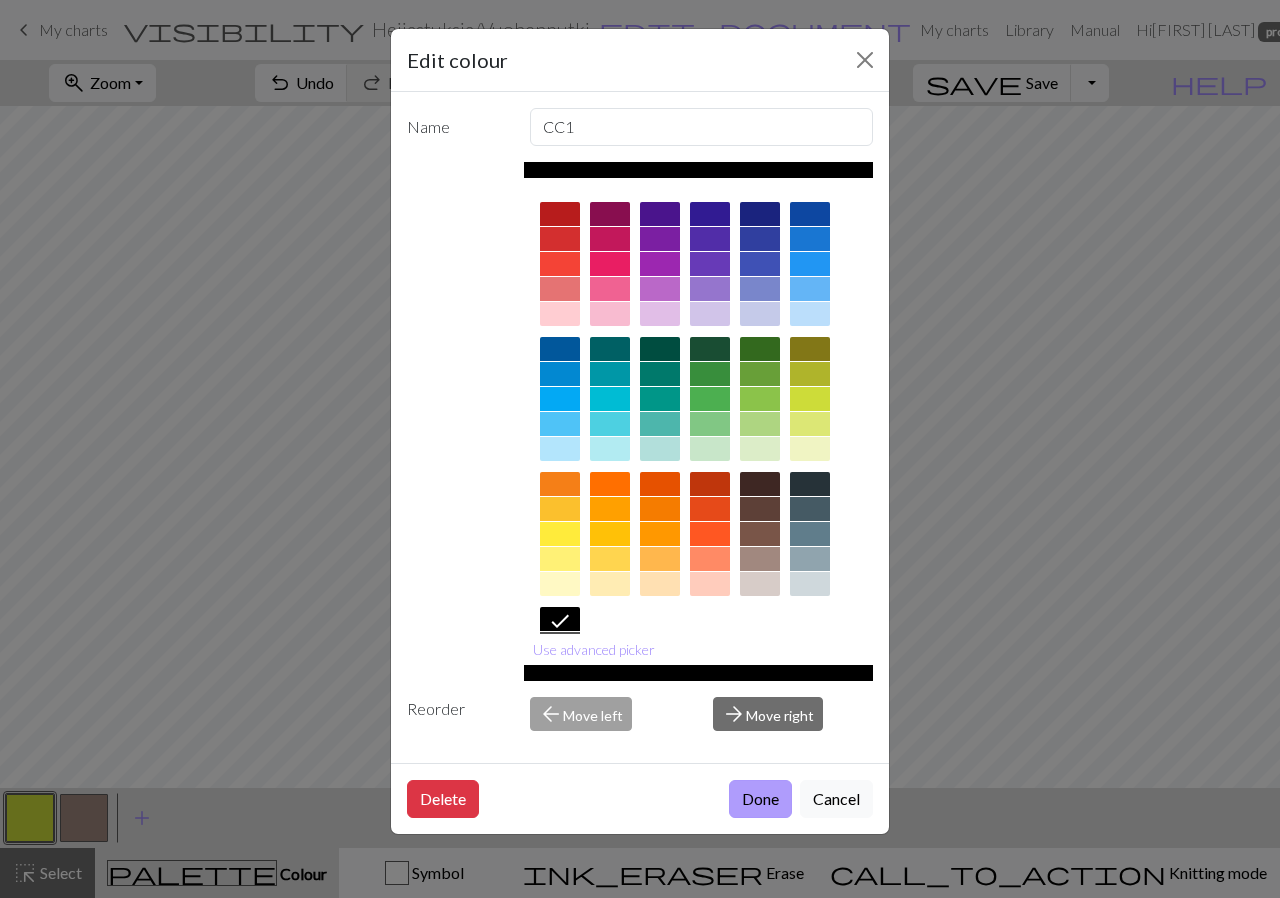 click on "Done" at bounding box center (760, 799) 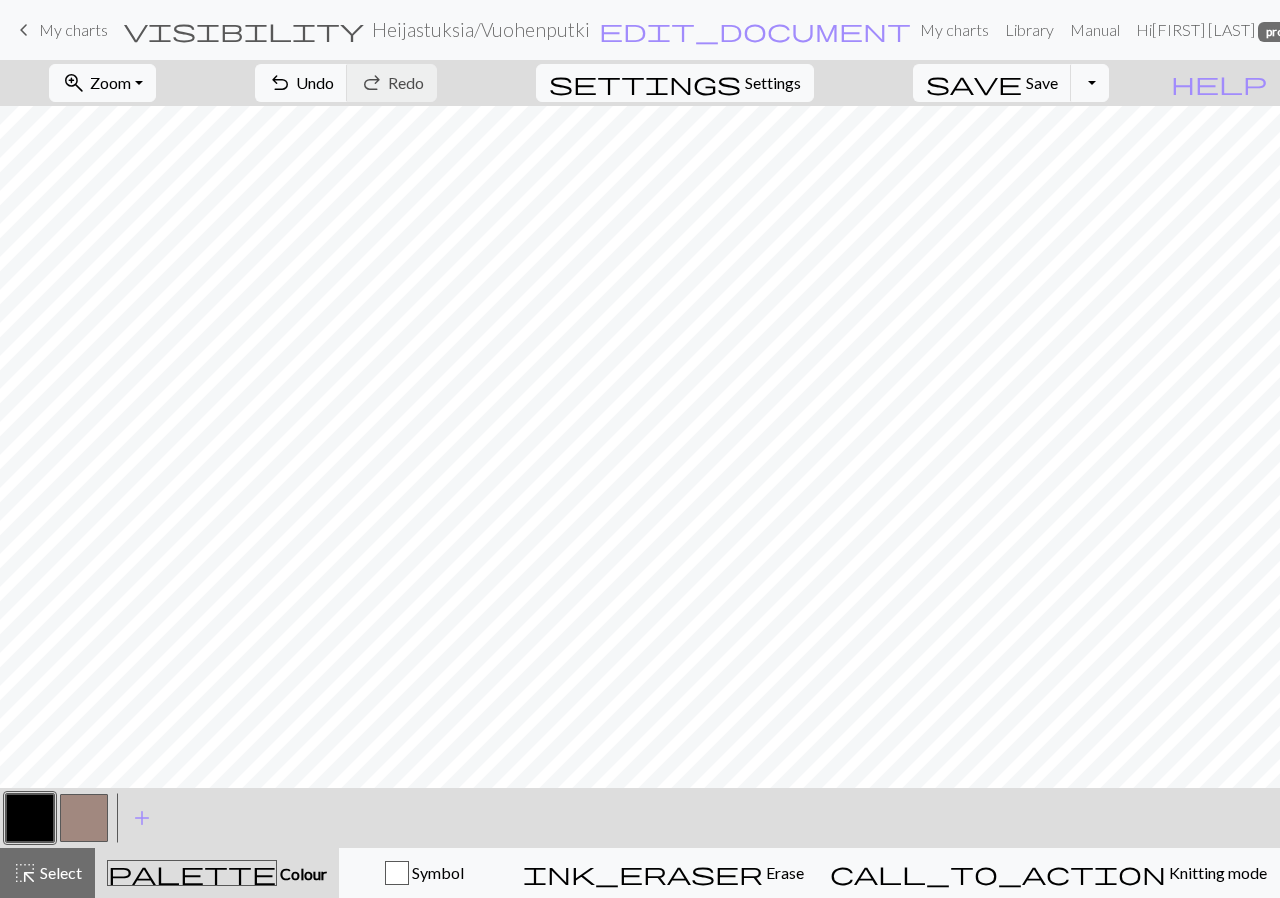 click at bounding box center [30, 818] 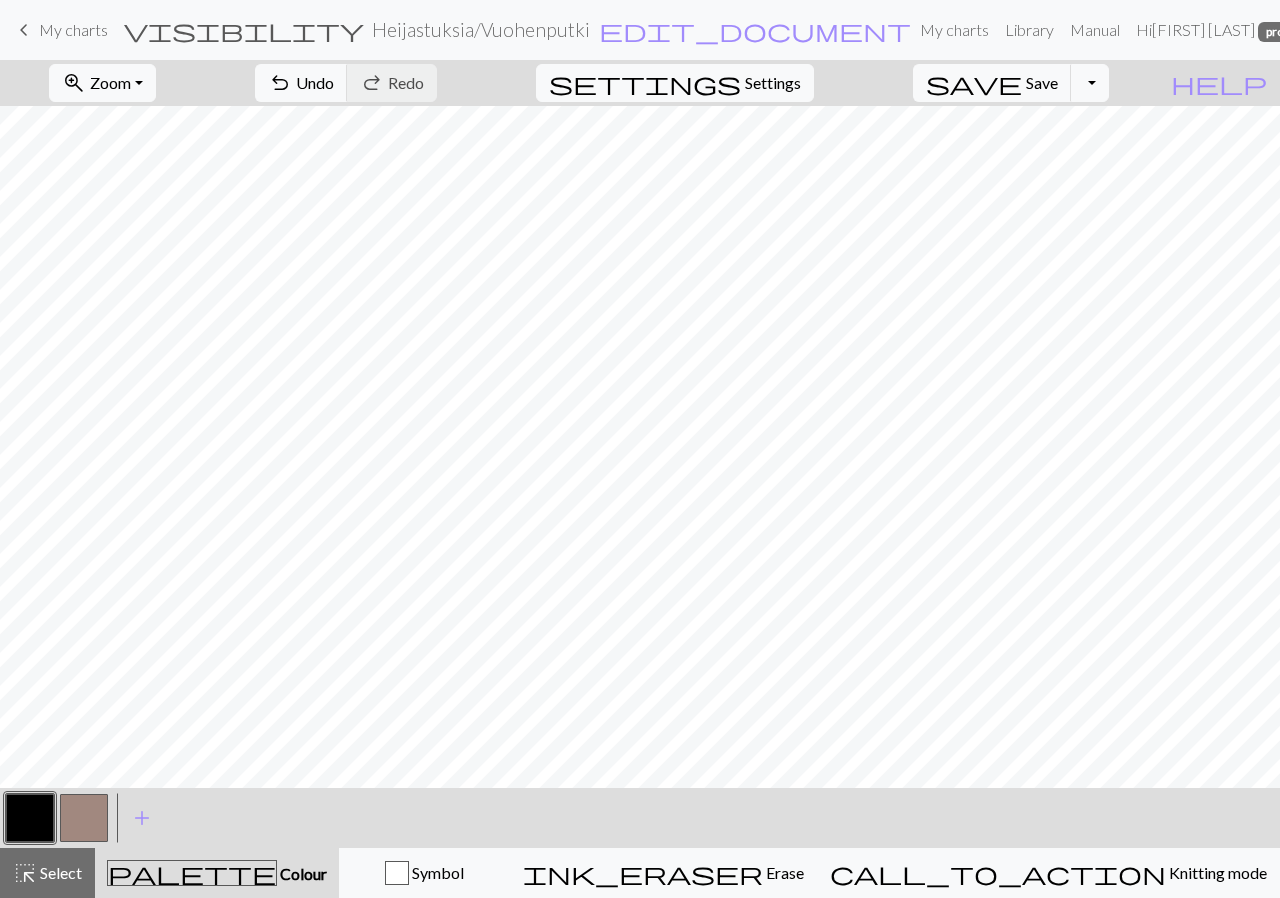 click at bounding box center (30, 818) 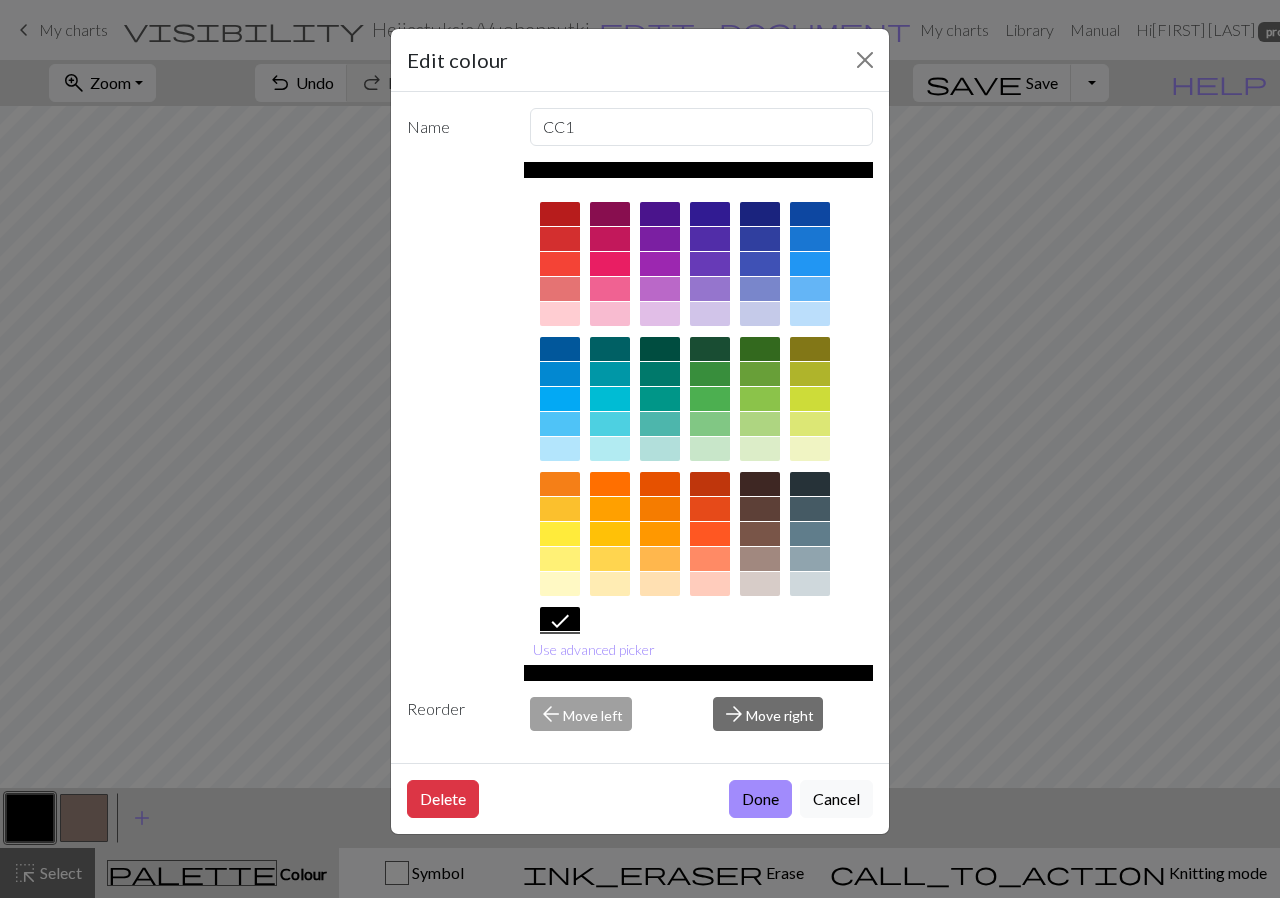 click 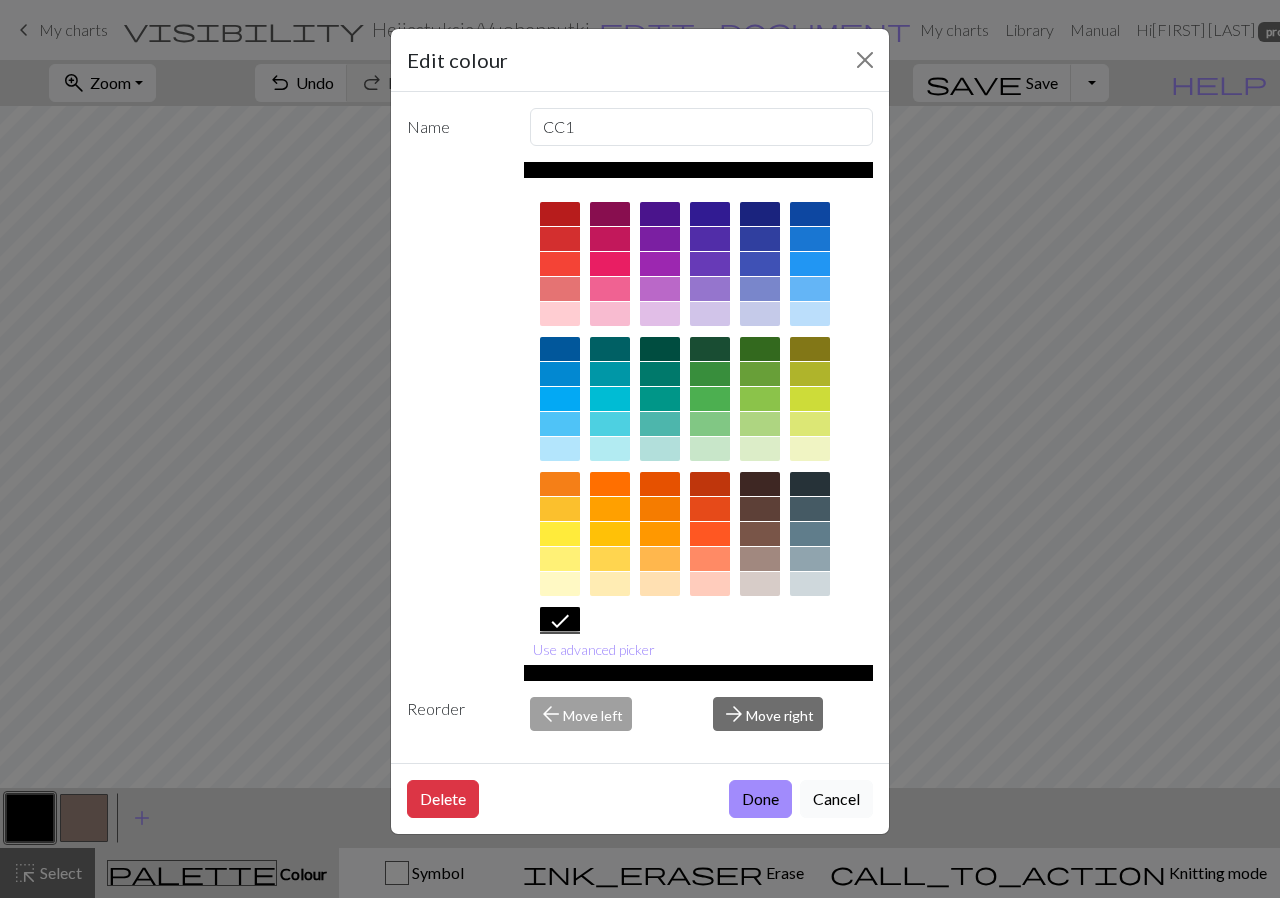 click on "Cancel" at bounding box center (836, 799) 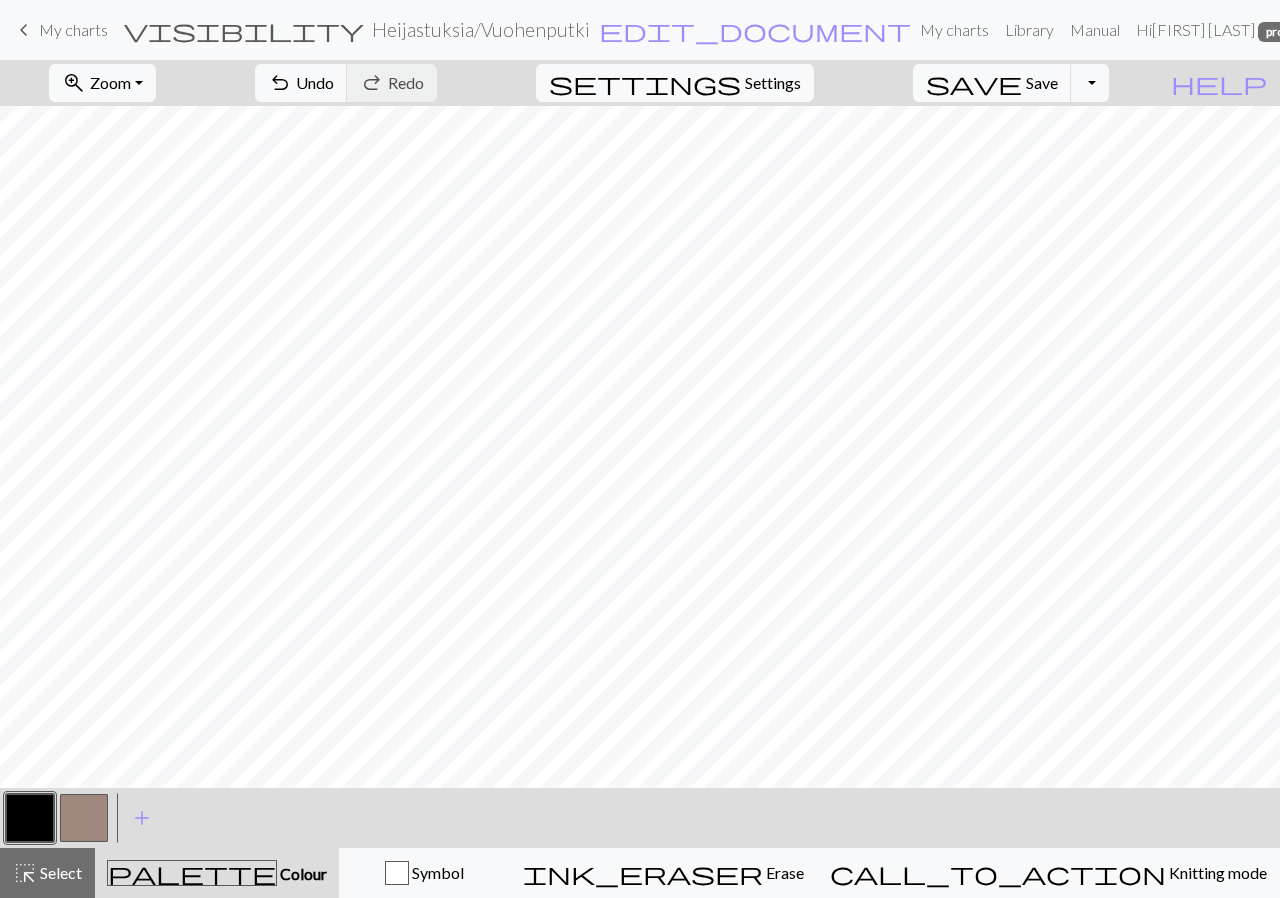 click at bounding box center [30, 818] 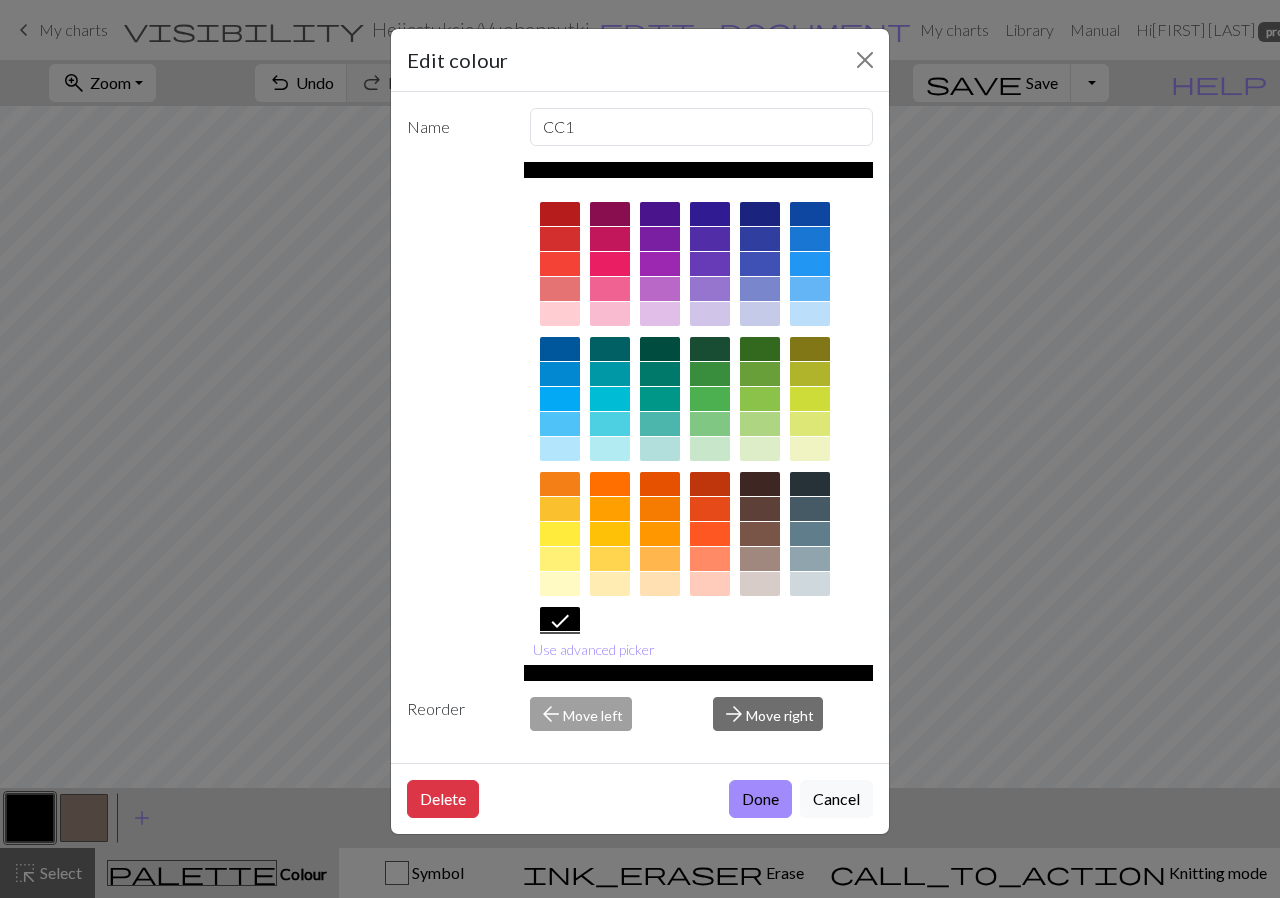 click on "Delete Done Cancel" at bounding box center [640, 798] 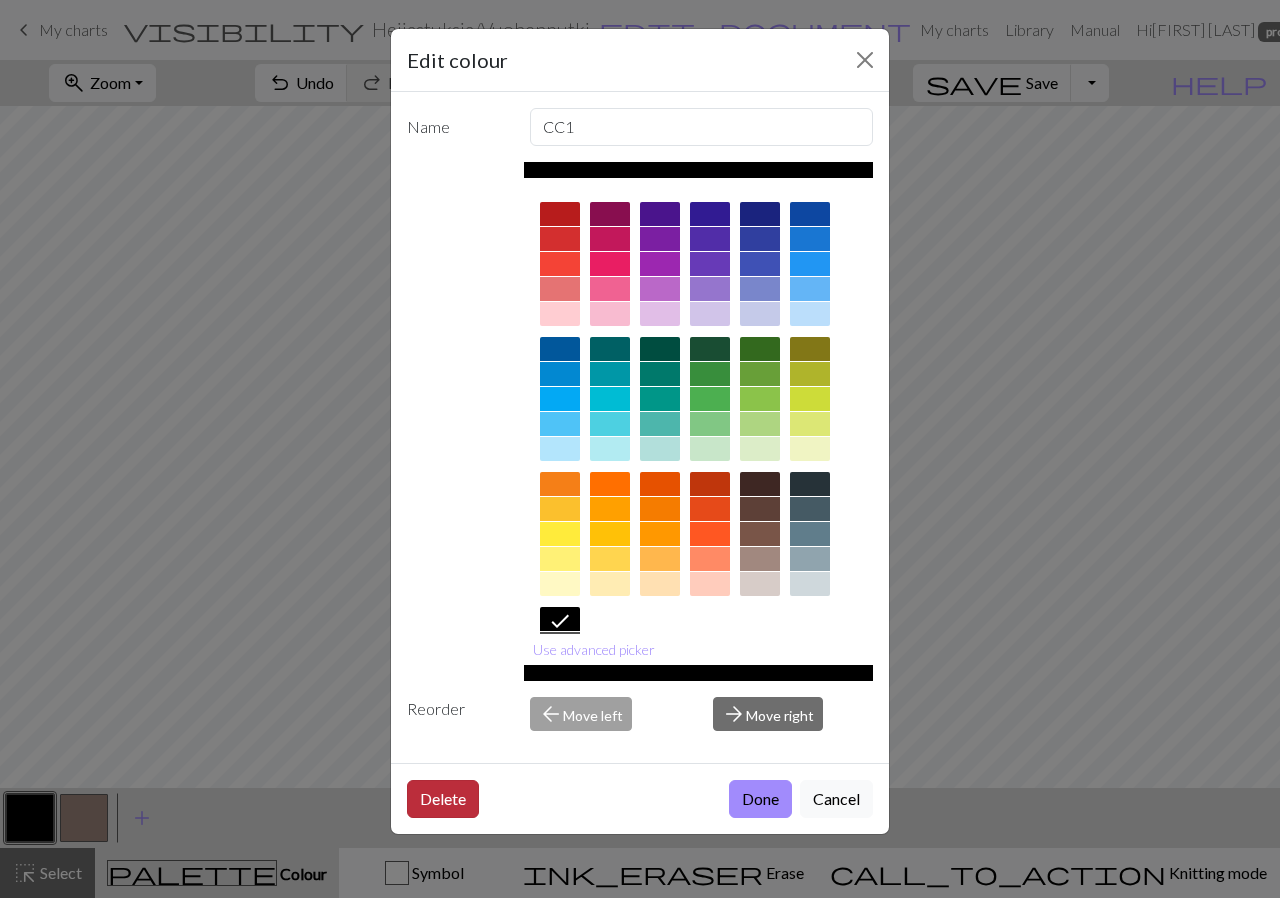 click on "Delete" at bounding box center (443, 799) 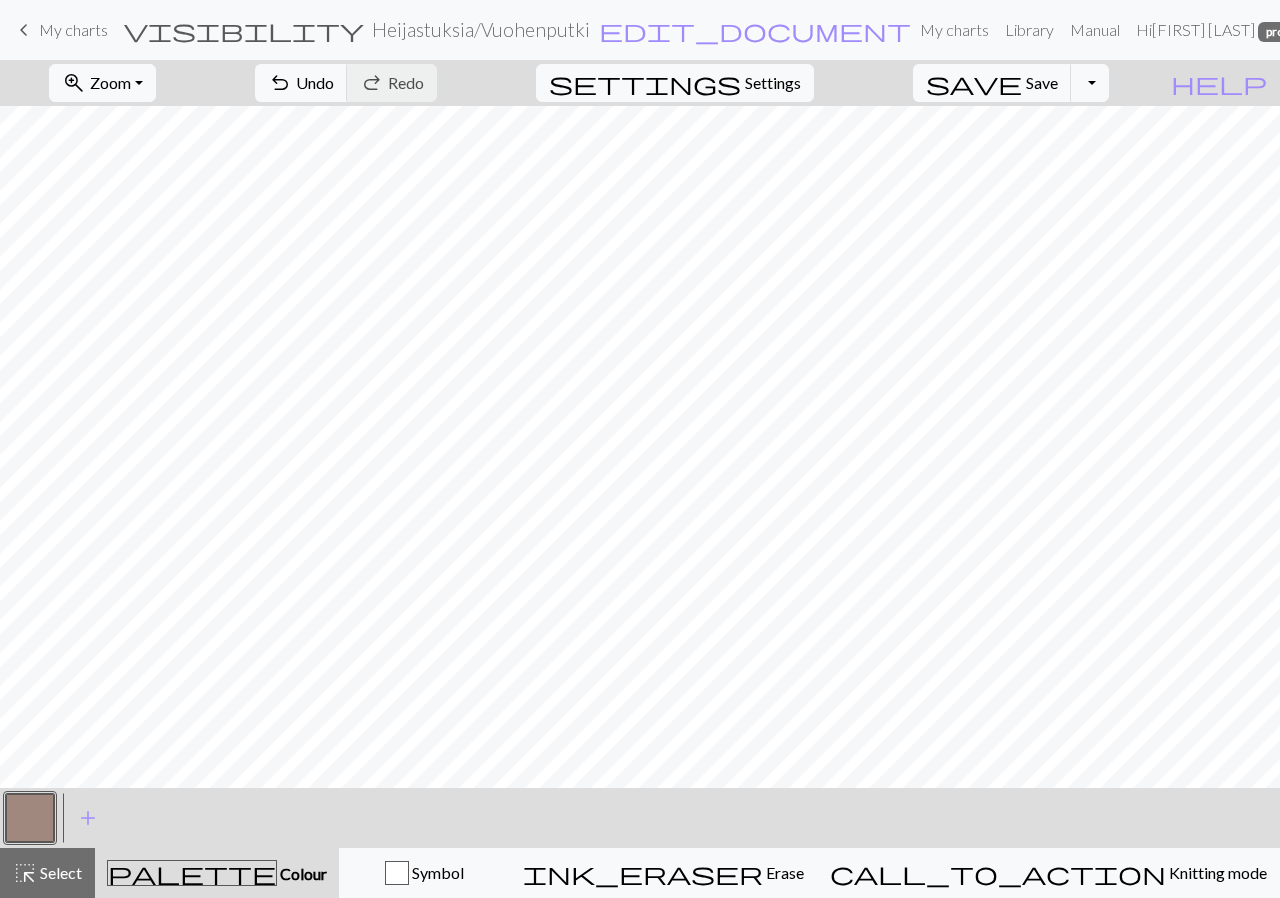 click on "palette" at bounding box center (192, 873) 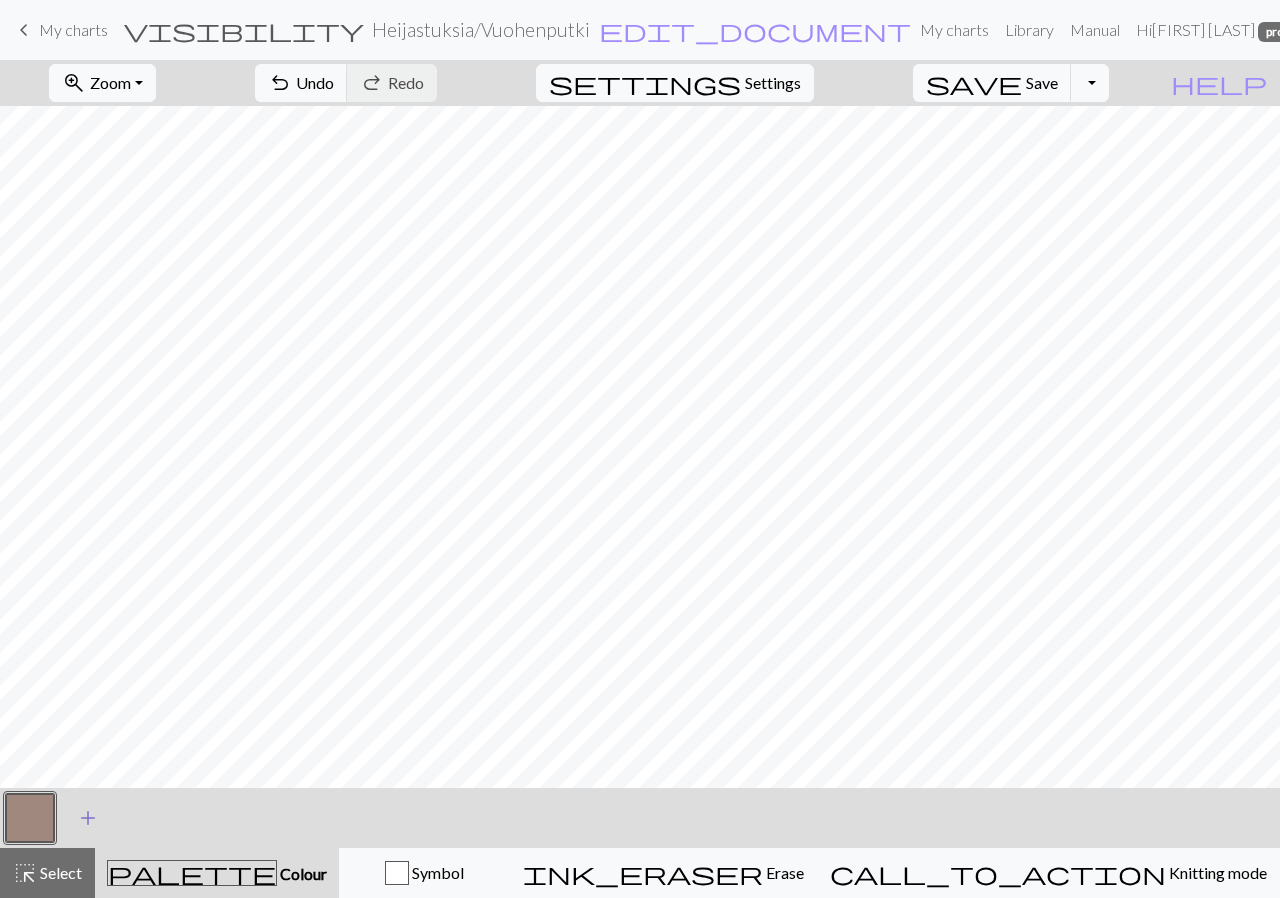 click on "add Add a  colour" at bounding box center [88, 818] 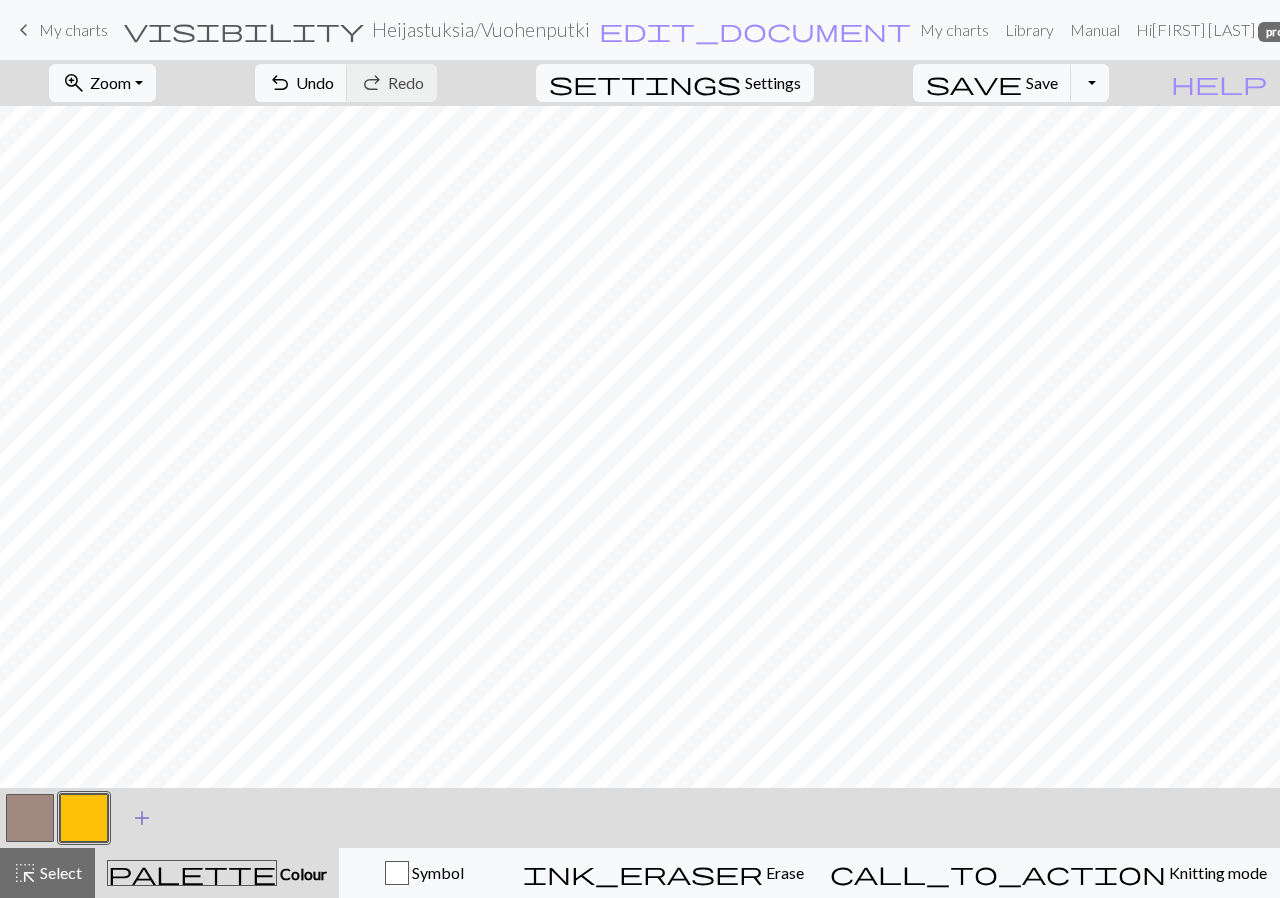 click on "Edit colour Name CC1 Use advanced picker Reorder arrow_back Move left arrow_forward Move right Delete Done Cancel" at bounding box center (640, 449) 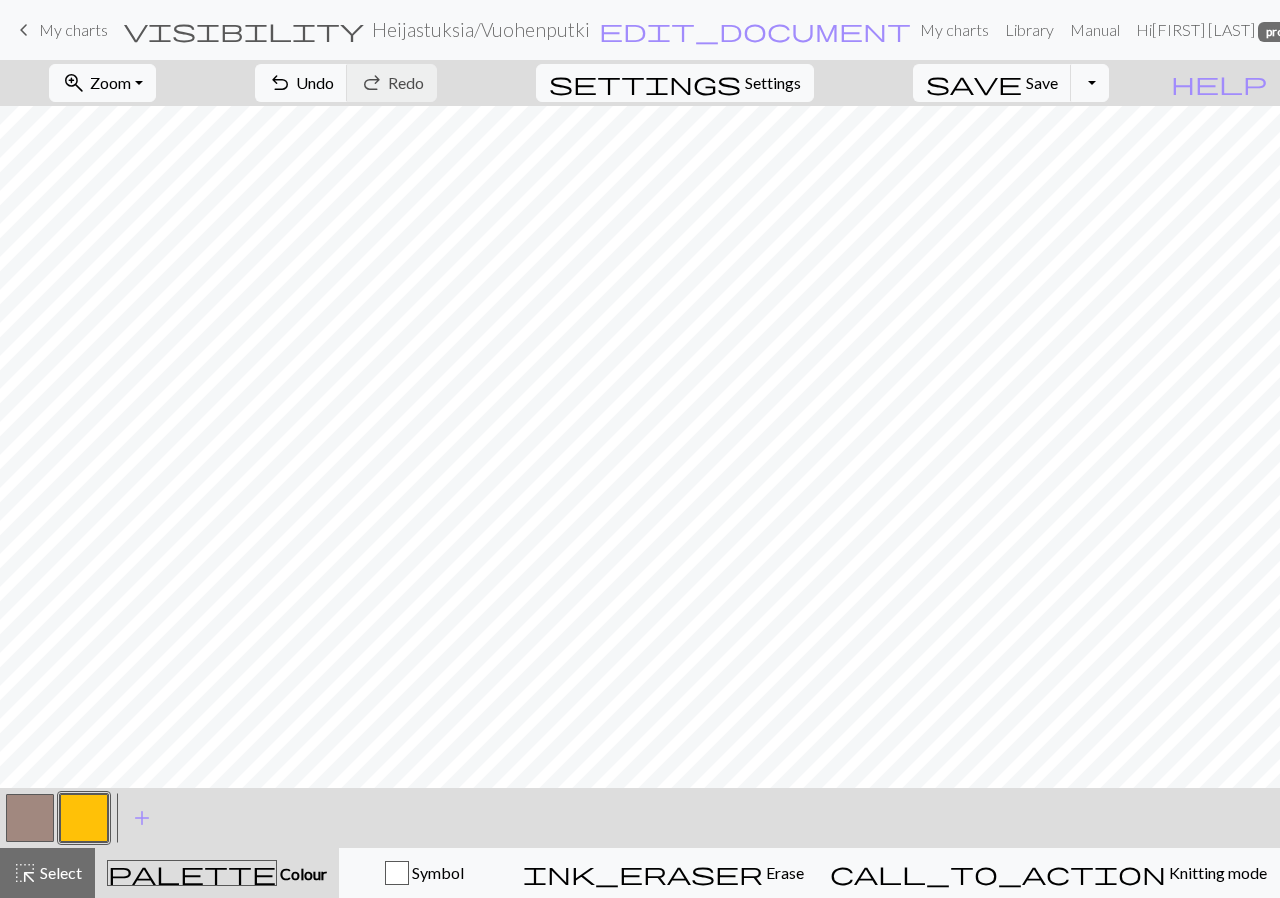 click on "palette" at bounding box center (192, 873) 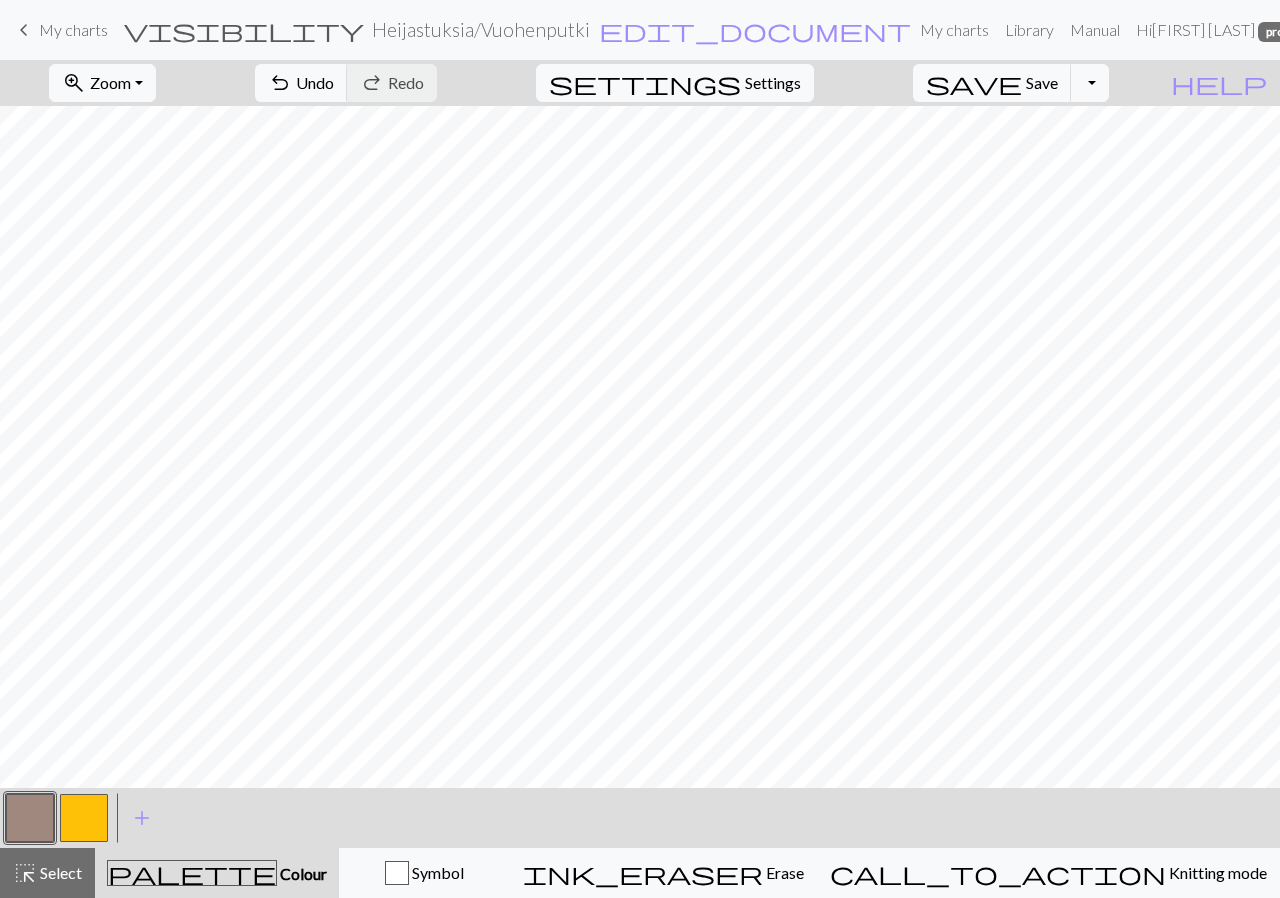 click at bounding box center [84, 818] 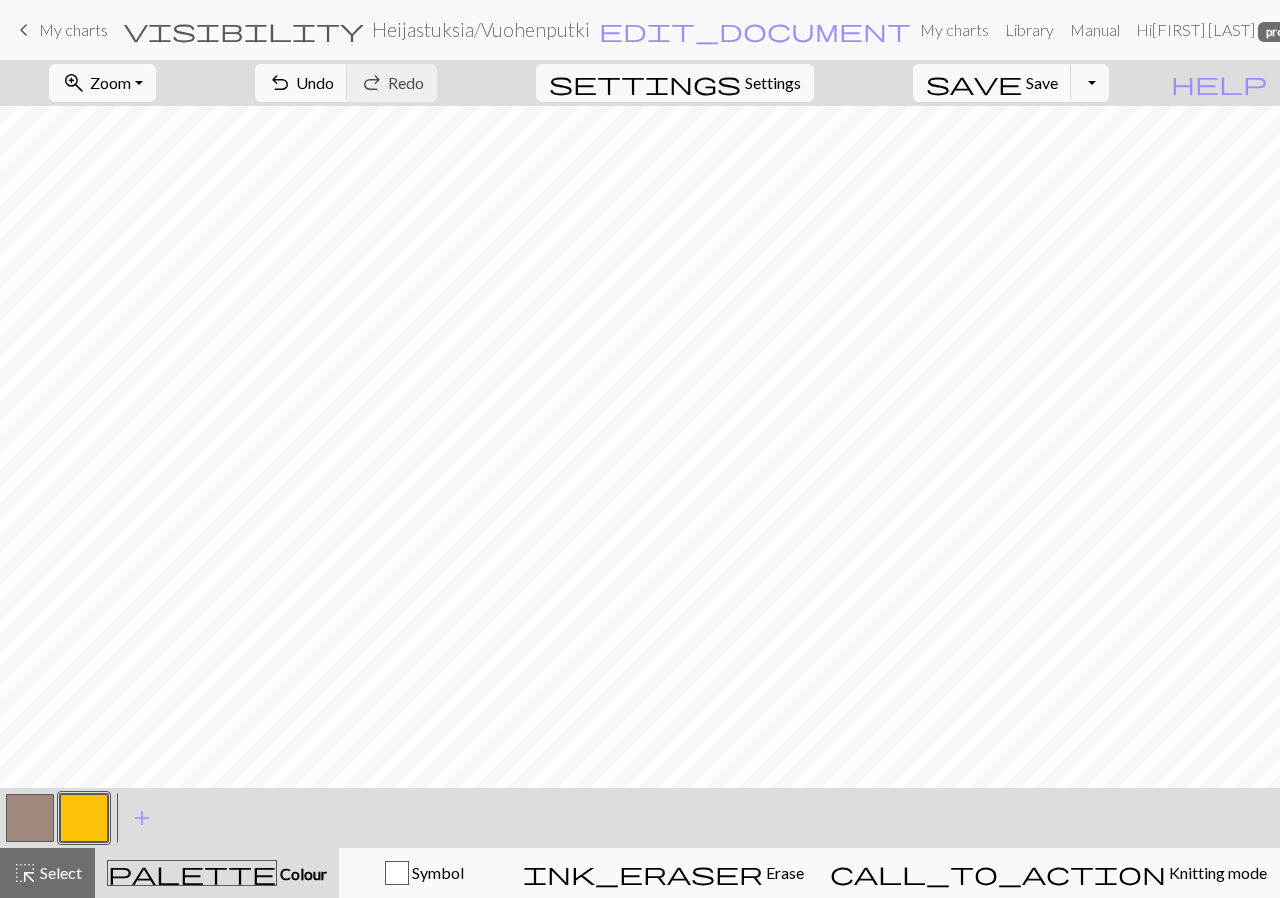 click at bounding box center (84, 818) 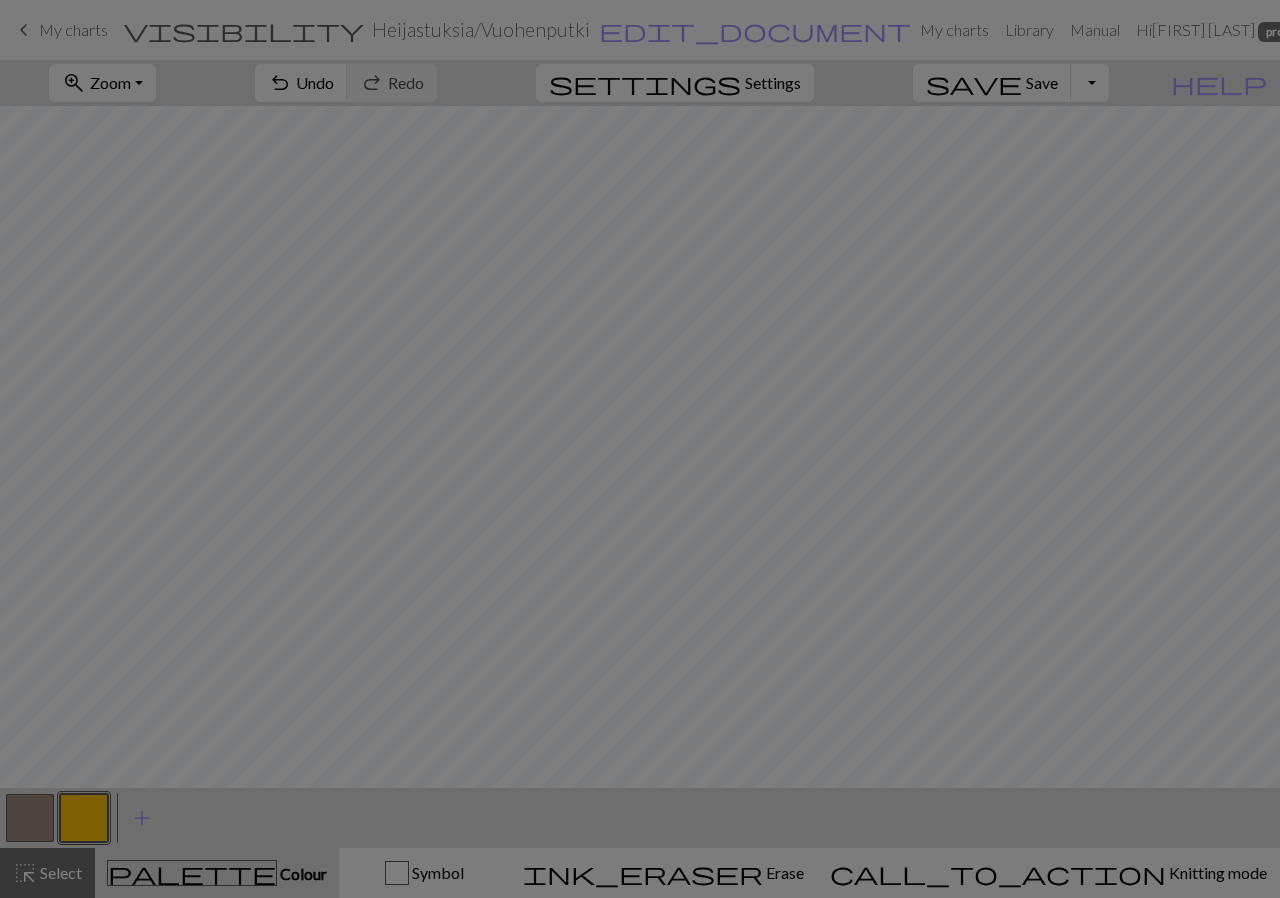 click on "Edit colour Name CC1 Use advanced picker Reorder arrow_back Move left arrow_forward Move right Delete Done Cancel" at bounding box center (640, 449) 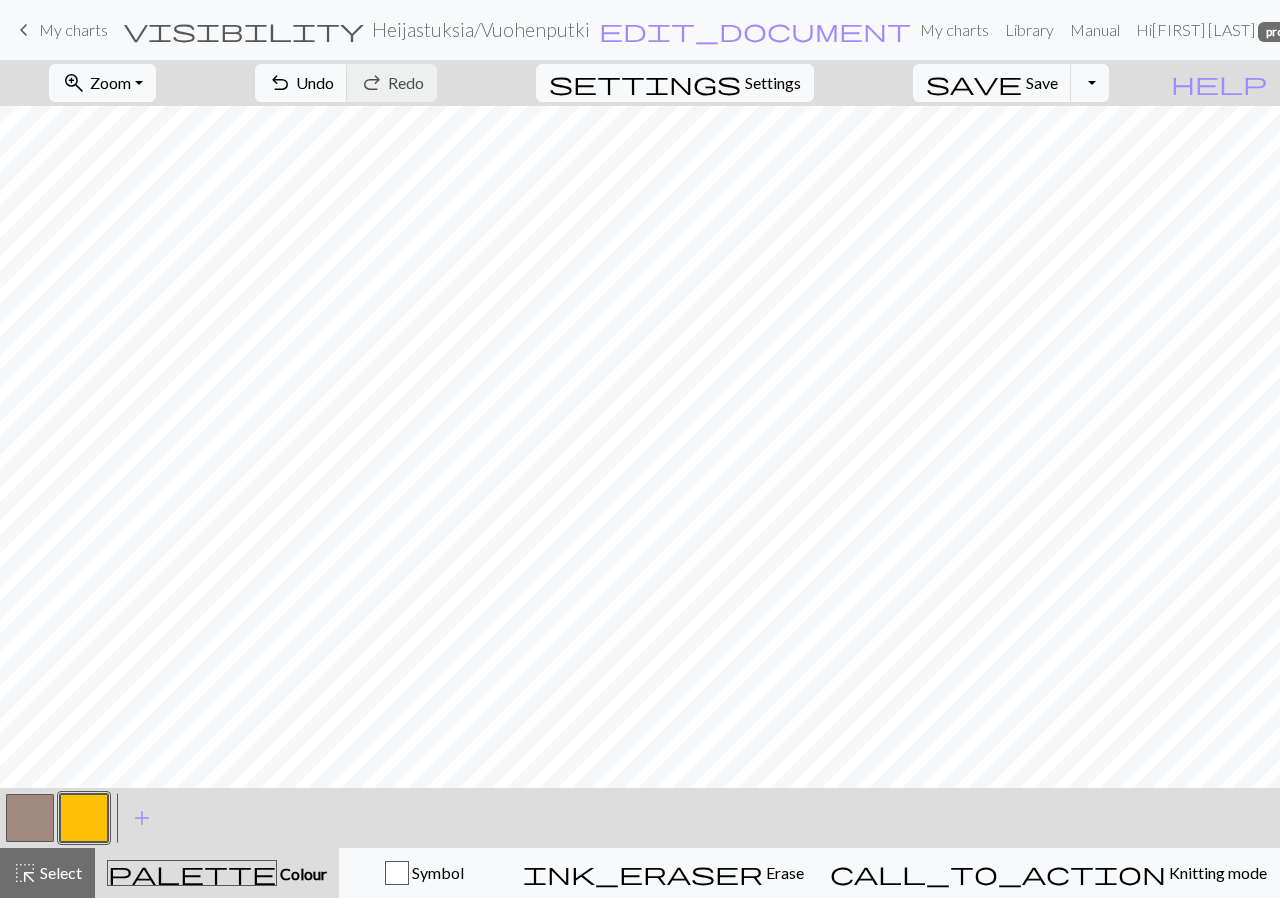 click at bounding box center [84, 818] 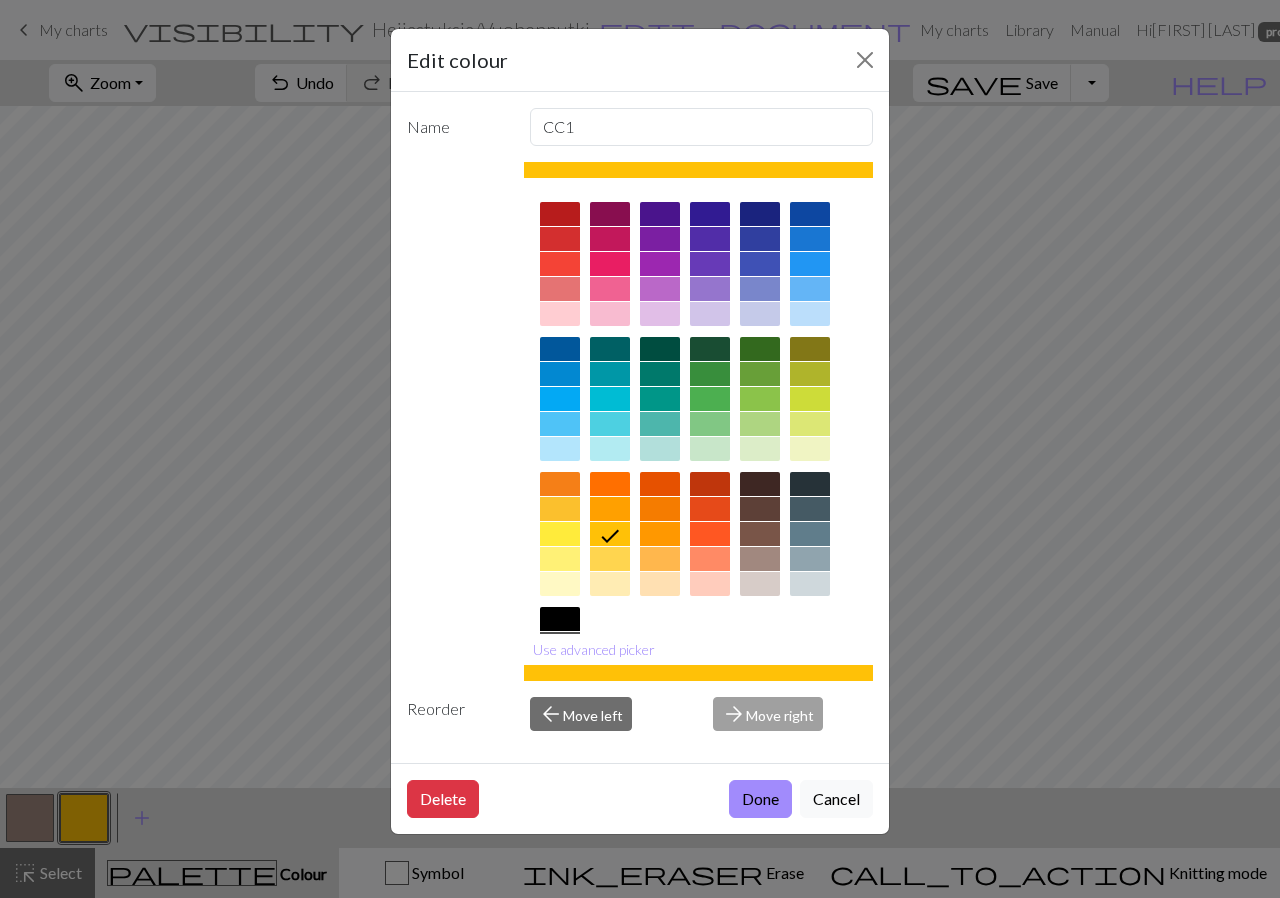 click at bounding box center (699, 467) 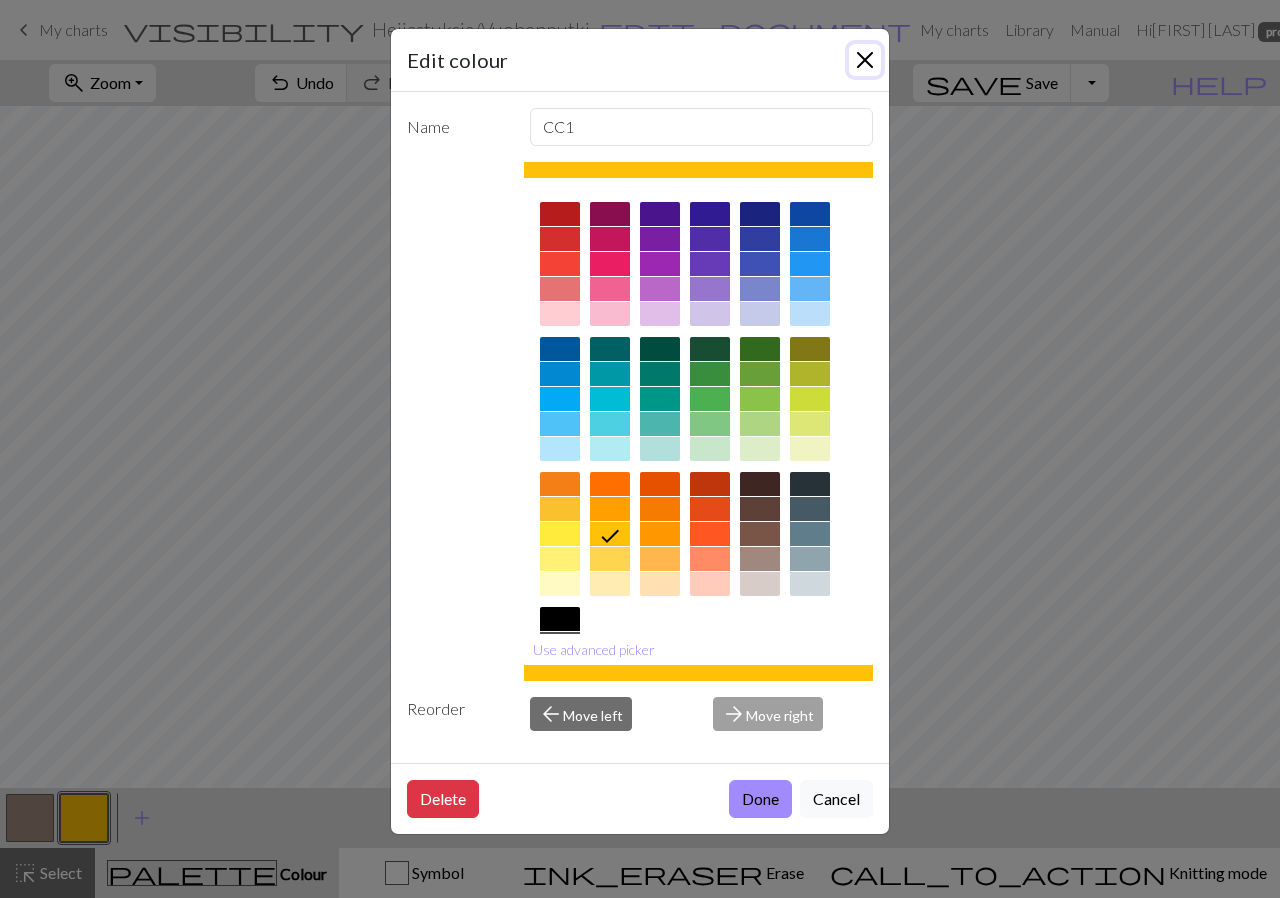click at bounding box center [865, 60] 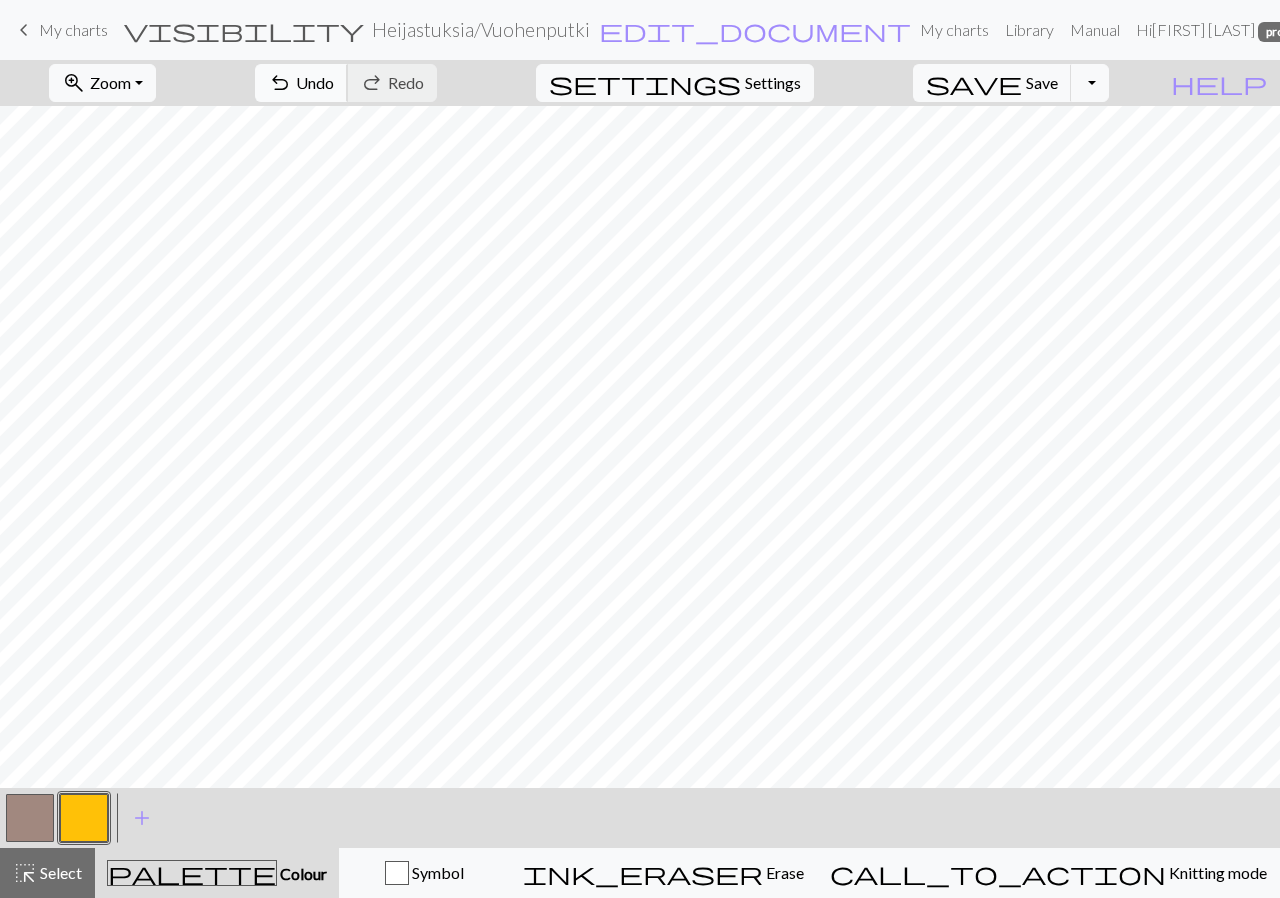 click on "Undo" at bounding box center [315, 82] 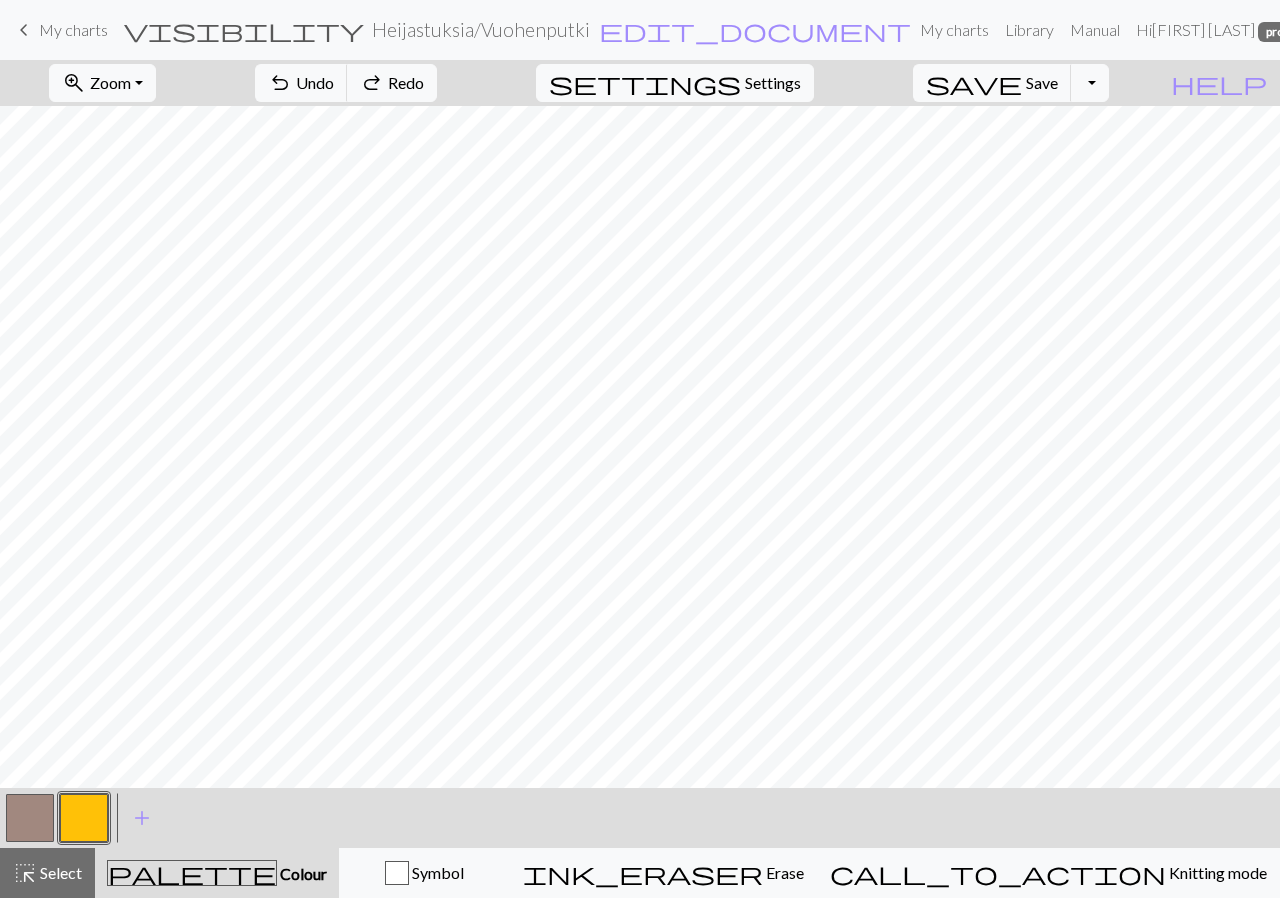 click at bounding box center [84, 818] 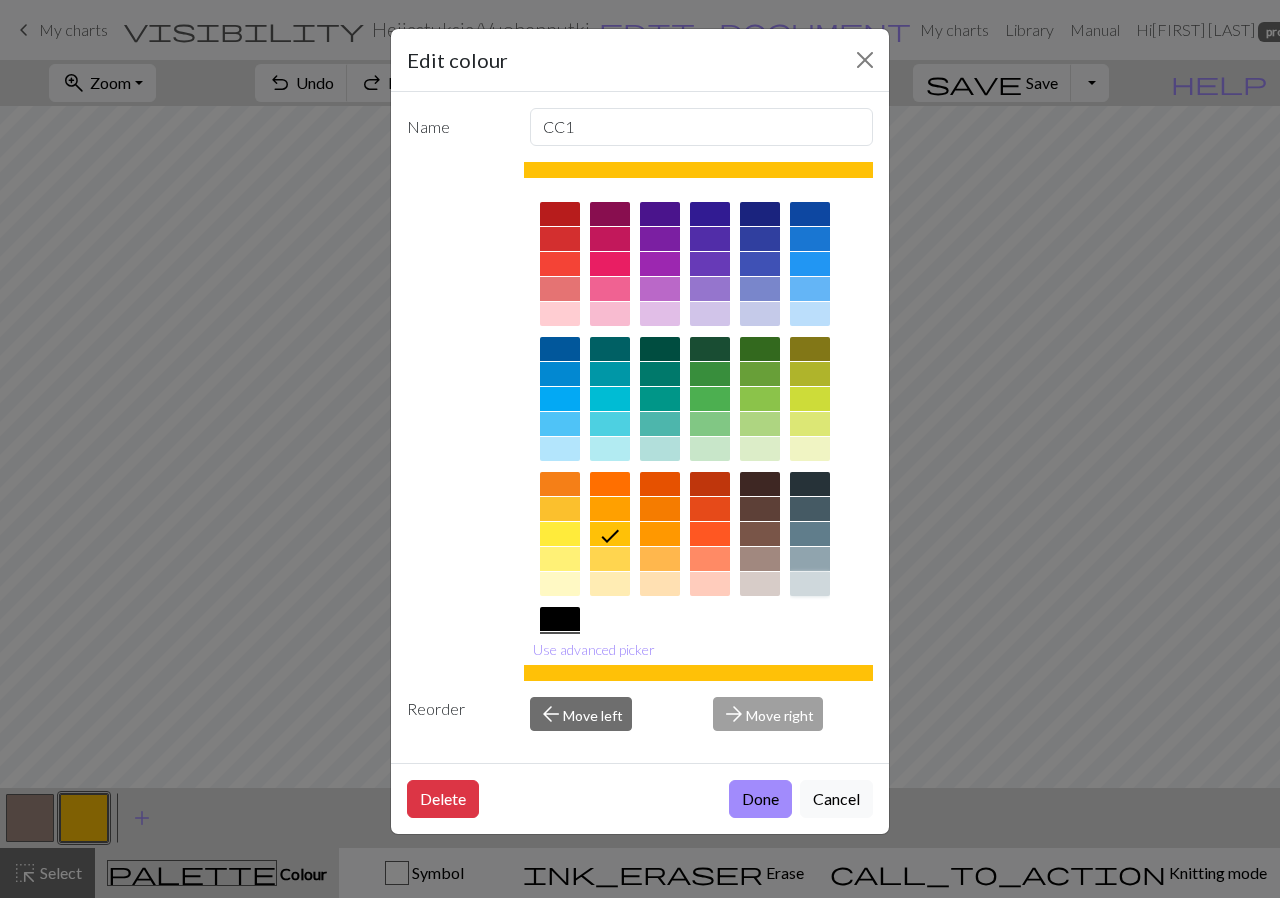 click at bounding box center (810, 584) 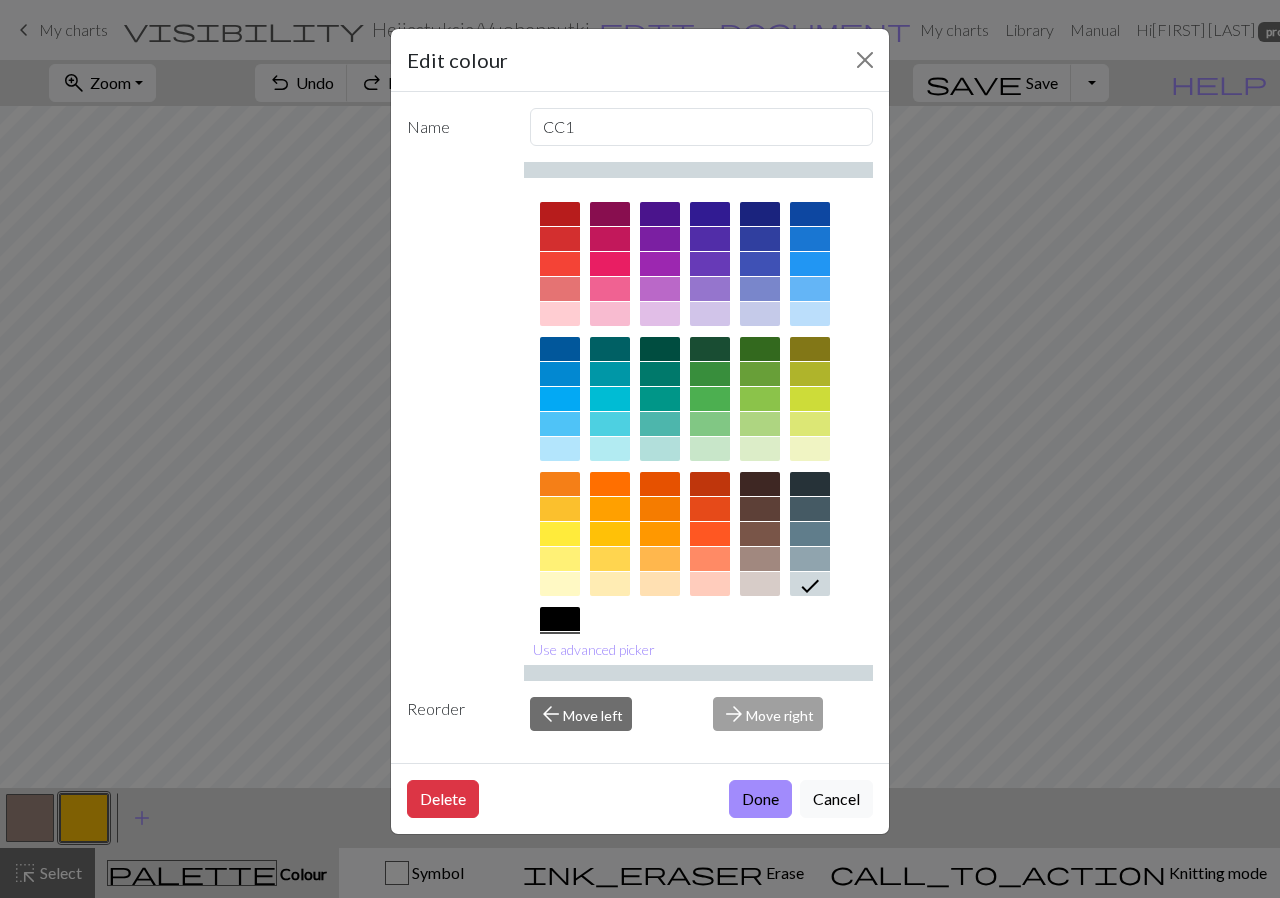 click at bounding box center [699, 467] 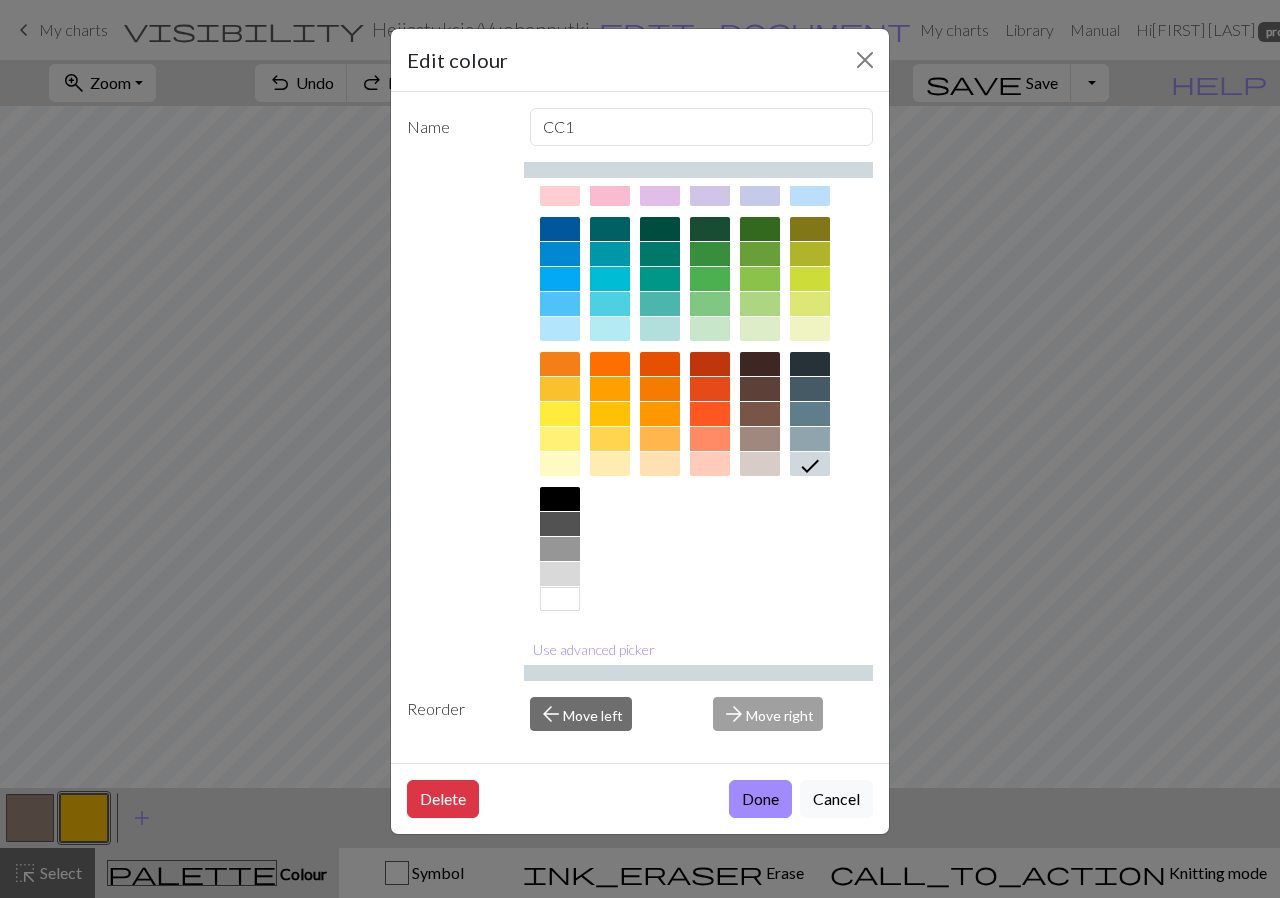 click at bounding box center [560, 554] 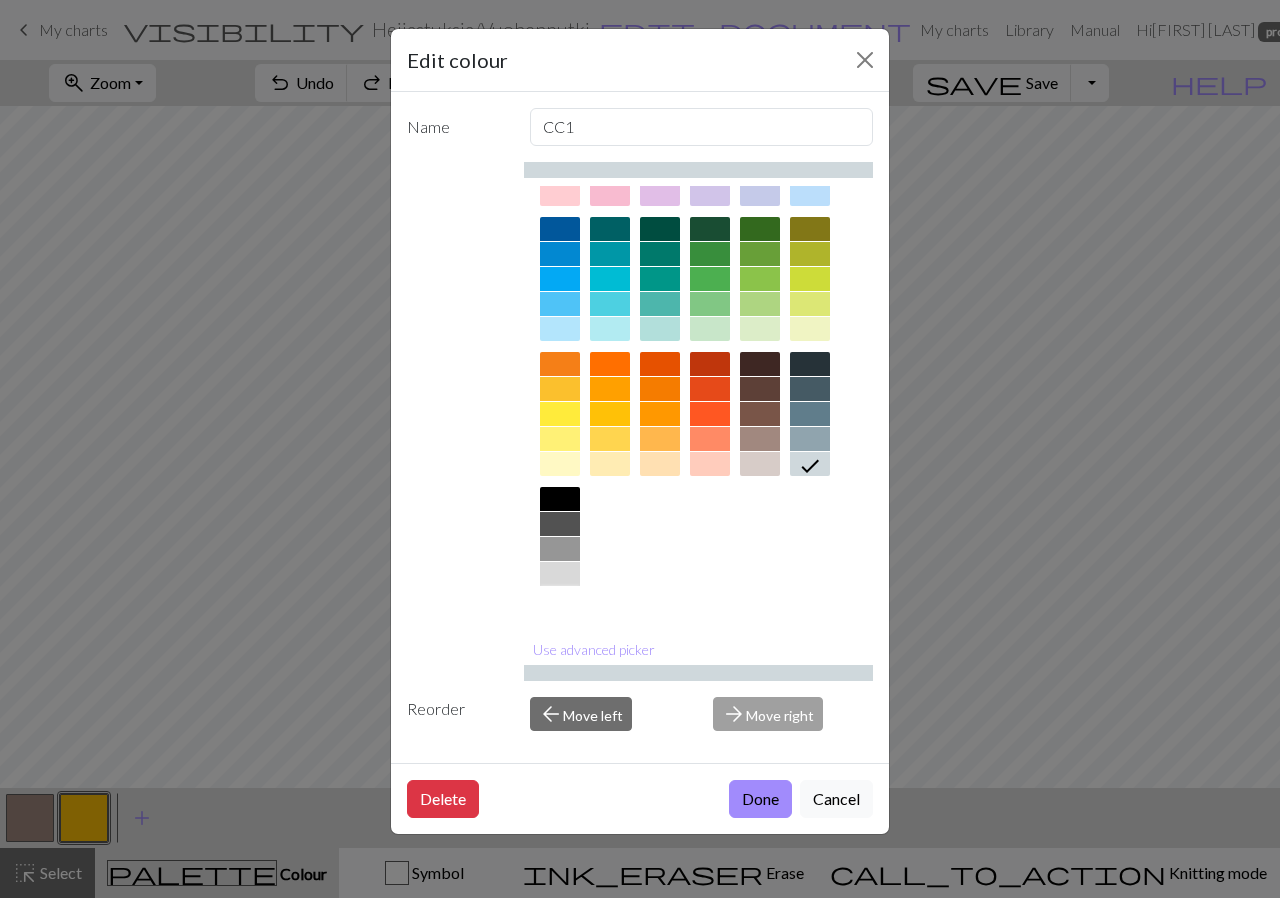click at bounding box center (560, 599) 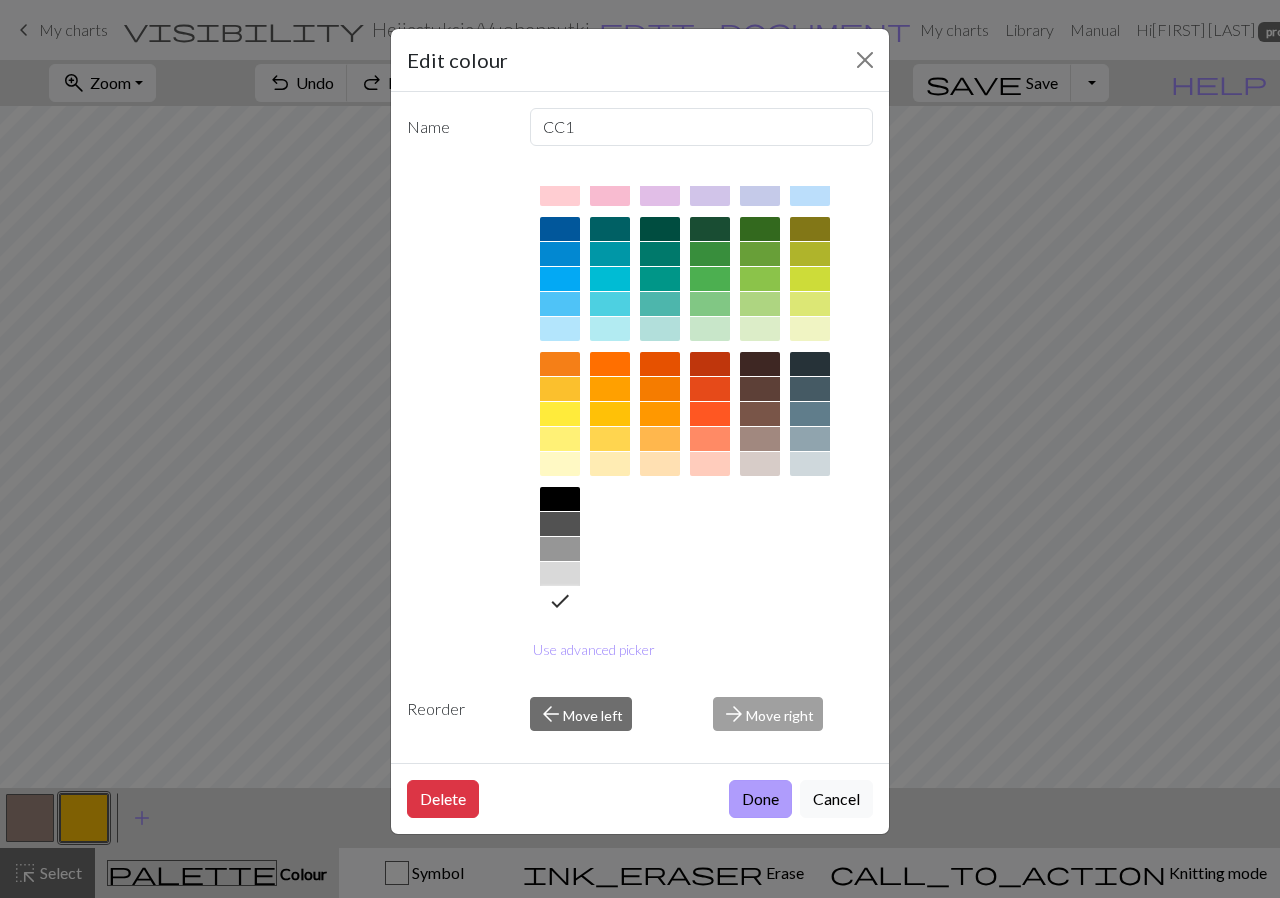 click on "Done" at bounding box center [760, 799] 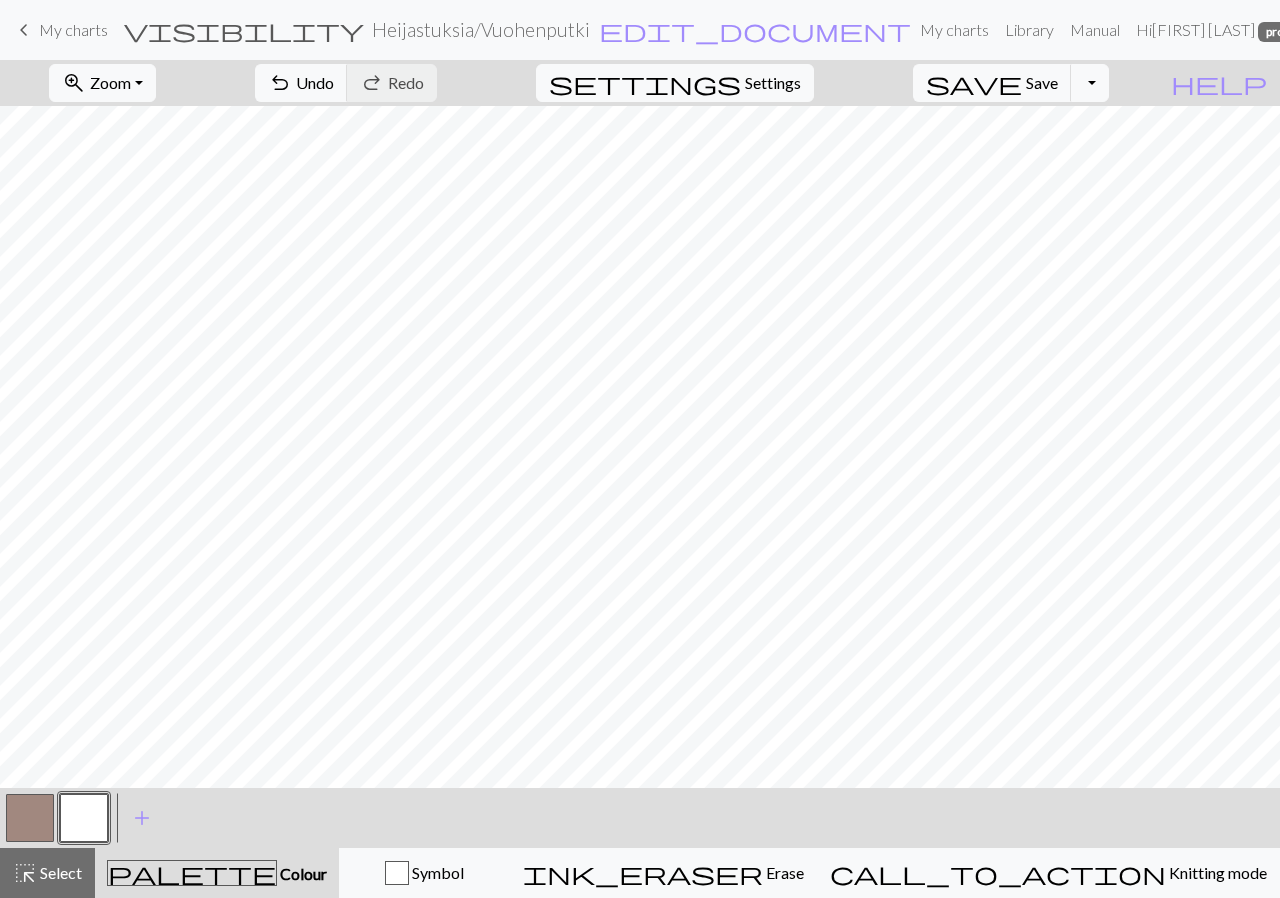 click at bounding box center (84, 818) 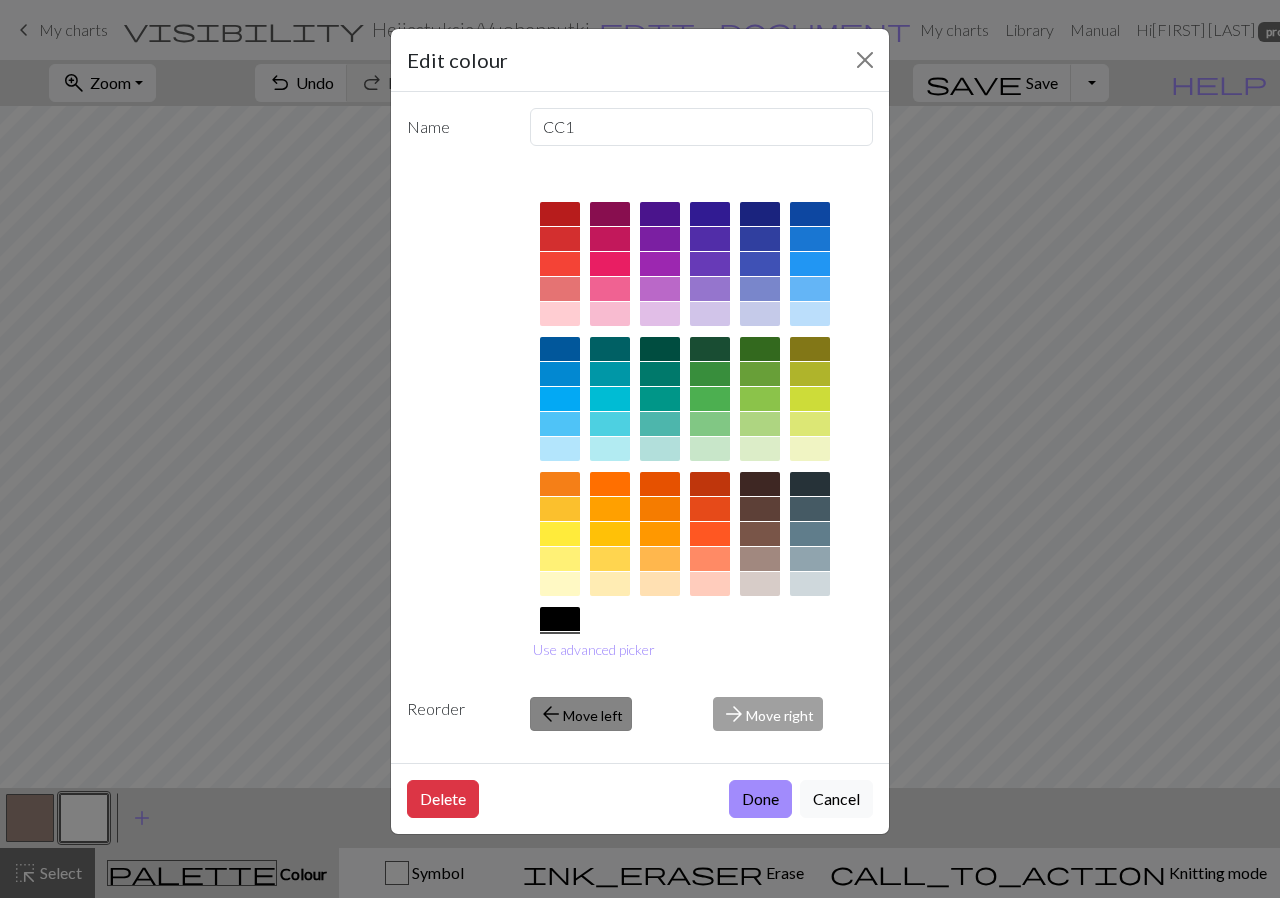 click on "arrow_back Move left" at bounding box center [581, 714] 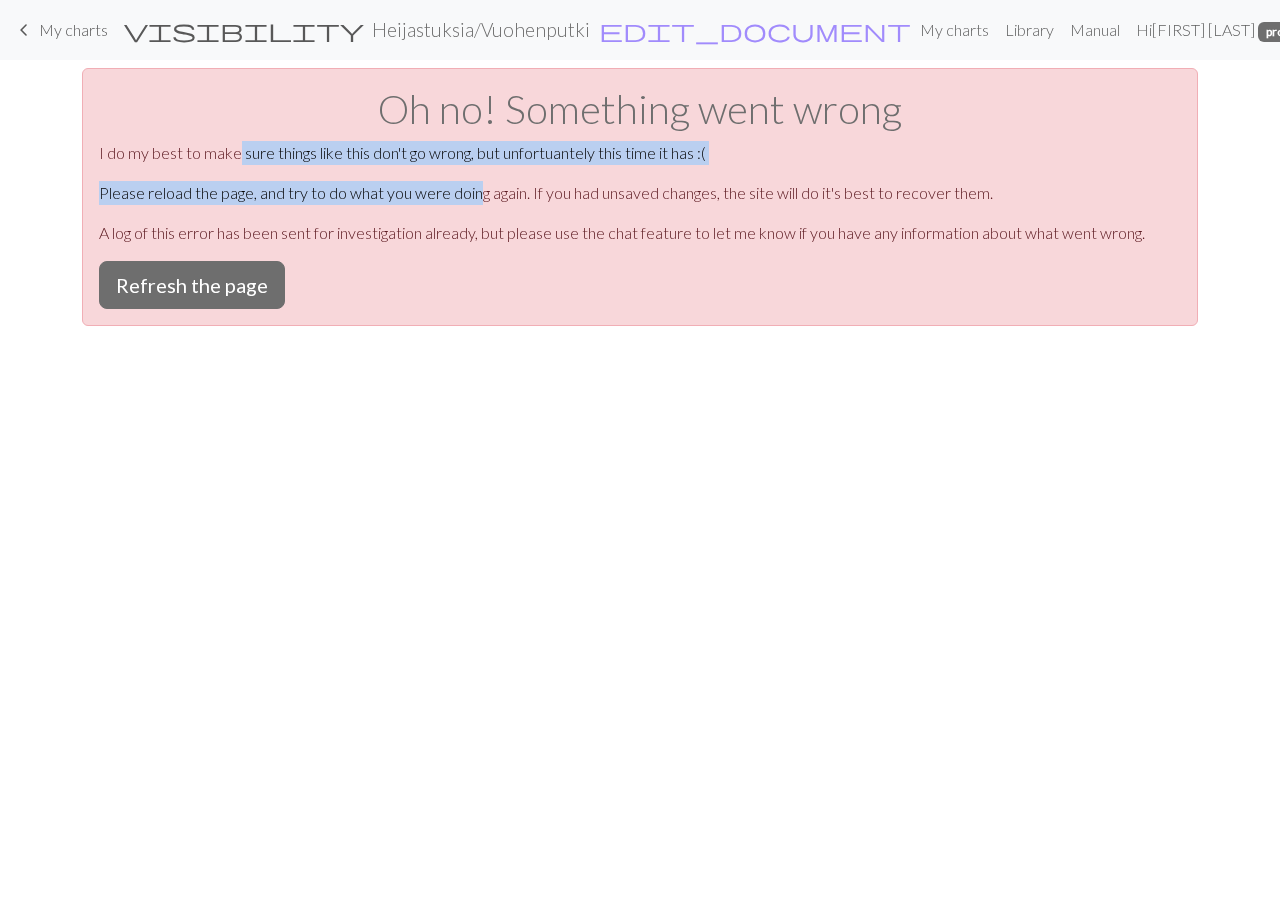 drag, startPoint x: 247, startPoint y: 97, endPoint x: 483, endPoint y: 184, distance: 251.52534 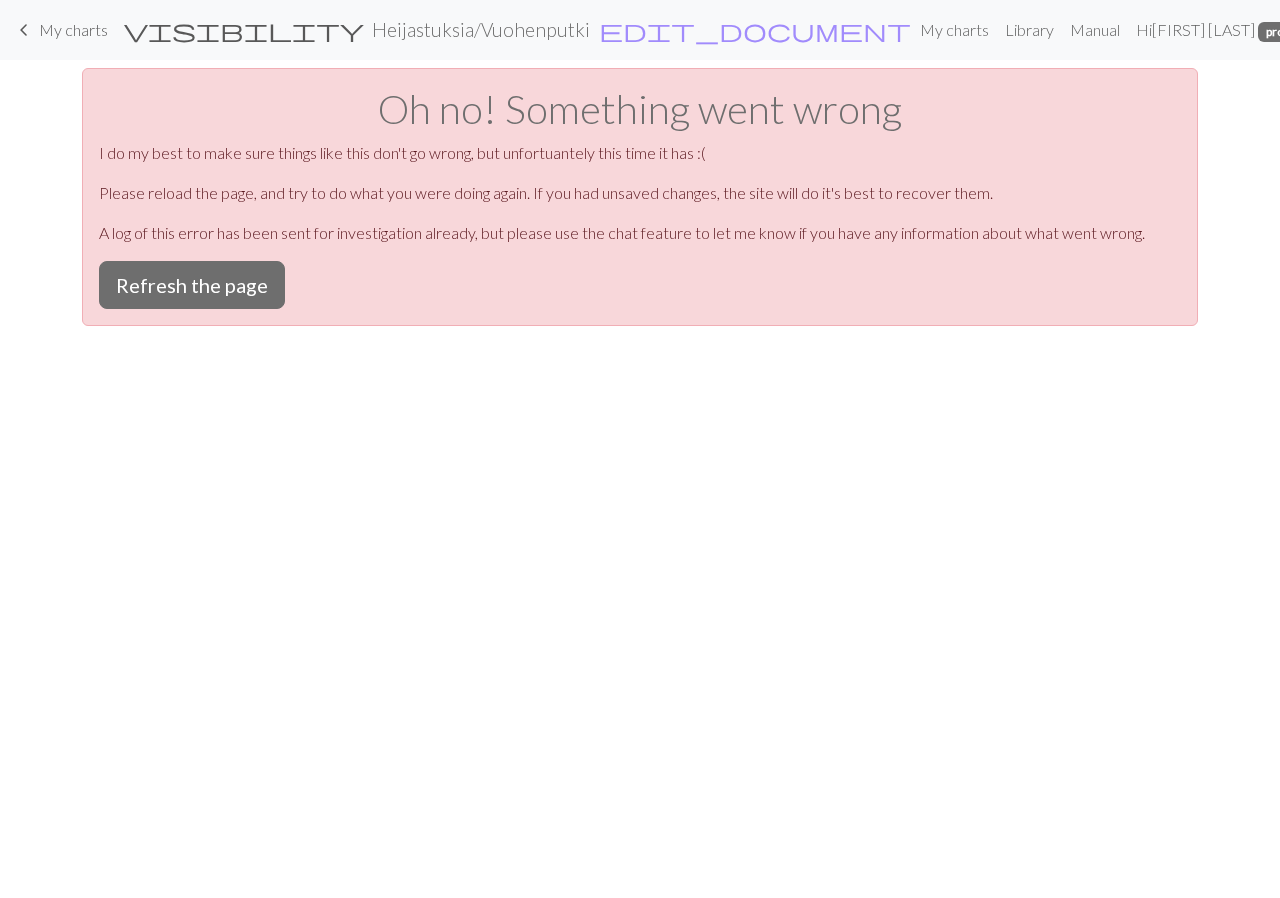 click on "keyboard_arrow_left   My charts visibility Heijastuksia  /  Vuohenputki edit_document Edit settings My charts Library Manual Hi  Tanja Nyholm   pro Account settings Logout Oh no! Something went wrong I do my best to make sure things like this don't go wrong, but unfortuantely this time it has :( Please reload the page, and try to do what you were doing again. If you had unsaved changes, the site will do it's best to recover them. A log of this error has been sent for investigation already, but please use the chat feature to let me know if you have any information about what went wrong. Refresh the page" at bounding box center [640, 449] 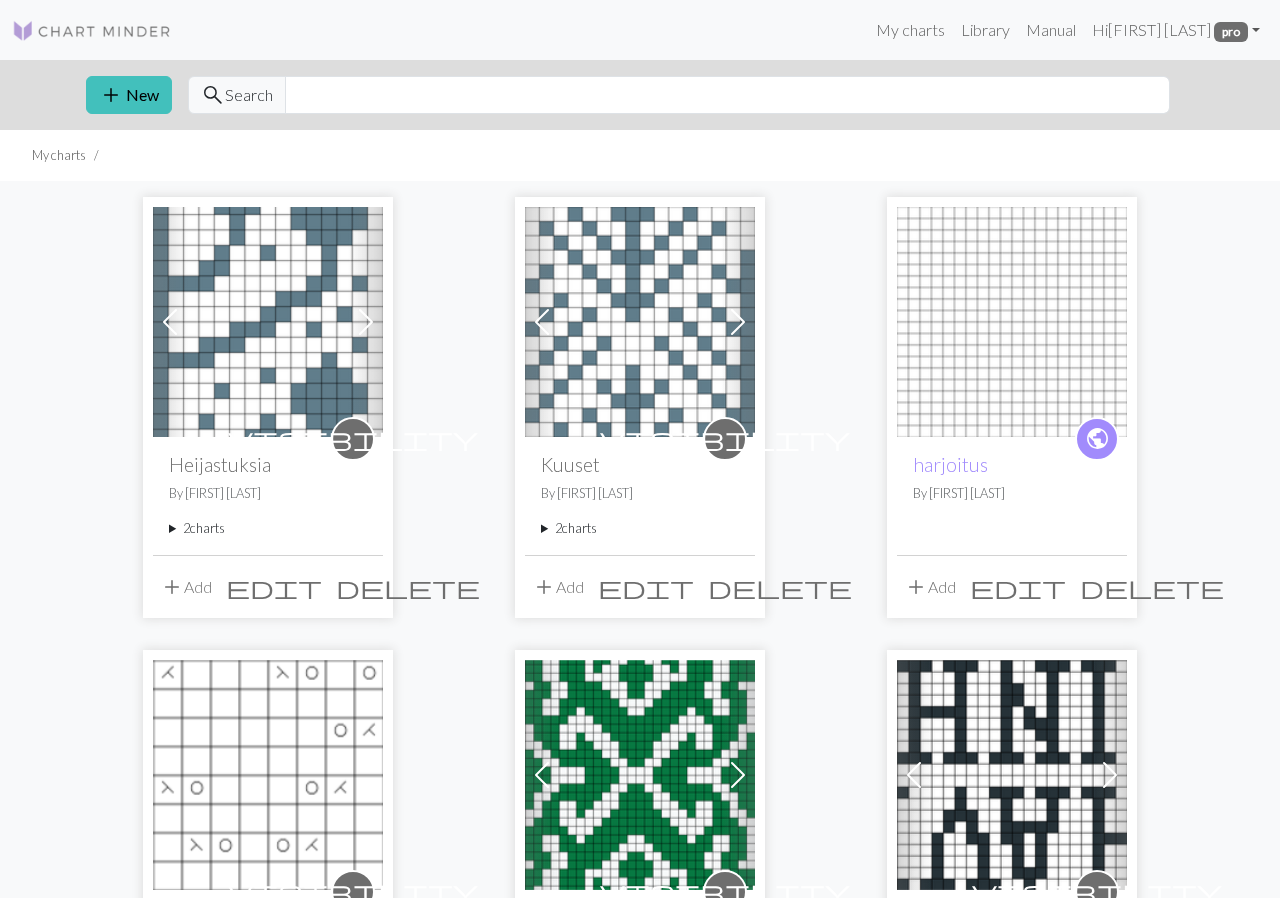 click on "2  charts" at bounding box center (268, 528) 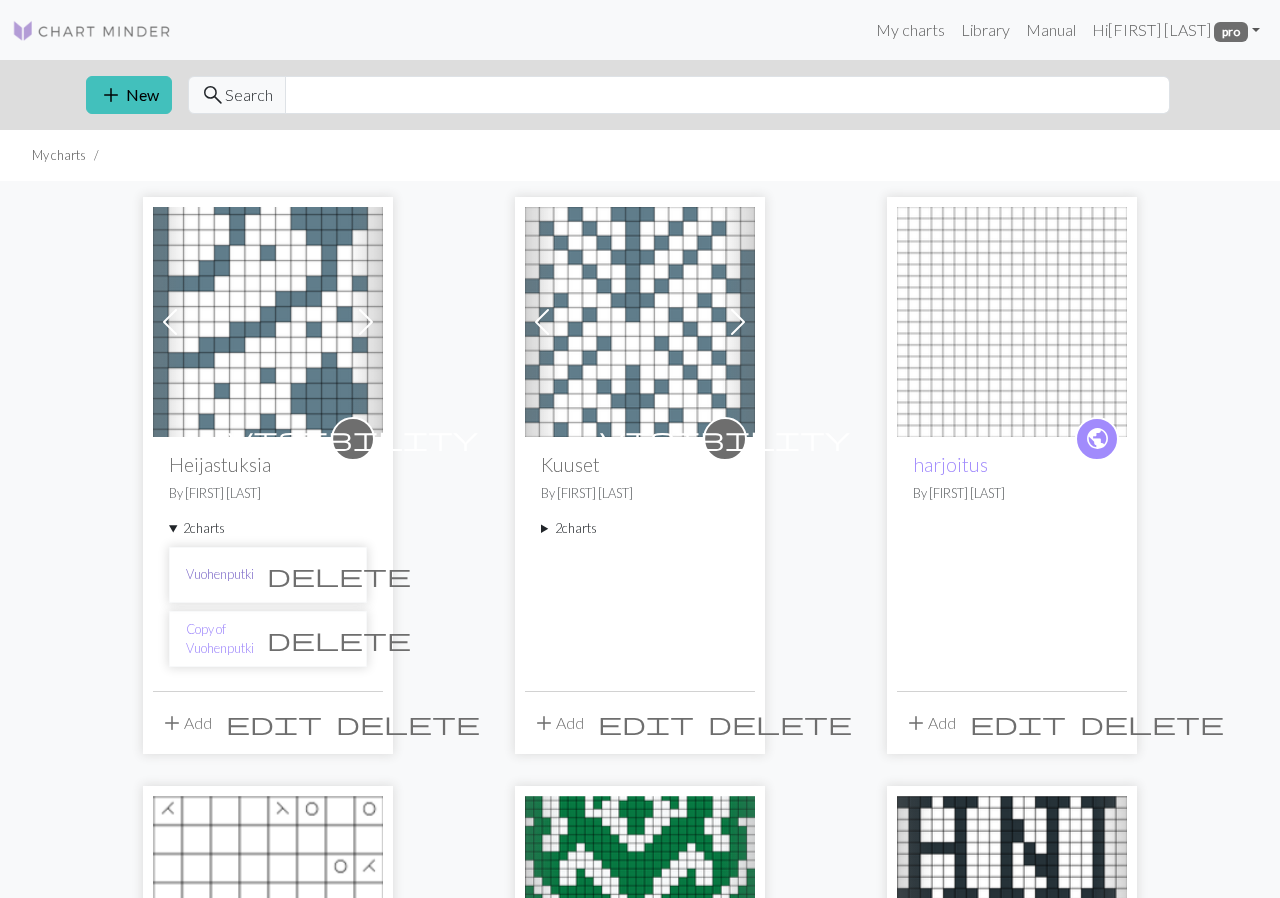 click on "Vuohenputki" at bounding box center (220, 574) 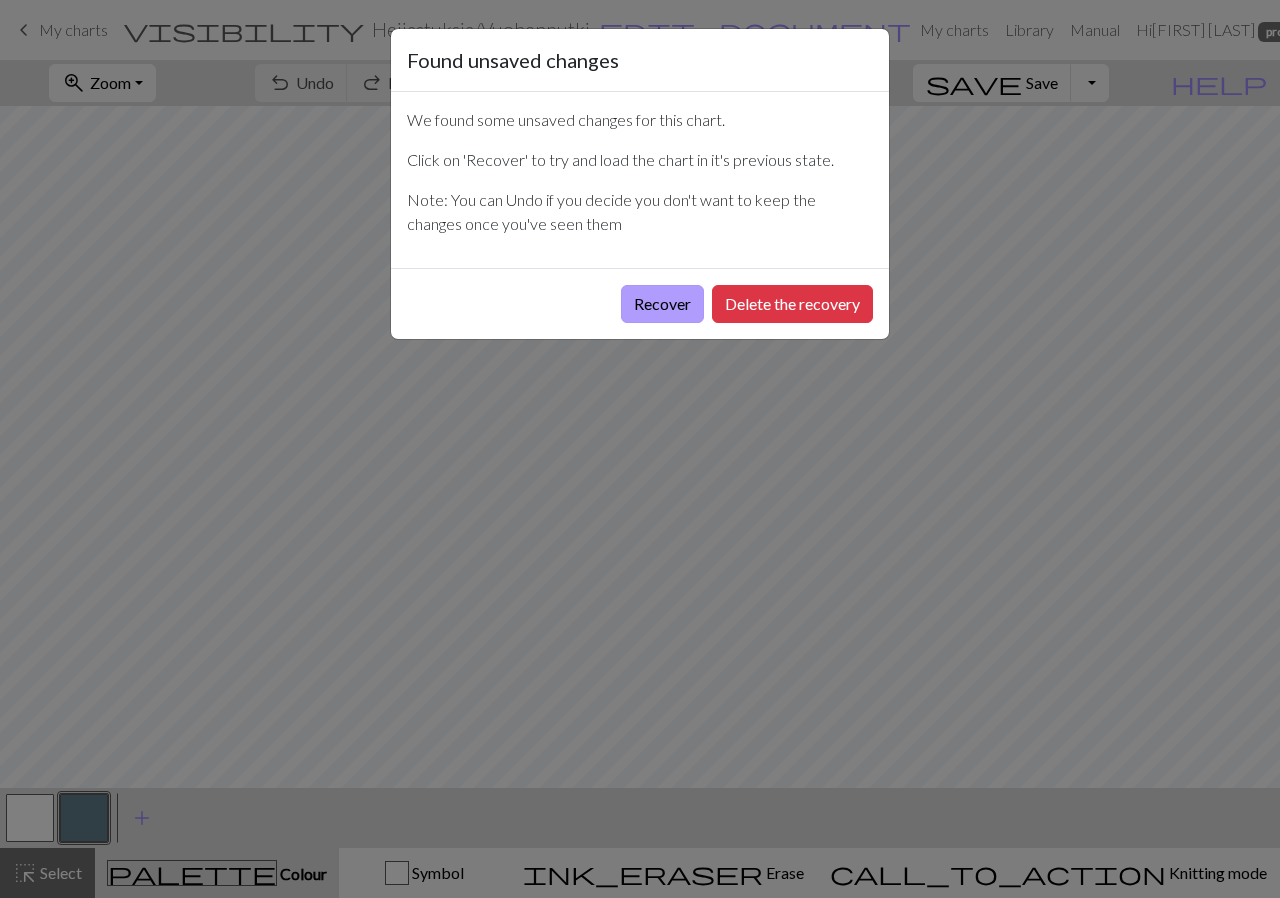 click on "Recover" at bounding box center [662, 304] 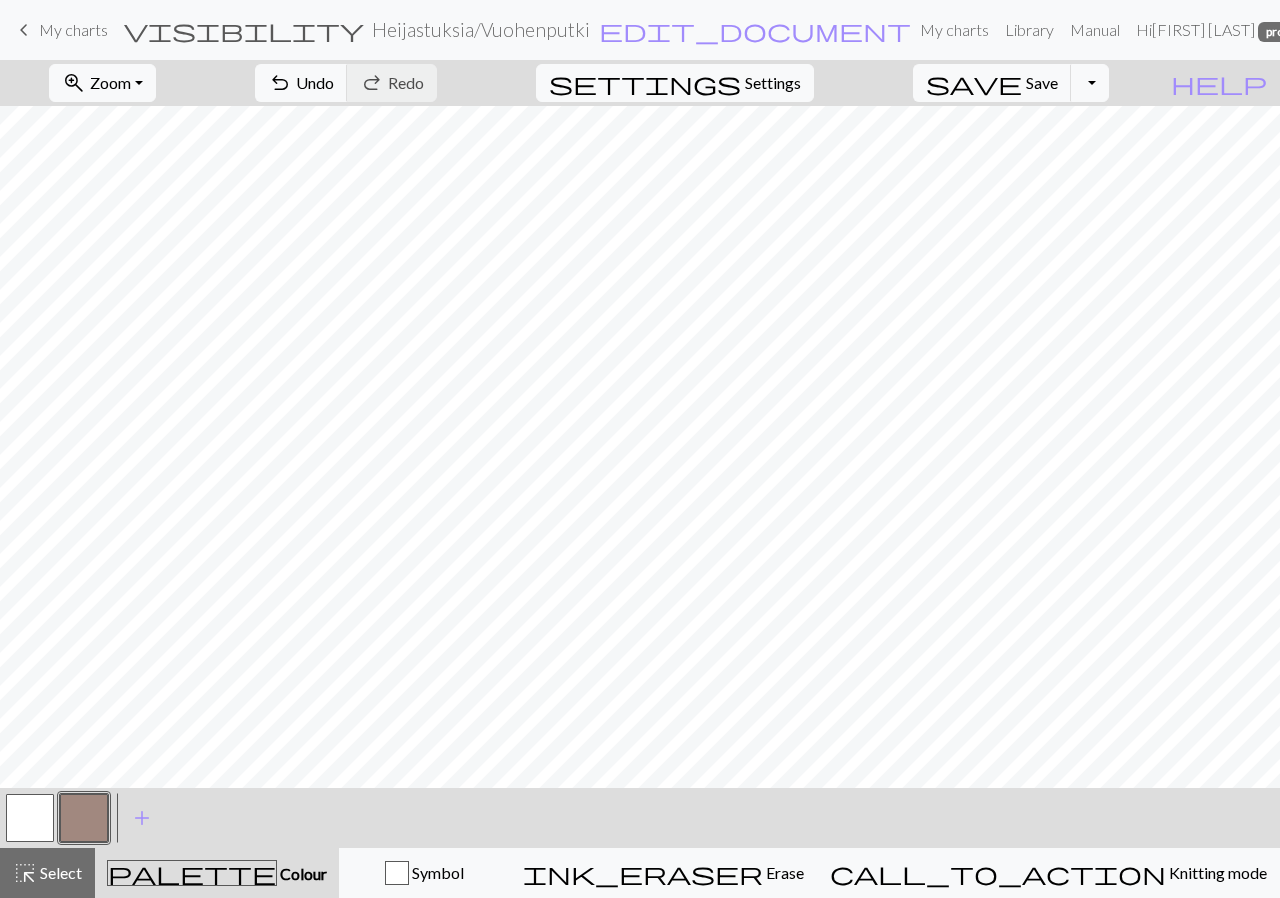 click at bounding box center [30, 818] 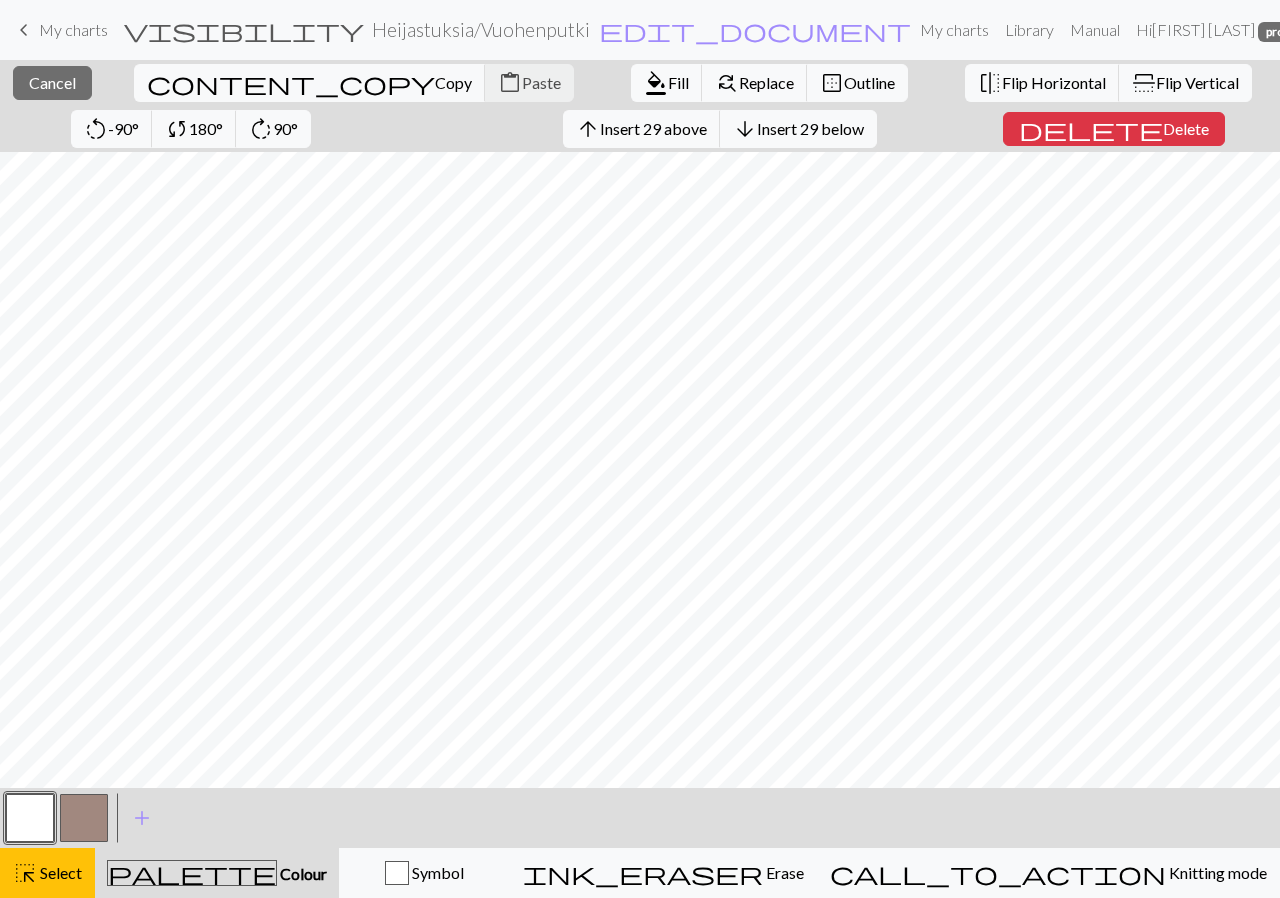 click at bounding box center (30, 818) 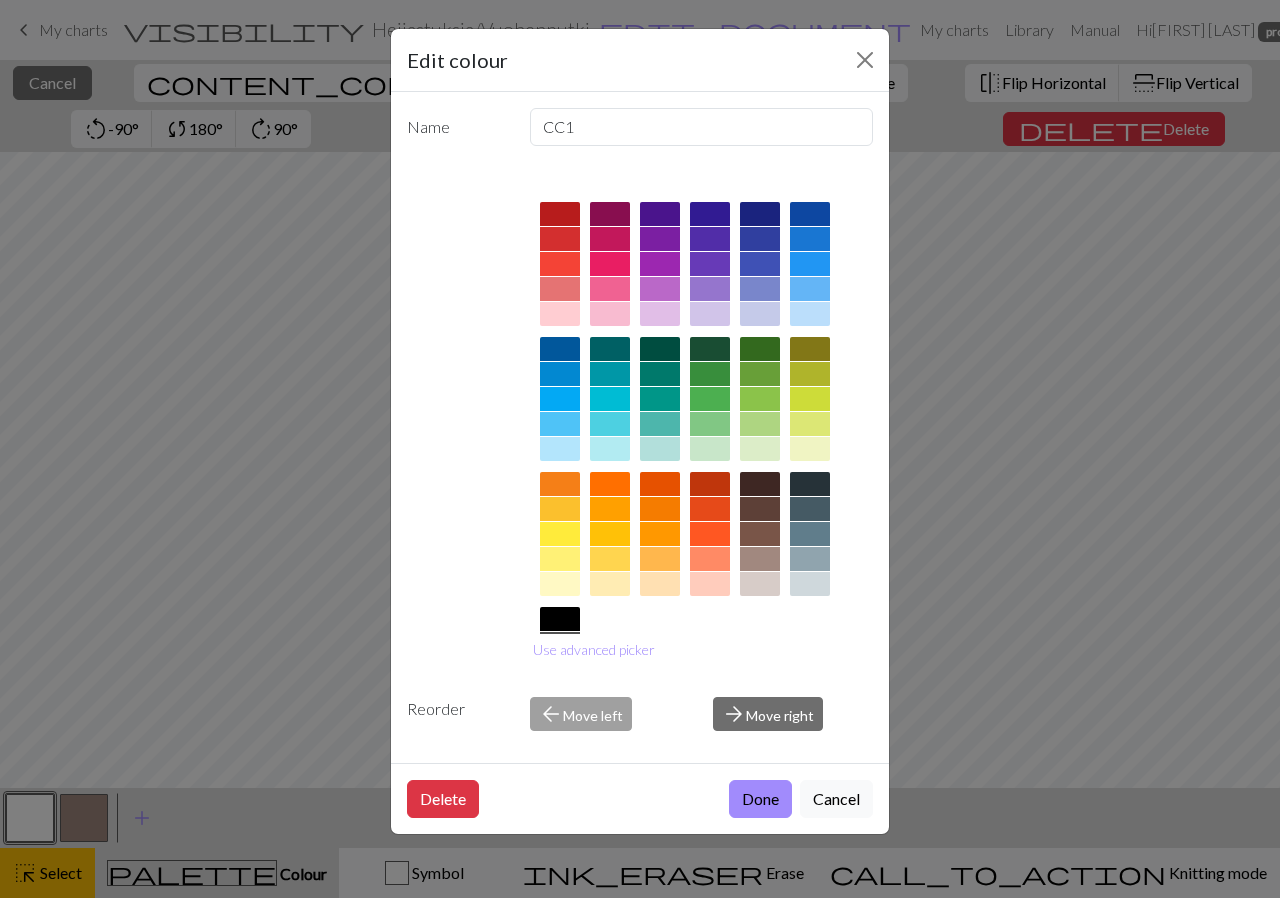 scroll, scrollTop: 120, scrollLeft: 0, axis: vertical 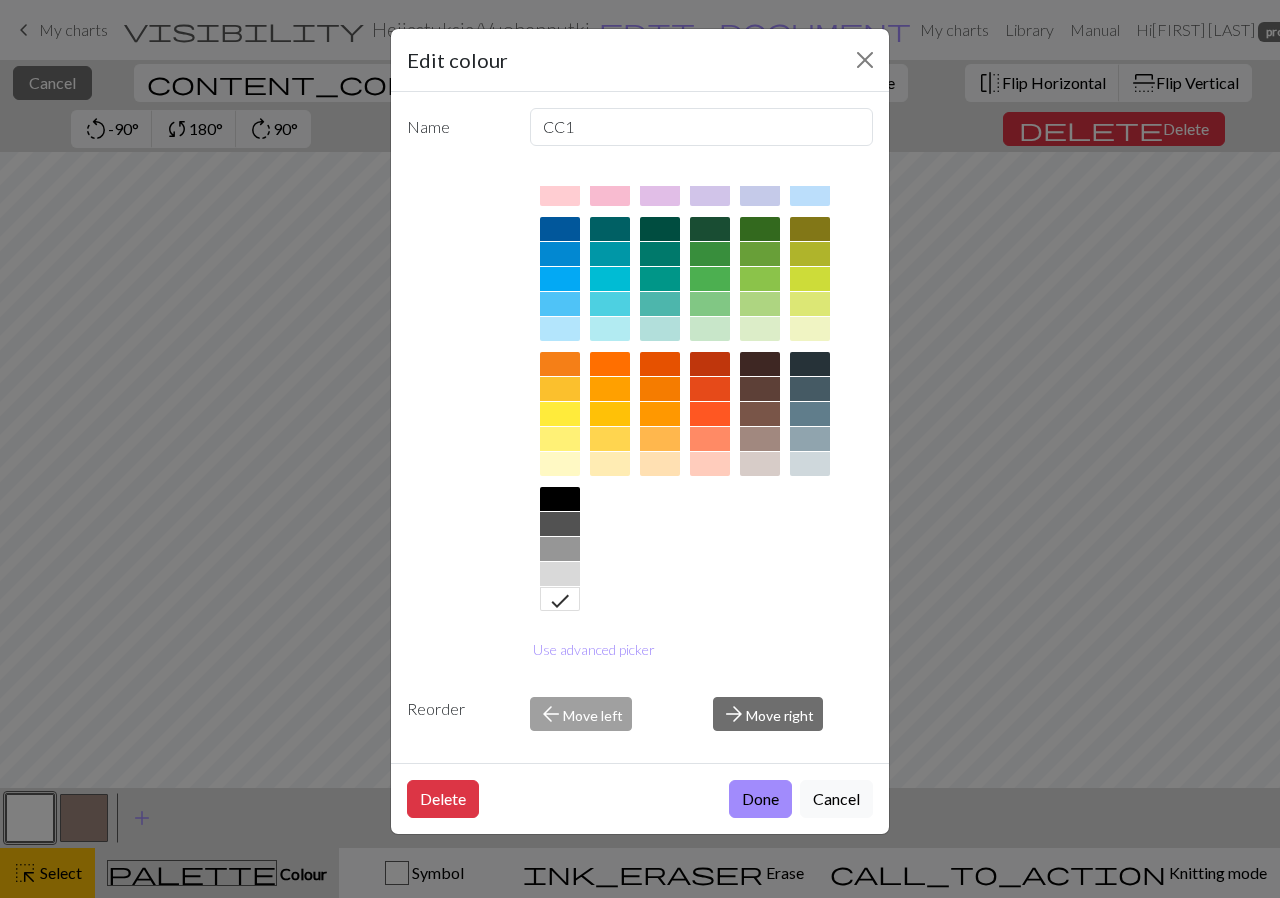 click 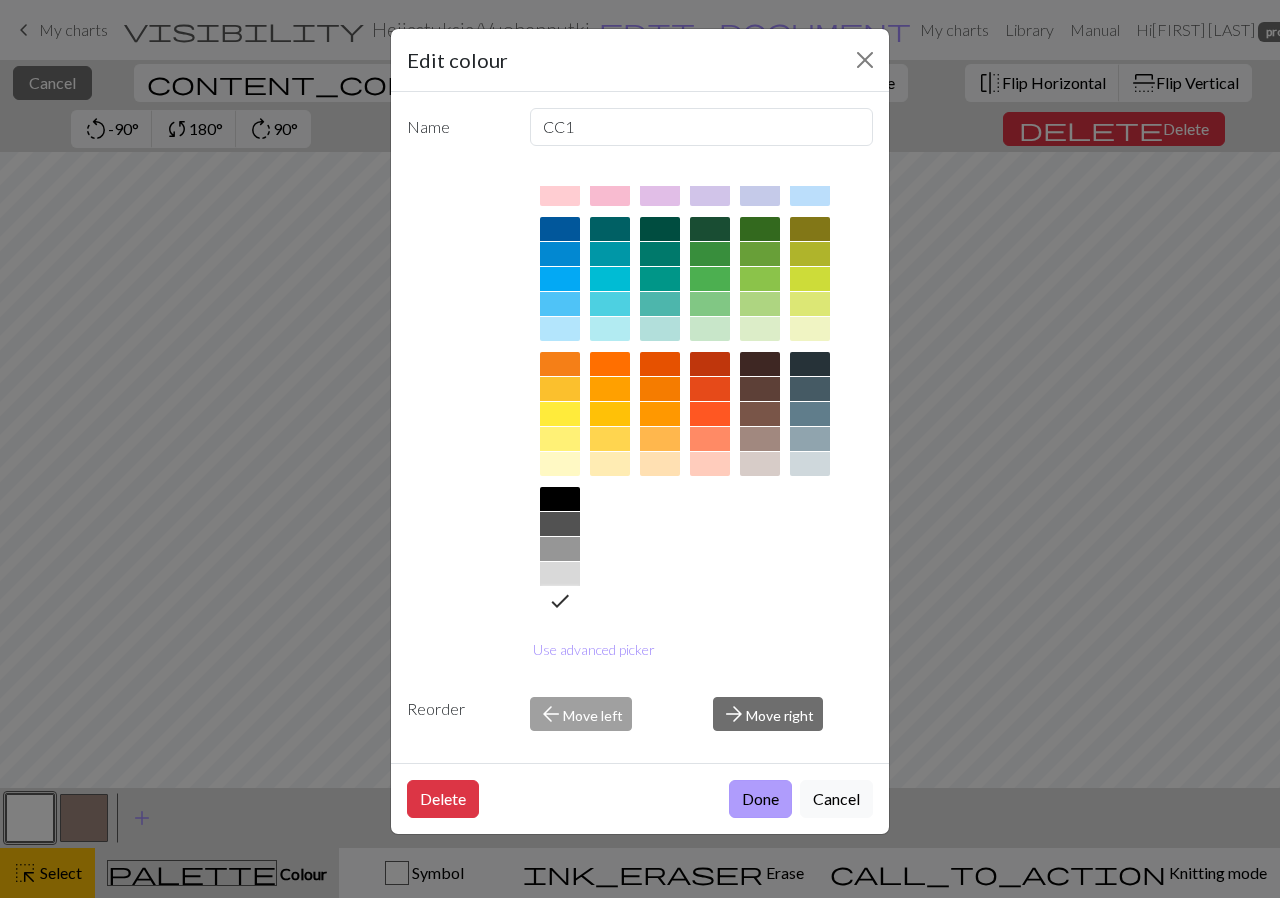 click on "Done" at bounding box center (760, 799) 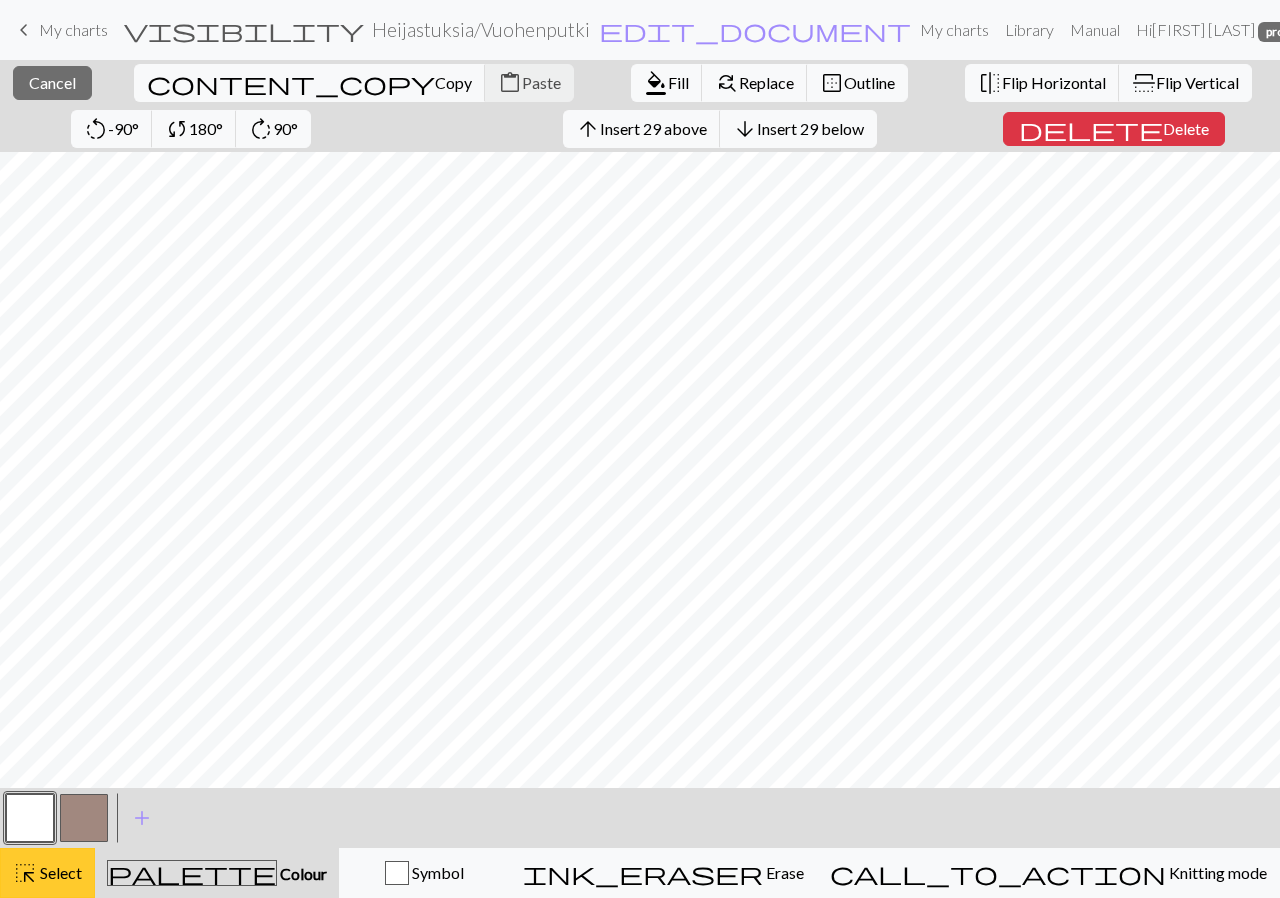 click on "Select" at bounding box center (59, 872) 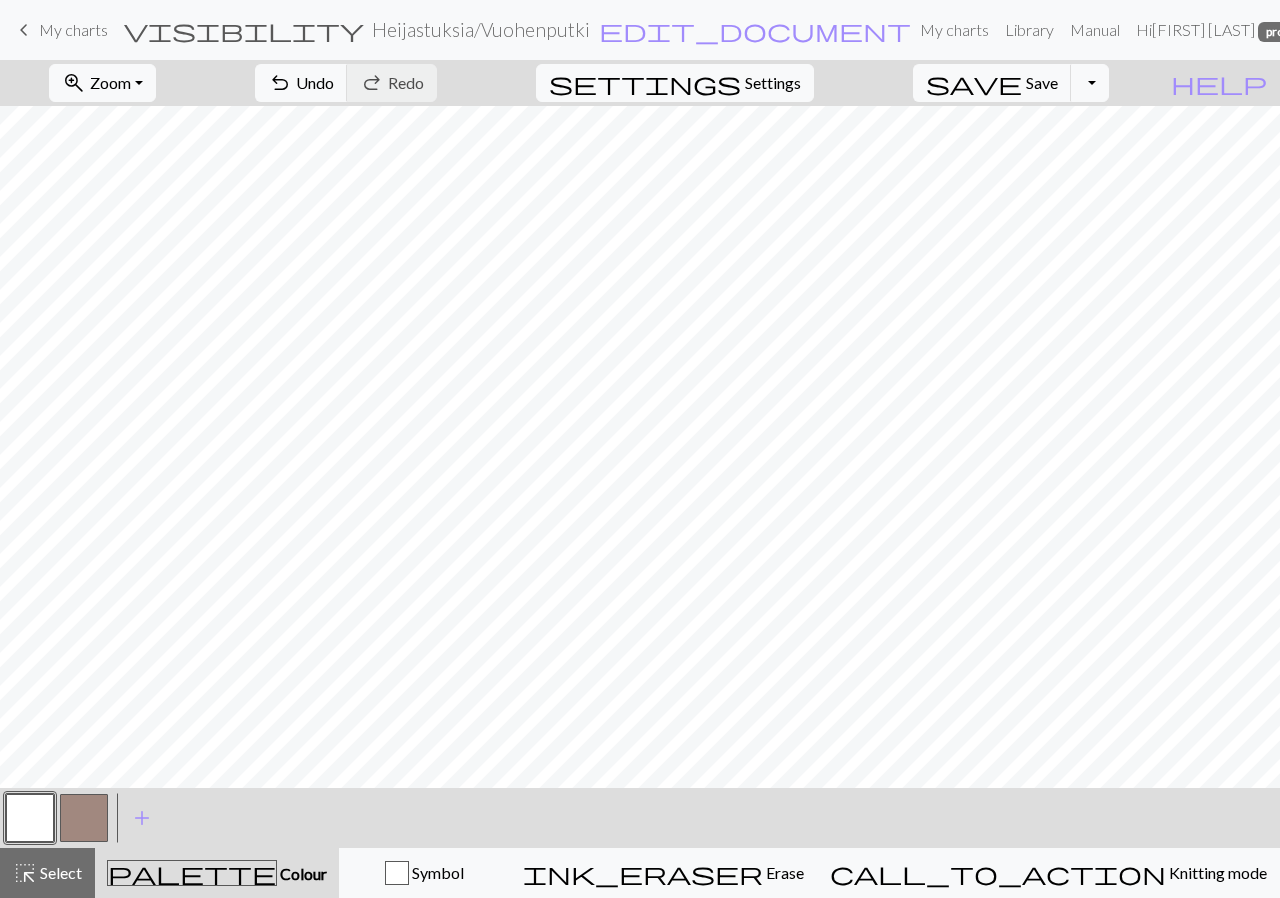 click at bounding box center (30, 818) 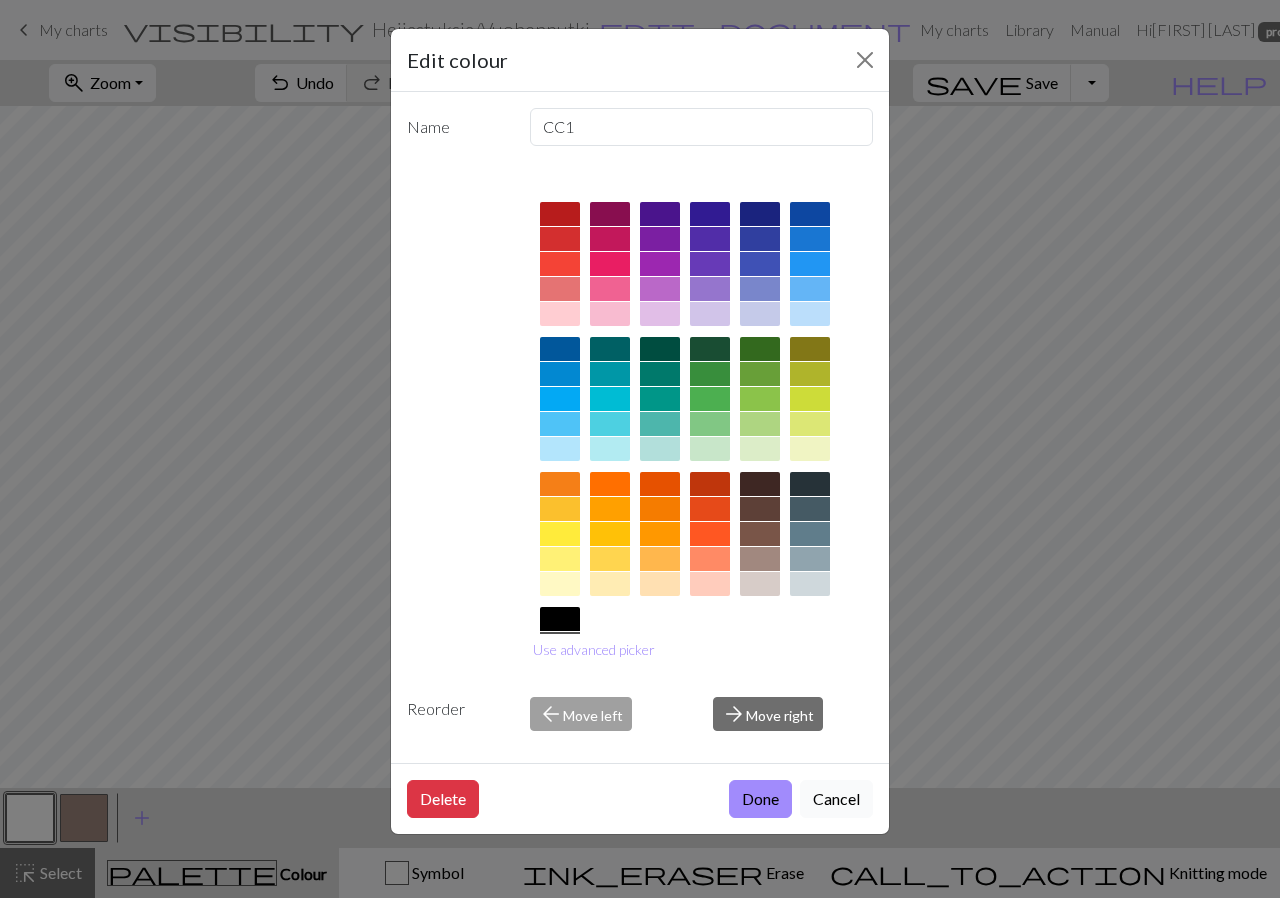 click on "Cancel" at bounding box center (836, 799) 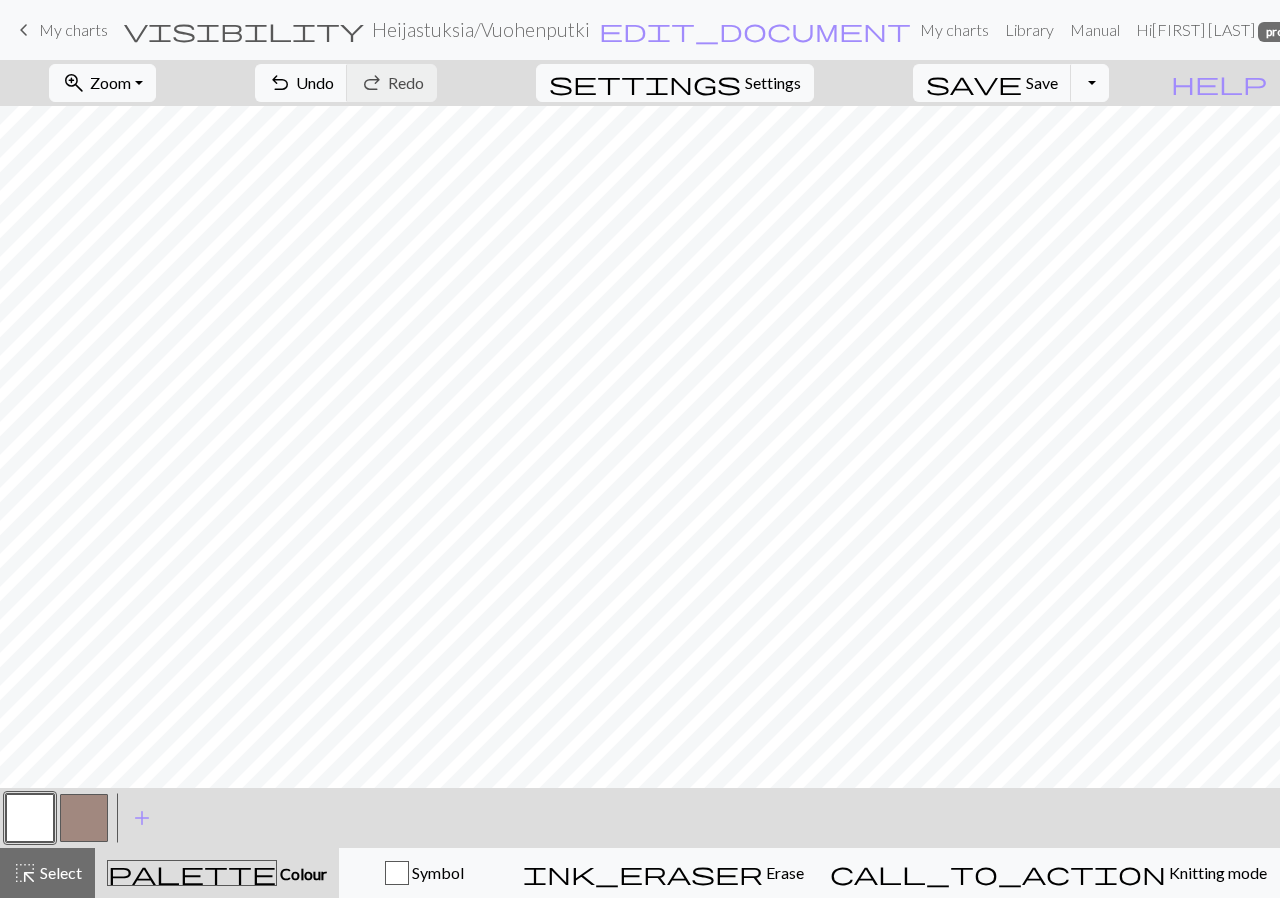 click on "Heijastuksia  /  Vuohenputki" at bounding box center [481, 29] 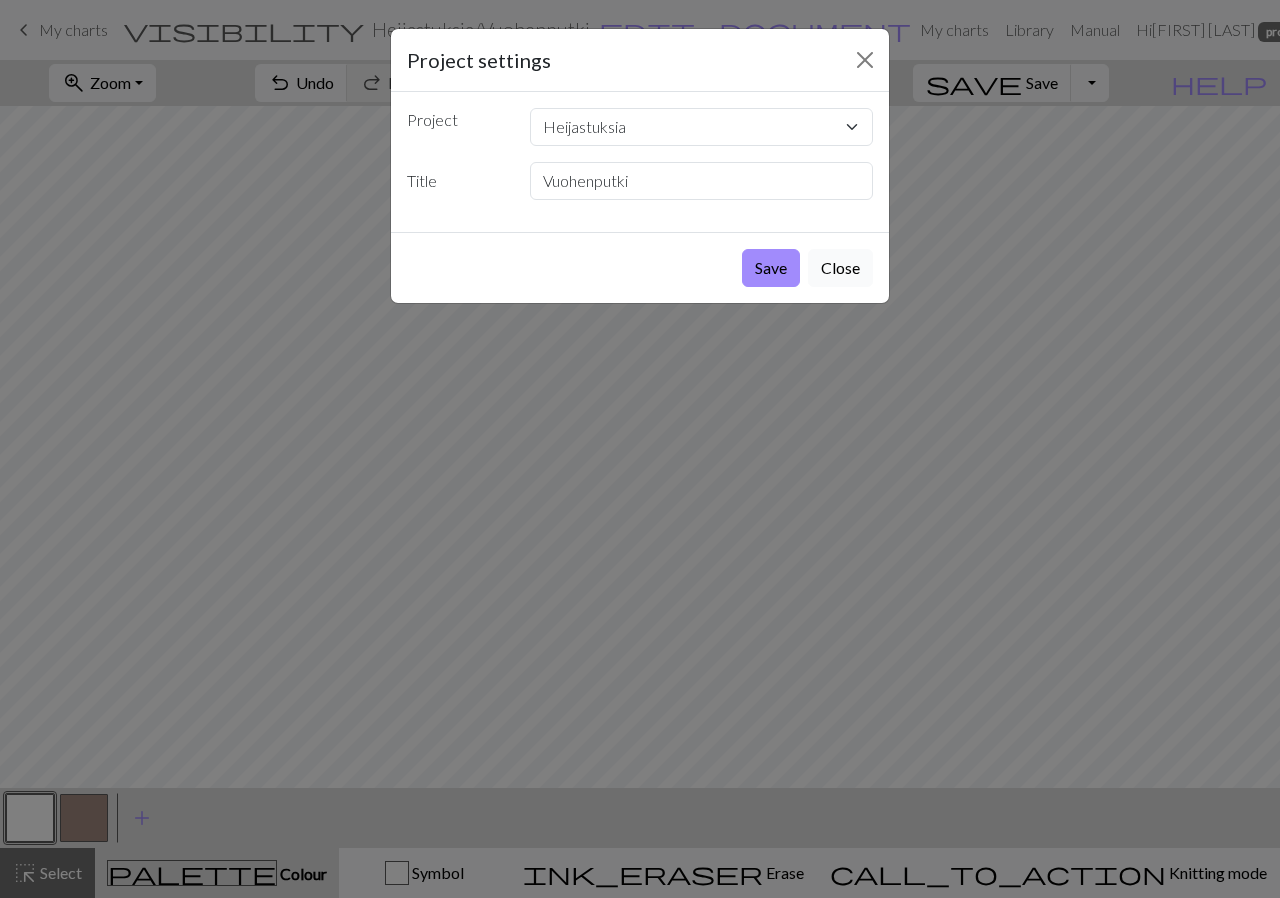 click on "Close" at bounding box center (840, 268) 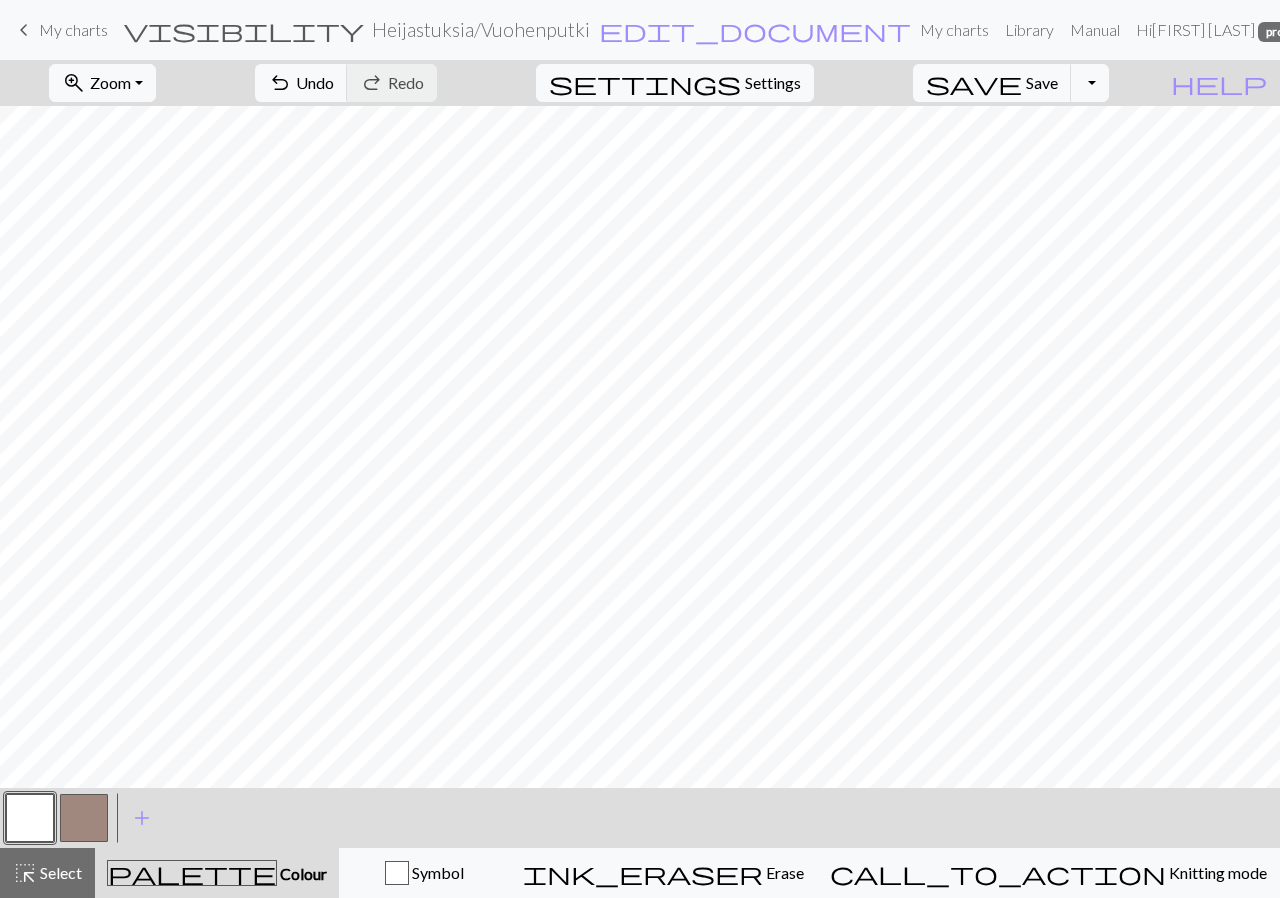 click on "Heijastuksia  /  Vuohenputki" at bounding box center (481, 29) 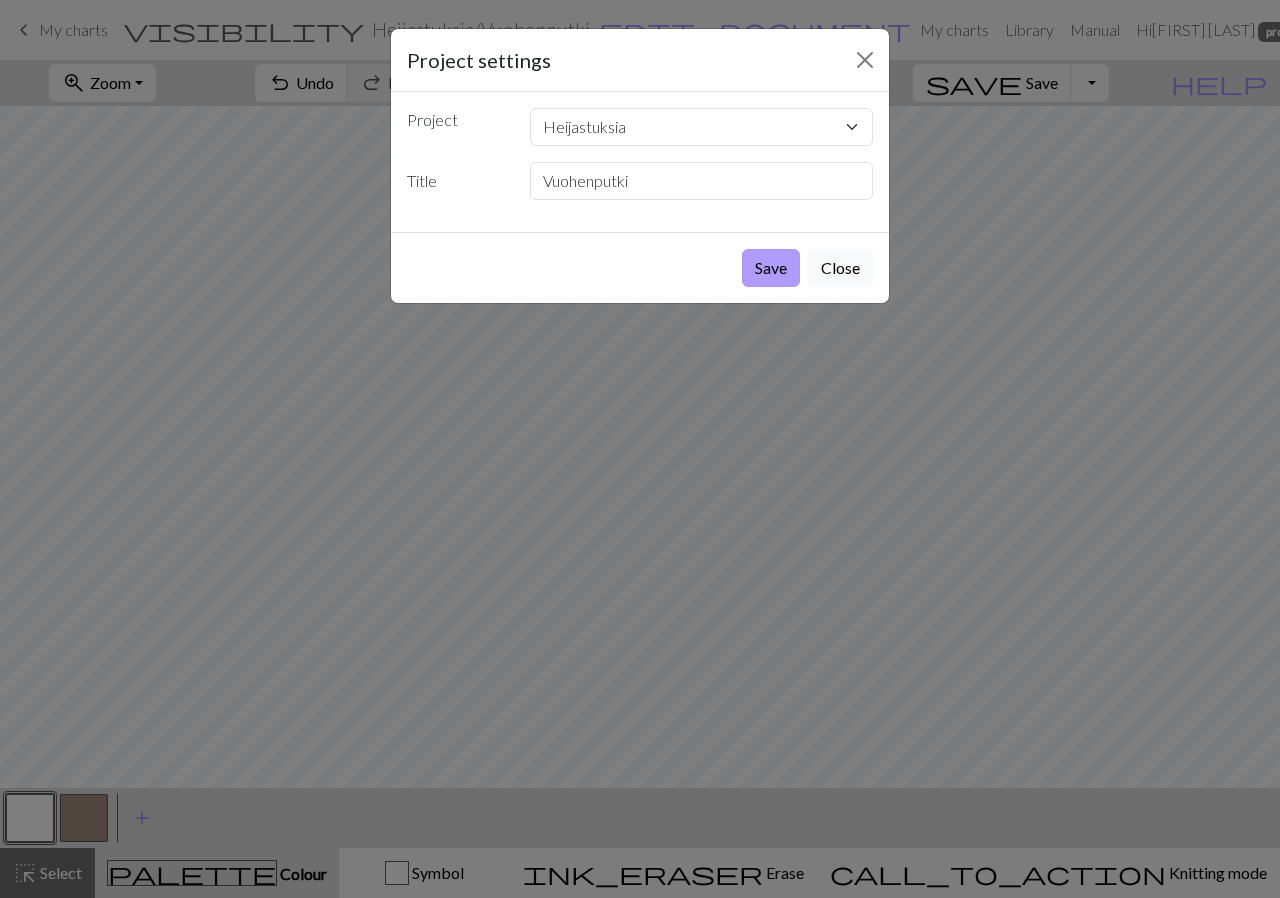 click on "Save" at bounding box center [771, 268] 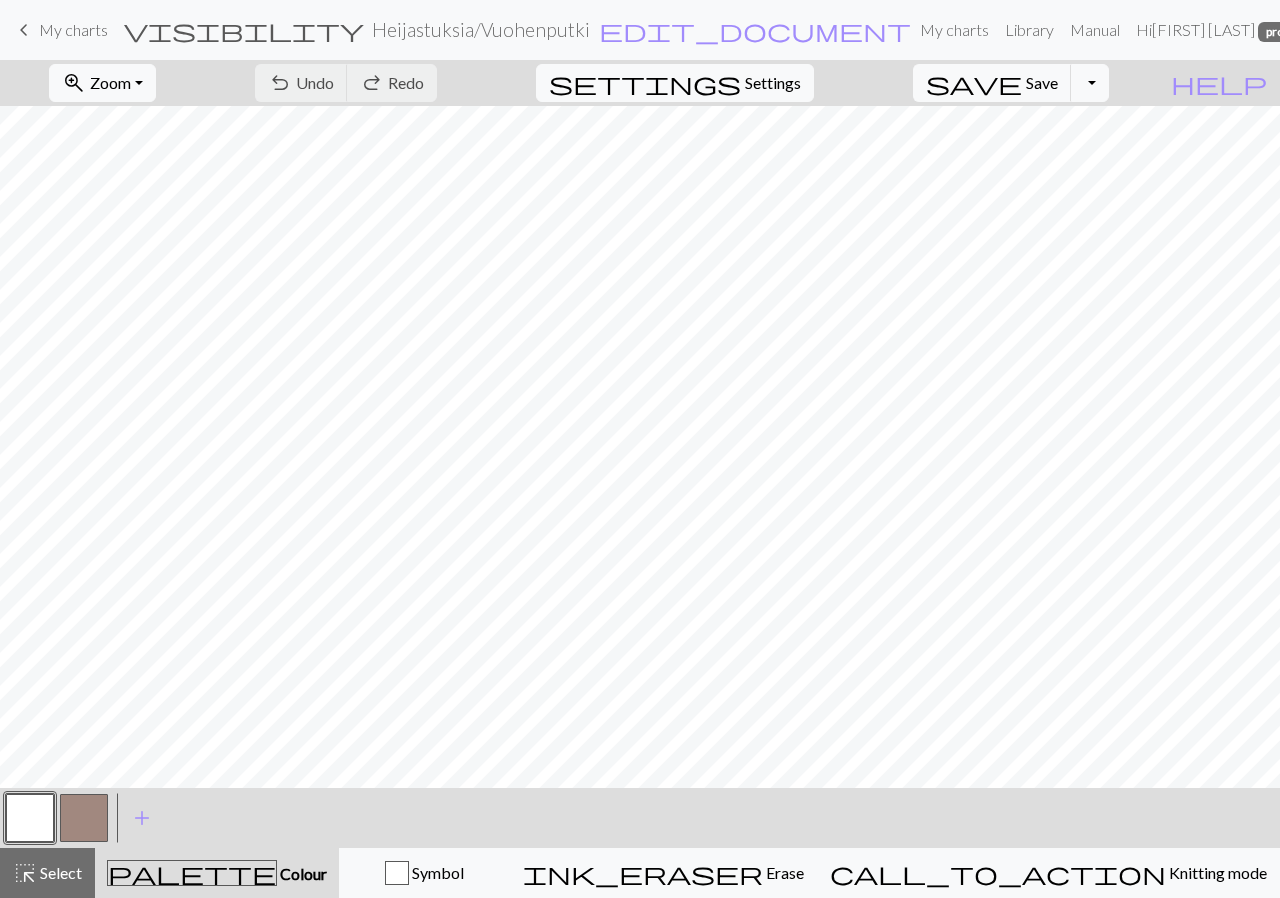 click on "Chart saved" at bounding box center (640, 39) 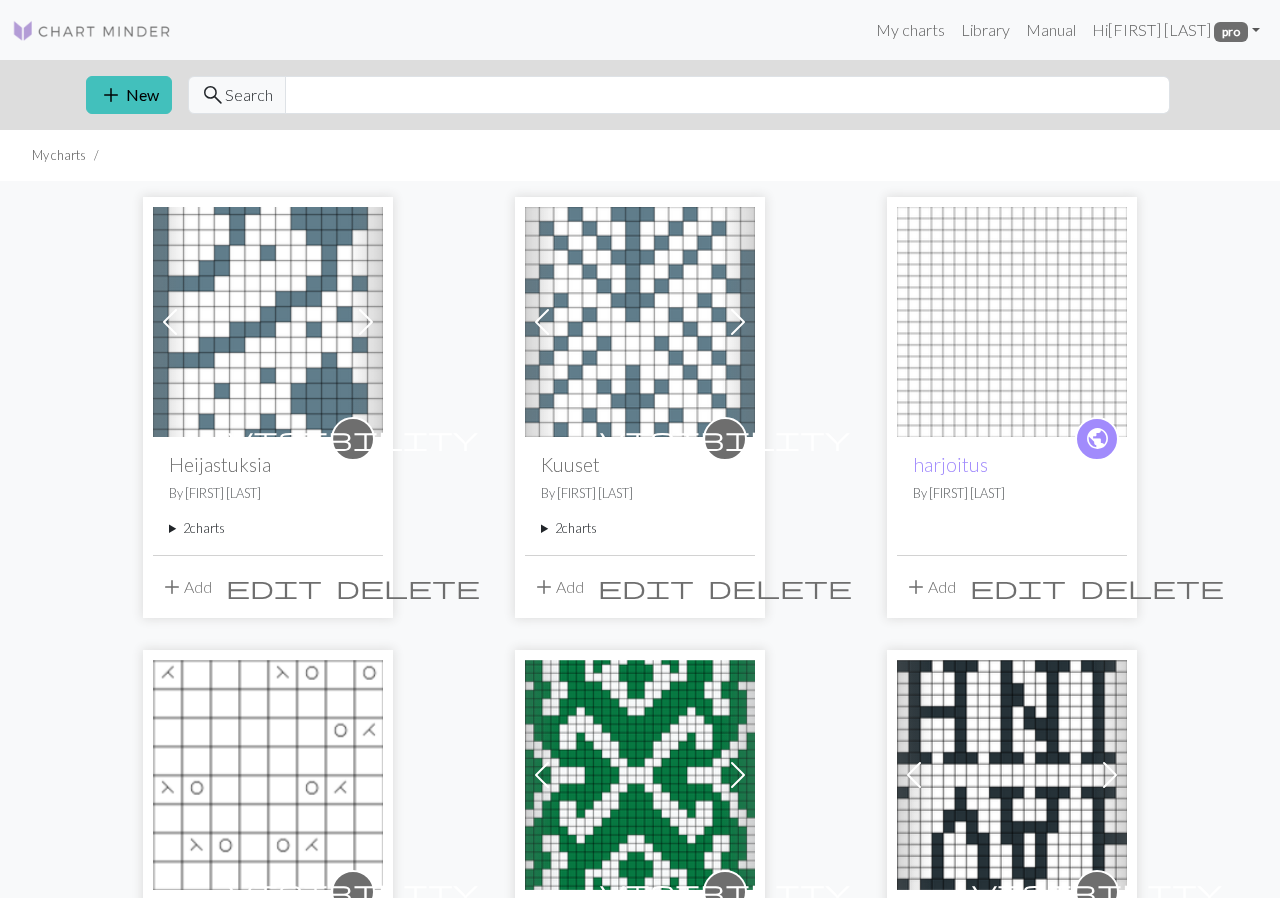 click on "2  charts" at bounding box center [268, 528] 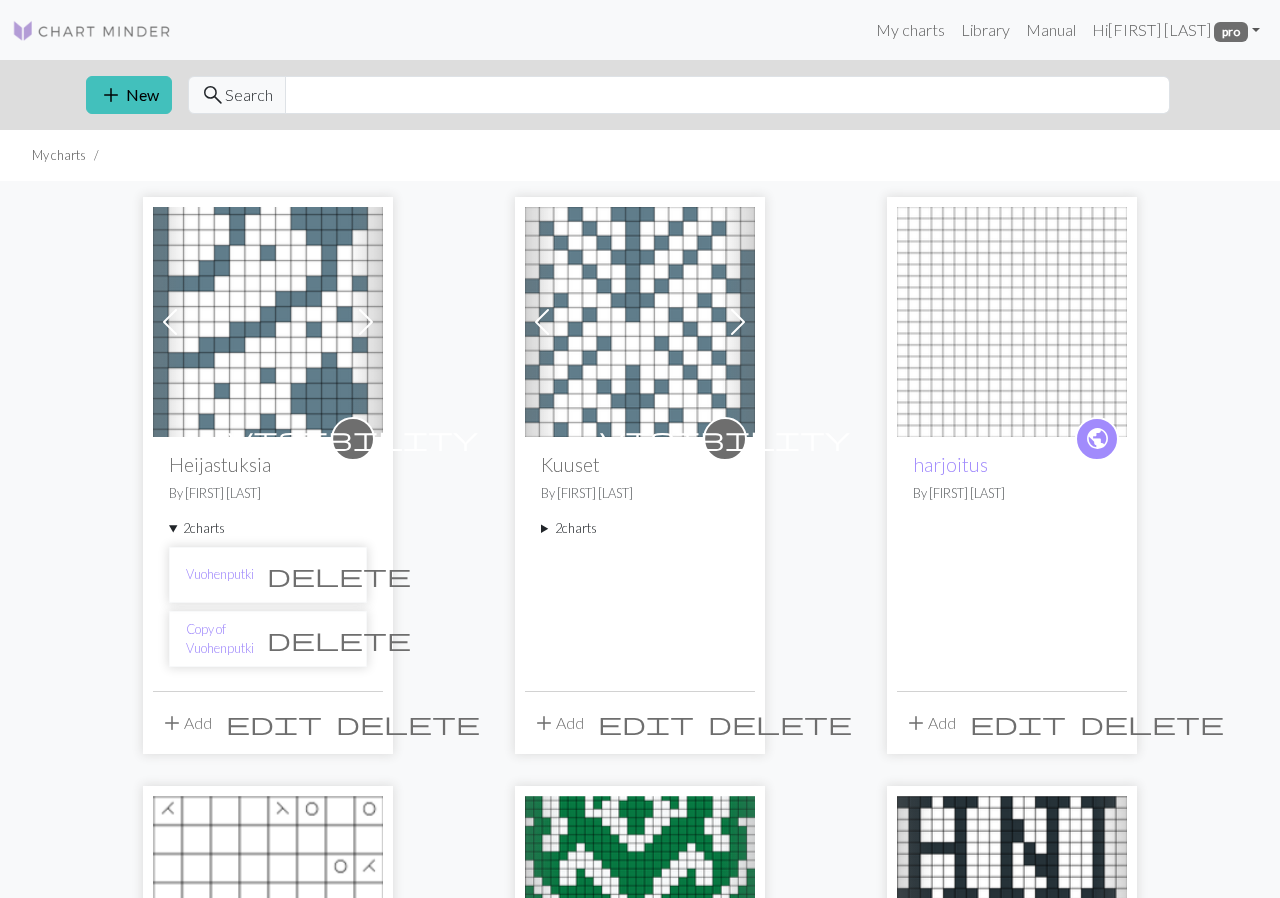 click on "add  Add" at bounding box center (186, 723) 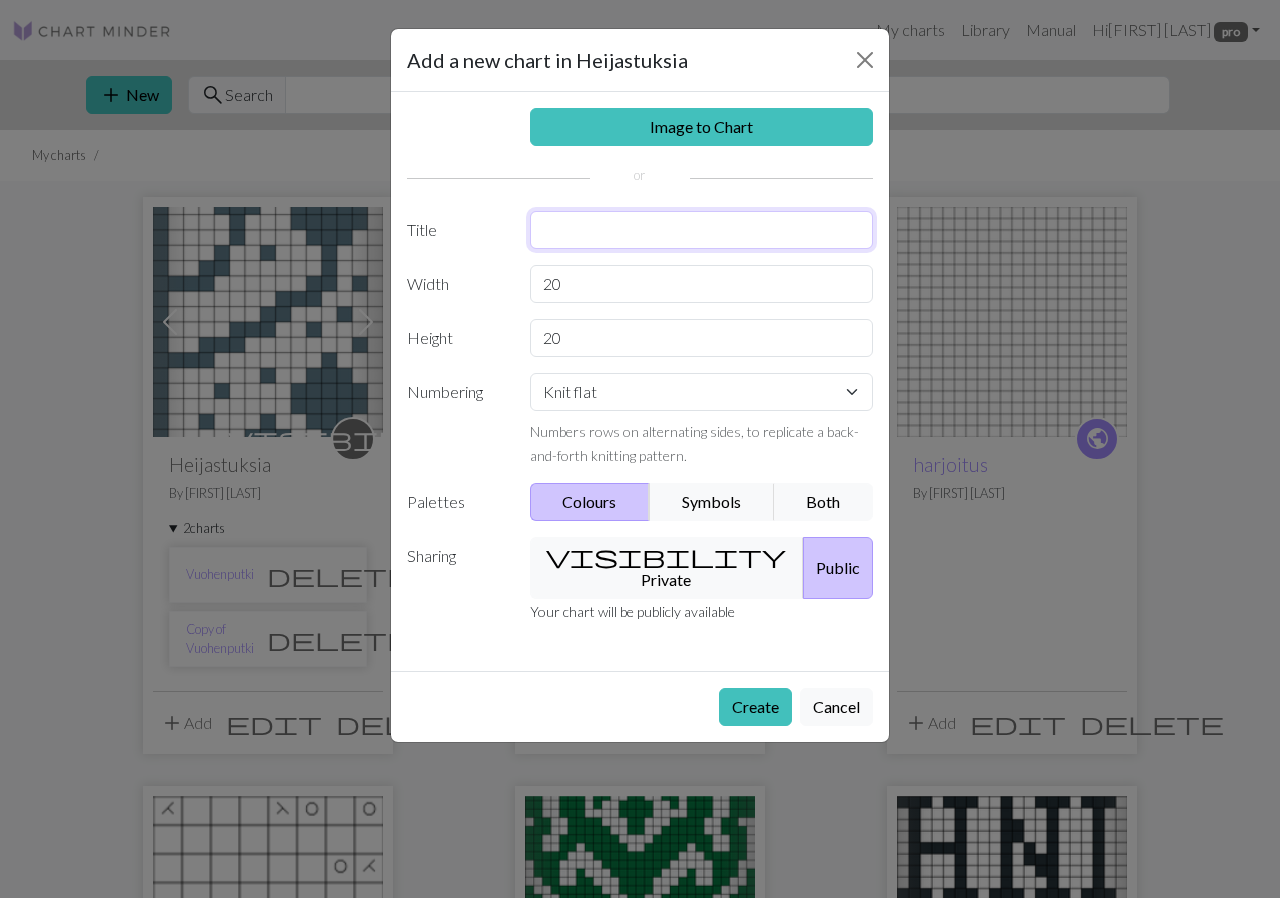 click at bounding box center (702, 230) 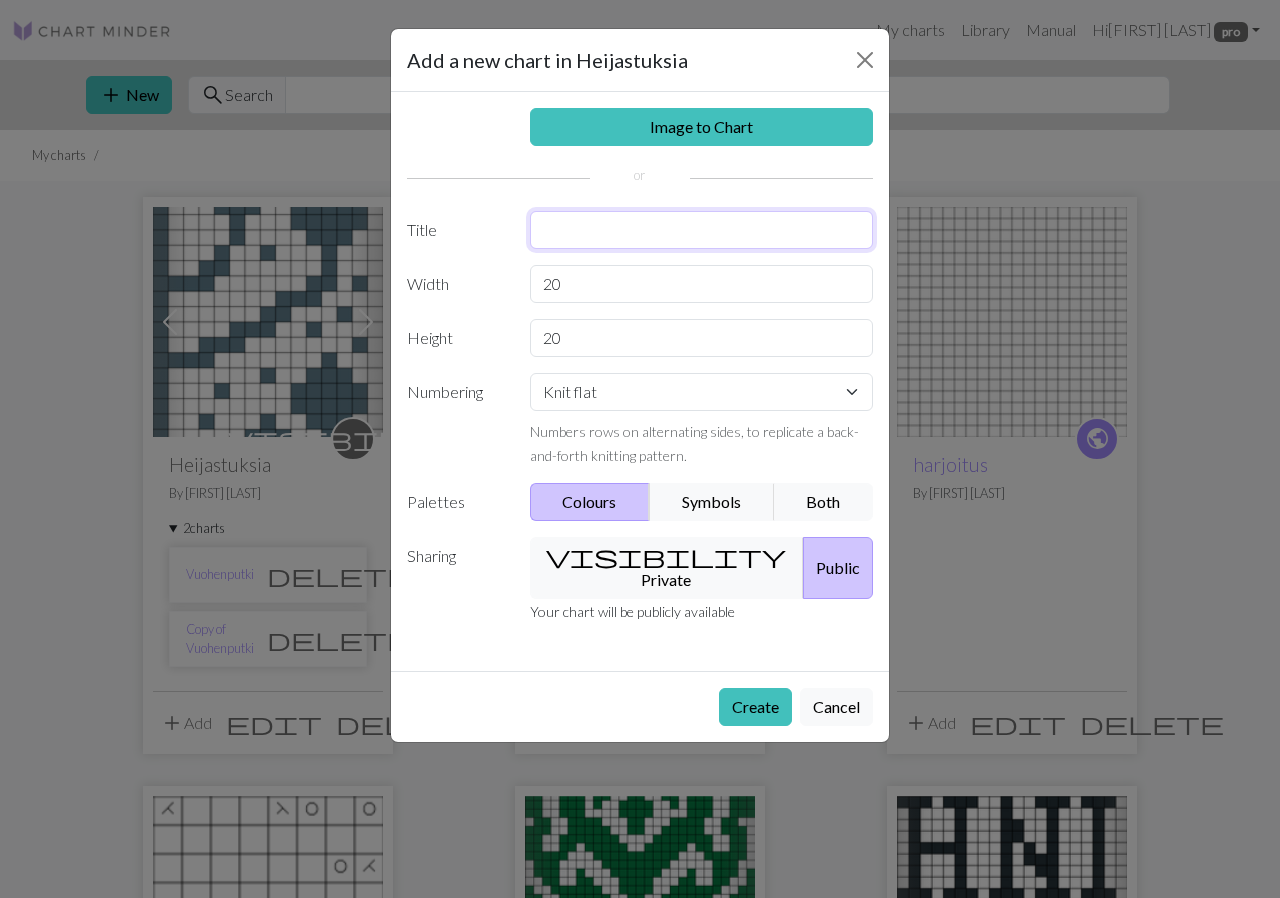 type on "J" 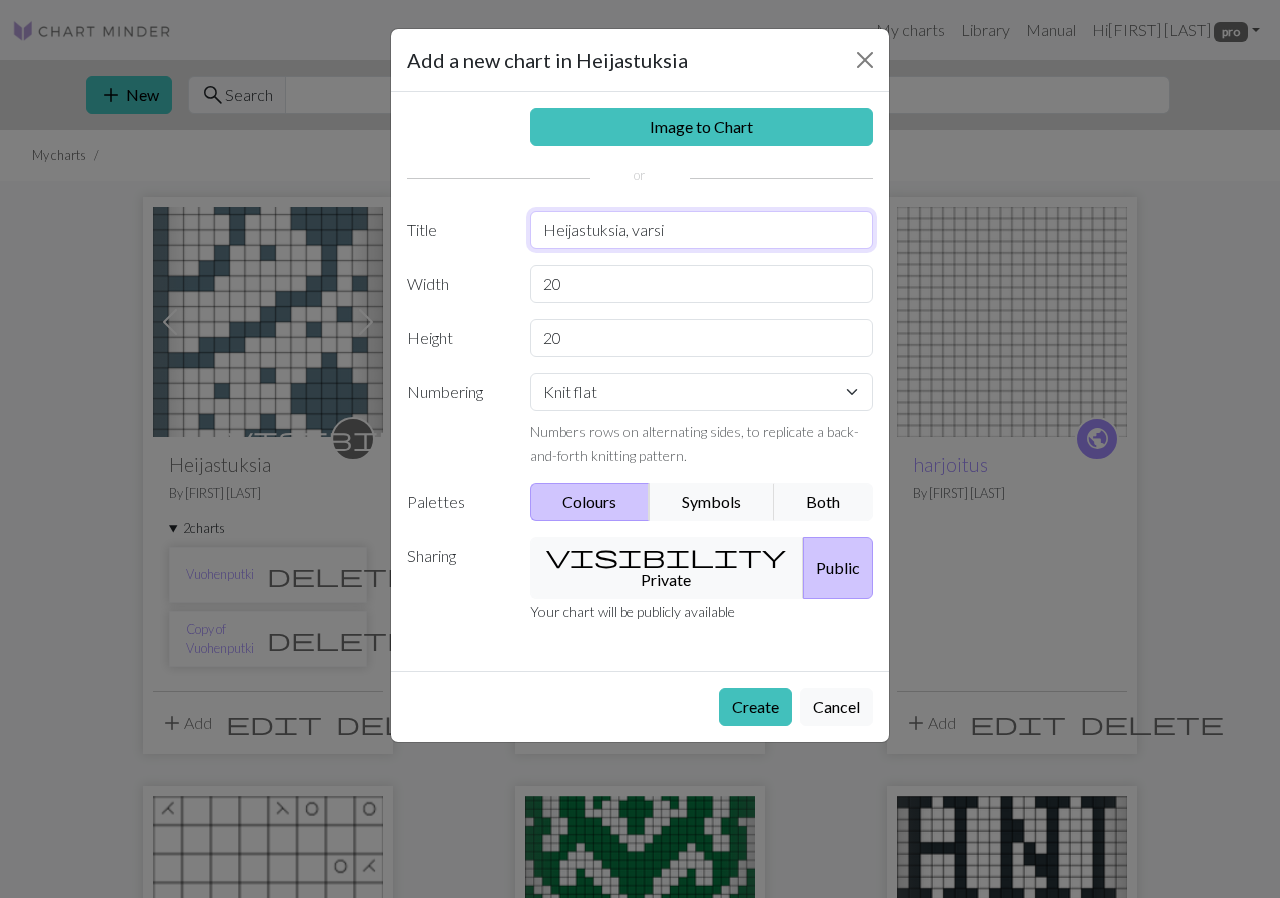type on "Heijastuksia, varsi" 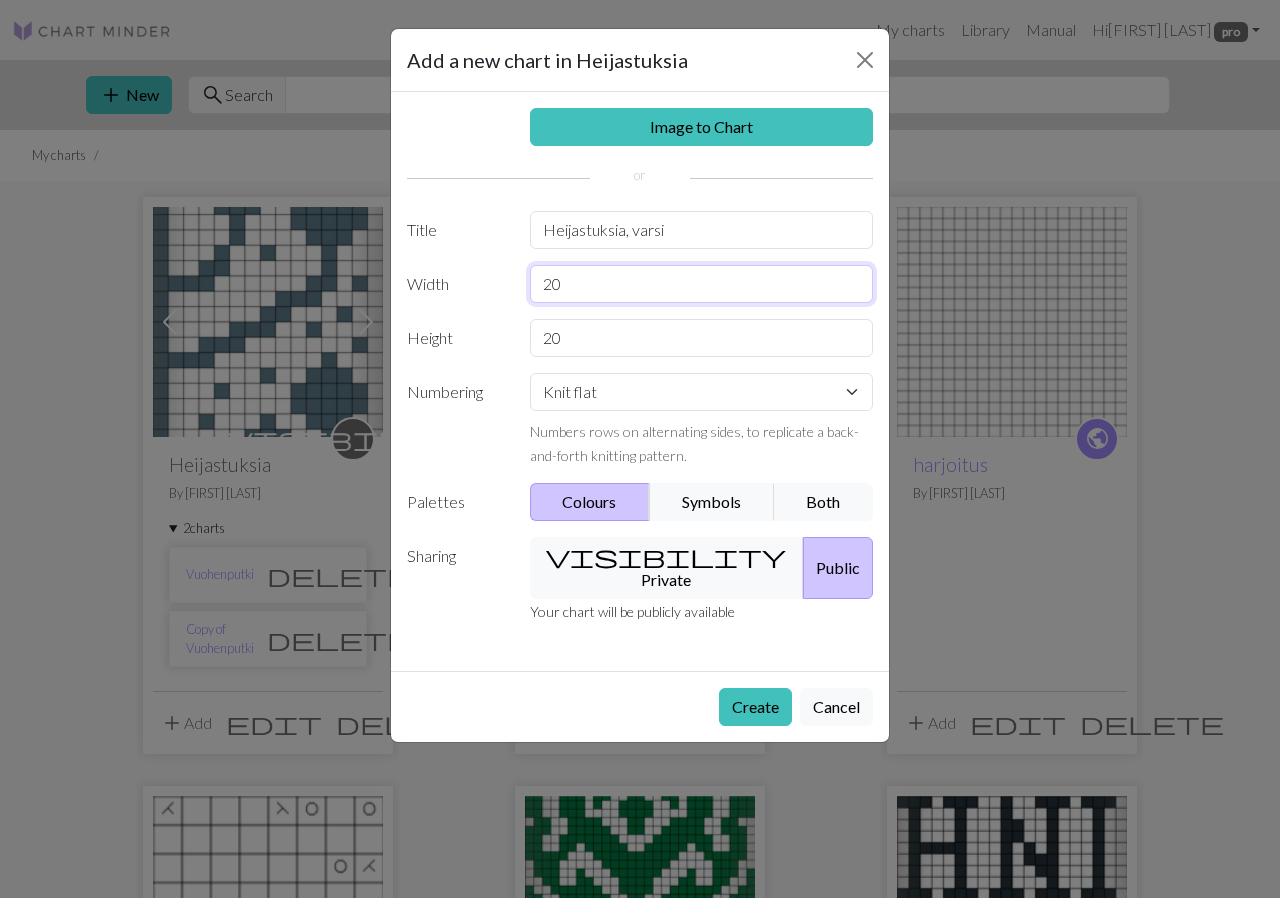 drag, startPoint x: 586, startPoint y: 275, endPoint x: 519, endPoint y: 278, distance: 67.06713 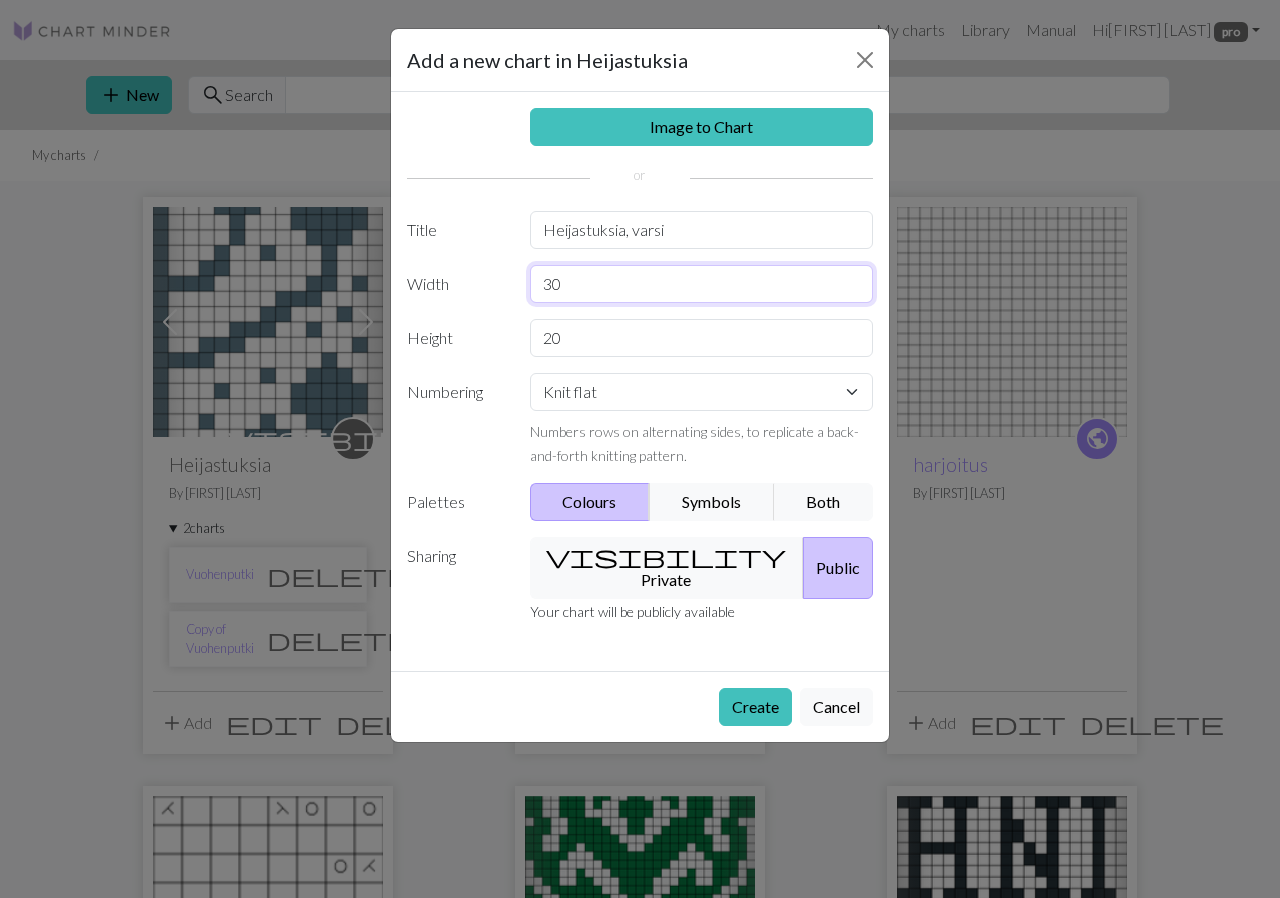 type on "30" 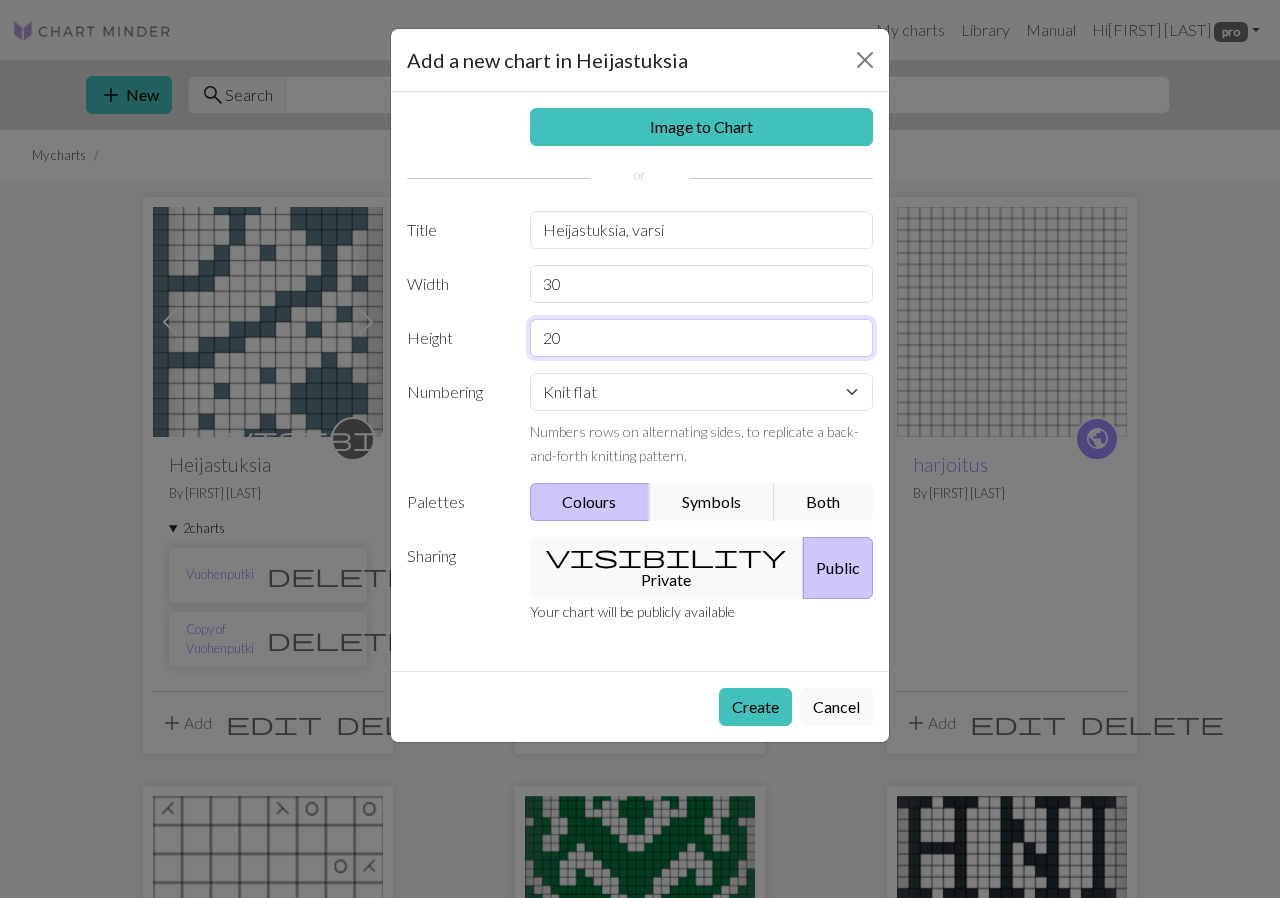 drag, startPoint x: 615, startPoint y: 346, endPoint x: 458, endPoint y: 311, distance: 160.85397 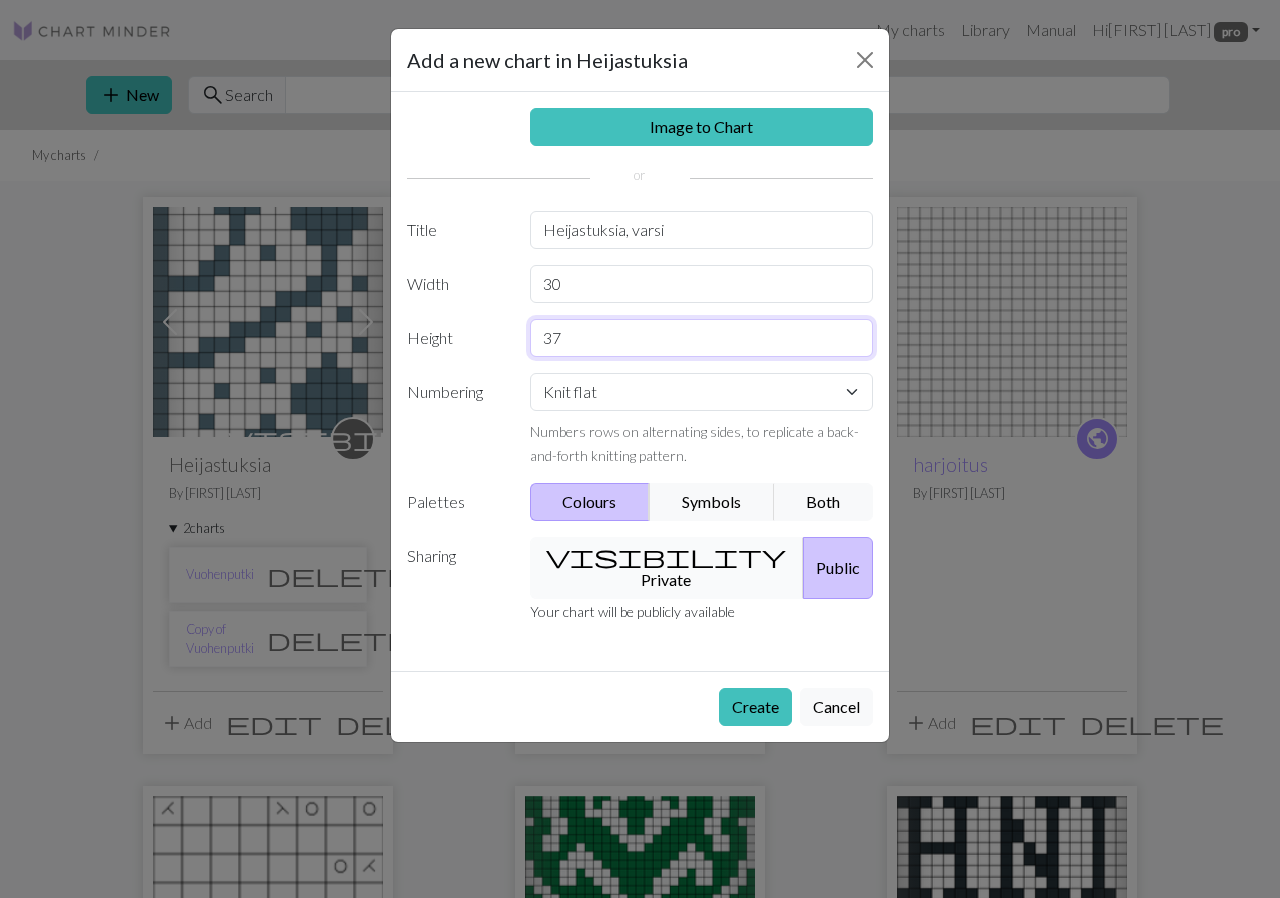 type on "37" 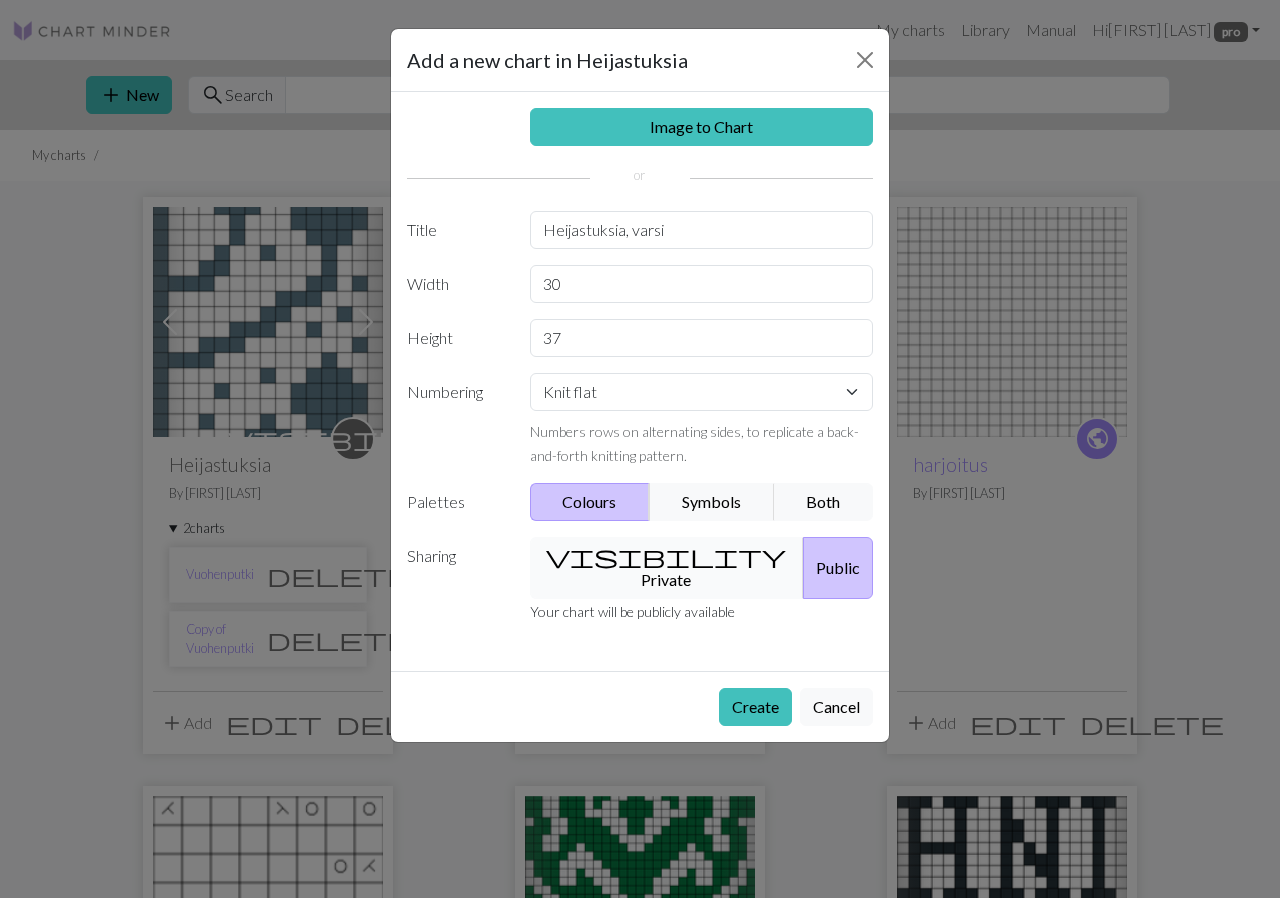 click on "visibility  Private" at bounding box center [667, 568] 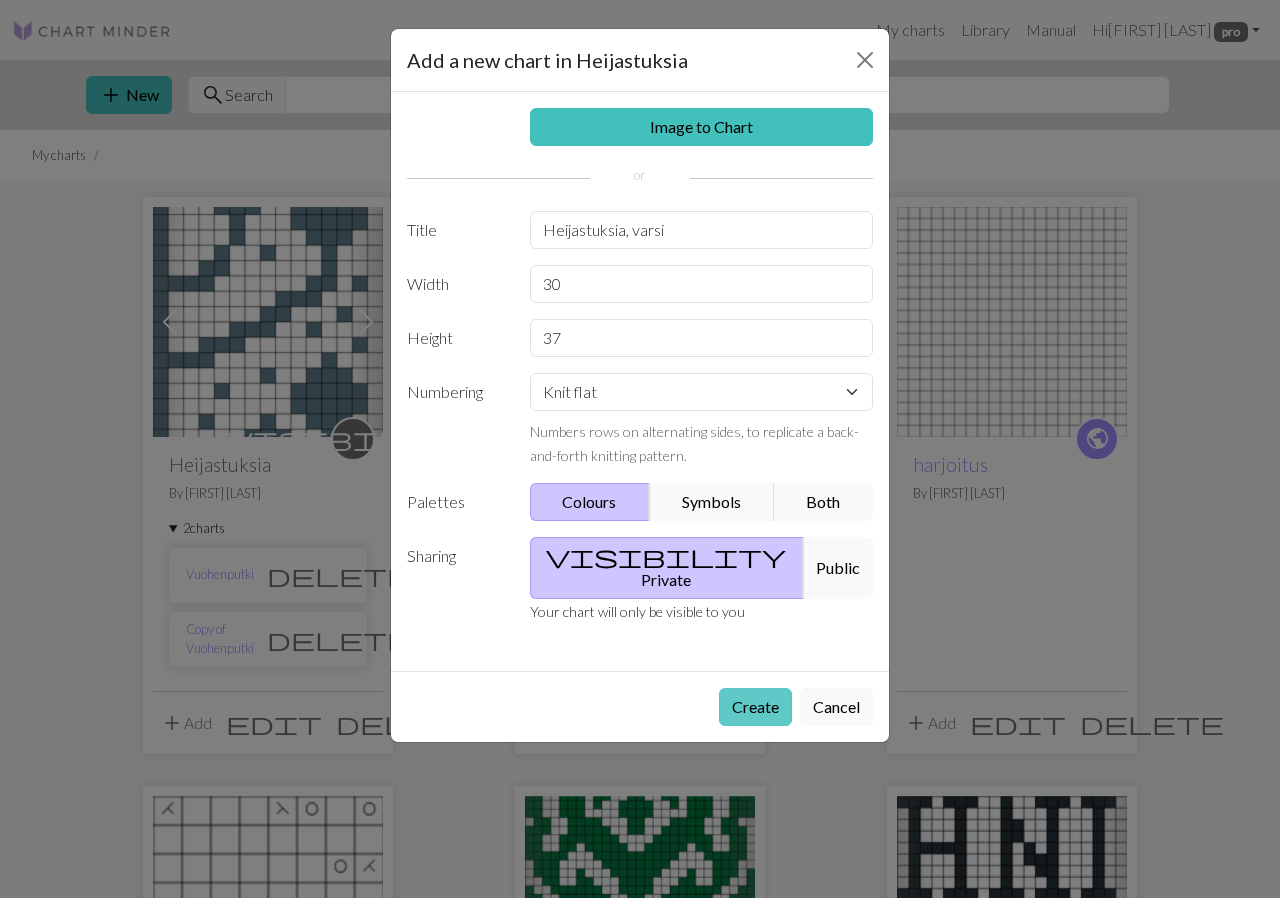 click on "Create" at bounding box center (755, 707) 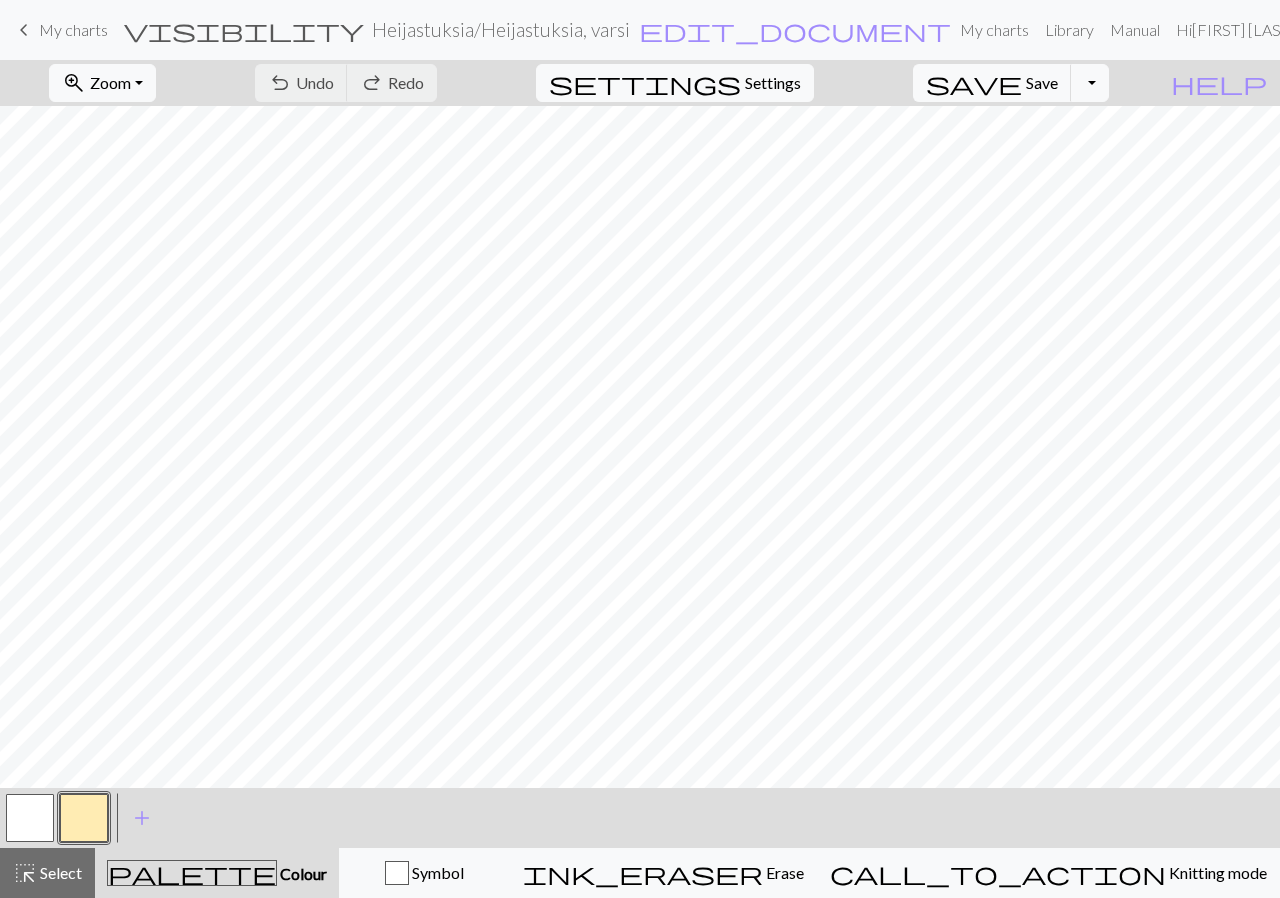 click at bounding box center [84, 818] 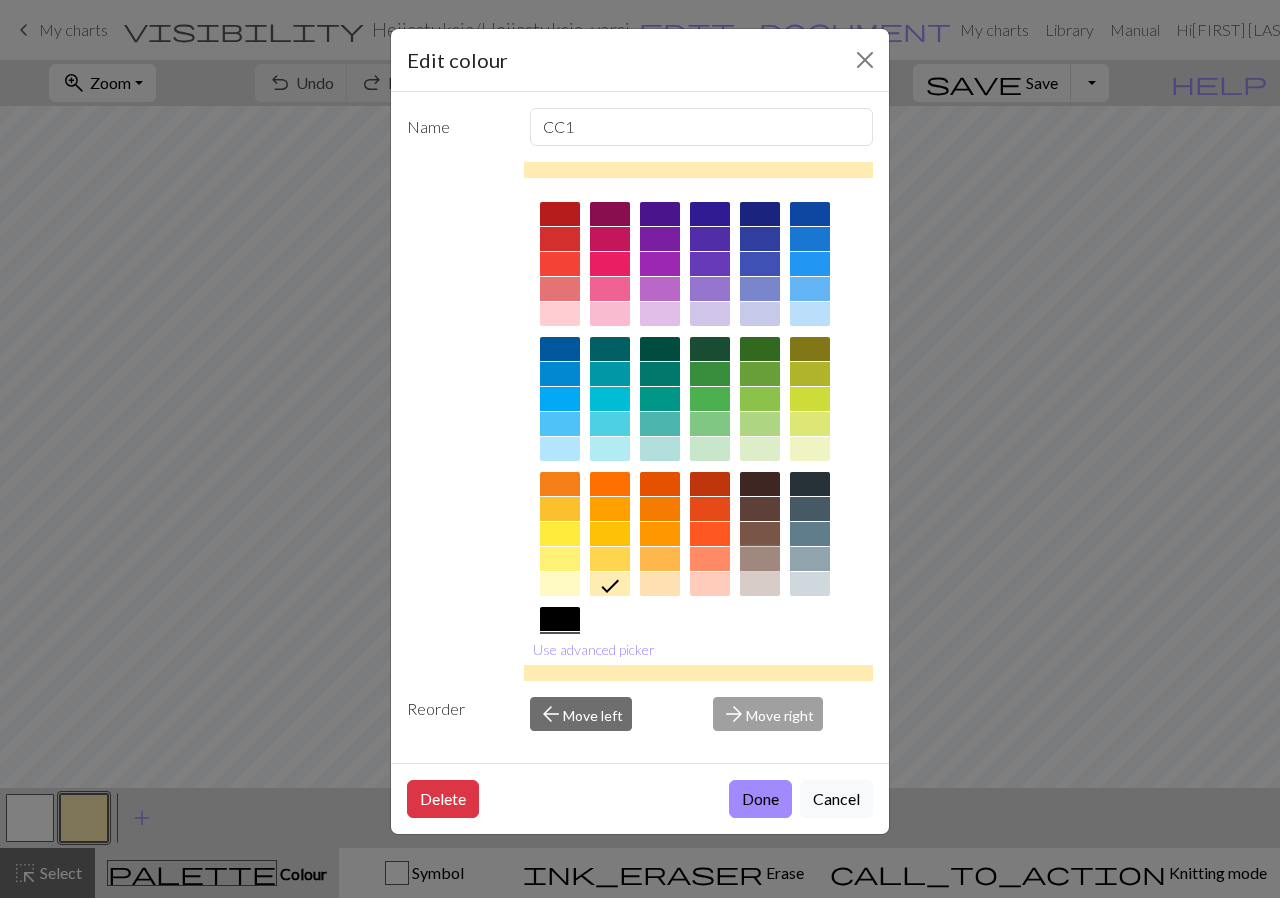 click at bounding box center (760, 559) 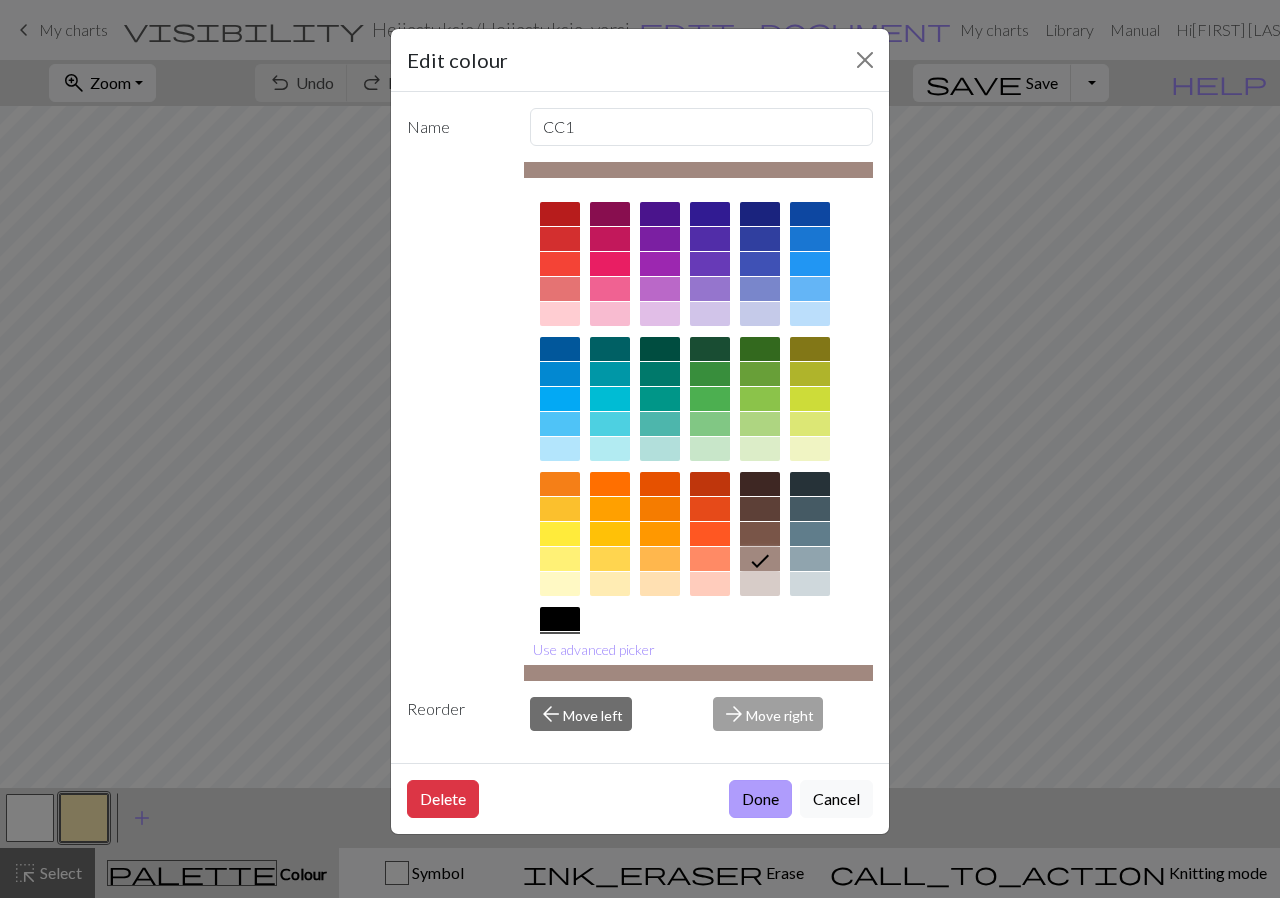 click on "Done" at bounding box center [760, 799] 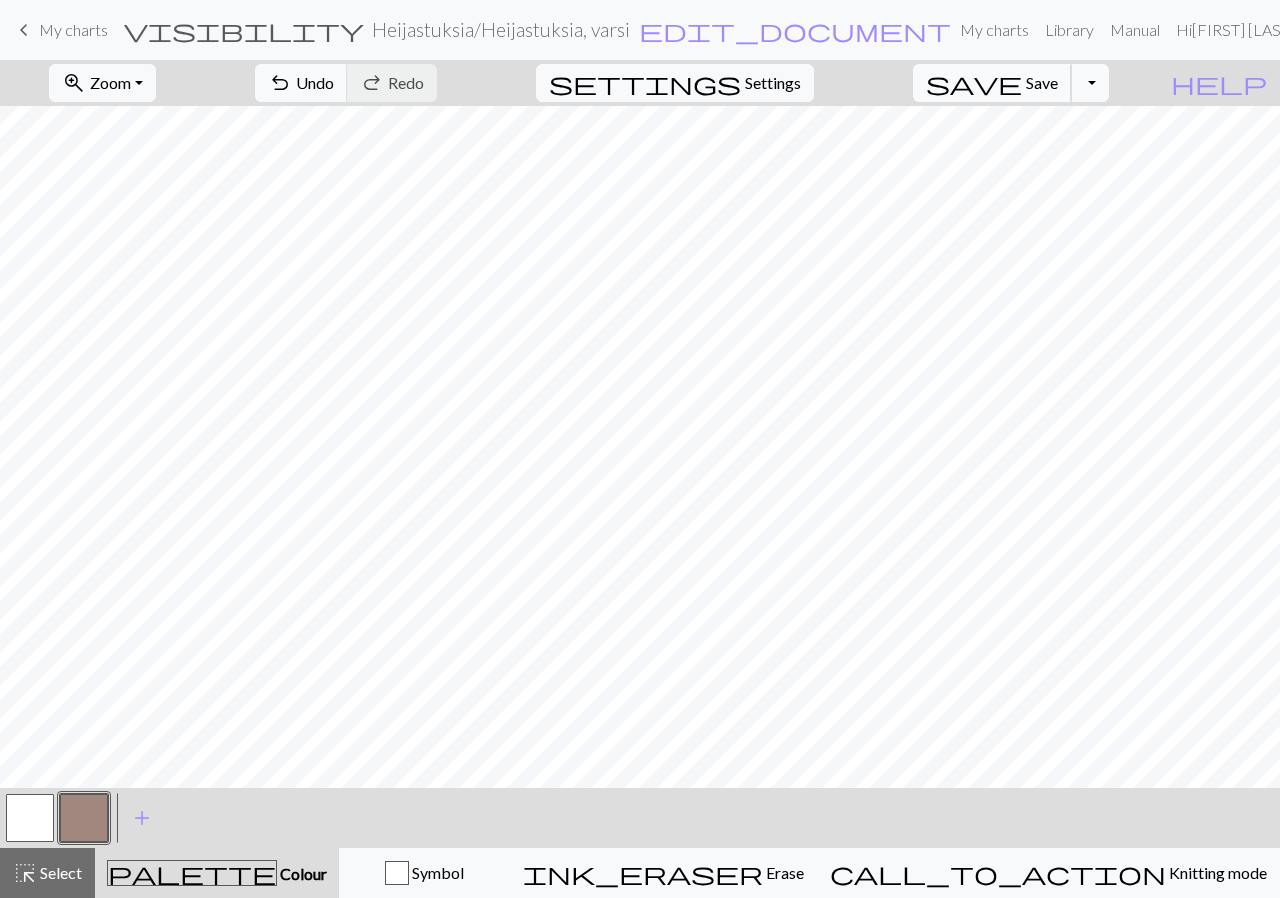 click on "Save" at bounding box center [1042, 82] 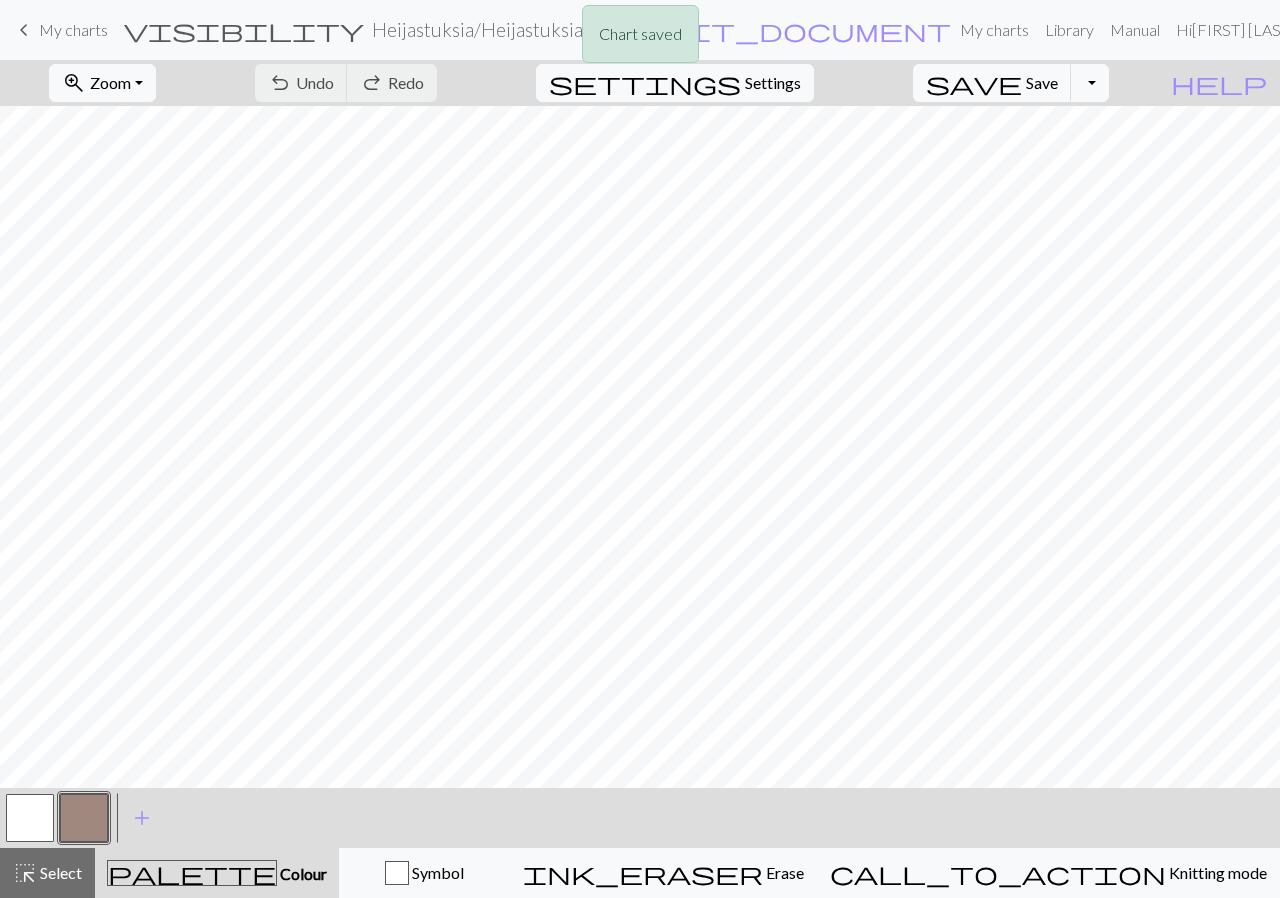 click on "Chart saved" at bounding box center [640, 39] 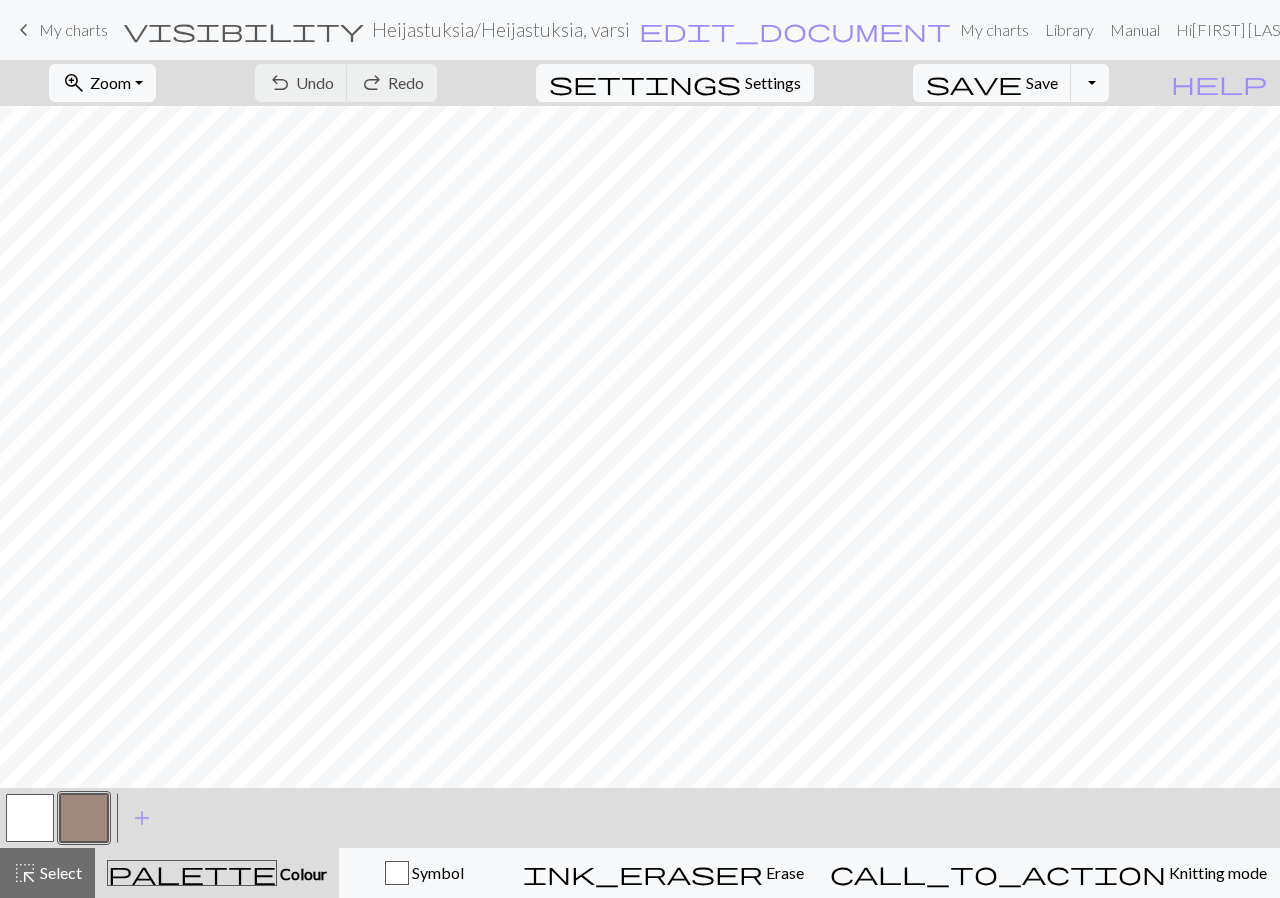 click on "keyboard_arrow_left" at bounding box center [24, 30] 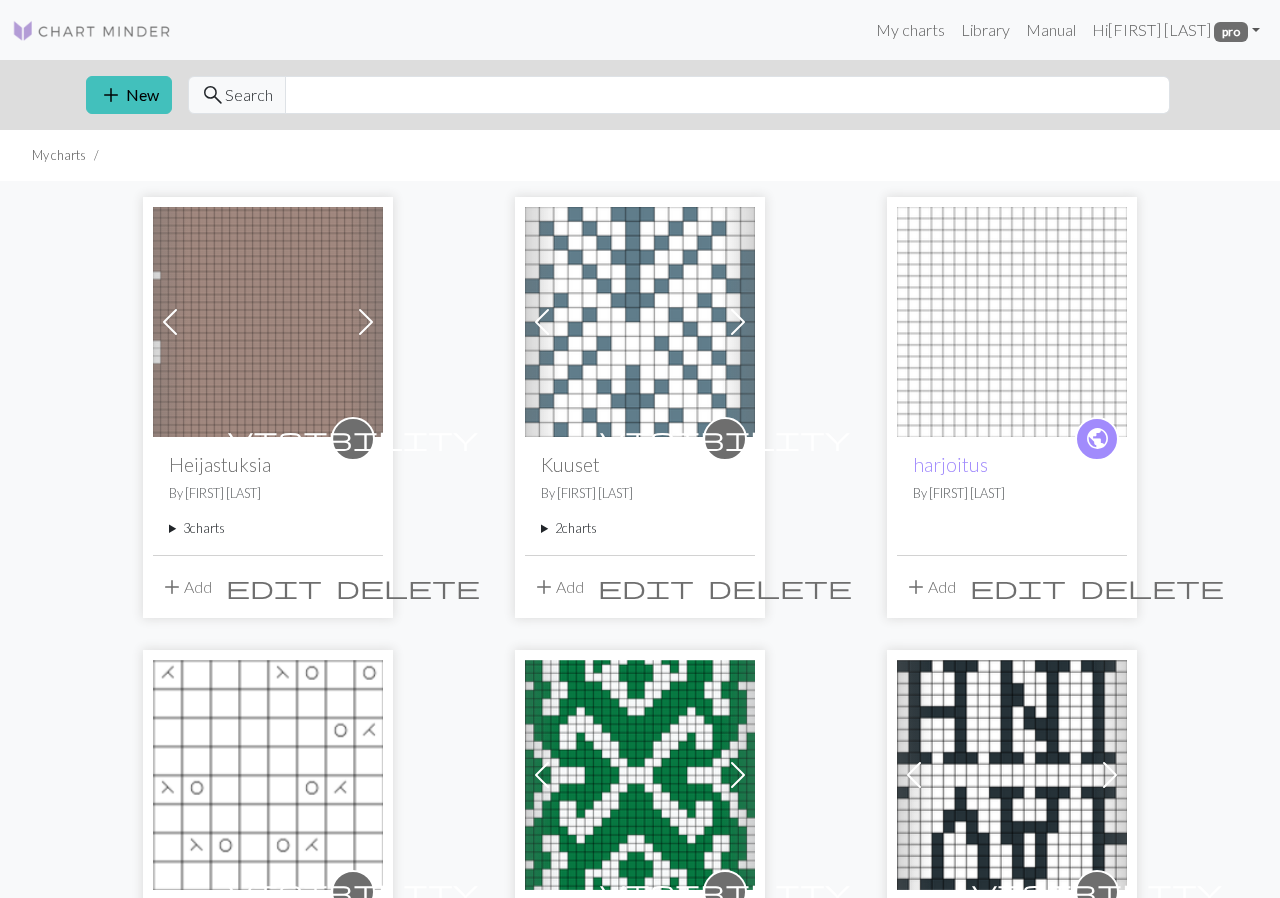 click at bounding box center [640, 322] 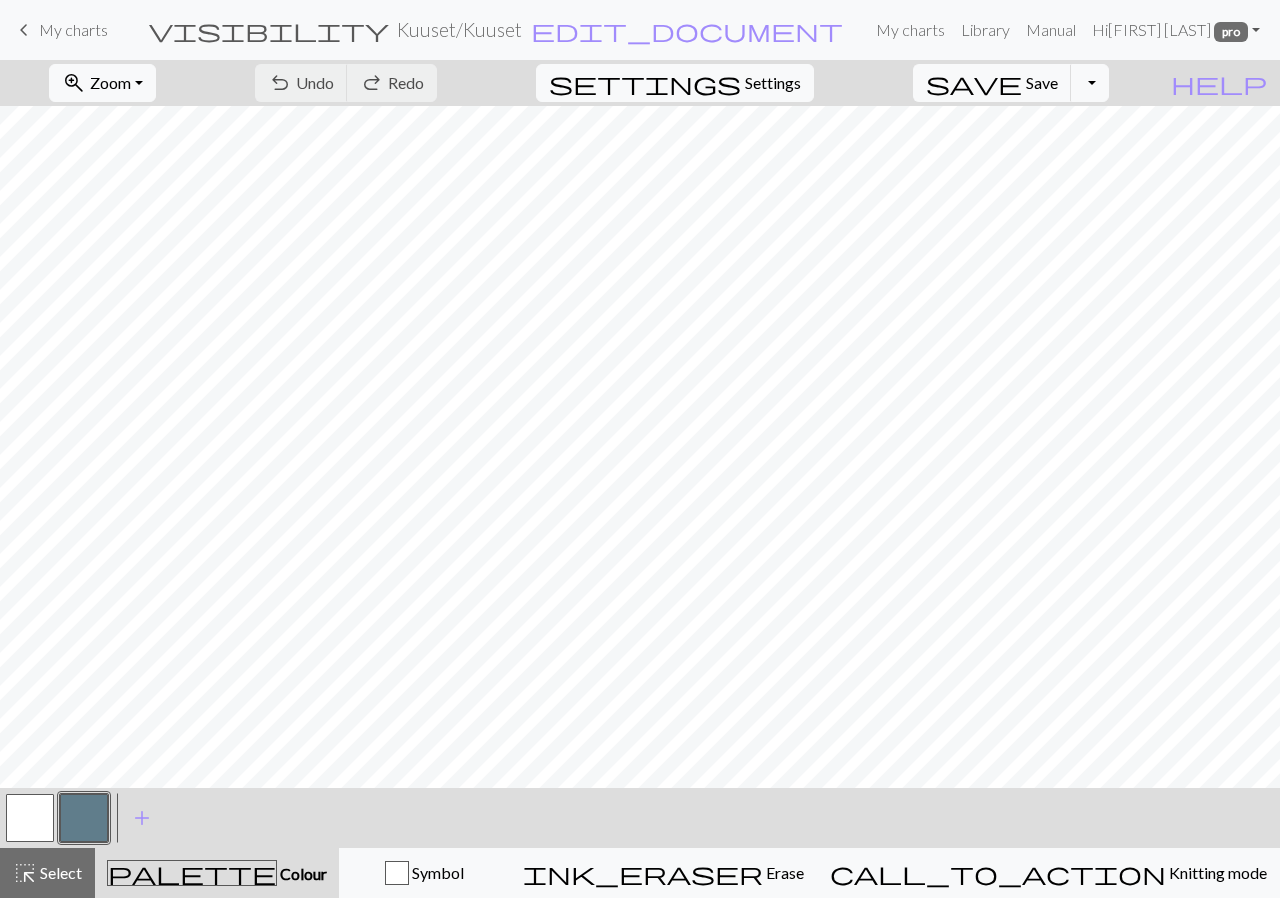 click on "keyboard_arrow_left" at bounding box center [24, 30] 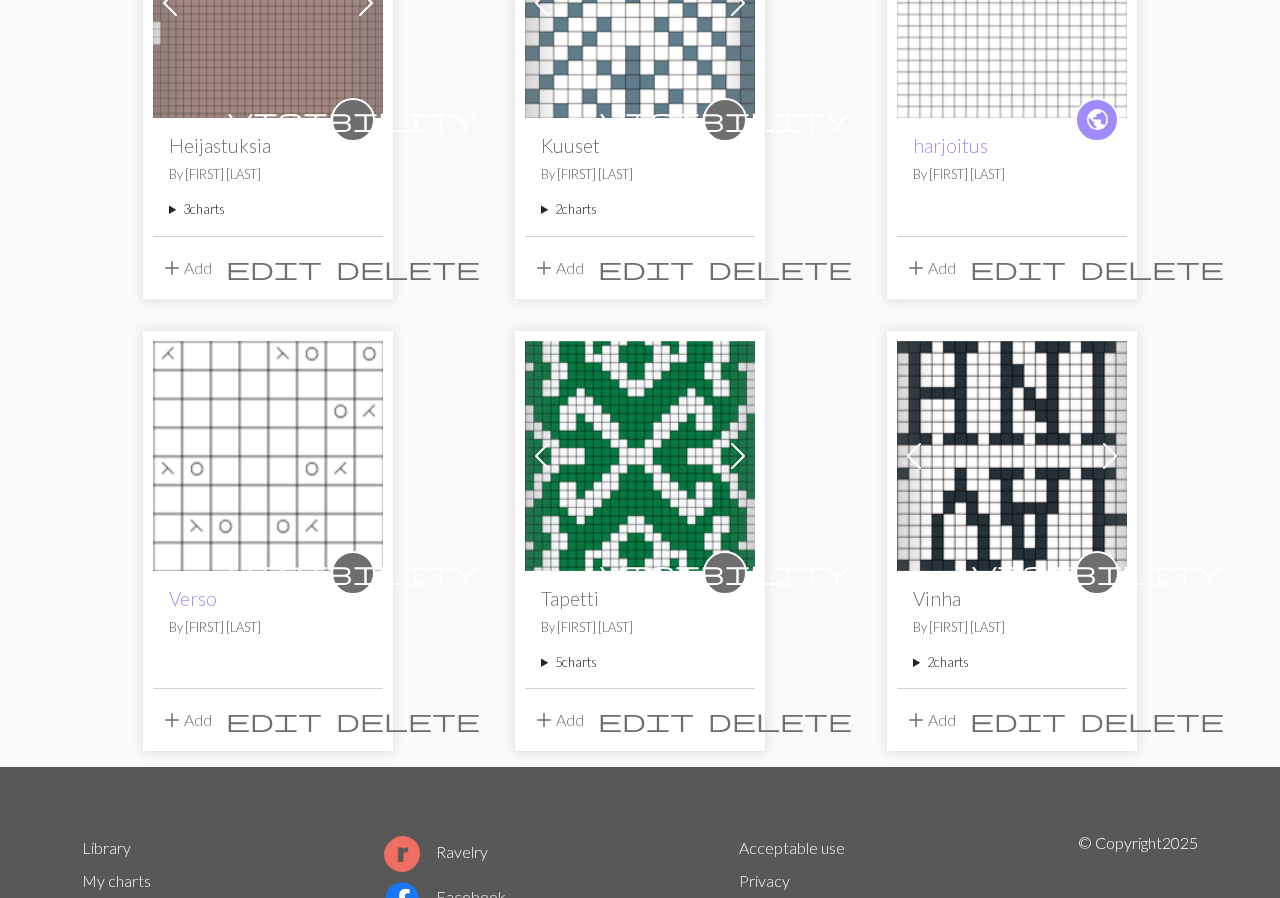 scroll, scrollTop: 414, scrollLeft: 0, axis: vertical 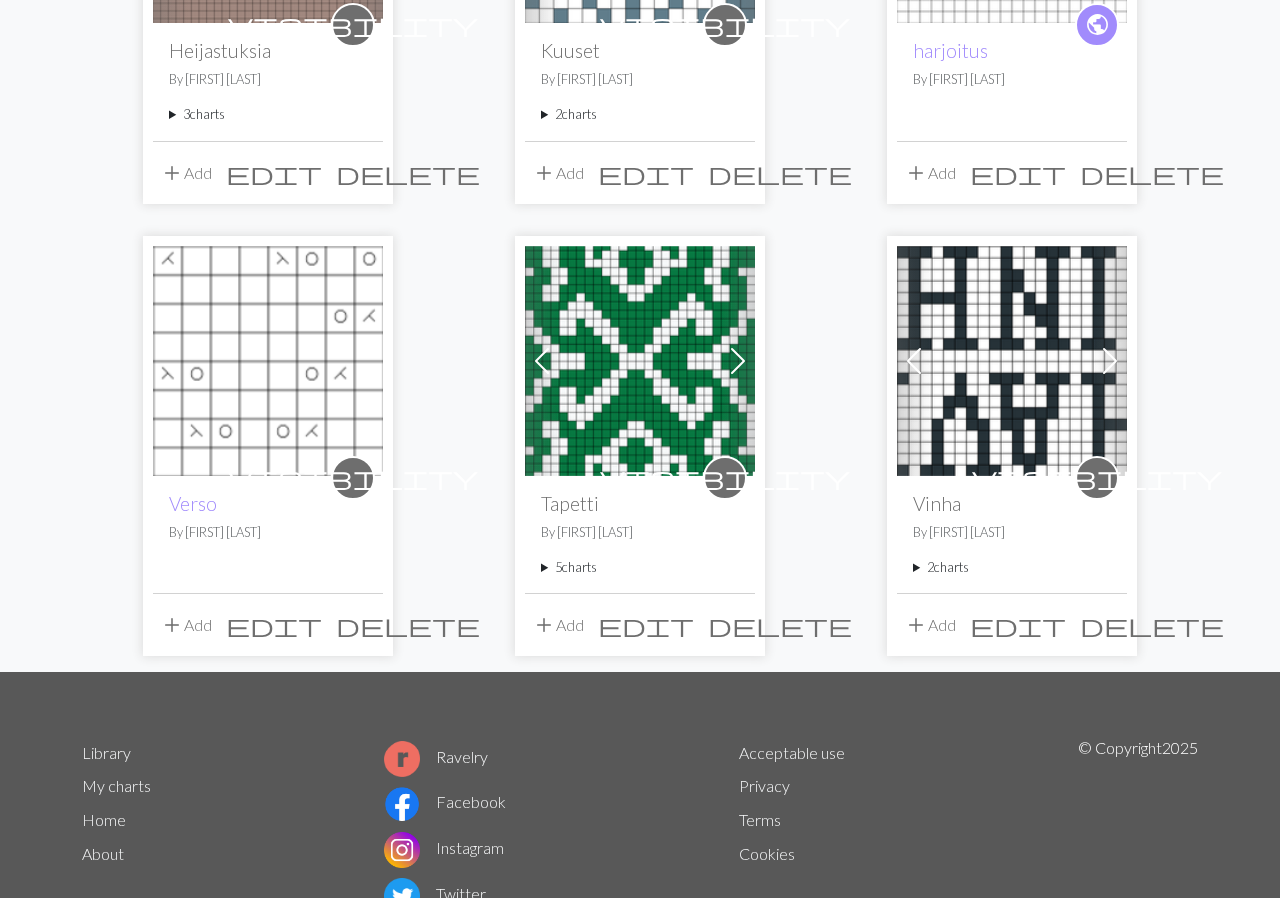 click at bounding box center [640, 361] 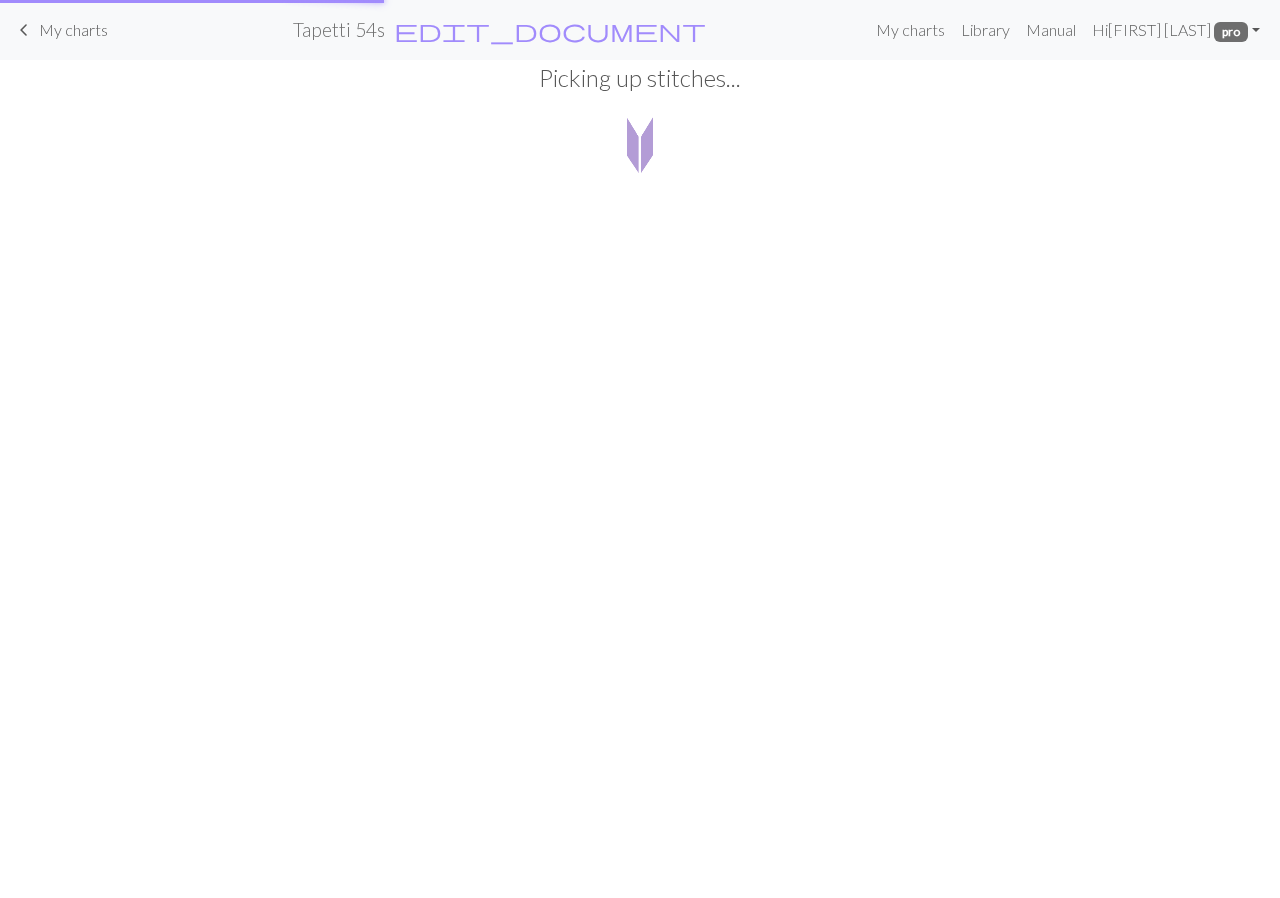 scroll, scrollTop: 0, scrollLeft: 0, axis: both 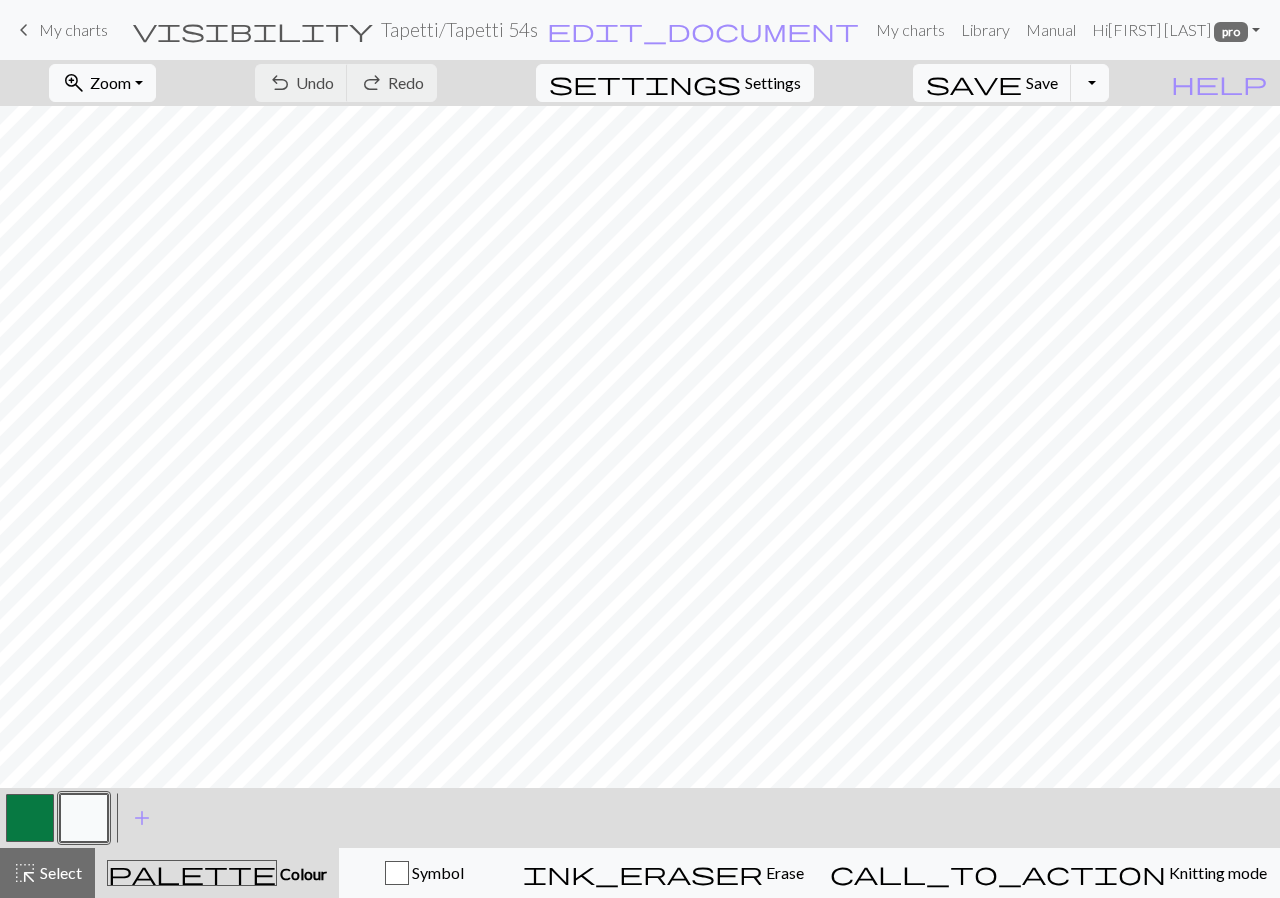 click at bounding box center [30, 818] 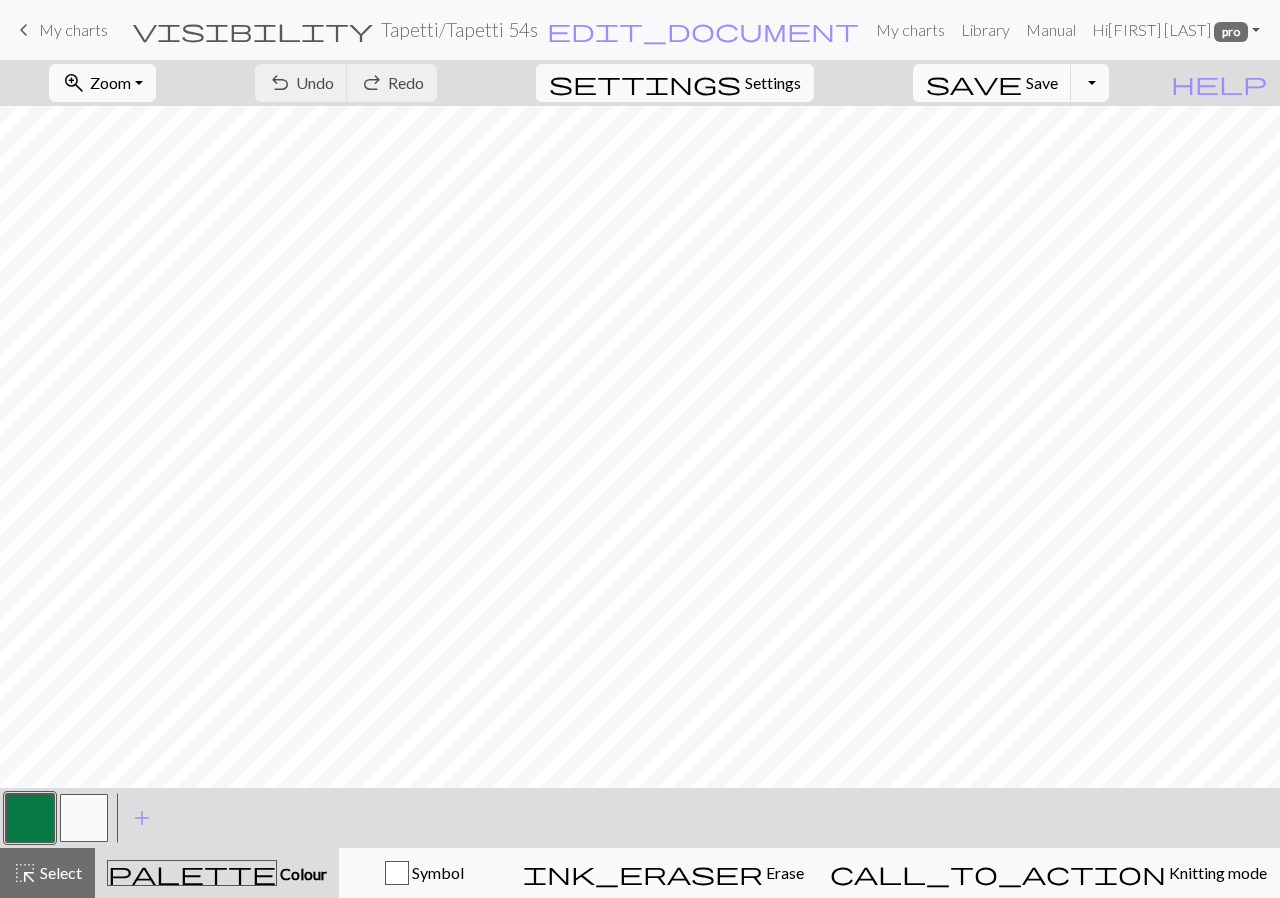 click at bounding box center [30, 818] 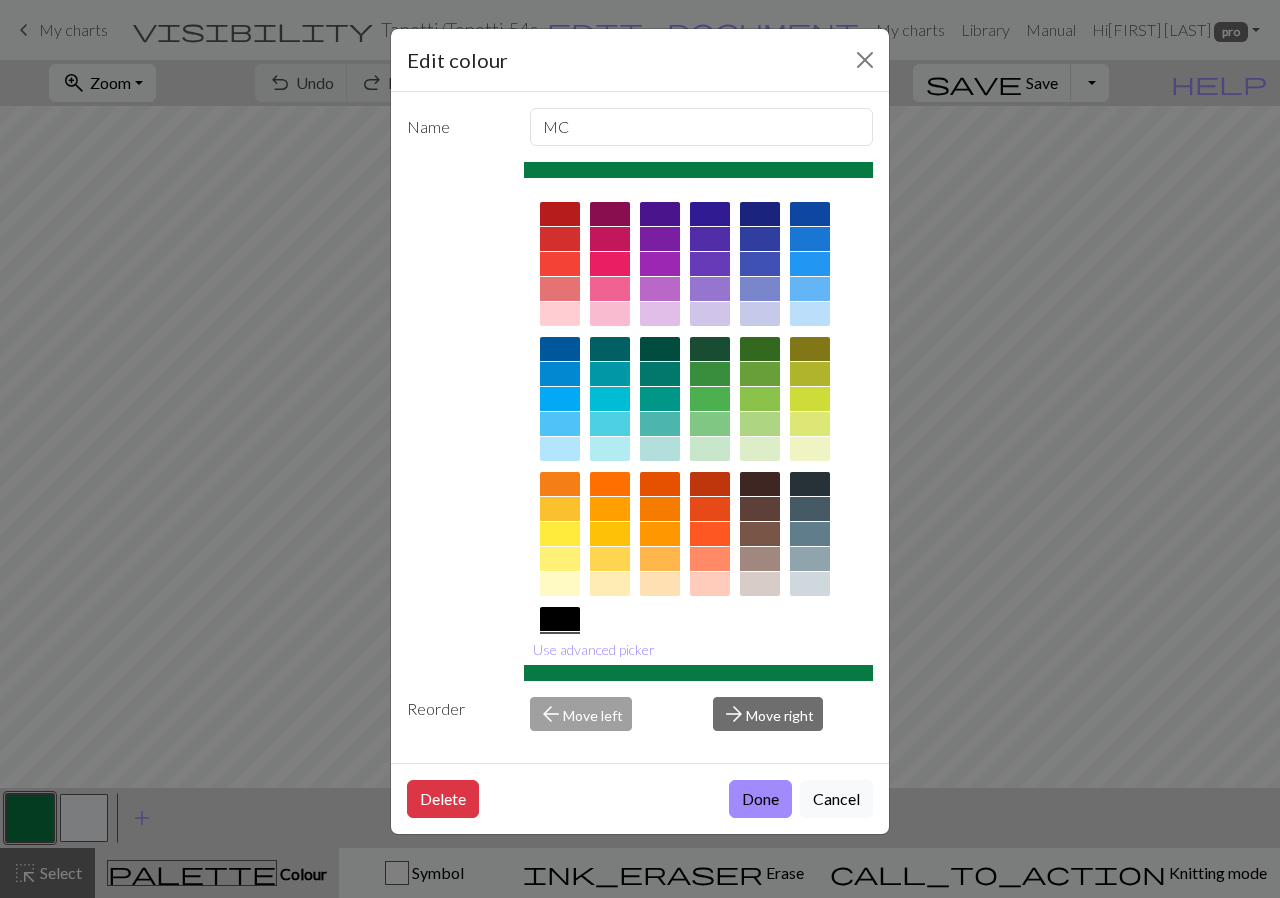 click at bounding box center [710, 374] 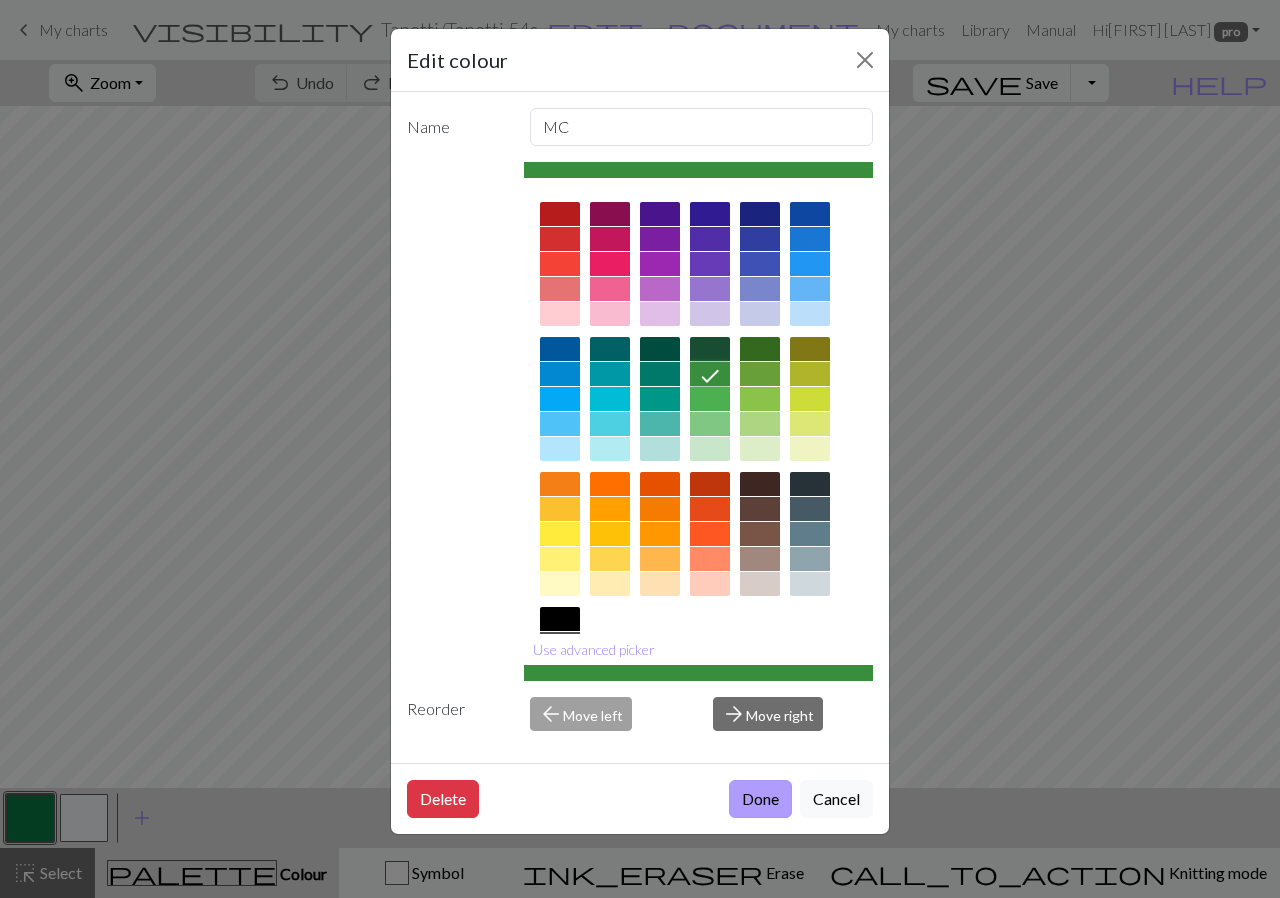 click on "Done" at bounding box center [760, 799] 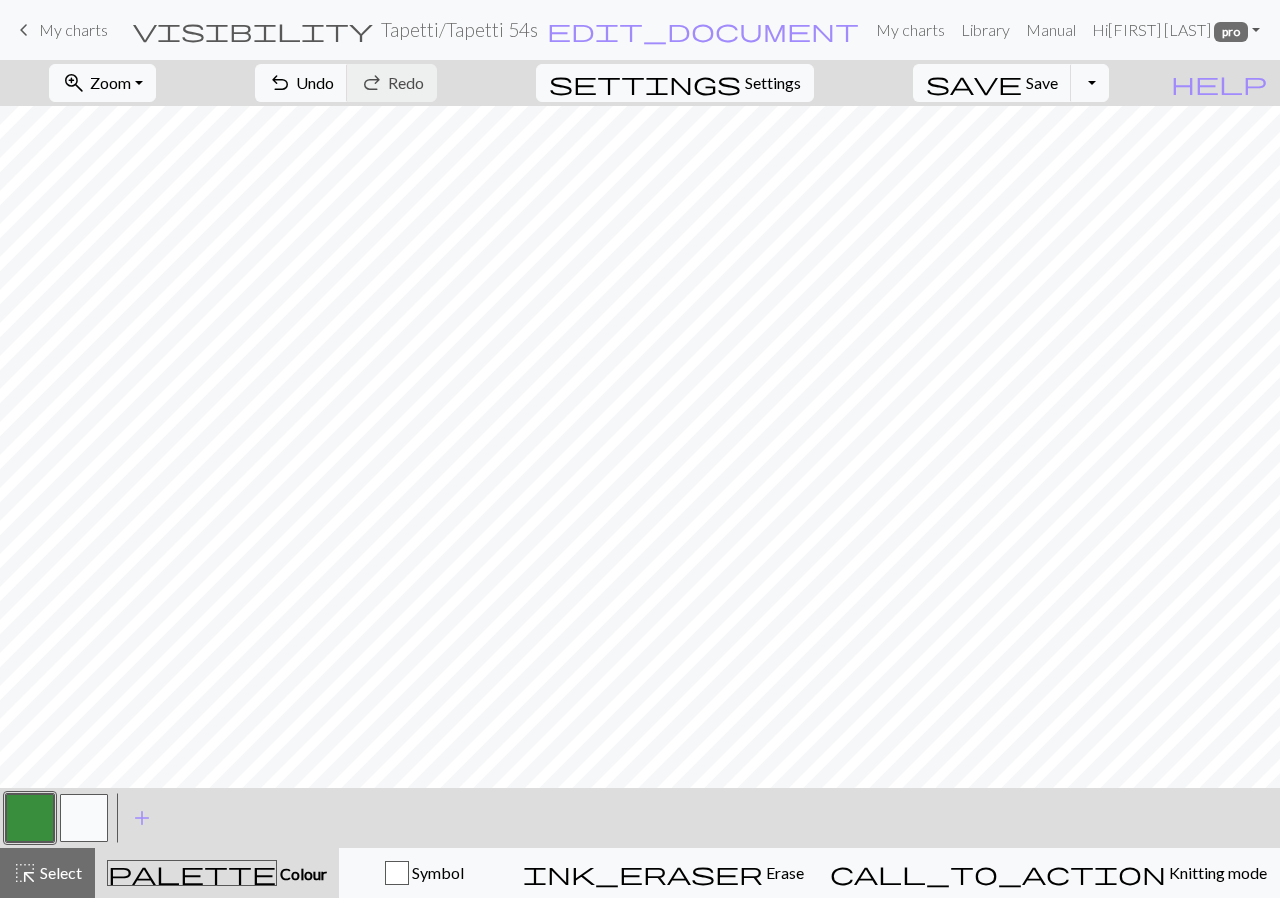 click at bounding box center [30, 818] 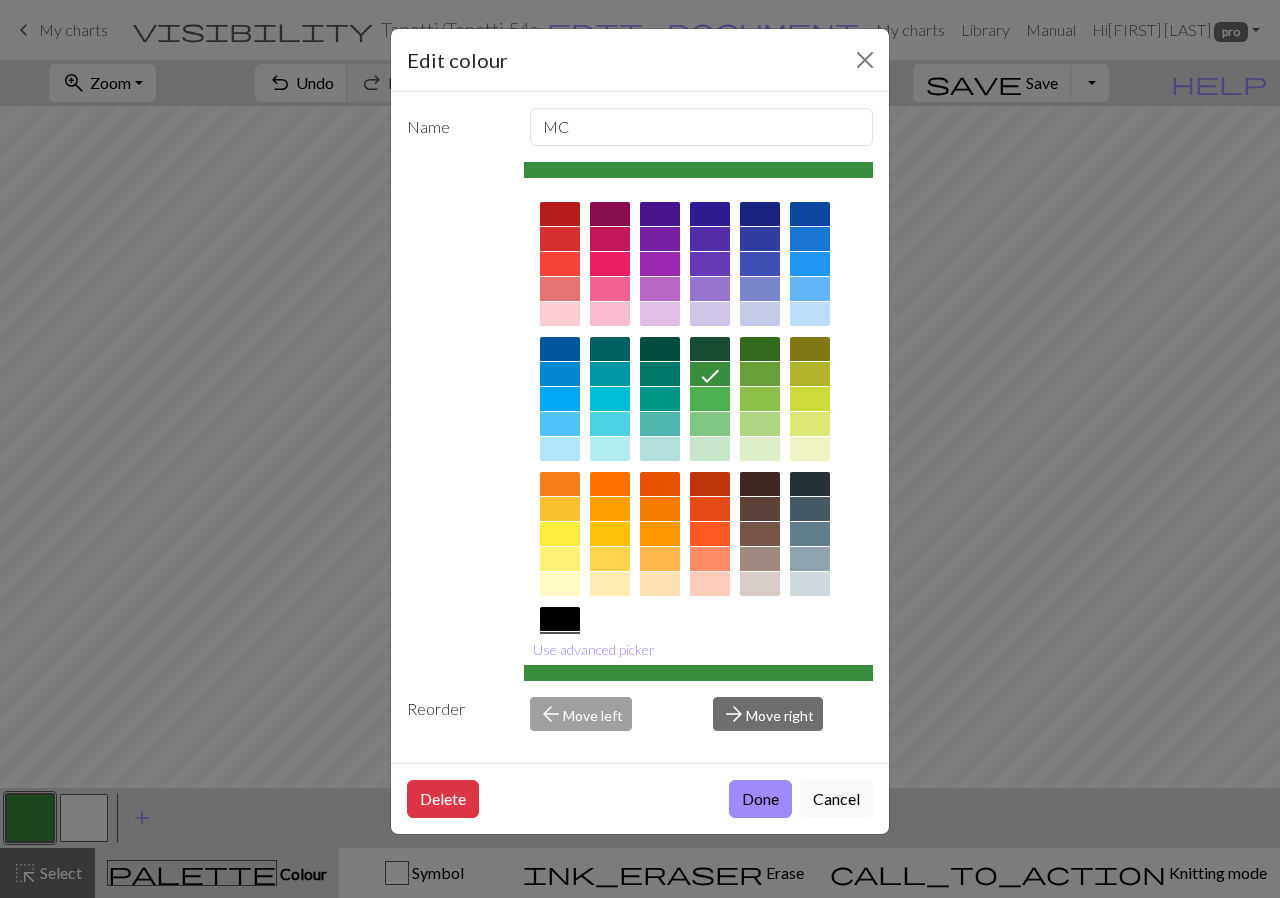 click at bounding box center [760, 349] 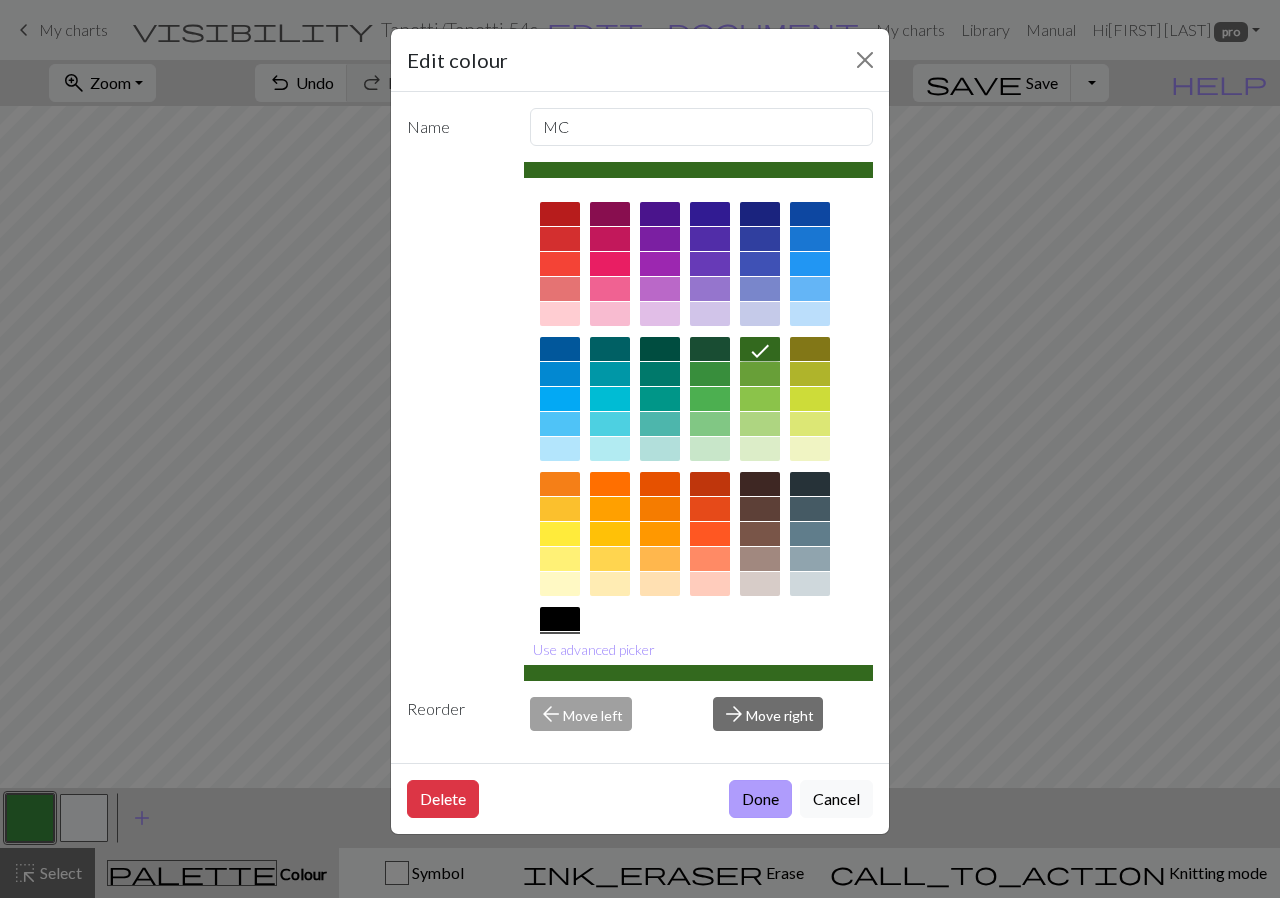 click on "Done" at bounding box center [760, 799] 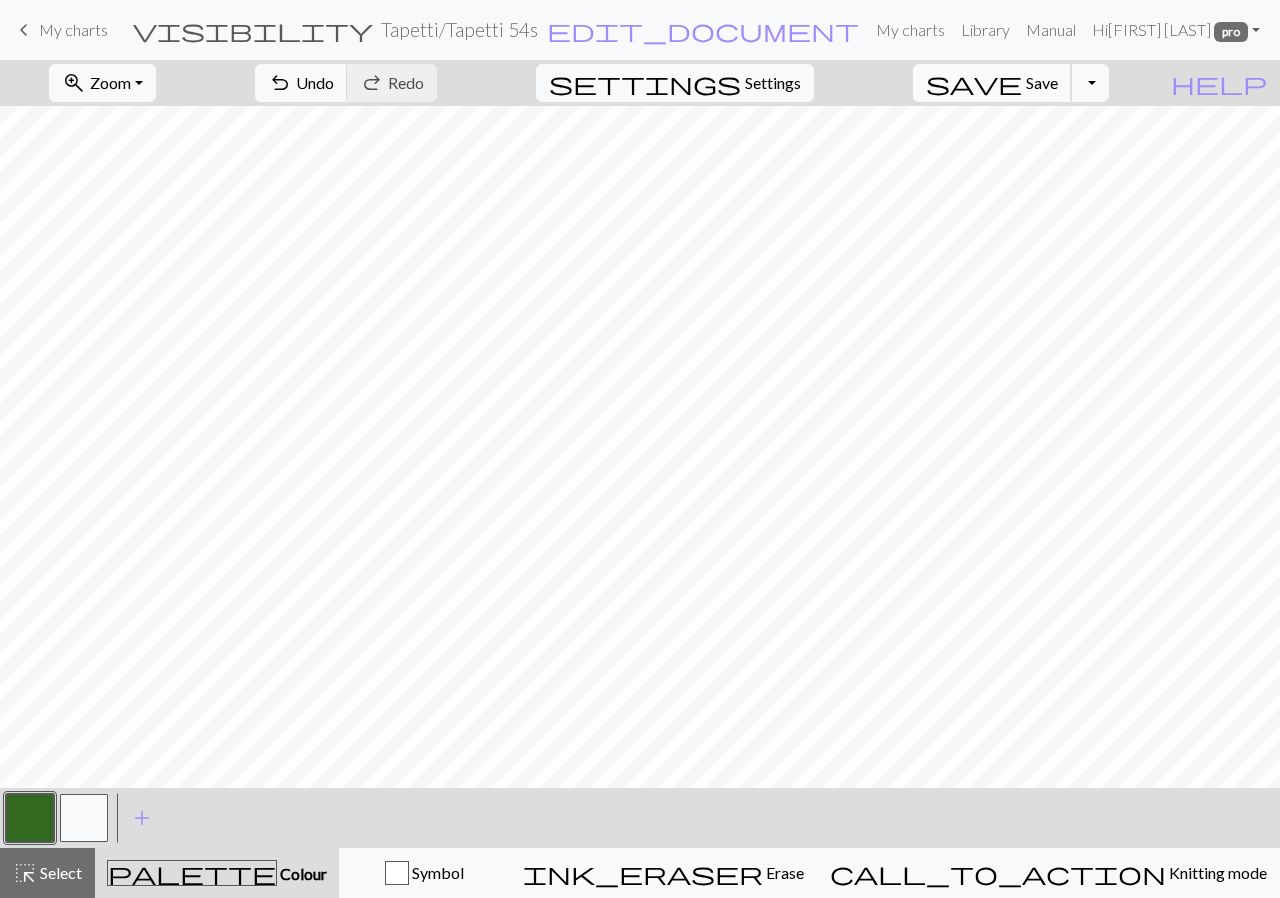 click on "Save" at bounding box center [1042, 82] 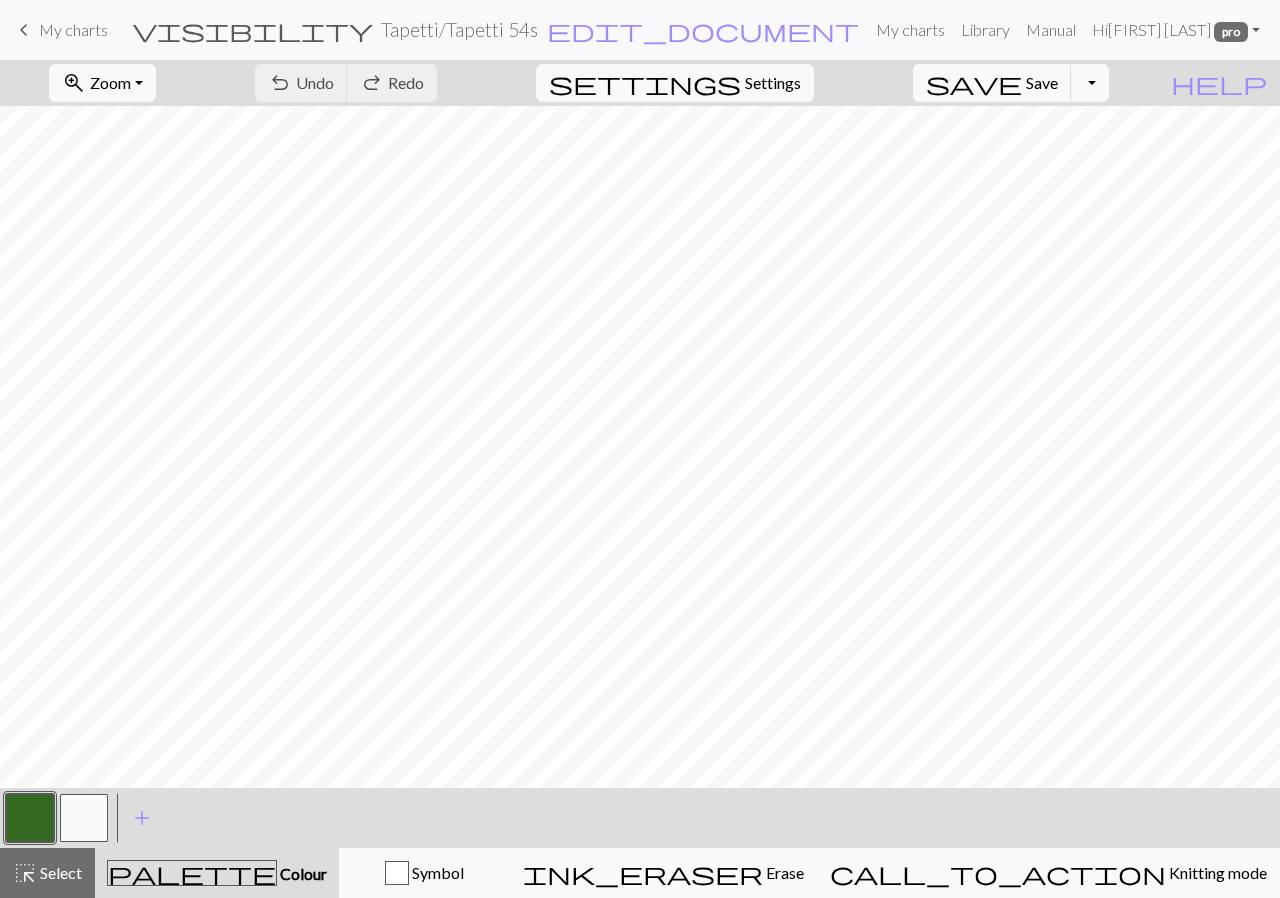 click on "Tapetti  /  Tapetti 54s" at bounding box center (459, 29) 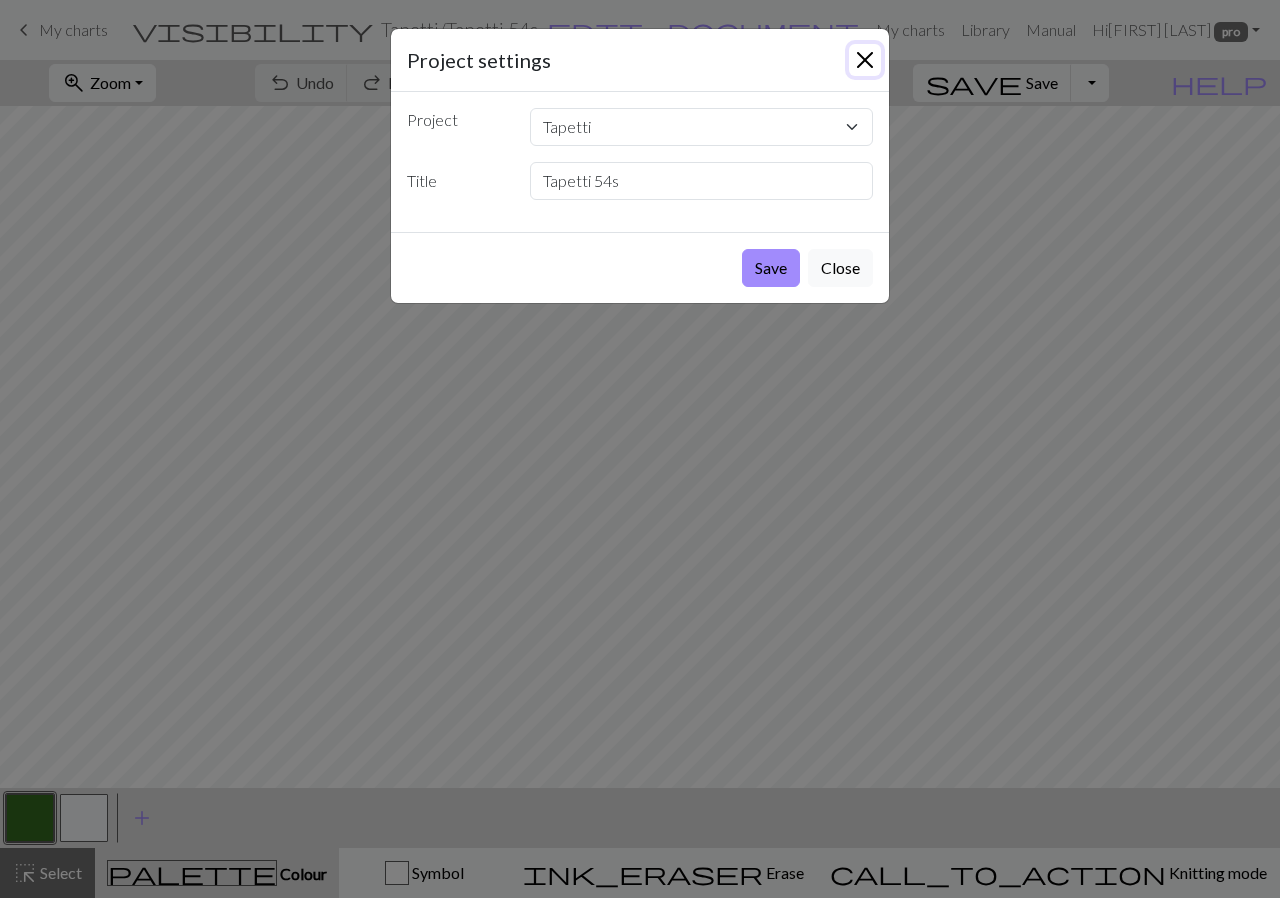 click at bounding box center (865, 60) 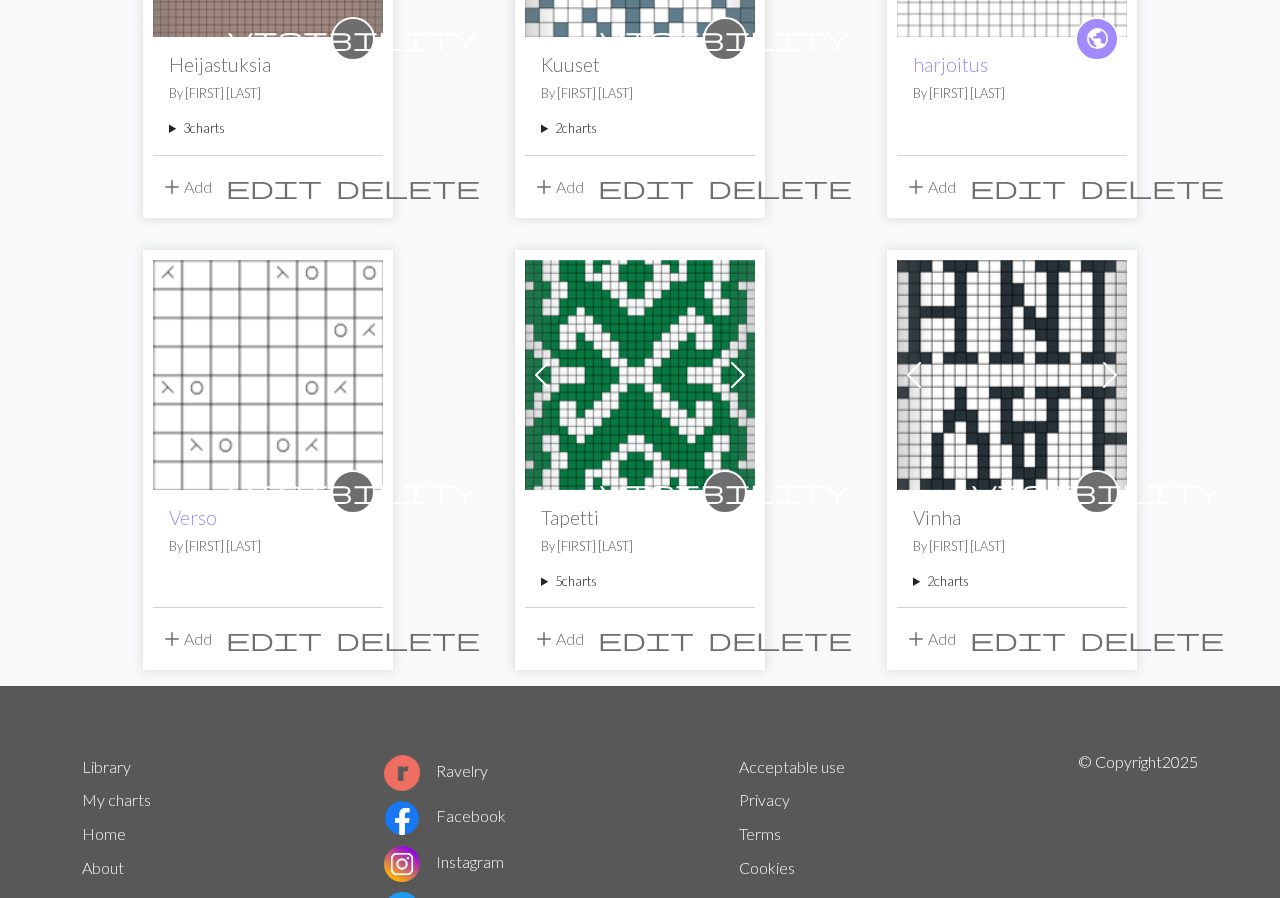 scroll, scrollTop: 414, scrollLeft: 0, axis: vertical 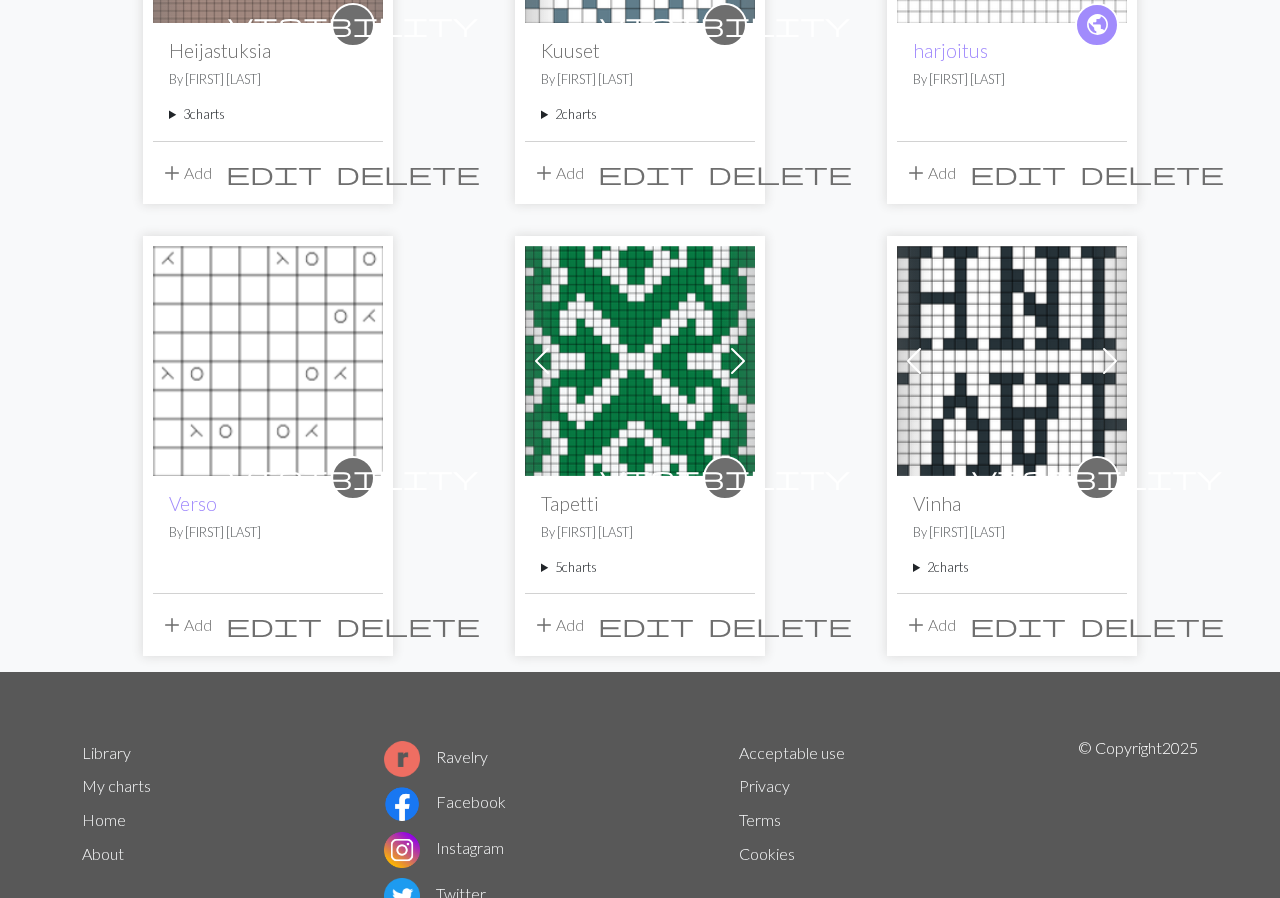click on "5  charts" at bounding box center (640, 567) 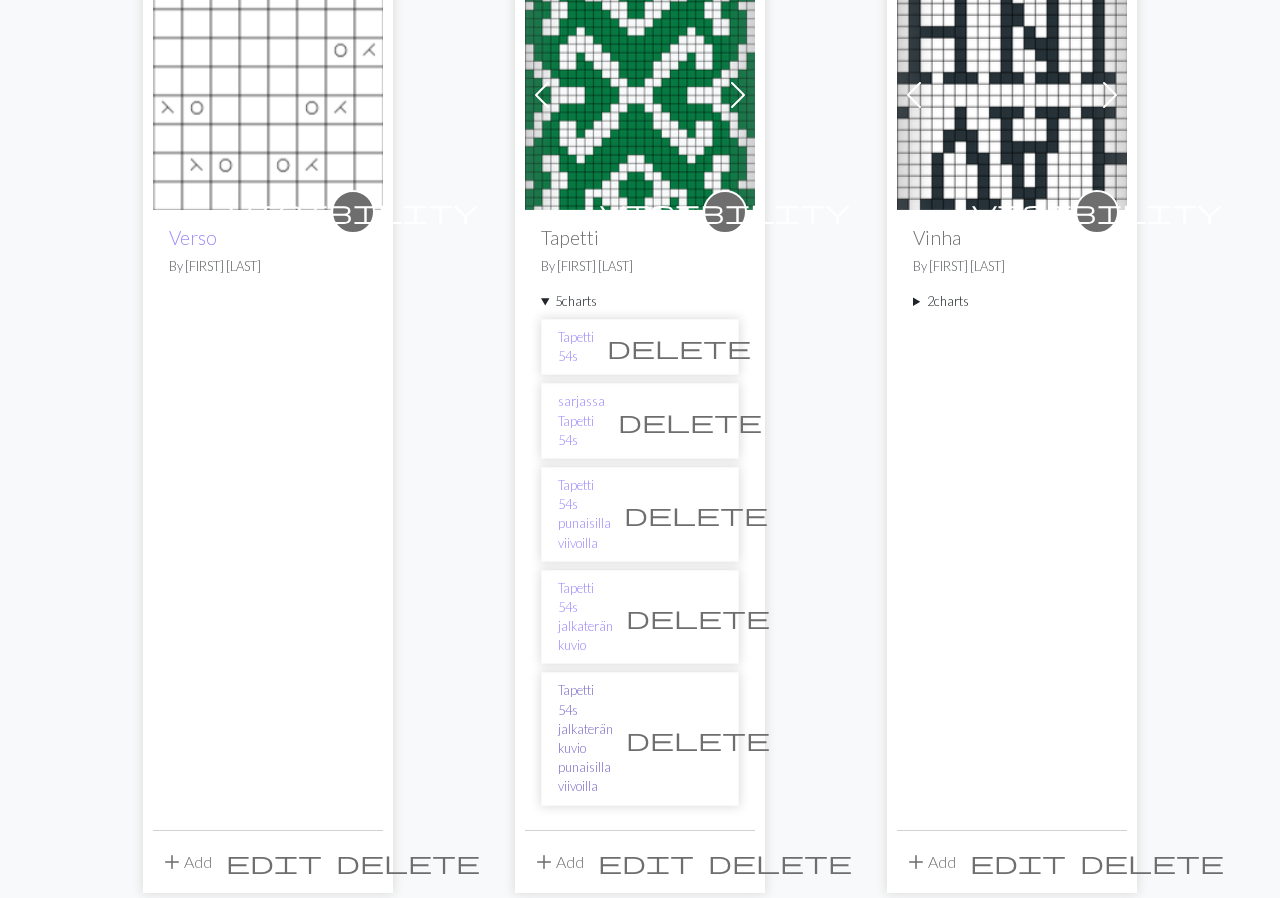 scroll, scrollTop: 690, scrollLeft: 0, axis: vertical 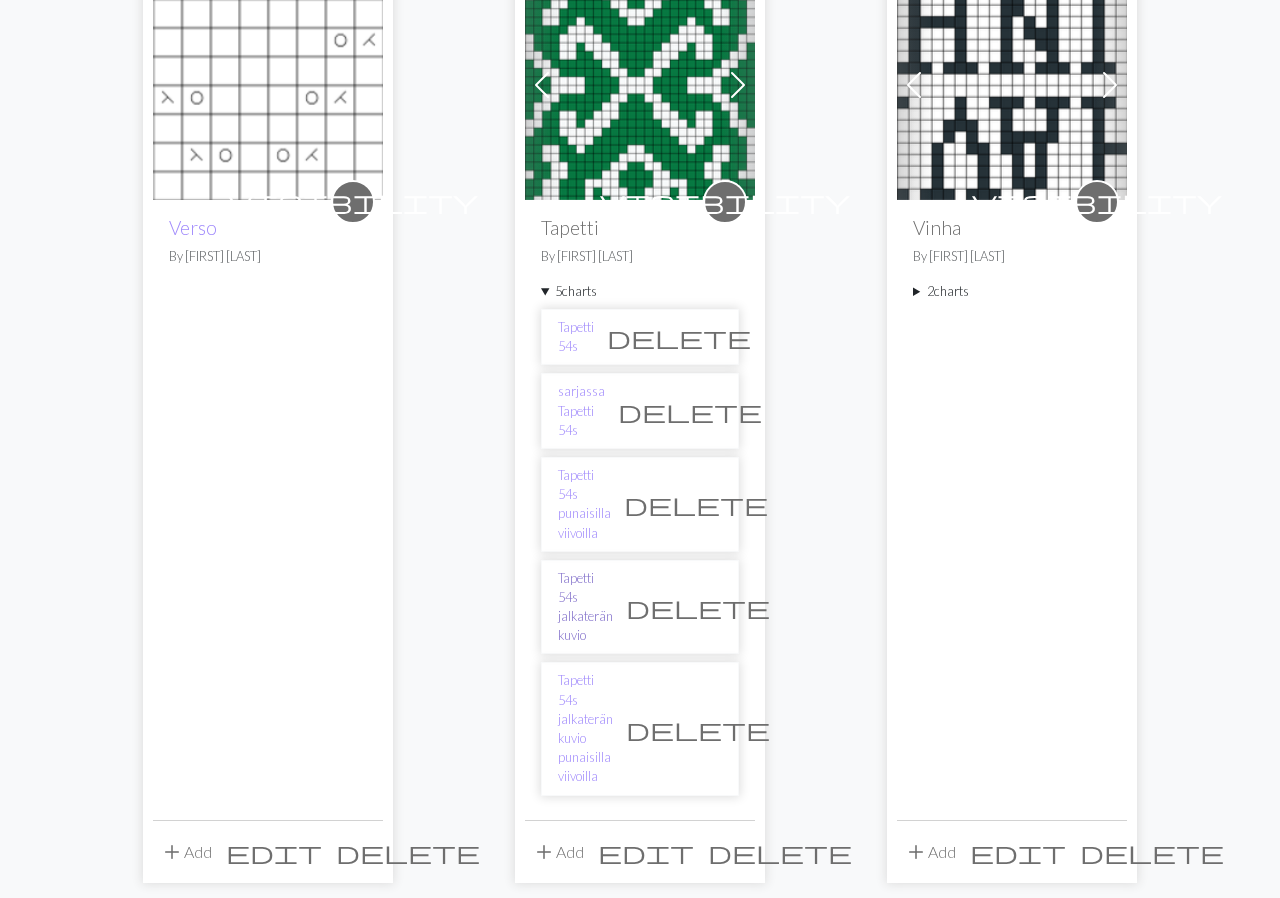 click on "Tapetti 54s jalkaterän kuvio" at bounding box center [585, 607] 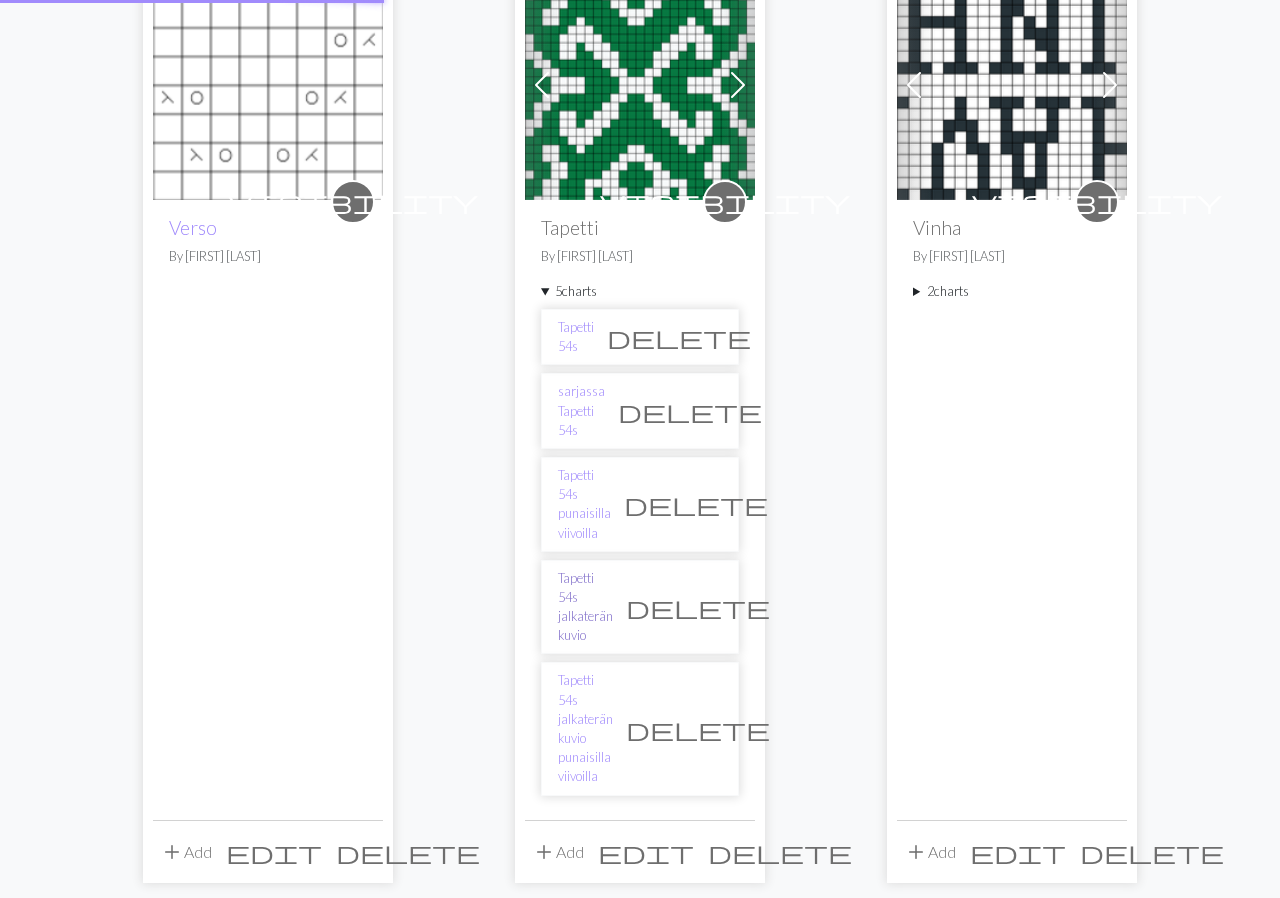 scroll, scrollTop: 0, scrollLeft: 0, axis: both 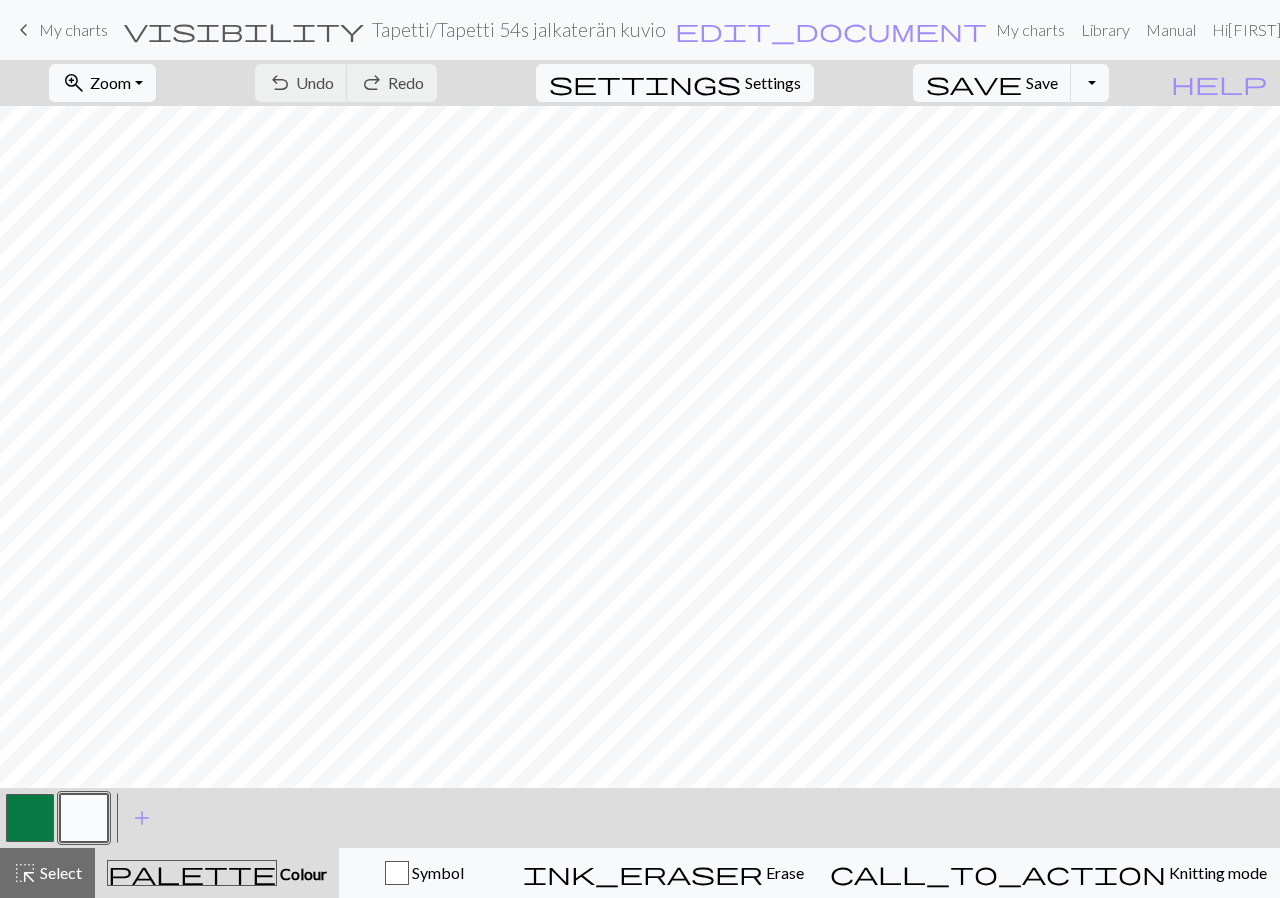 click at bounding box center (30, 818) 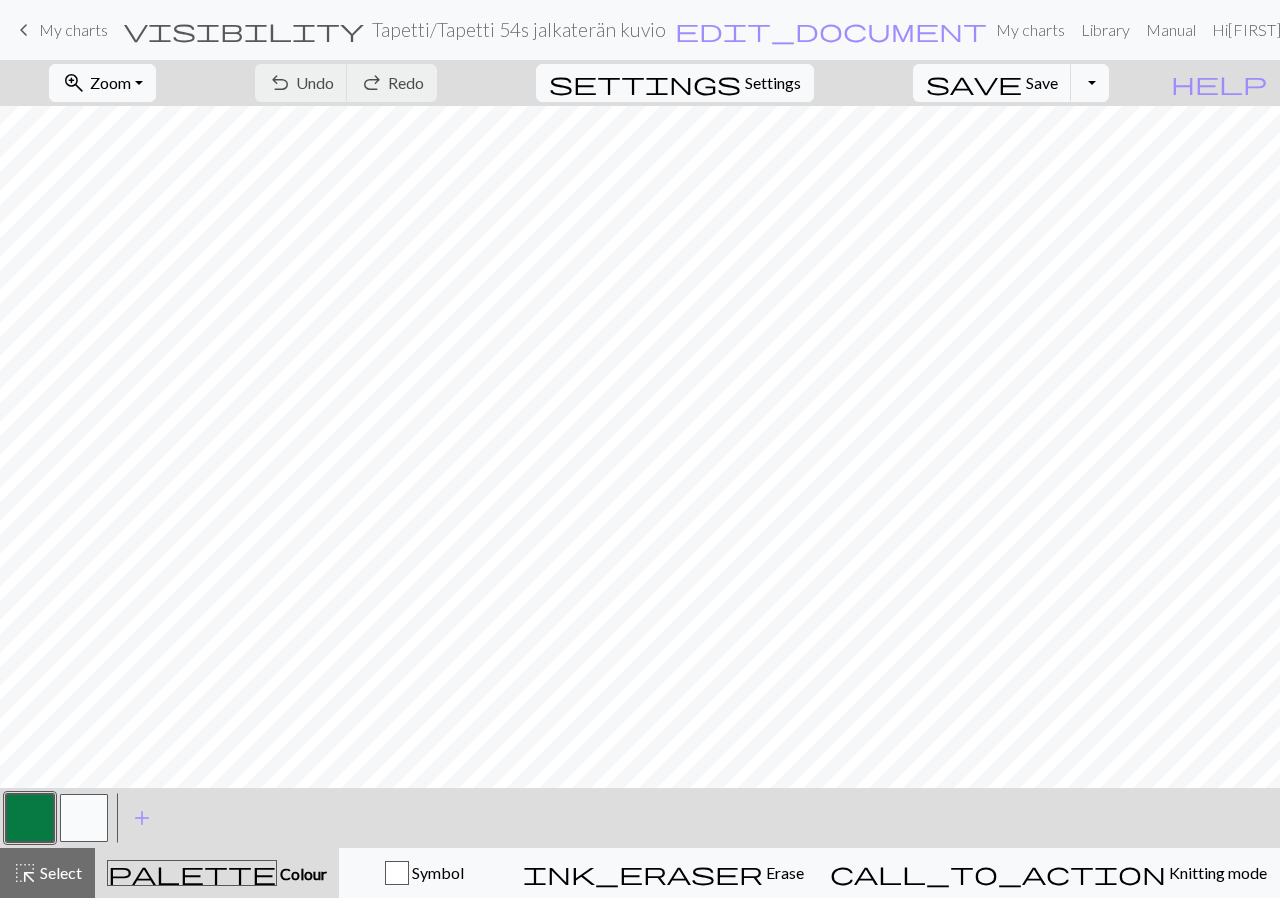 click at bounding box center (30, 818) 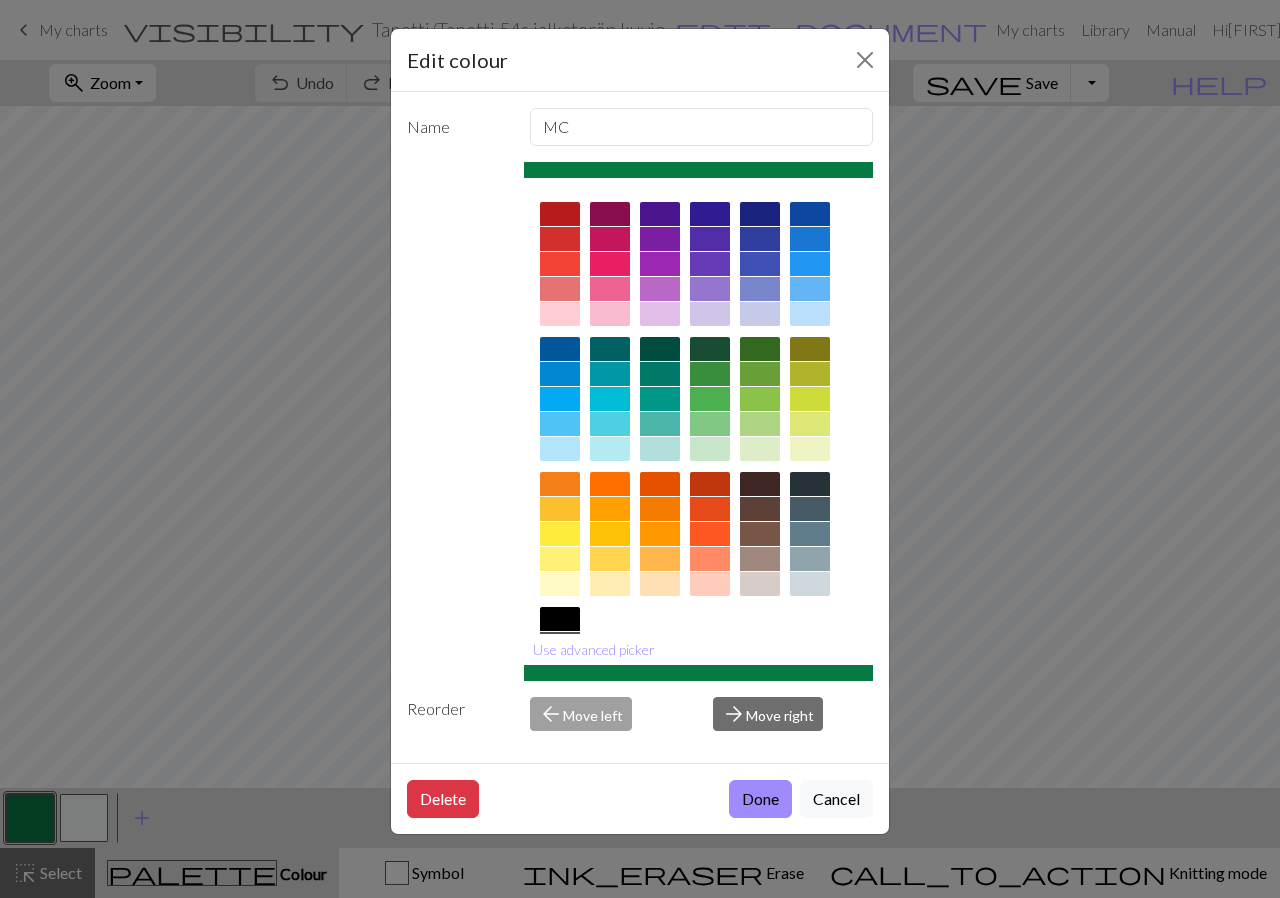 click at bounding box center (760, 349) 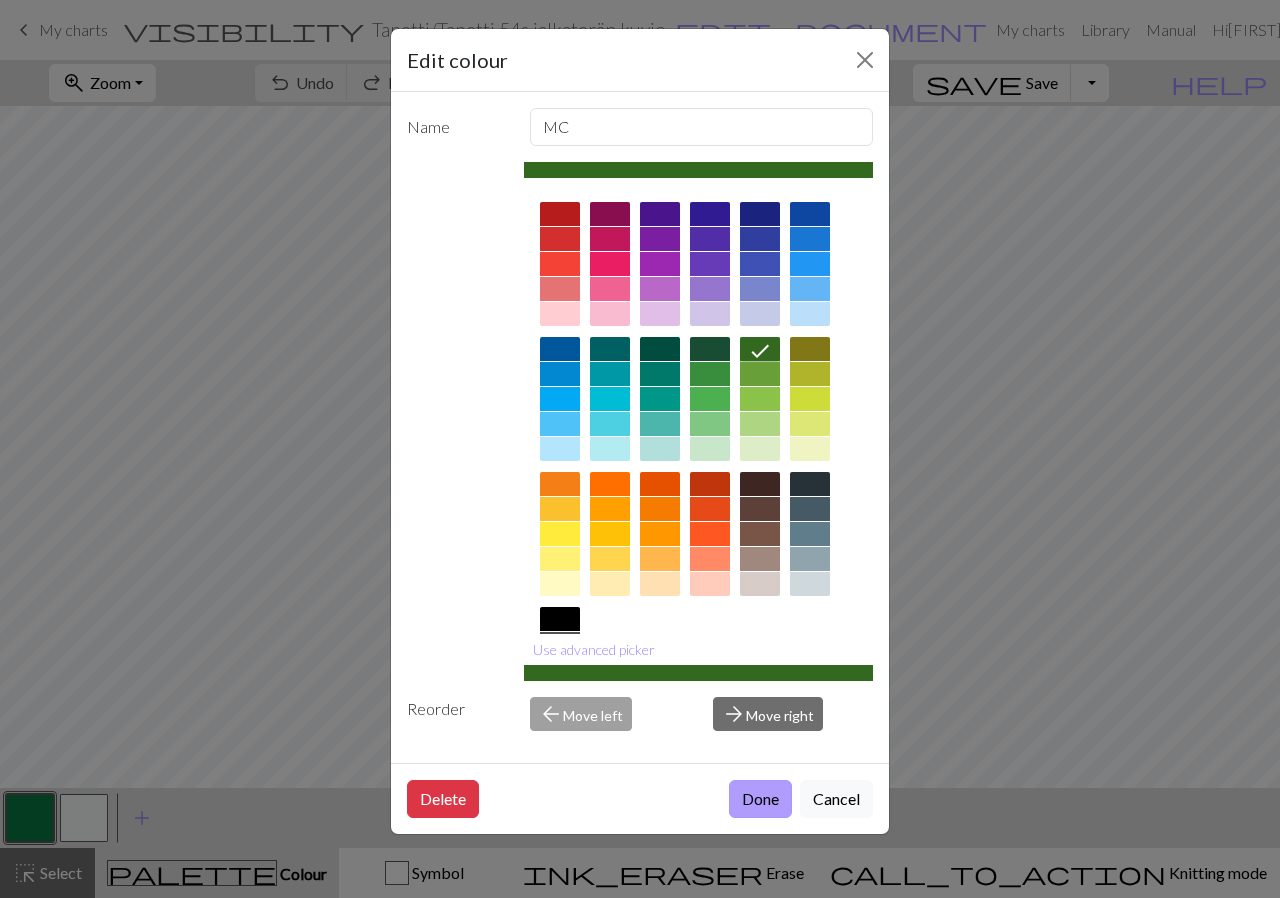 click on "Done" at bounding box center [760, 799] 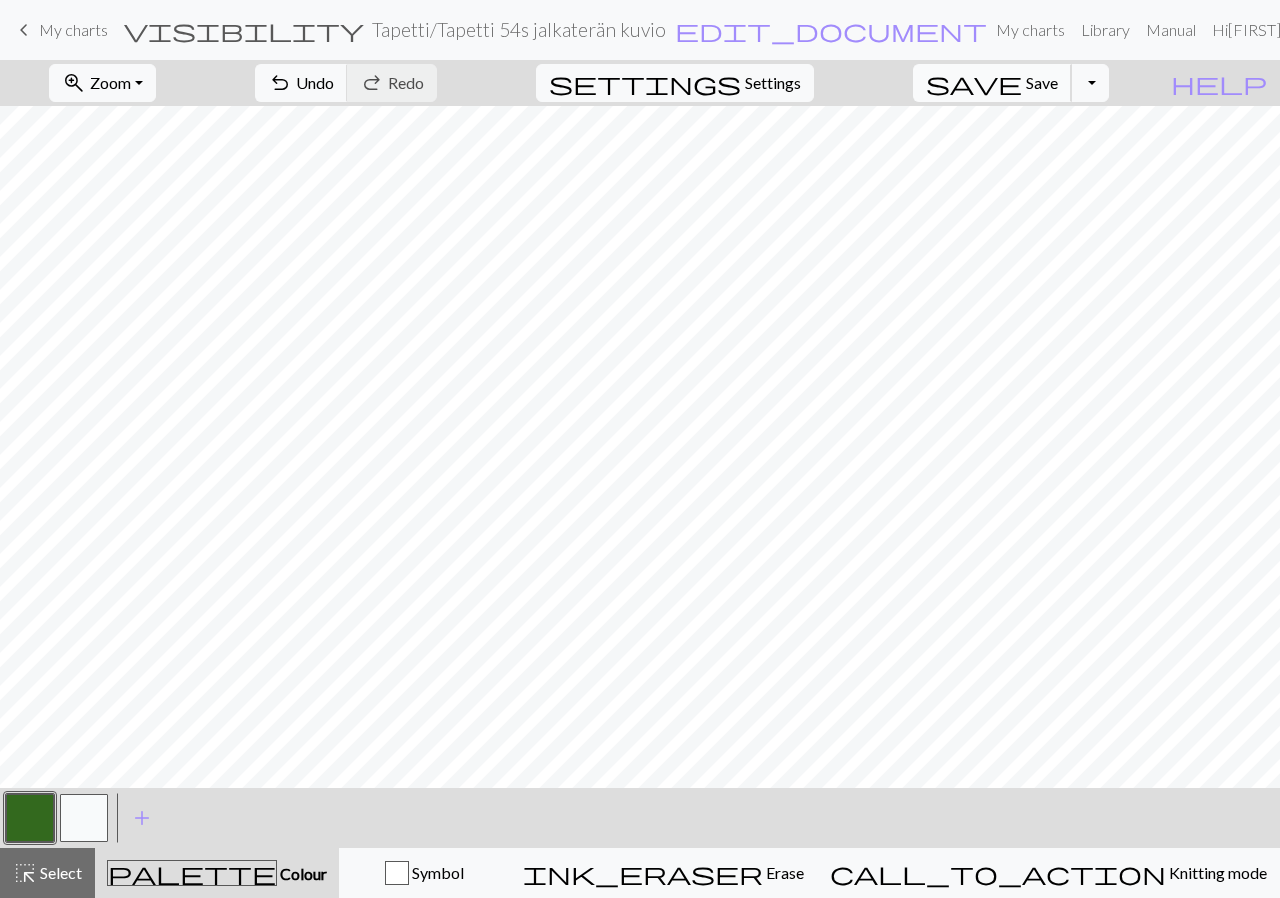 click on "Save" at bounding box center [1042, 82] 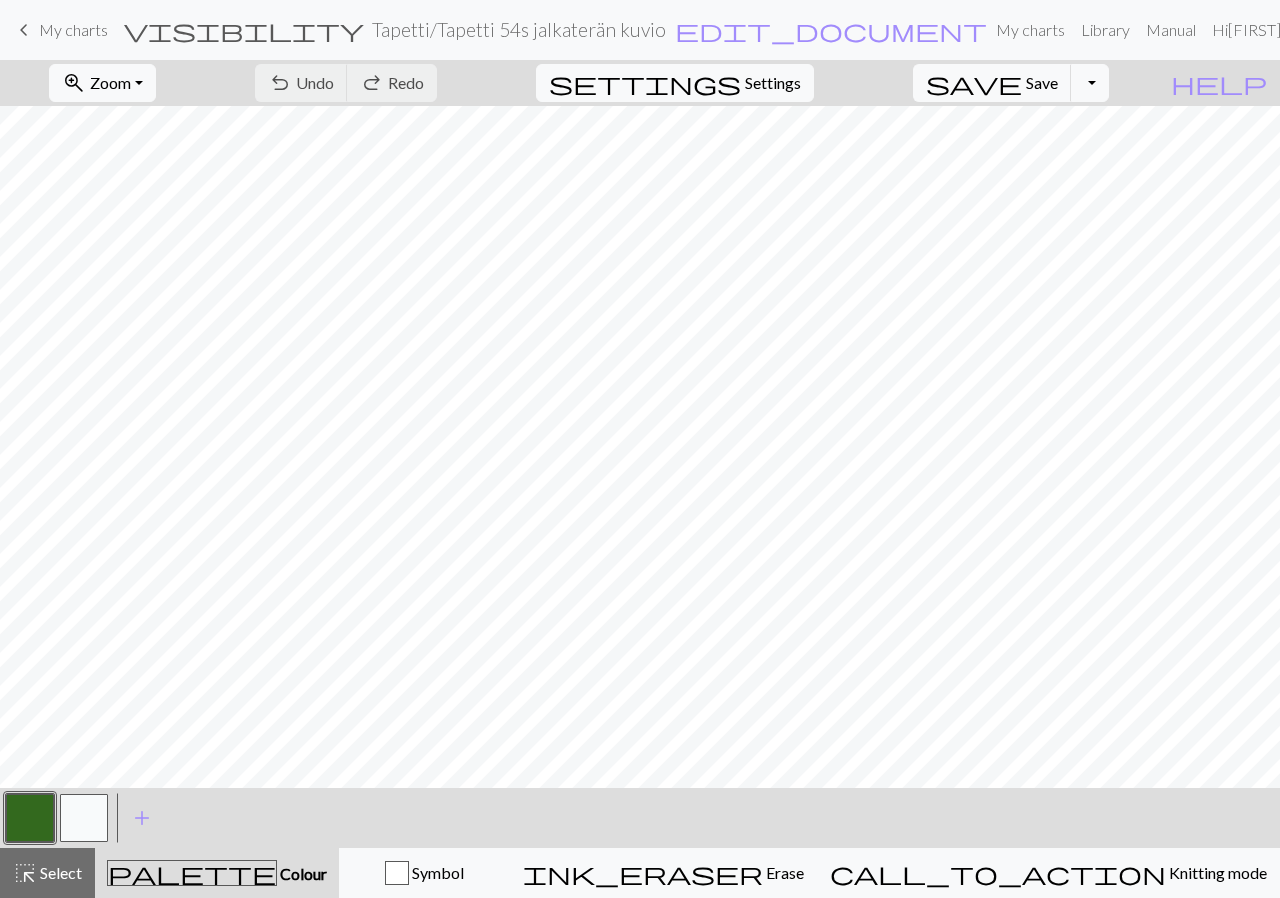 click on "My charts" at bounding box center [73, 29] 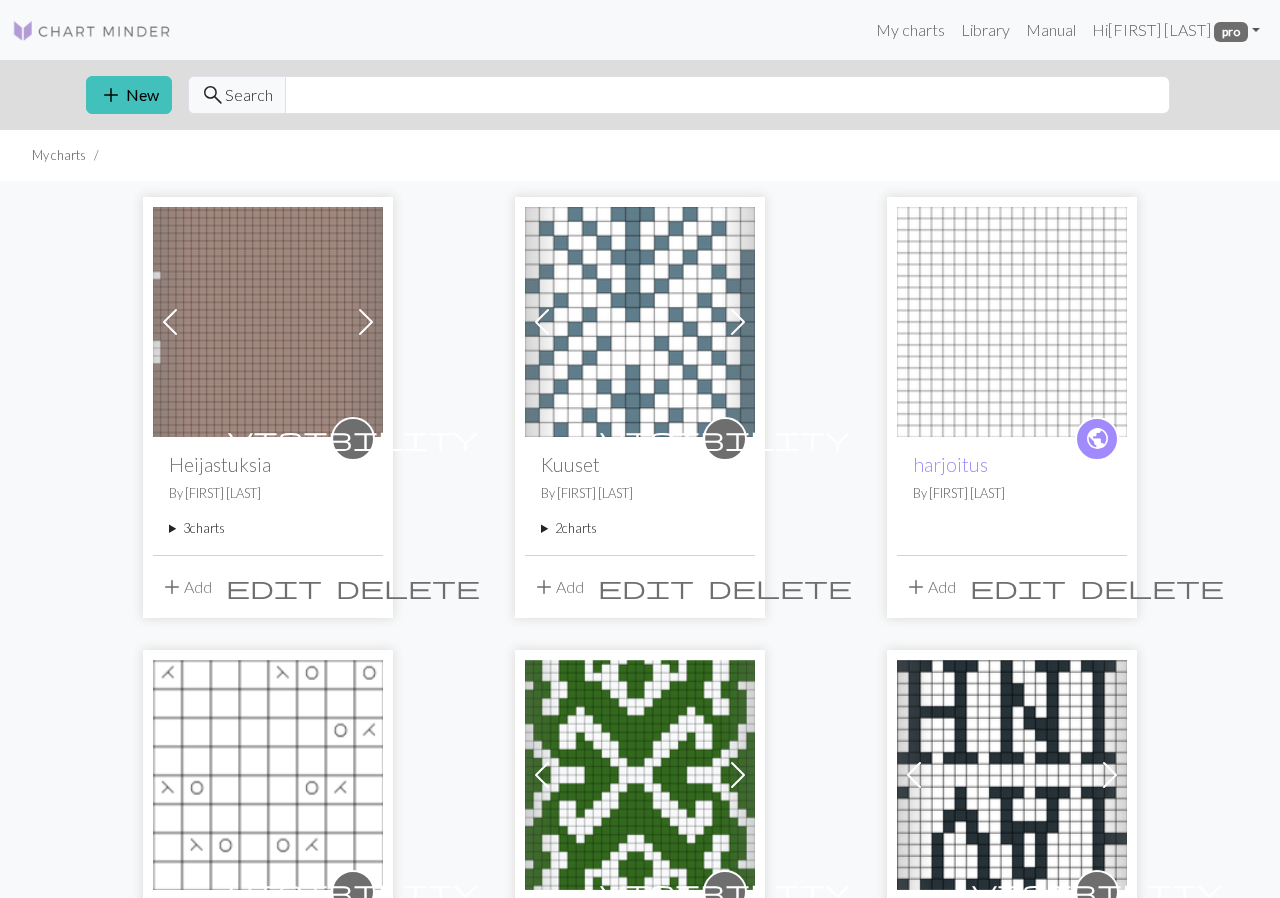 click on "3  charts" at bounding box center [268, 528] 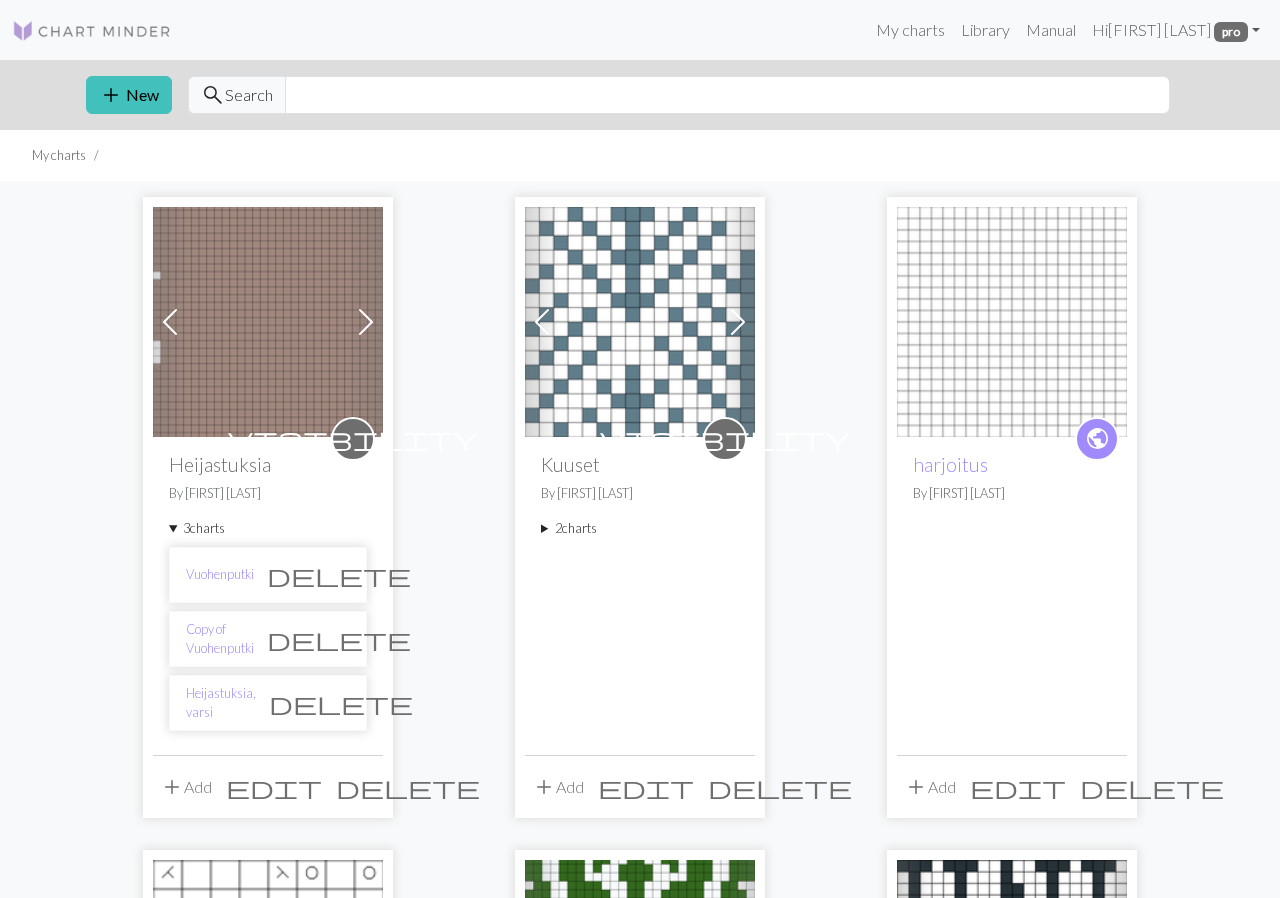 click on "delete" at bounding box center (339, 575) 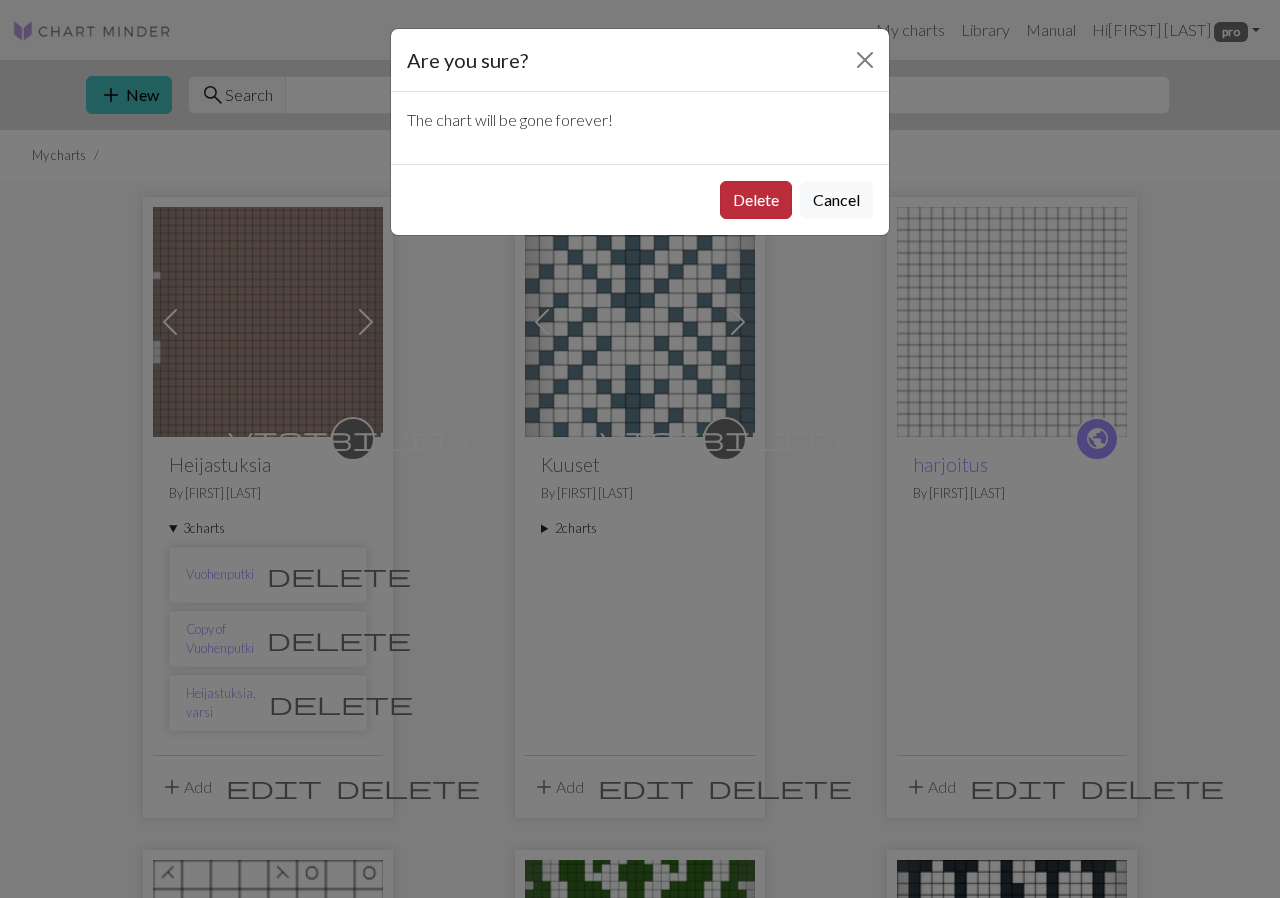 click on "Delete" at bounding box center [756, 200] 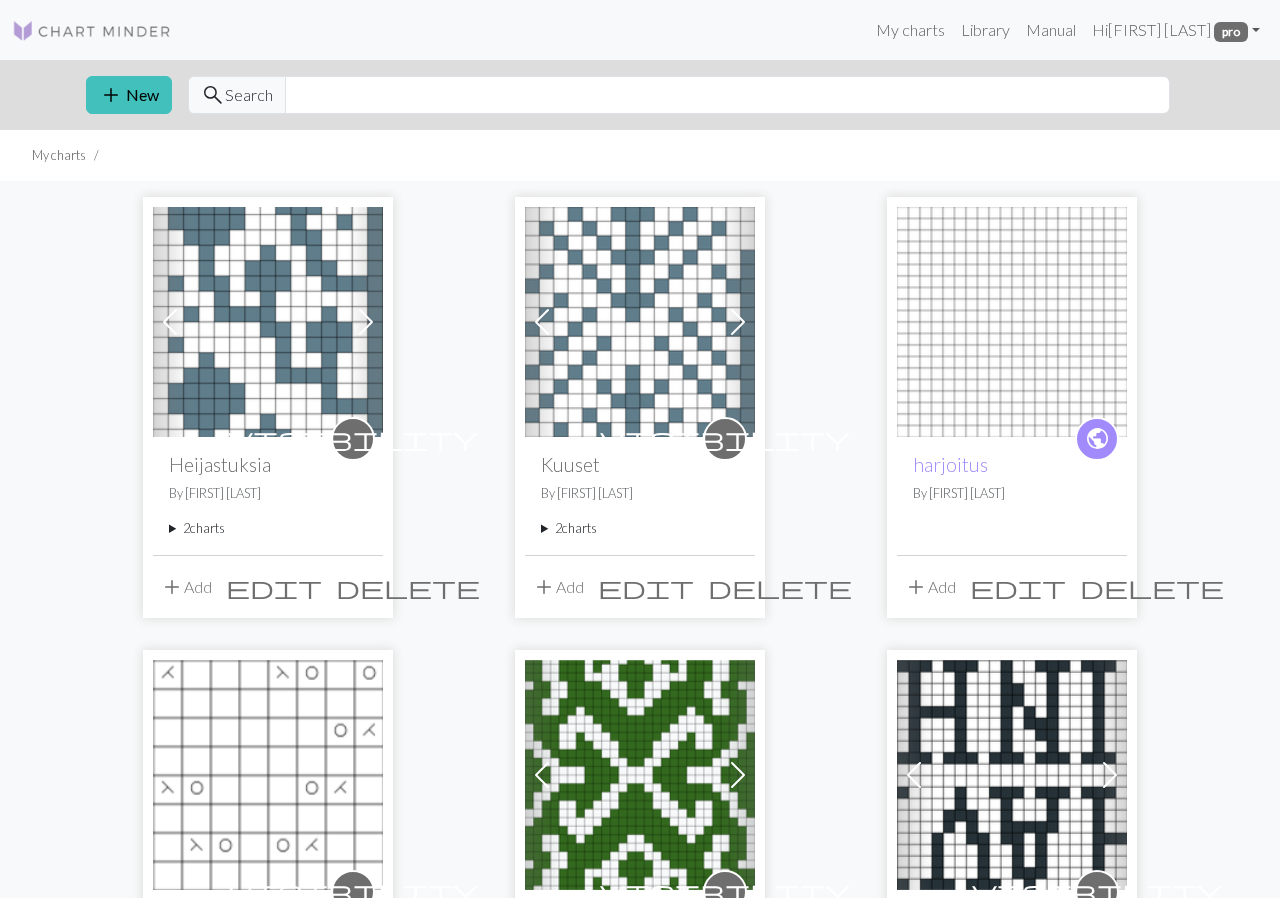 scroll, scrollTop: 0, scrollLeft: 0, axis: both 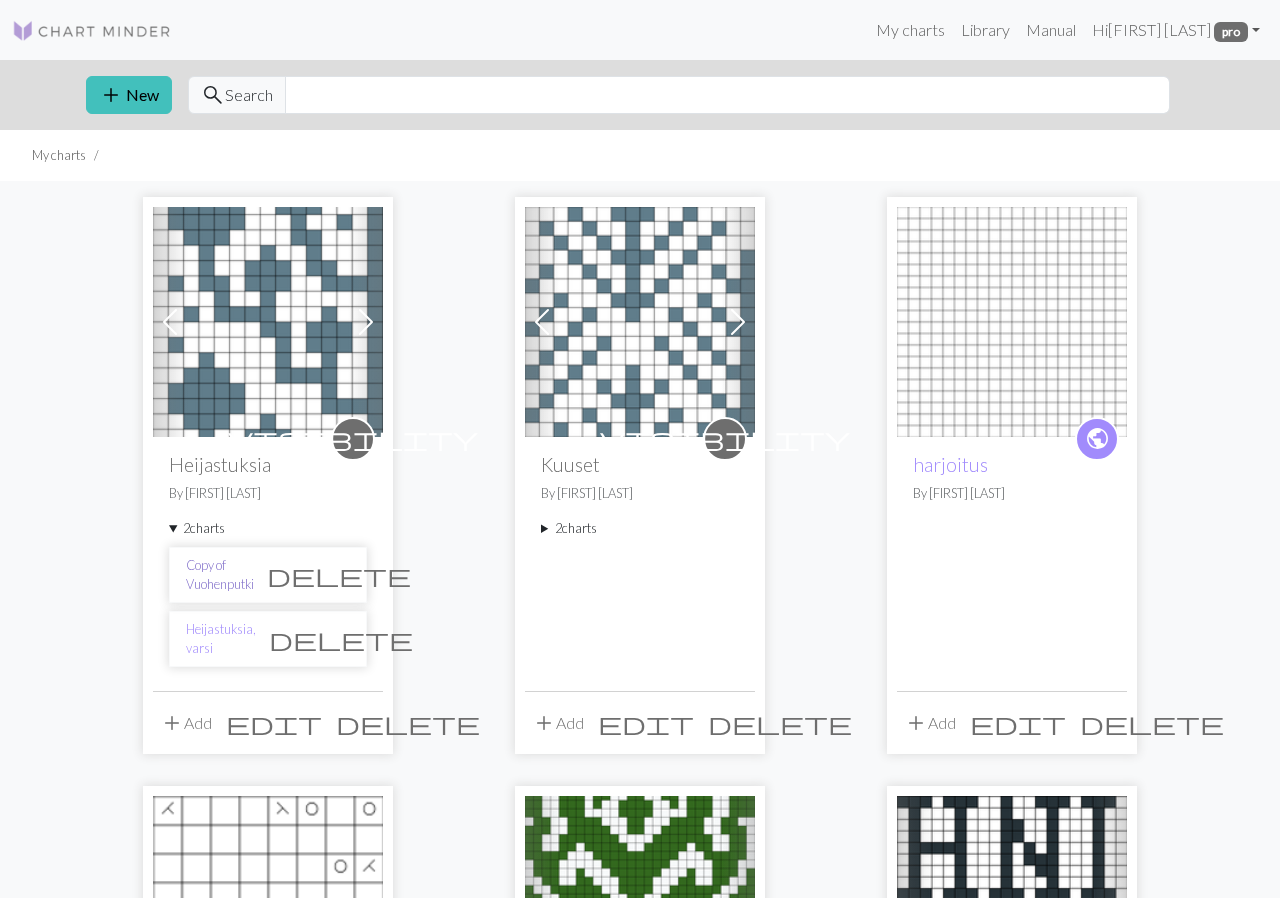 click on "Copy of Vuohenputki" at bounding box center (220, 575) 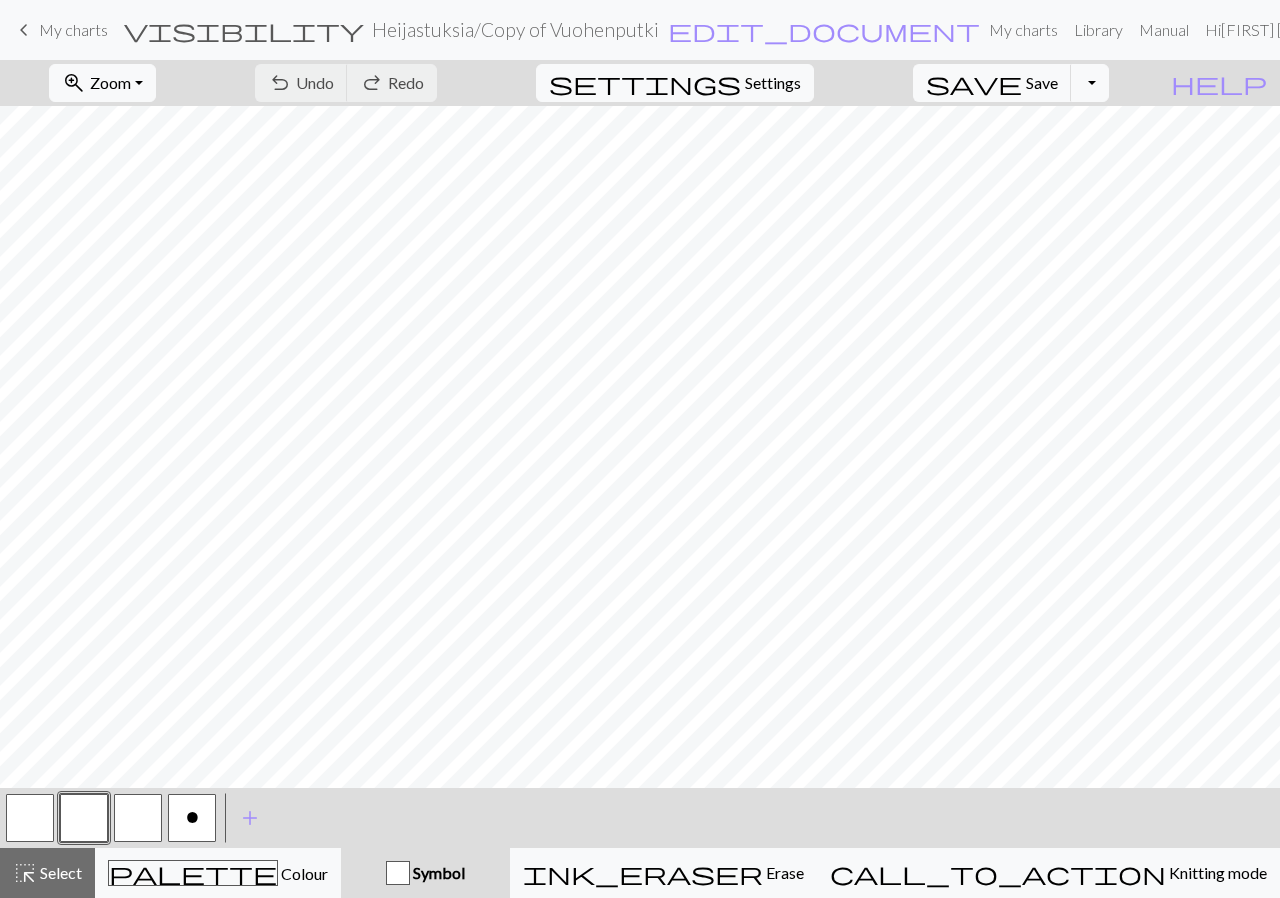 click on "My charts" at bounding box center [73, 29] 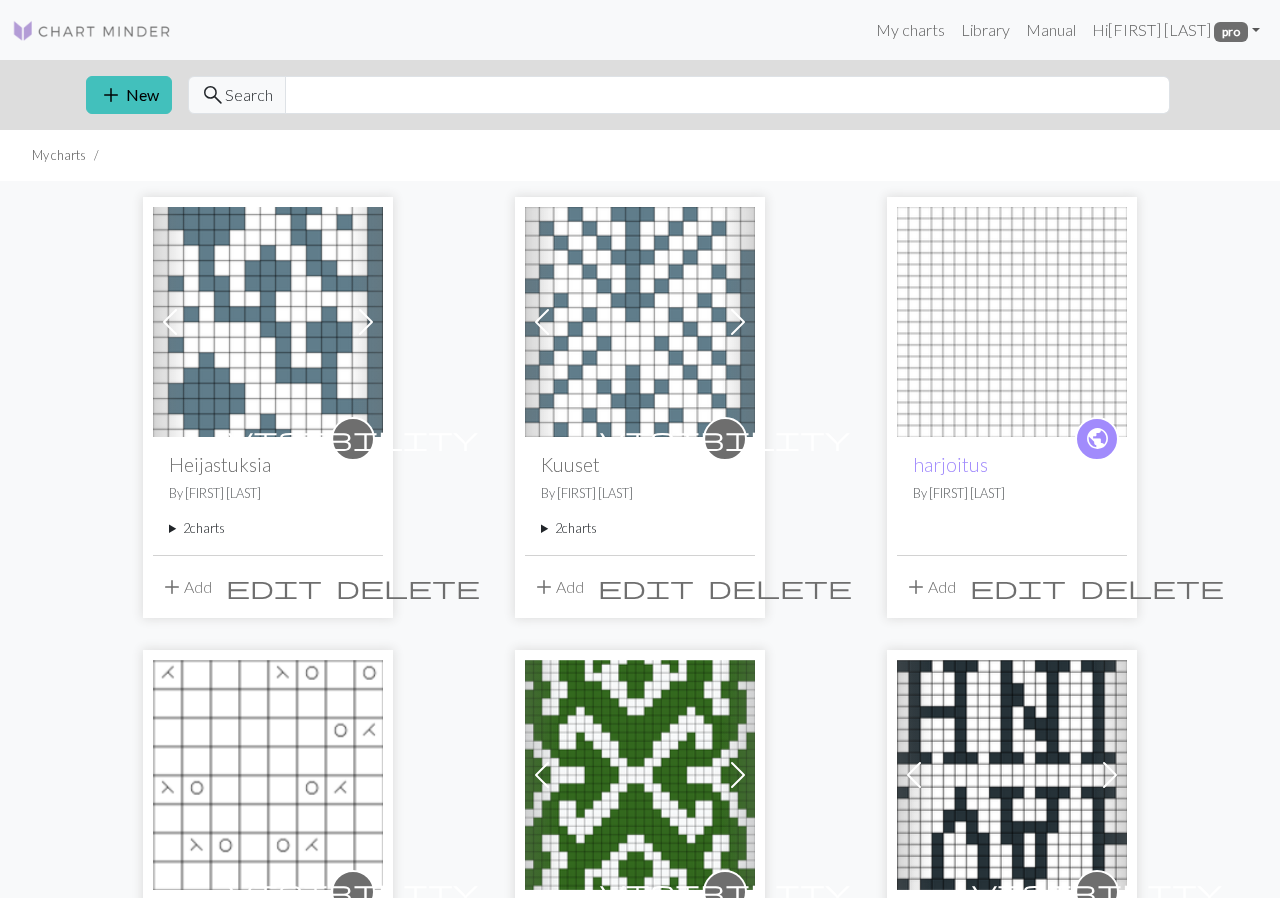 click on "2  charts" at bounding box center [268, 528] 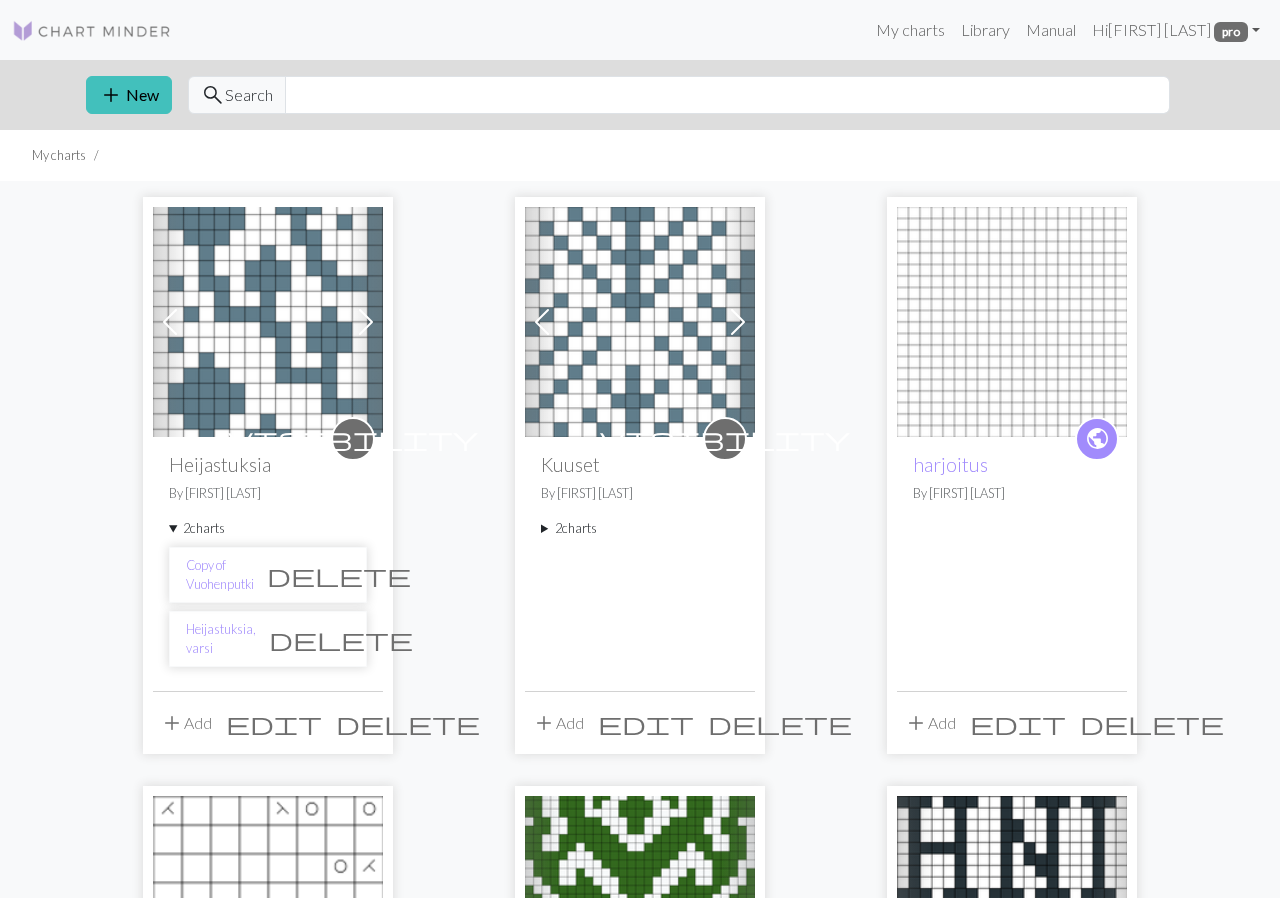 click on "delete" at bounding box center (339, 575) 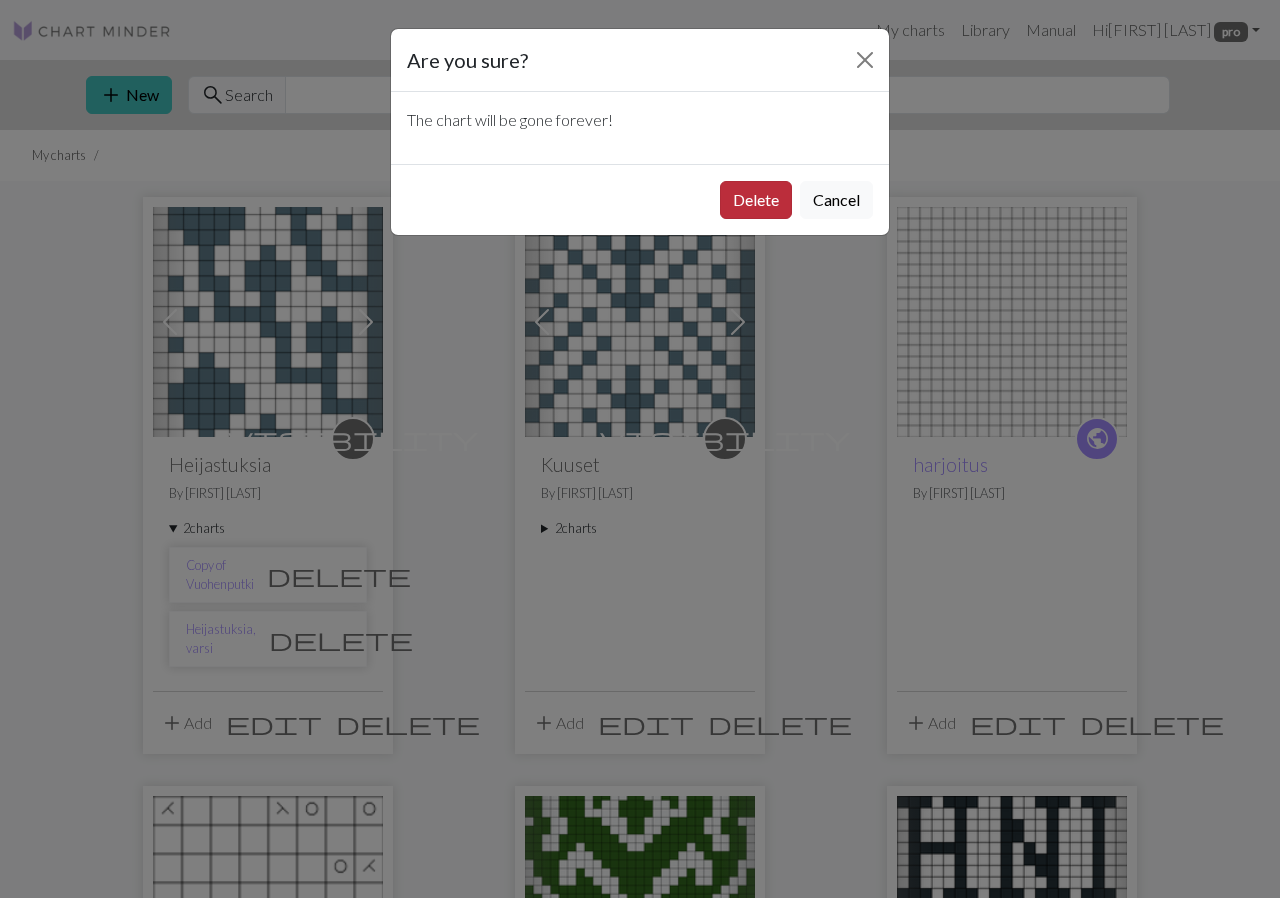 click on "Delete" at bounding box center [756, 200] 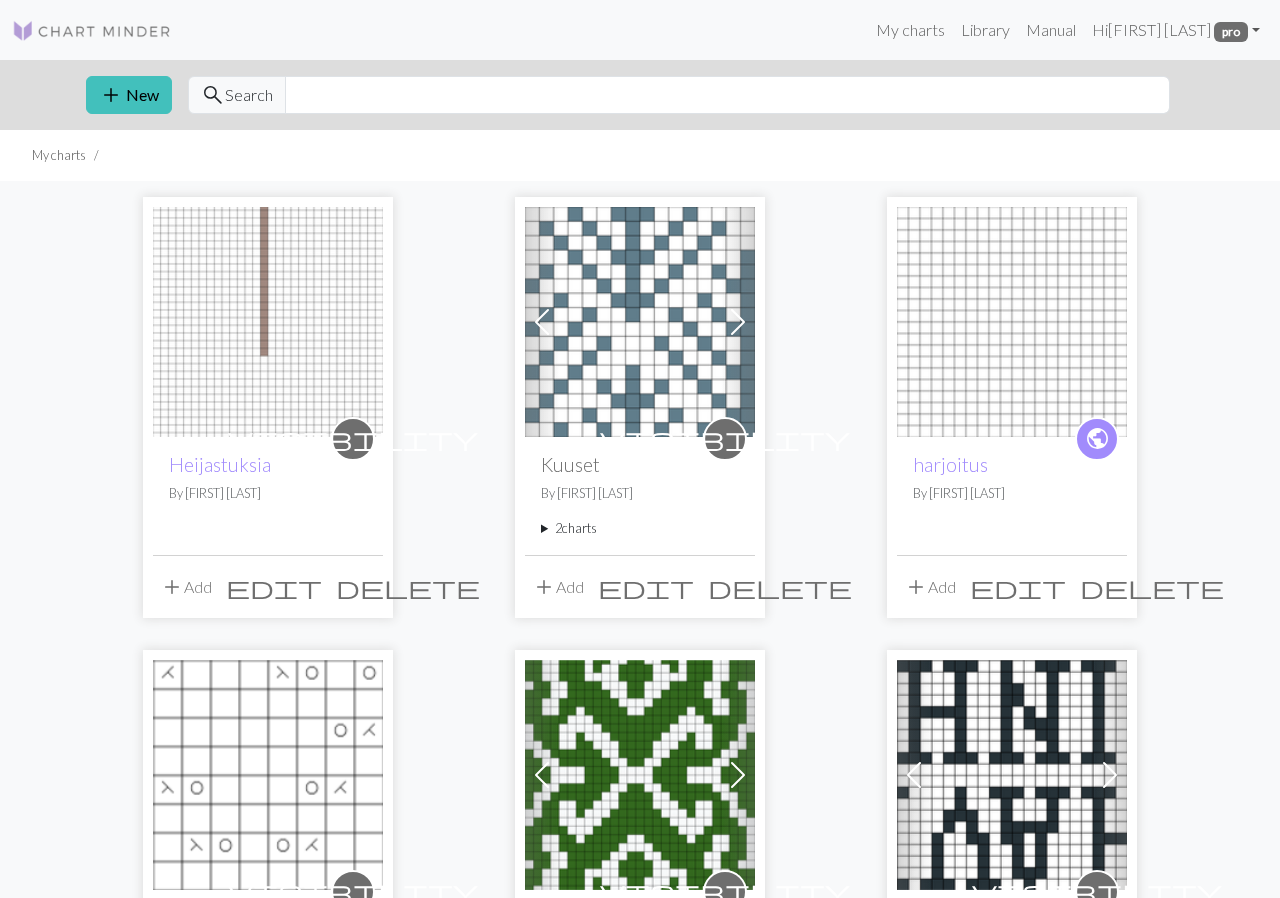 scroll, scrollTop: 0, scrollLeft: 0, axis: both 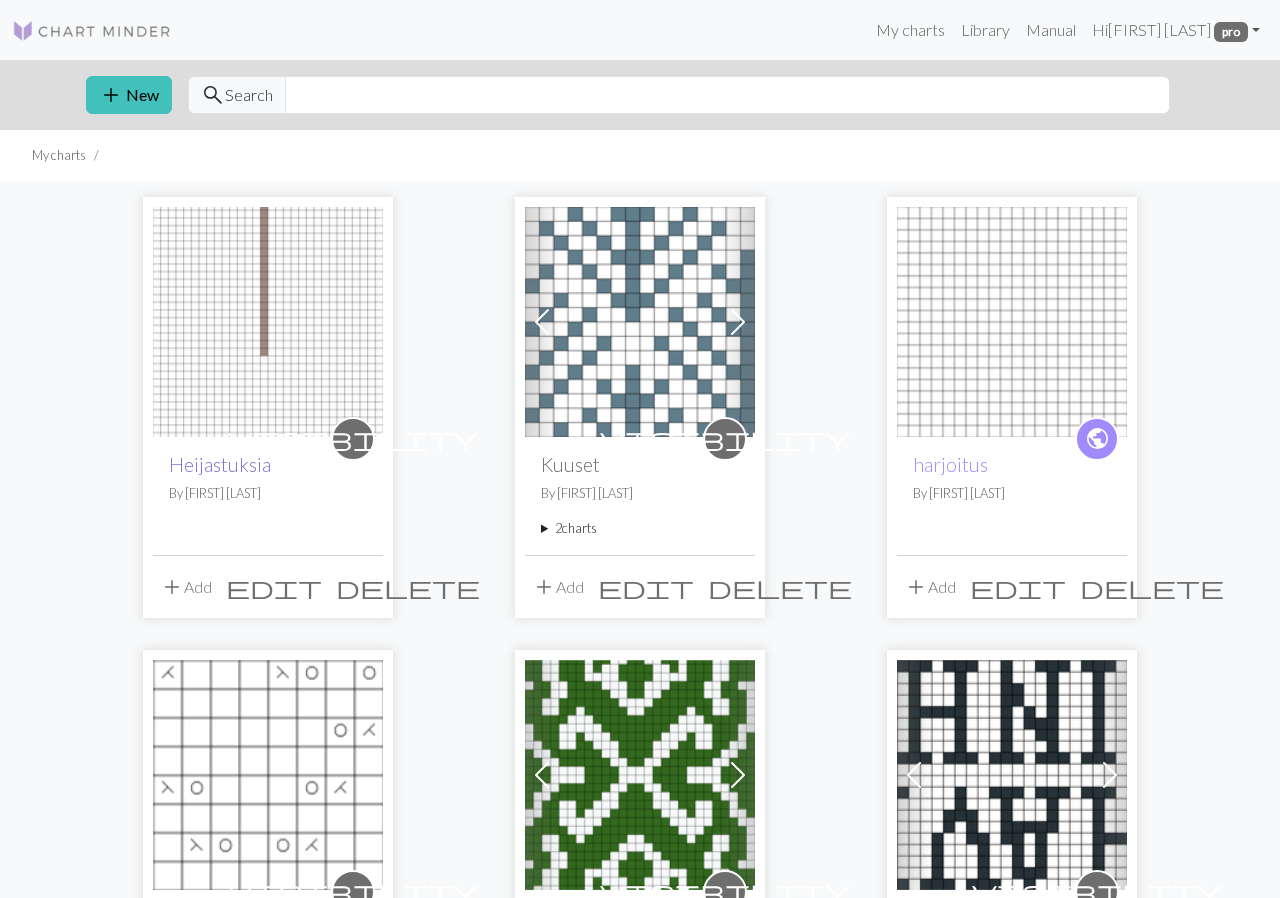 click on "Heijastuksia" at bounding box center [220, 464] 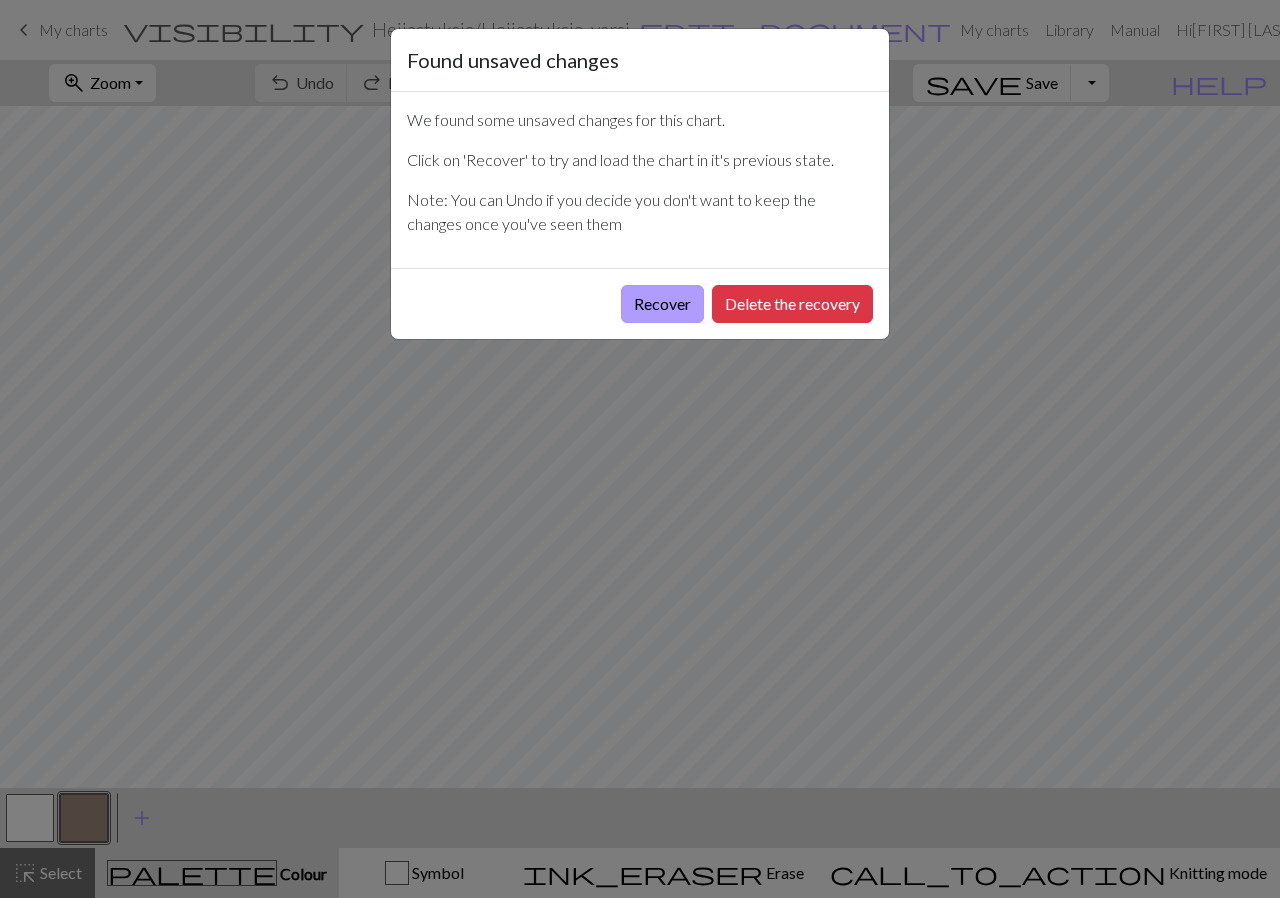 click on "Recover" at bounding box center [662, 304] 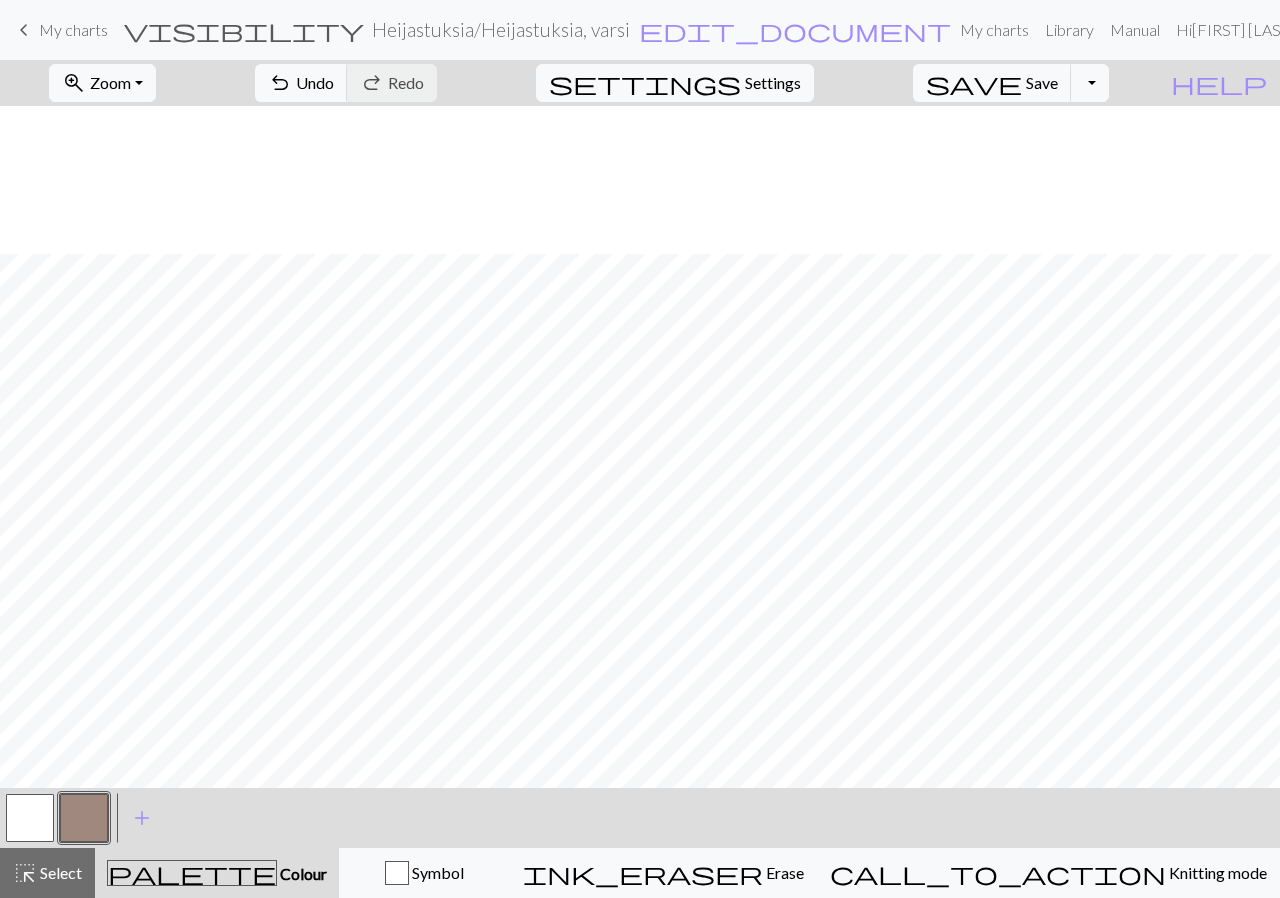 scroll, scrollTop: 148, scrollLeft: 0, axis: vertical 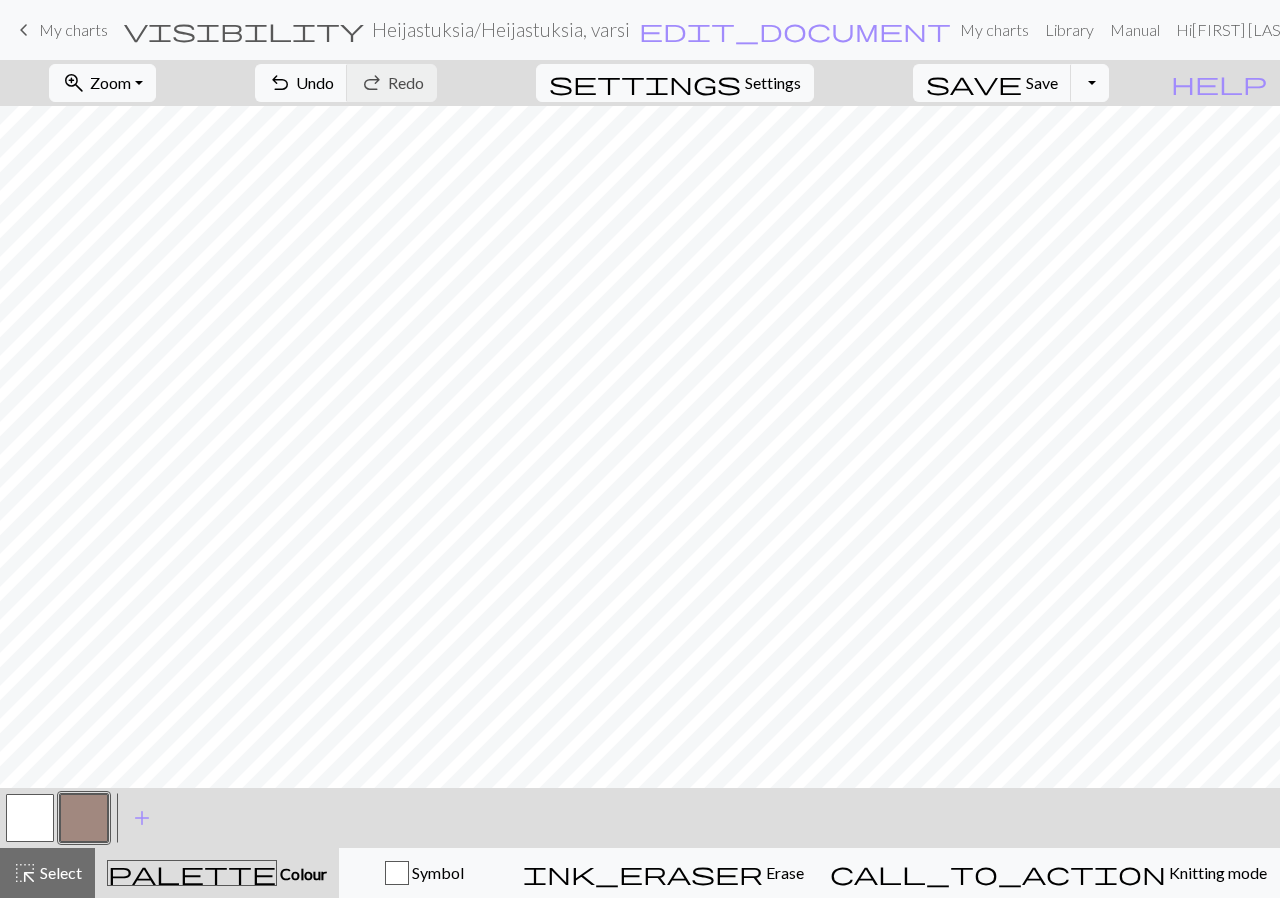 drag, startPoint x: 17, startPoint y: 808, endPoint x: 40, endPoint y: 791, distance: 28.600698 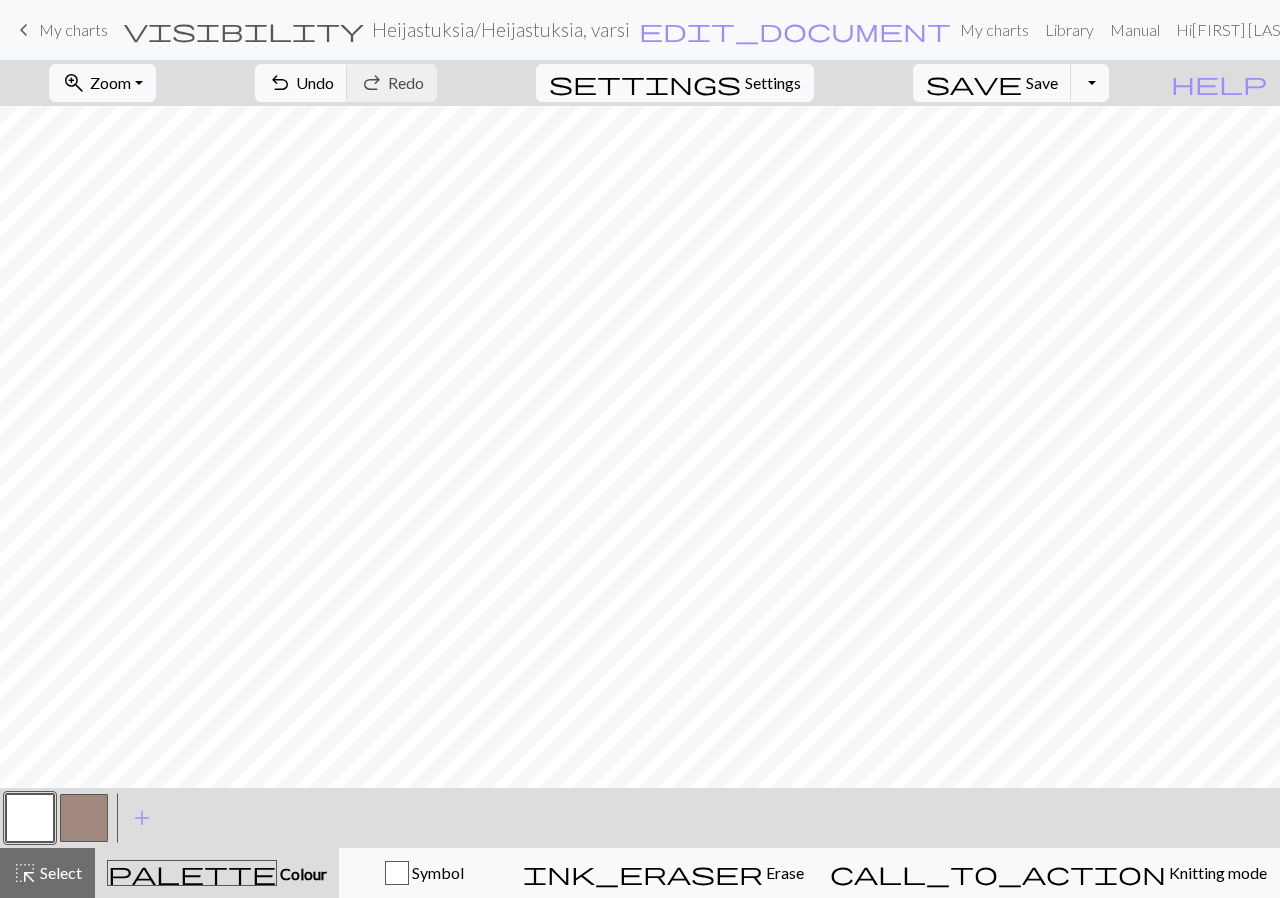 drag, startPoint x: 68, startPoint y: 821, endPoint x: 98, endPoint y: 812, distance: 31.320919 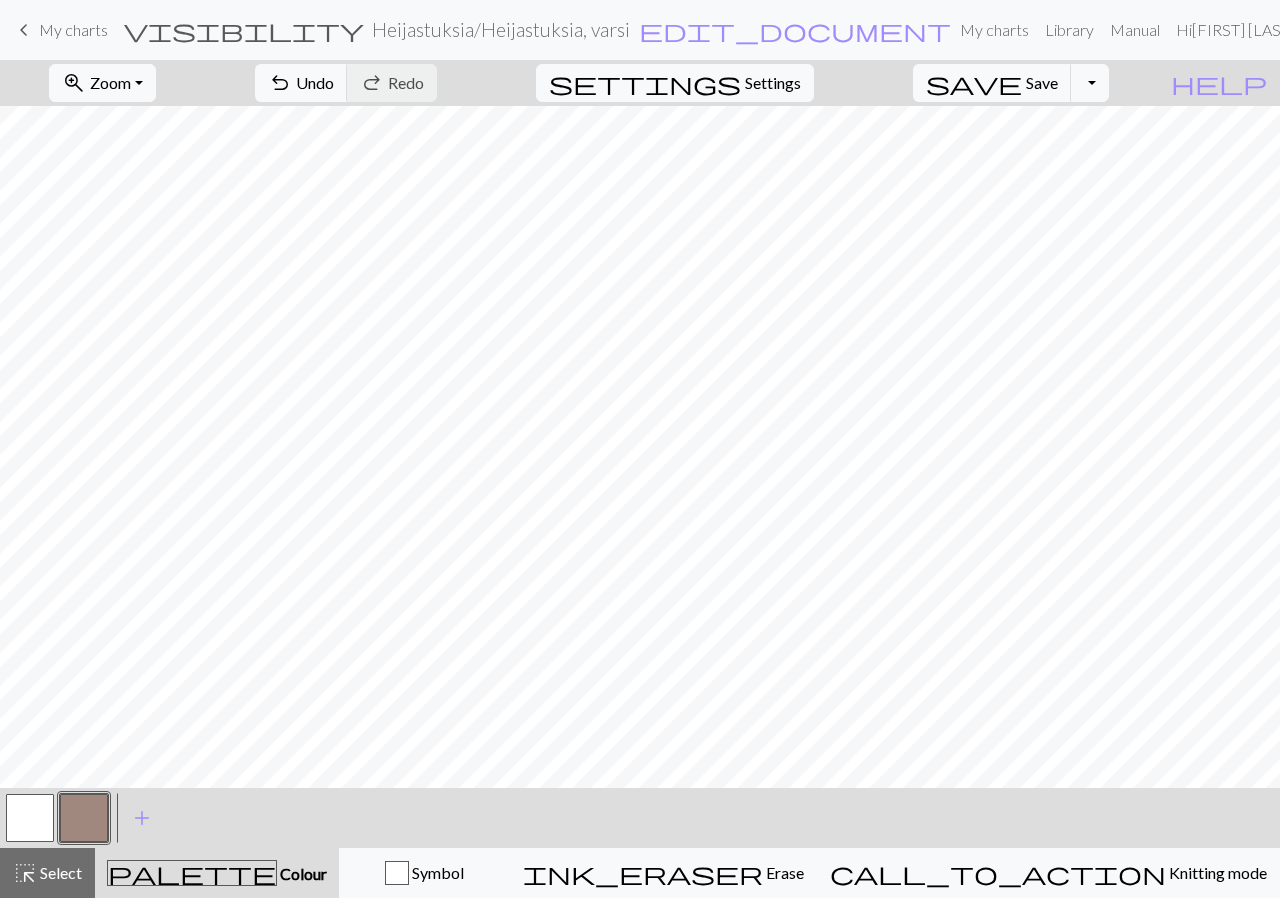 click at bounding box center [30, 818] 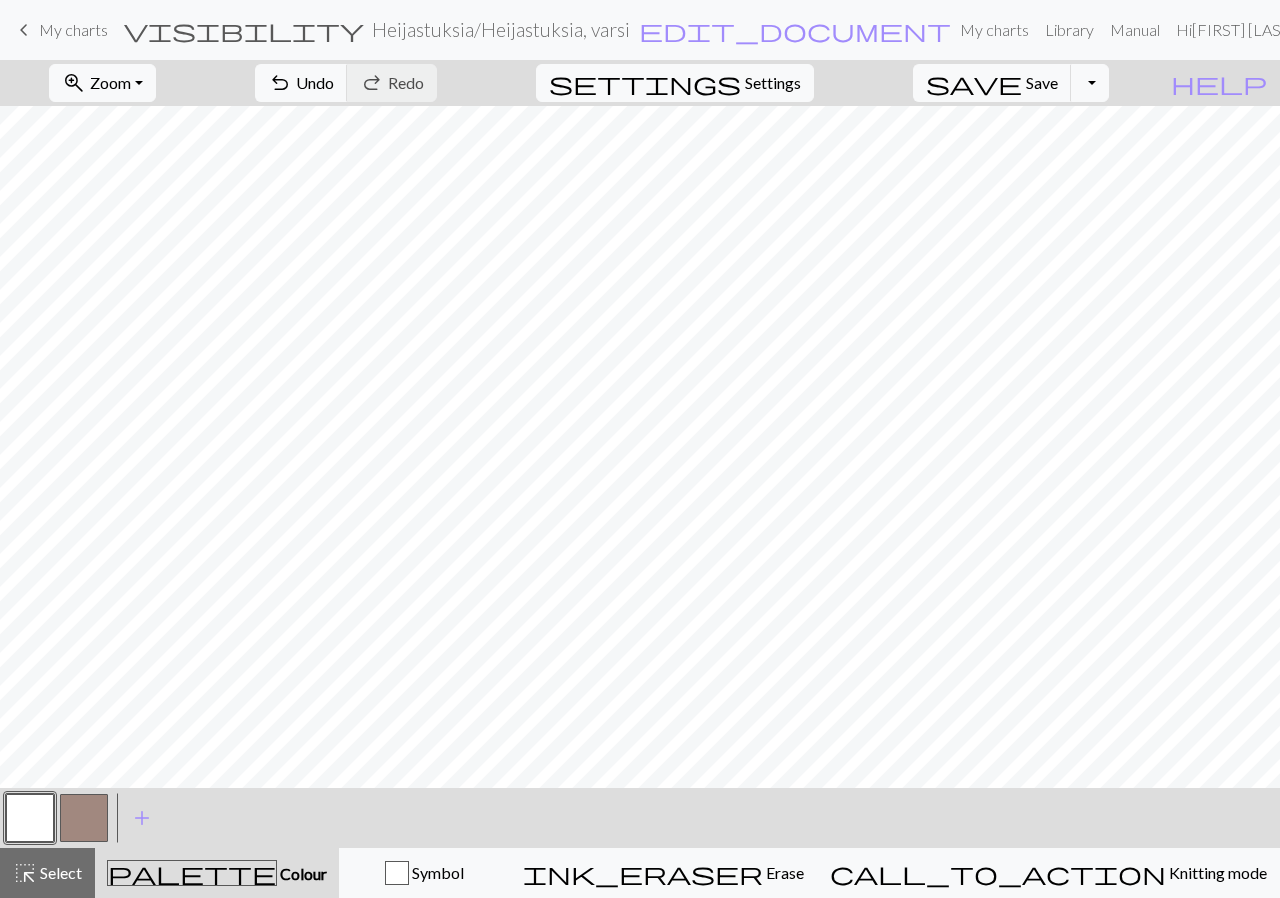 click at bounding box center (84, 818) 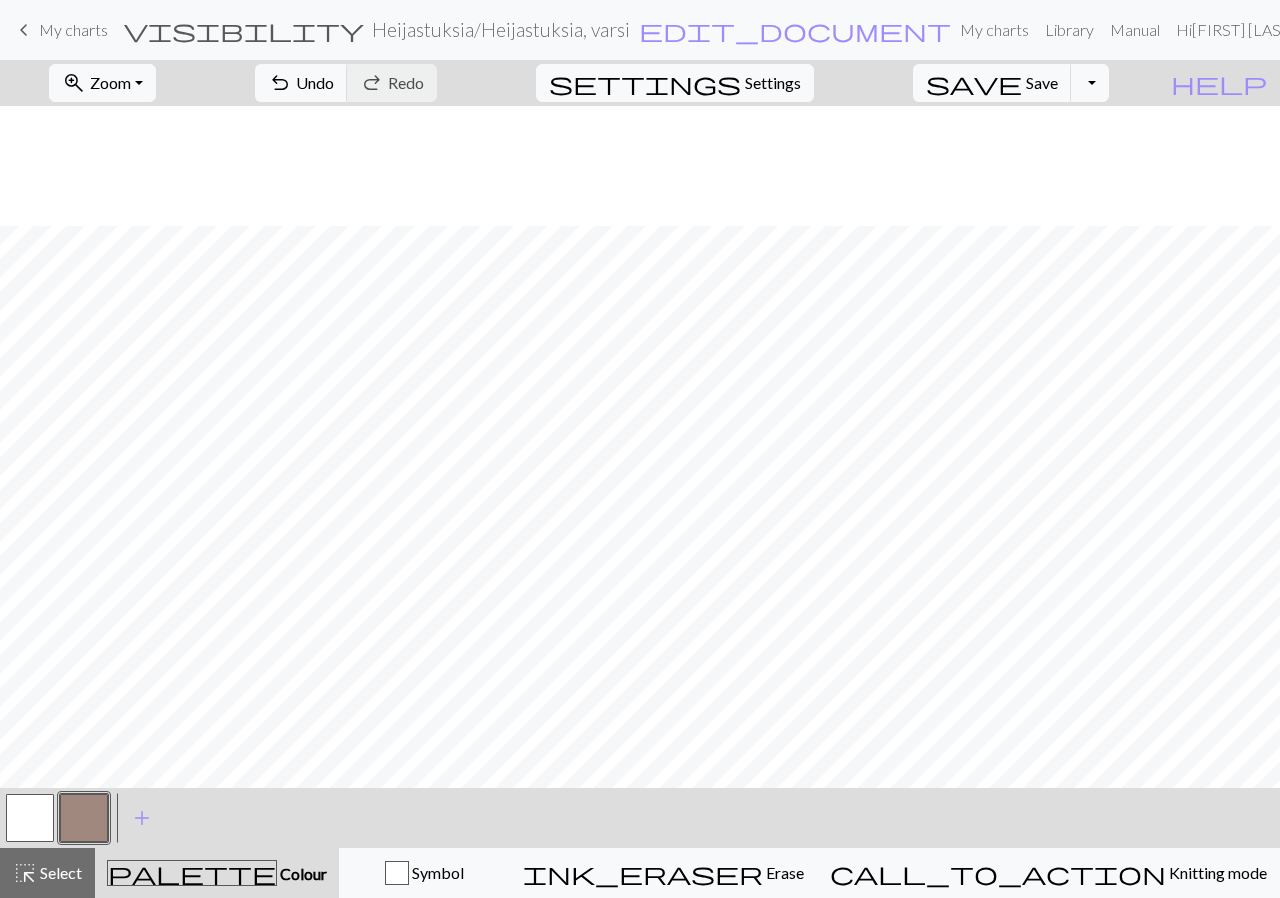 scroll, scrollTop: 148, scrollLeft: 0, axis: vertical 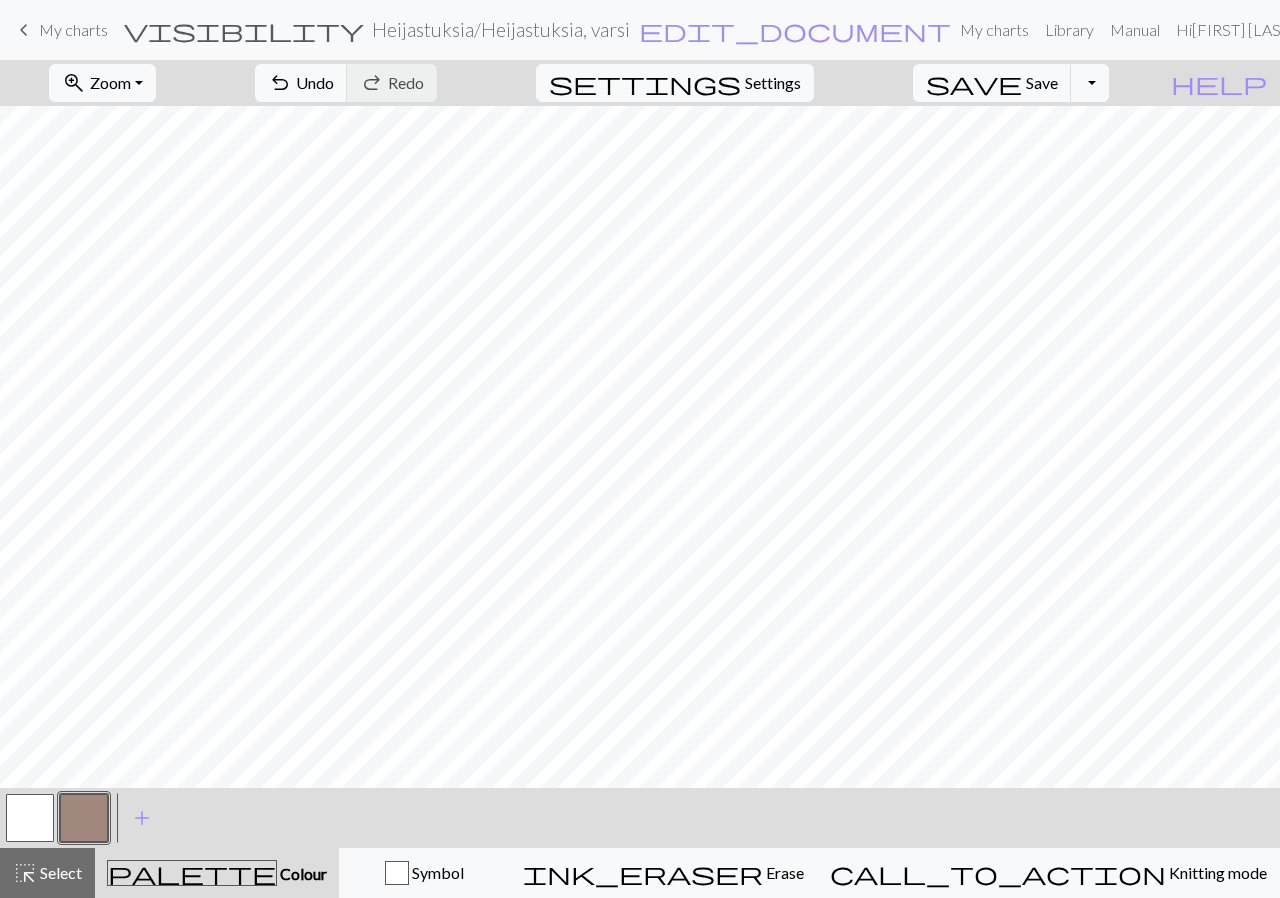 click at bounding box center [30, 818] 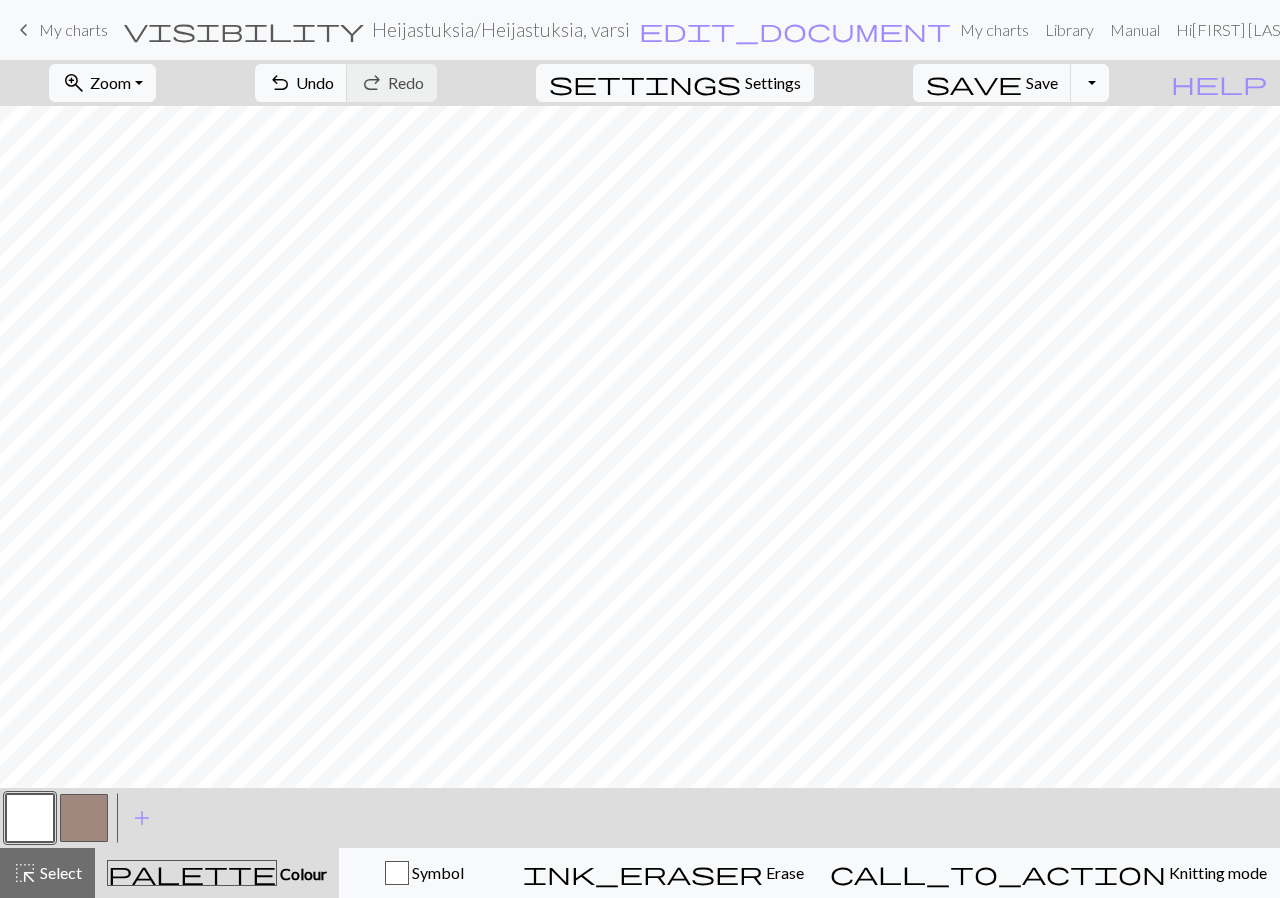 click at bounding box center (84, 818) 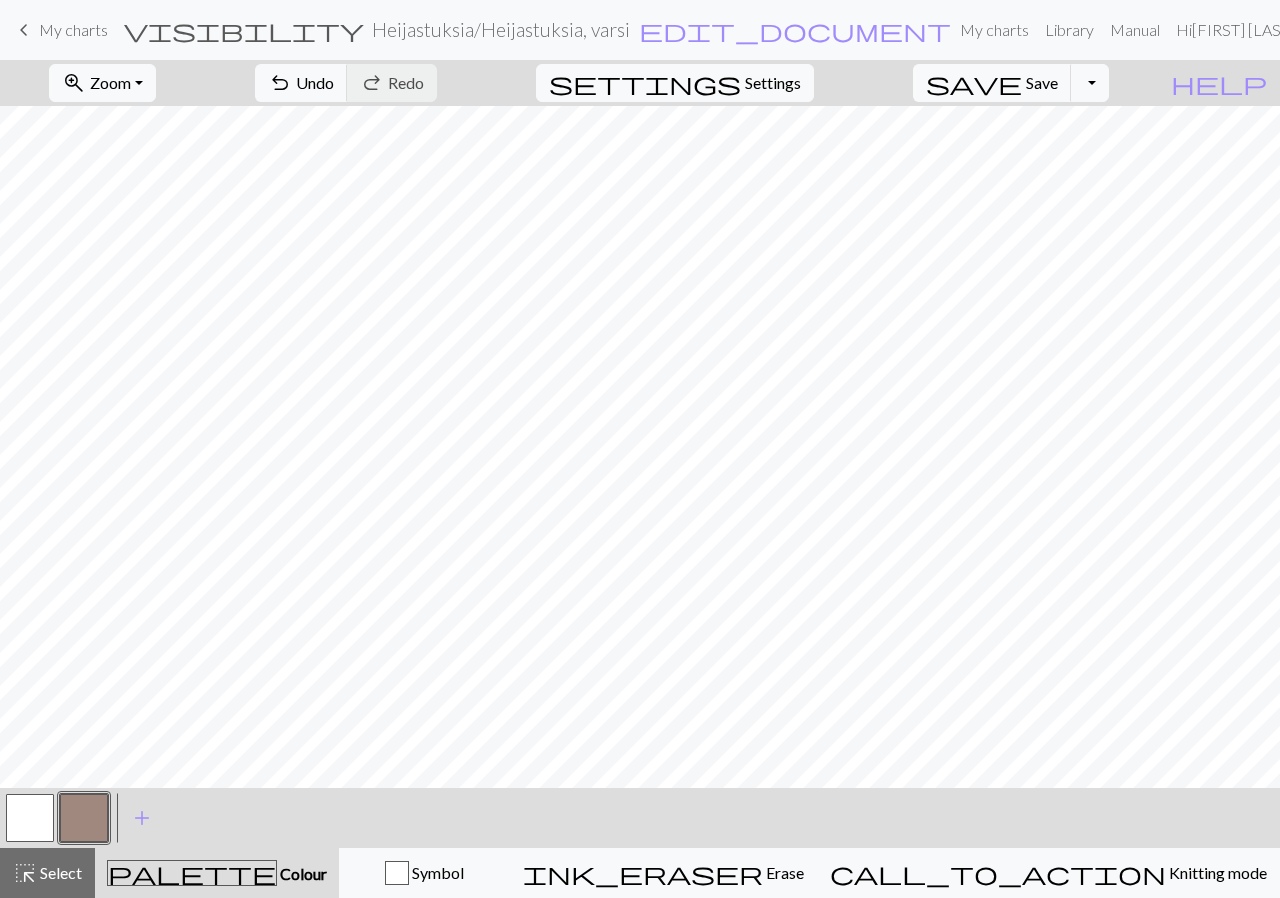 click at bounding box center [30, 818] 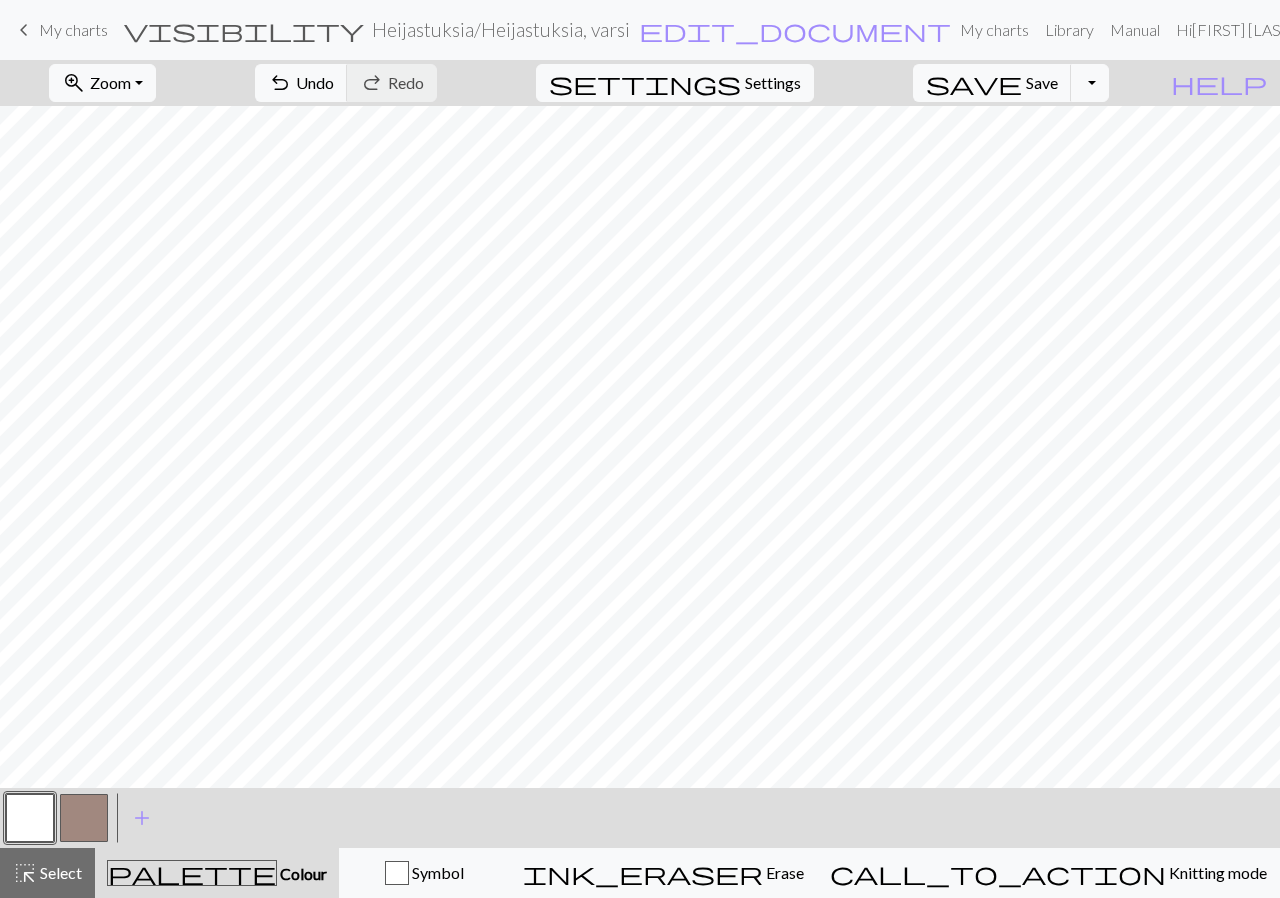click at bounding box center (84, 818) 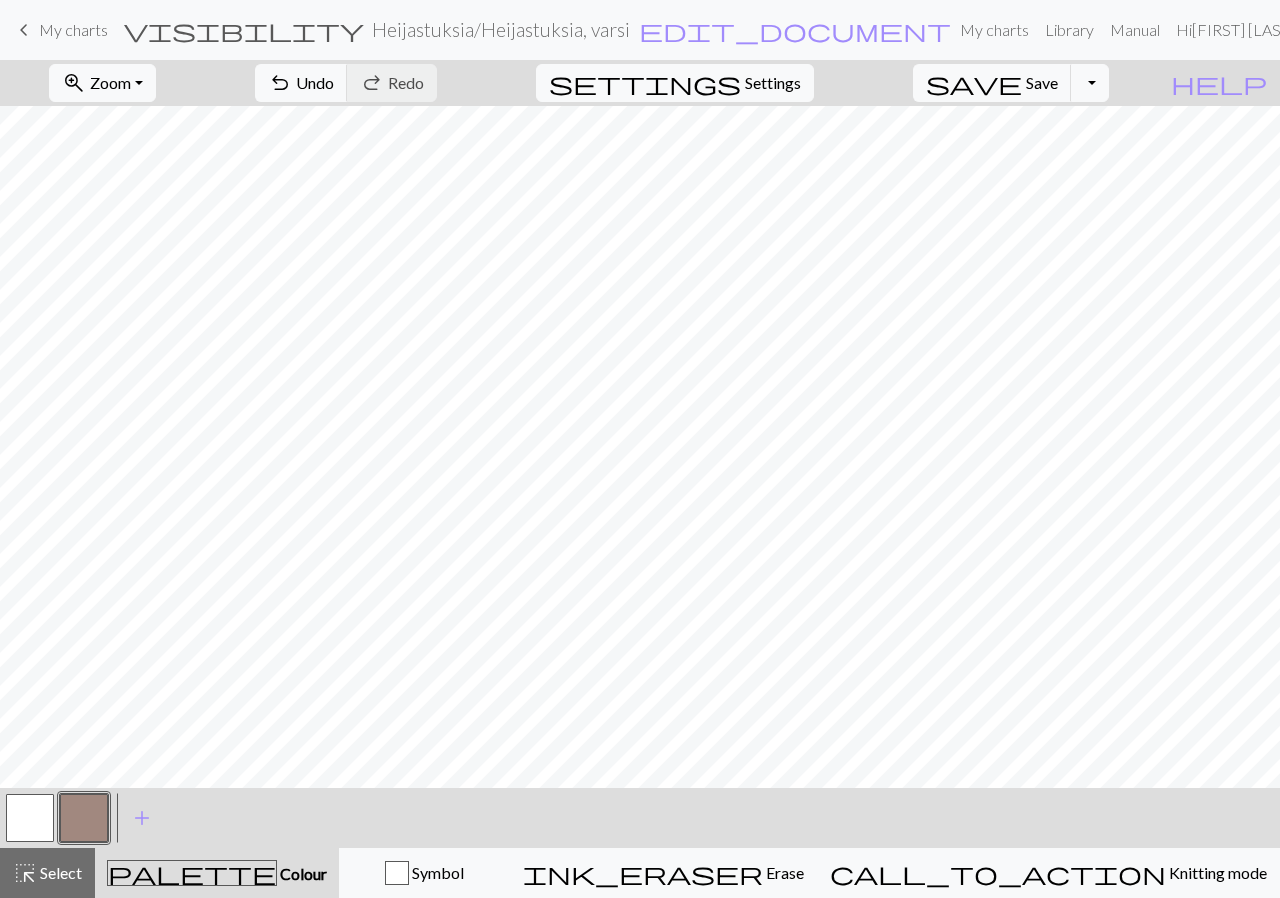 click at bounding box center [30, 818] 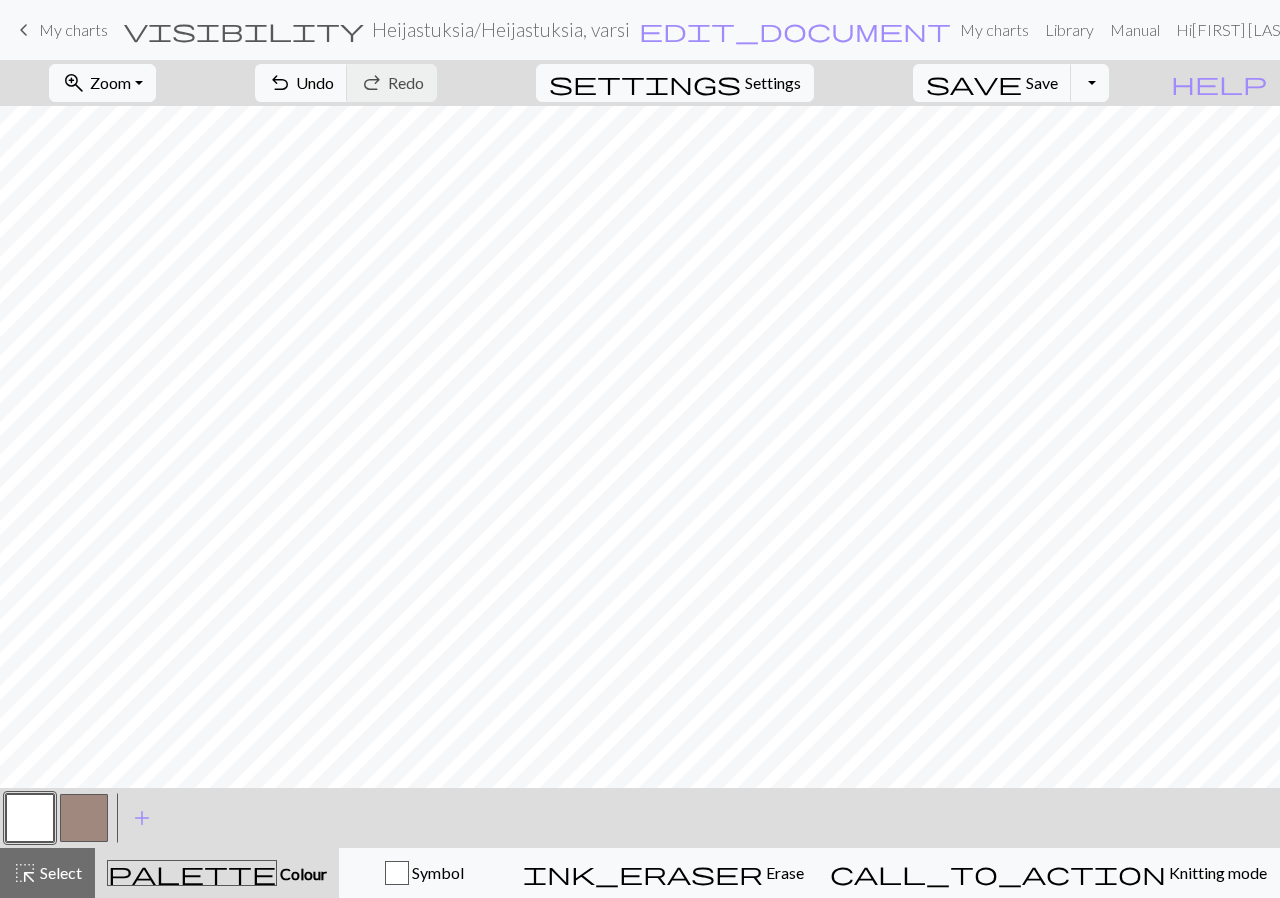 click at bounding box center [84, 818] 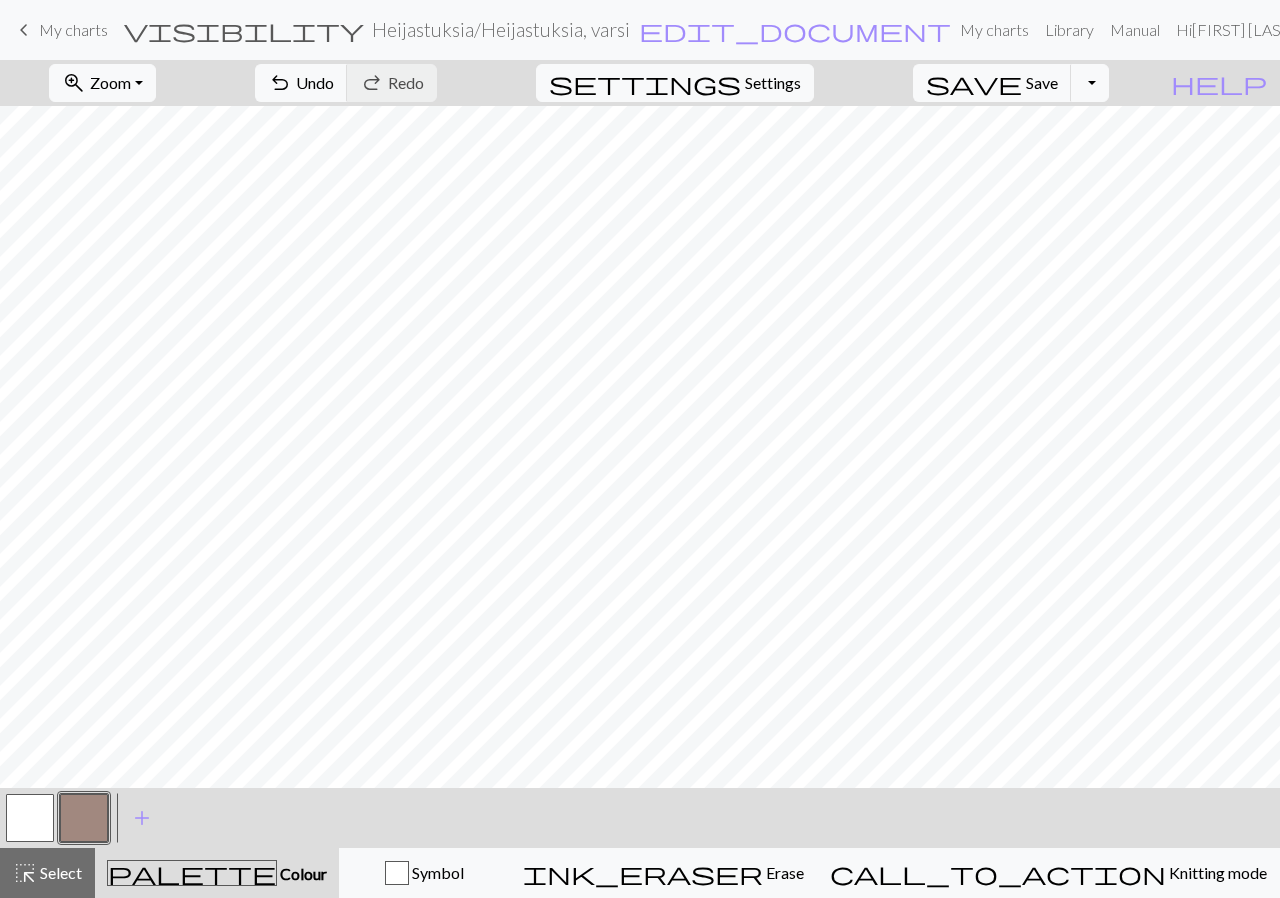 click at bounding box center (30, 818) 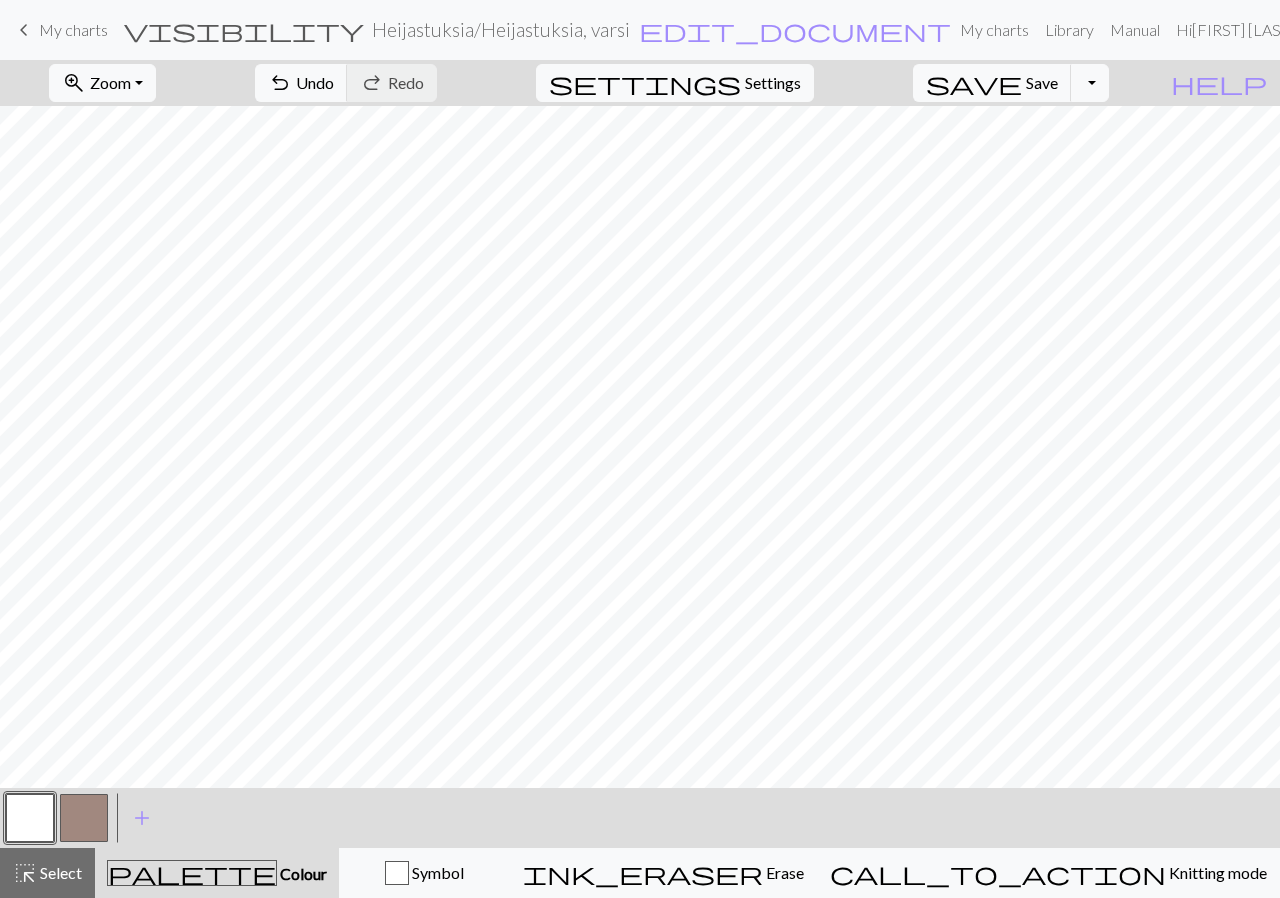 click at bounding box center [84, 818] 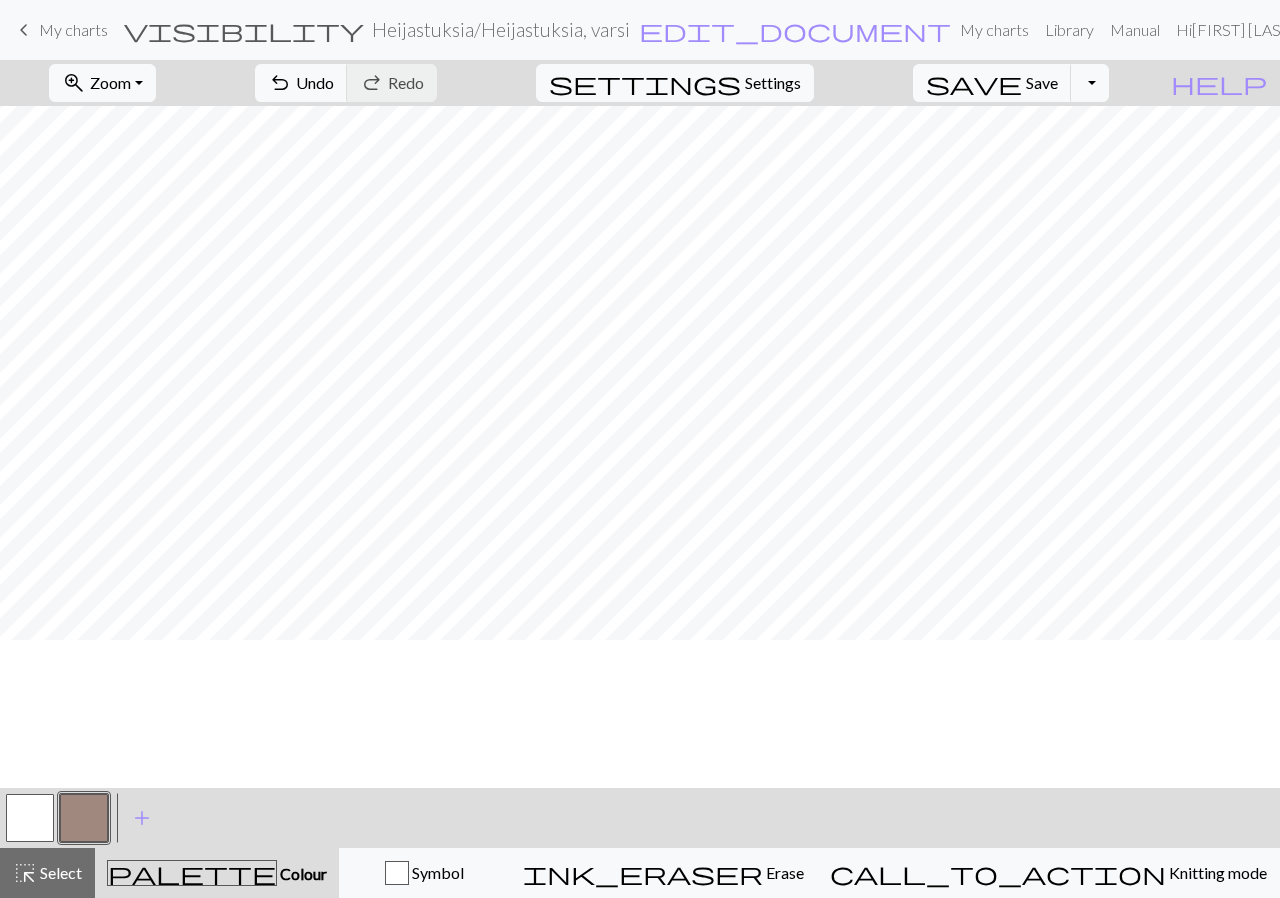 scroll, scrollTop: 0, scrollLeft: 0, axis: both 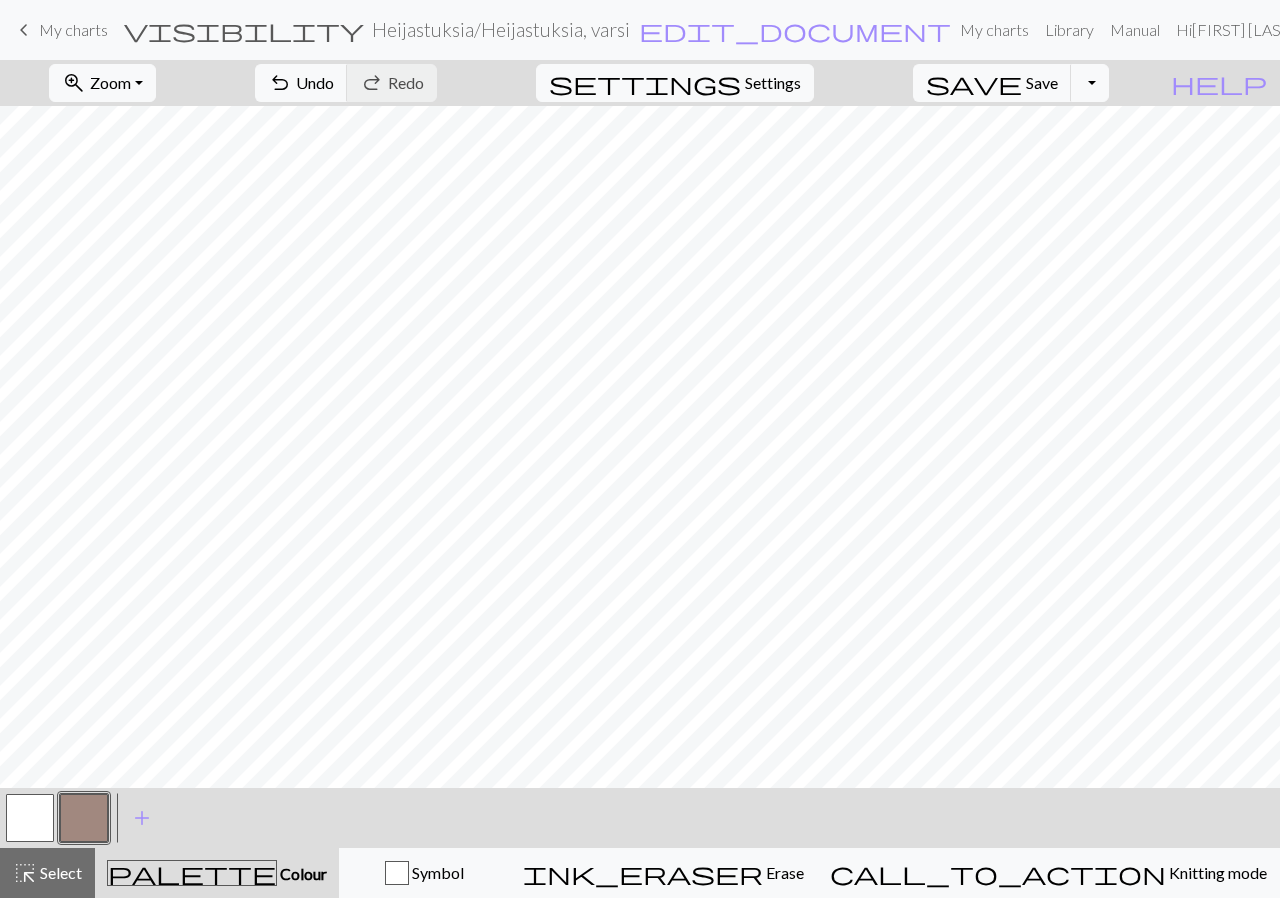 click at bounding box center [30, 818] 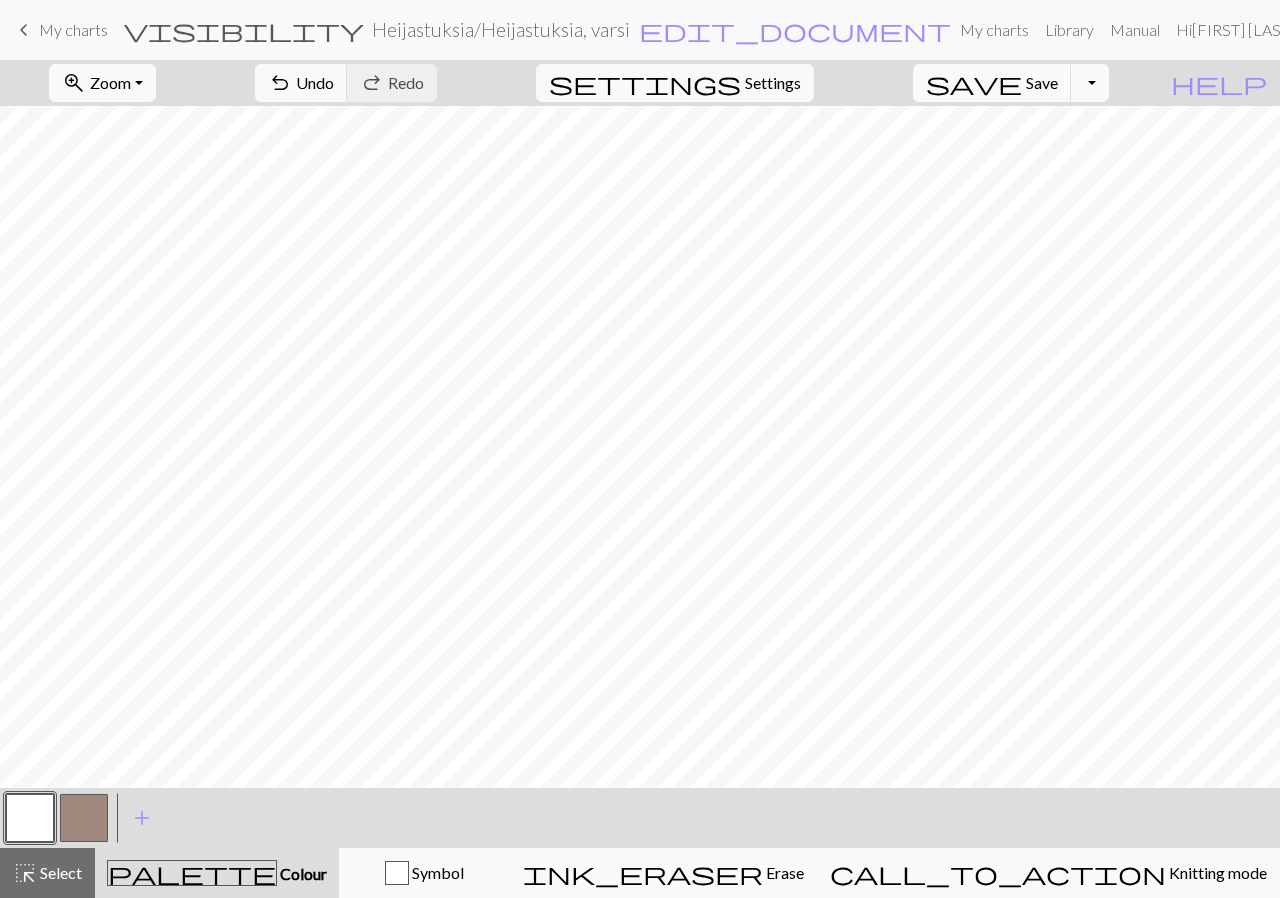 click at bounding box center [84, 818] 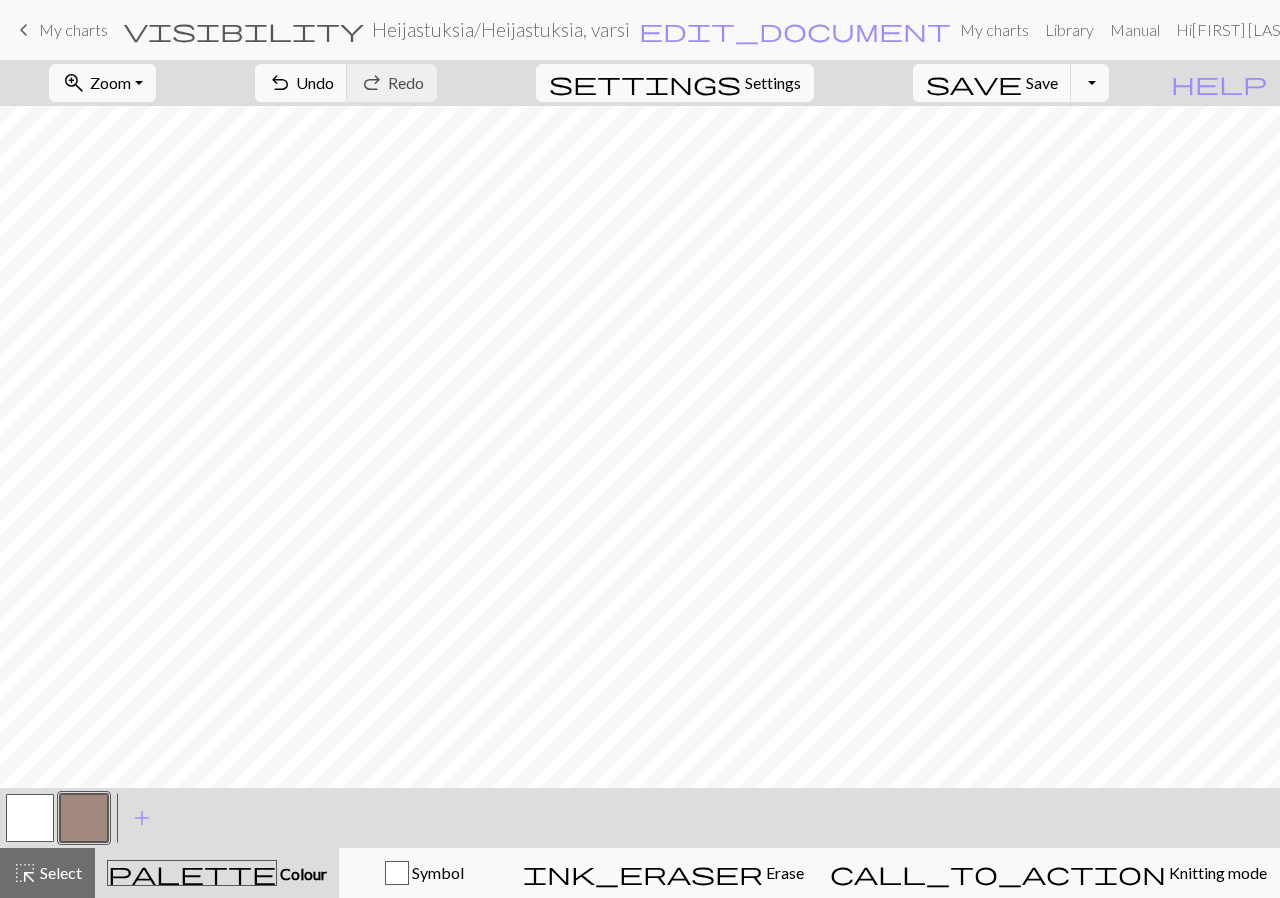 click at bounding box center (30, 818) 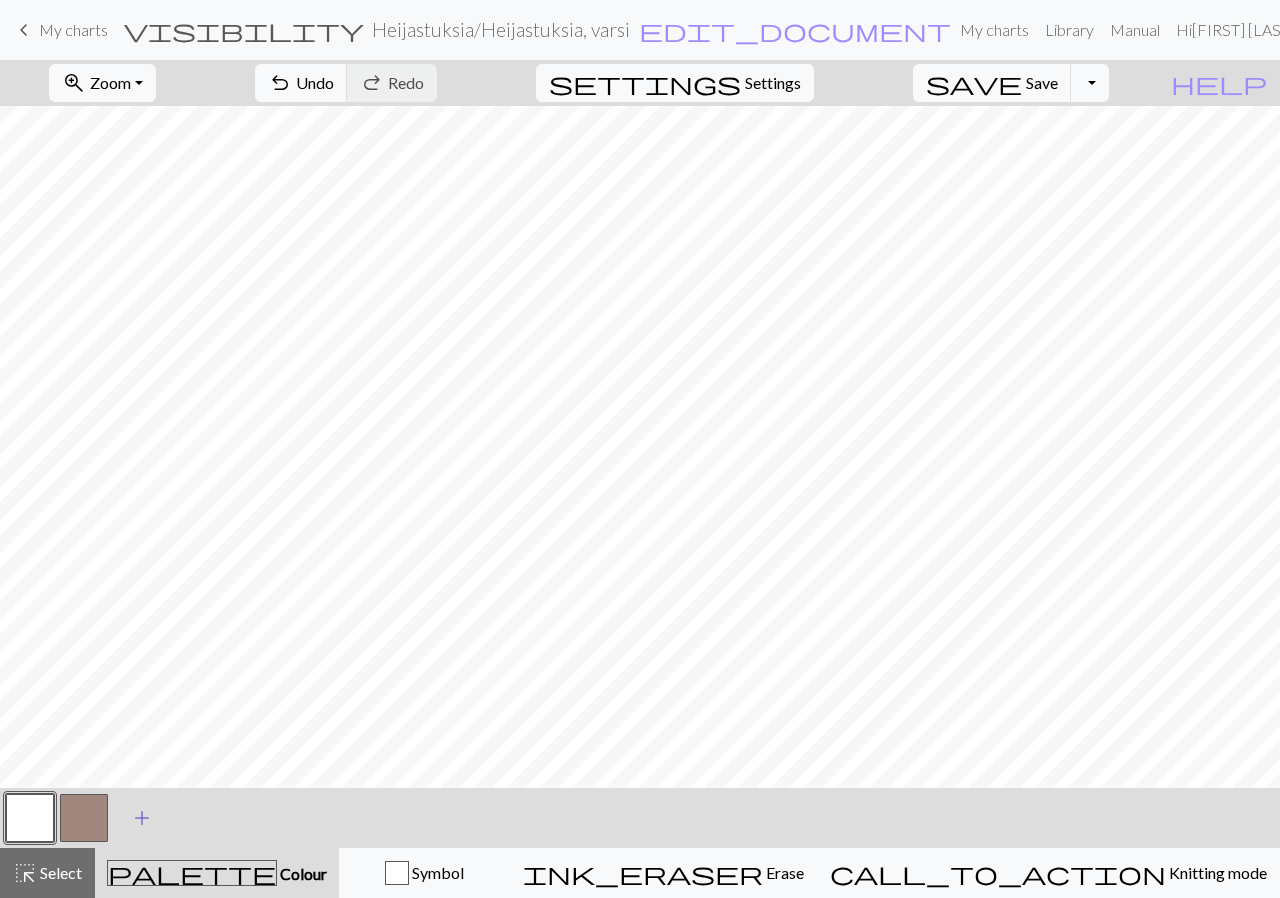 drag, startPoint x: 82, startPoint y: 814, endPoint x: 161, endPoint y: 805, distance: 79.51101 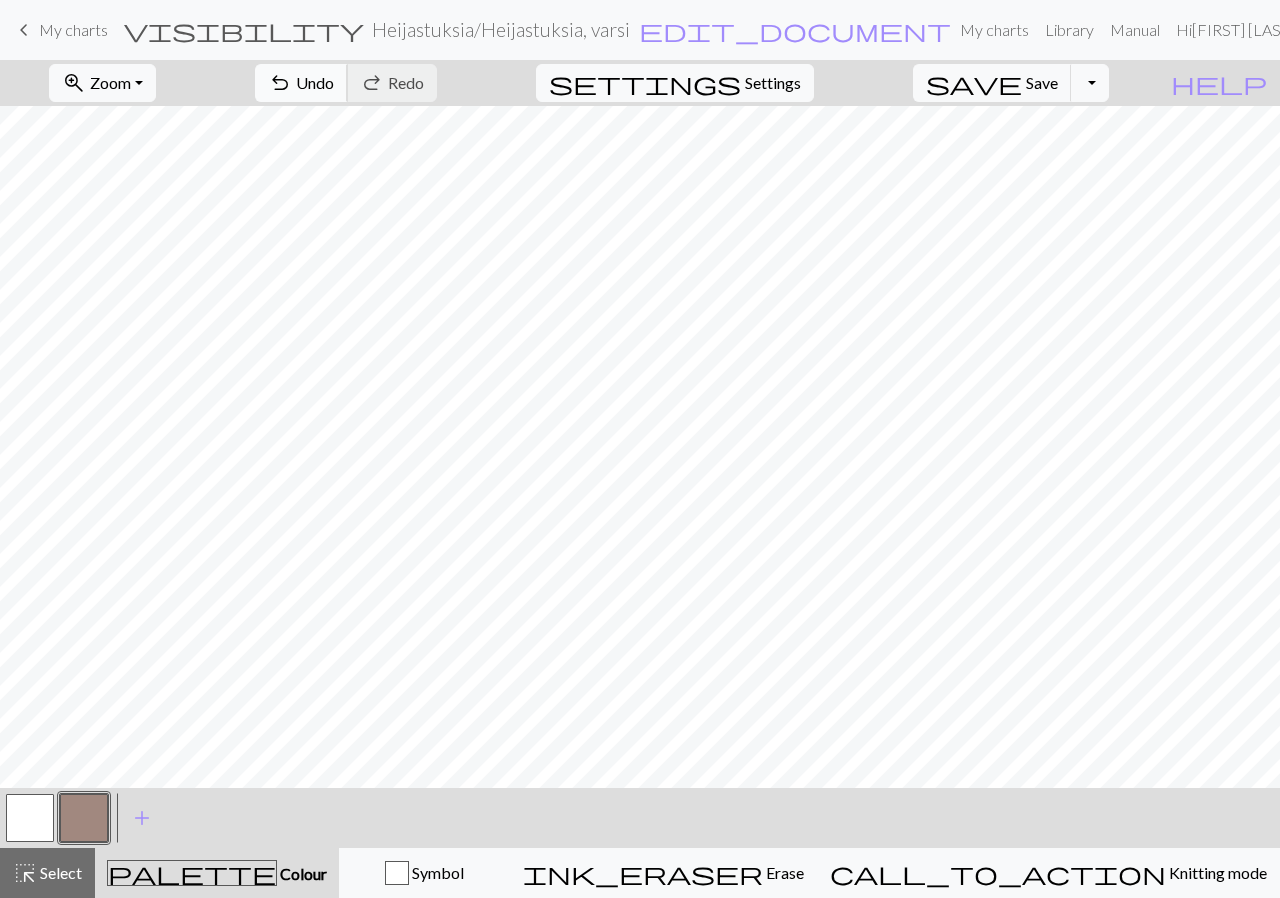 click on "Undo" at bounding box center (315, 82) 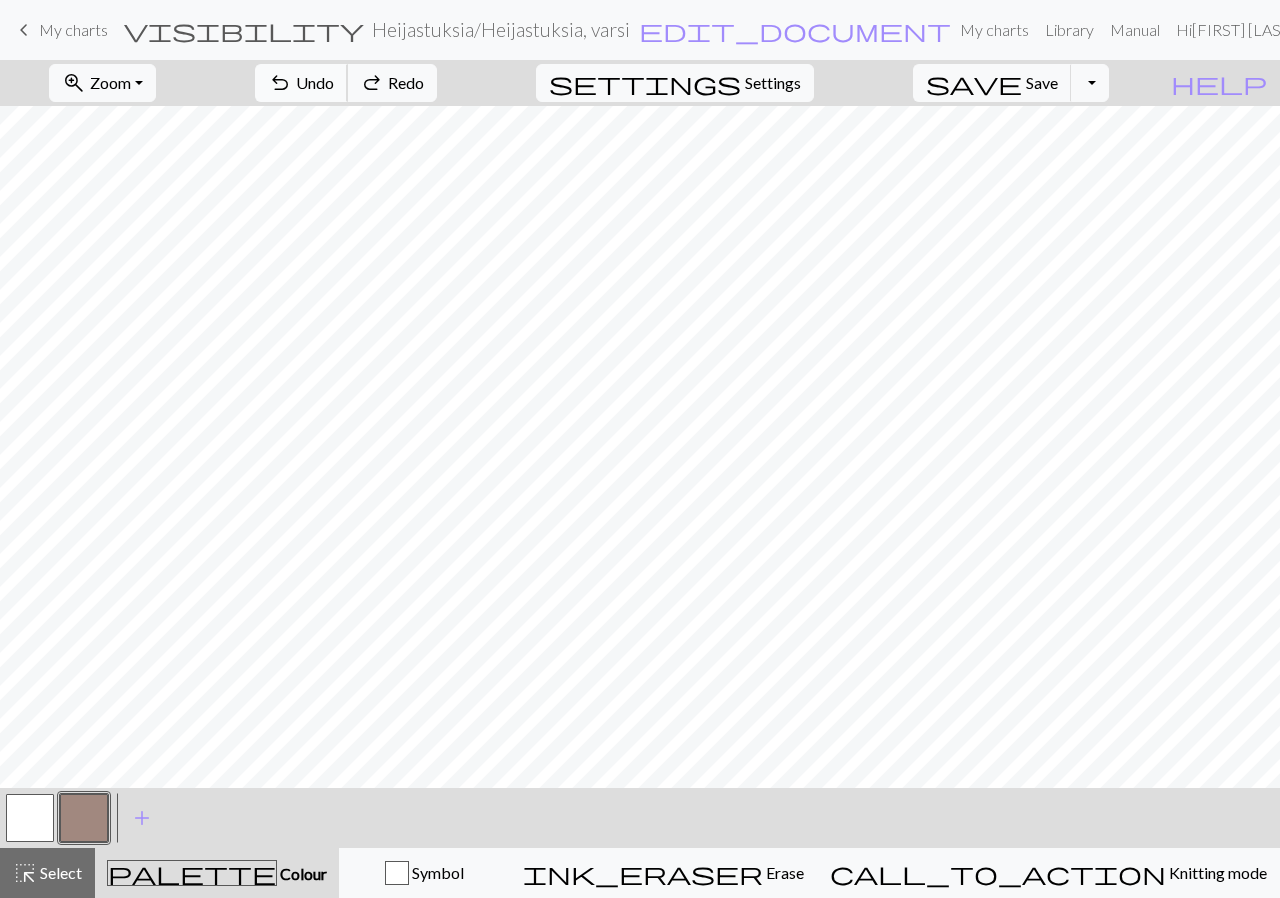 click on "Undo" at bounding box center (315, 82) 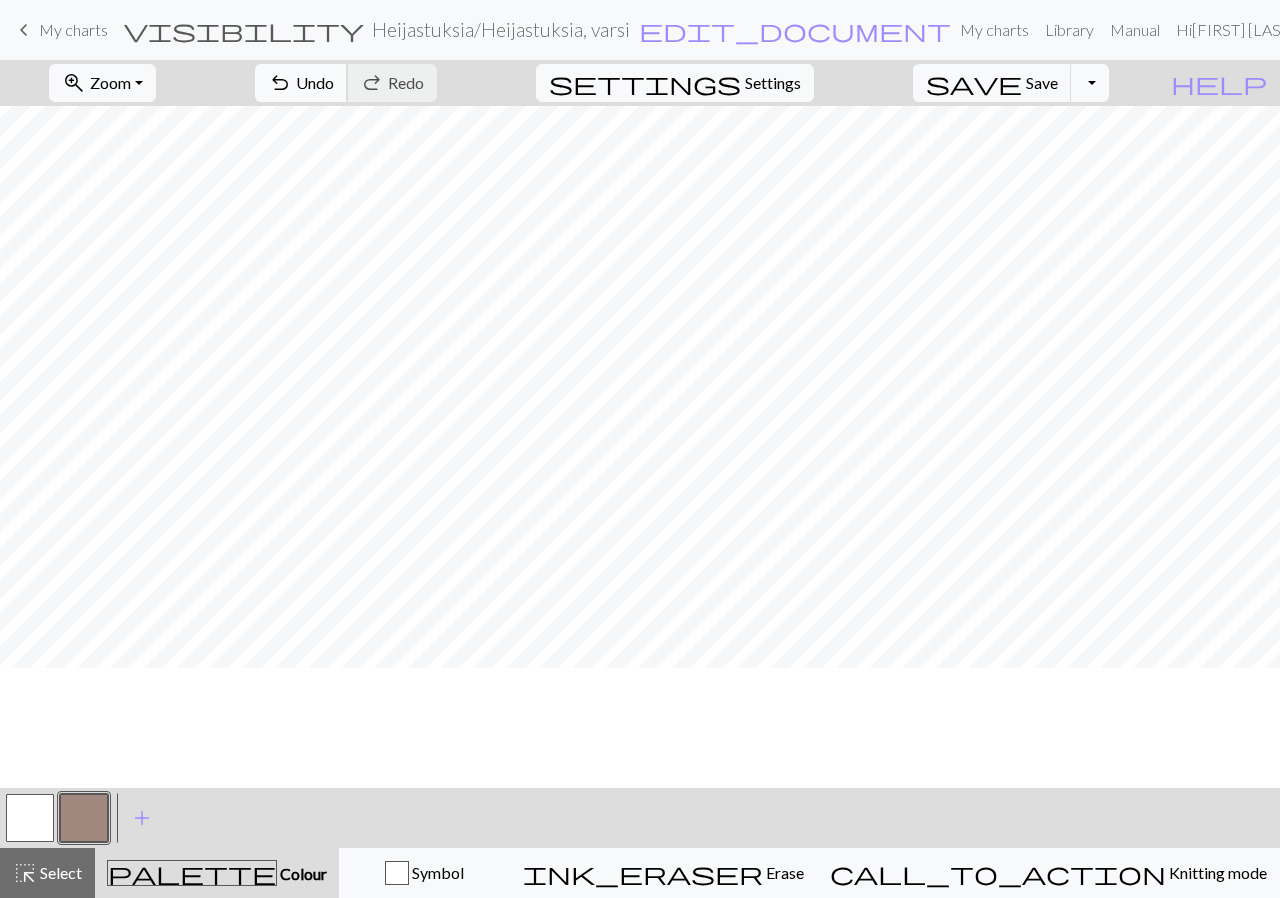 scroll, scrollTop: 0, scrollLeft: 0, axis: both 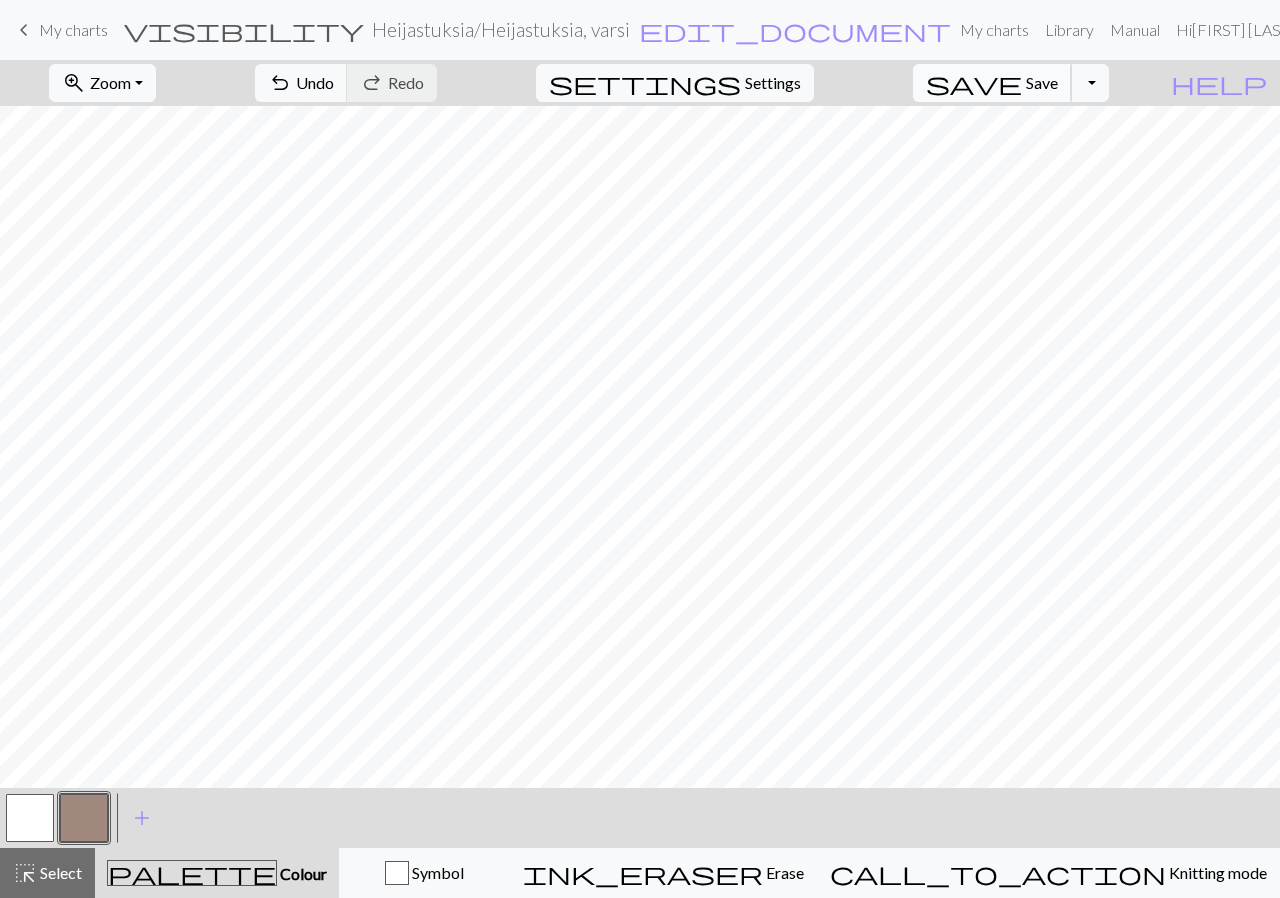 click on "save Save Save" at bounding box center [992, 83] 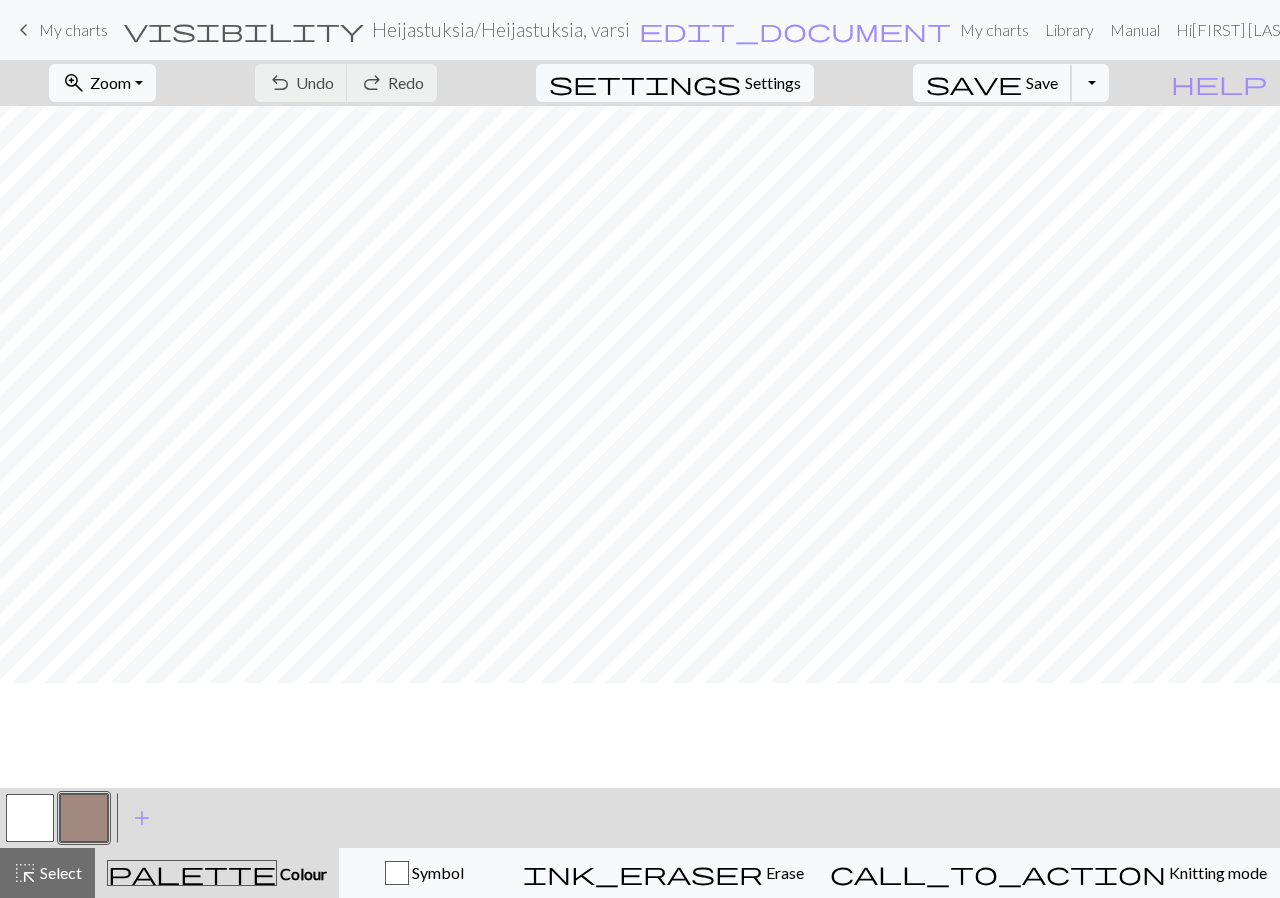 scroll, scrollTop: 0, scrollLeft: 0, axis: both 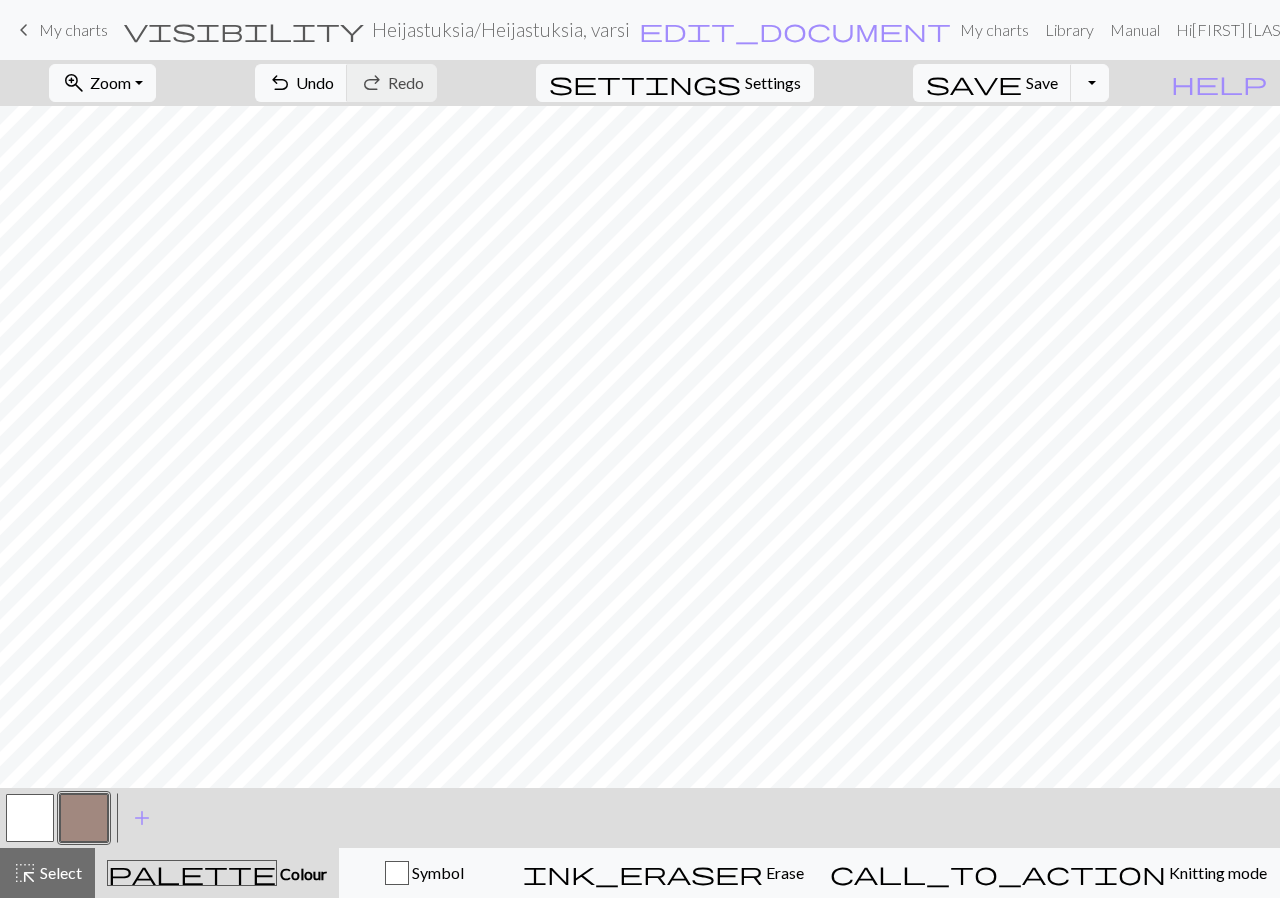 click at bounding box center [30, 818] 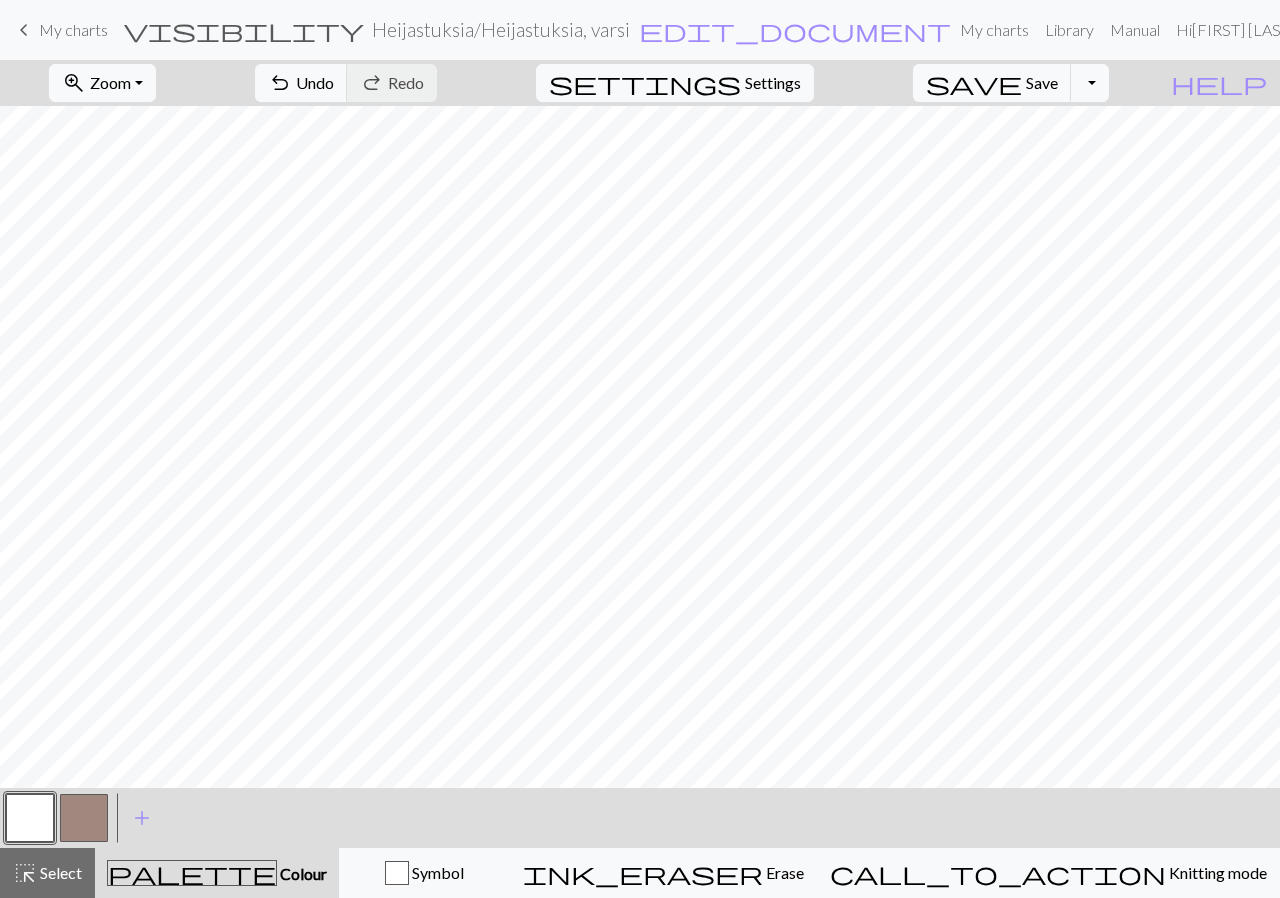 drag, startPoint x: 83, startPoint y: 815, endPoint x: 85, endPoint y: 803, distance: 12.165525 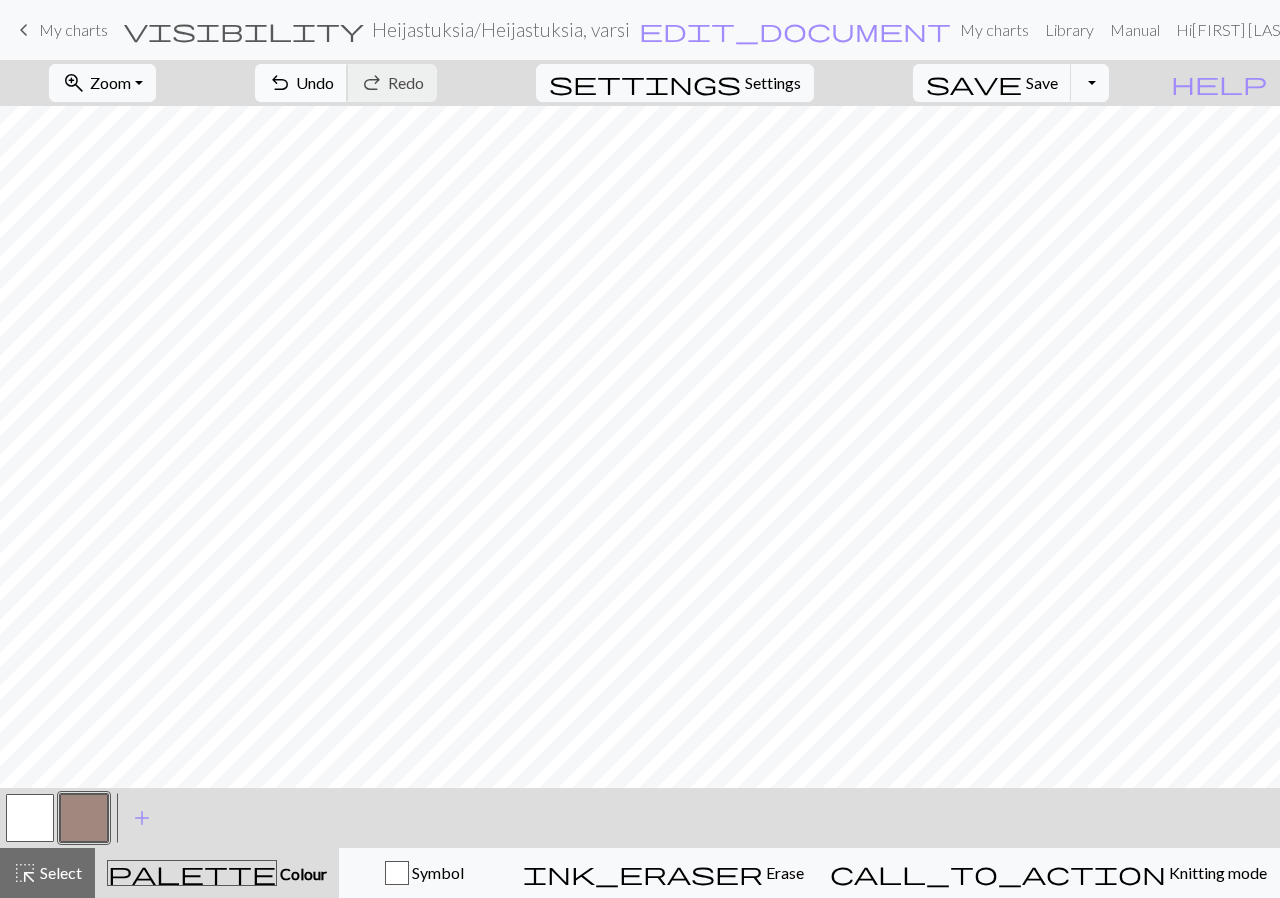 click on "Undo" at bounding box center (315, 82) 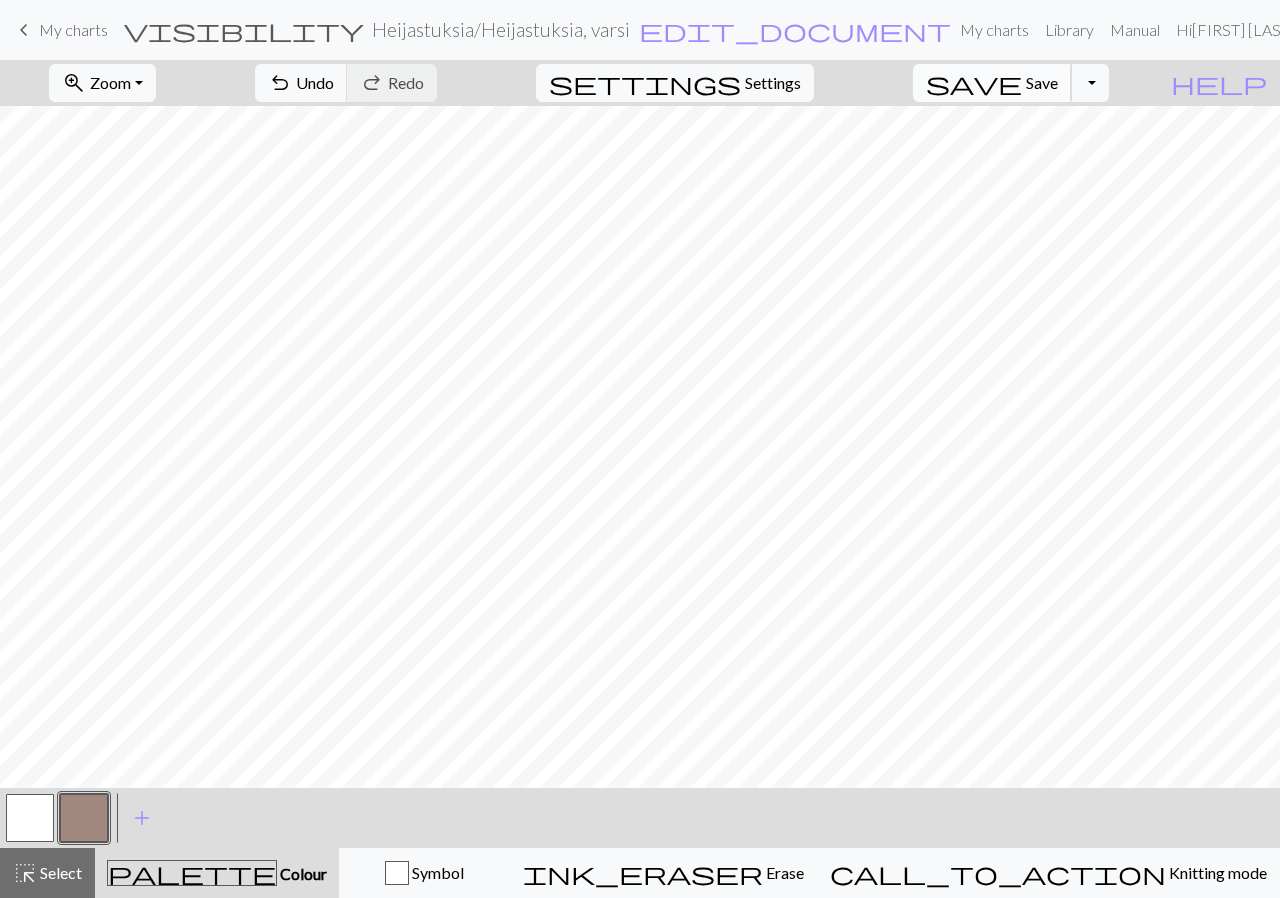 click on "save Save Save" at bounding box center [992, 83] 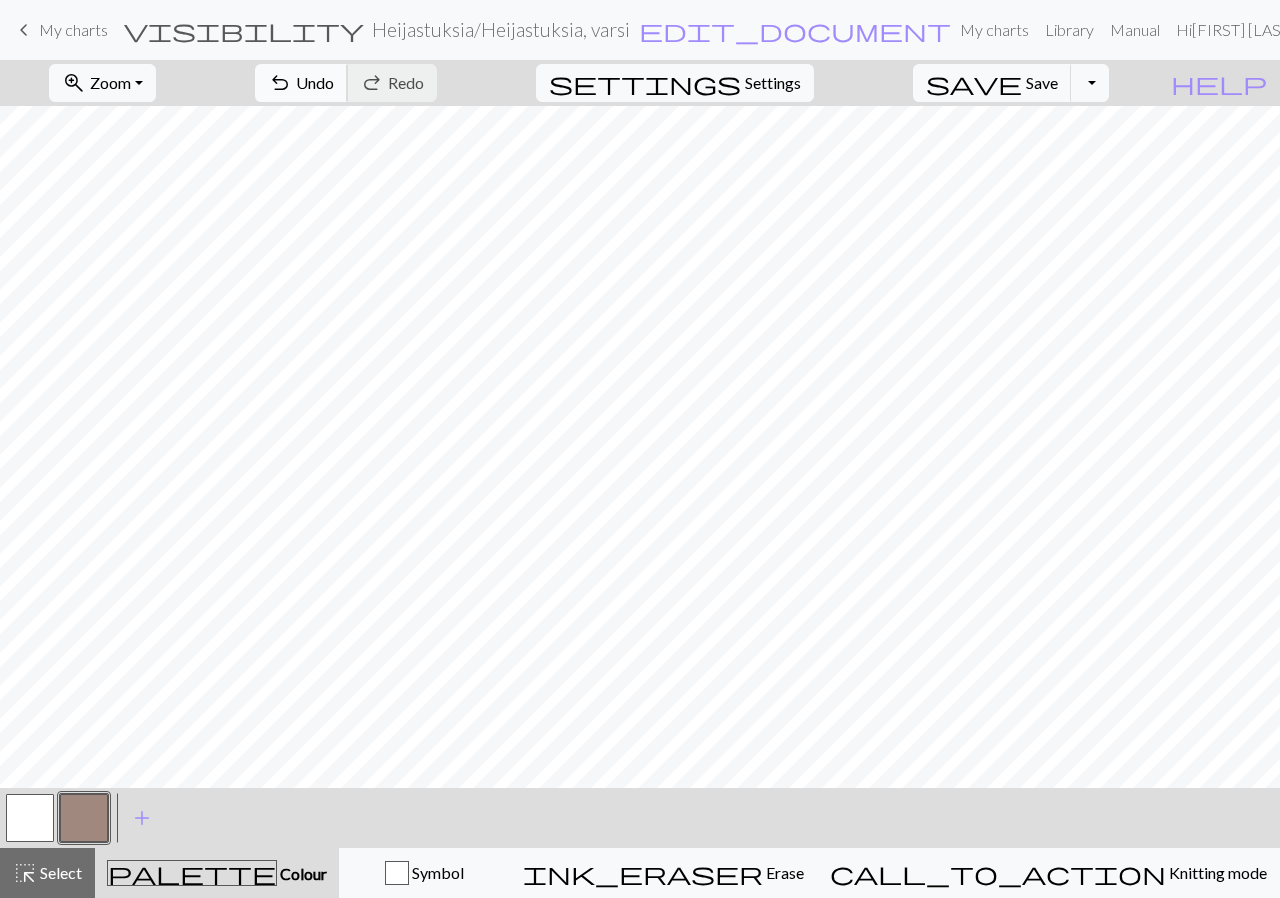 click on "Undo" at bounding box center [315, 82] 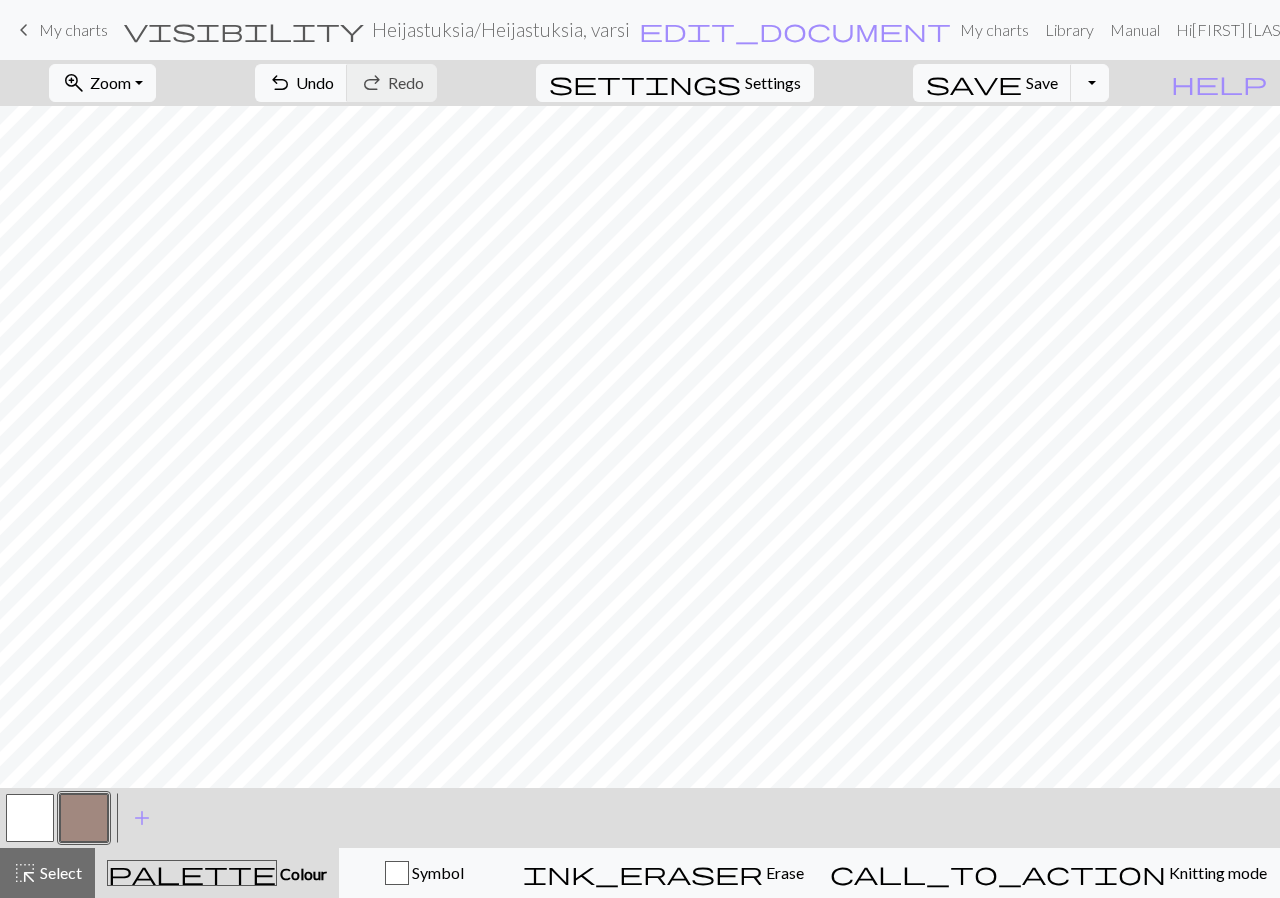 click at bounding box center (30, 818) 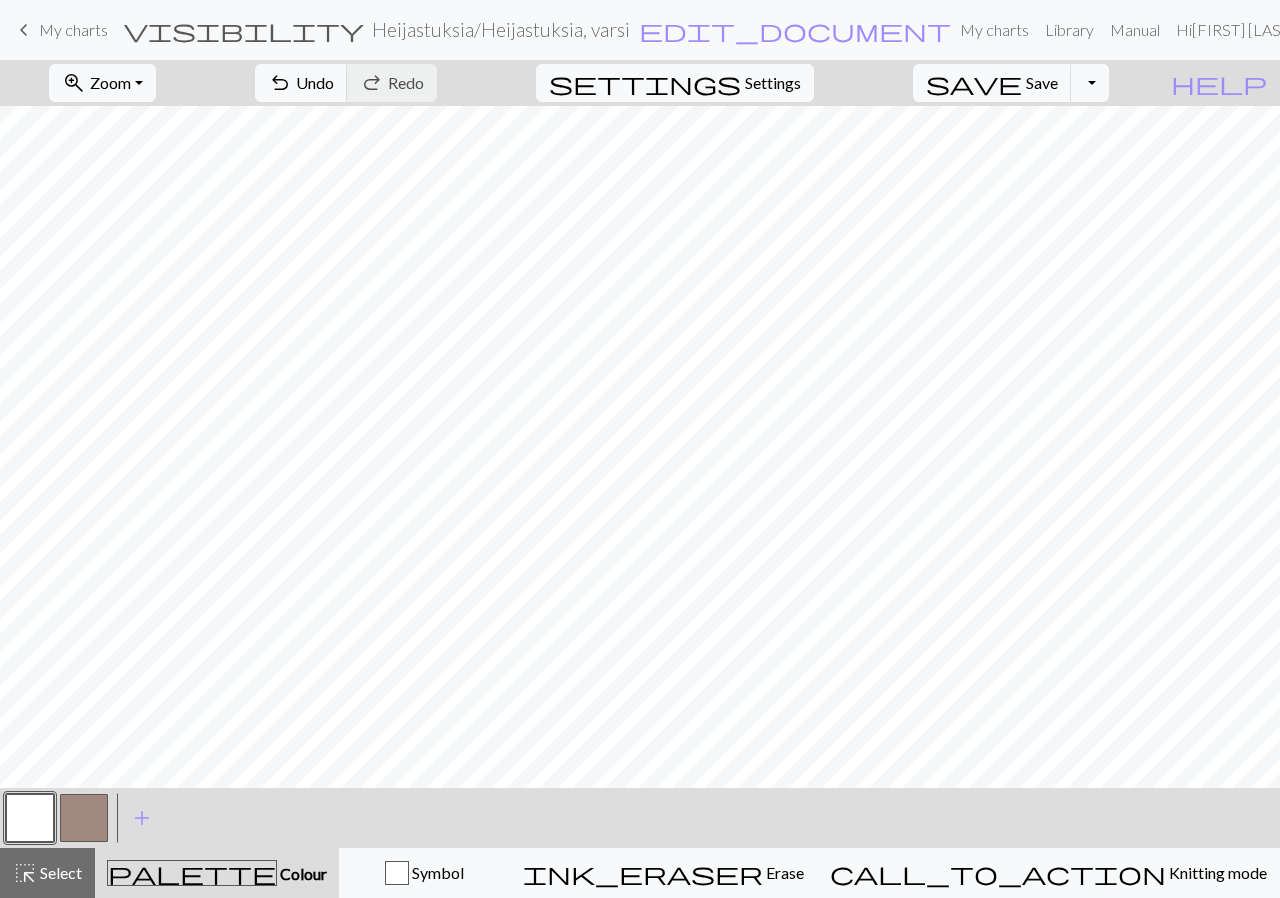 click at bounding box center (84, 818) 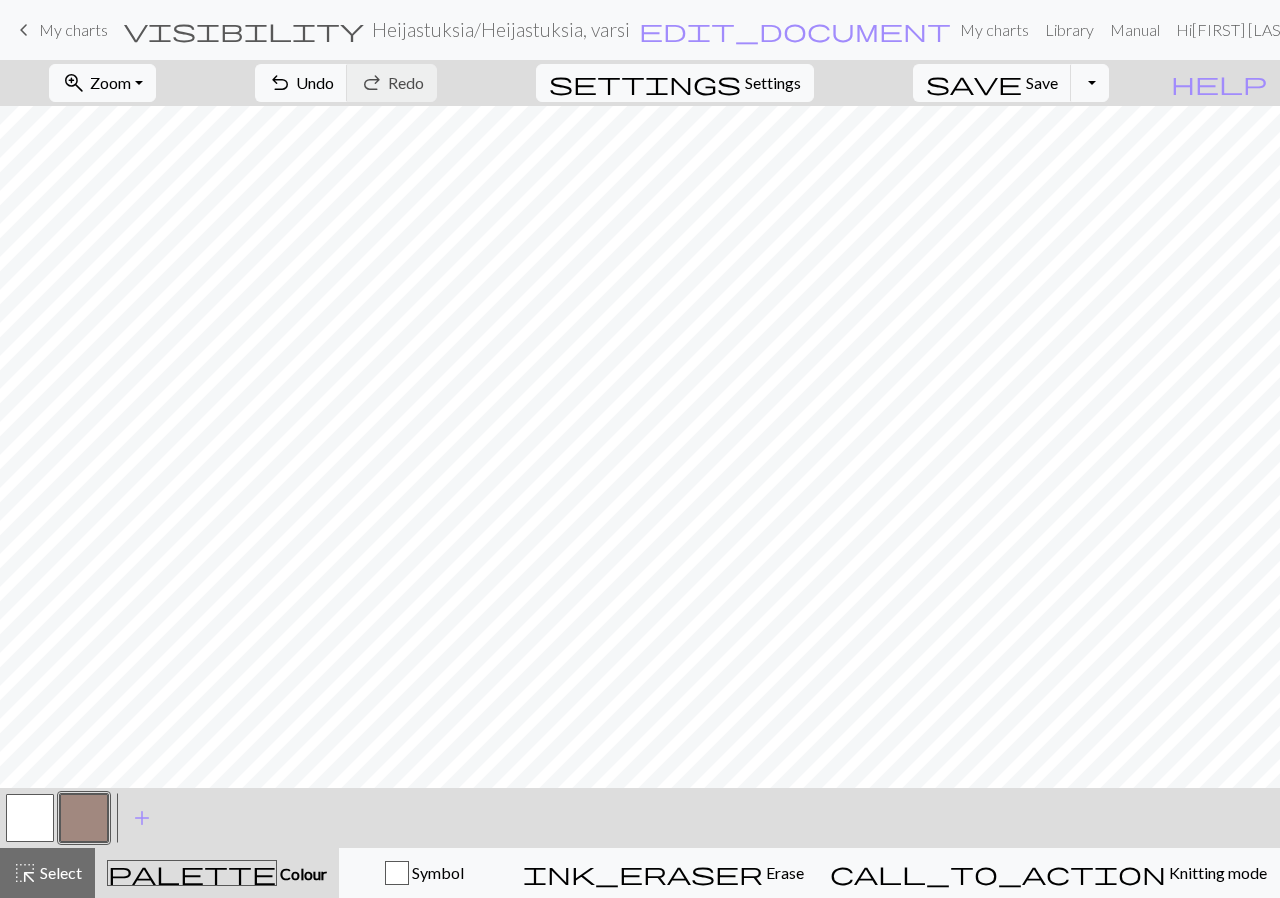 scroll, scrollTop: 148, scrollLeft: 0, axis: vertical 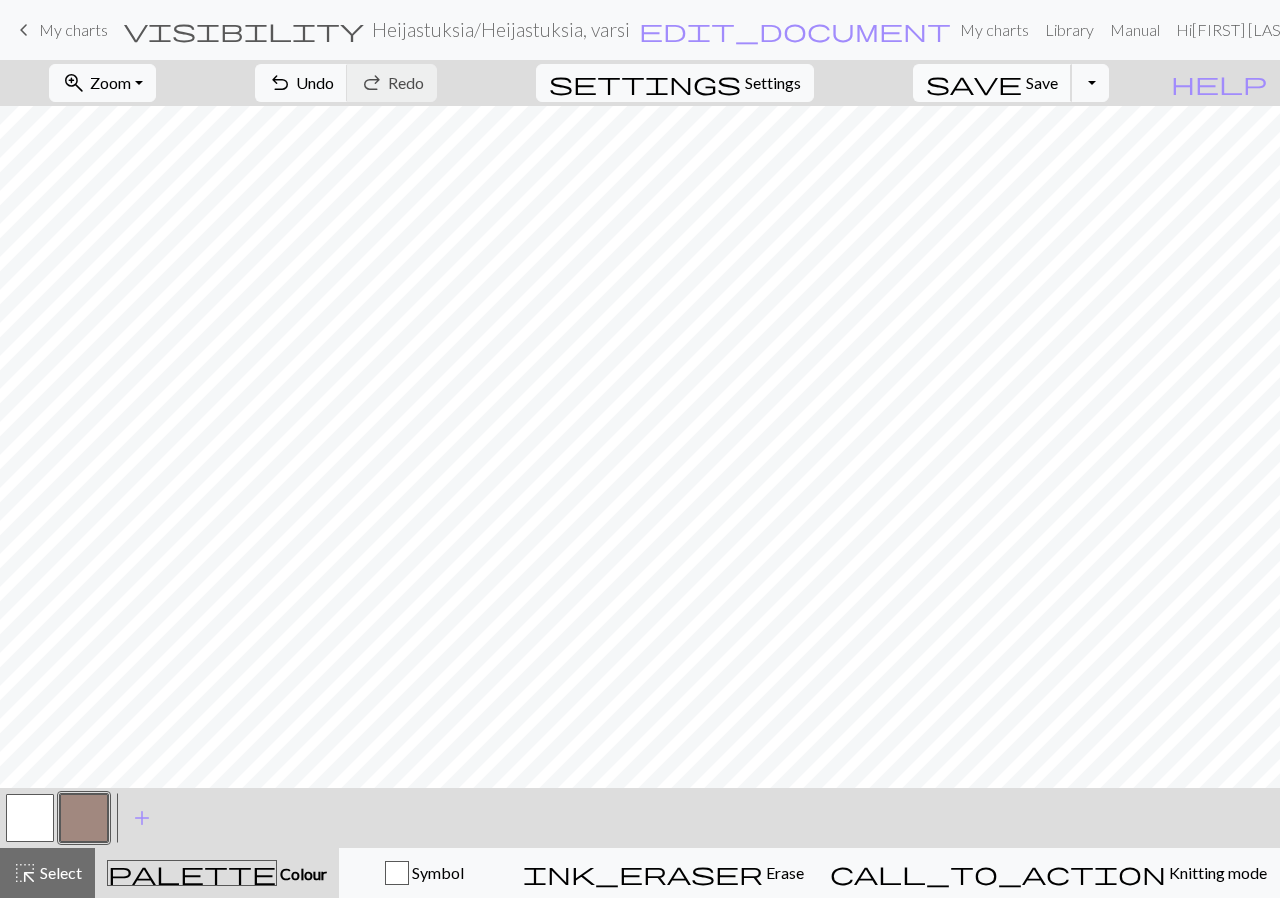 click on "Save" at bounding box center (1042, 82) 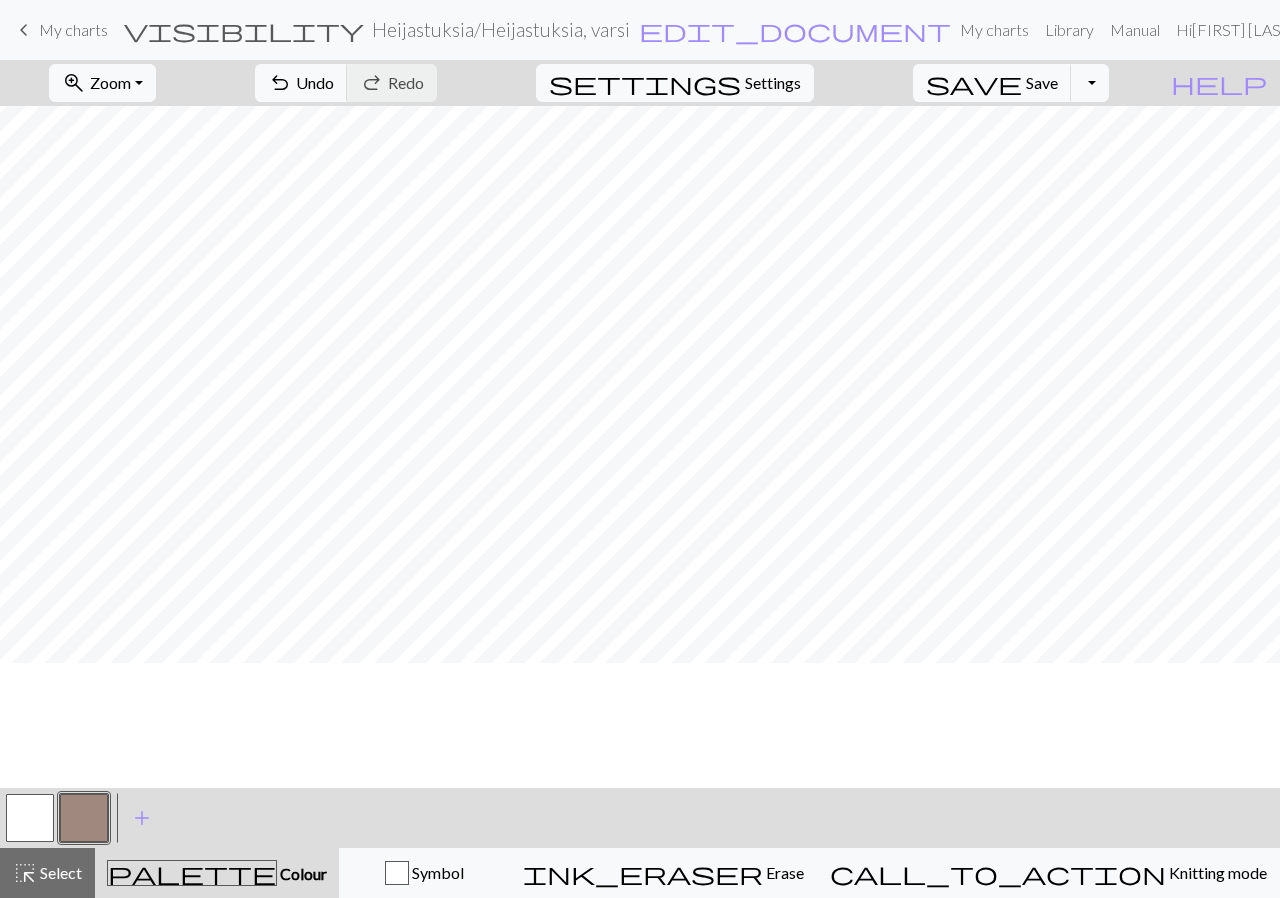 scroll, scrollTop: 0, scrollLeft: 0, axis: both 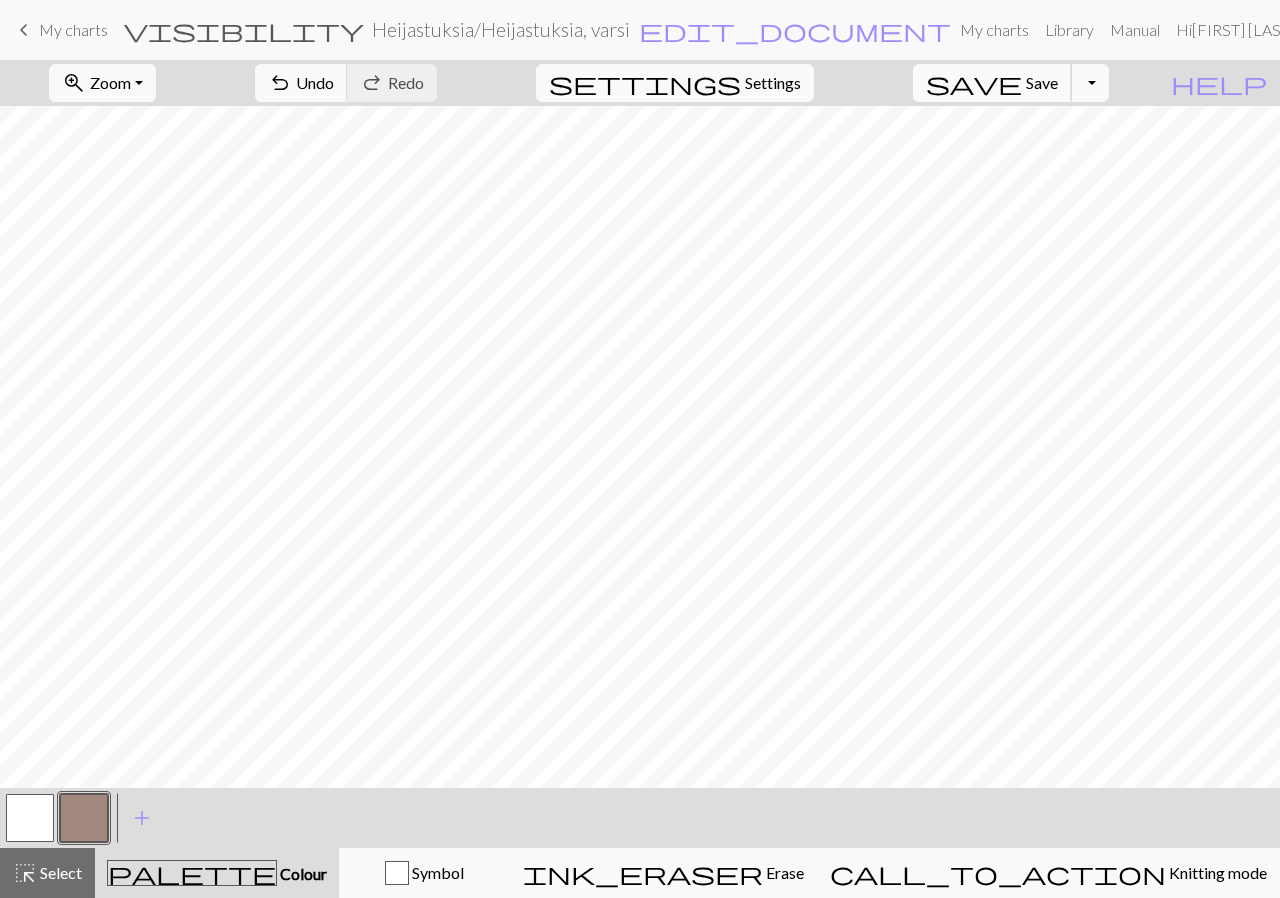 click on "save Save Save" at bounding box center (992, 83) 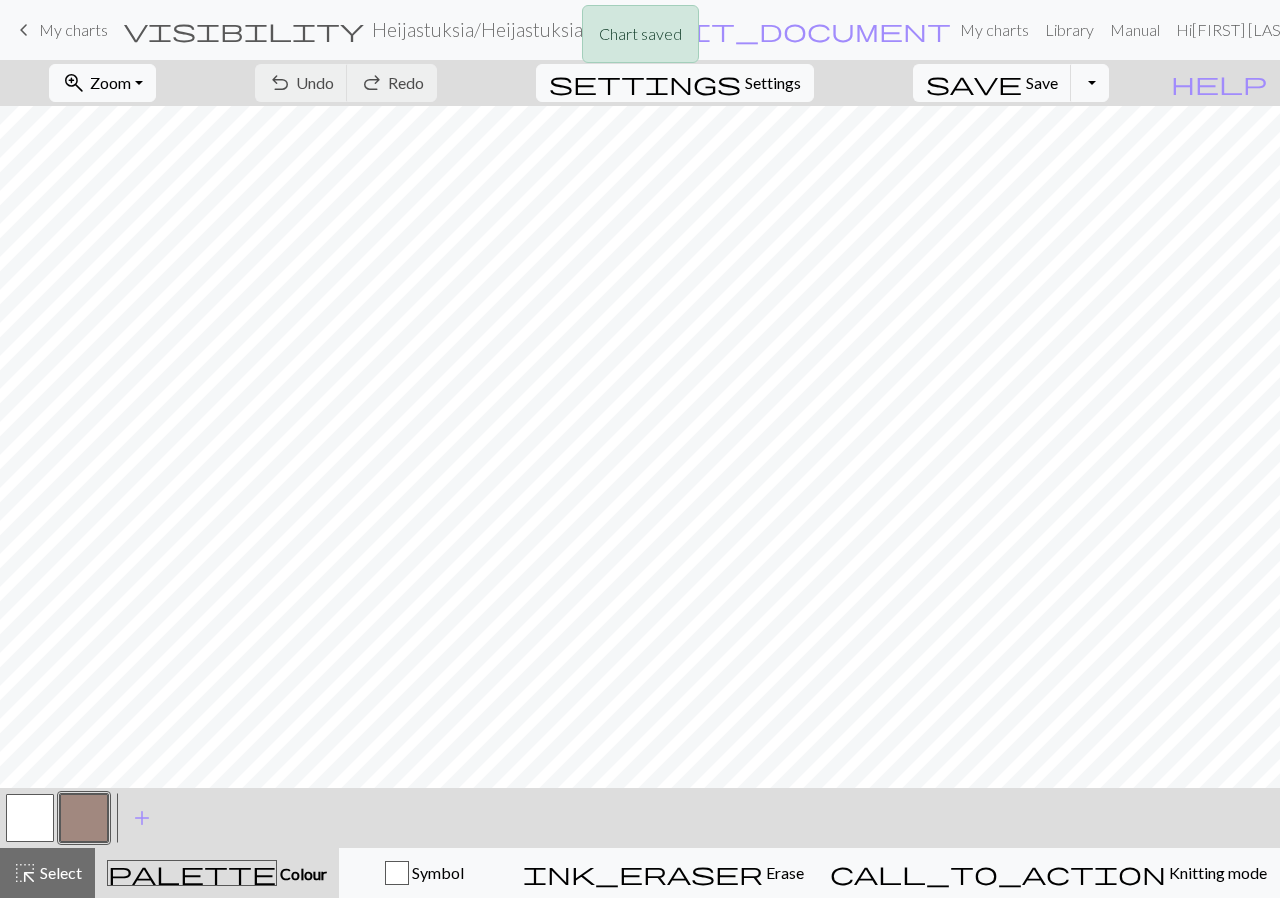 click at bounding box center [30, 818] 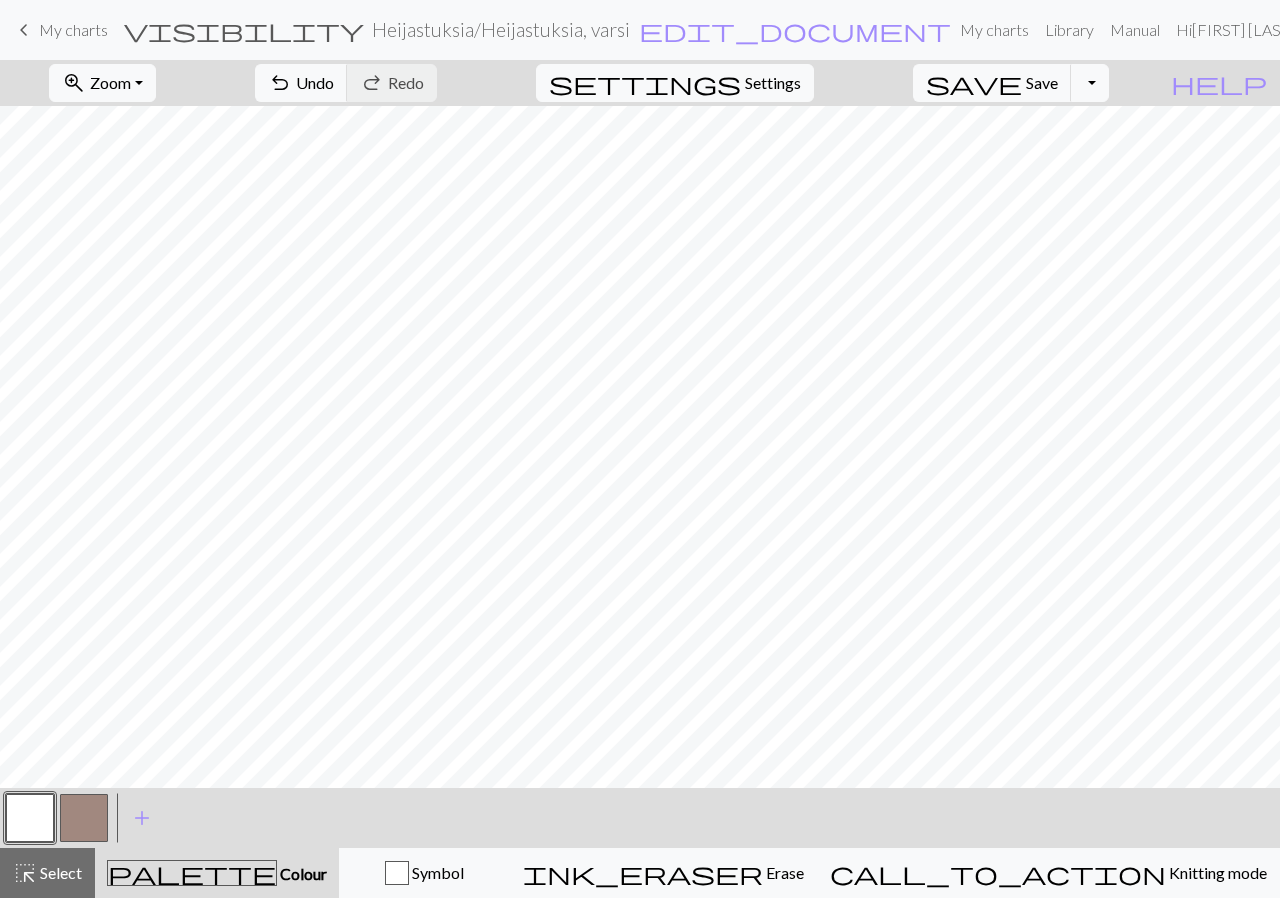 click at bounding box center [84, 818] 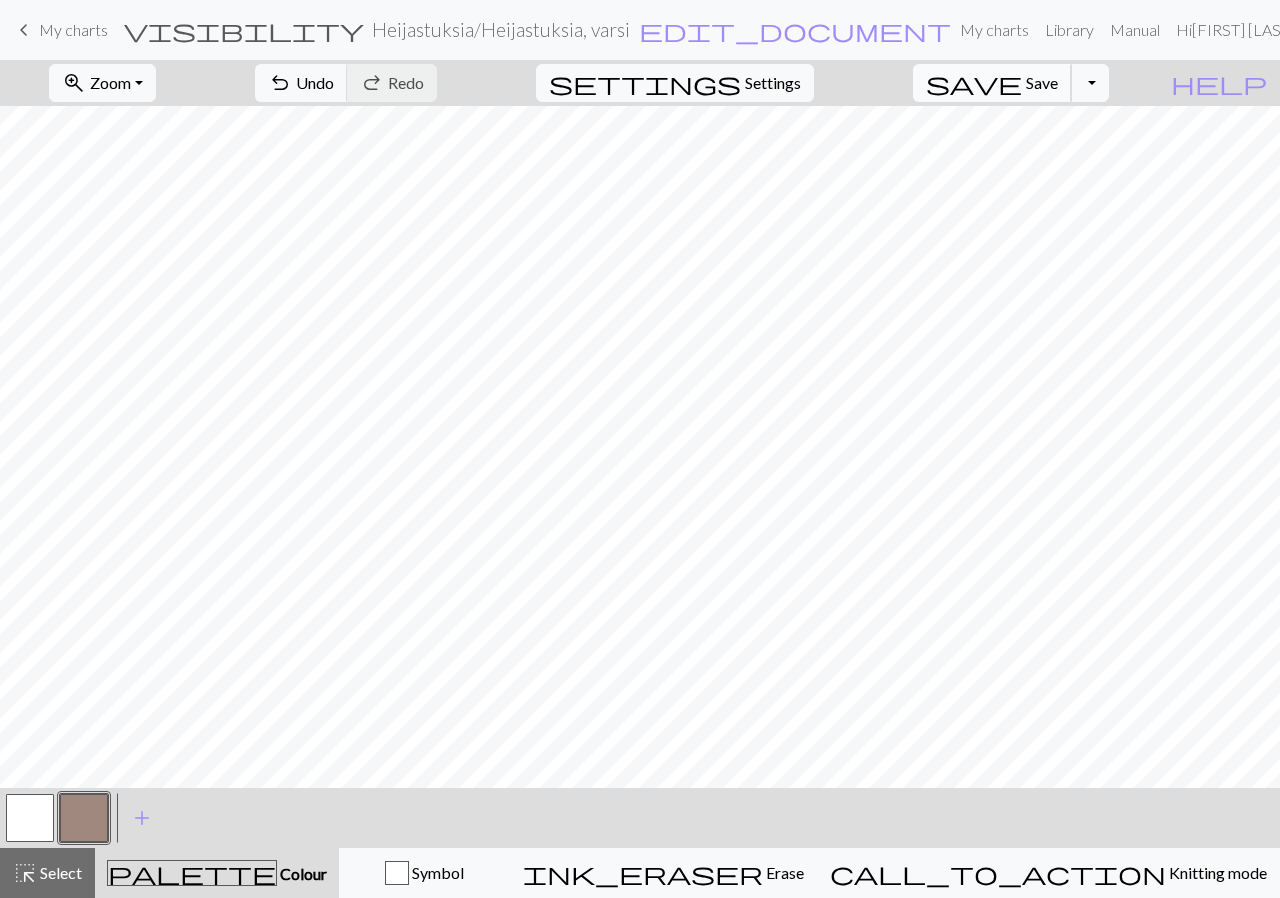 click on "Save" at bounding box center (1042, 82) 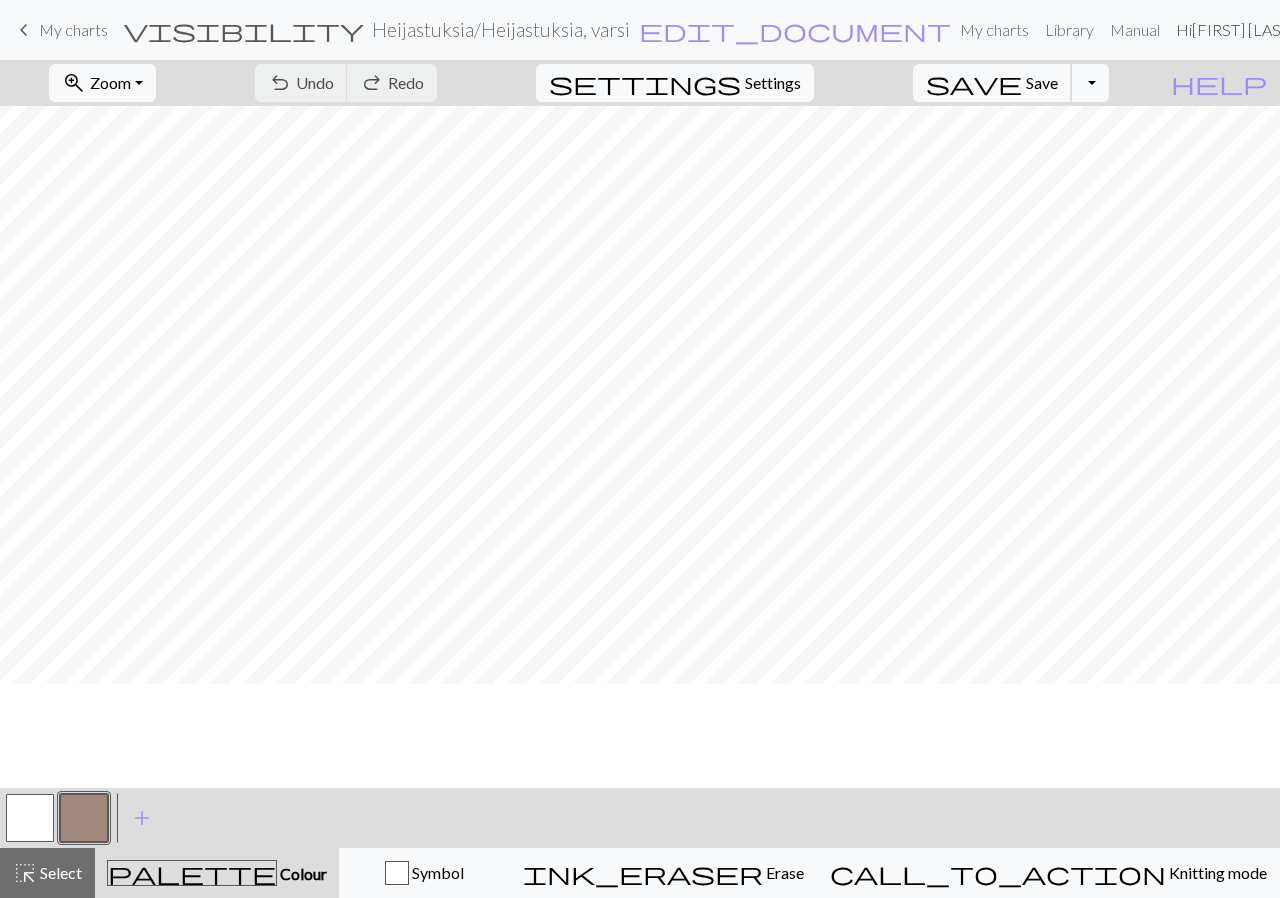 scroll, scrollTop: 0, scrollLeft: 0, axis: both 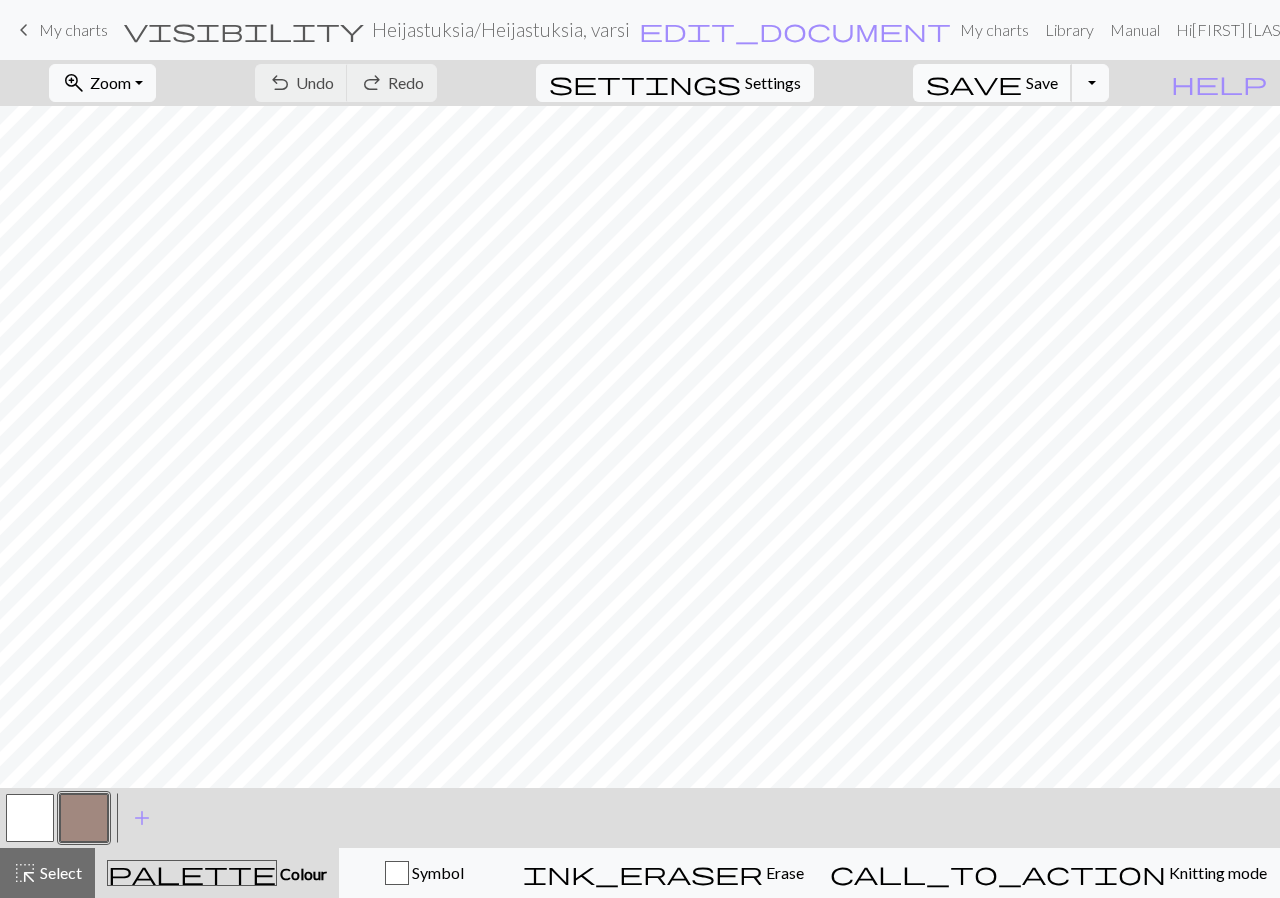 click on "Save" at bounding box center (1042, 82) 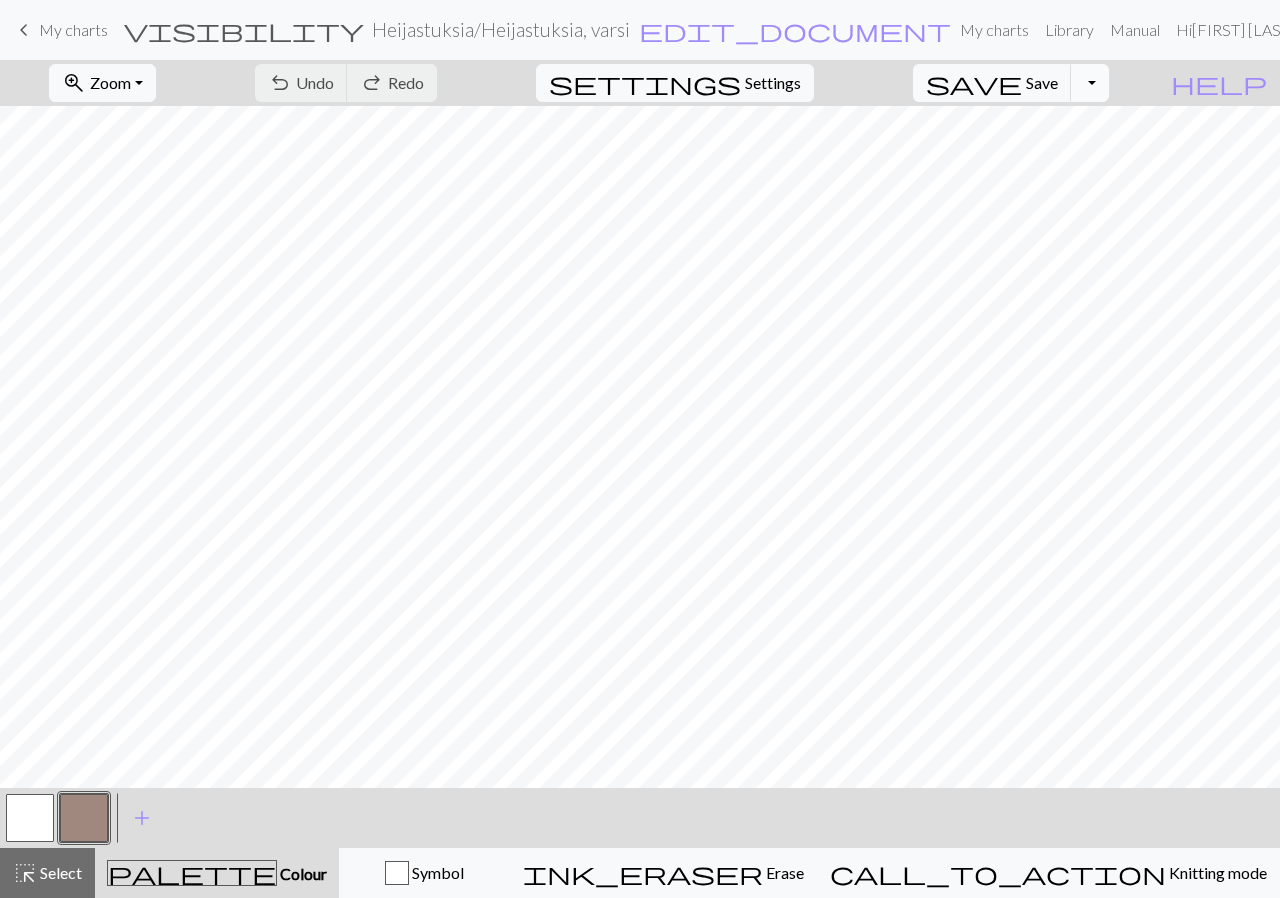 click on "Toggle Dropdown" at bounding box center (1090, 83) 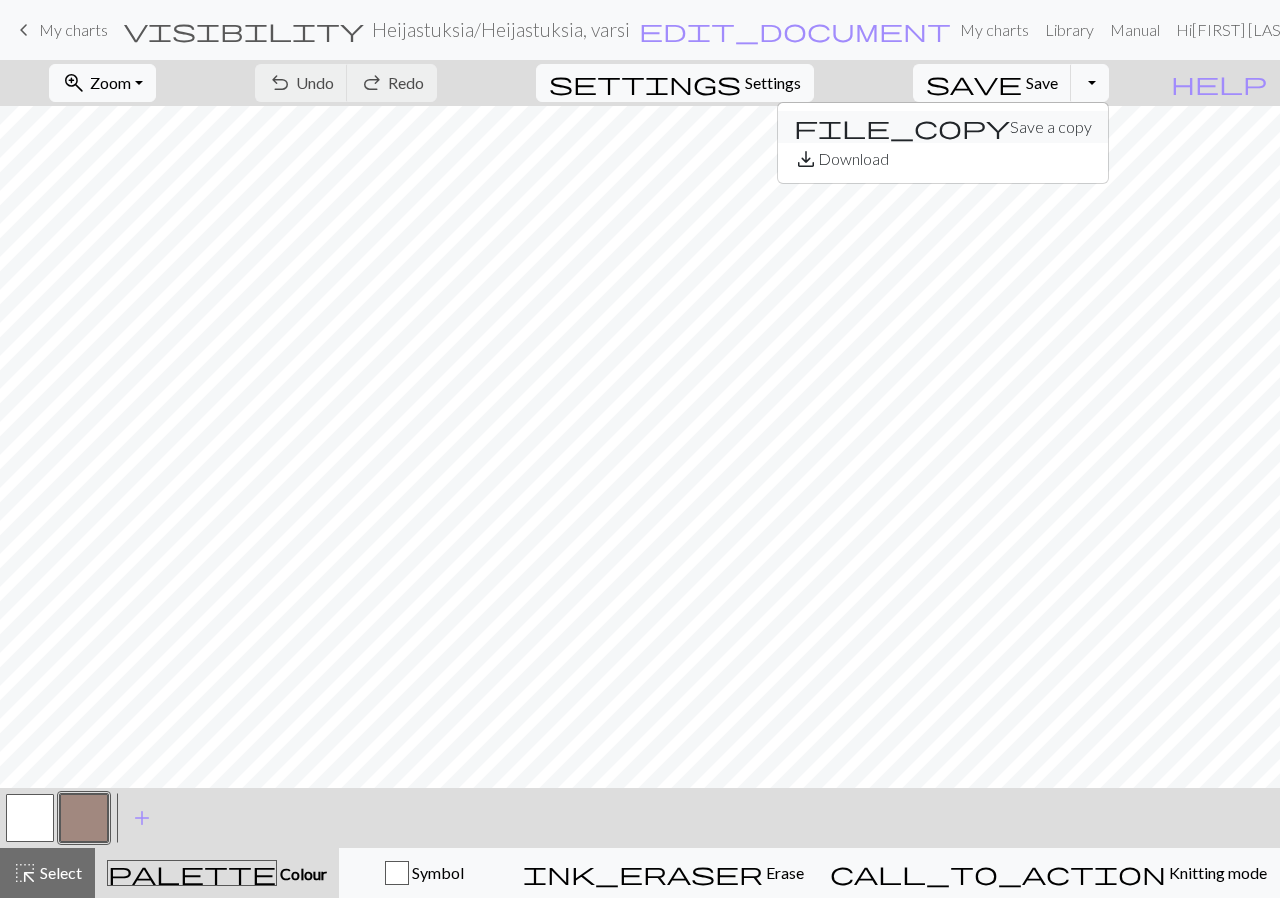click on "file_copy  Save a copy" at bounding box center [943, 127] 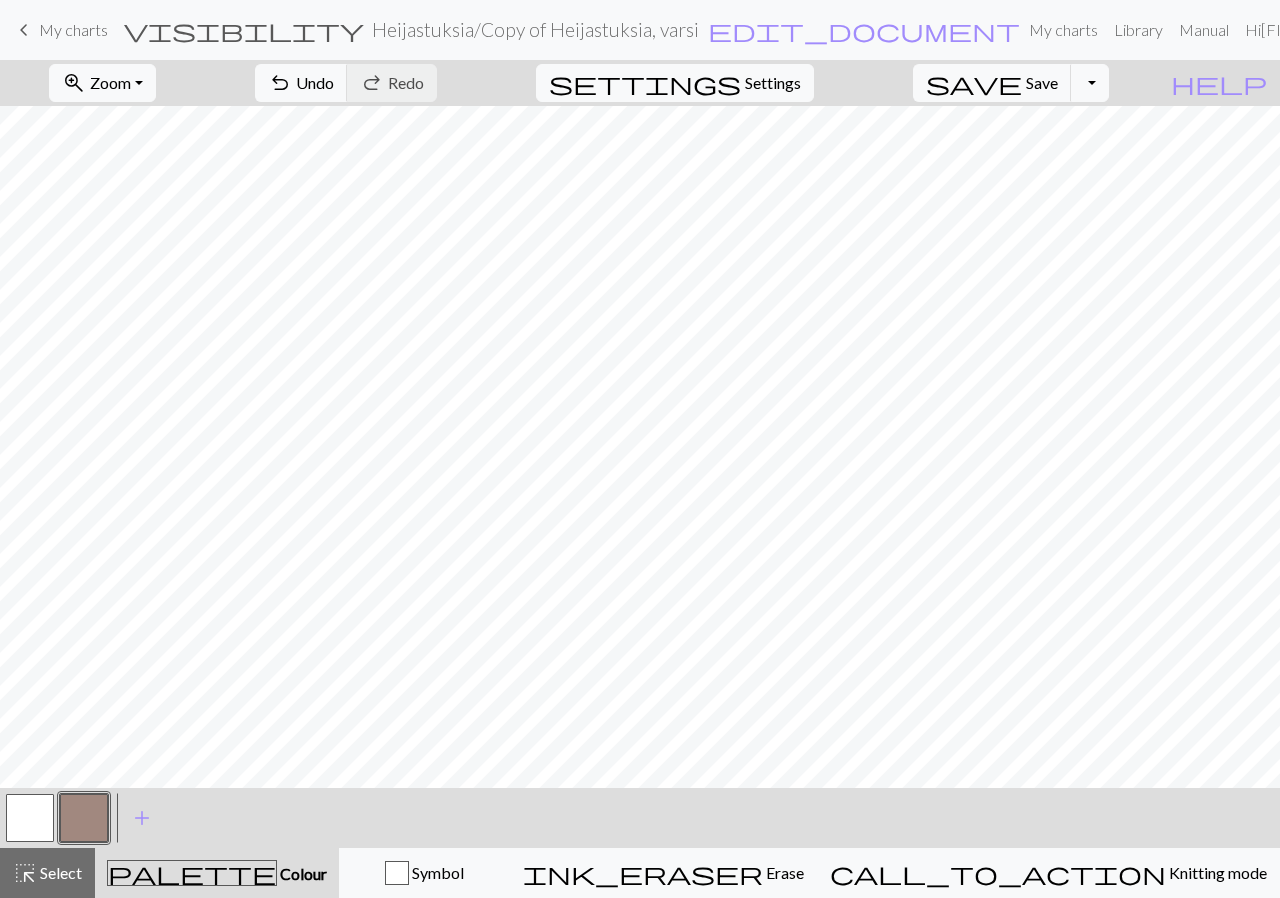 click on "Heijastuksia  /  Copy of Heijastuksia, varsi" at bounding box center [535, 29] 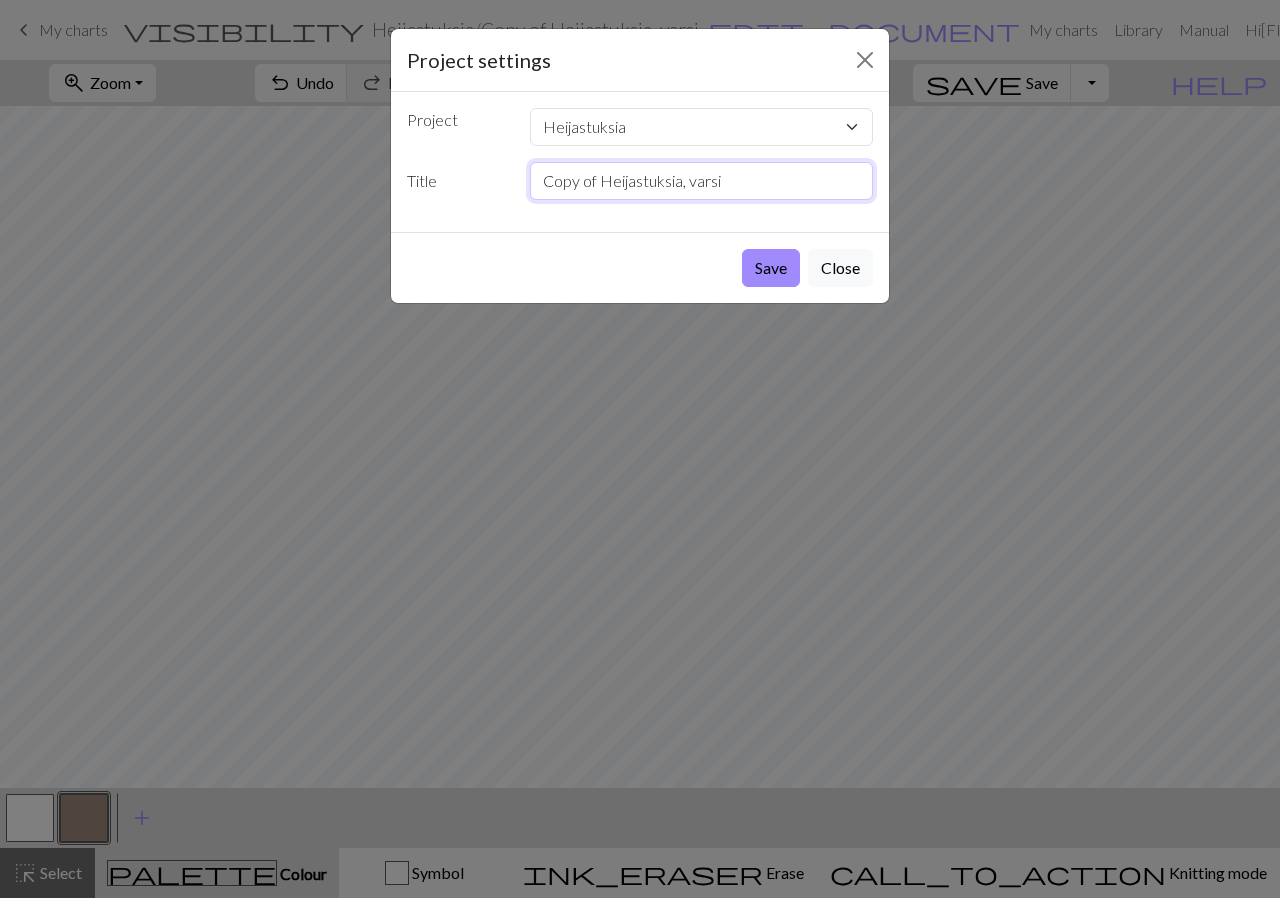 drag, startPoint x: 600, startPoint y: 182, endPoint x: 519, endPoint y: 183, distance: 81.00617 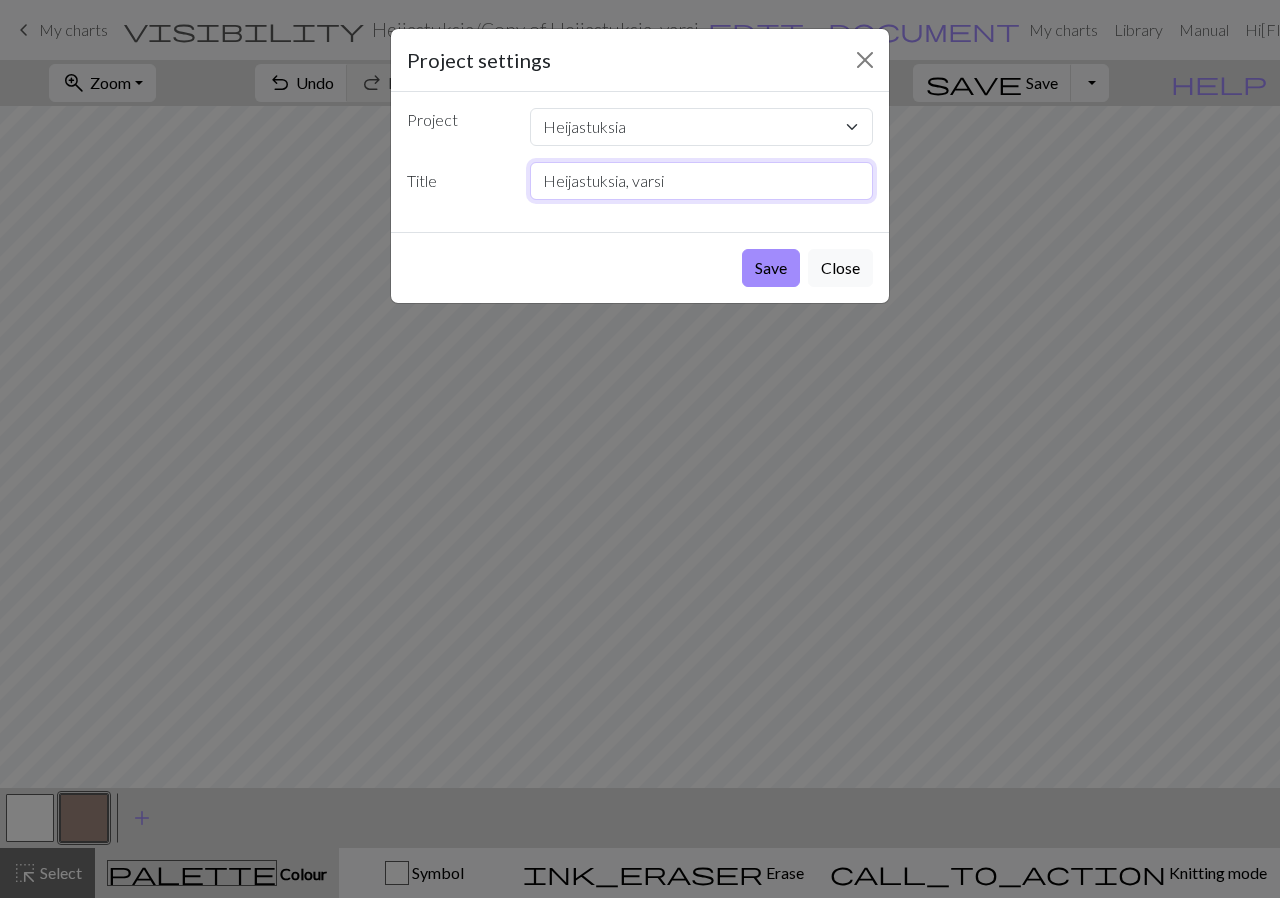 click on "Heijastuksia, varsi" at bounding box center (702, 181) 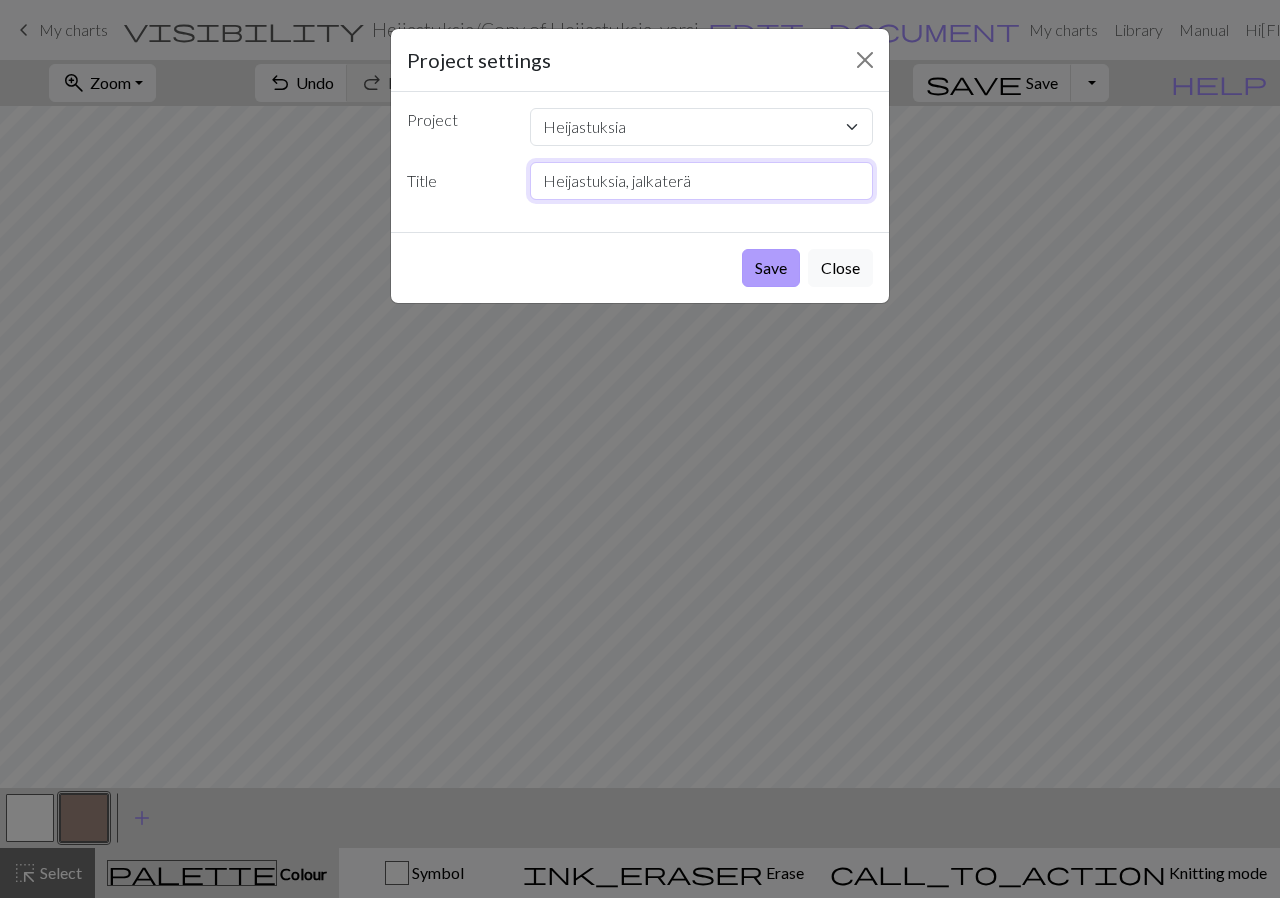 type on "Heijastuksia, jalkaterä" 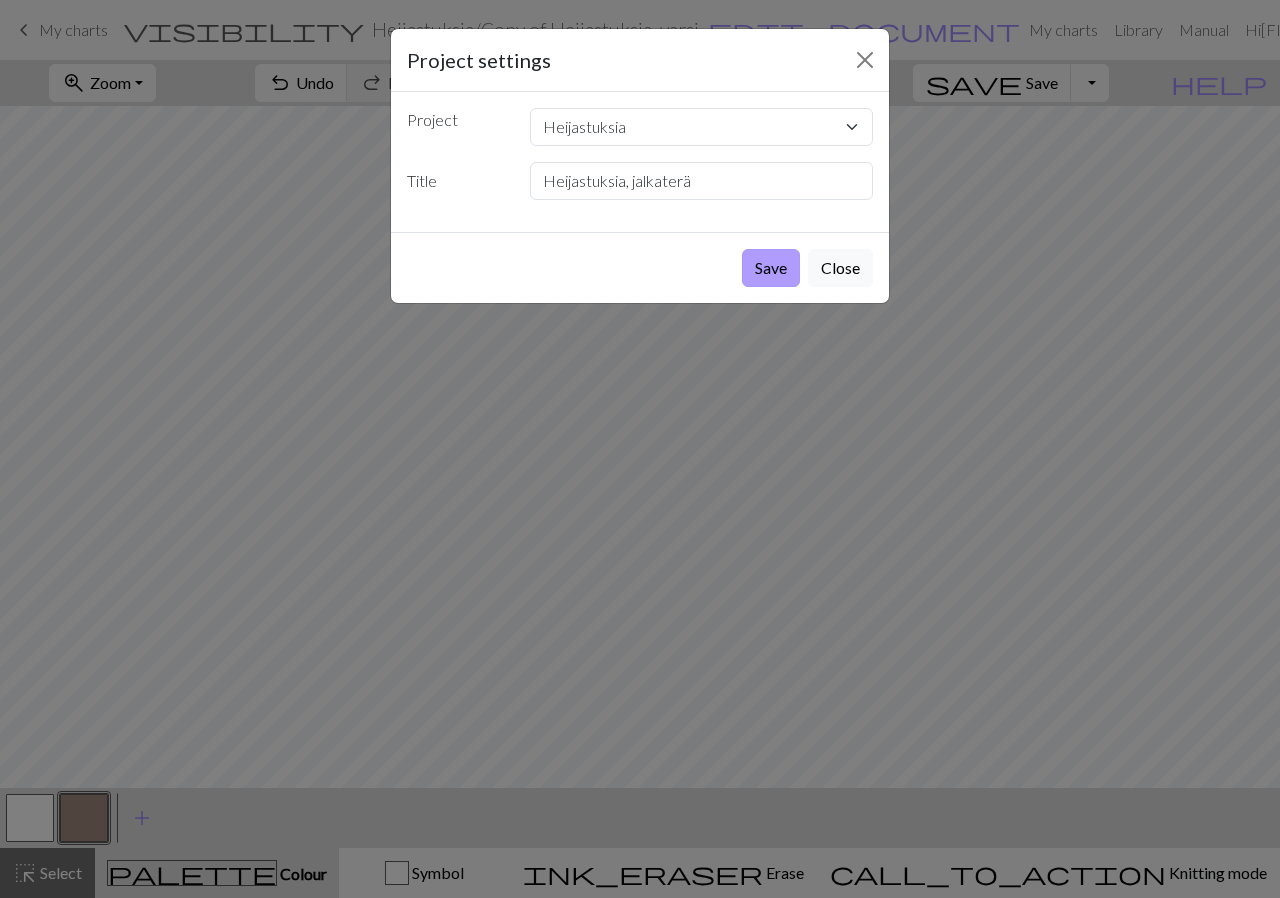 click on "Save" at bounding box center [771, 268] 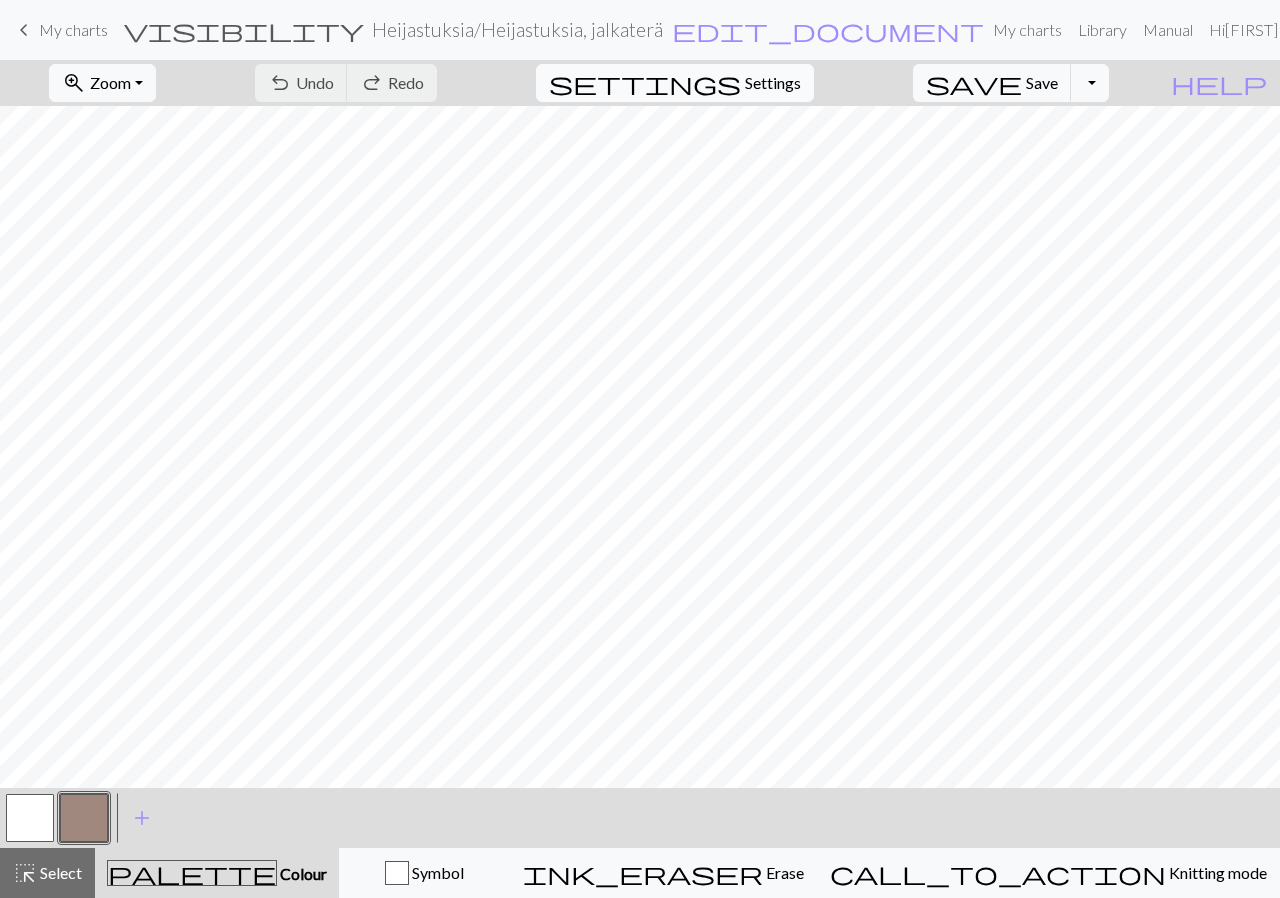click on "Settings" at bounding box center (773, 83) 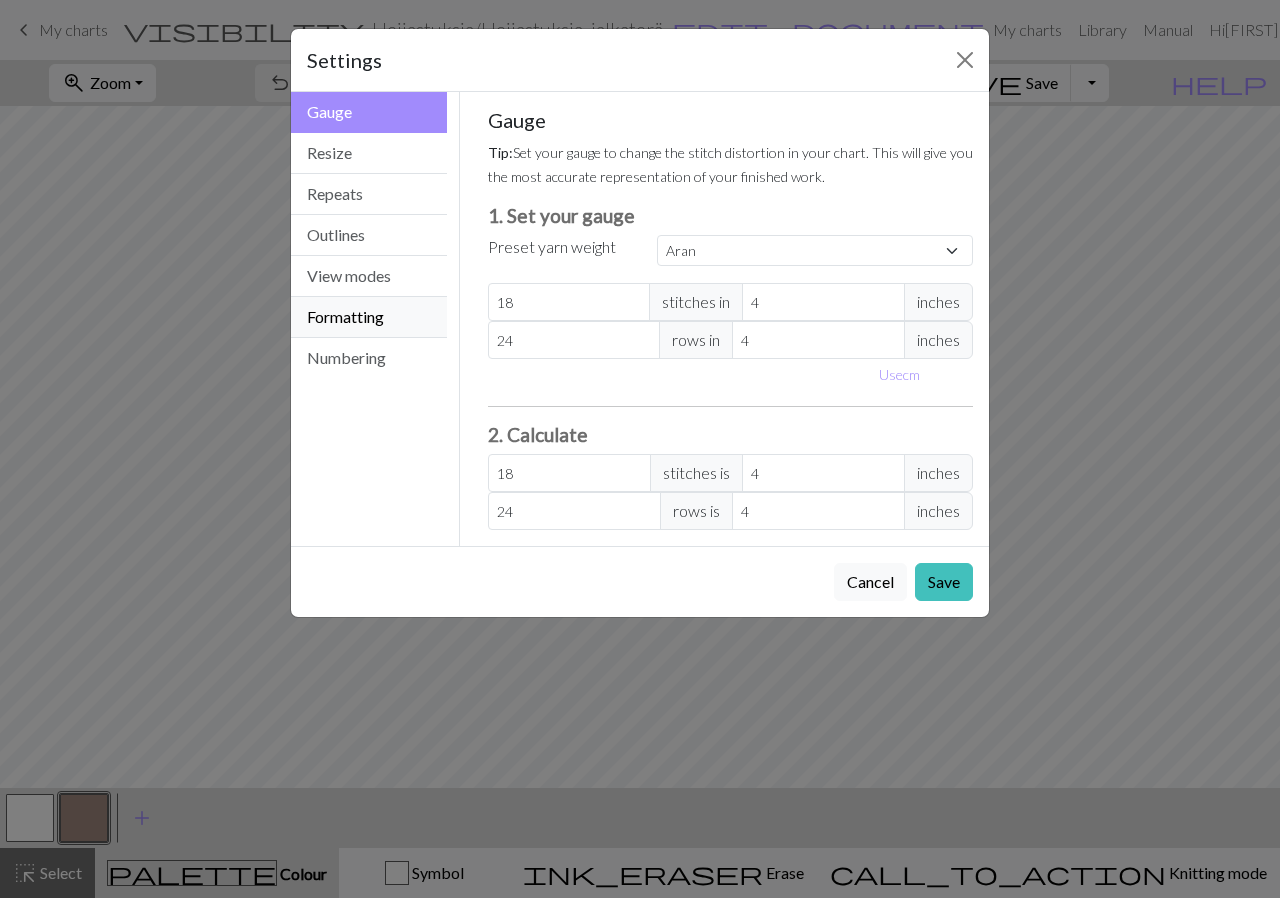 click on "Formatting" at bounding box center (369, 317) 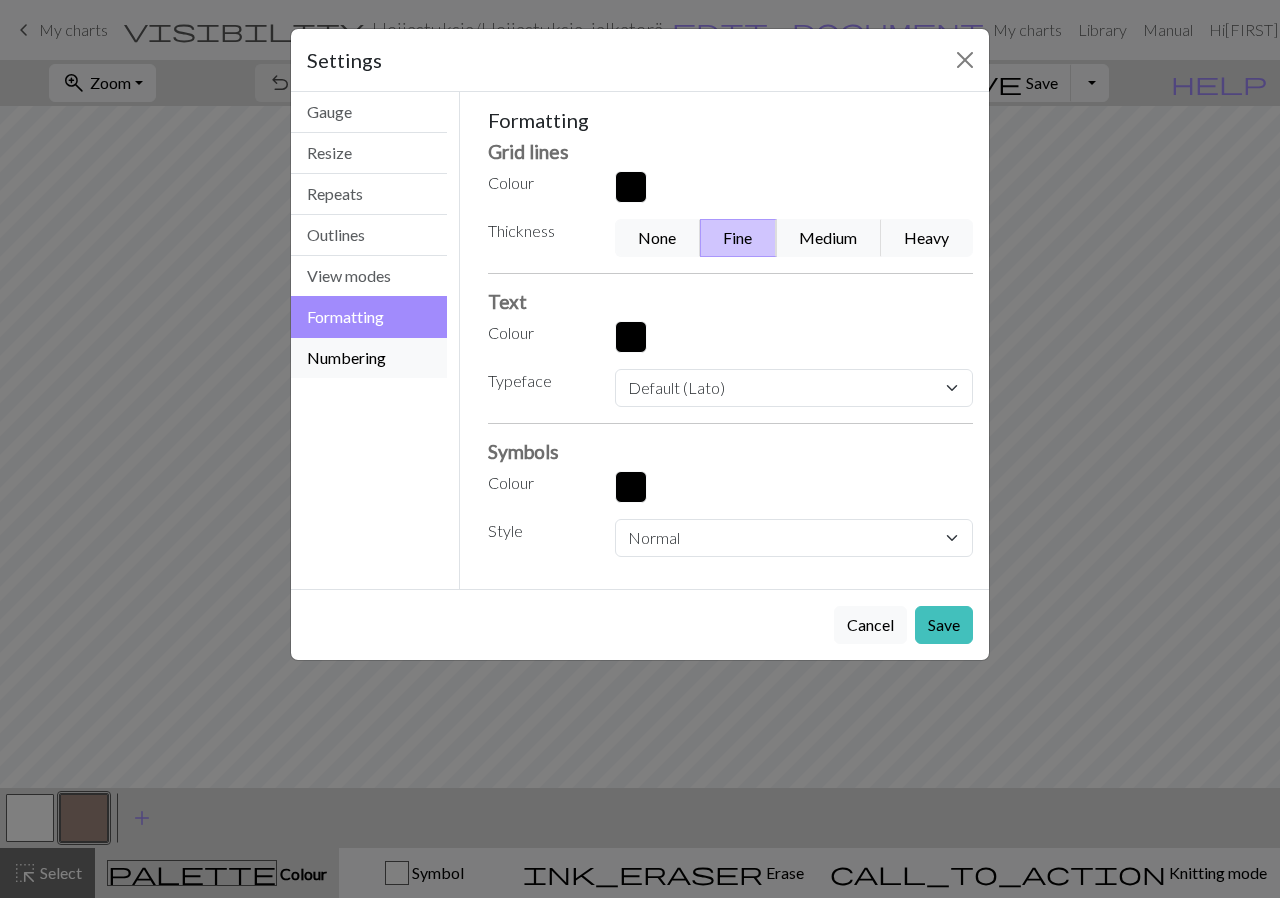 click on "Numbering" at bounding box center [369, 358] 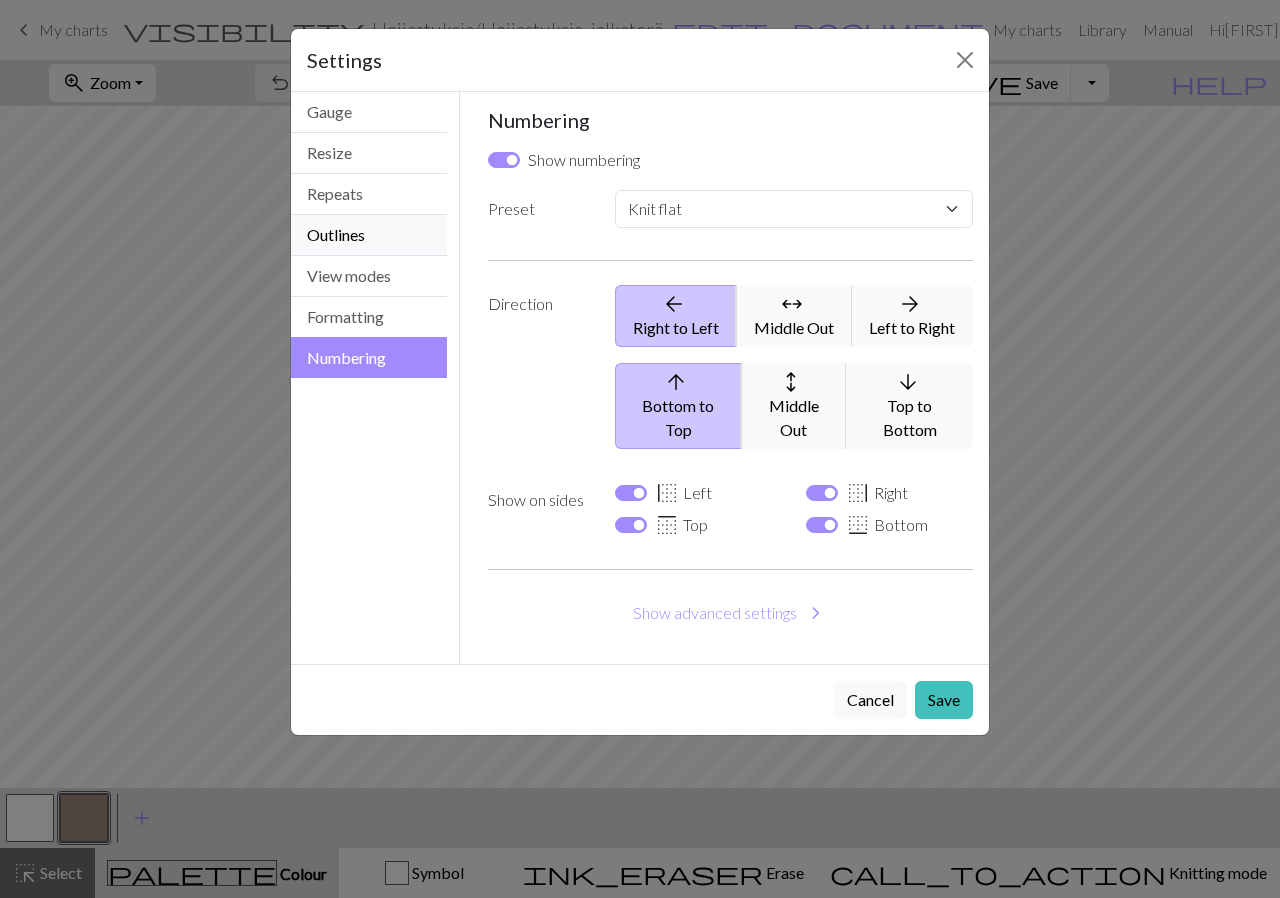 click on "Outlines" at bounding box center [369, 235] 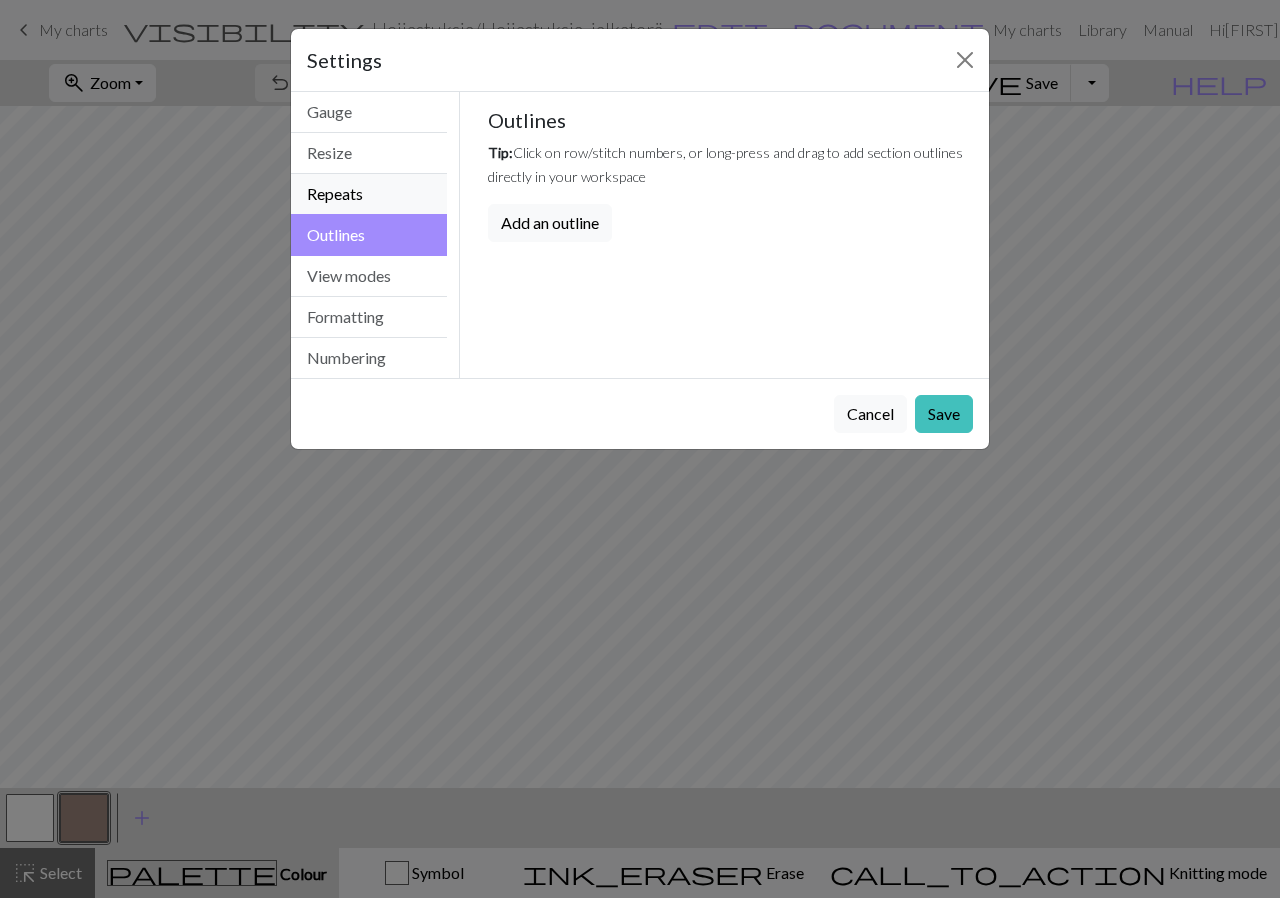 click on "Repeats" at bounding box center (369, 194) 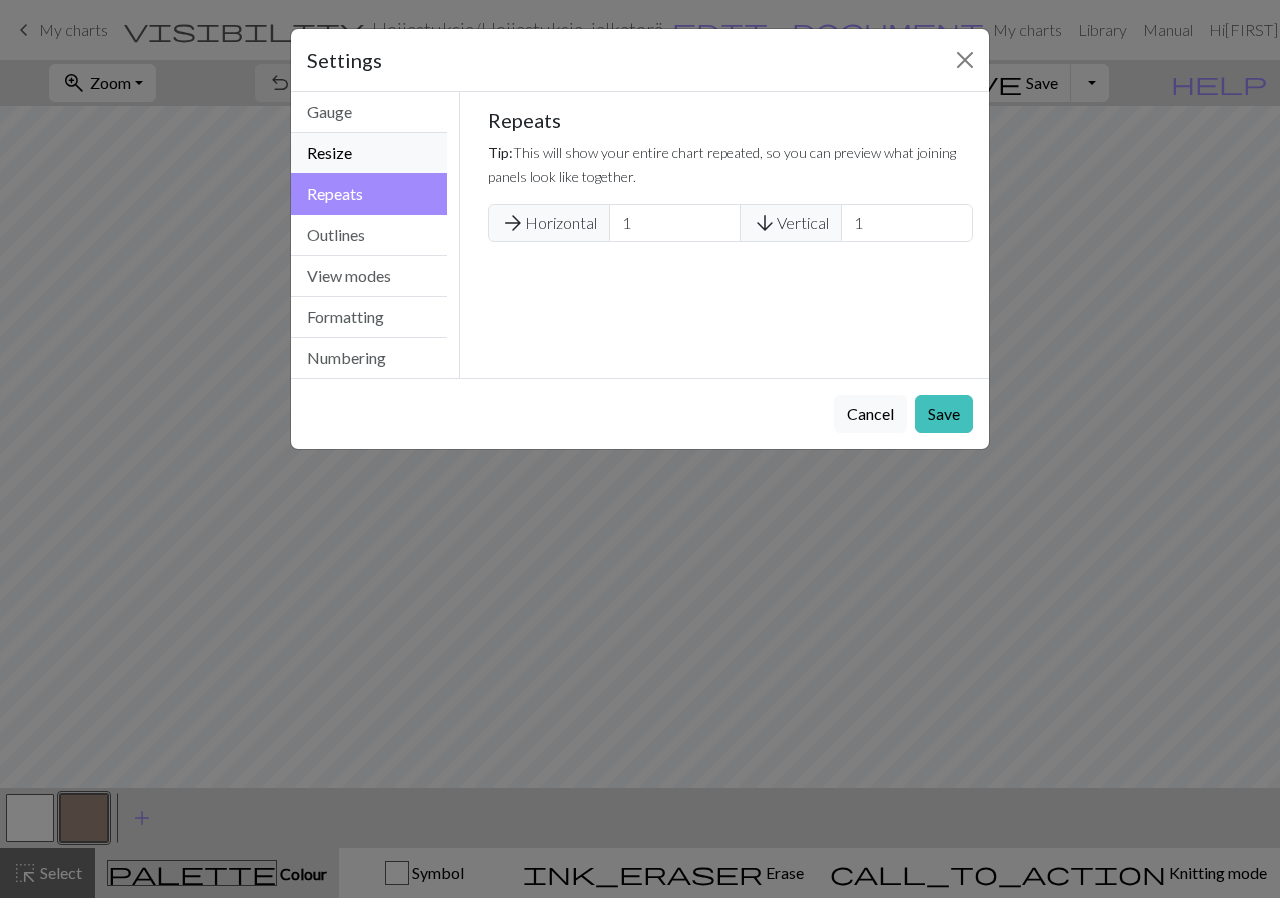 click on "Resize" at bounding box center [369, 153] 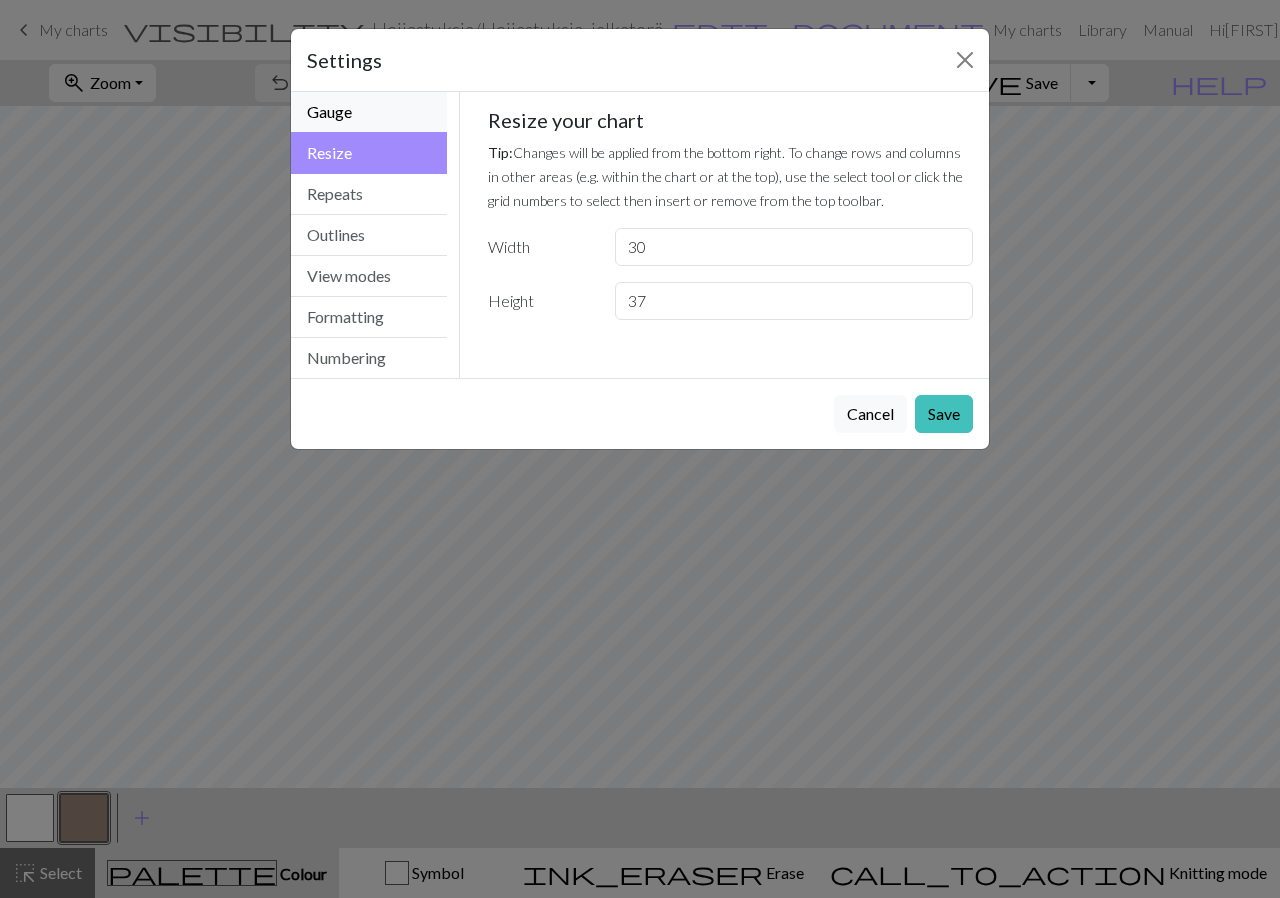 click on "Gauge" at bounding box center [369, 112] 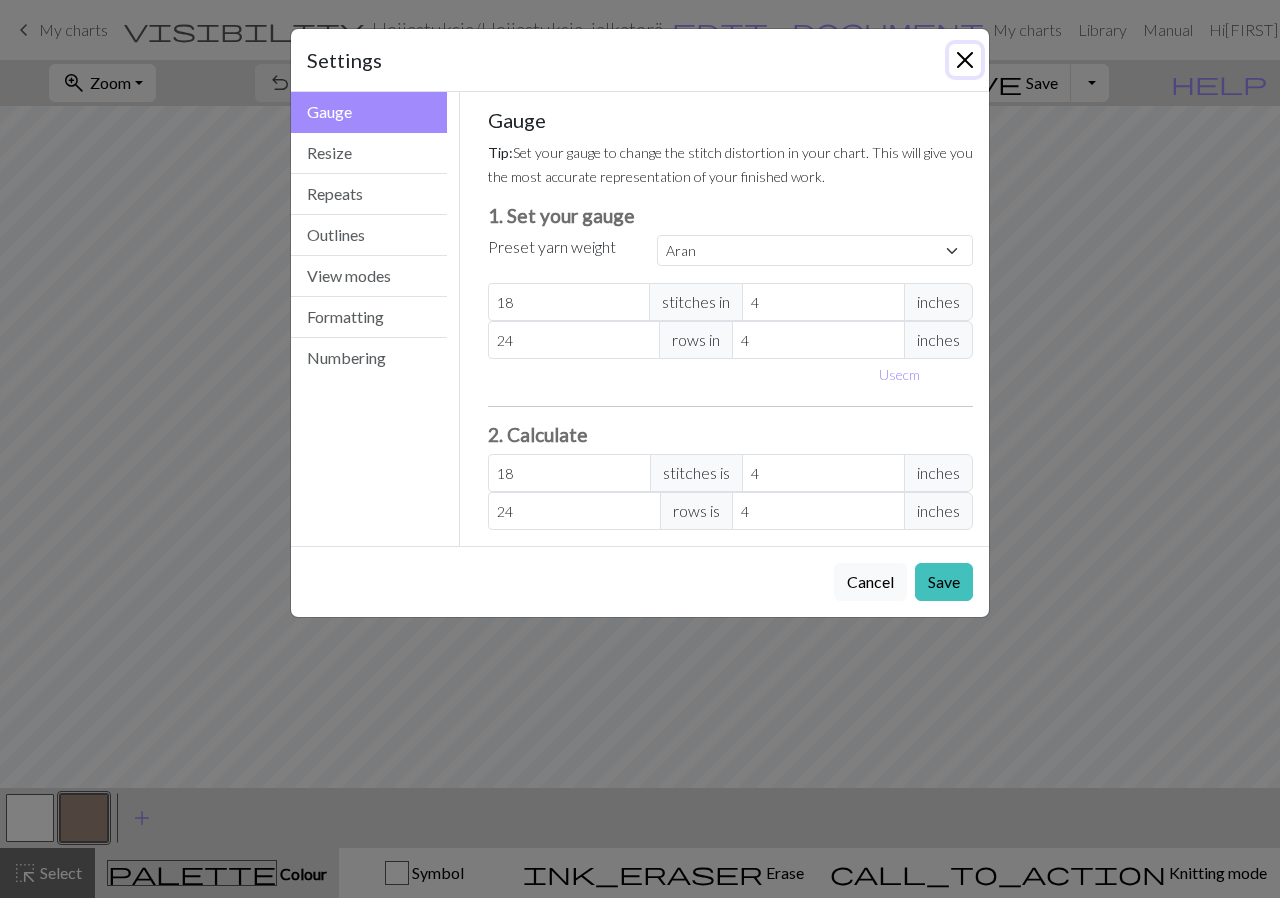 click at bounding box center (965, 60) 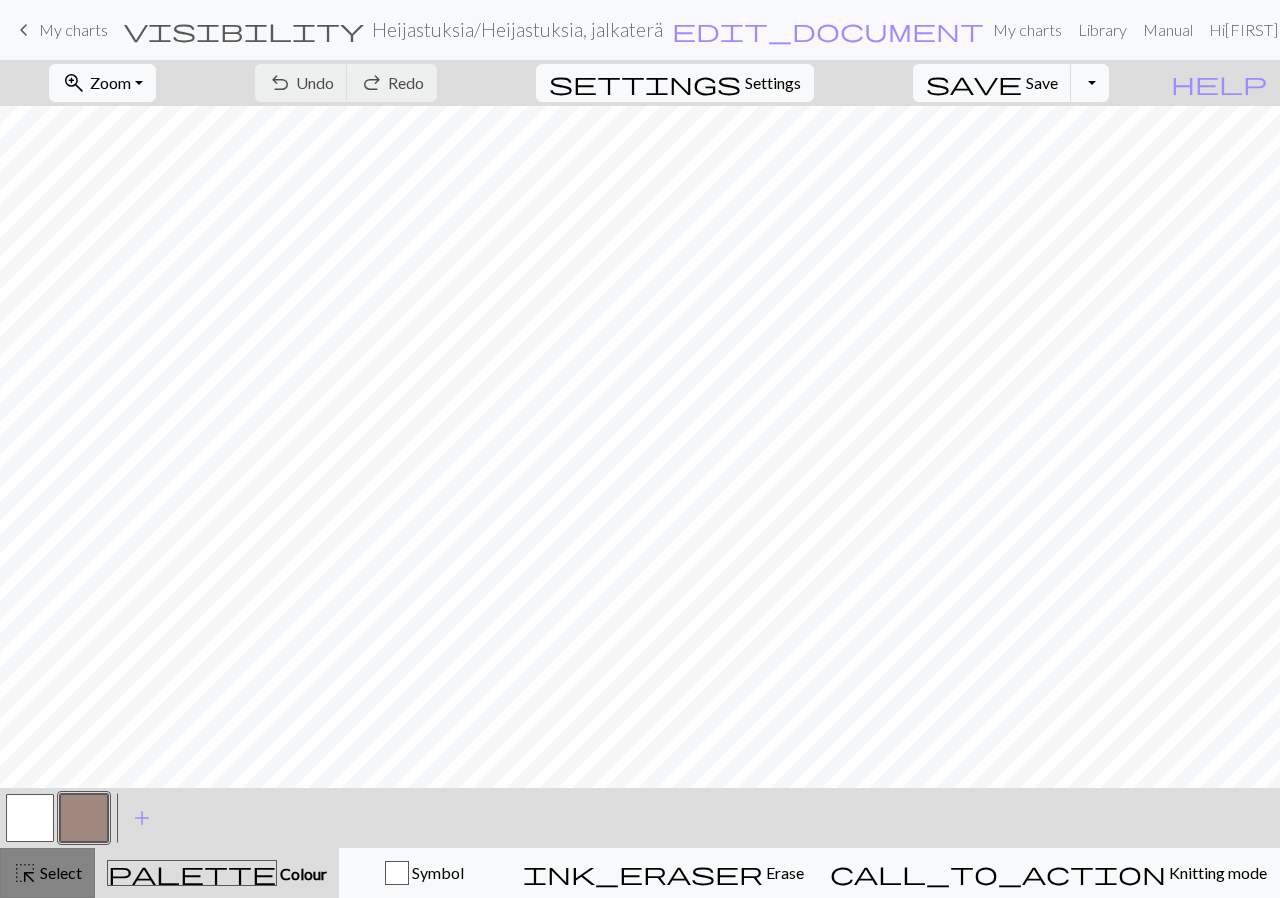 click on "Select" at bounding box center [59, 872] 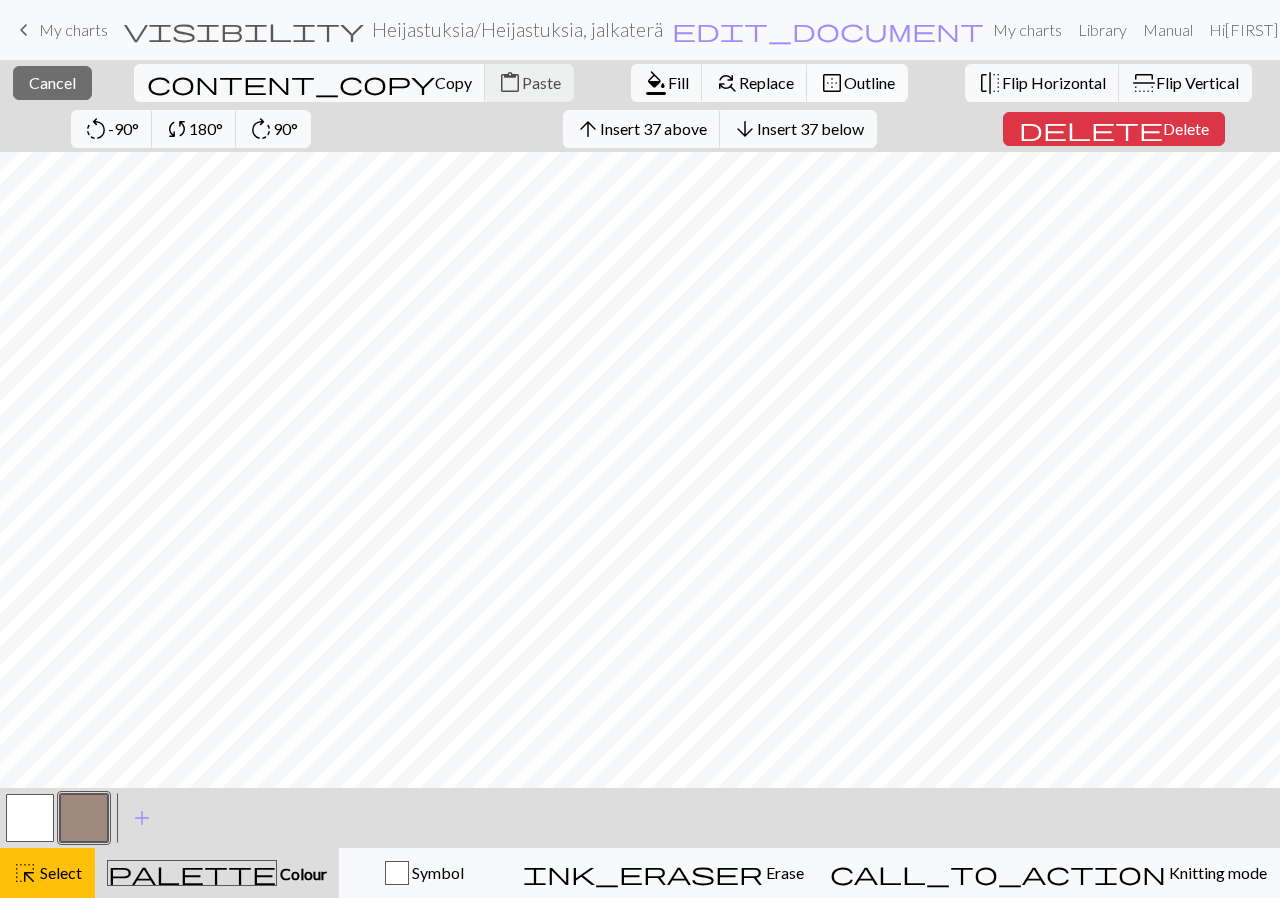 click on "Outline" at bounding box center [869, 82] 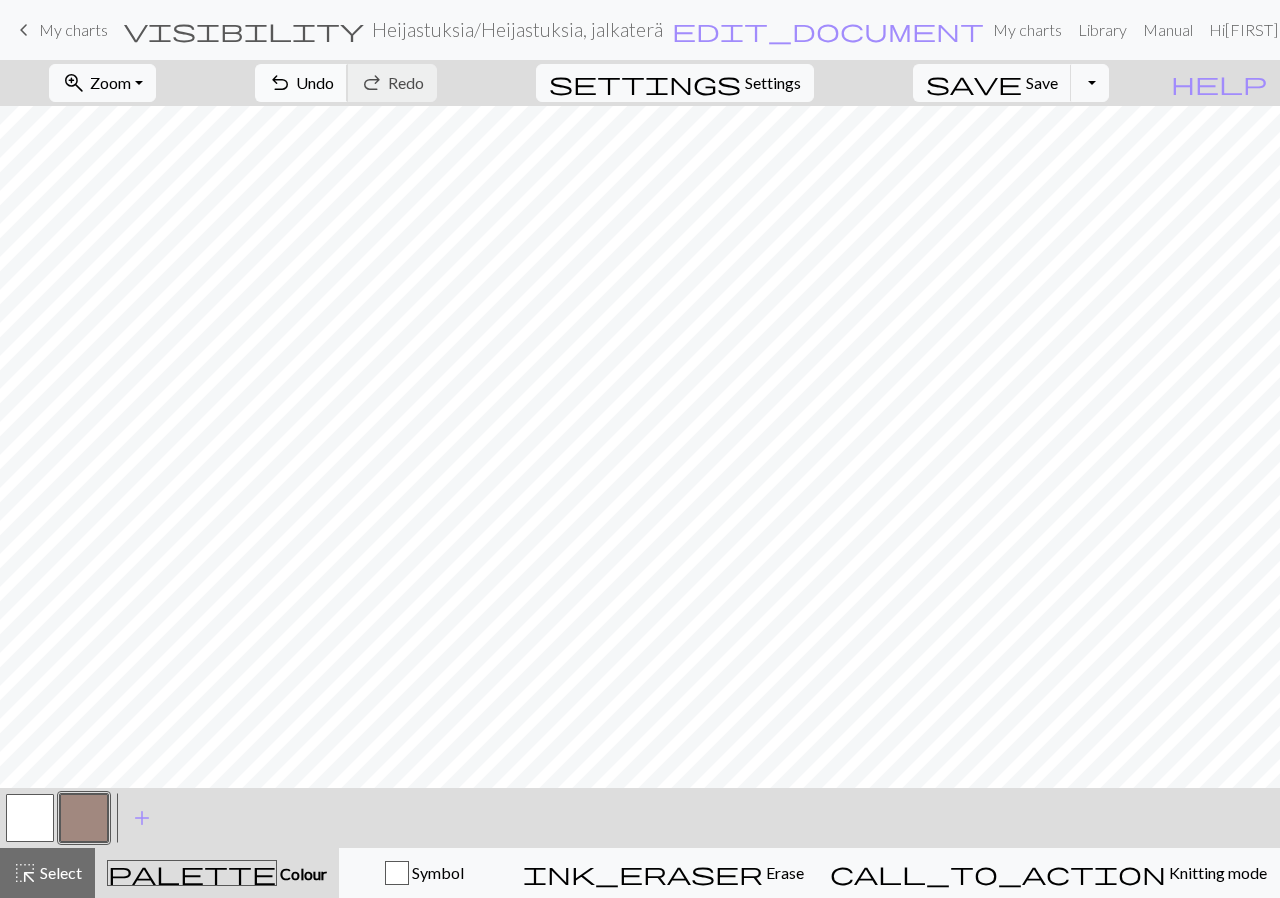click on "Undo" at bounding box center [315, 82] 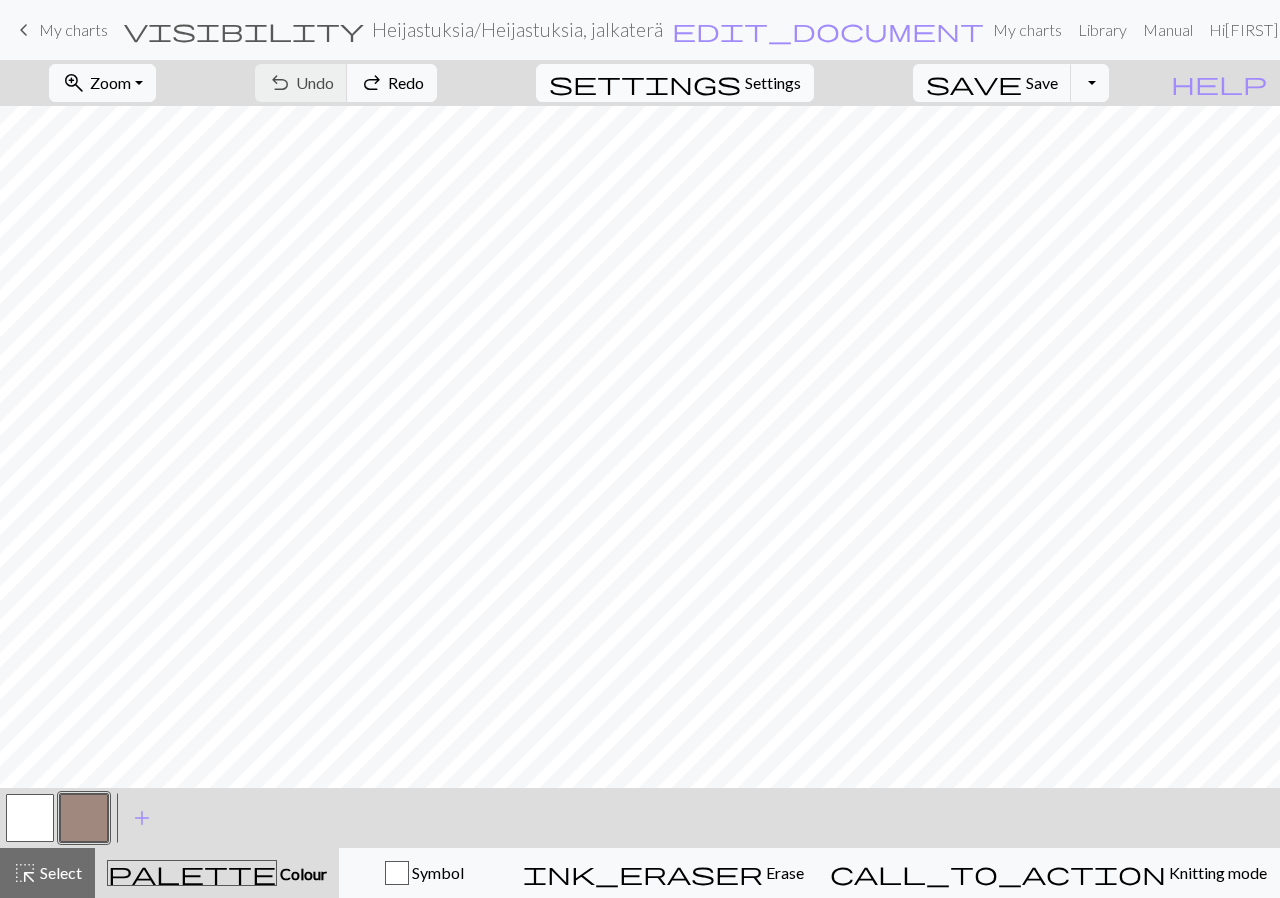 click on "Settings" at bounding box center (773, 83) 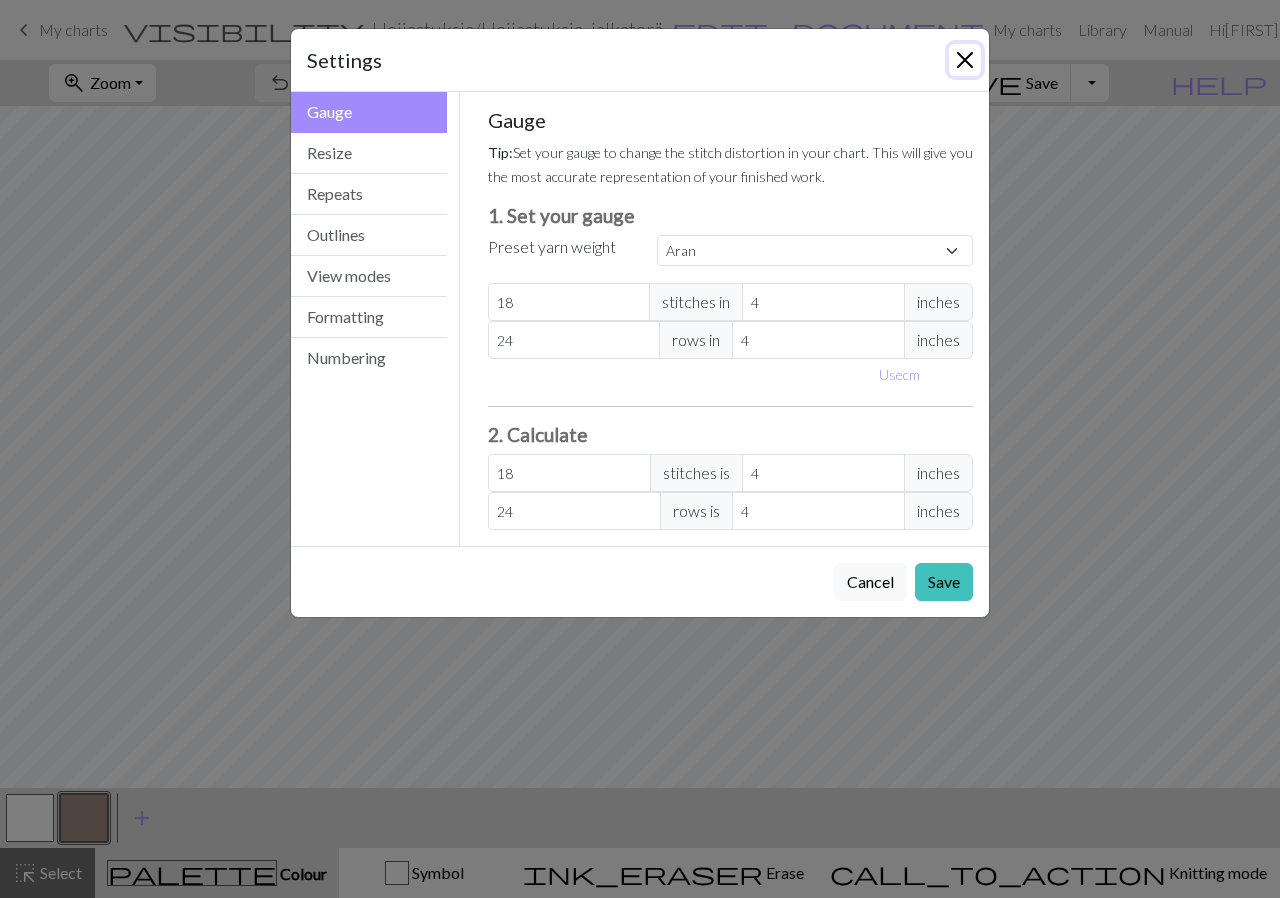 click at bounding box center (965, 60) 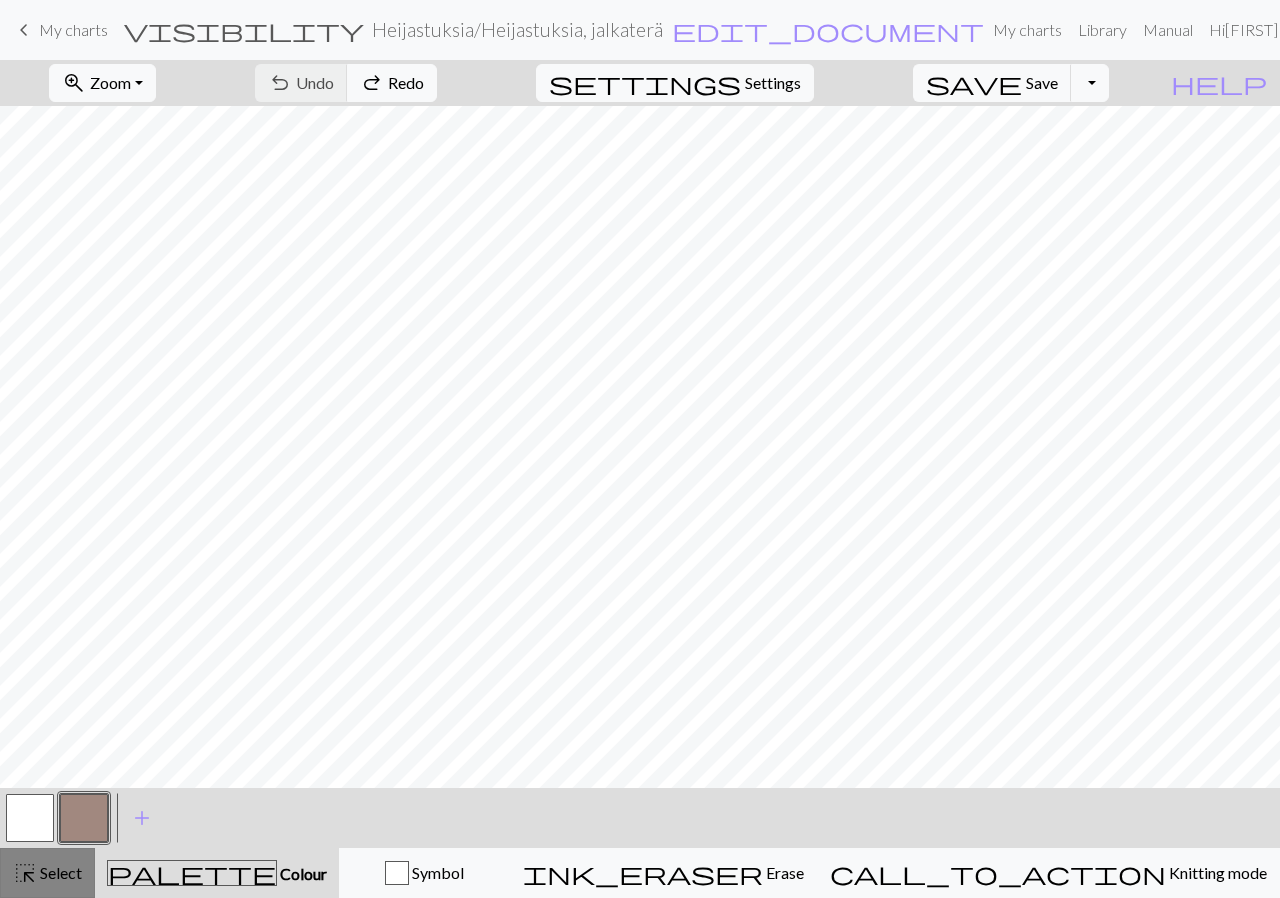 click on "highlight_alt" at bounding box center [25, 873] 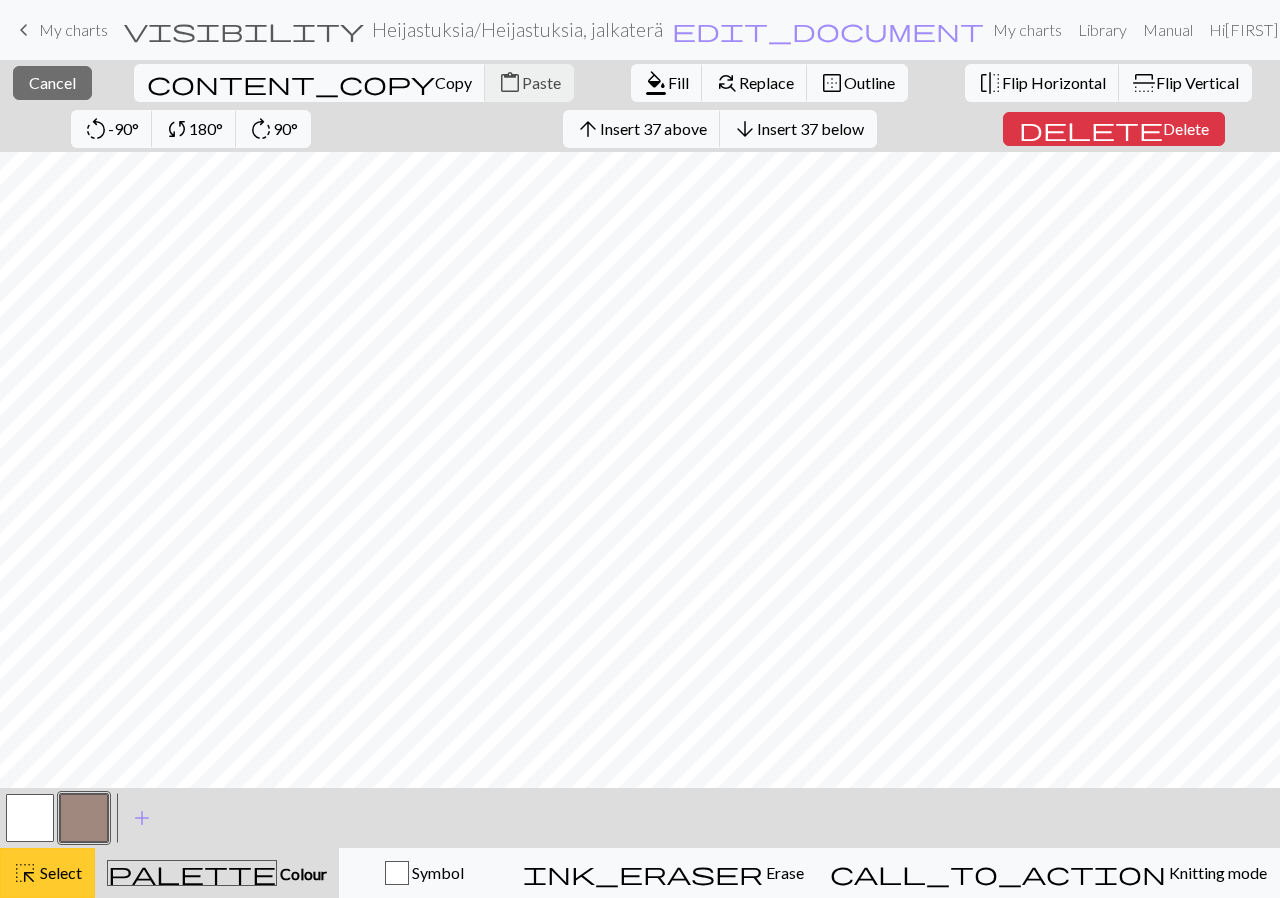 drag, startPoint x: 12, startPoint y: 874, endPoint x: 32, endPoint y: 867, distance: 21.189621 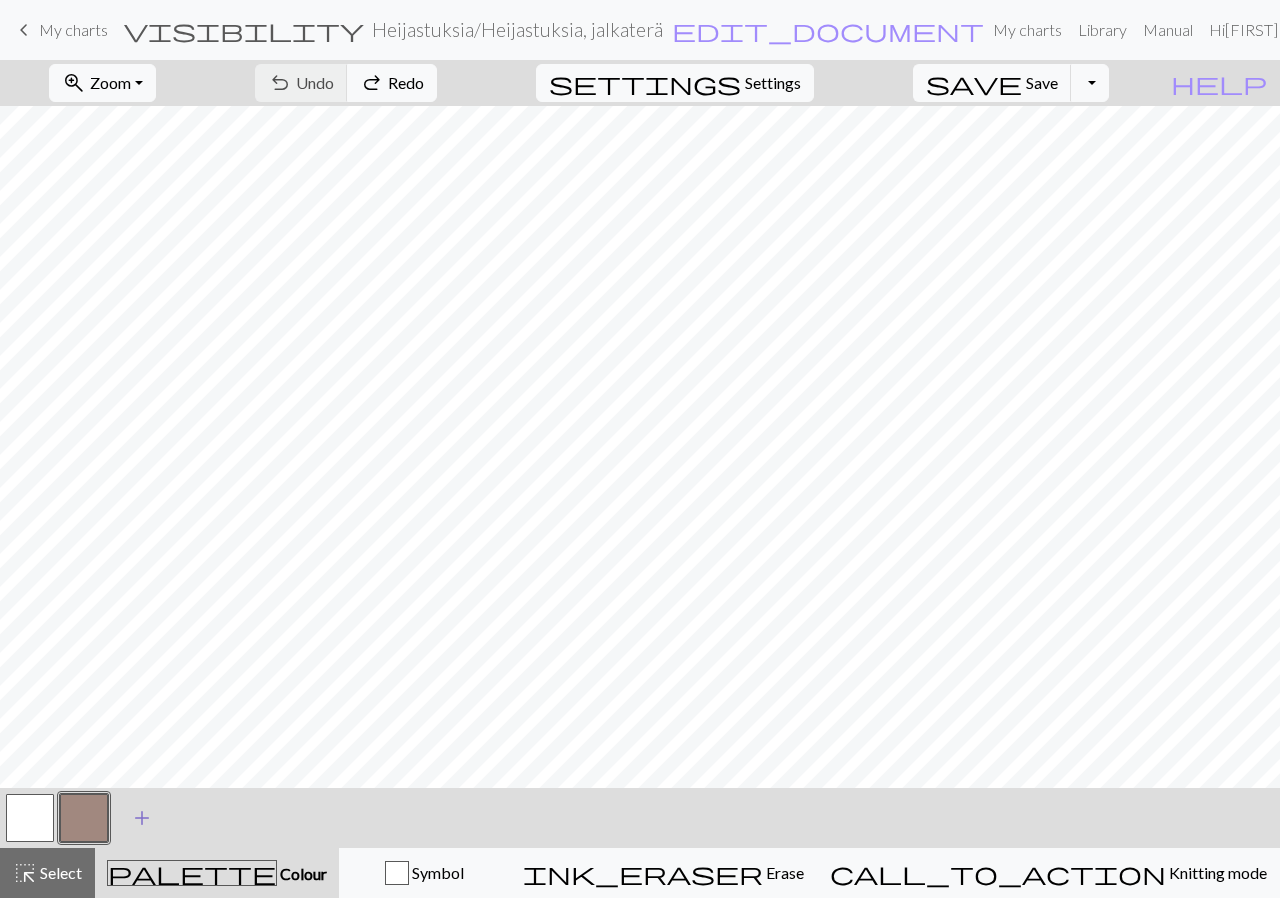 drag, startPoint x: 65, startPoint y: 871, endPoint x: 133, endPoint y: 838, distance: 75.58439 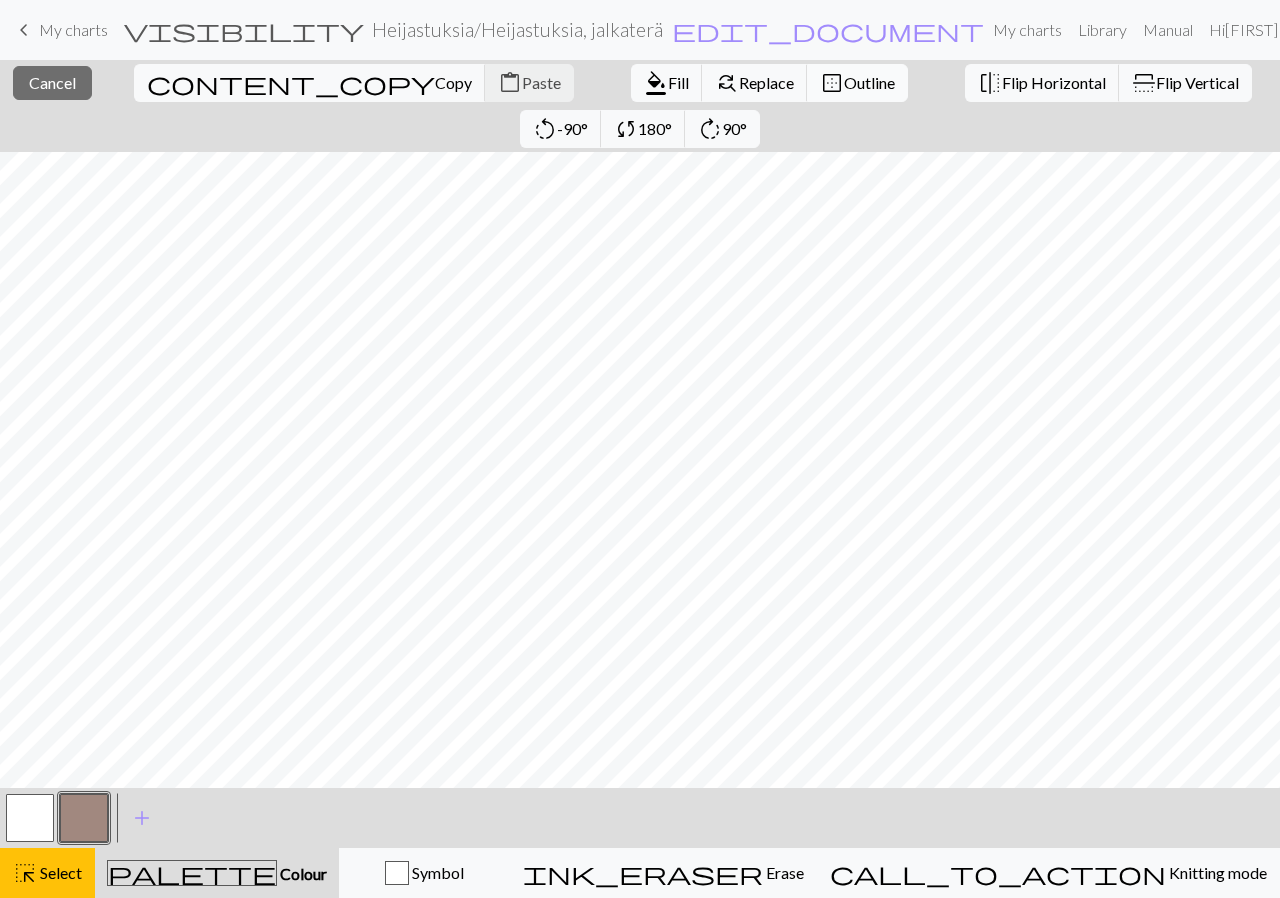 click on "Outline" at bounding box center (869, 82) 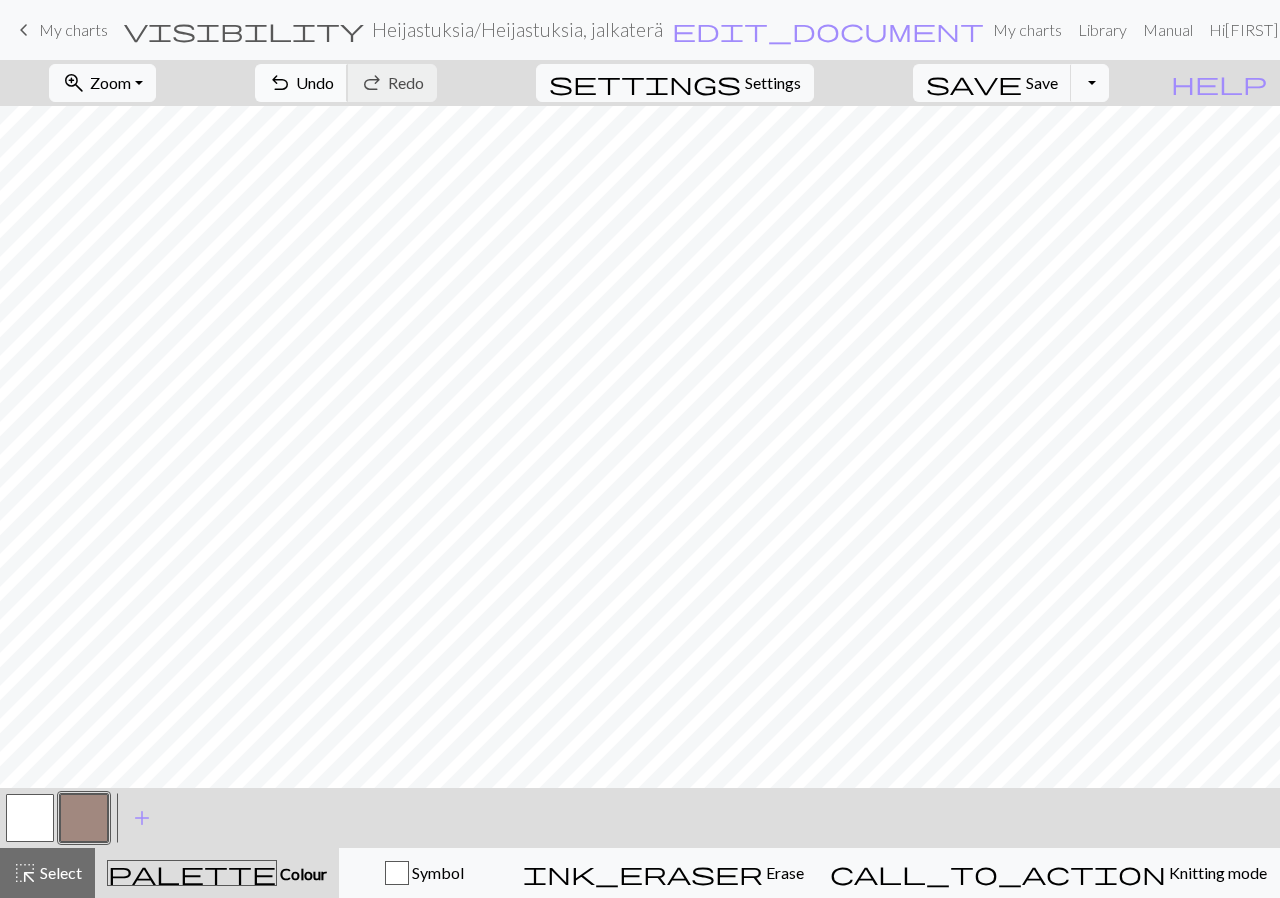click on "undo Undo Undo" at bounding box center (301, 83) 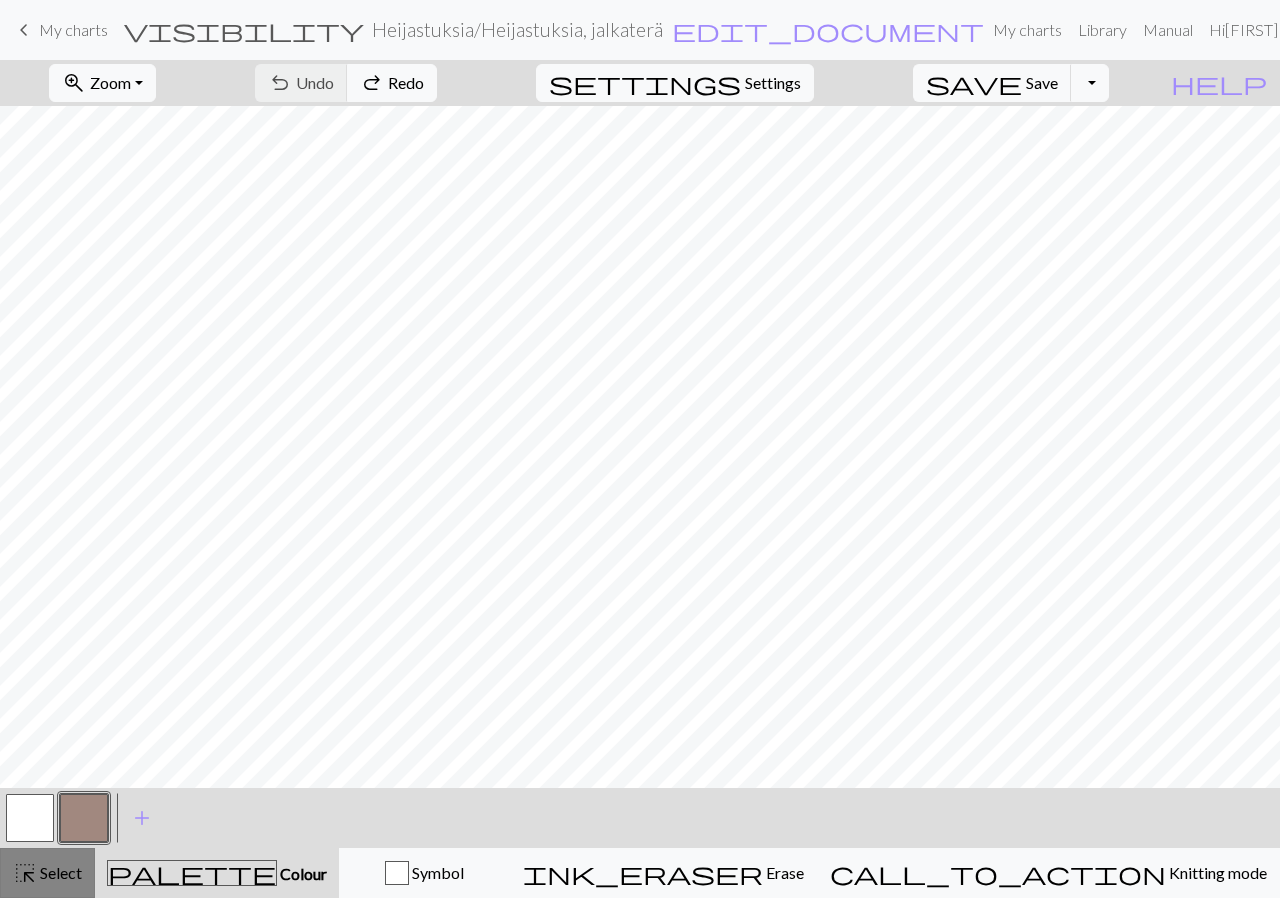 click on "Select" at bounding box center [59, 872] 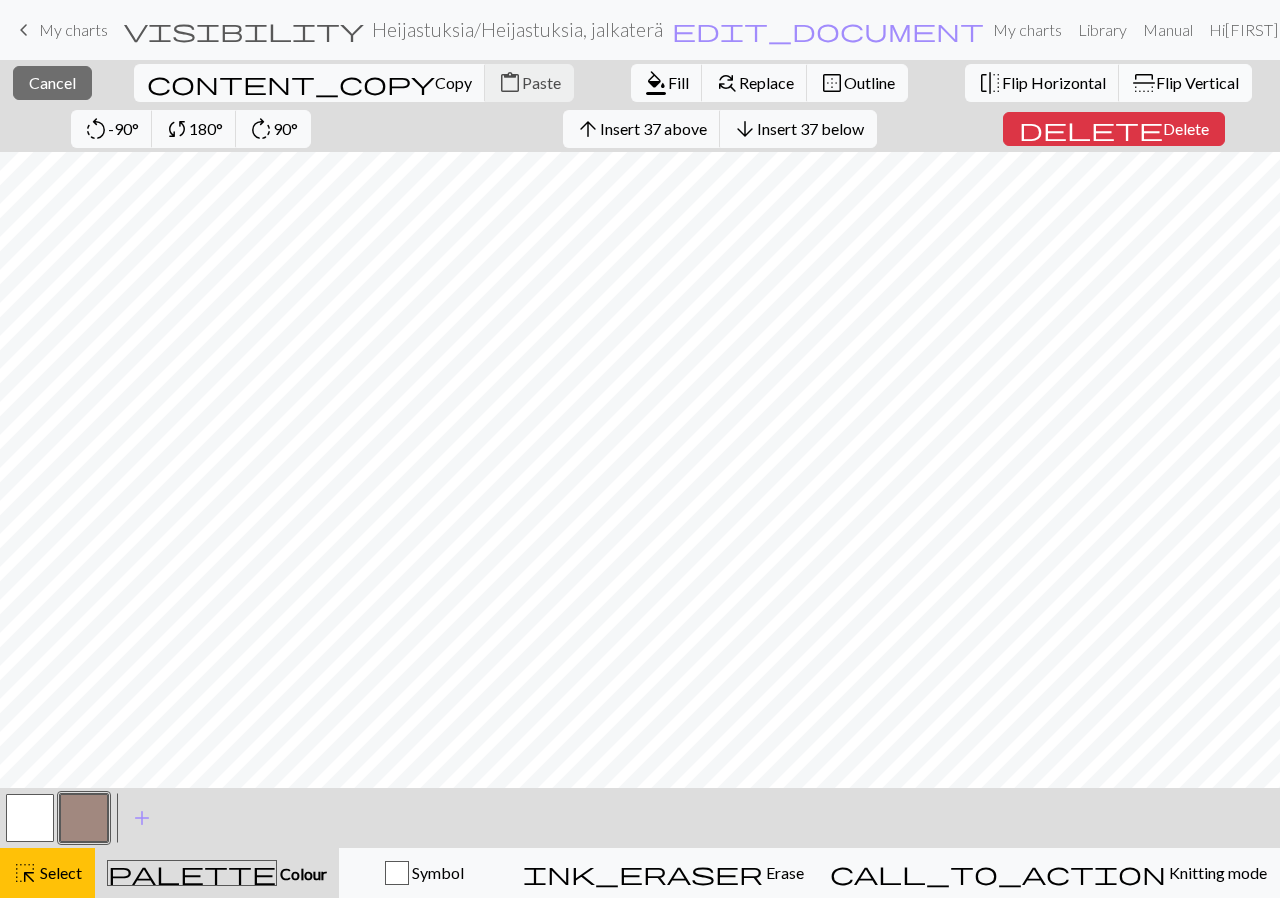 click on "Flip Vertical" at bounding box center (1197, 82) 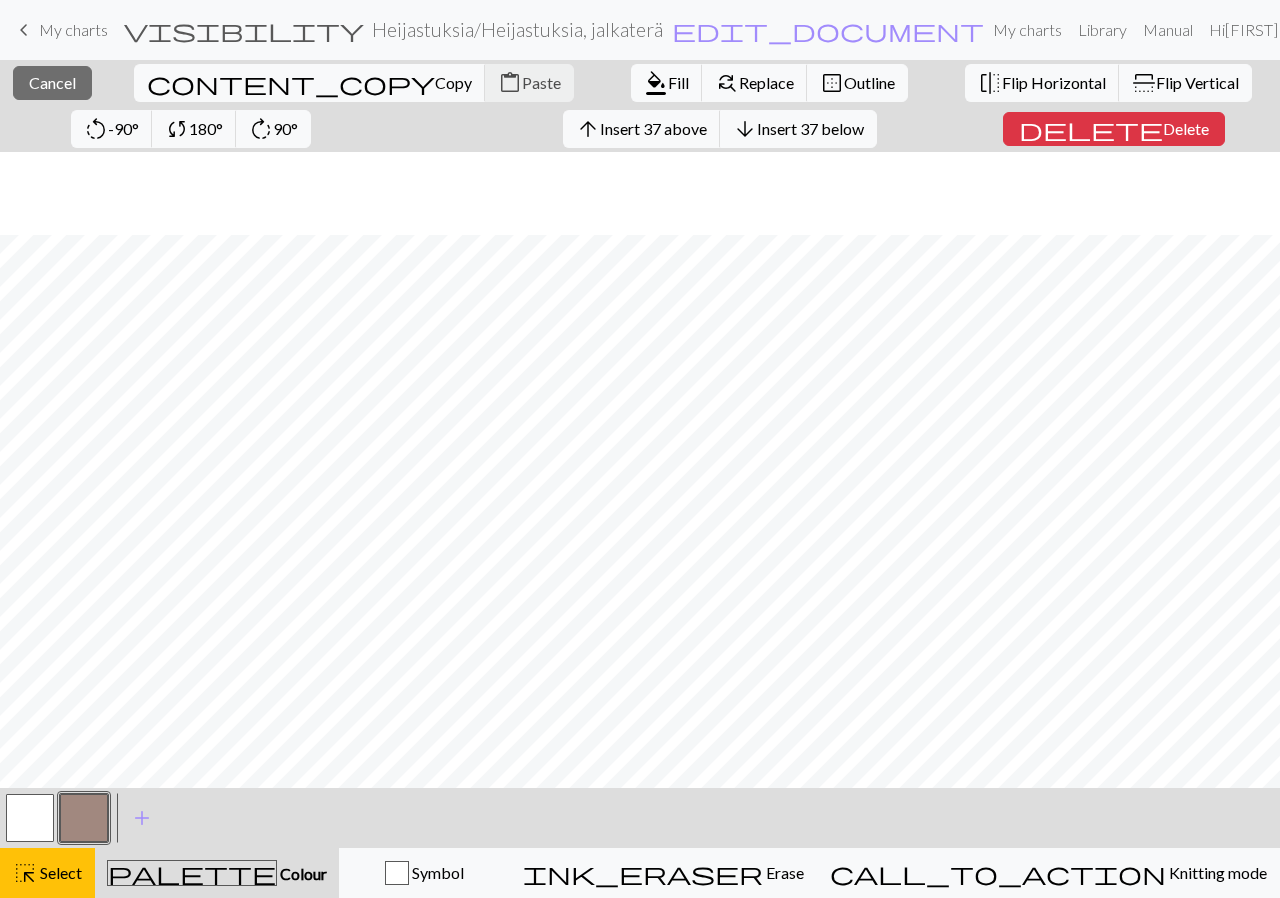 scroll, scrollTop: 194, scrollLeft: 0, axis: vertical 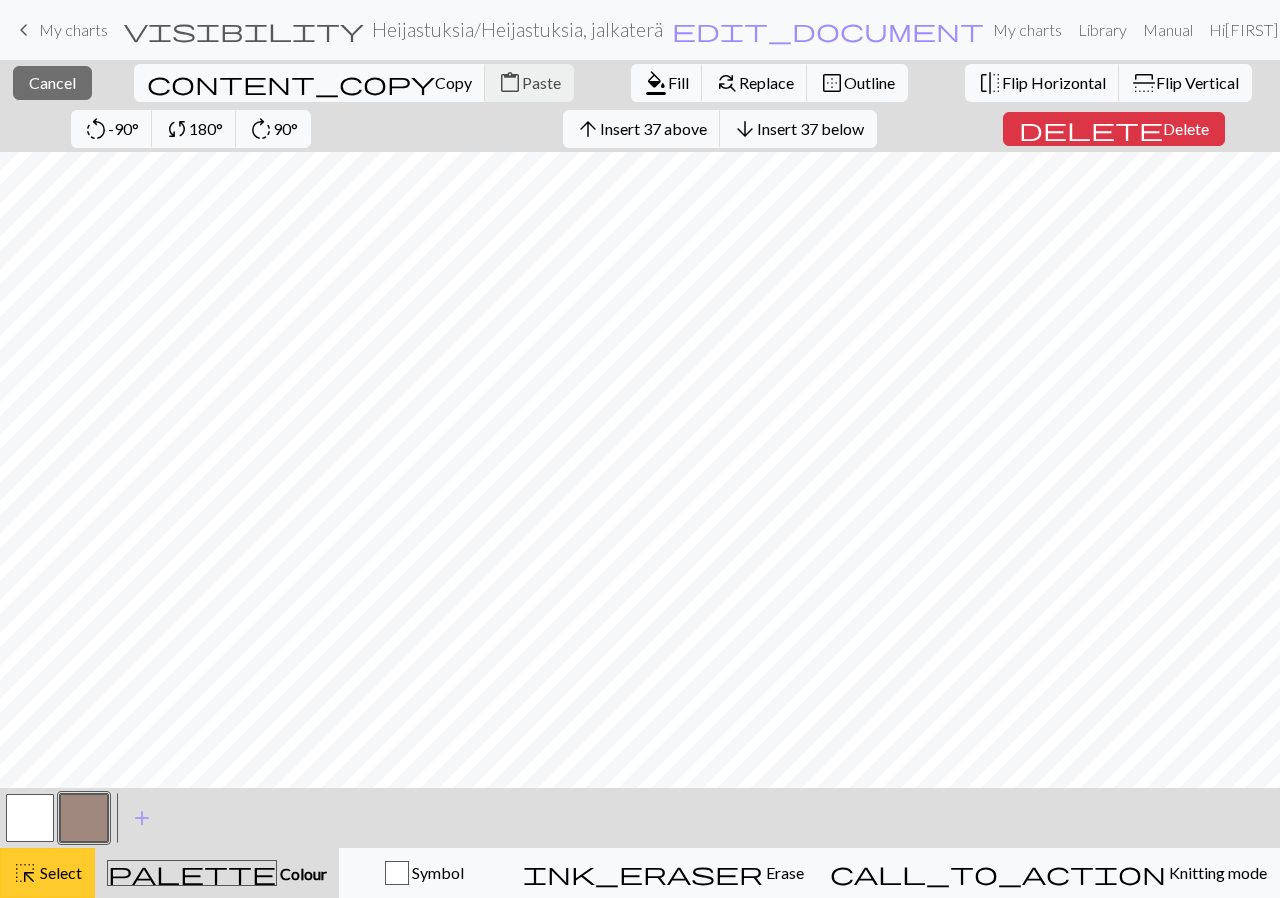 click on "Select" at bounding box center (59, 872) 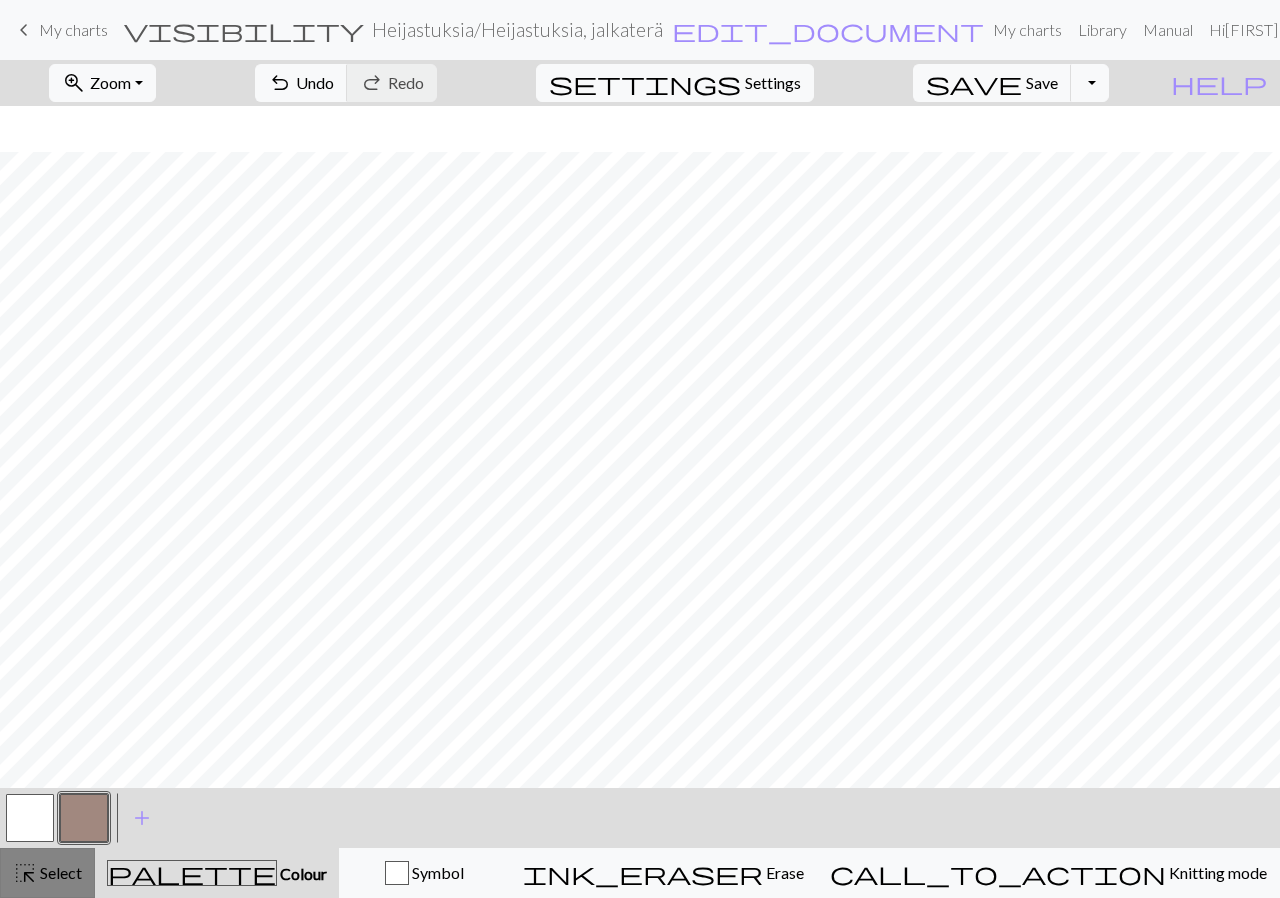 scroll, scrollTop: 148, scrollLeft: 0, axis: vertical 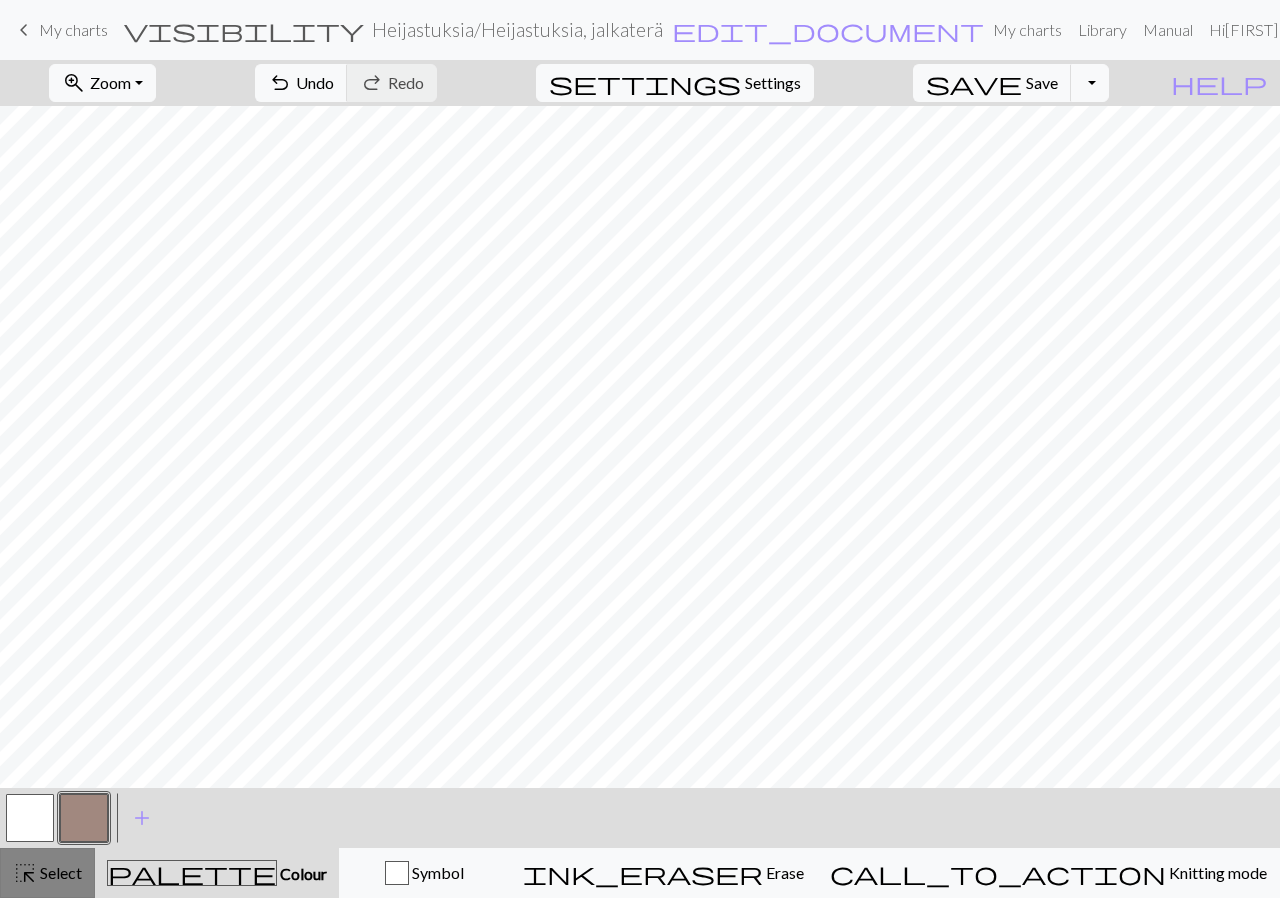 click on "Select" at bounding box center [59, 872] 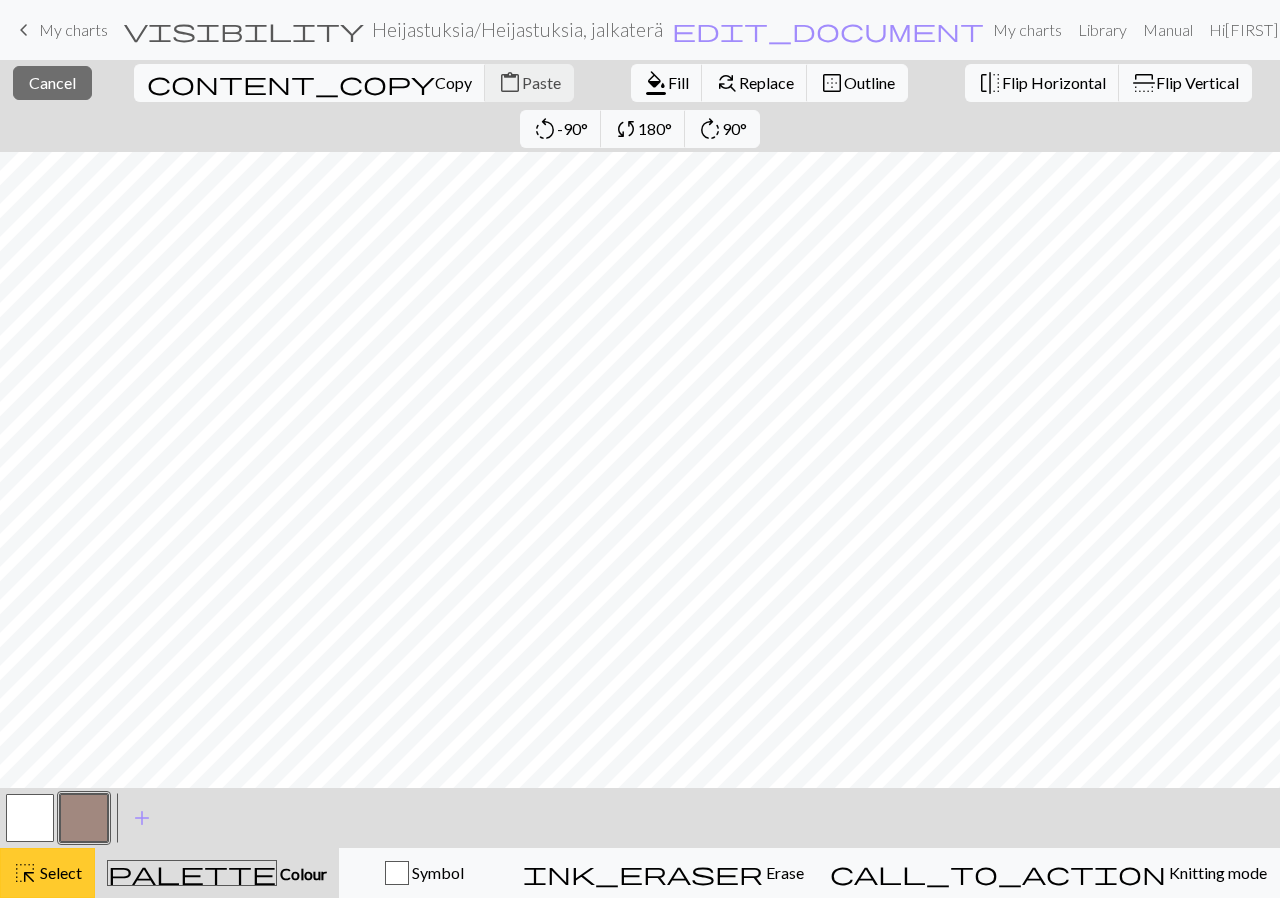 click on "Select" at bounding box center [59, 872] 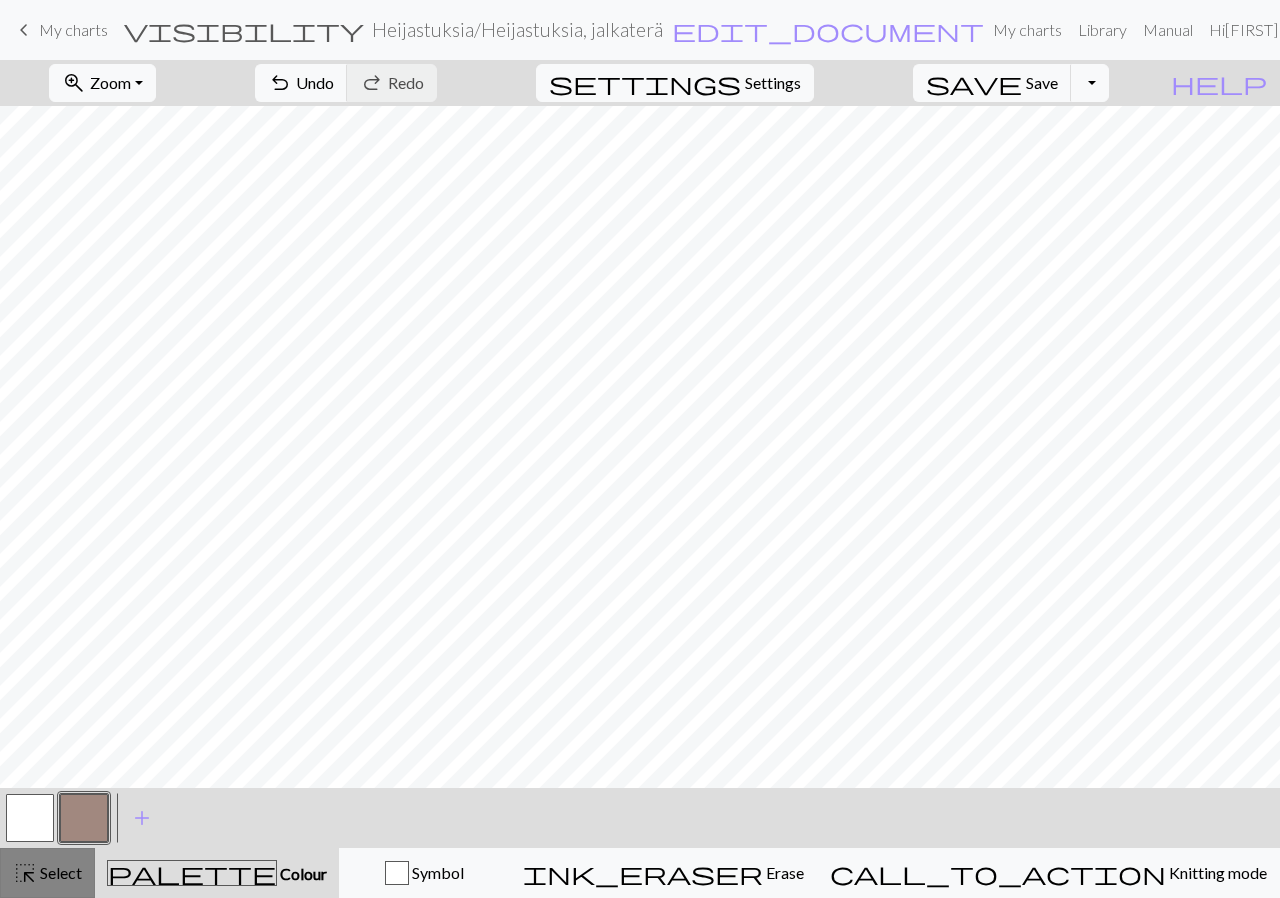 click on "Select" at bounding box center (59, 872) 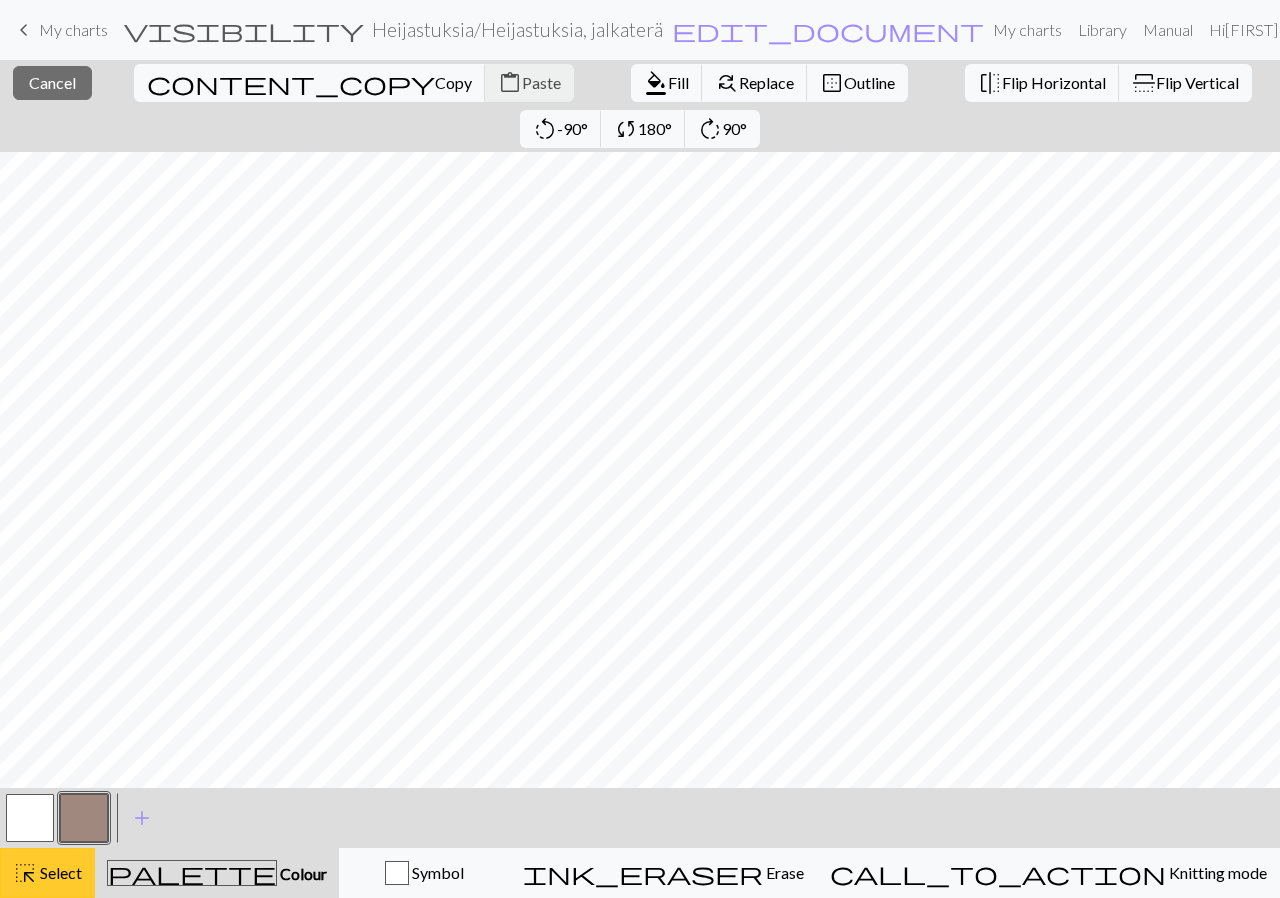 click on "Select" at bounding box center [59, 872] 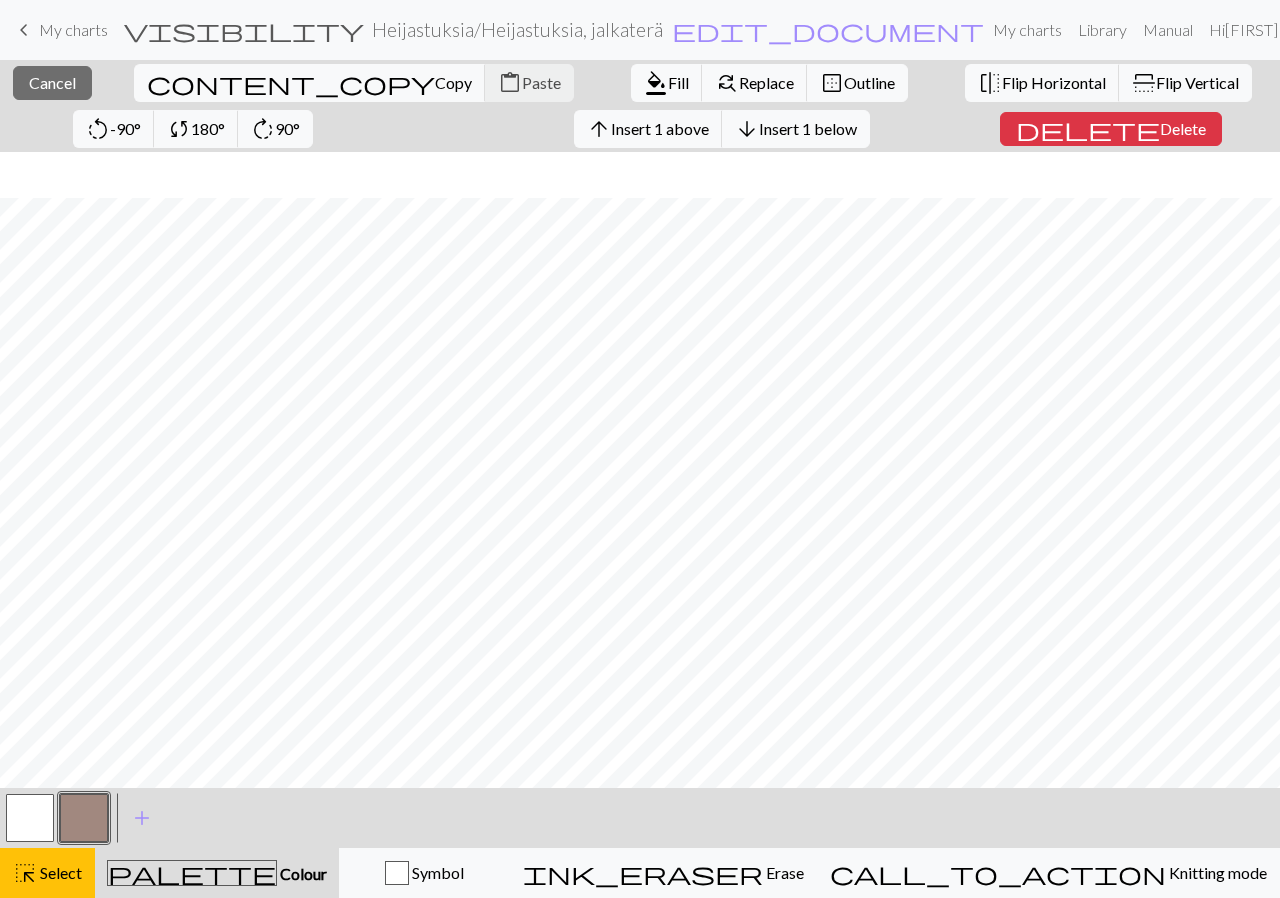 scroll, scrollTop: 194, scrollLeft: 0, axis: vertical 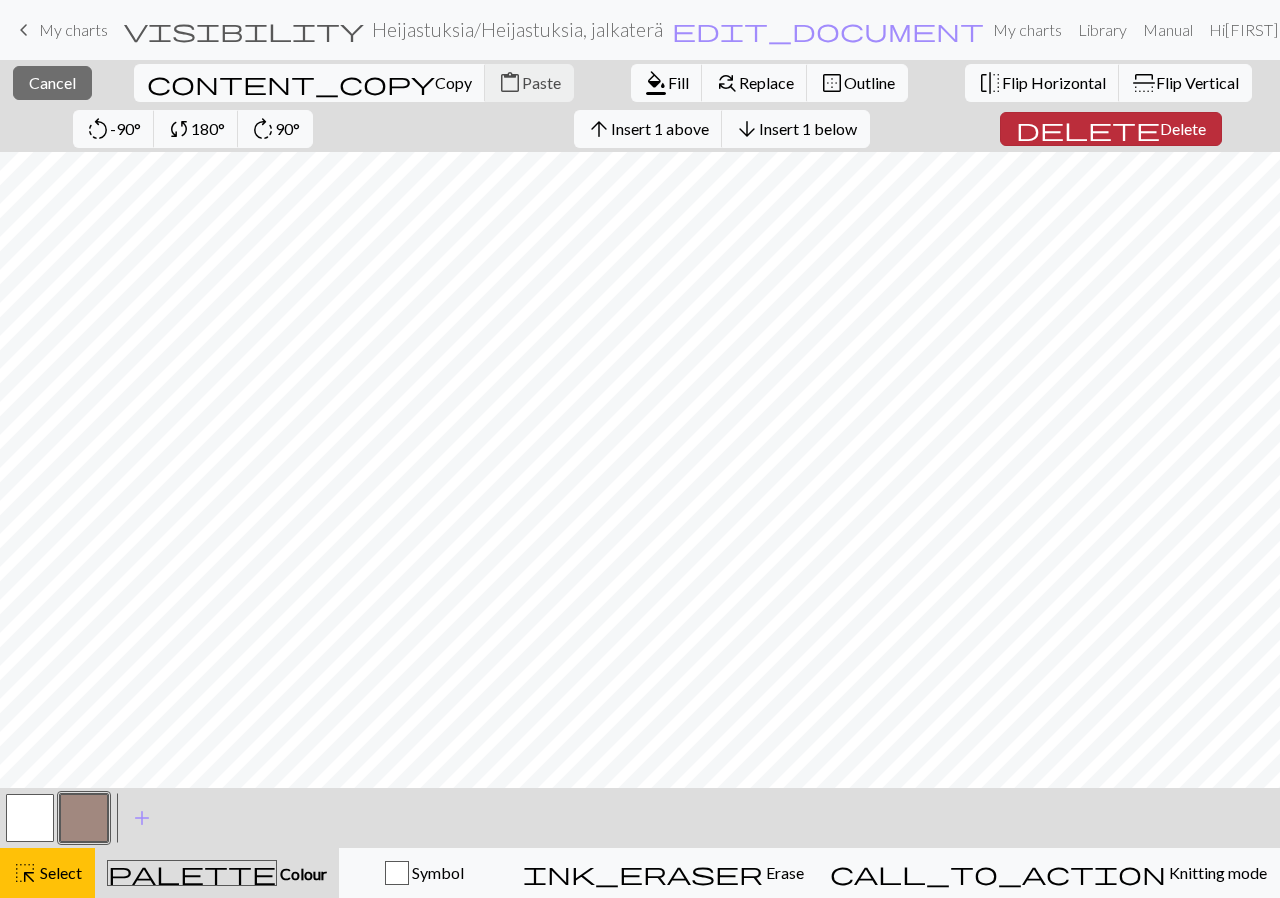 click on "Delete" at bounding box center (1183, 128) 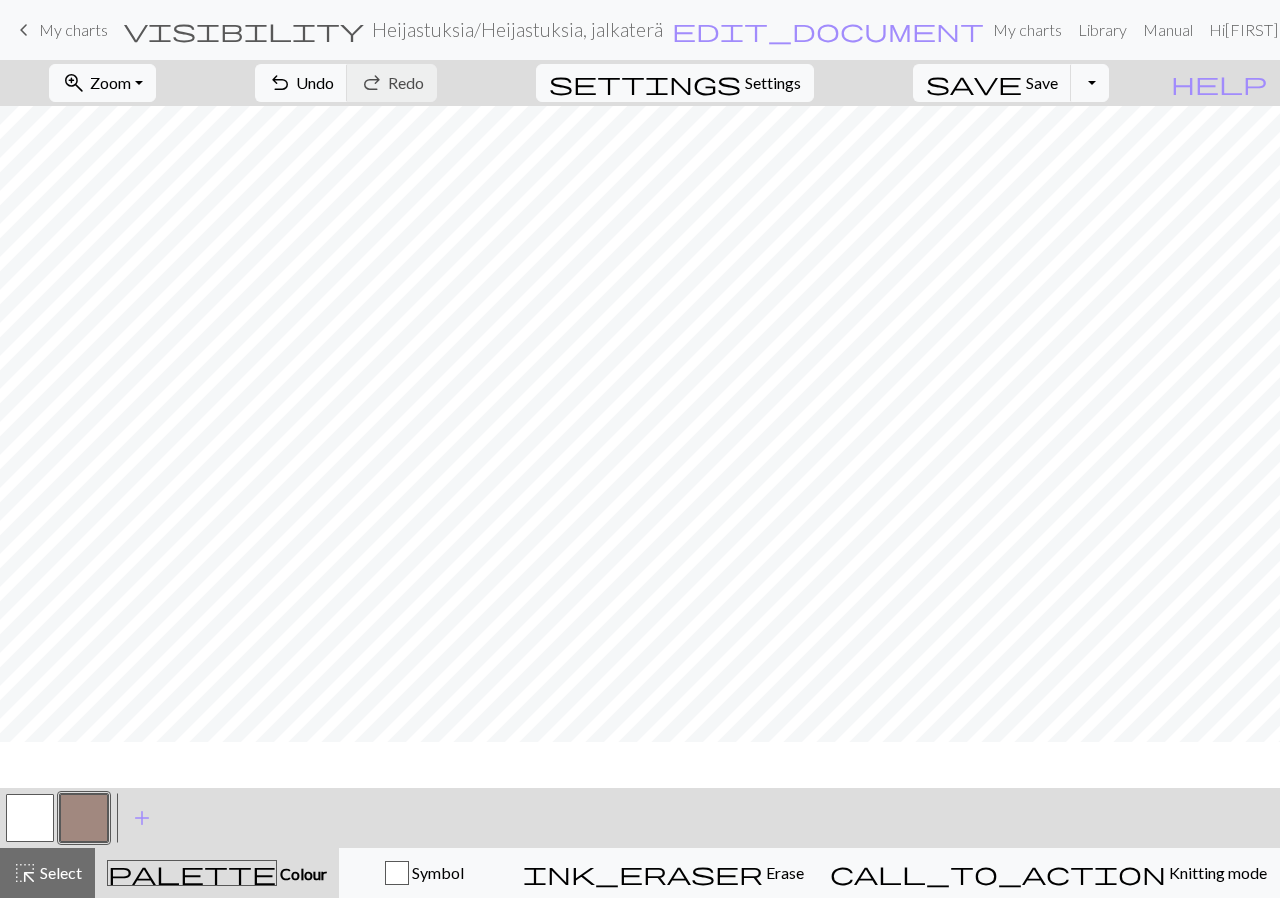 scroll, scrollTop: 128, scrollLeft: 0, axis: vertical 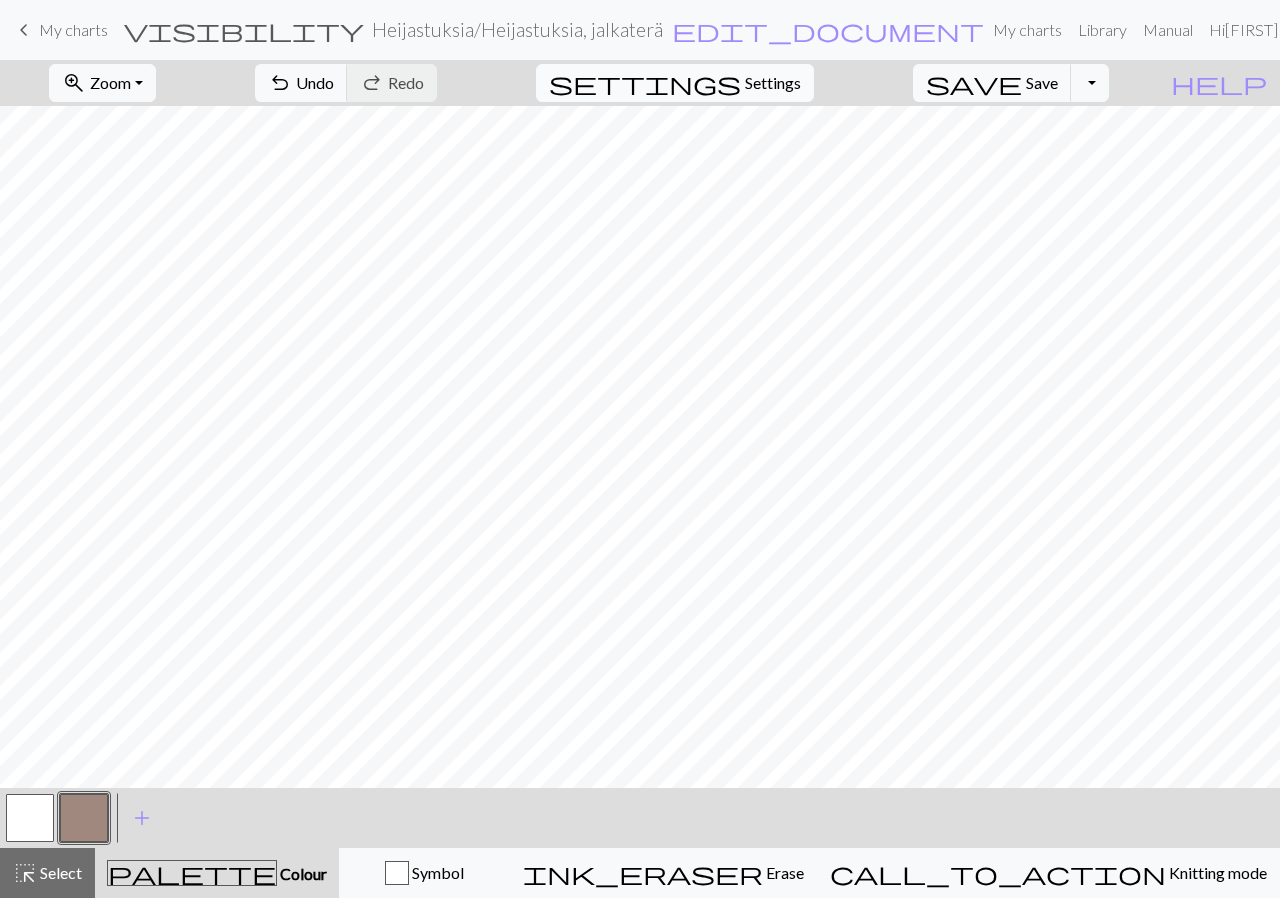 click on "Settings" at bounding box center [773, 83] 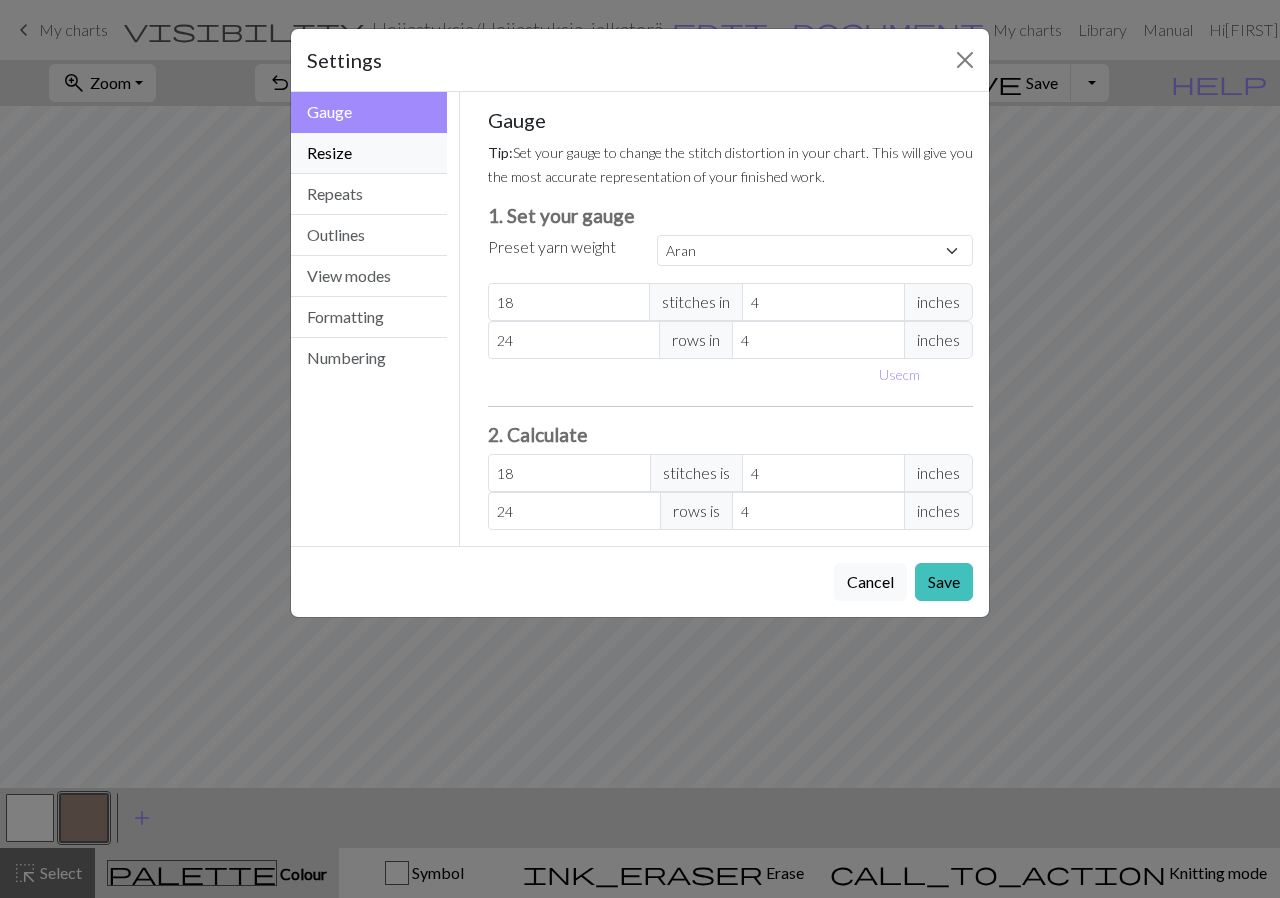 click on "Resize" at bounding box center (369, 153) 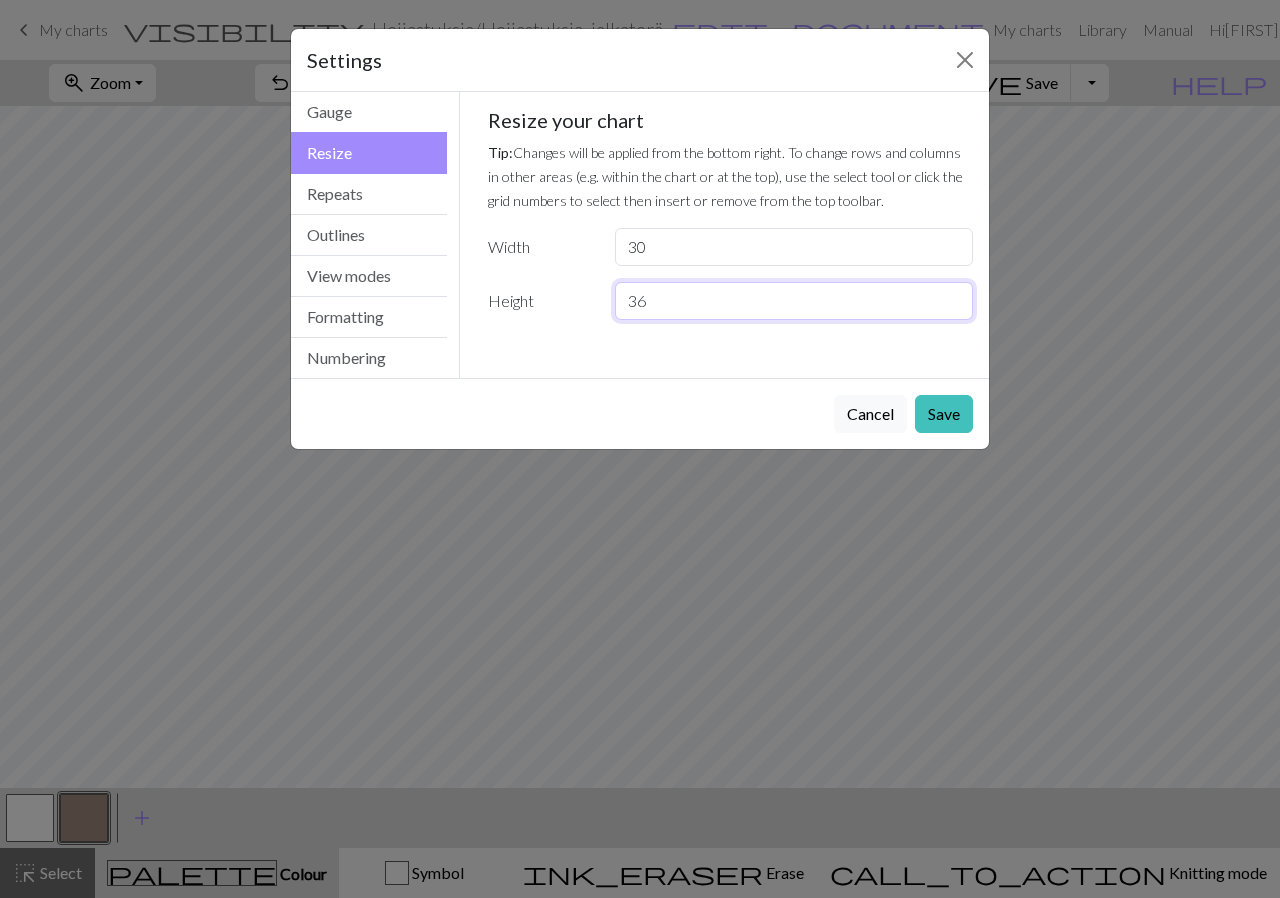 click on "36" at bounding box center [794, 301] 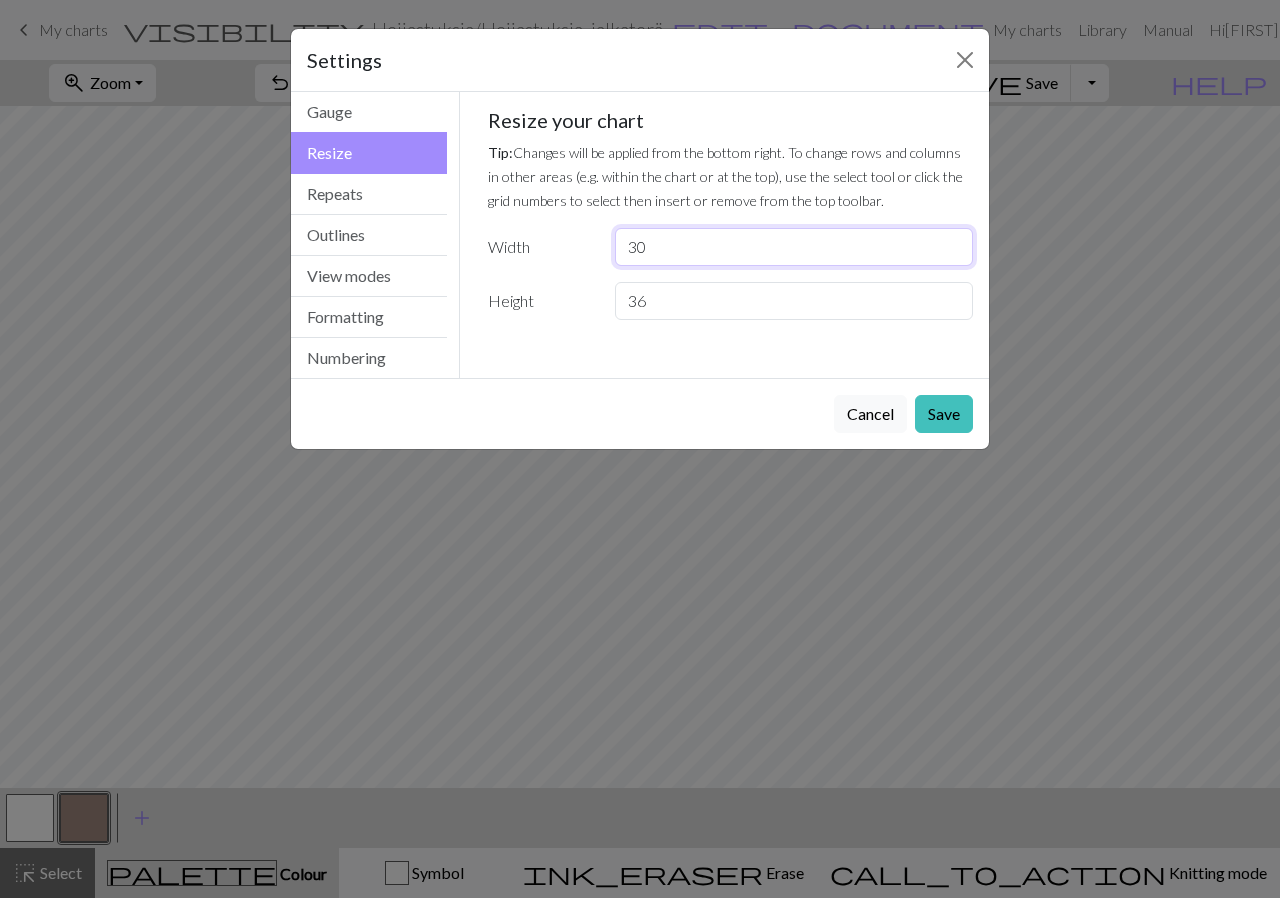 click on "30" at bounding box center [794, 247] 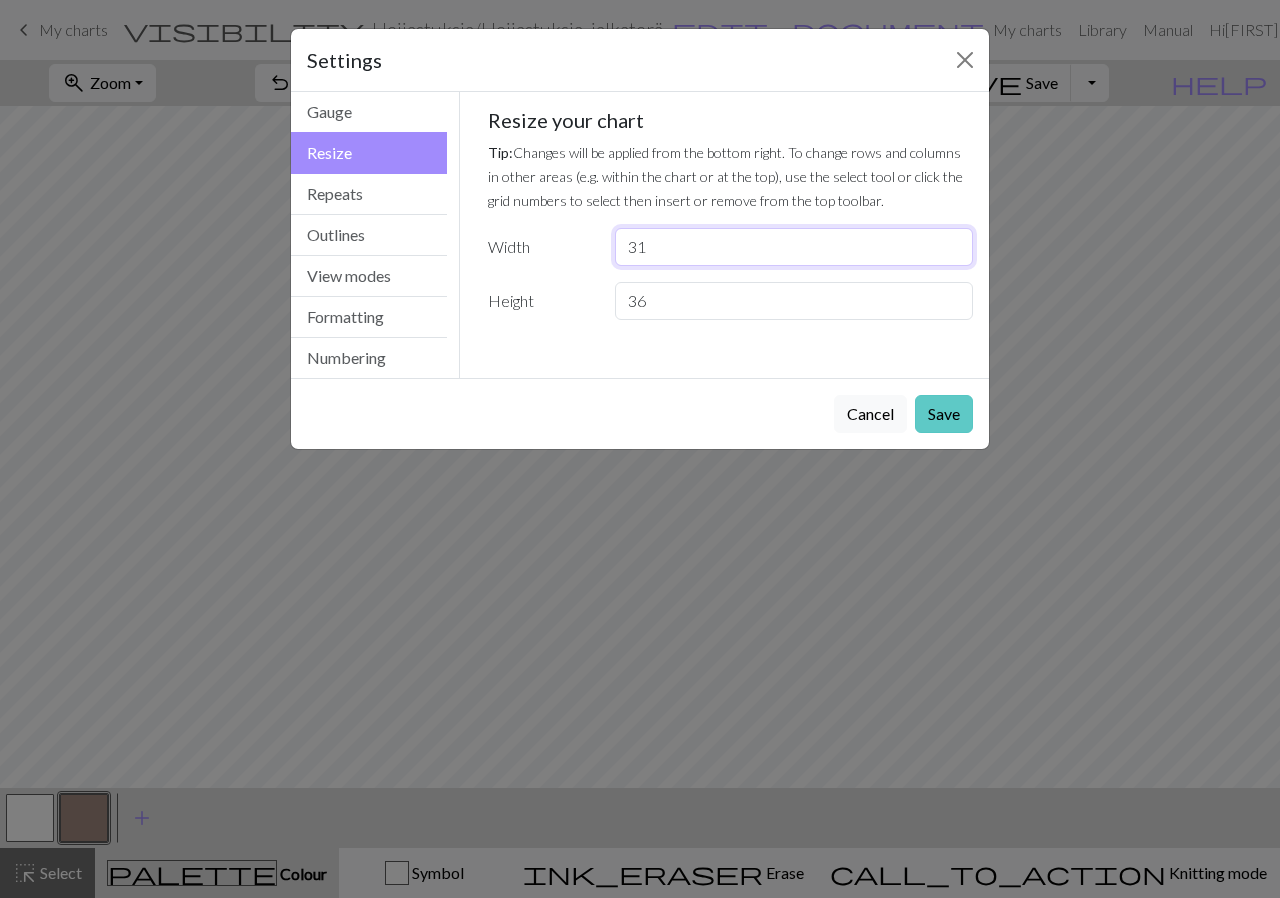 type on "31" 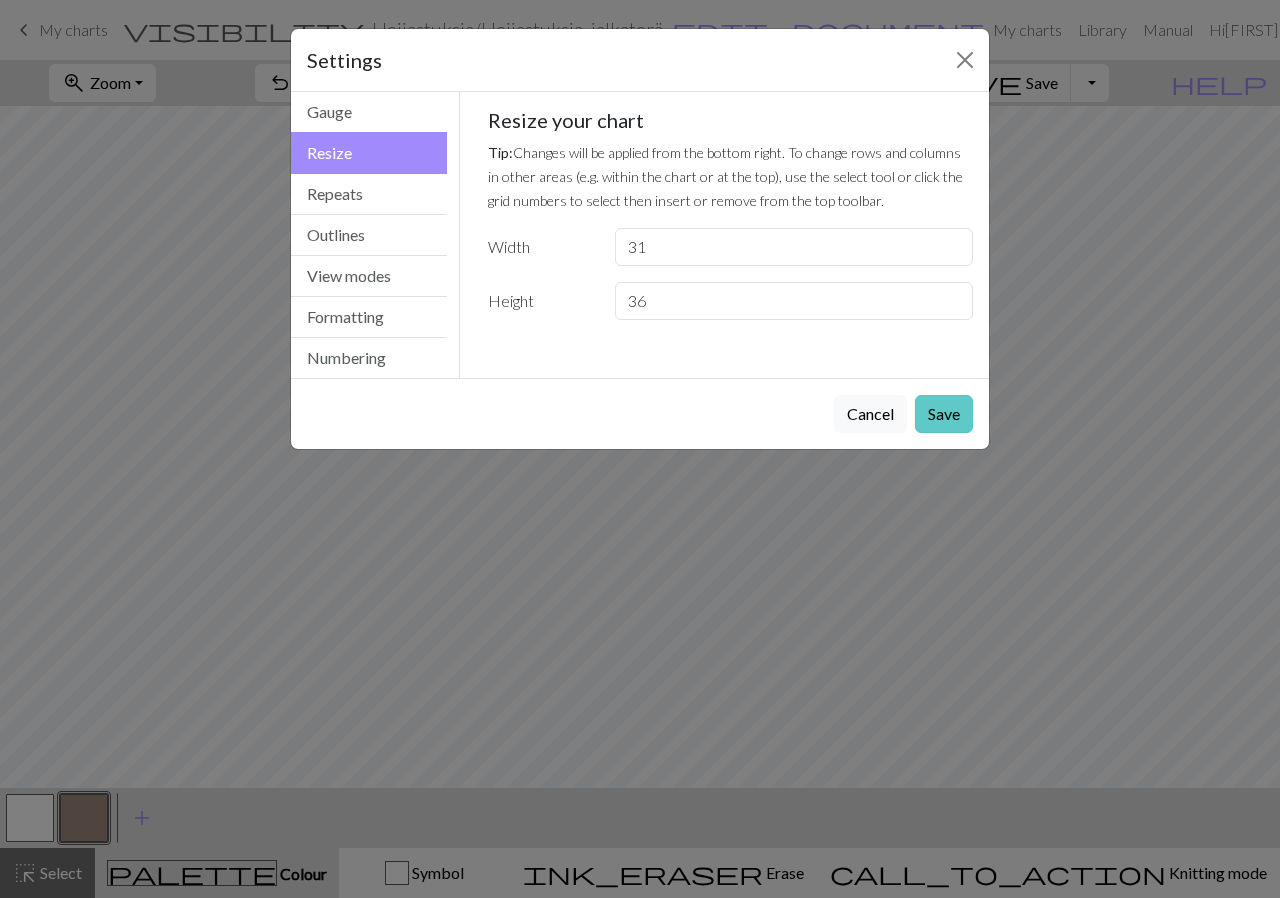 click on "Save" at bounding box center [944, 414] 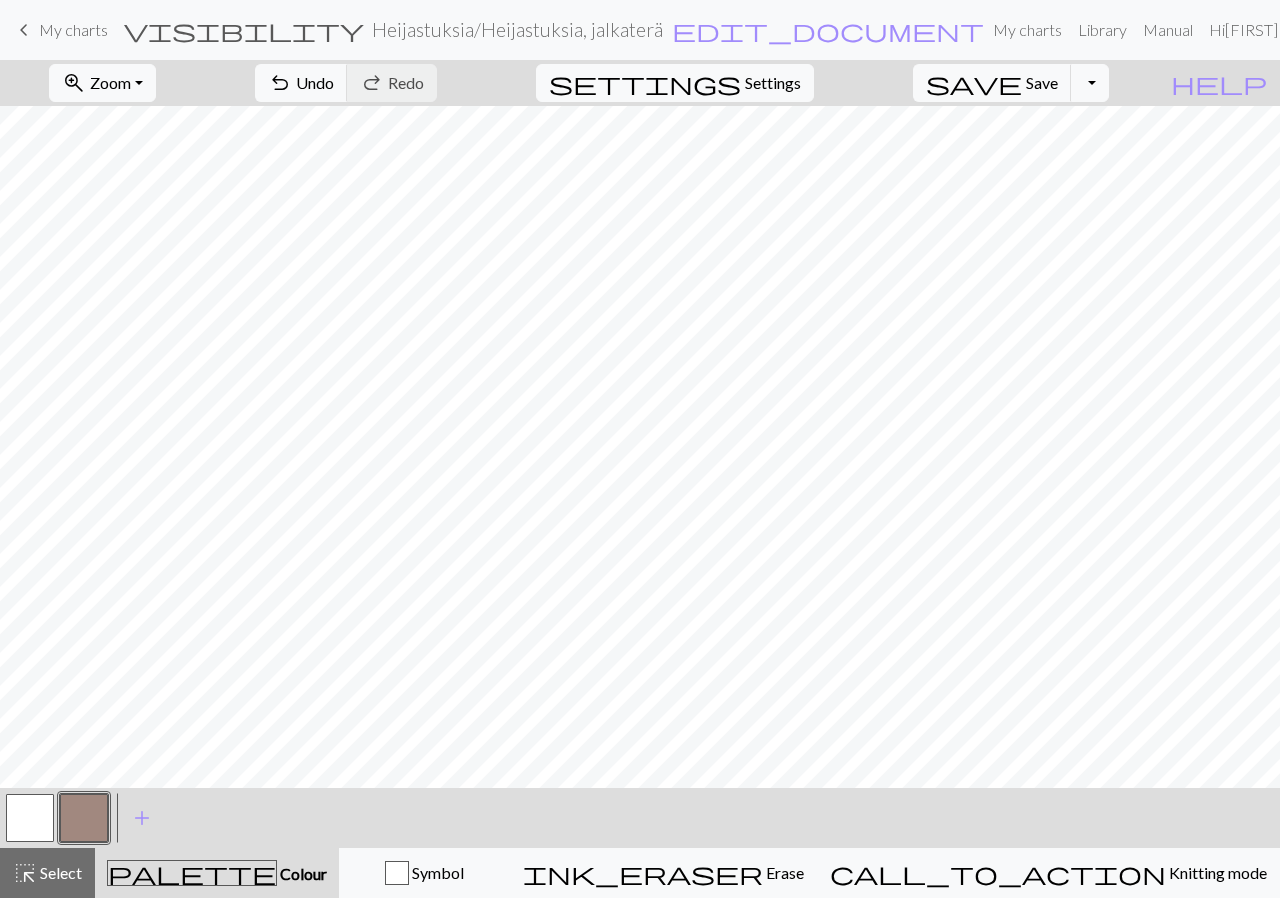 click on "Heijastuksia  /  Heijastuksia, jalkaterä" at bounding box center [517, 29] 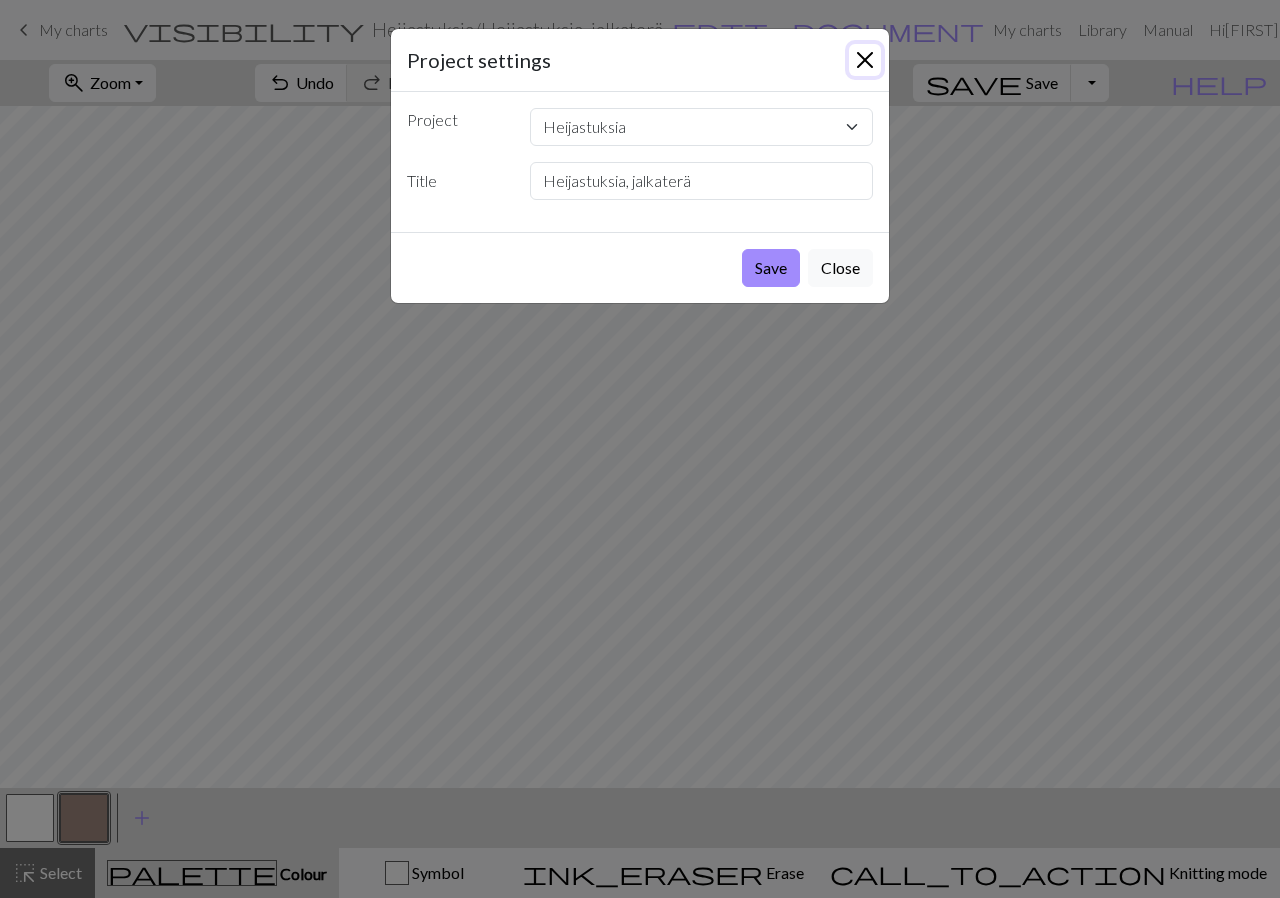click at bounding box center [865, 60] 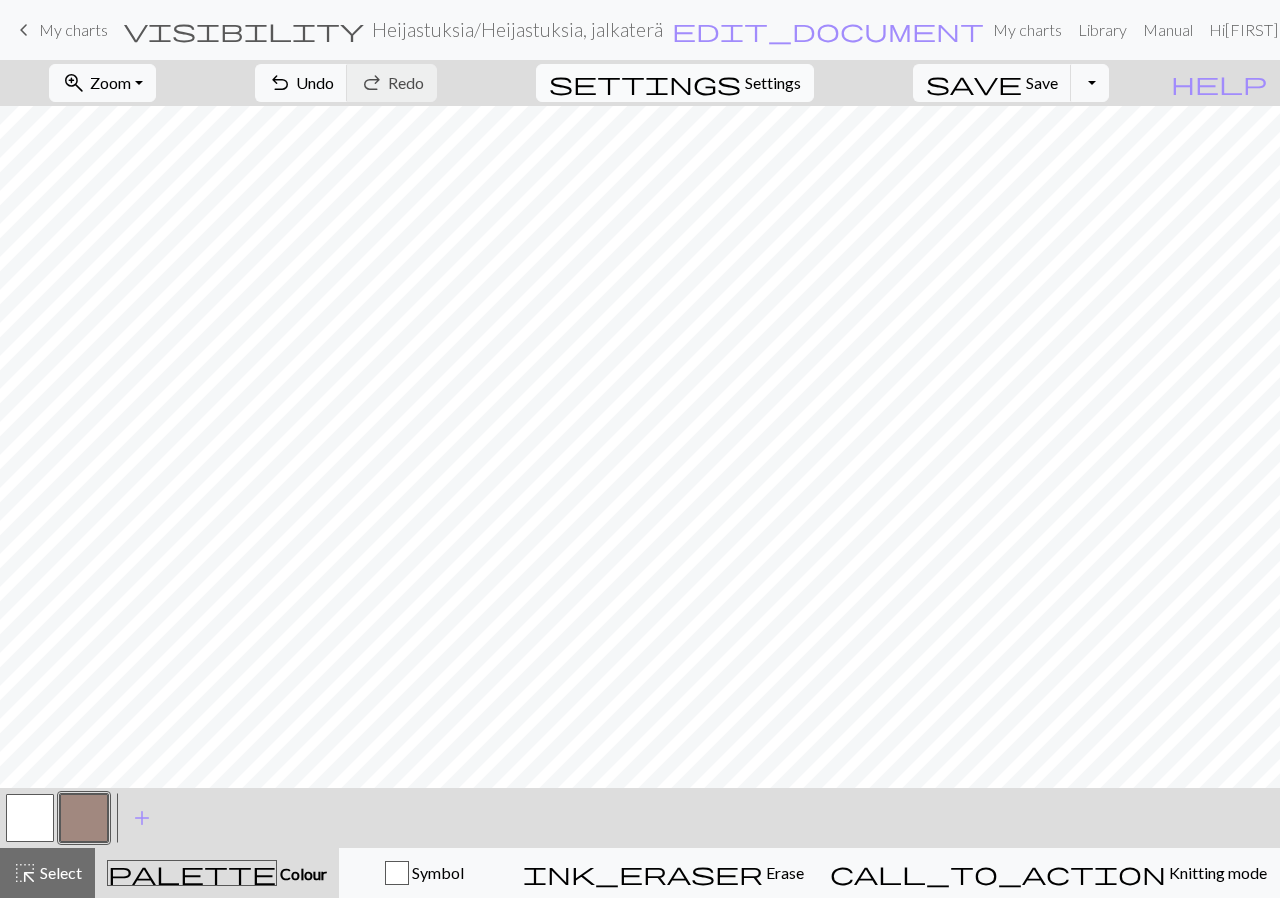click on "Settings" at bounding box center [773, 83] 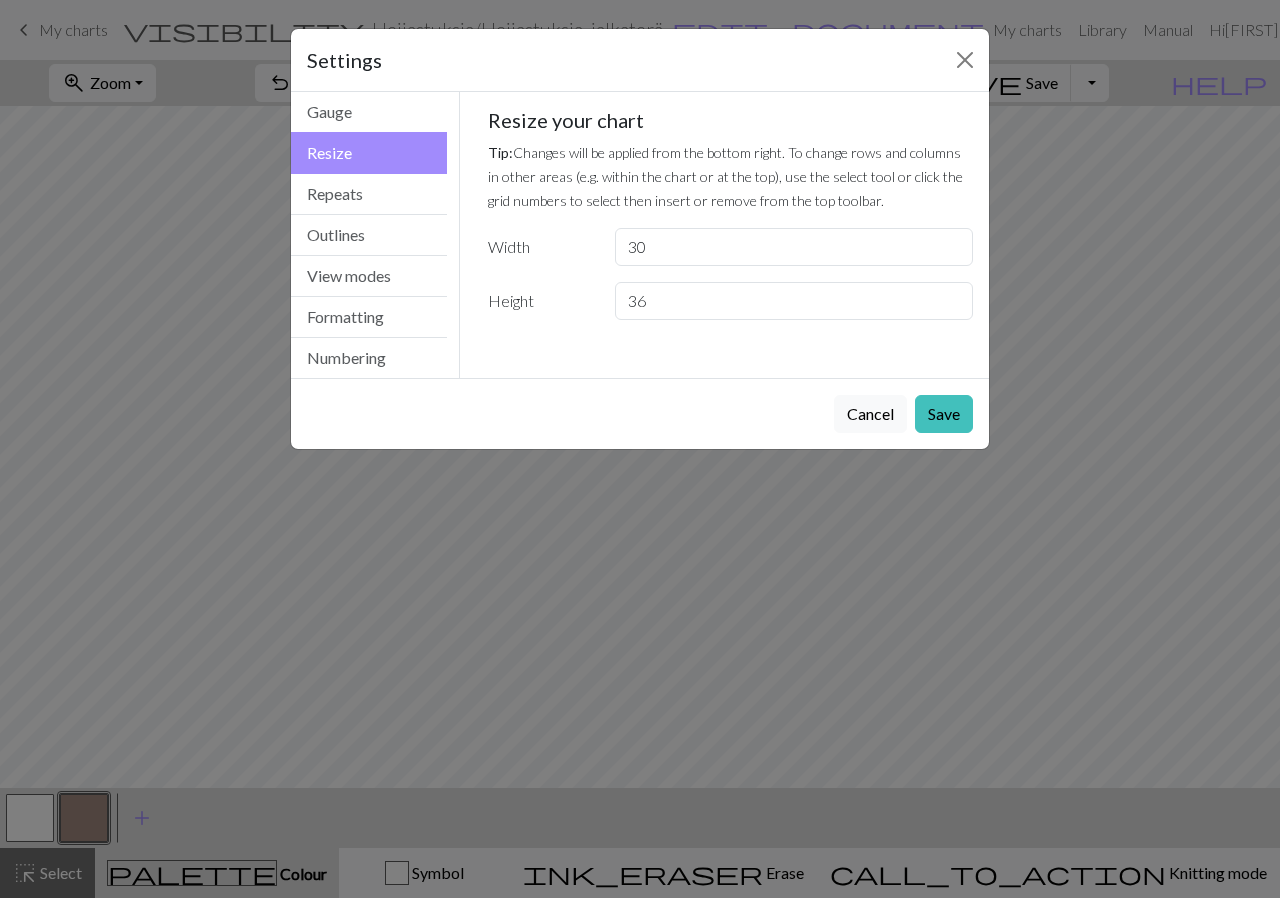 click on "30" at bounding box center [794, 247] 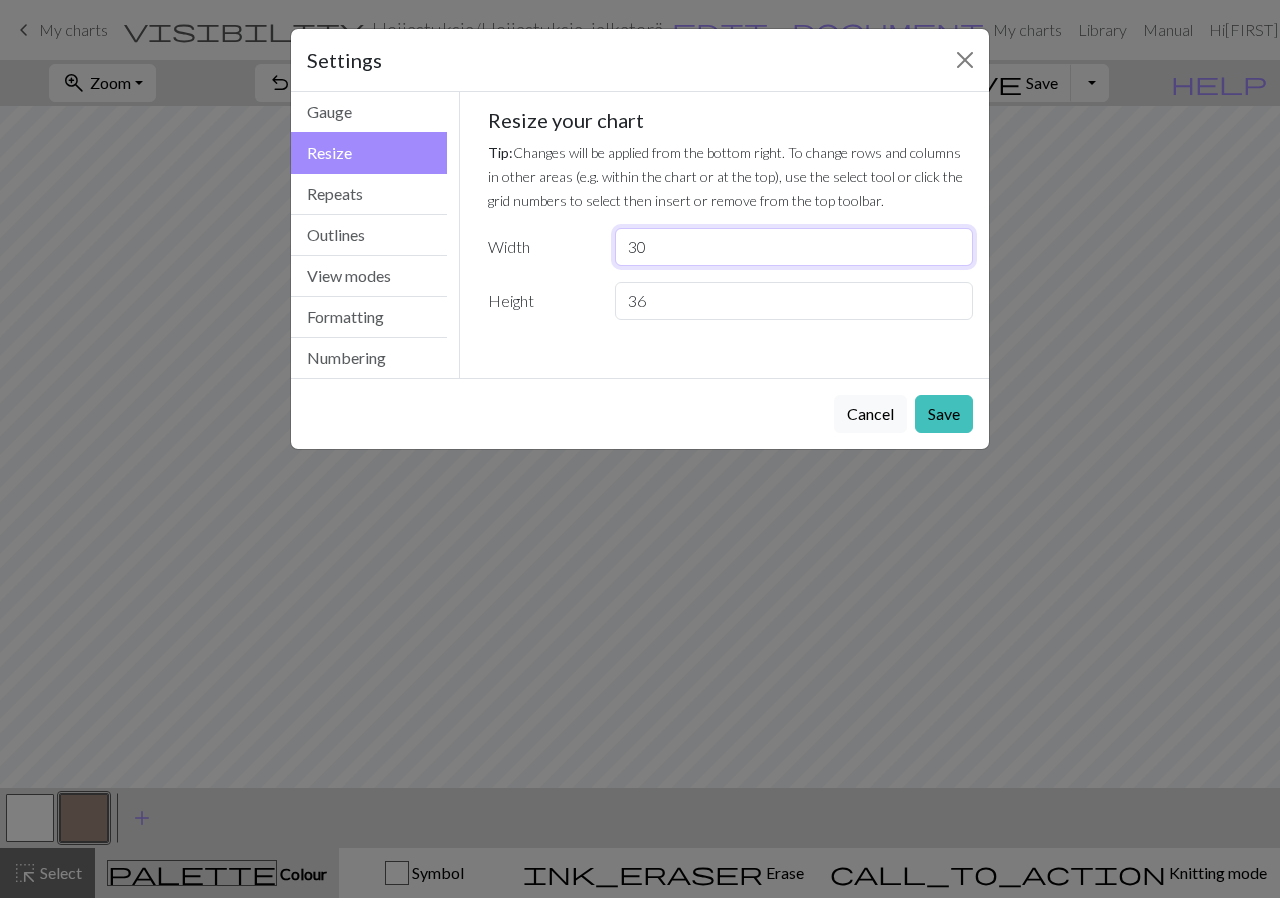click on "30" at bounding box center (794, 247) 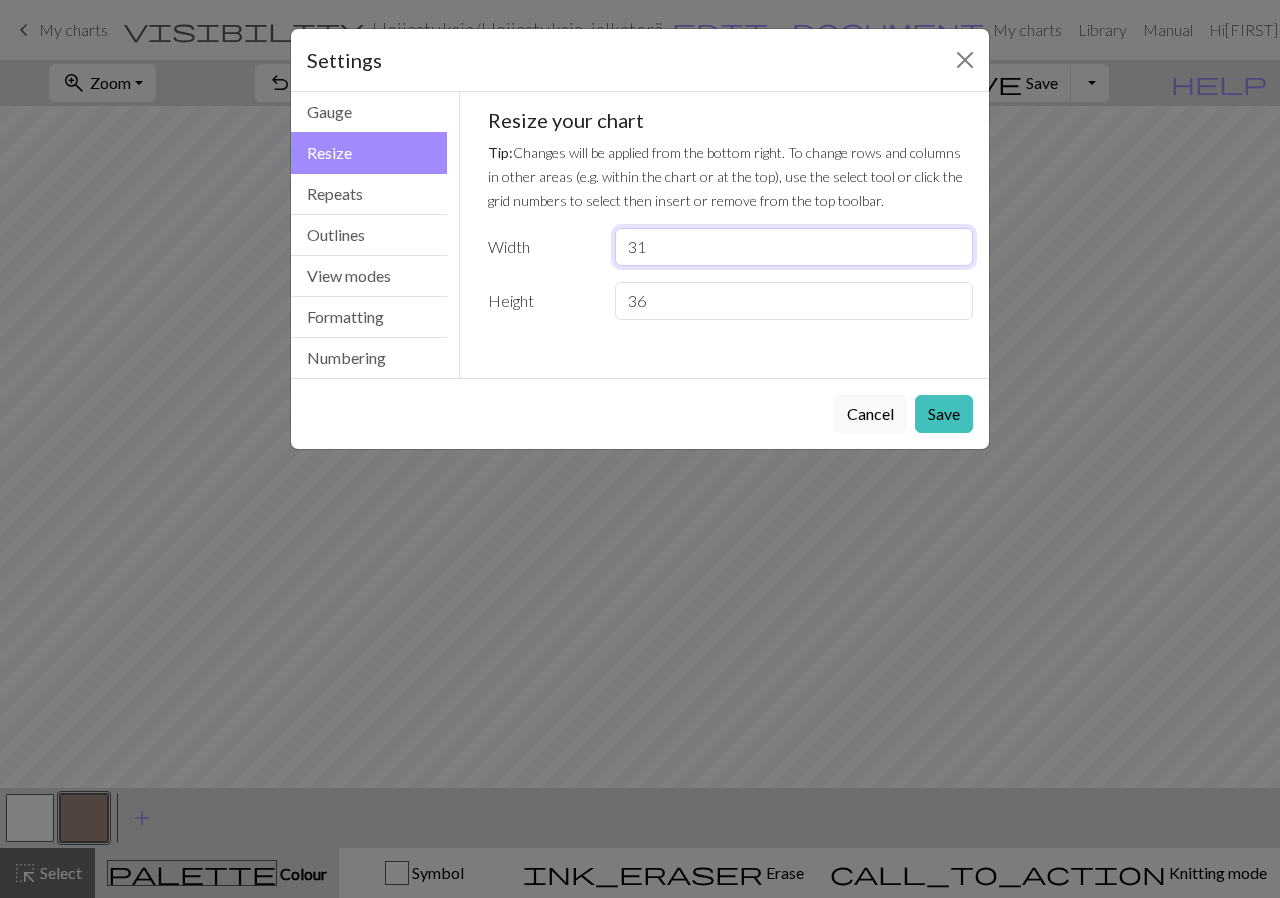 type on "31" 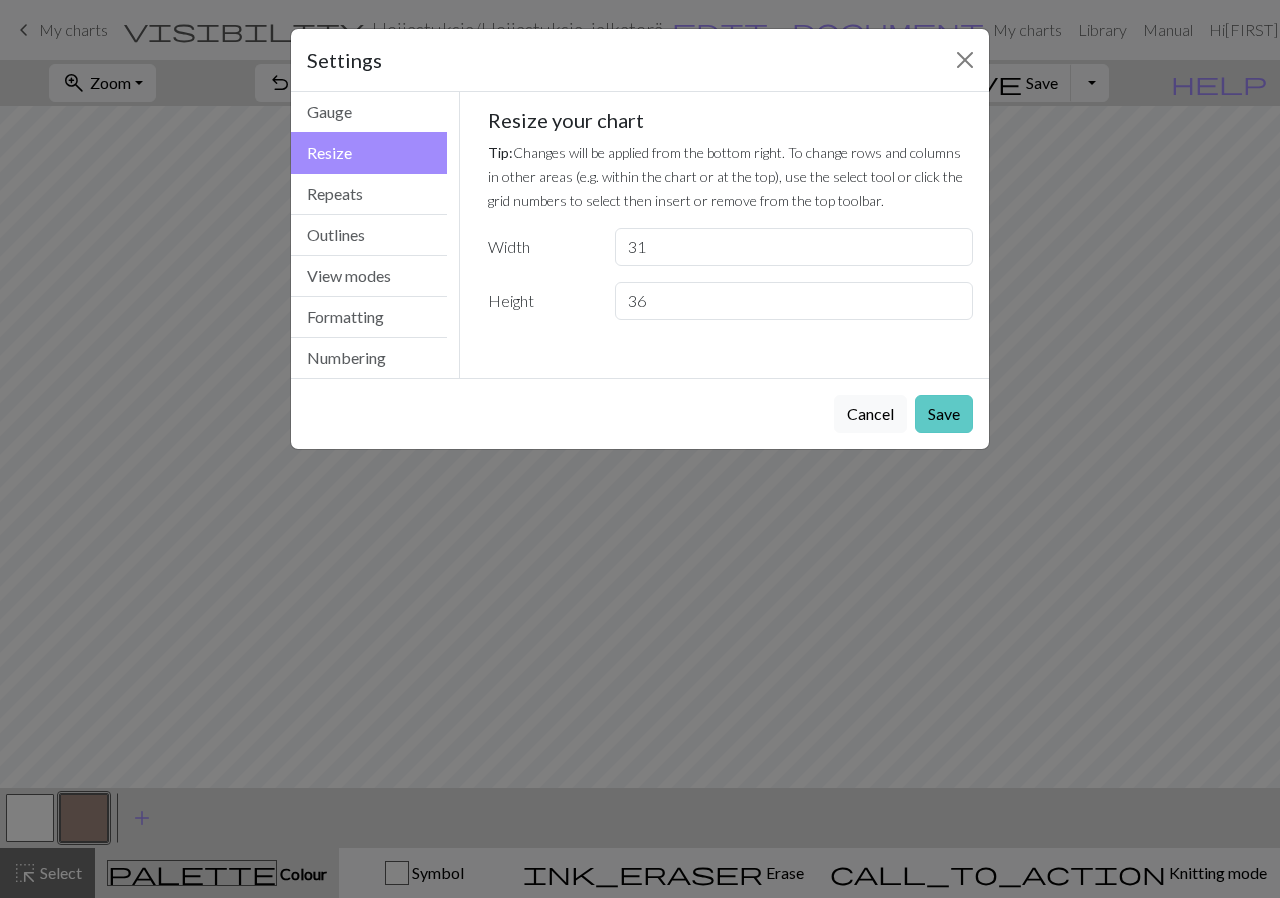 click on "Save" at bounding box center [944, 414] 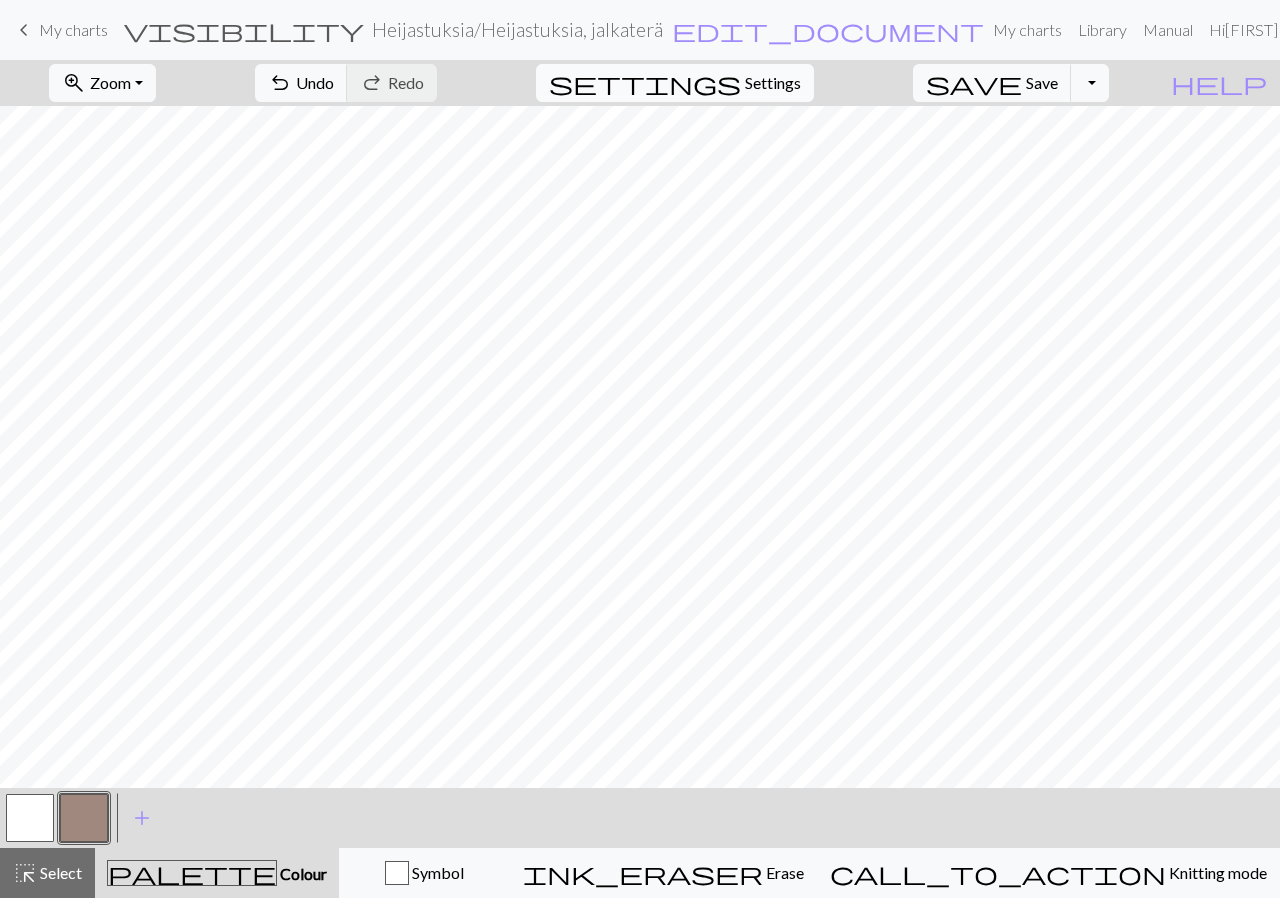 click on "settings" at bounding box center [645, 83] 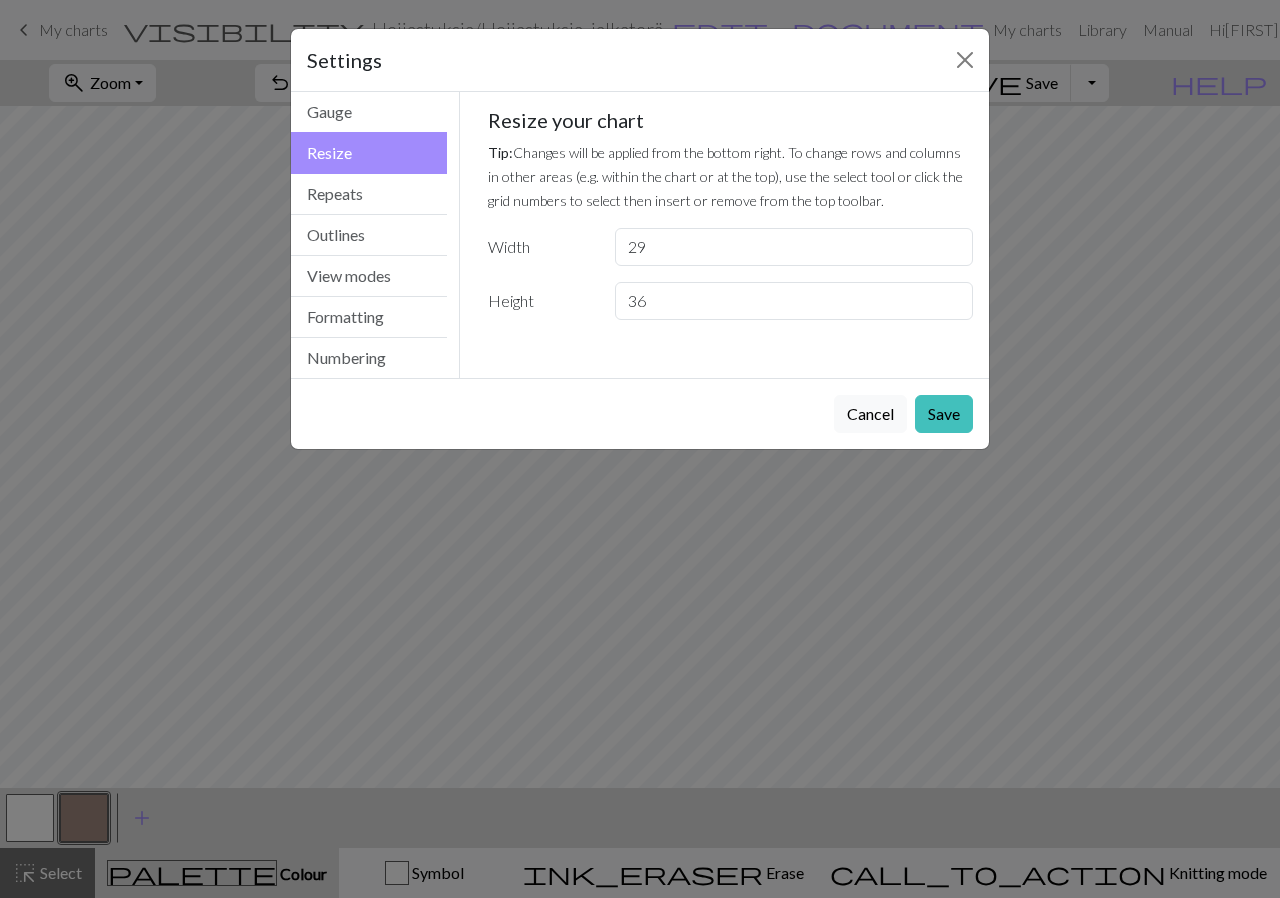 click on "29" at bounding box center [794, 247] 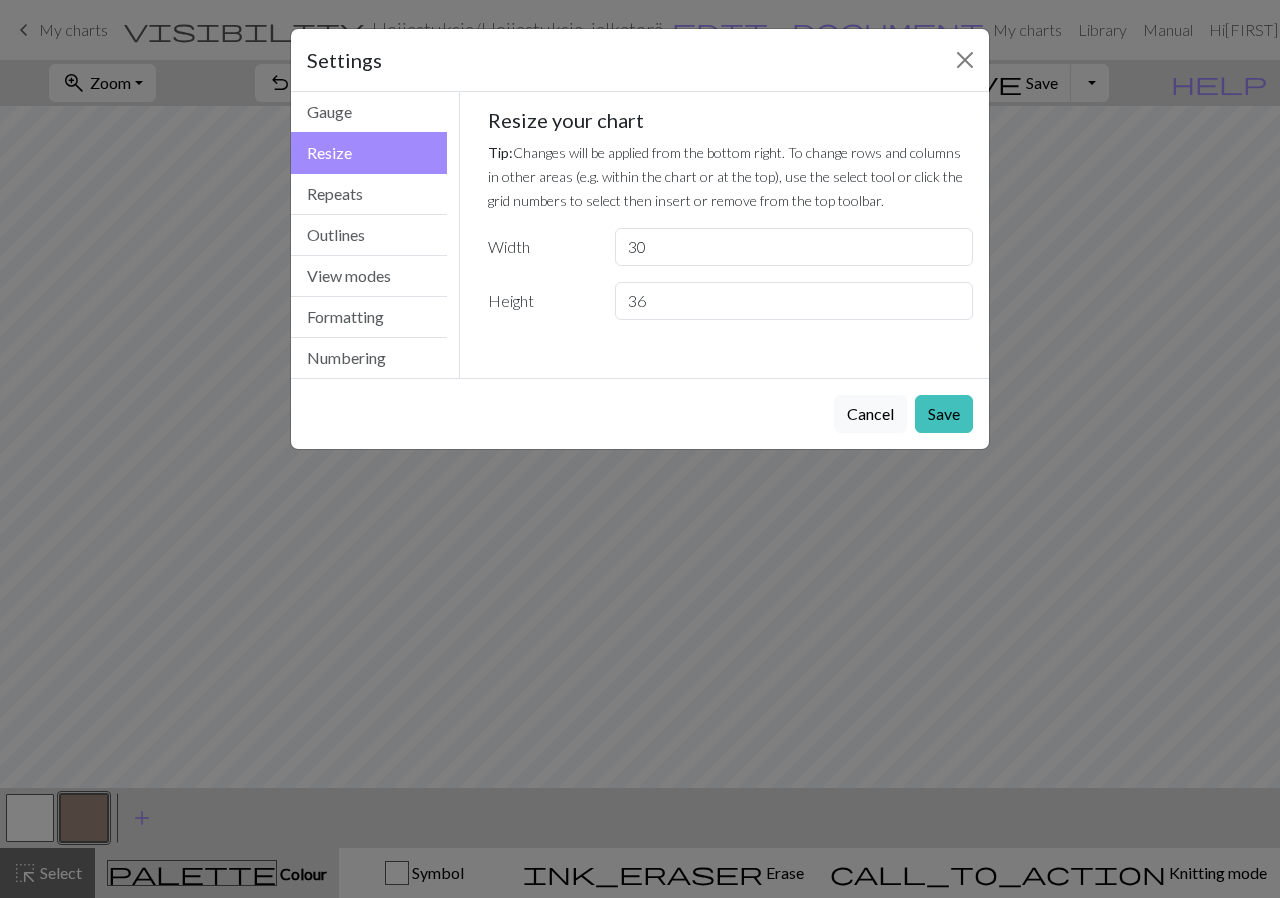 click on "30" at bounding box center (794, 247) 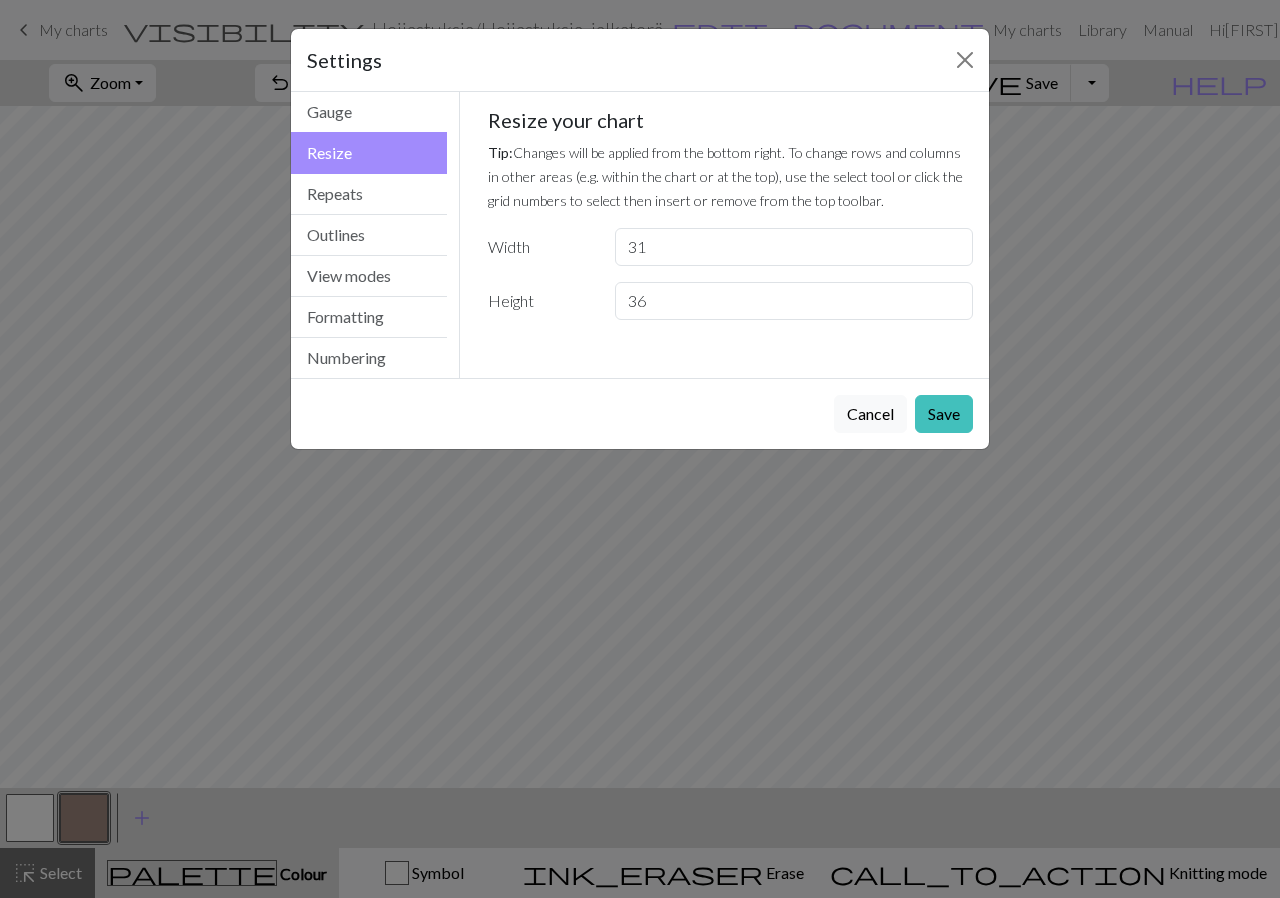 type on "31" 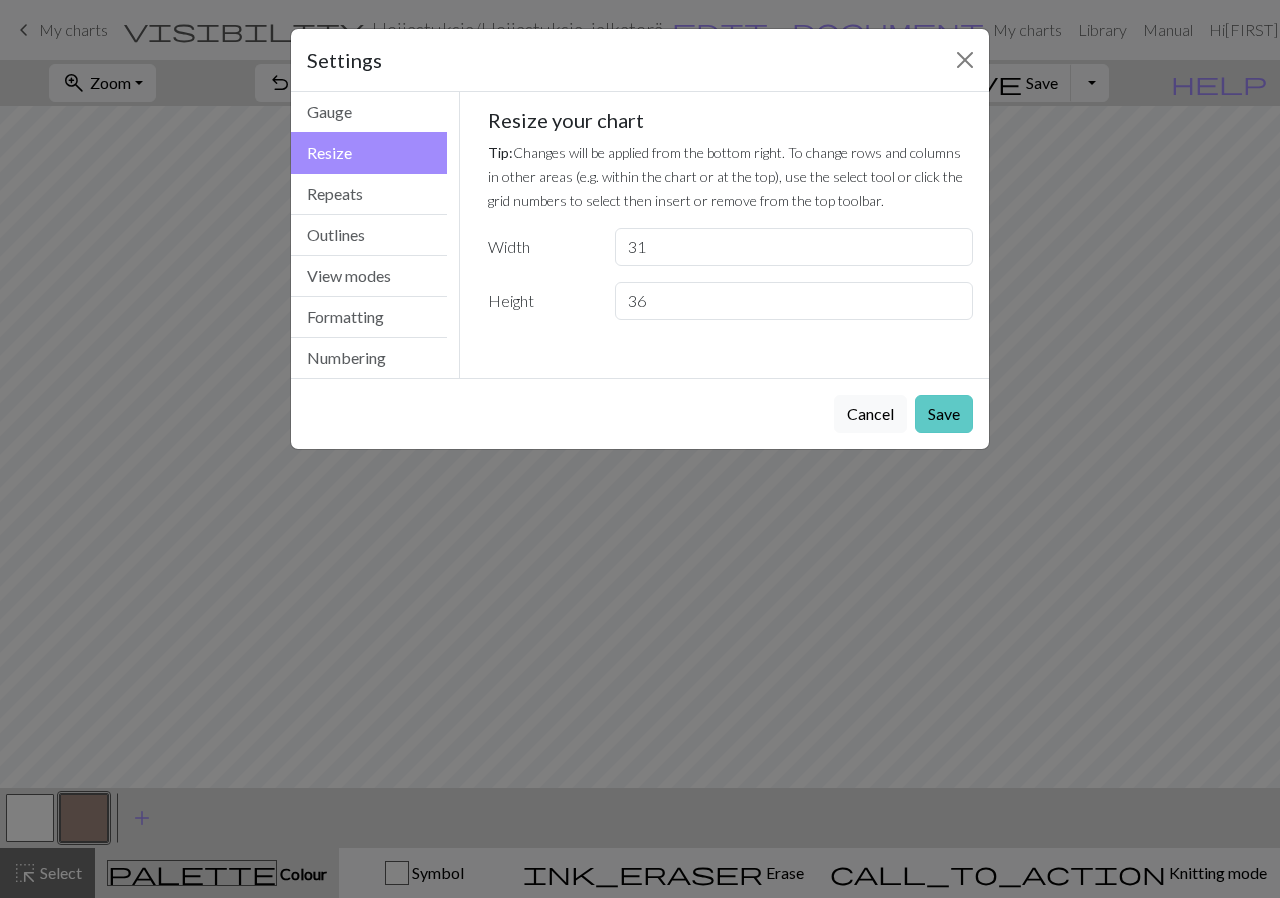 click on "Save" at bounding box center [944, 414] 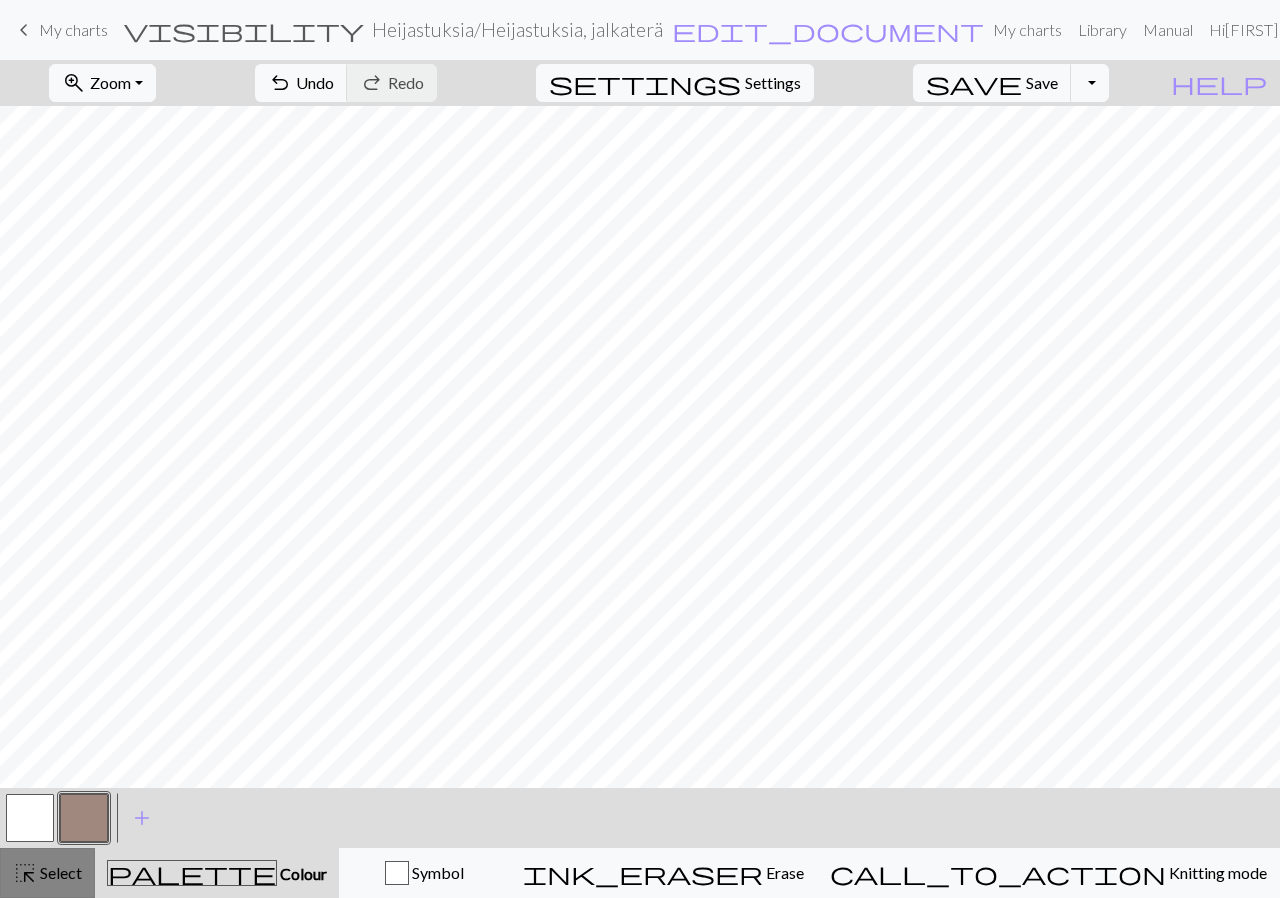 click on "Select" at bounding box center [59, 872] 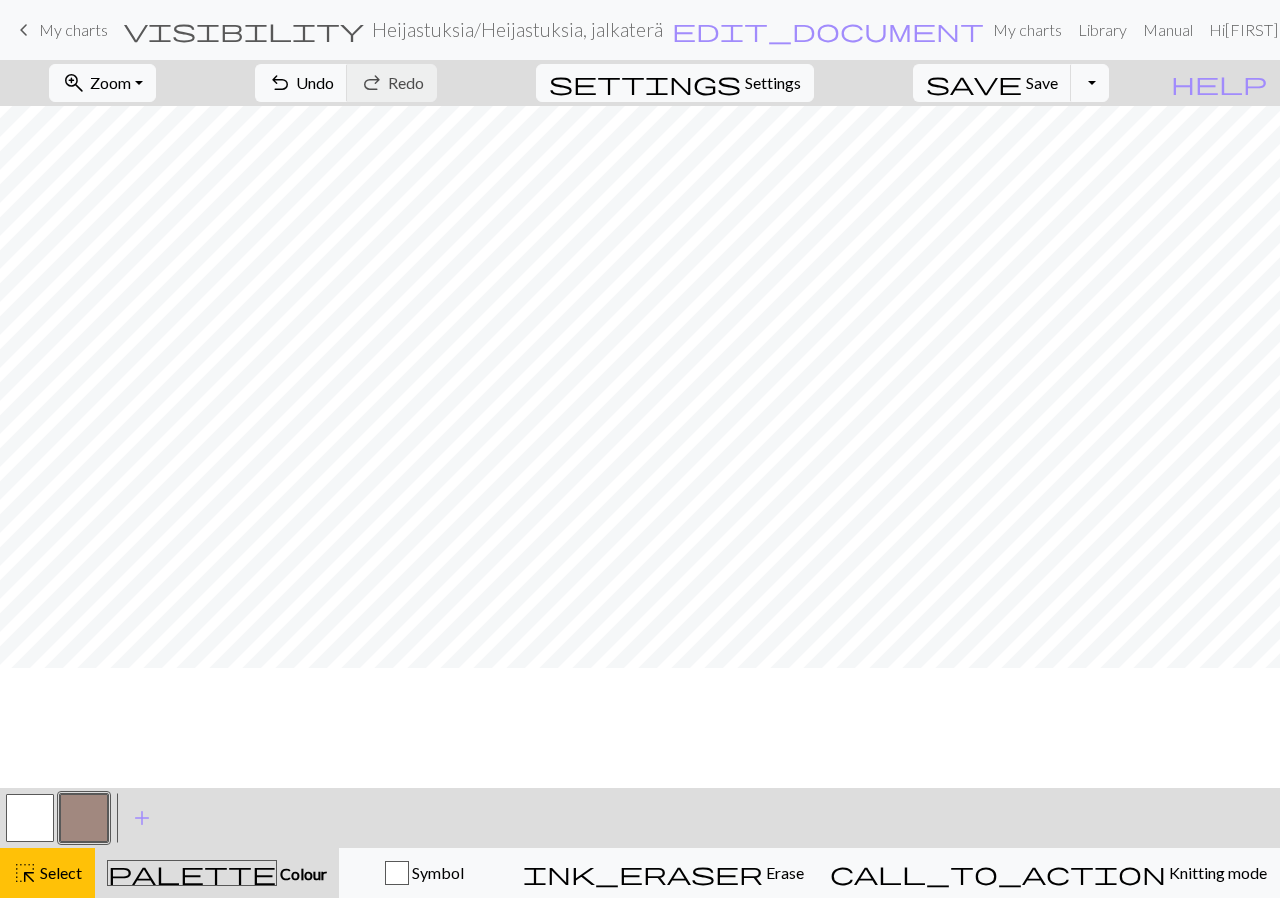 scroll, scrollTop: 0, scrollLeft: 0, axis: both 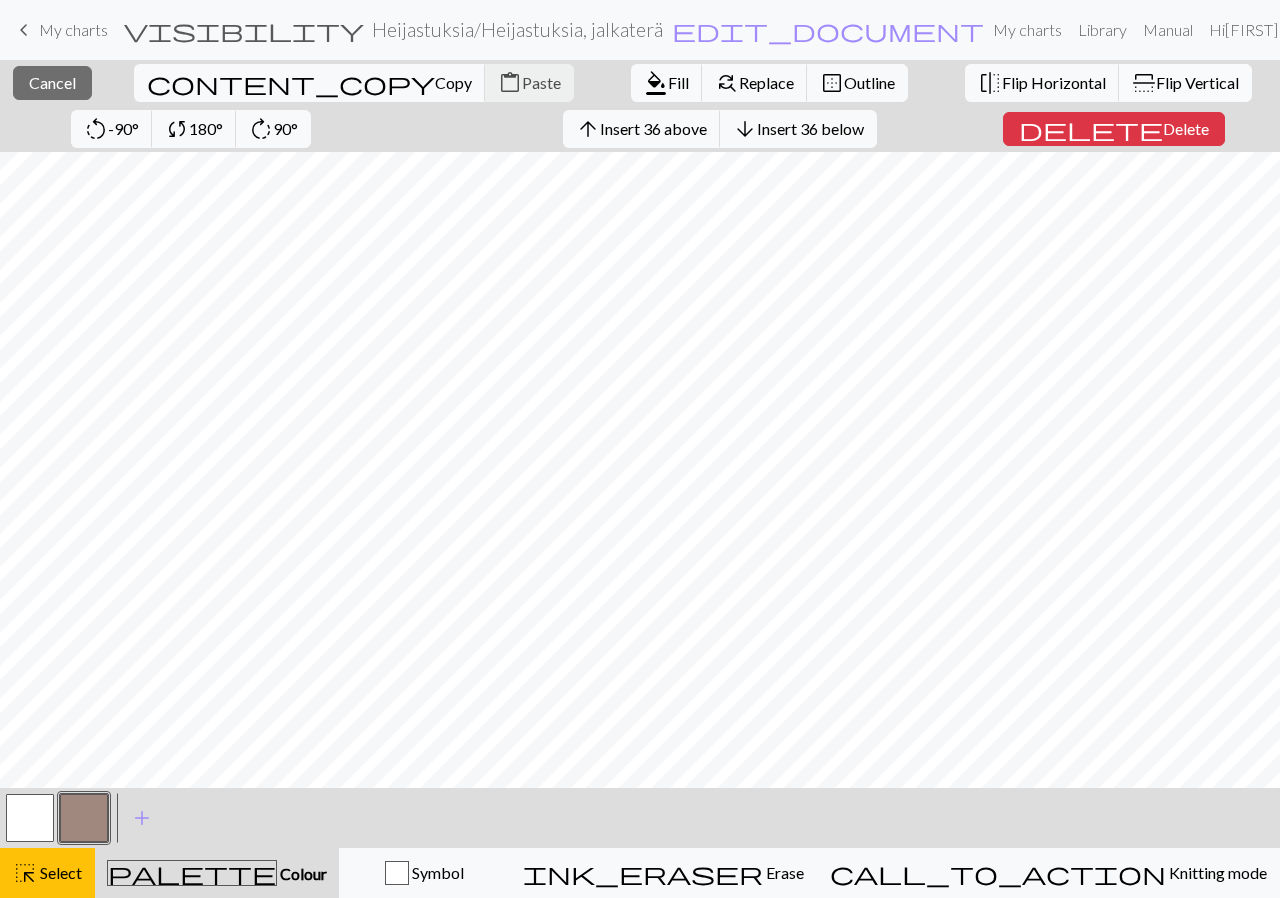 click on "flip" at bounding box center (1144, 83) 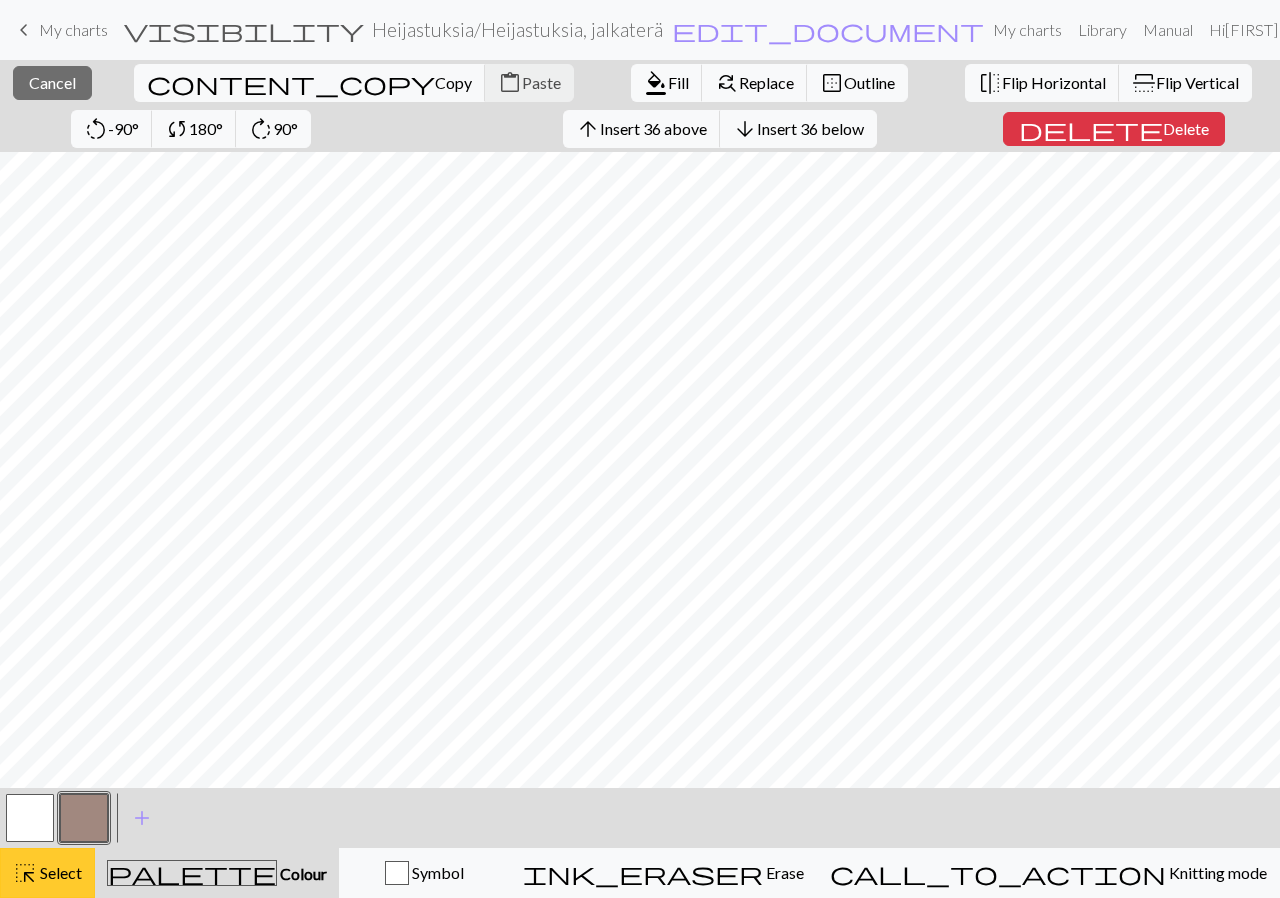 click on "Select" at bounding box center (59, 872) 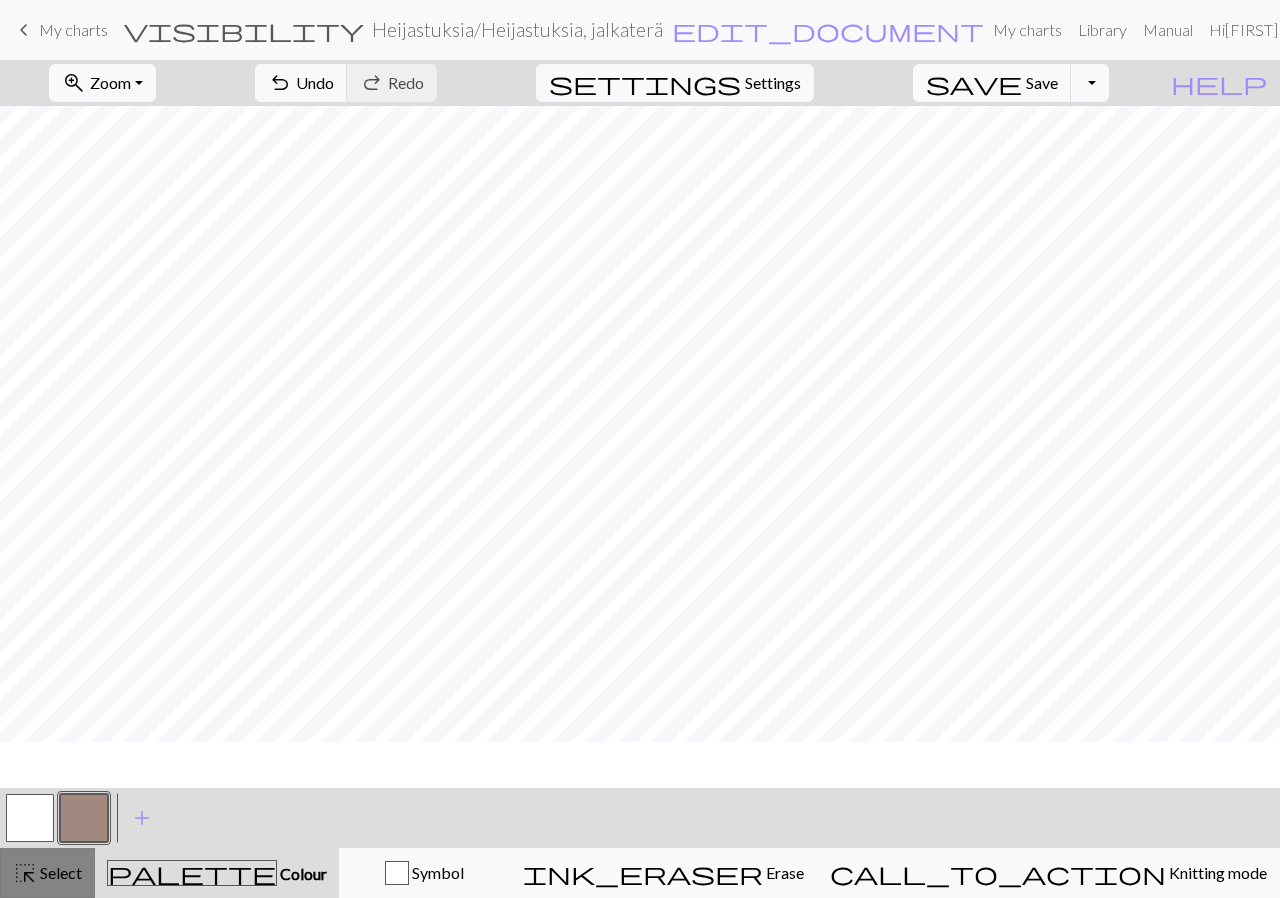 scroll, scrollTop: 128, scrollLeft: 0, axis: vertical 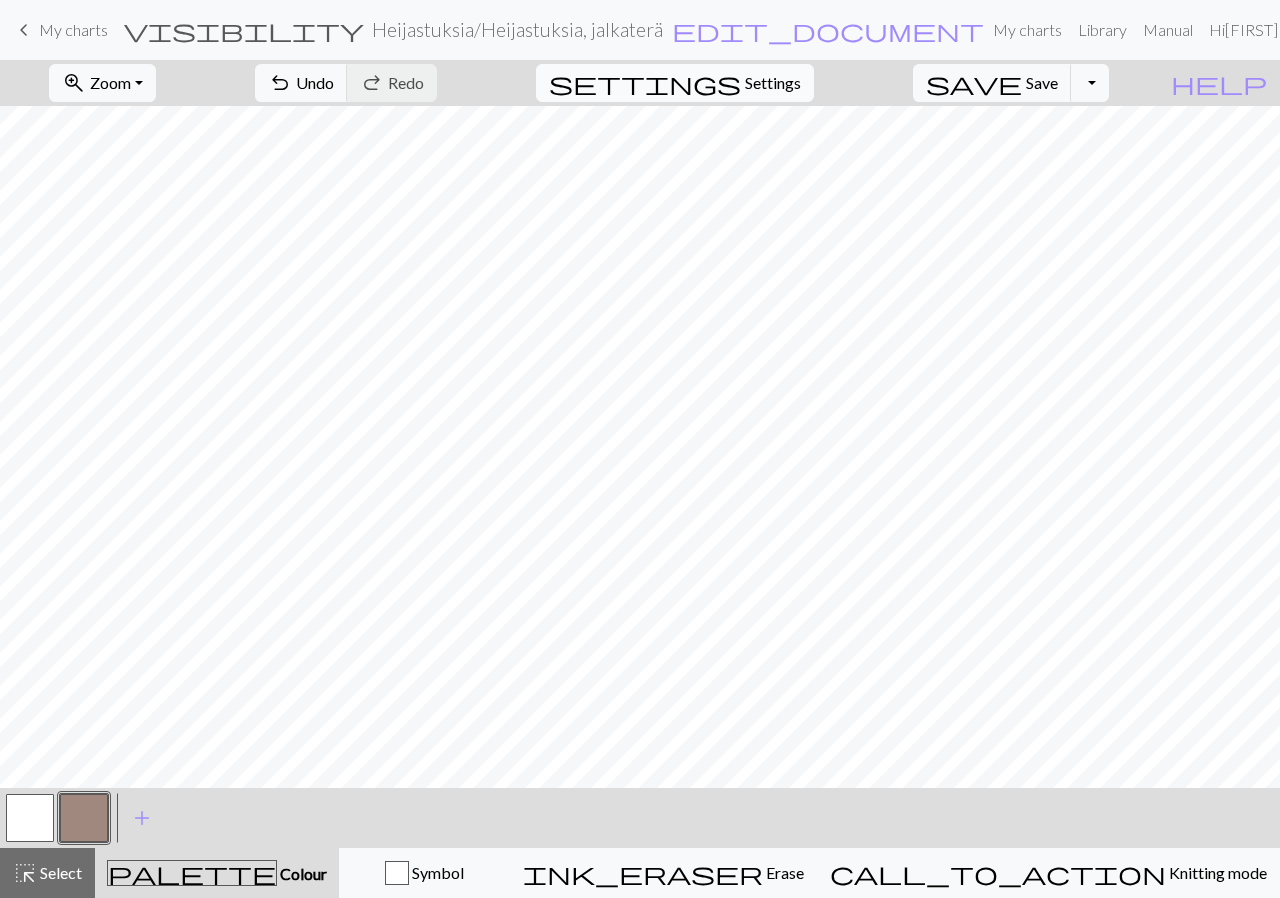 click on "settings" at bounding box center [645, 83] 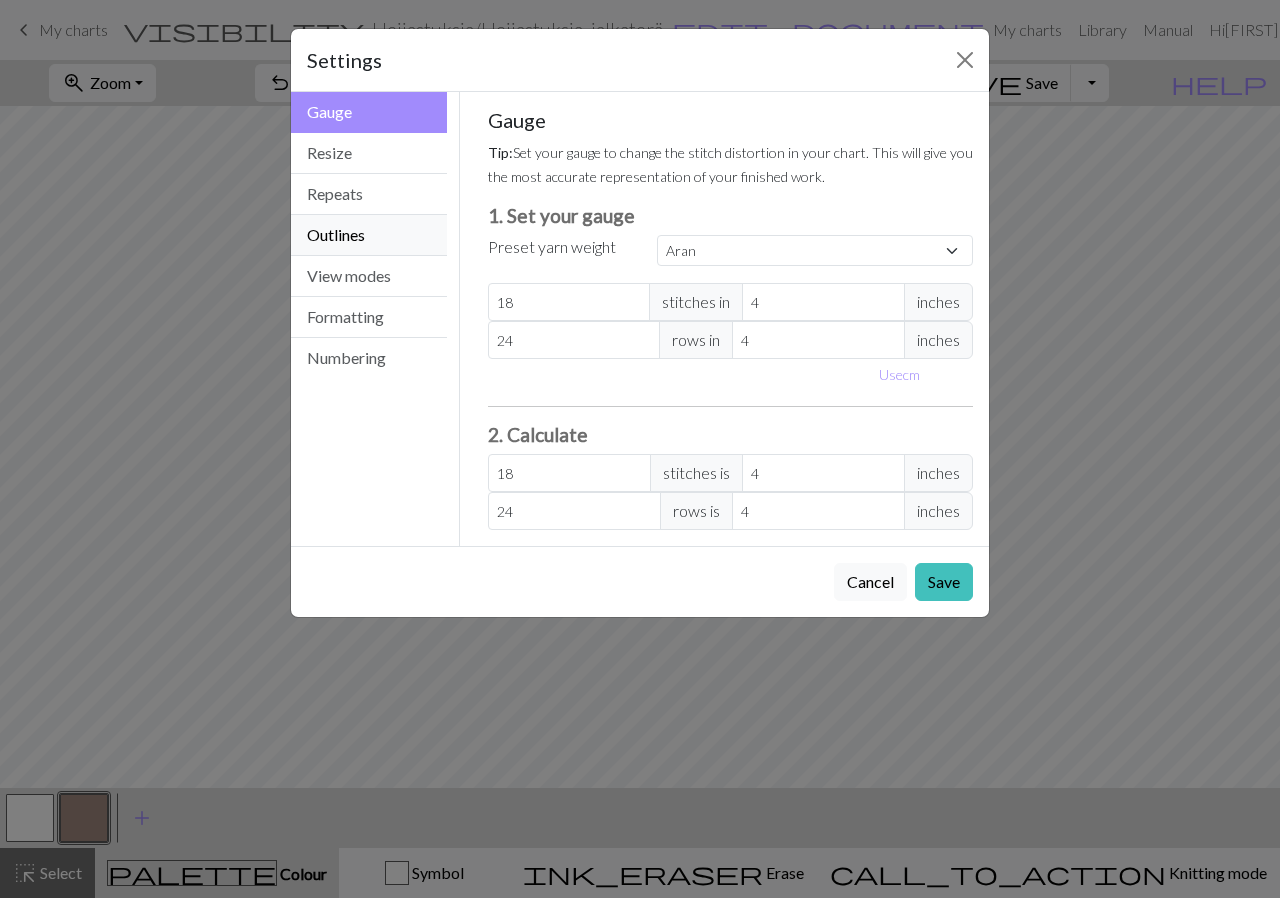 click on "Outlines" at bounding box center (369, 235) 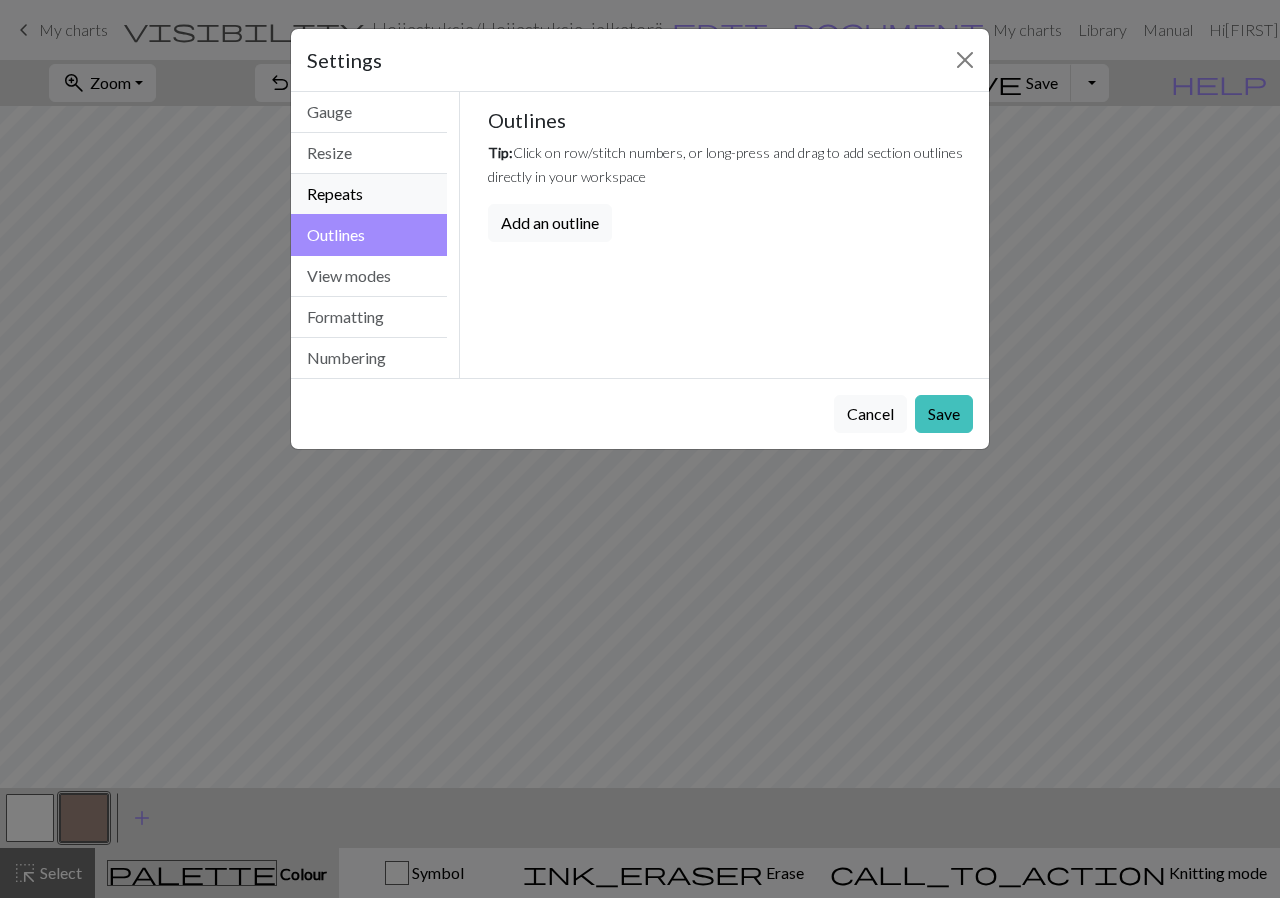 click on "Repeats" at bounding box center (369, 194) 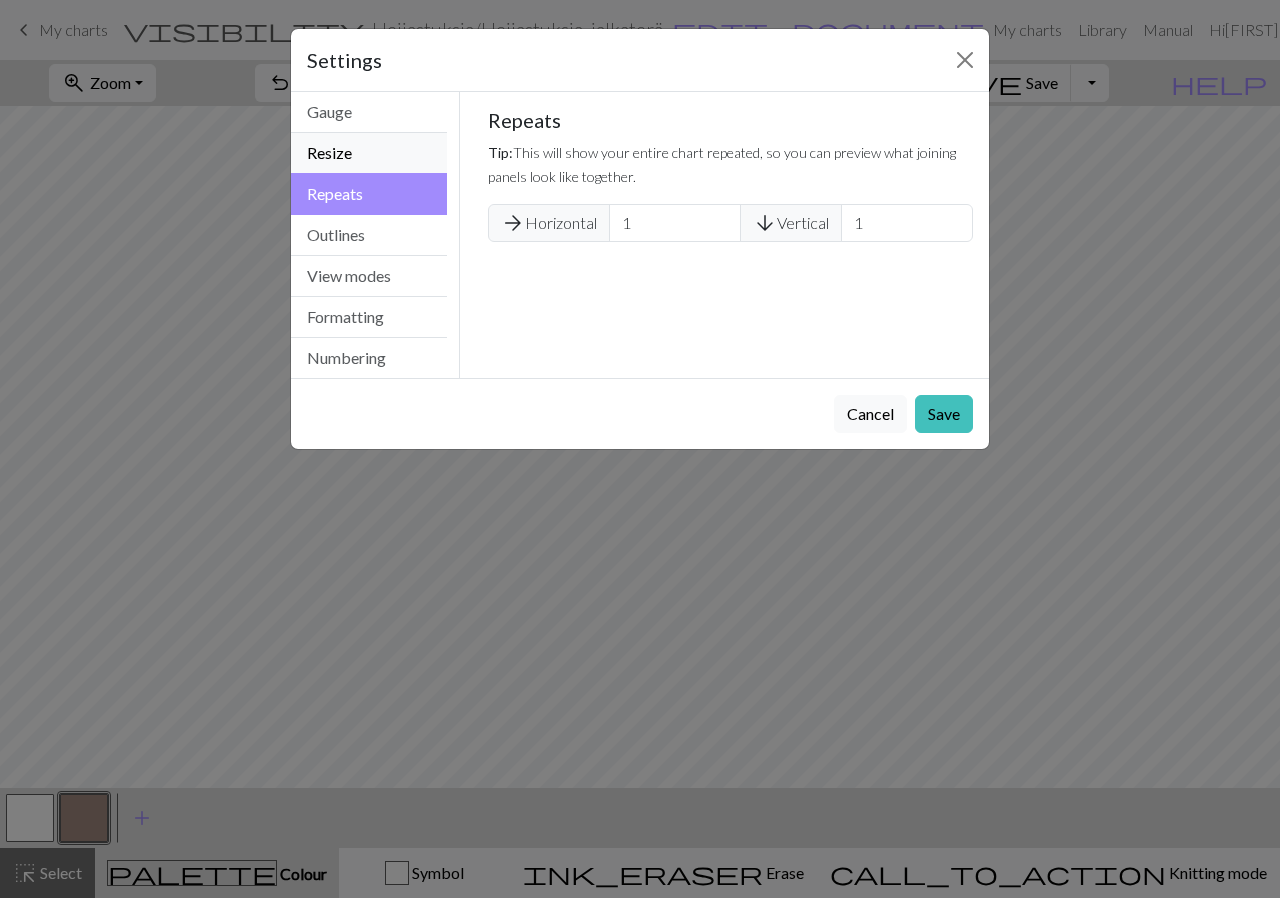 click on "Resize" at bounding box center (369, 153) 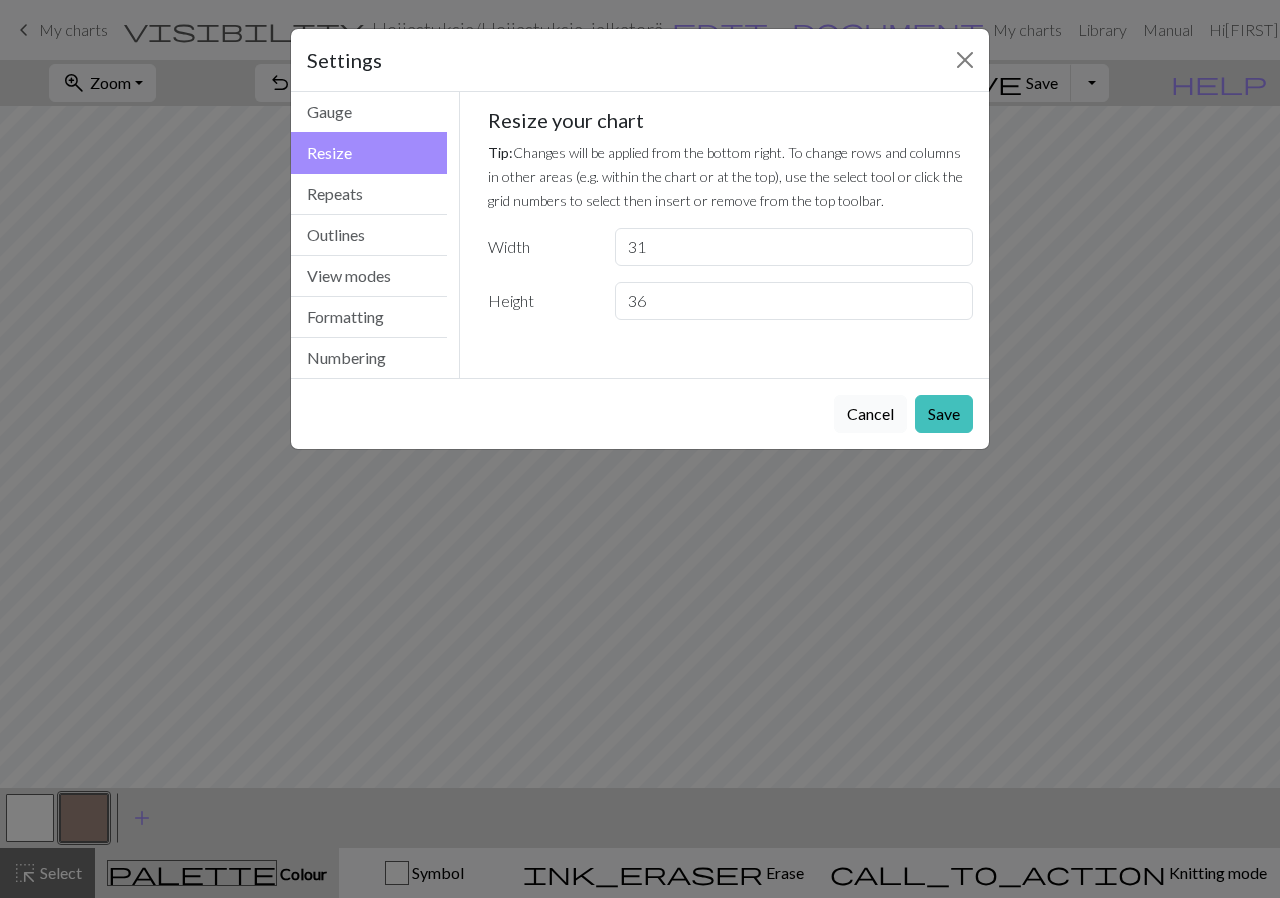 click on "Cancel" at bounding box center [870, 414] 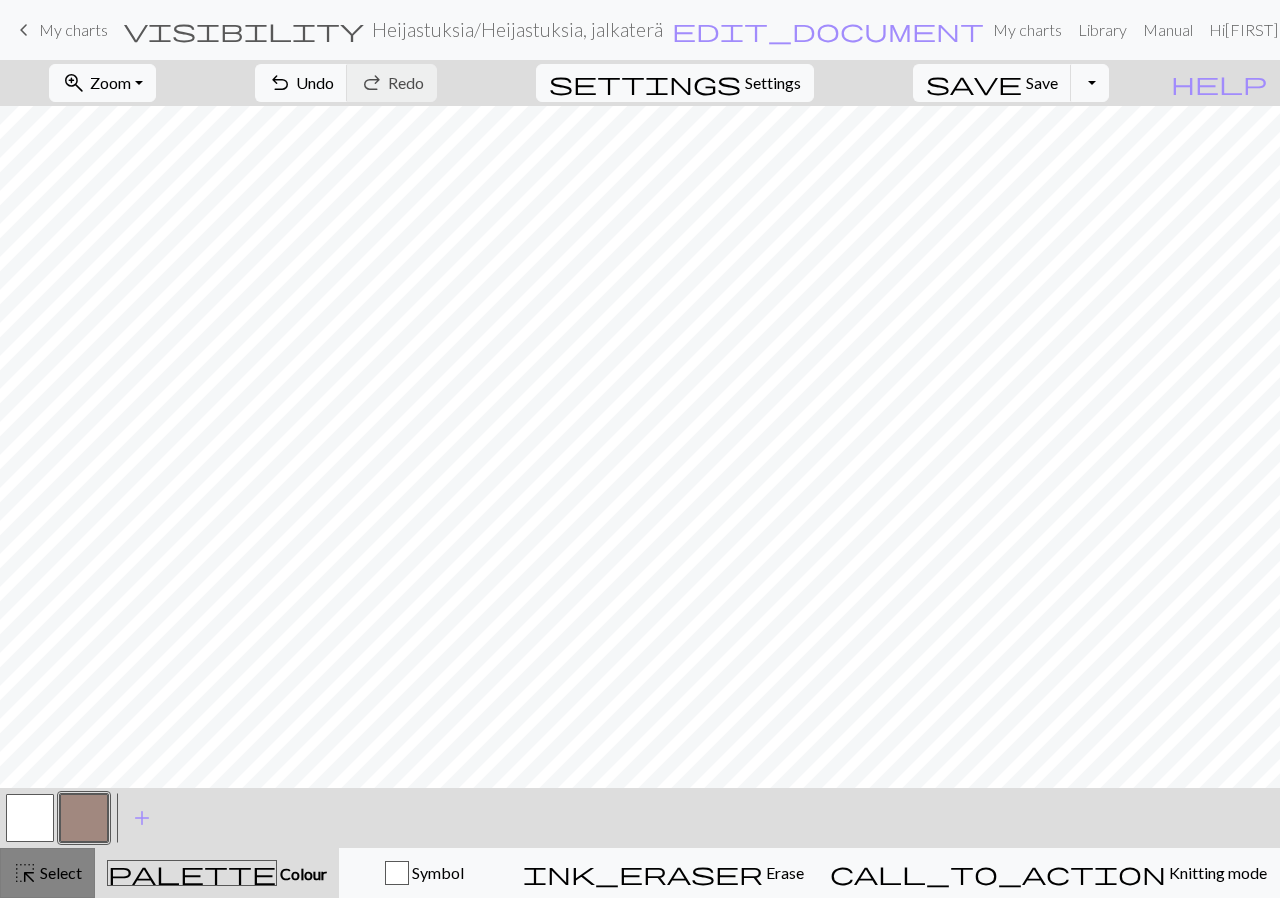 click on "highlight_alt   Select   Select" at bounding box center [47, 873] 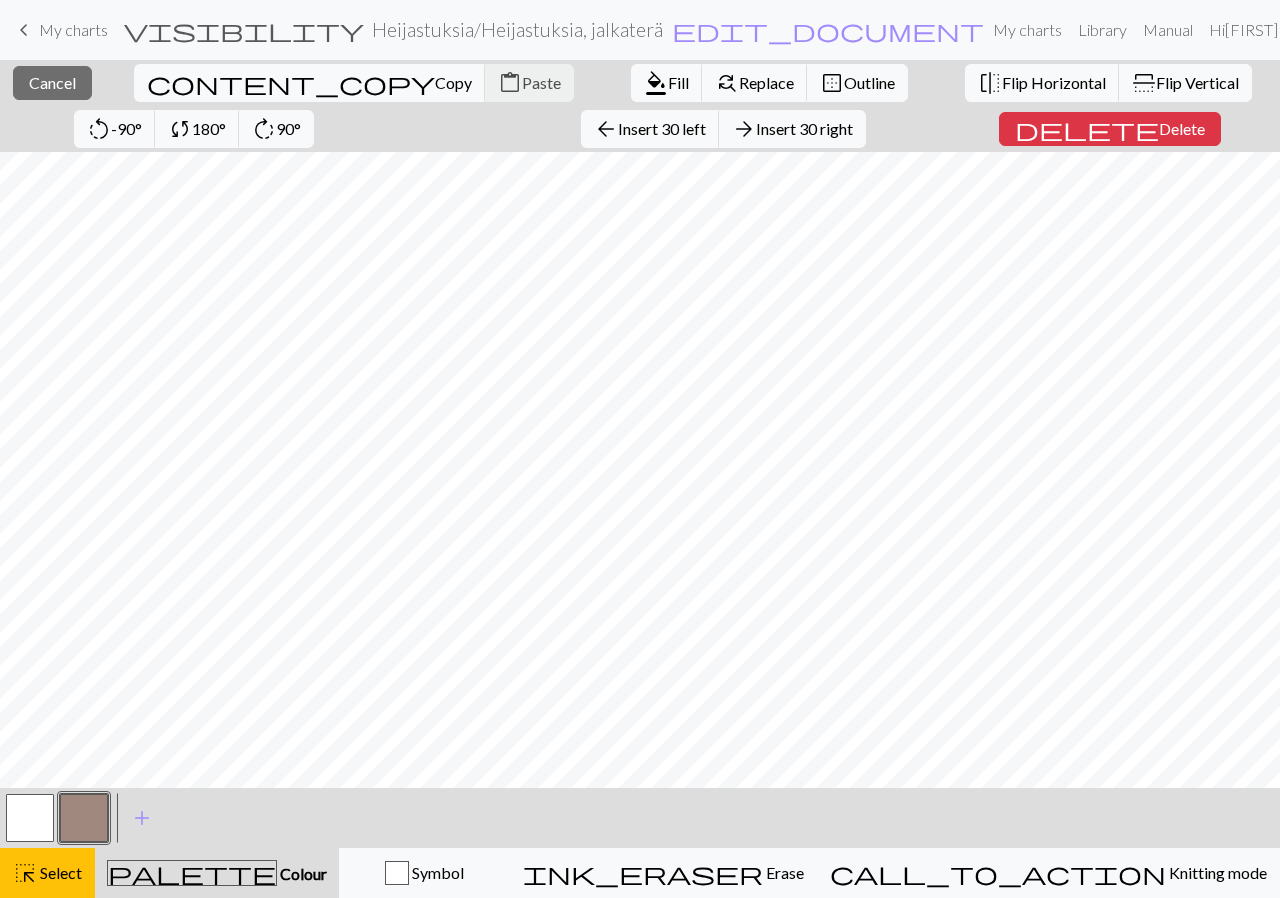 scroll, scrollTop: 174, scrollLeft: 0, axis: vertical 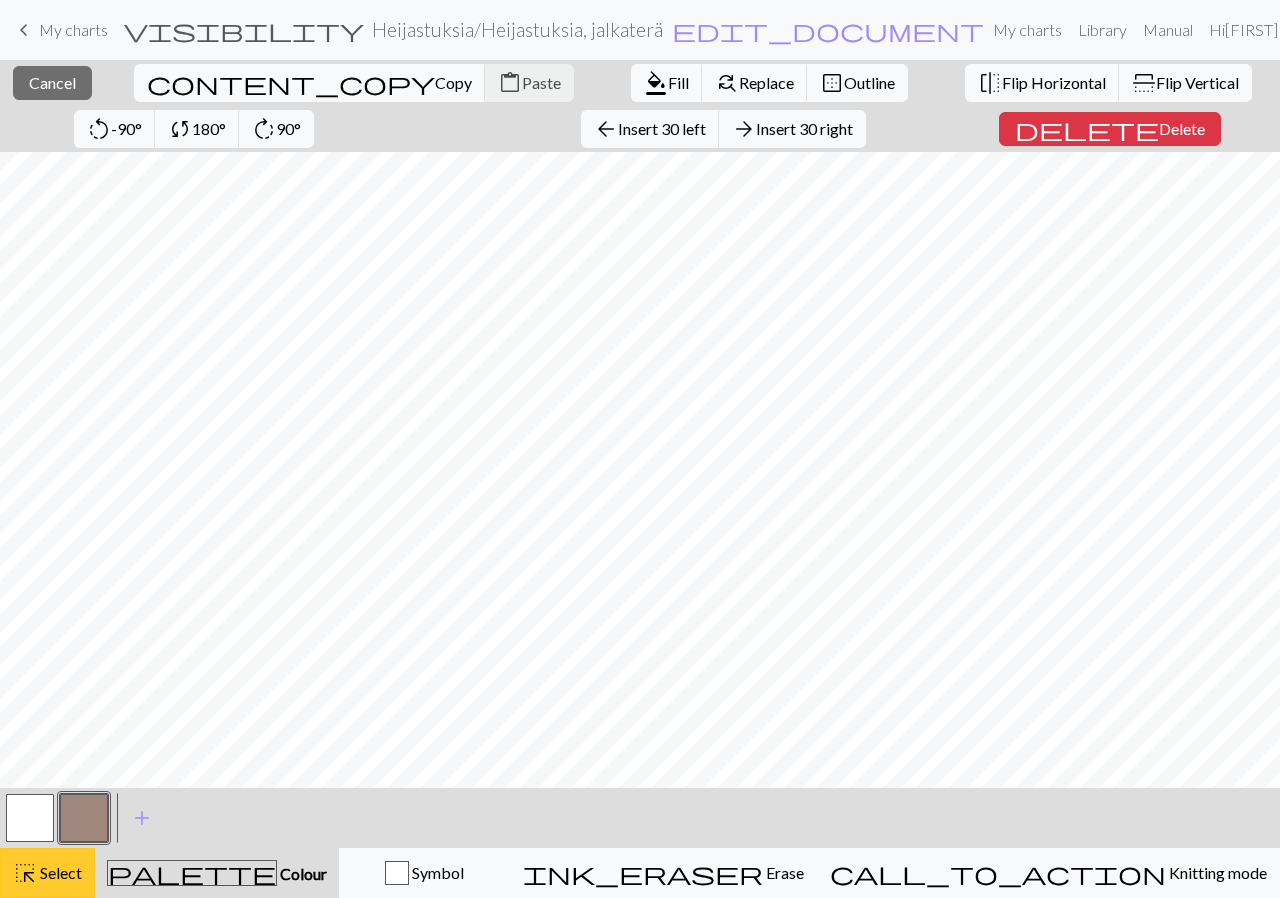 click on "Select" at bounding box center [59, 872] 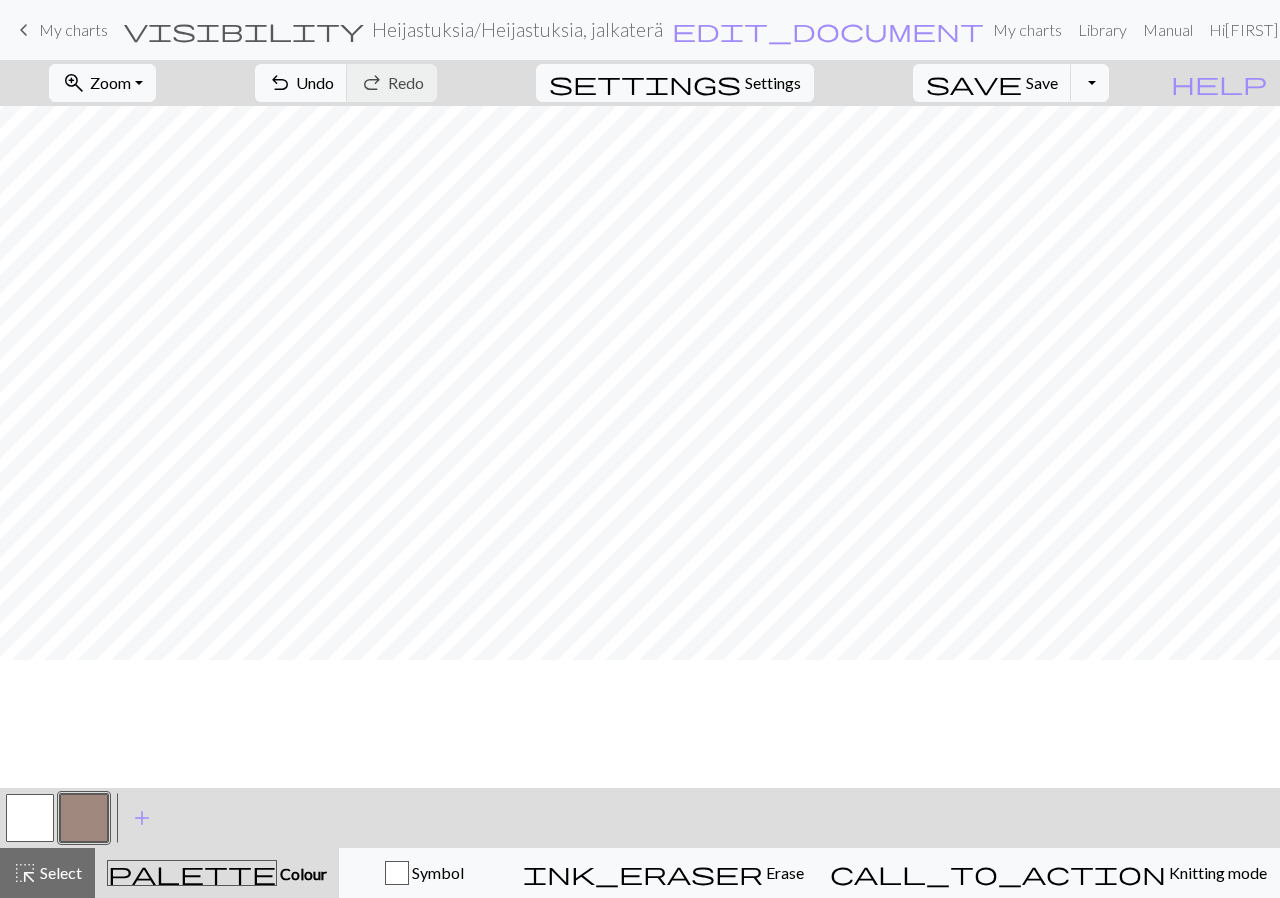 scroll, scrollTop: 0, scrollLeft: 0, axis: both 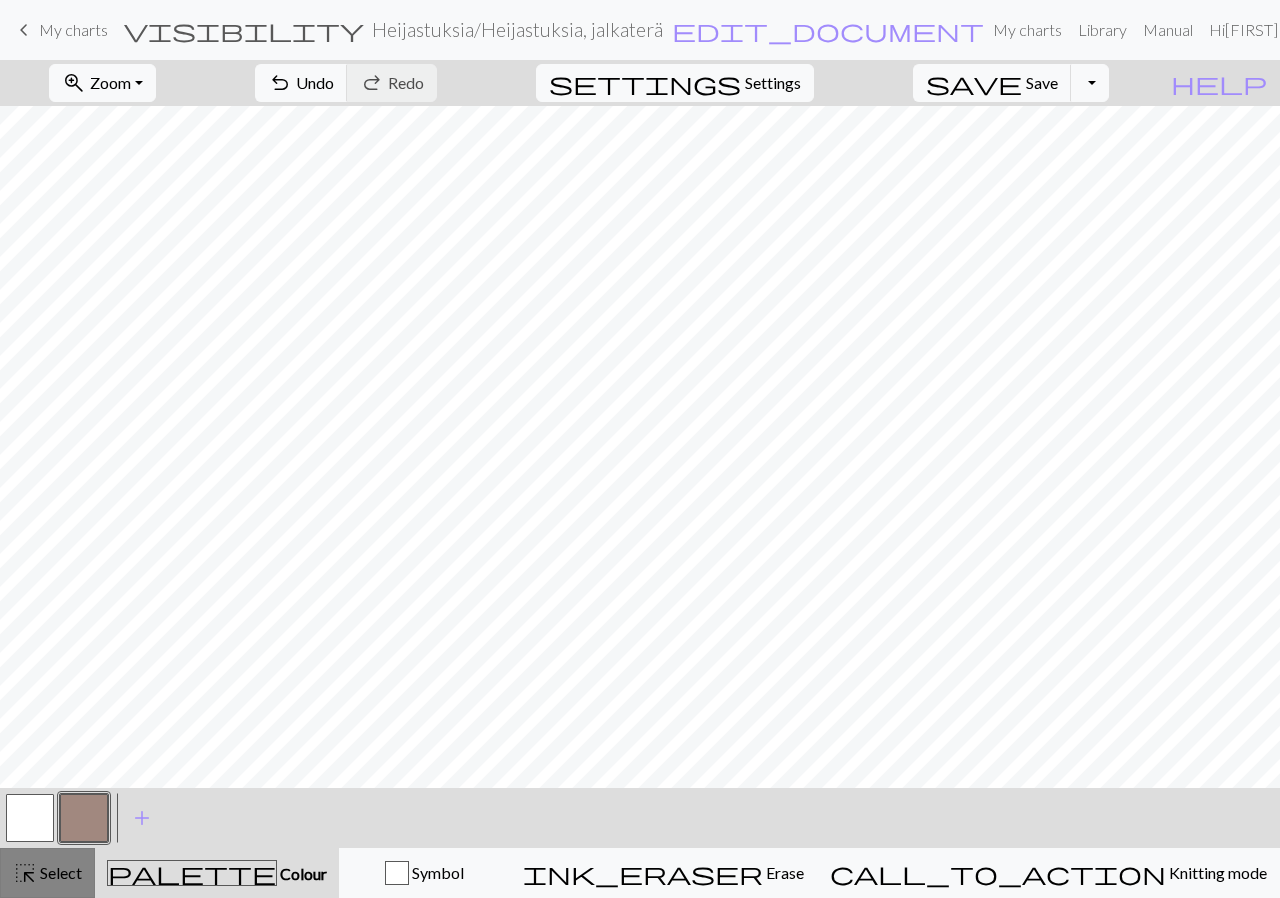 click on "Select" at bounding box center (59, 872) 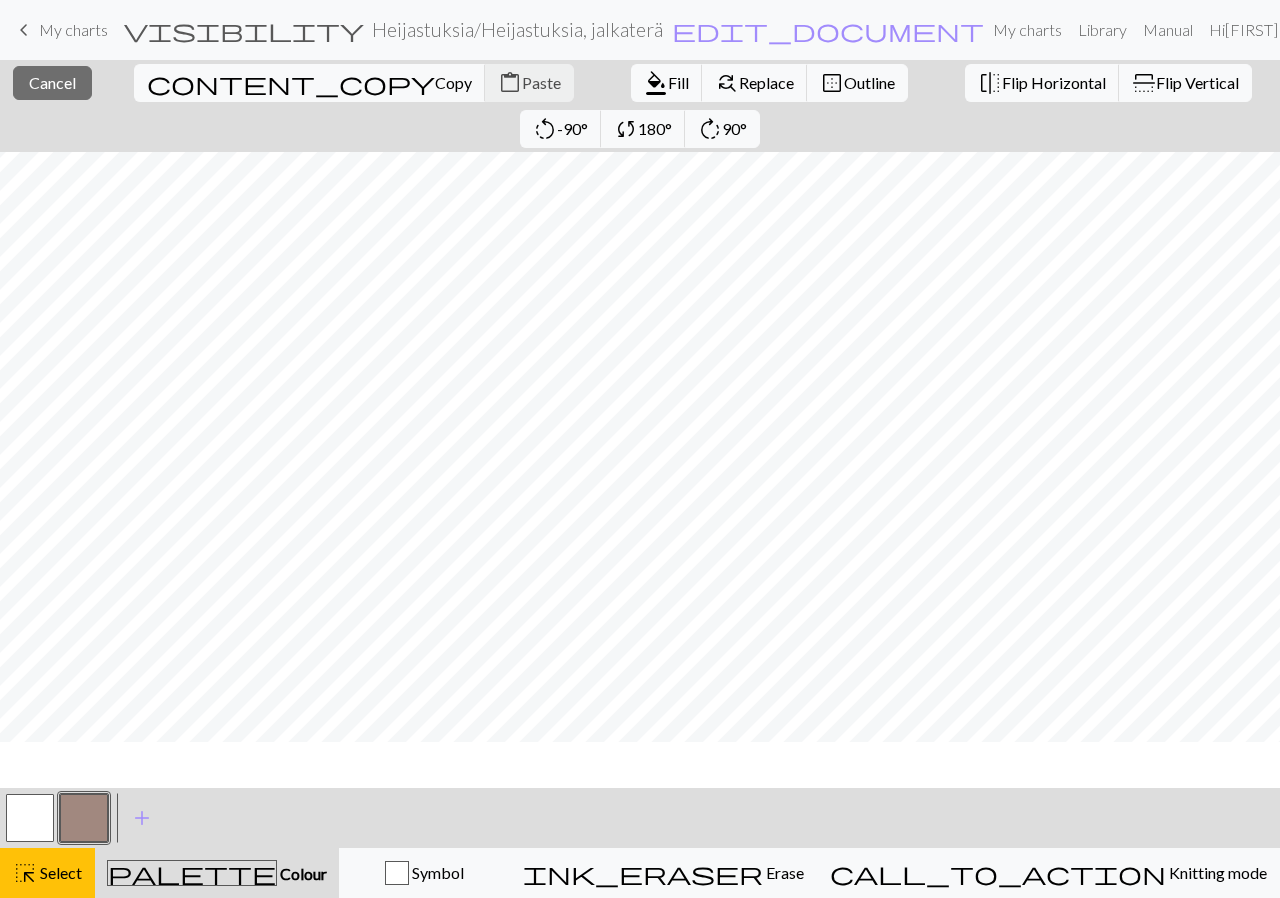 scroll, scrollTop: 128, scrollLeft: 0, axis: vertical 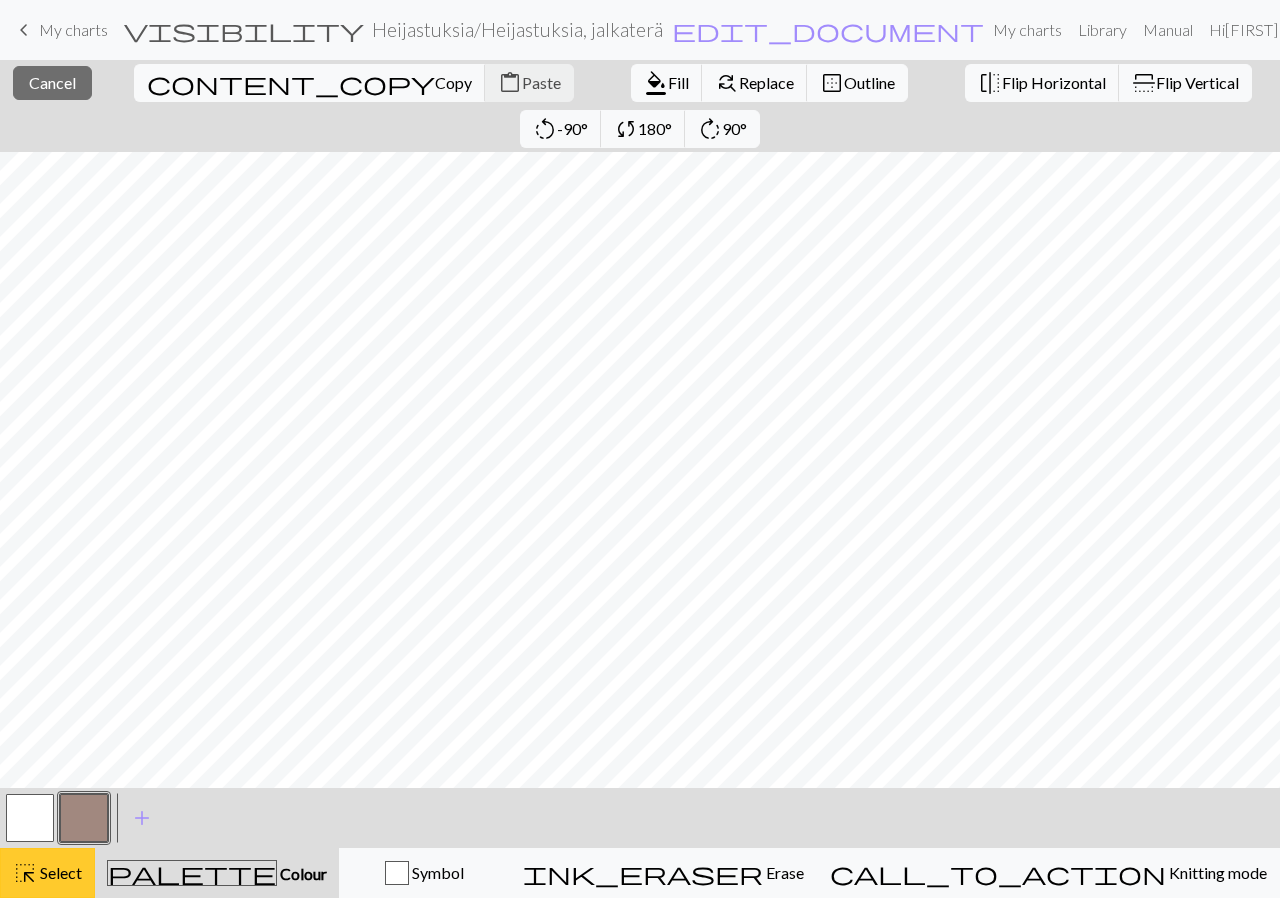 click on "Select" at bounding box center (59, 872) 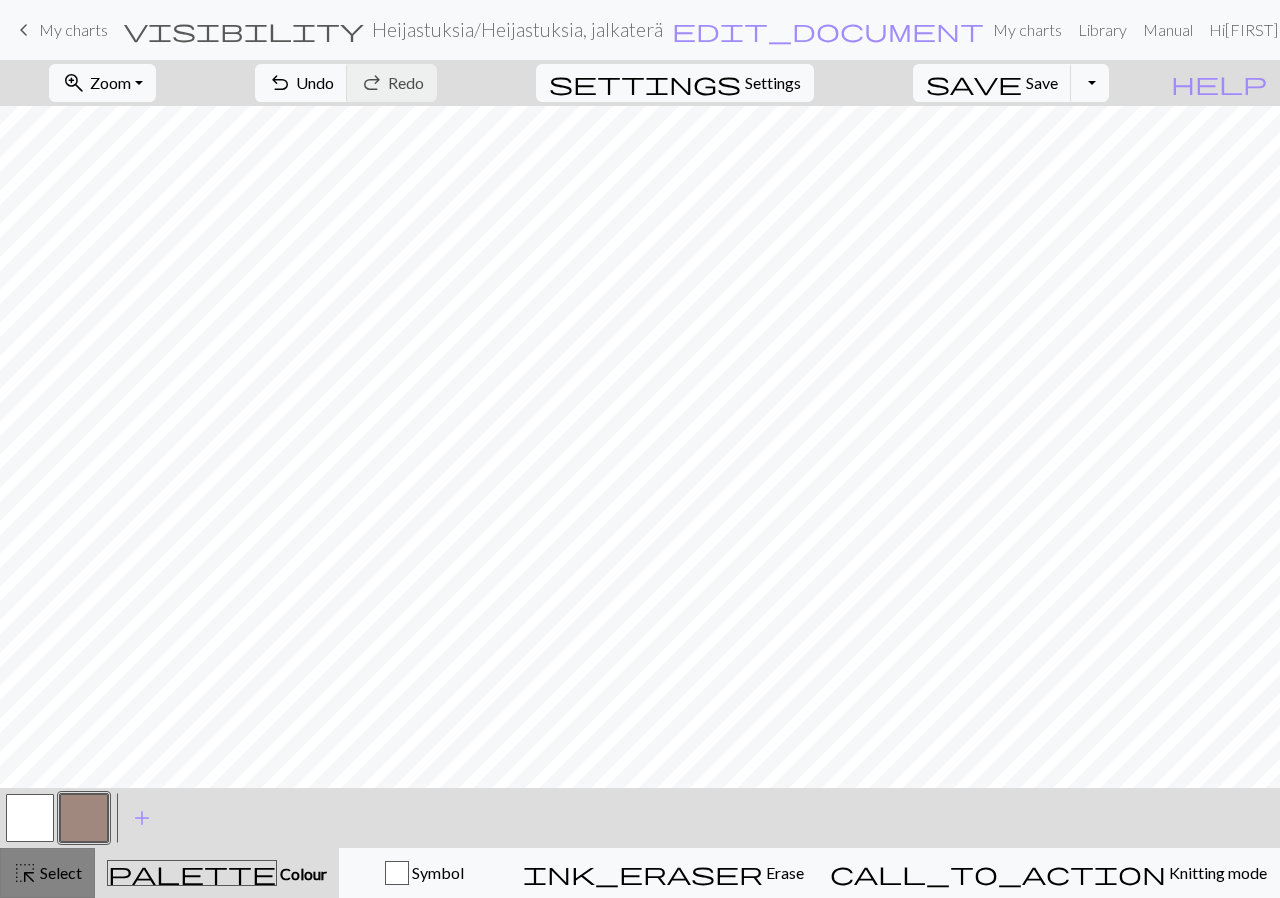 click on "Select" at bounding box center [59, 872] 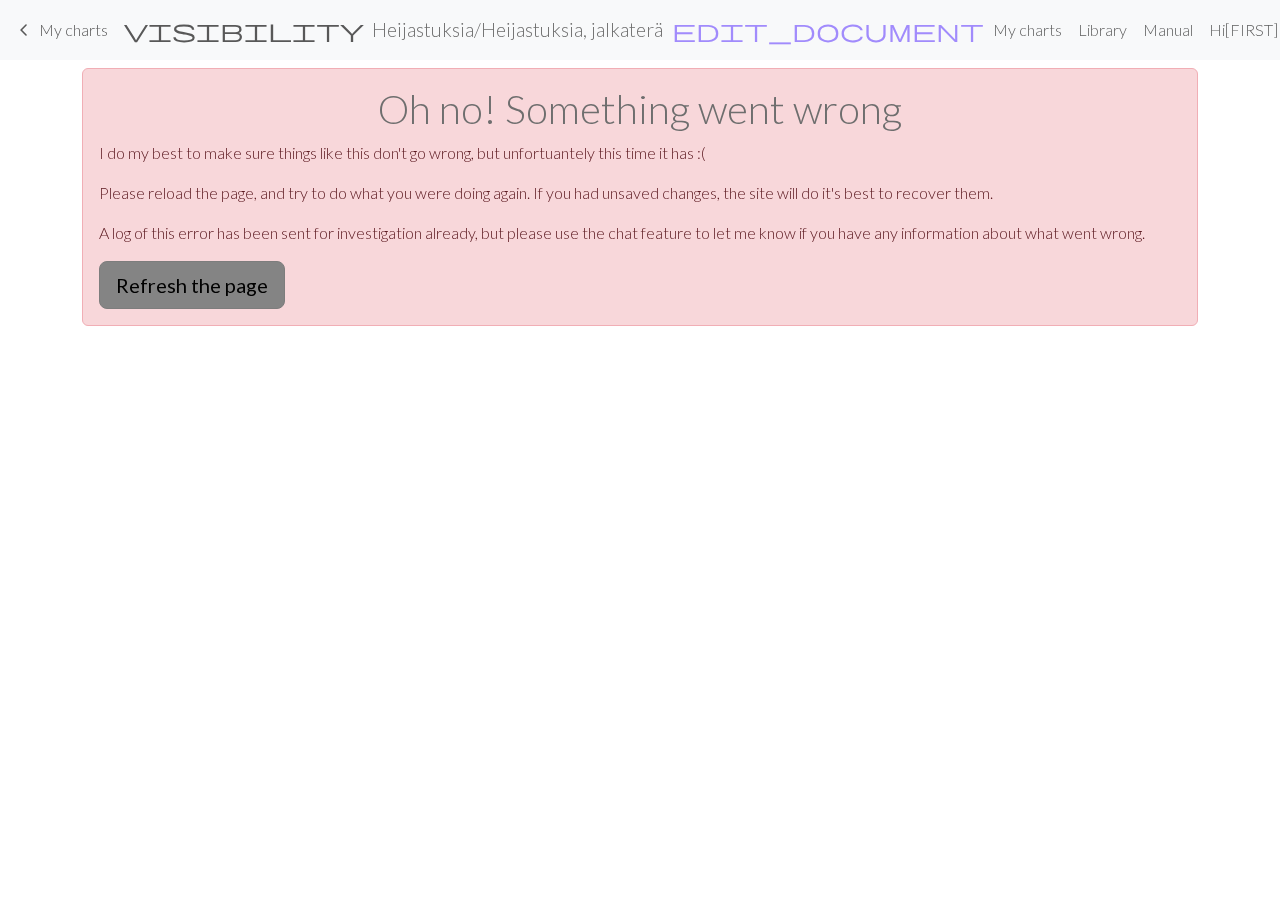 click on "Refresh the page" at bounding box center [192, 285] 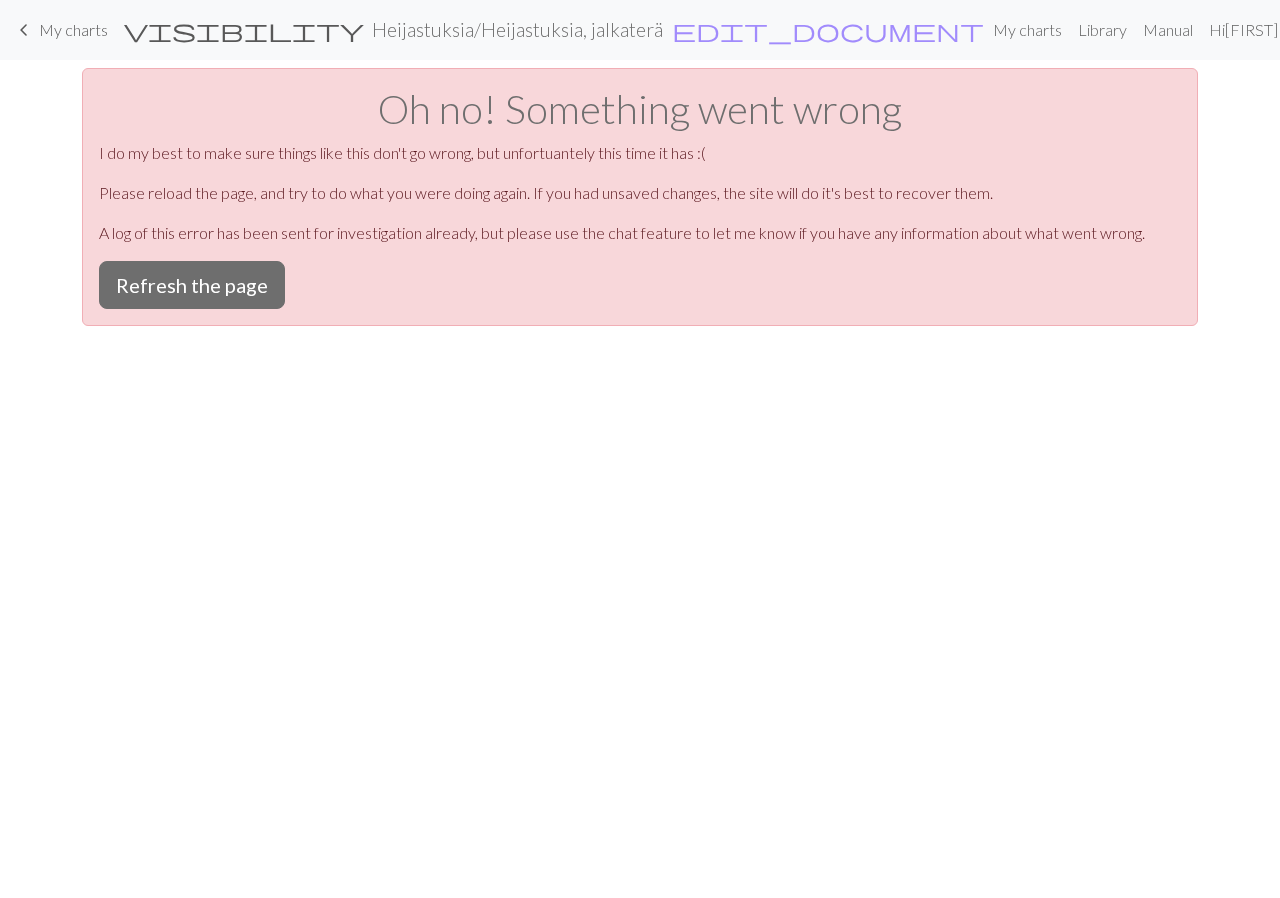 click on "Heijastuksia  /  Heijastuksia, jalkaterä" at bounding box center (517, 29) 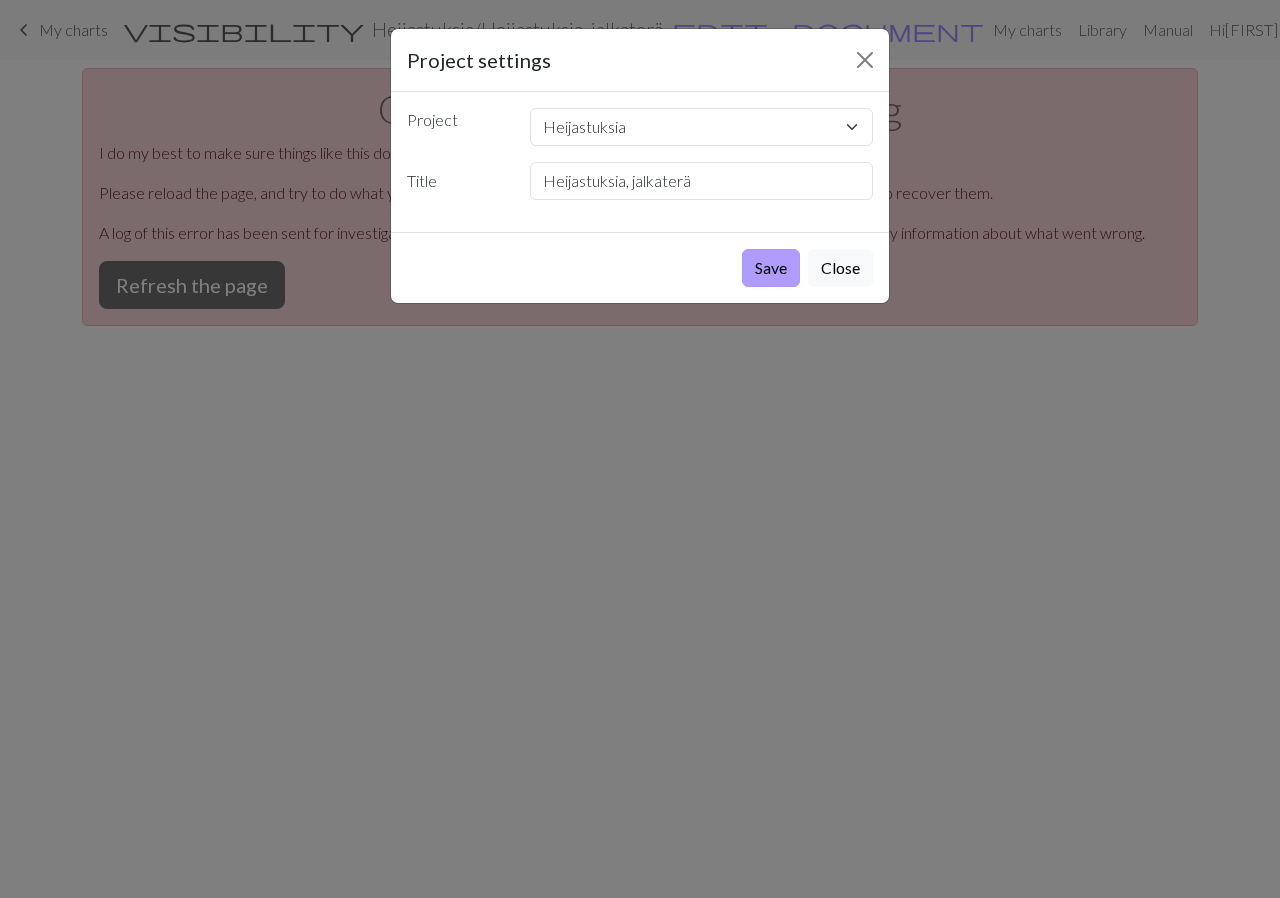 click on "Save" at bounding box center [771, 268] 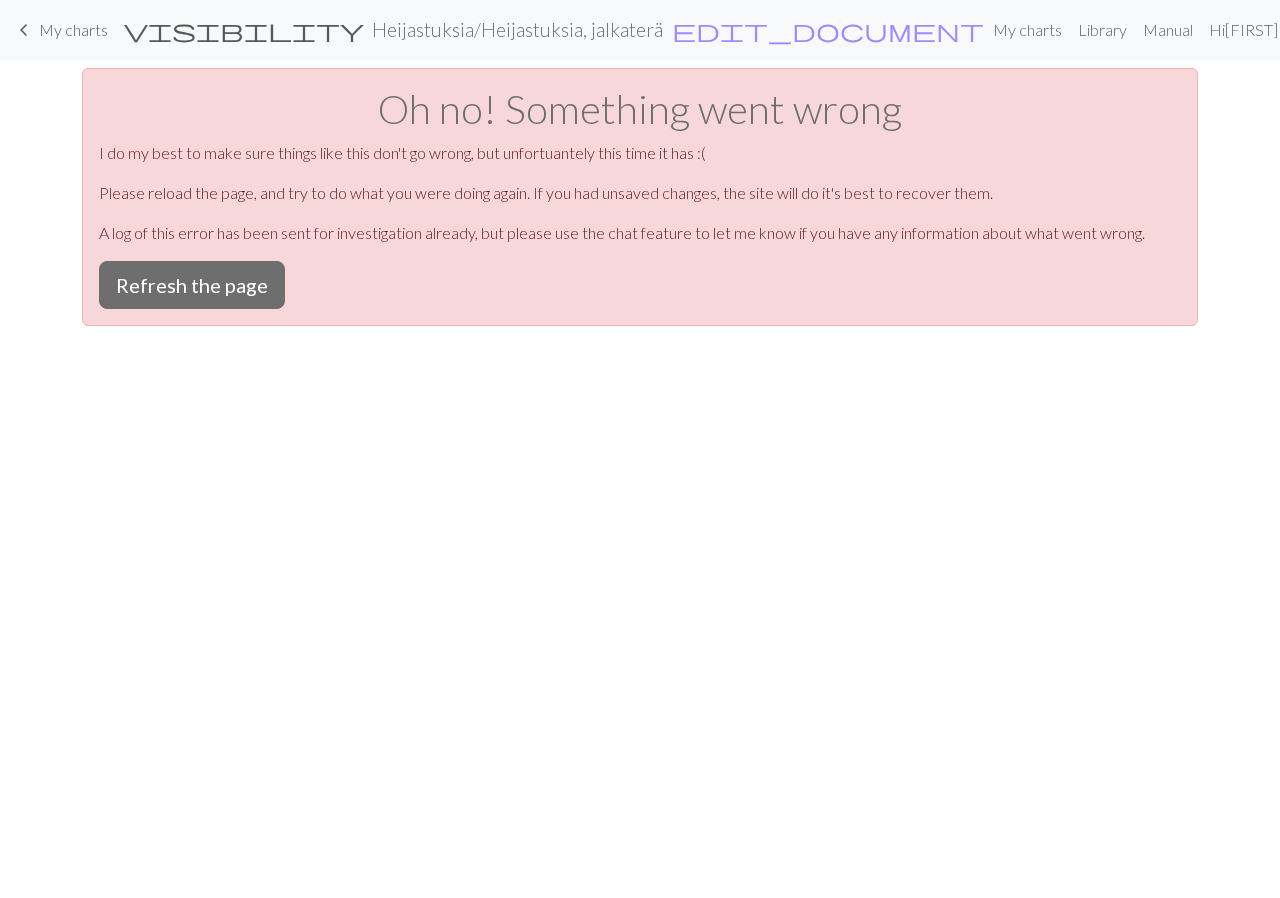 click on "keyboard_arrow_left   My charts visibility Heijastuksia  /  Heijastuksia, jalkaterä edit_document Edit settings My charts Library Manual Hi  Tanja Nyholm   pro Account settings Logout" at bounding box center [640, 30] 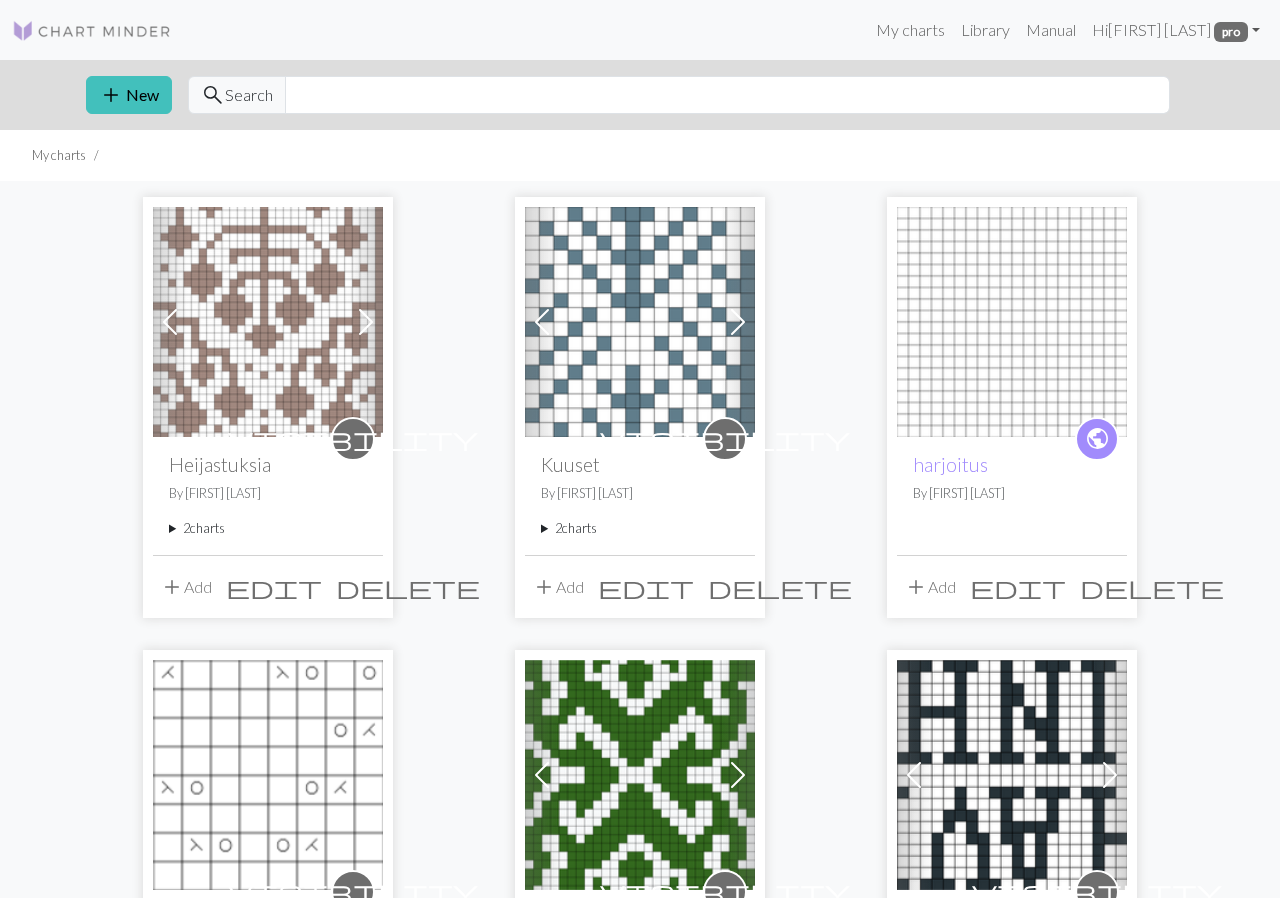 click on "2  charts" at bounding box center (268, 528) 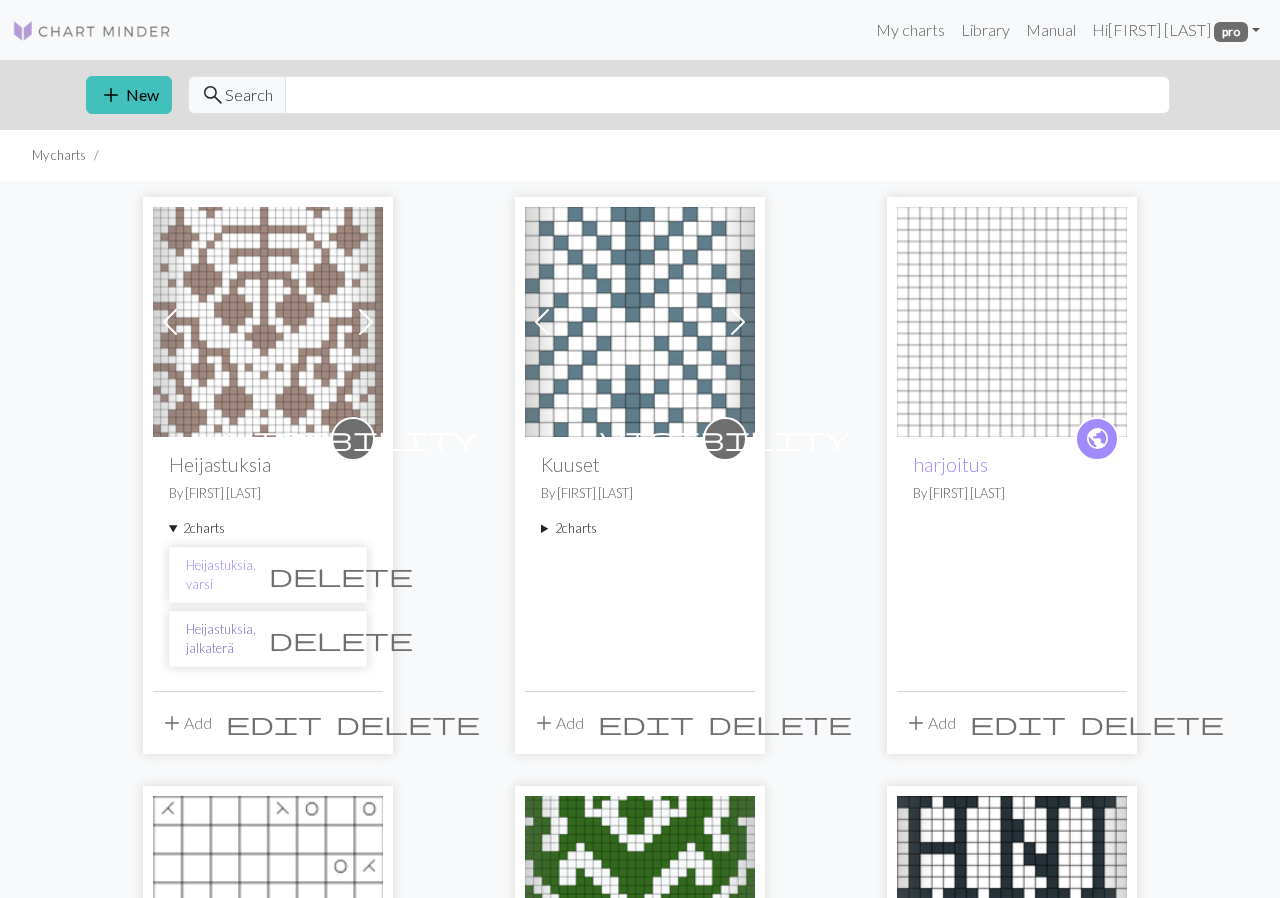 click on "Heijastuksia, jalkaterä" at bounding box center [221, 639] 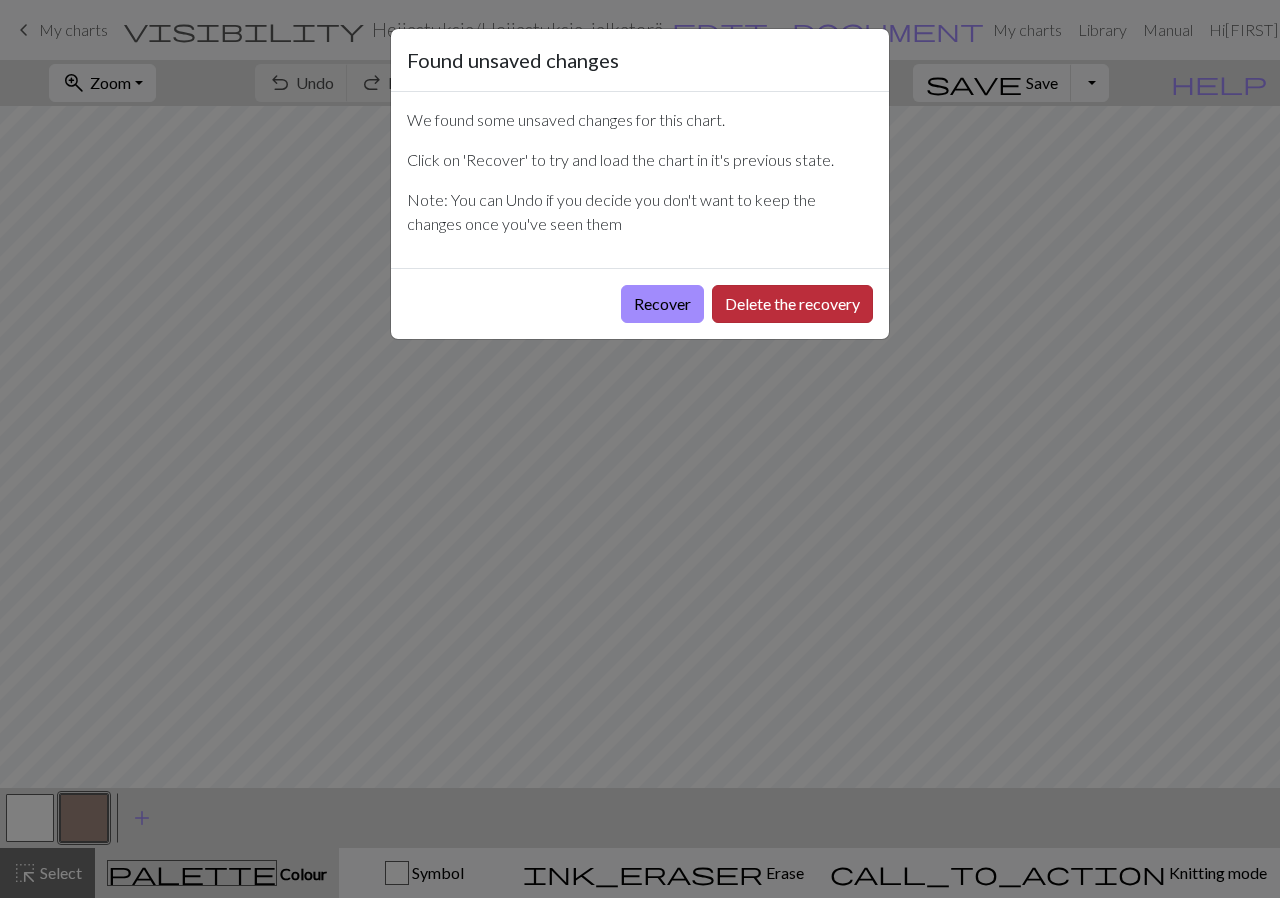 click on "Delete the recovery" at bounding box center (792, 304) 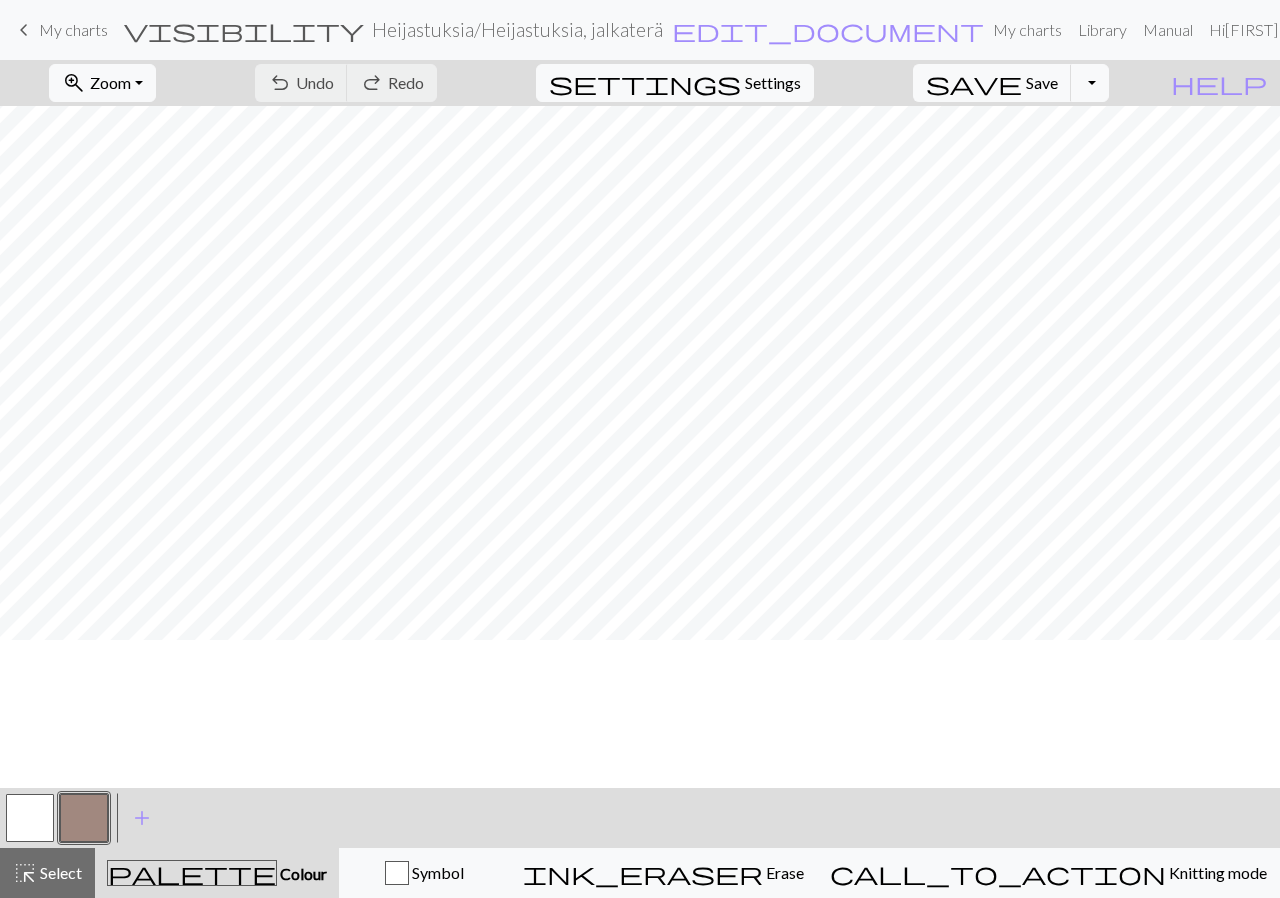 scroll, scrollTop: 0, scrollLeft: 0, axis: both 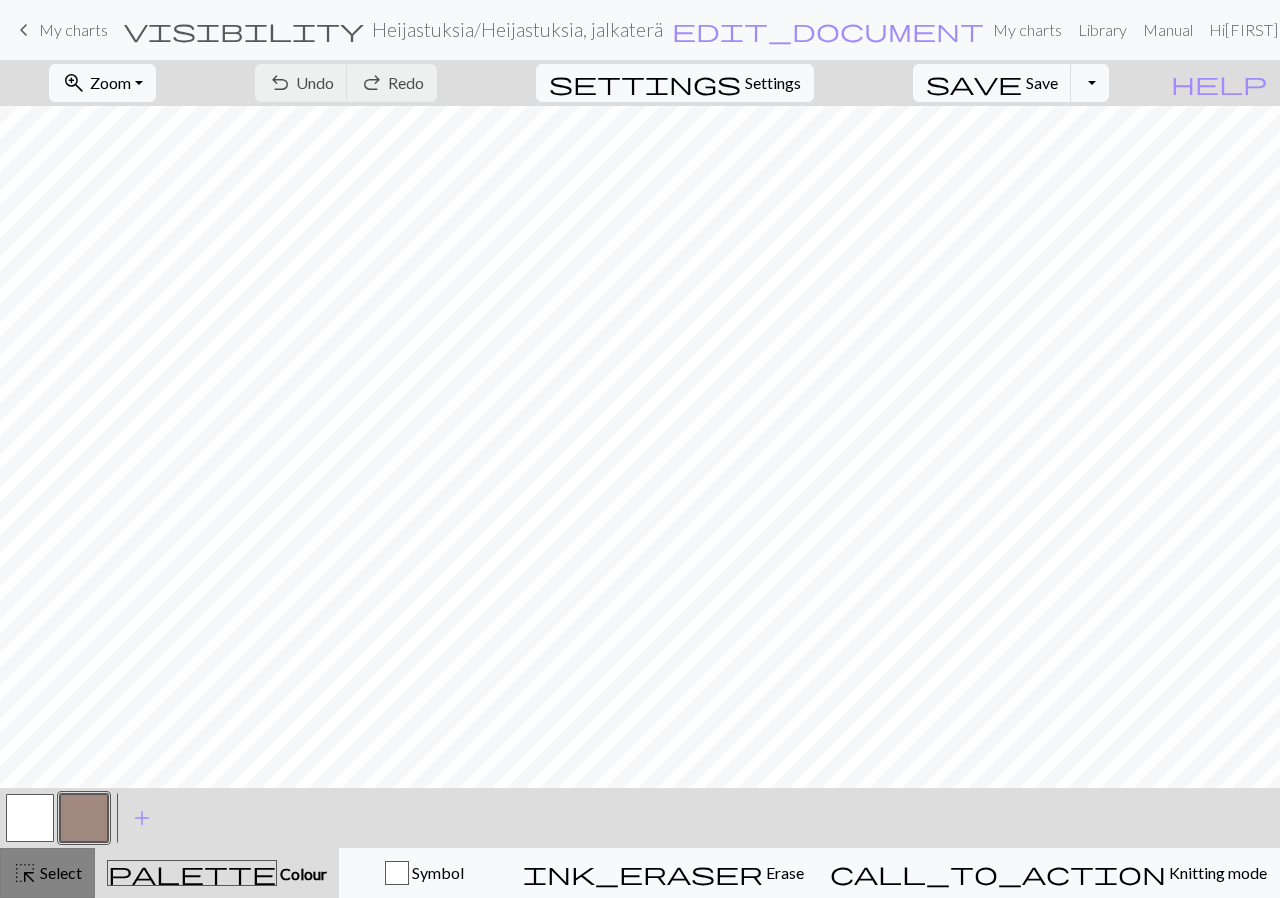 click on "Select" at bounding box center [59, 872] 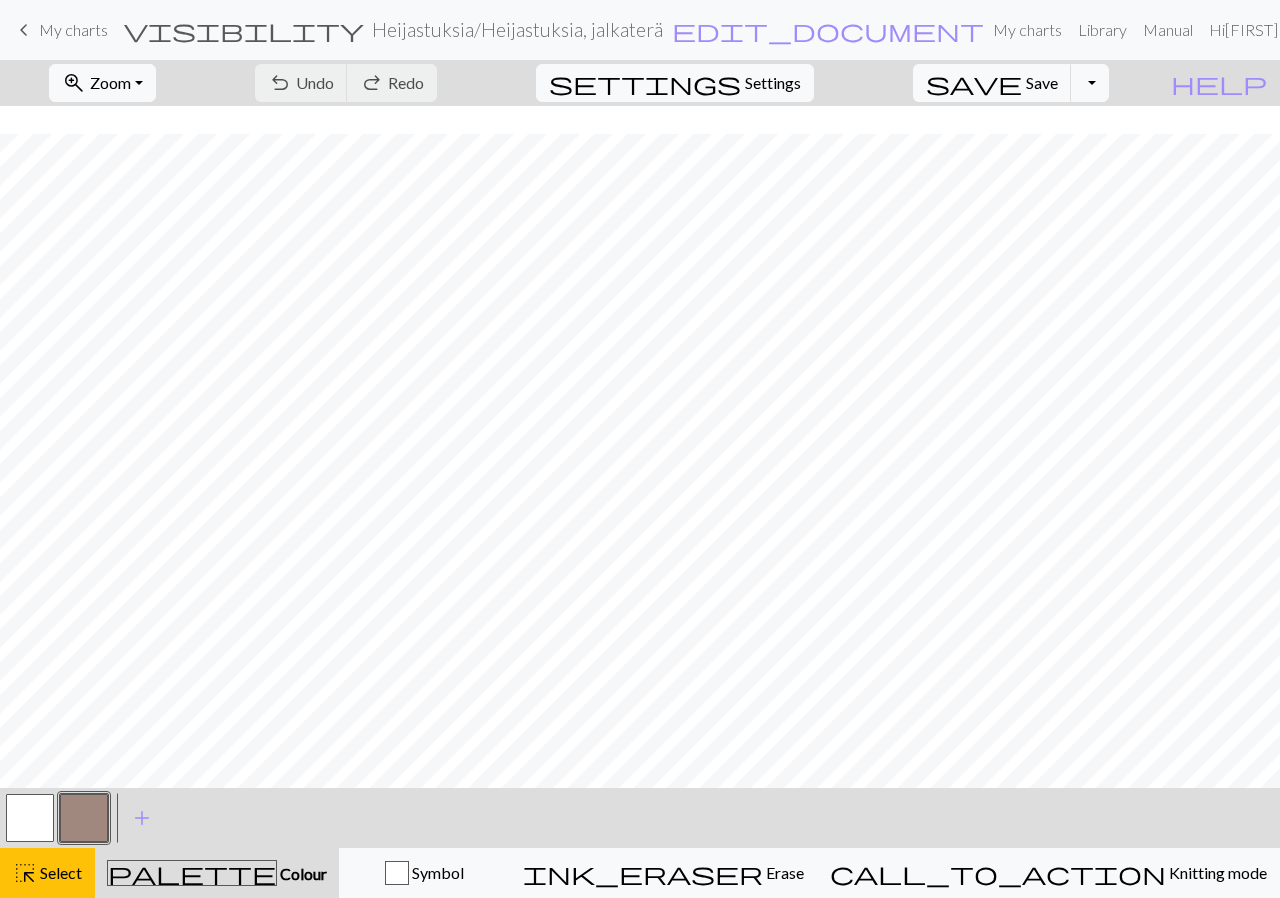 scroll, scrollTop: 148, scrollLeft: 0, axis: vertical 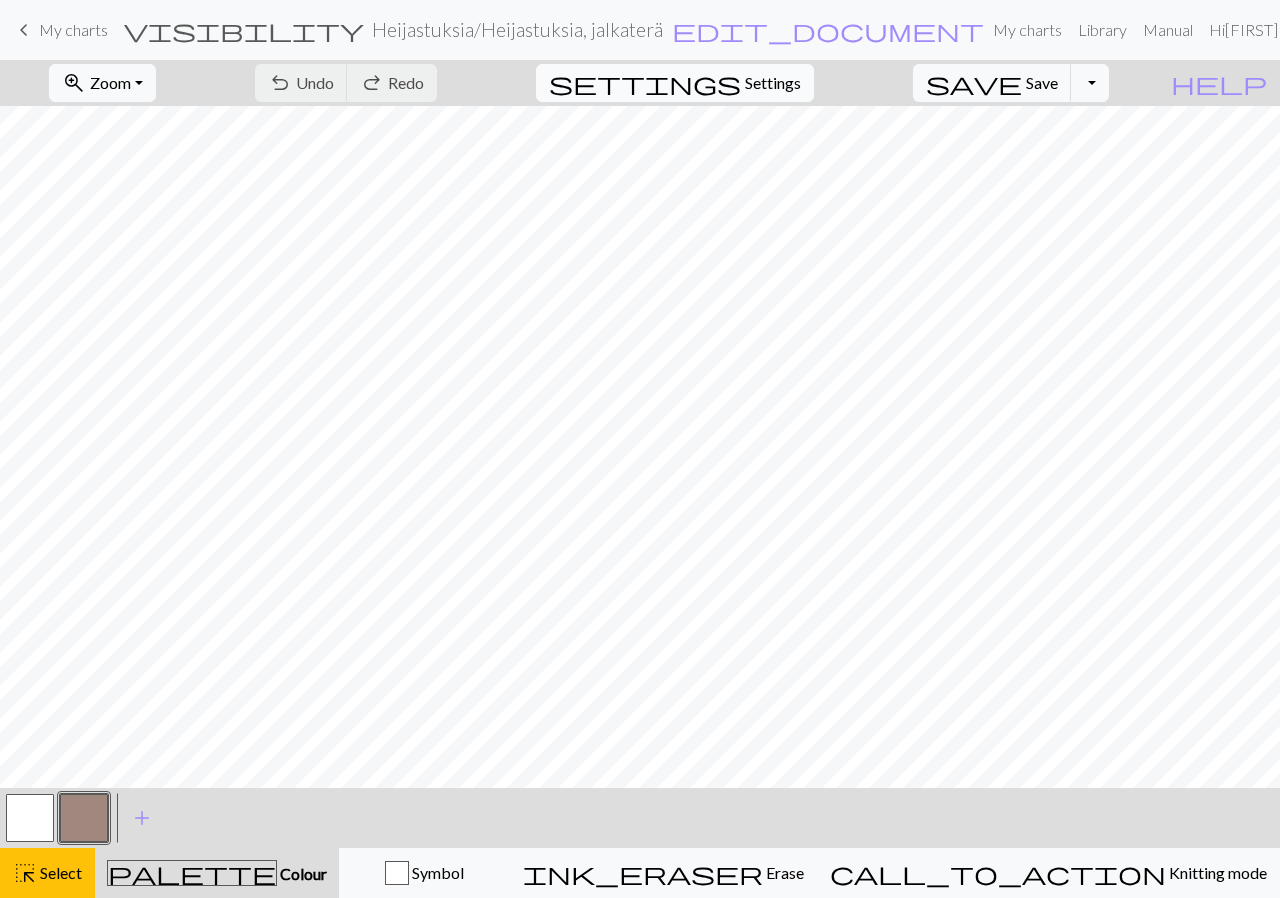 click on "Settings" at bounding box center [773, 83] 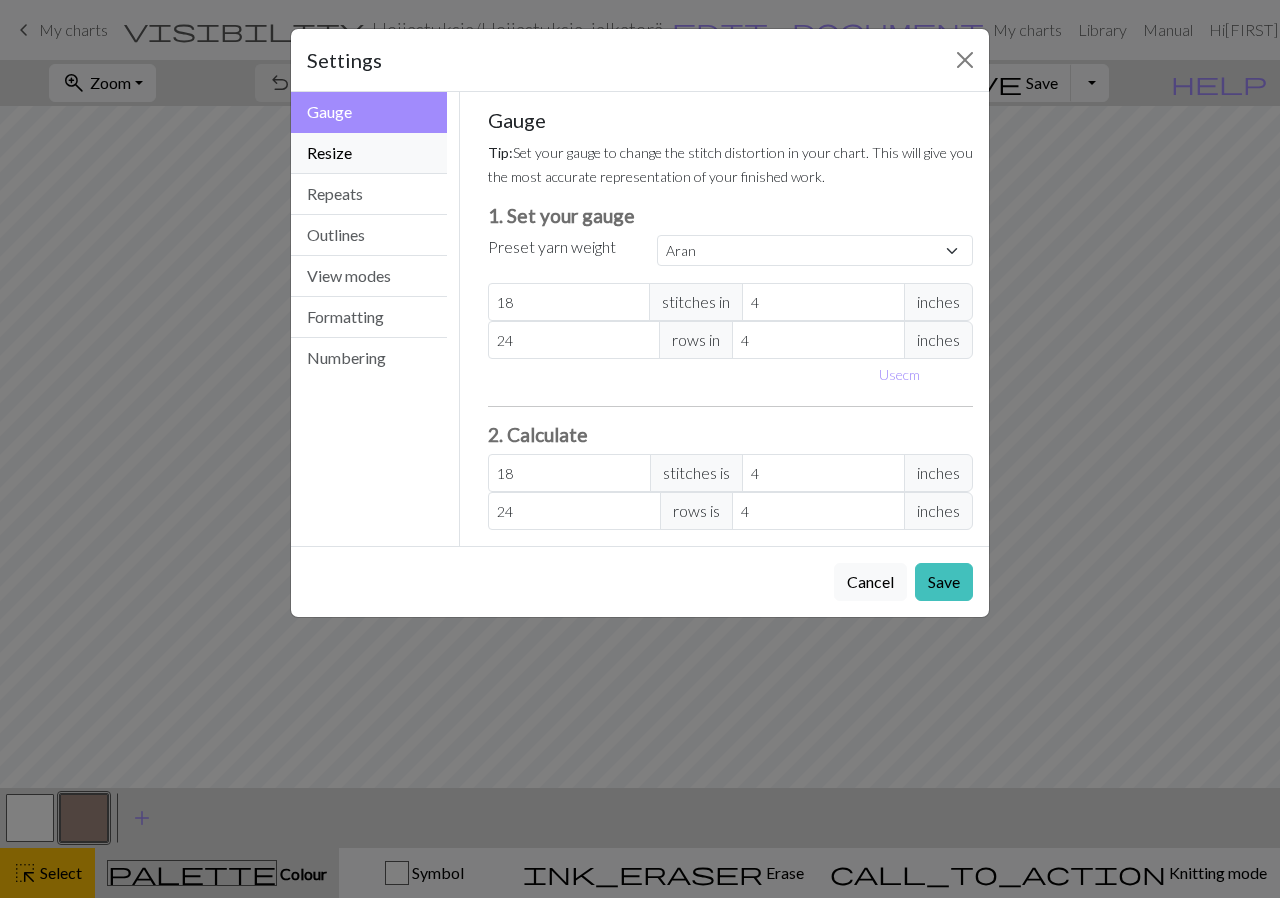 click on "Resize" at bounding box center [369, 153] 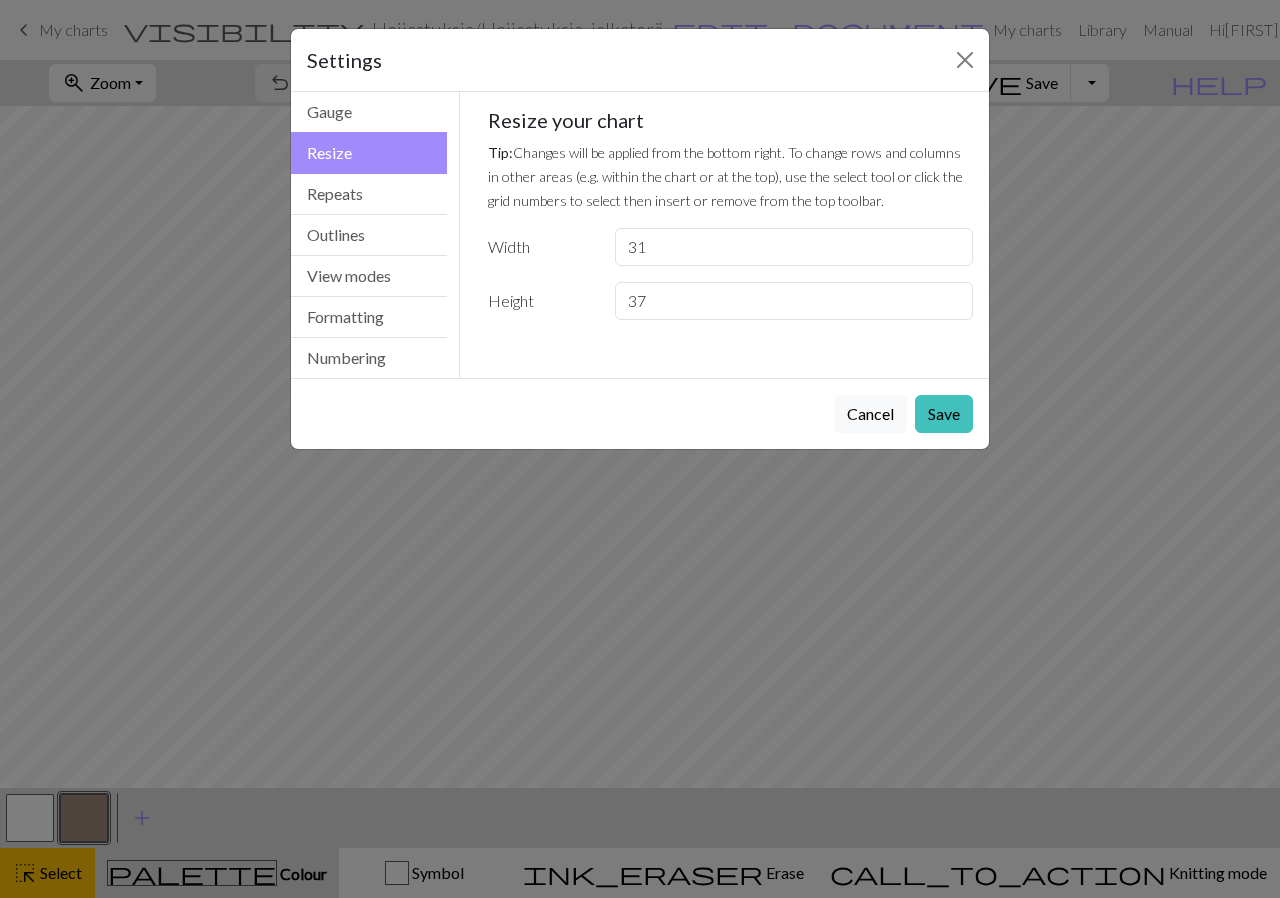 type on "31" 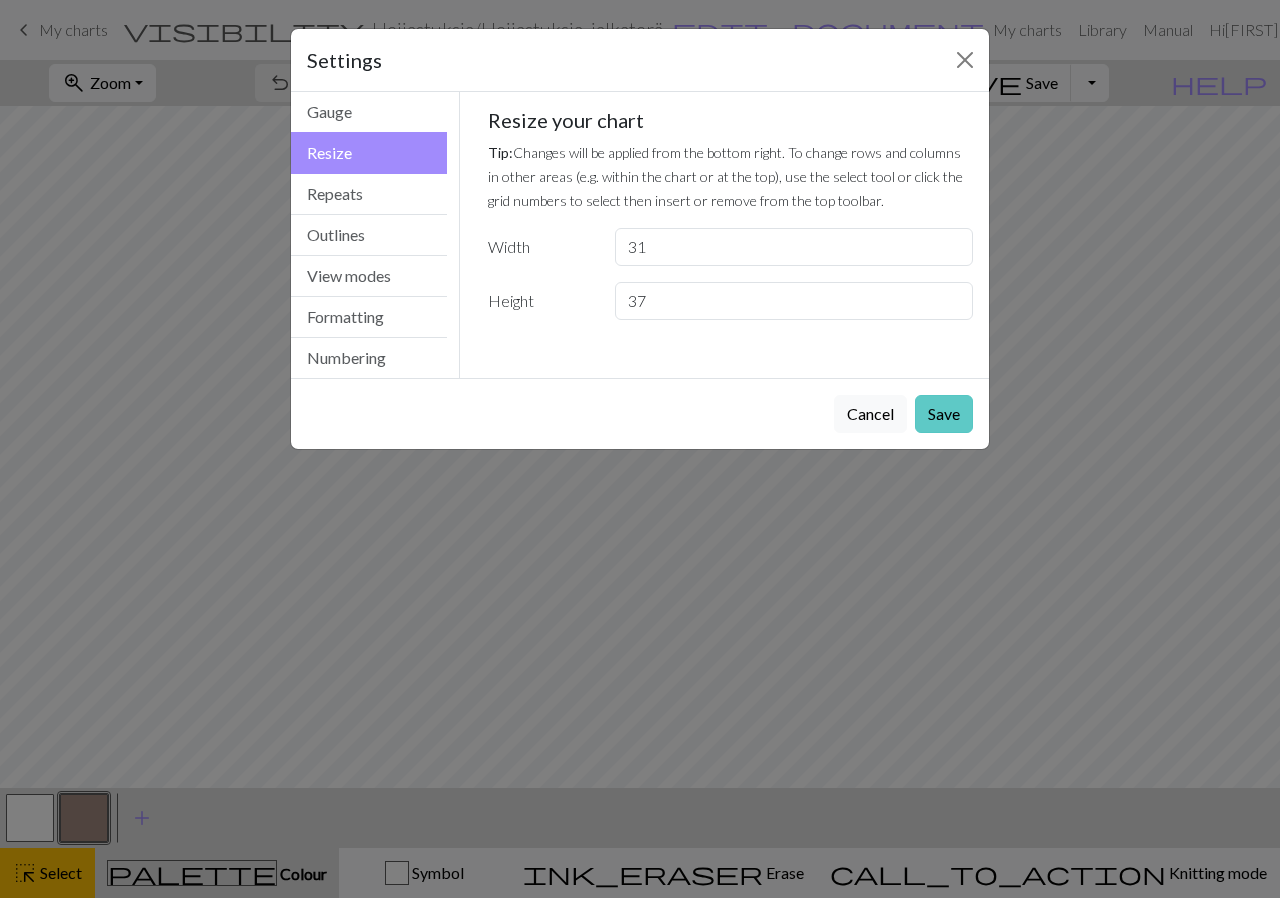 click on "Save" at bounding box center [944, 414] 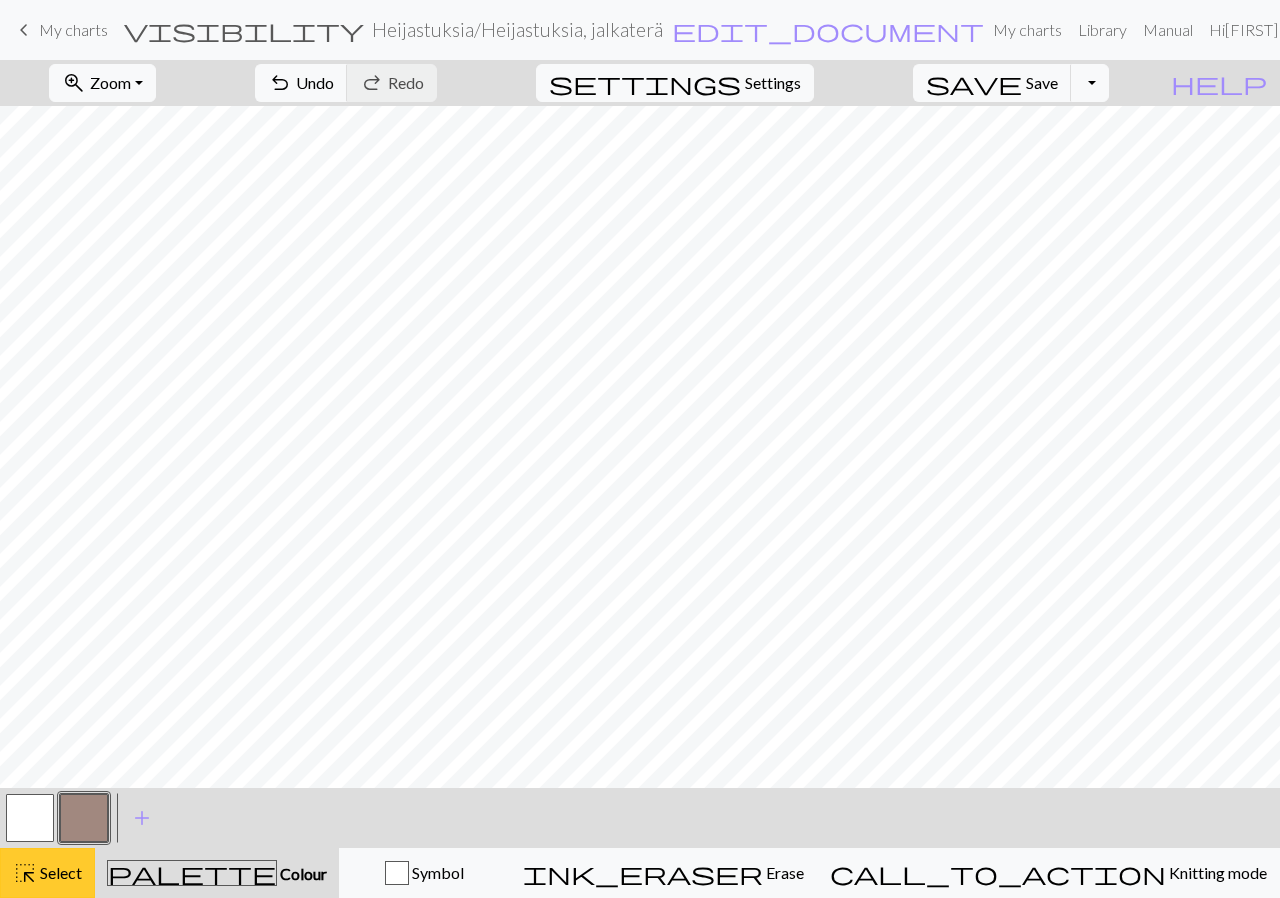 click on "Select" at bounding box center (59, 872) 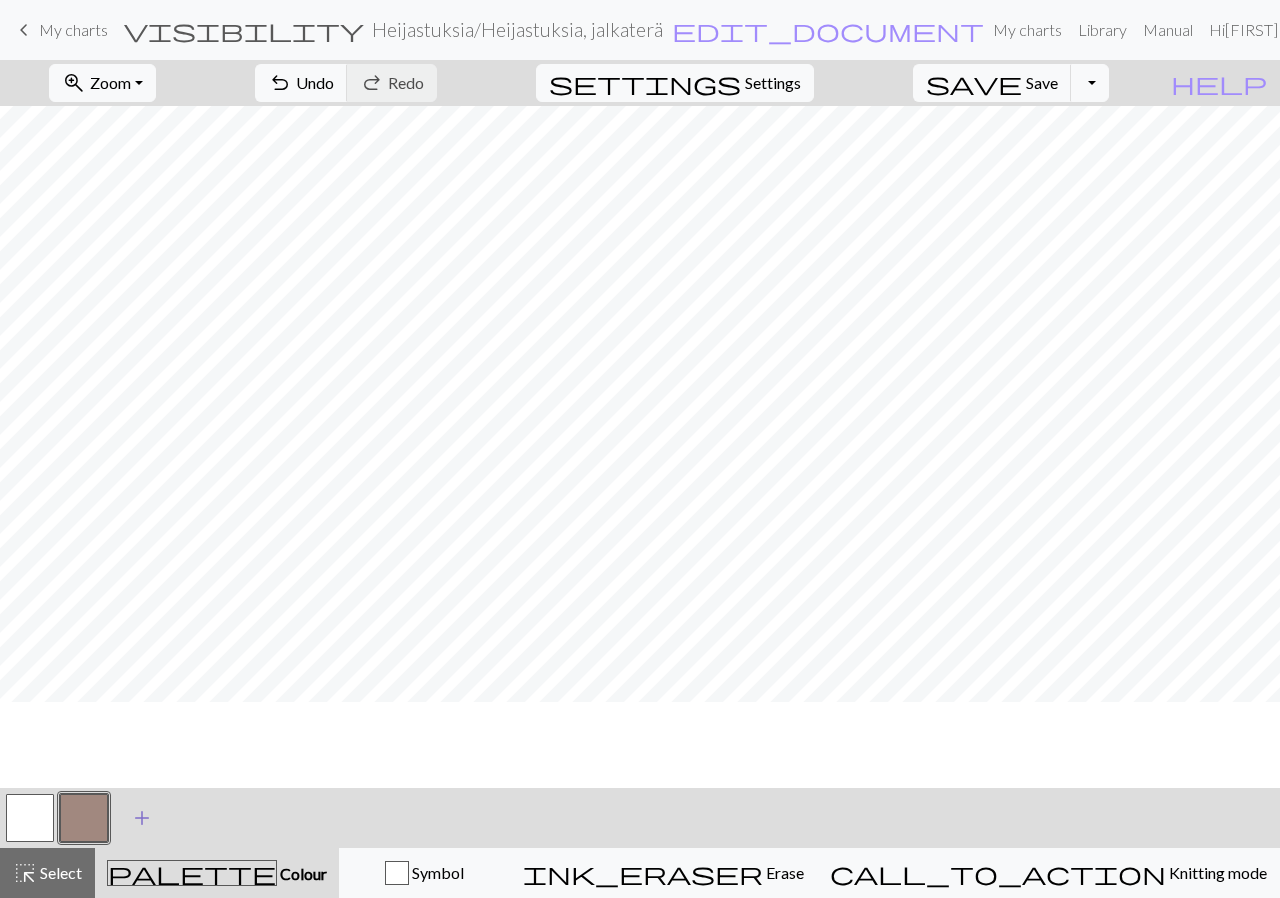 scroll, scrollTop: 0, scrollLeft: 0, axis: both 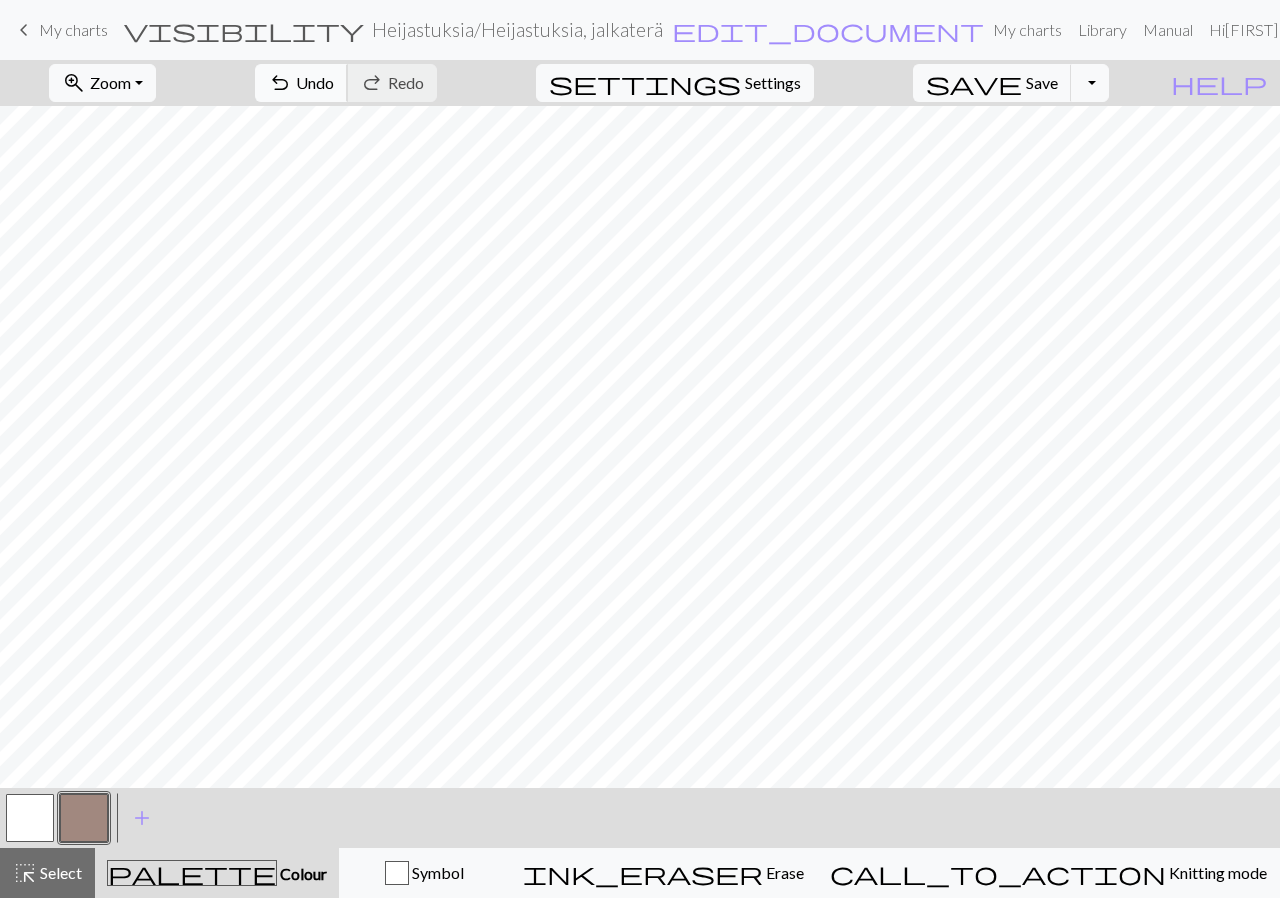click on "undo" at bounding box center [280, 83] 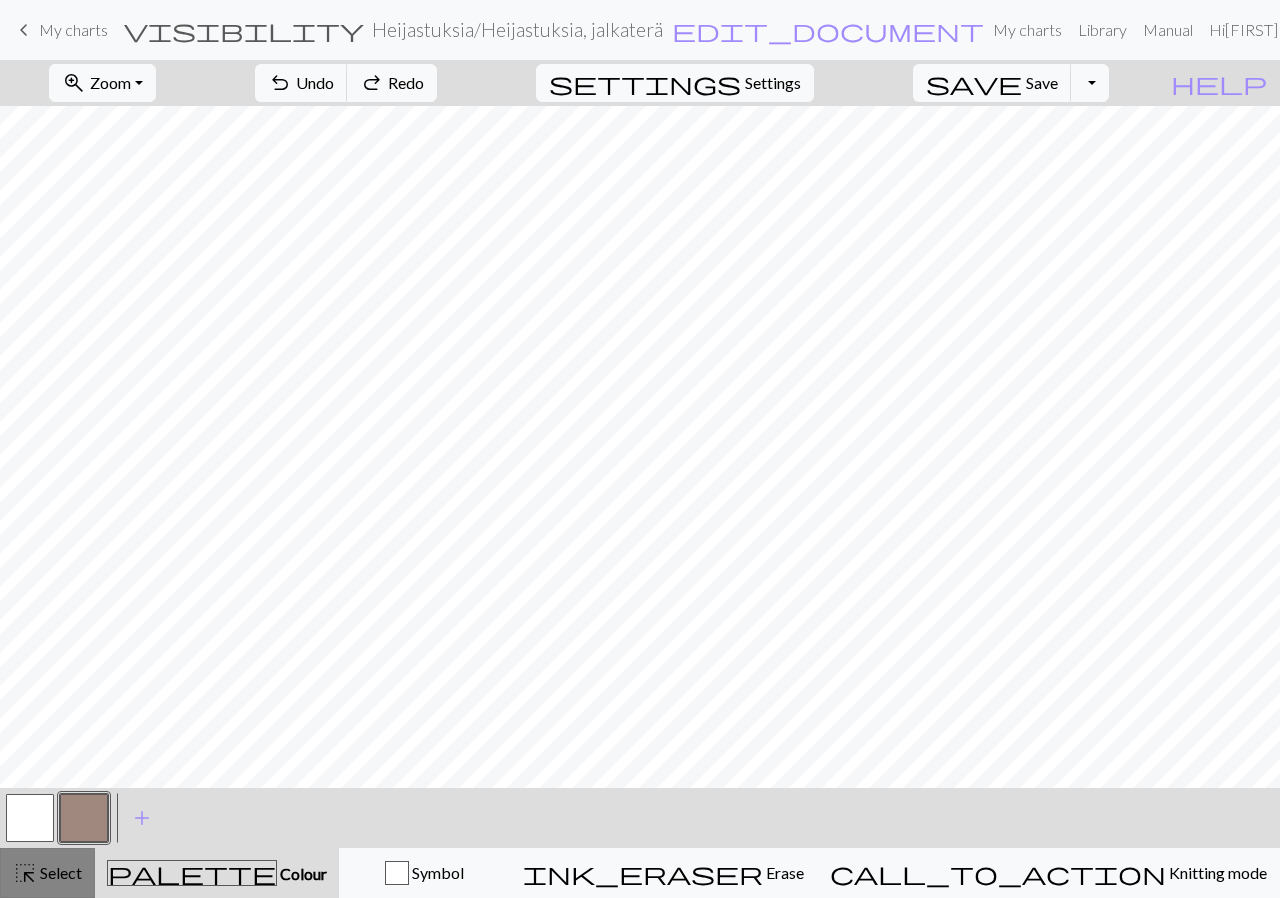 click on "Select" at bounding box center [59, 872] 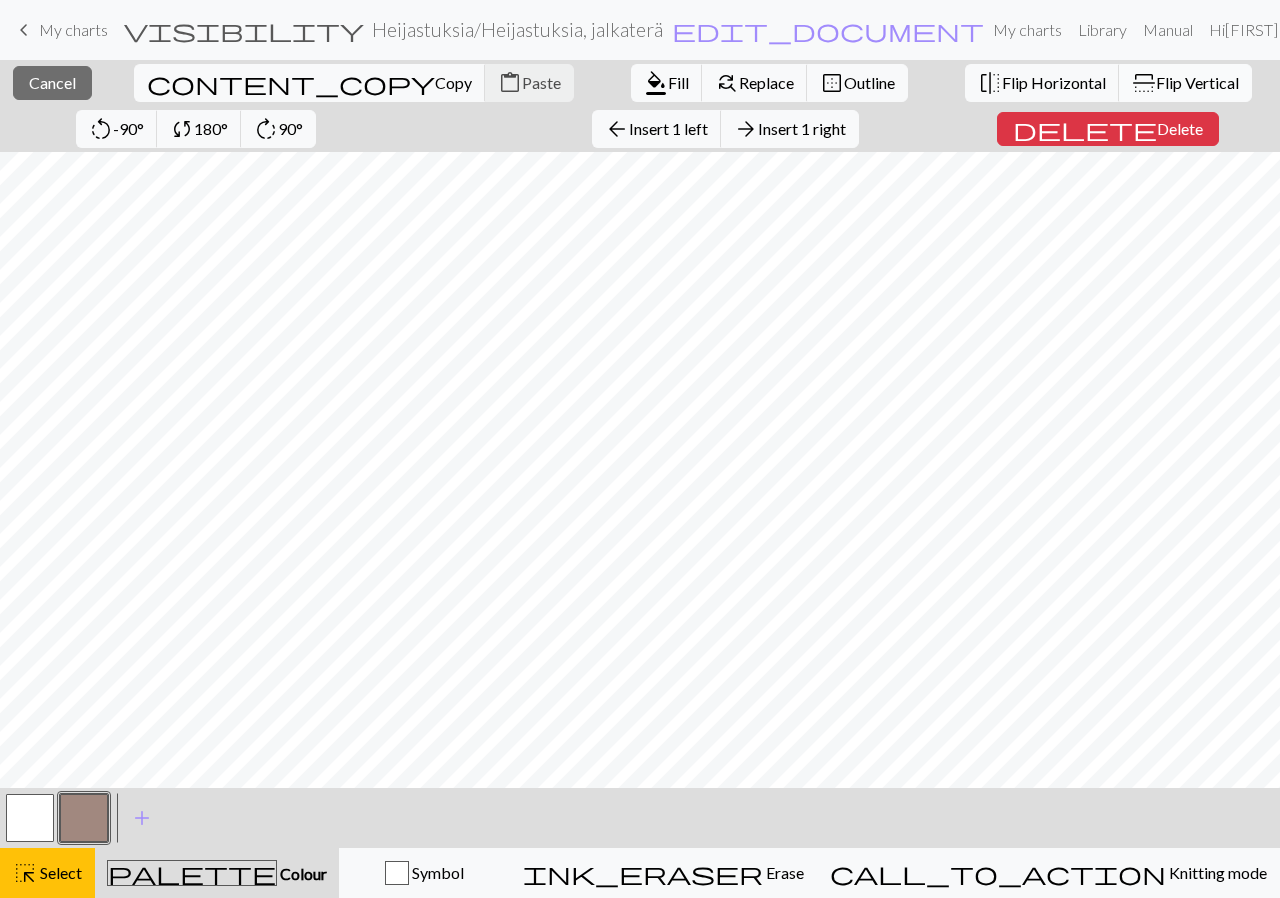 scroll, scrollTop: 0, scrollLeft: 0, axis: both 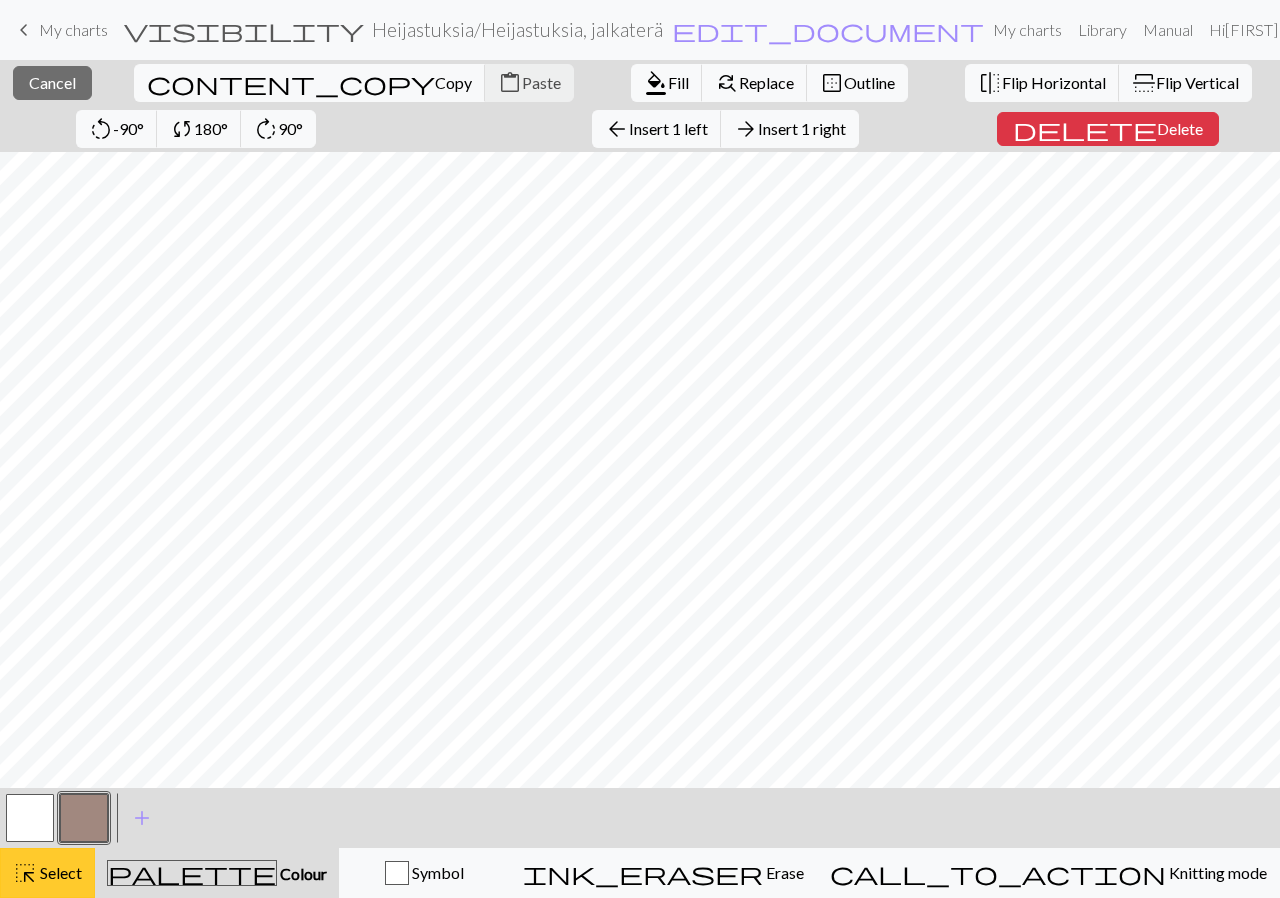 click on "Select" at bounding box center (59, 872) 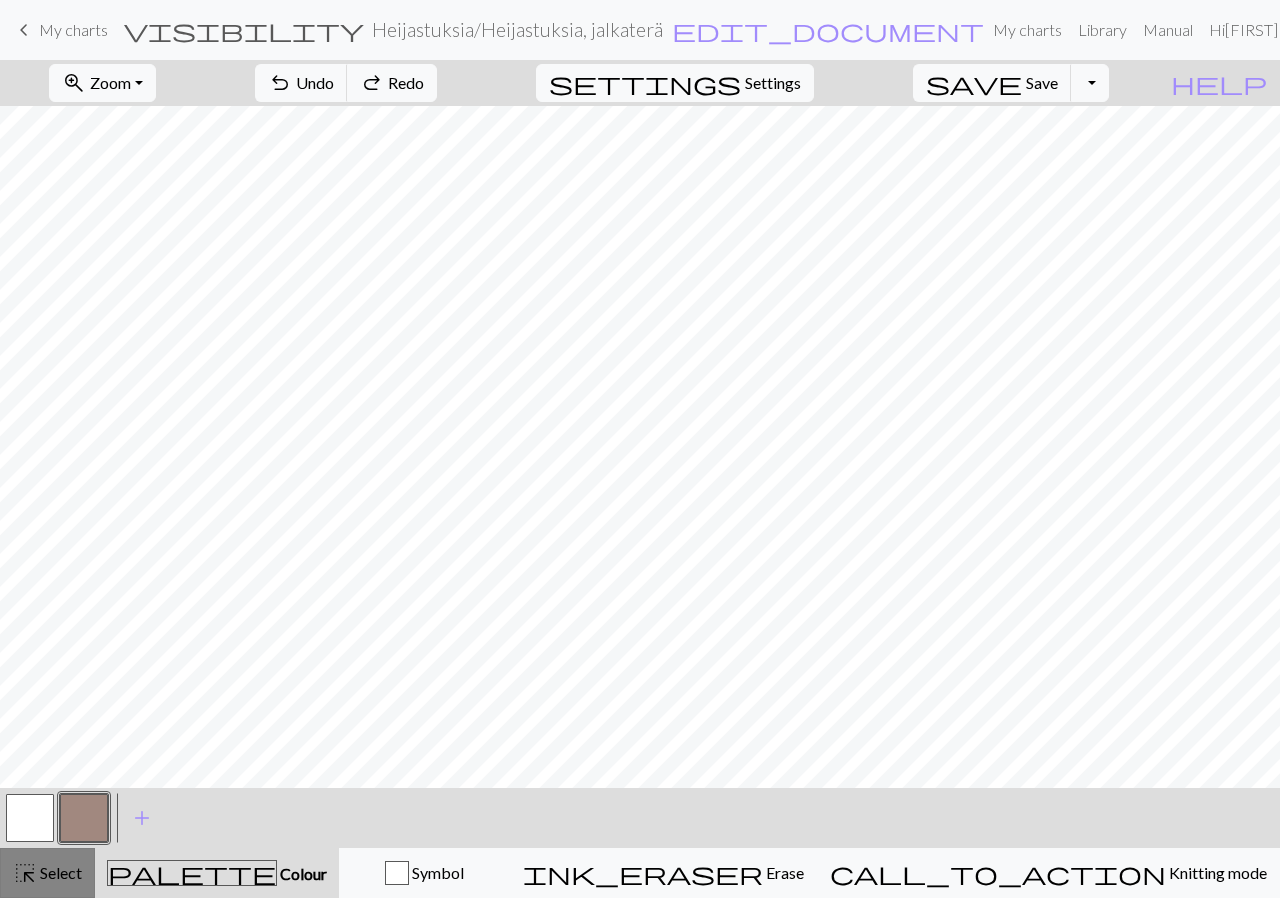 click on "Select" at bounding box center (59, 872) 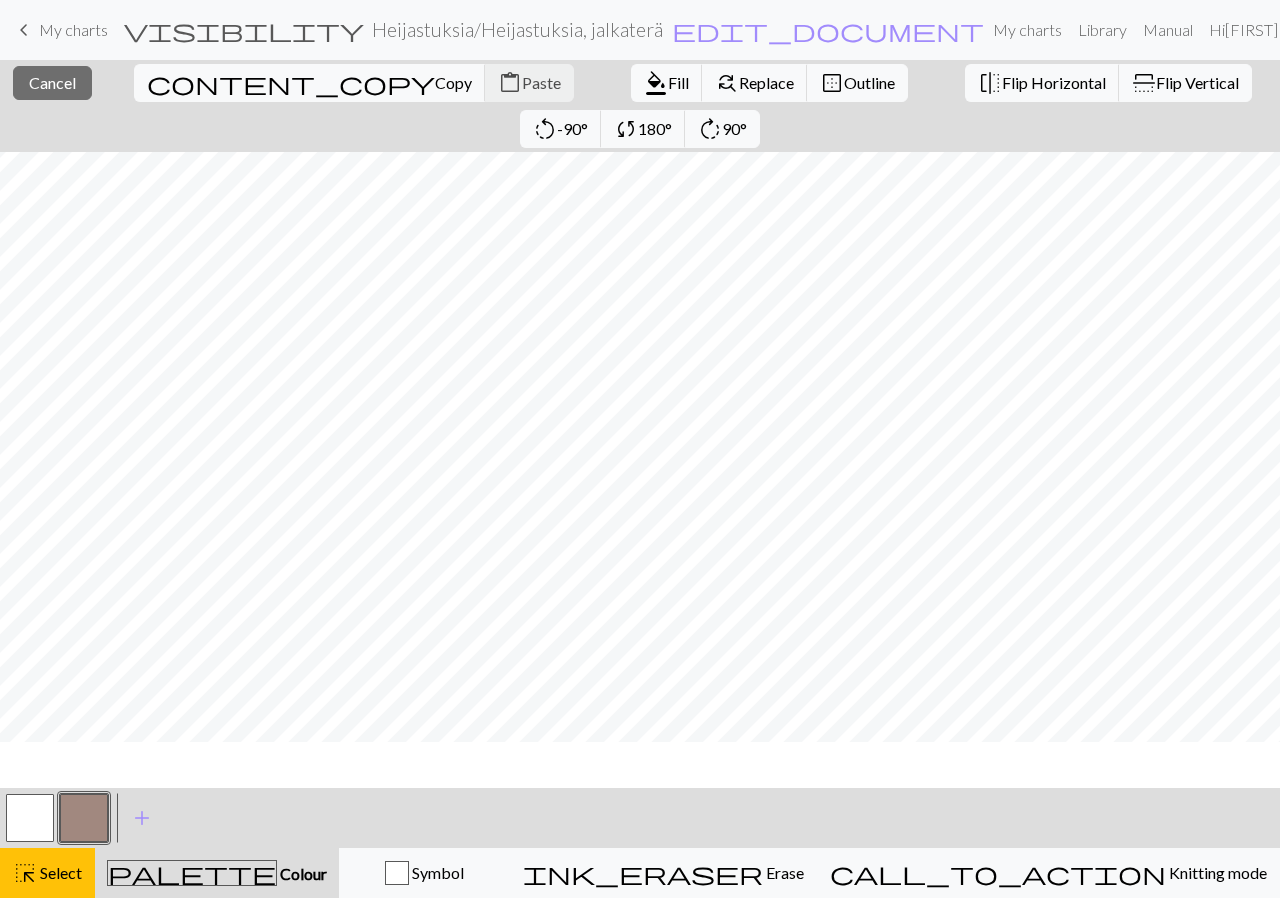 scroll, scrollTop: 148, scrollLeft: 0, axis: vertical 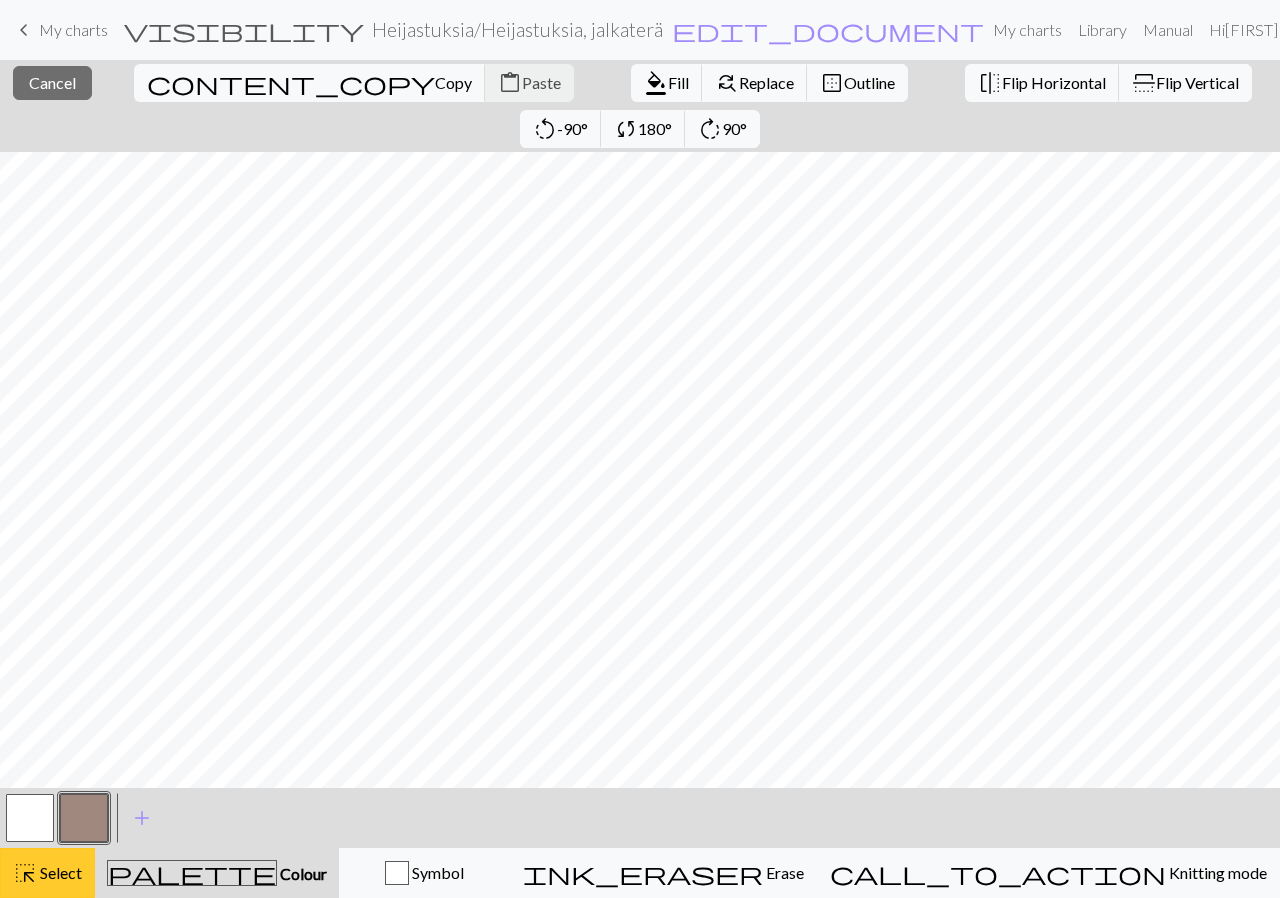 click on "highlight_alt" at bounding box center (25, 873) 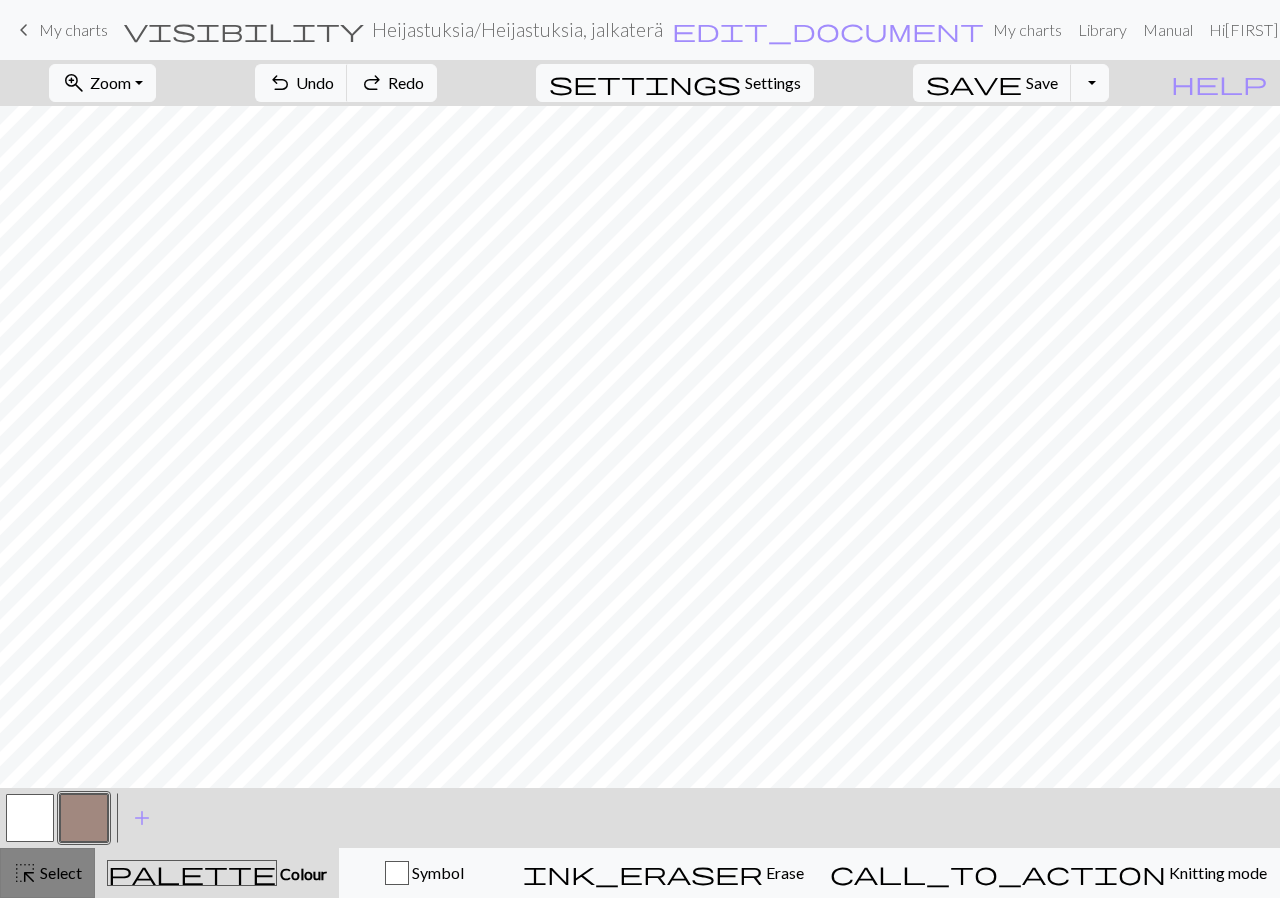click on "highlight_alt" at bounding box center [25, 873] 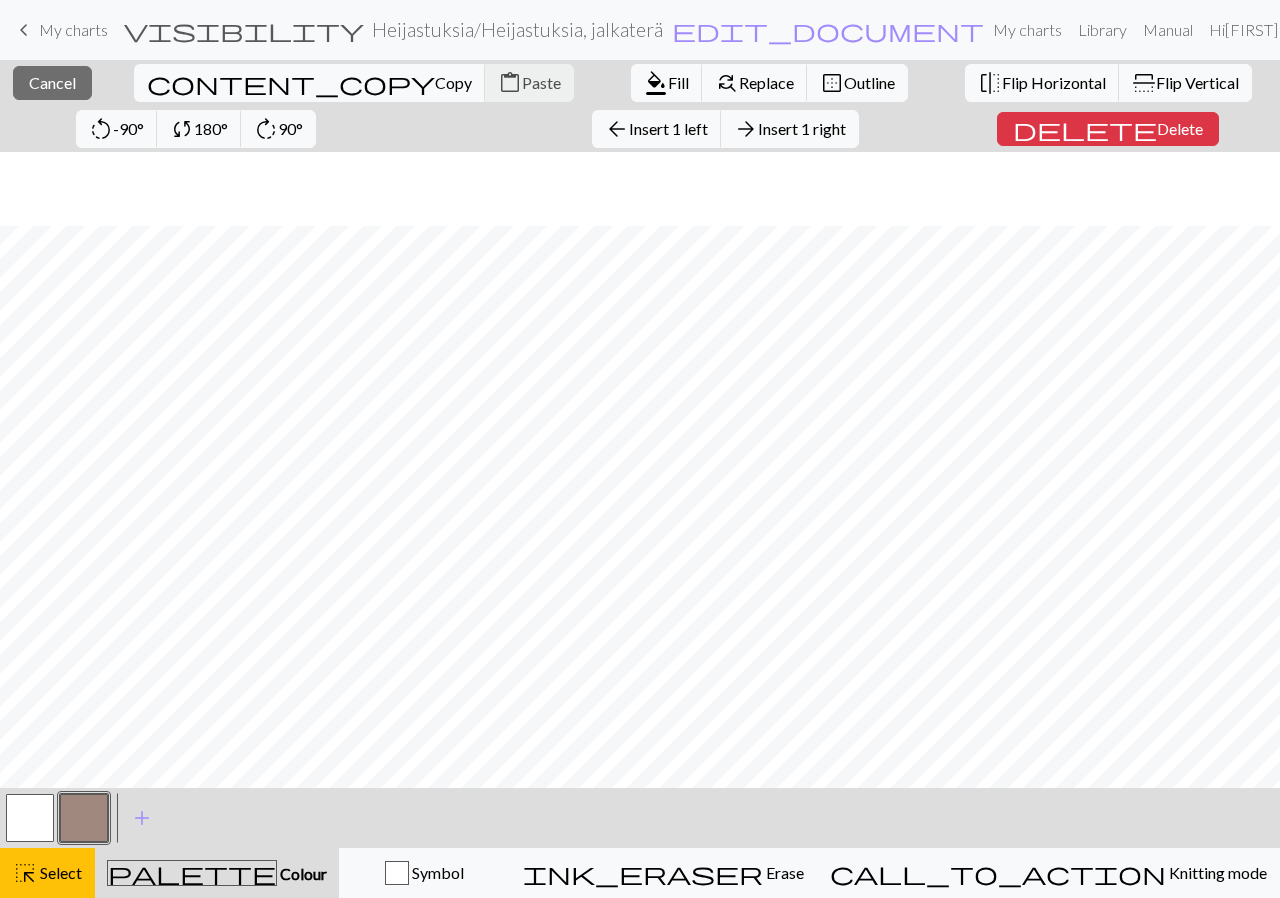 scroll, scrollTop: 194, scrollLeft: 0, axis: vertical 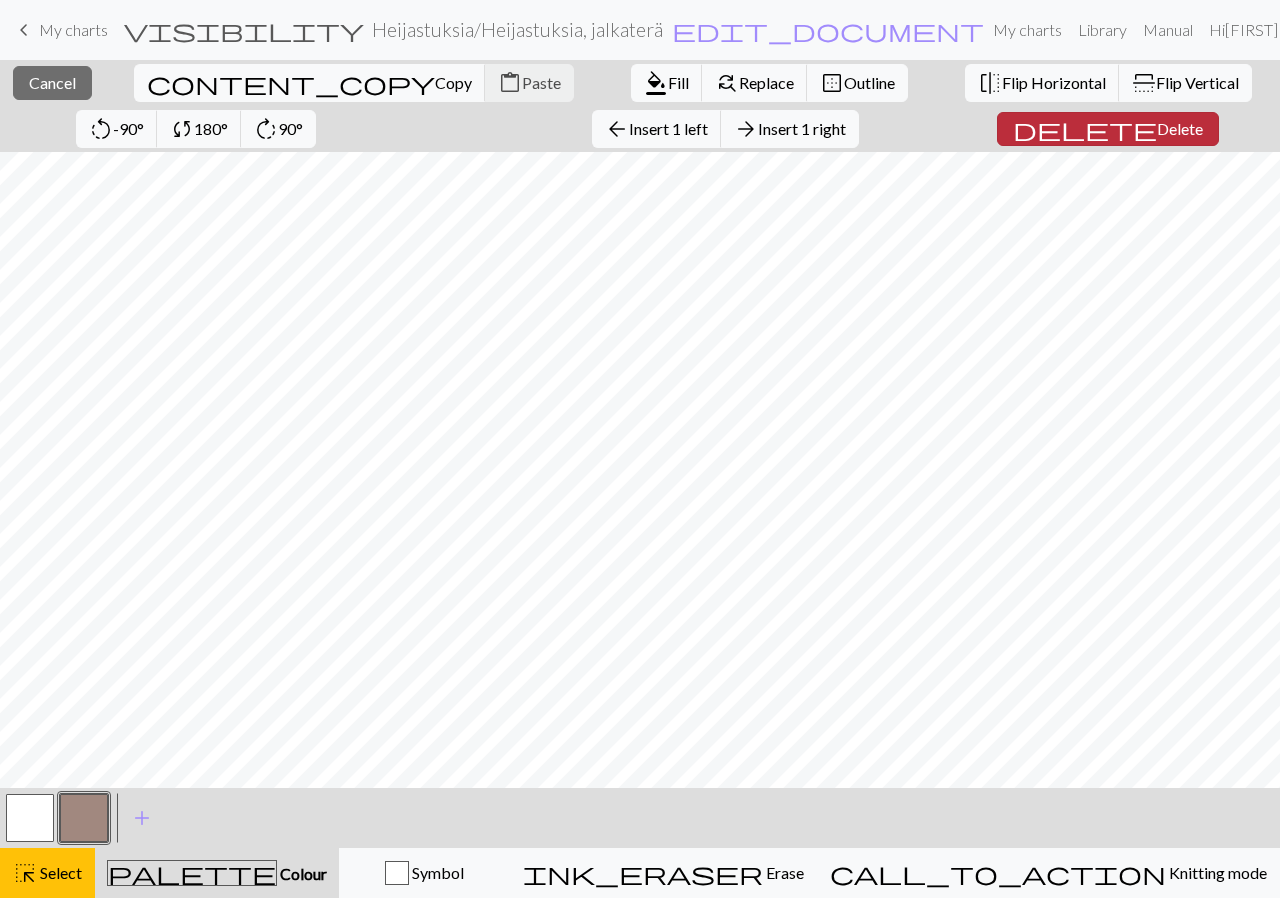 click on "Delete" at bounding box center [1180, 128] 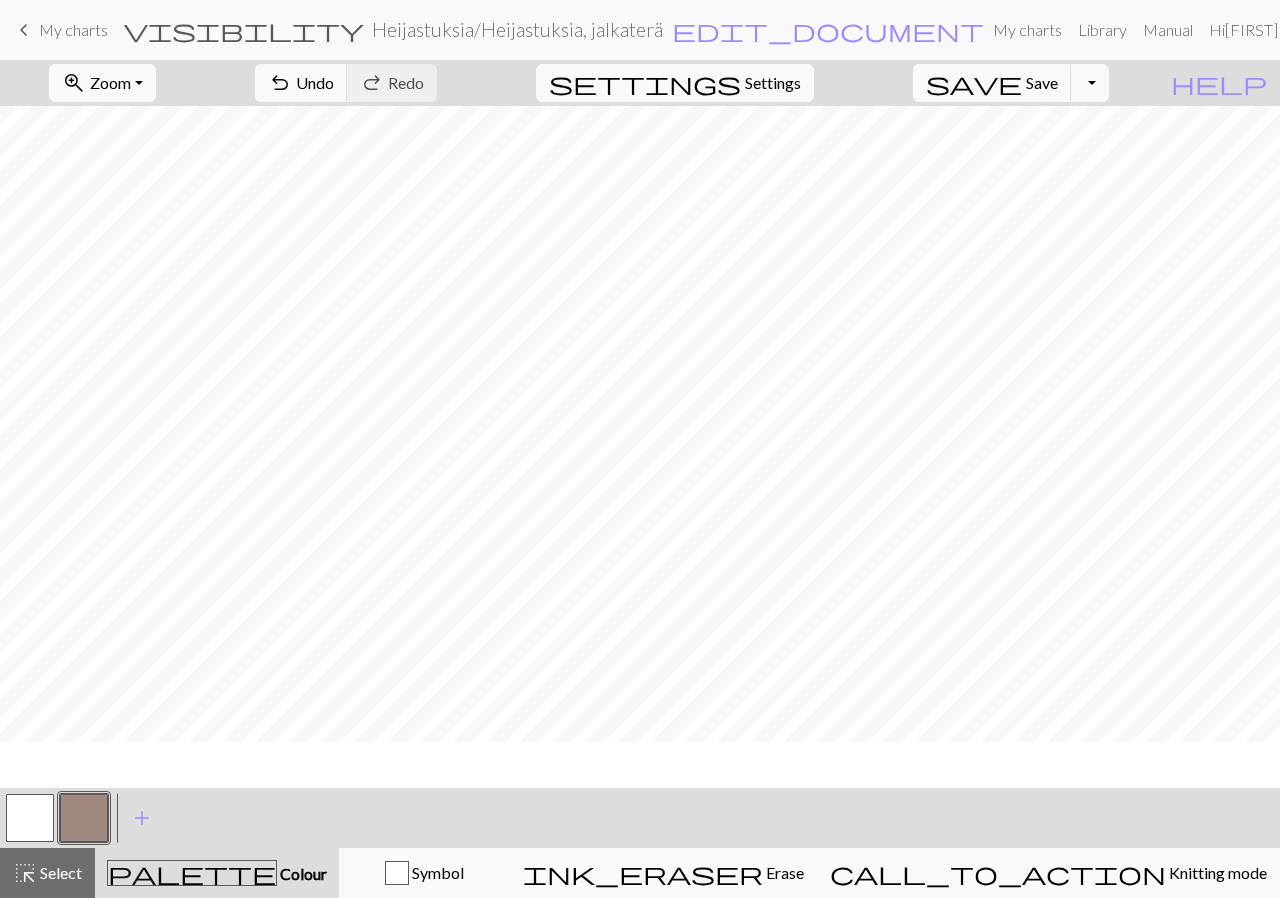 scroll, scrollTop: 148, scrollLeft: 0, axis: vertical 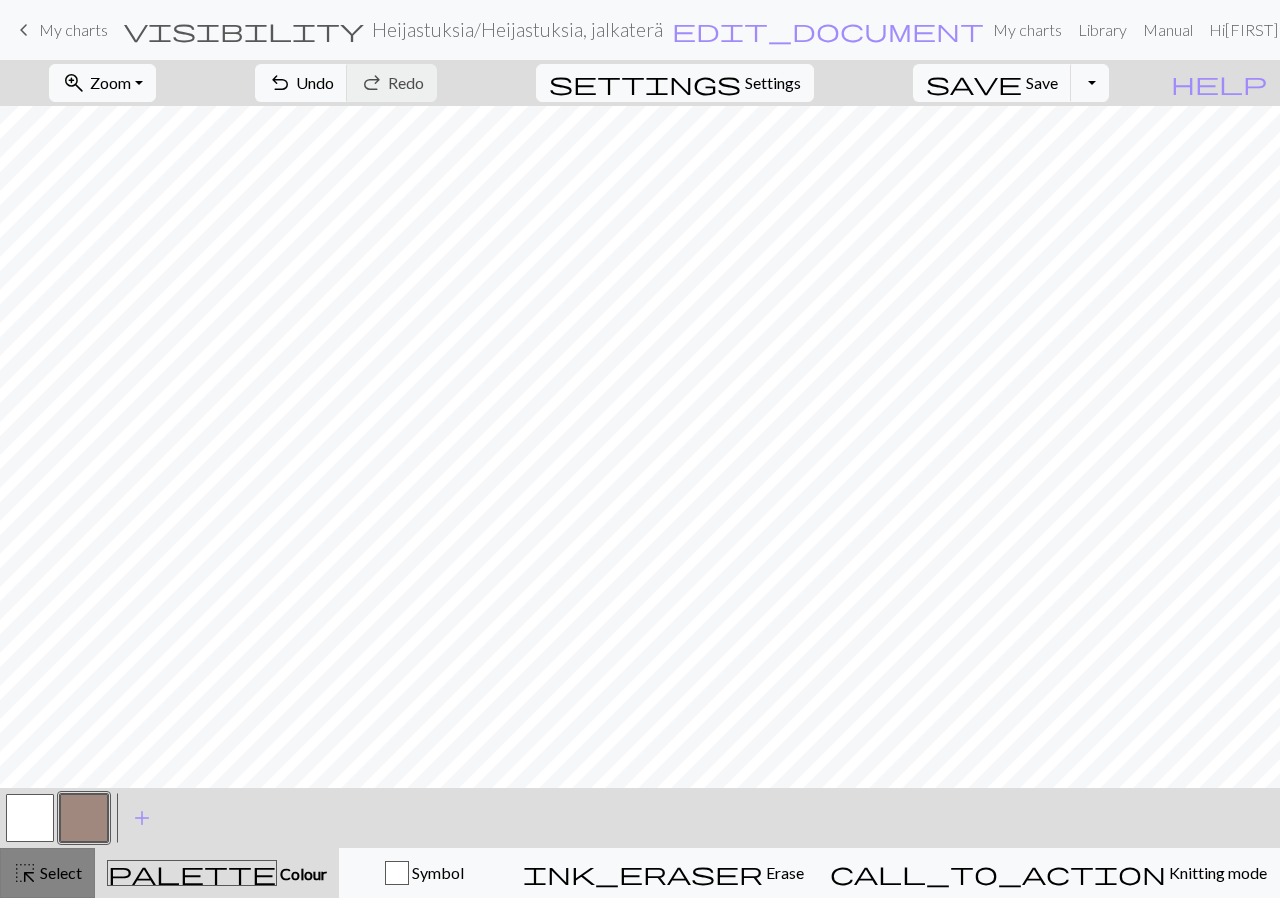 click on "highlight_alt   Select   Select" at bounding box center [47, 873] 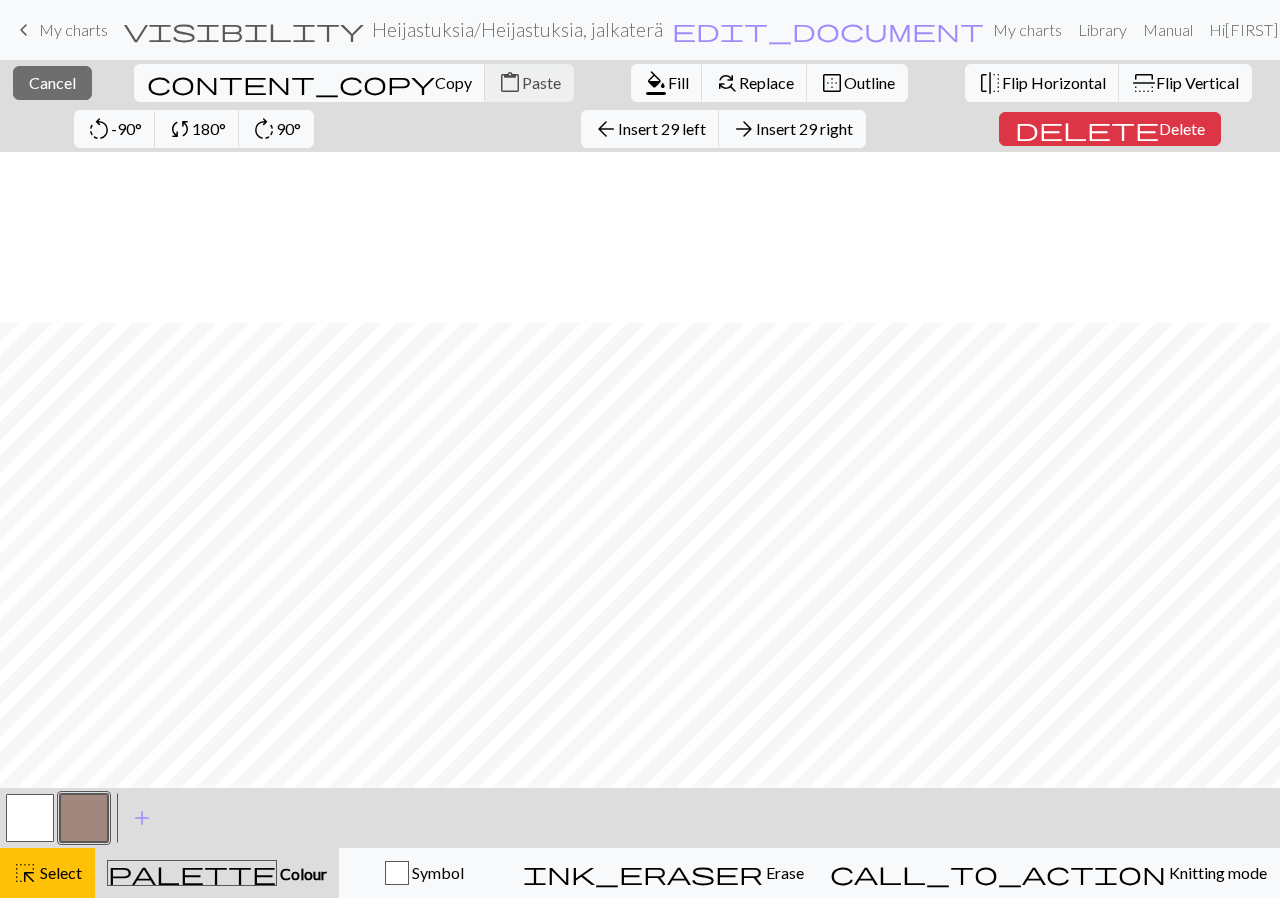 scroll, scrollTop: 194, scrollLeft: 0, axis: vertical 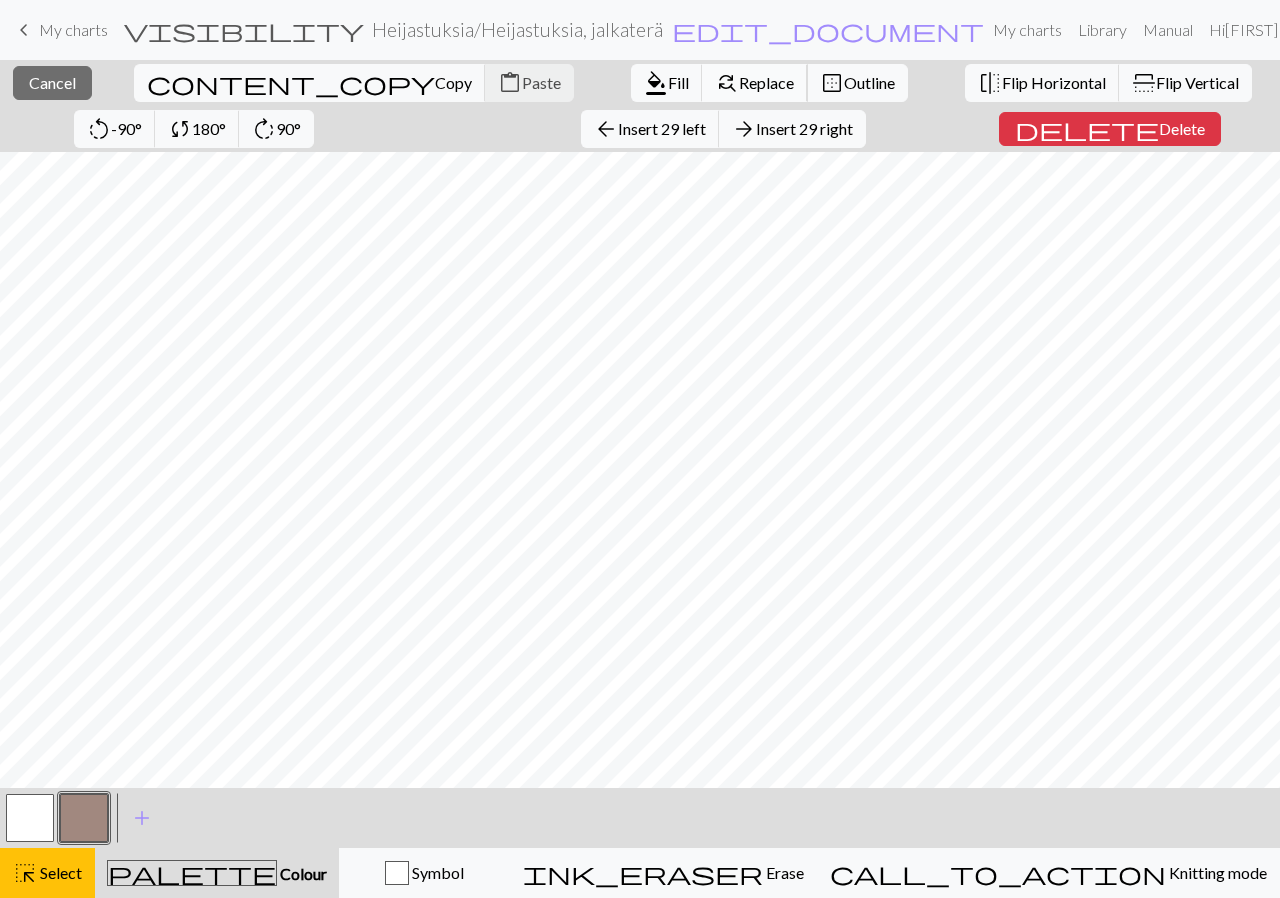 click on "Replace" at bounding box center [766, 82] 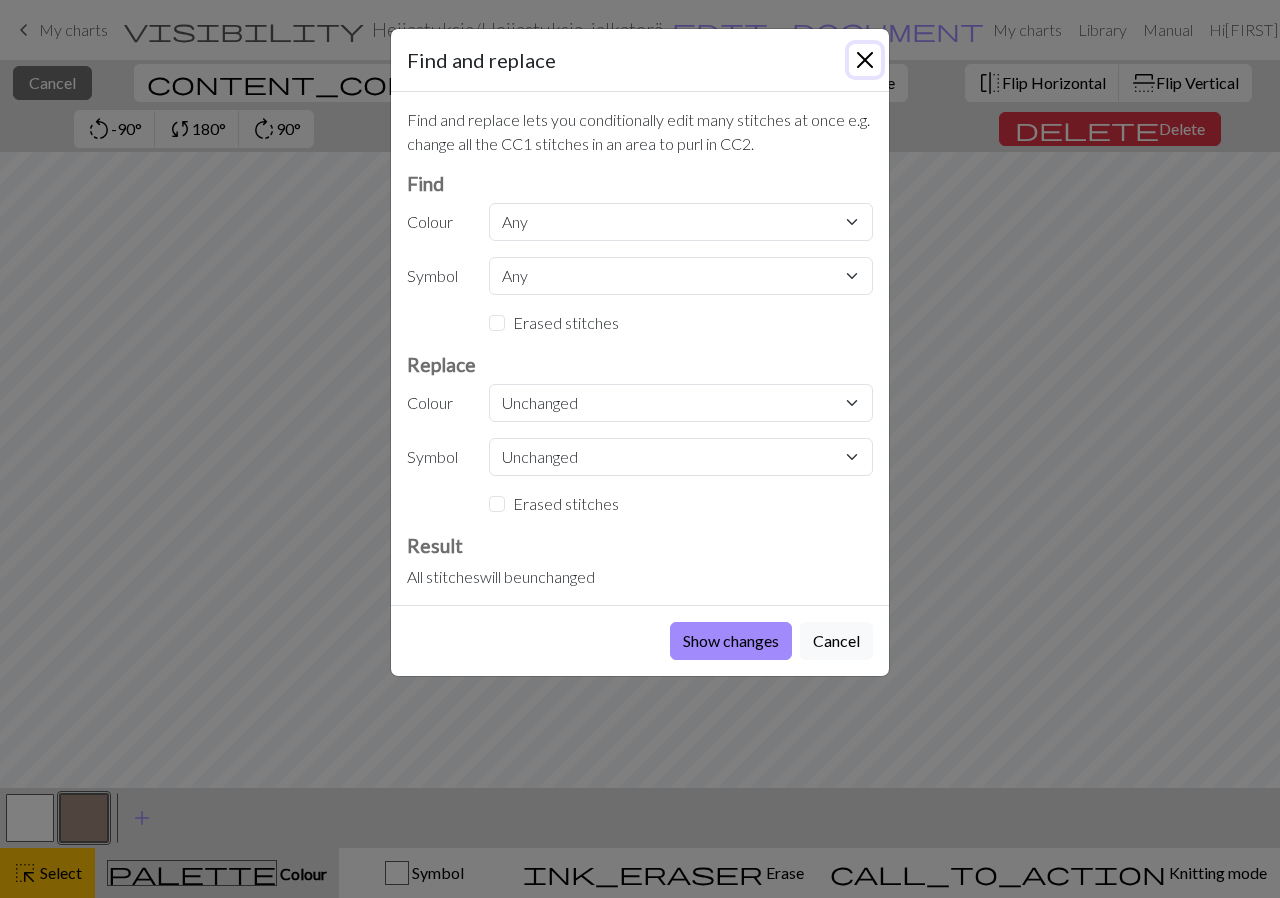 click at bounding box center (865, 60) 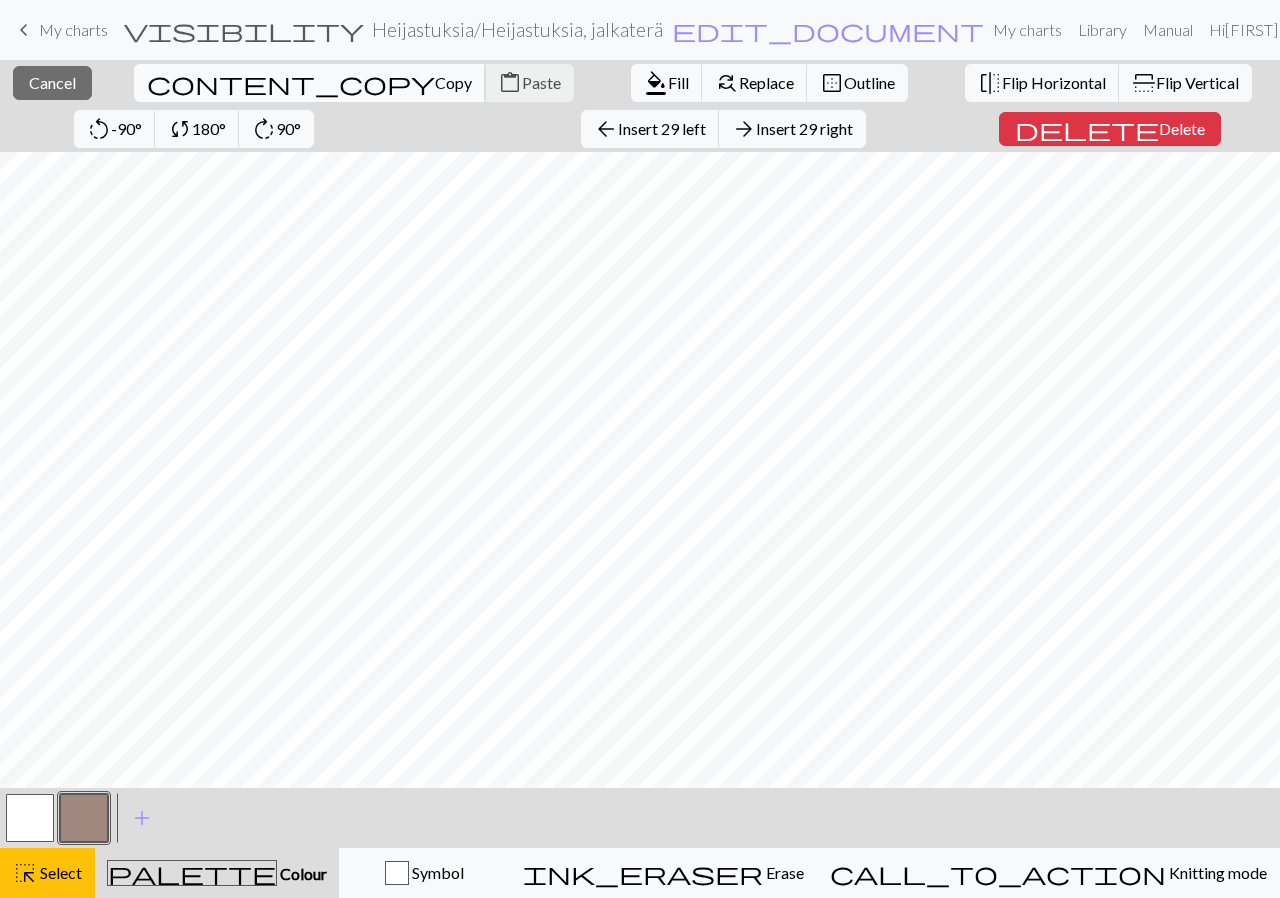 click on "Copy" at bounding box center [453, 82] 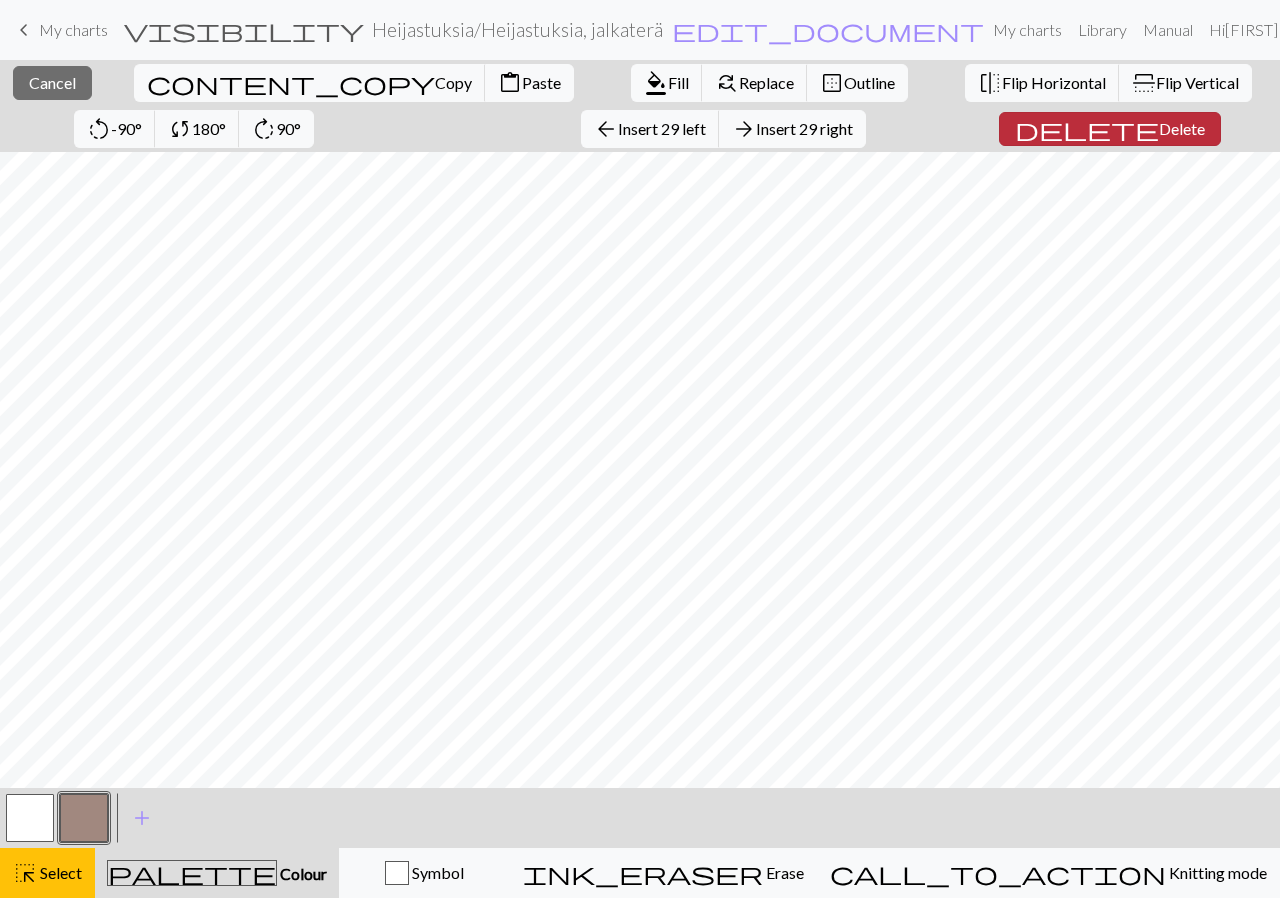 click on "Delete" at bounding box center [1182, 128] 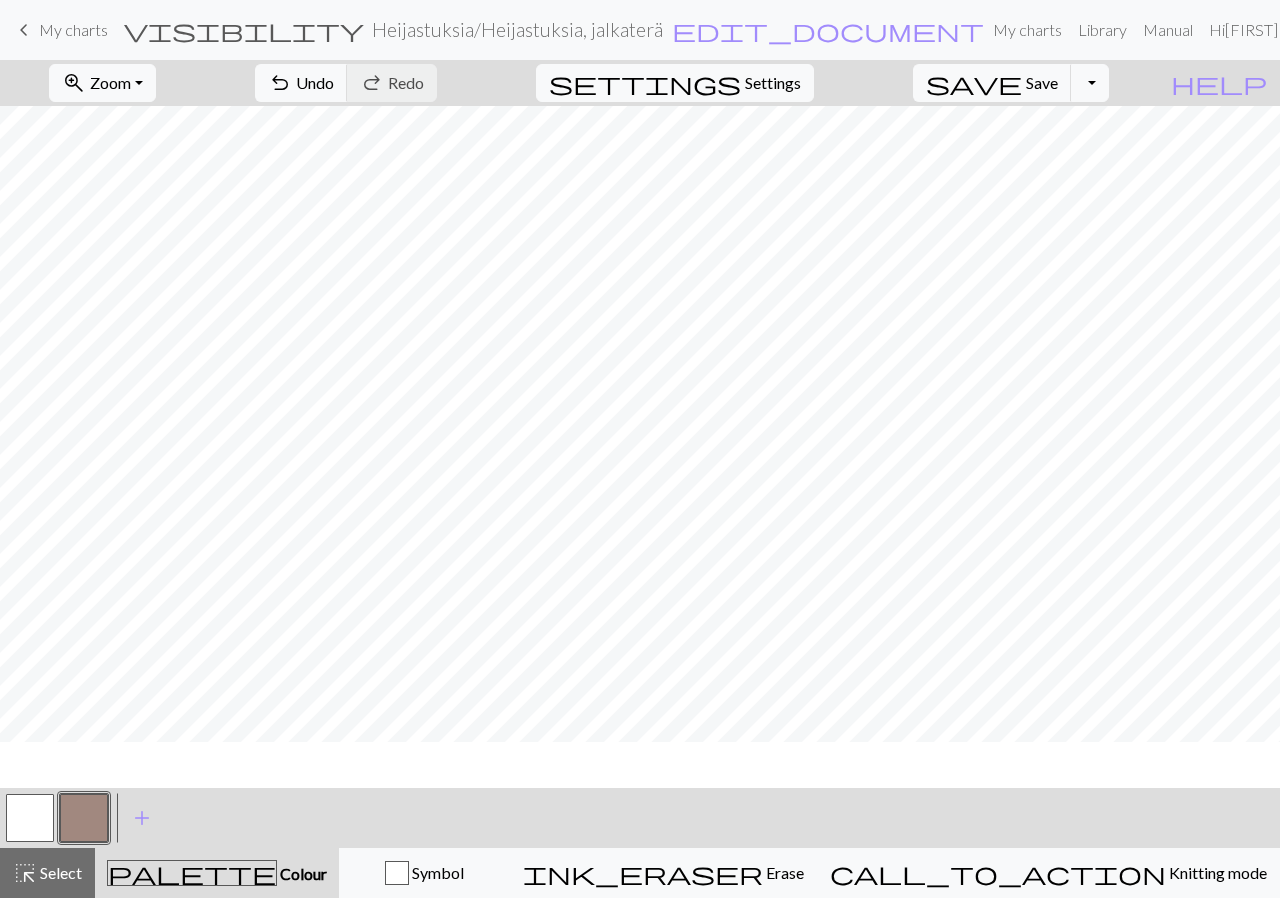 scroll, scrollTop: 148, scrollLeft: 0, axis: vertical 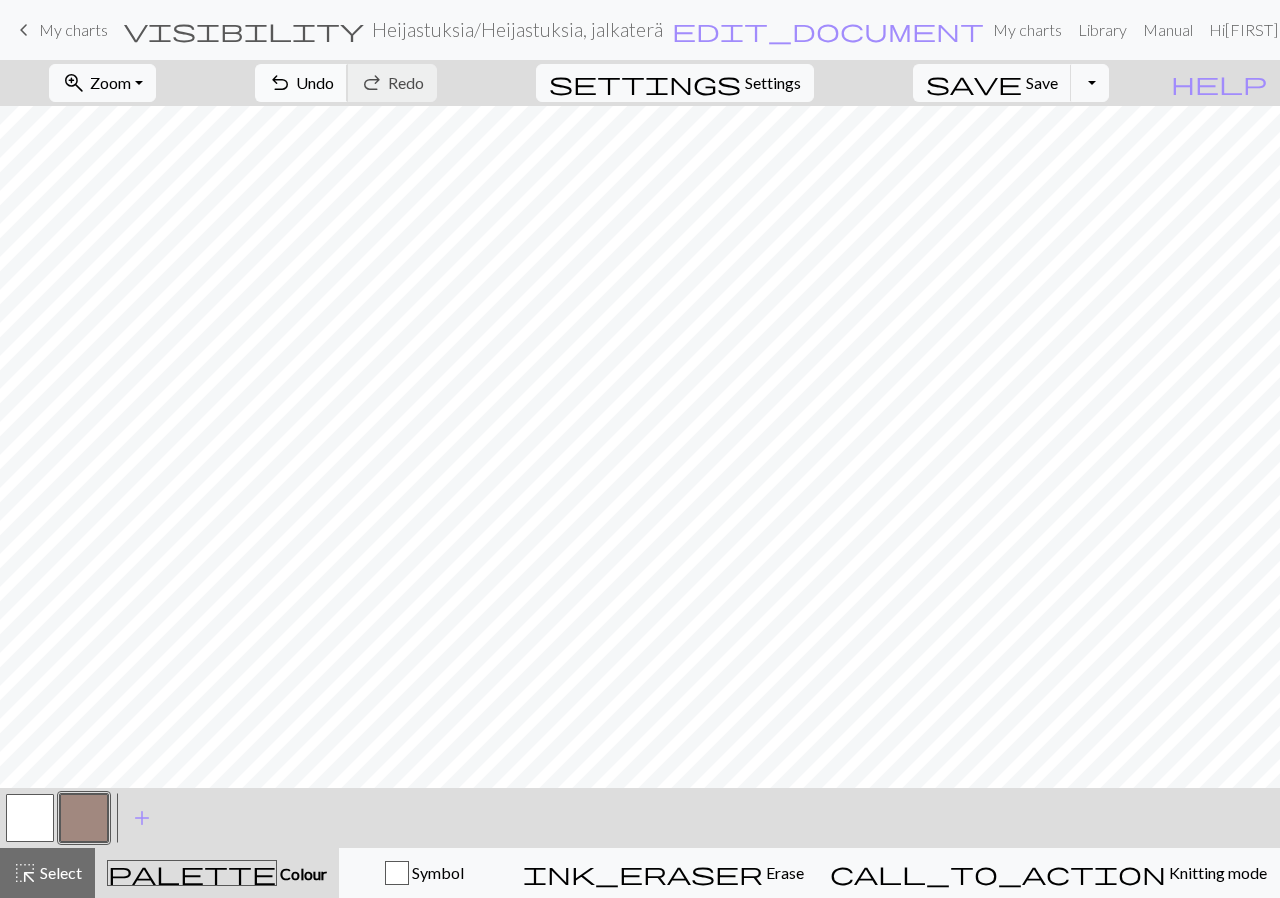 click on "Undo" at bounding box center [315, 82] 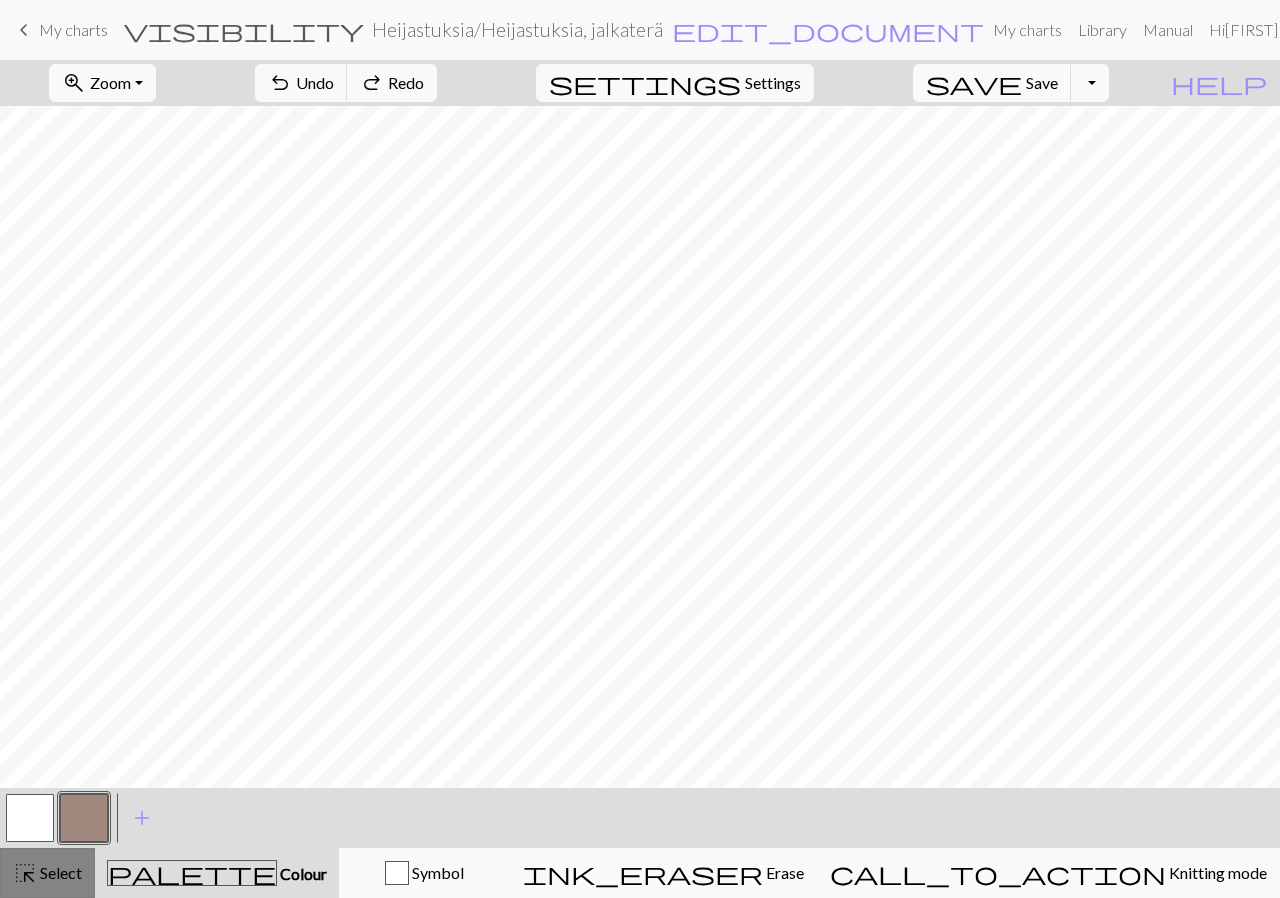 click on "Select" at bounding box center (59, 872) 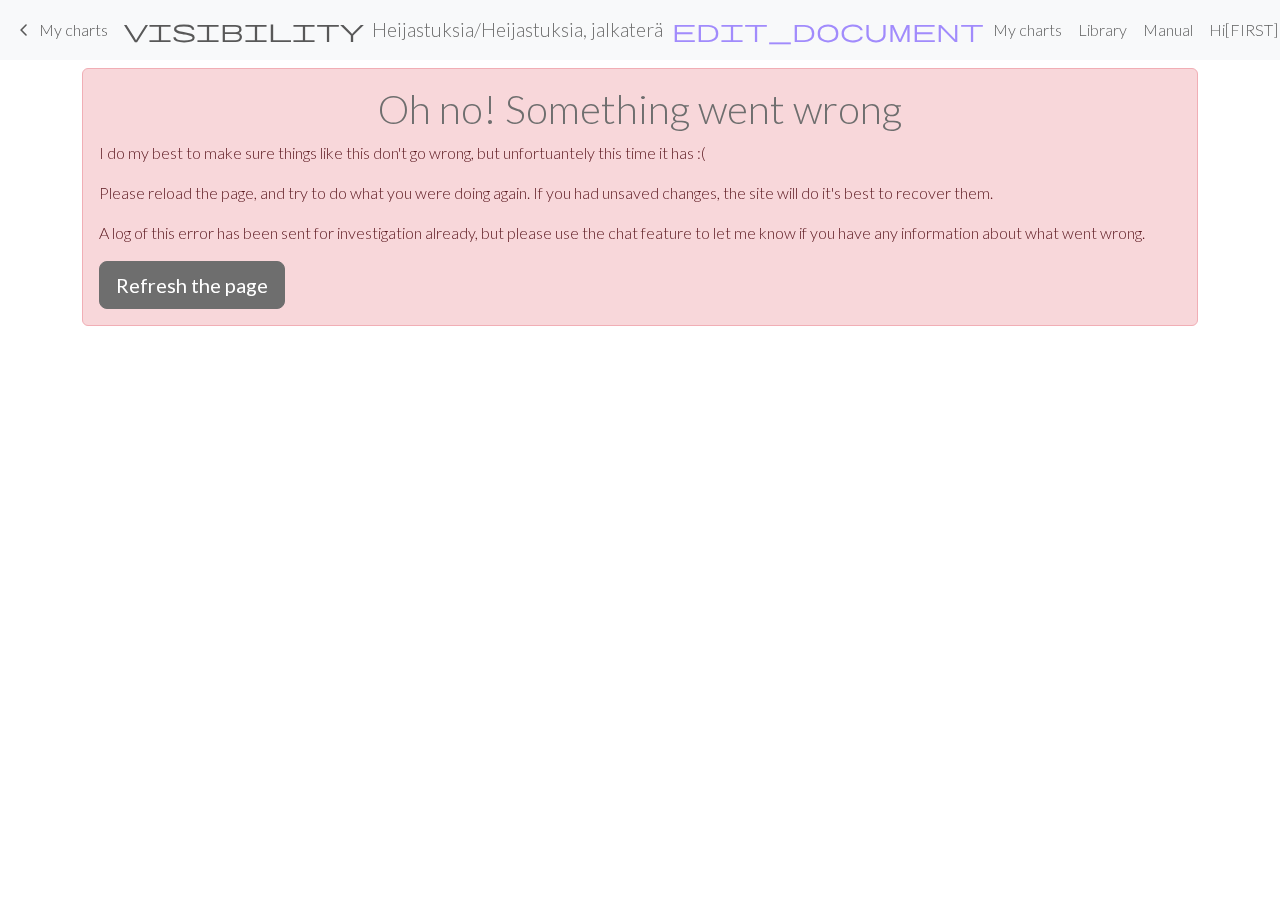click on "visibility Heijastuksia  /  Heijastuksia, jalkaterä edit_document Edit settings" at bounding box center [554, 29] 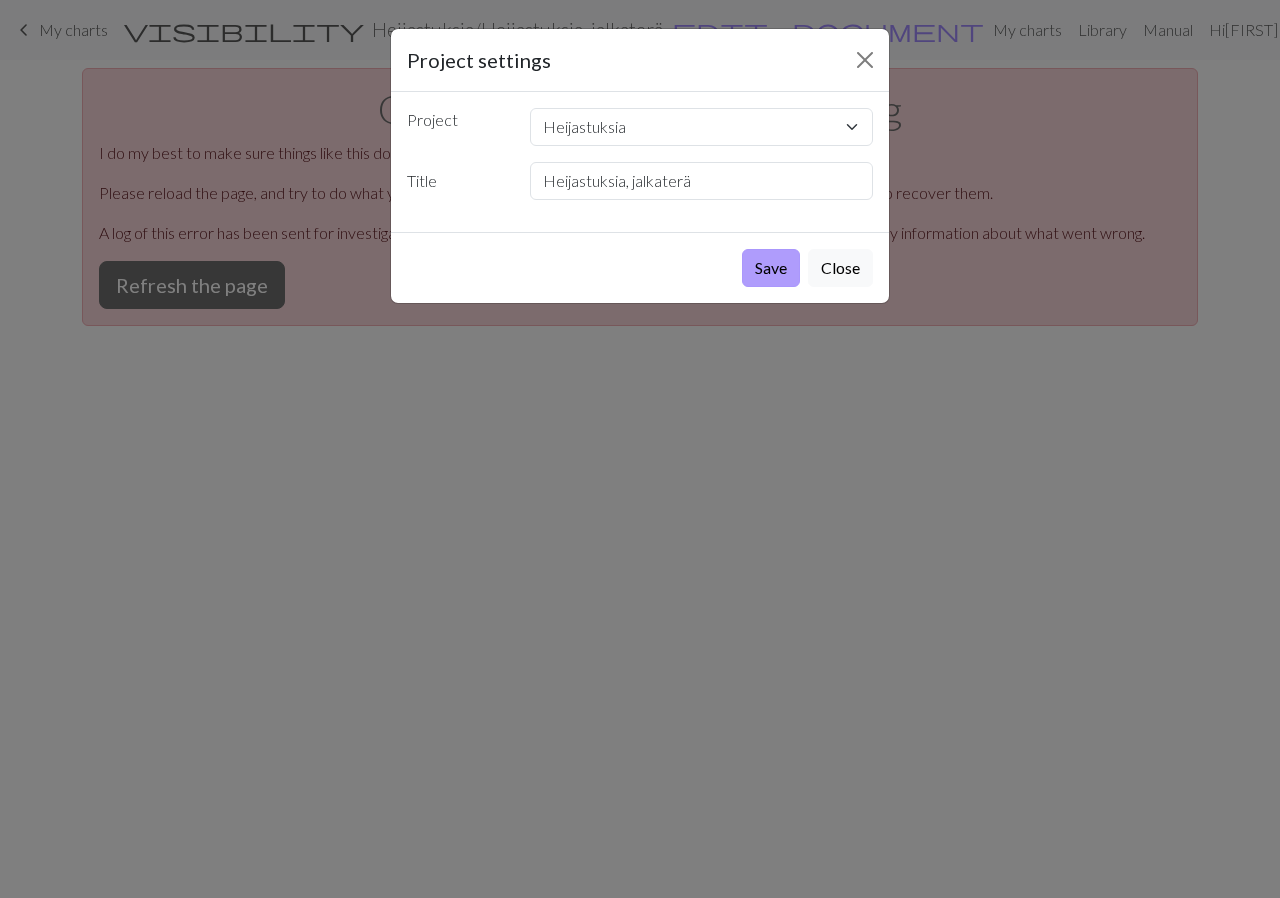 click on "Save" at bounding box center [771, 268] 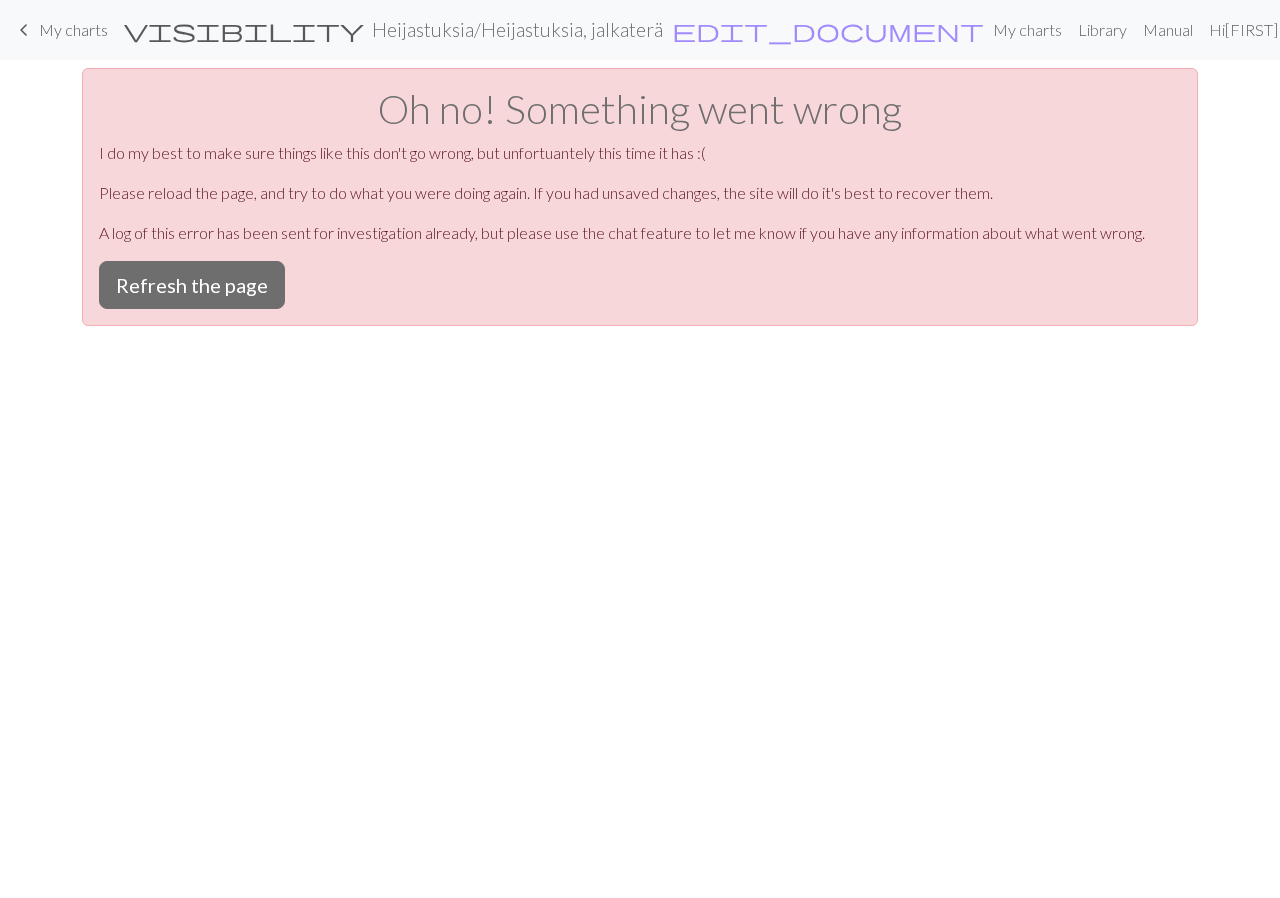 click on "Heijastuksia  /  Heijastuksia, jalkaterä" at bounding box center [517, 29] 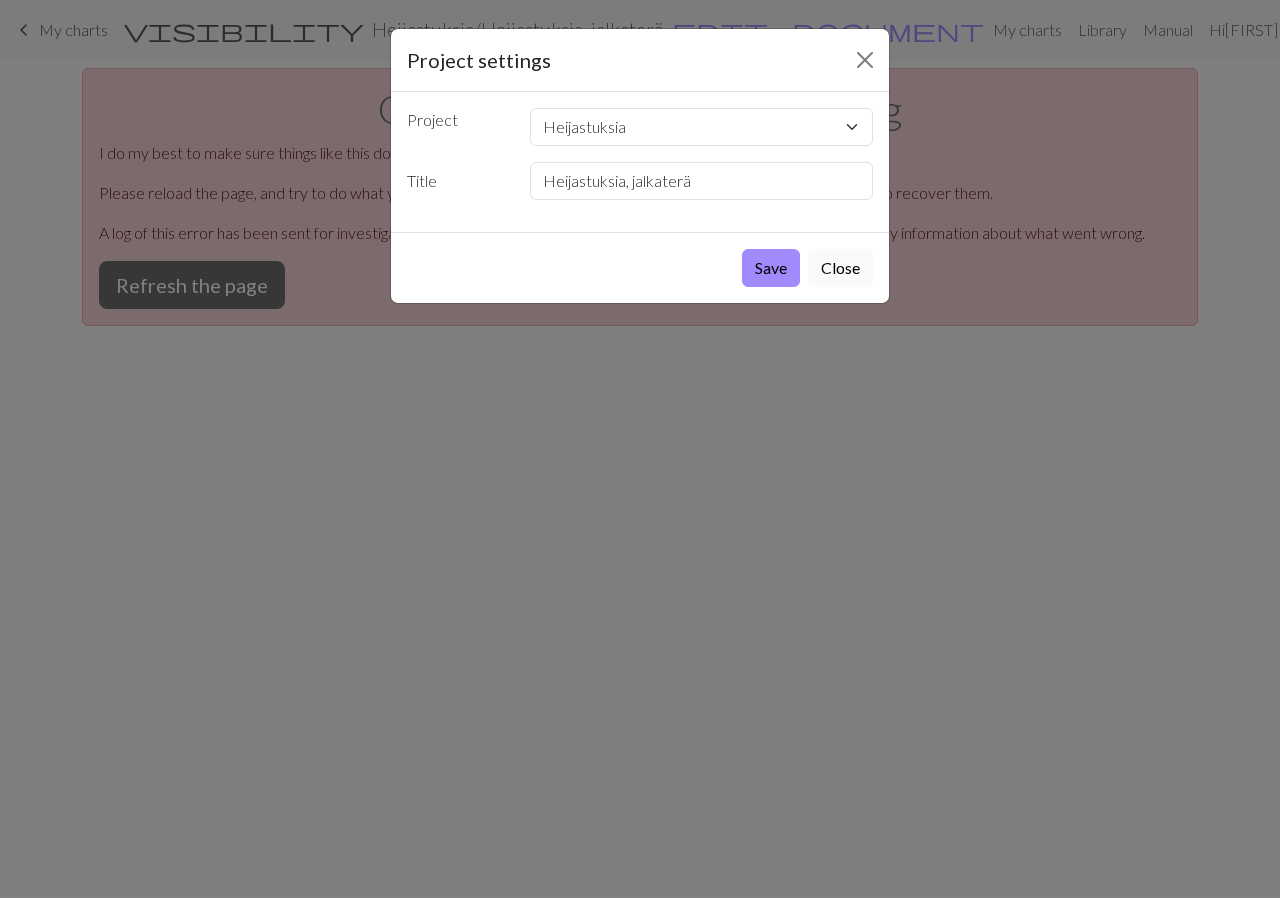 click on "Close" at bounding box center (840, 268) 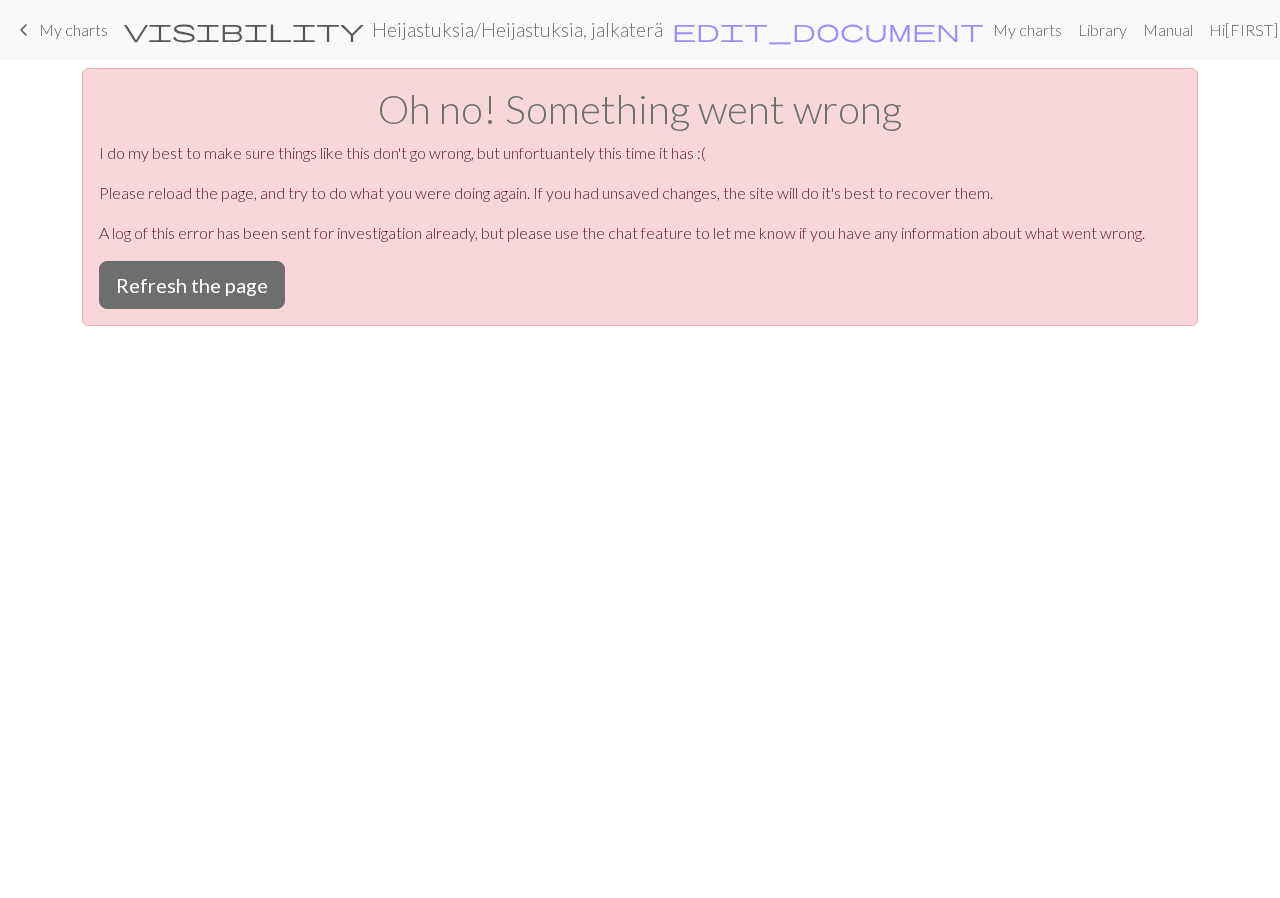 click on "keyboard_arrow_left   My charts" at bounding box center (60, 30) 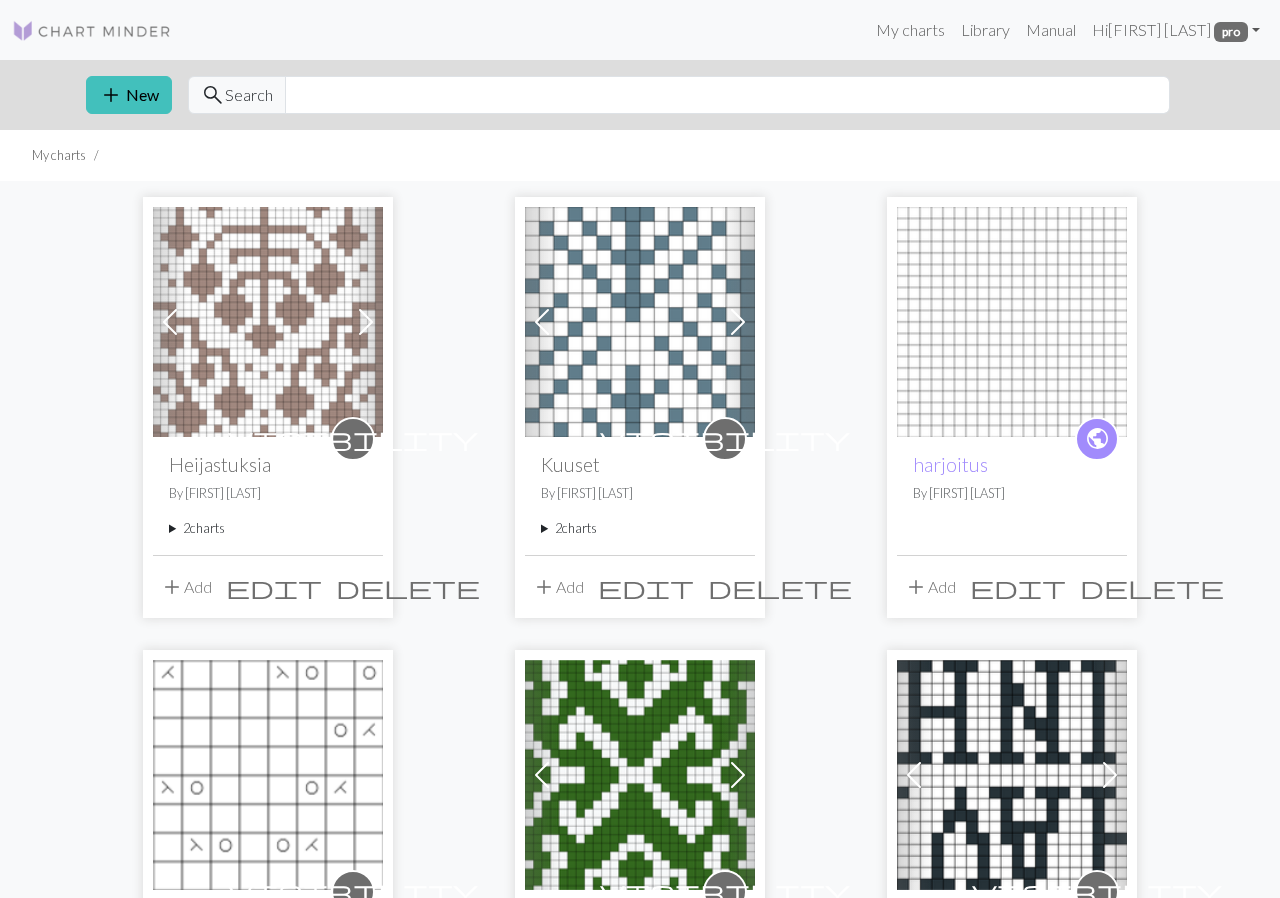 click on "2  charts" at bounding box center [268, 528] 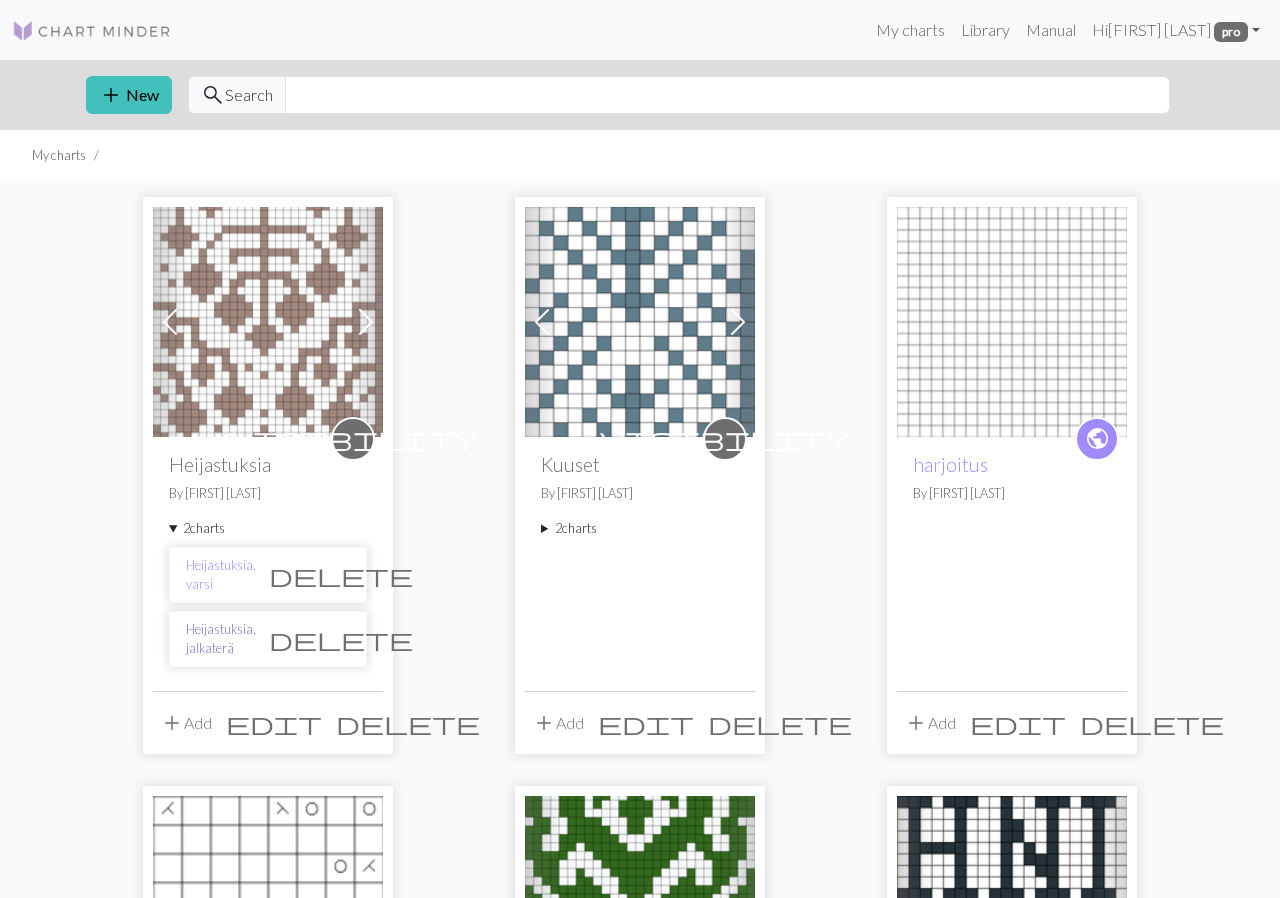 click on "Heijastuksia, jalkaterä" at bounding box center (221, 639) 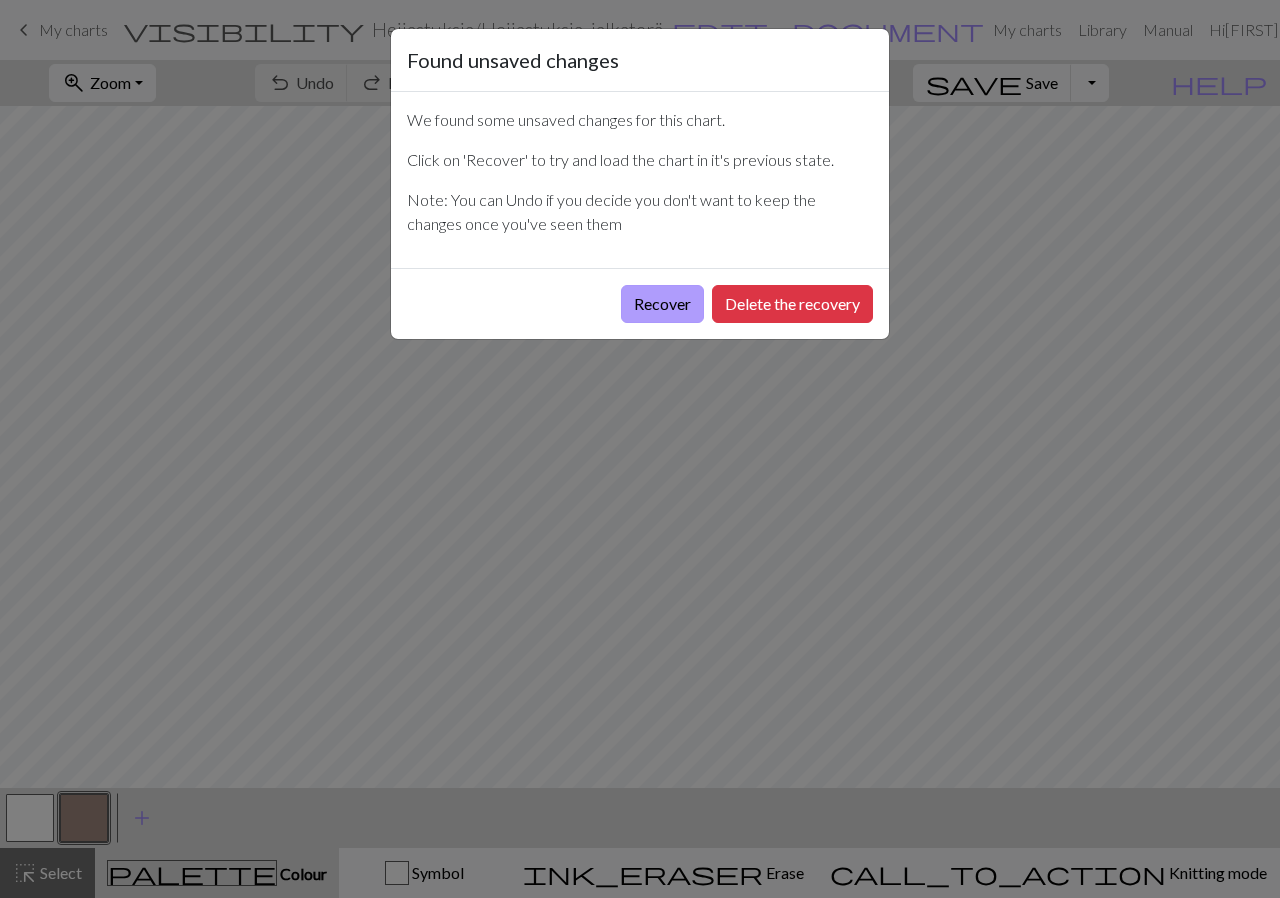 click on "Recover" at bounding box center (662, 304) 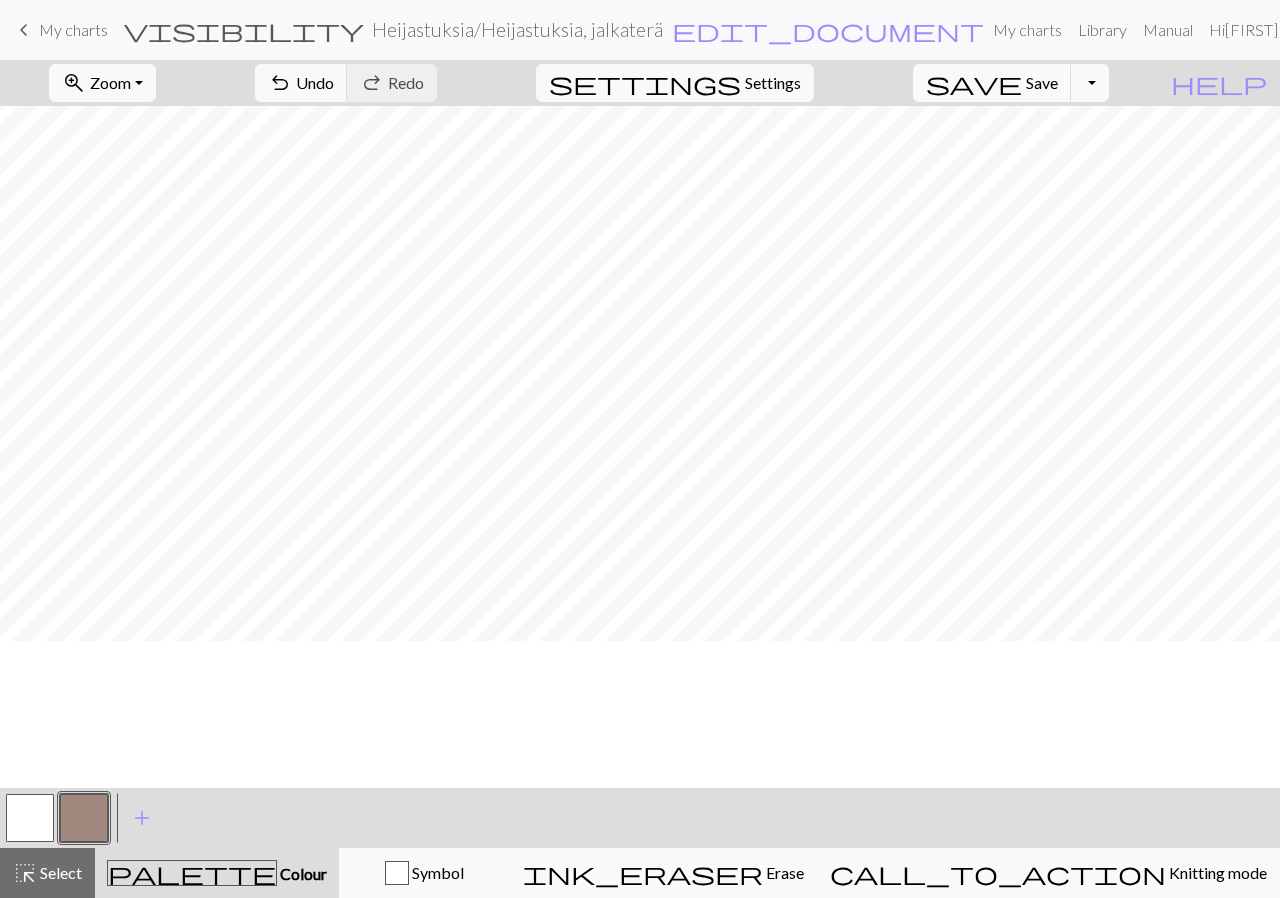 scroll, scrollTop: 0, scrollLeft: 0, axis: both 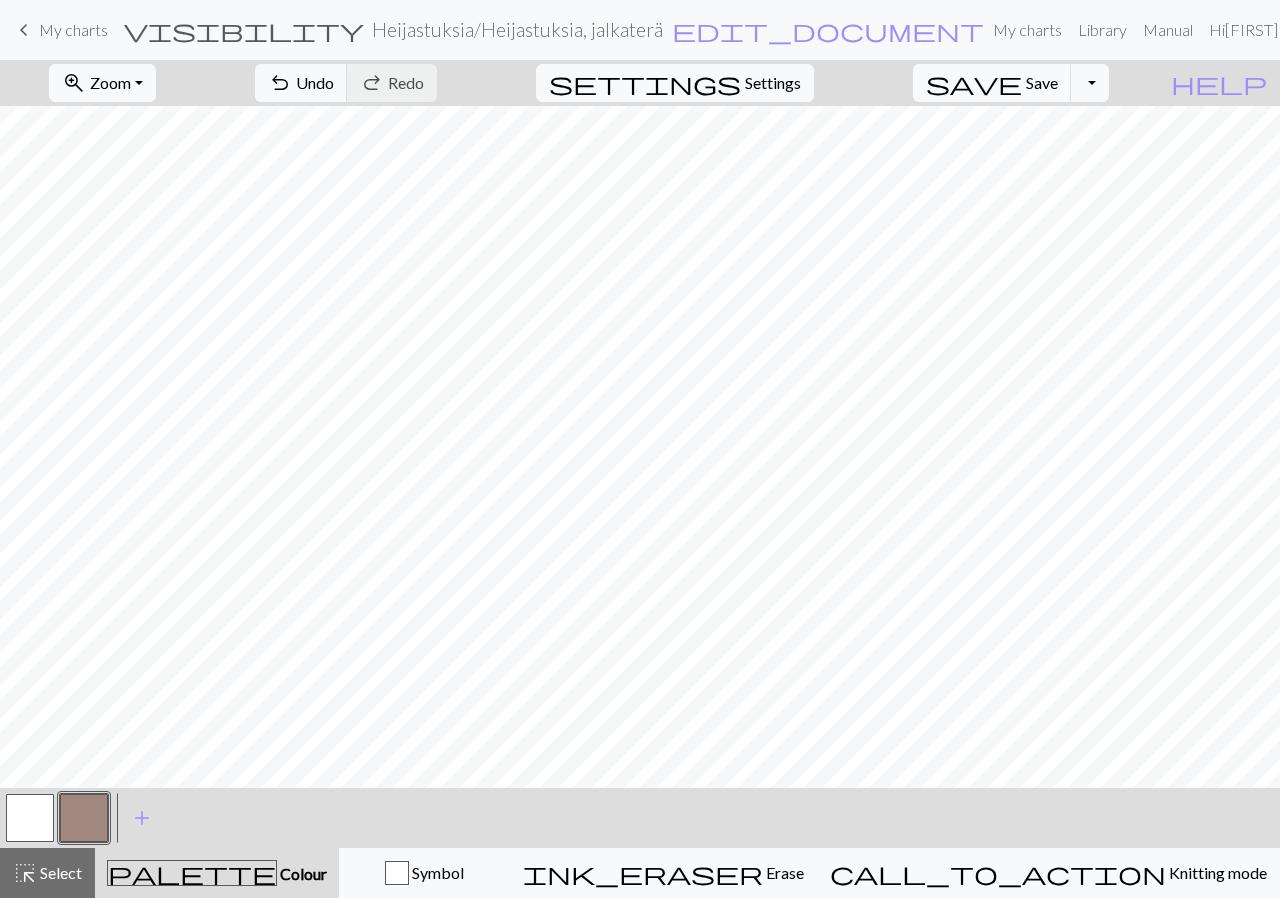 click on "My charts" at bounding box center (73, 29) 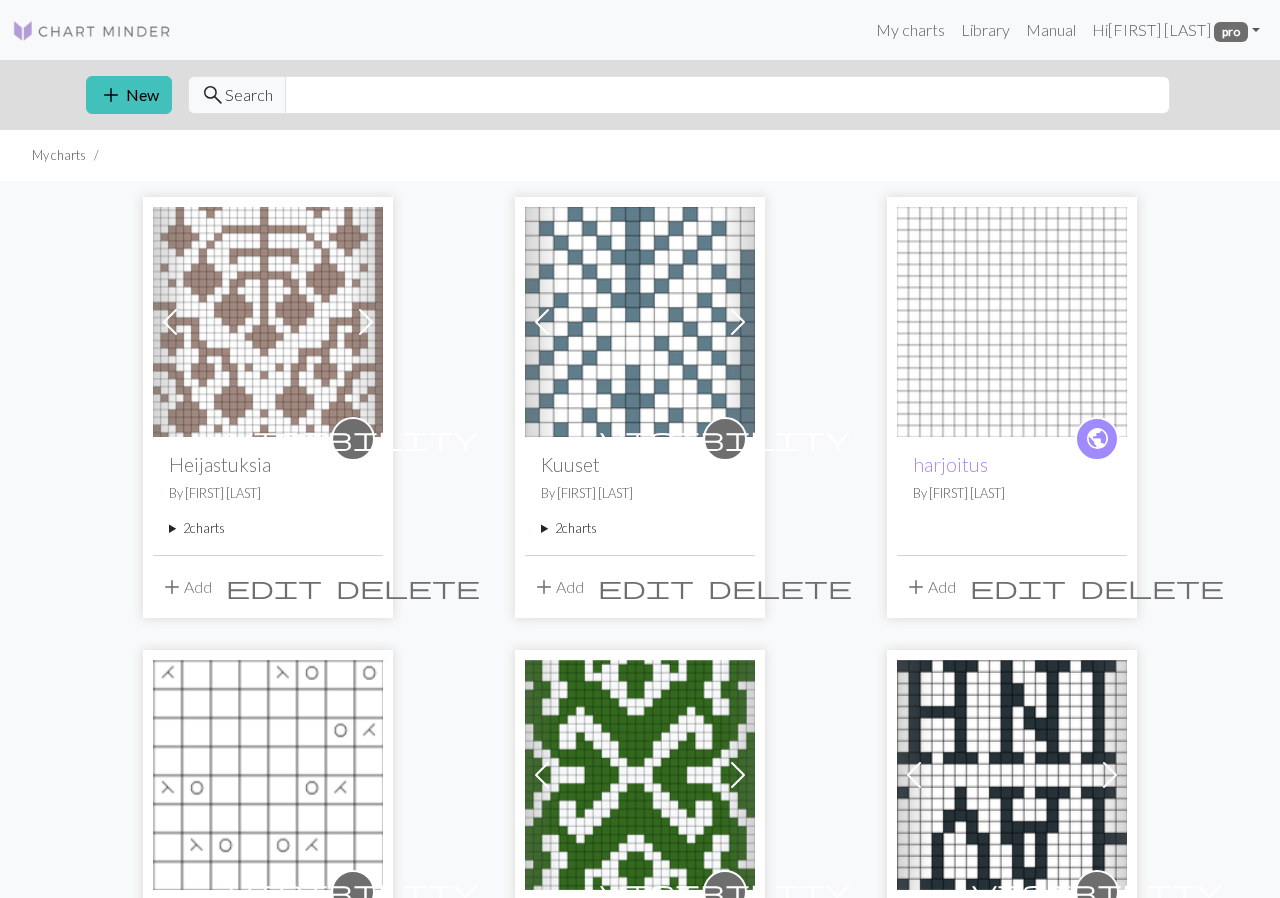click on "2  charts" at bounding box center (268, 528) 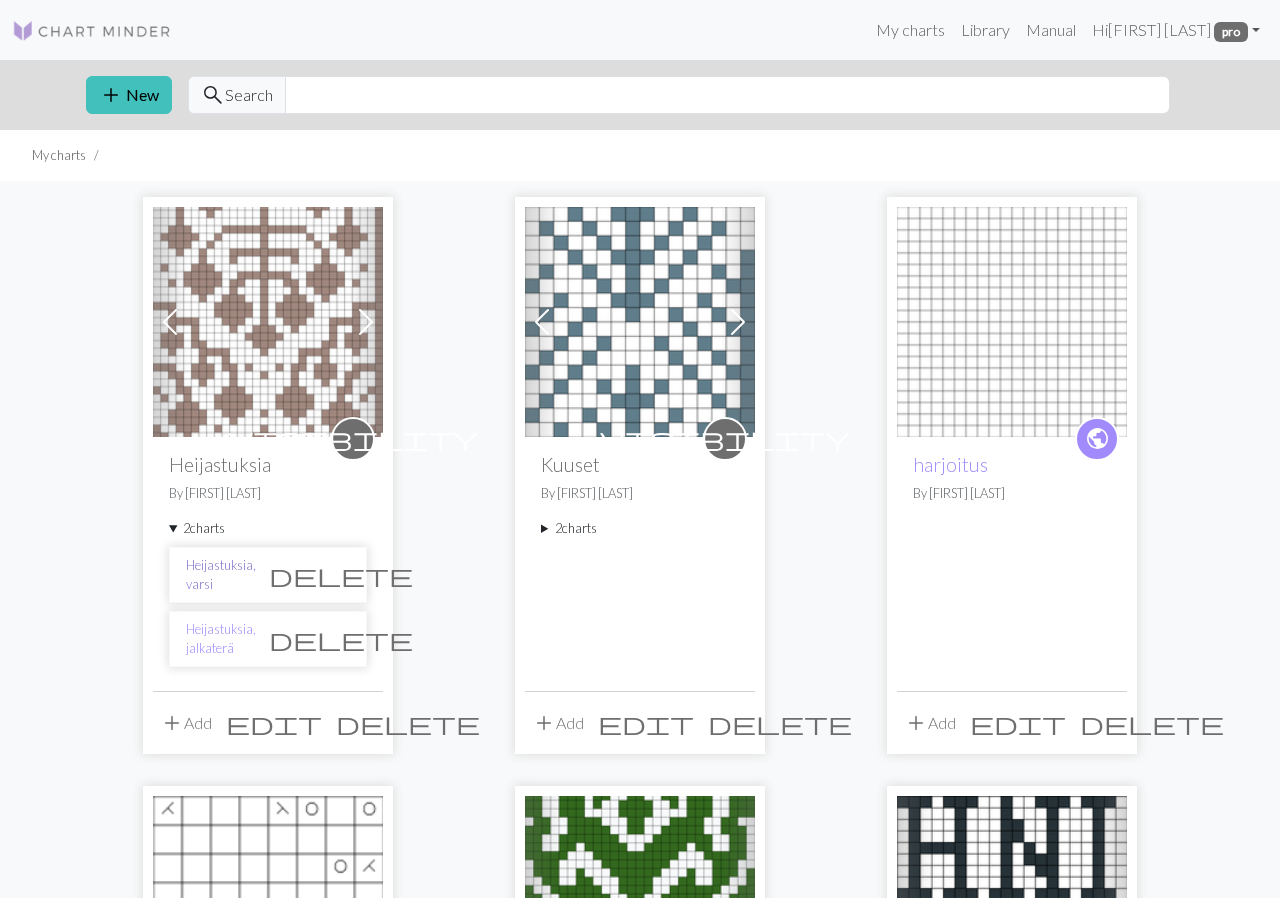 click on "Heijastuksia, varsi" at bounding box center (221, 575) 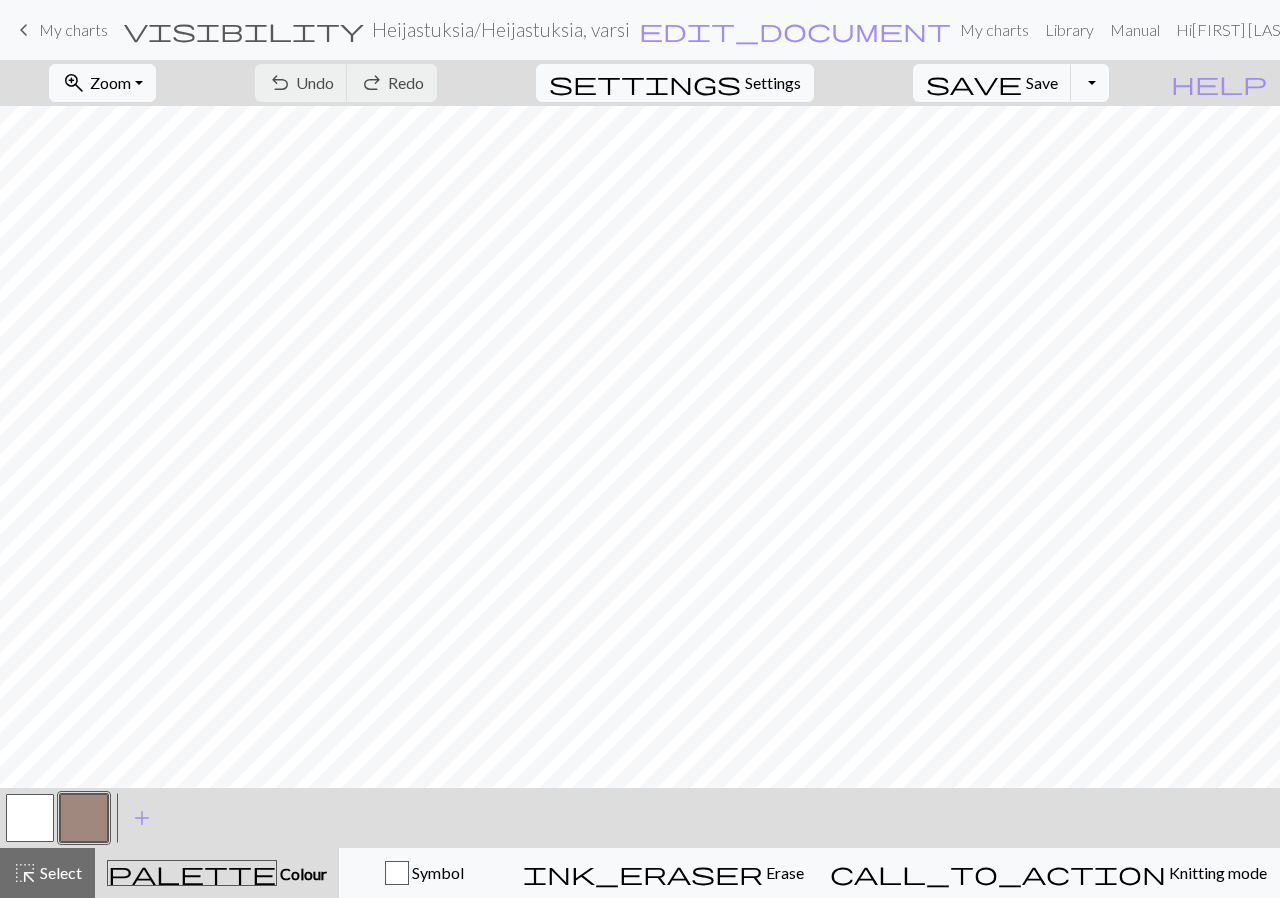 click on "My charts" at bounding box center (73, 29) 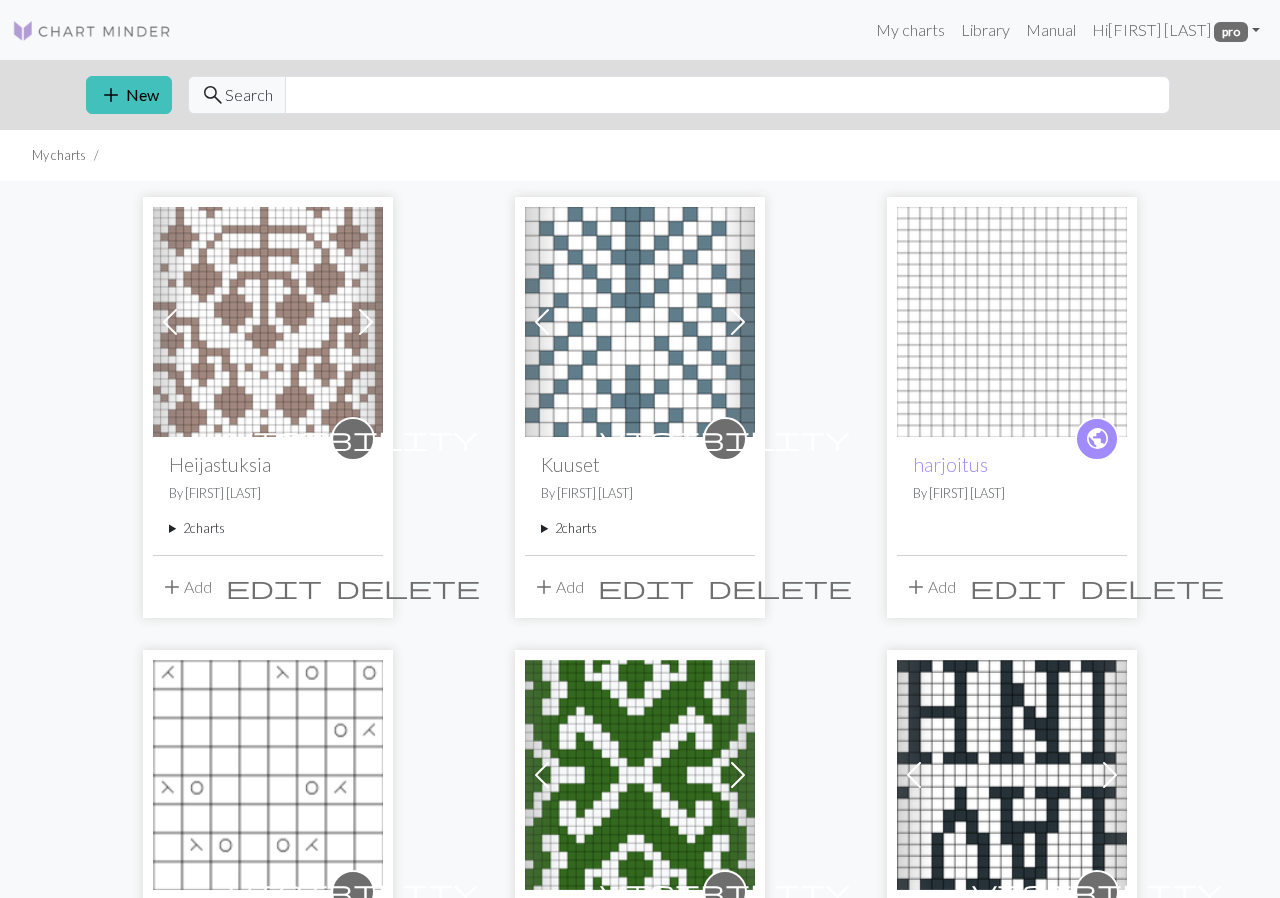 click on "2  charts" at bounding box center (268, 528) 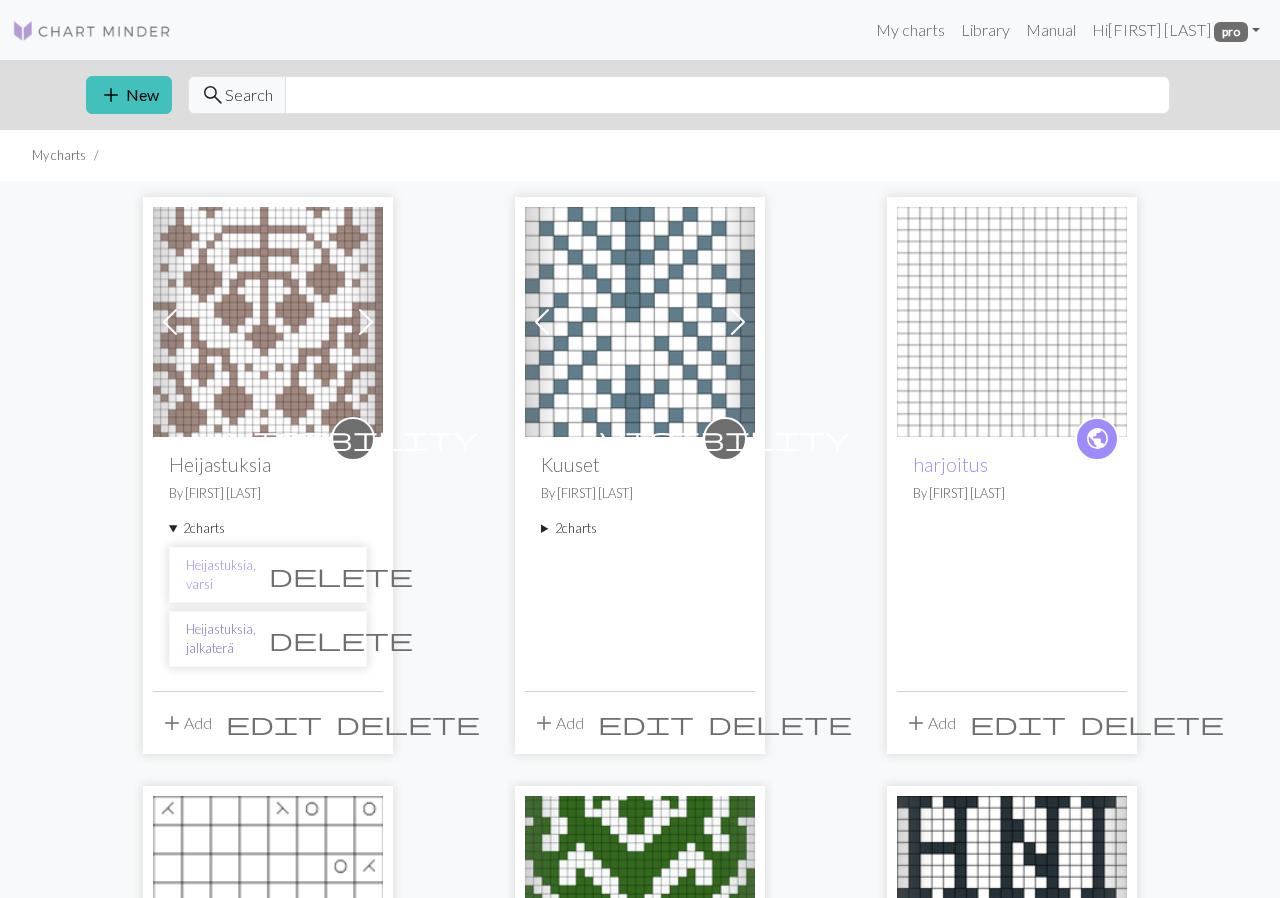 click on "Heijastuksia, jalkaterä" at bounding box center (221, 639) 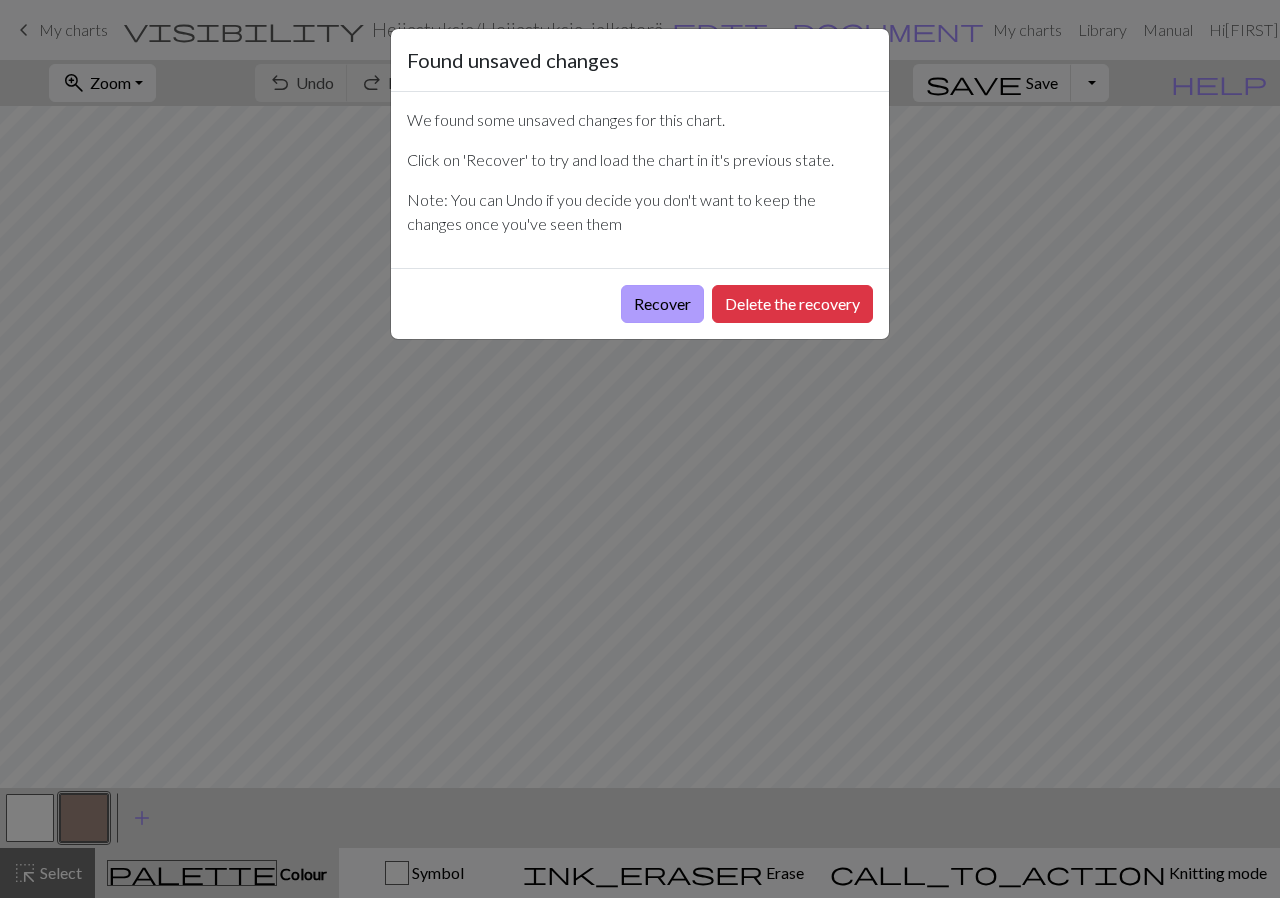 click on "Recover" at bounding box center (662, 304) 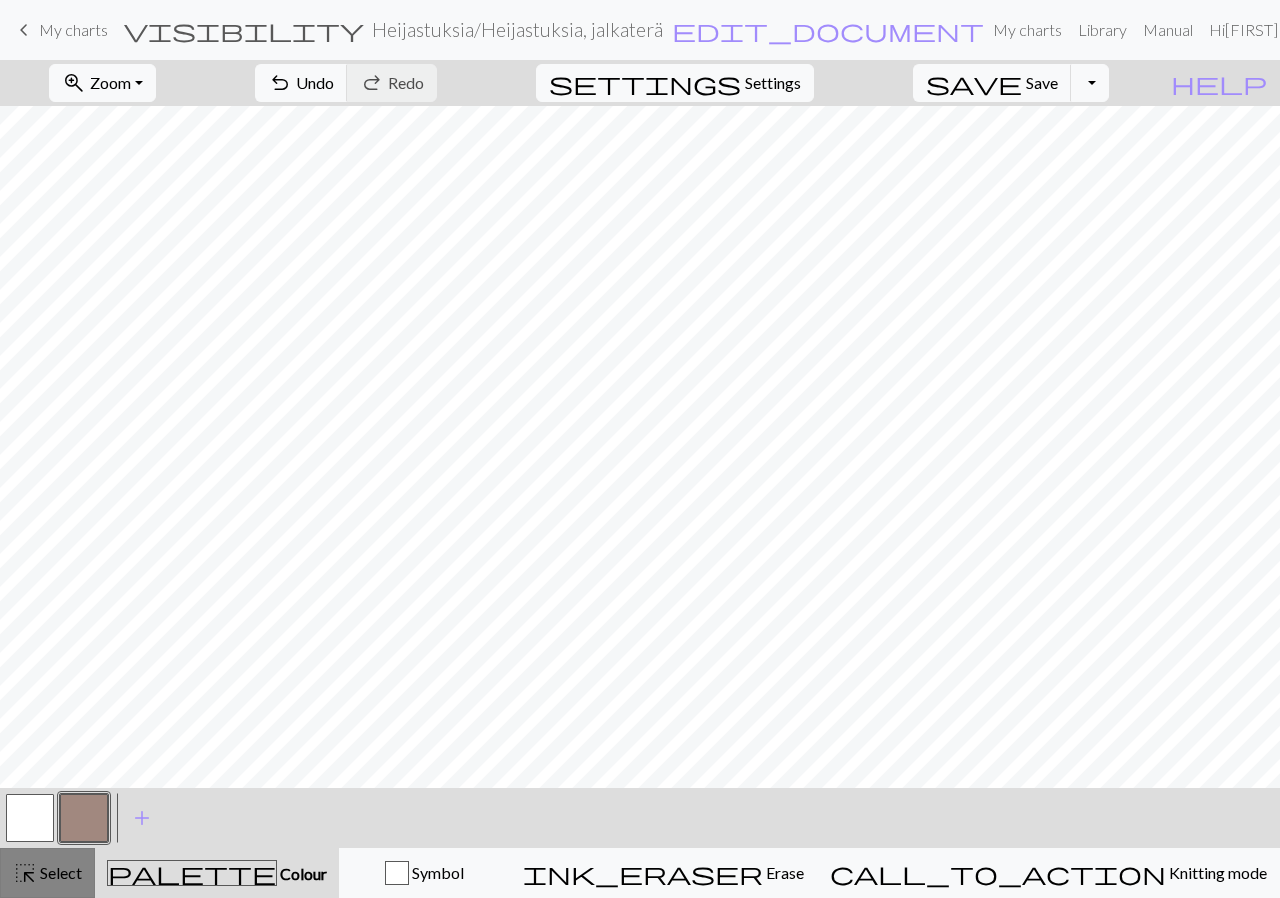 click on "highlight_alt" at bounding box center [25, 873] 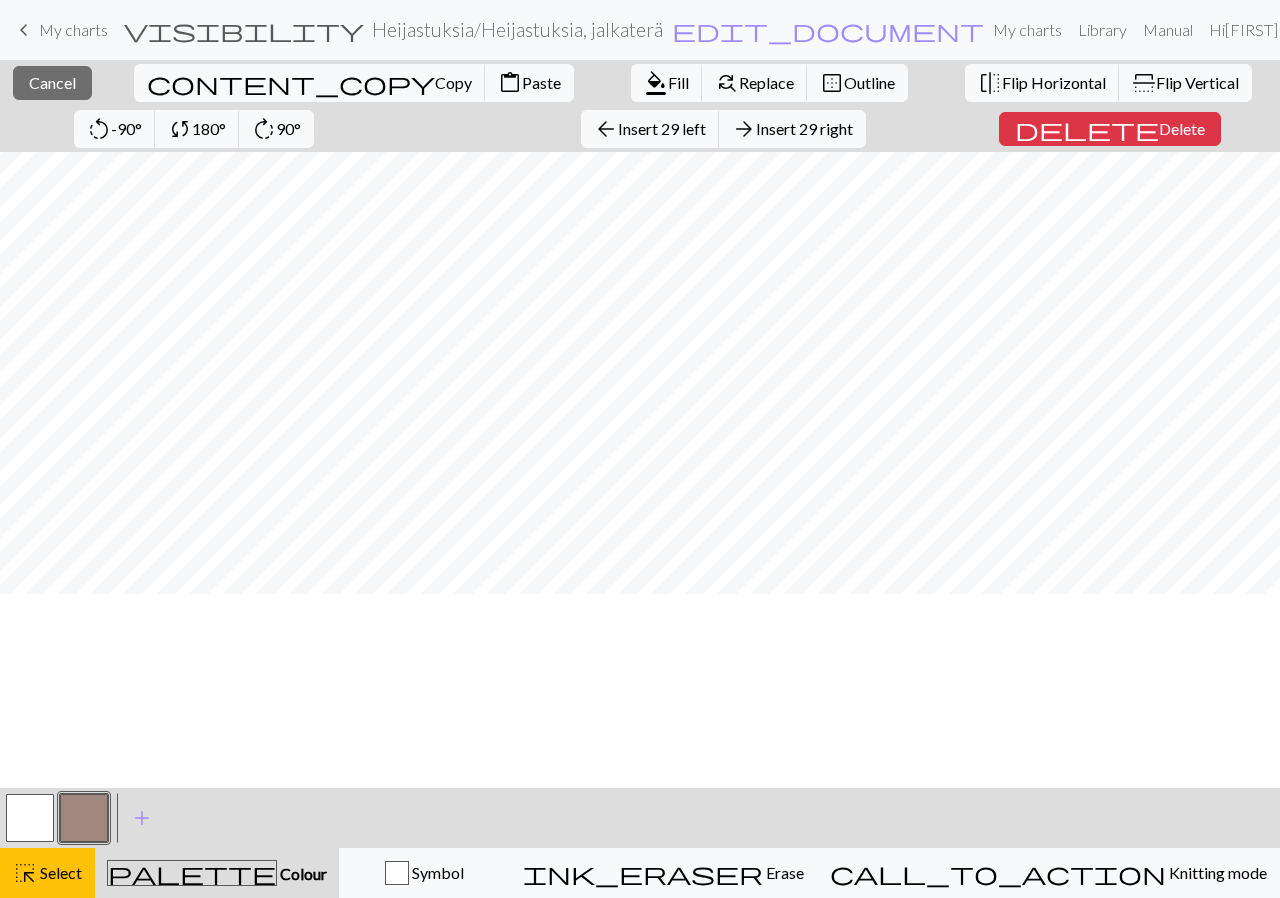 scroll, scrollTop: 0, scrollLeft: 0, axis: both 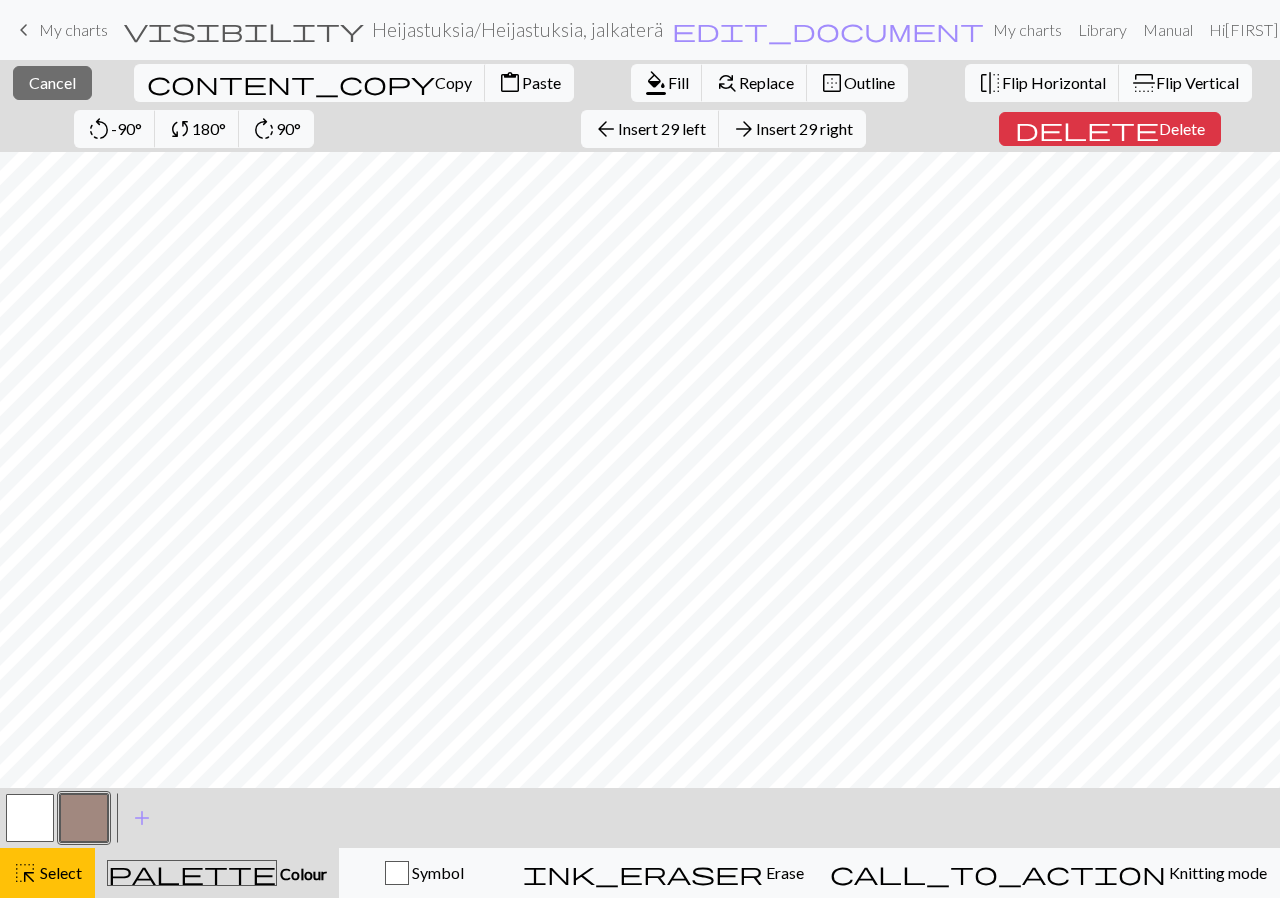 click on "Flip Vertical" at bounding box center (1197, 82) 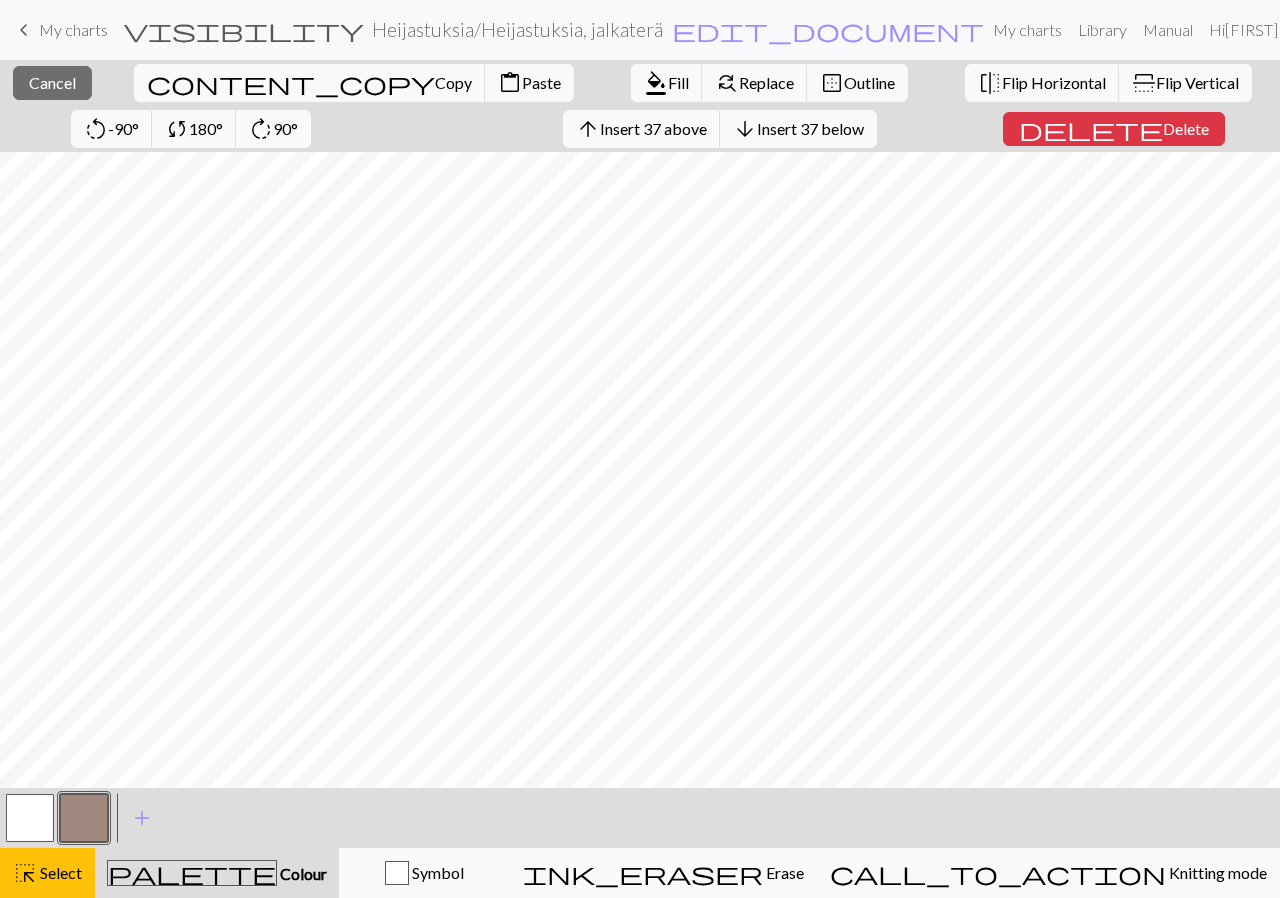 click on "Flip Vertical" at bounding box center (1197, 82) 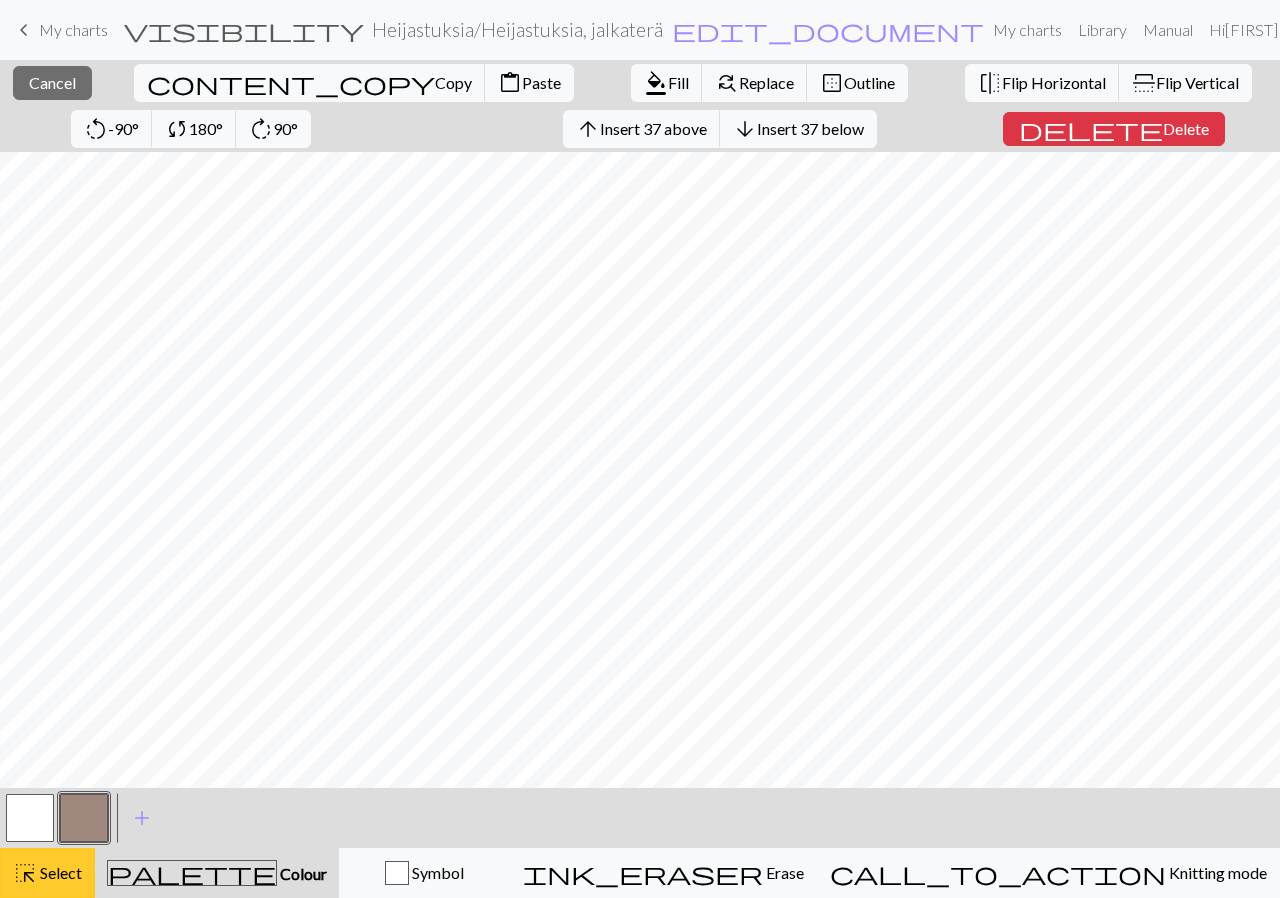 click on "Select" at bounding box center [59, 872] 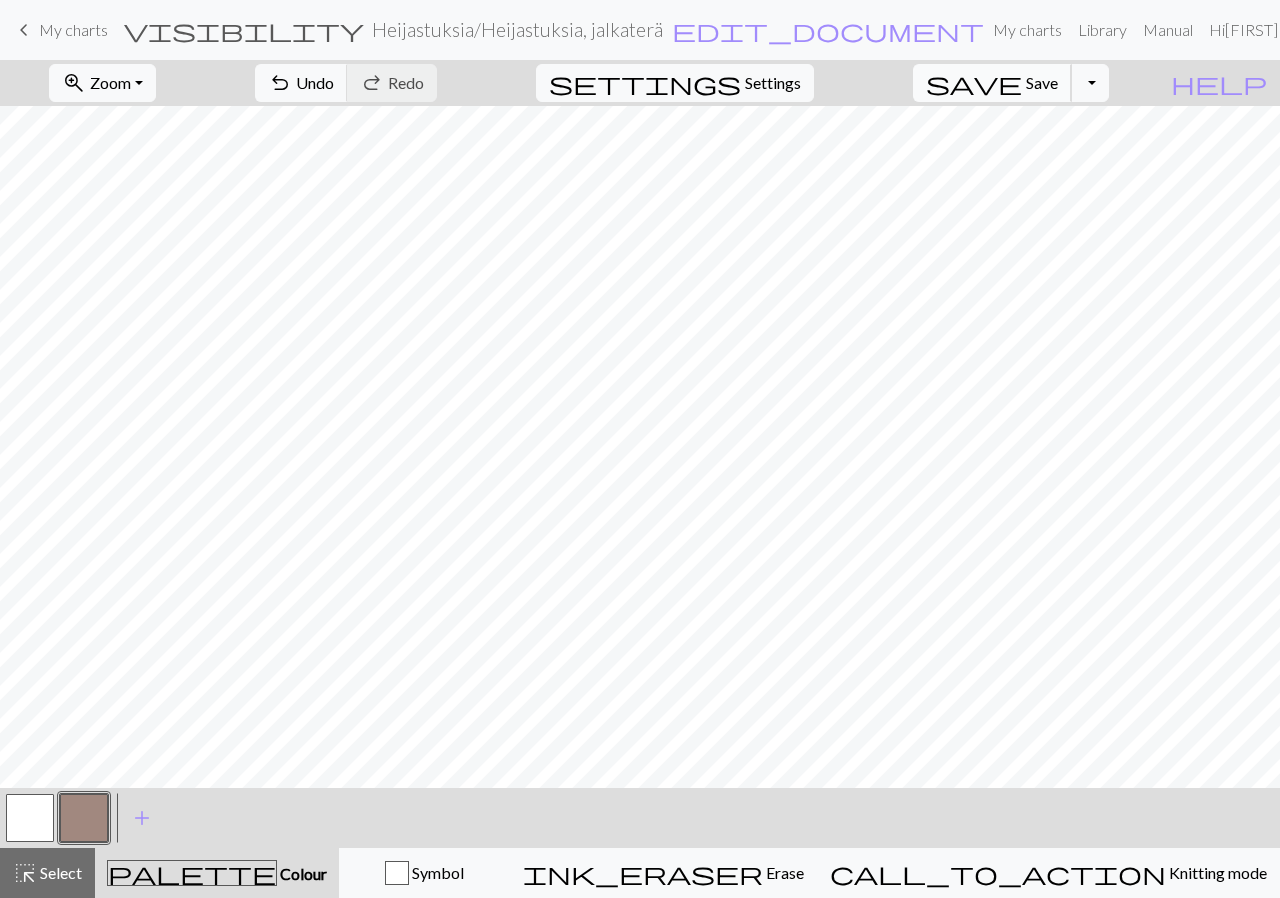 click on "save Save Save" at bounding box center [992, 83] 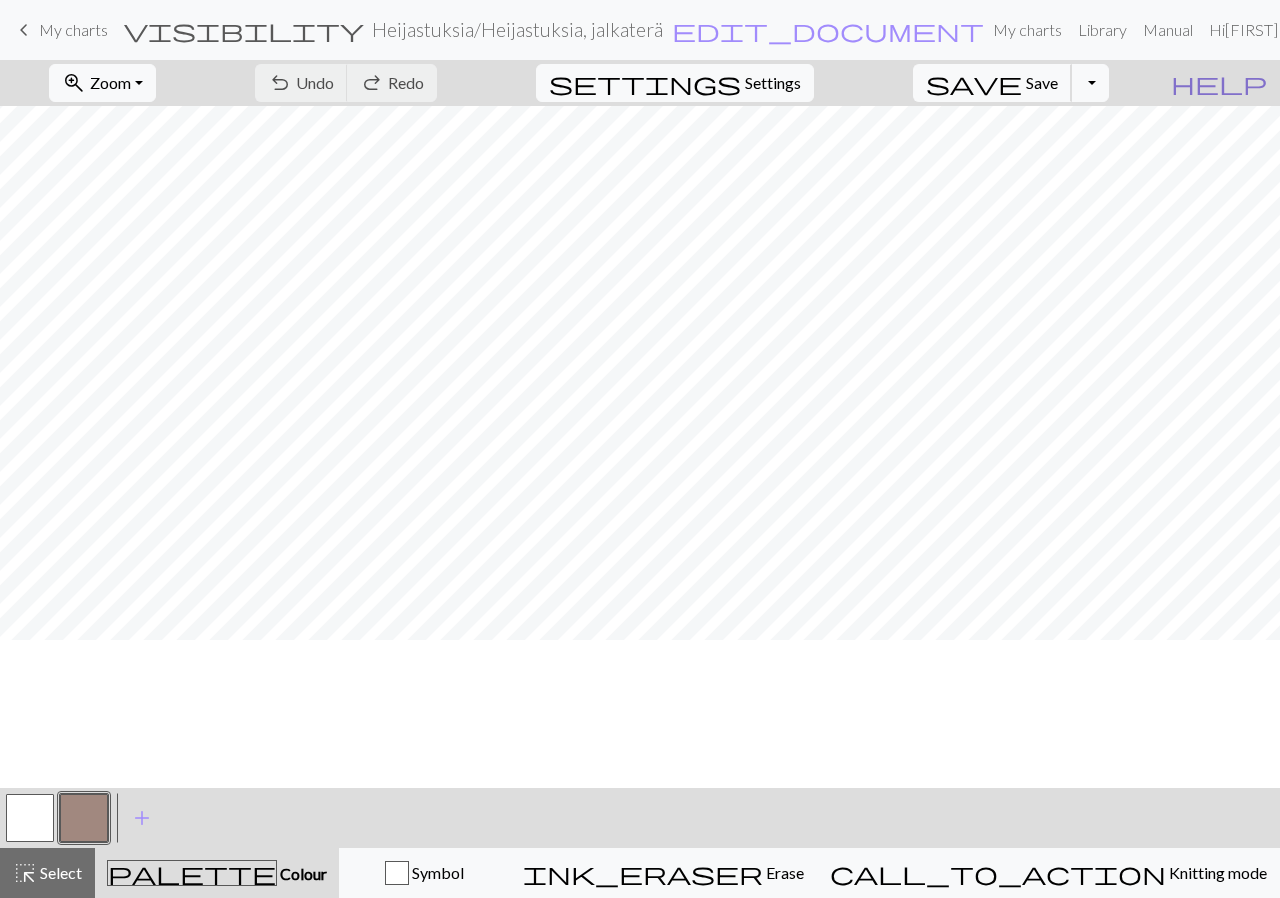 scroll, scrollTop: 0, scrollLeft: 0, axis: both 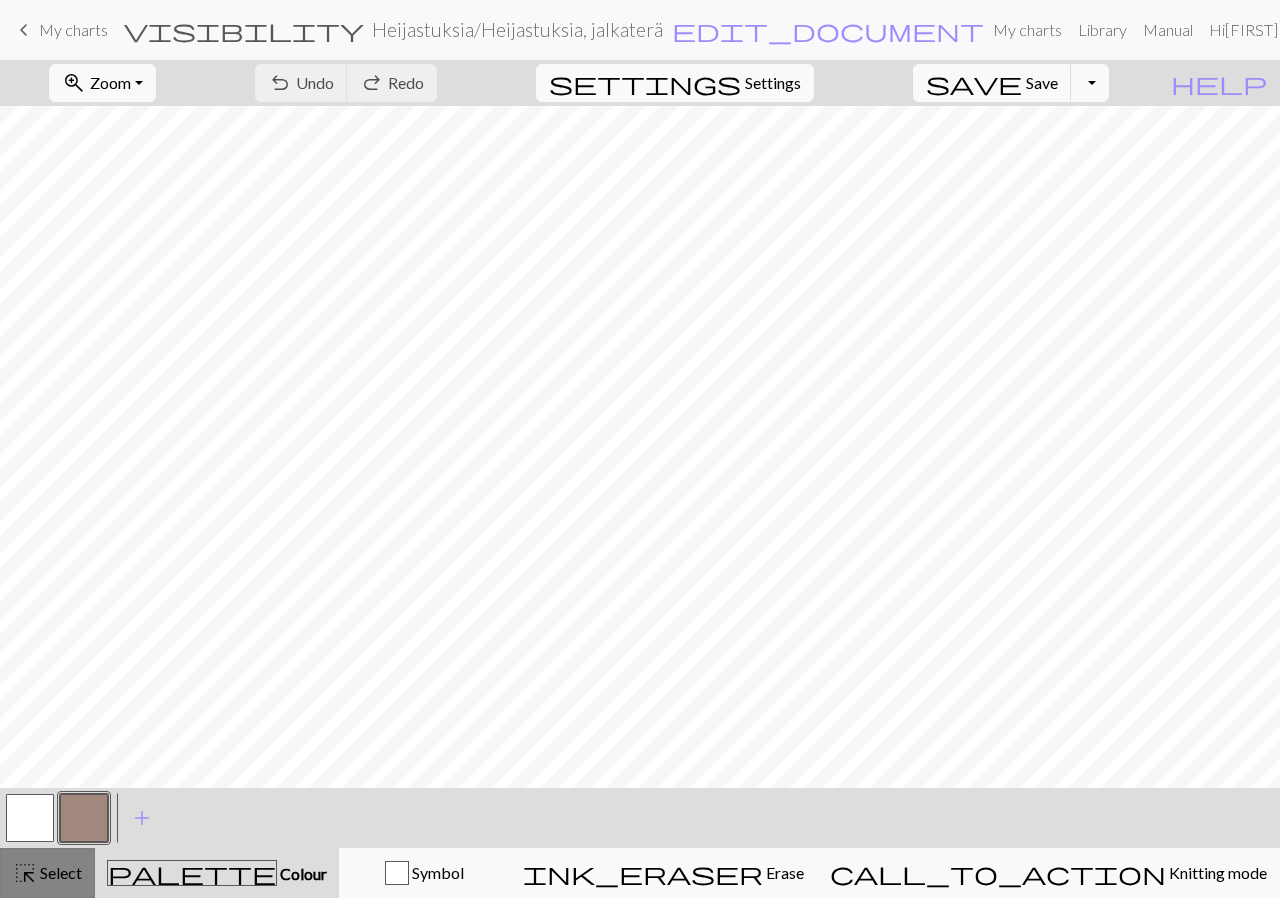 click on "highlight_alt   Select   Select" at bounding box center (47, 873) 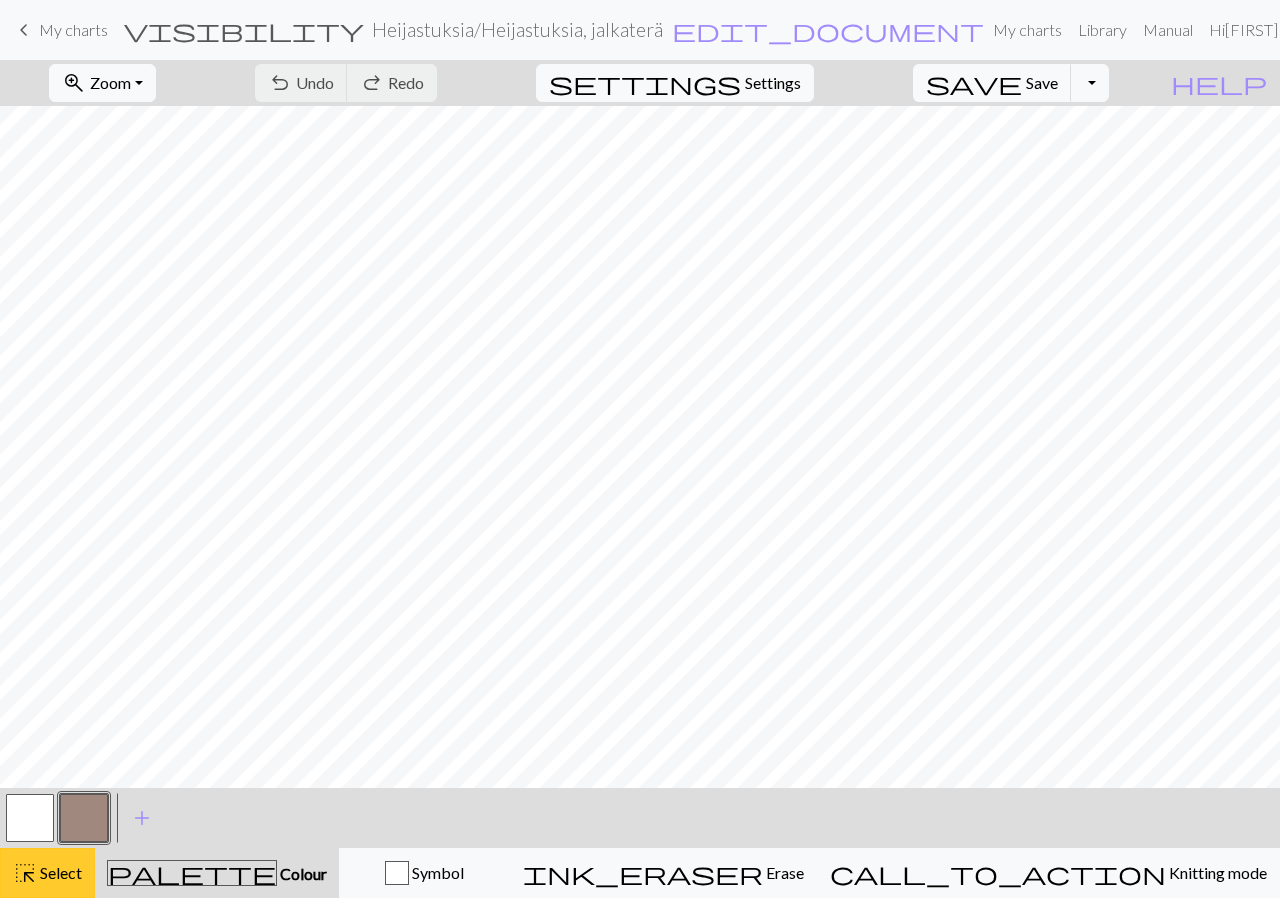 click on "Select" at bounding box center (59, 872) 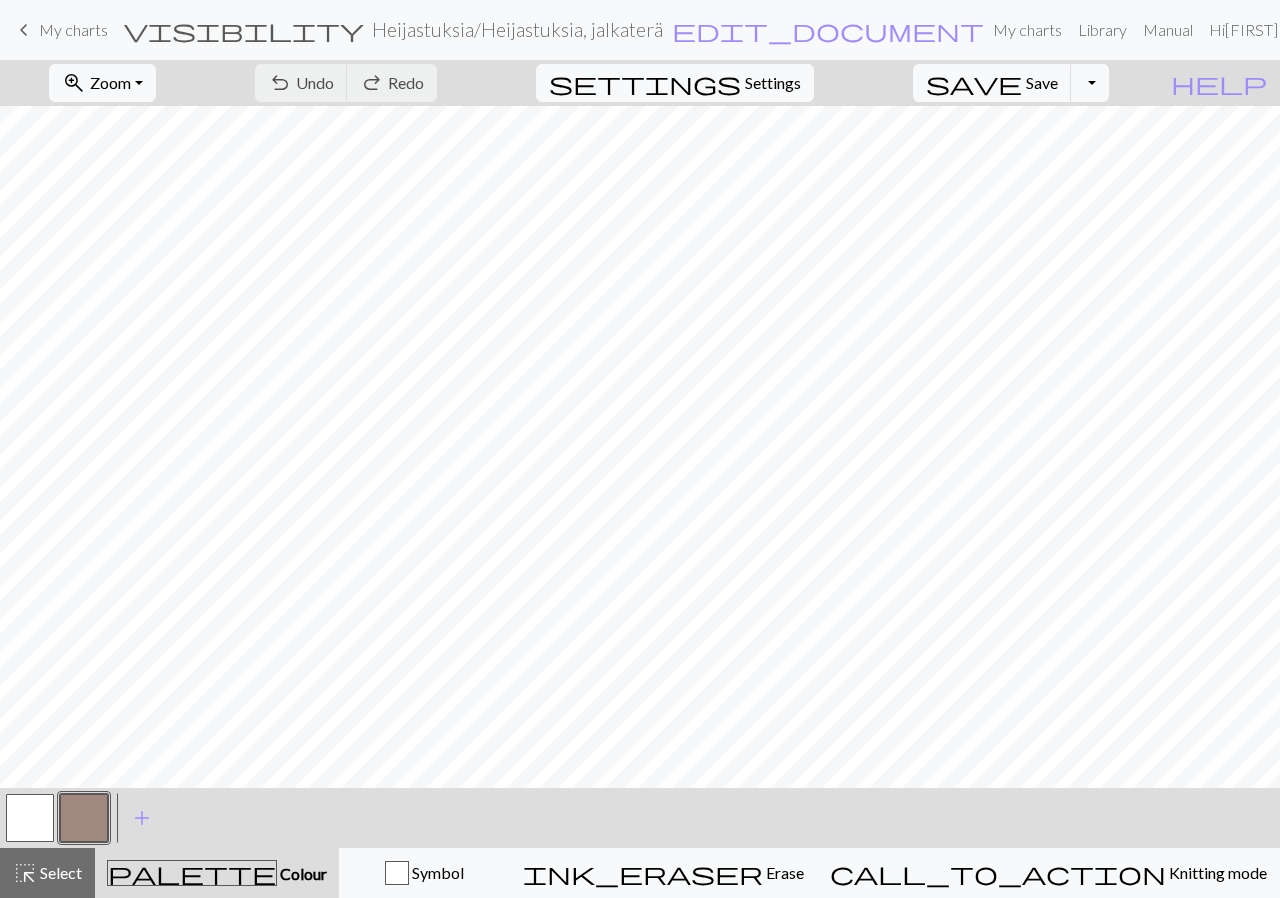 click at bounding box center (84, 818) 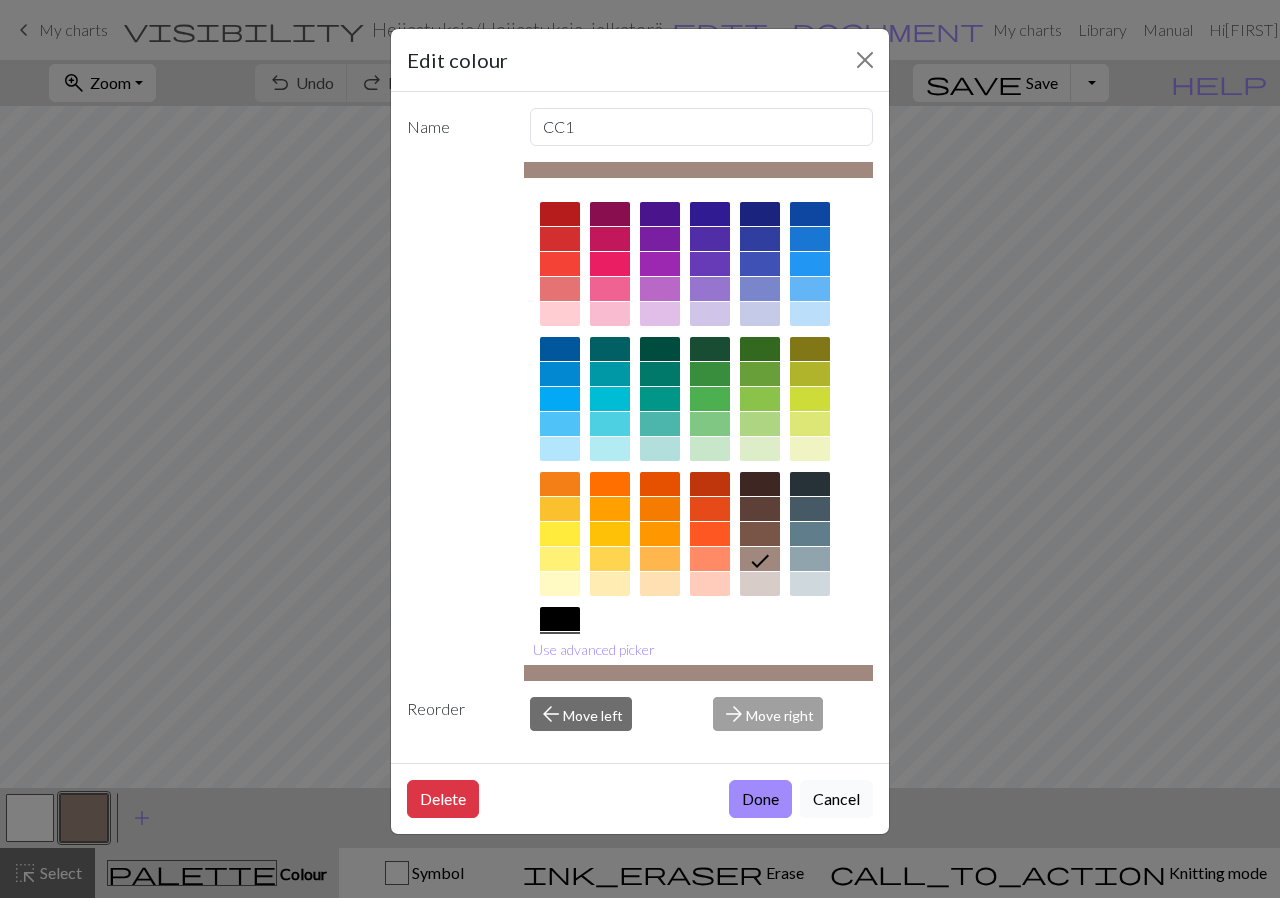 click on "Cancel" at bounding box center (836, 799) 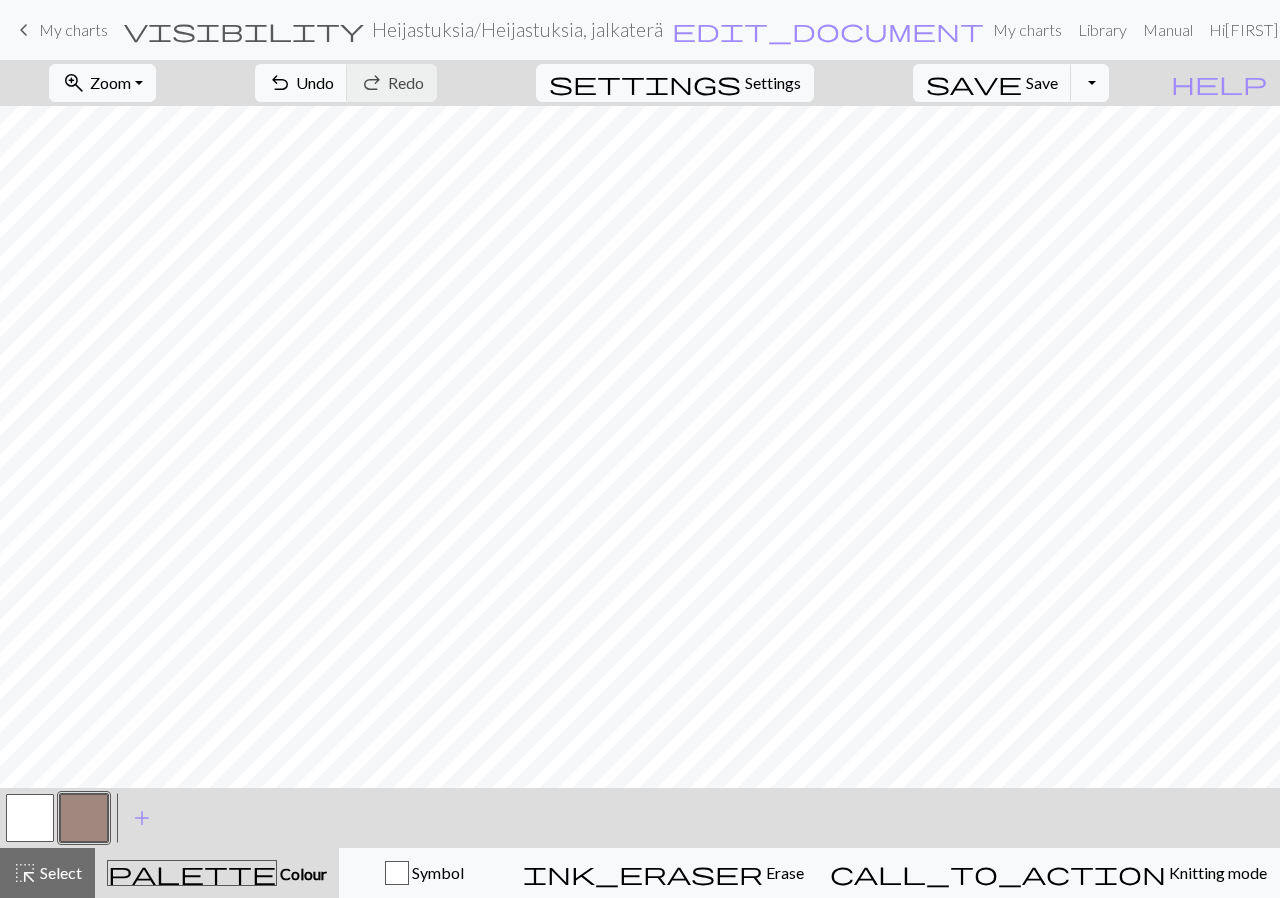 click at bounding box center [30, 818] 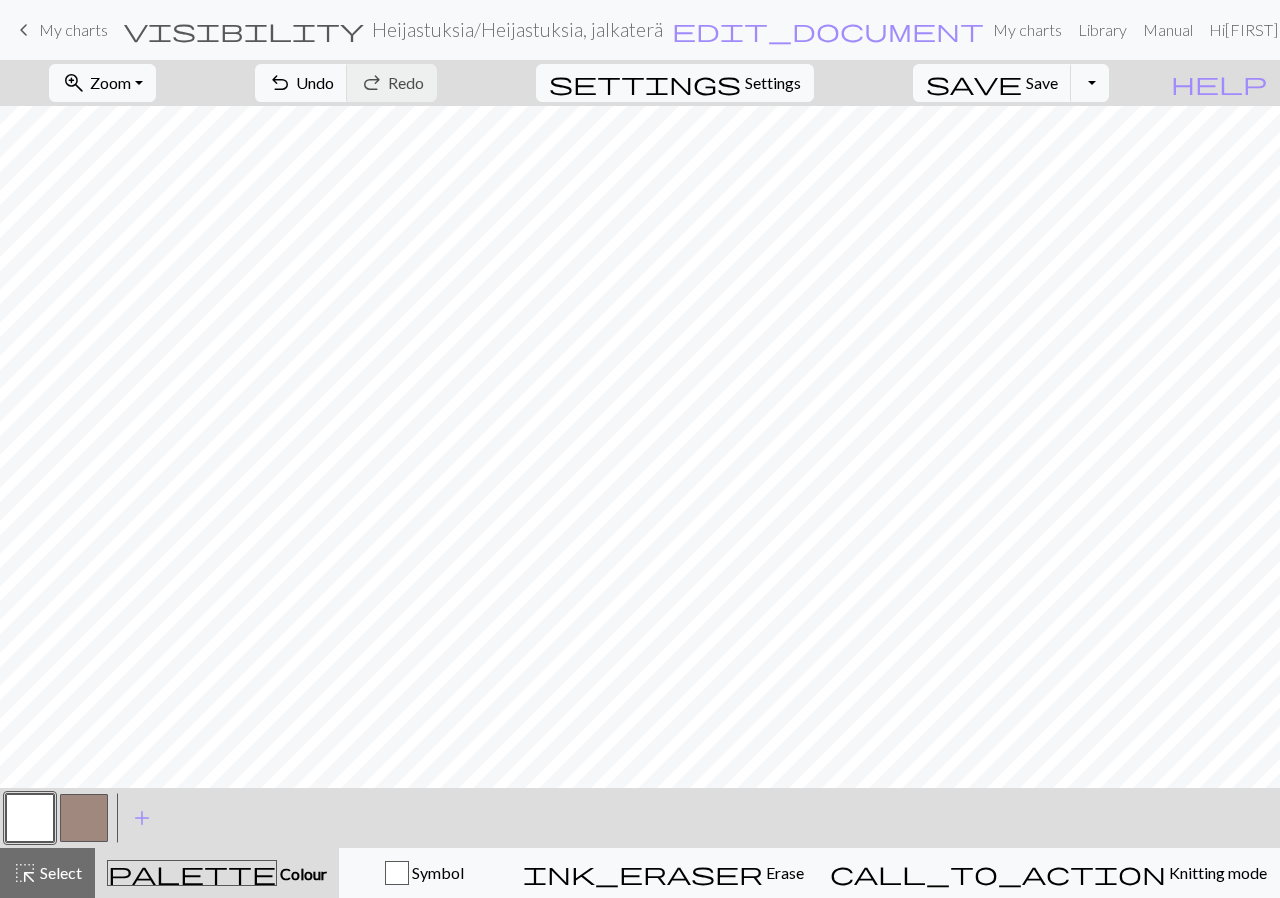 click at bounding box center (84, 818) 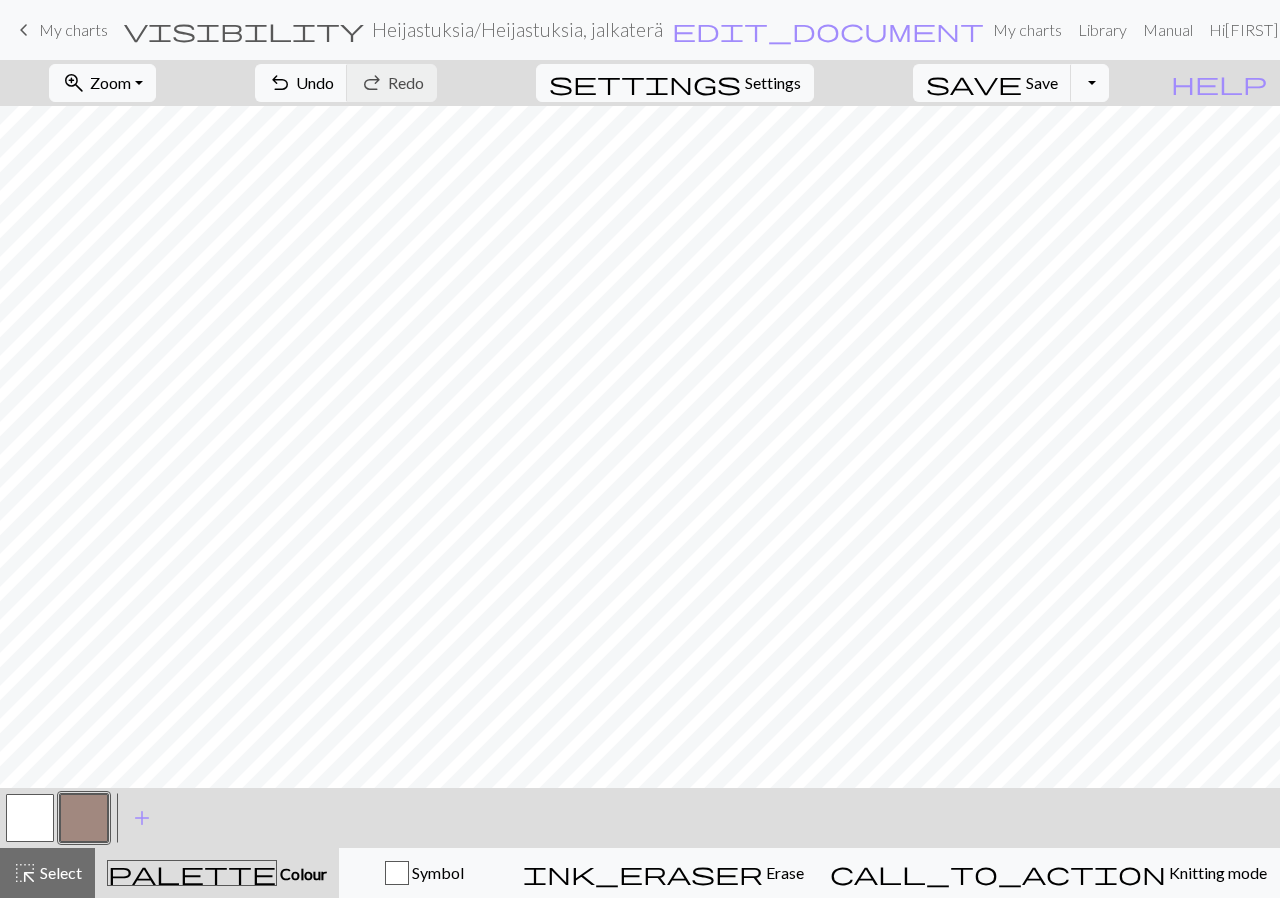 click at bounding box center (30, 818) 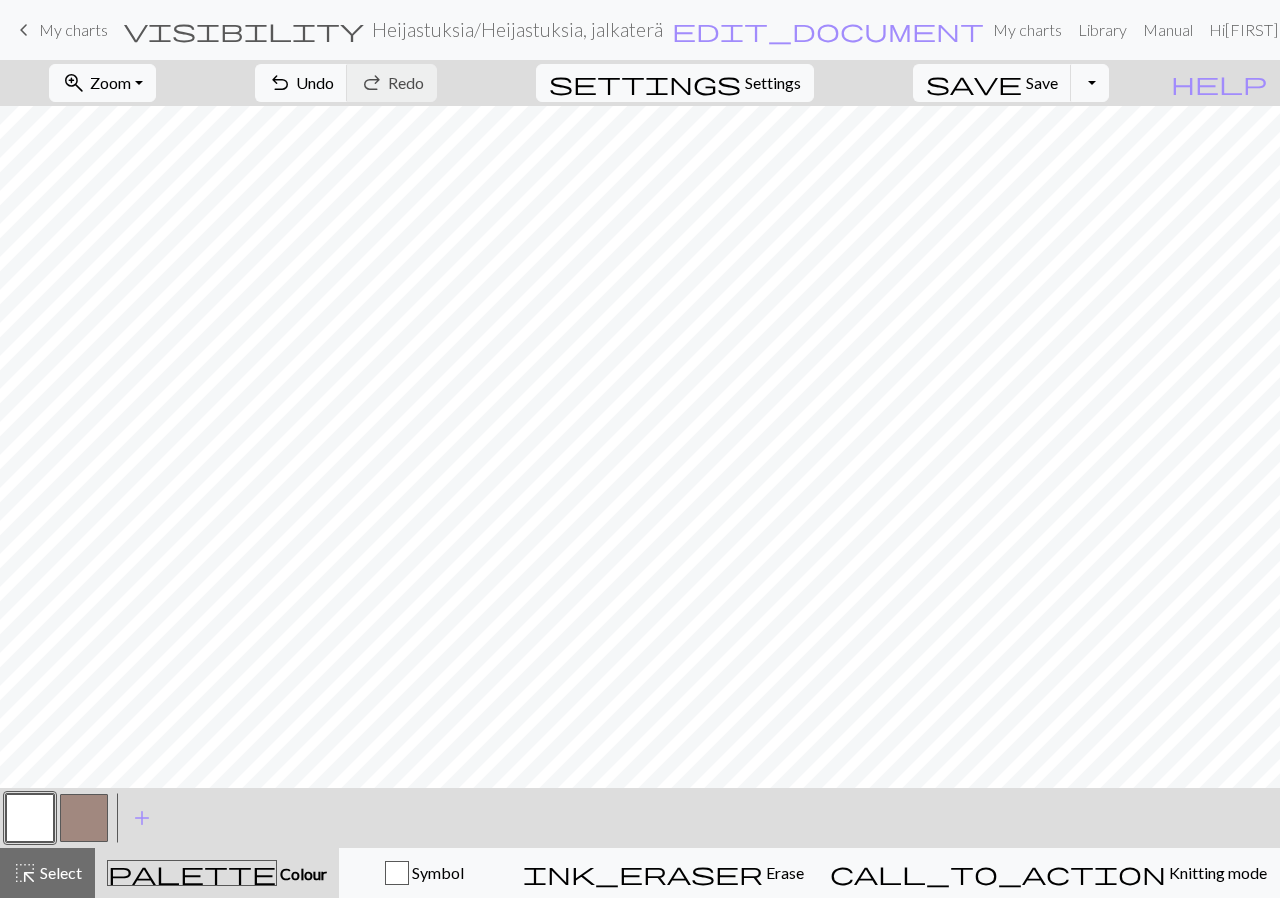 click at bounding box center (84, 818) 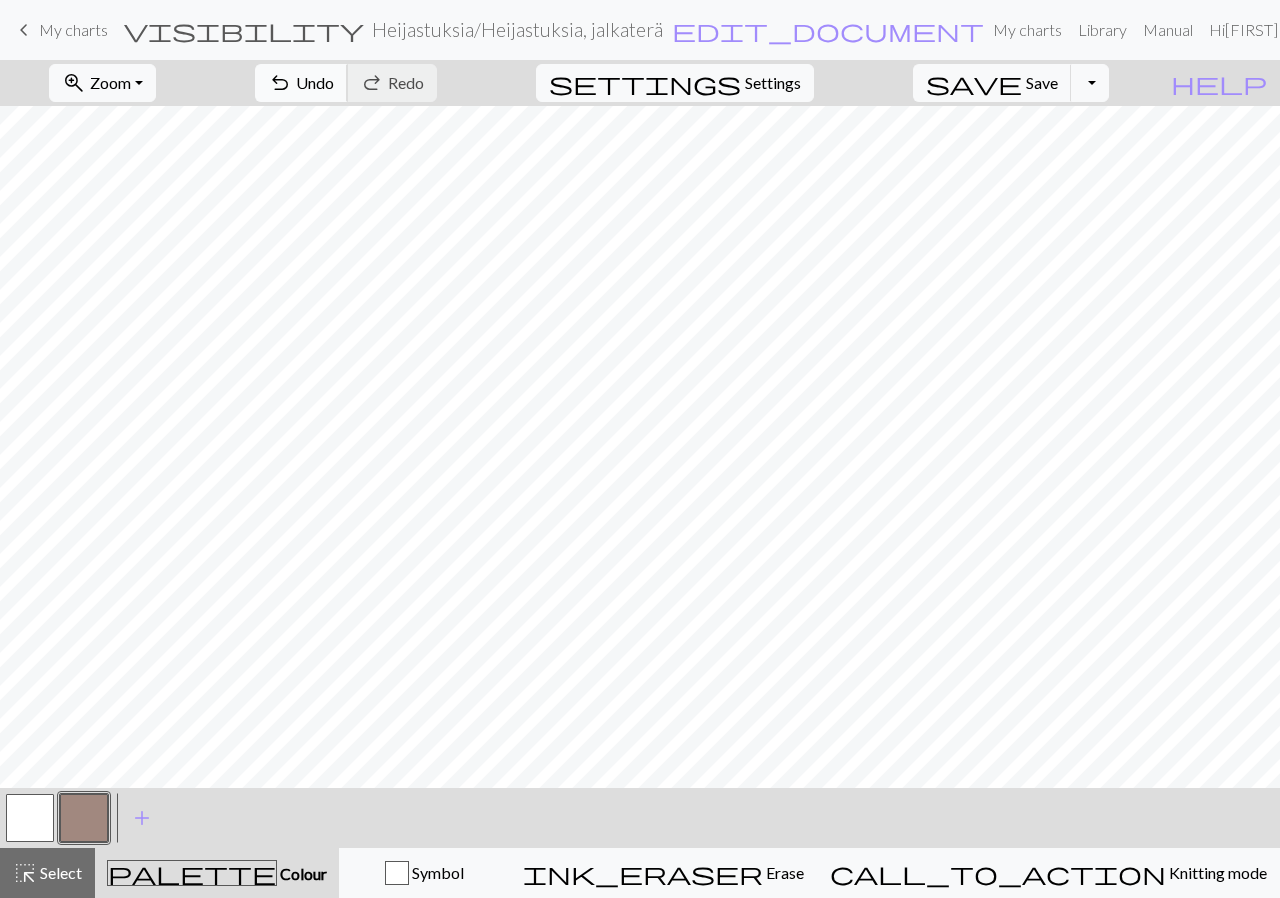 click on "Undo" at bounding box center [315, 82] 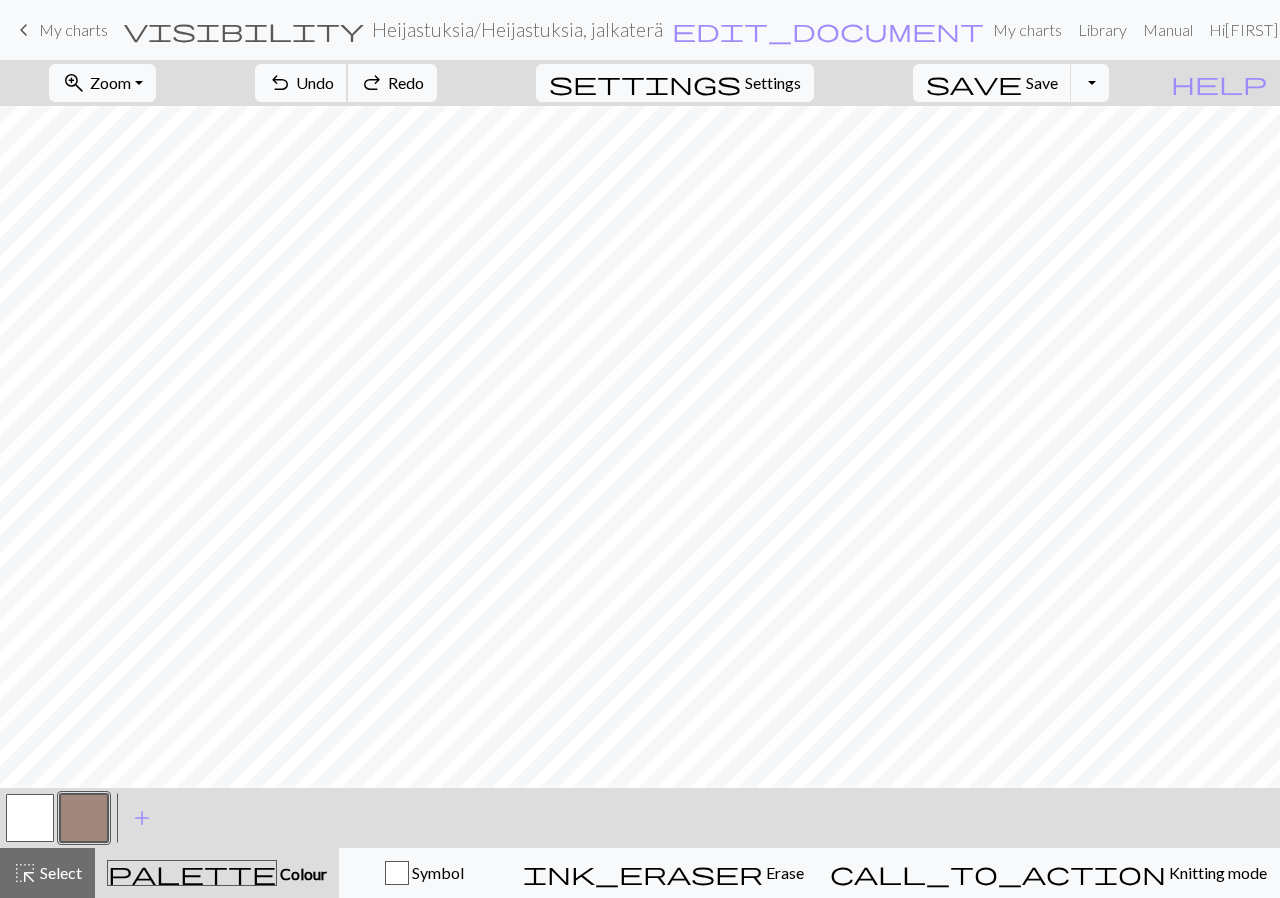 click on "undo Undo Undo" at bounding box center (301, 83) 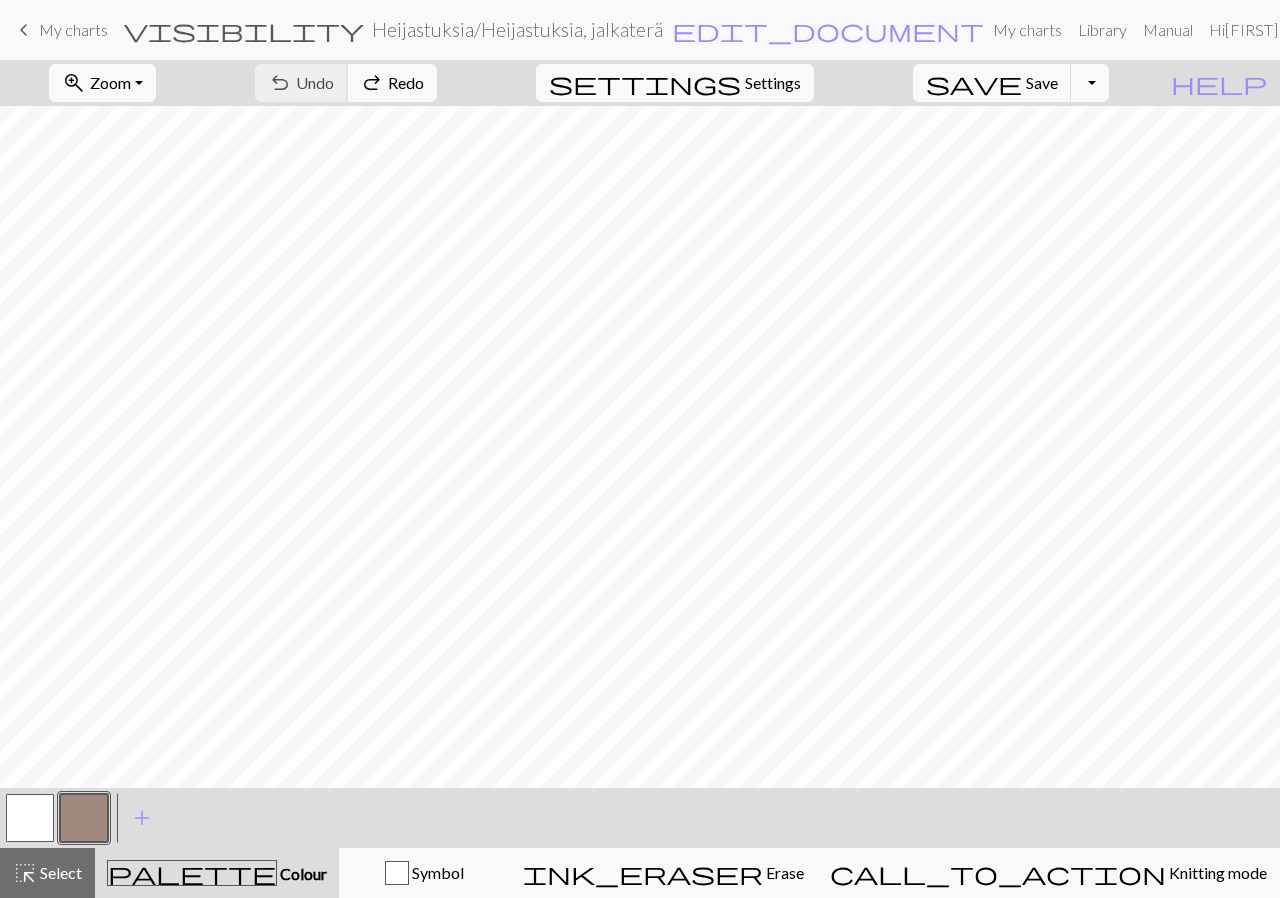 click on "undo Undo Undo redo Redo Redo" at bounding box center [346, 83] 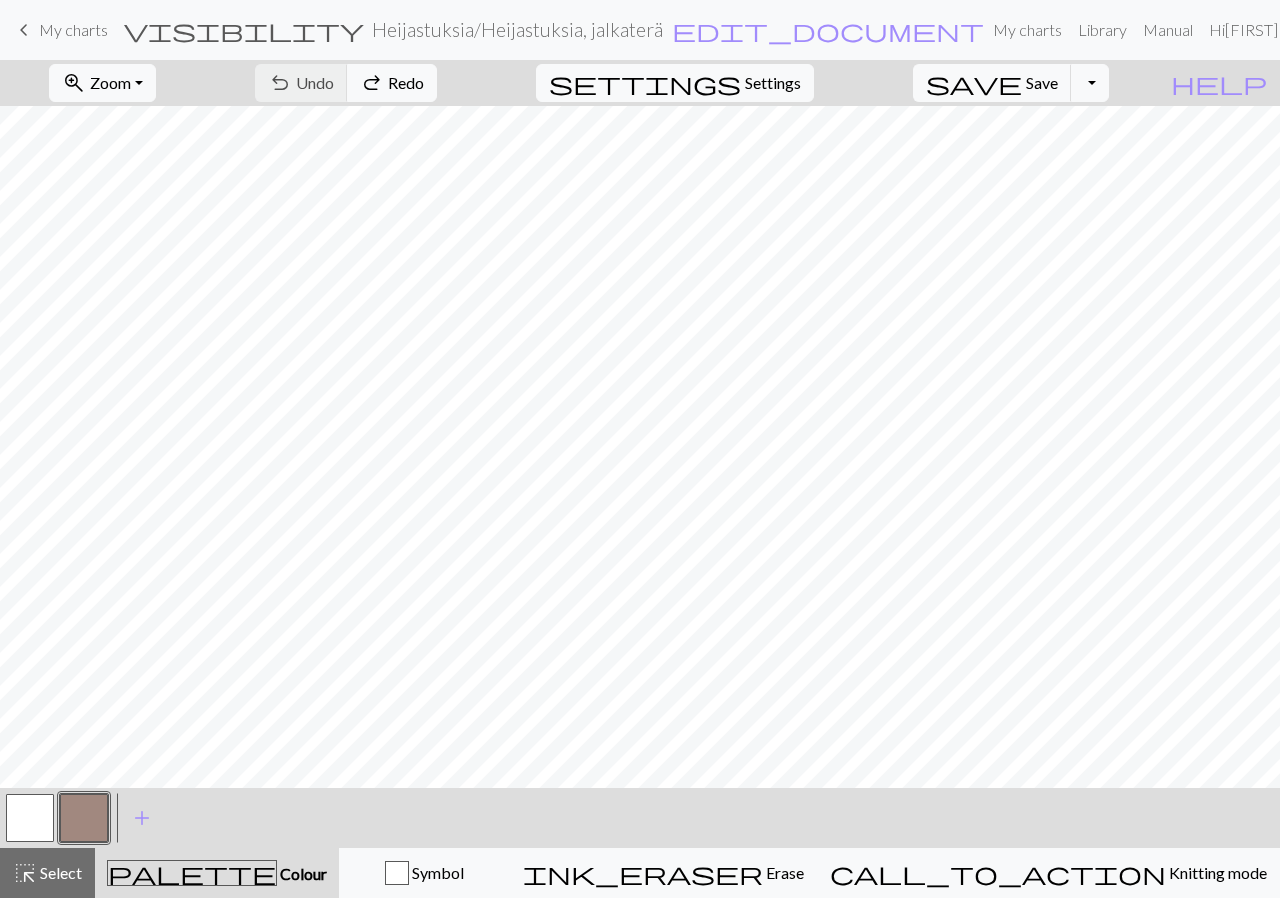click at bounding box center [84, 818] 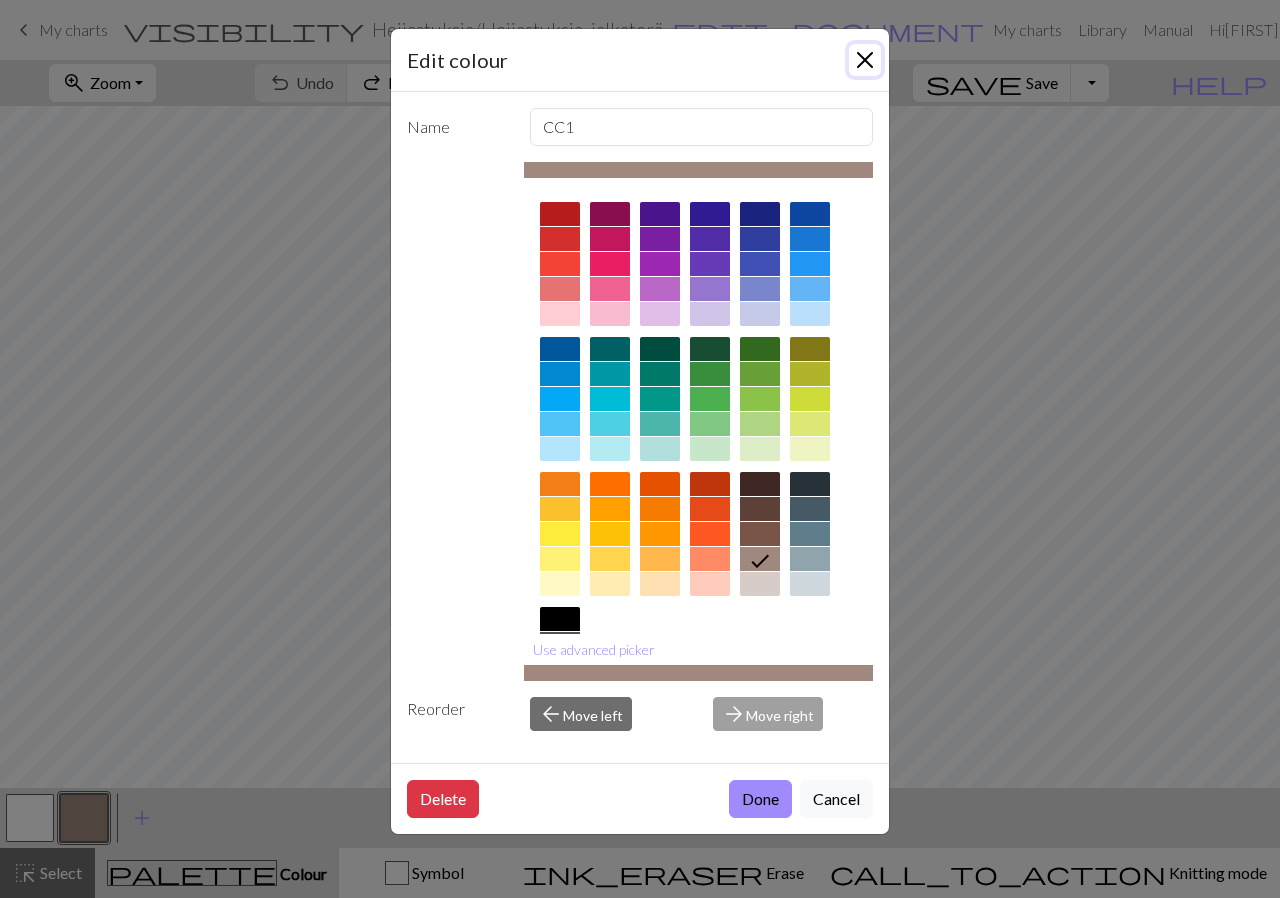 click at bounding box center (865, 60) 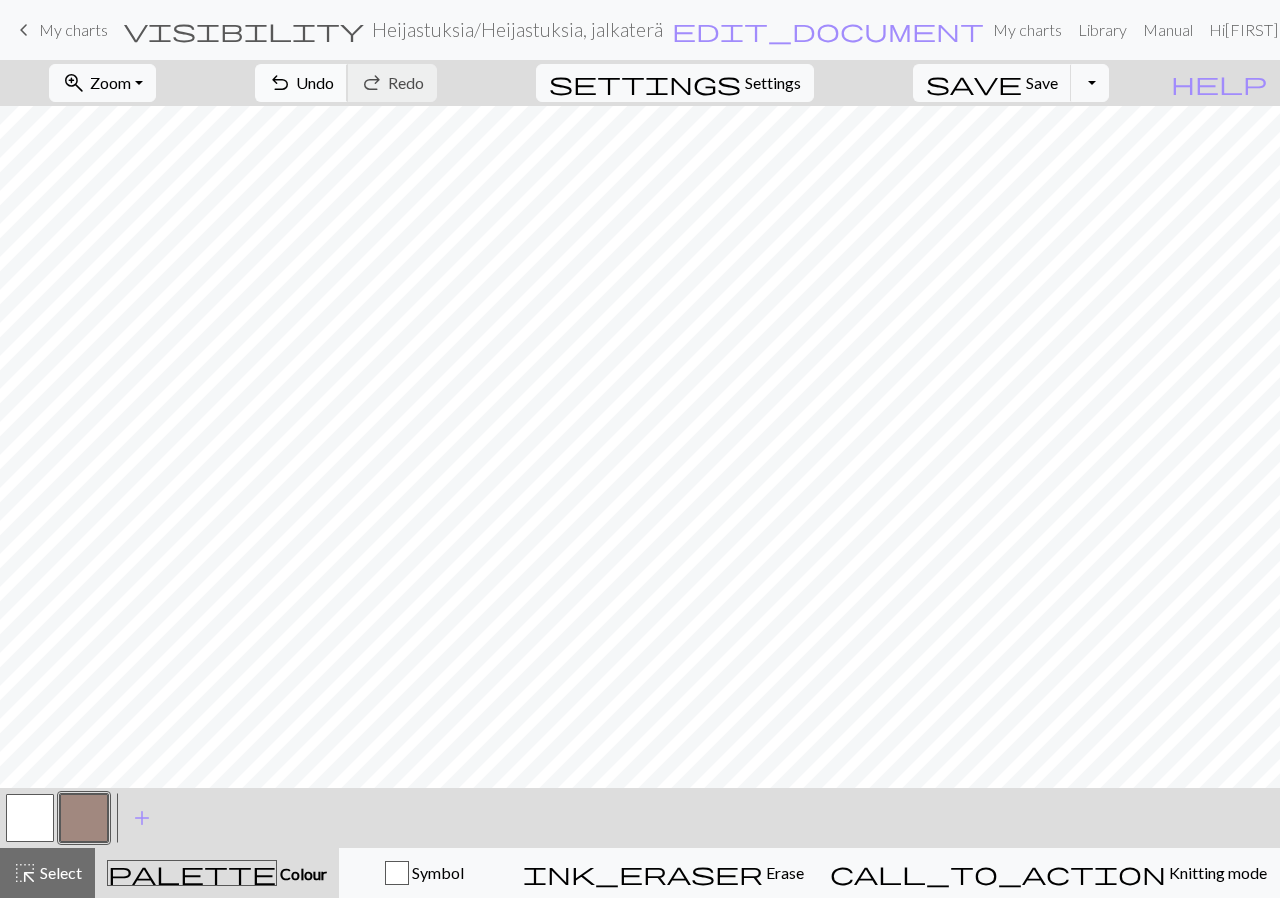 click on "Undo" at bounding box center [315, 82] 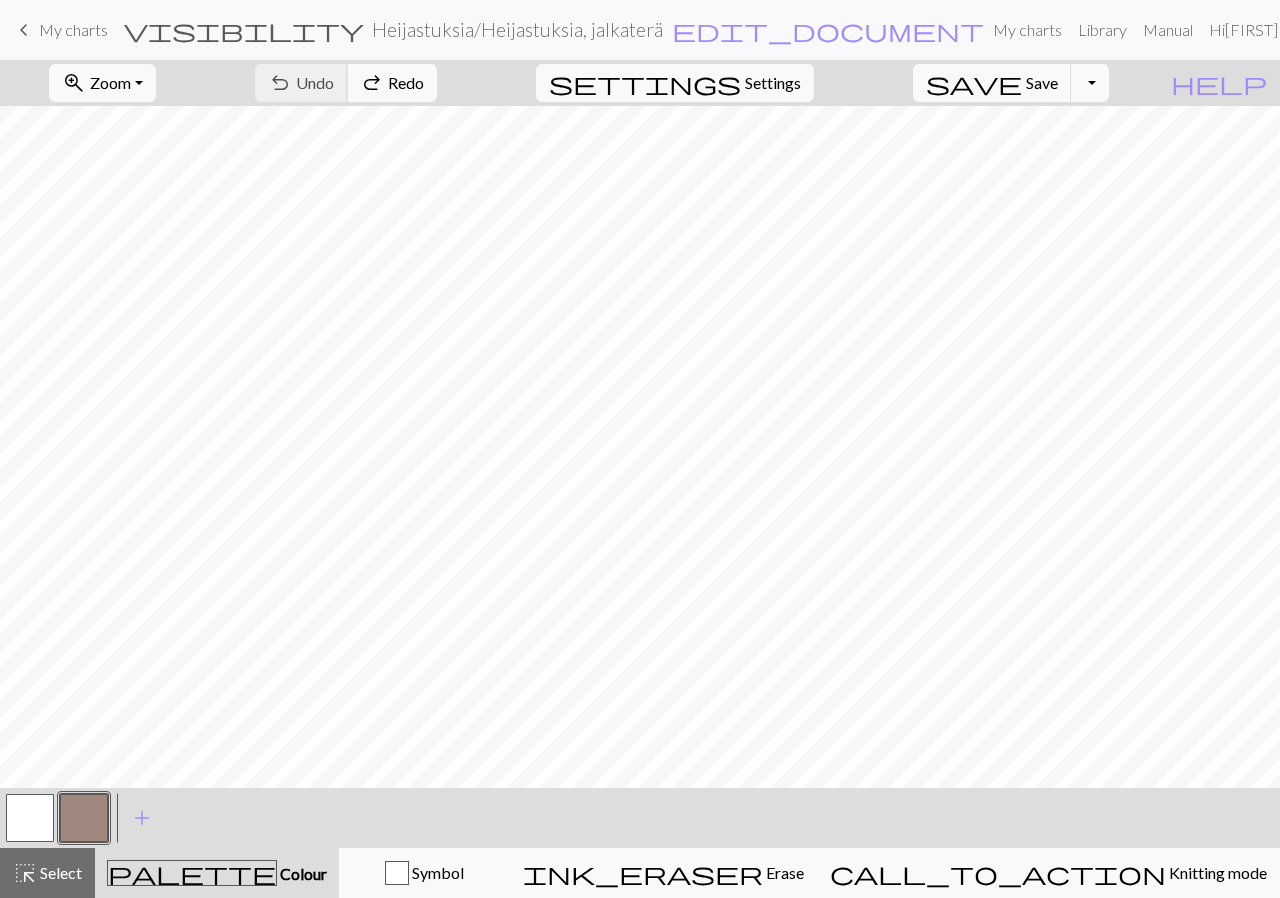 click on "undo Undo Undo redo Redo Redo" at bounding box center [346, 83] 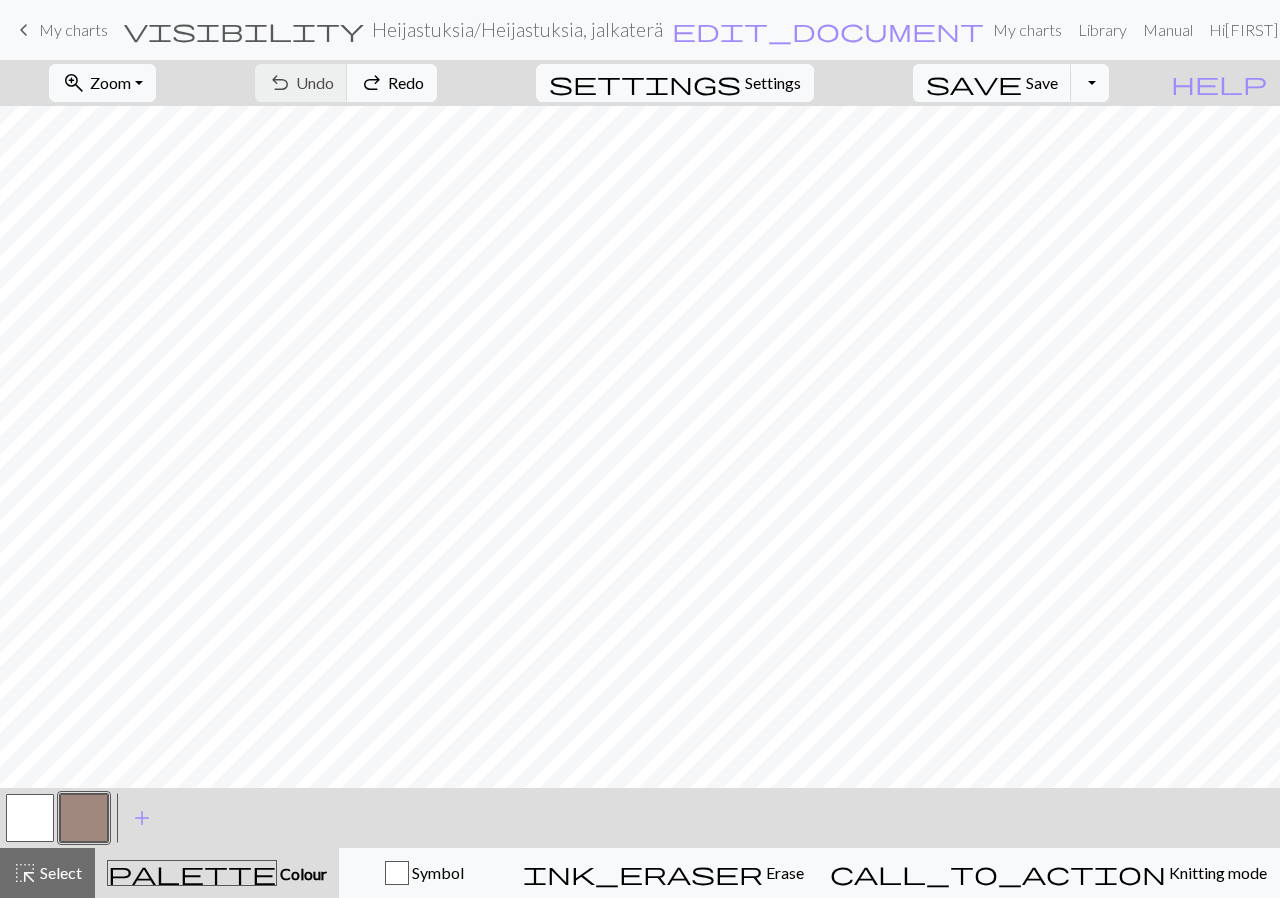 scroll, scrollTop: 148, scrollLeft: 0, axis: vertical 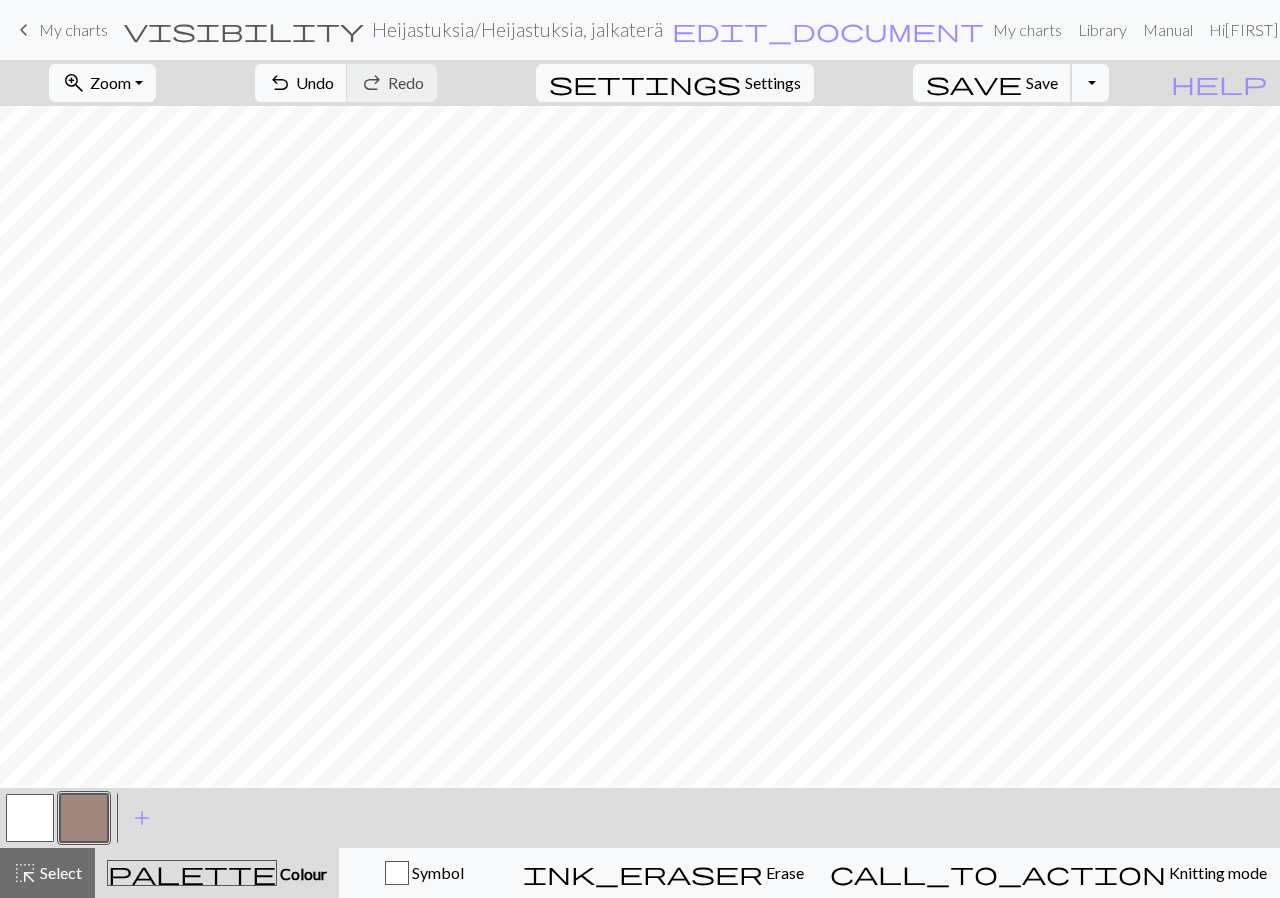 click on "save" at bounding box center [974, 83] 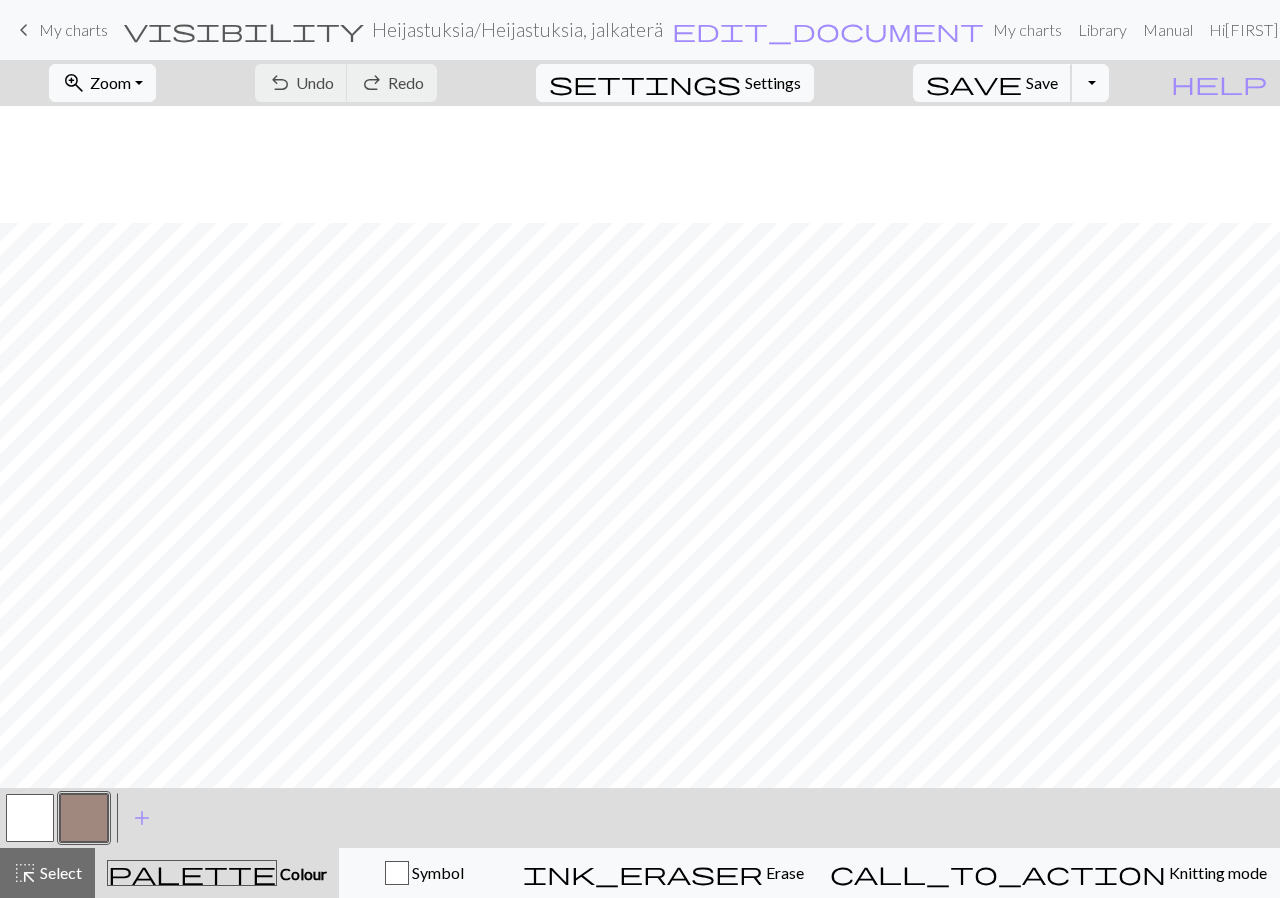 scroll, scrollTop: 148, scrollLeft: 0, axis: vertical 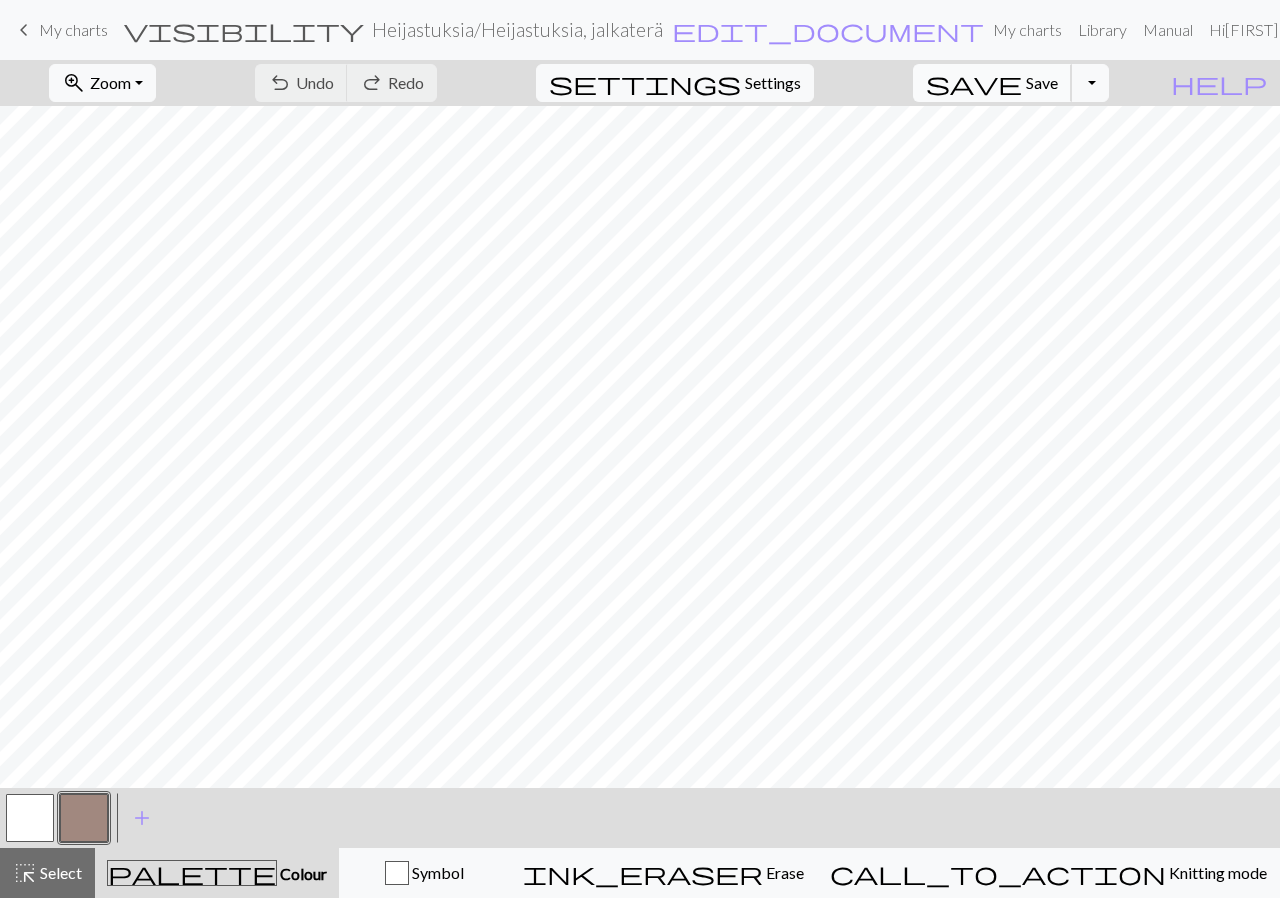 click on "Save" at bounding box center [1042, 82] 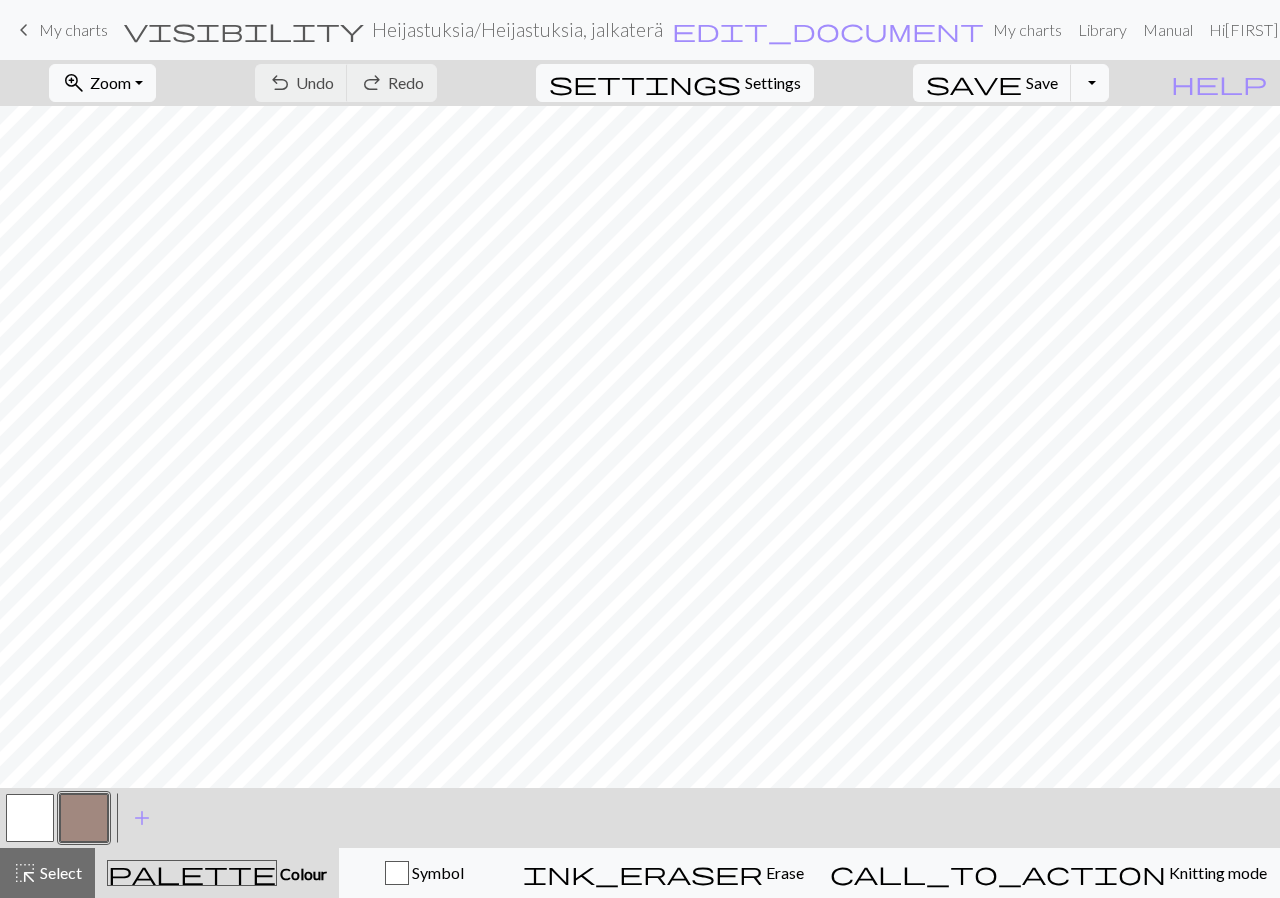 click on "My charts" at bounding box center [73, 29] 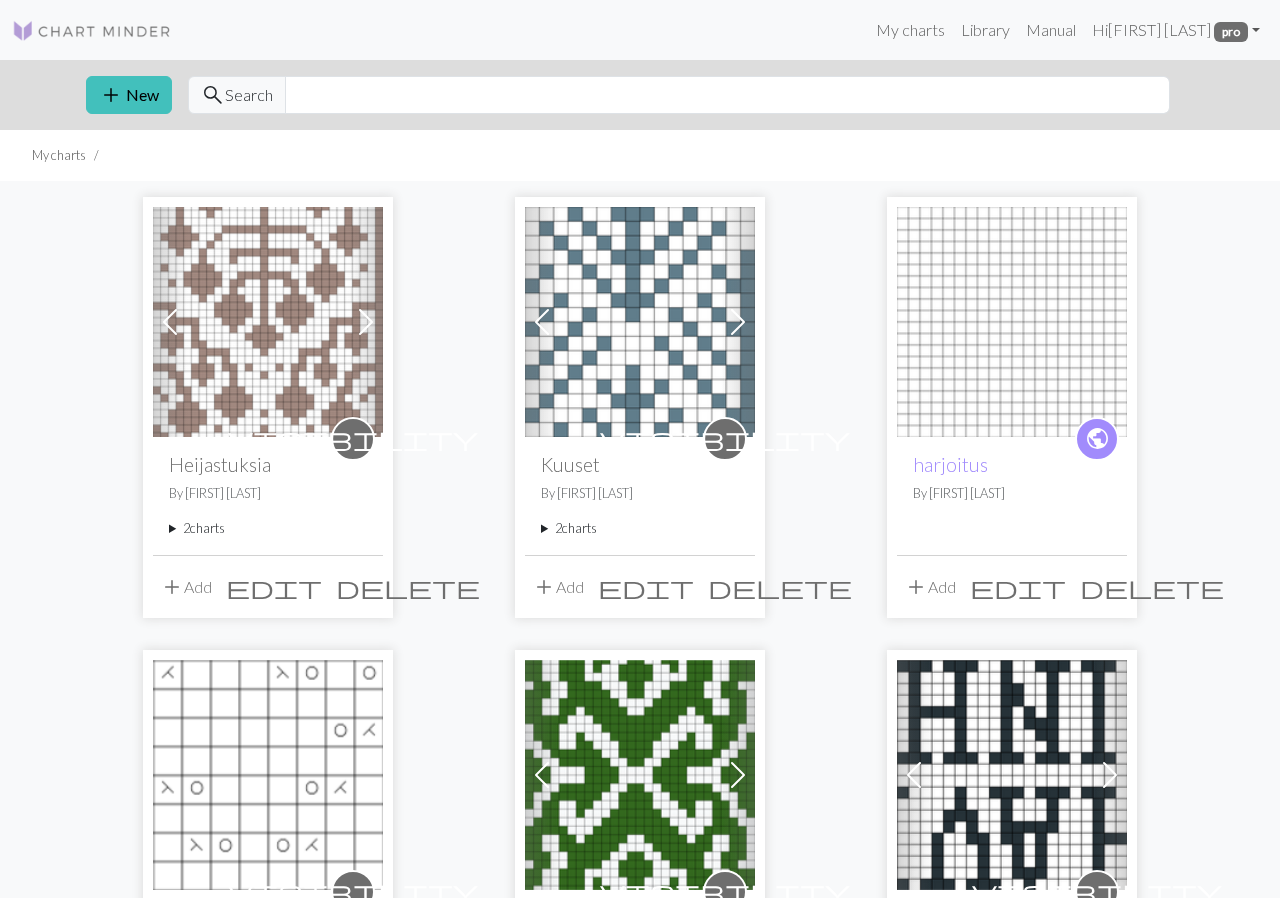 click on "2  charts" at bounding box center [268, 528] 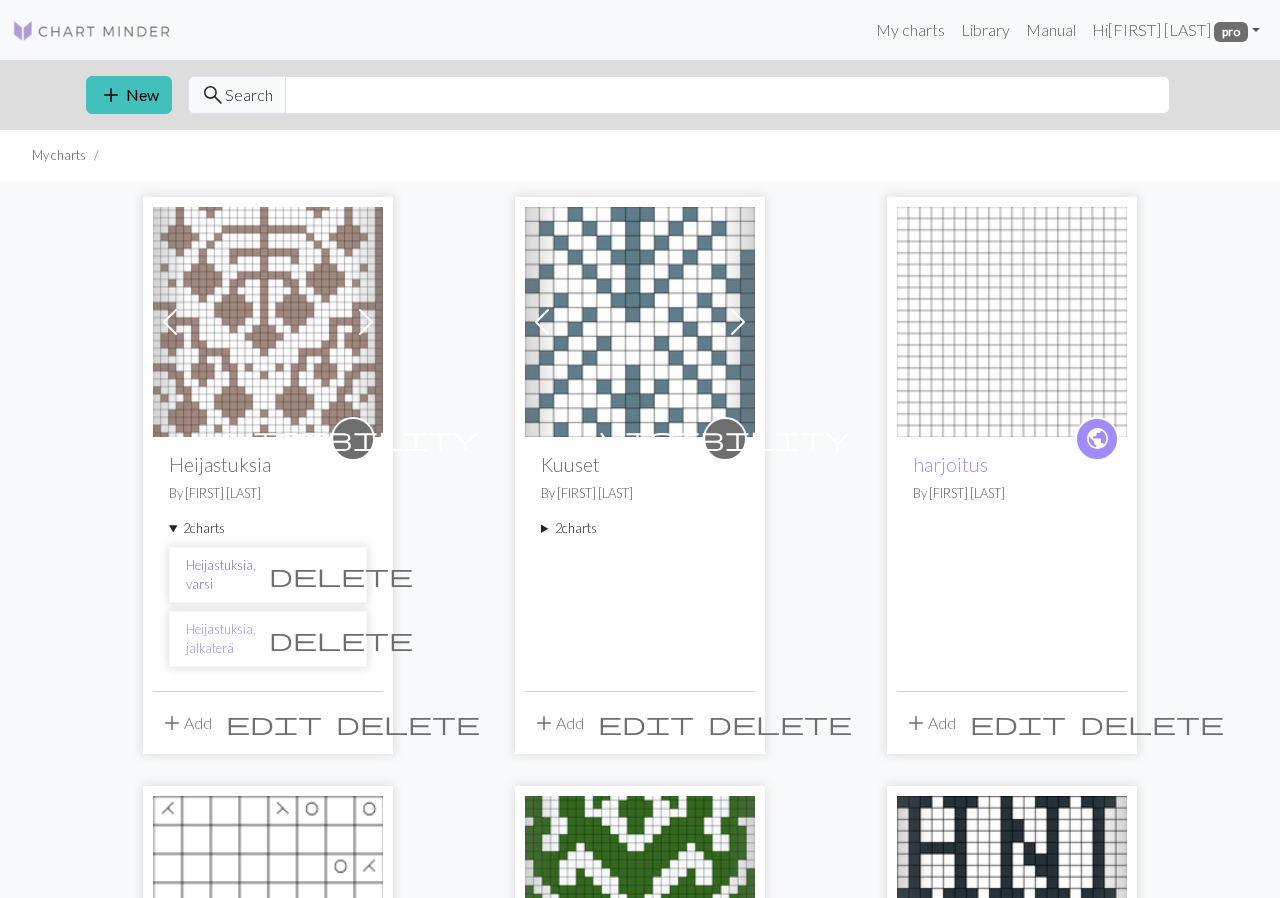 click on "Heijastuksia, varsi" at bounding box center (221, 575) 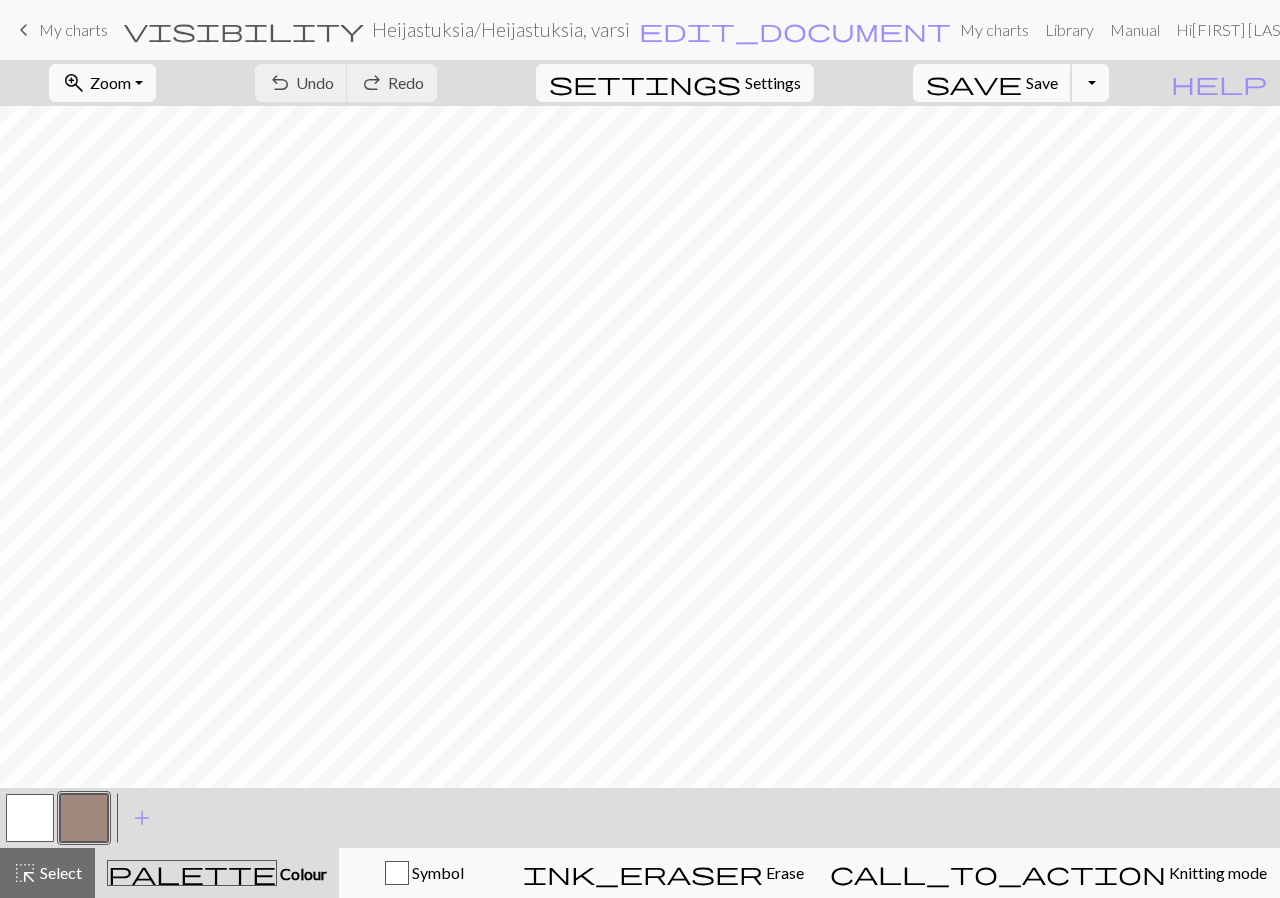 click on "save Save Save" at bounding box center (992, 83) 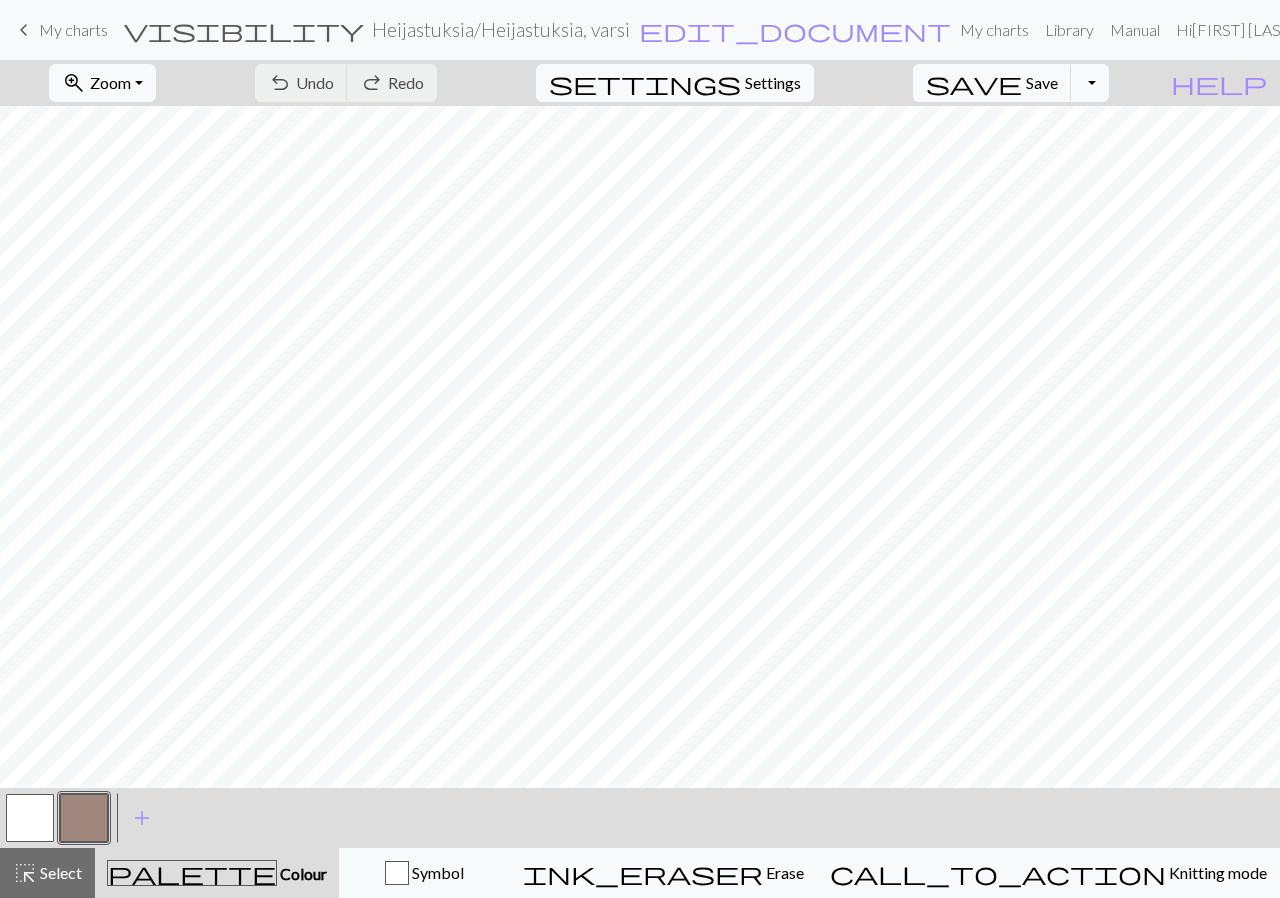 click on "keyboard_arrow_left   My charts" at bounding box center [60, 30] 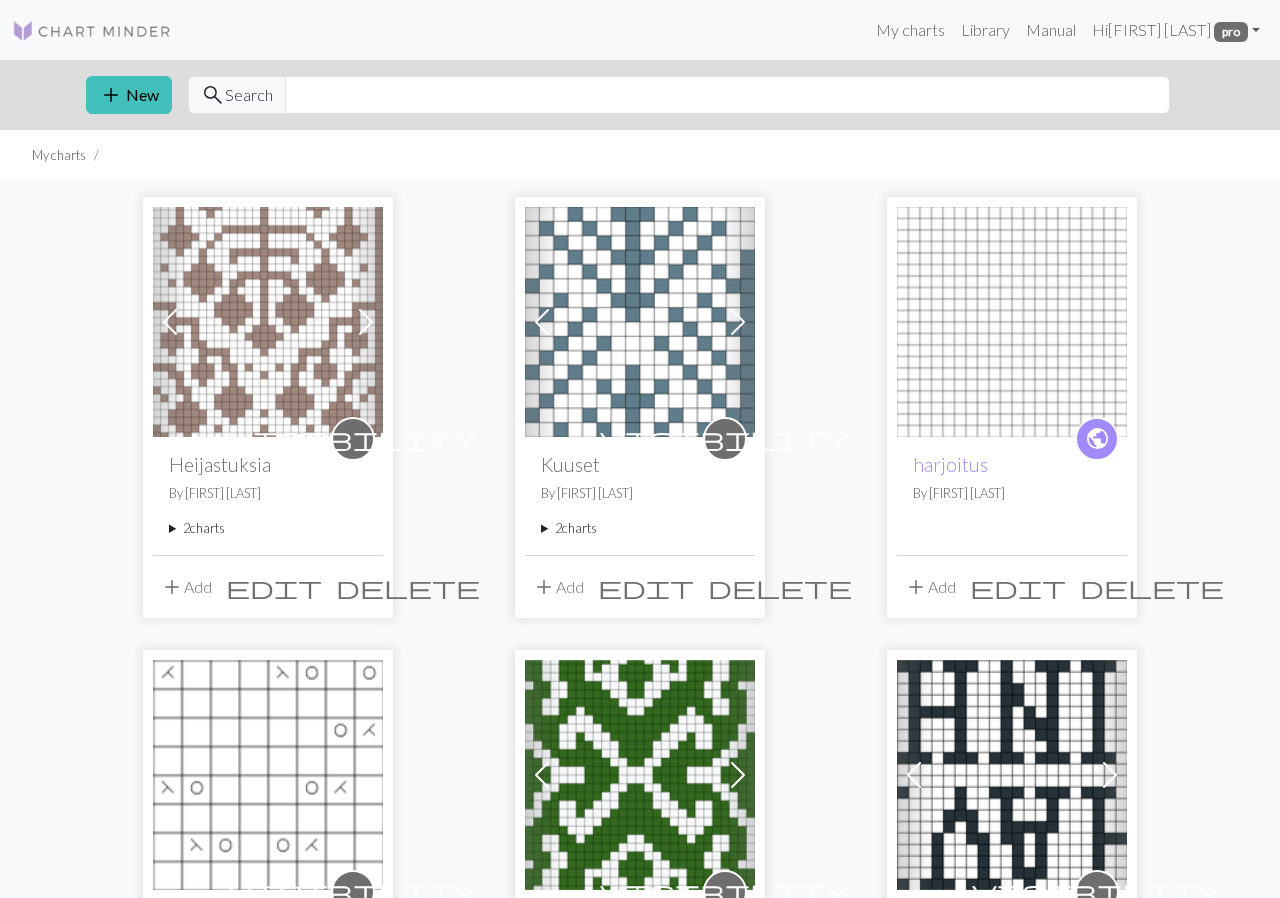 click on "2  charts" at bounding box center (268, 528) 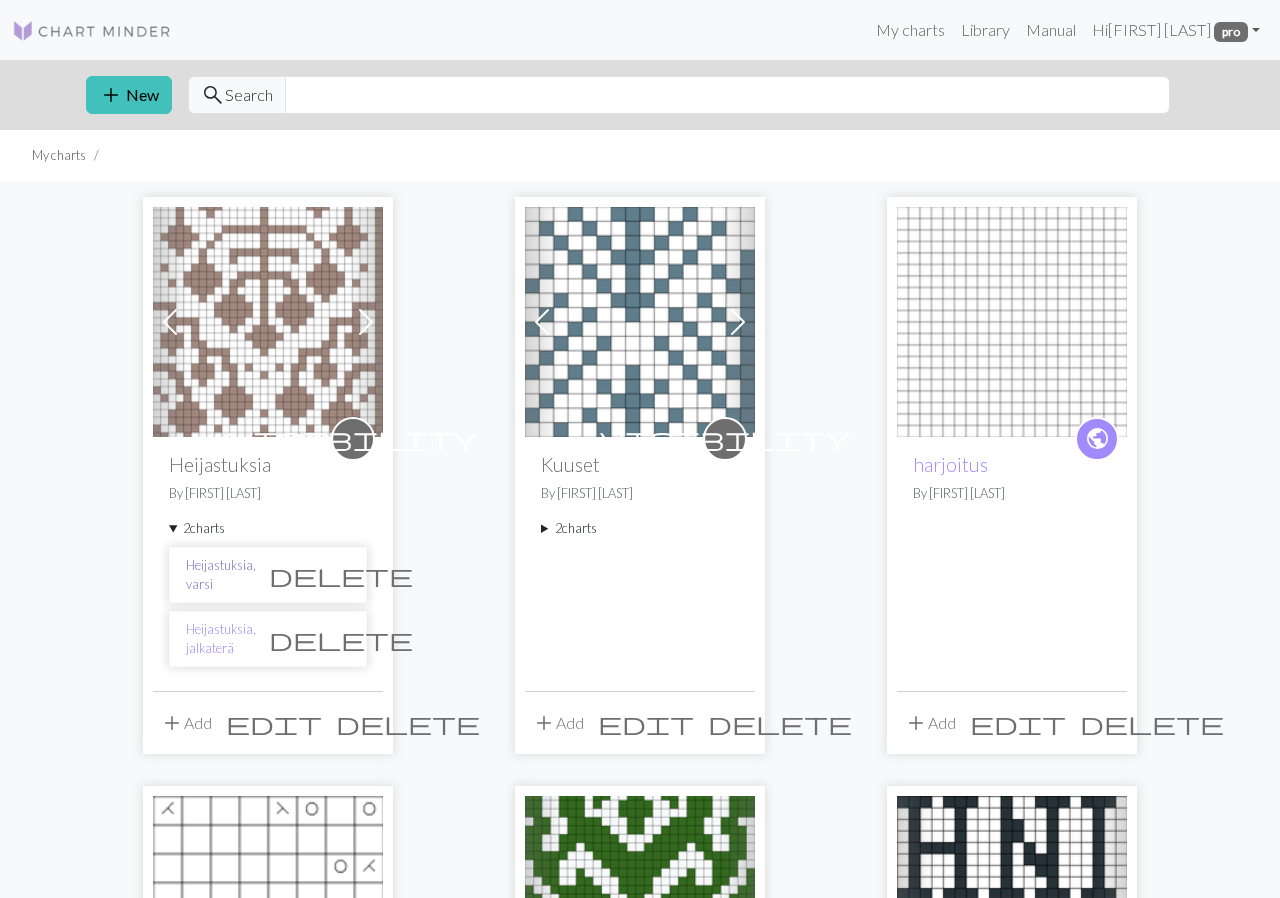 click on "Heijastuksia, varsi" at bounding box center (221, 575) 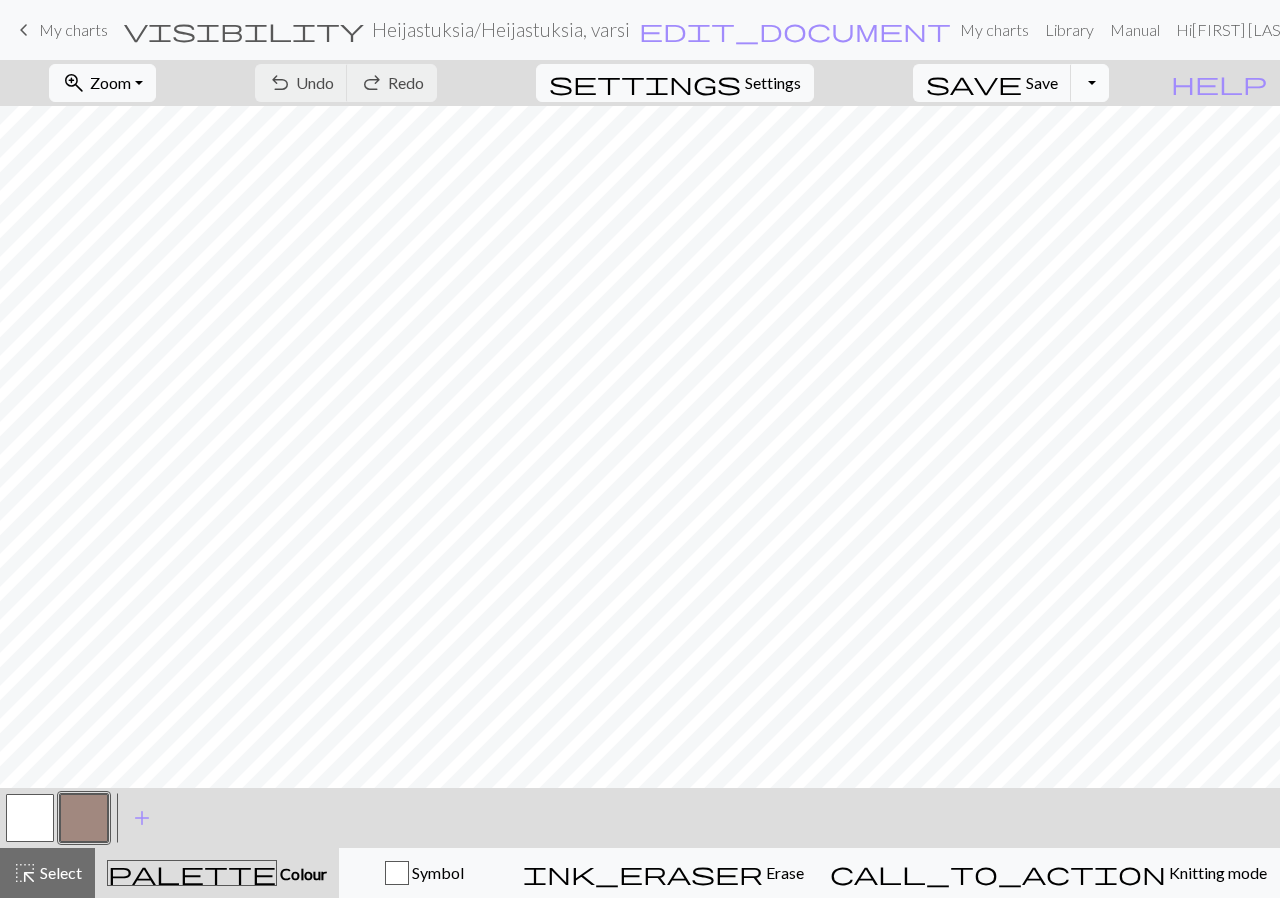 click on "Toggle Dropdown" at bounding box center [1090, 83] 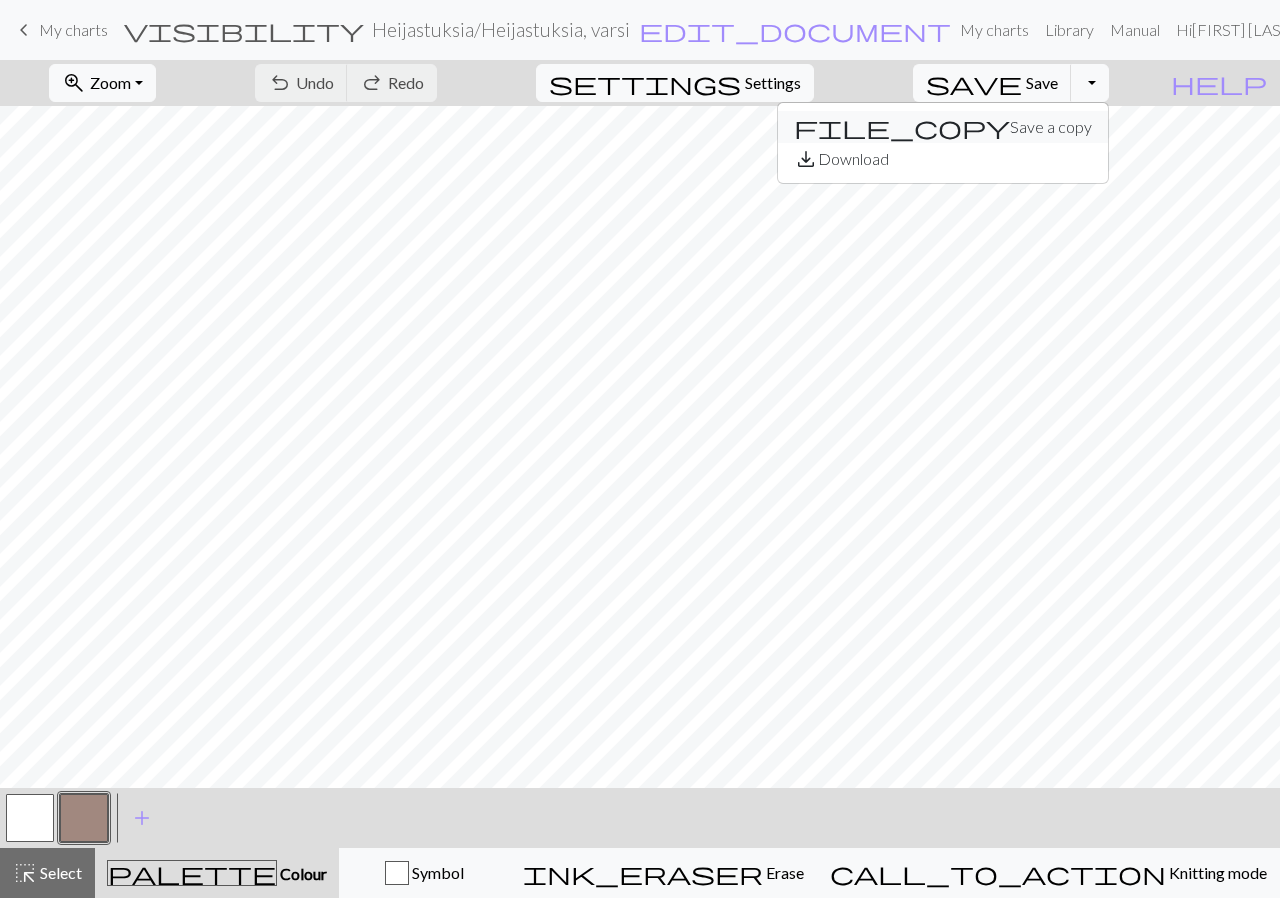 click on "file_copy  Save a copy" at bounding box center [943, 127] 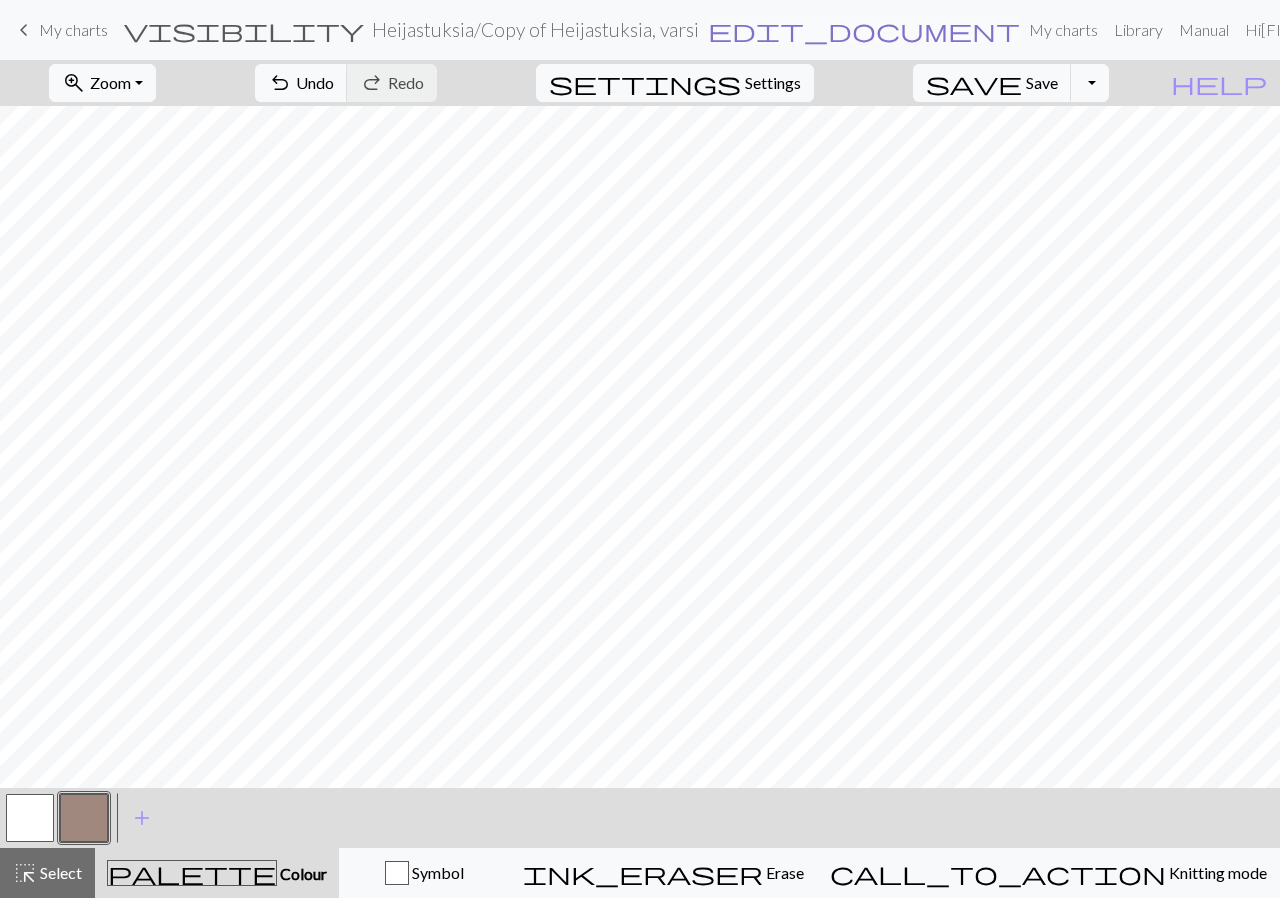 click on "edit_document" at bounding box center (864, 30) 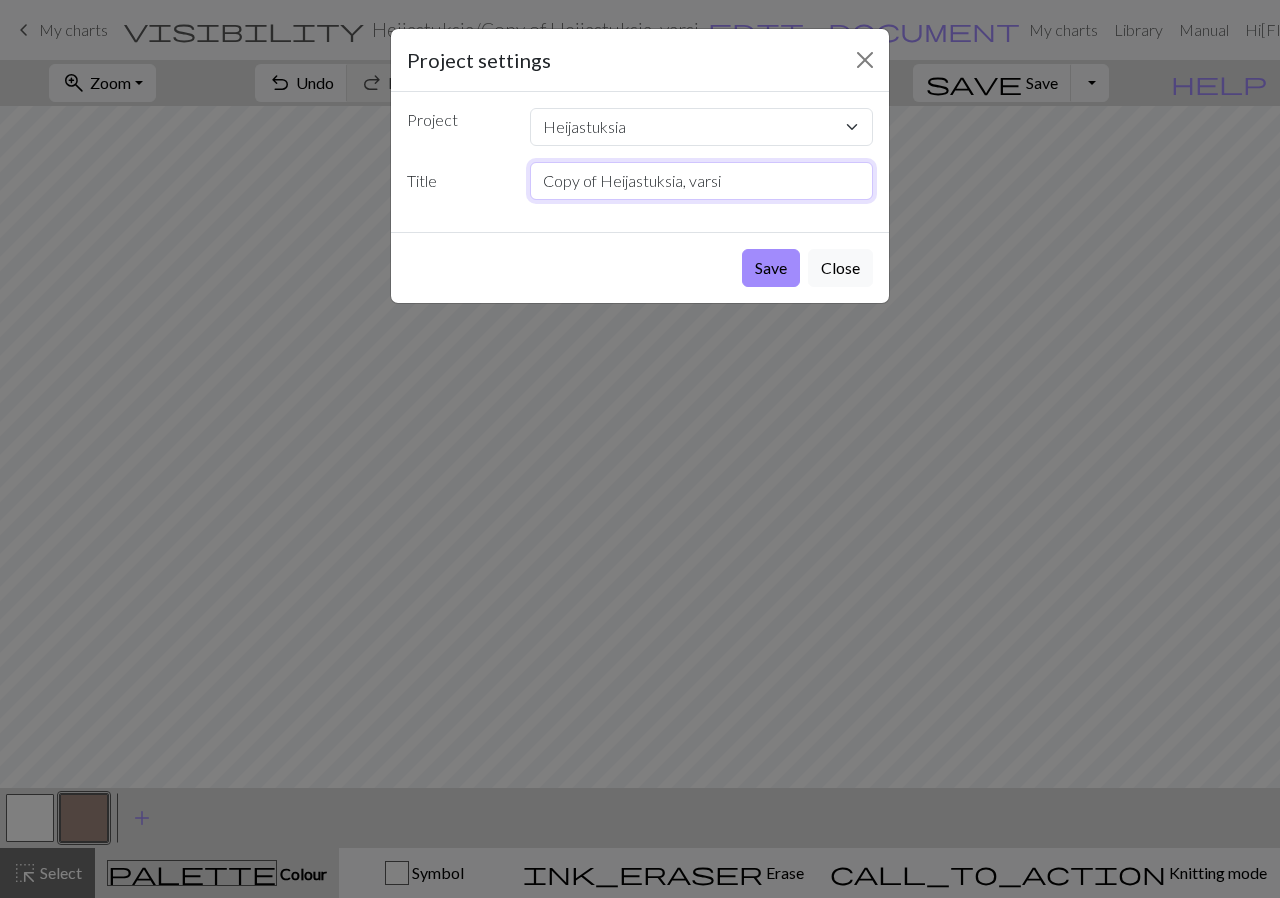 drag, startPoint x: 595, startPoint y: 181, endPoint x: 505, endPoint y: 170, distance: 90.66973 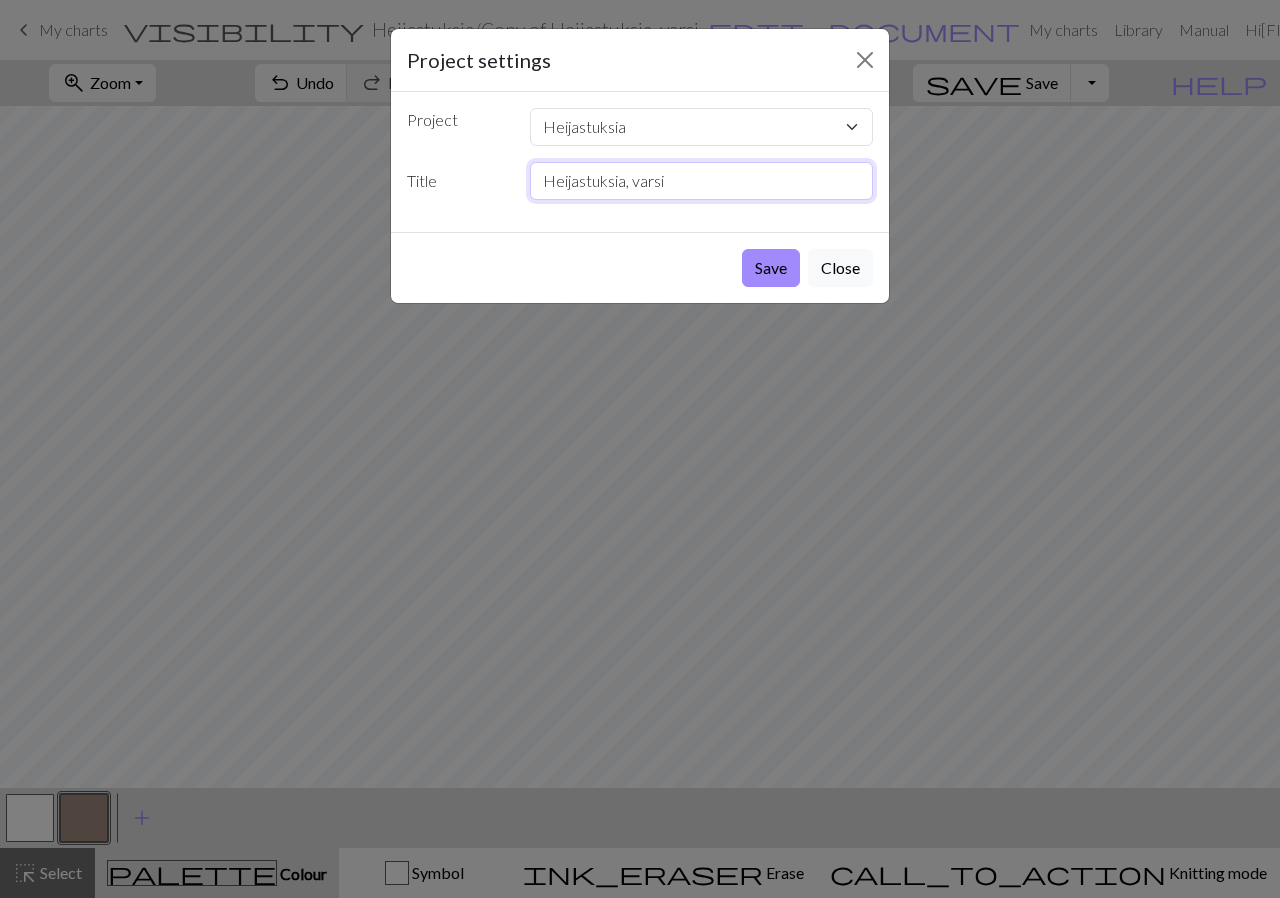 click on "Heijastuksia, varsi" at bounding box center (702, 181) 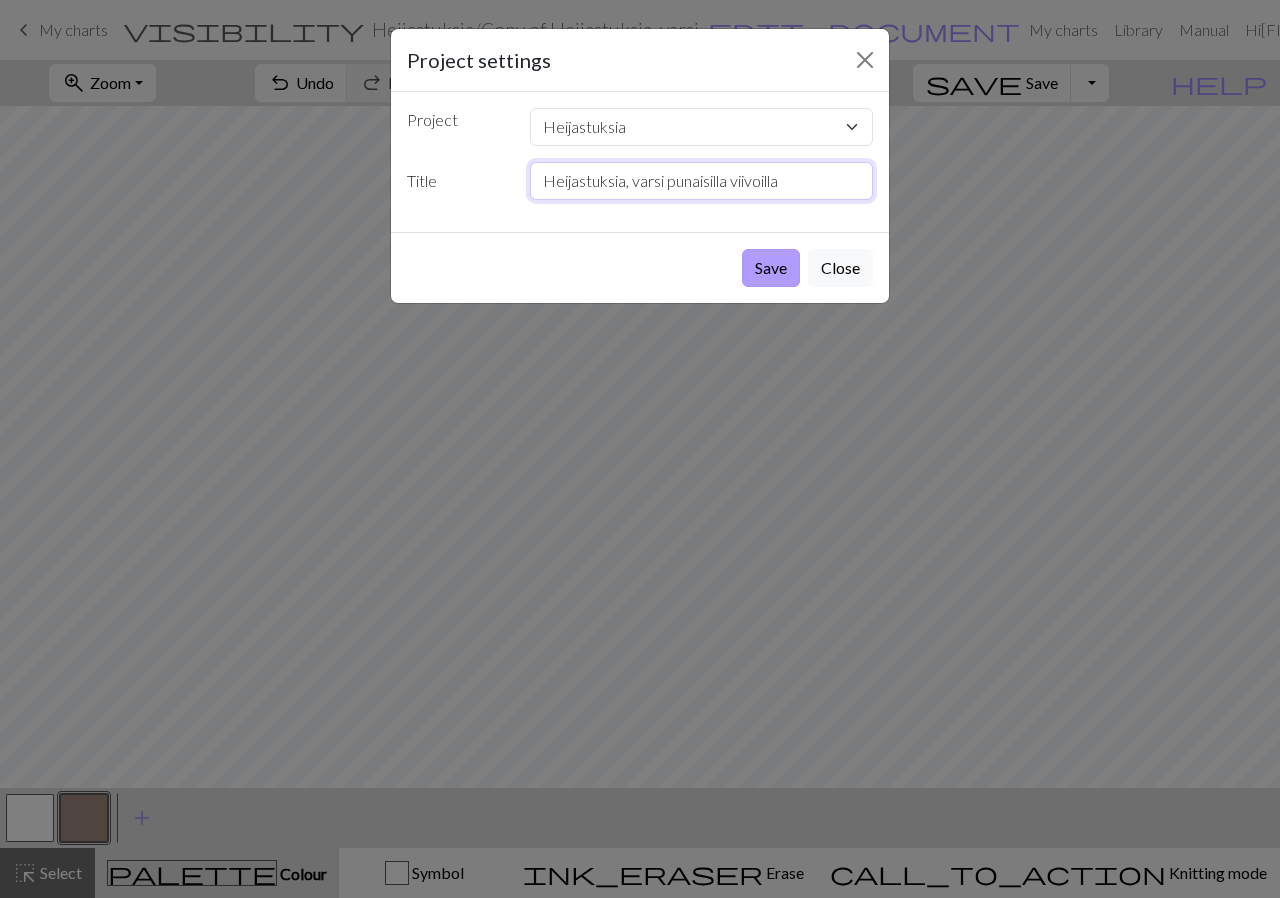 type on "Heijastuksia, varsi punaisilla viivoilla" 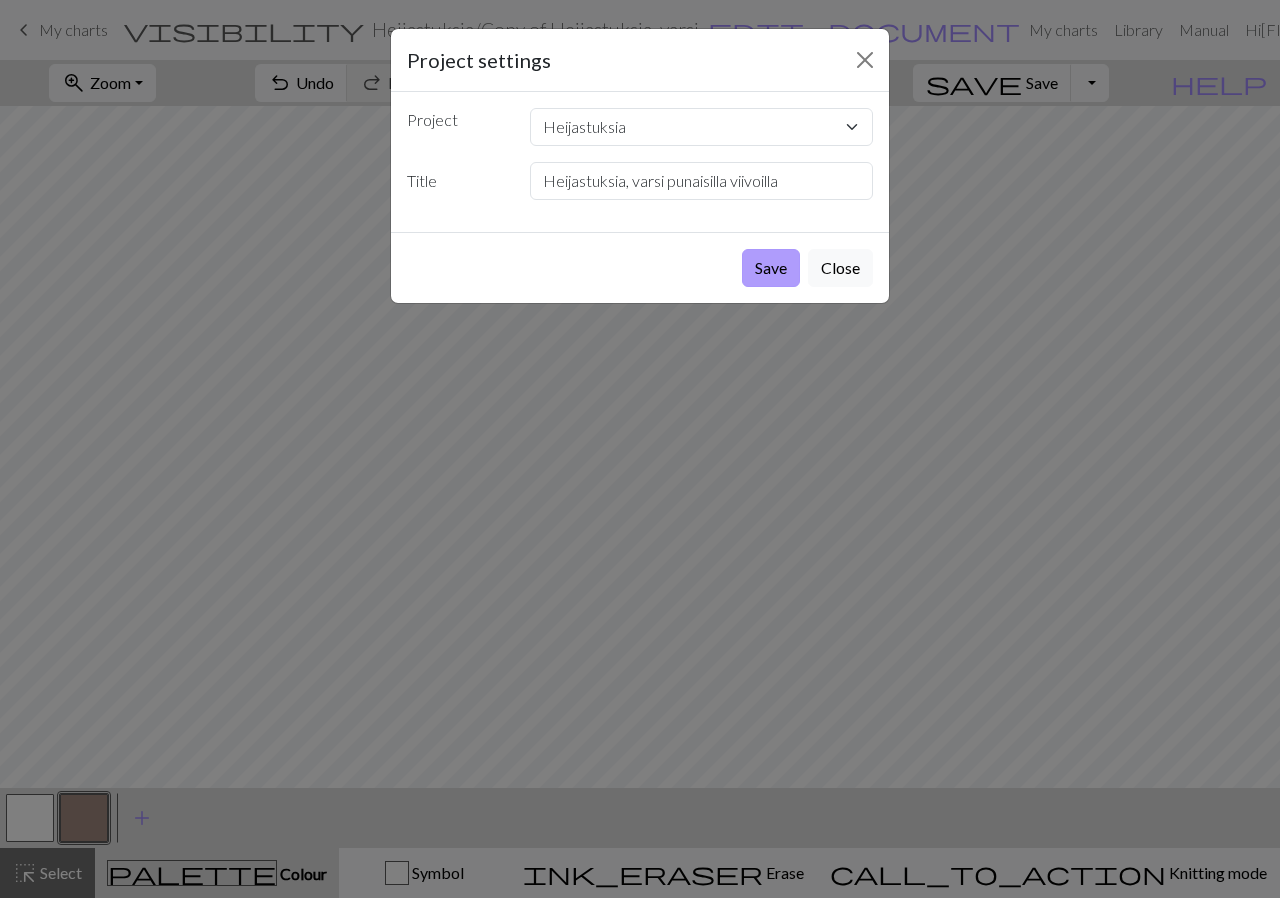 click on "Save" at bounding box center (771, 268) 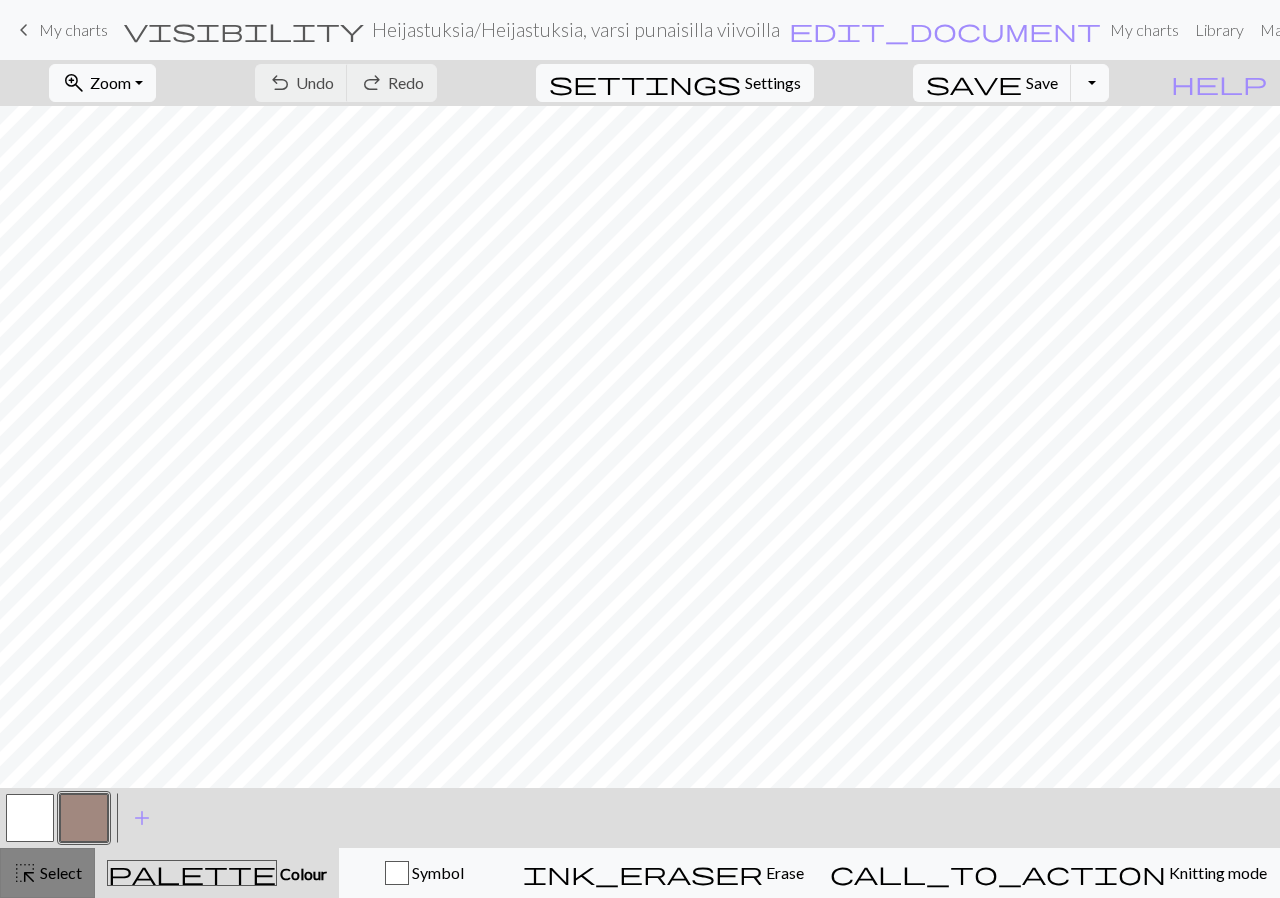 click on "Select" at bounding box center (59, 872) 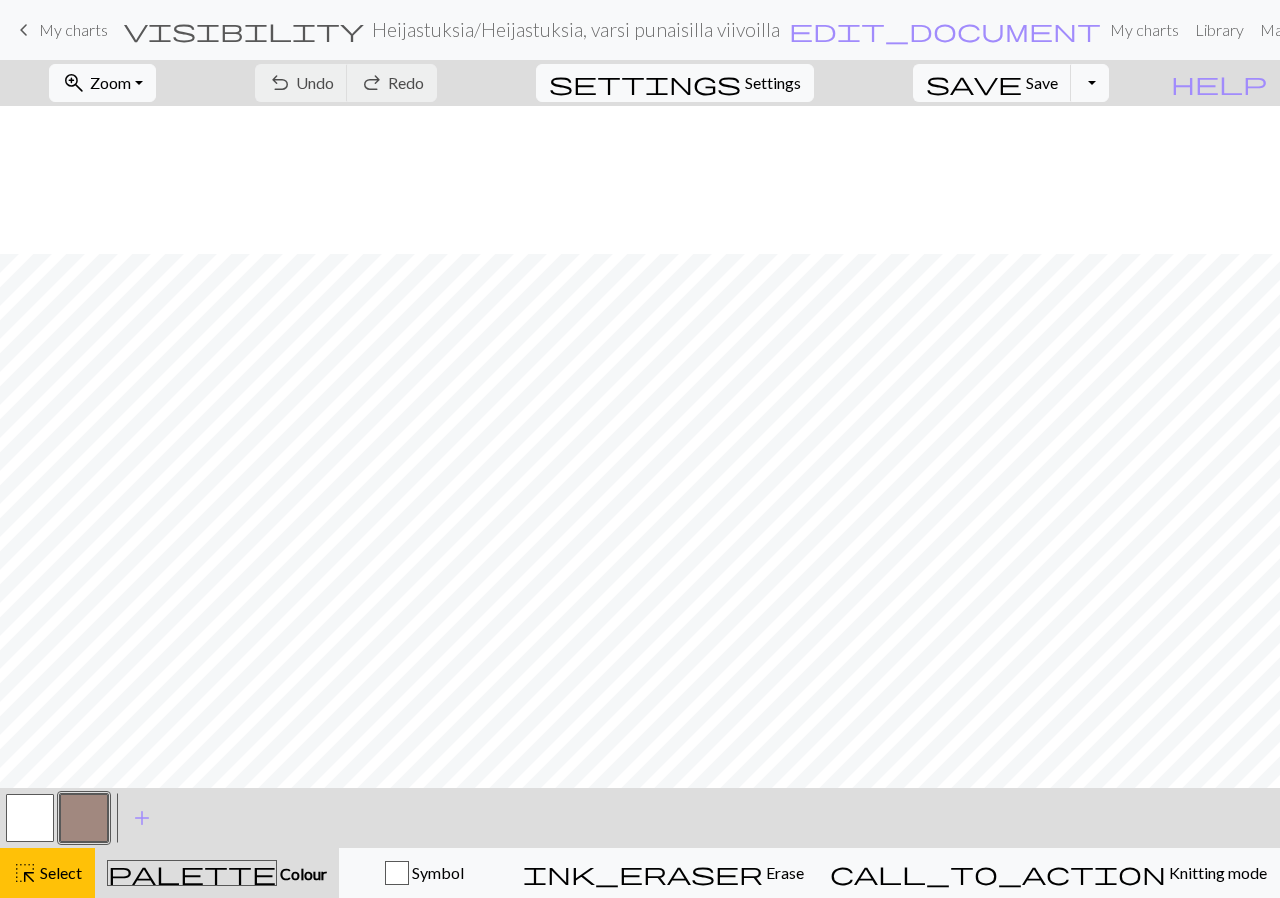 scroll, scrollTop: 148, scrollLeft: 0, axis: vertical 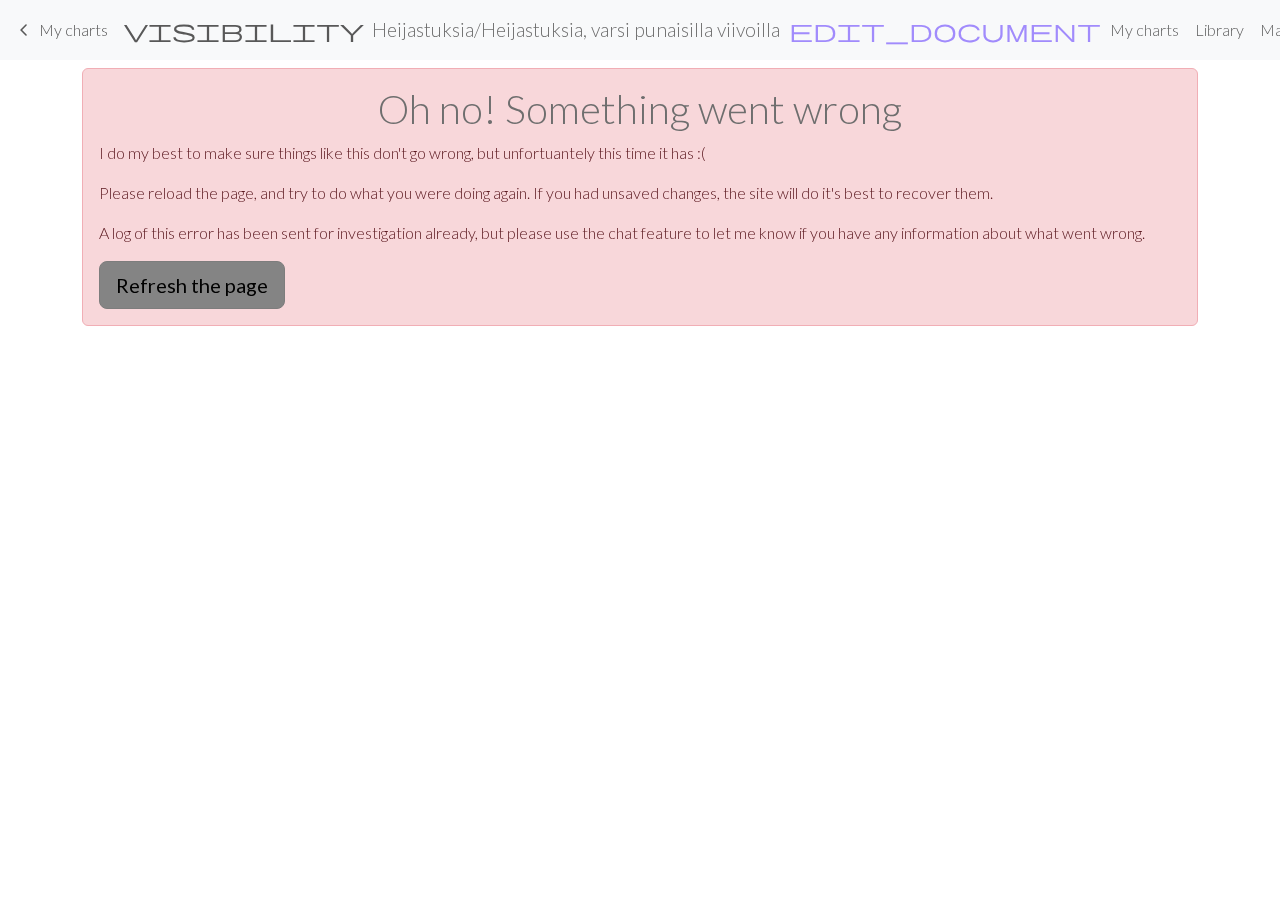 click on "Refresh the page" at bounding box center [192, 285] 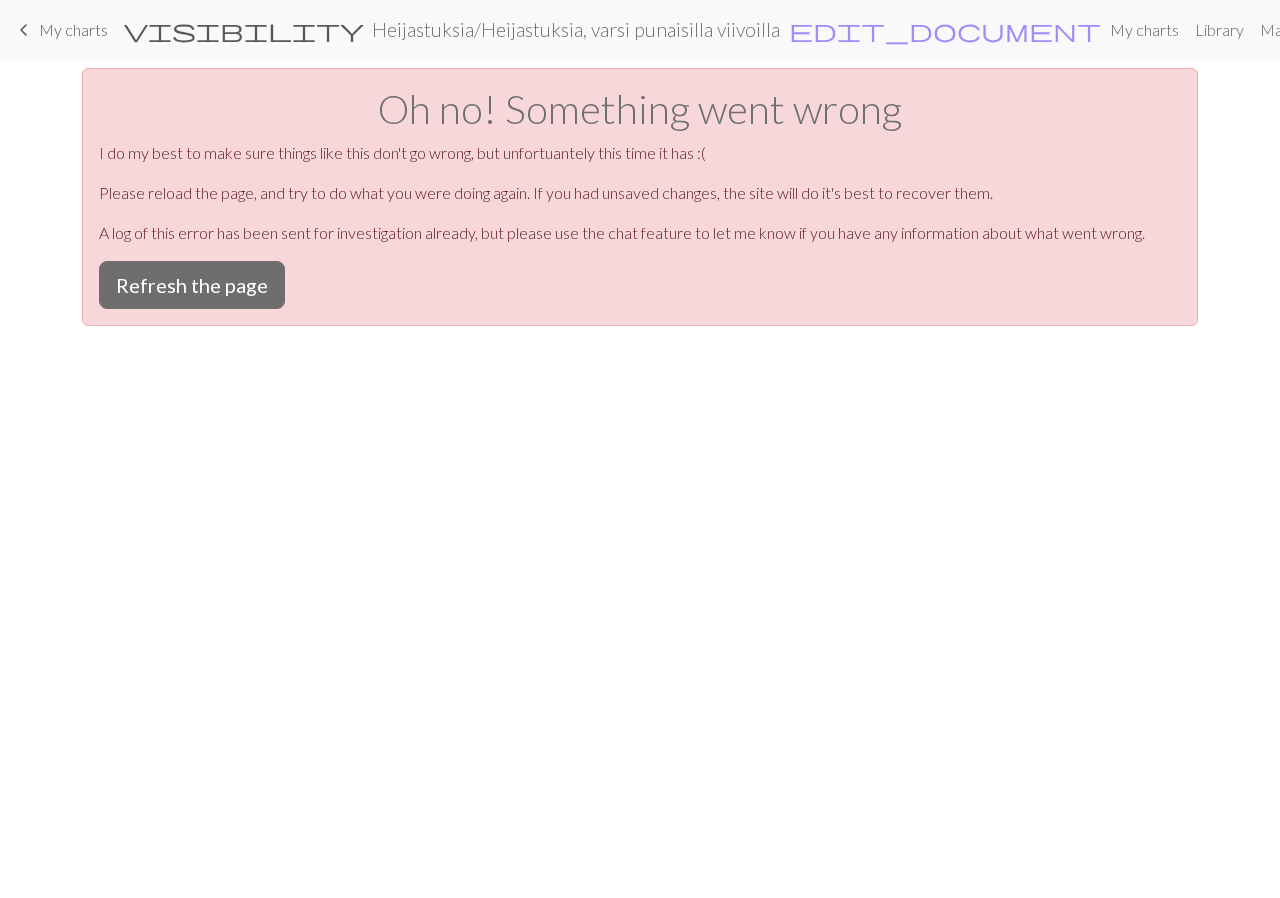 click on "My charts" at bounding box center [73, 29] 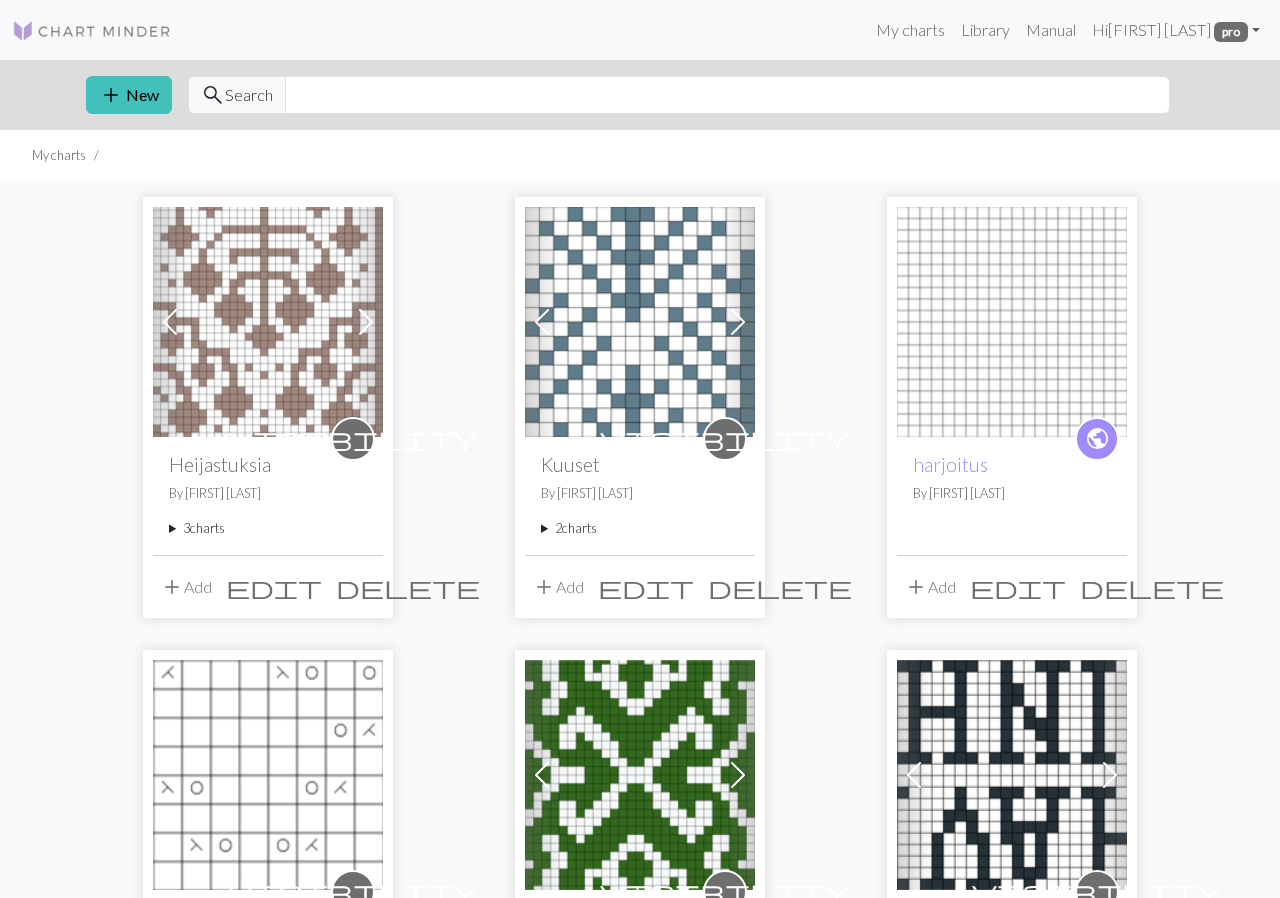 click on "3  charts" at bounding box center (268, 528) 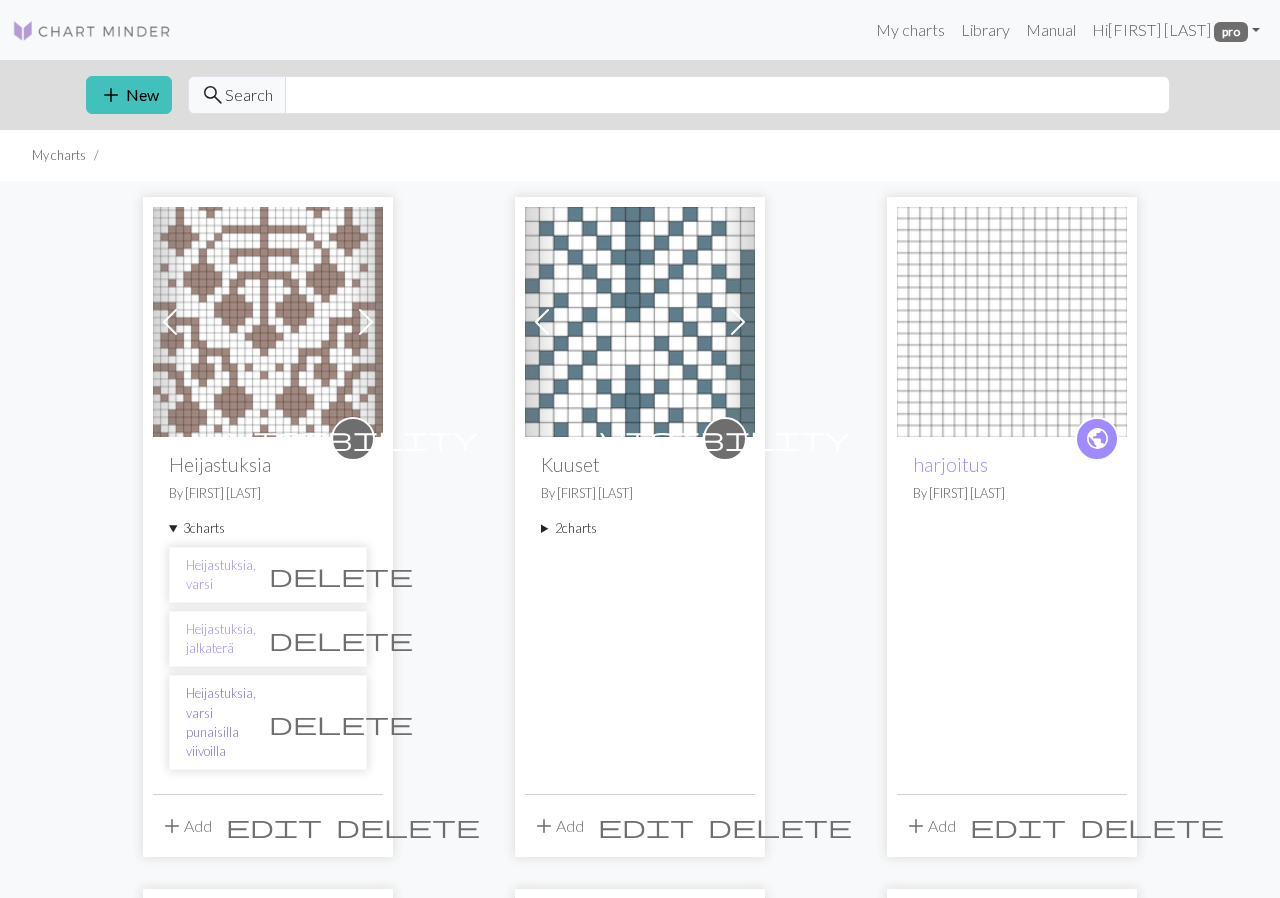 click on "Heijastuksia, varsi punaisilla viivoilla" at bounding box center (221, 722) 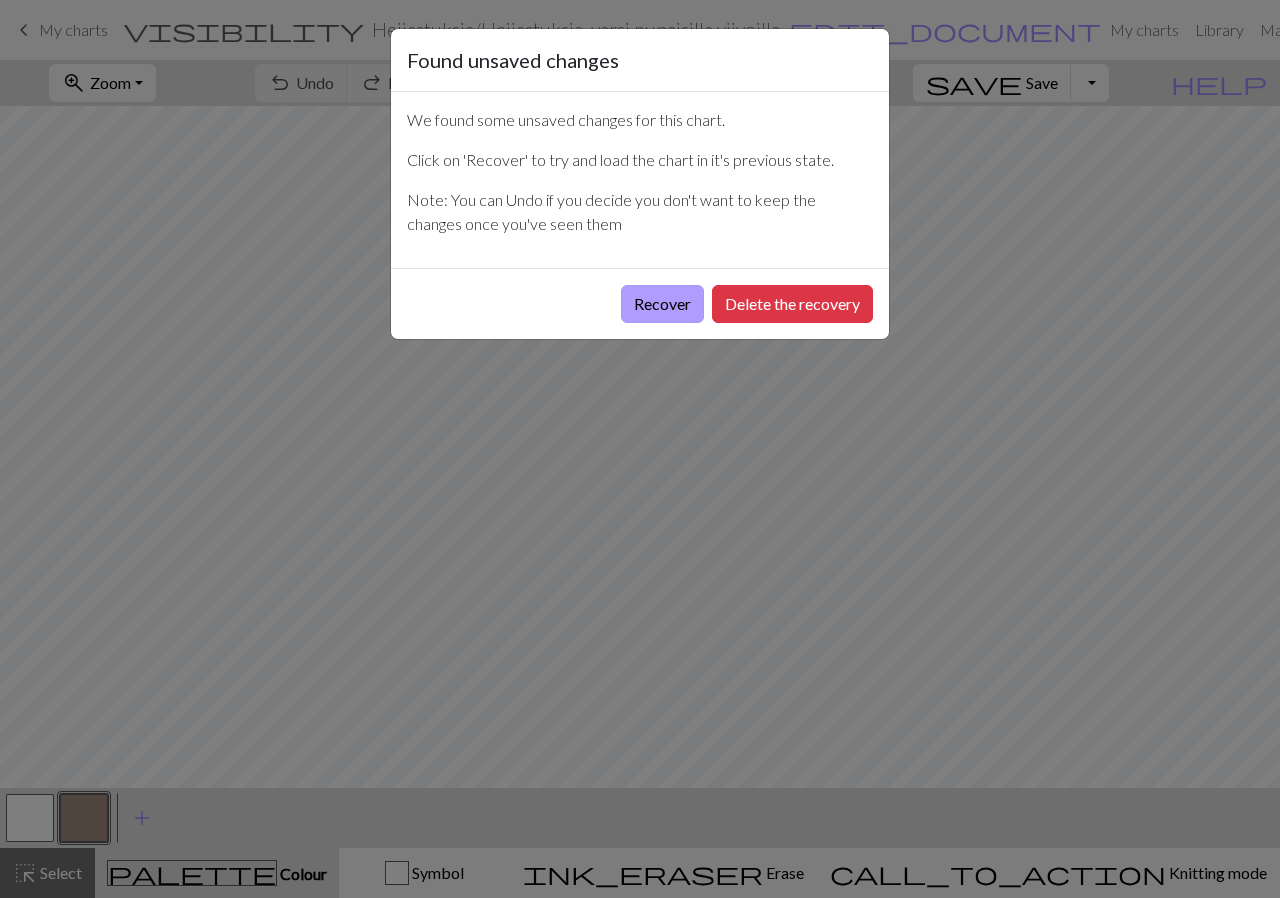 click on "Recover" at bounding box center (662, 304) 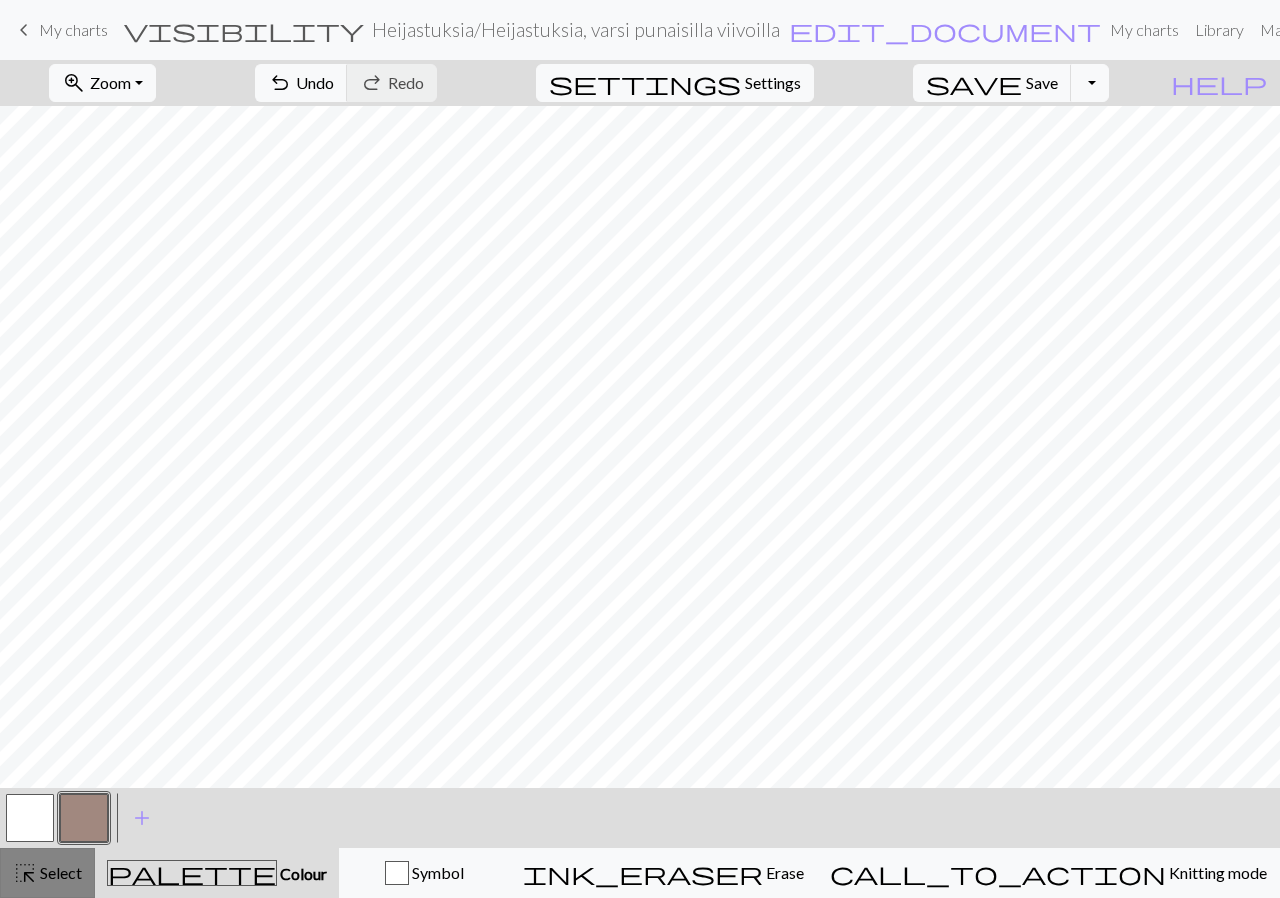 click on "Select" at bounding box center [59, 872] 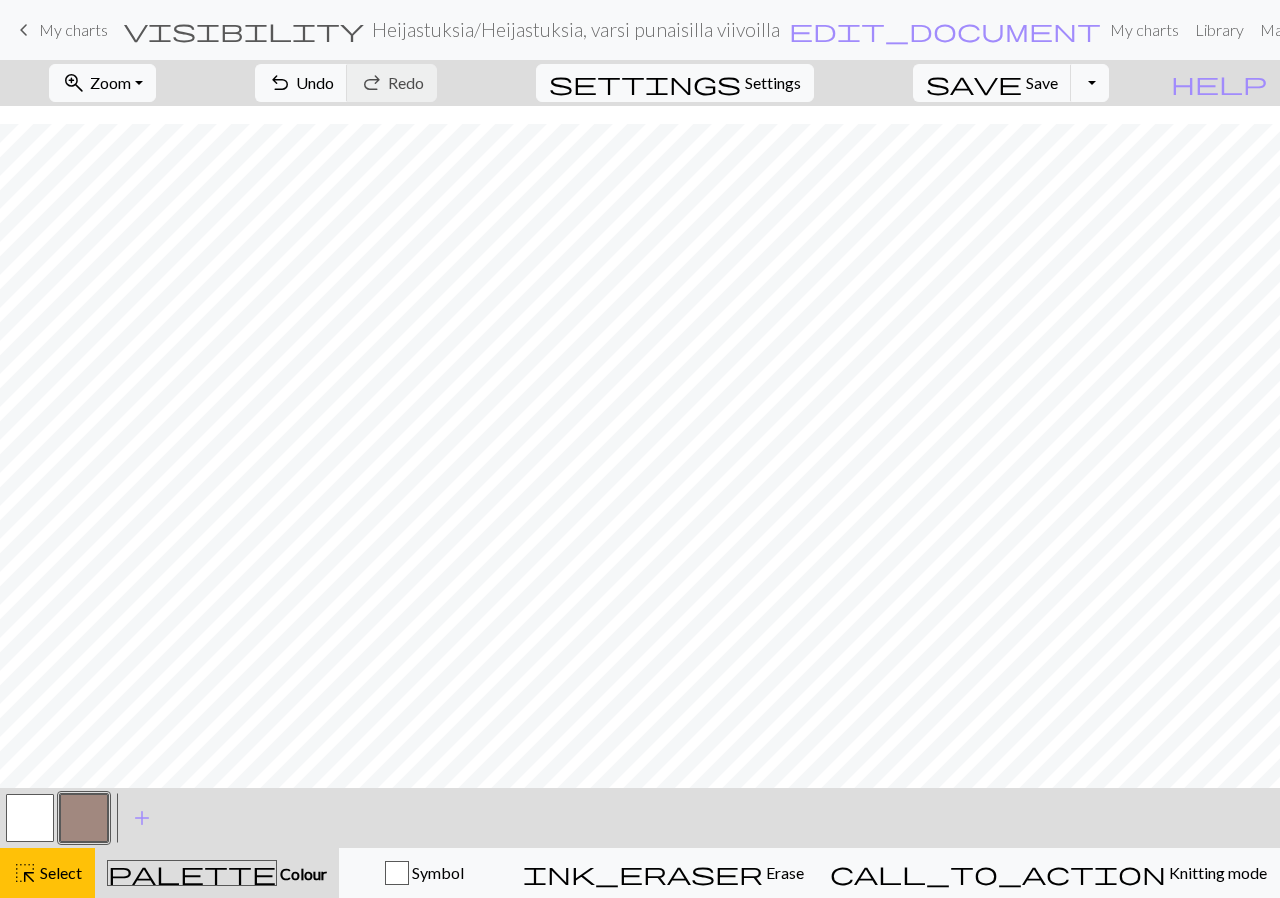 scroll, scrollTop: 148, scrollLeft: 0, axis: vertical 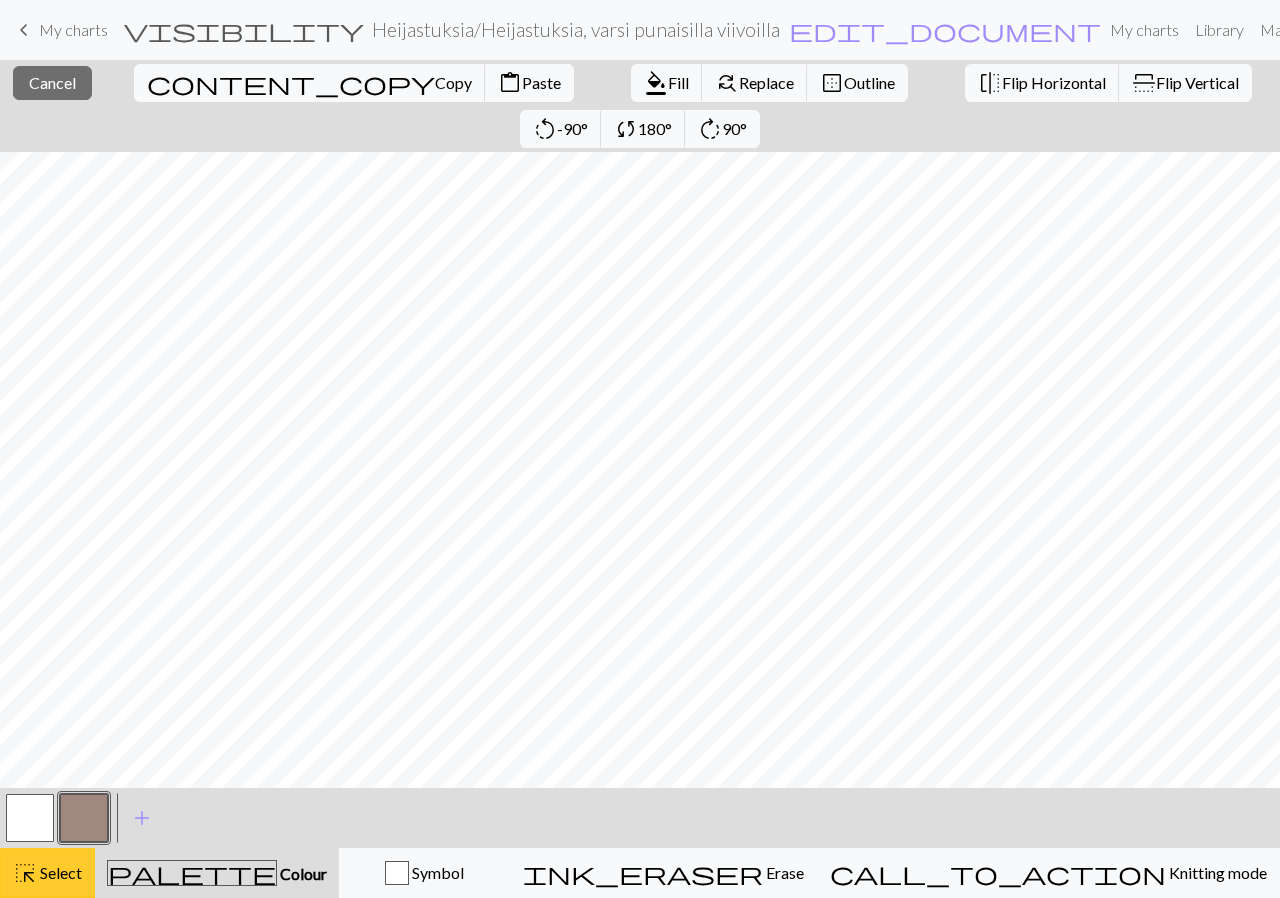 click on "Select" at bounding box center (59, 872) 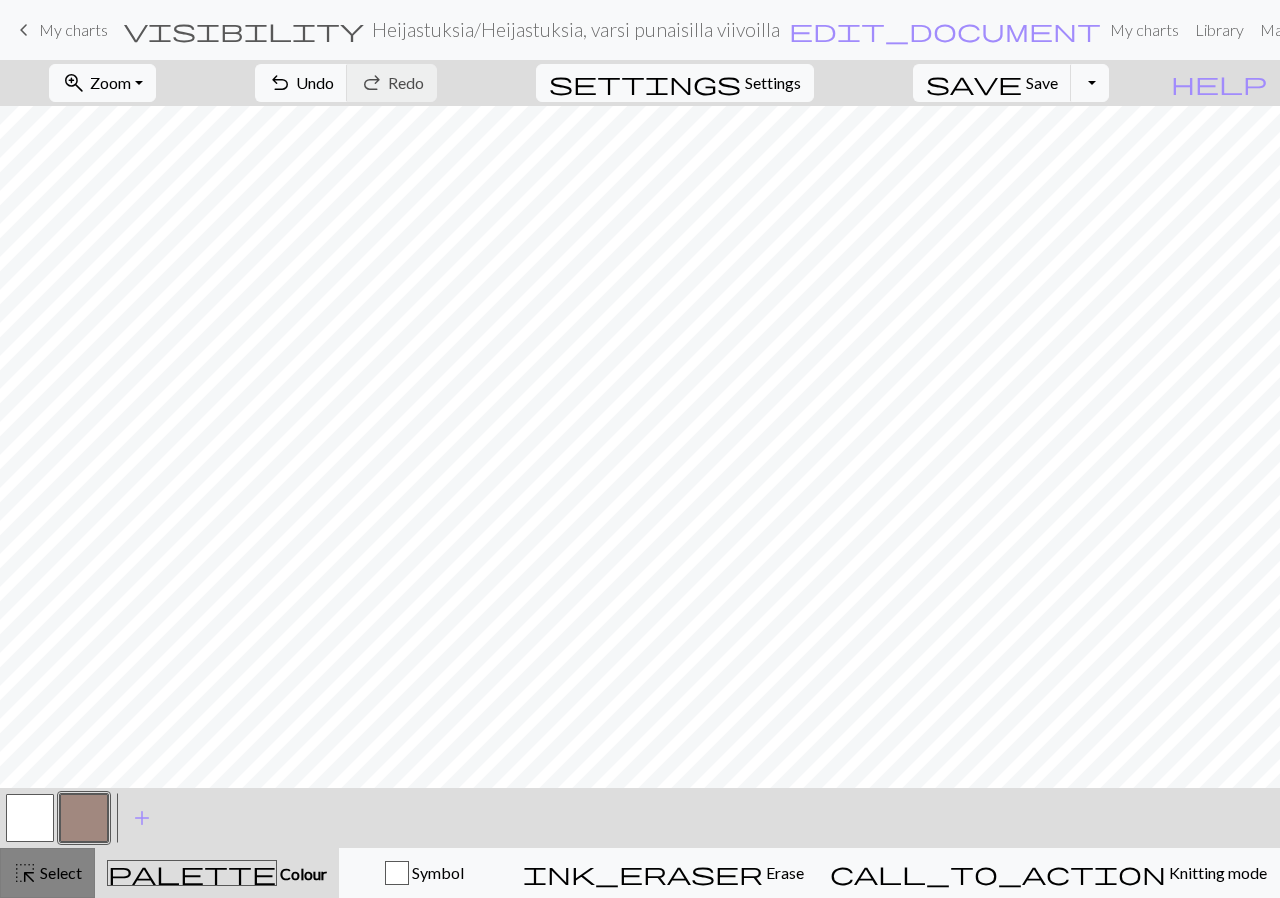 click on "Select" at bounding box center (59, 872) 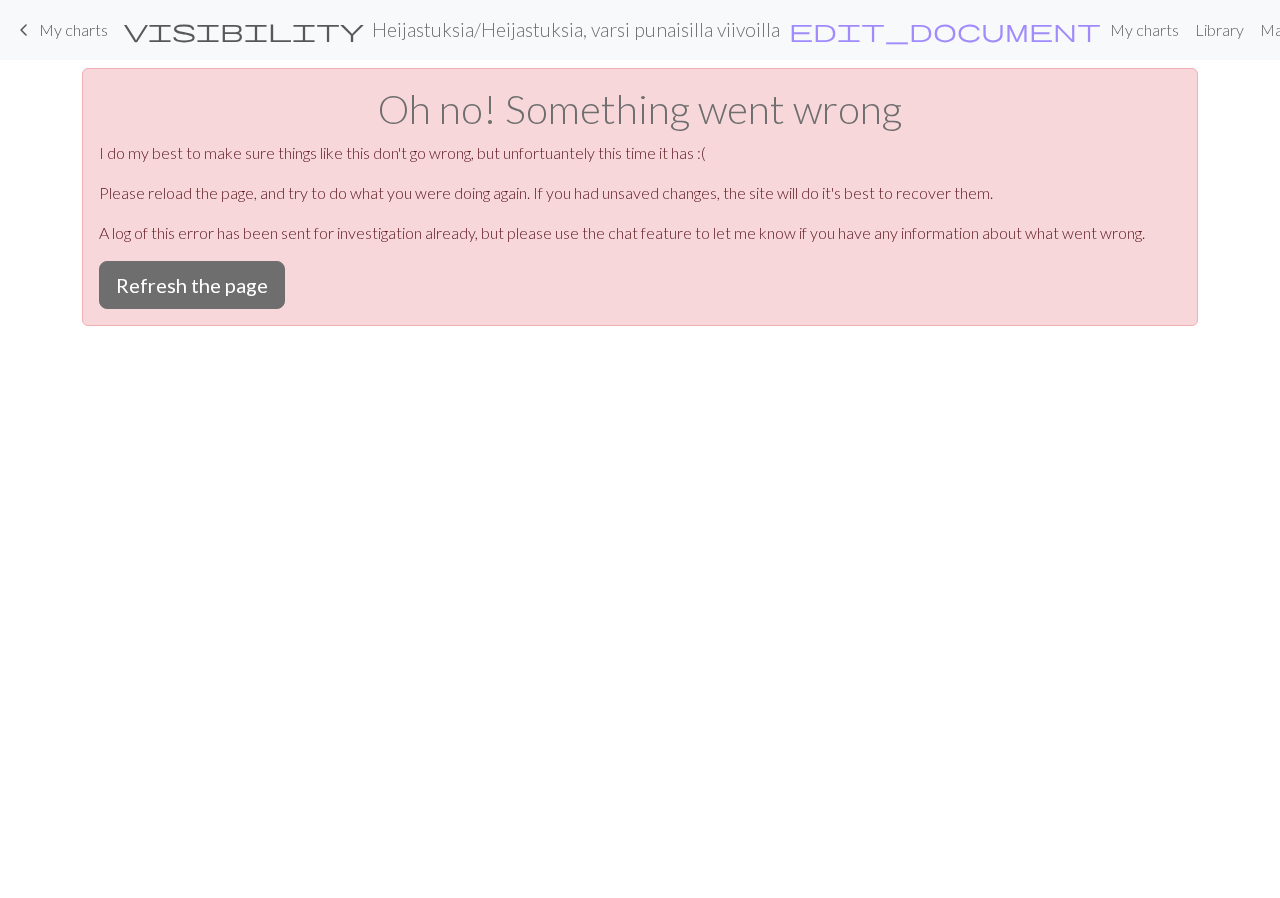 click on "My charts" at bounding box center [73, 29] 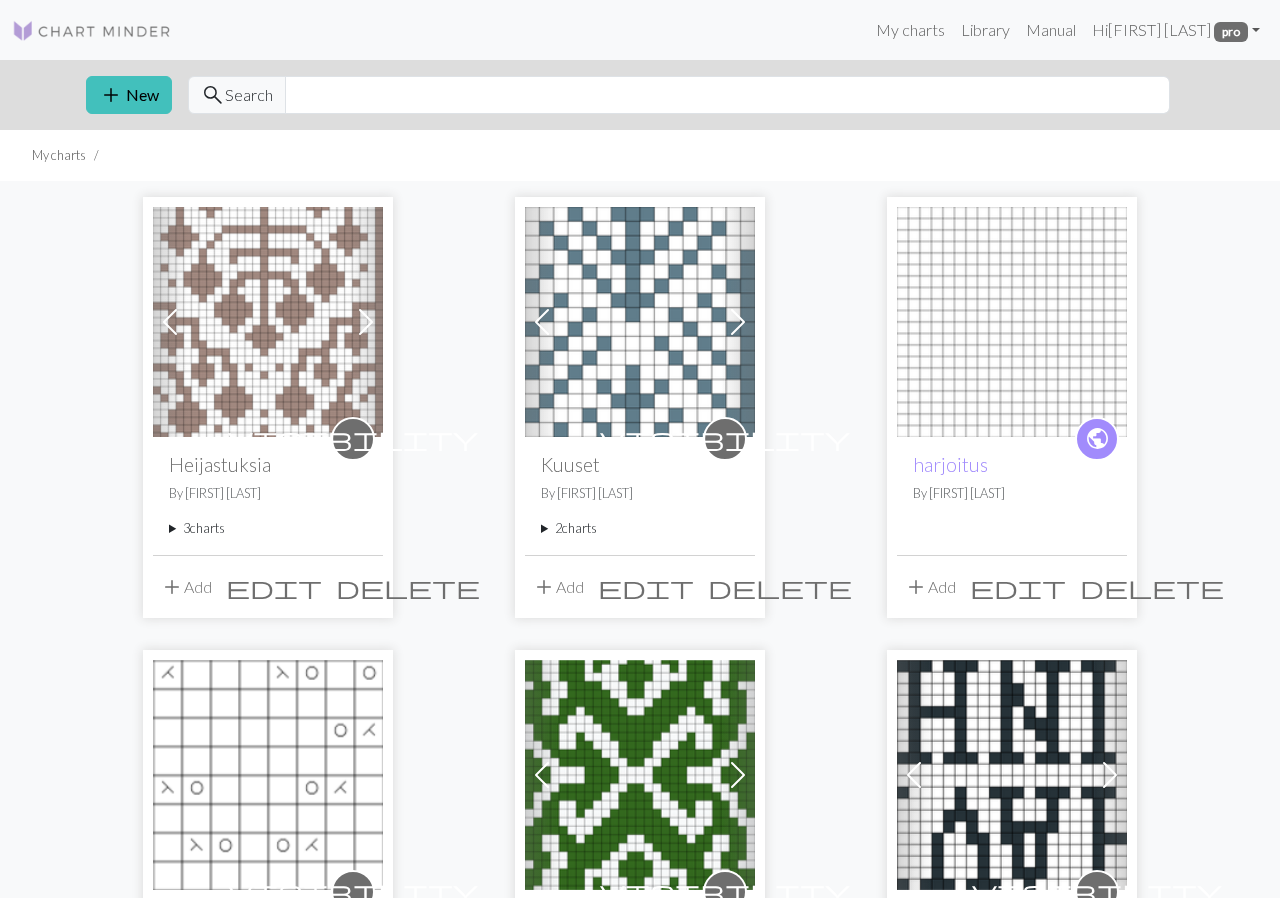 click on "3  charts" at bounding box center (268, 528) 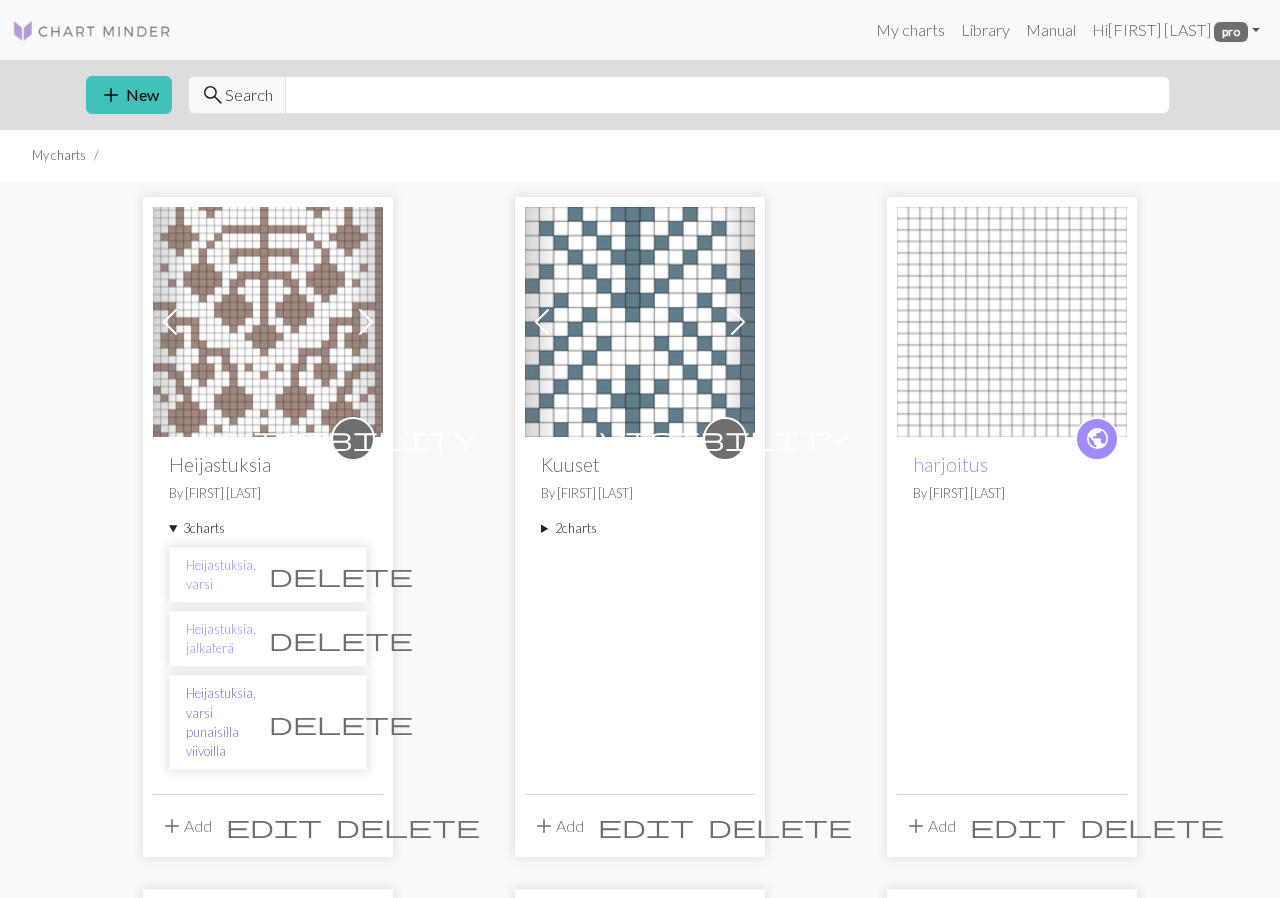 click on "Heijastuksia, varsi punaisilla viivoilla" at bounding box center (221, 722) 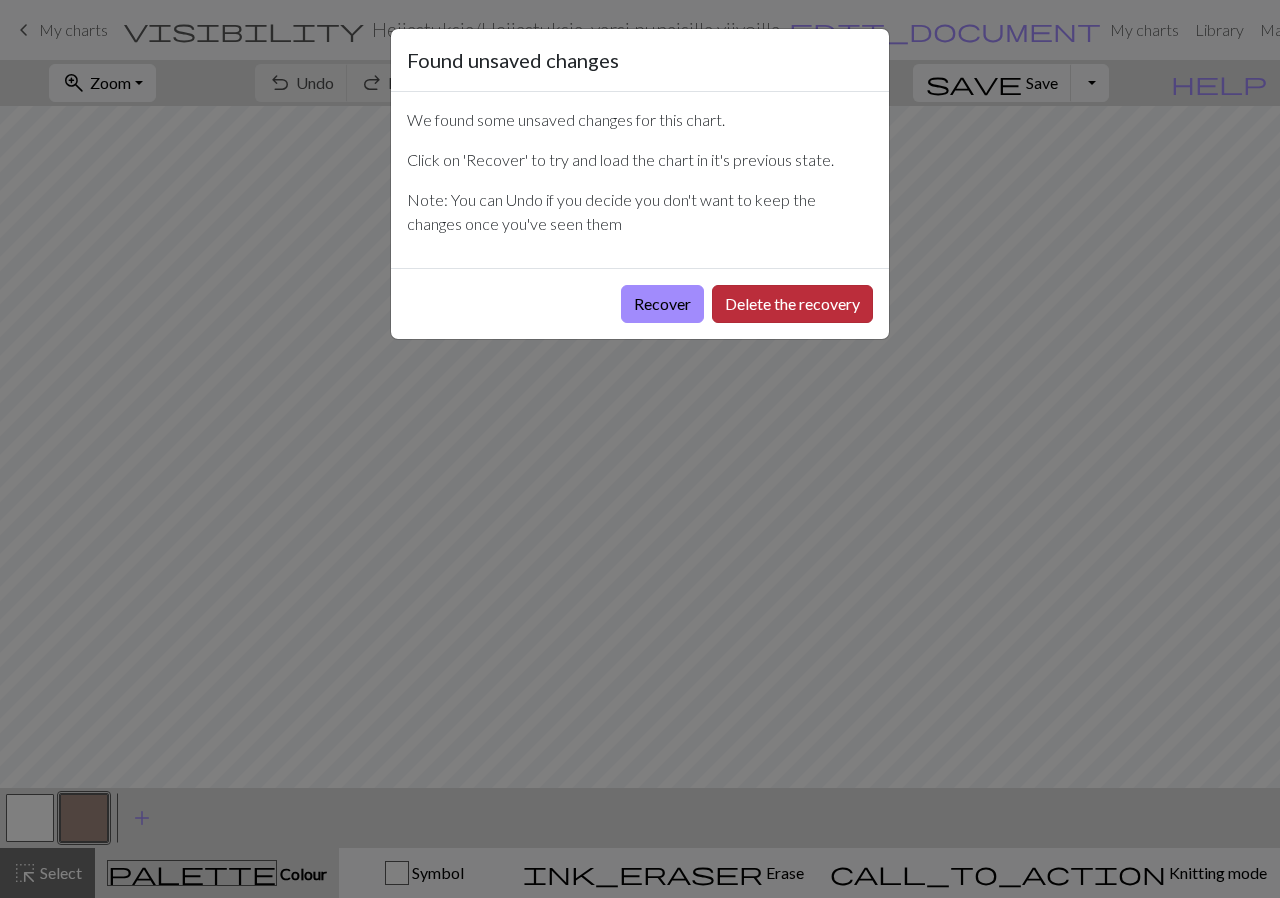 click on "Delete the recovery" at bounding box center [792, 304] 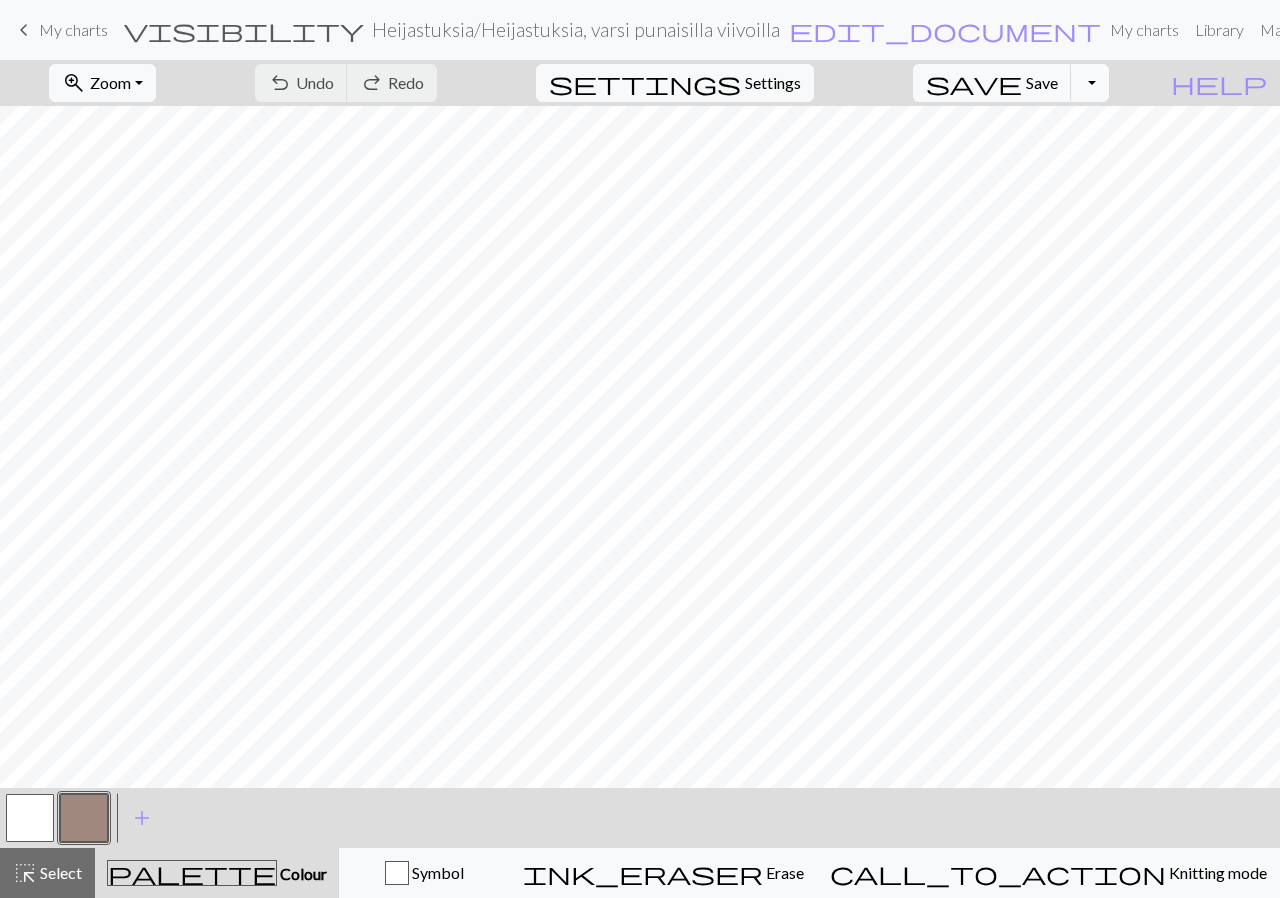 drag, startPoint x: 24, startPoint y: 869, endPoint x: 451, endPoint y: 812, distance: 430.78766 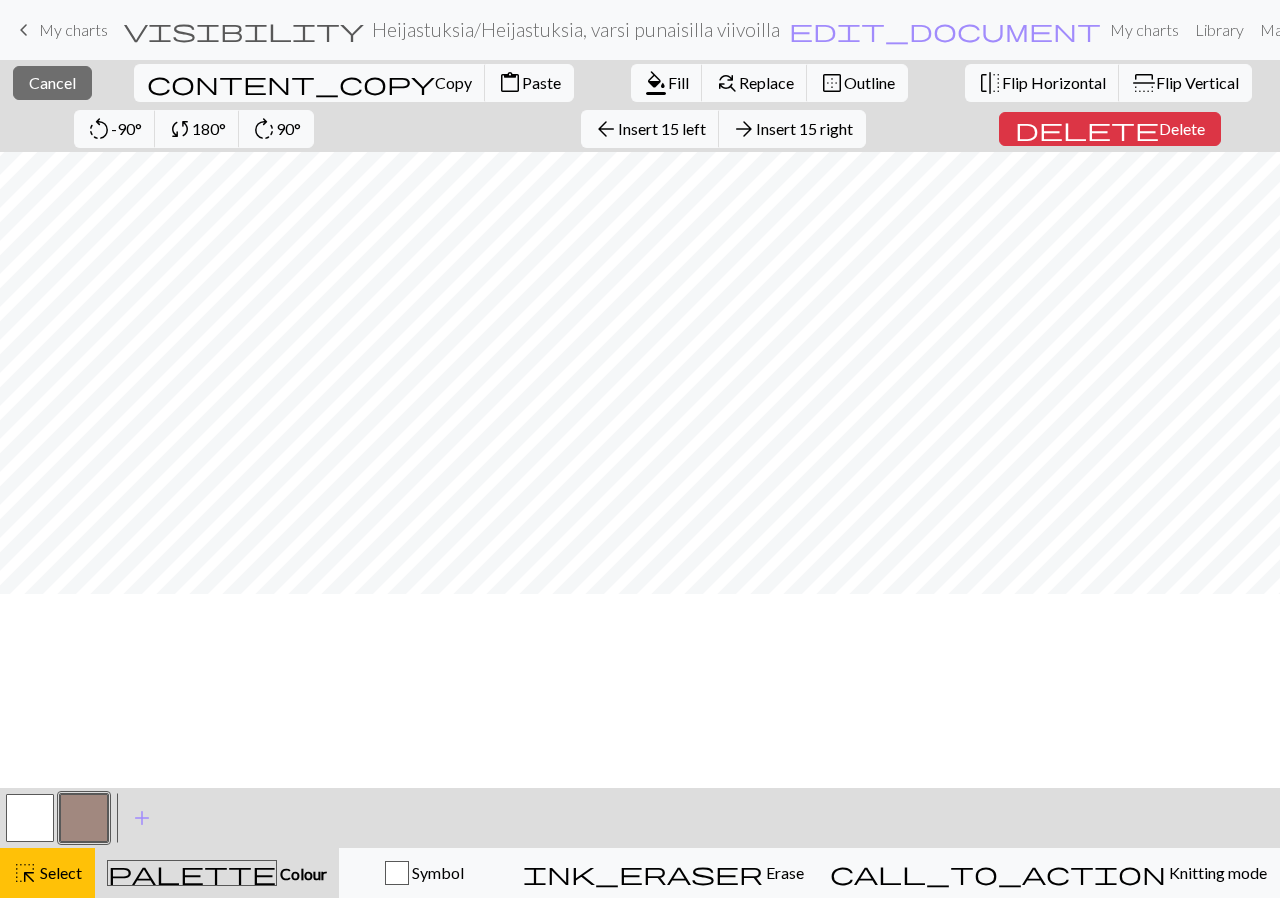 scroll, scrollTop: 0, scrollLeft: 0, axis: both 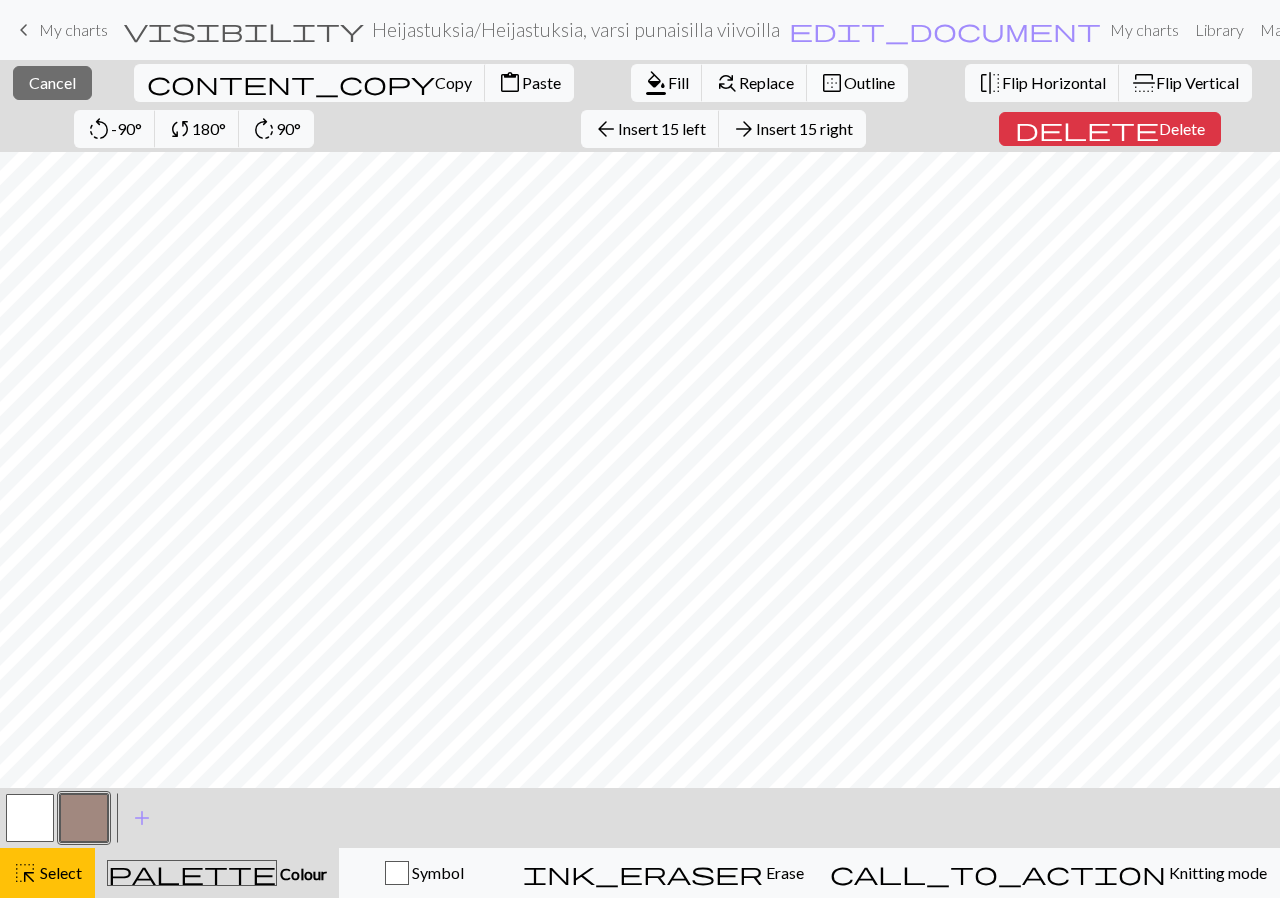 click on "Outline" at bounding box center (869, 82) 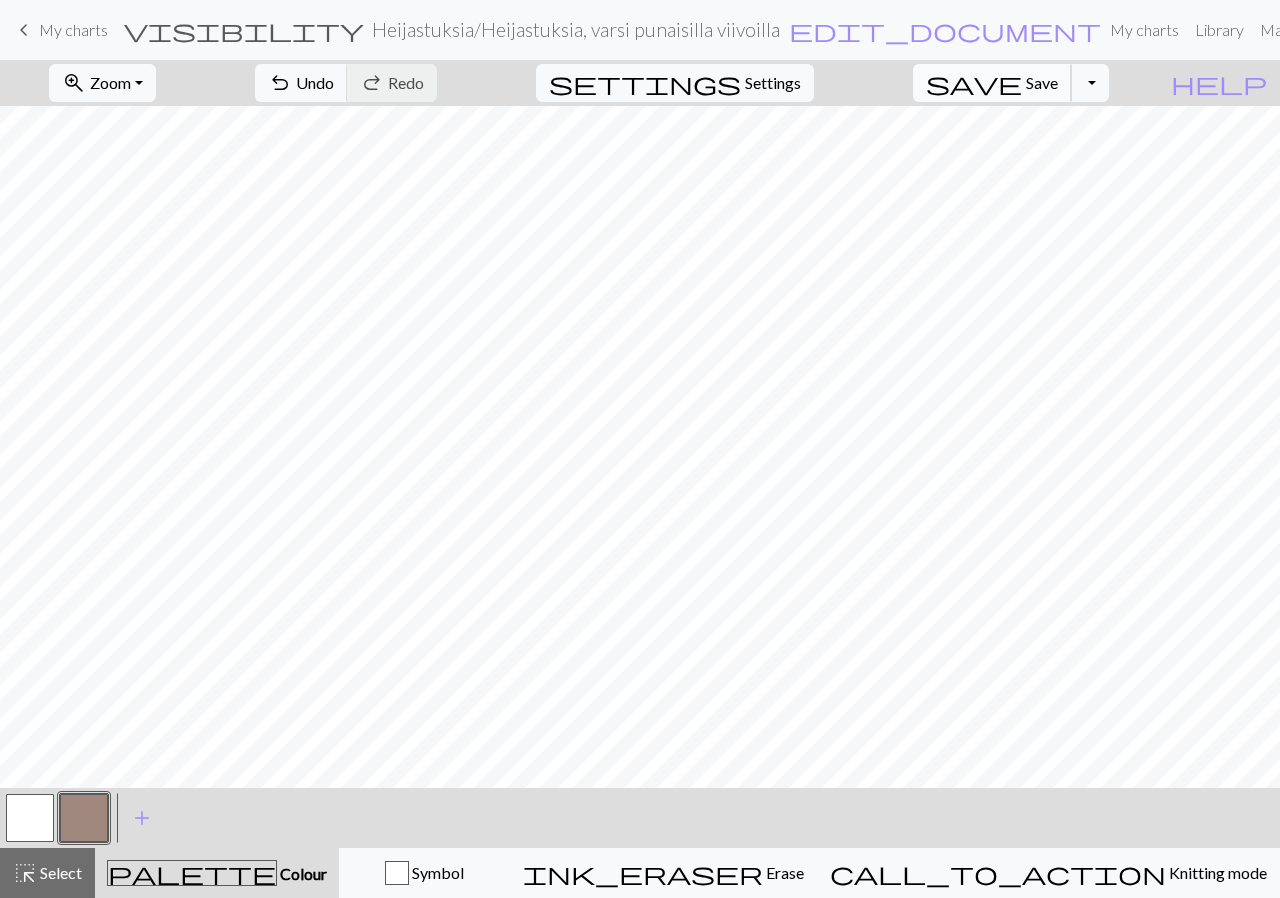 click on "Save" at bounding box center [1042, 82] 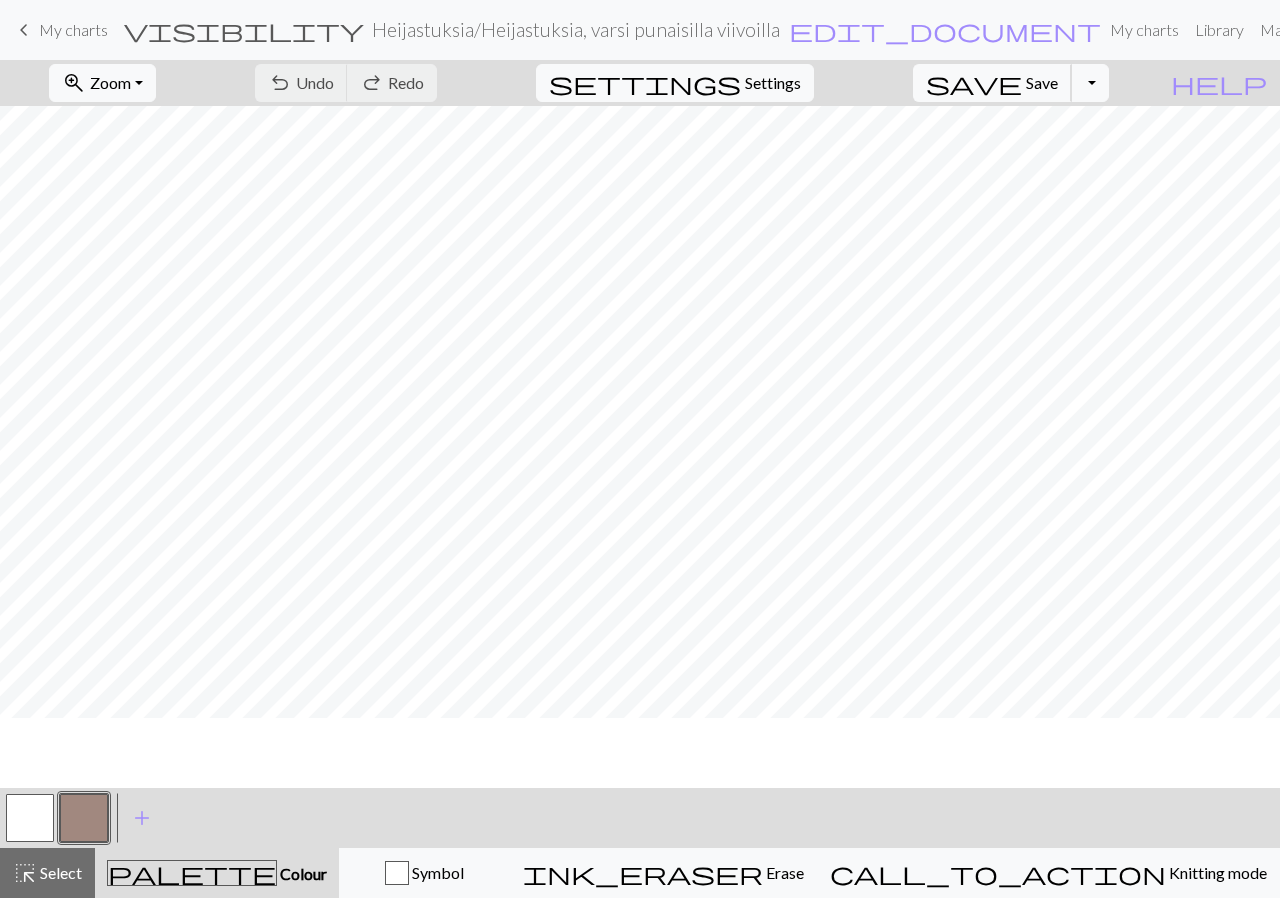 scroll, scrollTop: 28, scrollLeft: 0, axis: vertical 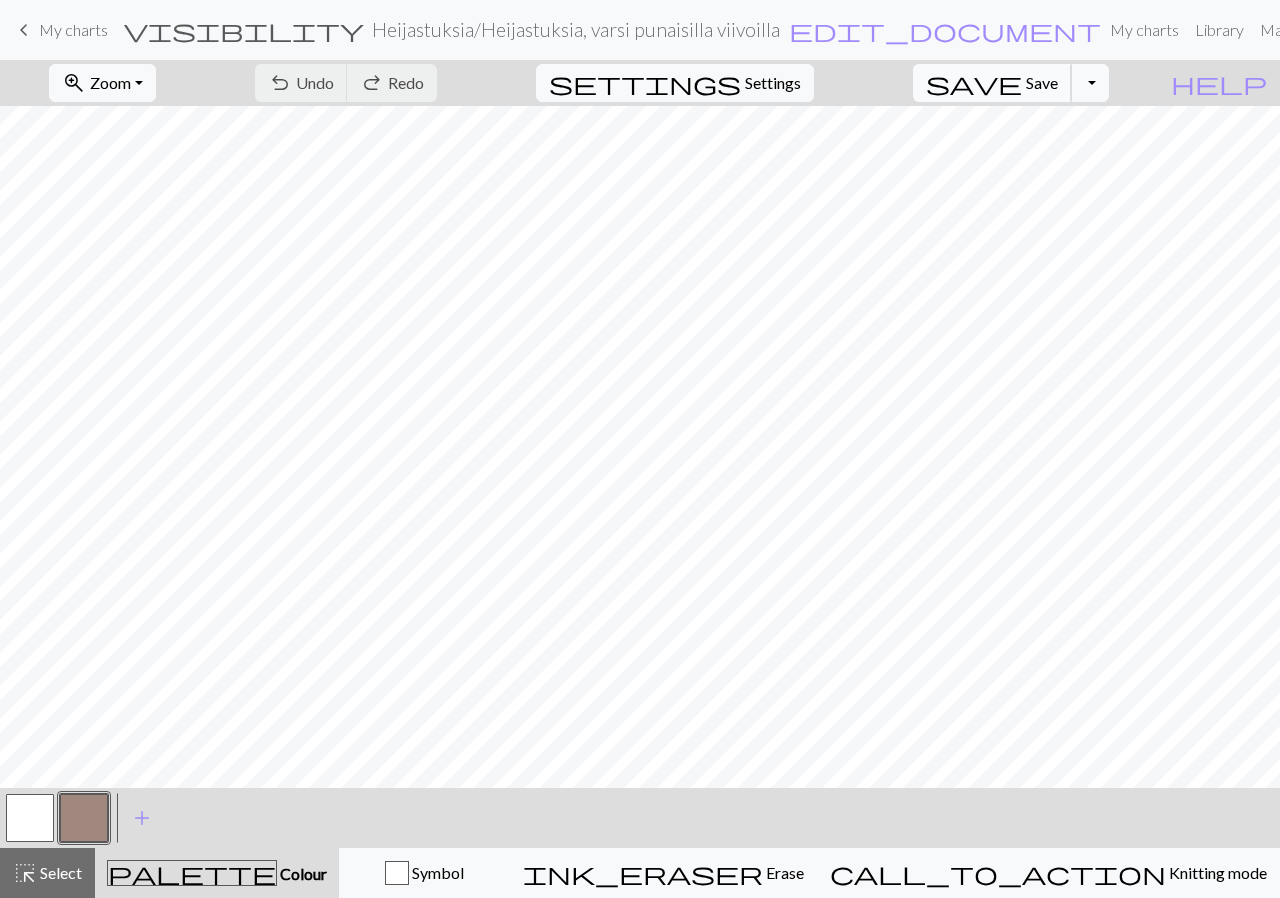 click on "save Save Save" at bounding box center (992, 83) 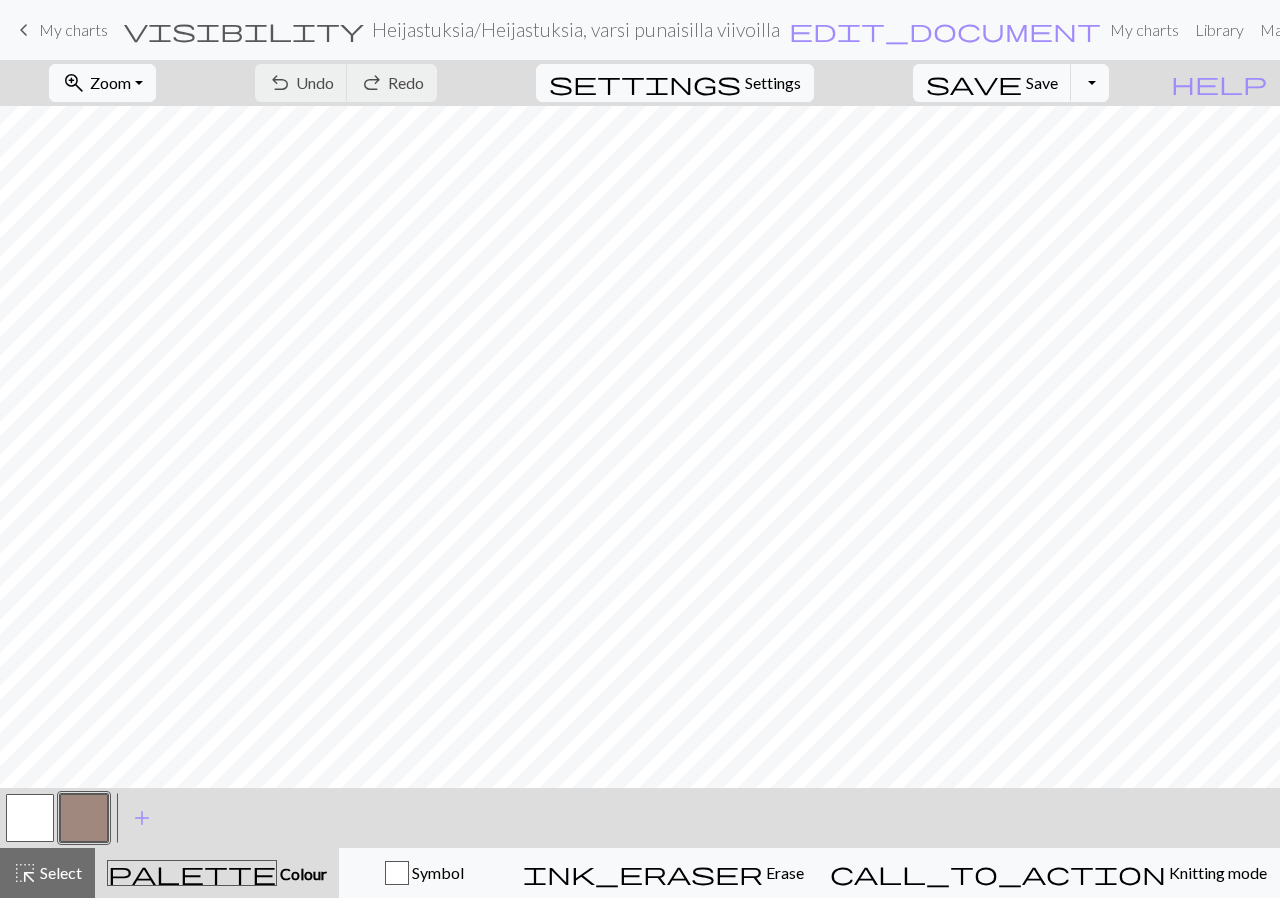 click on "Chart saved" at bounding box center (640, 39) 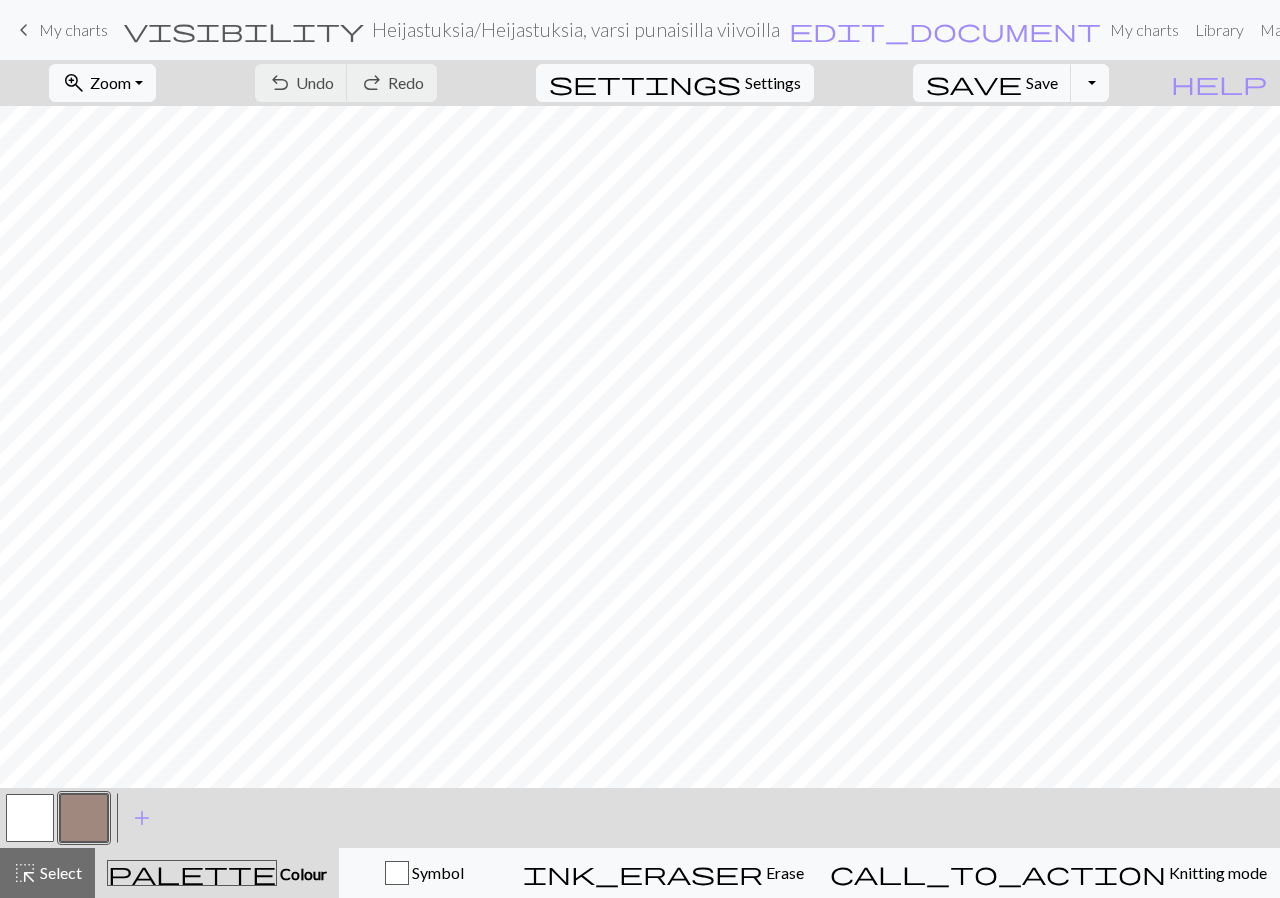 click on "My charts" at bounding box center [73, 29] 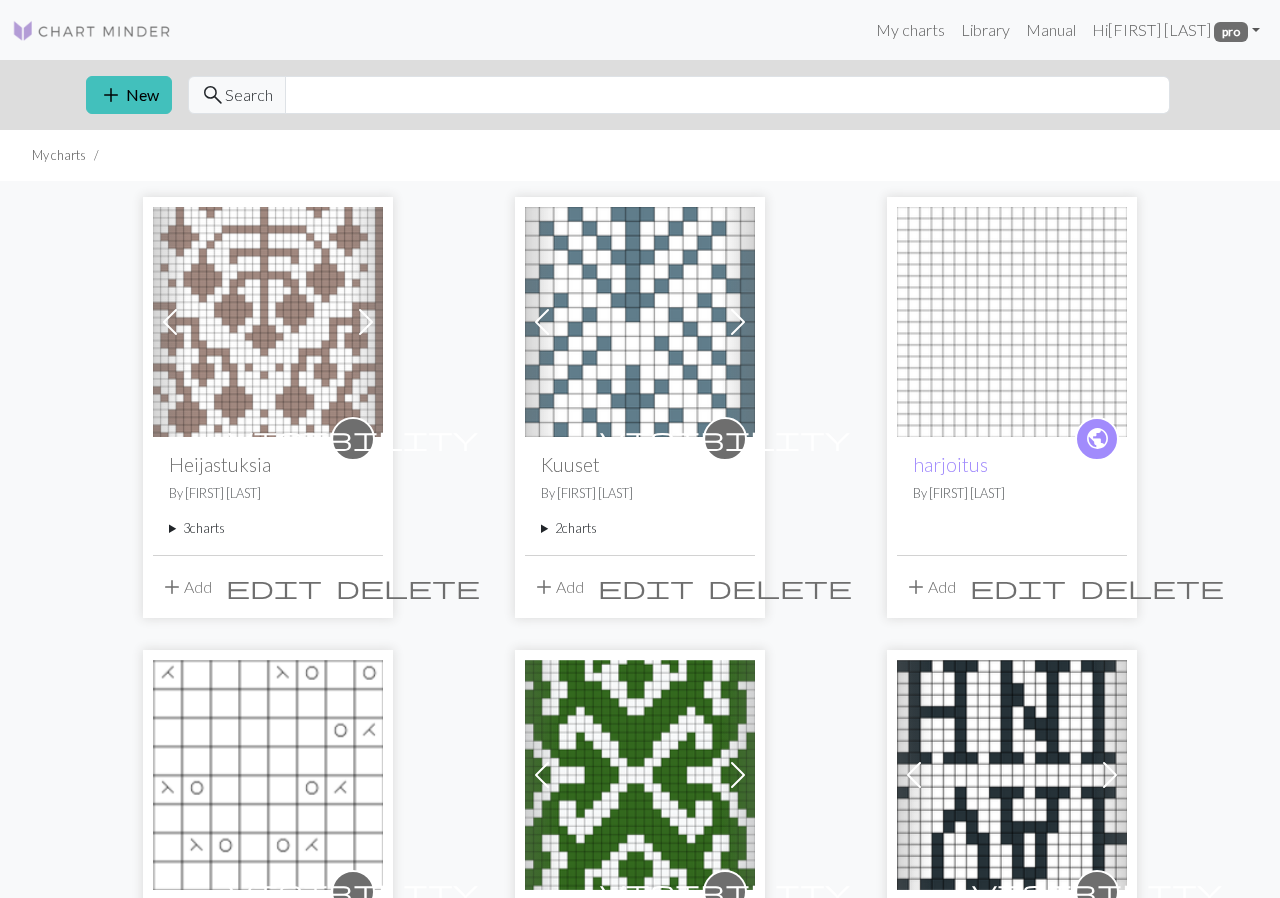click on "3  charts" at bounding box center (268, 528) 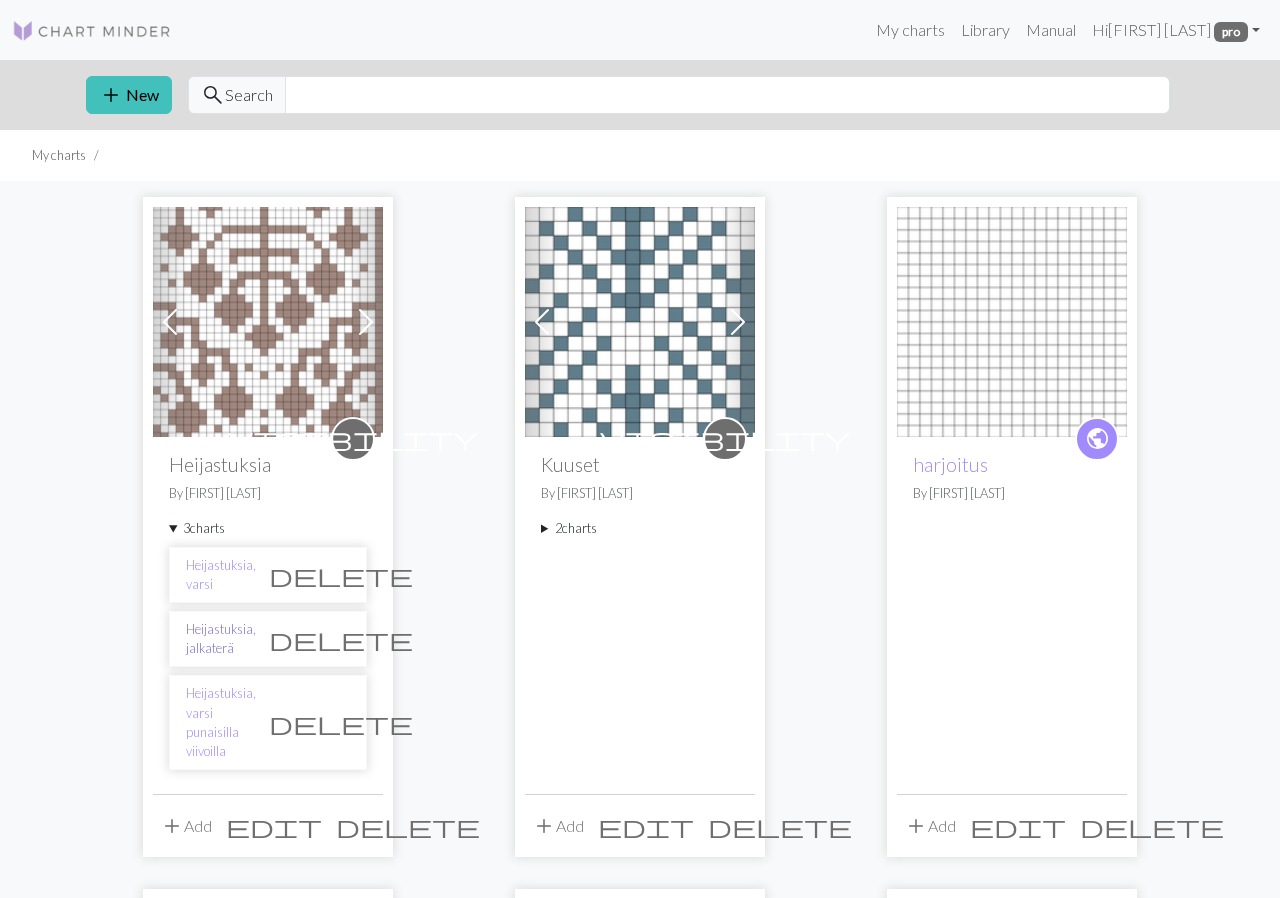 click on "Heijastuksia, jalkaterä" at bounding box center [221, 639] 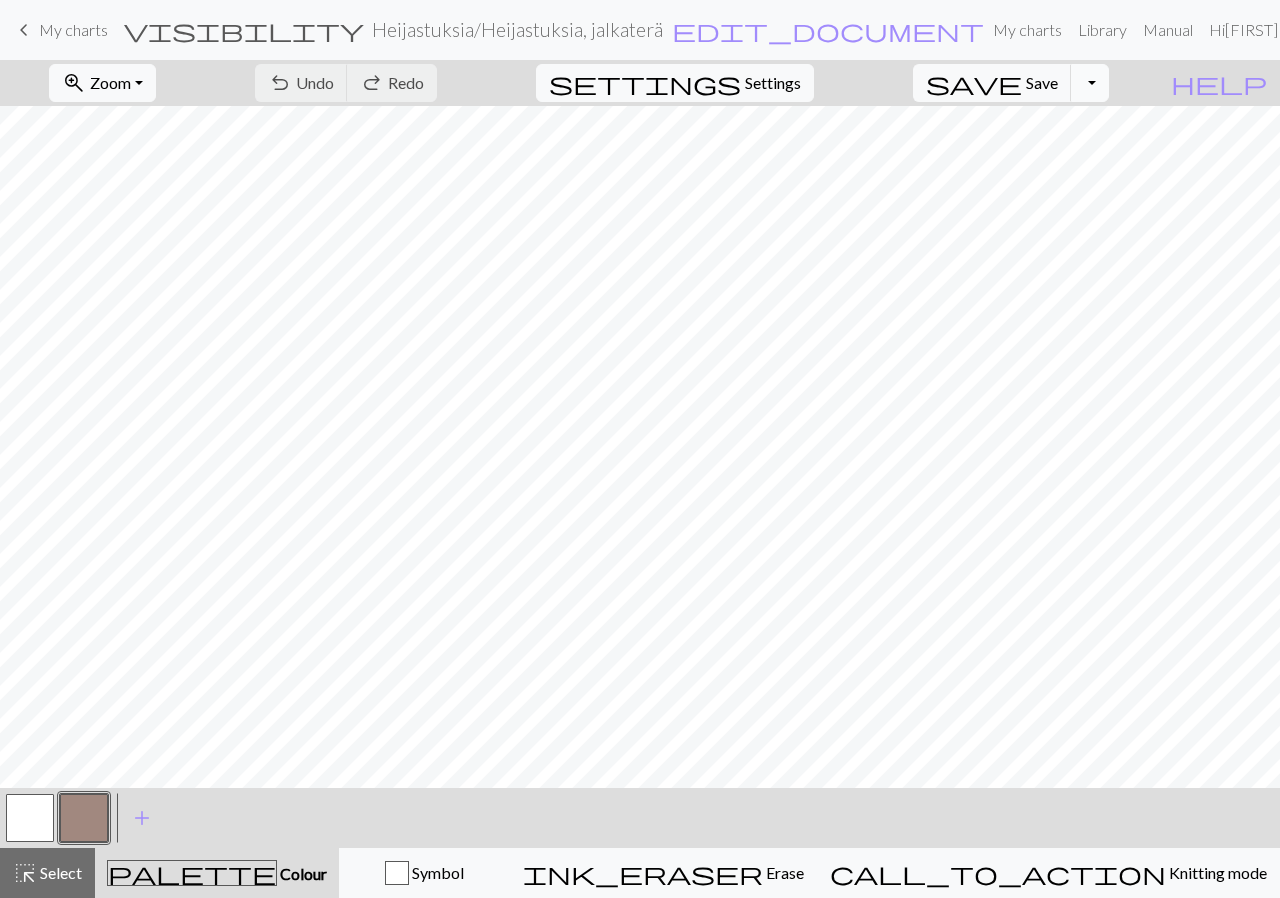 click on "Toggle Dropdown" at bounding box center [1090, 83] 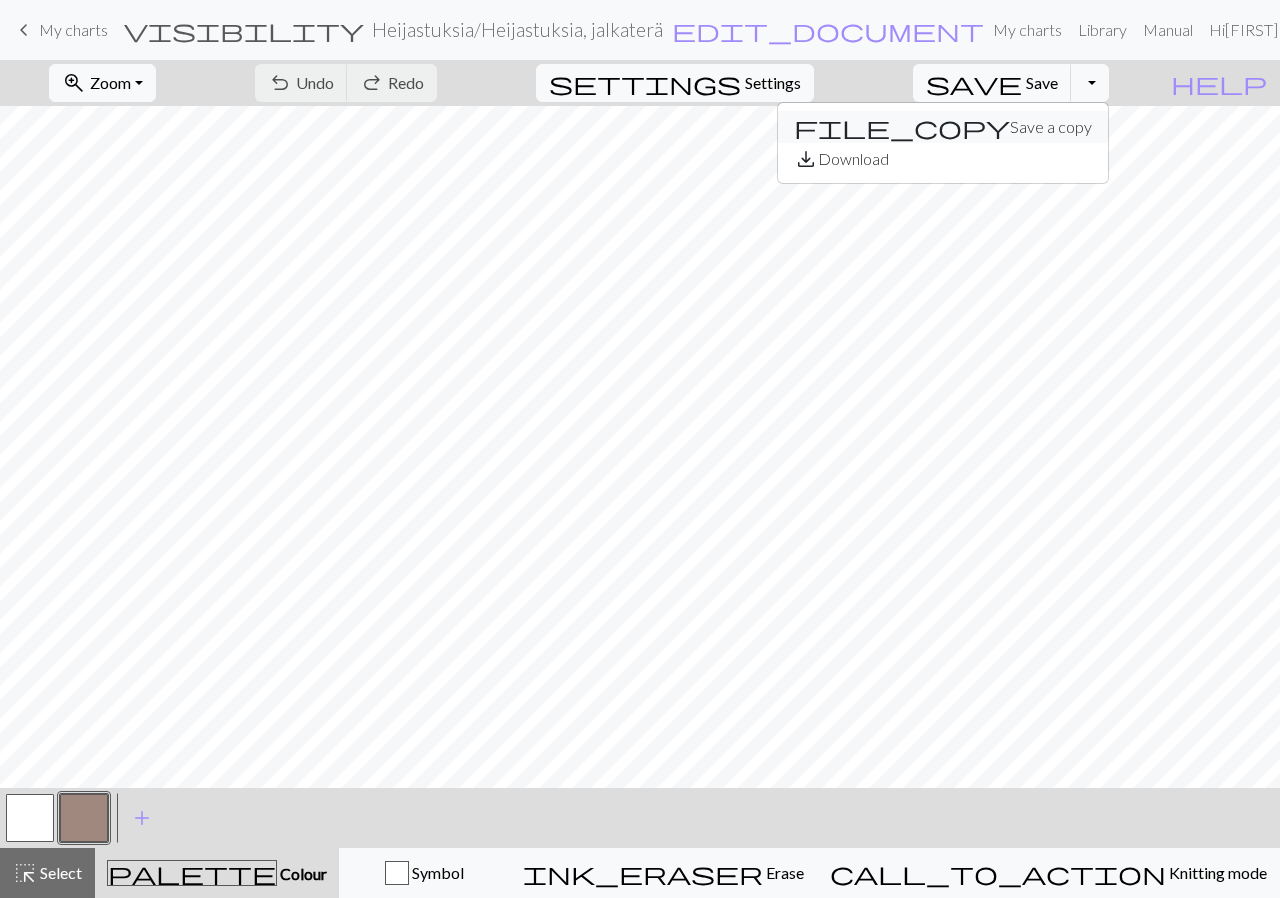 click on "file_copy  Save a copy" at bounding box center [943, 127] 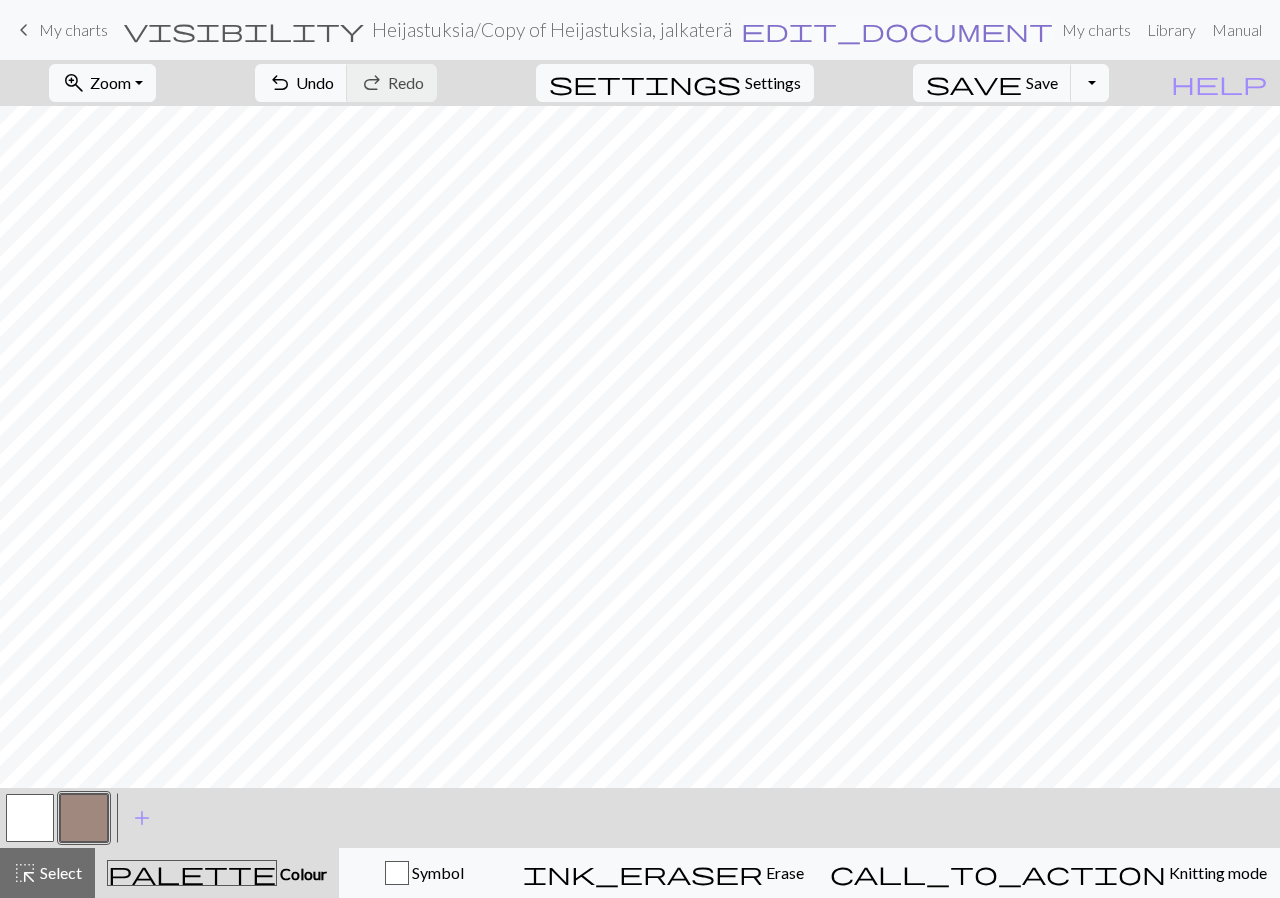 click on "edit_document" at bounding box center (897, 30) 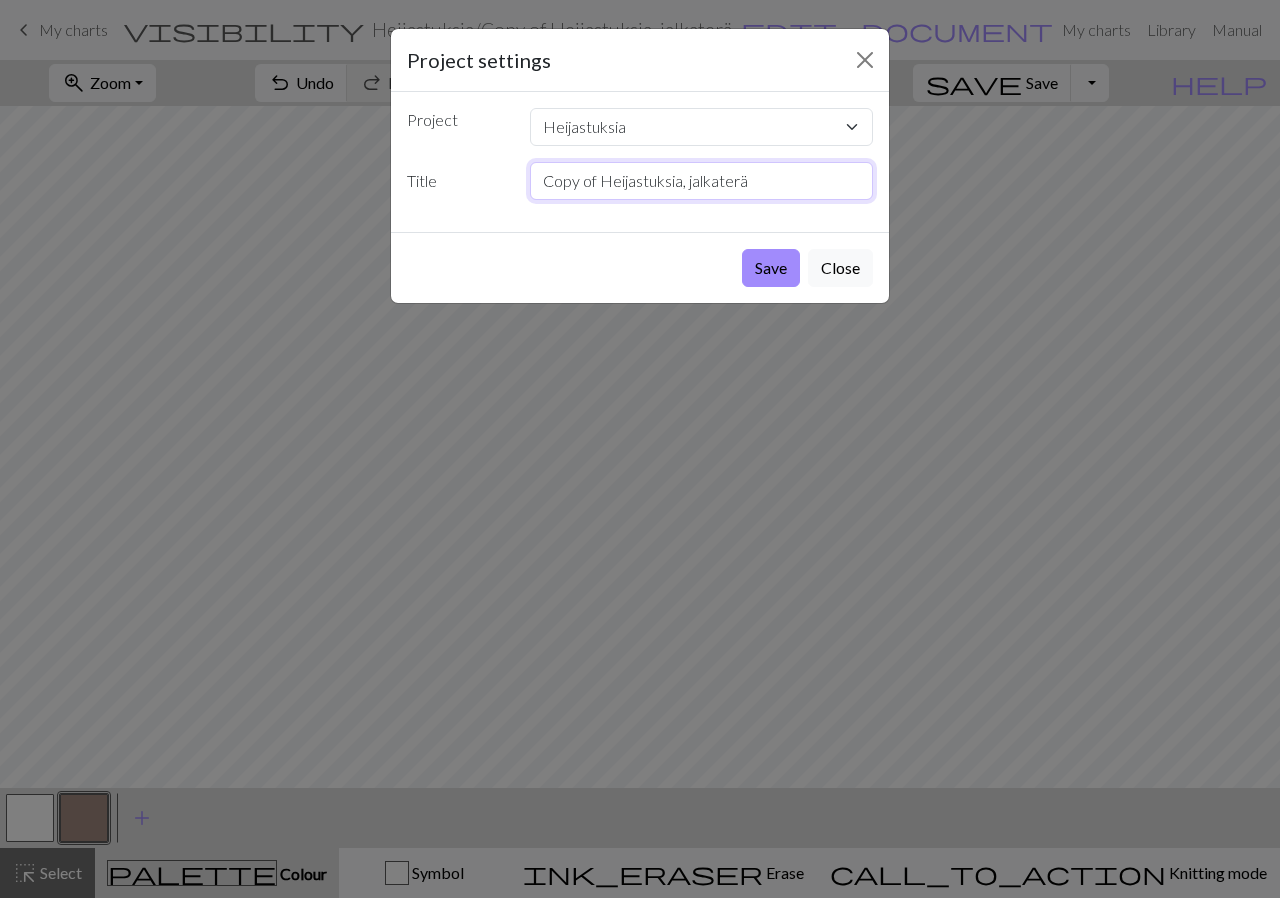 drag, startPoint x: 686, startPoint y: 164, endPoint x: 672, endPoint y: 168, distance: 14.56022 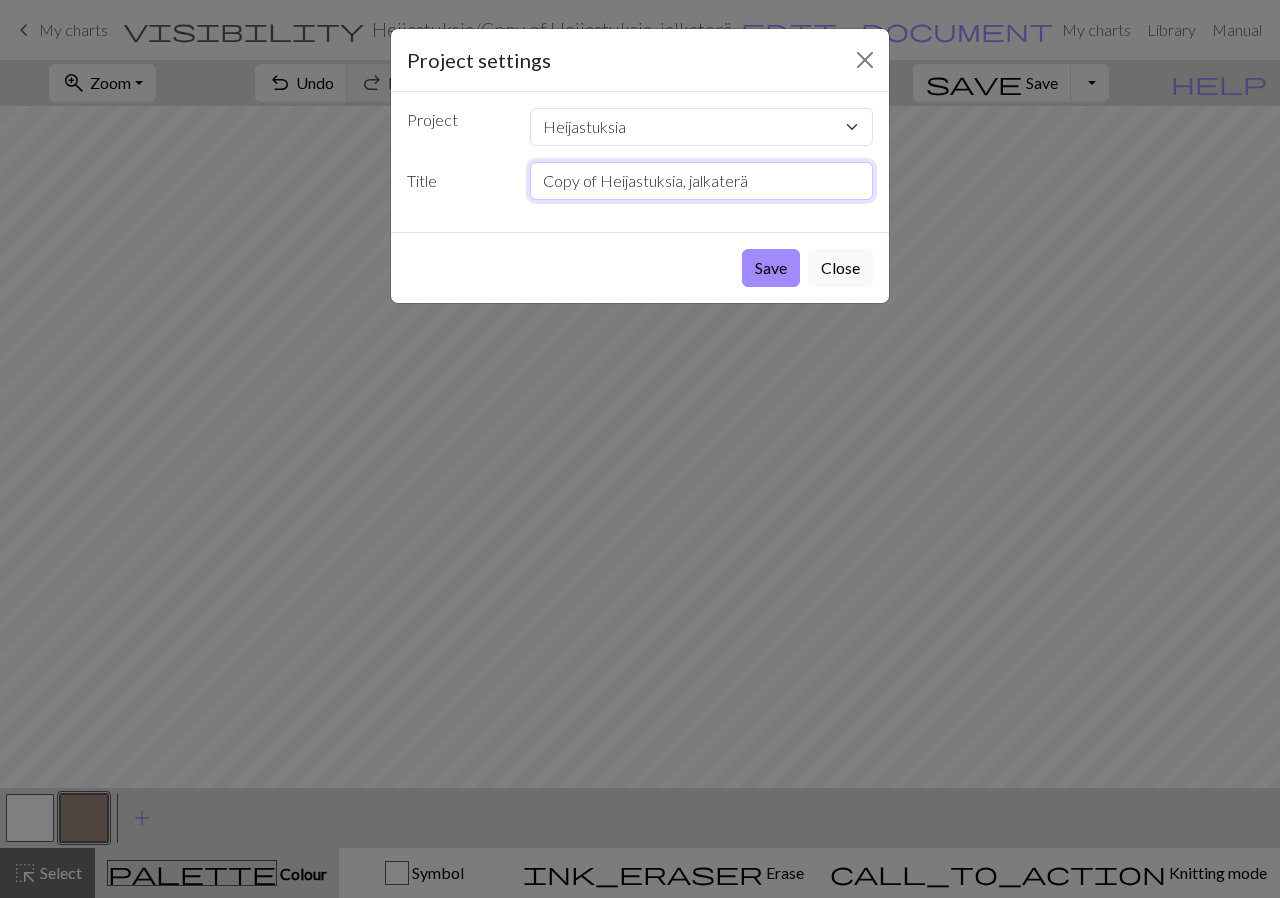 drag, startPoint x: 601, startPoint y: 179, endPoint x: 484, endPoint y: 179, distance: 117 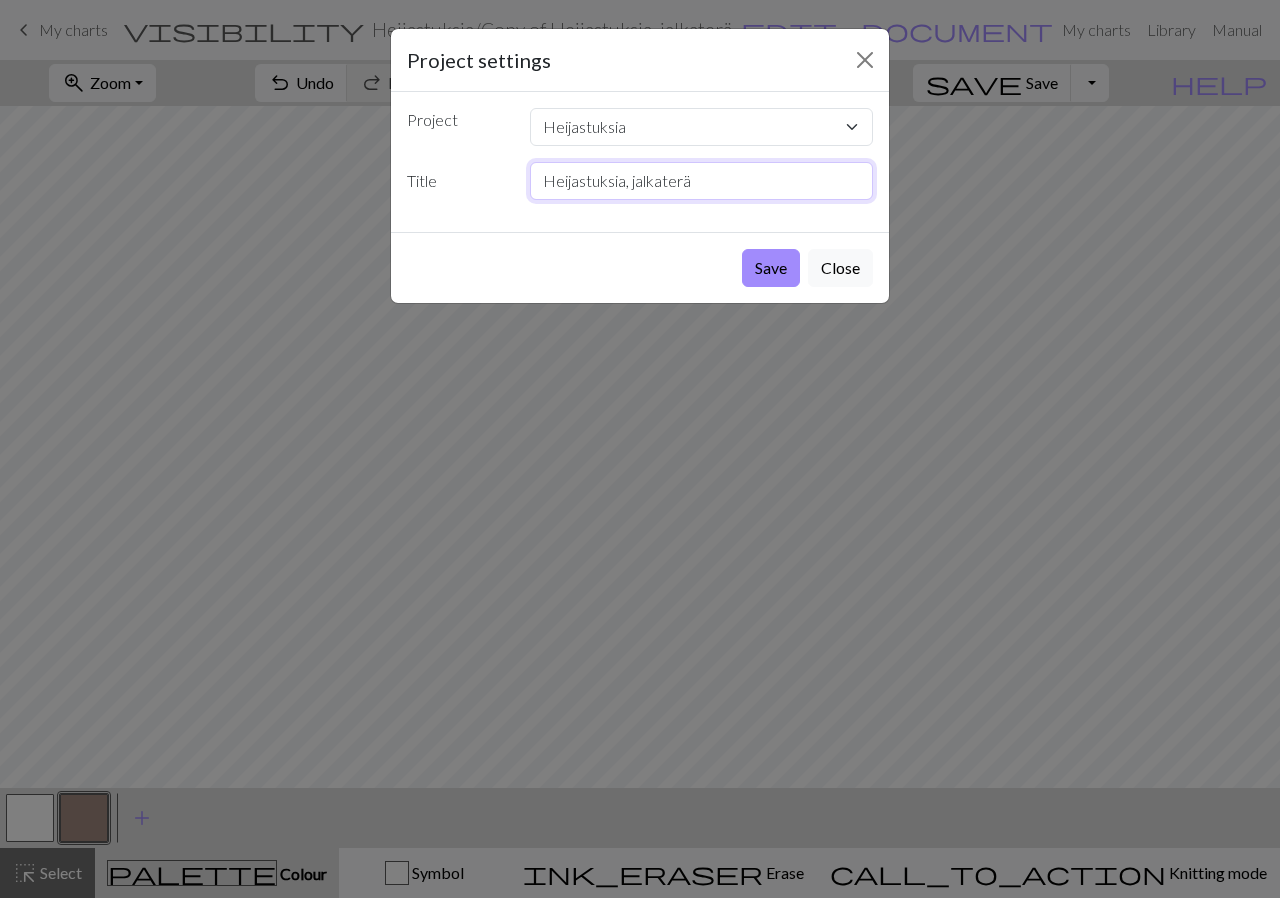 click on "Heijastuksia, jalkaterä" at bounding box center [702, 181] 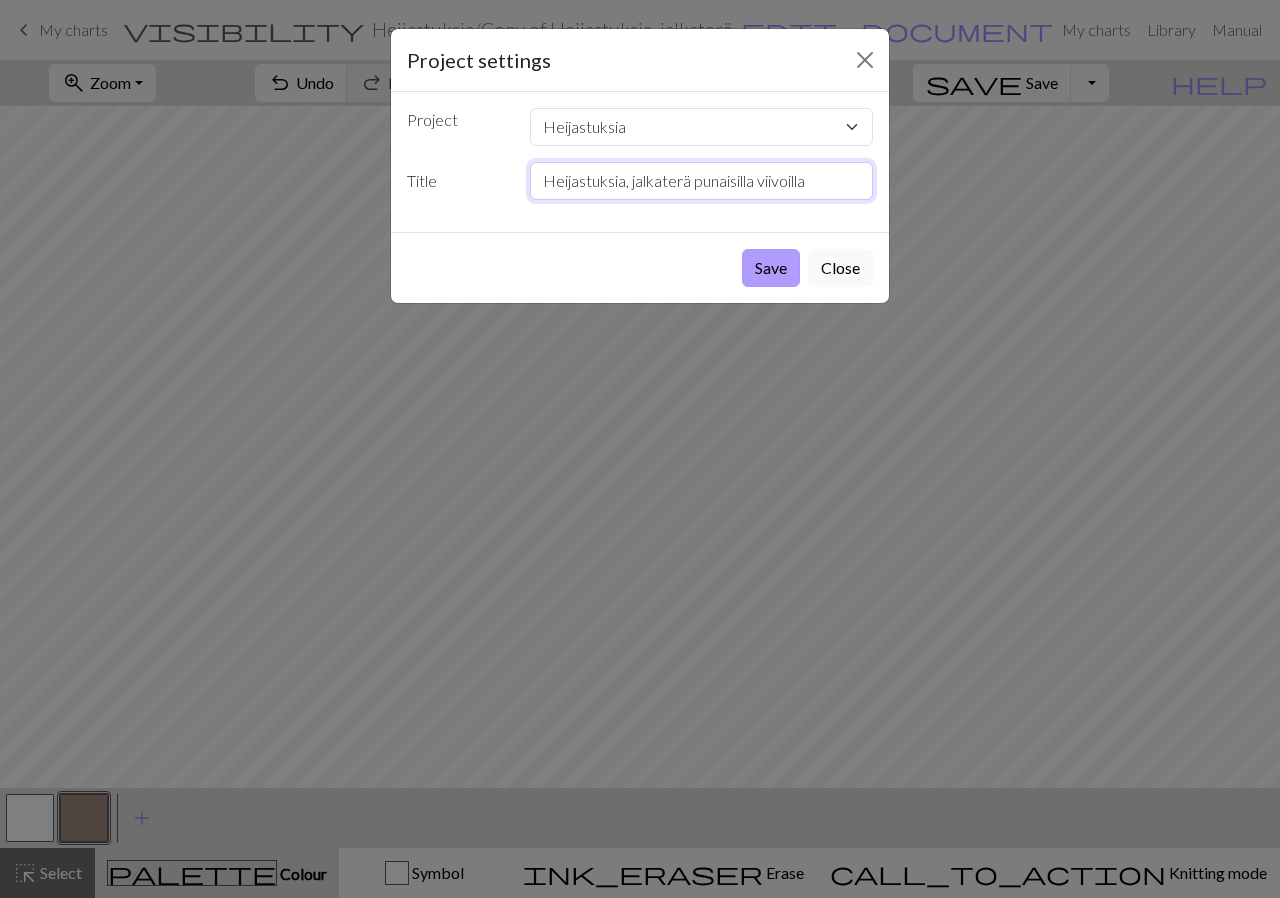 type on "Heijastuksia, jalkaterä punaisilla viivoilla" 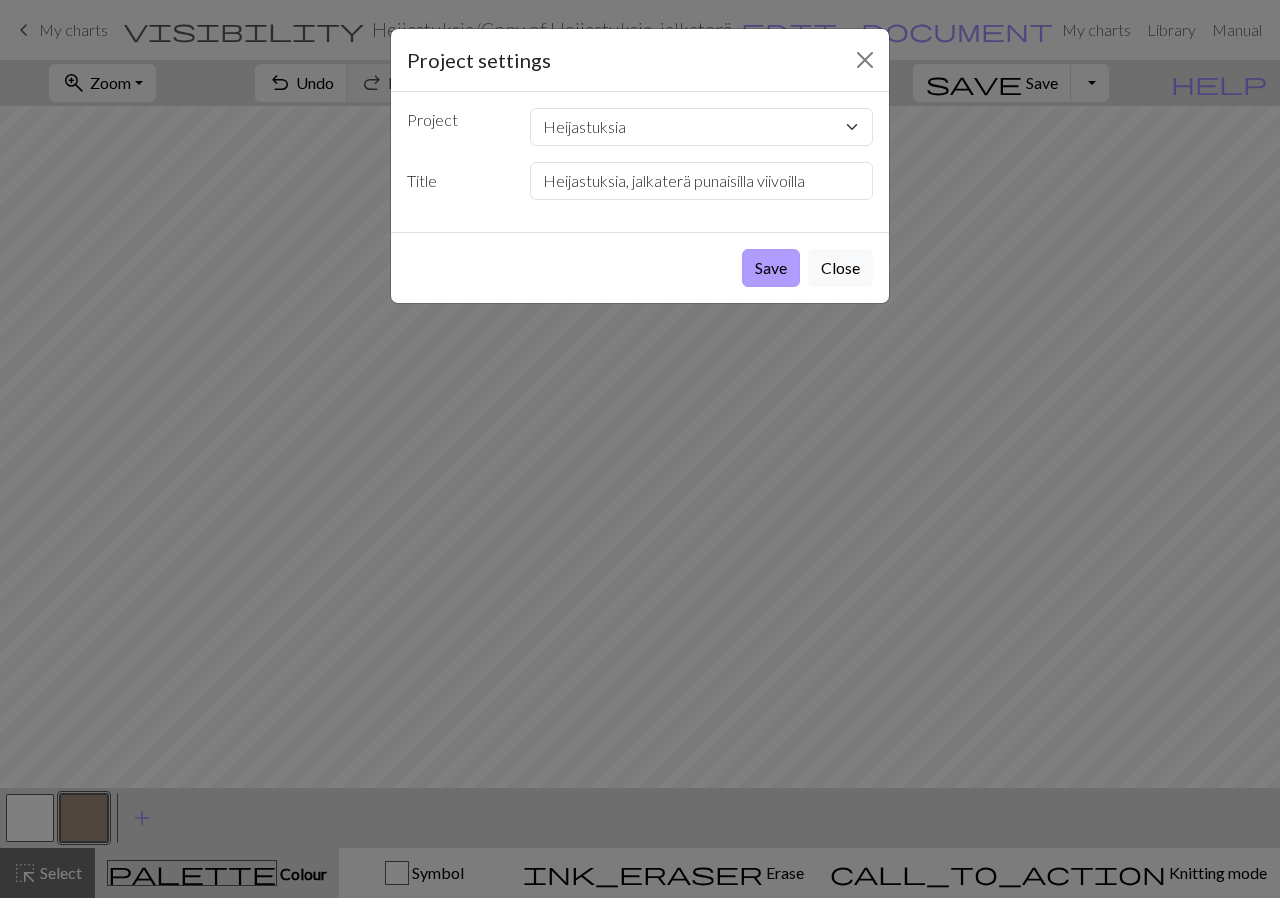 click on "Save" at bounding box center [771, 268] 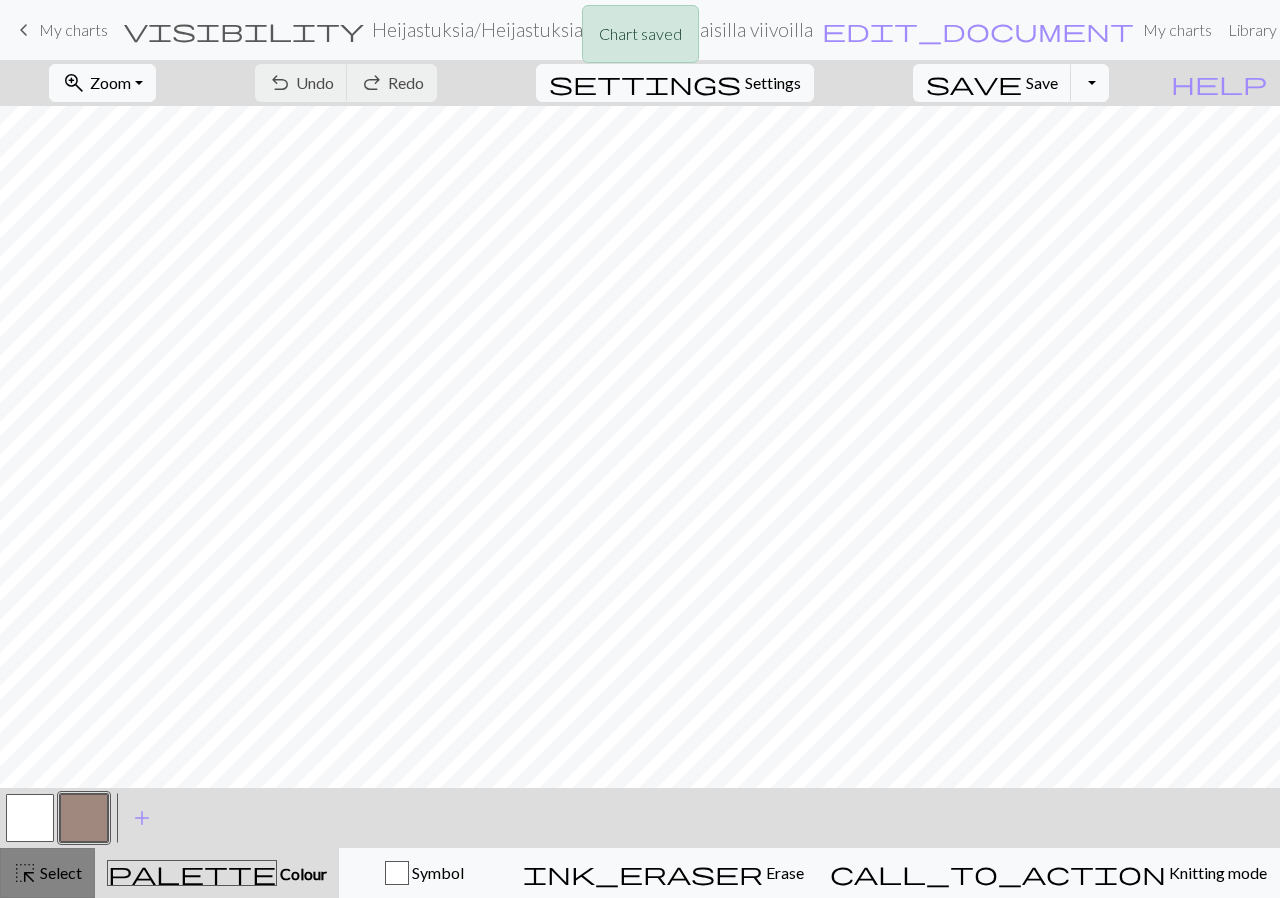 click on "Select" at bounding box center [59, 872] 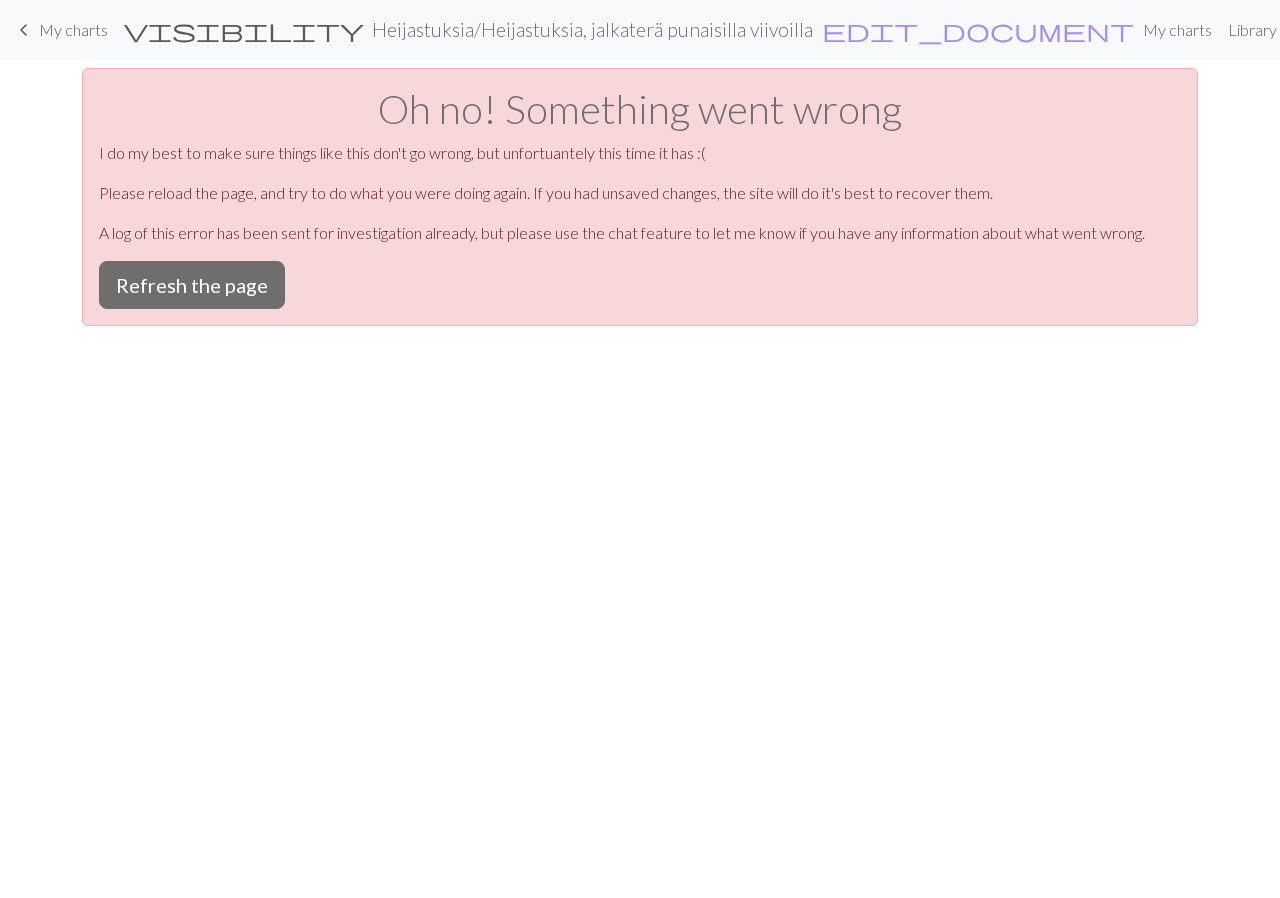 click on "My charts" at bounding box center [73, 29] 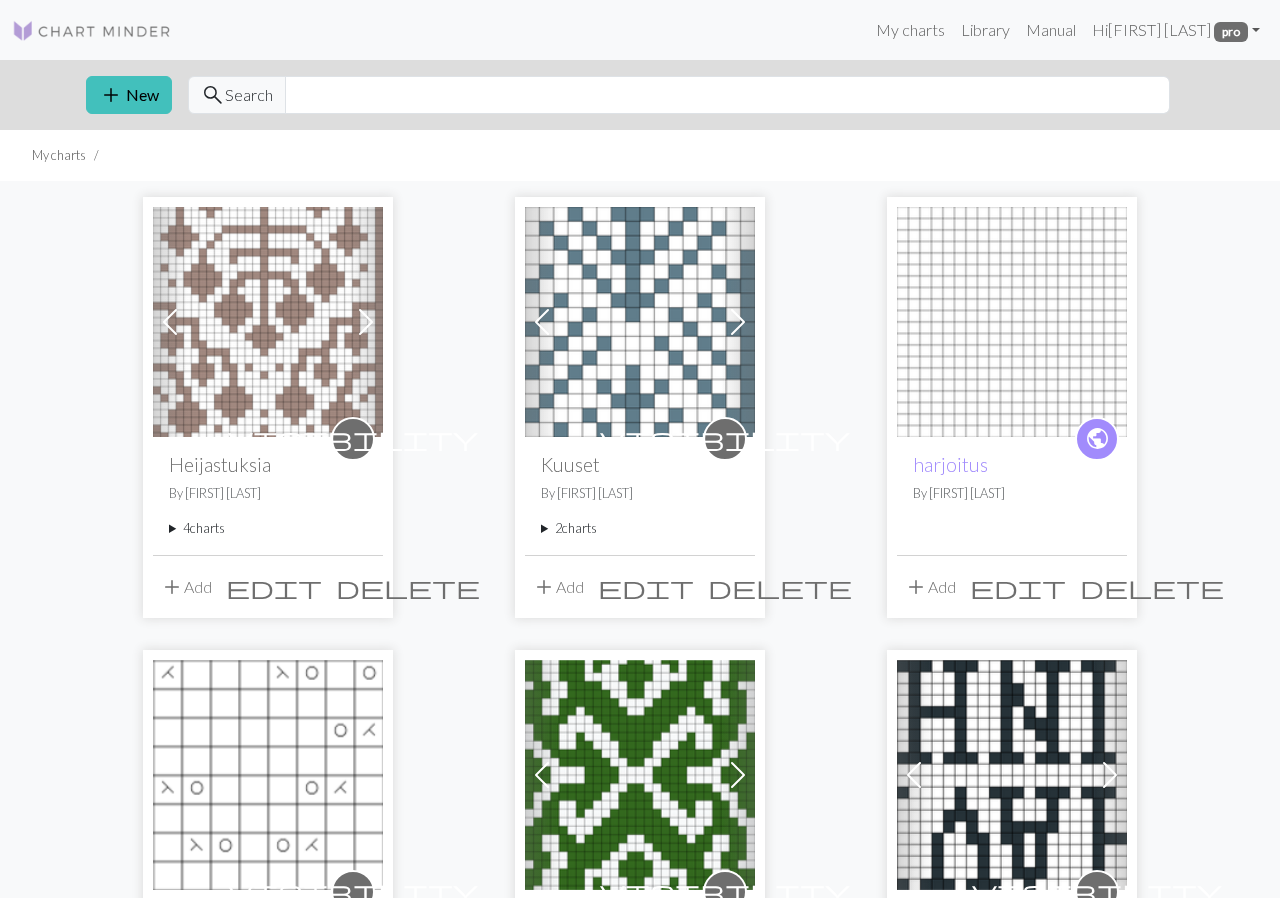 click on "4  charts" at bounding box center (268, 528) 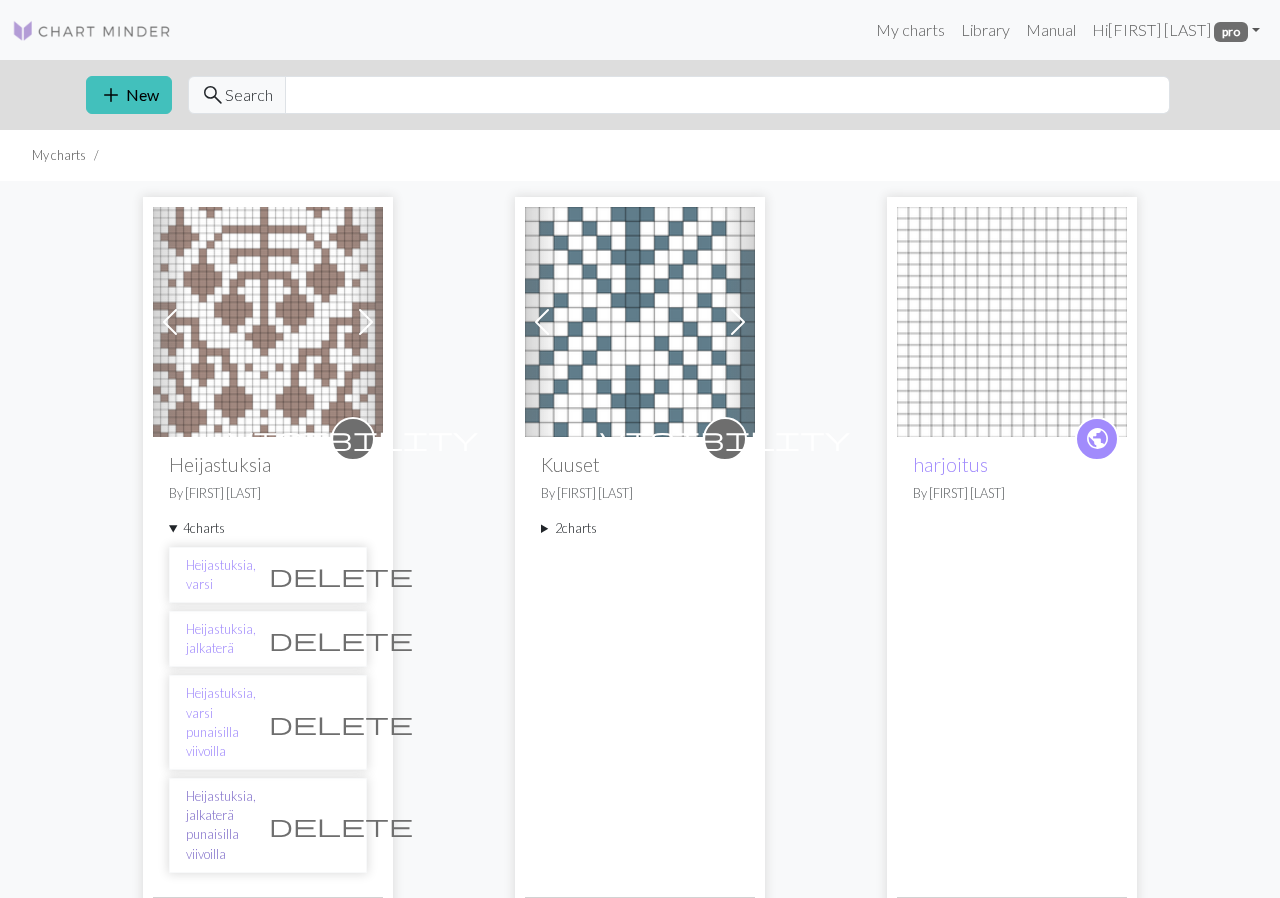 click on "Heijastuksia, jalkaterä punaisilla viivoilla" at bounding box center [221, 825] 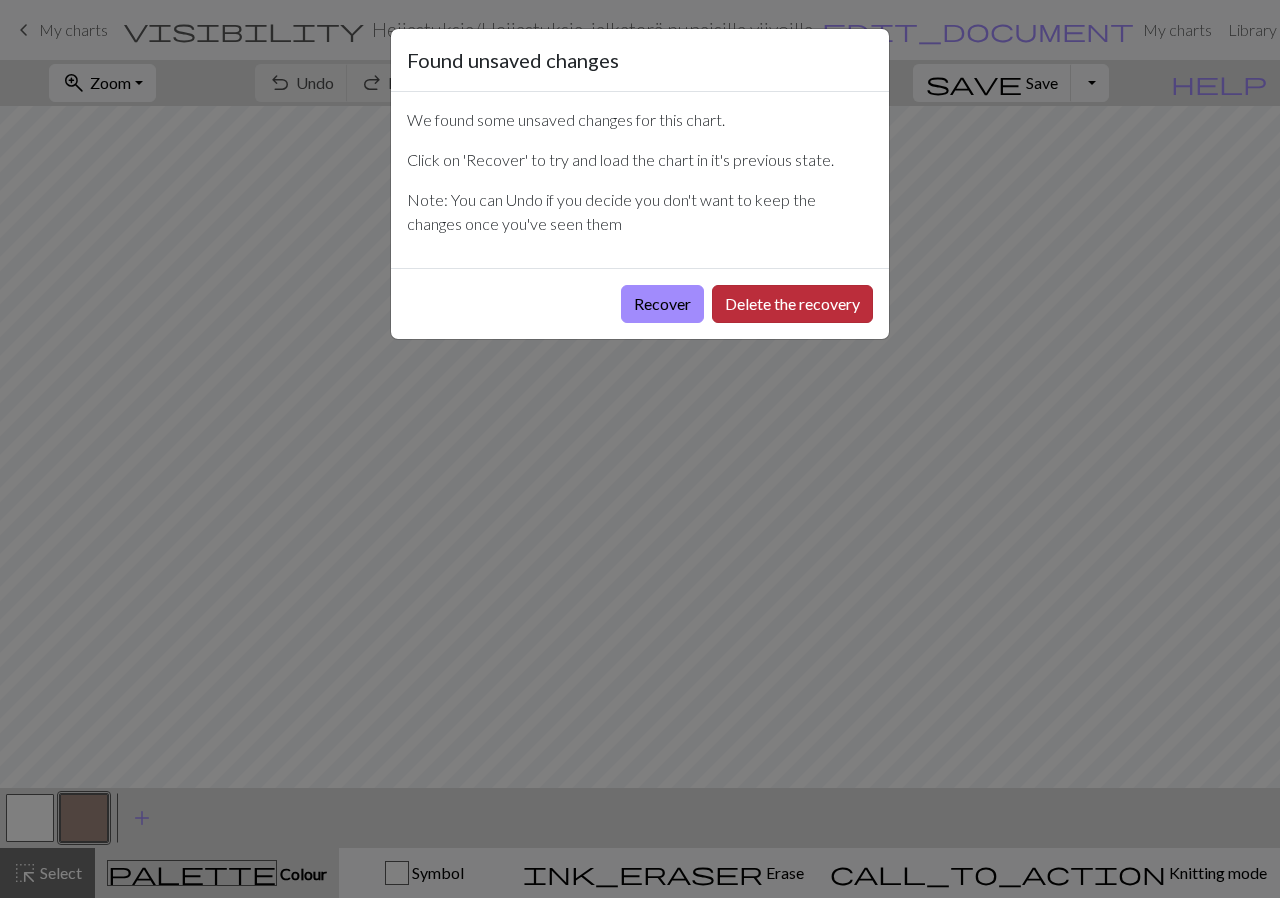 click on "Delete the recovery" at bounding box center (792, 304) 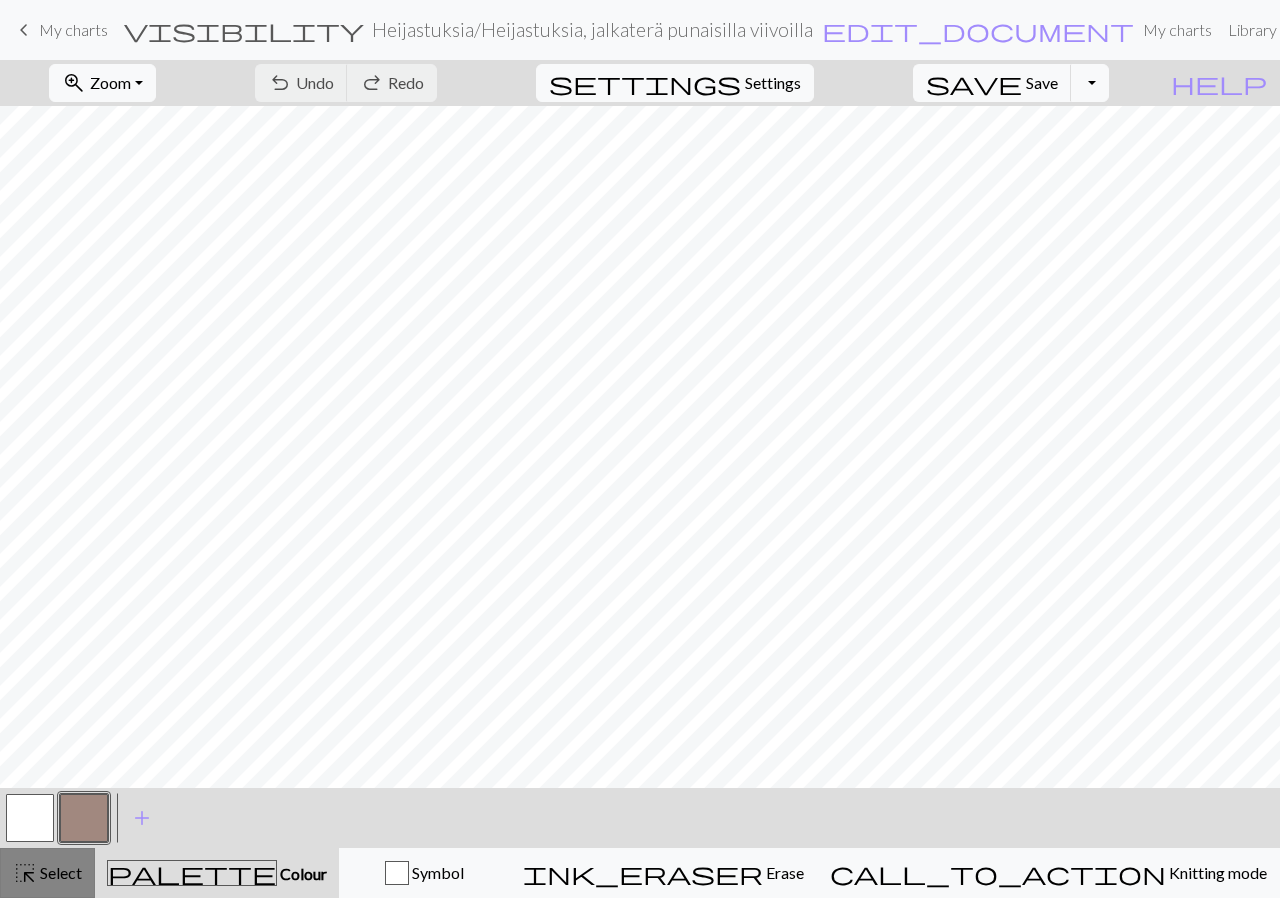 click on "Select" at bounding box center [59, 872] 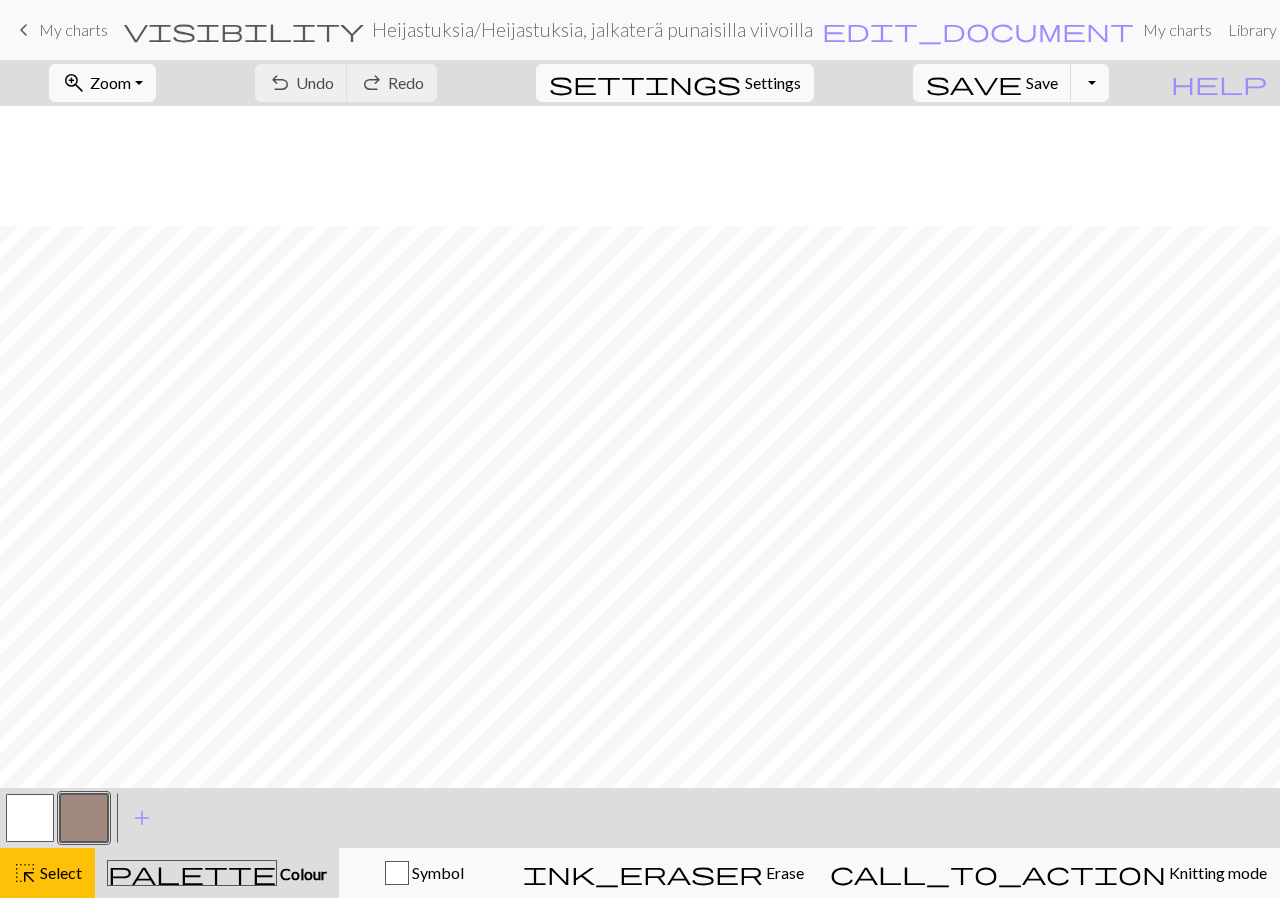 scroll, scrollTop: 120, scrollLeft: 0, axis: vertical 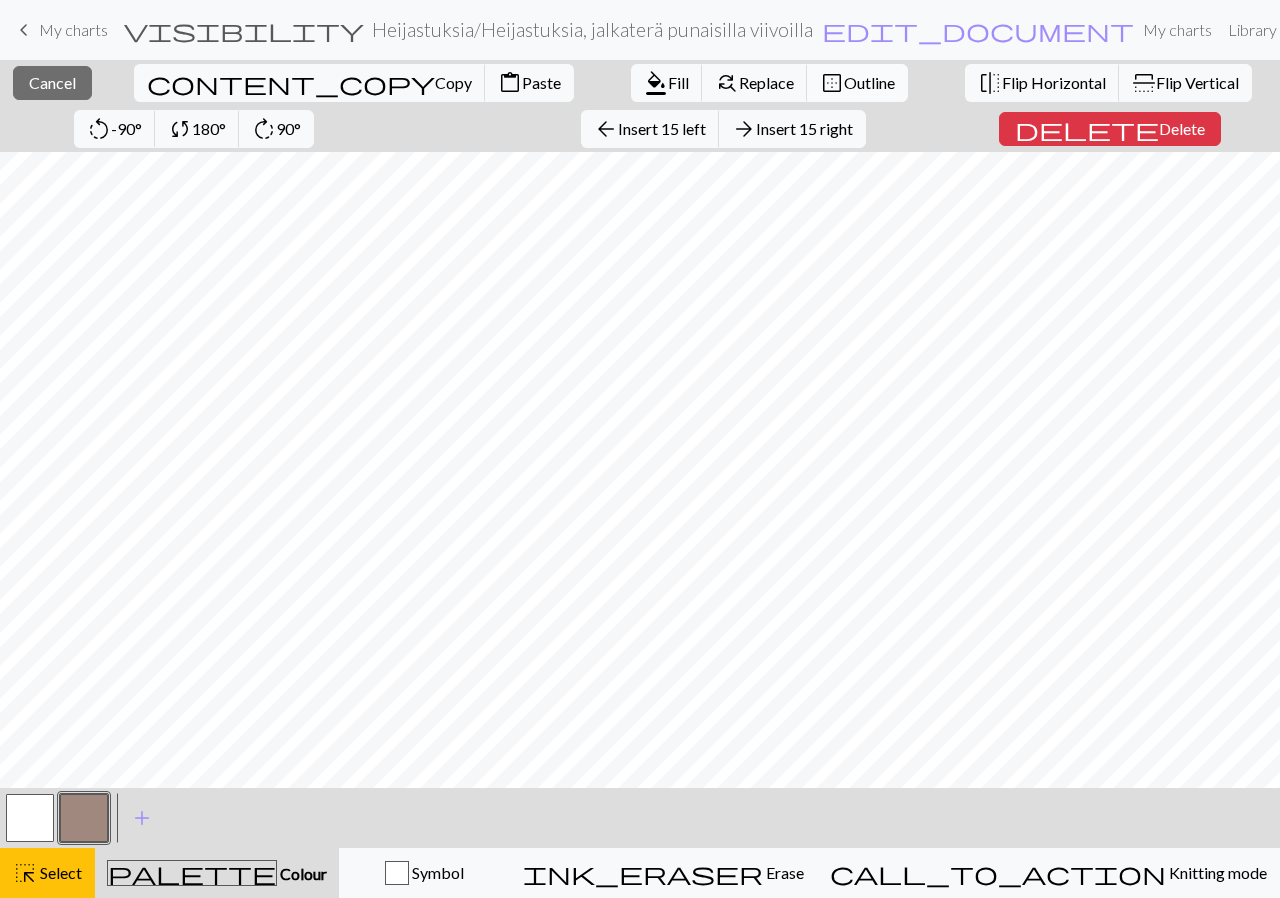 click on "Outline" at bounding box center (869, 82) 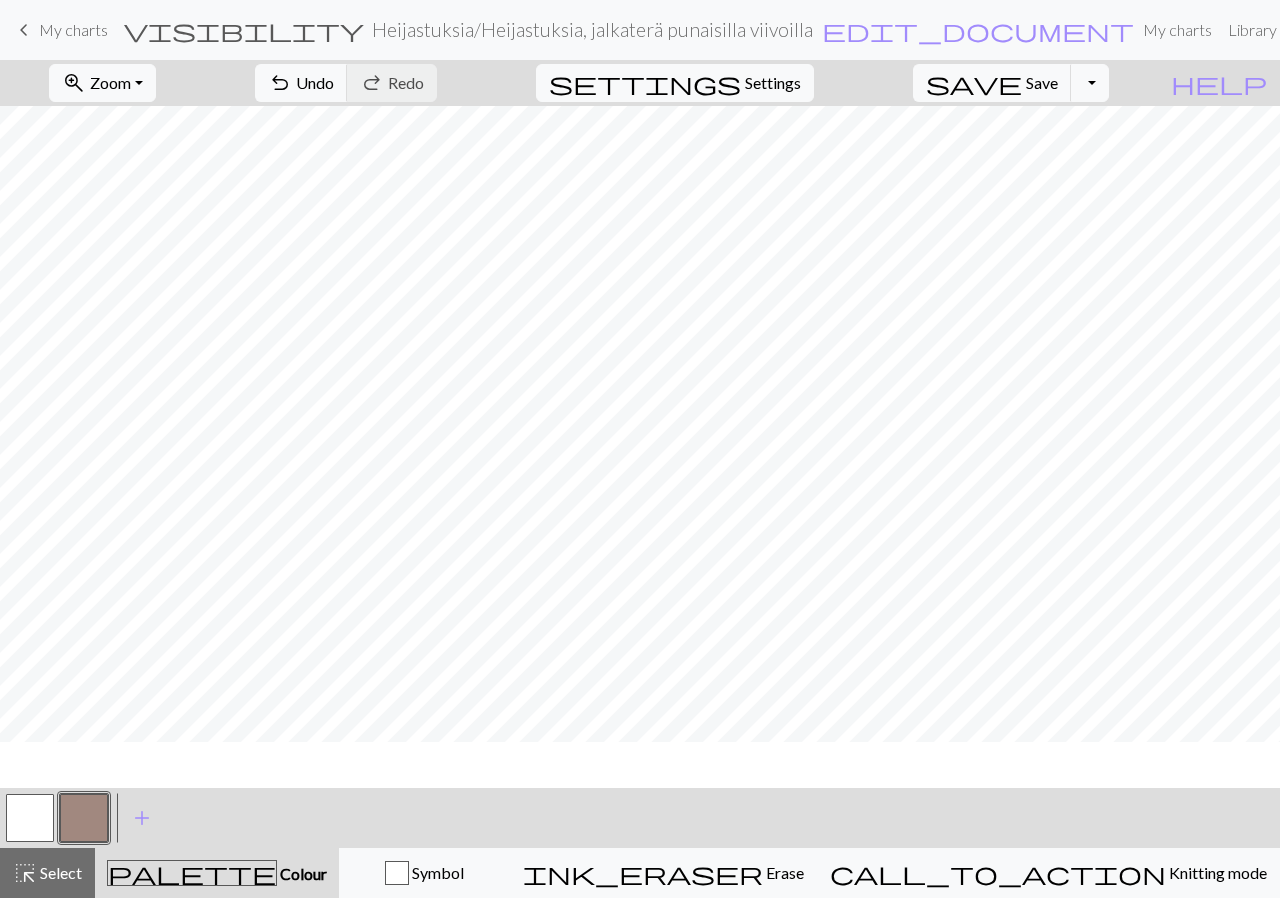 scroll, scrollTop: 148, scrollLeft: 0, axis: vertical 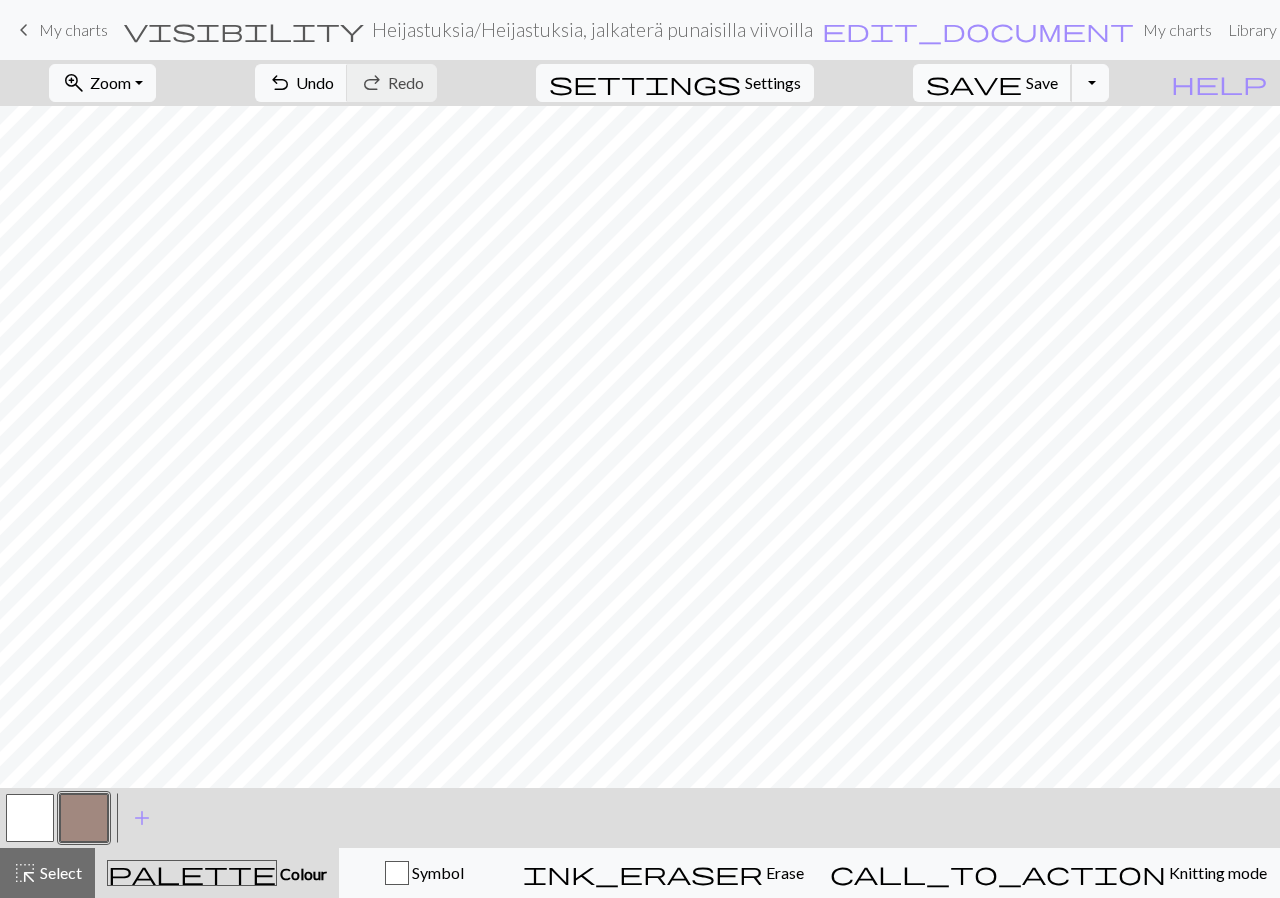 click on "Save" at bounding box center (1042, 82) 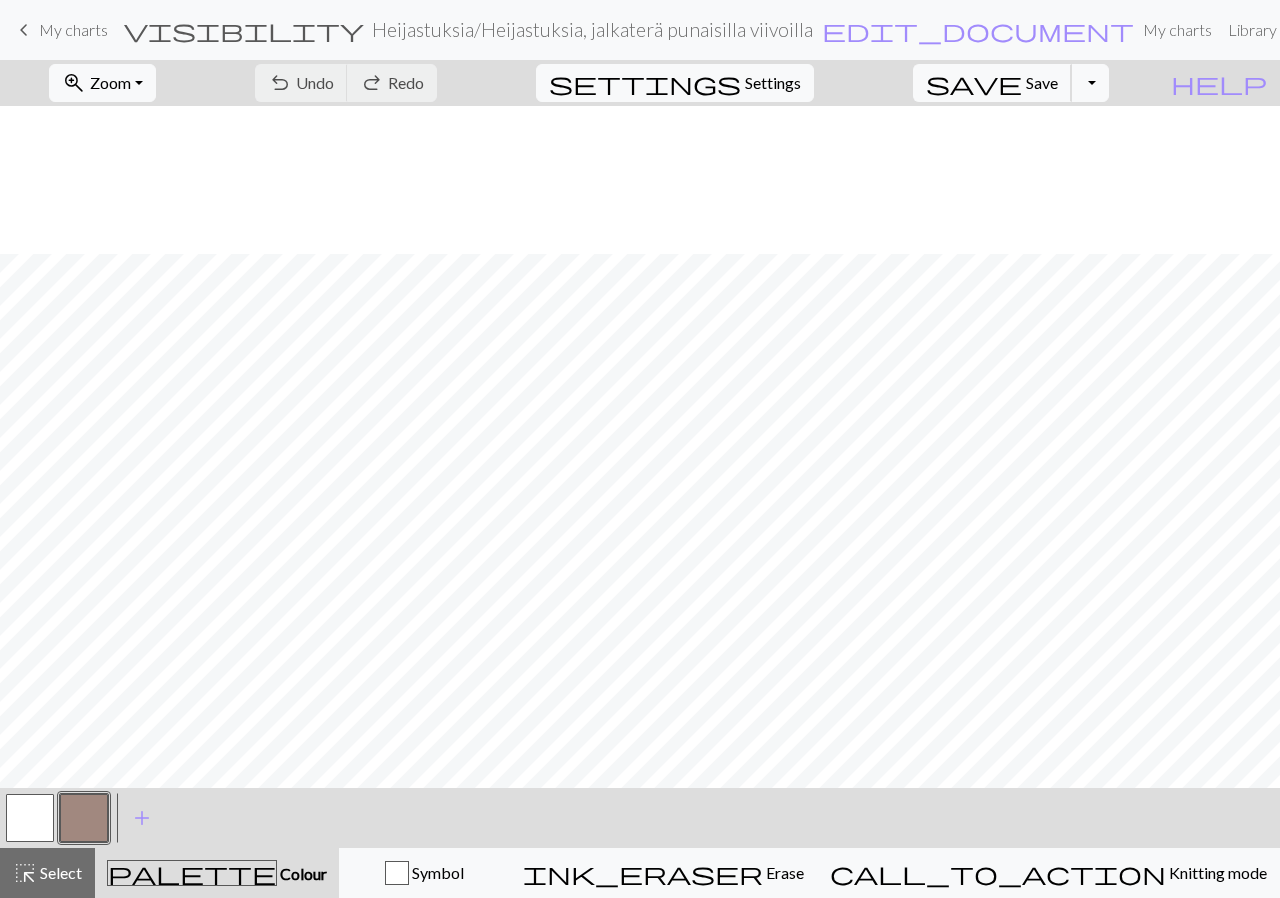scroll, scrollTop: 148, scrollLeft: 0, axis: vertical 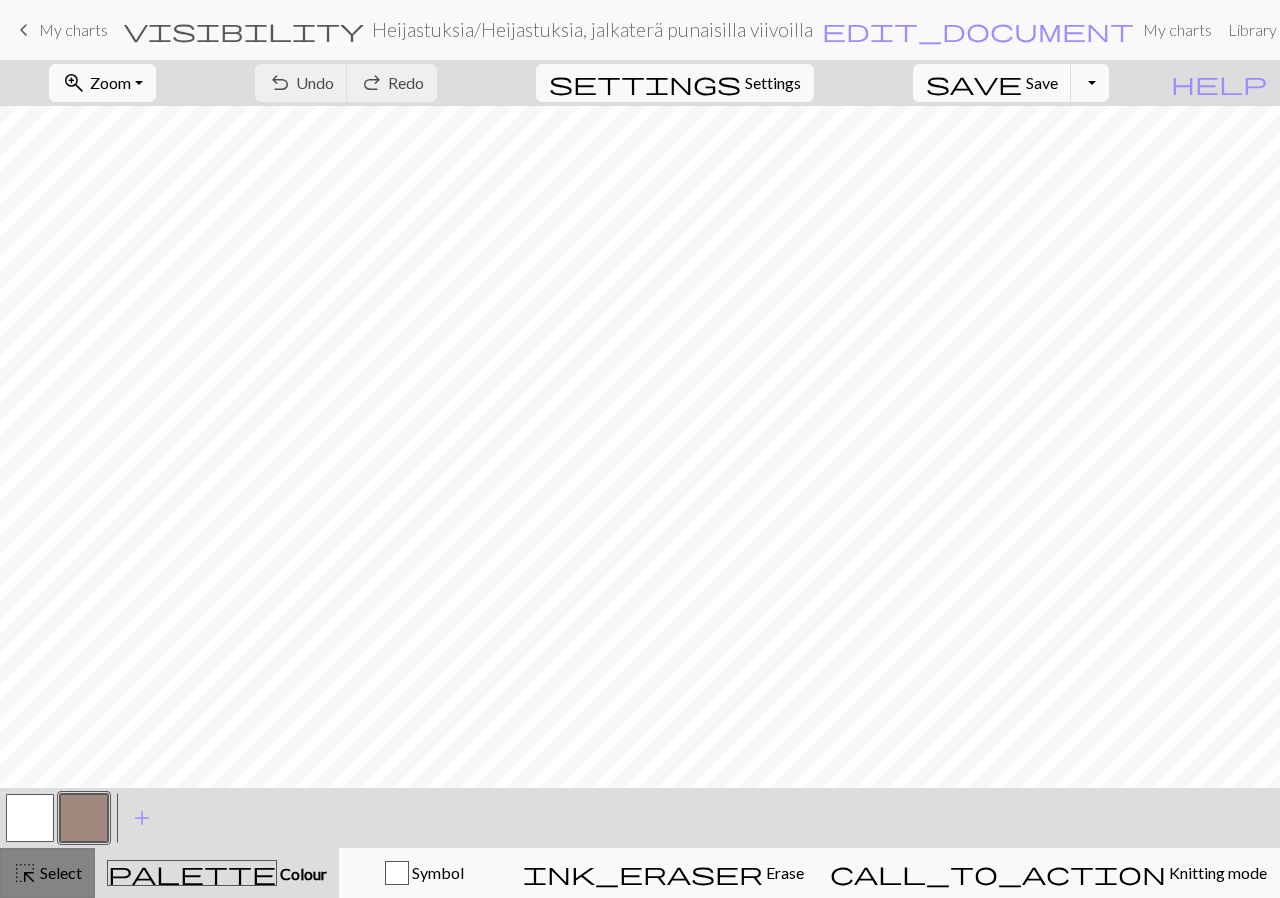 click on "highlight_alt" at bounding box center [25, 873] 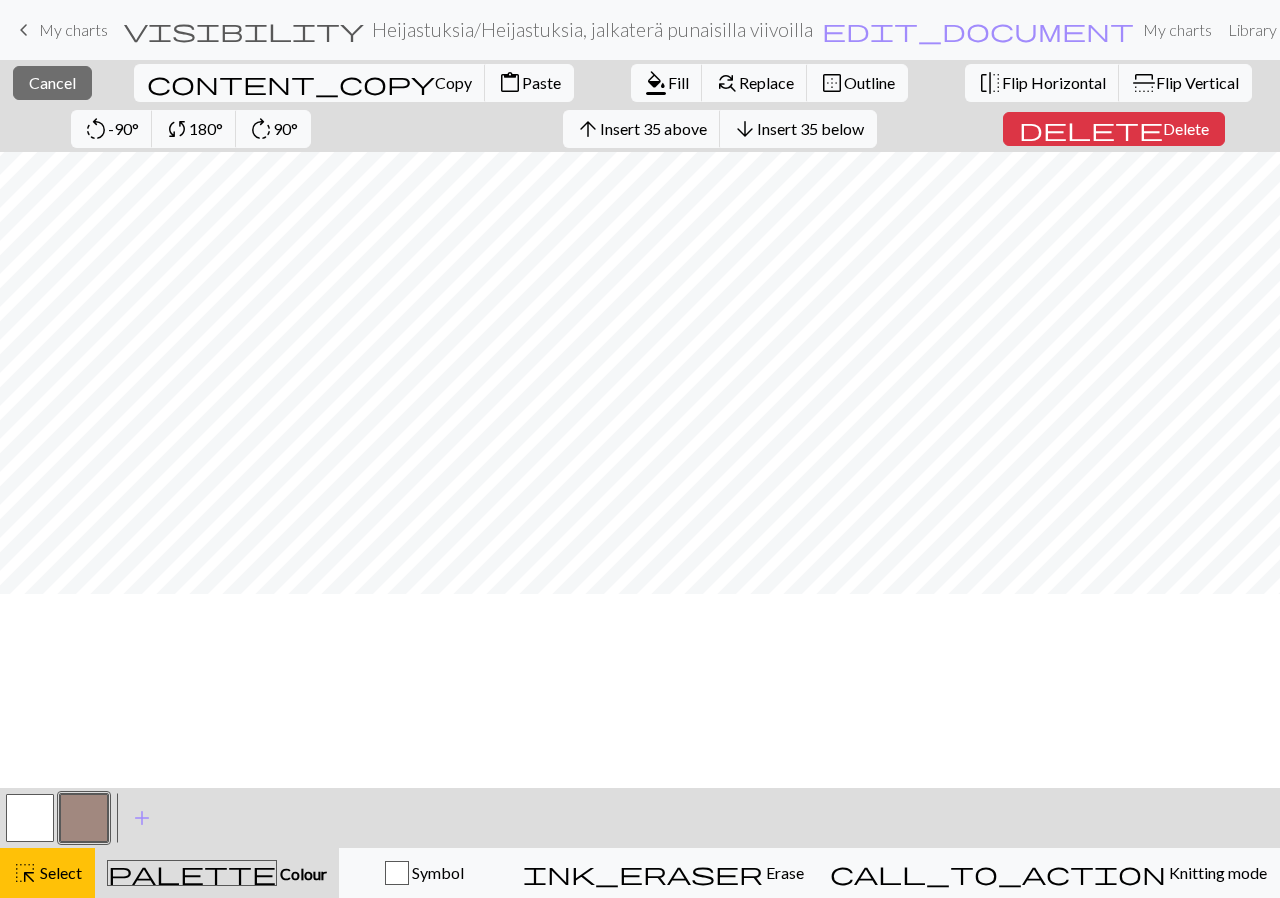 scroll, scrollTop: 0, scrollLeft: 0, axis: both 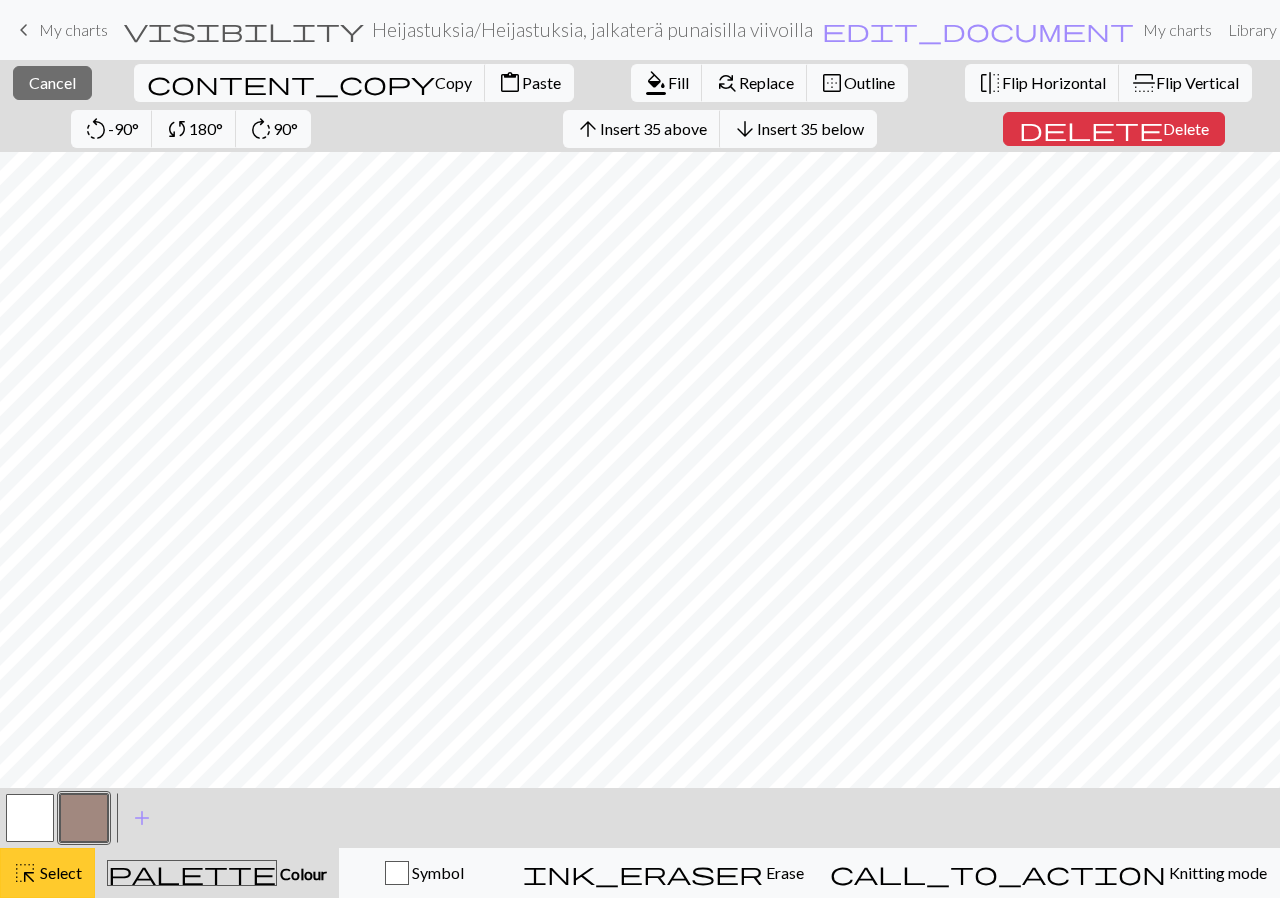 click on "highlight_alt   Select   Select" at bounding box center (47, 873) 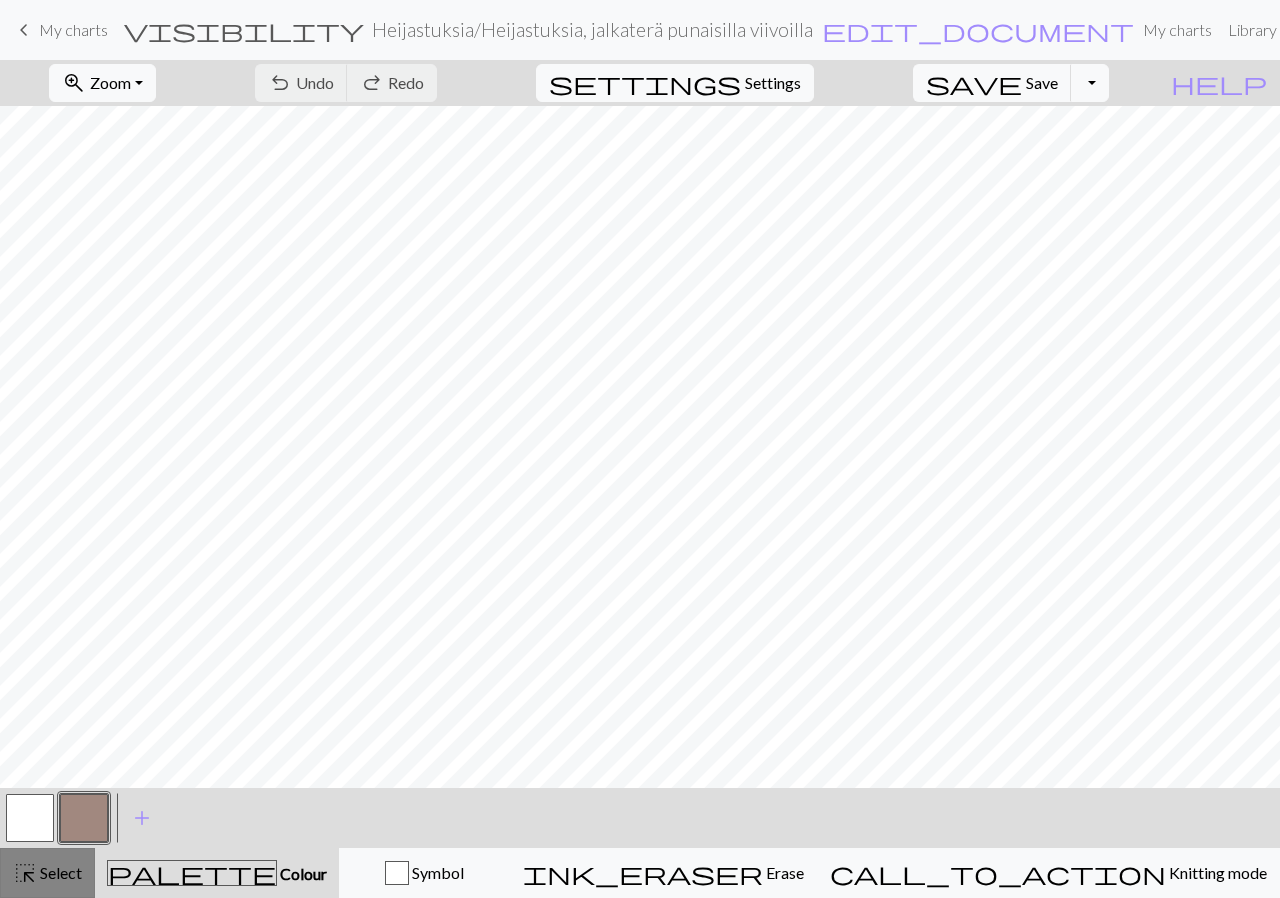 click on "Select" at bounding box center (59, 872) 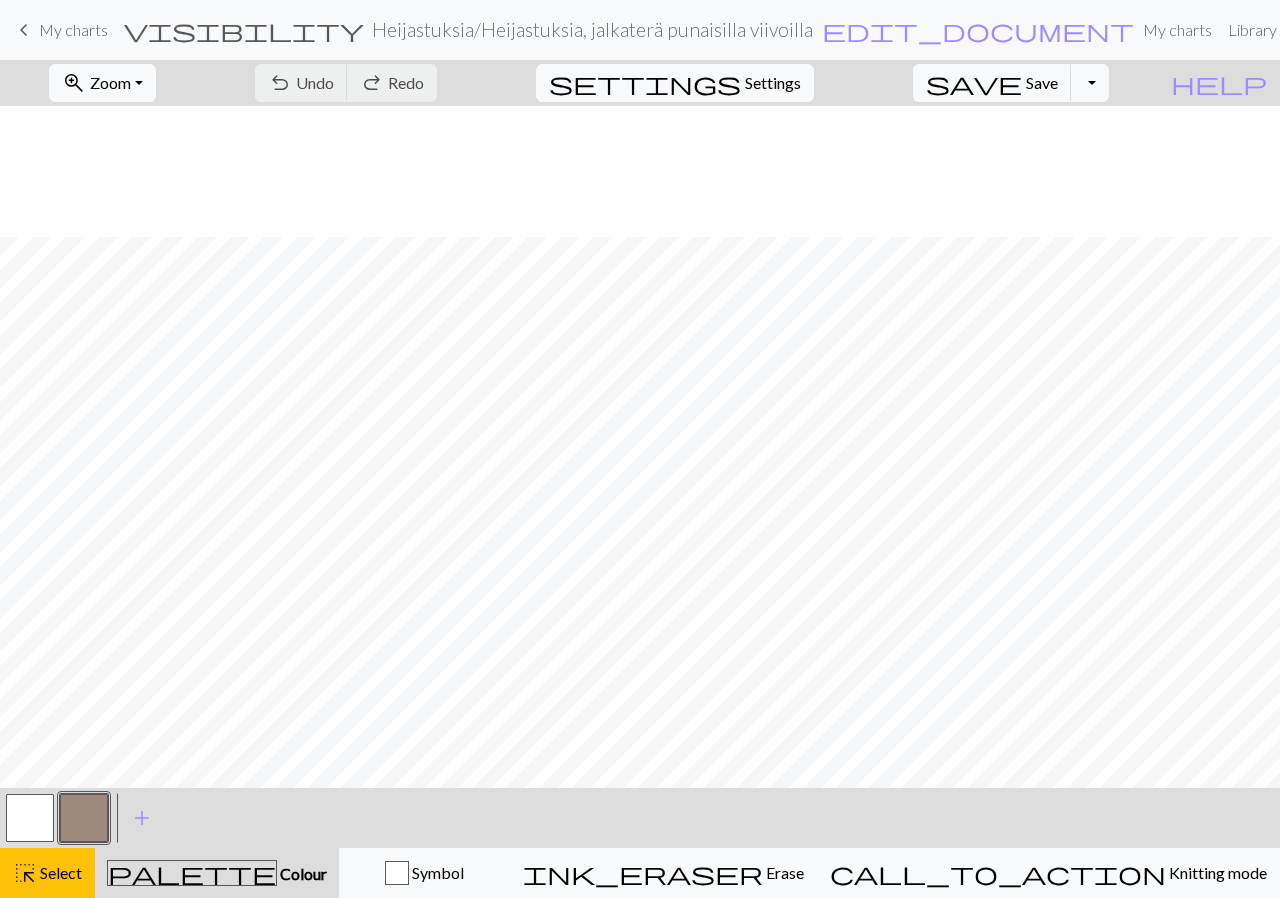 scroll, scrollTop: 148, scrollLeft: 0, axis: vertical 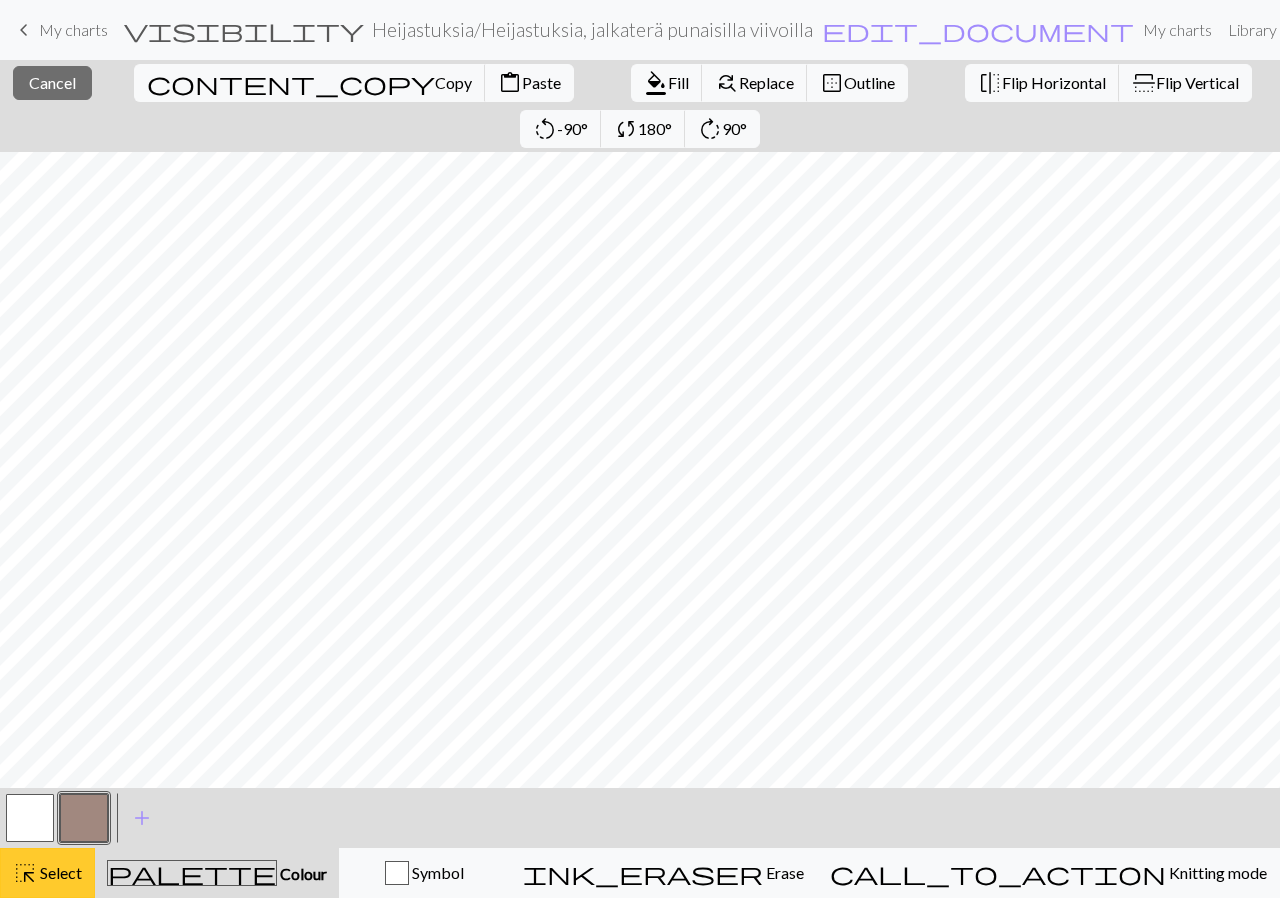 click on "Select" at bounding box center [59, 872] 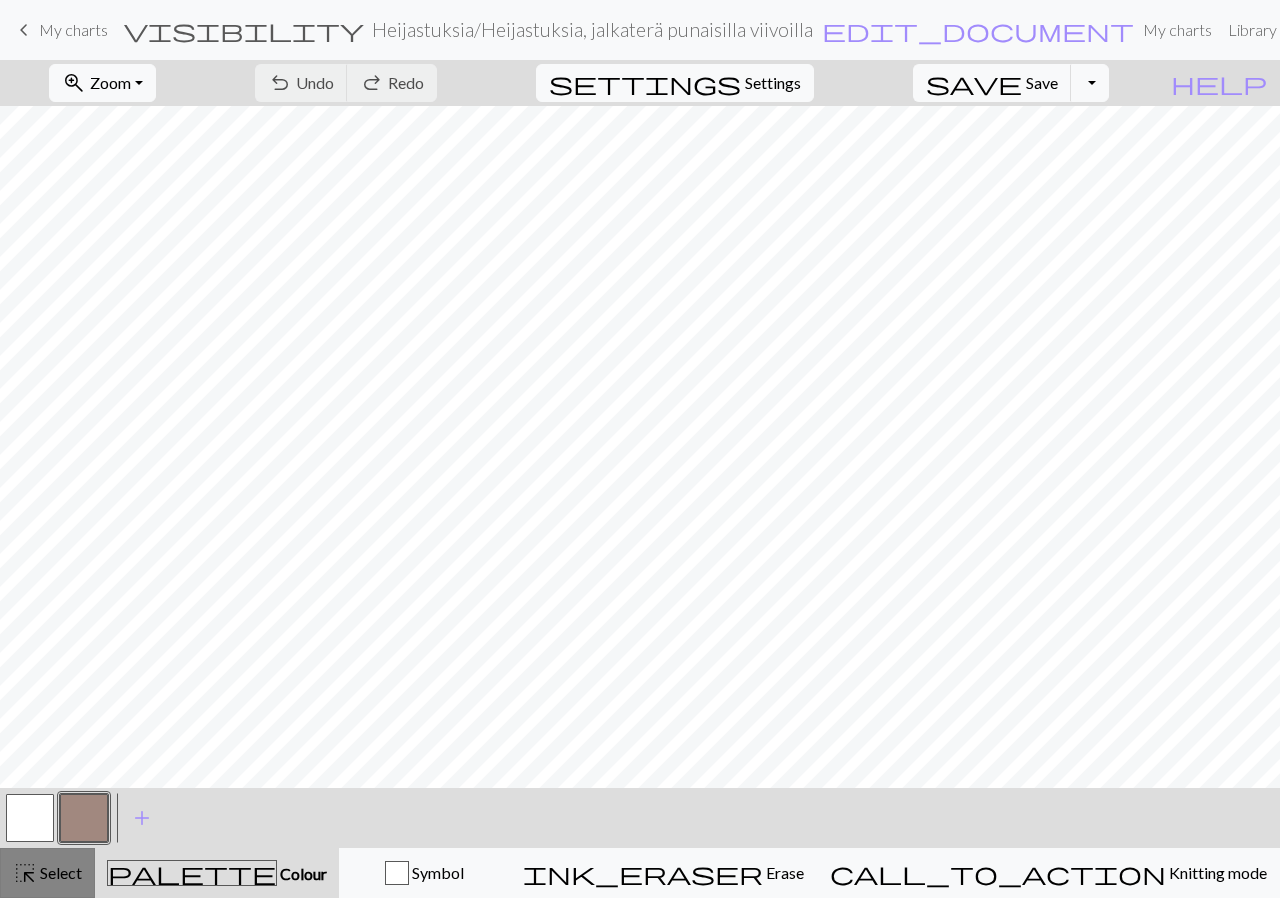 click on "Select" at bounding box center (59, 872) 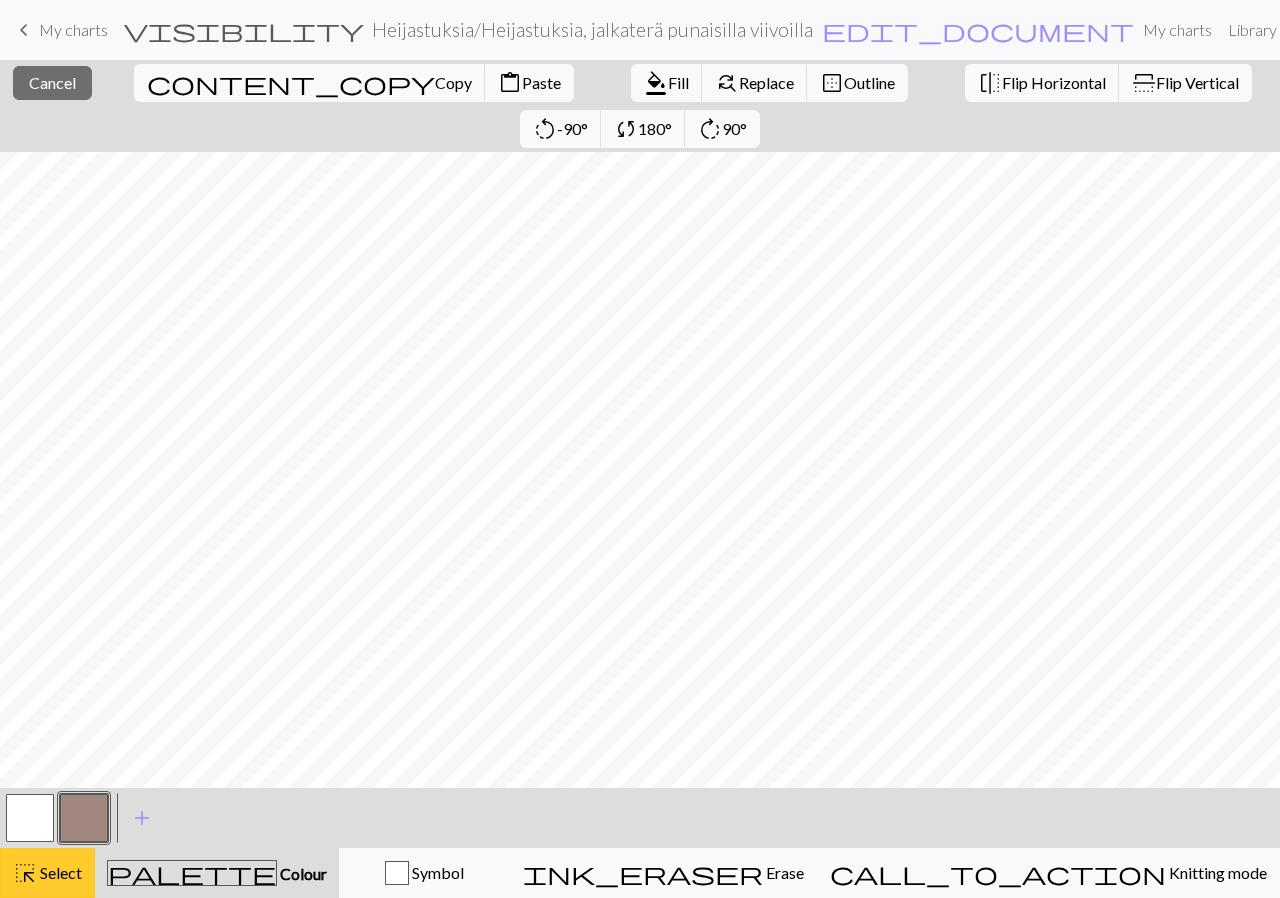 click on "highlight_alt   Select   Select" at bounding box center [47, 873] 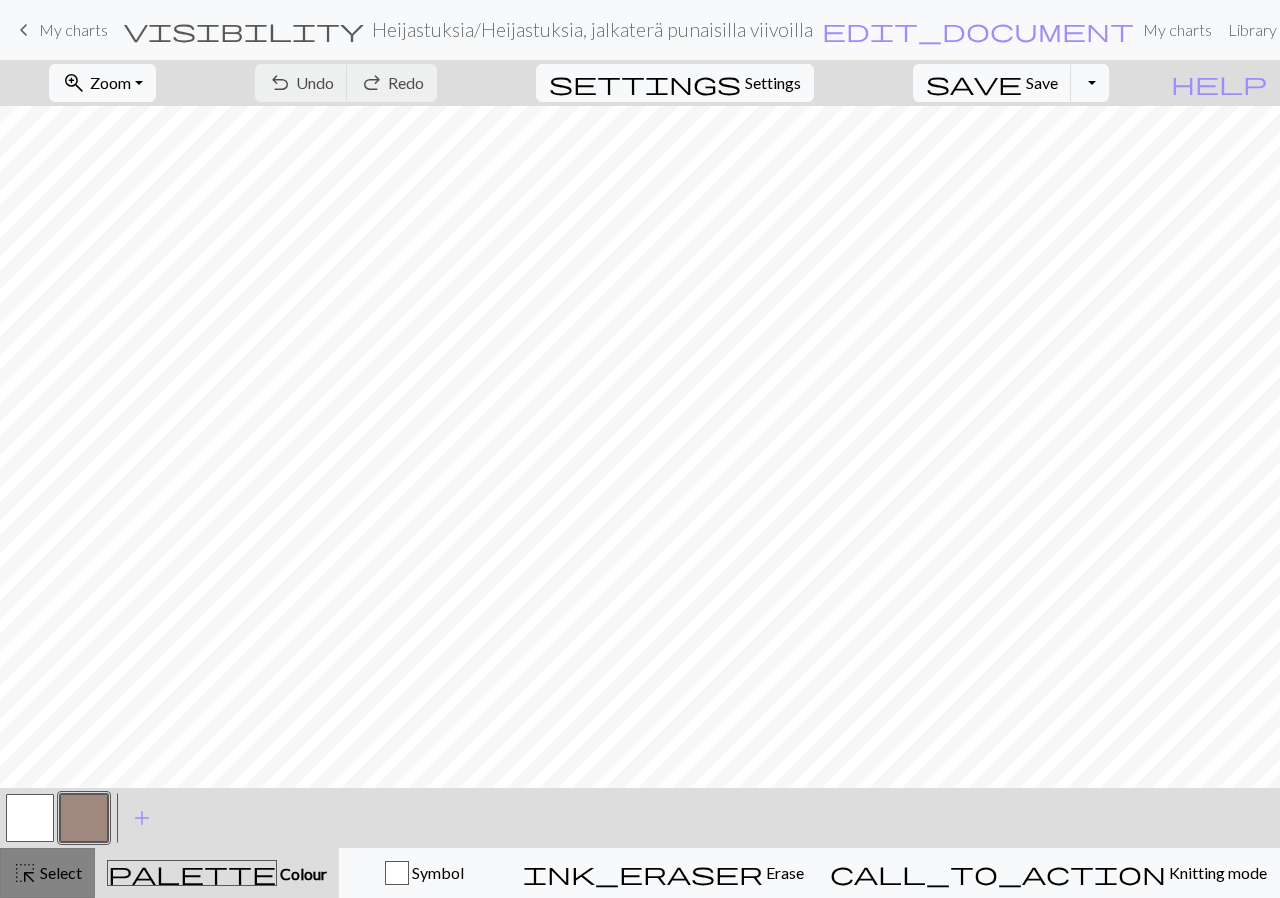 click on "highlight_alt   Select   Select" at bounding box center (47, 873) 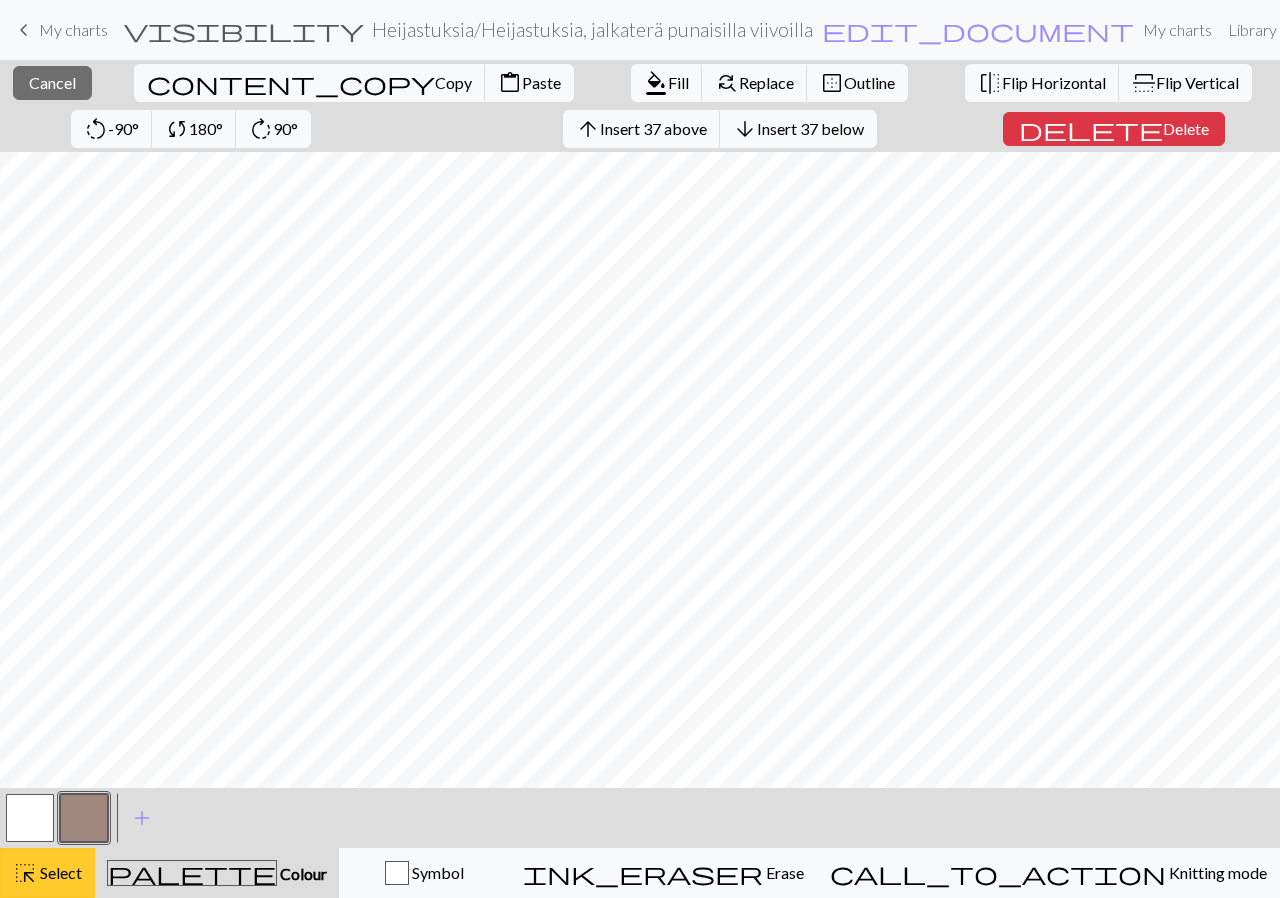 click on "highlight_alt   Select   Select" at bounding box center [47, 873] 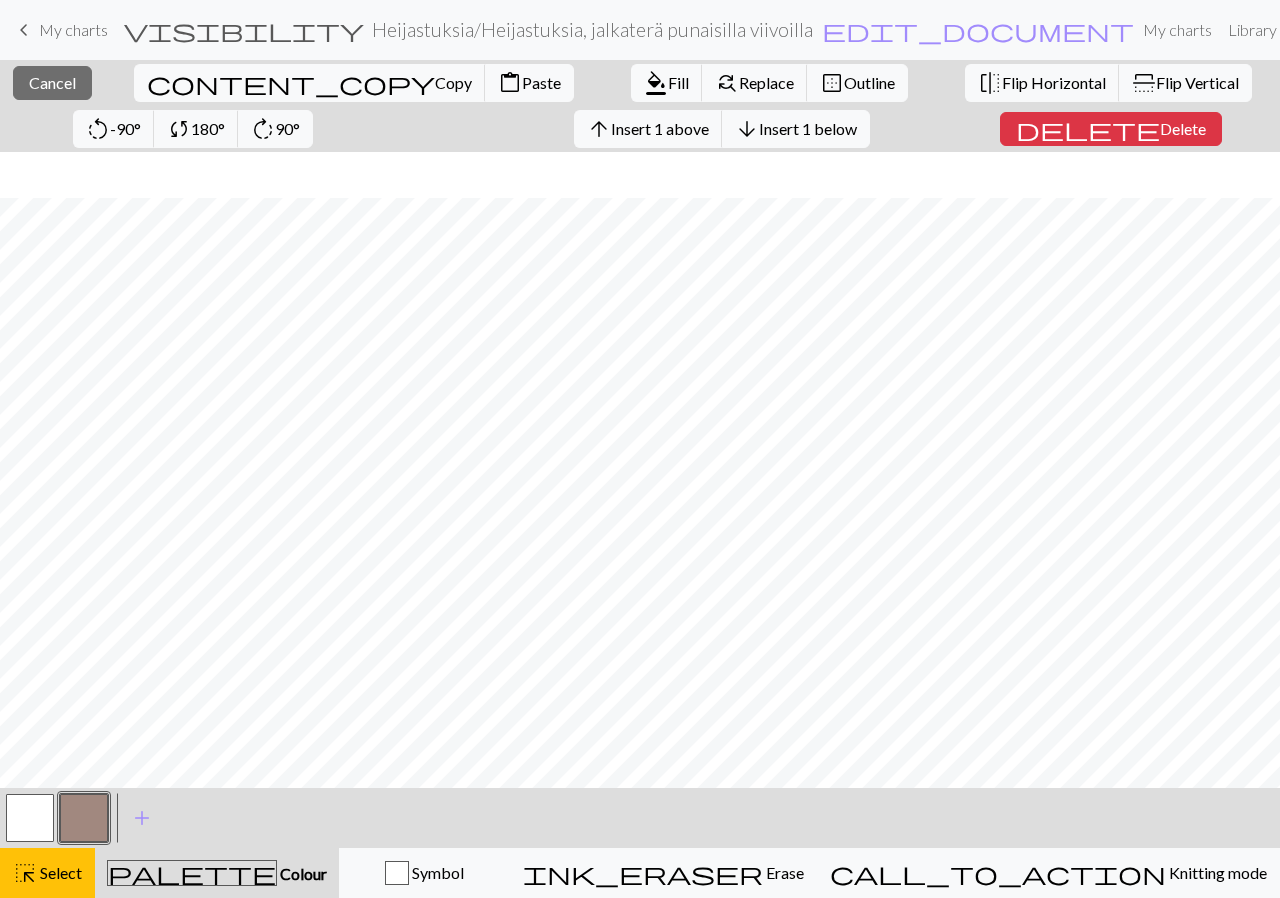 scroll, scrollTop: 194, scrollLeft: 0, axis: vertical 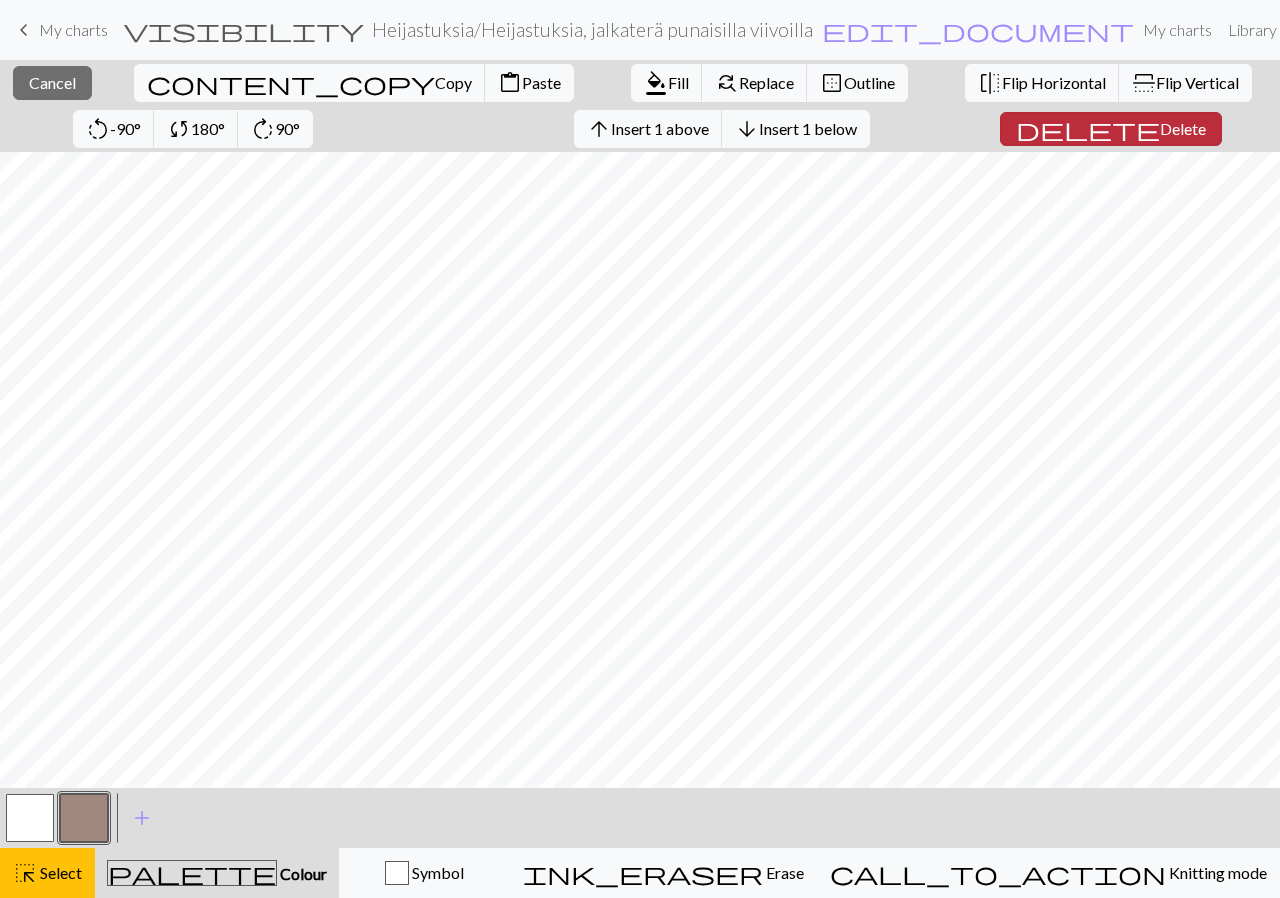 click on "delete  Delete" at bounding box center (1111, 129) 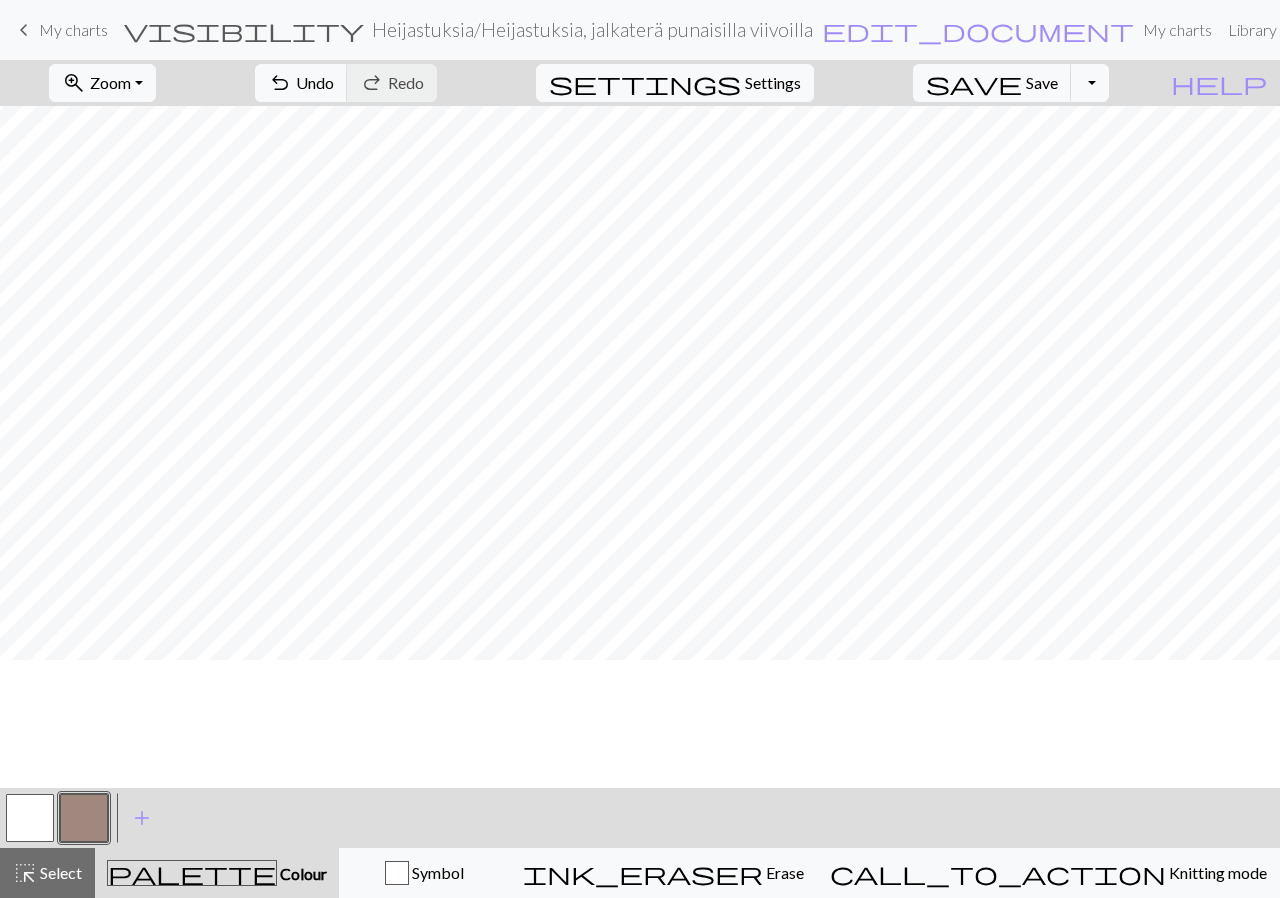 scroll, scrollTop: 0, scrollLeft: 0, axis: both 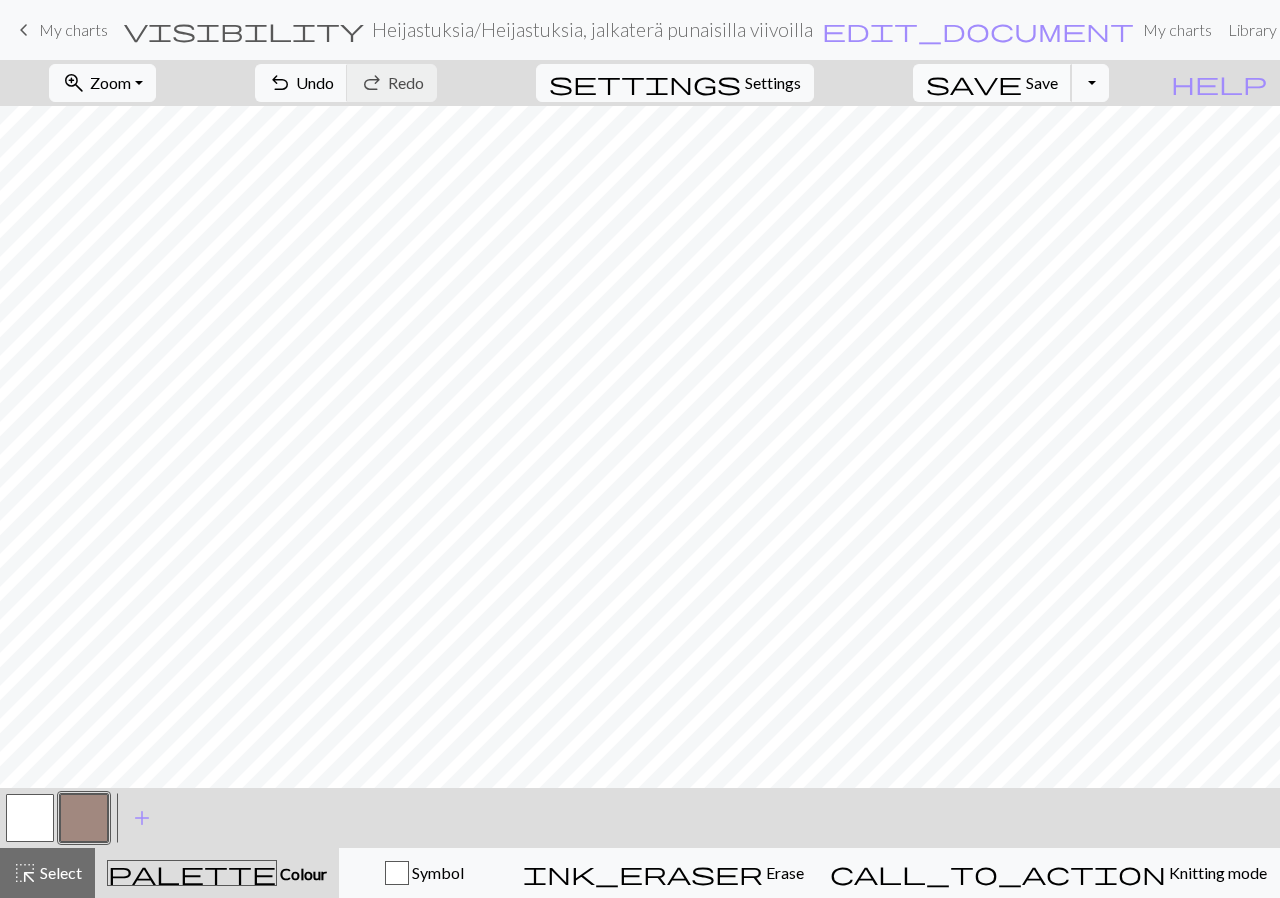 click on "save" at bounding box center (974, 83) 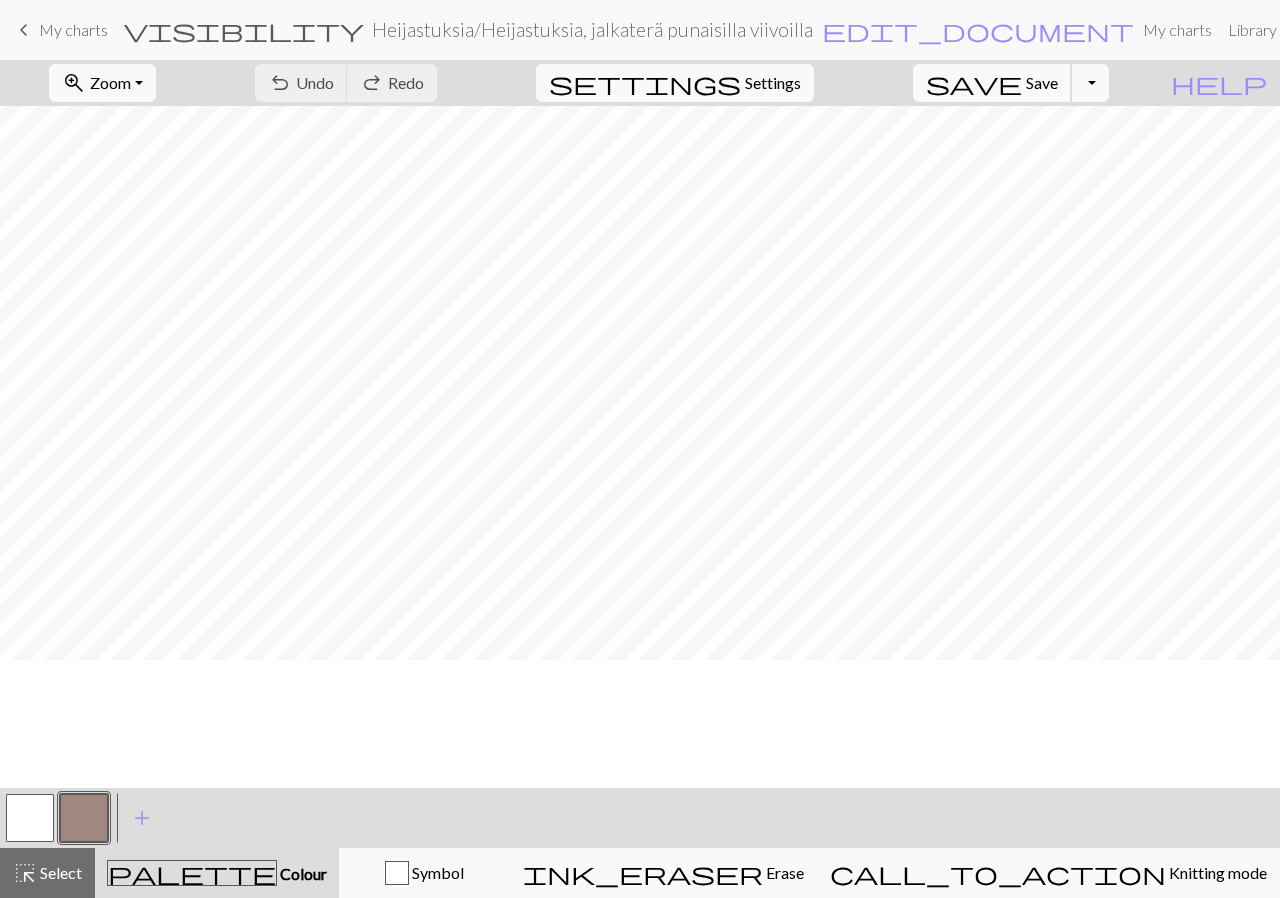 scroll, scrollTop: 0, scrollLeft: 0, axis: both 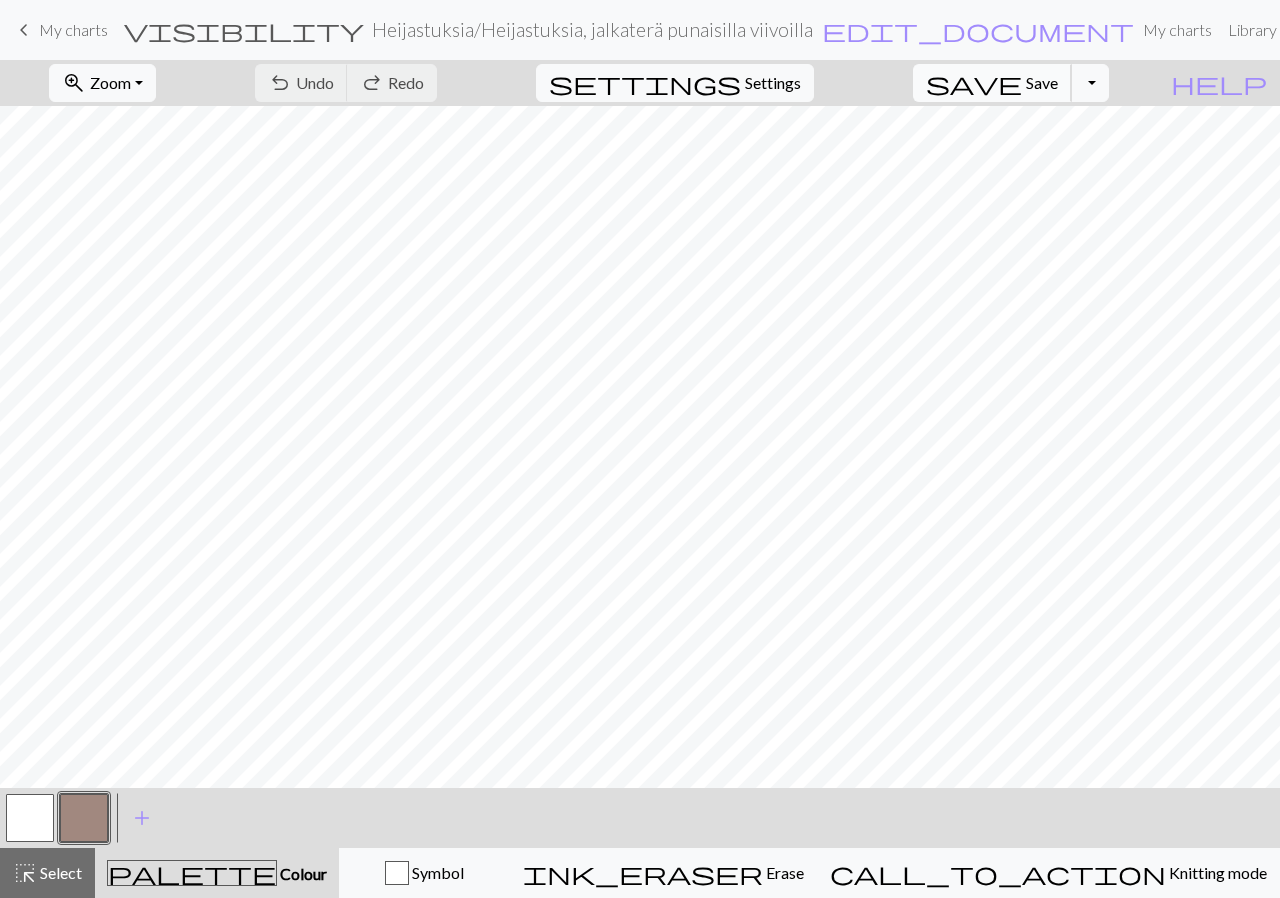 click on "save" at bounding box center (974, 83) 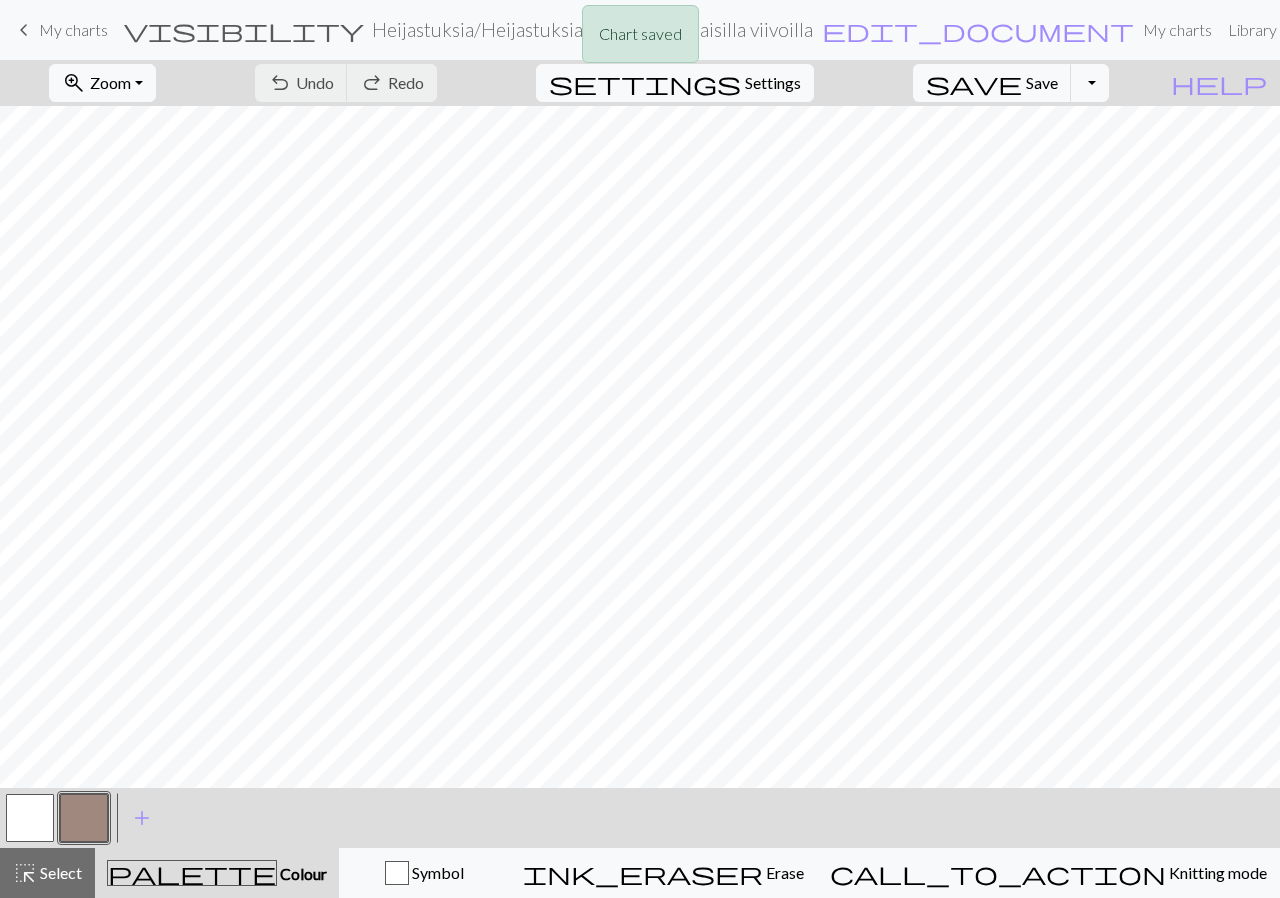 click on "Chart saved" at bounding box center [640, 39] 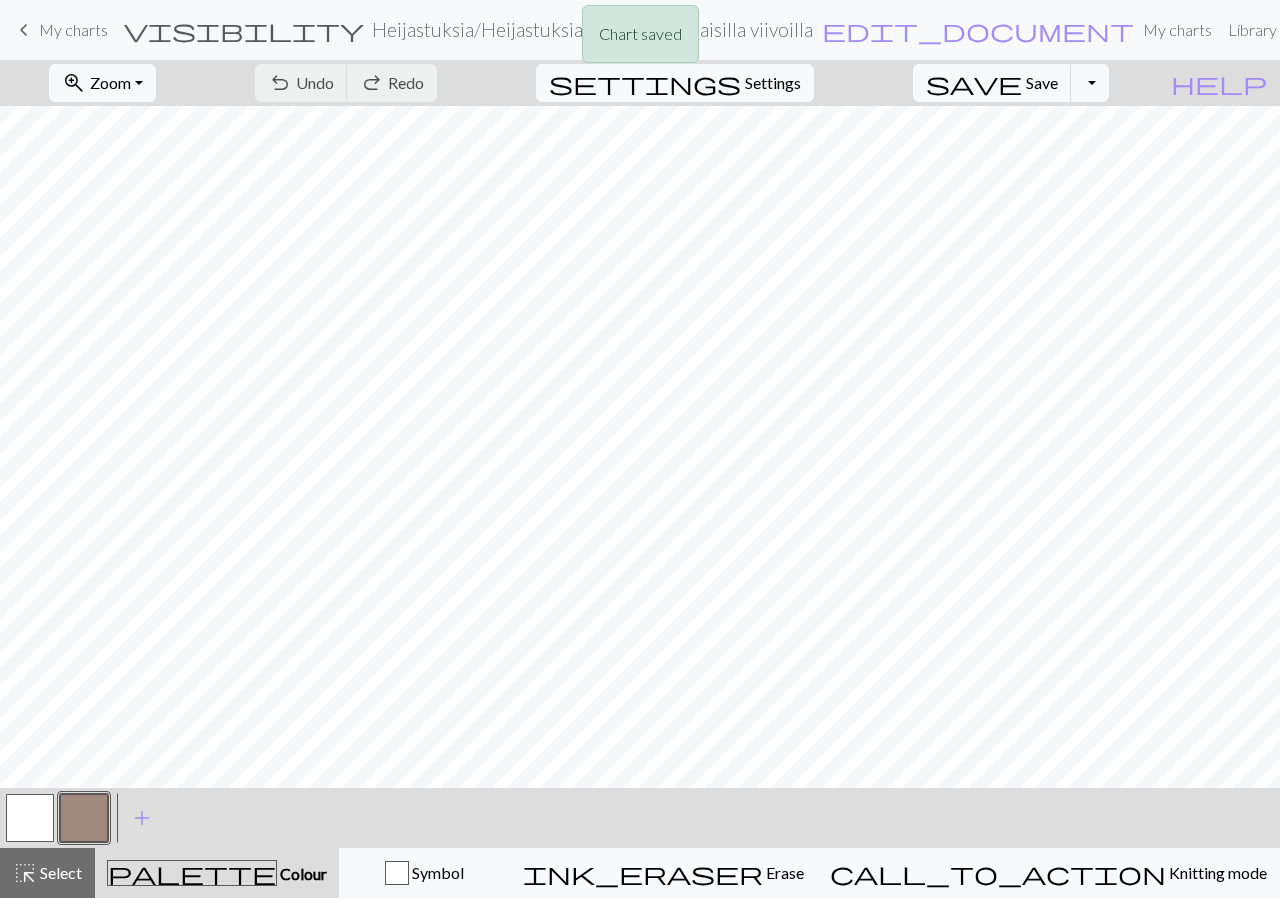 click on "Chart saved" at bounding box center (640, 39) 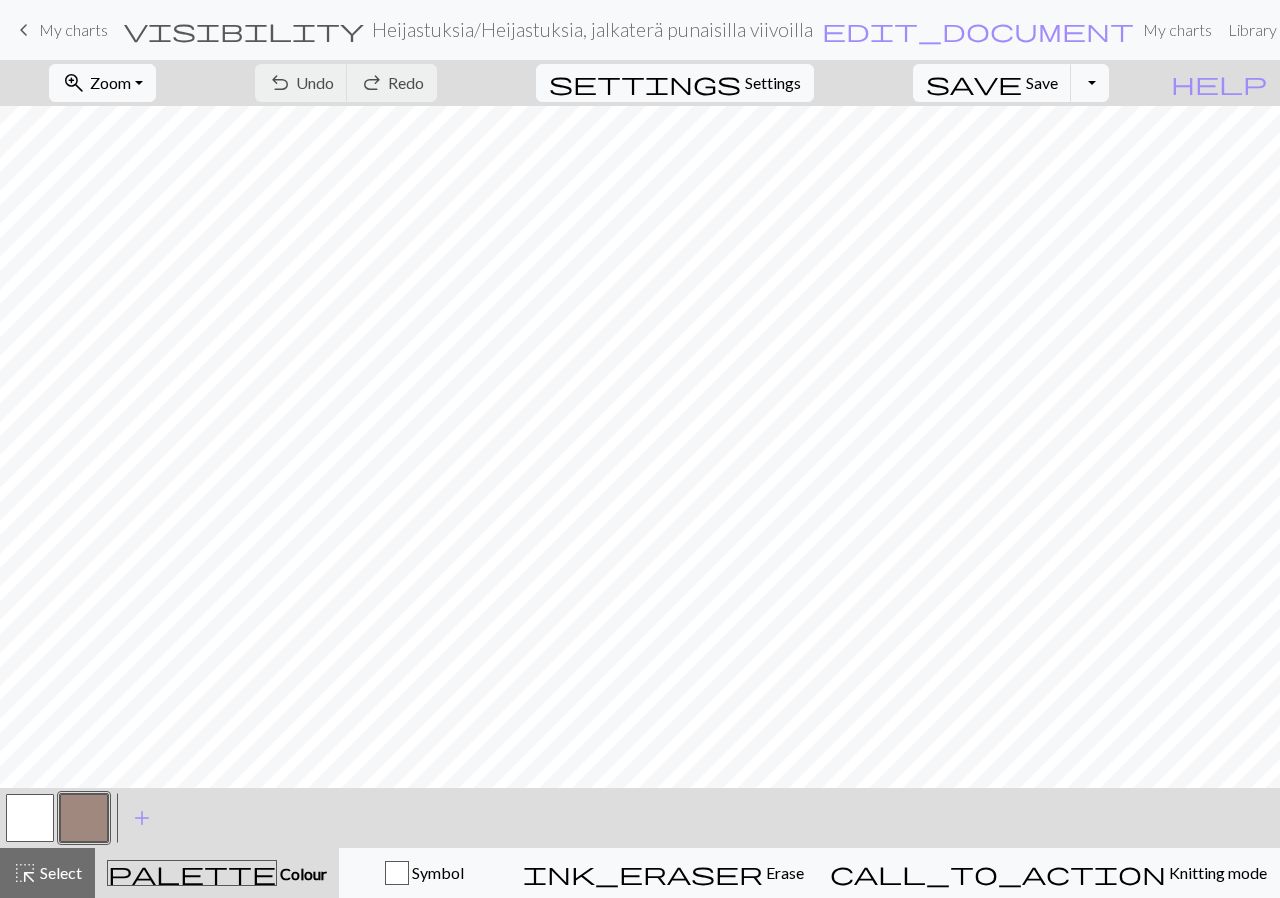 click on "My charts" at bounding box center [73, 29] 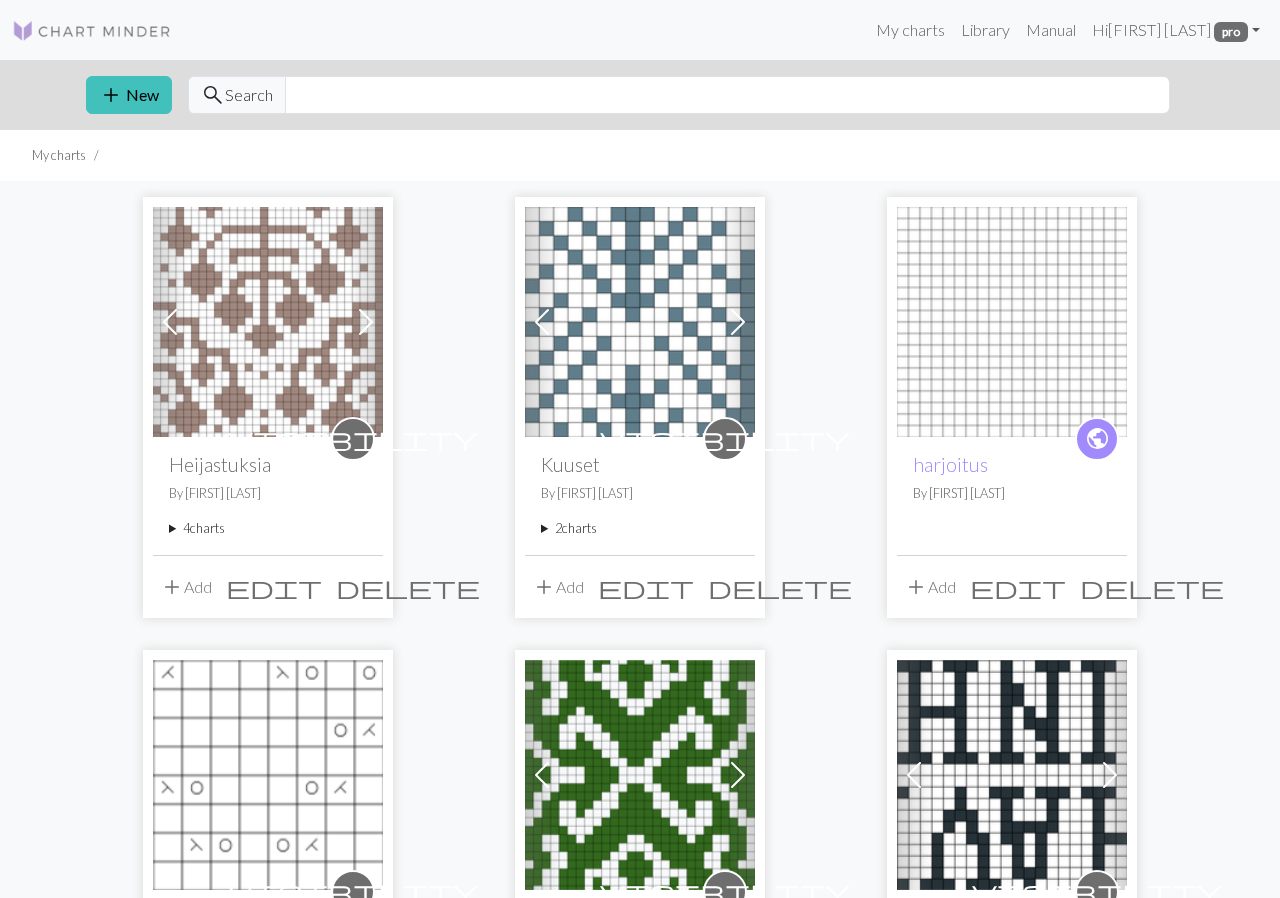 click on "4  charts" at bounding box center (268, 528) 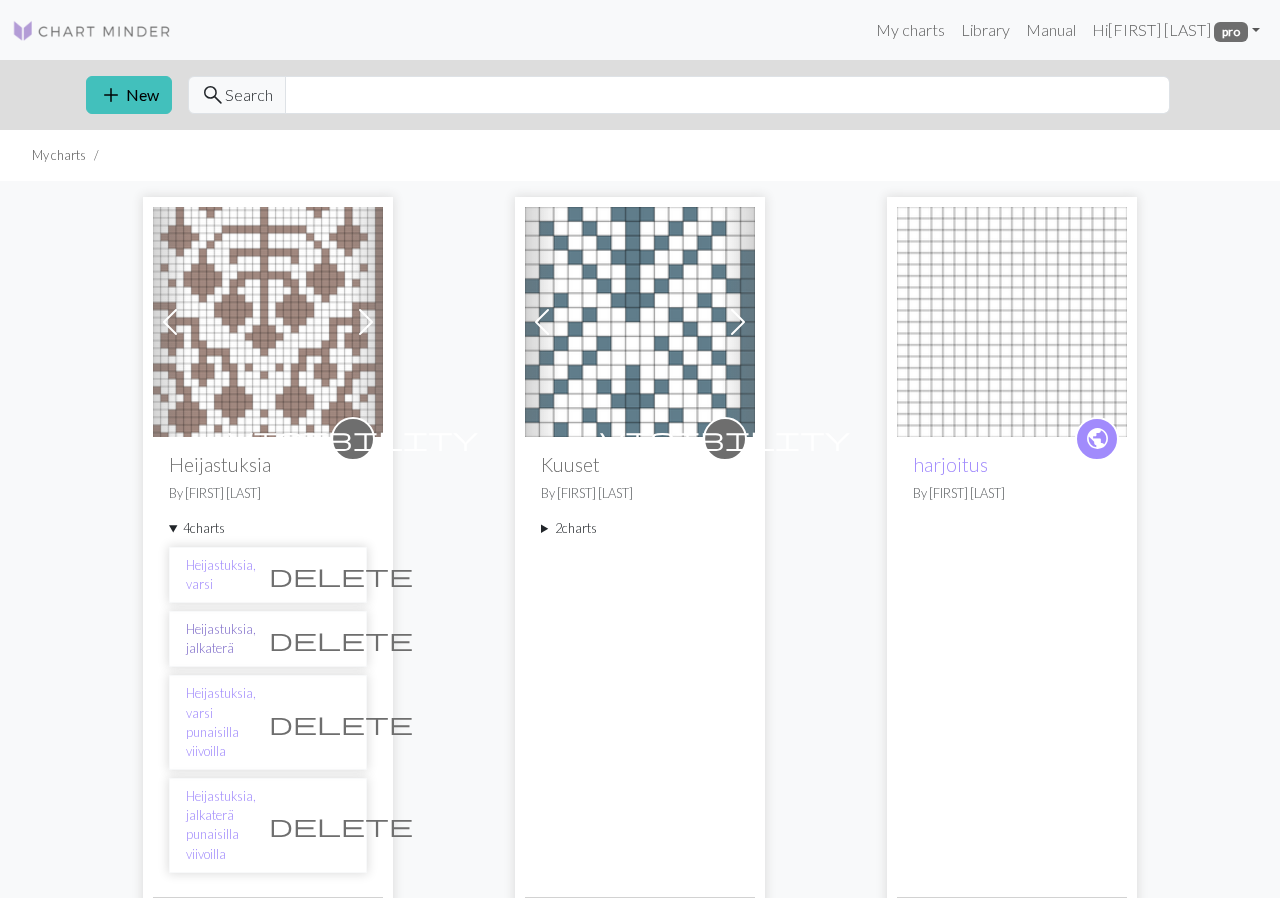 click on "Heijastuksia, jalkaterä" at bounding box center (221, 639) 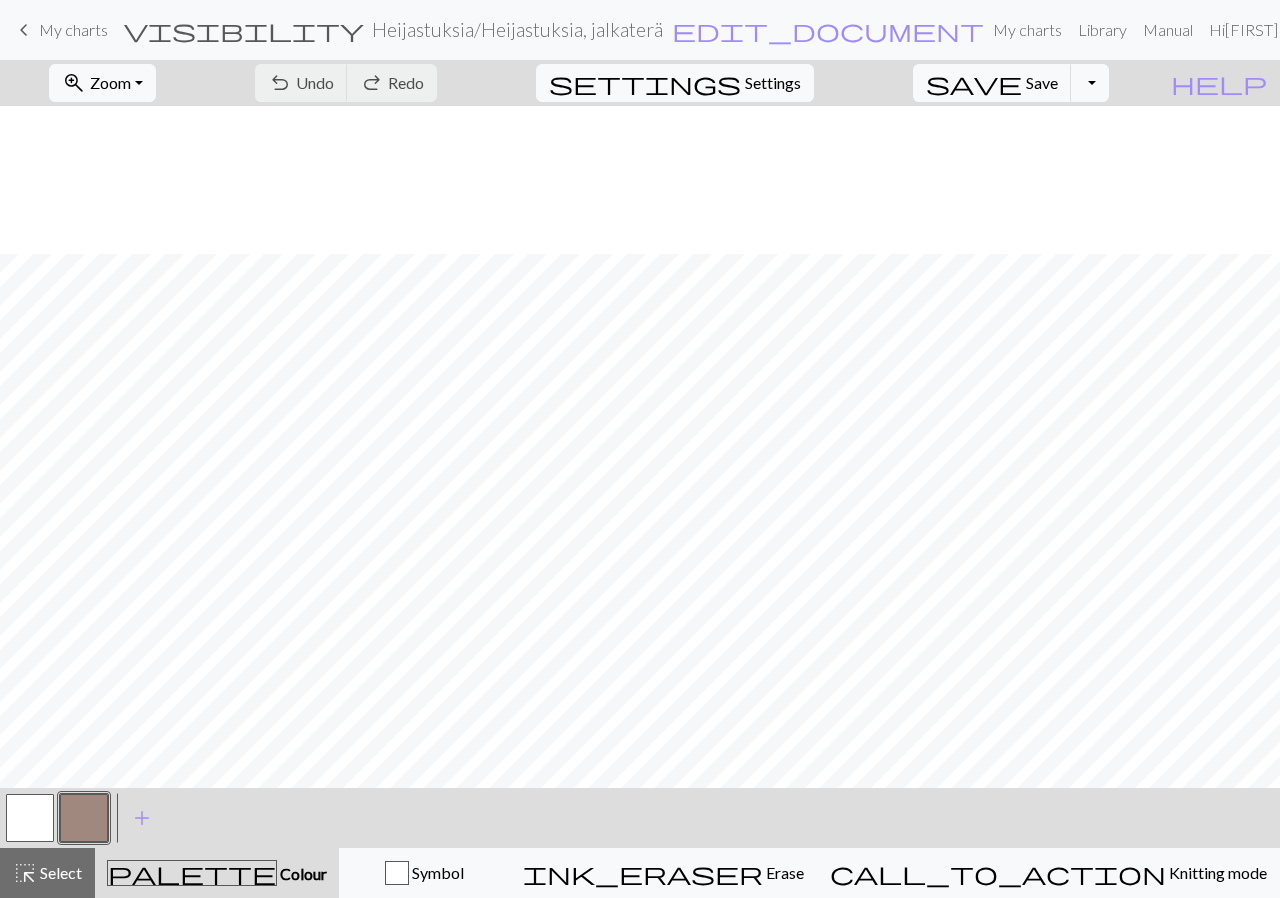 scroll, scrollTop: 148, scrollLeft: 0, axis: vertical 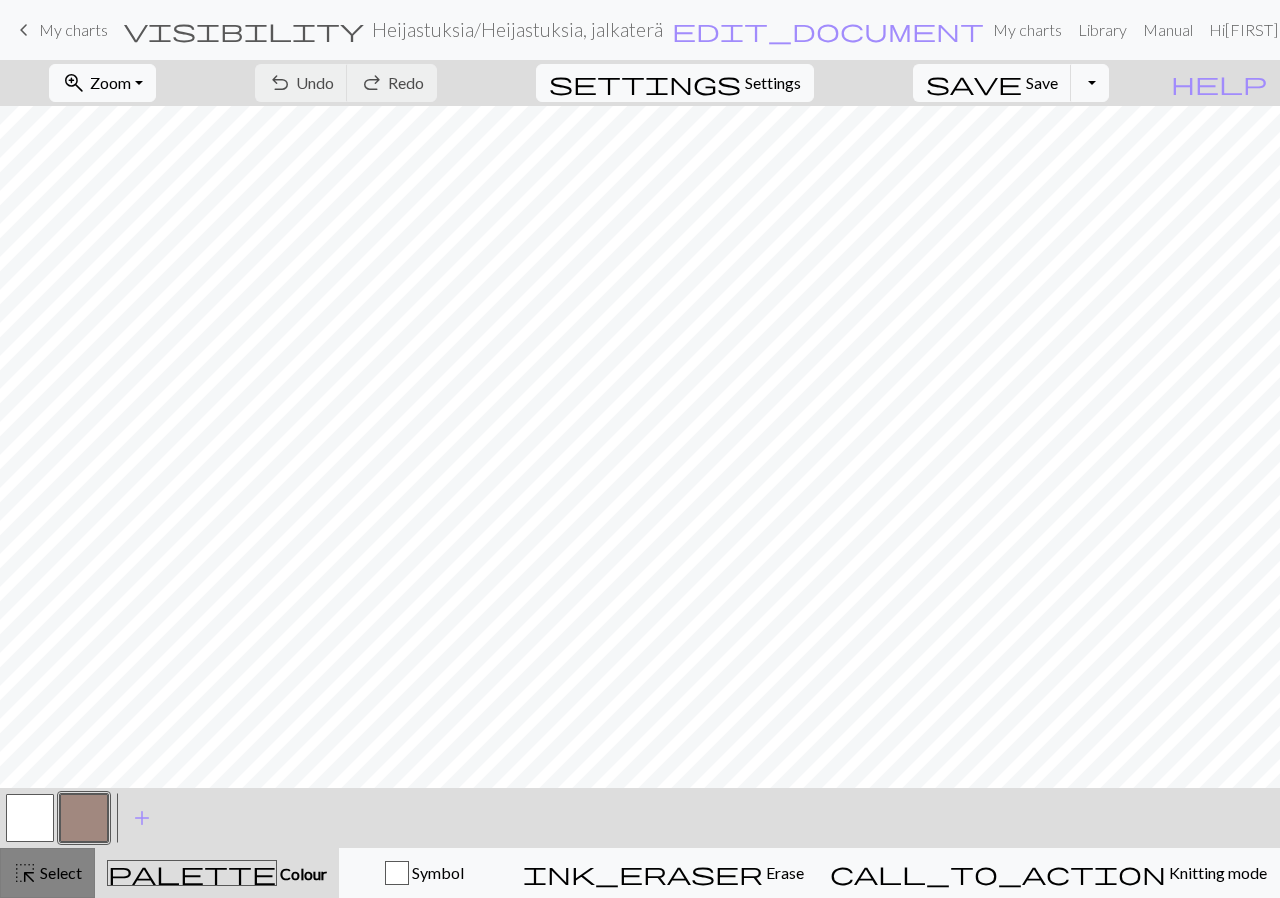 click on "Select" at bounding box center (59, 872) 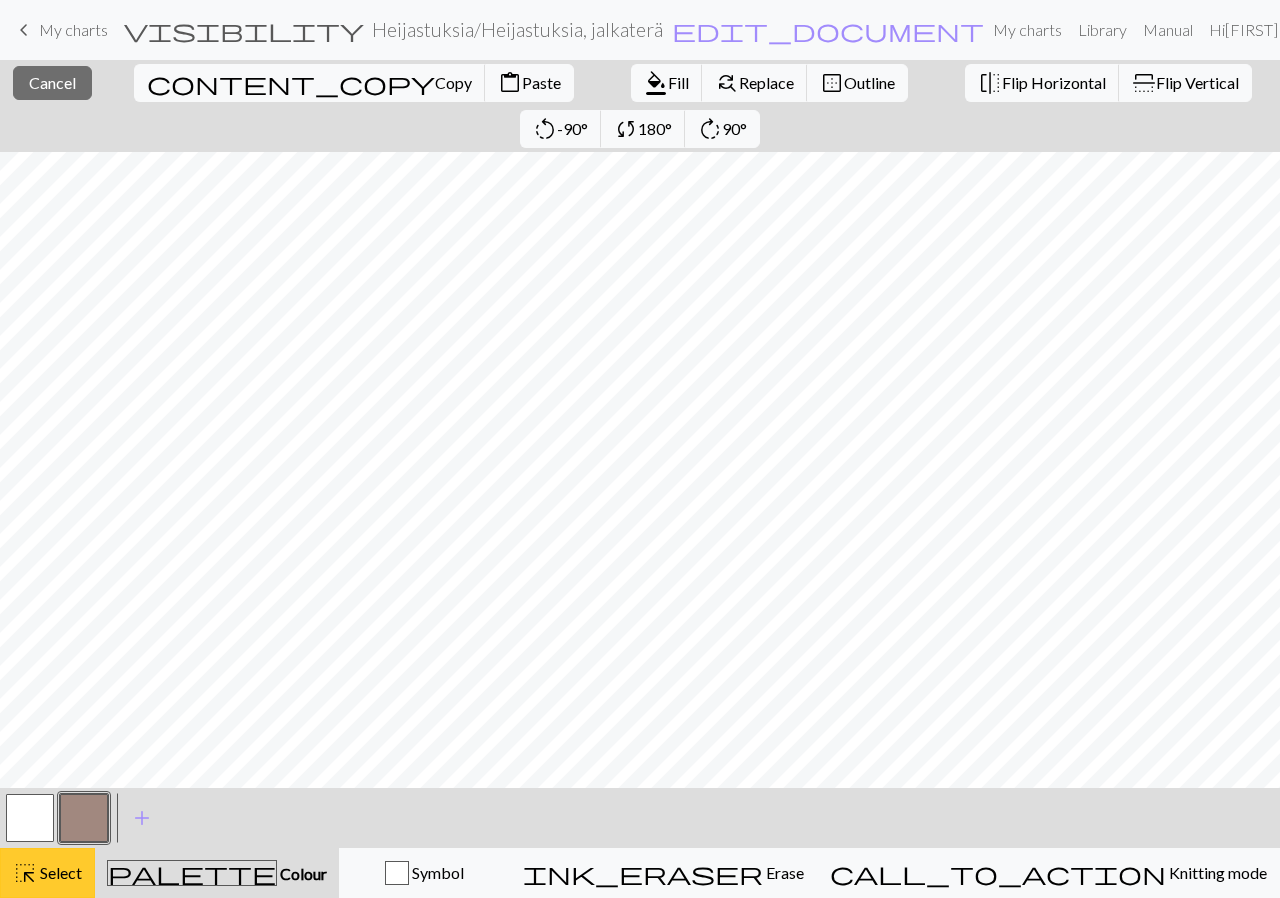 click on "Select" at bounding box center (59, 872) 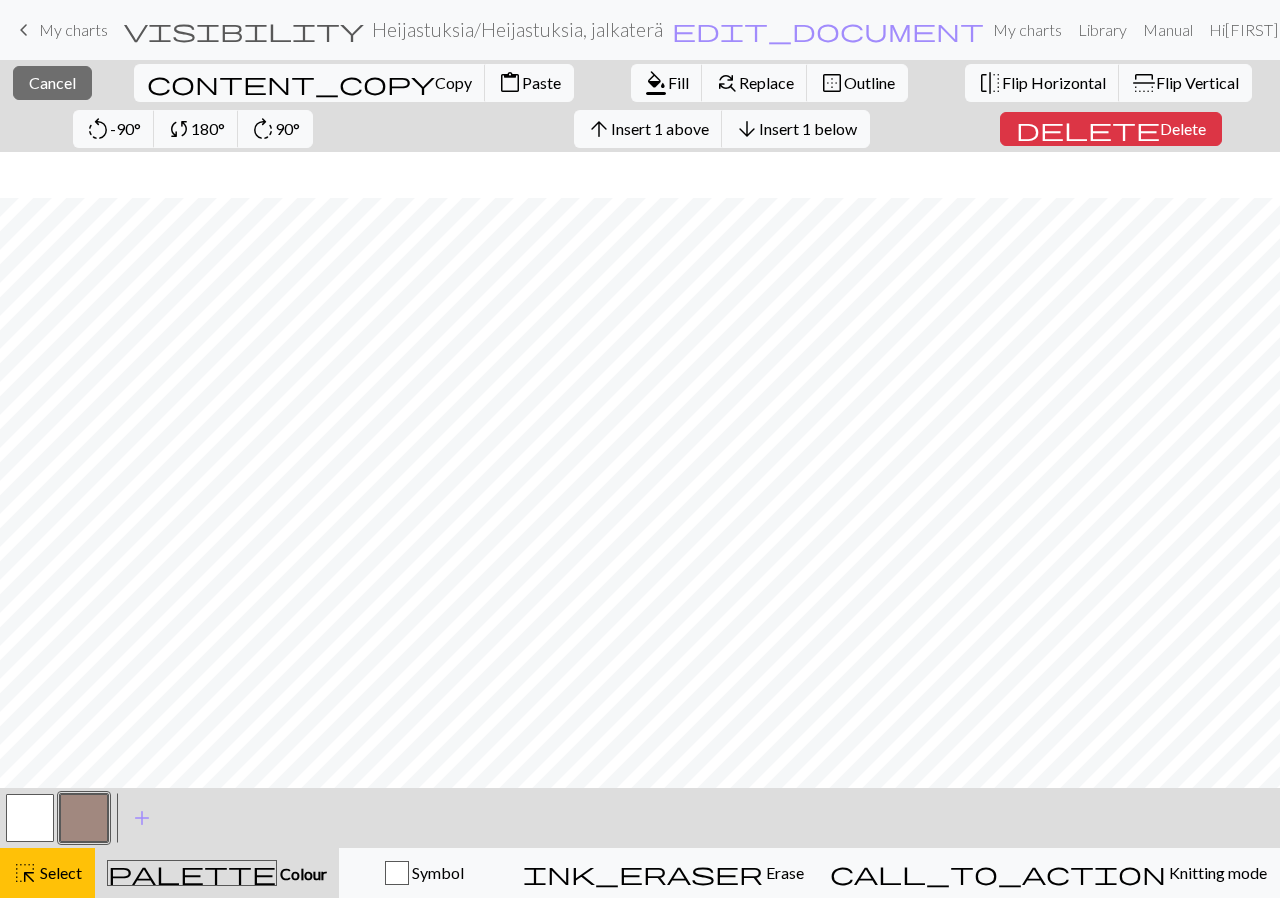 scroll, scrollTop: 194, scrollLeft: 0, axis: vertical 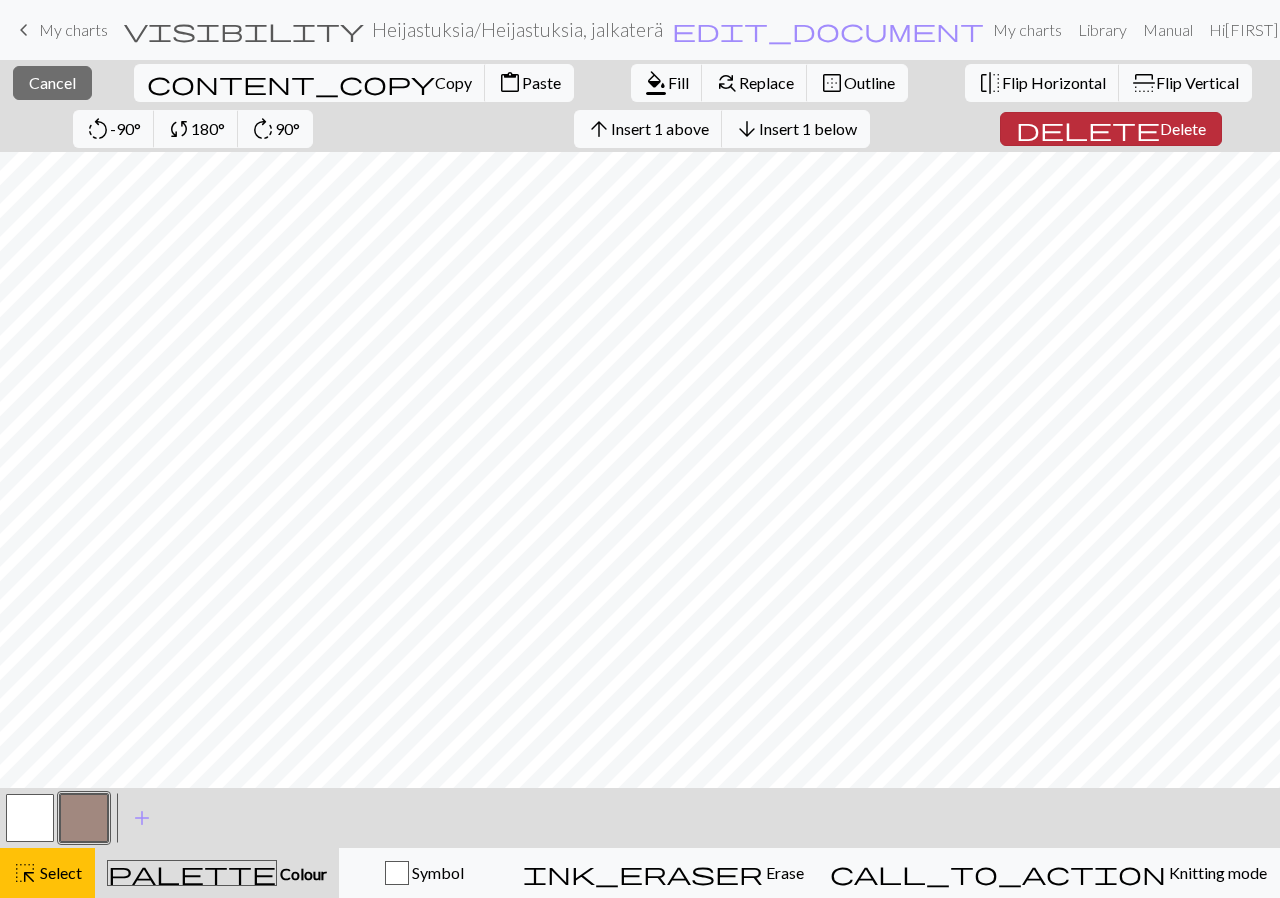 click on "delete  Delete" at bounding box center [1111, 129] 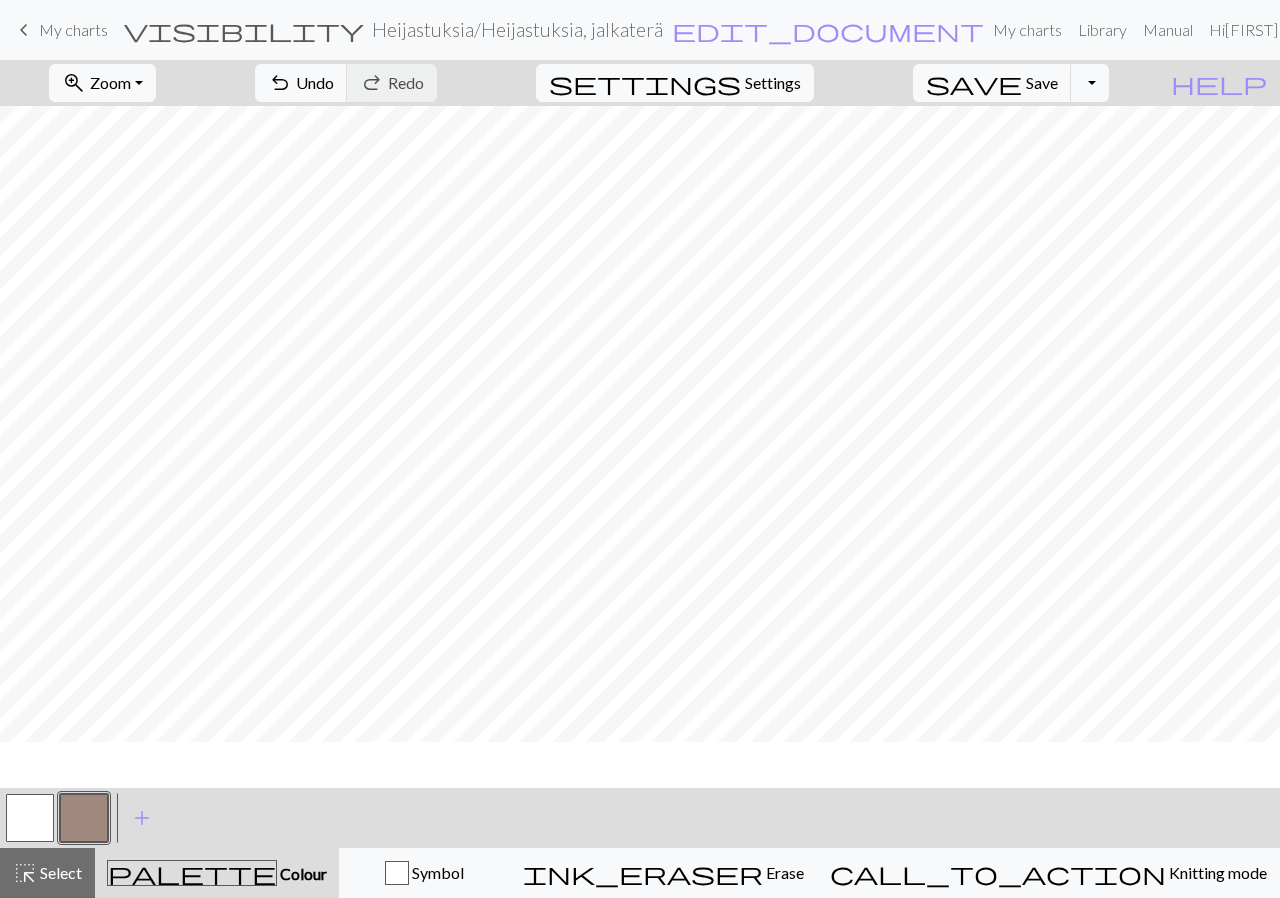 scroll, scrollTop: 128, scrollLeft: 0, axis: vertical 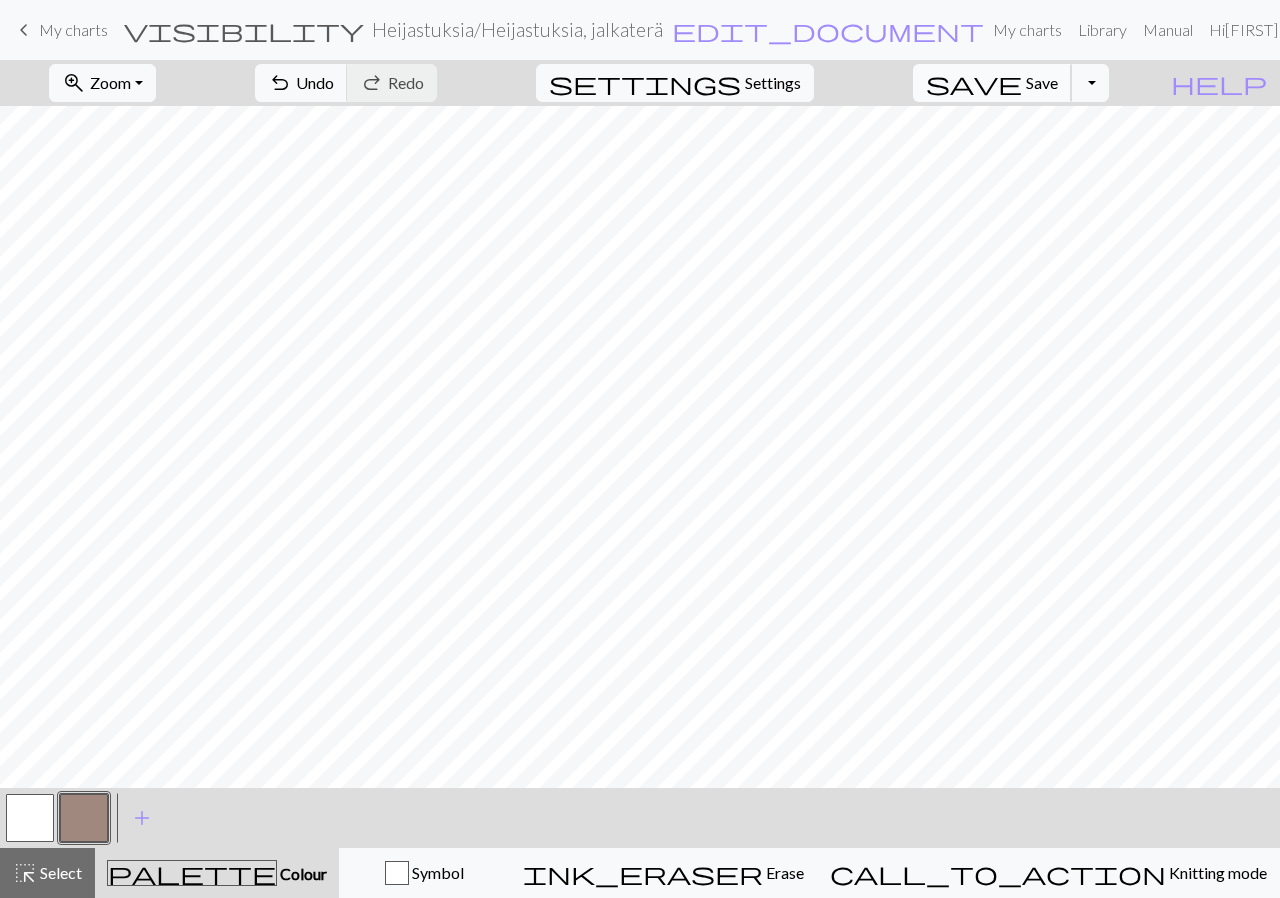 click on "save Save Save" at bounding box center (992, 83) 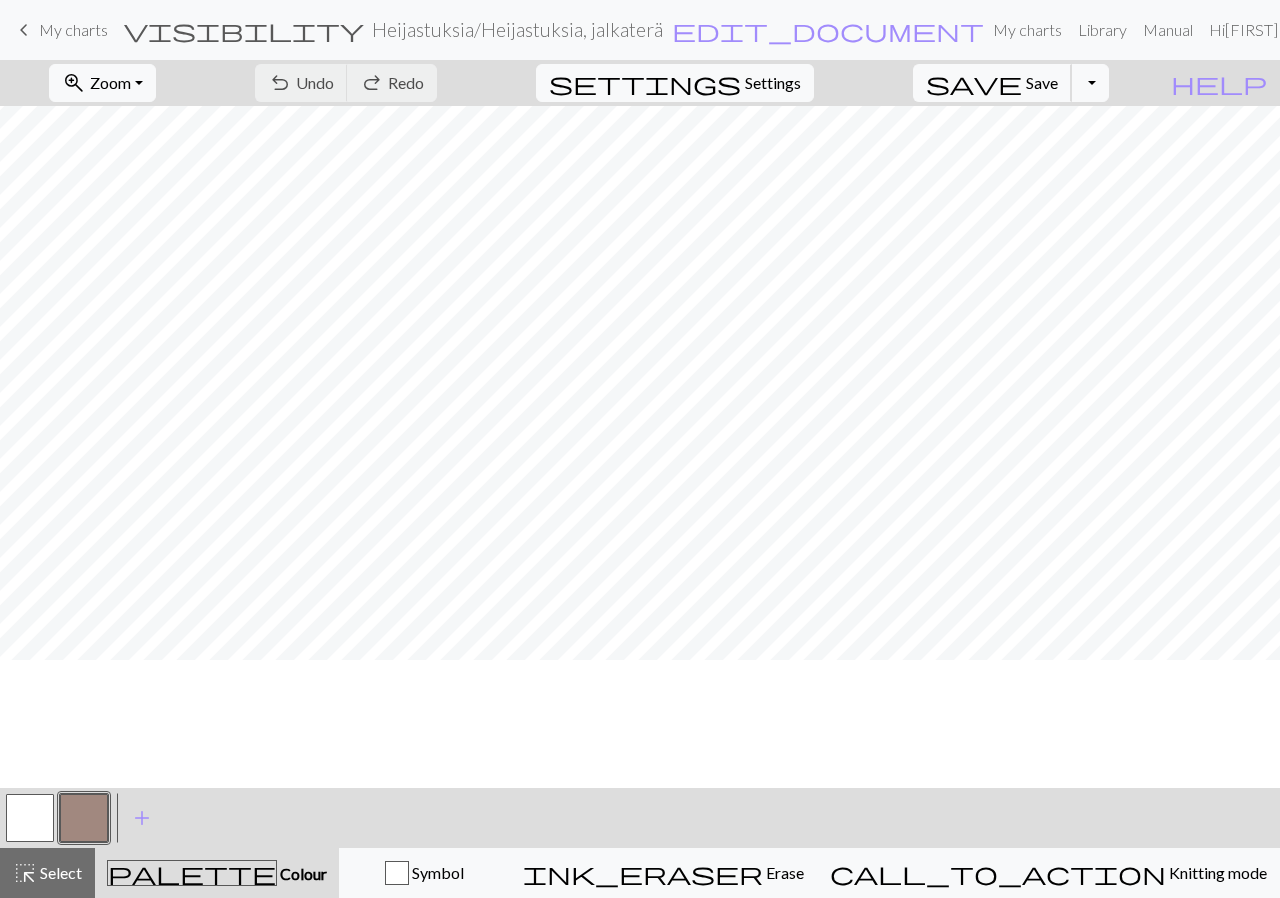 scroll, scrollTop: 0, scrollLeft: 0, axis: both 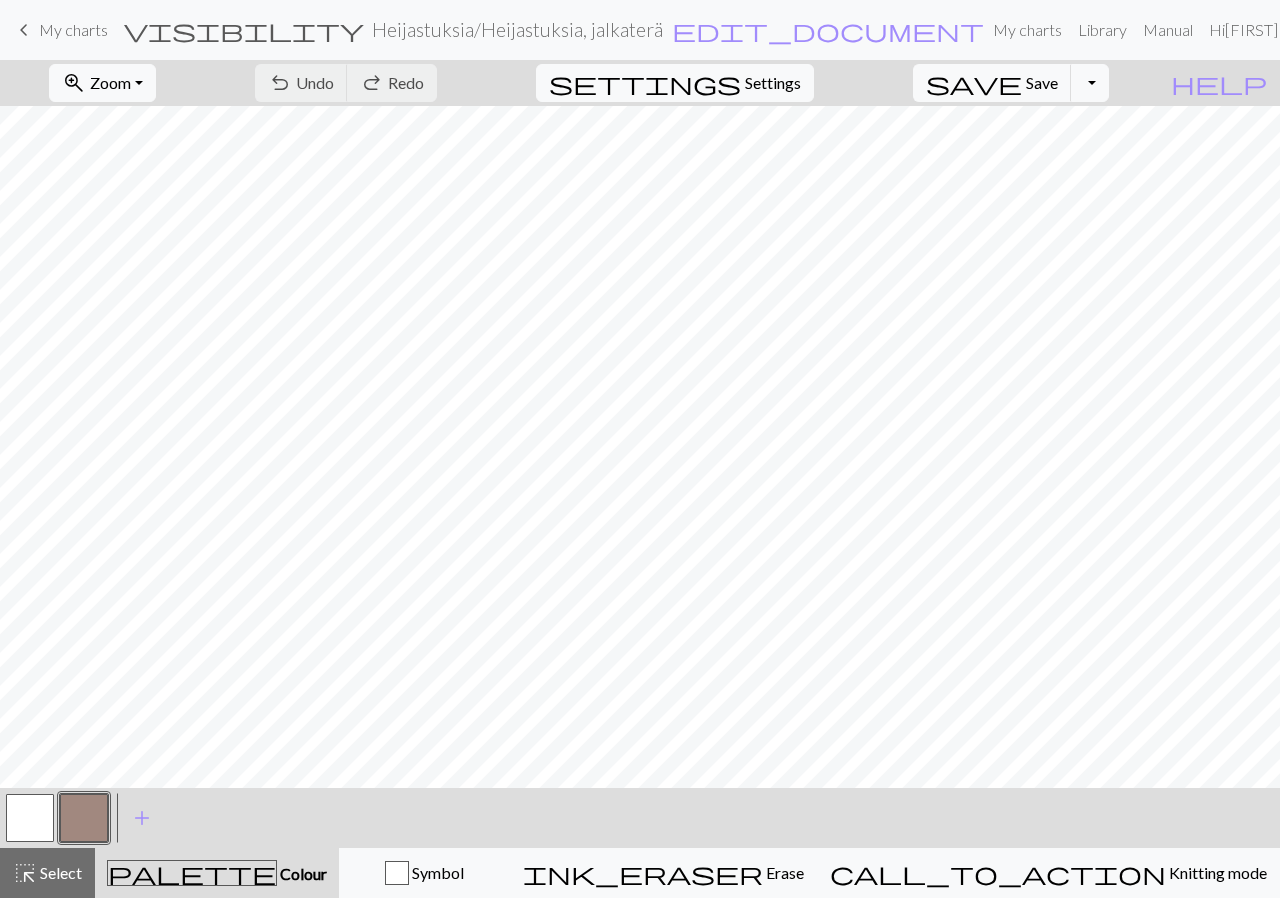 click on "My charts" at bounding box center [73, 29] 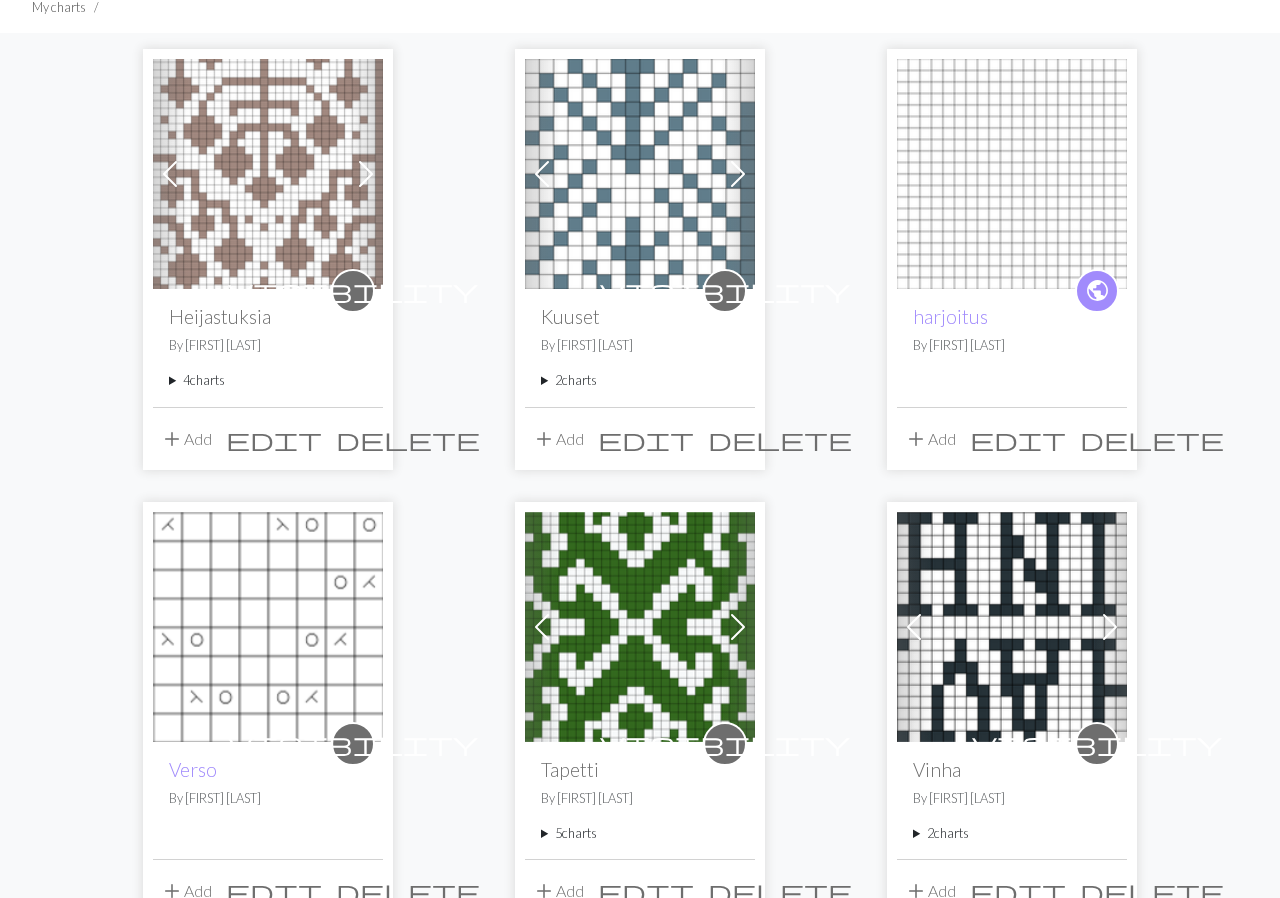 scroll, scrollTop: 138, scrollLeft: 0, axis: vertical 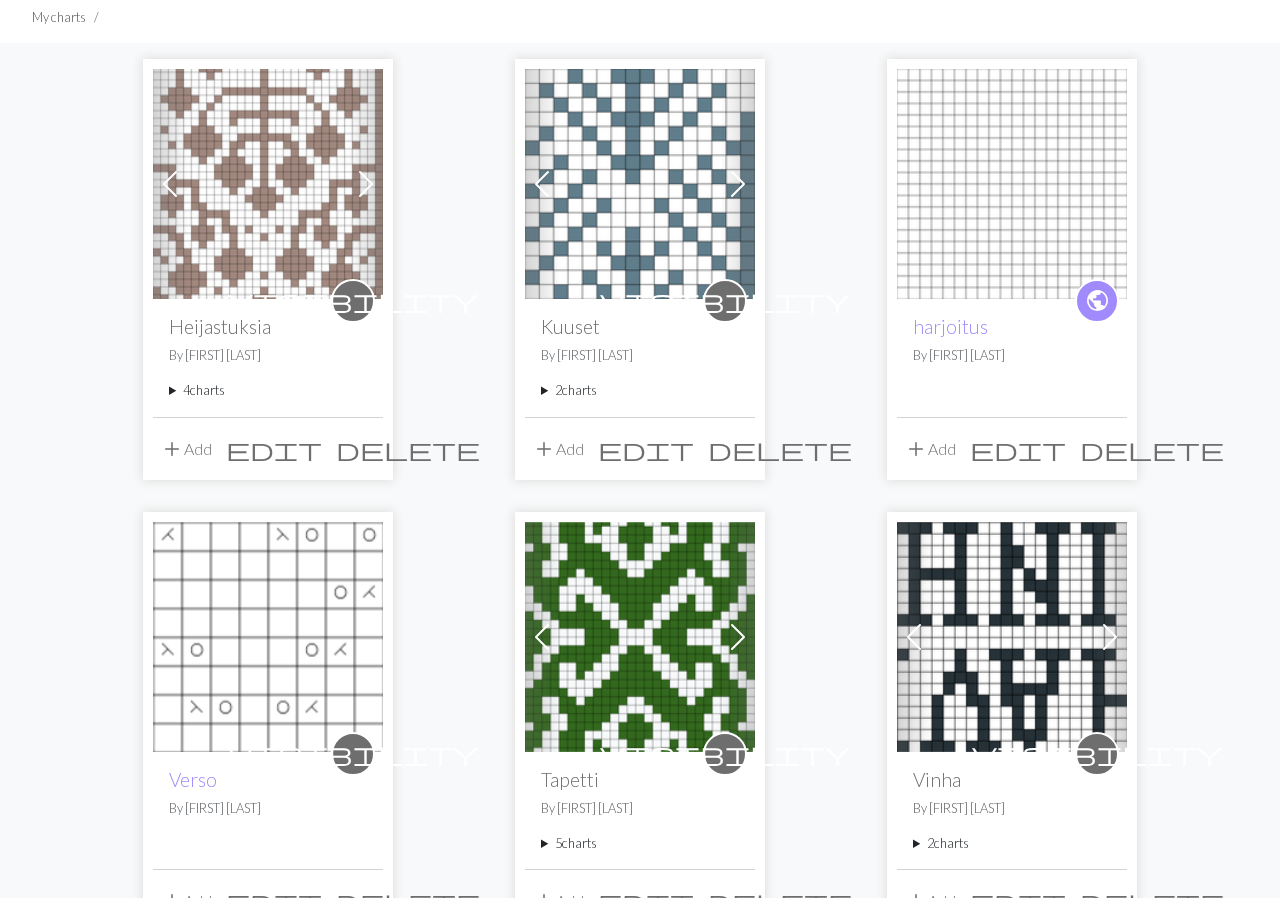 click on "delete" at bounding box center (780, 449) 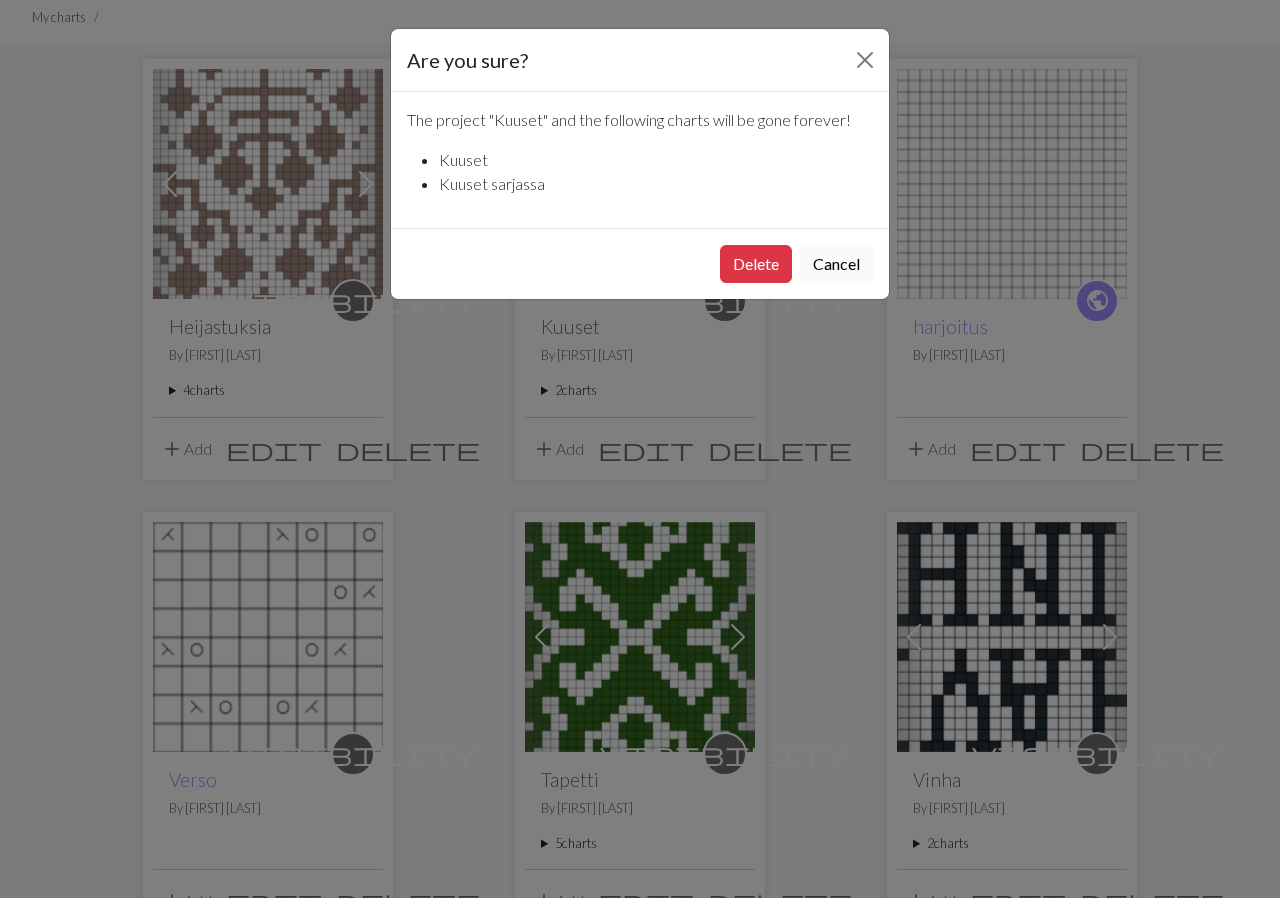 click on "Cancel" at bounding box center [836, 264] 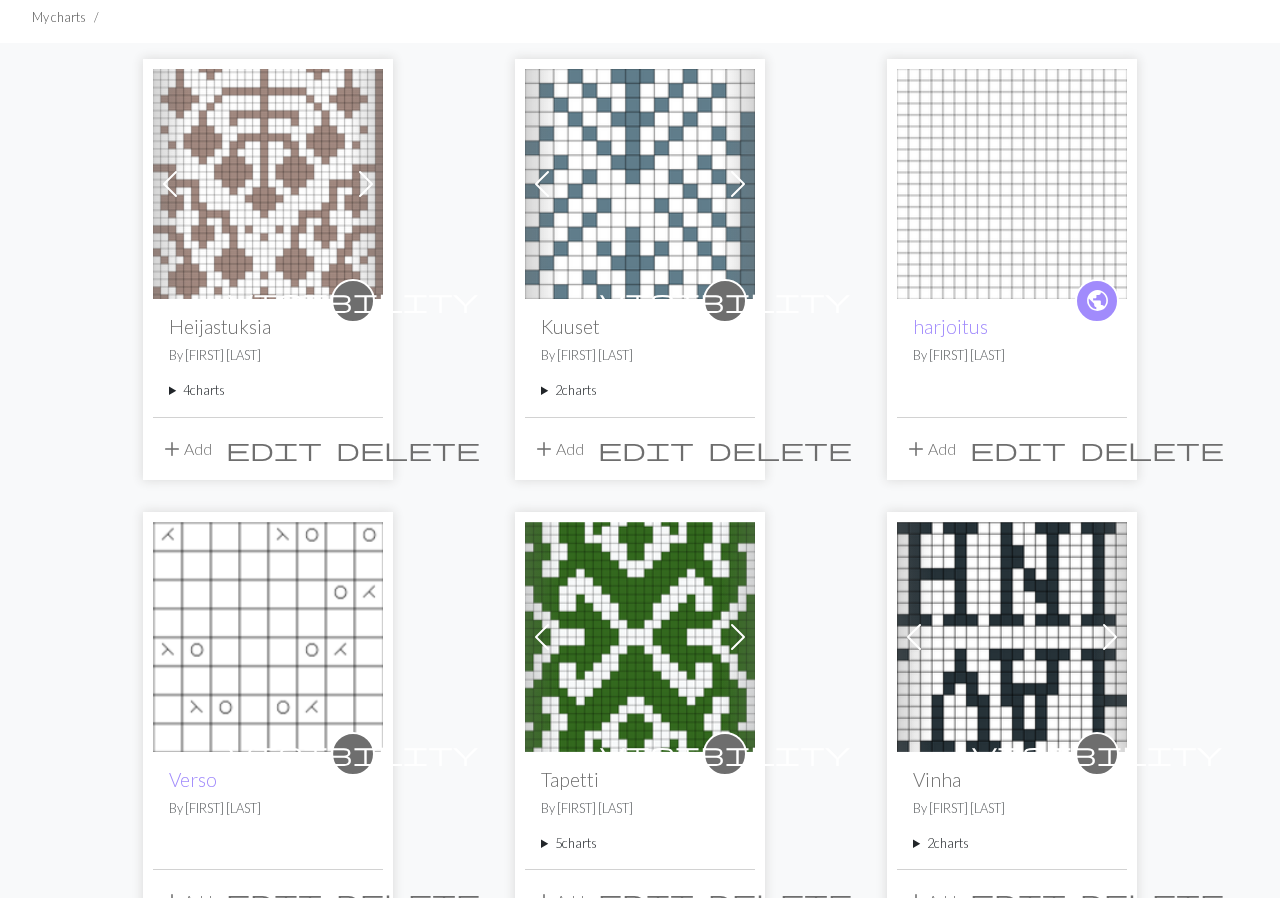 click on "edit" at bounding box center (646, 449) 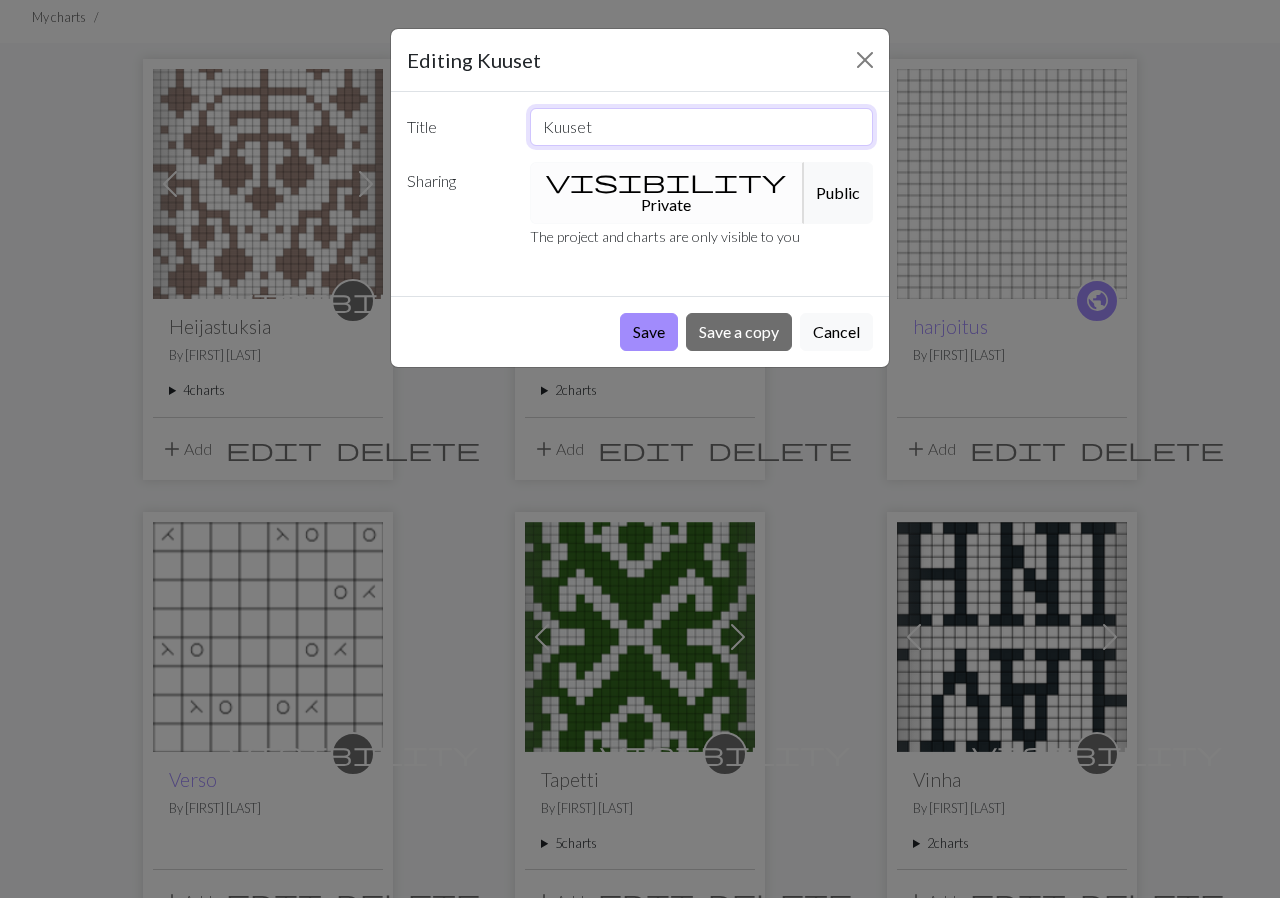 drag, startPoint x: 642, startPoint y: 124, endPoint x: 534, endPoint y: 118, distance: 108.16654 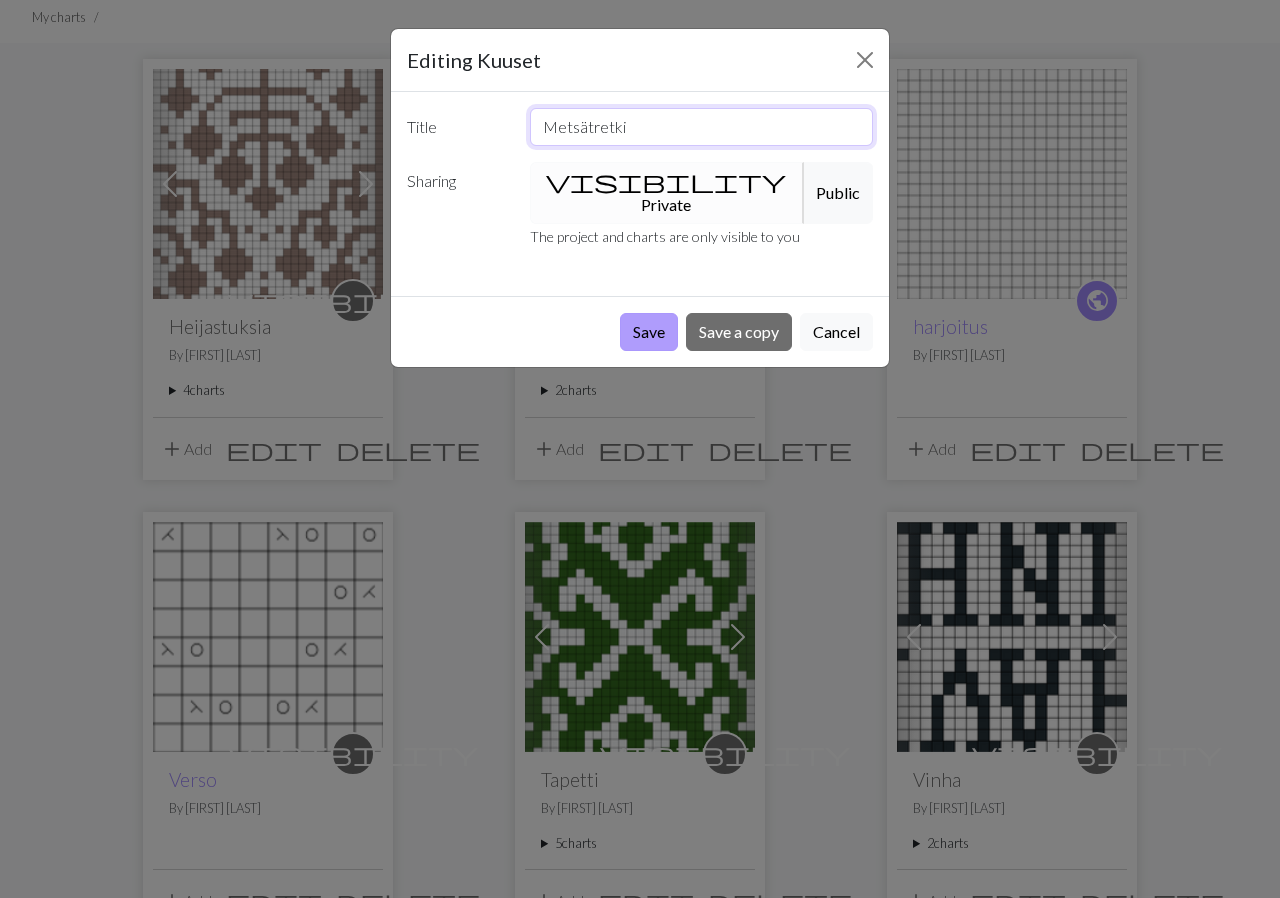 type on "Metsätretki" 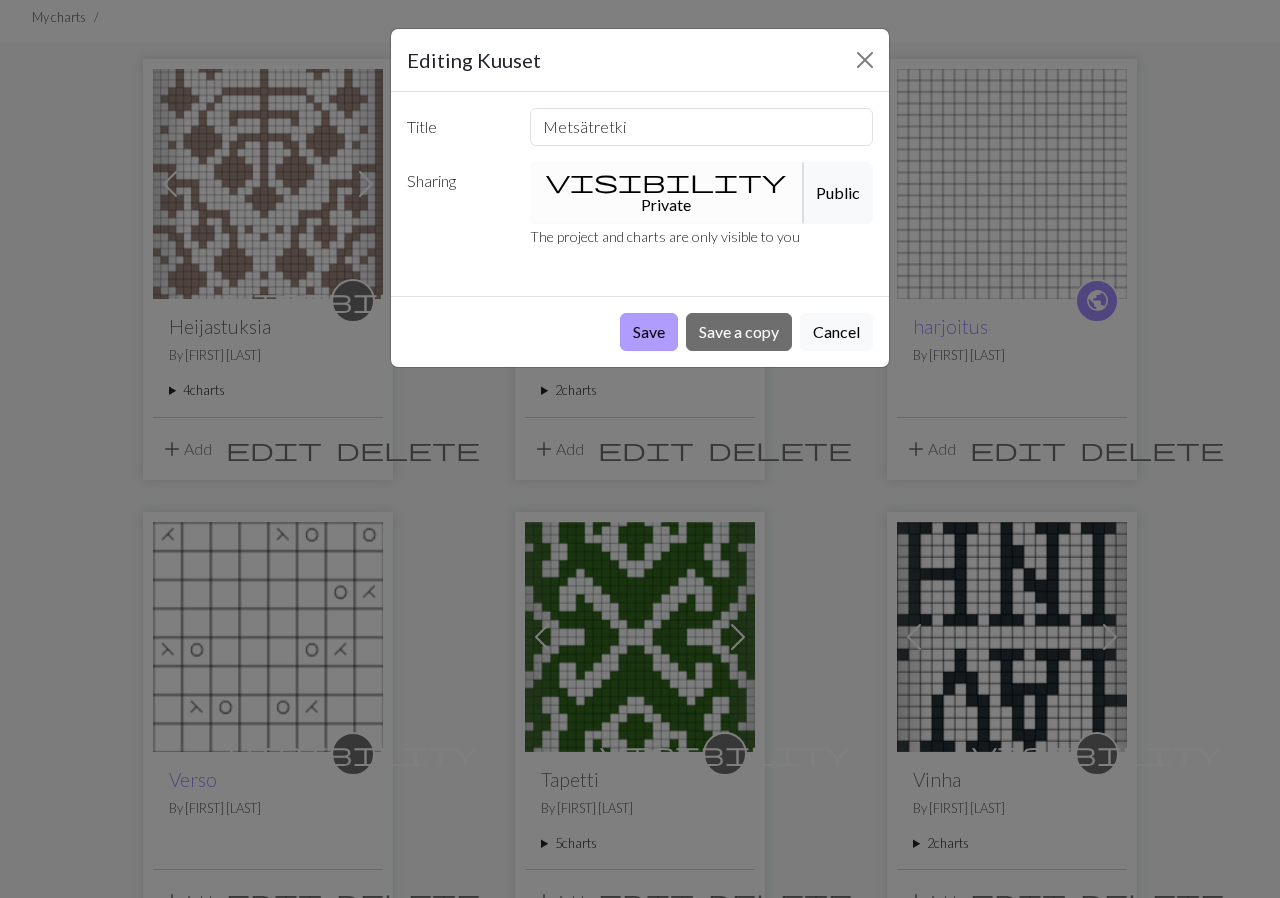 click on "Save" at bounding box center (649, 332) 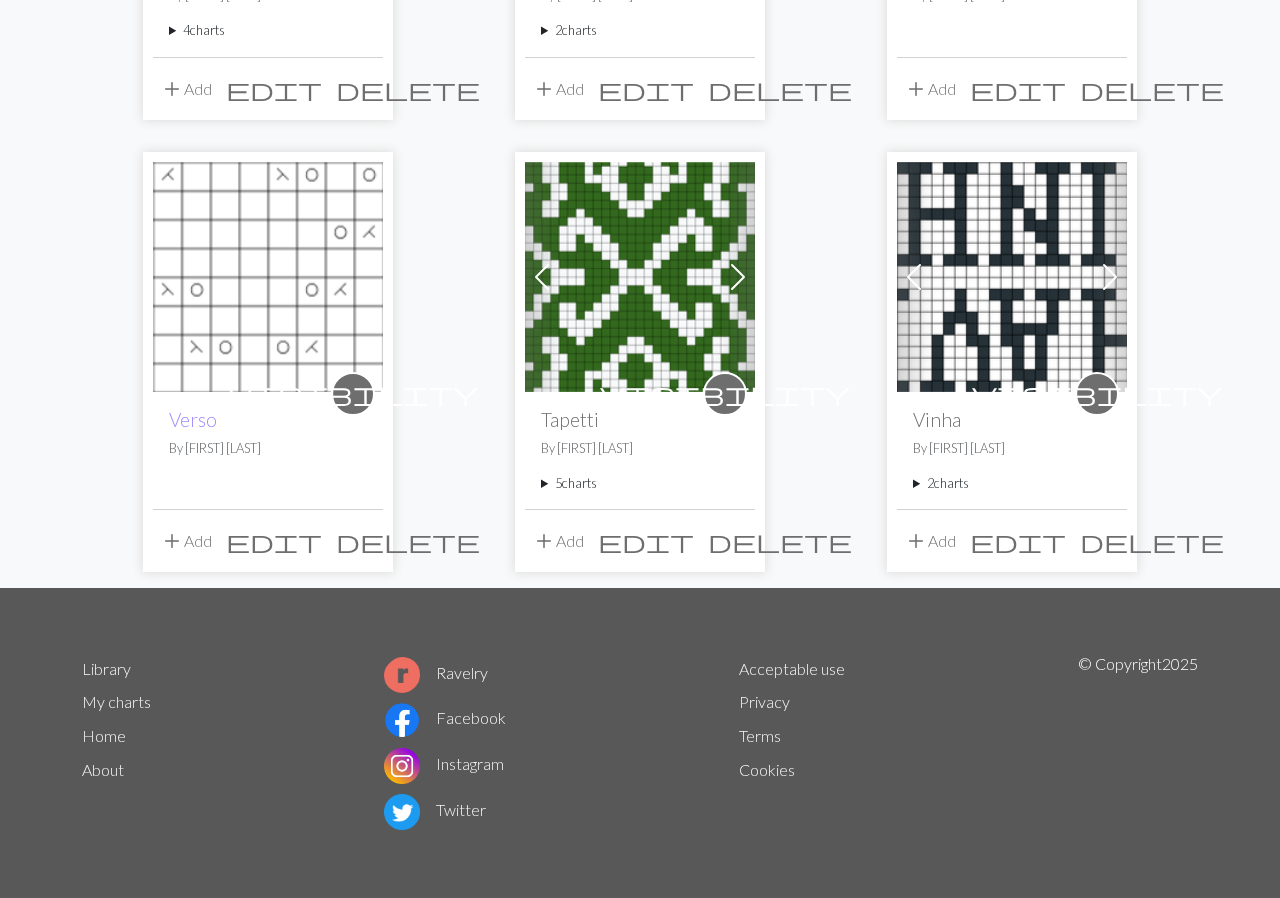 scroll, scrollTop: 0, scrollLeft: 0, axis: both 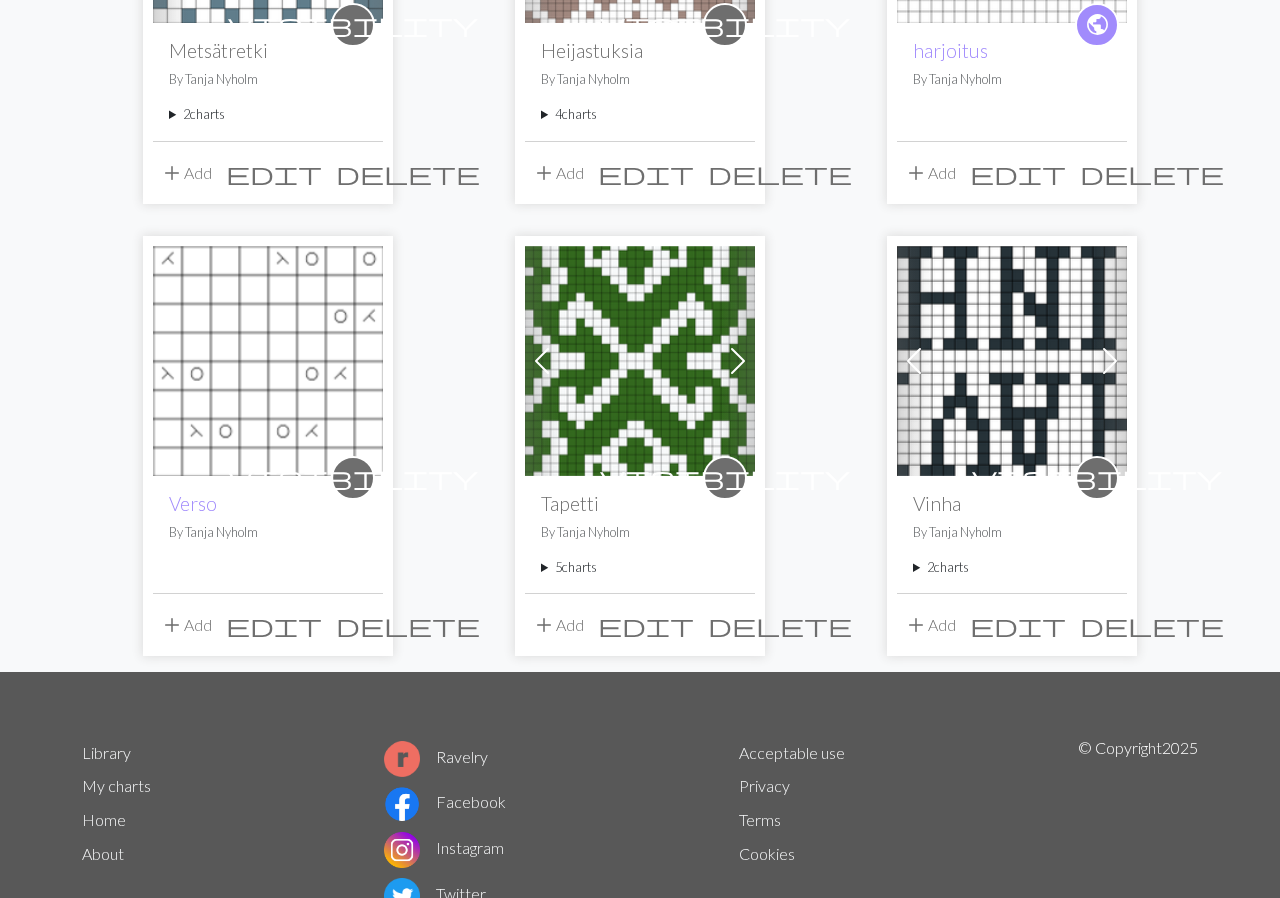 click on "edit" at bounding box center (274, 625) 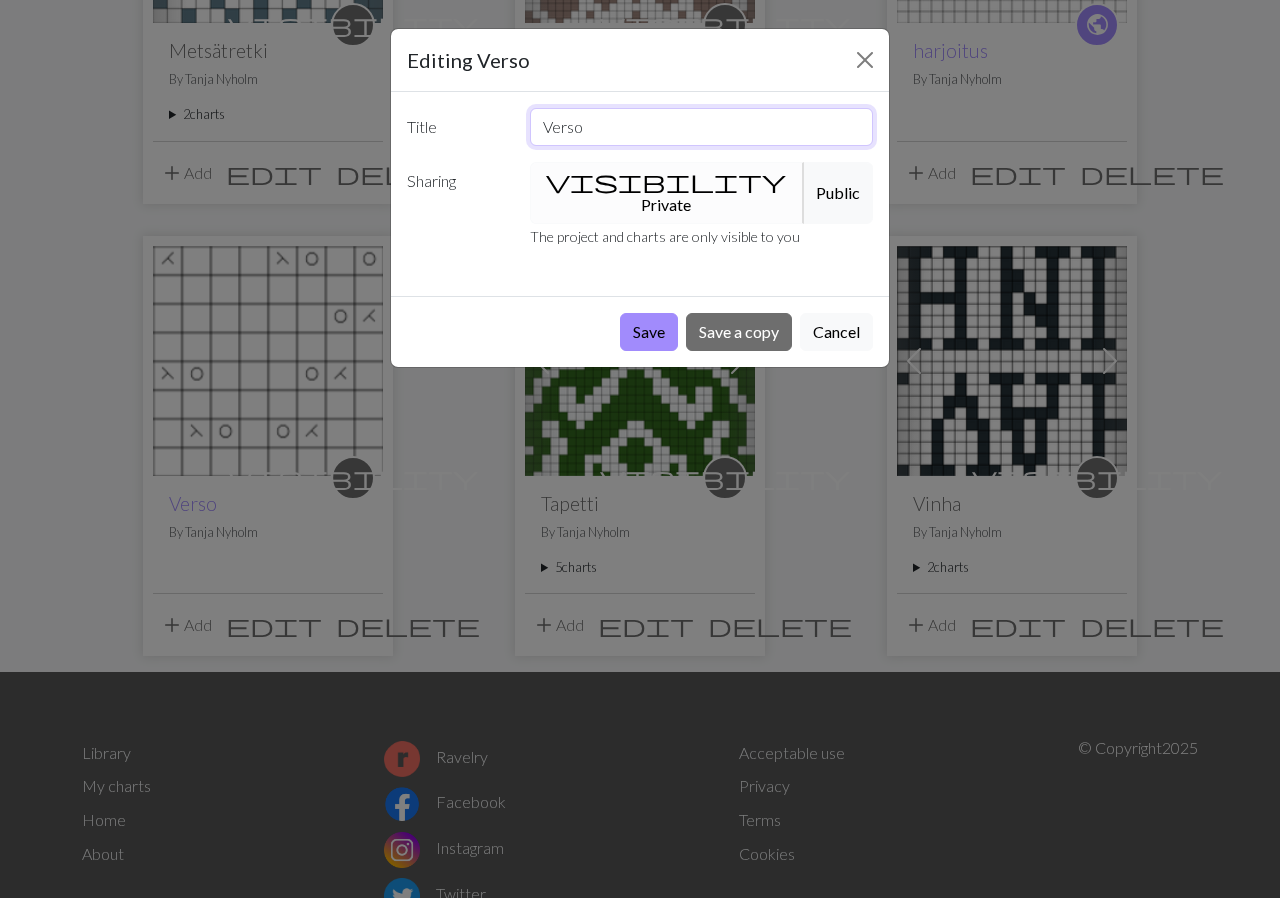 drag, startPoint x: 641, startPoint y: 118, endPoint x: 507, endPoint y: 123, distance: 134.09325 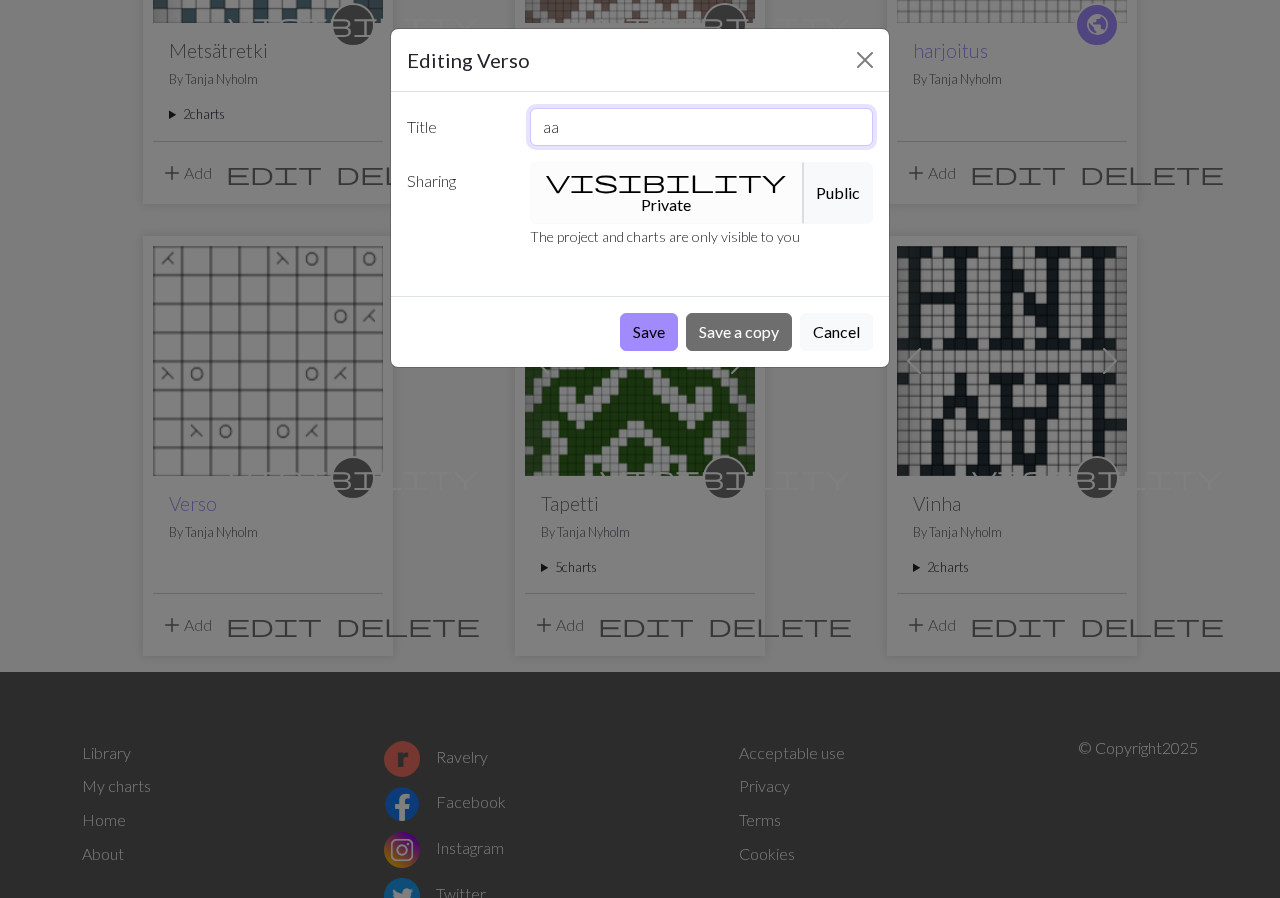 type on "a" 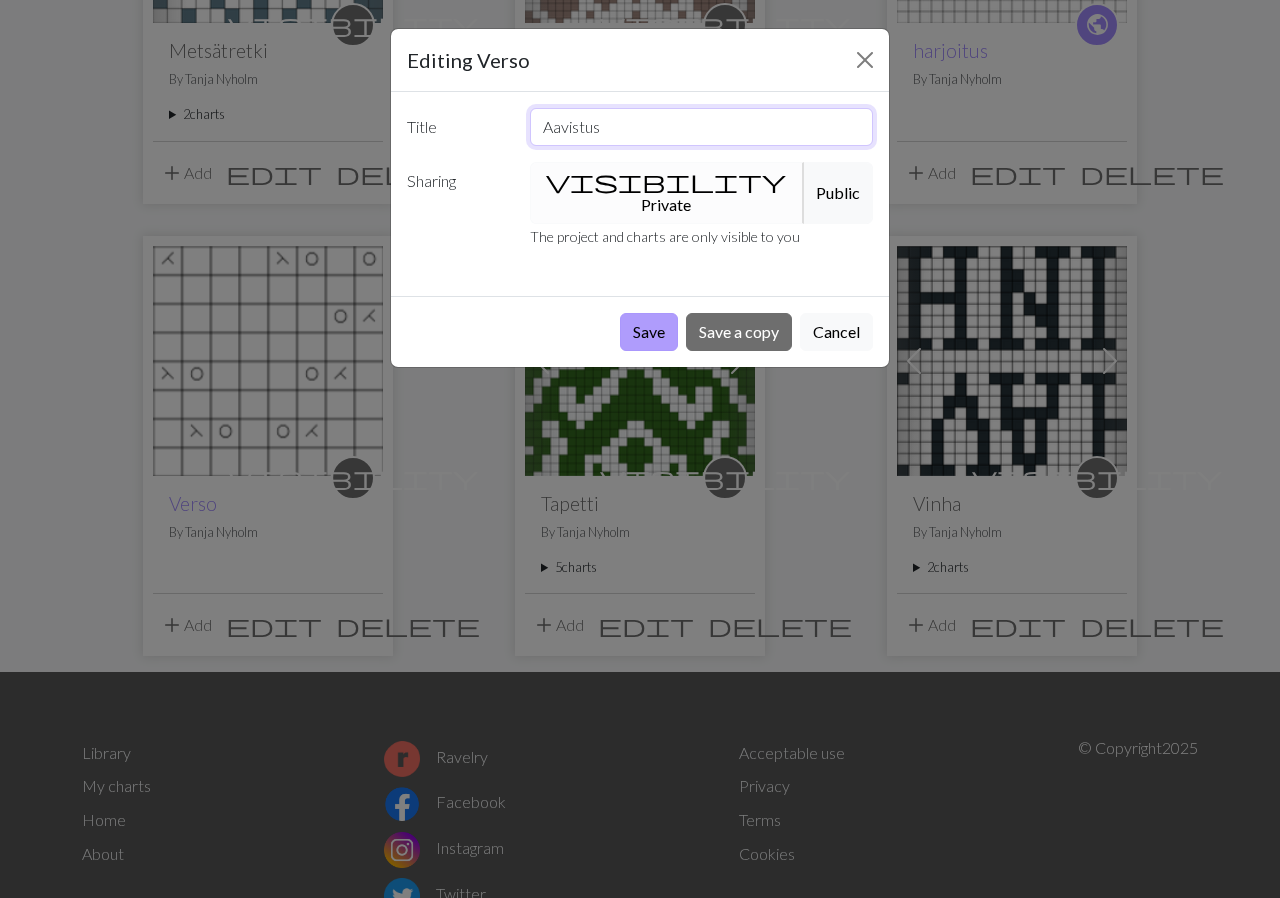 type on "Aavistus" 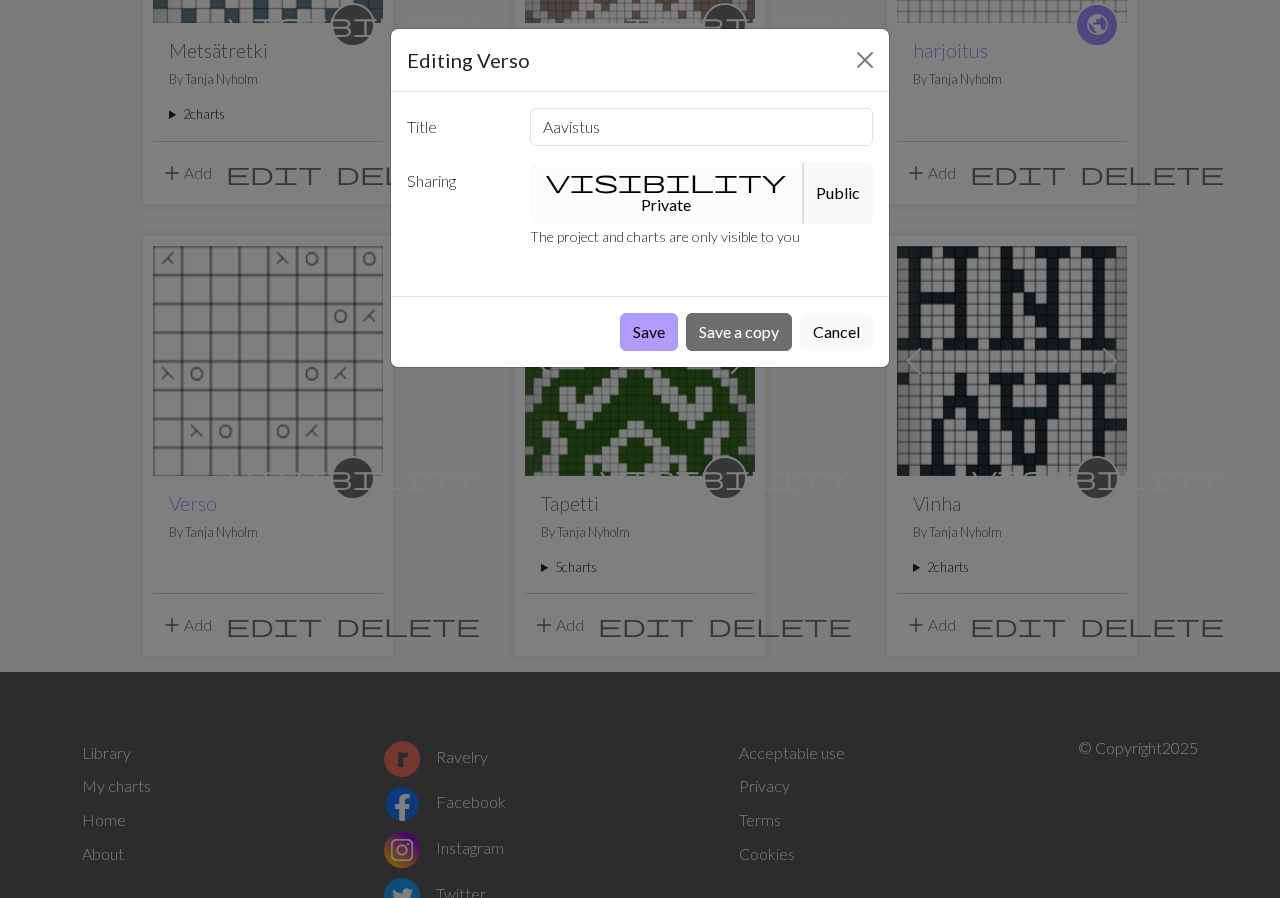 click on "Save" at bounding box center (649, 332) 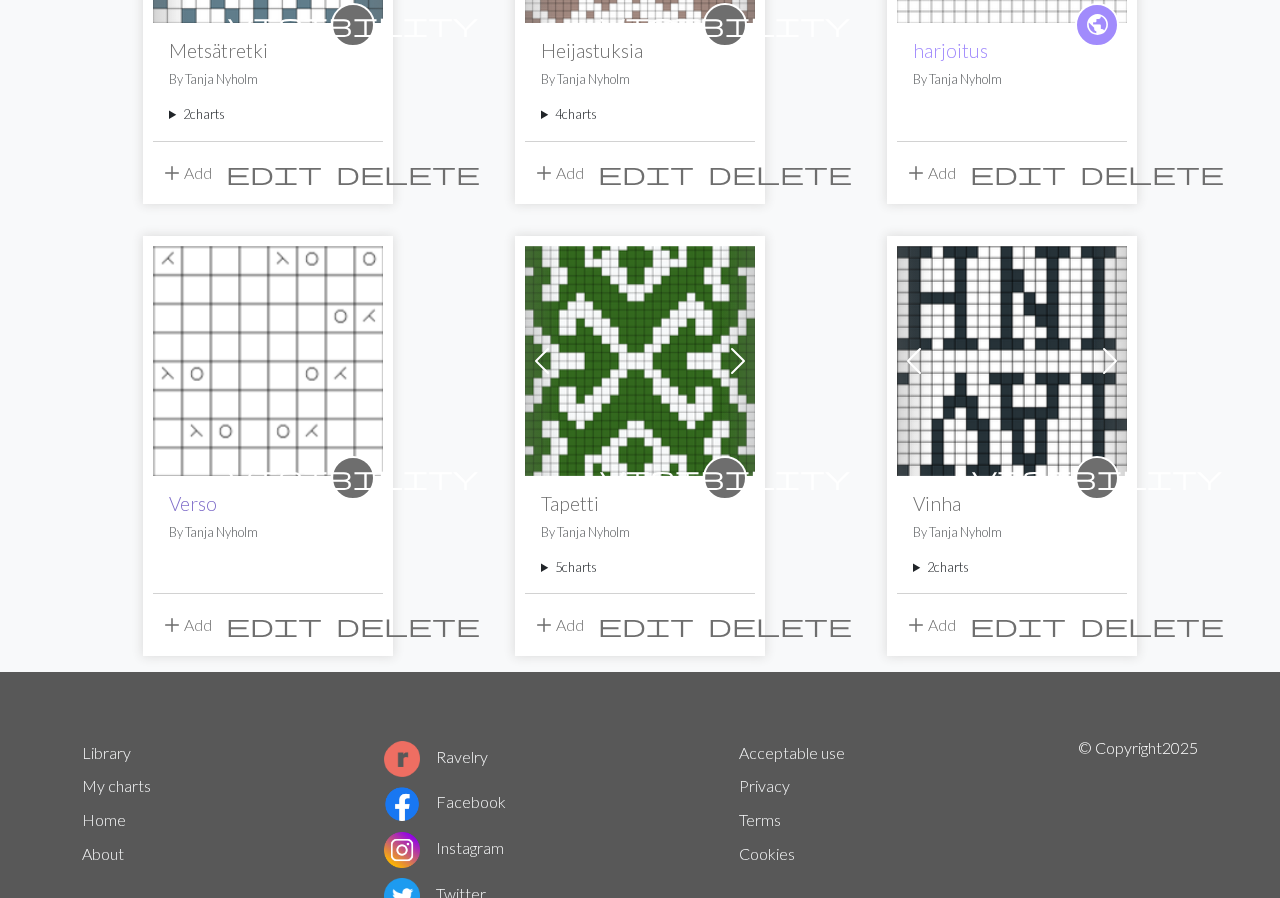 click on "Verso" at bounding box center [193, 503] 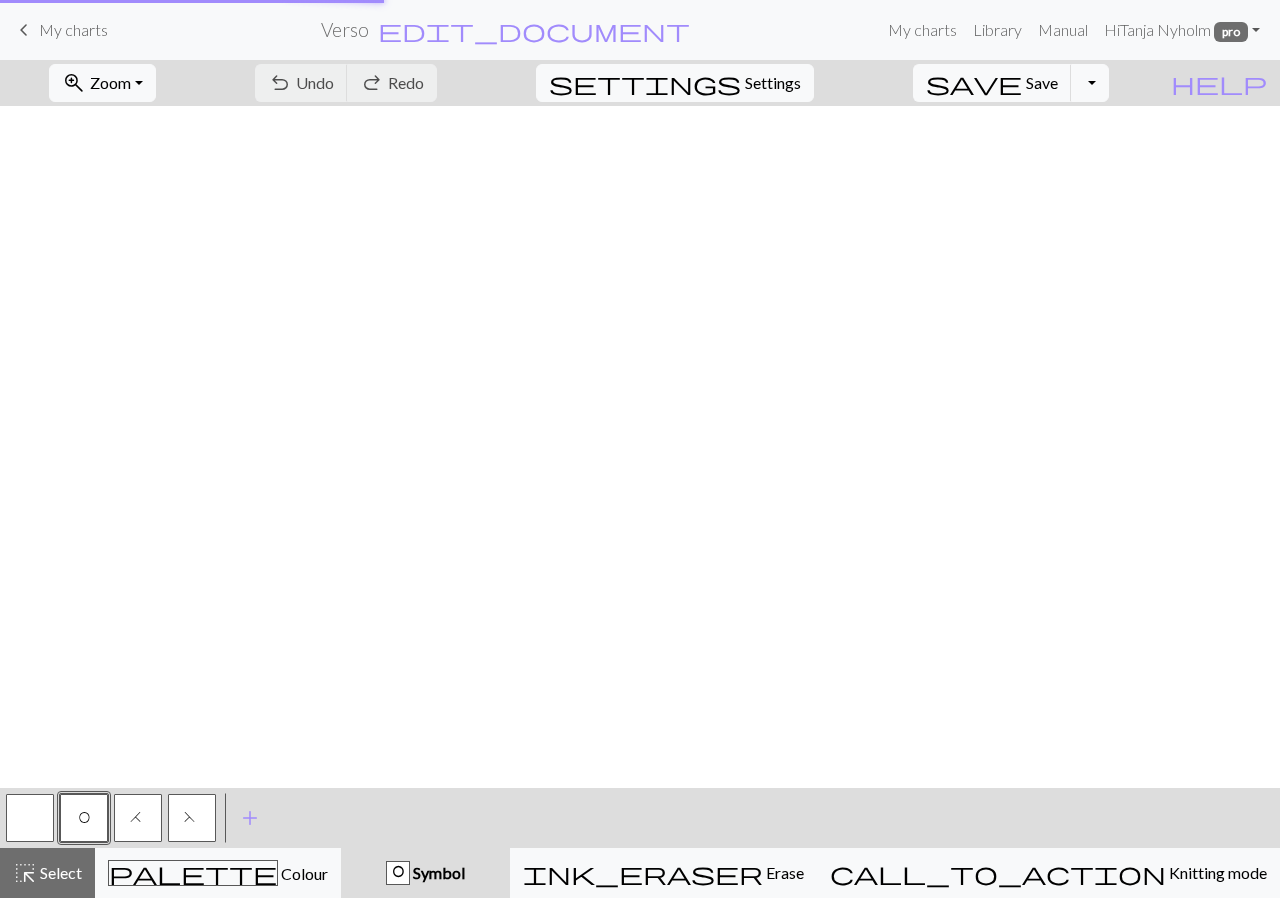 scroll, scrollTop: 0, scrollLeft: 0, axis: both 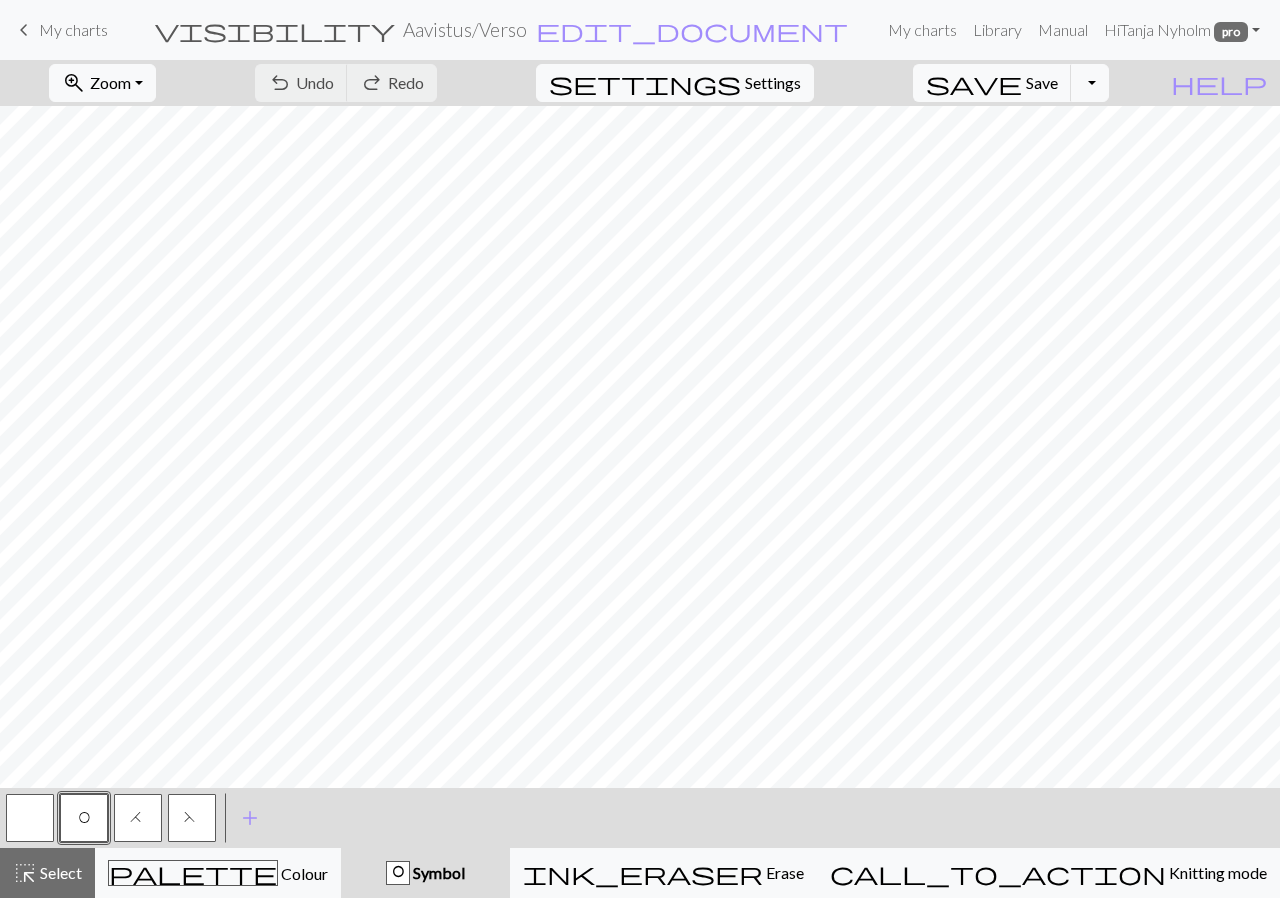 click on "O" at bounding box center [84, 818] 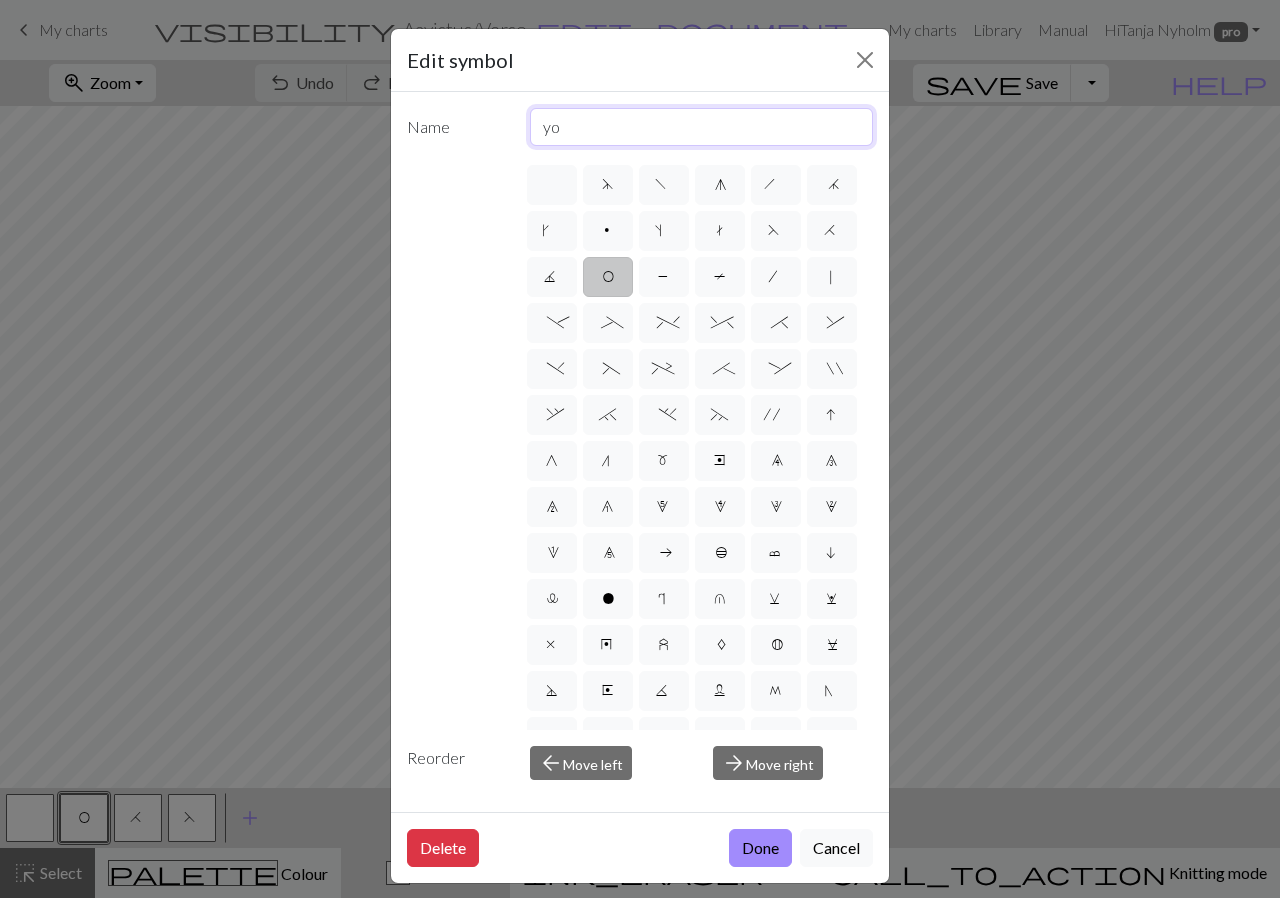 drag, startPoint x: 617, startPoint y: 121, endPoint x: 544, endPoint y: 124, distance: 73.061615 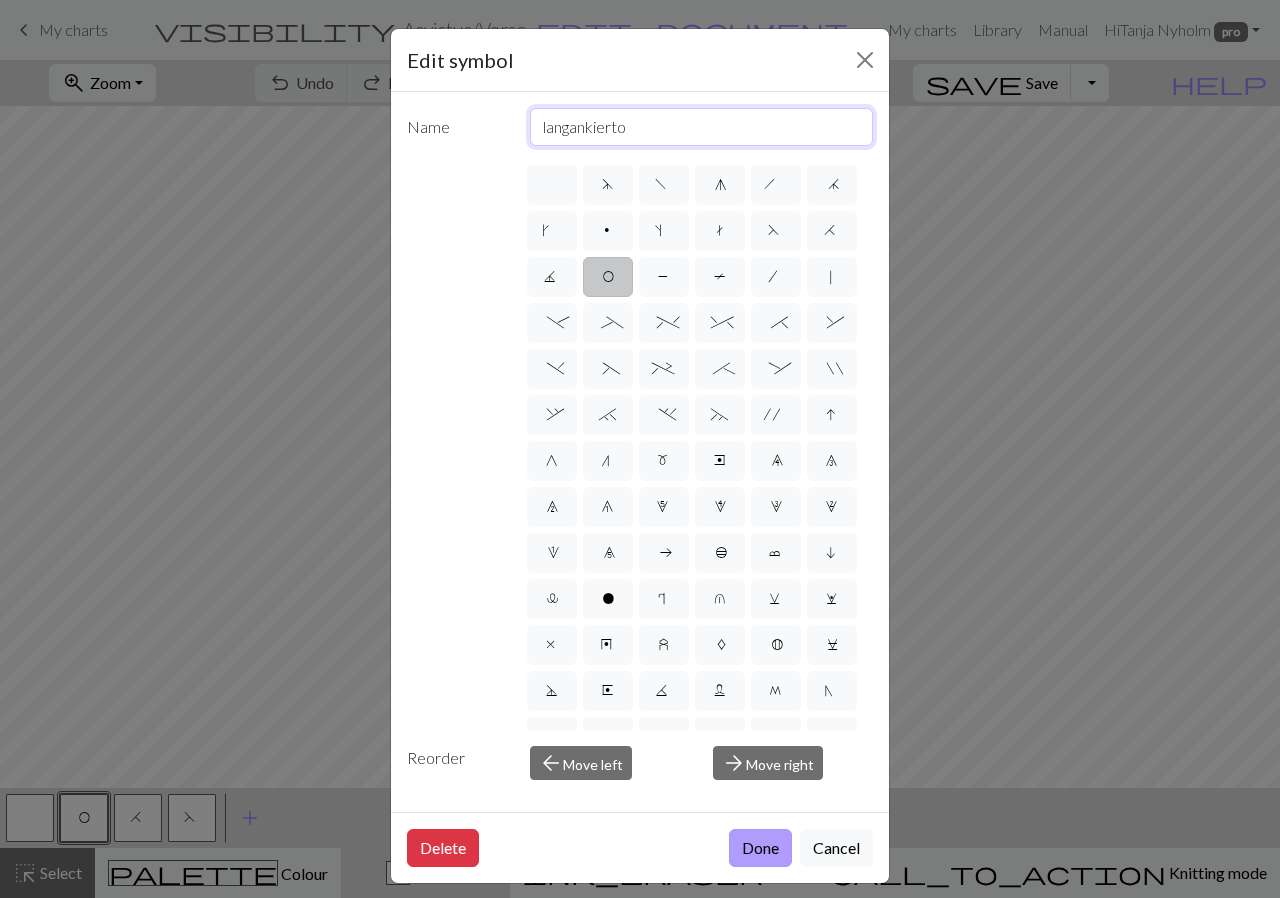 type on "langankierto" 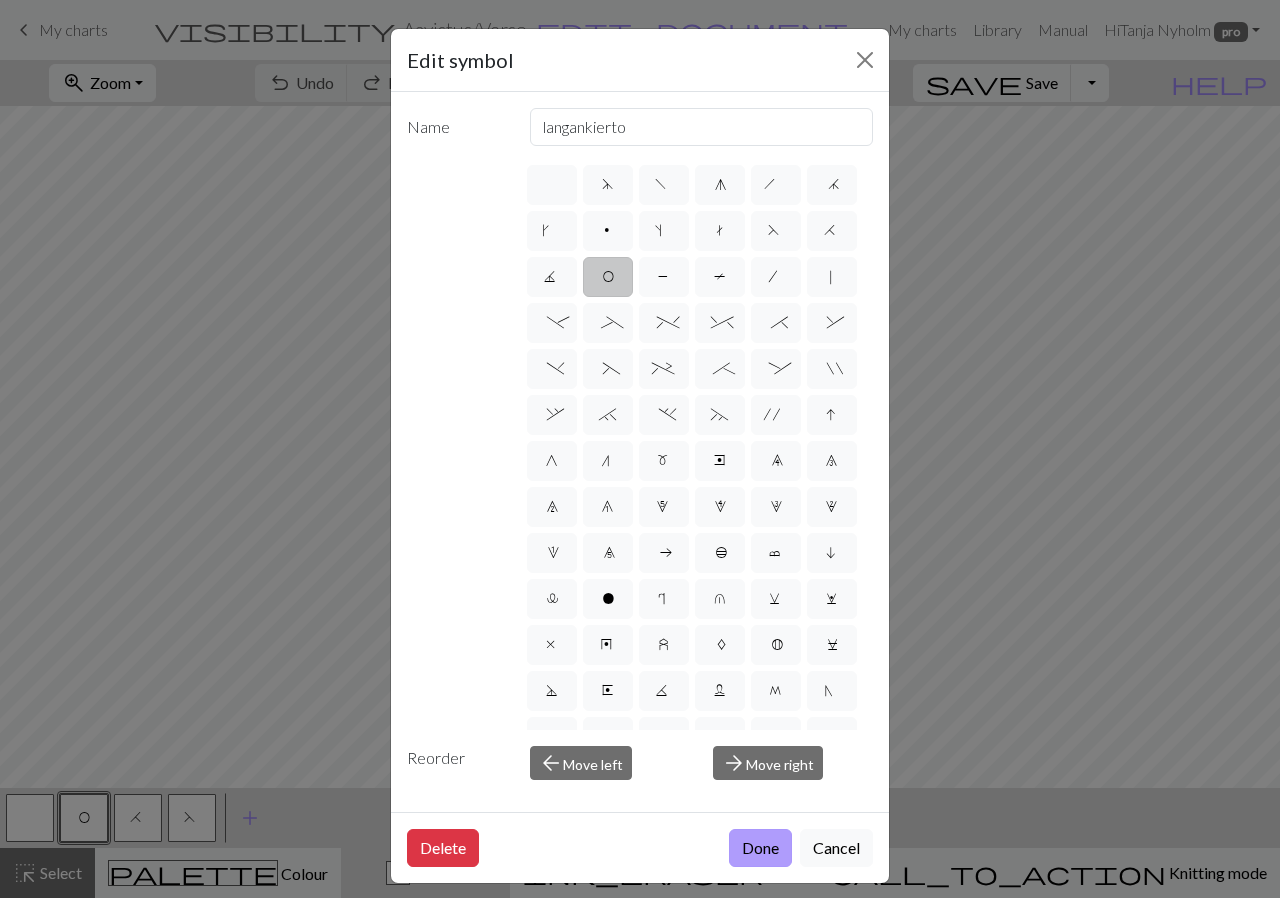 click on "Done" at bounding box center (760, 848) 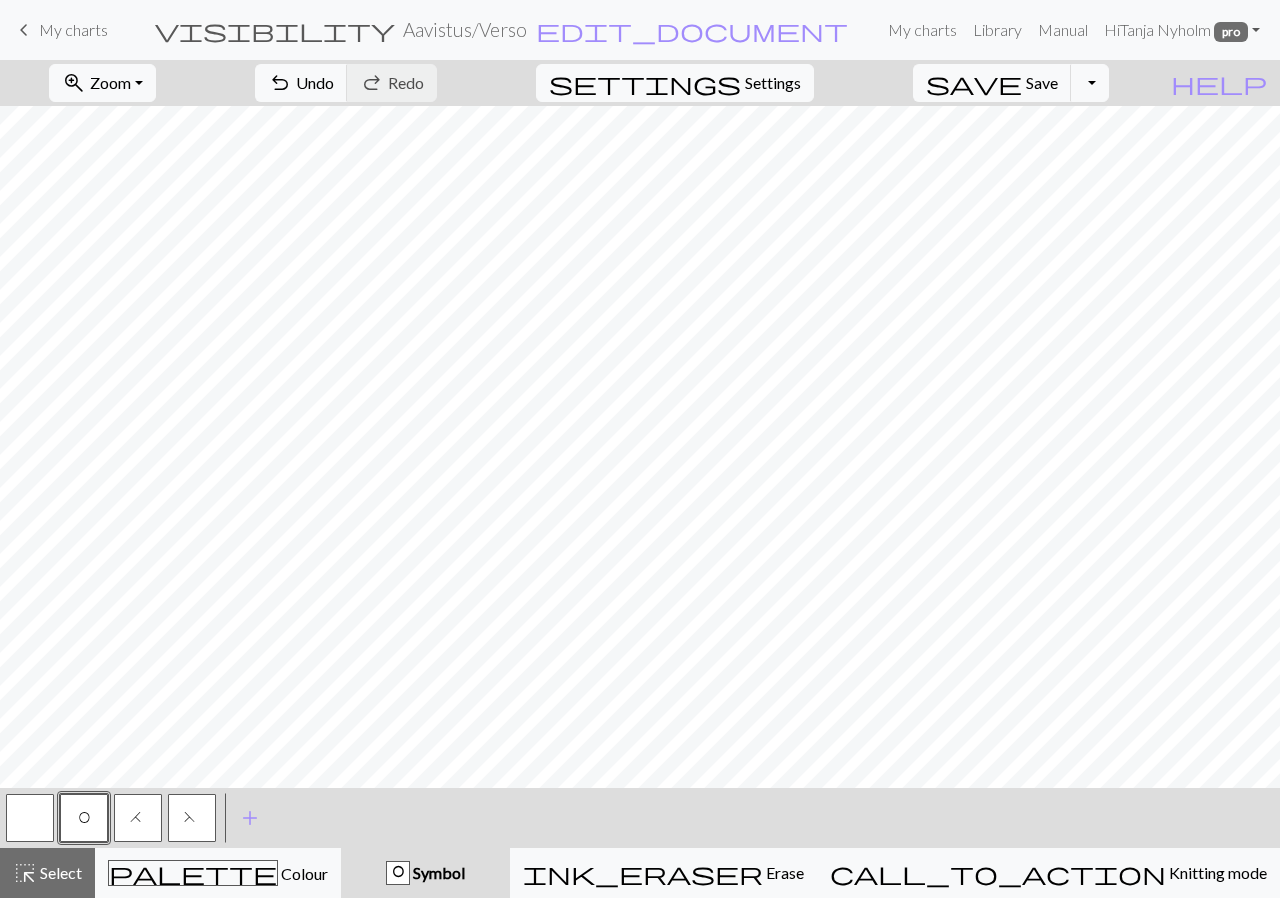 click on "H" at bounding box center (138, 820) 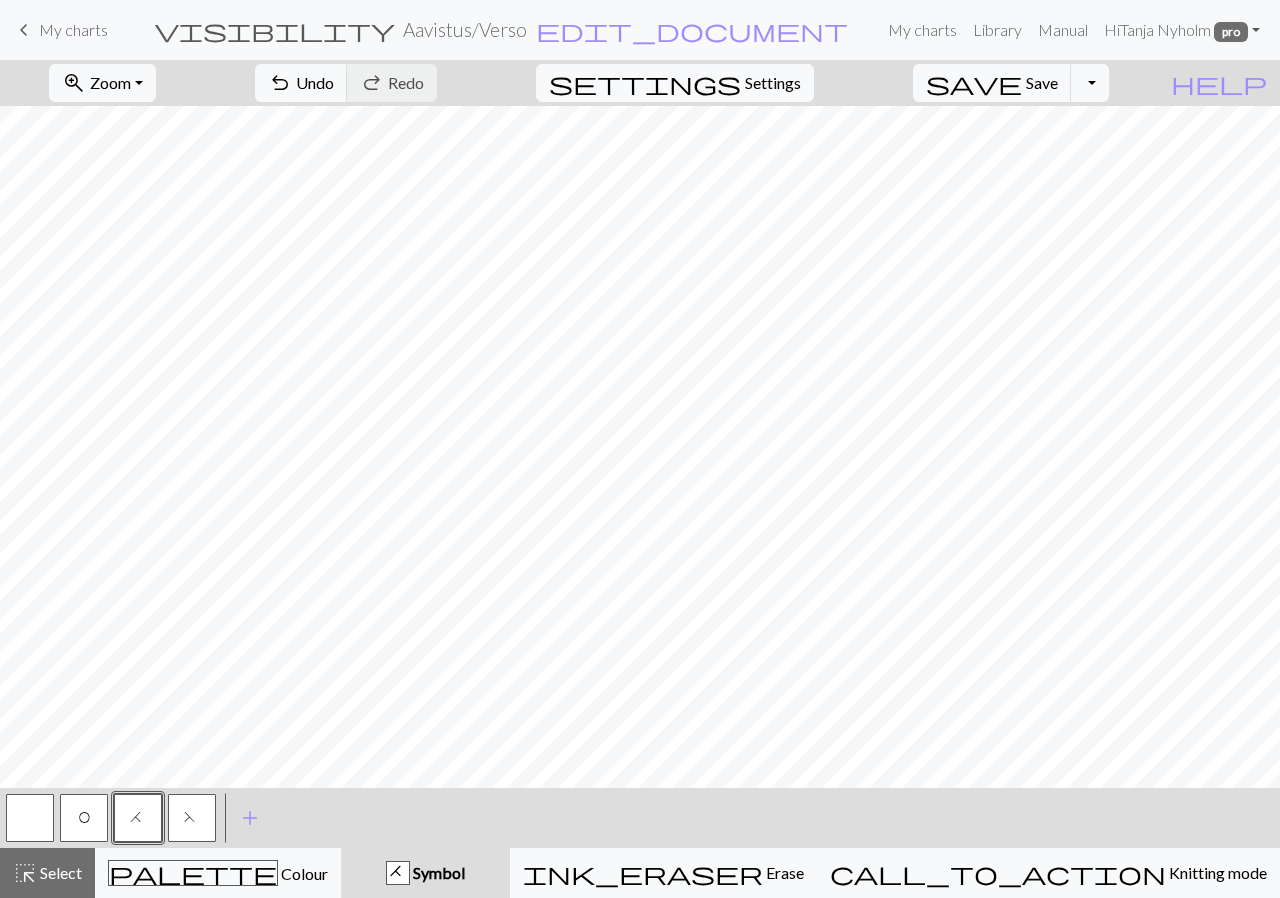 click on "H" at bounding box center (138, 820) 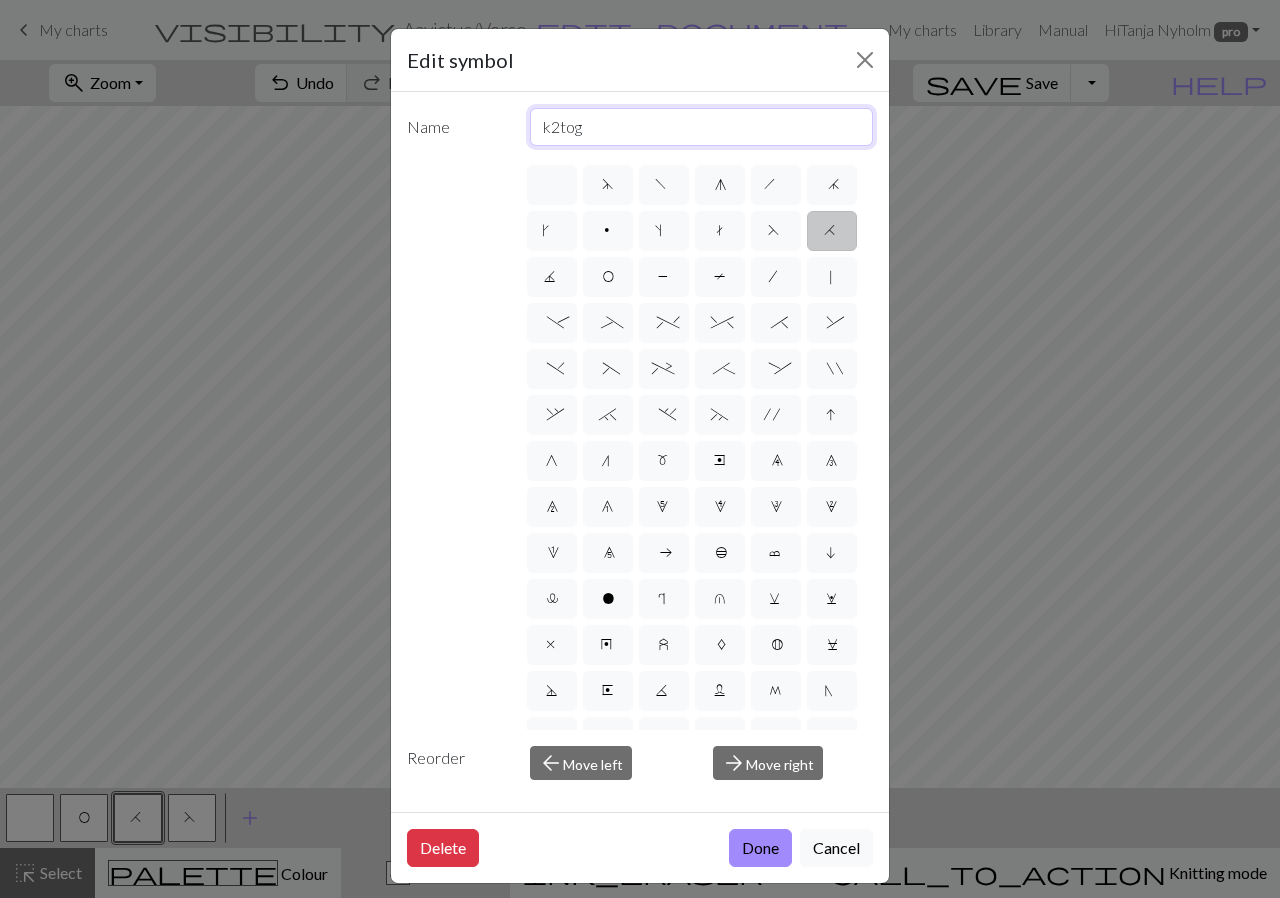 drag, startPoint x: 597, startPoint y: 122, endPoint x: 528, endPoint y: 122, distance: 69 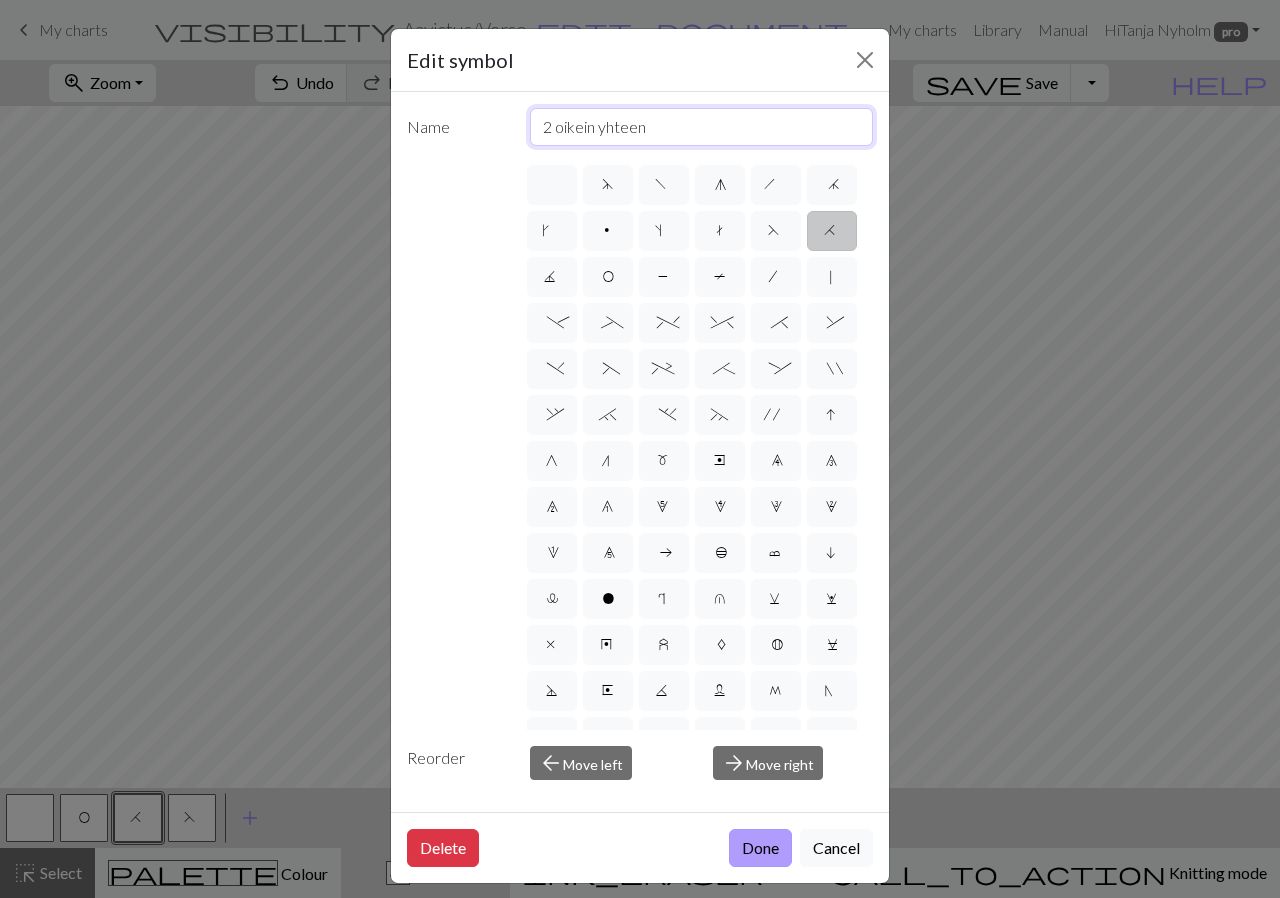 type on "2 oikein yhteen" 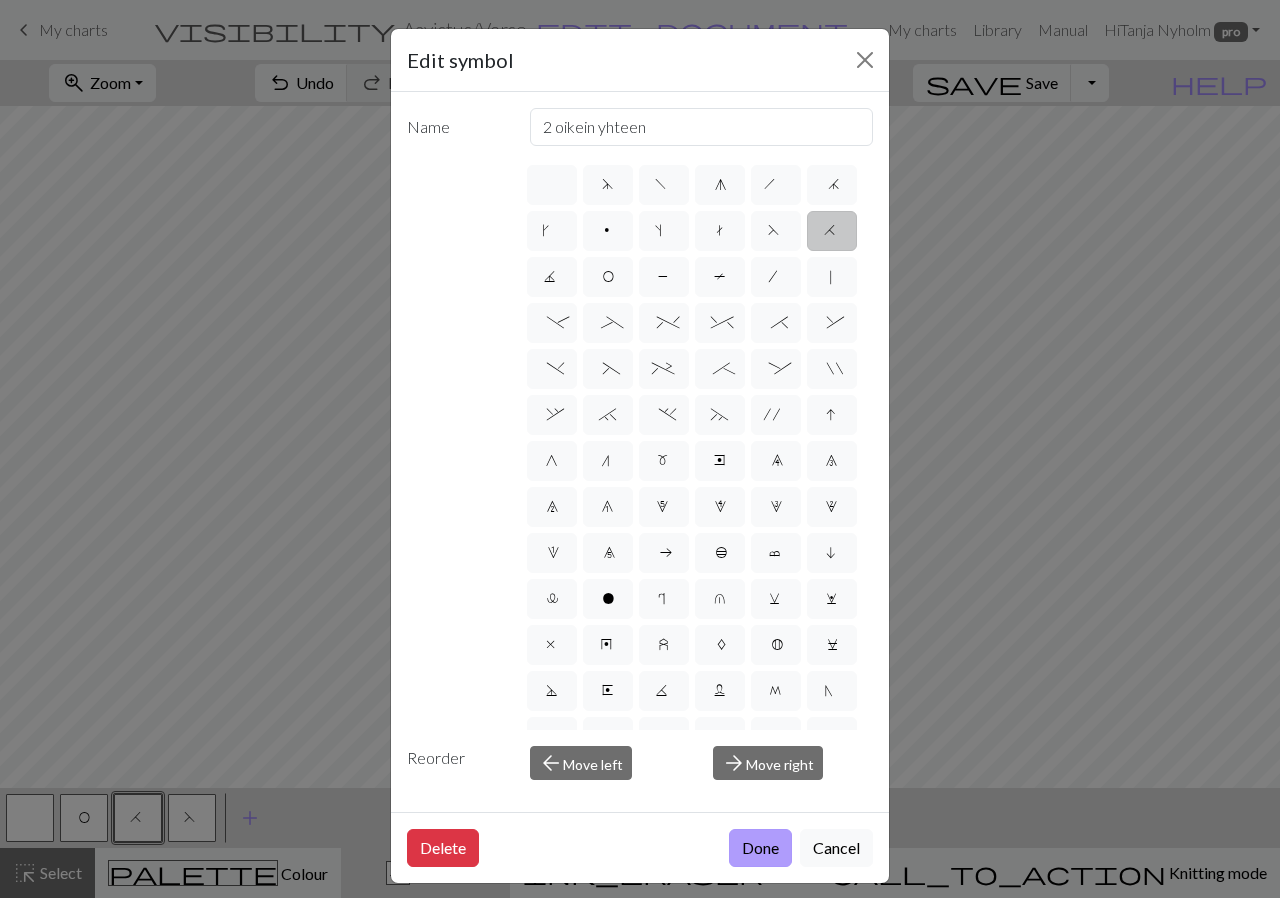click on "Done" at bounding box center (760, 848) 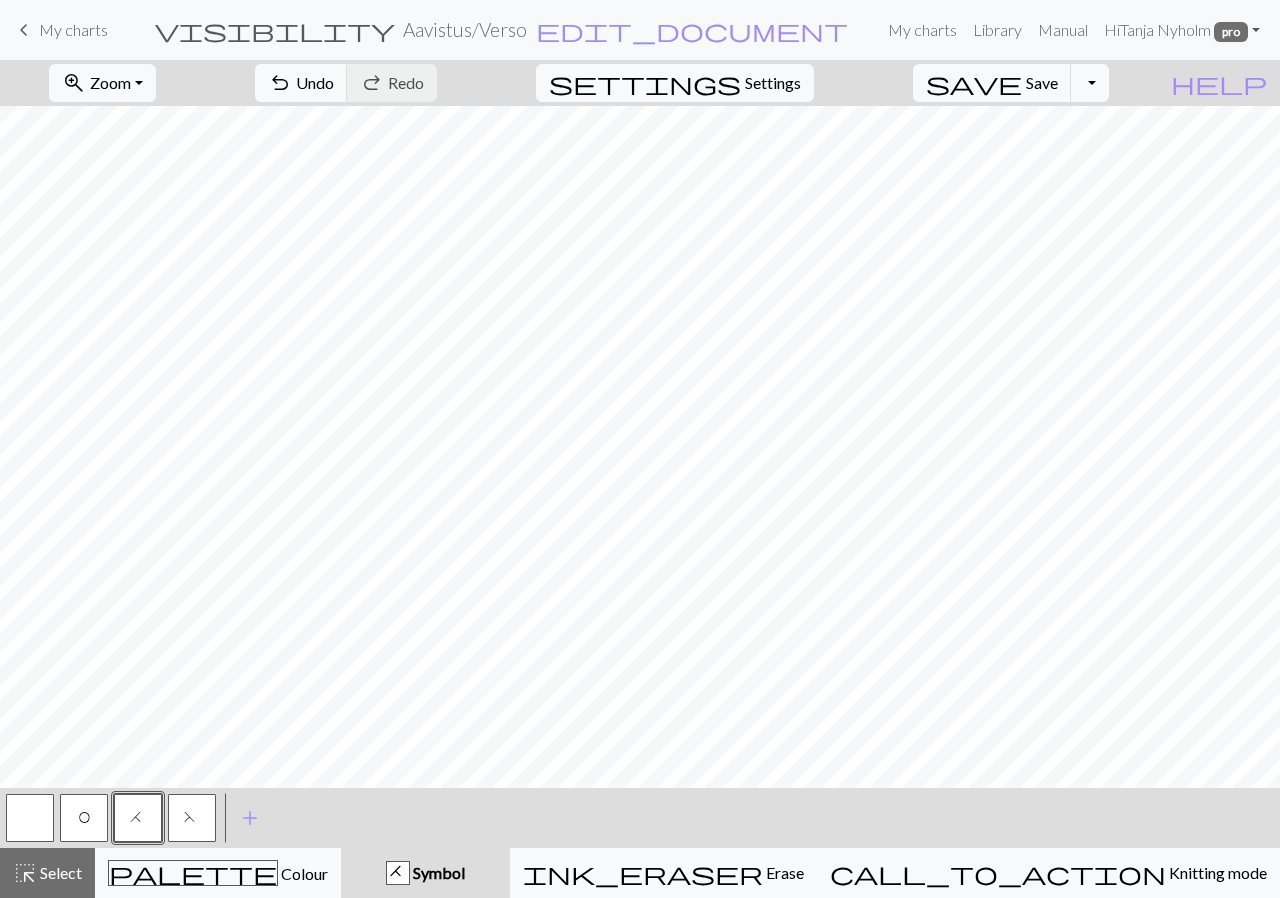 click on "F" at bounding box center [192, 818] 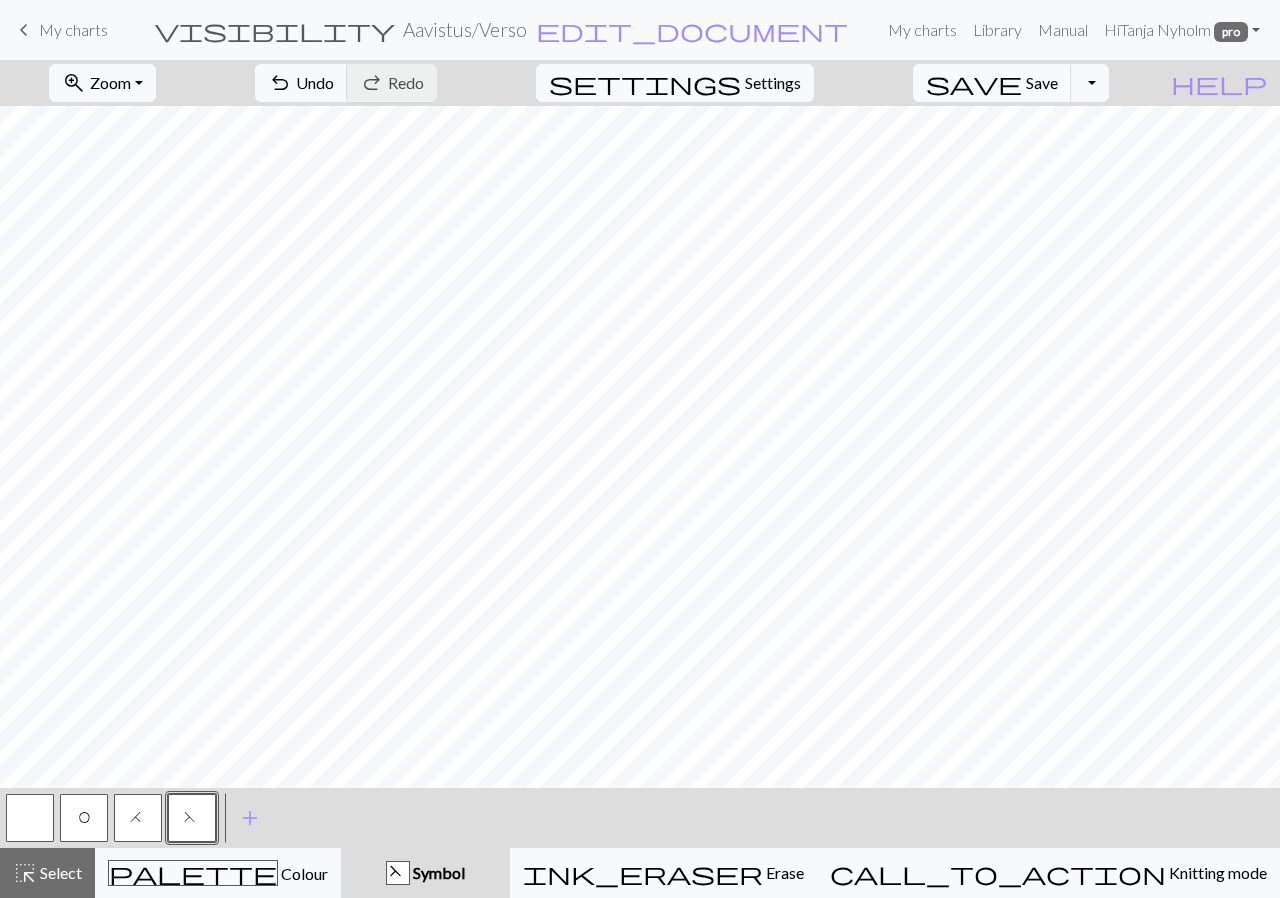 click on "F" at bounding box center (192, 818) 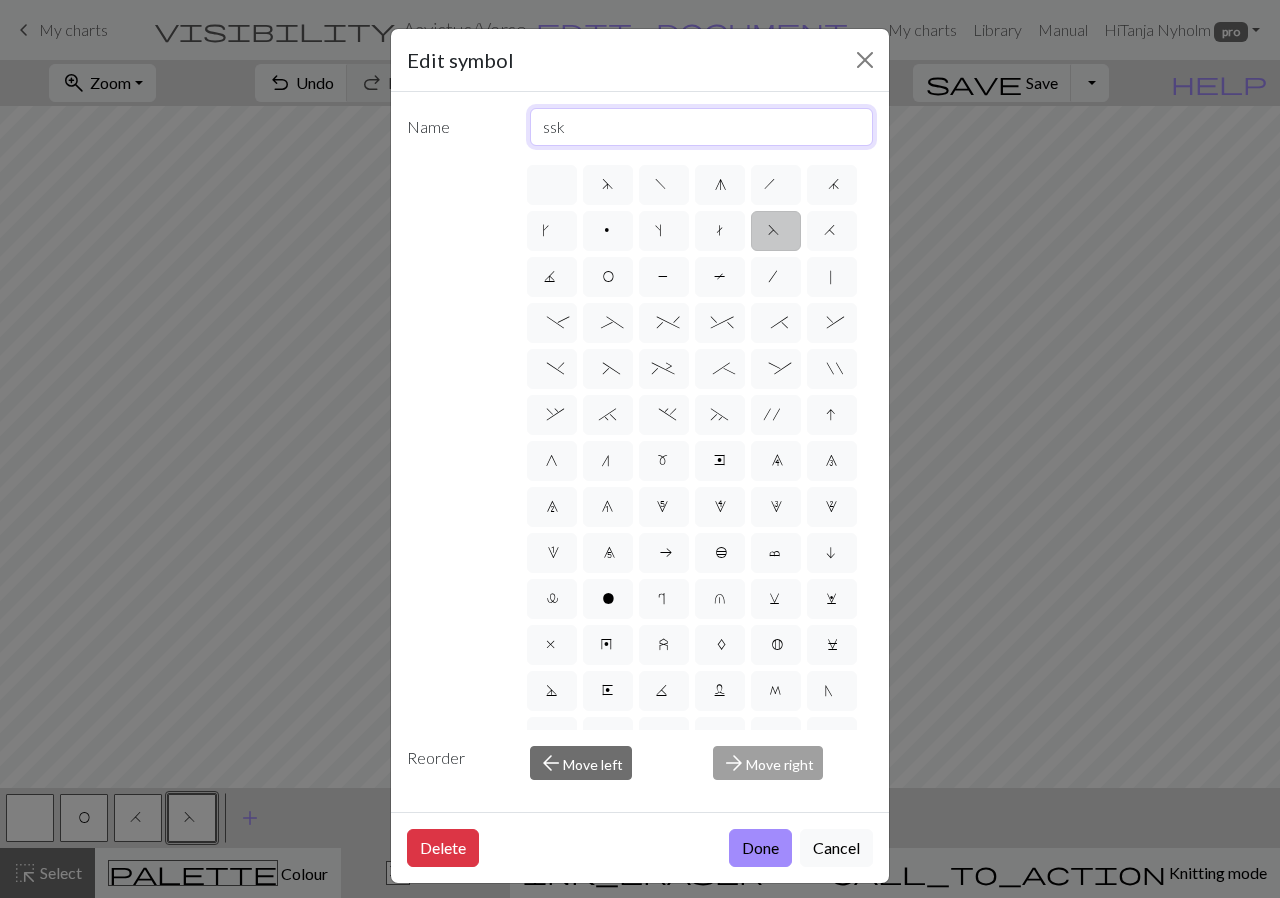 drag, startPoint x: 643, startPoint y: 123, endPoint x: 470, endPoint y: 119, distance: 173.04623 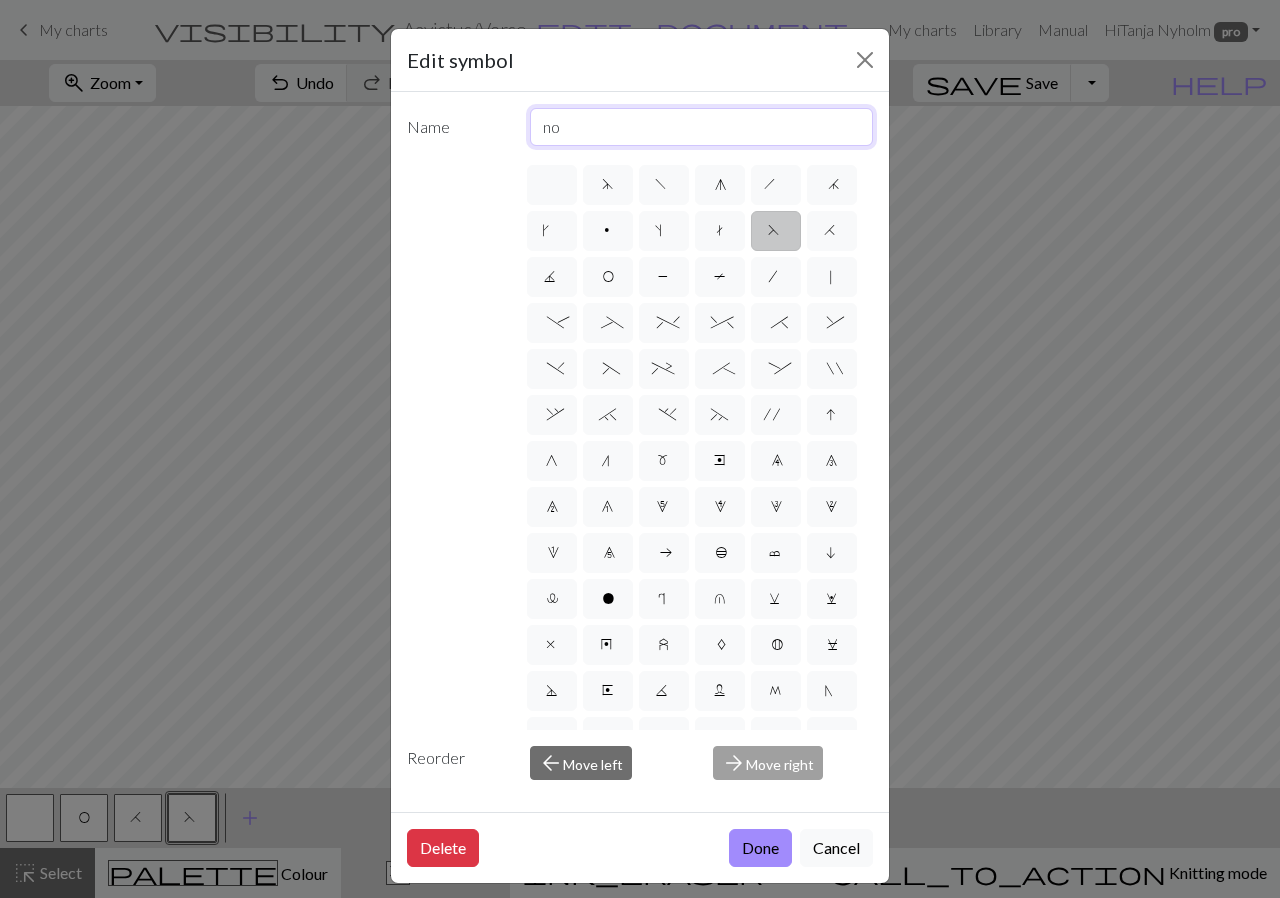 type on "n" 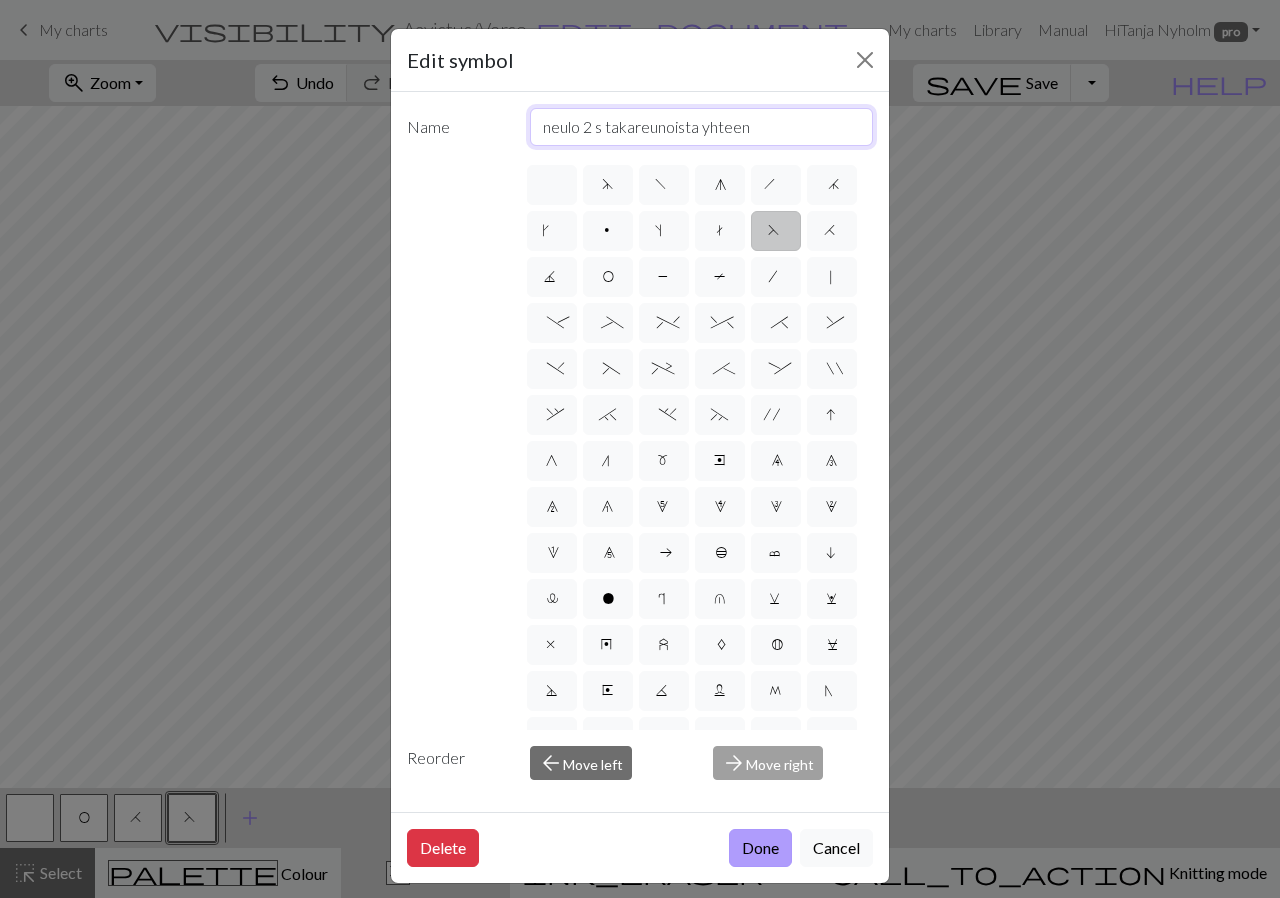 type on "neulo 2 s takareunoista yhteen" 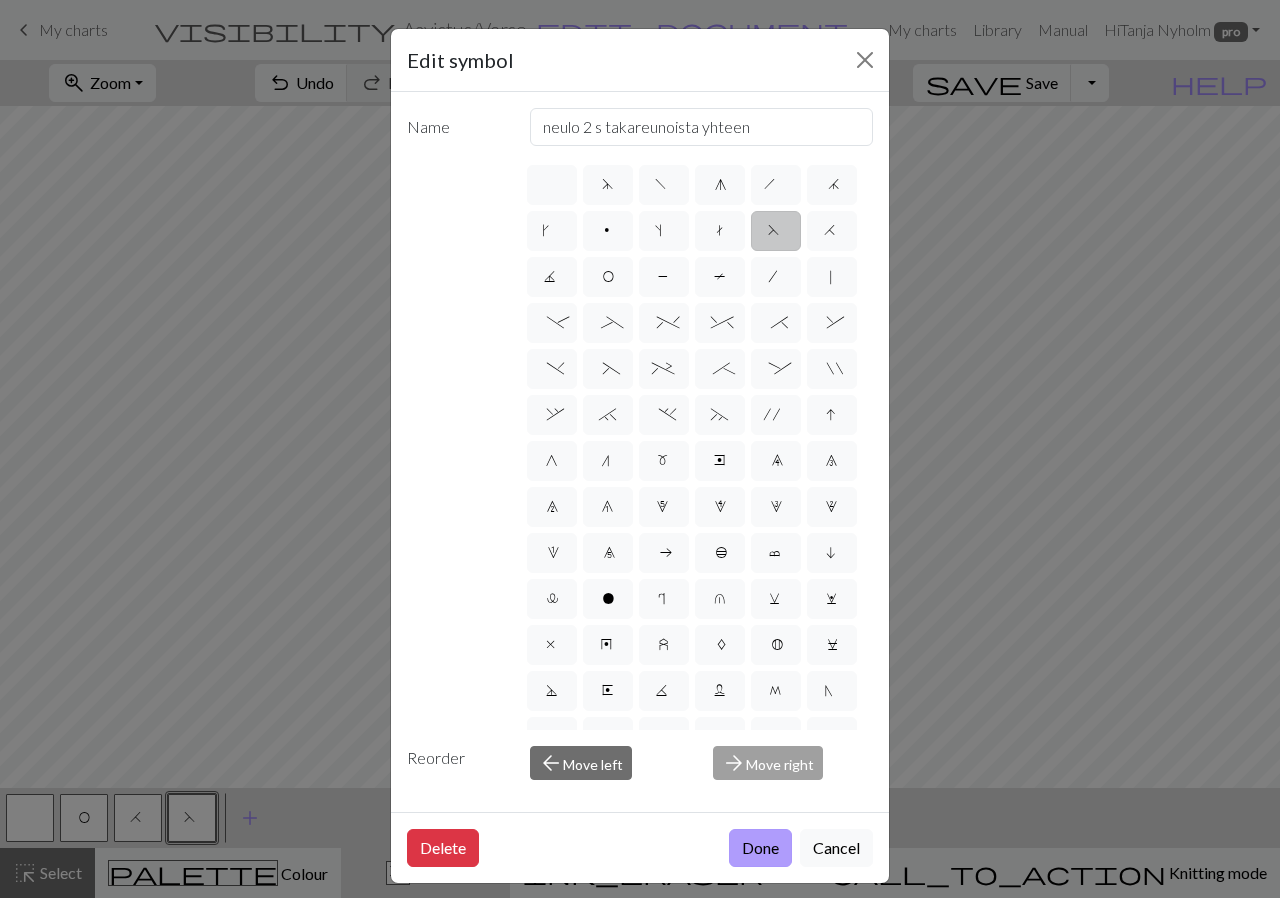 click on "Done" at bounding box center (760, 848) 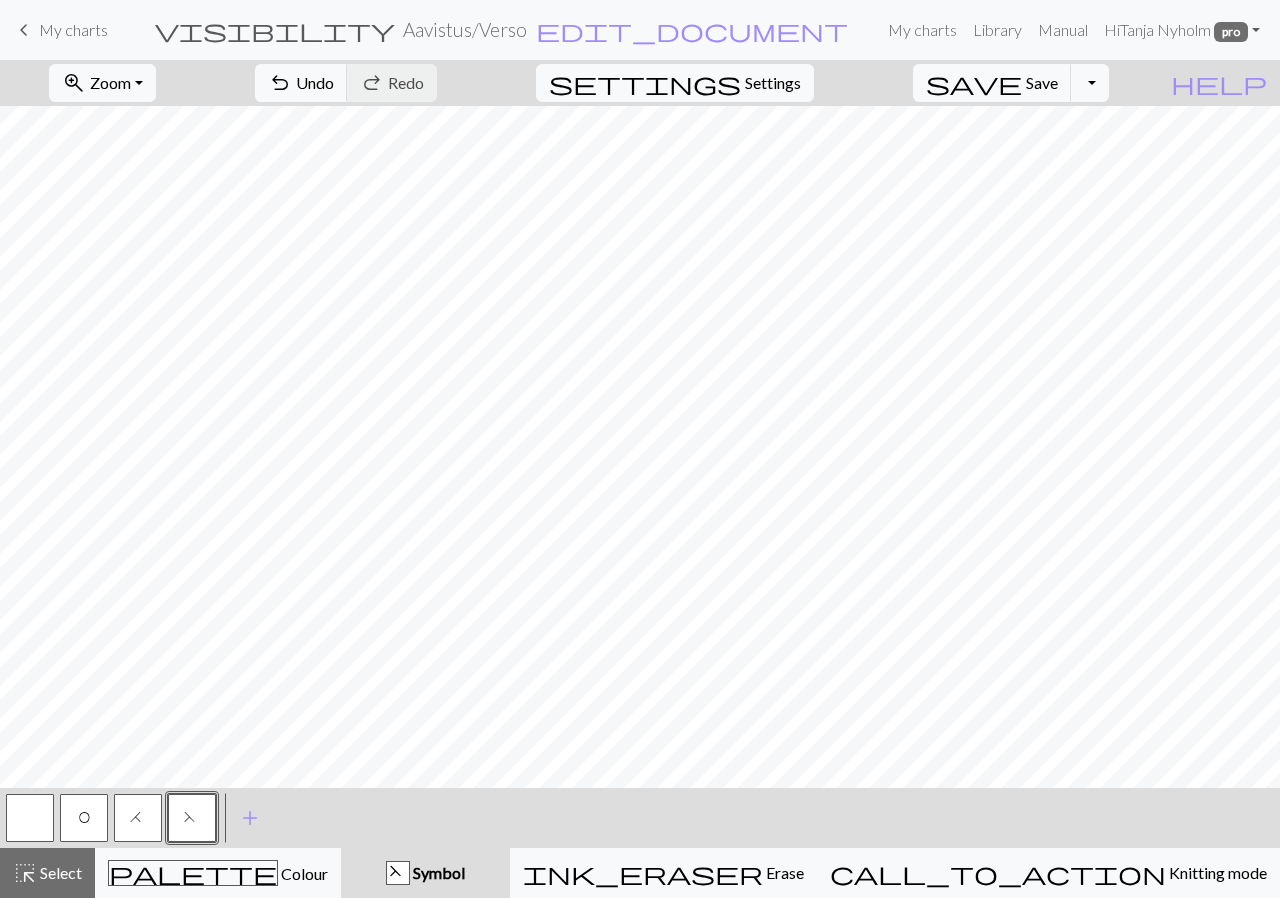 click on "H" at bounding box center (138, 818) 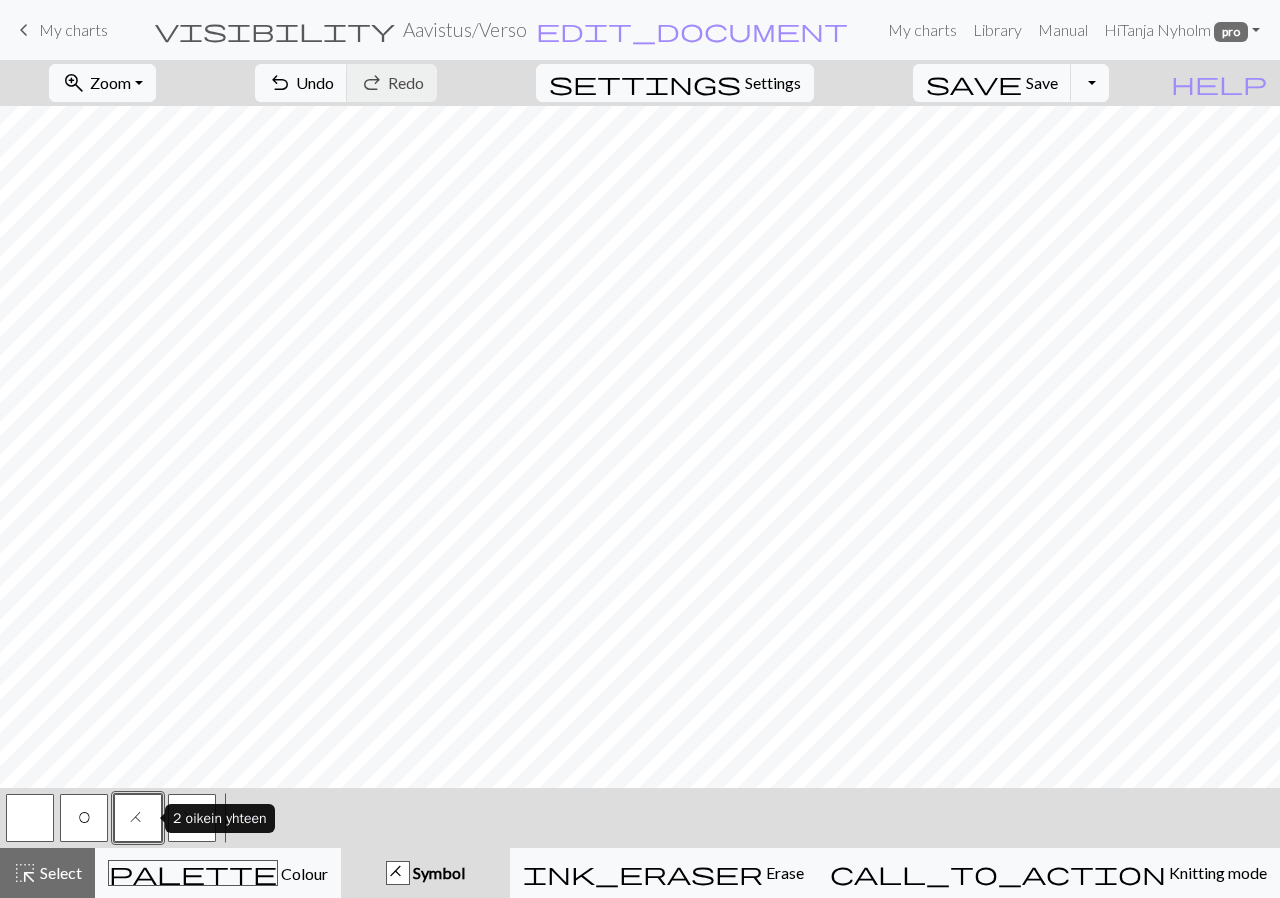 click on "H" at bounding box center [138, 820] 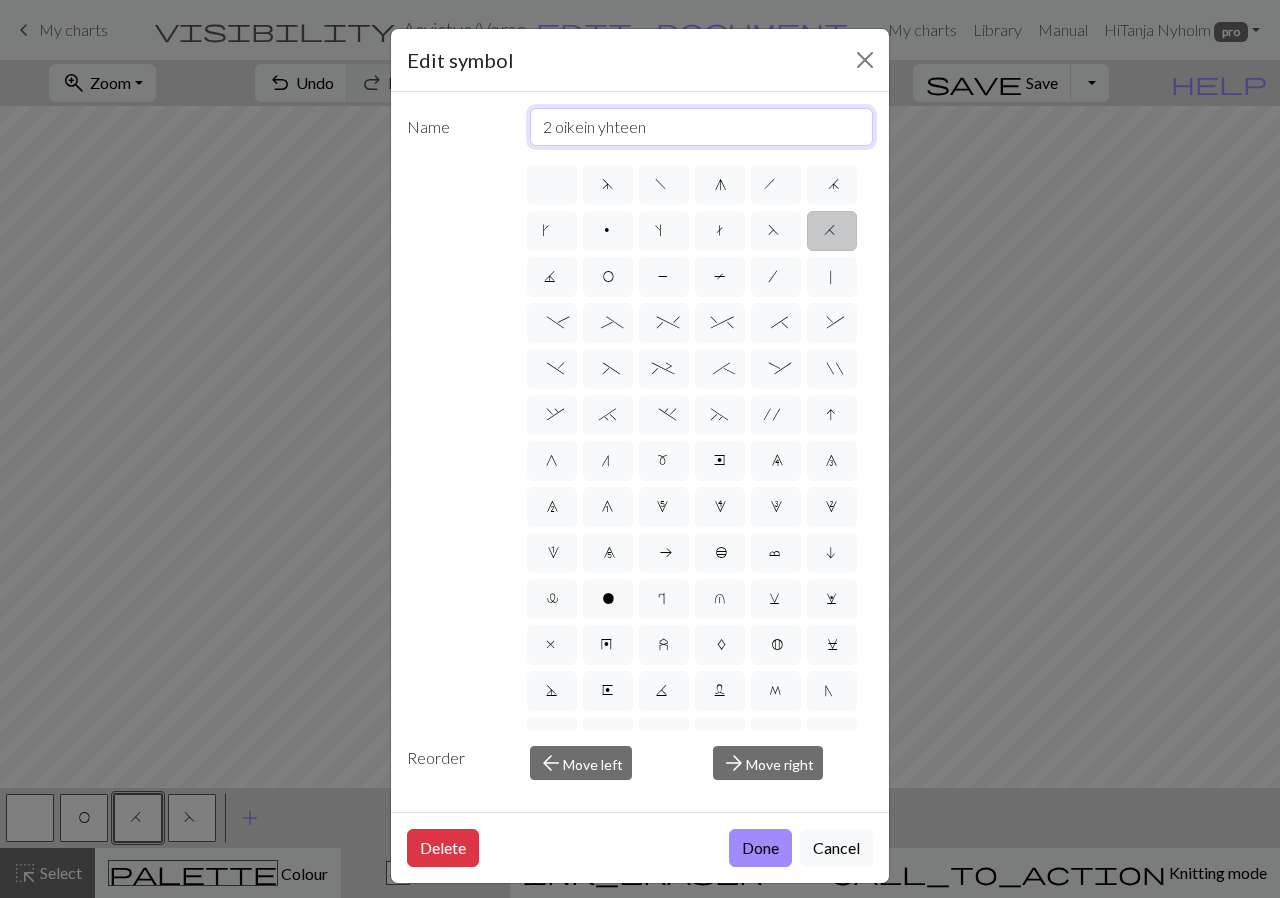 click on "2 oikein yhteen" at bounding box center (702, 127) 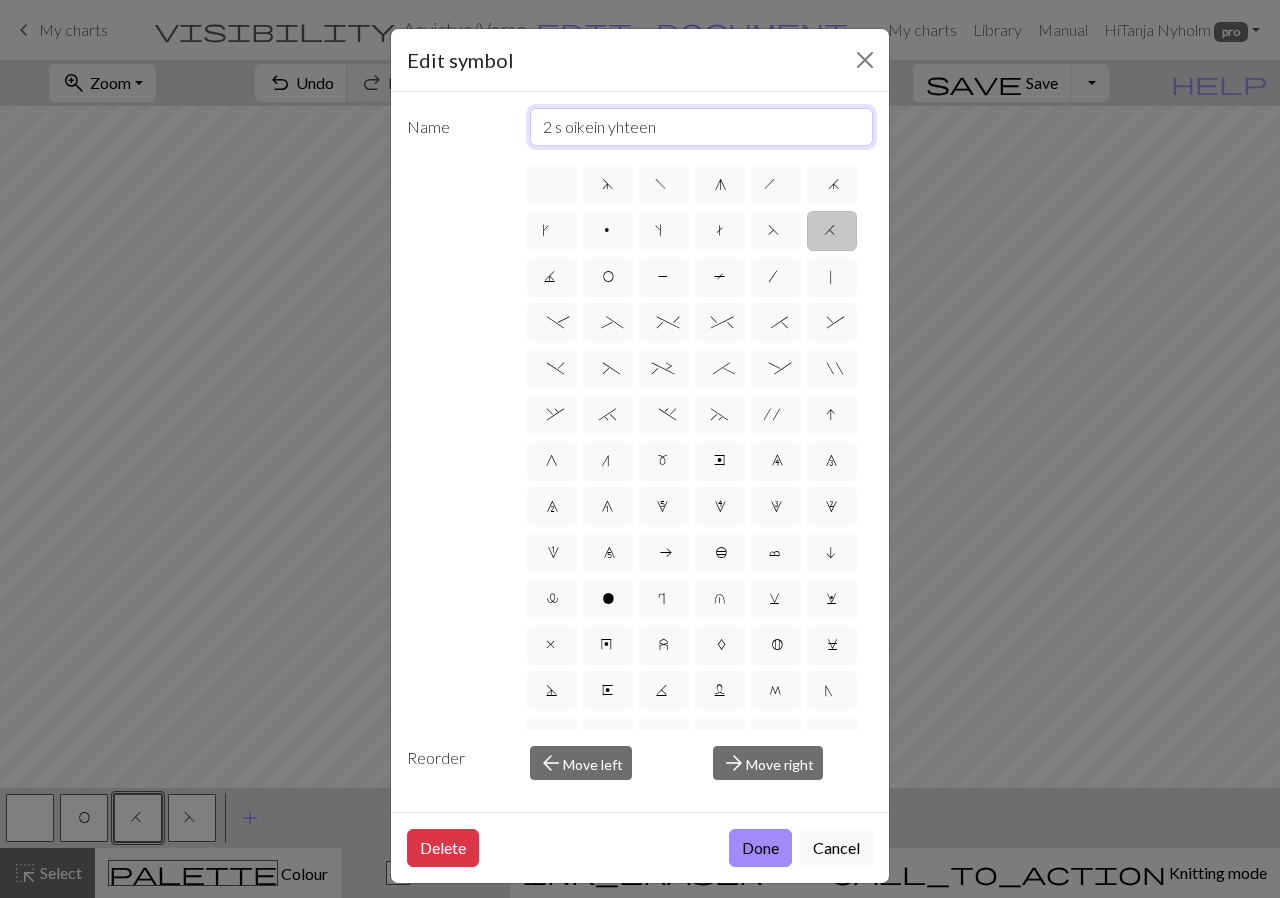 click on "2 s oikein yhteen" at bounding box center [702, 127] 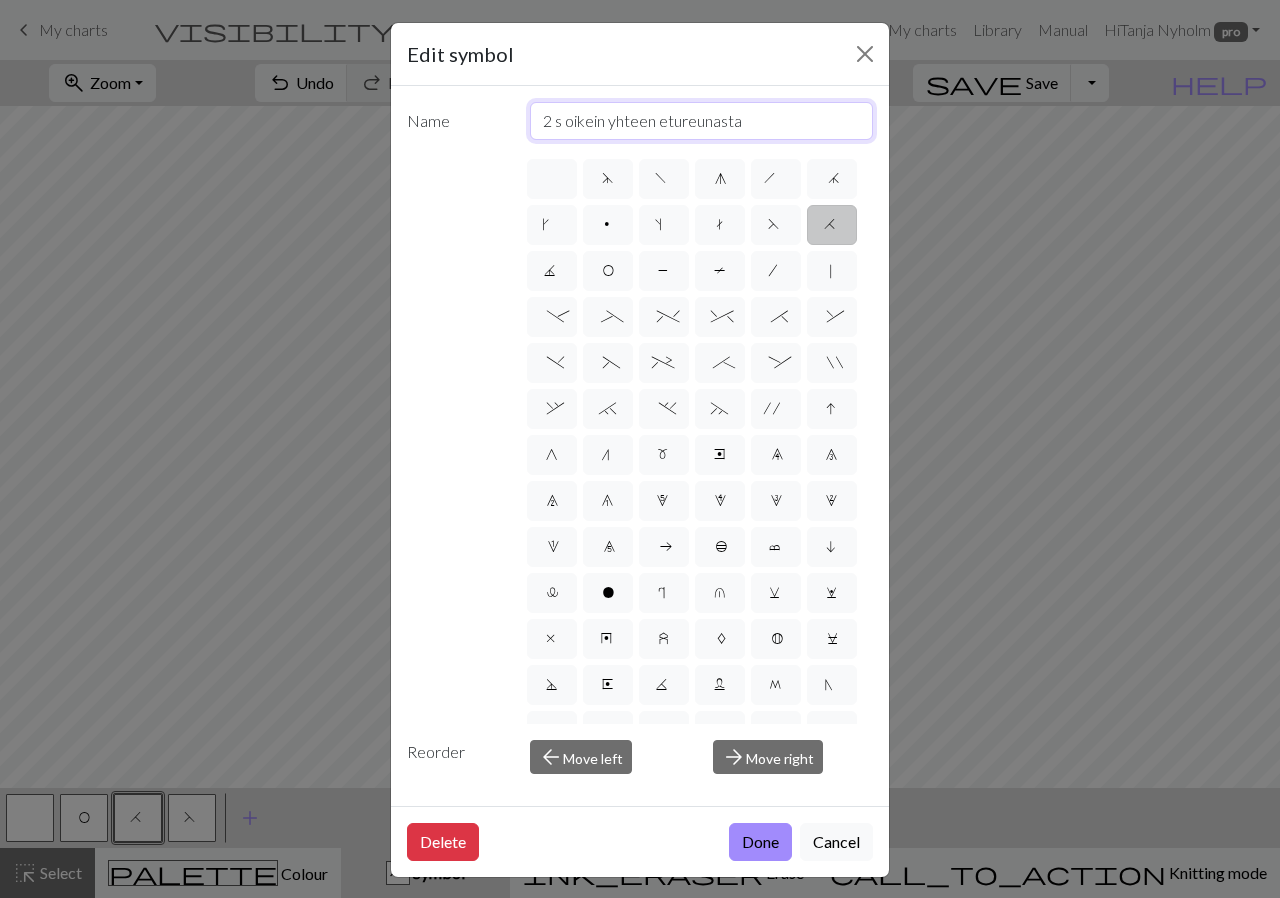 scroll, scrollTop: 0, scrollLeft: 0, axis: both 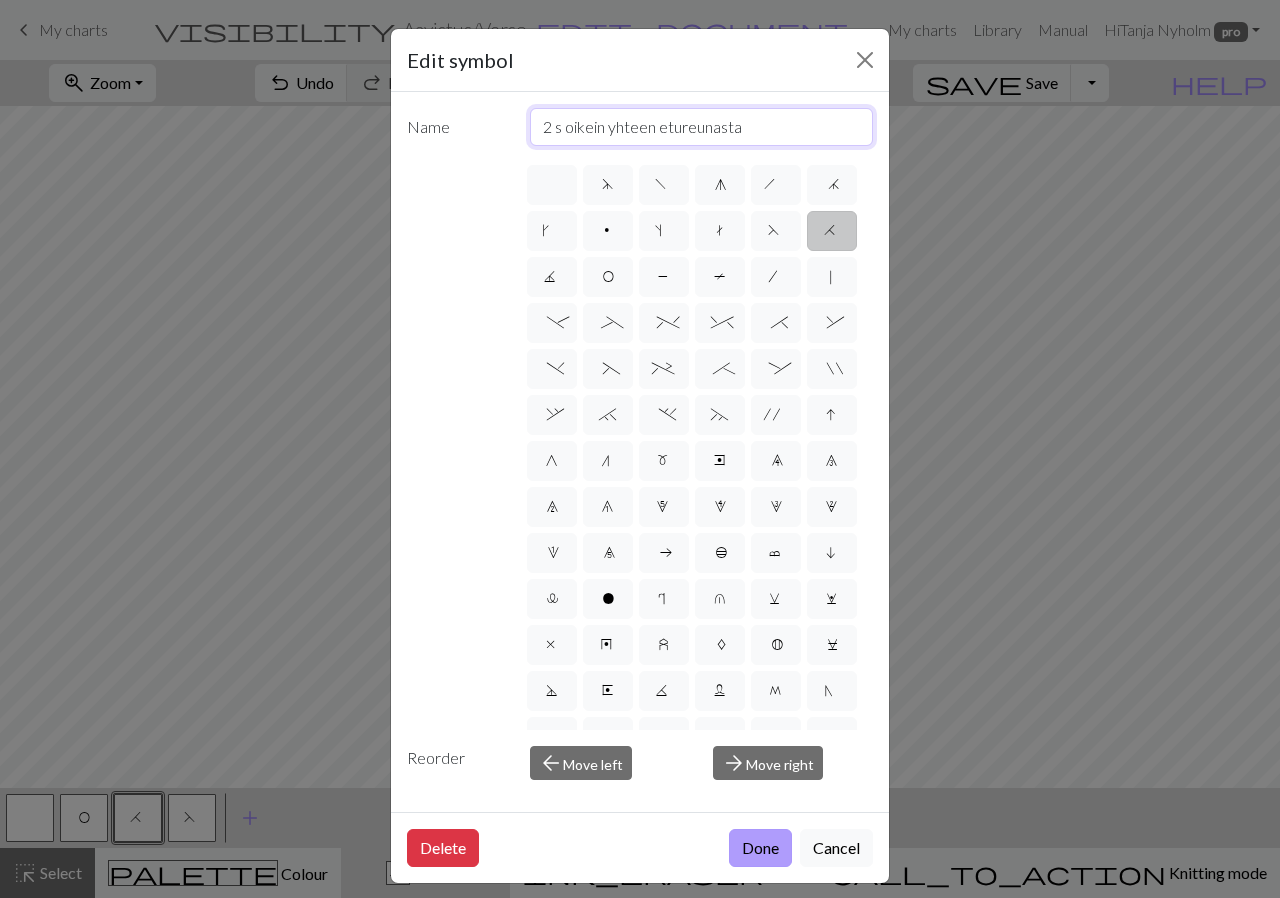 type on "2 s oikein yhteen etureunasta" 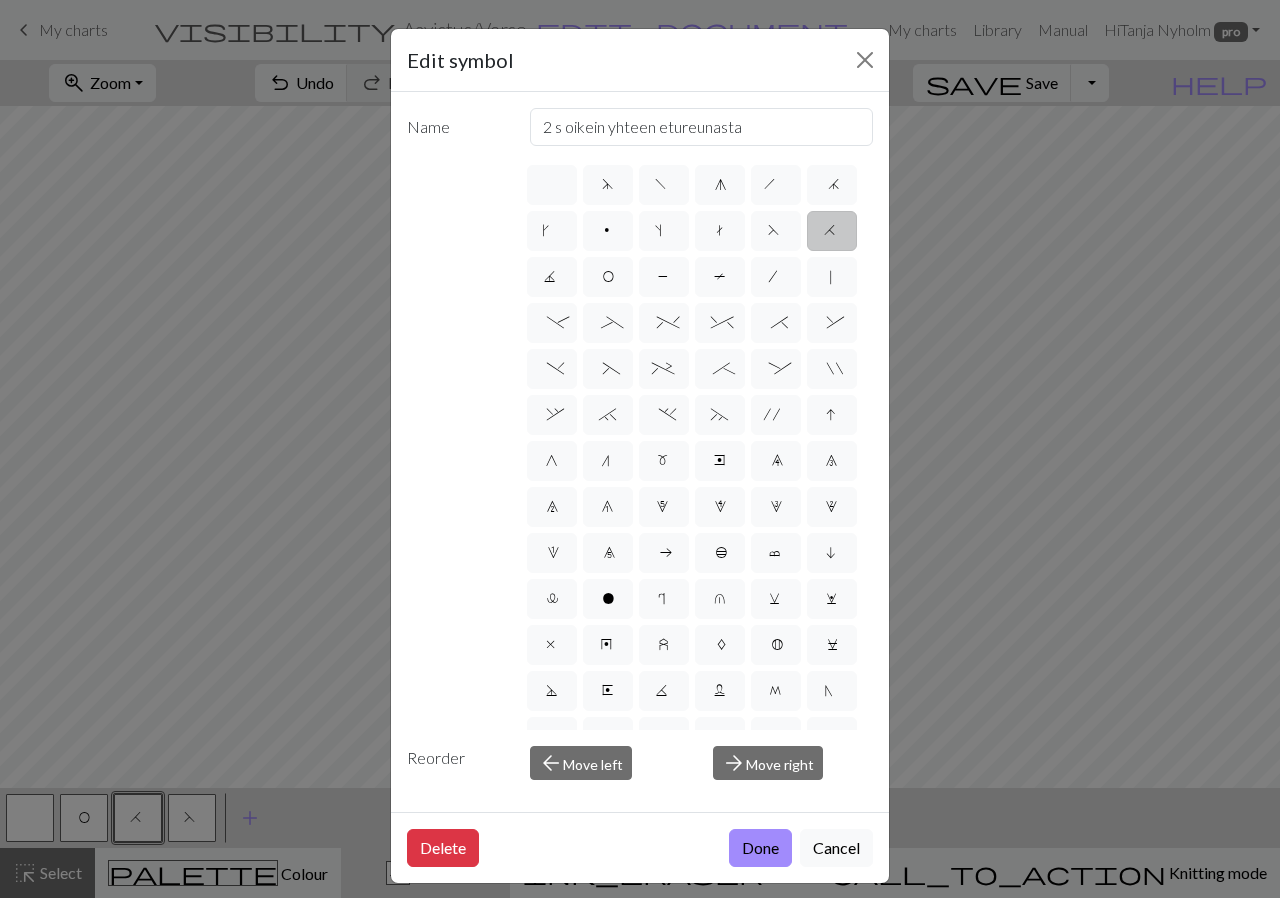 click on "Done" at bounding box center (760, 848) 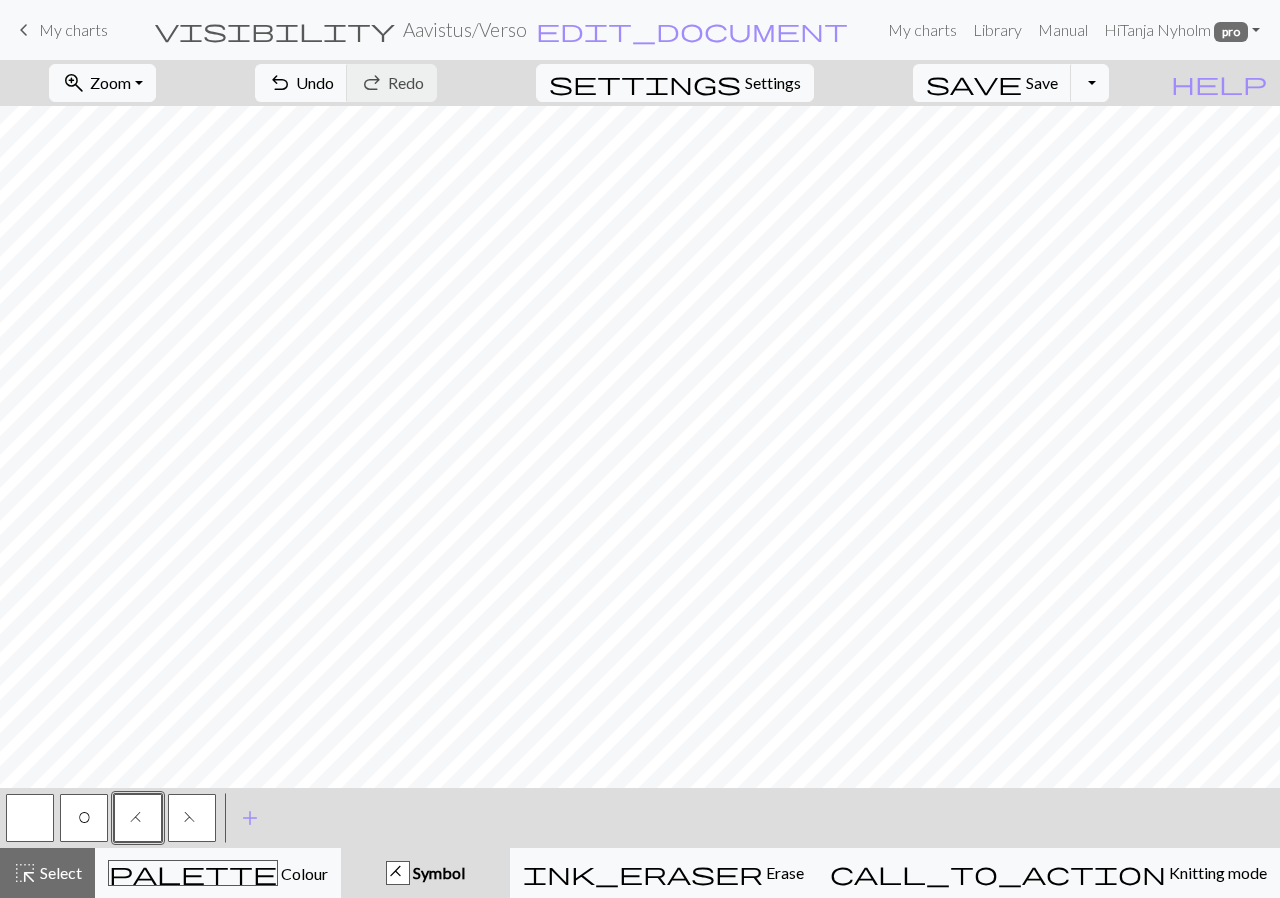 click on "F" at bounding box center [192, 818] 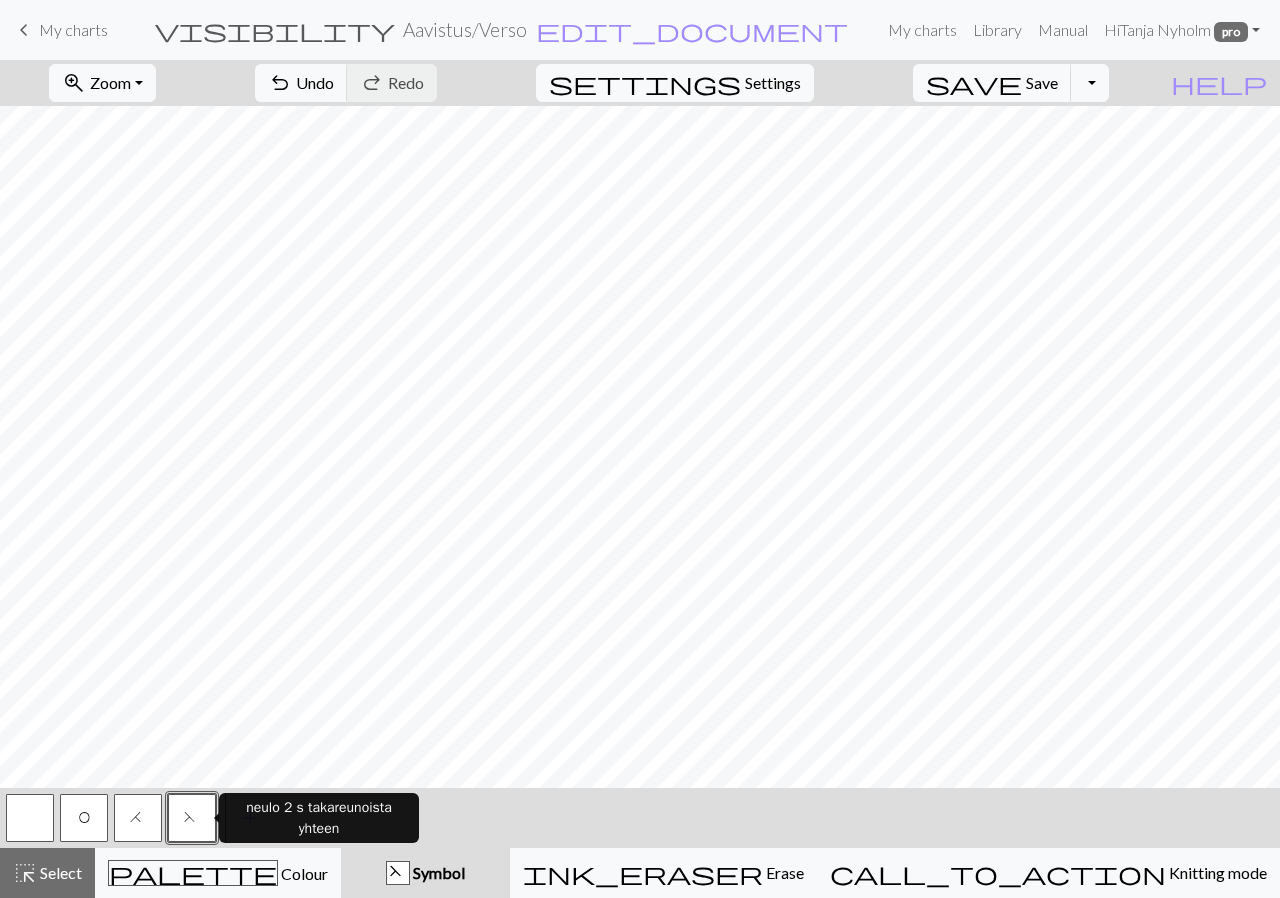 click on "F" at bounding box center (192, 820) 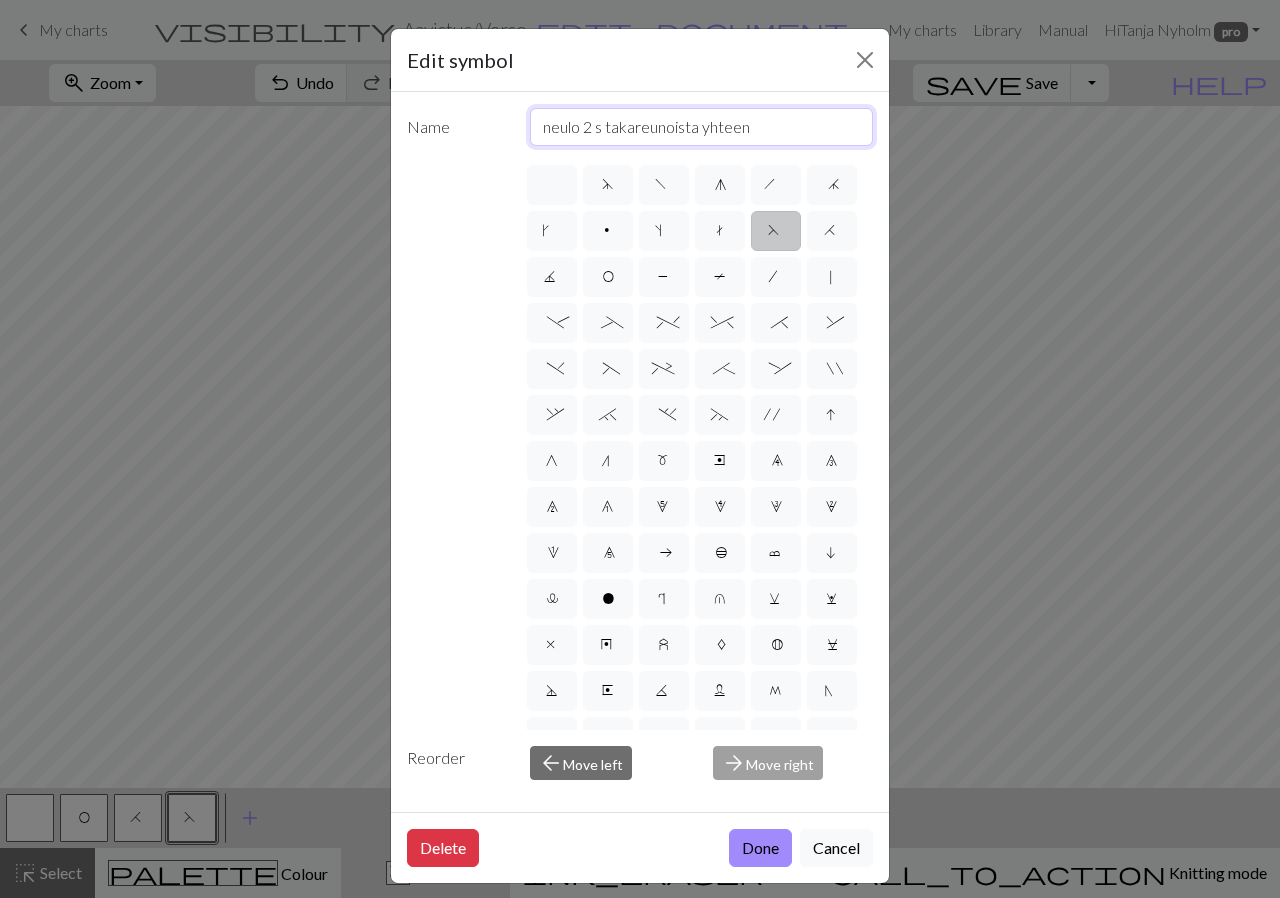 drag, startPoint x: 577, startPoint y: 129, endPoint x: 565, endPoint y: 130, distance: 12.0415945 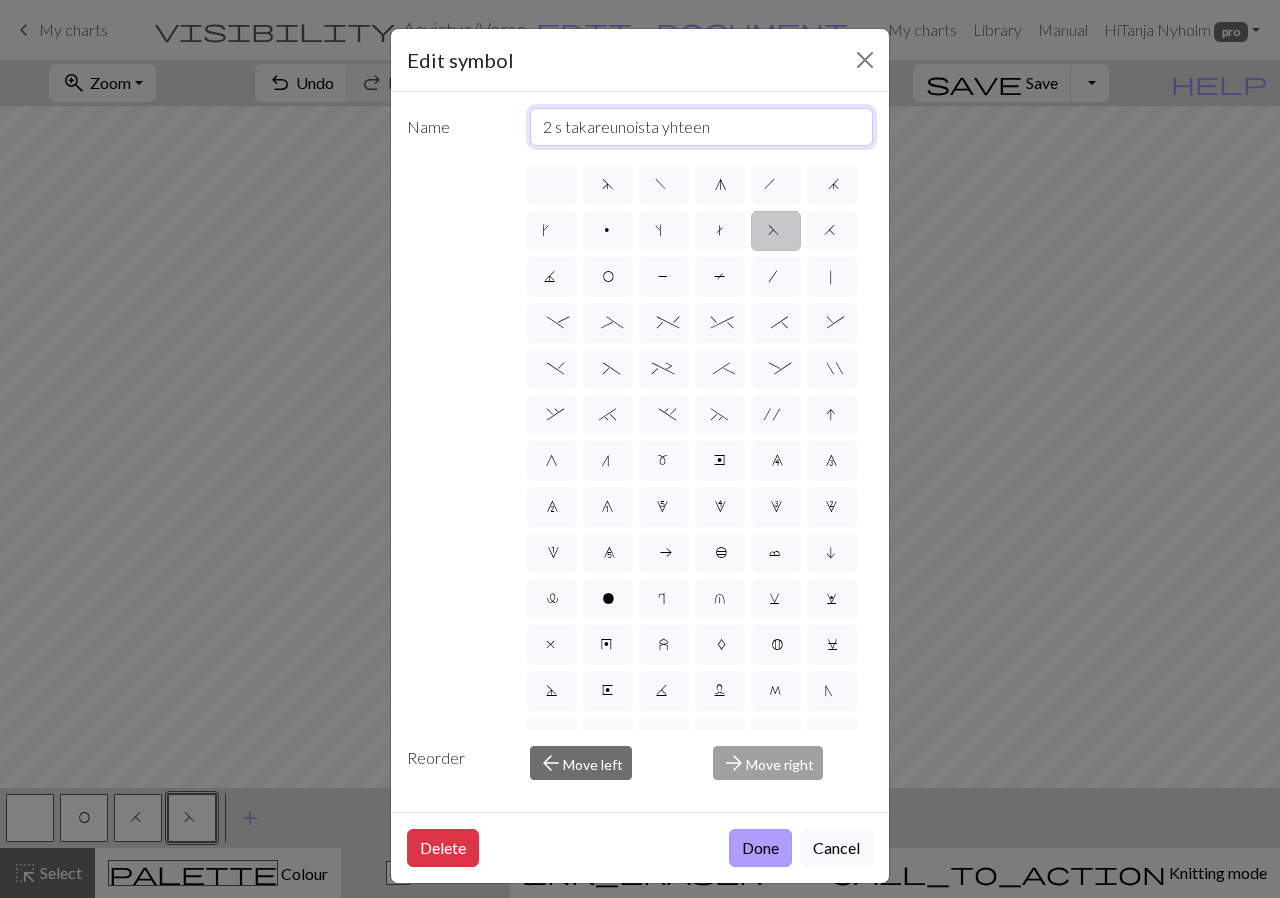 type on "2 s takareunoista yhteen" 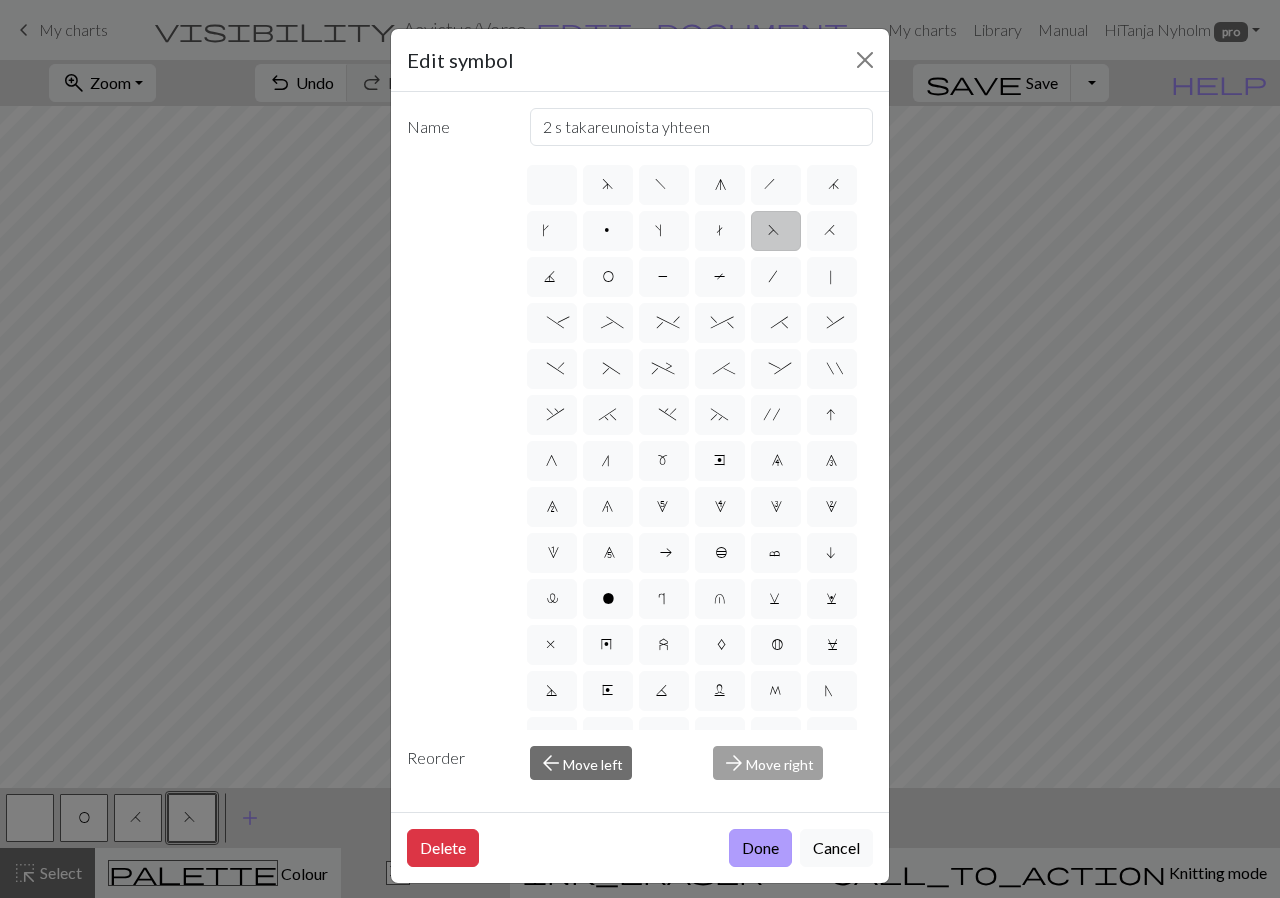 click on "Done" at bounding box center (760, 848) 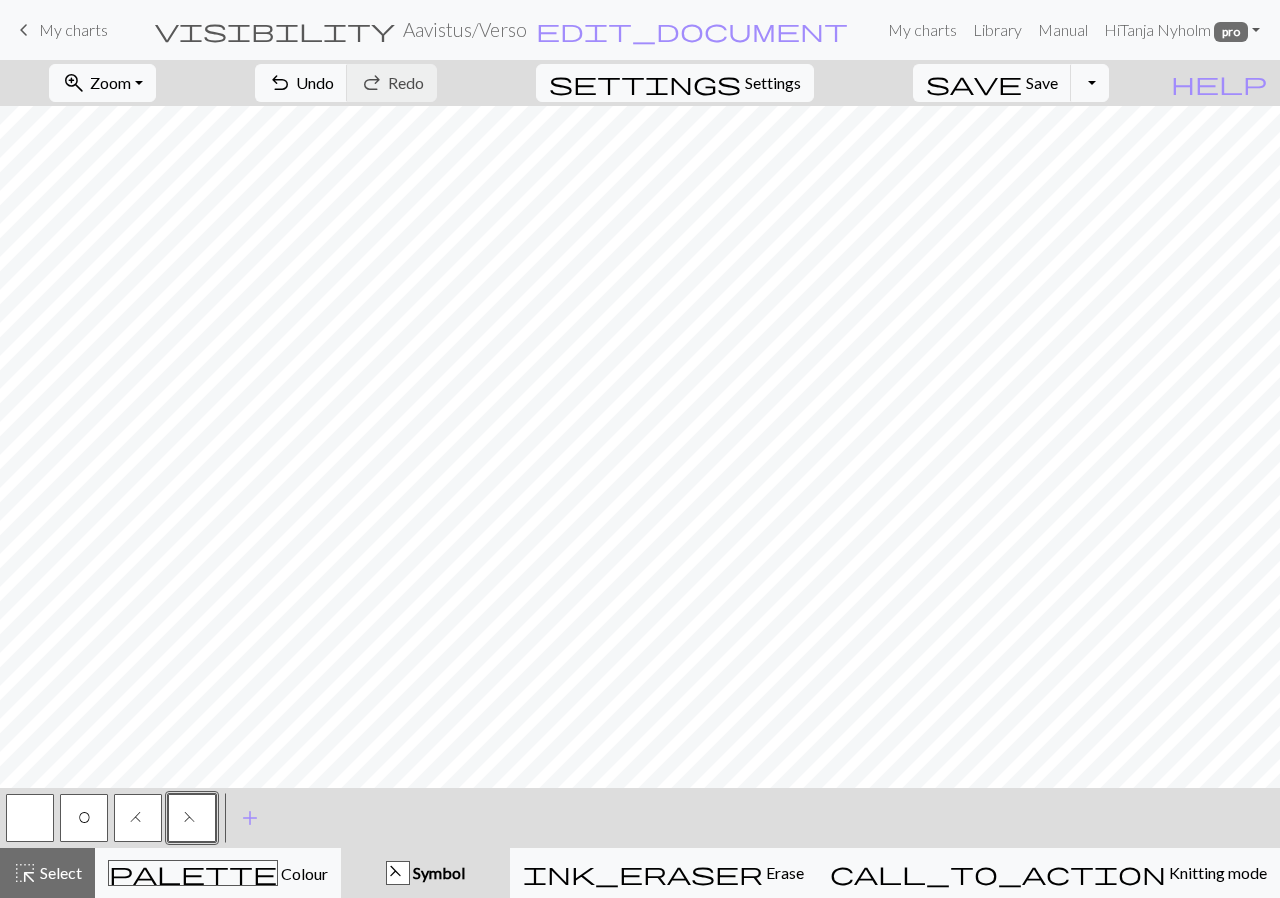 click on "H" at bounding box center (138, 818) 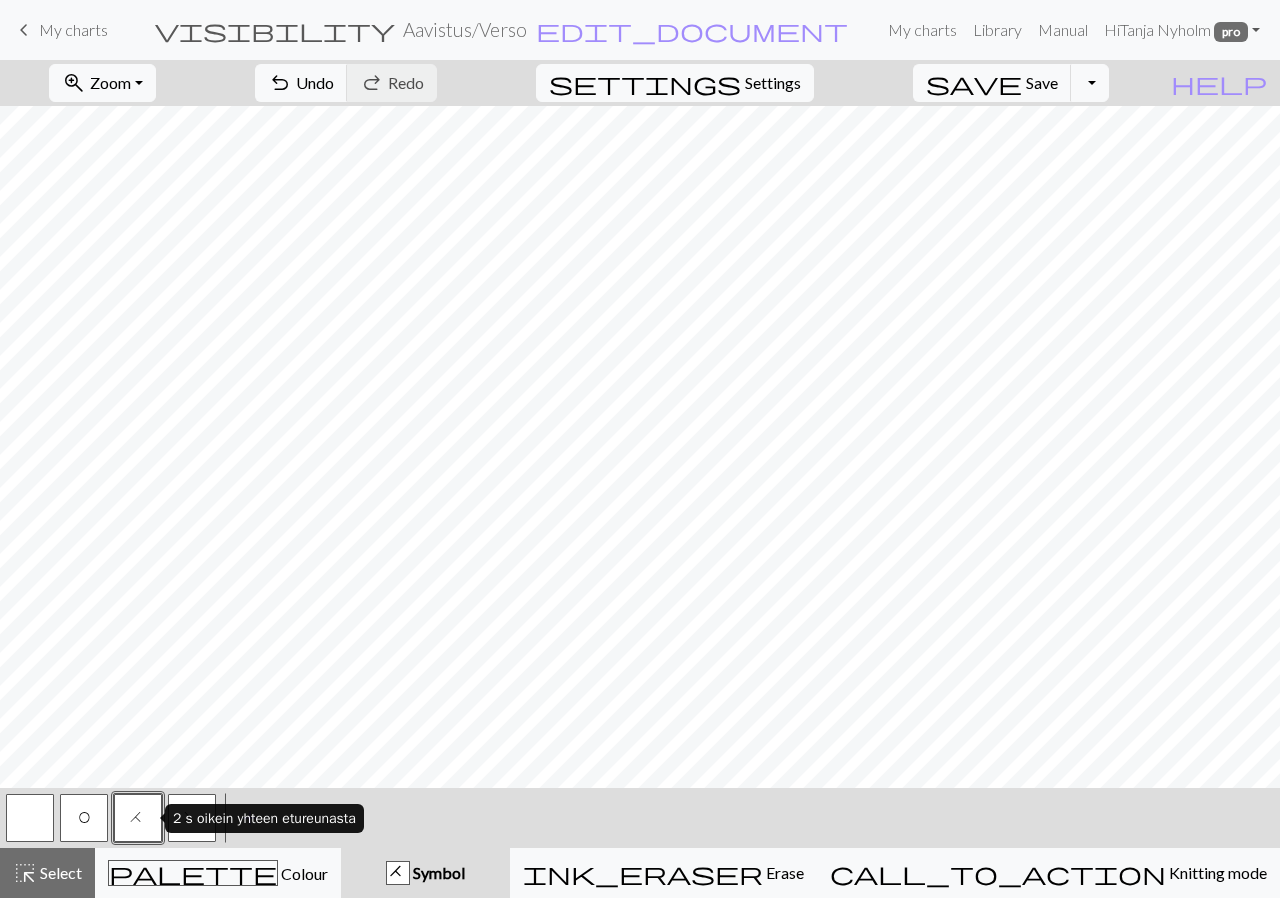 click on "H" at bounding box center [138, 818] 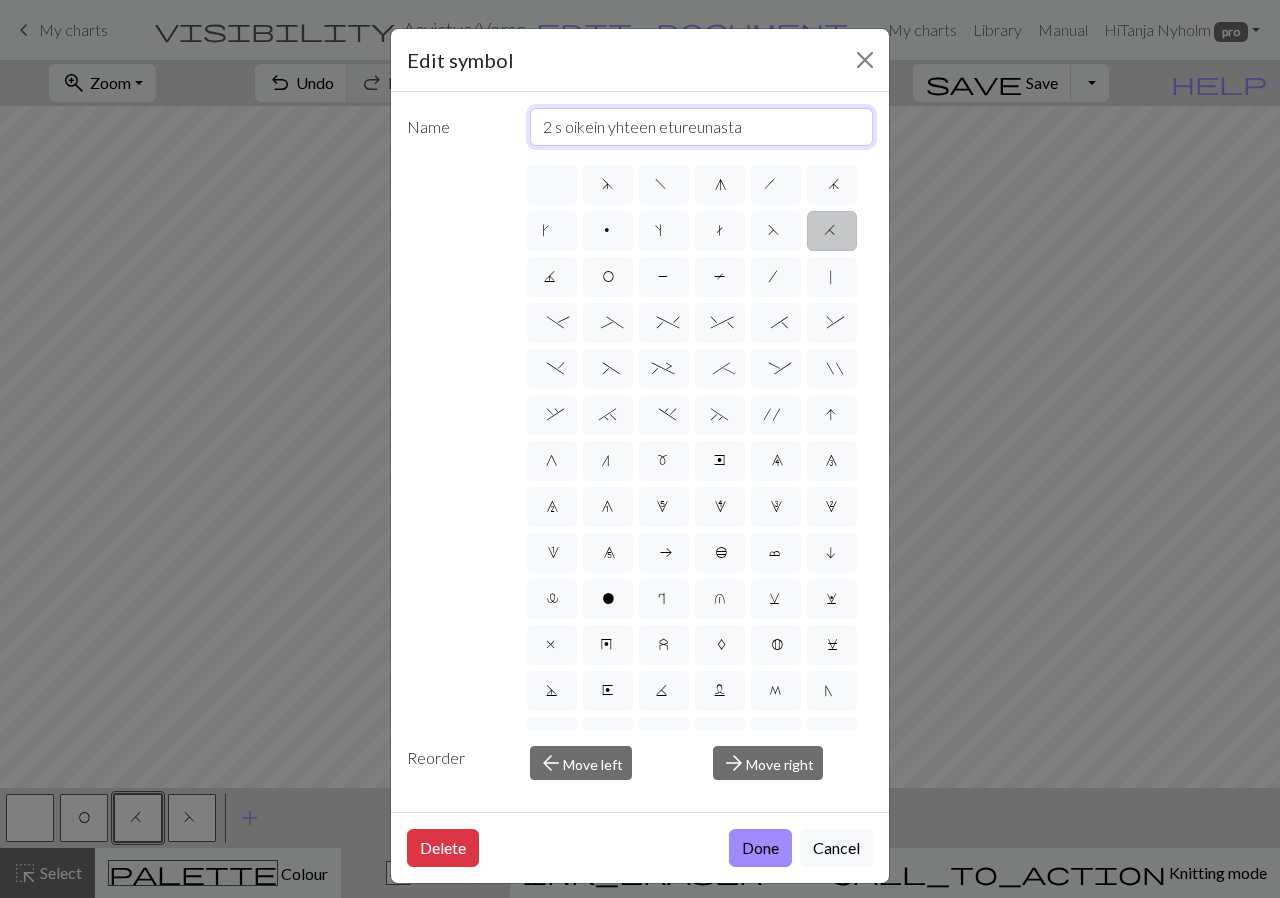 click on "2 s oikein yhteen etureunasta" at bounding box center (702, 127) 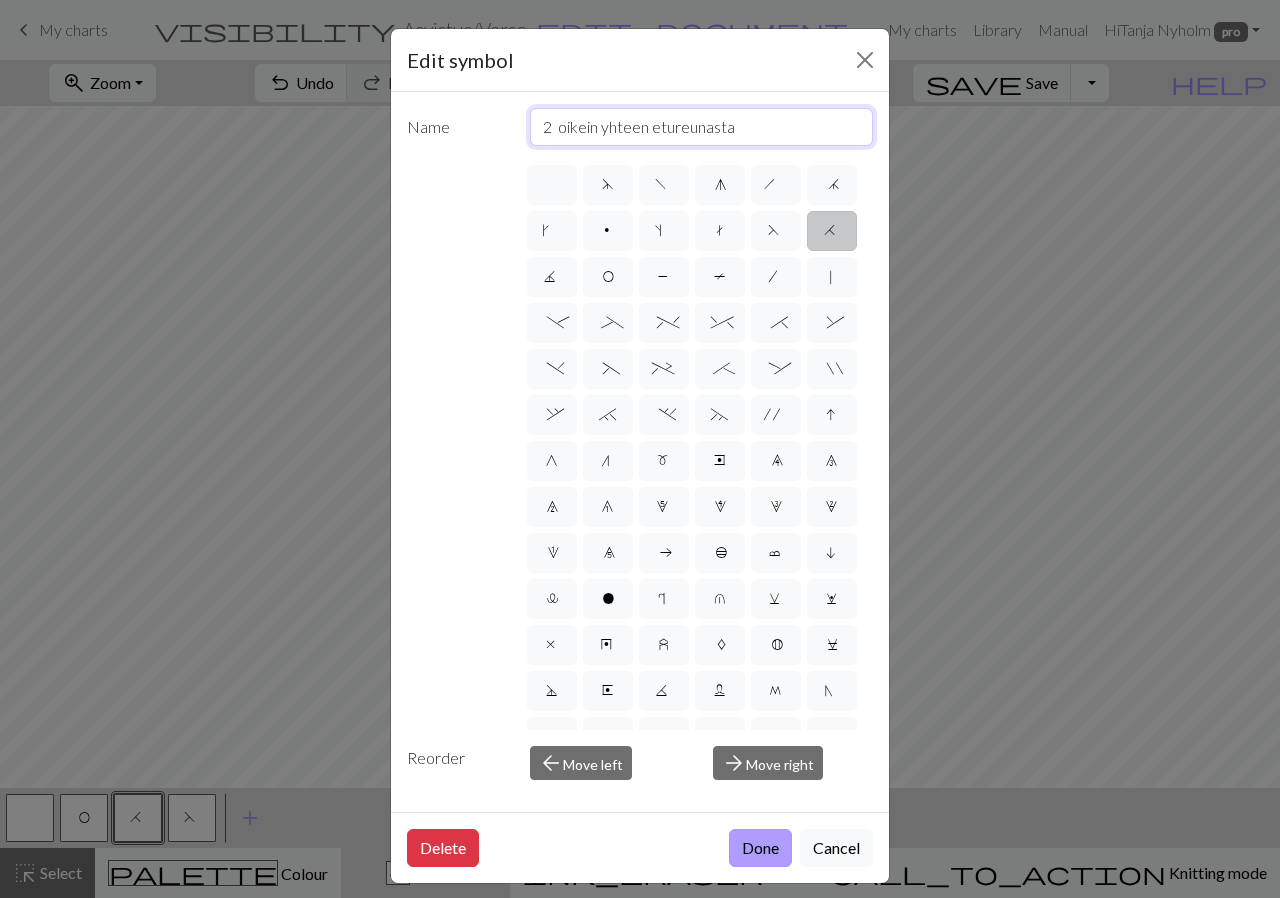 type on "2  oikein yhteen etureunasta" 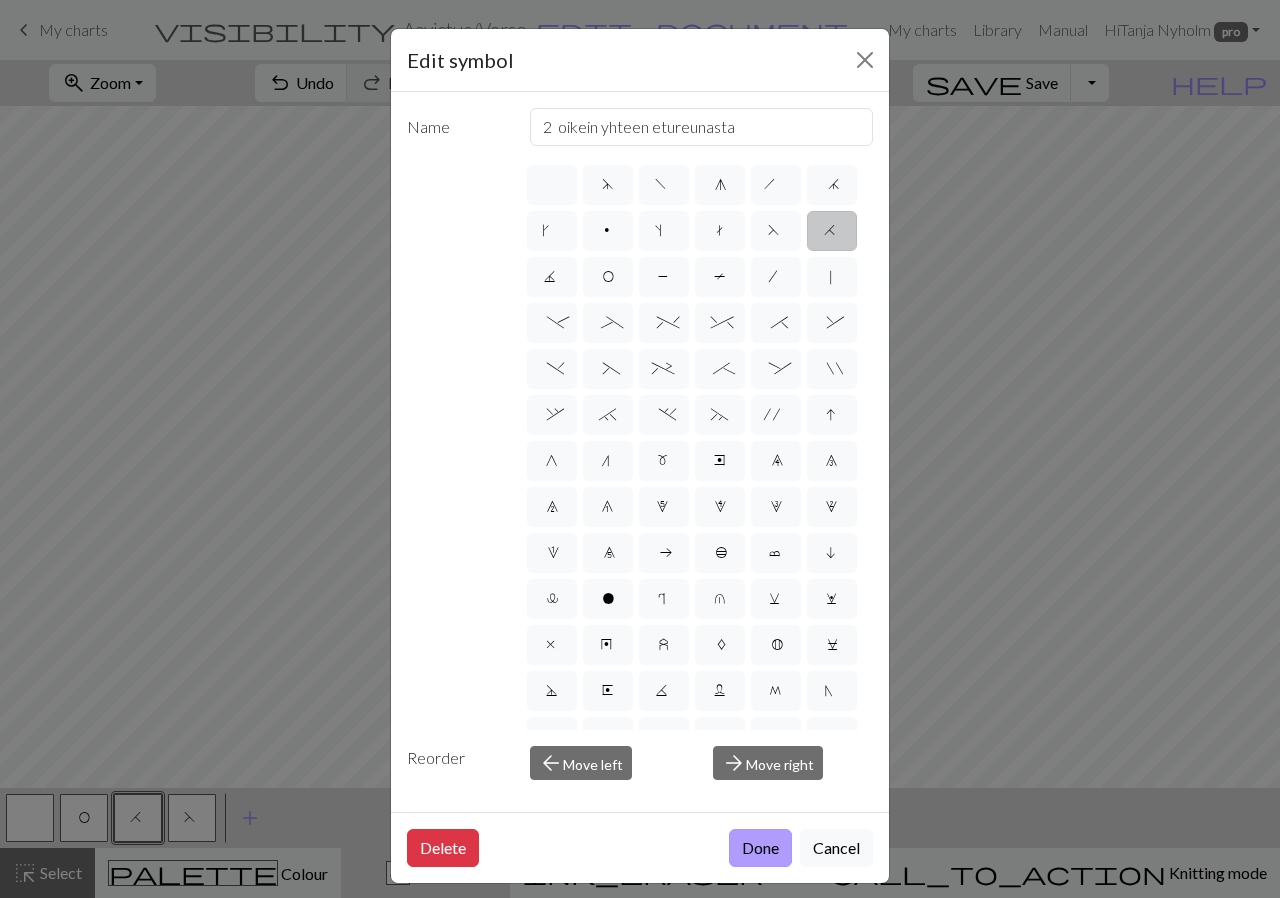 click on "Done" at bounding box center (760, 848) 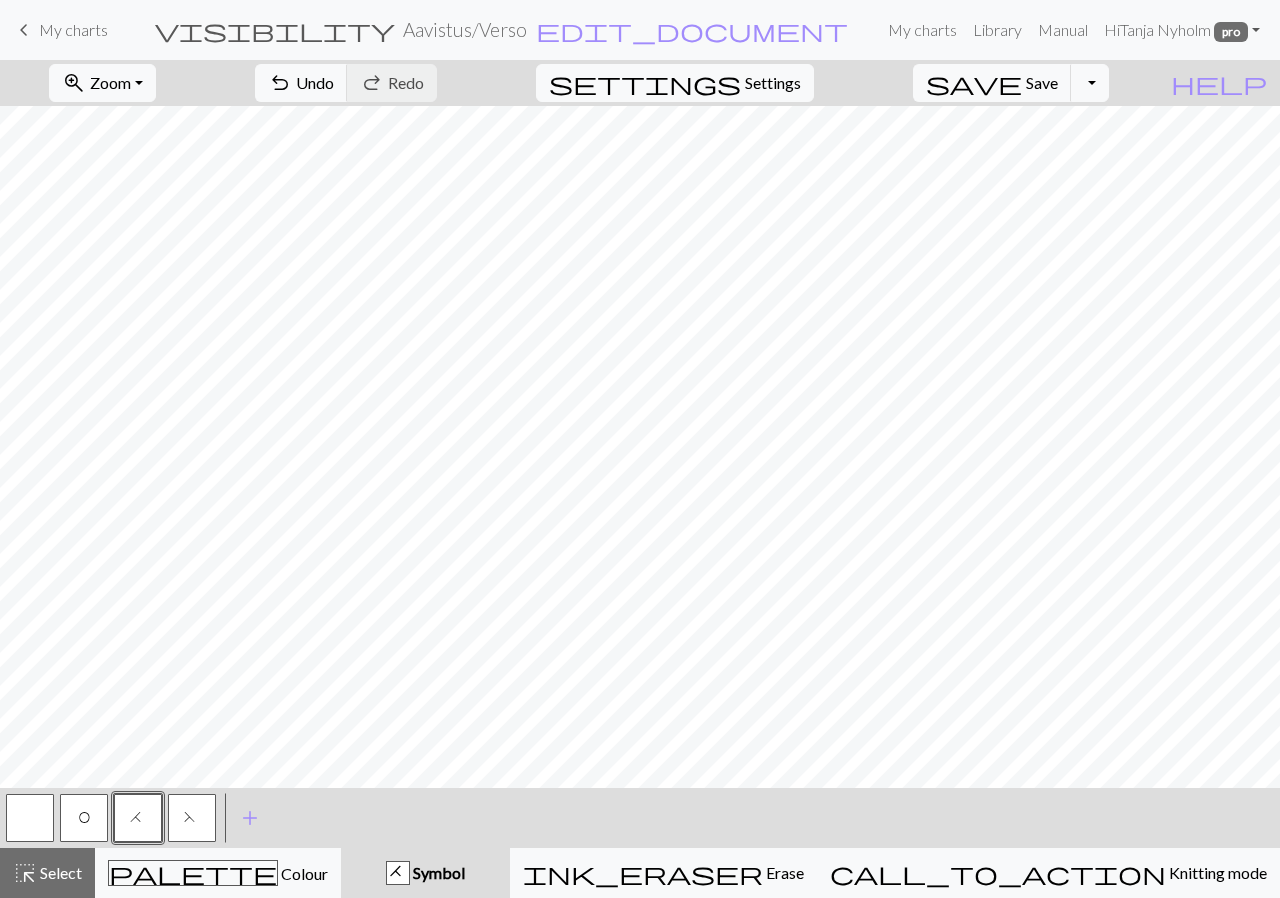 click on "F" at bounding box center [192, 818] 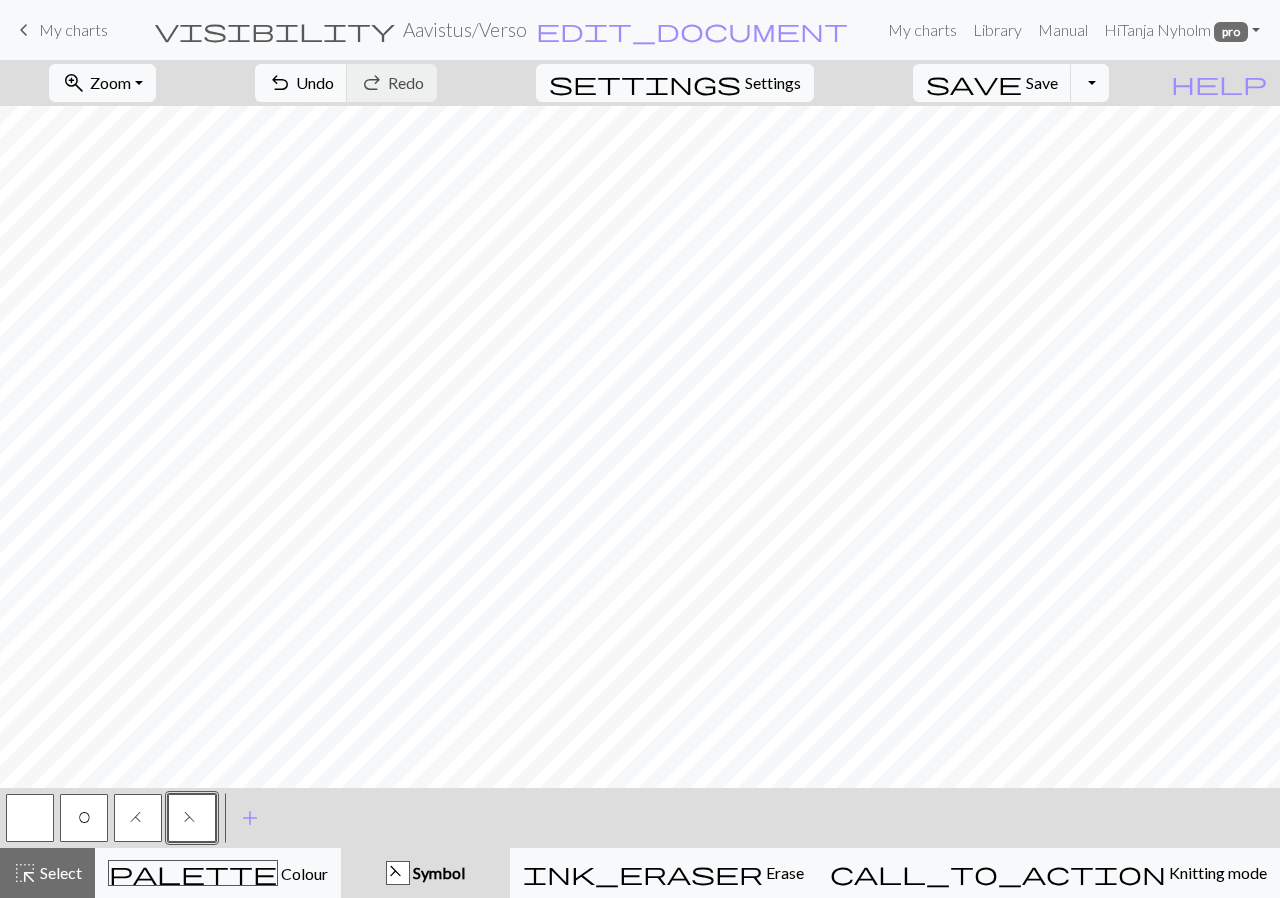 click on "F" at bounding box center [192, 820] 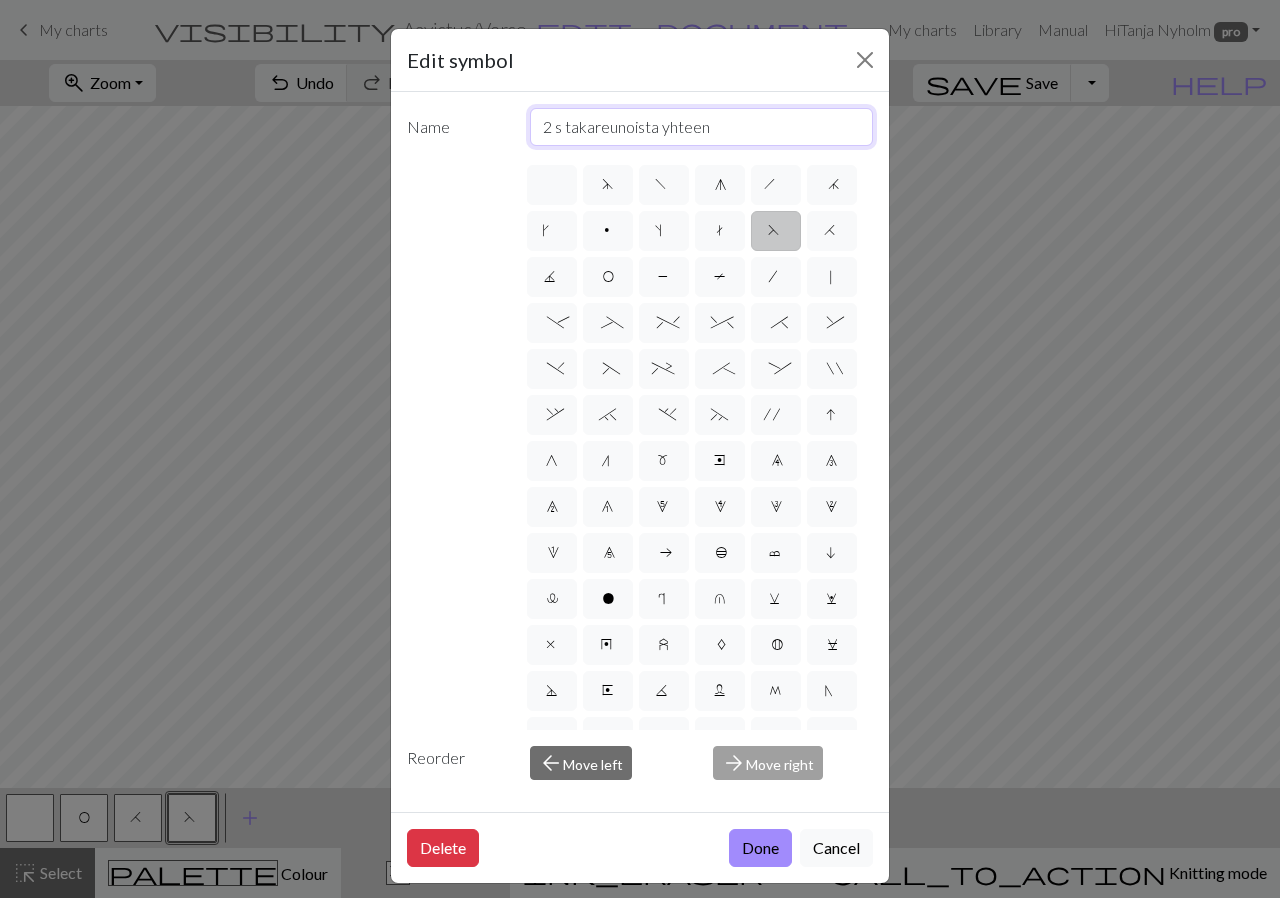 click on "2 s takareunoista yhteen" at bounding box center (702, 127) 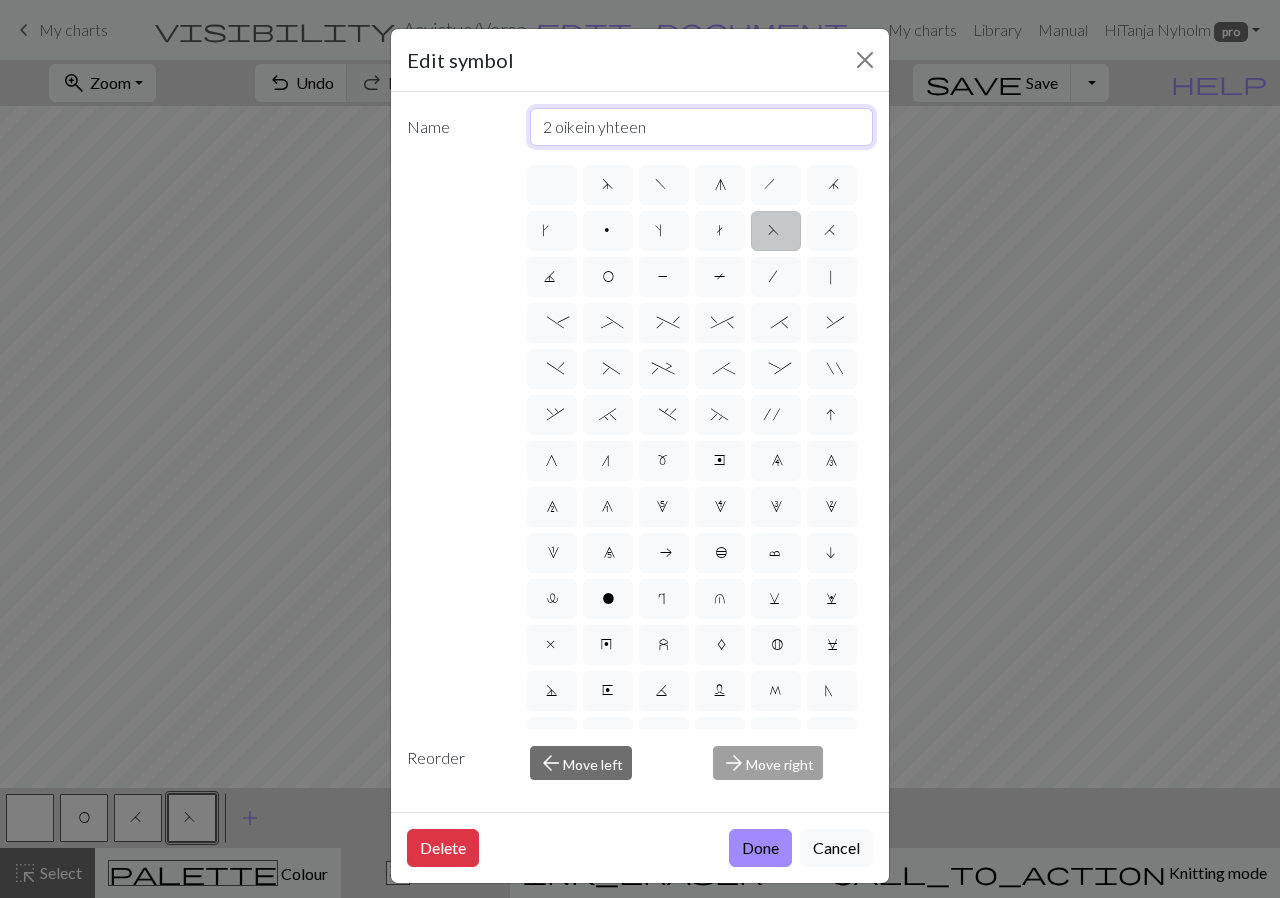 click on "2 oikein yhteen" at bounding box center (702, 127) 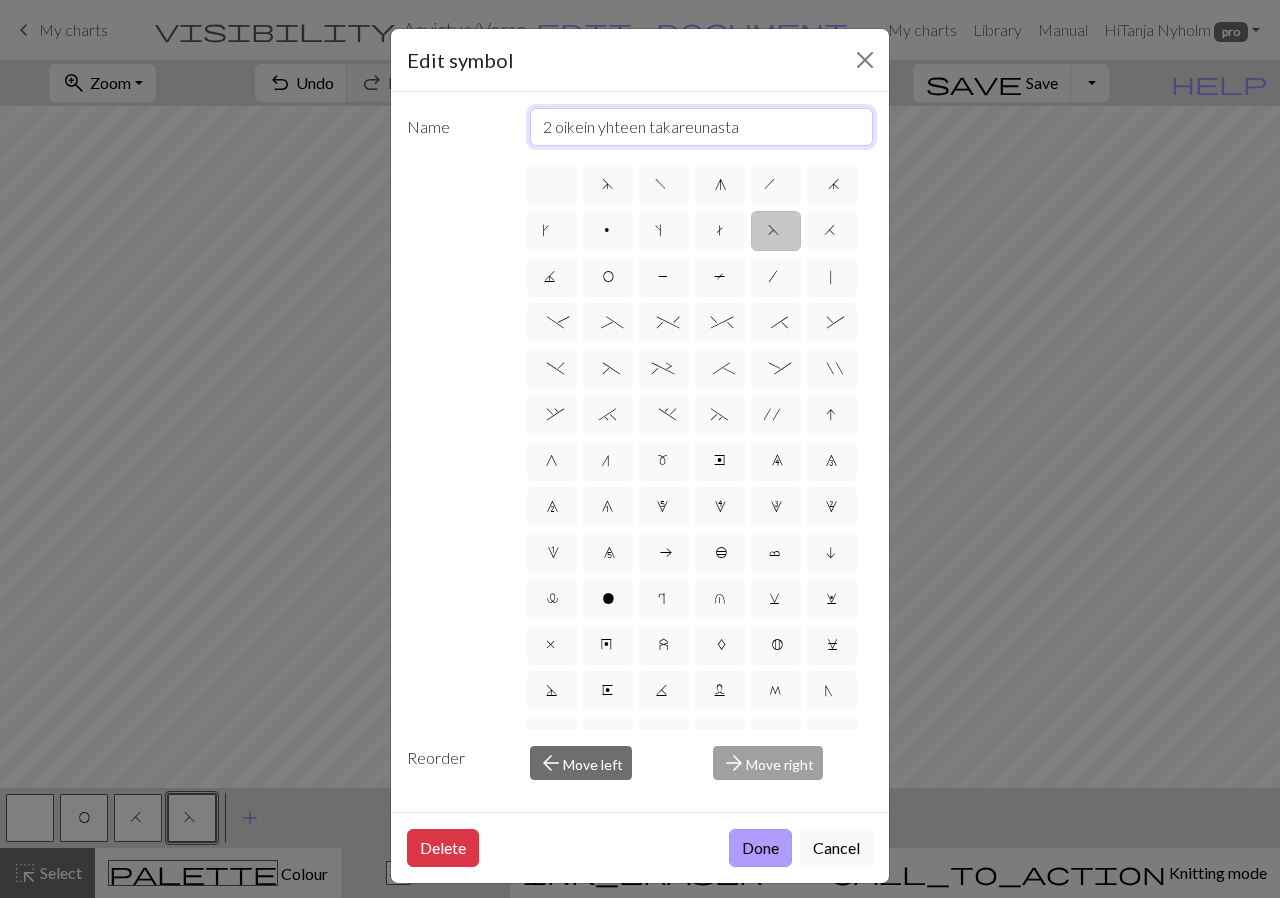 type on "2 oikein yhteen takareunasta" 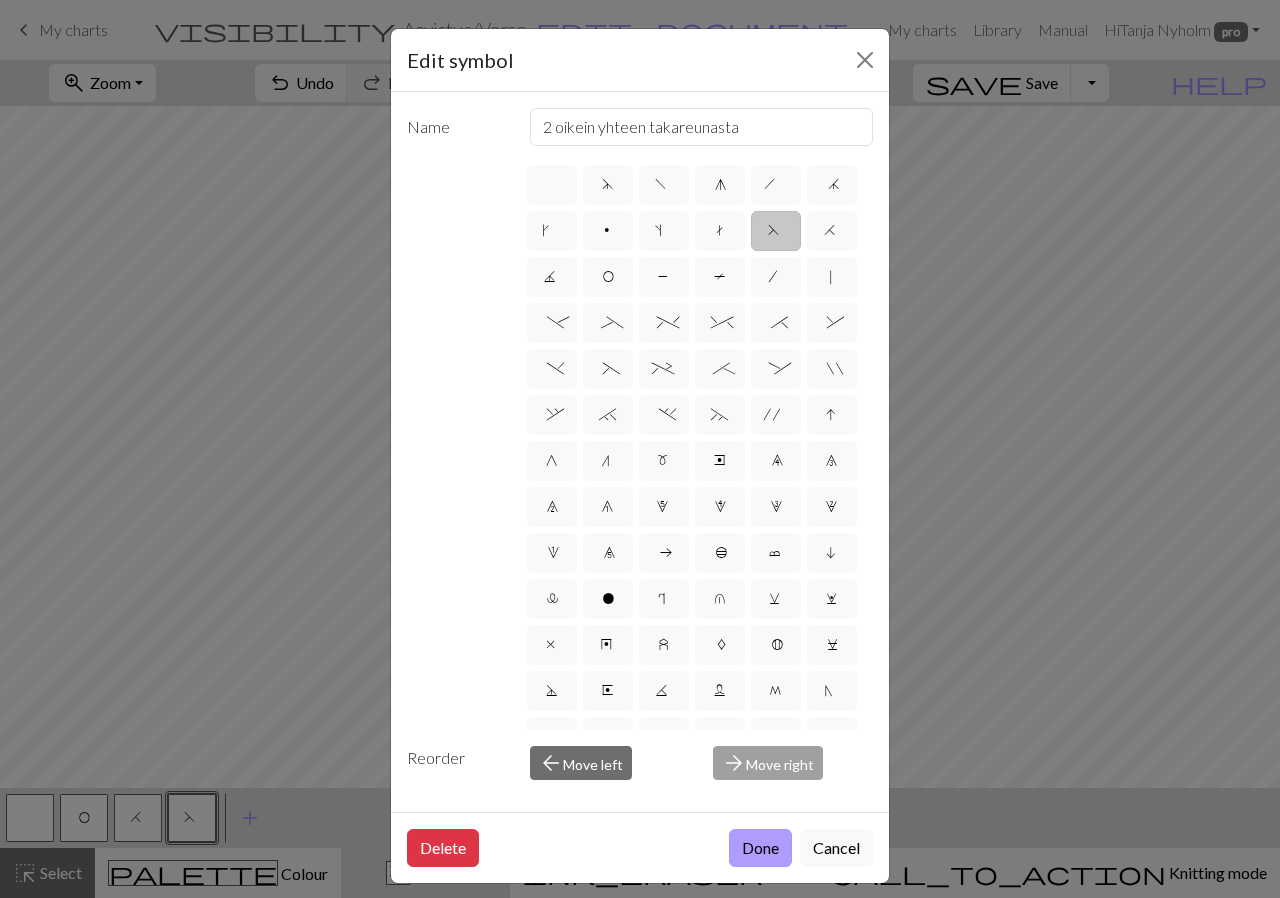 click on "Done" at bounding box center [760, 848] 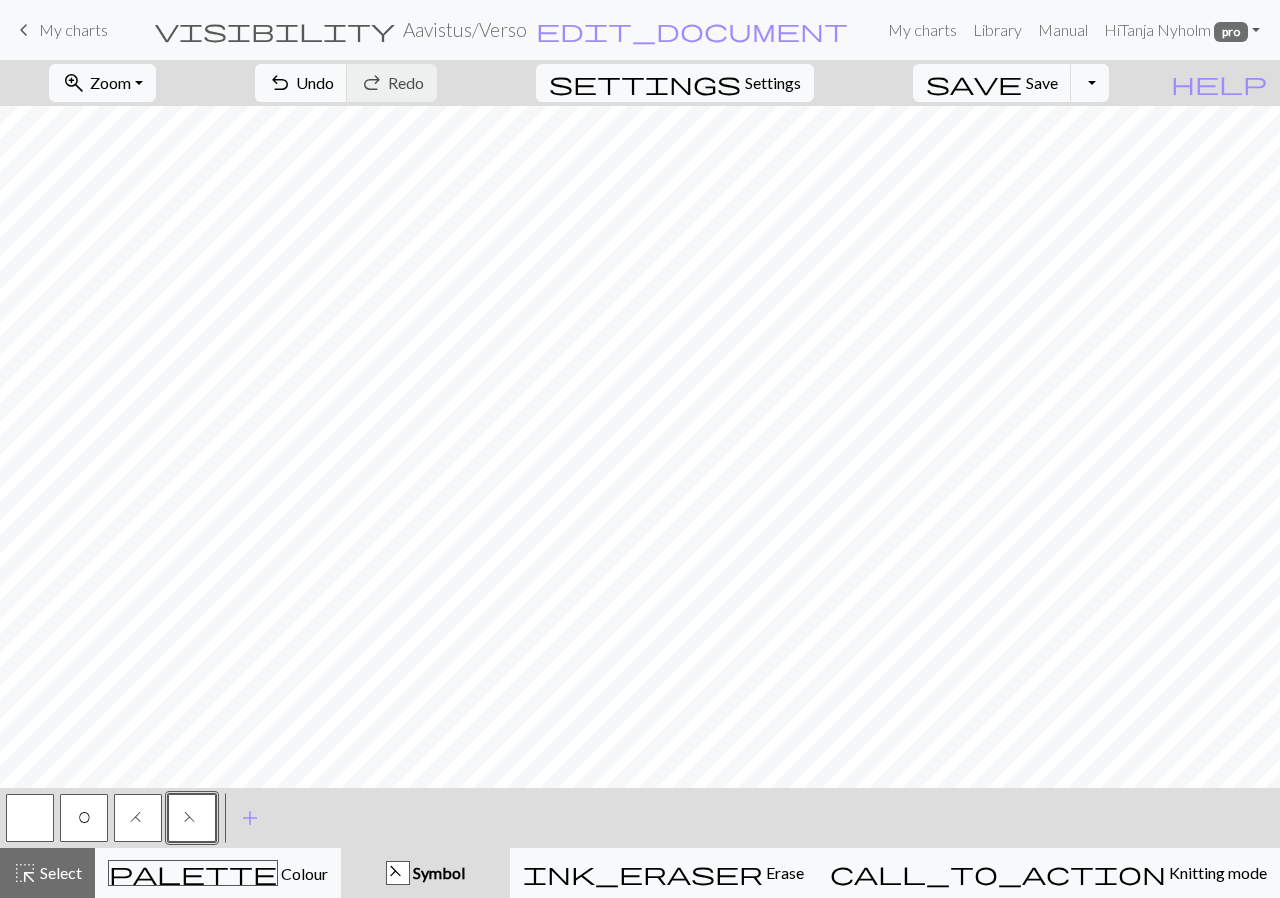 click on "H" at bounding box center [138, 818] 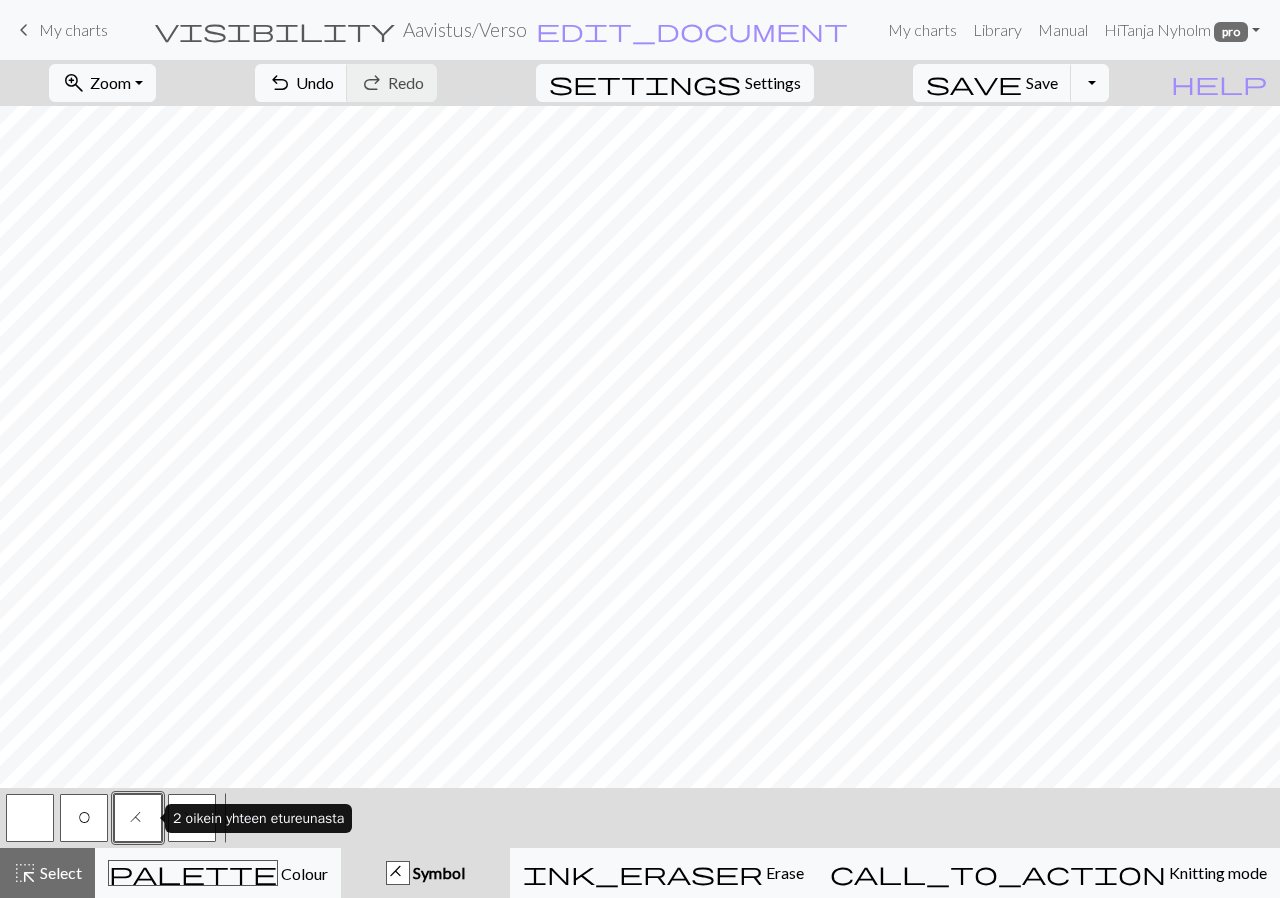 click on "H" at bounding box center (138, 818) 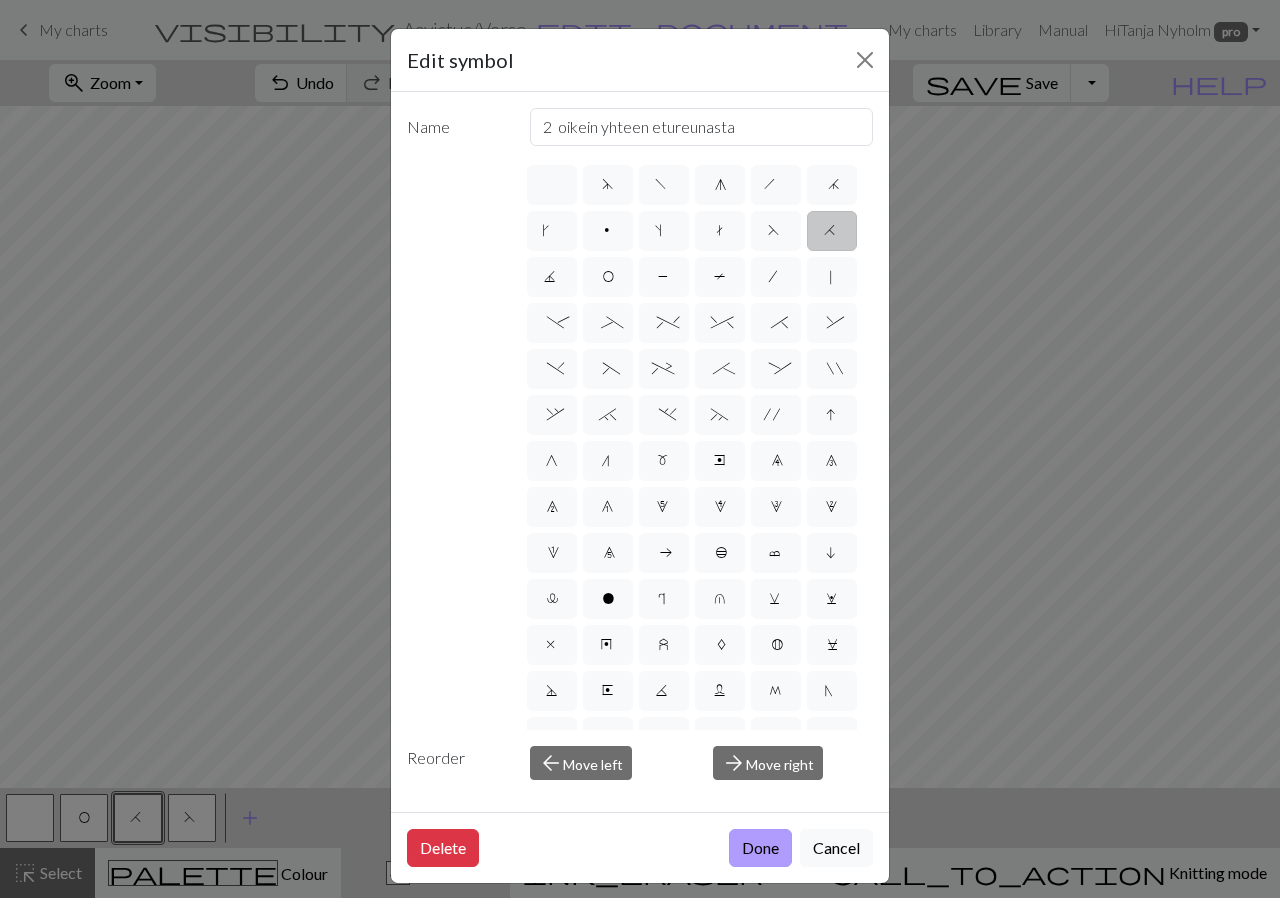 click on "Done" at bounding box center [760, 848] 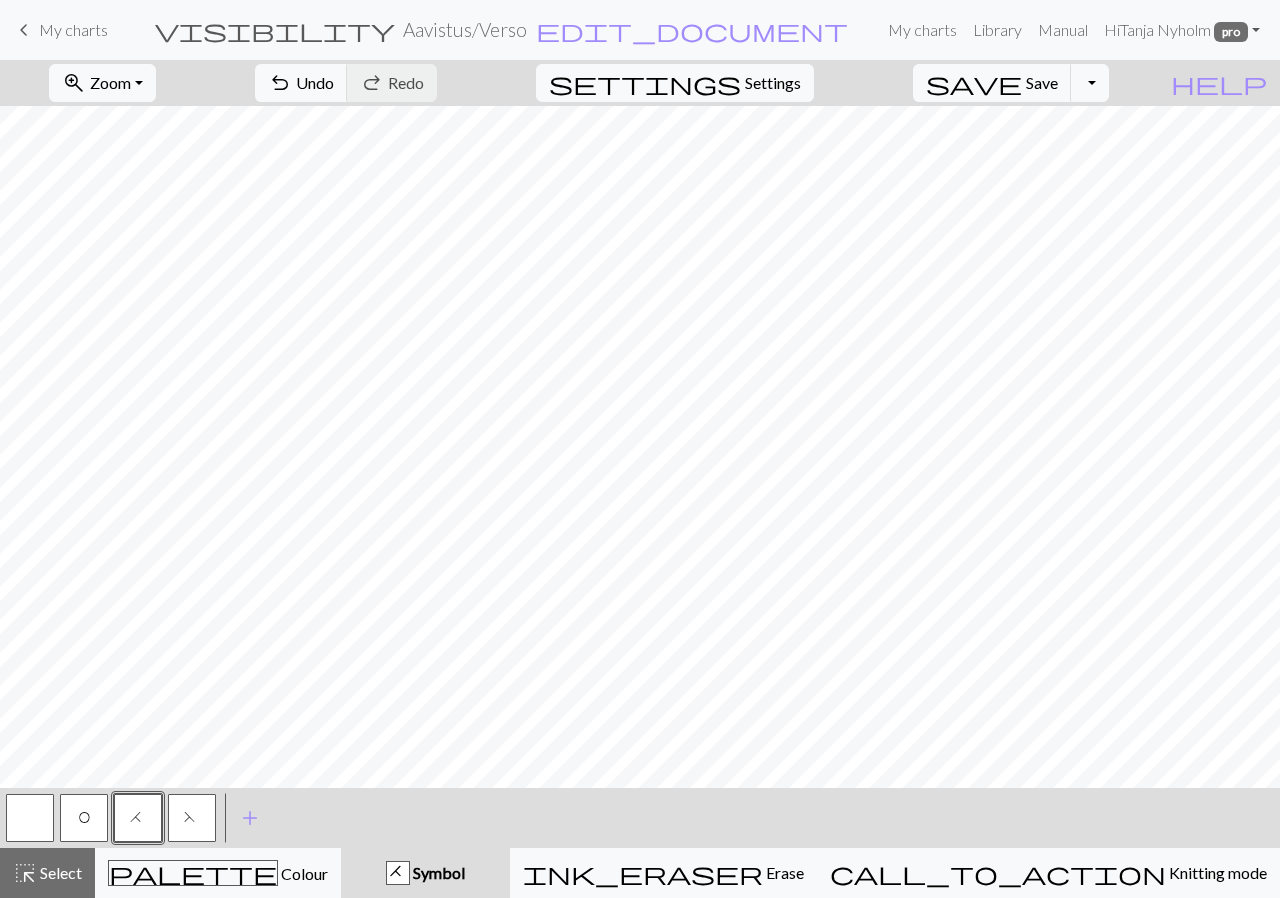 click on "F" at bounding box center (192, 818) 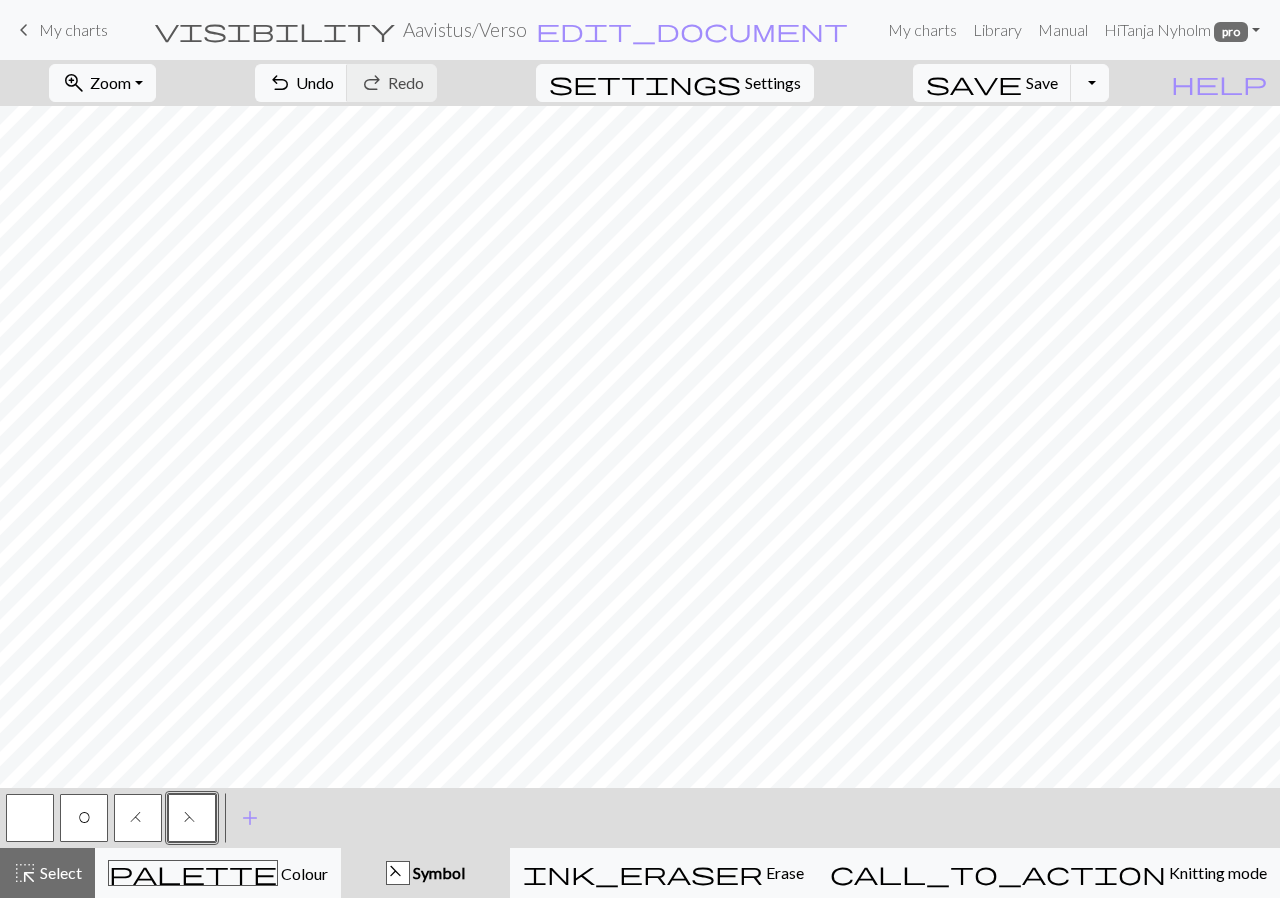 click on "F" at bounding box center [192, 818] 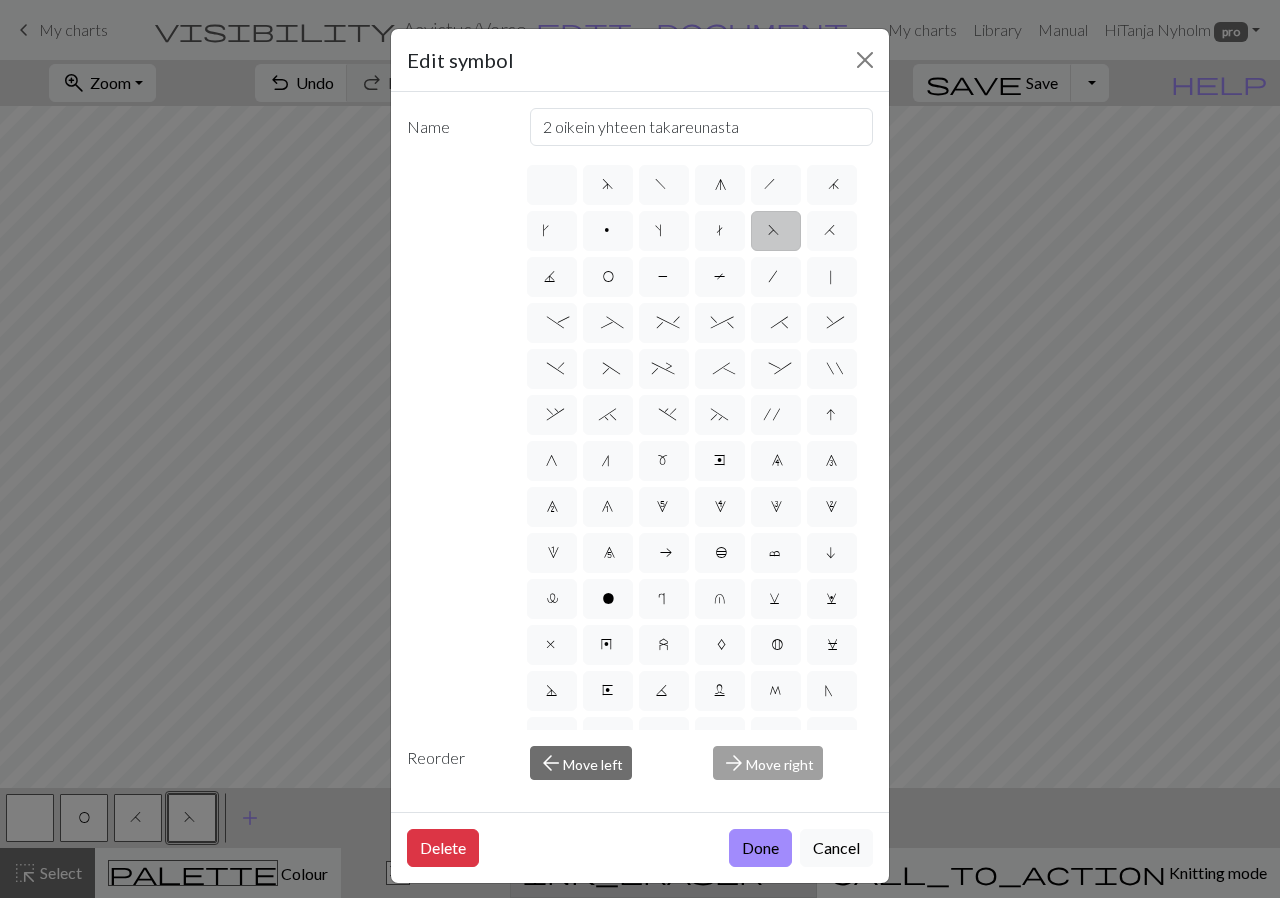 click on "Done" at bounding box center (760, 848) 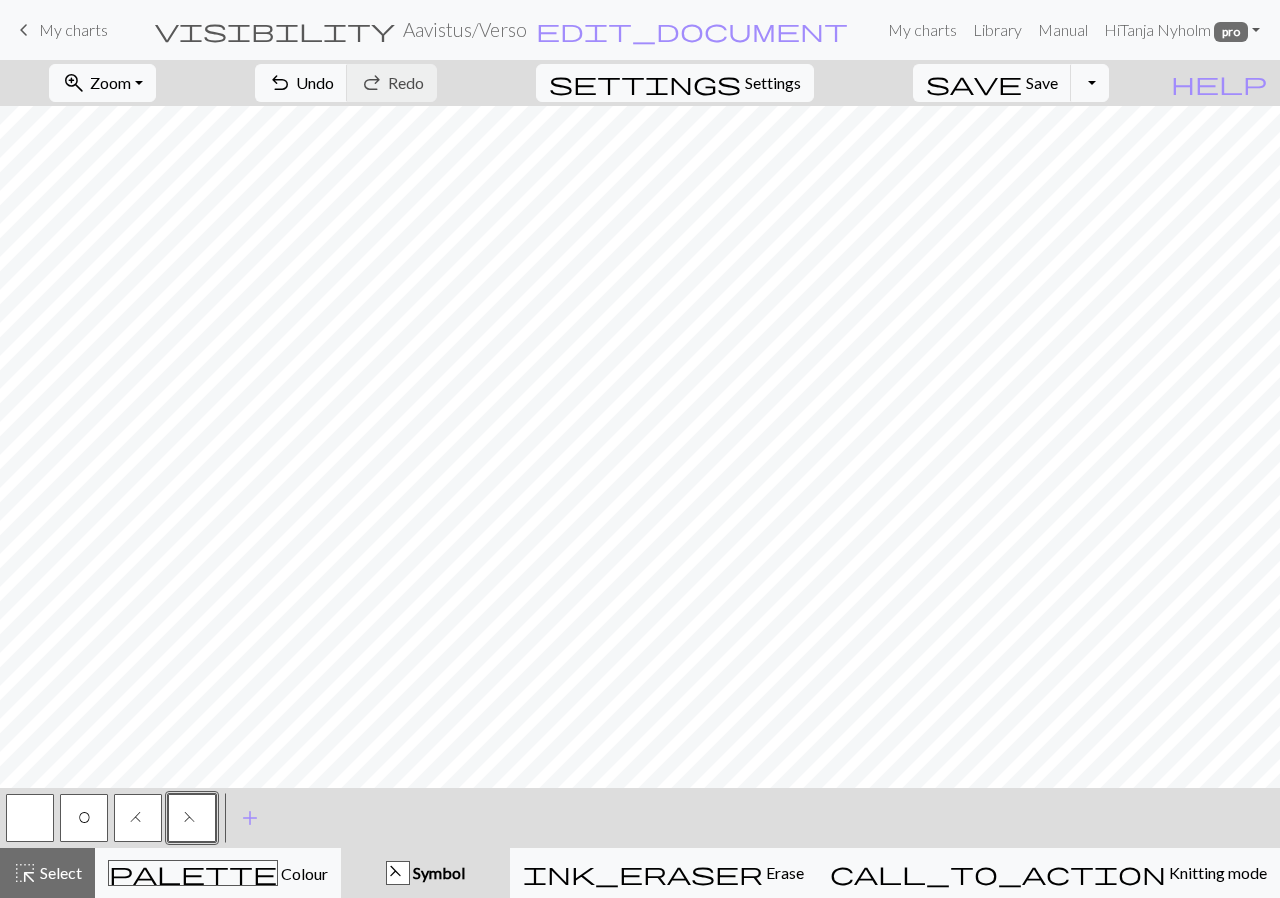 click on "F" at bounding box center [192, 820] 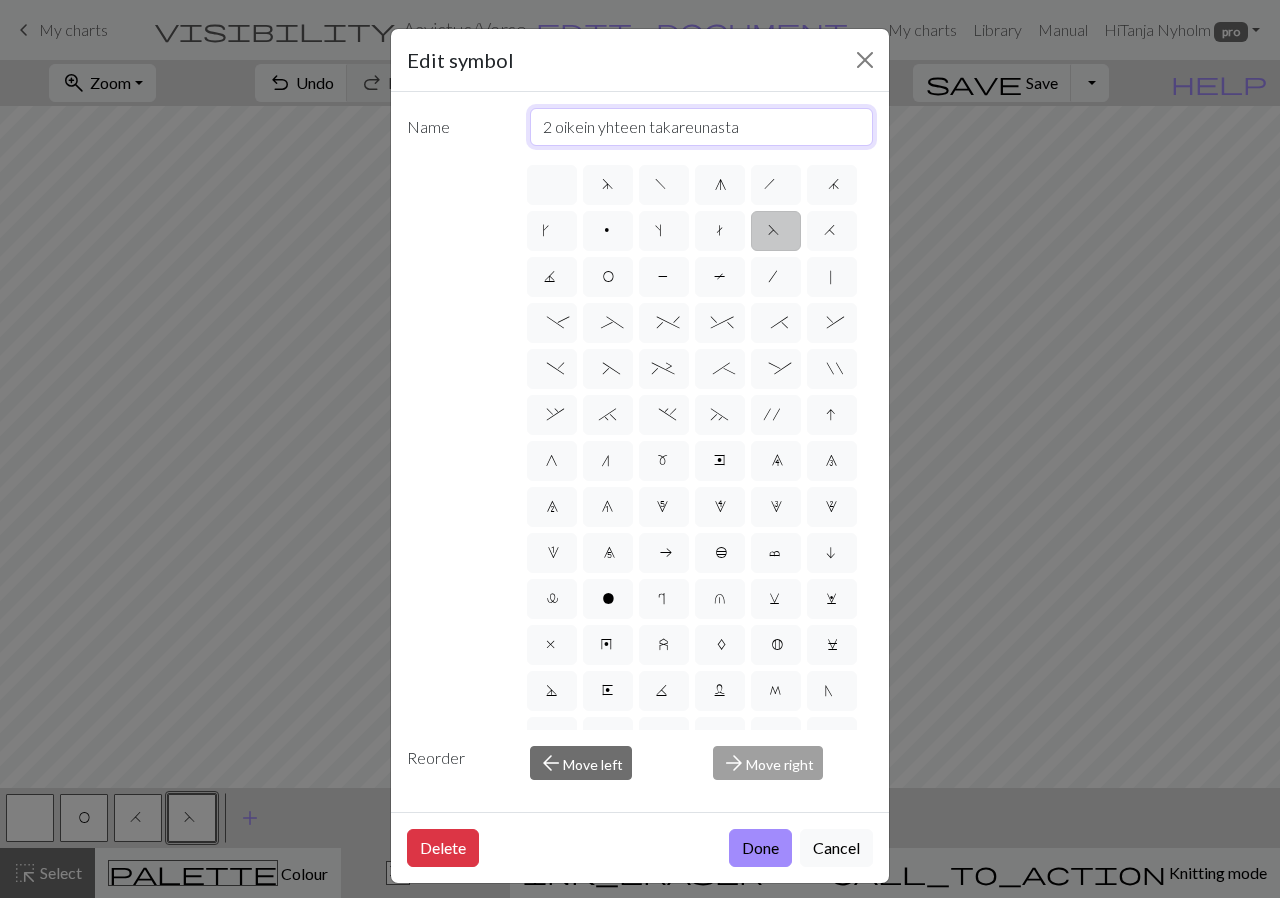 drag, startPoint x: 797, startPoint y: 134, endPoint x: 785, endPoint y: 140, distance: 13.416408 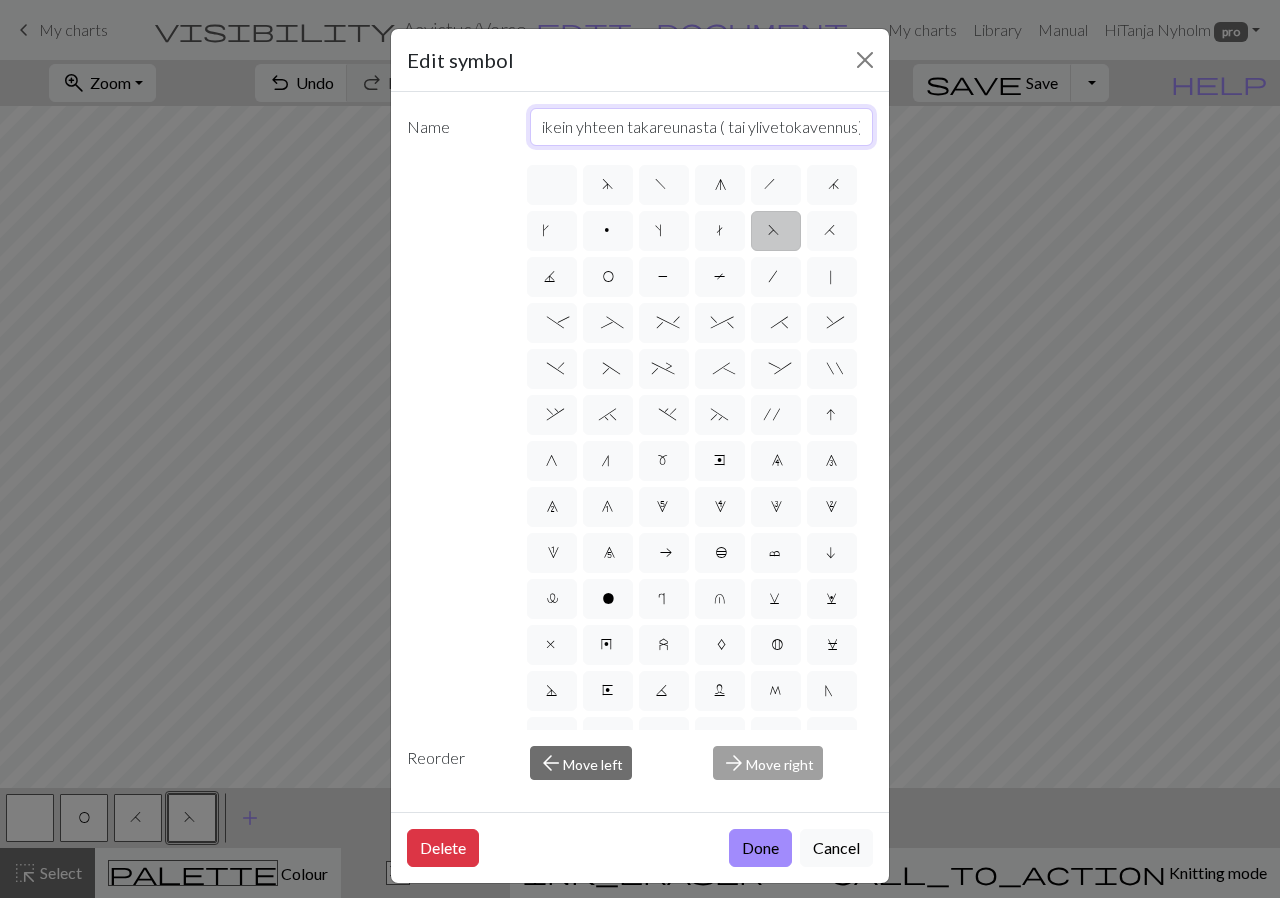 scroll, scrollTop: 0, scrollLeft: 27, axis: horizontal 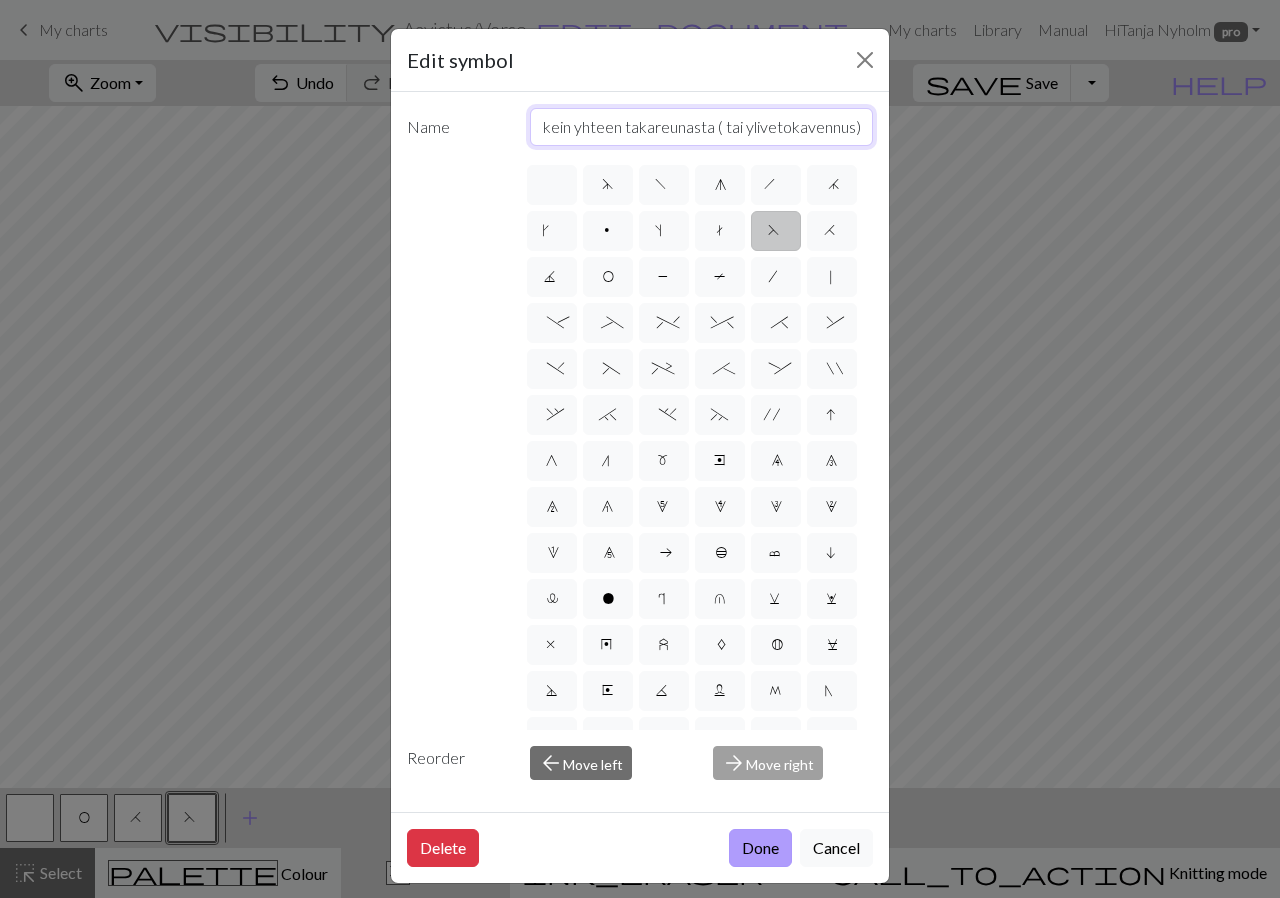 type on "2 oikein yhteen takareunasta ( tai ylivetokavennus)" 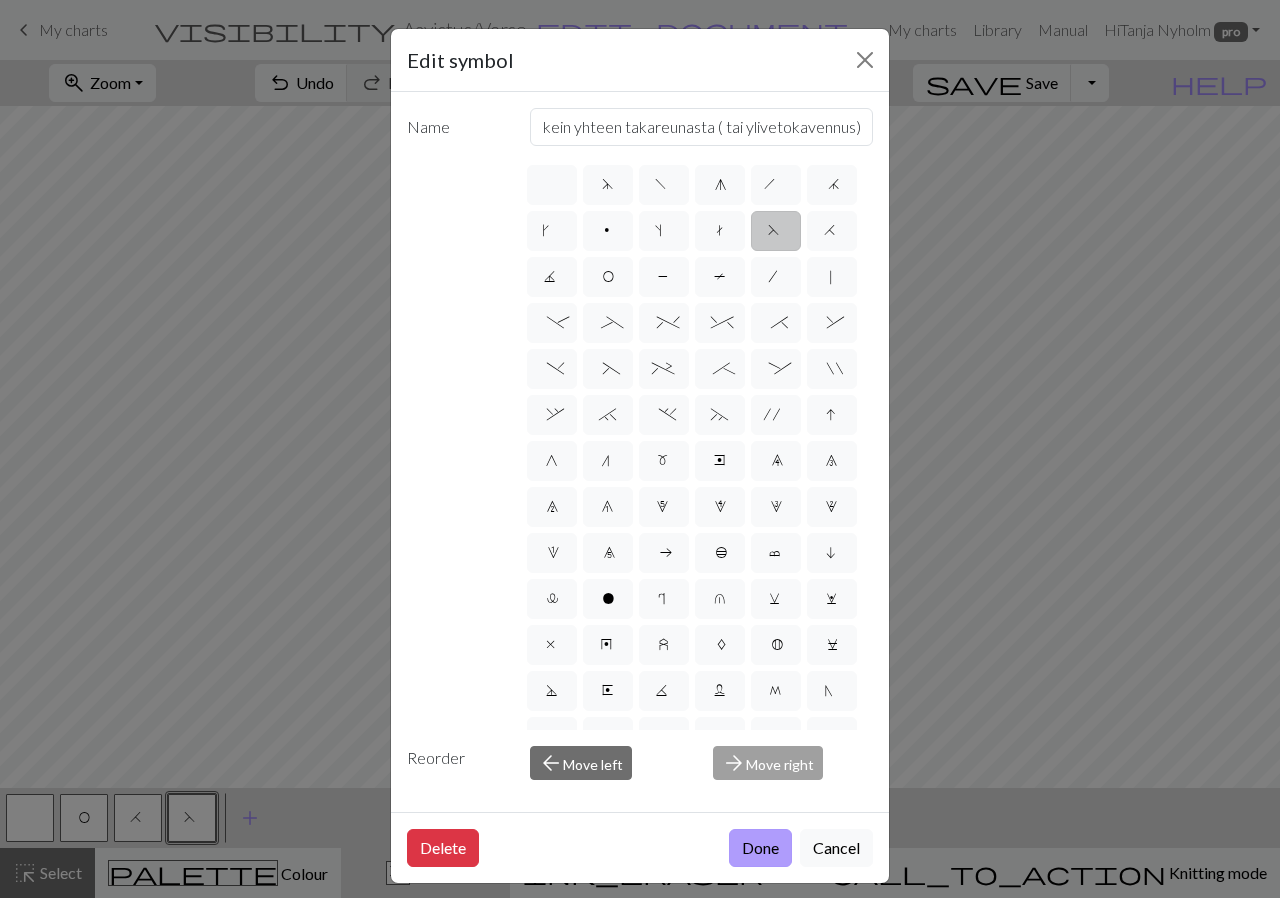 click on "Done" at bounding box center (760, 848) 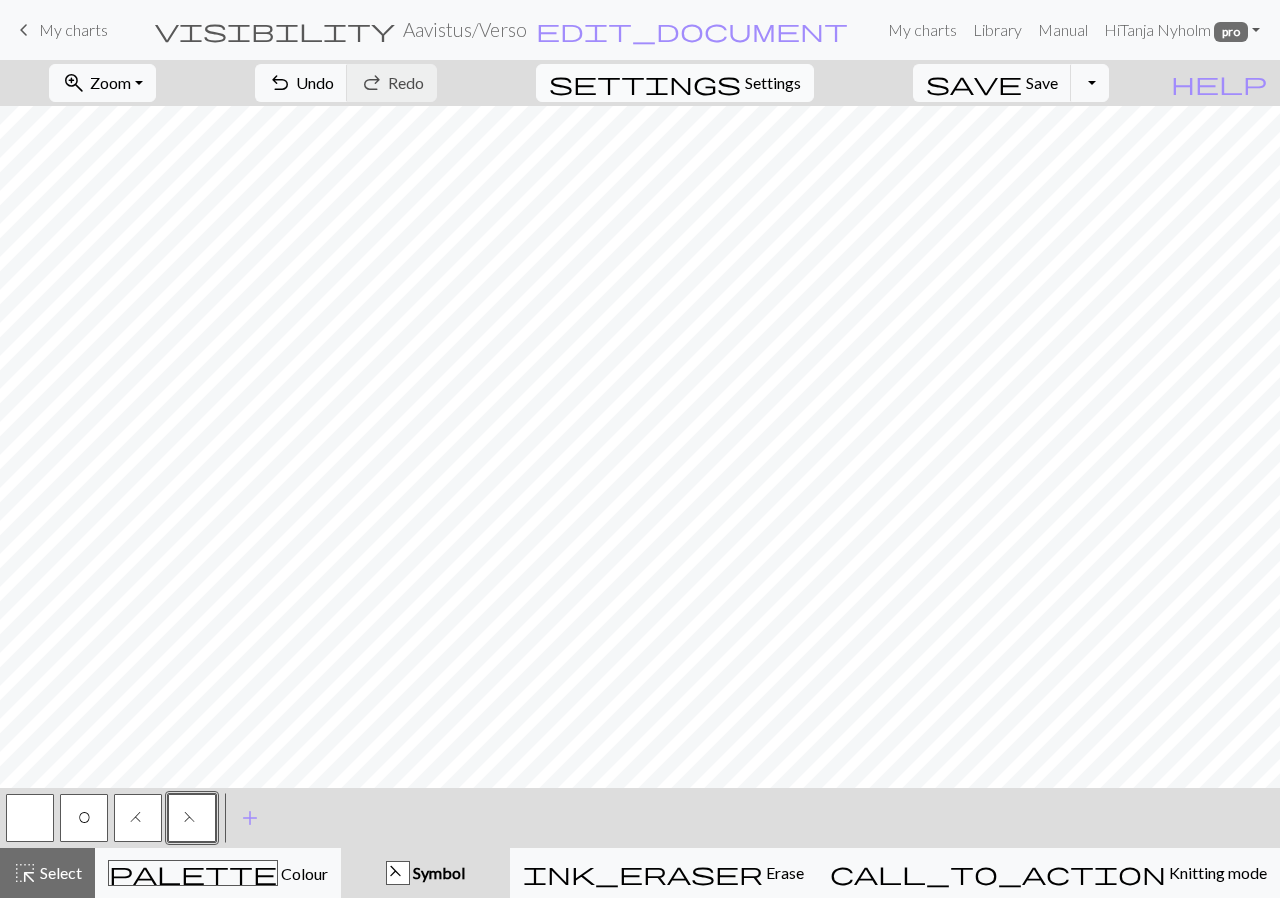 click on "Settings" at bounding box center (773, 83) 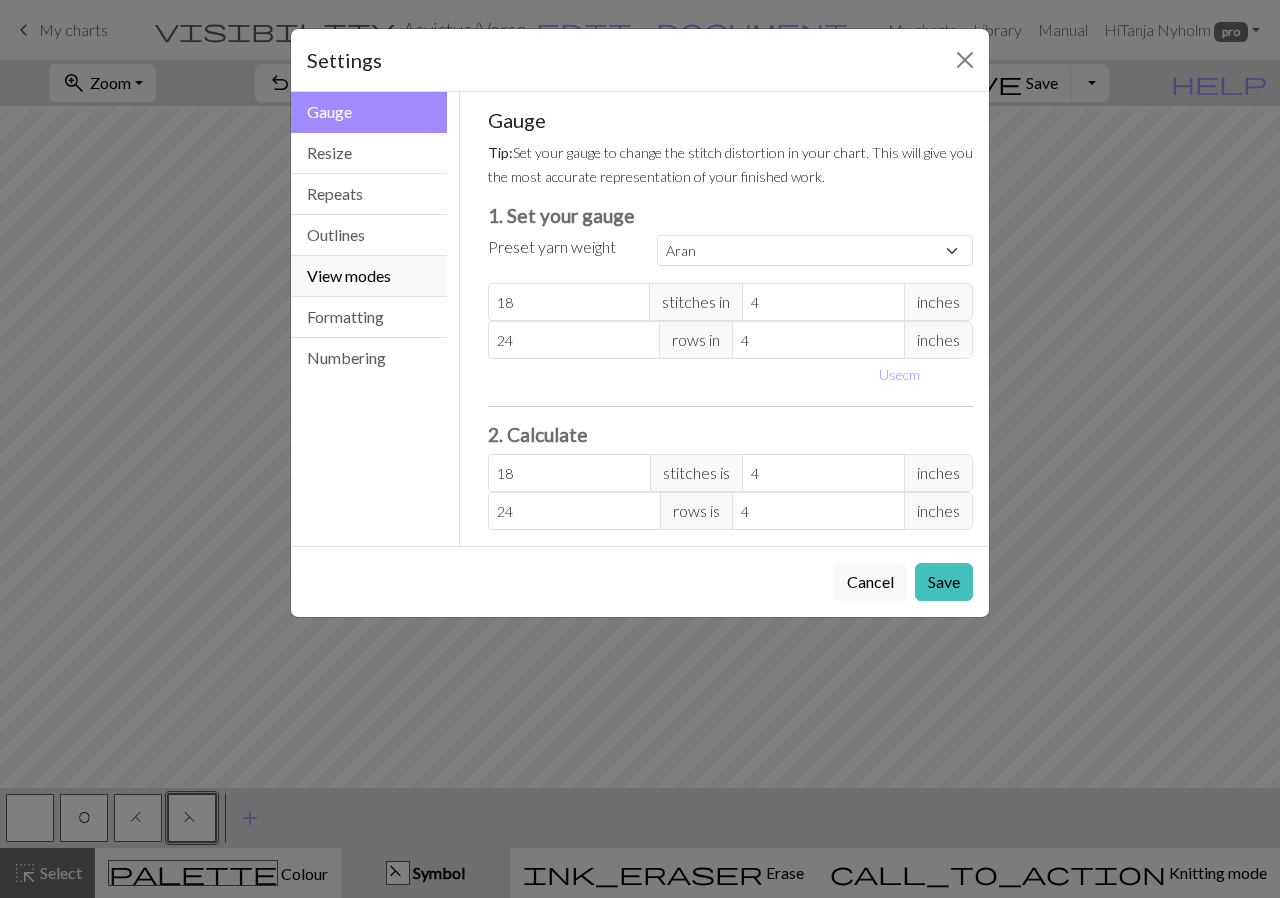 click on "View modes" at bounding box center (369, 276) 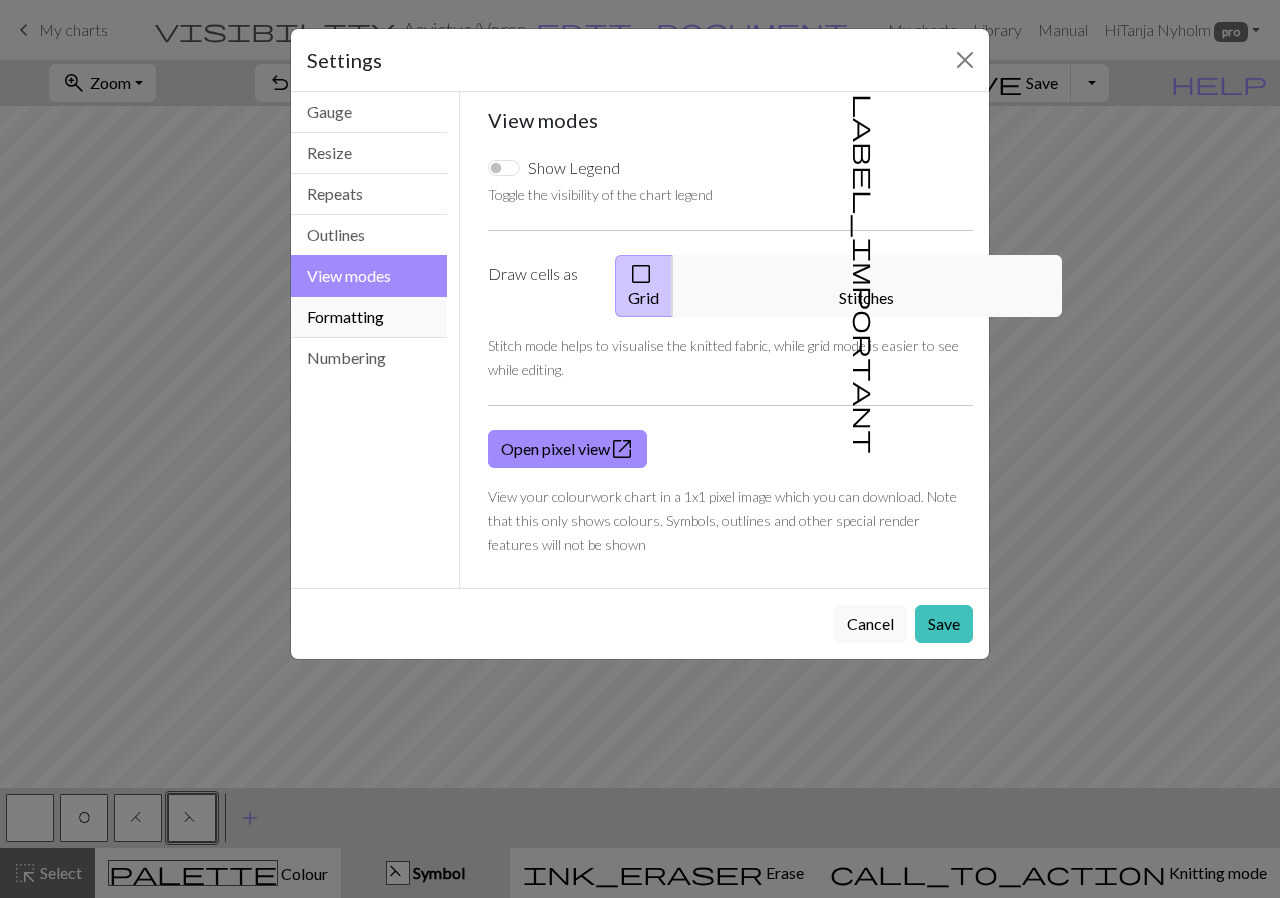 click on "Formatting" at bounding box center [369, 317] 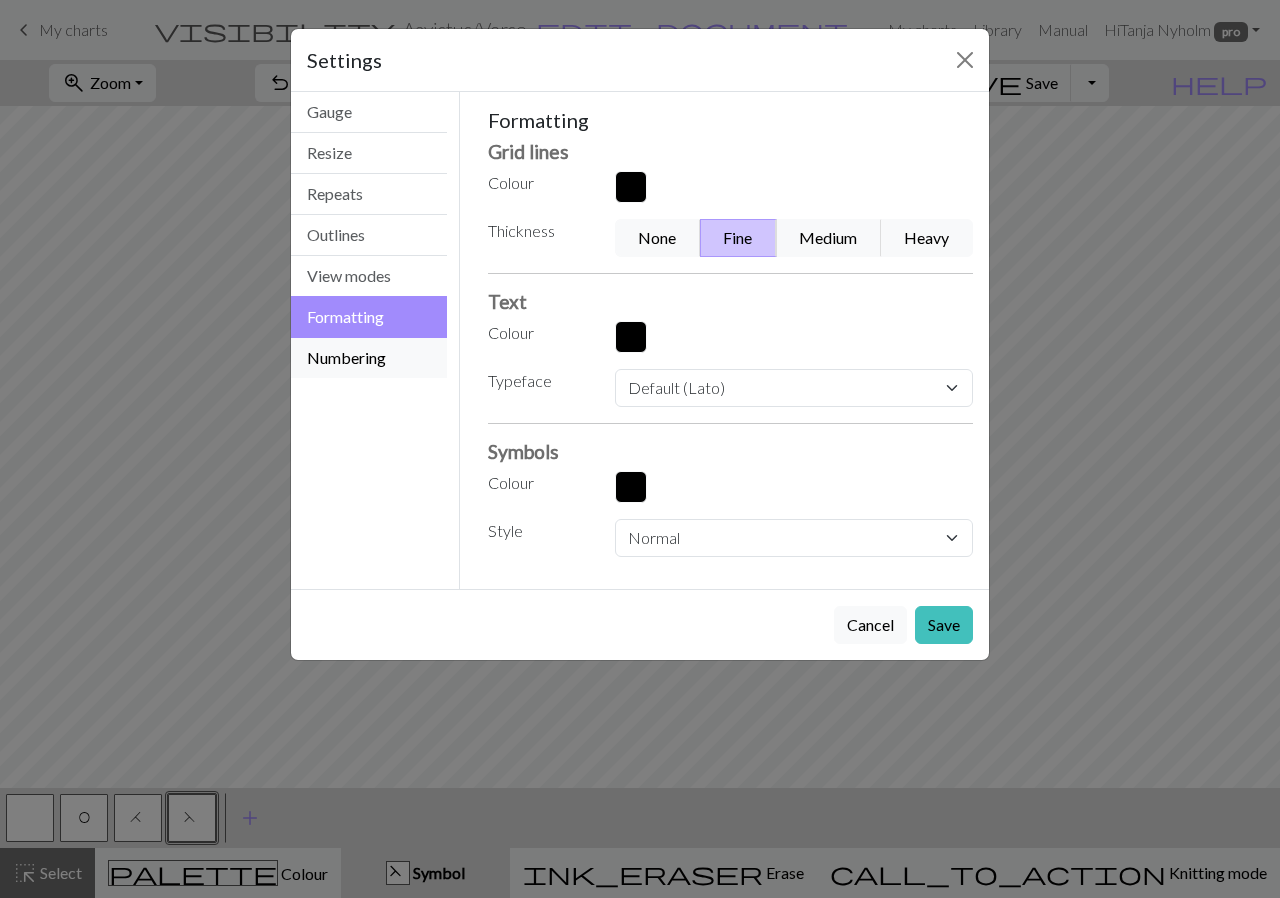 click on "Numbering" at bounding box center (369, 358) 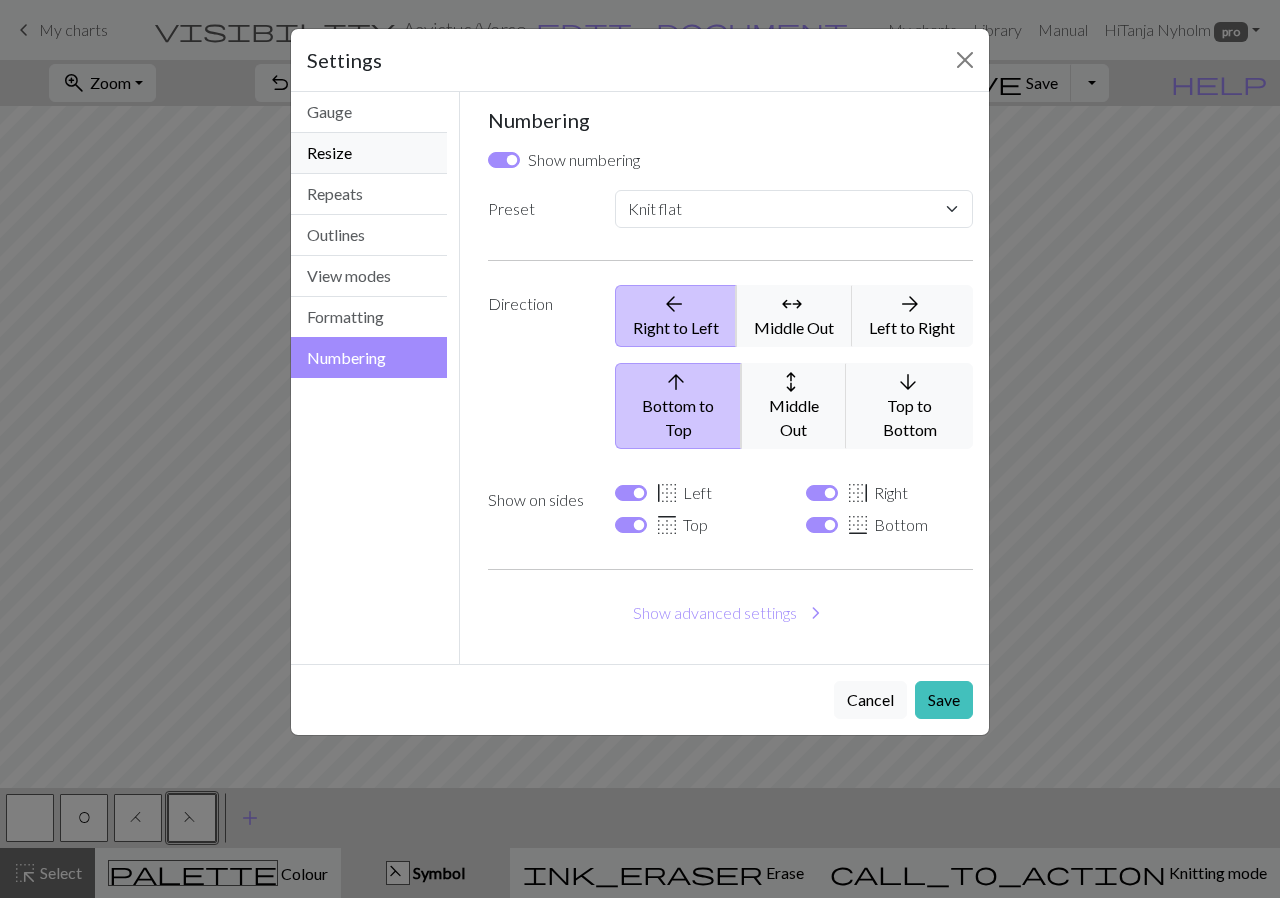 click on "Resize" at bounding box center [369, 153] 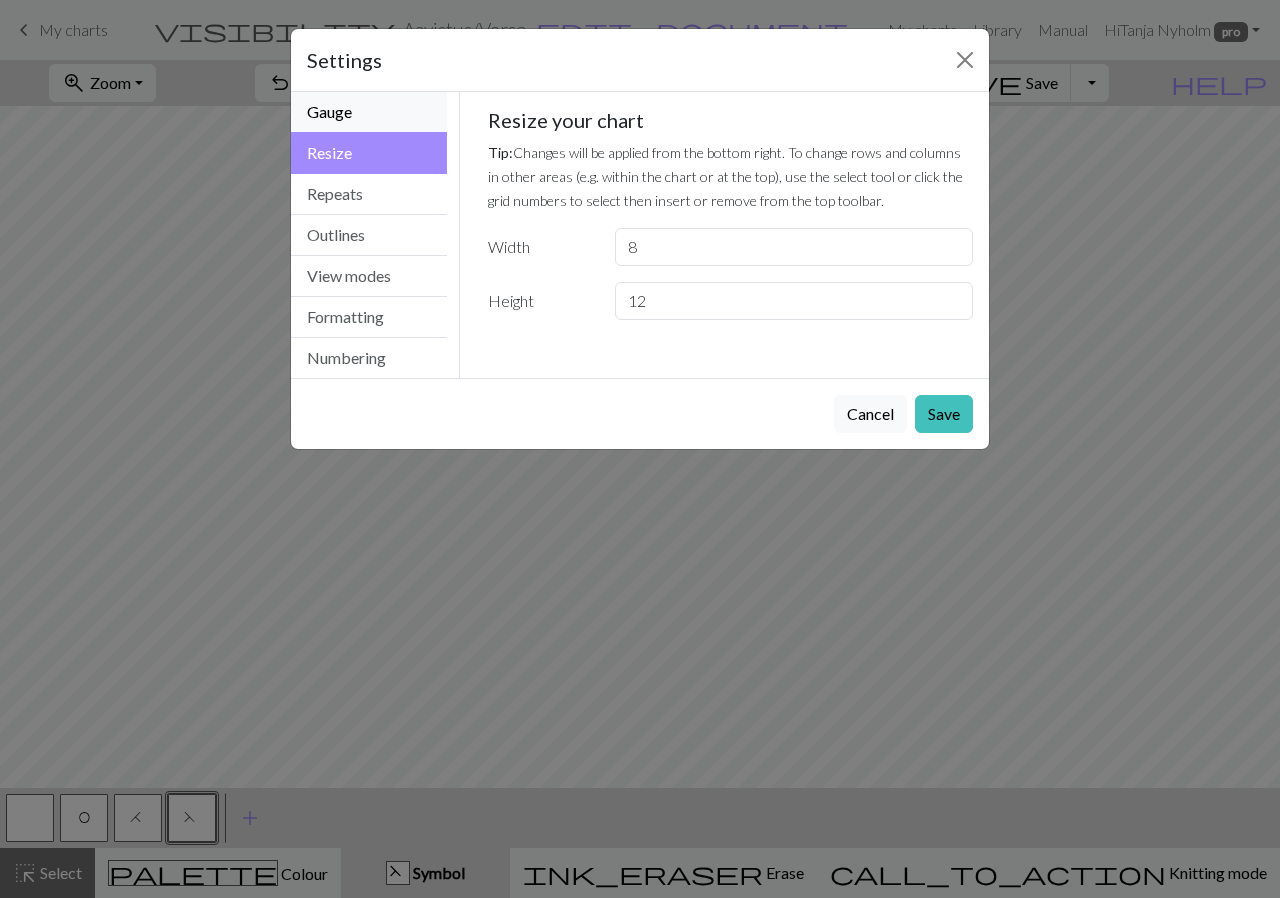 click on "Gauge" at bounding box center [369, 112] 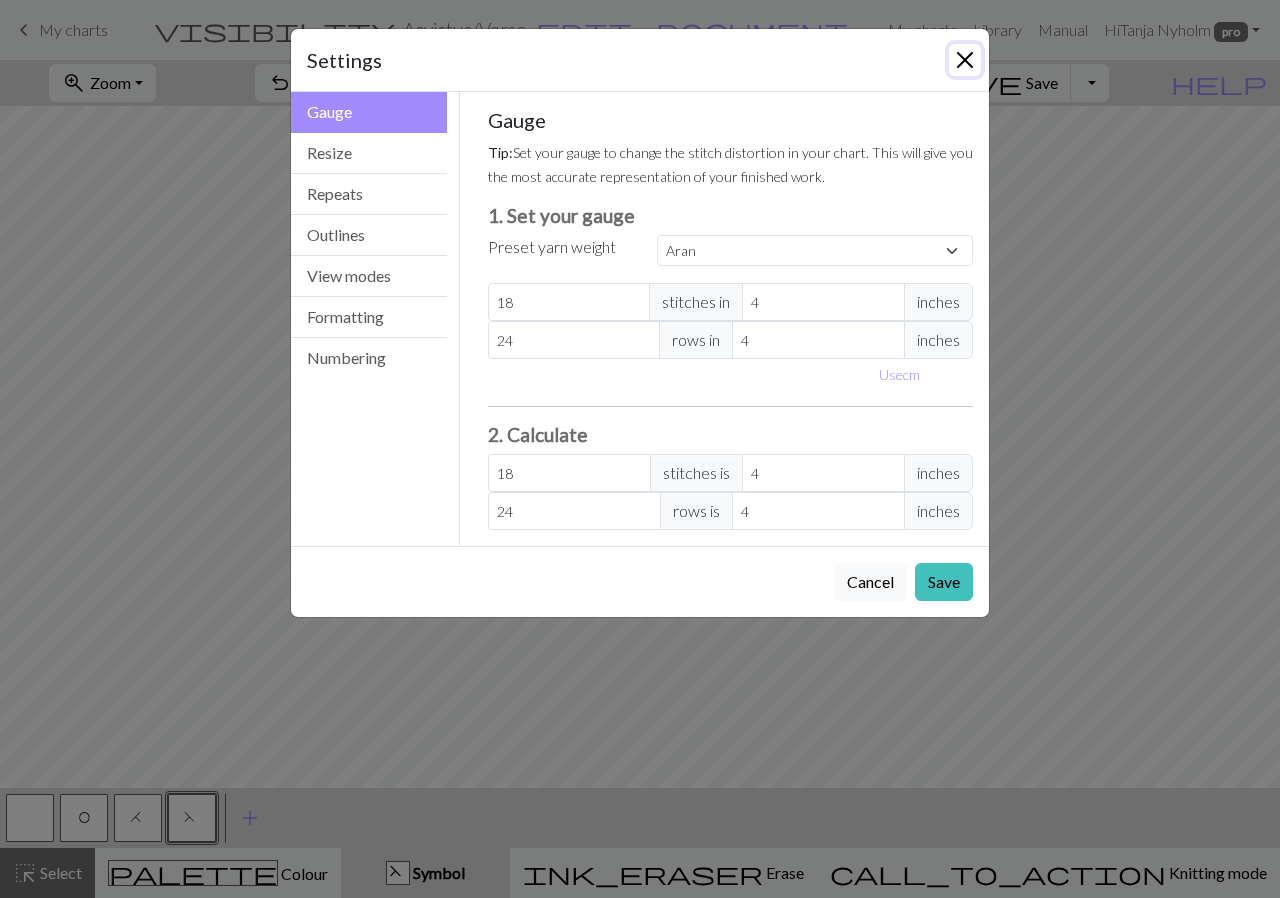 click at bounding box center (965, 60) 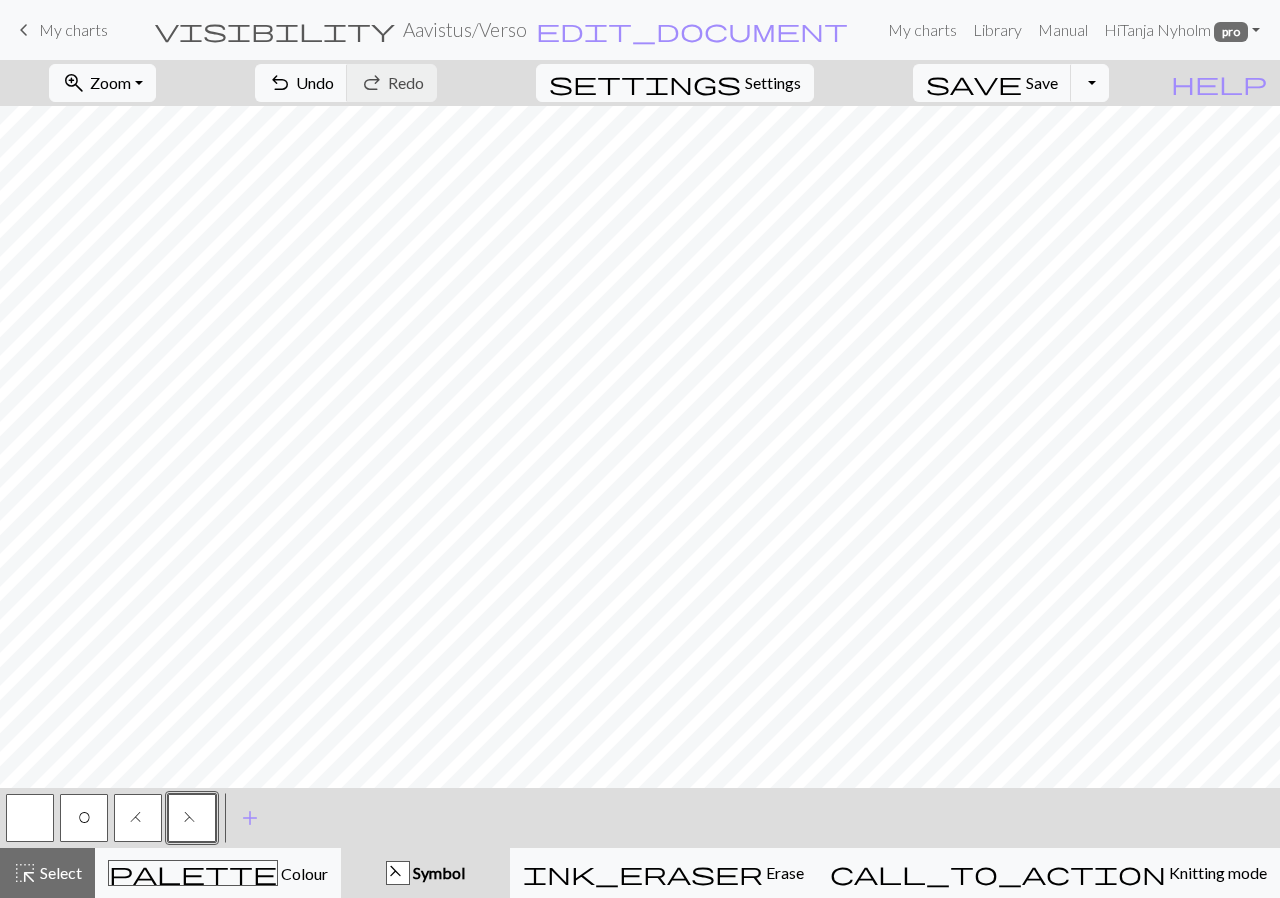 click on "My charts" at bounding box center (73, 29) 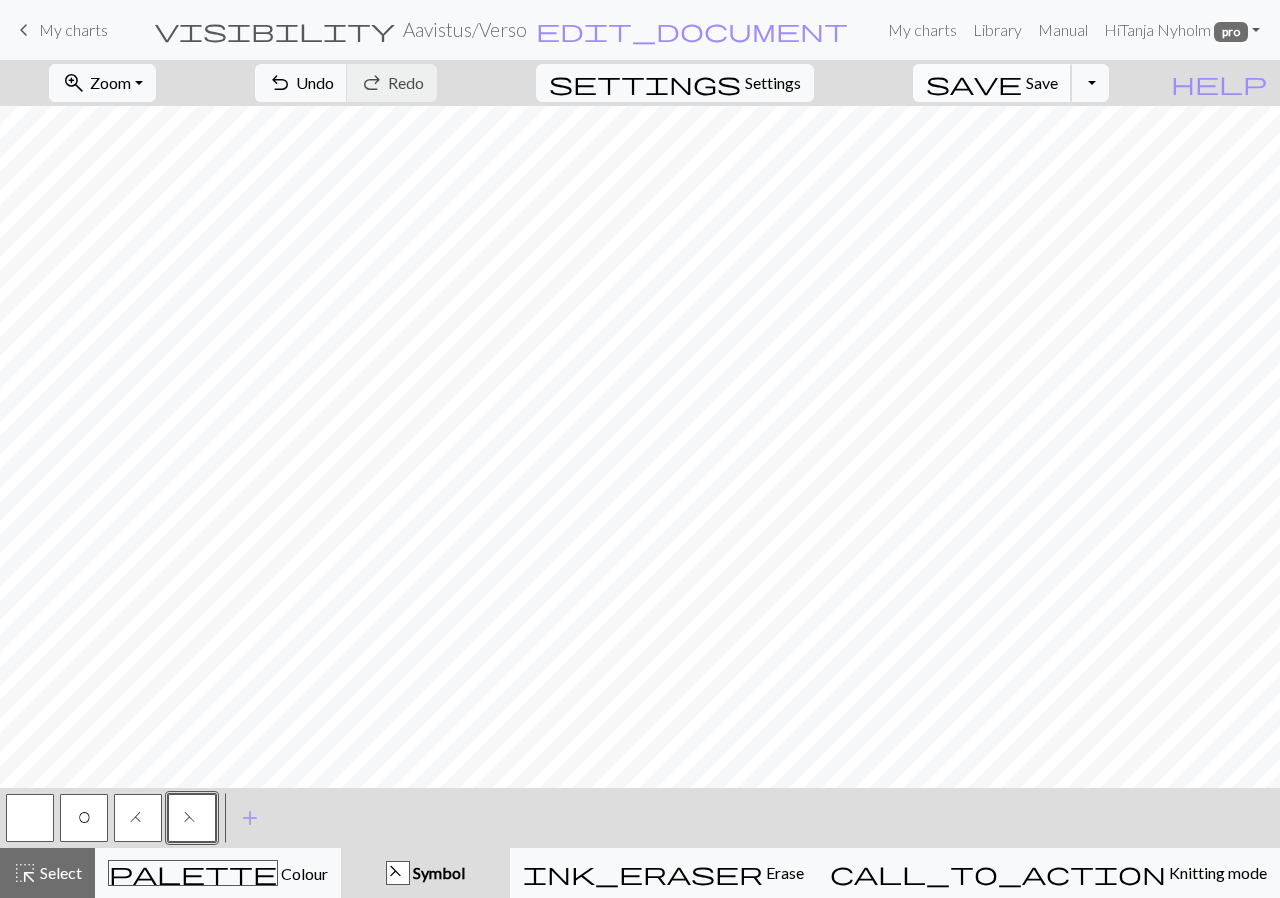 click on "Save" at bounding box center [1042, 82] 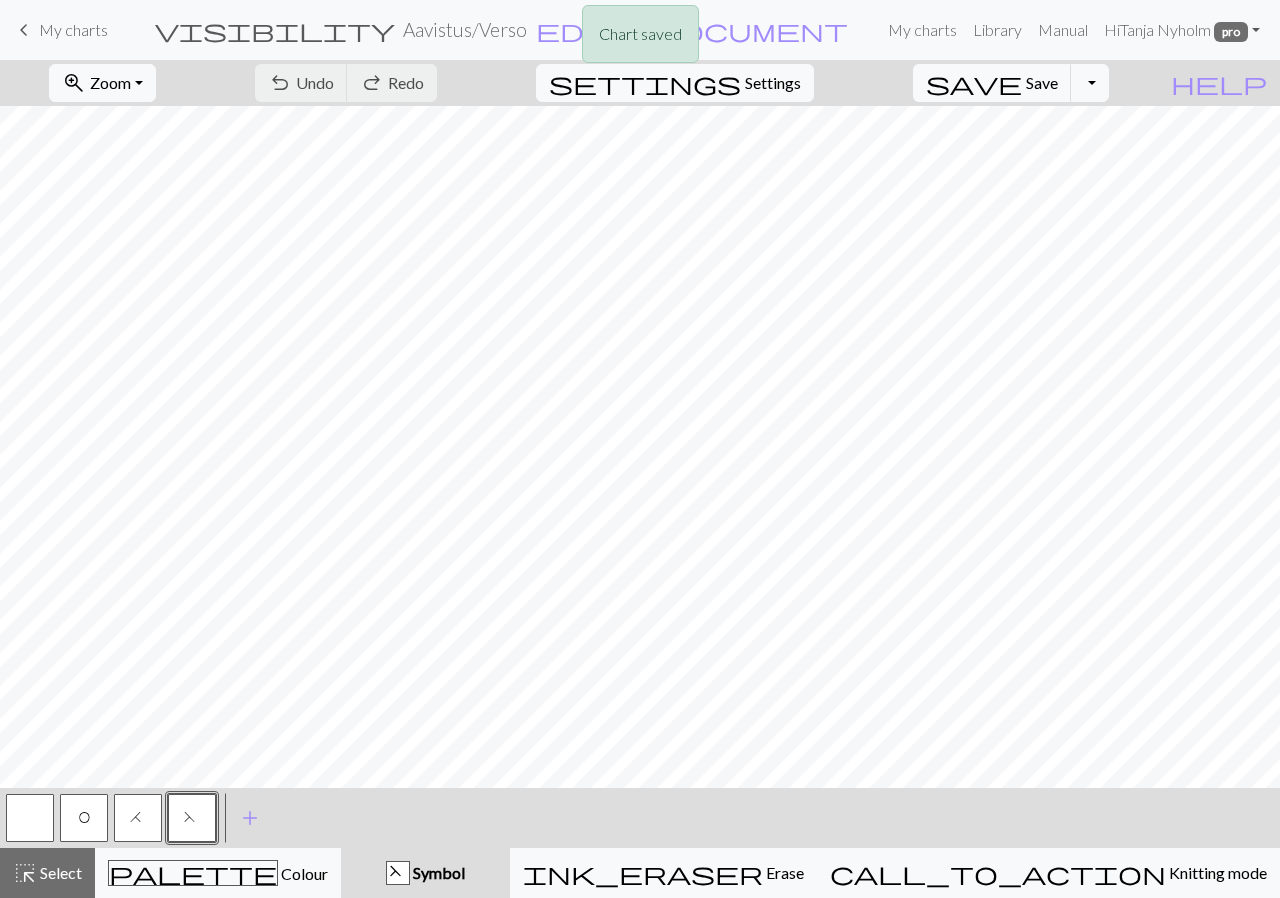 click on "Chart saved" at bounding box center (640, 39) 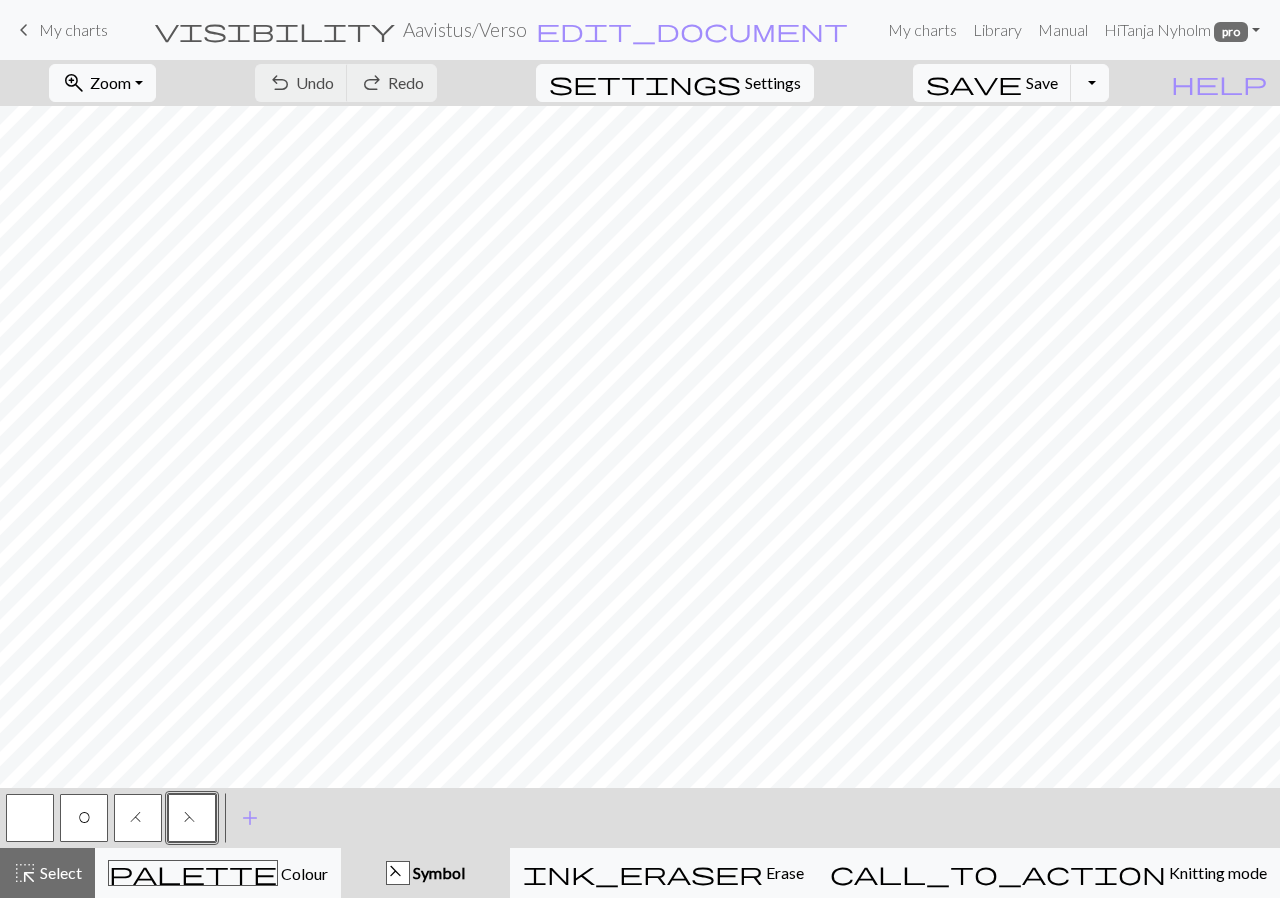 click on "My charts" at bounding box center (73, 29) 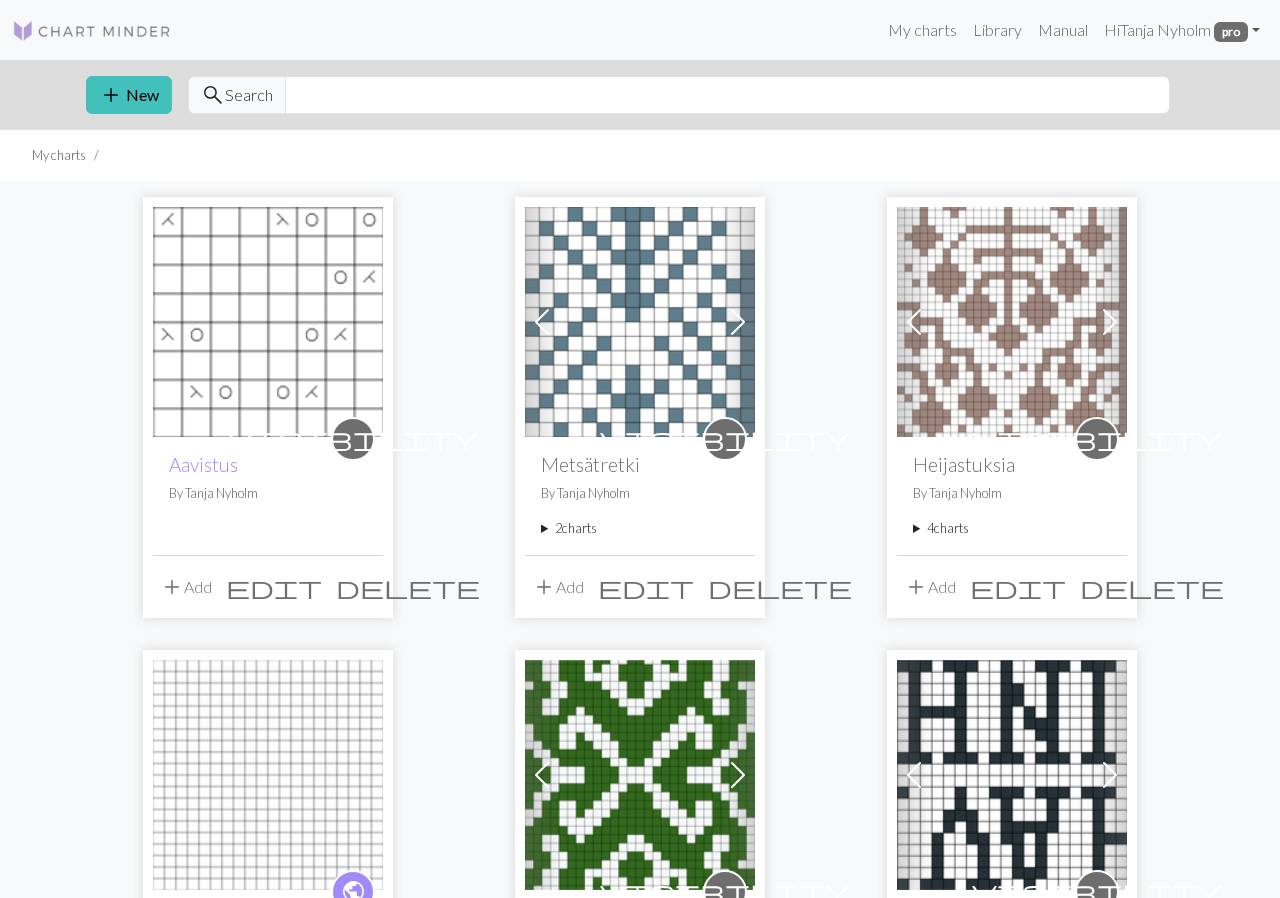 scroll, scrollTop: 498, scrollLeft: 0, axis: vertical 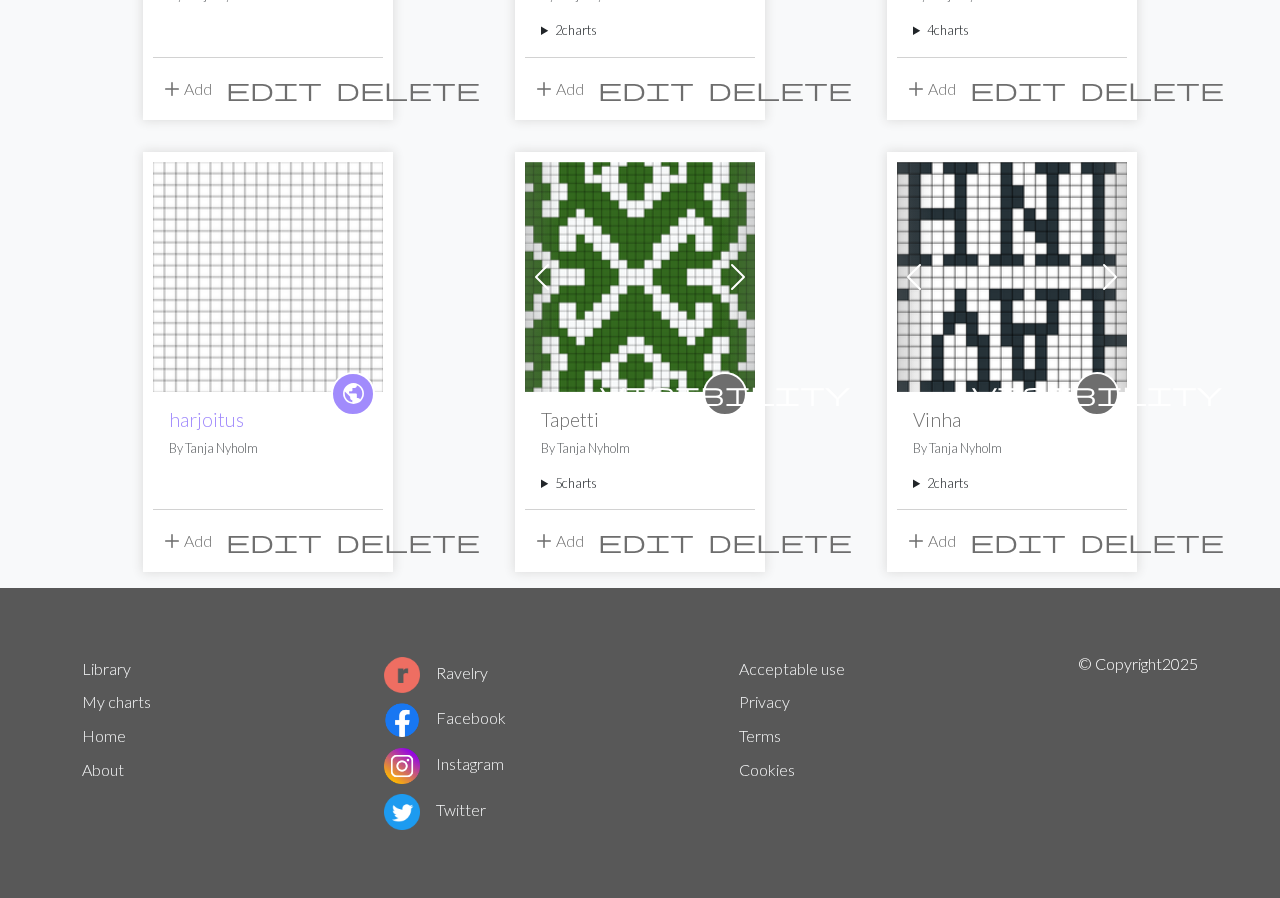 click on "2  charts" at bounding box center [1012, 483] 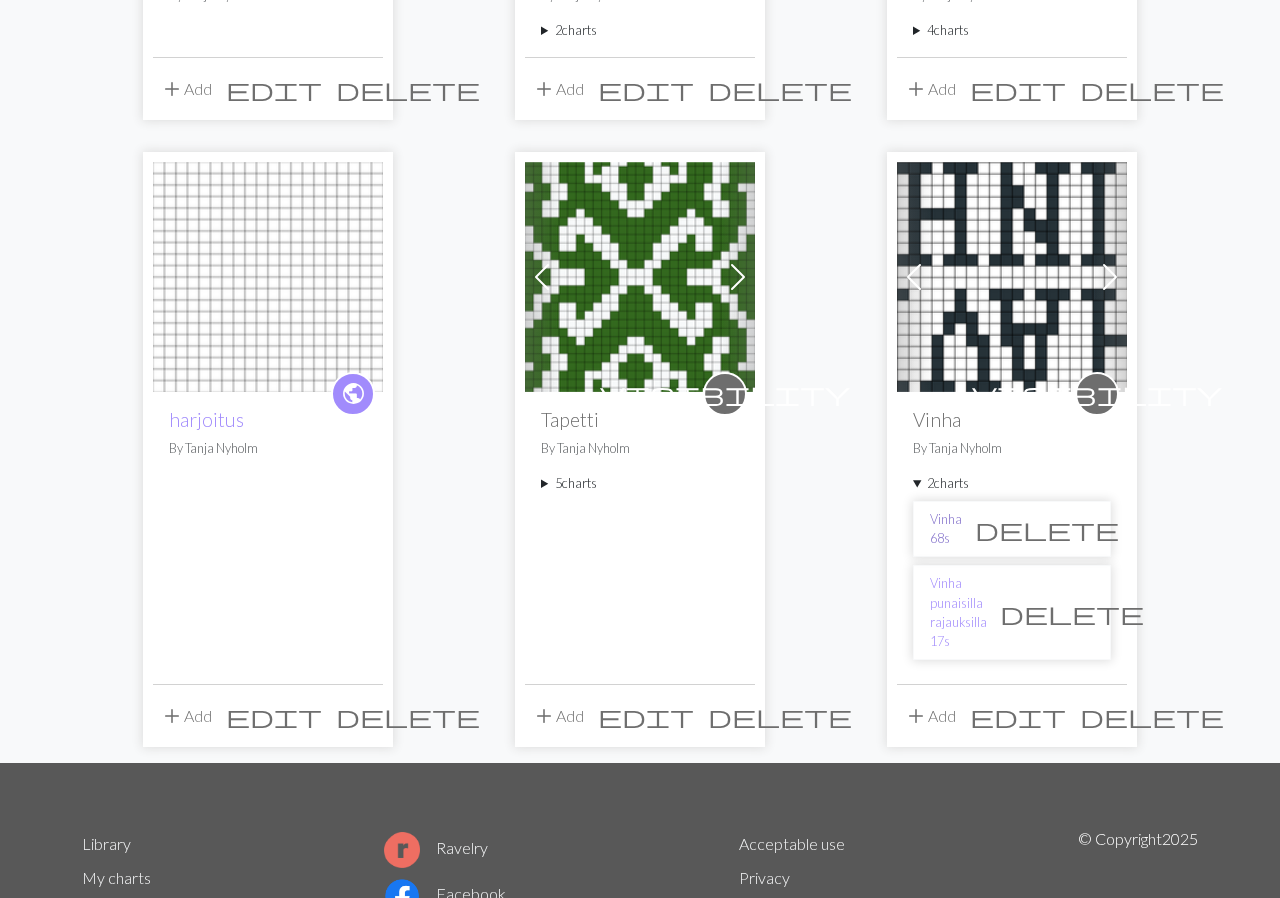 click on "Vinha 68s" at bounding box center (946, 529) 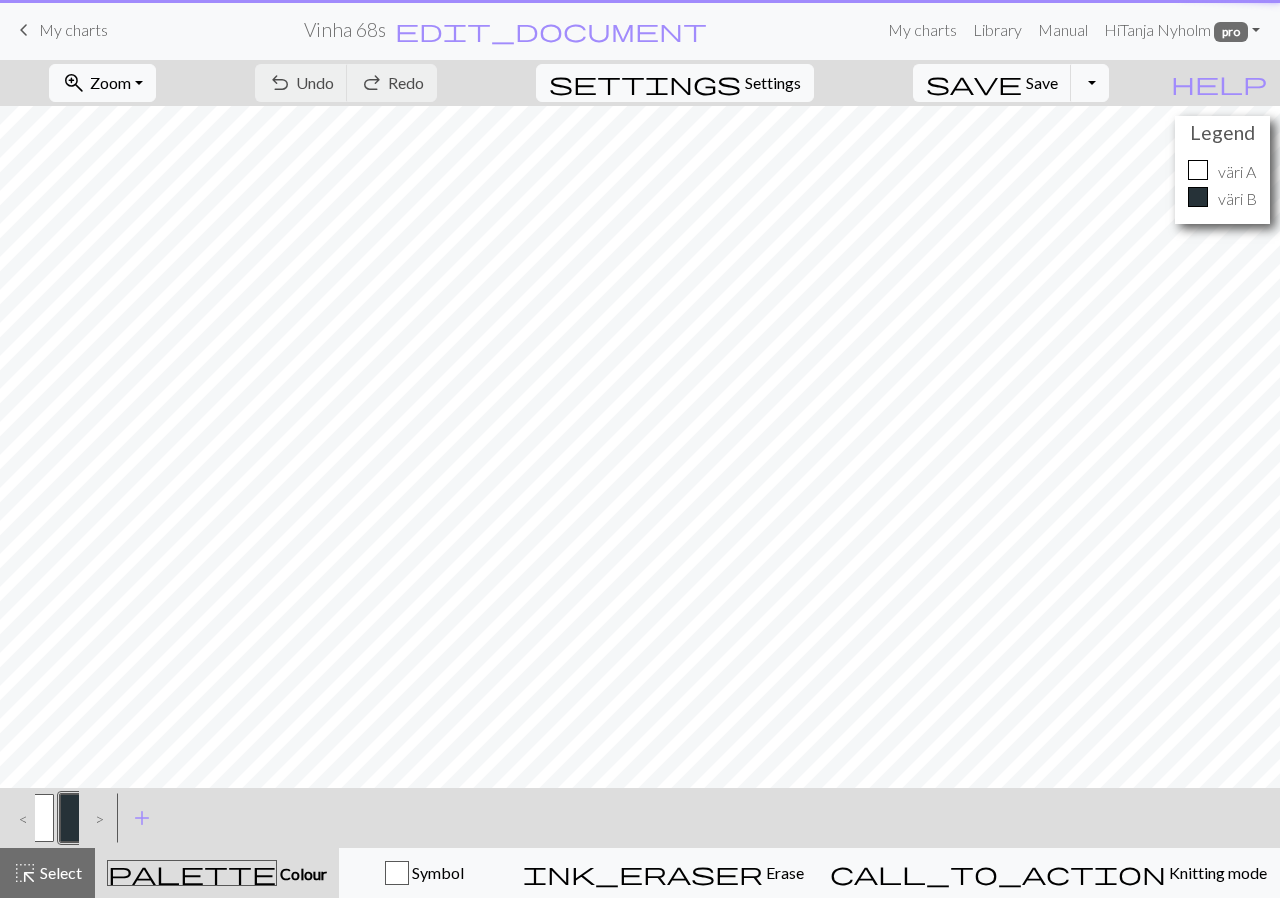 scroll, scrollTop: 0, scrollLeft: 0, axis: both 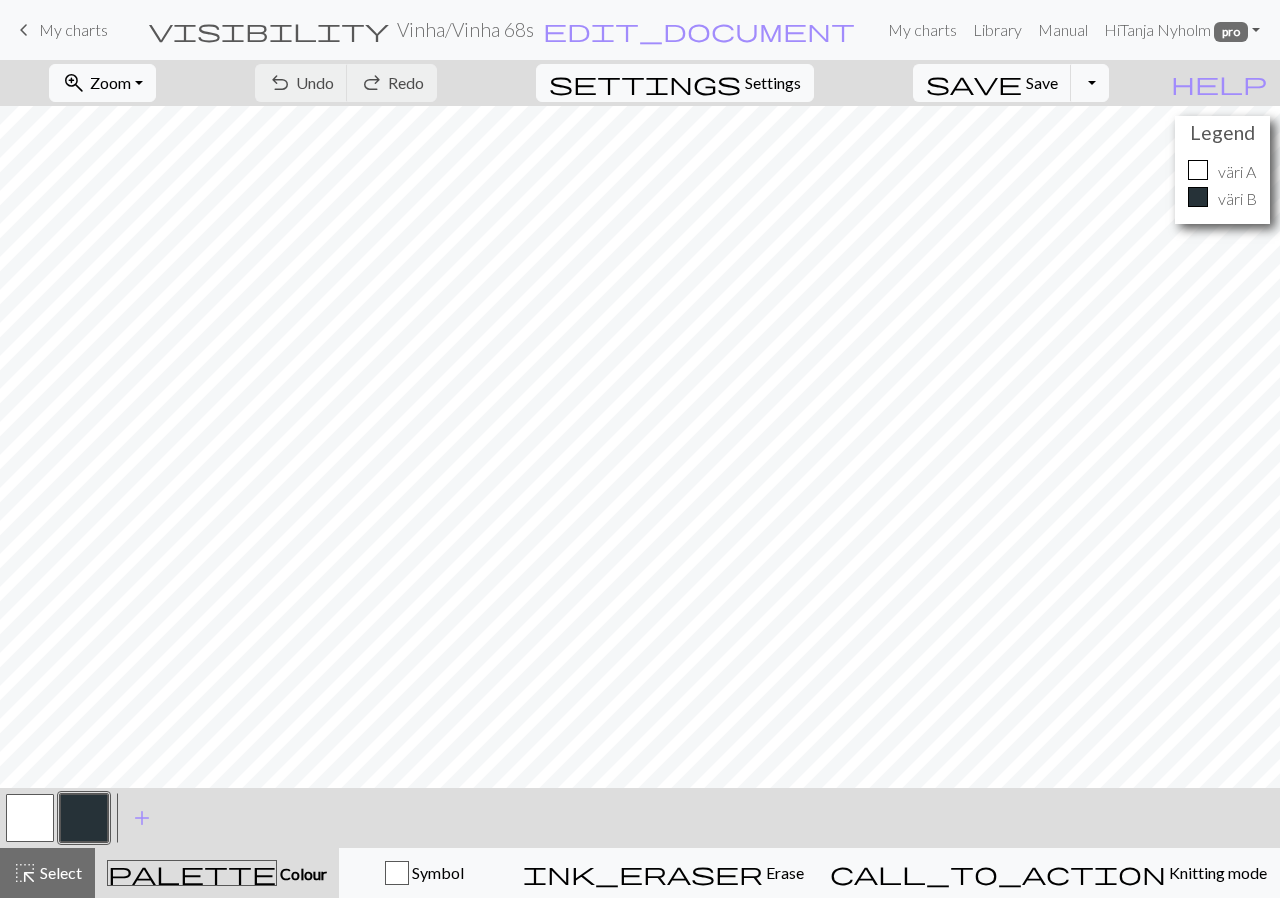 click on "Legend" at bounding box center (1222, 132) 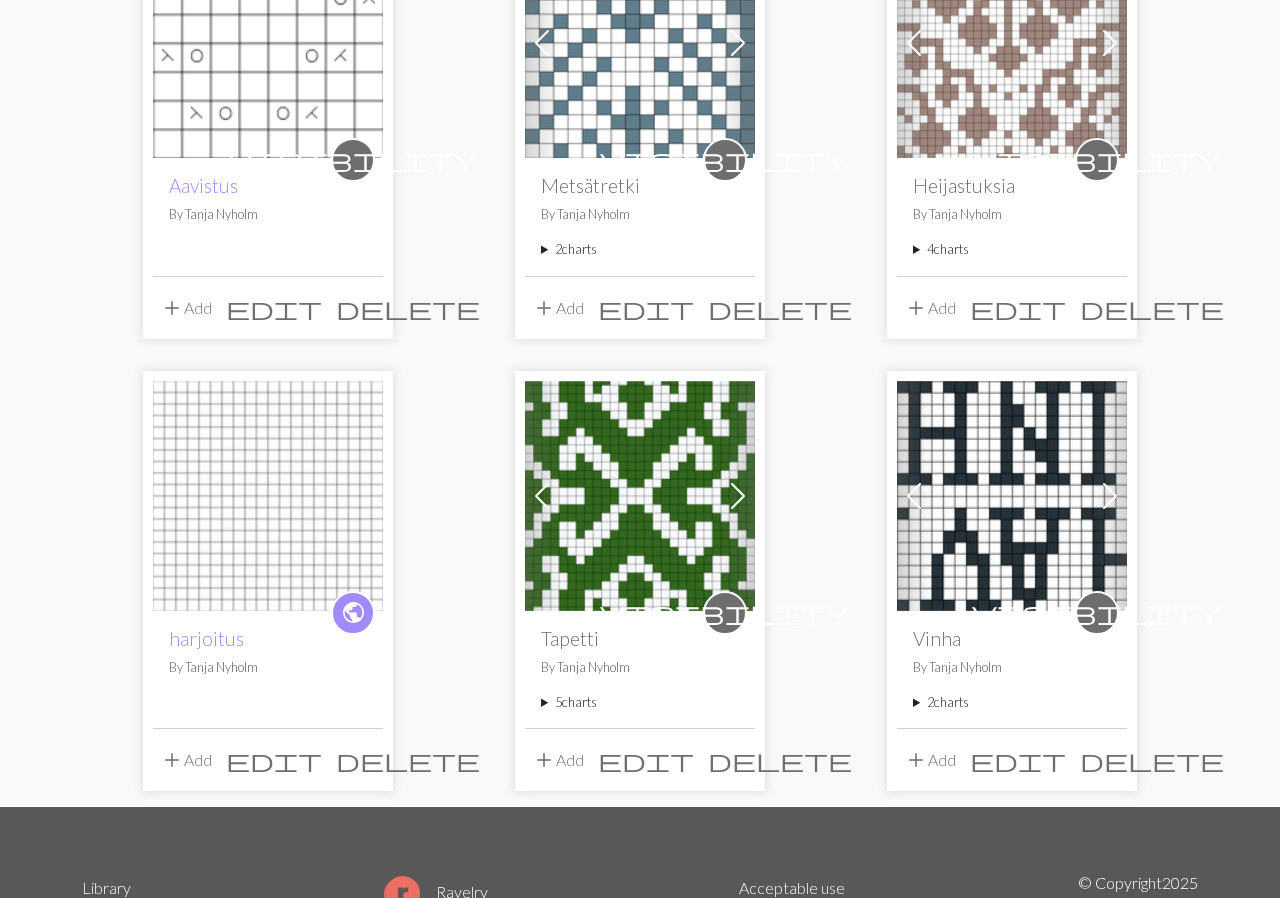 scroll, scrollTop: 414, scrollLeft: 0, axis: vertical 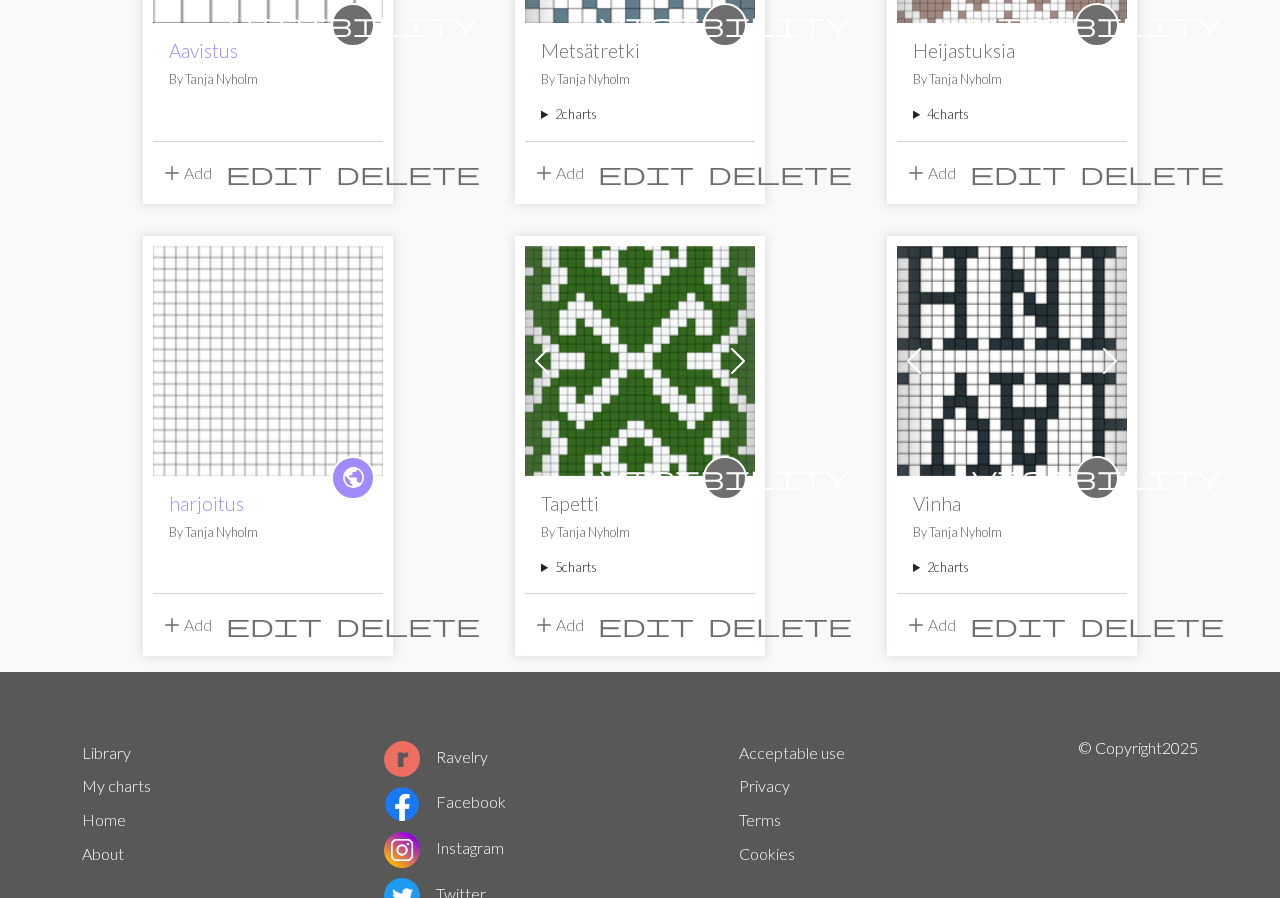 click at bounding box center [640, 361] 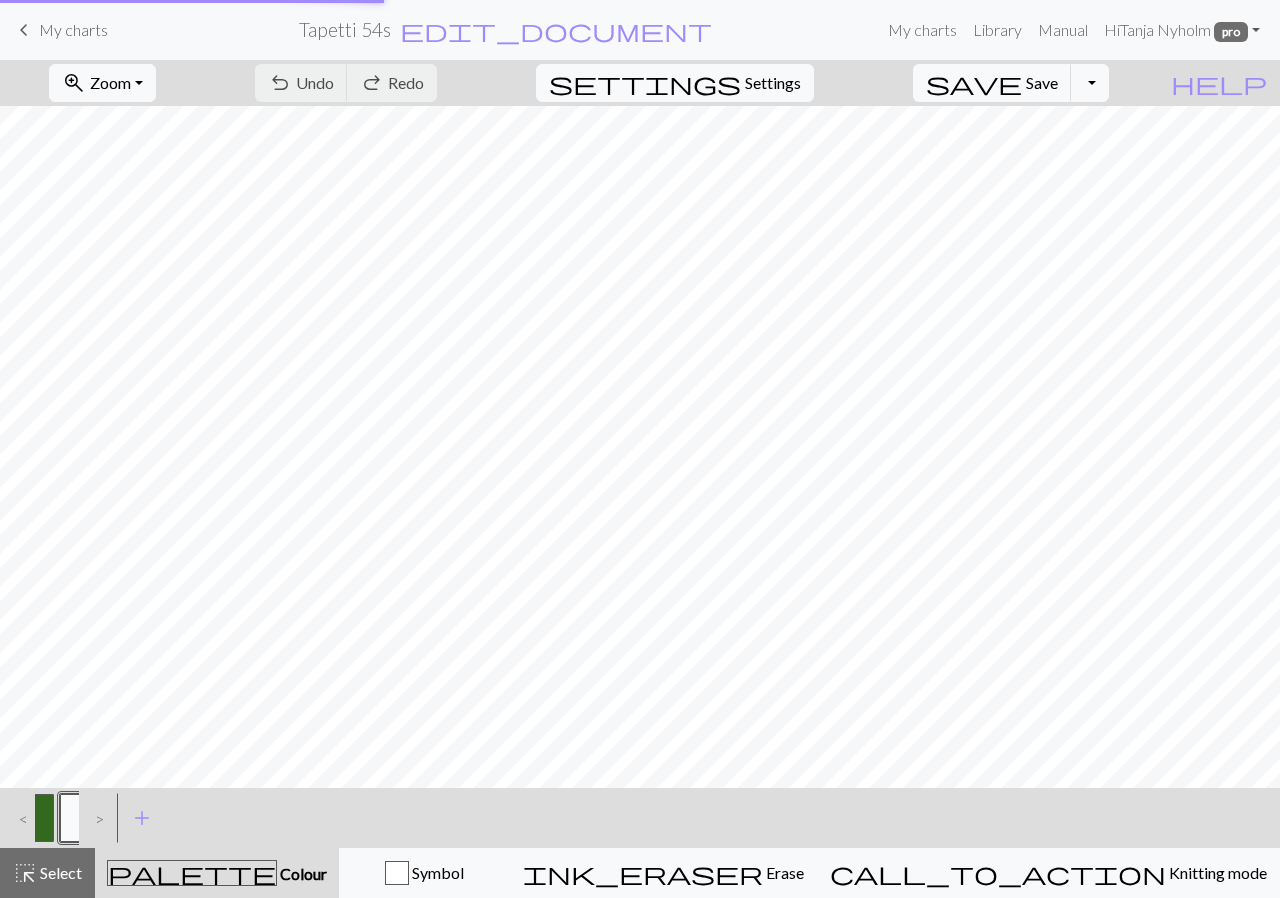 scroll, scrollTop: 0, scrollLeft: 0, axis: both 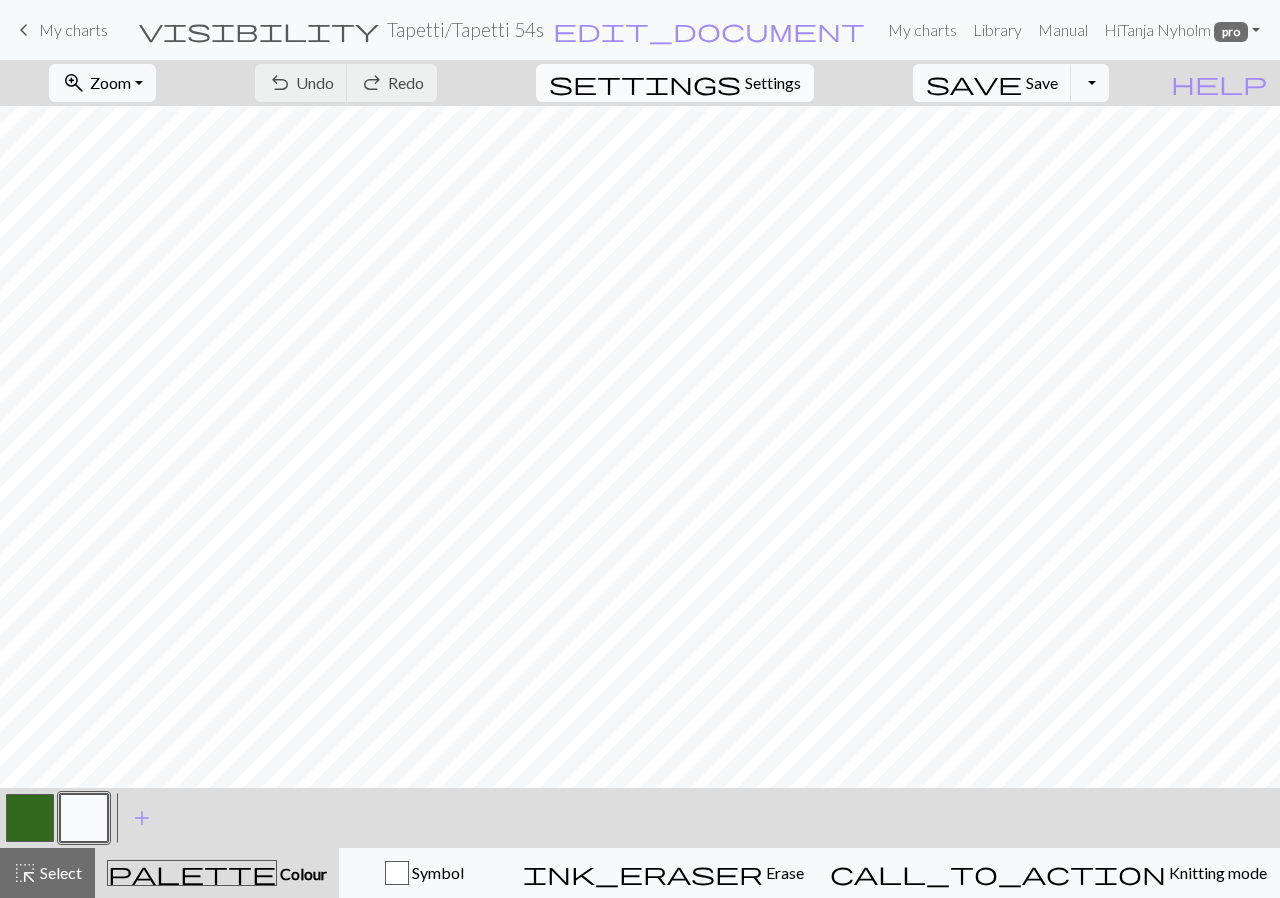 click on "settings" at bounding box center [645, 83] 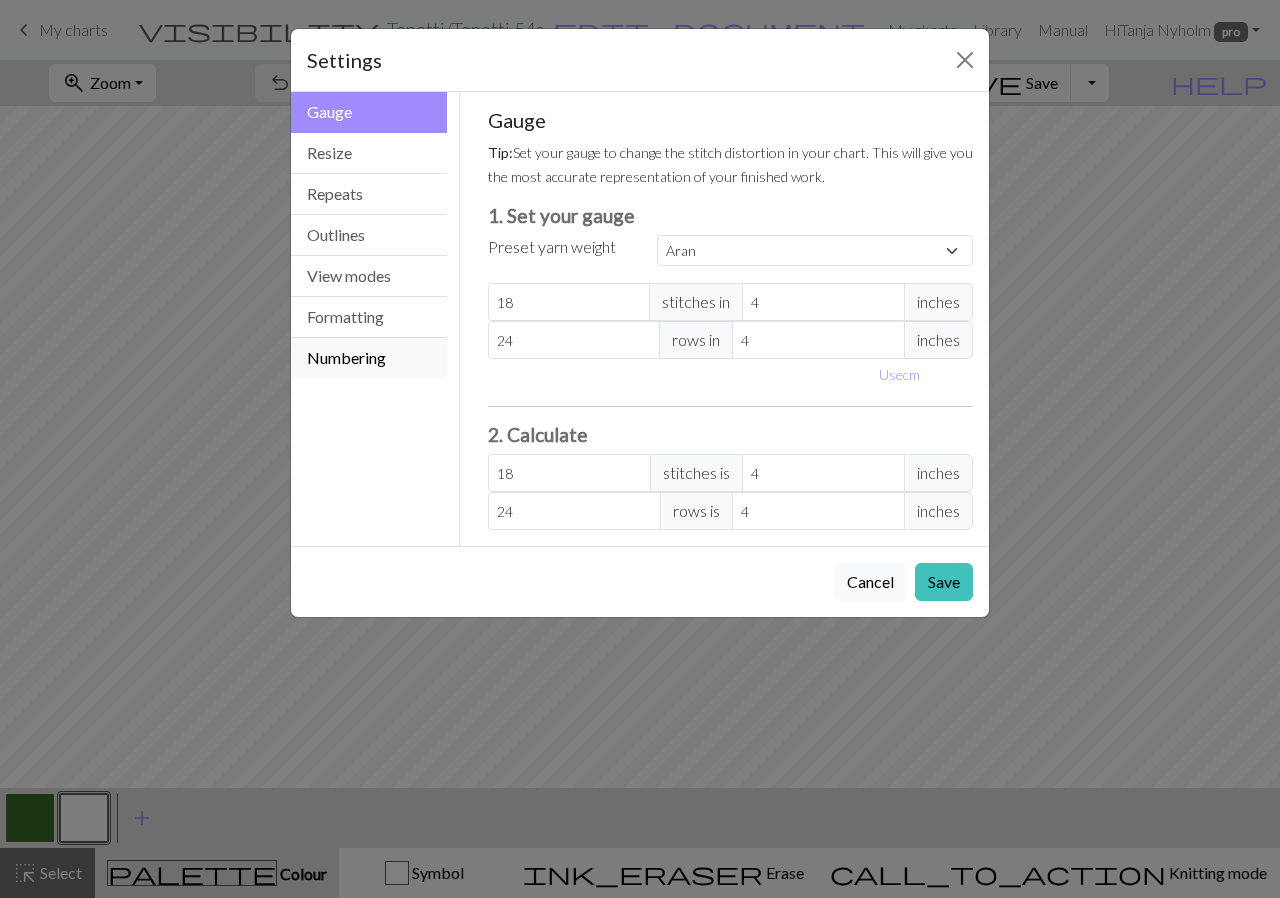 click on "Numbering" at bounding box center [369, 358] 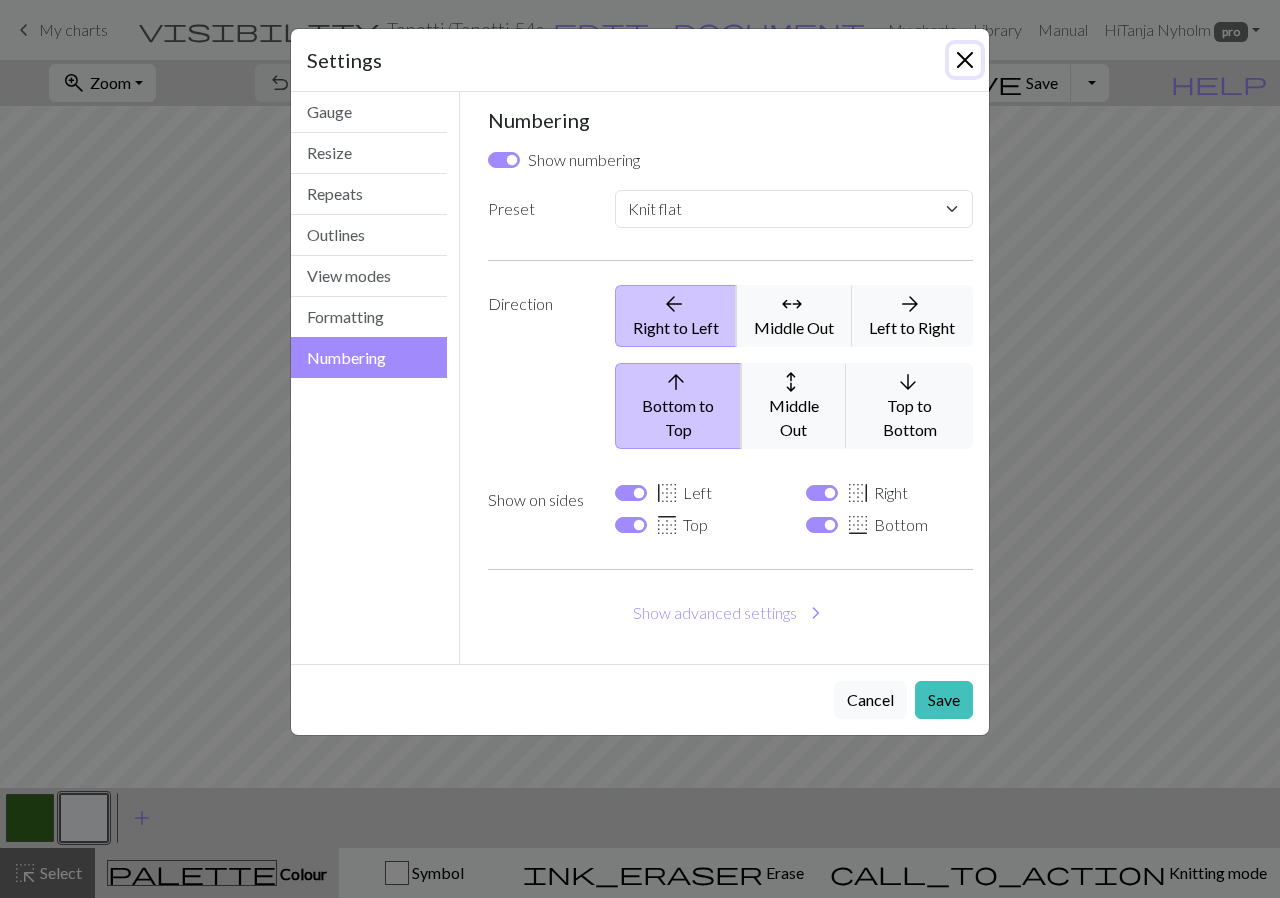 click at bounding box center [965, 60] 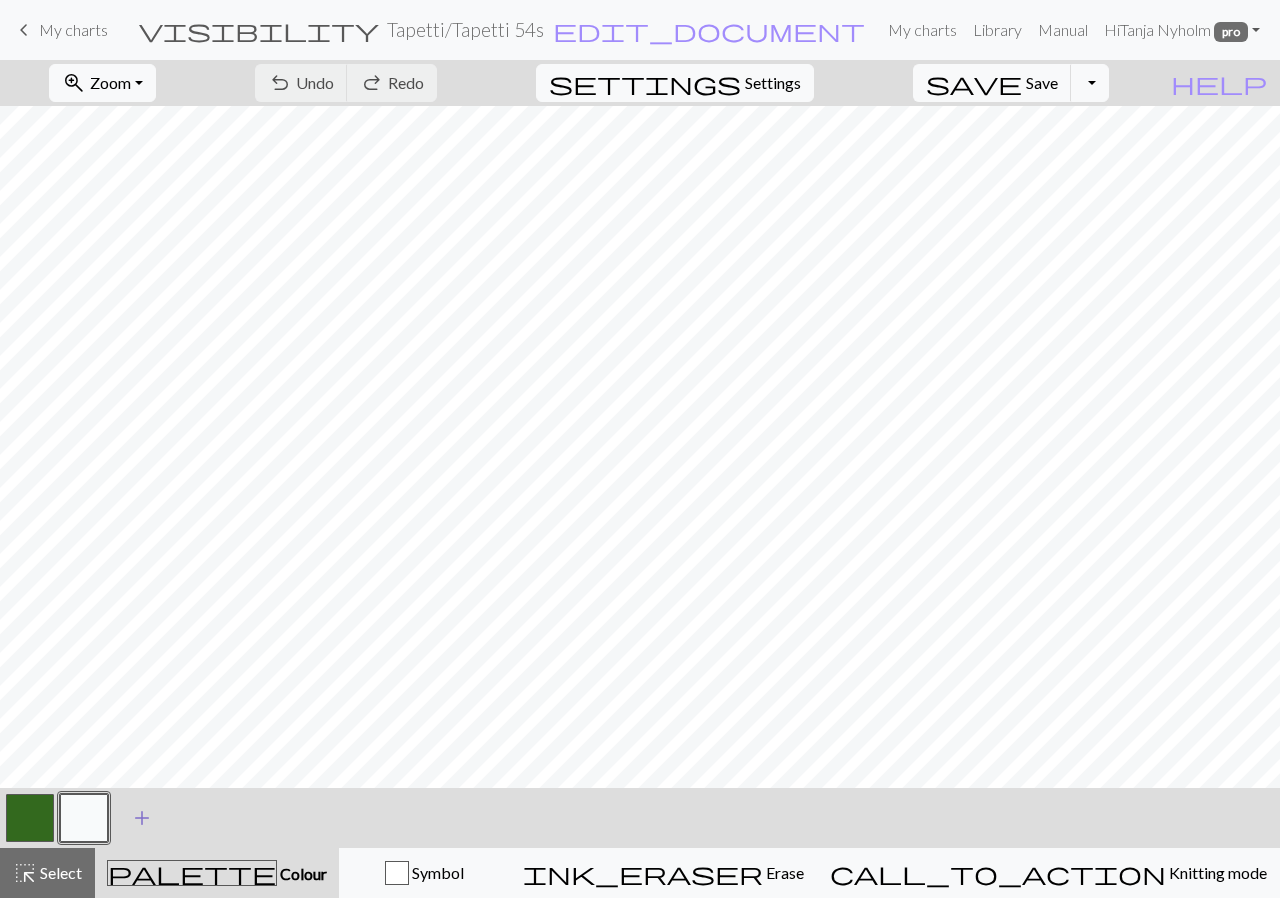 click on "add" at bounding box center [142, 818] 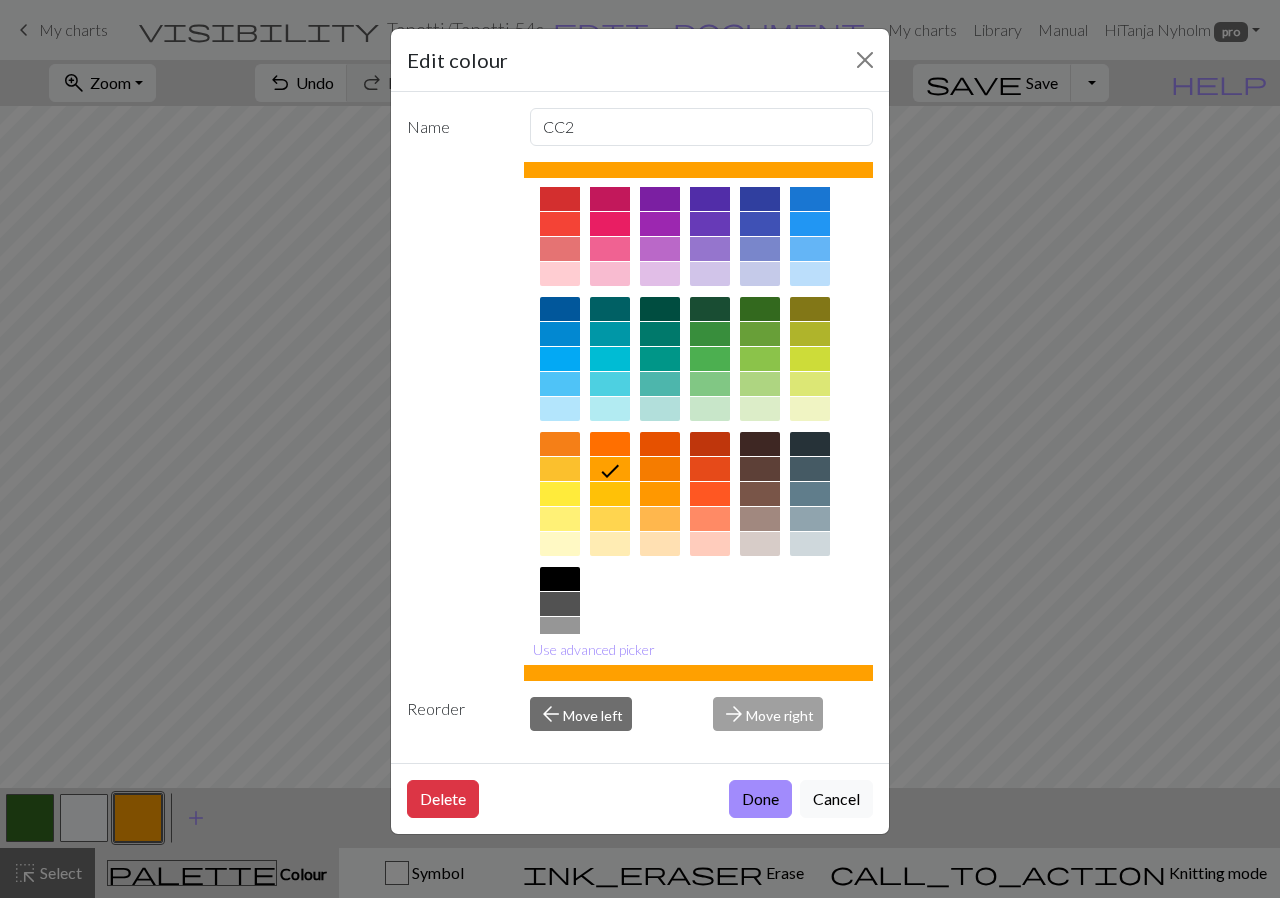 scroll, scrollTop: 0, scrollLeft: 0, axis: both 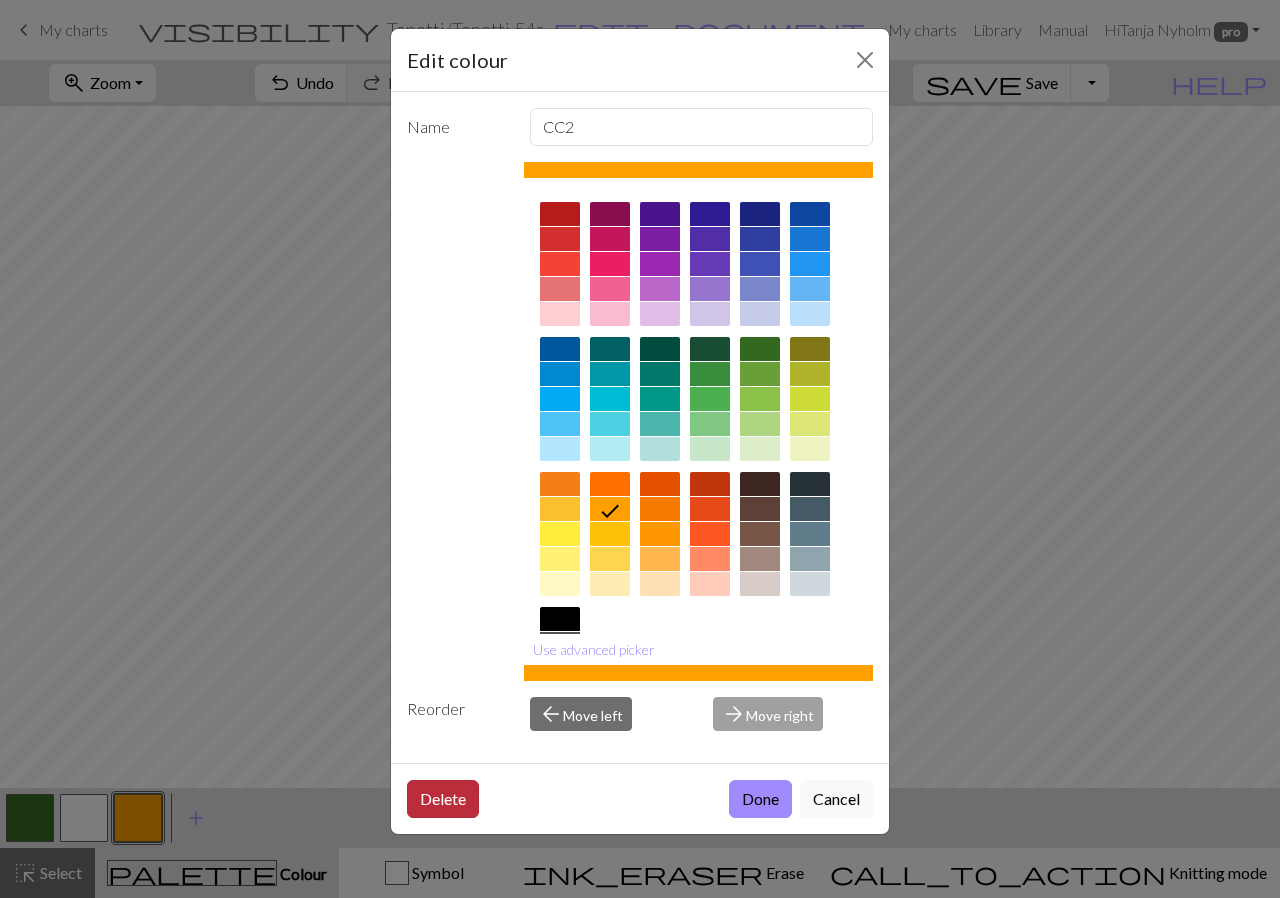 click on "Delete" at bounding box center (443, 799) 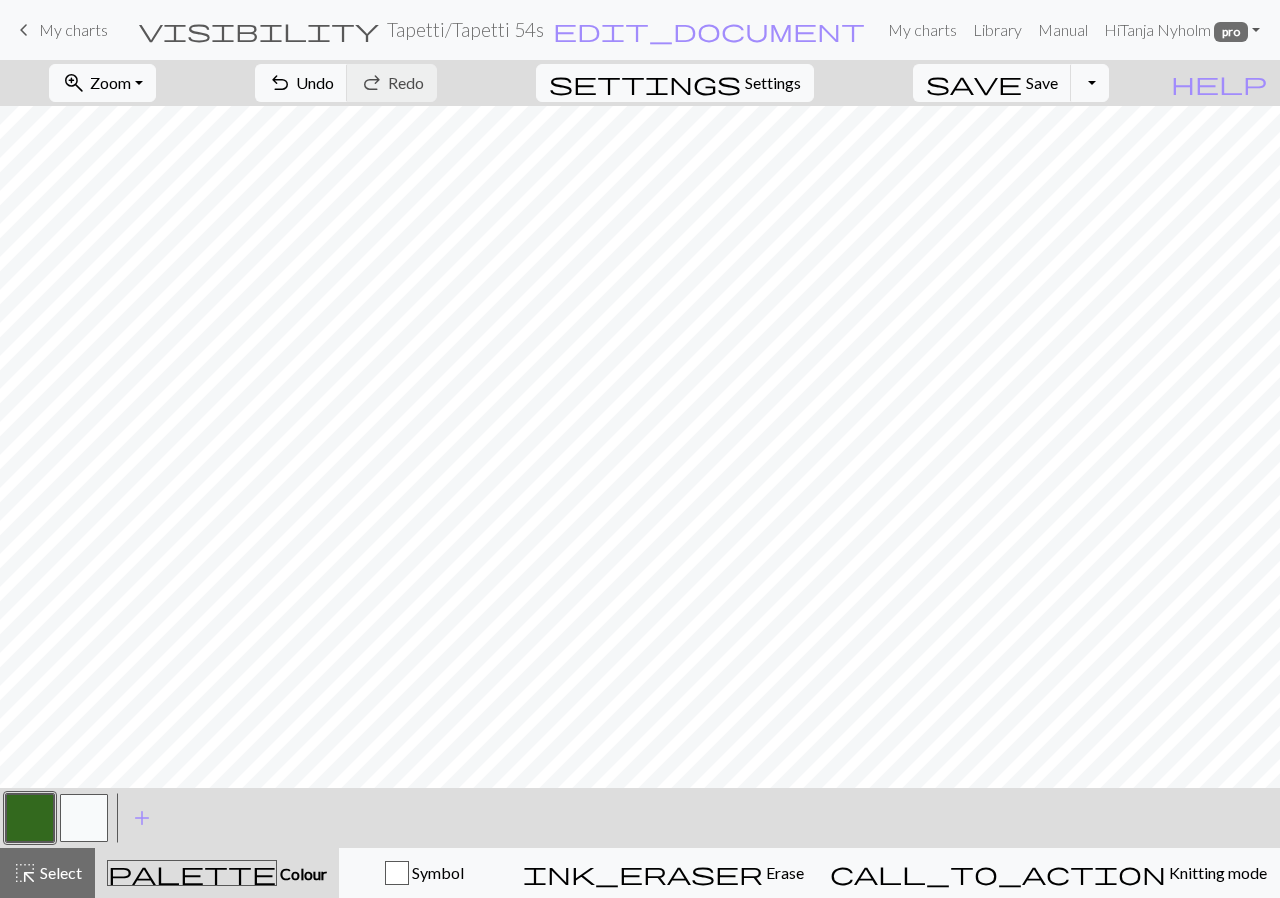 click on "My charts" at bounding box center [73, 29] 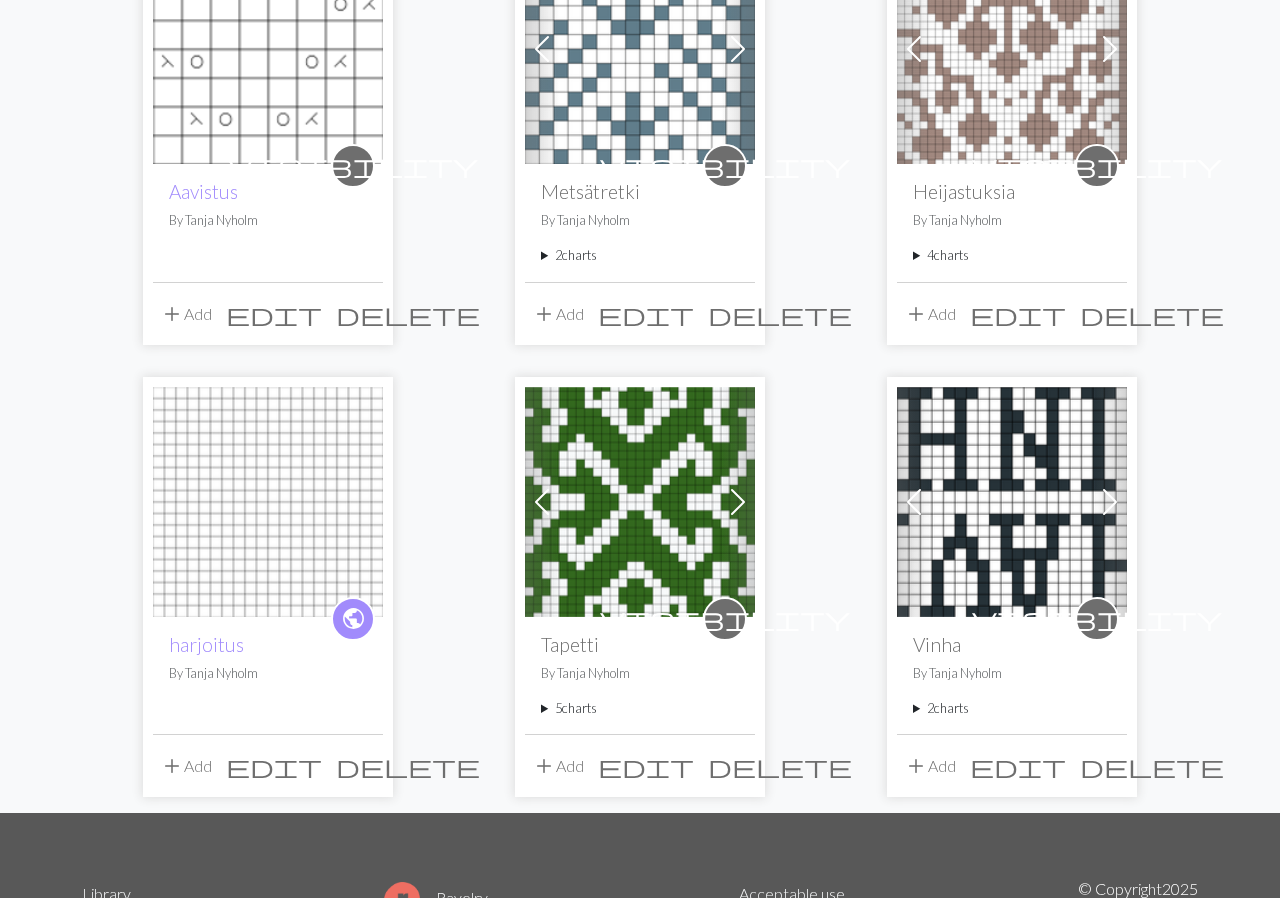 scroll, scrollTop: 498, scrollLeft: 0, axis: vertical 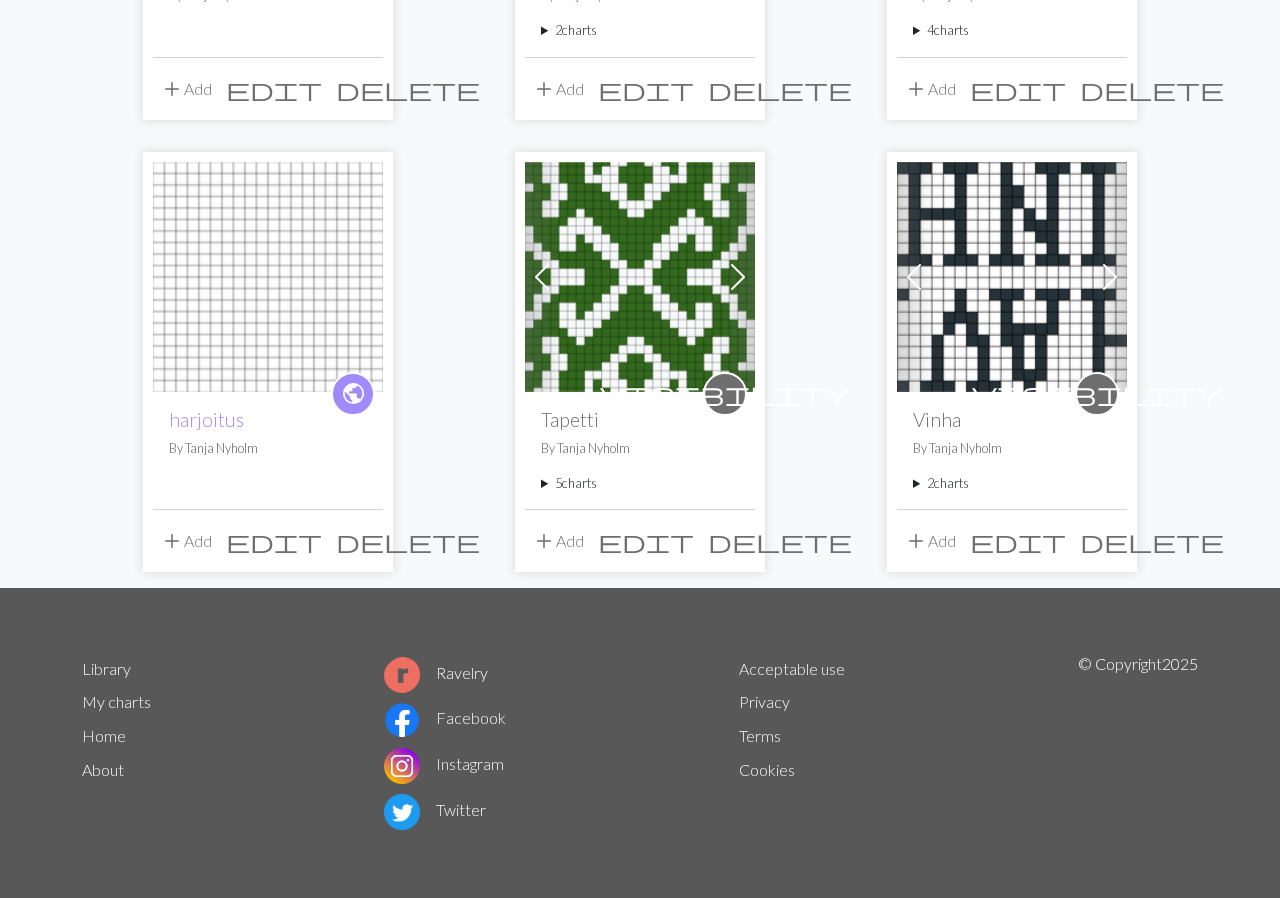 click on "edit" at bounding box center (646, 541) 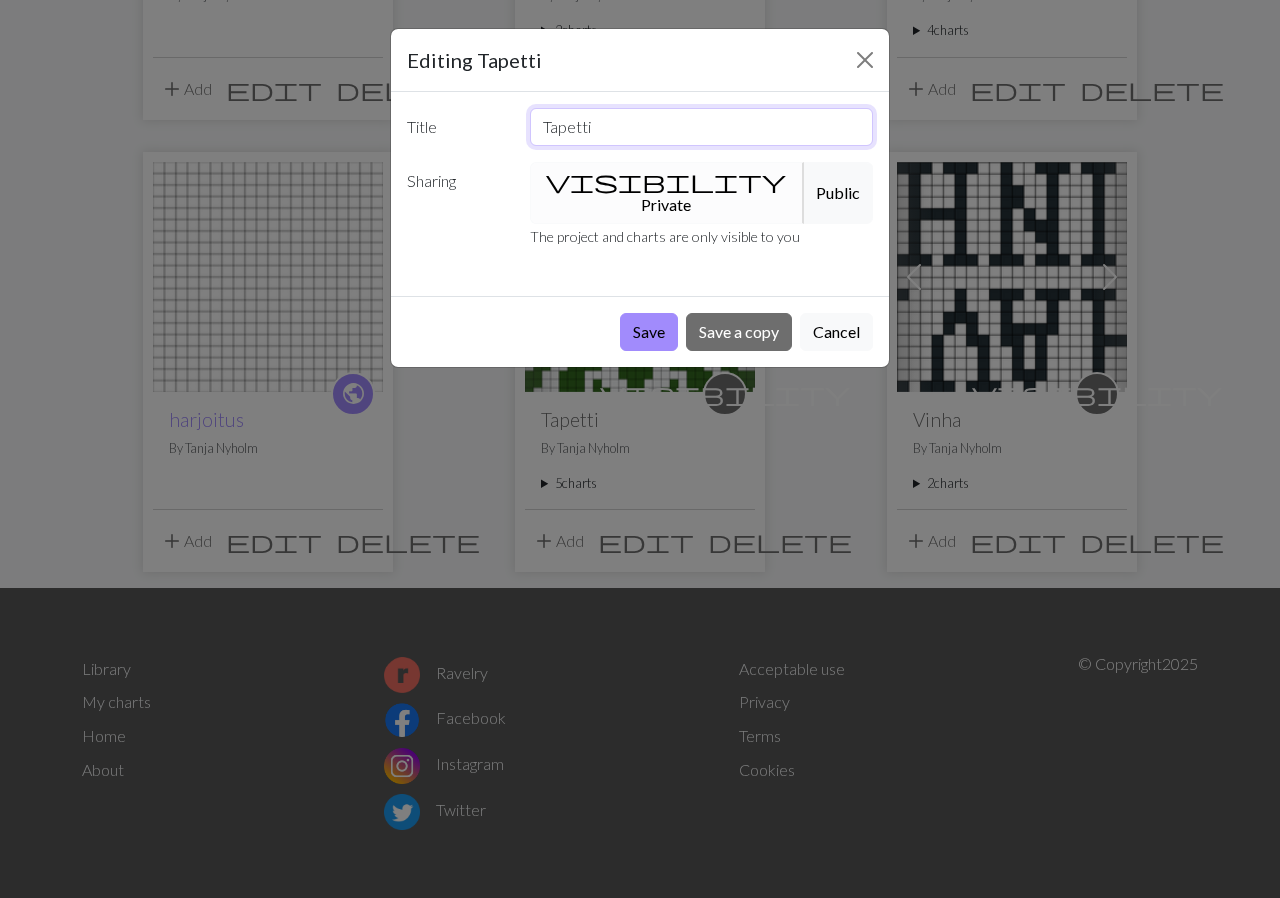 drag, startPoint x: 613, startPoint y: 121, endPoint x: 443, endPoint y: 124, distance: 170.02647 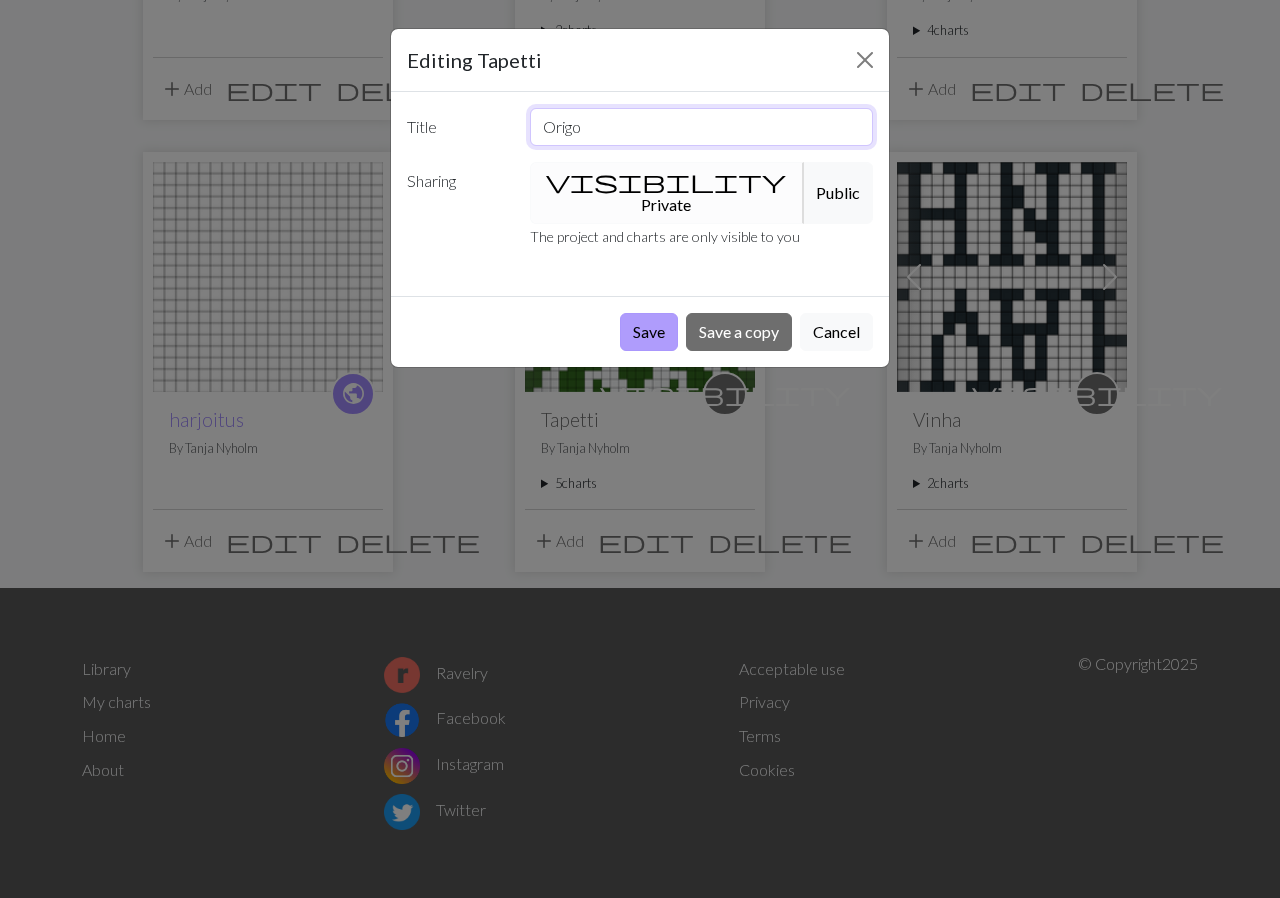 type on "Origo" 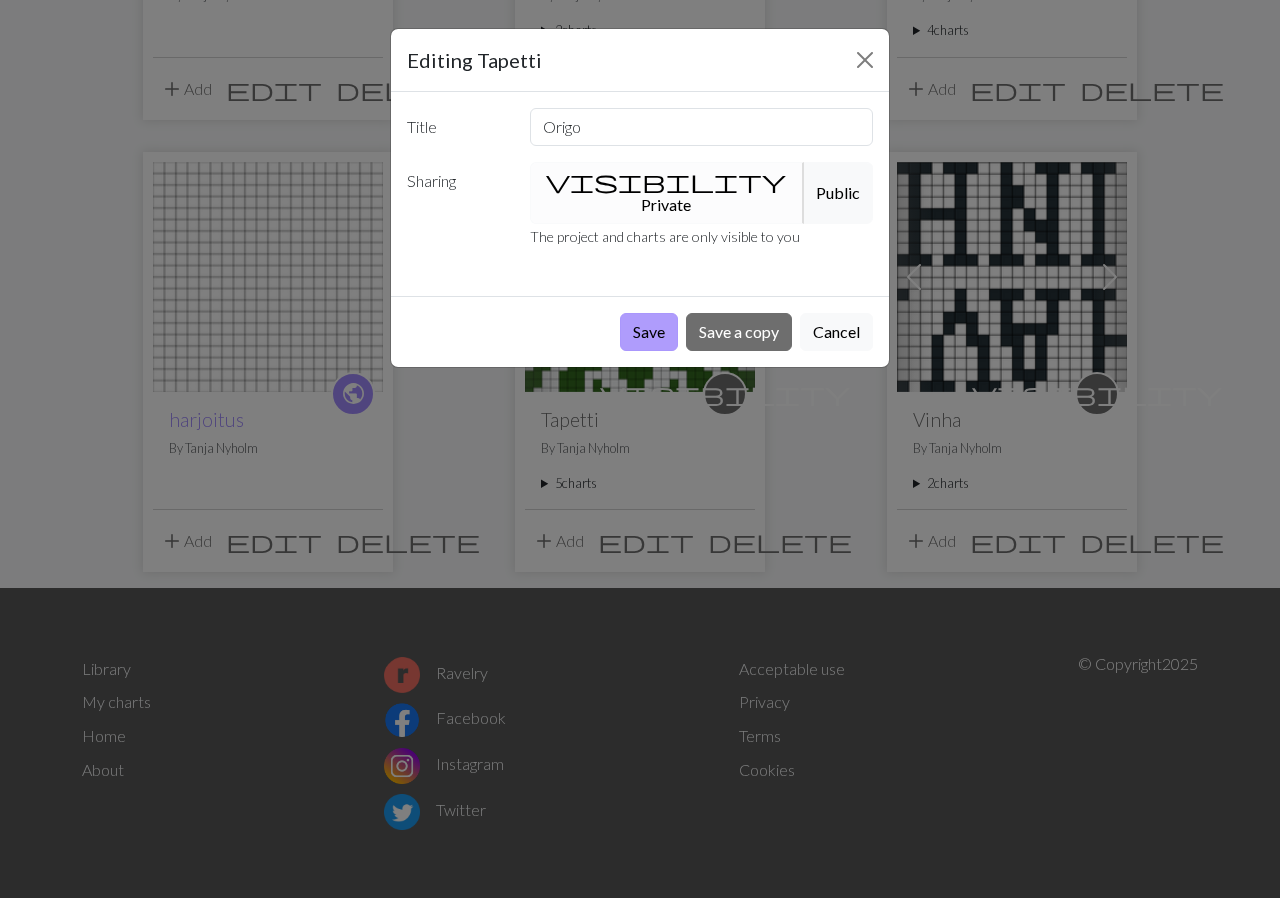 click on "Save" at bounding box center (649, 332) 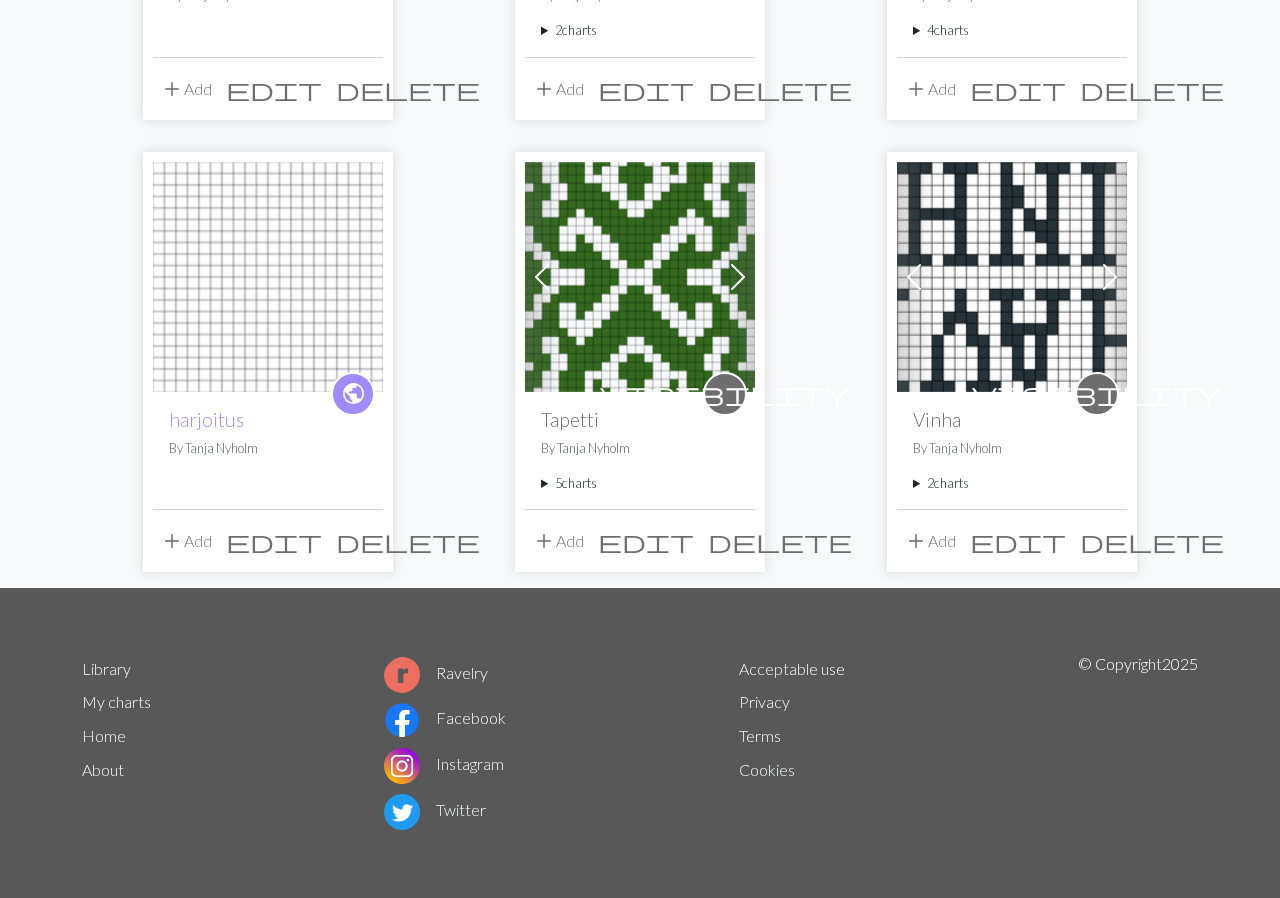 click on "edit" at bounding box center (646, 541) 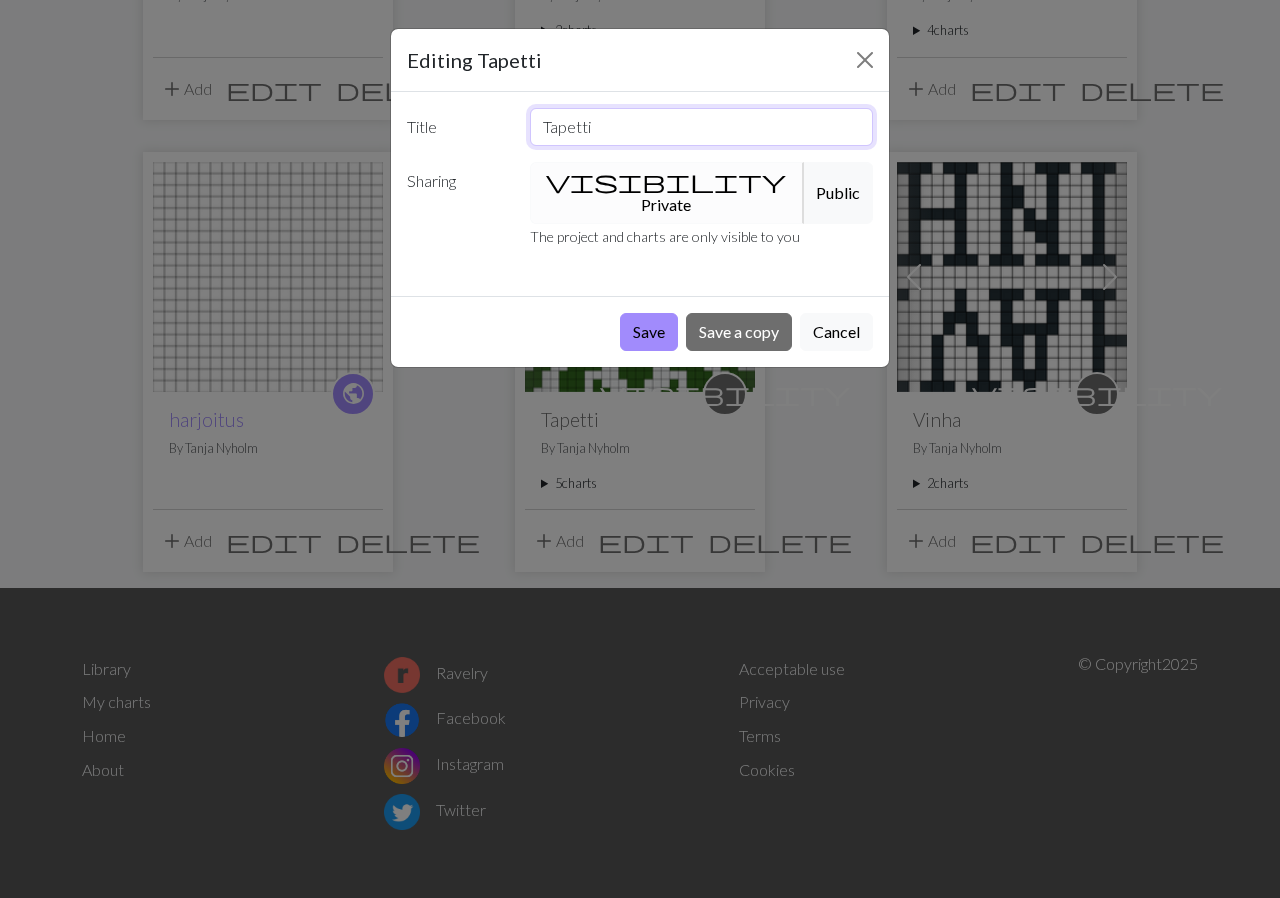 drag, startPoint x: 607, startPoint y: 131, endPoint x: 479, endPoint y: 112, distance: 129.40247 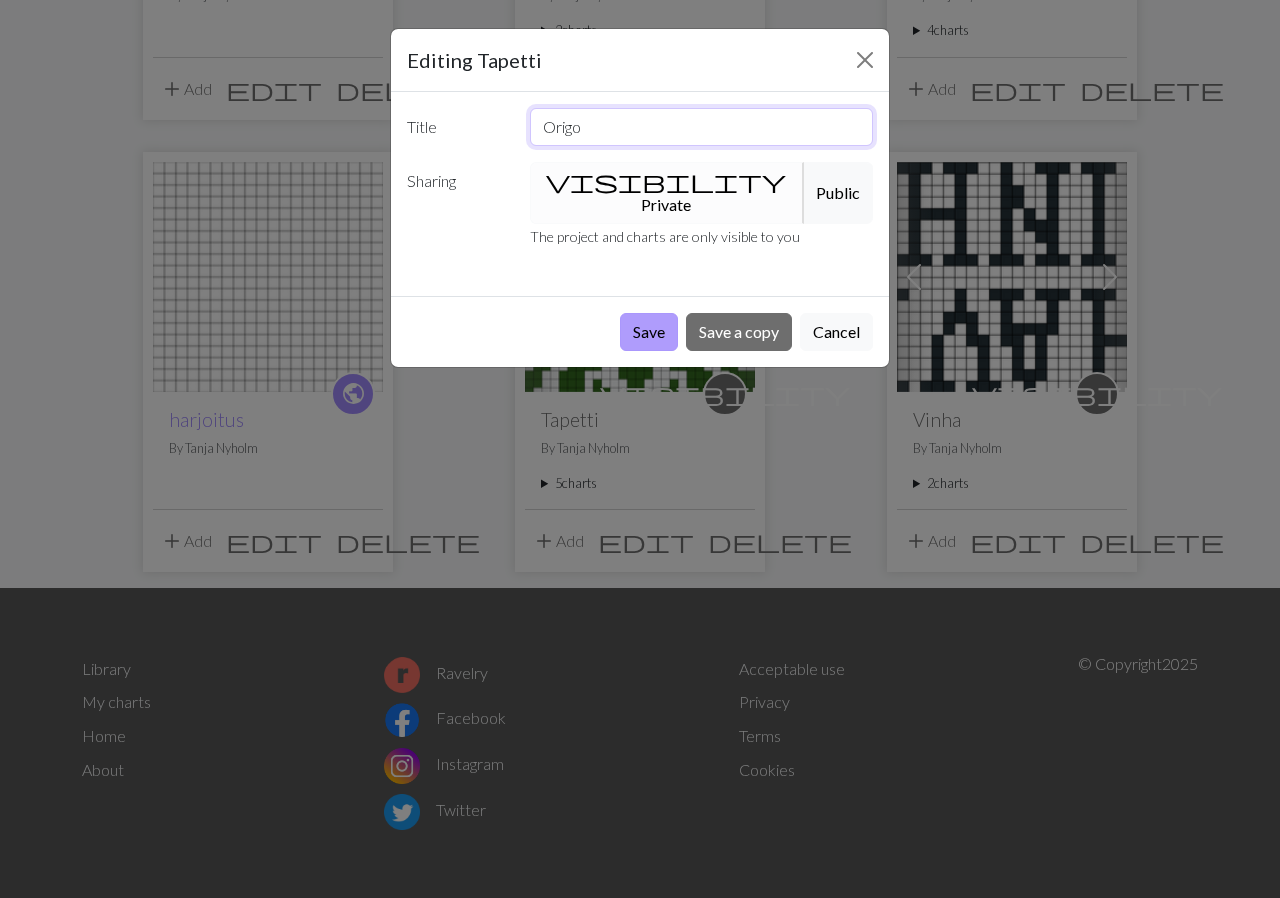 type on "Origo" 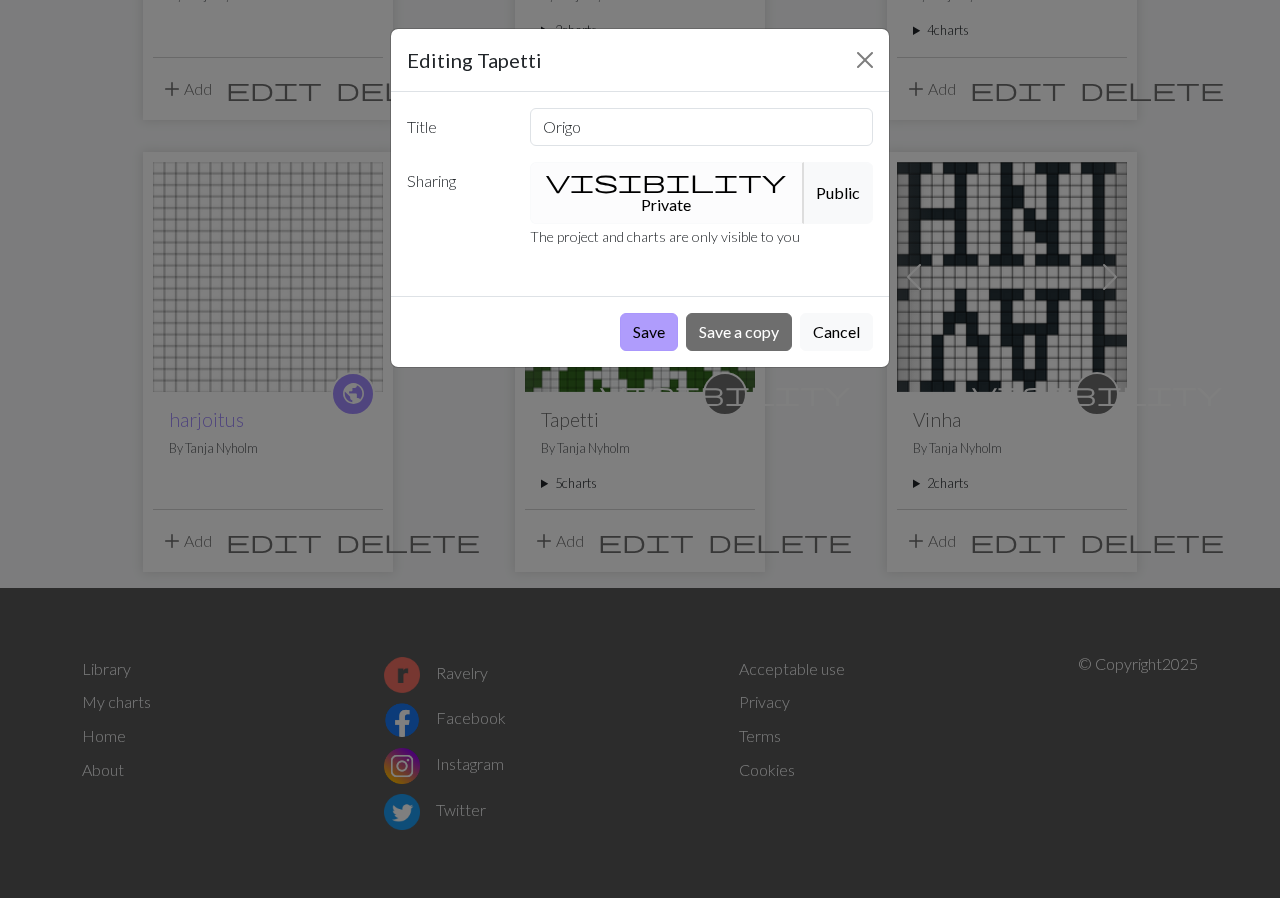 click on "Save" at bounding box center [649, 332] 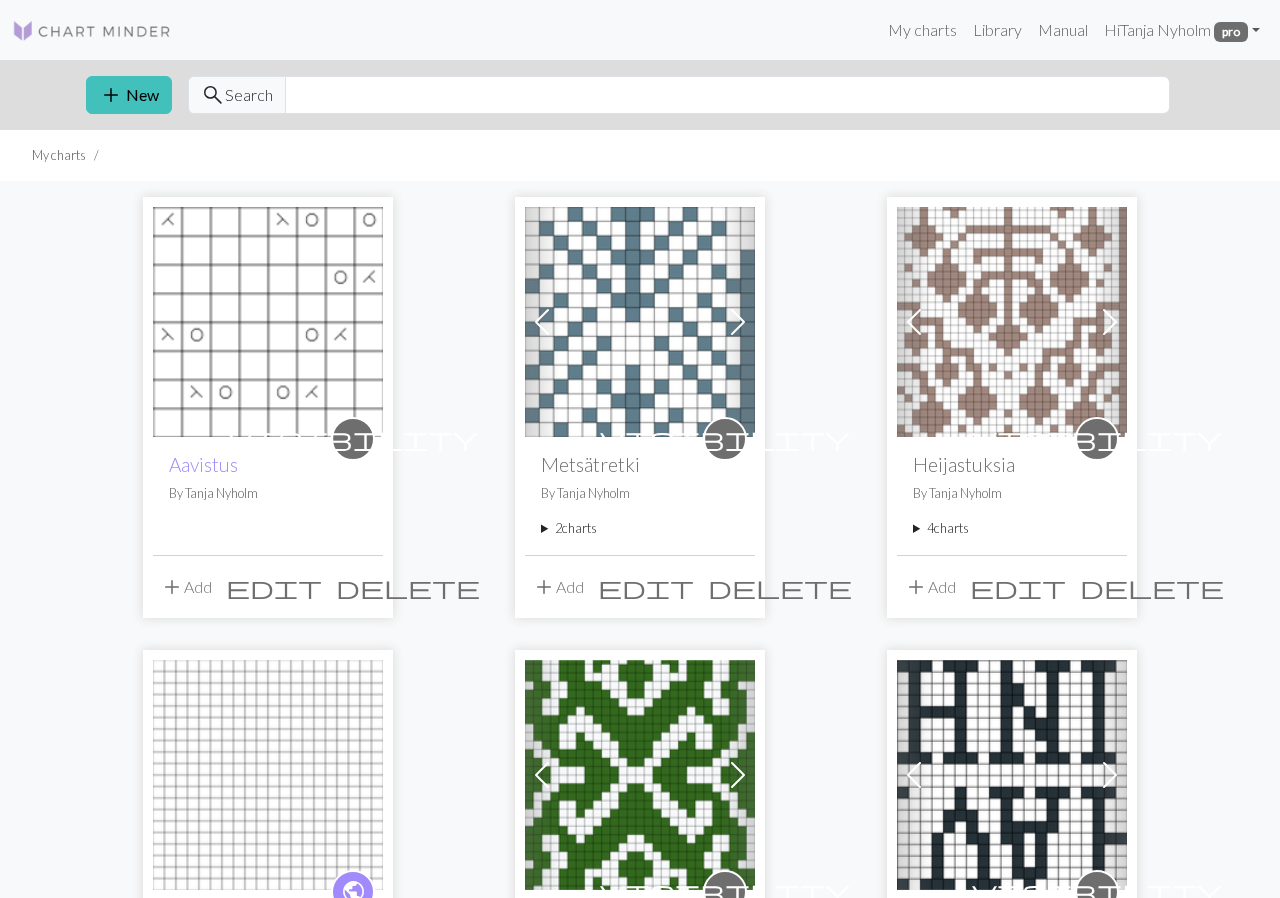 scroll, scrollTop: 498, scrollLeft: 0, axis: vertical 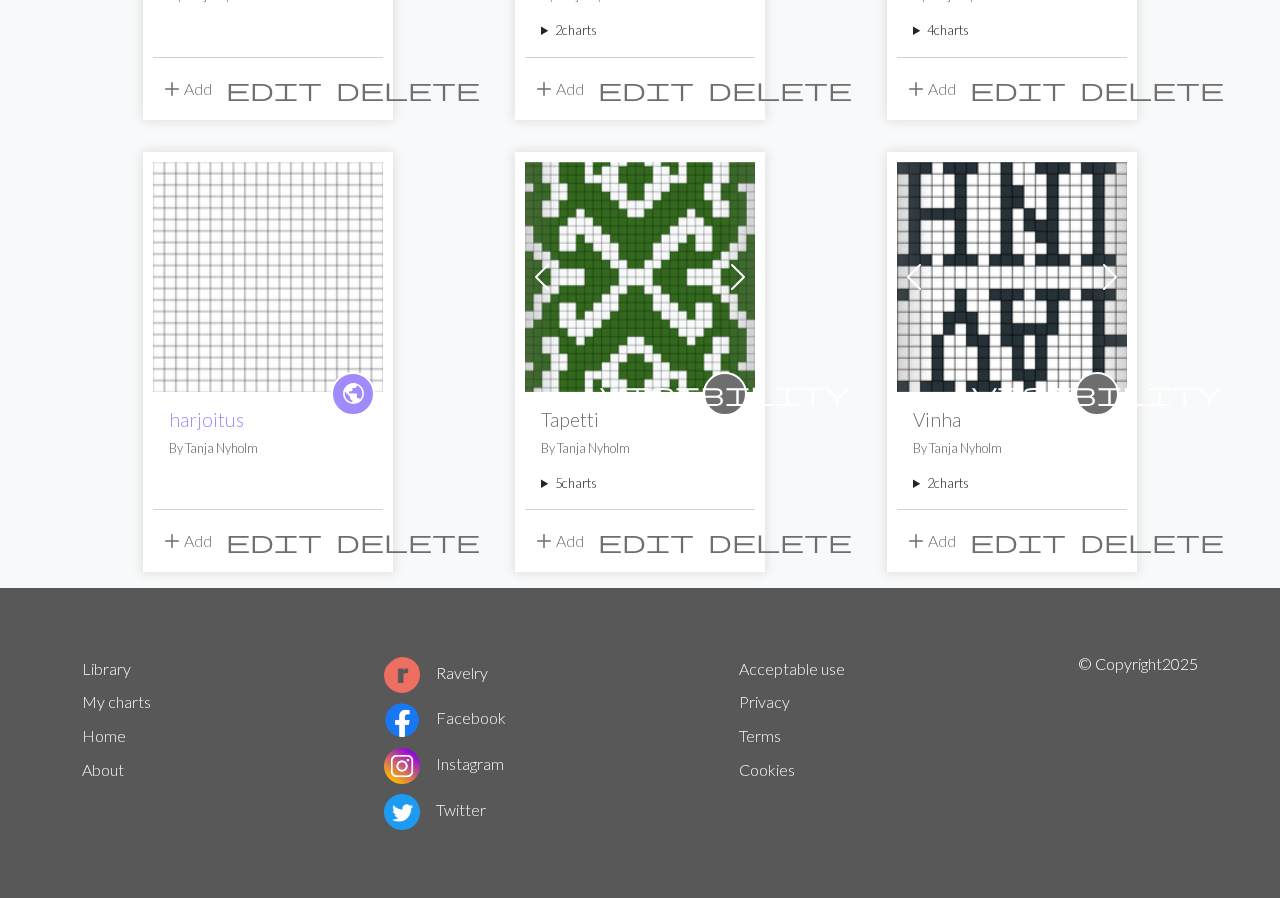 click on "visibility Metsätretki By Tanja Nyholm 2 charts Kuuset delete Kuuset sarjassa delete add Add edit delete Previous Next visibility Heijastuksia By Tanja Nyholm 4 charts Heijastuksia, varsi delete Heijastuksia, jalkaterä delete Heijastuksia, varsi punaisilla viivoilla delete Heijastuksia, jalkaterä punaisilla viivoilla delete add Add edit delete public harjoitus By Tanja Nyholm add Add edit delete Previous Next visibility Tapetti By Tanja Nyholm 5 charts Tapetti 54s delete sarjassa Tapetti 54s delete Tapetti 54s punaisilla viivoilla delete Tapetti 54s jalkaterän kuvio delete Tapetti 54s jalkaterän kuvio punaisilla viivoilla delete add Add edit delete Previous Next visibility Vinha By Tanja Nyholm 2 charts" at bounding box center [640, 135] 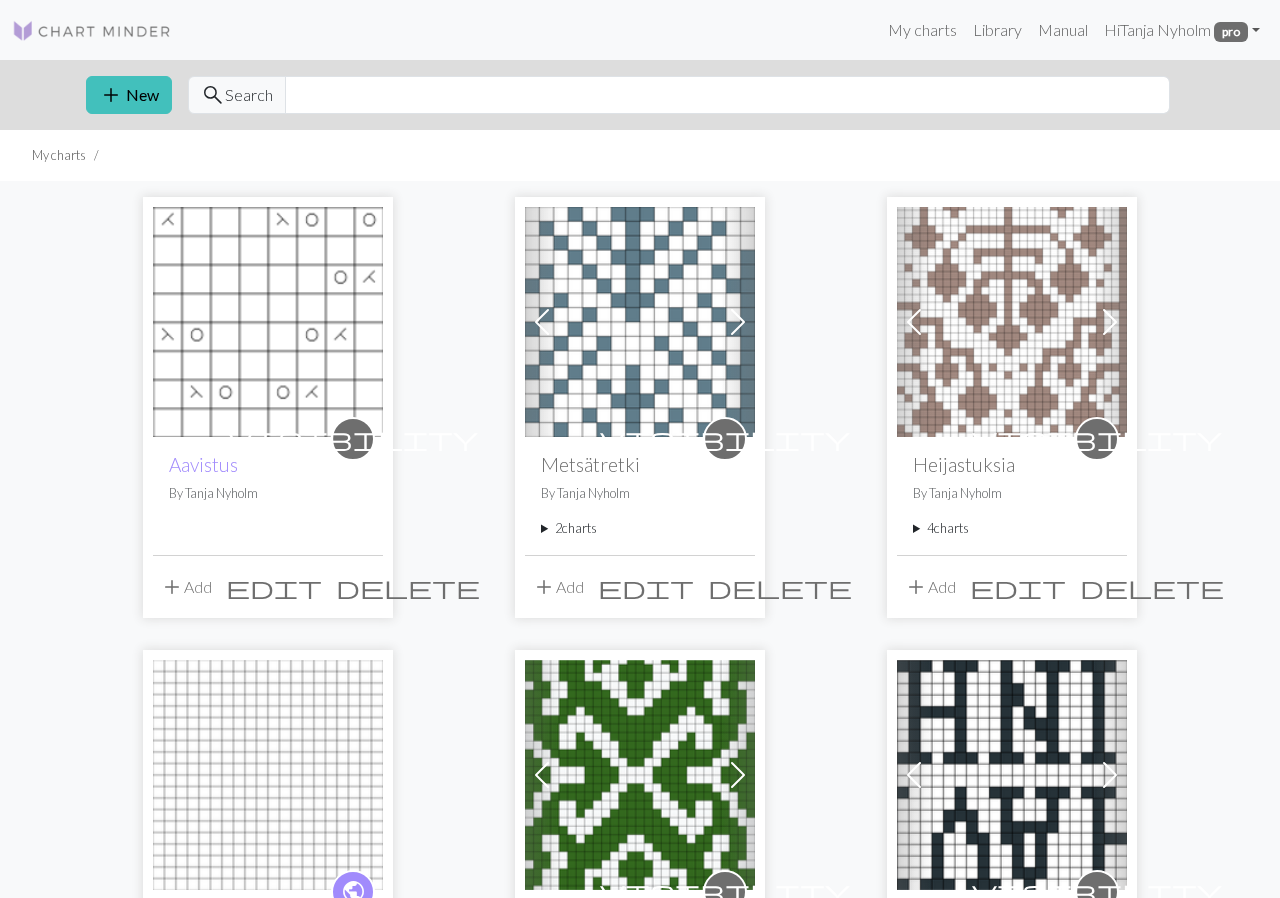 click on "visibility Metsätretki By Tanja Nyholm 2 charts Kuuset delete Kuuset sarjassa delete add Add edit delete Previous Next visibility Heijastuksia By Tanja Nyholm 4 charts Heijastuksia, varsi delete Heijastuksia, jalkaterä delete Heijastuksia, varsi punaisilla viivoilla delete Heijastuksia, jalkaterä punaisilla viivoilla delete add Add edit delete public harjoitus By Tanja Nyholm add Add edit delete Previous Next visibility Tapetti By Tanja Nyholm 5 charts Tapetti 54s delete sarjassa Tapetti 54s delete Tapetti 54s punaisilla viivoilla delete Tapetti 54s jalkaterän kuvio delete Tapetti 54s jalkaterän kuvio punaisilla viivoilla delete add Add edit delete Previous Next visibility Vinha By Tanja Nyholm 2 charts" at bounding box center (640, 633) 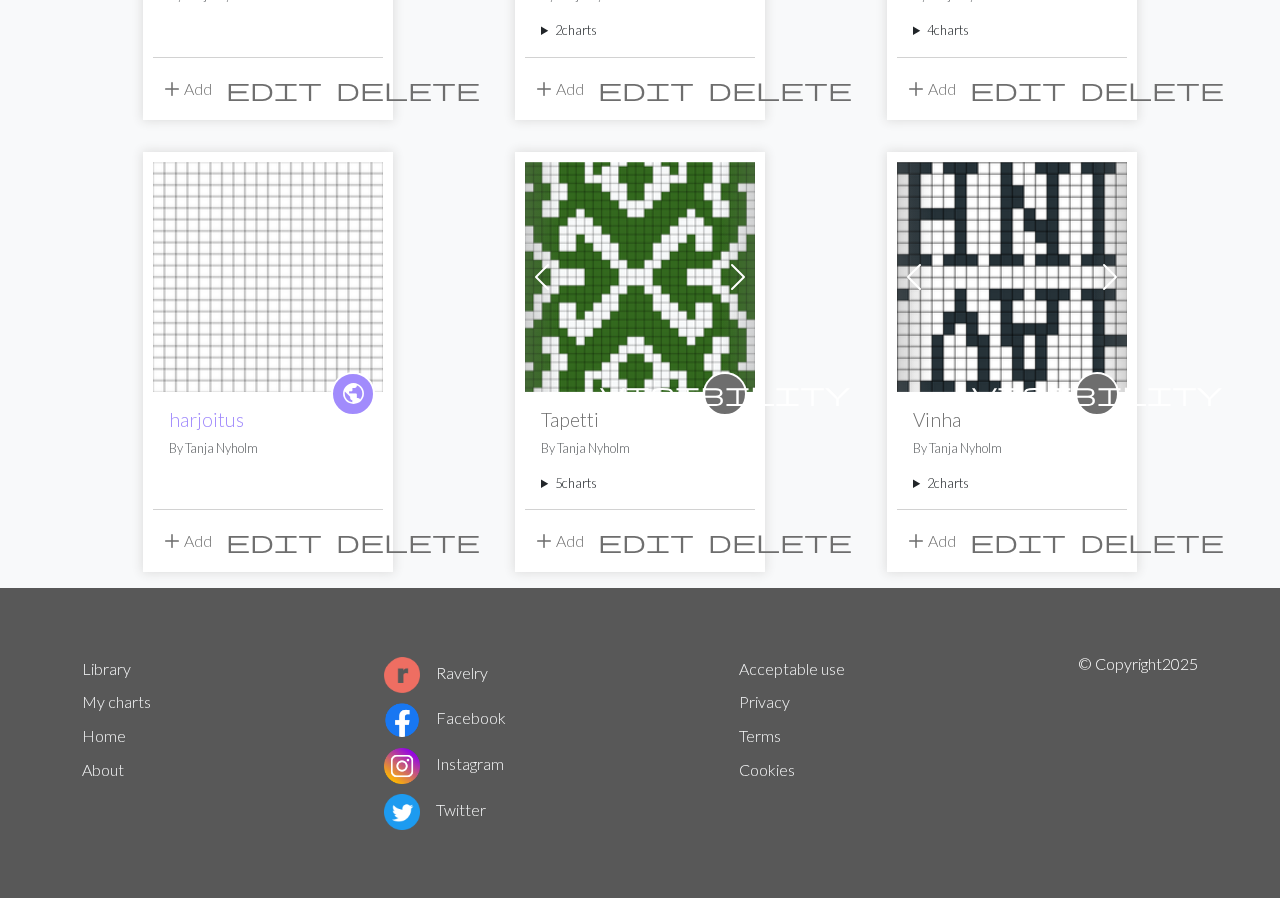 click on "edit" at bounding box center [646, 541] 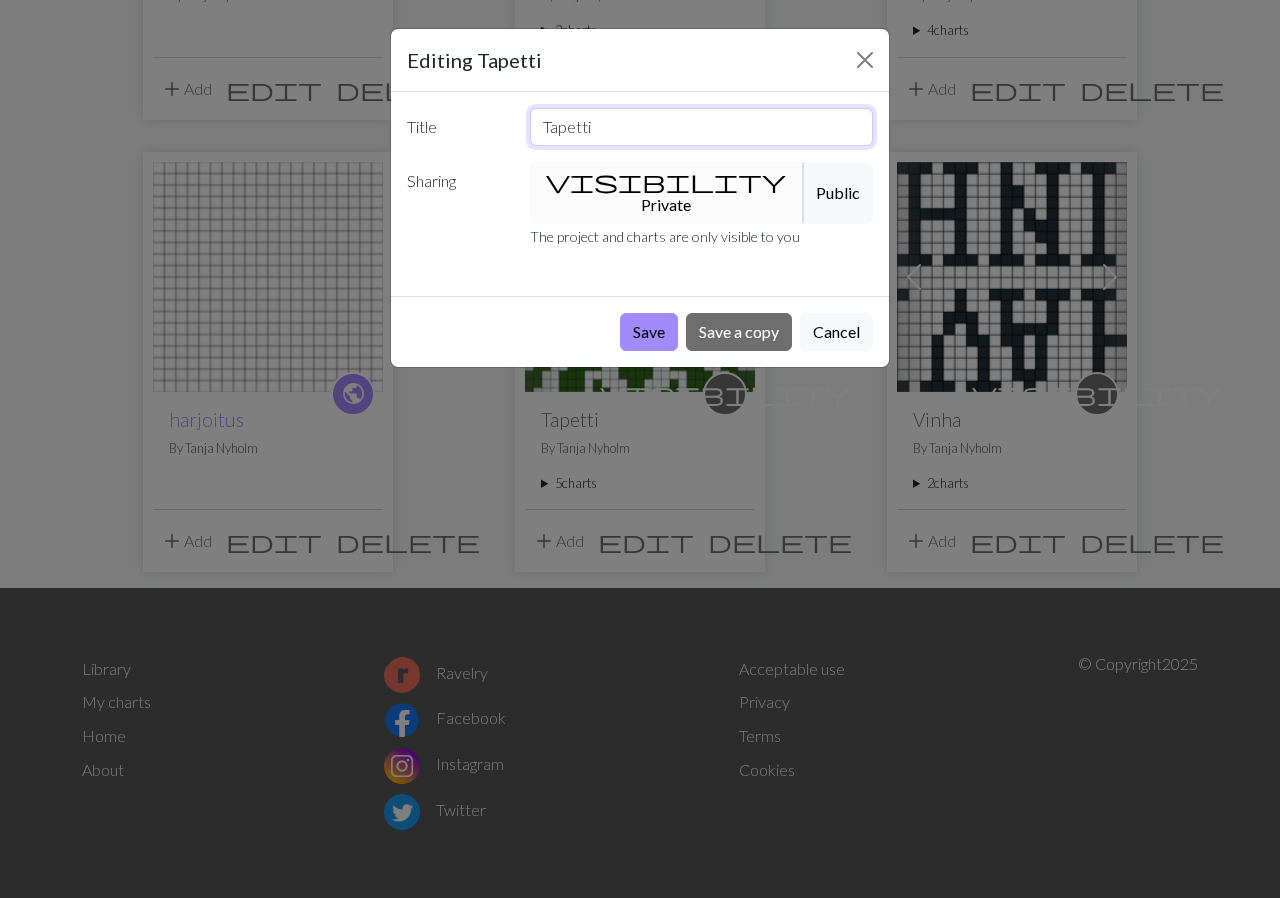 drag, startPoint x: 628, startPoint y: 121, endPoint x: 452, endPoint y: 128, distance: 176.13914 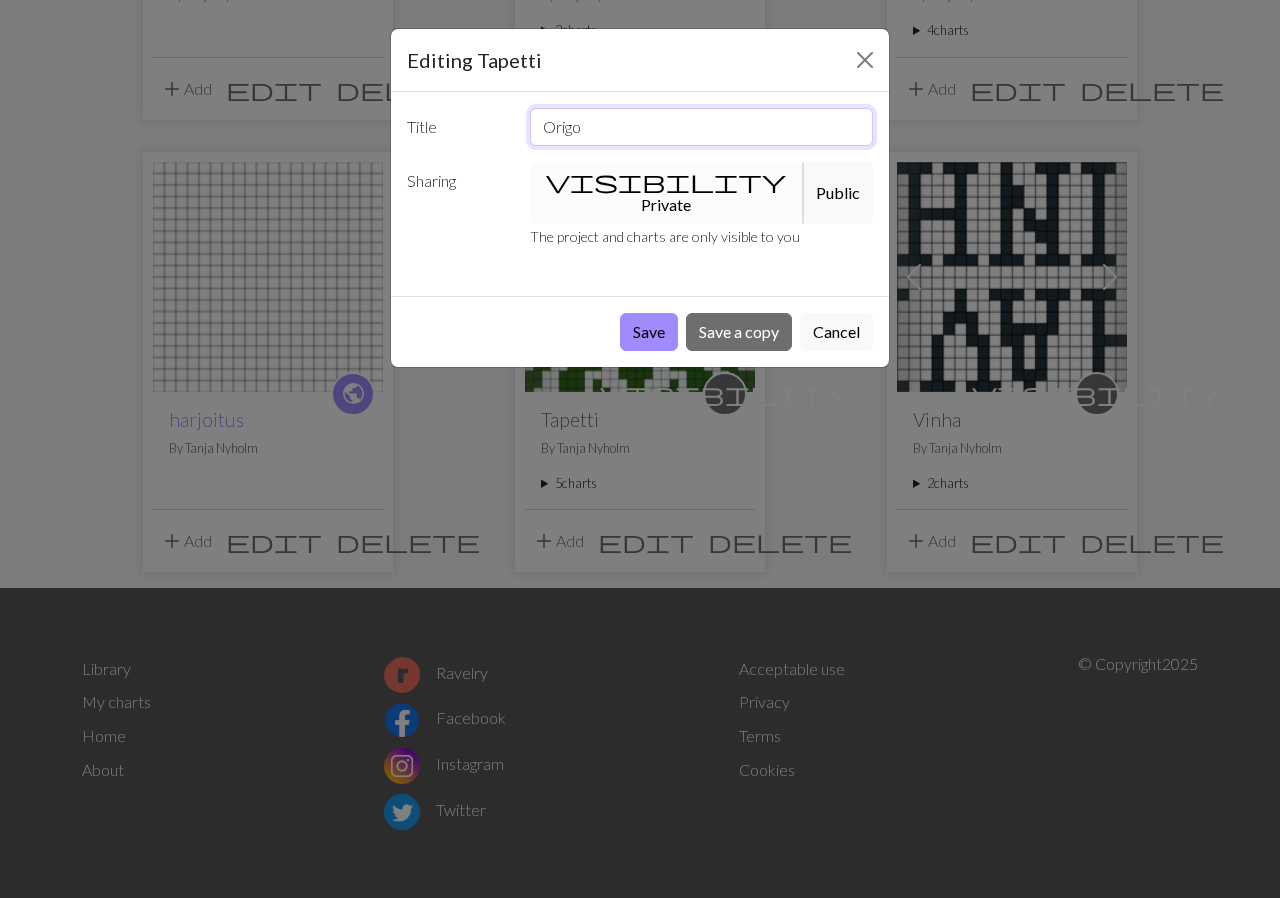 type on "Origo" 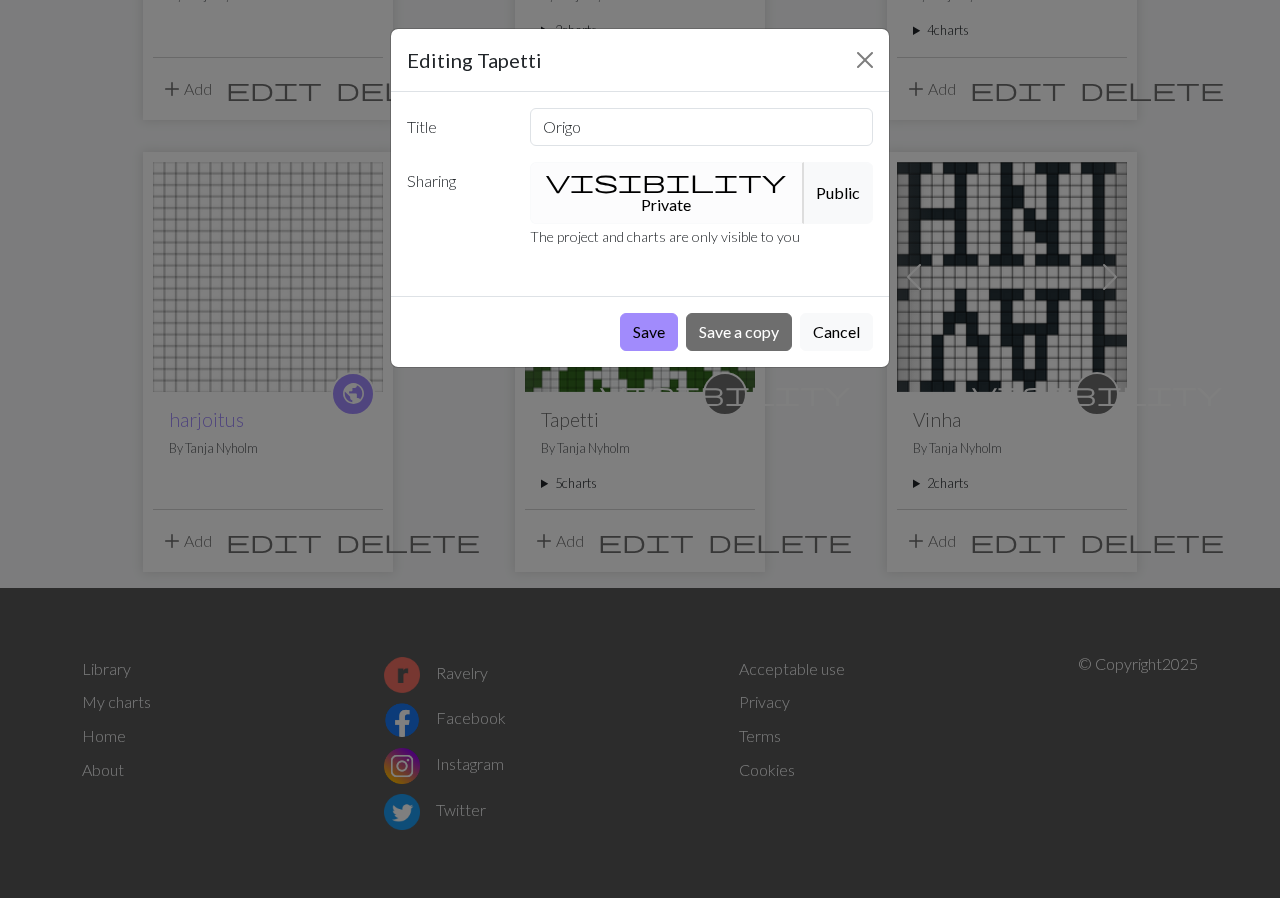 click on "visibility  Private" at bounding box center [667, 193] 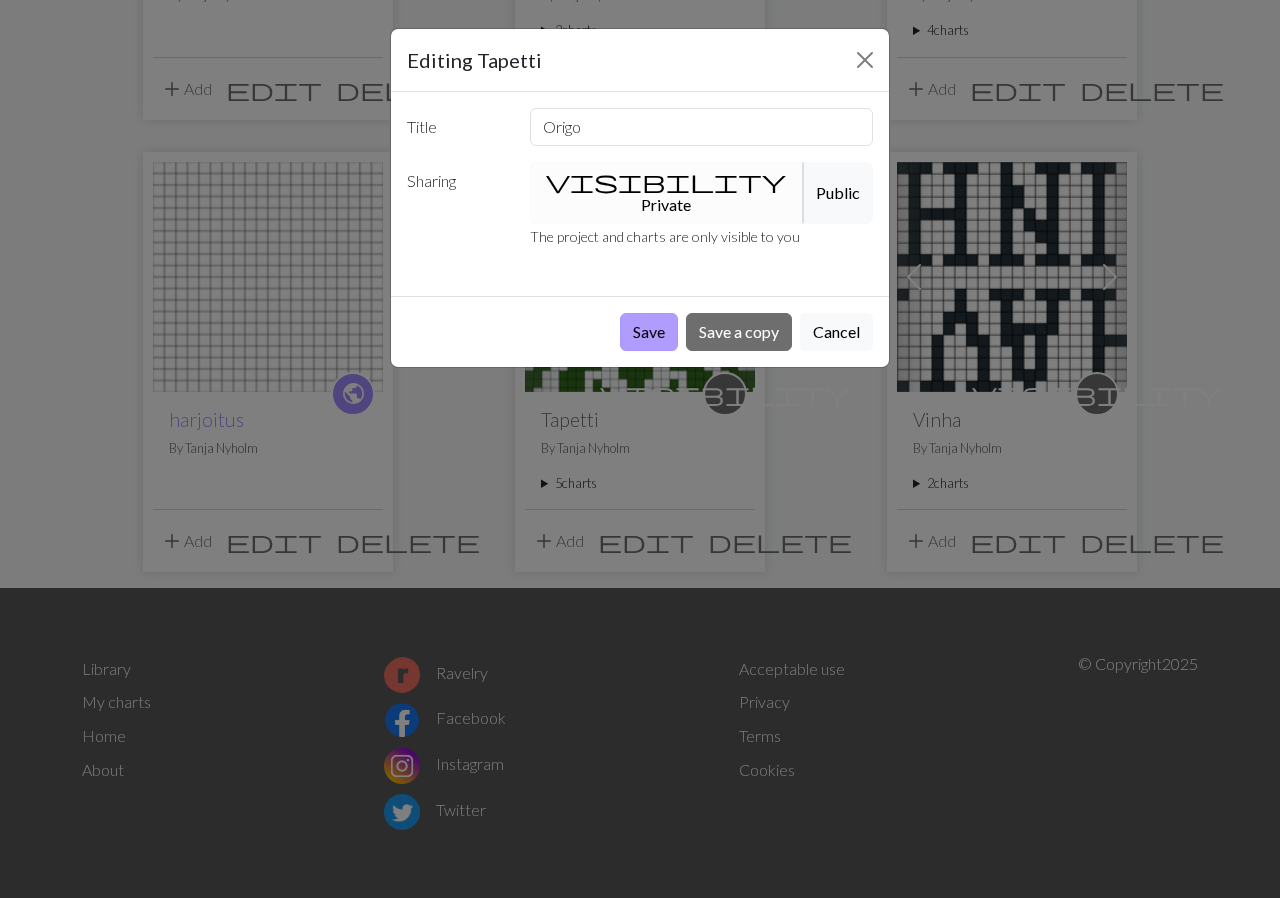 click on "Save" at bounding box center (649, 332) 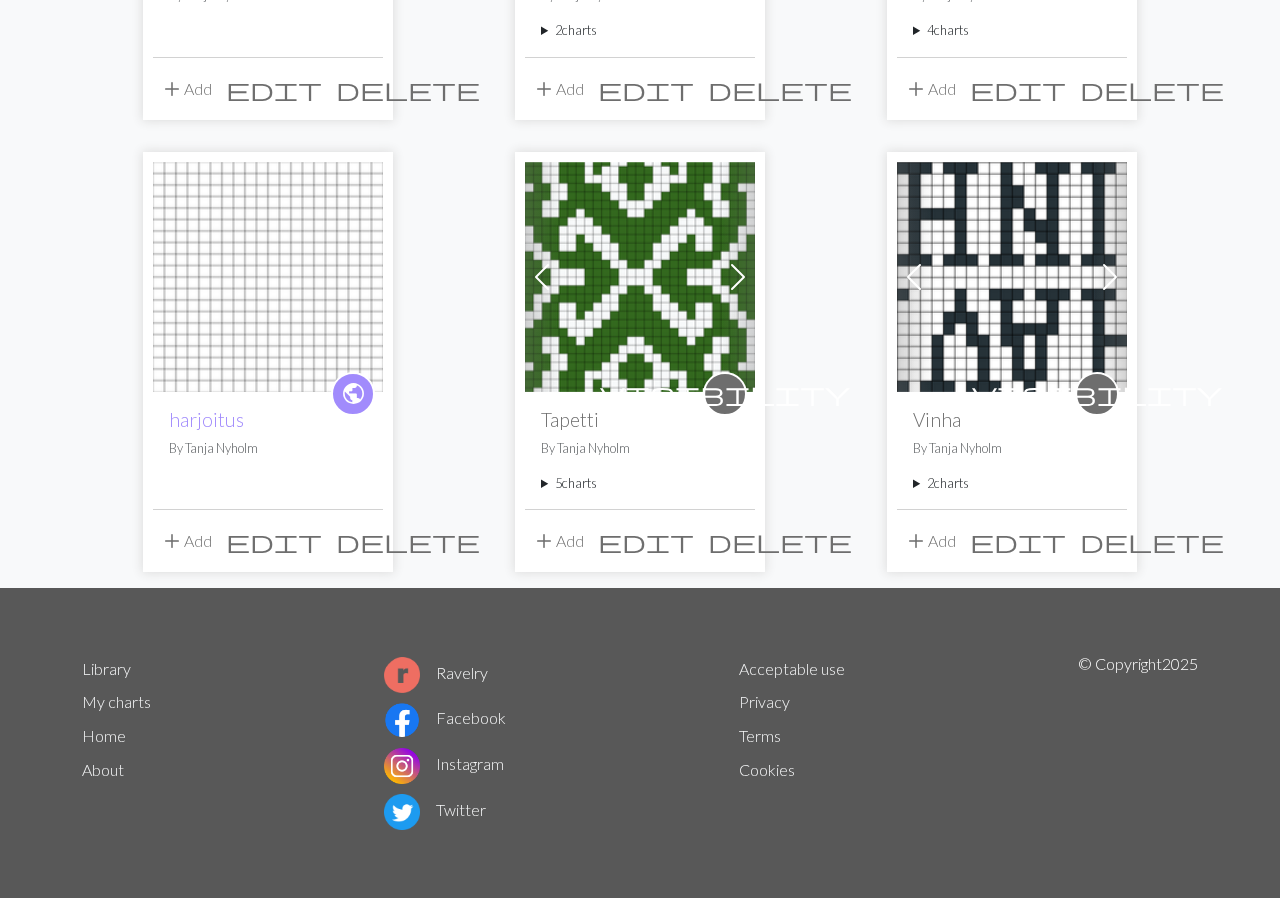 click on "Vinha" at bounding box center (1012, 419) 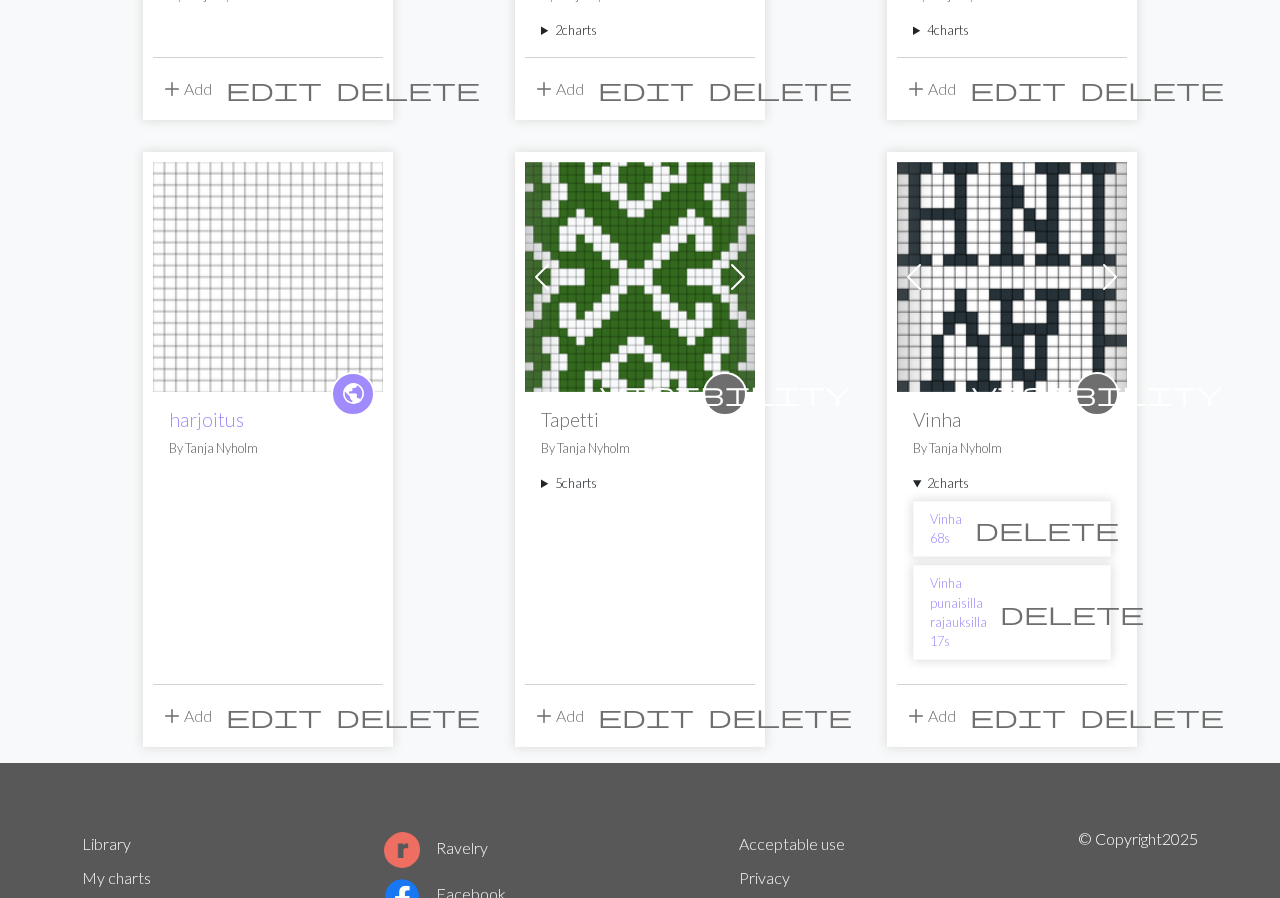 click on "visibility Tapetti By Tanja Nyholm 5 charts Tapetti 54s delete sarjassa Tapetti 54s delete Tapetti 54s punaisilla viivoilla delete Tapetti 54s jalkaterän kuvio delete Tapetti 54s jalkaterän kuvio punaisilla viivoilla delete" at bounding box center (640, 538) 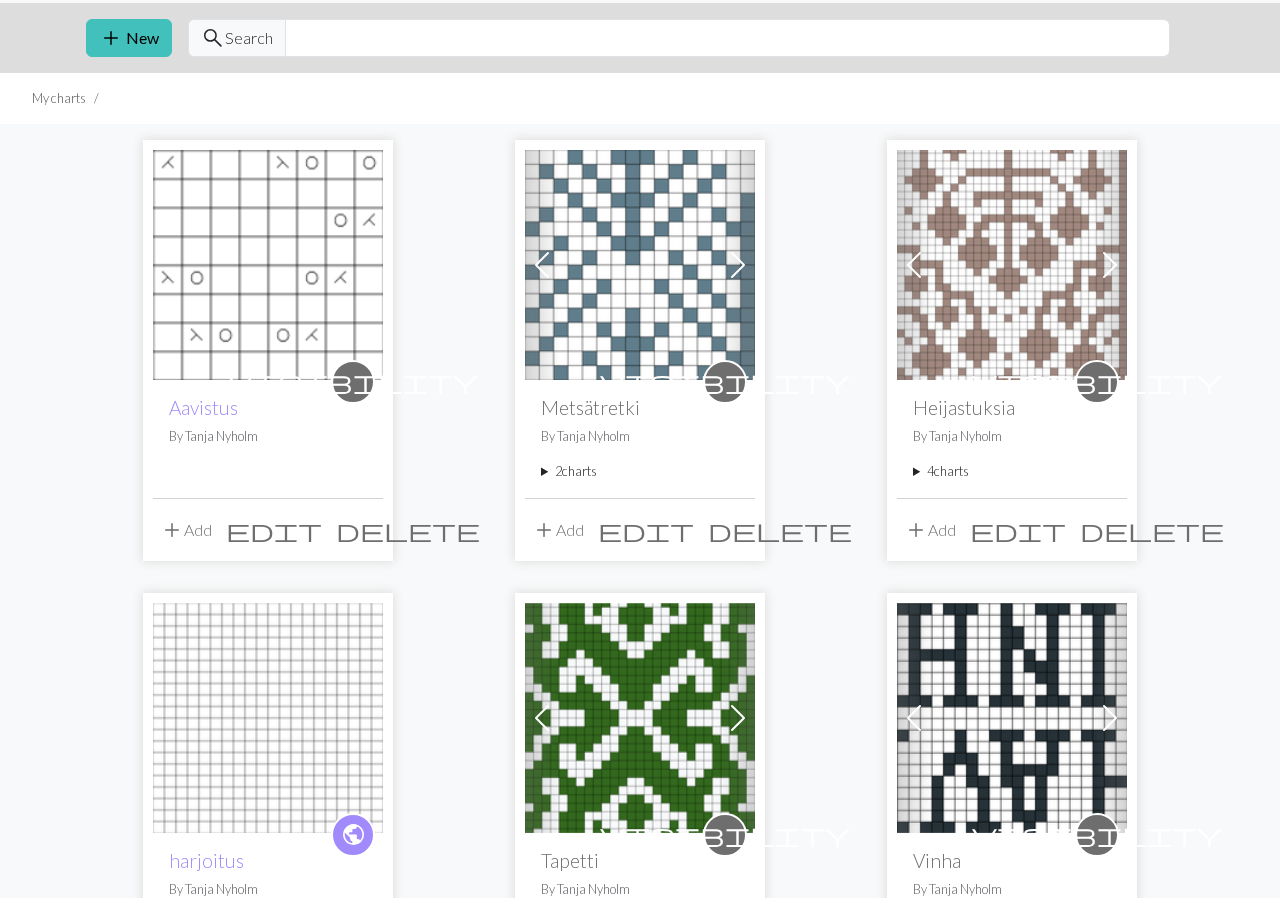 scroll, scrollTop: 0, scrollLeft: 0, axis: both 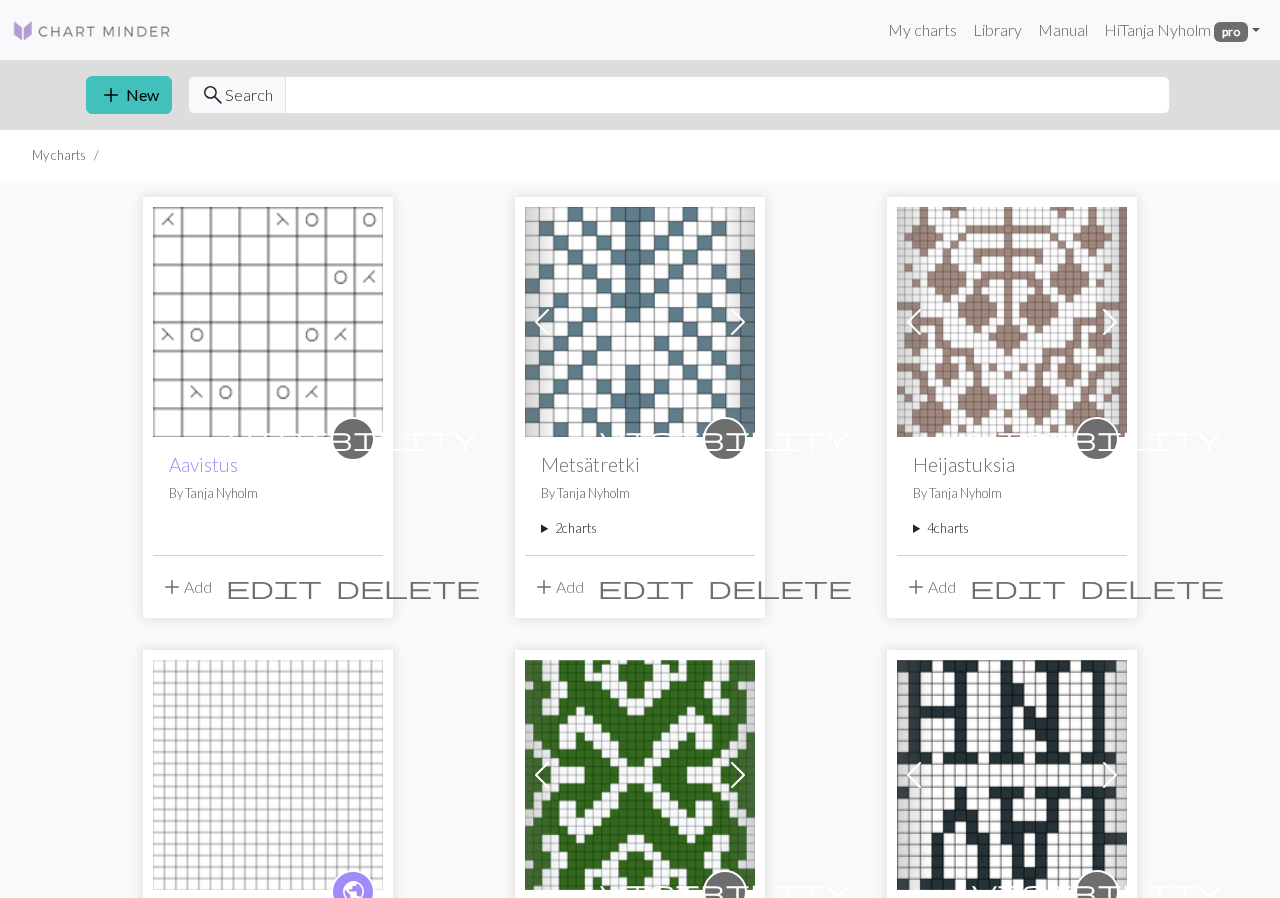 click on "Heijastuksia" at bounding box center (1012, 464) 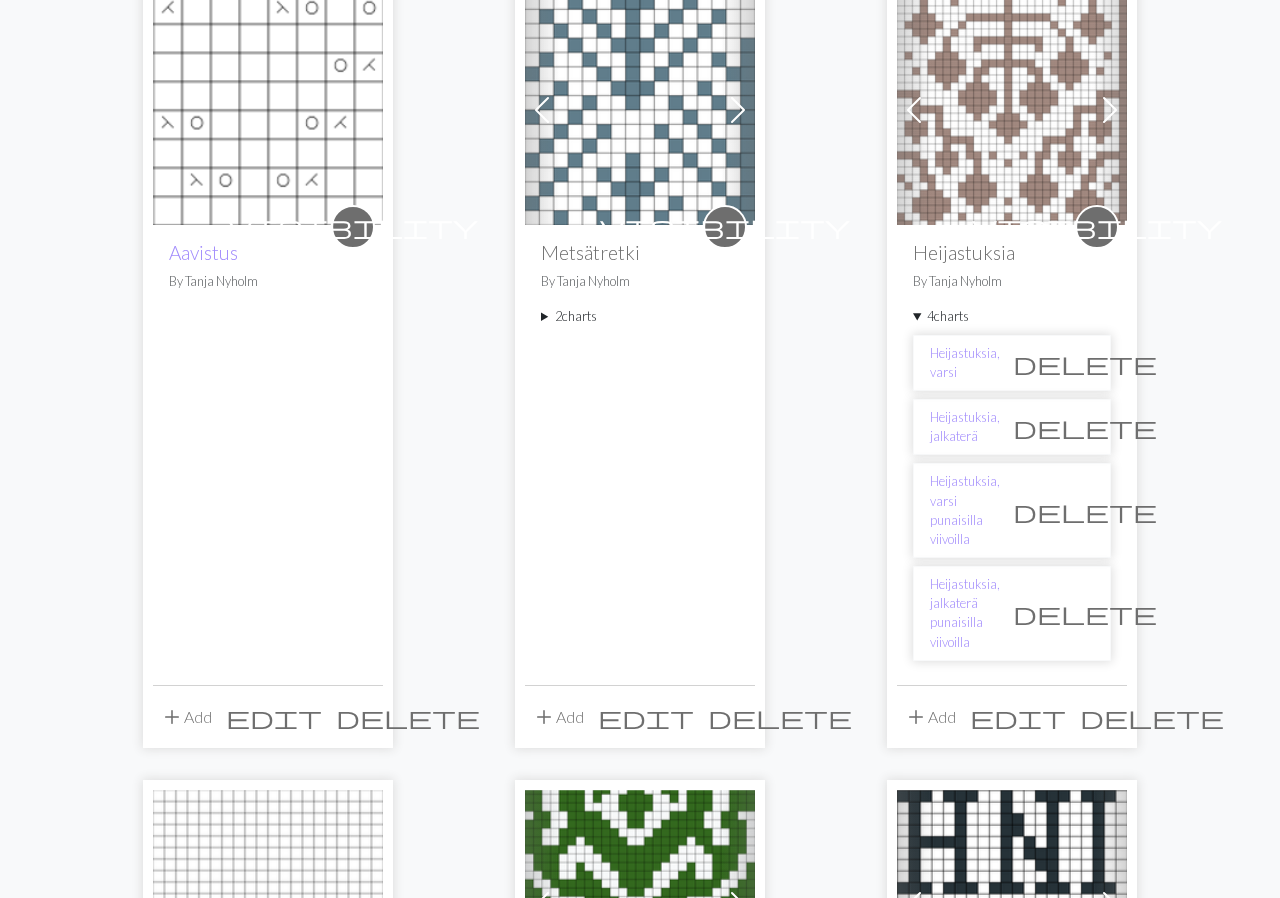 scroll, scrollTop: 276, scrollLeft: 0, axis: vertical 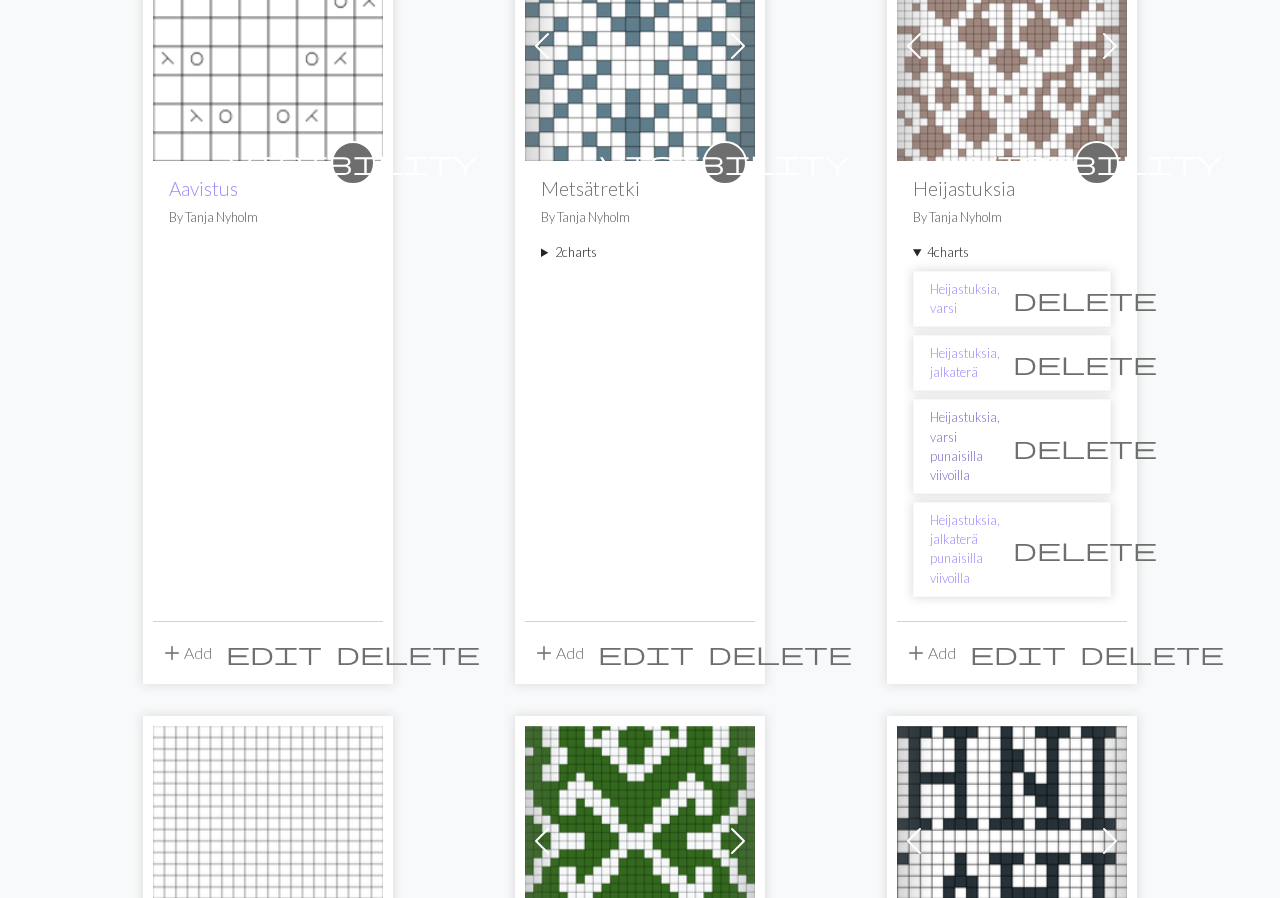 click on "Heijastuksia, varsi punaisilla viivoilla" at bounding box center (965, 446) 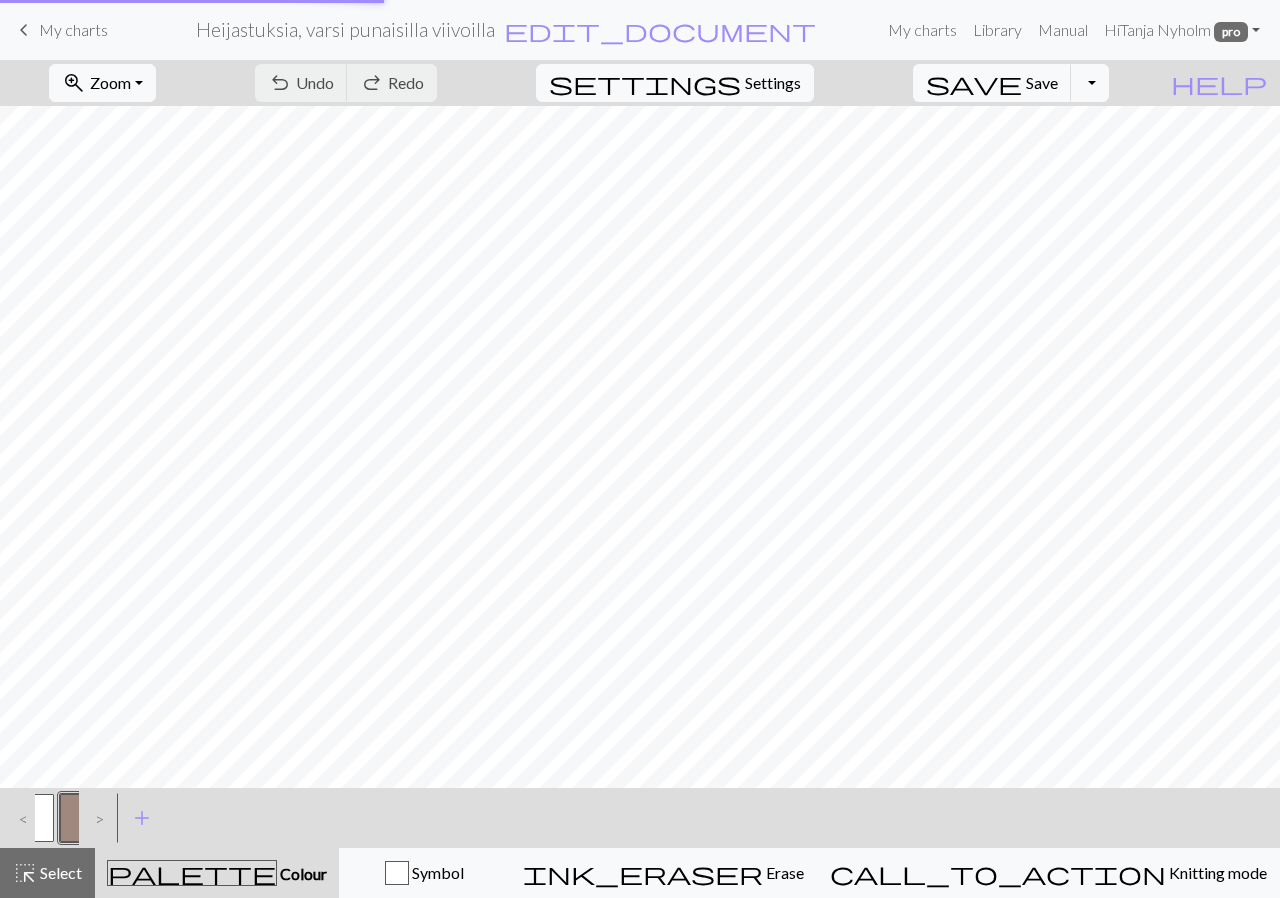 scroll, scrollTop: 0, scrollLeft: 0, axis: both 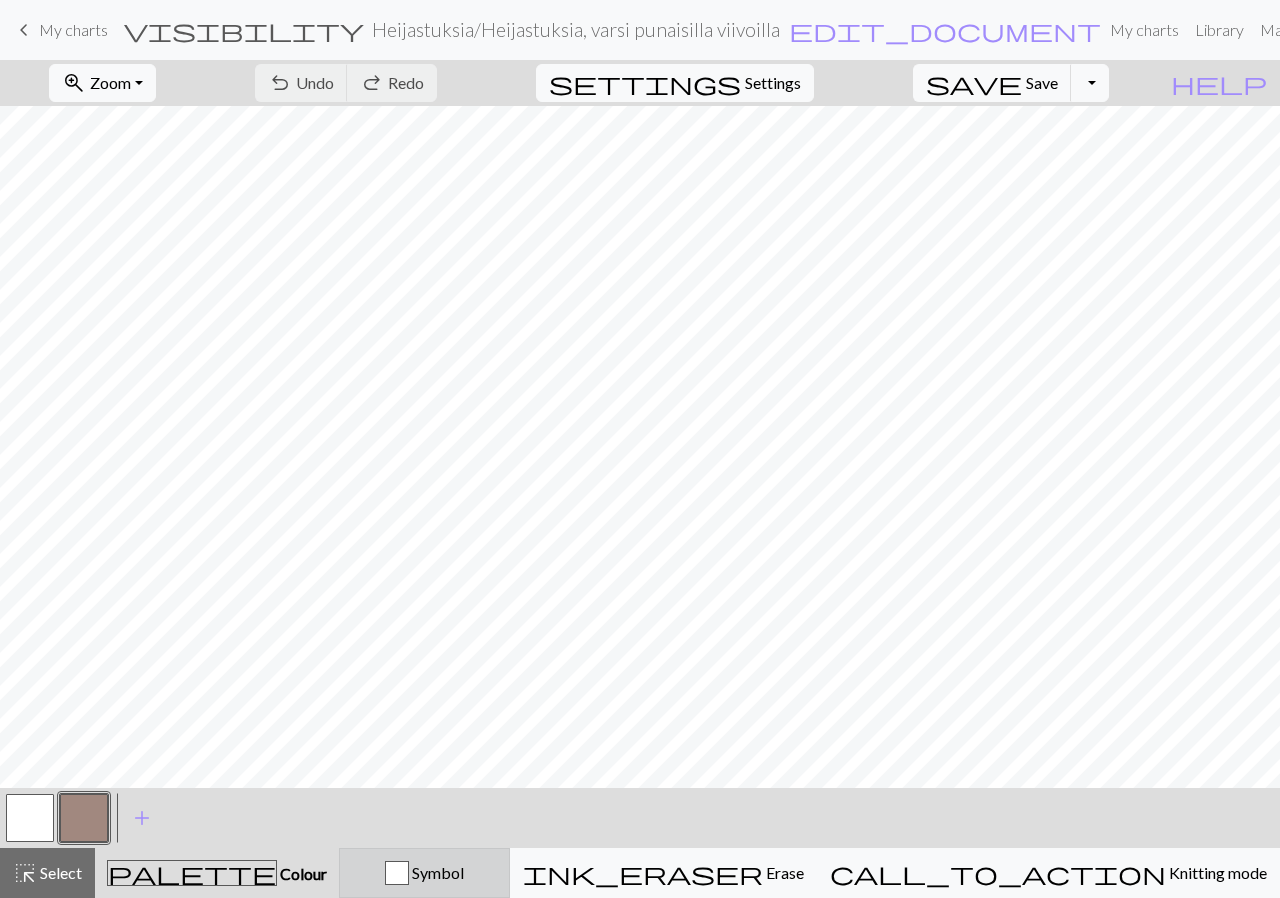 click at bounding box center (397, 873) 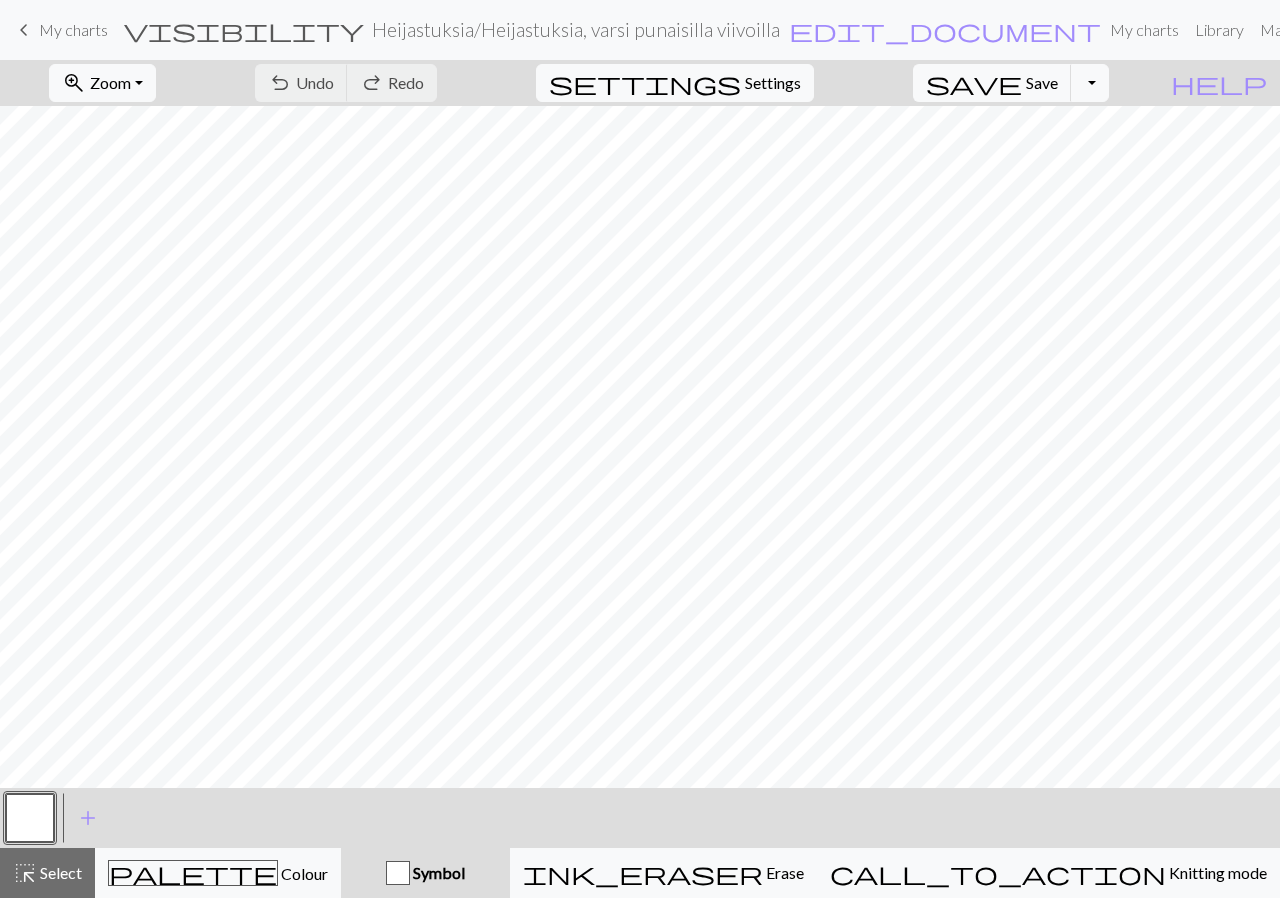 click at bounding box center [398, 873] 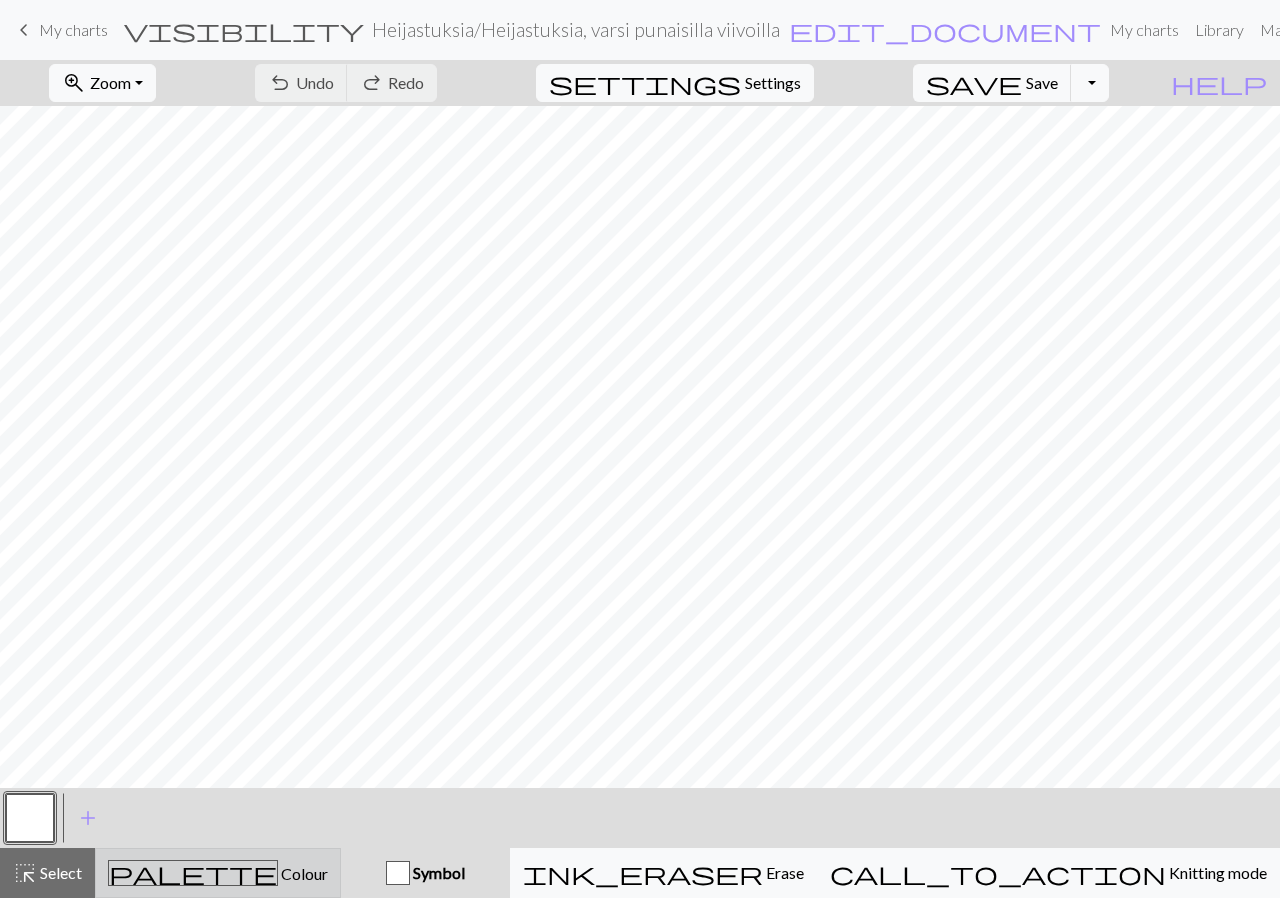 click on "palette   Colour   Colour" at bounding box center [218, 873] 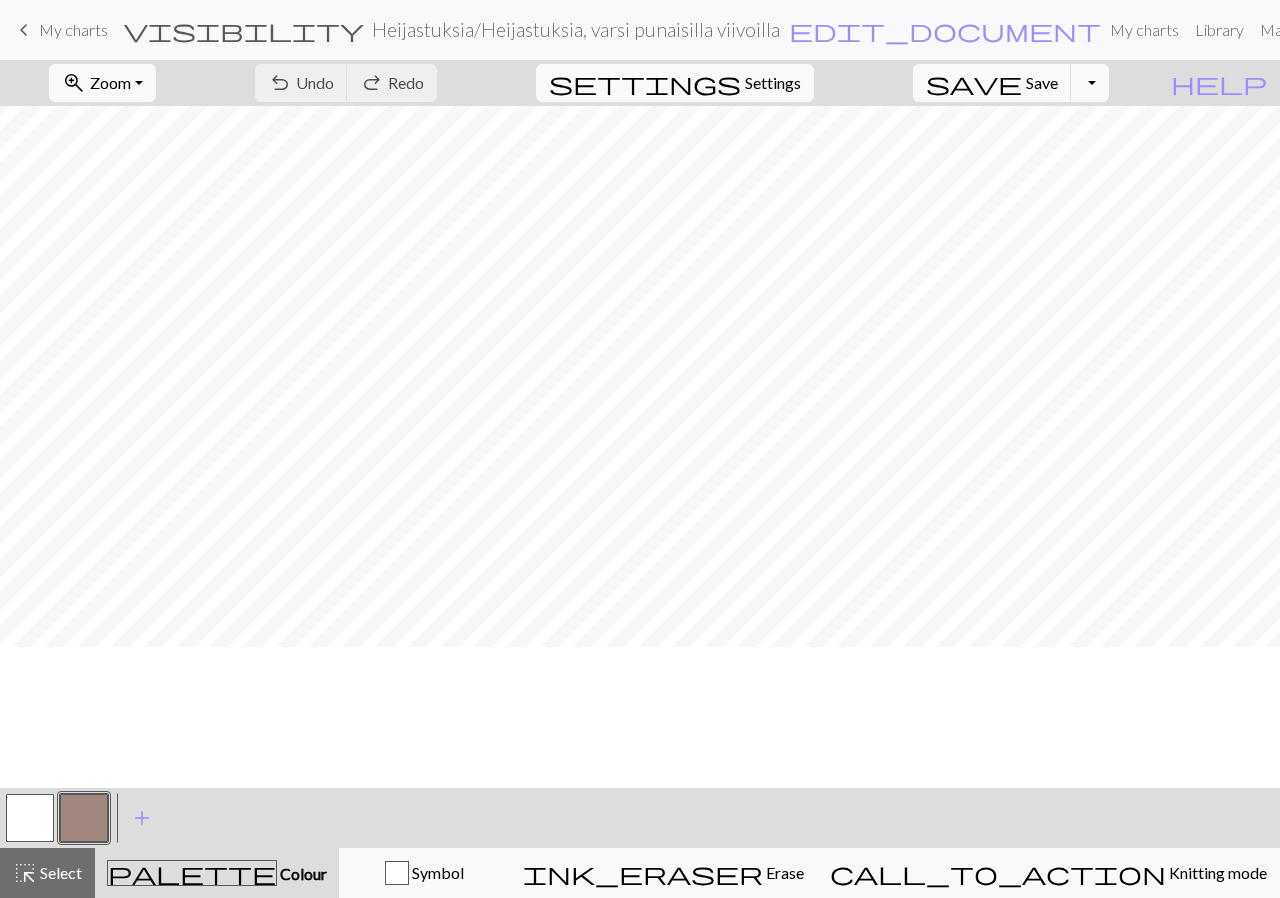 scroll, scrollTop: 0, scrollLeft: 0, axis: both 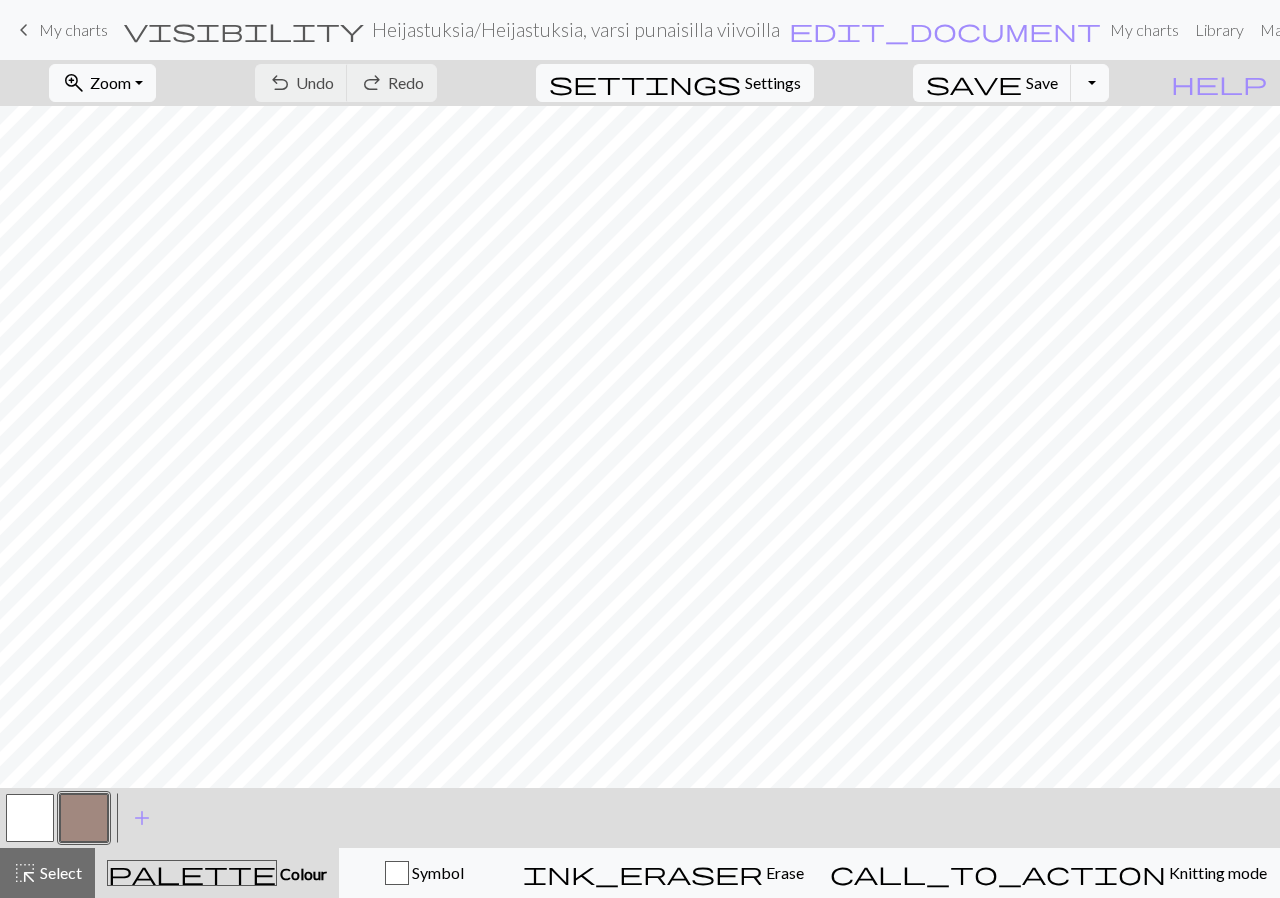 click on "My charts" at bounding box center (73, 29) 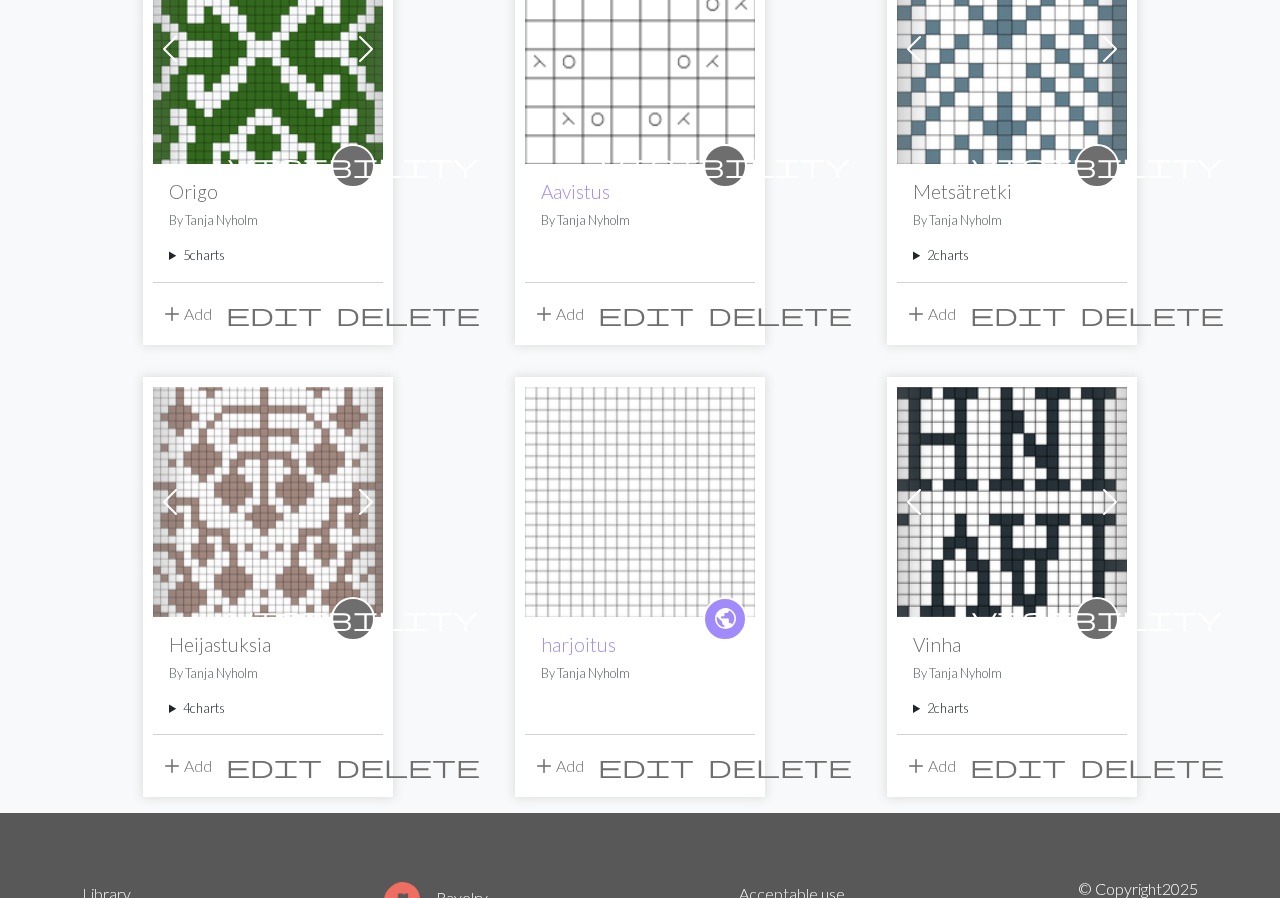 scroll, scrollTop: 276, scrollLeft: 0, axis: vertical 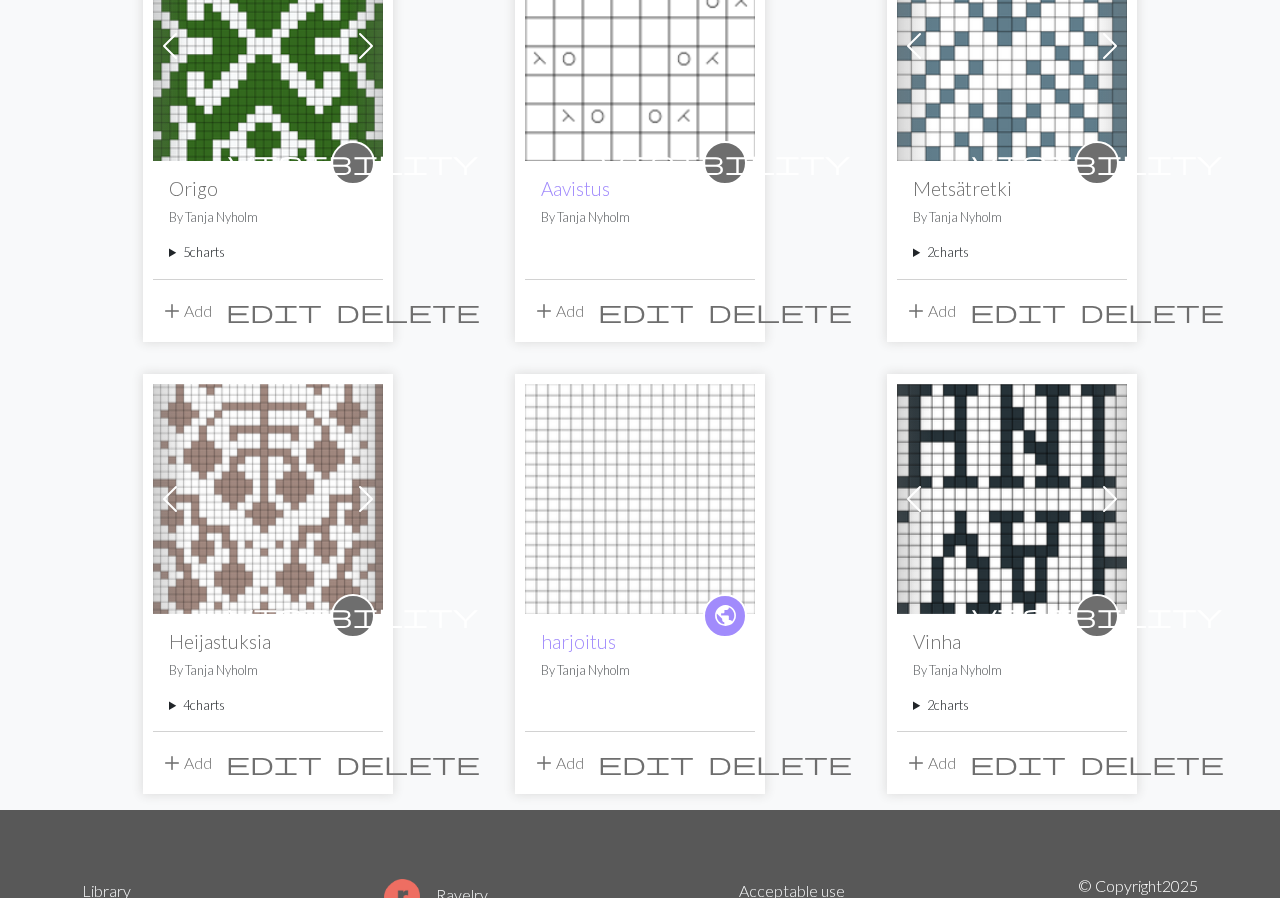 click on "2  charts" at bounding box center (1012, 252) 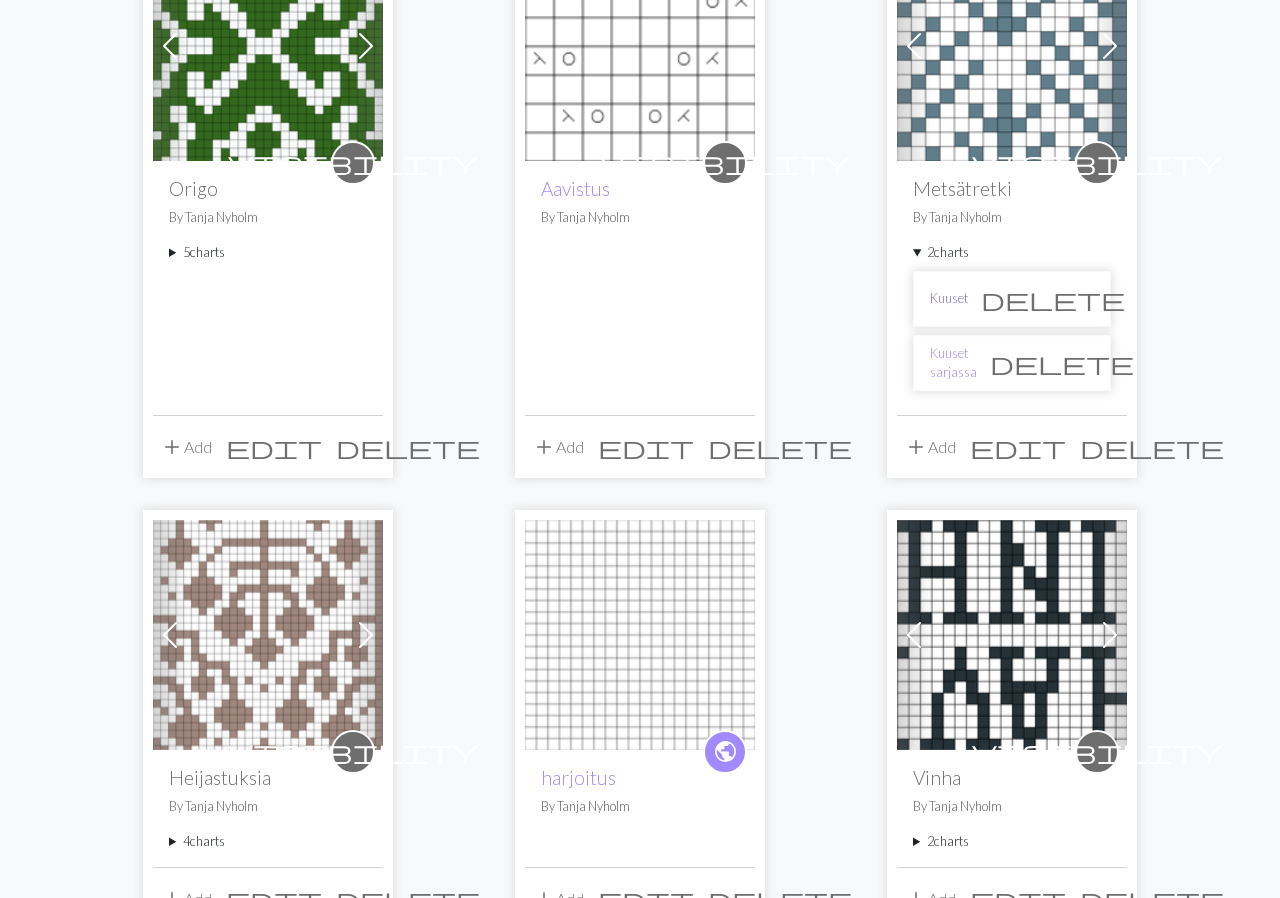 click on "Kuuset" at bounding box center [949, 298] 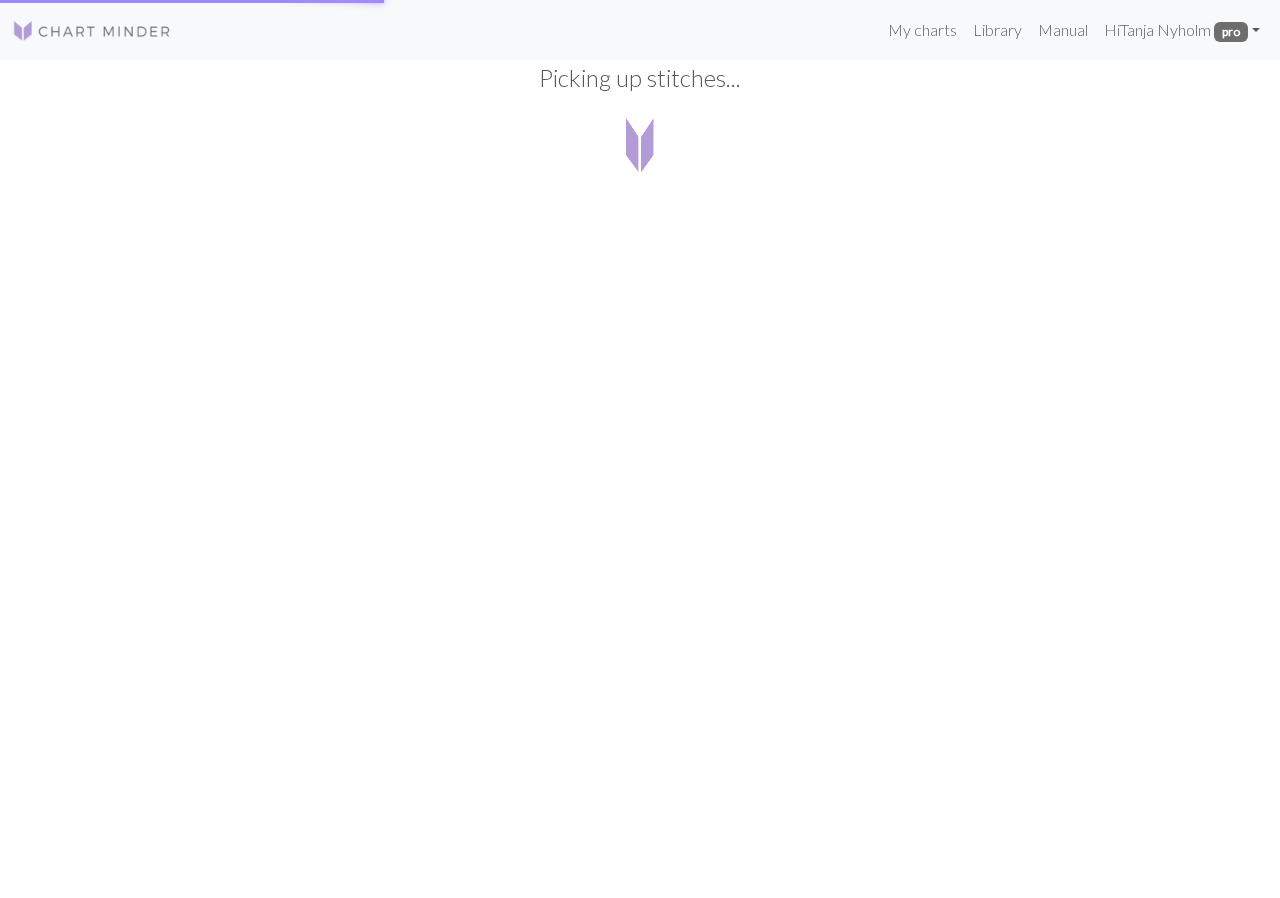 scroll, scrollTop: 0, scrollLeft: 0, axis: both 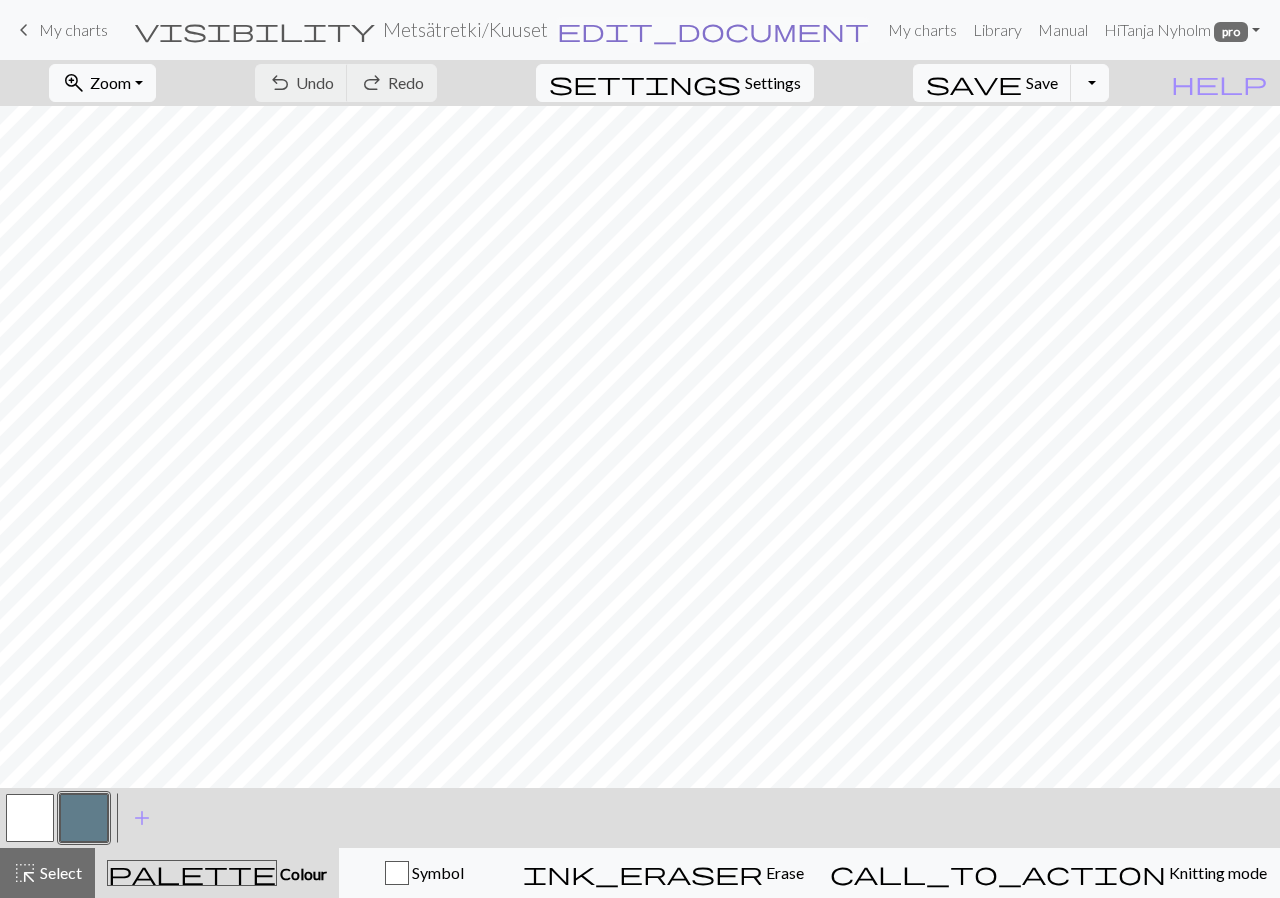 click on "edit_document" at bounding box center [713, 30] 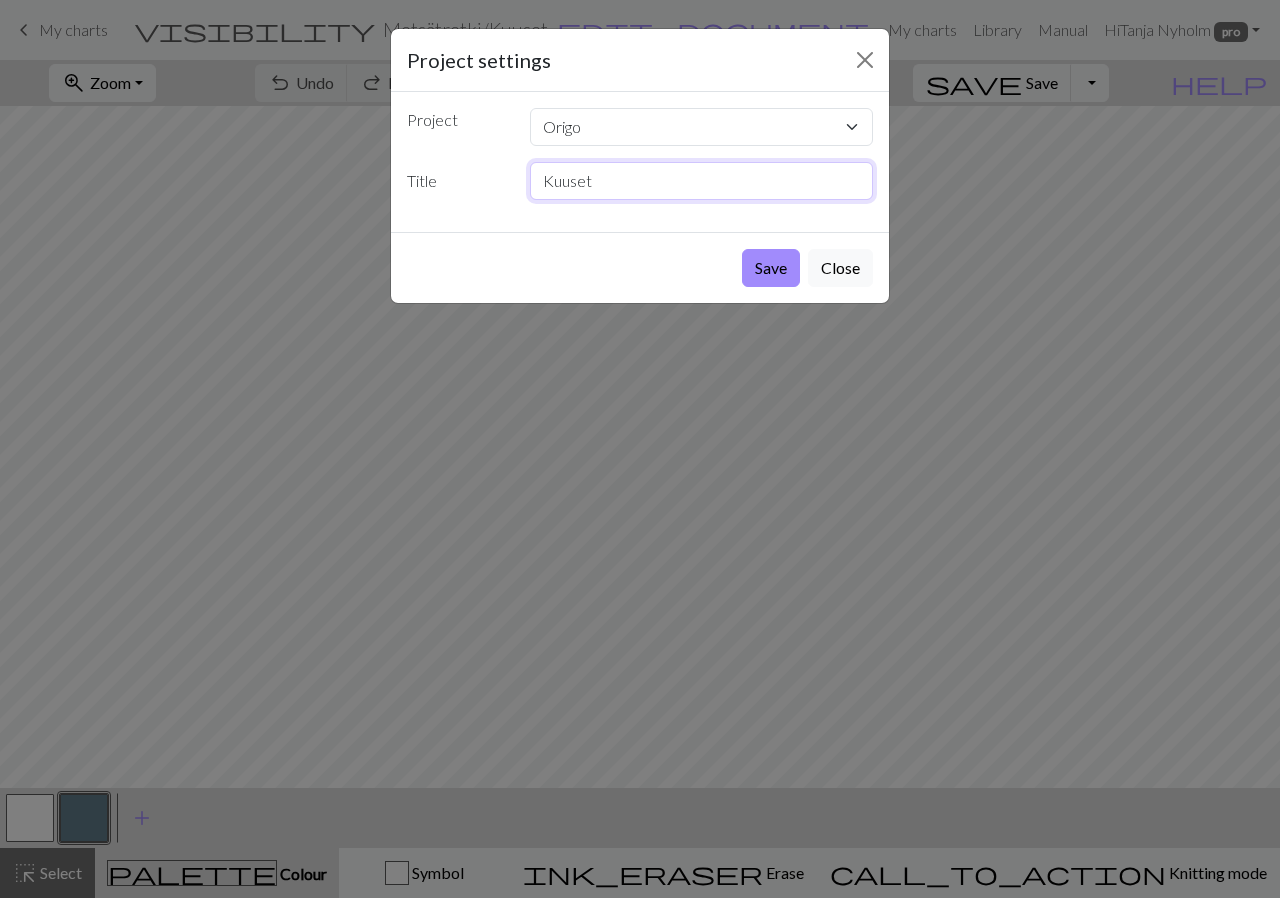 drag, startPoint x: 625, startPoint y: 181, endPoint x: 490, endPoint y: 180, distance: 135.00371 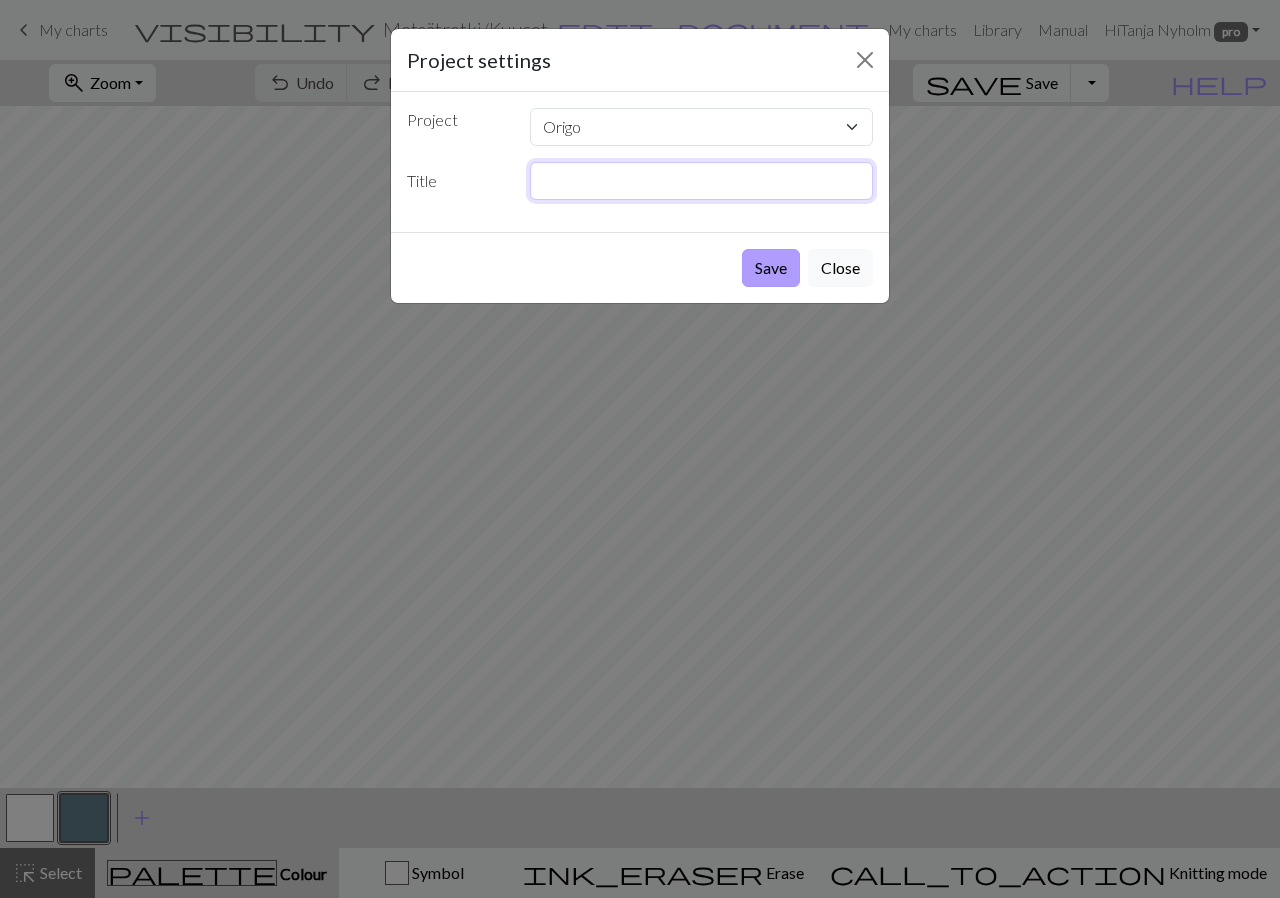 type 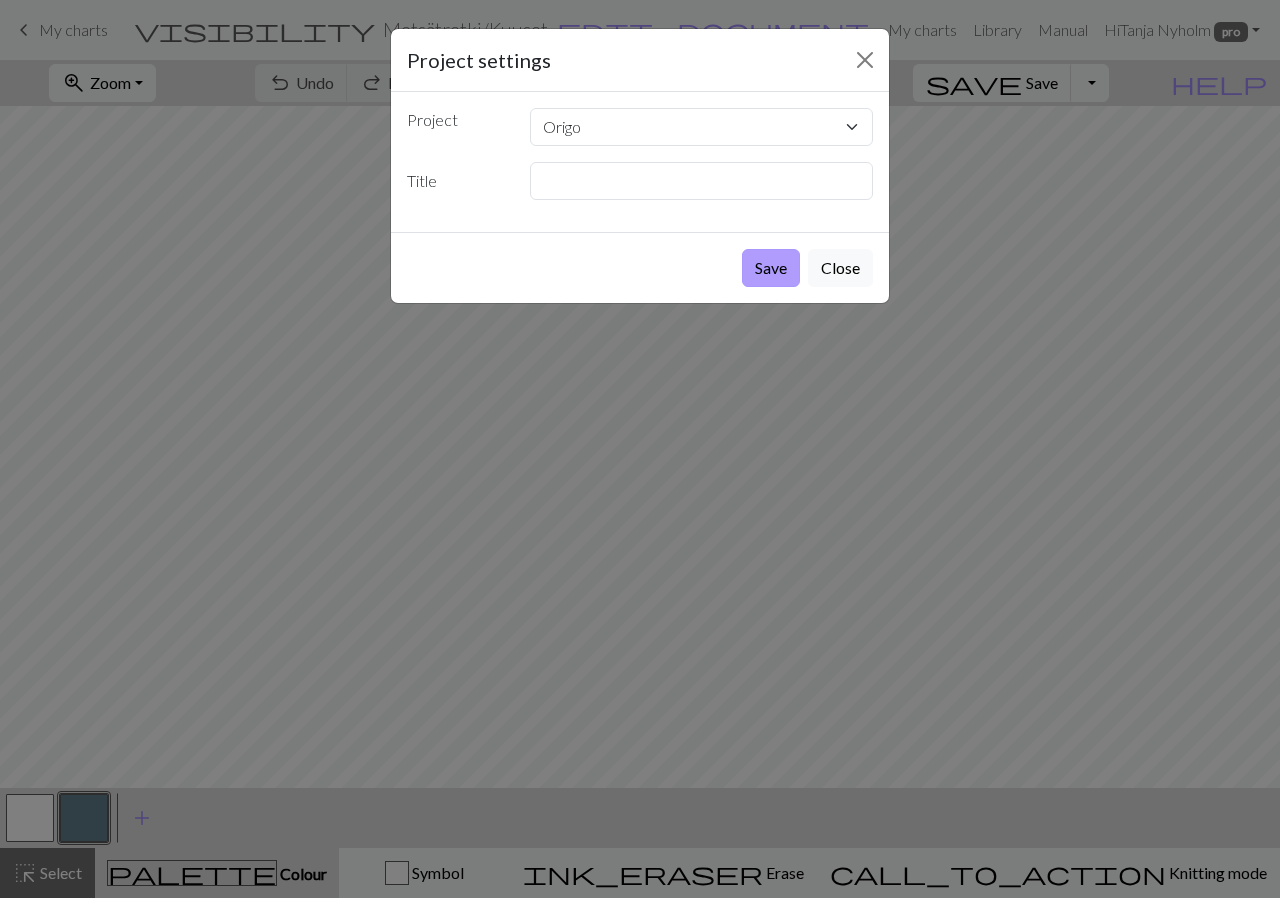 click on "Save" at bounding box center [771, 268] 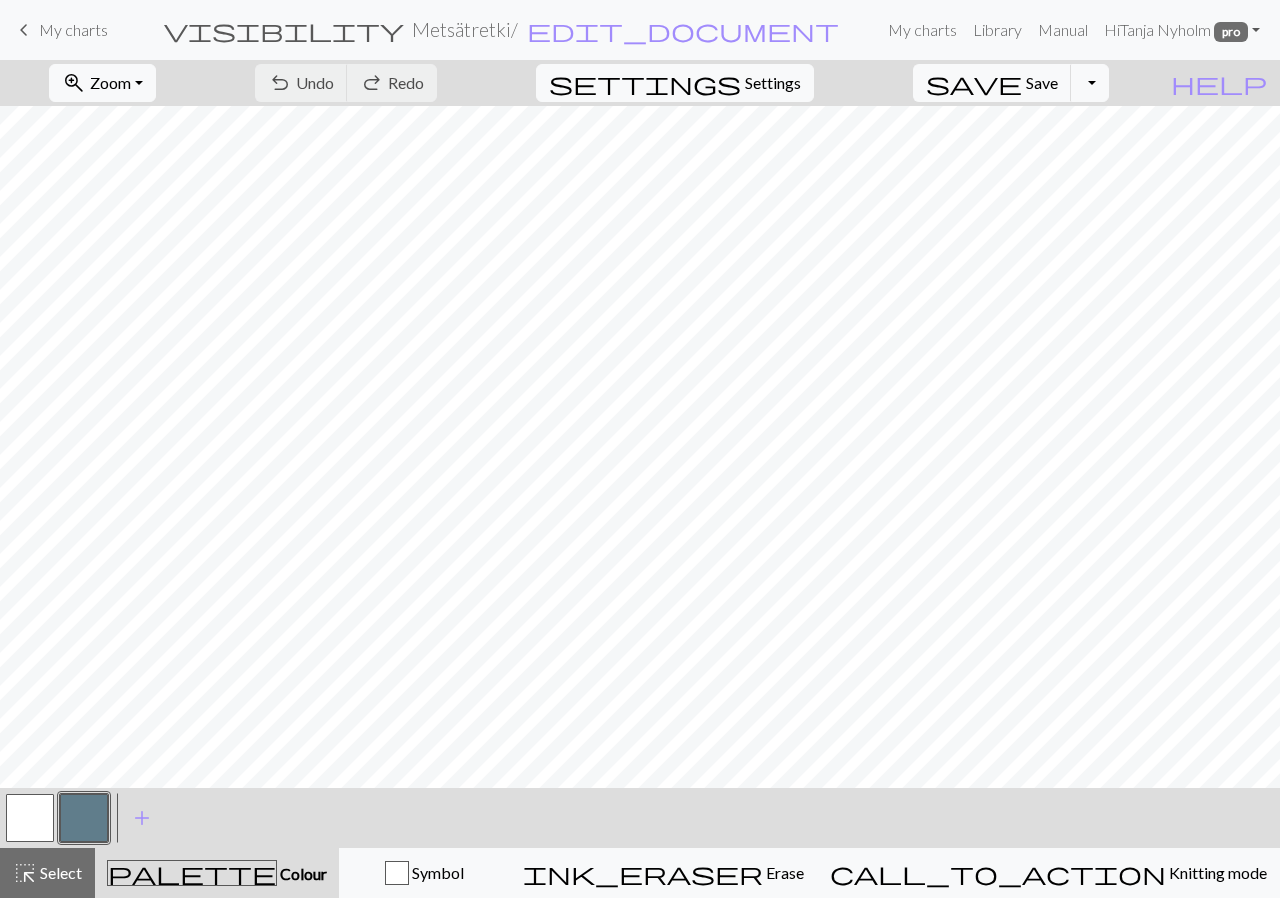 click on "My charts" at bounding box center [73, 29] 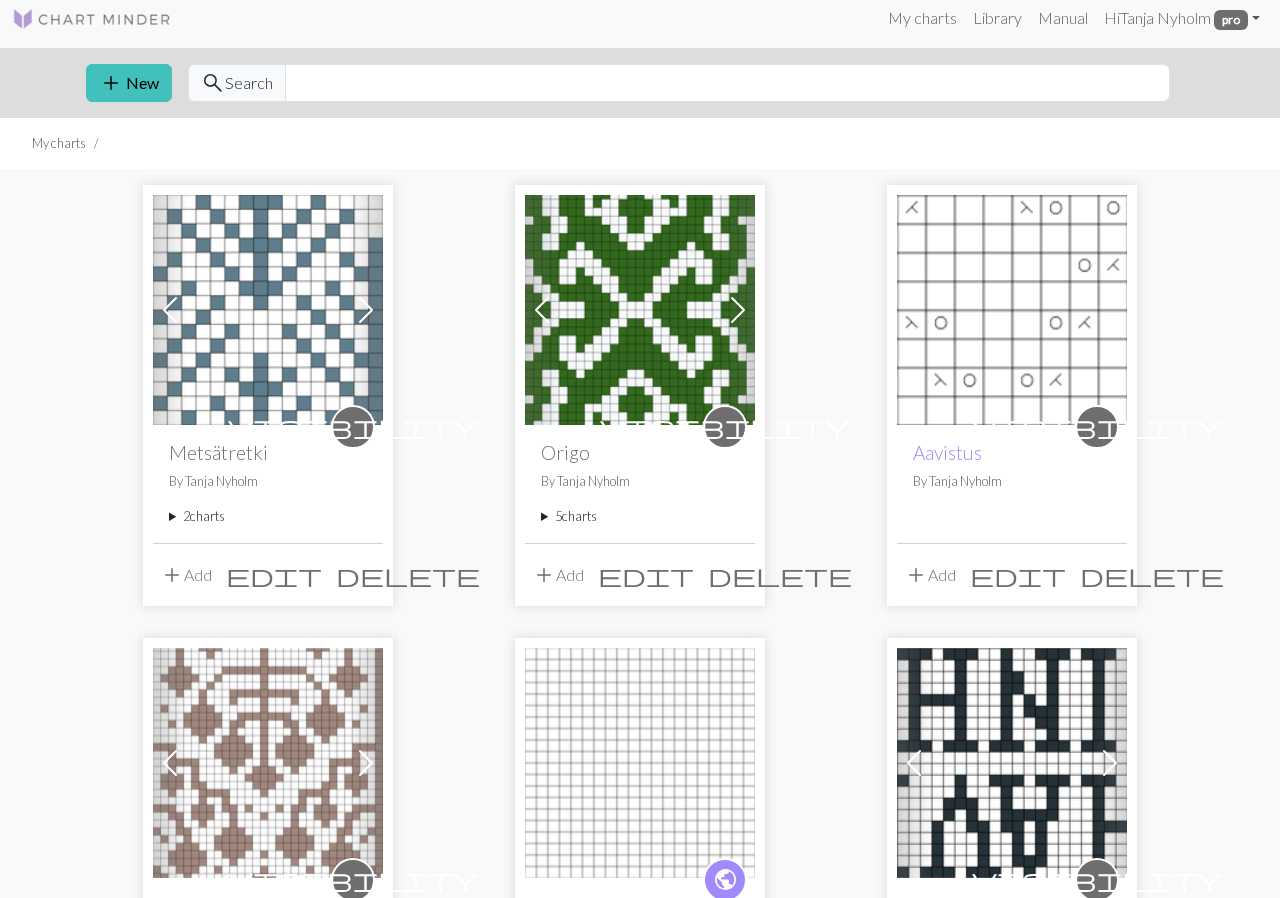 scroll, scrollTop: 276, scrollLeft: 0, axis: vertical 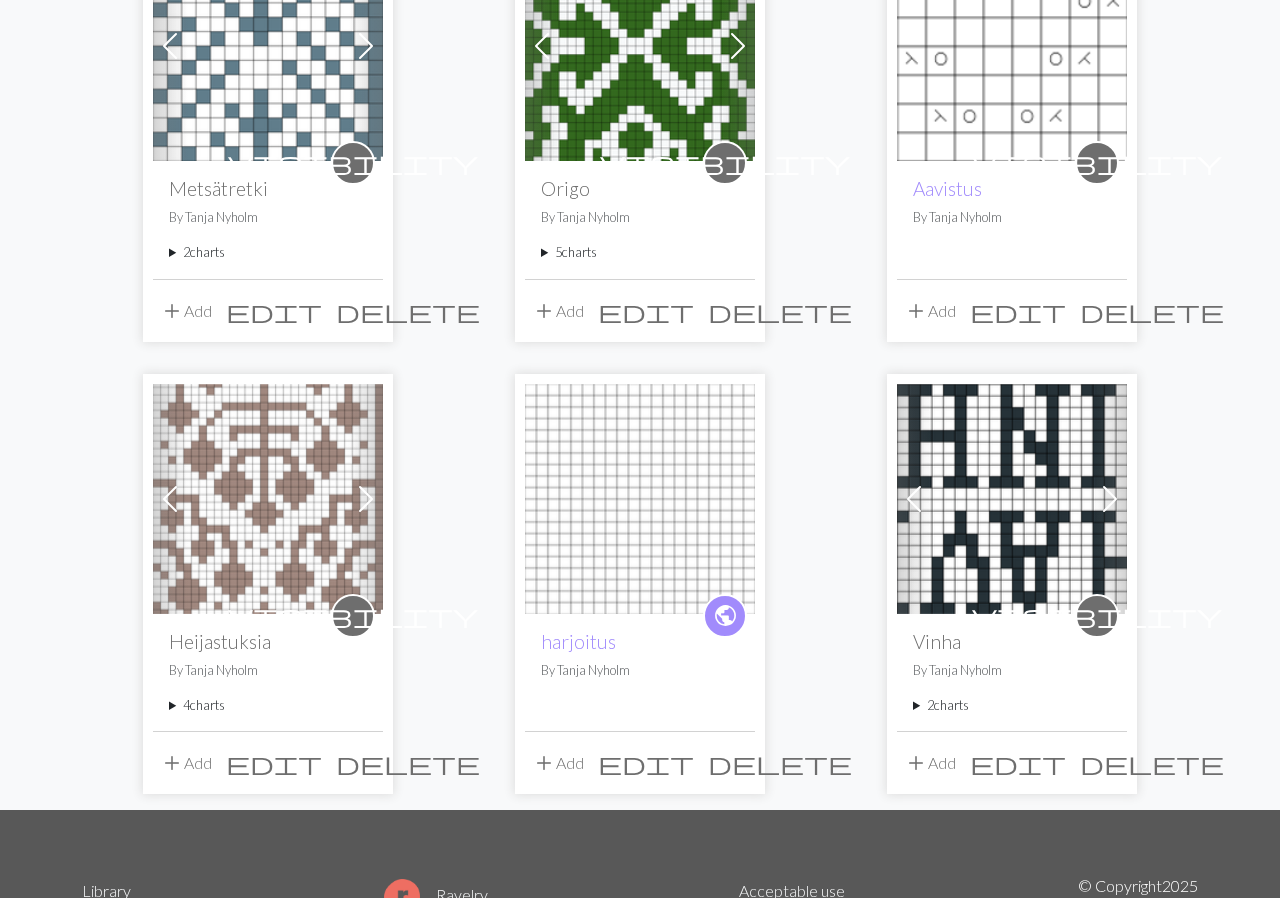 click on "2  charts" at bounding box center (268, 252) 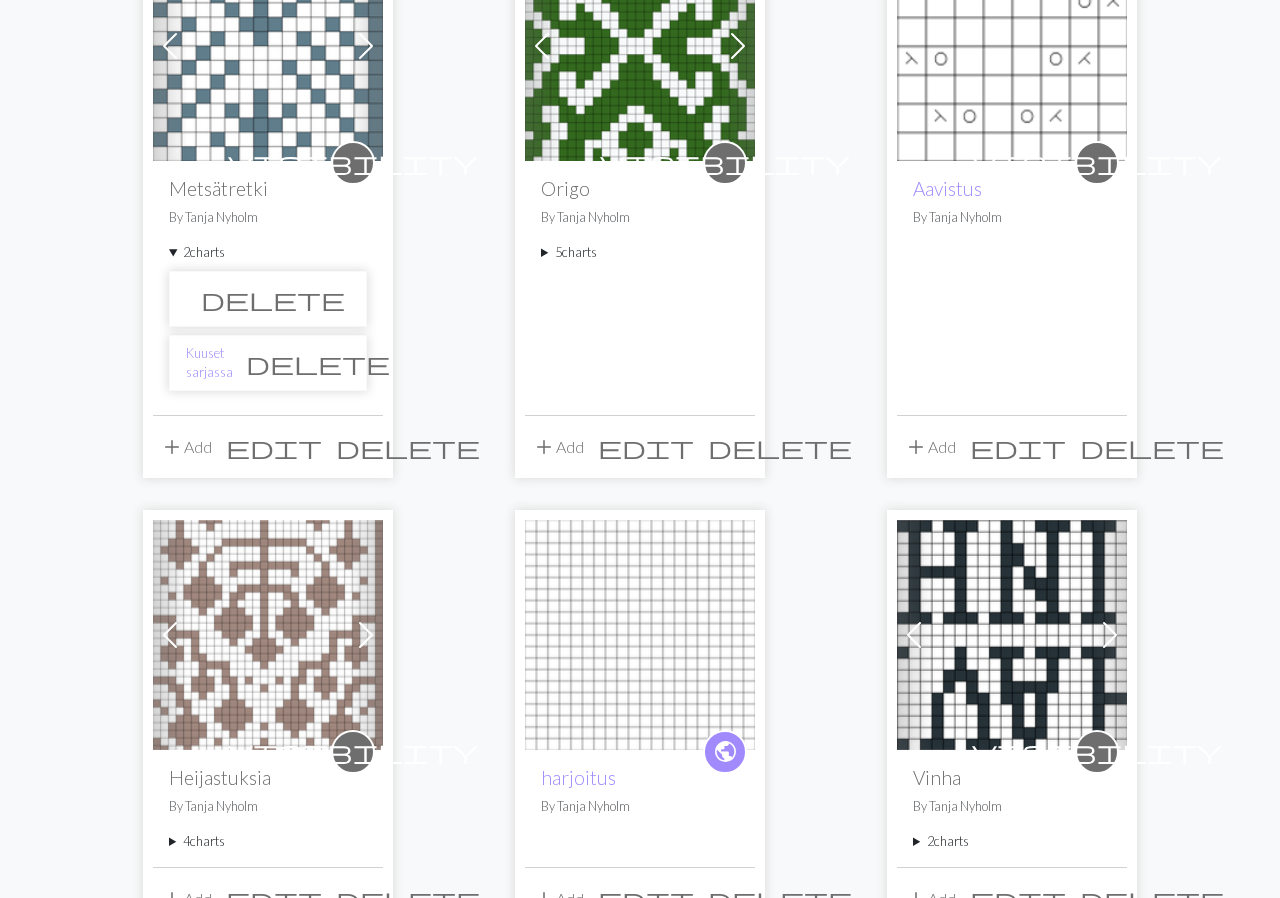 click on "delete" at bounding box center (268, 299) 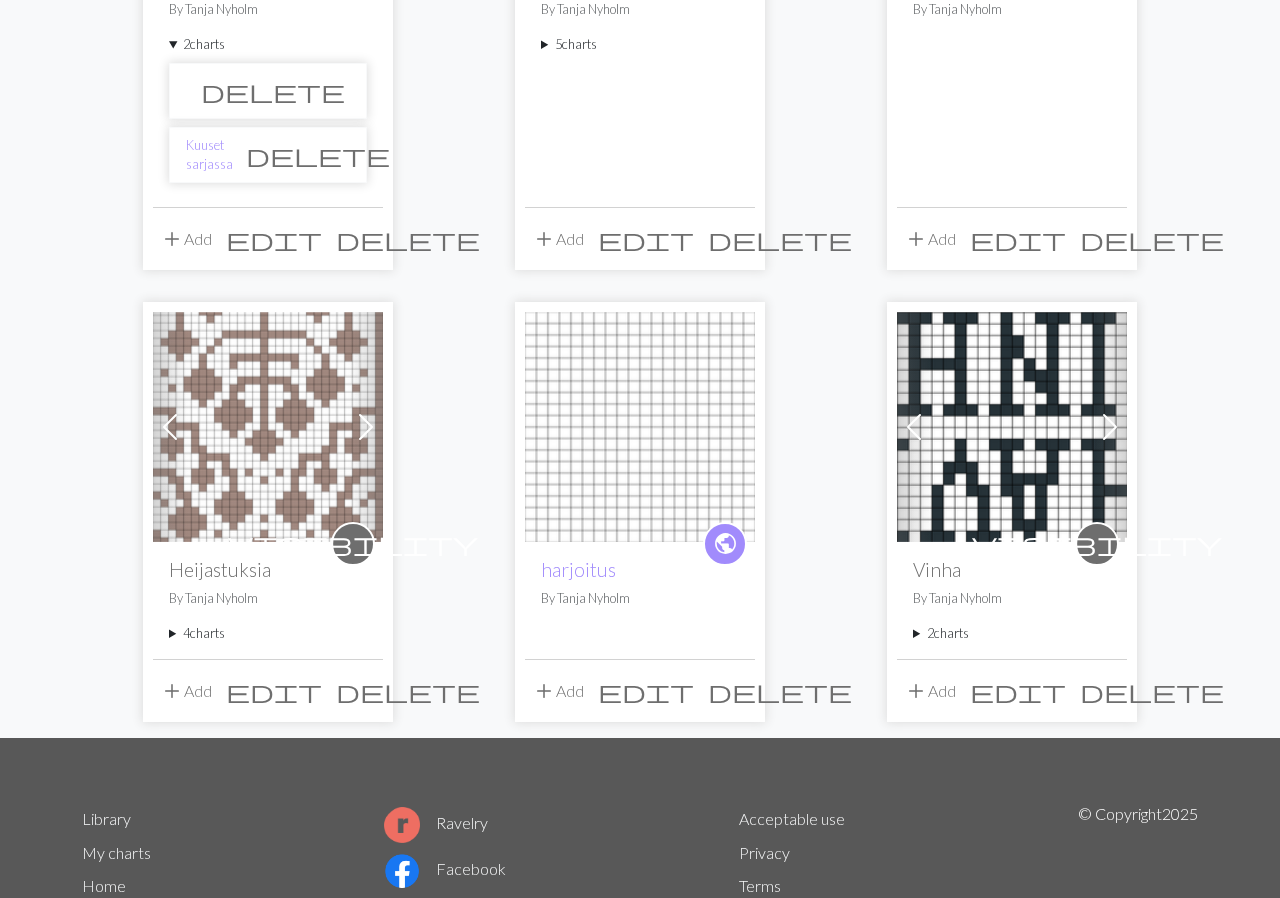 scroll, scrollTop: 82, scrollLeft: 0, axis: vertical 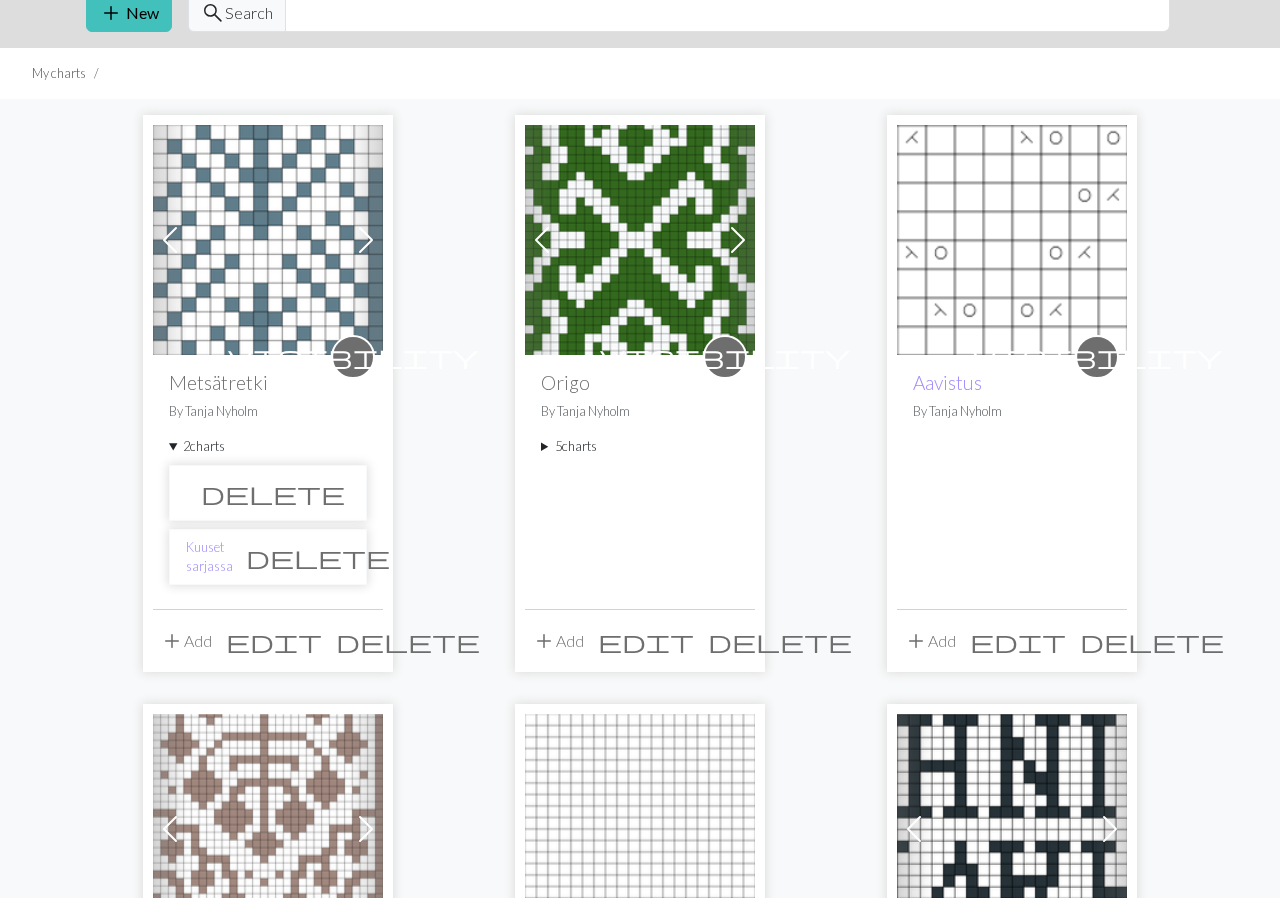click on "delete" at bounding box center [268, 493] 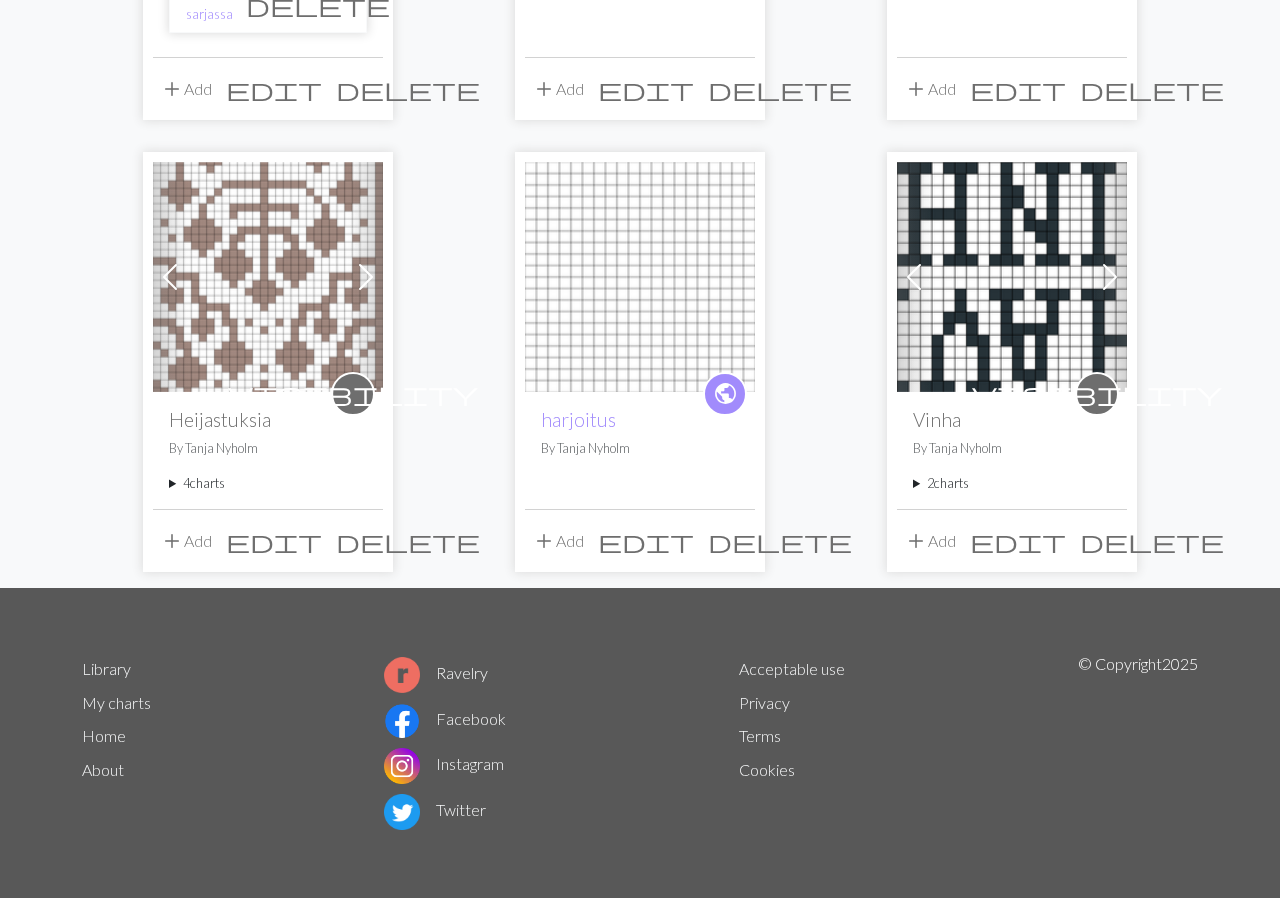 scroll, scrollTop: 82, scrollLeft: 0, axis: vertical 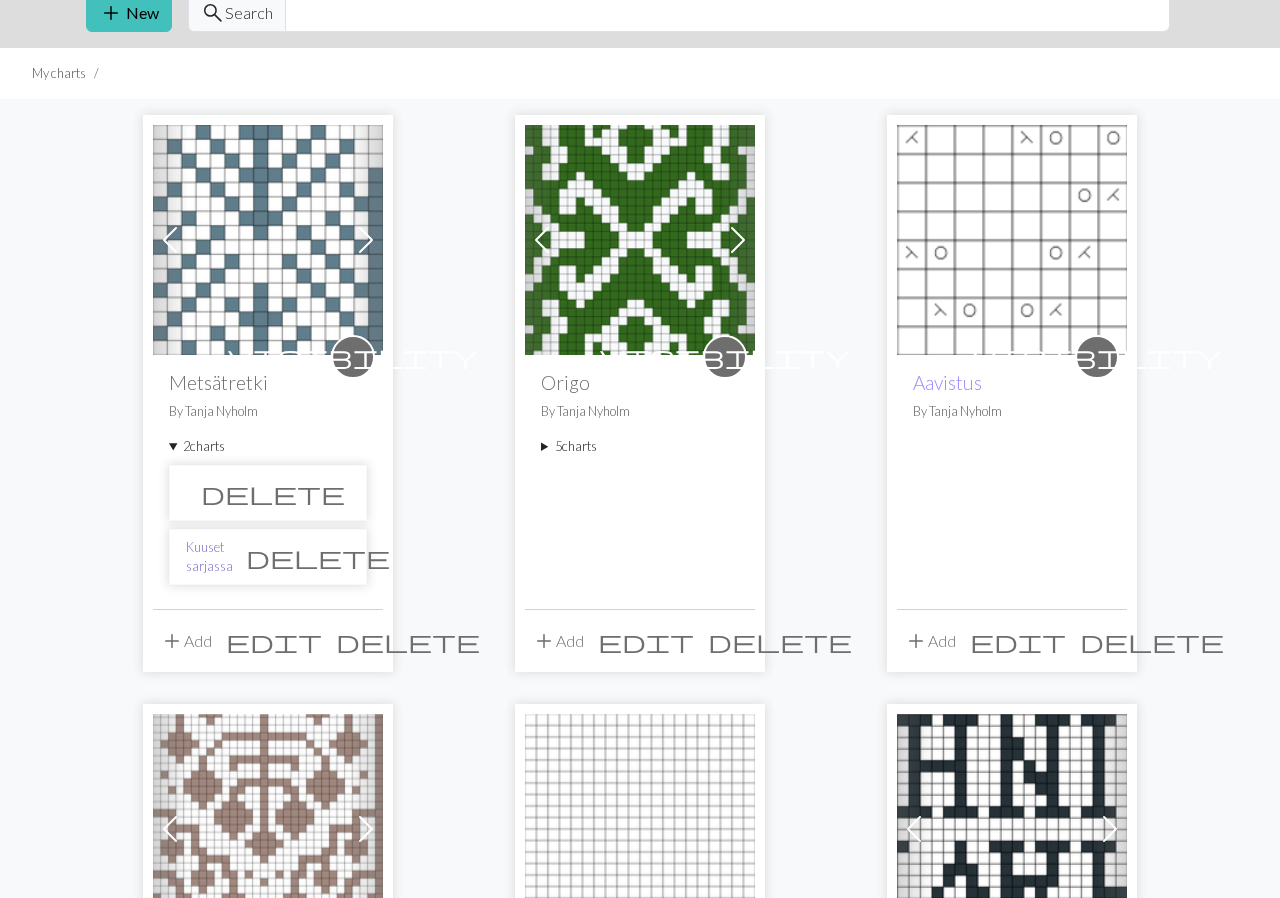 click on "Kuuset sarjassa" at bounding box center (209, 557) 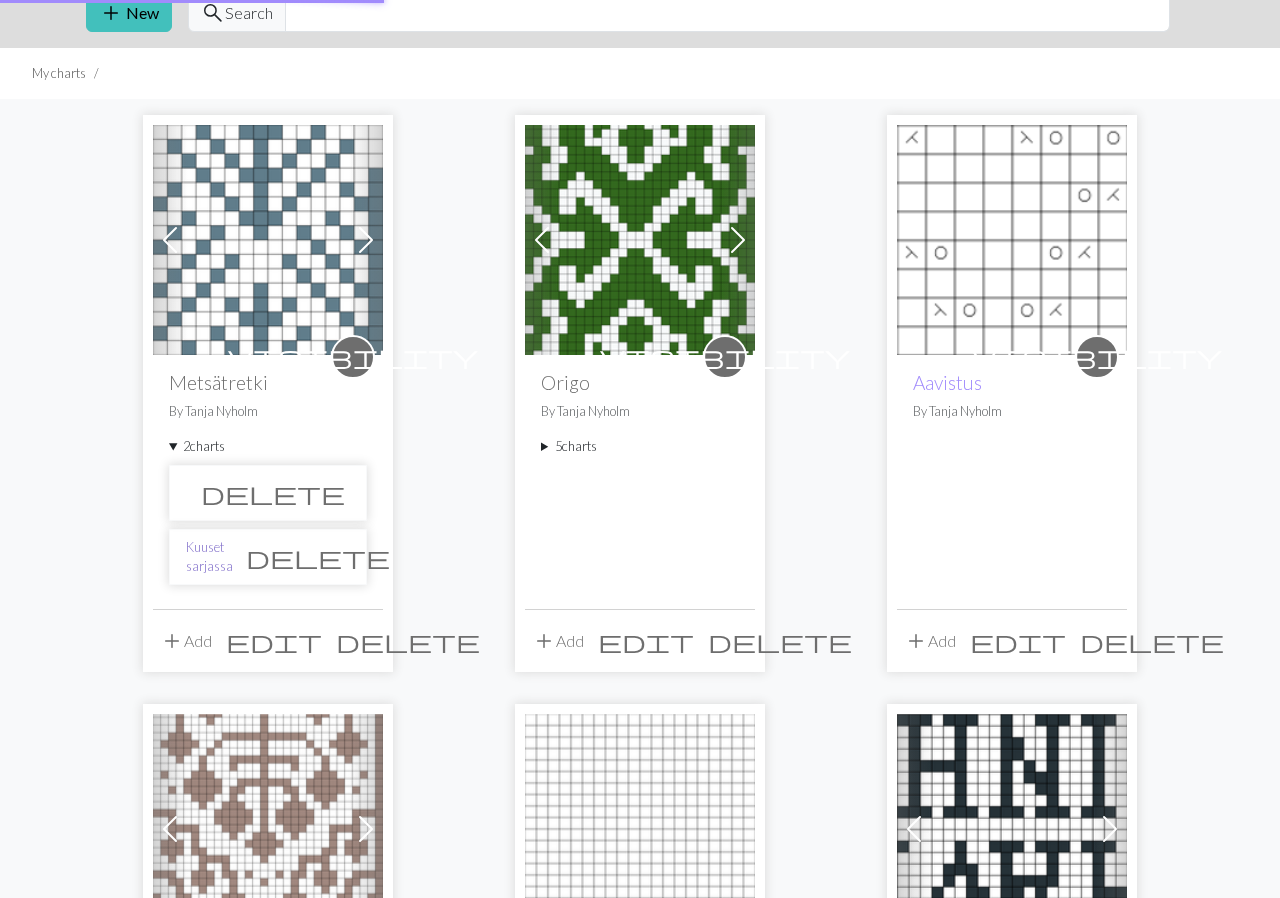 scroll, scrollTop: 0, scrollLeft: 0, axis: both 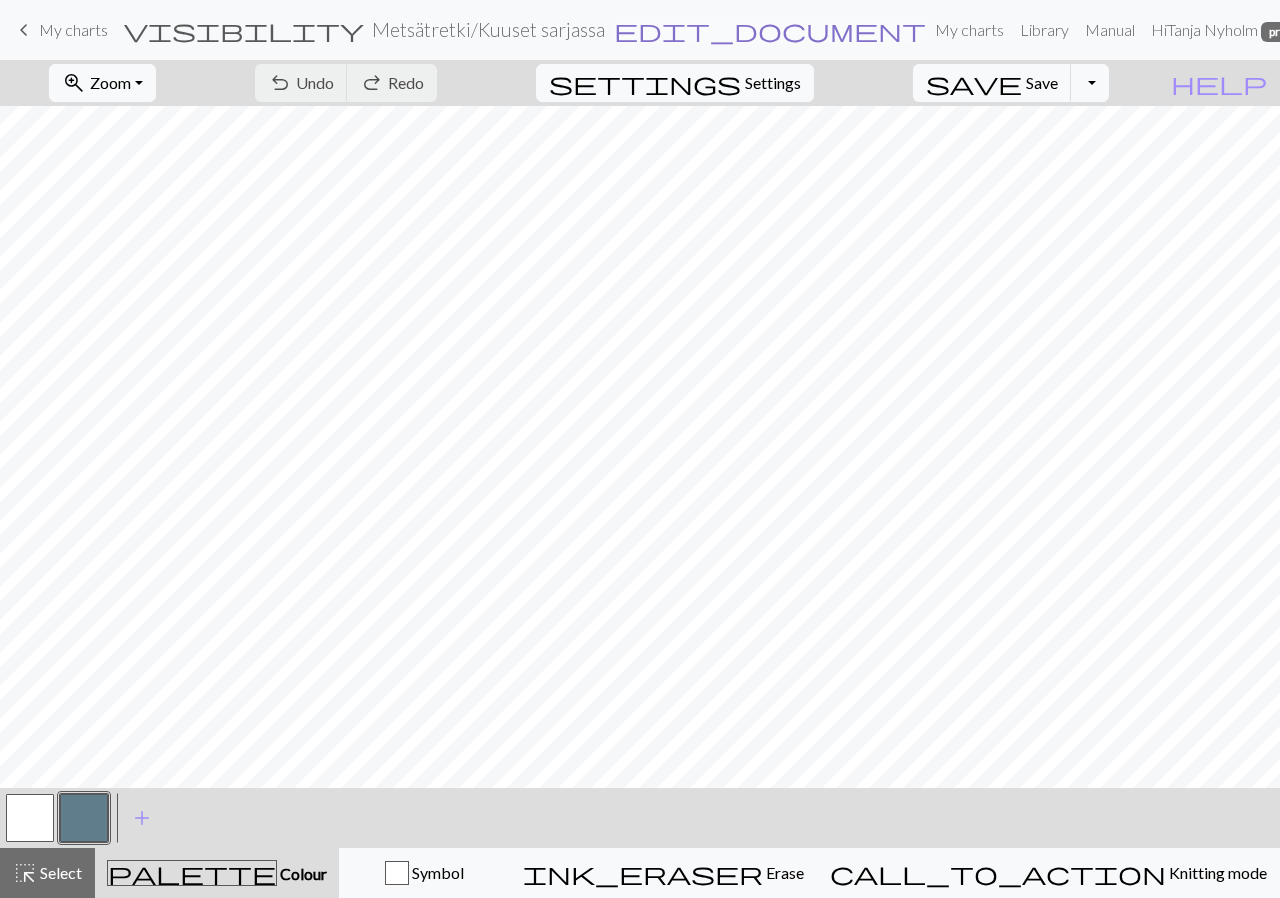 click on "edit_document" at bounding box center [770, 30] 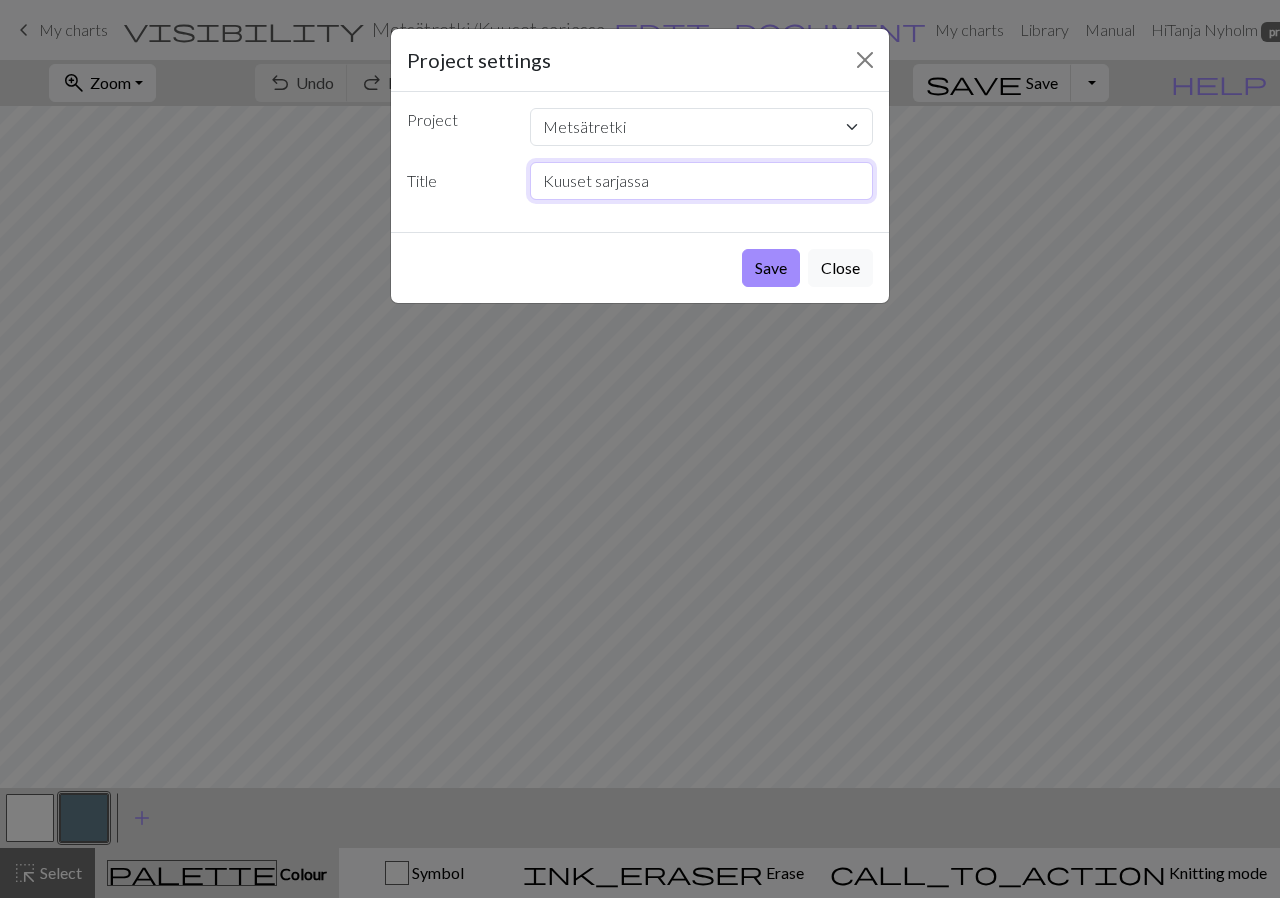 drag, startPoint x: 662, startPoint y: 188, endPoint x: 488, endPoint y: 169, distance: 175.03429 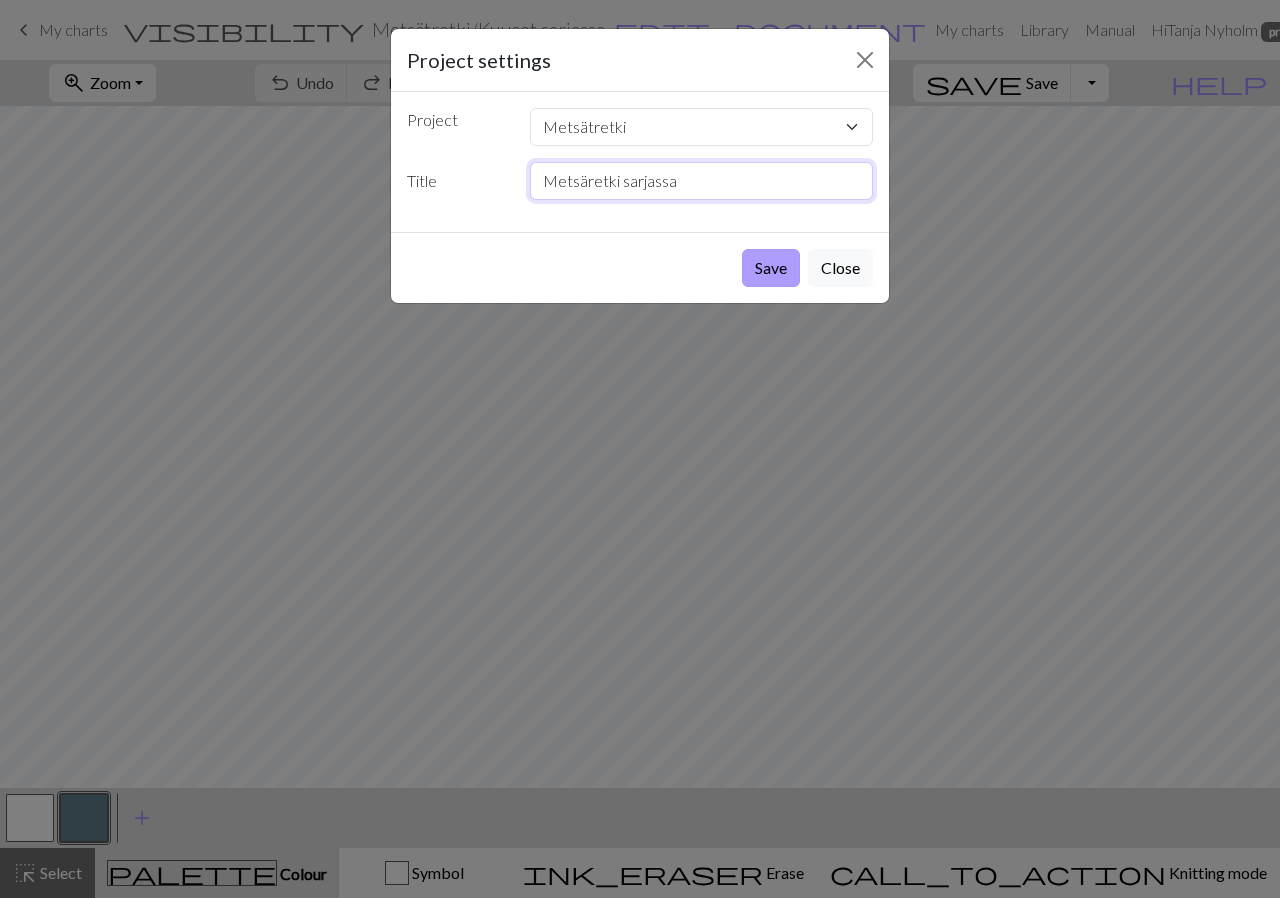 type on "Metsäretki sarjassa" 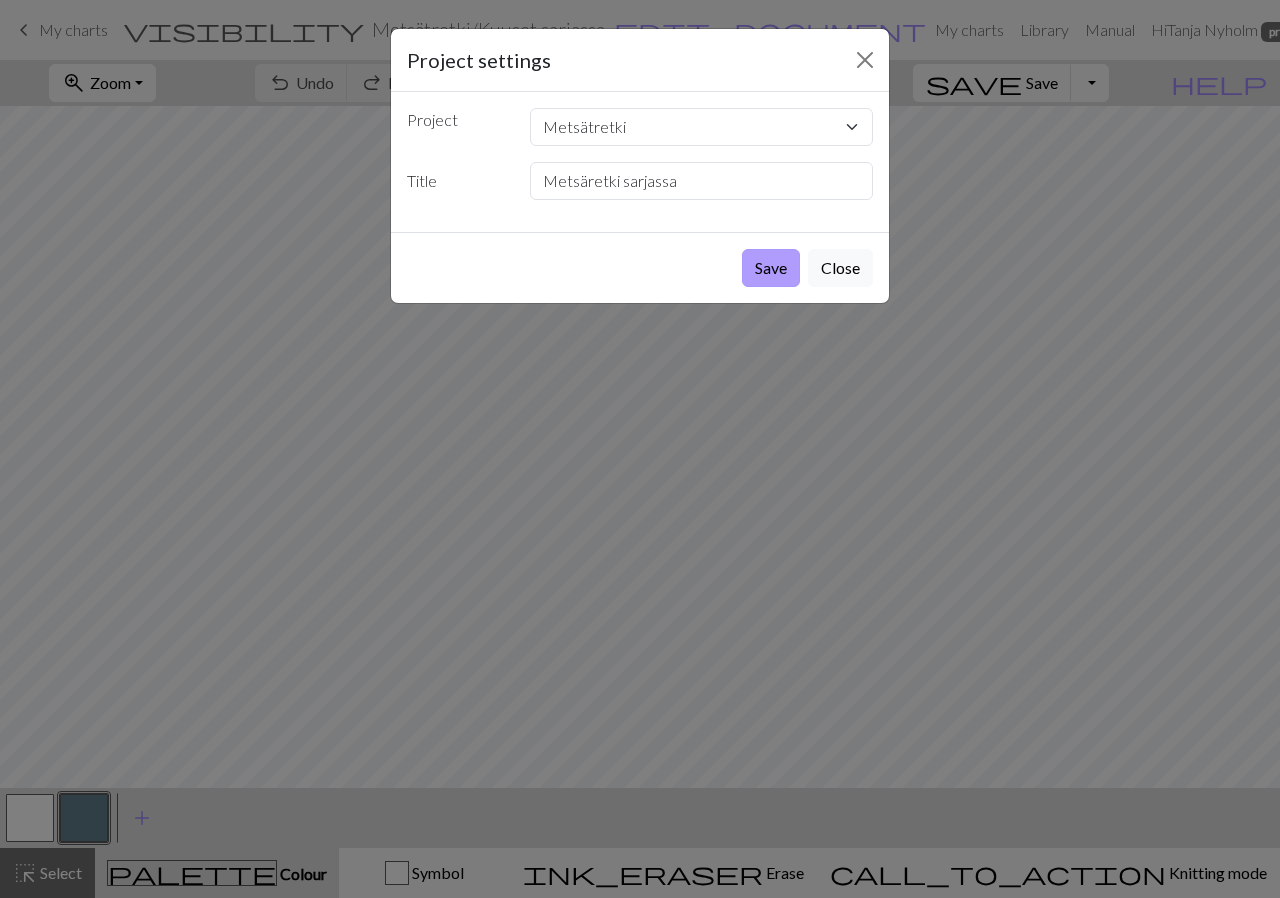 click on "Save" at bounding box center (771, 268) 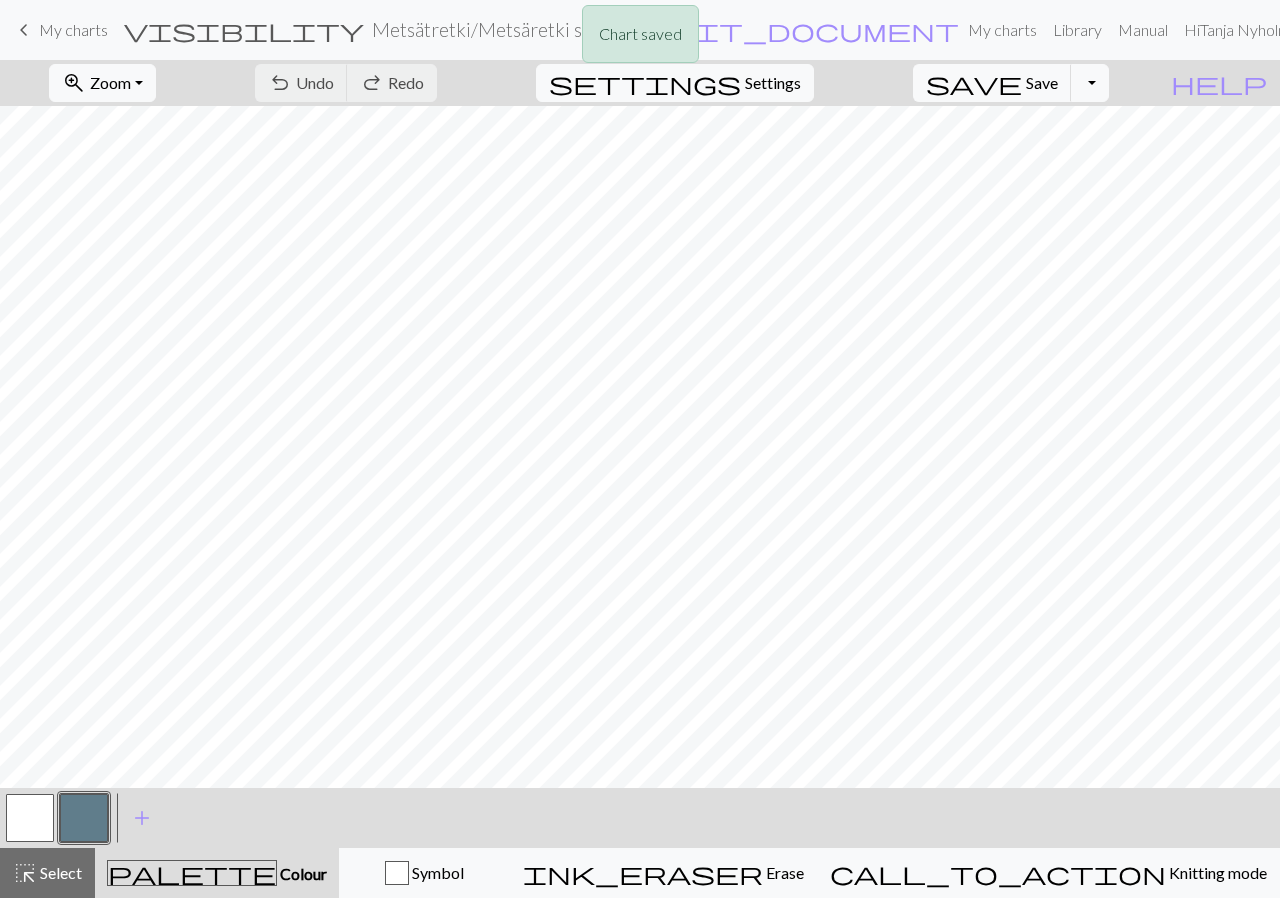 click on "Chart saved" at bounding box center [640, 39] 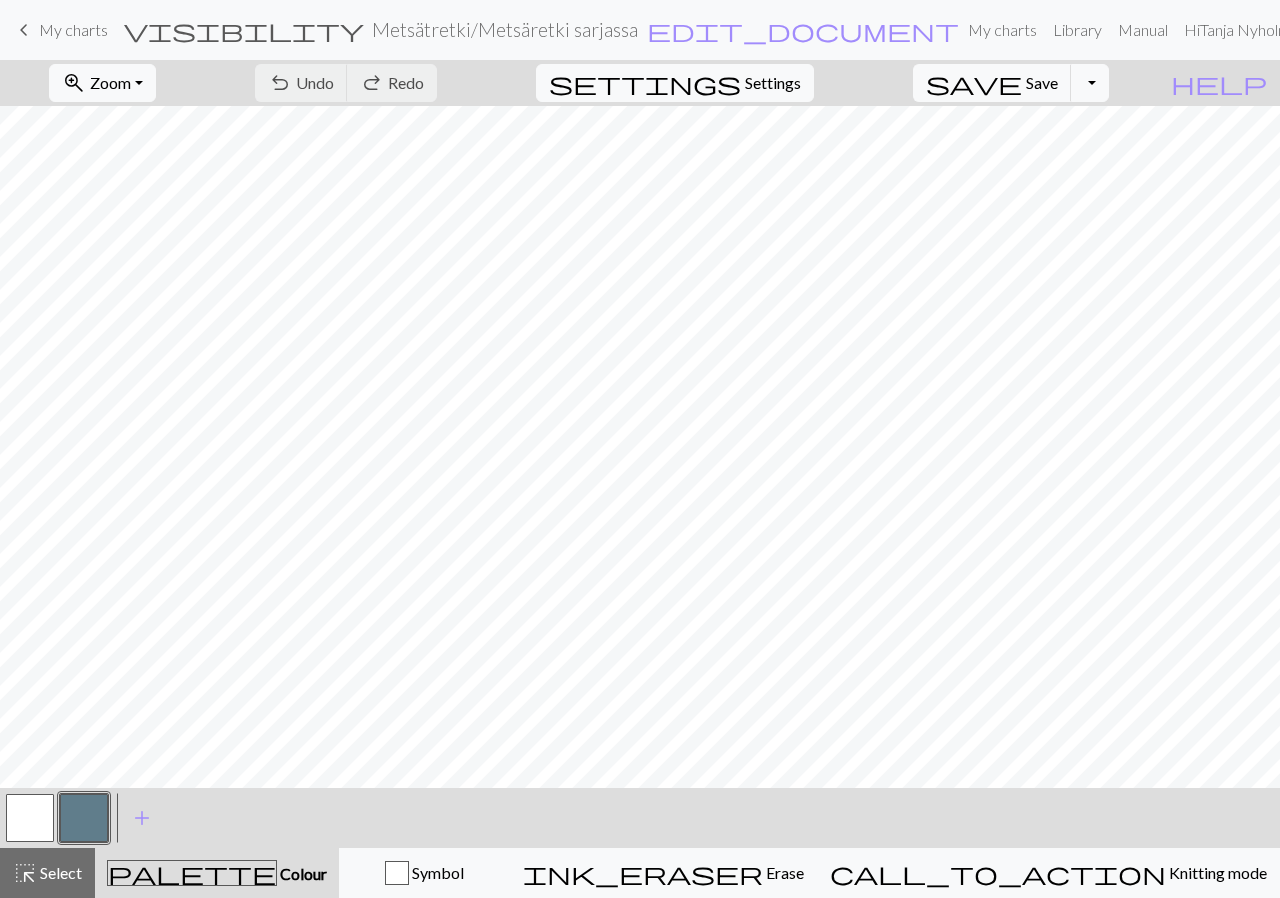 click on "My charts" at bounding box center (73, 29) 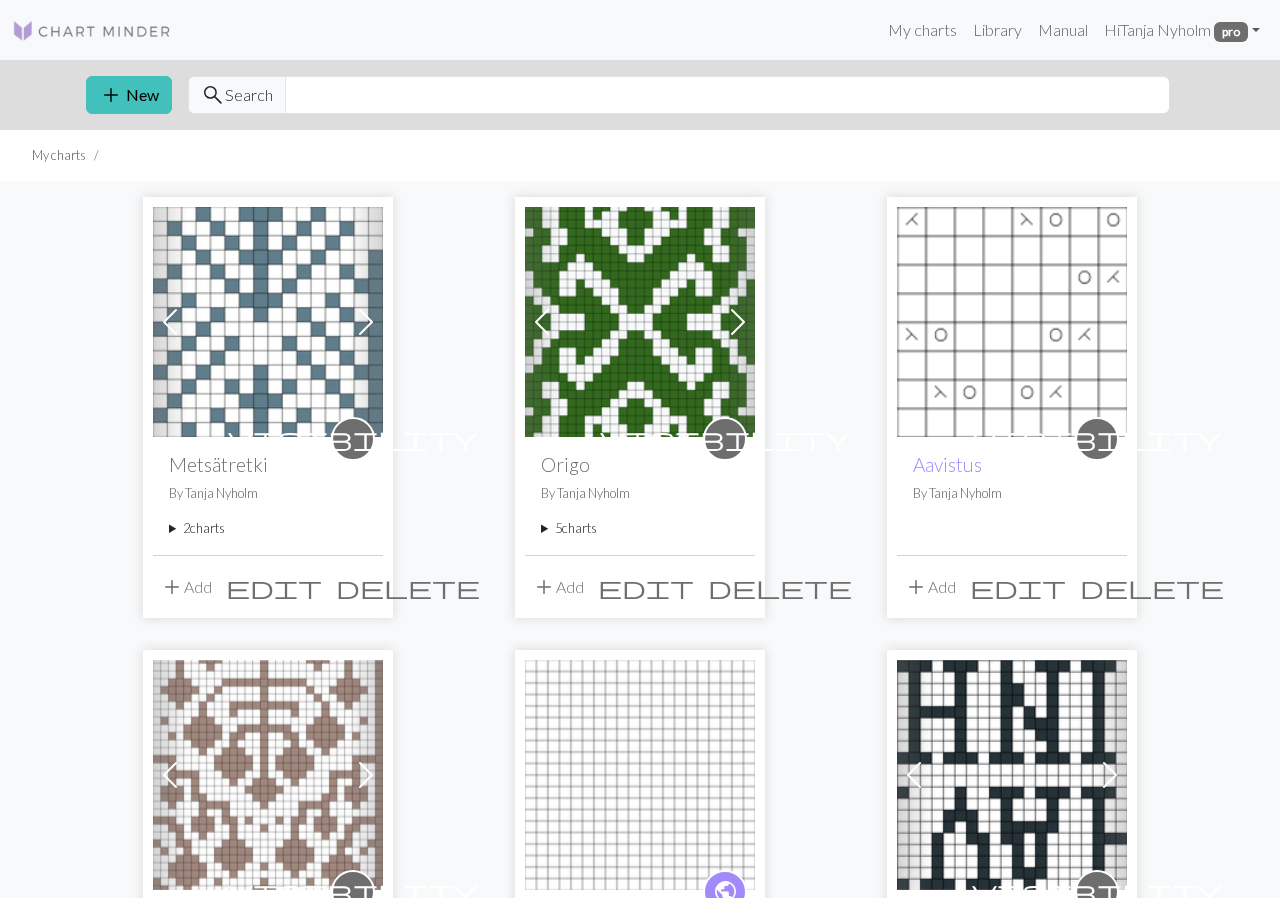click on "2  charts" at bounding box center [268, 528] 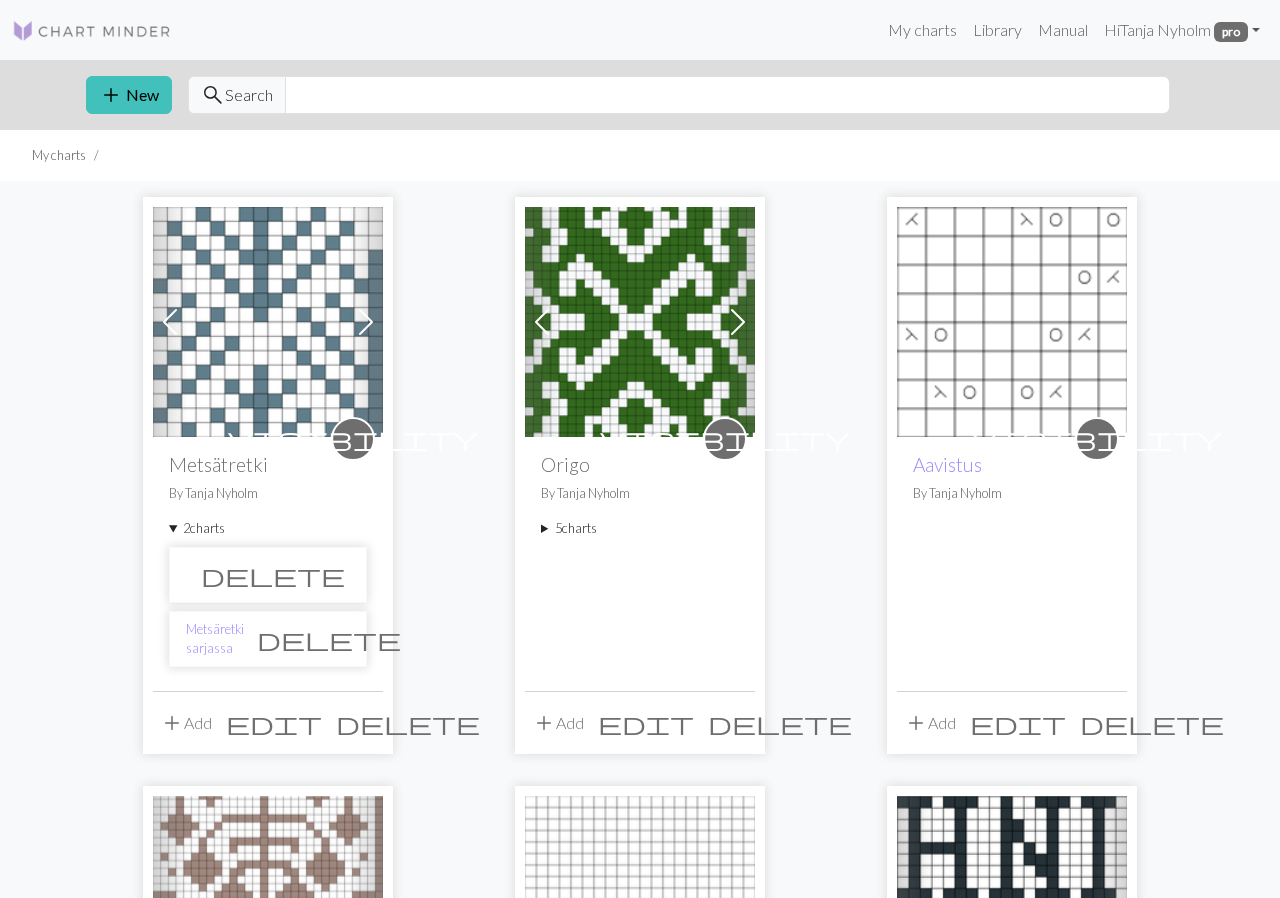 click on "delete" at bounding box center [268, 575] 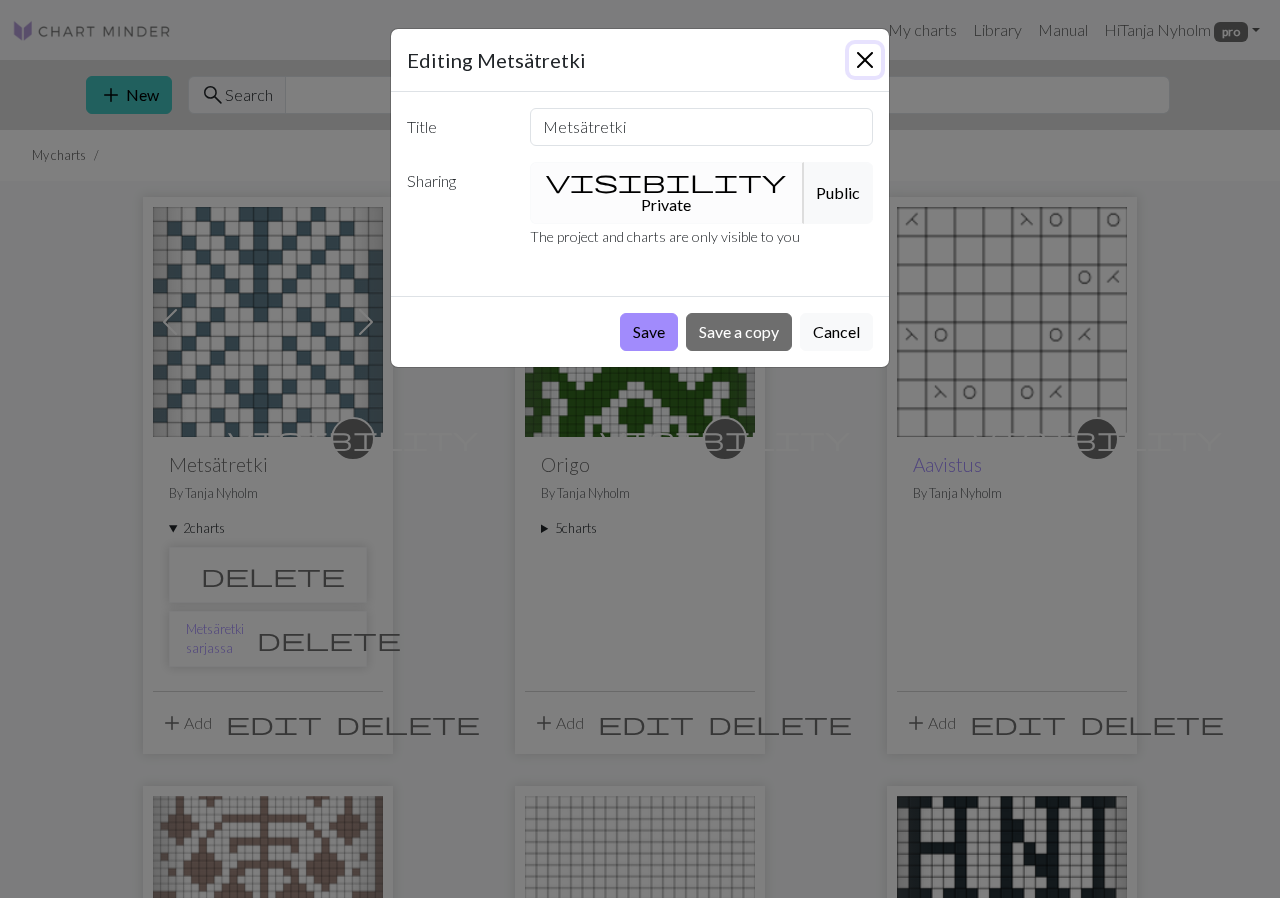 click at bounding box center (865, 60) 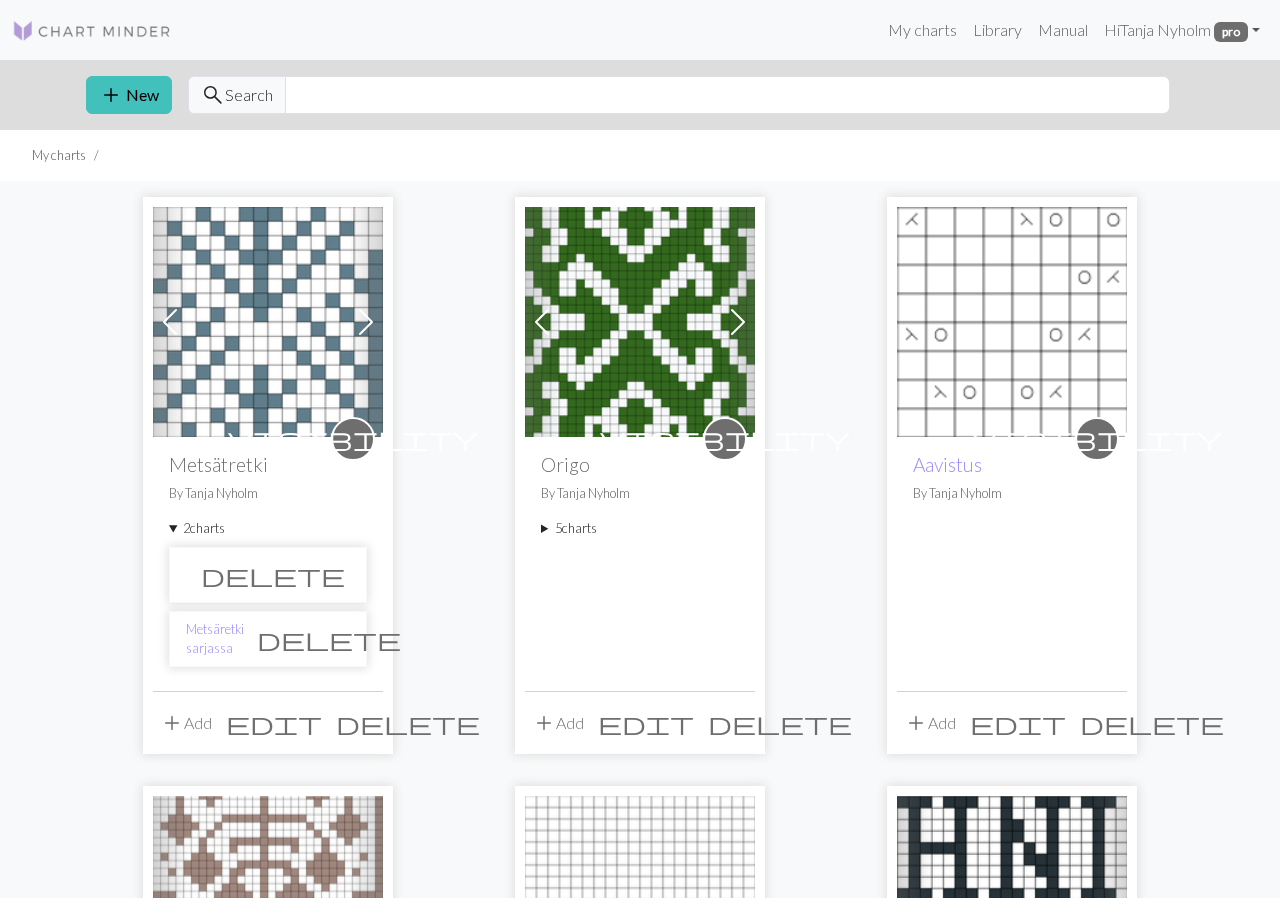 click on "2  charts" at bounding box center [268, 528] 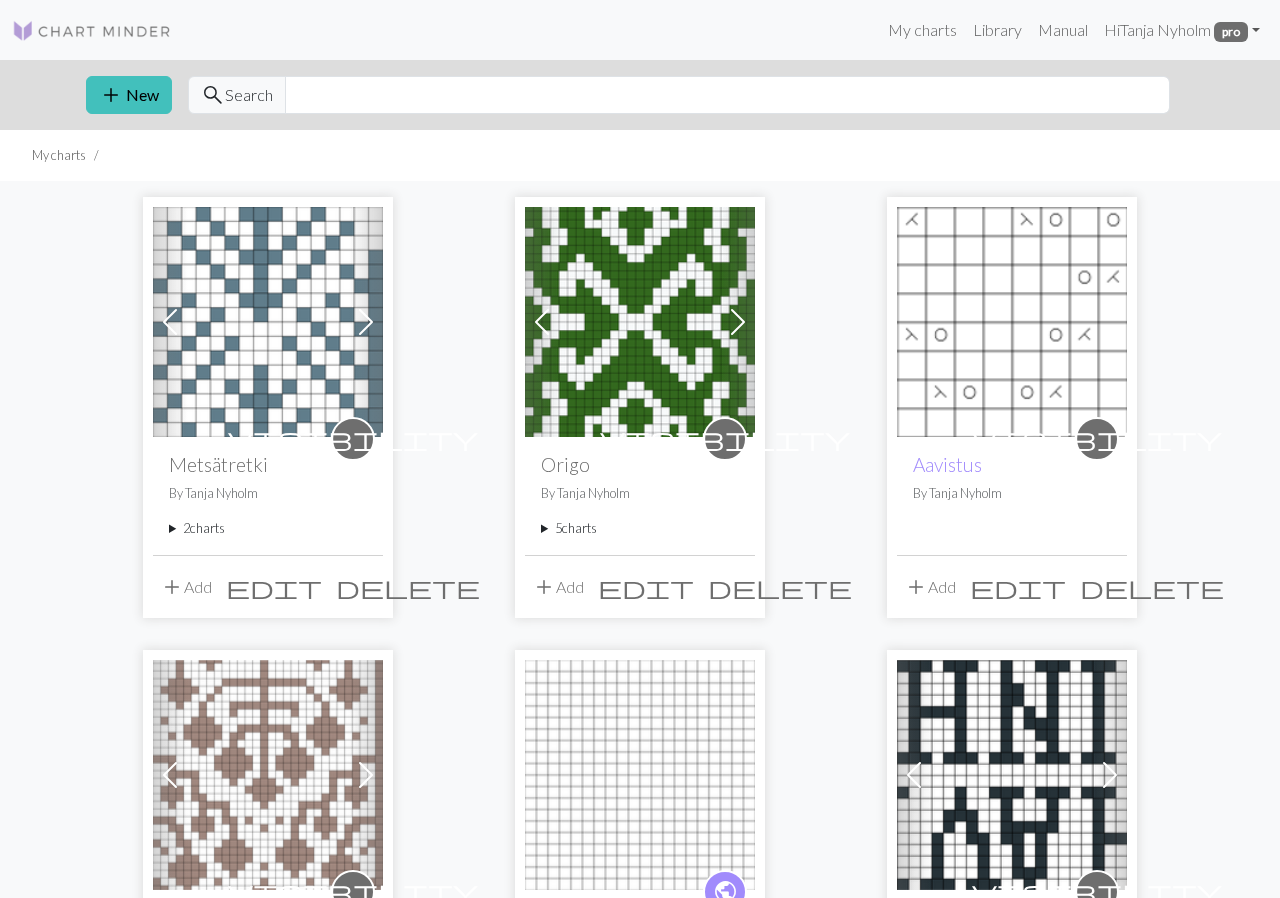 click on "2  charts" at bounding box center (268, 528) 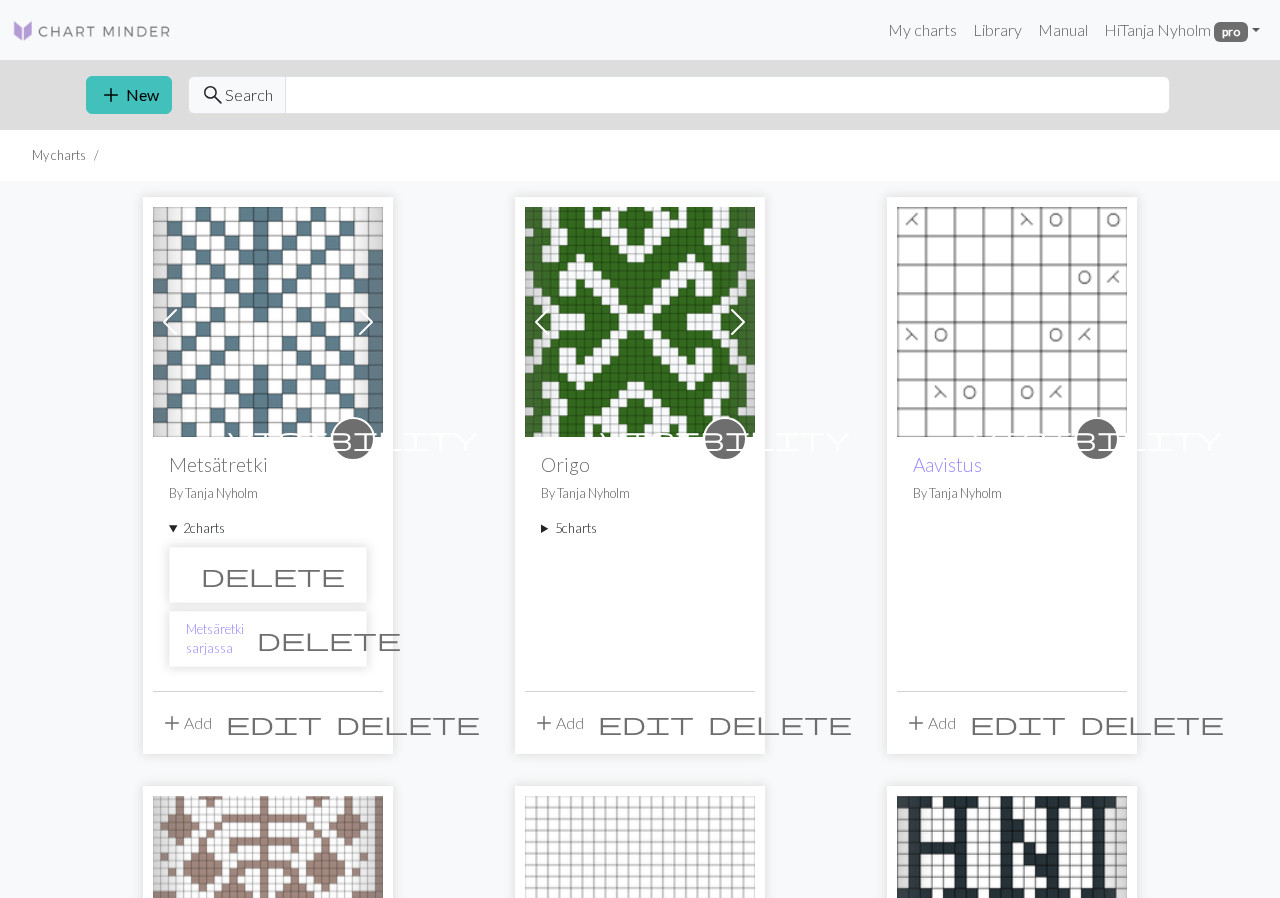 click on "delete" at bounding box center (268, 575) 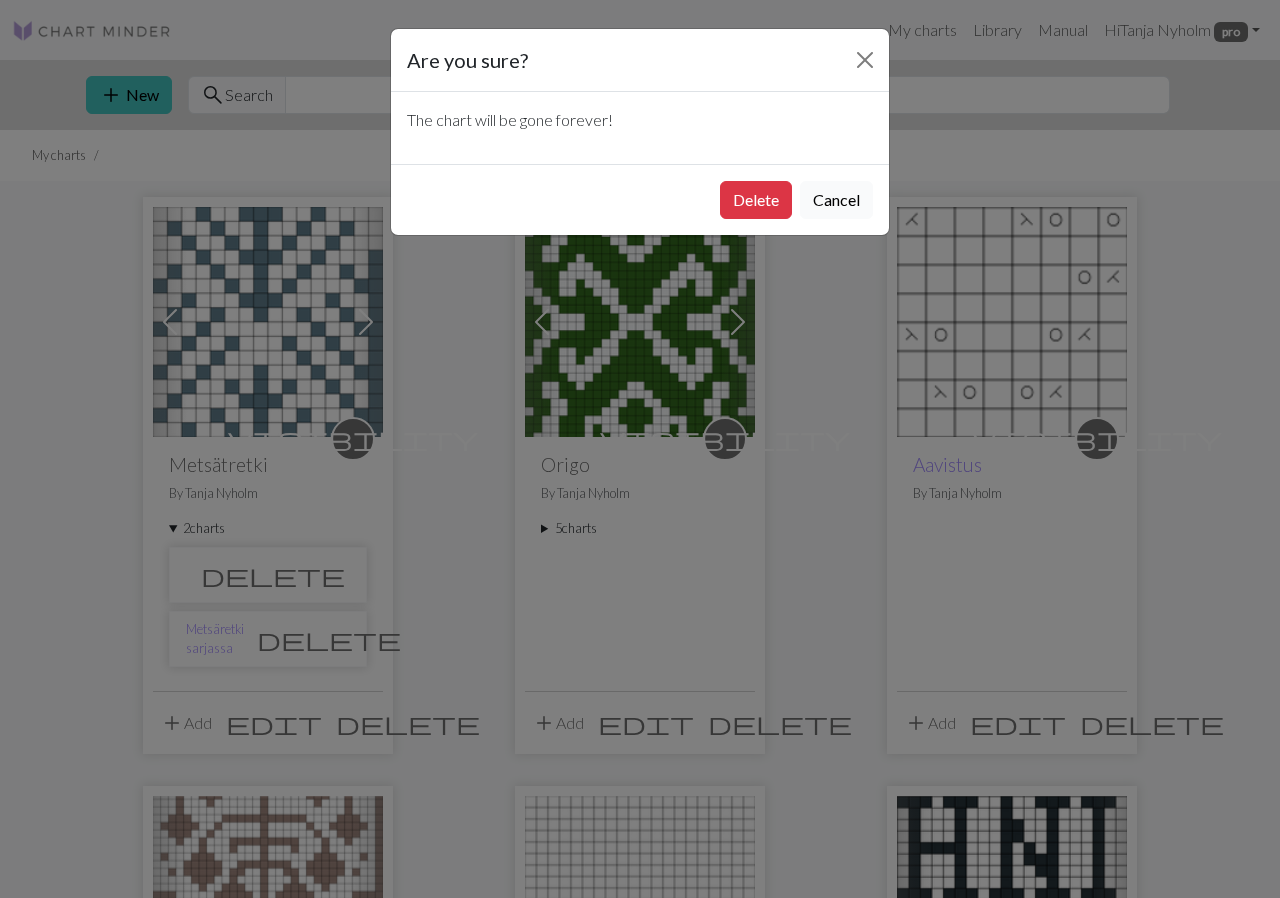 click on "Cancel" at bounding box center [836, 200] 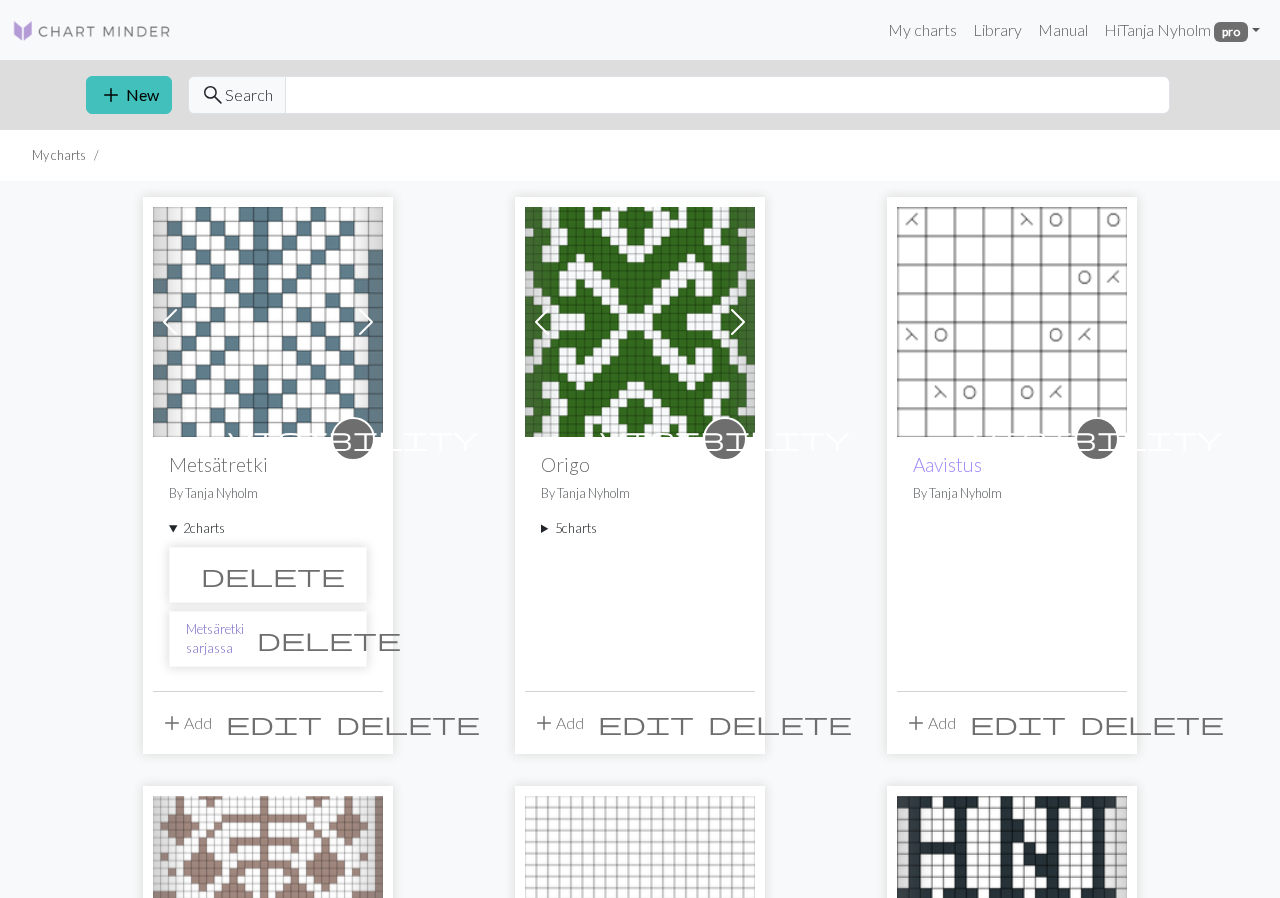 click on "Metsäretki sarjassa" at bounding box center (215, 639) 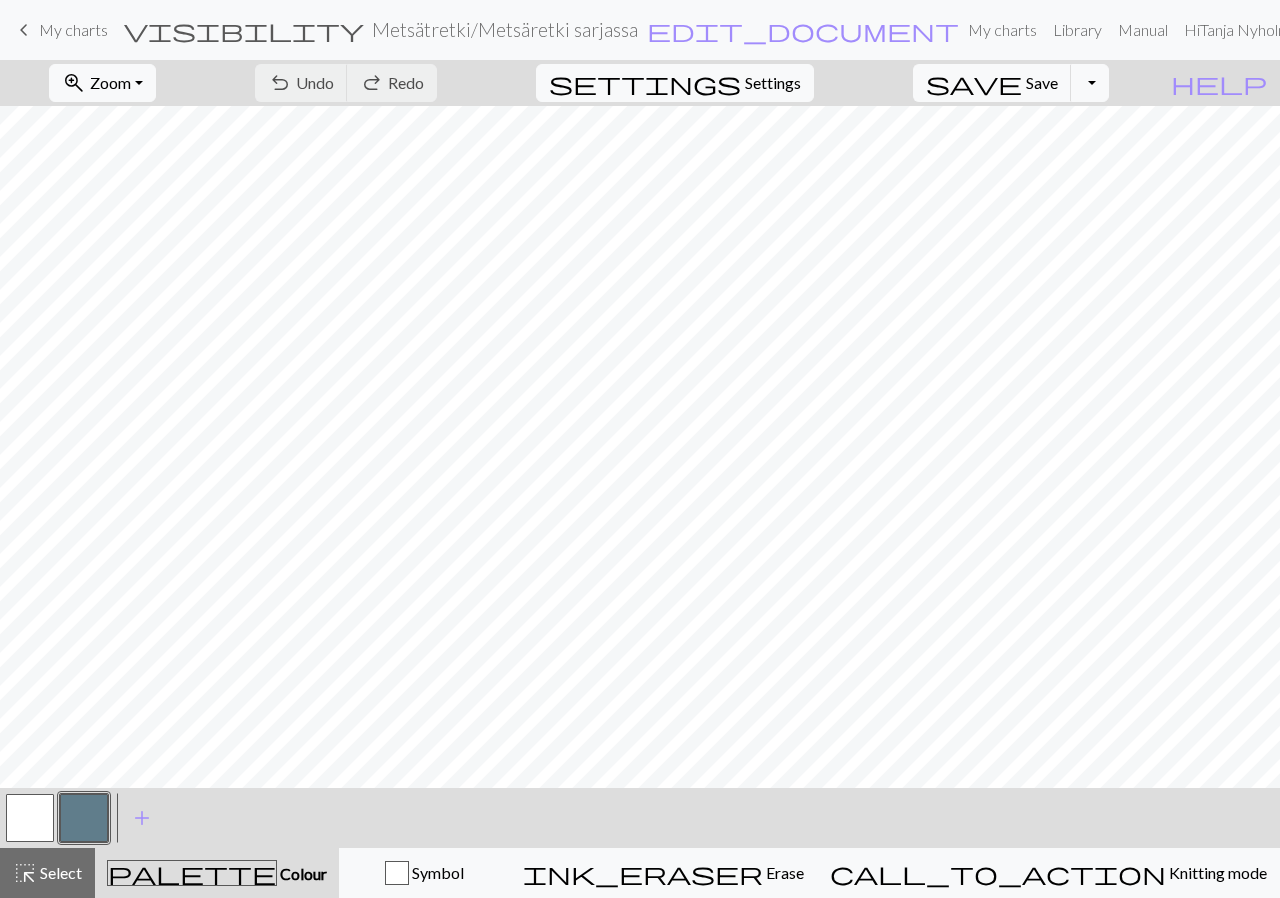 click on "keyboard_arrow_left" at bounding box center (24, 30) 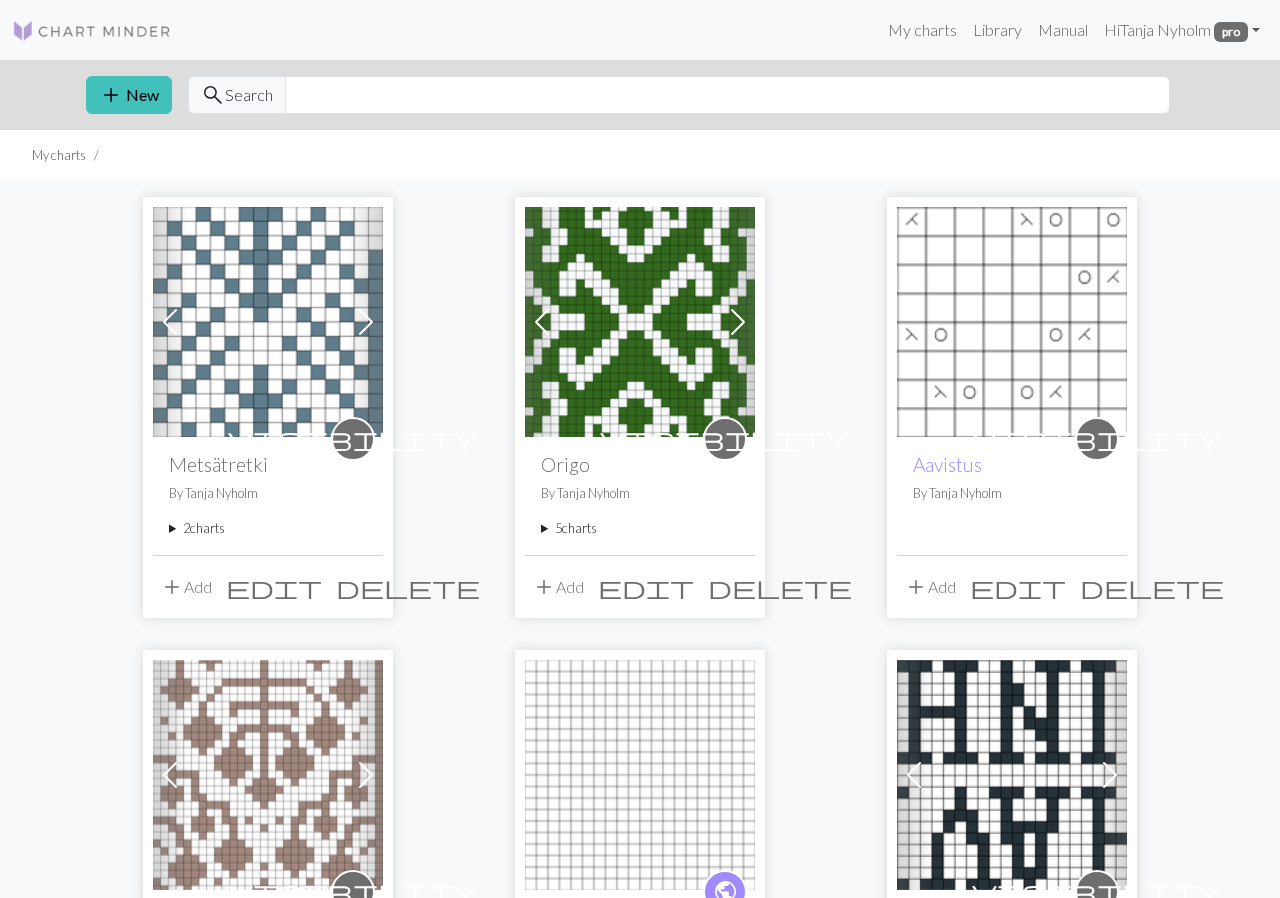 click on "2  charts" at bounding box center (268, 528) 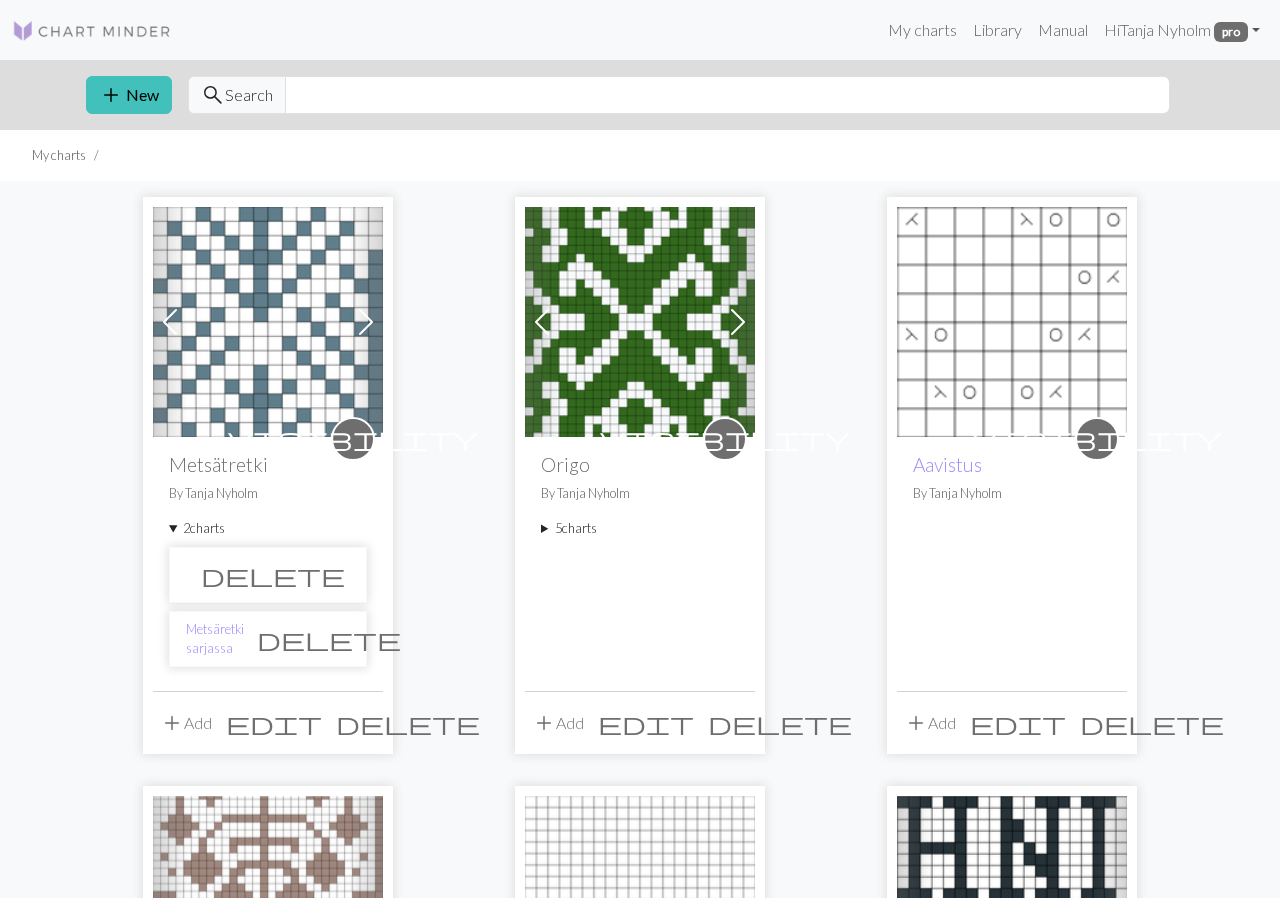 click on "delete" at bounding box center [268, 575] 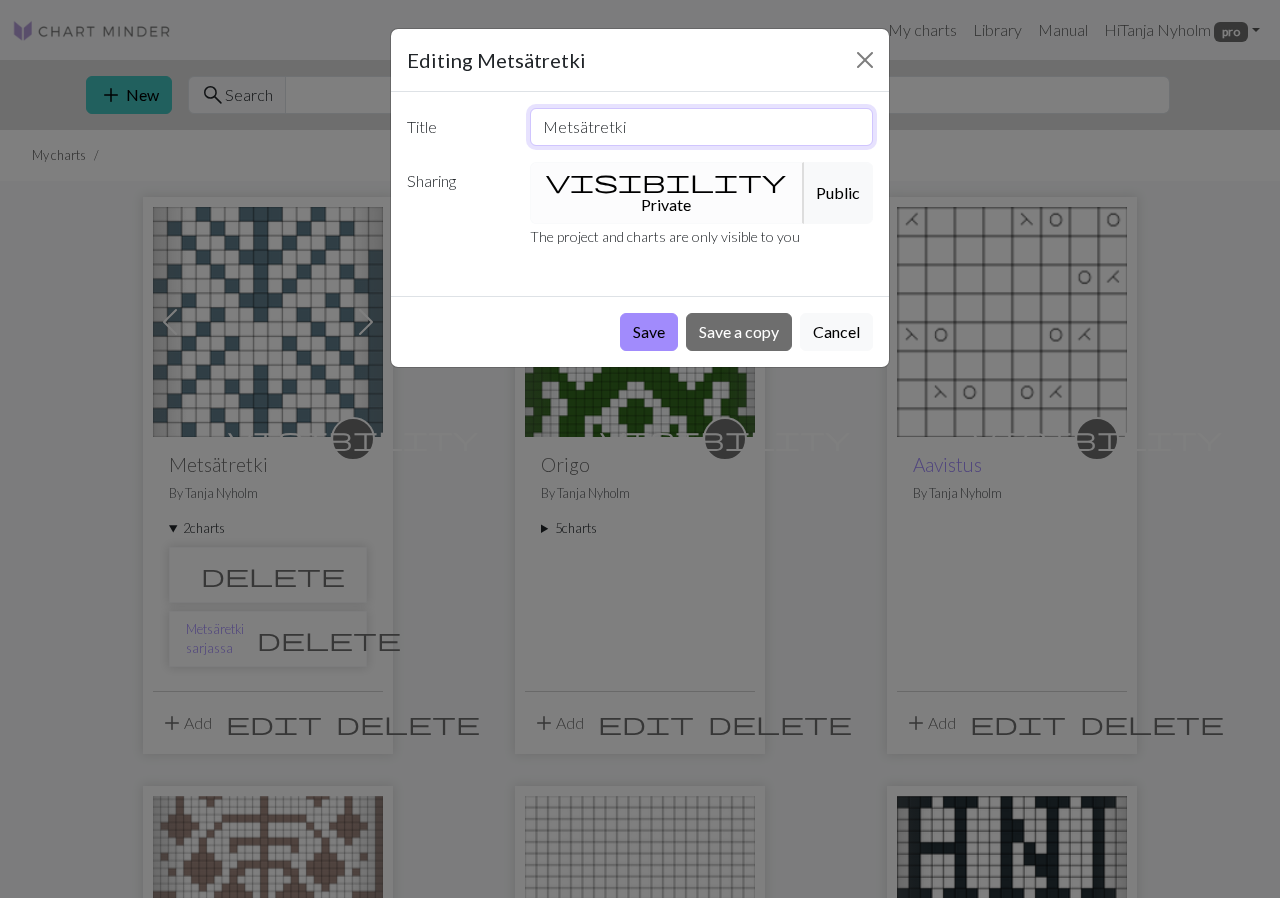 click on "Metsätretki" at bounding box center (702, 127) 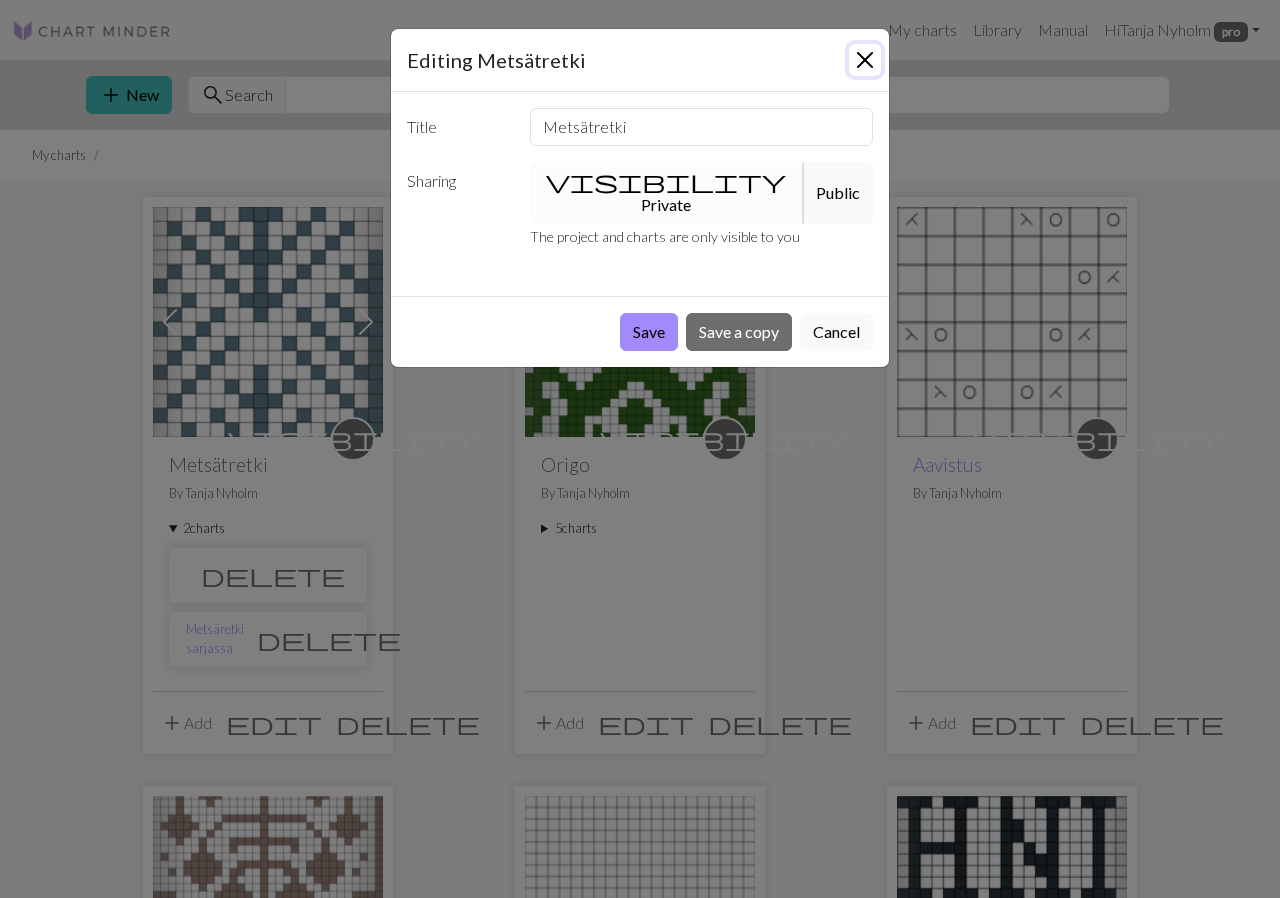 click at bounding box center (865, 60) 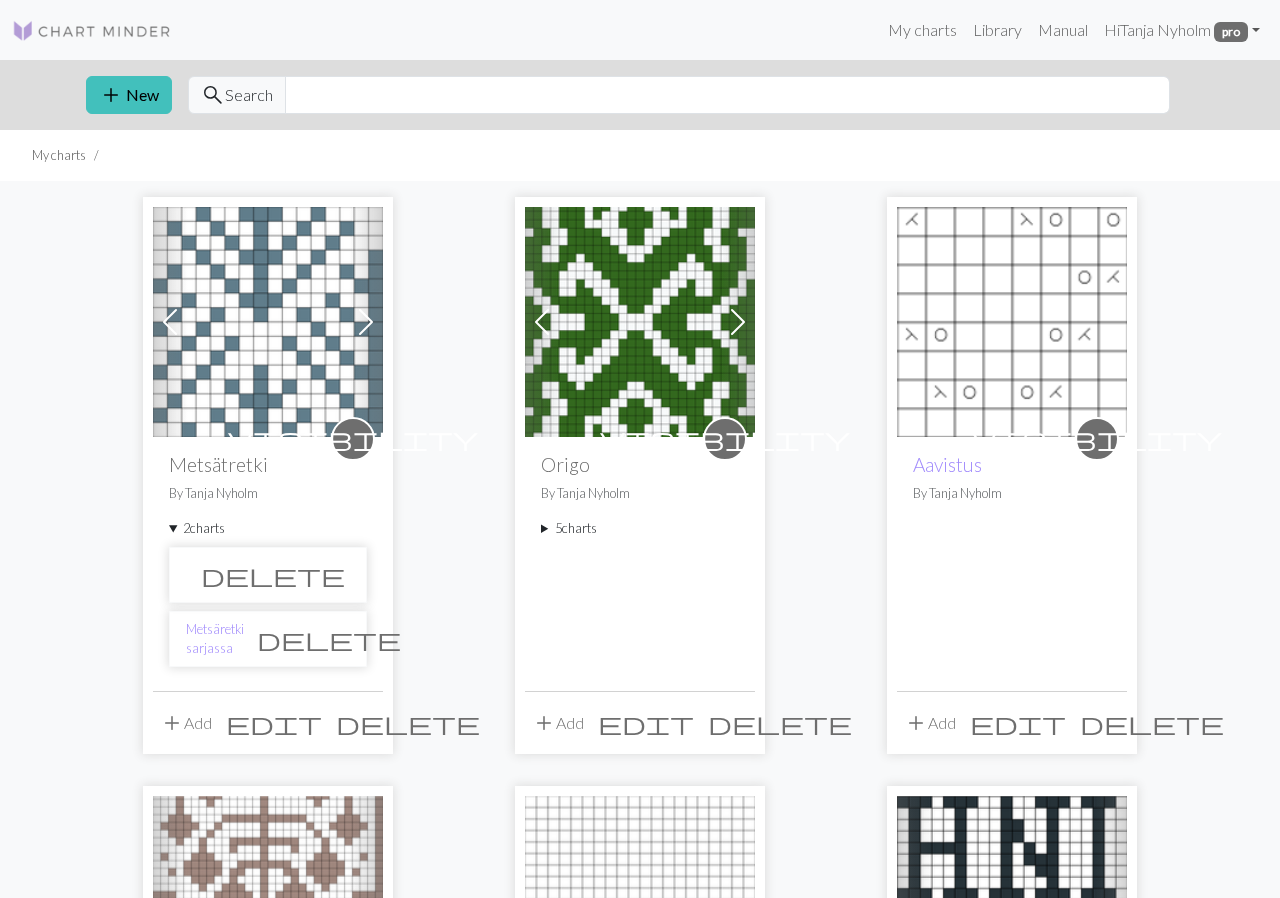 click on "visibility" at bounding box center (353, 438) 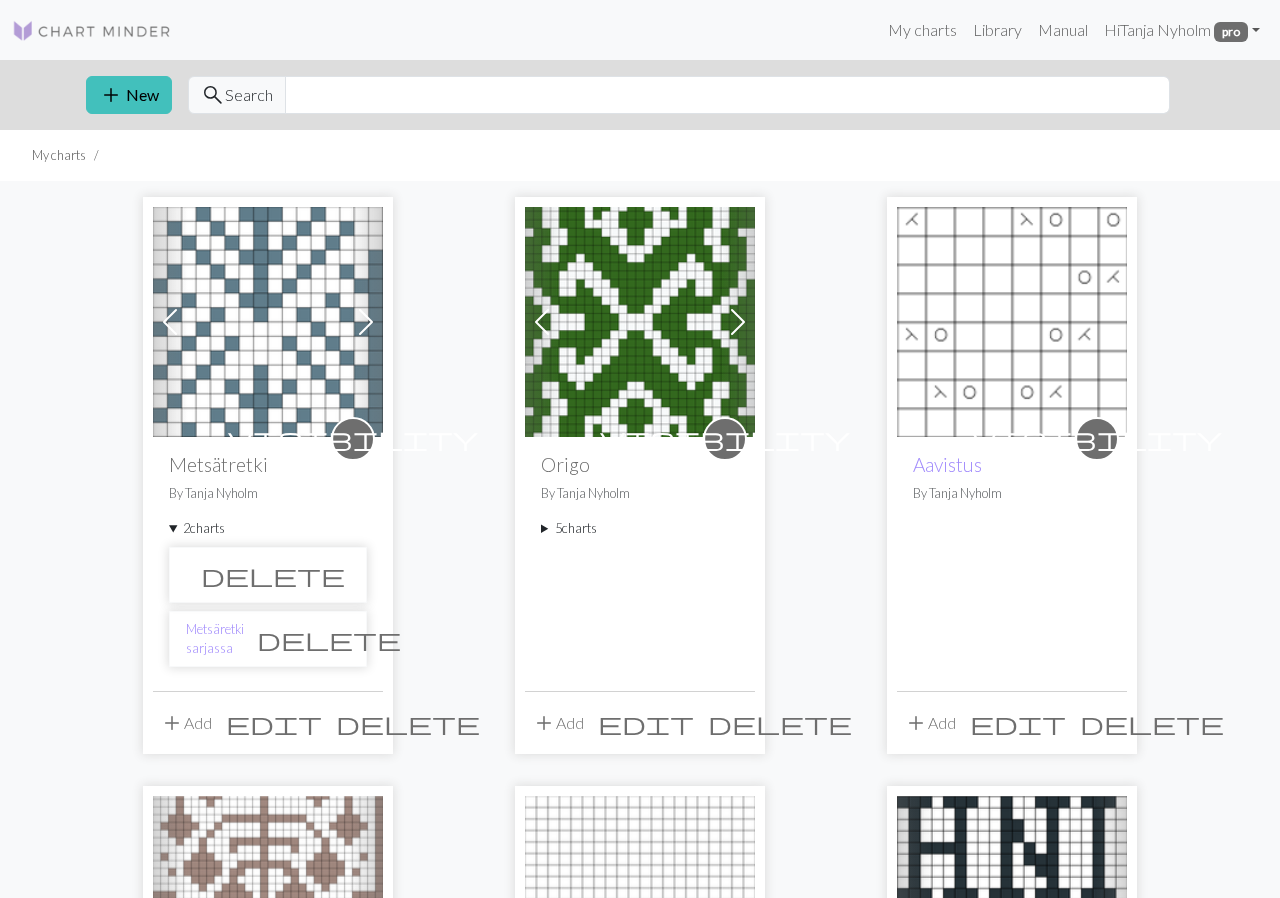 click at bounding box center (268, 322) 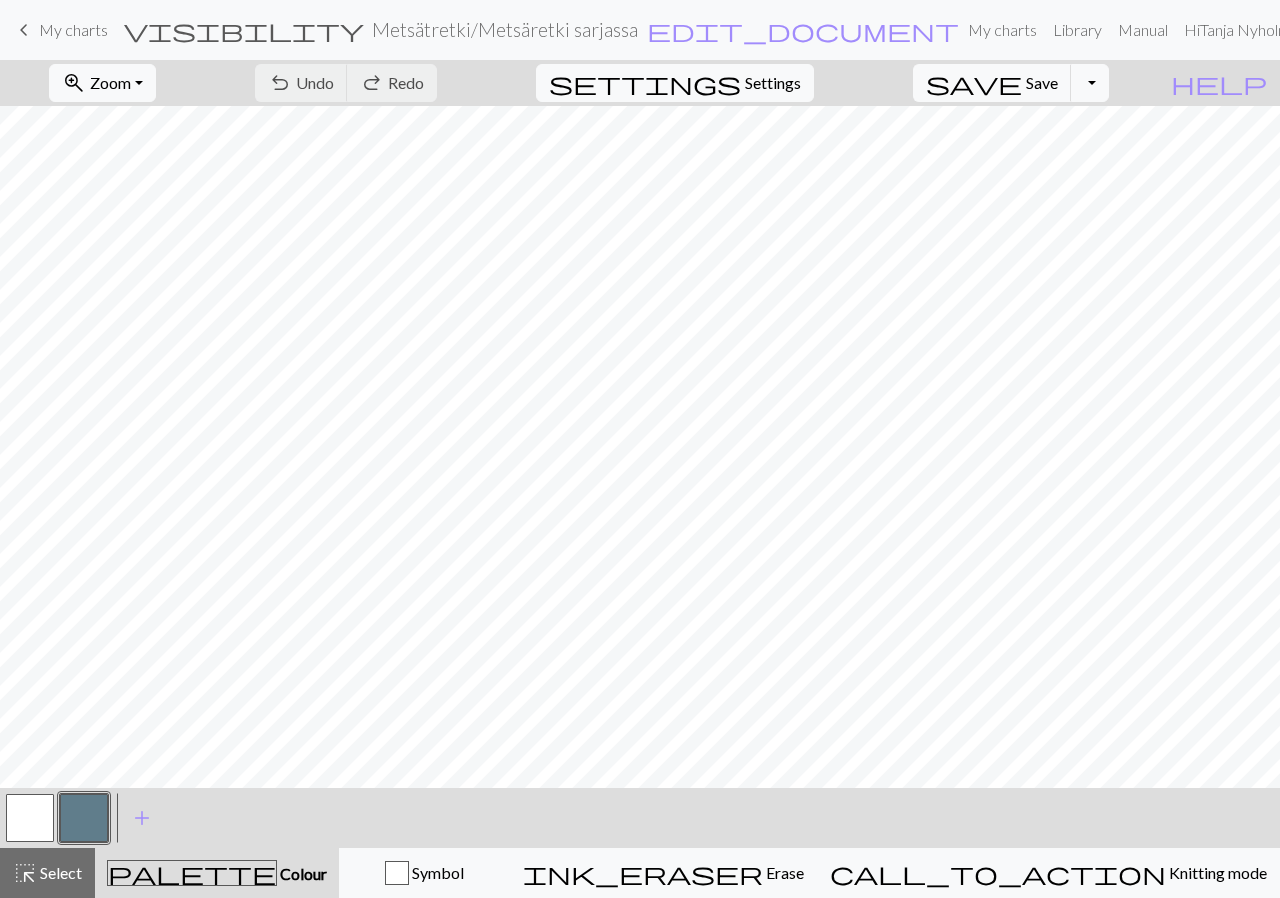 click on "My charts" at bounding box center [73, 29] 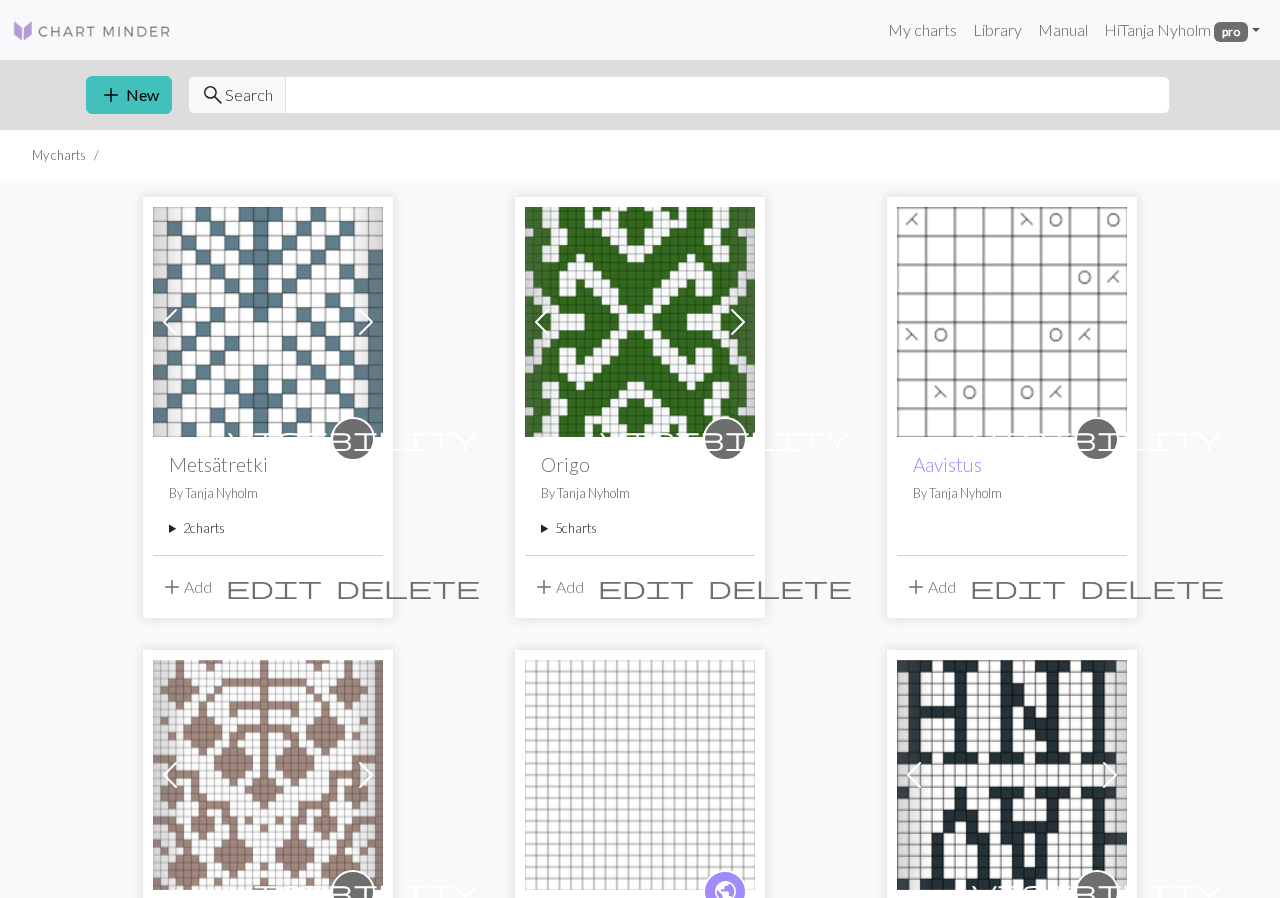 click at bounding box center (170, 322) 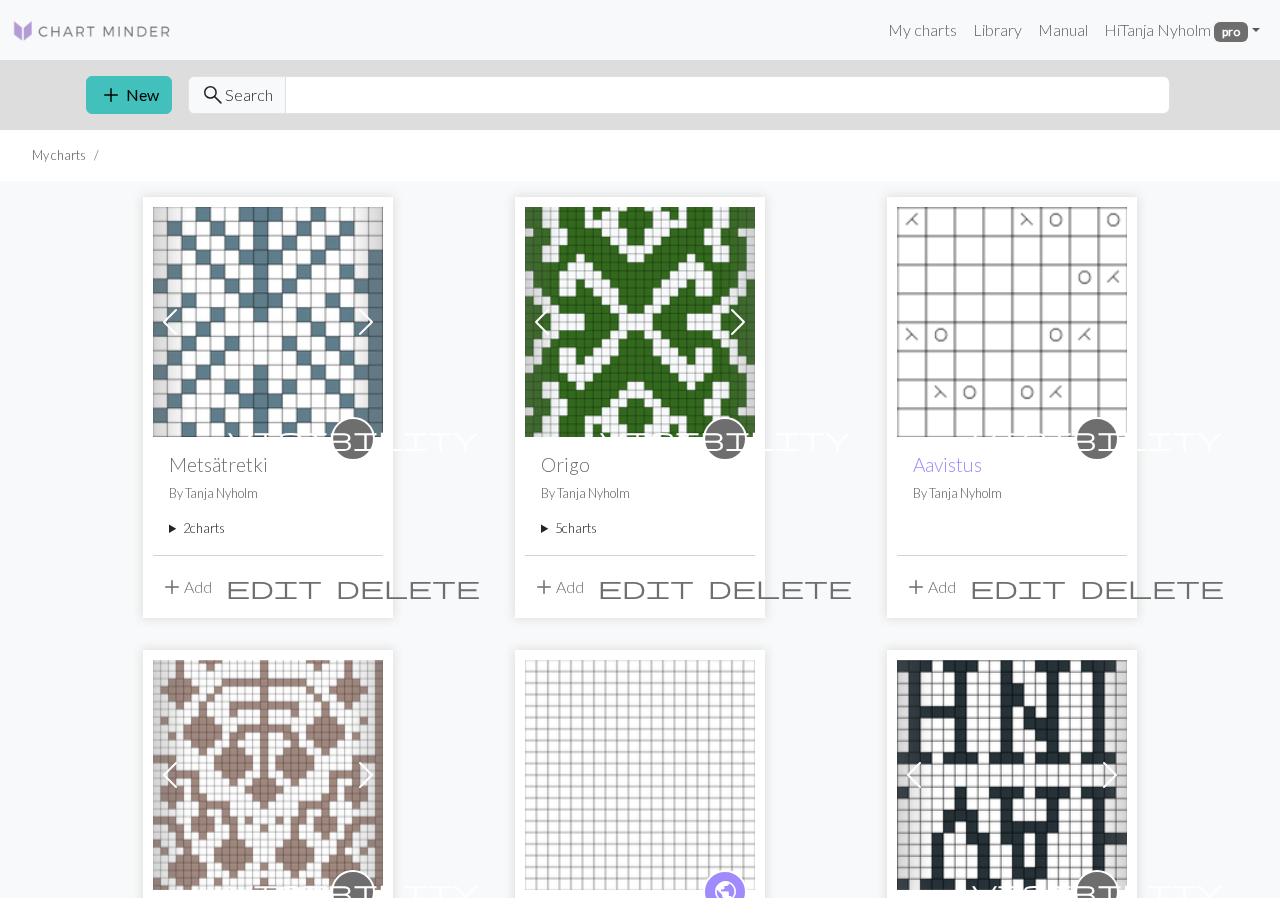 click at bounding box center [366, 322] 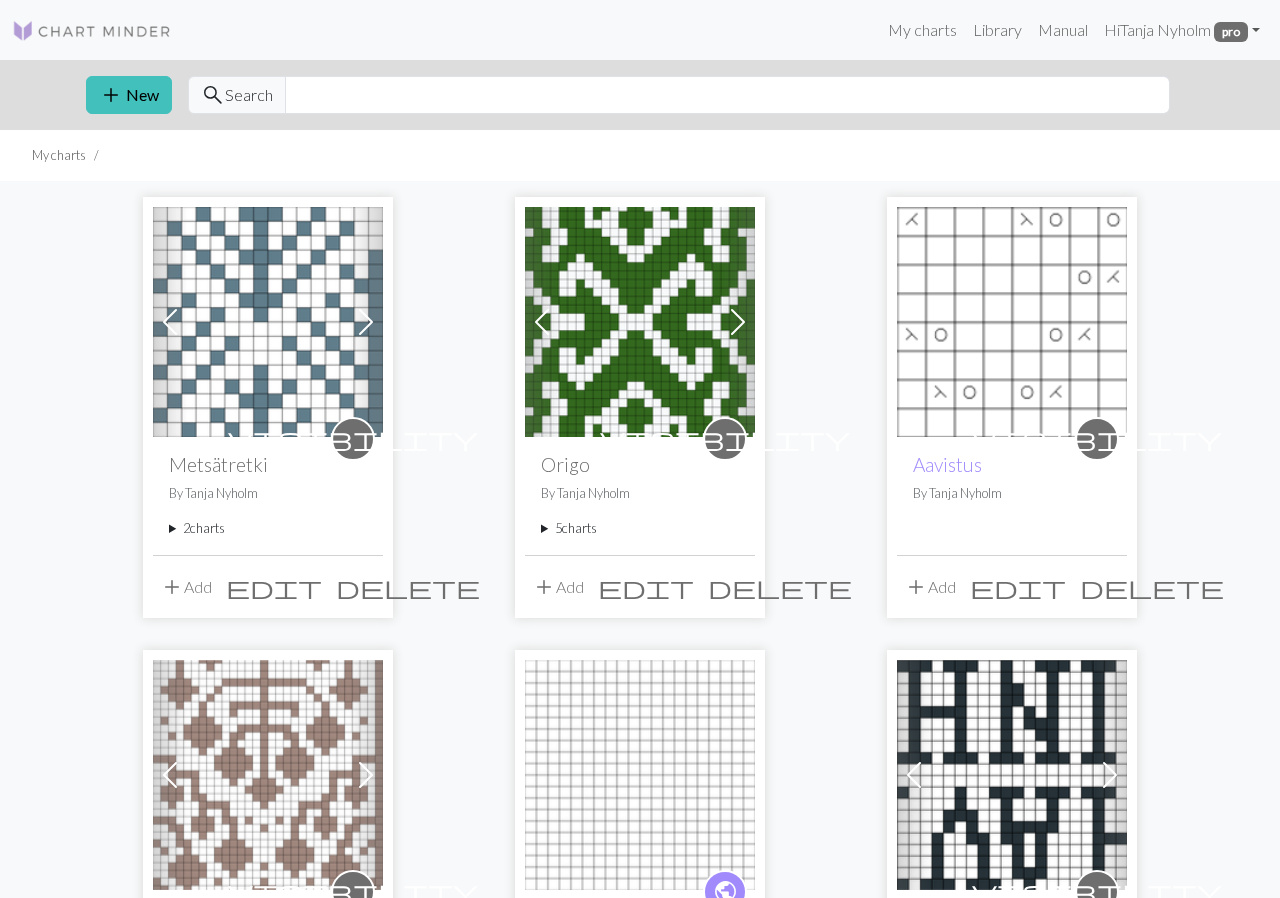 click at bounding box center (268, 322) 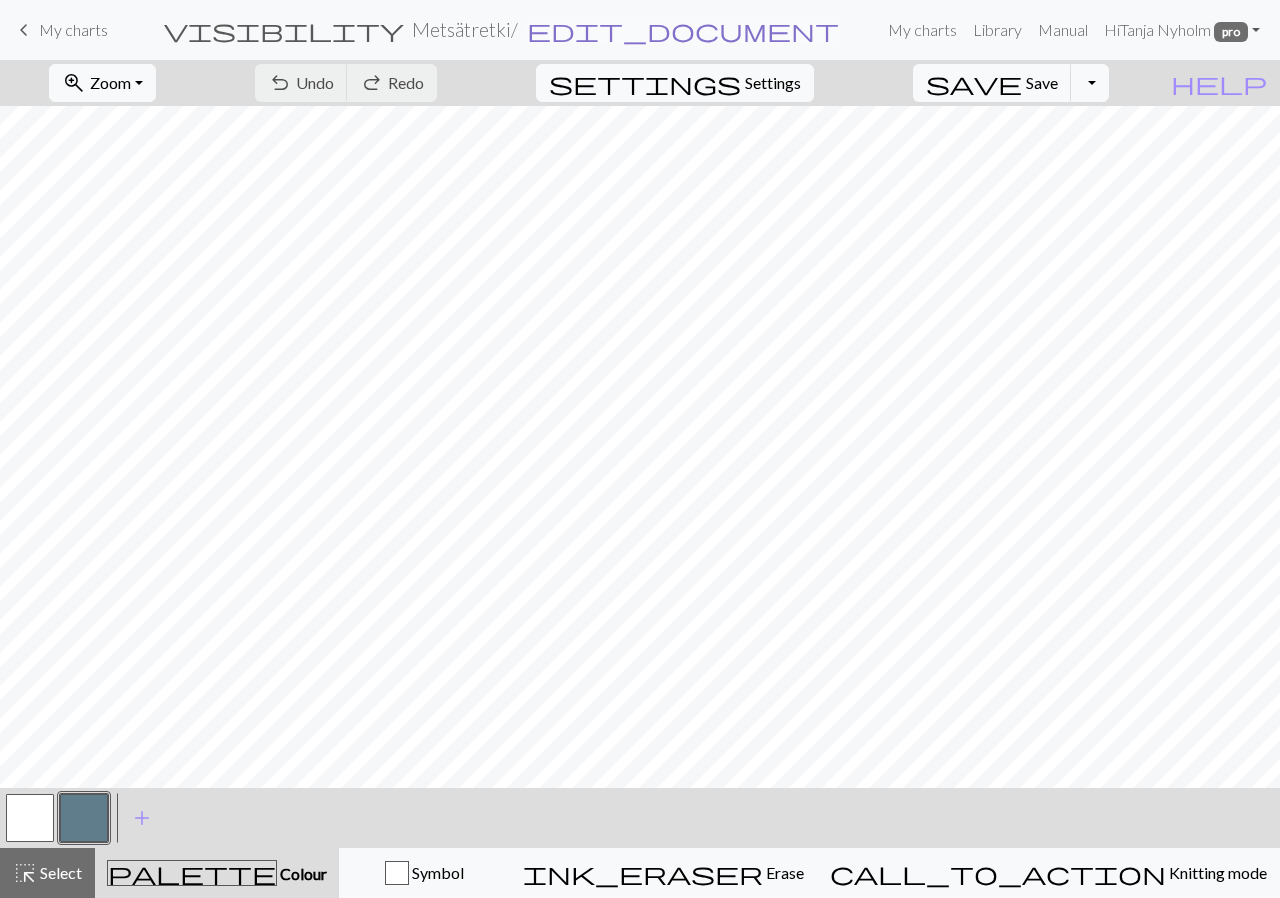 click on "edit_document" at bounding box center (683, 30) 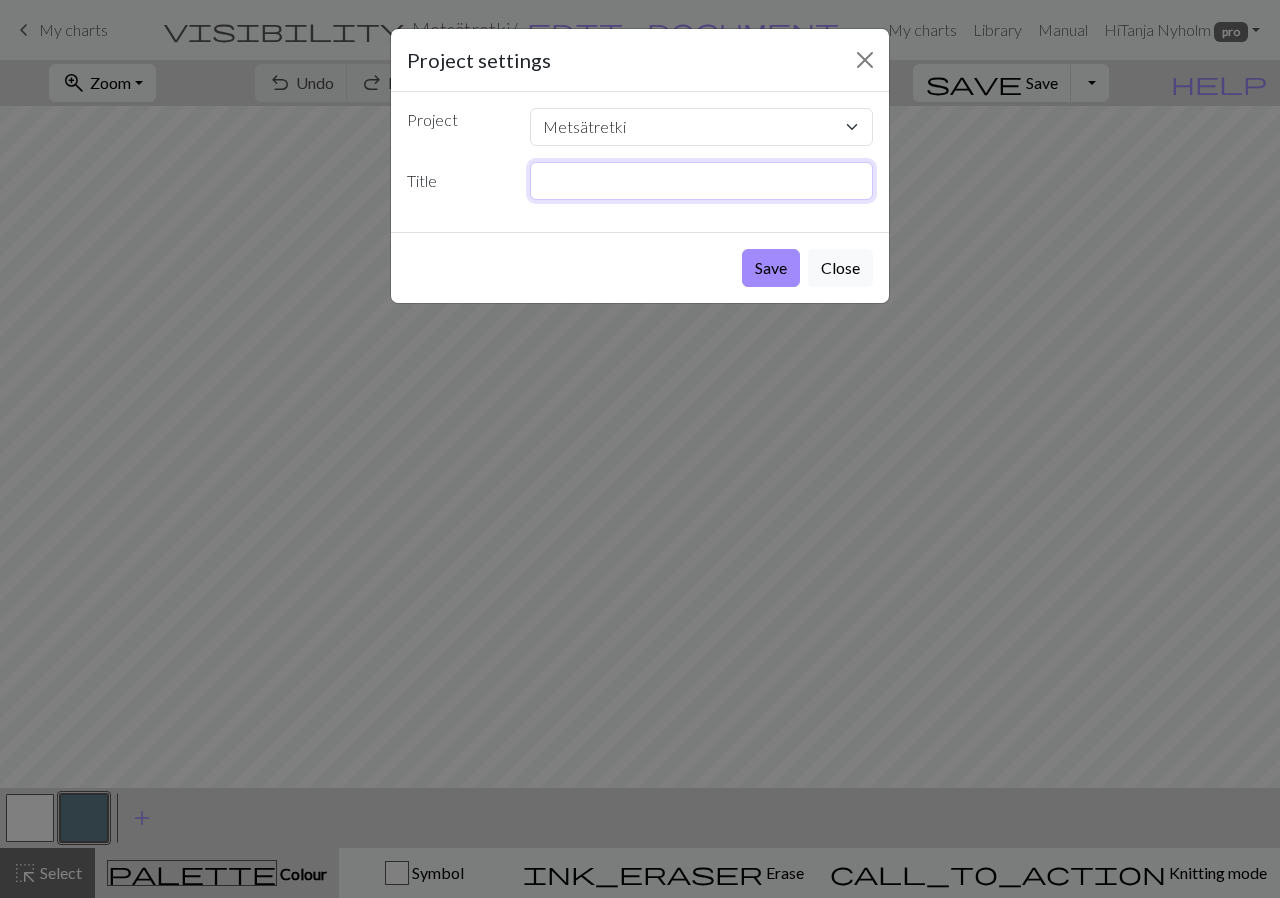 click at bounding box center (702, 181) 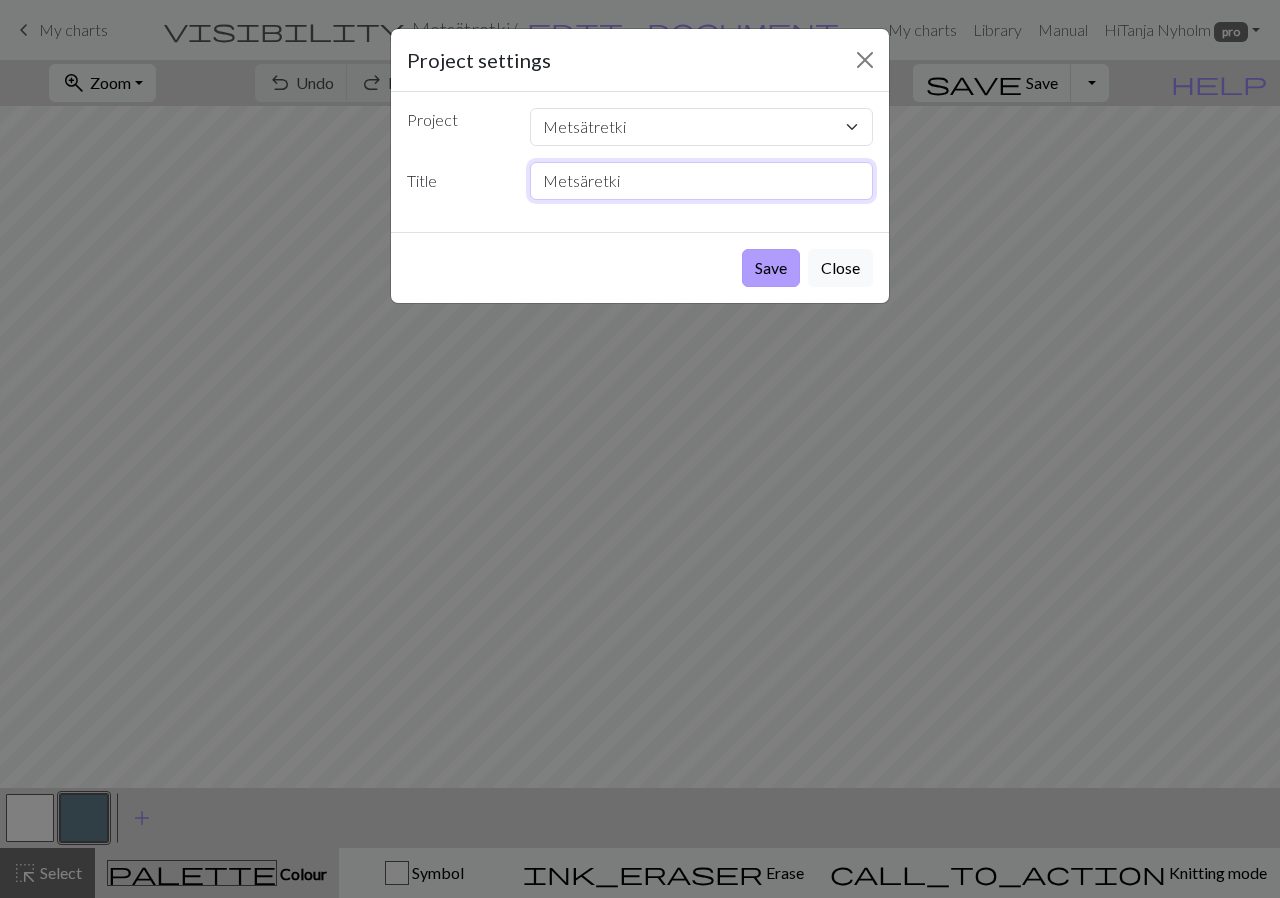 type on "Metsäretki" 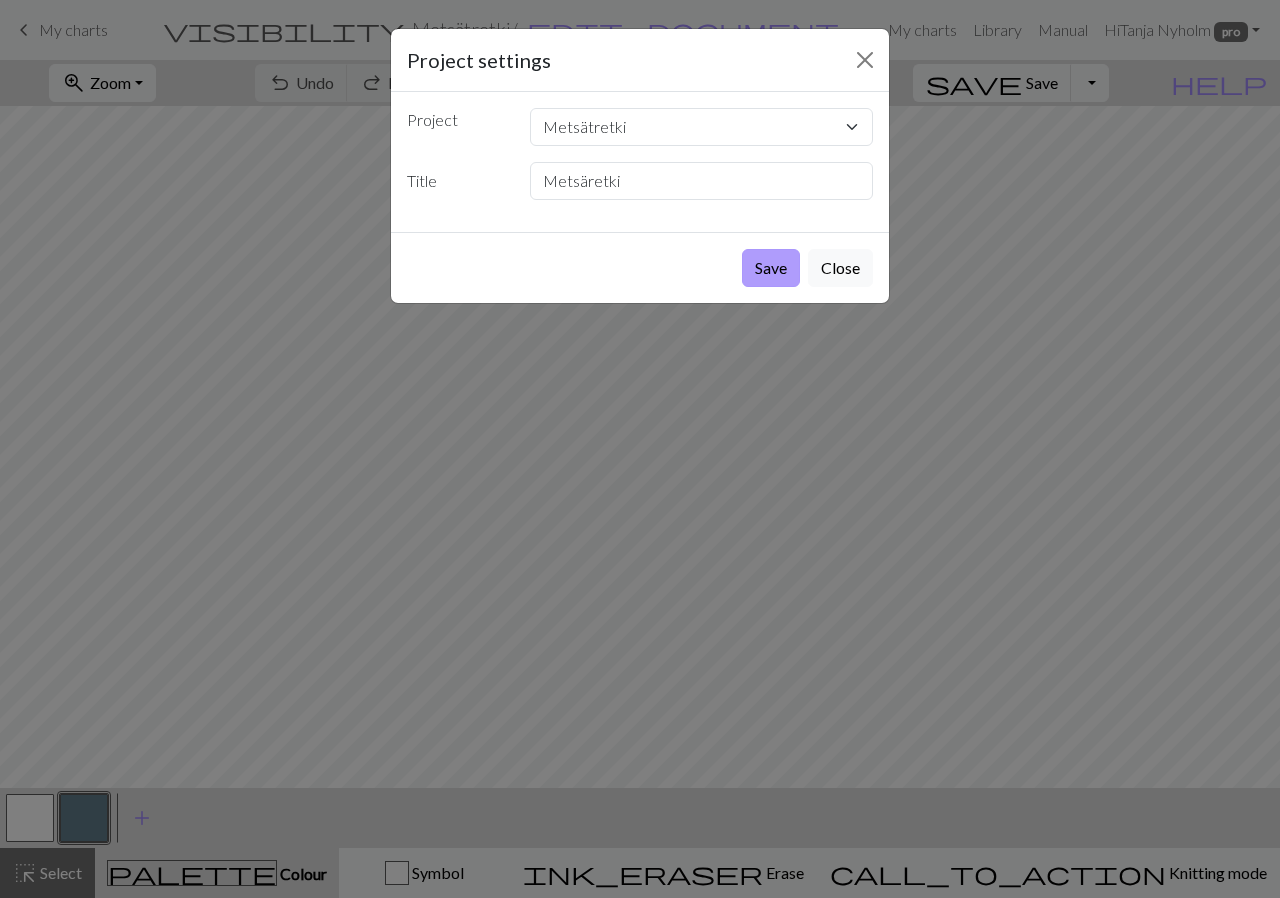 click on "Save" at bounding box center (771, 268) 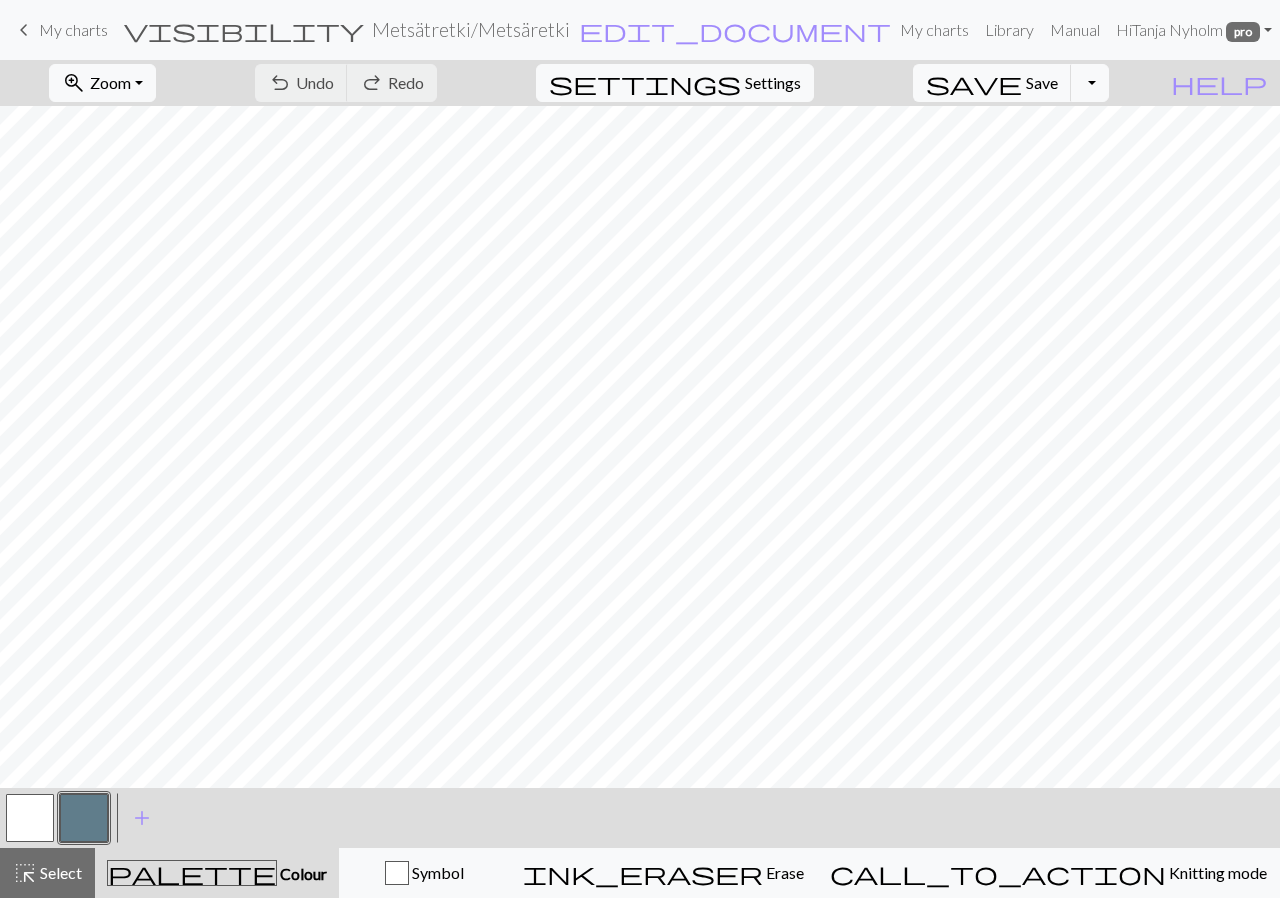 click on "keyboard_arrow_left   My charts" at bounding box center [60, 30] 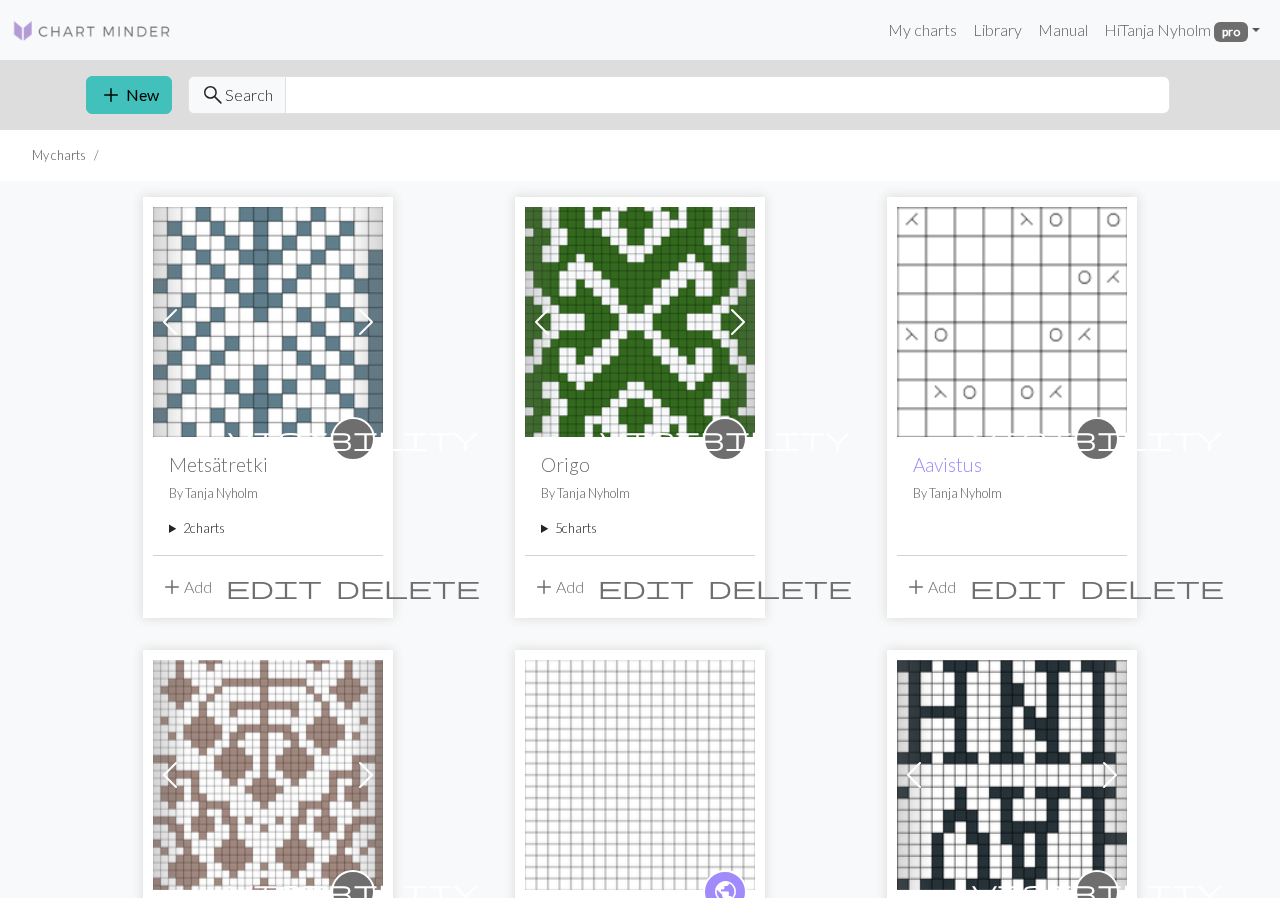 click on "2  charts" at bounding box center (268, 528) 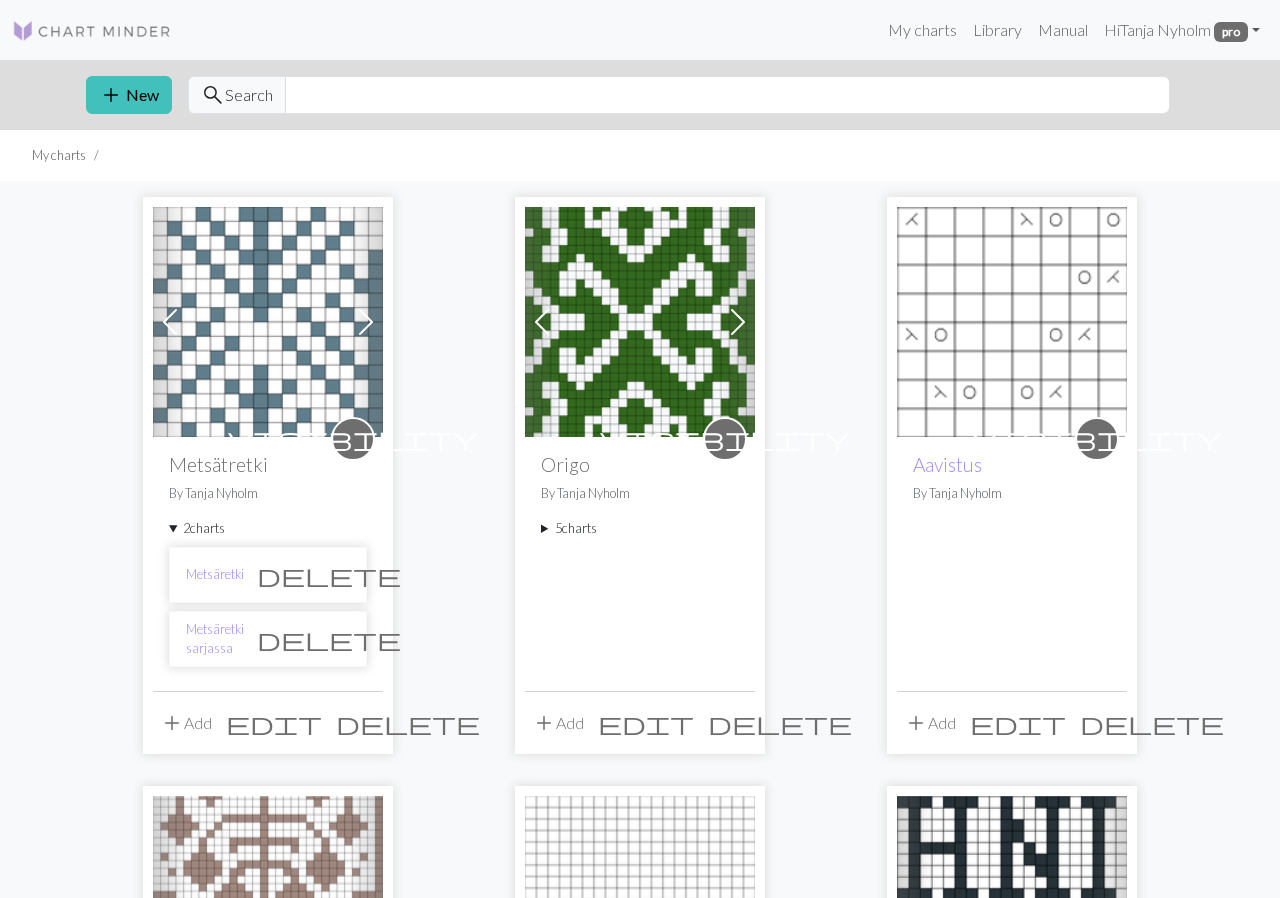 click on "2  charts" at bounding box center [268, 528] 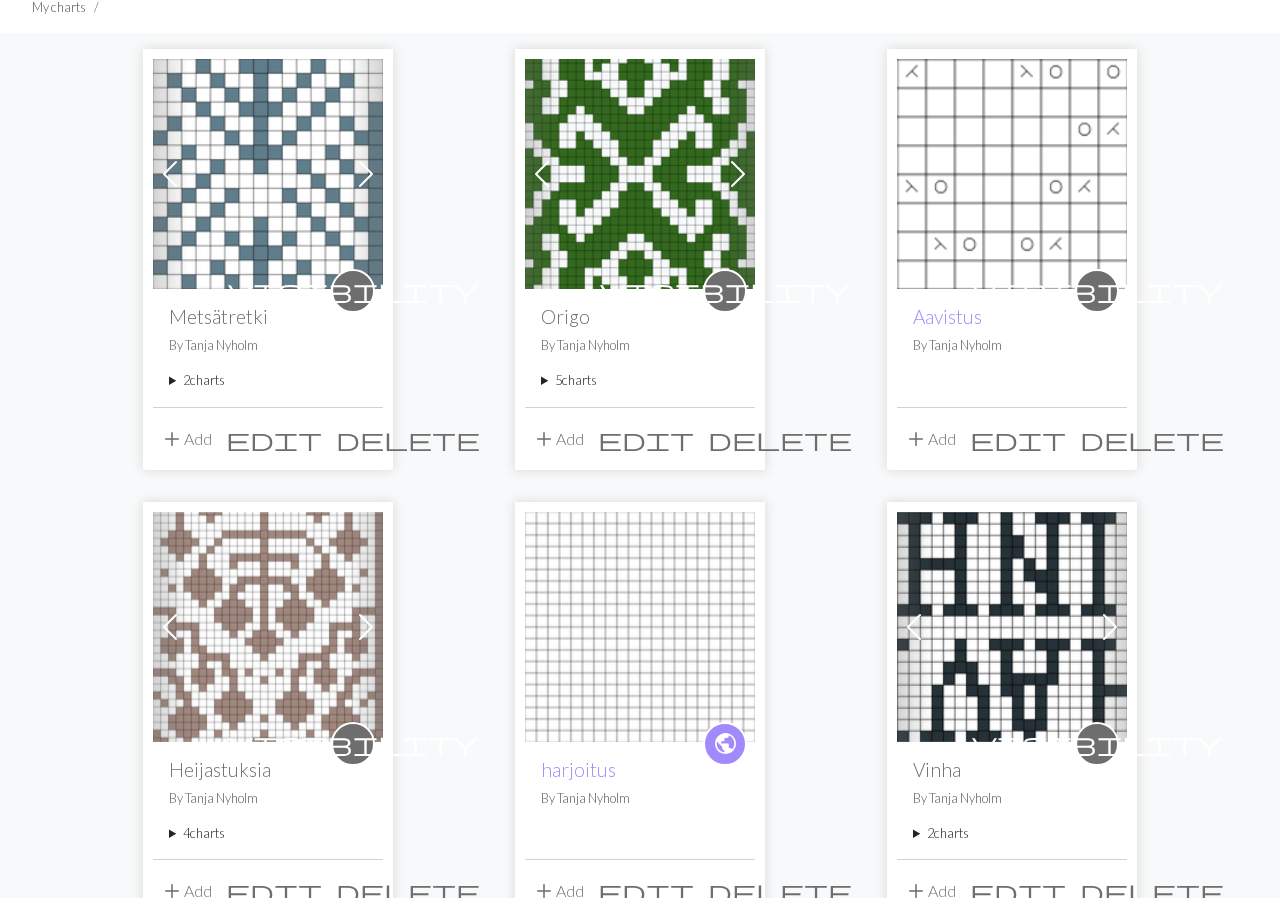 scroll, scrollTop: 138, scrollLeft: 0, axis: vertical 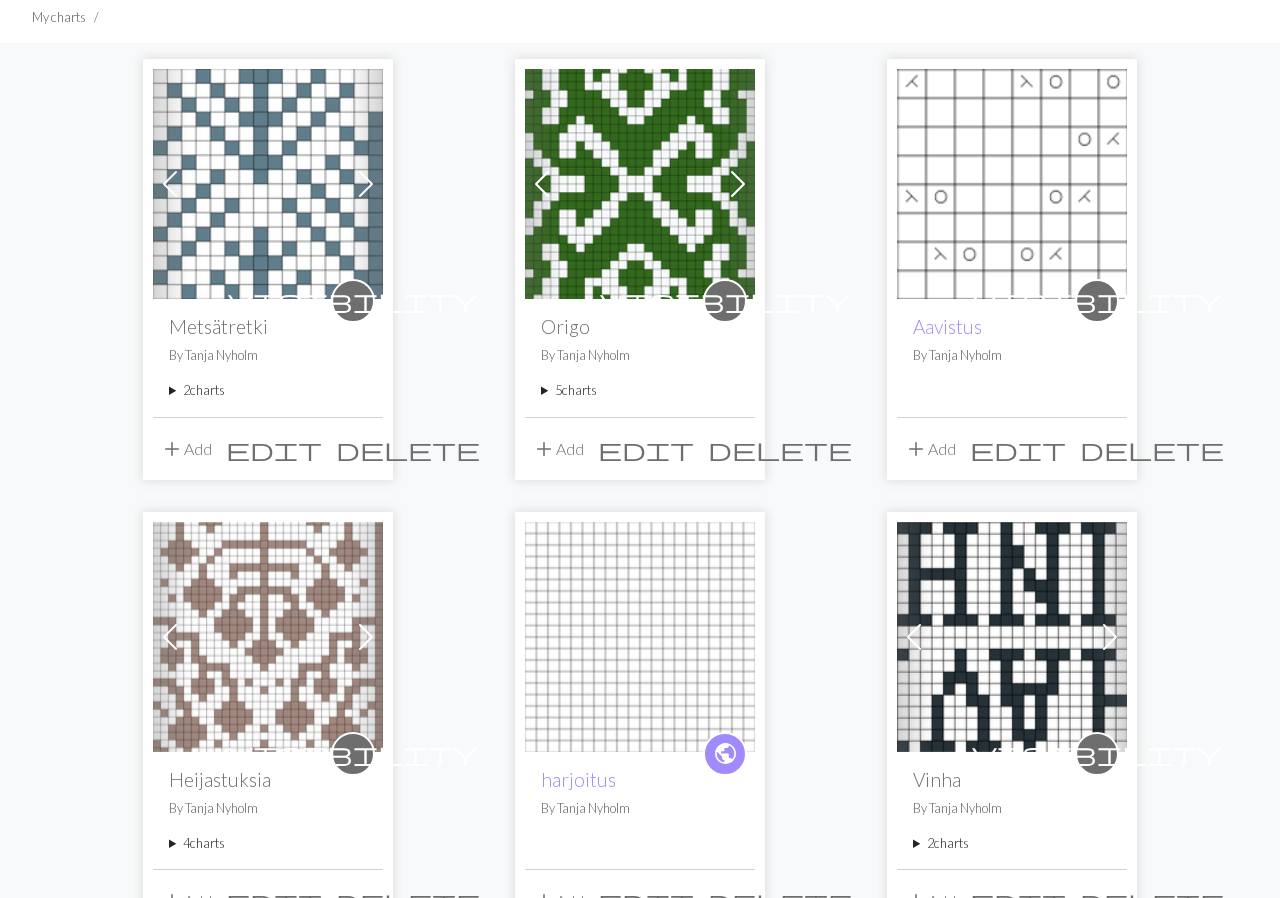 click at bounding box center (1012, 184) 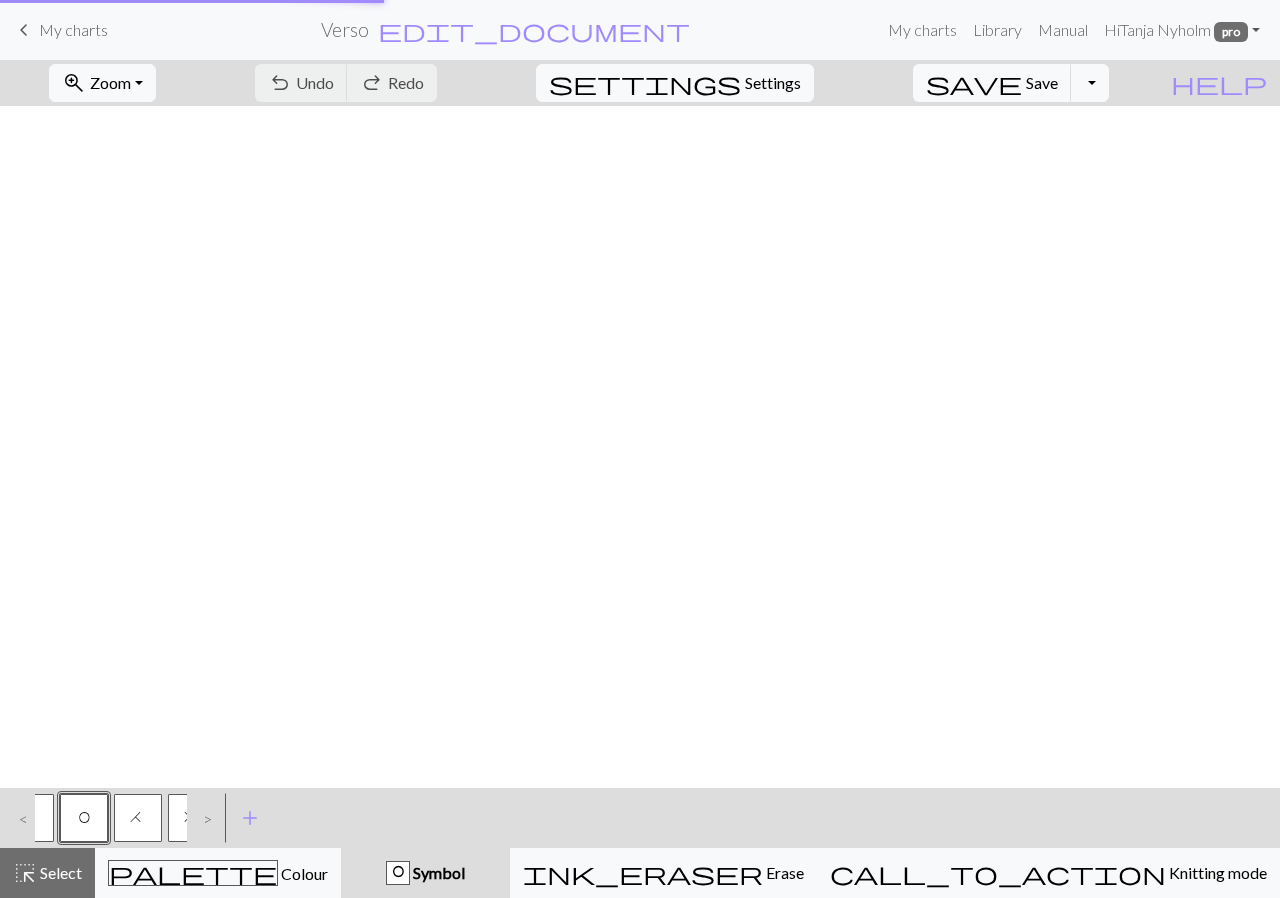 scroll, scrollTop: 0, scrollLeft: 0, axis: both 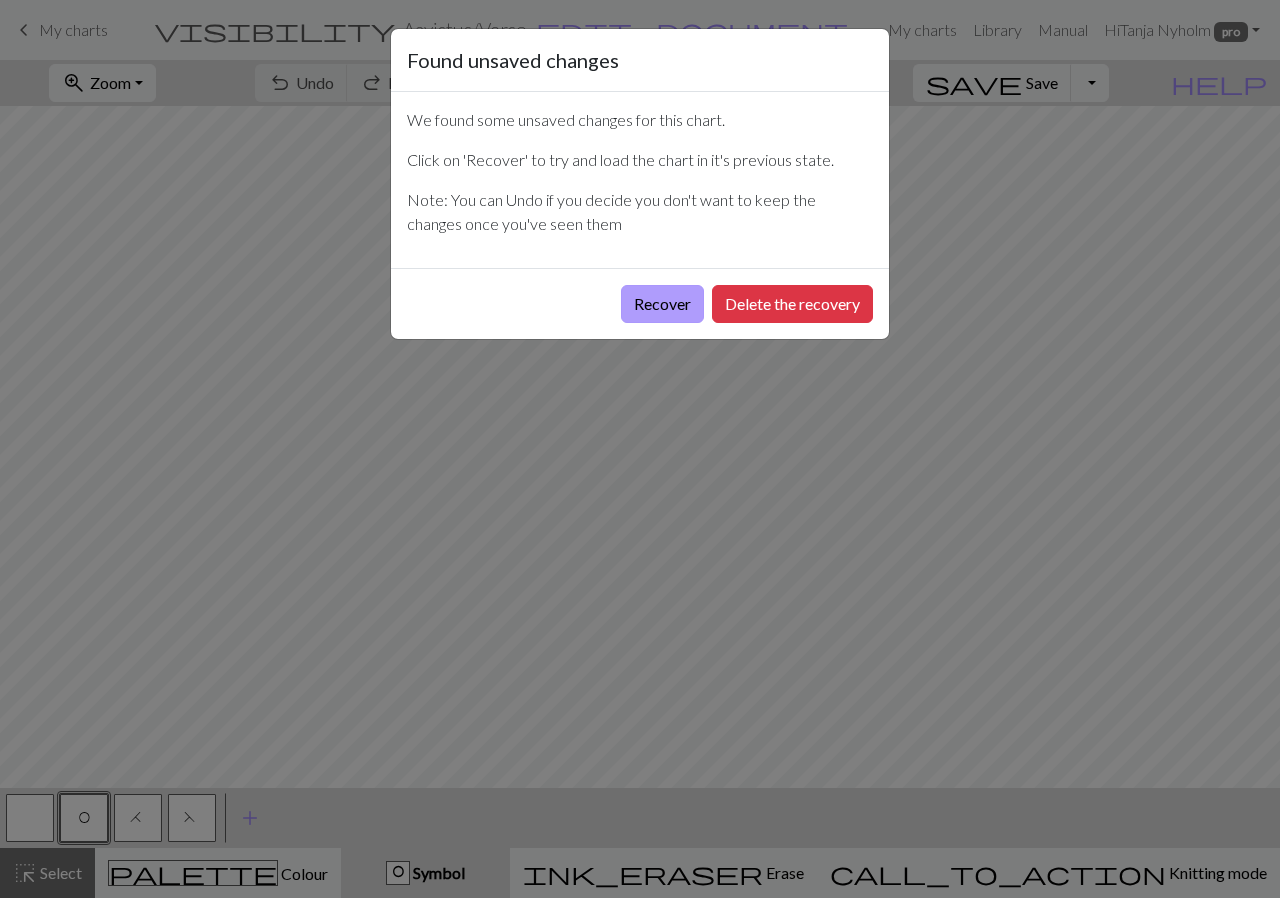 click on "Recover" at bounding box center (662, 304) 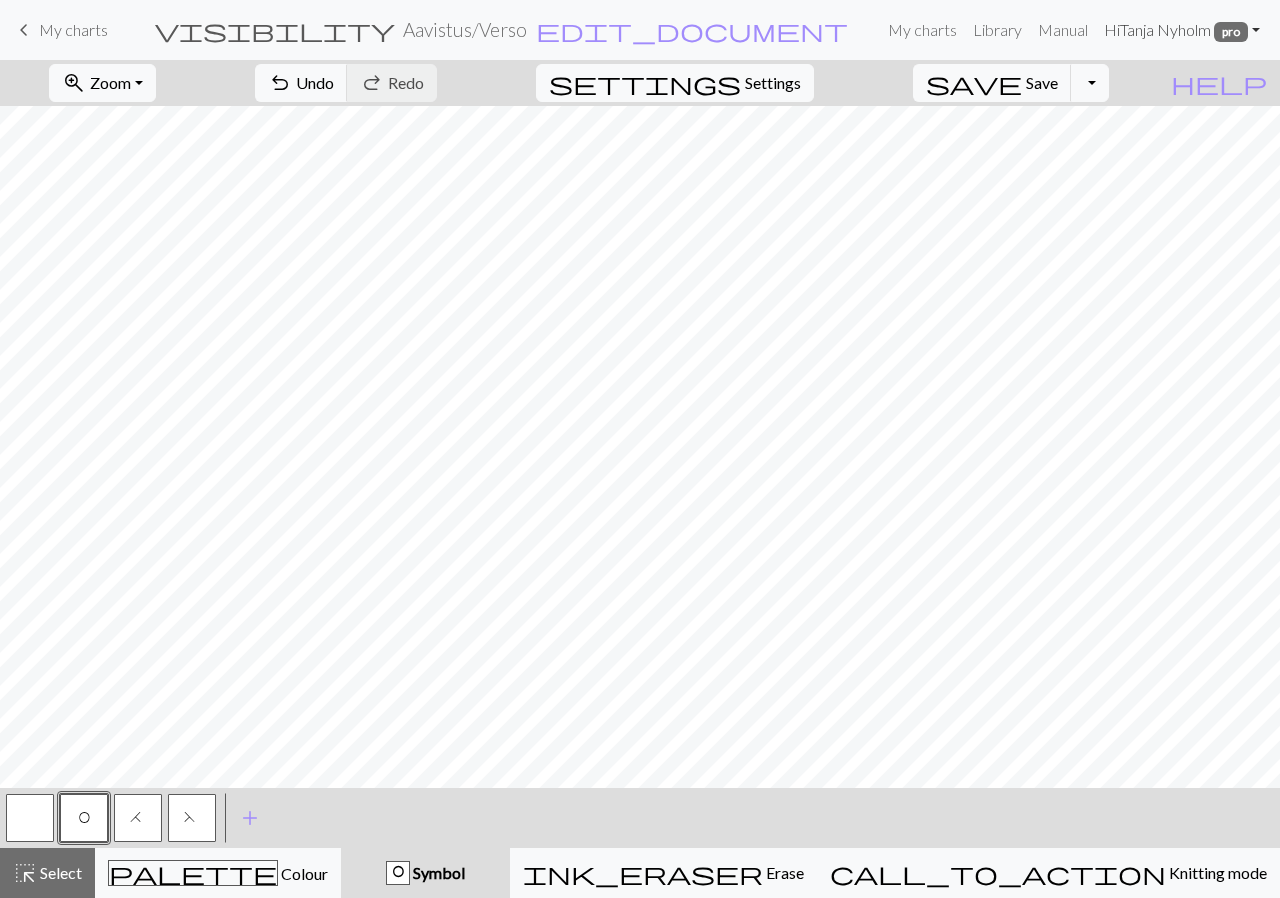 click on "Hi Tanja Nyholm pro" at bounding box center (1182, 30) 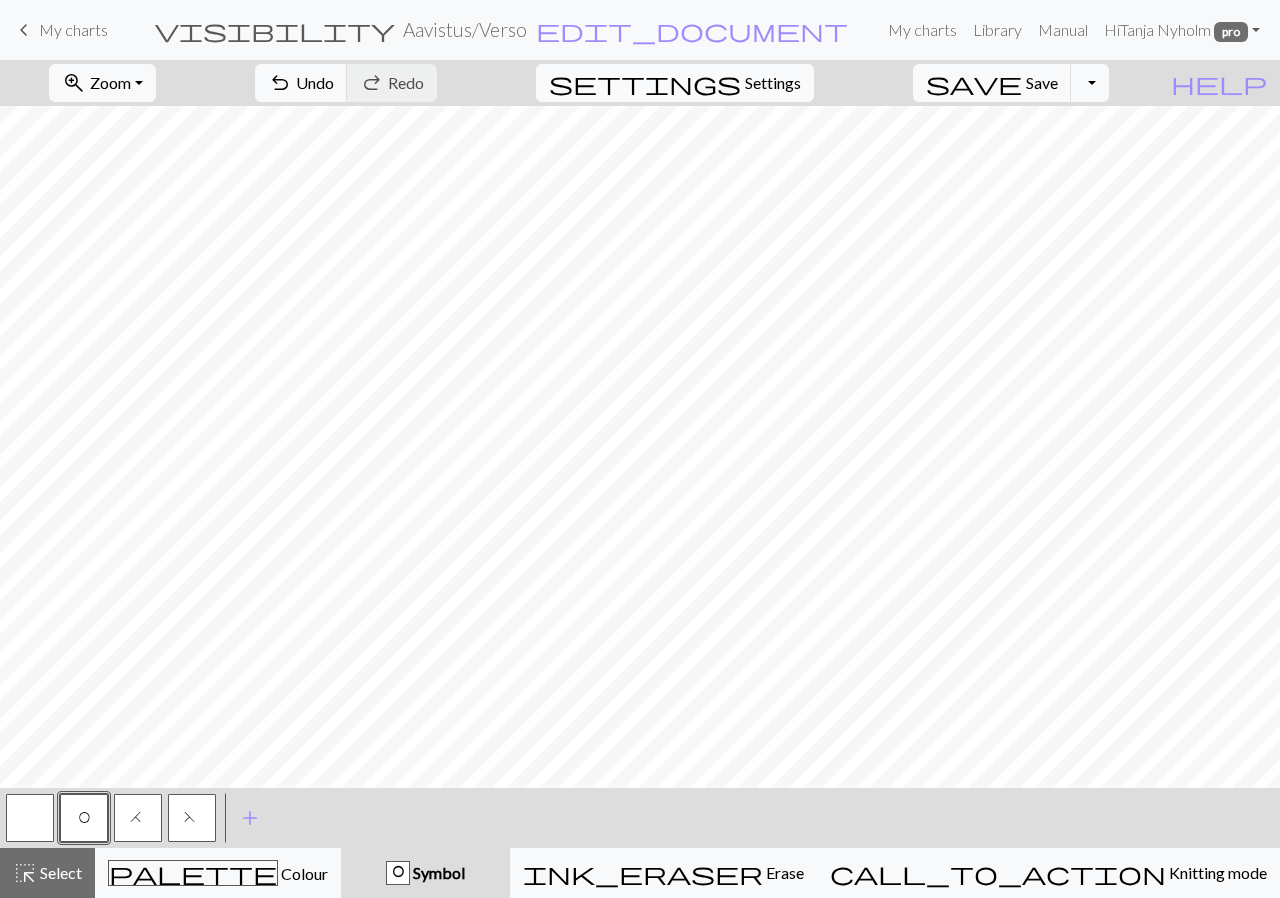 click on "Settings" at bounding box center [773, 83] 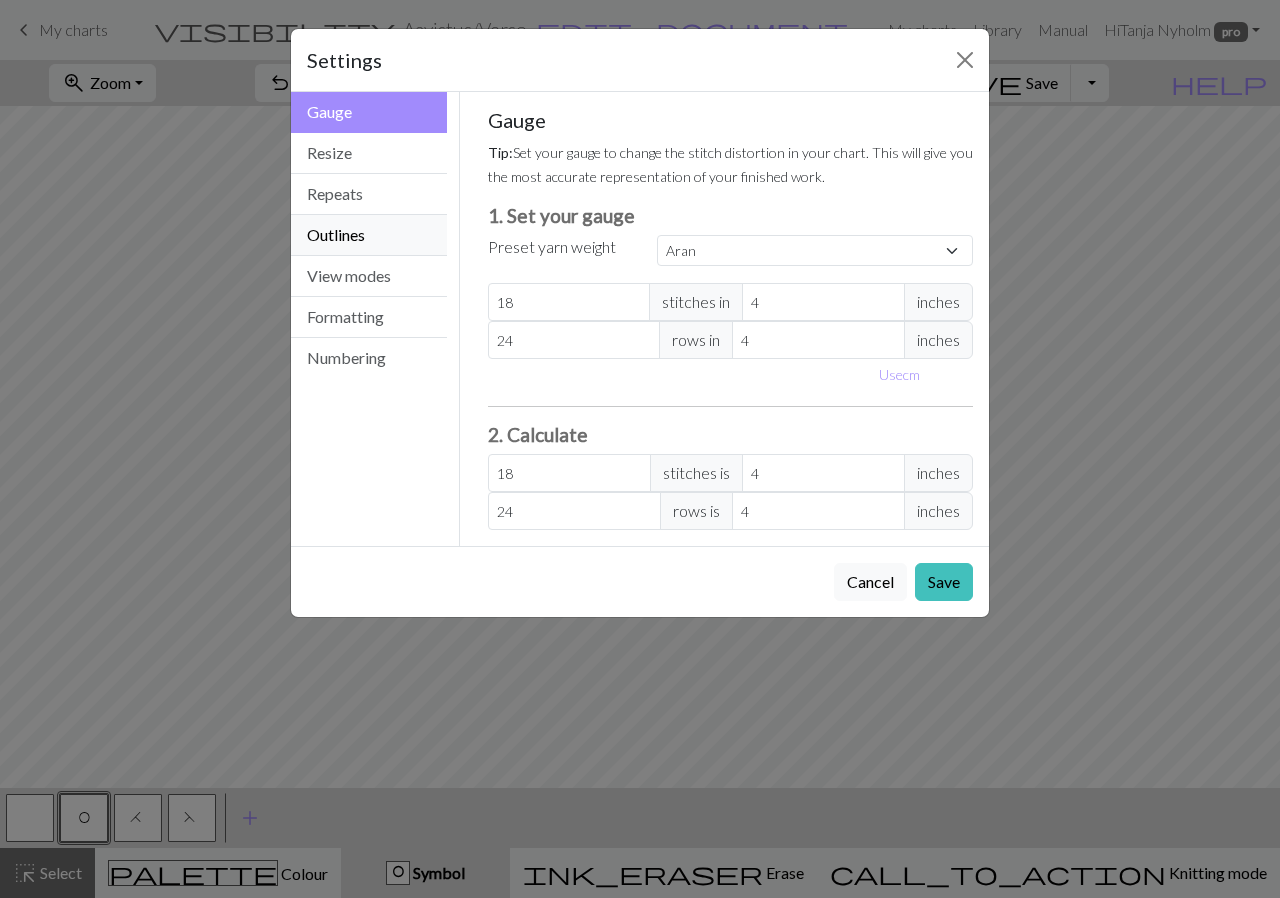 click on "Outlines" at bounding box center [369, 235] 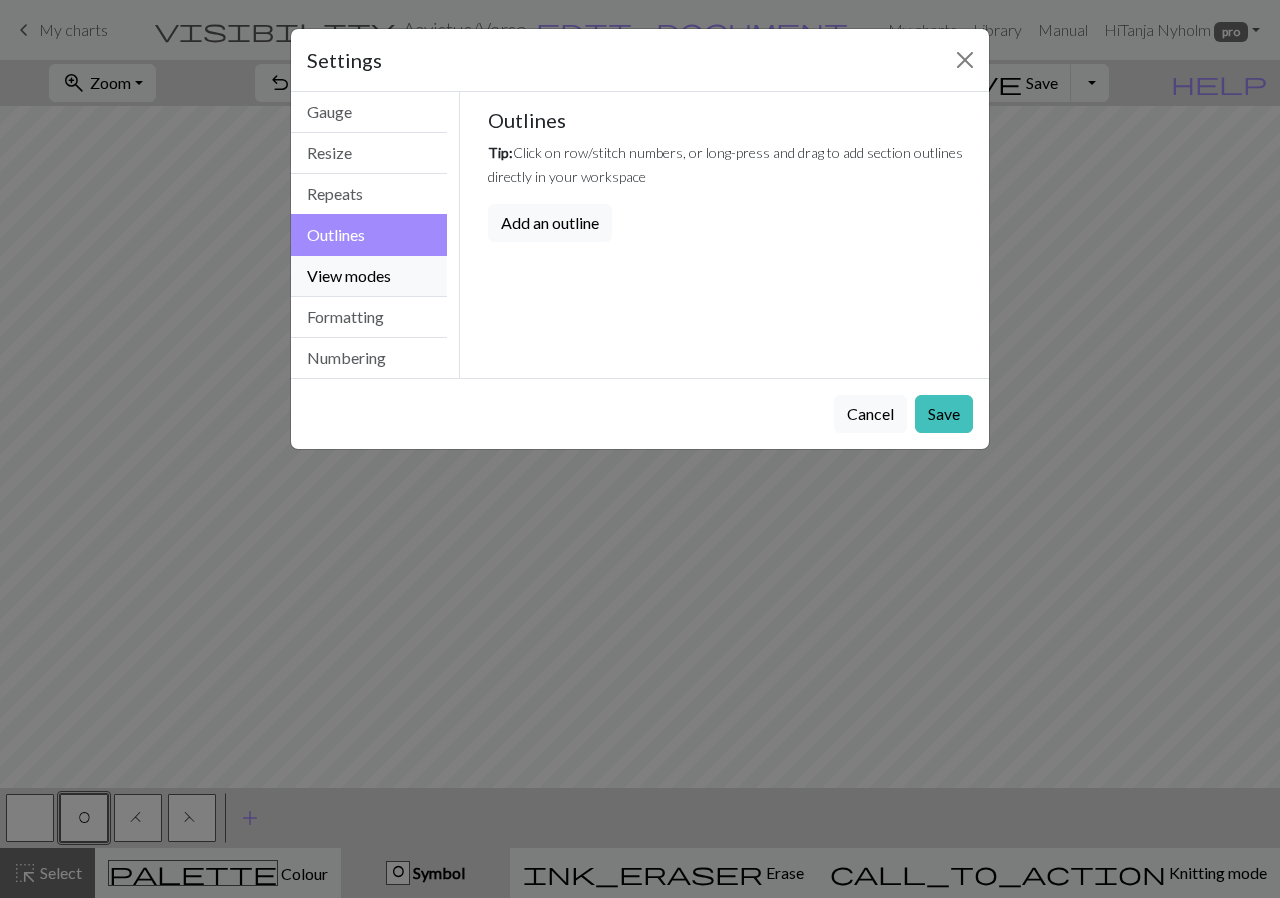 click on "View modes" at bounding box center (369, 276) 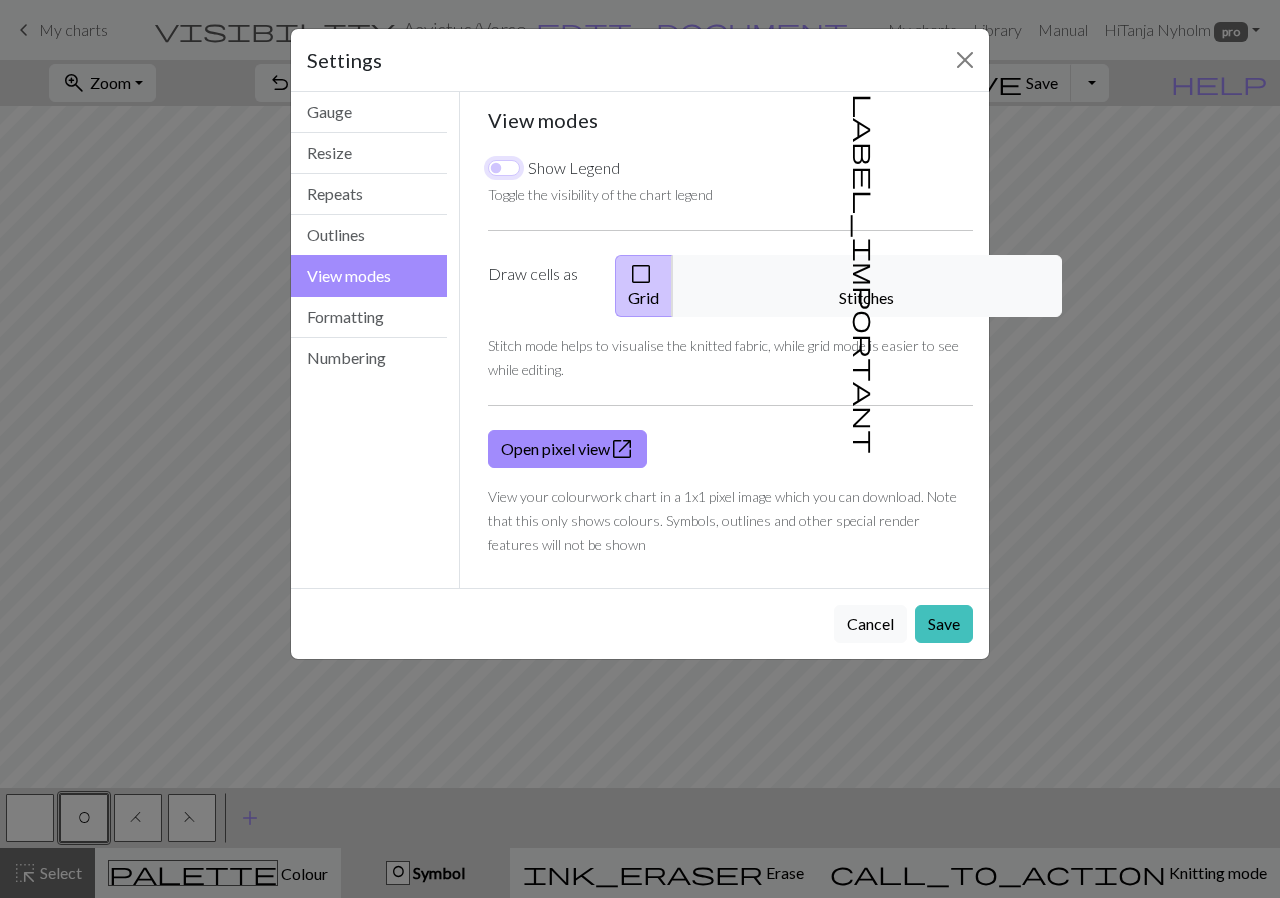 click on "Show Legend" at bounding box center (504, 168) 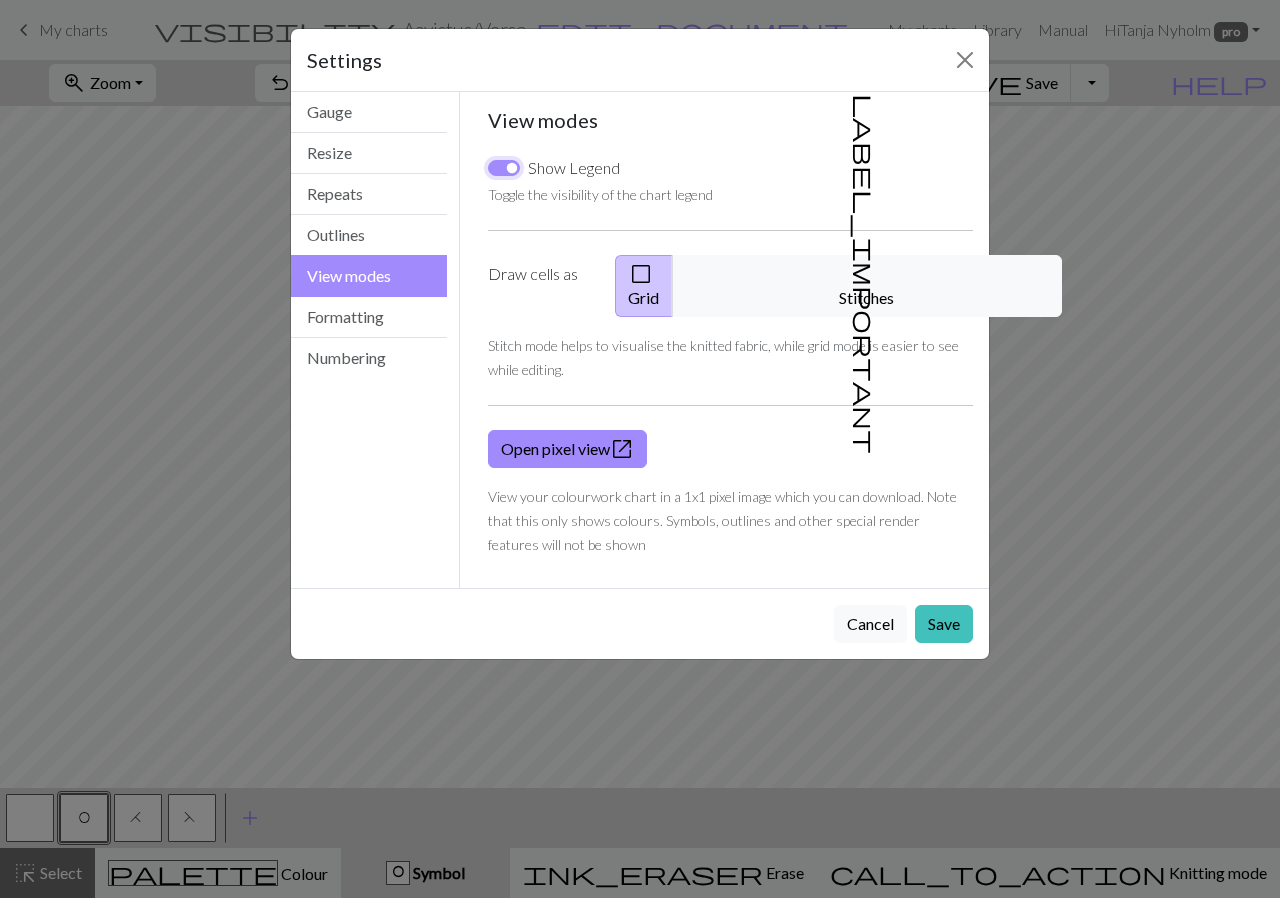 checkbox on "true" 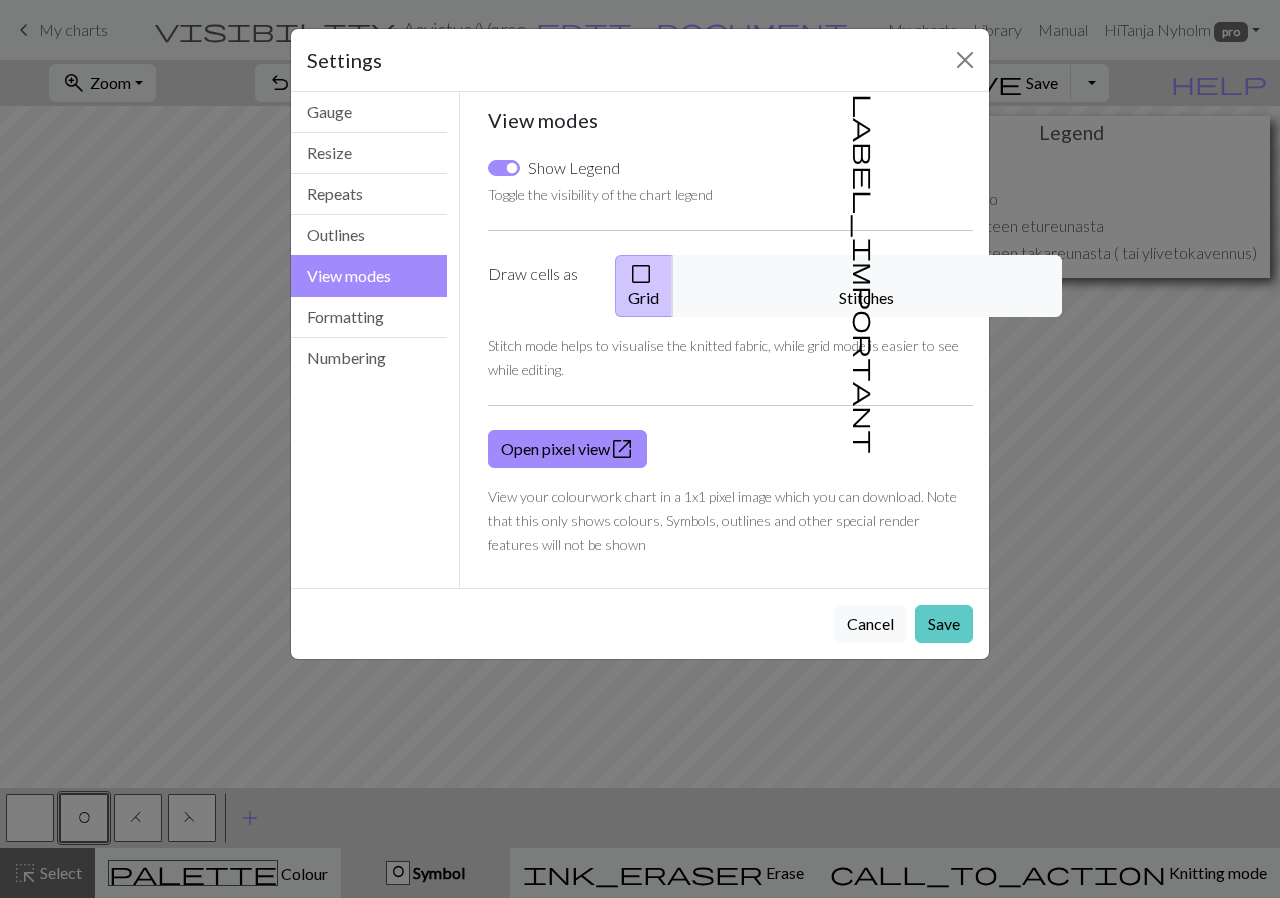 click on "Save" at bounding box center (944, 624) 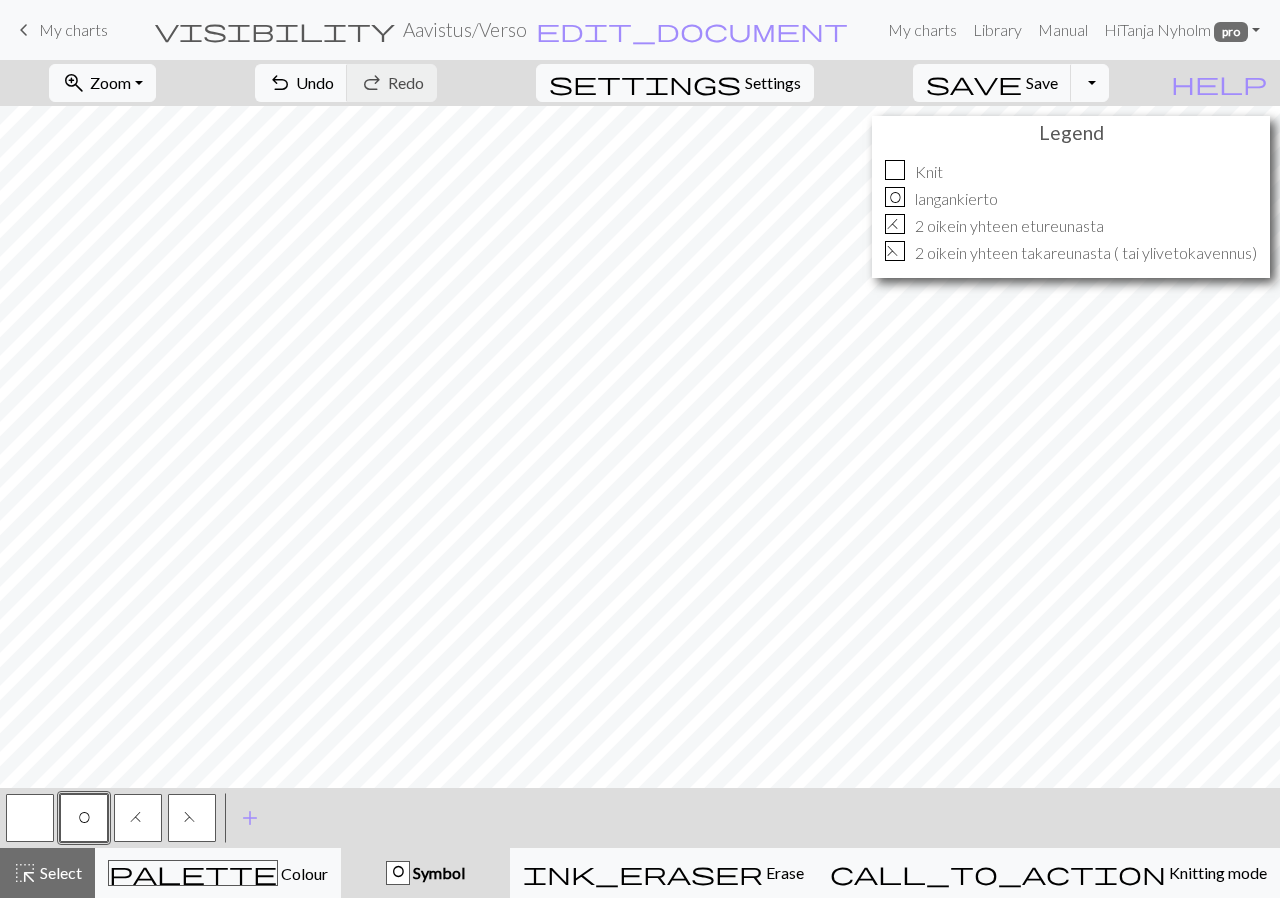 click at bounding box center (30, 818) 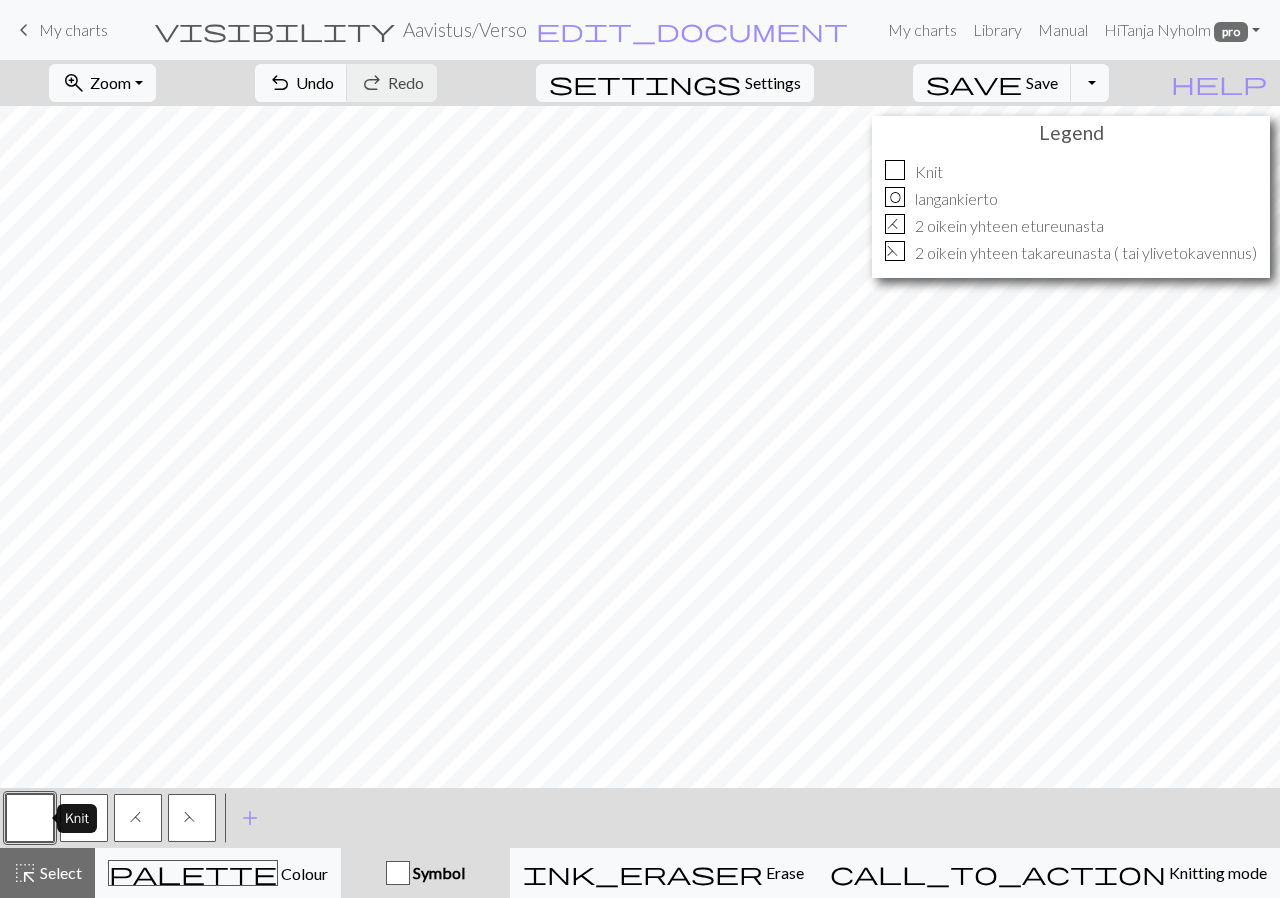 click at bounding box center (30, 818) 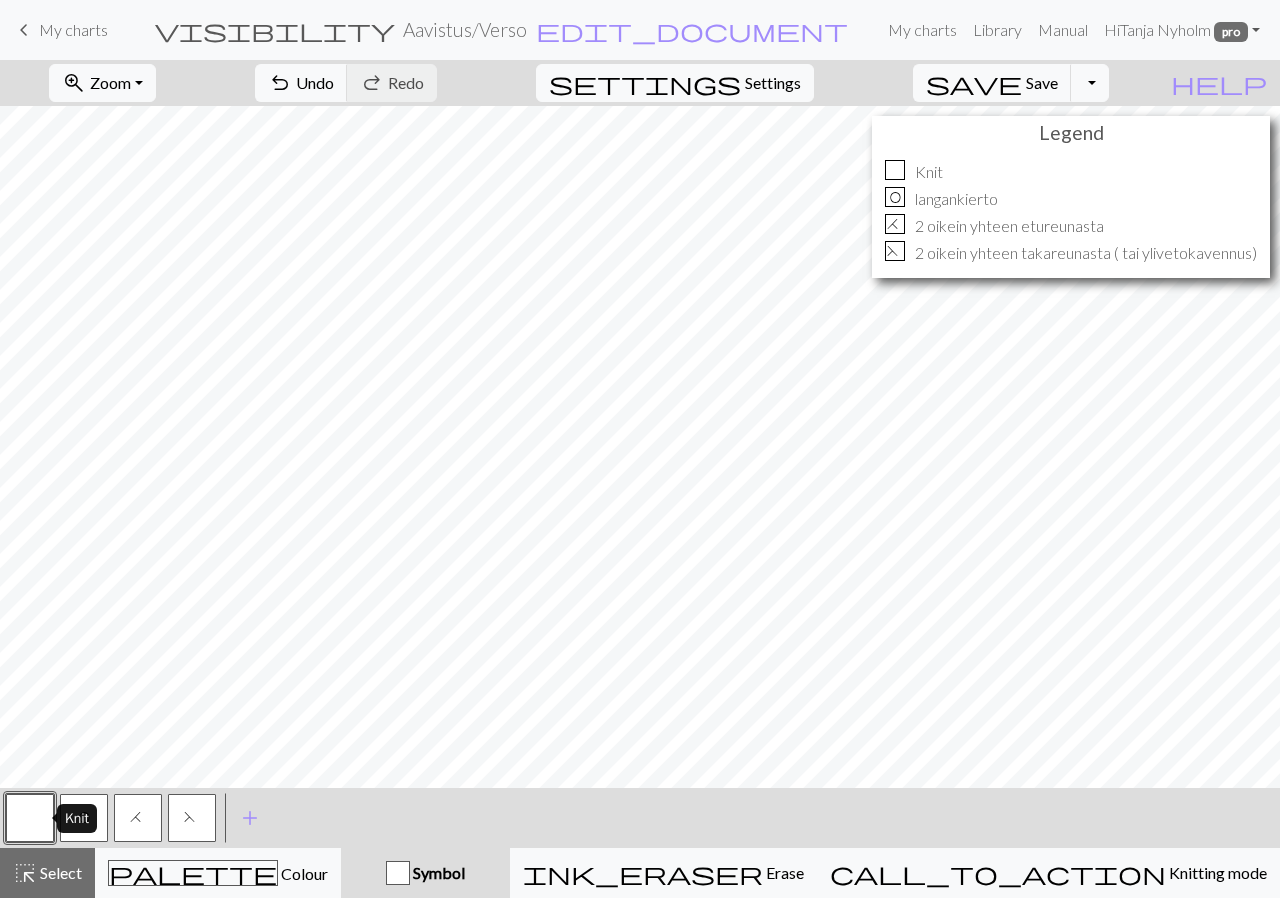 click on "Edit symbol Name Knit d f g h j k p s t F H J O P T / | - _ % ^ * & ) ( + ; : " , ` . ~ ' I G n m e 9 8 7 6 5 4 3 2 1 0 a b c i l o r u v w x y z A B C D E K L M N R S U V W X Y < > Reorder arrow_back Move left arrow_forward Move right Delete Done Cancel" at bounding box center (640, 449) 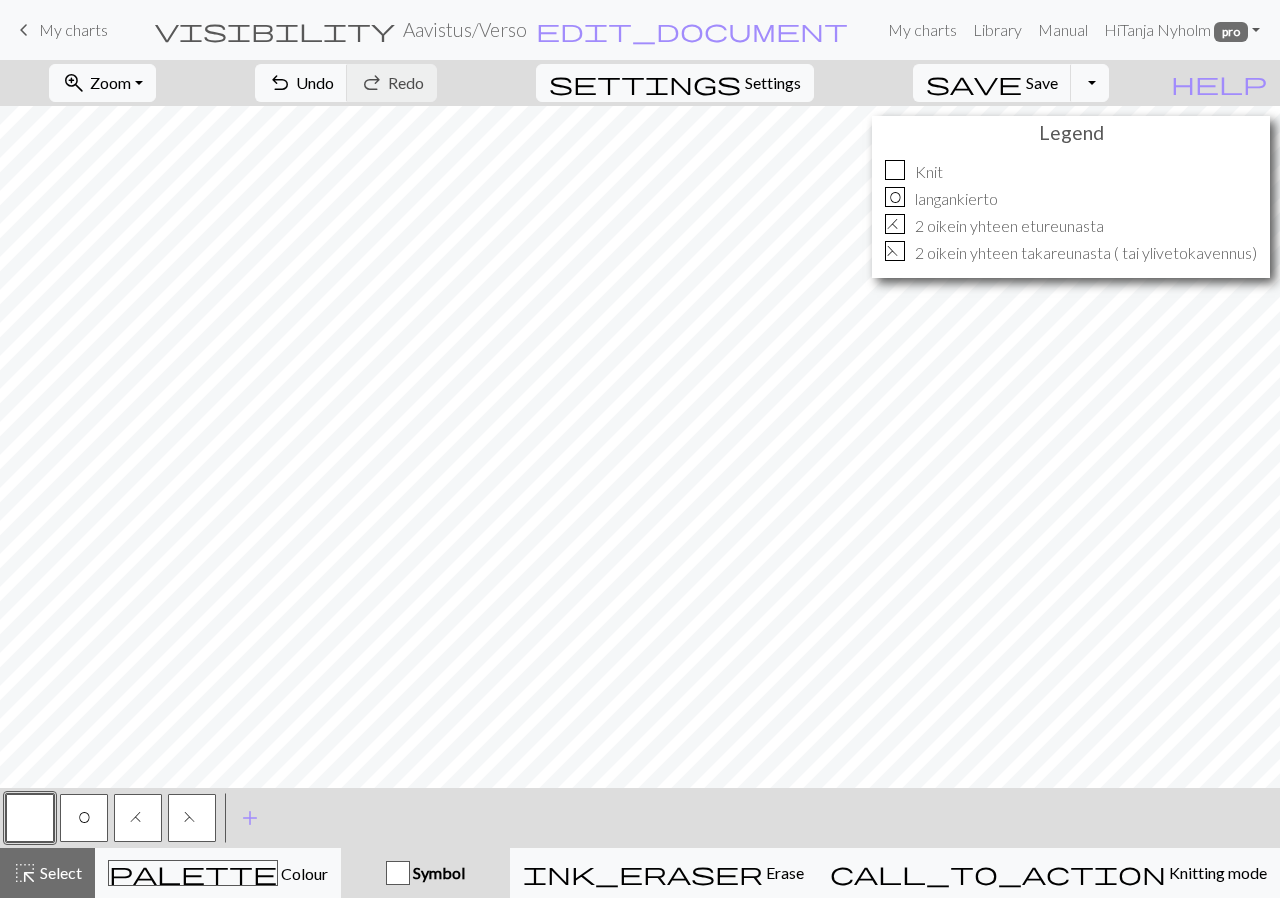 click at bounding box center [30, 818] 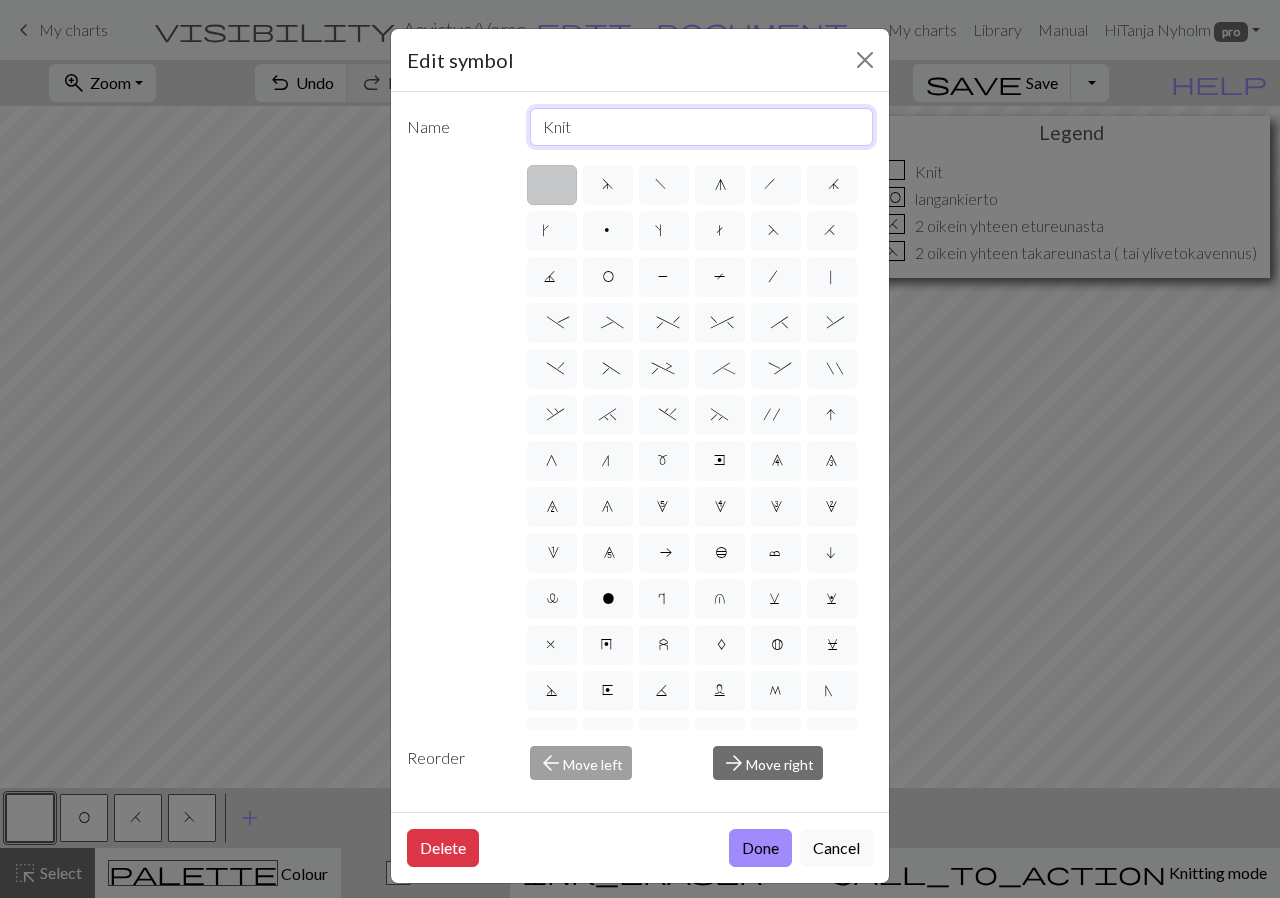 drag, startPoint x: 631, startPoint y: 121, endPoint x: 485, endPoint y: 139, distance: 147.10541 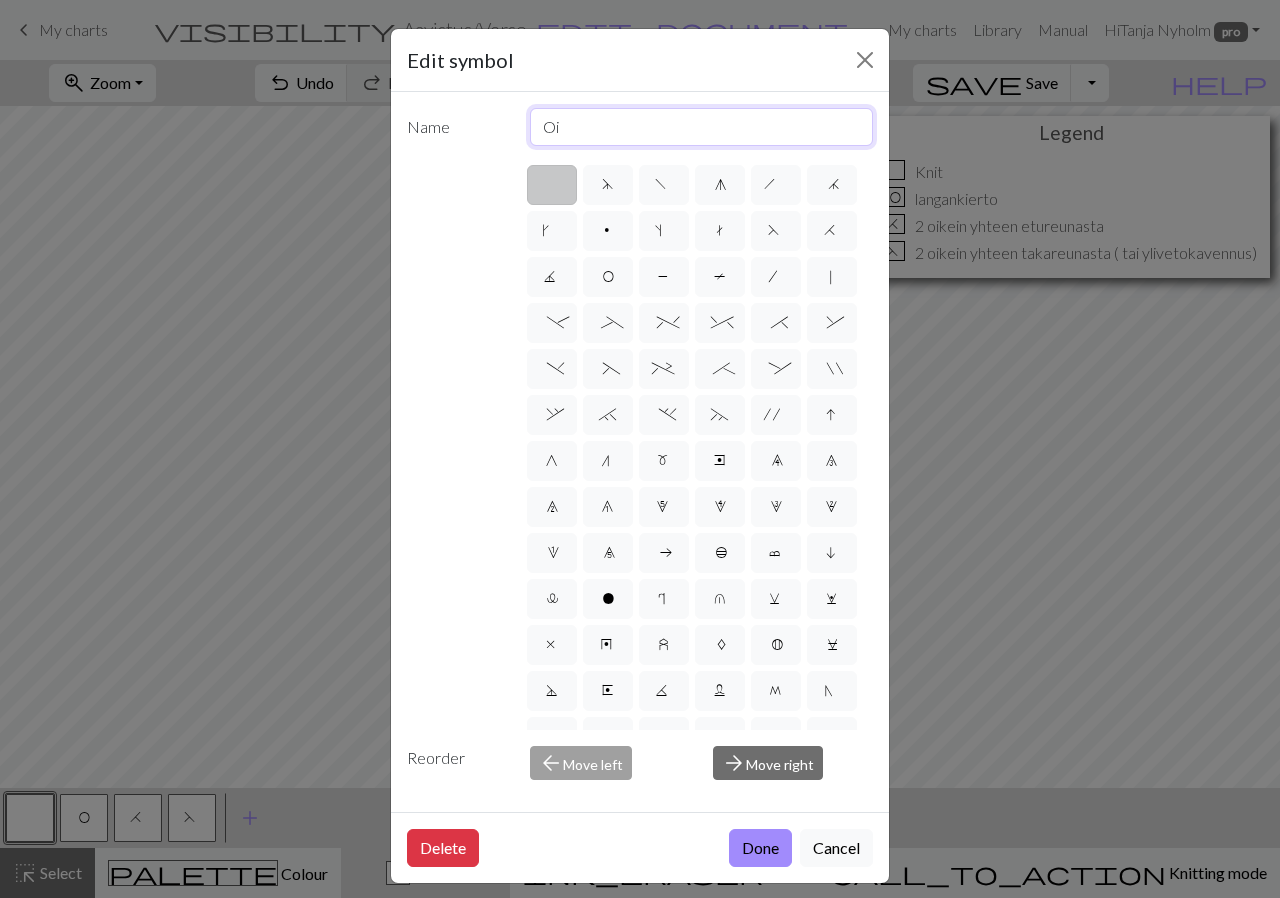 type on "O" 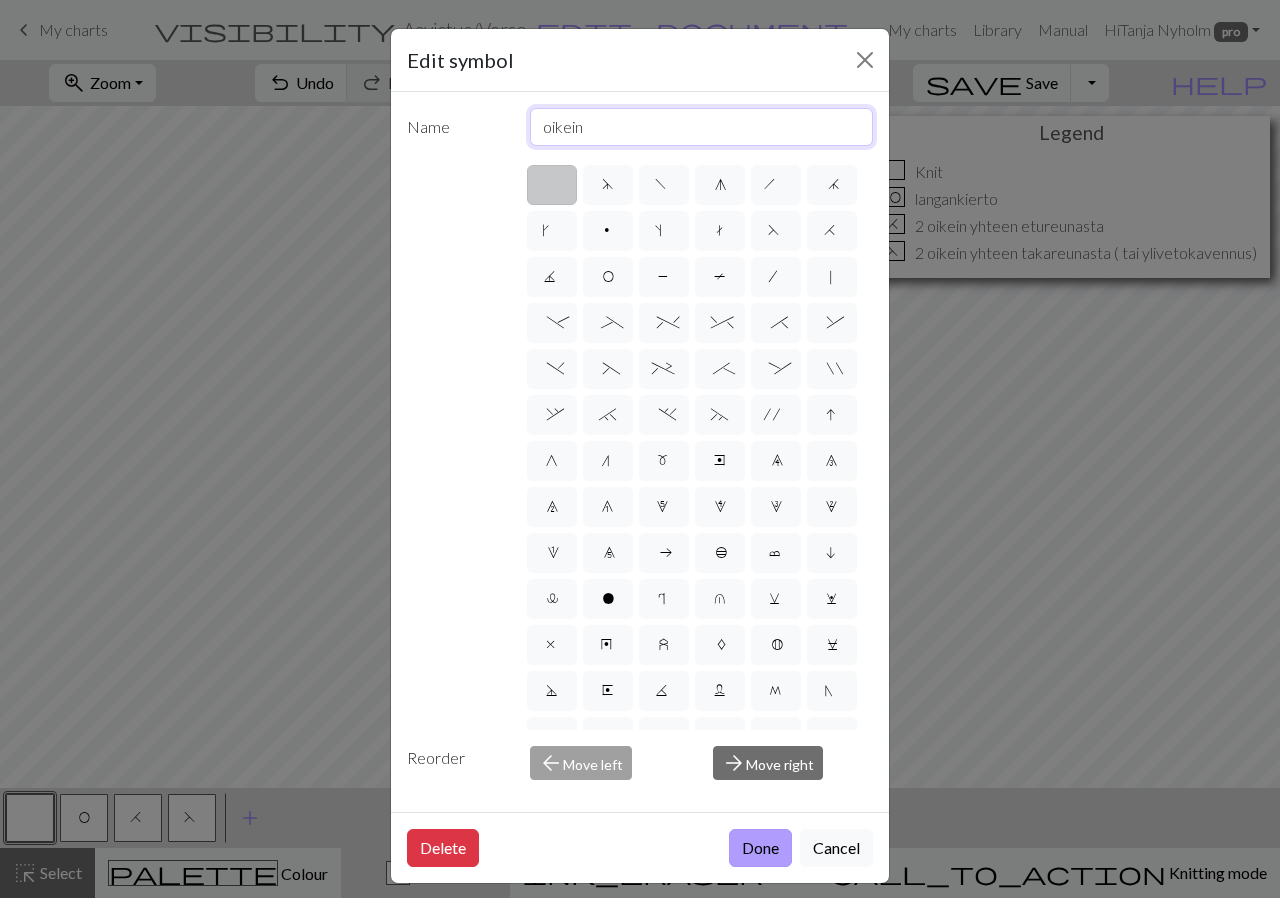 type on "oikein" 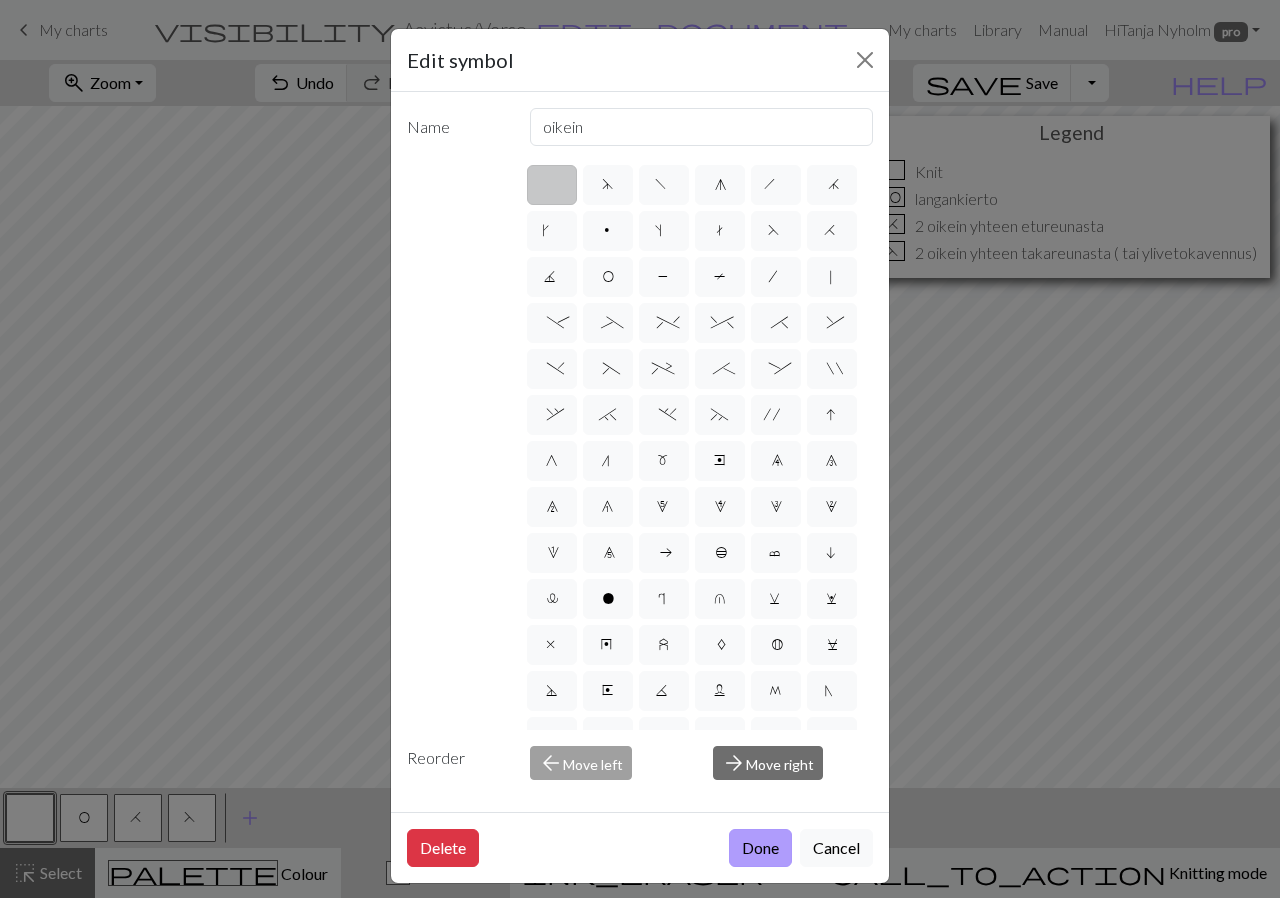 click on "Done" at bounding box center [760, 848] 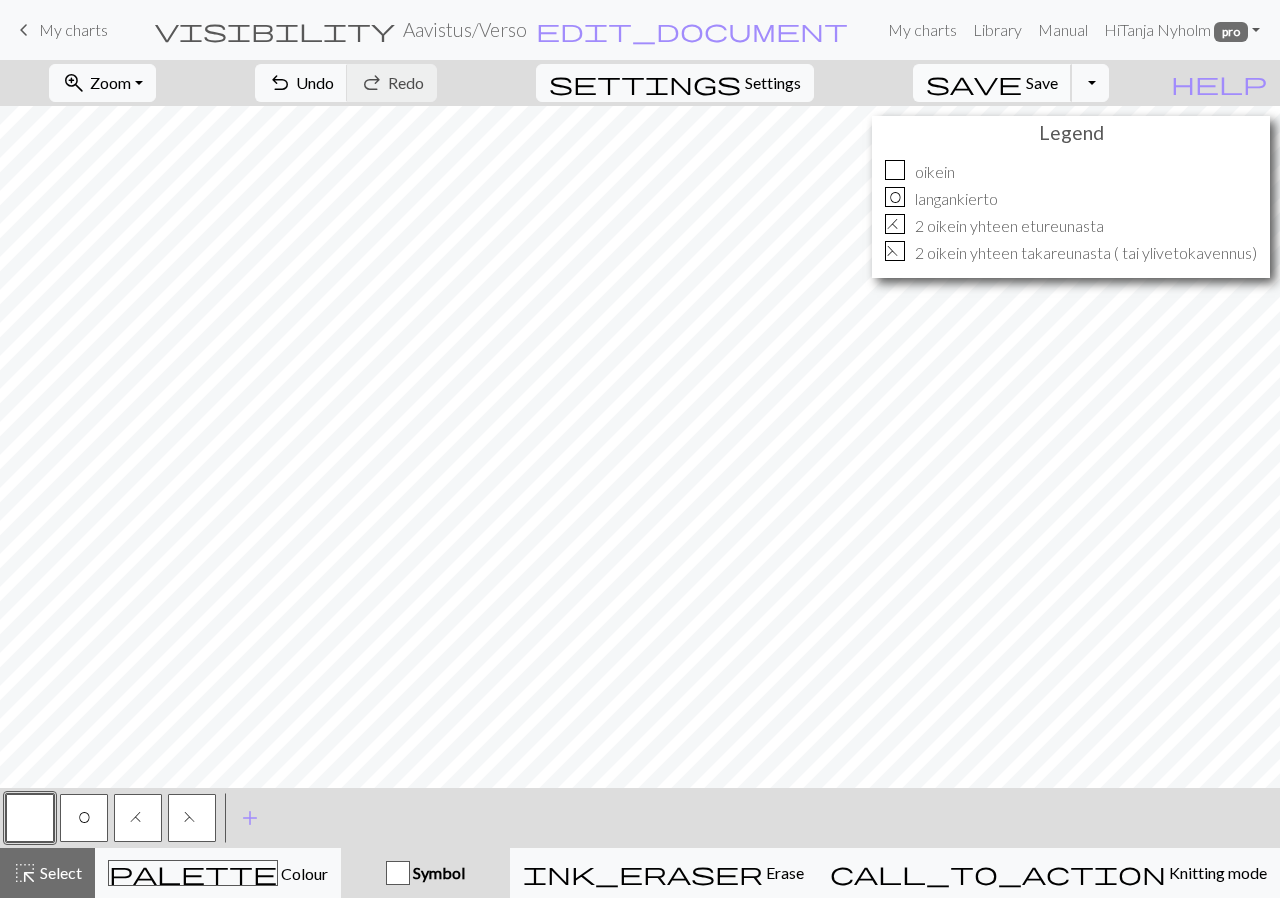 click on "save" at bounding box center [974, 83] 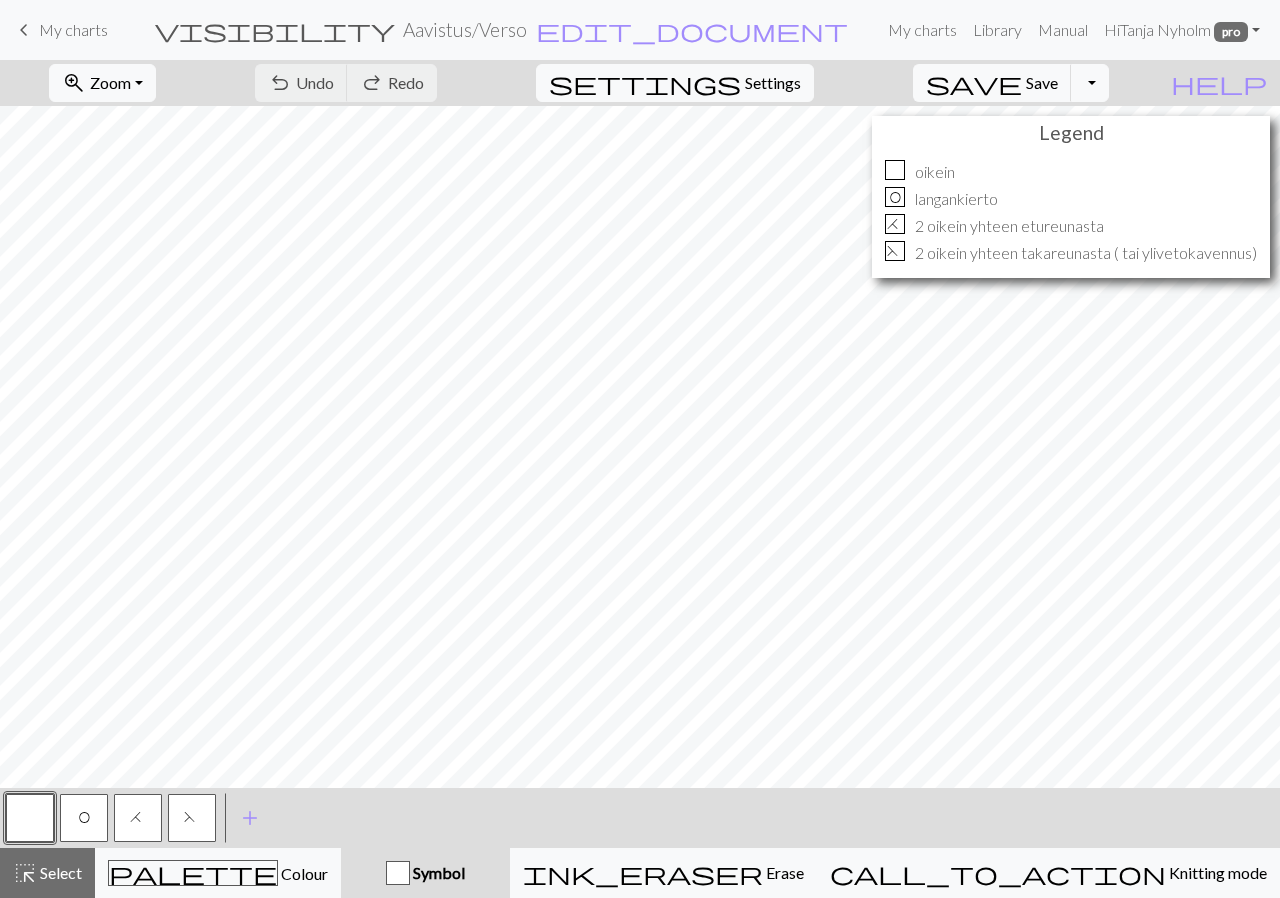 click on "keyboard_arrow_left" at bounding box center [24, 30] 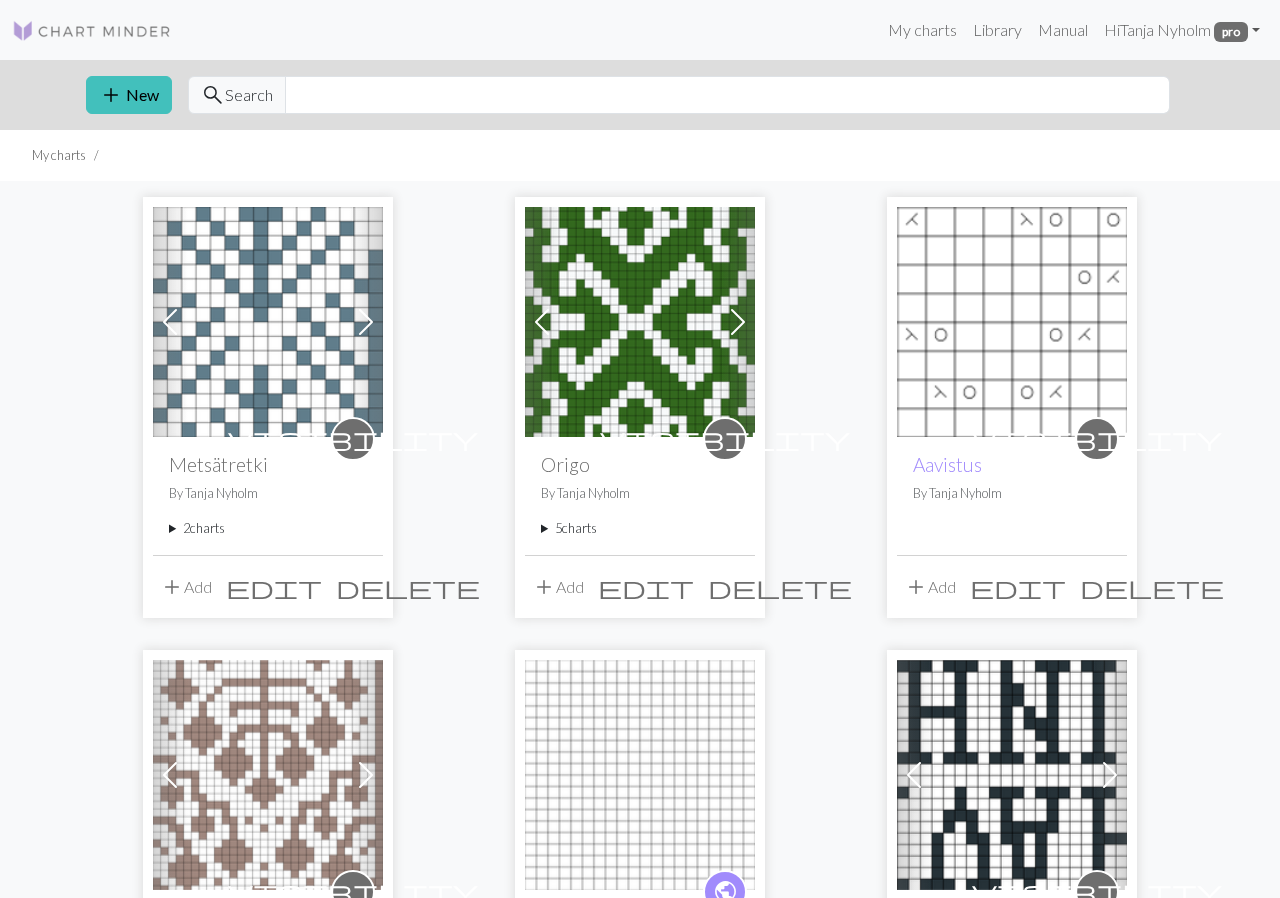 click on "2  charts" at bounding box center (268, 528) 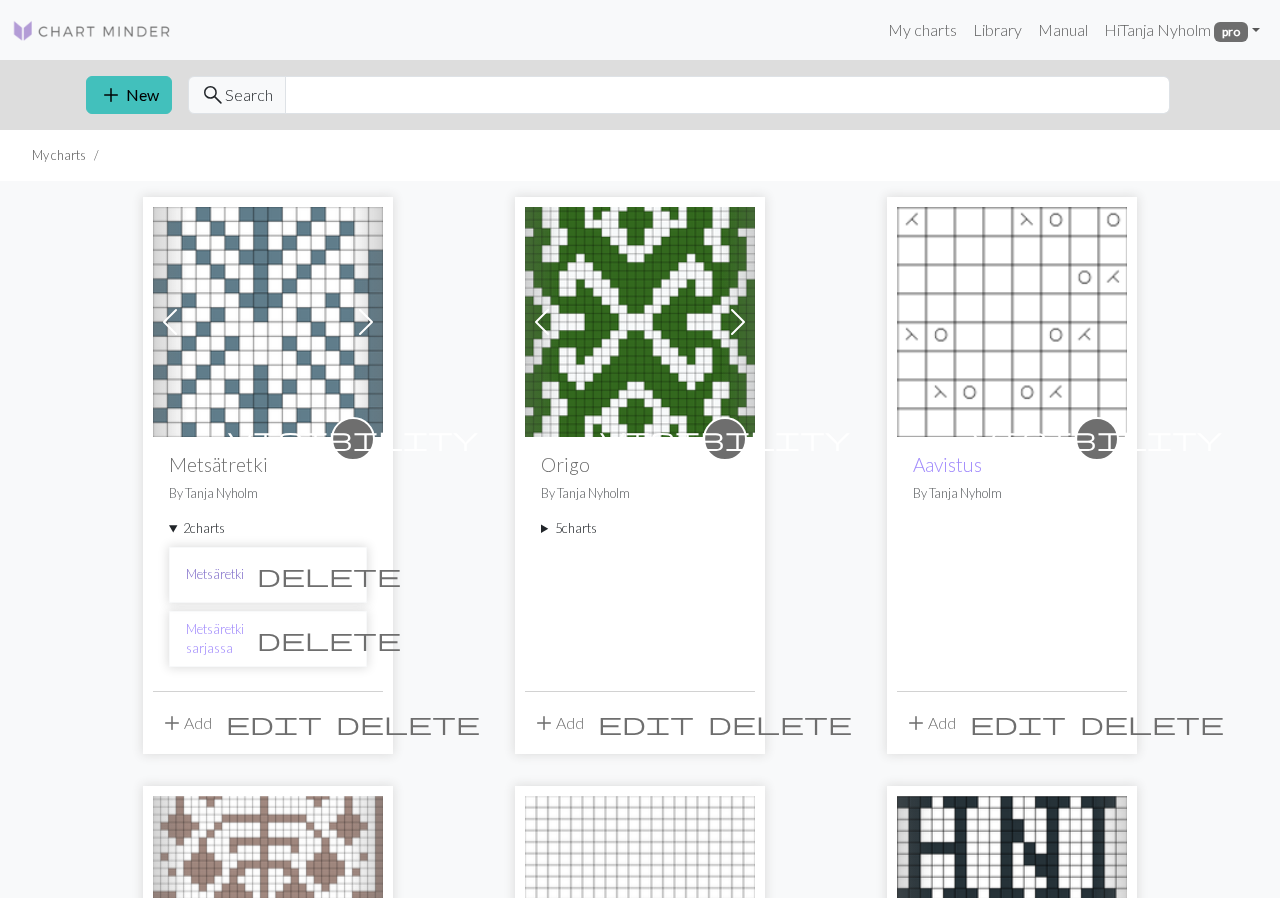click on "Metsäretki" at bounding box center (215, 574) 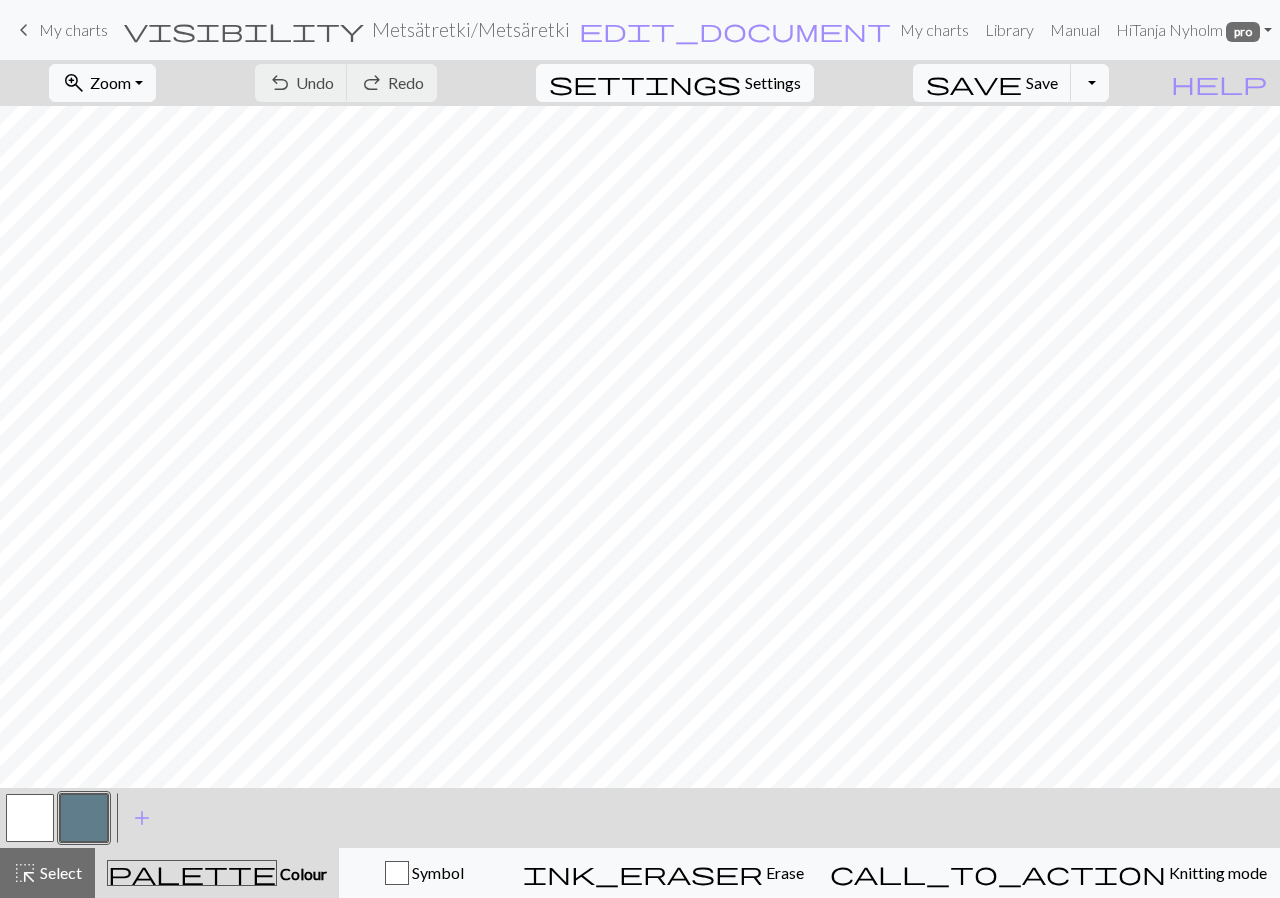 click on "settings" at bounding box center (645, 83) 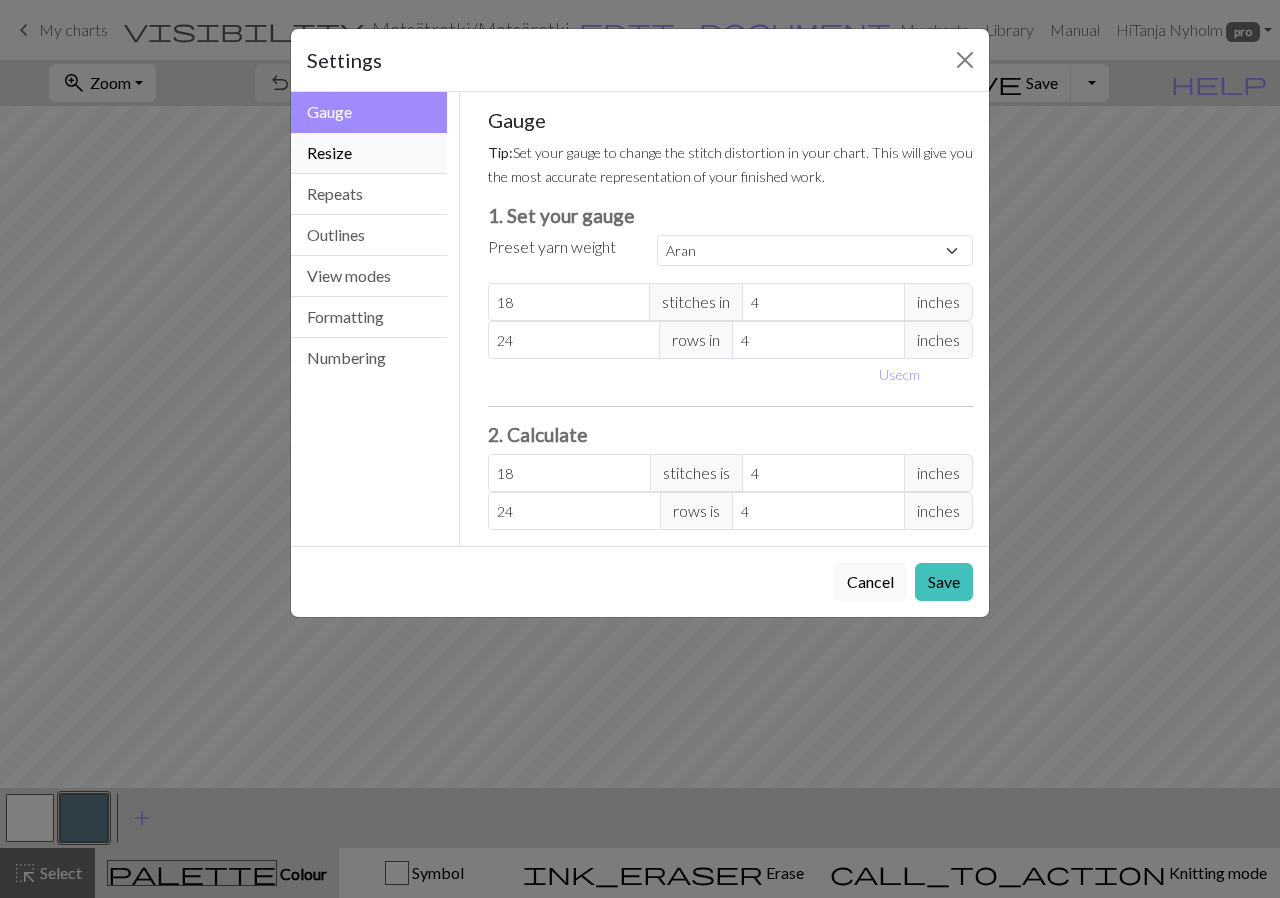 click on "Resize" at bounding box center [369, 153] 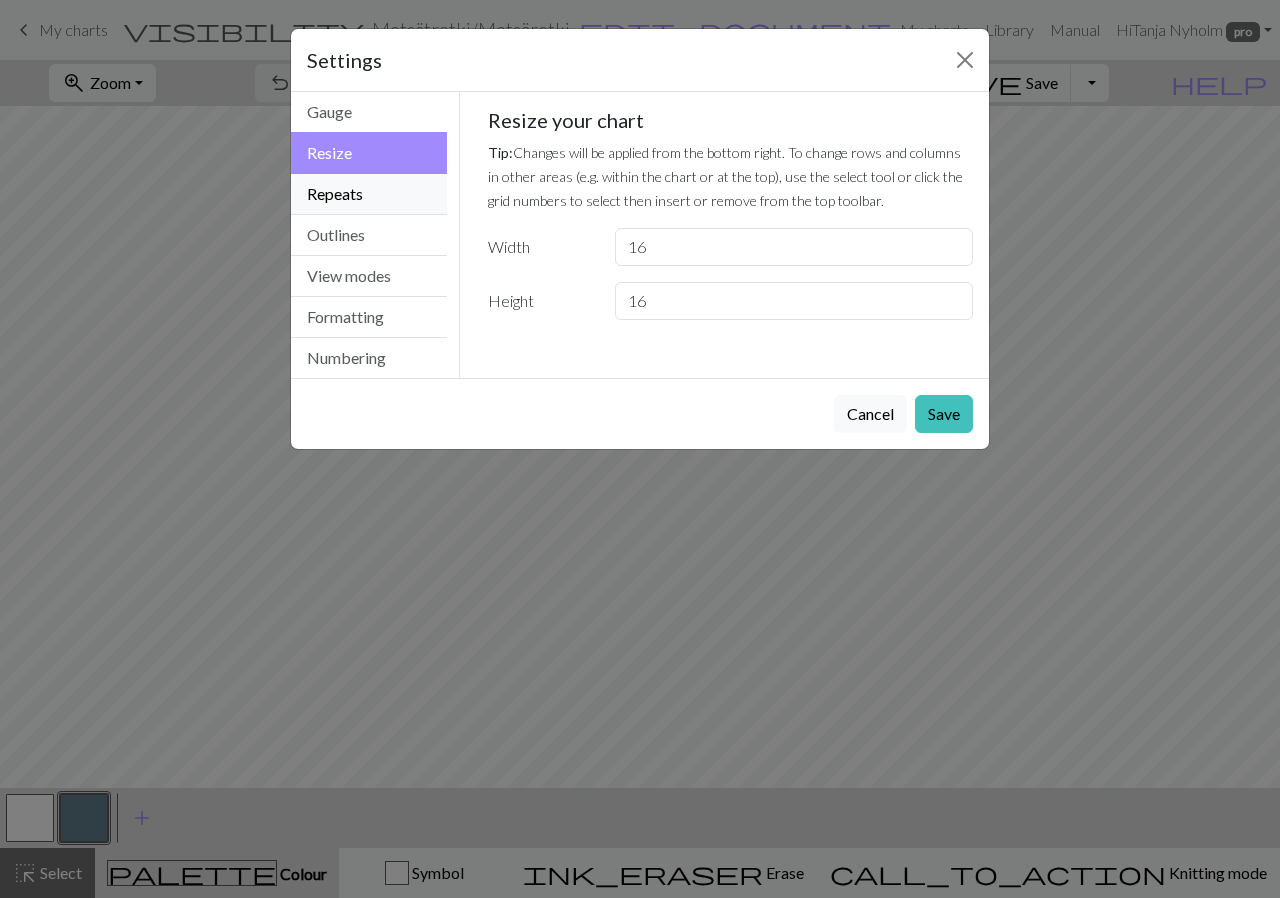 click on "Repeats" at bounding box center [369, 194] 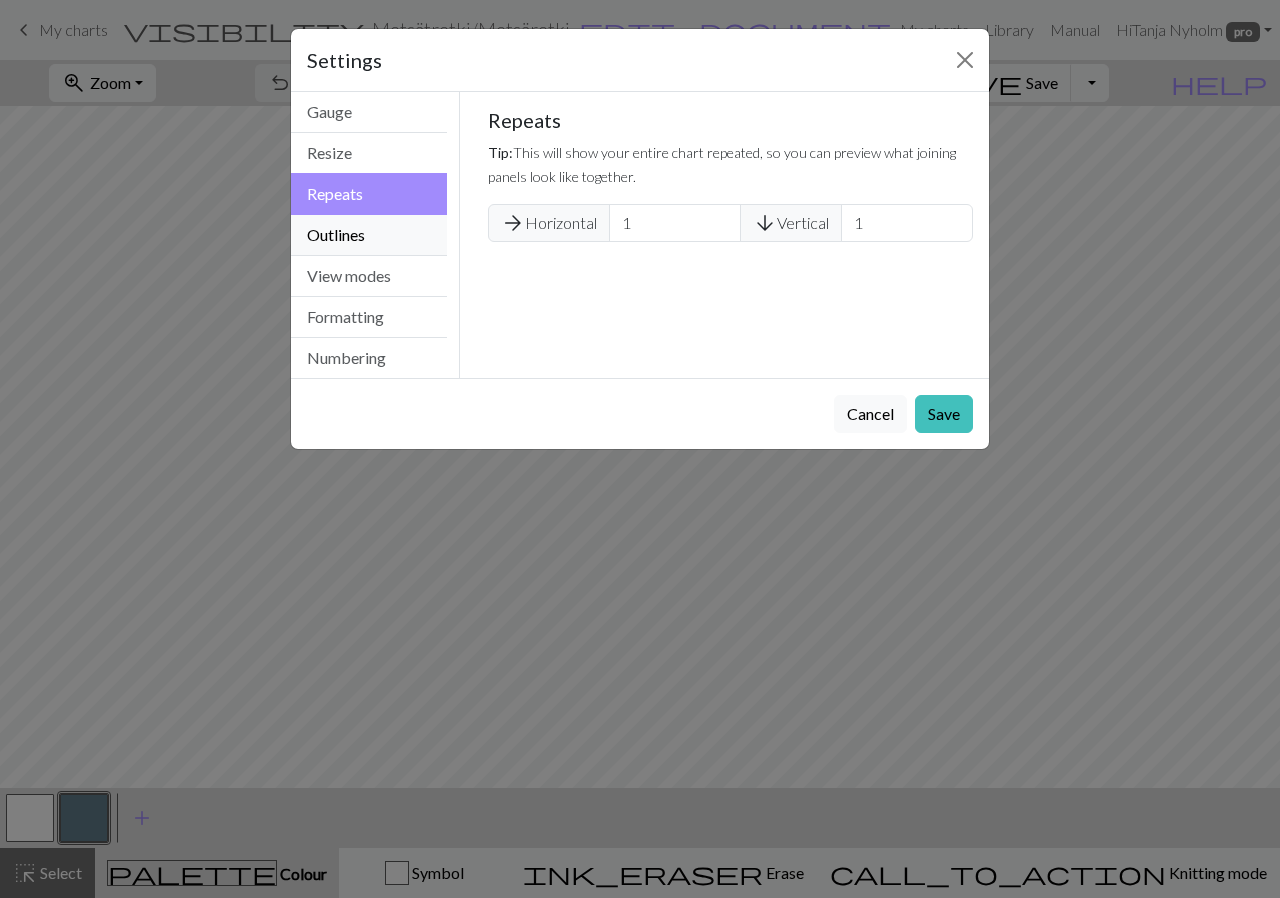 click on "Outlines" at bounding box center (369, 235) 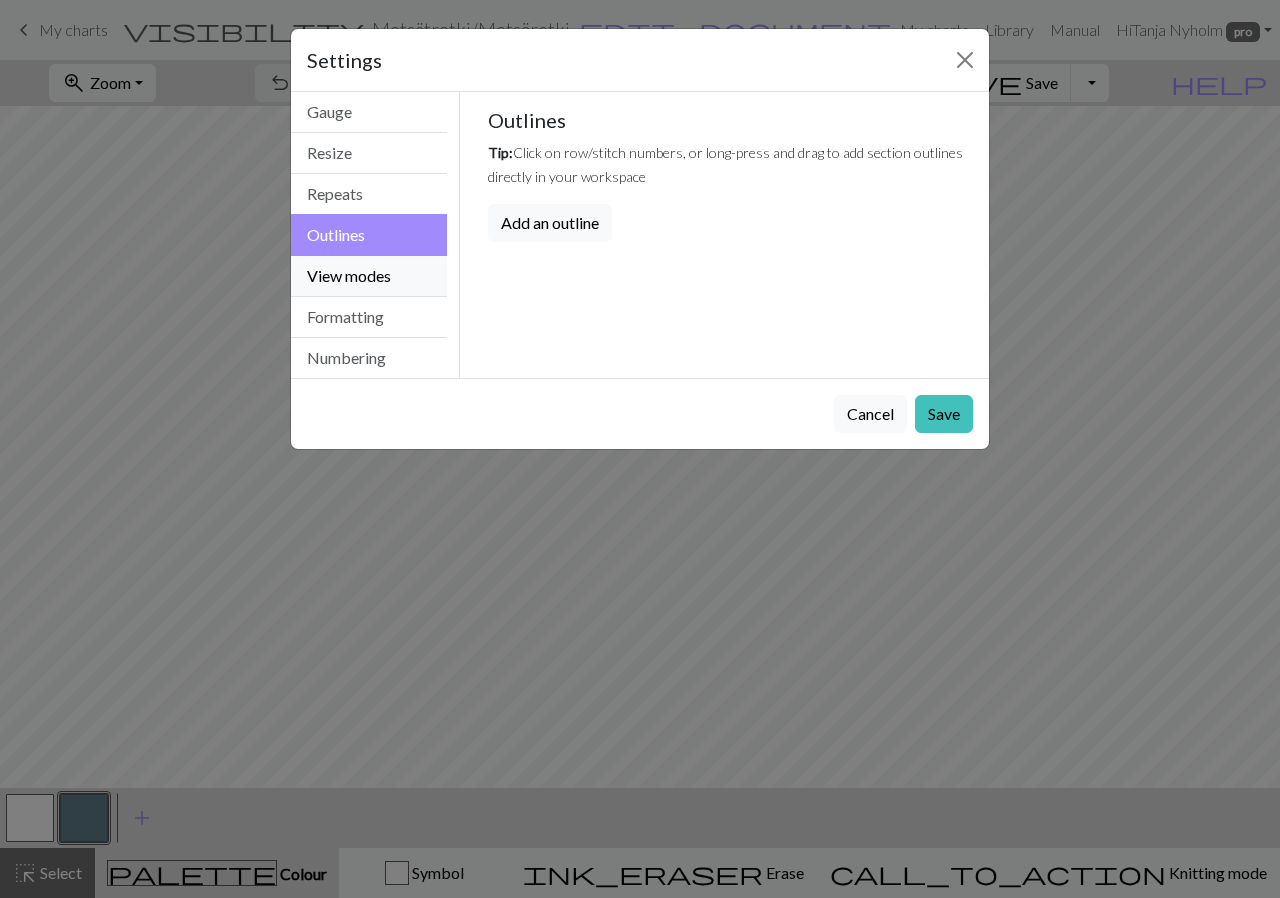 click on "View modes" at bounding box center (369, 276) 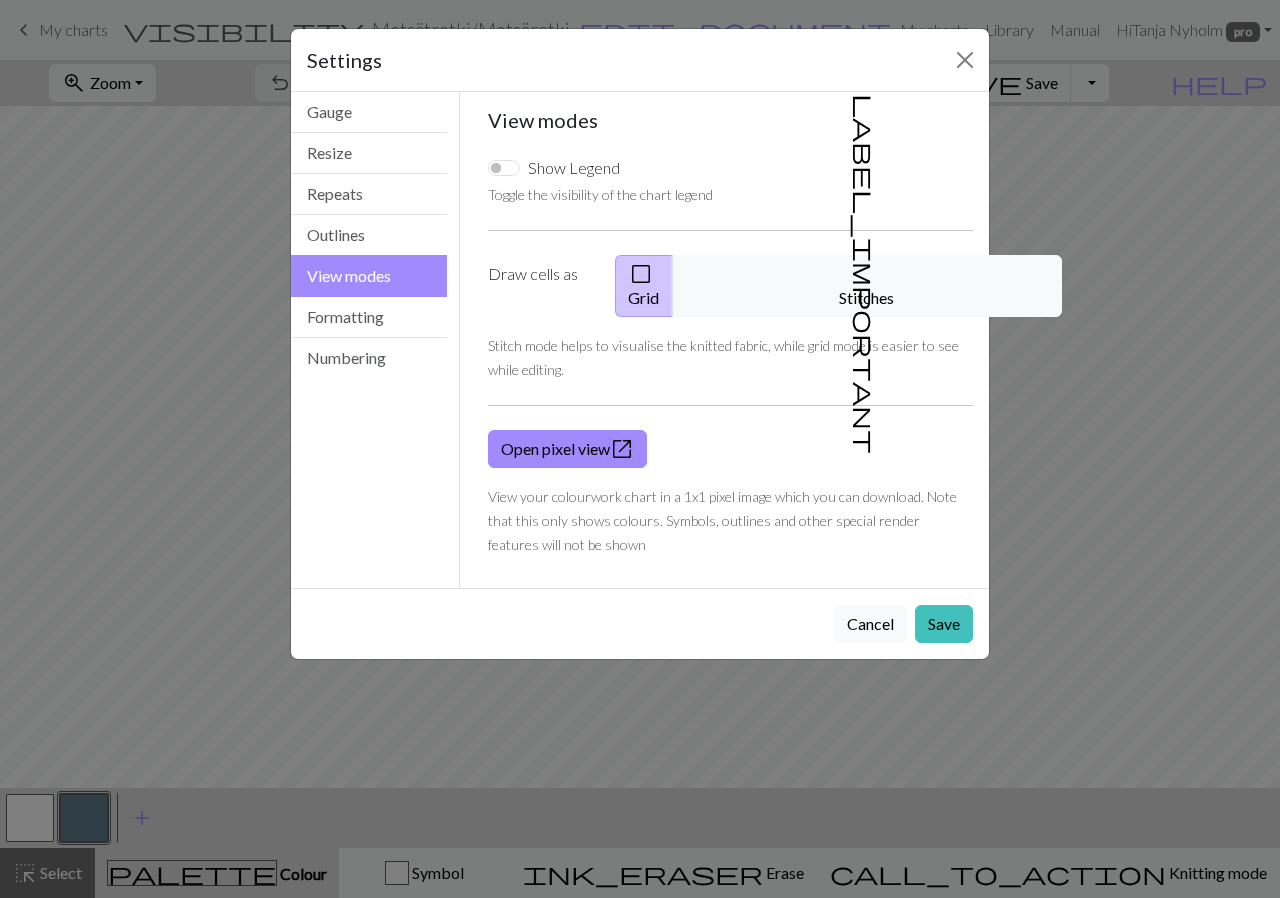 click on "Show Legend" at bounding box center [554, 168] 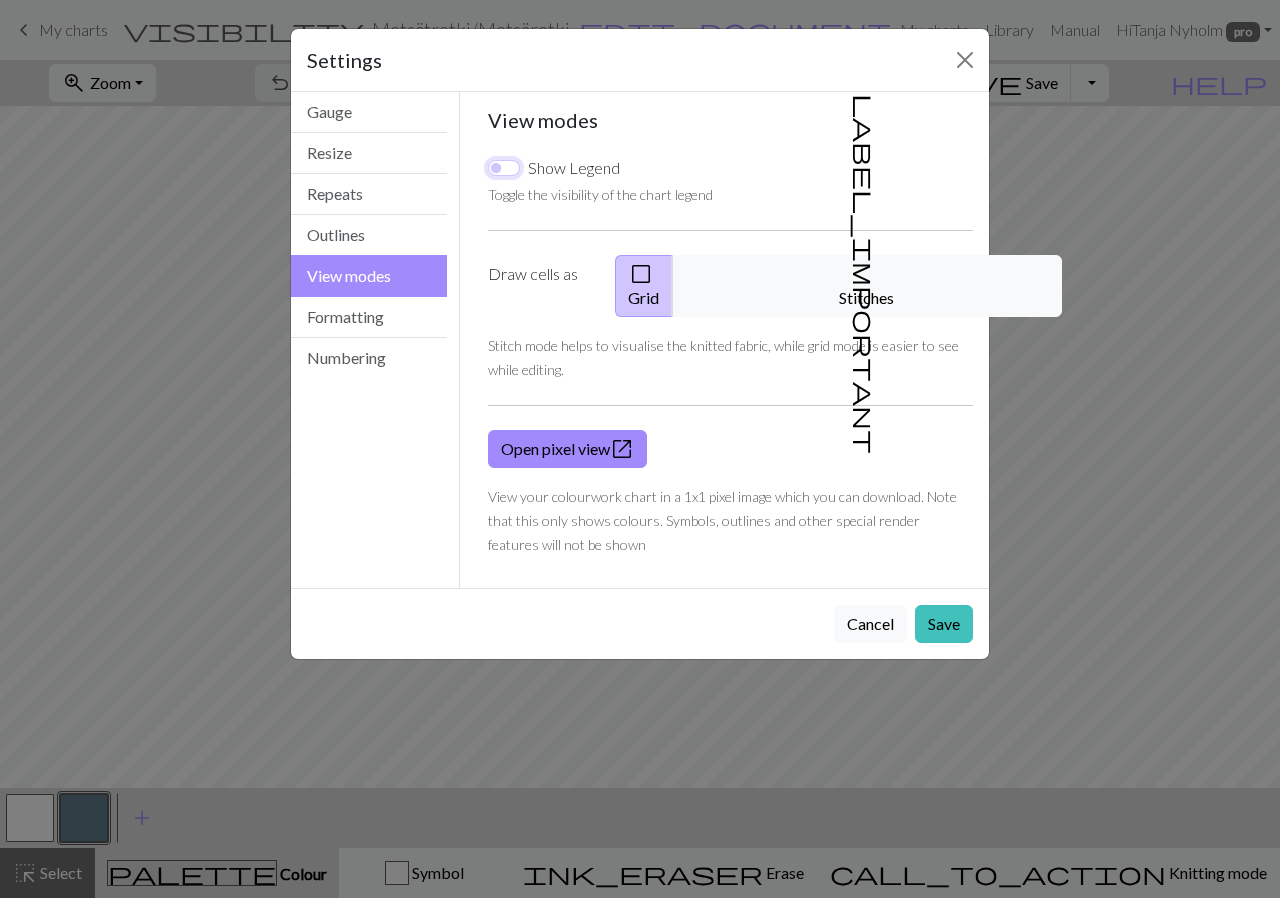 click on "Show Legend" at bounding box center (504, 168) 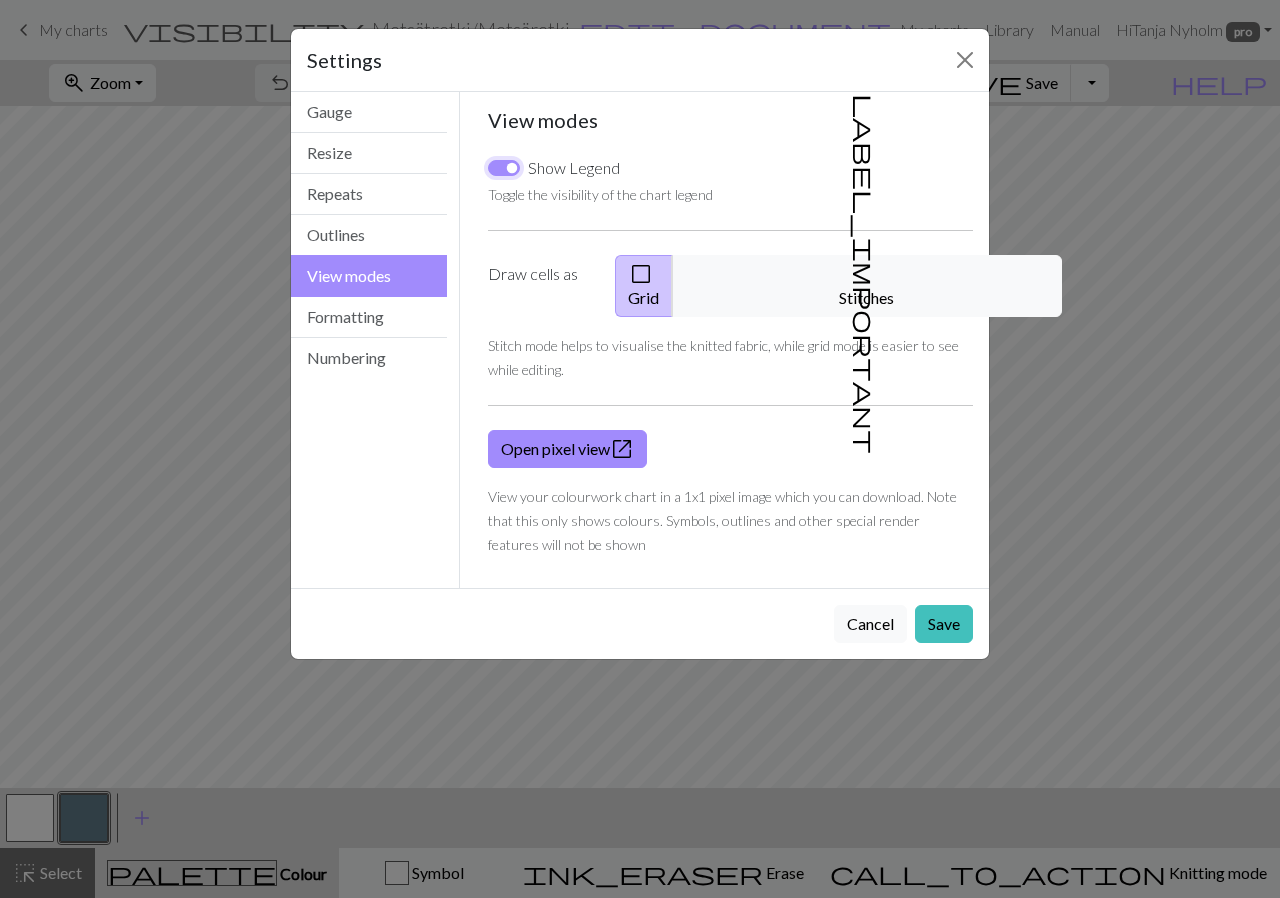 checkbox on "true" 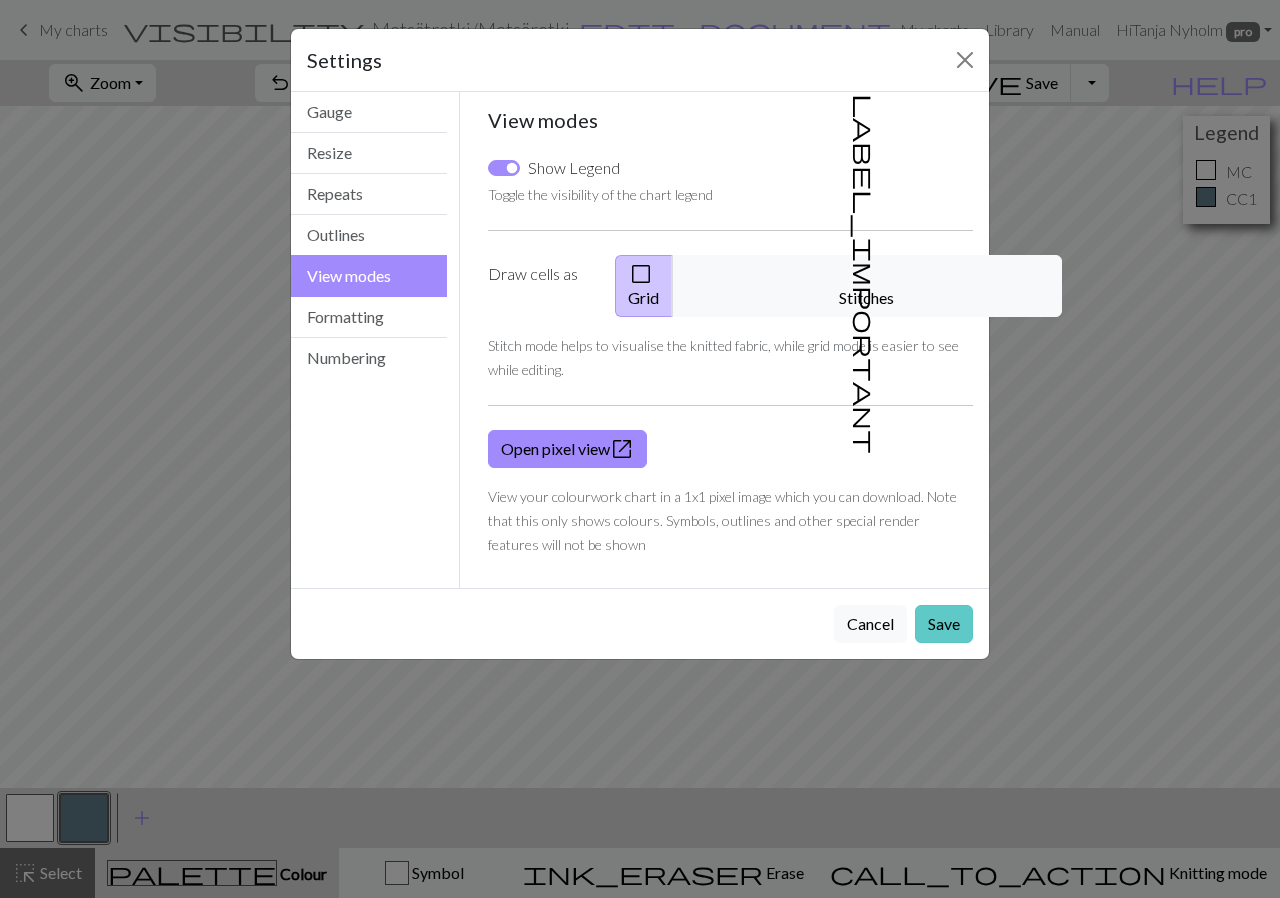 click on "Save" at bounding box center [944, 624] 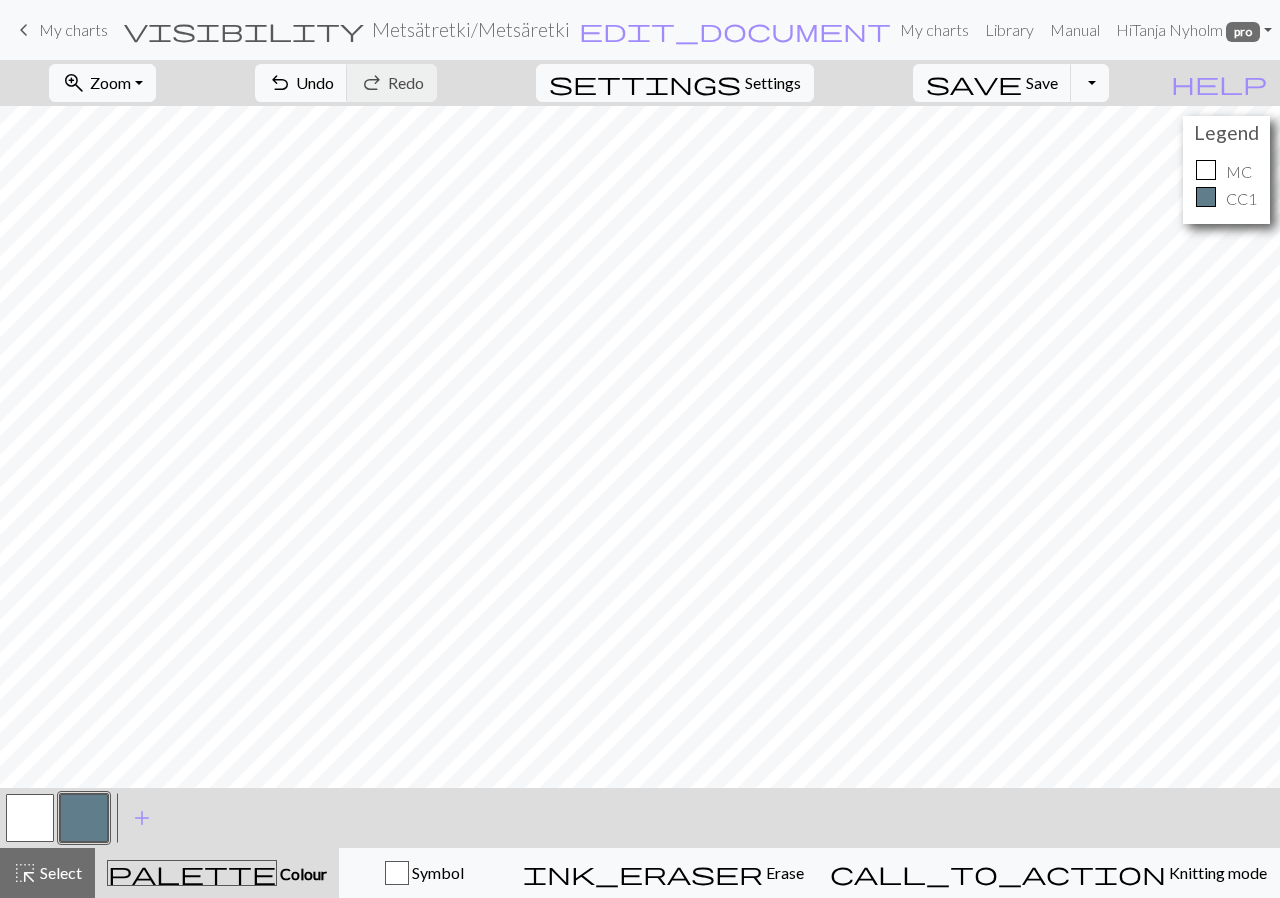 click at bounding box center [30, 818] 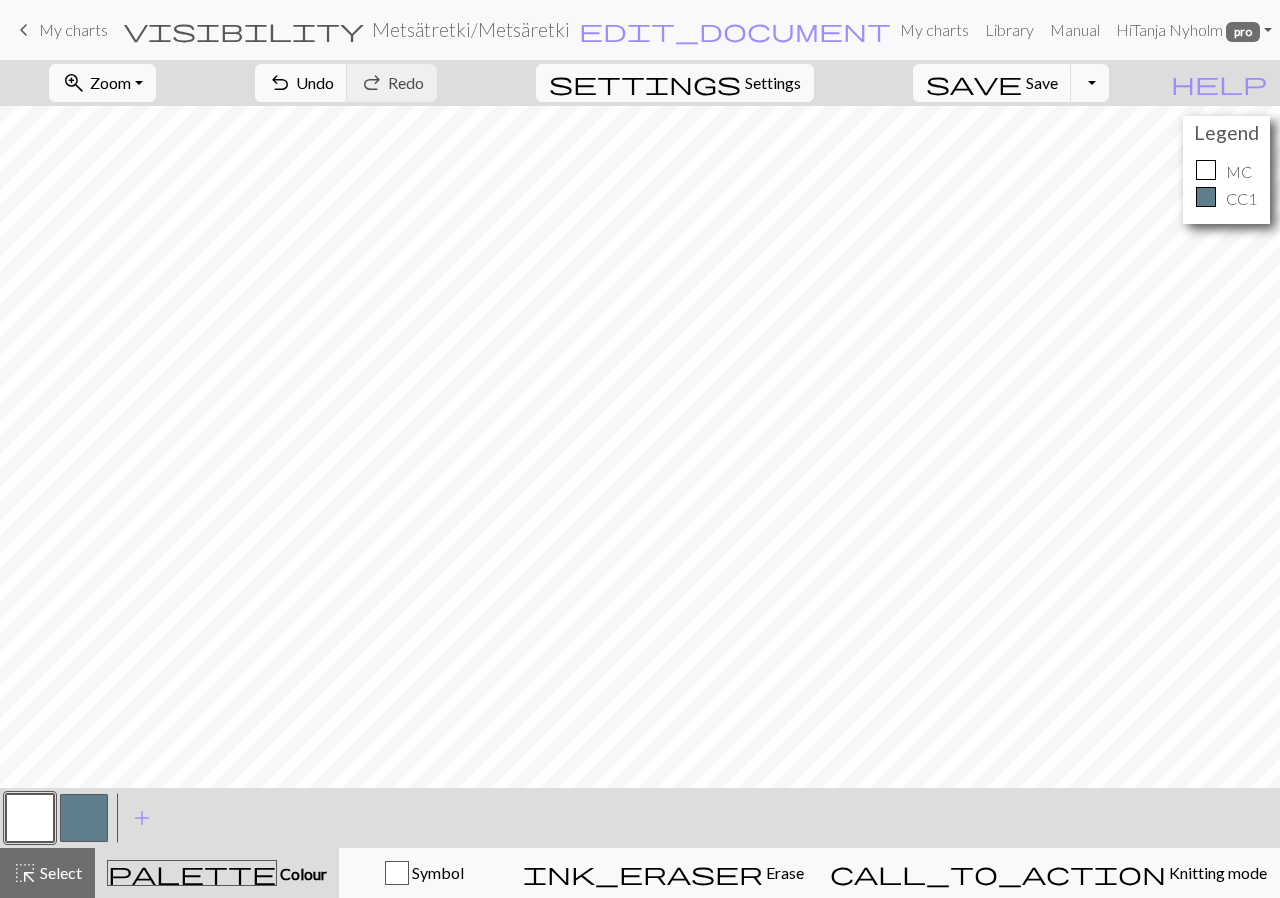 click at bounding box center [30, 818] 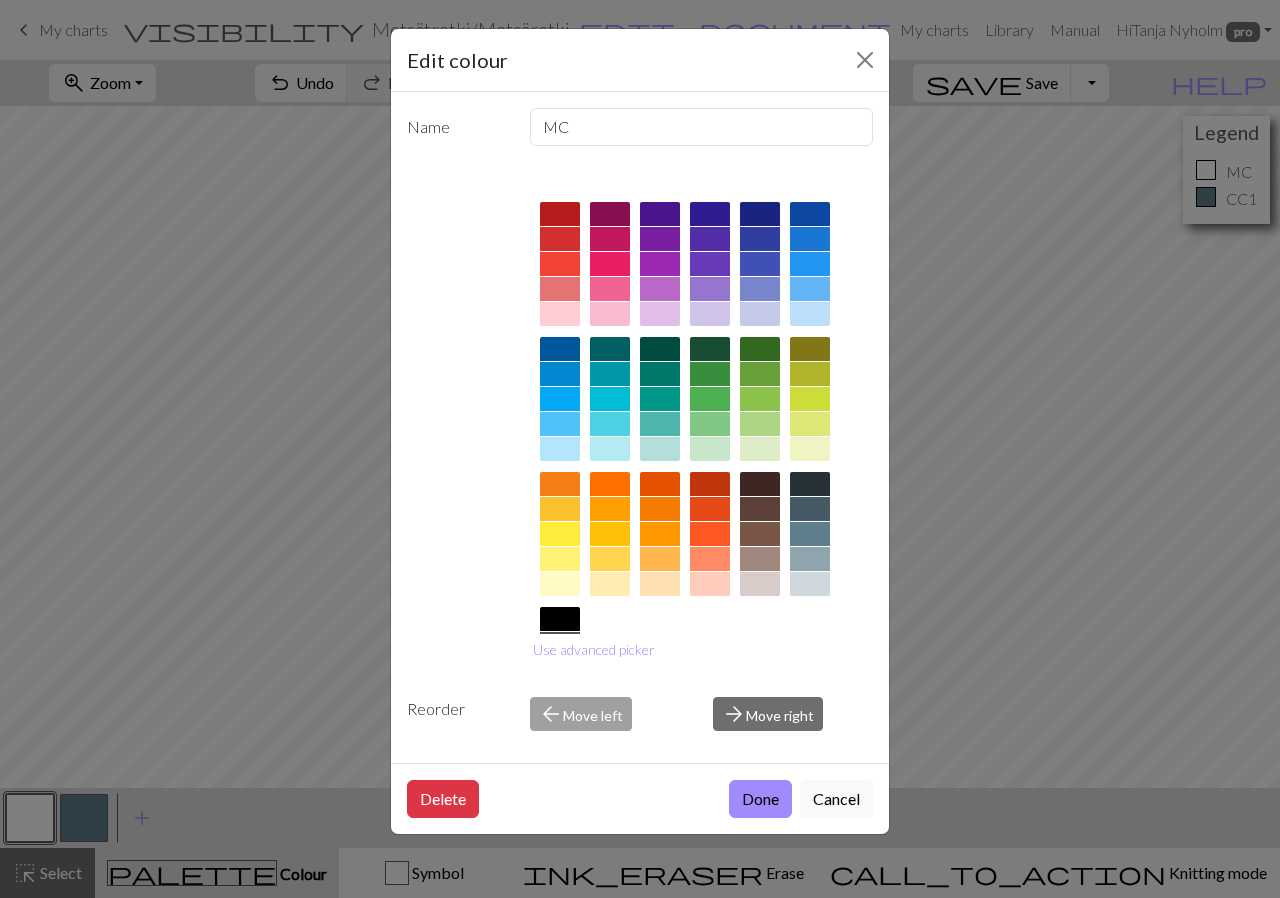 scroll, scrollTop: 120, scrollLeft: 0, axis: vertical 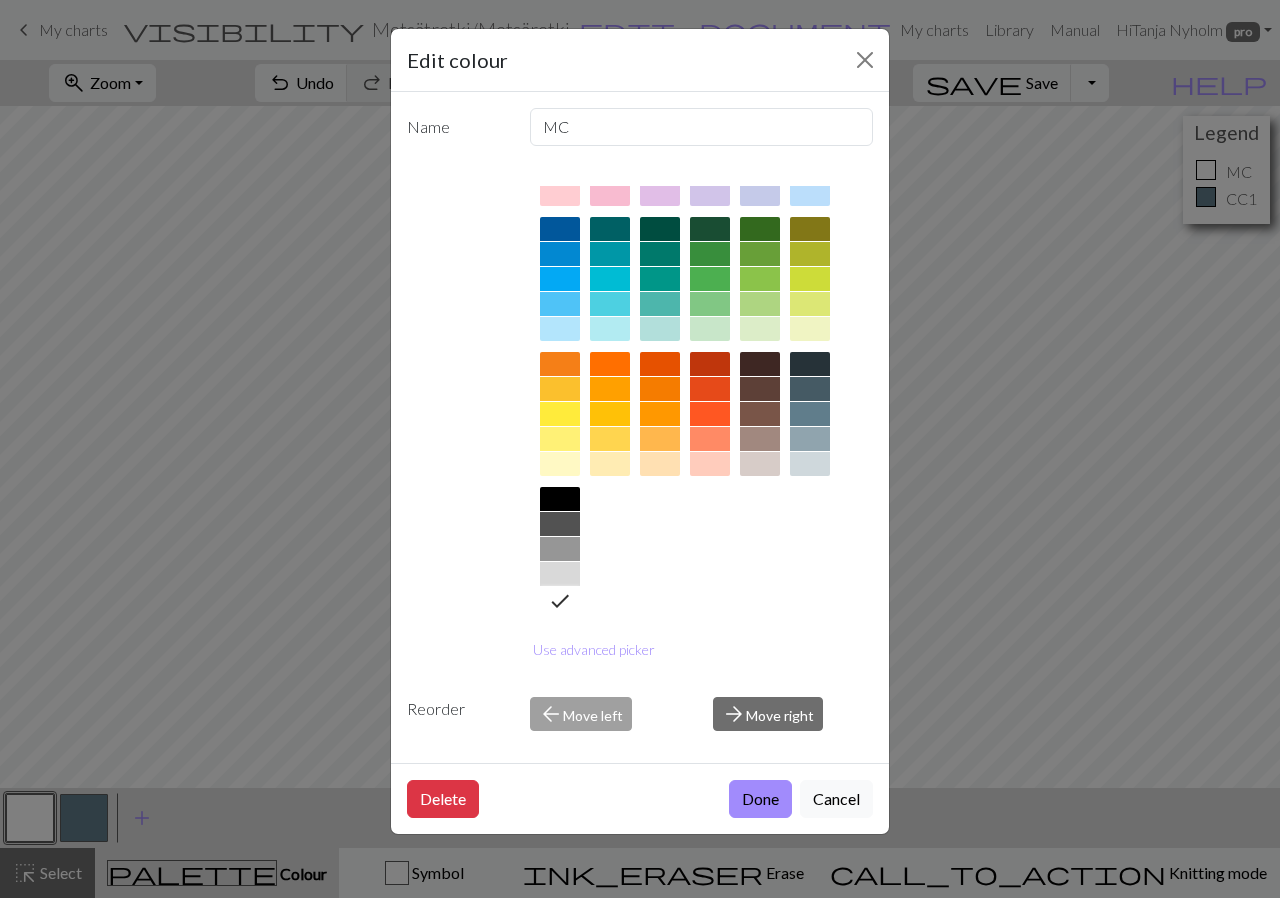 click 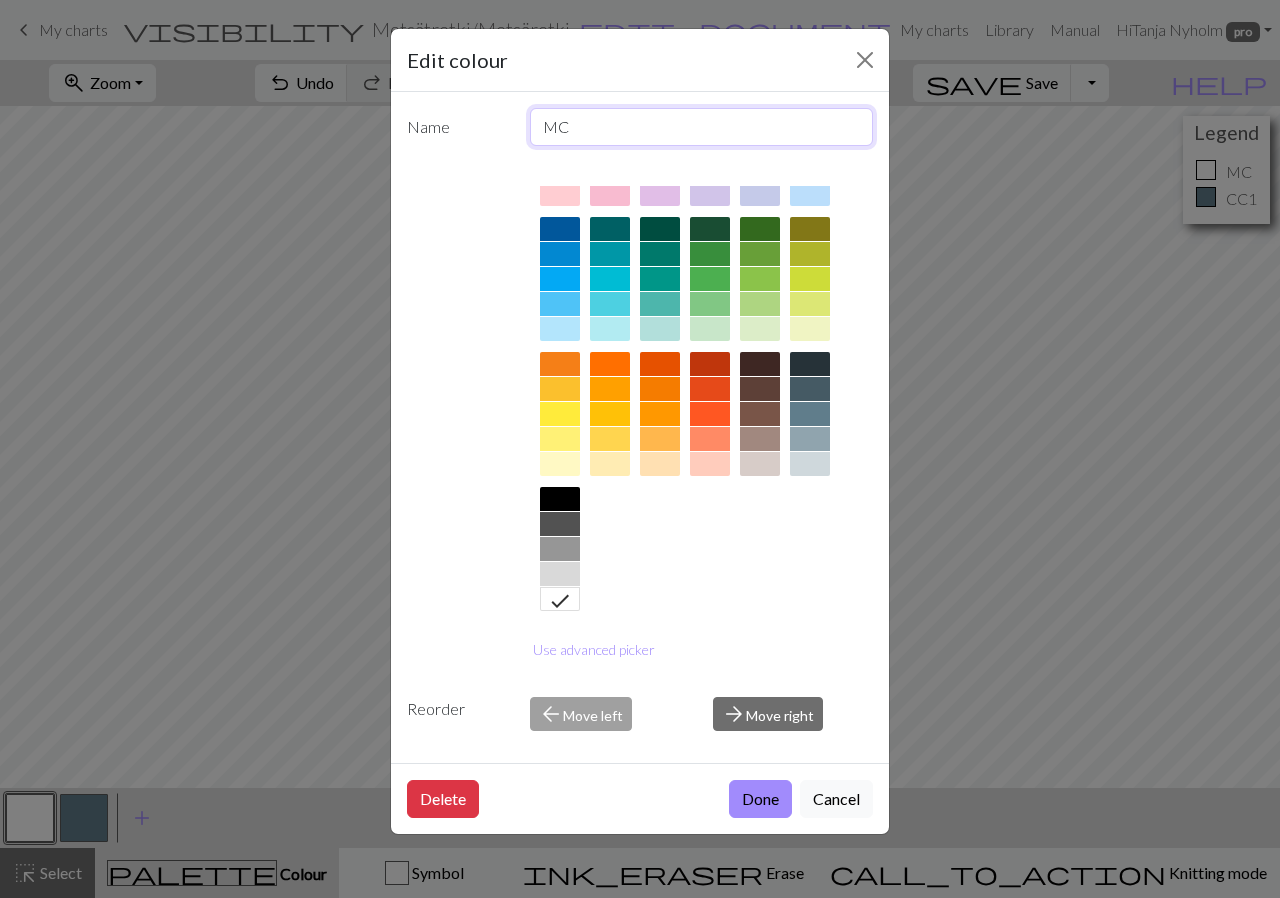 drag, startPoint x: 631, startPoint y: 118, endPoint x: 513, endPoint y: 120, distance: 118.016945 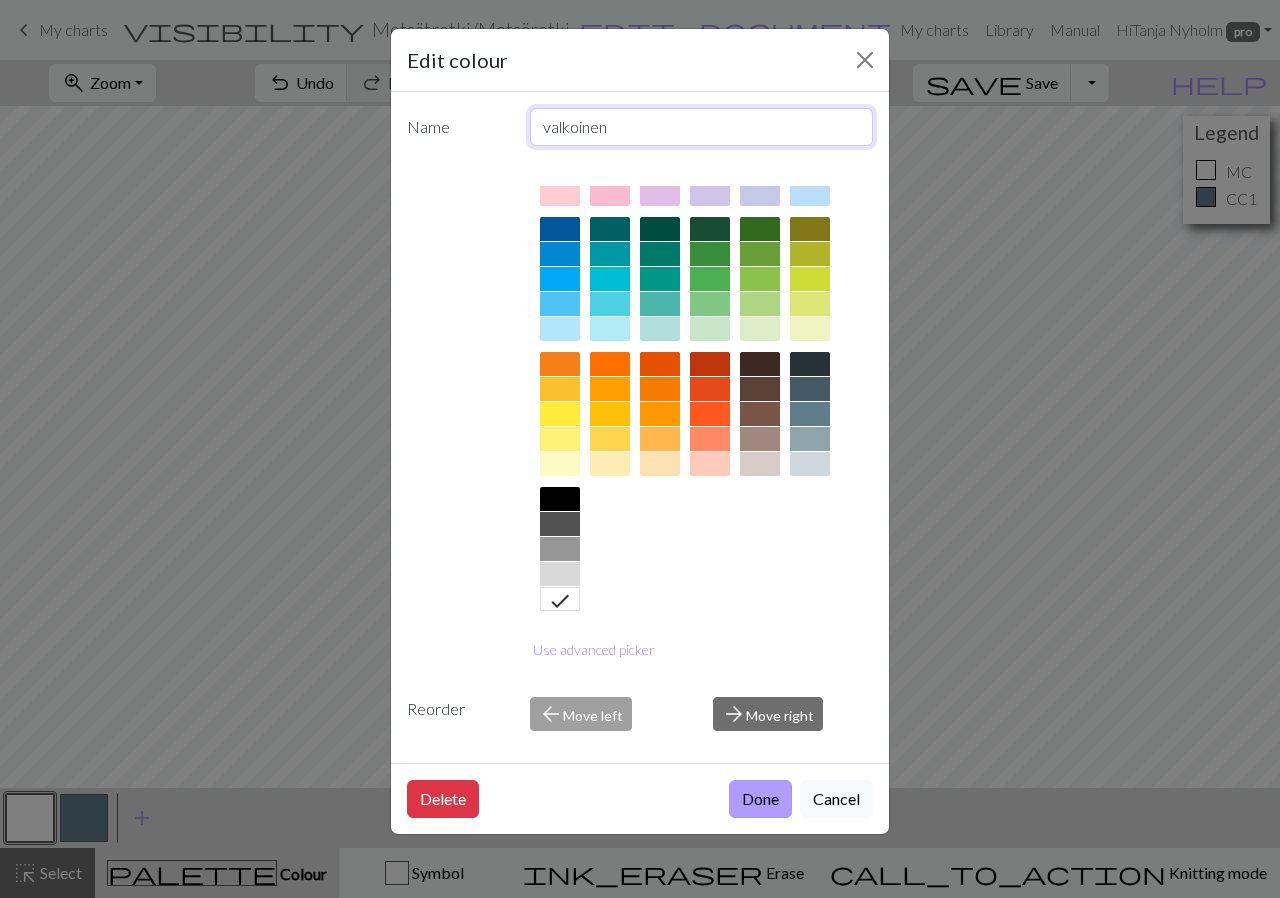 type on "valkoinen" 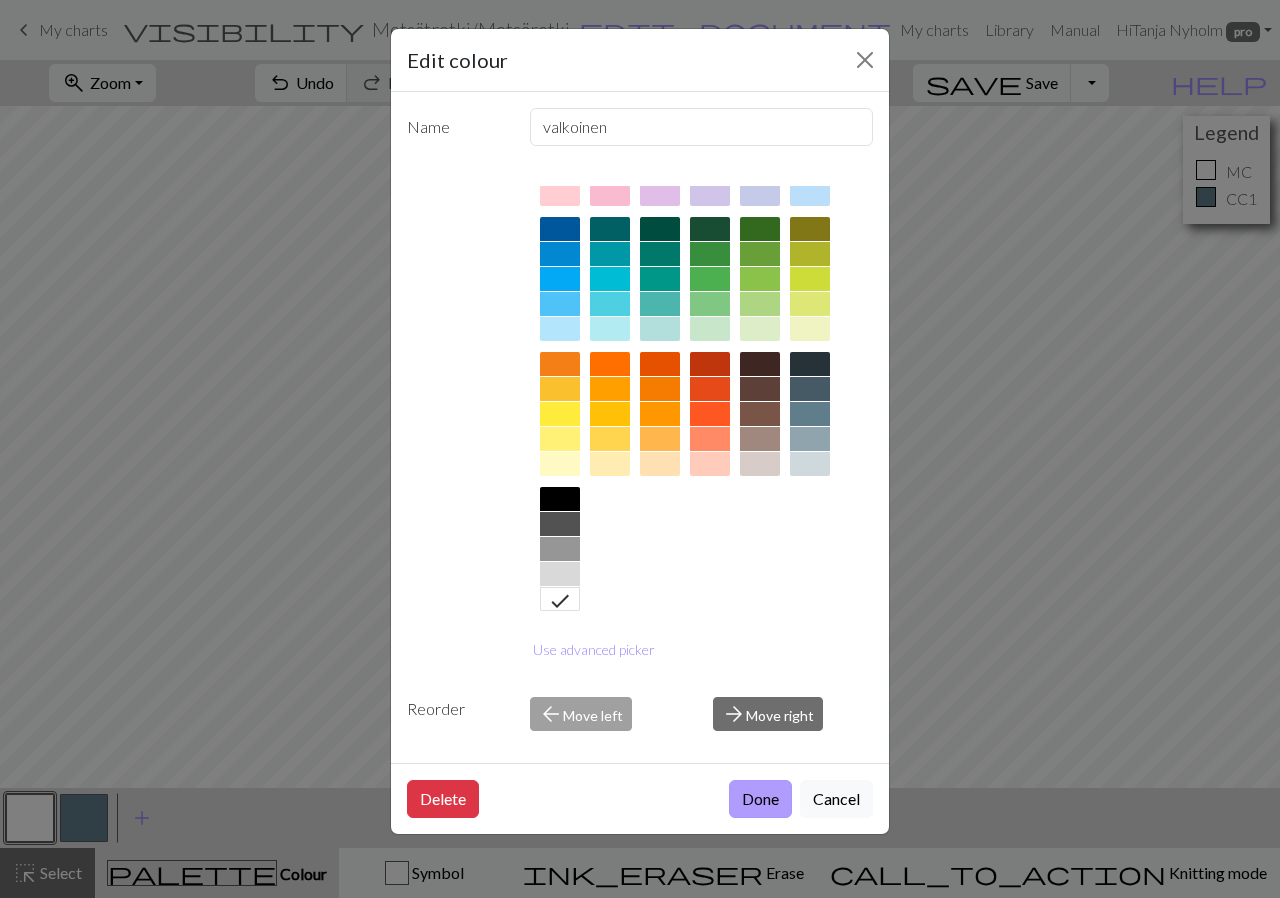 click on "Done" at bounding box center (760, 799) 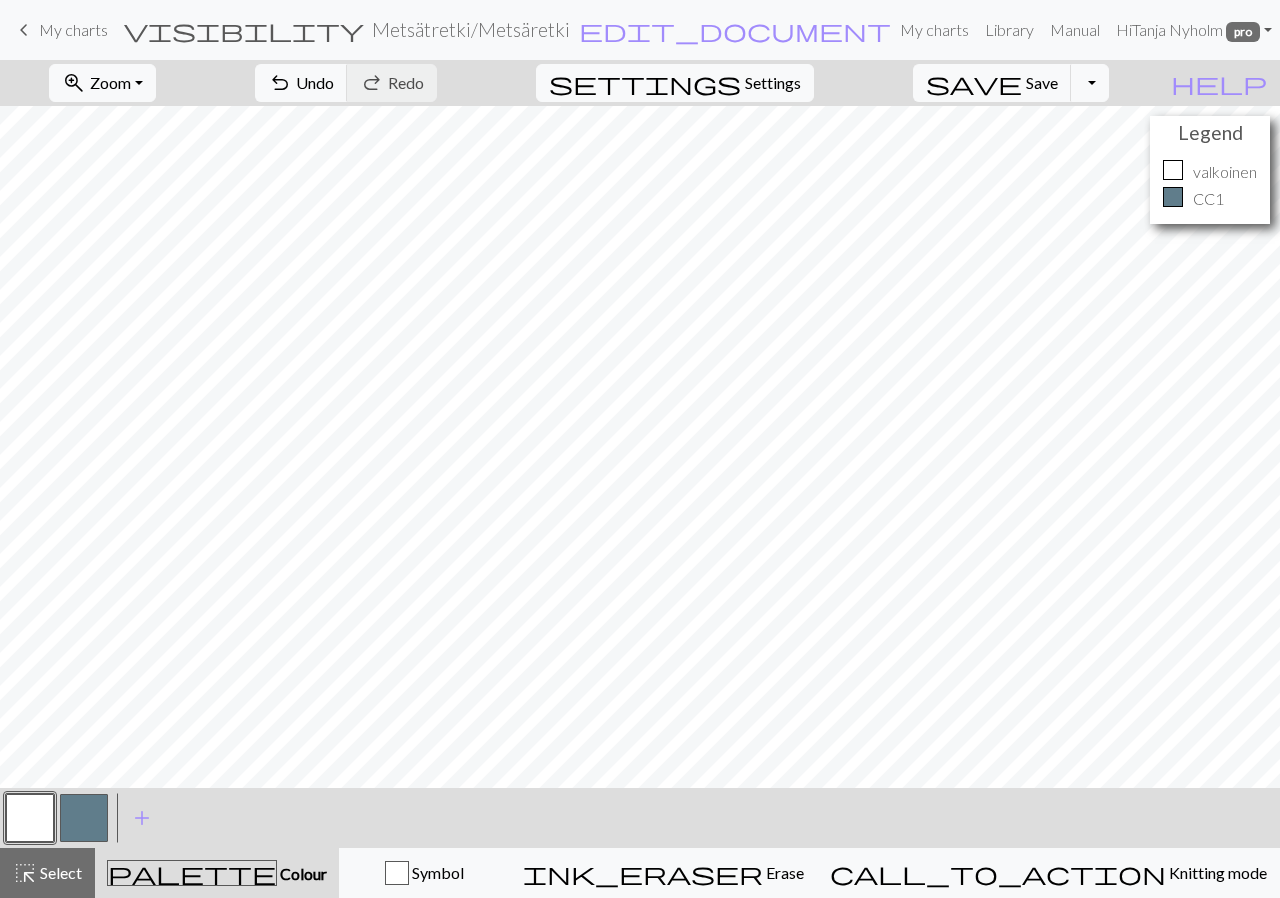 click at bounding box center (1173, 197) 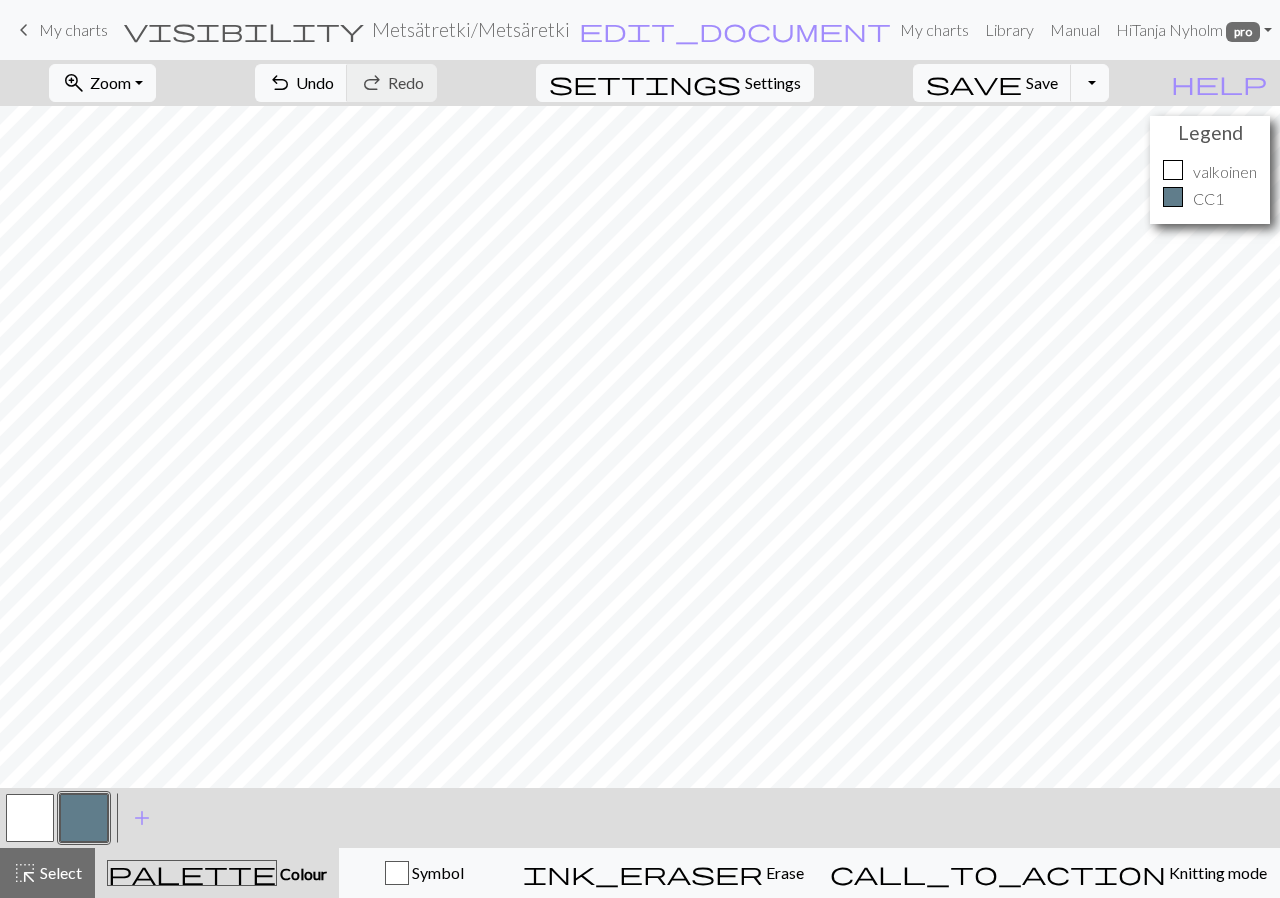 click at bounding box center [84, 818] 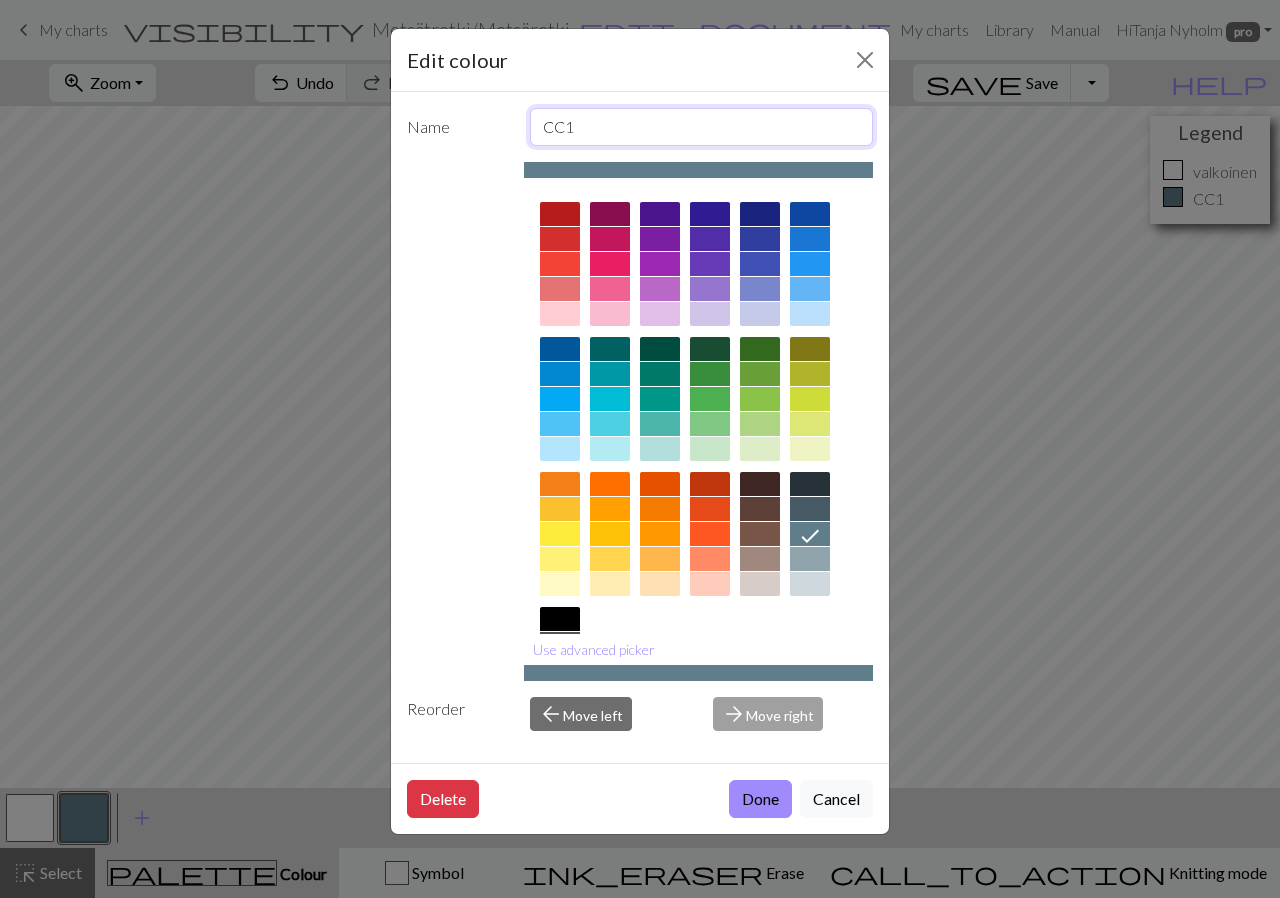 drag, startPoint x: 589, startPoint y: 128, endPoint x: 533, endPoint y: 130, distance: 56.0357 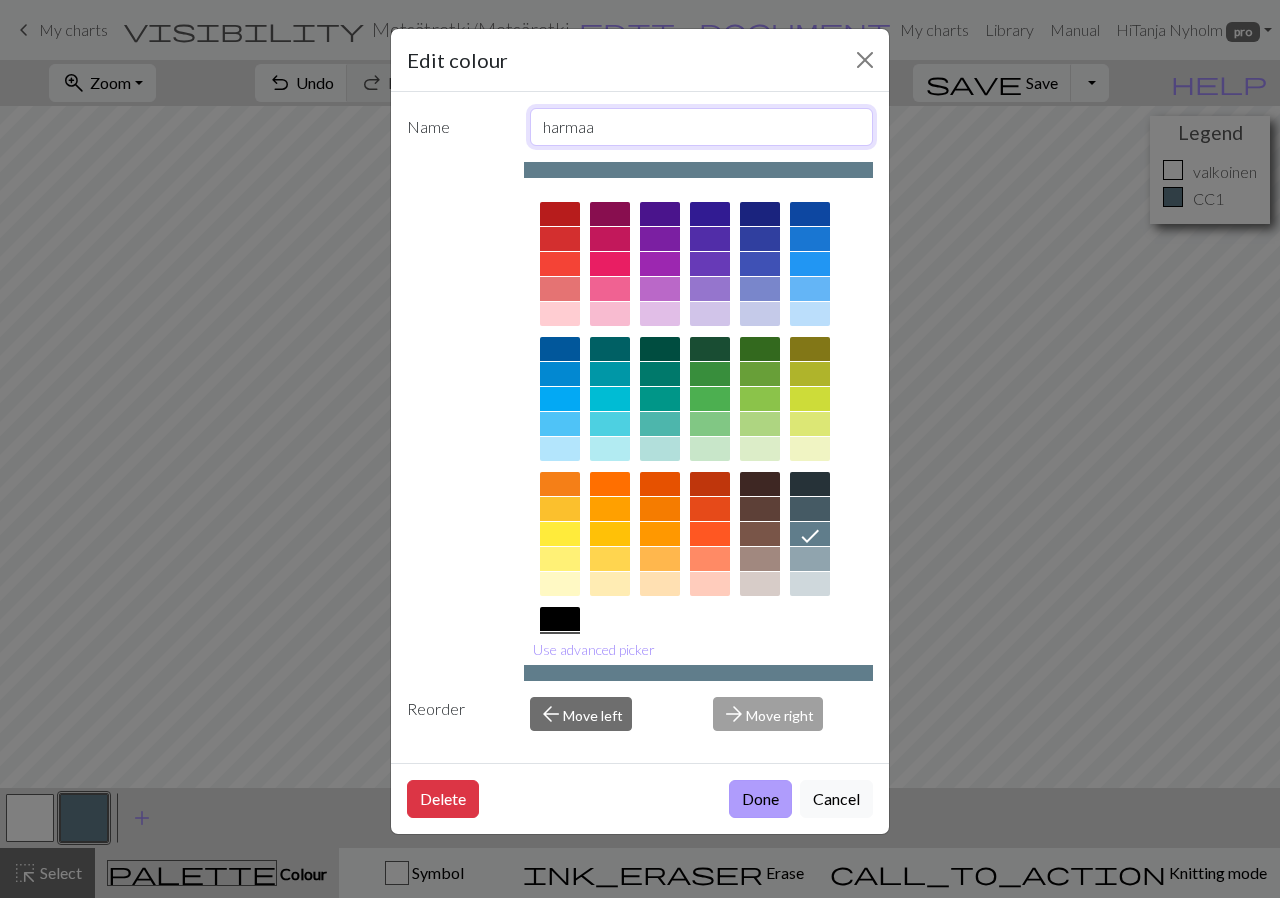 type on "harmaa" 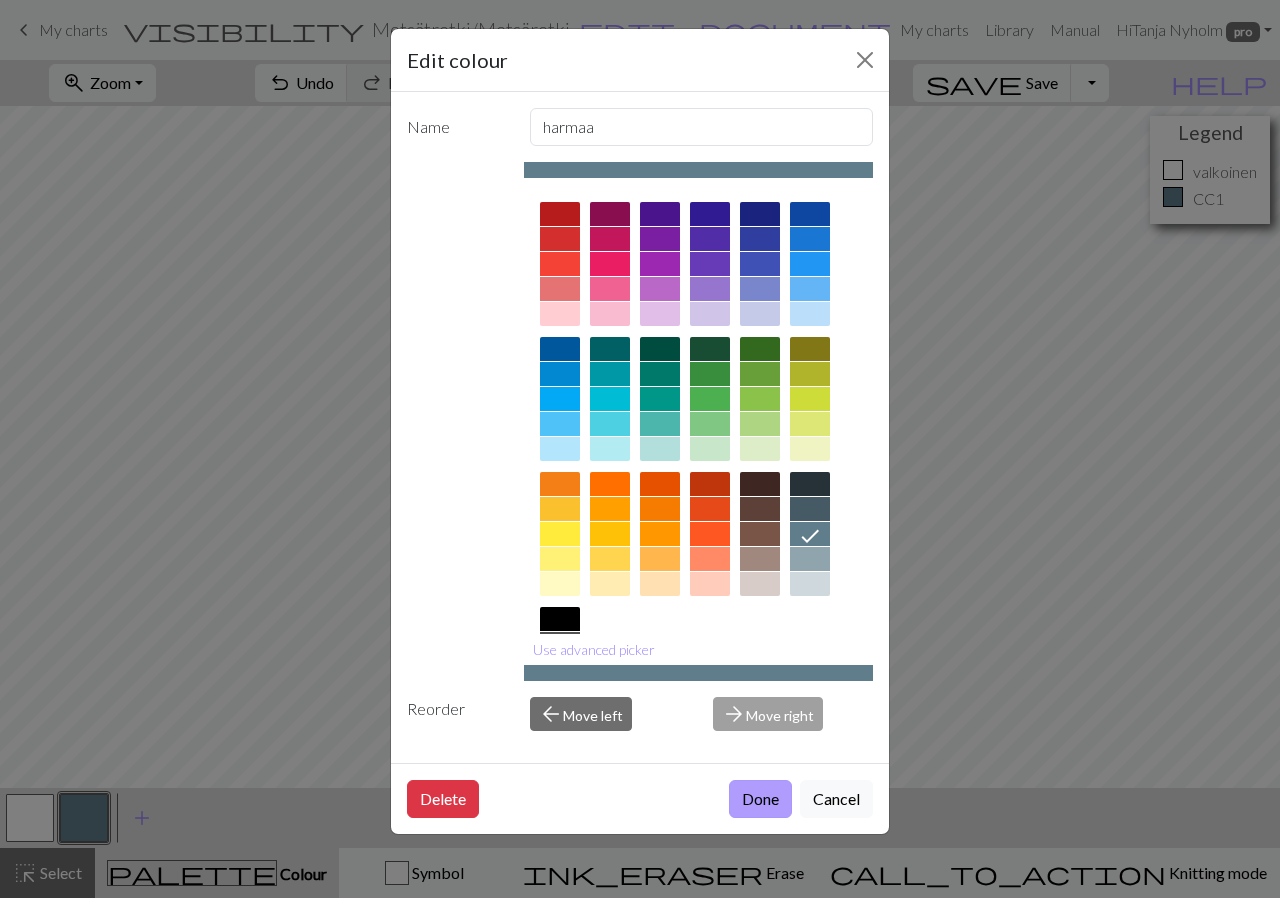 click on "Done" at bounding box center [760, 799] 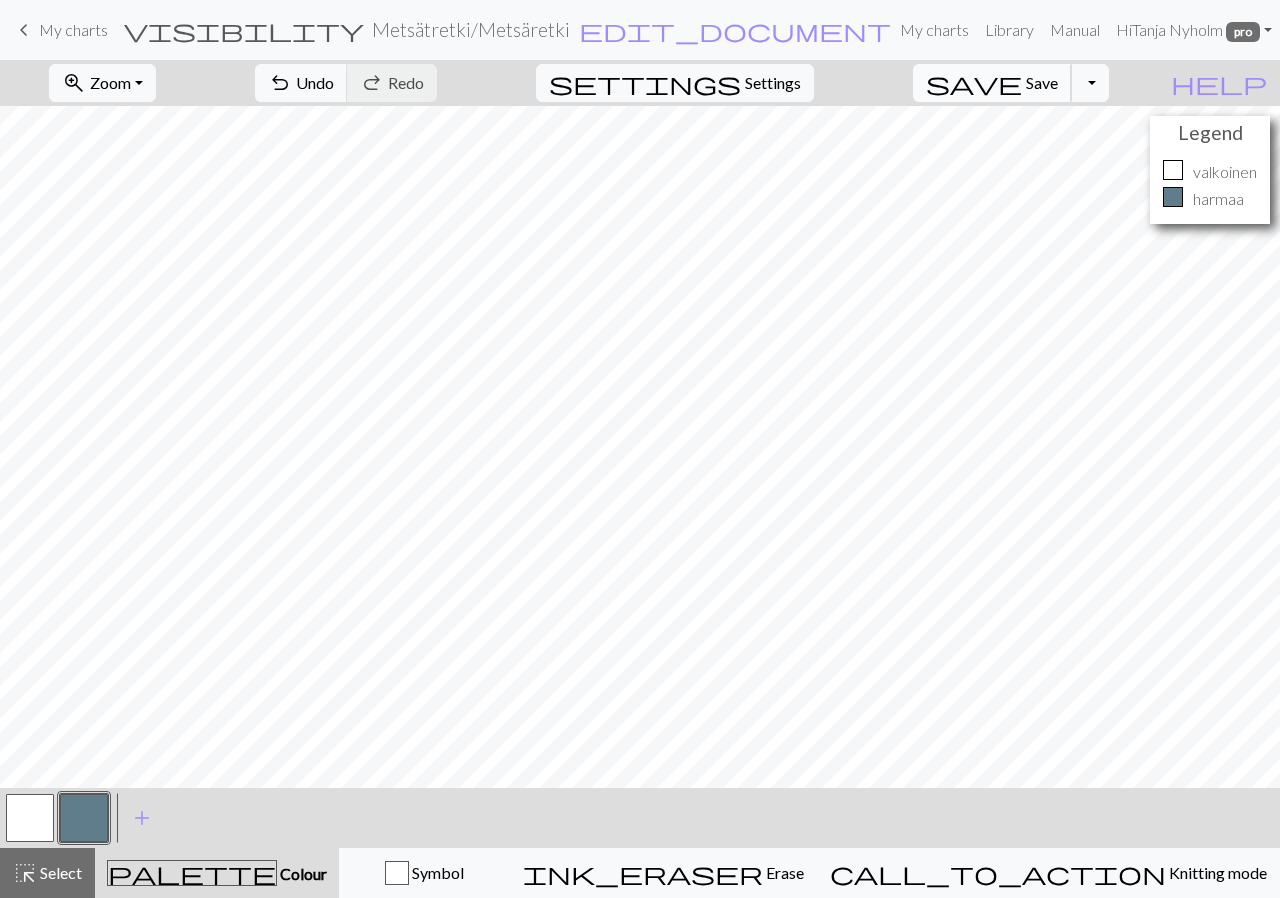 click on "save Save Save" at bounding box center (992, 83) 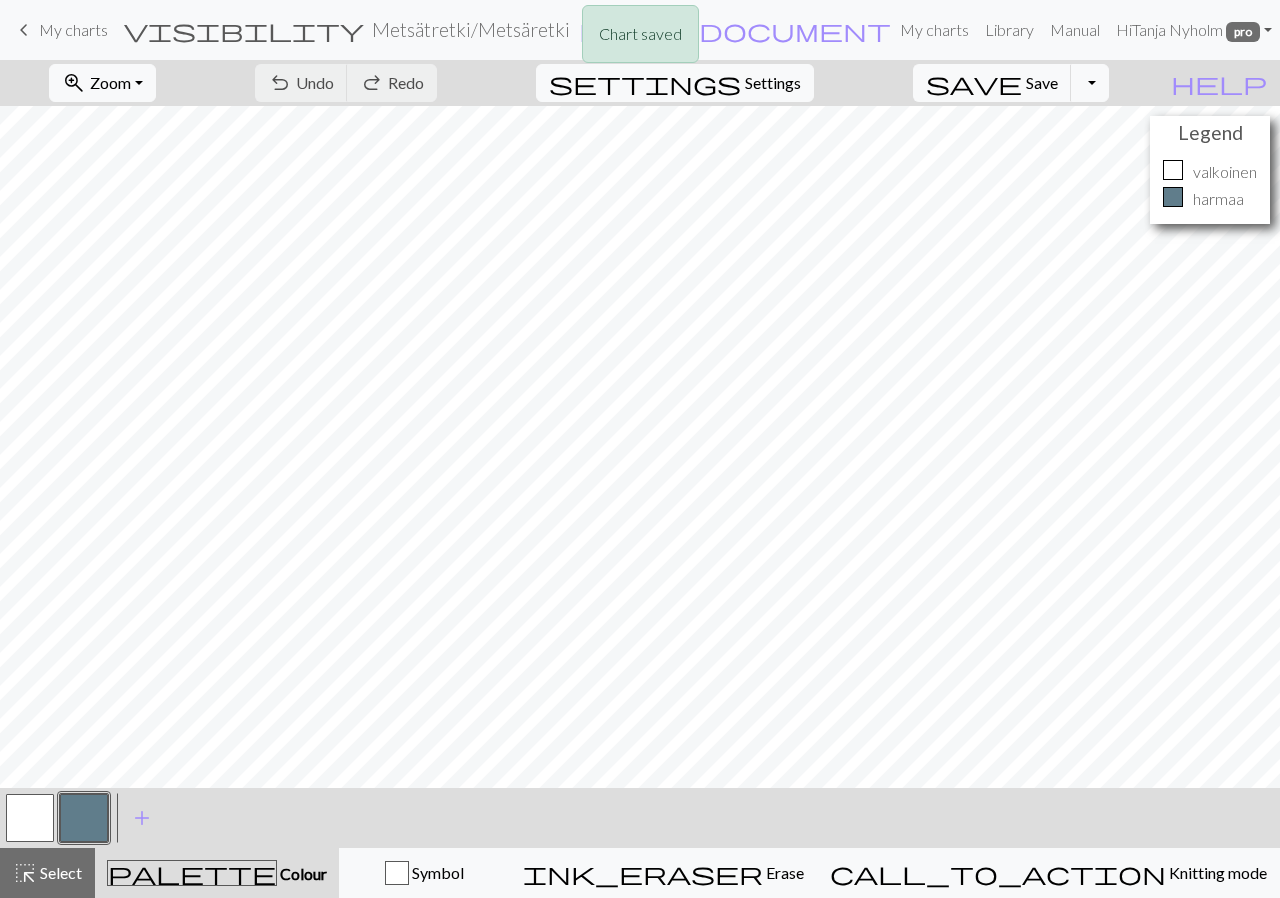 click on "Chart saved" at bounding box center (640, 39) 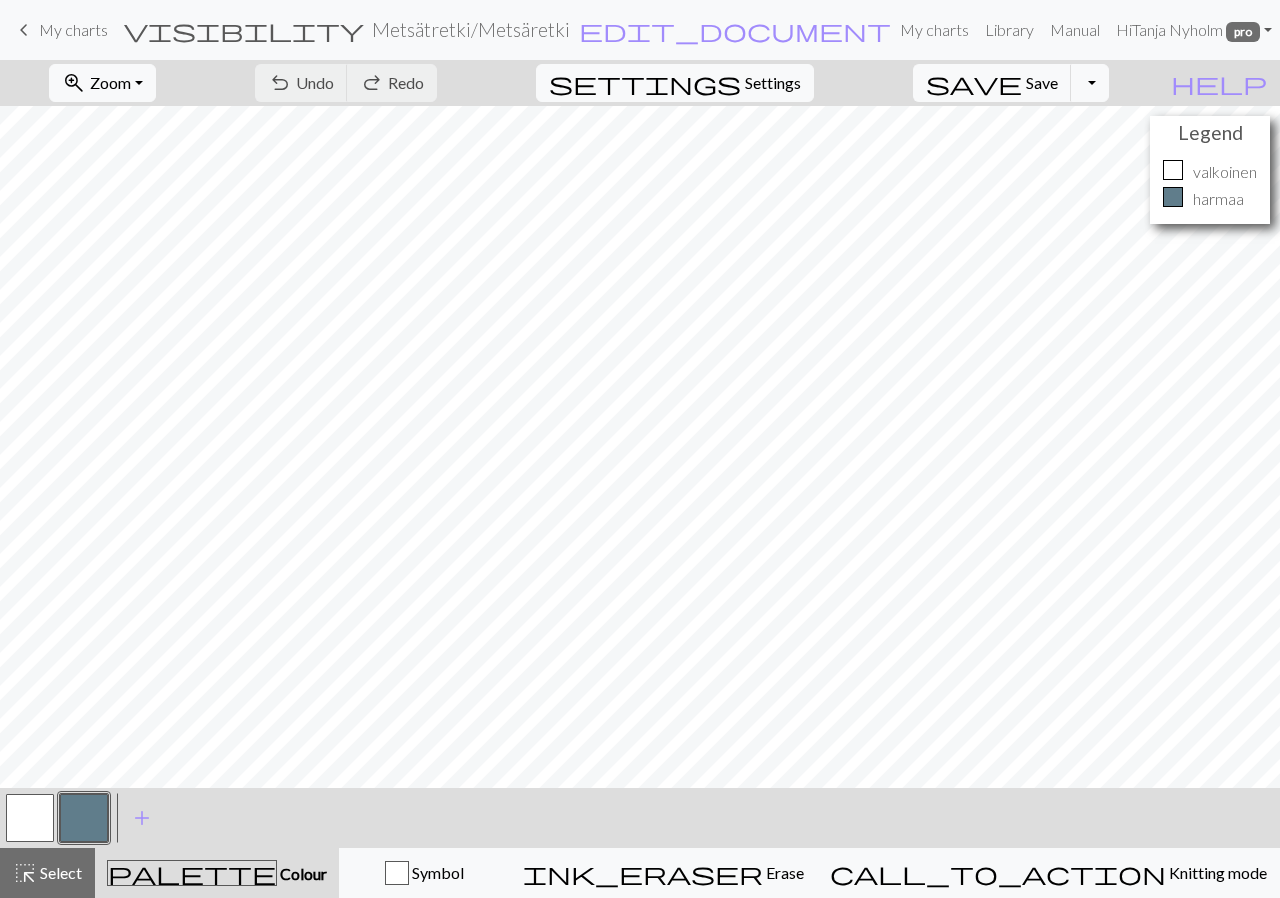 click on "My charts" at bounding box center (73, 29) 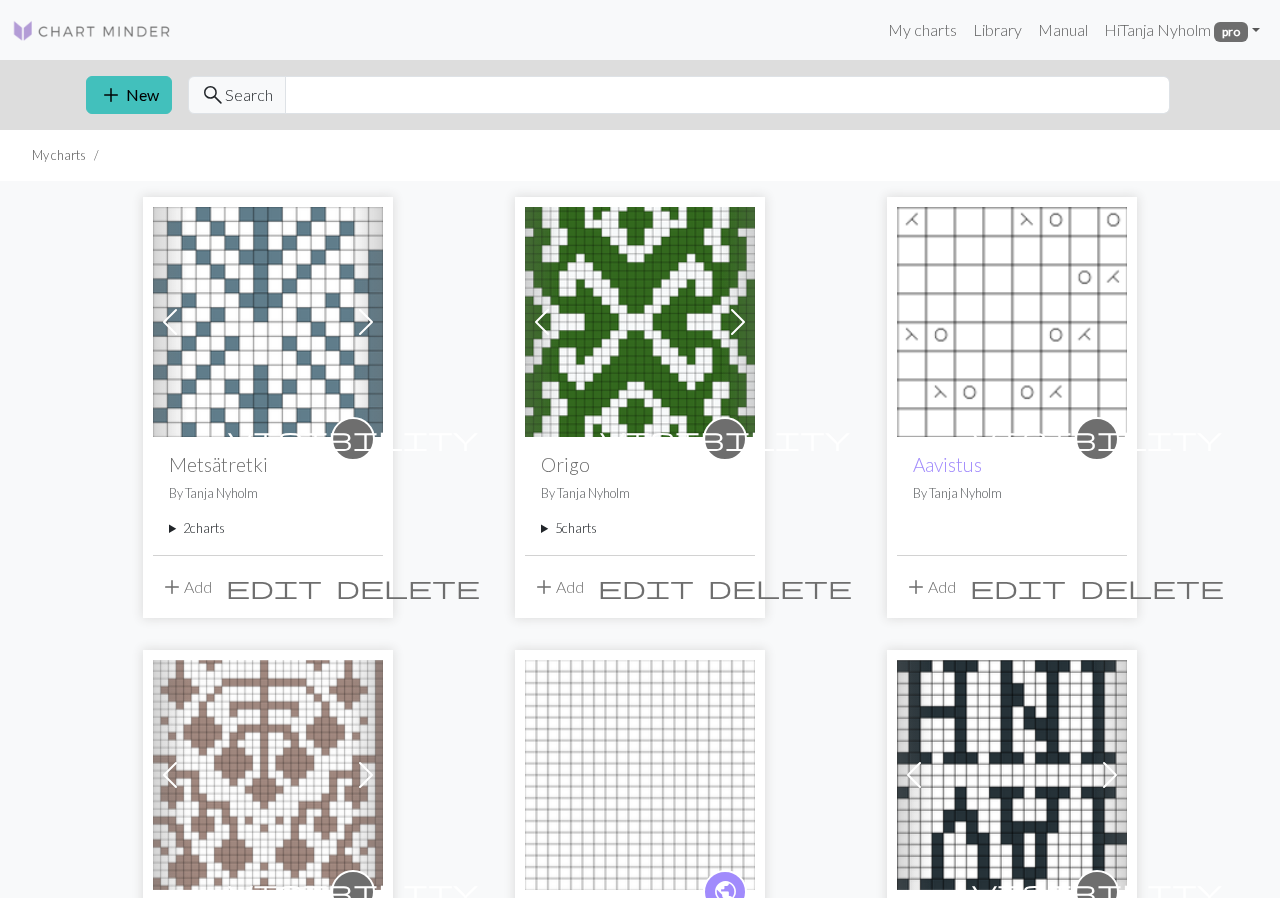 click on "2  charts" at bounding box center [268, 528] 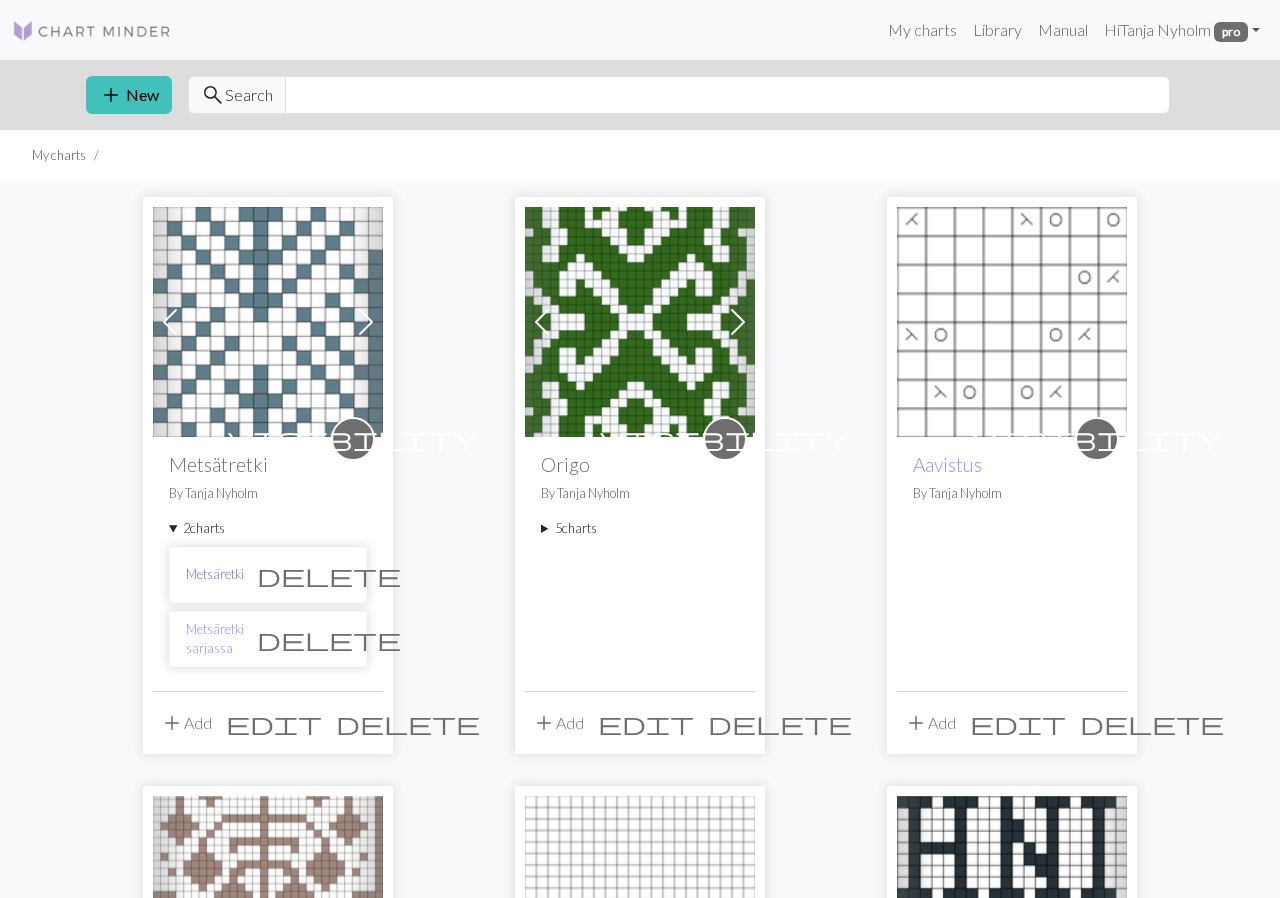 click on "Metsäretki" at bounding box center [215, 574] 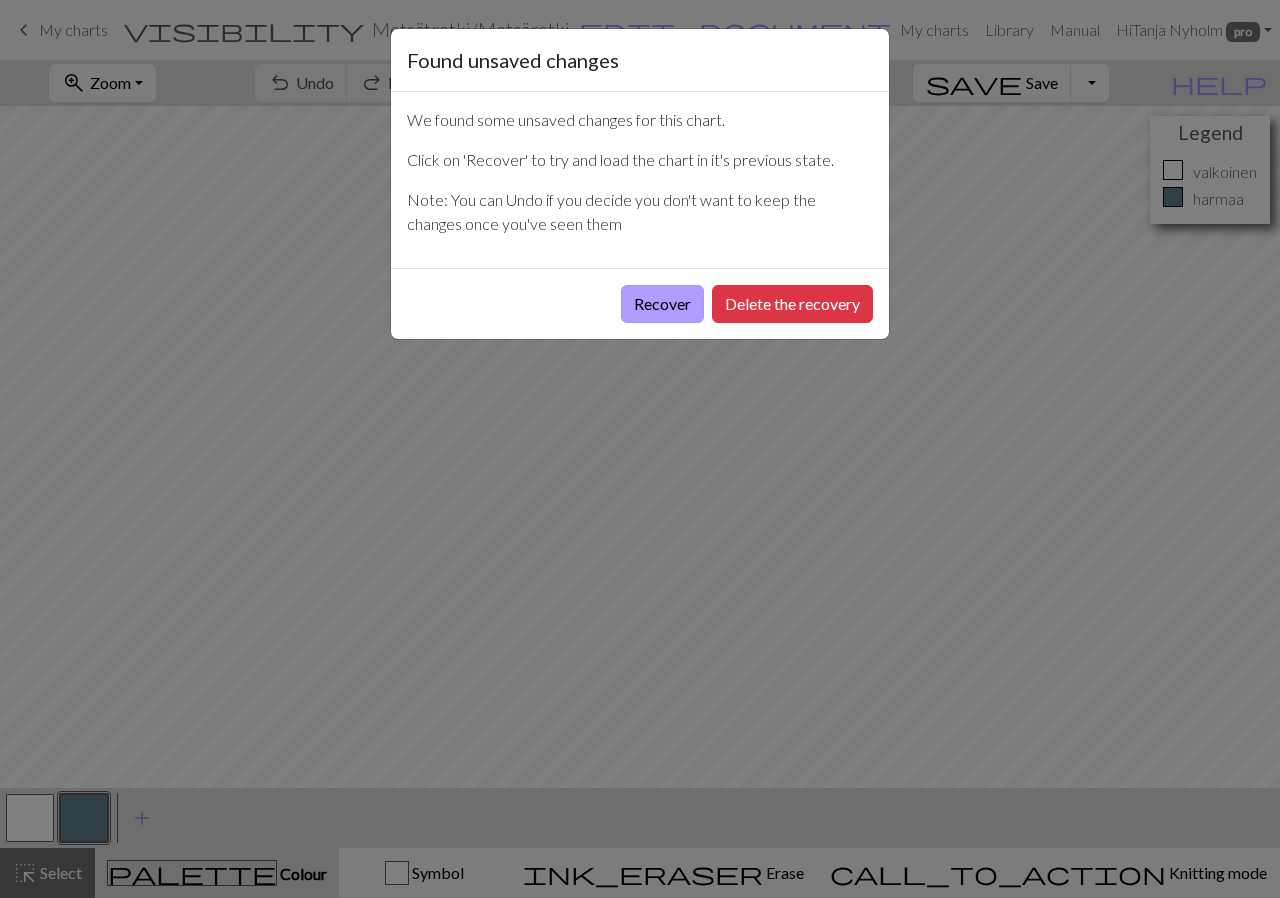 click on "Recover" at bounding box center [662, 304] 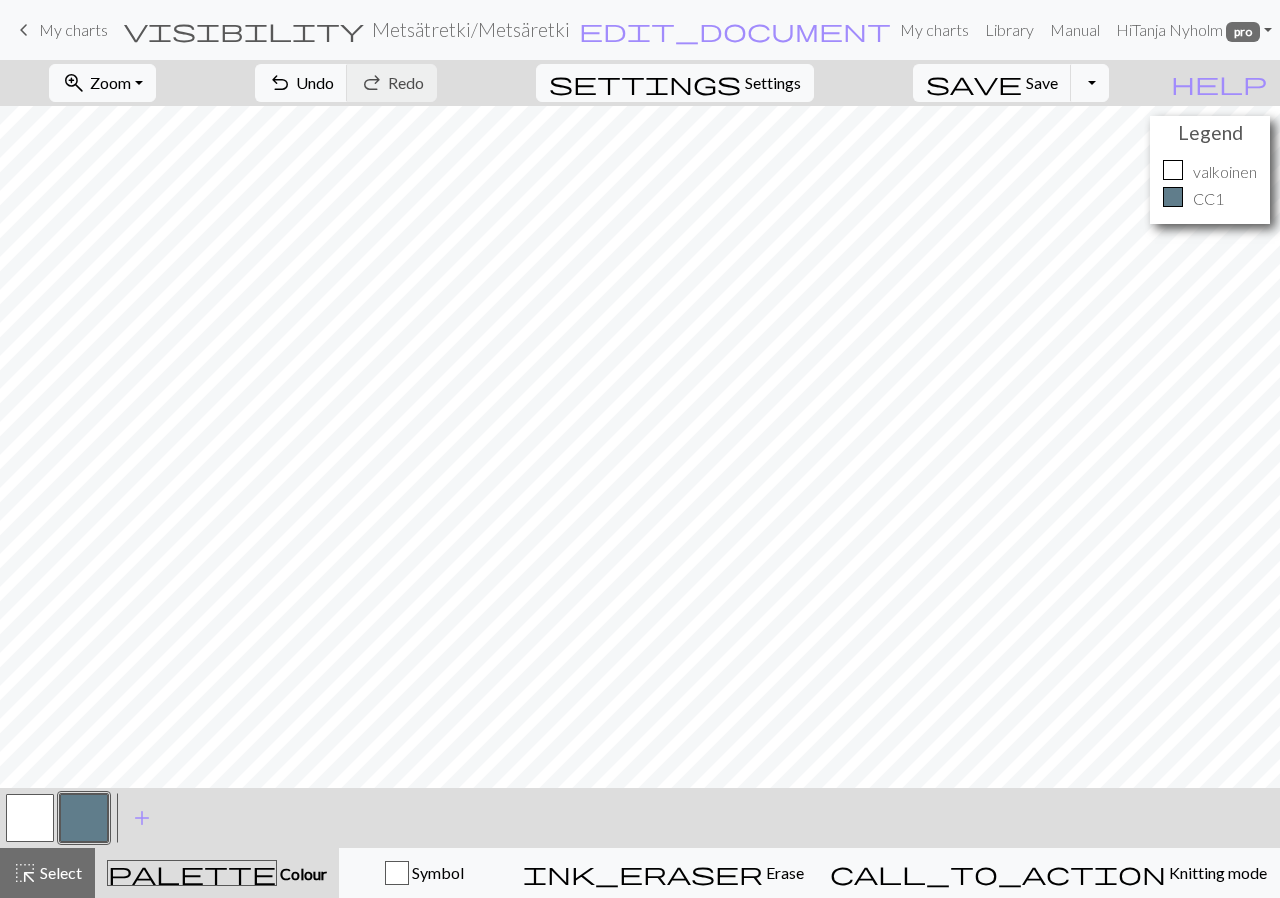 click at bounding box center (30, 818) 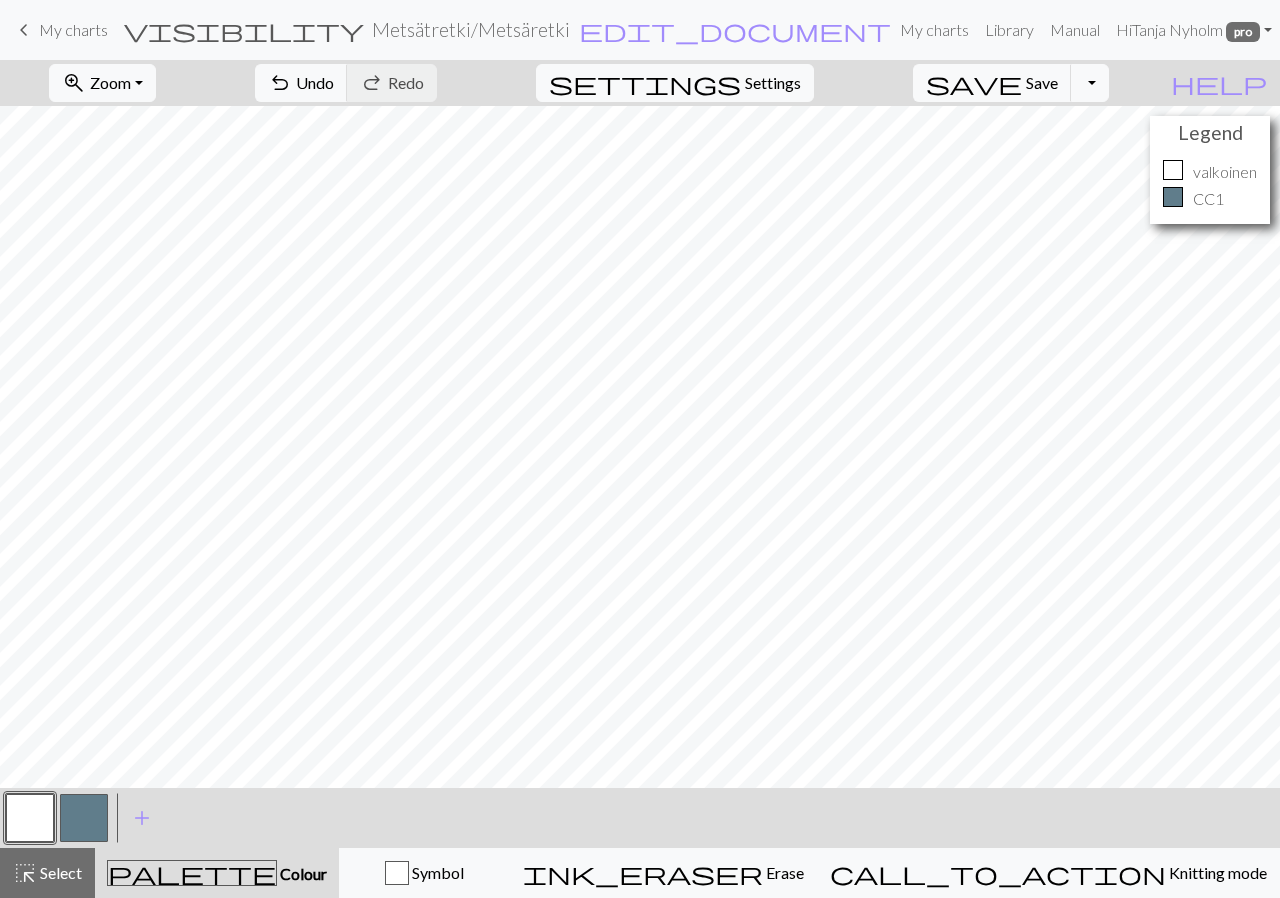 click at bounding box center [84, 818] 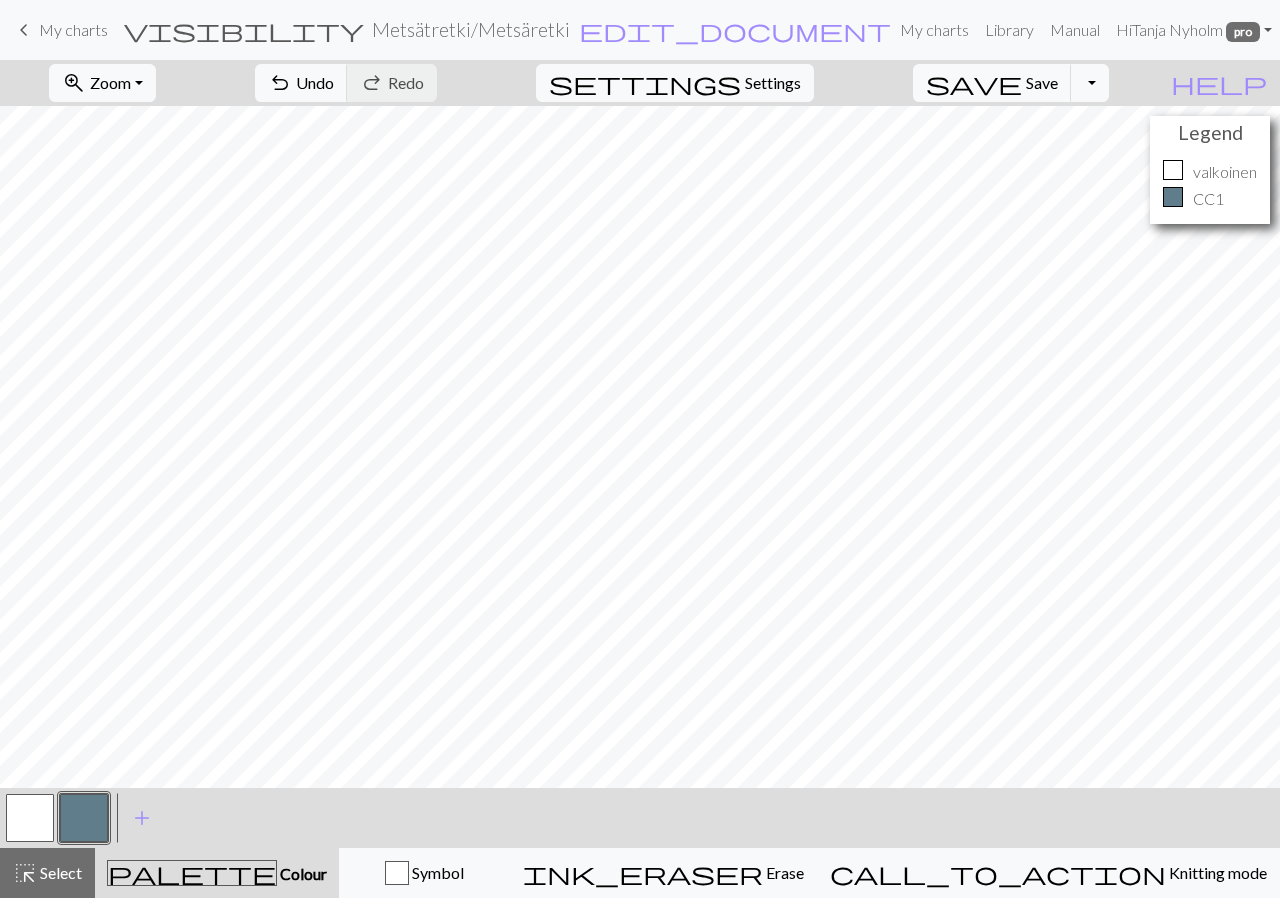 click at bounding box center (84, 818) 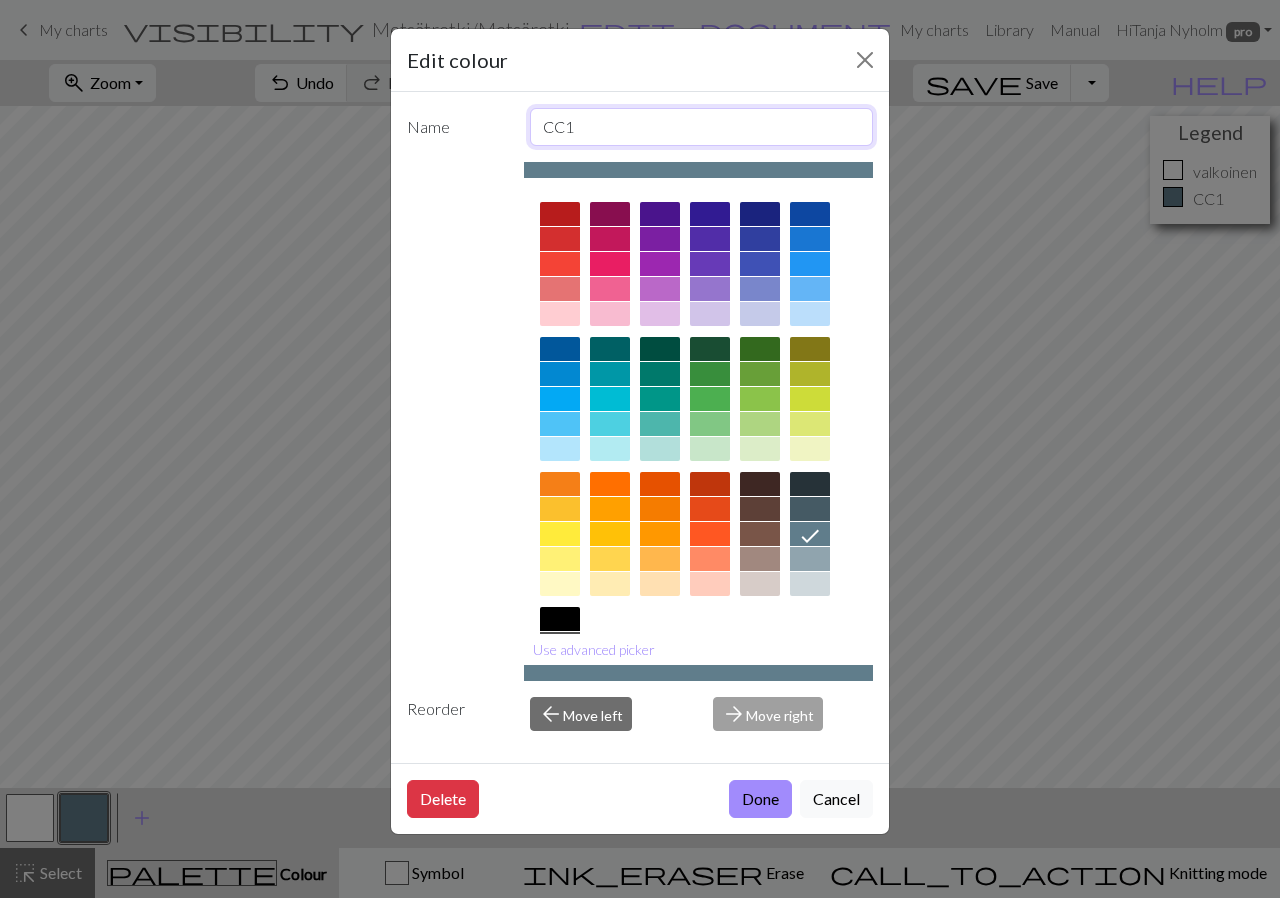 drag, startPoint x: 727, startPoint y: 136, endPoint x: 538, endPoint y: 125, distance: 189.31984 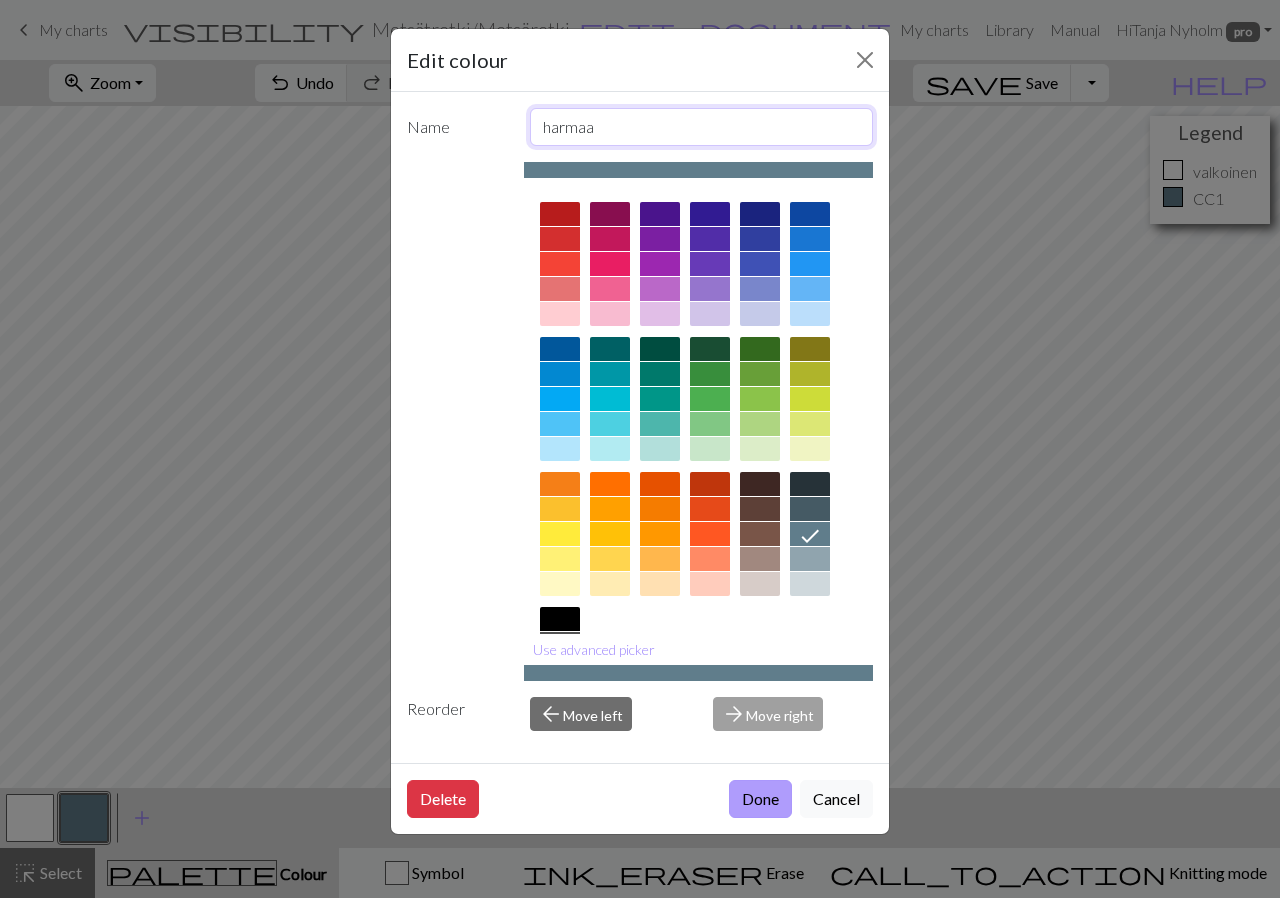 type on "harmaa" 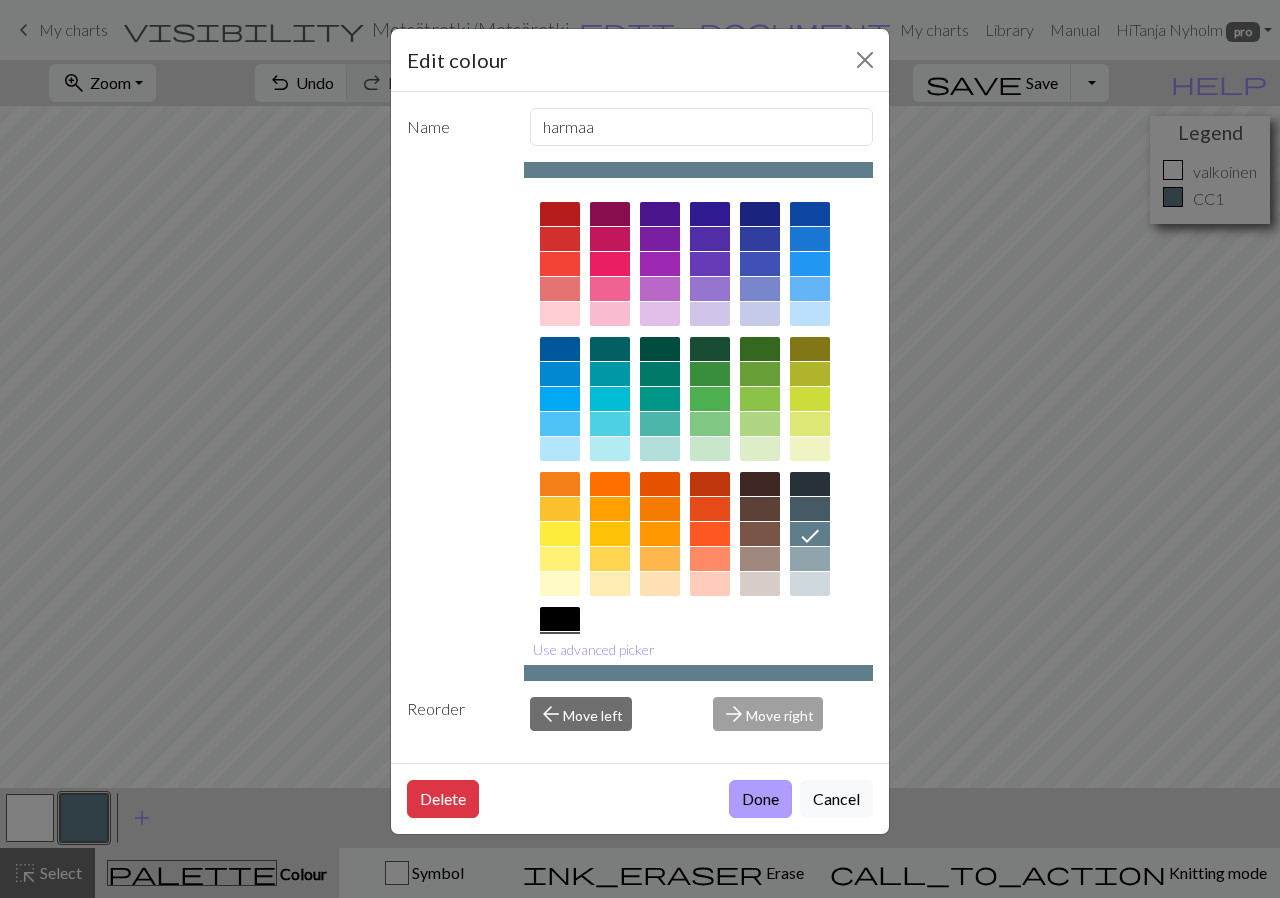 click on "Done" at bounding box center [760, 799] 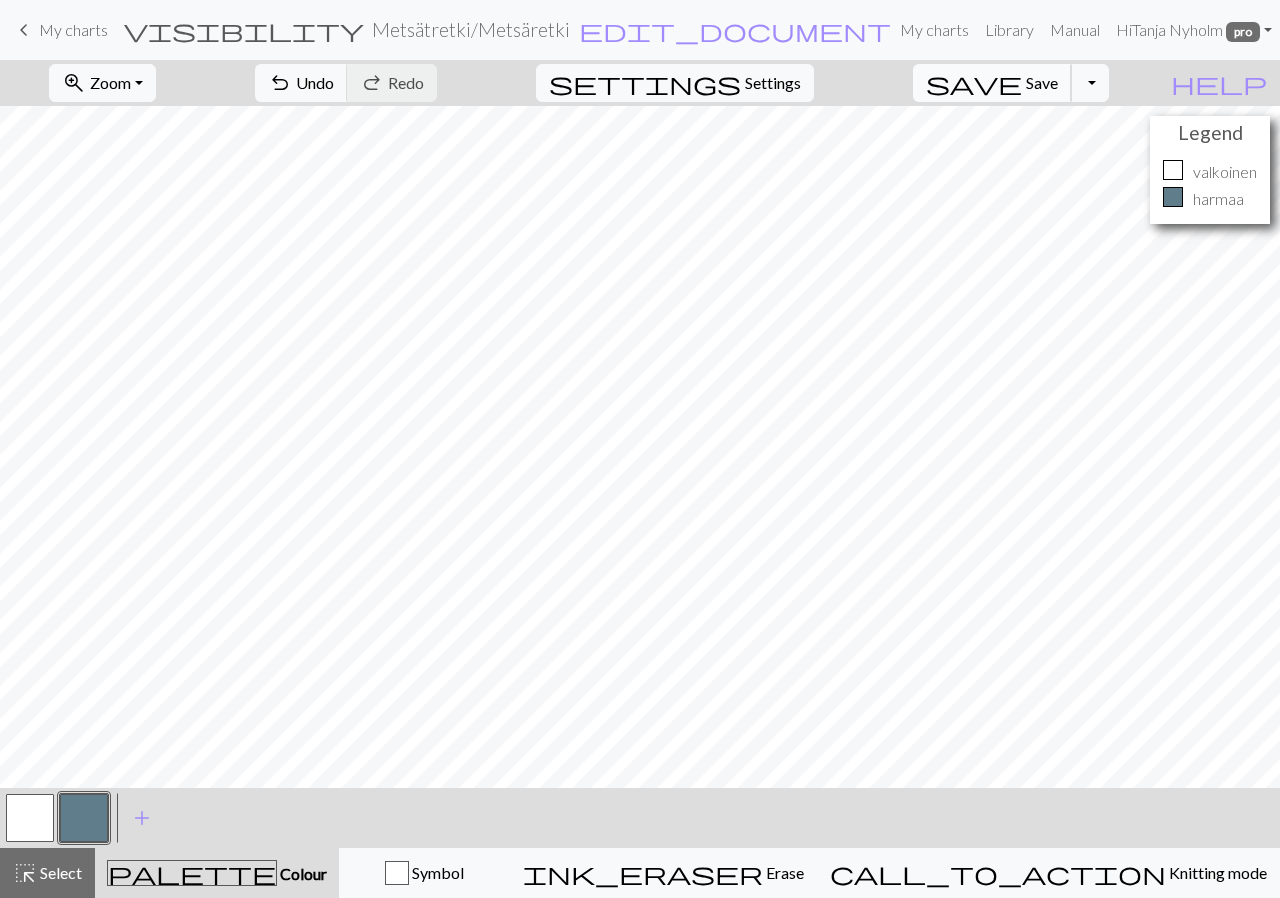 click on "save Save Save" at bounding box center [992, 83] 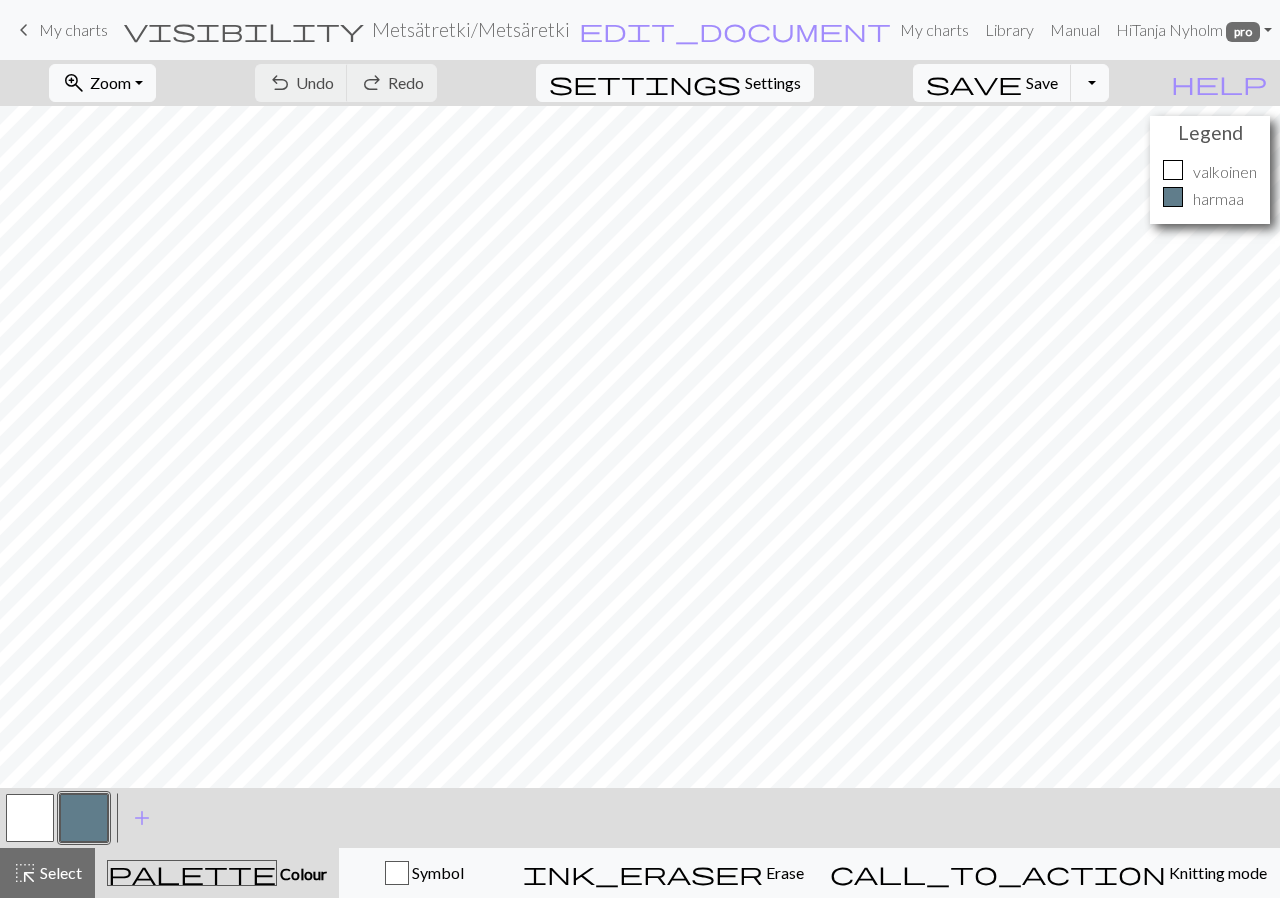 click on "My charts" at bounding box center [73, 29] 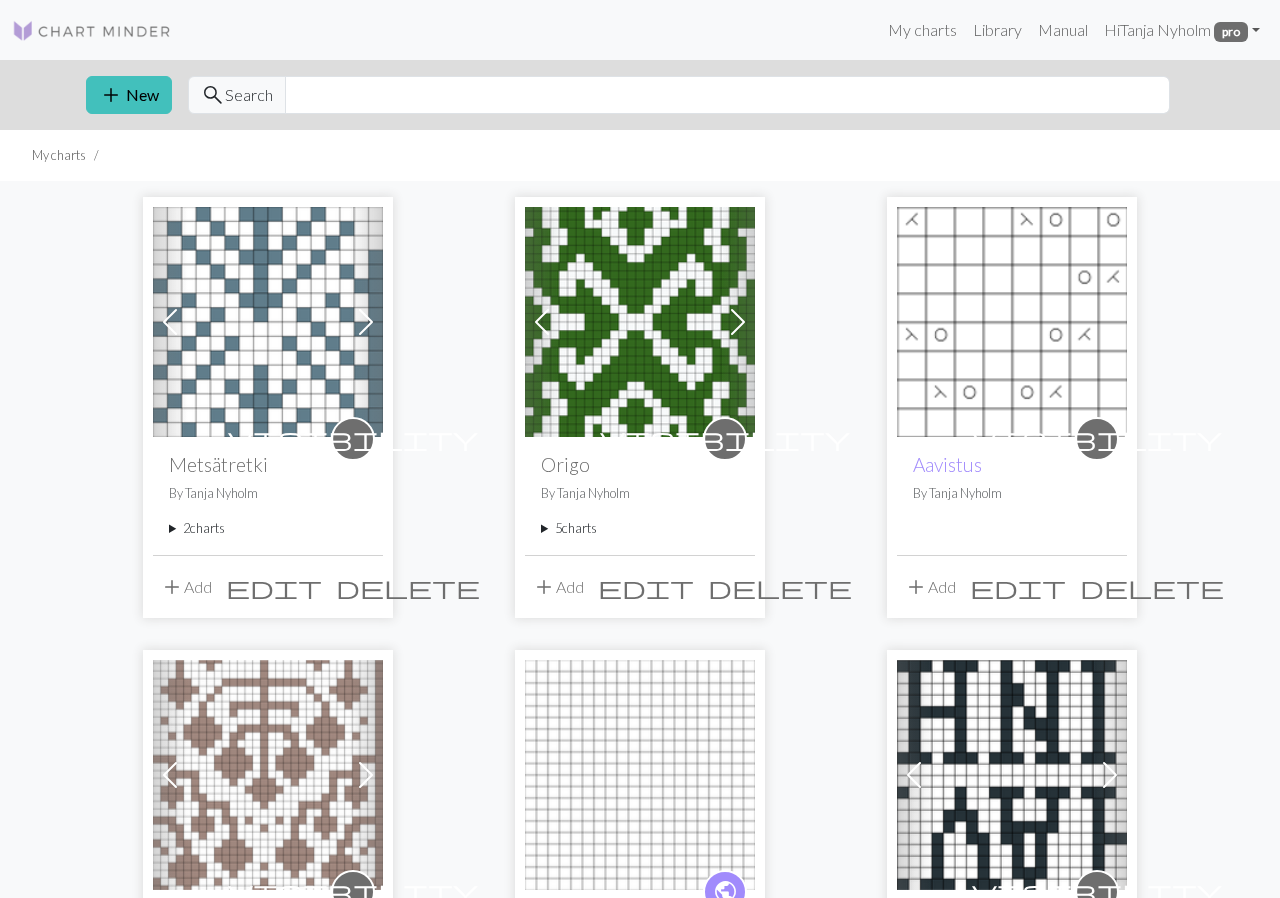 click on "5  charts" at bounding box center (640, 528) 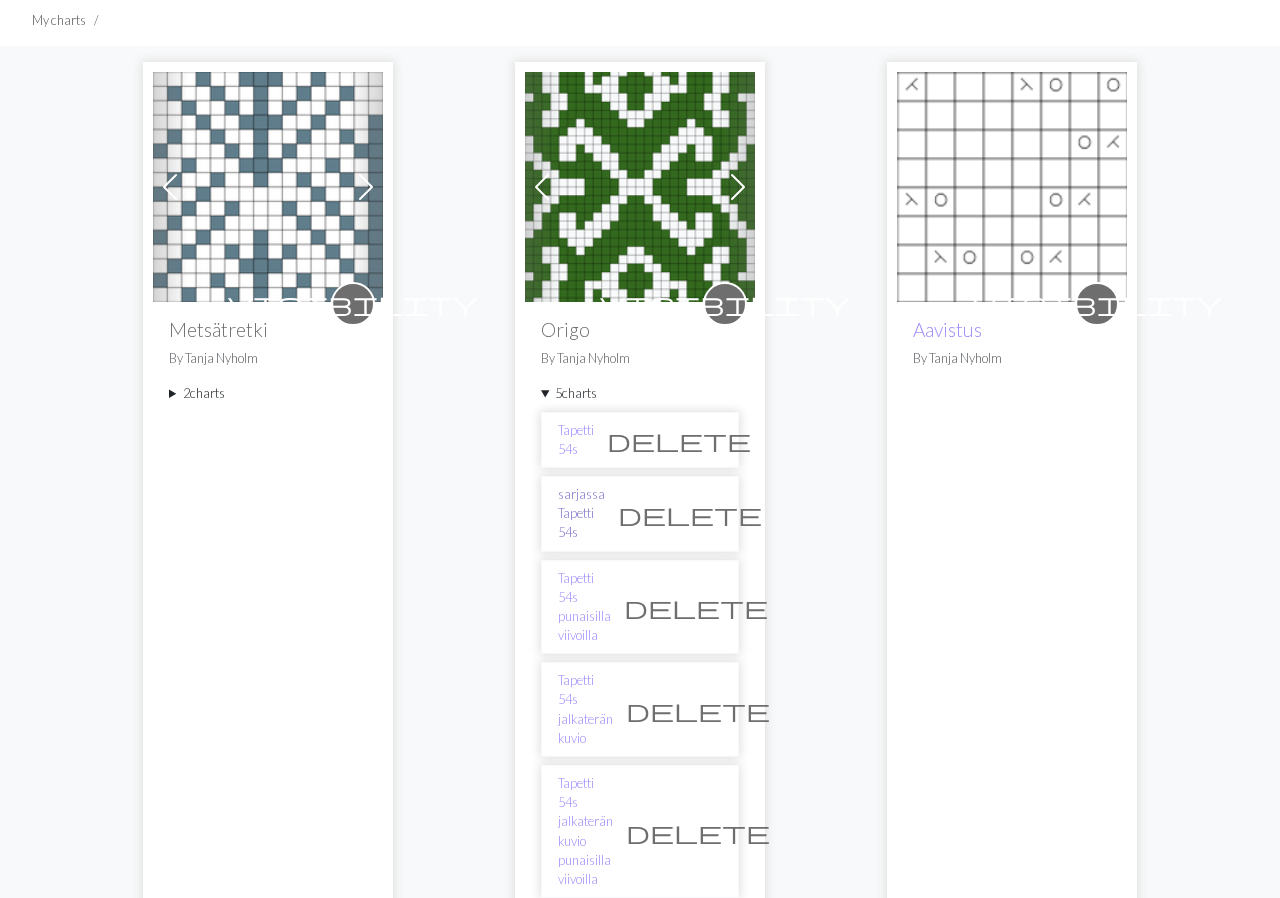 scroll, scrollTop: 138, scrollLeft: 0, axis: vertical 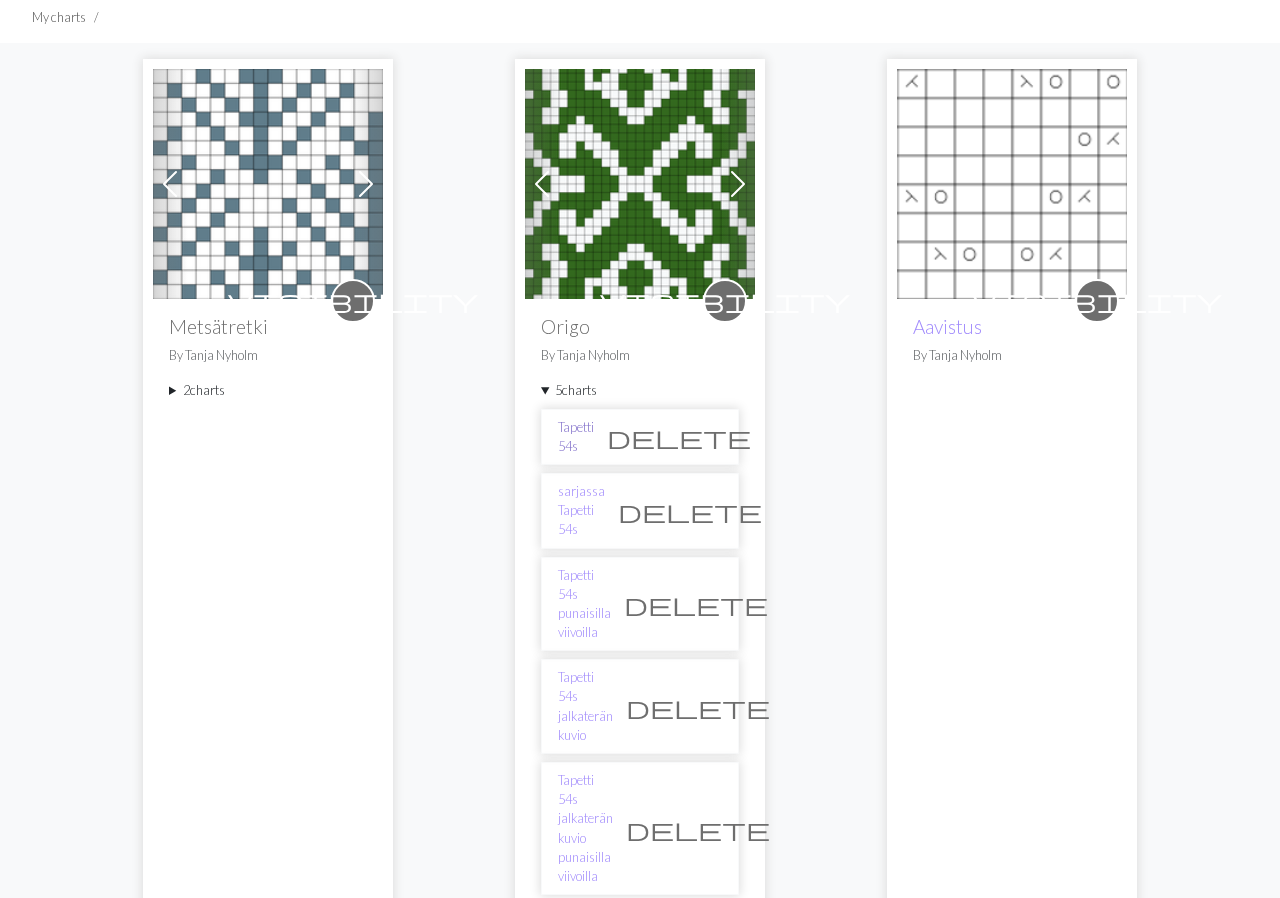 click on "Tapetti 54s" at bounding box center (576, 437) 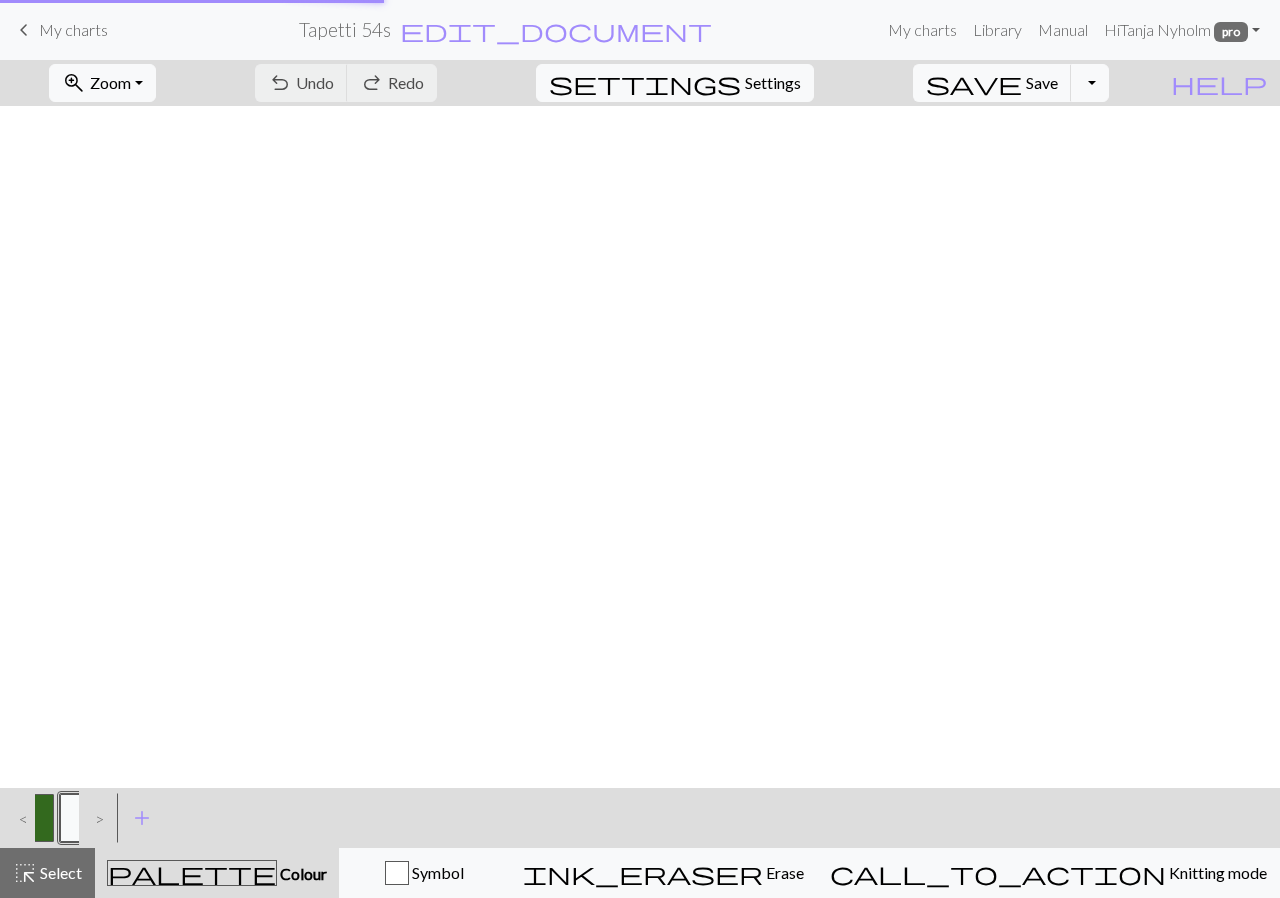 scroll, scrollTop: 0, scrollLeft: 0, axis: both 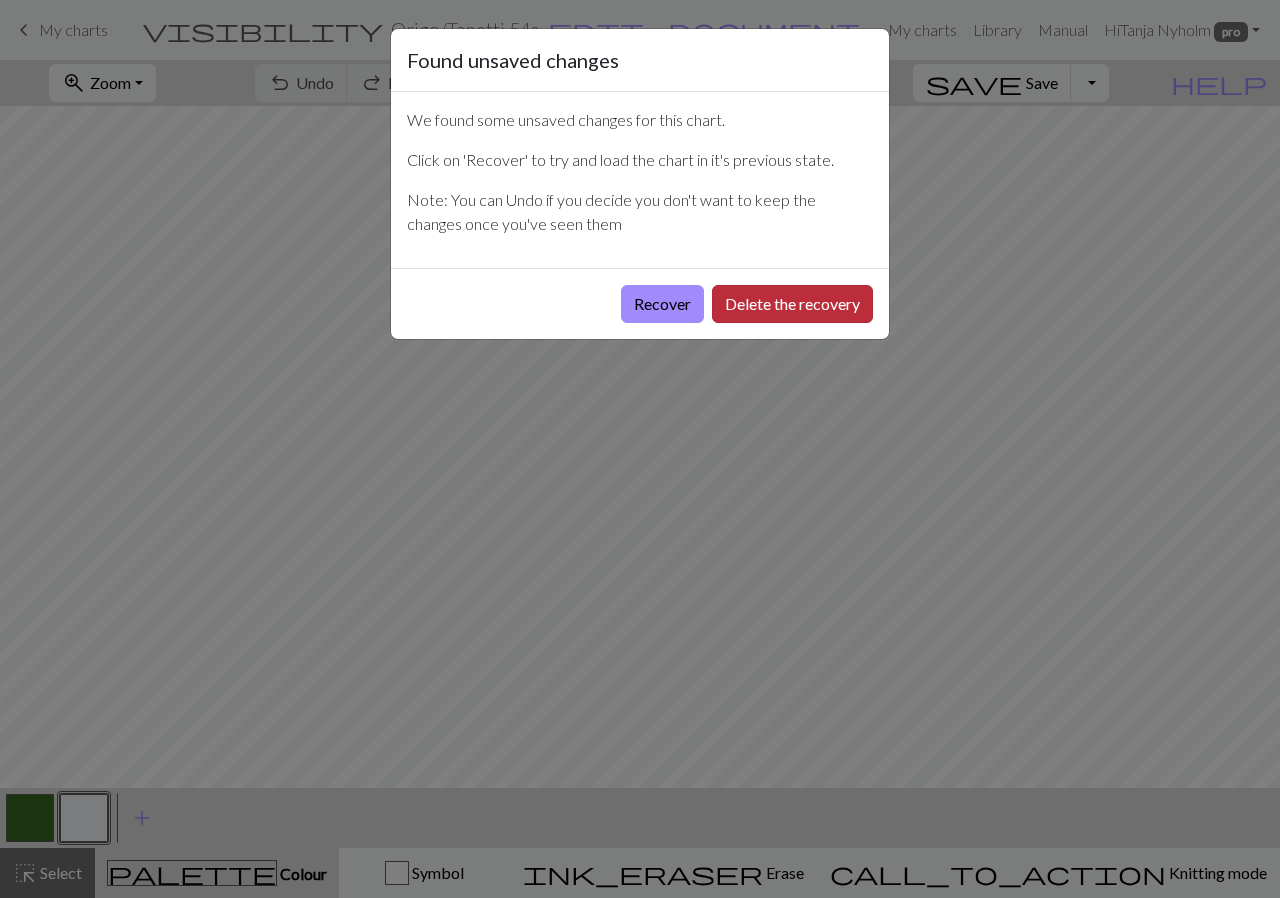 click on "Delete the recovery" at bounding box center [792, 304] 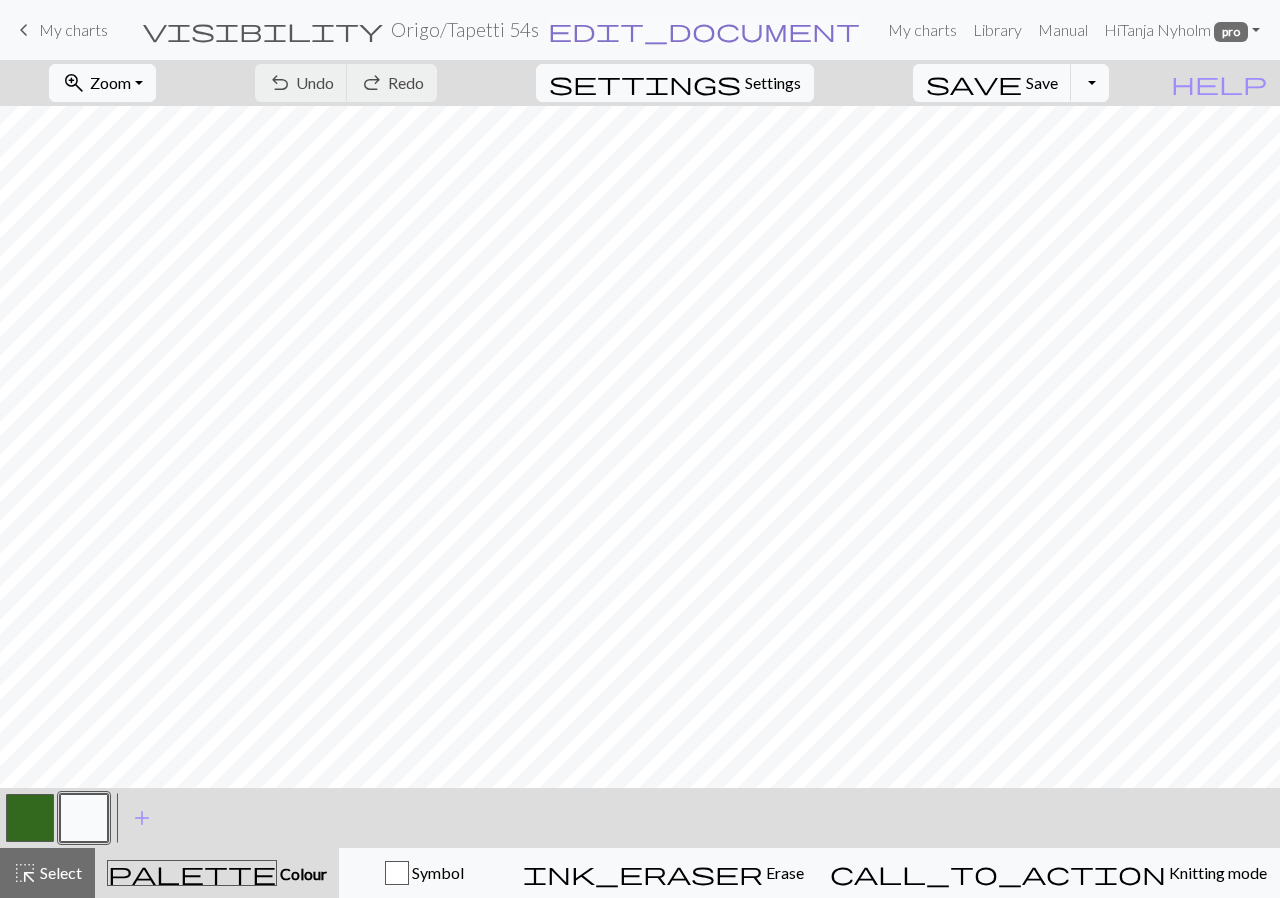 click on "edit_document" at bounding box center (704, 30) 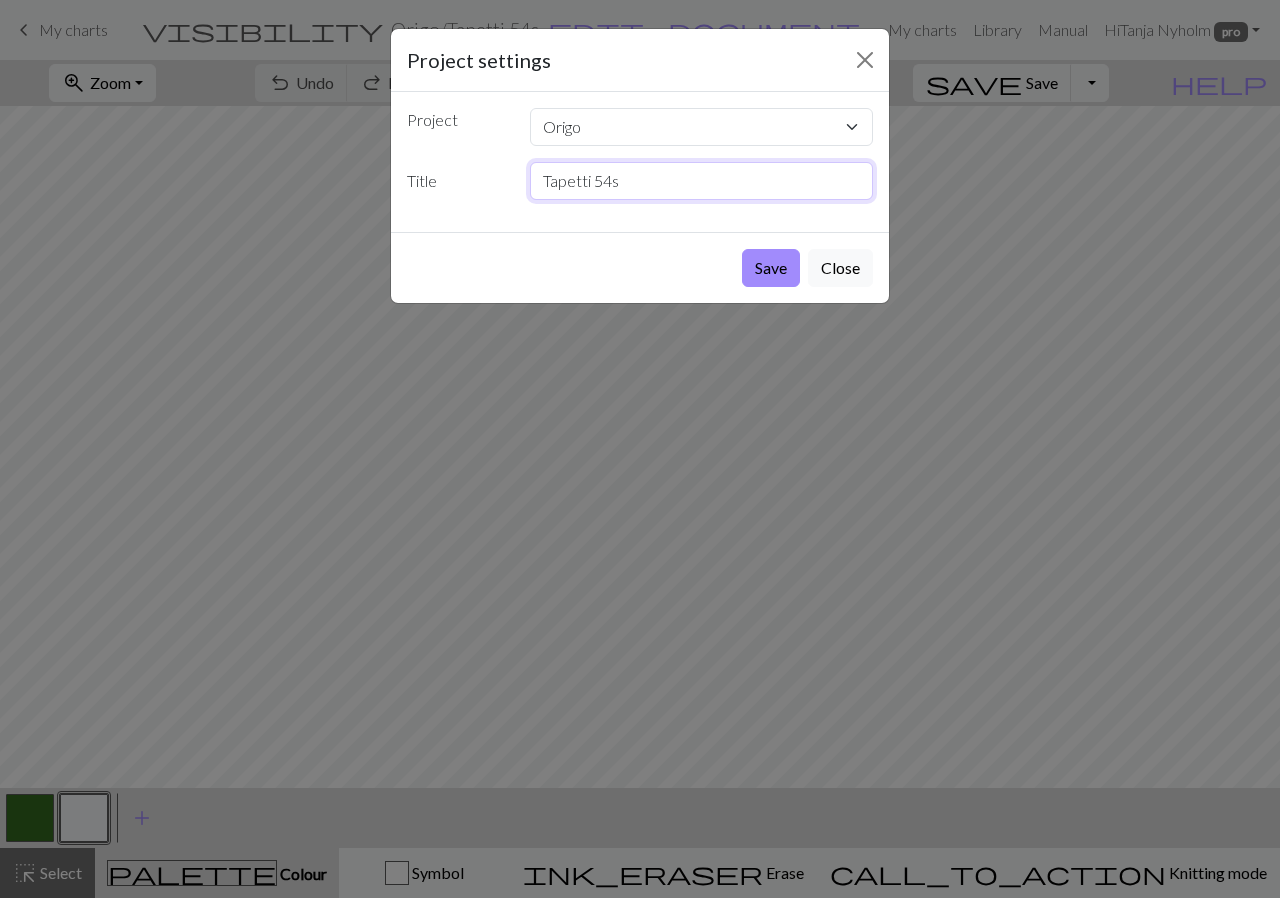 drag, startPoint x: 623, startPoint y: 179, endPoint x: 545, endPoint y: 168, distance: 78.77182 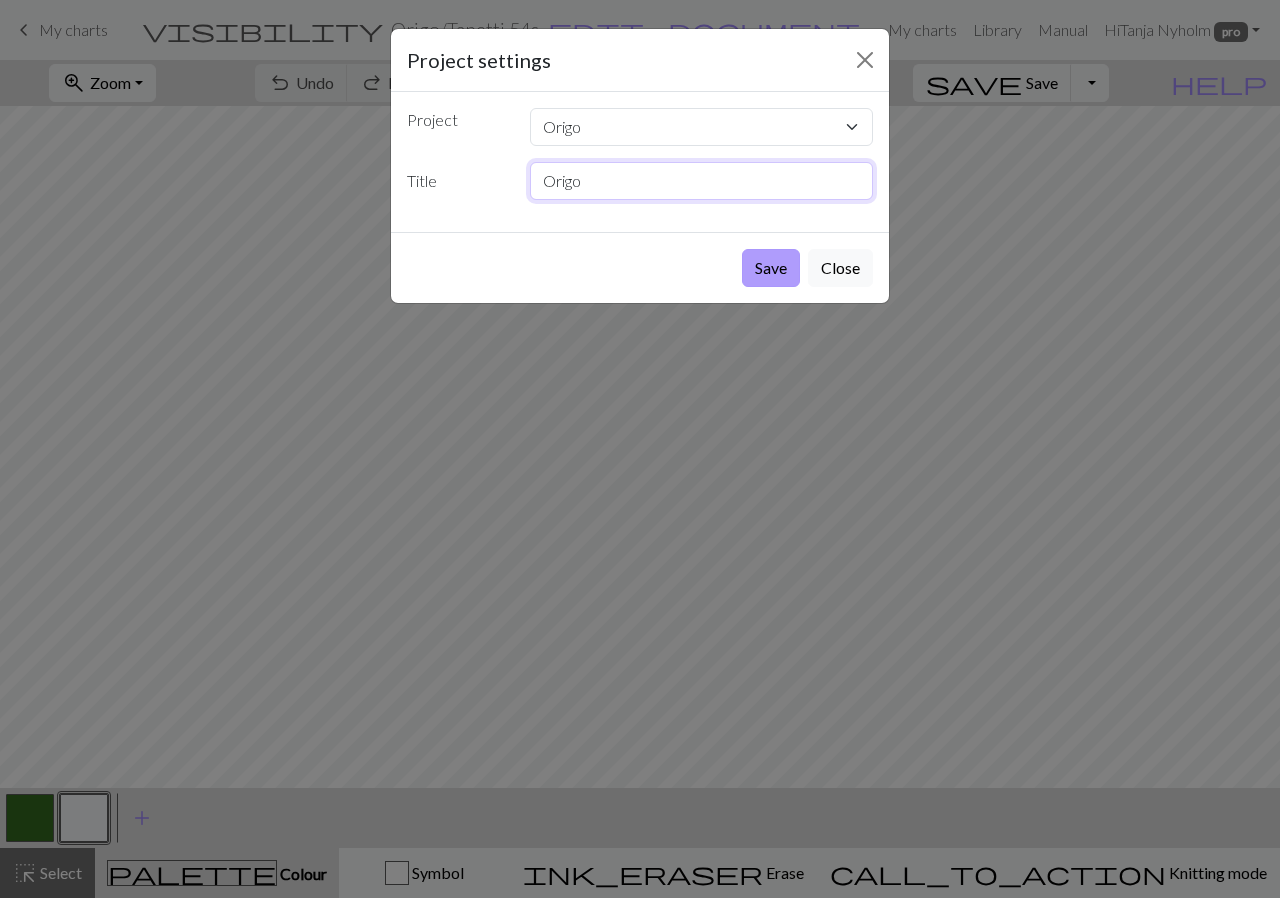 type on "Origo" 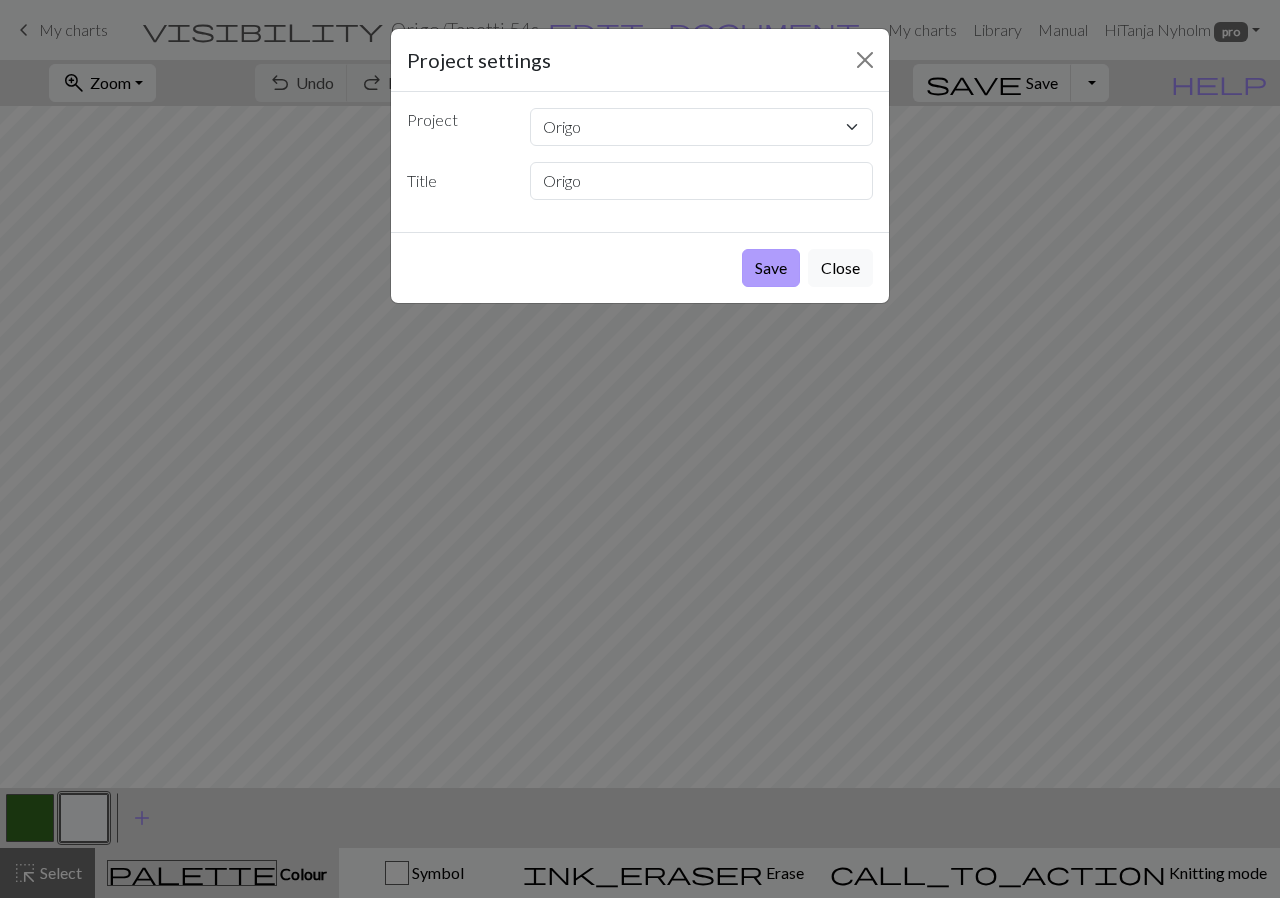 click on "Save" at bounding box center (771, 268) 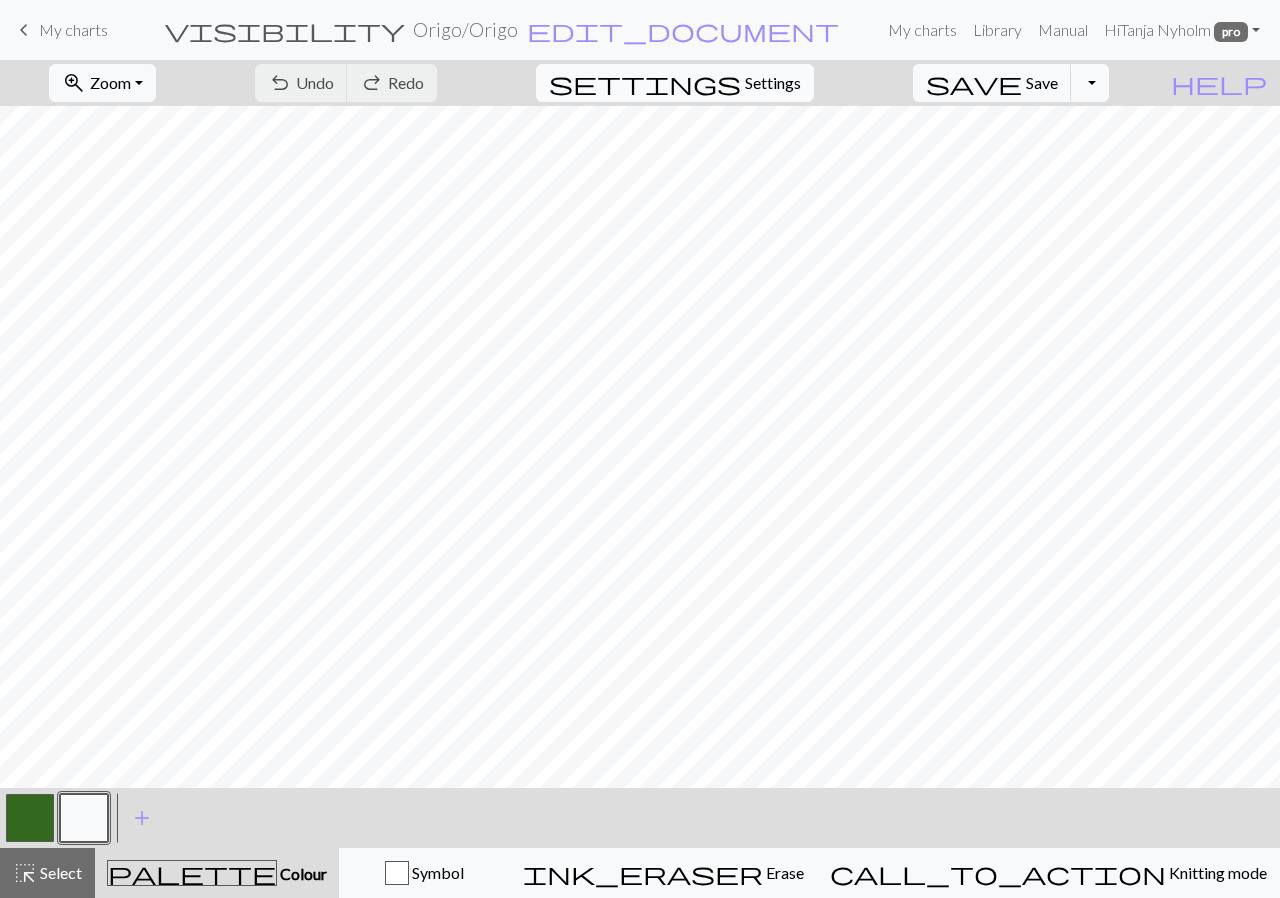 click on "Settings" at bounding box center (773, 83) 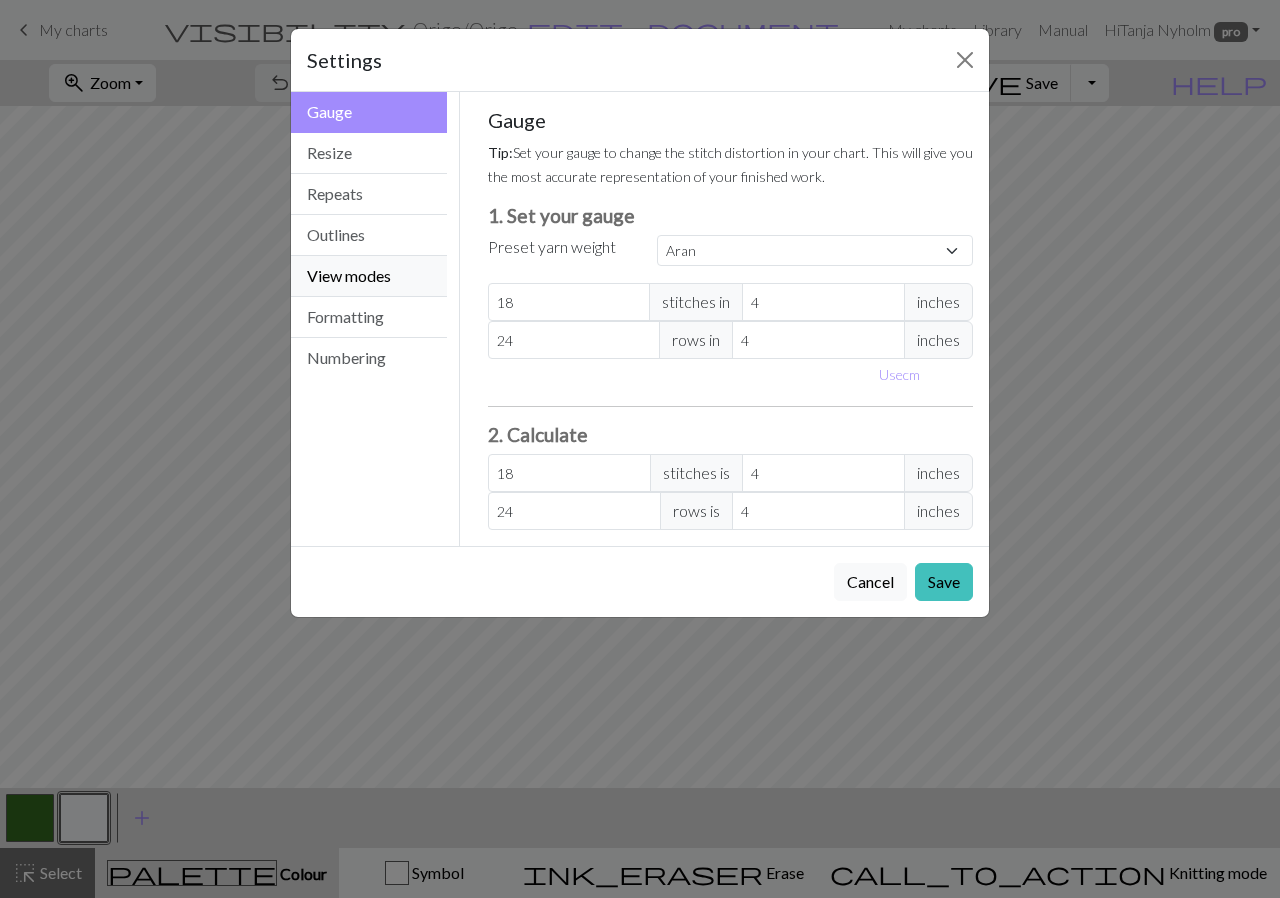click on "View modes" at bounding box center (369, 276) 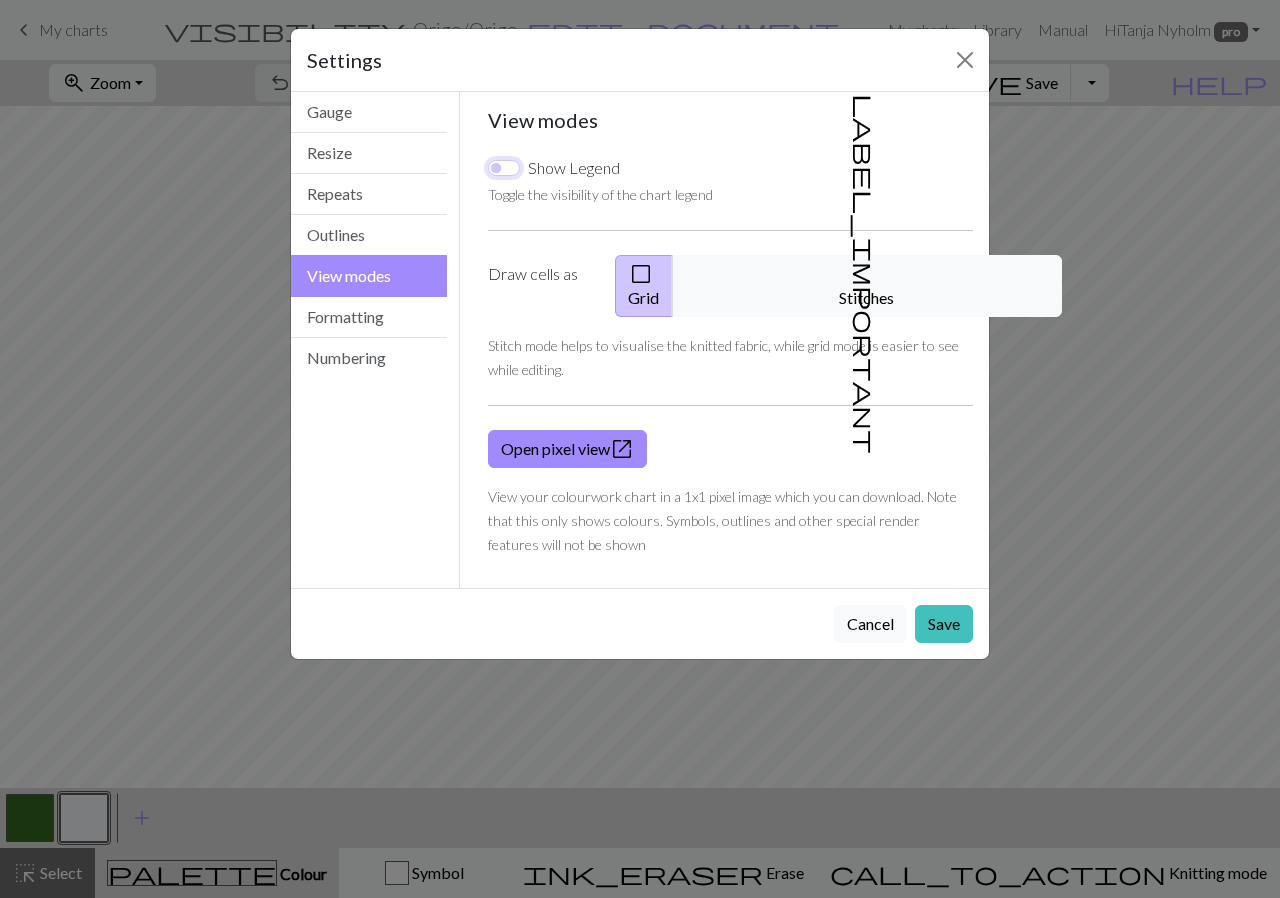 click on "Show Legend" at bounding box center [504, 168] 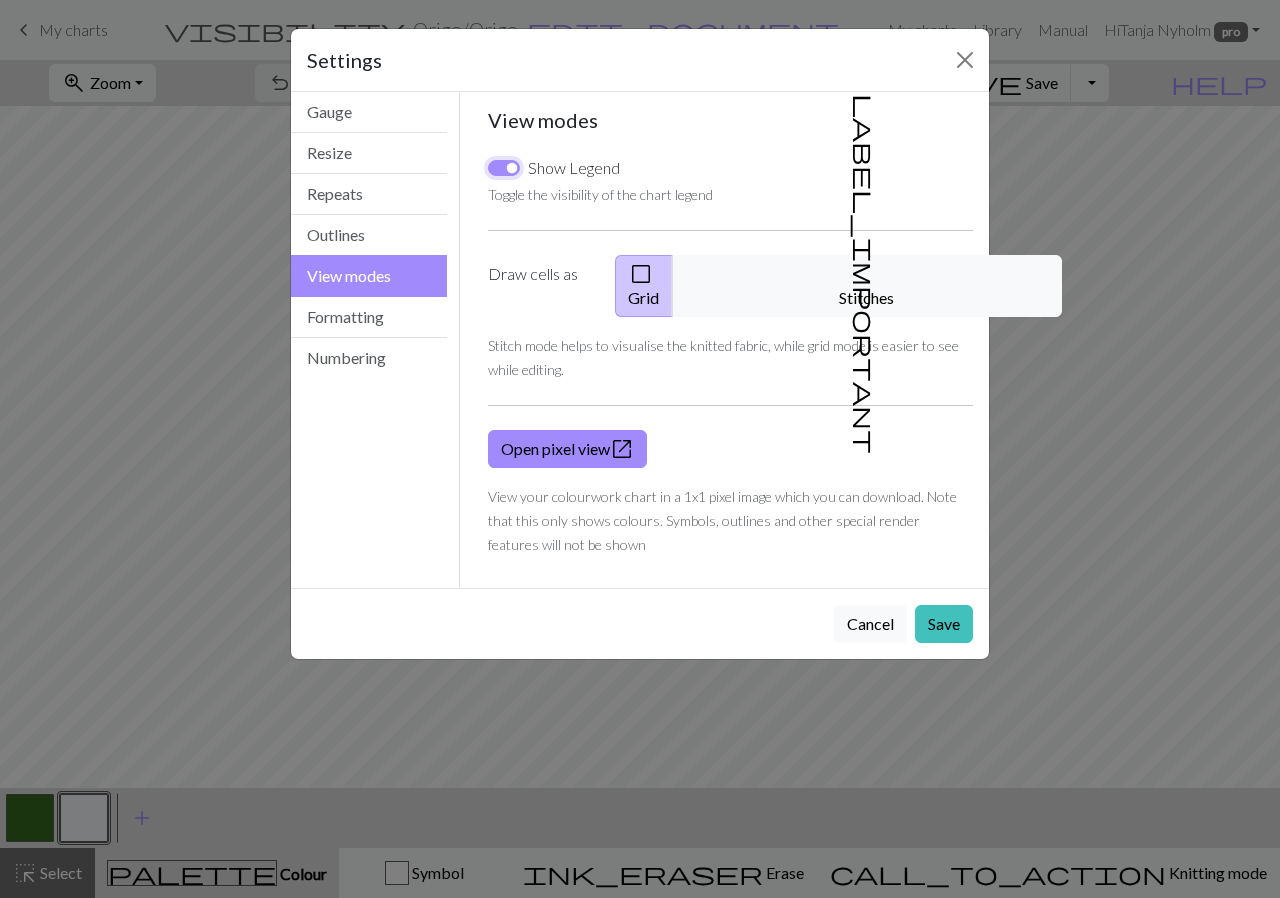 checkbox on "true" 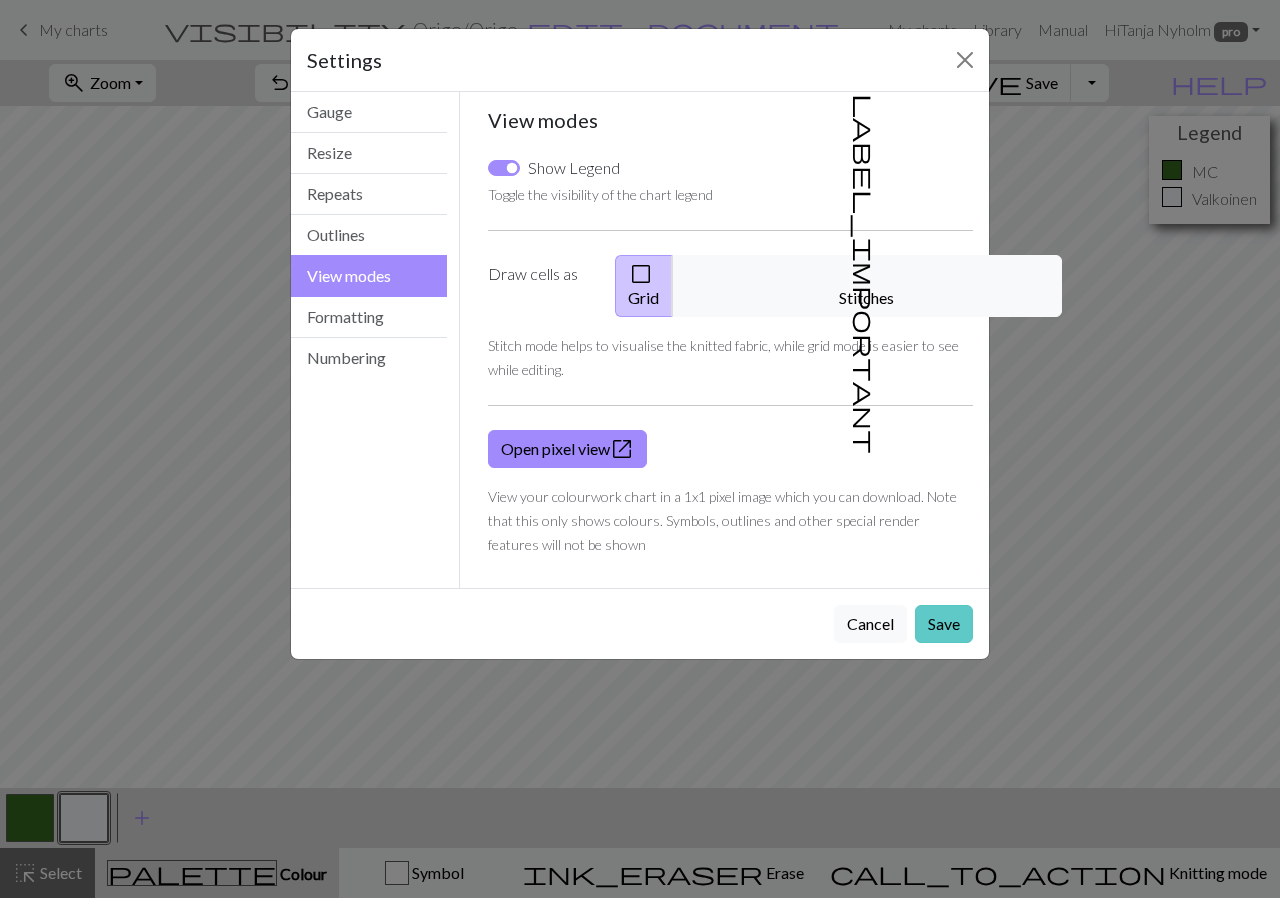 click on "Save" at bounding box center [944, 624] 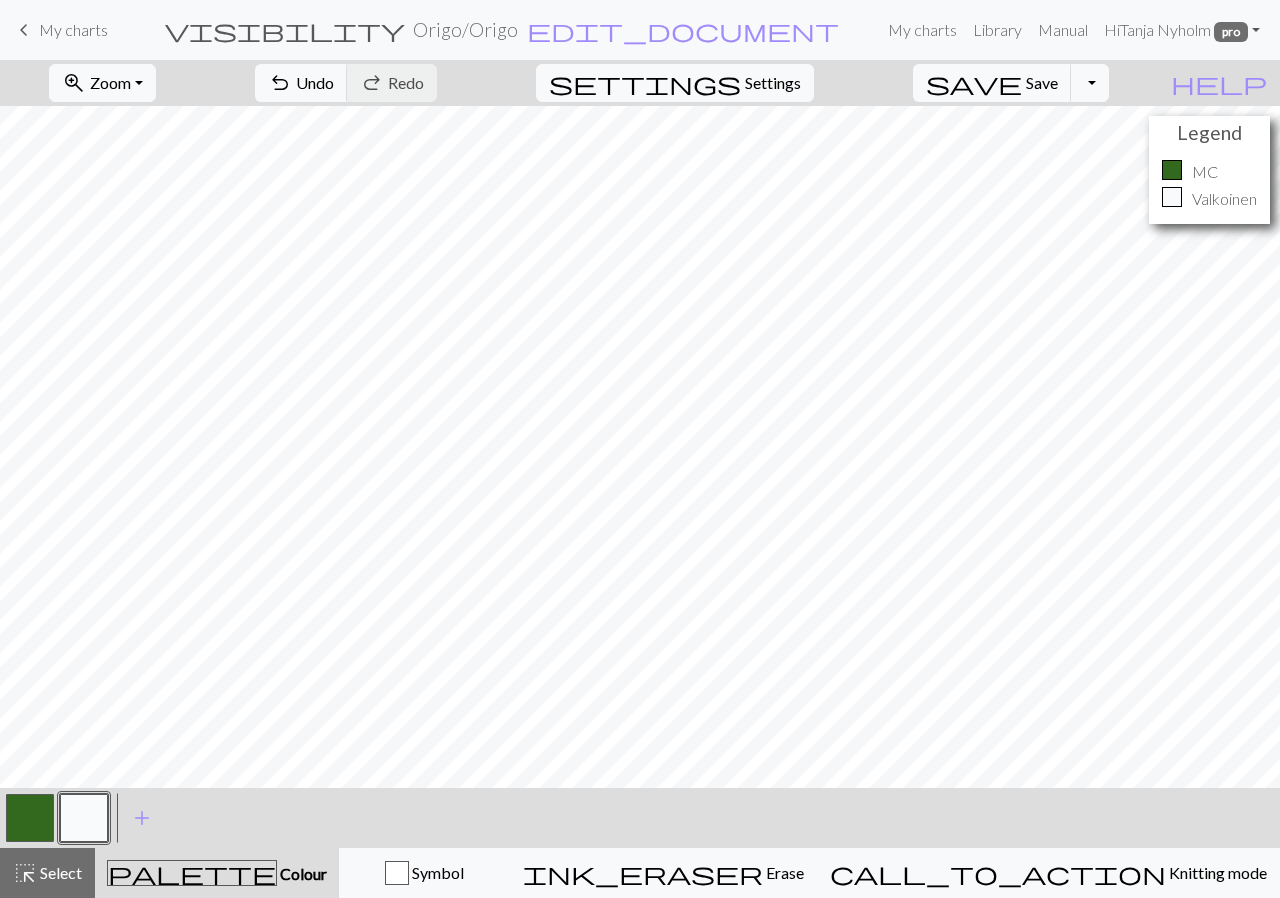 click at bounding box center (30, 818) 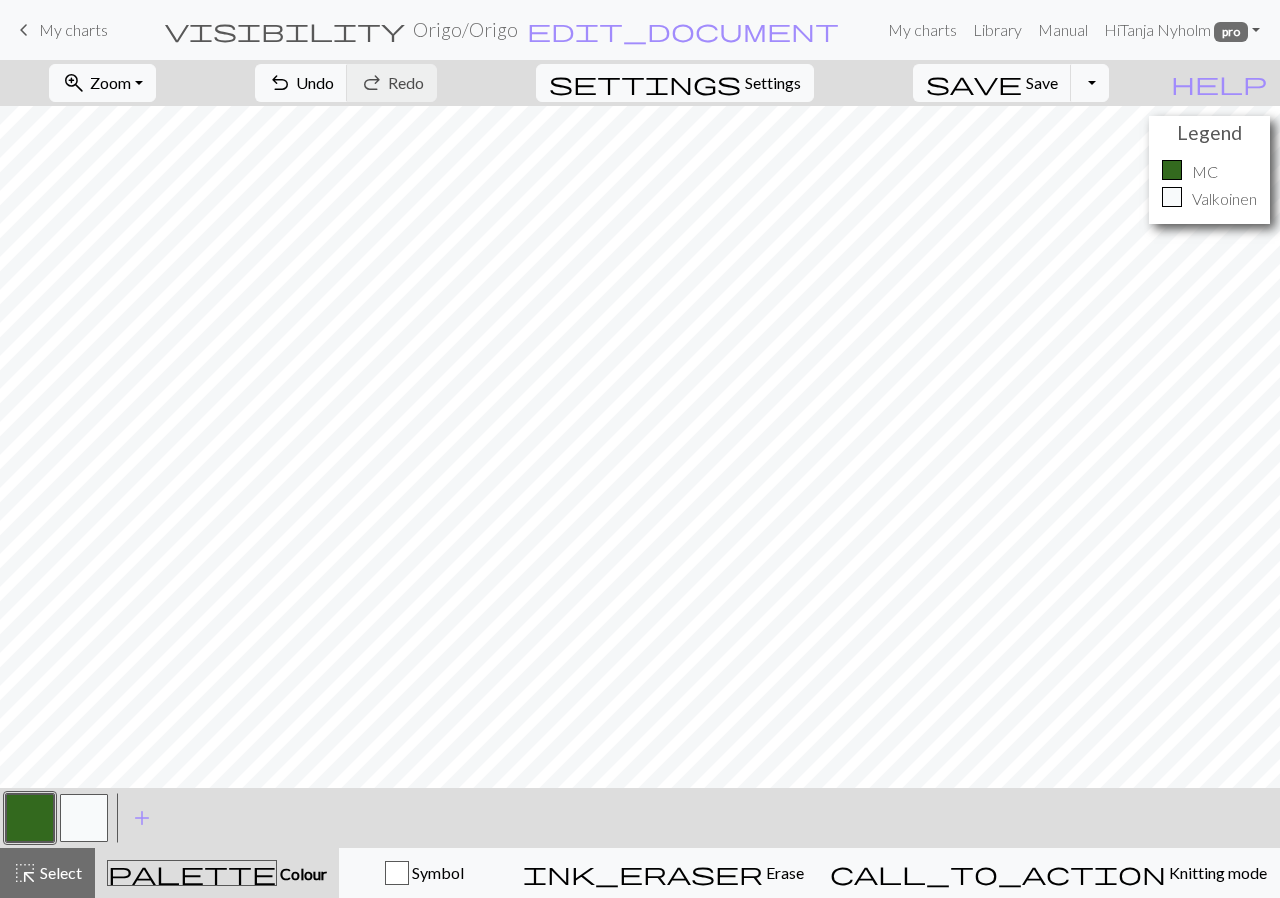 click at bounding box center (30, 818) 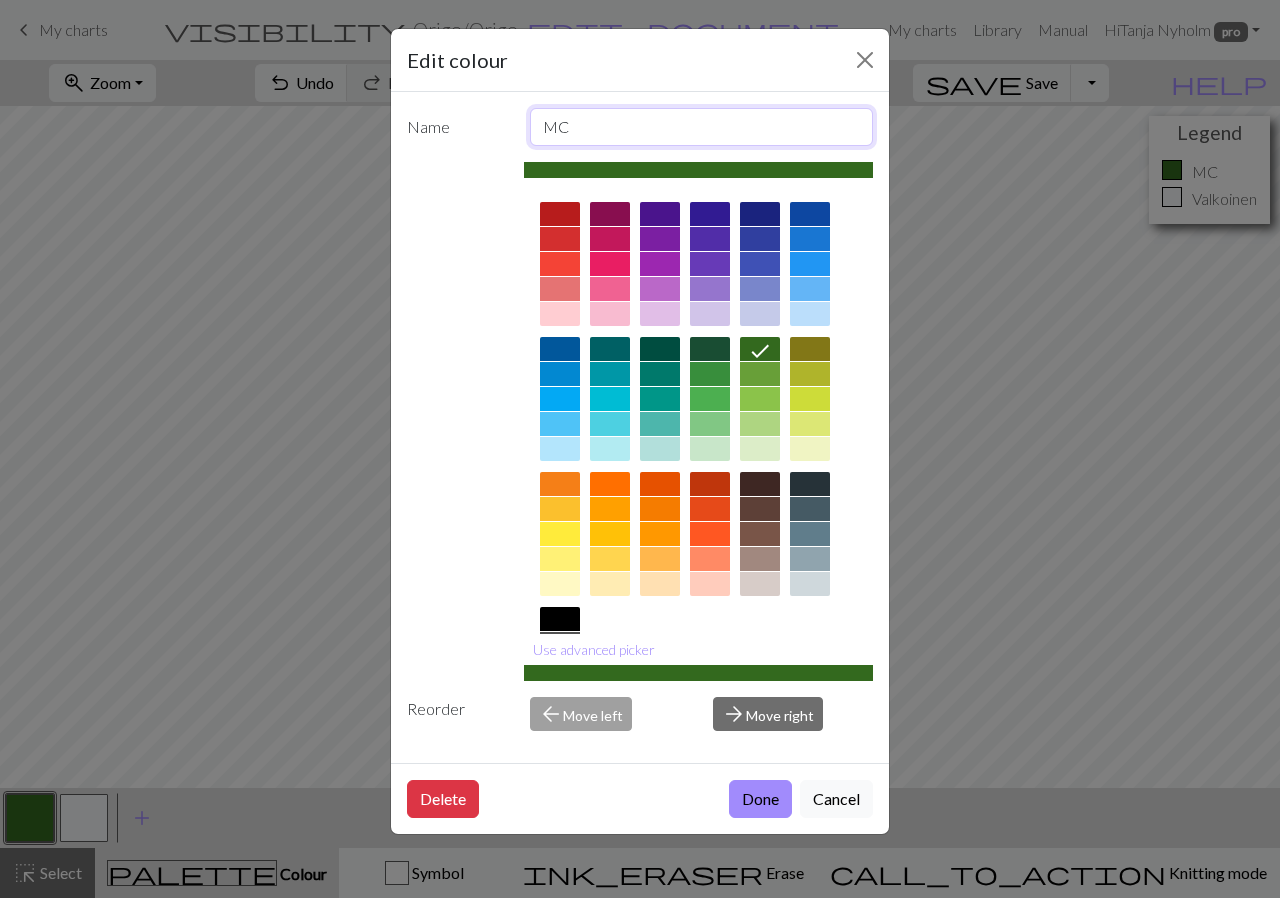 drag, startPoint x: 587, startPoint y: 140, endPoint x: 530, endPoint y: 126, distance: 58.694122 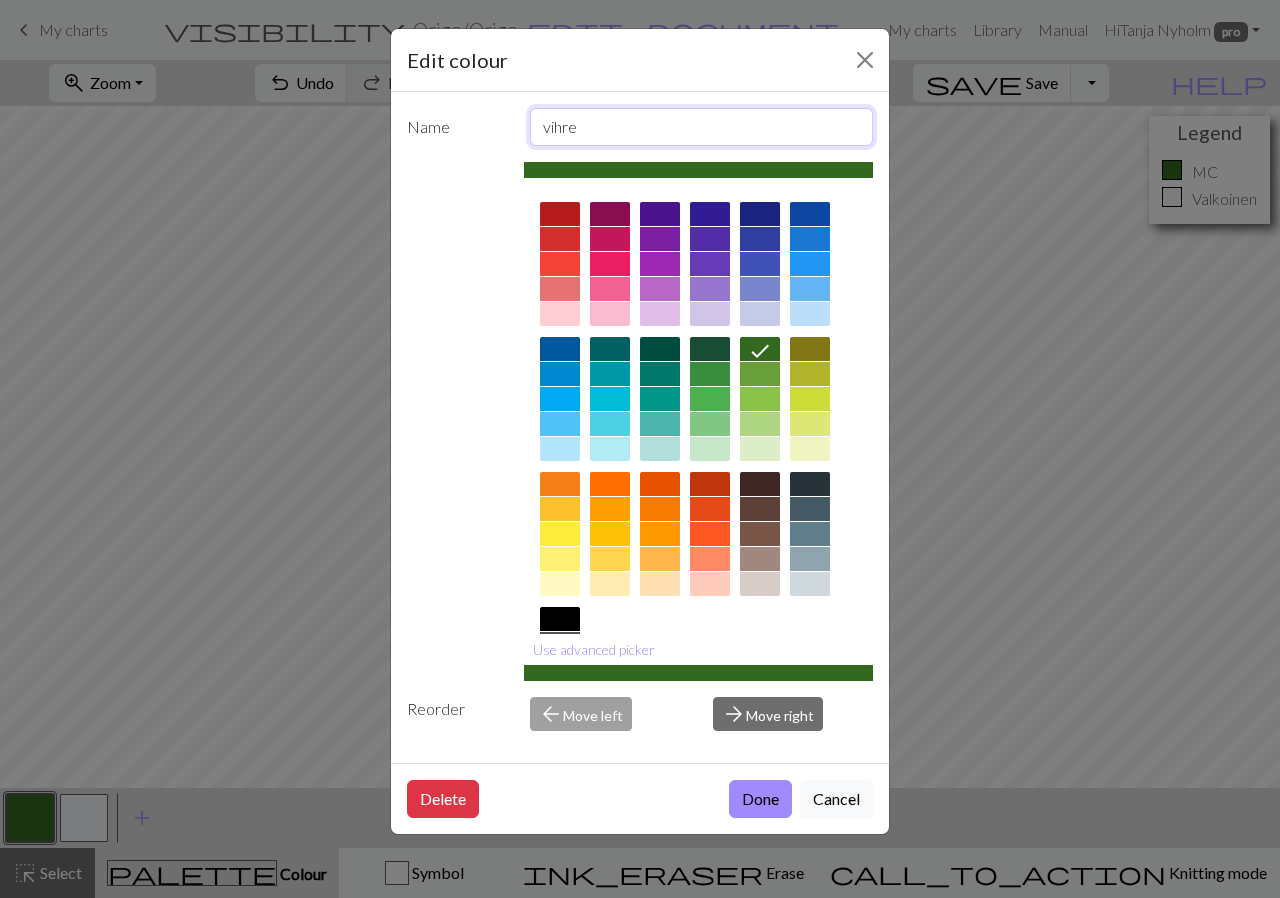 type on "vihreä" 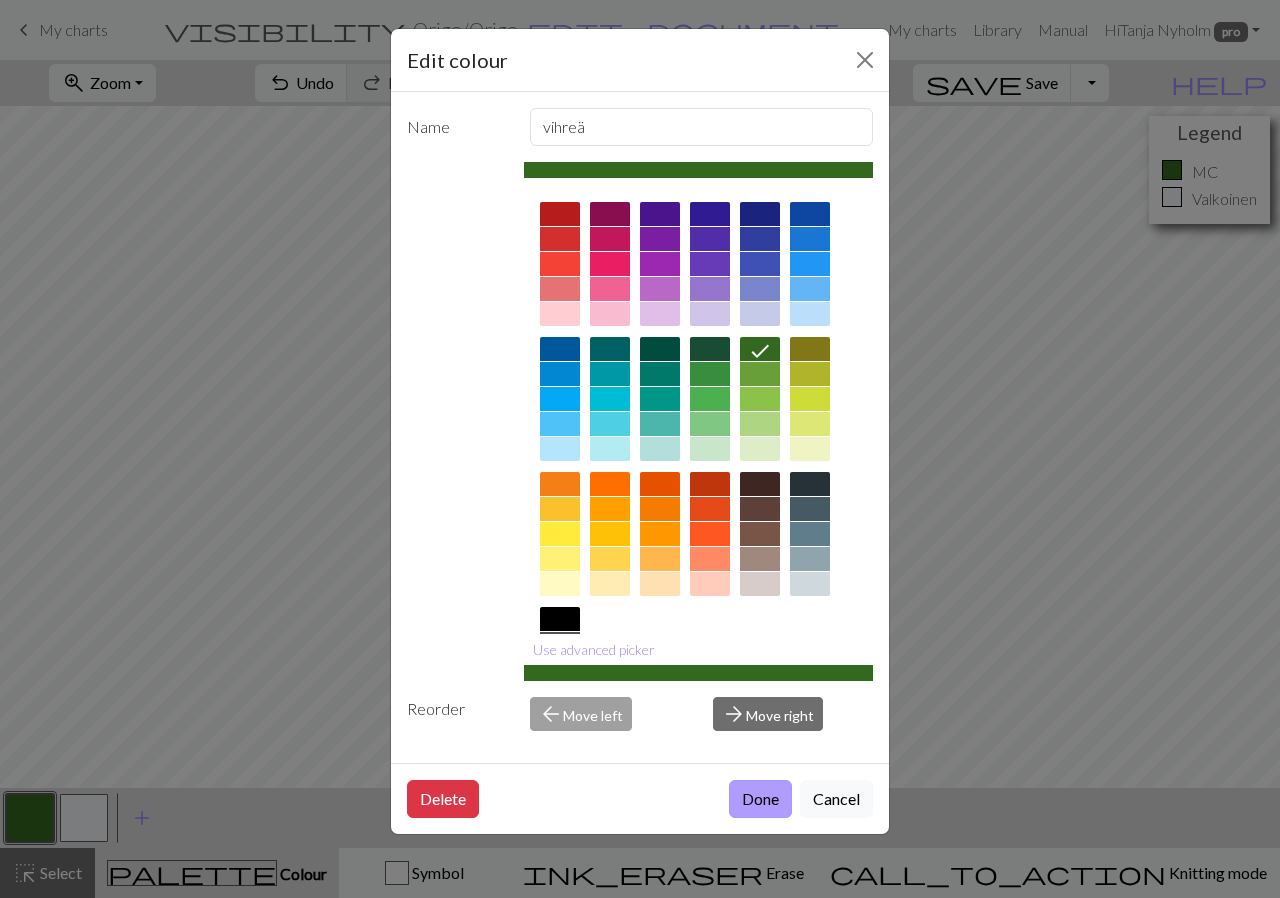 click on "Done" at bounding box center [760, 799] 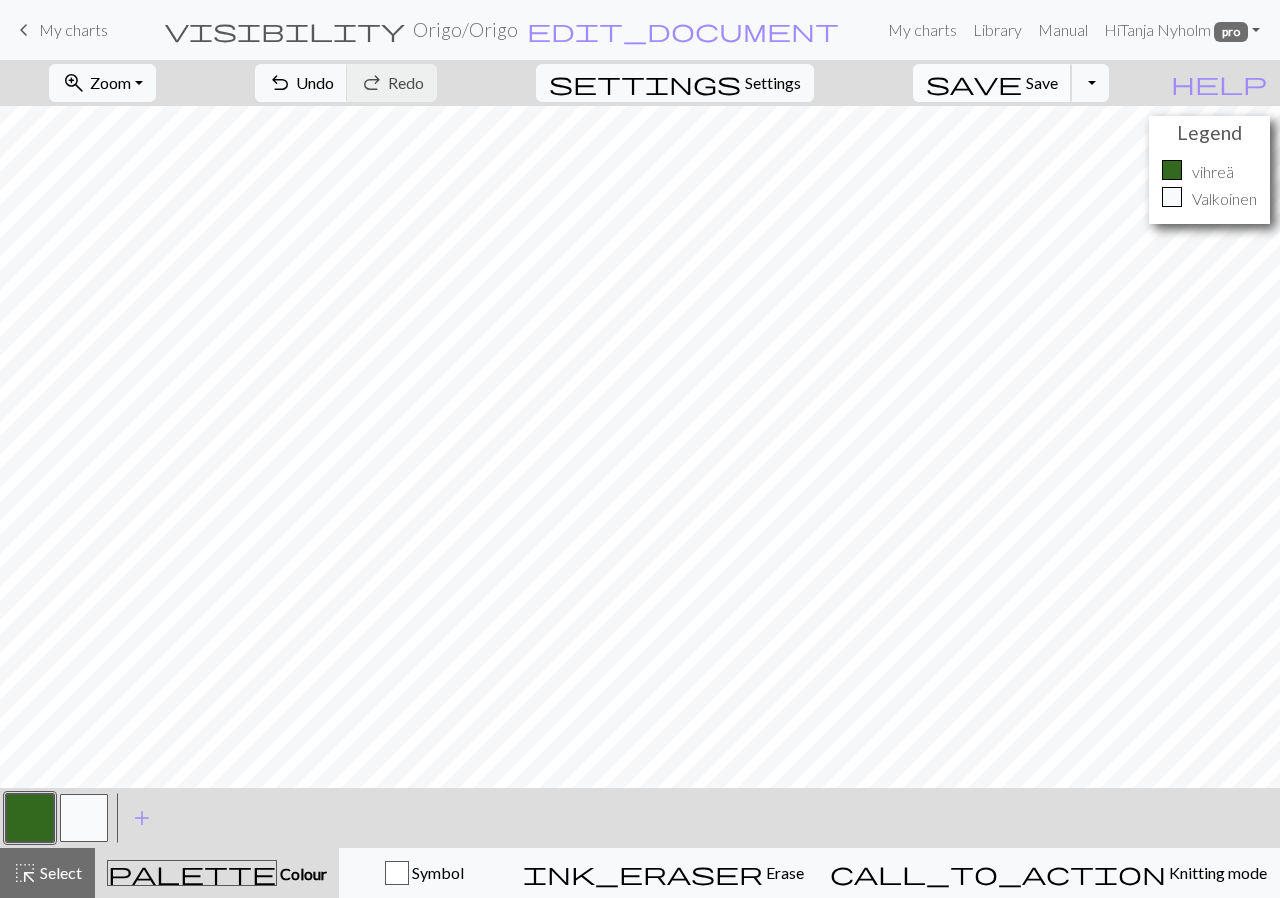 click on "Save" at bounding box center [1042, 82] 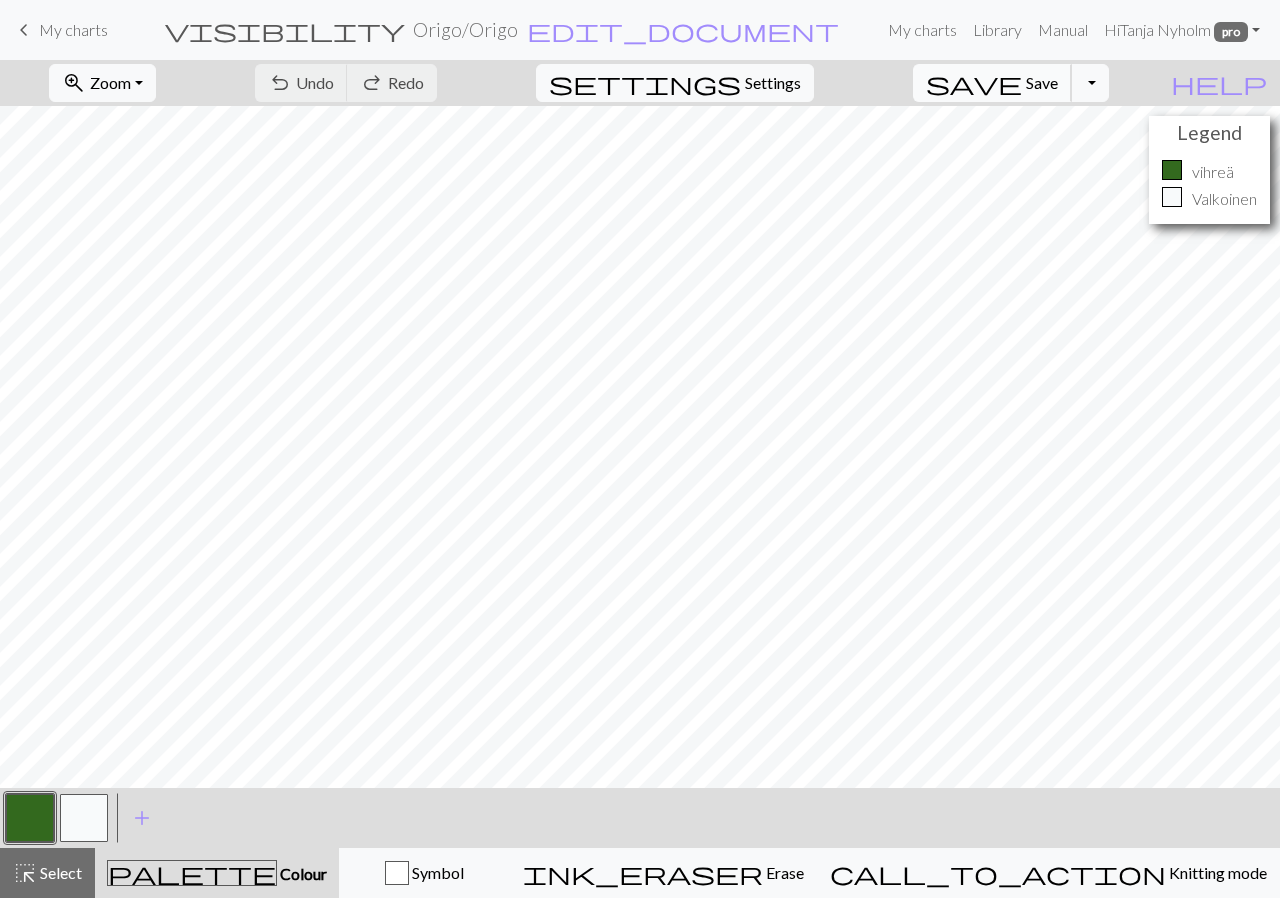 click on "save" at bounding box center (974, 83) 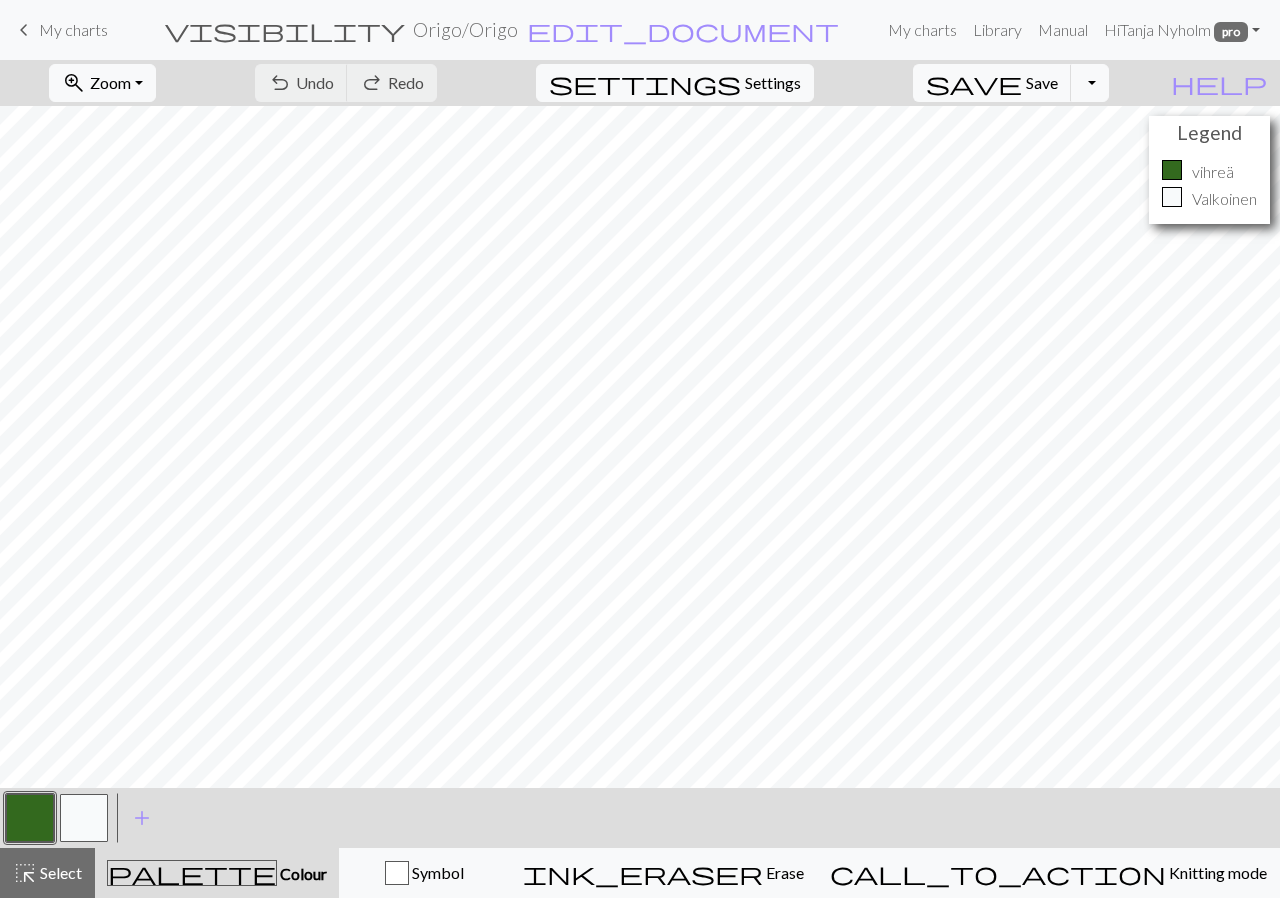 click on "My charts" at bounding box center [73, 29] 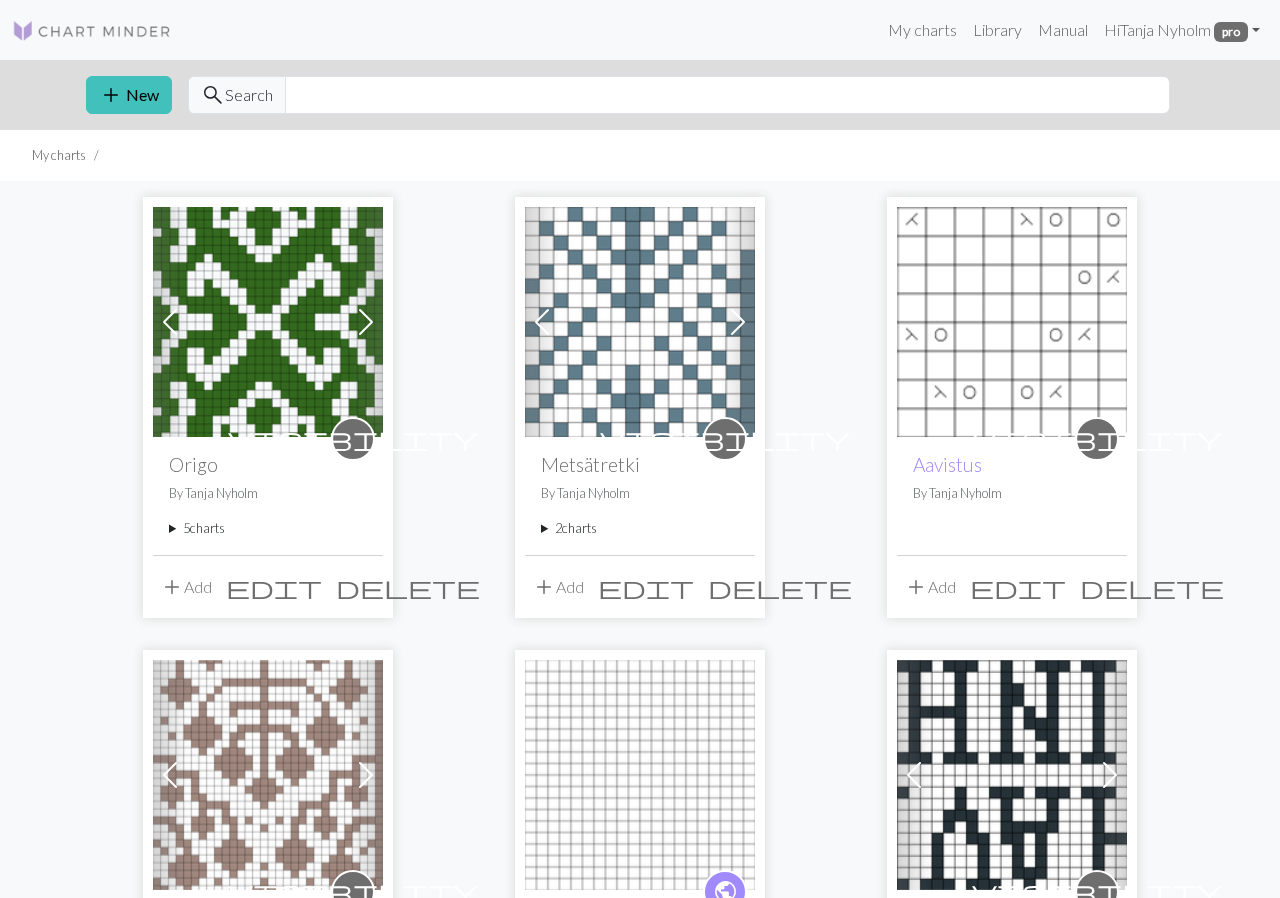 click on "5  charts" at bounding box center (268, 528) 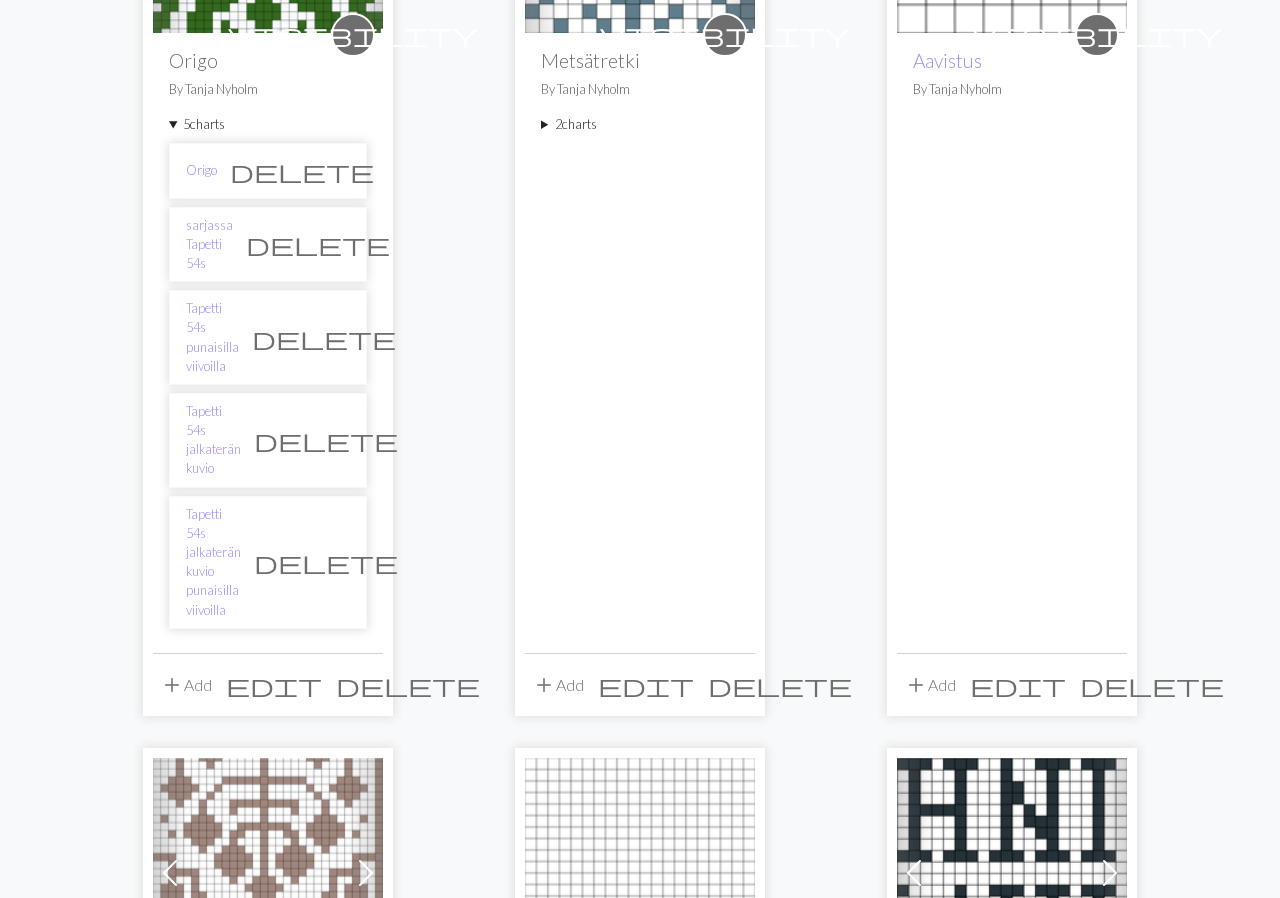 scroll, scrollTop: 414, scrollLeft: 0, axis: vertical 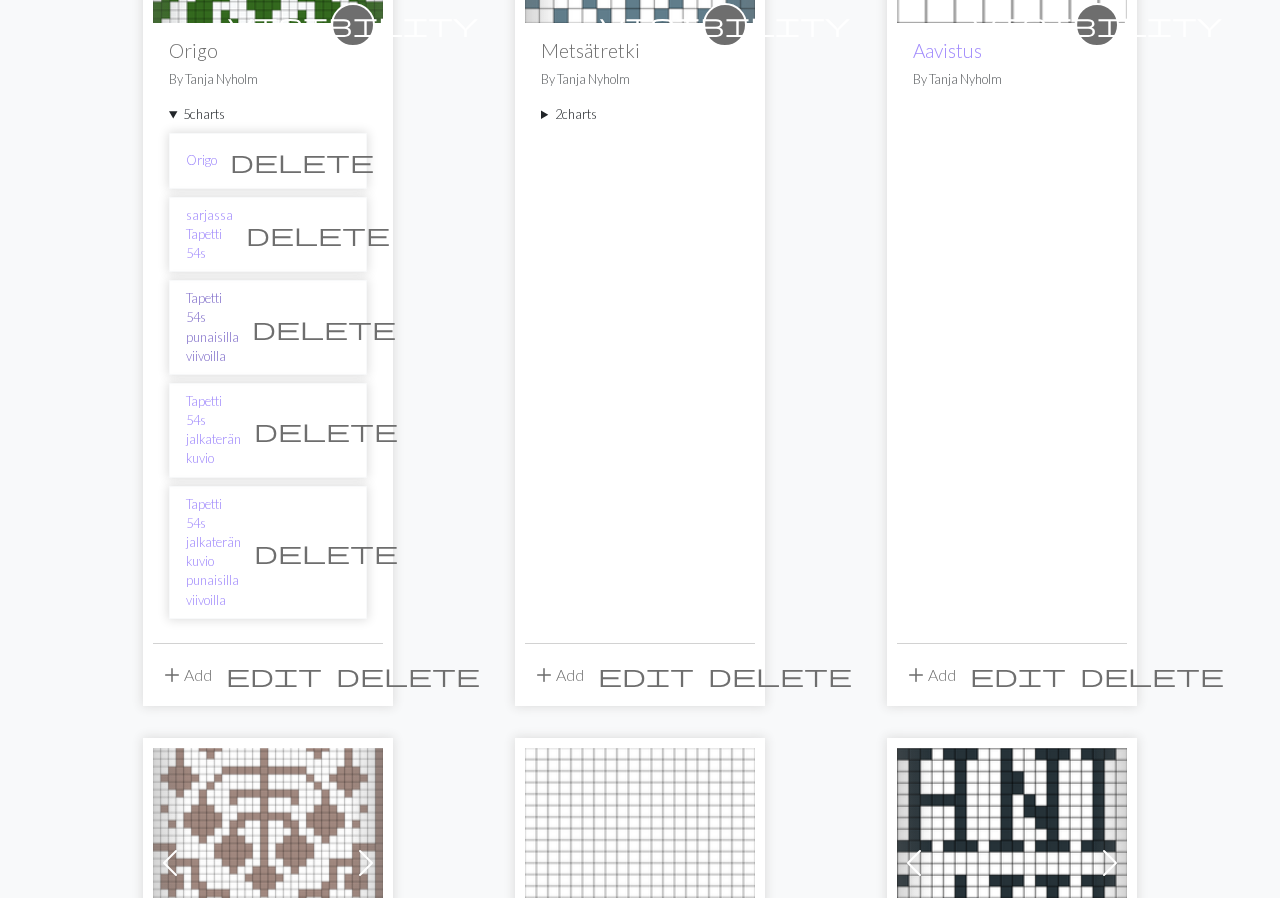 click on "Tapetti 54s punaisilla viivoilla" at bounding box center [212, 327] 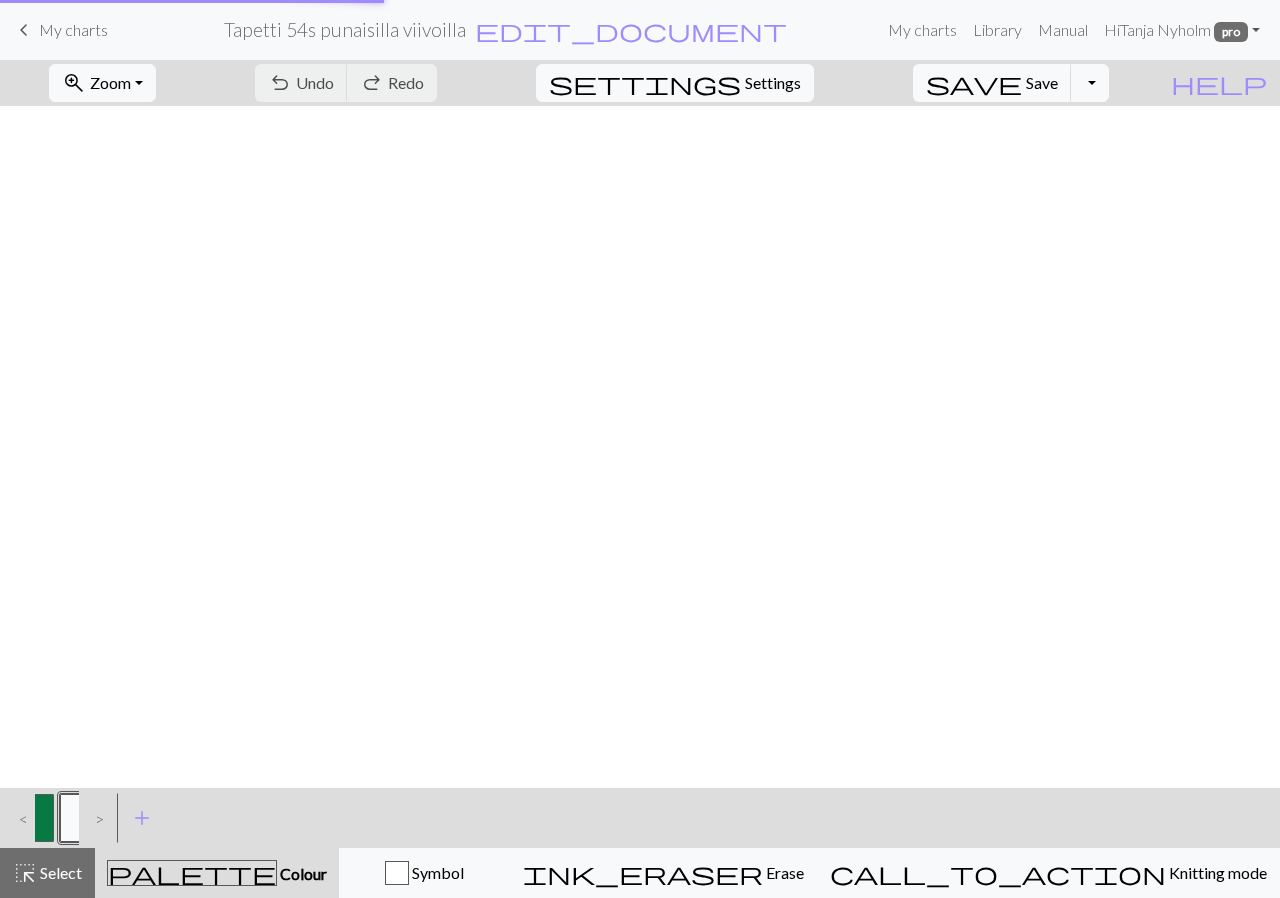 scroll, scrollTop: 0, scrollLeft: 0, axis: both 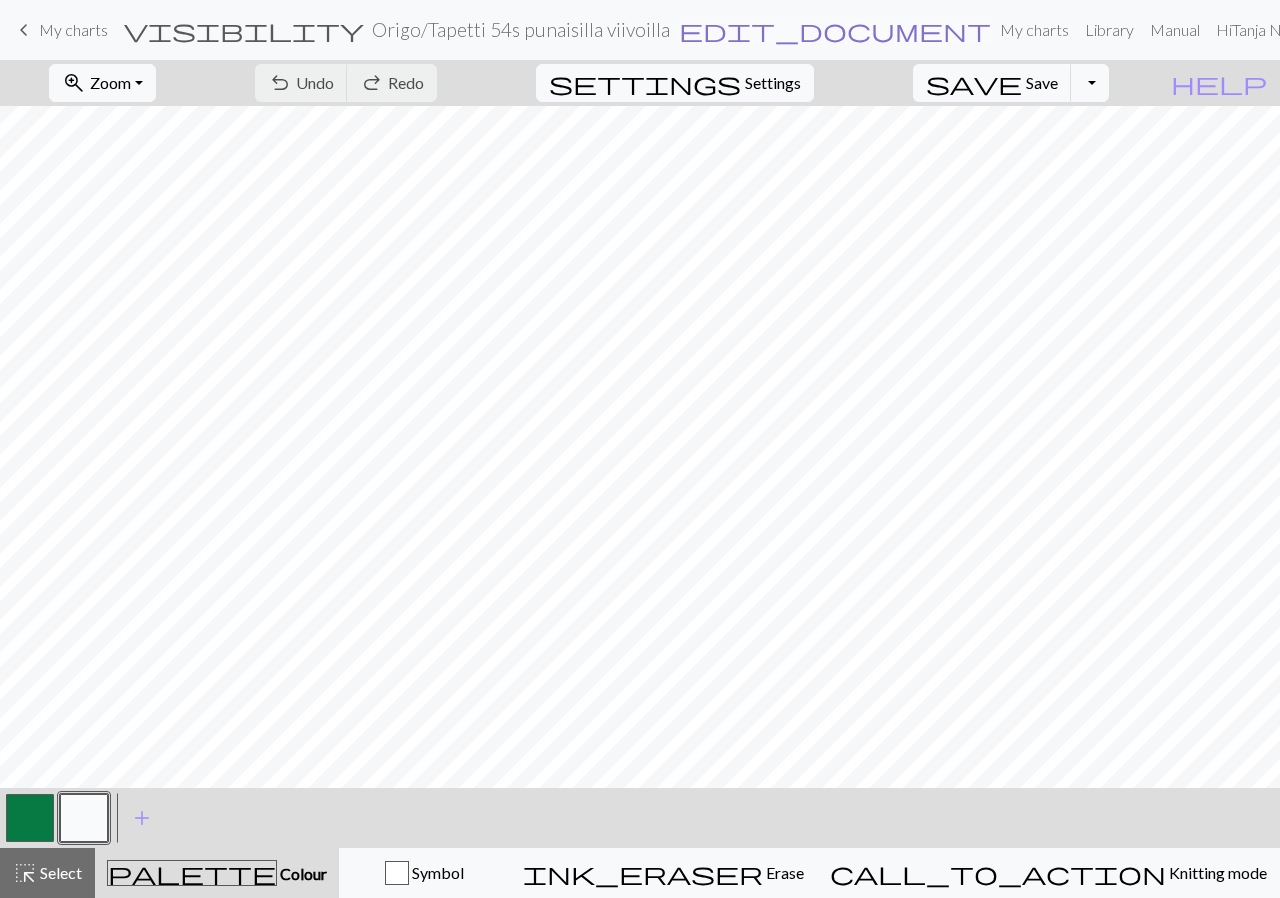 click on "edit_document" at bounding box center (835, 30) 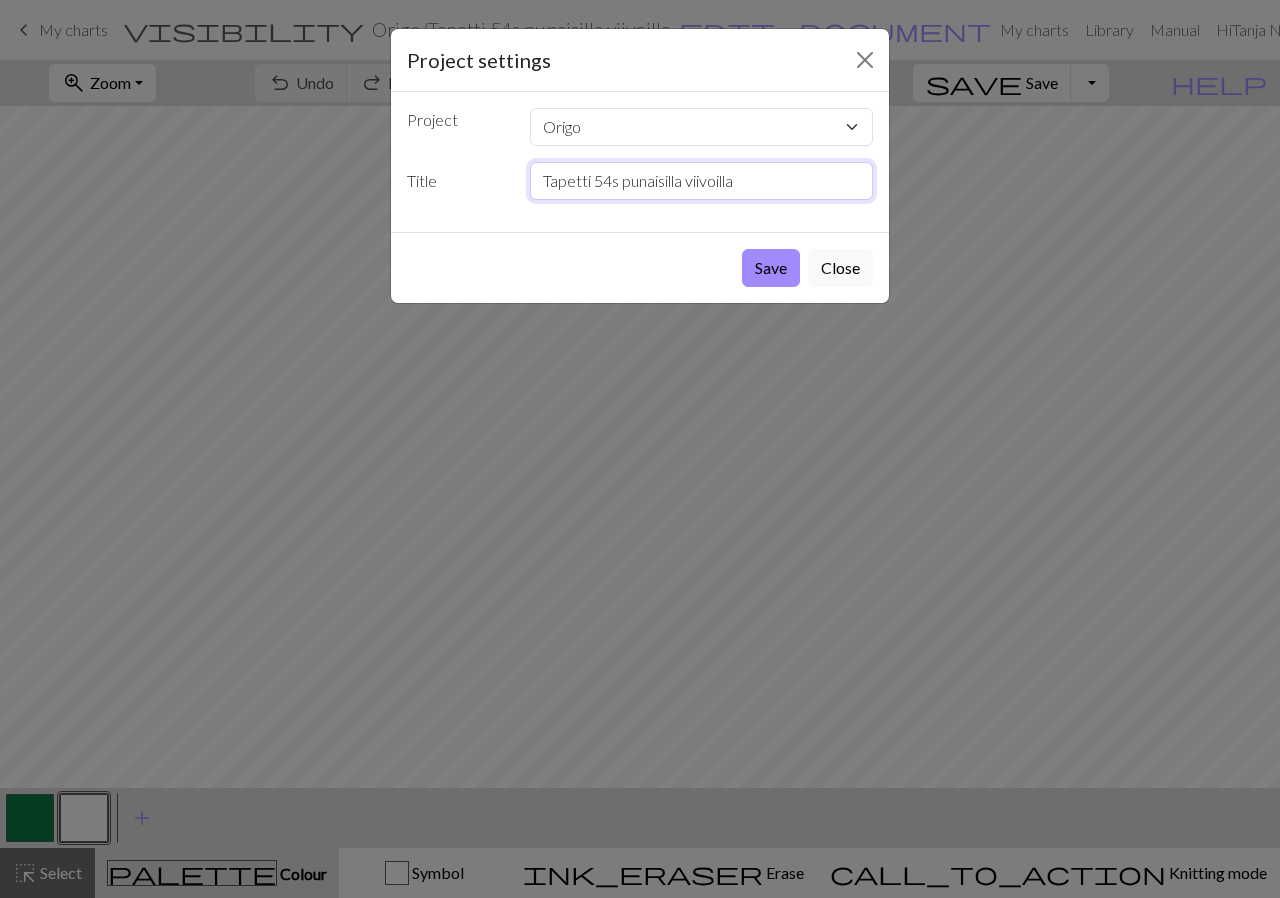 drag, startPoint x: 617, startPoint y: 186, endPoint x: 536, endPoint y: 191, distance: 81.154175 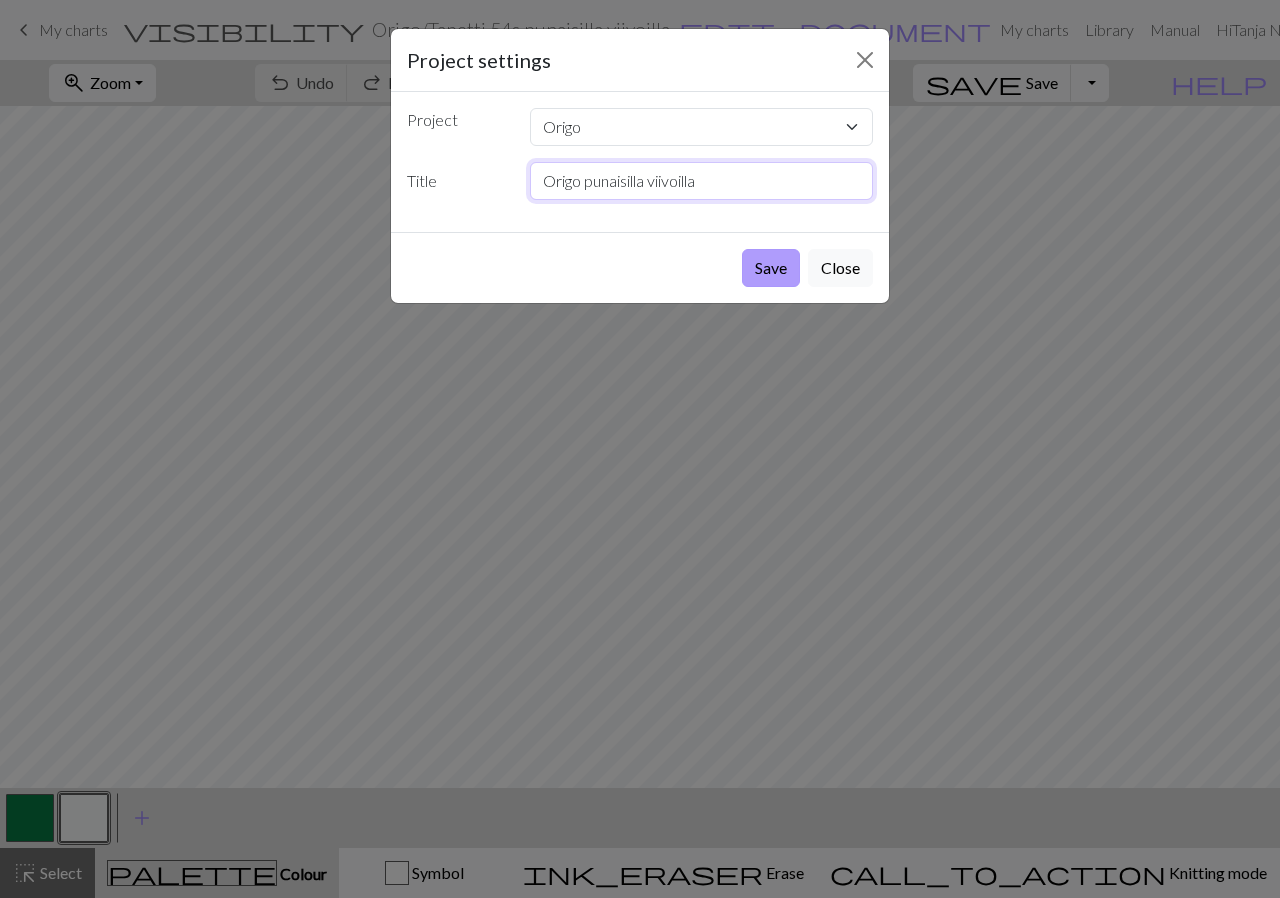 type on "Origo punaisilla viivoilla" 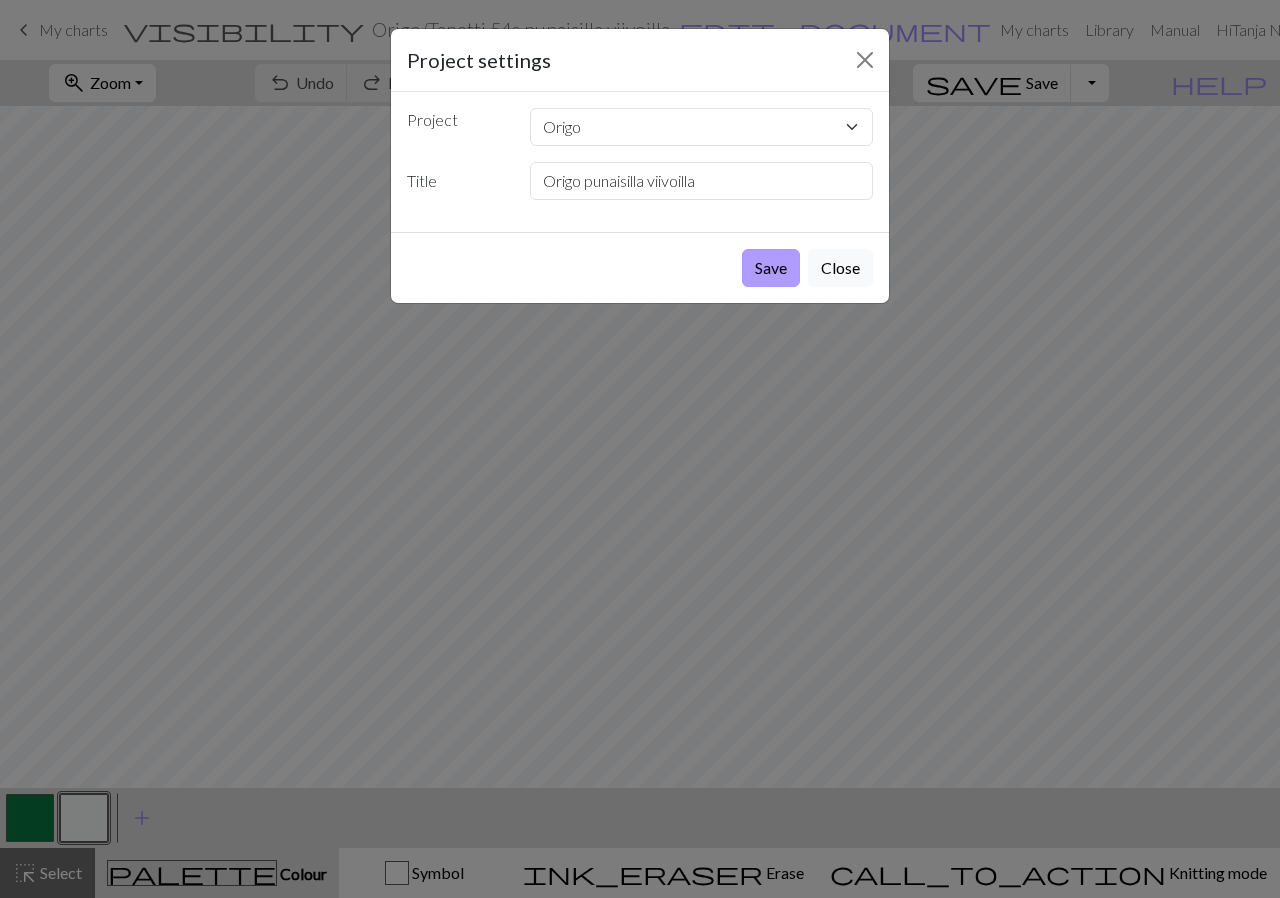 click on "Save" at bounding box center [771, 268] 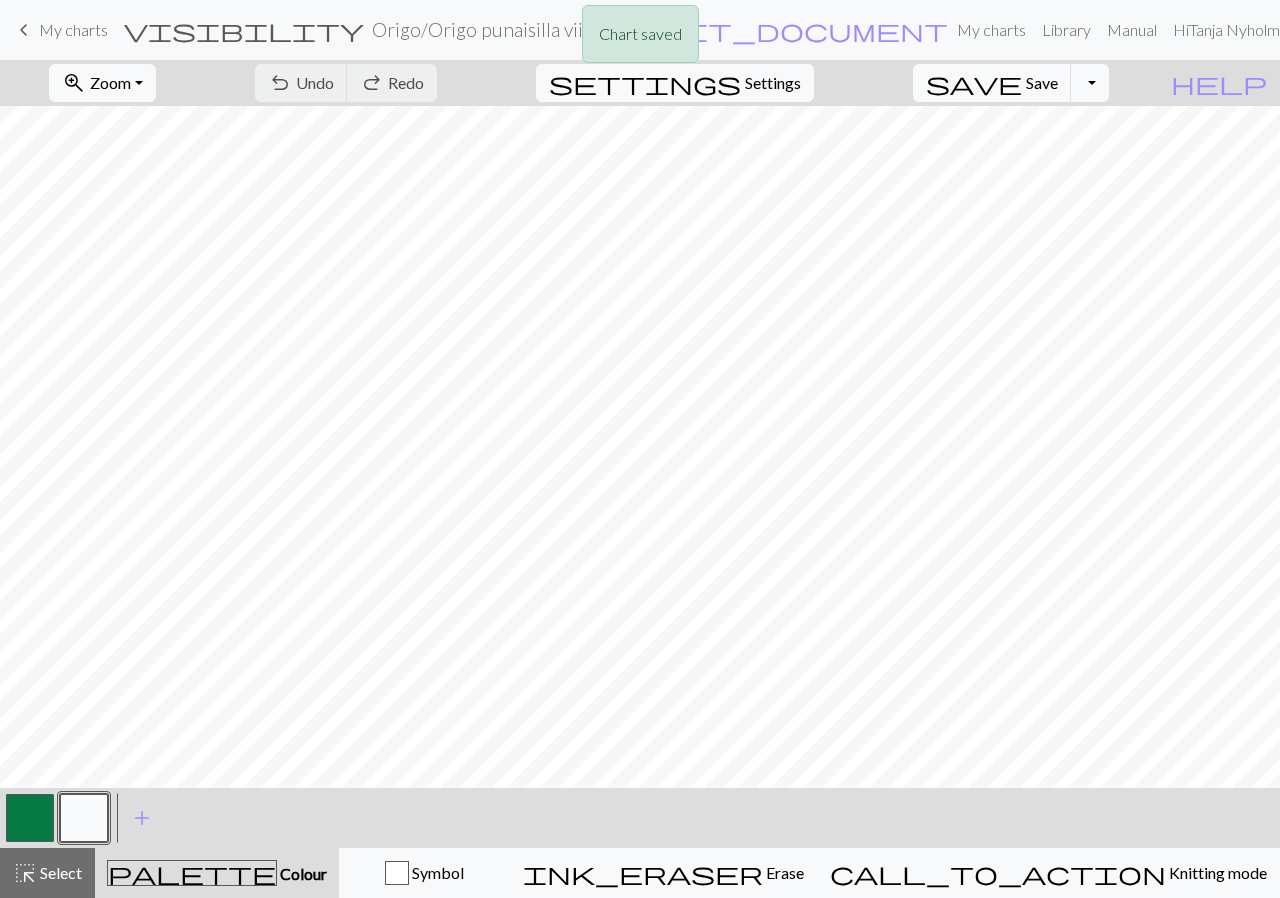click on "Chart saved" at bounding box center [640, 39] 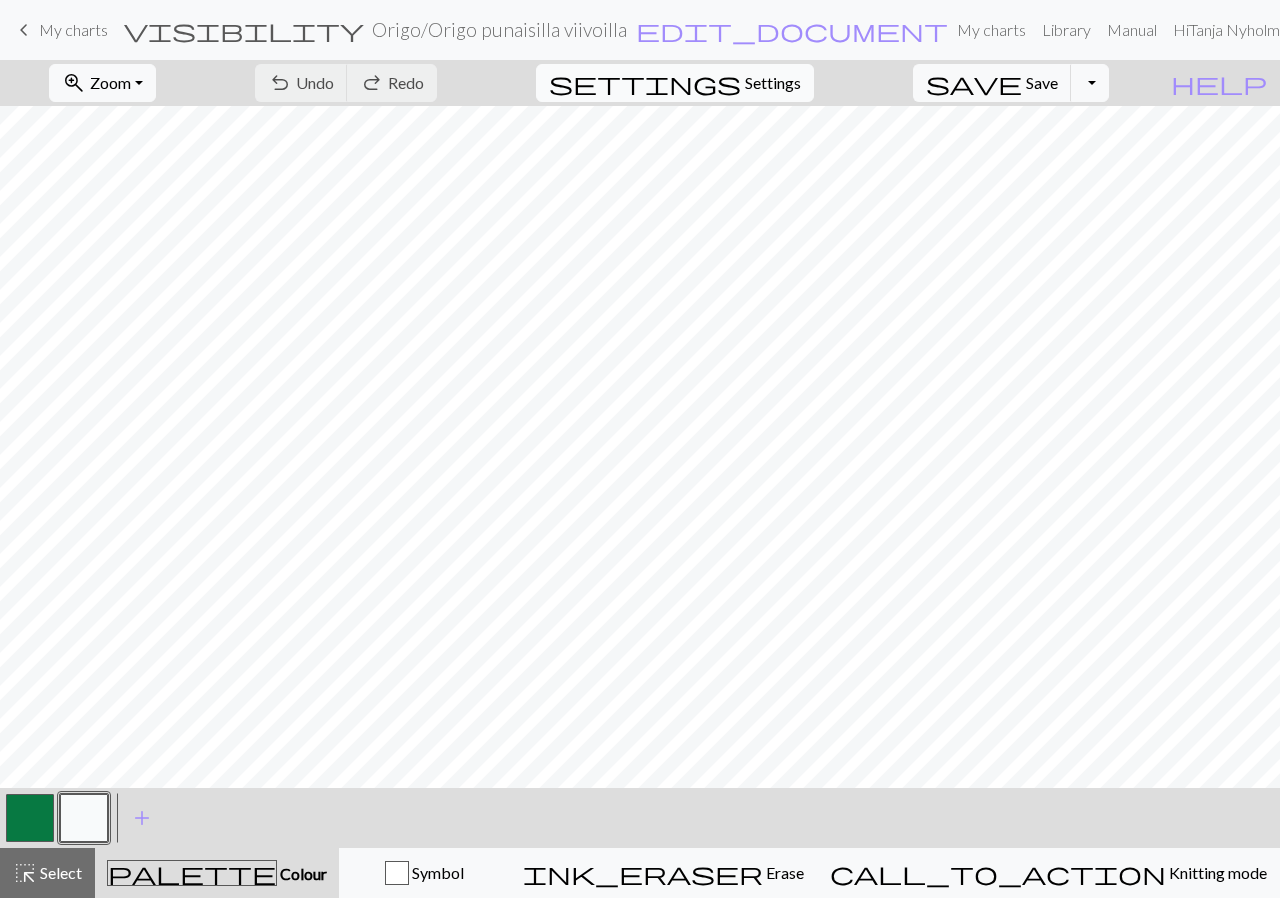 click on "Settings" at bounding box center [773, 83] 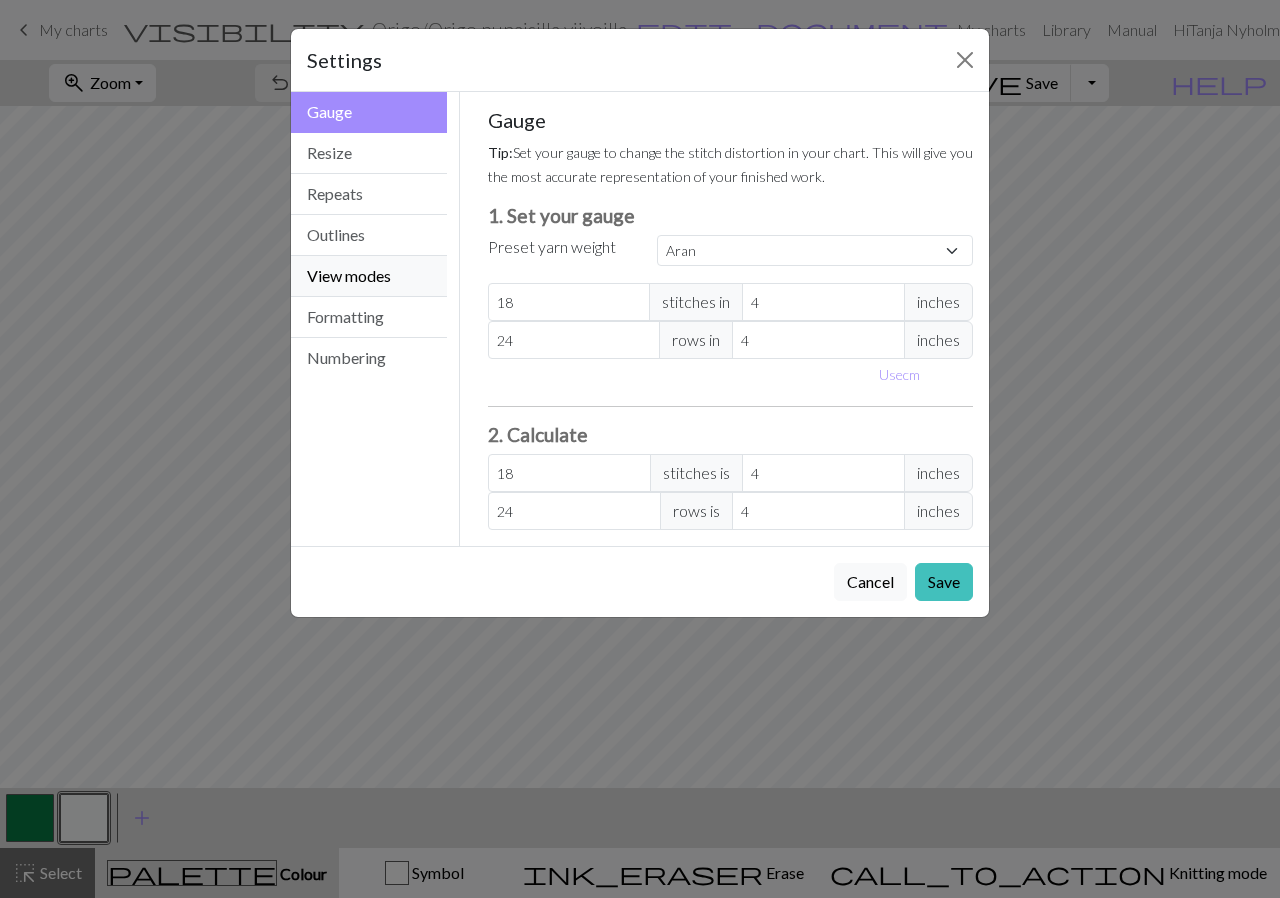 click on "View modes" at bounding box center (369, 276) 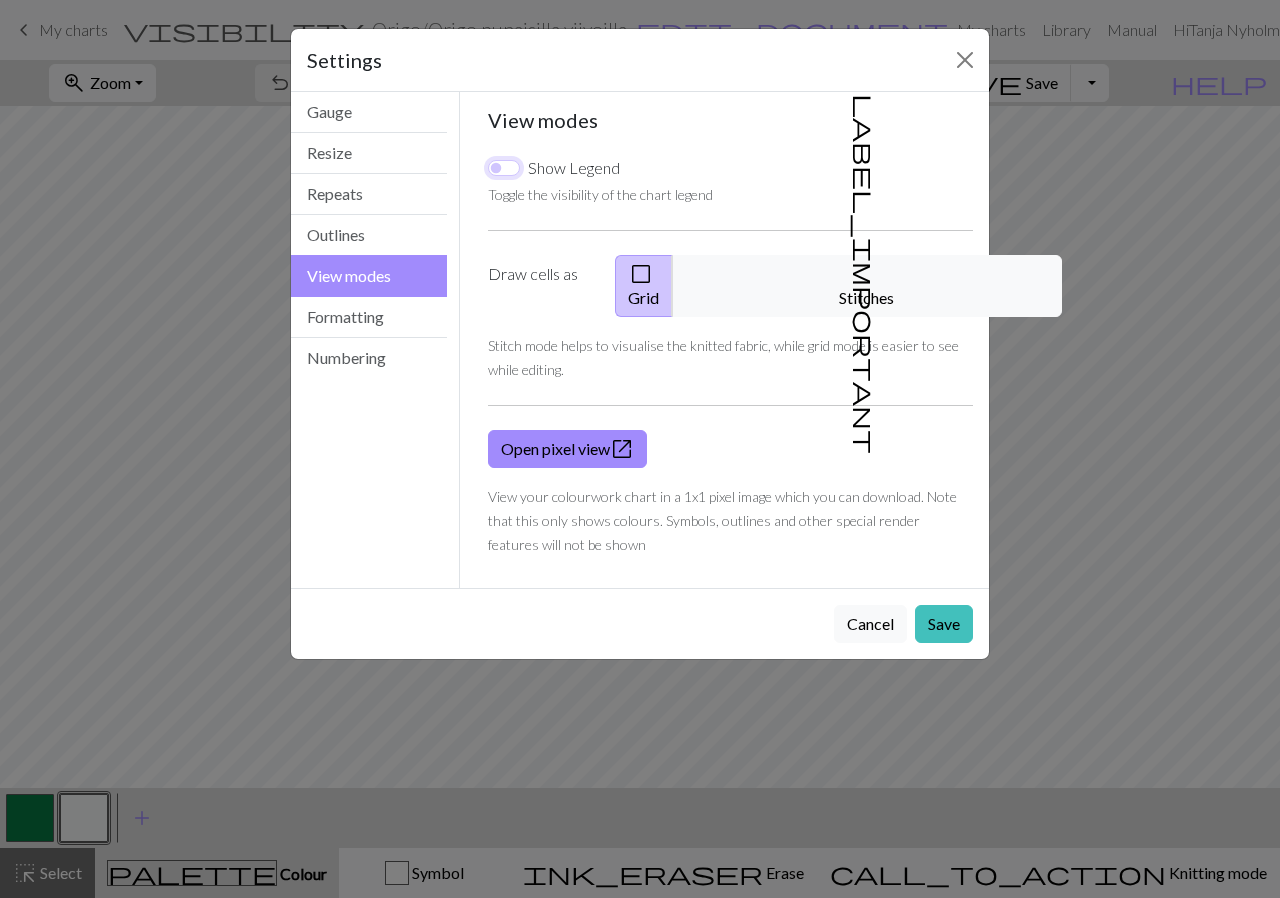 click on "Show Legend" at bounding box center (504, 168) 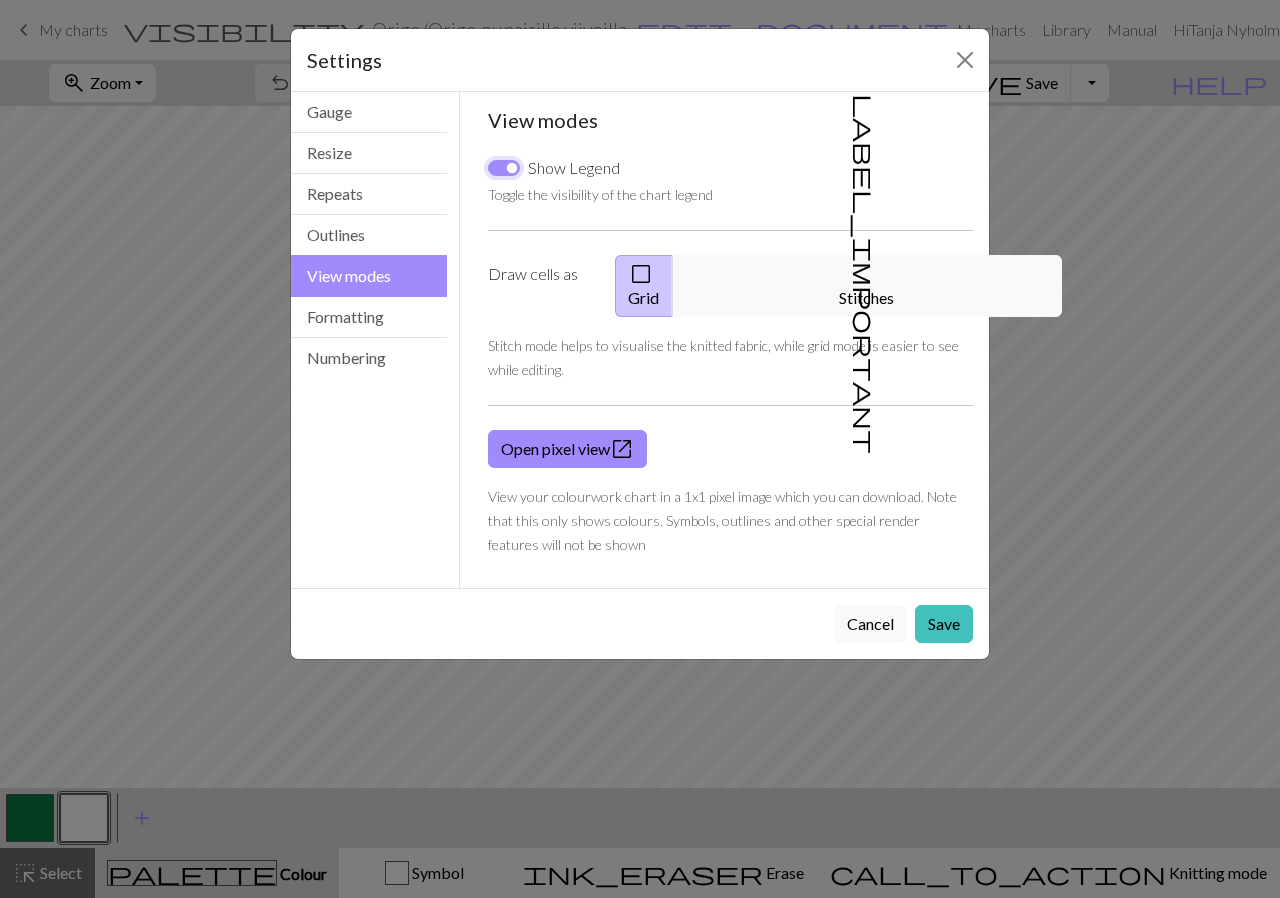 checkbox on "true" 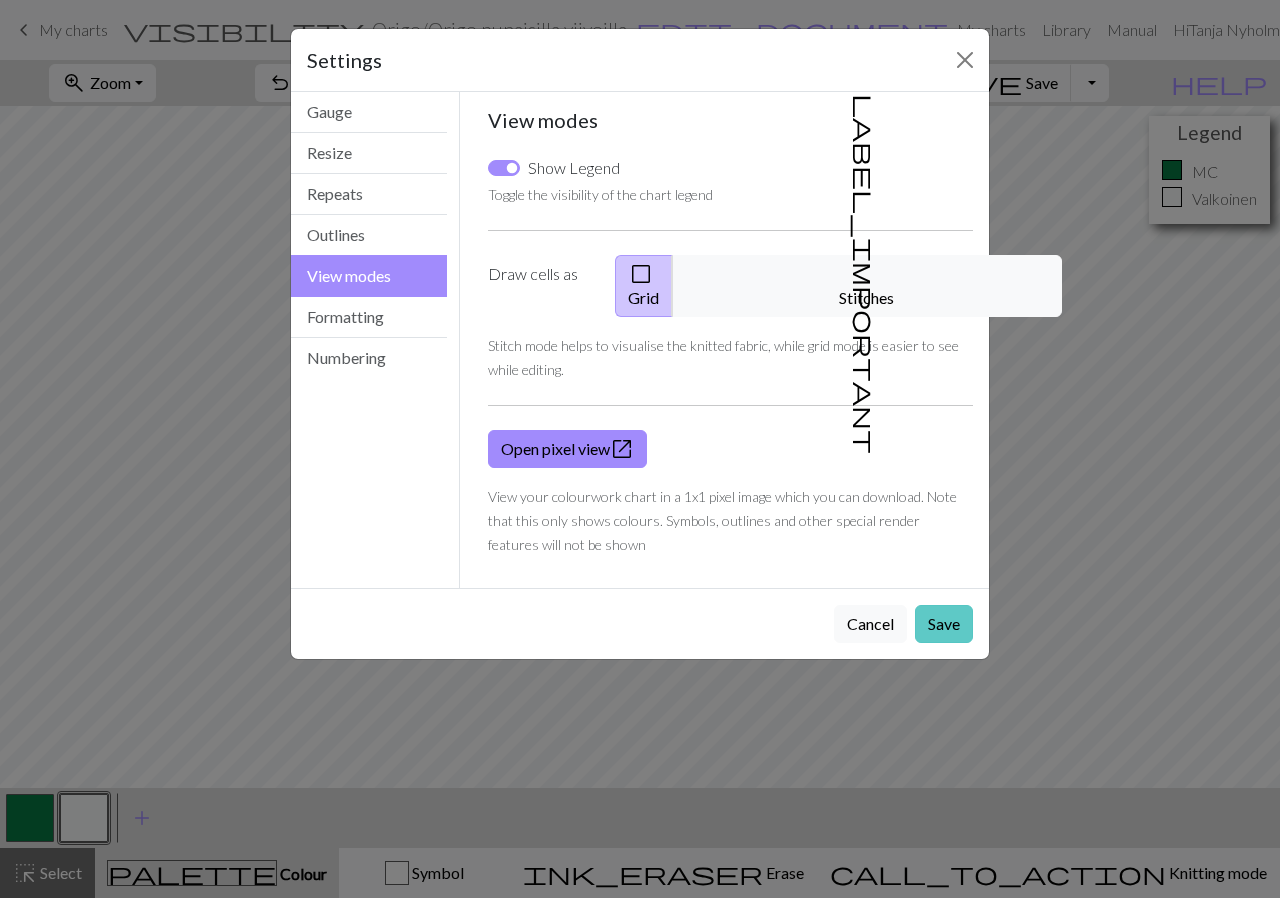 click on "Save" at bounding box center (944, 624) 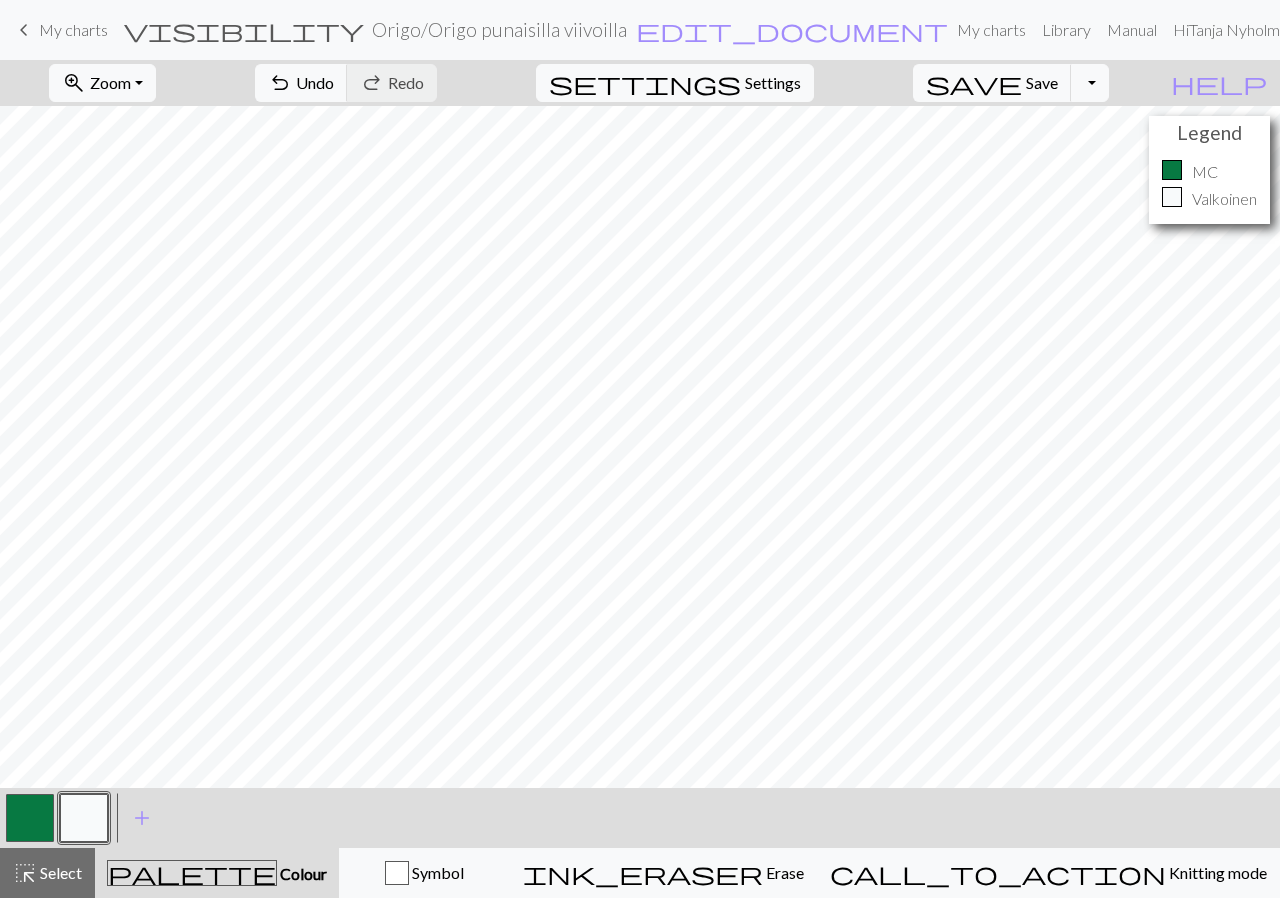 click at bounding box center (30, 818) 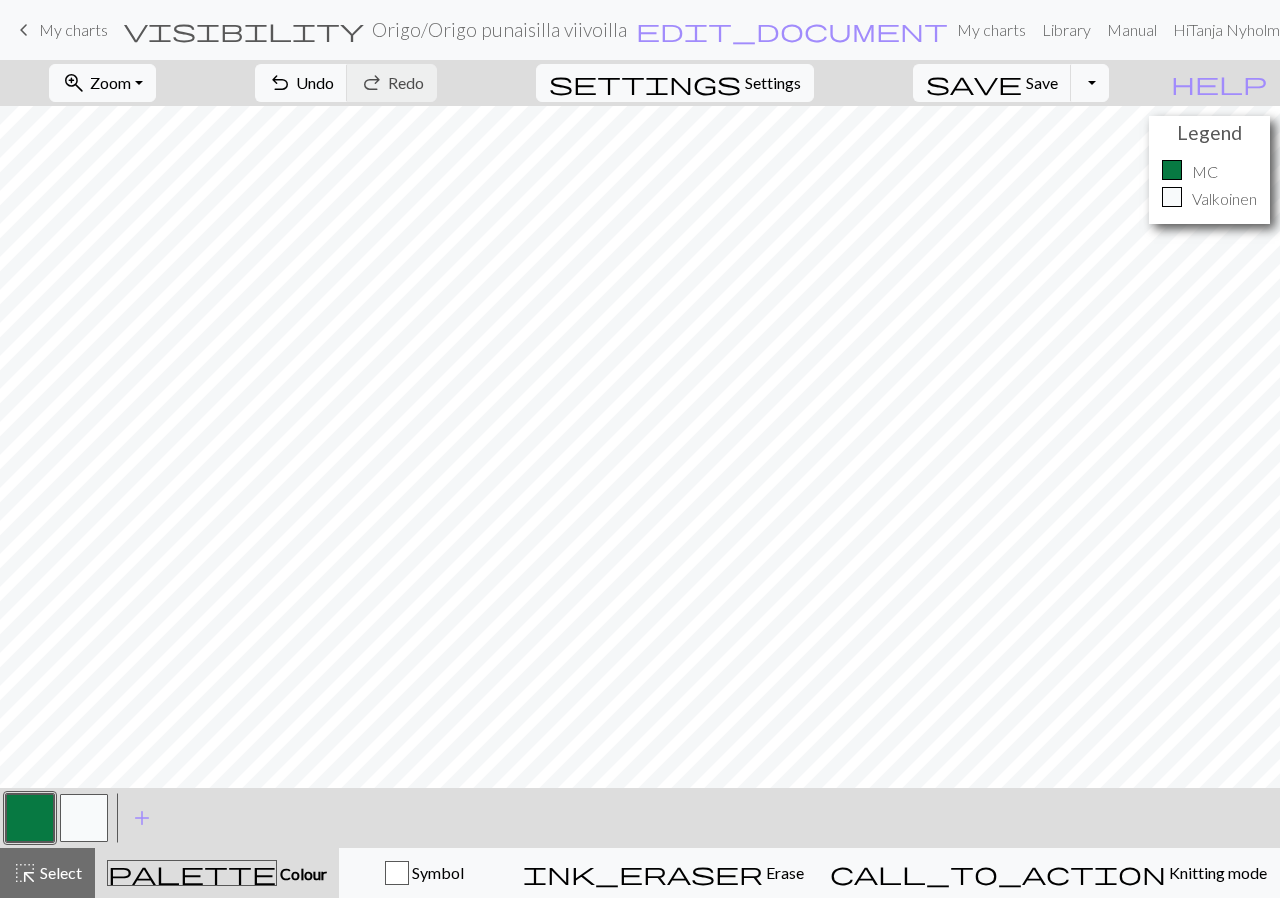 click at bounding box center [30, 818] 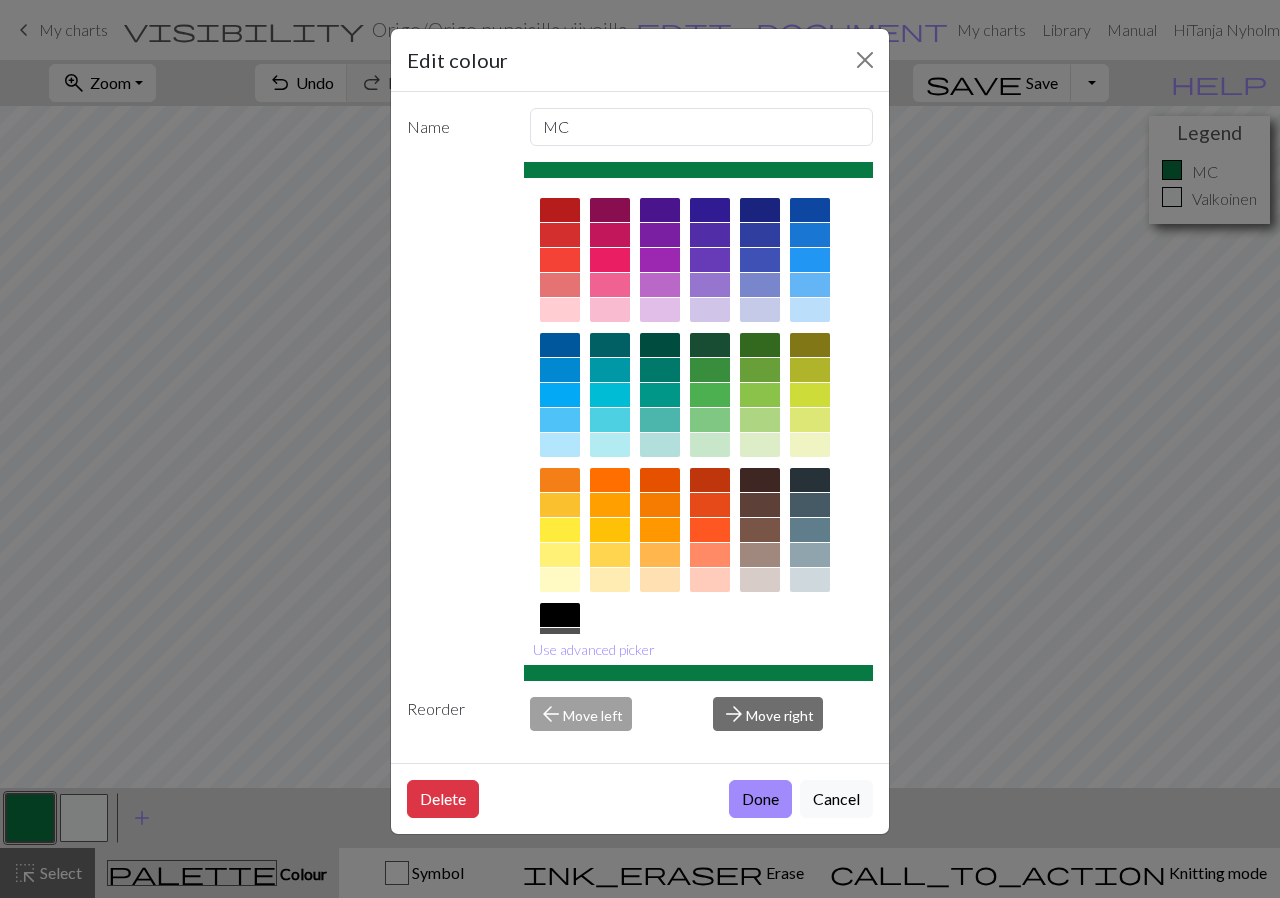 scroll, scrollTop: 0, scrollLeft: 0, axis: both 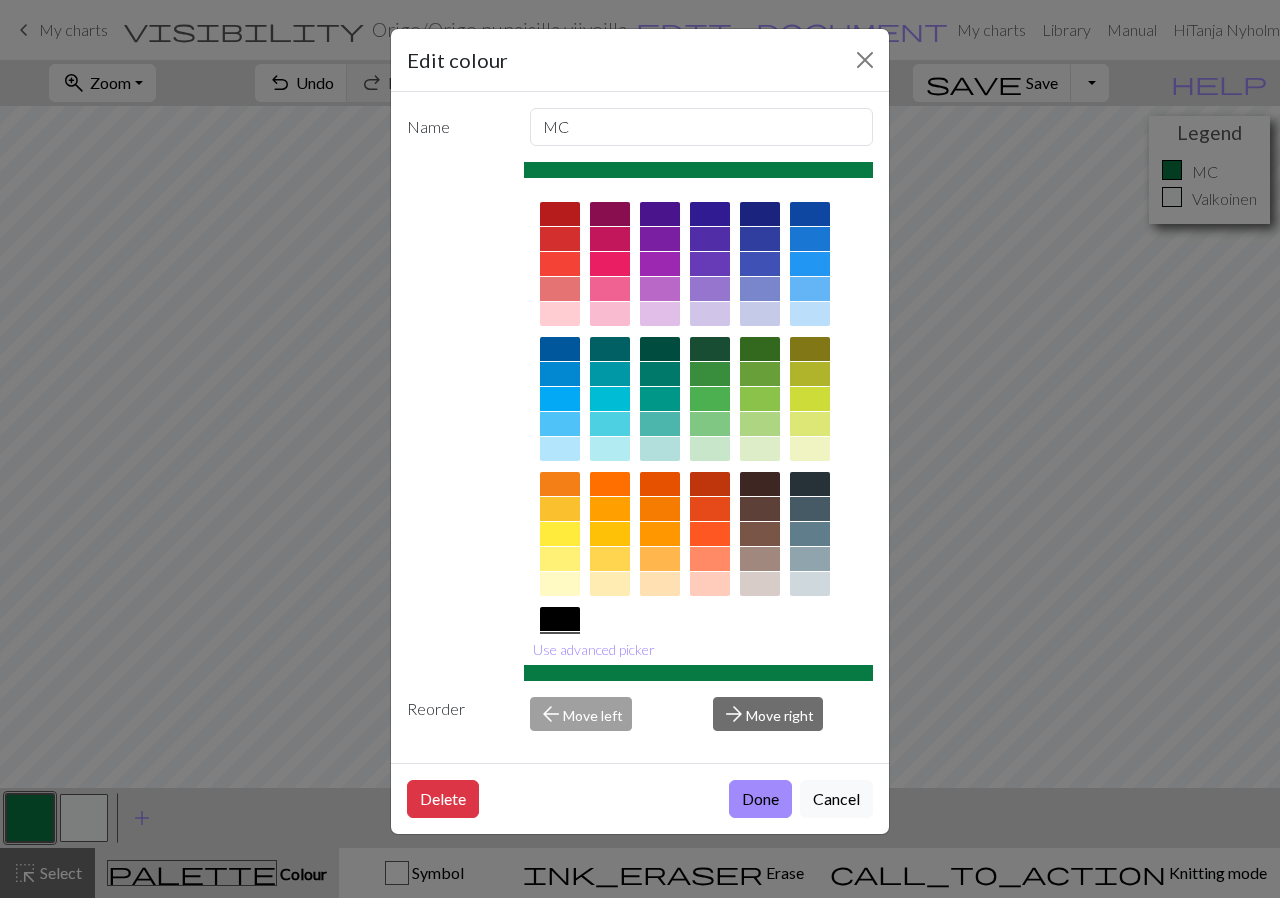 click at bounding box center (760, 349) 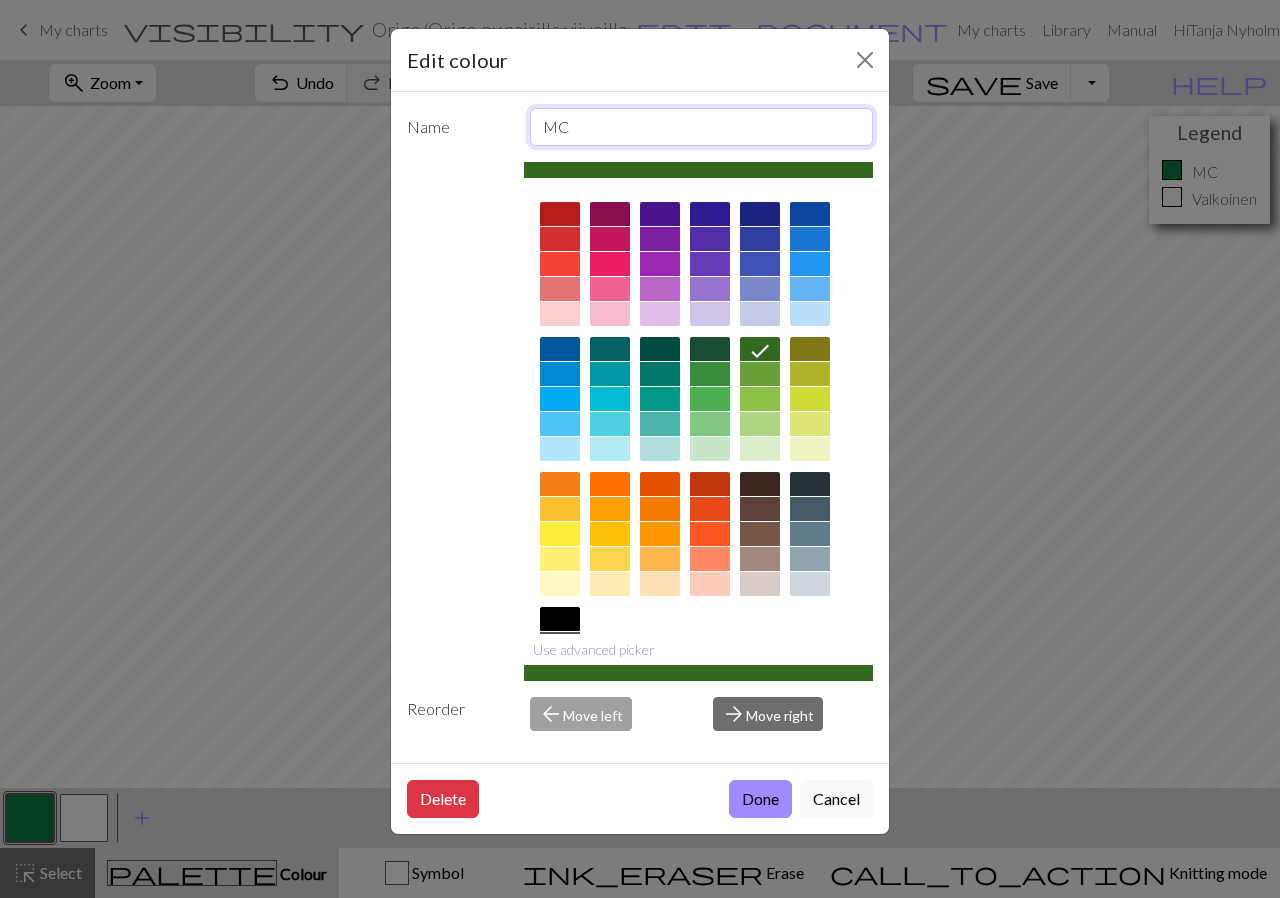 drag, startPoint x: 642, startPoint y: 131, endPoint x: 486, endPoint y: 137, distance: 156.11534 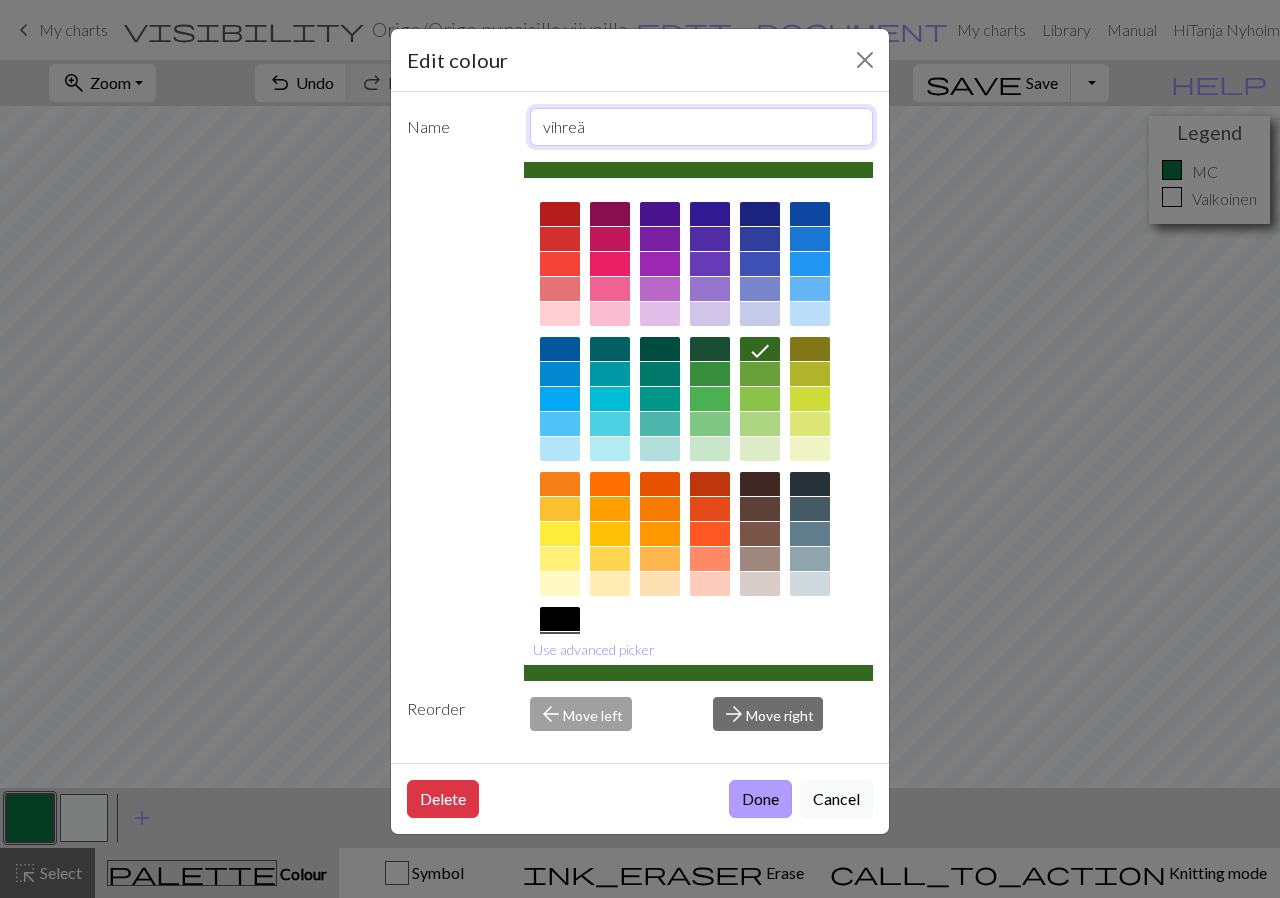 type on "vihreä" 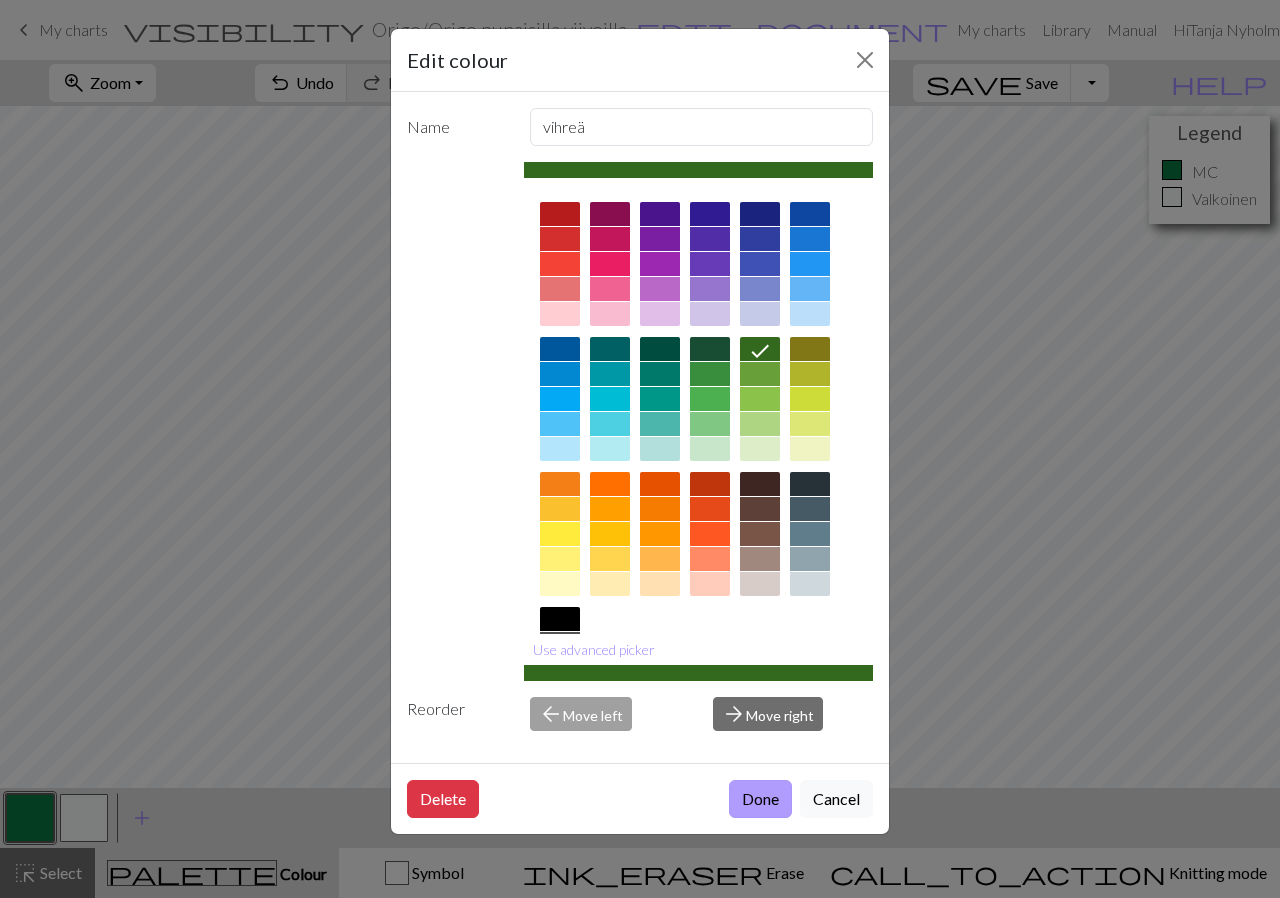 click on "Done" at bounding box center (760, 799) 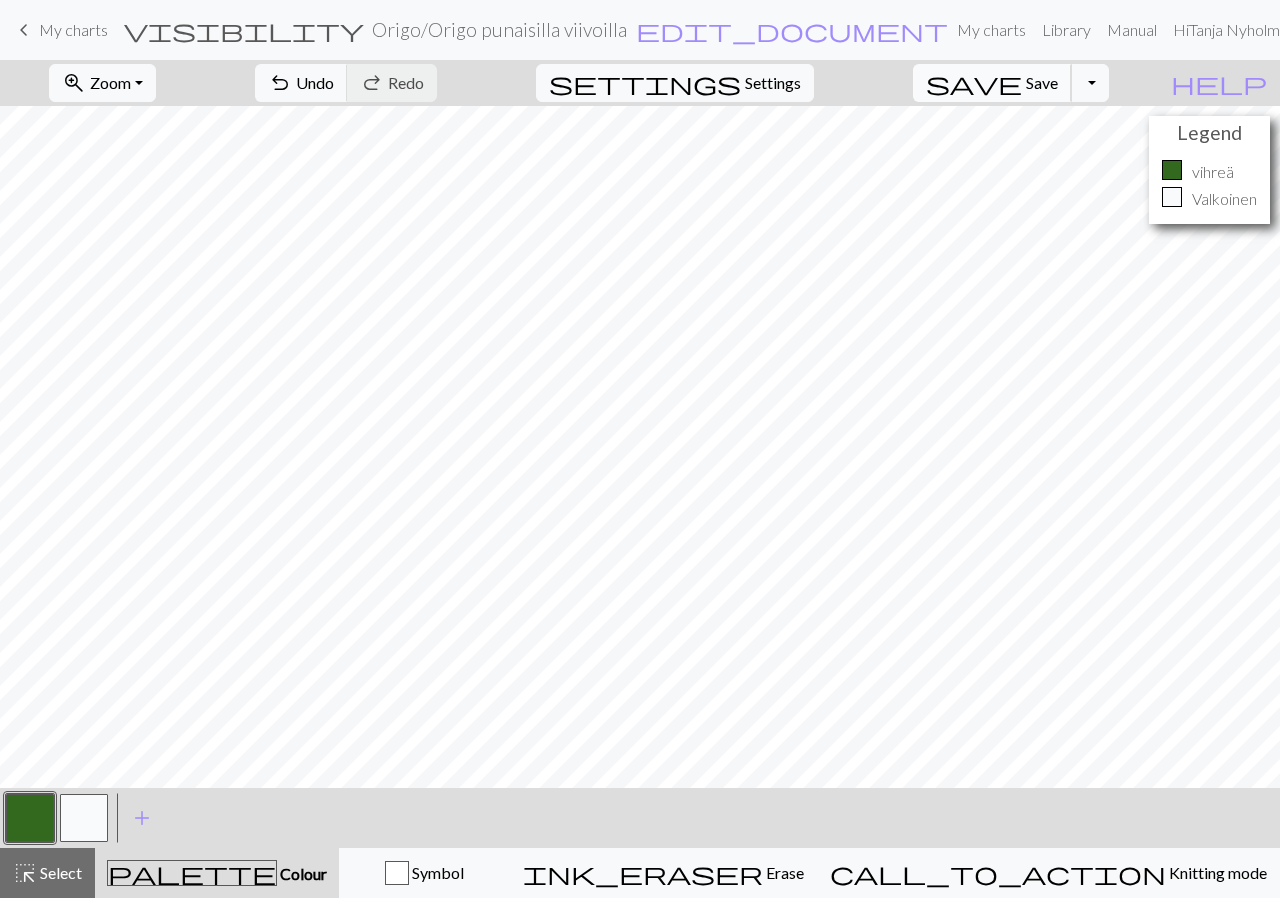 click on "save" at bounding box center [974, 83] 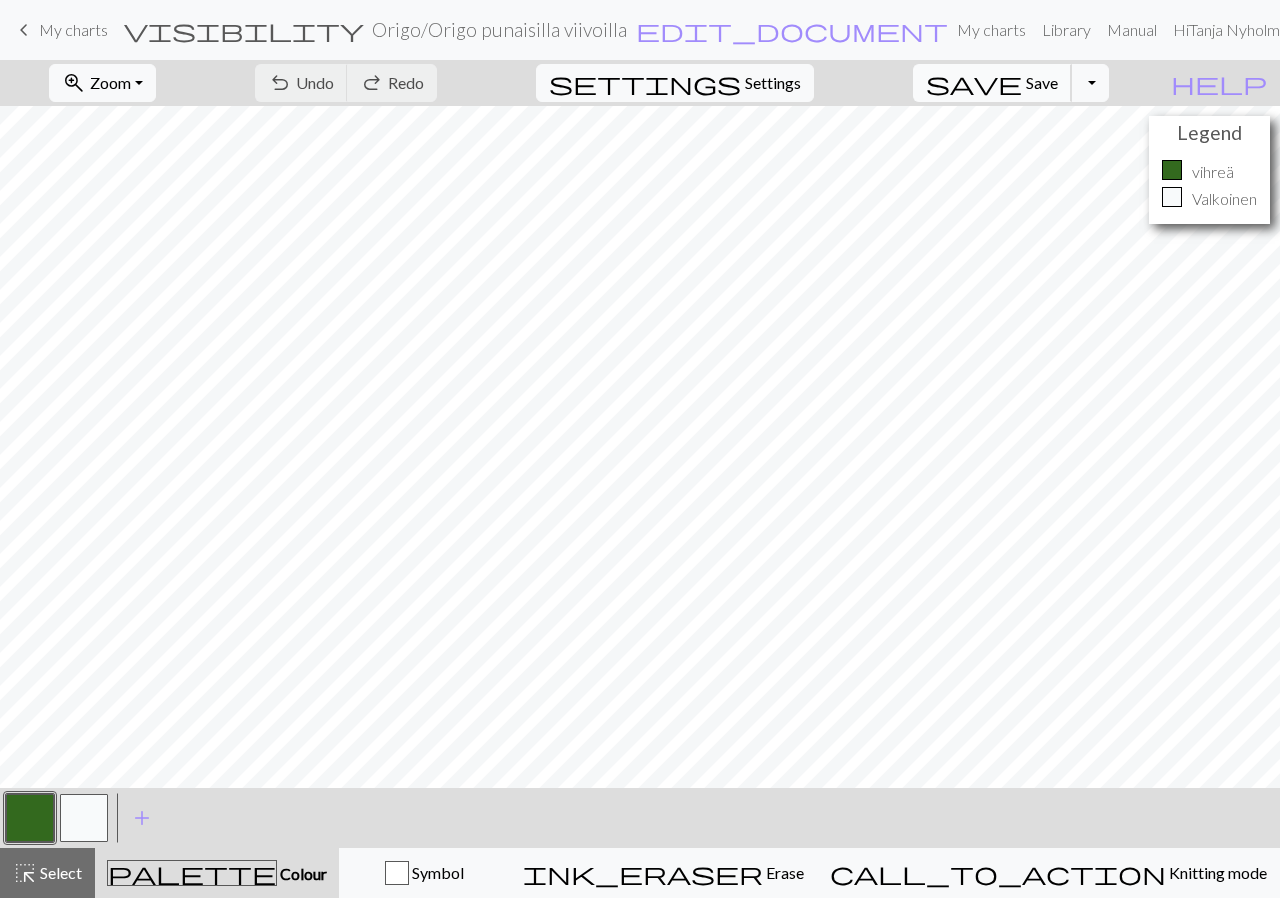 click on "save" at bounding box center [974, 83] 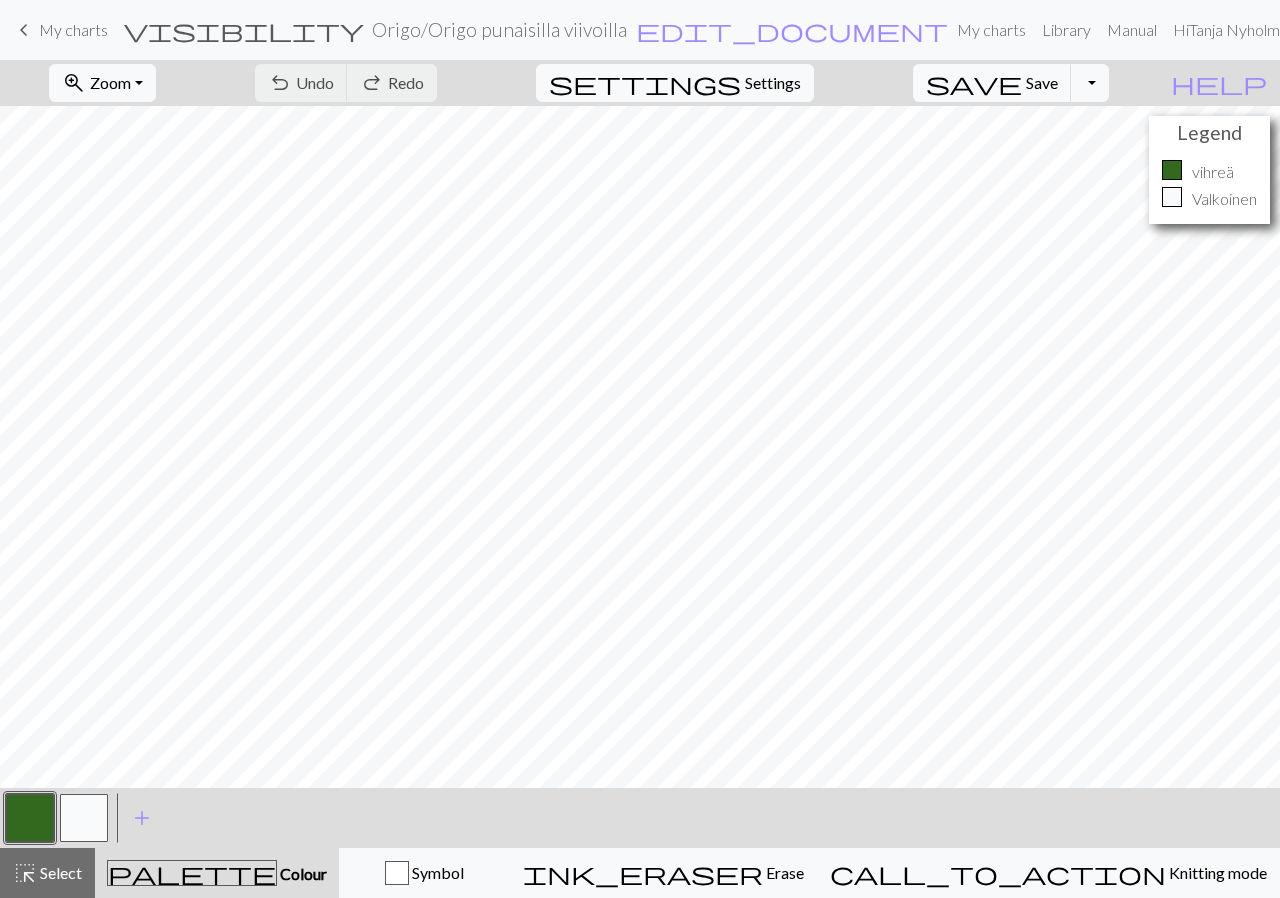 click on "My charts" at bounding box center [73, 29] 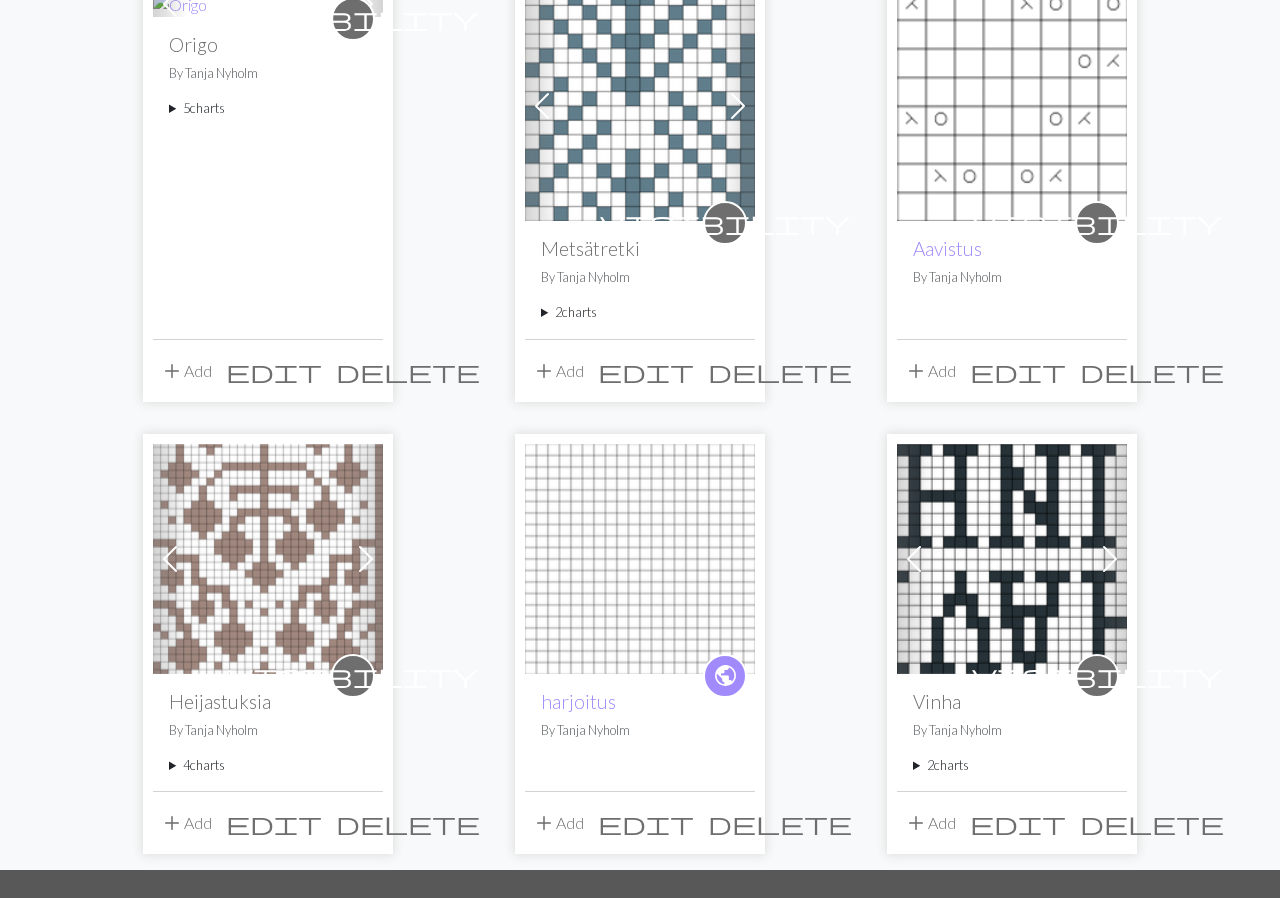 scroll, scrollTop: 0, scrollLeft: 0, axis: both 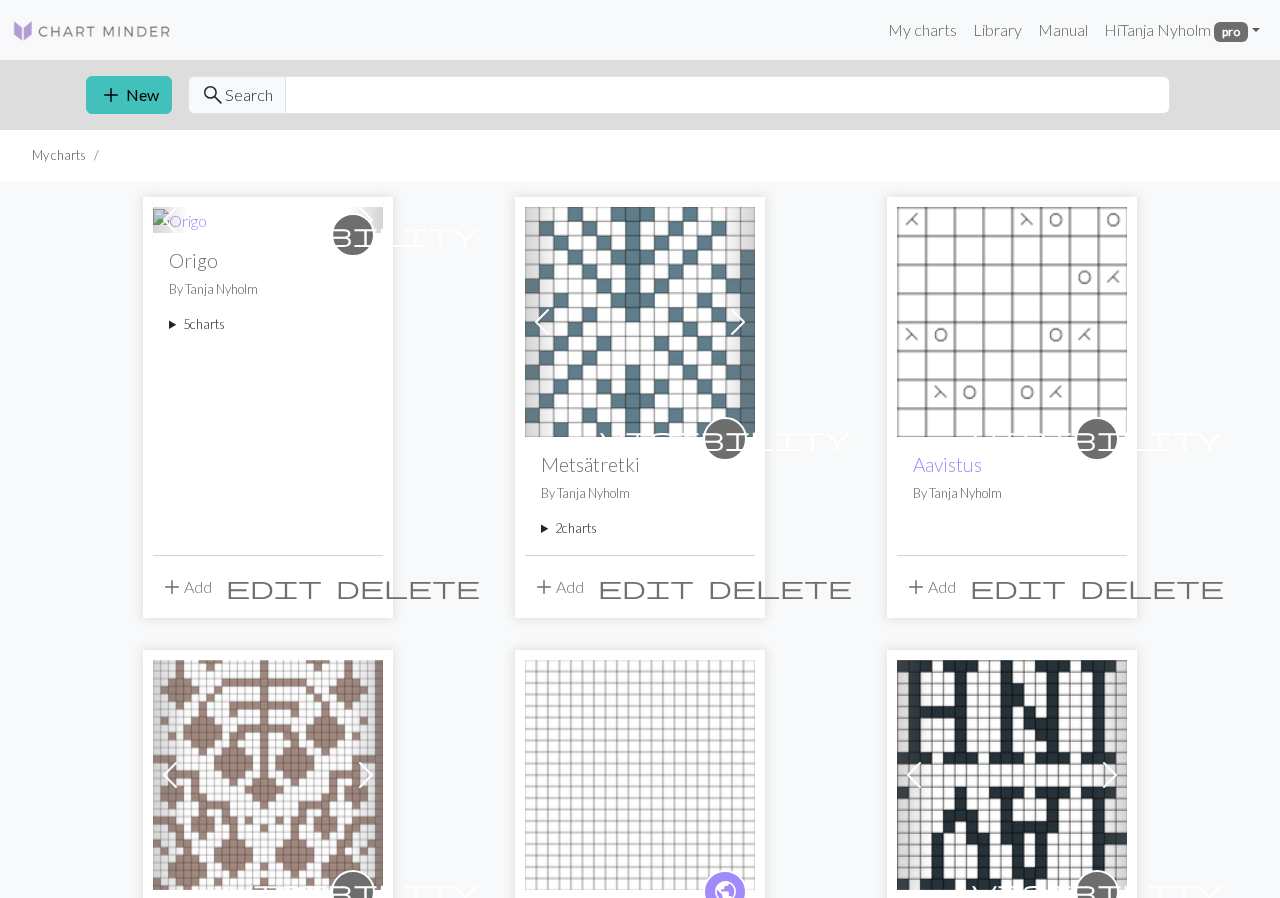 click on "5  charts" at bounding box center (268, 324) 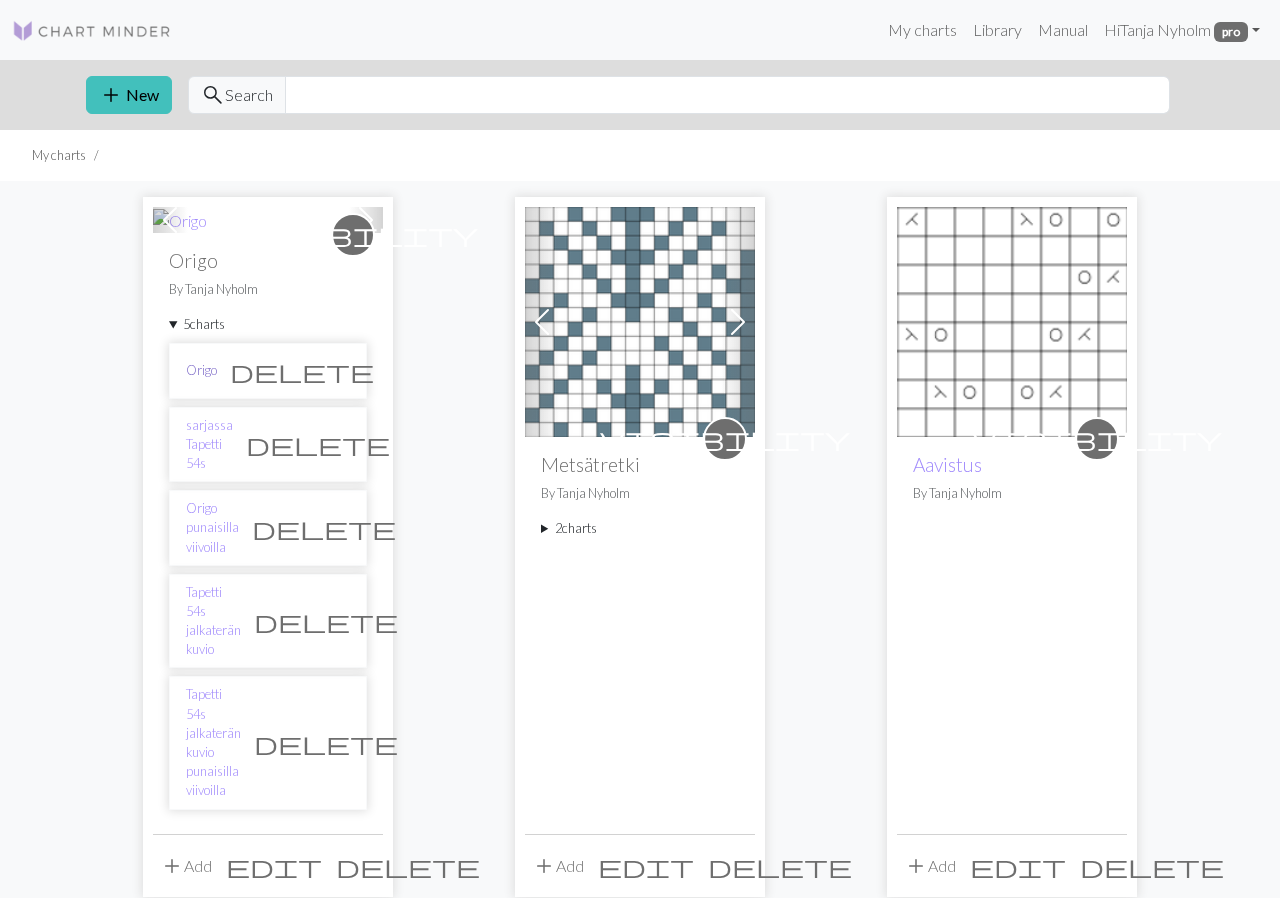 click on "Origo" at bounding box center [201, 370] 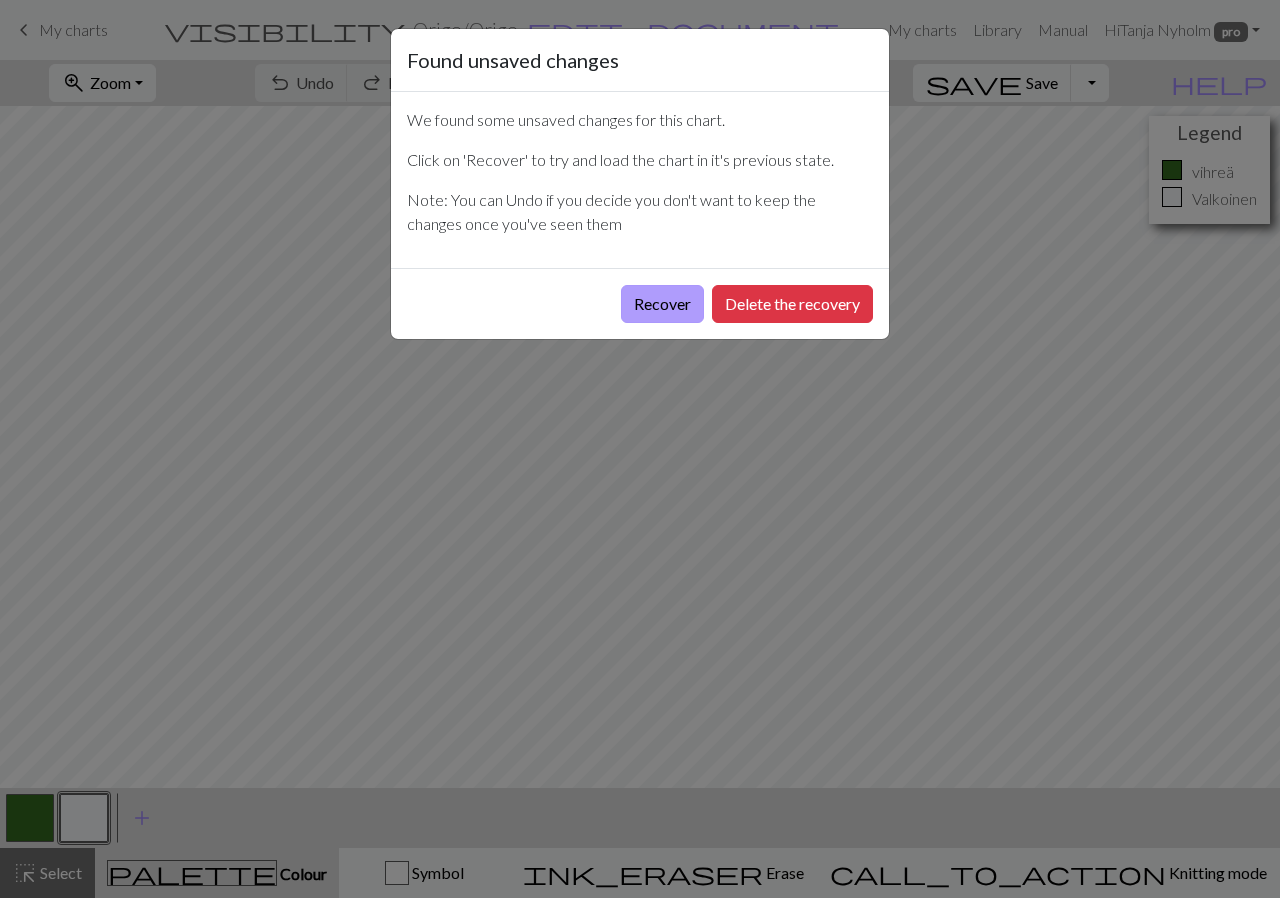 click on "Recover" at bounding box center [662, 304] 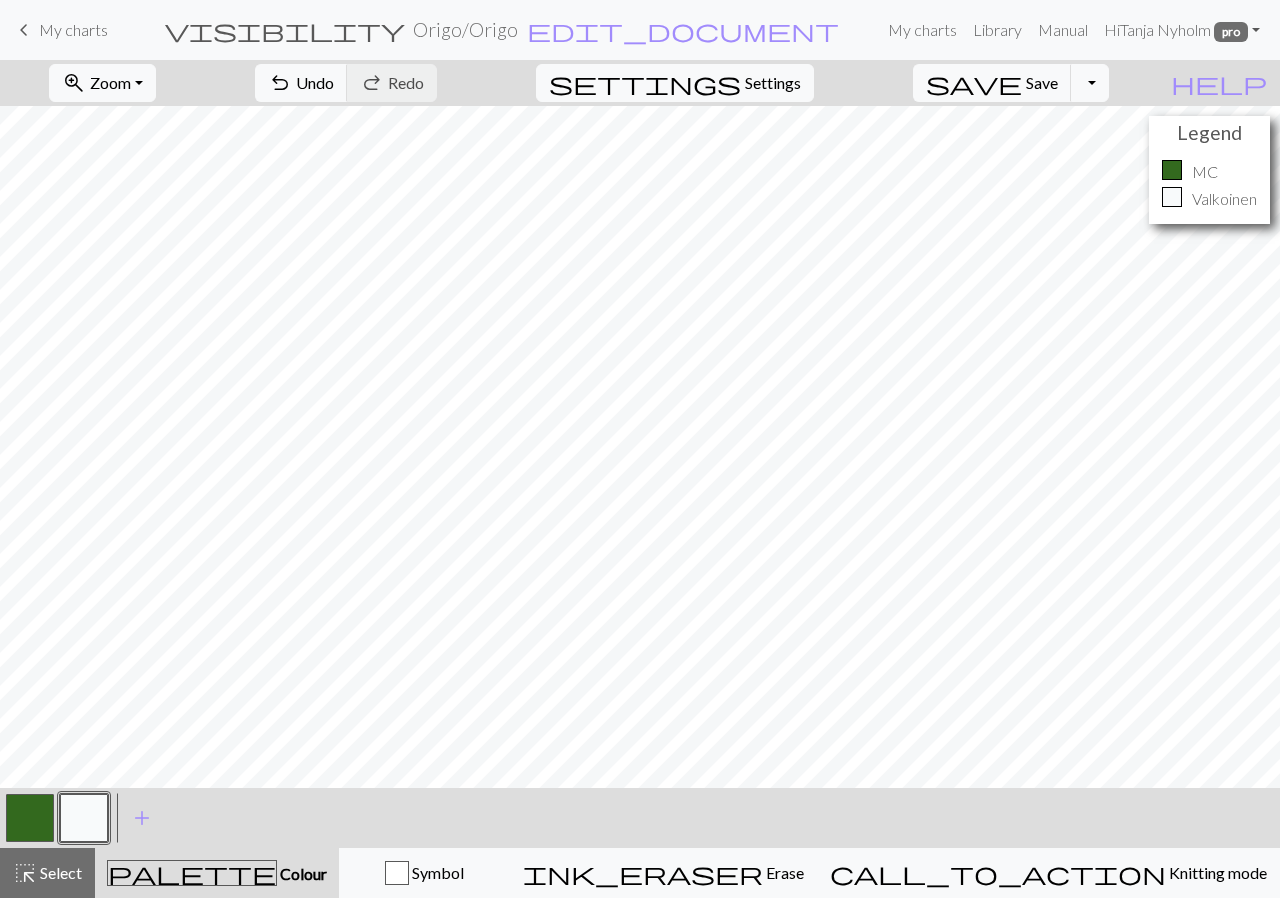 click at bounding box center (30, 818) 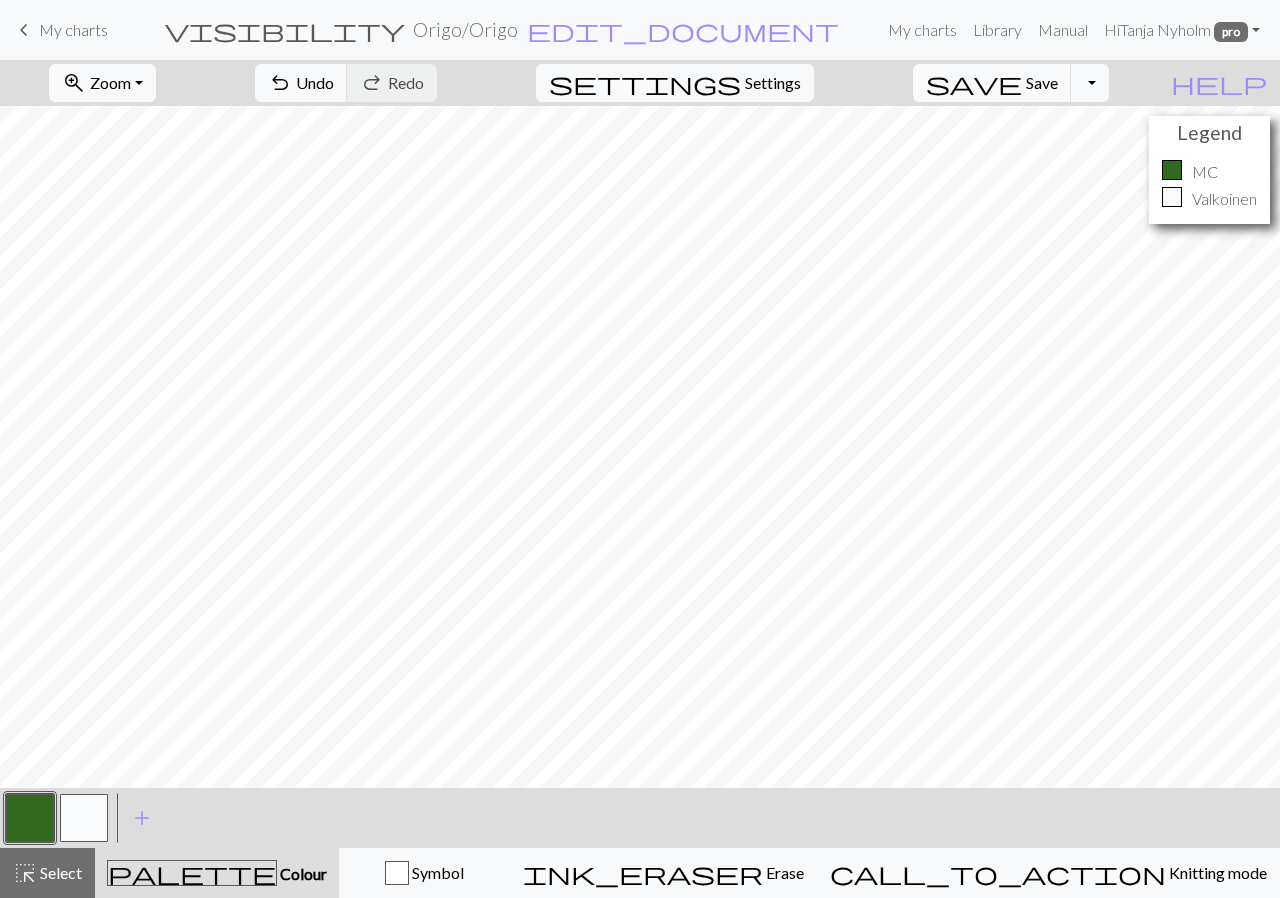 click at bounding box center [30, 818] 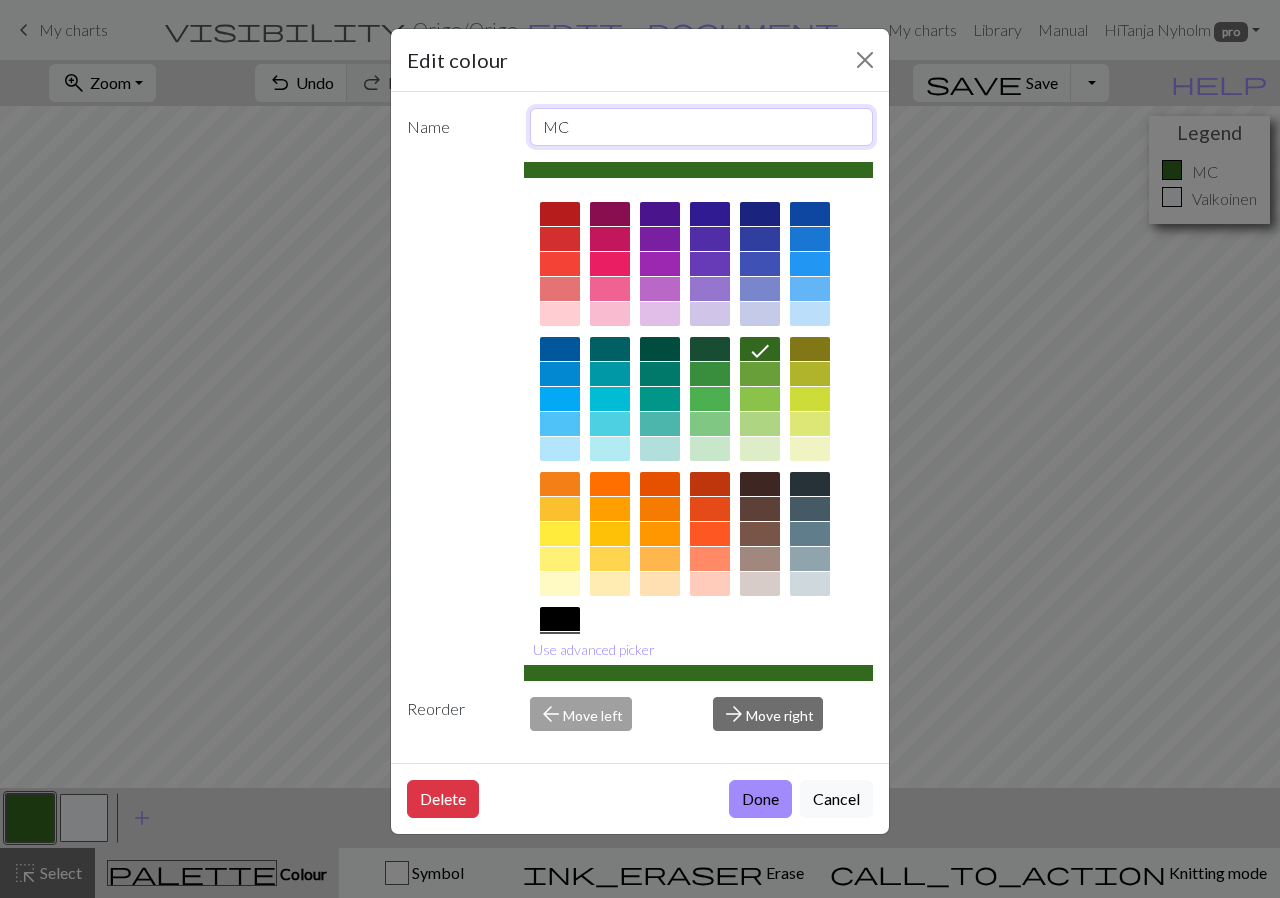 drag, startPoint x: 572, startPoint y: 120, endPoint x: 518, endPoint y: 124, distance: 54.147945 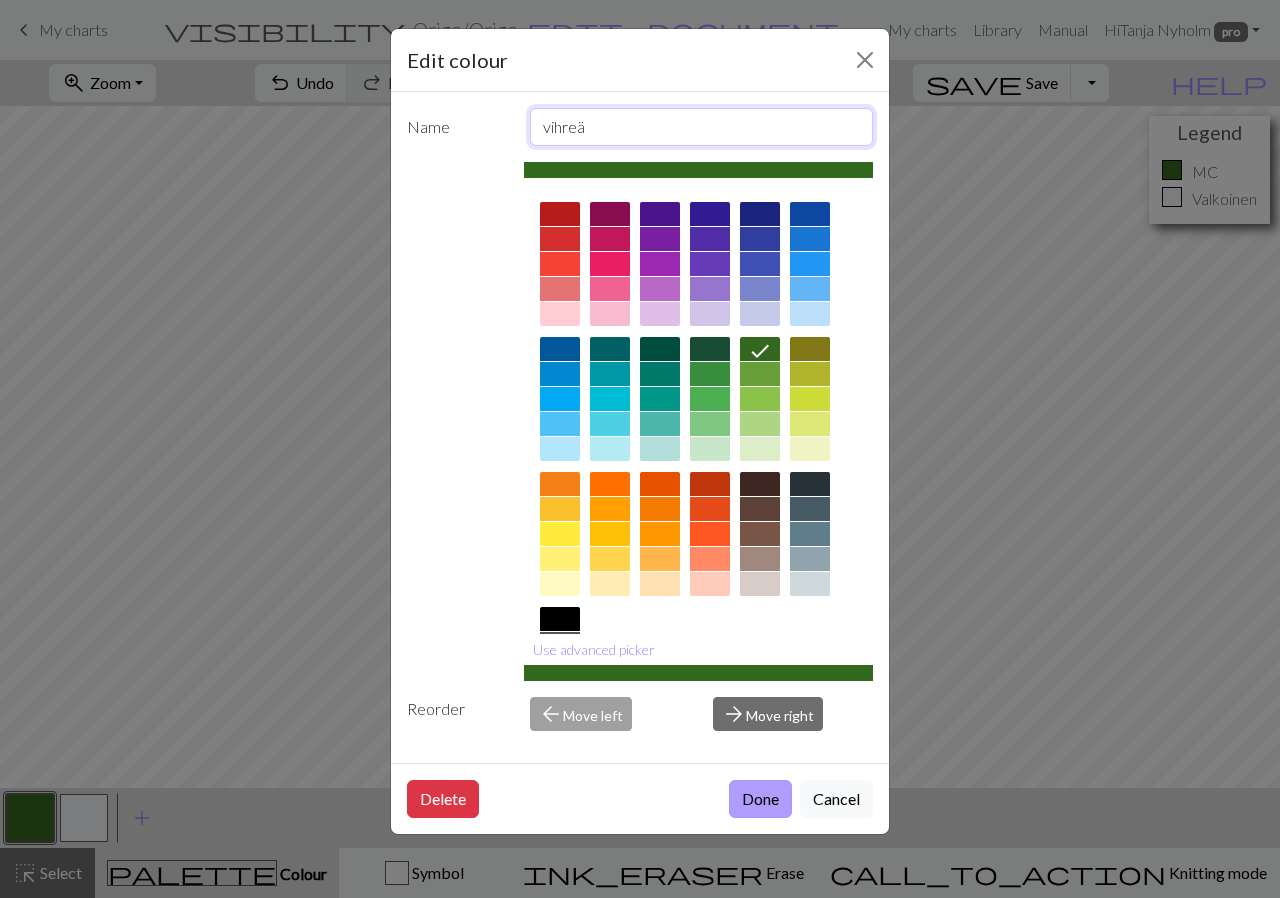 type on "vihreä" 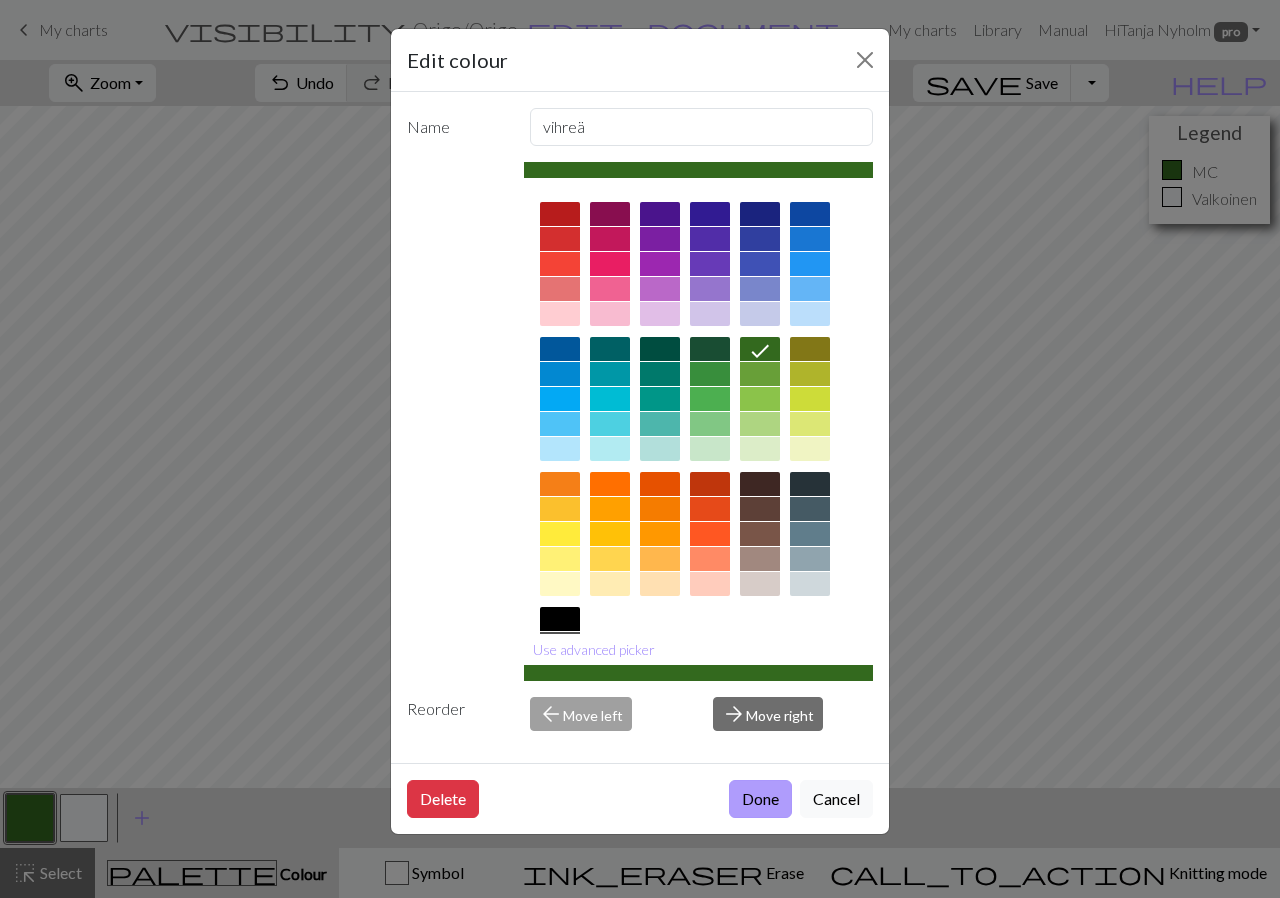 click on "Done" at bounding box center [760, 799] 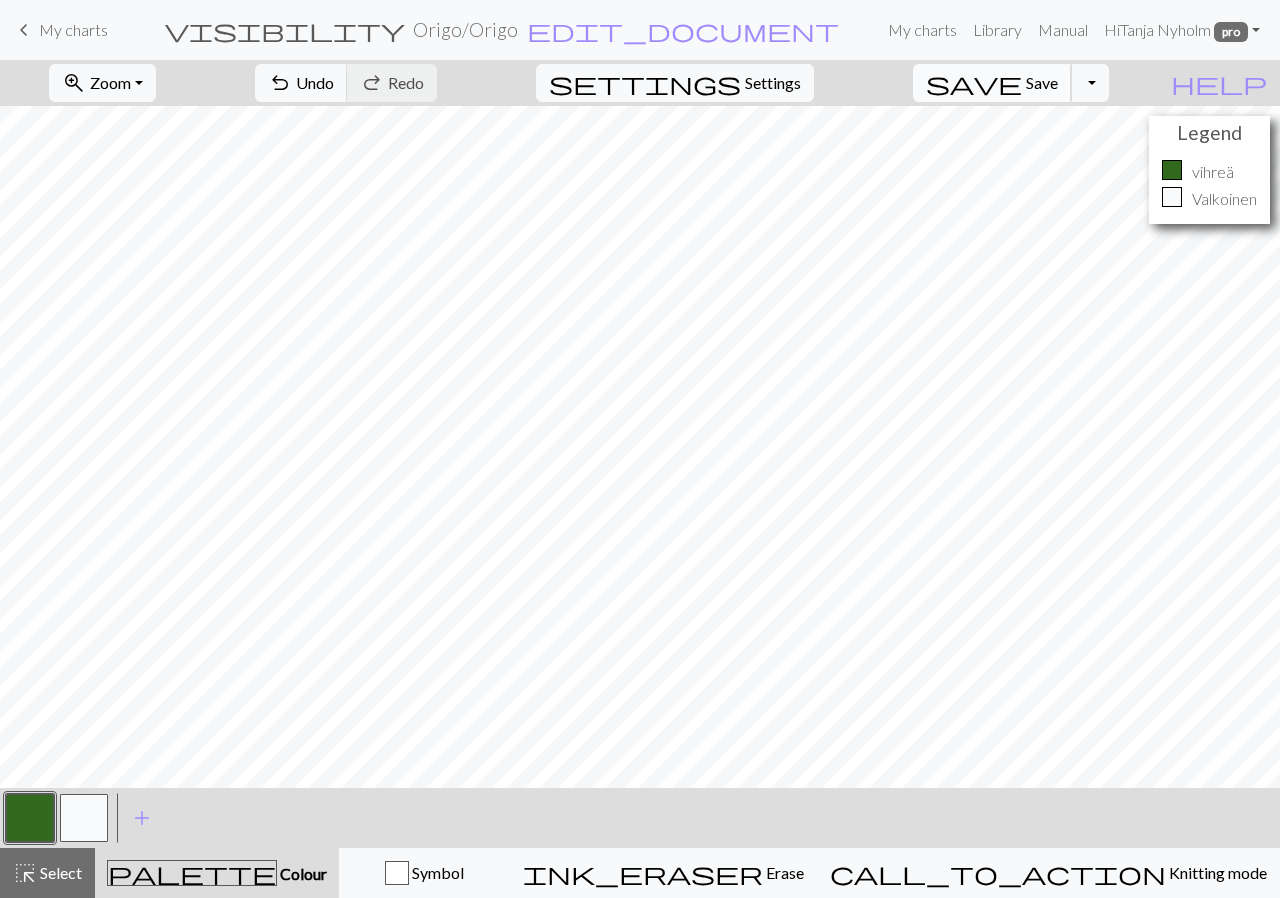 click on "Save" at bounding box center [1042, 82] 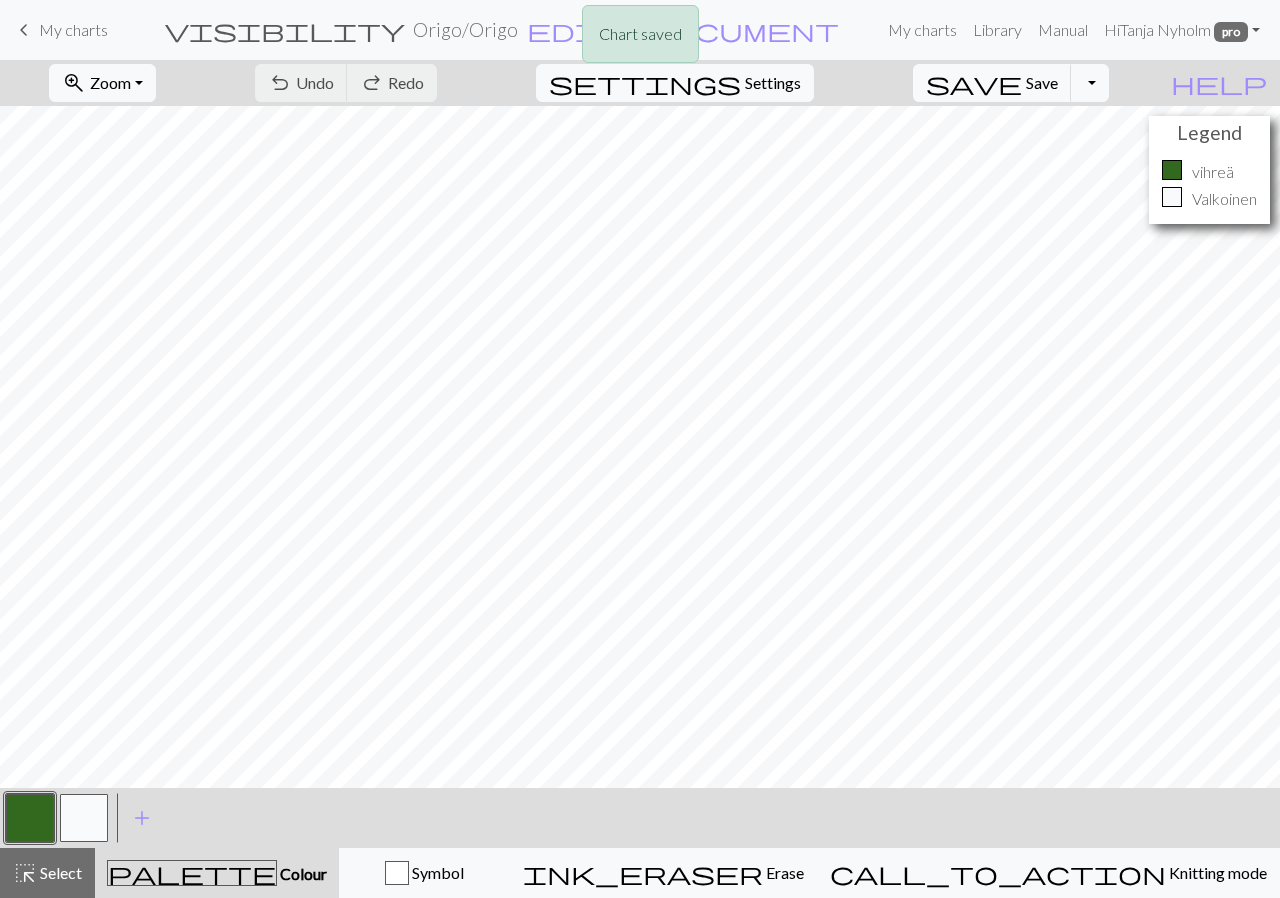 click on "Chart saved" at bounding box center (640, 39) 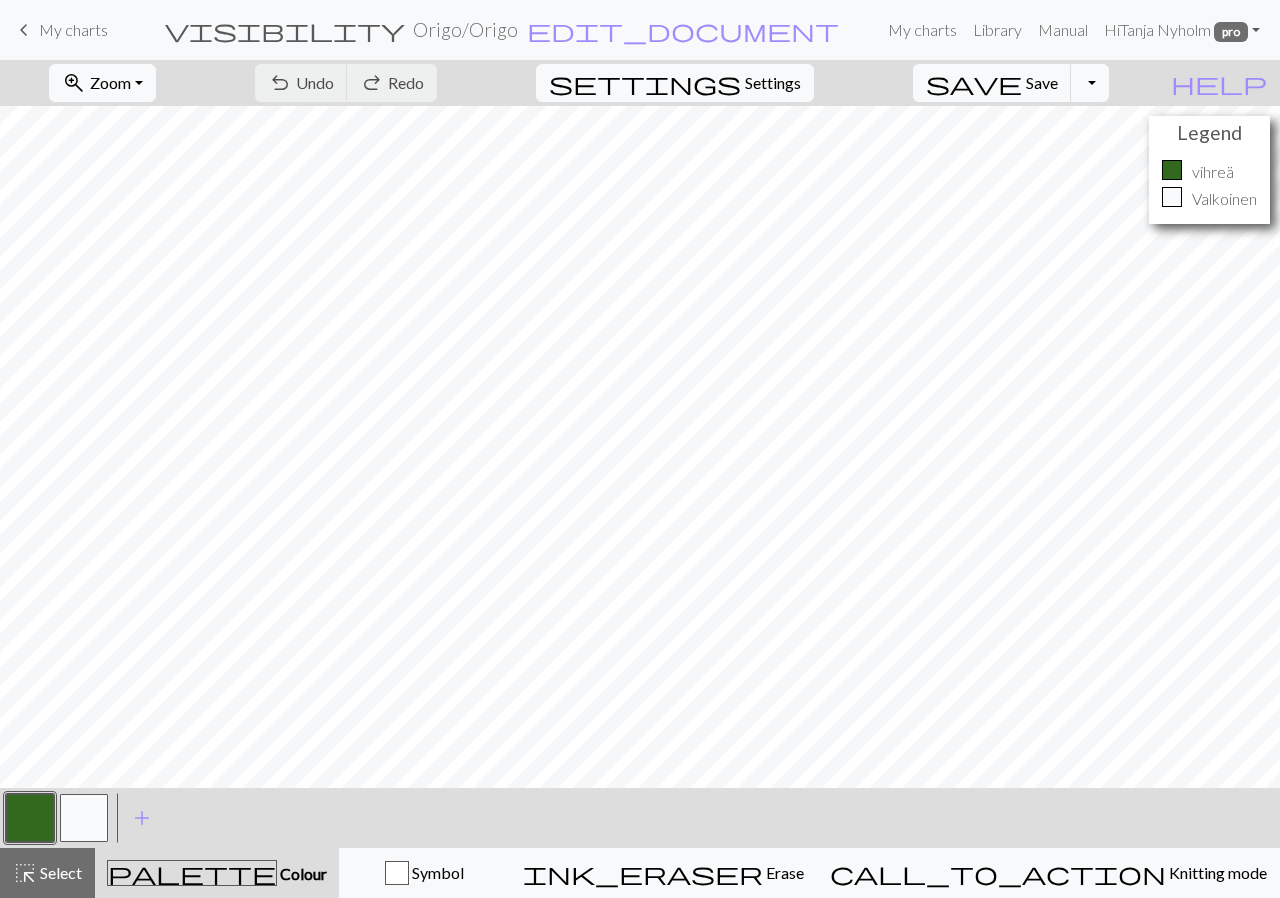 click on "Chart saved" at bounding box center [640, 39] 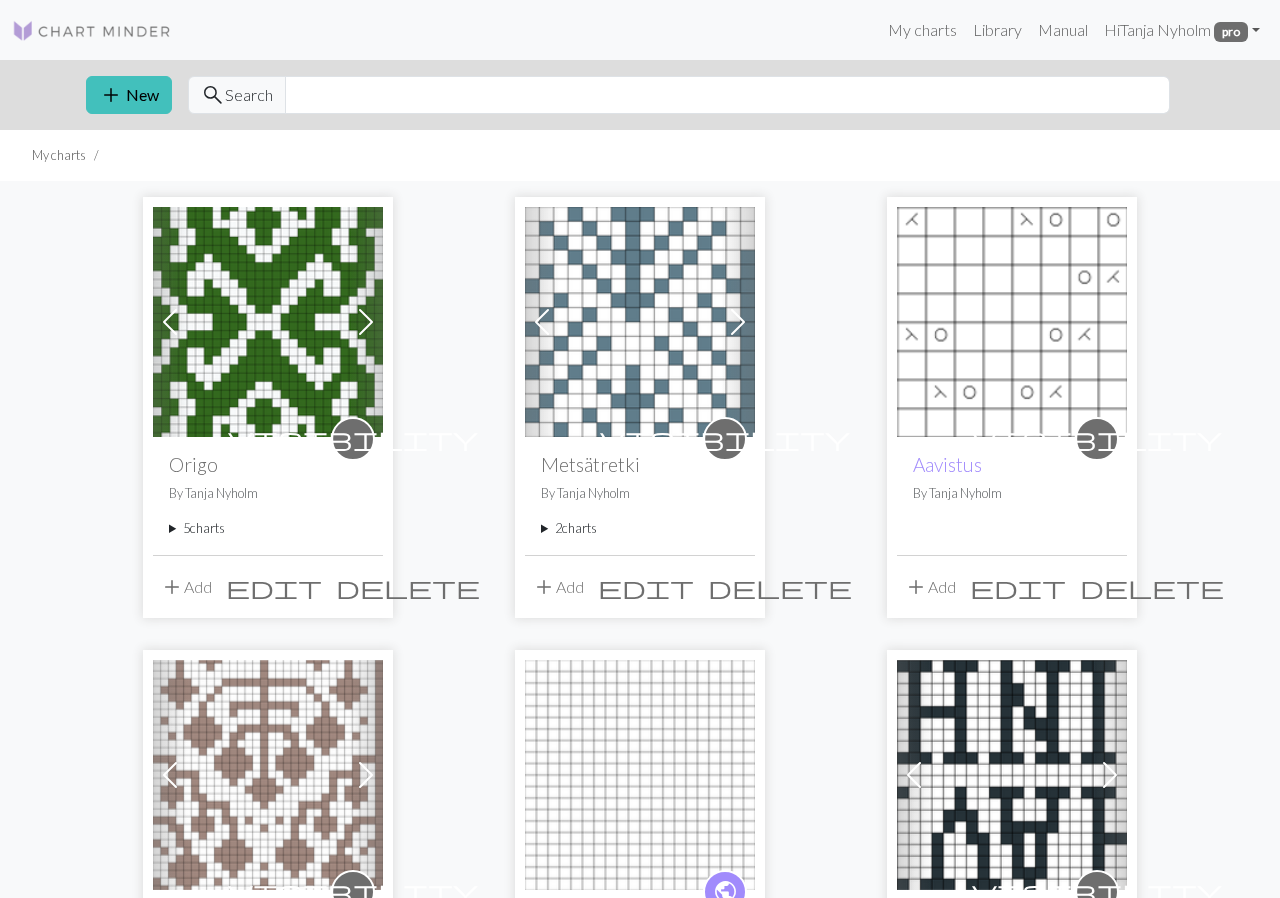 click on "5  charts" at bounding box center (268, 528) 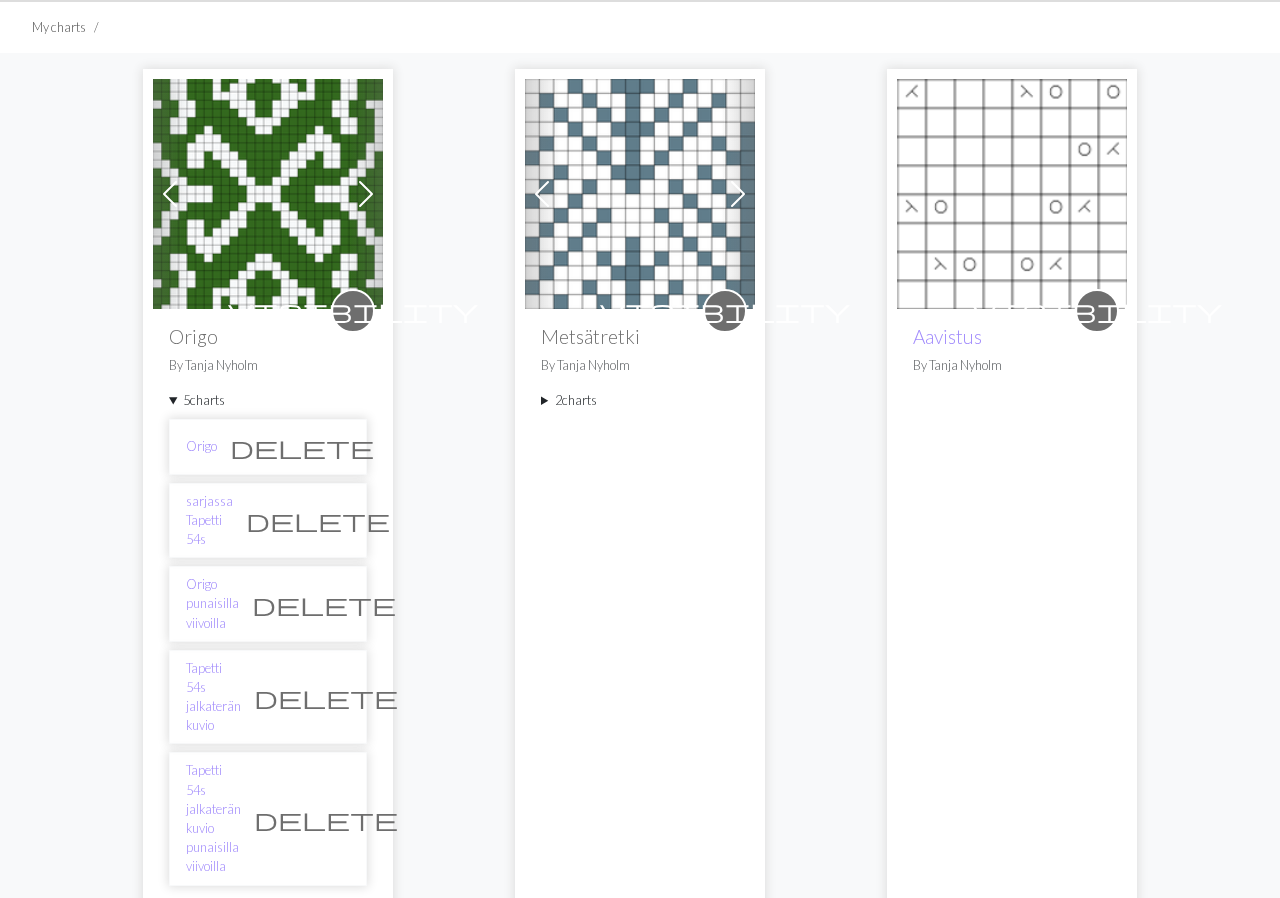scroll, scrollTop: 138, scrollLeft: 0, axis: vertical 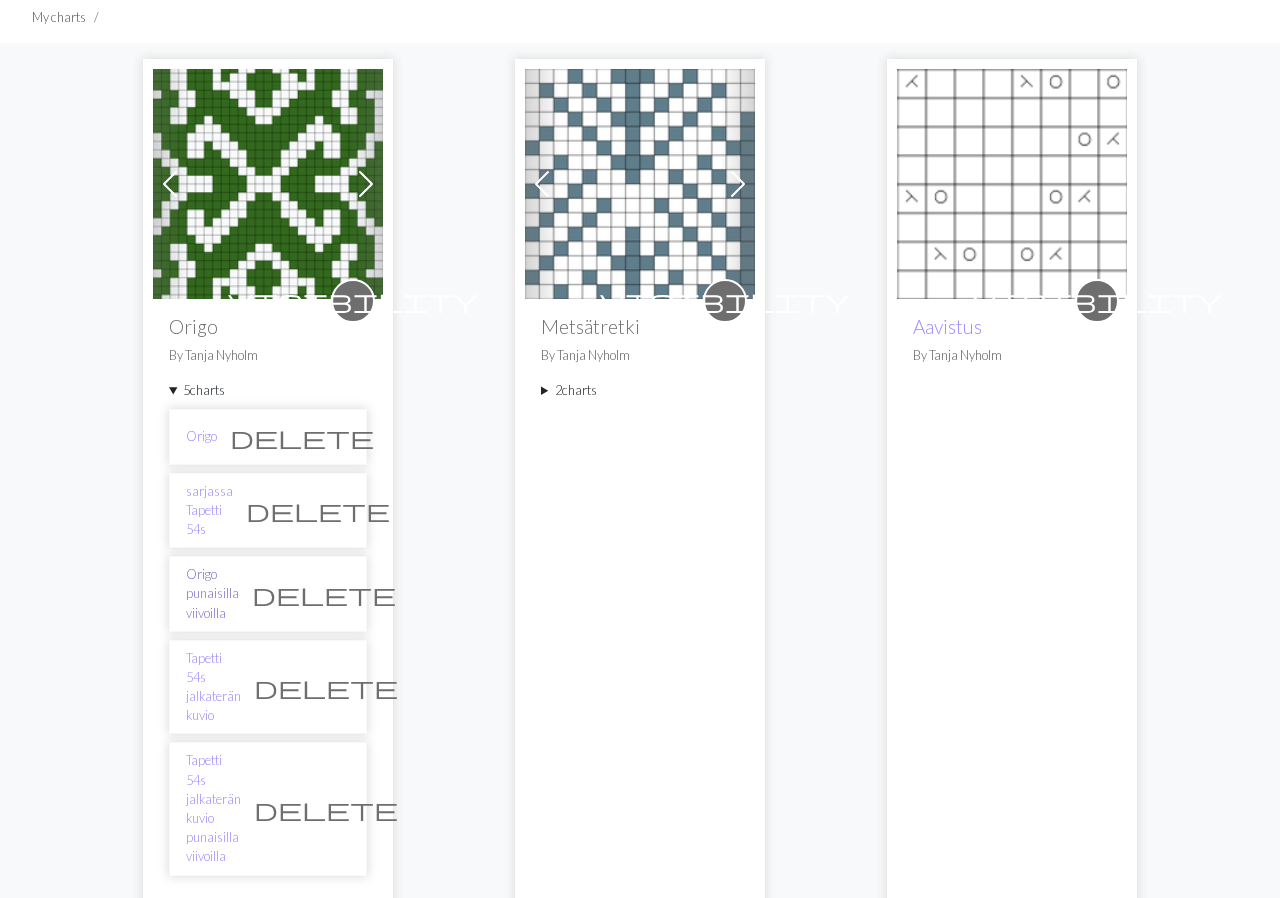 click on "Origo punaisilla viivoilla" at bounding box center (212, 594) 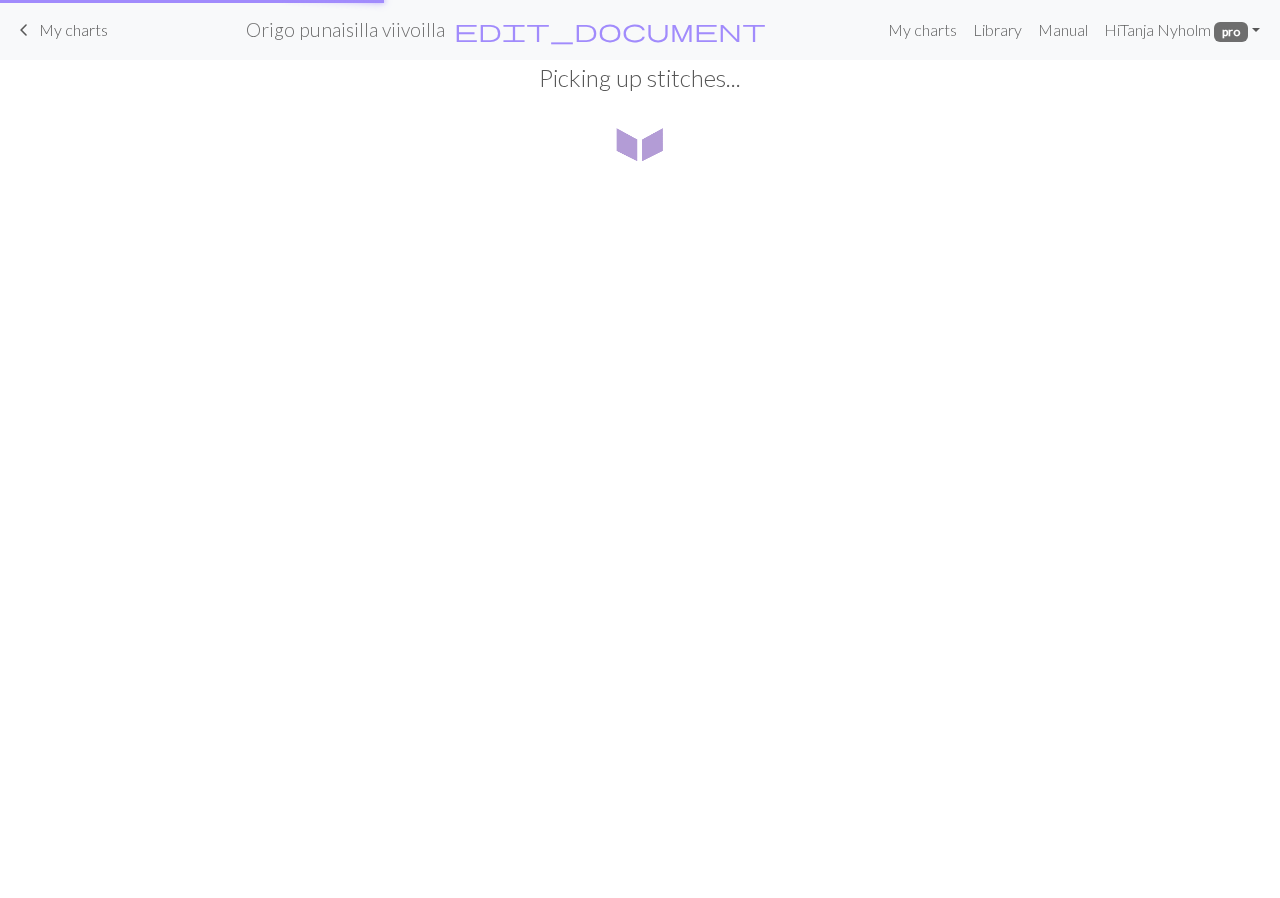 scroll, scrollTop: 0, scrollLeft: 0, axis: both 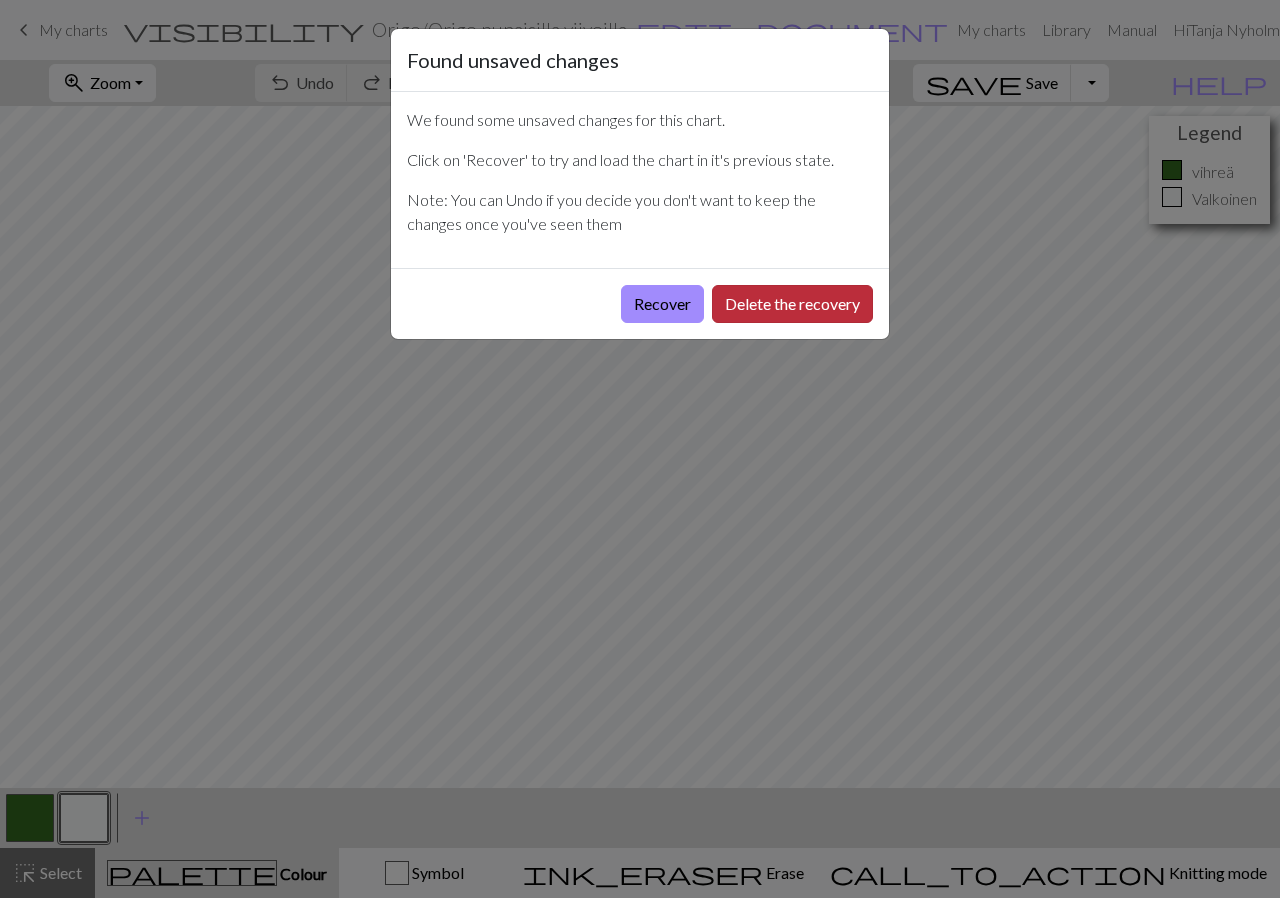 click on "Delete the recovery" at bounding box center [792, 304] 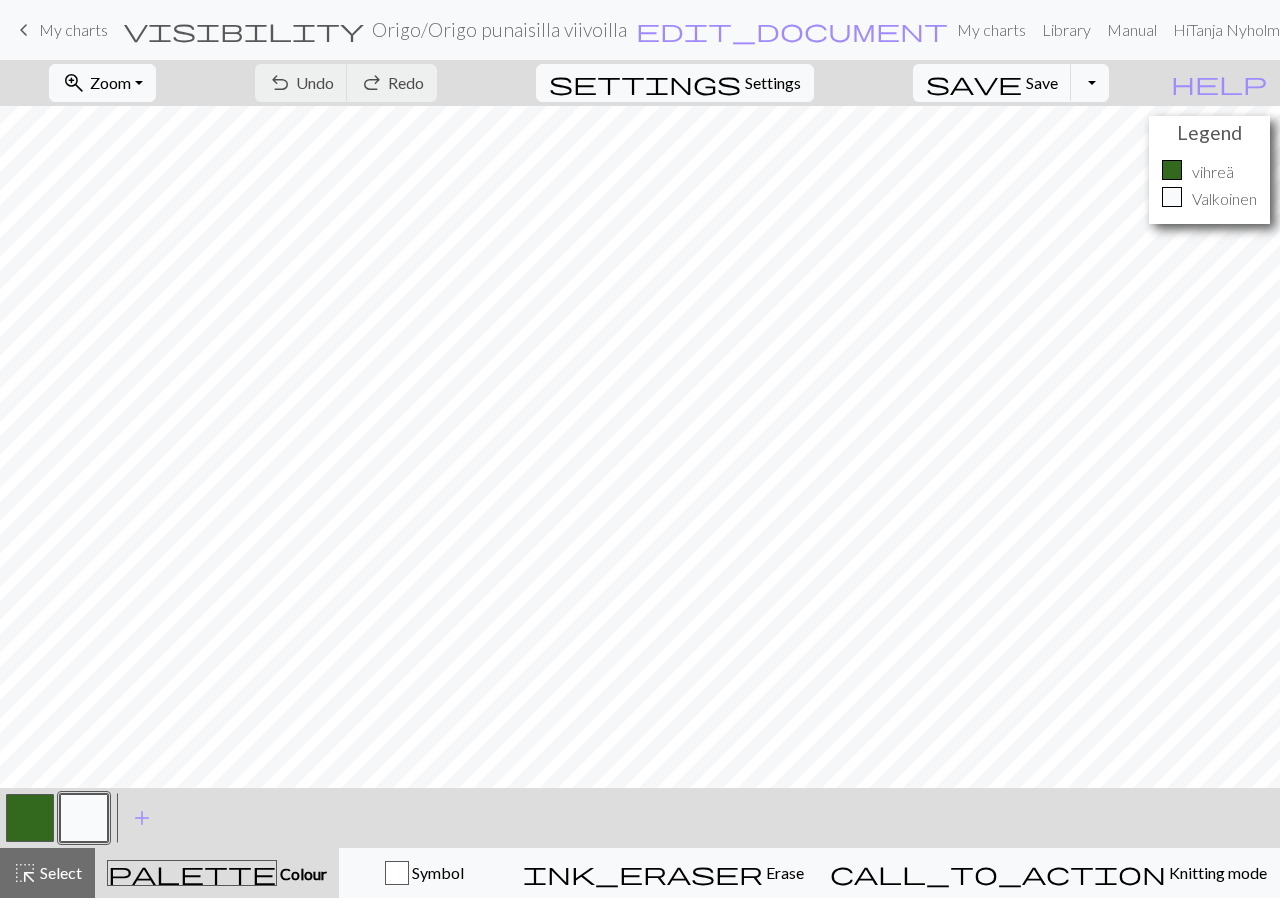 click on "My charts" at bounding box center (73, 29) 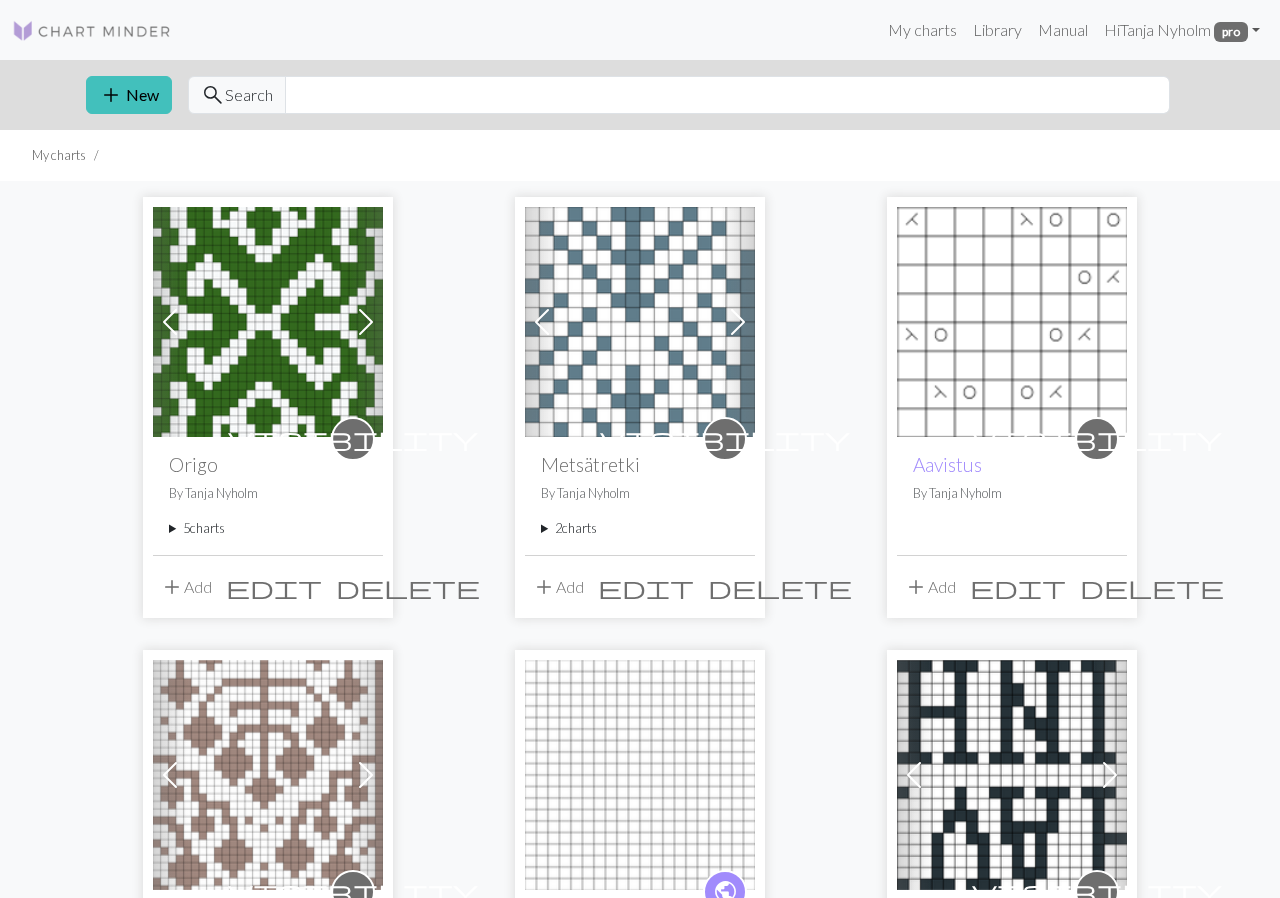 click on "5  charts" at bounding box center (268, 528) 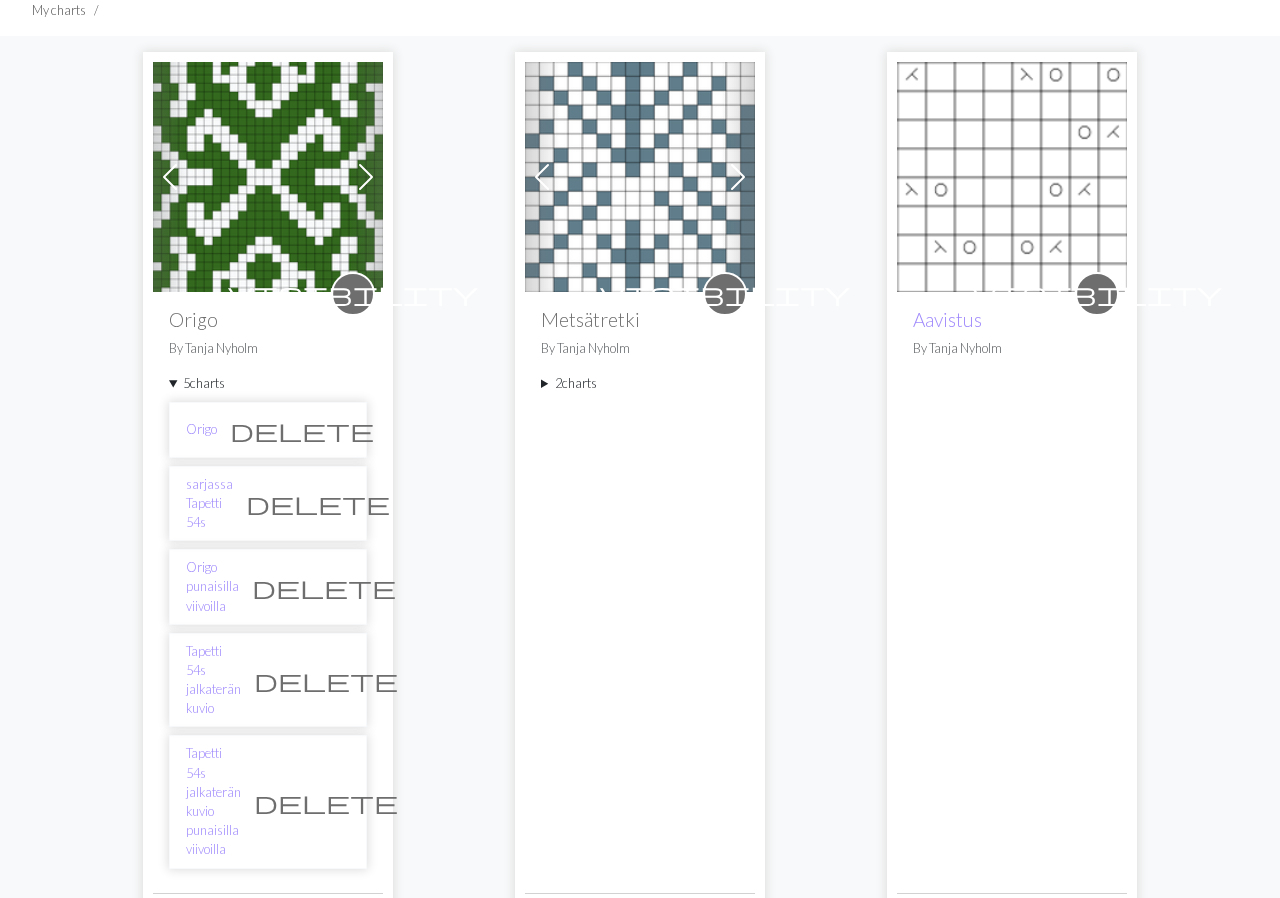 scroll, scrollTop: 276, scrollLeft: 0, axis: vertical 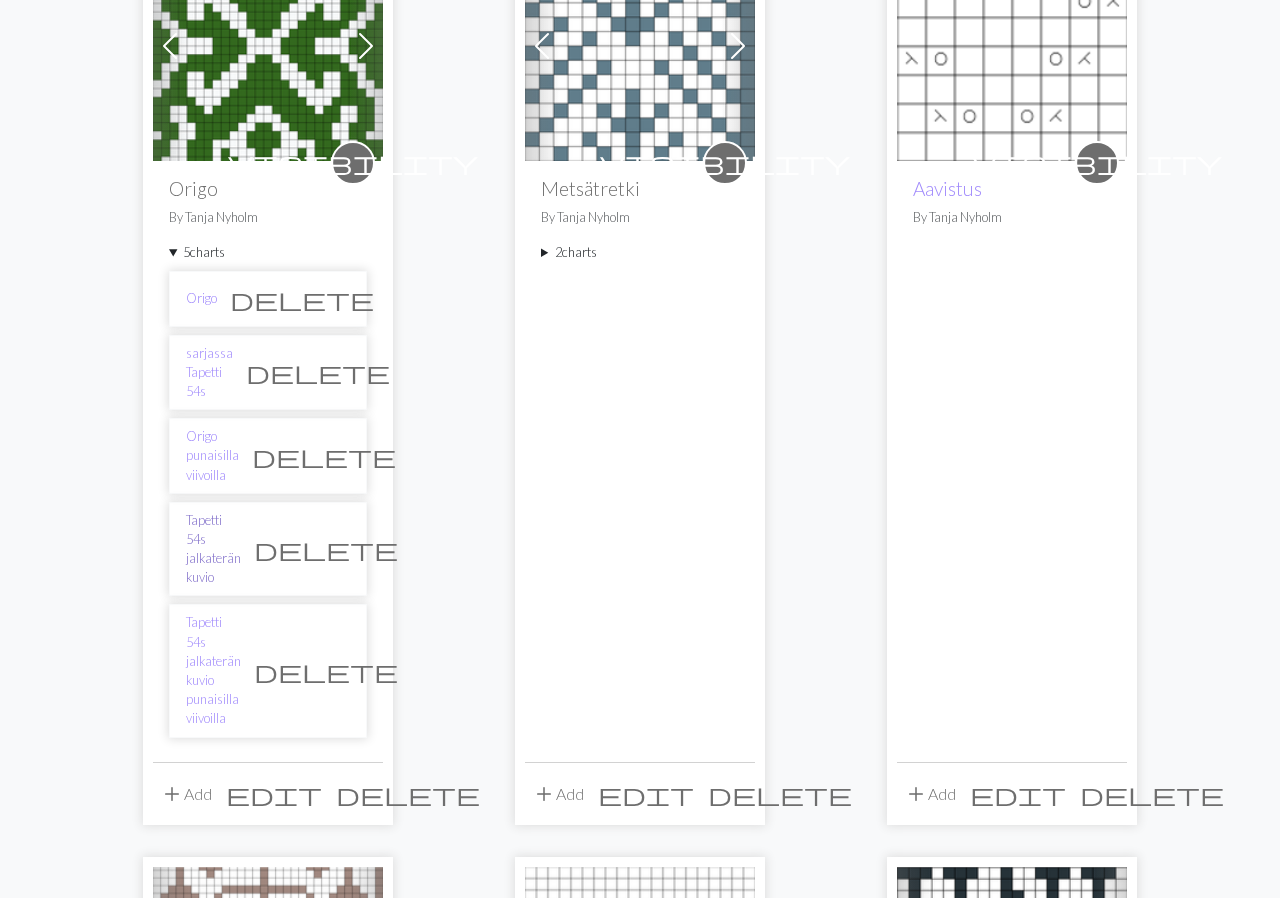 click on "Tapetti 54s jalkaterän kuvio" at bounding box center (213, 549) 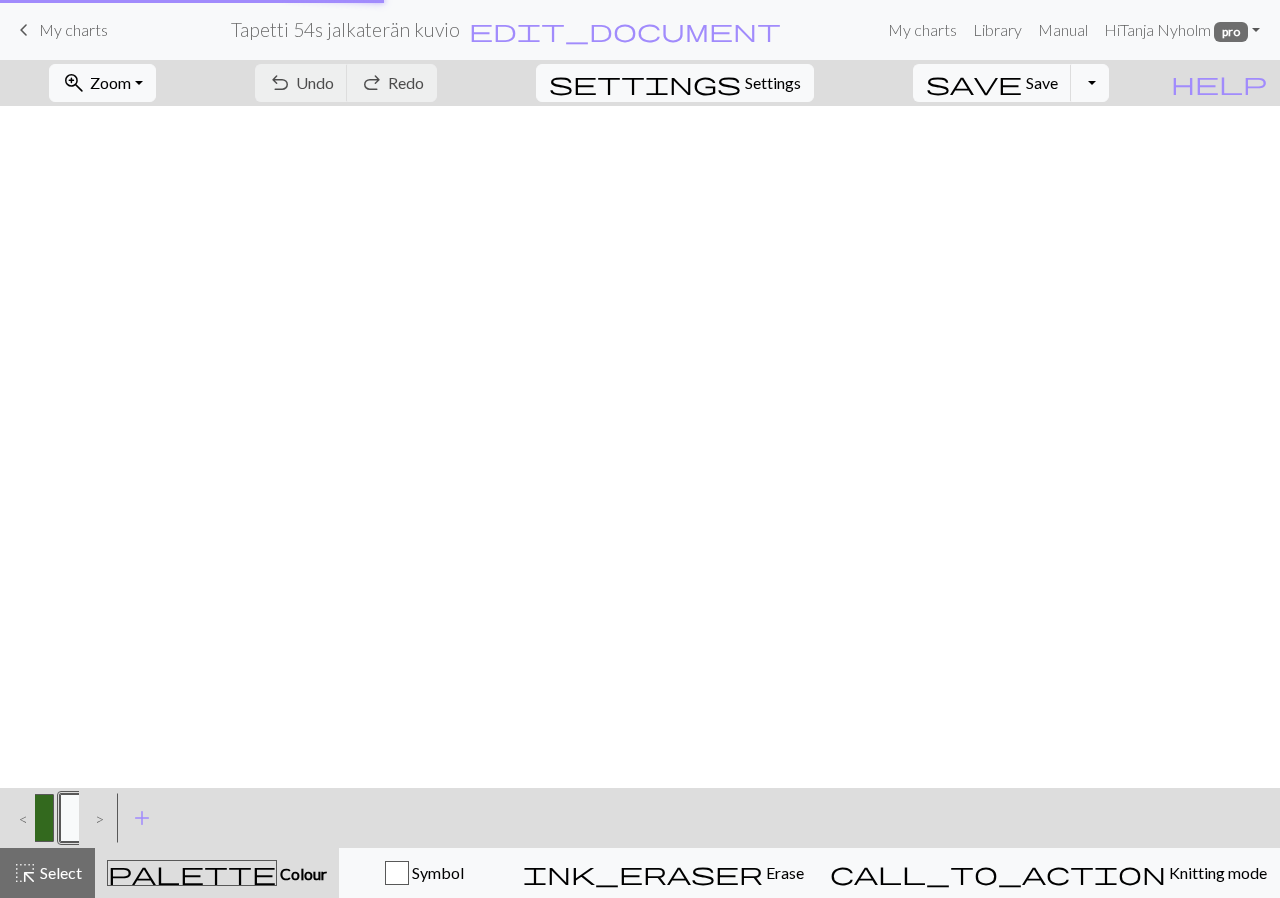 scroll, scrollTop: 0, scrollLeft: 0, axis: both 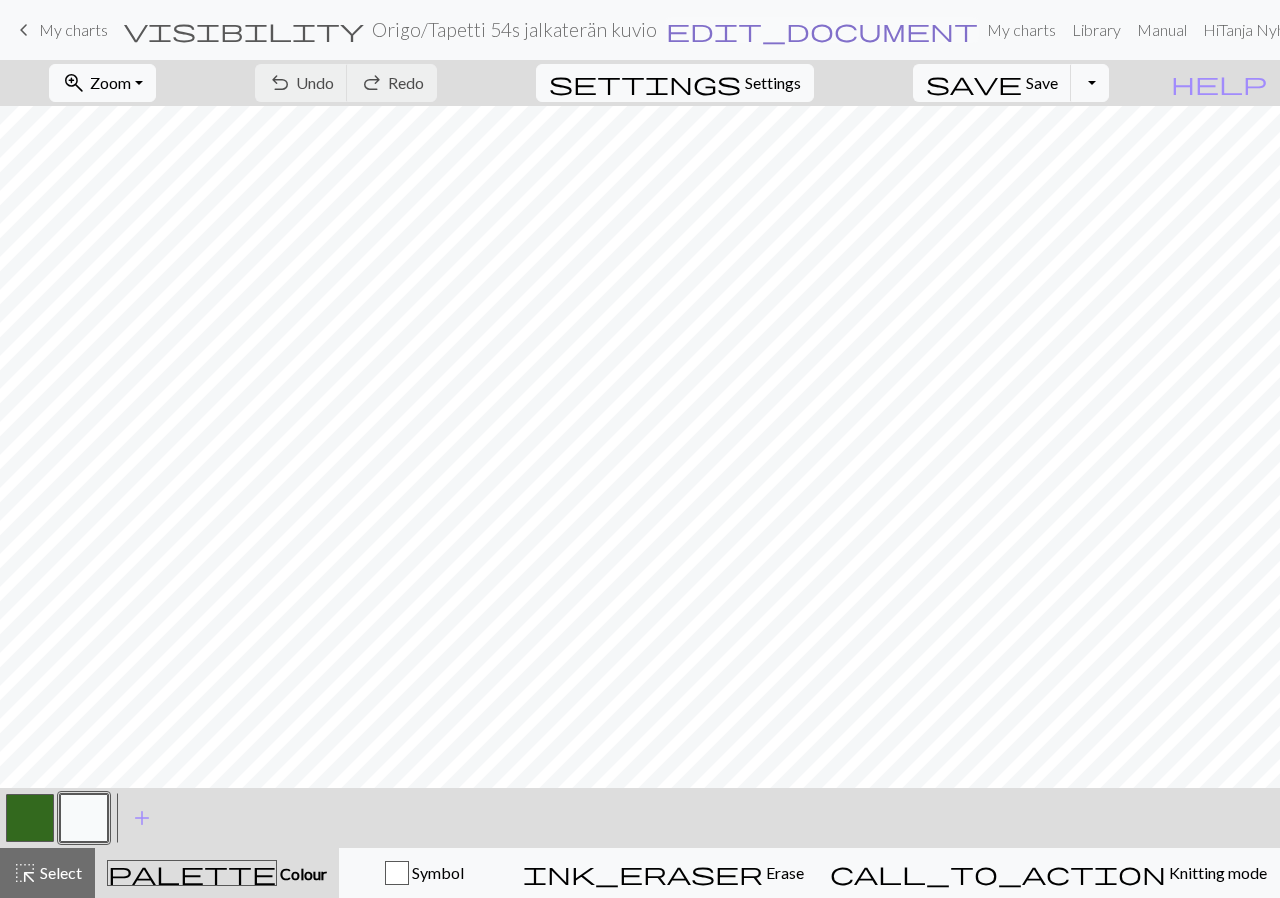 click on "edit_document" at bounding box center [822, 30] 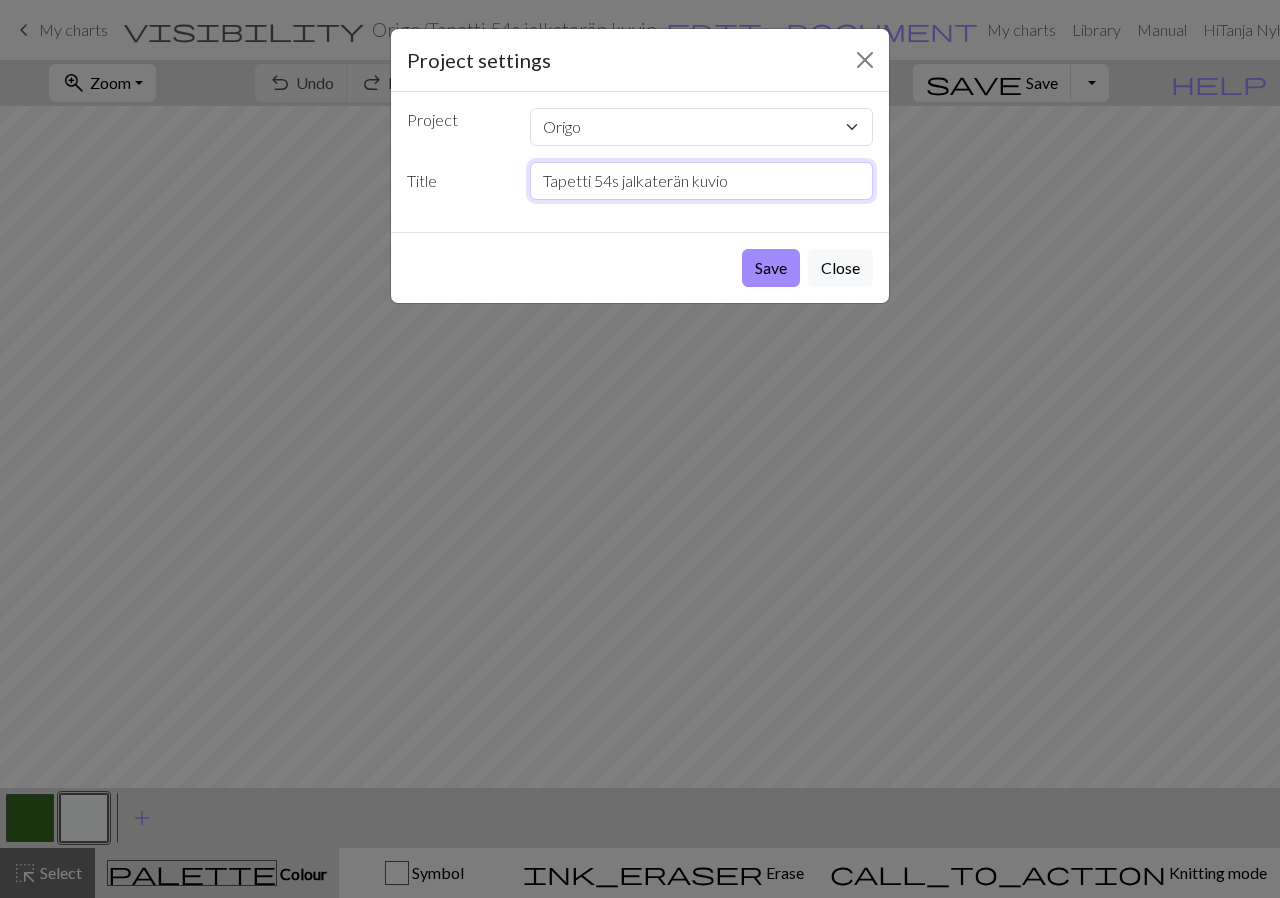 drag, startPoint x: 621, startPoint y: 185, endPoint x: 523, endPoint y: 164, distance: 100.22475 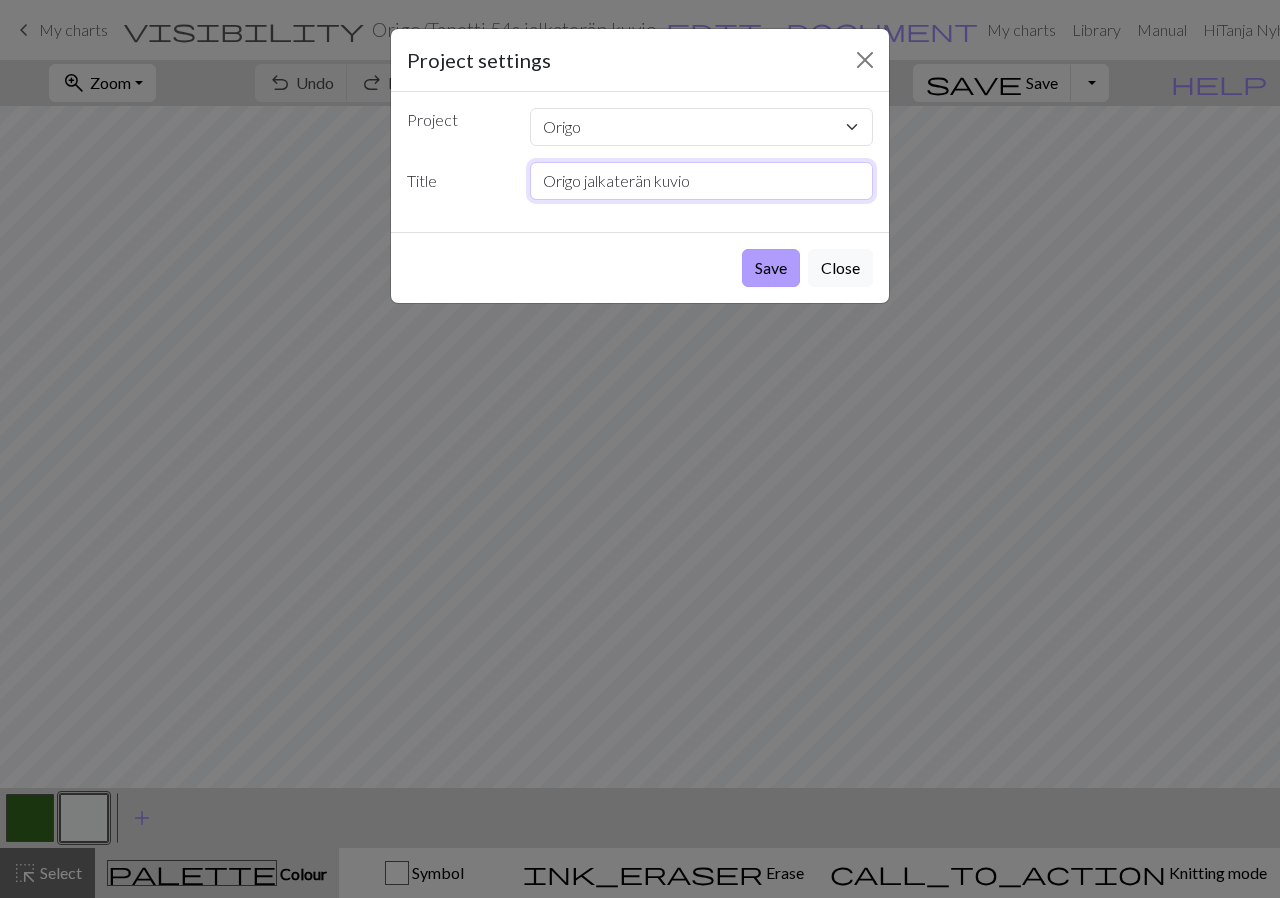 type on "Origo jalkaterän kuvio" 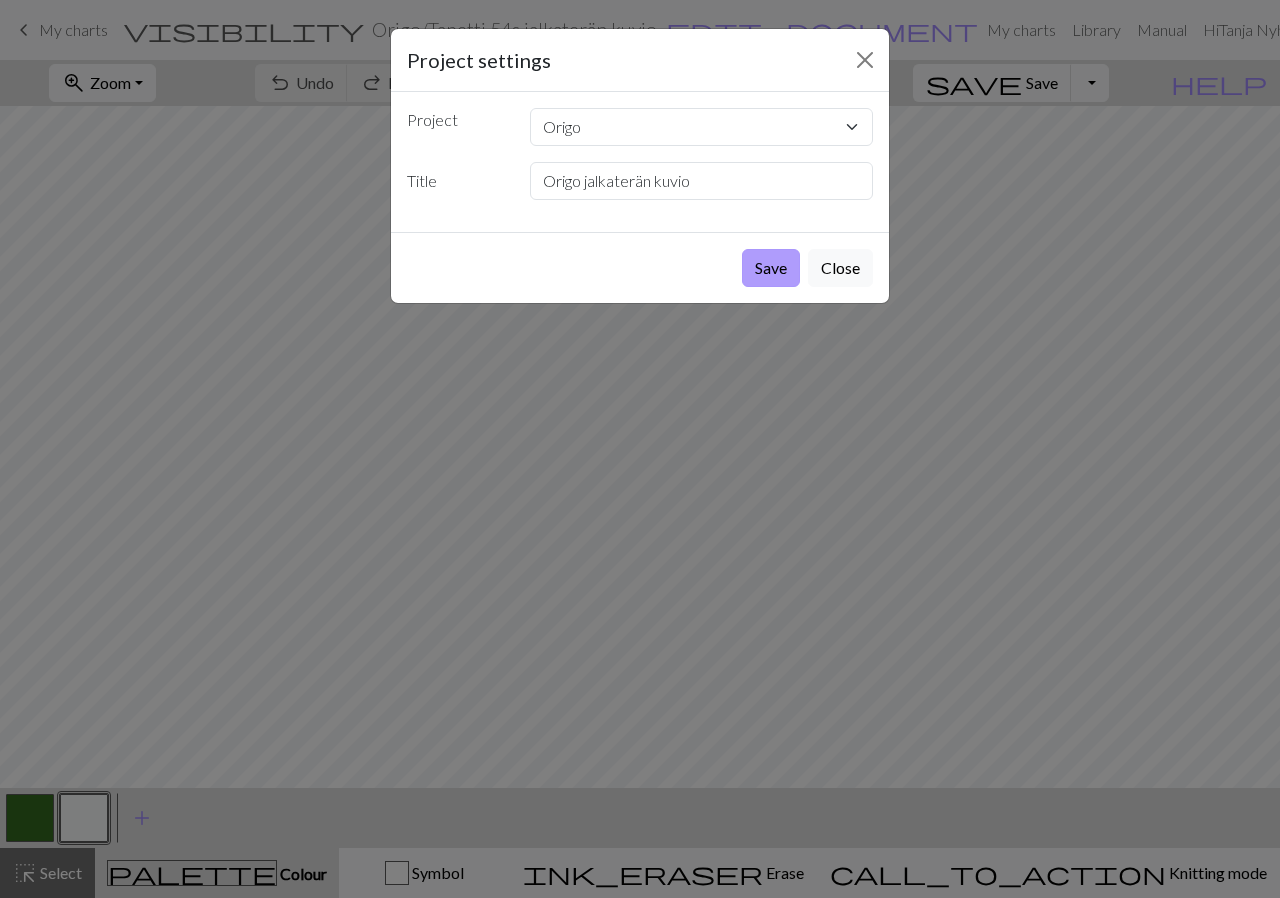 click on "Save" at bounding box center (771, 268) 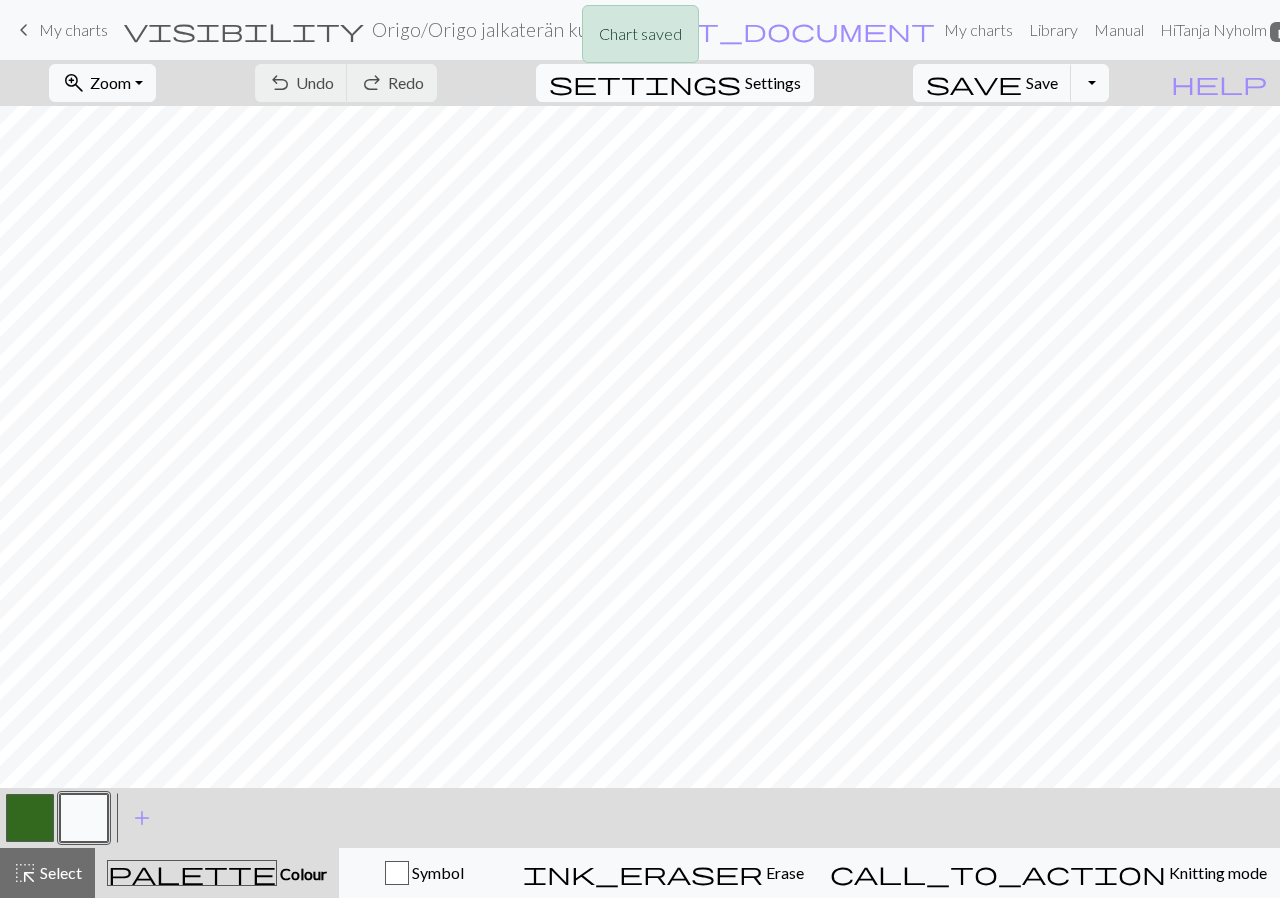 click on "Settings" at bounding box center (773, 83) 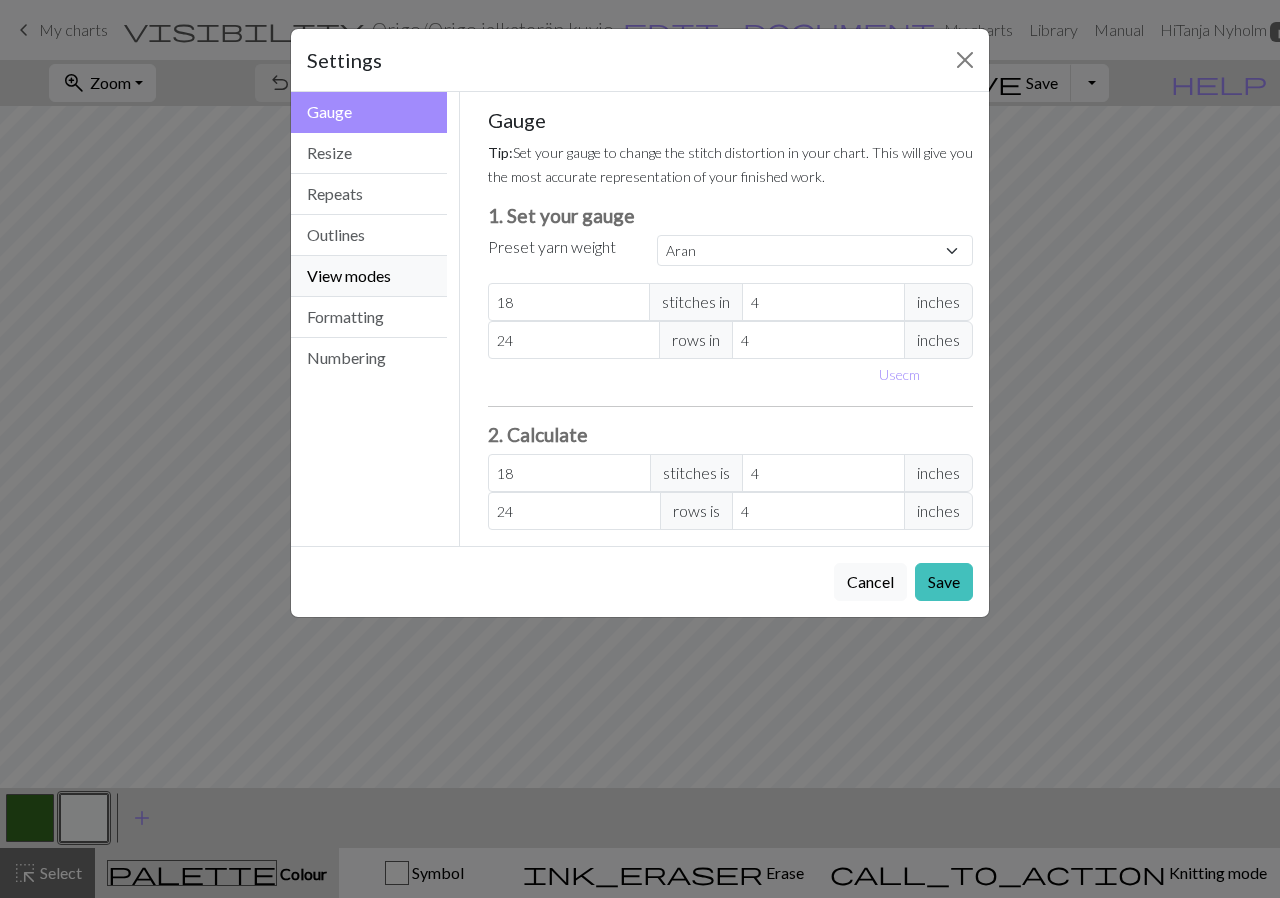 click on "View modes" at bounding box center [369, 276] 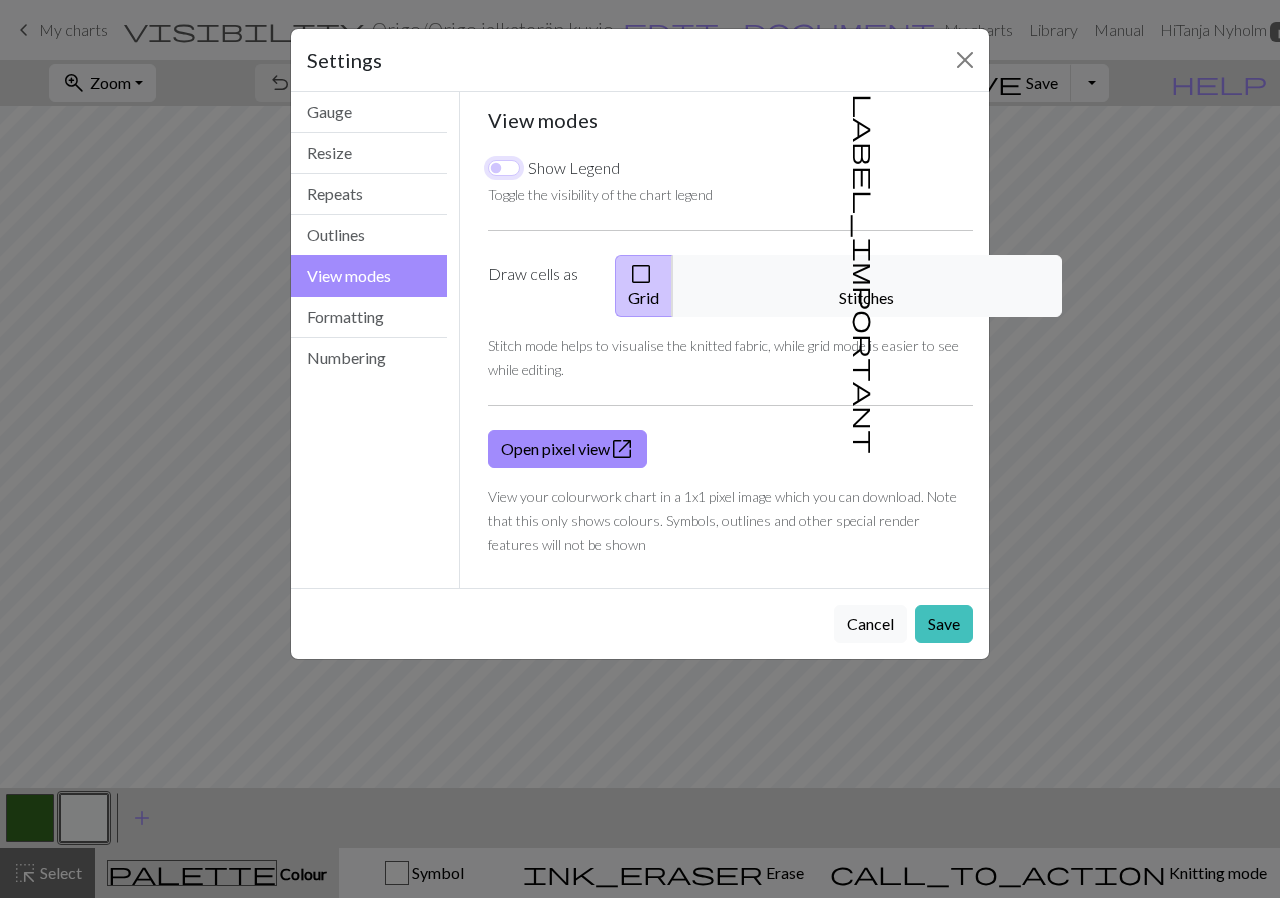 click on "Show Legend" at bounding box center (504, 168) 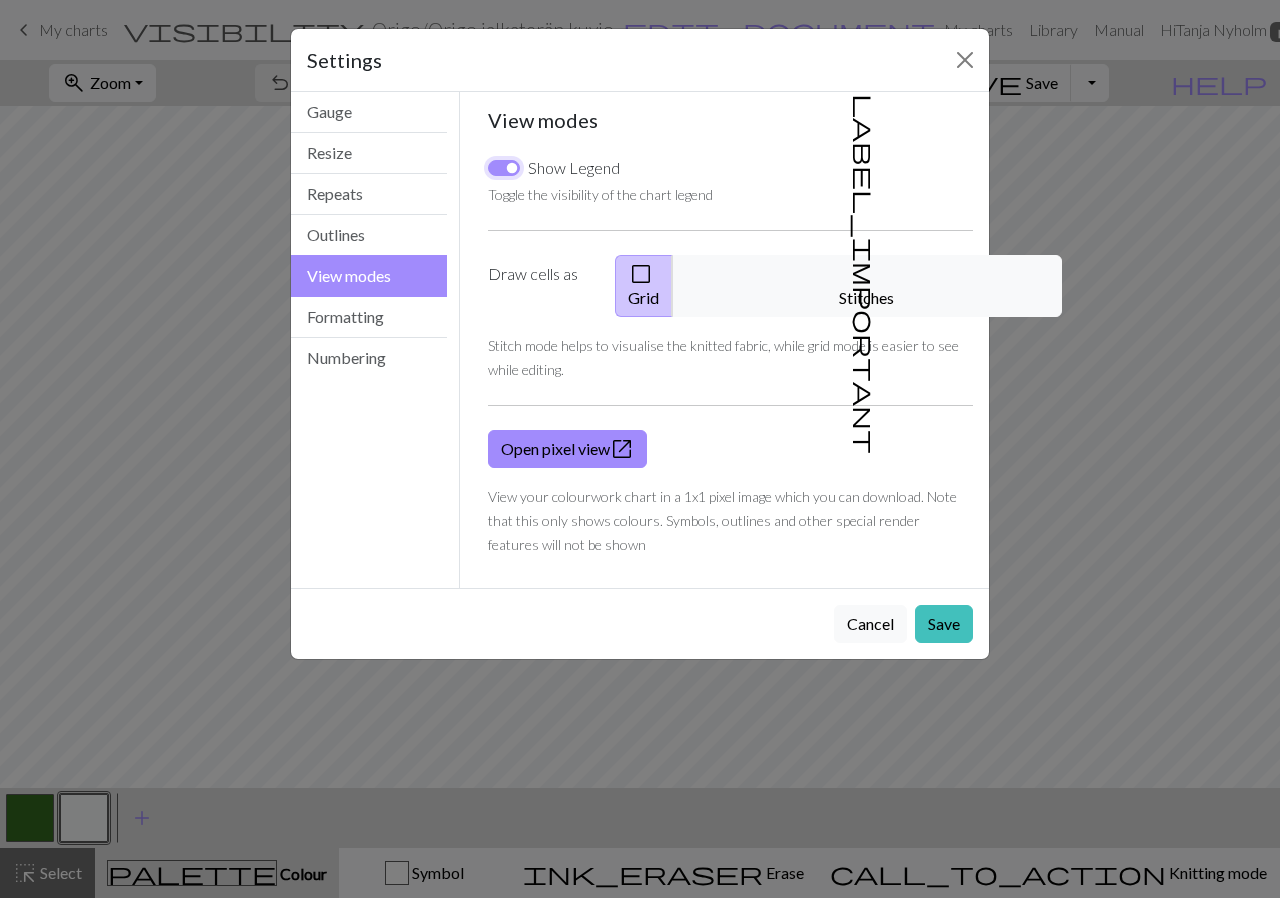 checkbox on "true" 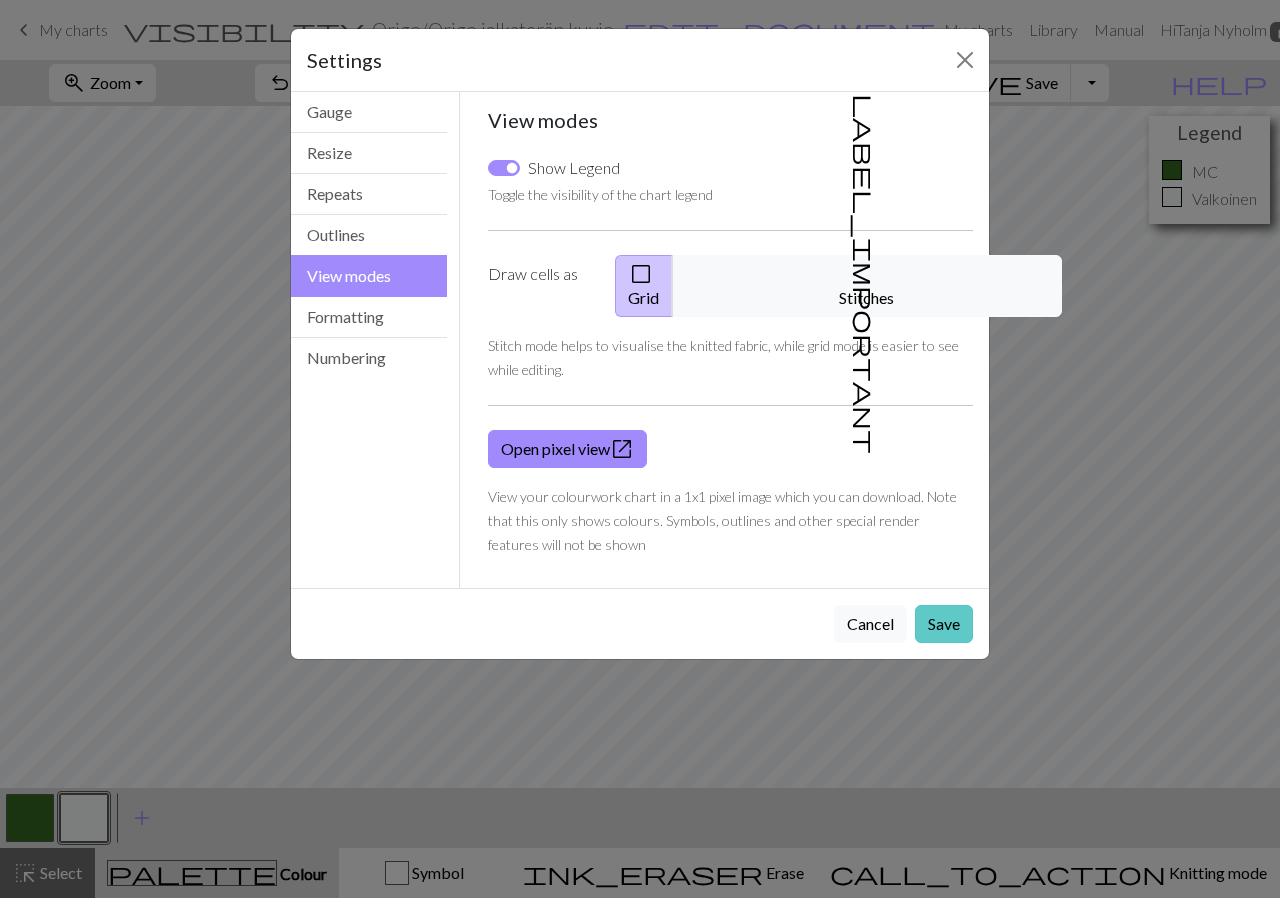 click on "Save" at bounding box center [944, 624] 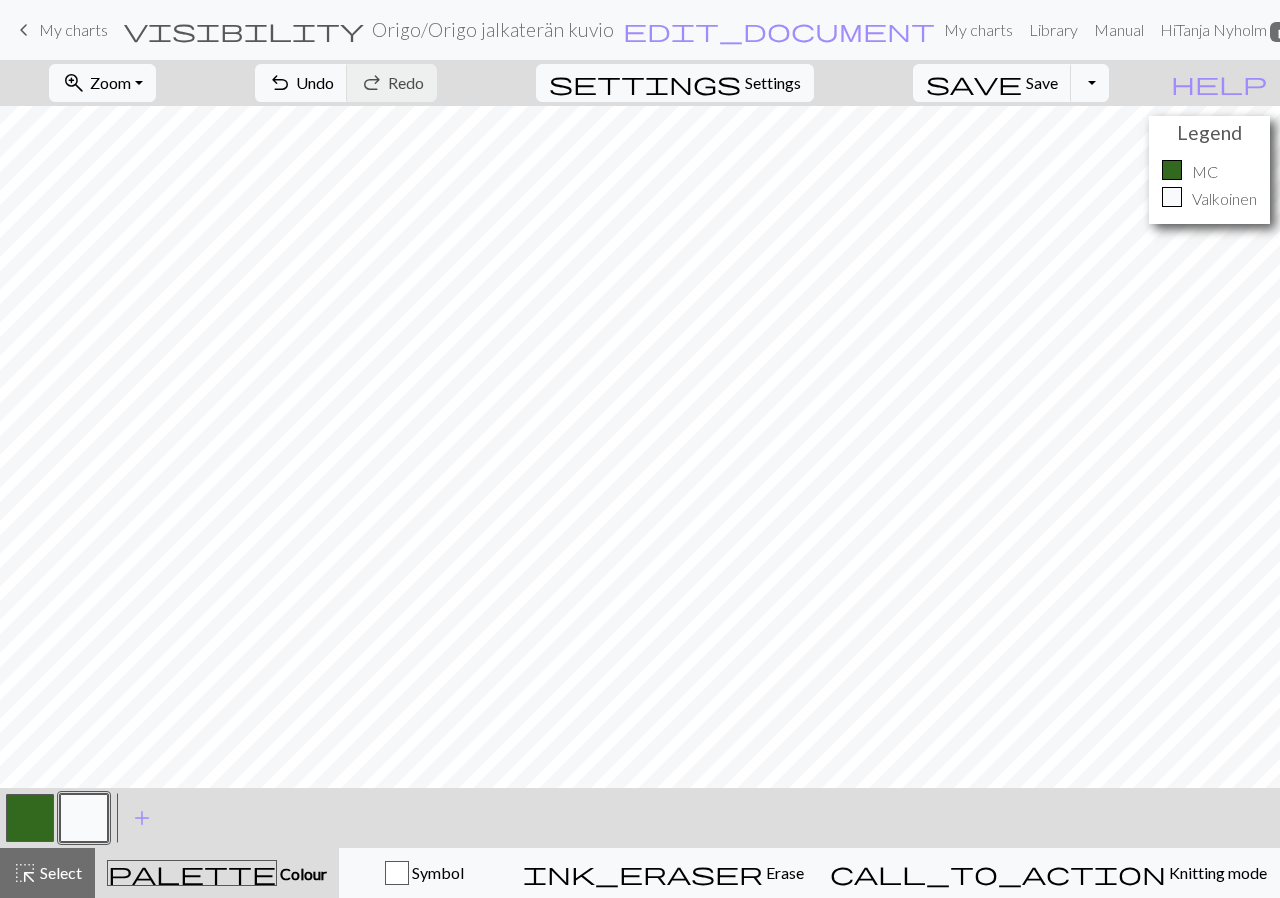 click at bounding box center [30, 818] 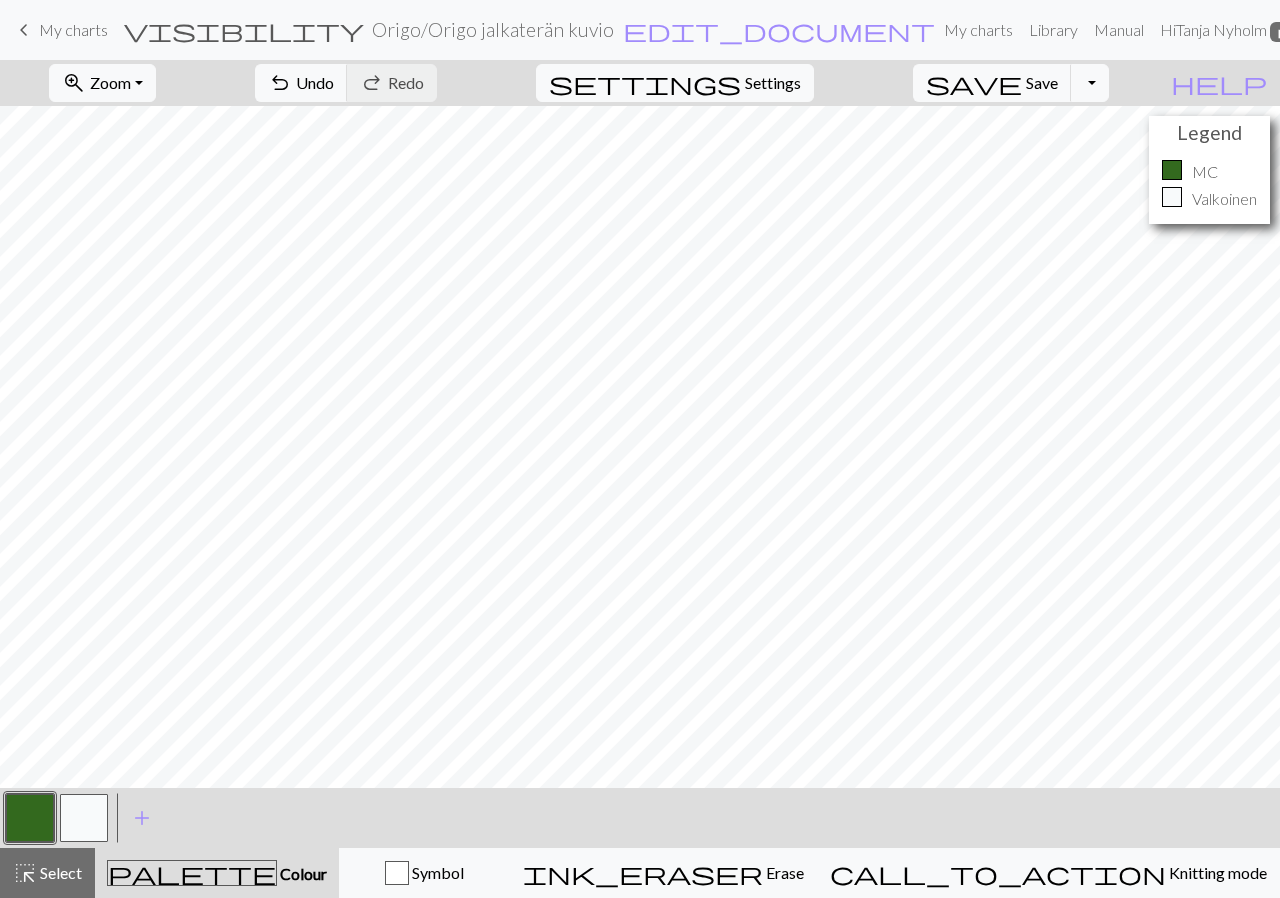 click at bounding box center [30, 818] 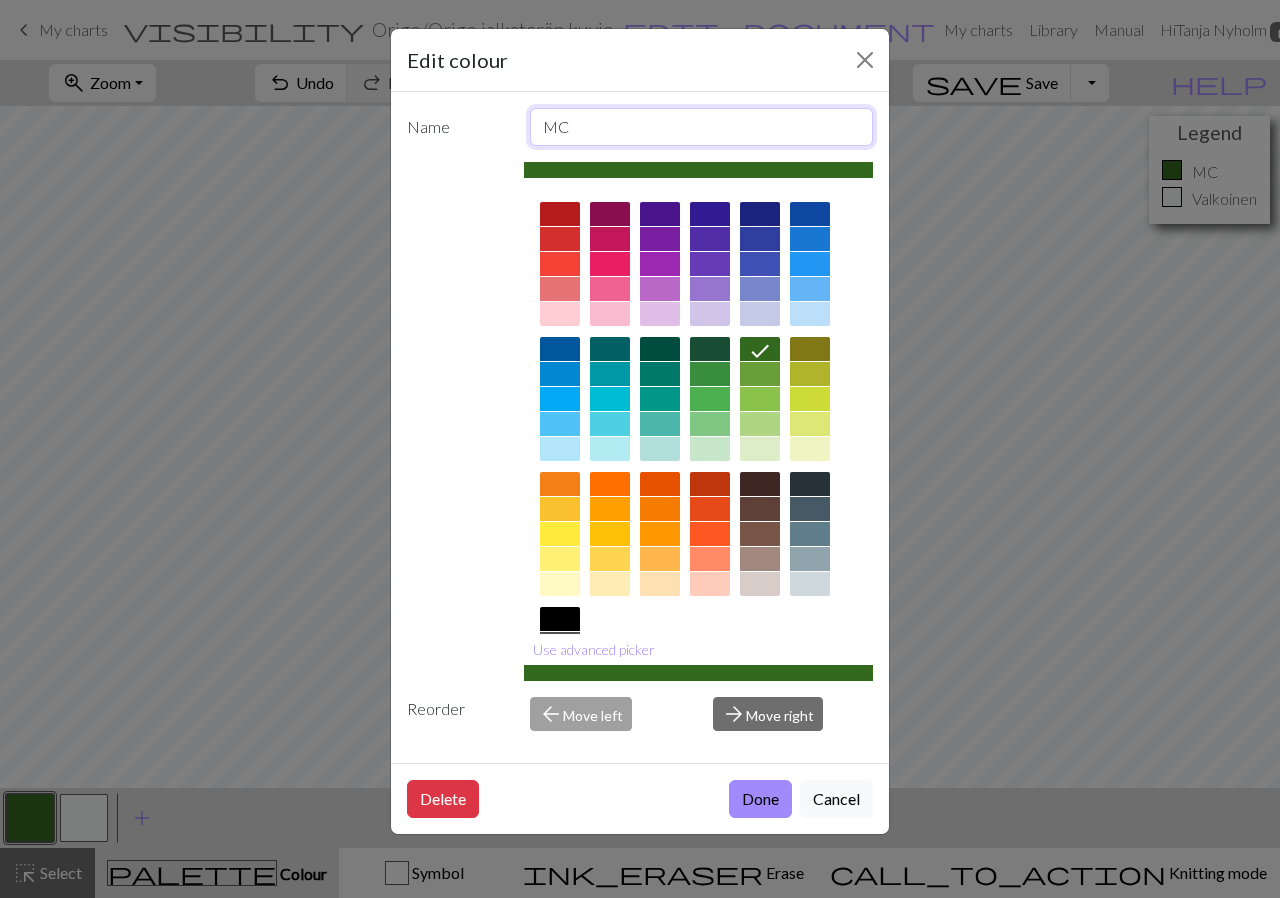 drag, startPoint x: 597, startPoint y: 117, endPoint x: 498, endPoint y: 138, distance: 101.20277 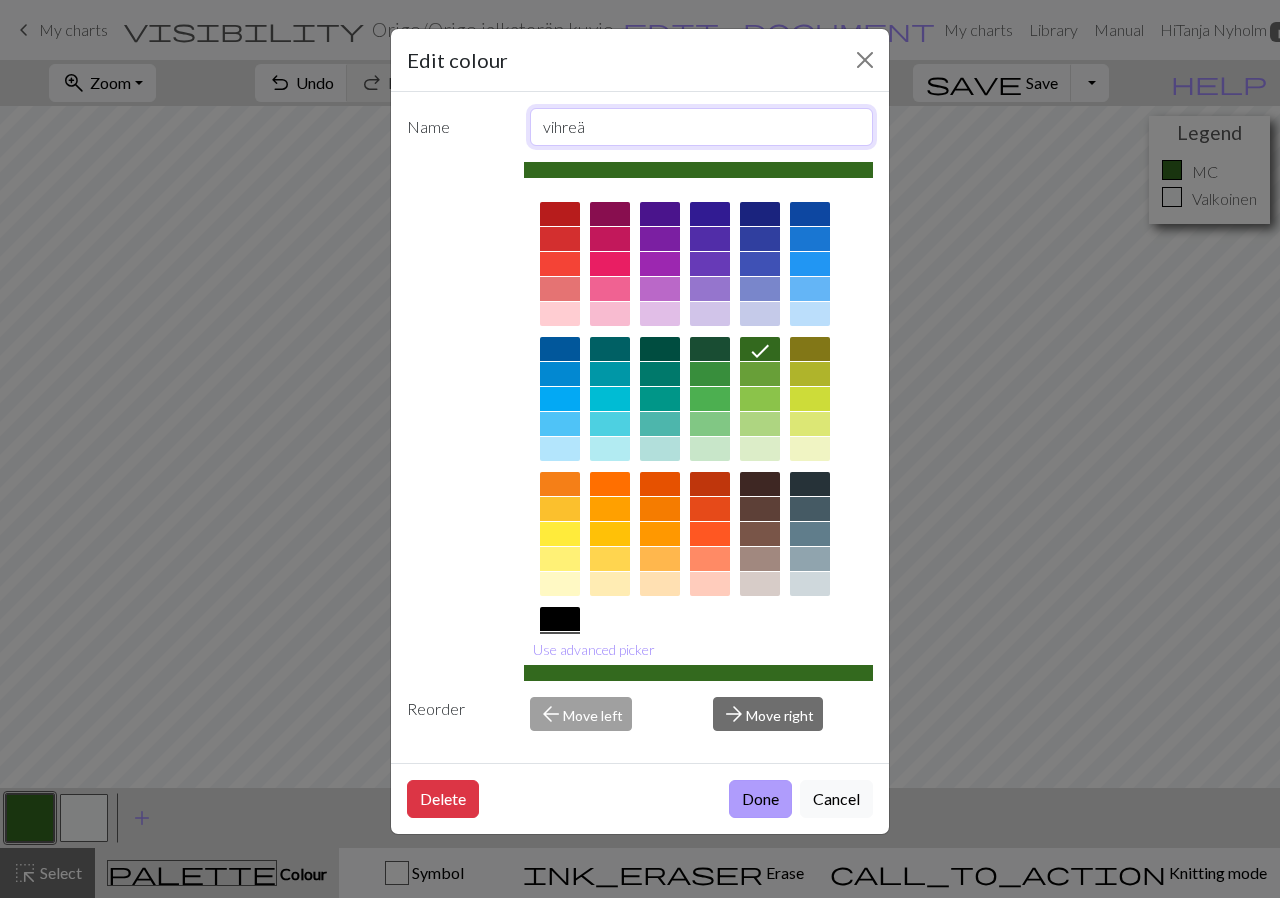 type on "vihreä" 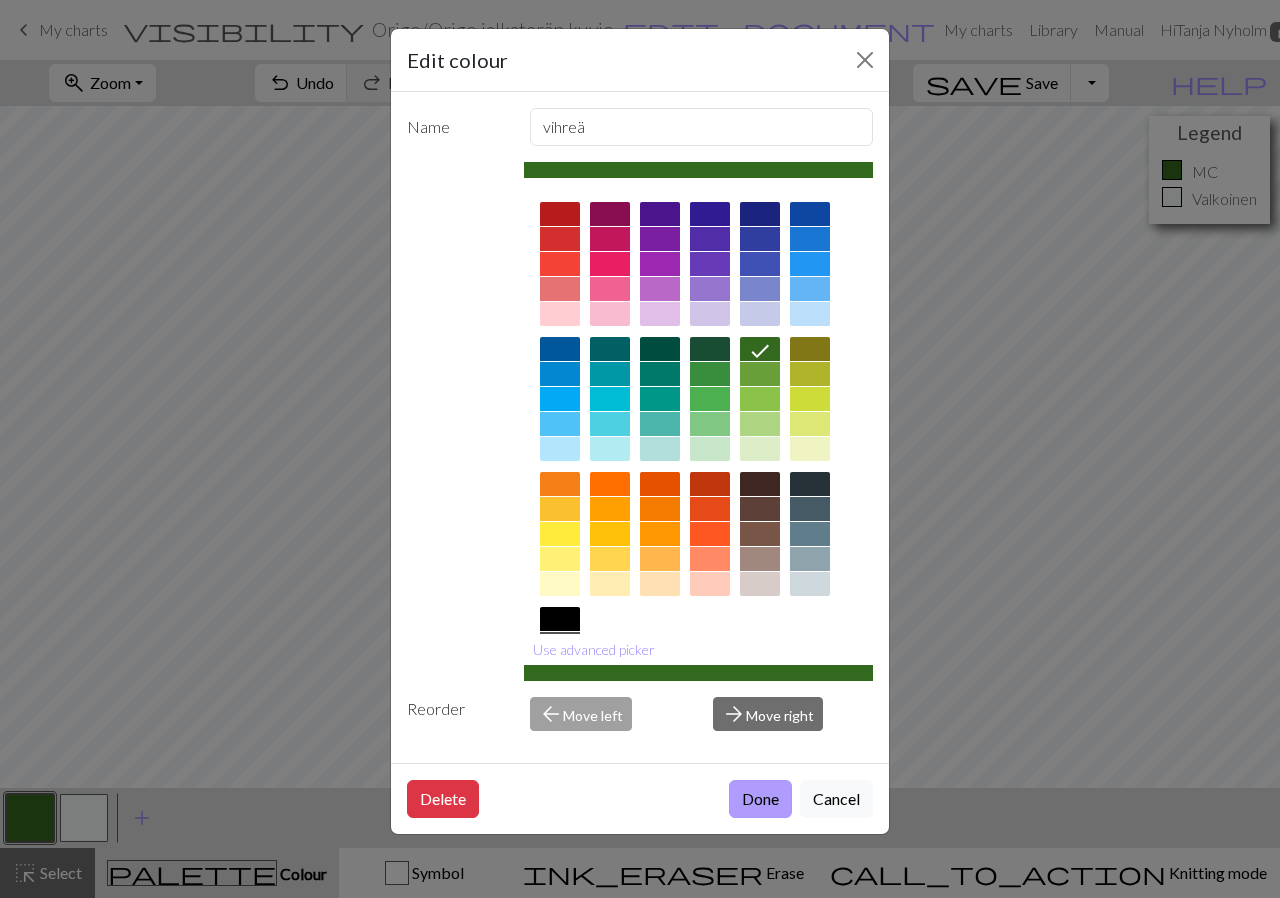 click on "Done" at bounding box center (760, 799) 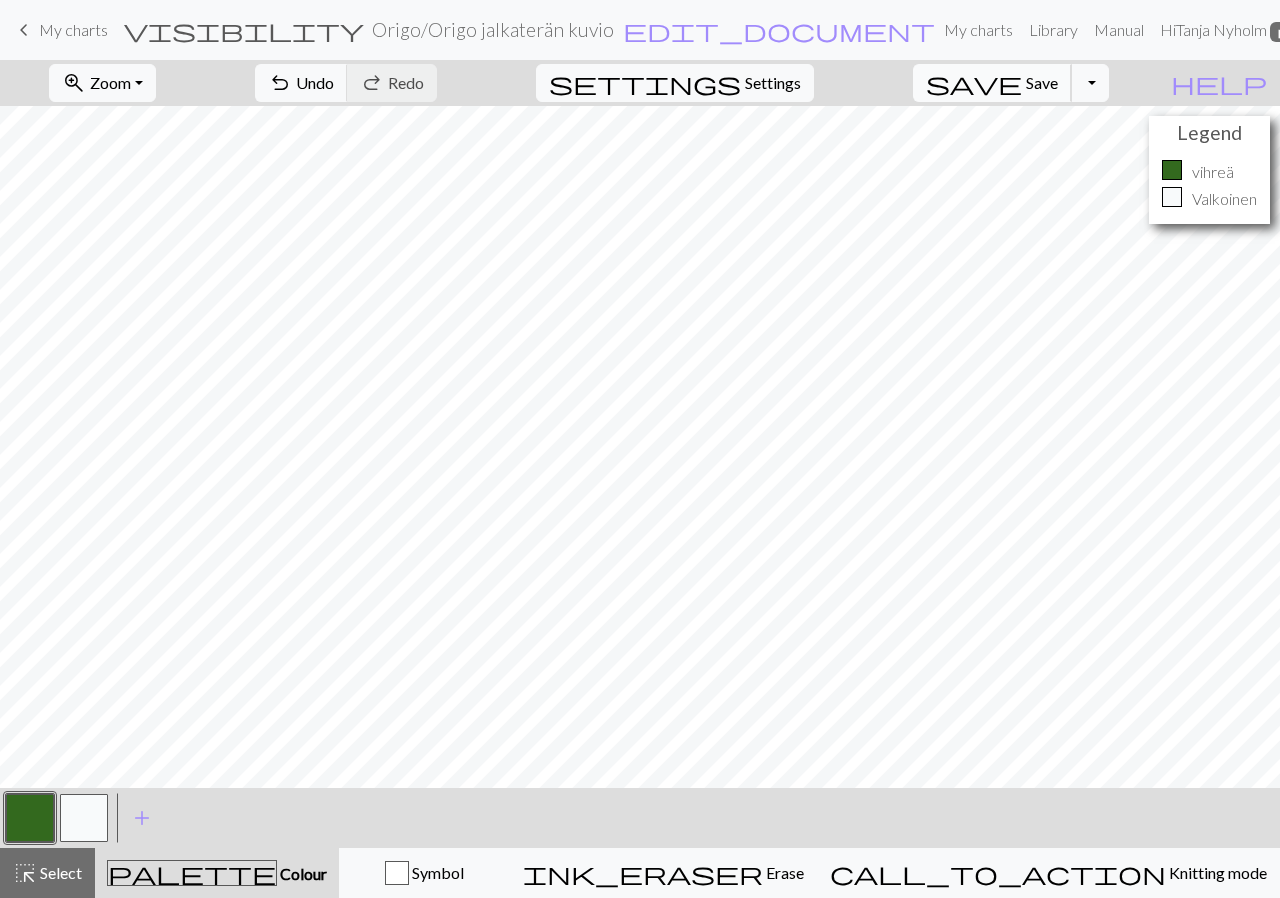 click on "save Save Save" at bounding box center [992, 83] 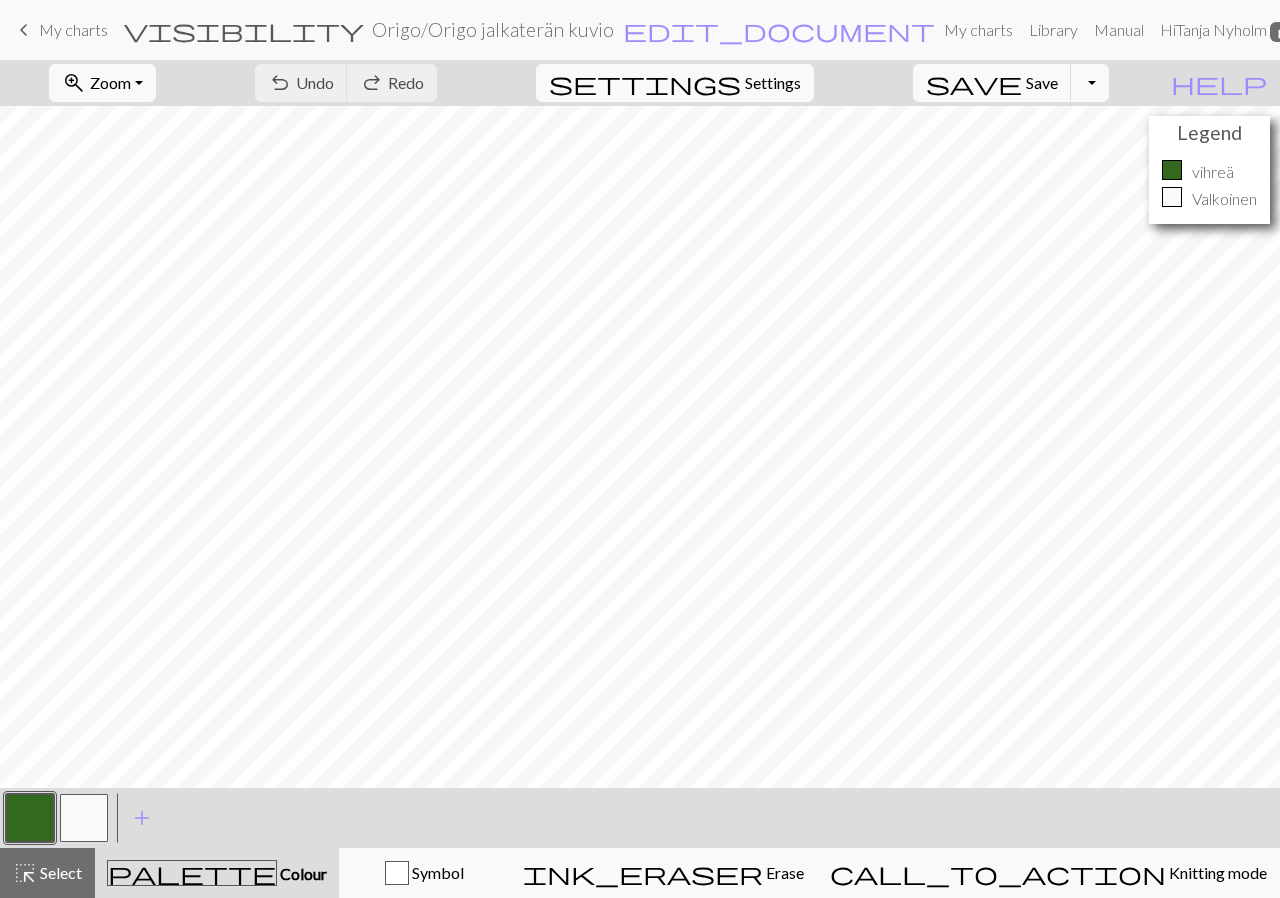 click on "keyboard_arrow_left" at bounding box center [24, 30] 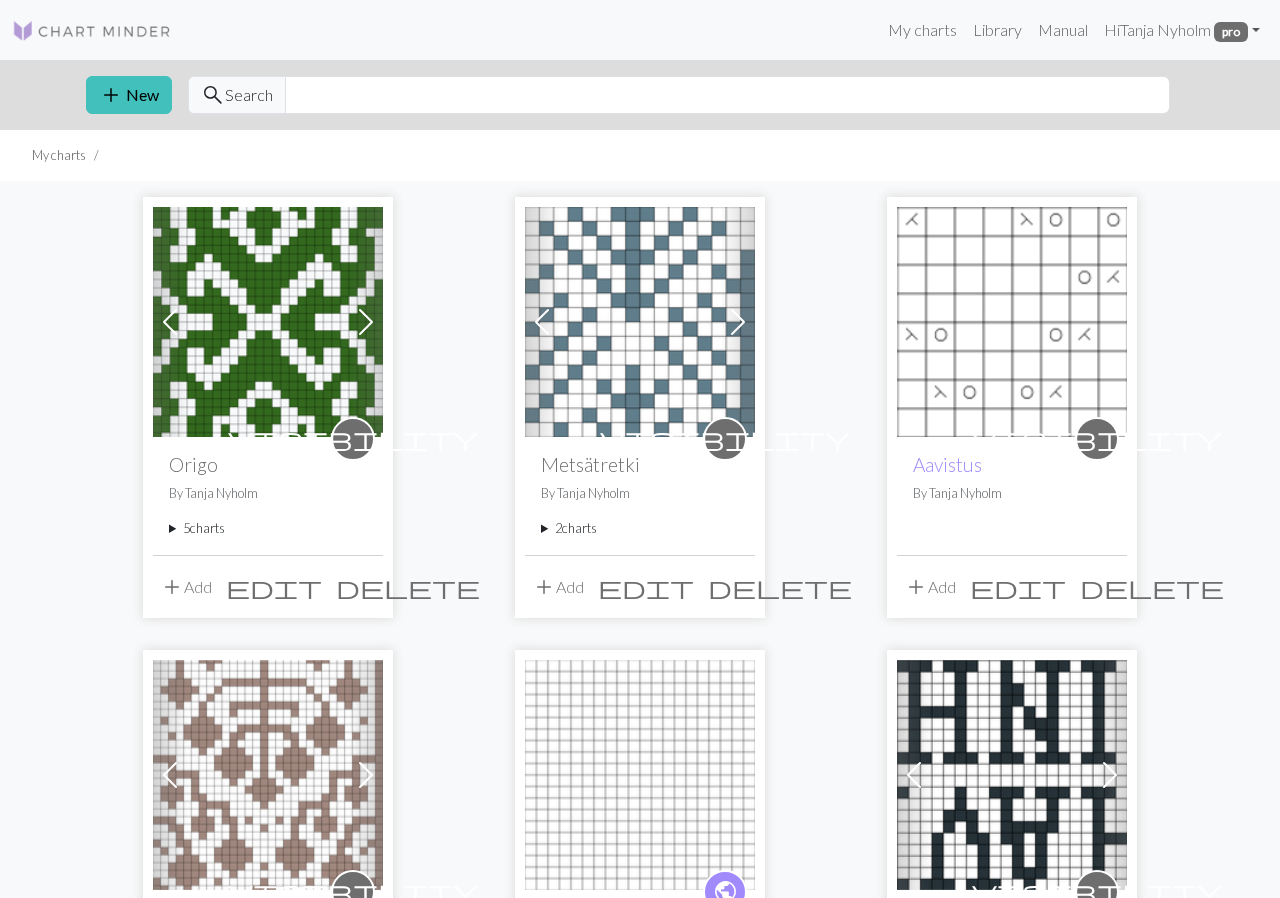 click on "5  charts" at bounding box center (268, 528) 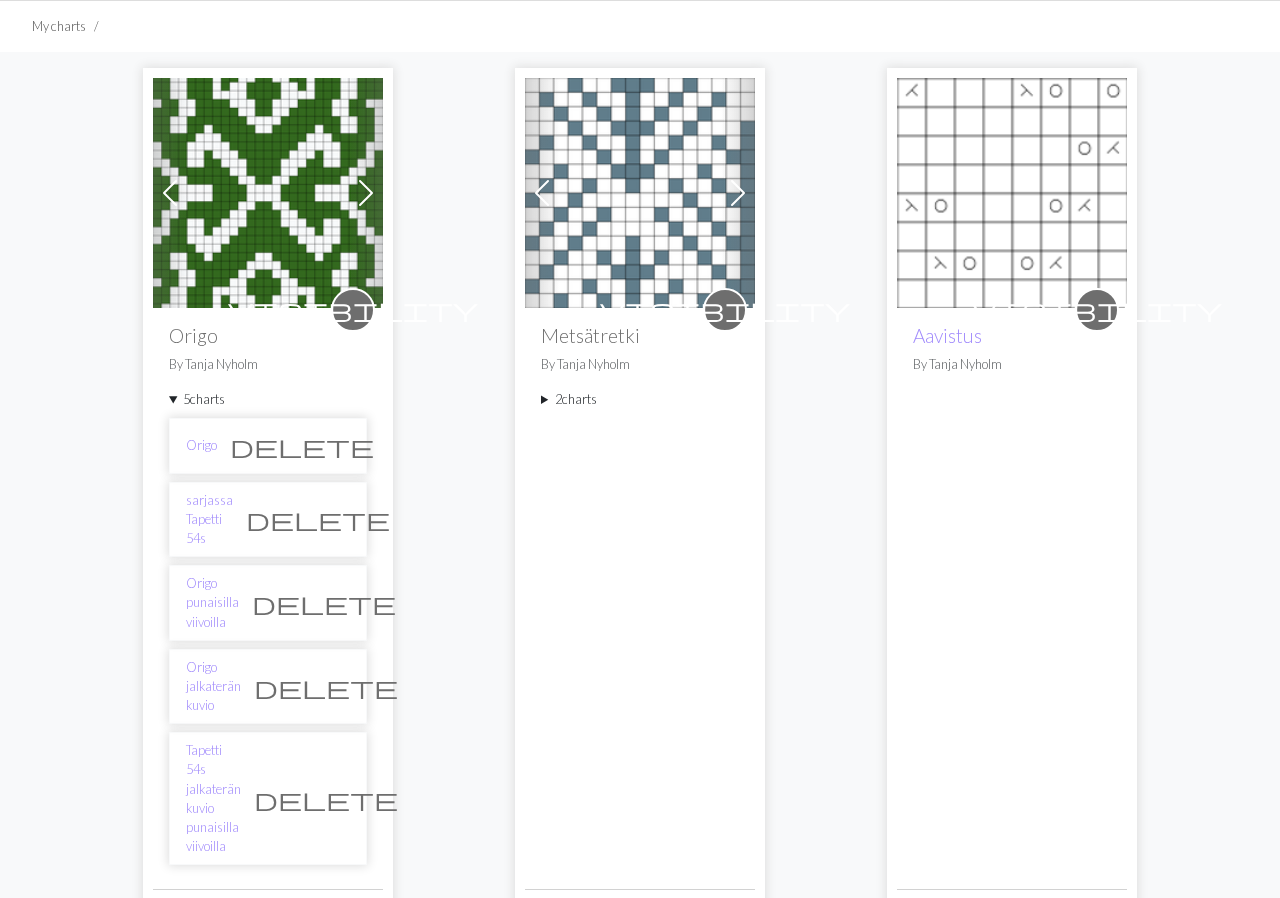 scroll, scrollTop: 138, scrollLeft: 0, axis: vertical 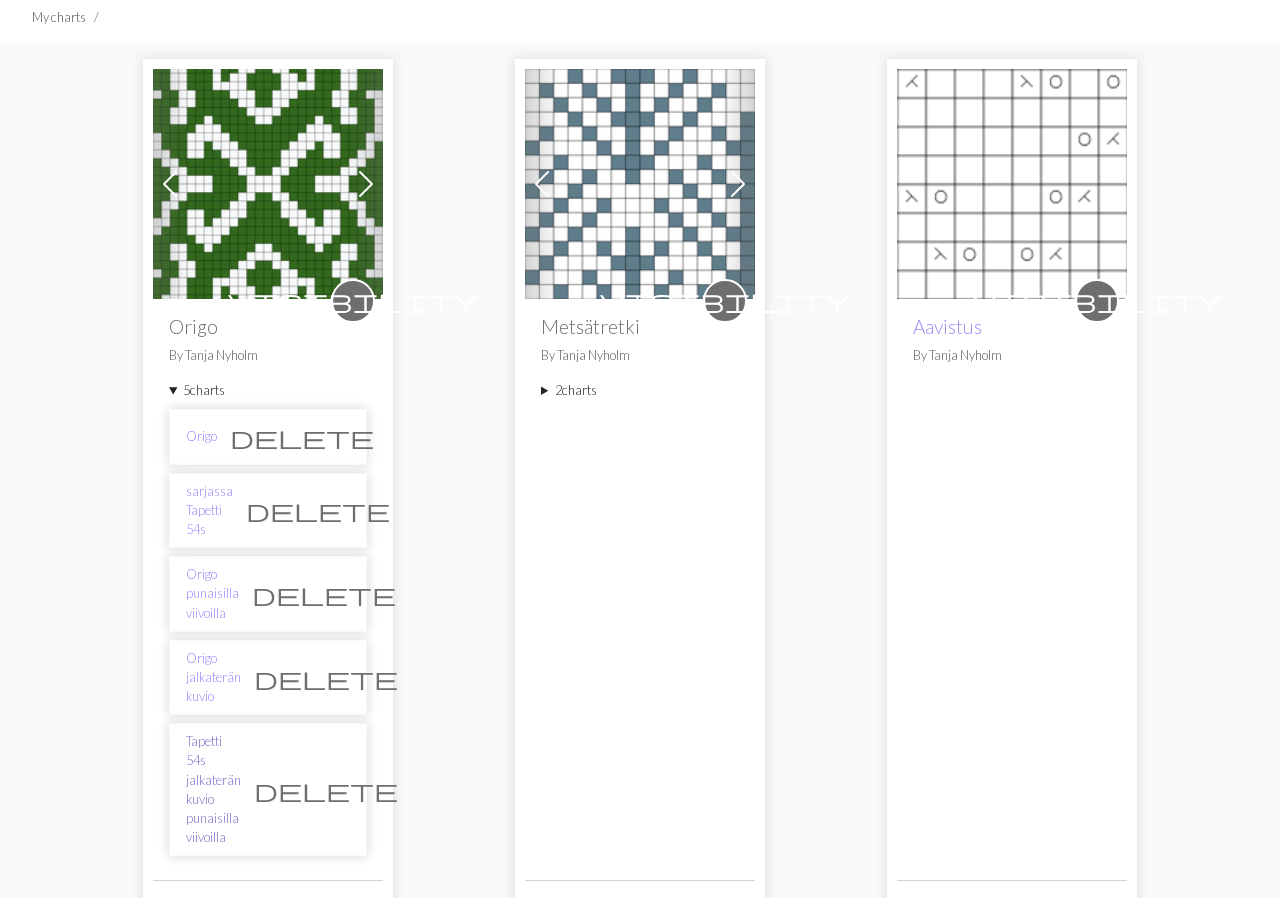 click on "Tapetti 54s jalkaterän kuvio punaisilla viivoilla" at bounding box center [213, 789] 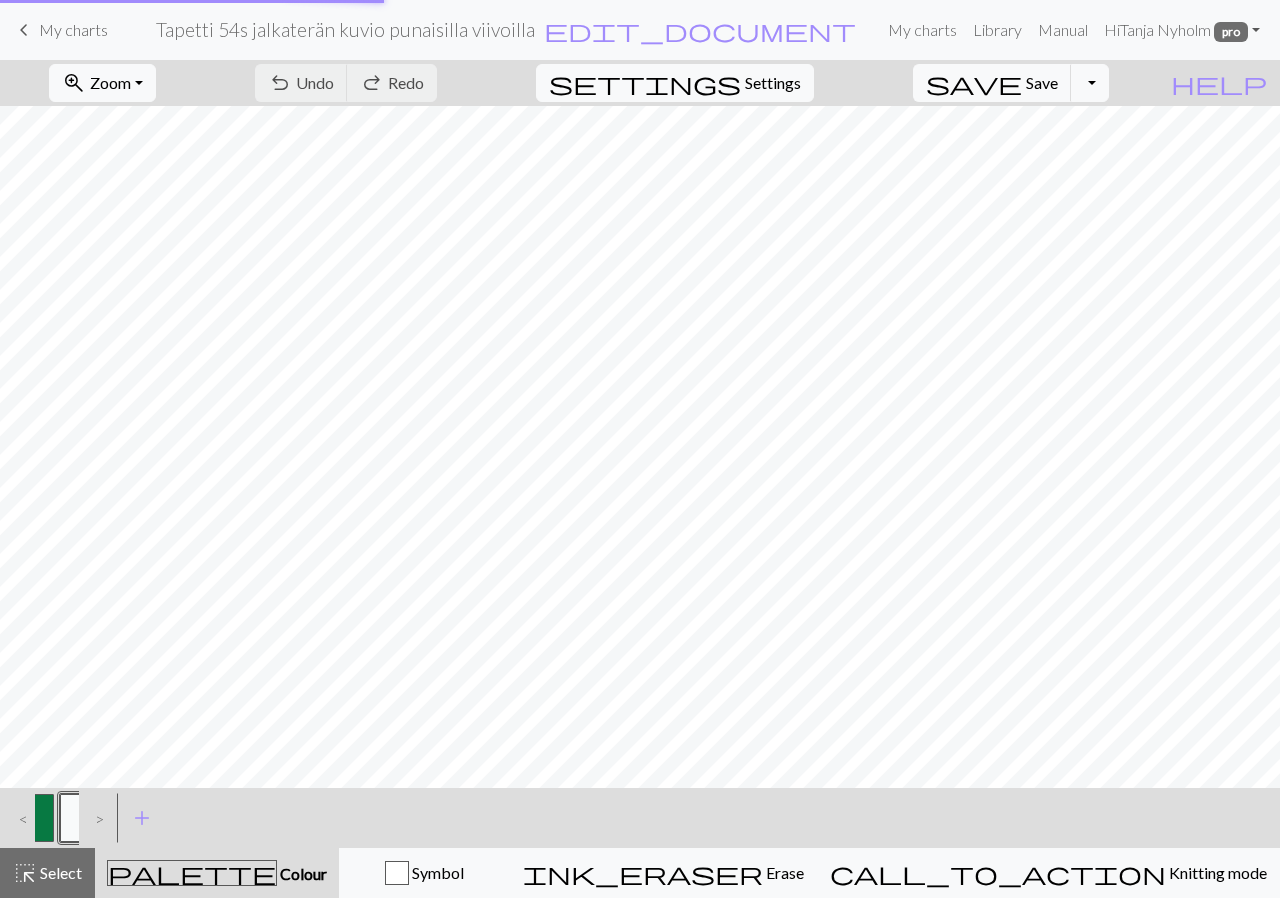 scroll, scrollTop: 0, scrollLeft: 0, axis: both 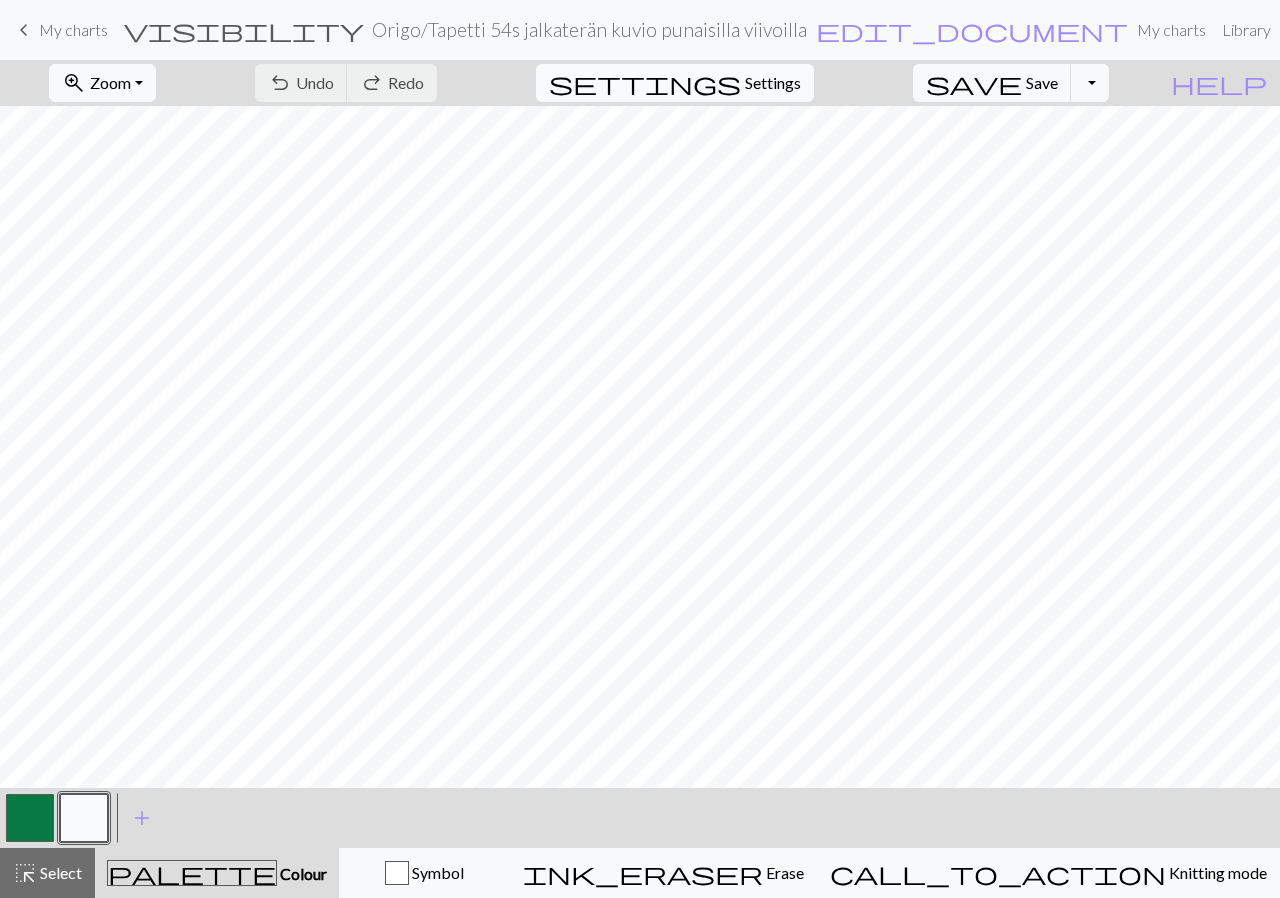 click on "Settings" at bounding box center [773, 83] 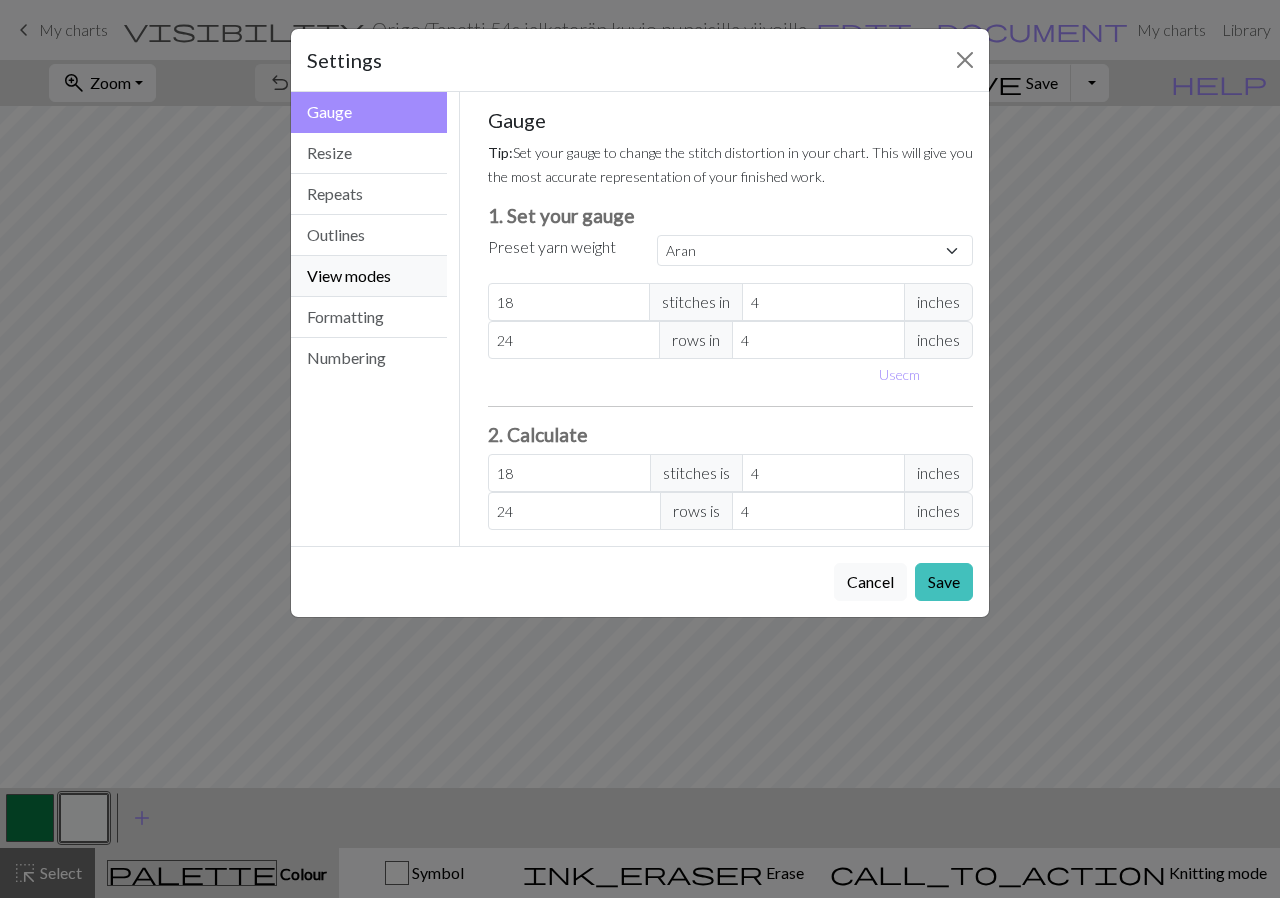 click on "View modes" at bounding box center [369, 276] 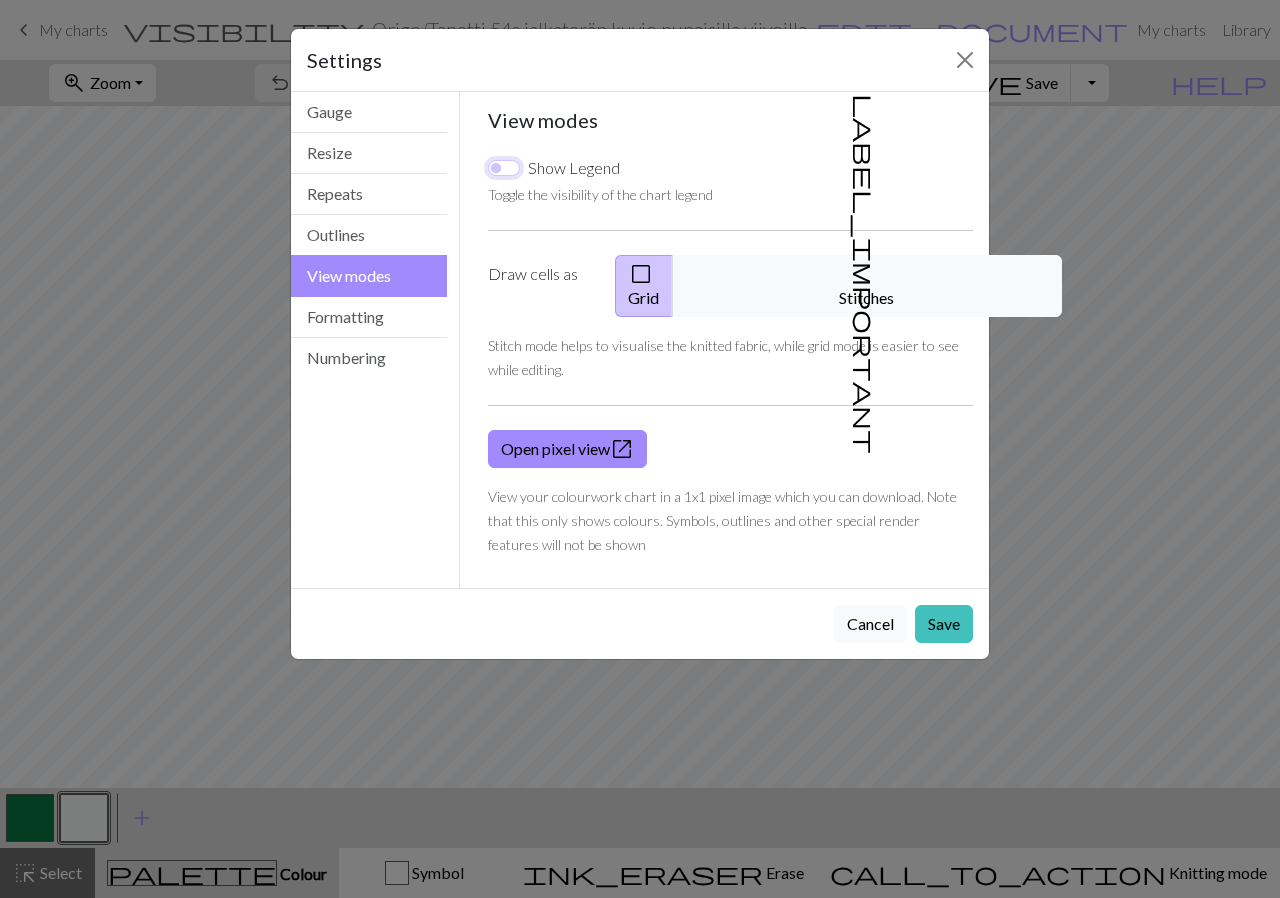 click on "Show Legend" at bounding box center [504, 168] 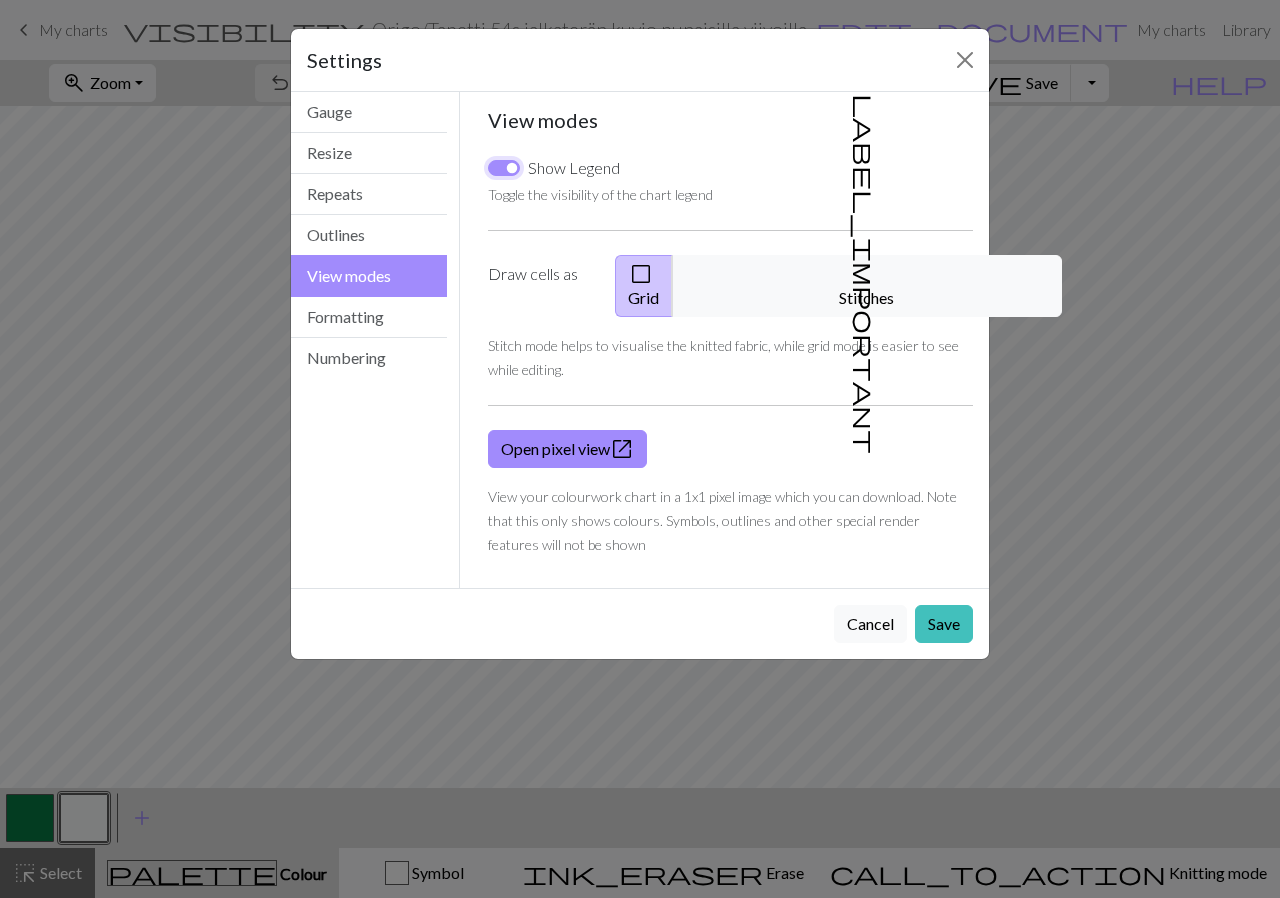 checkbox on "true" 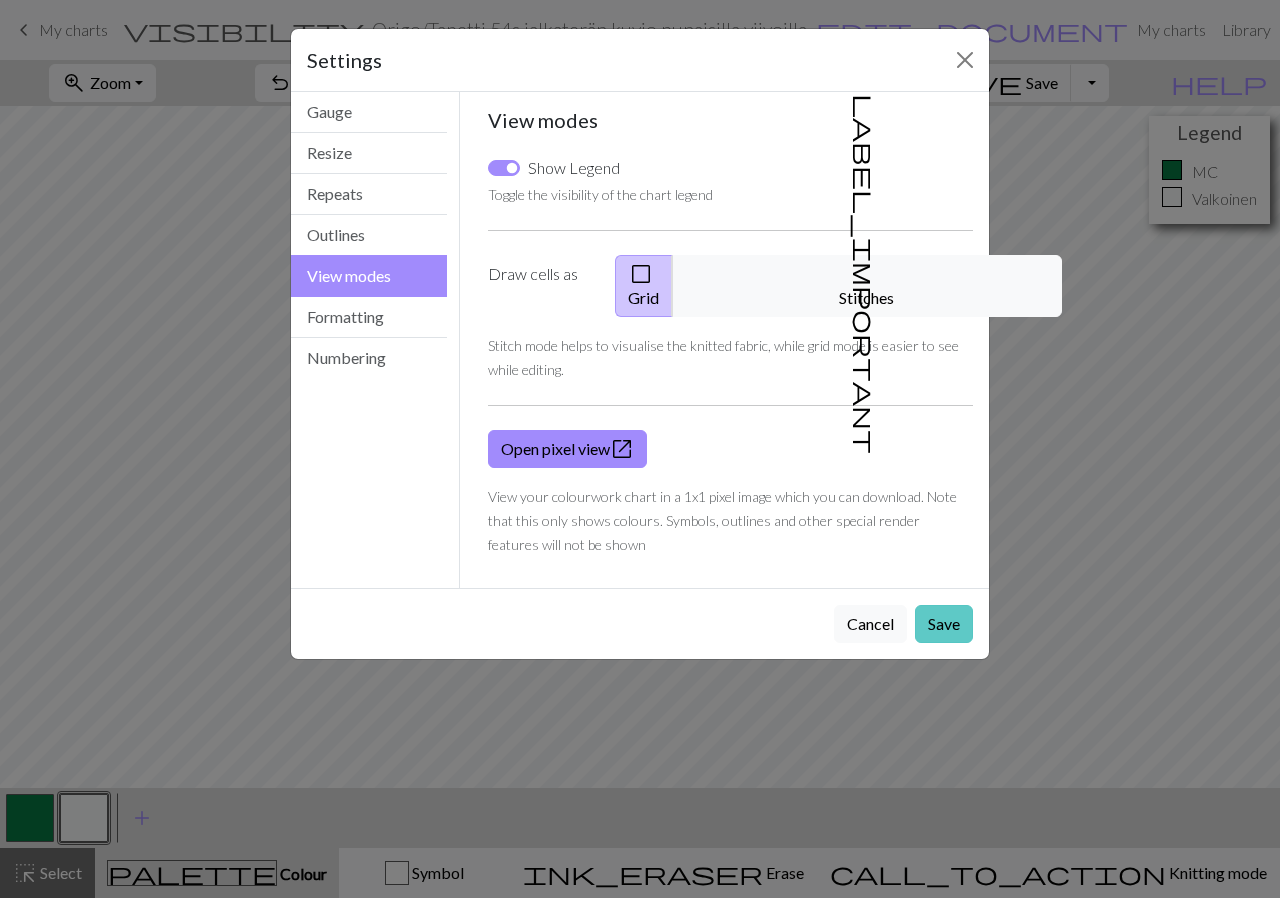 click on "Save" at bounding box center [944, 624] 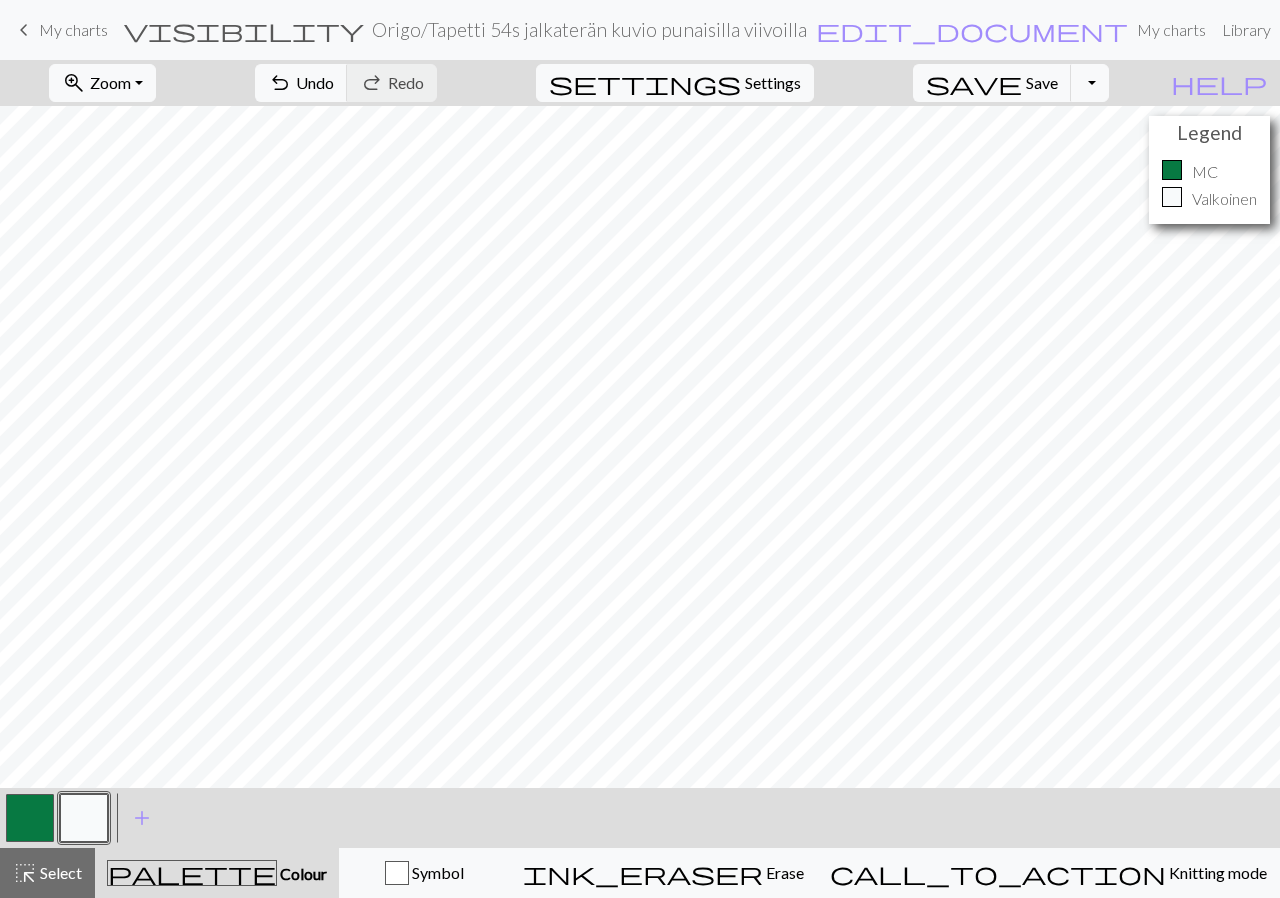 click at bounding box center [30, 818] 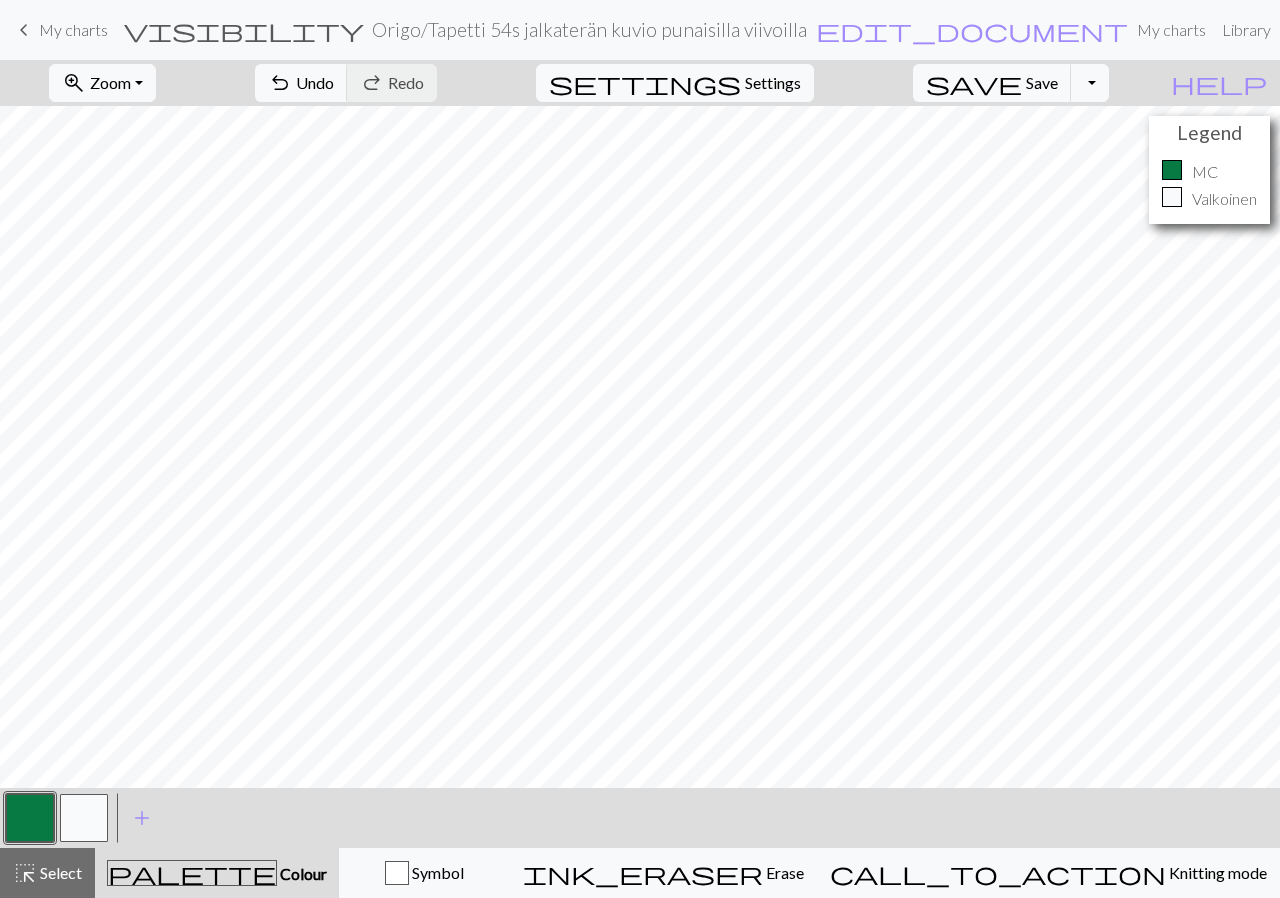 click at bounding box center [30, 818] 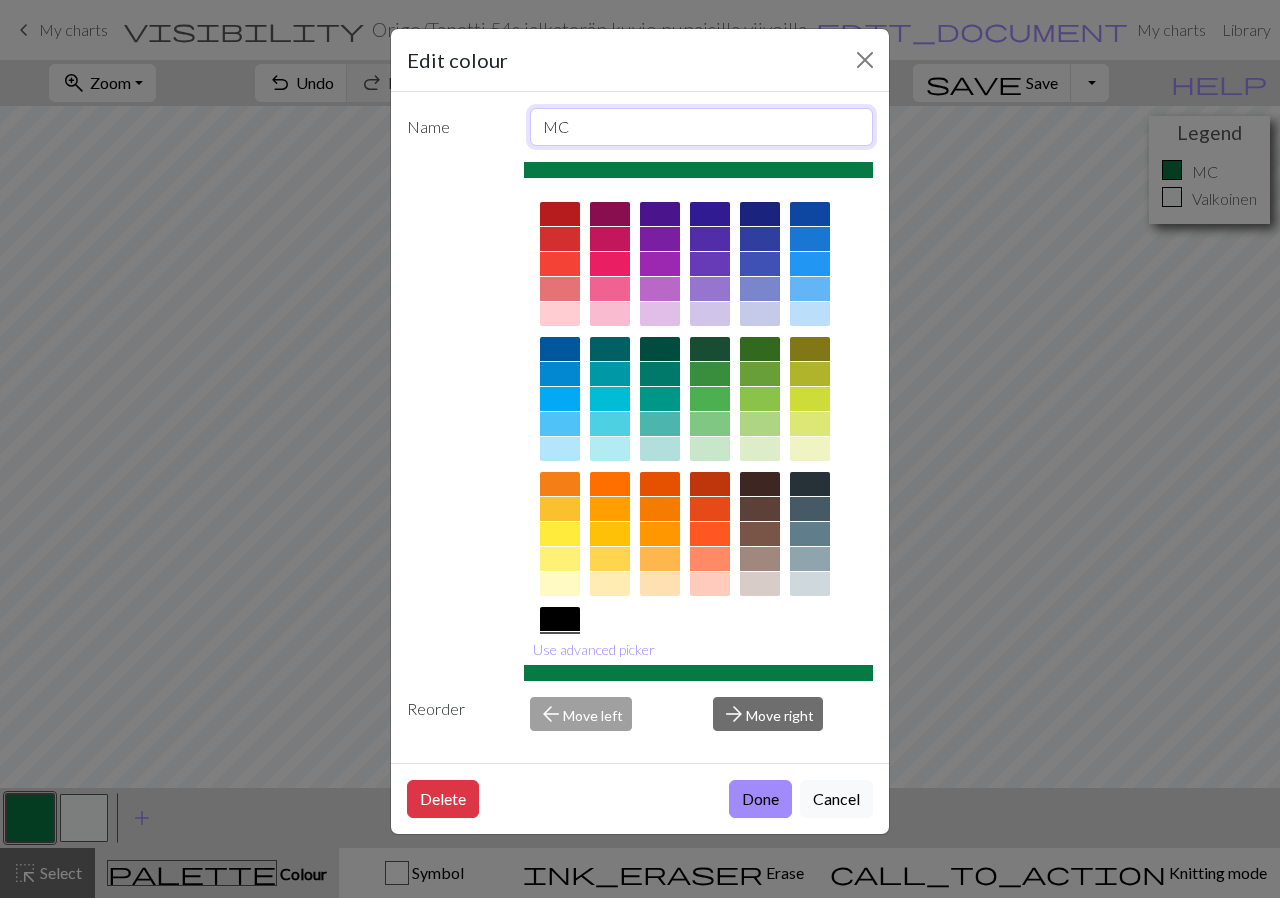 drag, startPoint x: 620, startPoint y: 117, endPoint x: 531, endPoint y: 131, distance: 90.0944 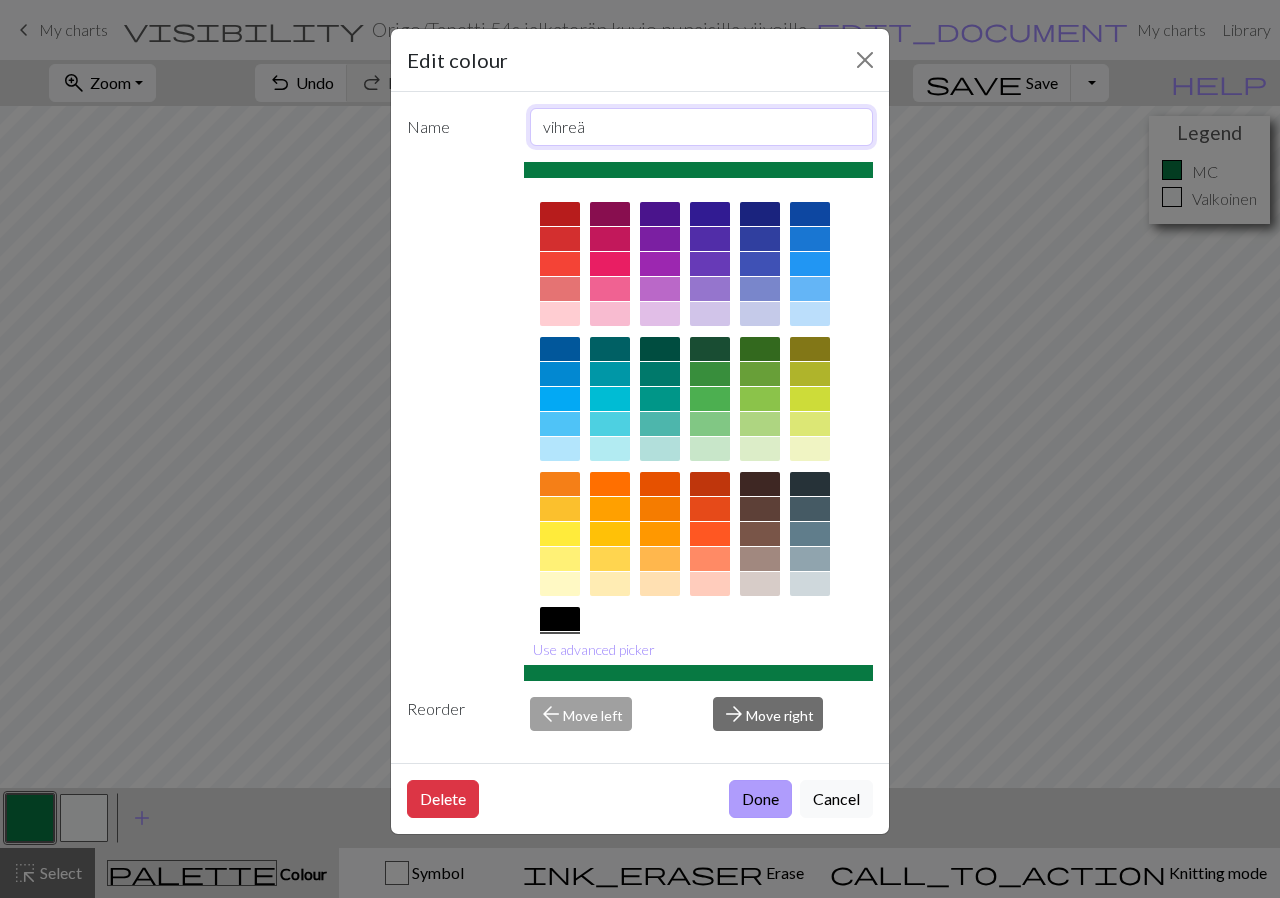type on "vihreä" 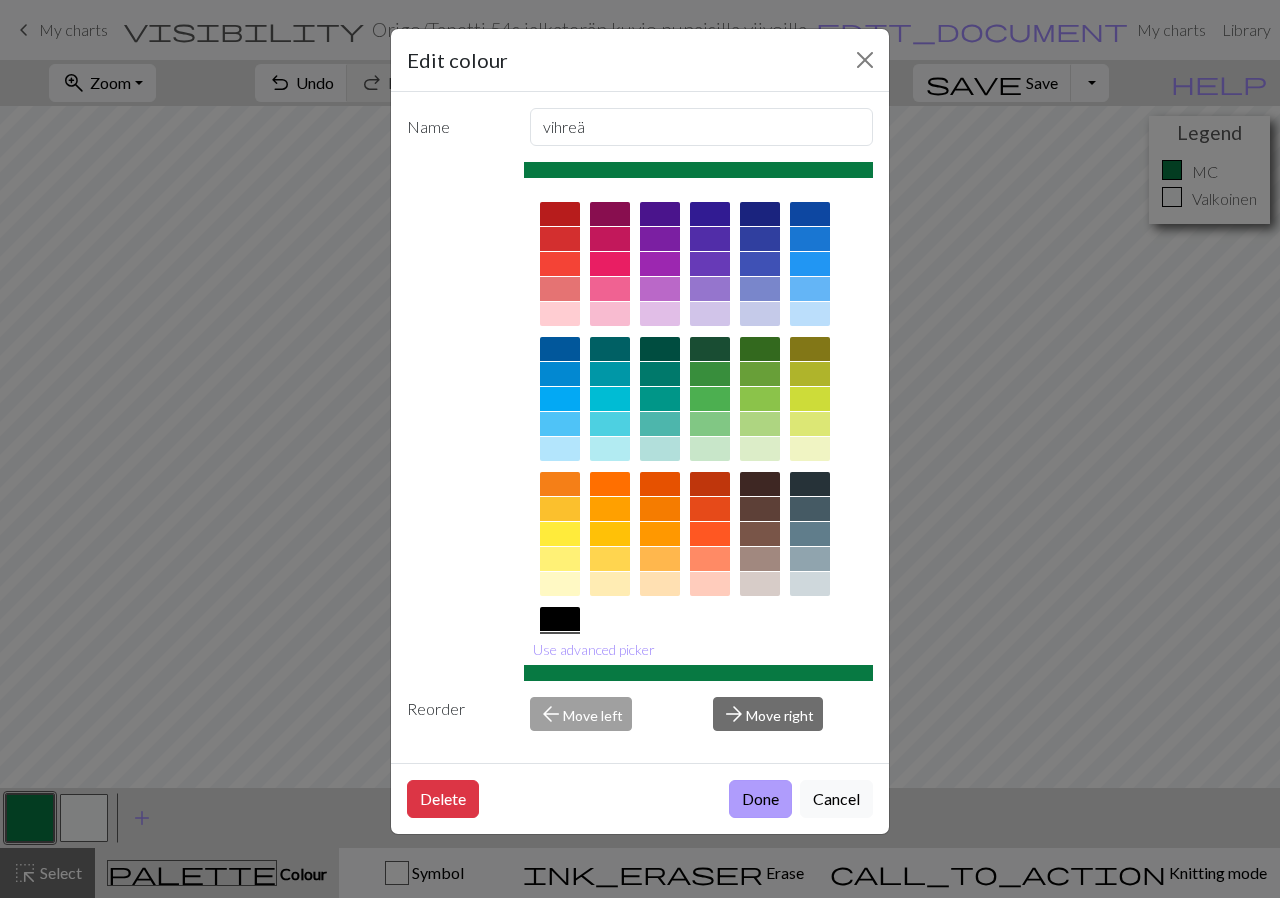 click on "Done" at bounding box center (760, 799) 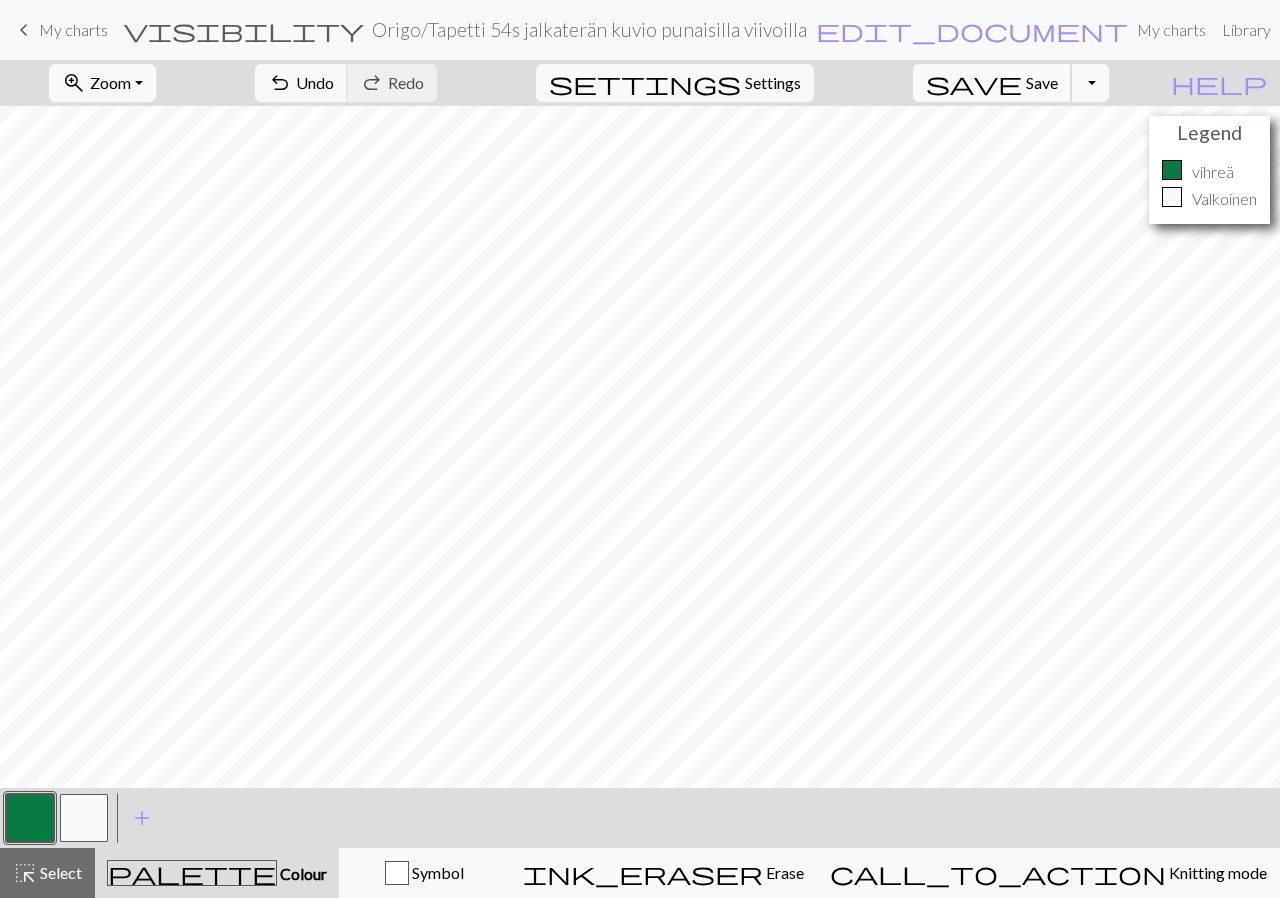 click on "save Save Save" at bounding box center (992, 83) 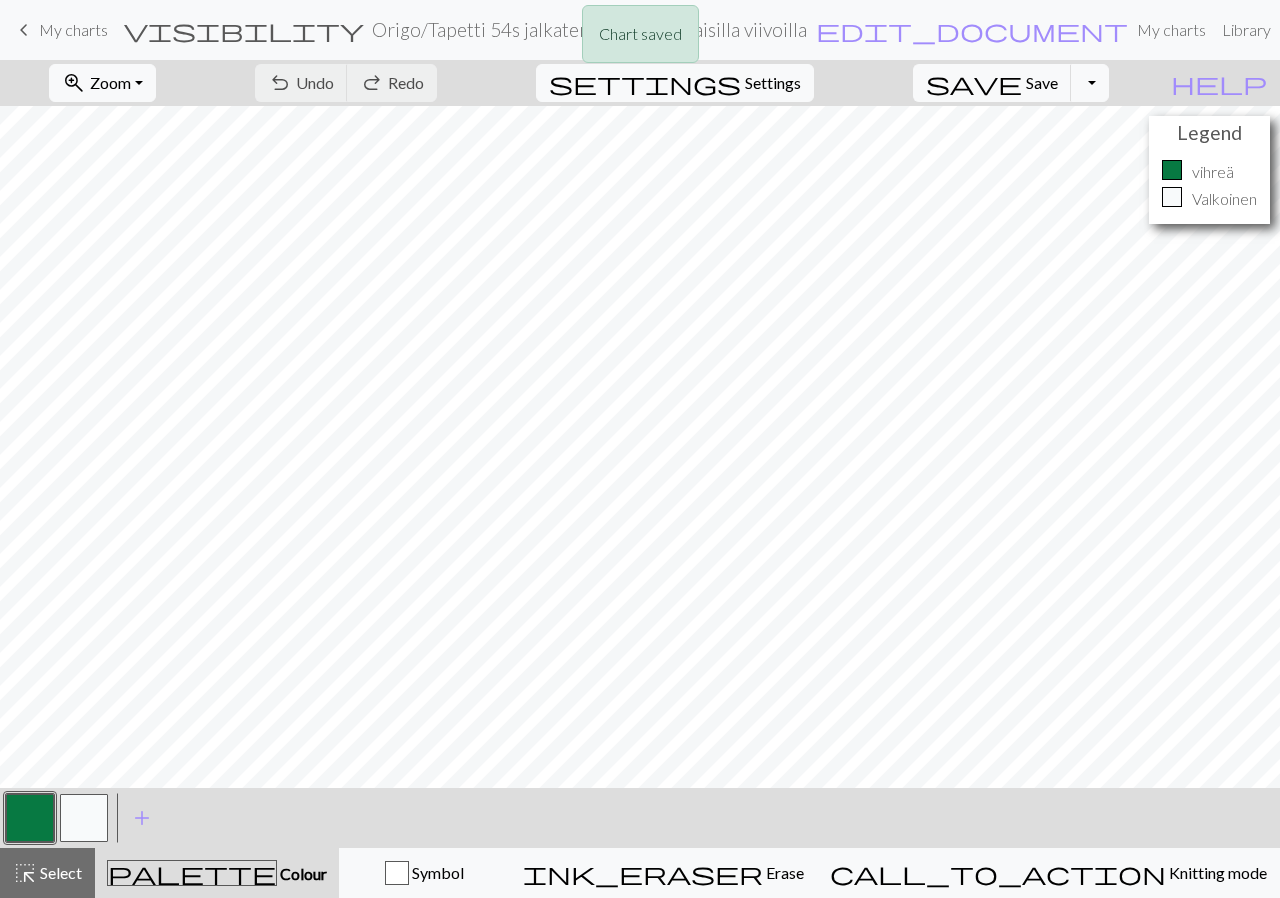 click on "Chart saved" at bounding box center (640, 39) 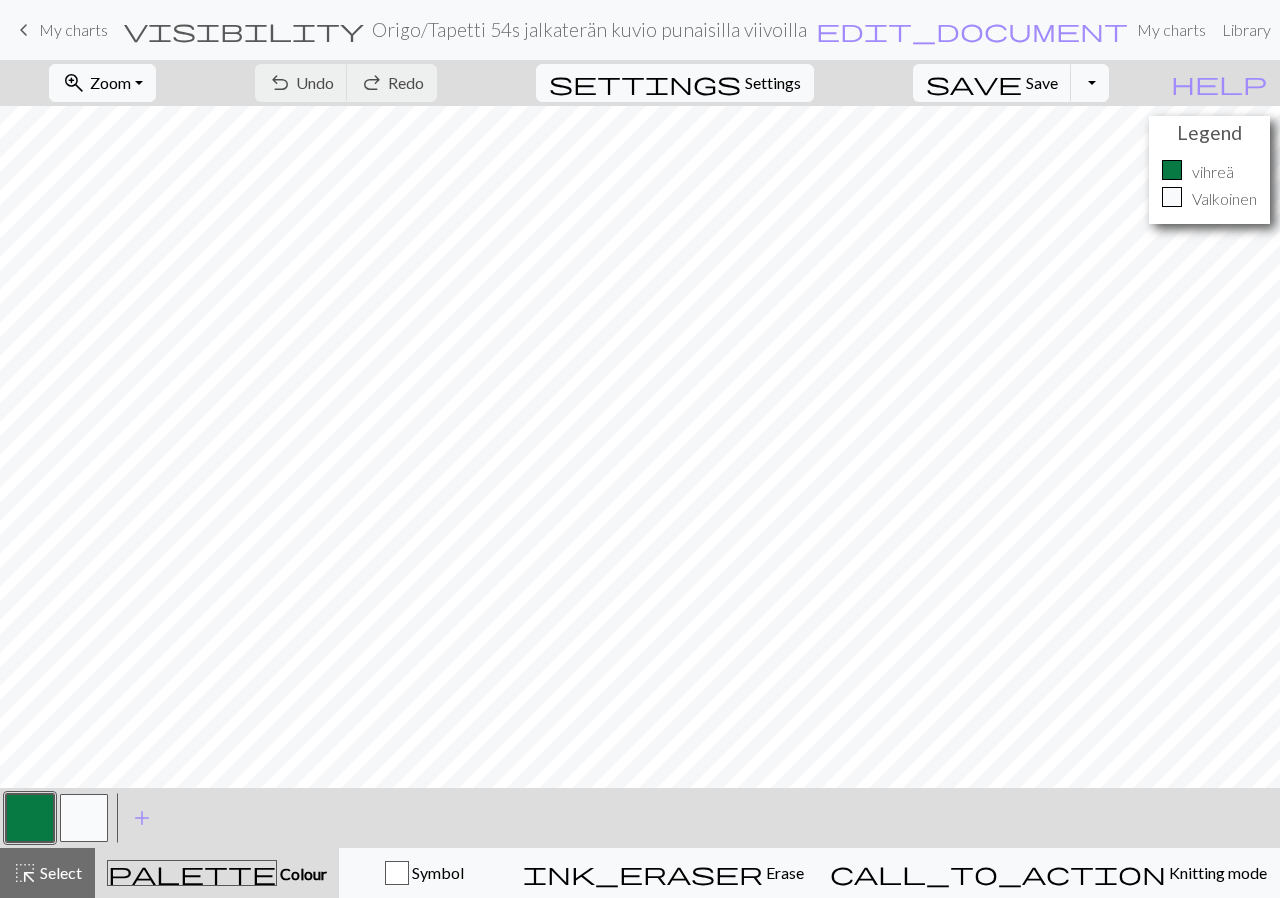 click on "edit_document" at bounding box center (972, 30) 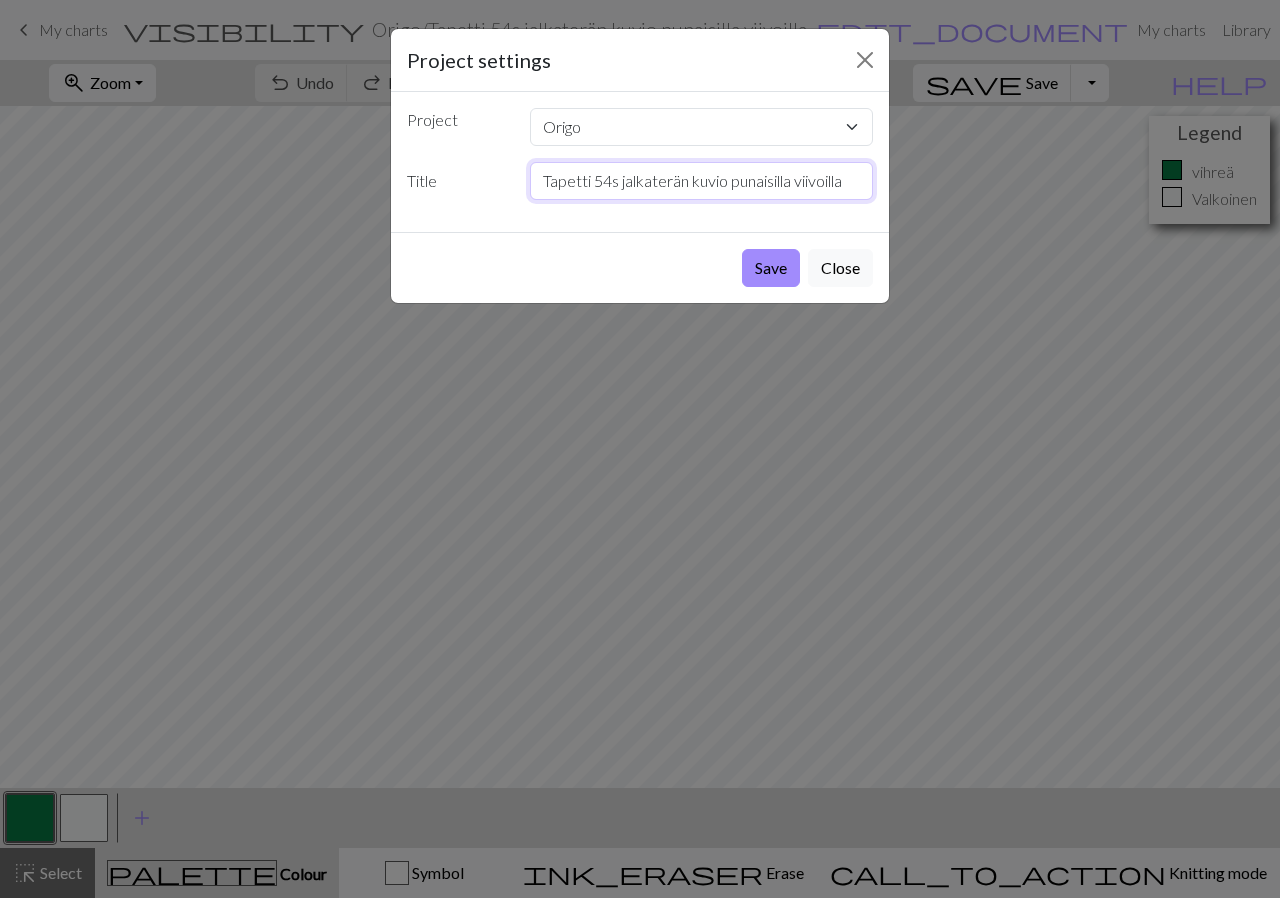 drag, startPoint x: 616, startPoint y: 184, endPoint x: 531, endPoint y: 180, distance: 85.09406 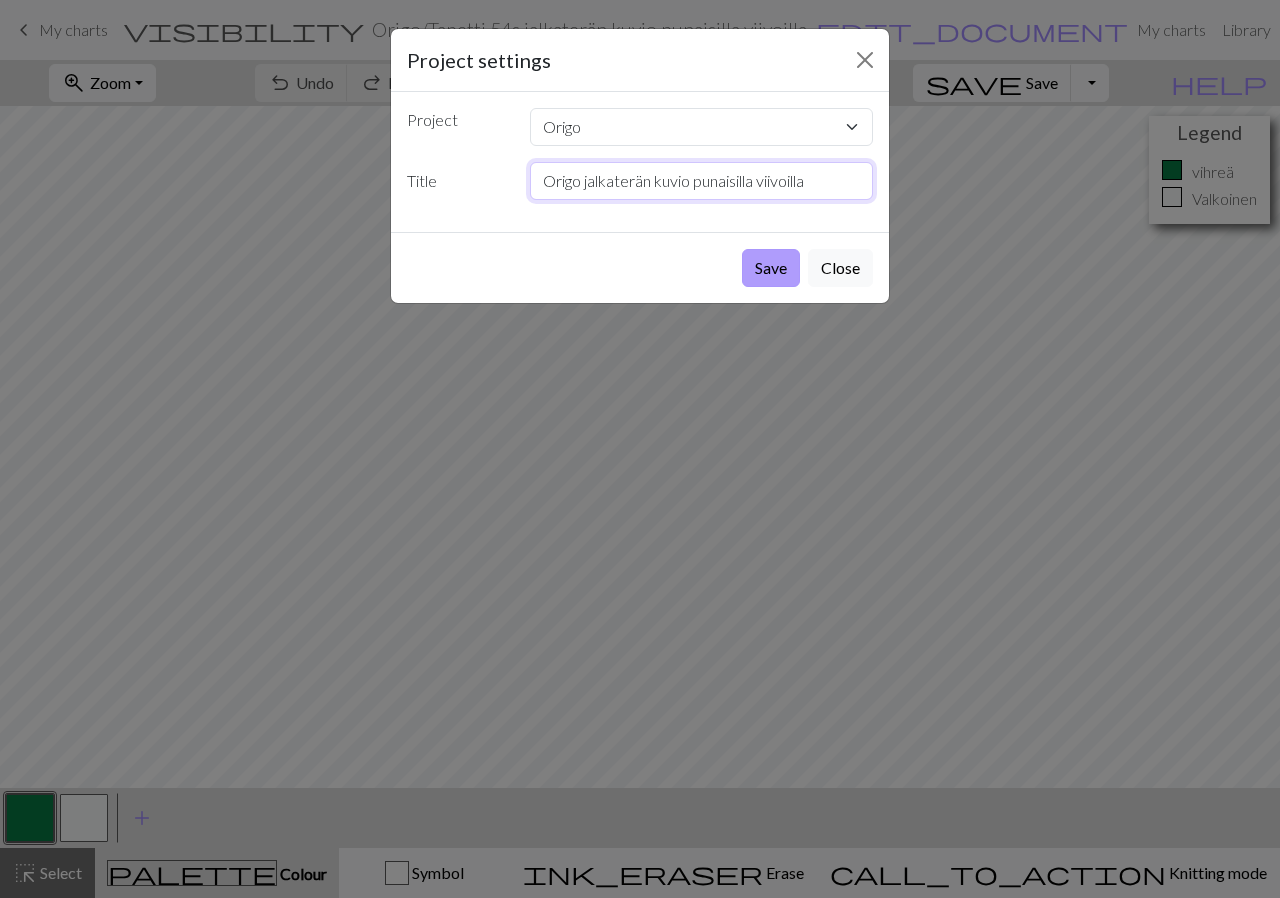 type on "Origo jalkaterän kuvio punaisilla viivoilla" 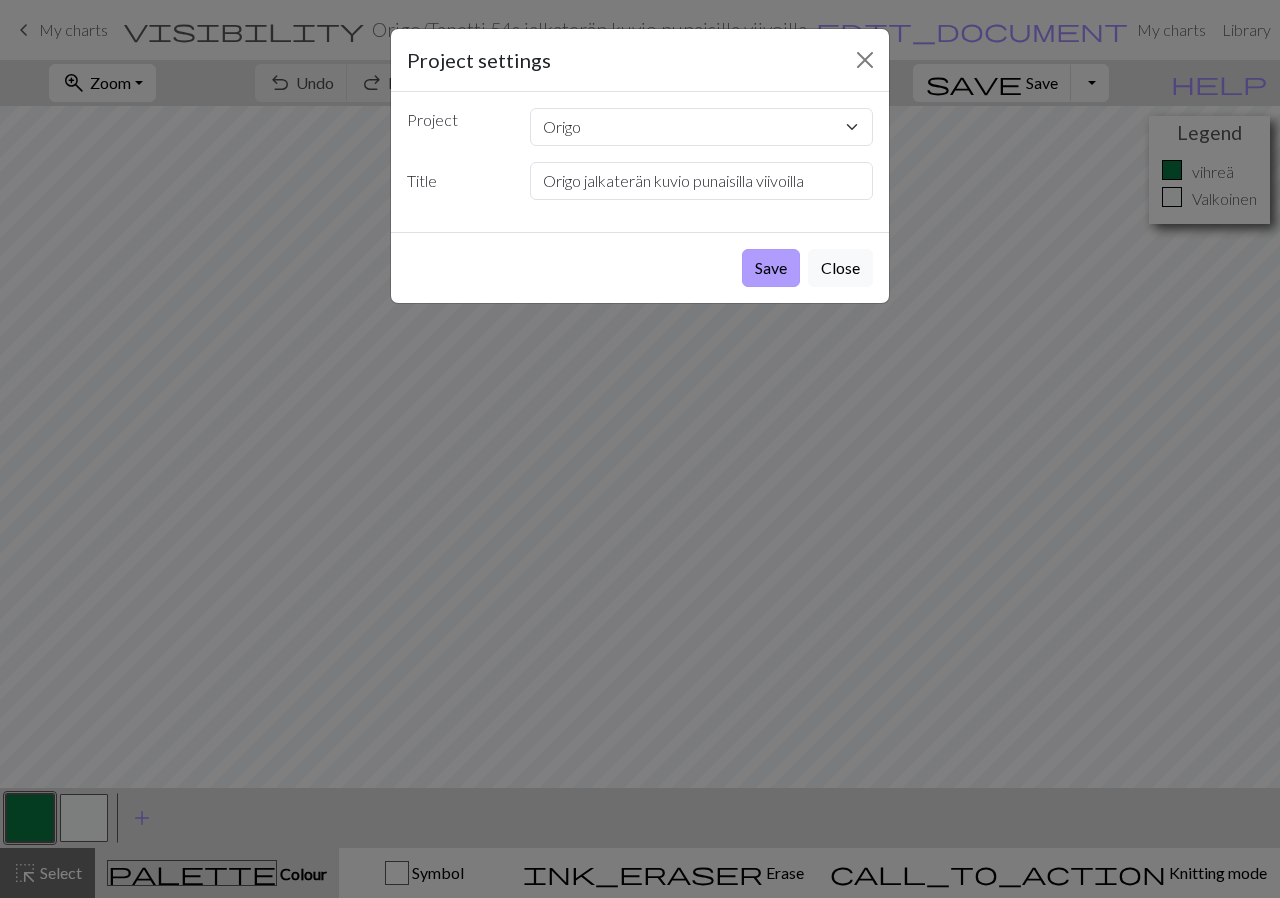 click on "Save" at bounding box center (771, 268) 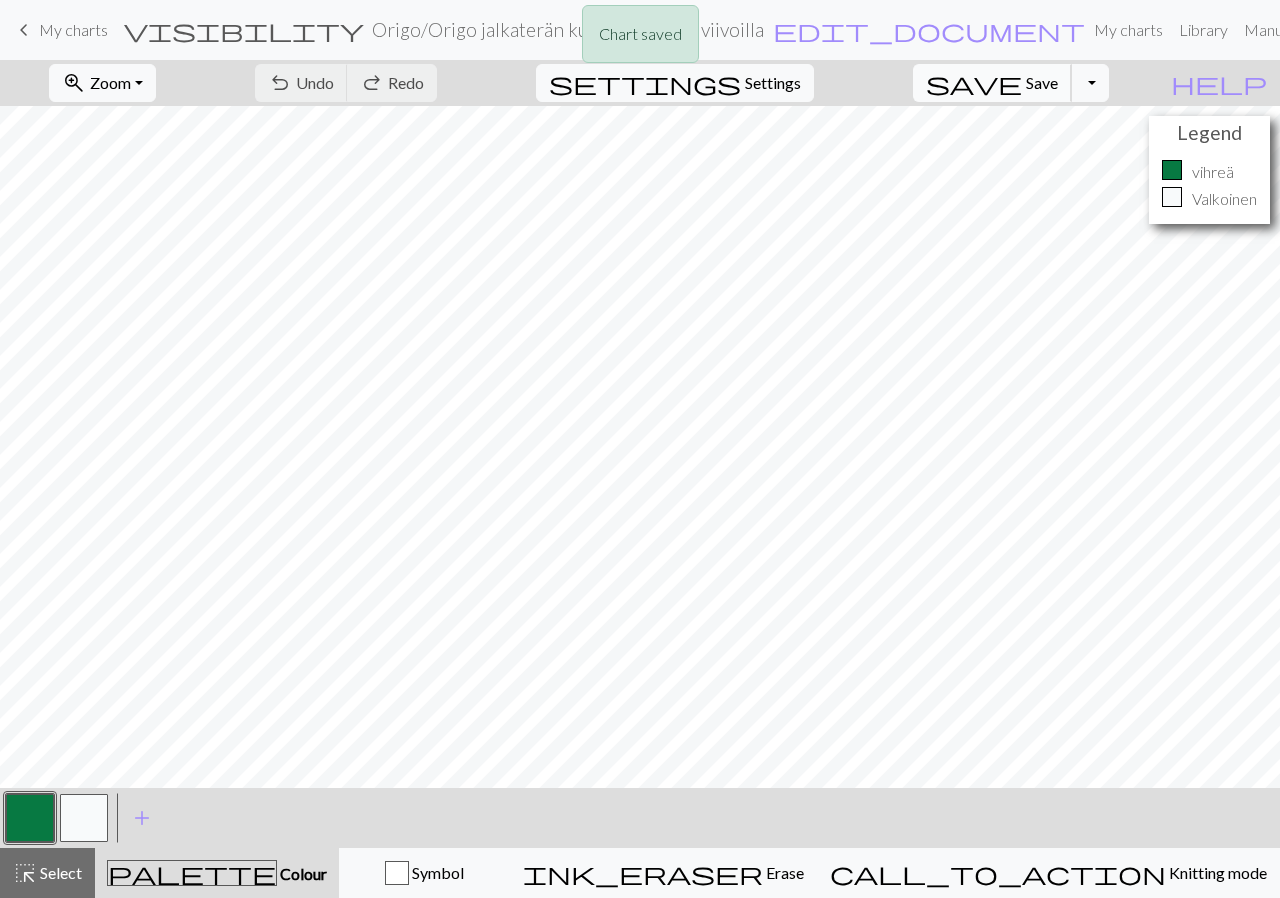 click on "save" at bounding box center [974, 83] 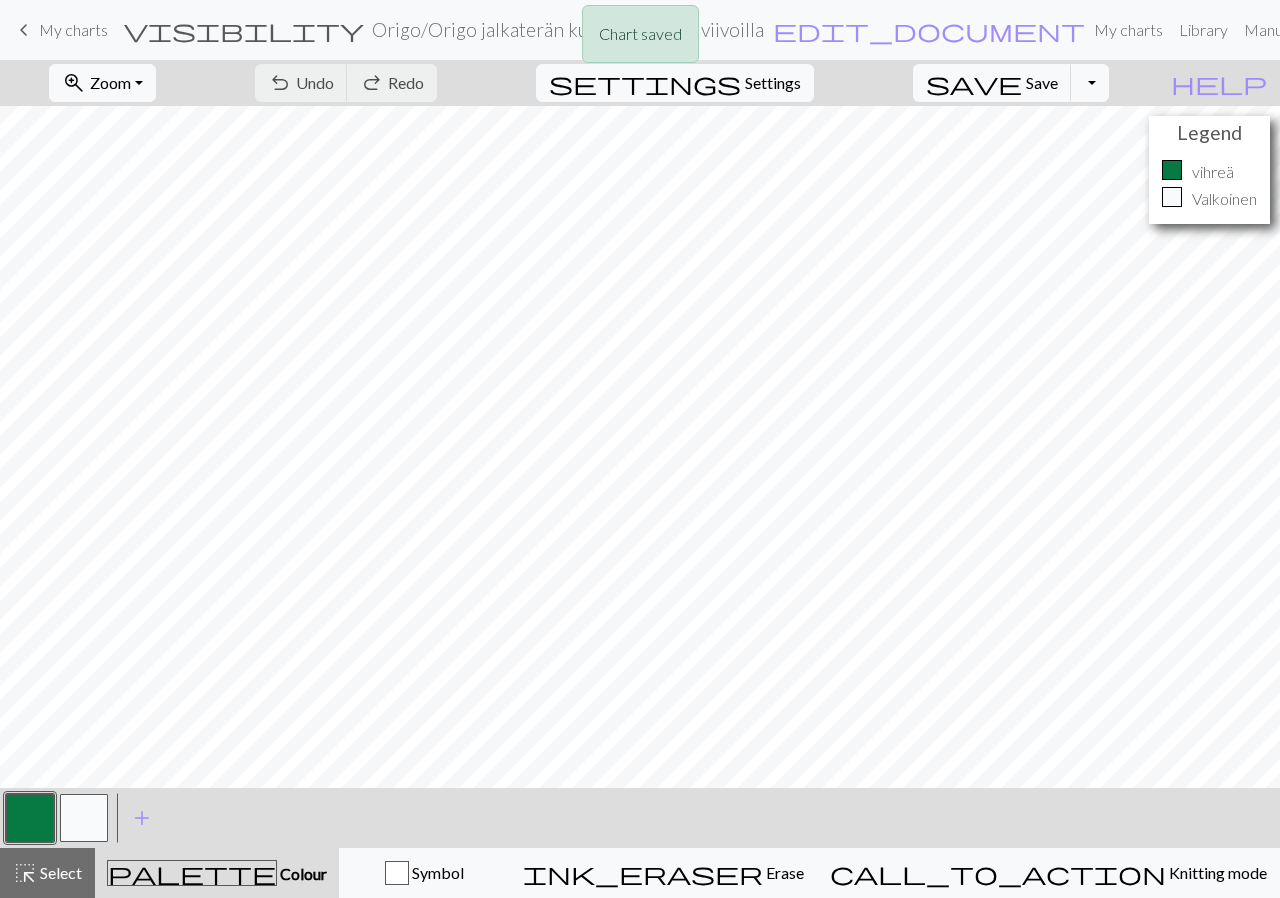 click on "Chart saved" at bounding box center [640, 39] 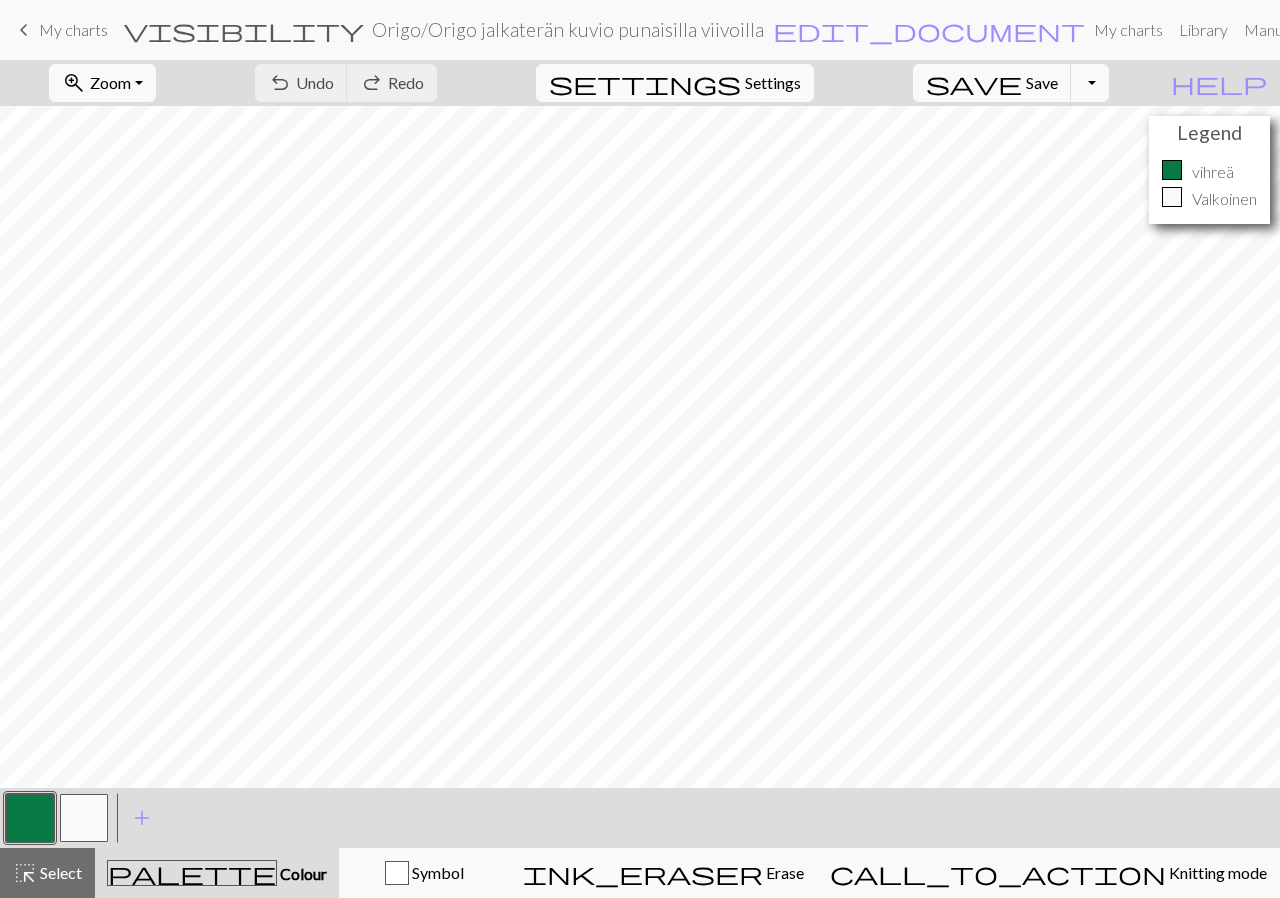 click on "My charts" at bounding box center [73, 29] 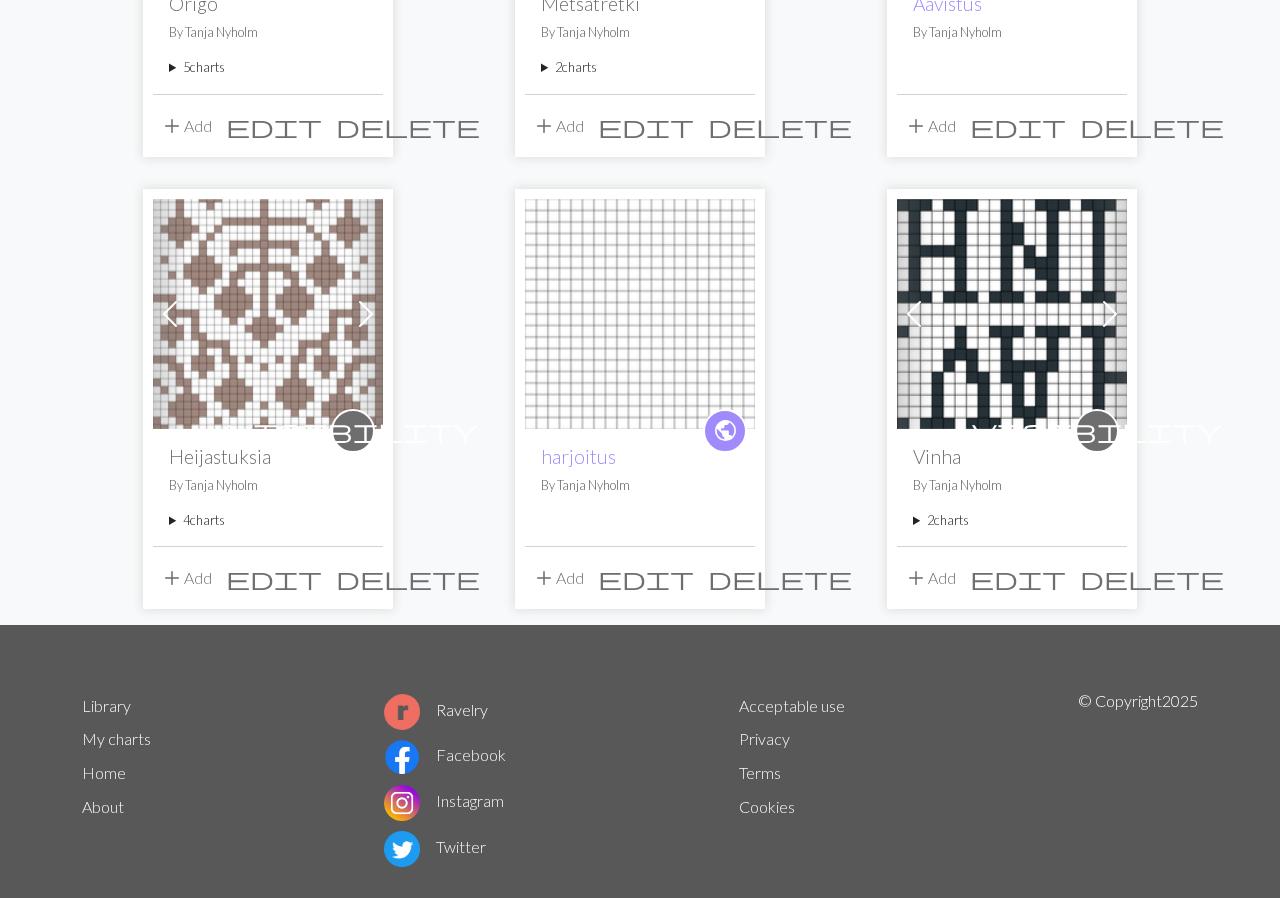 scroll, scrollTop: 498, scrollLeft: 0, axis: vertical 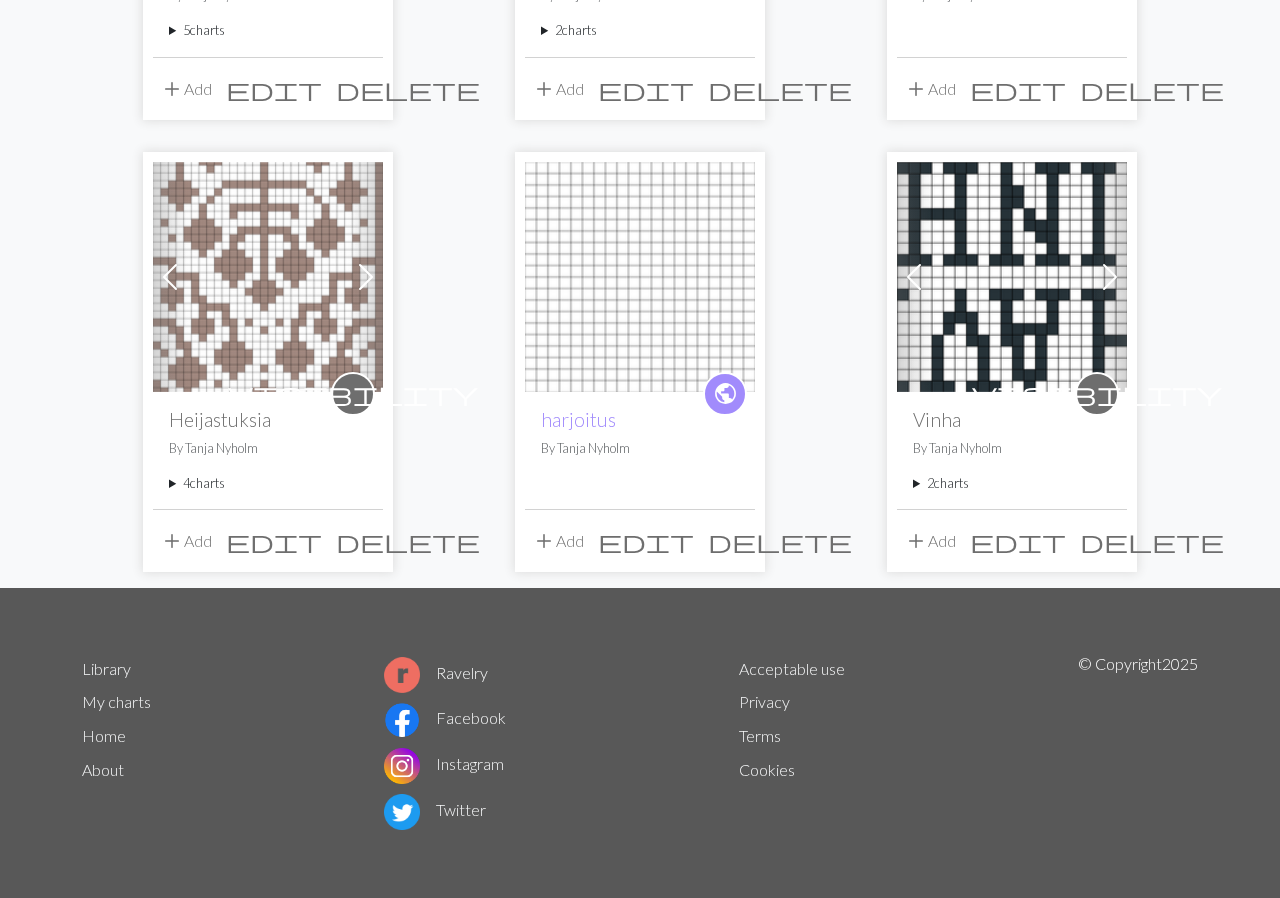 click on "4  charts" at bounding box center [268, 483] 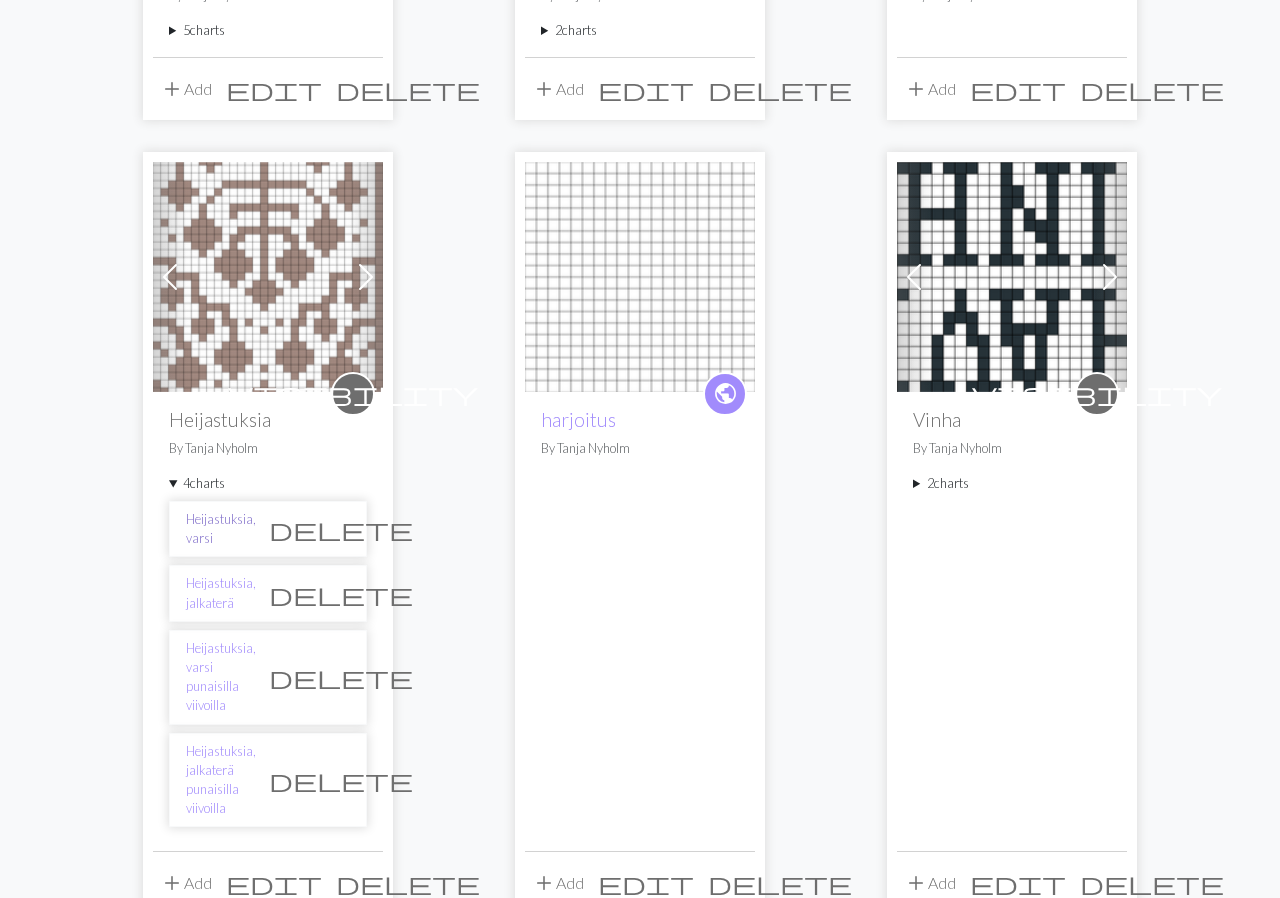 click on "Heijastuksia, varsi" at bounding box center (221, 529) 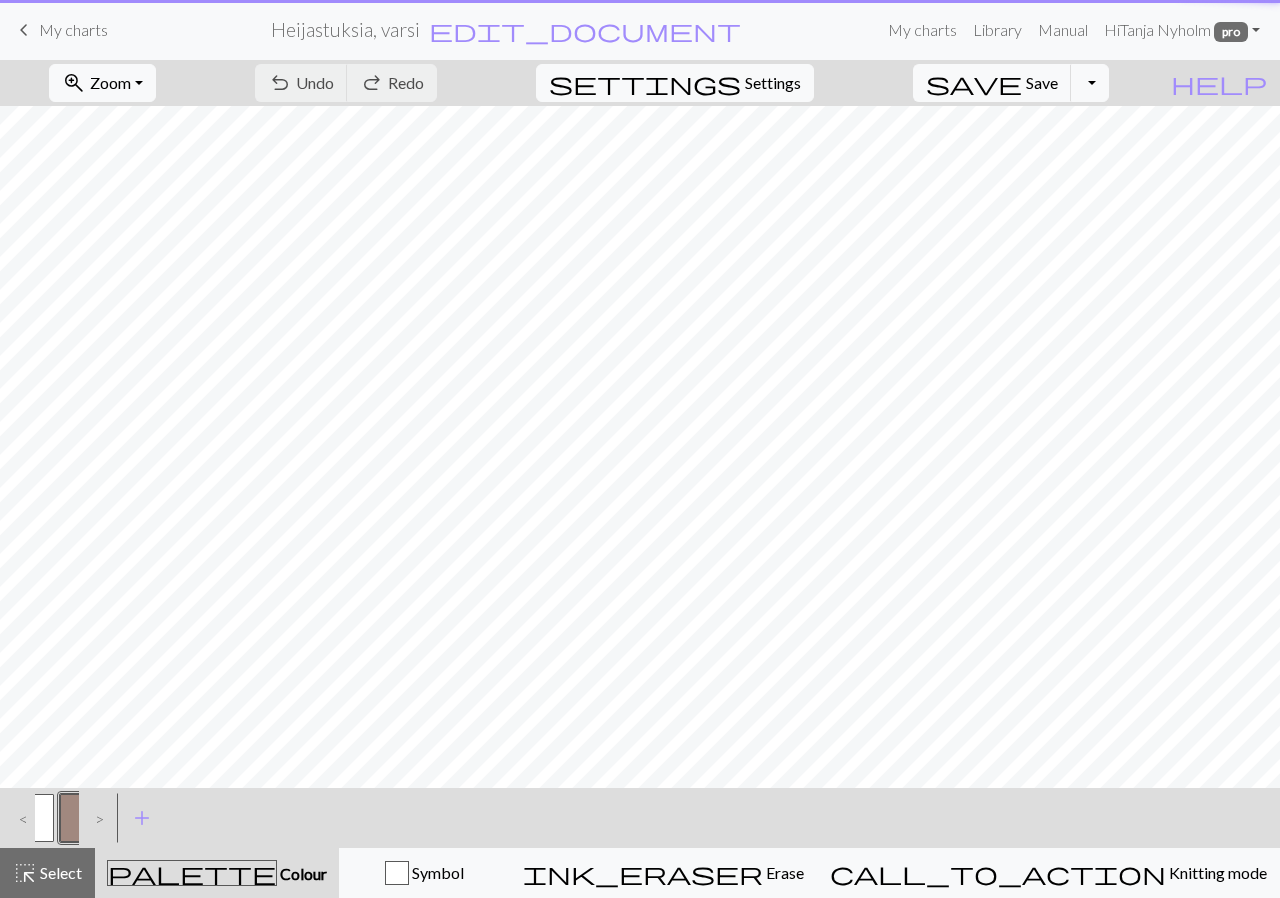 scroll, scrollTop: 0, scrollLeft: 0, axis: both 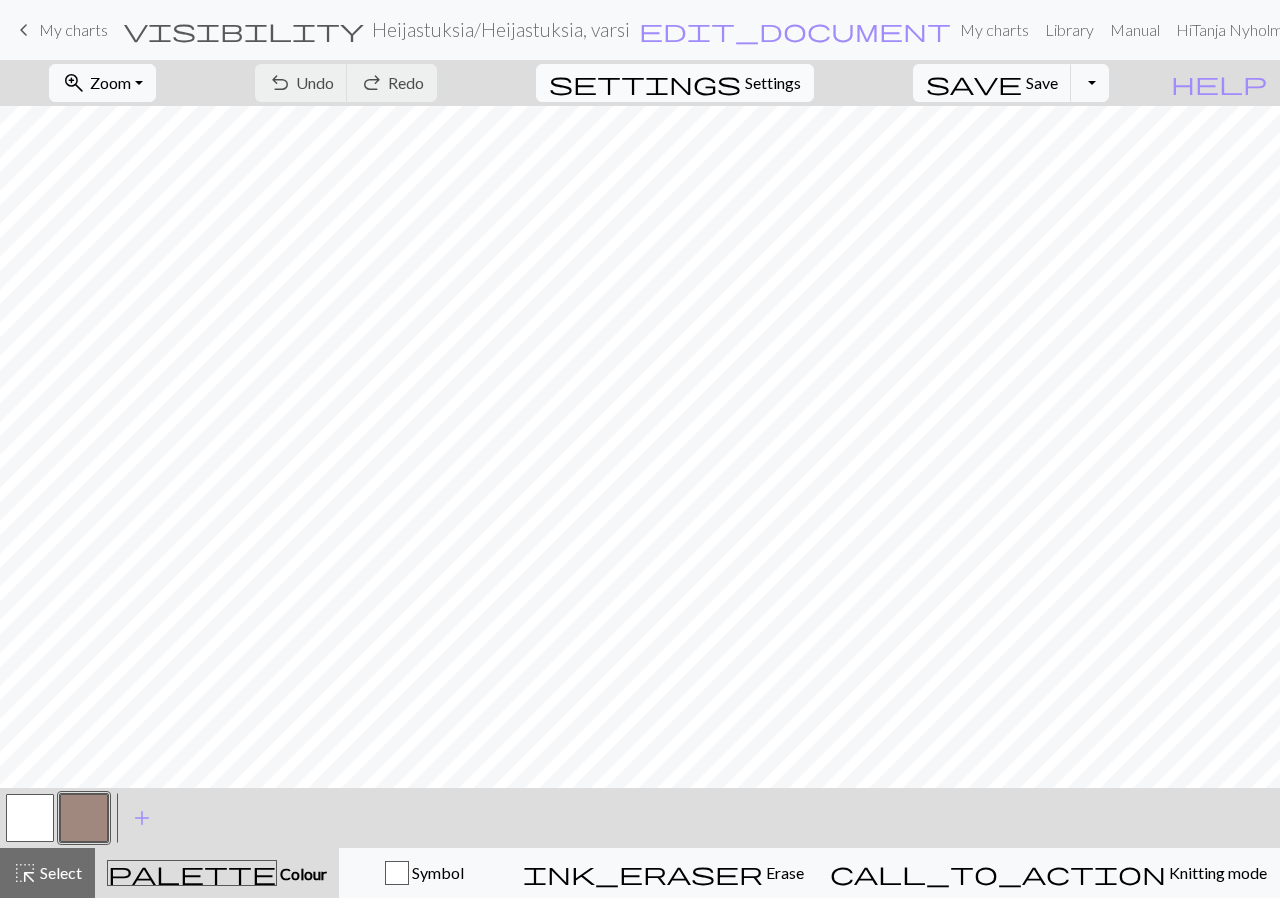 click on "Settings" at bounding box center (773, 83) 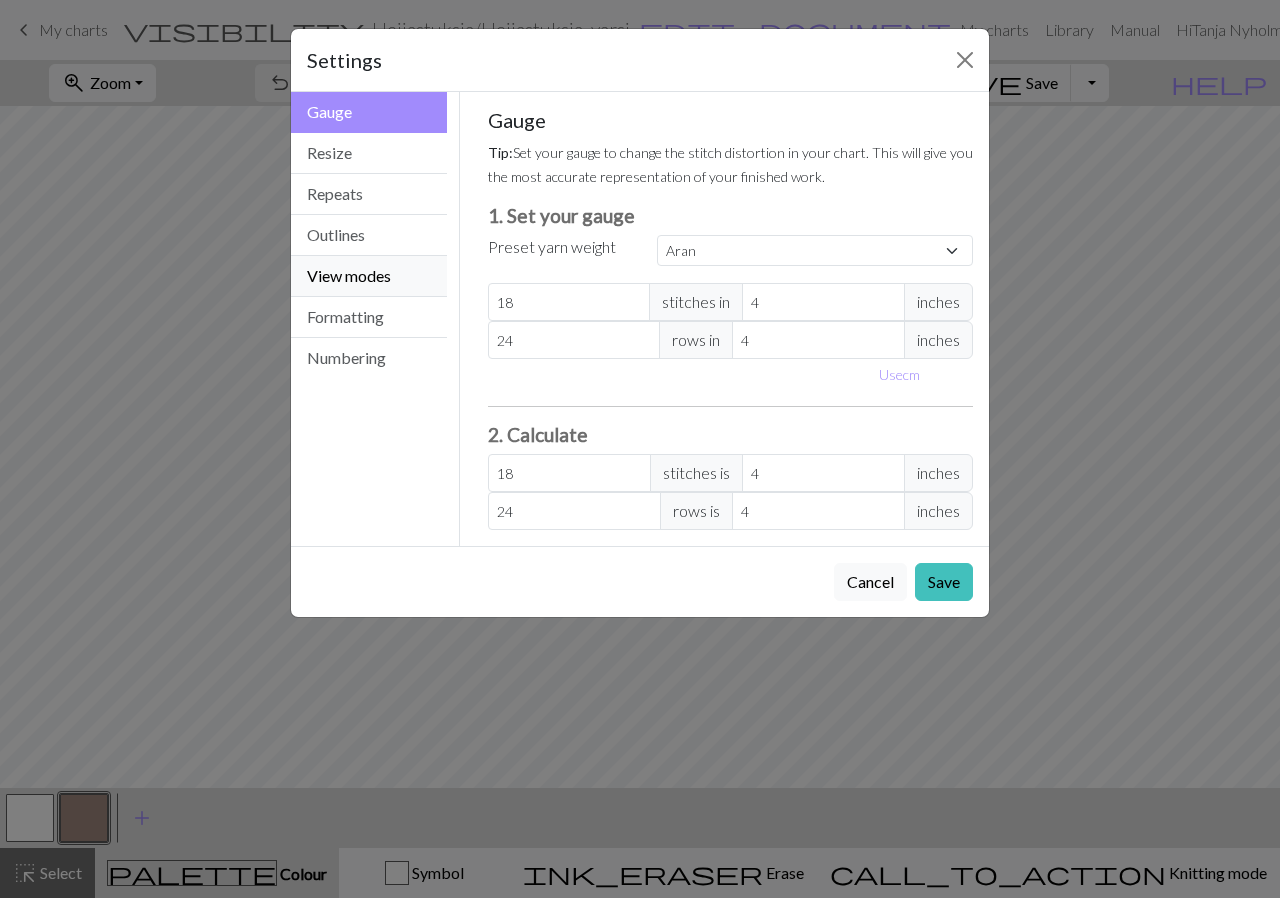 click on "View modes" at bounding box center [369, 276] 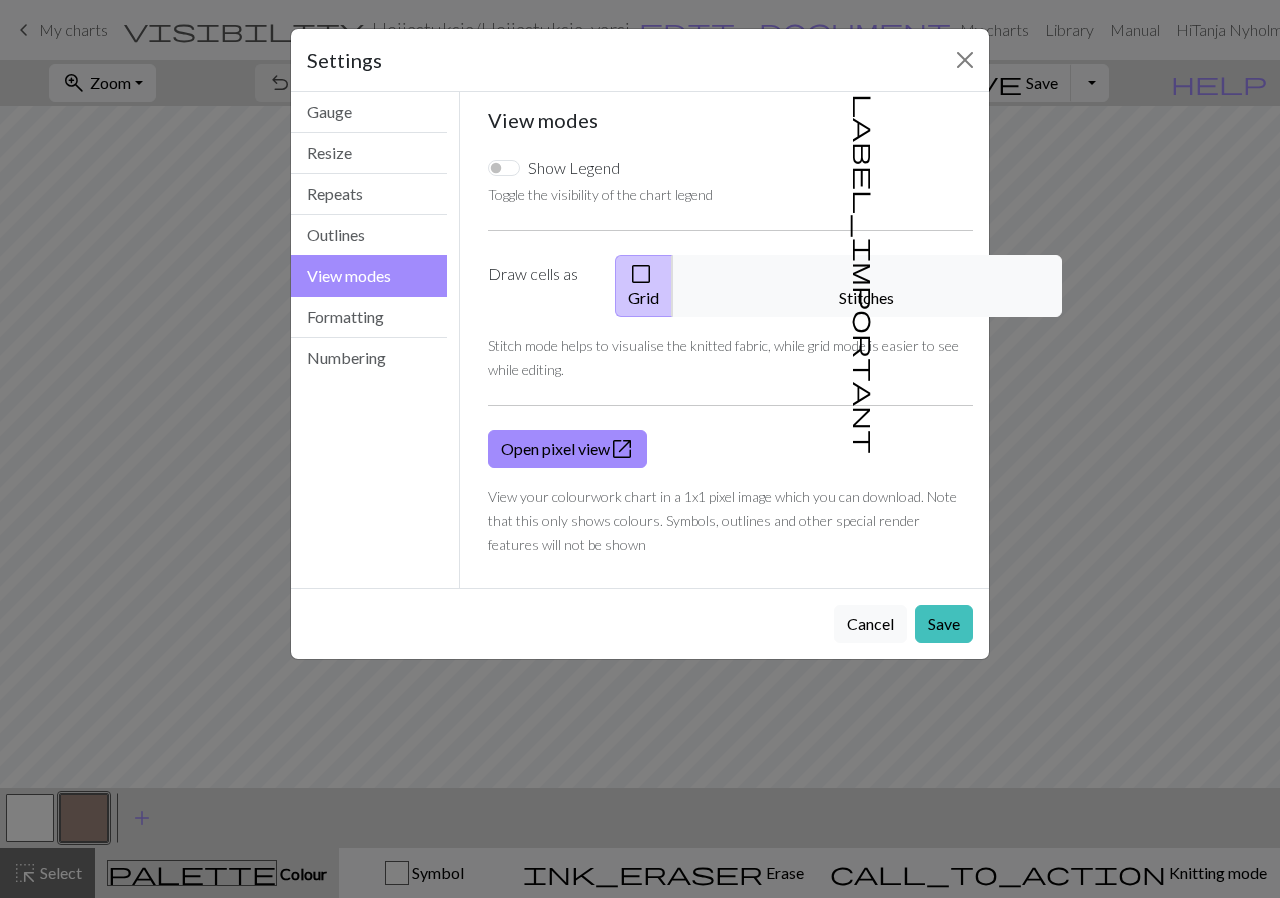 click on "Show Legend" at bounding box center [574, 168] 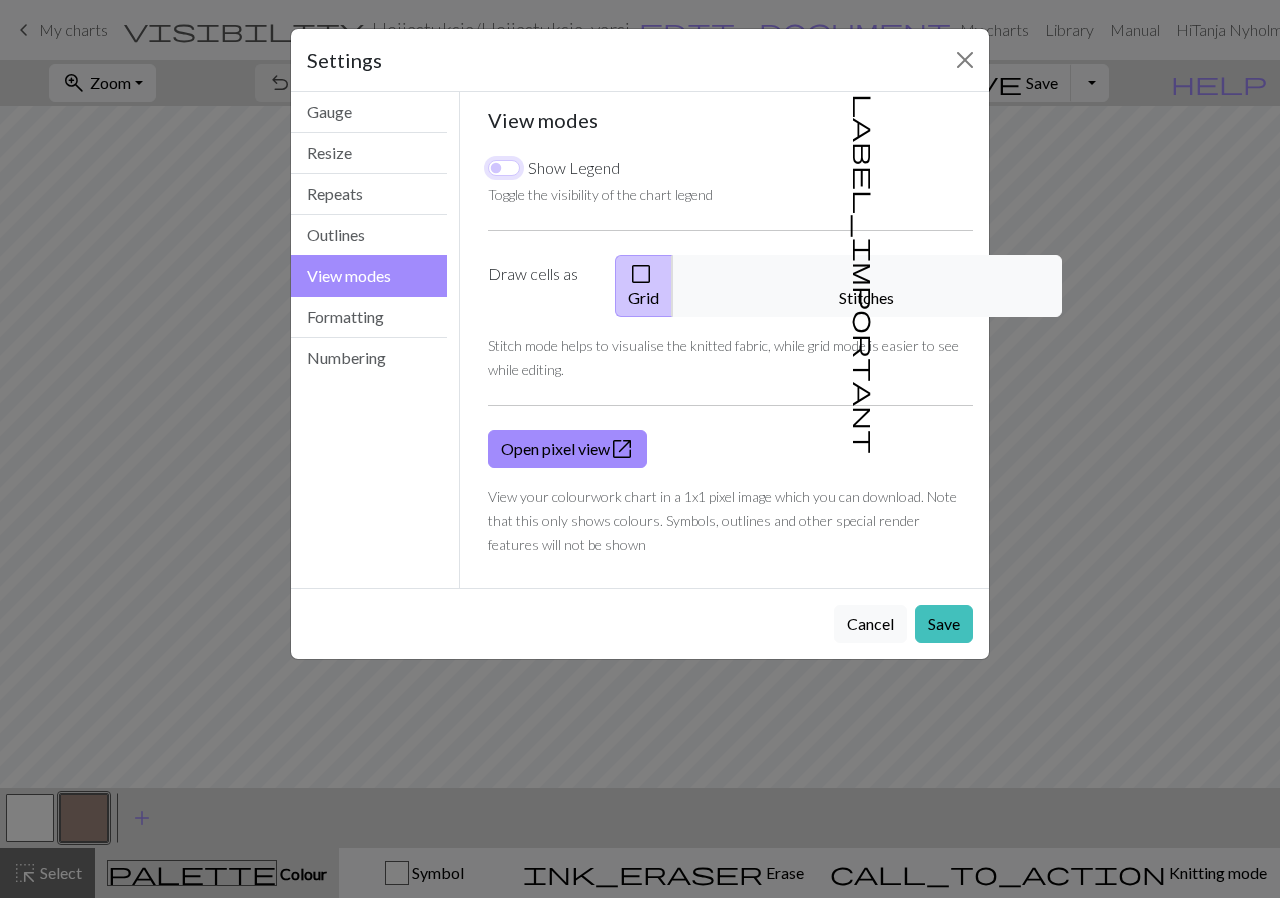 click on "Show Legend" at bounding box center (504, 168) 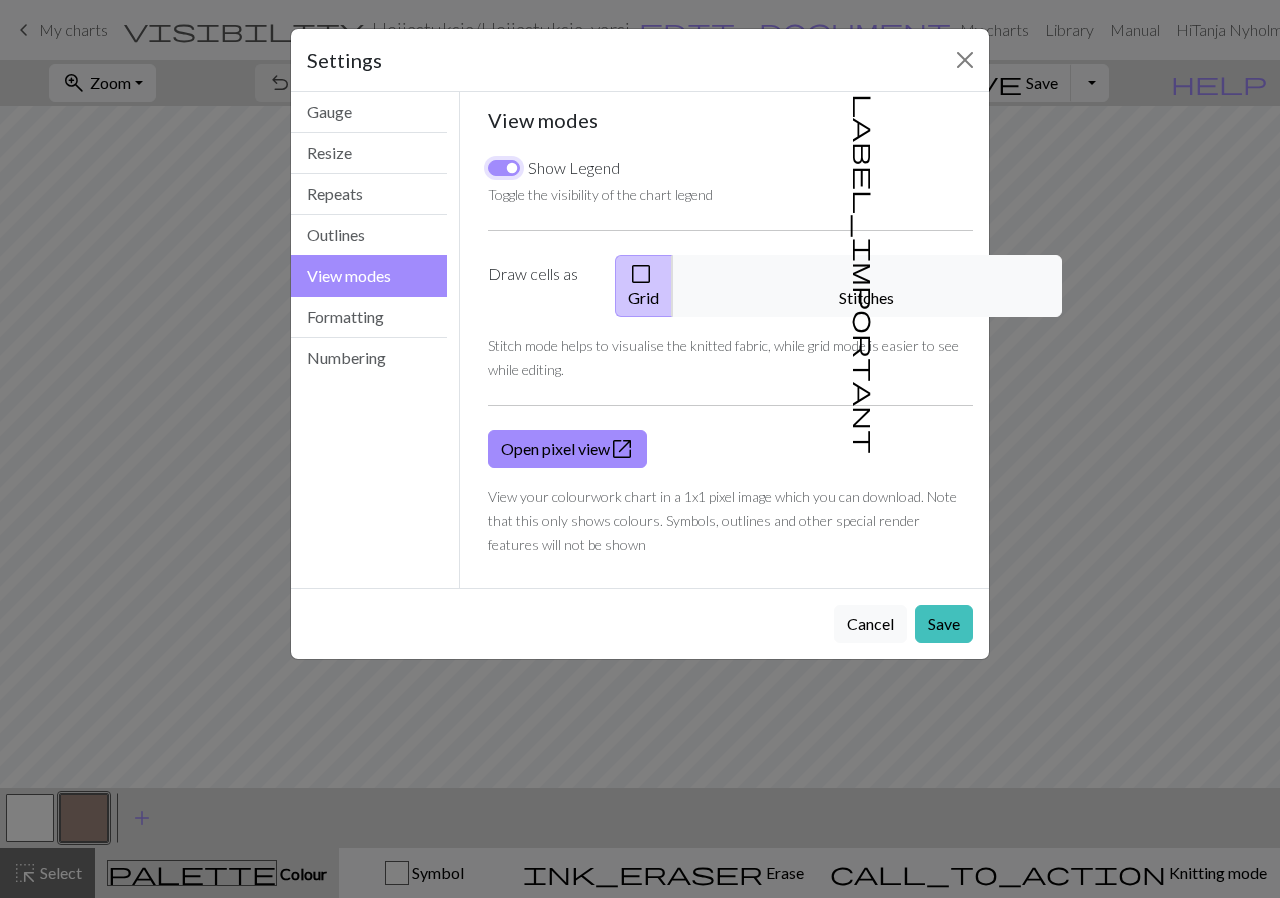 checkbox on "true" 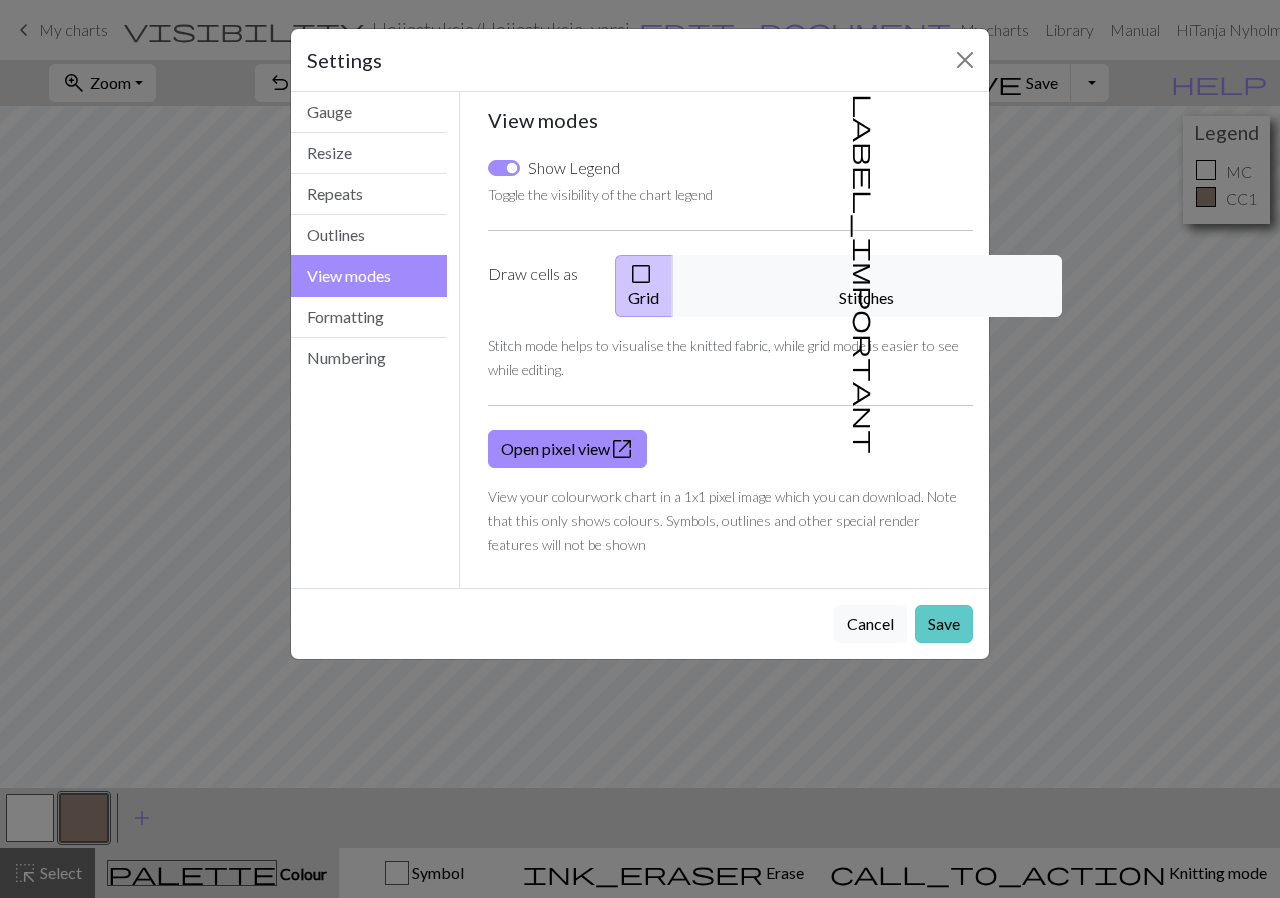 click on "Save" at bounding box center [944, 624] 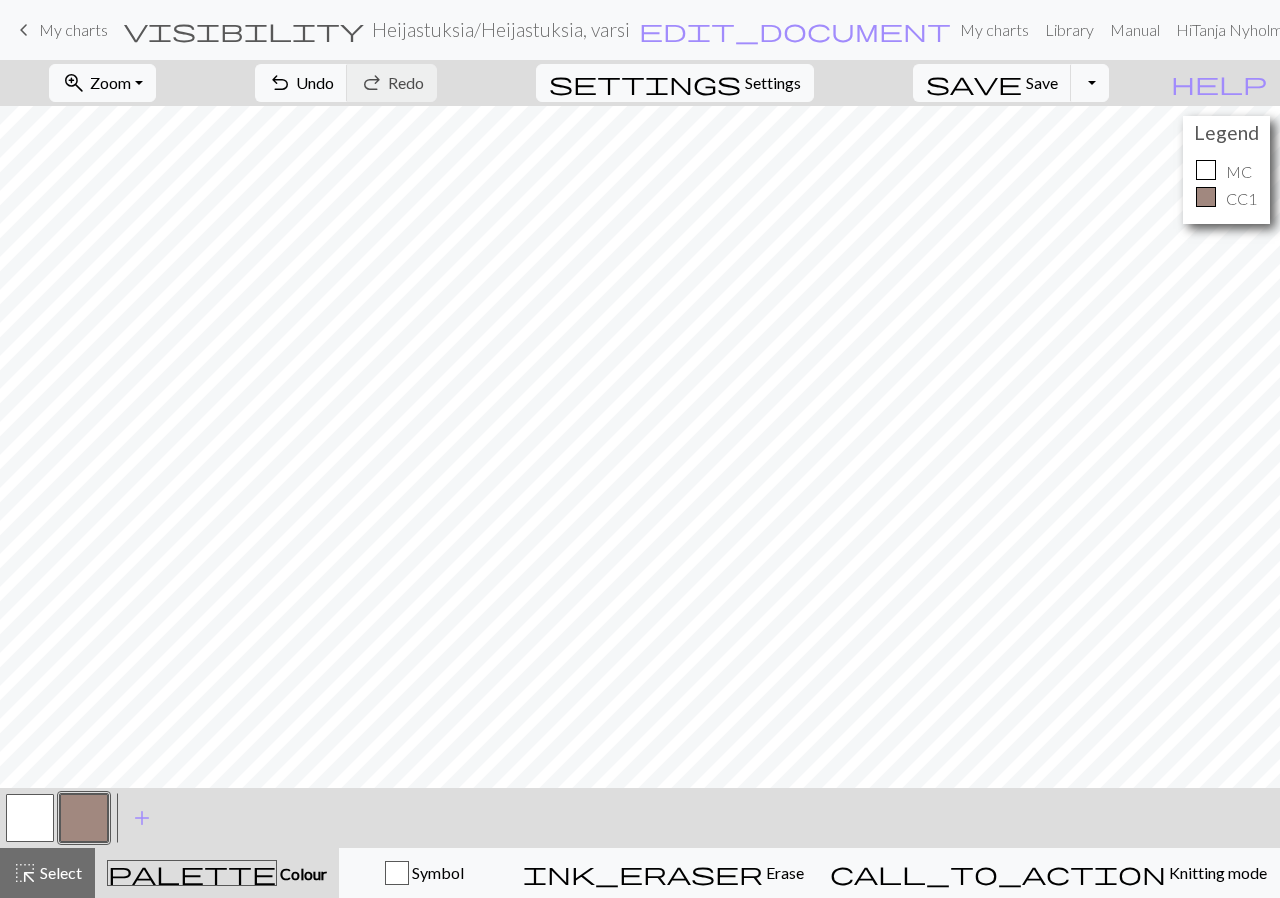 click at bounding box center (30, 818) 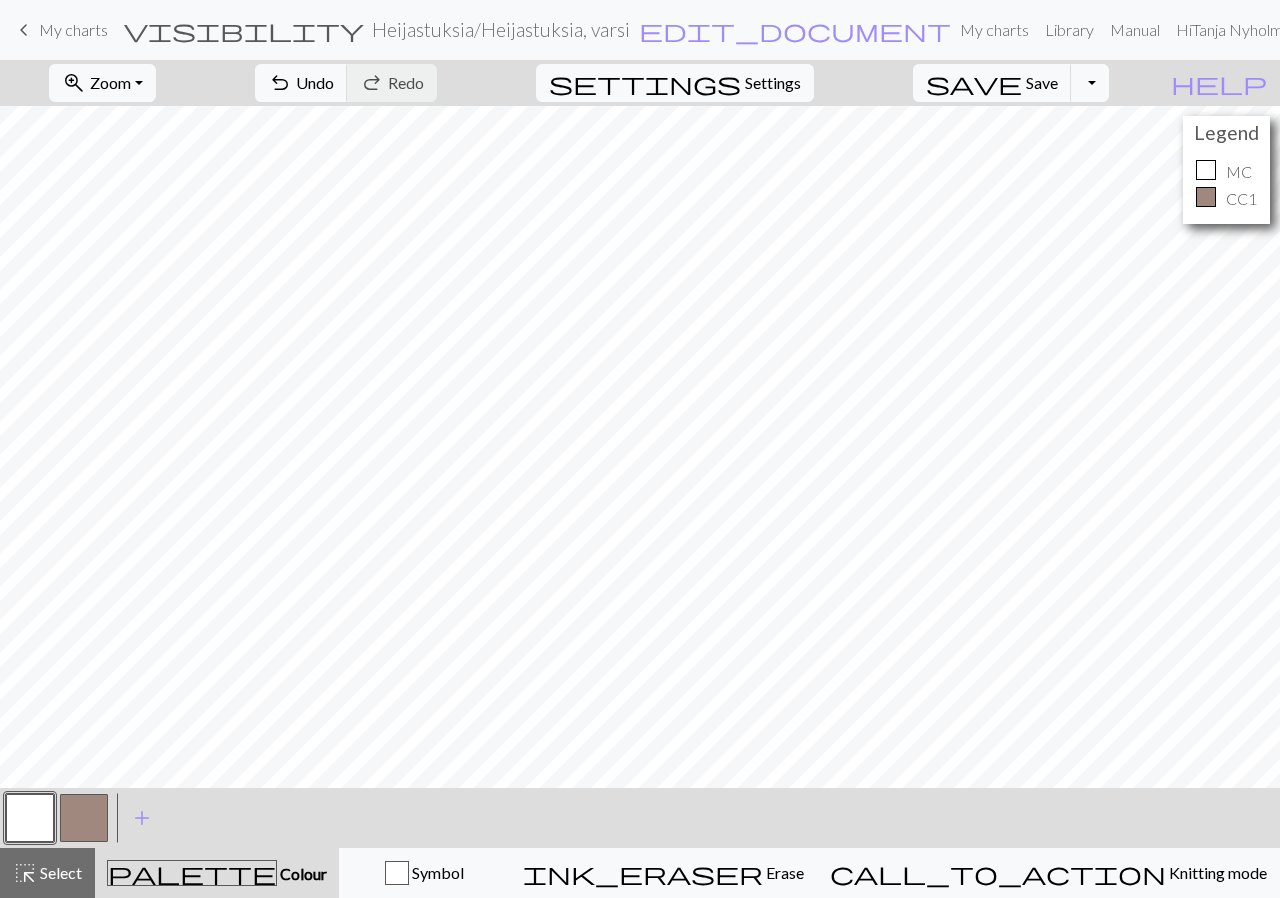 click at bounding box center [30, 818] 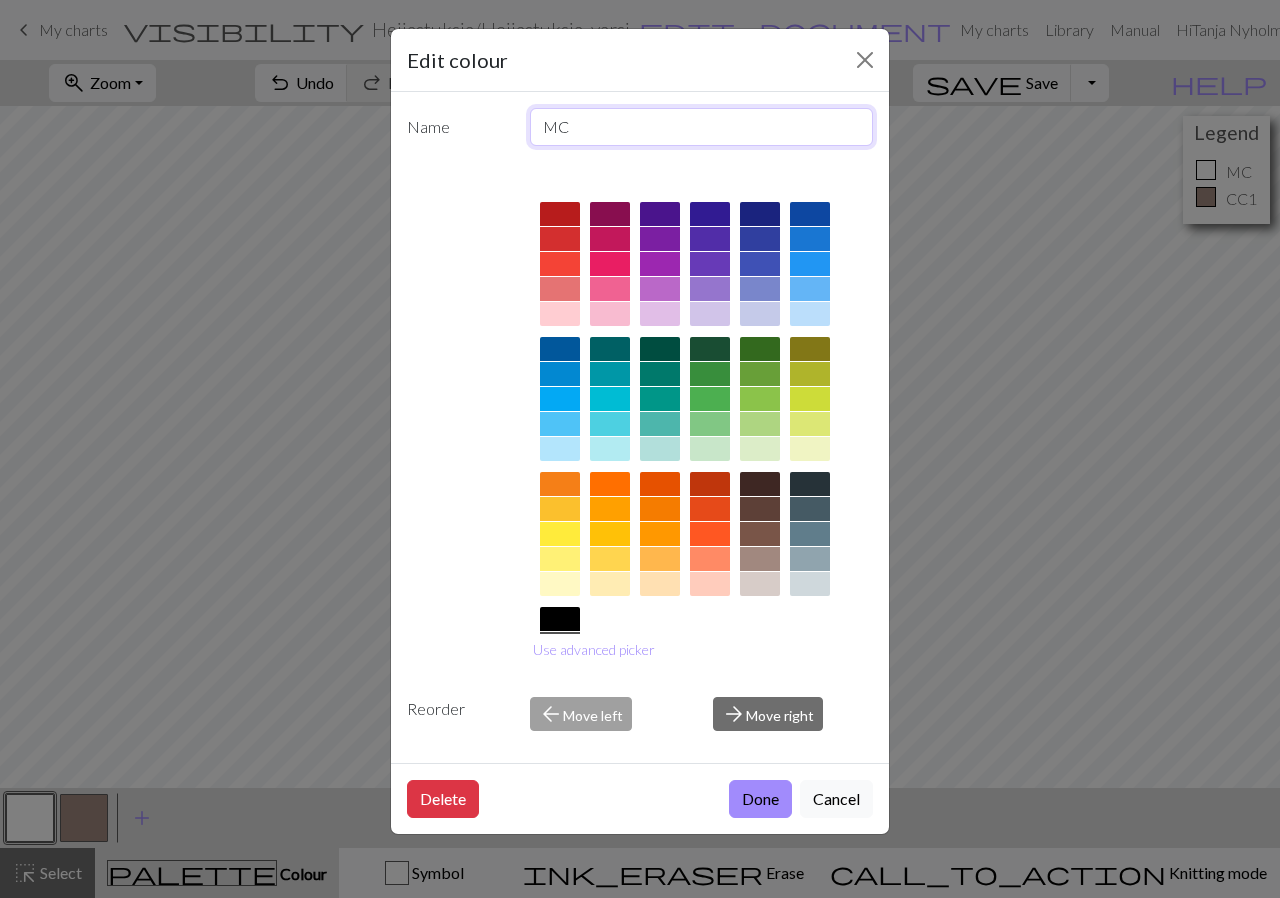 drag, startPoint x: 591, startPoint y: 121, endPoint x: 538, endPoint y: 119, distance: 53.037724 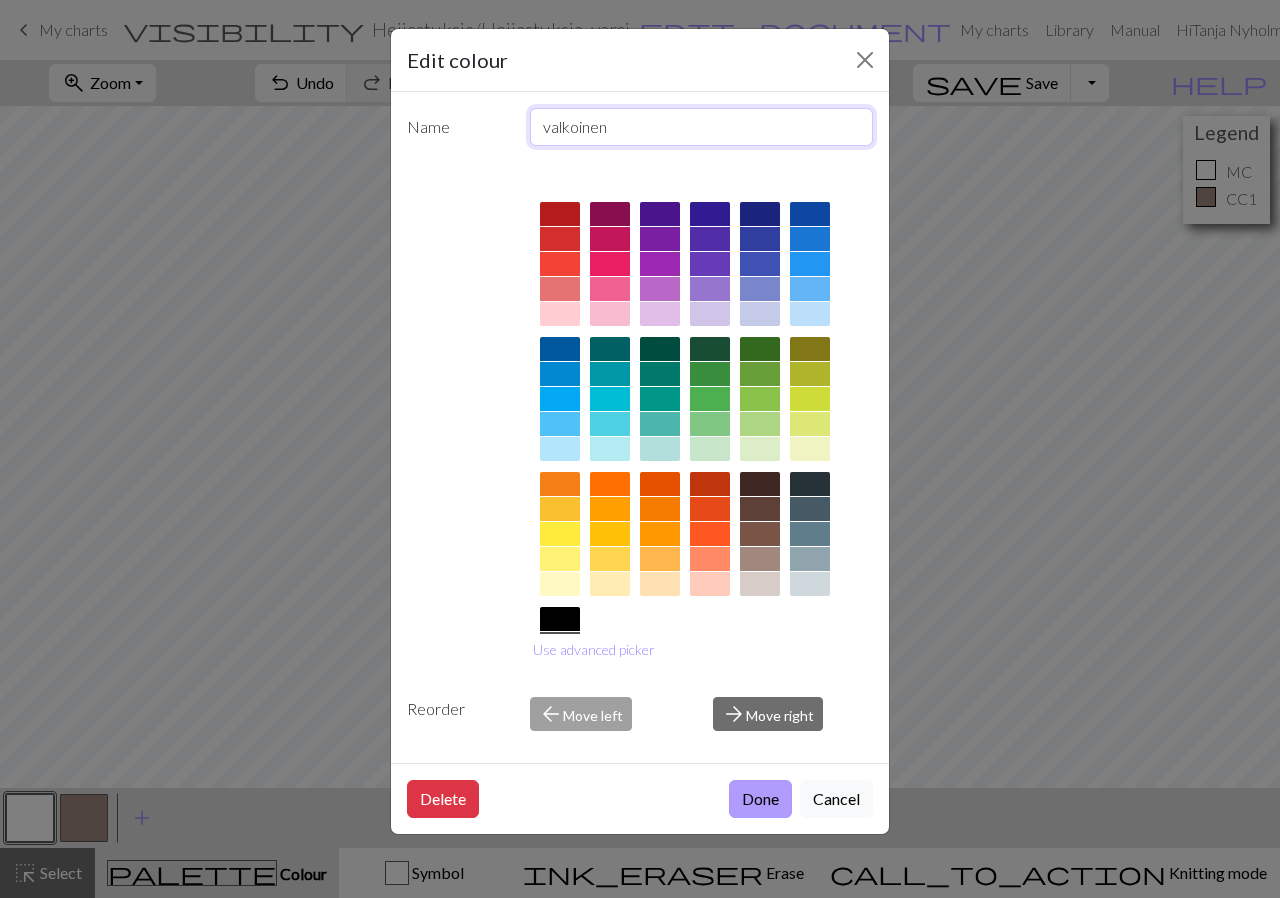 type on "valkoinen" 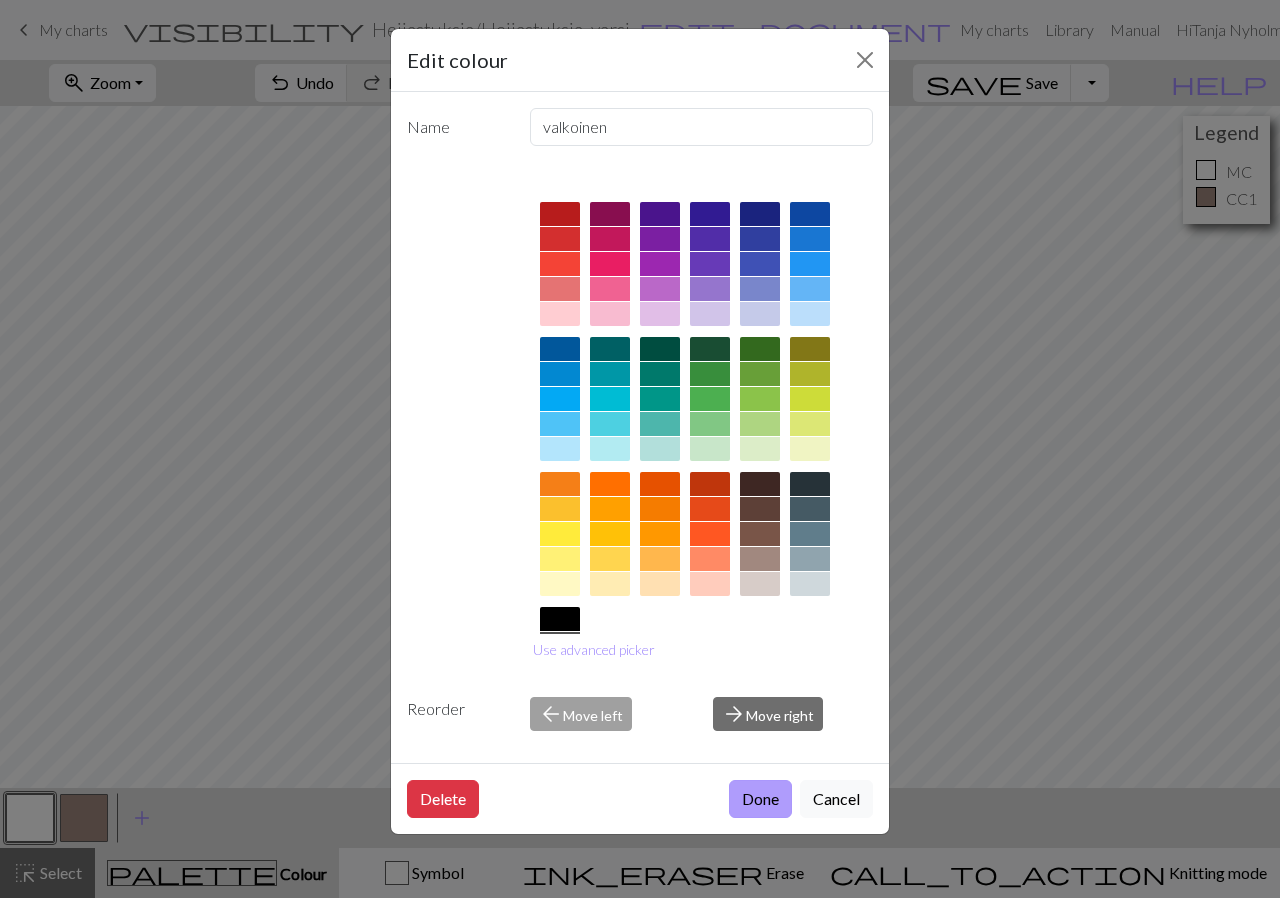 click on "Done" at bounding box center [760, 799] 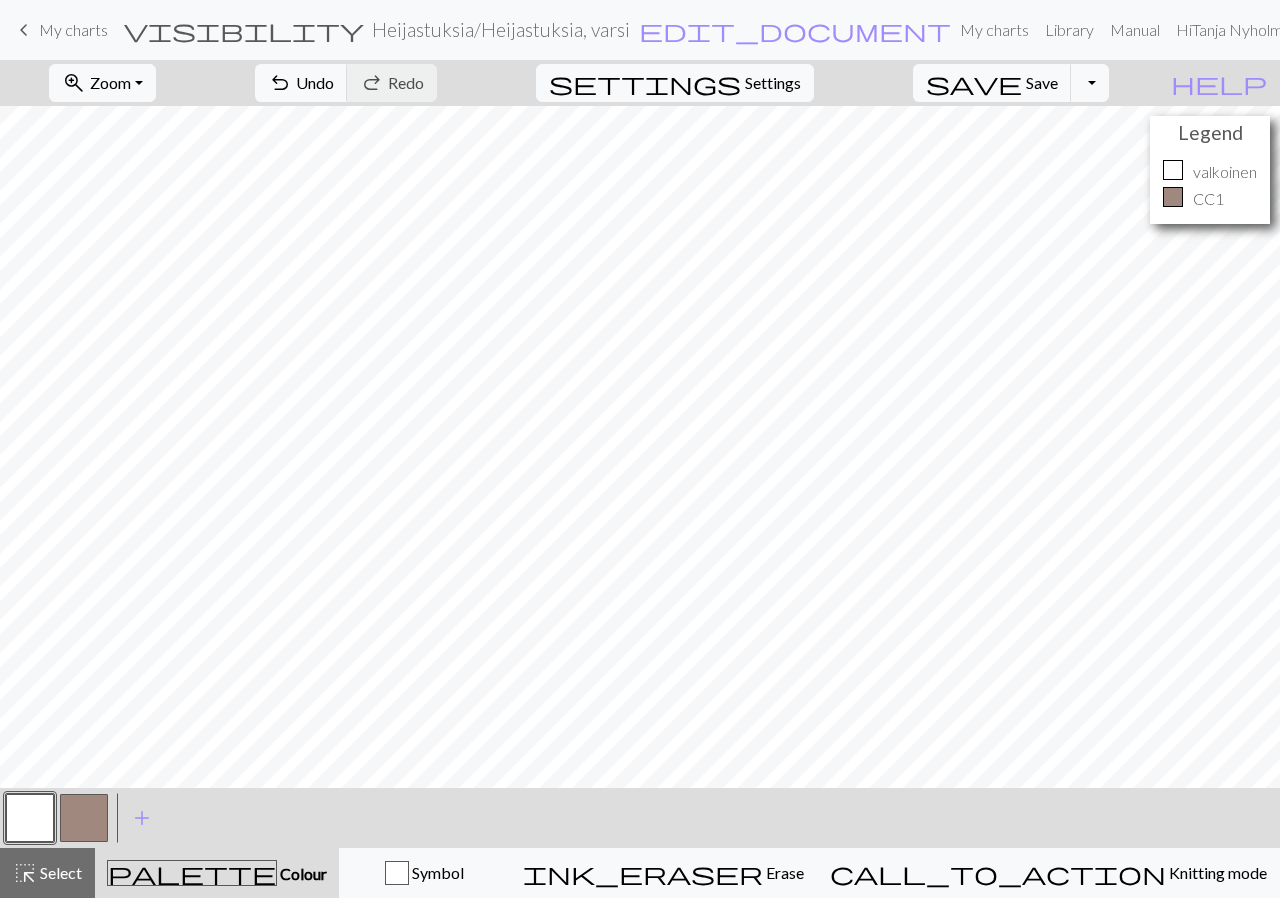 click at bounding box center [84, 818] 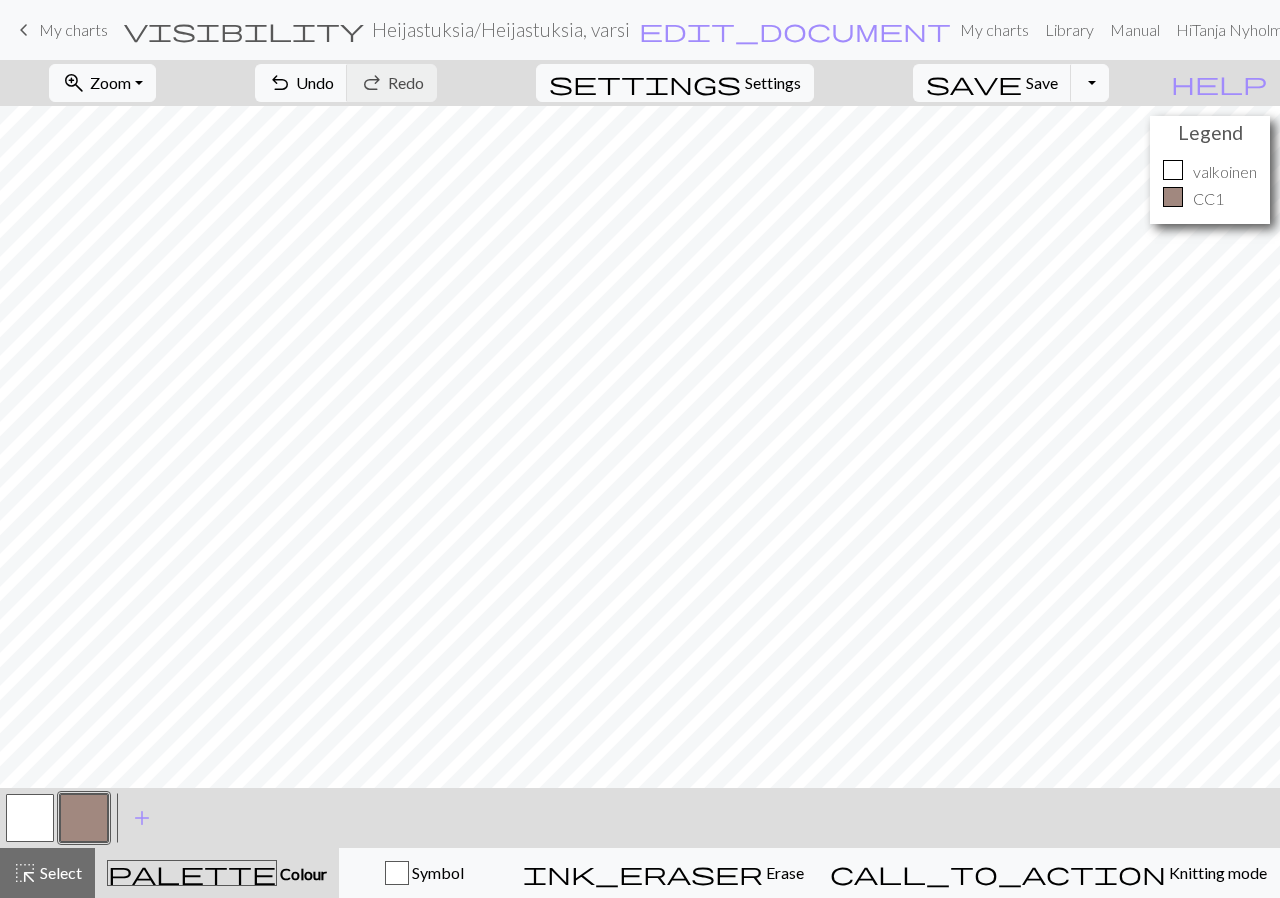 click at bounding box center [84, 818] 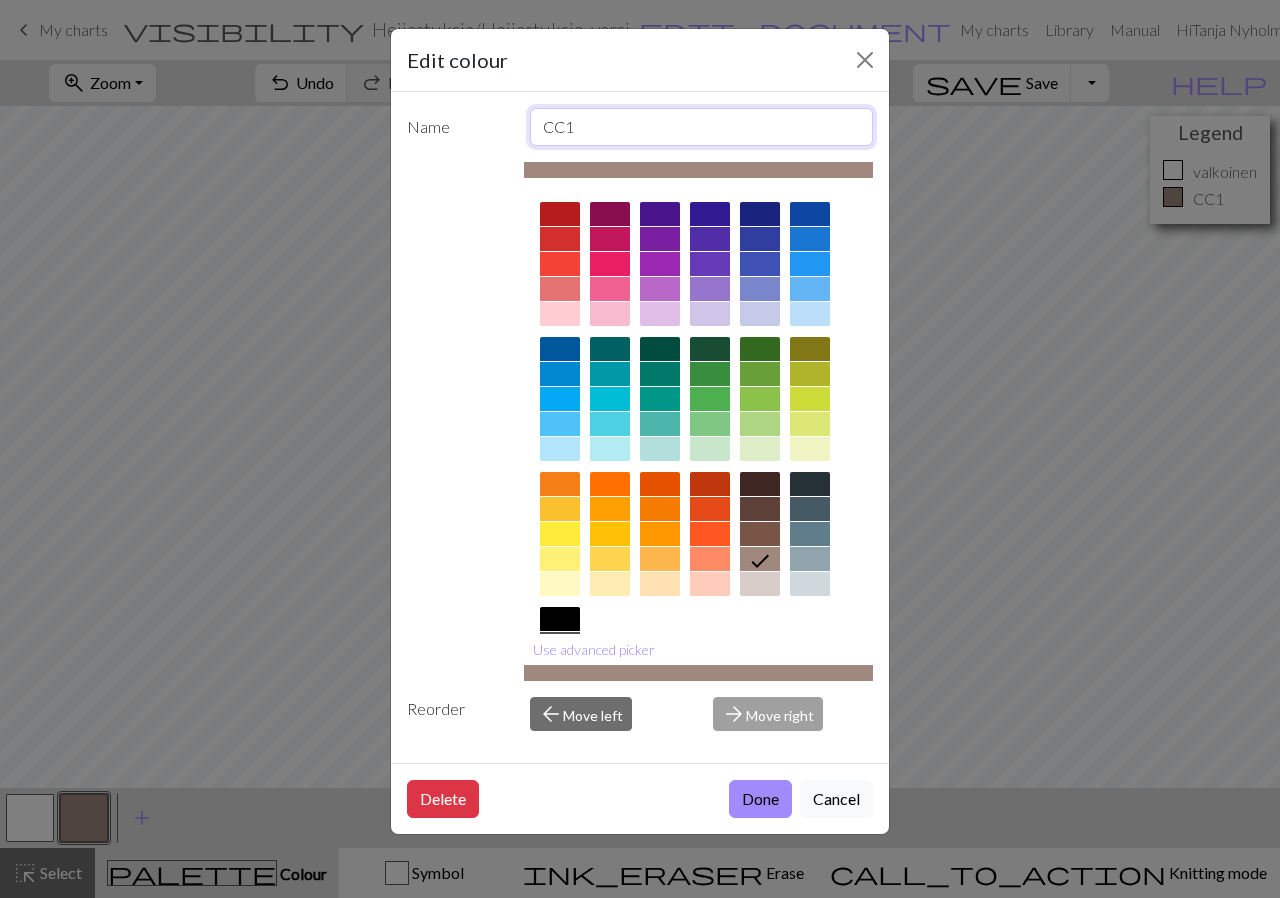 drag, startPoint x: 608, startPoint y: 137, endPoint x: 502, endPoint y: 118, distance: 107.68937 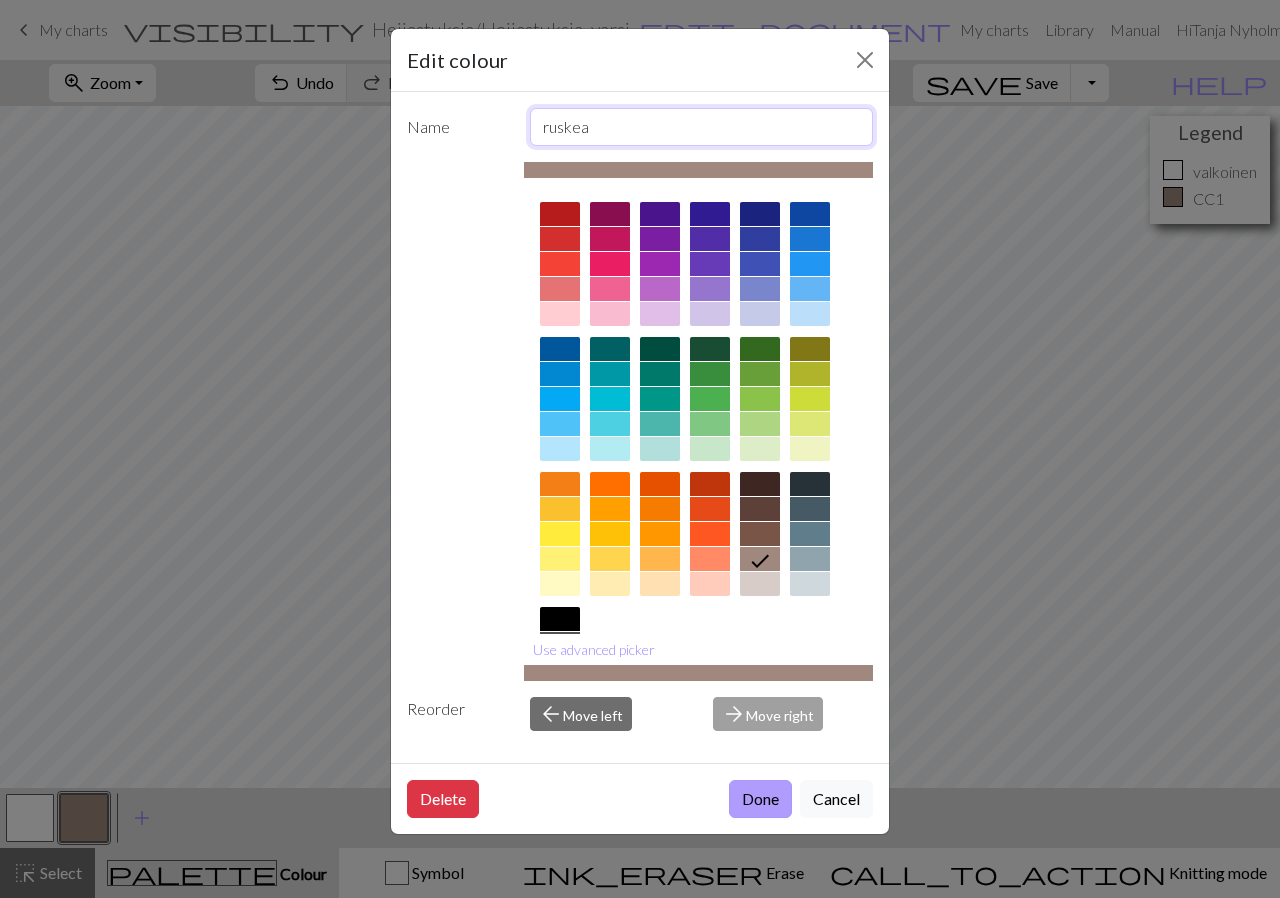 type on "ruskea" 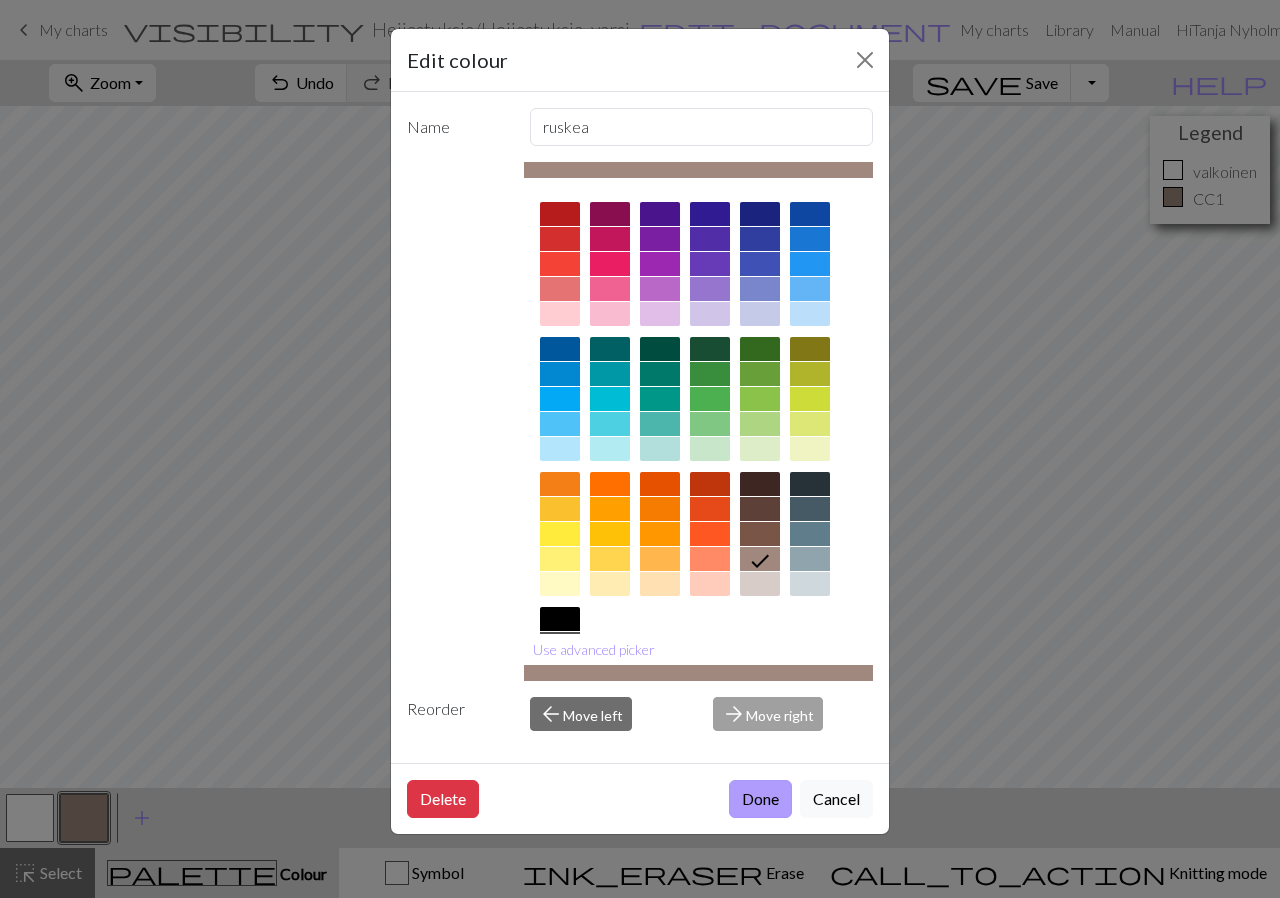 click on "Done" at bounding box center [760, 799] 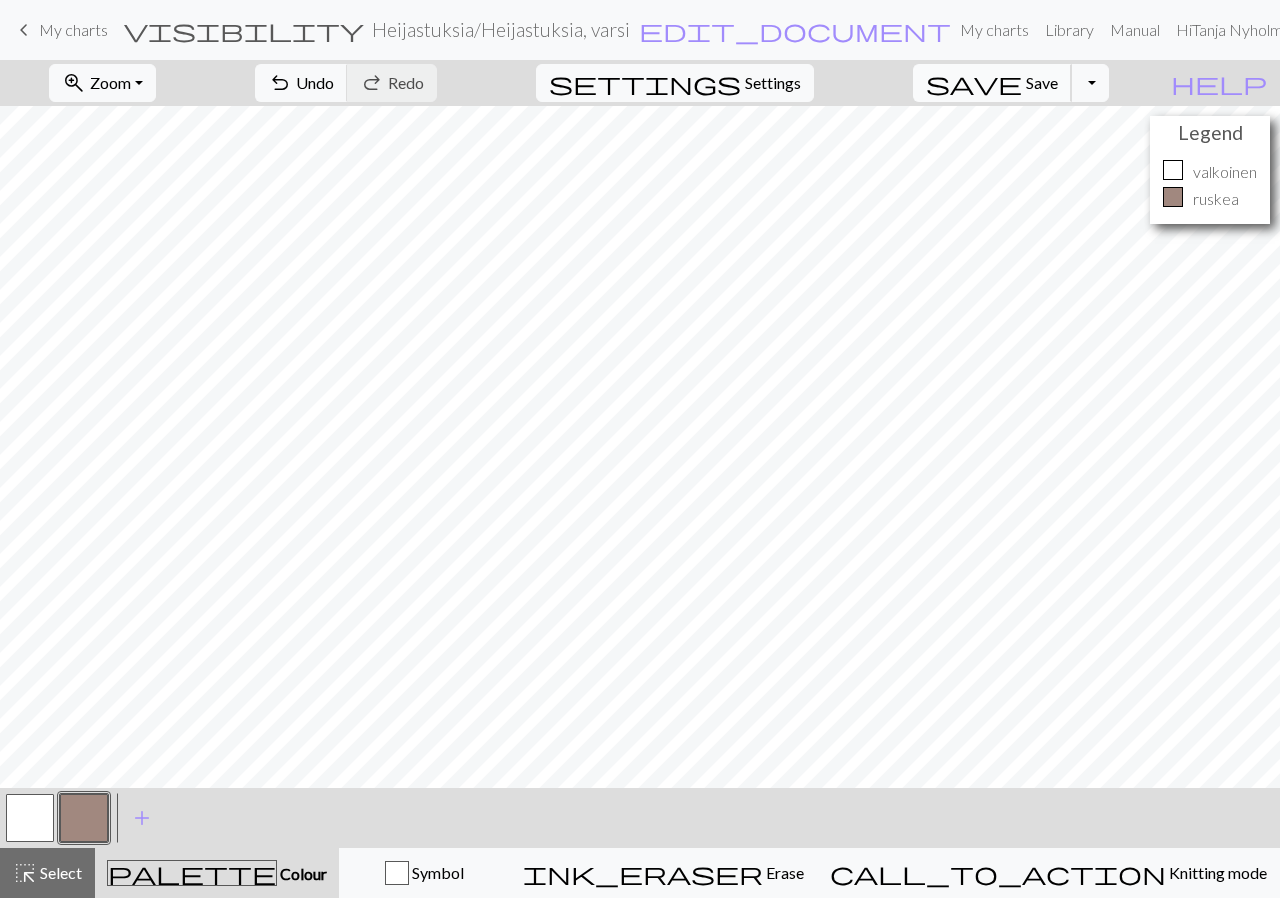 click on "Save" at bounding box center (1042, 82) 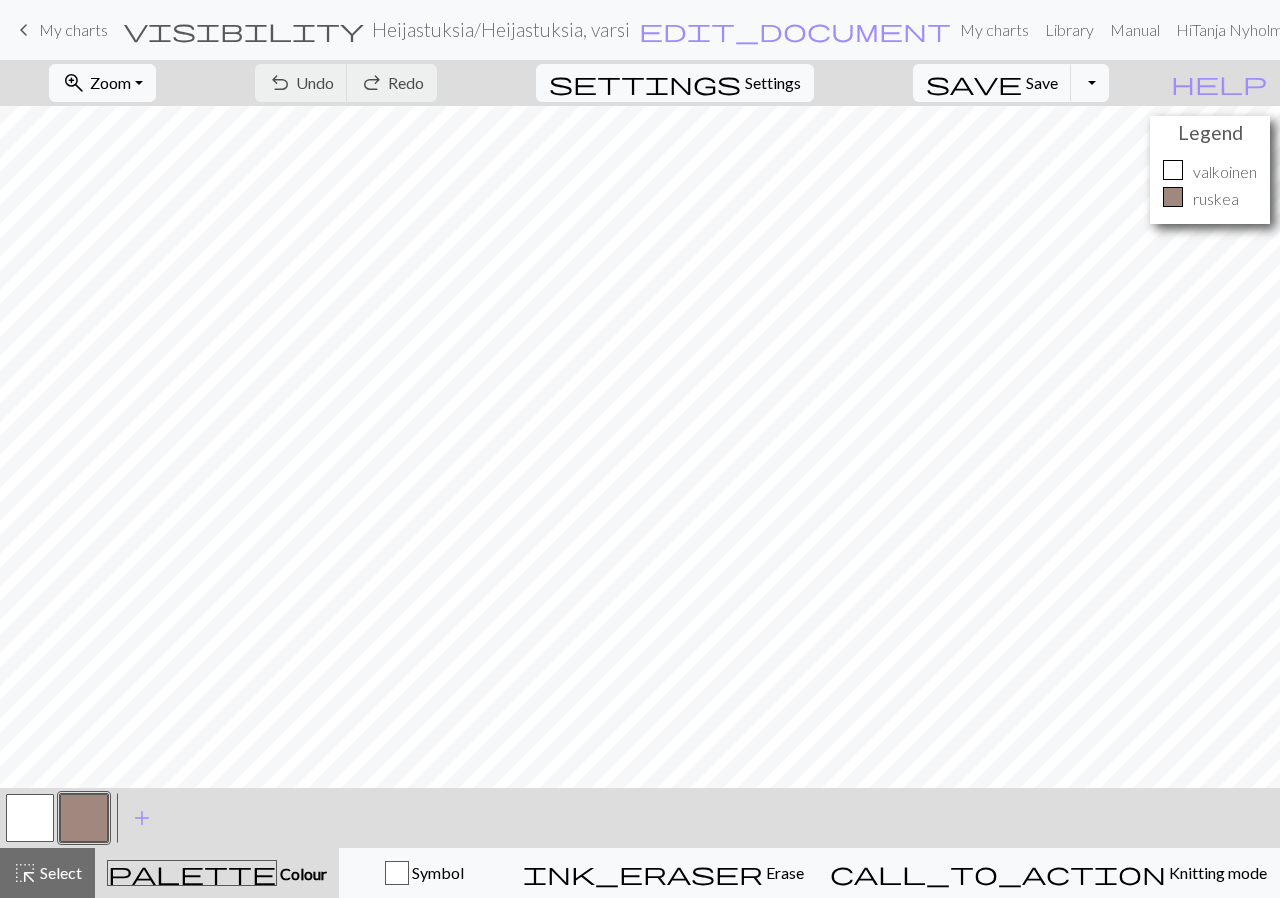 click on "My charts" at bounding box center (73, 29) 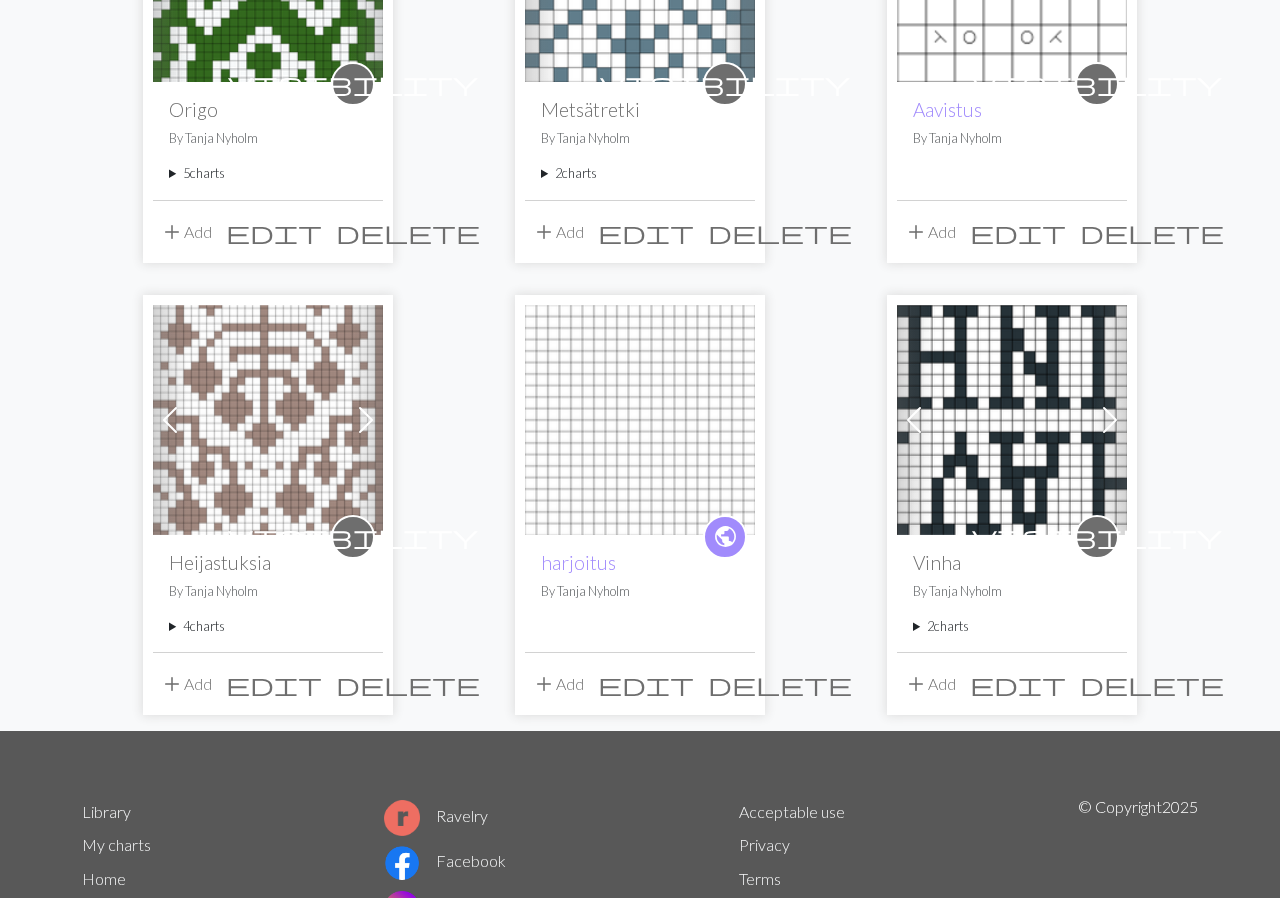 scroll, scrollTop: 414, scrollLeft: 0, axis: vertical 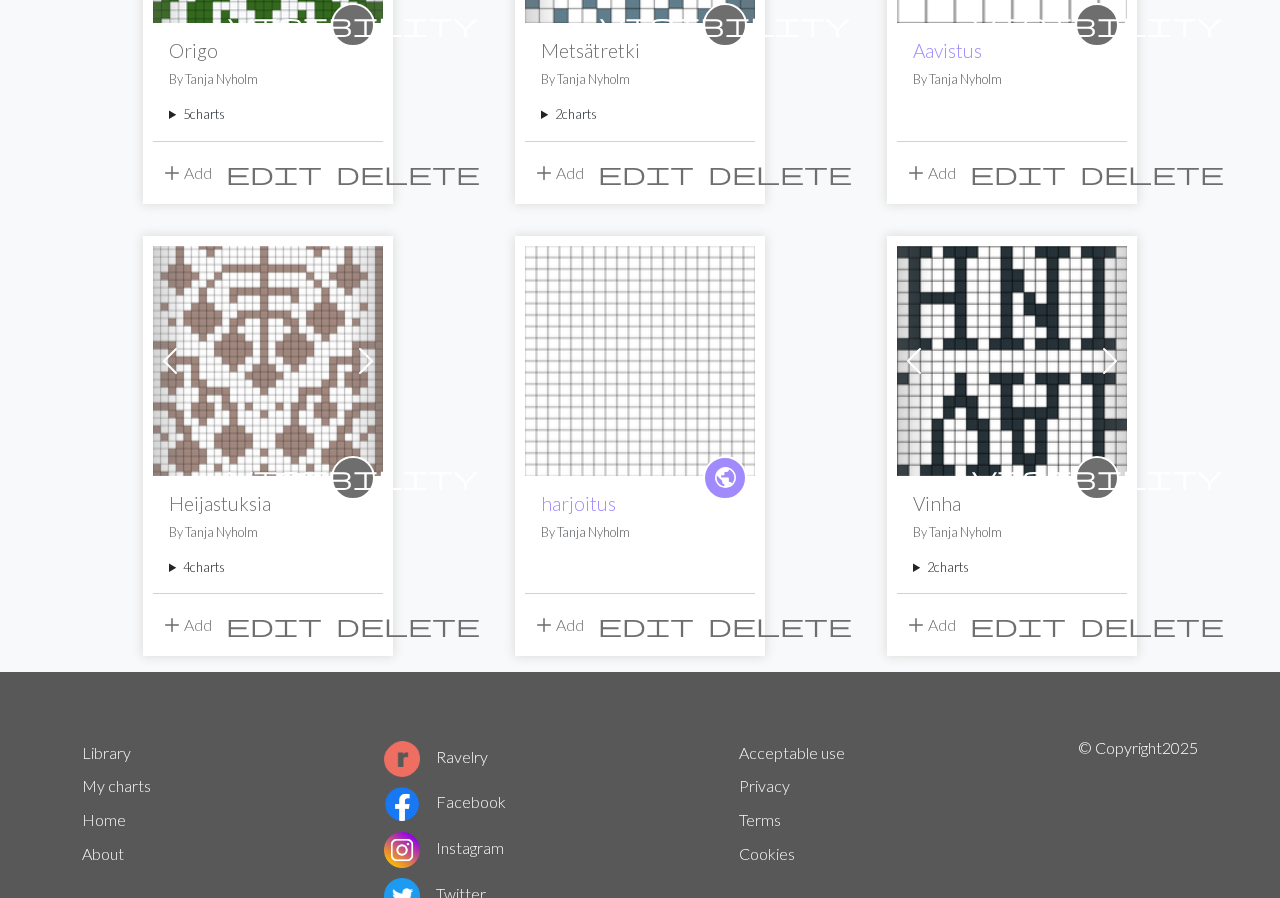click on "4  charts" at bounding box center [268, 567] 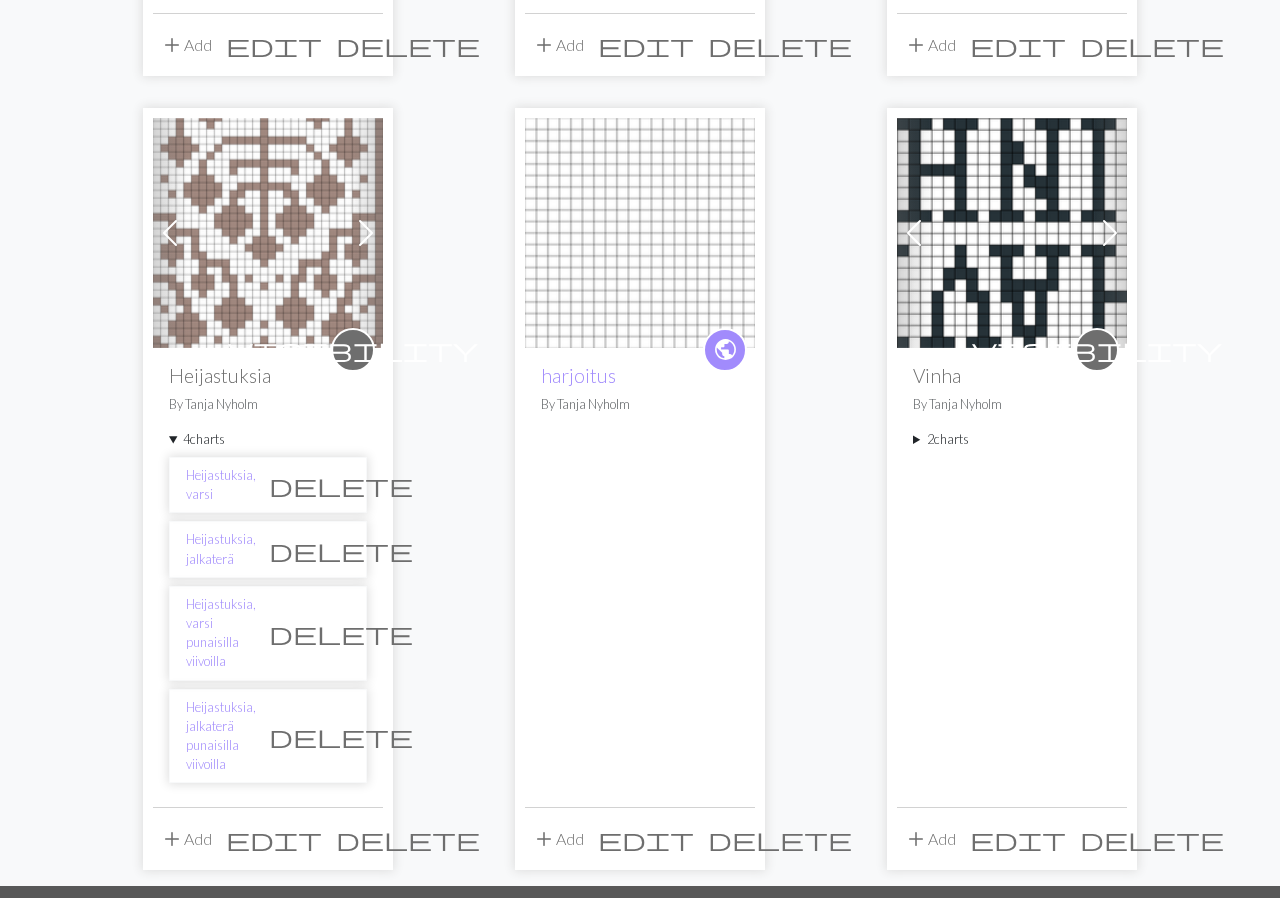 scroll, scrollTop: 552, scrollLeft: 0, axis: vertical 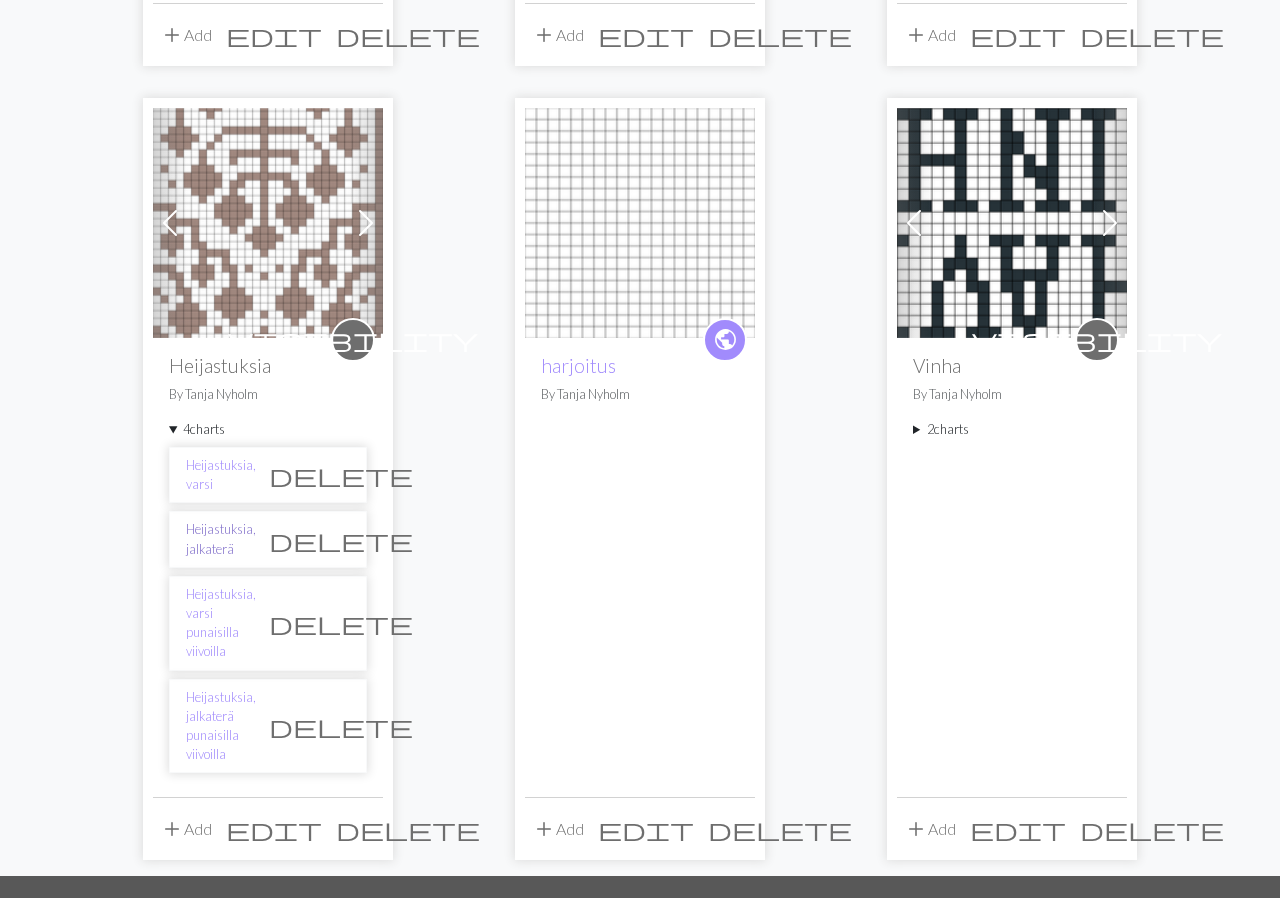 click on "Heijastuksia, jalkaterä" at bounding box center (221, 539) 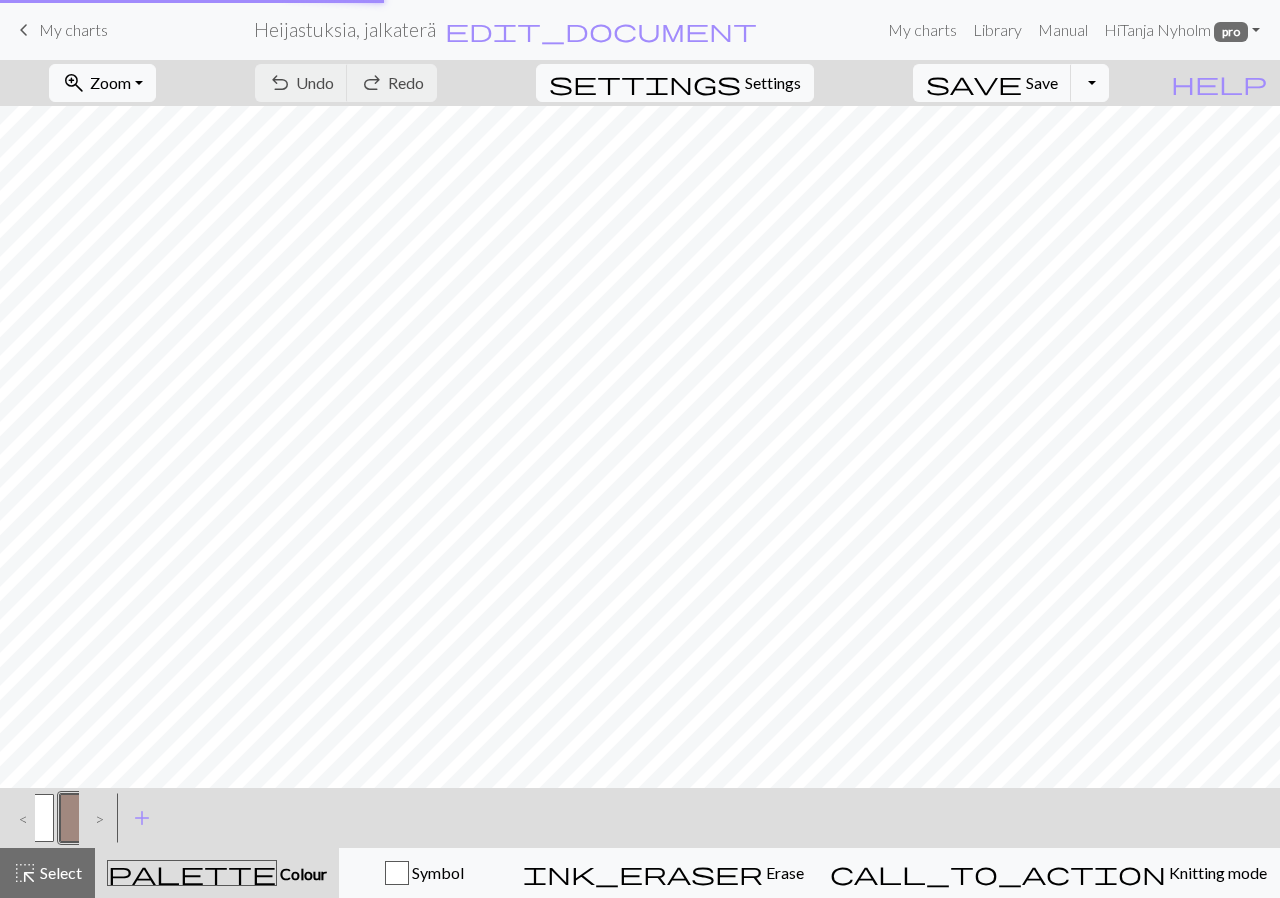 scroll, scrollTop: 0, scrollLeft: 0, axis: both 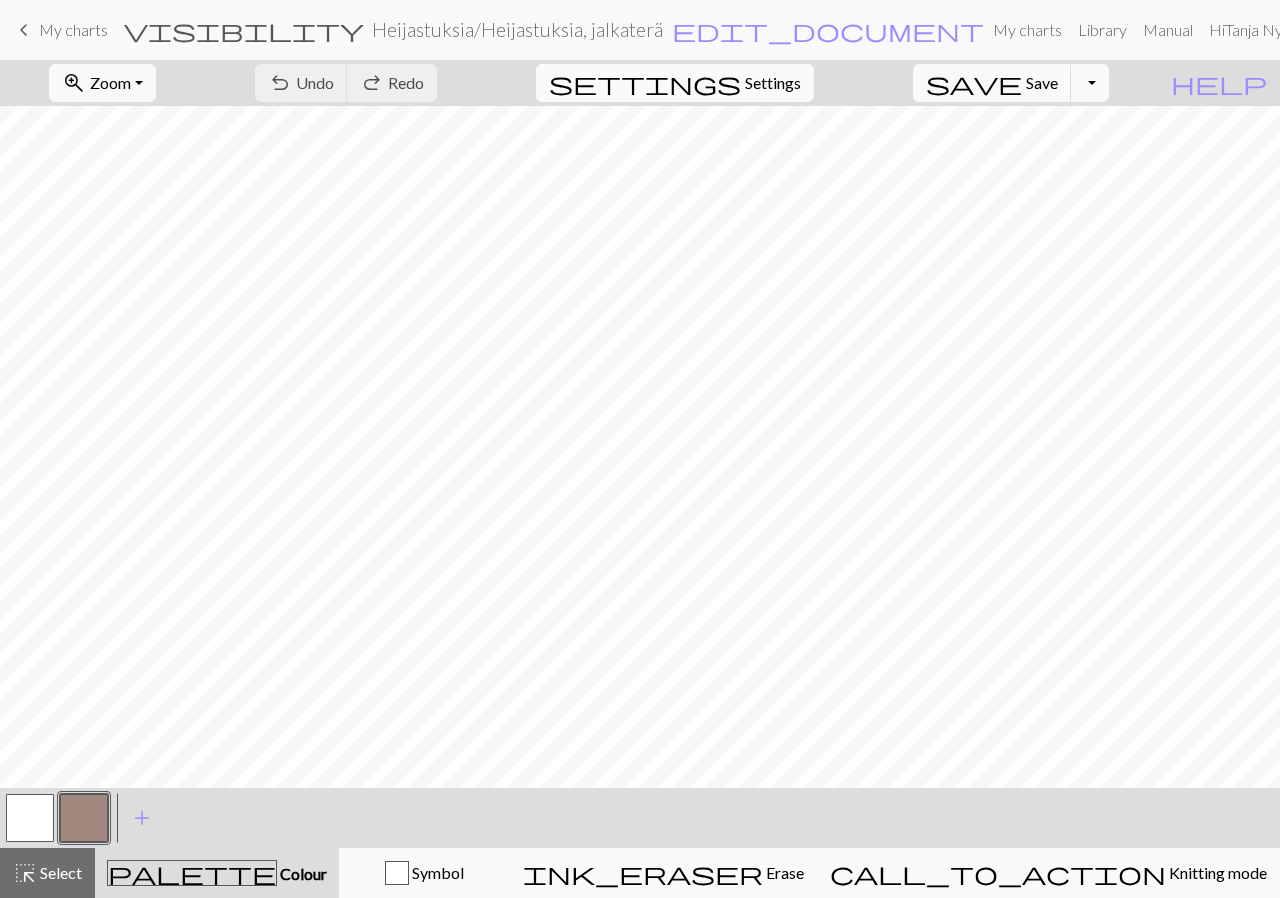click on "Settings" at bounding box center [773, 83] 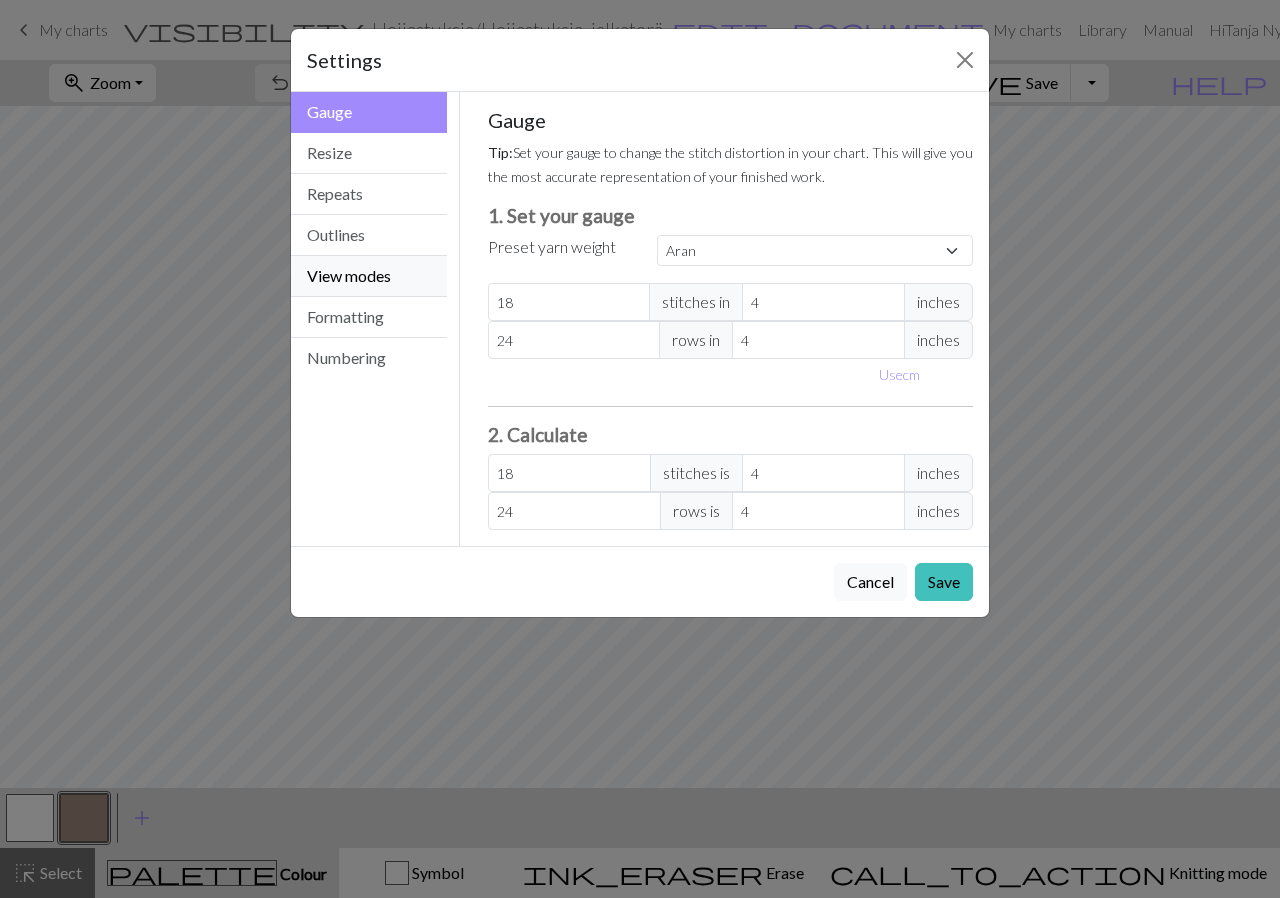 click on "View modes" at bounding box center [369, 276] 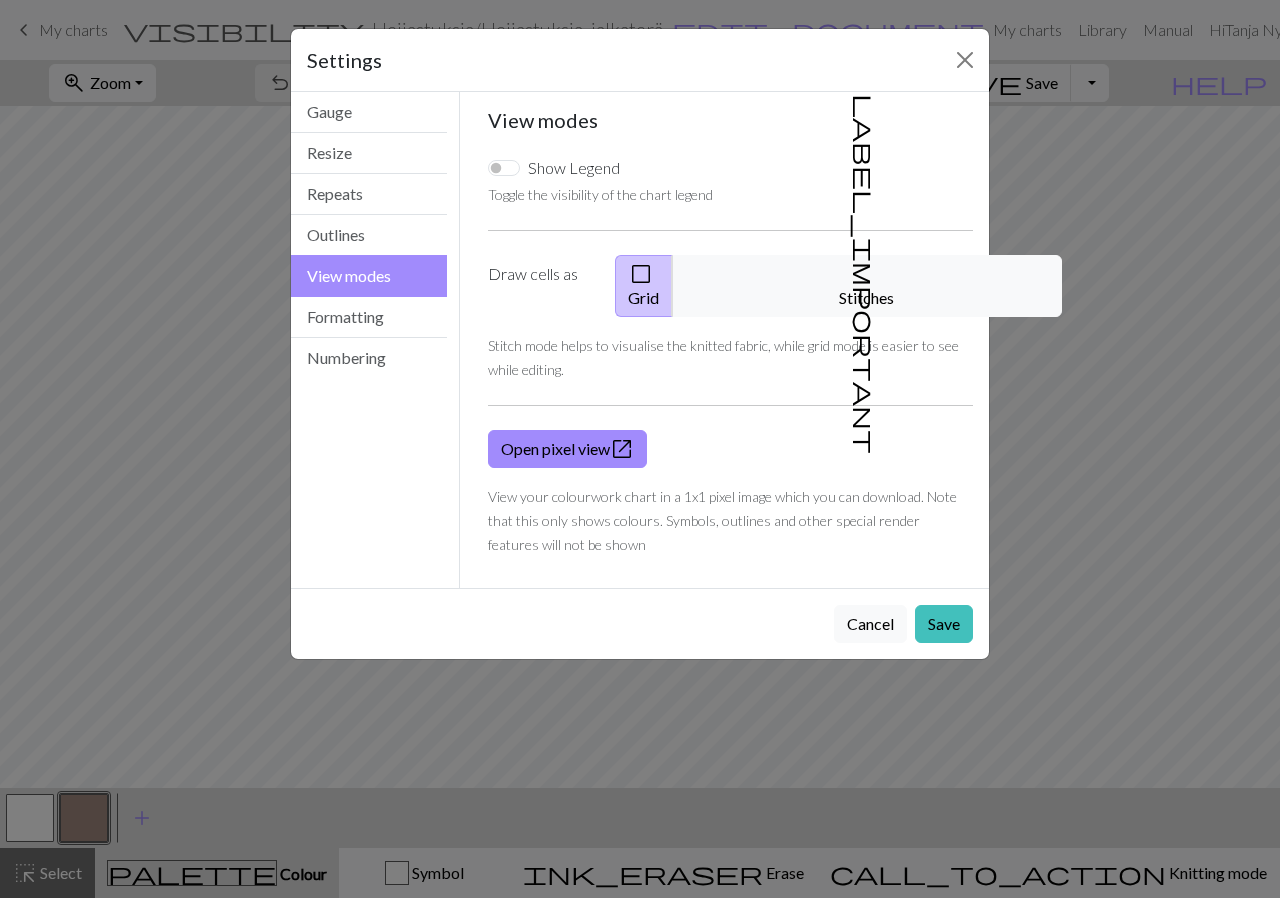 click on "Show Legend" at bounding box center (574, 168) 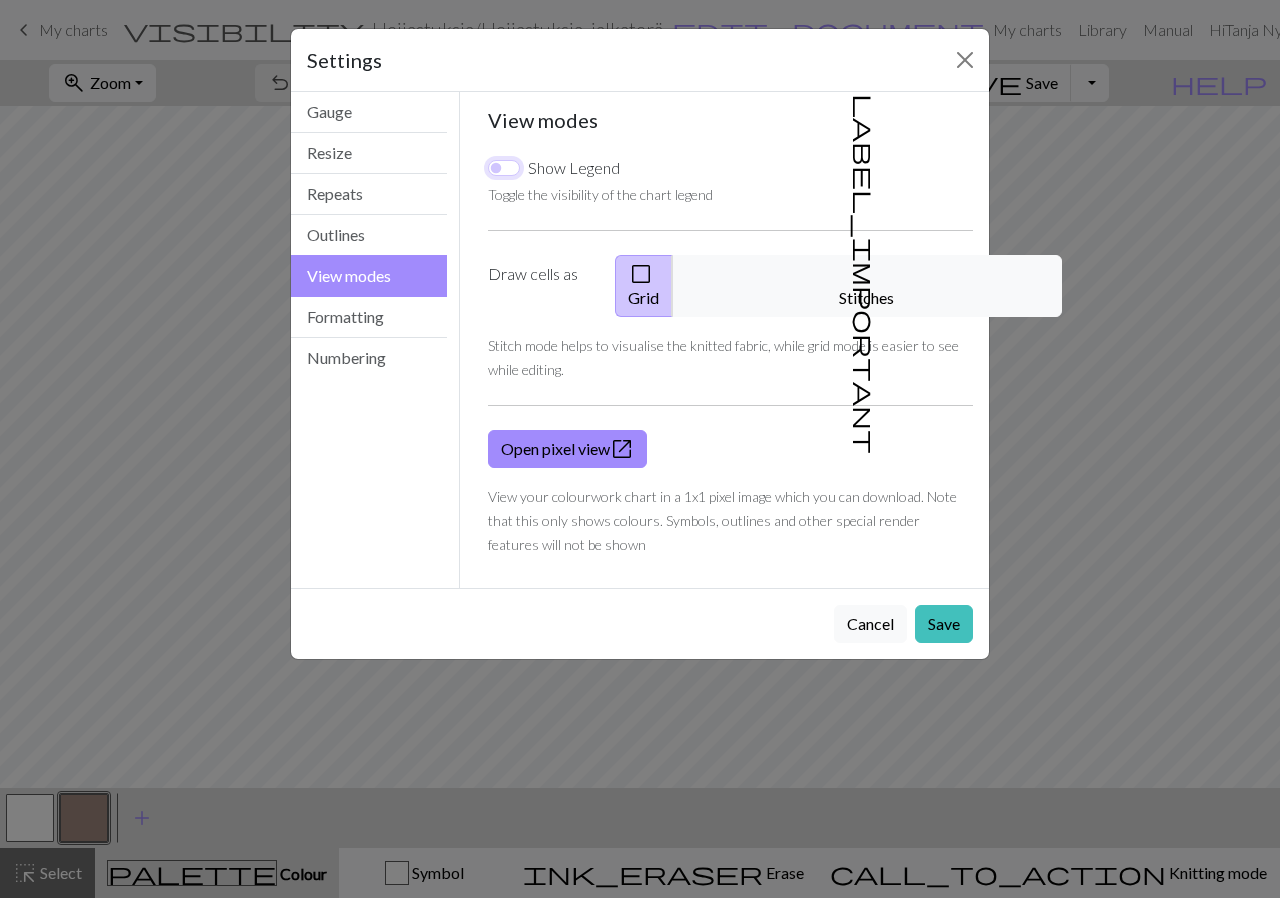 click on "Show Legend" at bounding box center [504, 168] 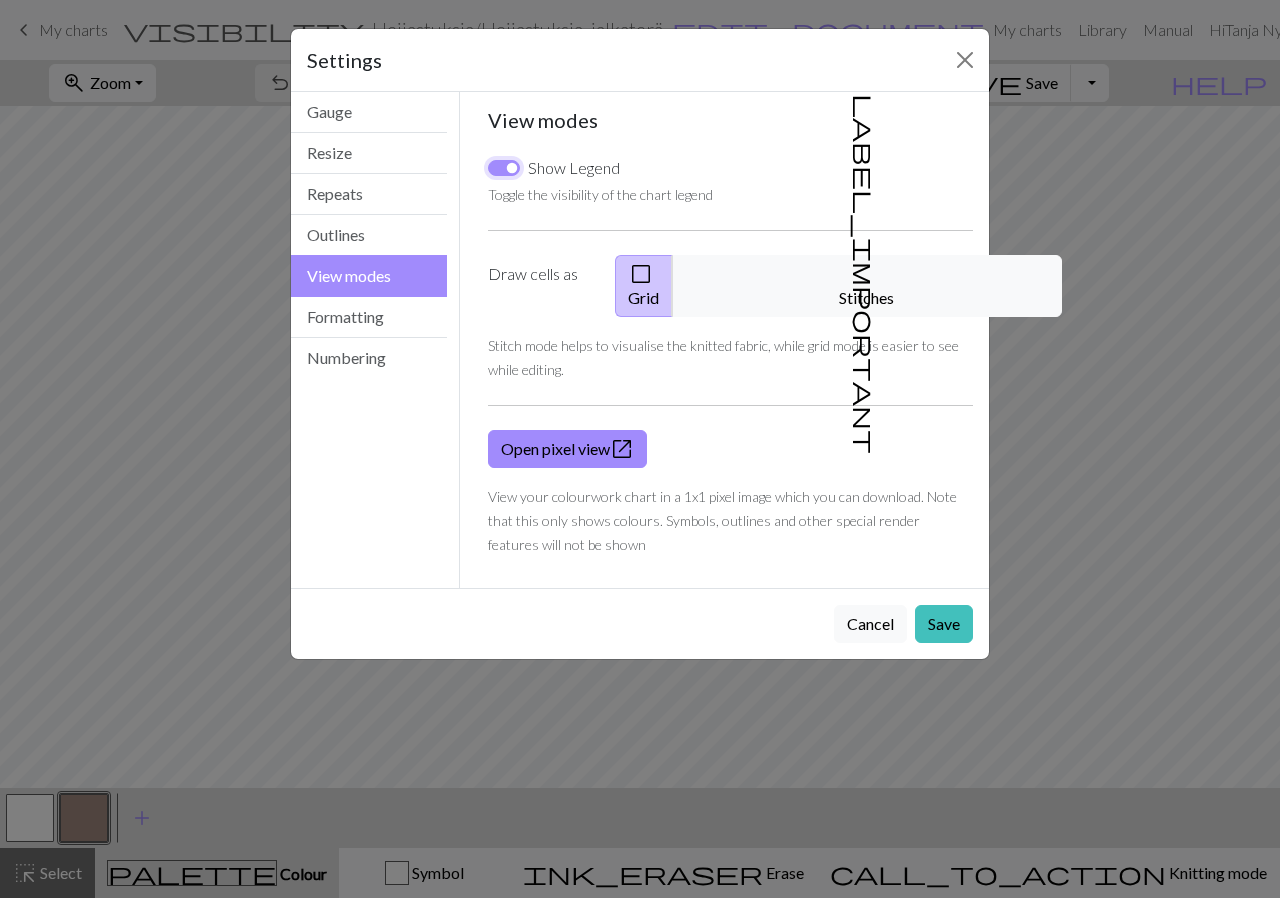 checkbox on "true" 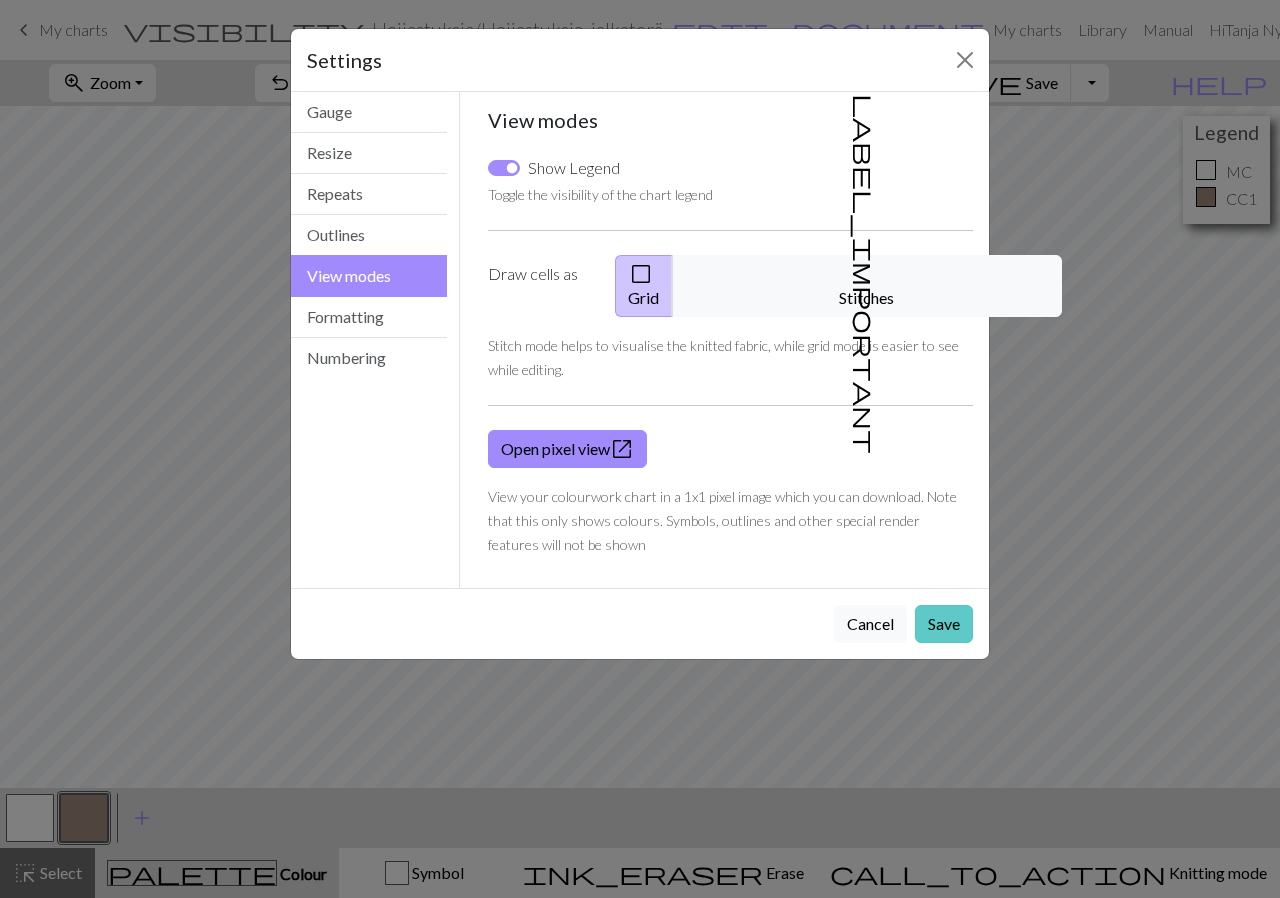 click on "Save" at bounding box center (944, 624) 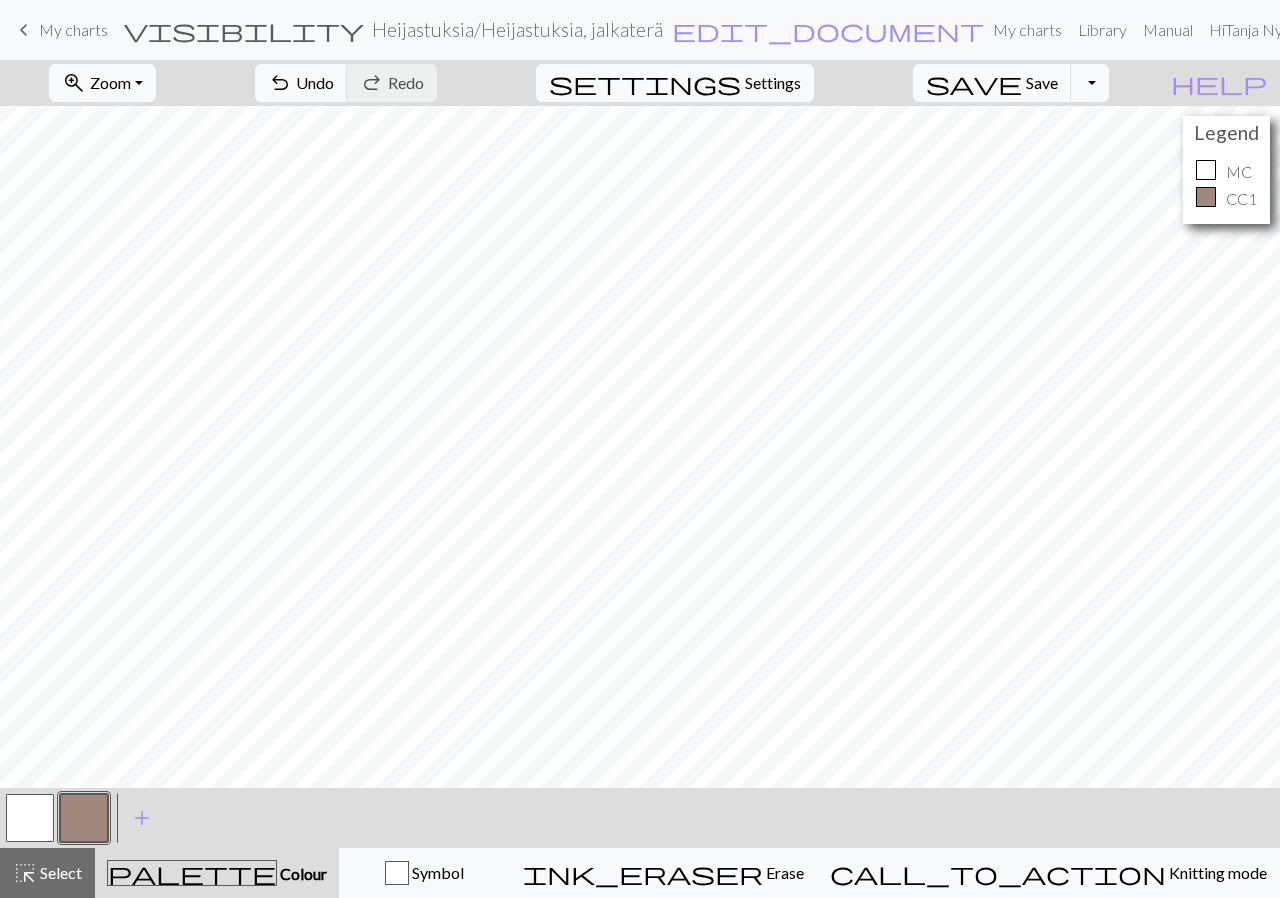click at bounding box center [30, 818] 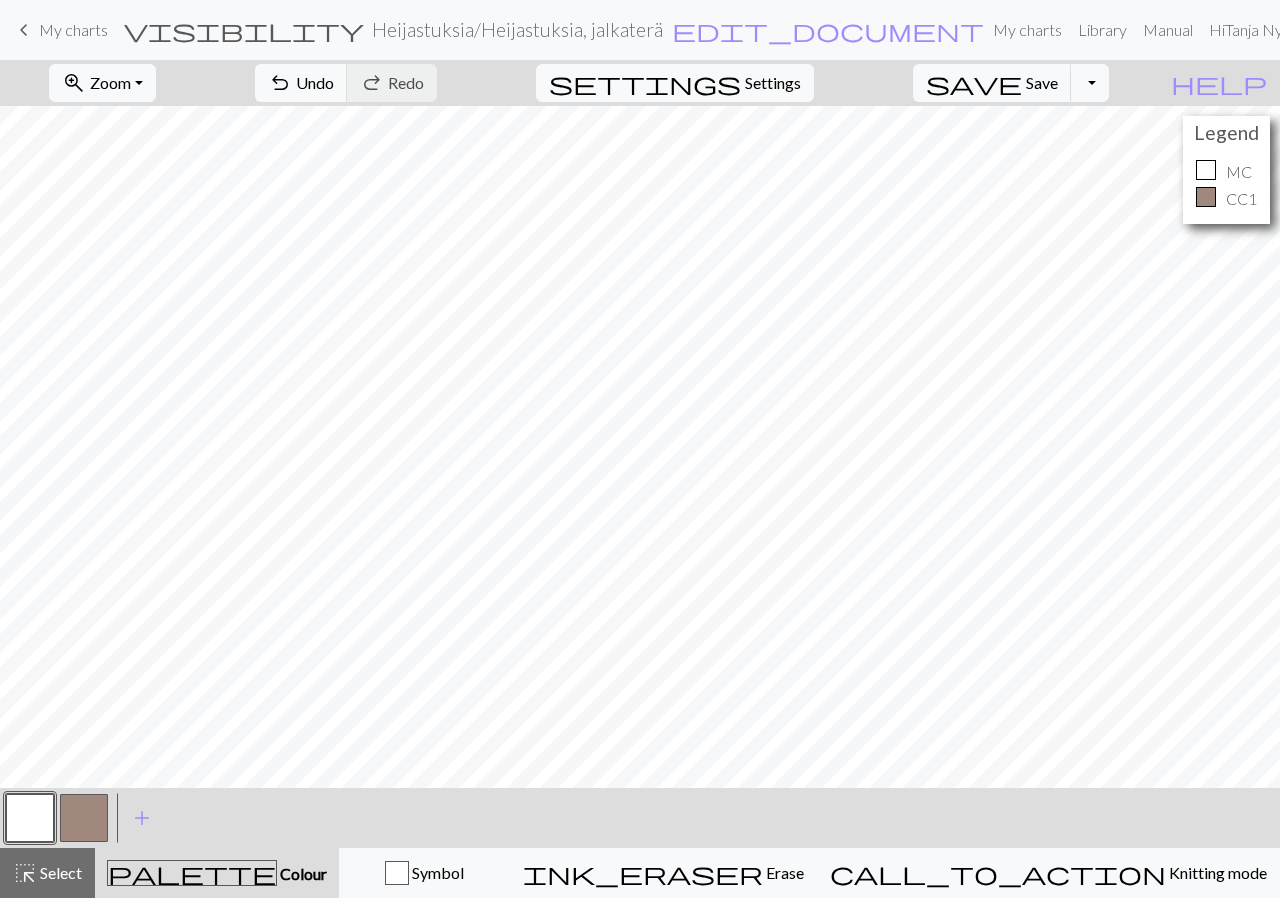 click at bounding box center (30, 818) 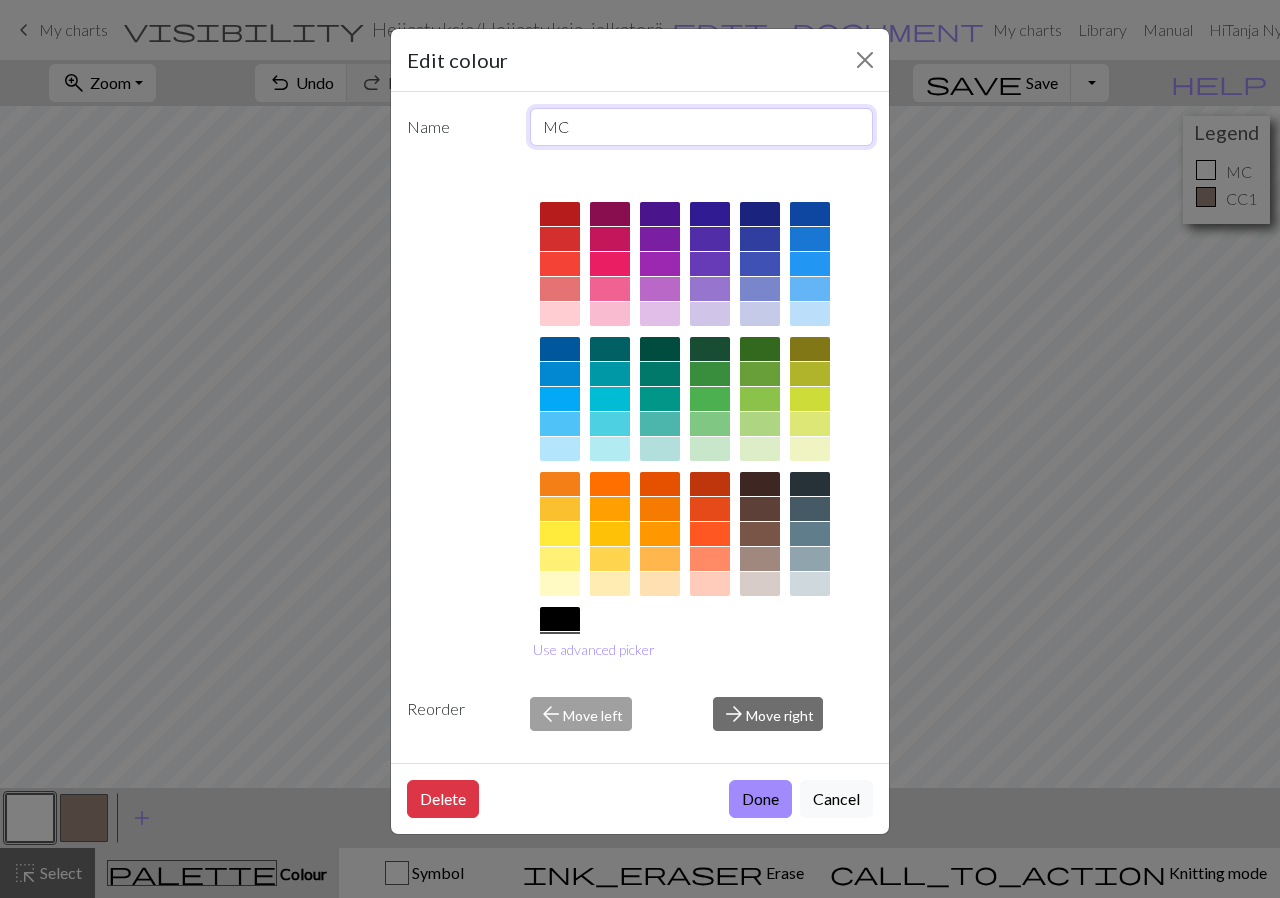 drag, startPoint x: 622, startPoint y: 126, endPoint x: 496, endPoint y: 128, distance: 126.01587 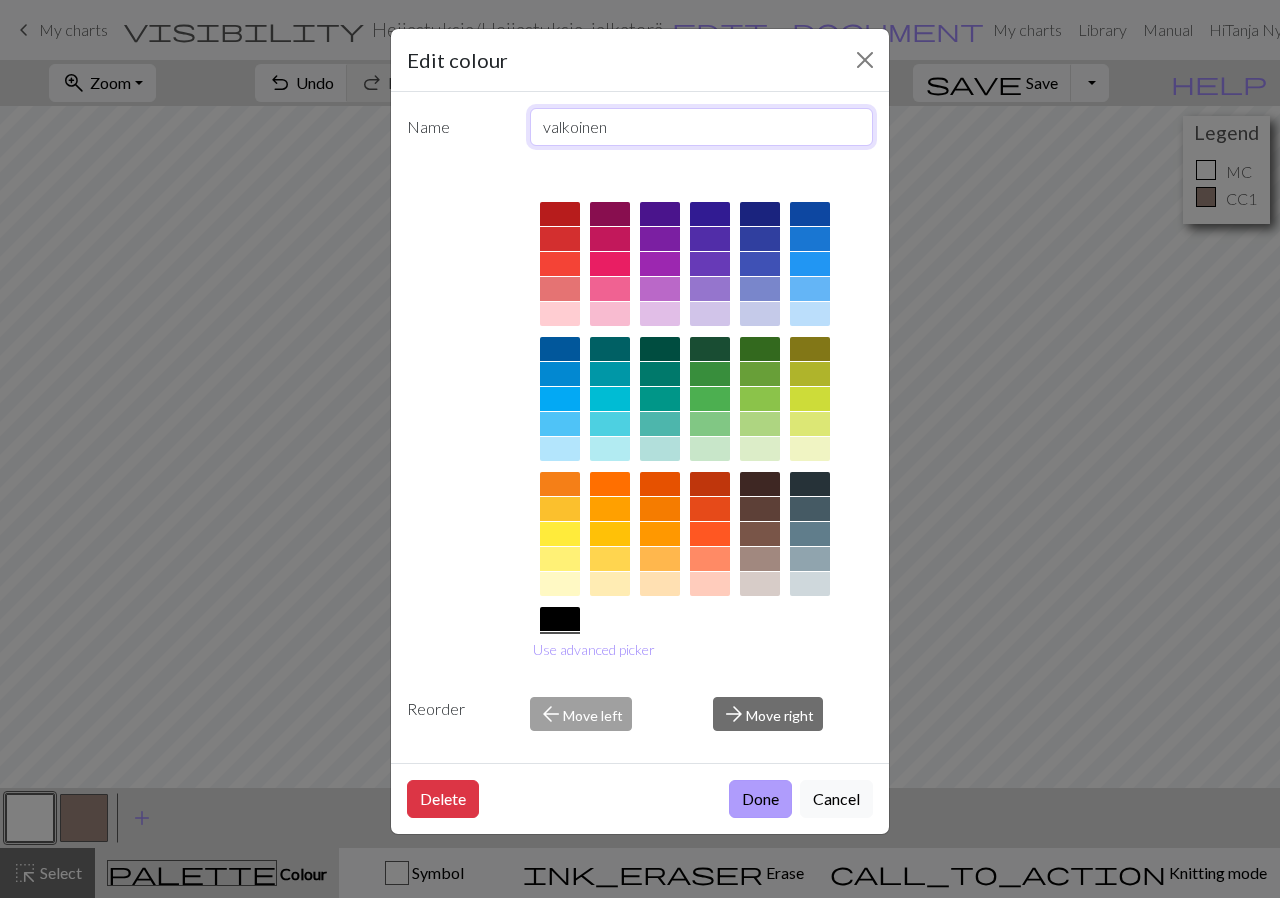 type on "valkoinen" 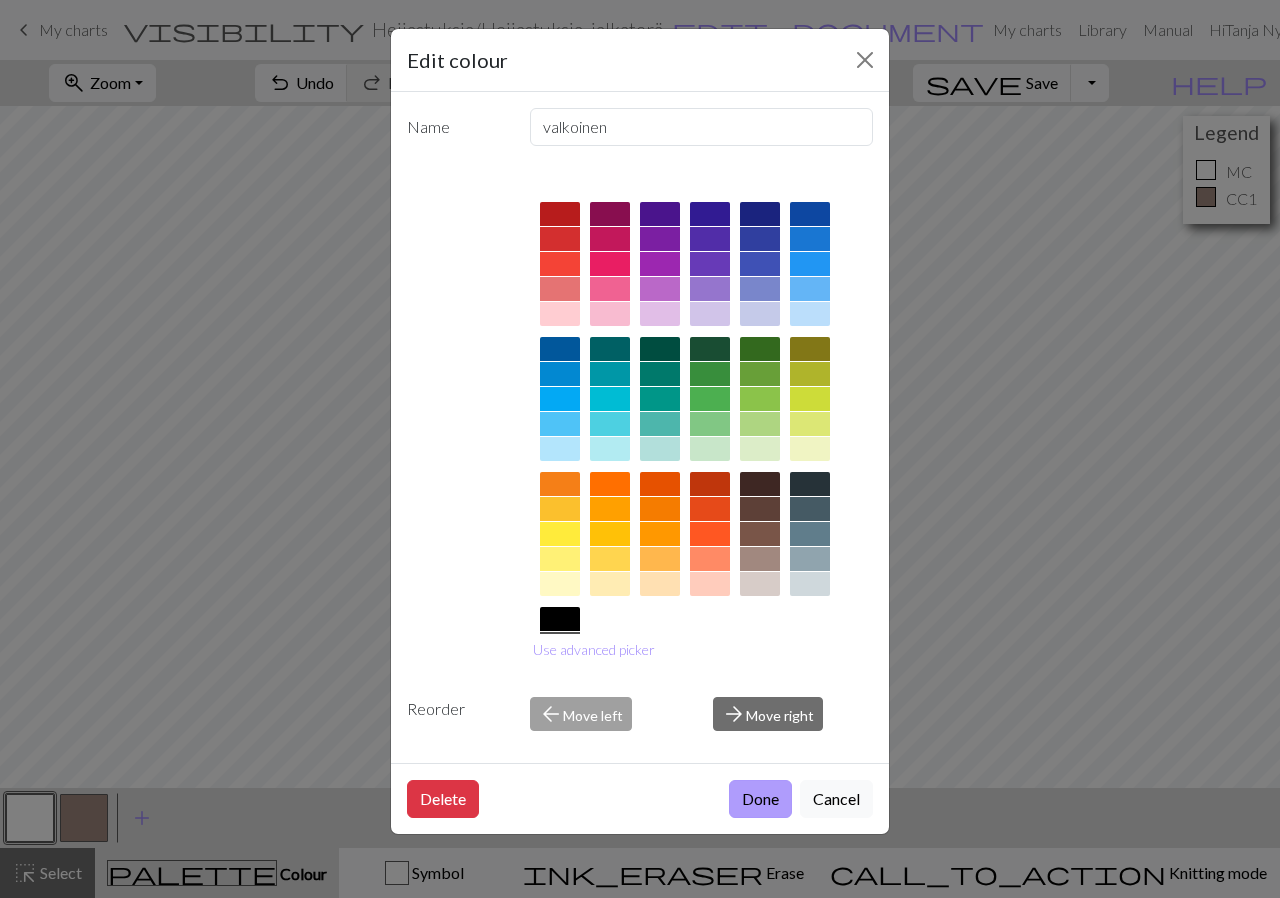 click on "Done" at bounding box center (760, 799) 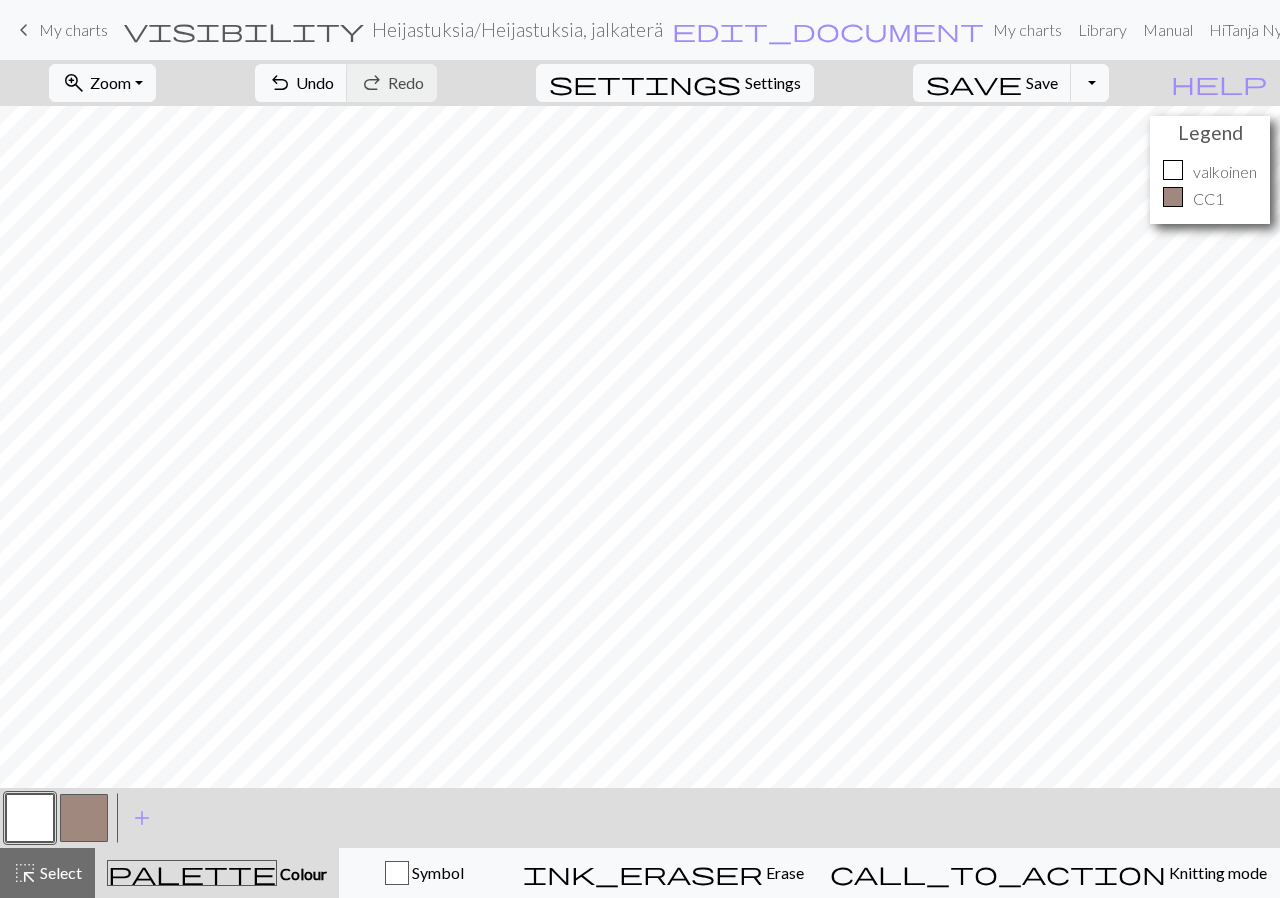 click at bounding box center (84, 818) 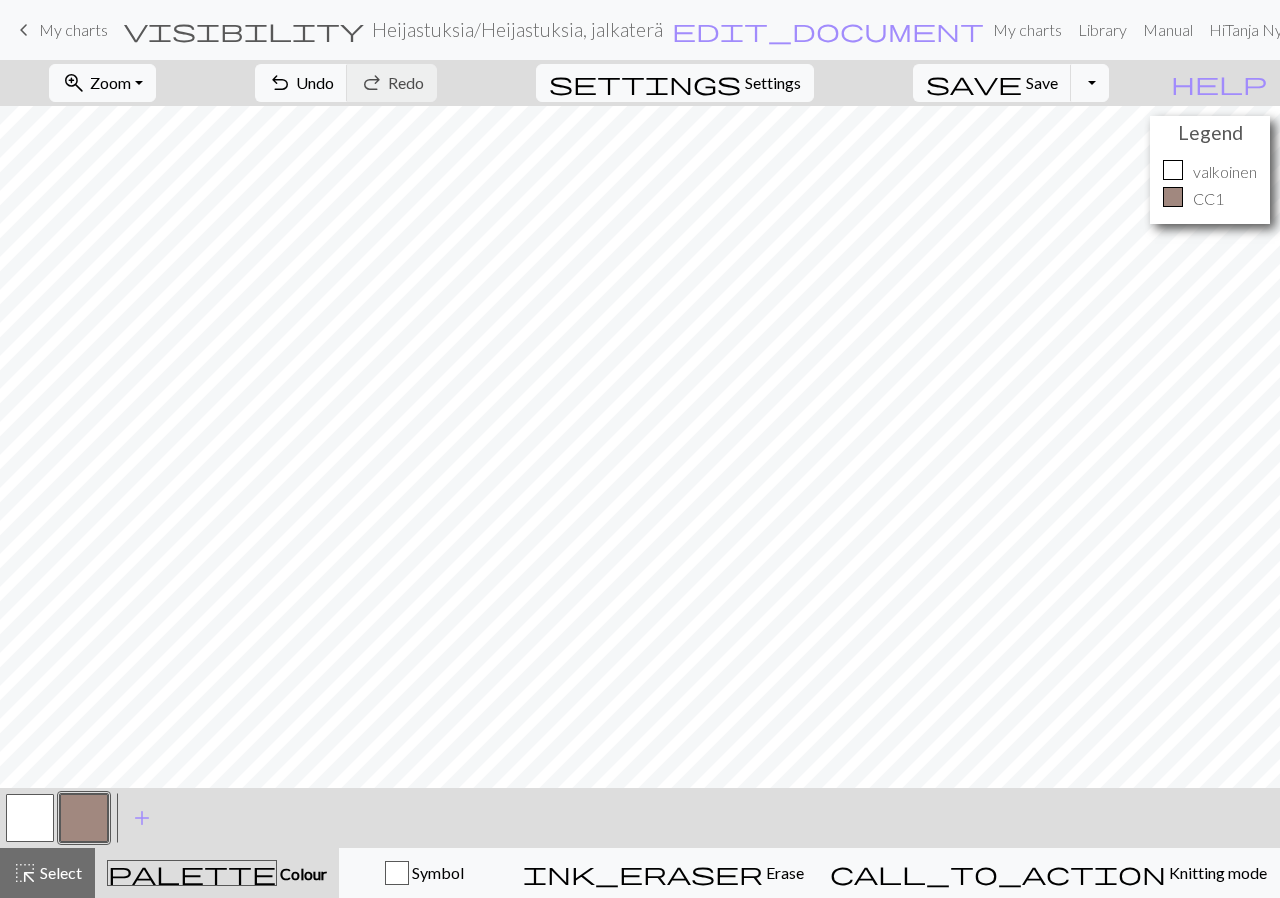 click at bounding box center [84, 818] 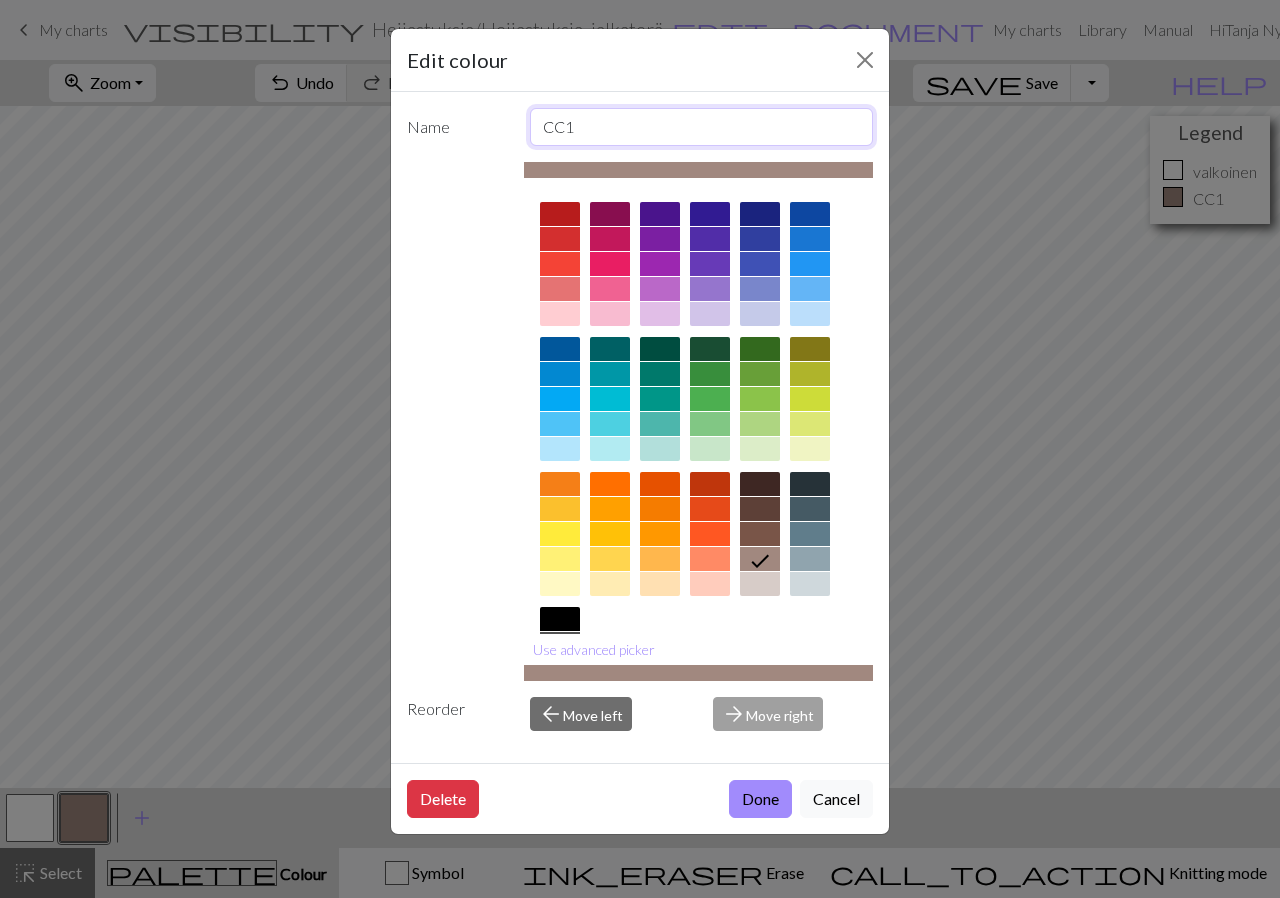 drag, startPoint x: 626, startPoint y: 129, endPoint x: 466, endPoint y: 123, distance: 160.11246 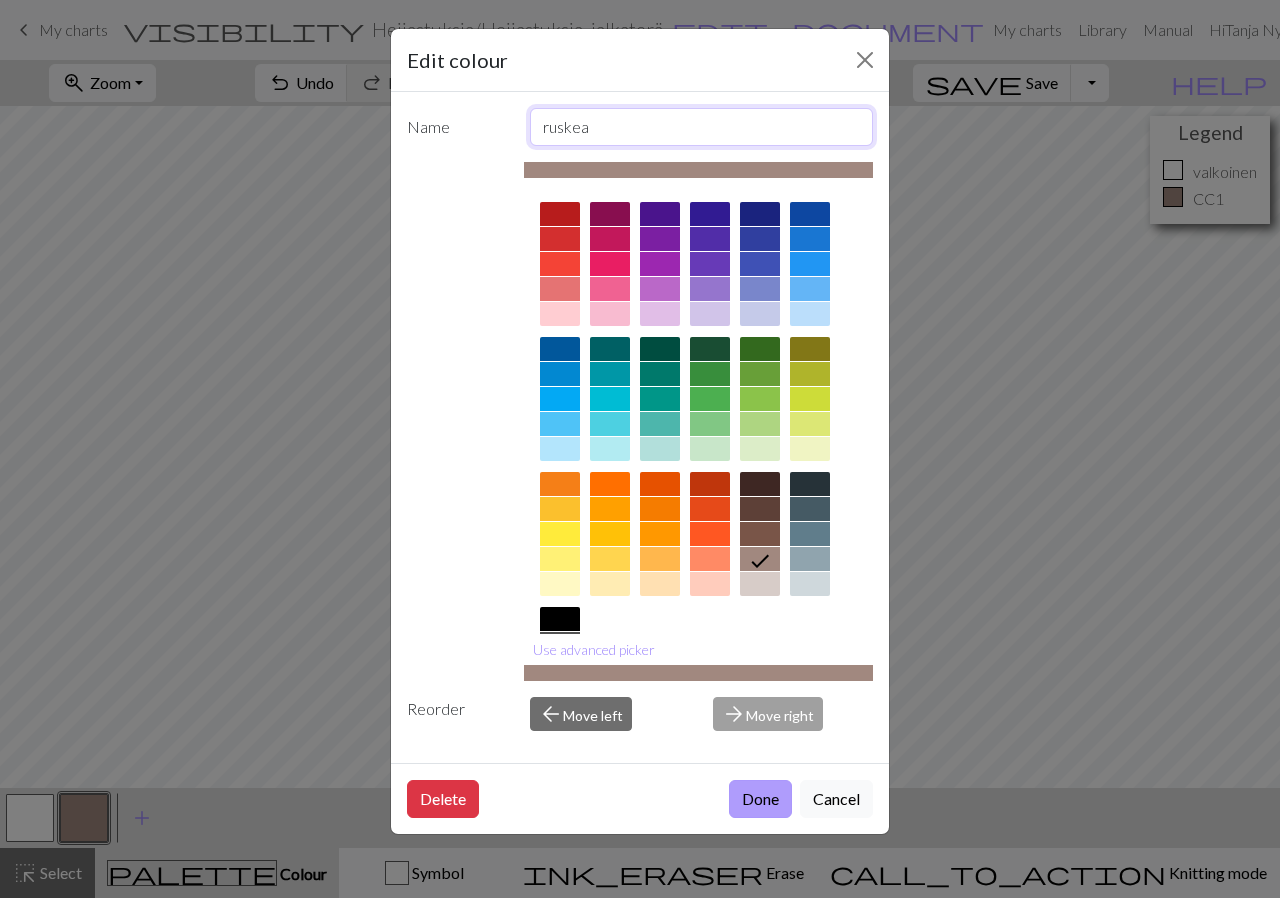 type on "ruskea" 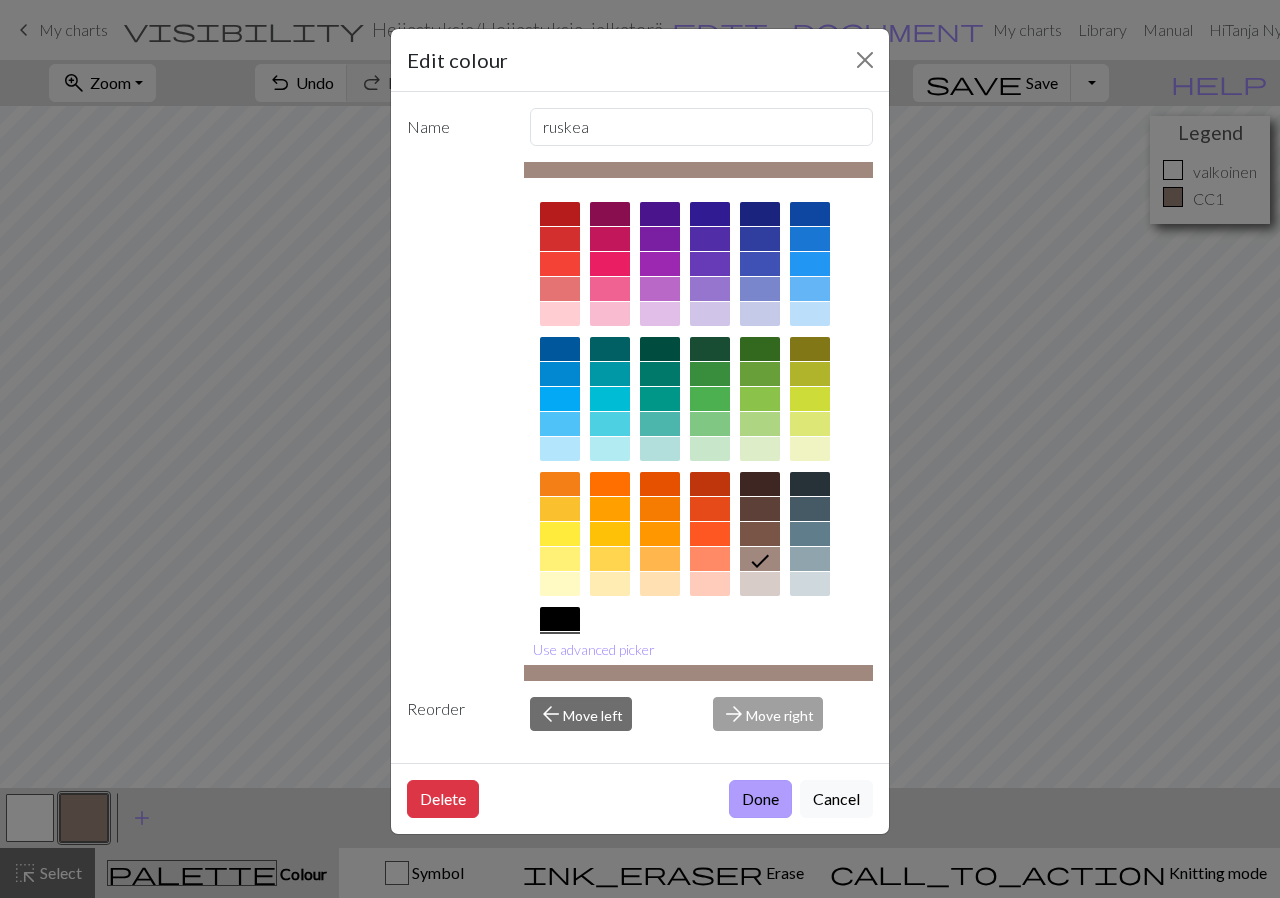 click on "Done" at bounding box center [760, 799] 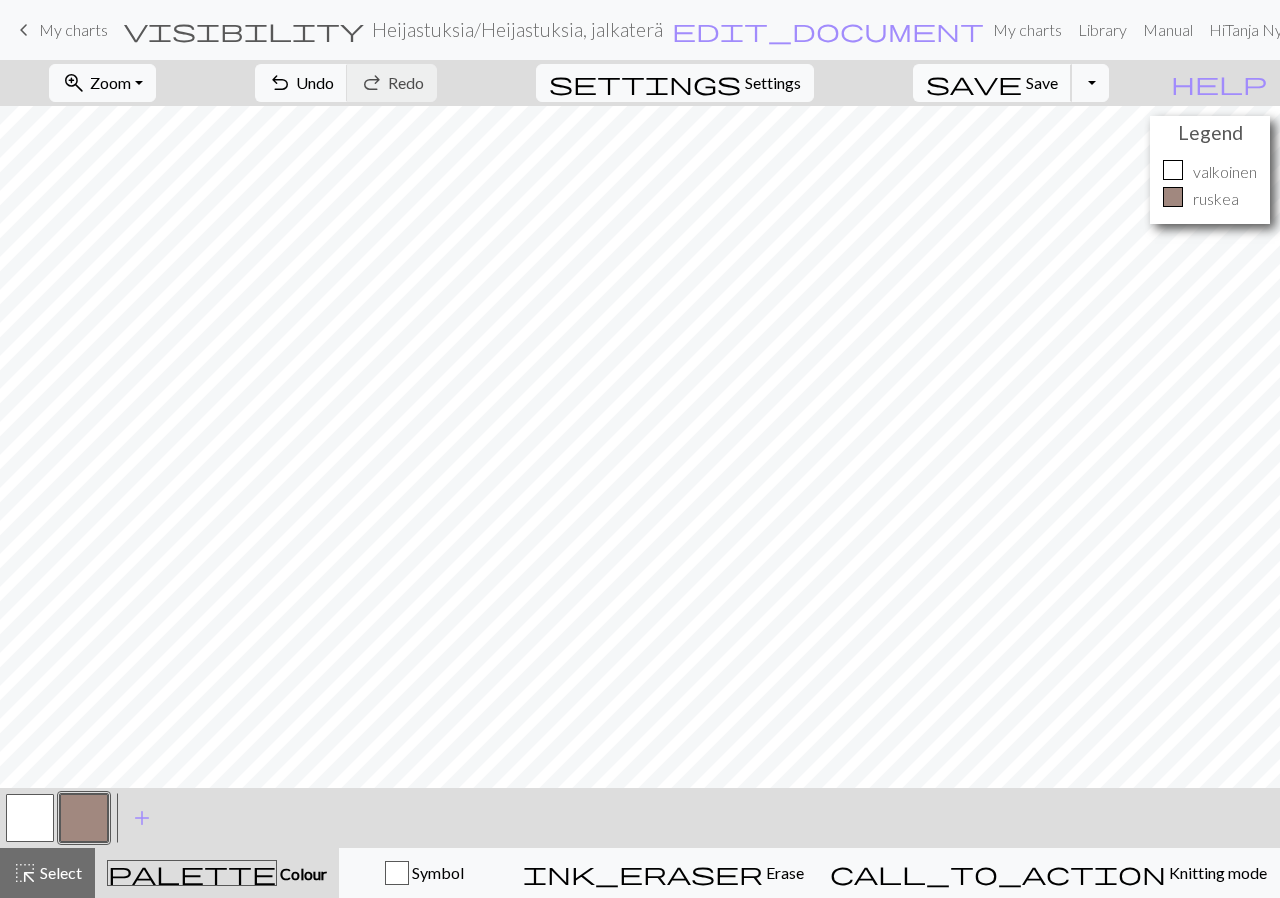 click on "save Save Save" at bounding box center [992, 83] 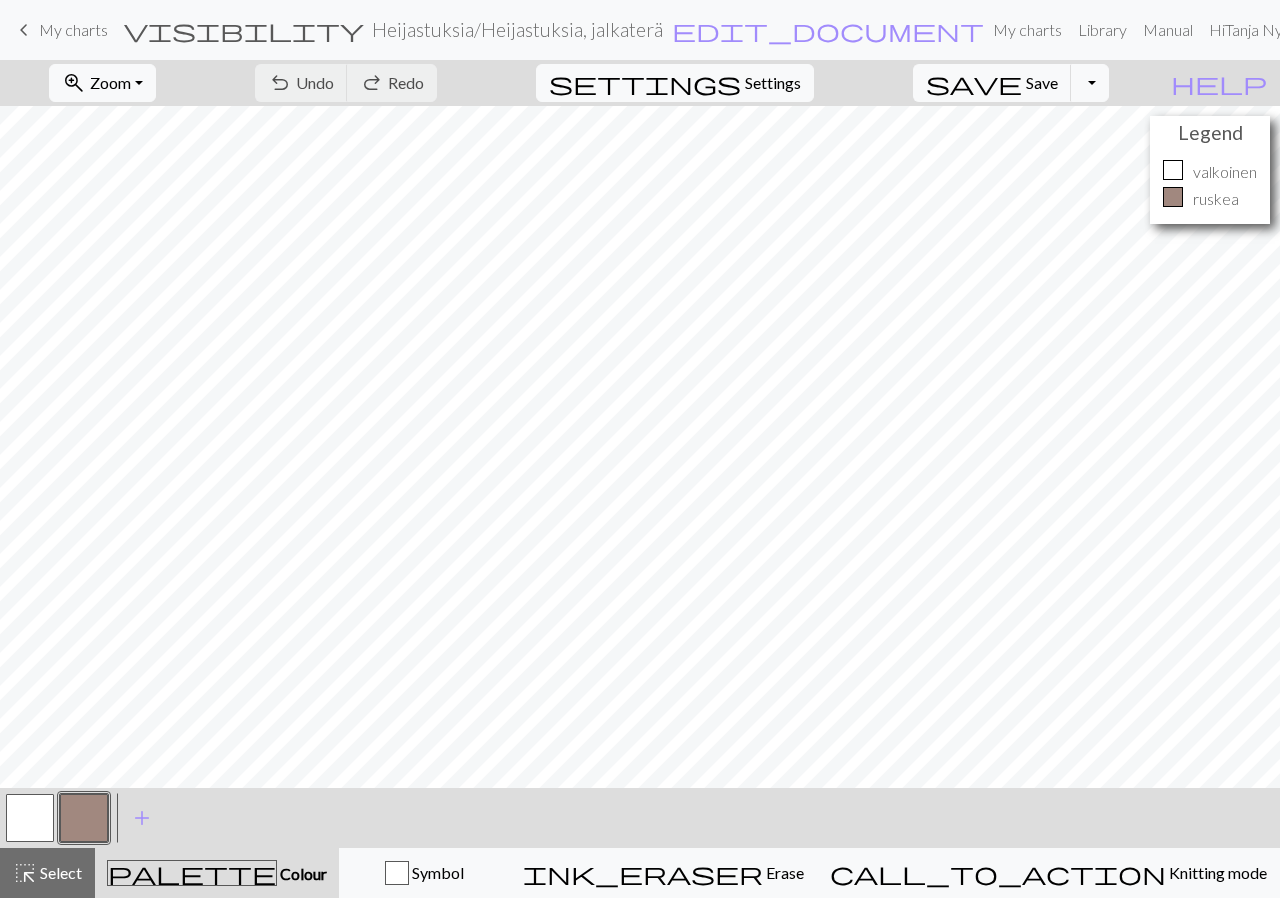 click on "My charts" at bounding box center (73, 29) 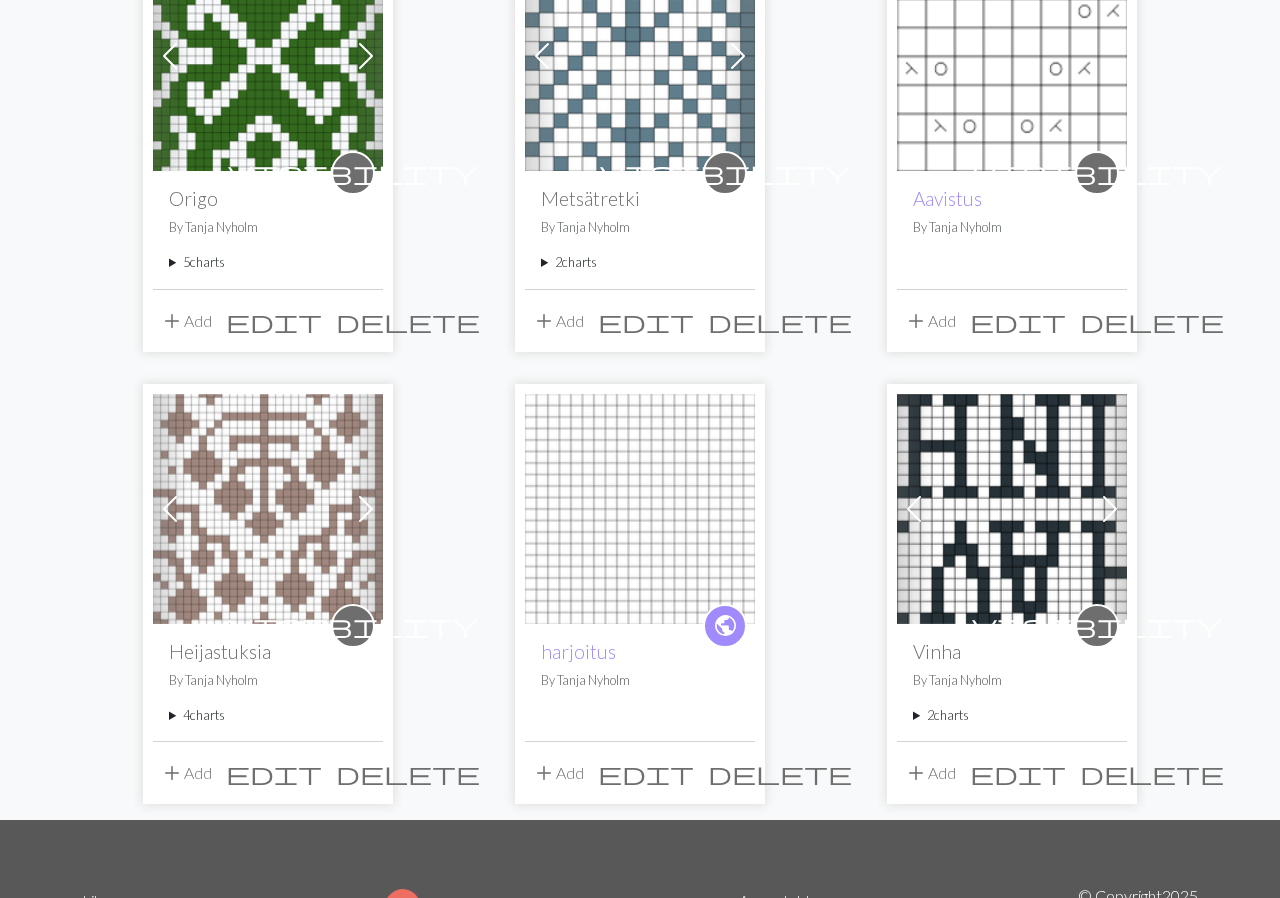 scroll, scrollTop: 276, scrollLeft: 0, axis: vertical 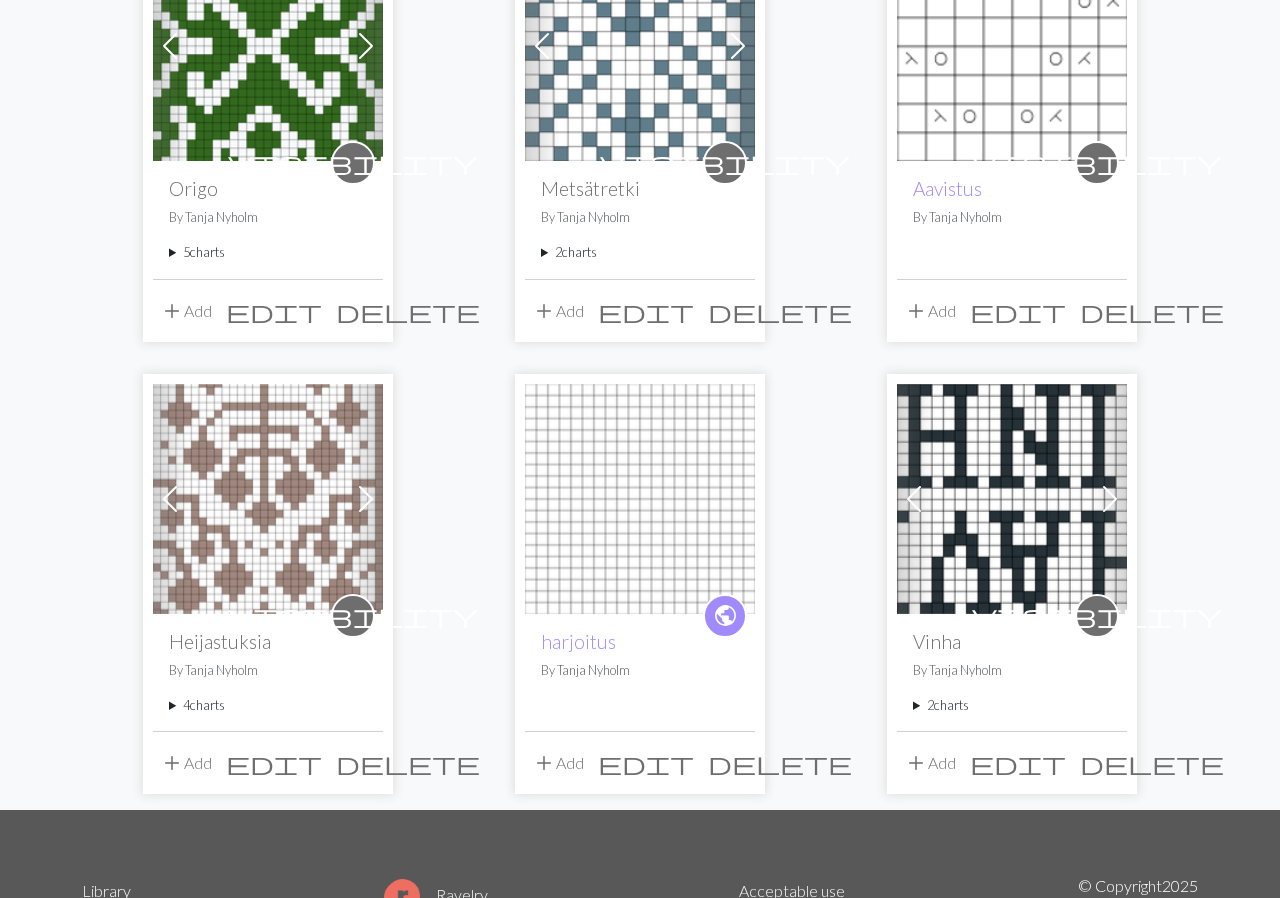 click on "4  charts" at bounding box center [268, 705] 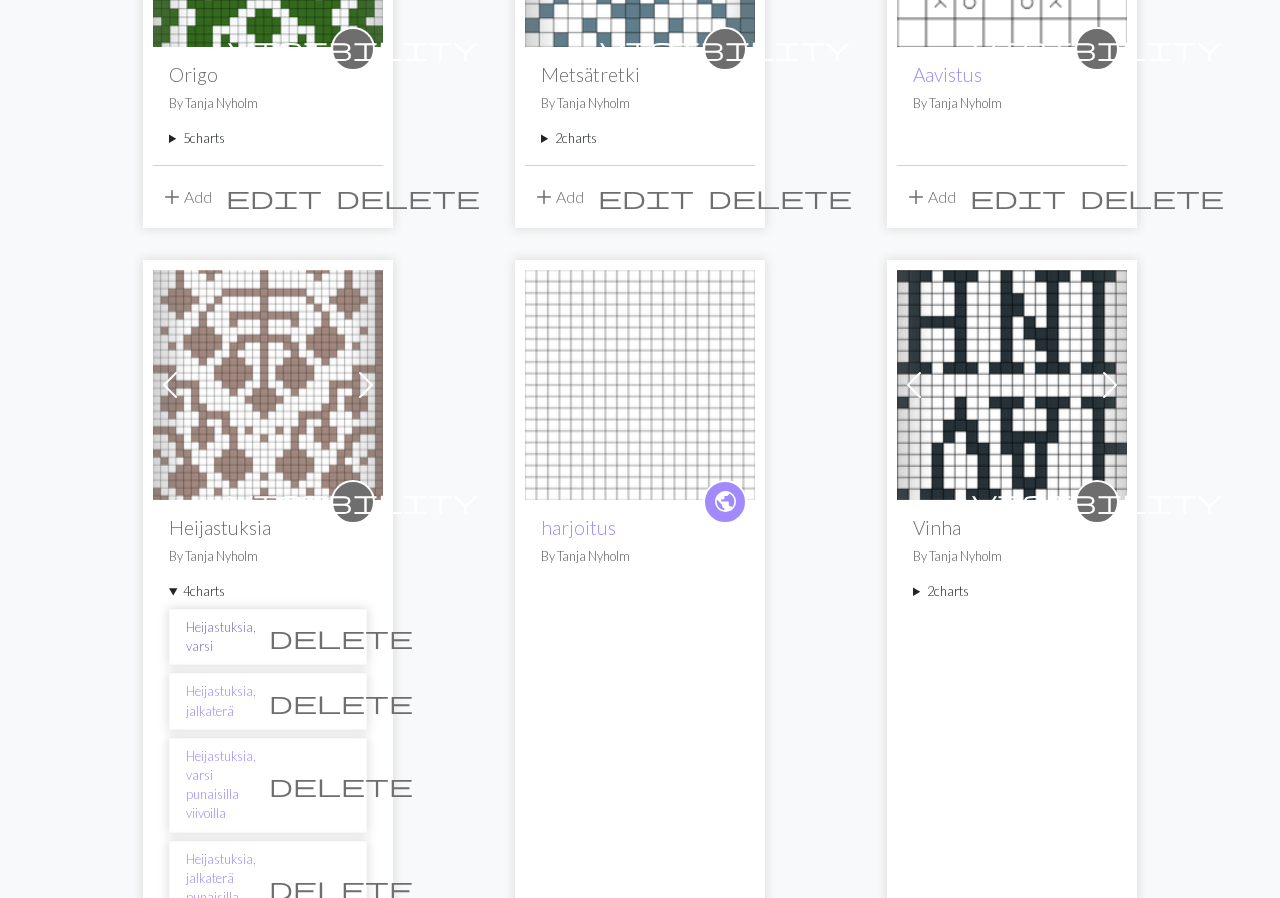 scroll, scrollTop: 552, scrollLeft: 0, axis: vertical 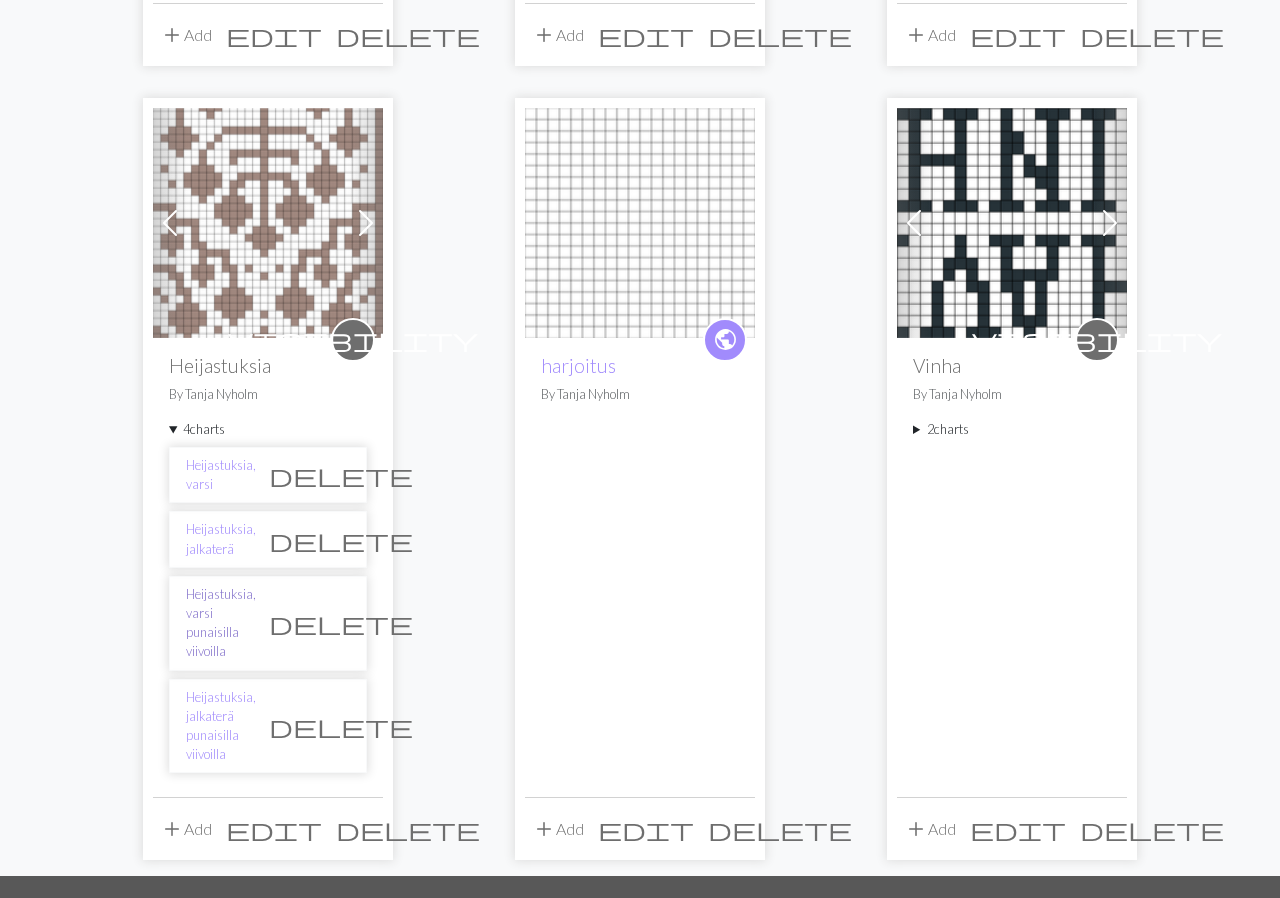 click on "Heijastuksia, varsi punaisilla viivoilla" at bounding box center [221, 623] 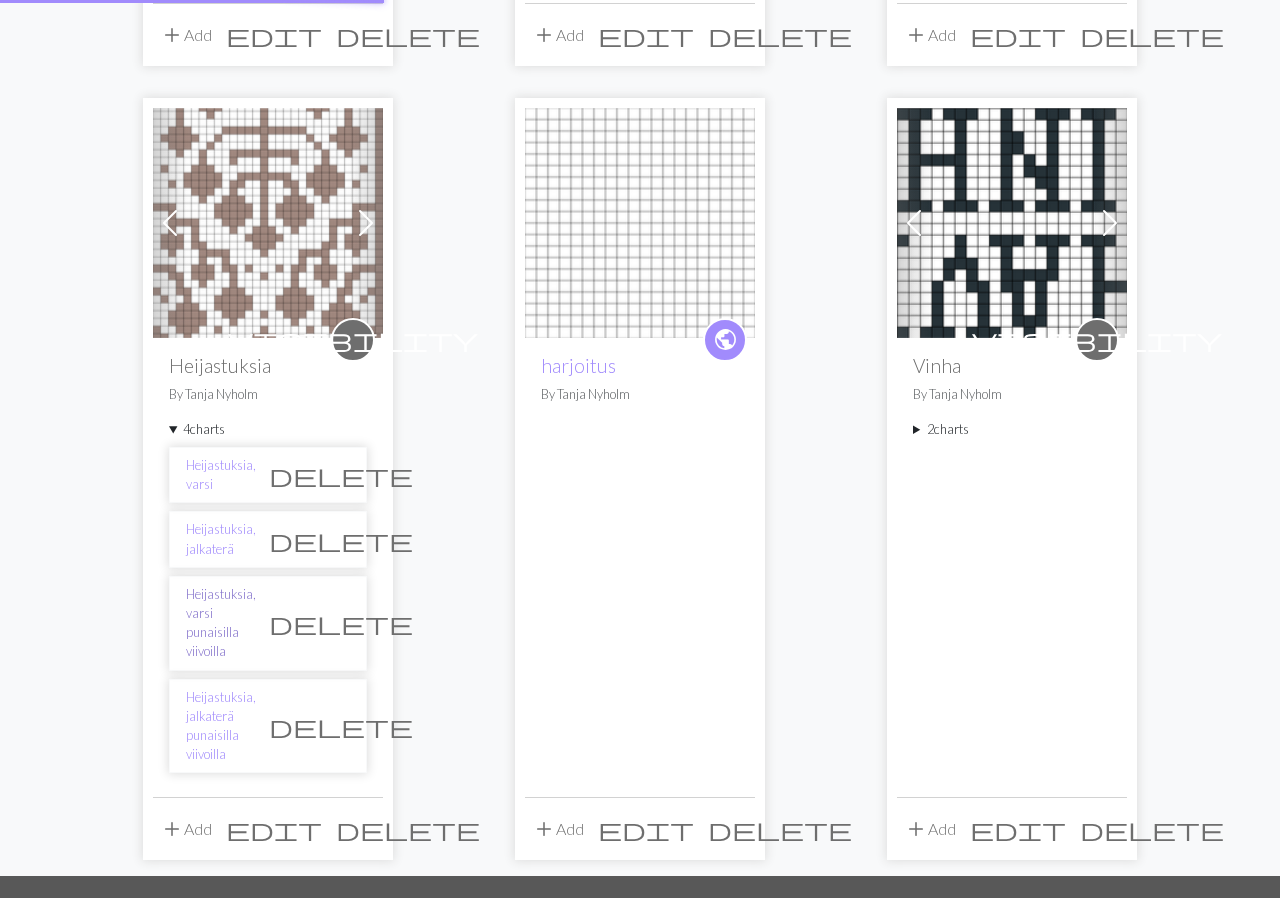 scroll, scrollTop: 0, scrollLeft: 0, axis: both 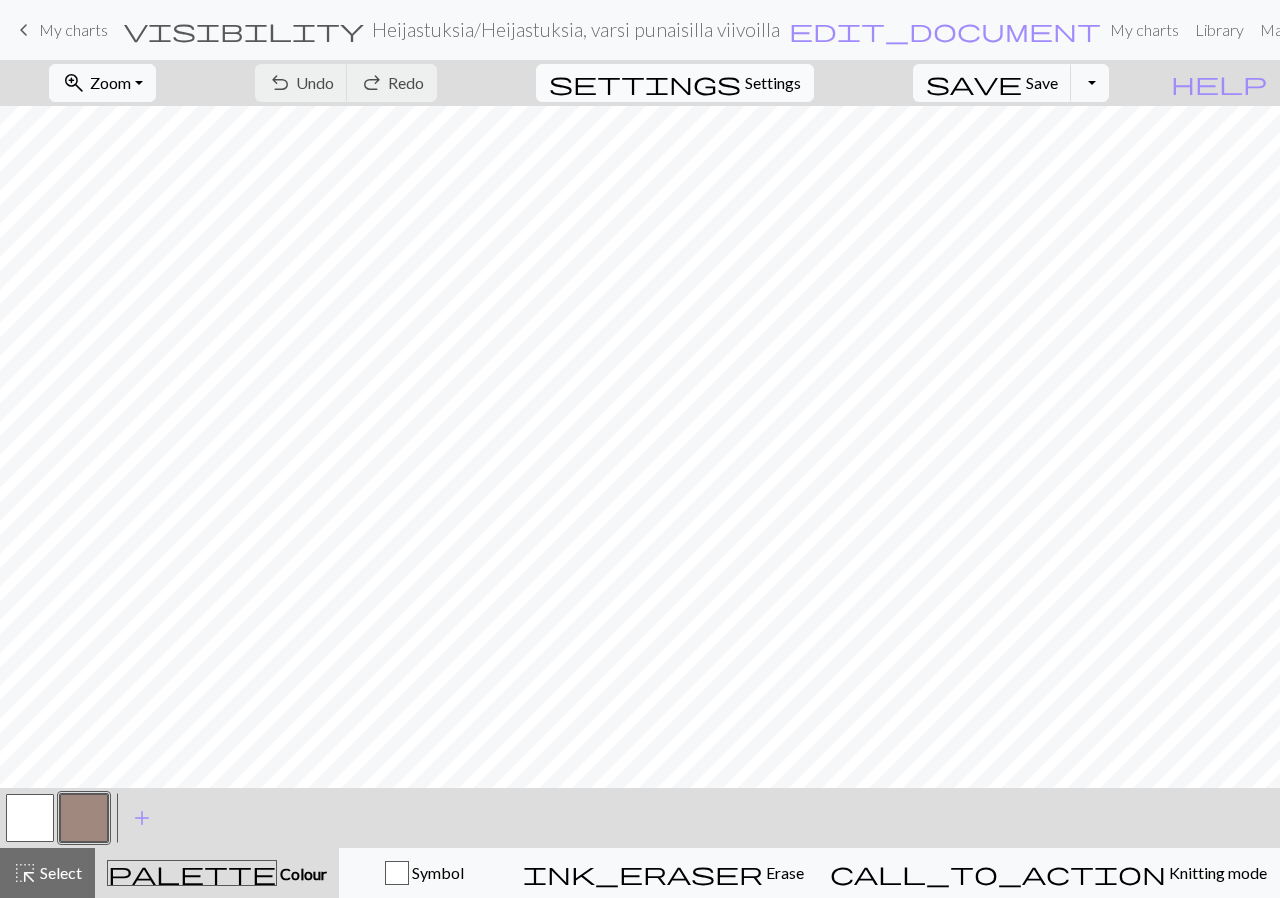 click on "Settings" at bounding box center [773, 83] 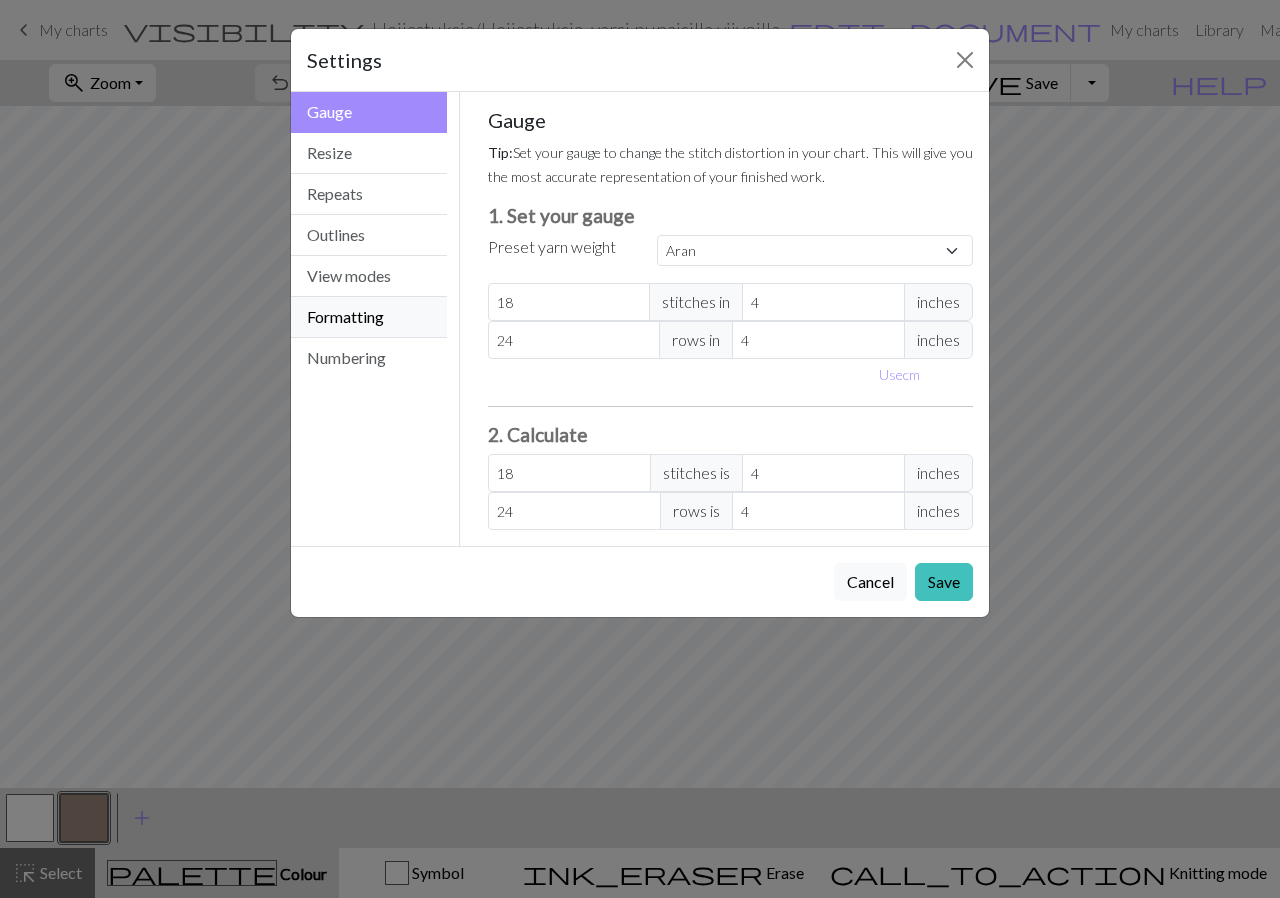 click on "Formatting" at bounding box center [369, 317] 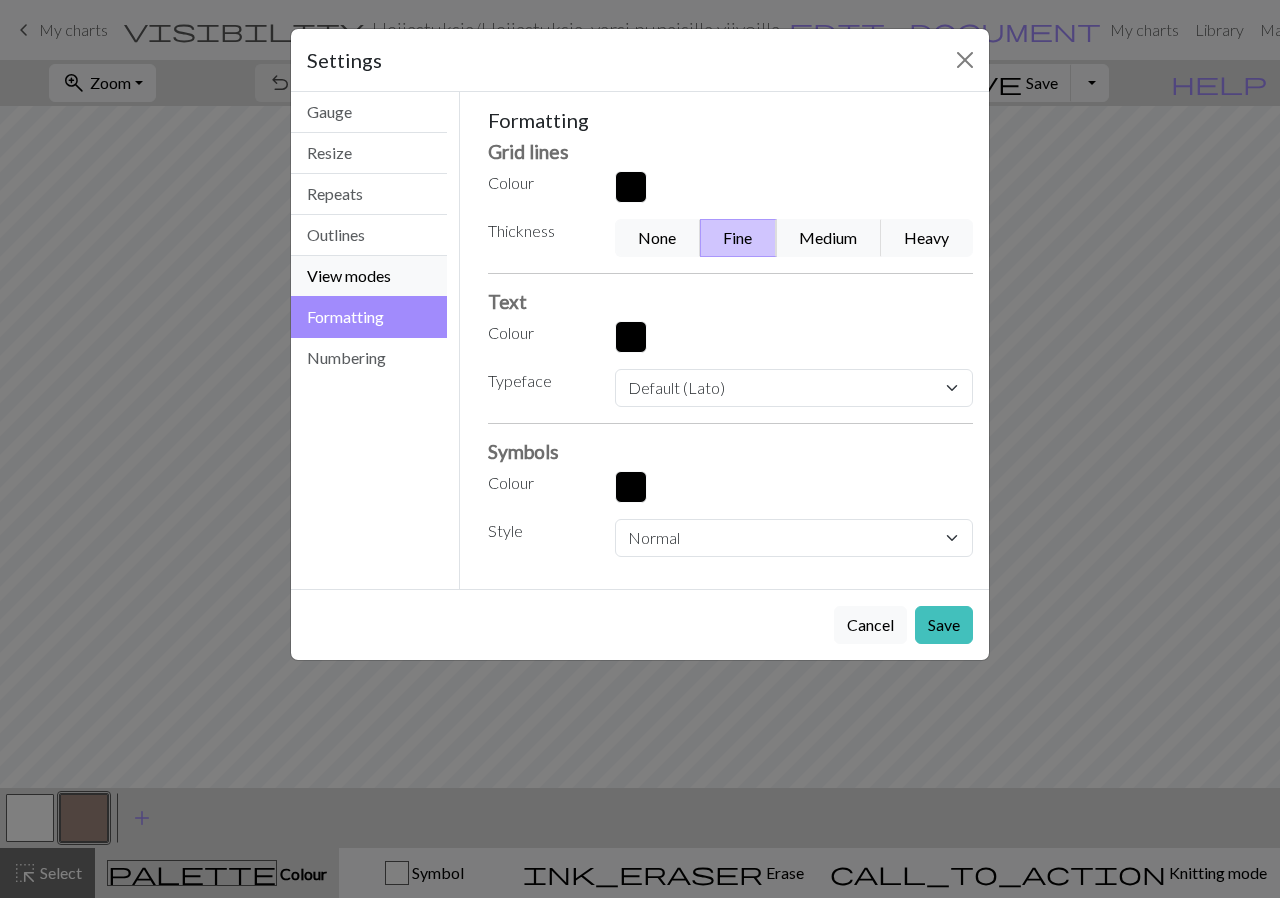 click on "View modes" at bounding box center (369, 276) 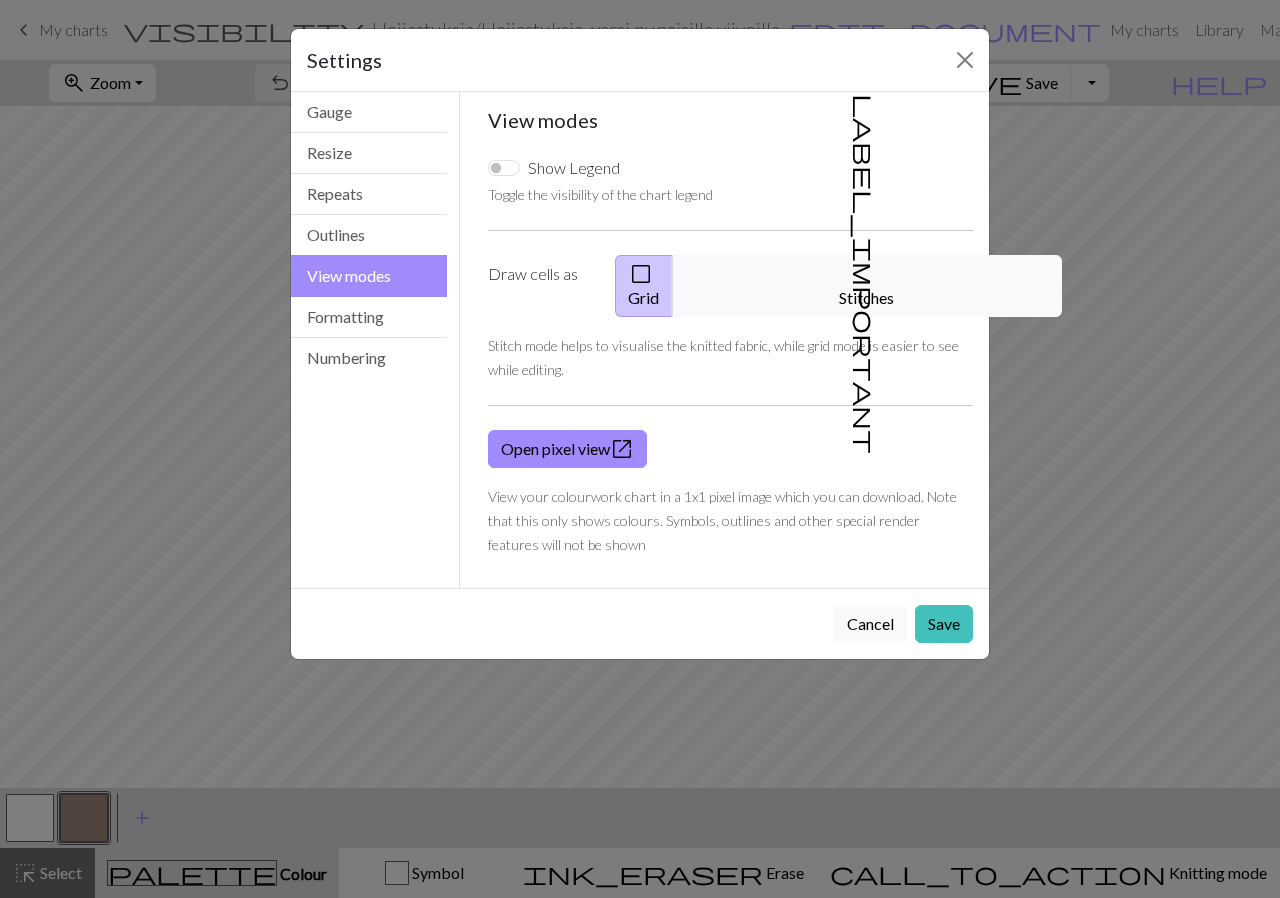 click on "Show Legend" at bounding box center [554, 168] 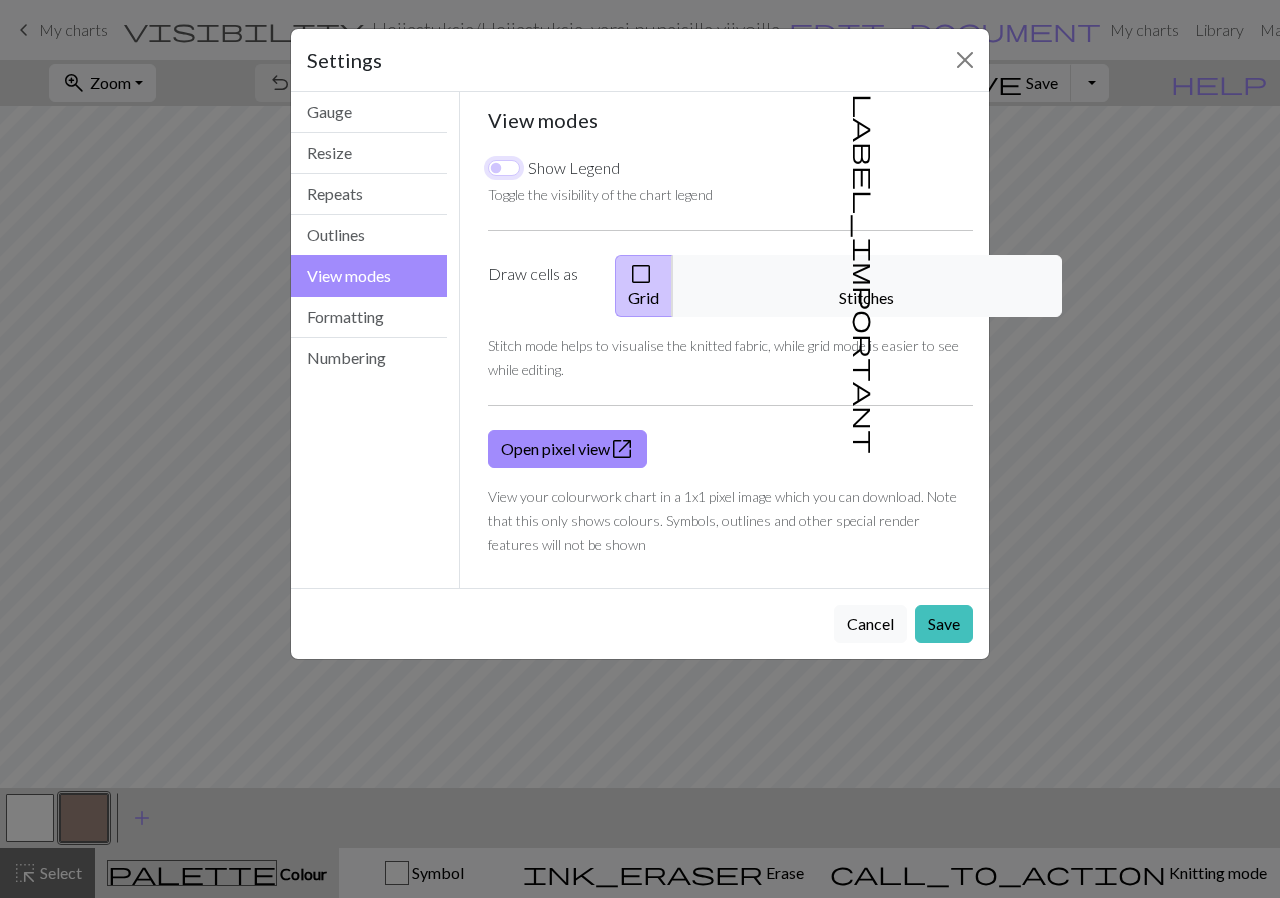 click on "Show Legend" at bounding box center [504, 168] 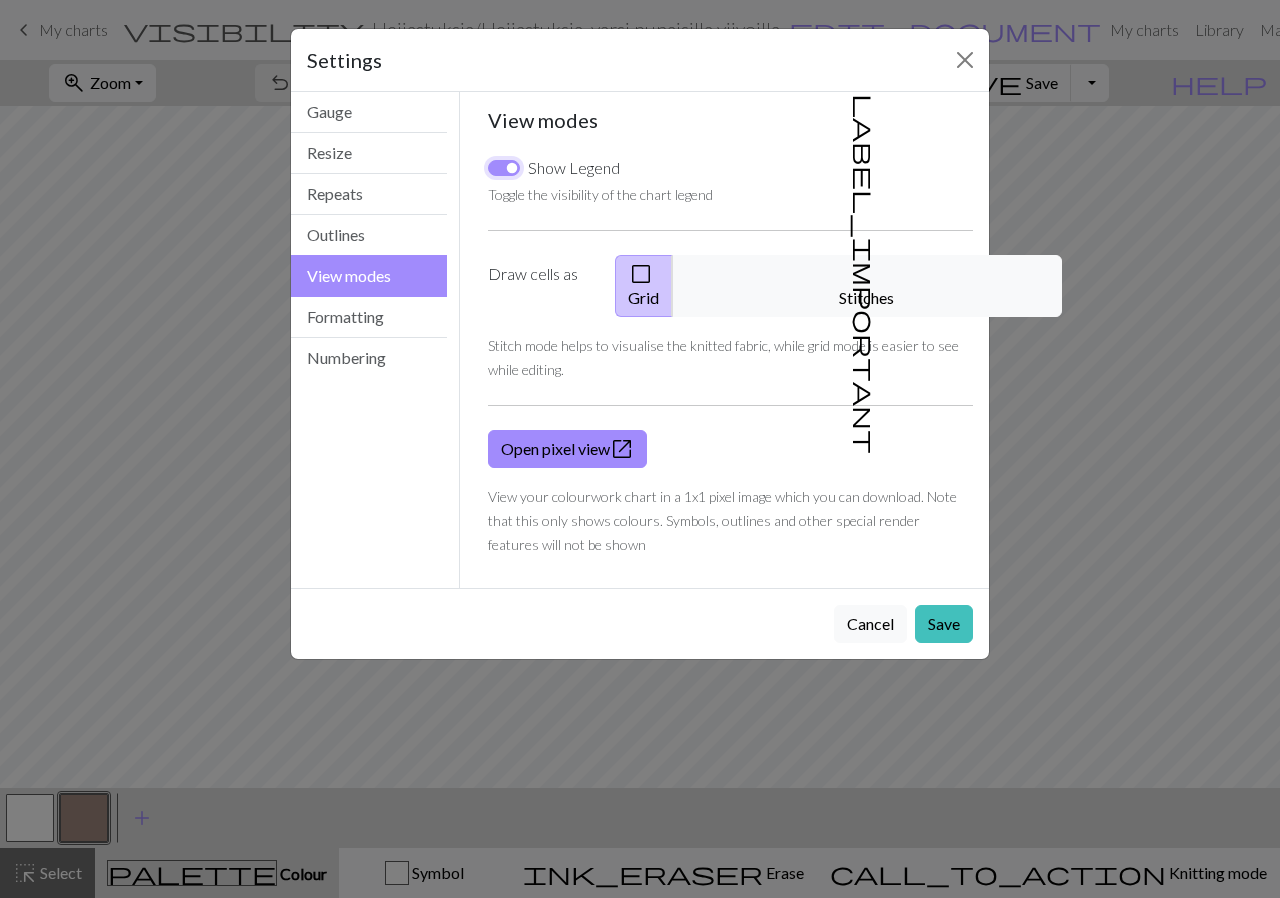 checkbox on "true" 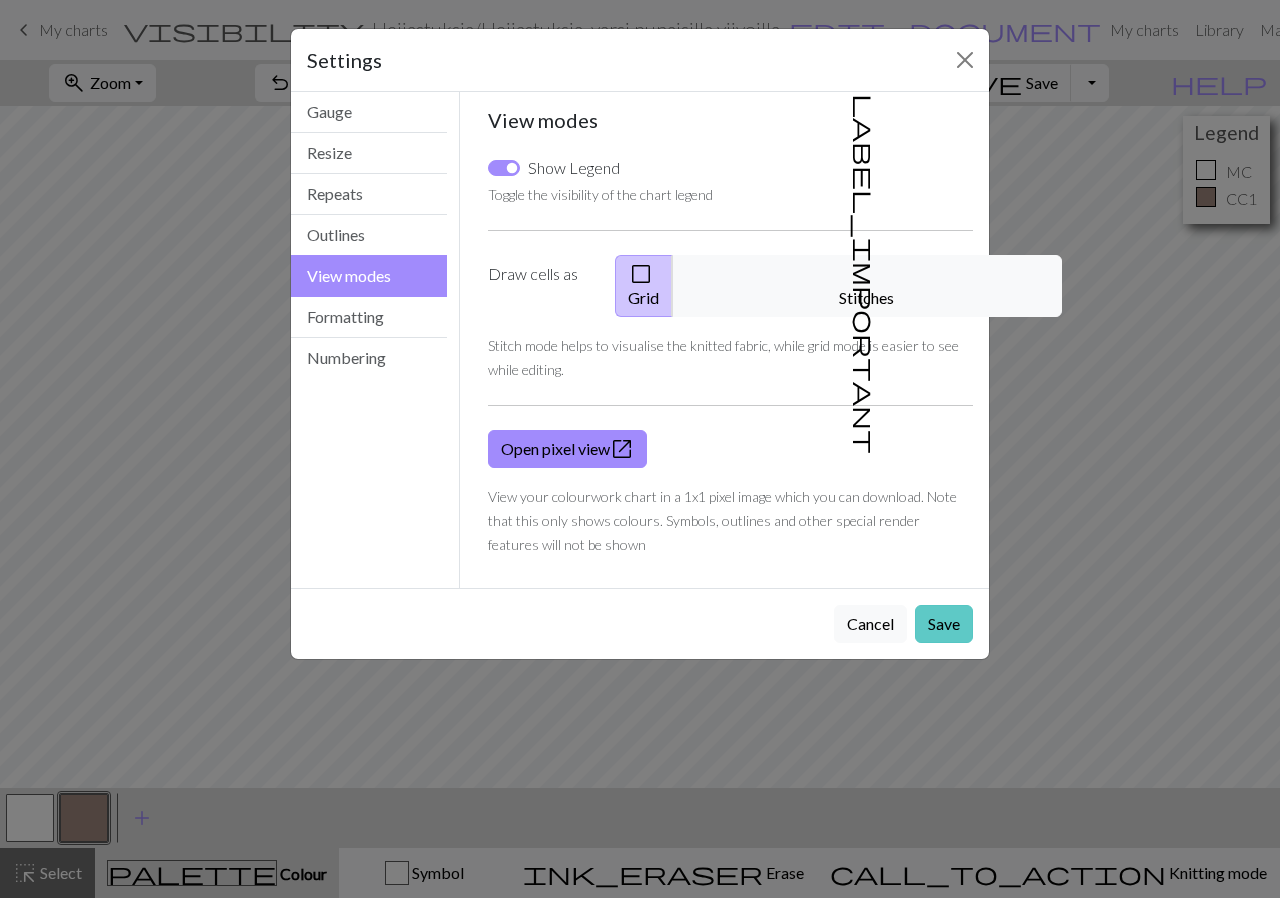 click on "Save" at bounding box center [944, 624] 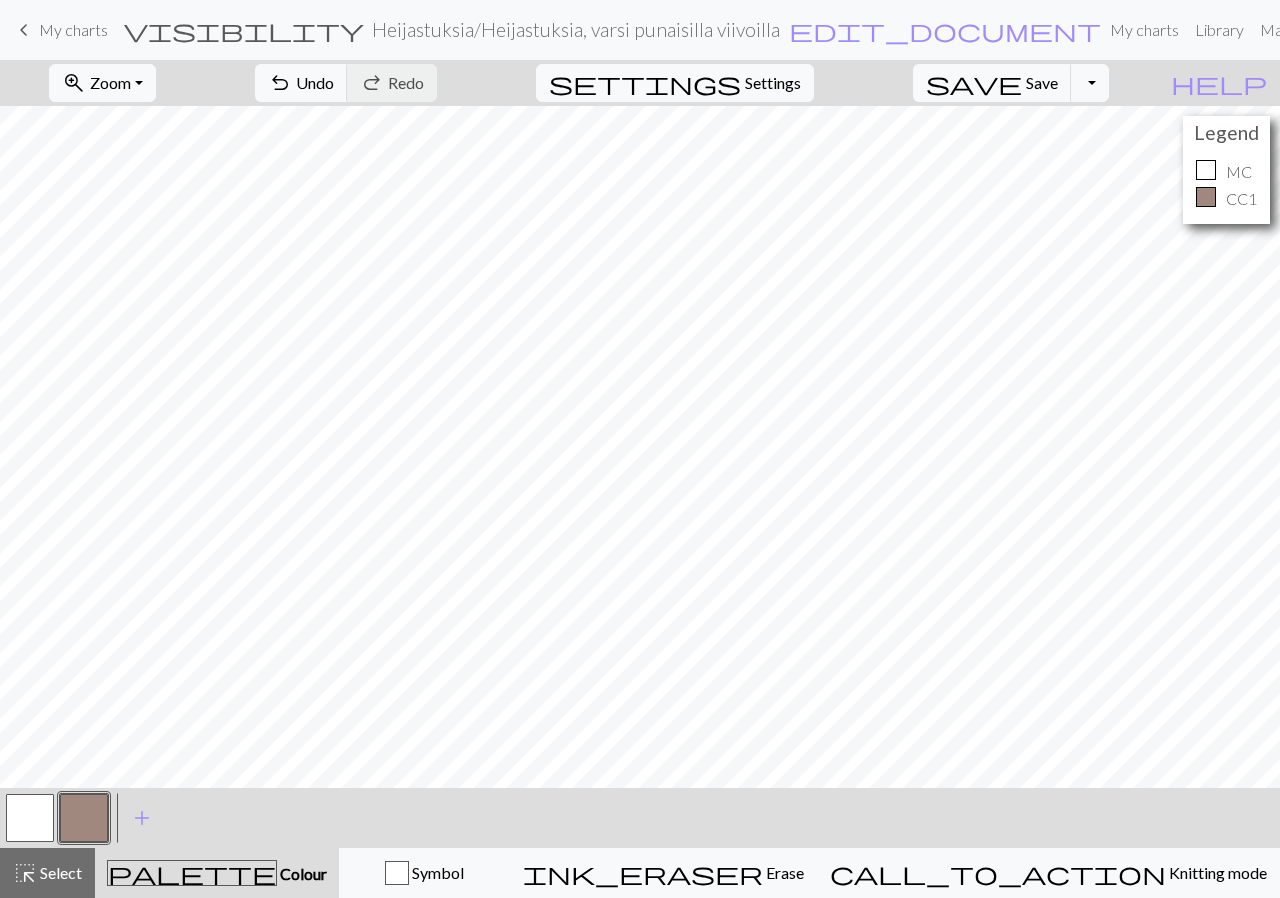 click at bounding box center (84, 818) 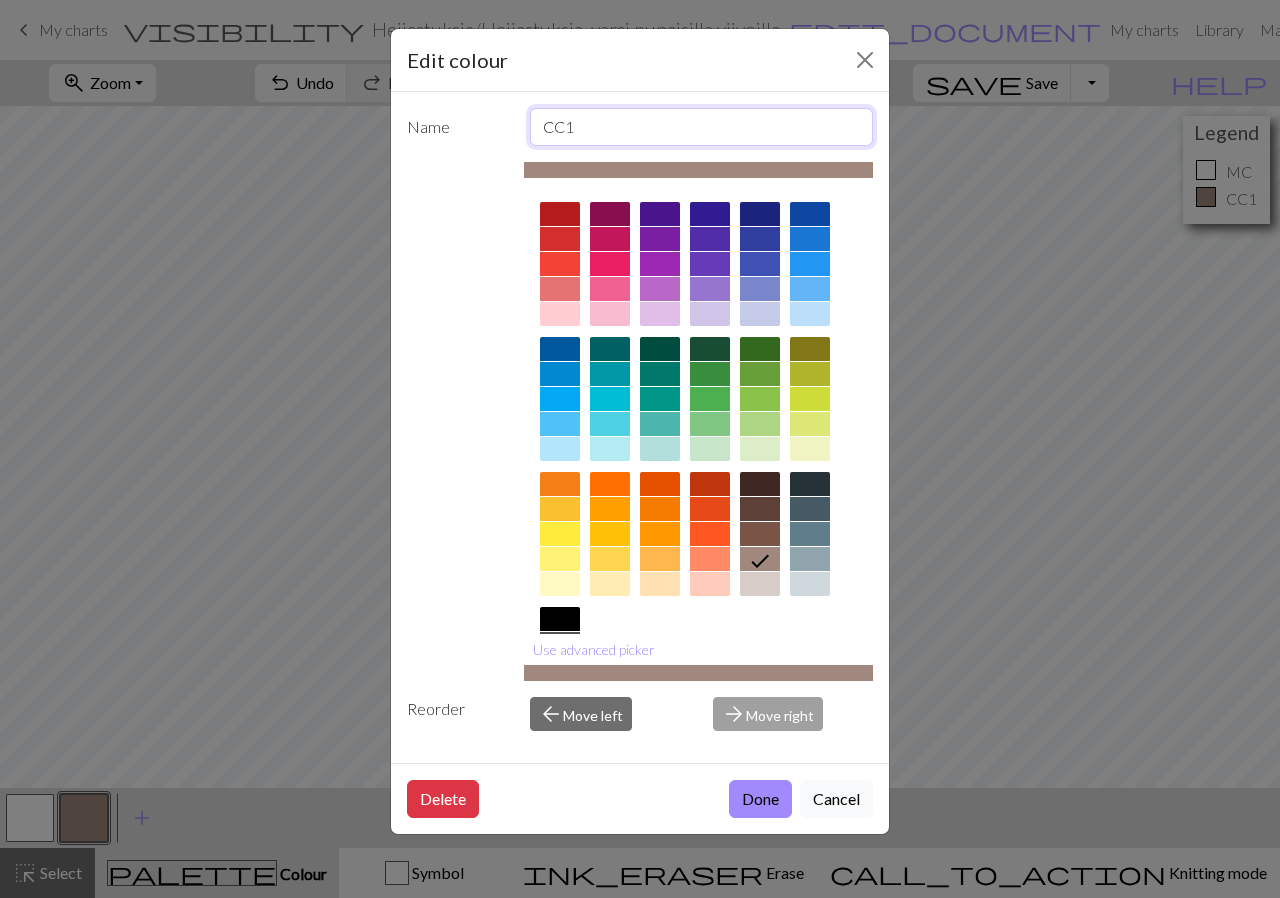 drag, startPoint x: 625, startPoint y: 123, endPoint x: 490, endPoint y: 123, distance: 135 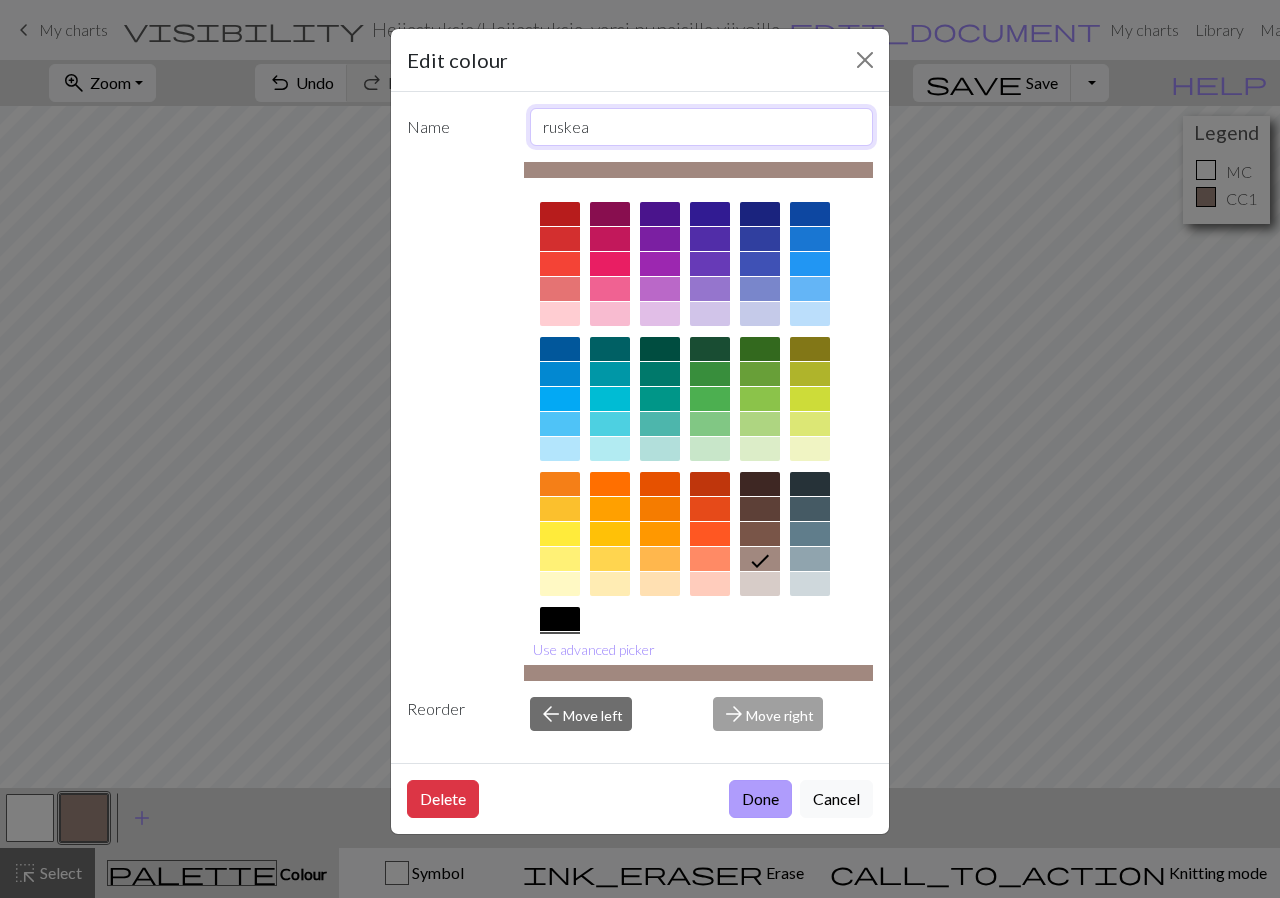 type on "ruskea" 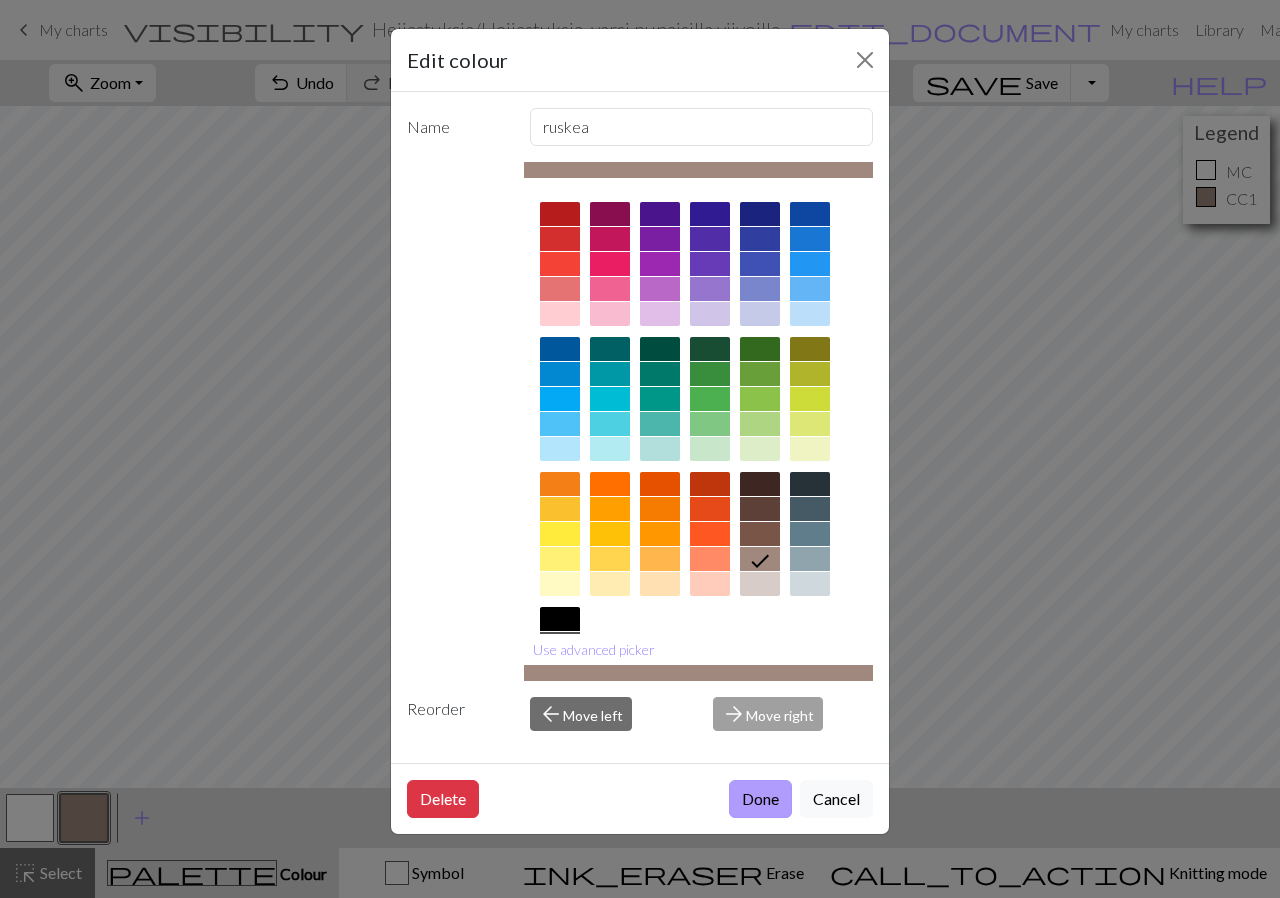 click on "Done" at bounding box center [760, 799] 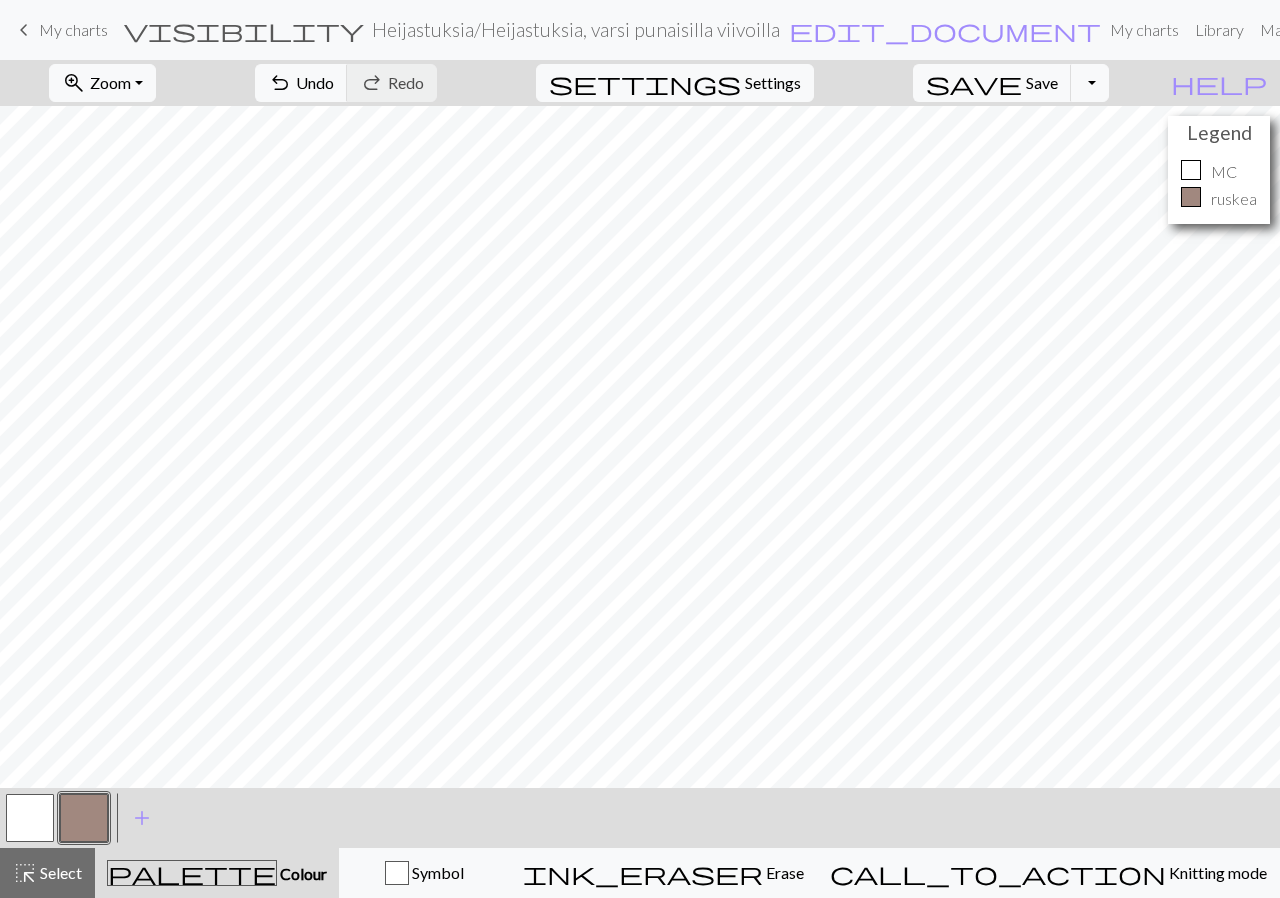 click at bounding box center [30, 818] 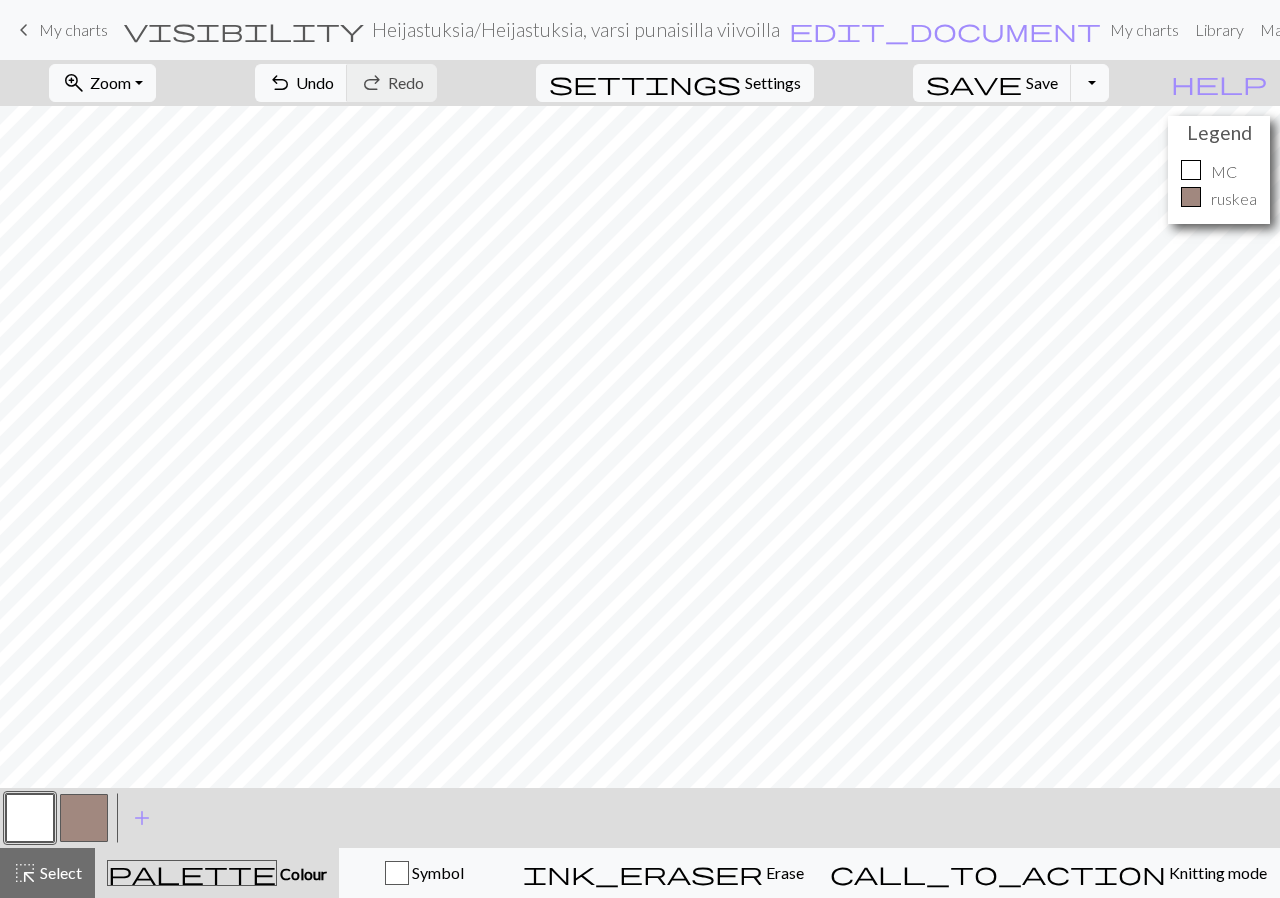 click at bounding box center (30, 818) 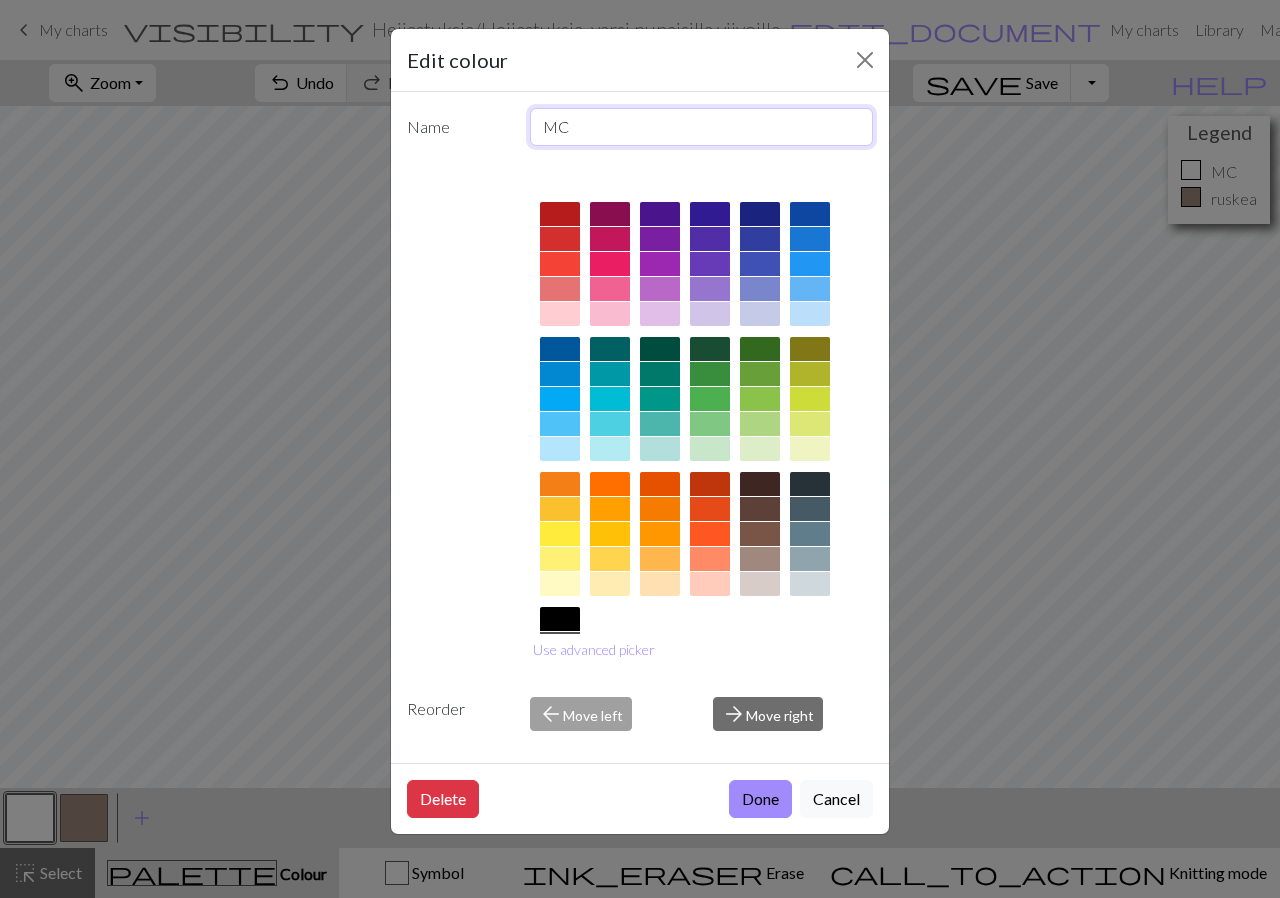 drag, startPoint x: 581, startPoint y: 136, endPoint x: 487, endPoint y: 125, distance: 94.641426 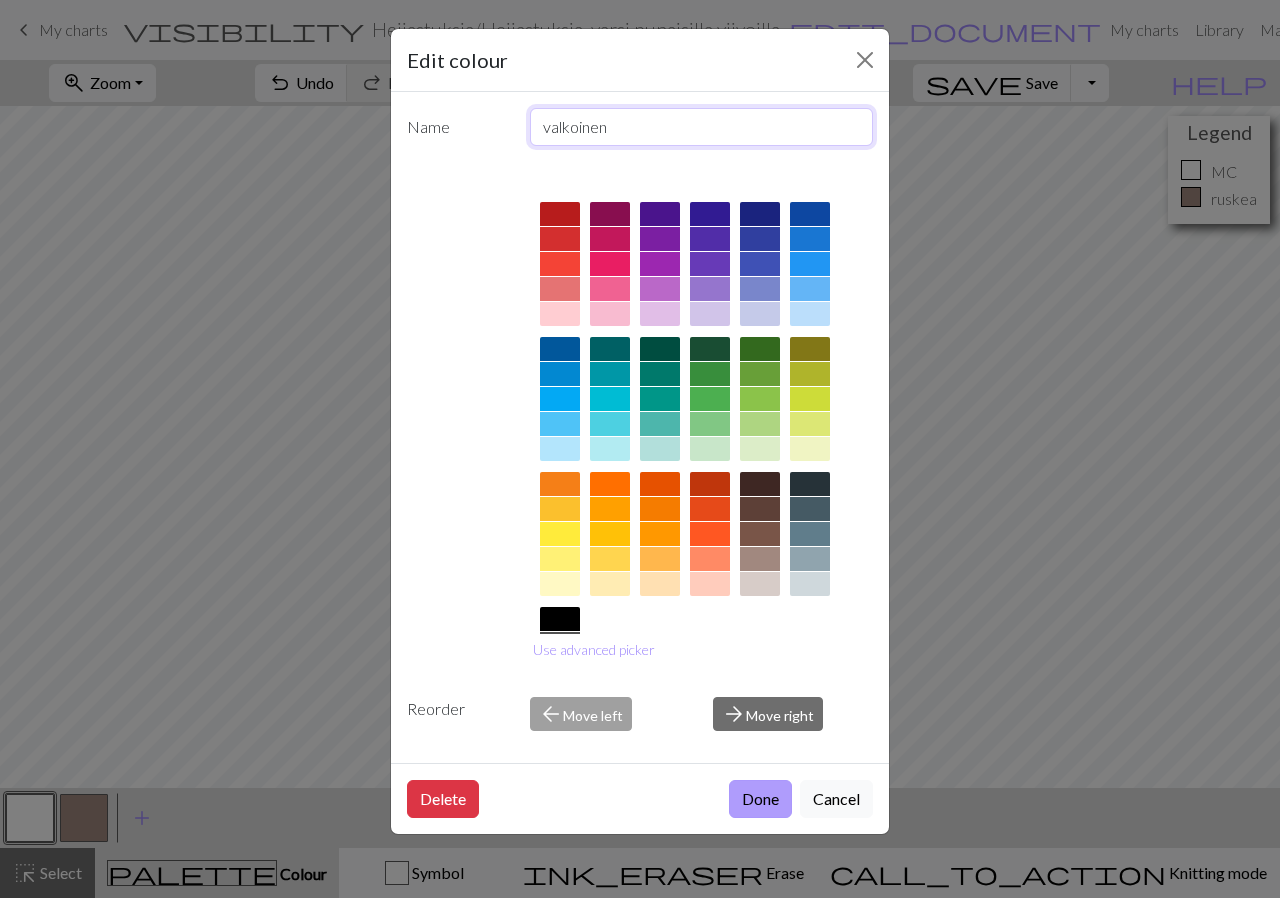 type on "valkoinen" 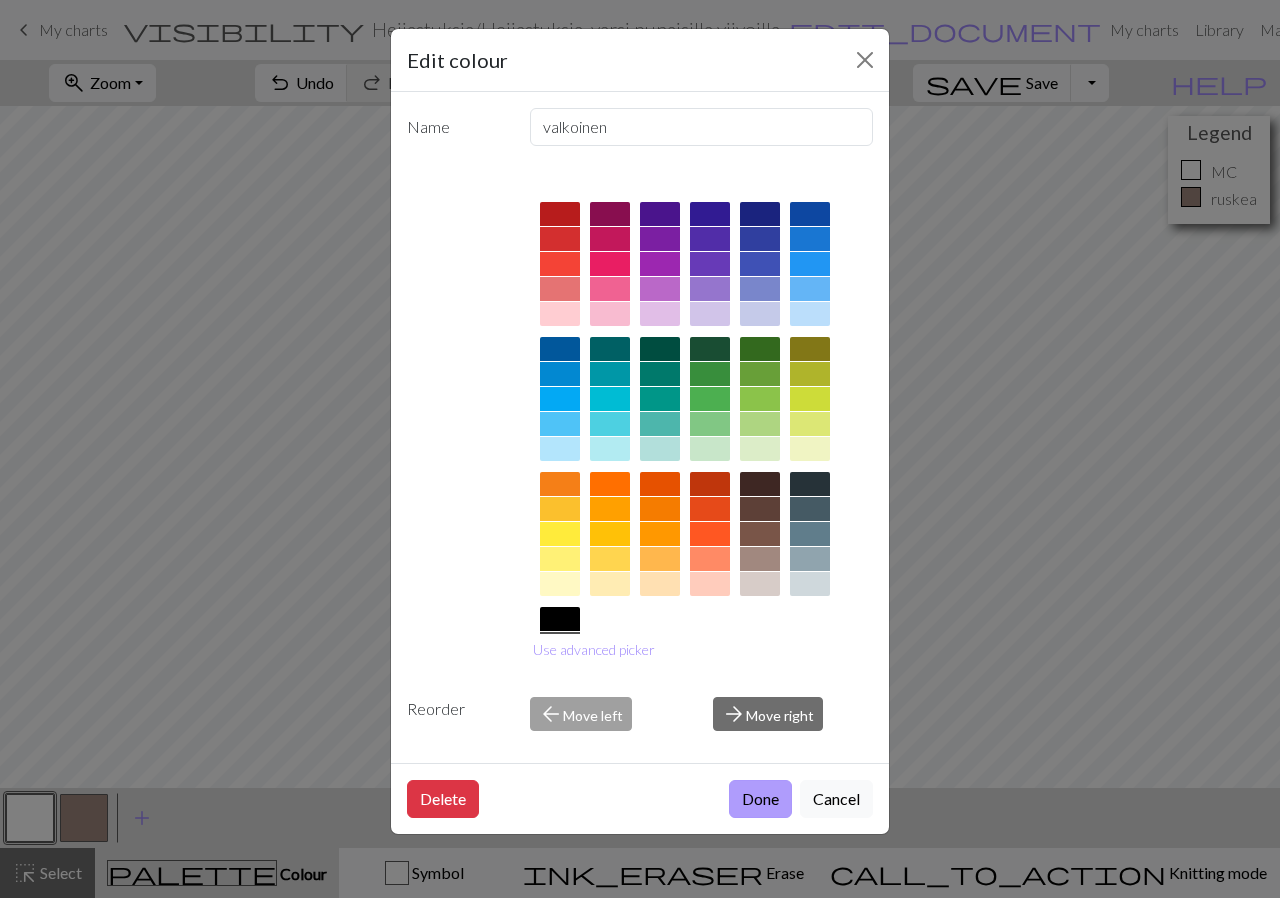click on "Done" at bounding box center (760, 799) 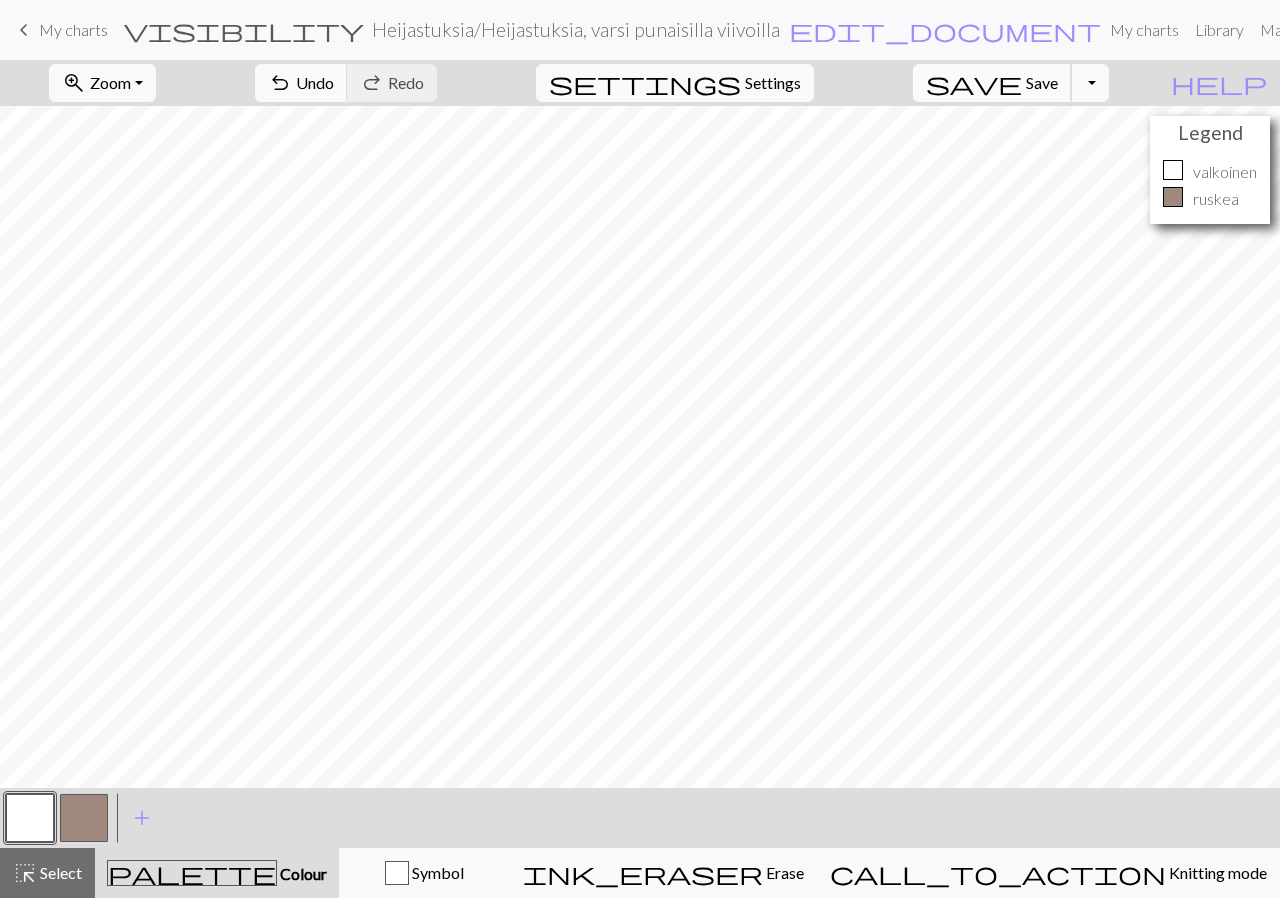 click on "save" at bounding box center (974, 83) 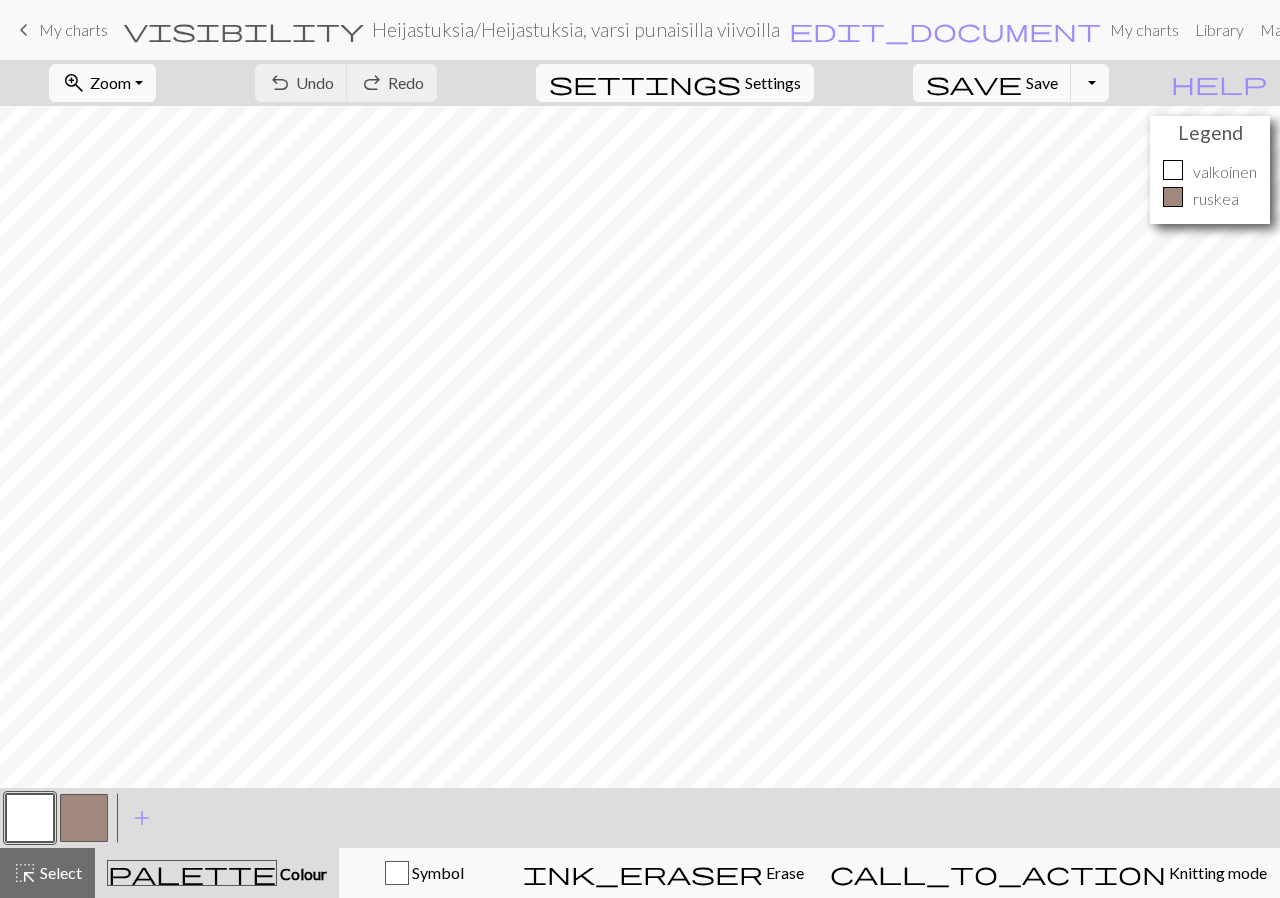 click on "My charts" at bounding box center [73, 29] 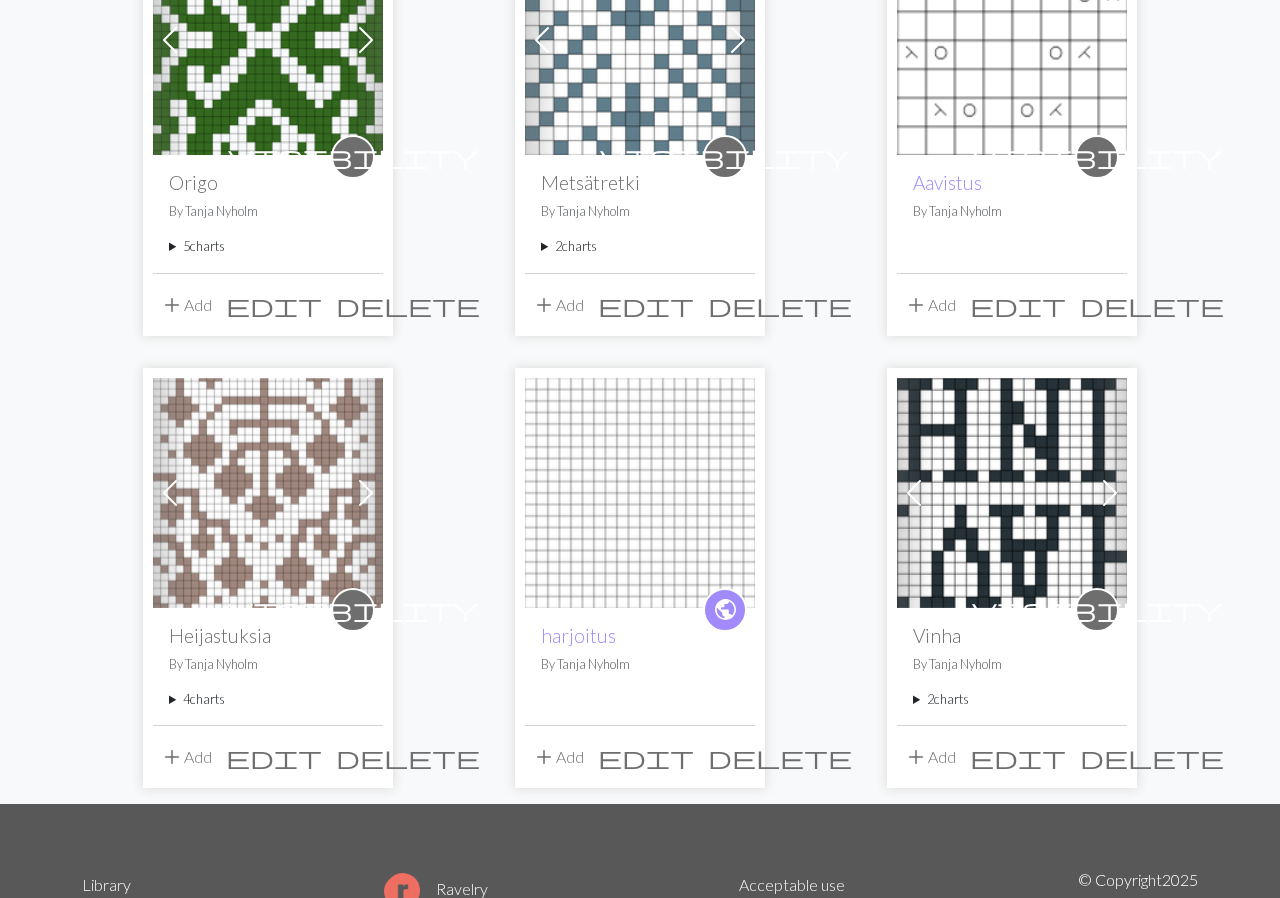 scroll, scrollTop: 414, scrollLeft: 0, axis: vertical 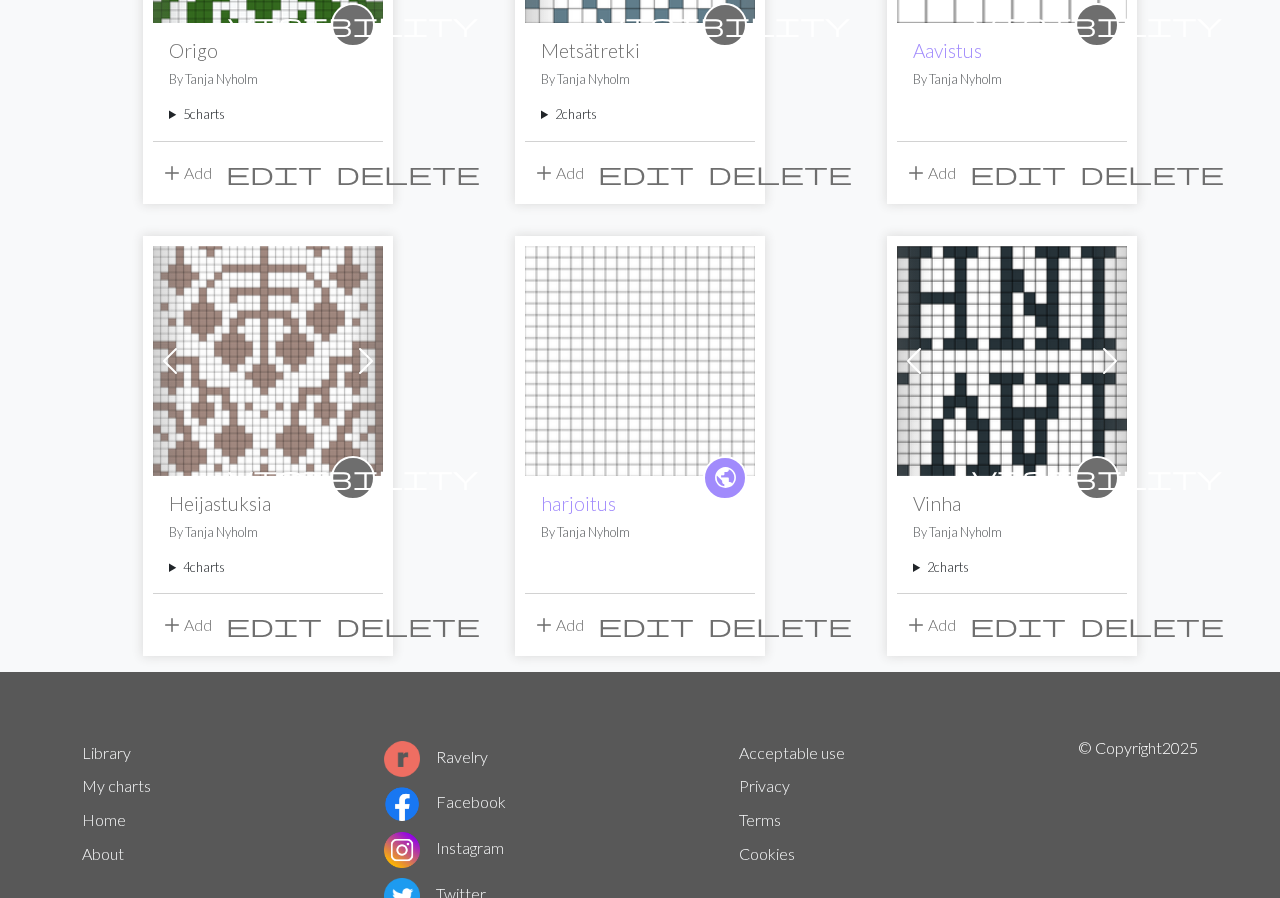click on "visibility Heijastuksia By [PERSON] 4 charts Heijastuksia, varsi delete Heijastuksia, jalkaterä delete Heijastuksia, varsi punaisilla viivoilla delete Heijastuksia, jalkaterä punaisilla viivoilla delete" at bounding box center (268, 534) 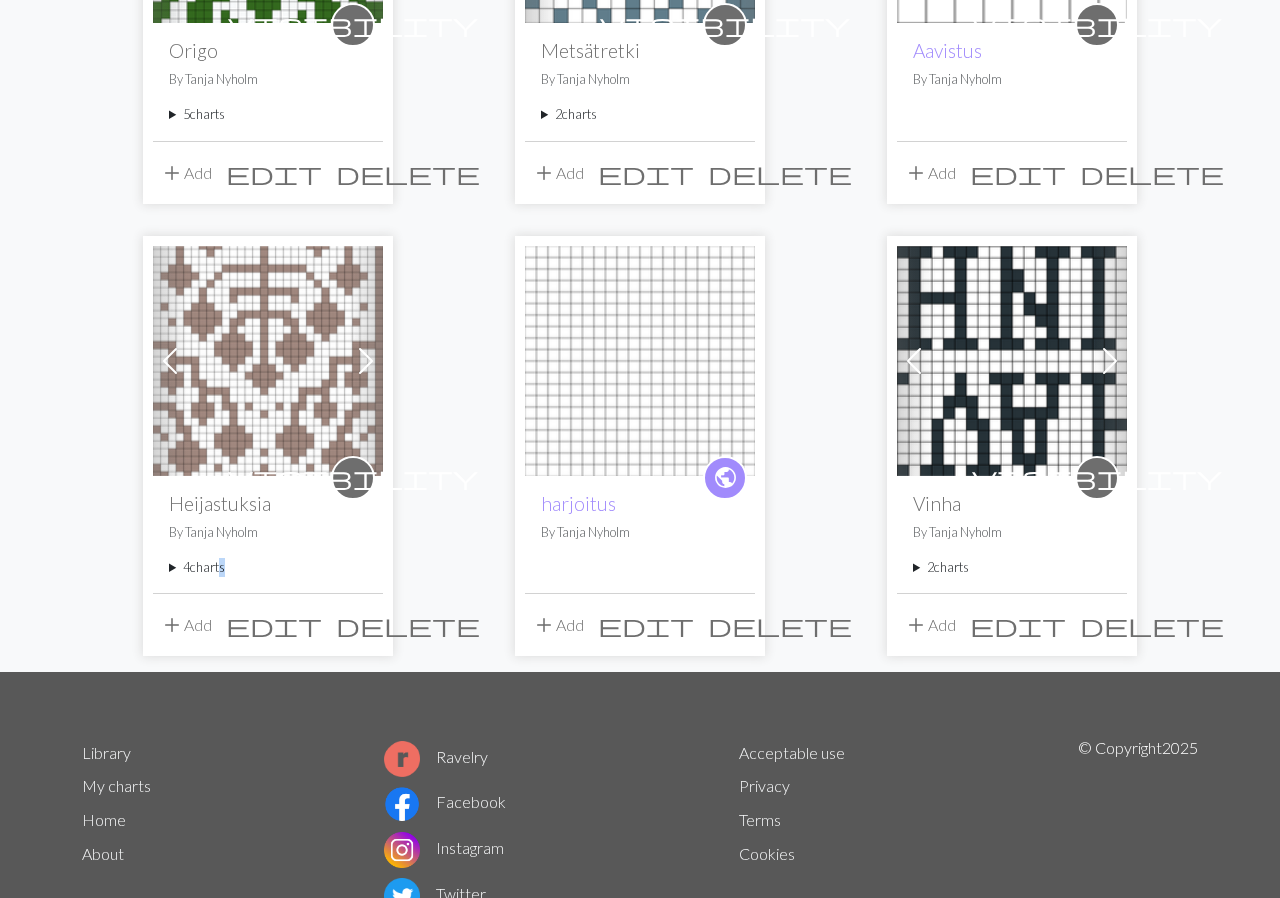 click on "4  charts" at bounding box center (268, 567) 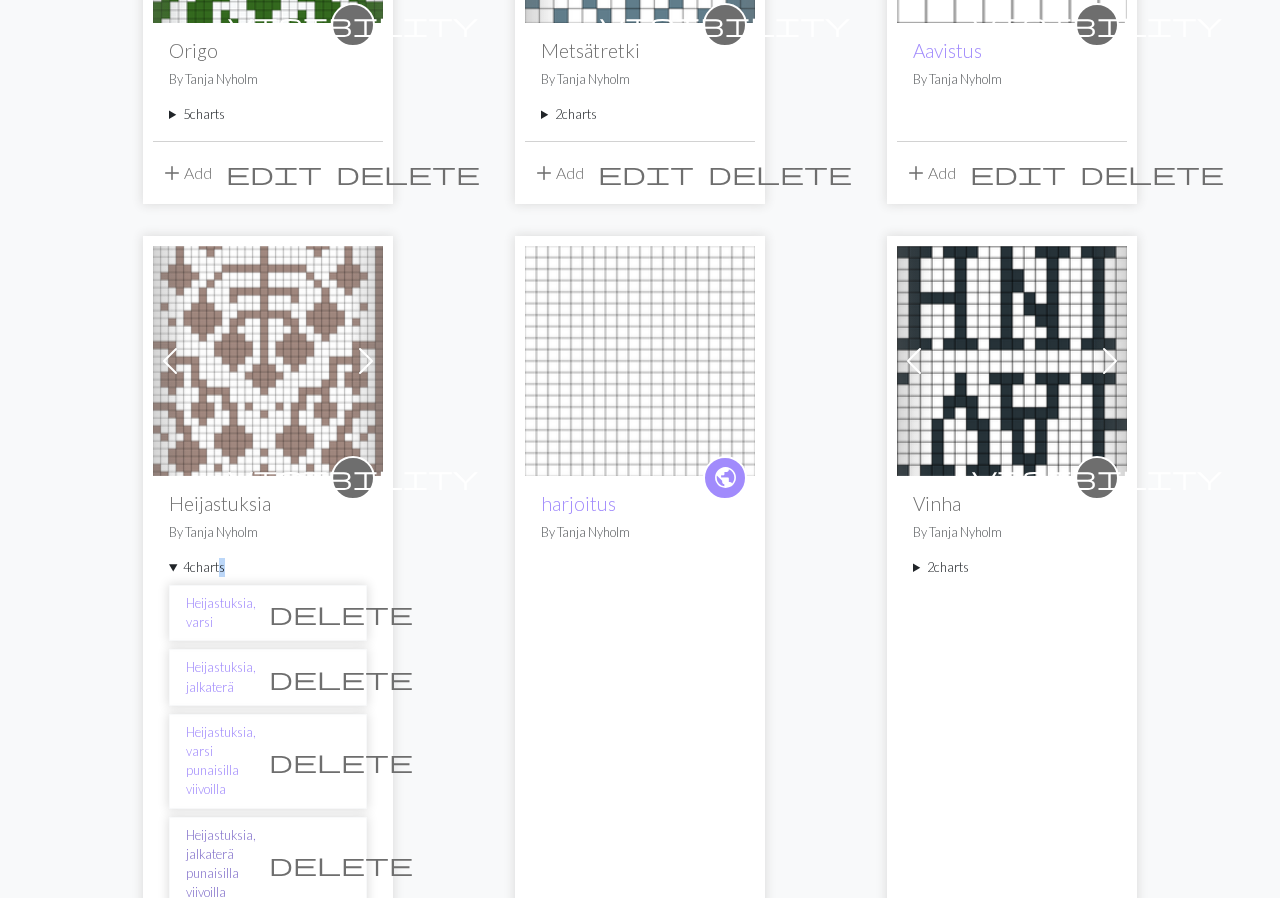 click on "Heijastuksia, jalkaterä punaisilla viivoilla" at bounding box center [221, 864] 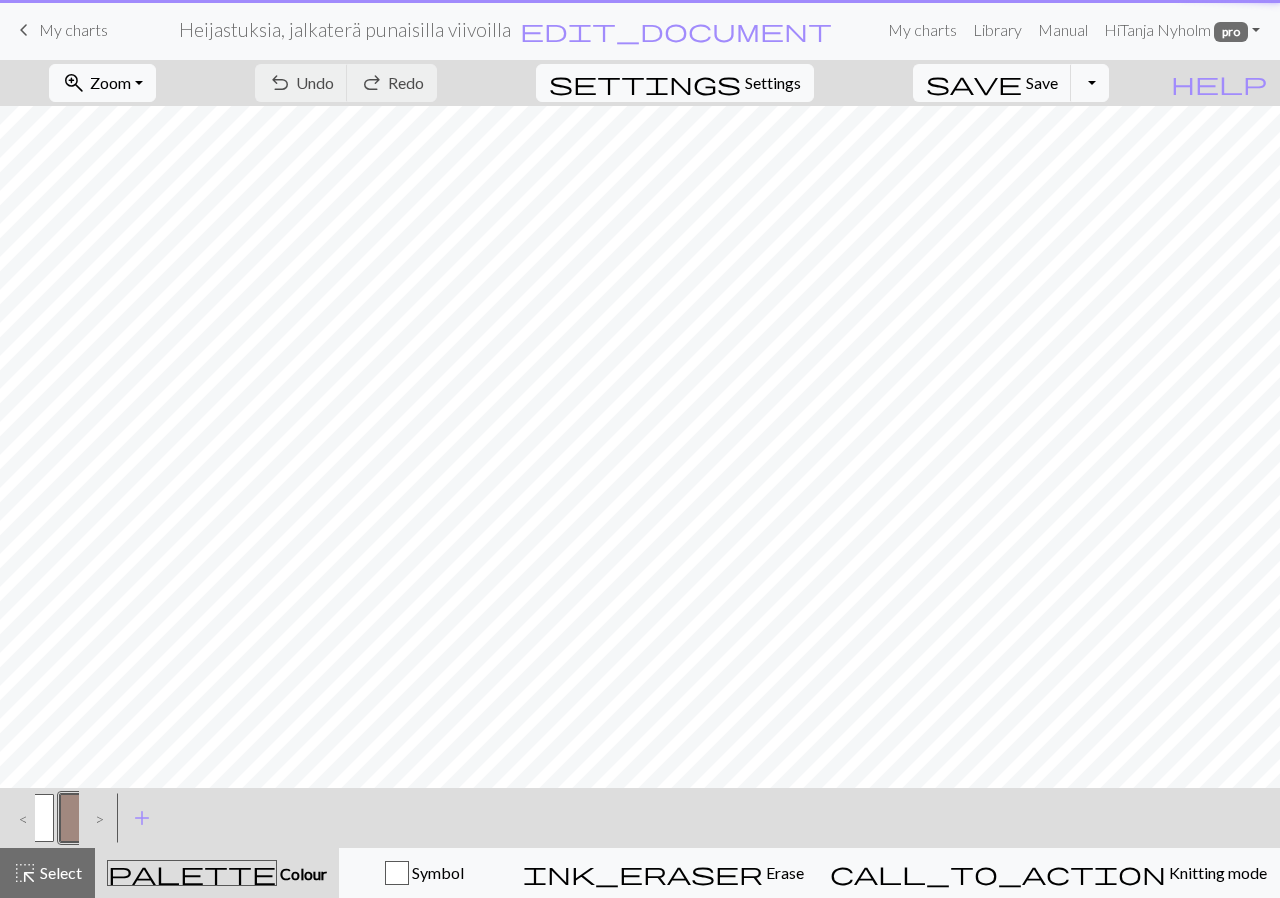 scroll, scrollTop: 0, scrollLeft: 0, axis: both 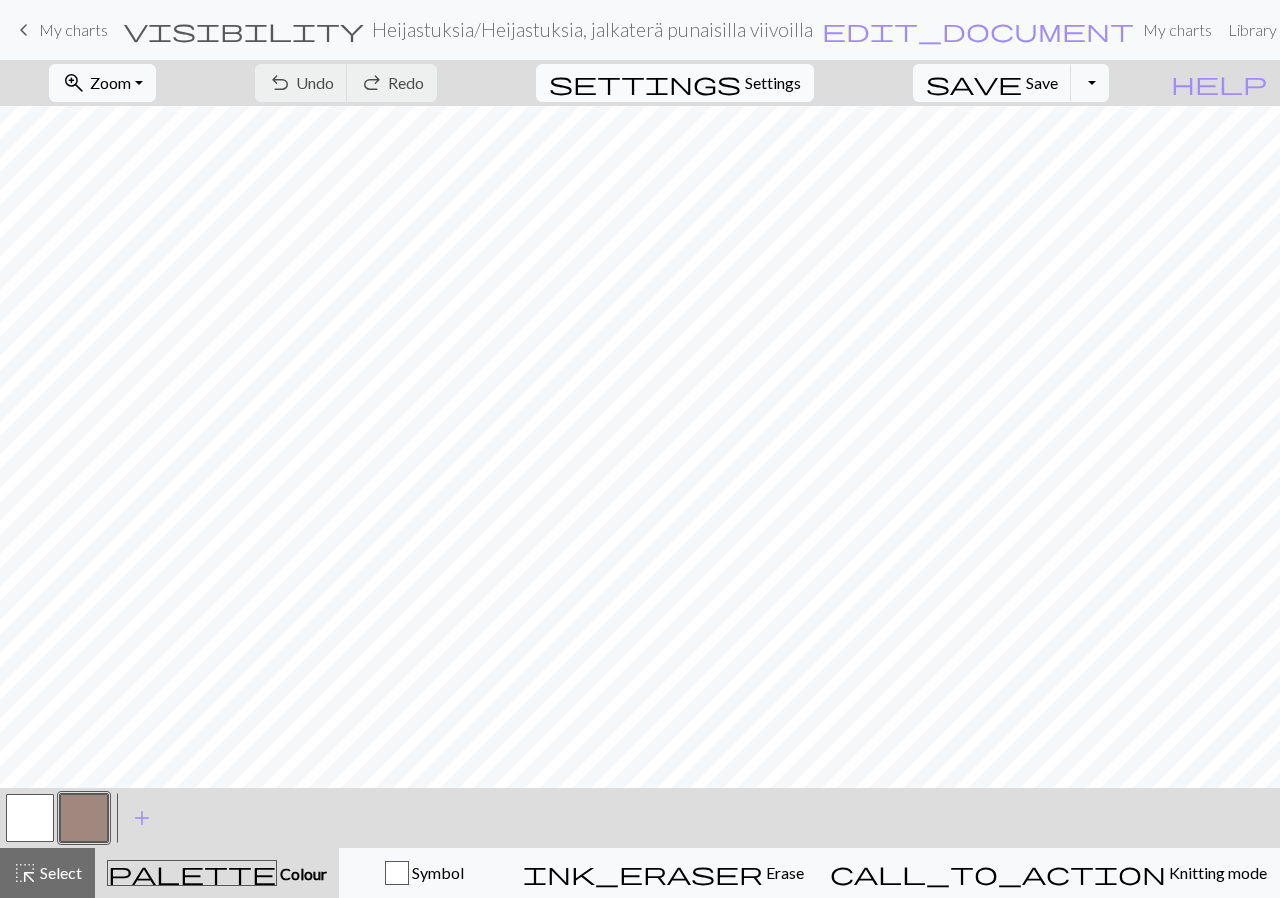 click on "Settings" at bounding box center [773, 83] 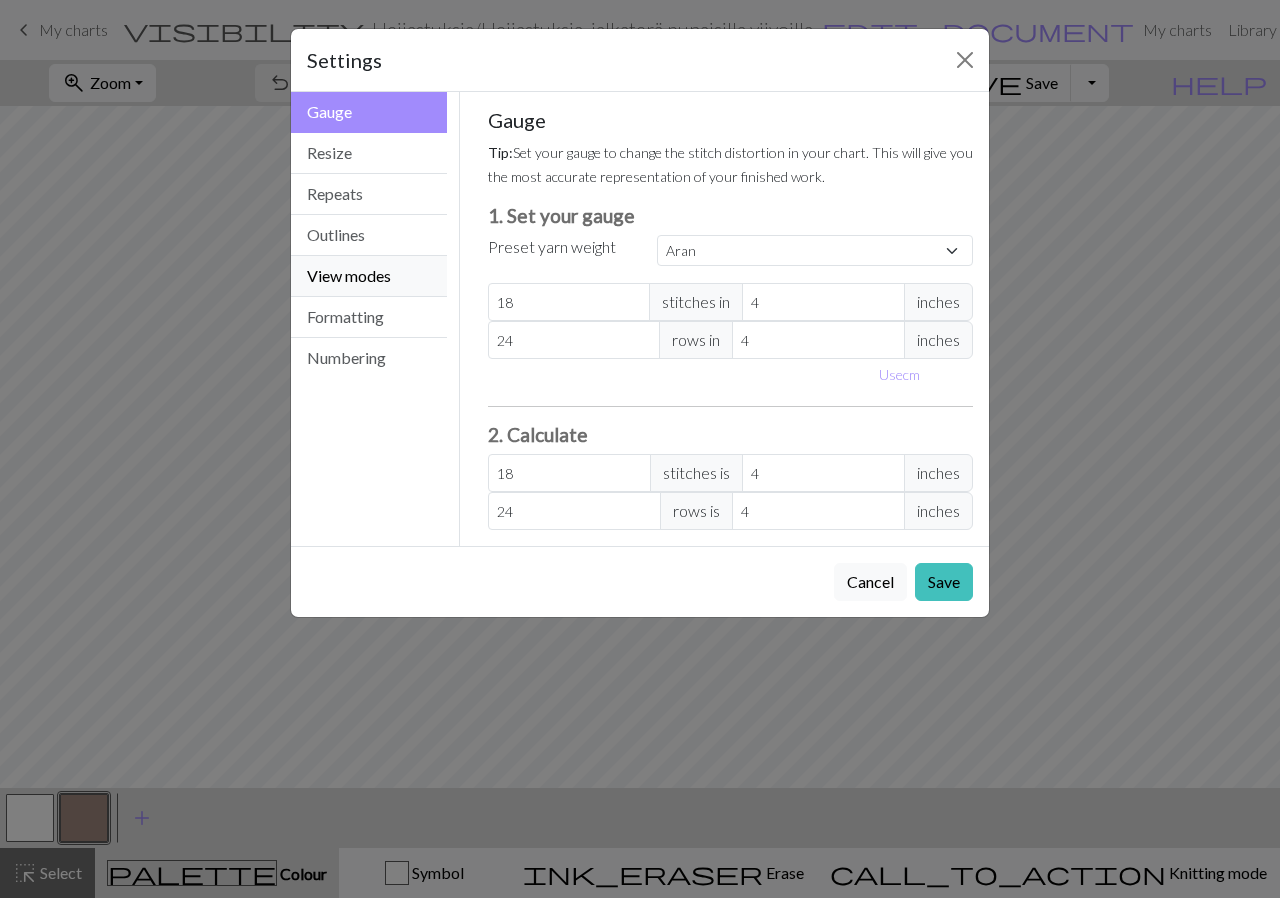 drag, startPoint x: 337, startPoint y: 264, endPoint x: 418, endPoint y: 272, distance: 81.394104 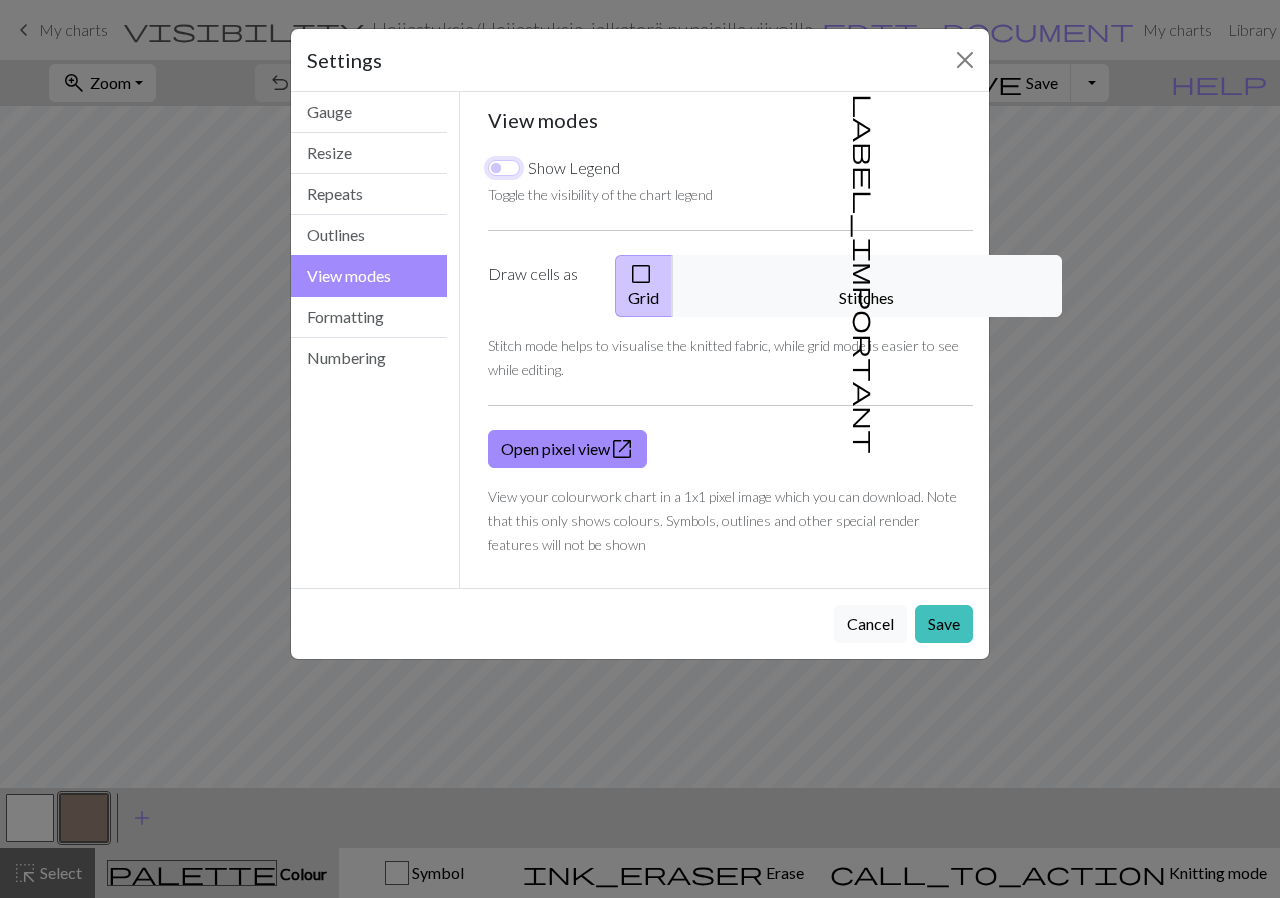 drag, startPoint x: 512, startPoint y: 164, endPoint x: 540, endPoint y: 182, distance: 33.286633 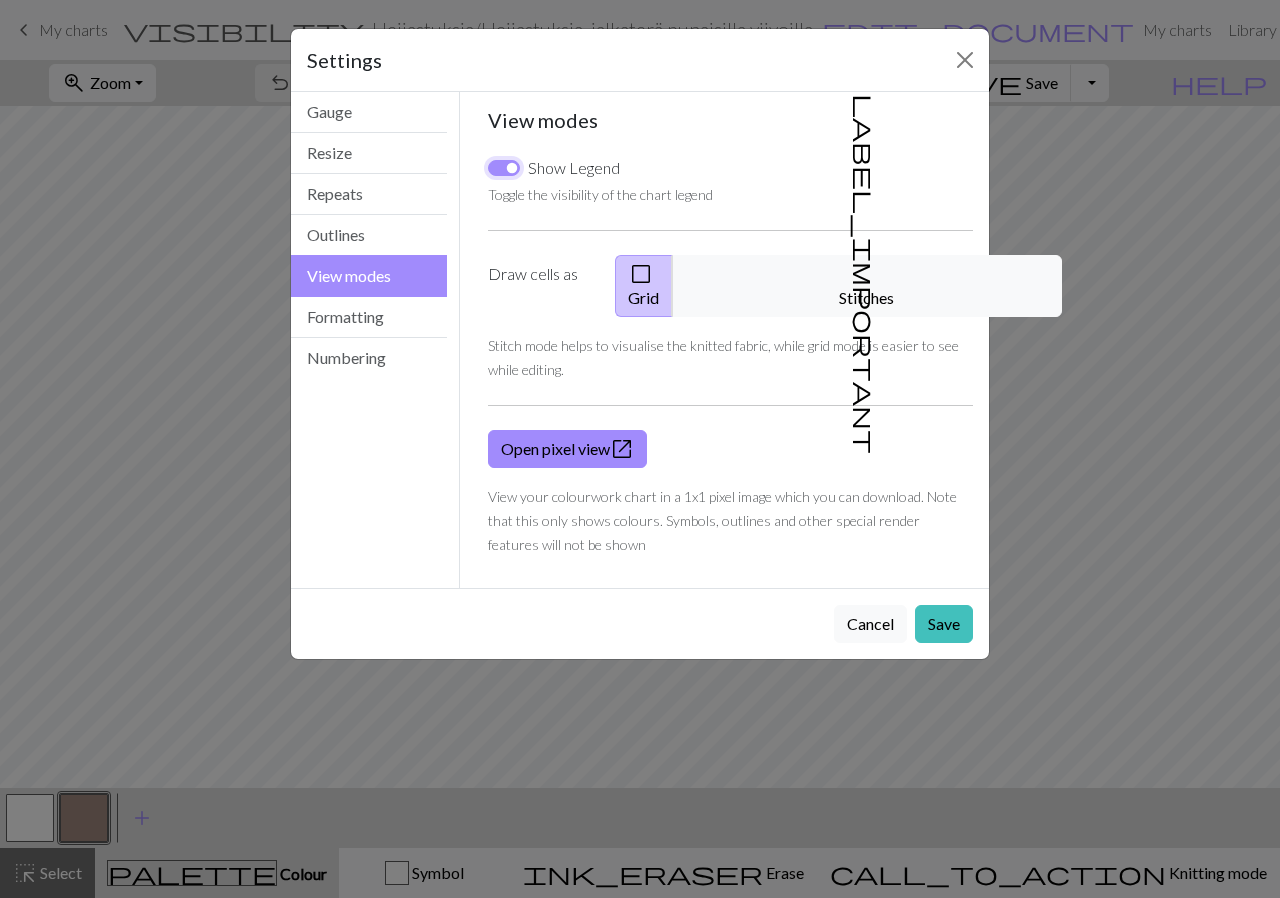checkbox on "true" 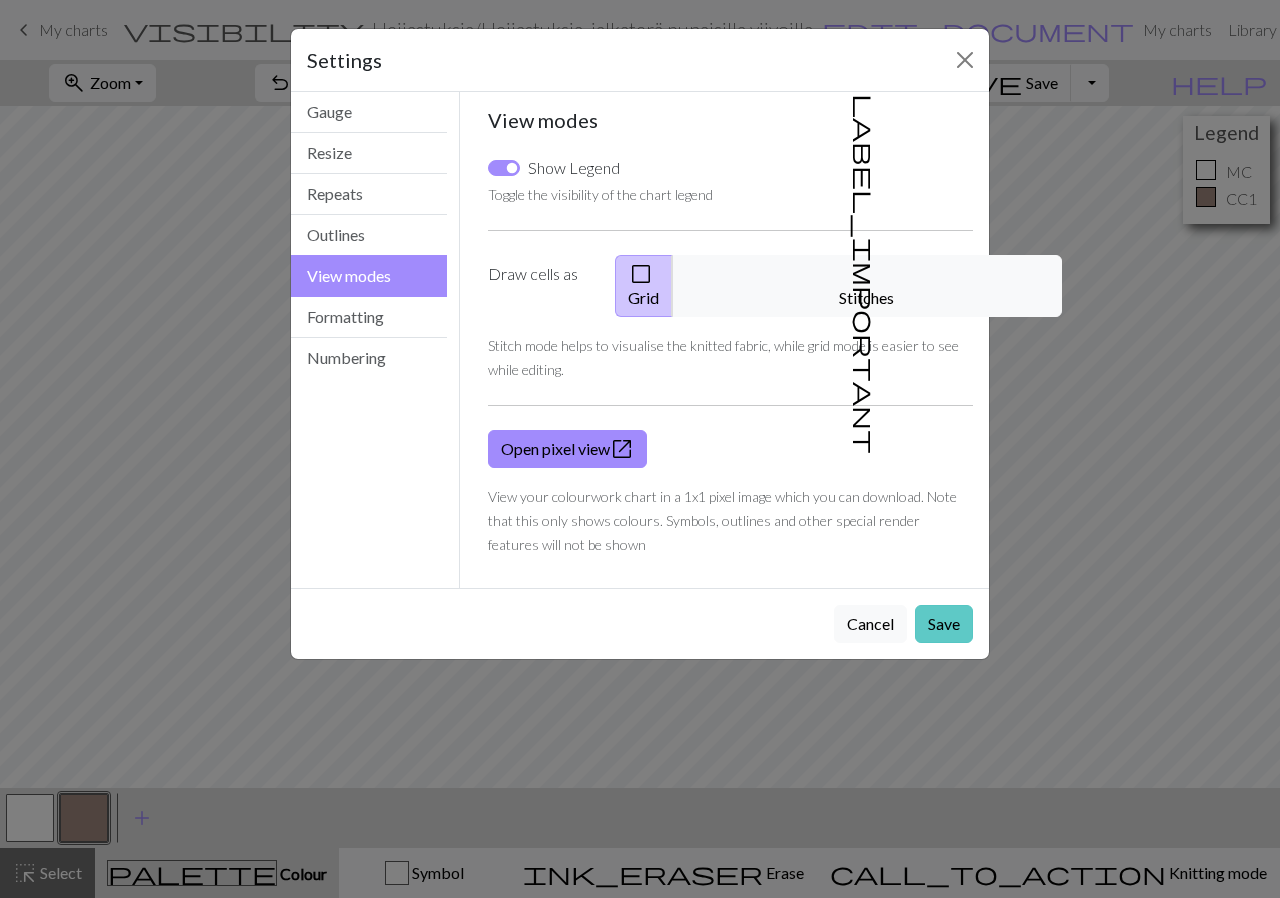 click on "Save" at bounding box center [944, 624] 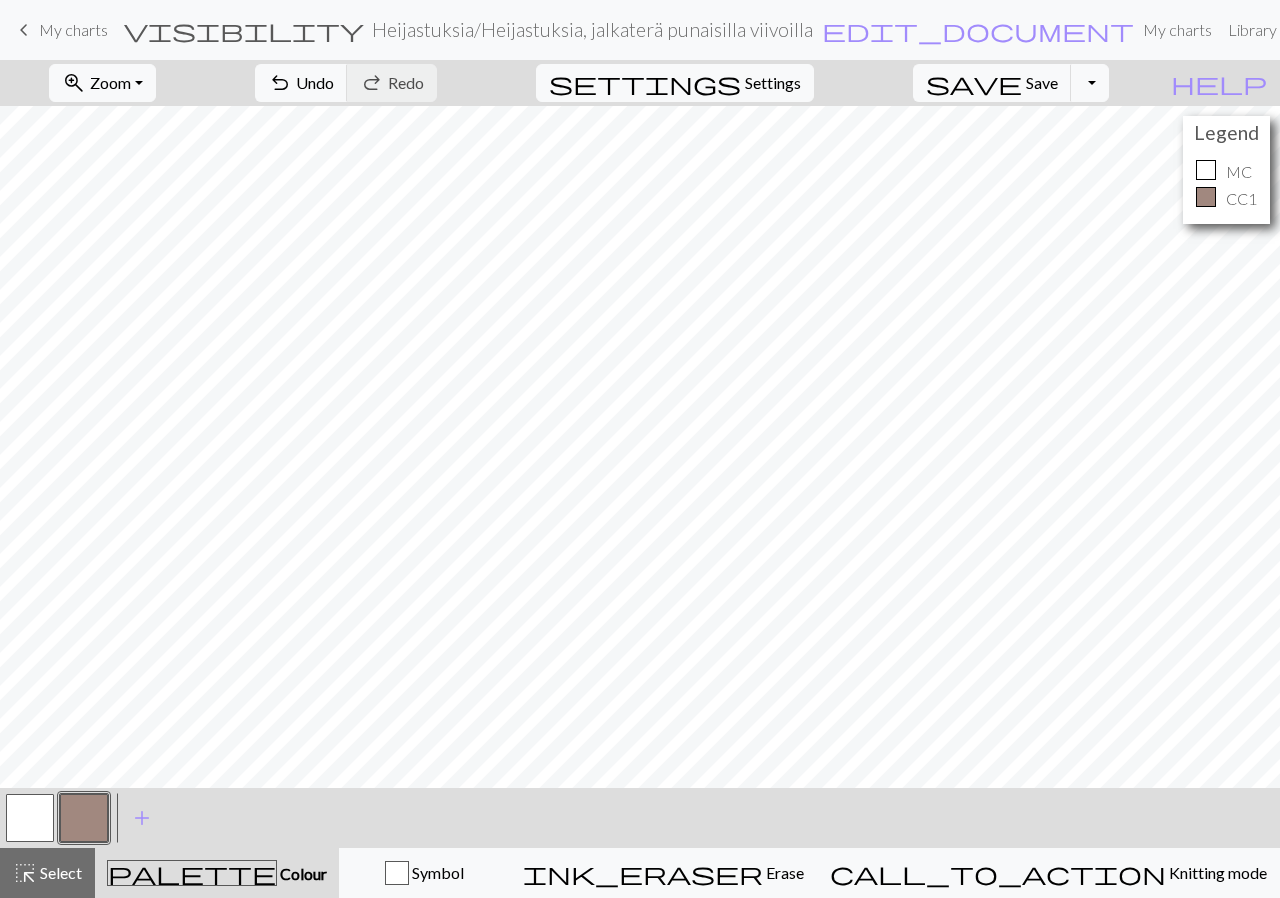 click at bounding box center (84, 818) 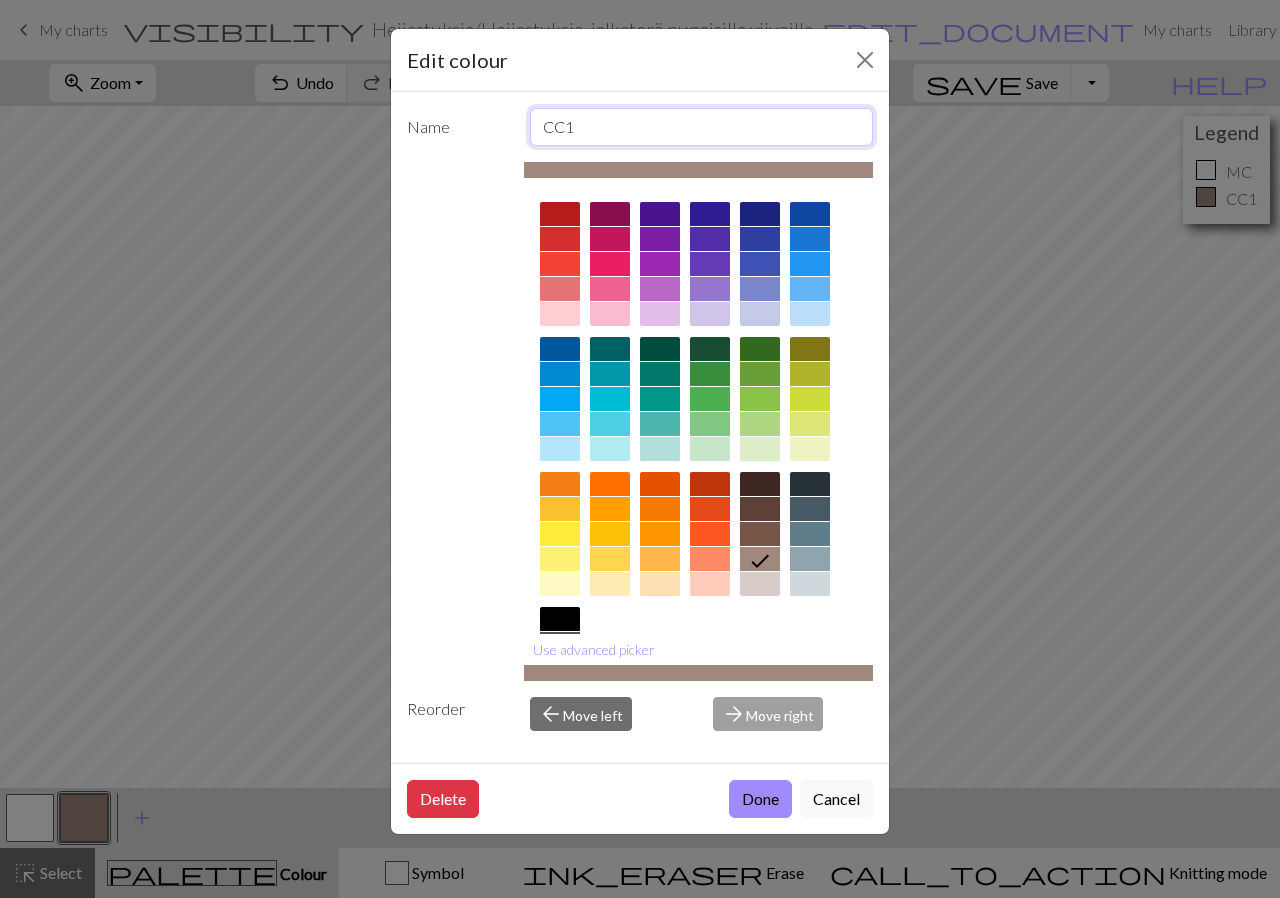 drag, startPoint x: 561, startPoint y: 118, endPoint x: 496, endPoint y: 113, distance: 65.192024 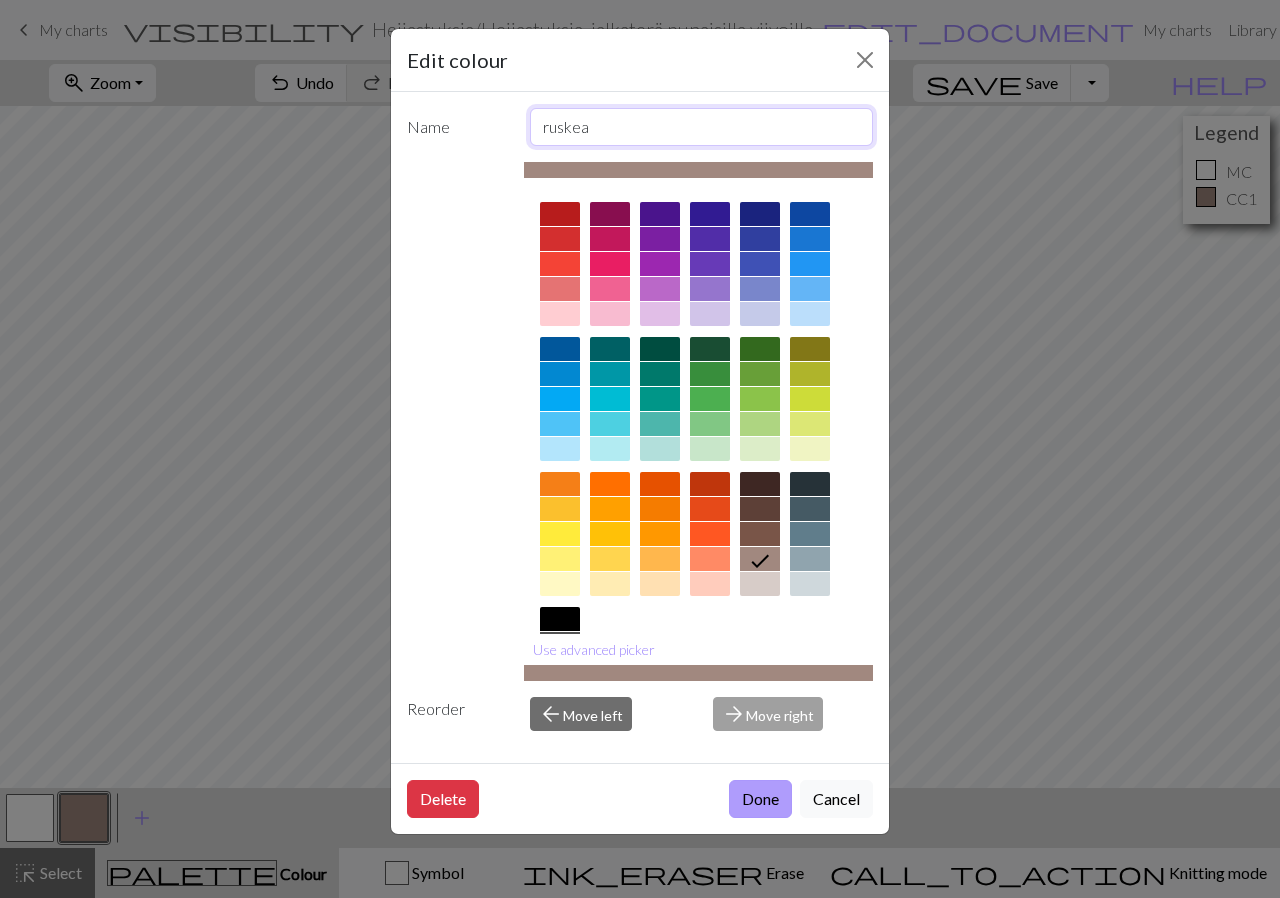 type on "ruskea" 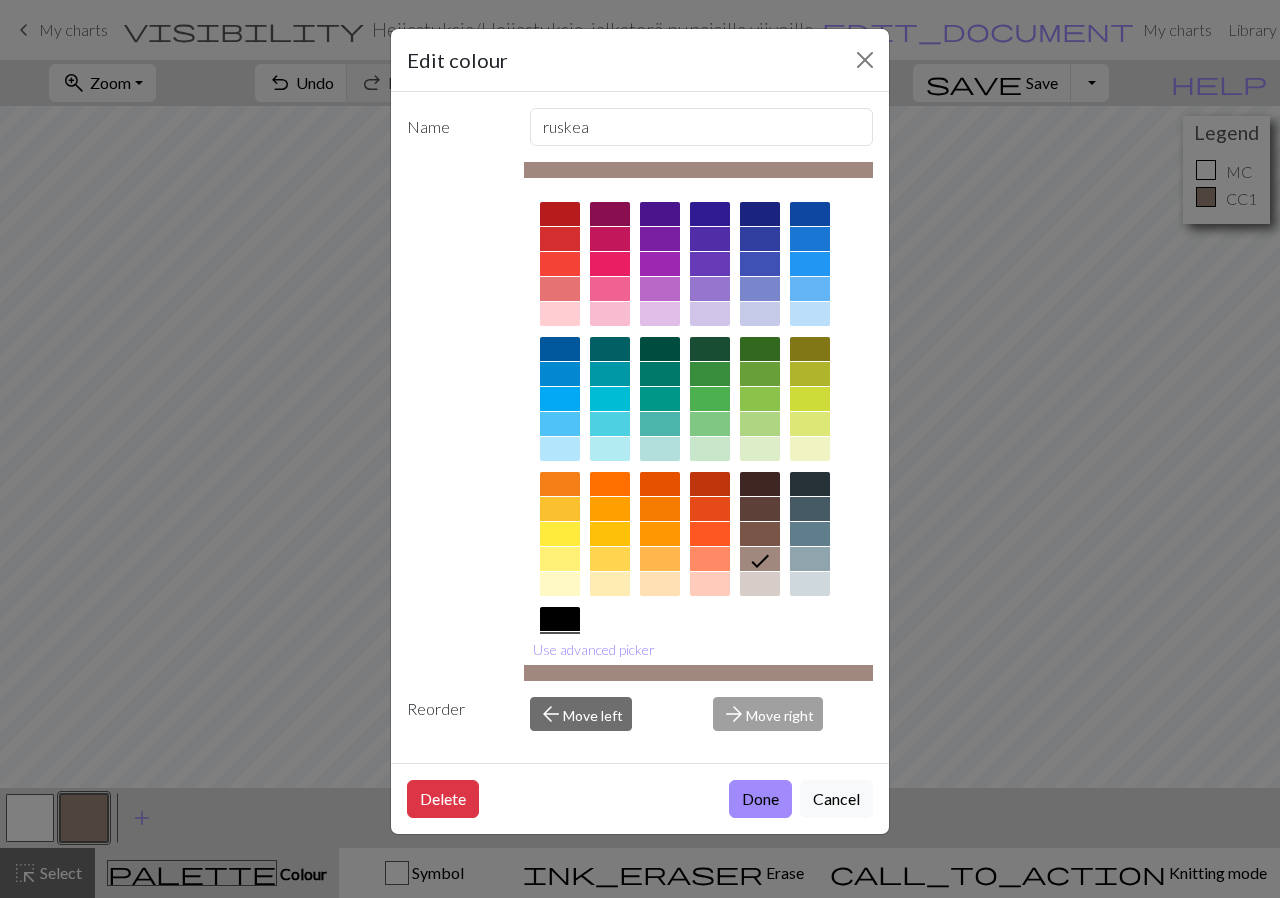 click on "Done" at bounding box center (760, 799) 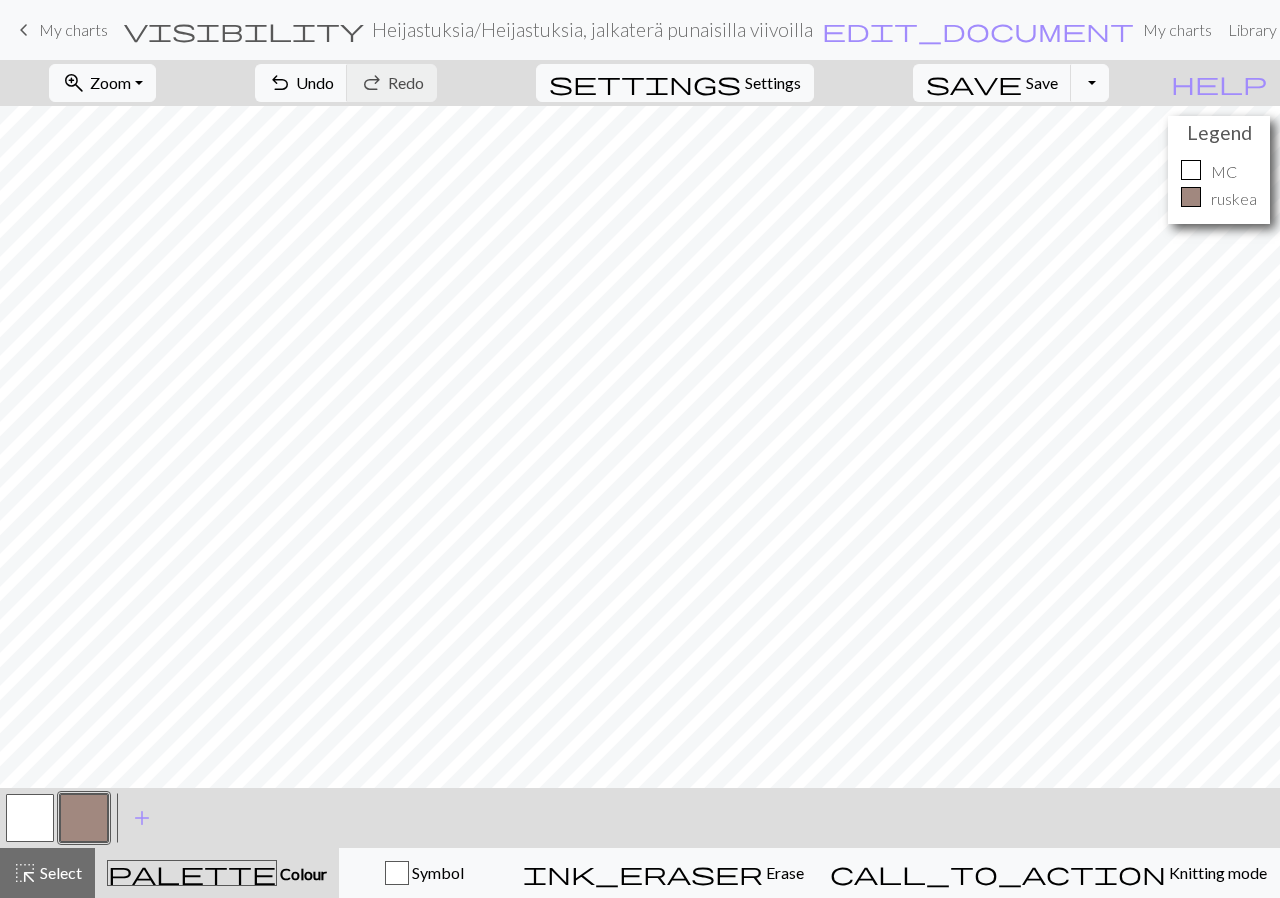 click at bounding box center (30, 818) 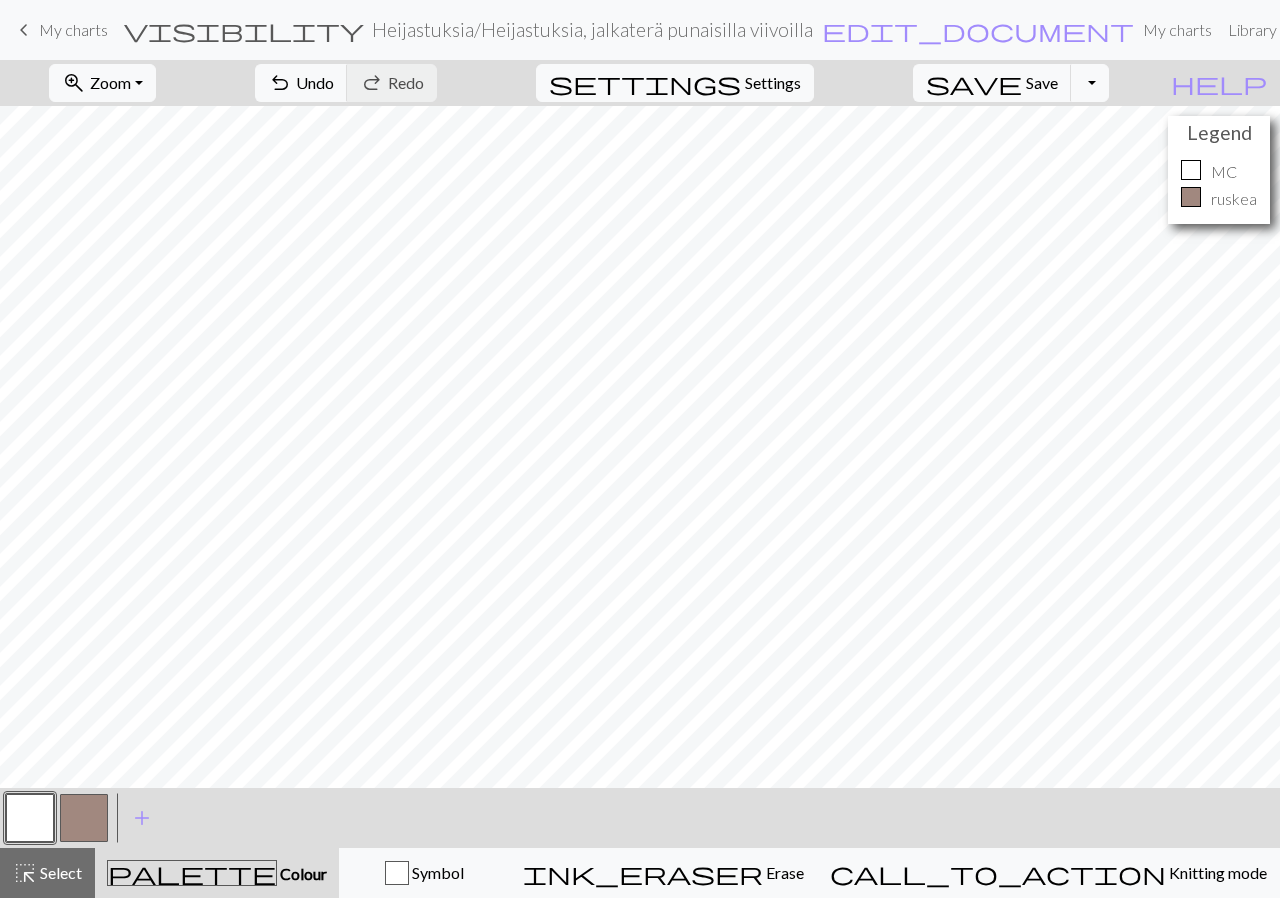 click at bounding box center (30, 818) 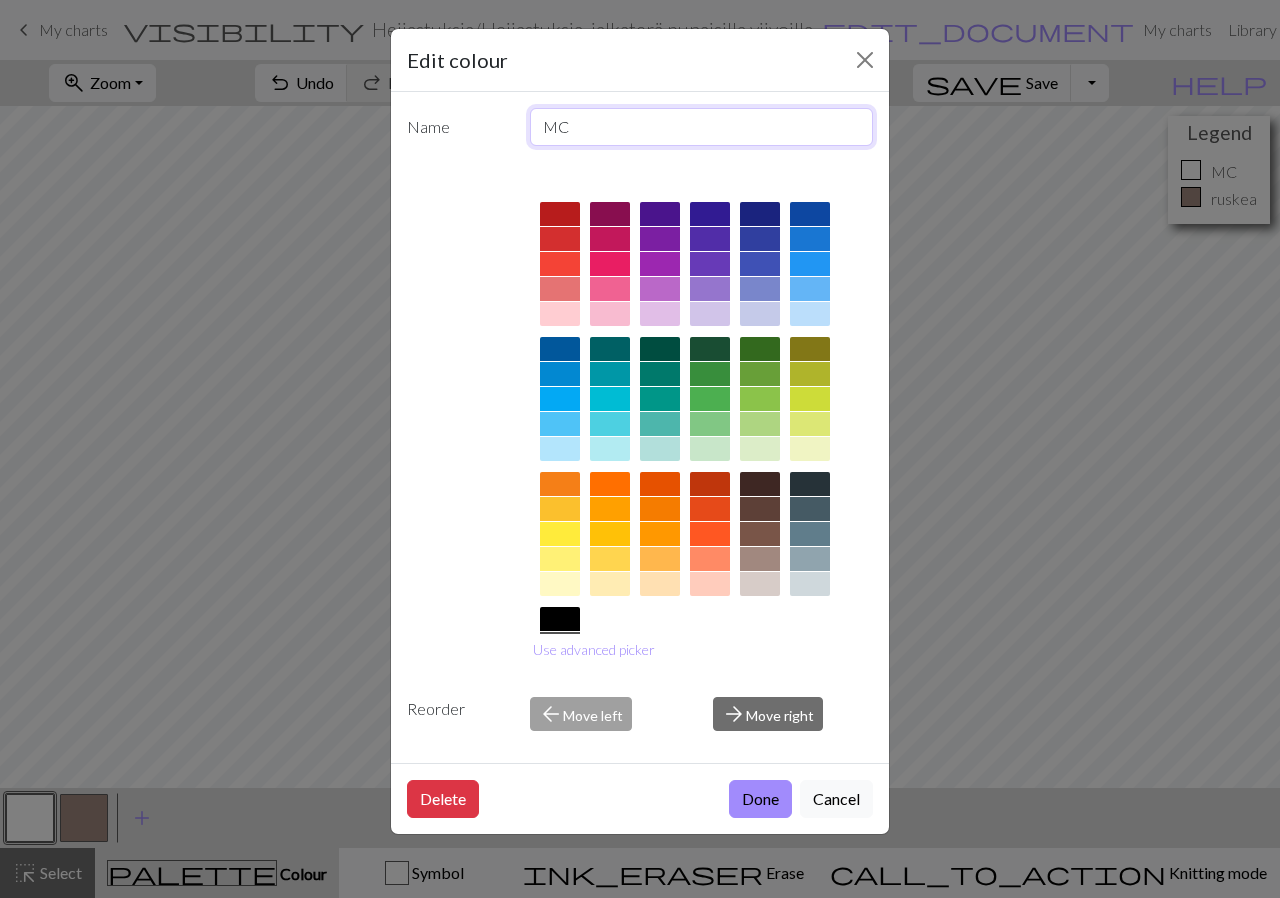 drag, startPoint x: 574, startPoint y: 128, endPoint x: 515, endPoint y: 133, distance: 59.211487 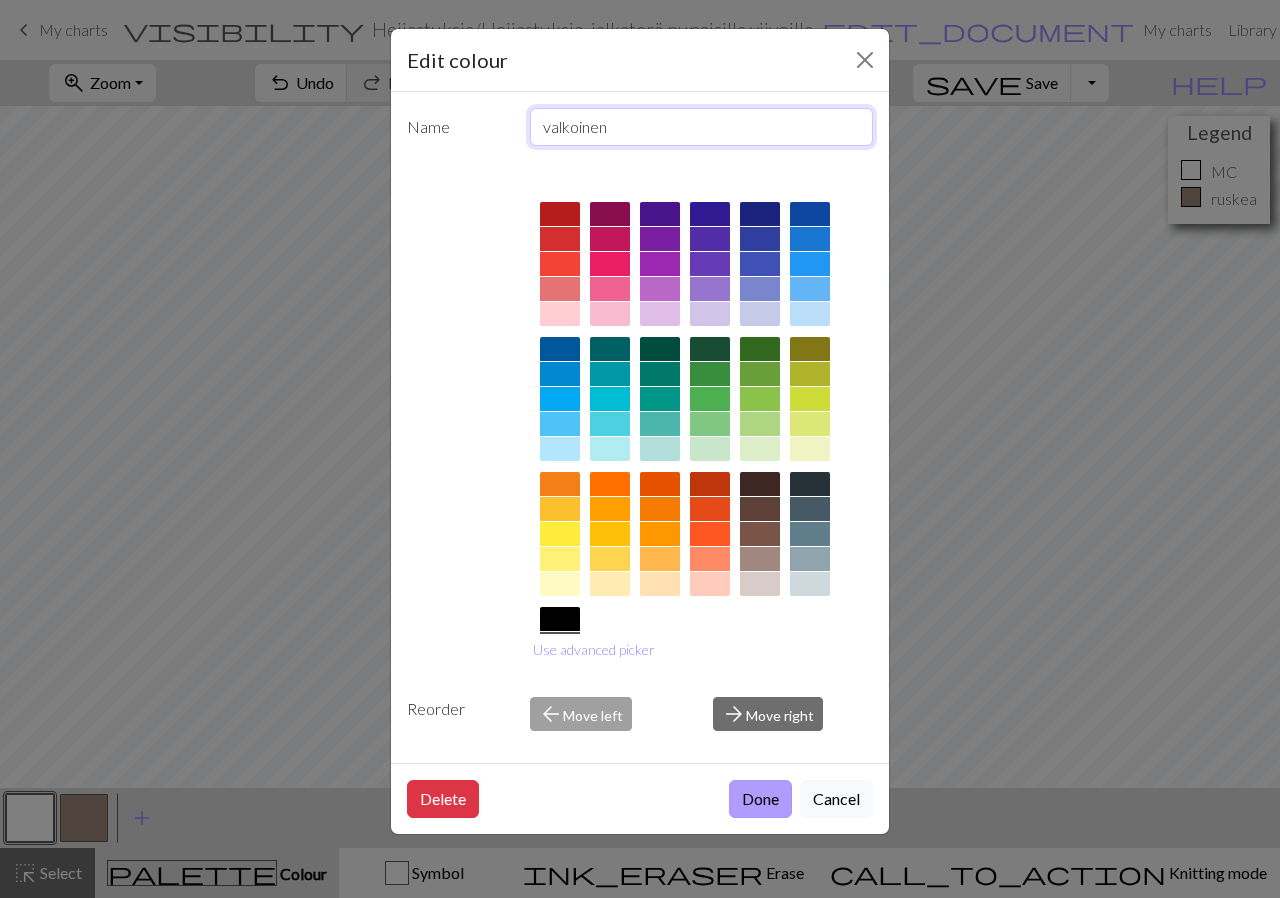 type on "valkoinen" 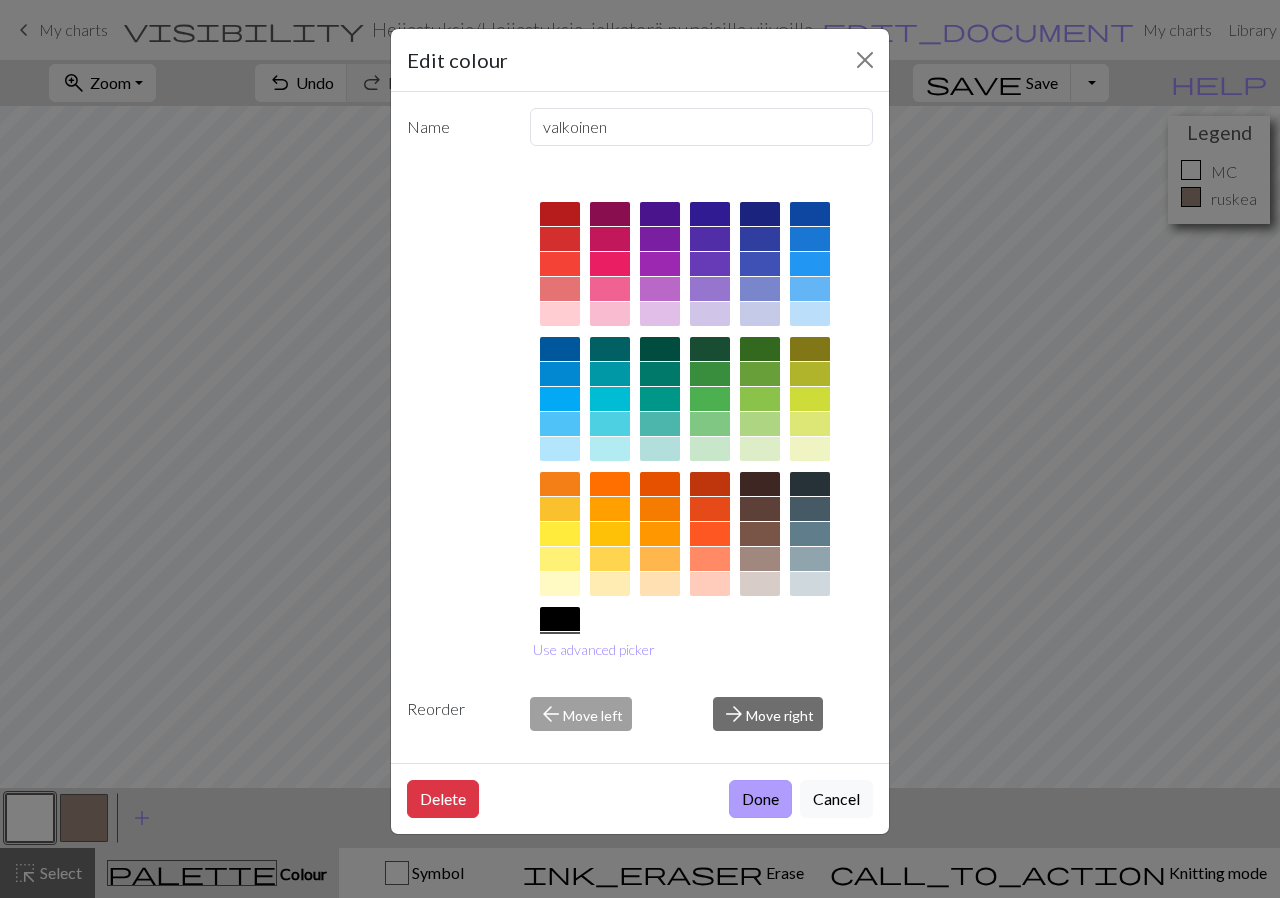 click on "Done" at bounding box center [760, 799] 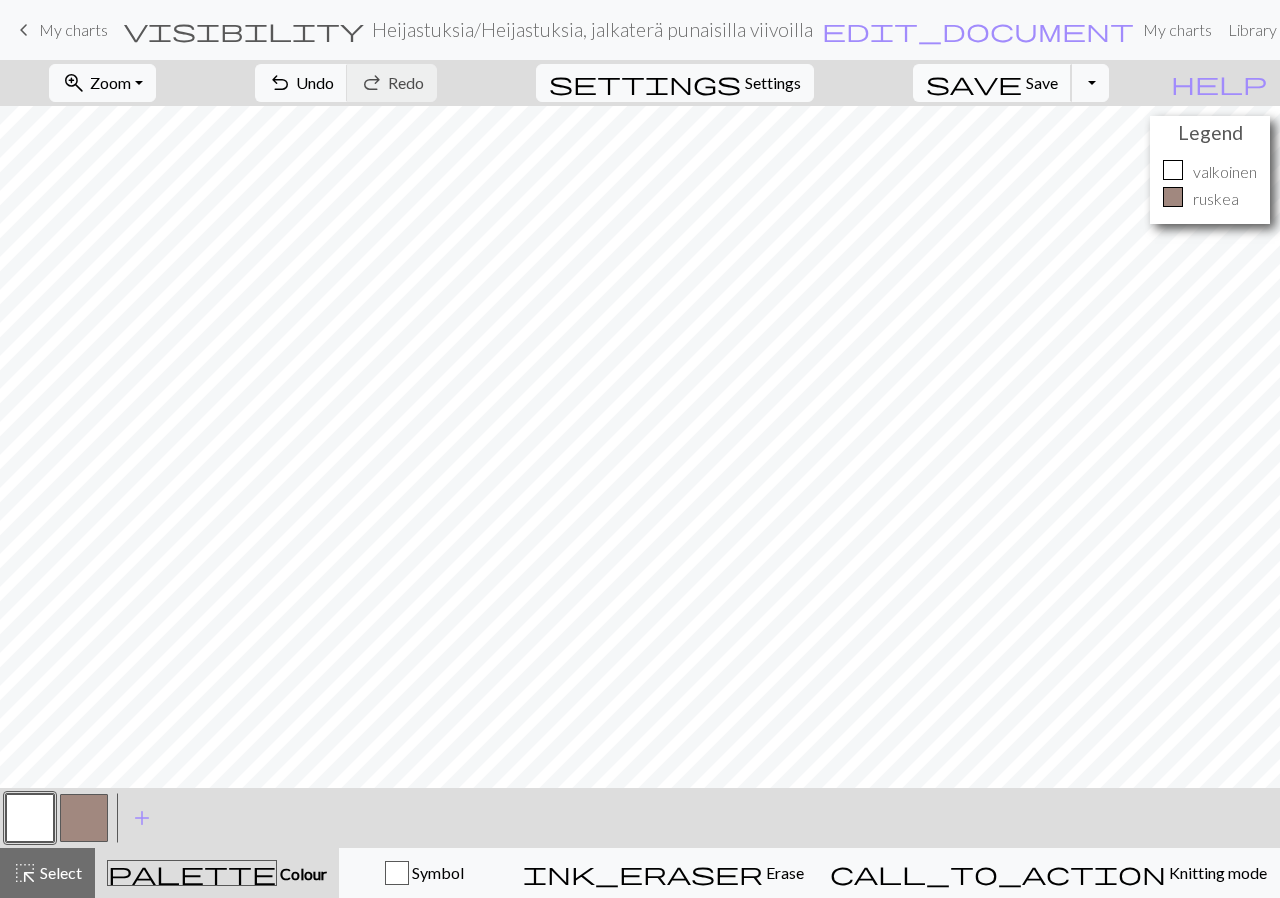 click on "save" at bounding box center (974, 83) 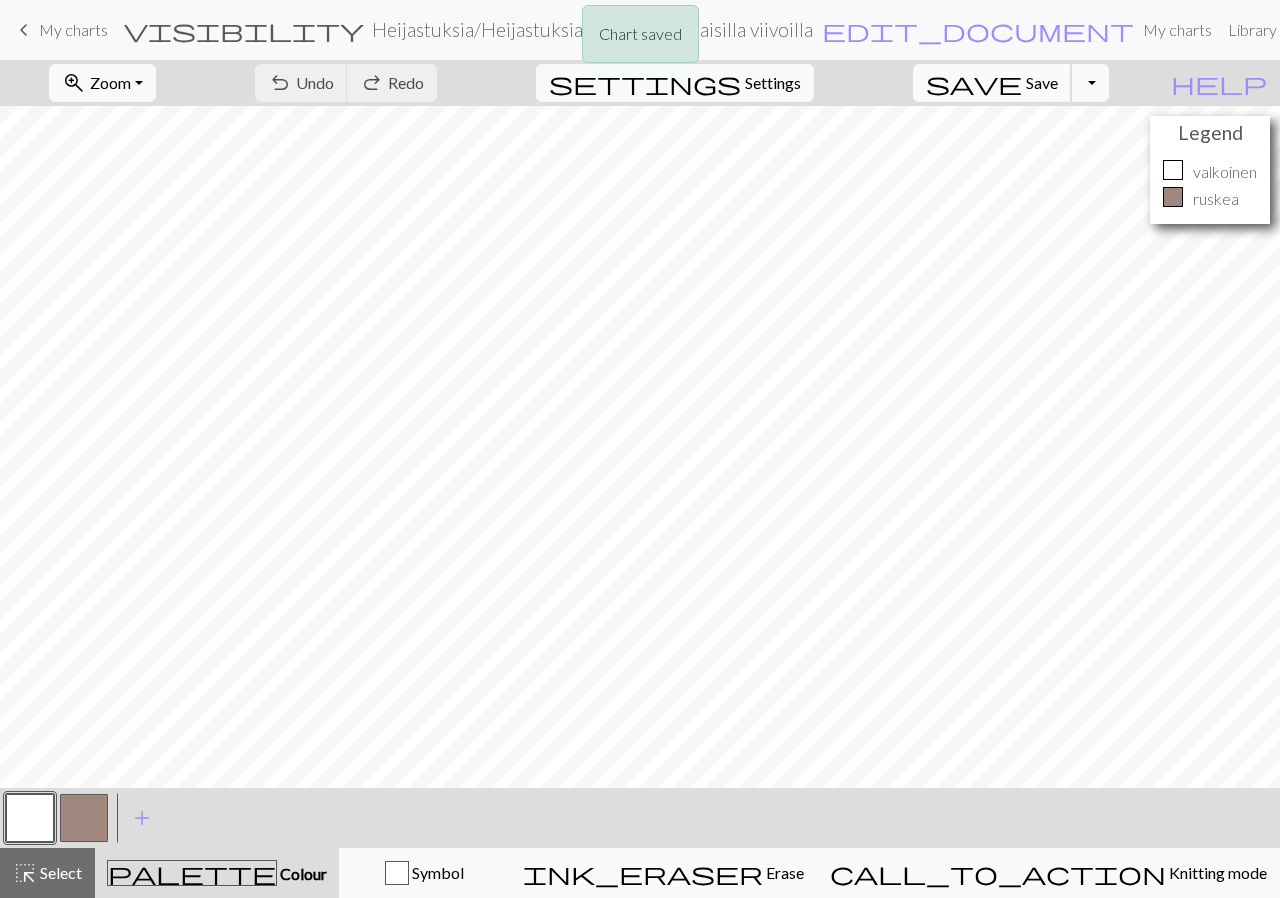 click on "Chart saved" at bounding box center [640, 39] 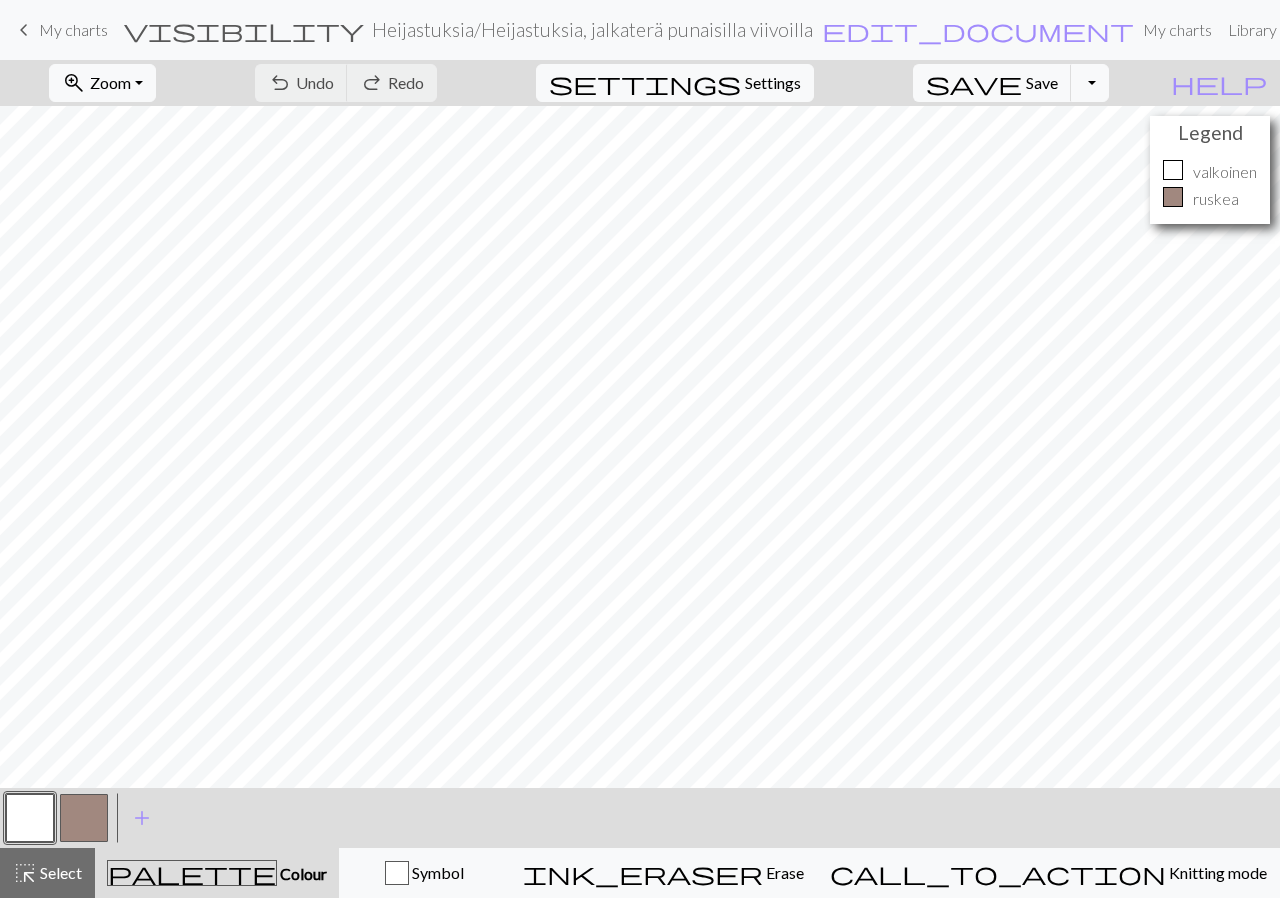 click on "My charts" at bounding box center (73, 29) 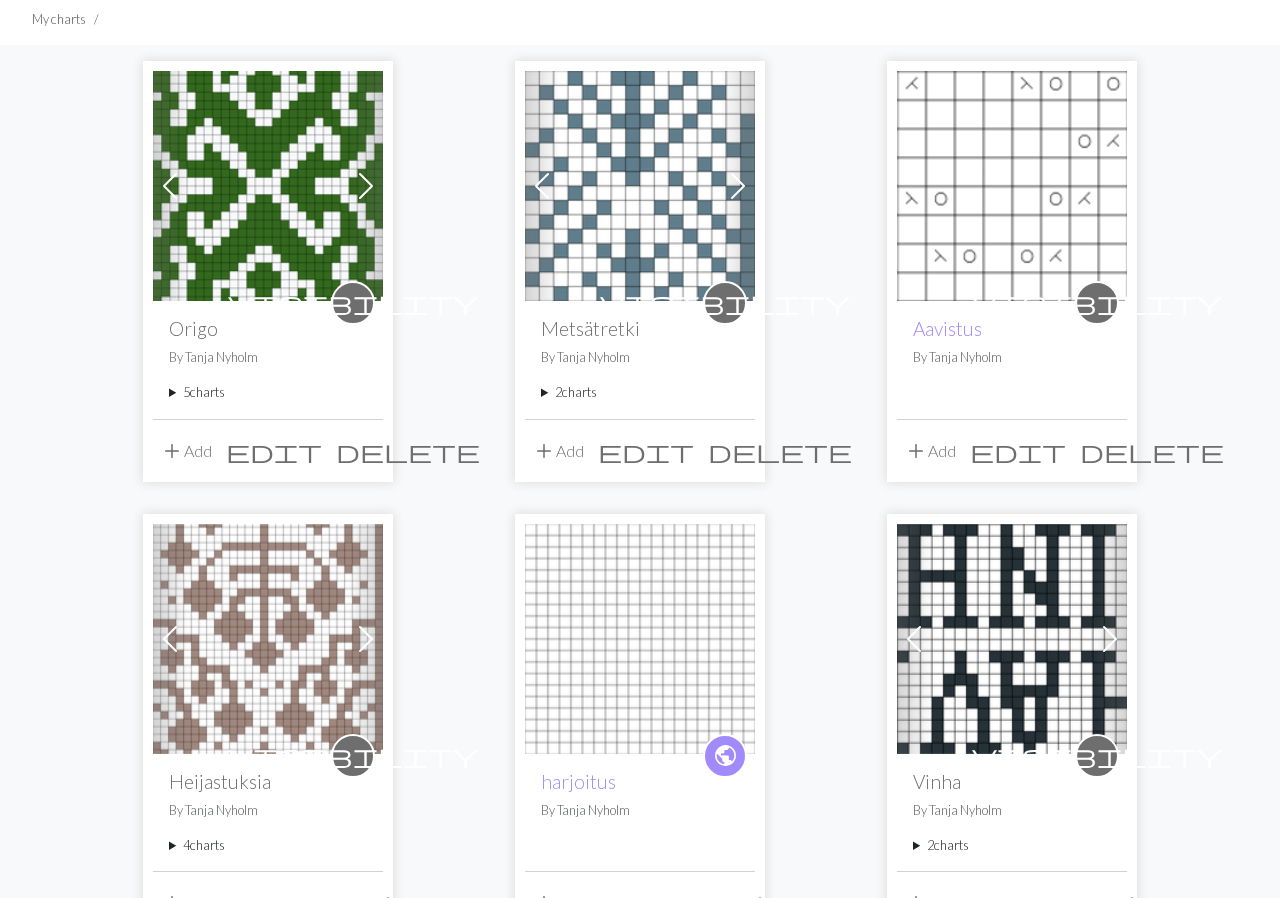 scroll, scrollTop: 414, scrollLeft: 0, axis: vertical 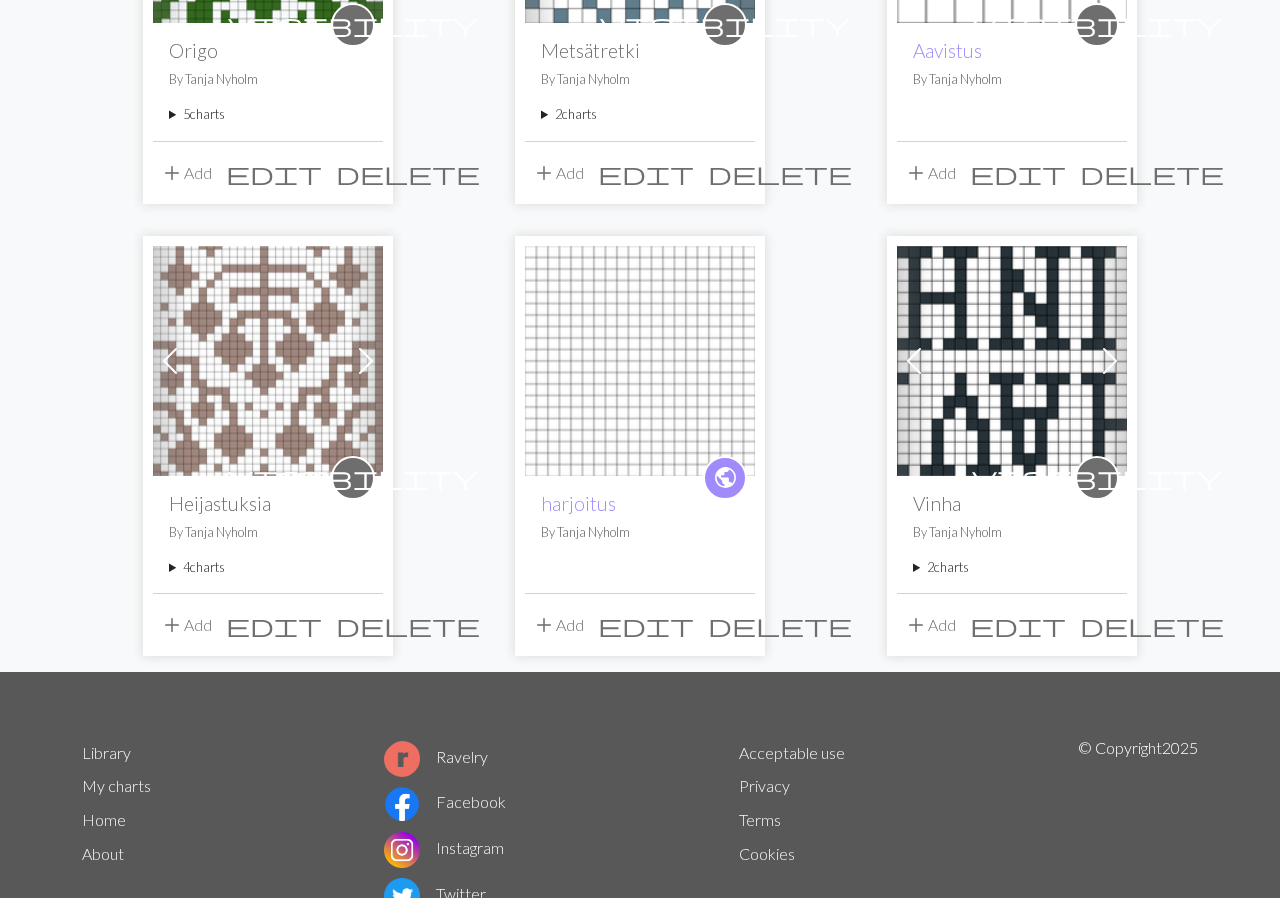 click on "4  charts" at bounding box center [268, 567] 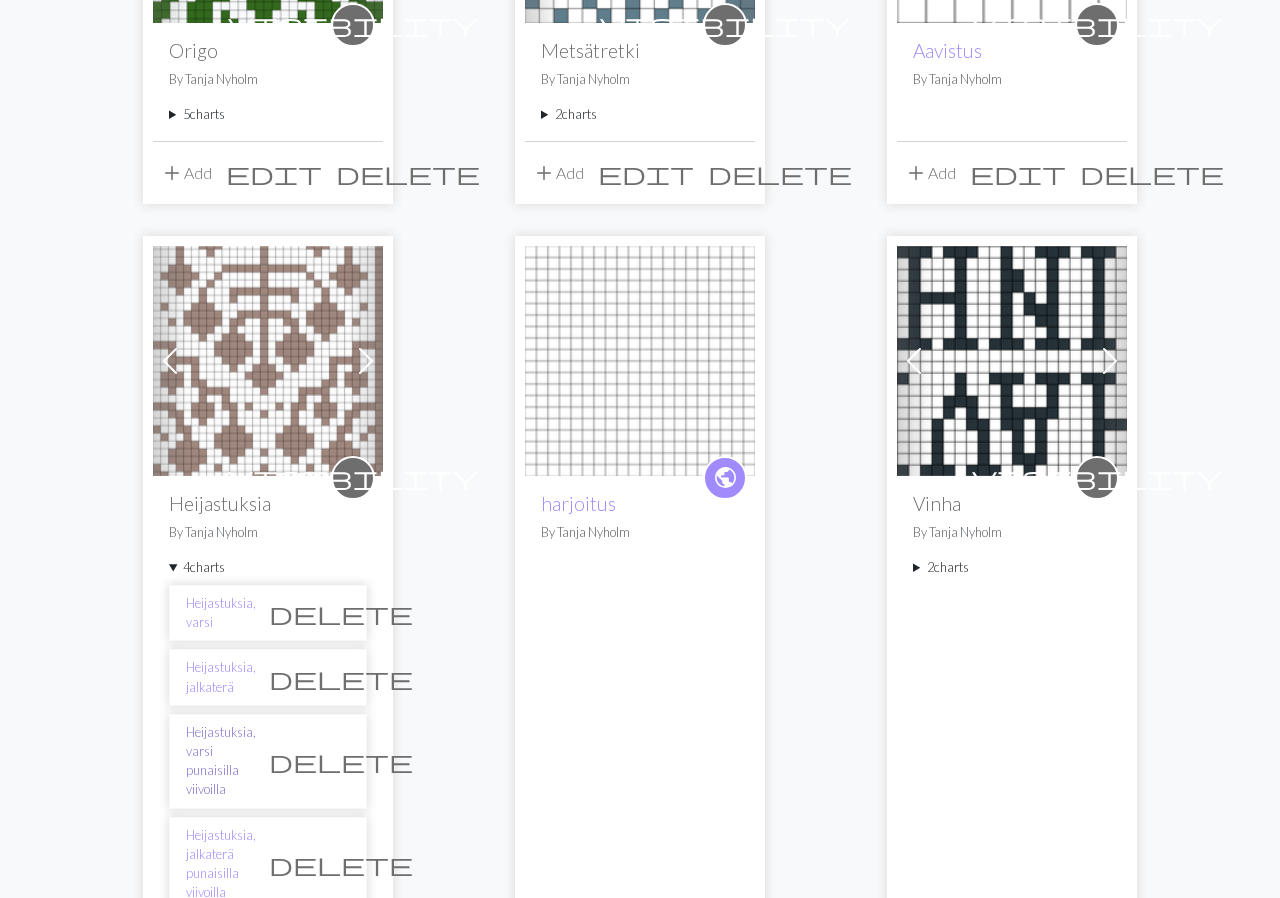 click on "Heijastuksia, varsi punaisilla viivoilla" at bounding box center [221, 761] 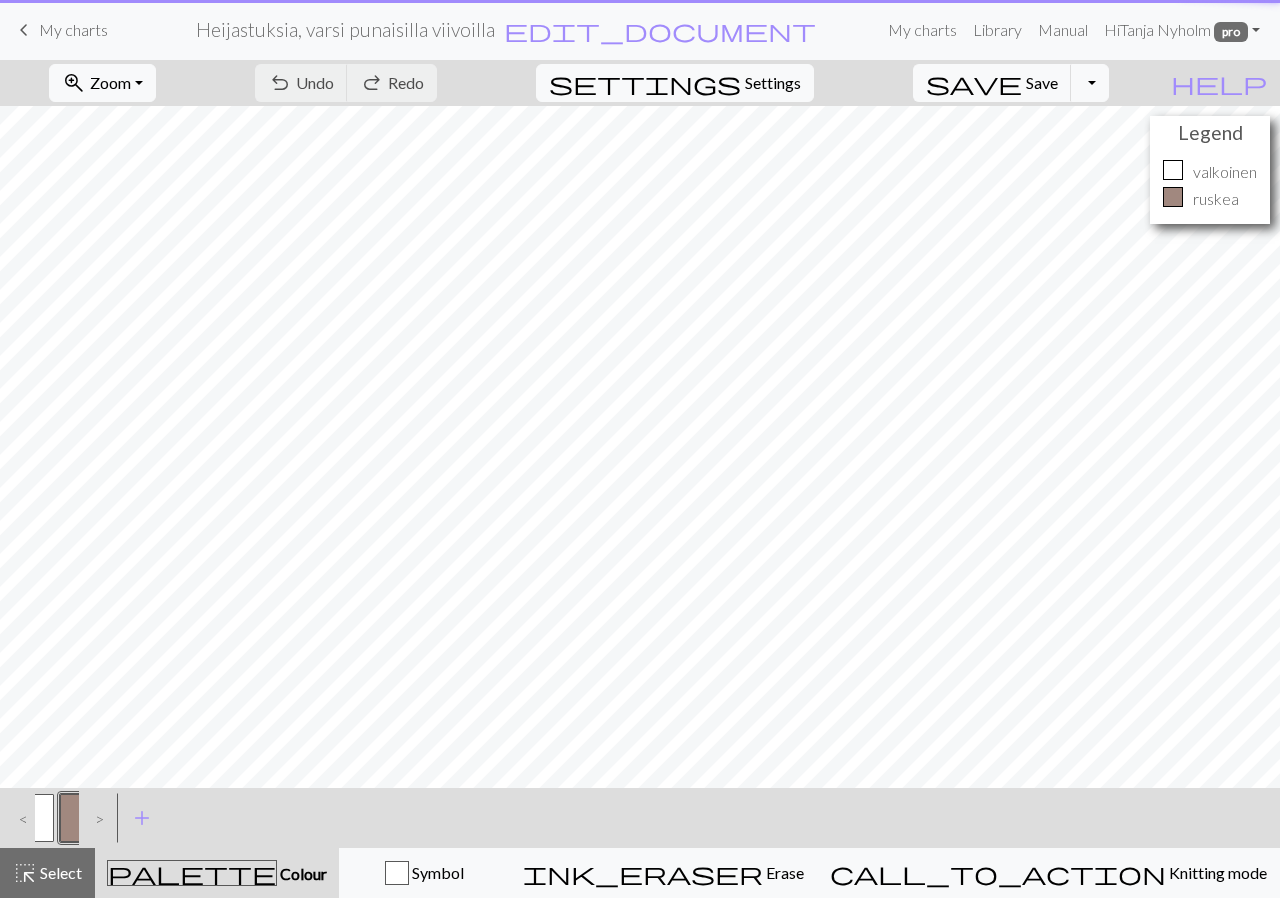 scroll, scrollTop: 0, scrollLeft: 0, axis: both 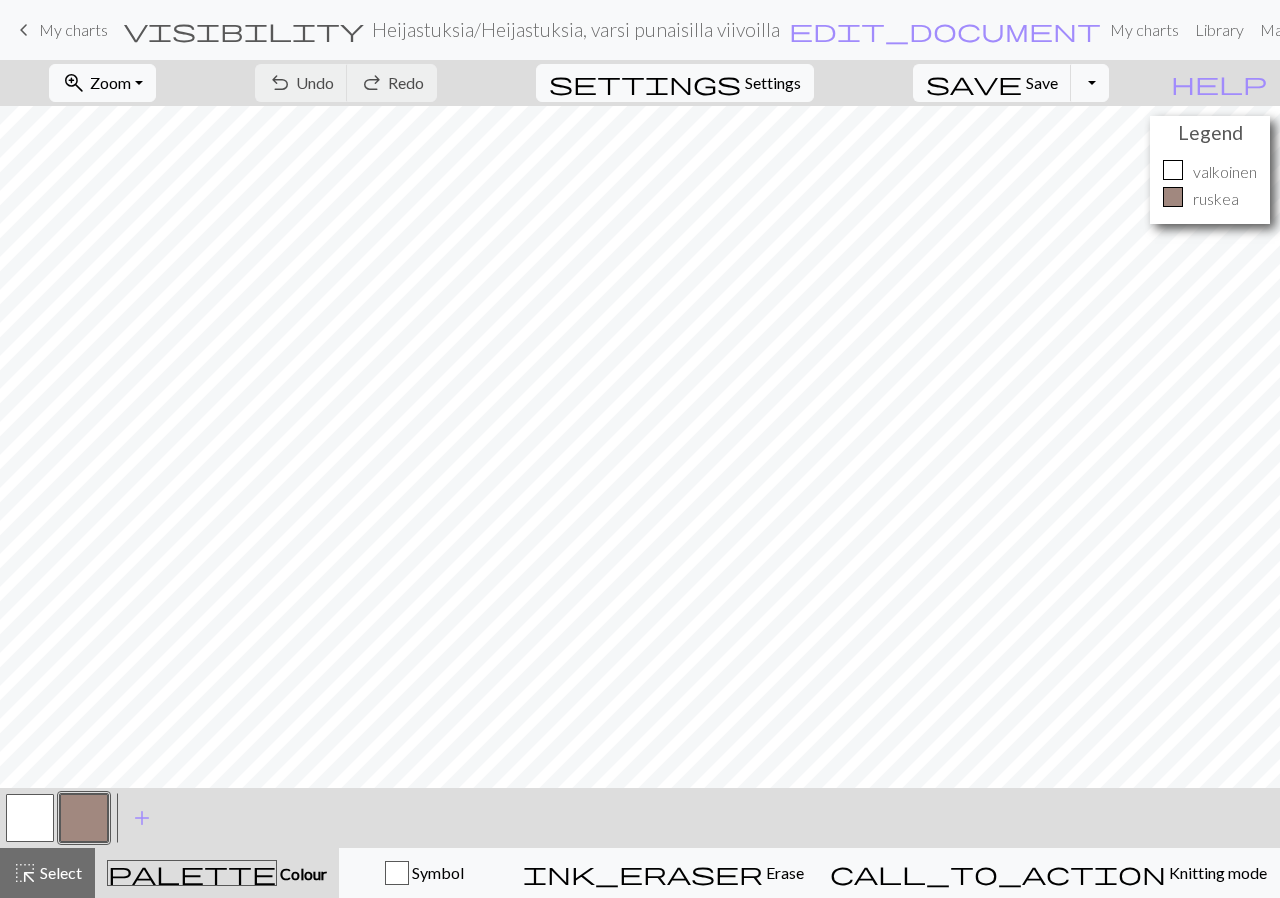 click on "keyboard_arrow_left" at bounding box center (24, 30) 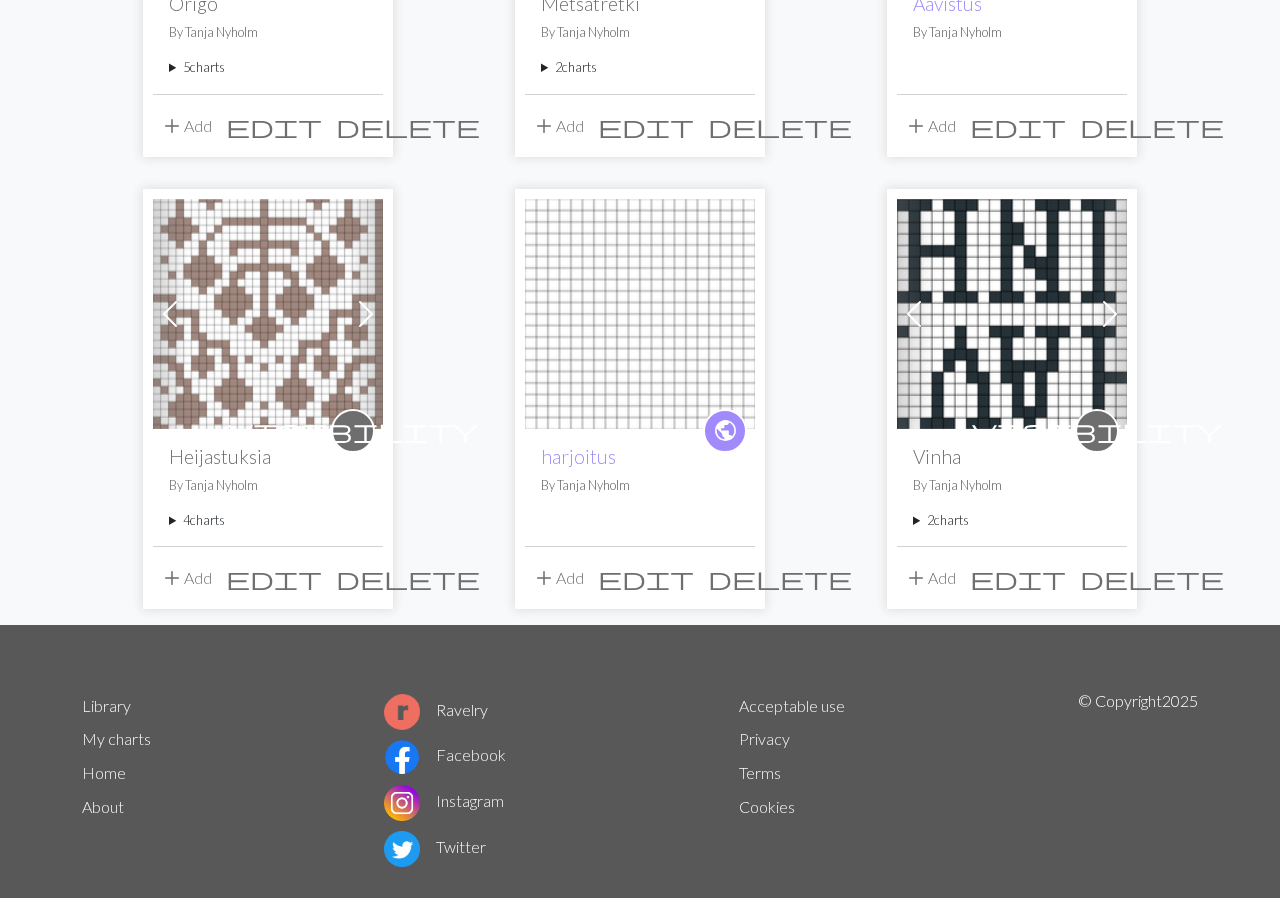 scroll, scrollTop: 498, scrollLeft: 0, axis: vertical 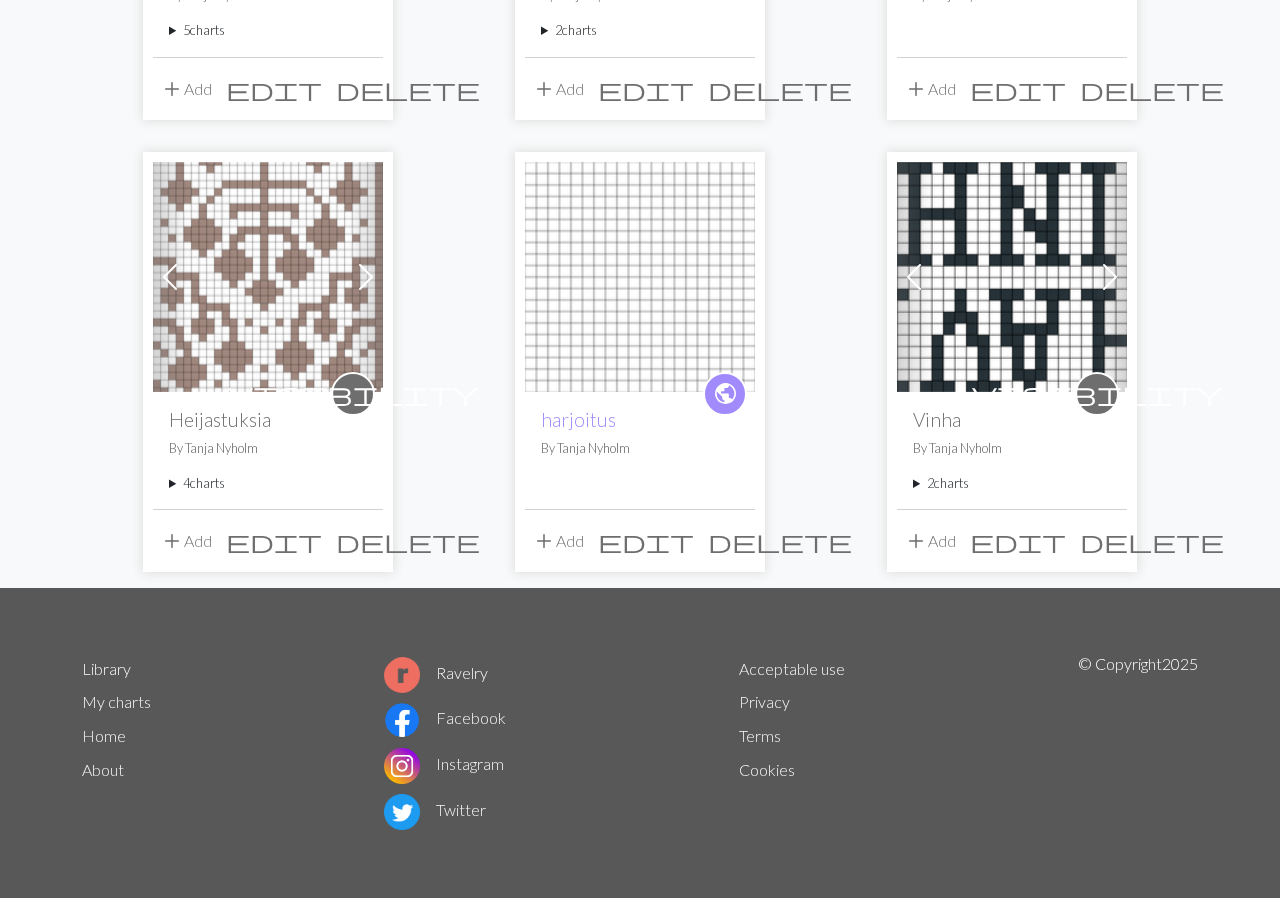 click on "4  charts" at bounding box center [268, 483] 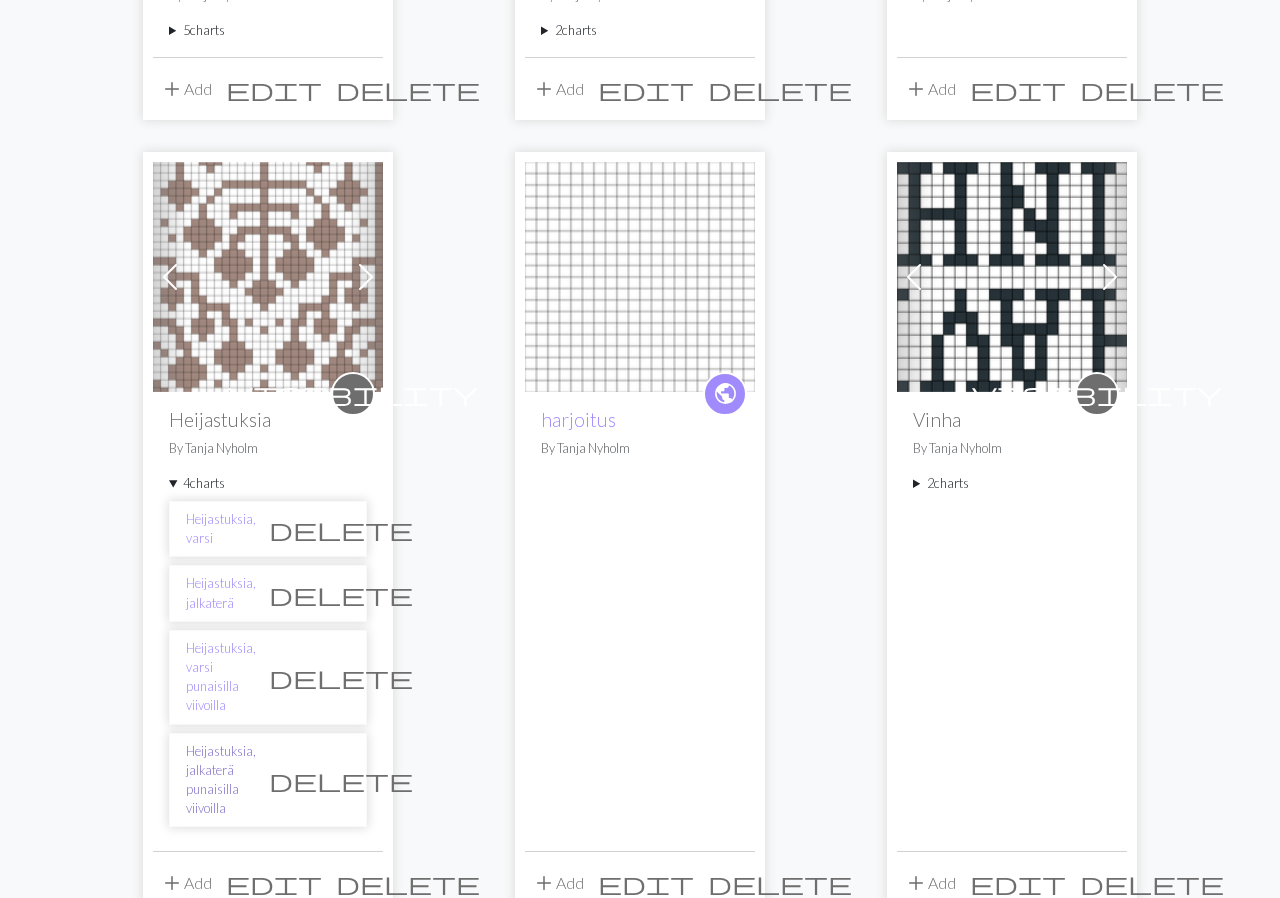 click on "Heijastuksia, jalkaterä punaisilla viivoilla" at bounding box center (221, 780) 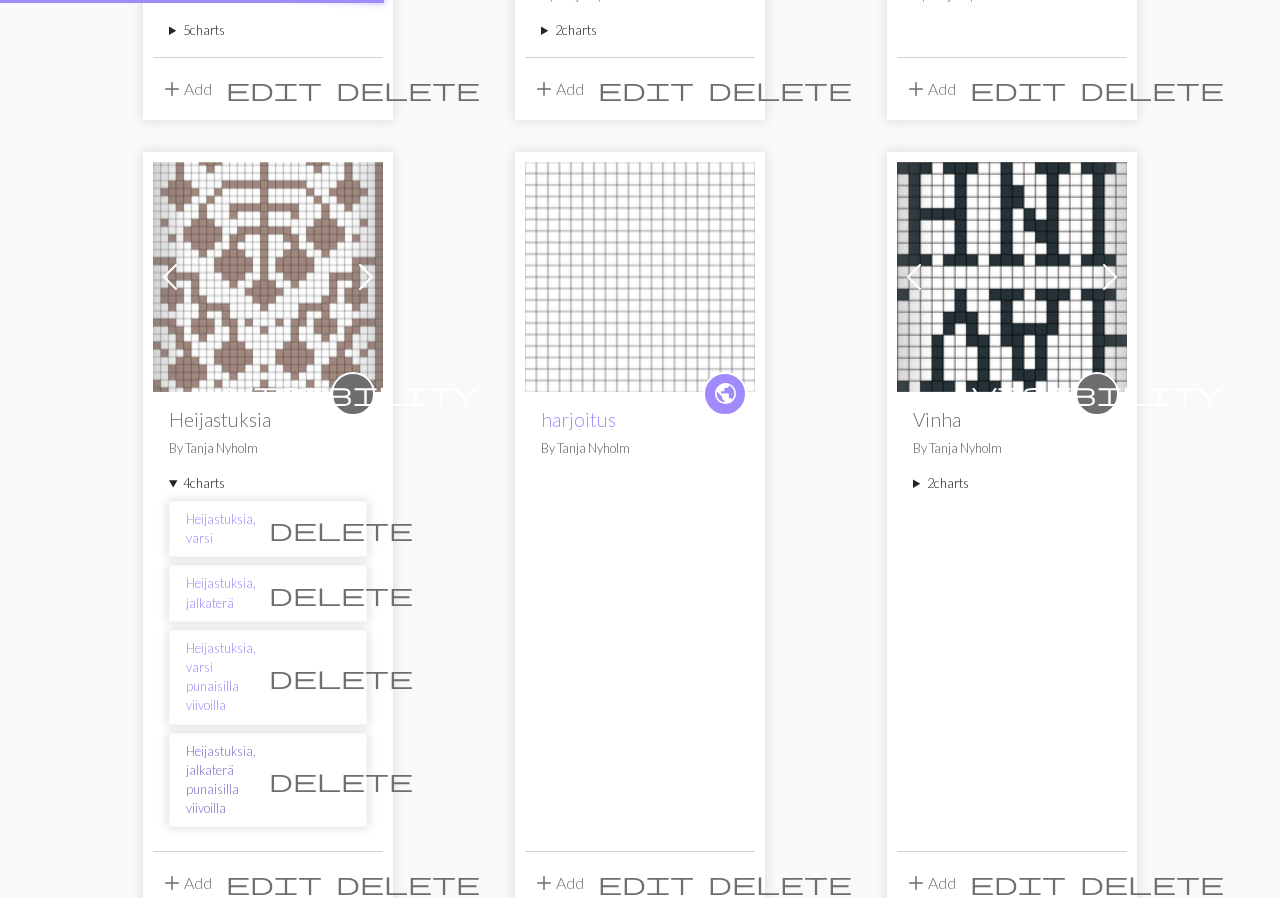 scroll, scrollTop: 0, scrollLeft: 0, axis: both 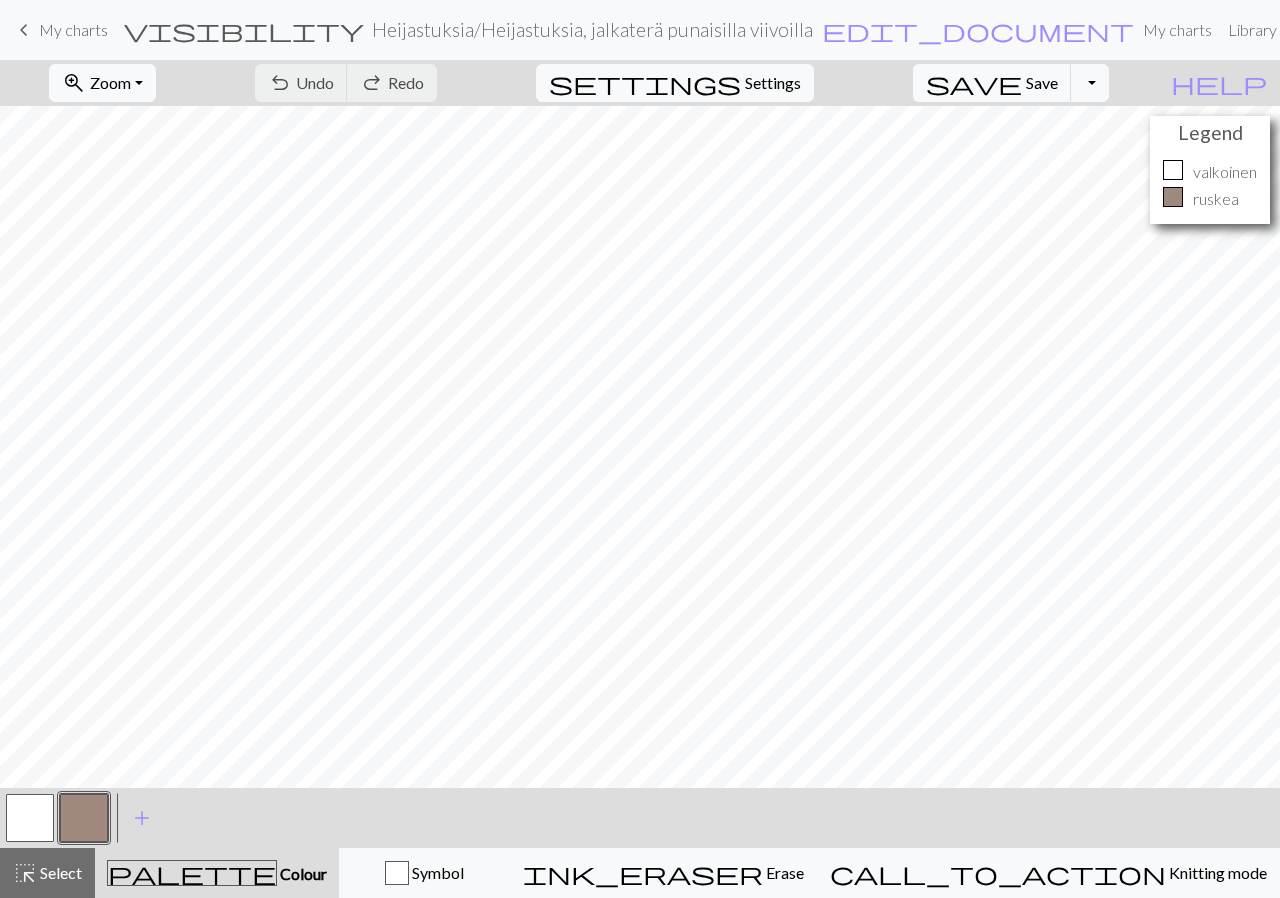 click on "My charts" at bounding box center [73, 29] 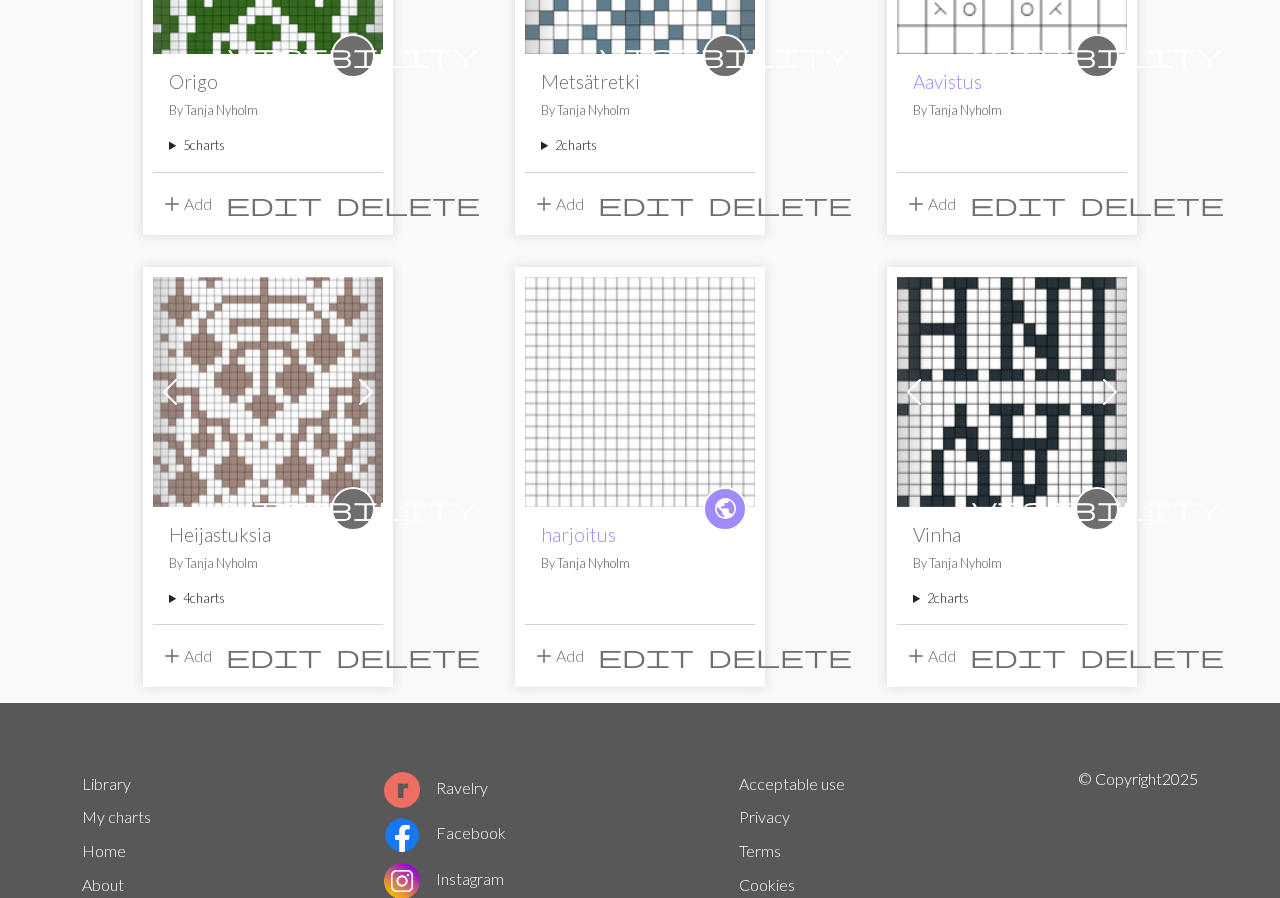 scroll, scrollTop: 414, scrollLeft: 0, axis: vertical 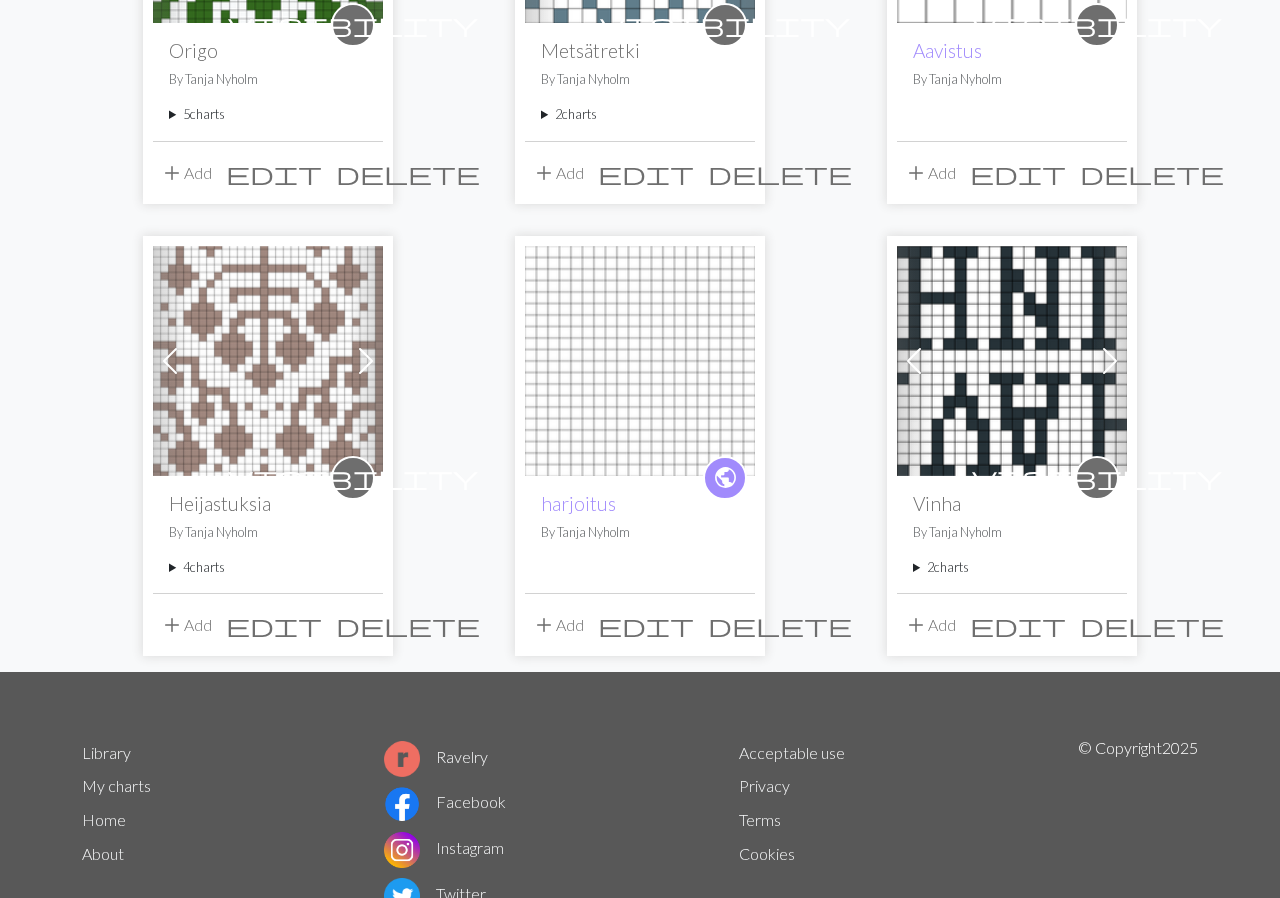 click on "visibility Heijastuksia By [PERSON] 4 charts Heijastuksia, varsi delete Heijastuksia, jalkaterä delete Heijastuksia, varsi punaisilla viivoilla delete Heijastuksia, jalkaterä punaisilla viivoilla delete" at bounding box center (268, 534) 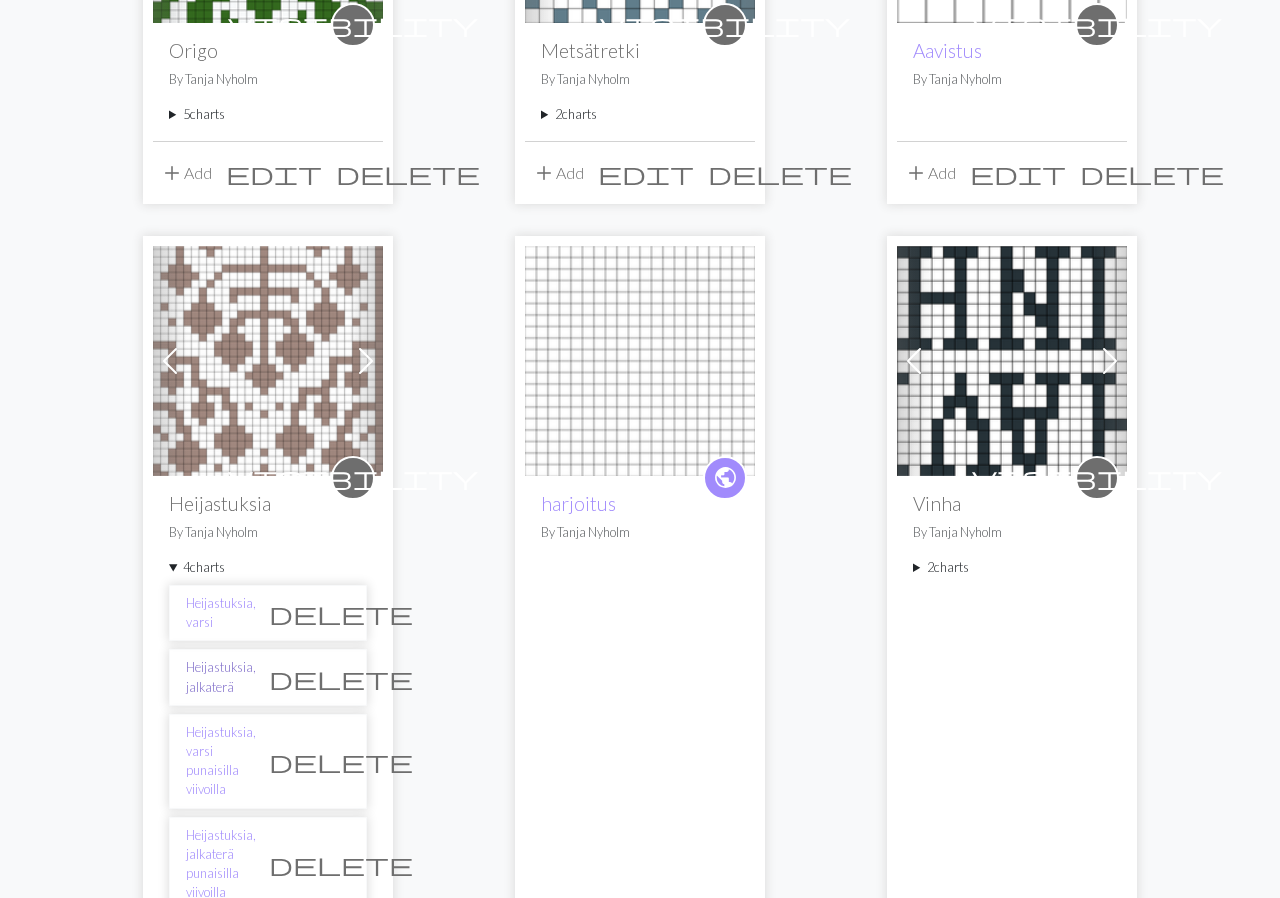 click on "Heijastuksia, jalkaterä" at bounding box center (221, 677) 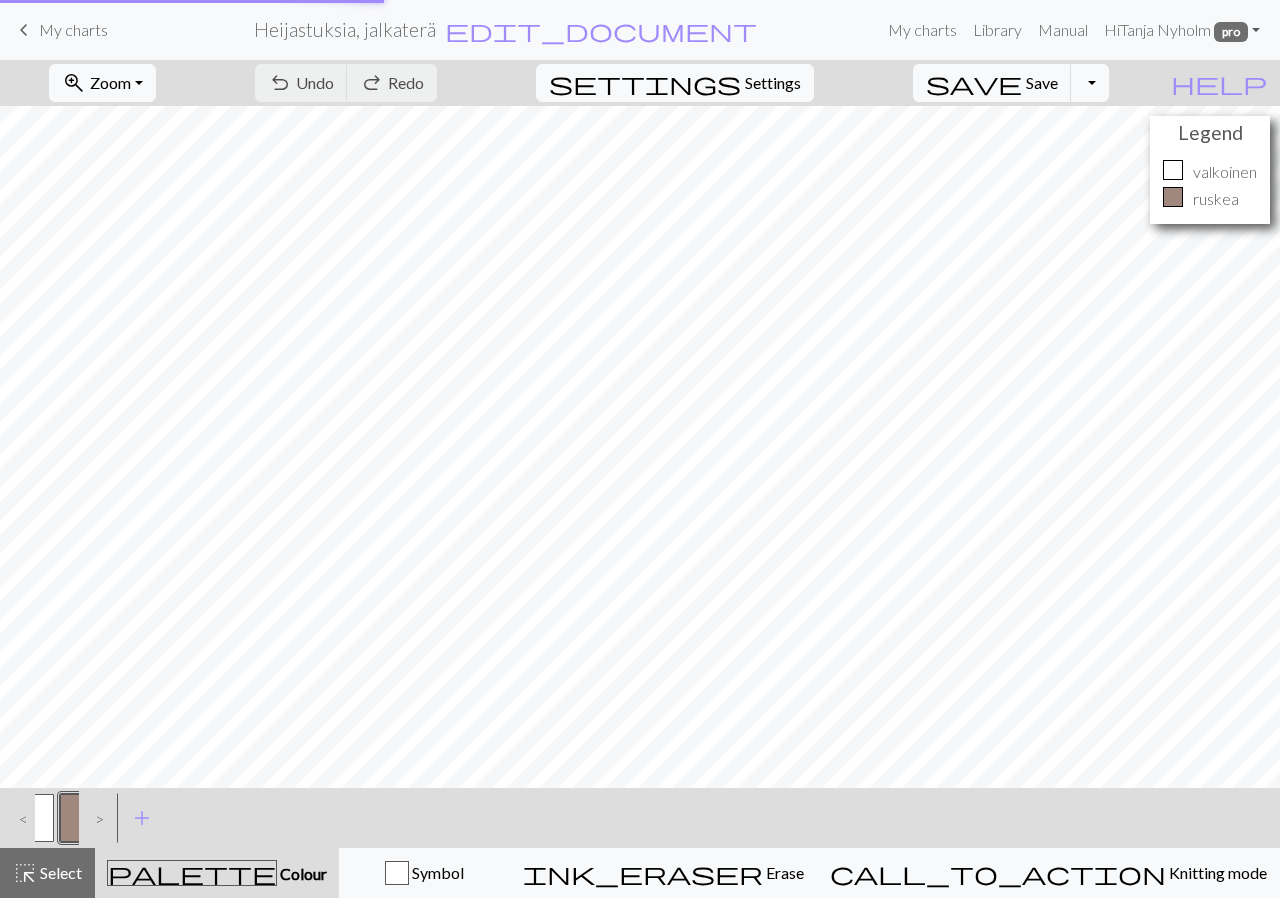 scroll, scrollTop: 0, scrollLeft: 0, axis: both 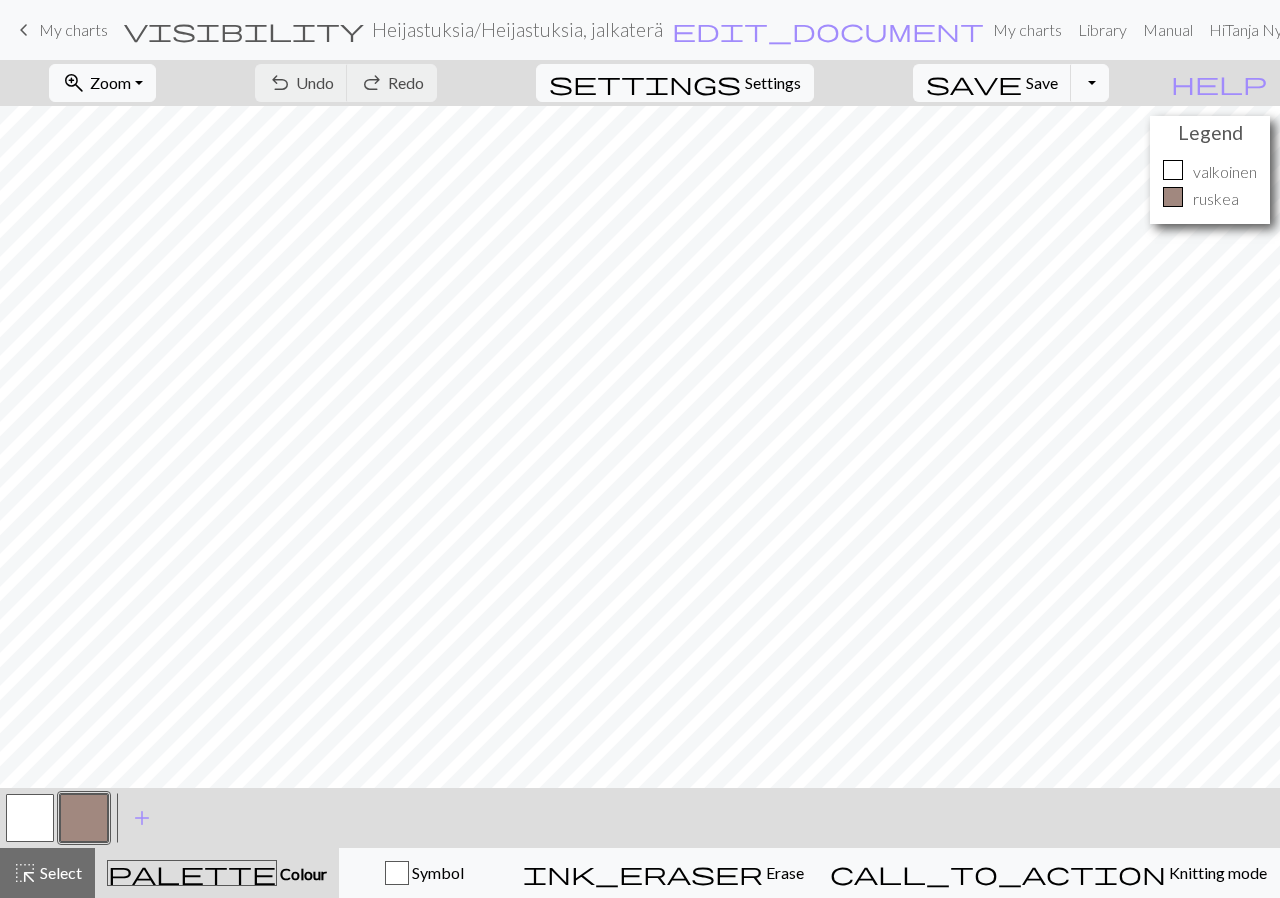 click on "My charts" at bounding box center (73, 29) 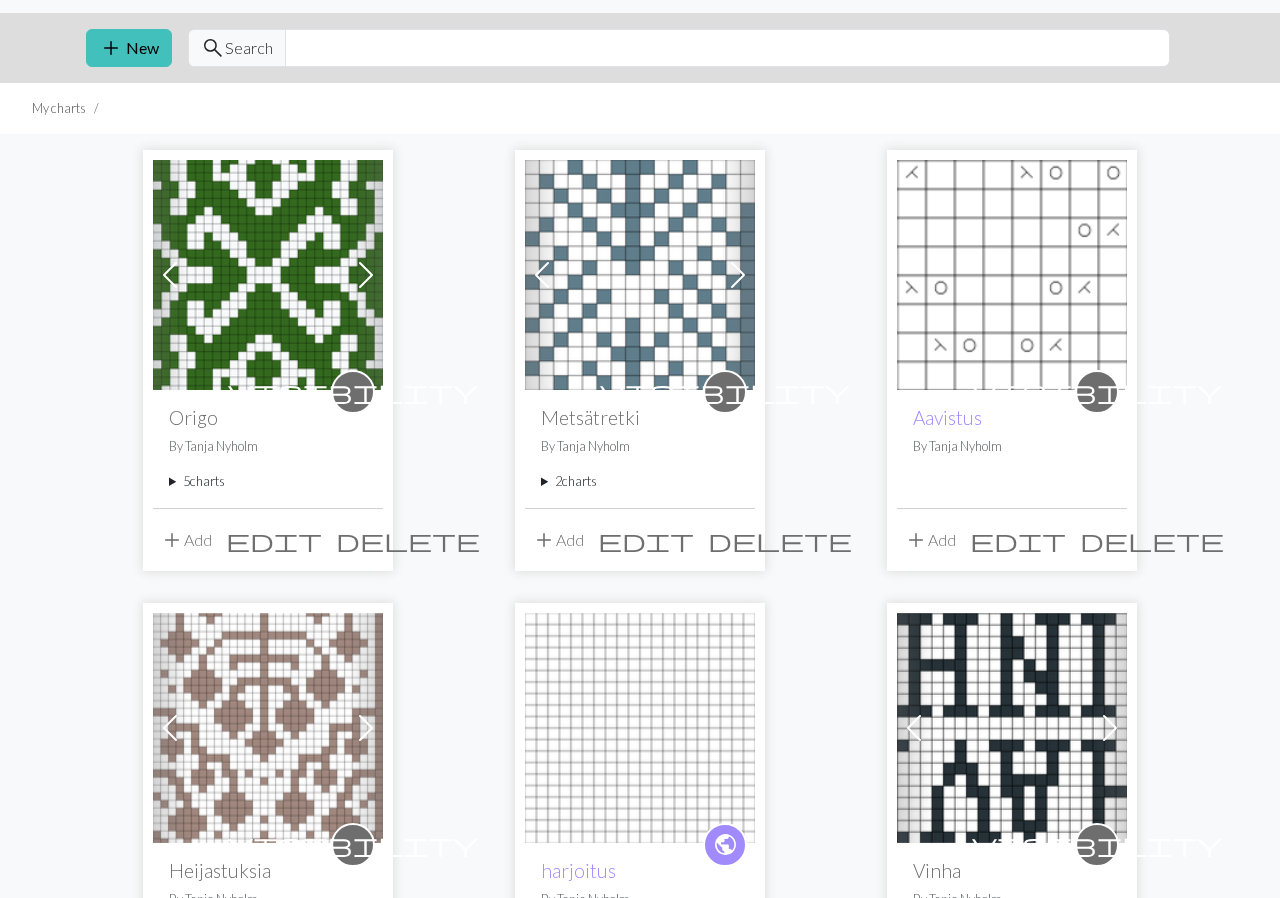 scroll, scrollTop: 414, scrollLeft: 0, axis: vertical 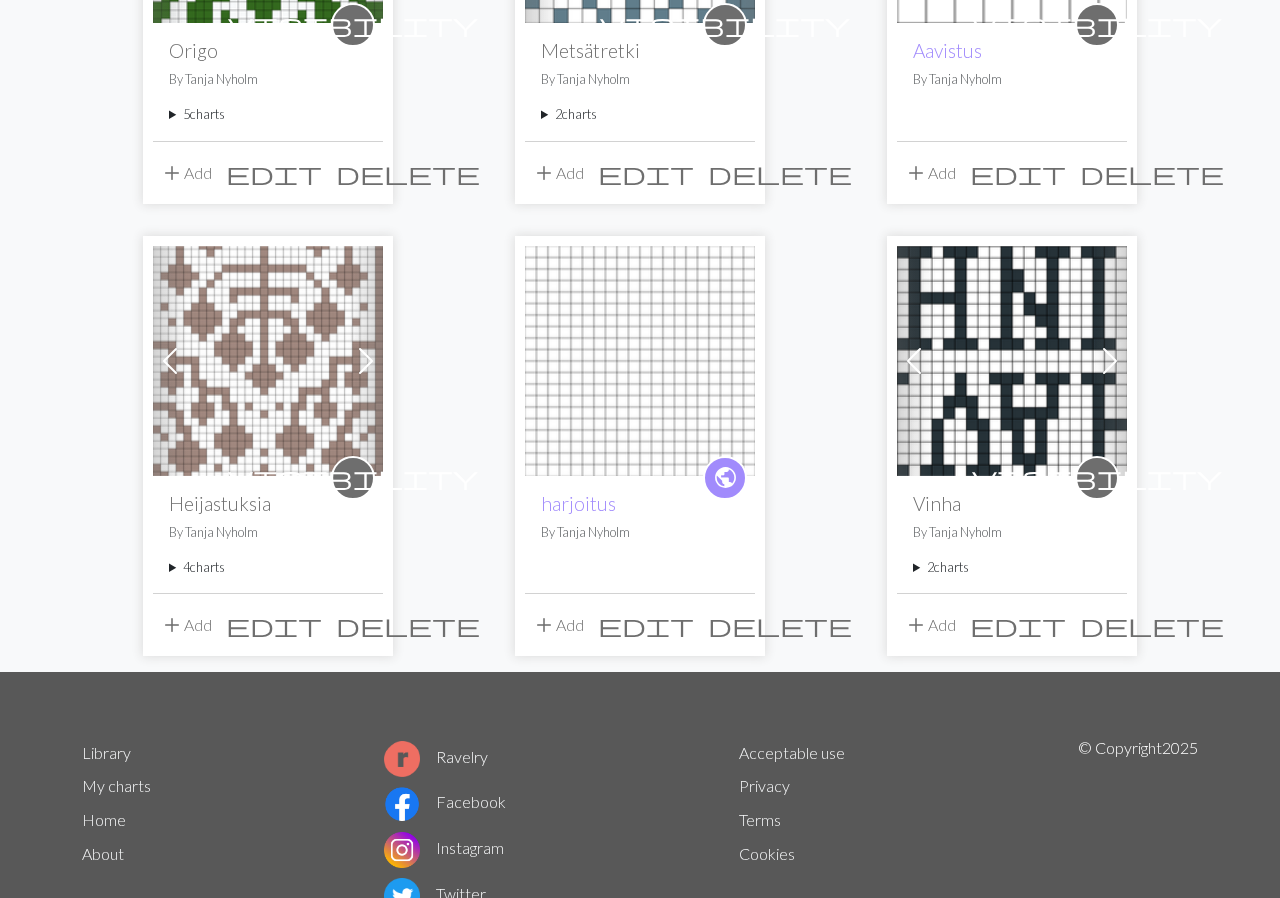 click on "visibility Heijastuksia By [PERSON] 4 charts Heijastuksia, varsi delete Heijastuksia, jalkaterä delete Heijastuksia, varsi punaisilla viivoilla delete Heijastuksia, jalkaterä punaisilla viivoilla delete" at bounding box center (268, 534) 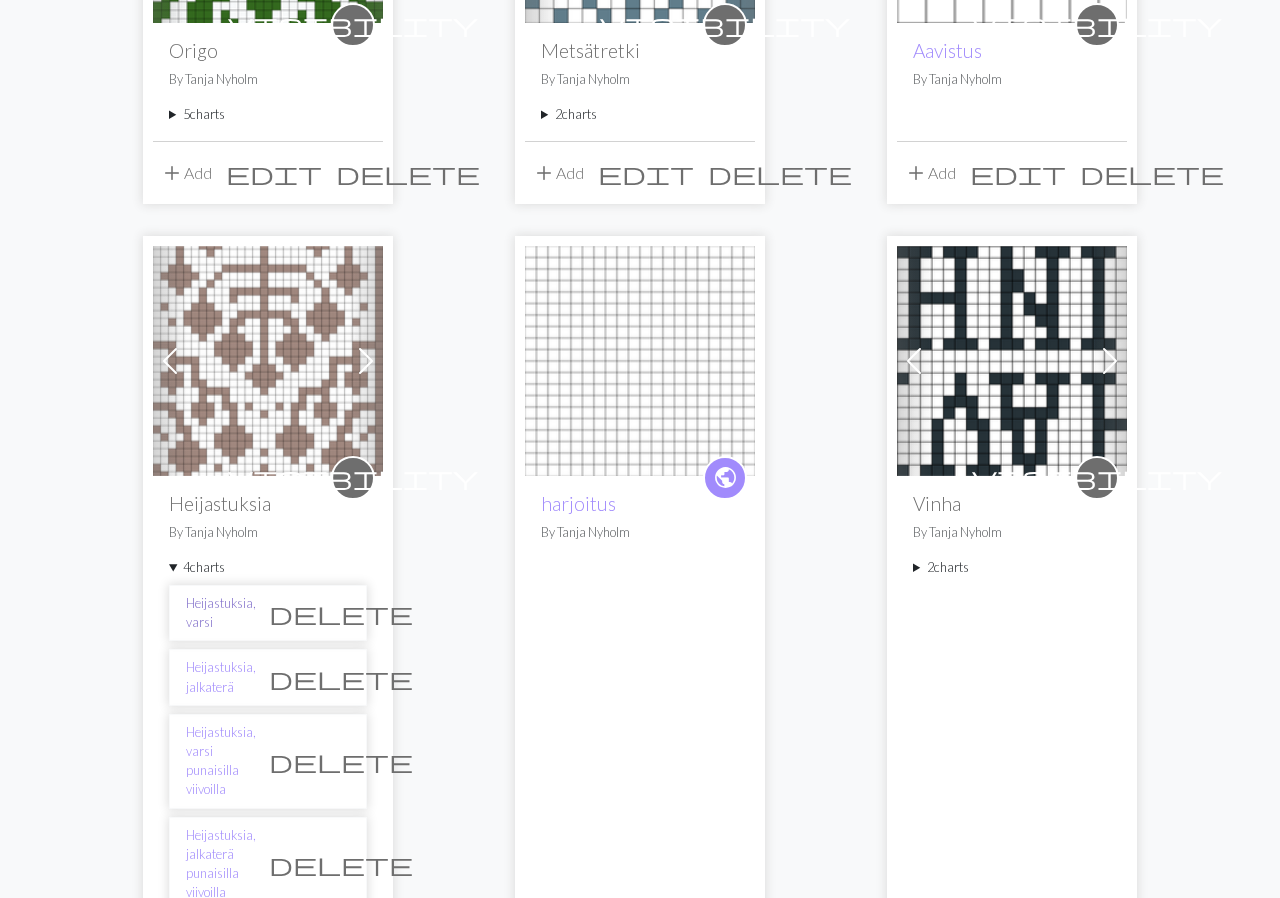 click on "Heijastuksia, varsi" at bounding box center (221, 613) 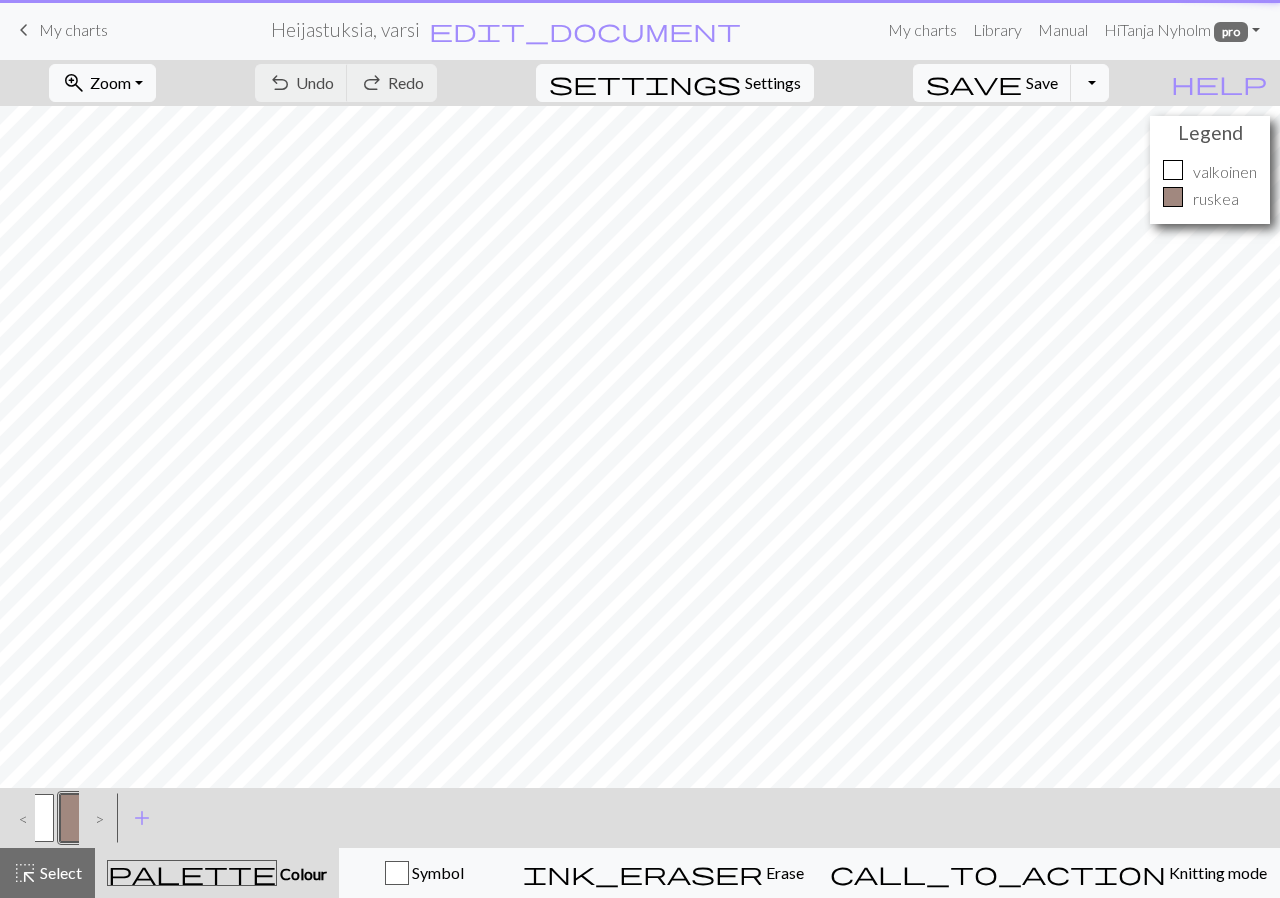 scroll, scrollTop: 0, scrollLeft: 0, axis: both 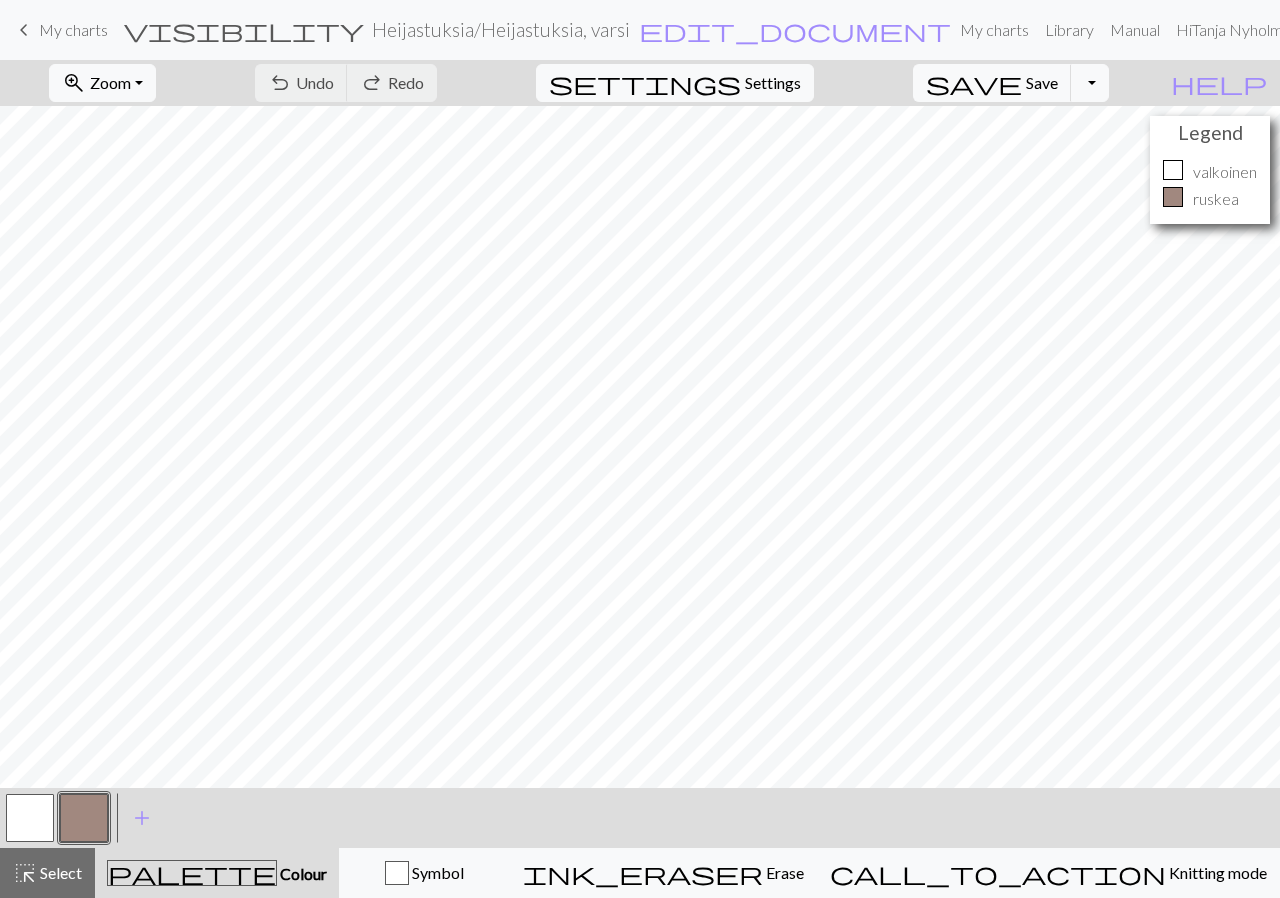 click on "My charts" at bounding box center [73, 29] 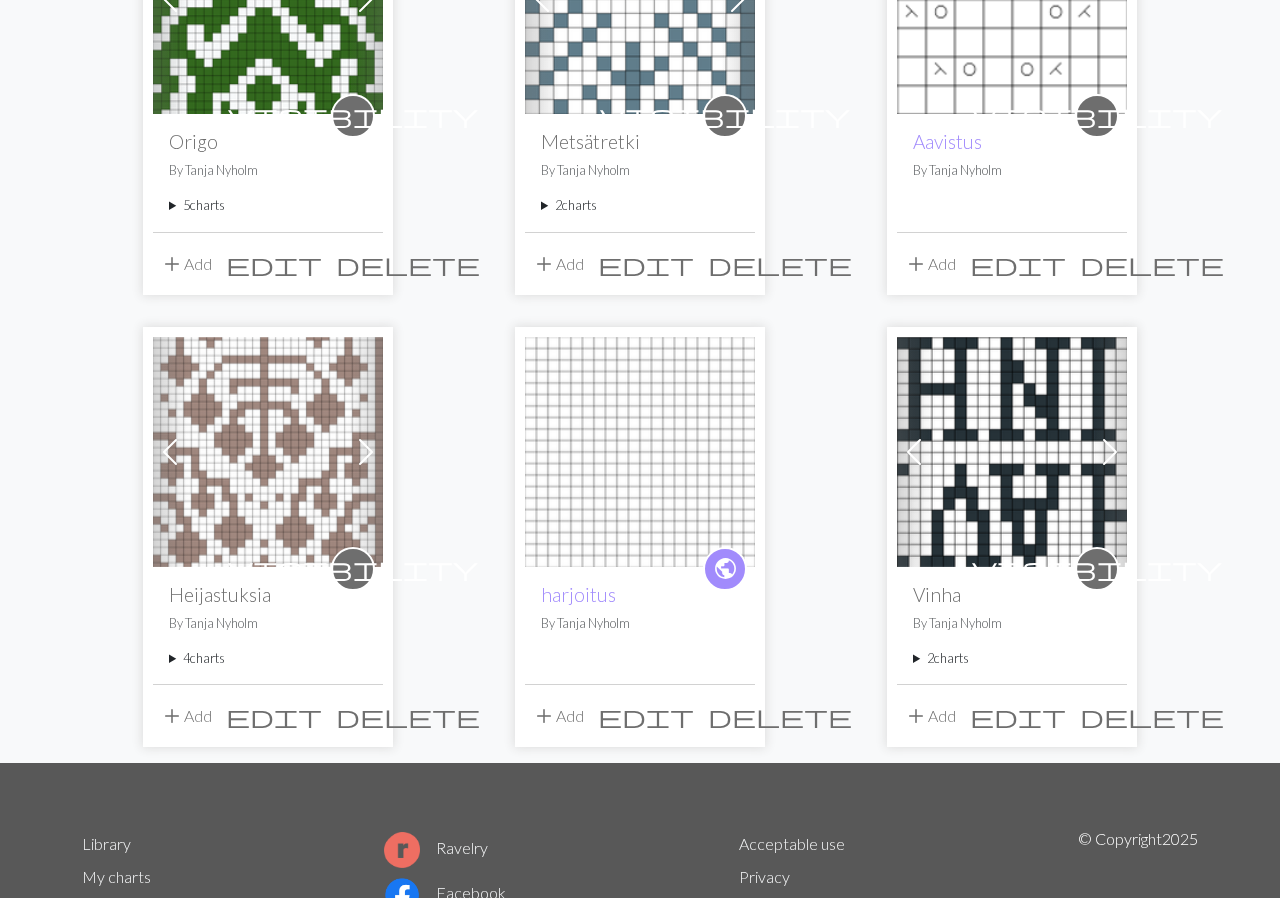 scroll, scrollTop: 498, scrollLeft: 0, axis: vertical 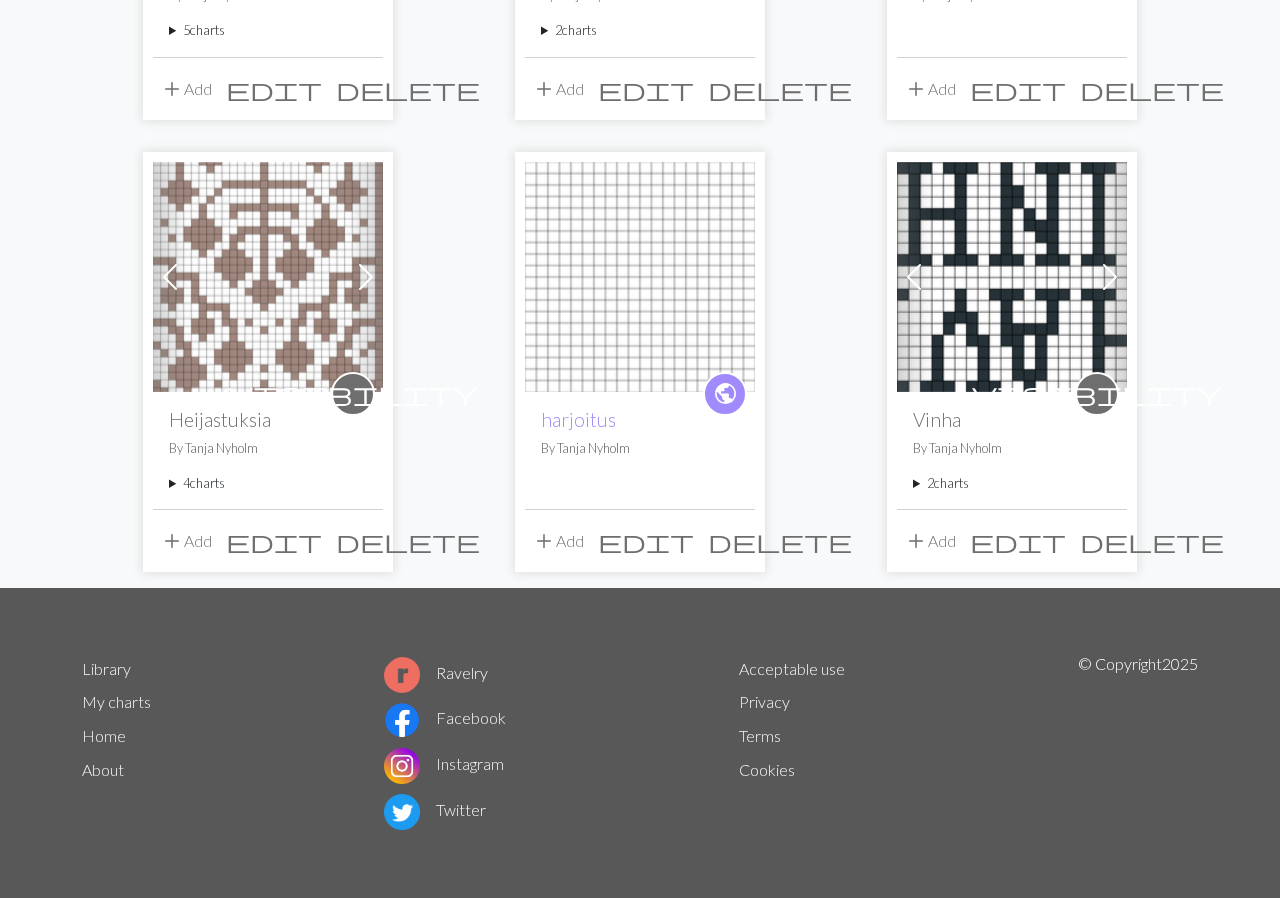 click on "2  charts" at bounding box center (1012, 483) 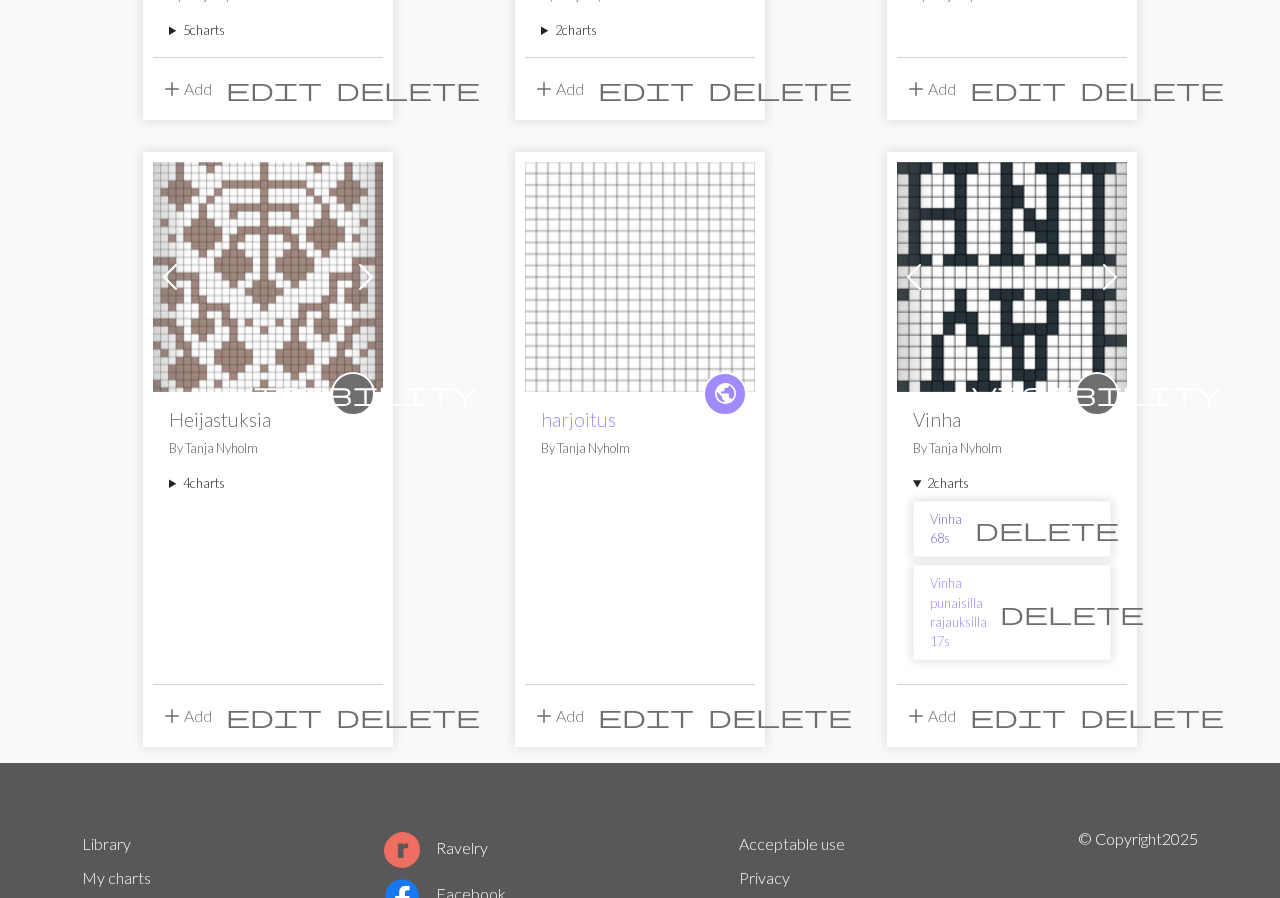 click on "Vinha 68s" at bounding box center (946, 529) 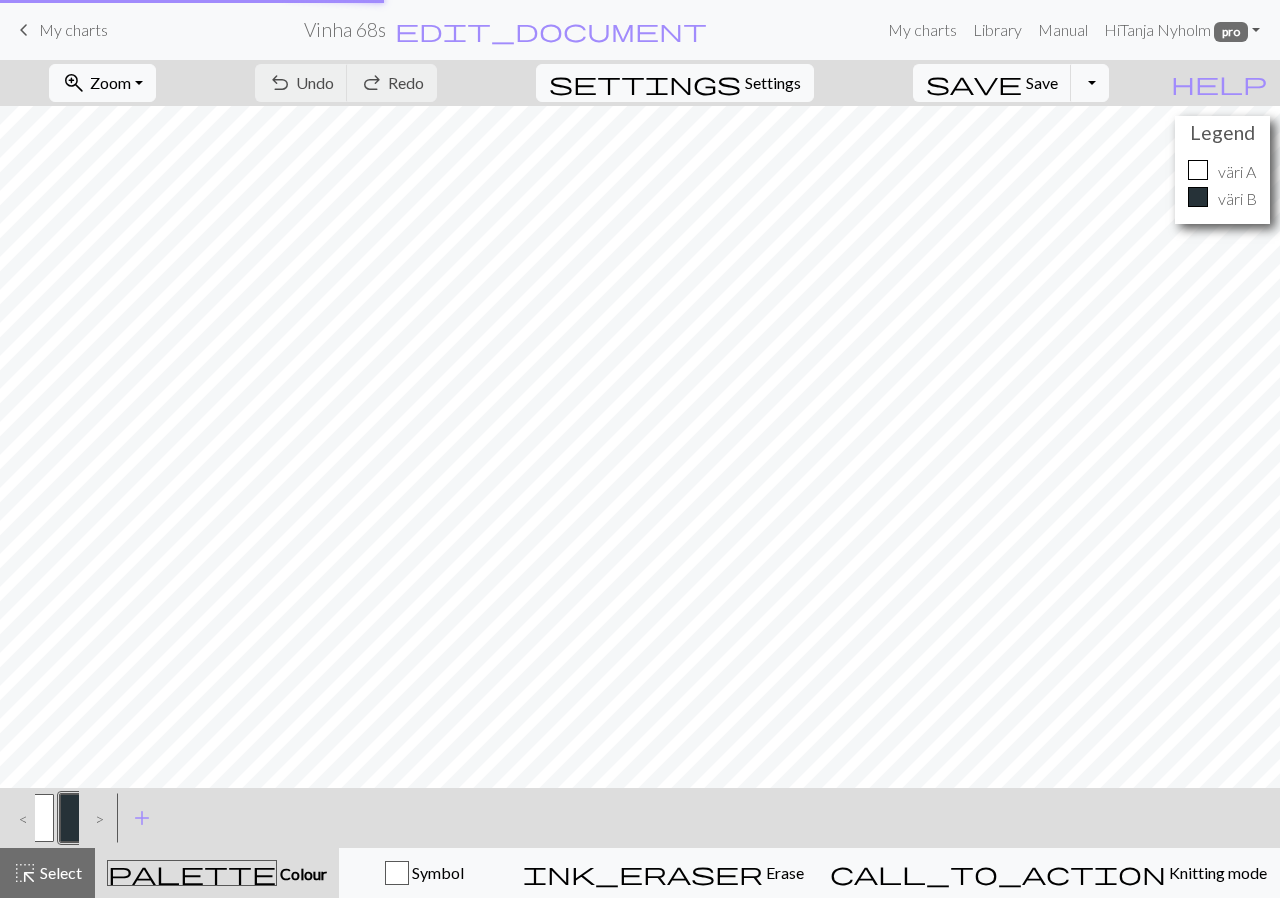 scroll, scrollTop: 0, scrollLeft: 0, axis: both 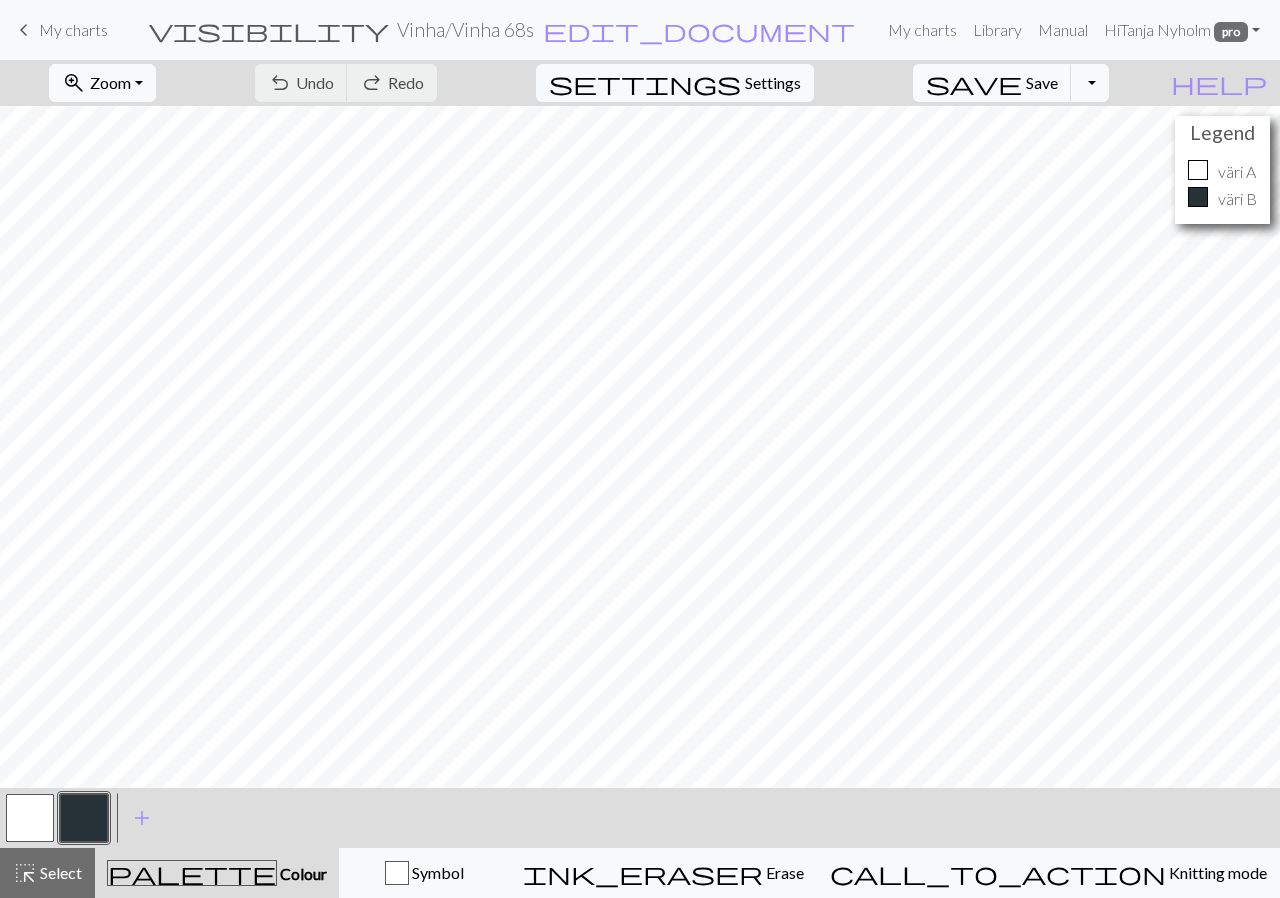 click on "My charts" at bounding box center [73, 29] 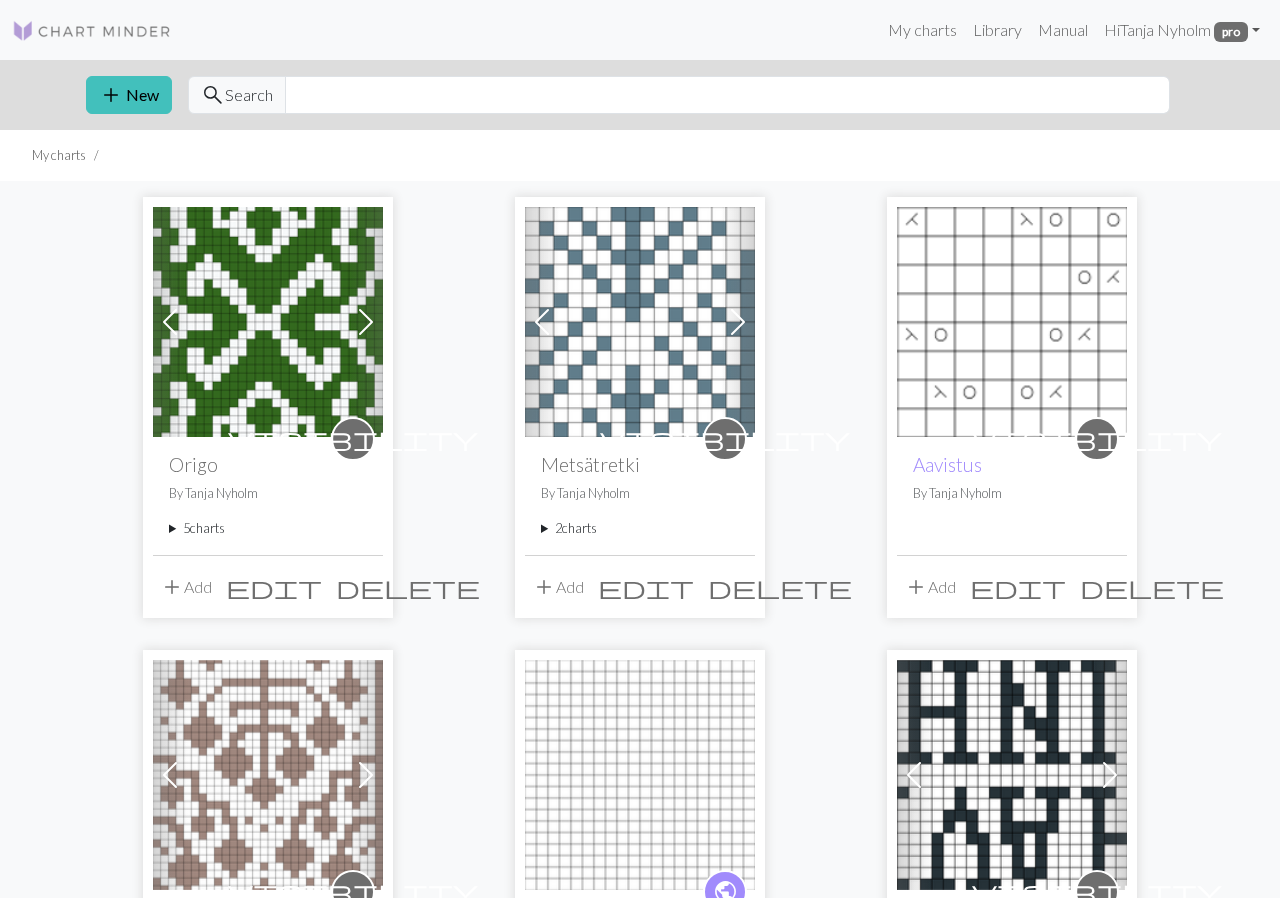 click on "2  charts" at bounding box center [640, 528] 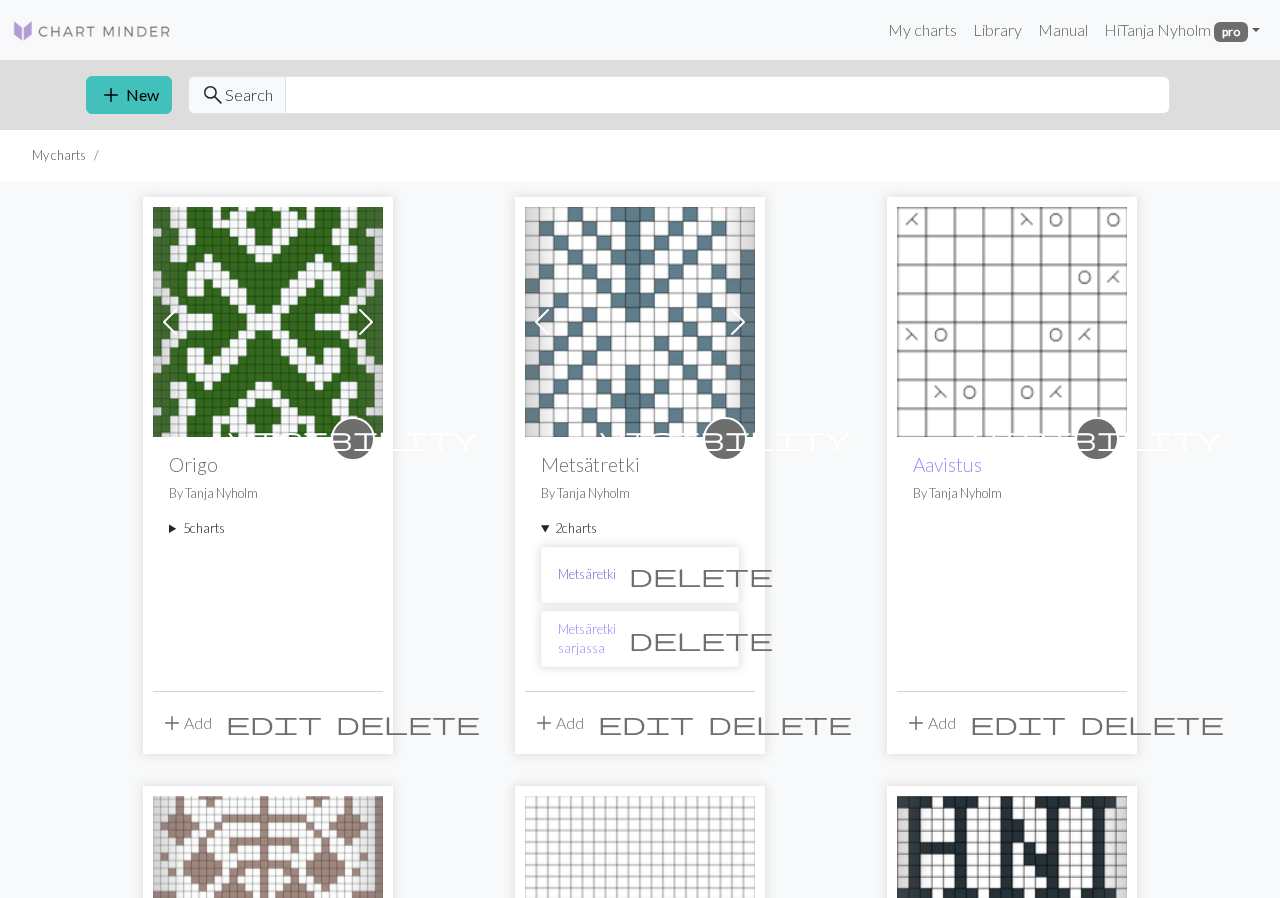click on "Metsäretki" at bounding box center (587, 574) 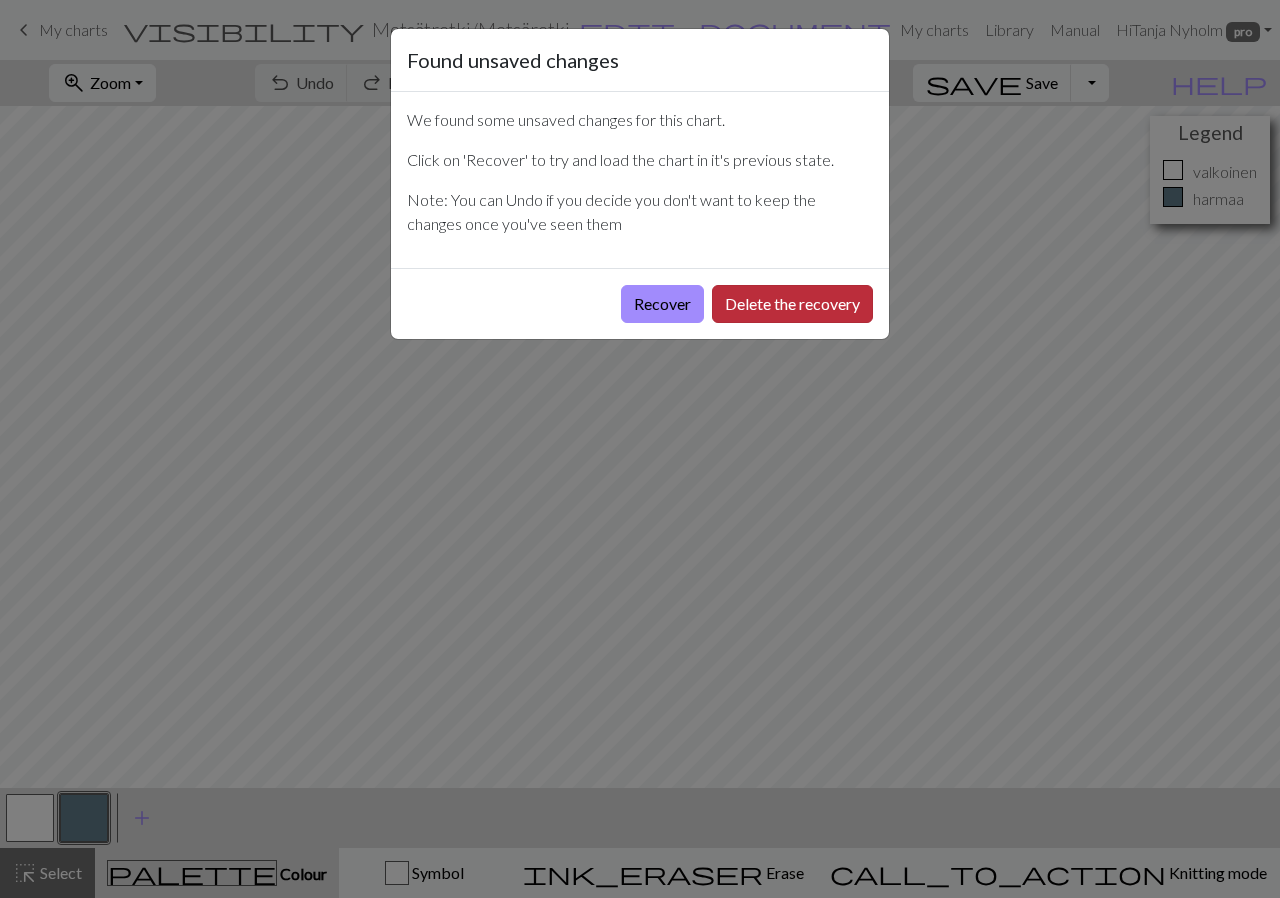 click on "Delete the recovery" at bounding box center [792, 304] 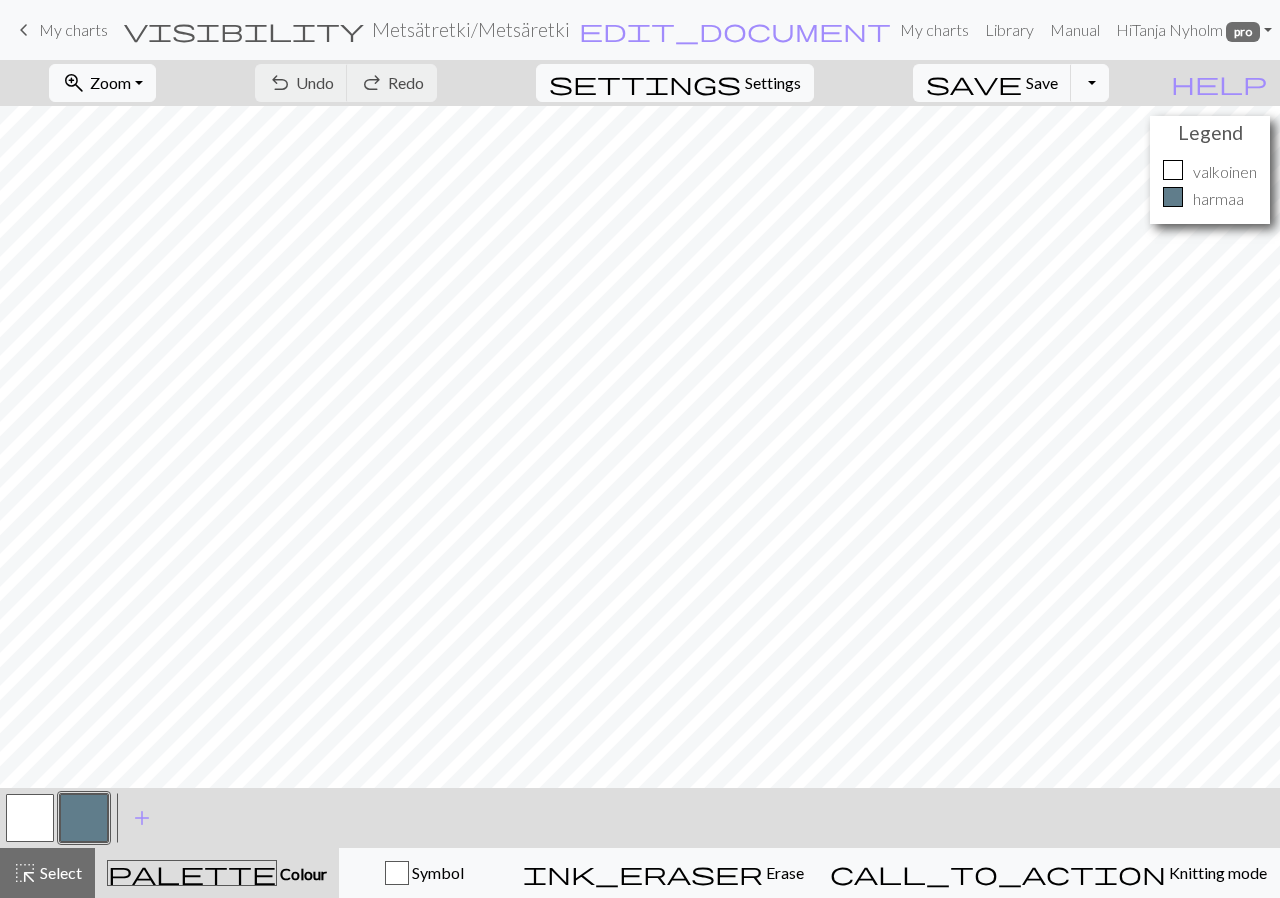 click at bounding box center (30, 818) 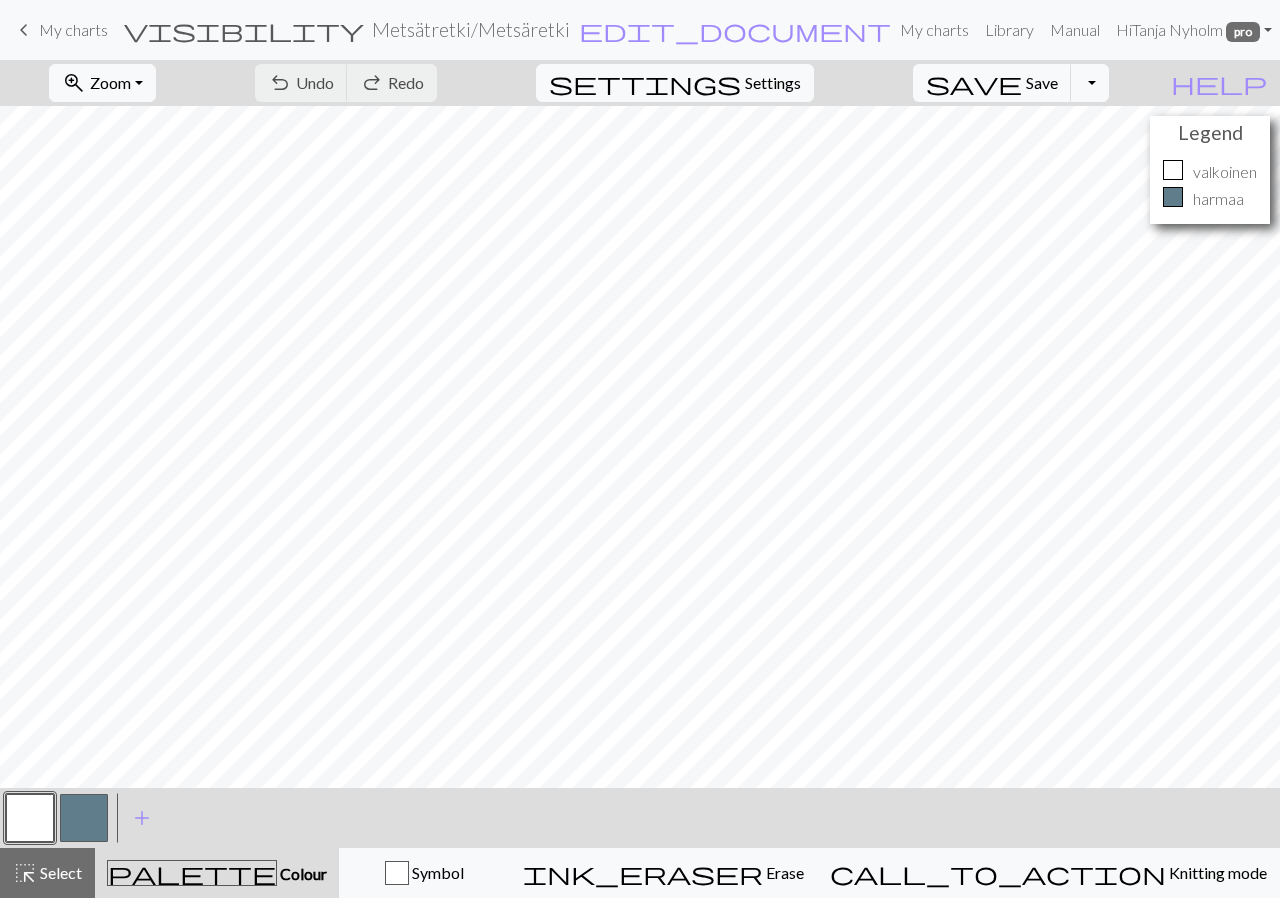 click at bounding box center [30, 818] 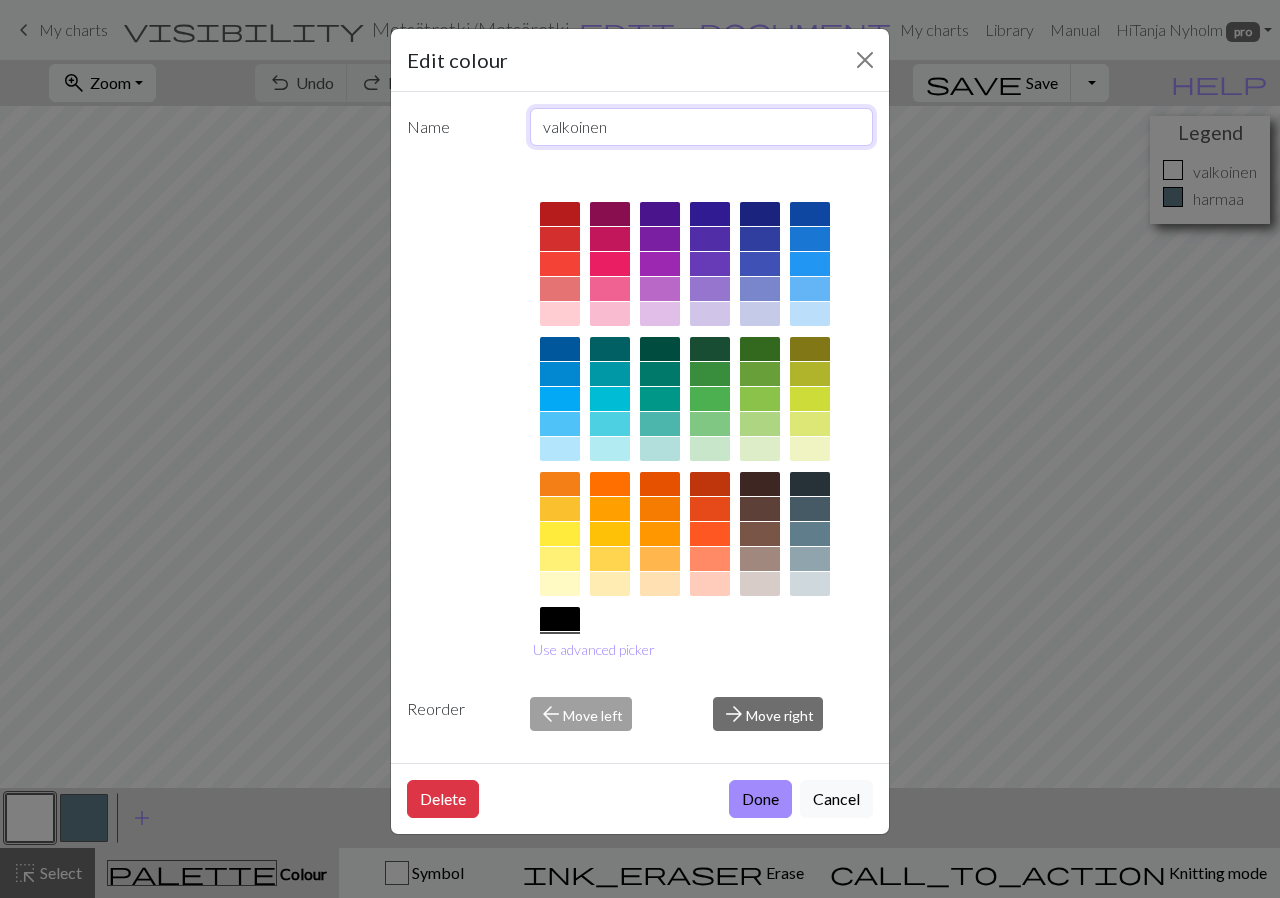 drag, startPoint x: 701, startPoint y: 137, endPoint x: 553, endPoint y: 122, distance: 148.7582 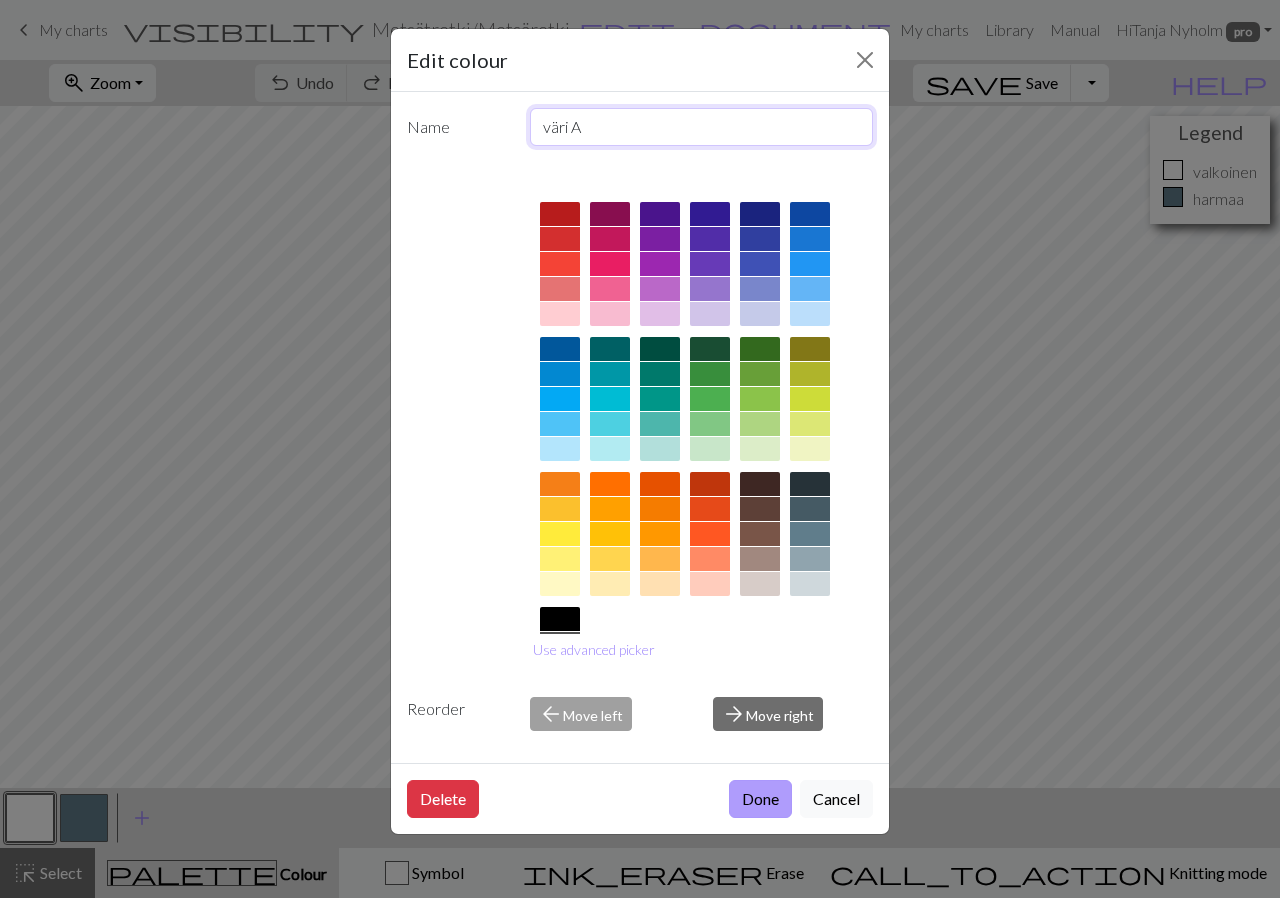 type on "väri A" 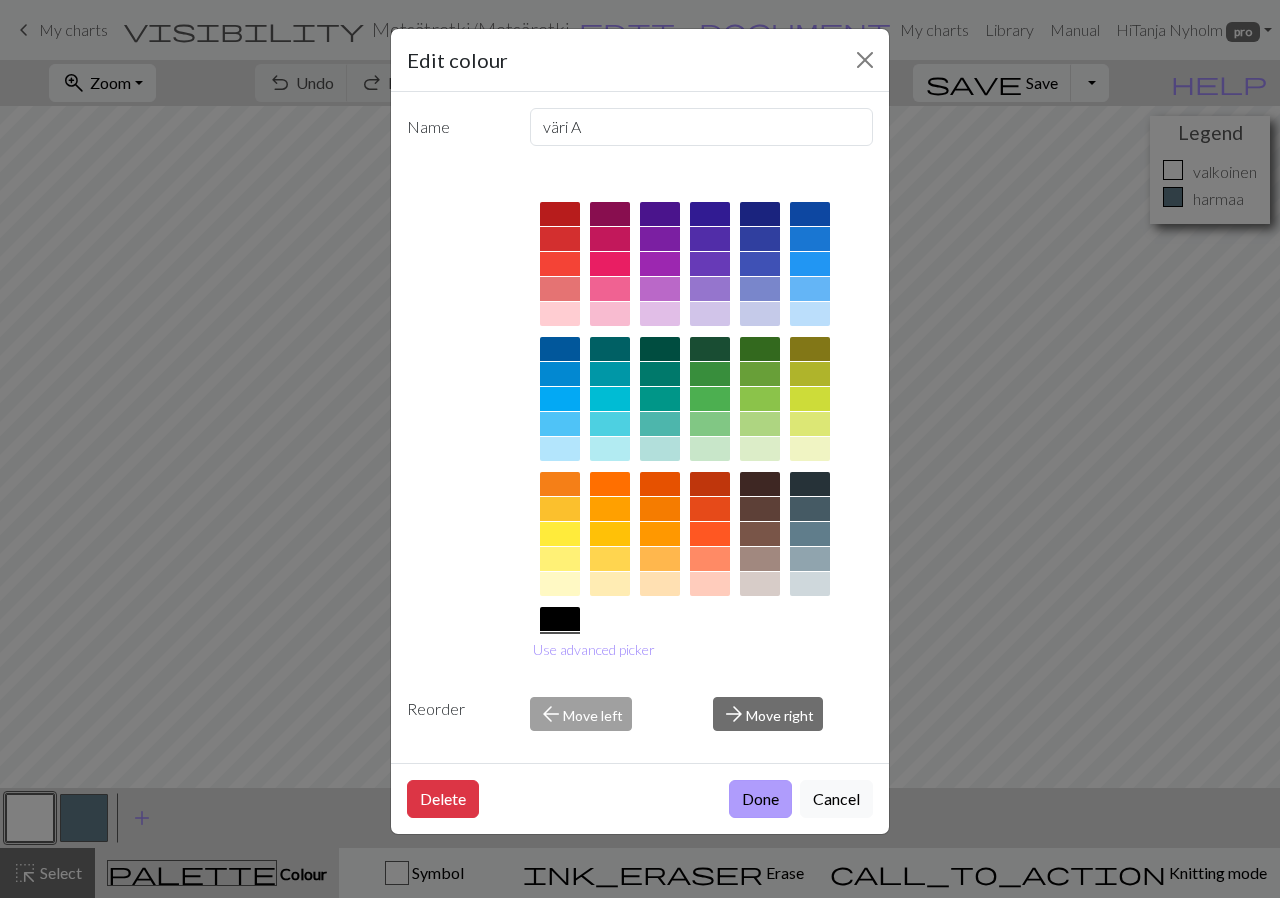 click on "Done" at bounding box center (760, 799) 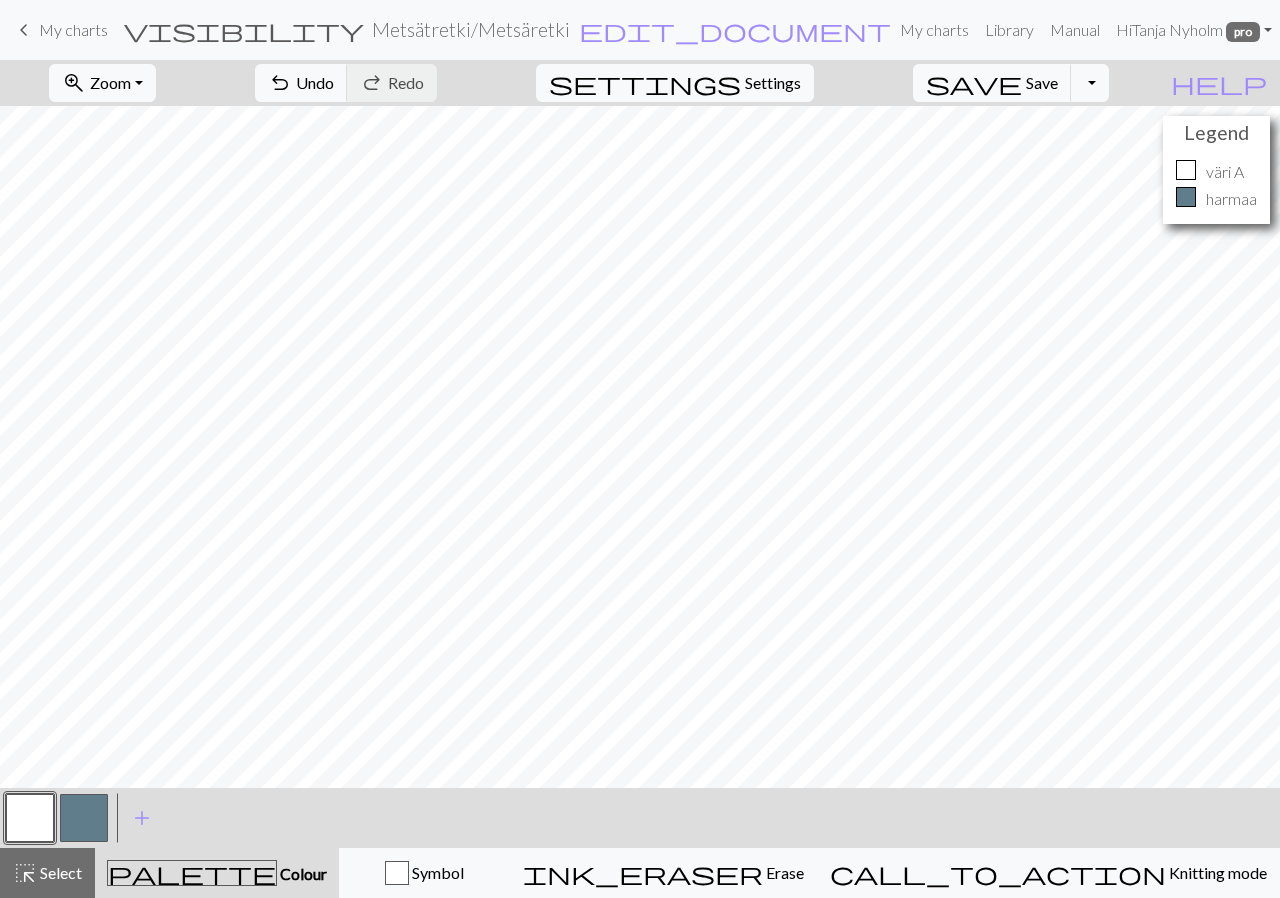 click at bounding box center (84, 818) 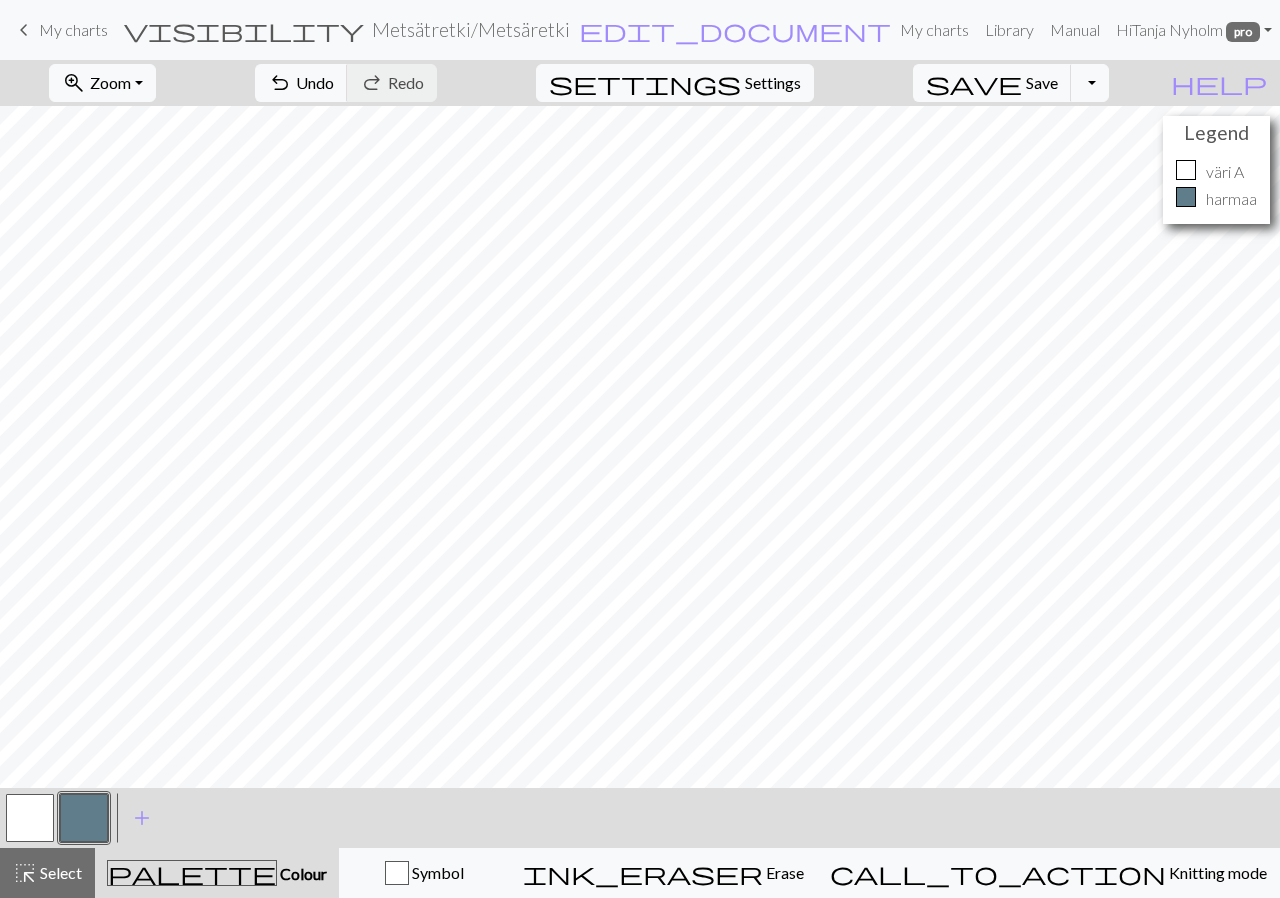 click at bounding box center [84, 818] 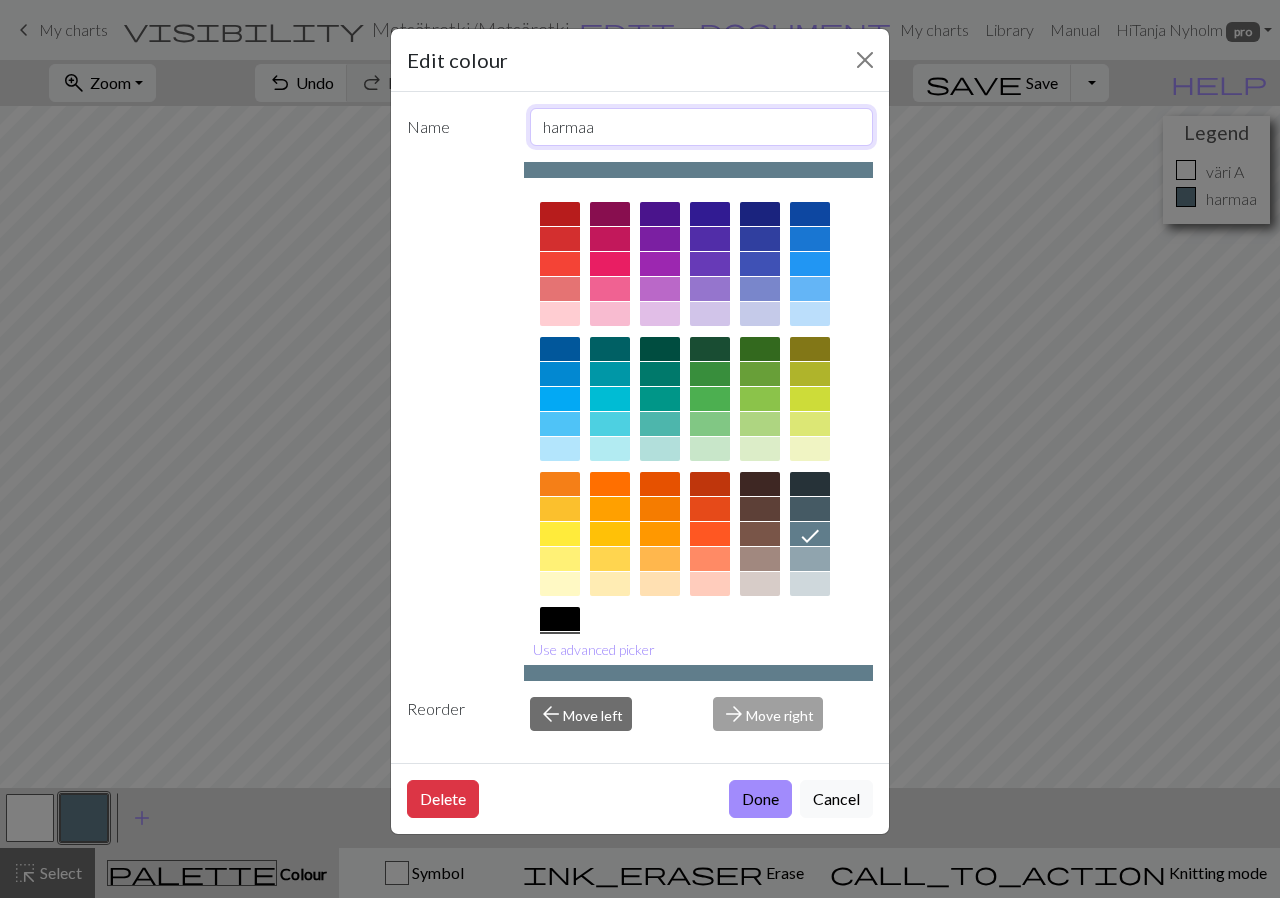 drag, startPoint x: 675, startPoint y: 131, endPoint x: 487, endPoint y: 114, distance: 188.76706 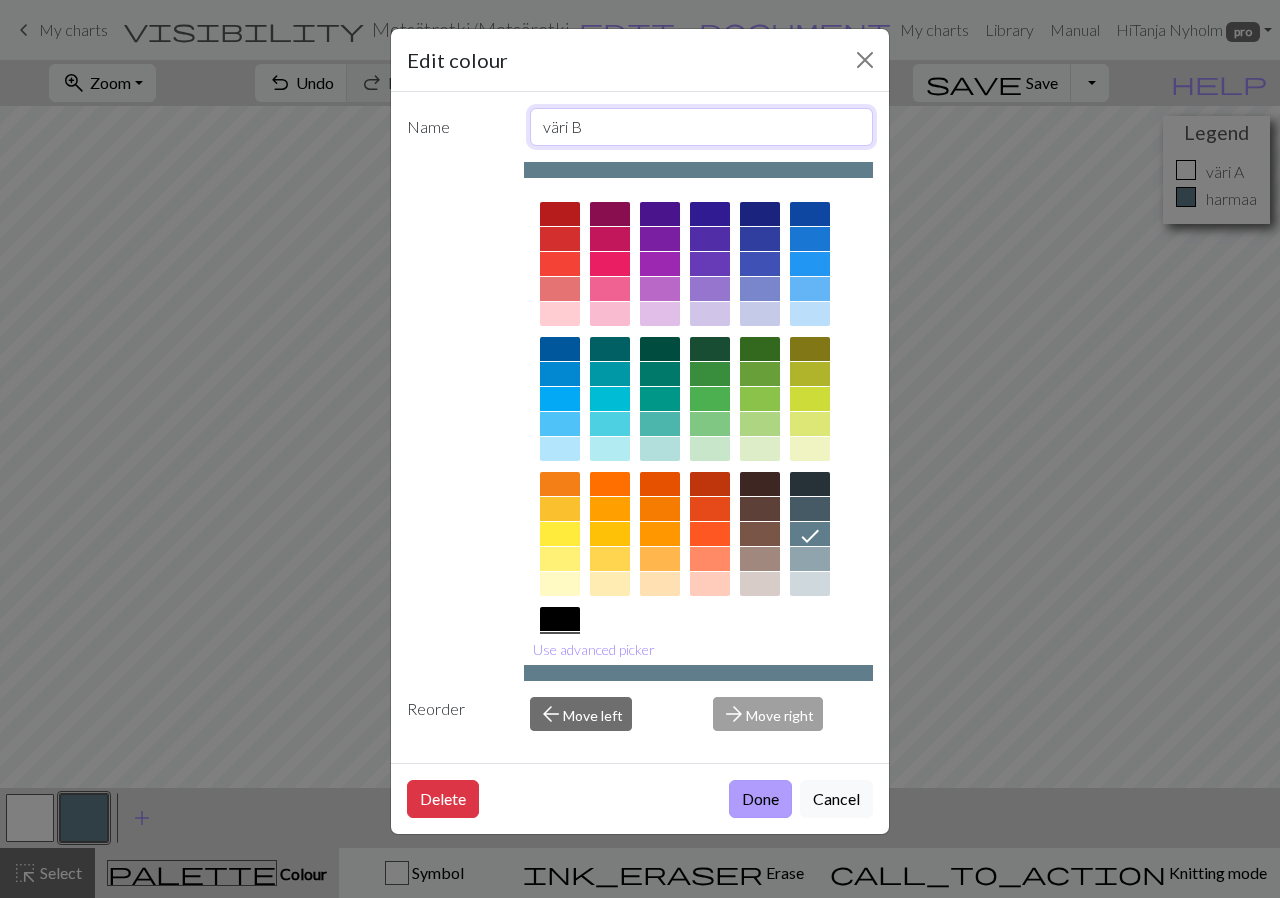 type on "väri B" 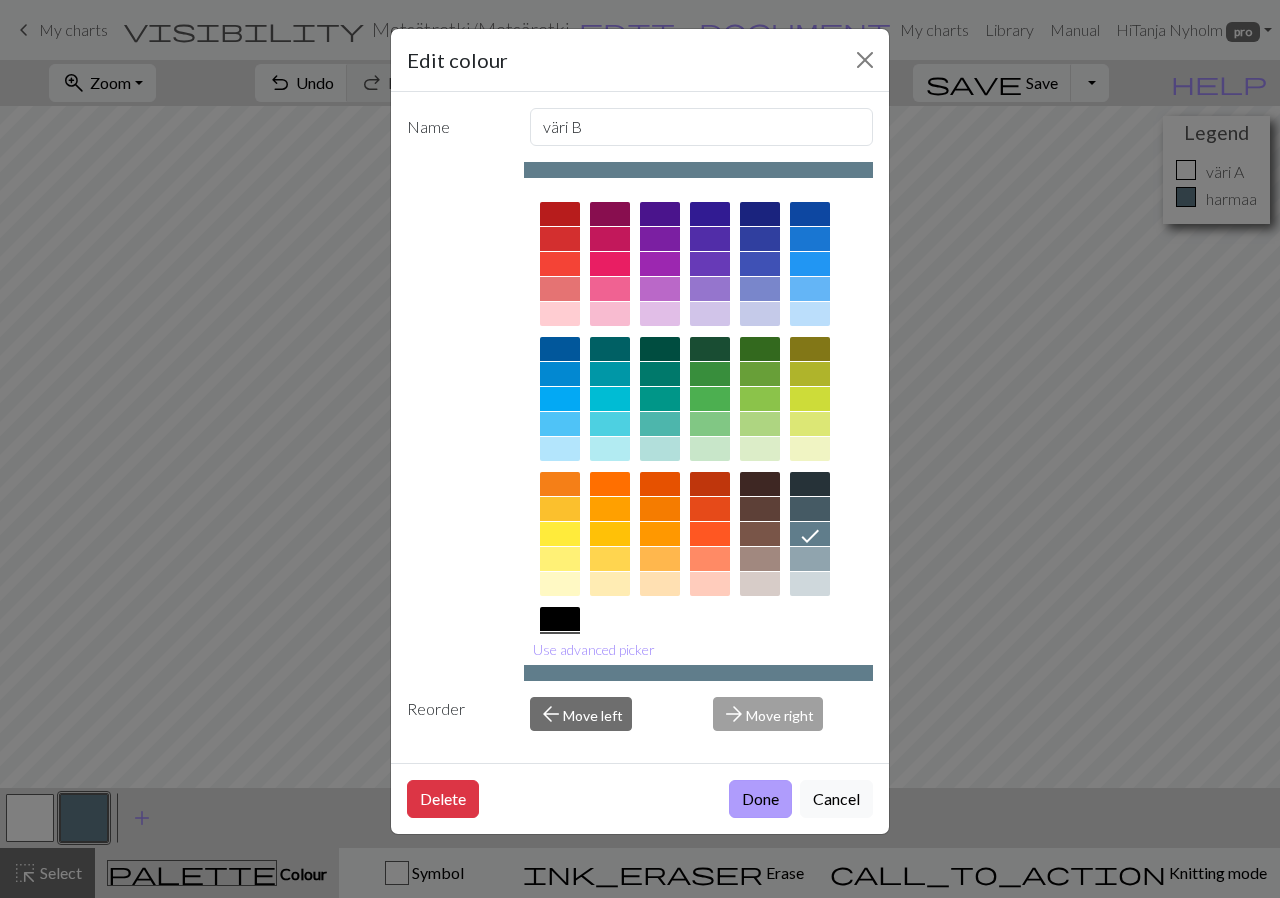 click on "Done" at bounding box center [760, 799] 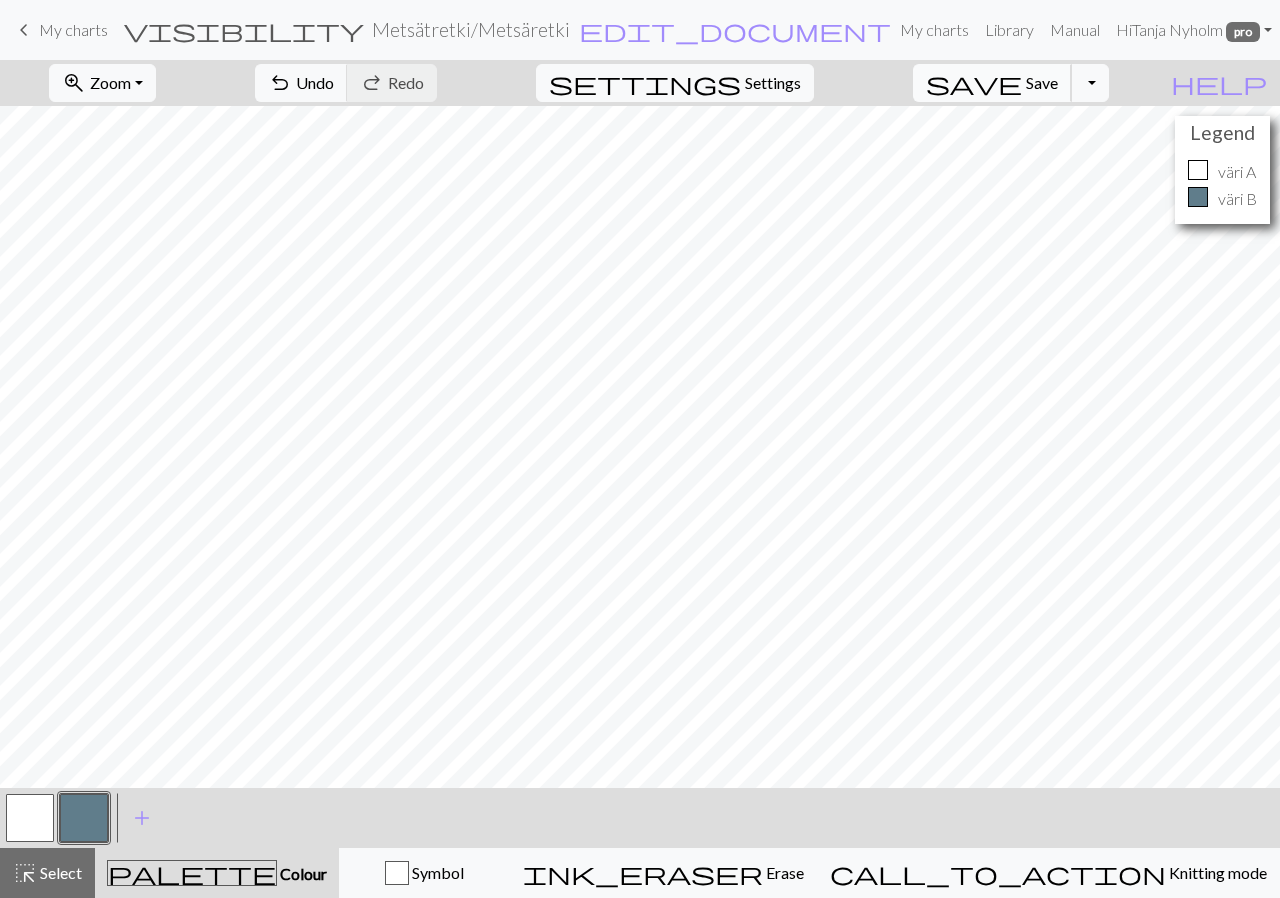 click on "save" at bounding box center (974, 83) 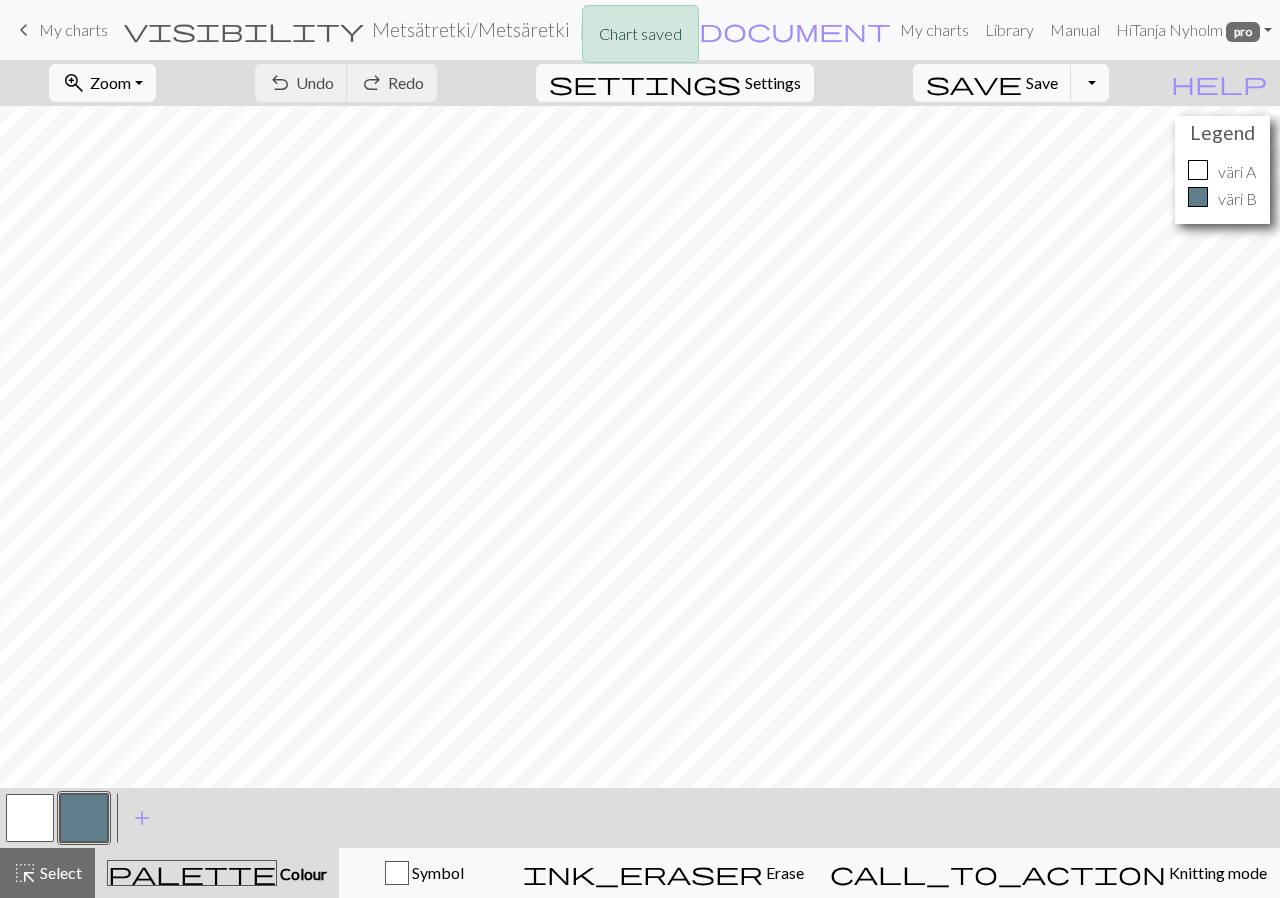click on "Chart saved" at bounding box center (640, 39) 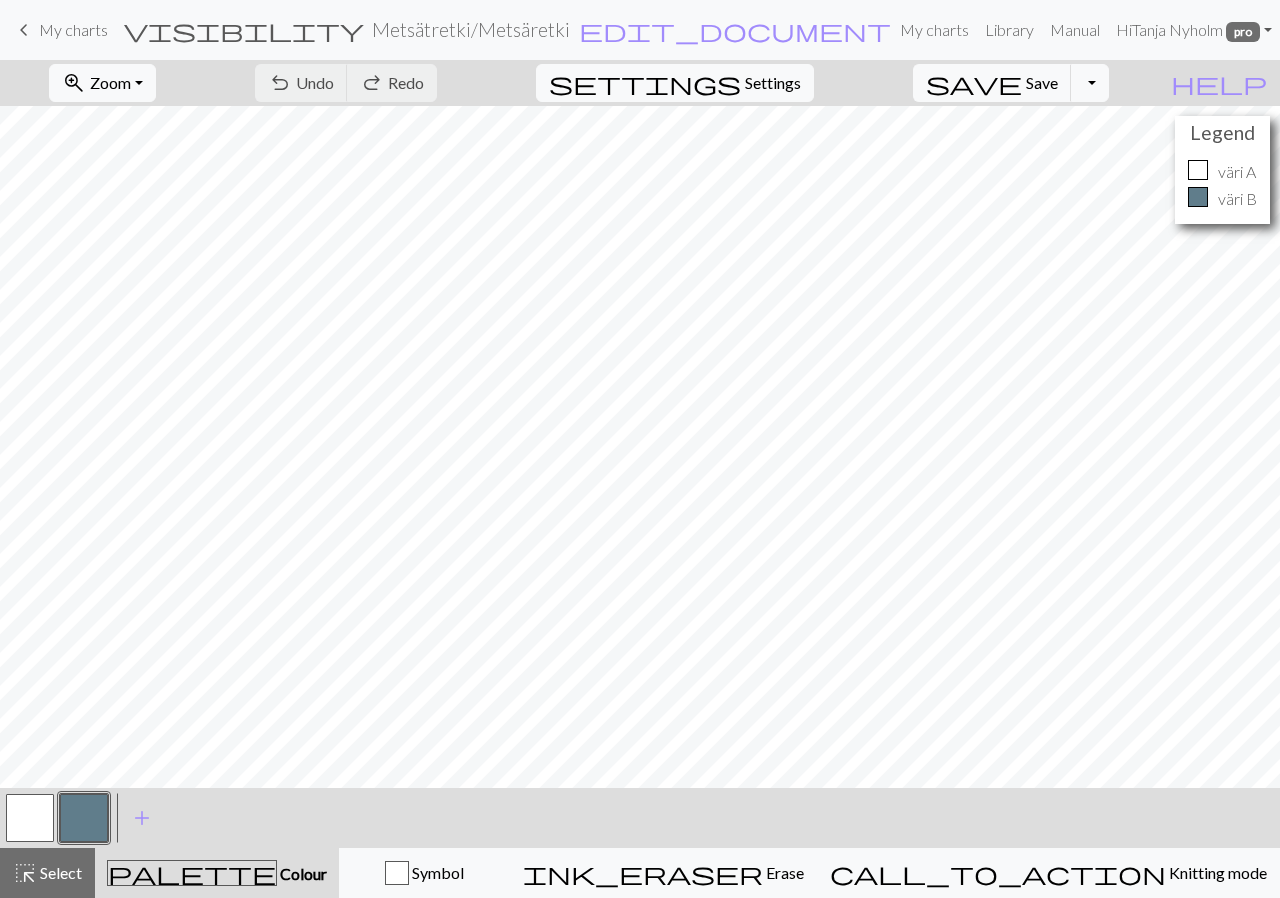 click on "My charts" at bounding box center [73, 29] 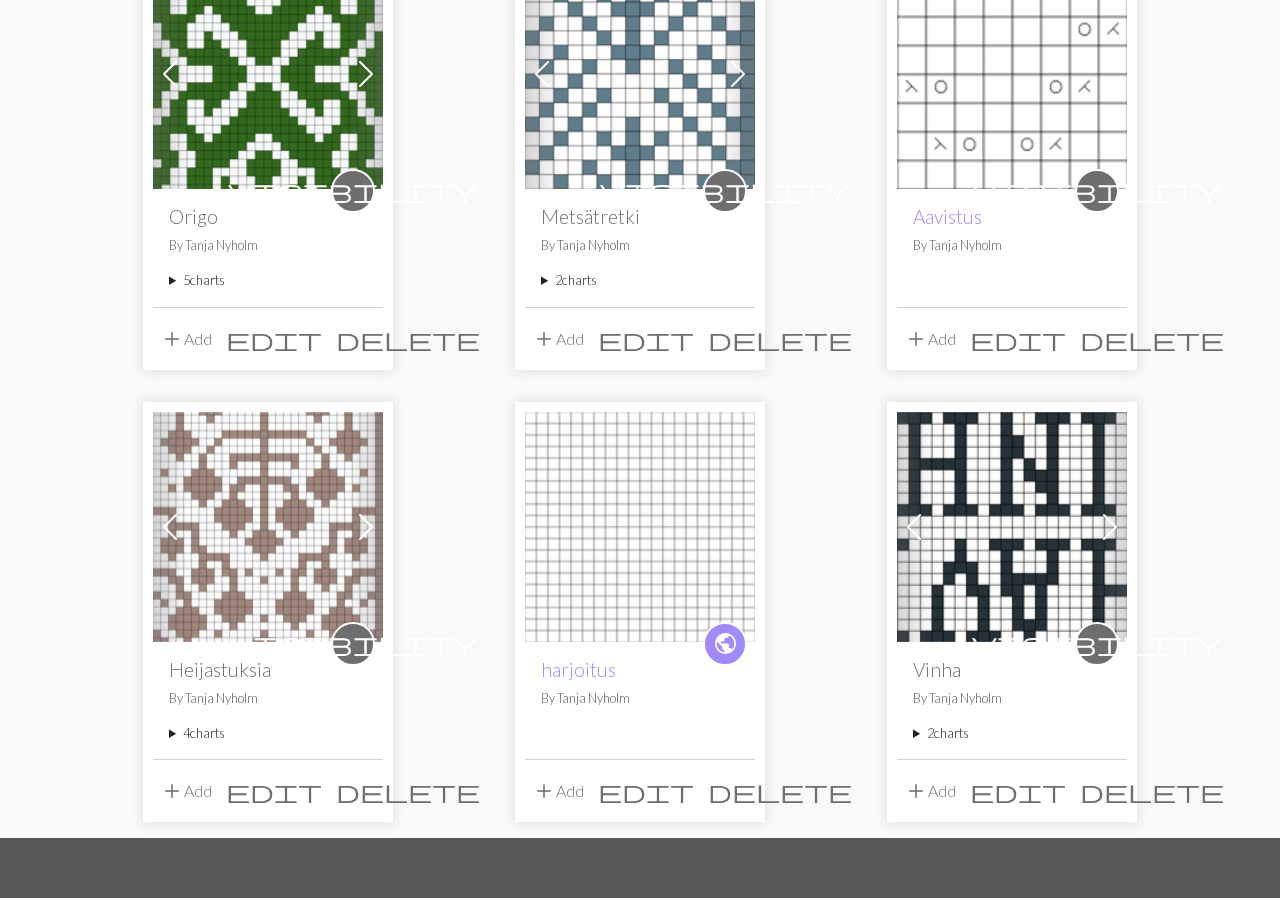 scroll, scrollTop: 276, scrollLeft: 0, axis: vertical 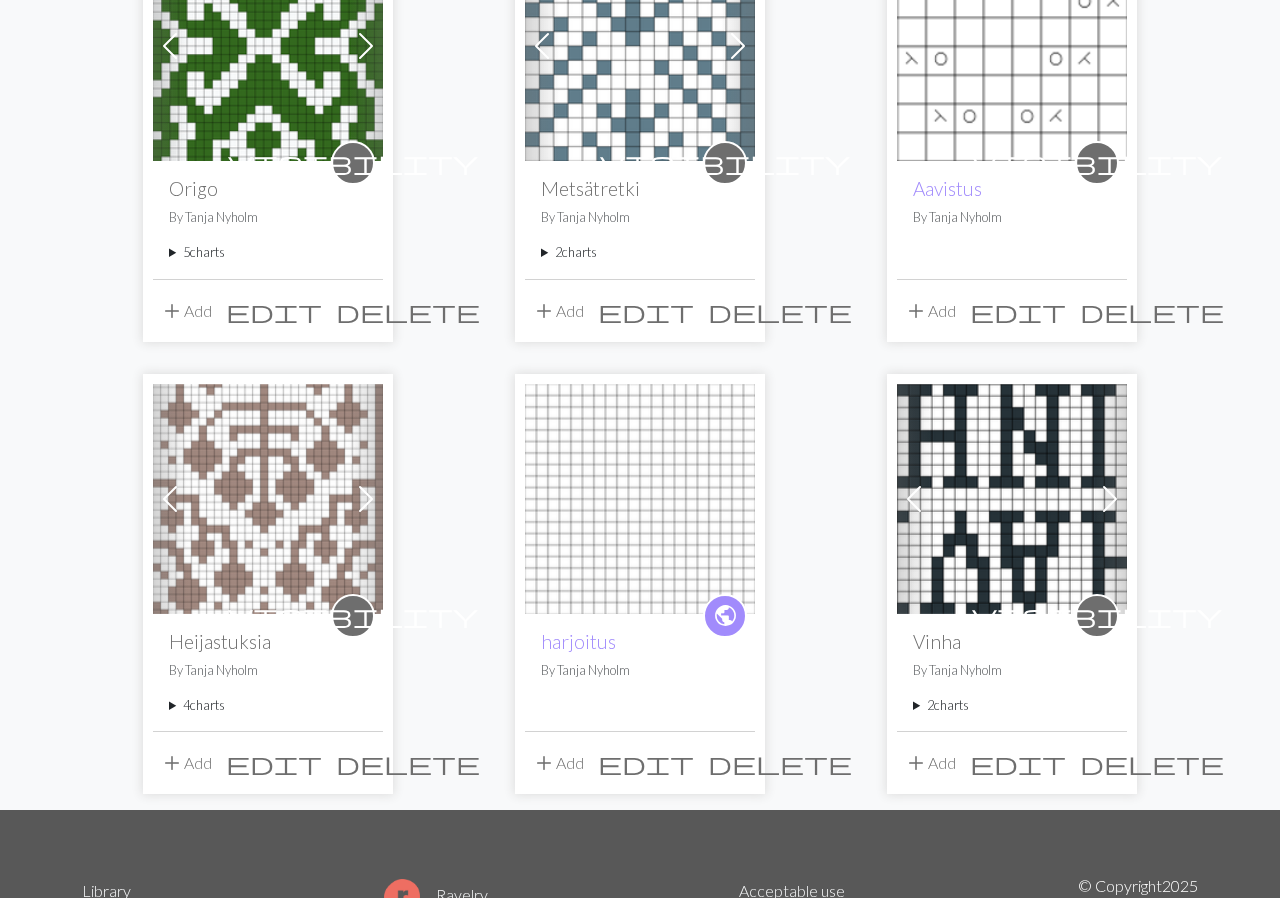 click on "4  charts" at bounding box center (268, 705) 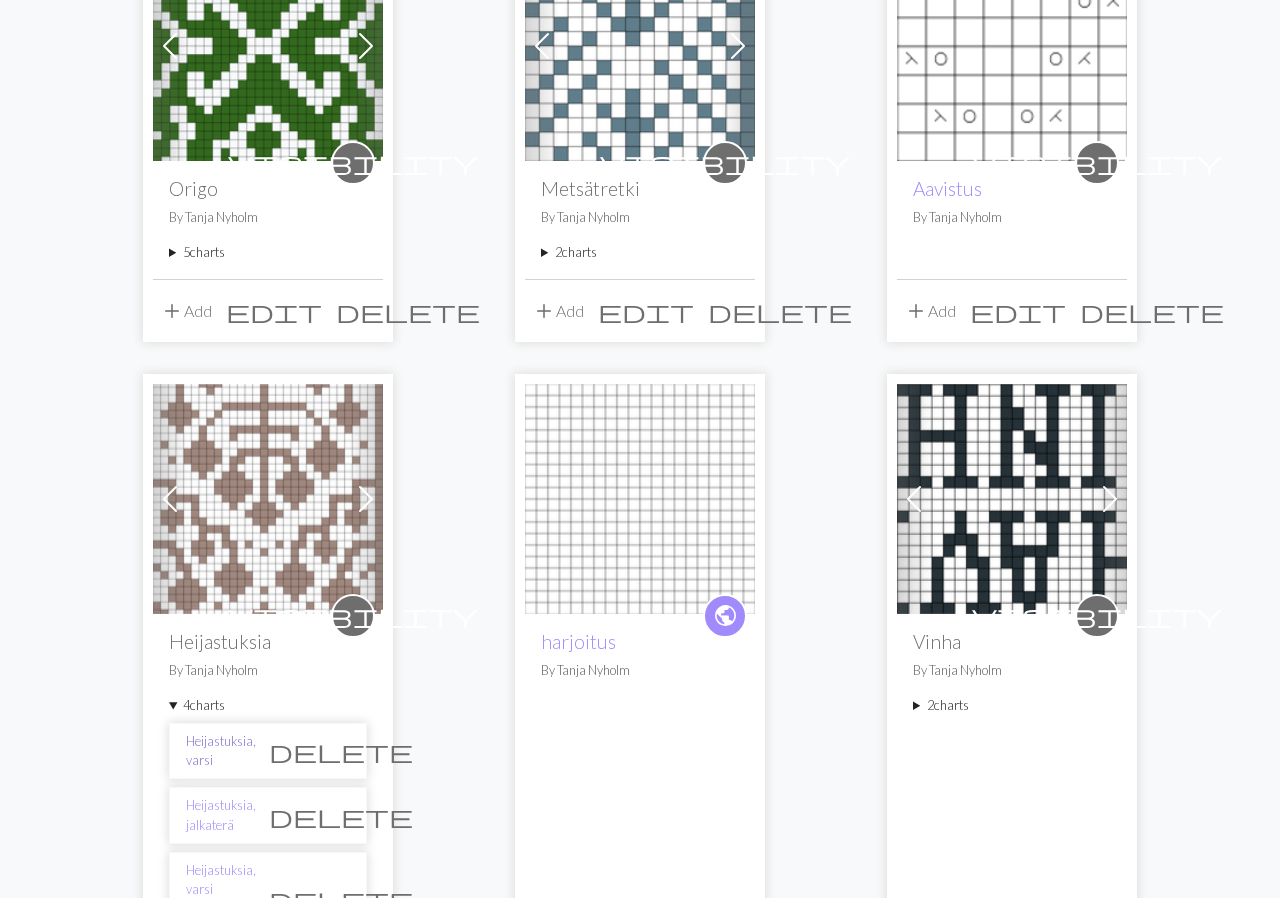 click on "Heijastuksia, varsi" at bounding box center (221, 751) 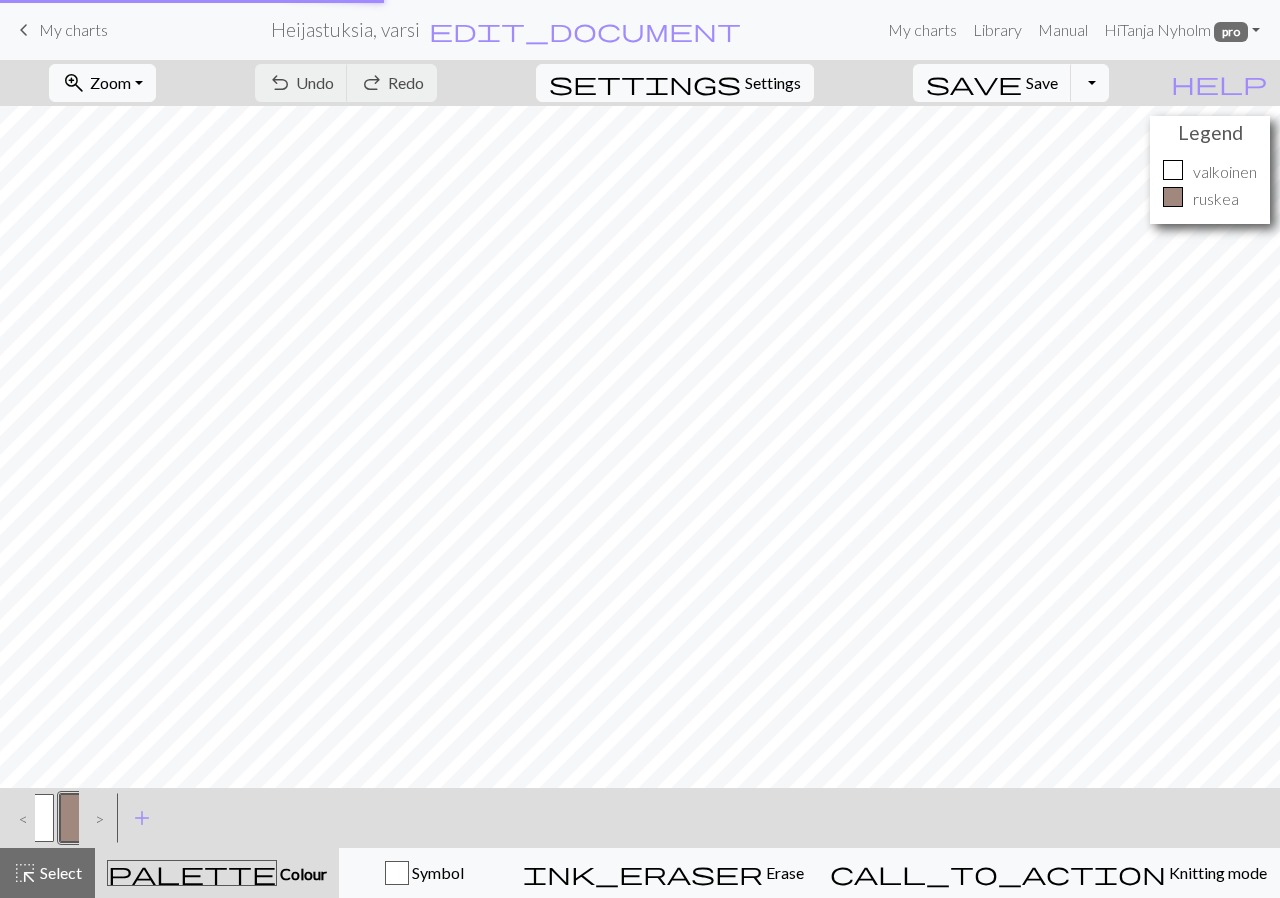 scroll, scrollTop: 0, scrollLeft: 0, axis: both 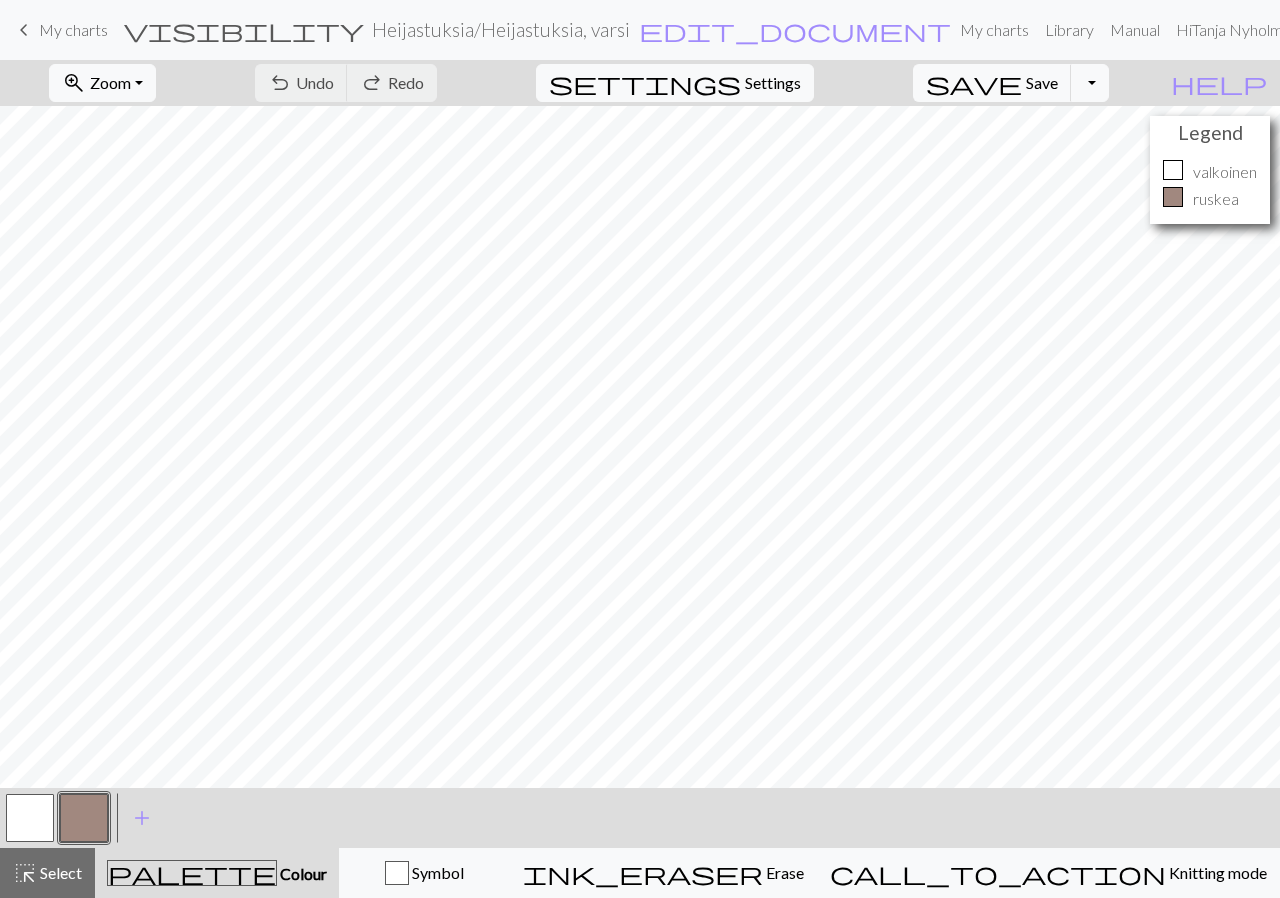 click at bounding box center [30, 818] 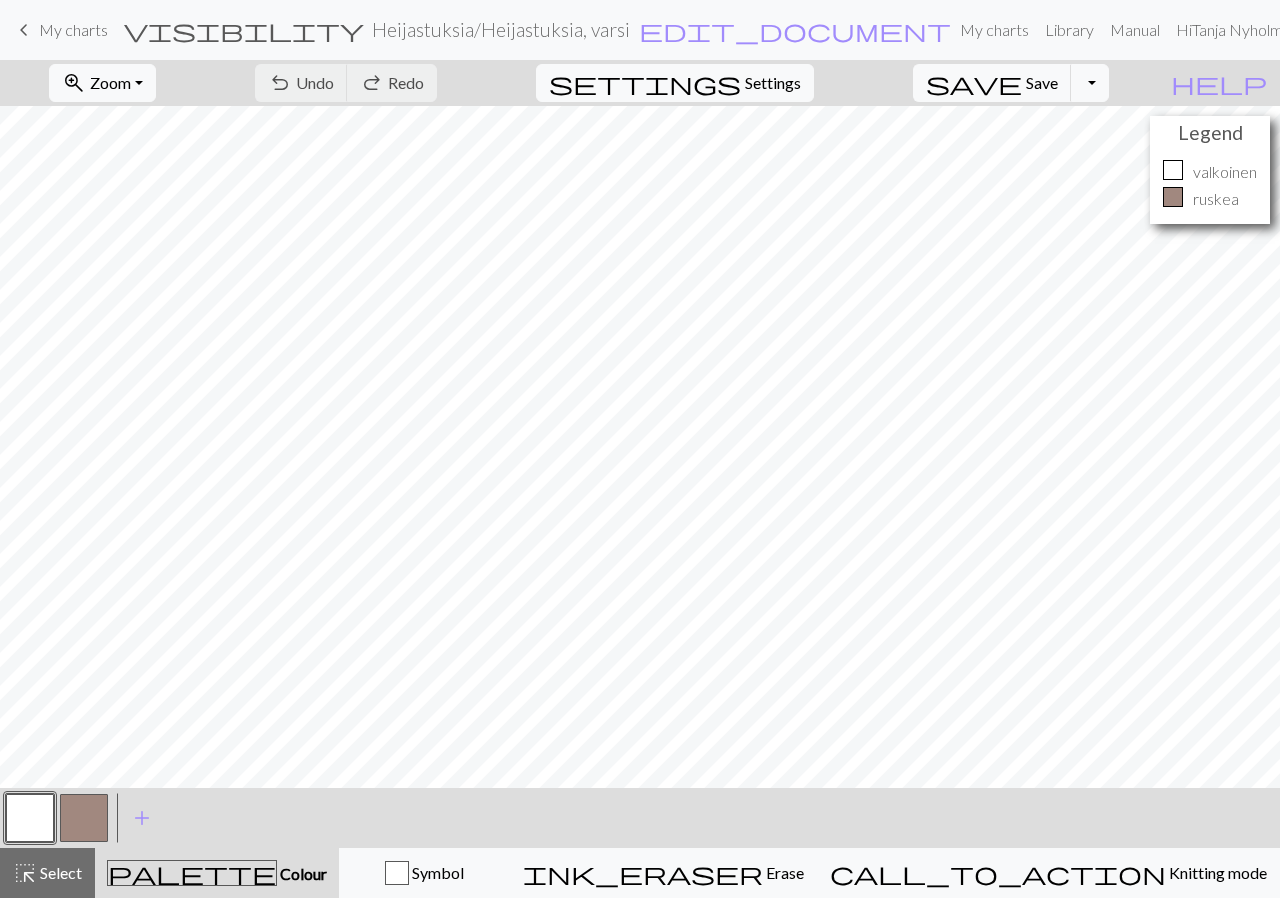 click at bounding box center (30, 818) 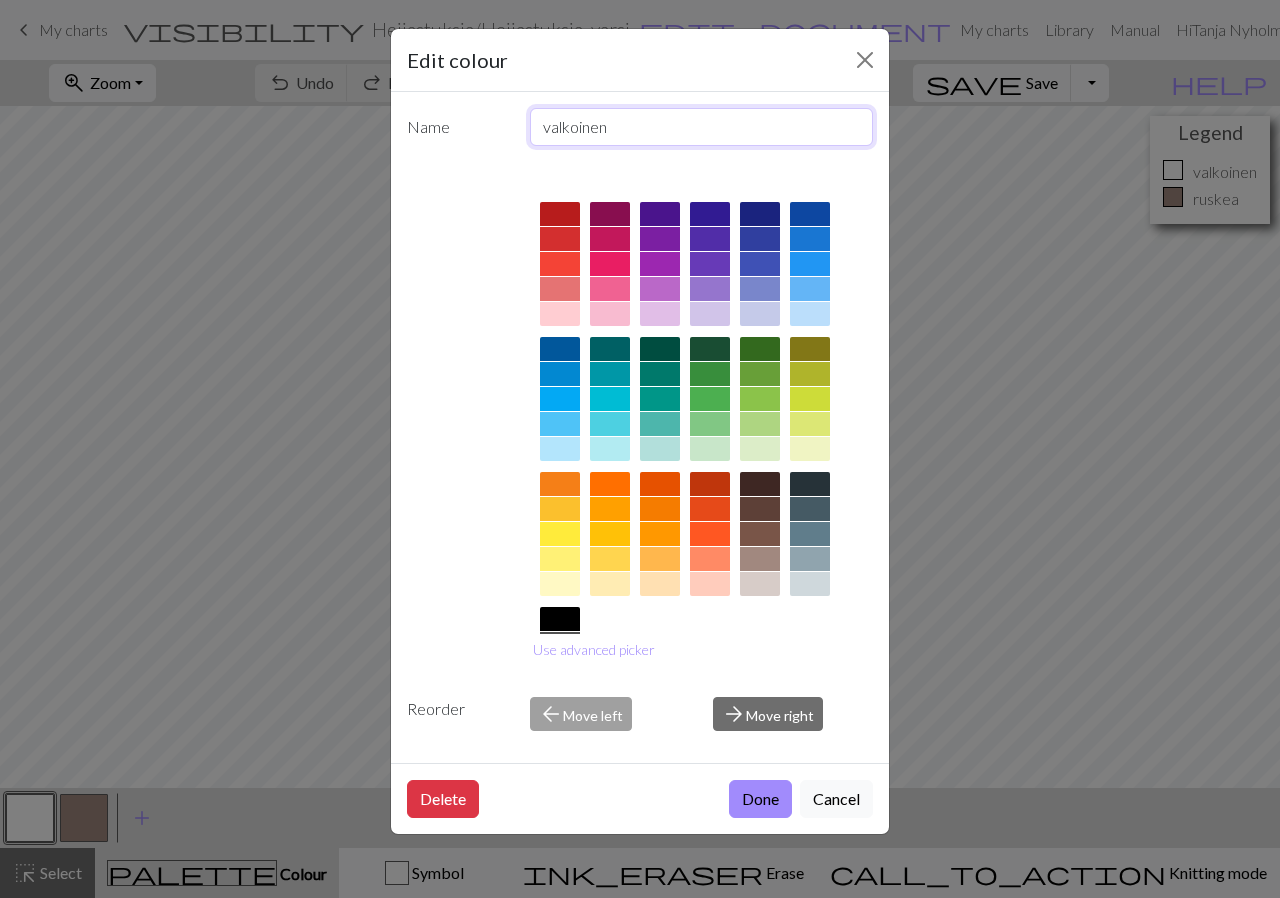 drag, startPoint x: 653, startPoint y: 126, endPoint x: 547, endPoint y: 125, distance: 106.004715 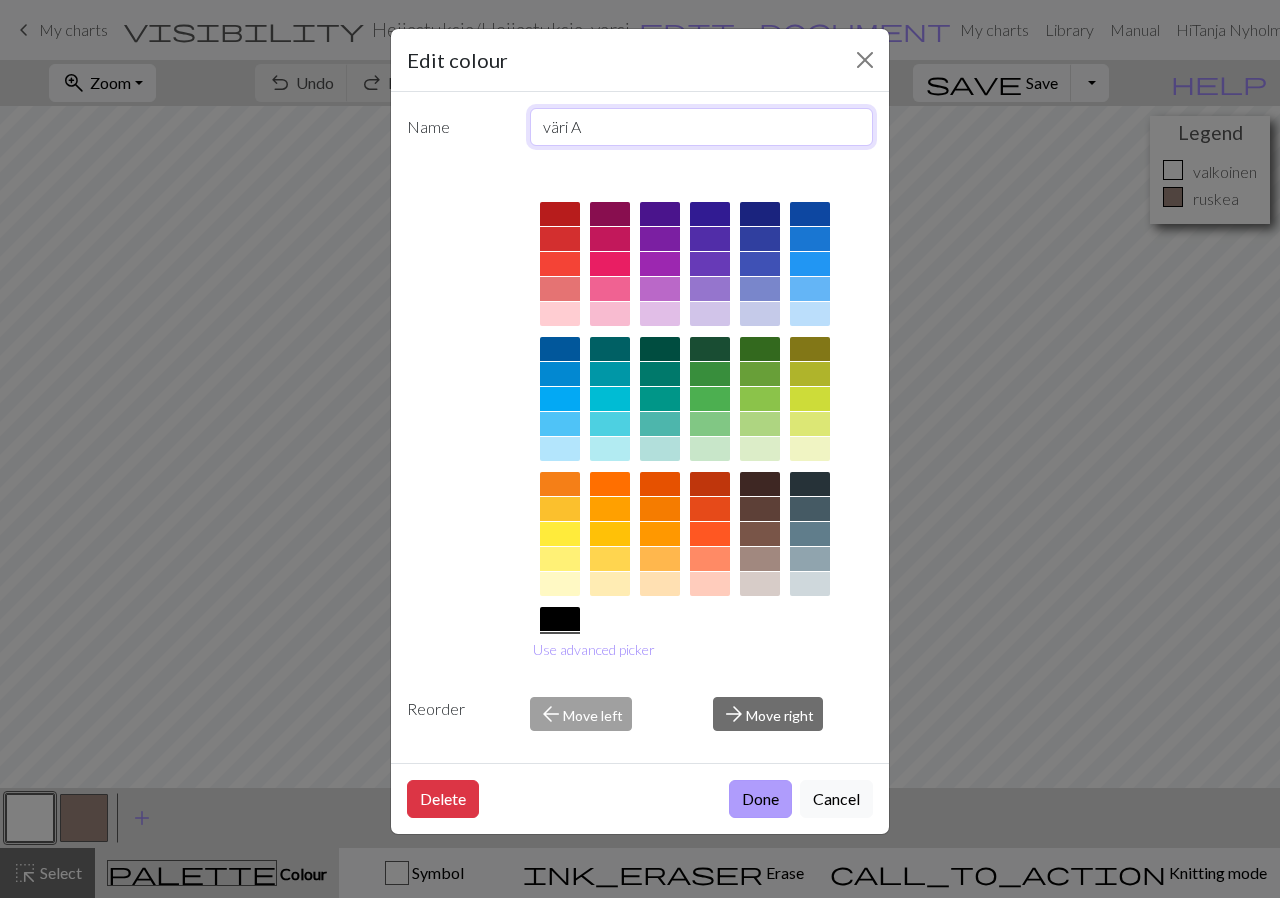 type on "väri A" 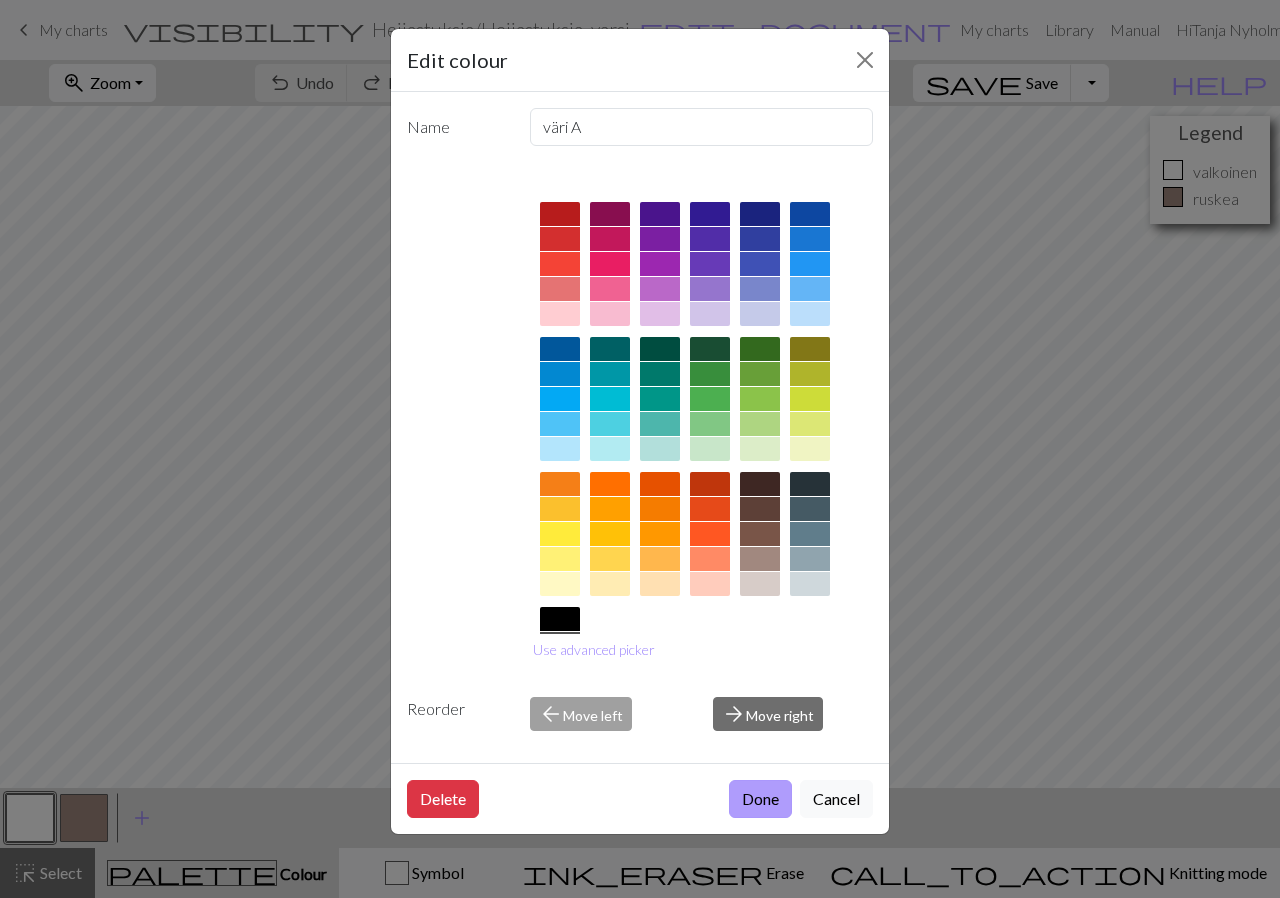 click on "Done" at bounding box center [760, 799] 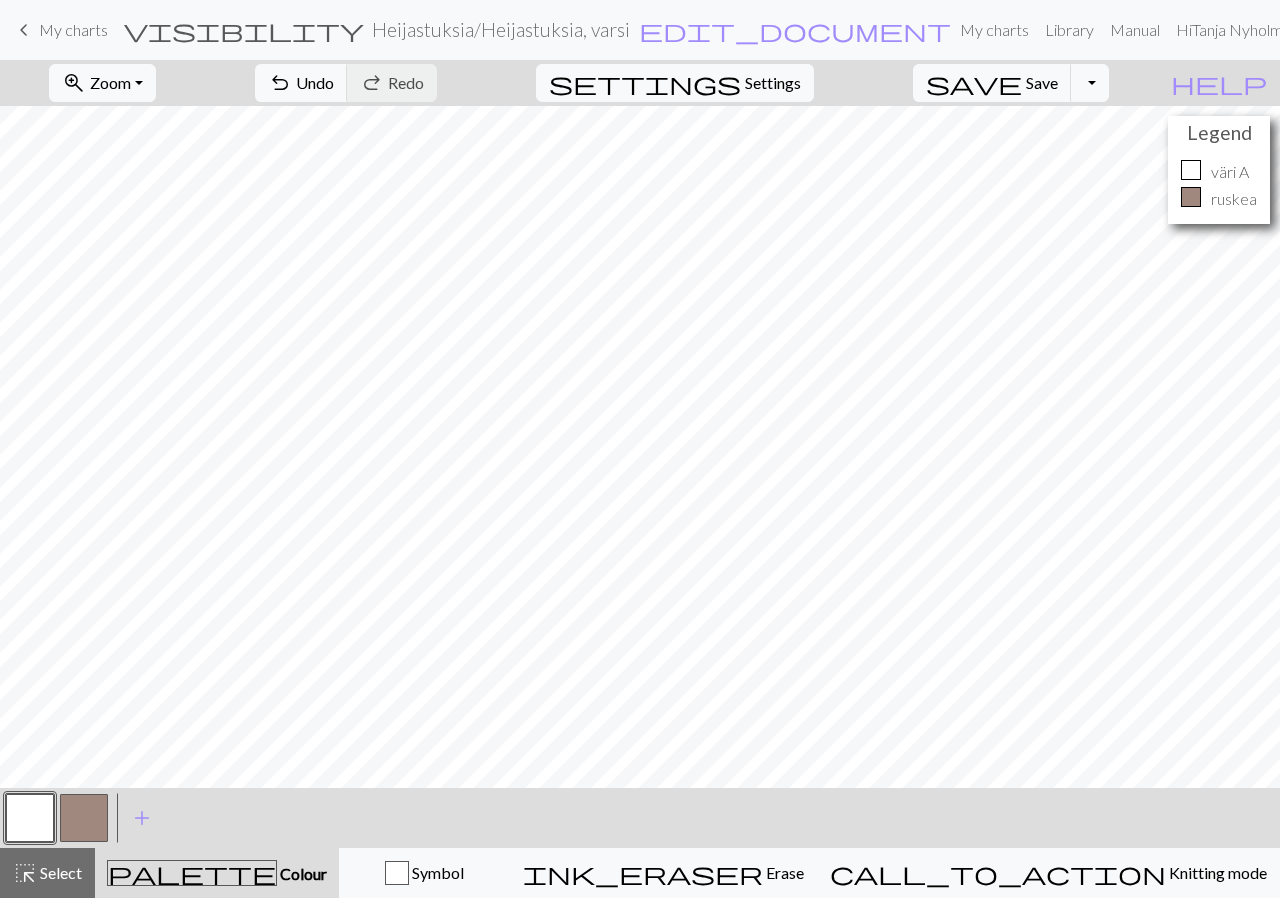 click at bounding box center (84, 818) 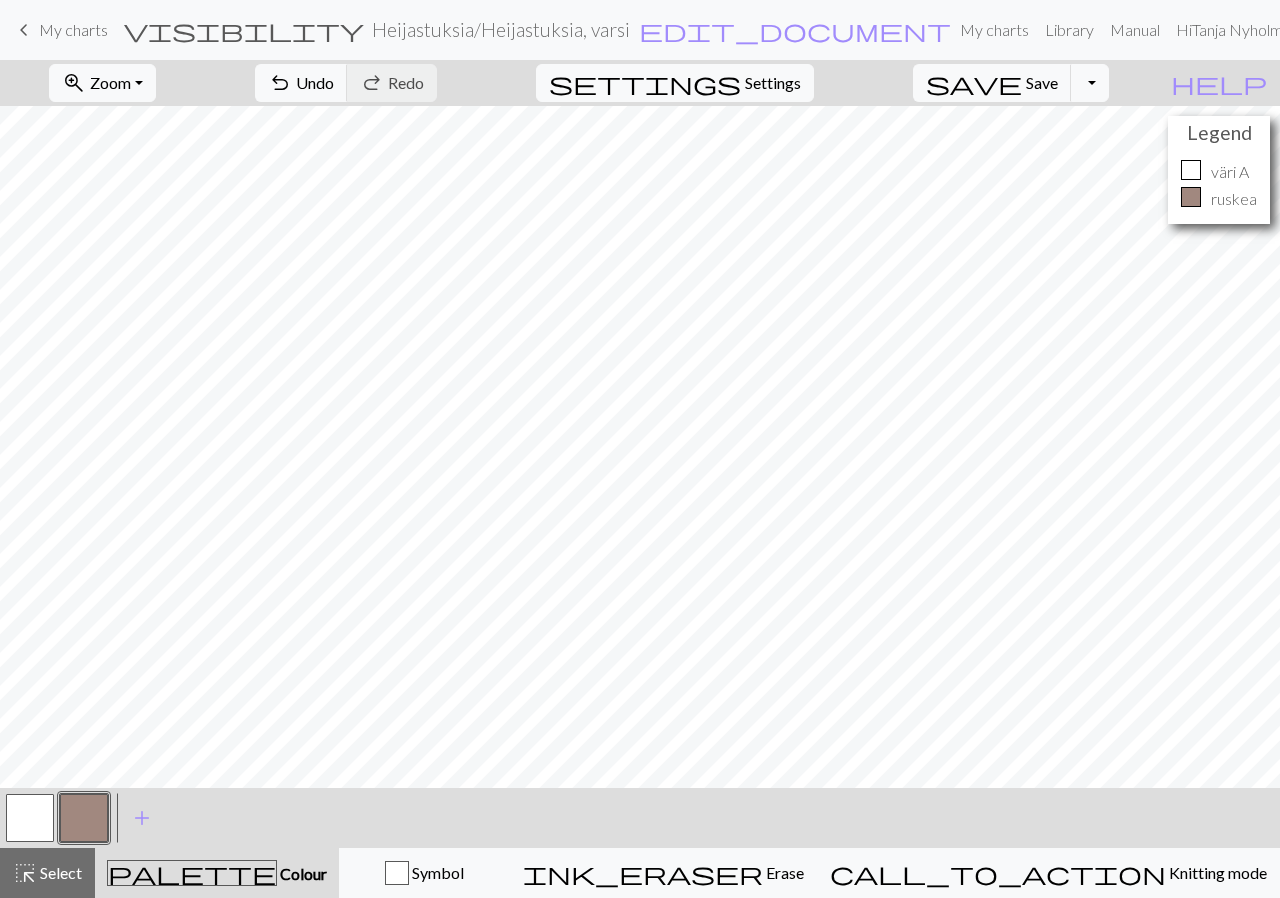 click at bounding box center [84, 818] 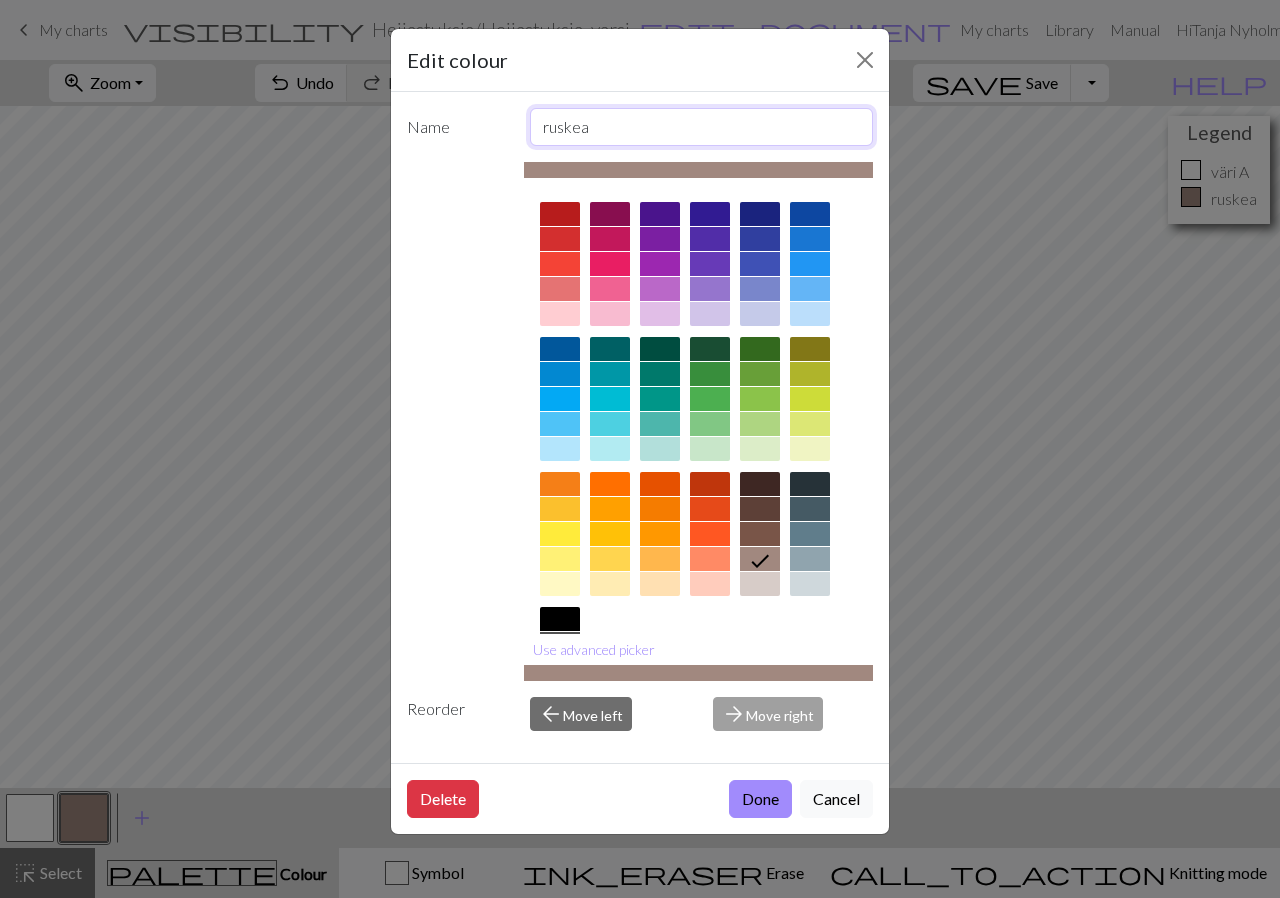 drag, startPoint x: 593, startPoint y: 126, endPoint x: 481, endPoint y: 125, distance: 112.00446 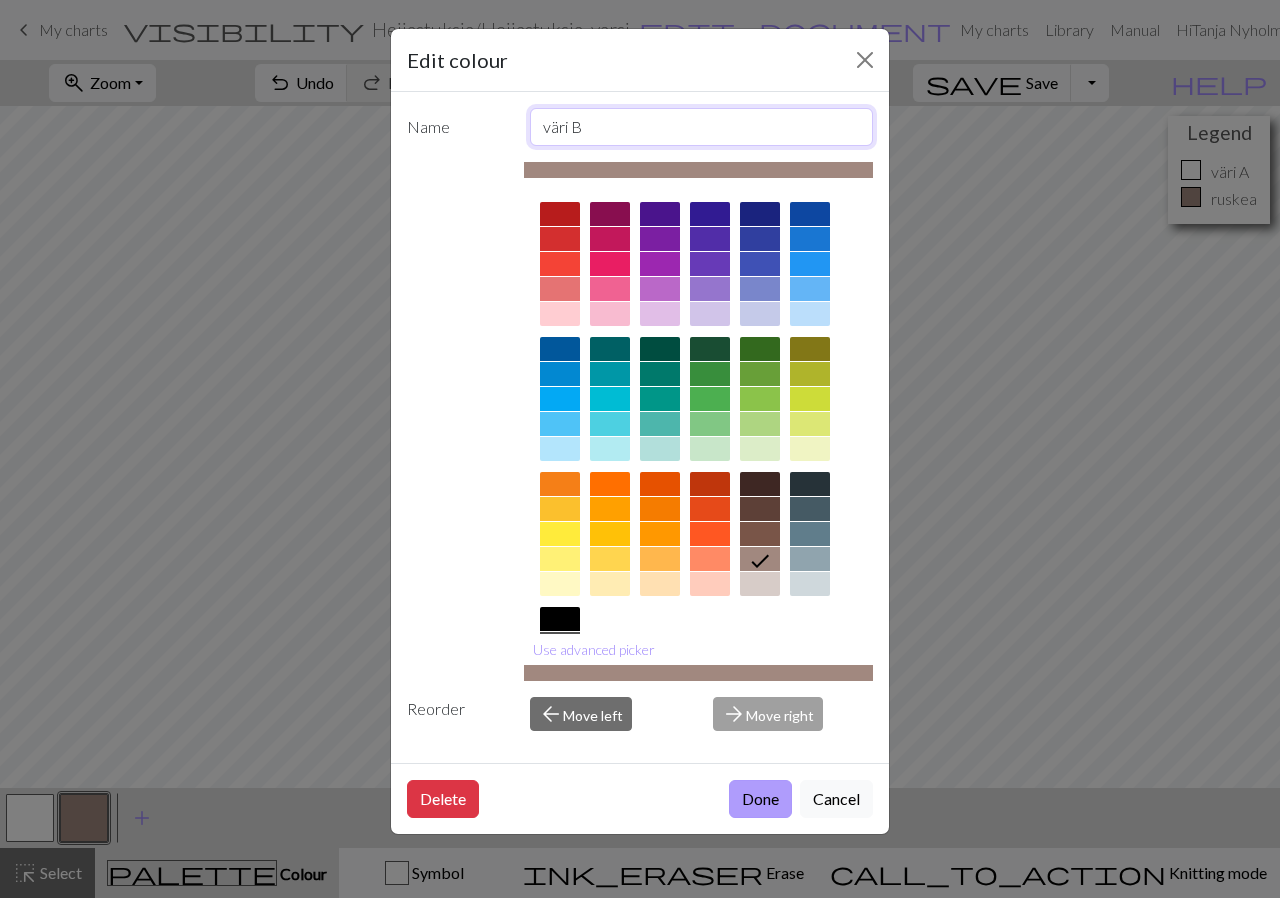 type on "väri B" 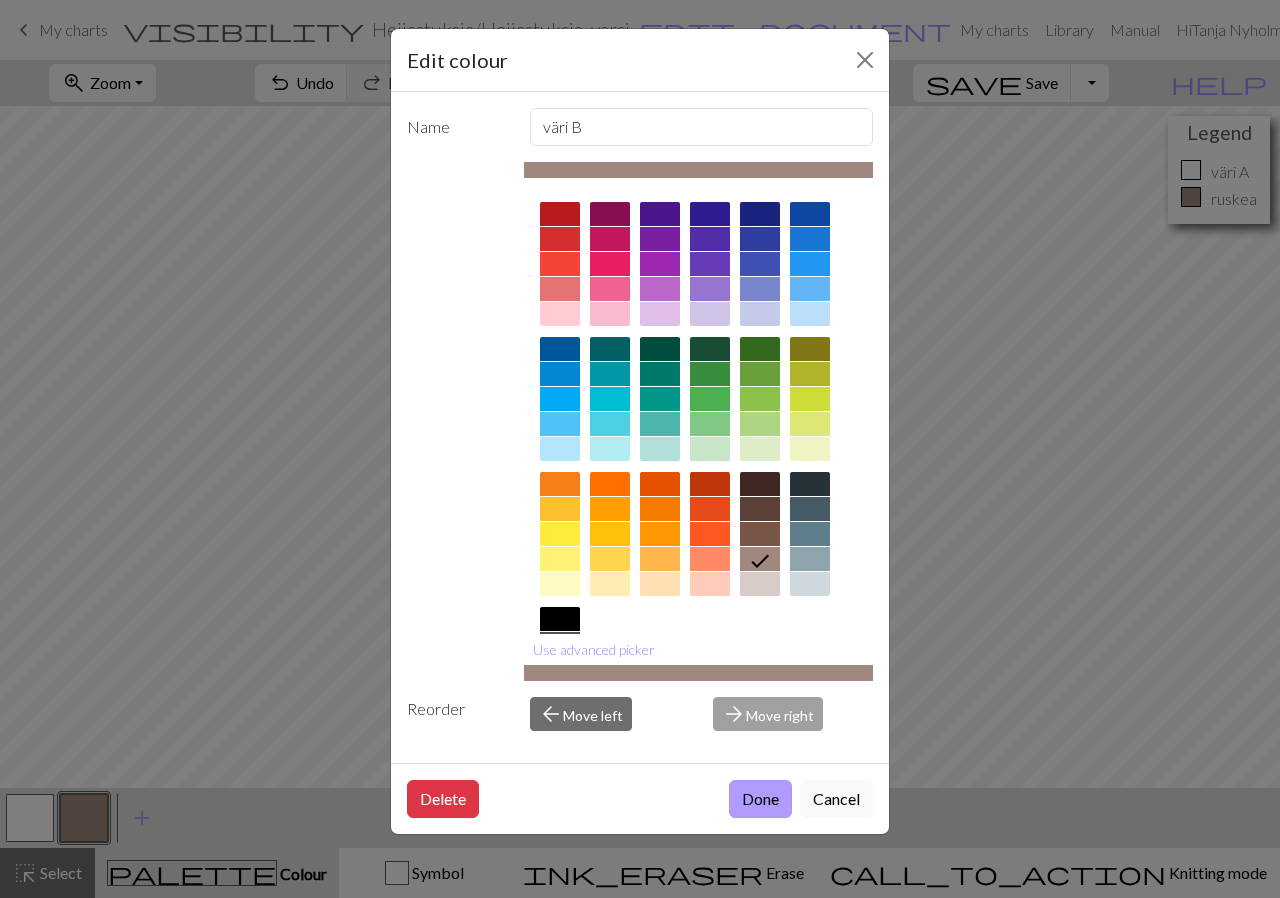 click on "Done" at bounding box center [760, 799] 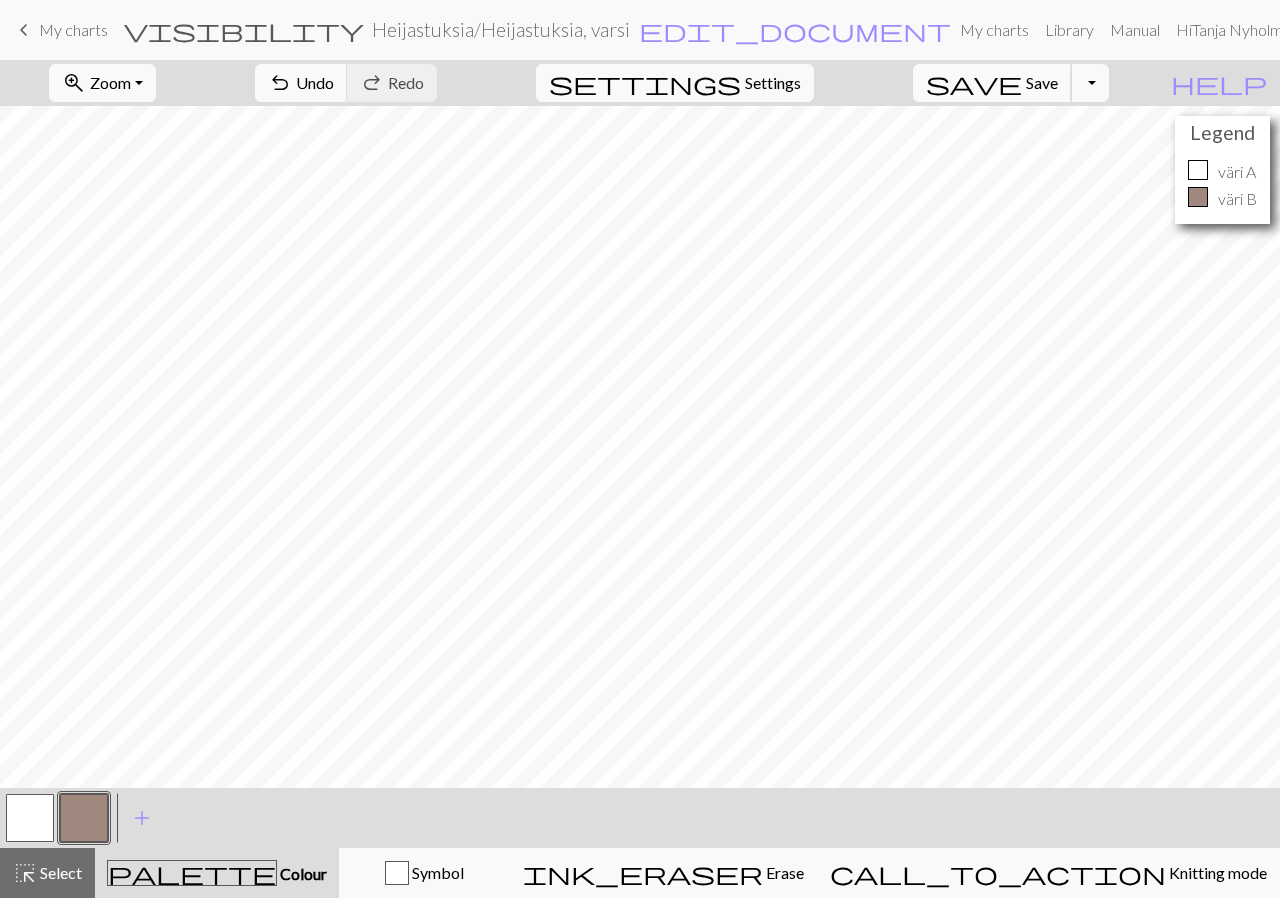 click on "Save" at bounding box center [1042, 82] 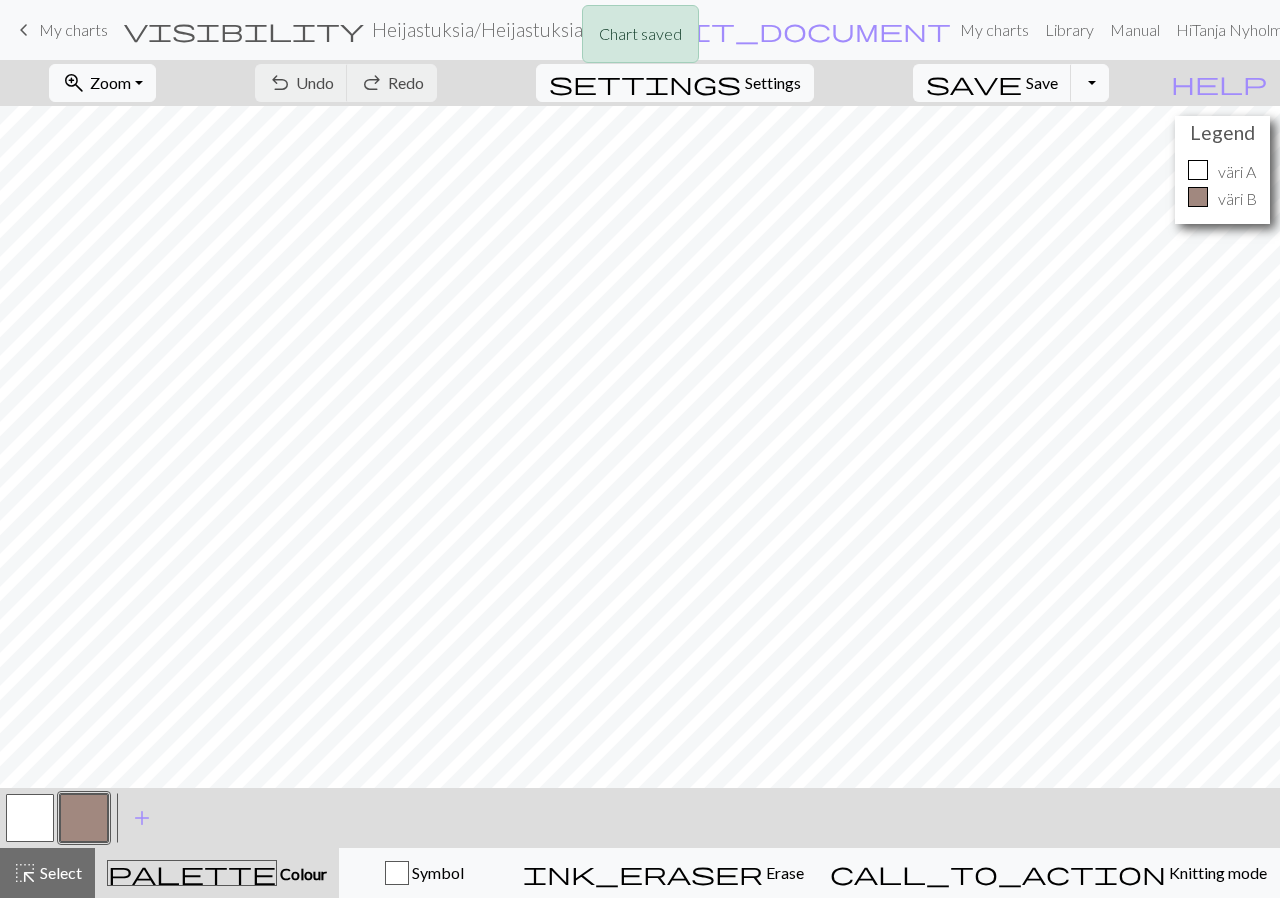 click on "Chart saved" at bounding box center (640, 39) 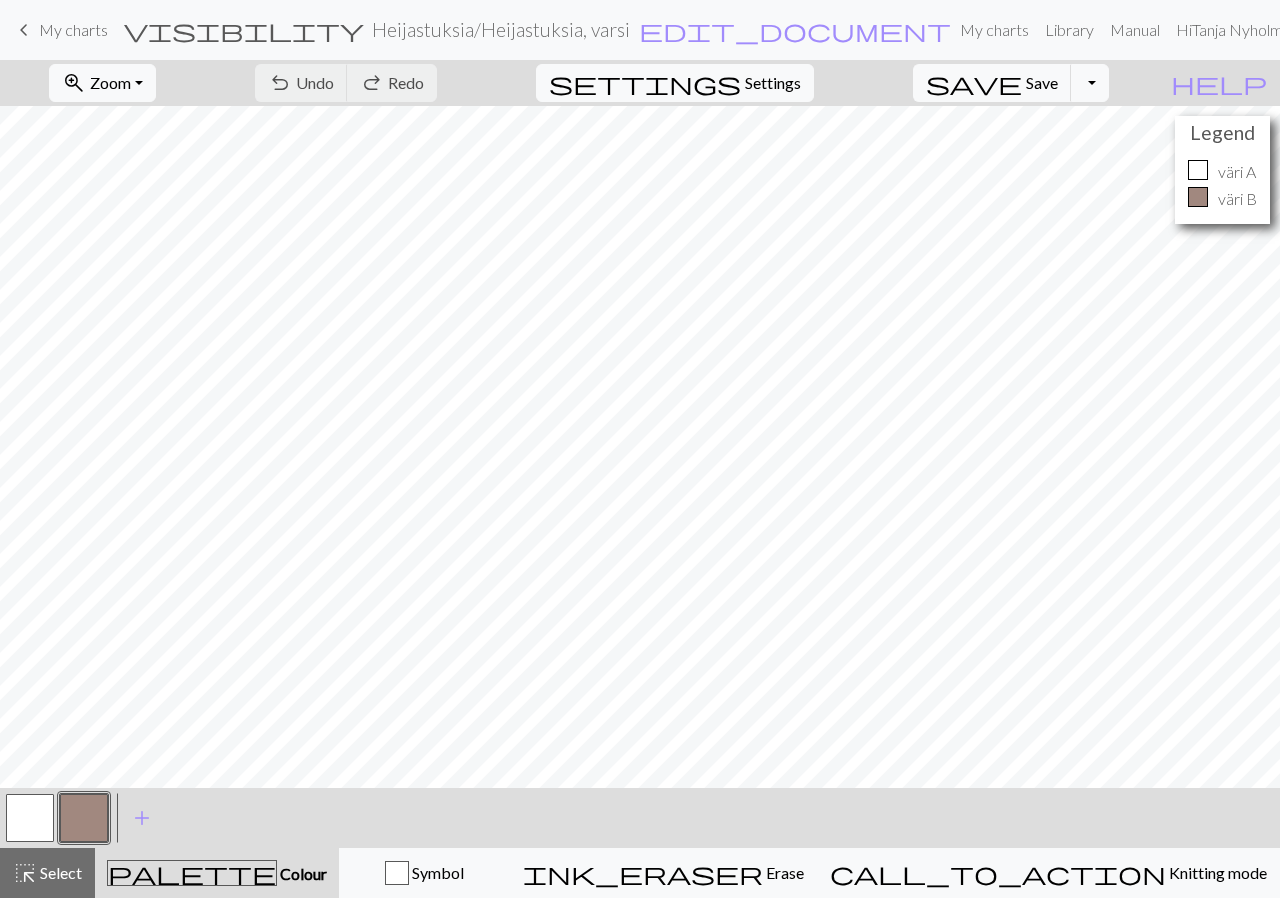 click on "My charts" at bounding box center (73, 29) 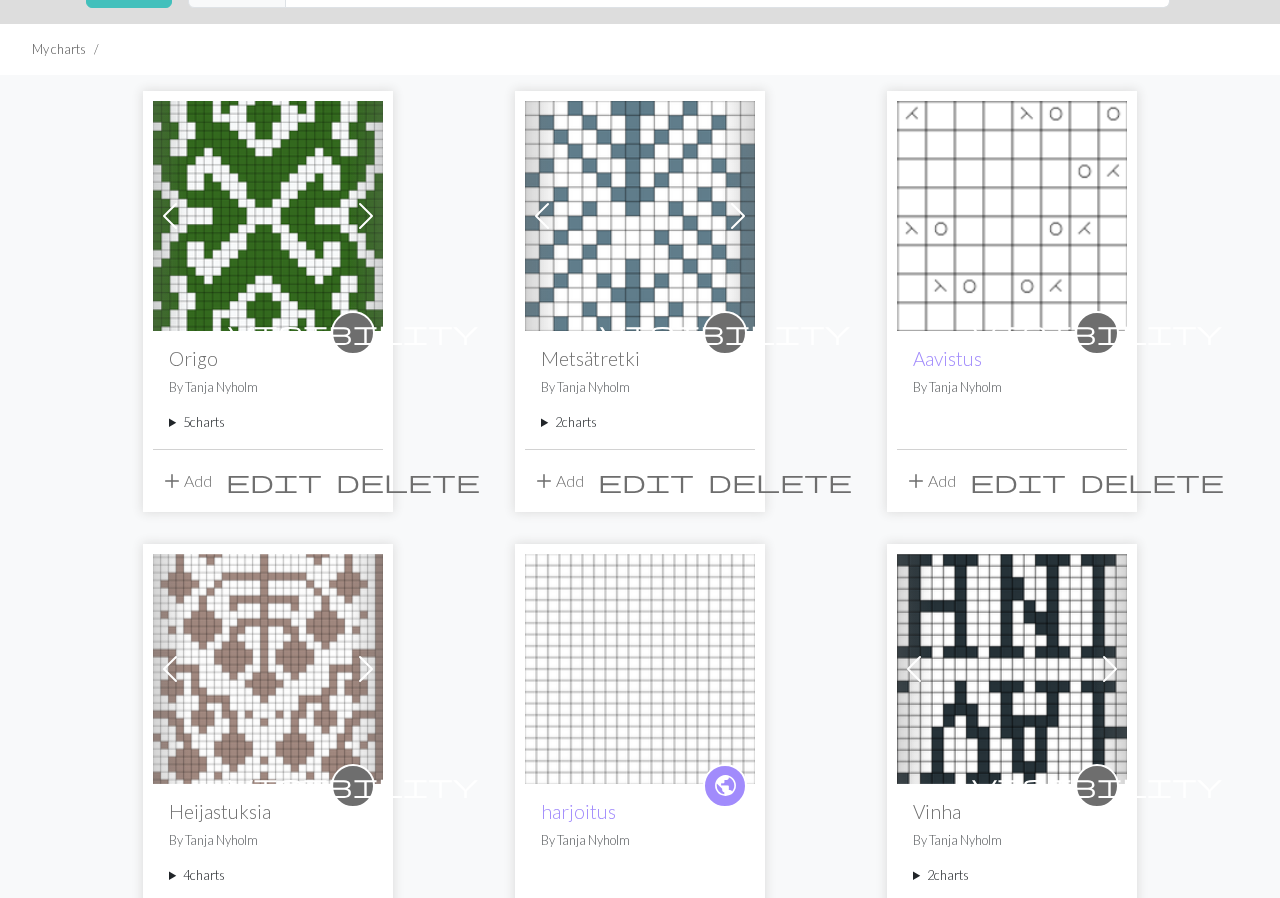 scroll, scrollTop: 276, scrollLeft: 0, axis: vertical 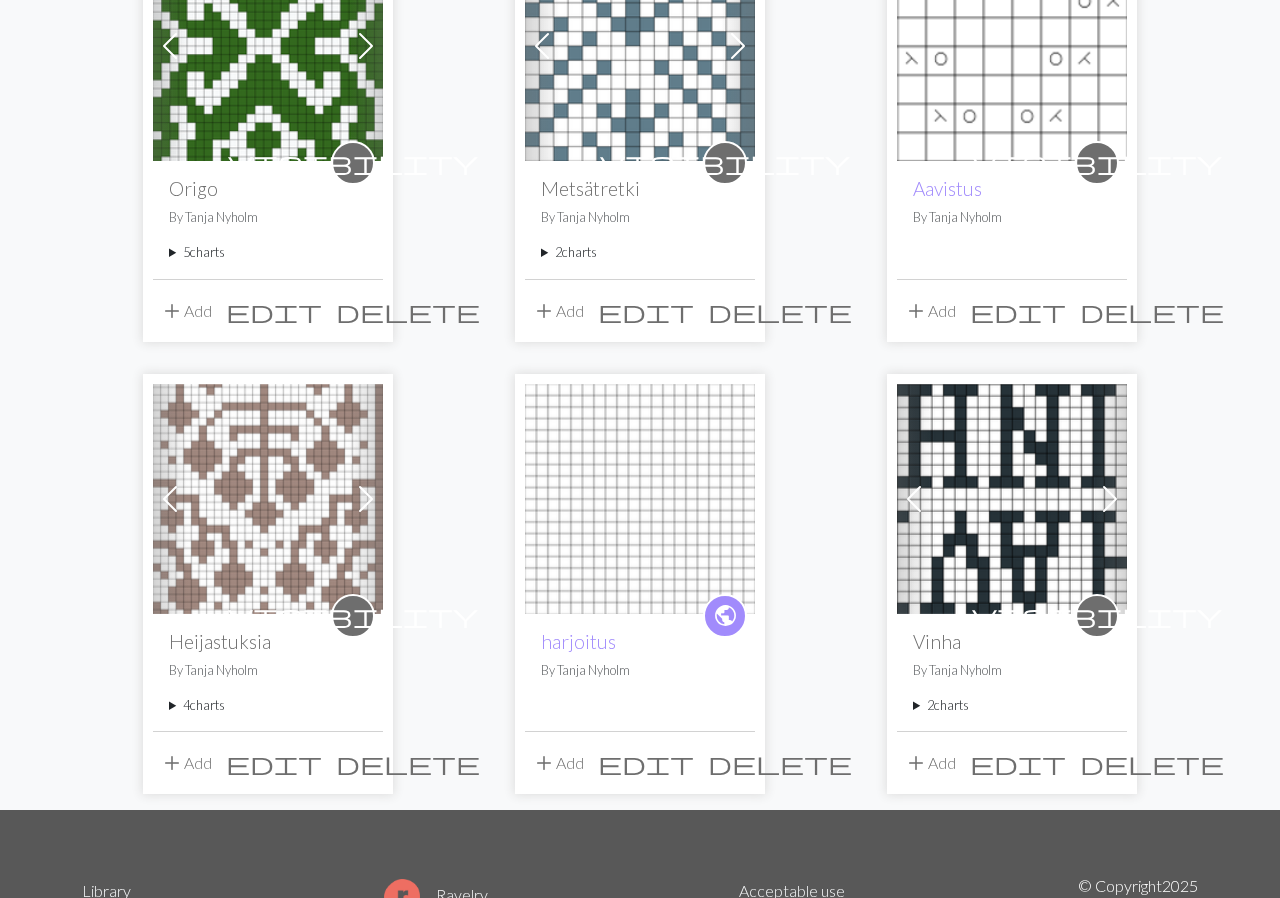 click on "4  charts" at bounding box center [268, 705] 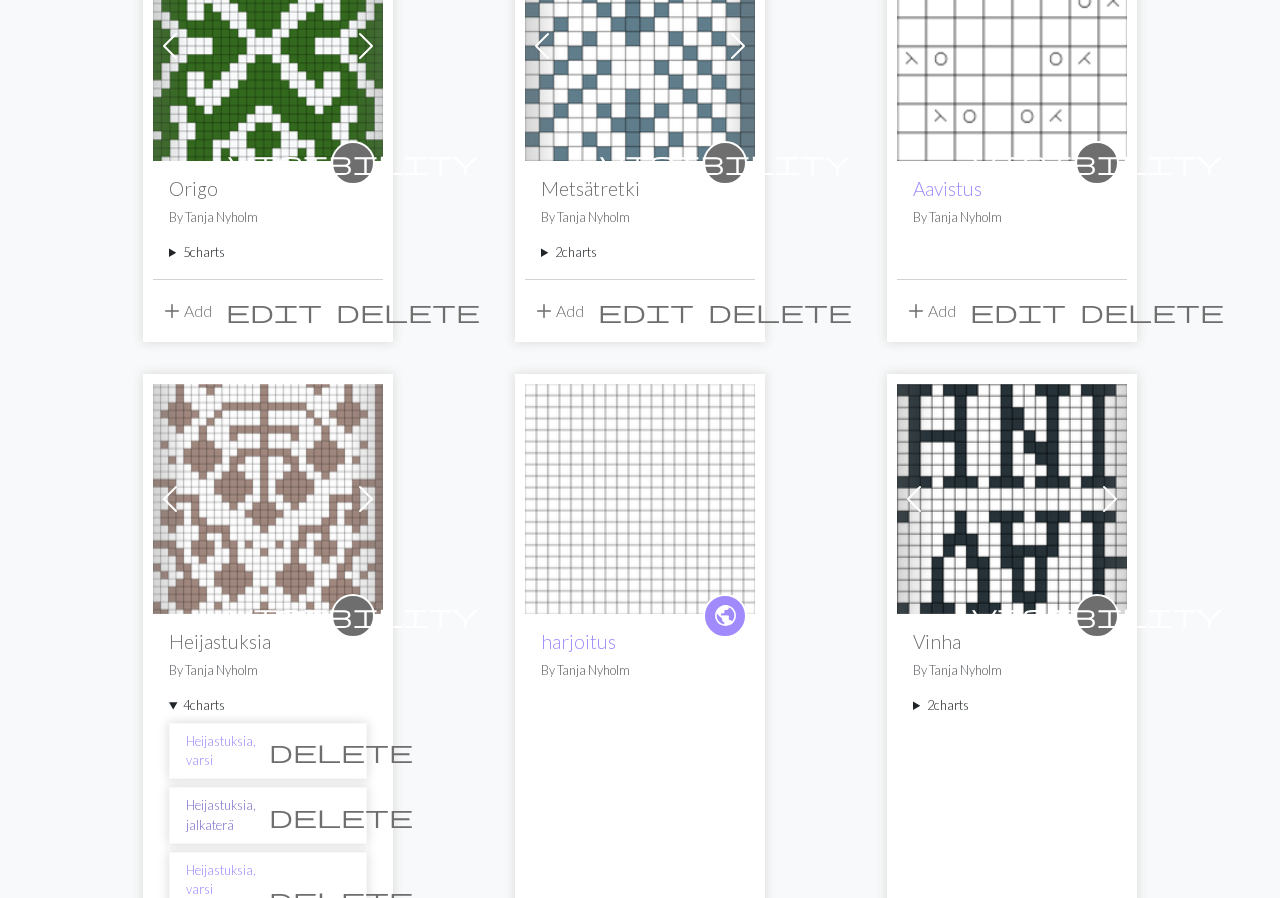 click on "Heijastuksia, jalkaterä" at bounding box center [221, 815] 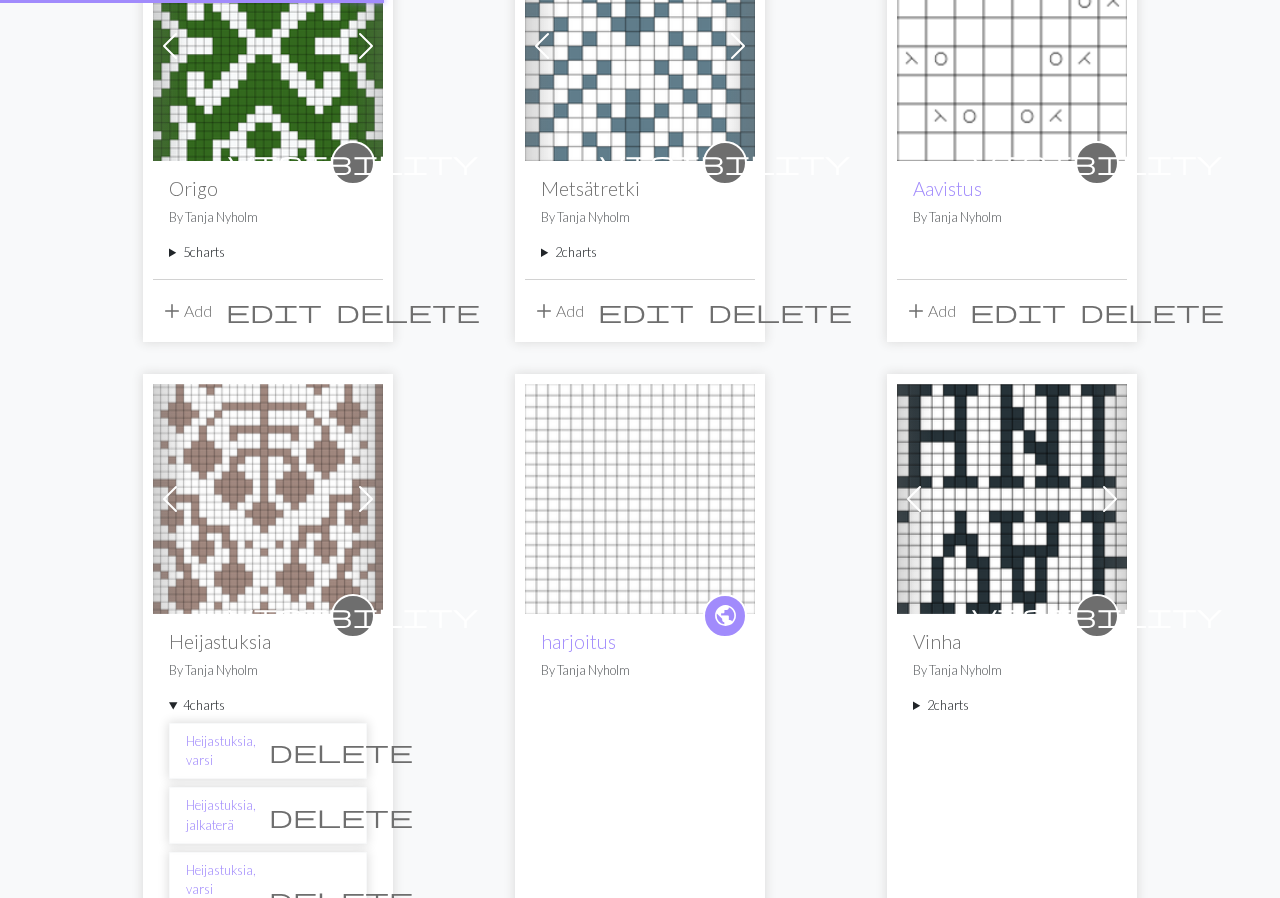 scroll, scrollTop: 0, scrollLeft: 0, axis: both 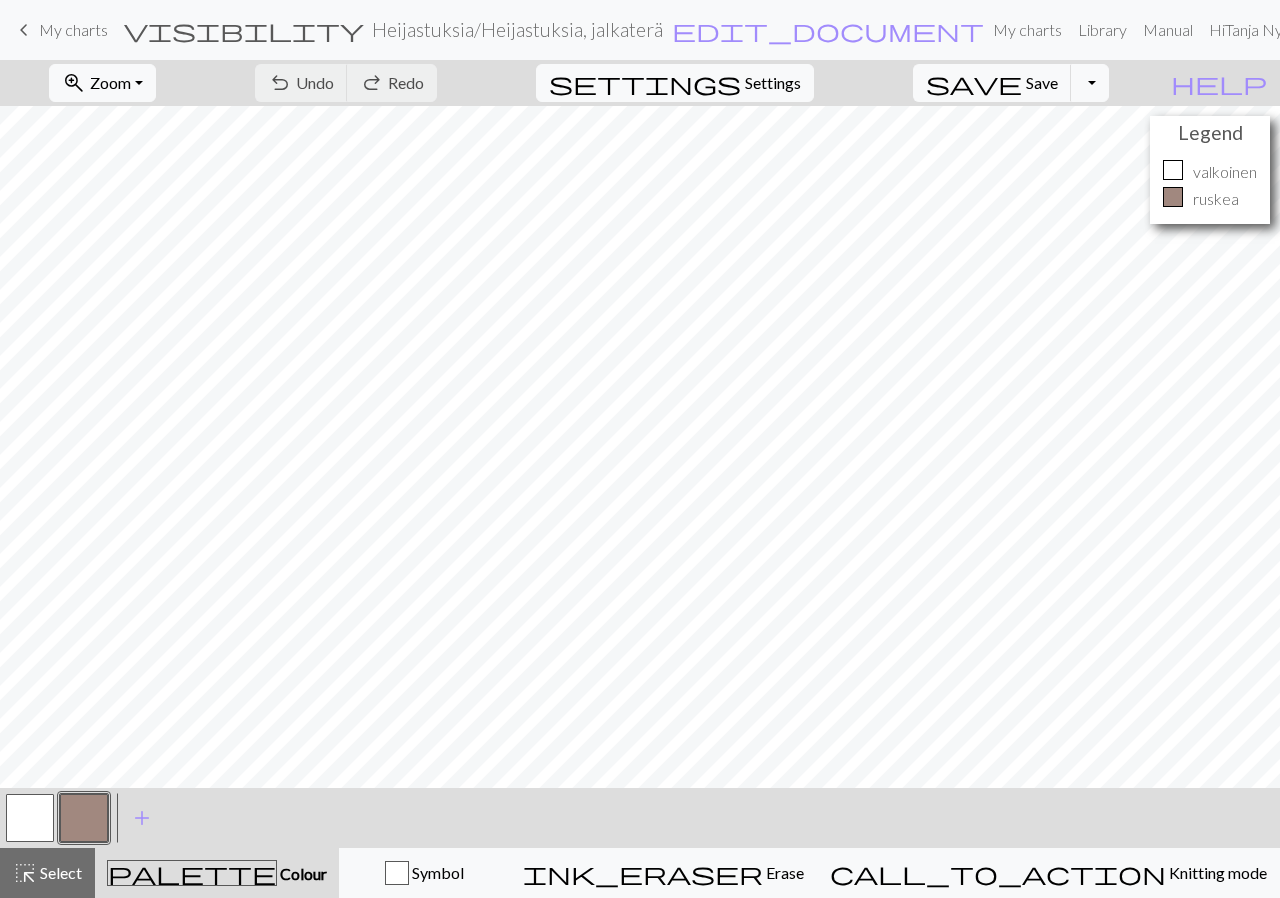 click at bounding box center (84, 818) 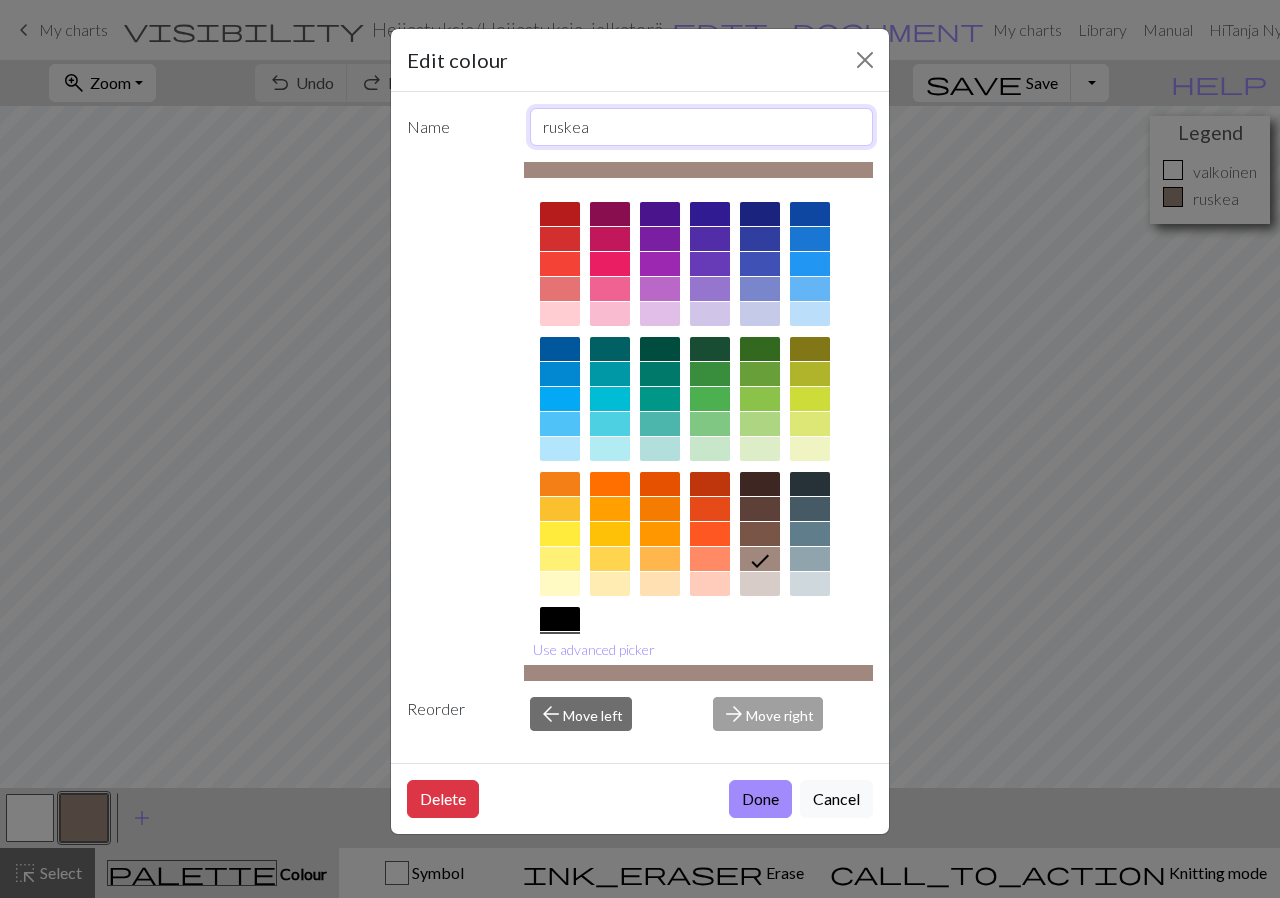 drag, startPoint x: 521, startPoint y: 136, endPoint x: 468, endPoint y: 129, distance: 53.460266 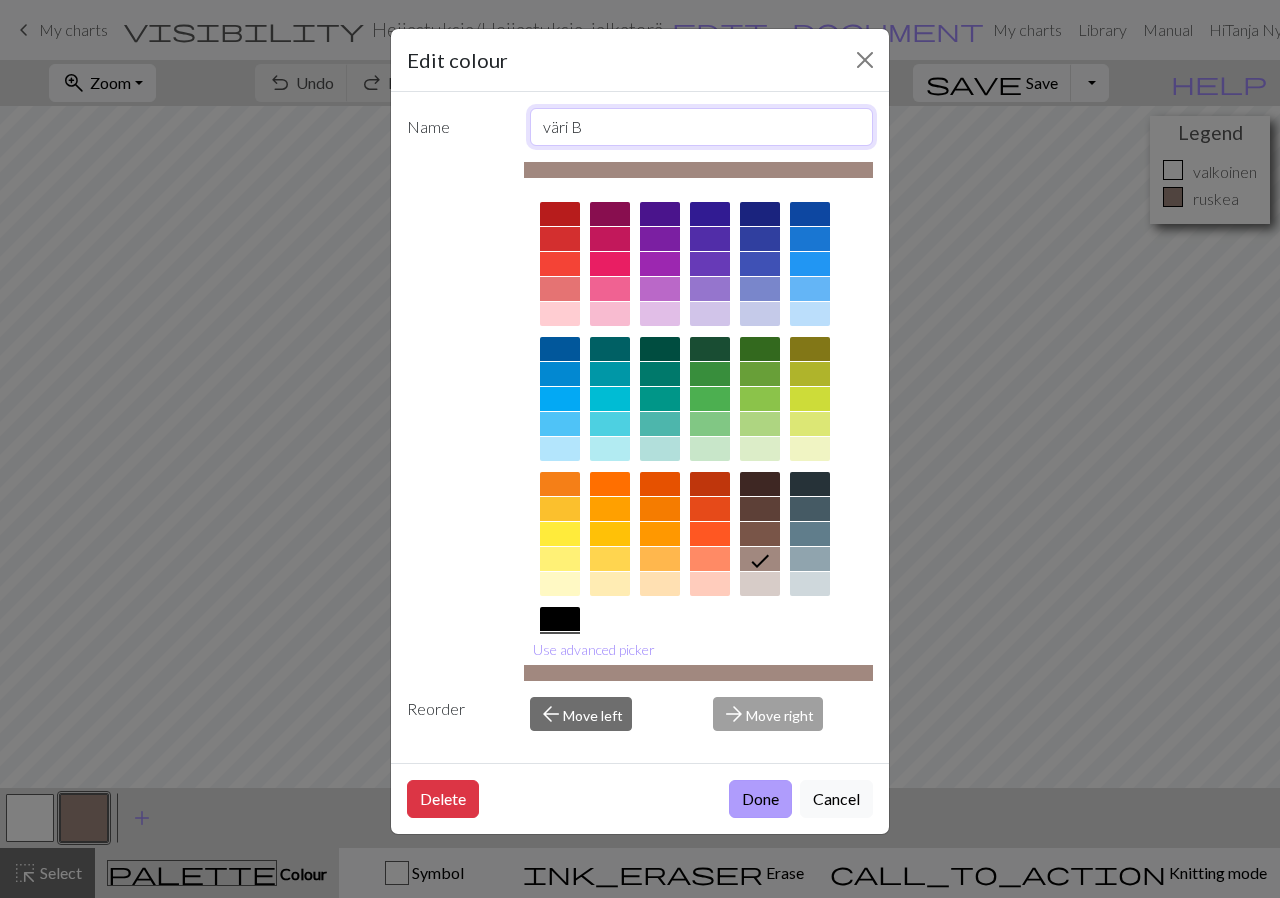 type on "väri B" 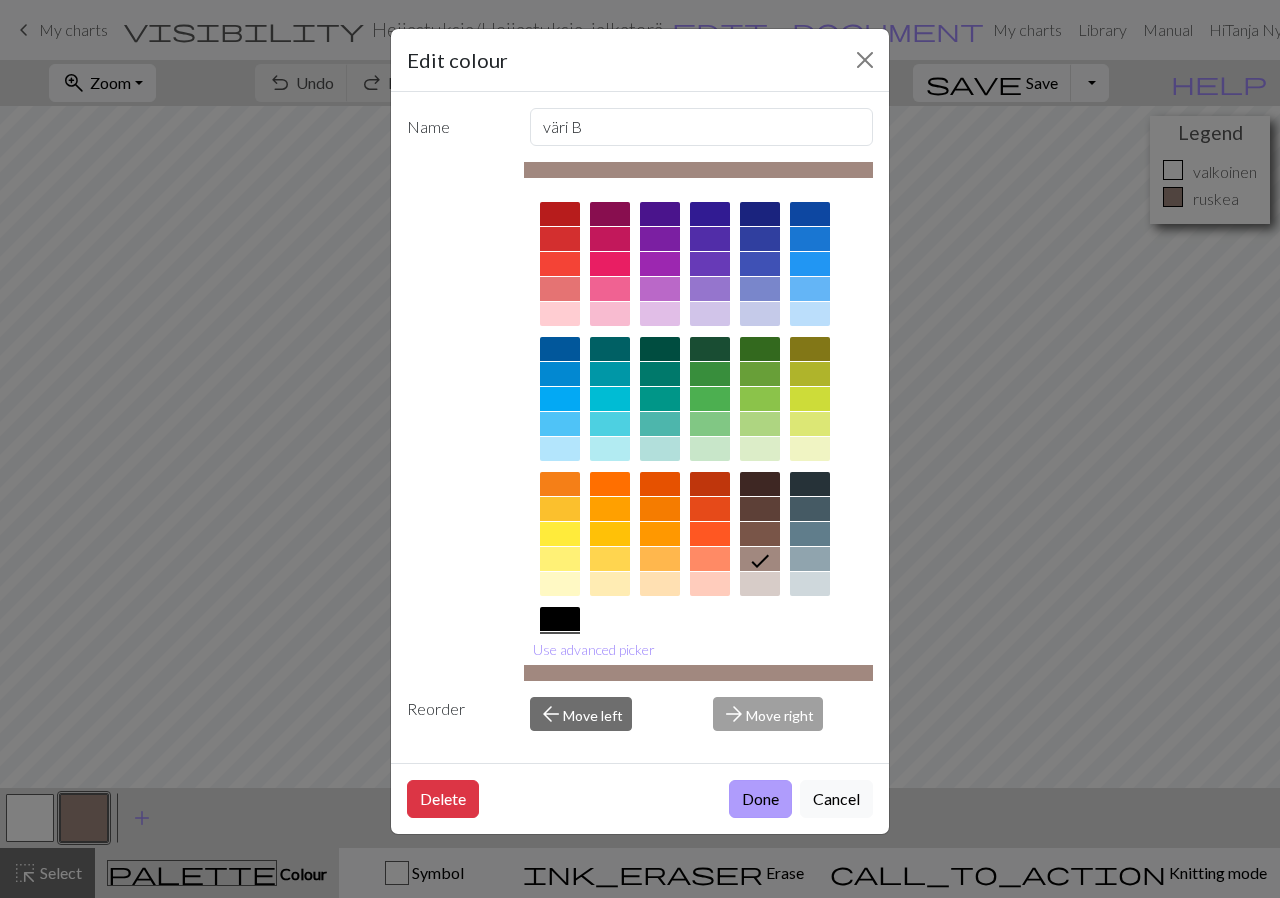 click on "Done" at bounding box center (760, 799) 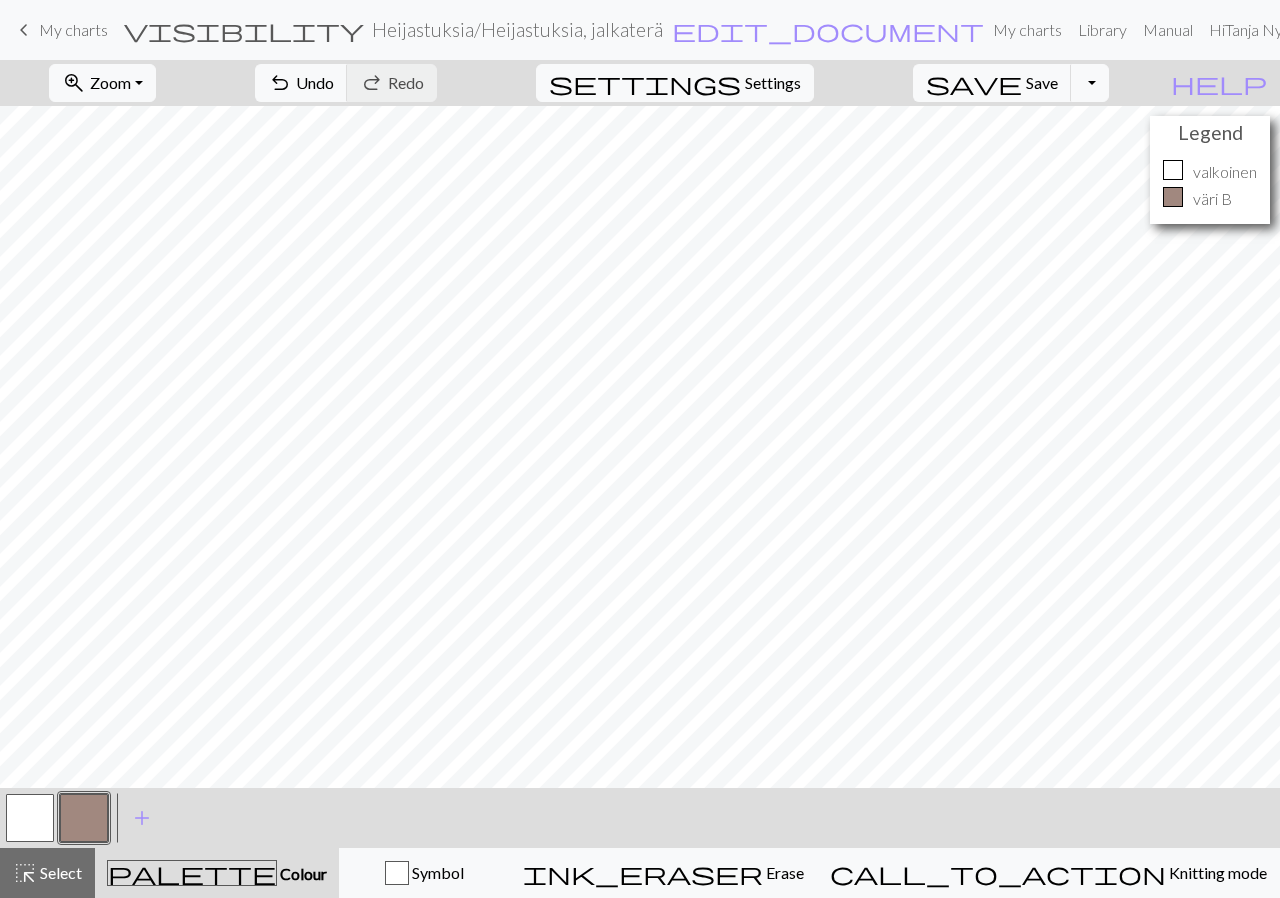 click at bounding box center (30, 818) 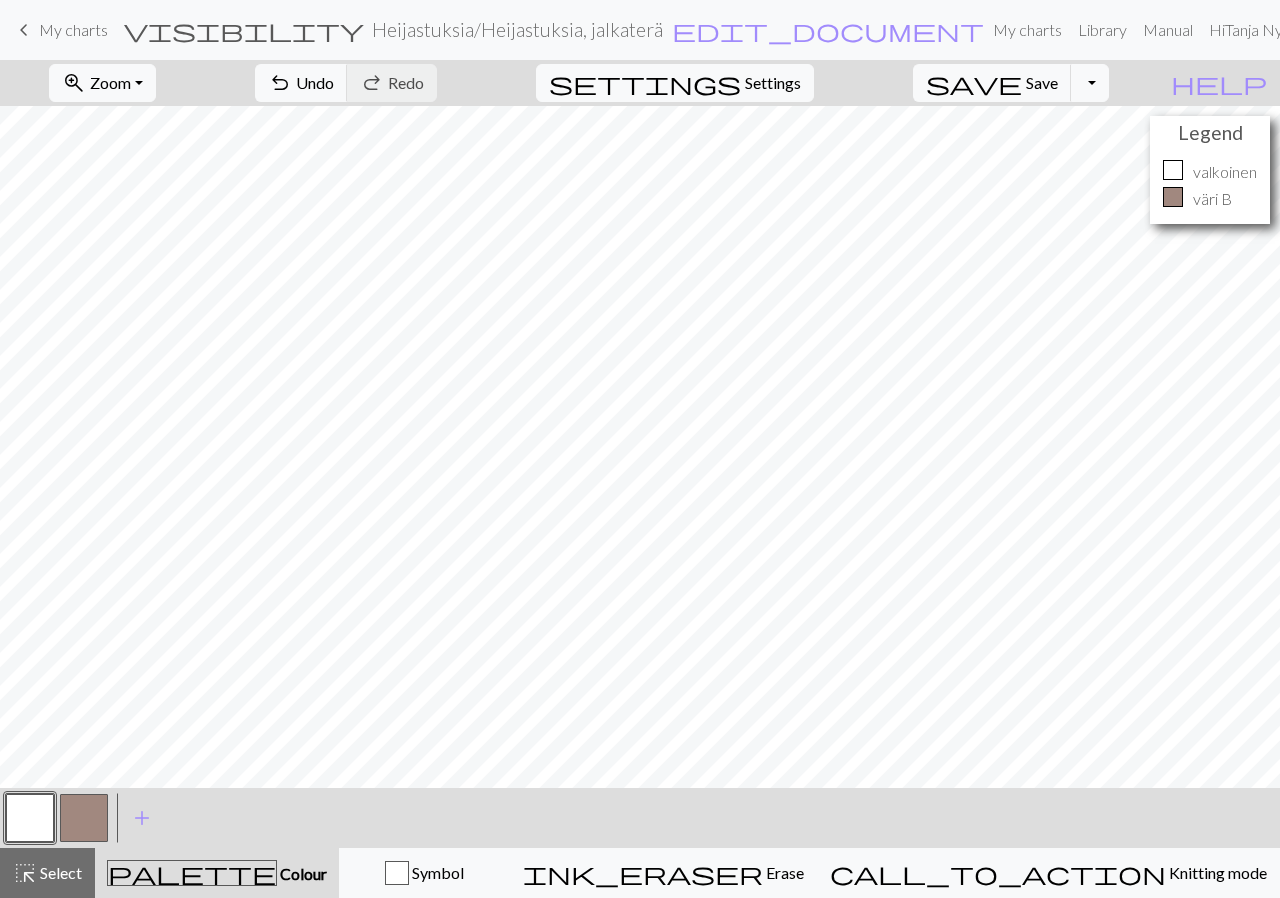 click at bounding box center (30, 818) 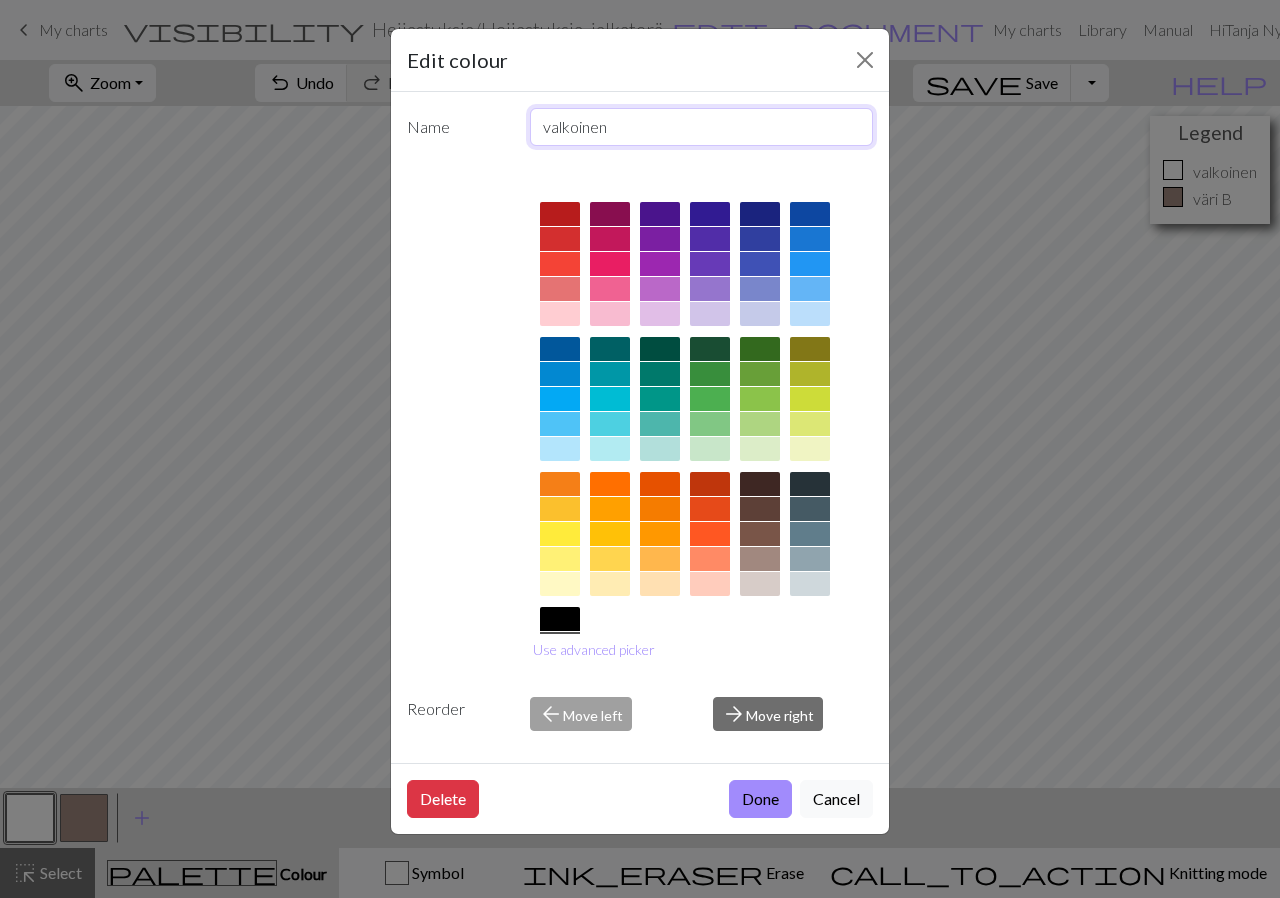 click on "valkoinen" at bounding box center [702, 127] 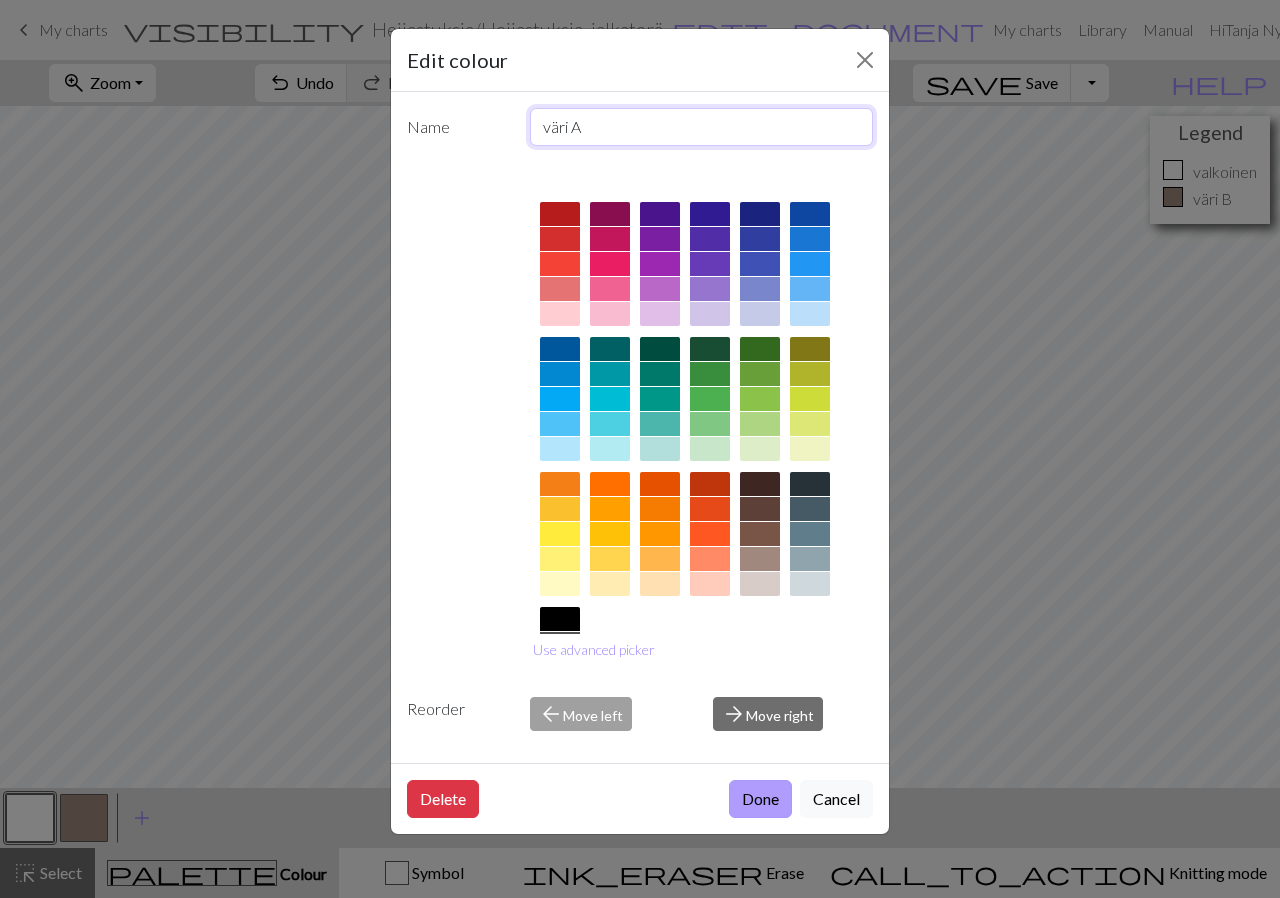 type on "väri A" 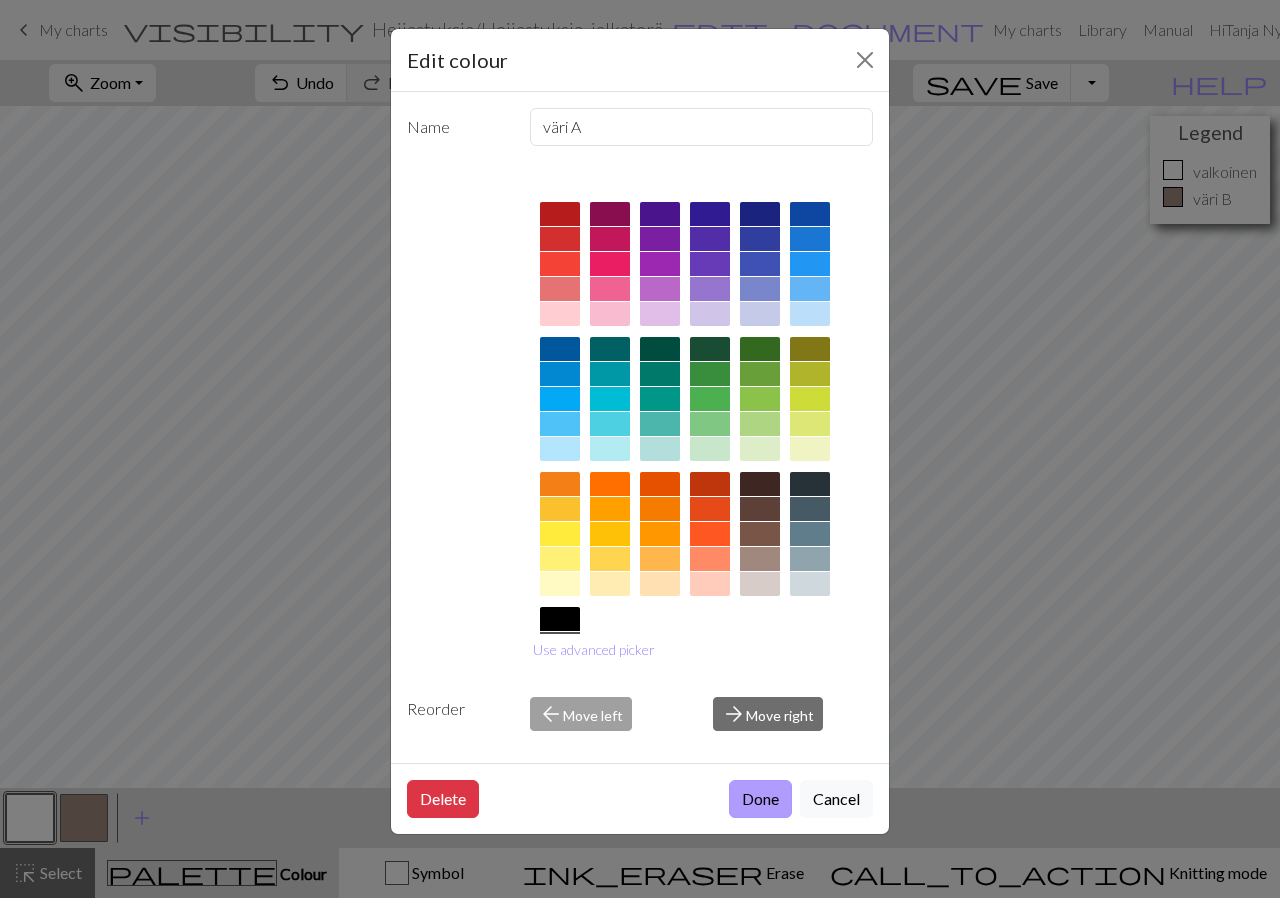 click on "Done" at bounding box center (760, 799) 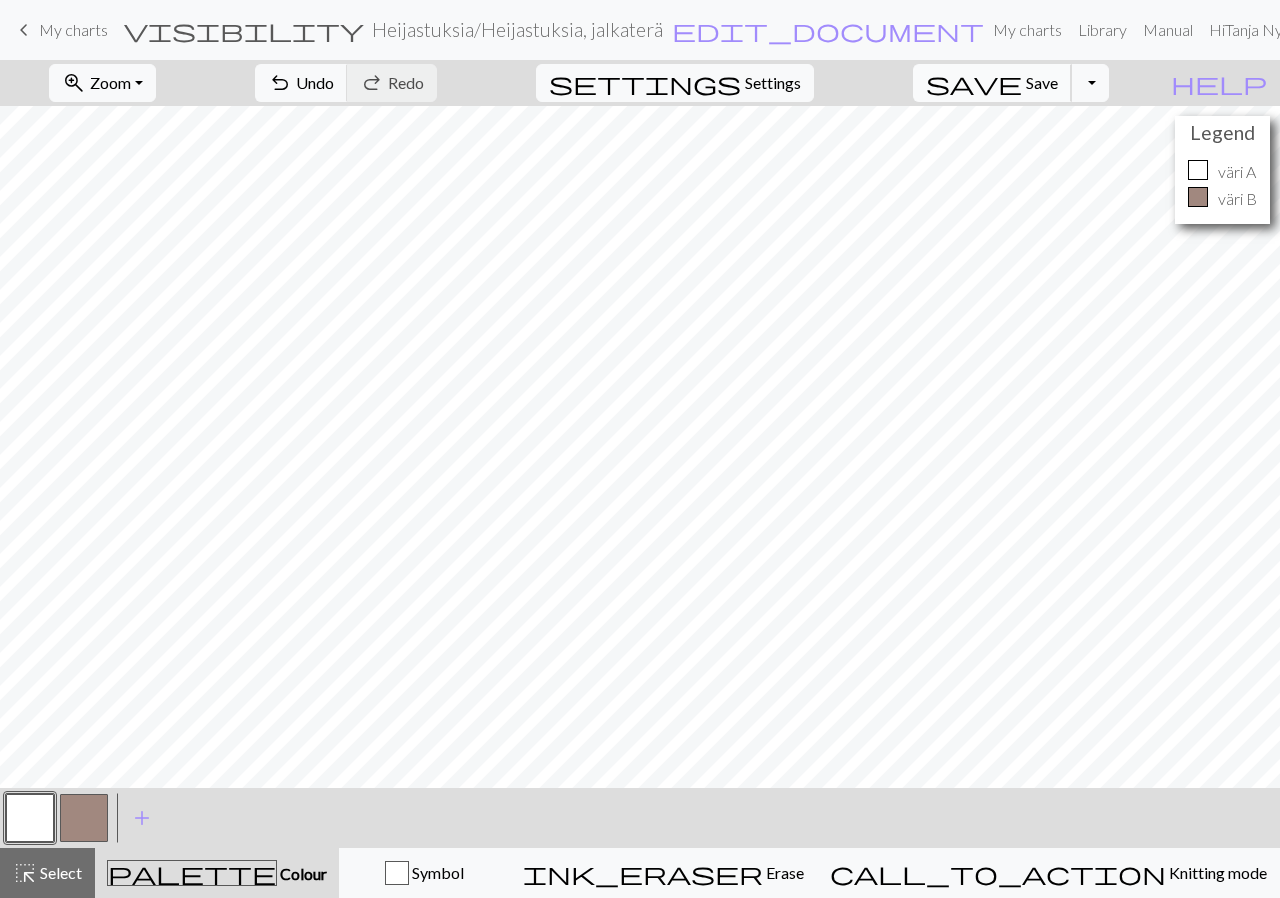 click on "save" at bounding box center (974, 83) 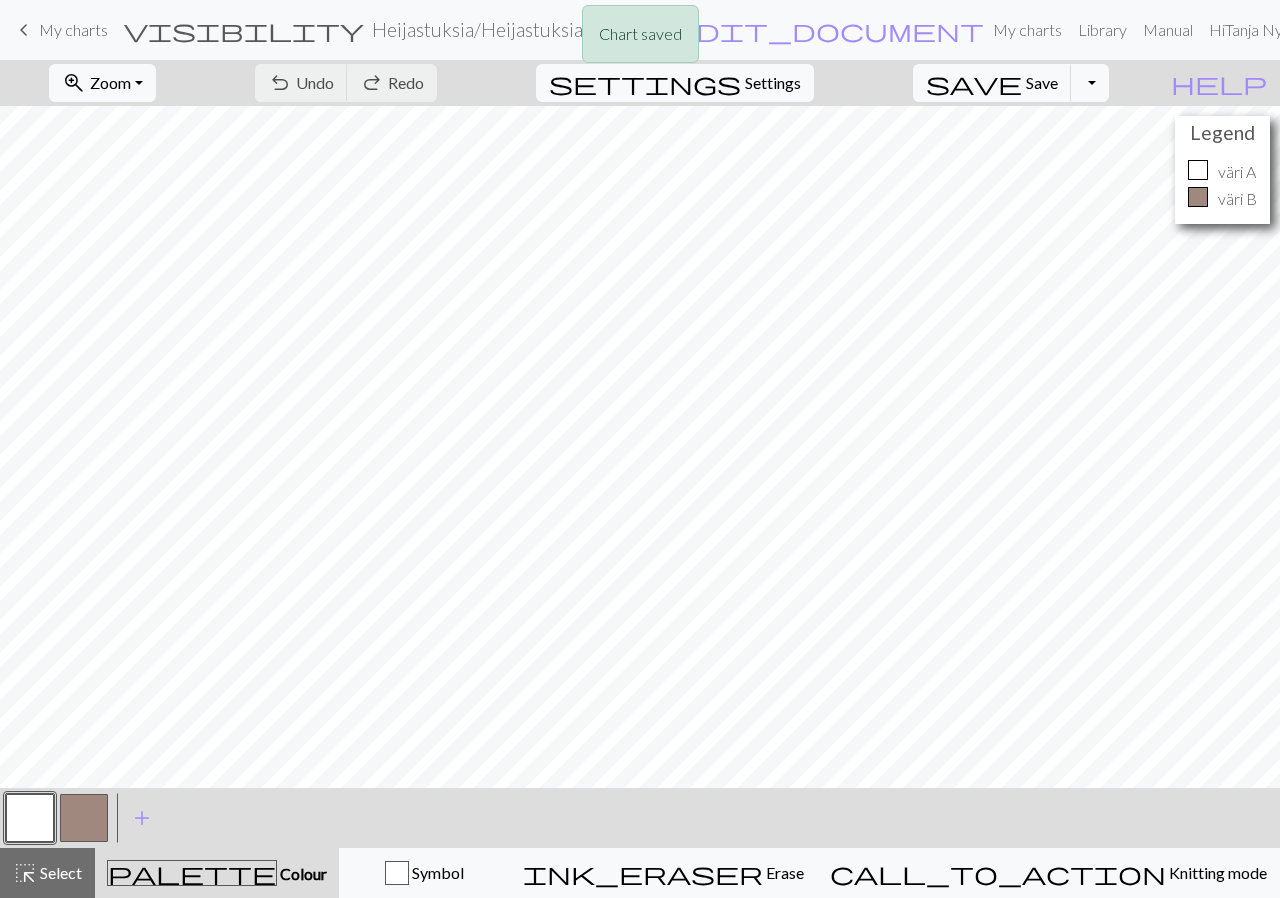 click on "Chart saved" at bounding box center [640, 39] 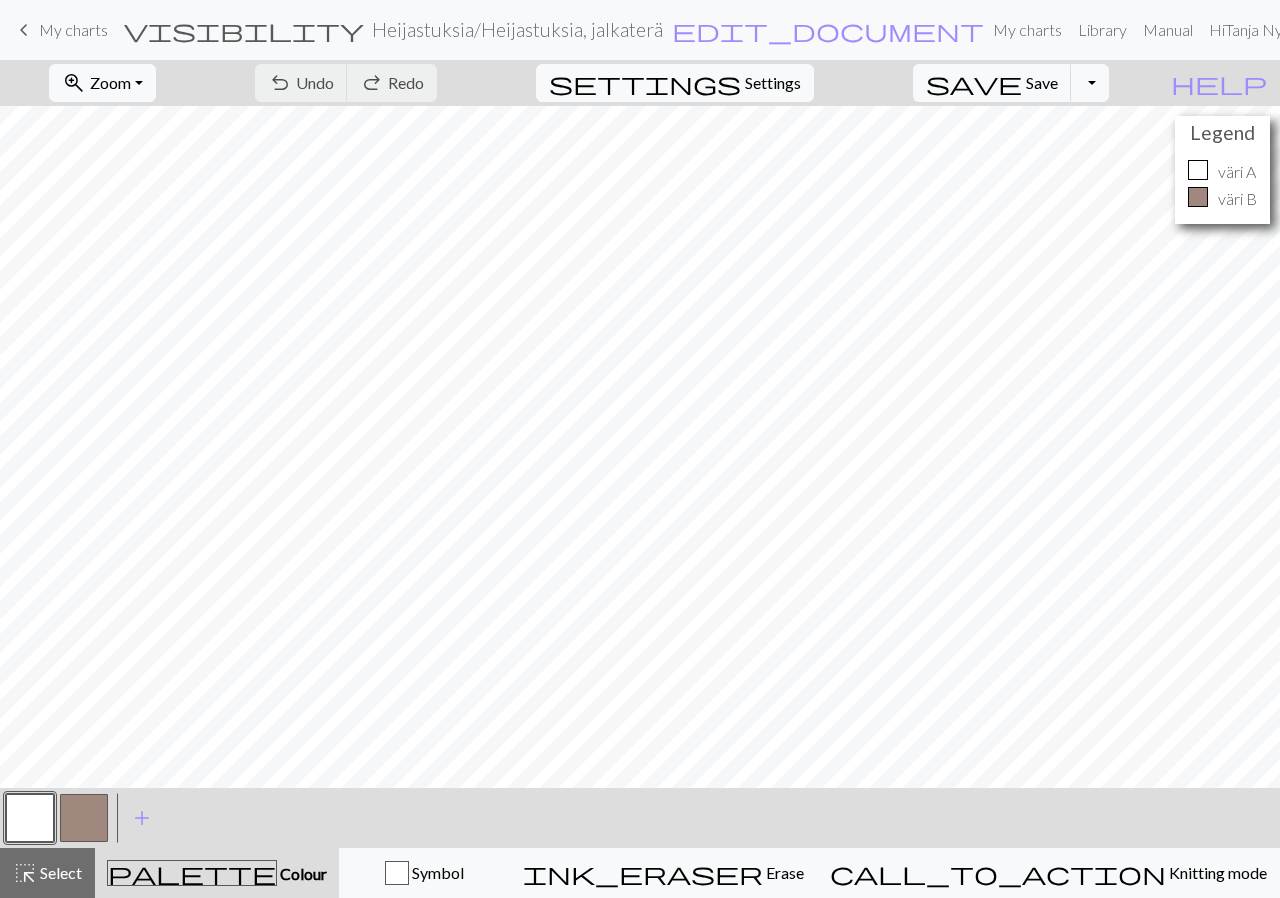 click on "My charts" at bounding box center [73, 29] 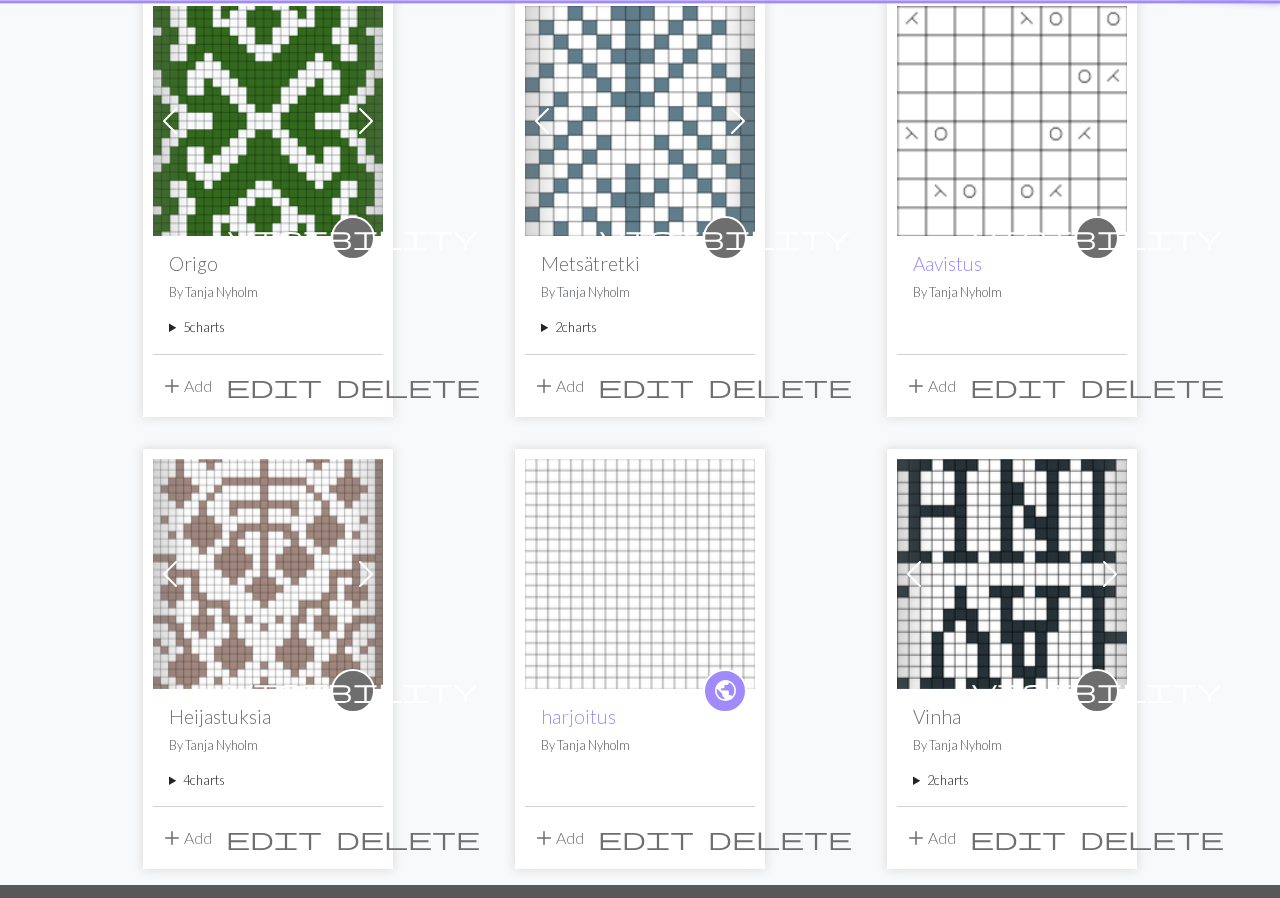 scroll, scrollTop: 498, scrollLeft: 0, axis: vertical 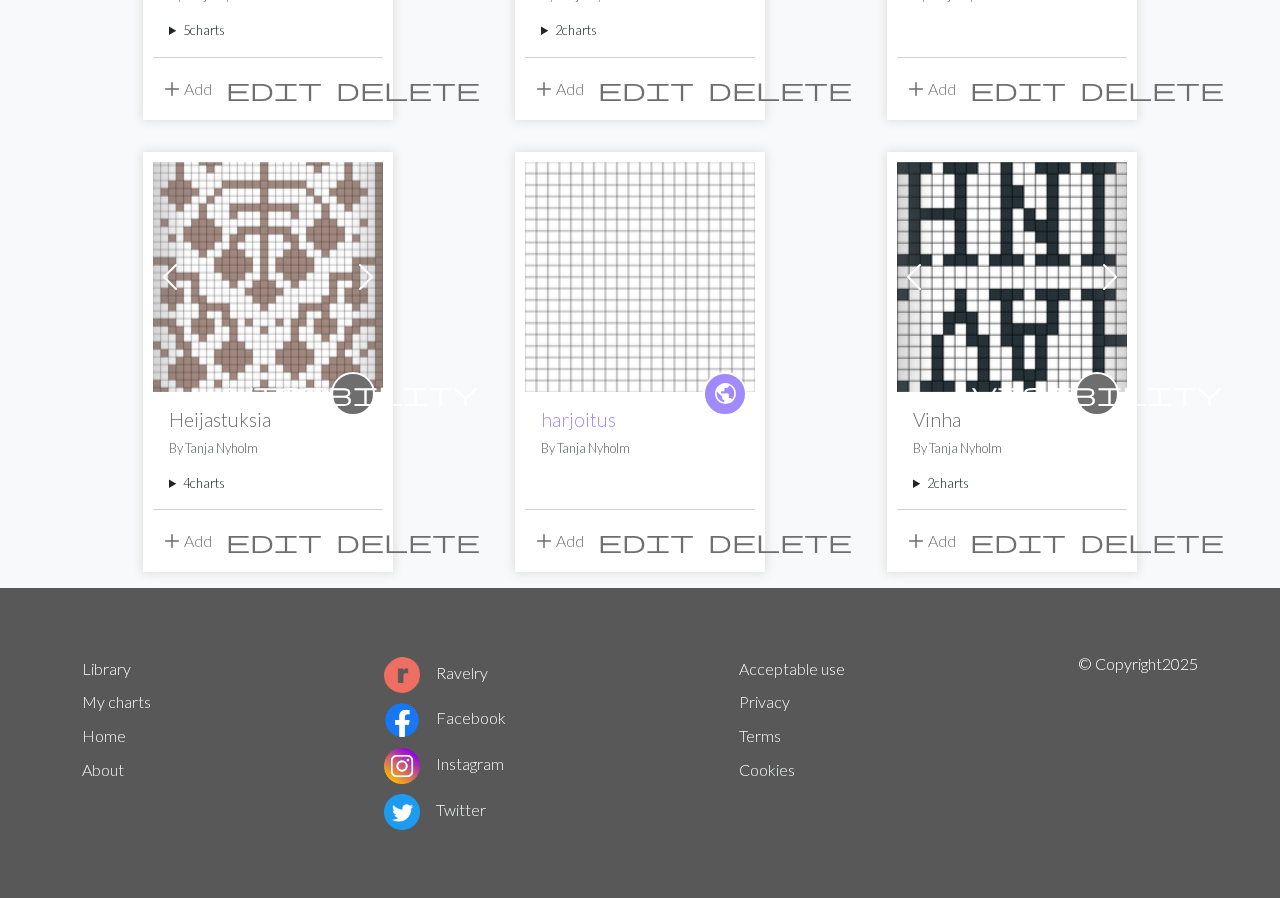 click on "4  charts" at bounding box center [268, 483] 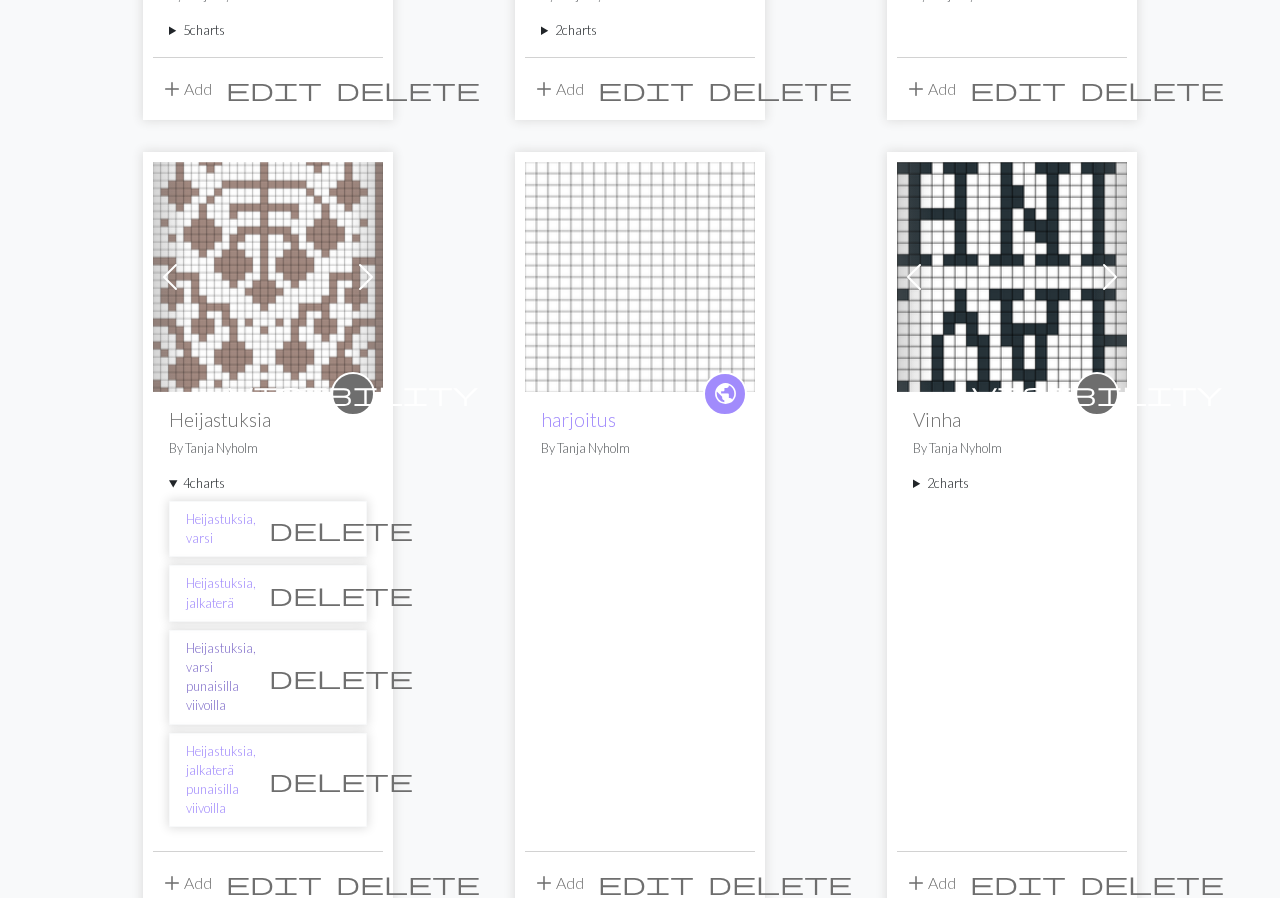click on "Heijastuksia, varsi punaisilla viivoilla" at bounding box center [221, 677] 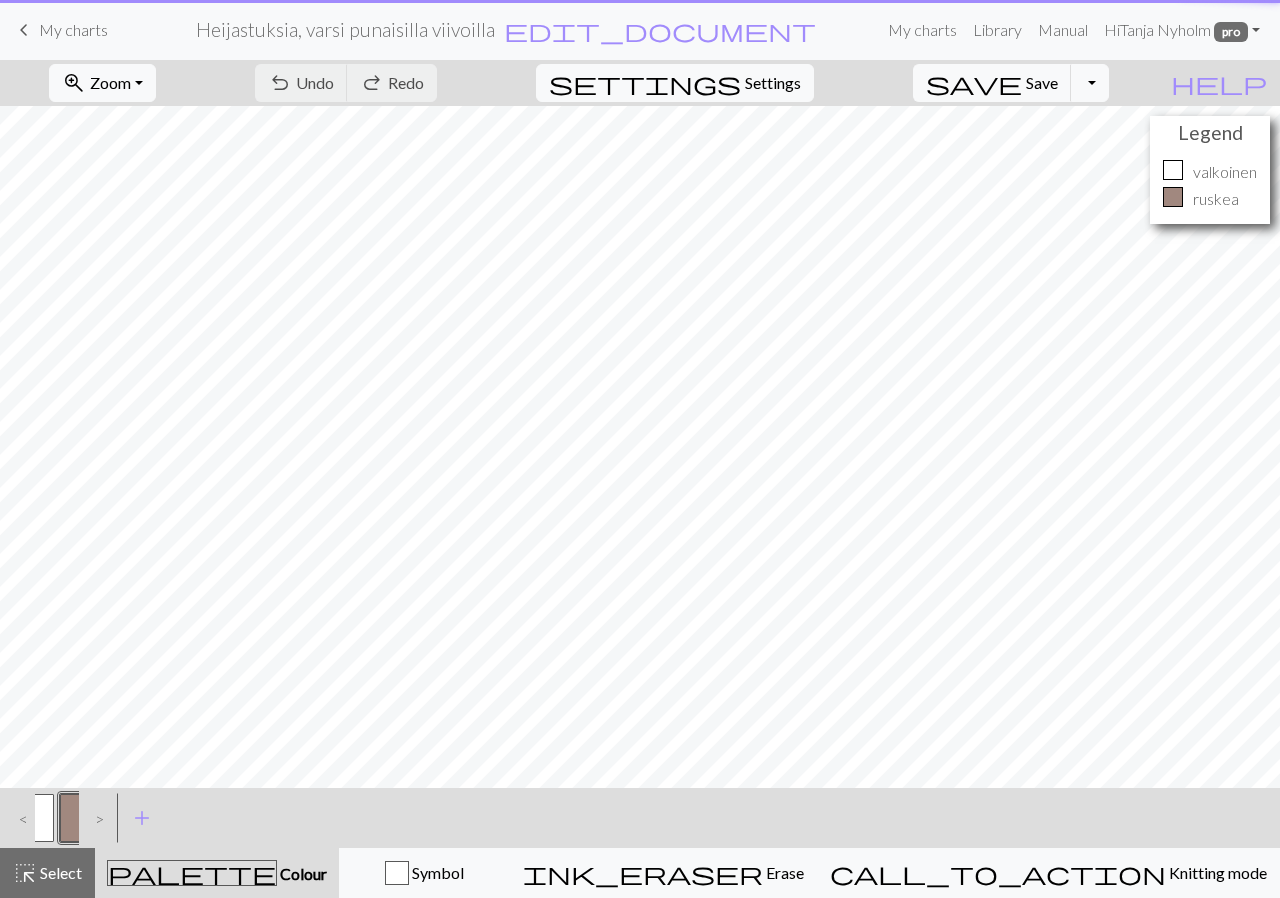 scroll, scrollTop: 0, scrollLeft: 0, axis: both 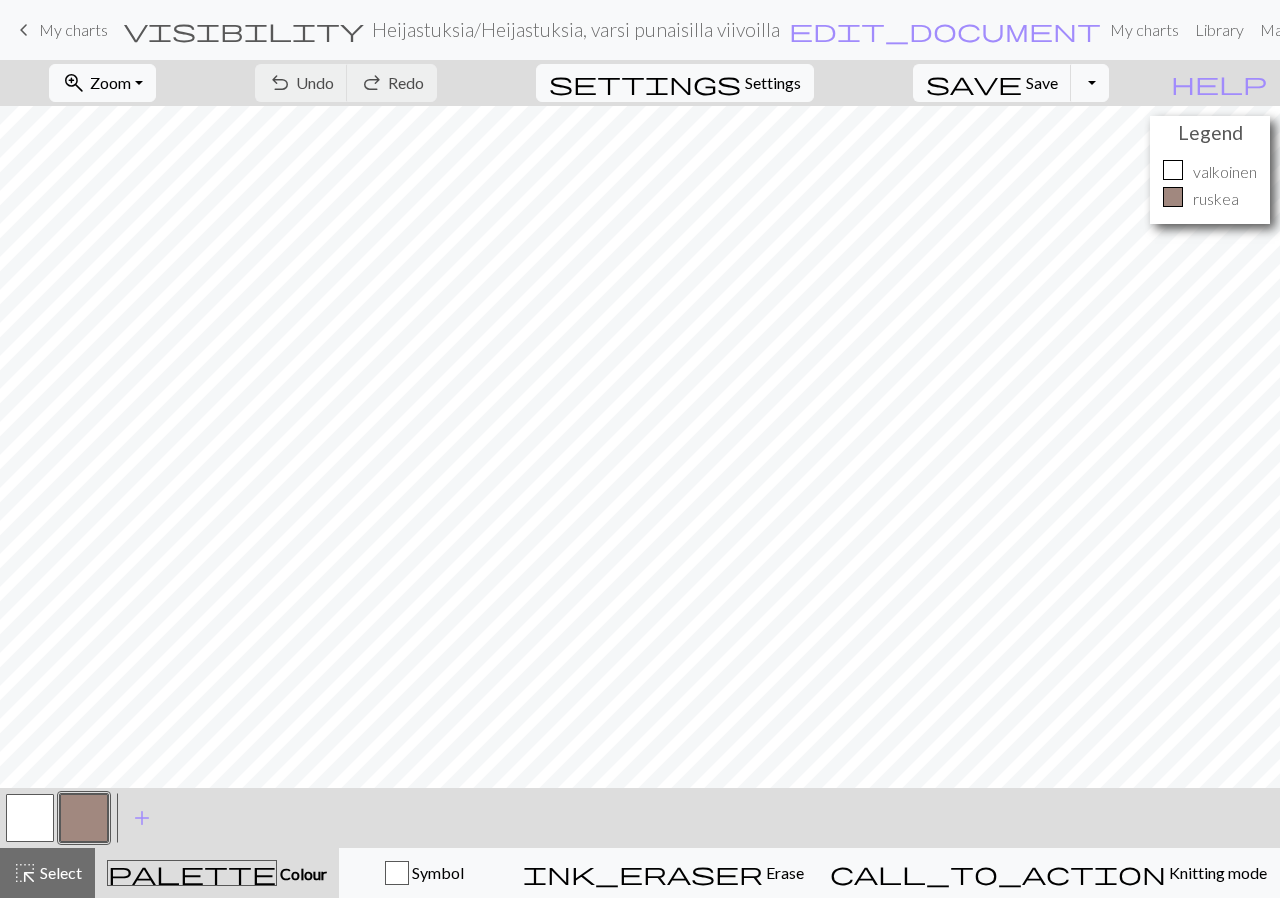 click at bounding box center [84, 818] 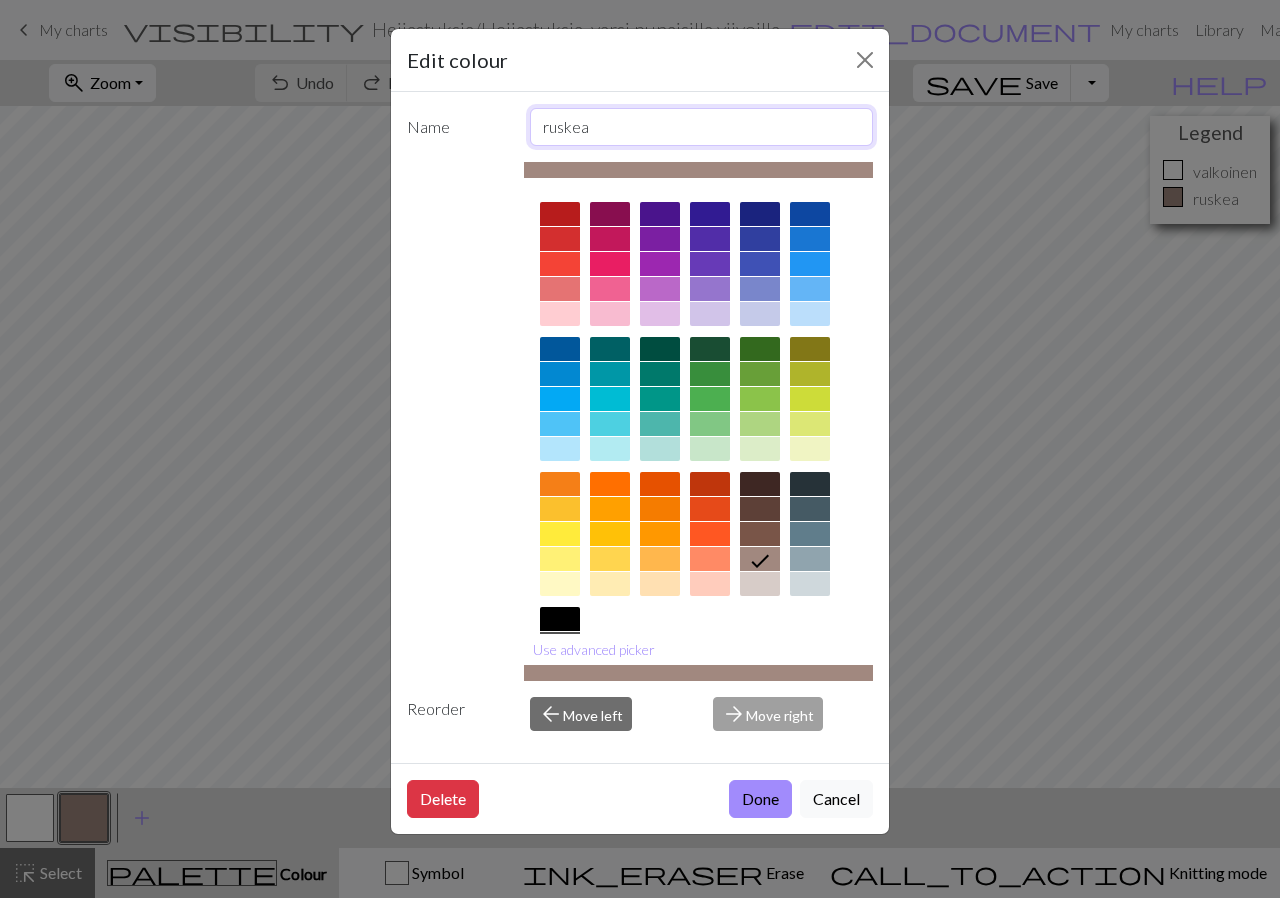 drag, startPoint x: 636, startPoint y: 121, endPoint x: 485, endPoint y: 124, distance: 151.0298 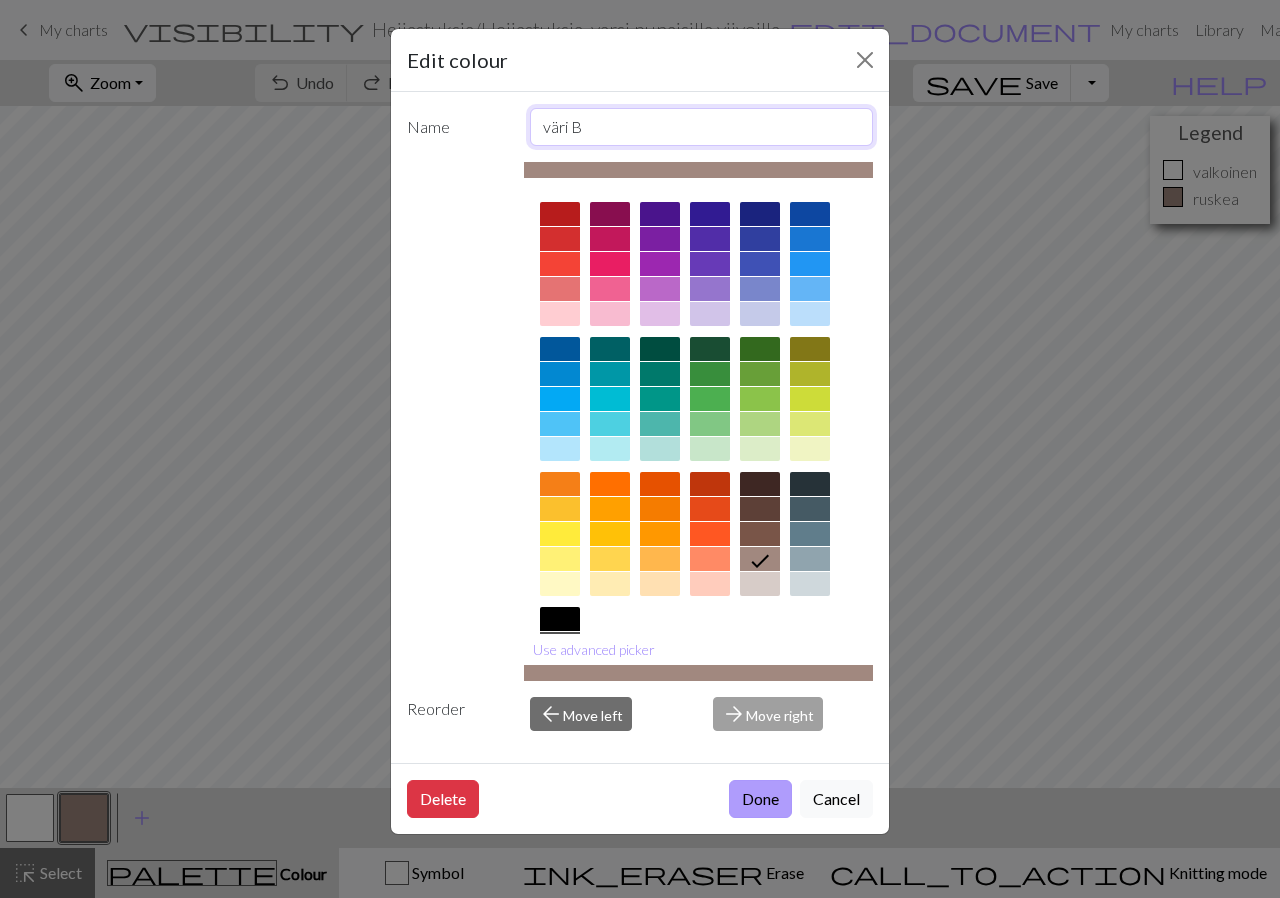 type on "väri B" 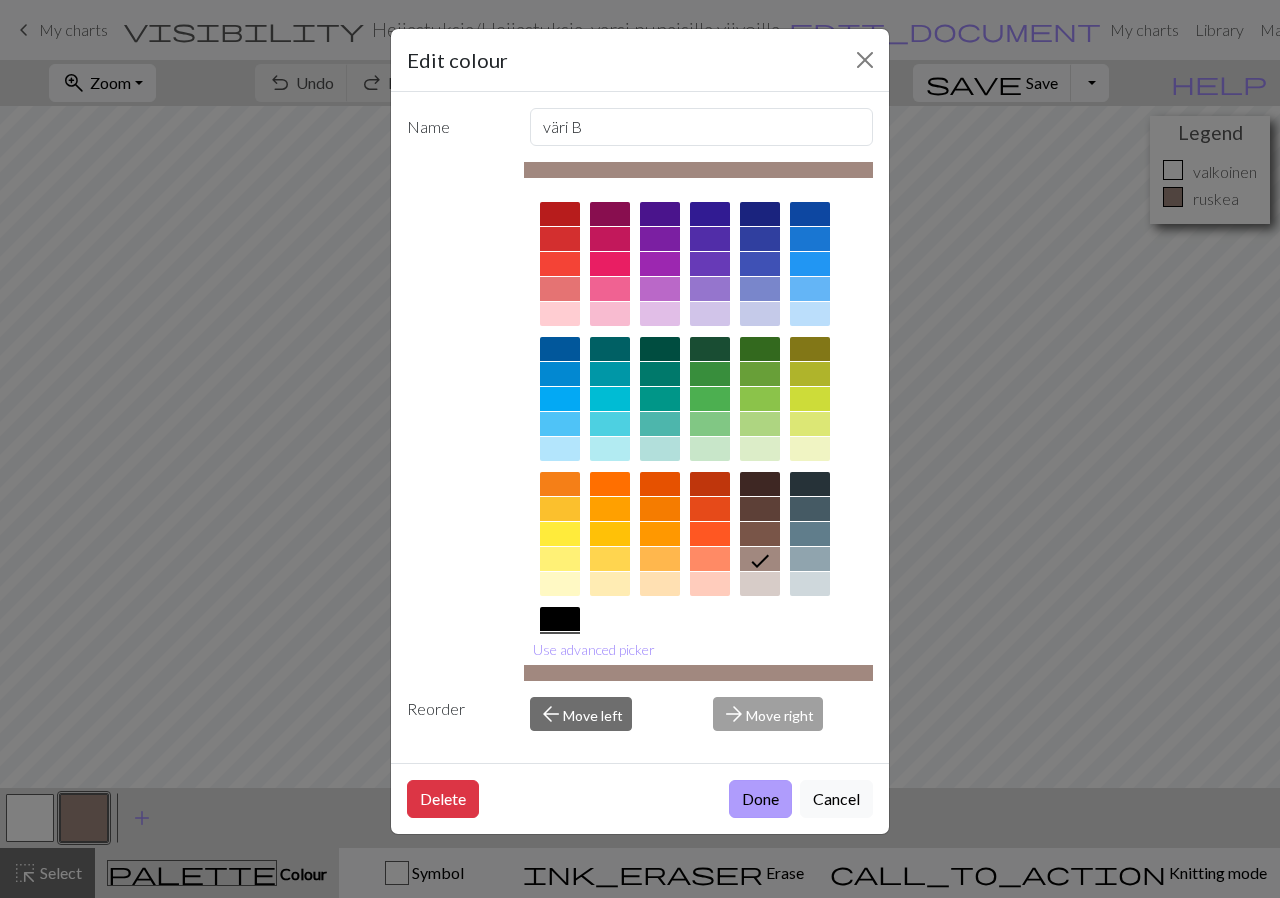 click on "Done" at bounding box center [760, 799] 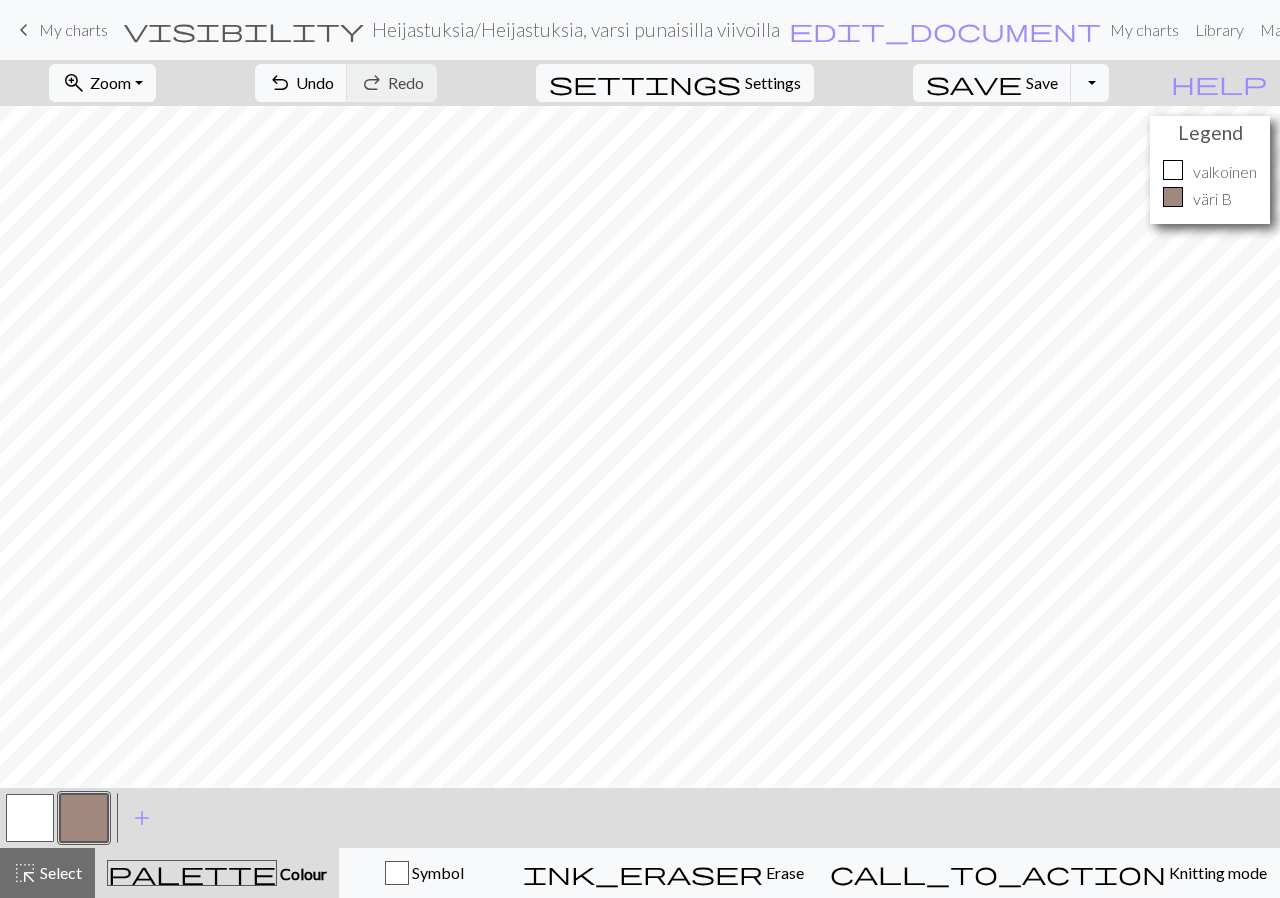 click at bounding box center [30, 818] 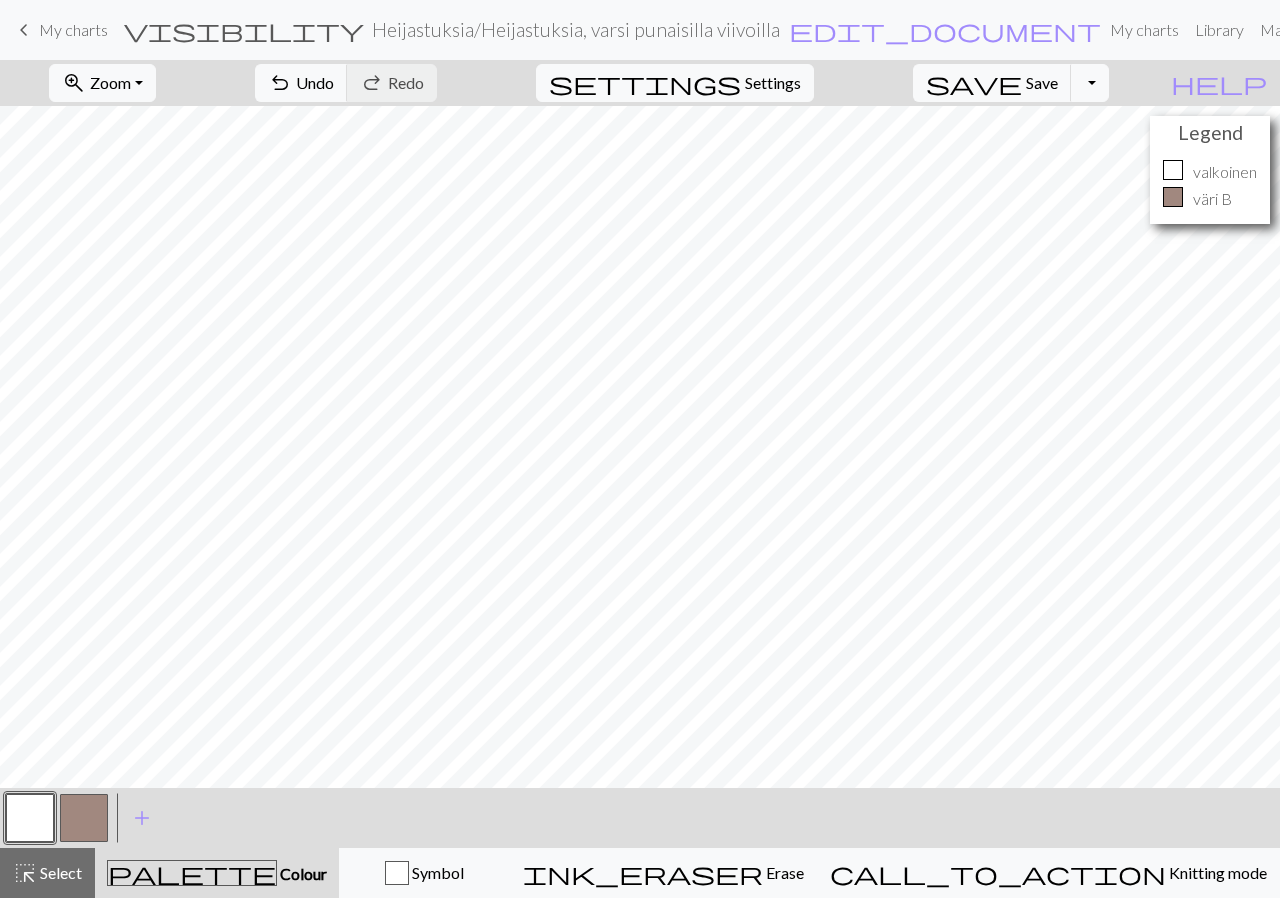 click at bounding box center [30, 818] 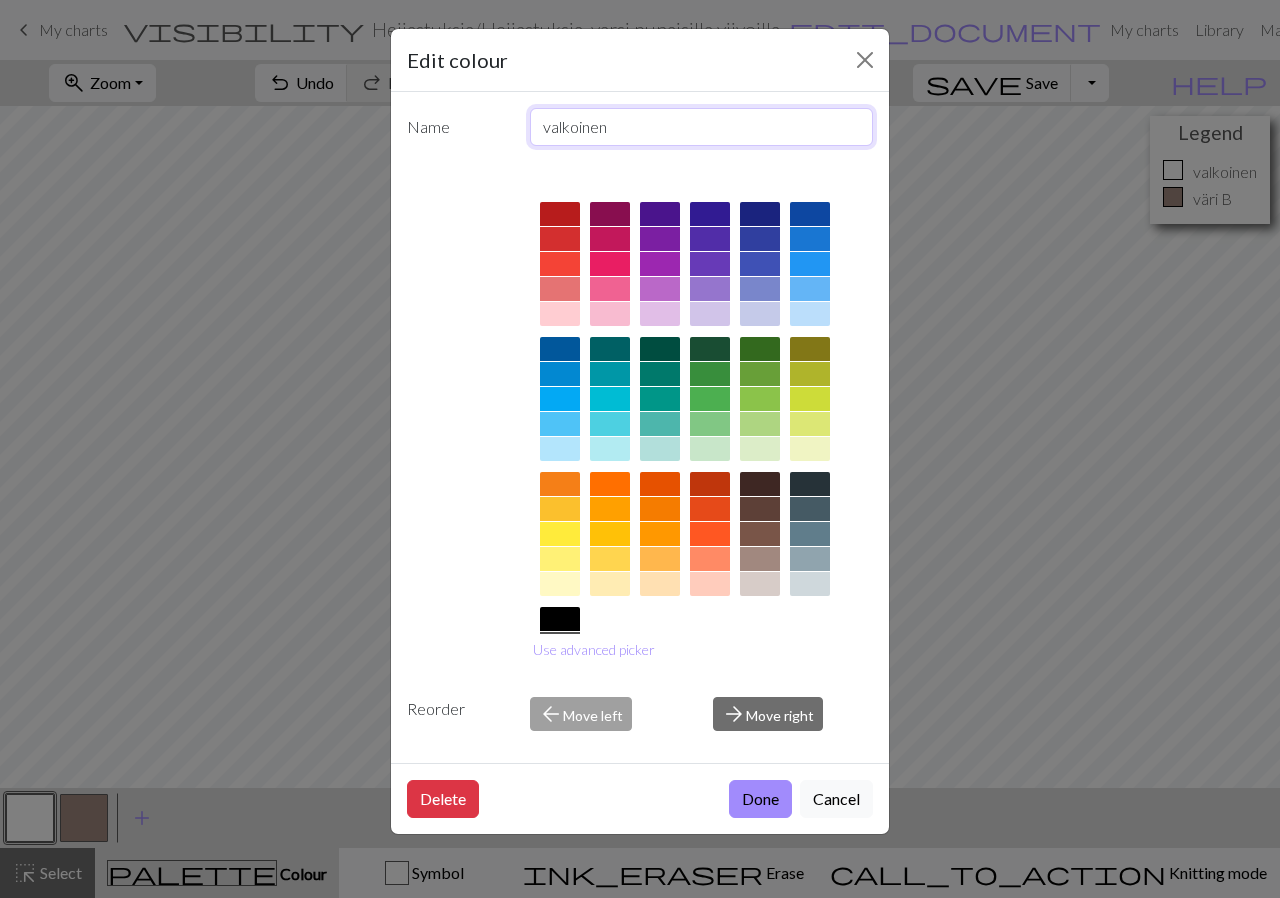 drag, startPoint x: 627, startPoint y: 118, endPoint x: 510, endPoint y: 118, distance: 117 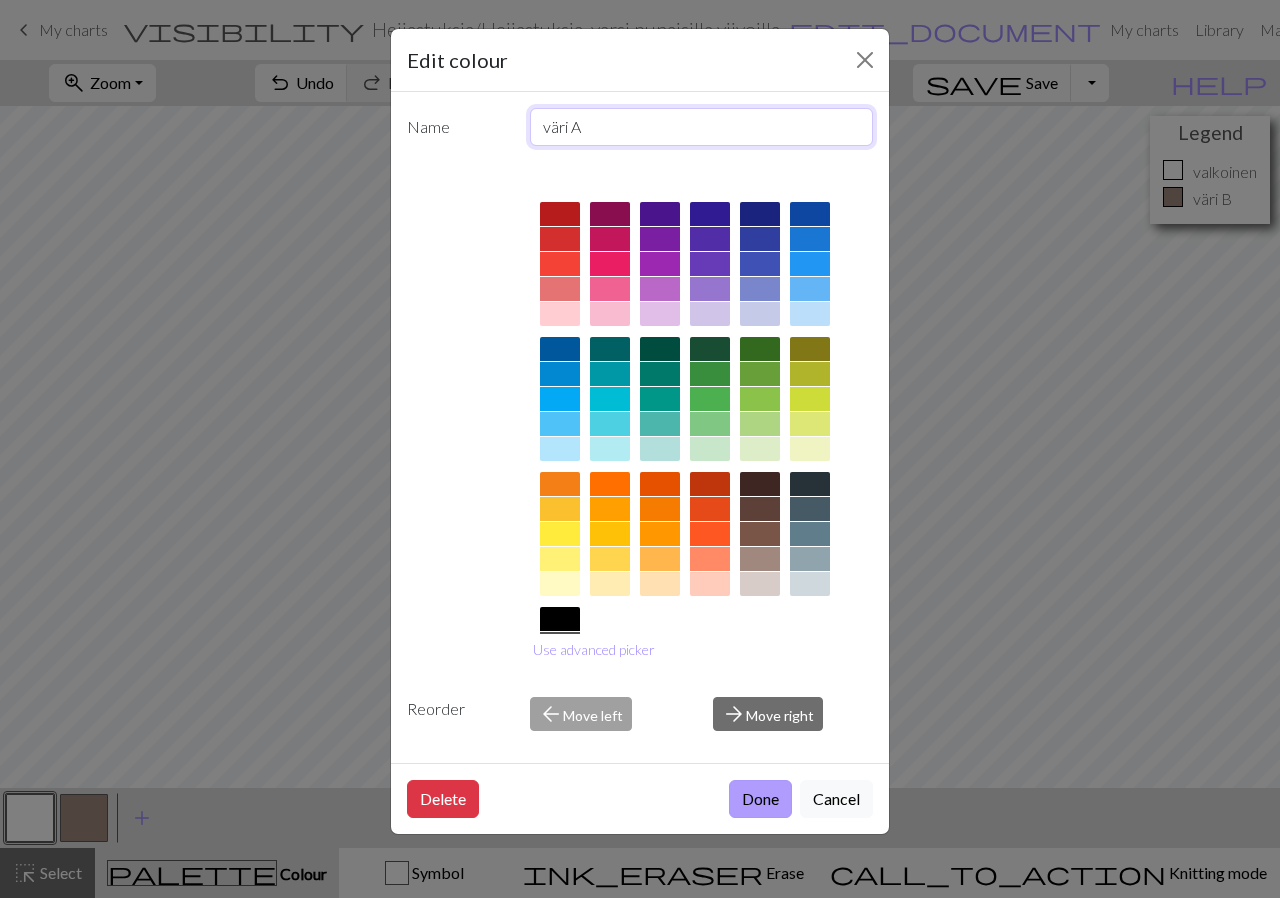 type on "väri A" 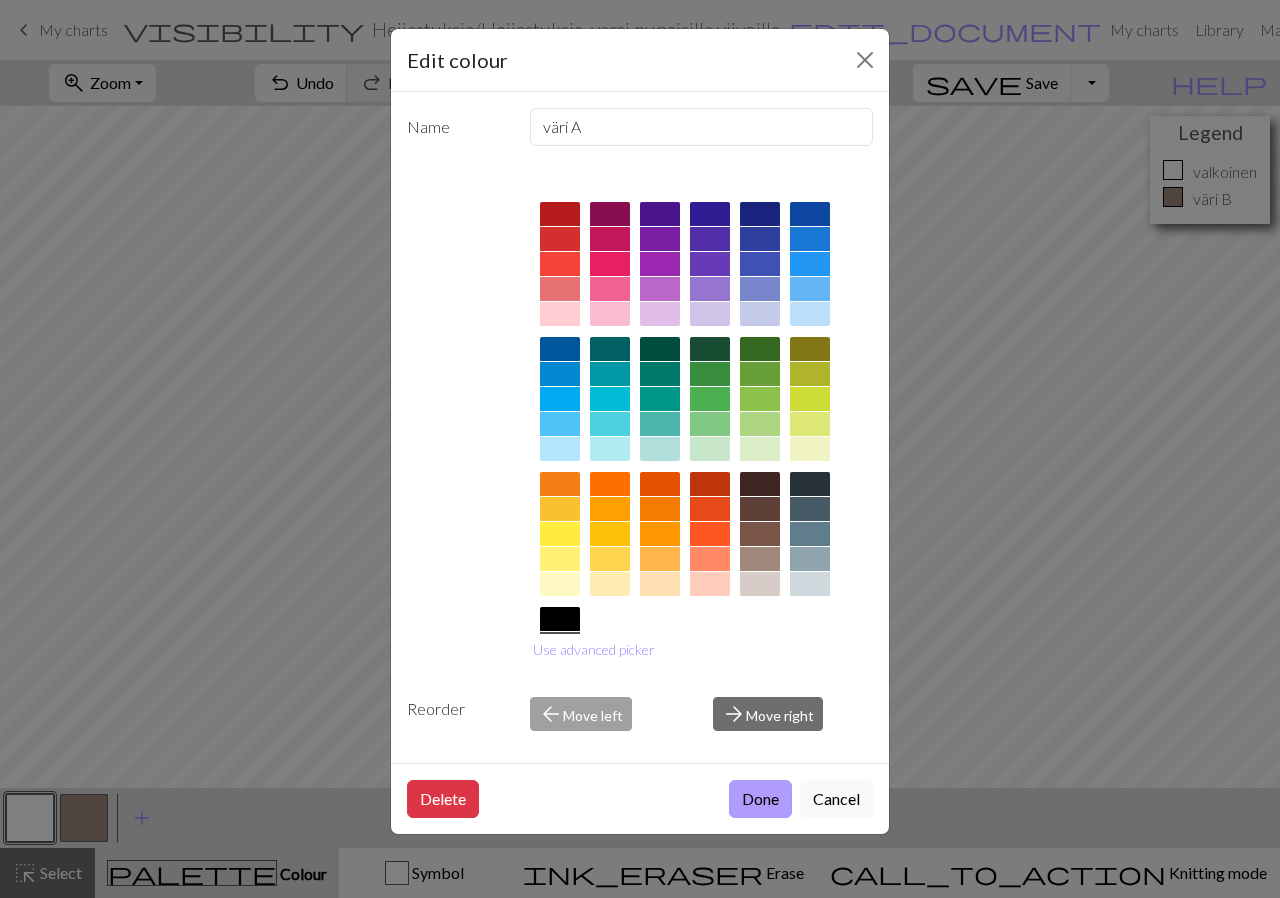 click on "Done" at bounding box center (760, 799) 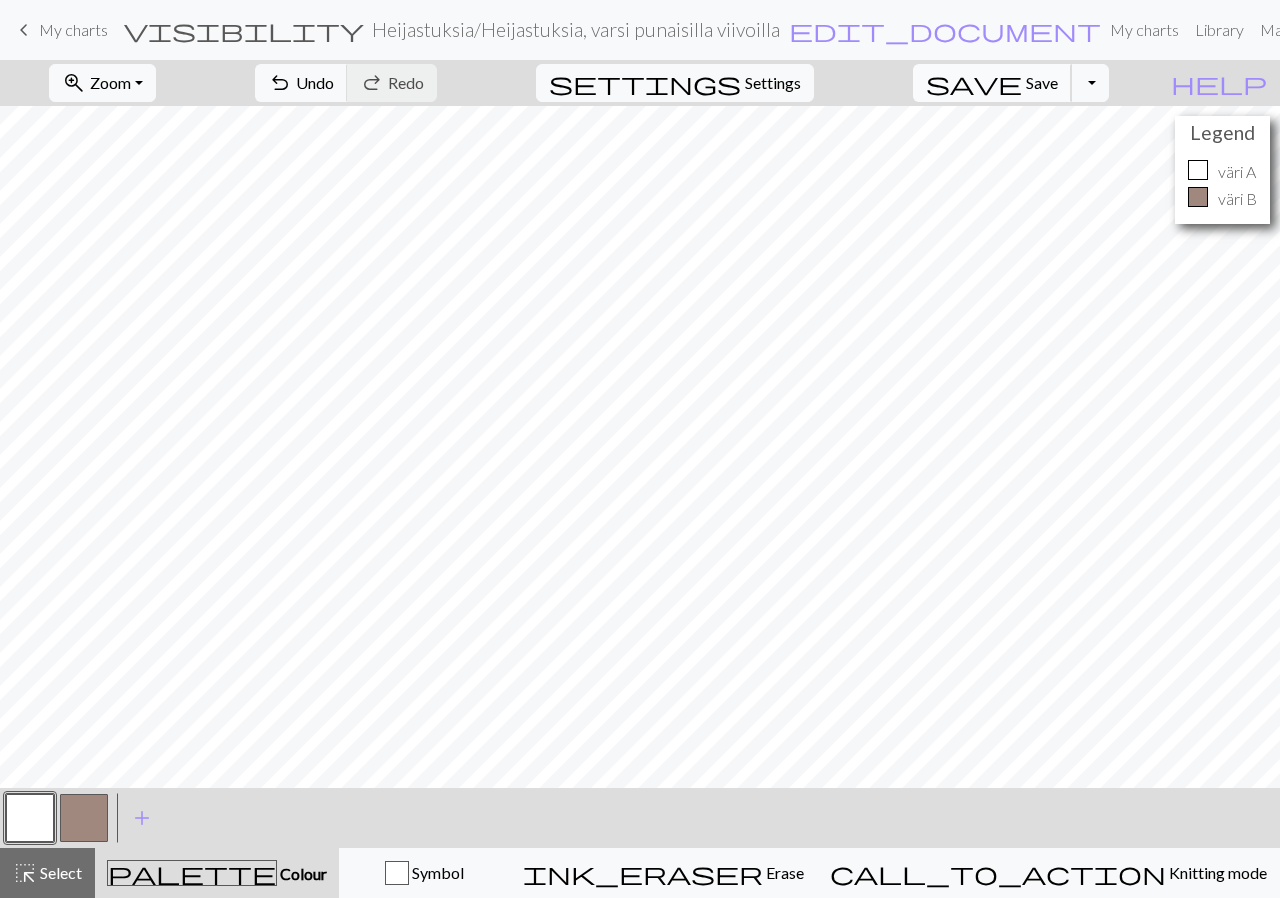 click on "save Save Save" at bounding box center (992, 83) 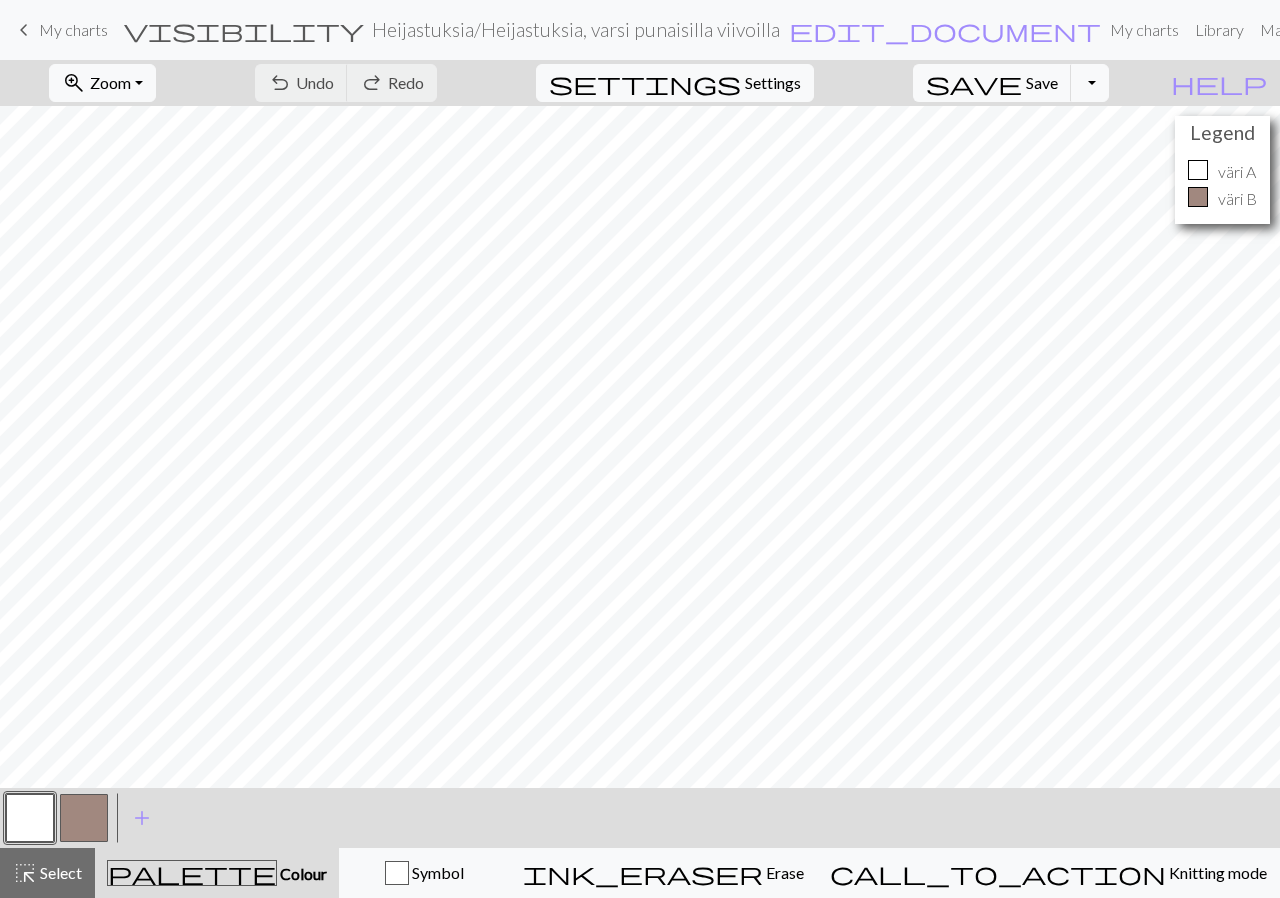 click on "My charts" at bounding box center [73, 29] 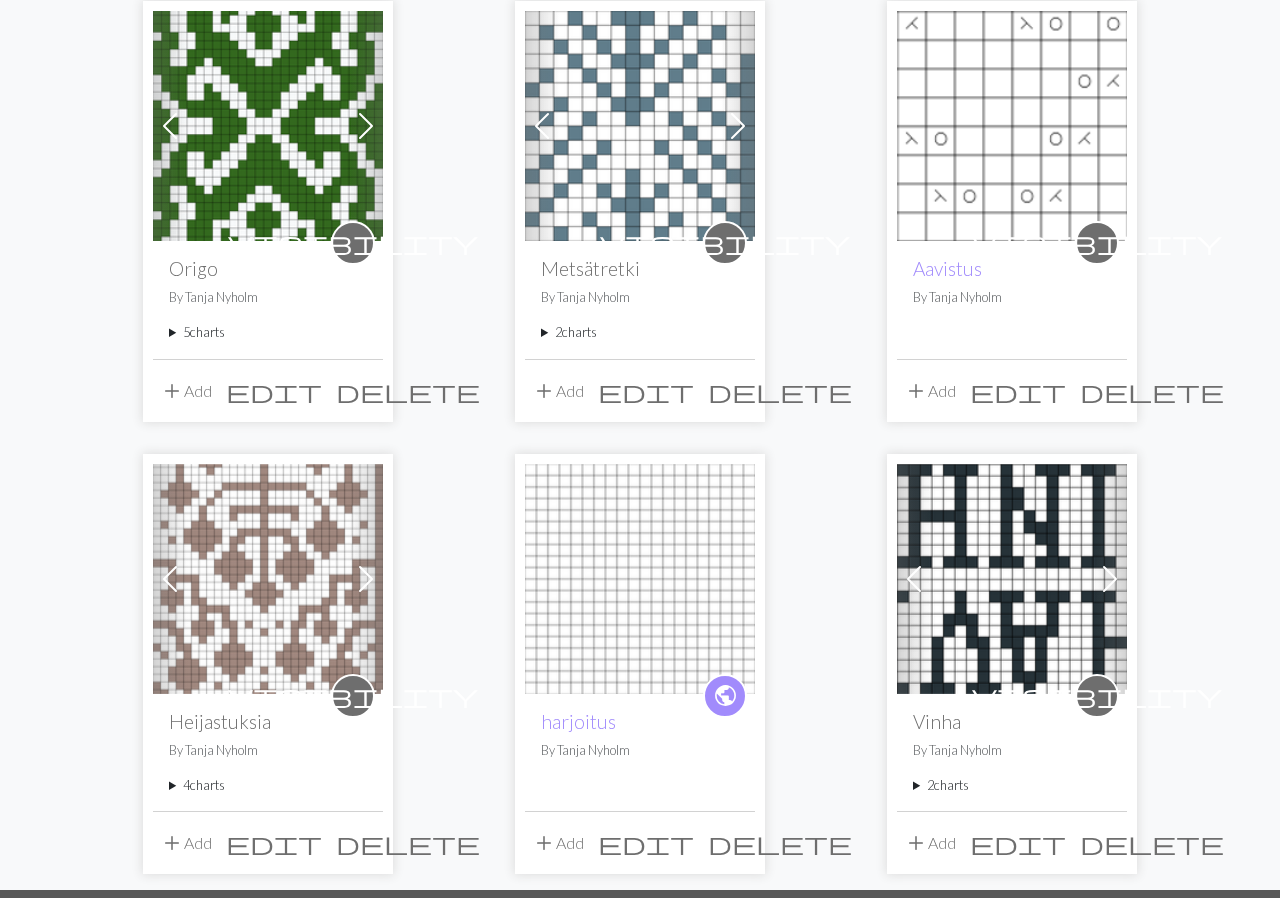 scroll, scrollTop: 276, scrollLeft: 0, axis: vertical 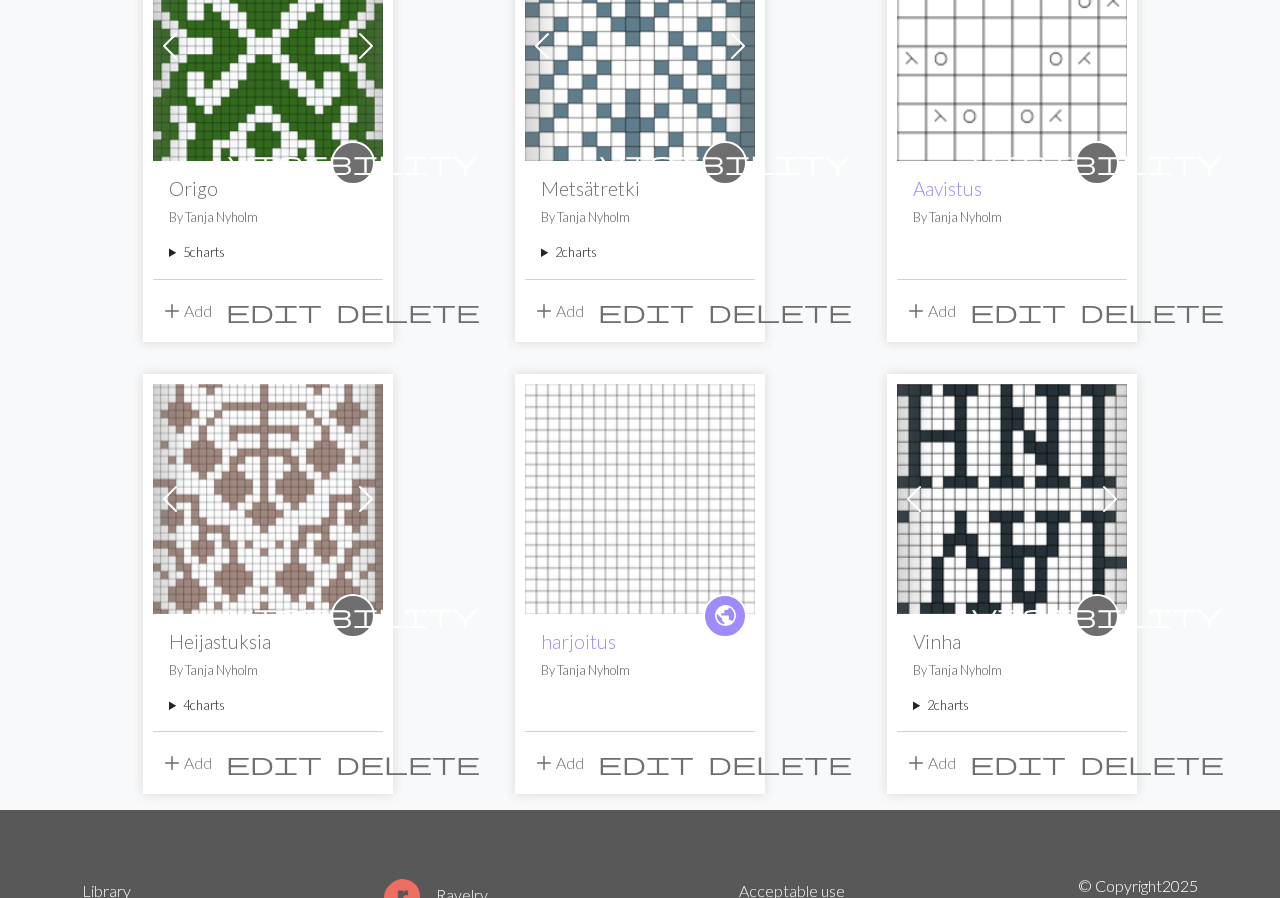 click on "4  charts" at bounding box center (268, 705) 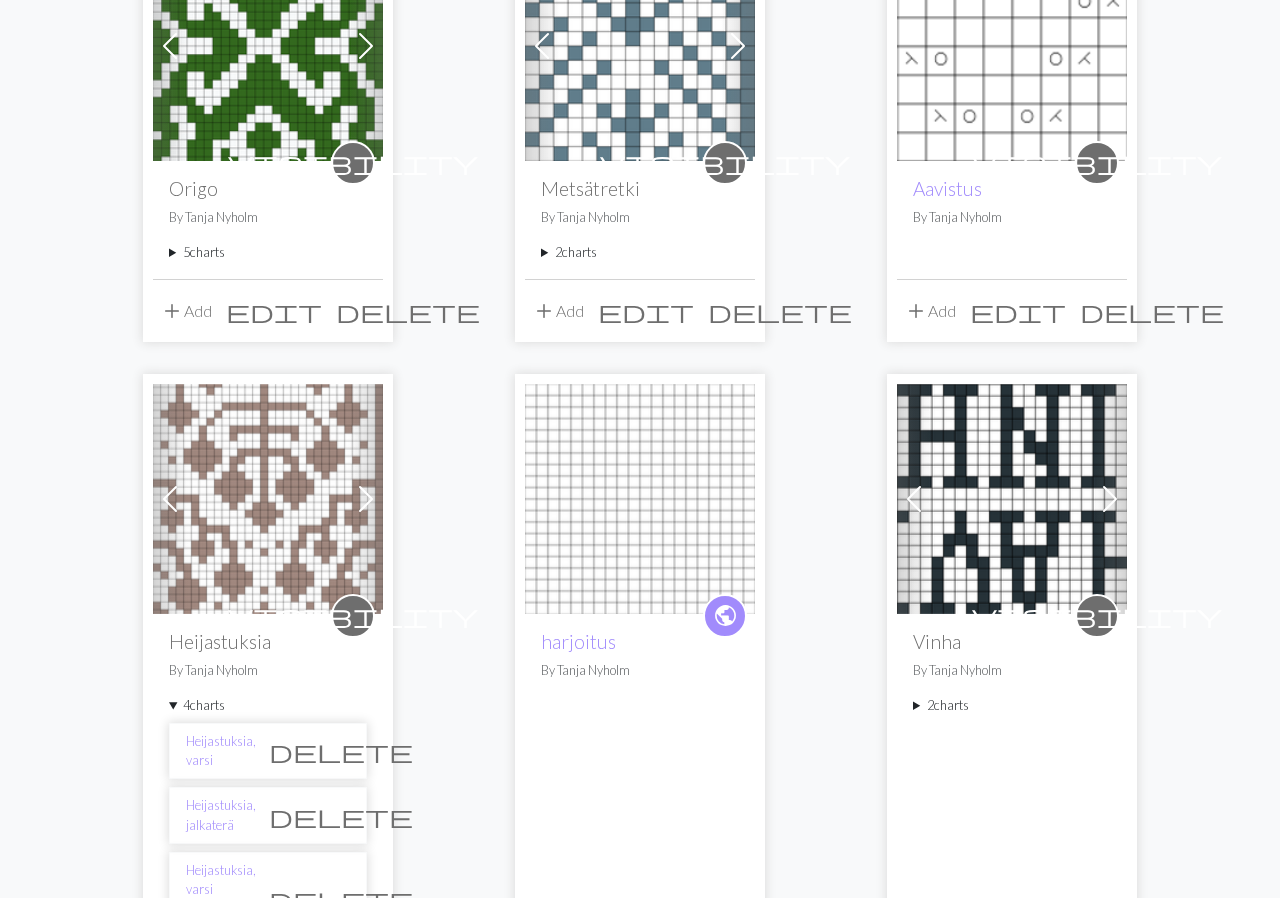 scroll, scrollTop: 690, scrollLeft: 0, axis: vertical 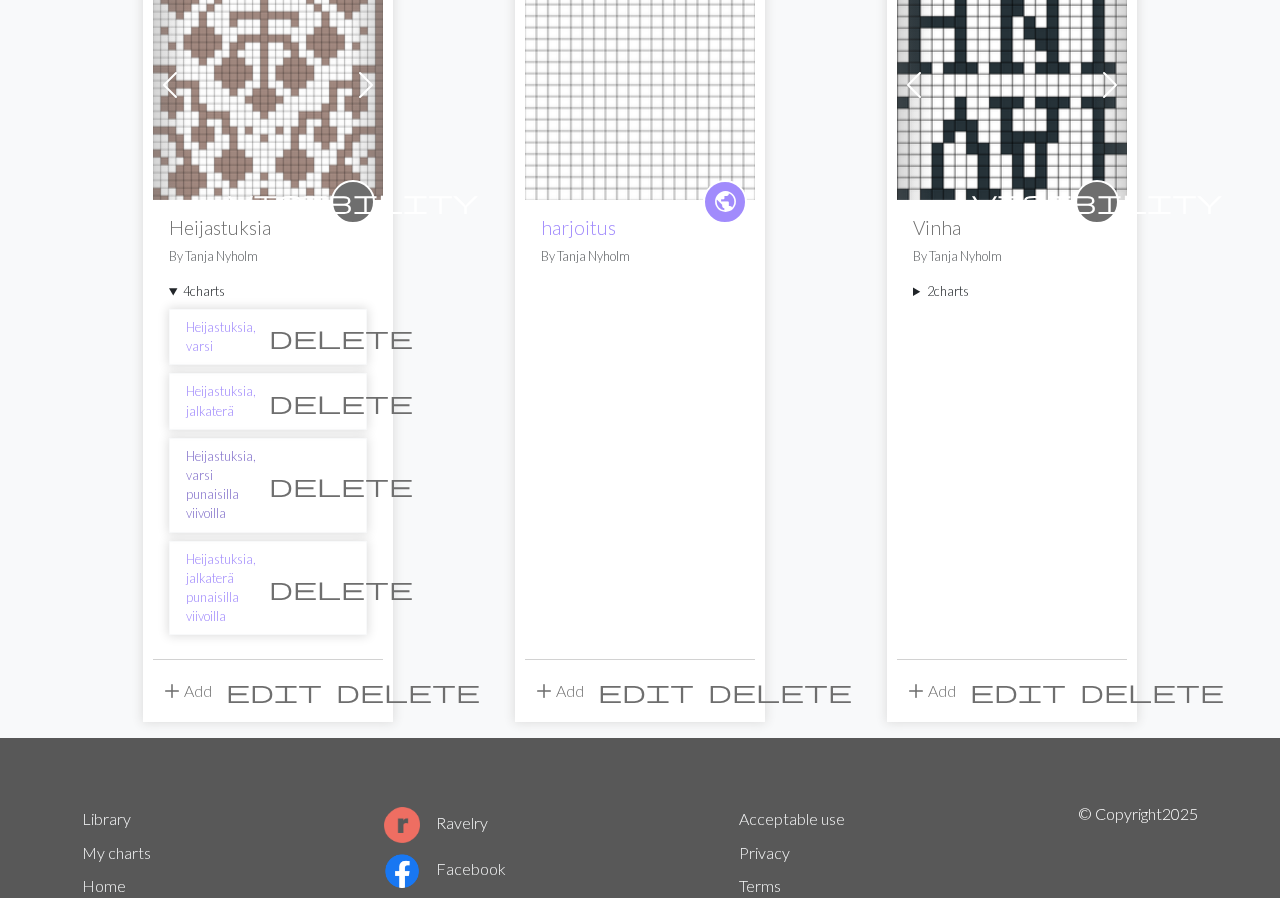 click on "Heijastuksia, varsi punaisilla viivoilla" at bounding box center [221, 485] 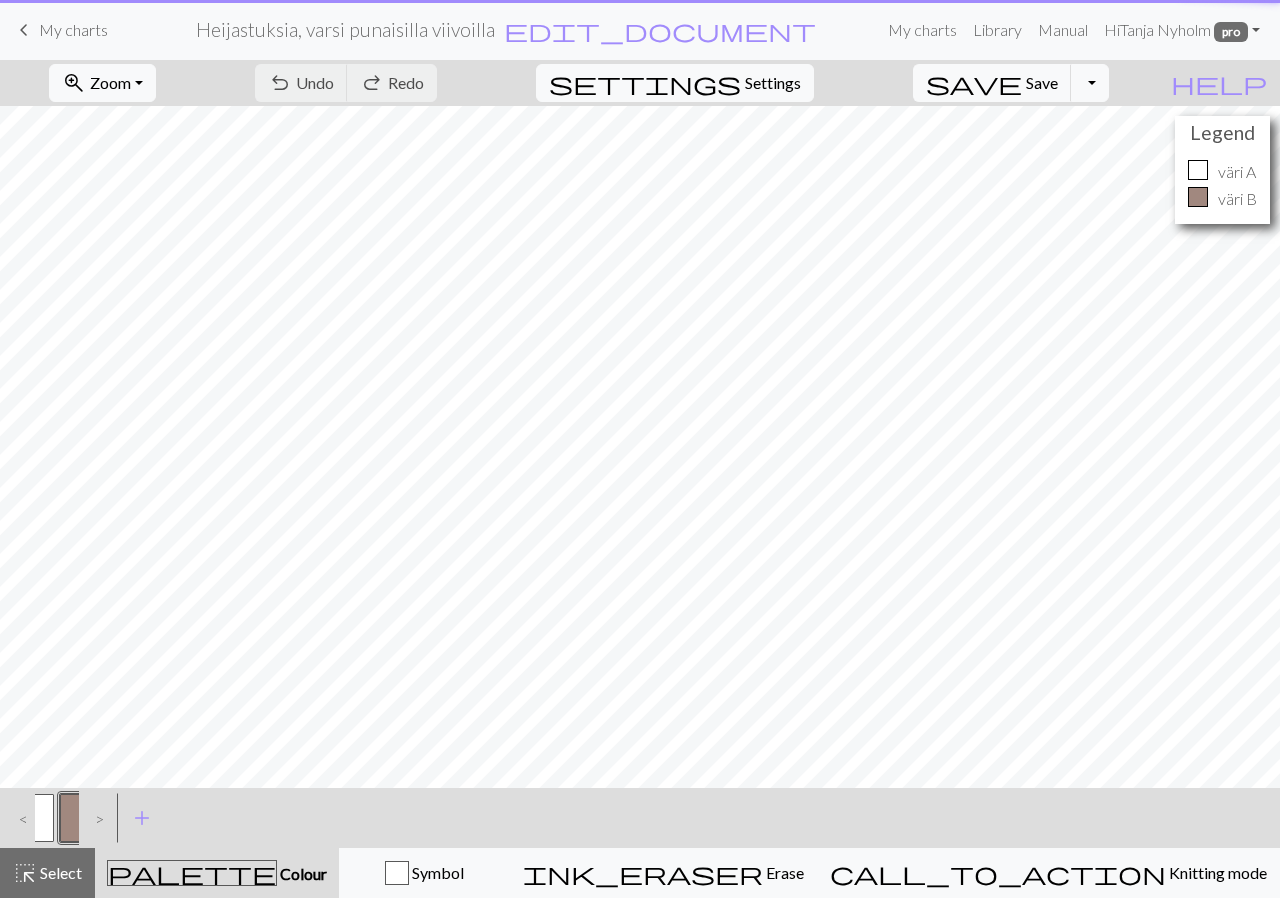 scroll, scrollTop: 0, scrollLeft: 0, axis: both 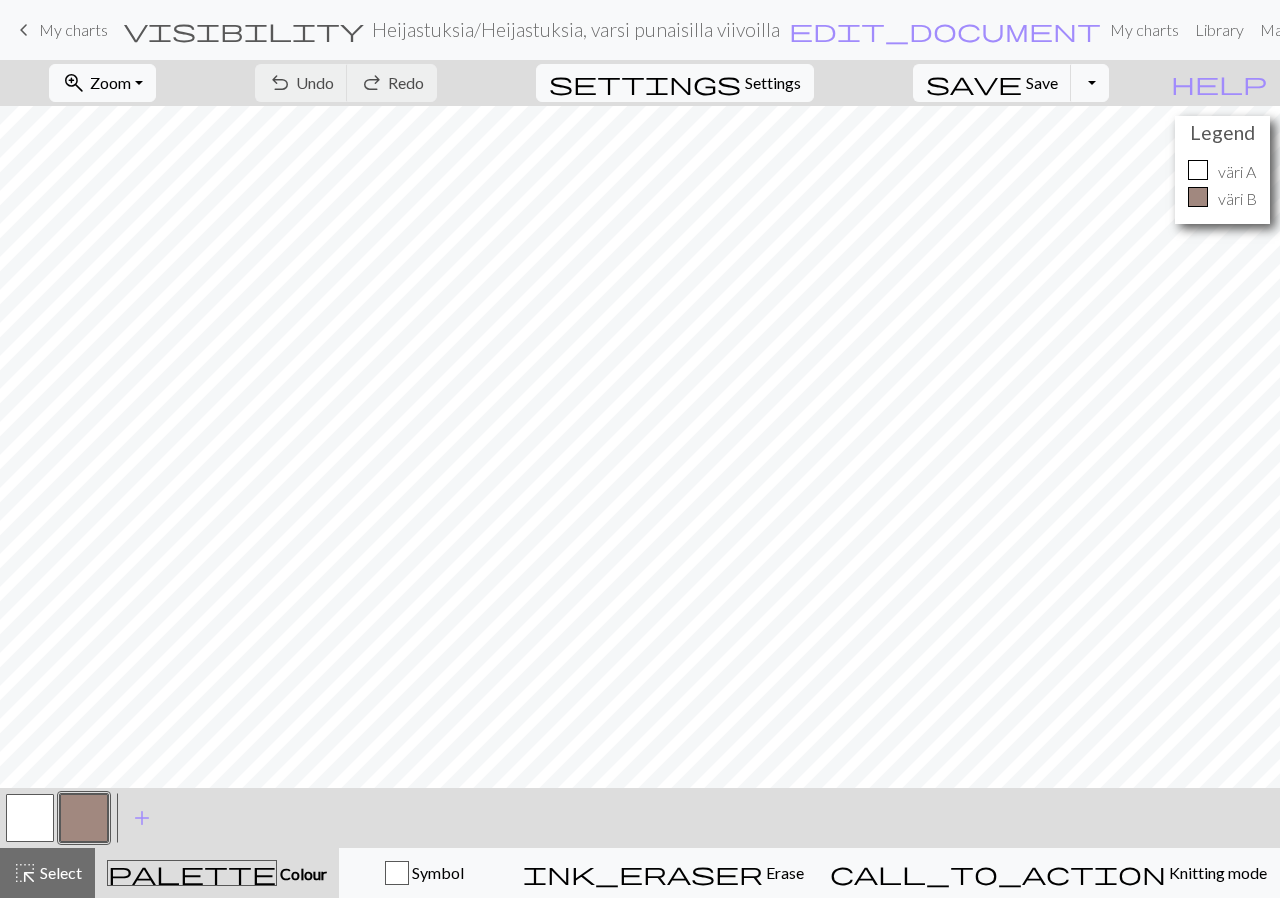 click at bounding box center (84, 818) 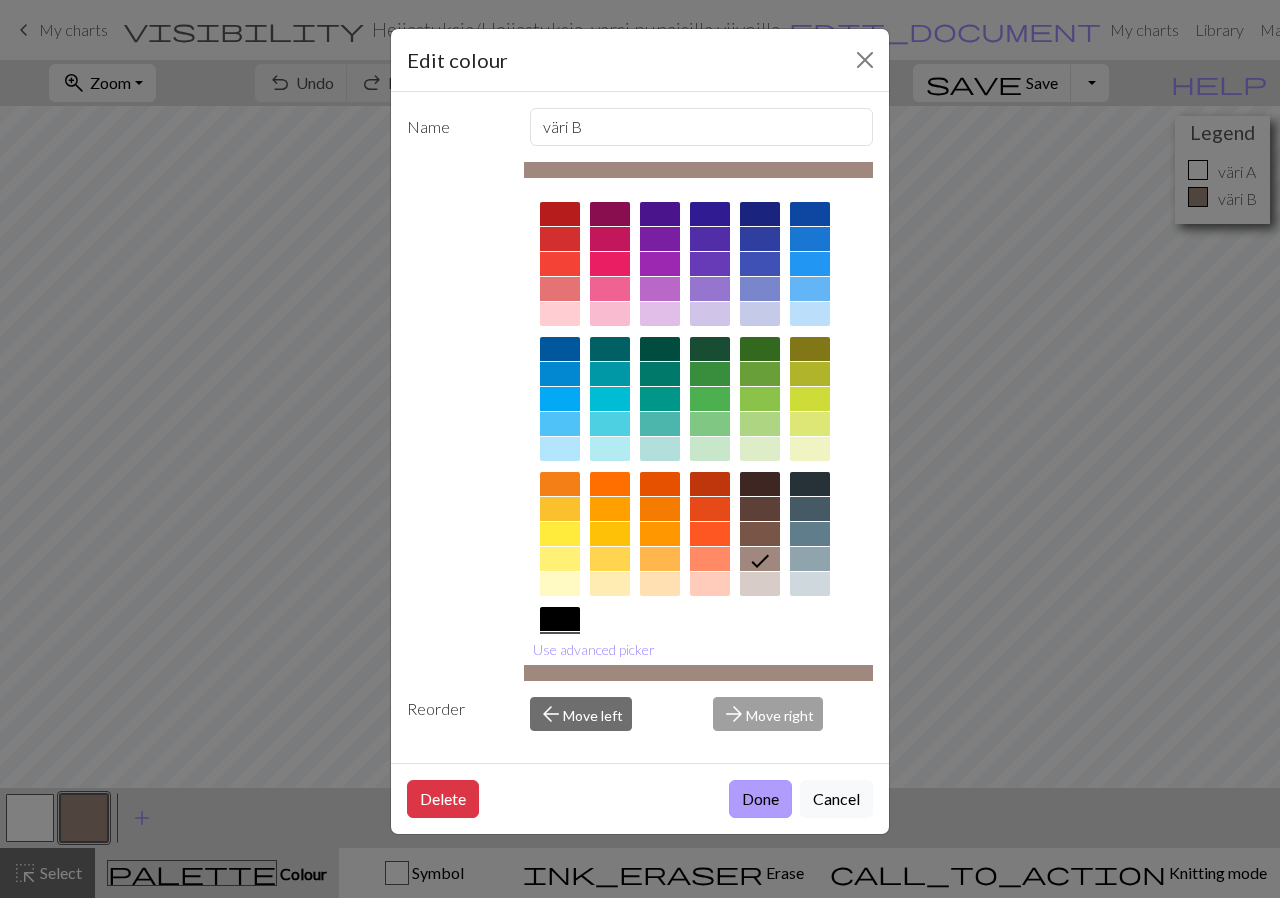 click on "Done" at bounding box center [760, 799] 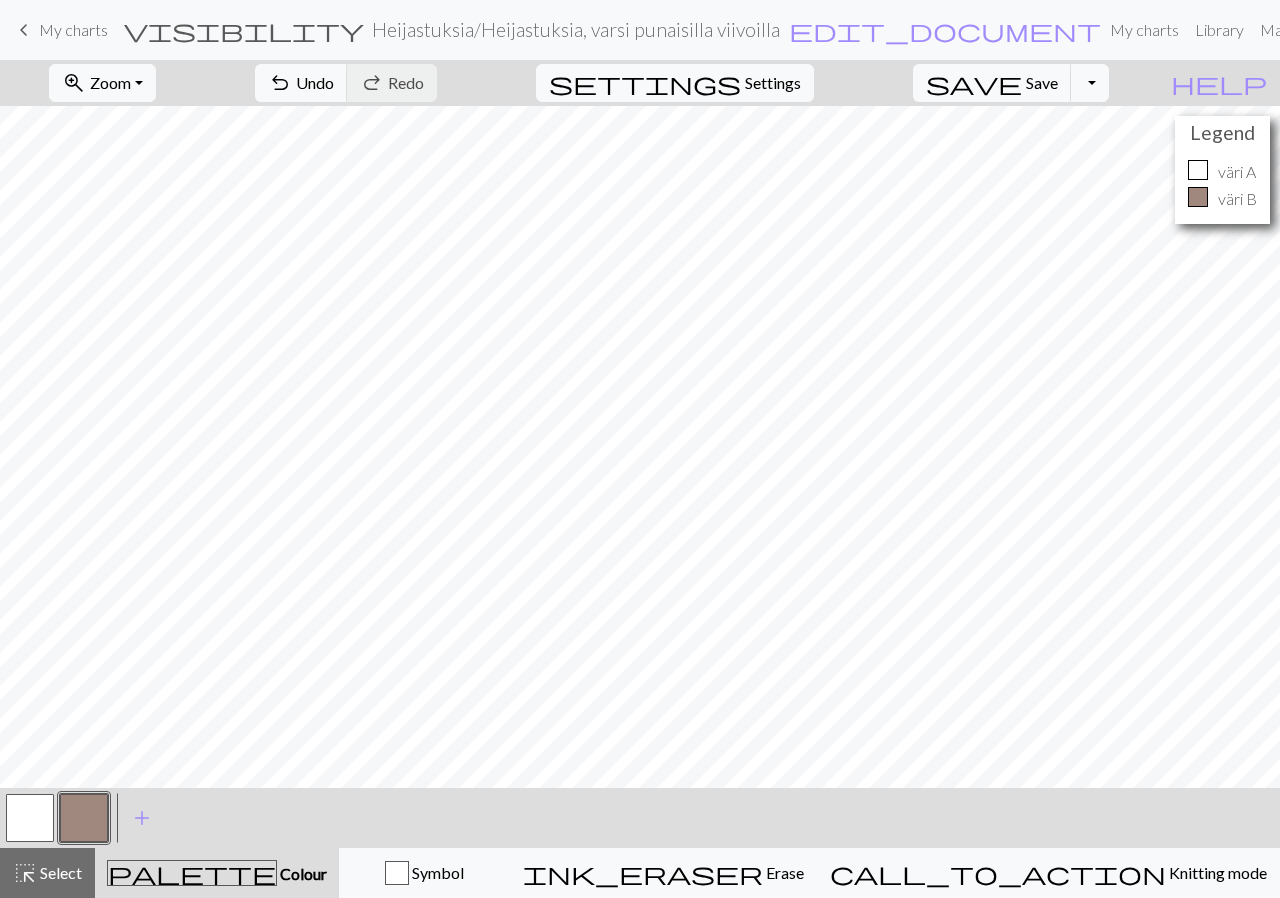 click on "My charts" at bounding box center (73, 29) 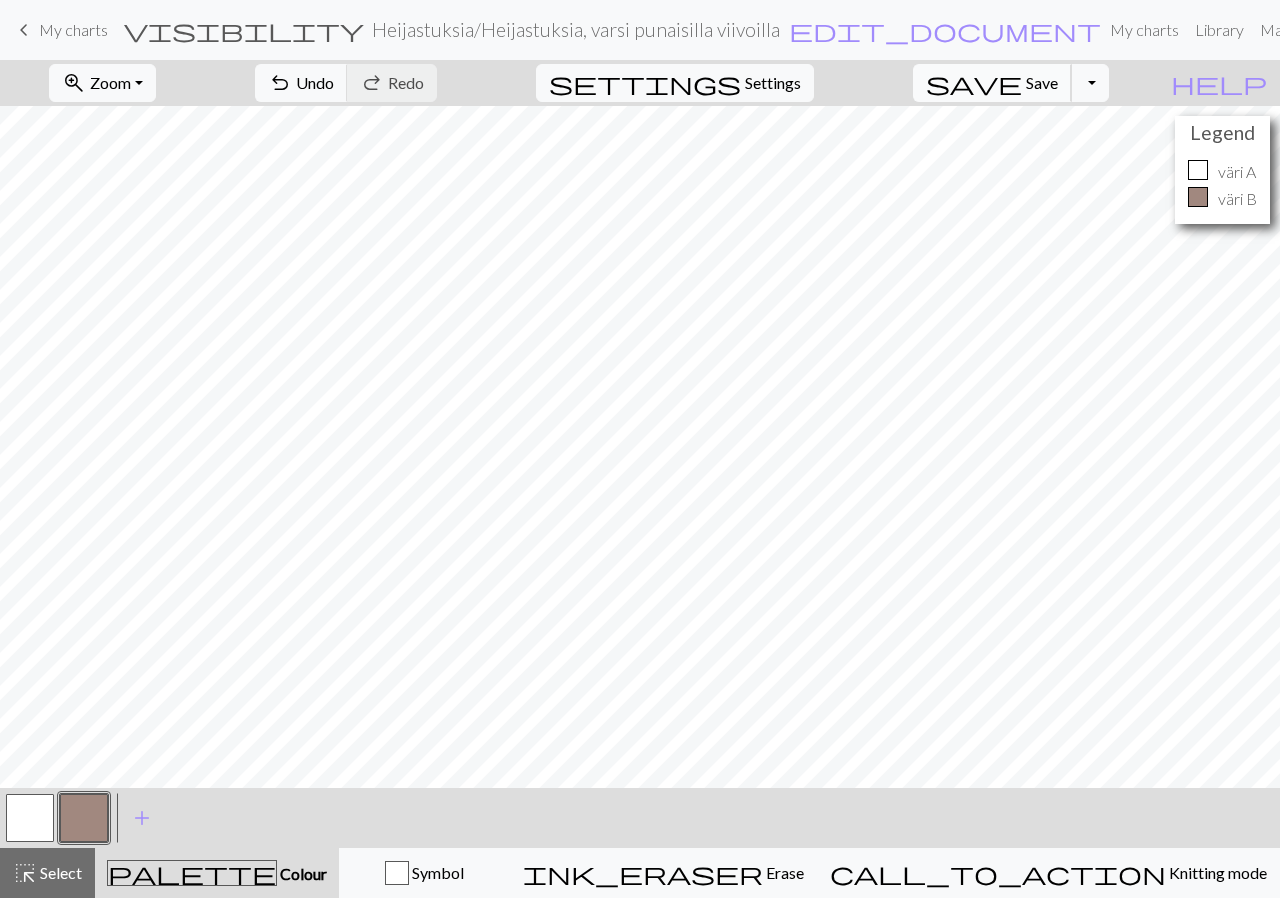 click on "save" at bounding box center (974, 83) 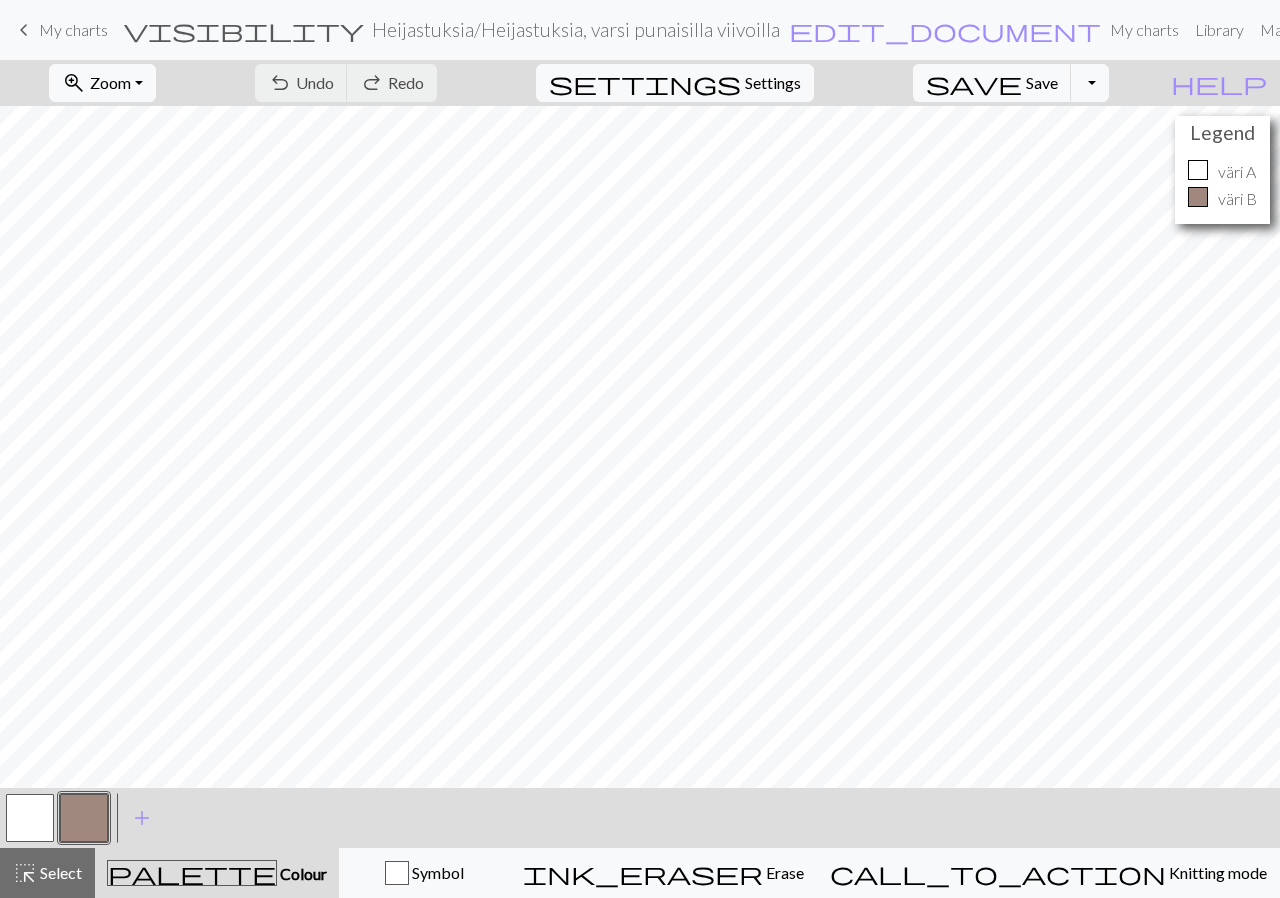 drag, startPoint x: 16, startPoint y: 833, endPoint x: 60, endPoint y: 797, distance: 56.85068 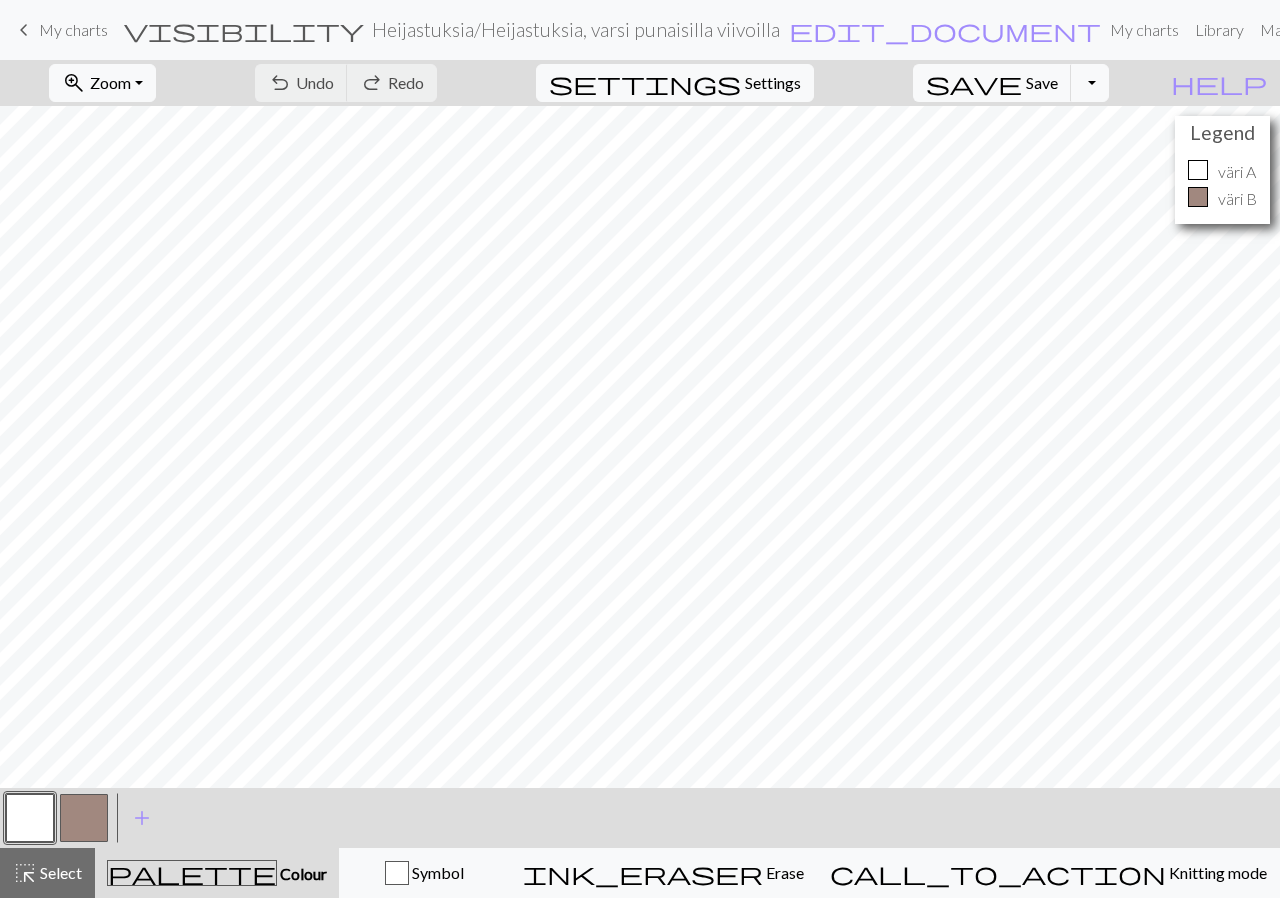 click on "My charts" at bounding box center [73, 29] 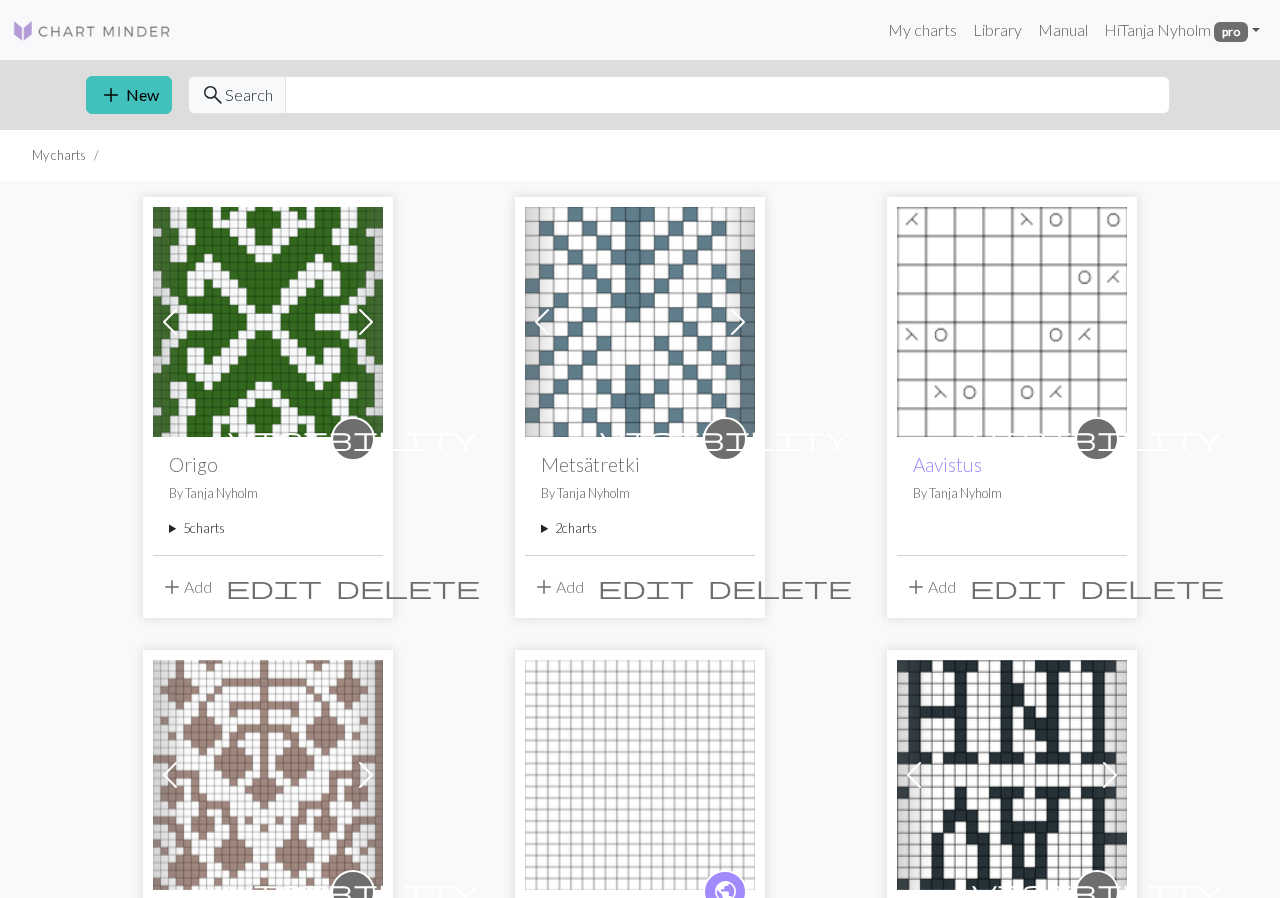 scroll, scrollTop: 498, scrollLeft: 0, axis: vertical 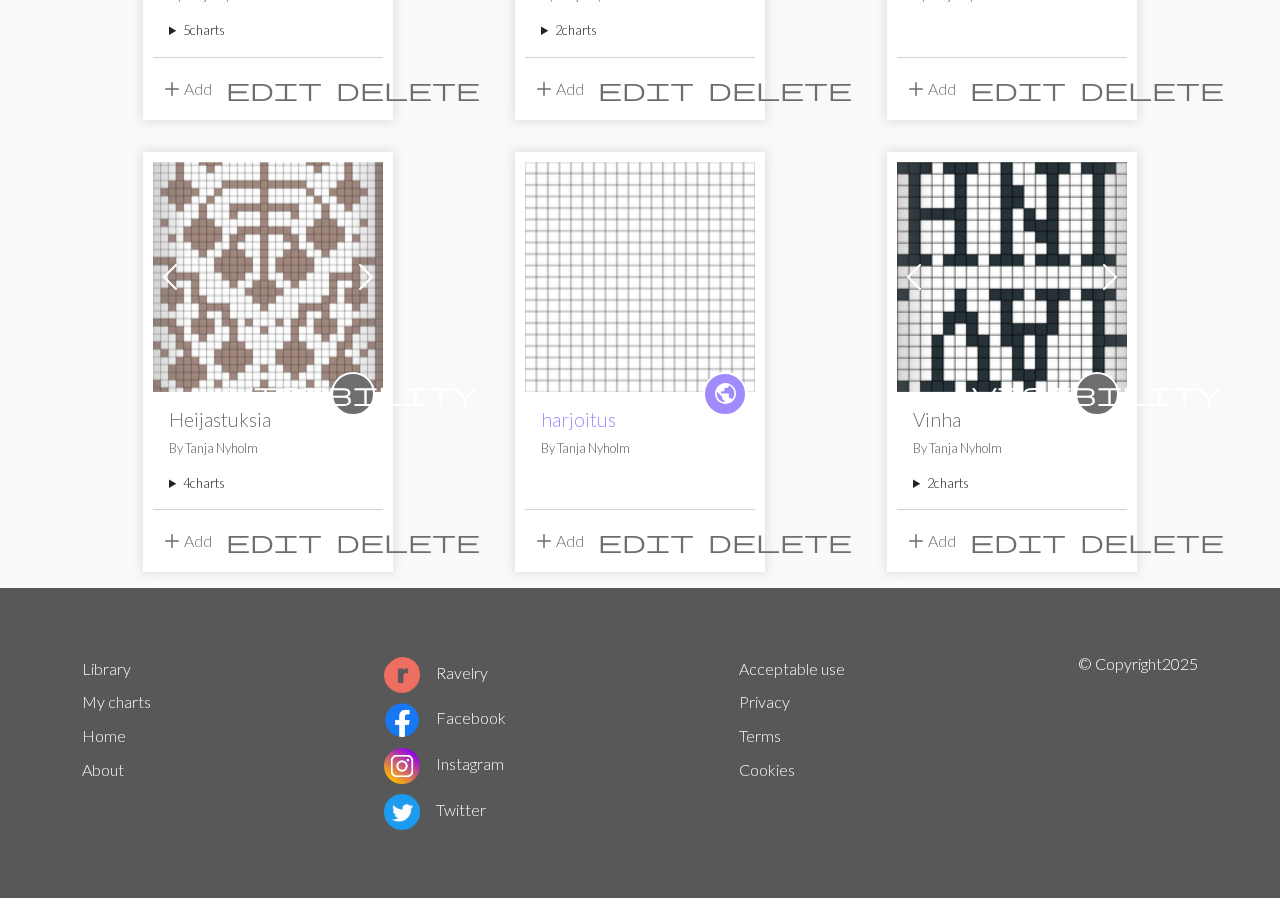 click on "4  charts" at bounding box center (268, 483) 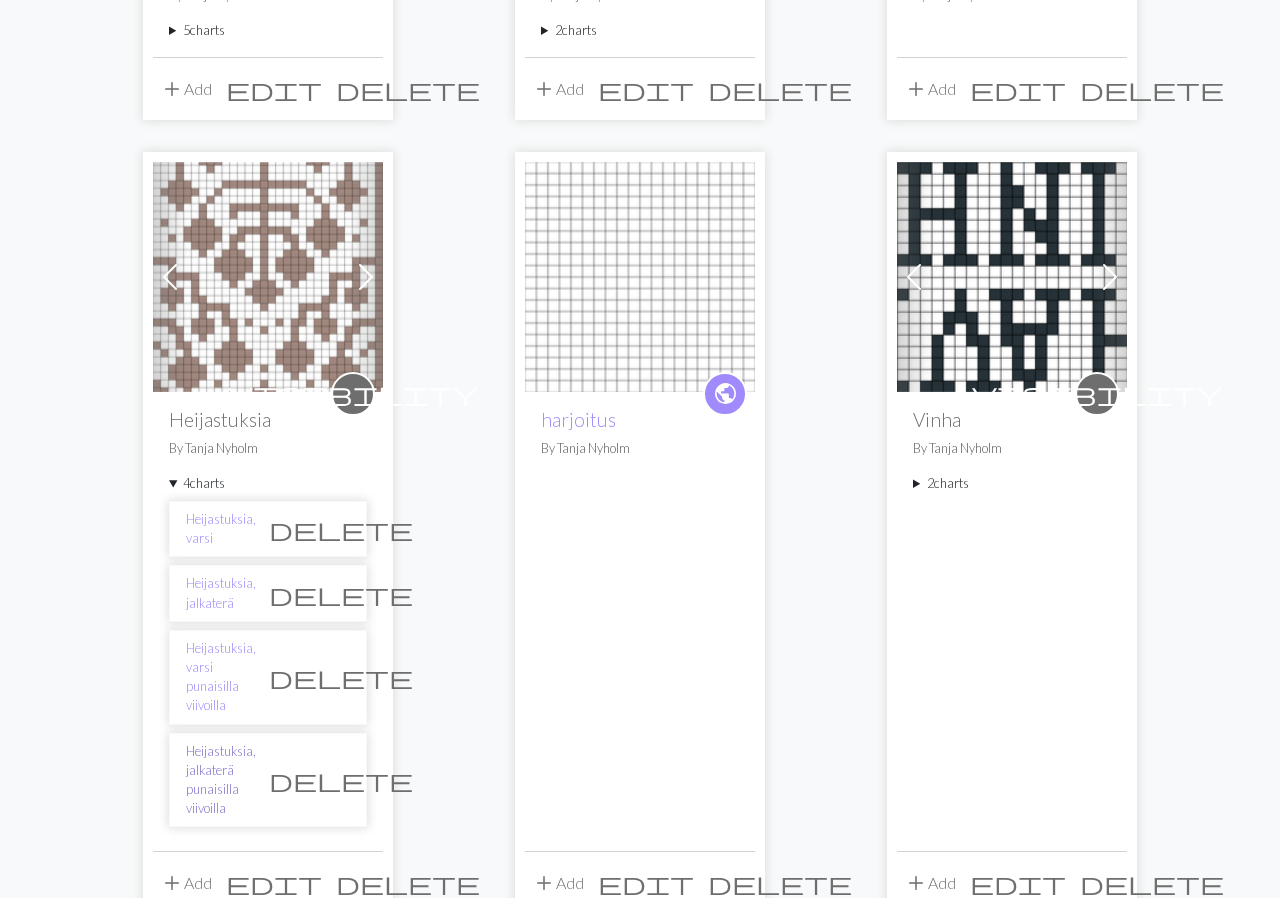 click on "Heijastuksia, jalkaterä punaisilla viivoilla" at bounding box center (221, 780) 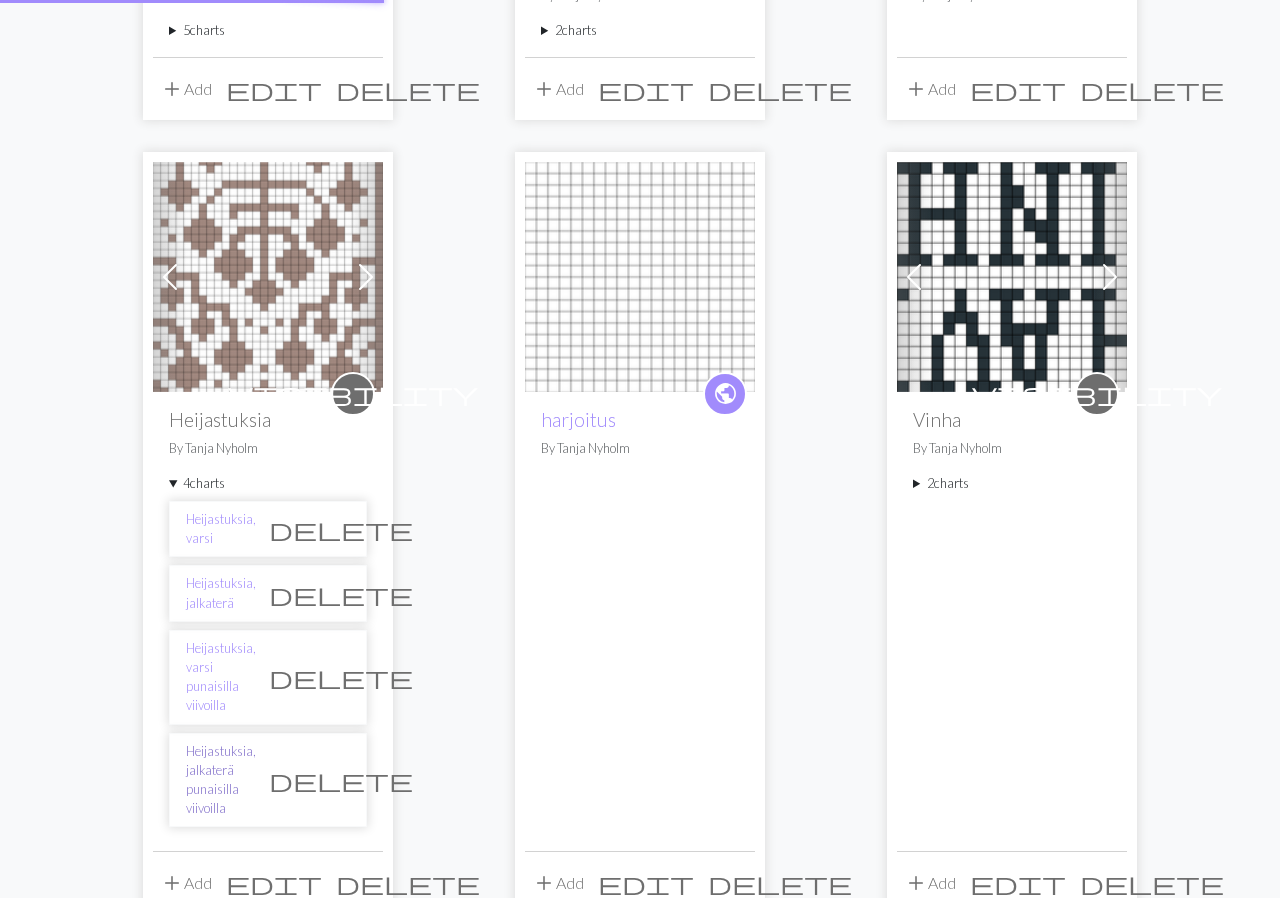 scroll, scrollTop: 0, scrollLeft: 0, axis: both 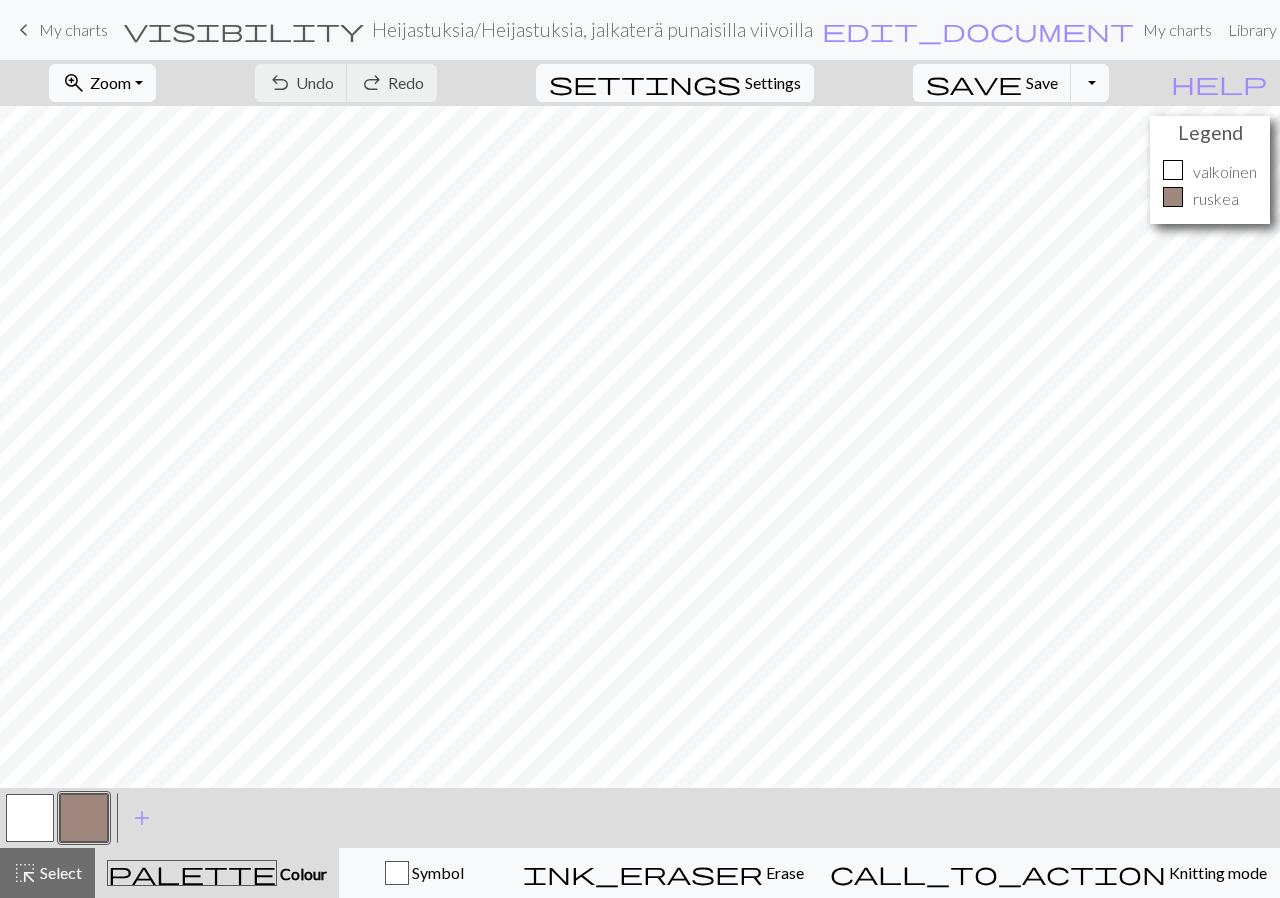 click at bounding box center (84, 818) 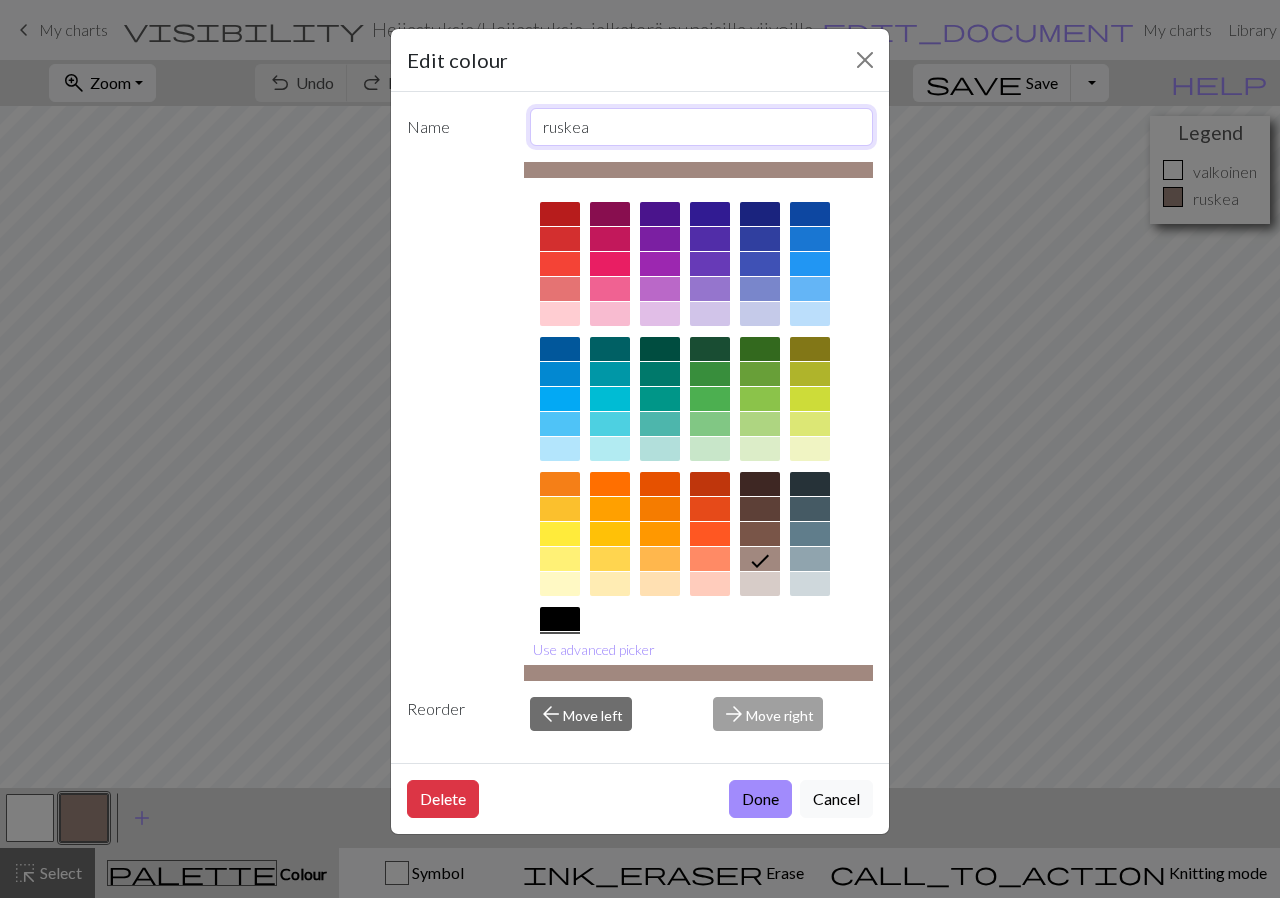 drag, startPoint x: 619, startPoint y: 131, endPoint x: 514, endPoint y: 123, distance: 105.30432 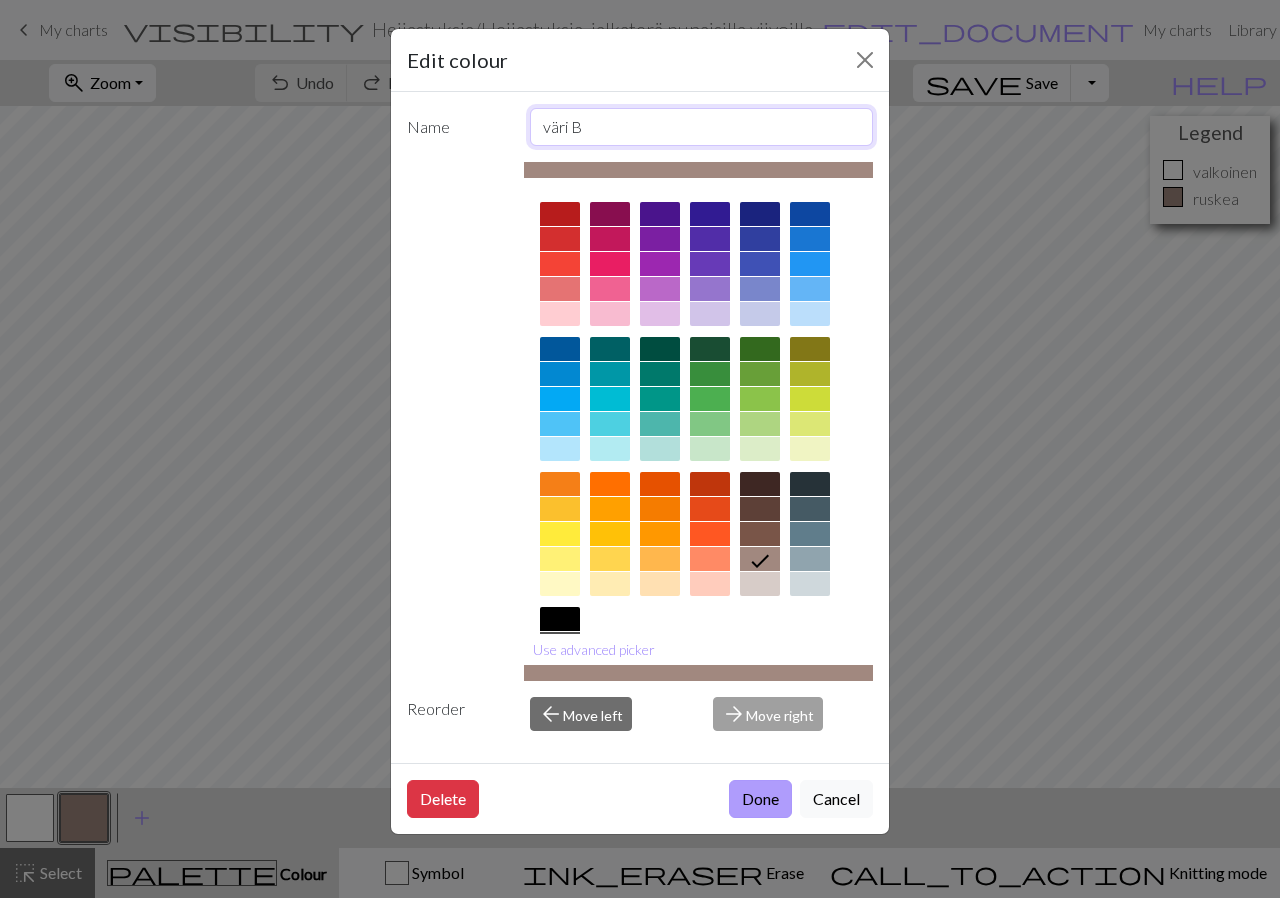 type on "väri B" 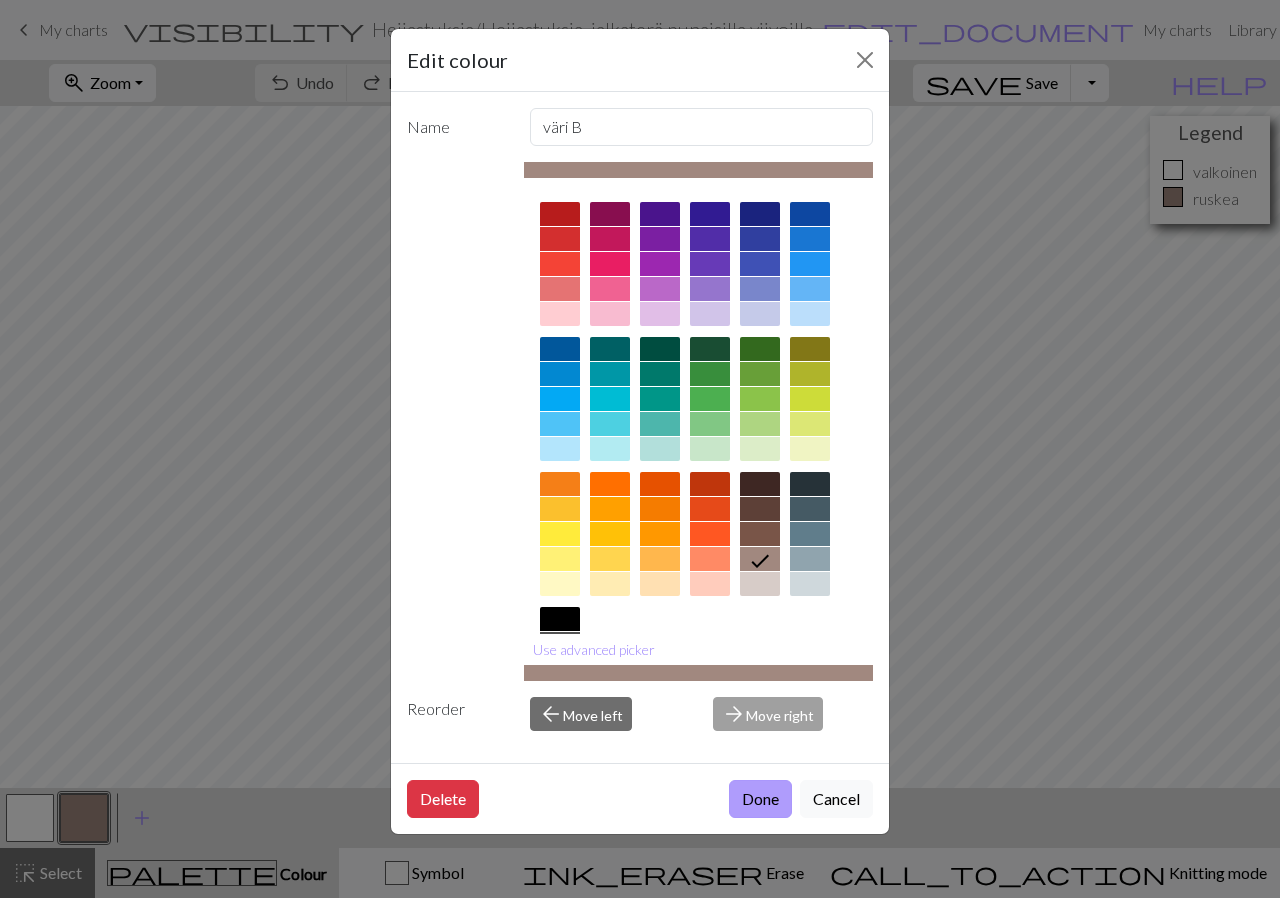 click on "Done" at bounding box center [760, 799] 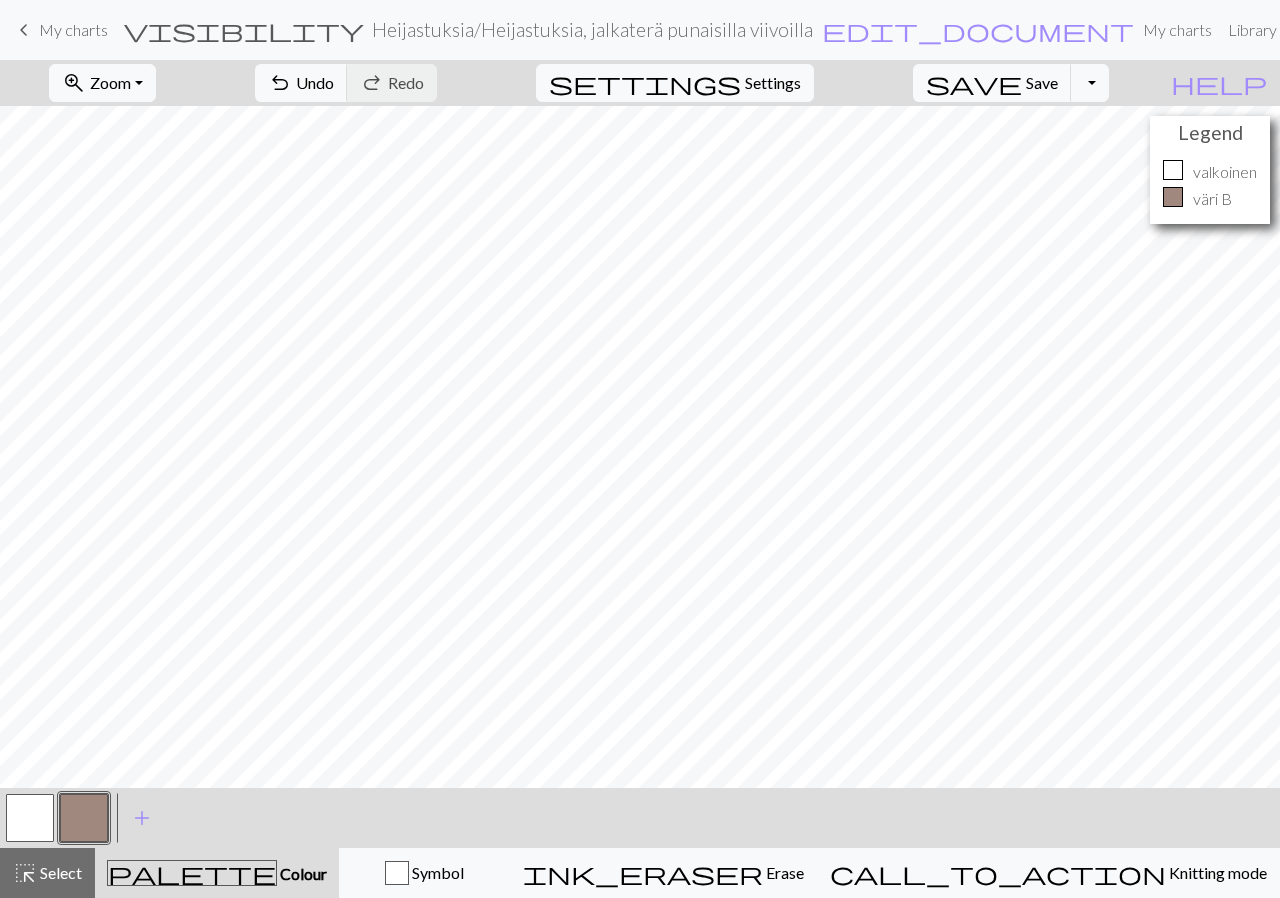 click at bounding box center (30, 818) 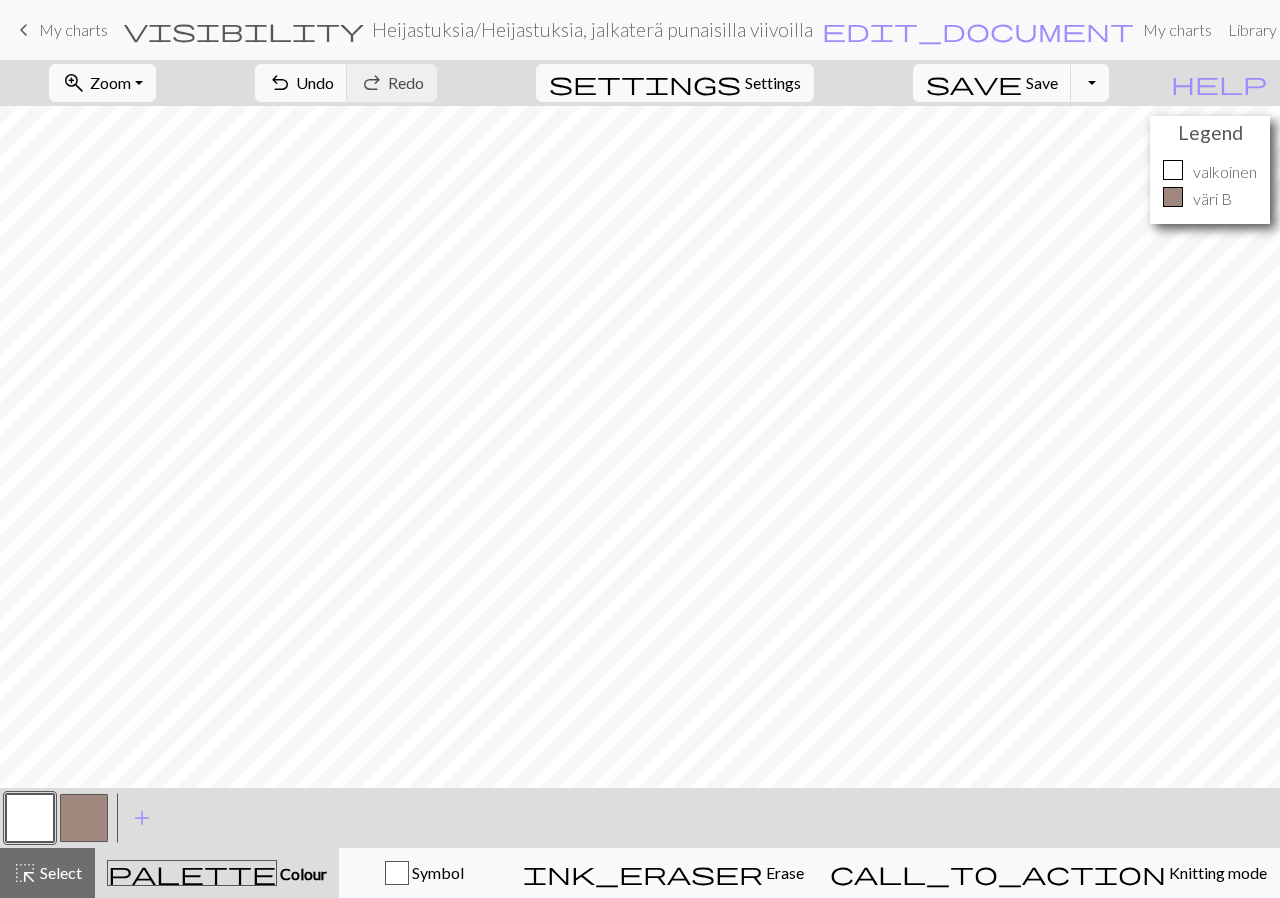 click at bounding box center [30, 818] 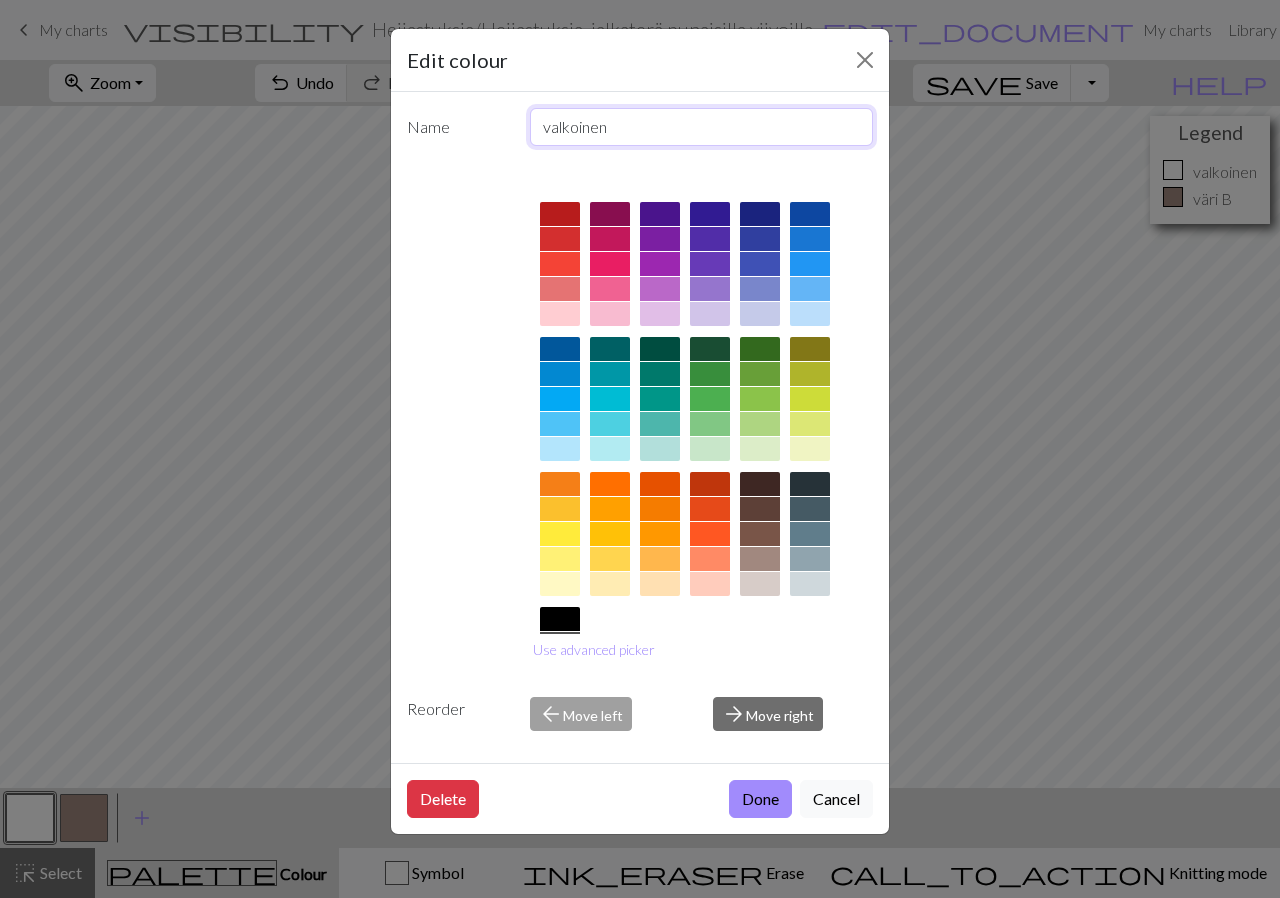 drag, startPoint x: 662, startPoint y: 141, endPoint x: 471, endPoint y: 134, distance: 191.12823 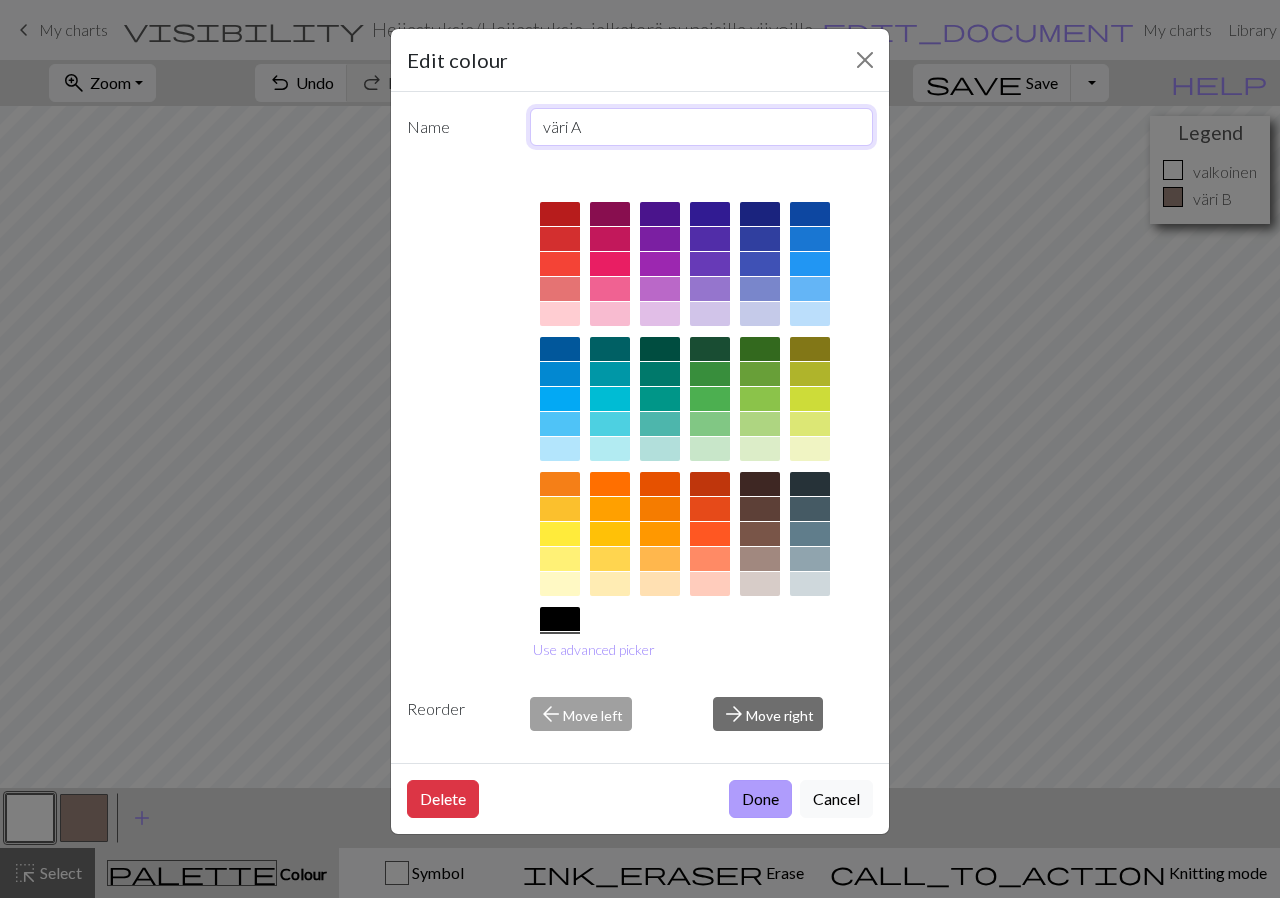 type on "väri A" 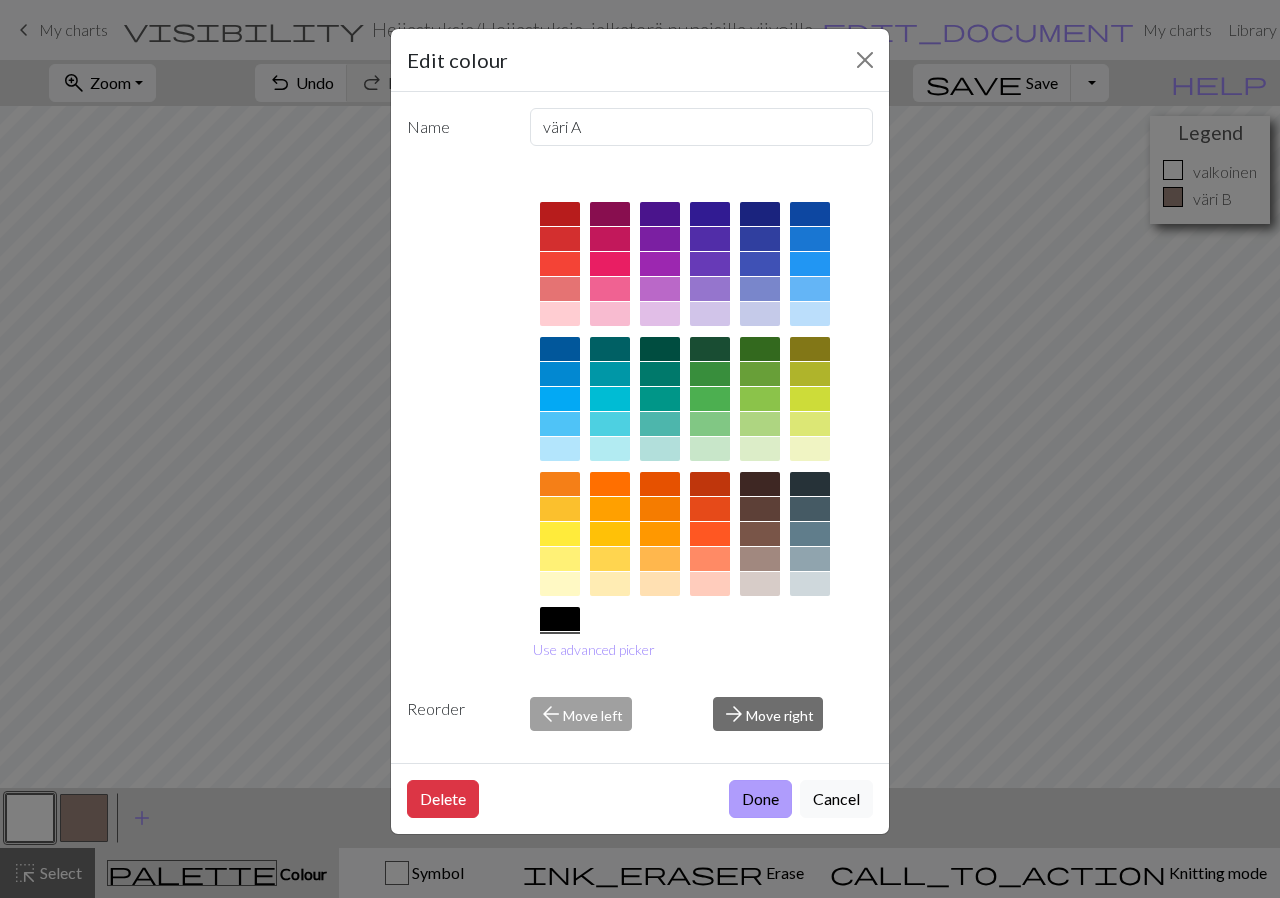 click on "Done" at bounding box center (760, 799) 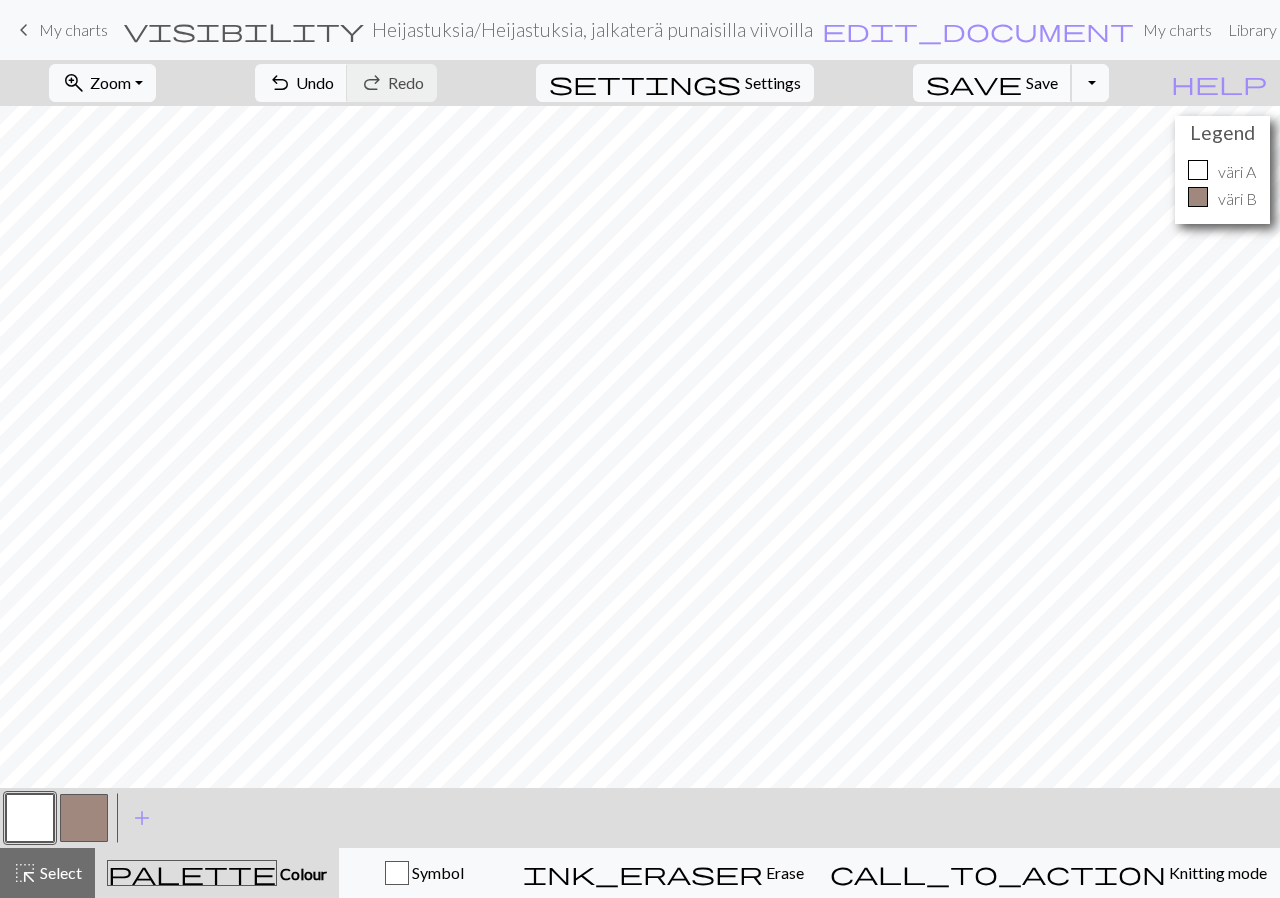 click on "Save" at bounding box center [1042, 82] 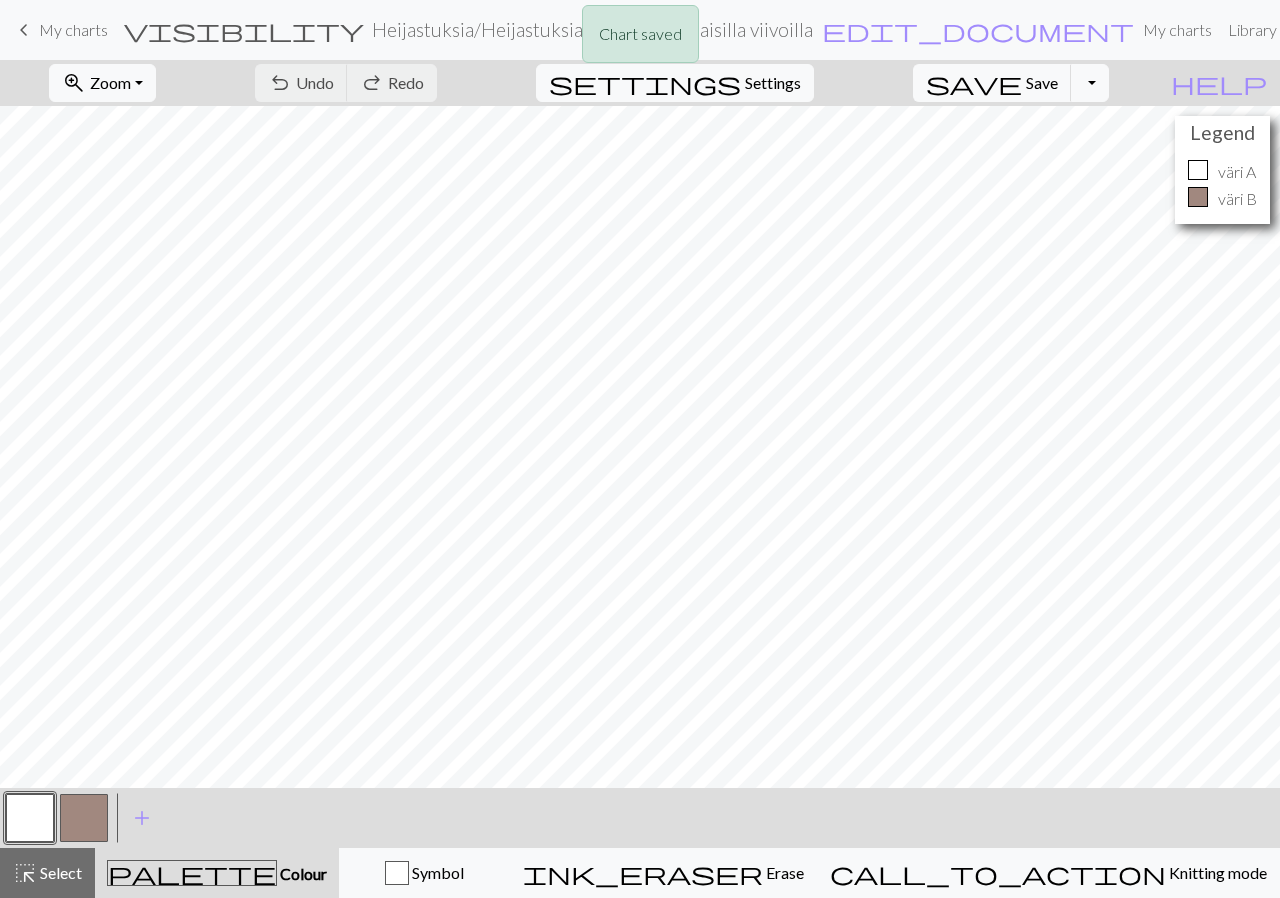 click on "Chart saved" at bounding box center [640, 39] 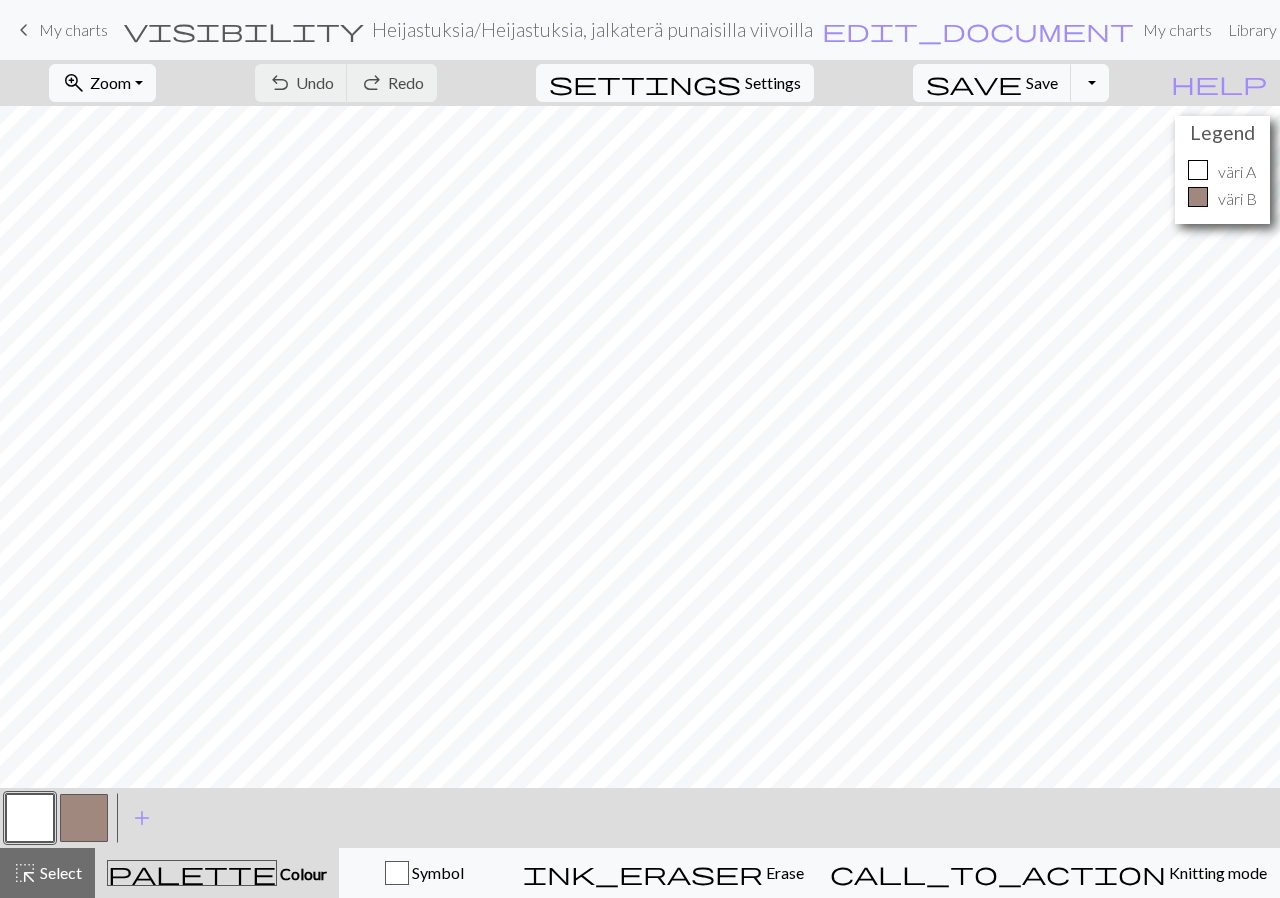 click on "keyboard_arrow_left" at bounding box center [24, 30] 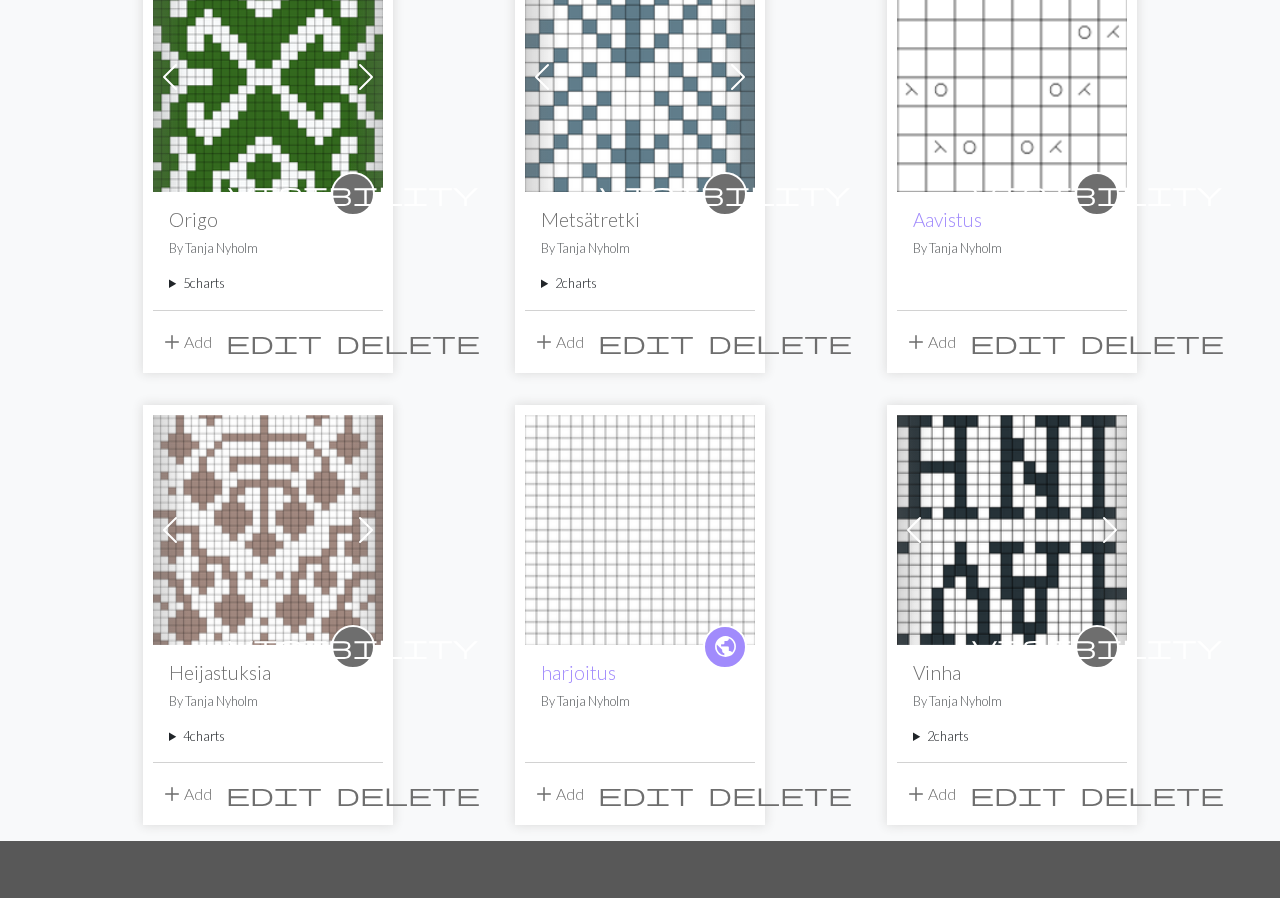 scroll, scrollTop: 414, scrollLeft: 0, axis: vertical 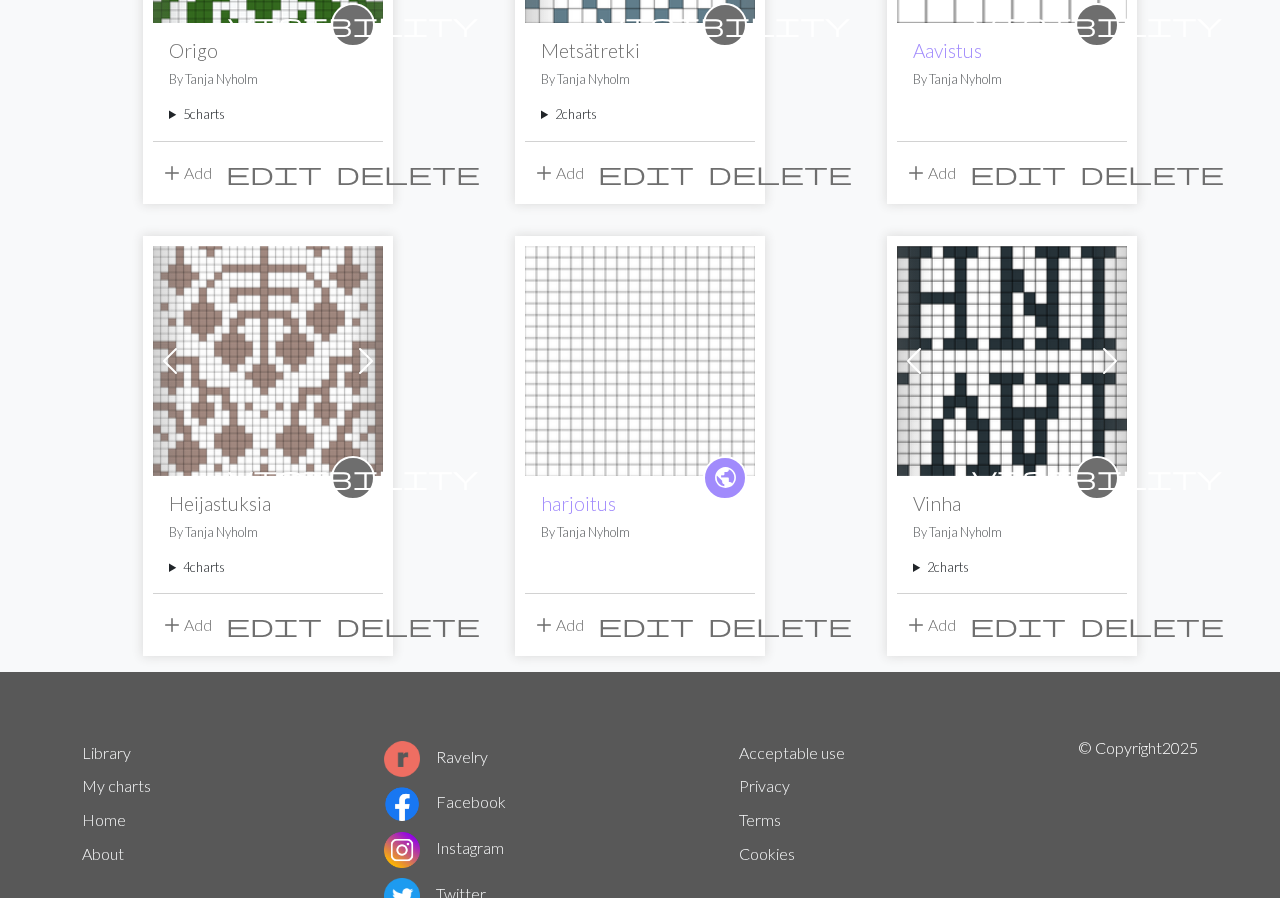 click on "4  charts" at bounding box center (268, 567) 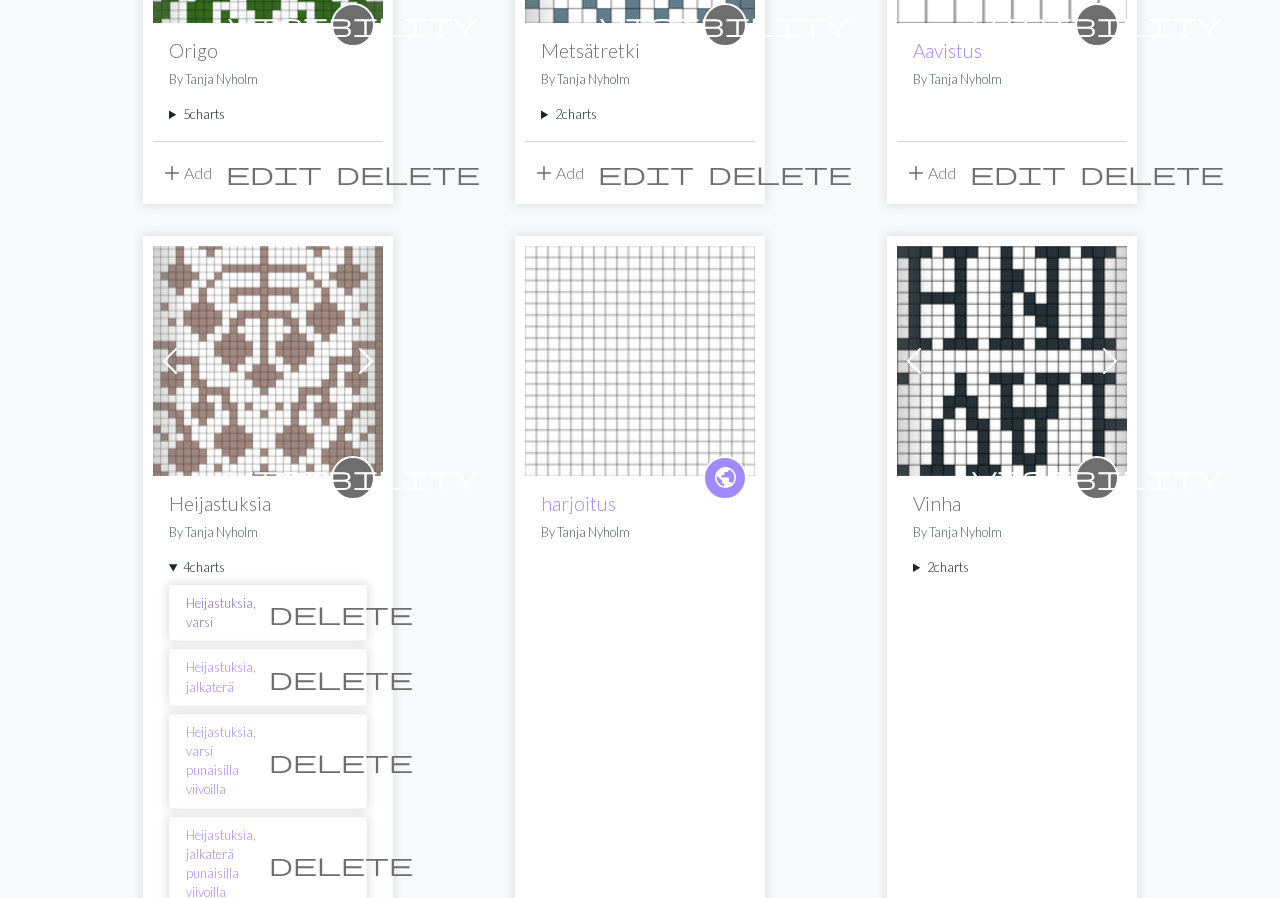 click on "Heijastuksia, varsi" at bounding box center [221, 613] 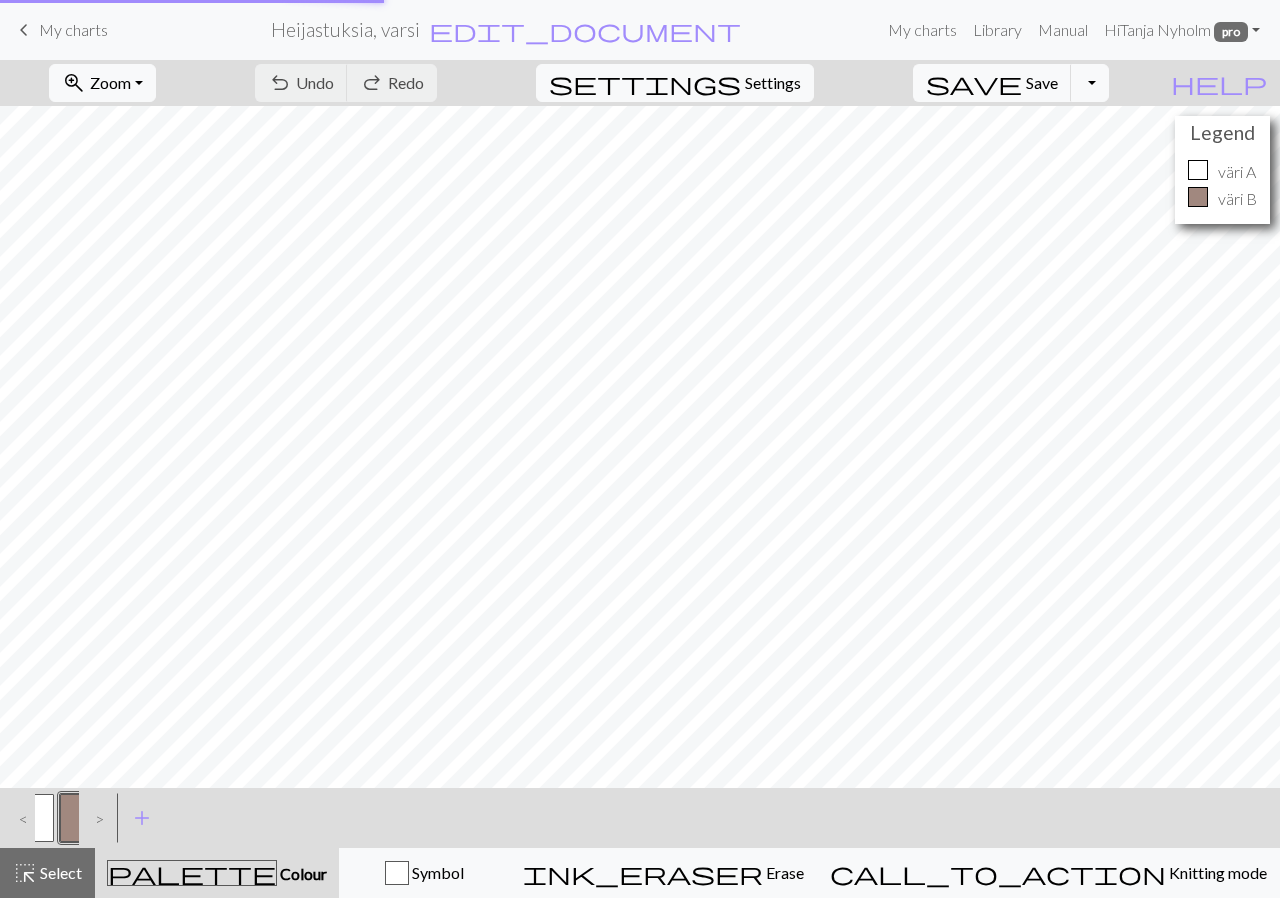 scroll, scrollTop: 0, scrollLeft: 0, axis: both 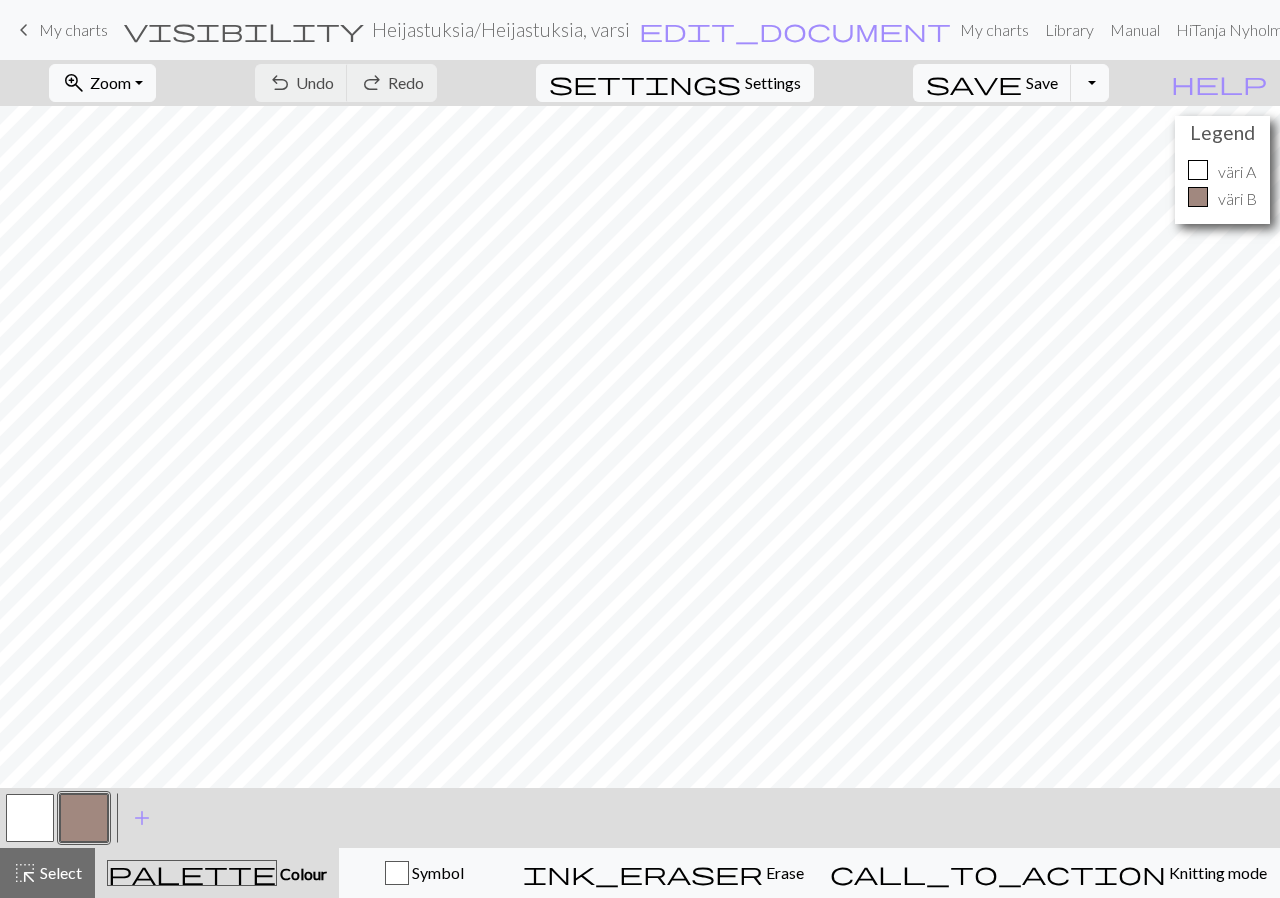 click on "keyboard_arrow_left   My charts" at bounding box center [60, 30] 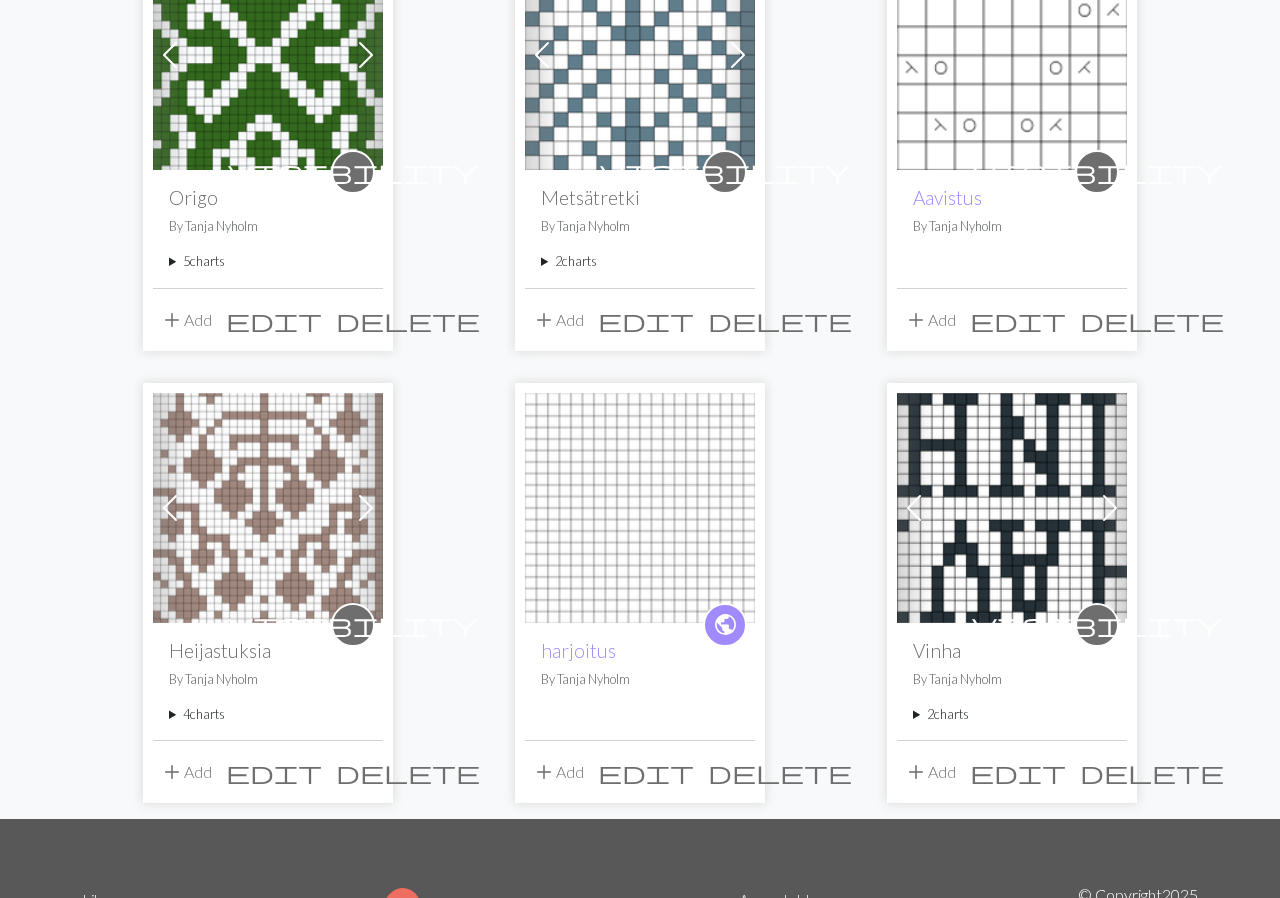 scroll, scrollTop: 414, scrollLeft: 0, axis: vertical 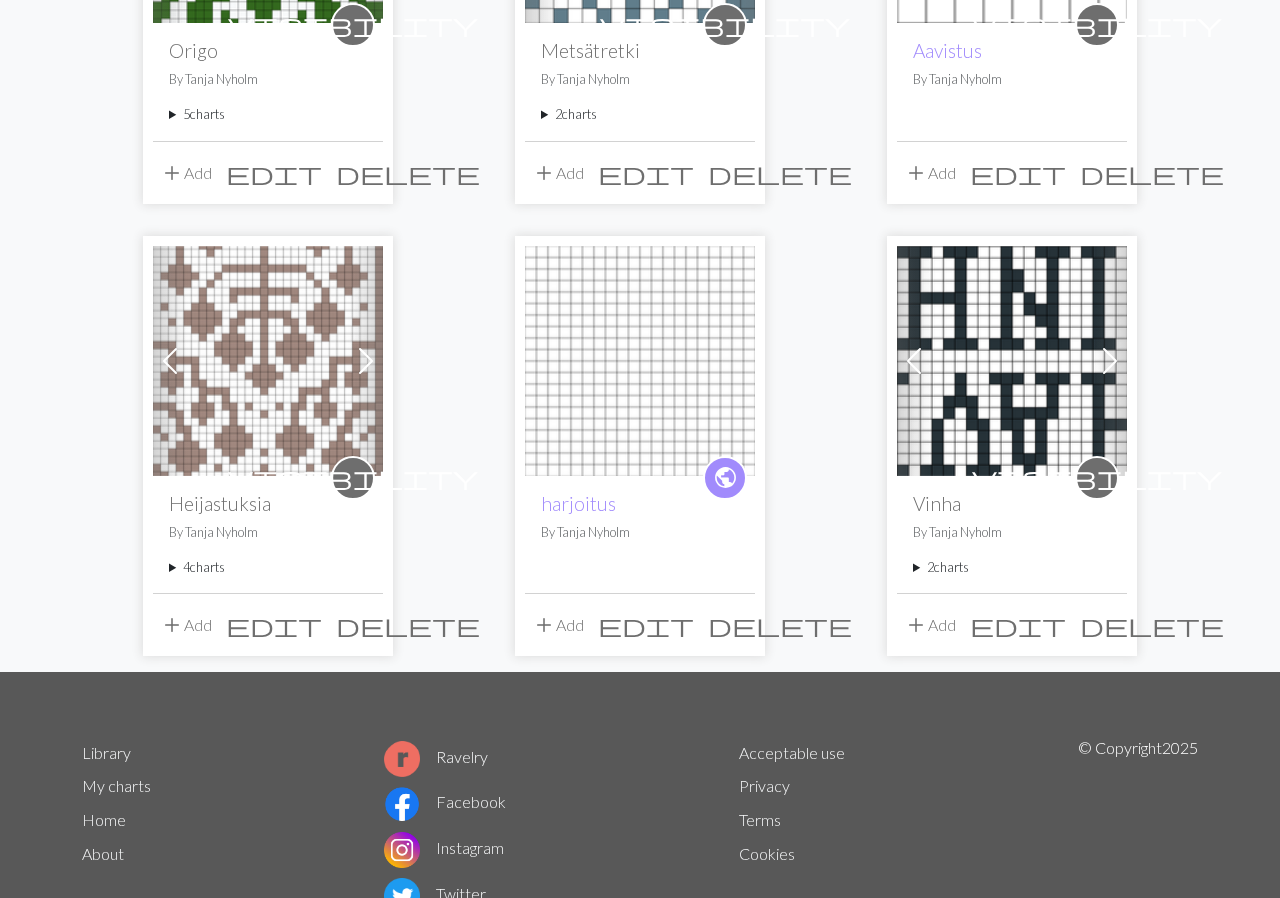 click on "4  charts" at bounding box center [268, 567] 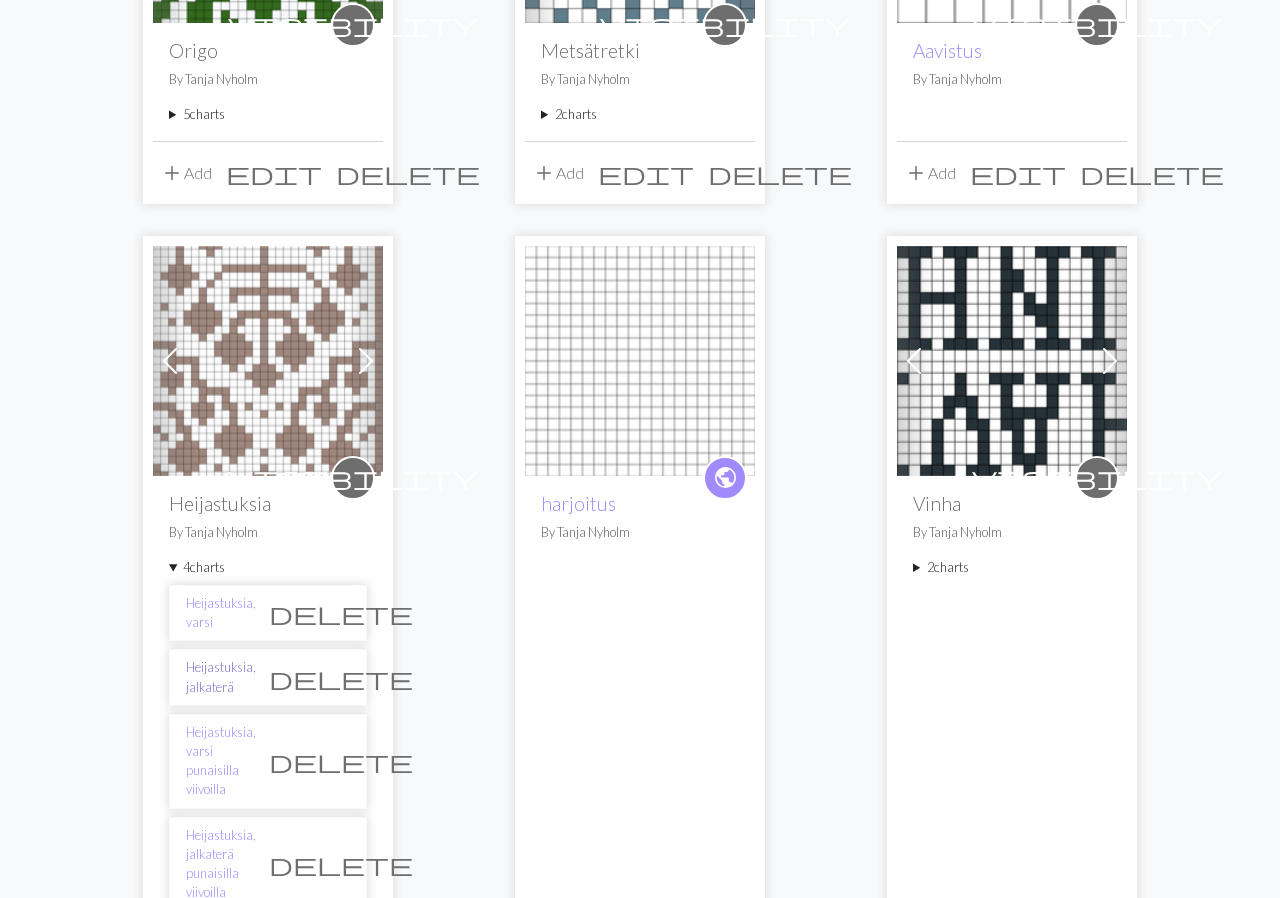 click on "Heijastuksia, jalkaterä" at bounding box center (221, 677) 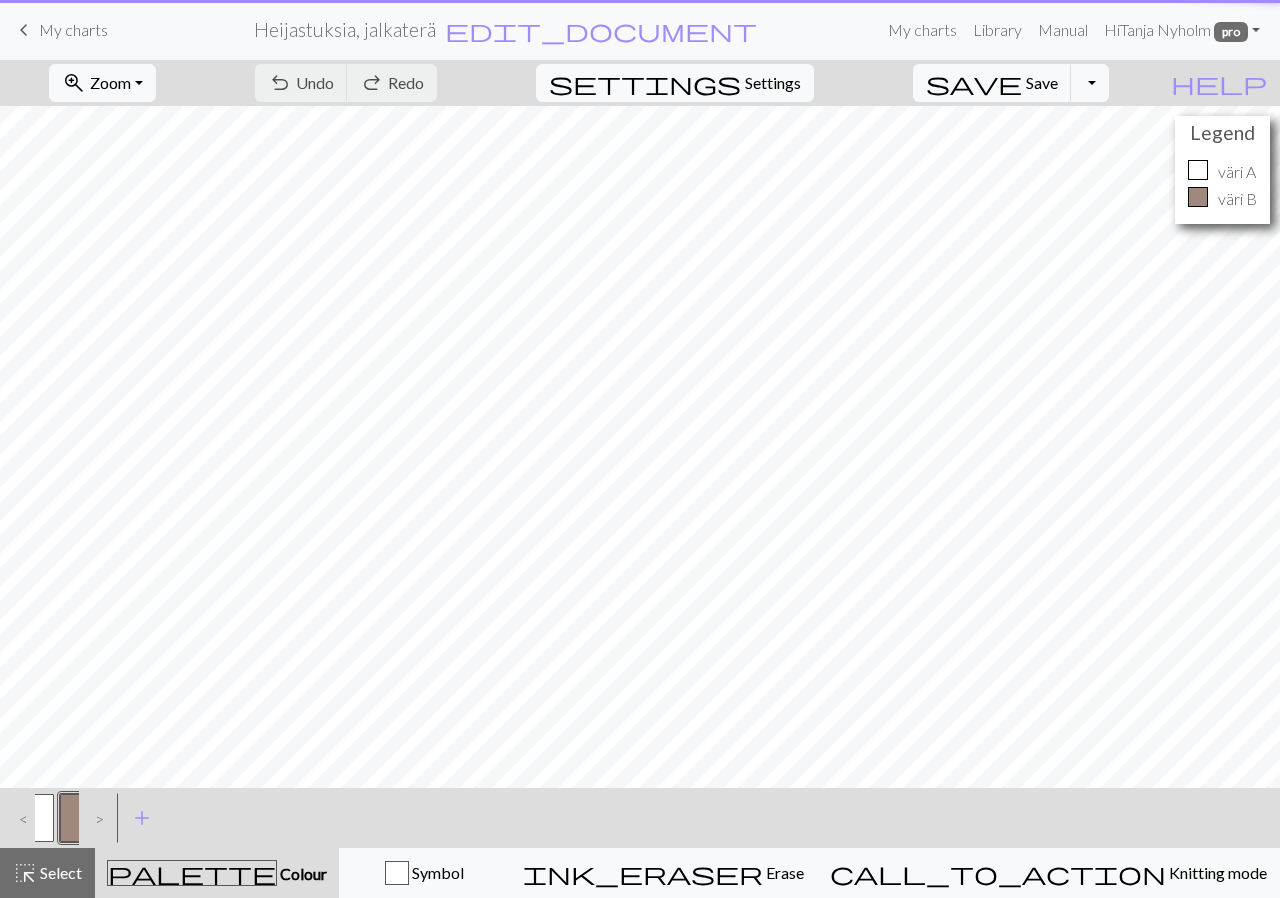 scroll, scrollTop: 0, scrollLeft: 0, axis: both 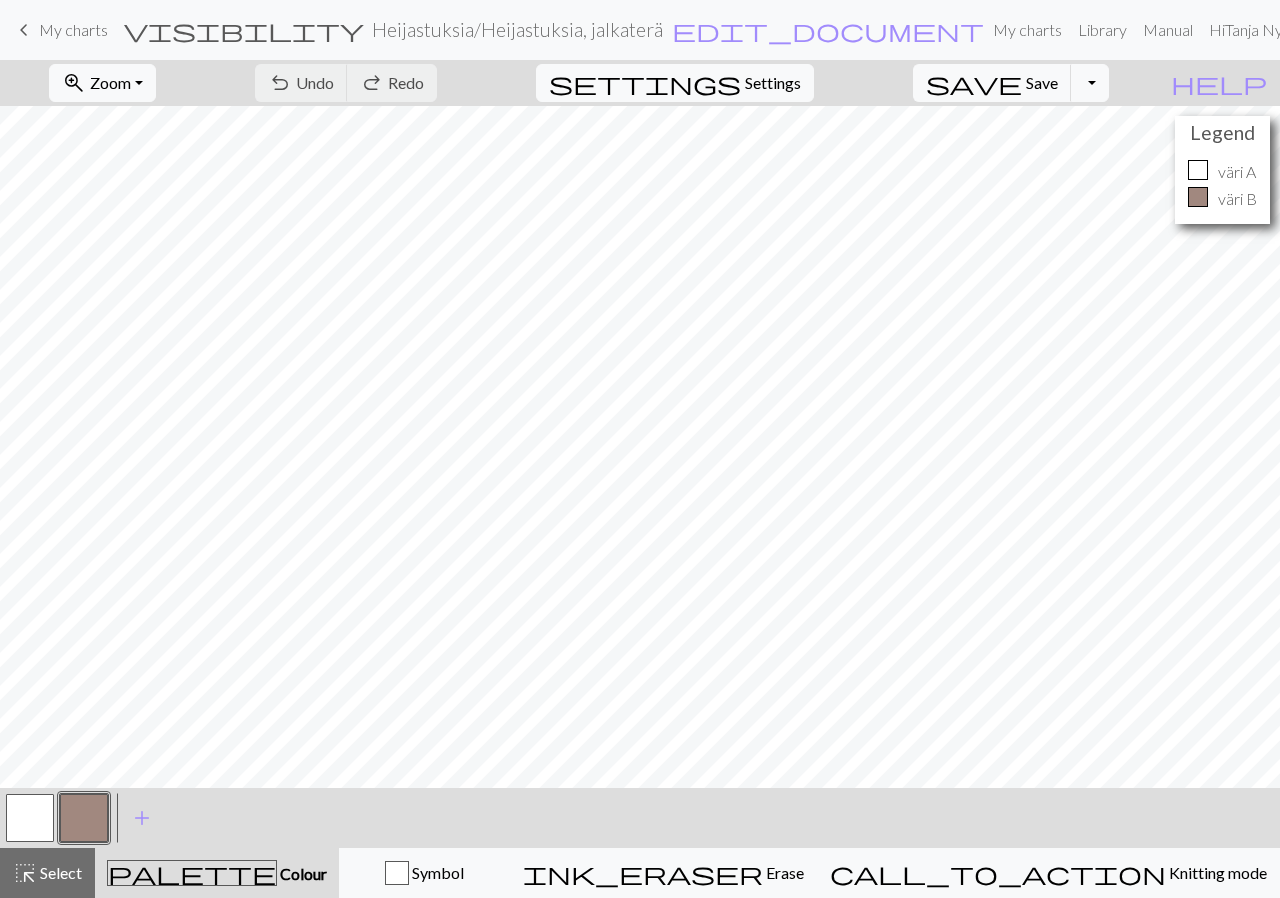 click on "My charts" at bounding box center (73, 29) 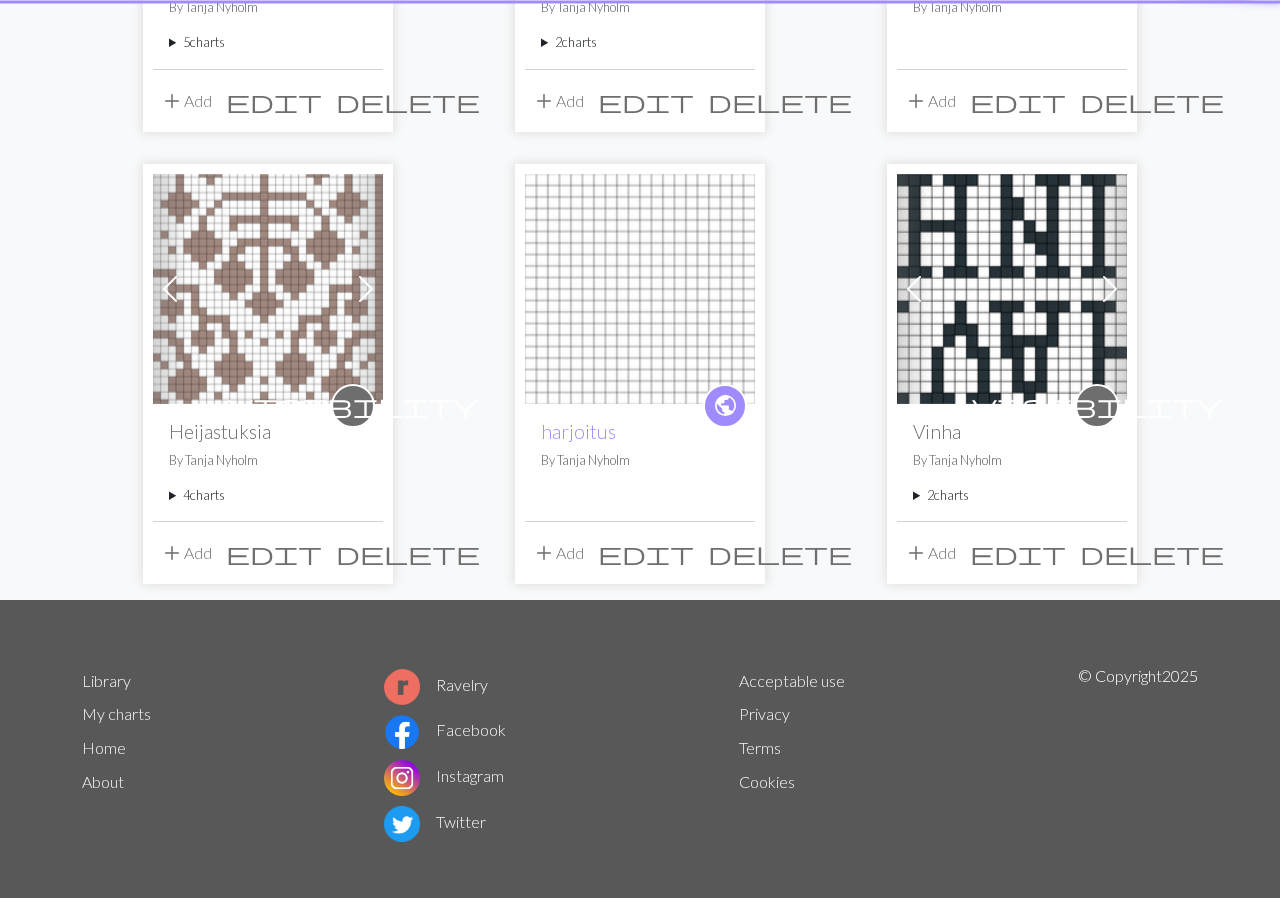 scroll, scrollTop: 498, scrollLeft: 0, axis: vertical 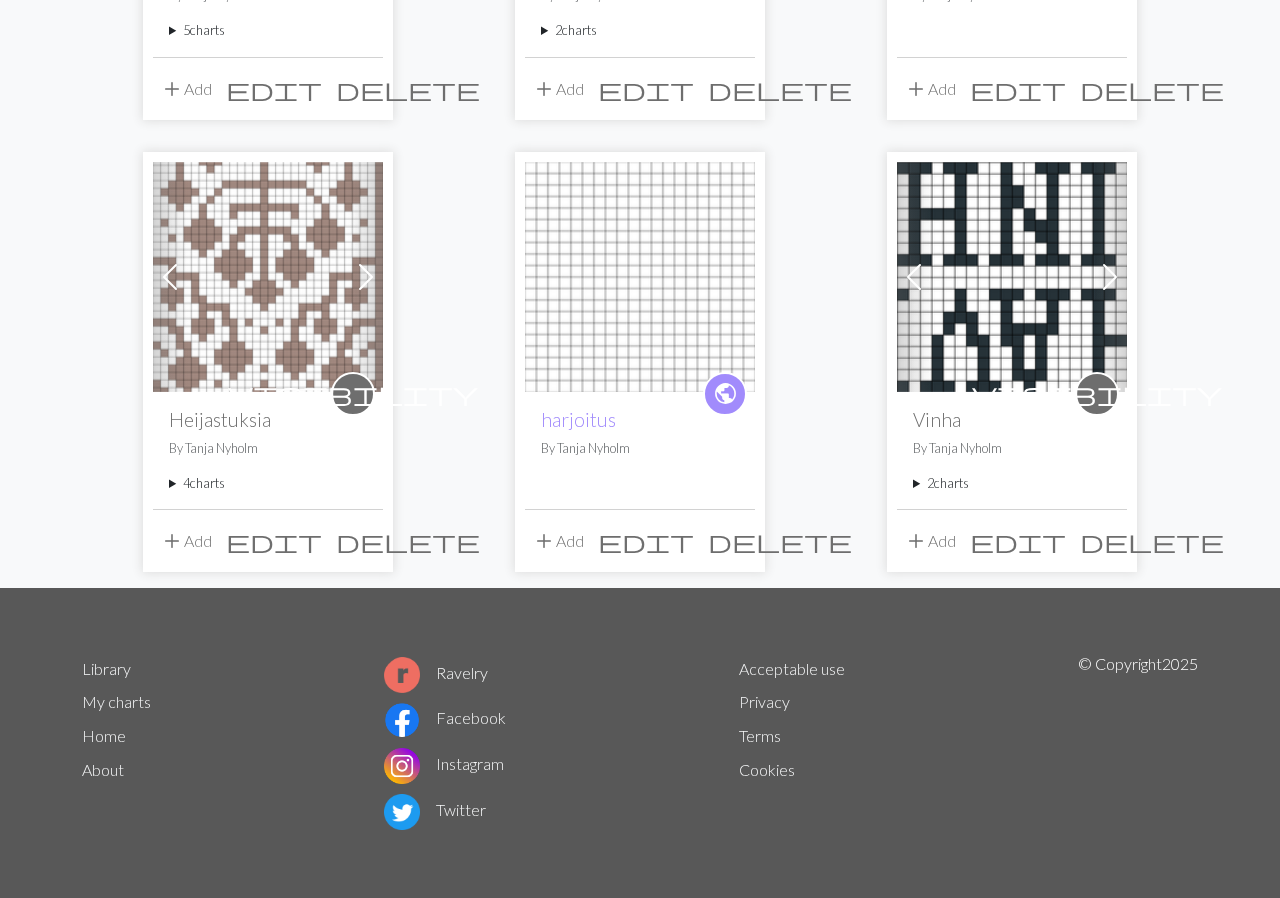 click on "4  charts" at bounding box center (268, 483) 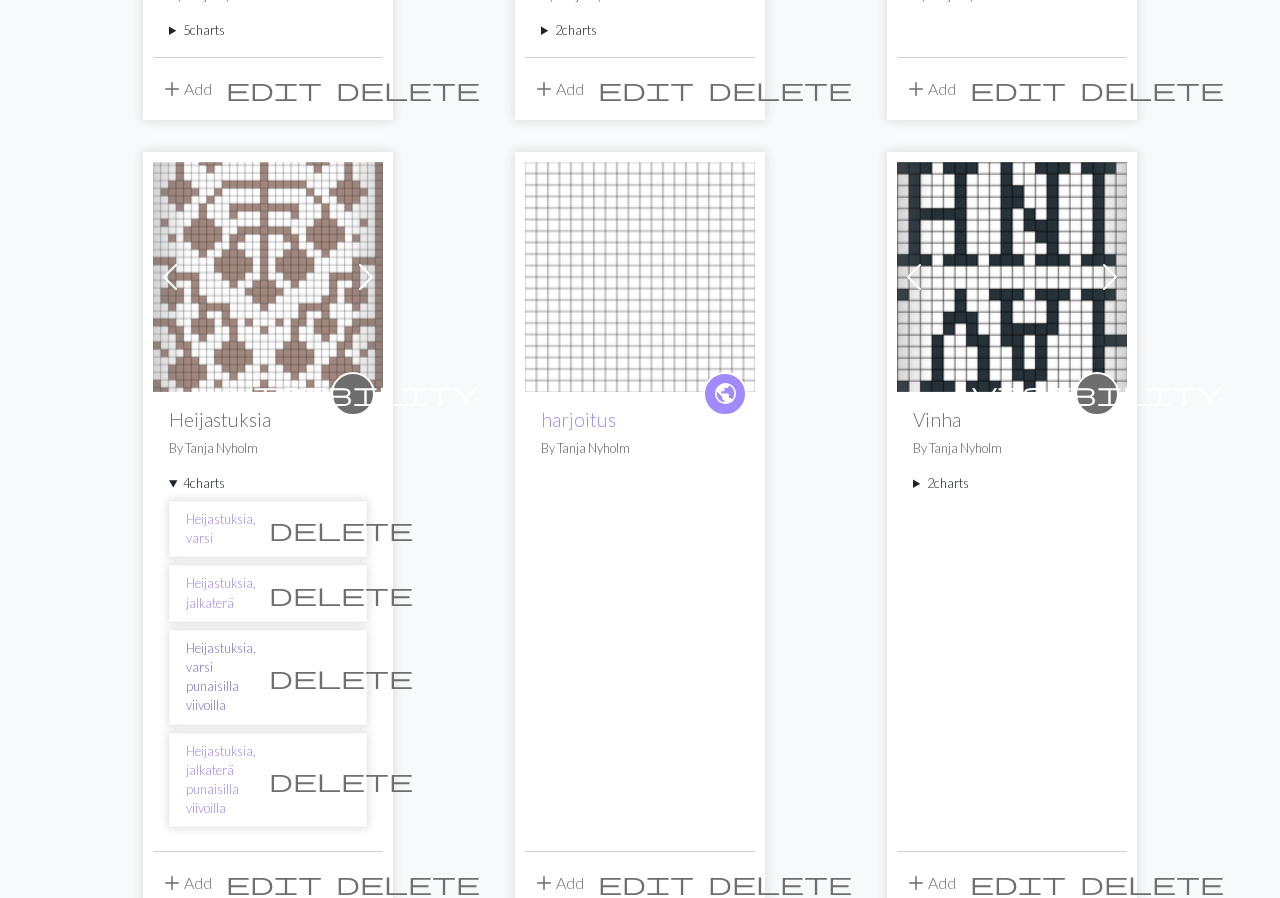 click on "Heijastuksia, varsi punaisilla viivoilla" at bounding box center (221, 677) 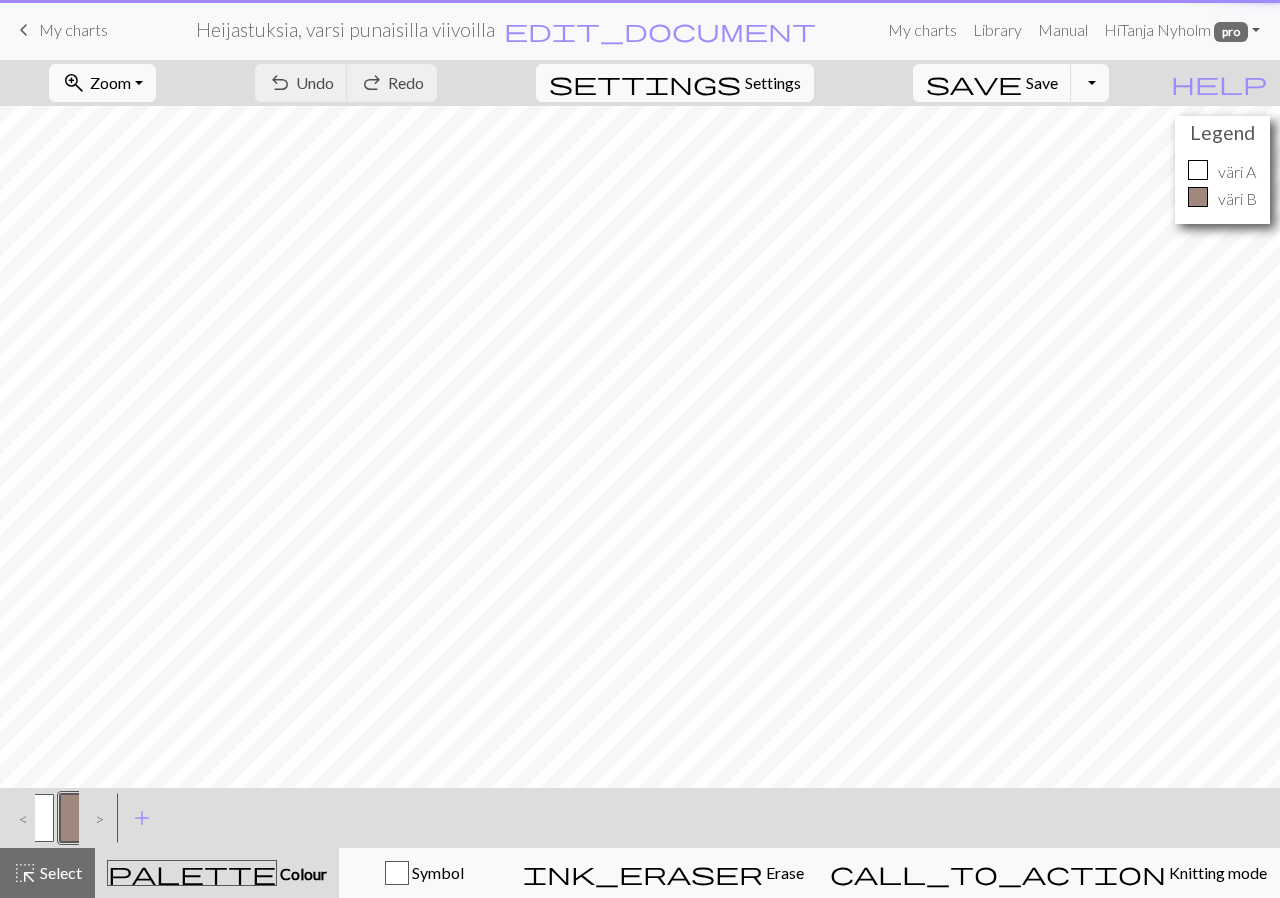 scroll, scrollTop: 0, scrollLeft: 0, axis: both 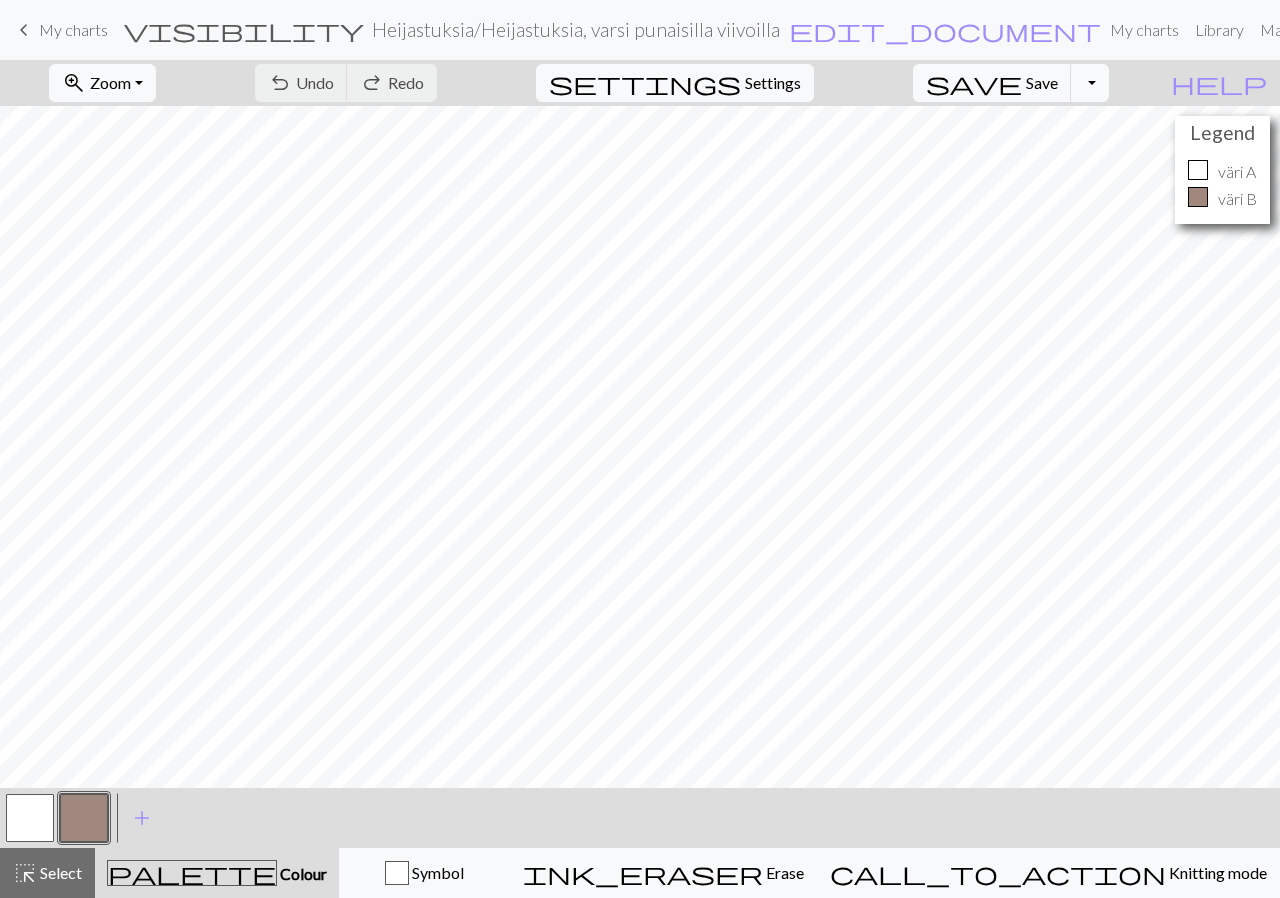 click on "My charts" at bounding box center (73, 29) 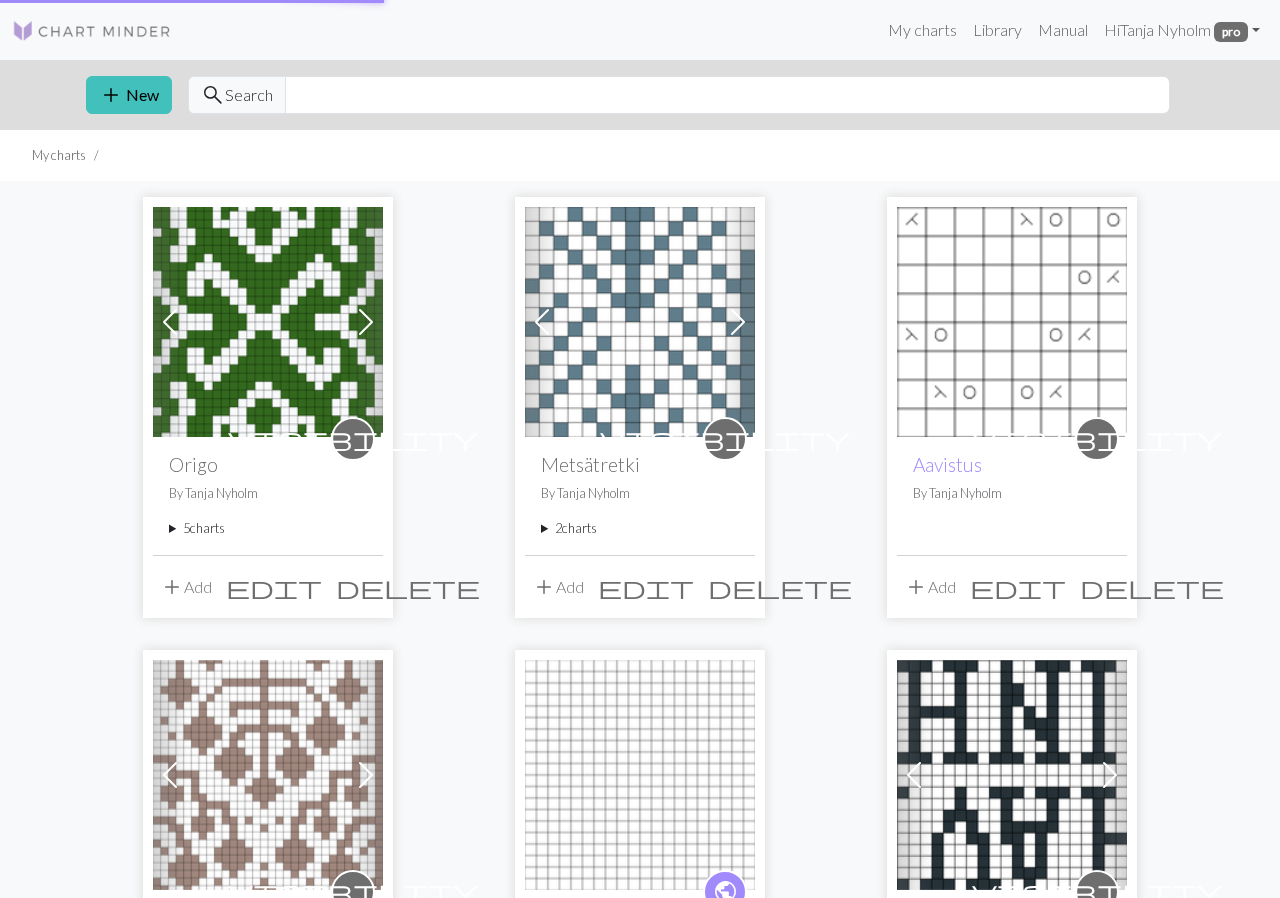 scroll, scrollTop: 498, scrollLeft: 0, axis: vertical 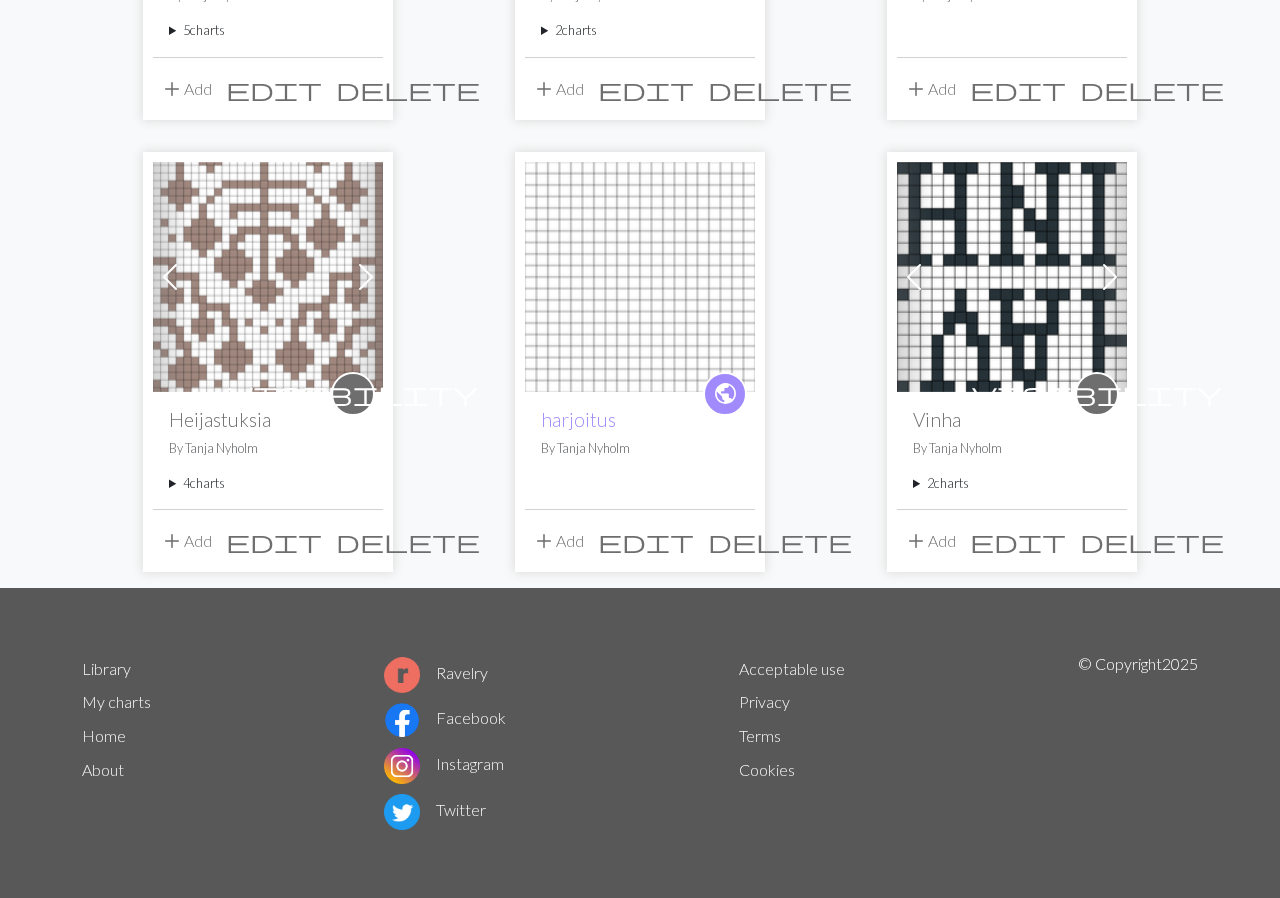 click on "4  charts" at bounding box center [268, 483] 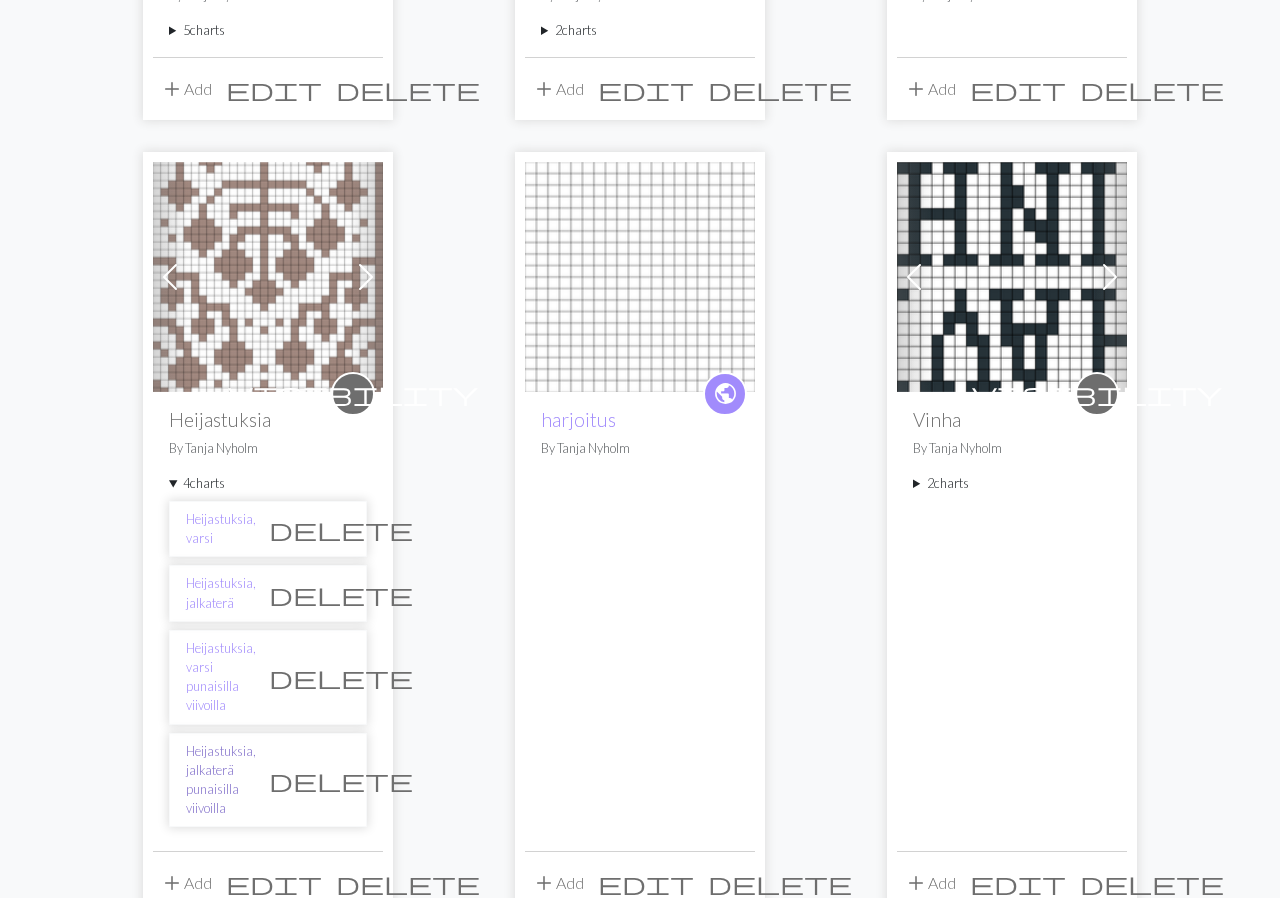 click on "Heijastuksia, jalkaterä punaisilla viivoilla" at bounding box center (221, 780) 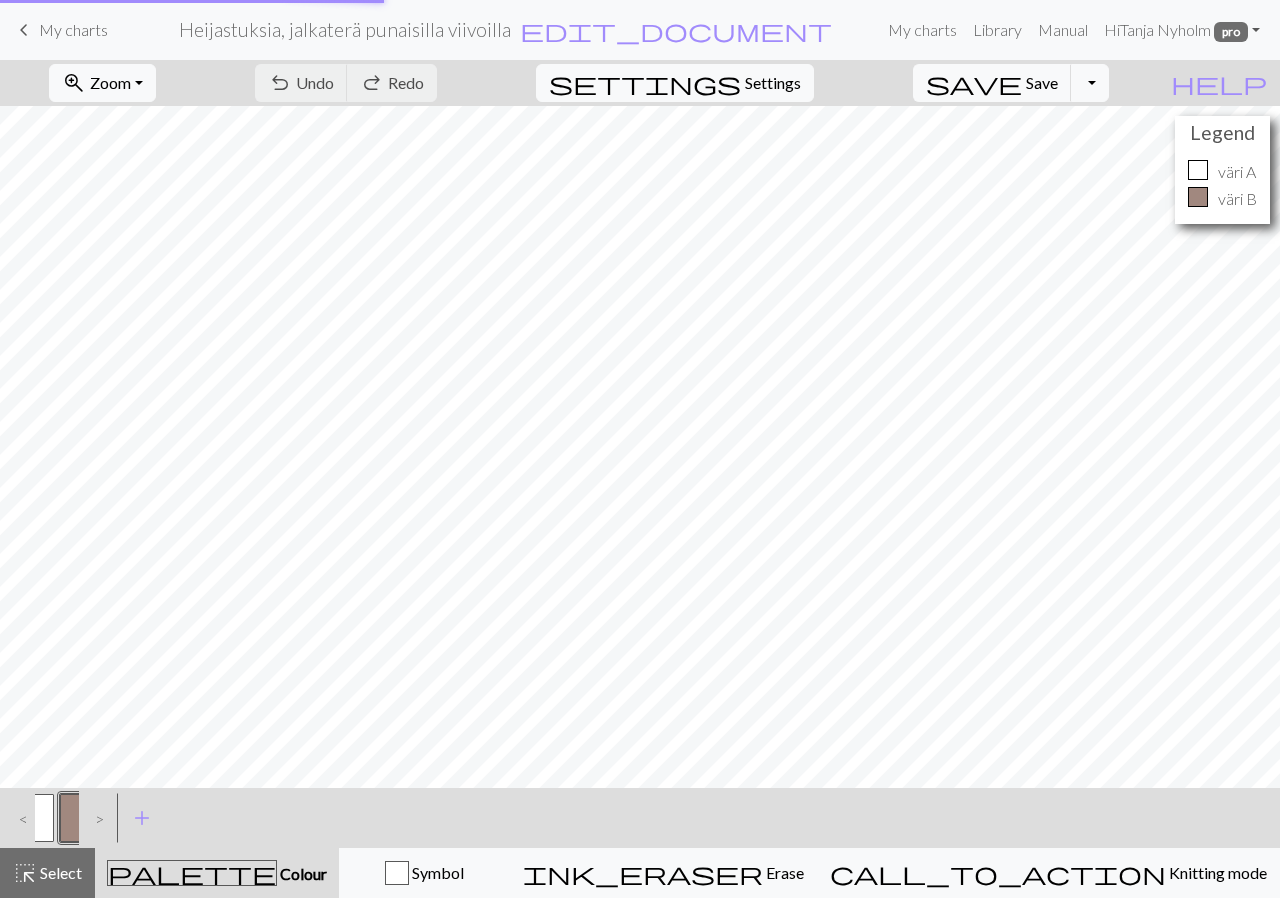 scroll, scrollTop: 0, scrollLeft: 0, axis: both 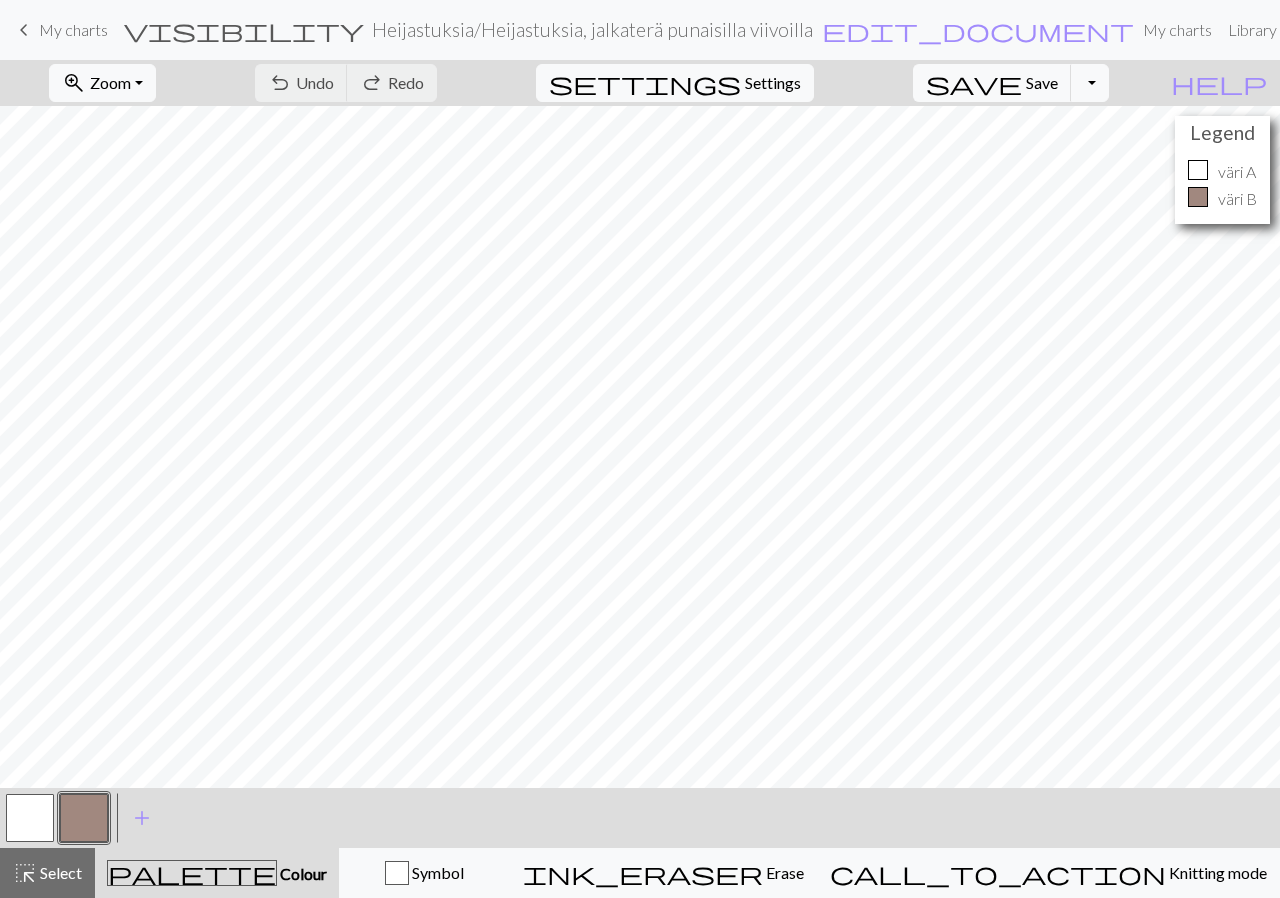 click on "My charts" at bounding box center (73, 29) 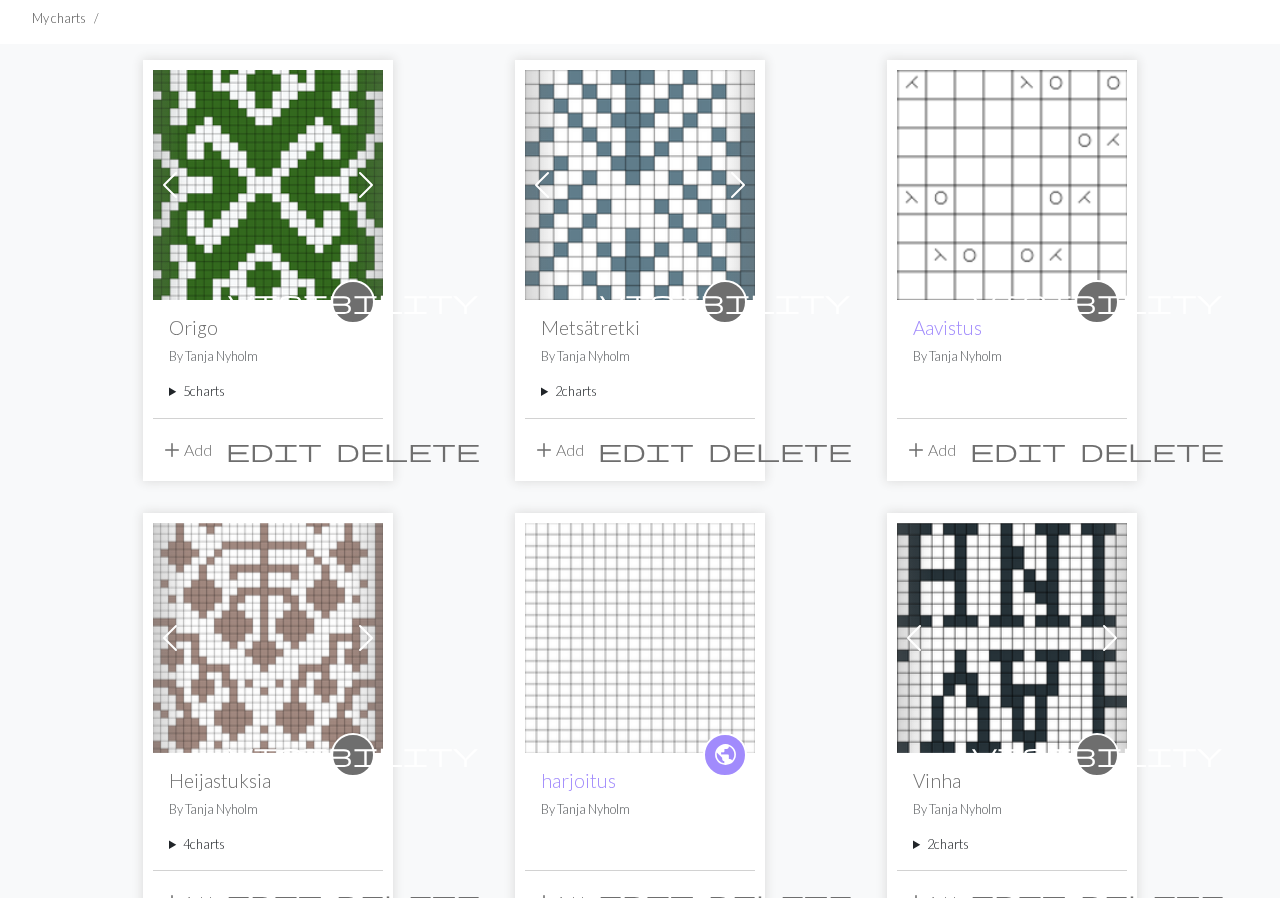 scroll, scrollTop: 138, scrollLeft: 0, axis: vertical 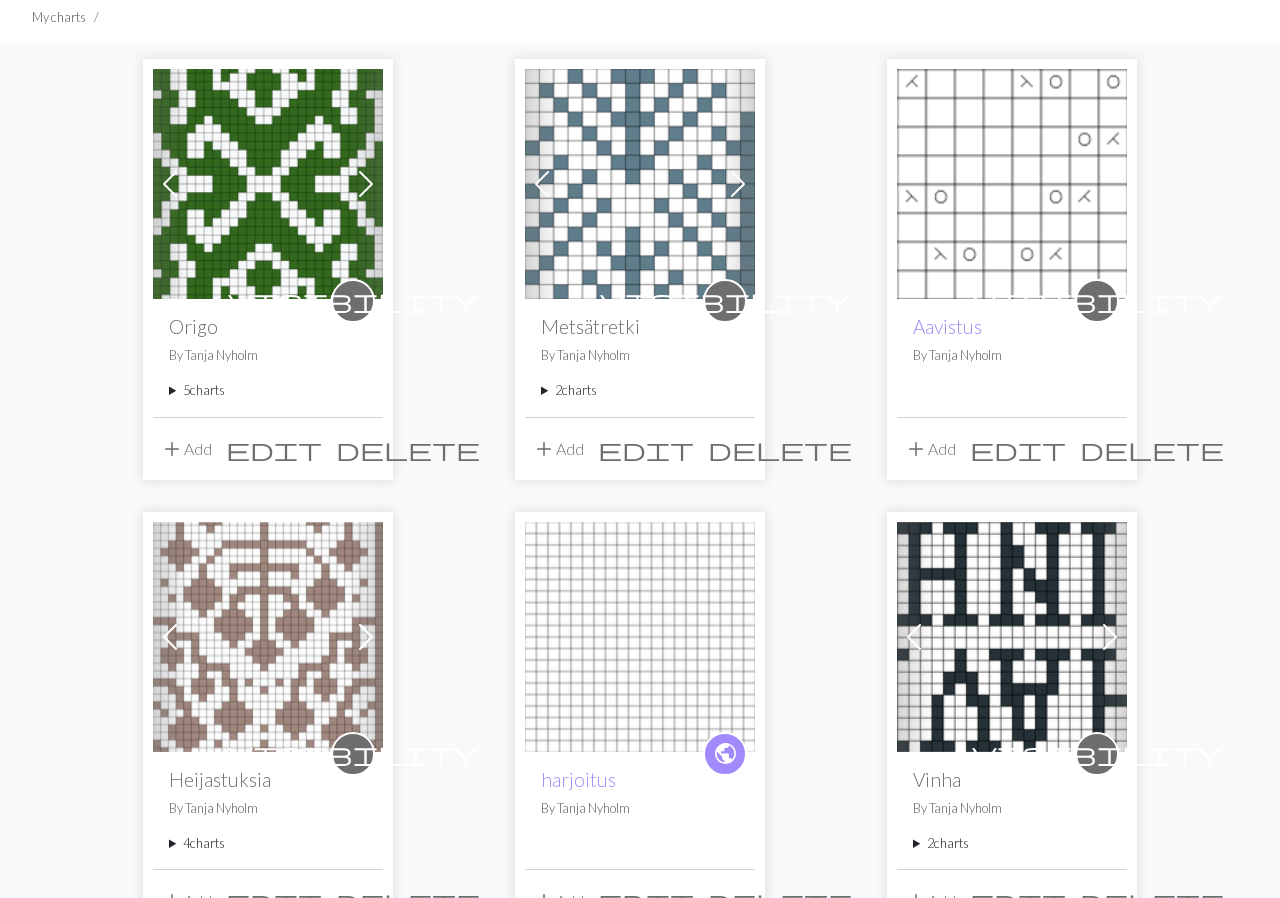 click on "5  charts" at bounding box center (268, 390) 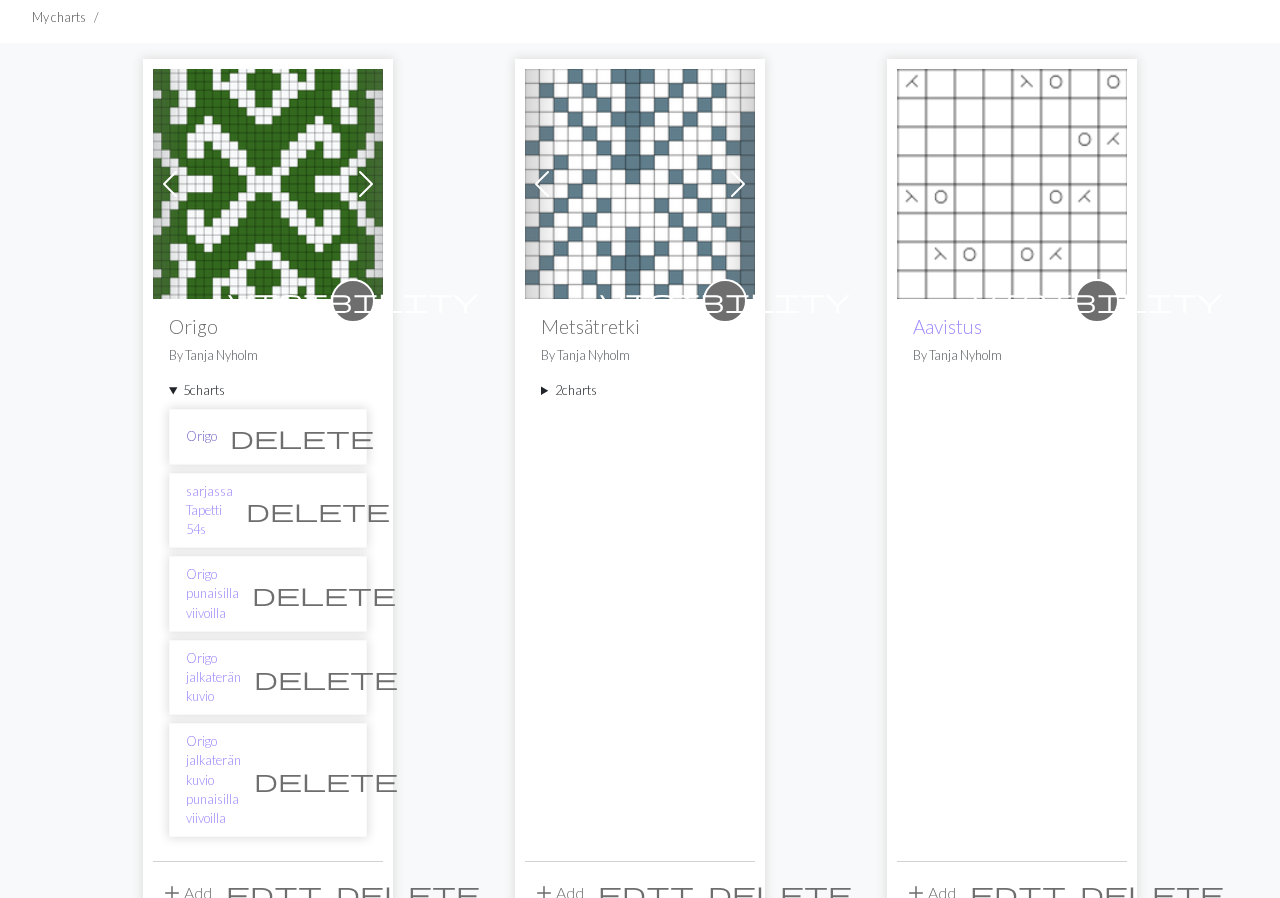 click on "Origo" at bounding box center (201, 436) 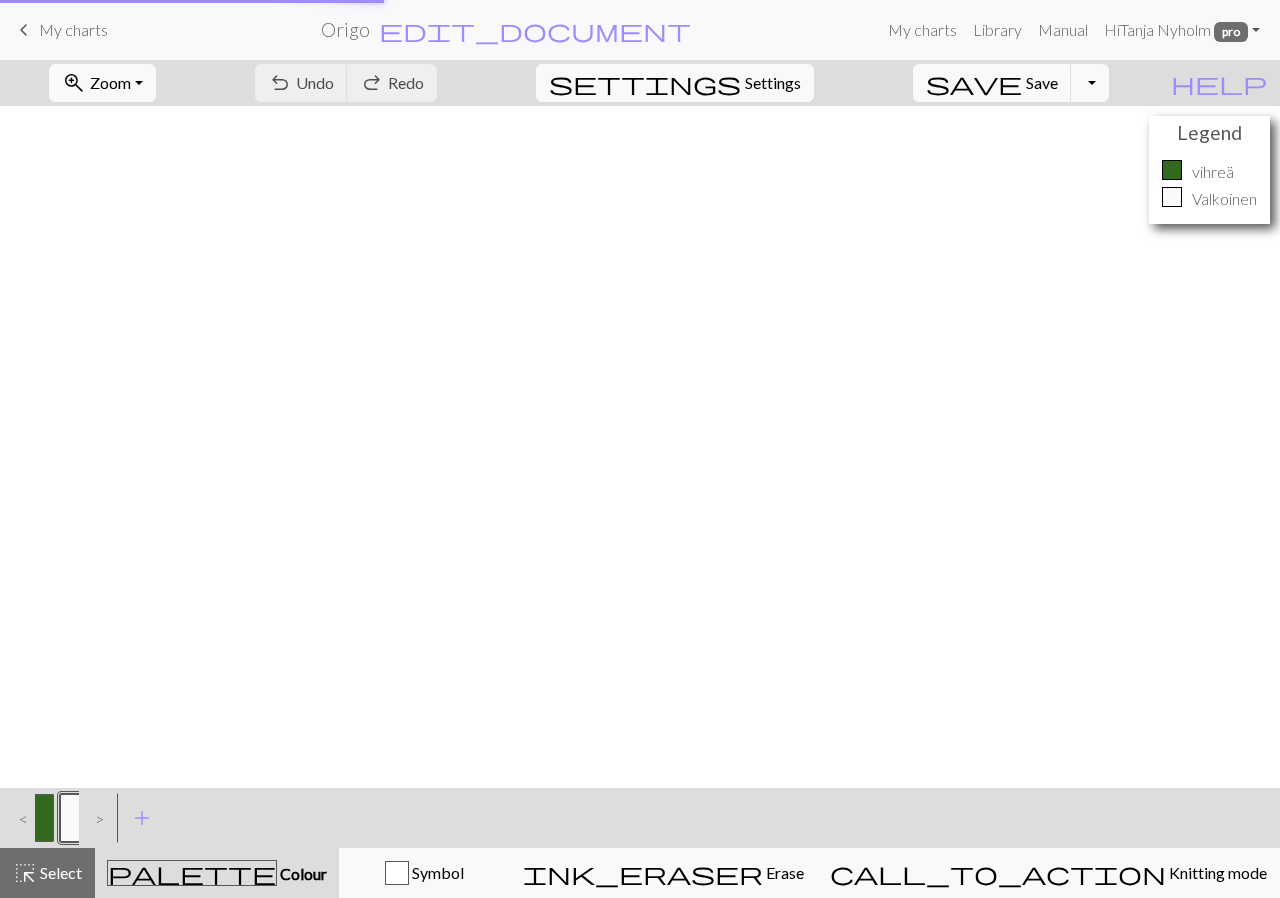 scroll, scrollTop: 0, scrollLeft: 0, axis: both 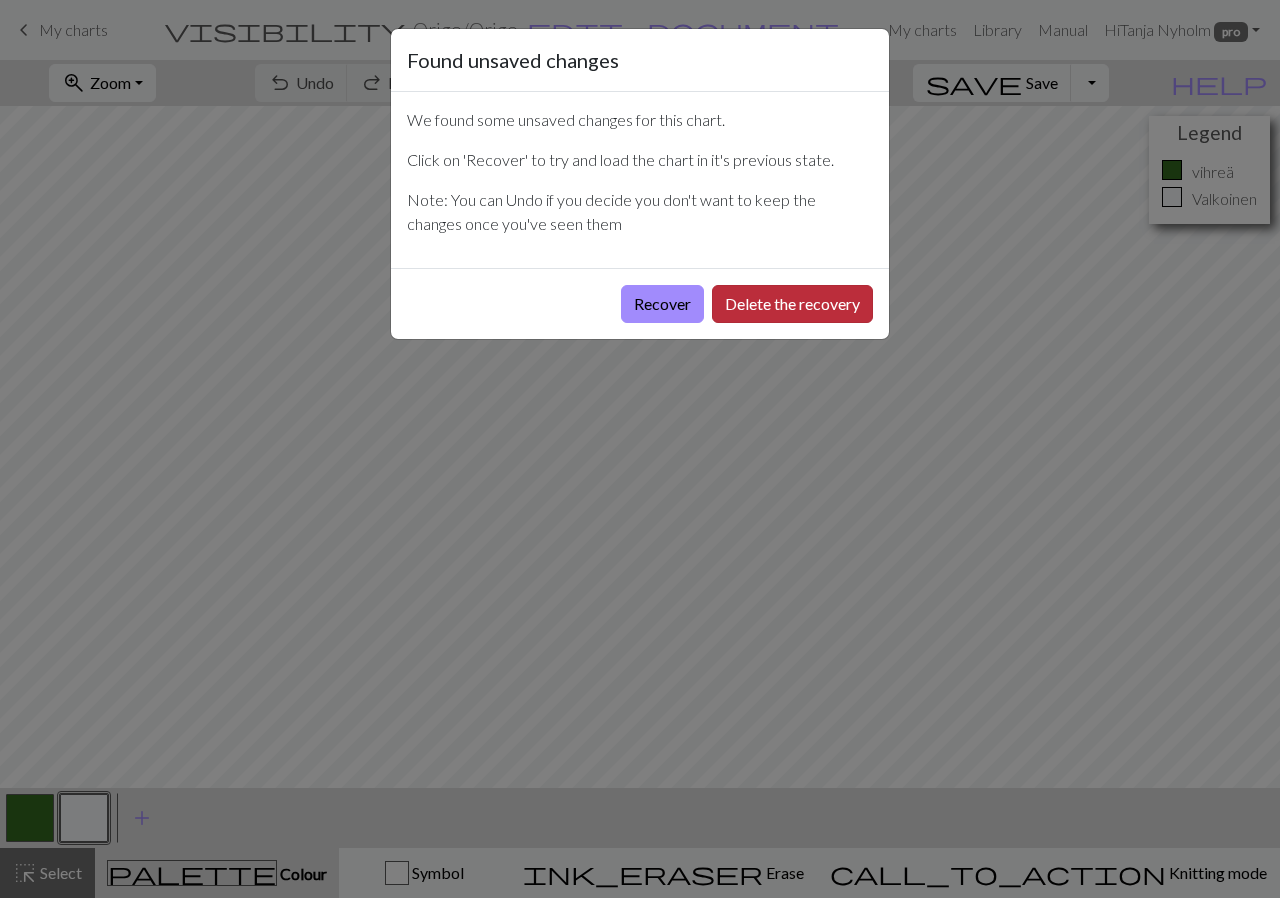 click on "Delete the recovery" at bounding box center (792, 304) 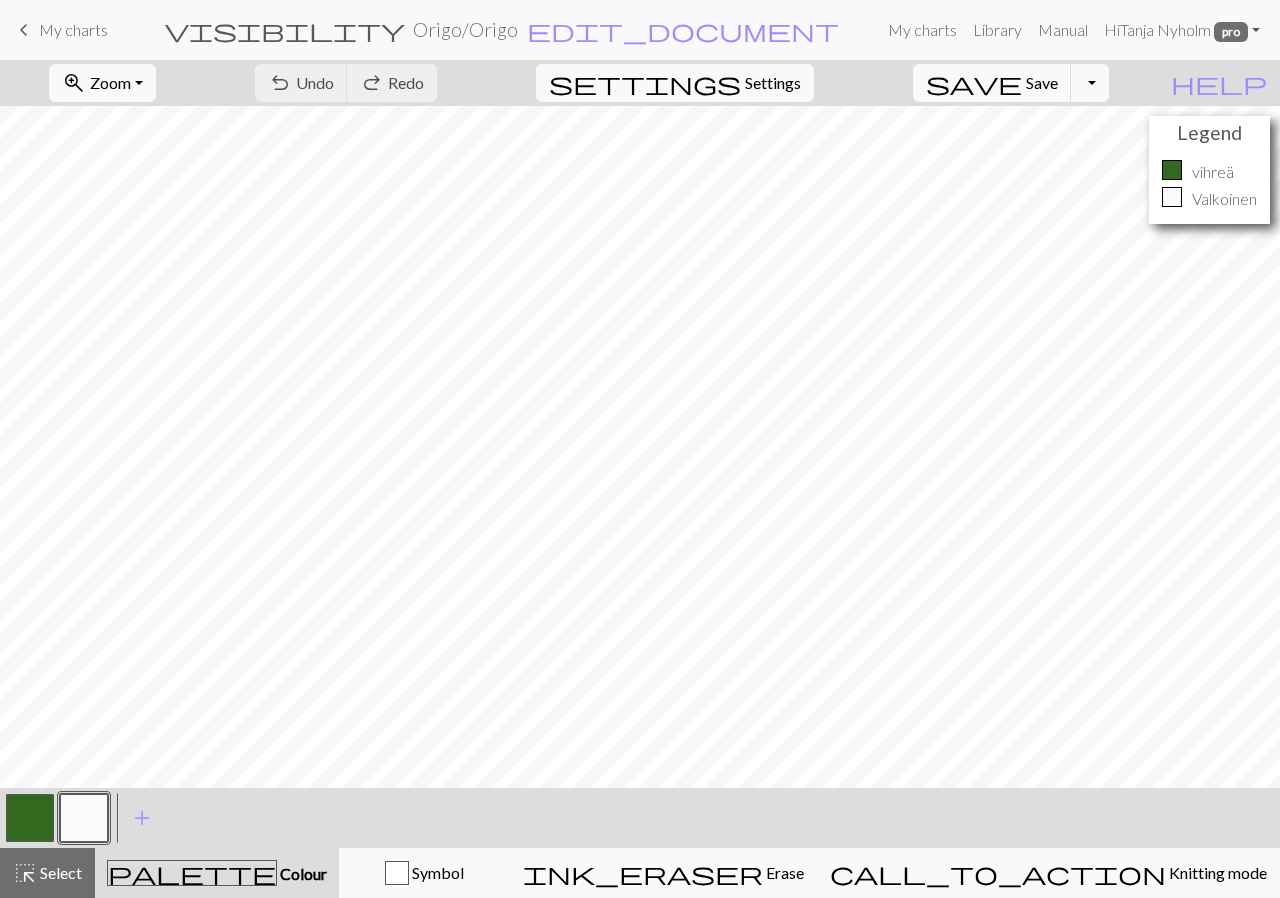 click at bounding box center (84, 818) 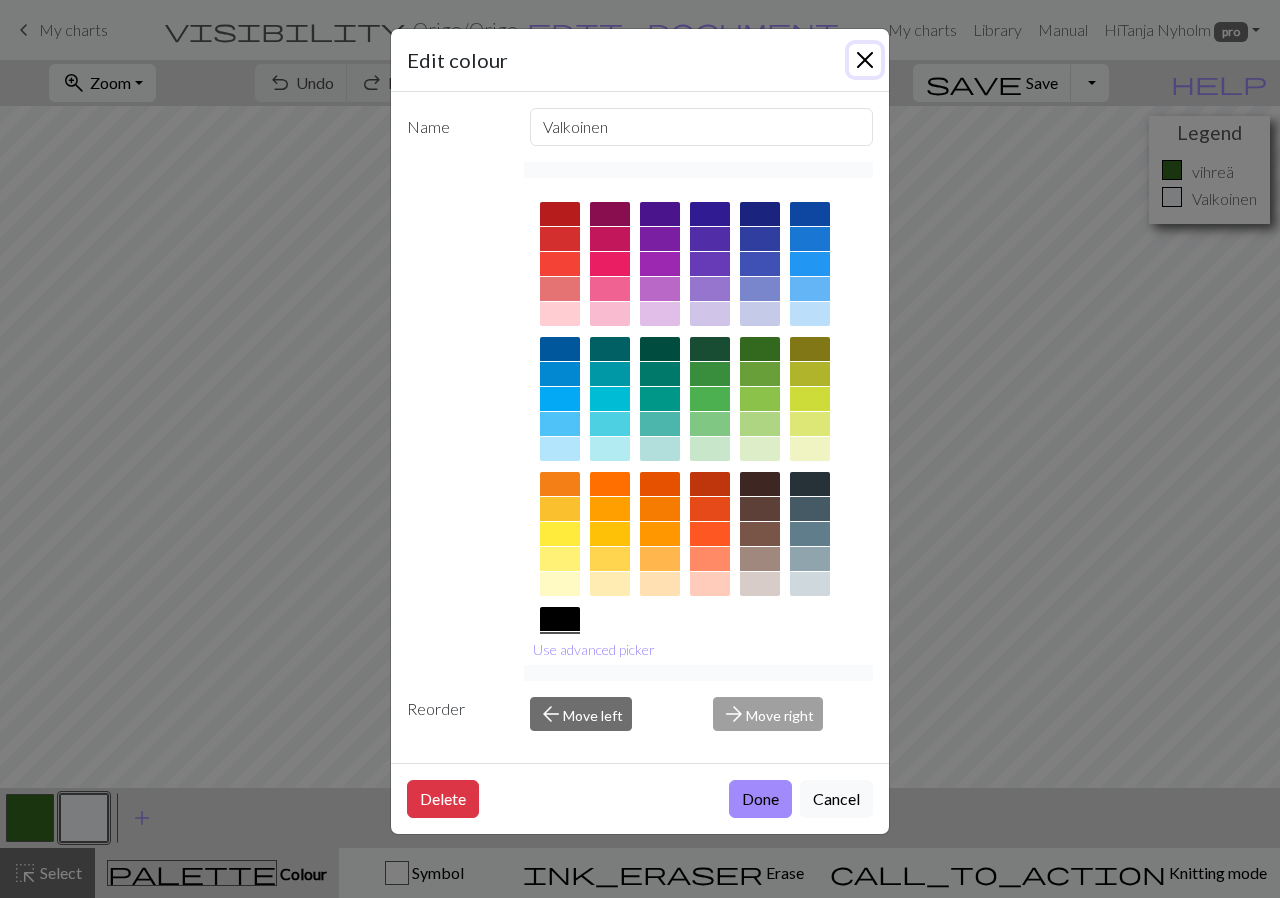 click at bounding box center [865, 60] 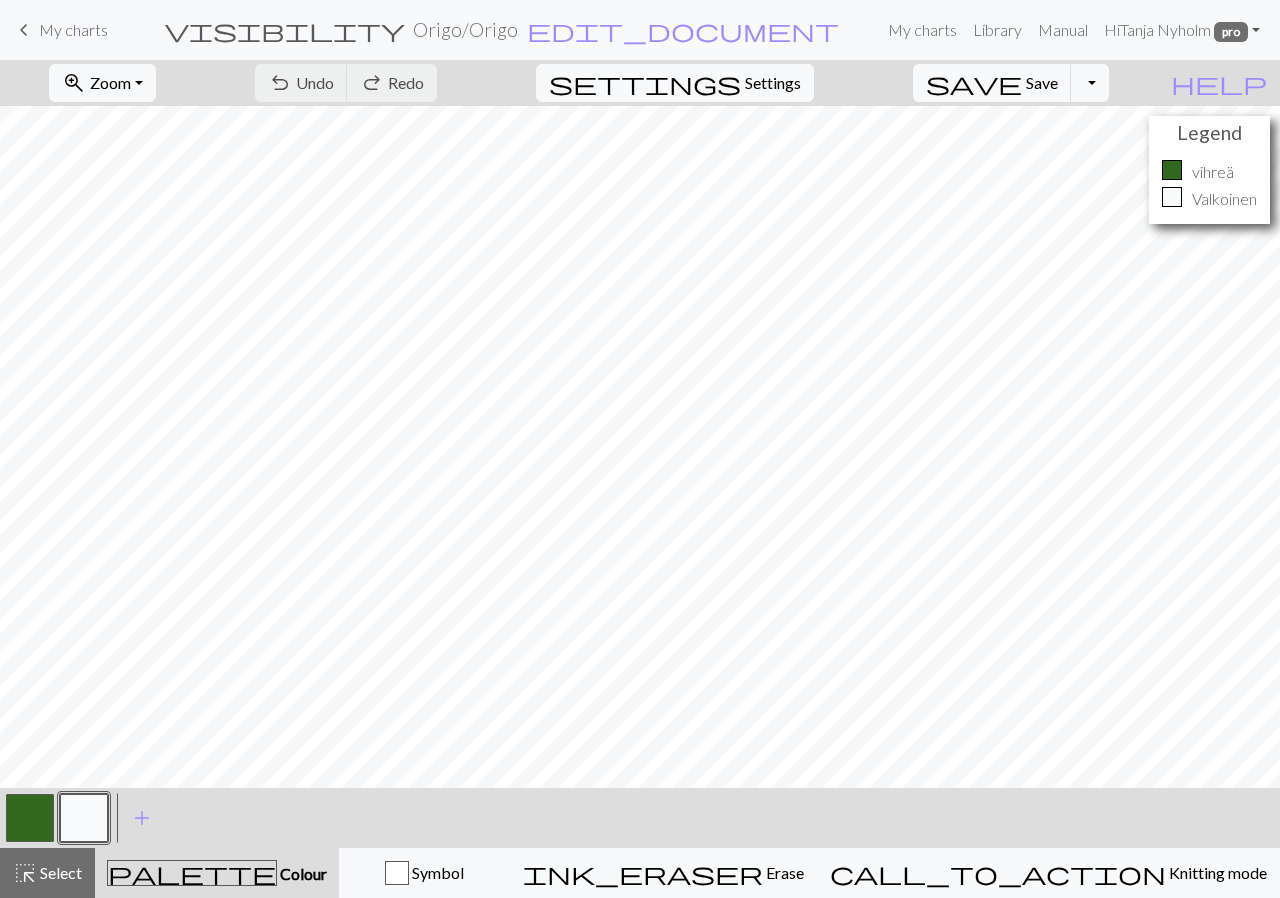 click at bounding box center (84, 818) 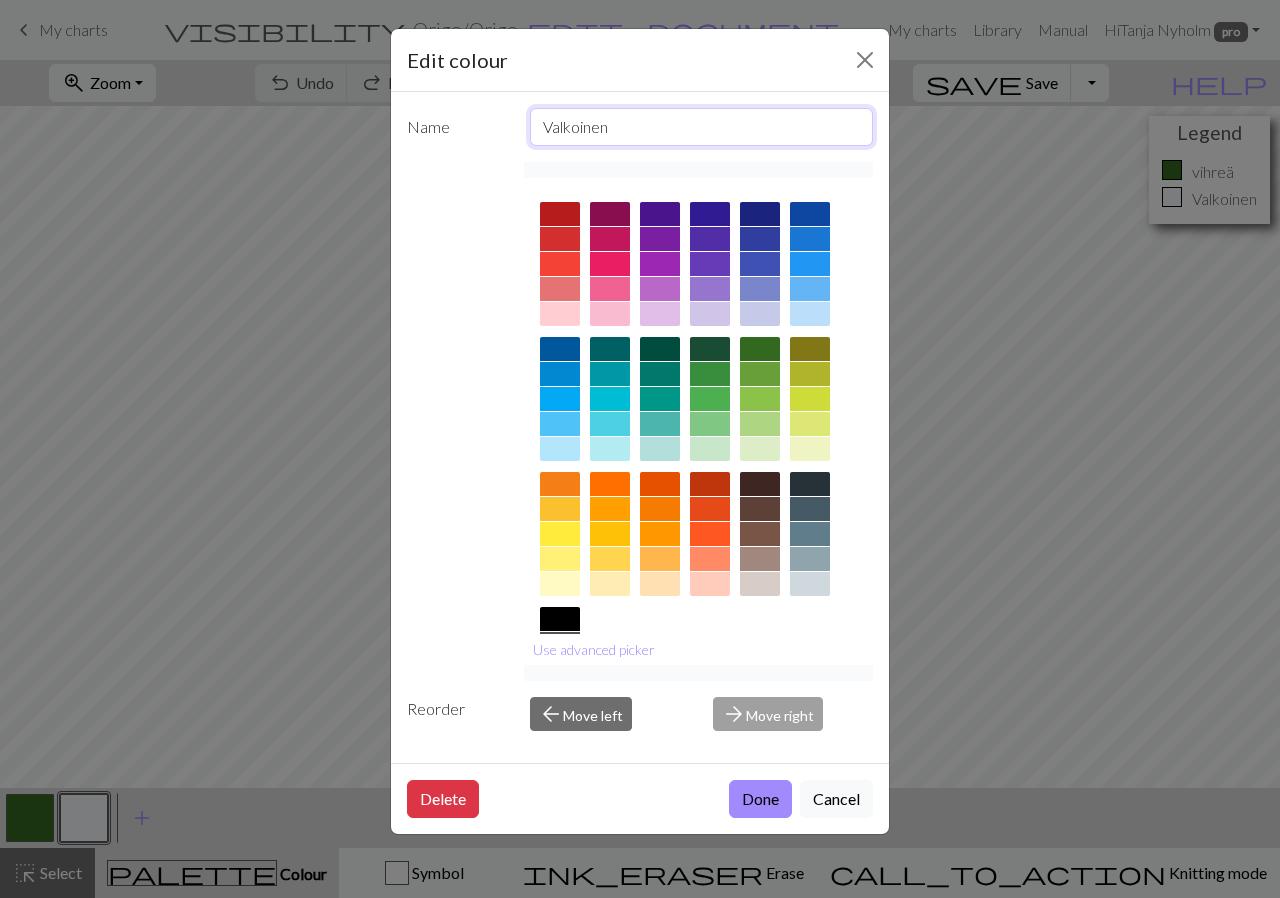 drag, startPoint x: 672, startPoint y: 129, endPoint x: 459, endPoint y: 123, distance: 213.08449 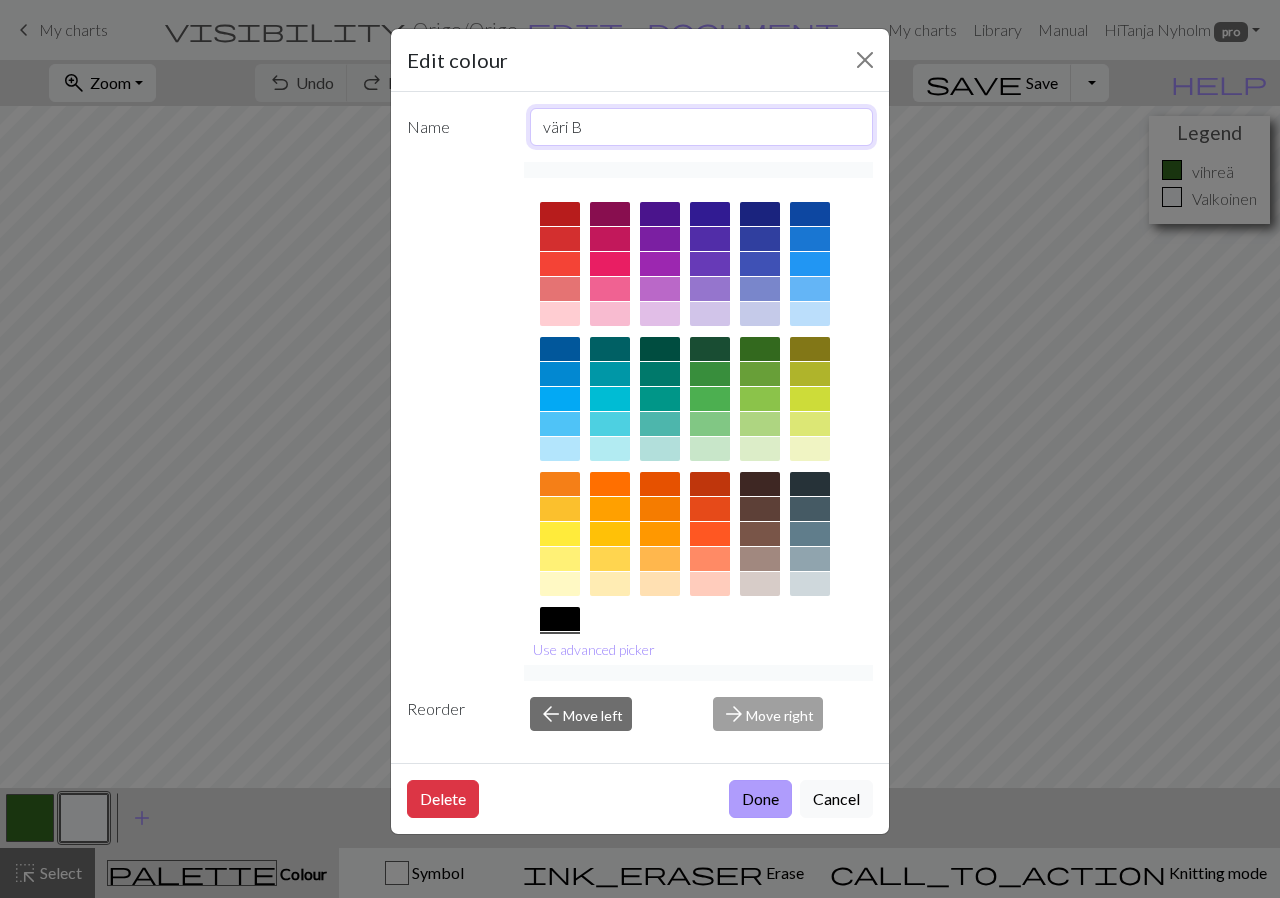 type on "väri B" 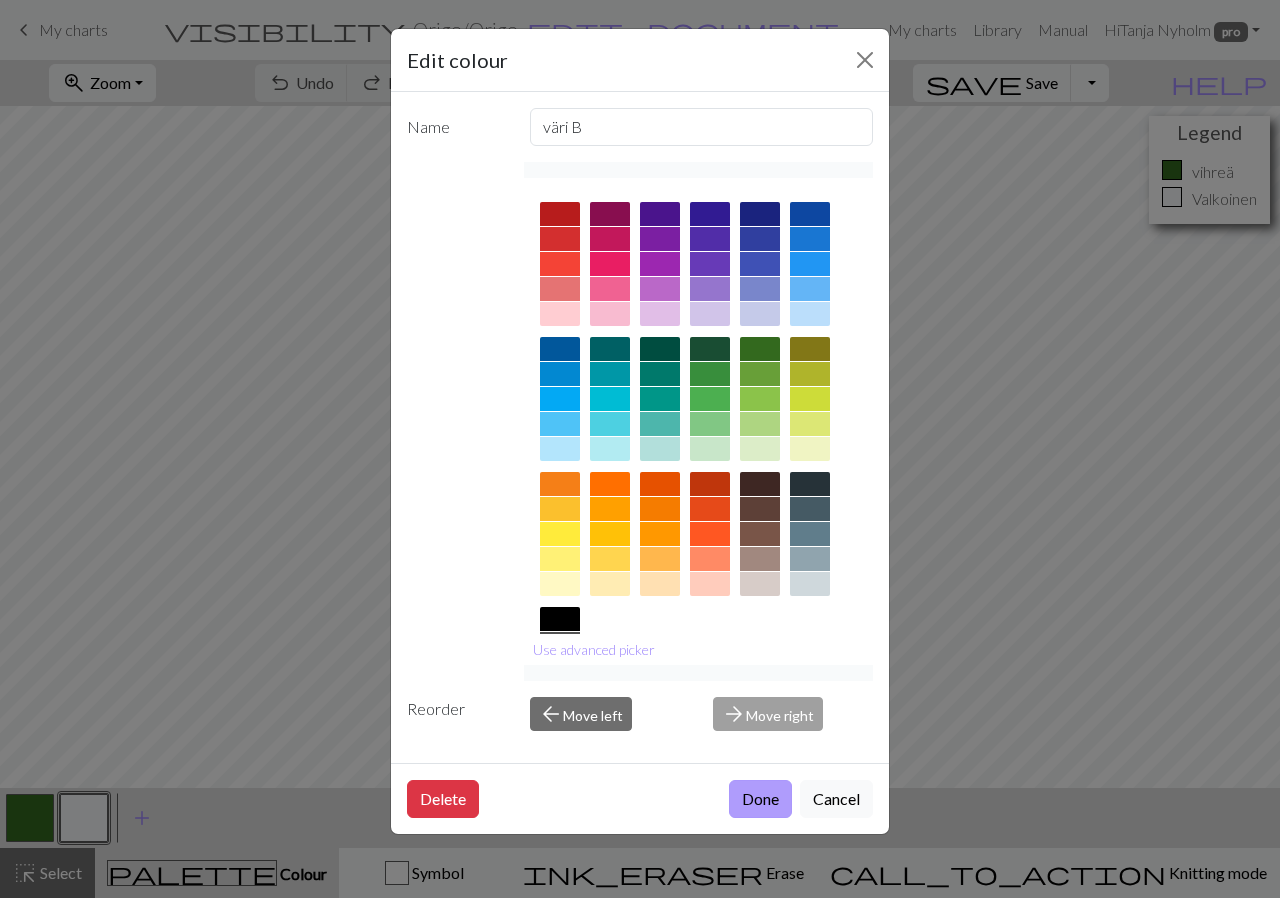 click on "Done" at bounding box center [760, 799] 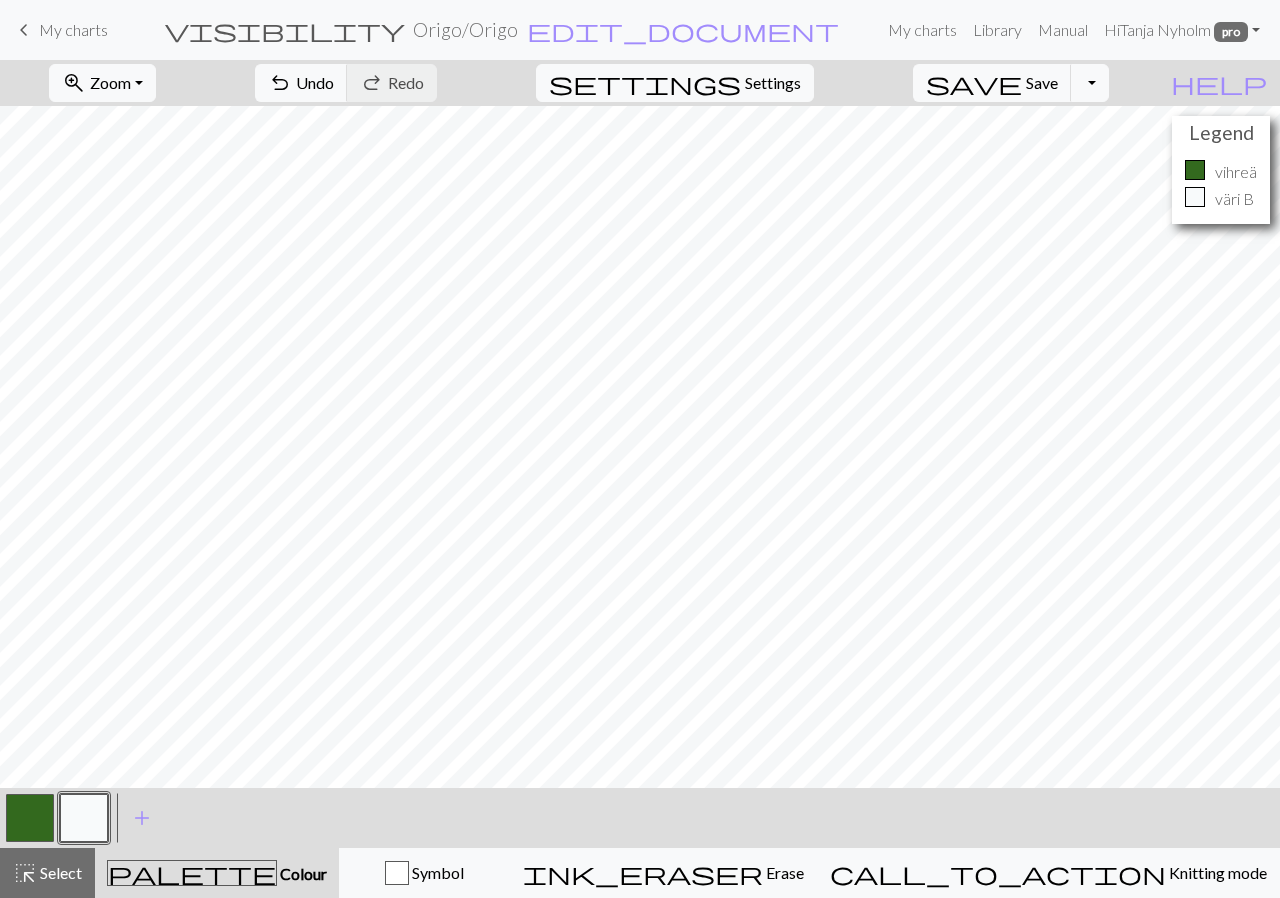 click at bounding box center [30, 818] 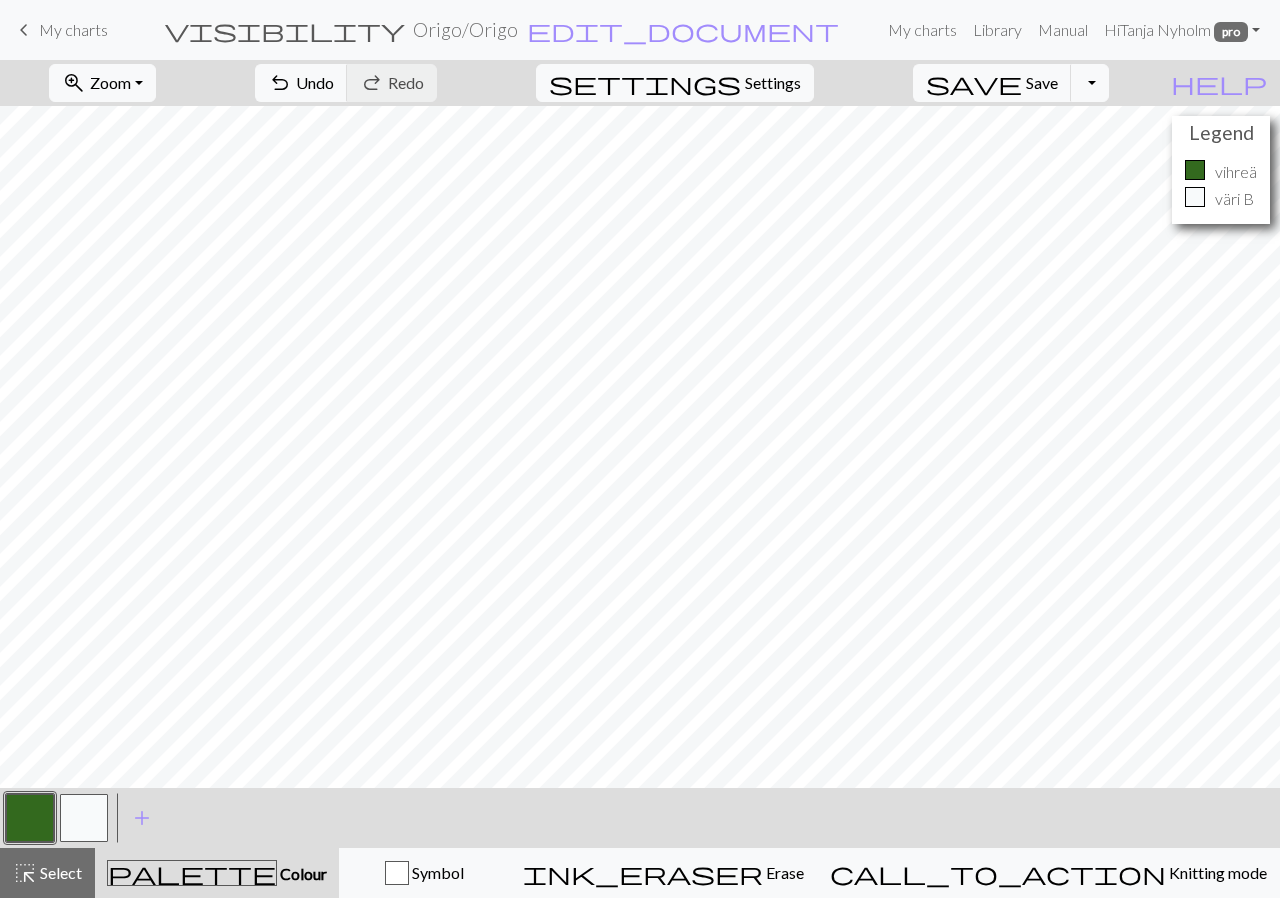 click at bounding box center [30, 818] 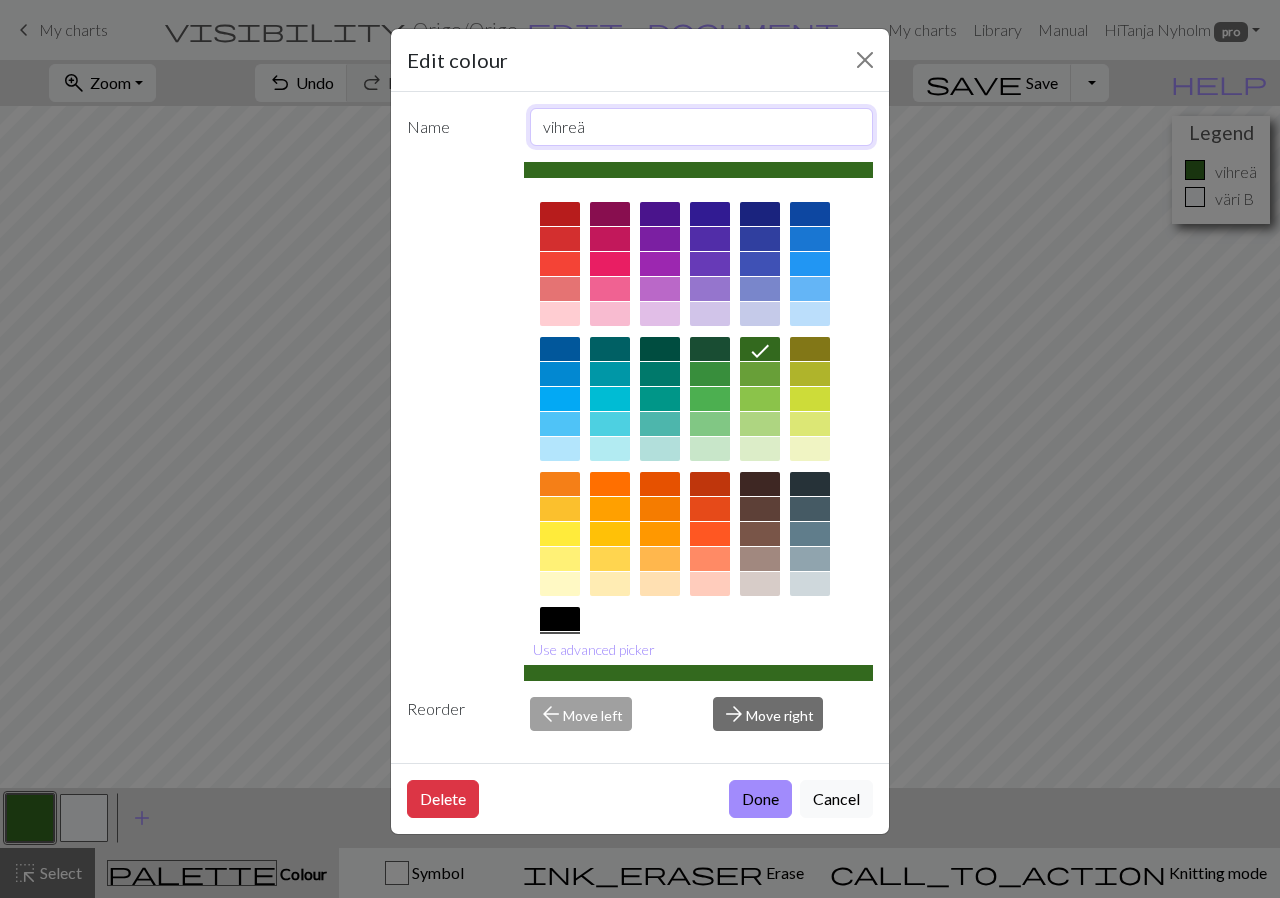 drag, startPoint x: 650, startPoint y: 120, endPoint x: 467, endPoint y: 134, distance: 183.53474 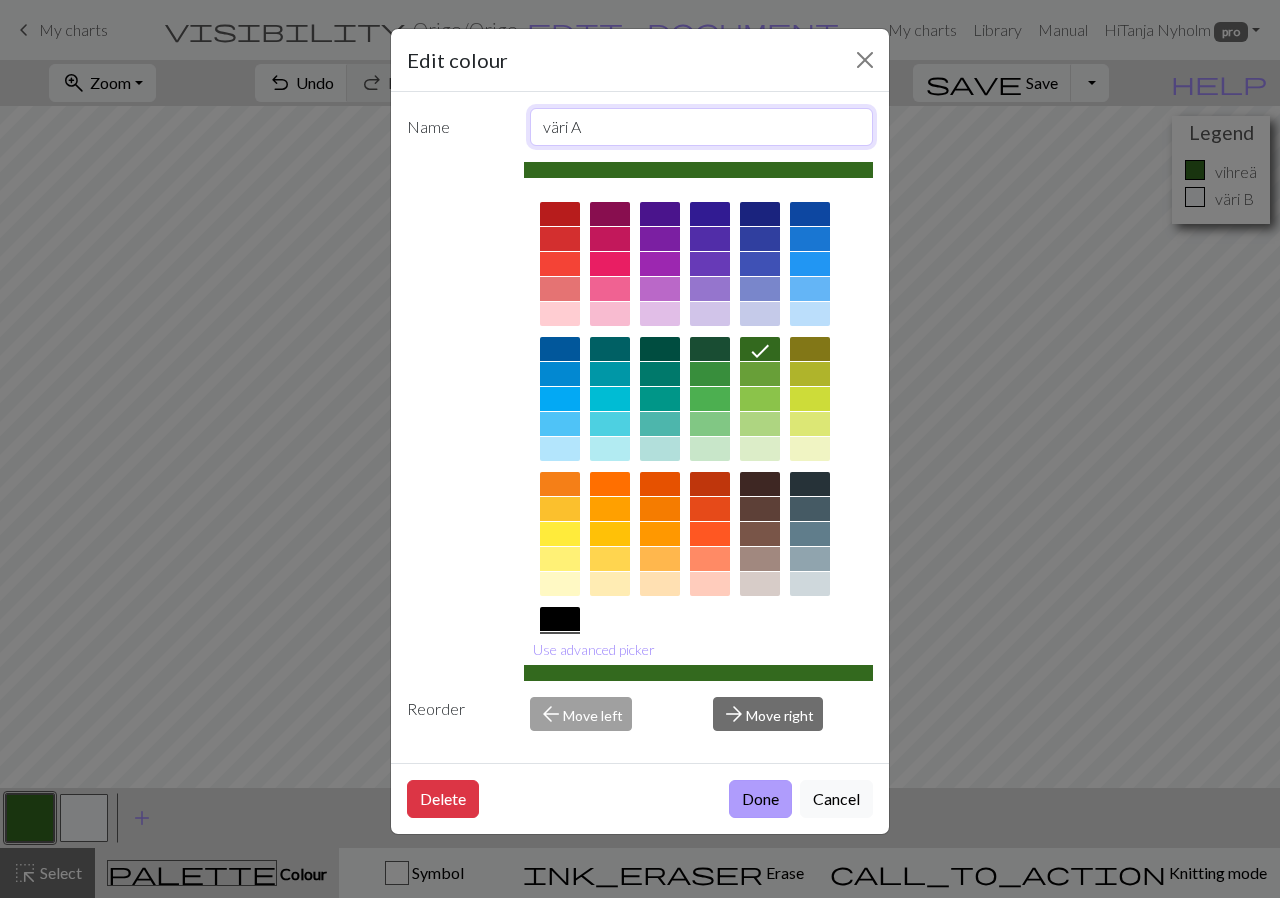 type on "väri A" 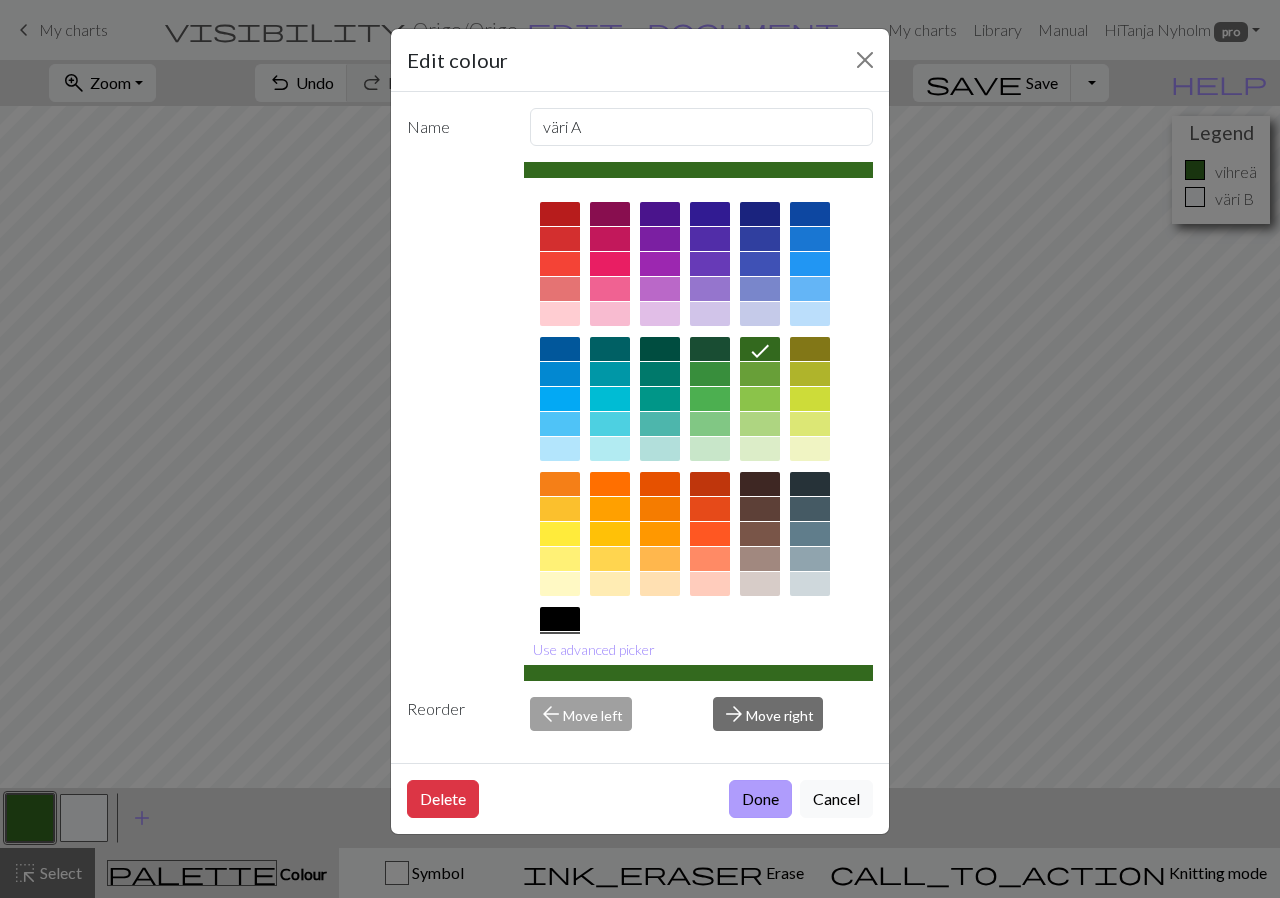 click on "Done" at bounding box center (760, 799) 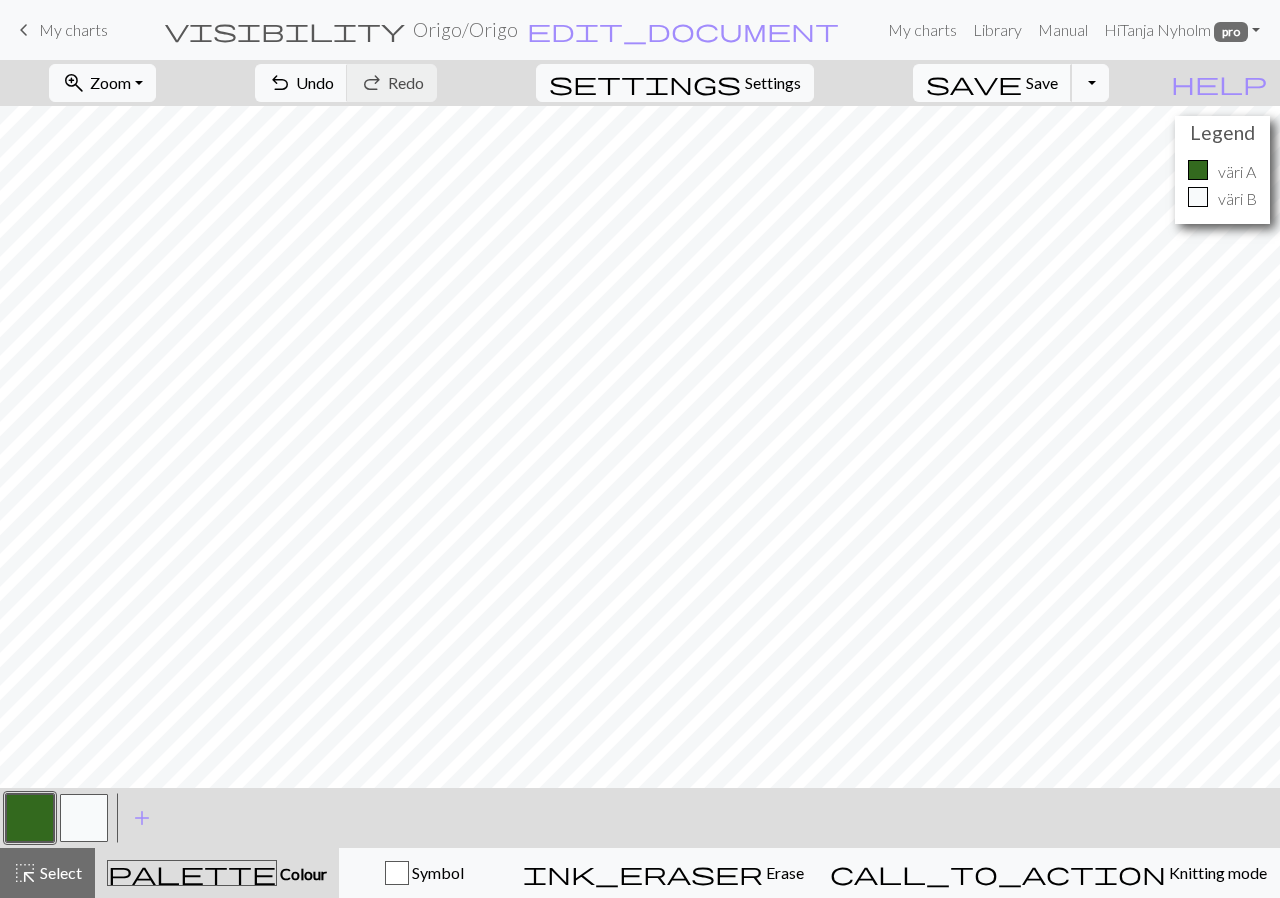 click on "Save" at bounding box center [1042, 82] 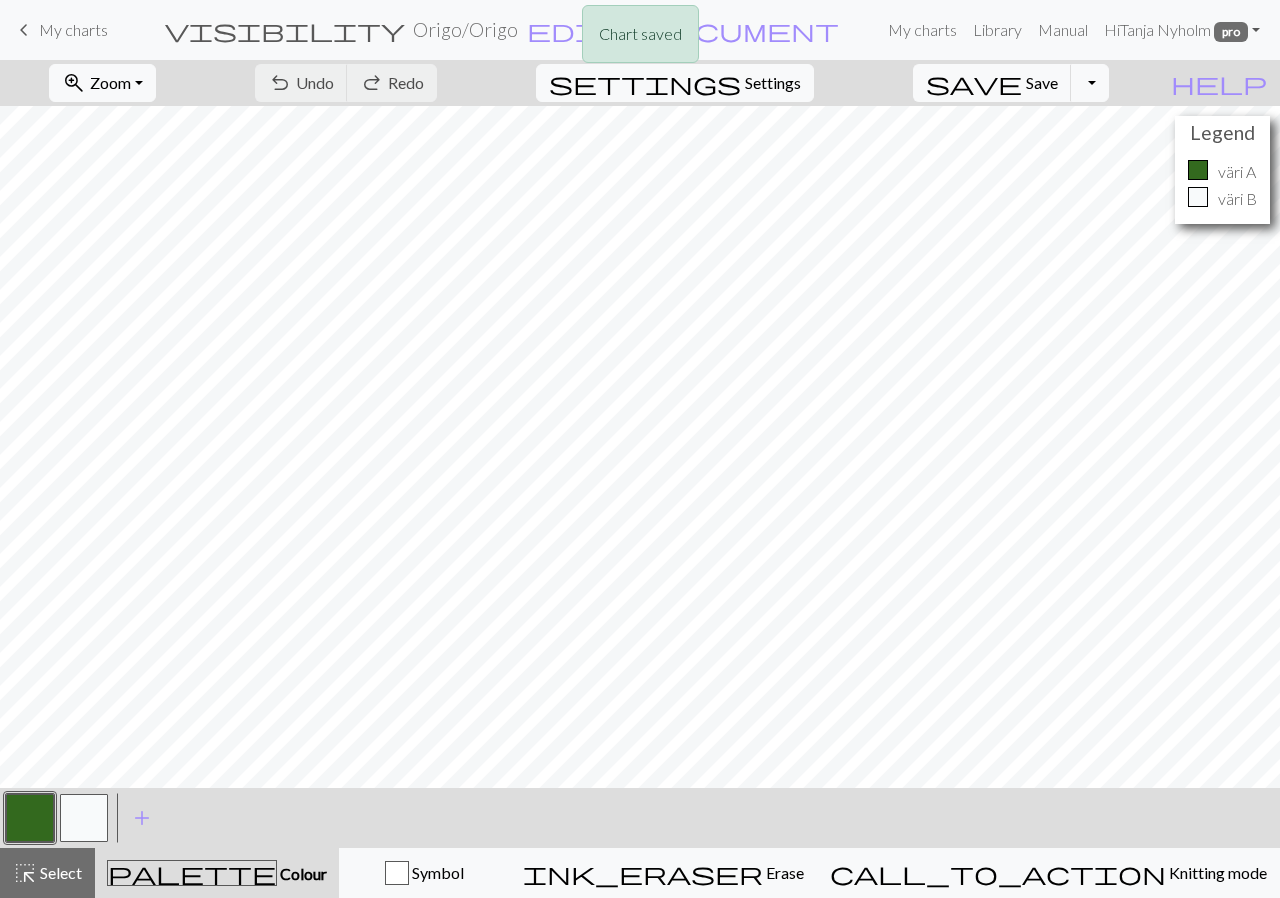 click on "Chart saved" at bounding box center [640, 39] 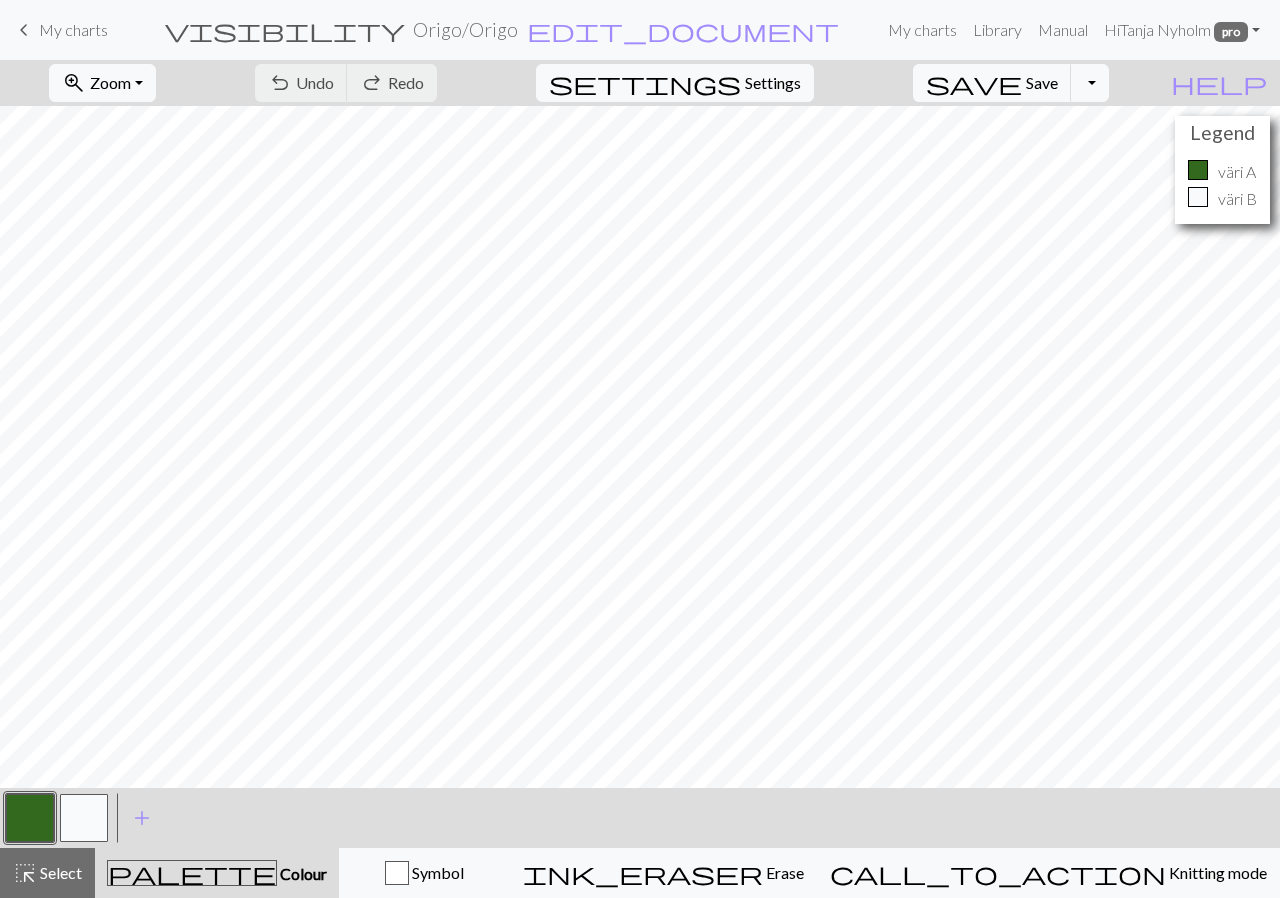 click on "keyboard_arrow_left" at bounding box center [24, 30] 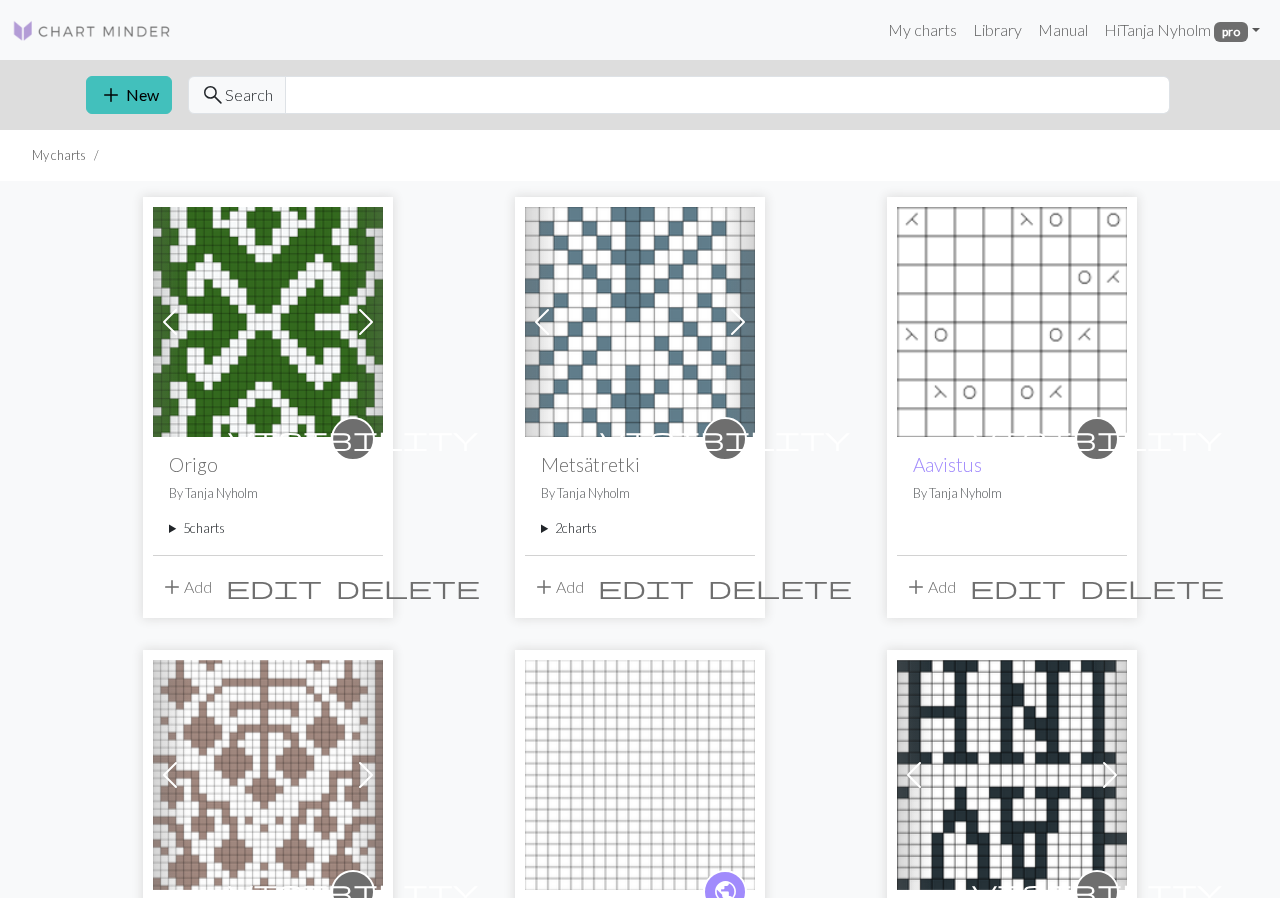 click on "5  charts" at bounding box center (268, 528) 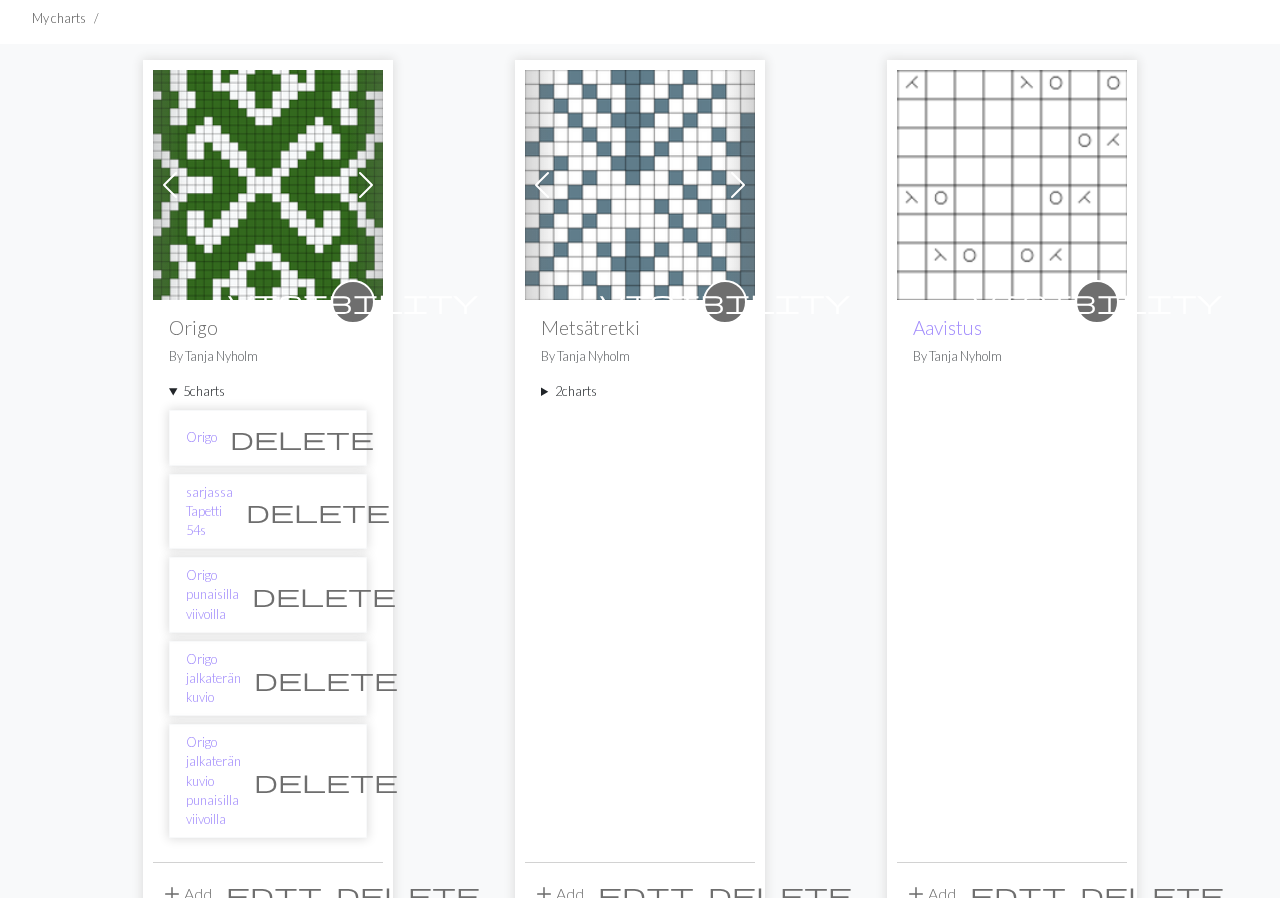 scroll, scrollTop: 138, scrollLeft: 0, axis: vertical 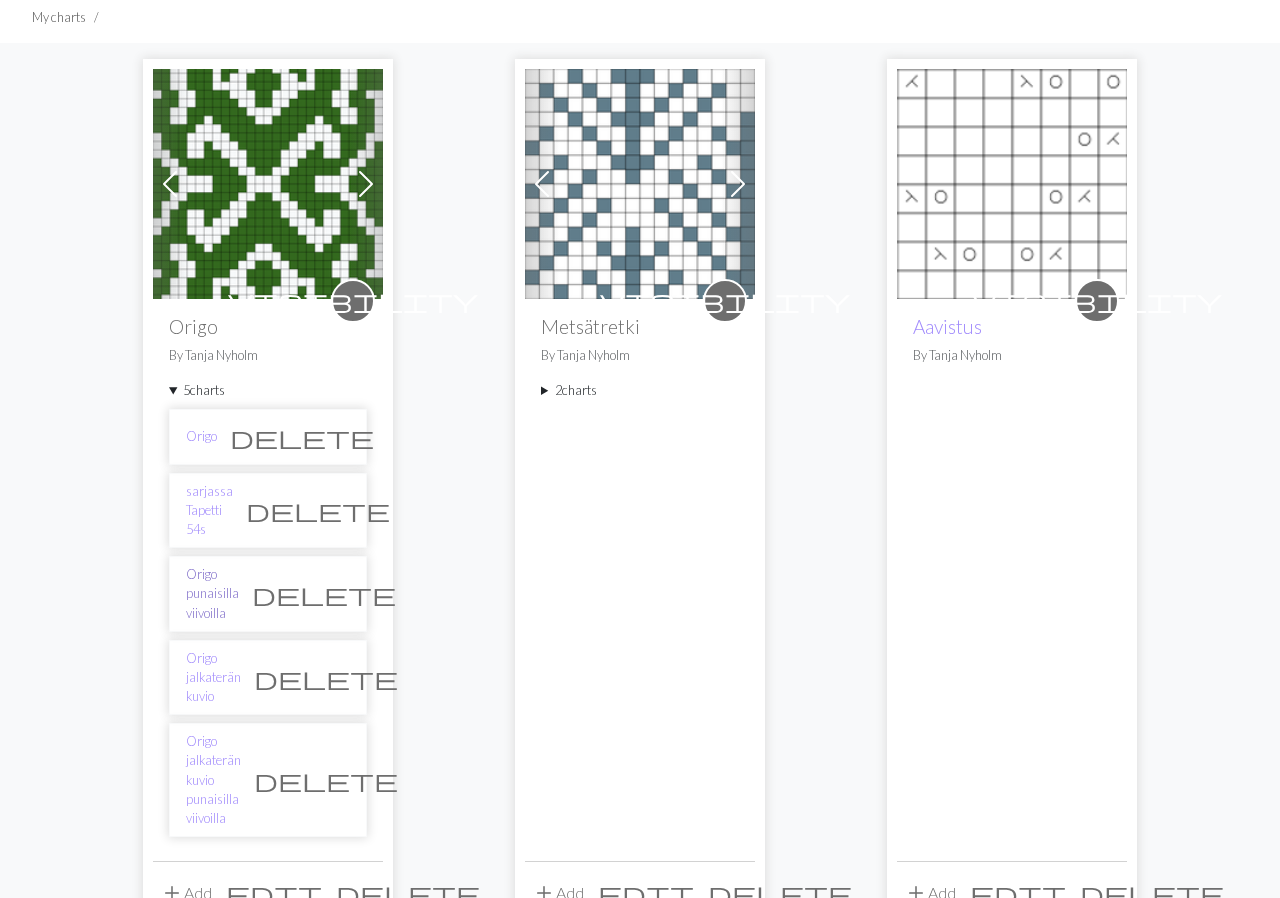 click on "Origo punaisilla viivoilla" at bounding box center (212, 594) 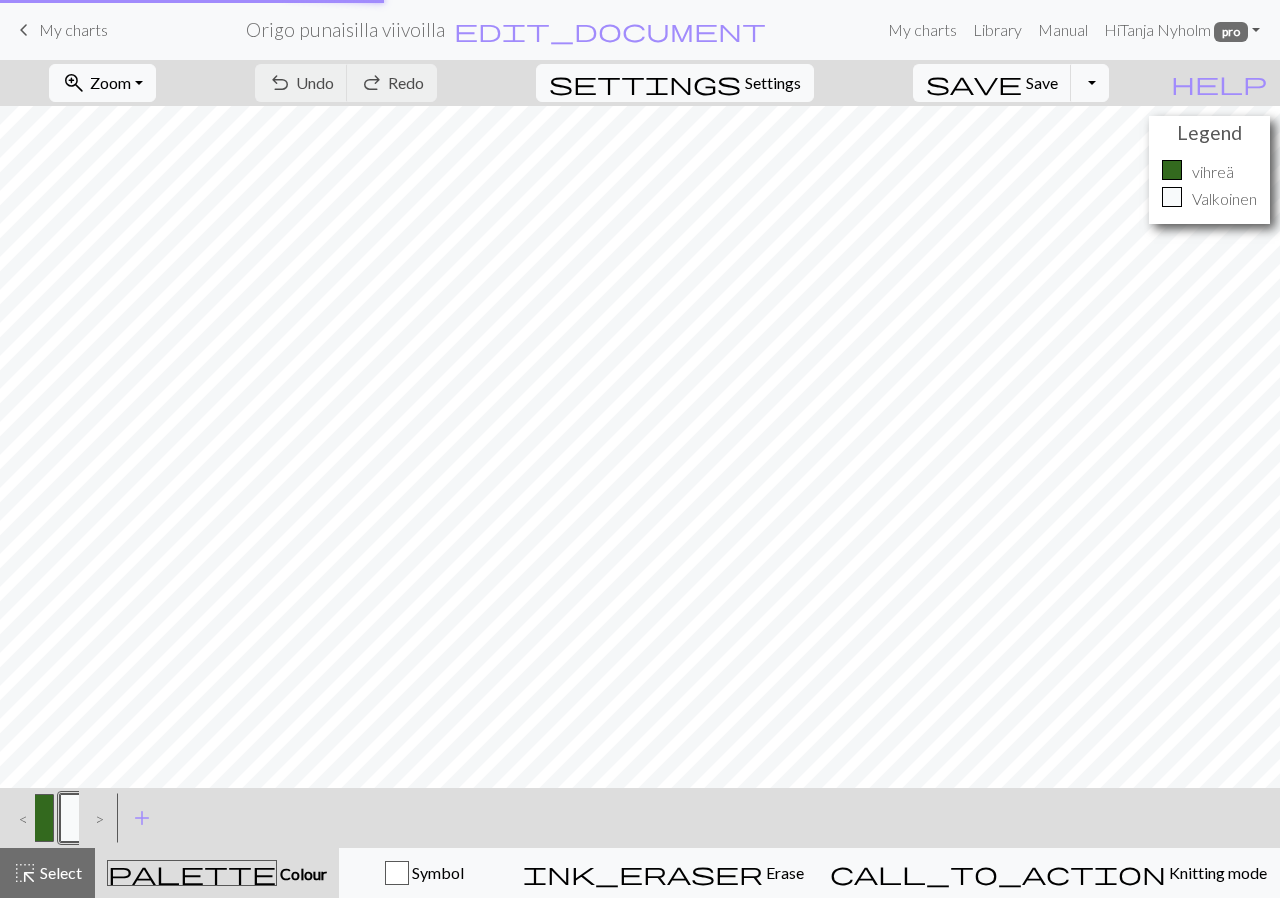 scroll, scrollTop: 0, scrollLeft: 0, axis: both 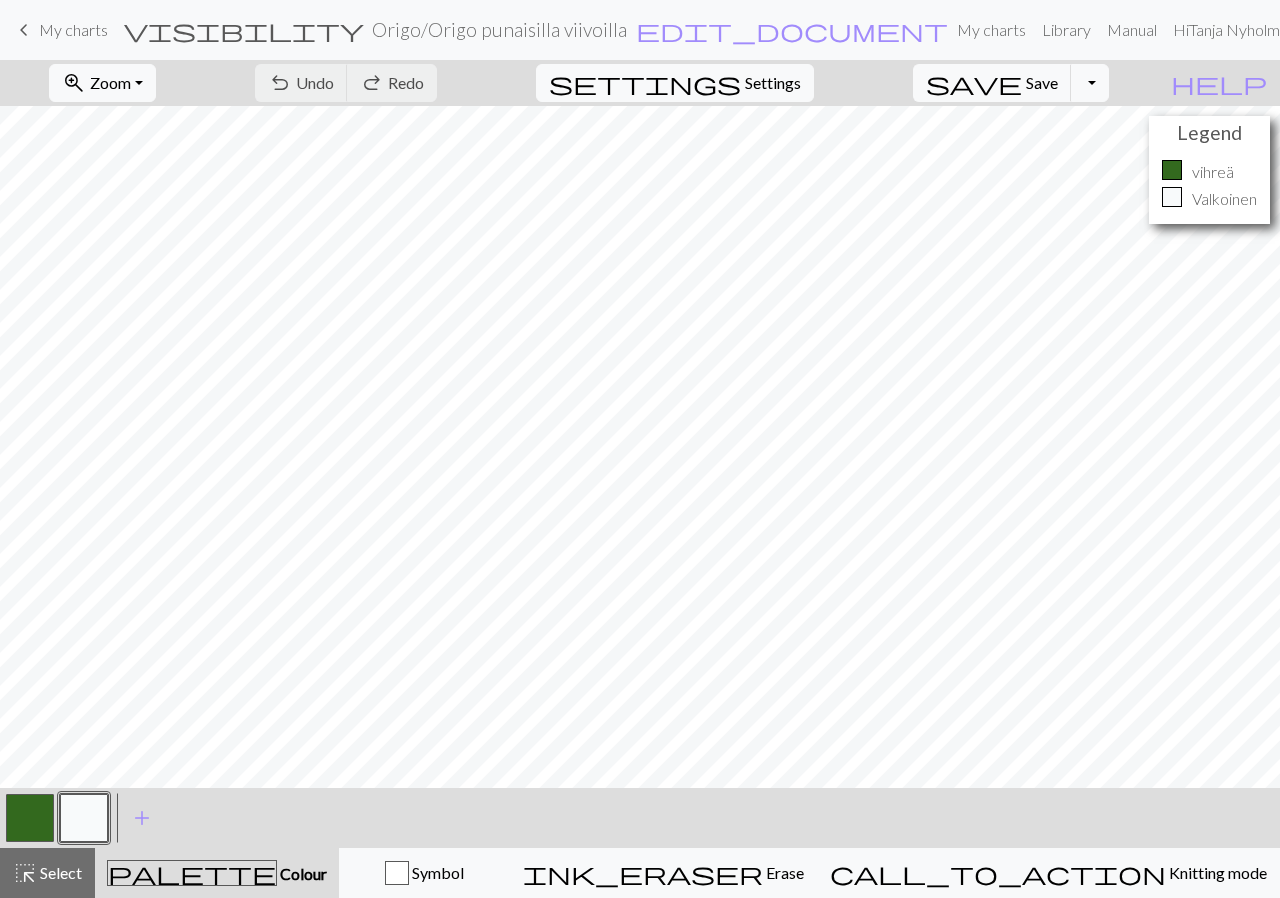 click at bounding box center [84, 818] 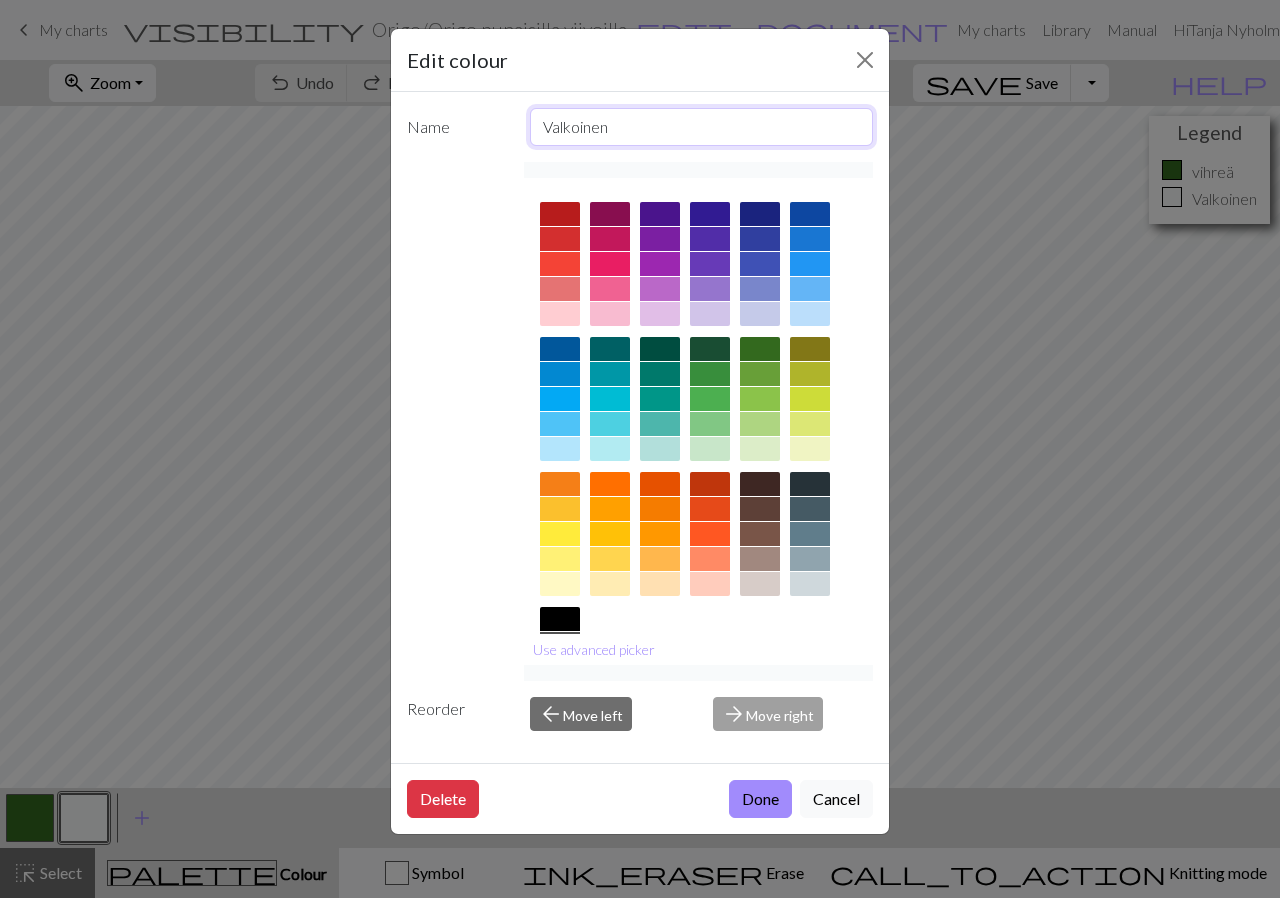 drag, startPoint x: 709, startPoint y: 135, endPoint x: 505, endPoint y: 141, distance: 204.08821 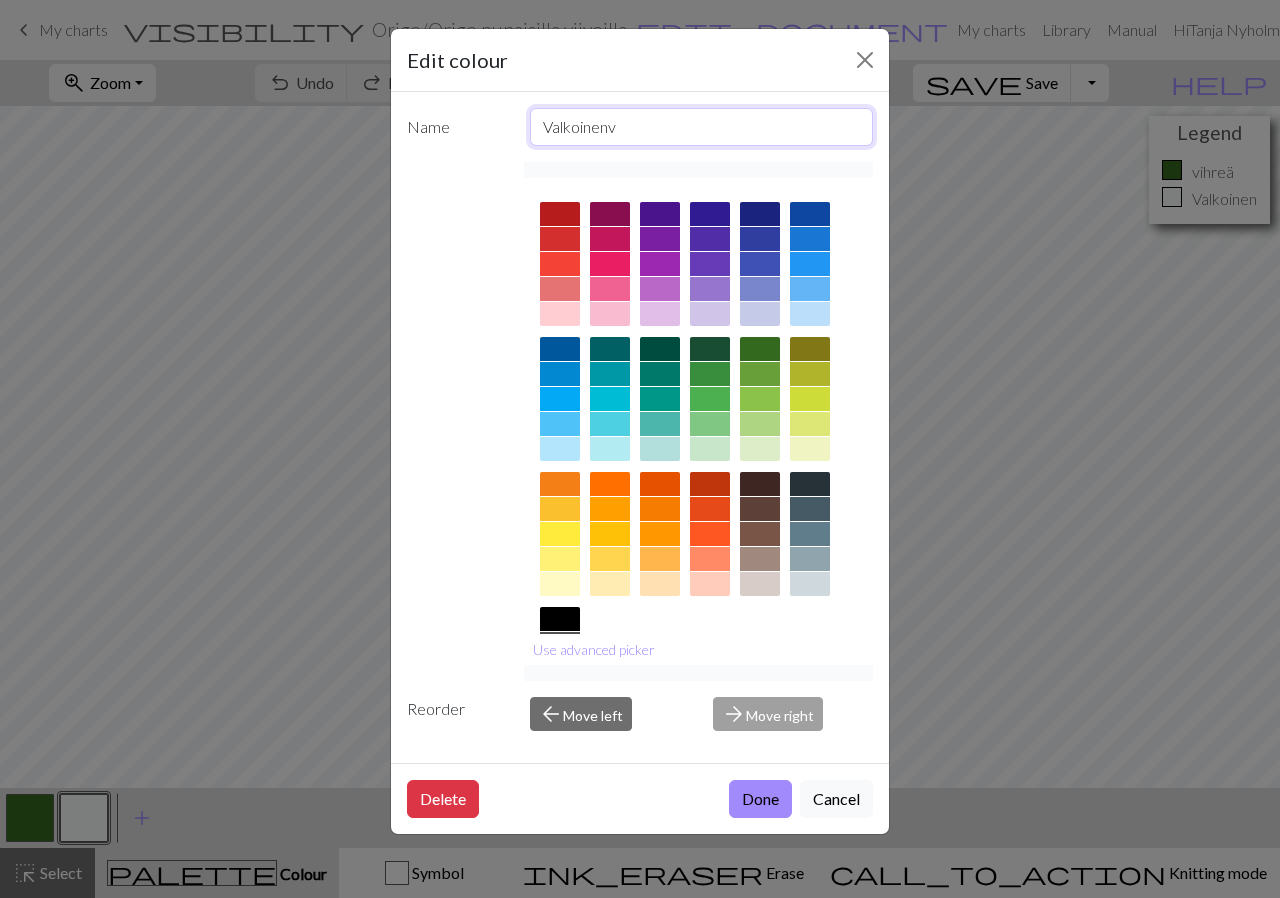 drag, startPoint x: 657, startPoint y: 126, endPoint x: 460, endPoint y: 109, distance: 197.73215 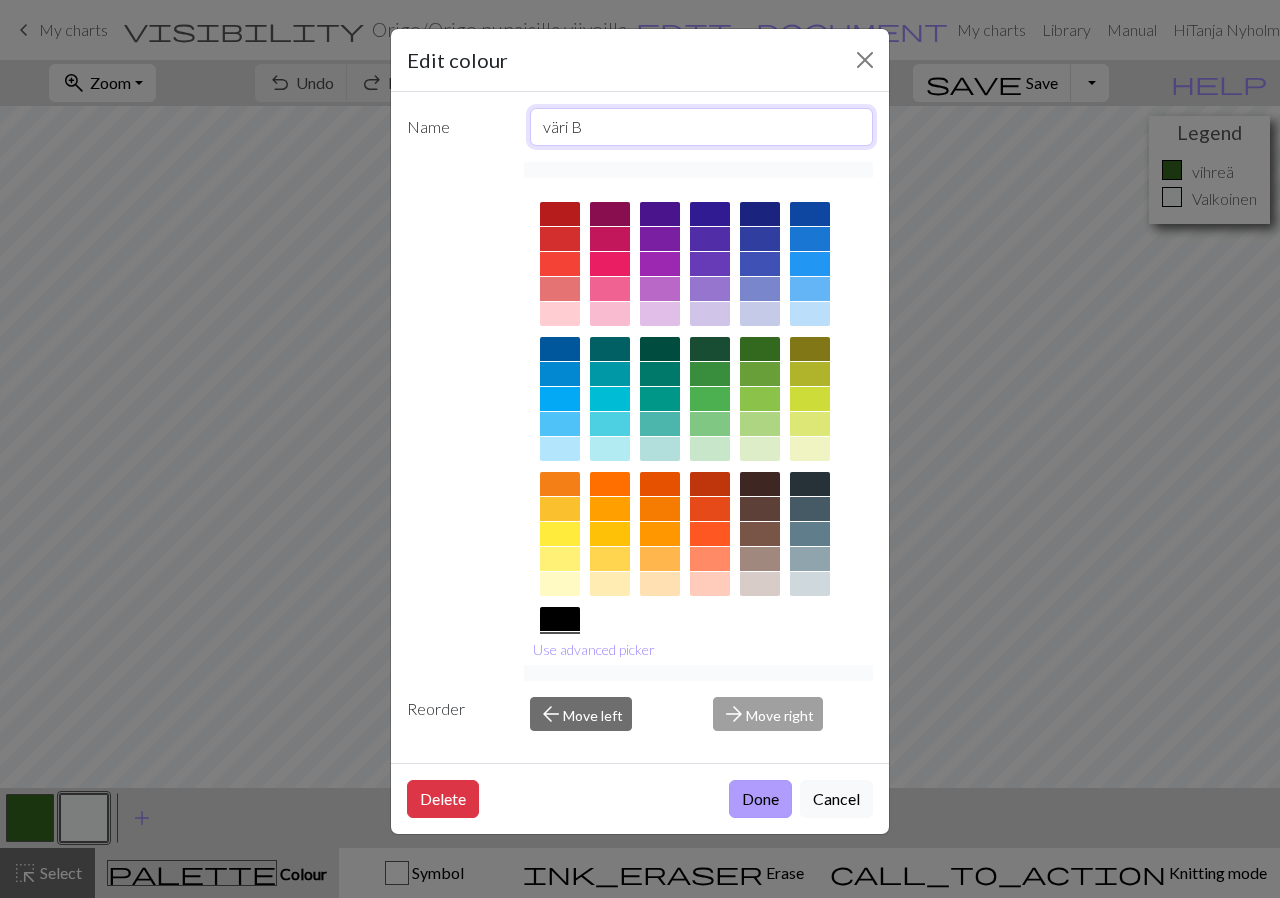 type on "väri B" 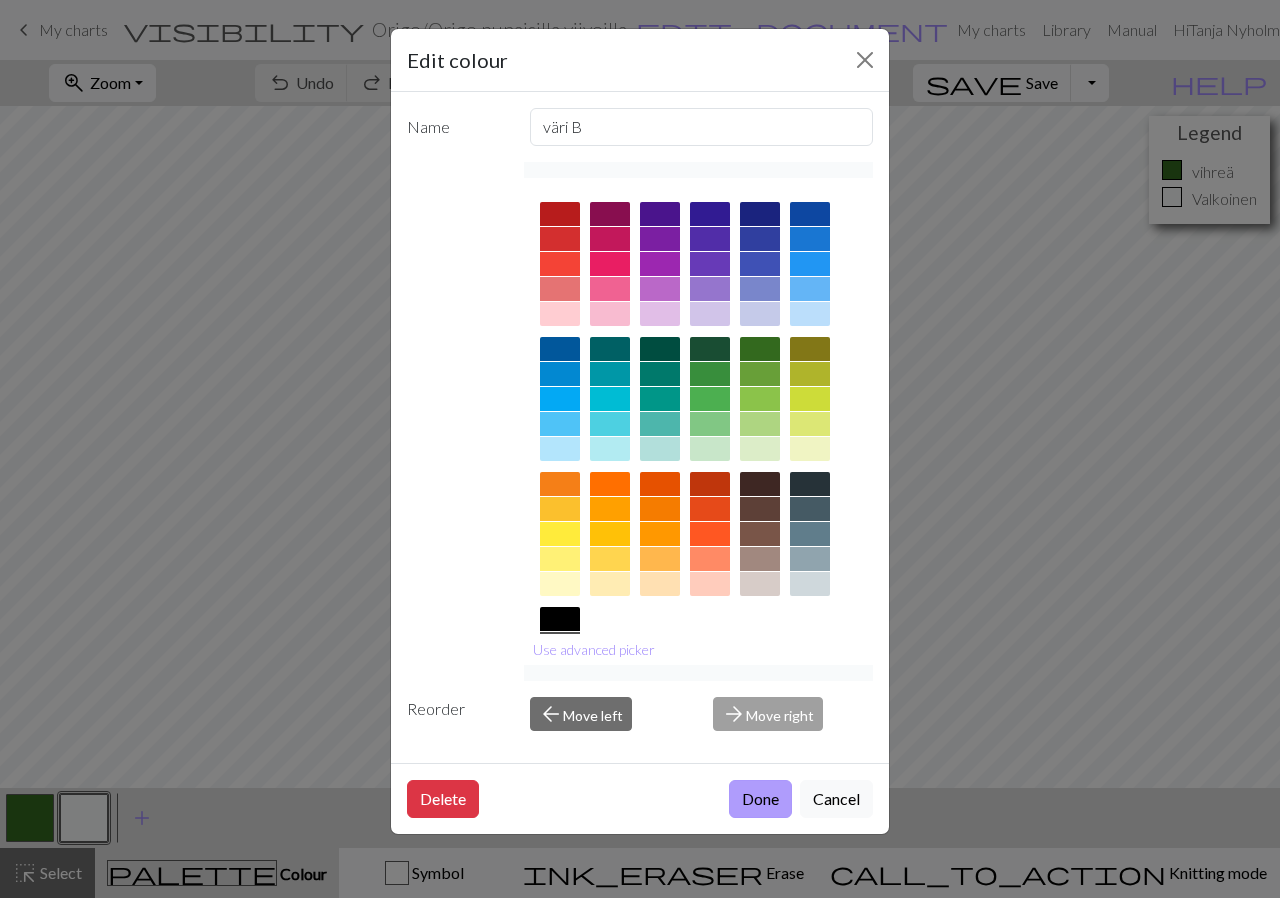 click on "Done" at bounding box center [760, 799] 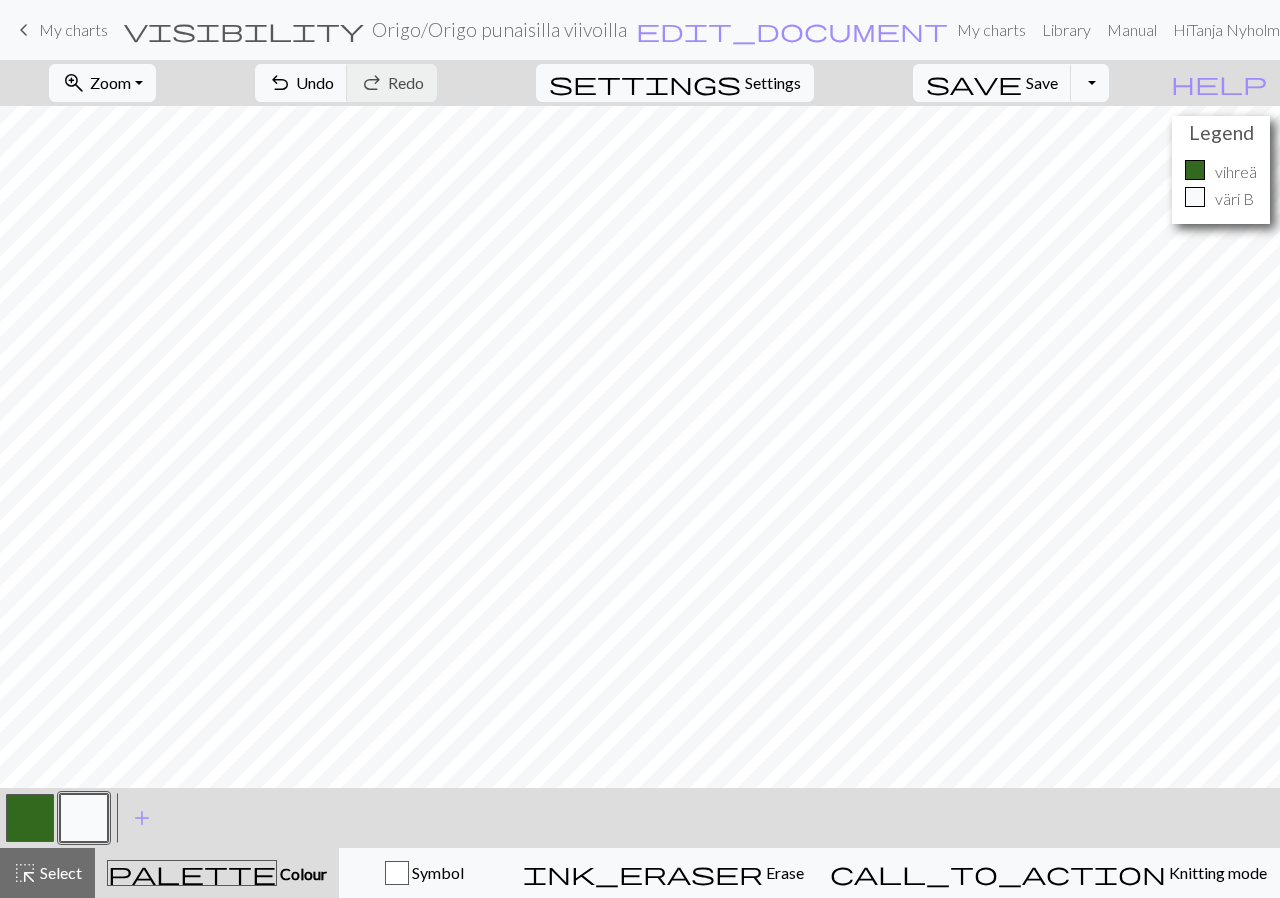 click at bounding box center (30, 818) 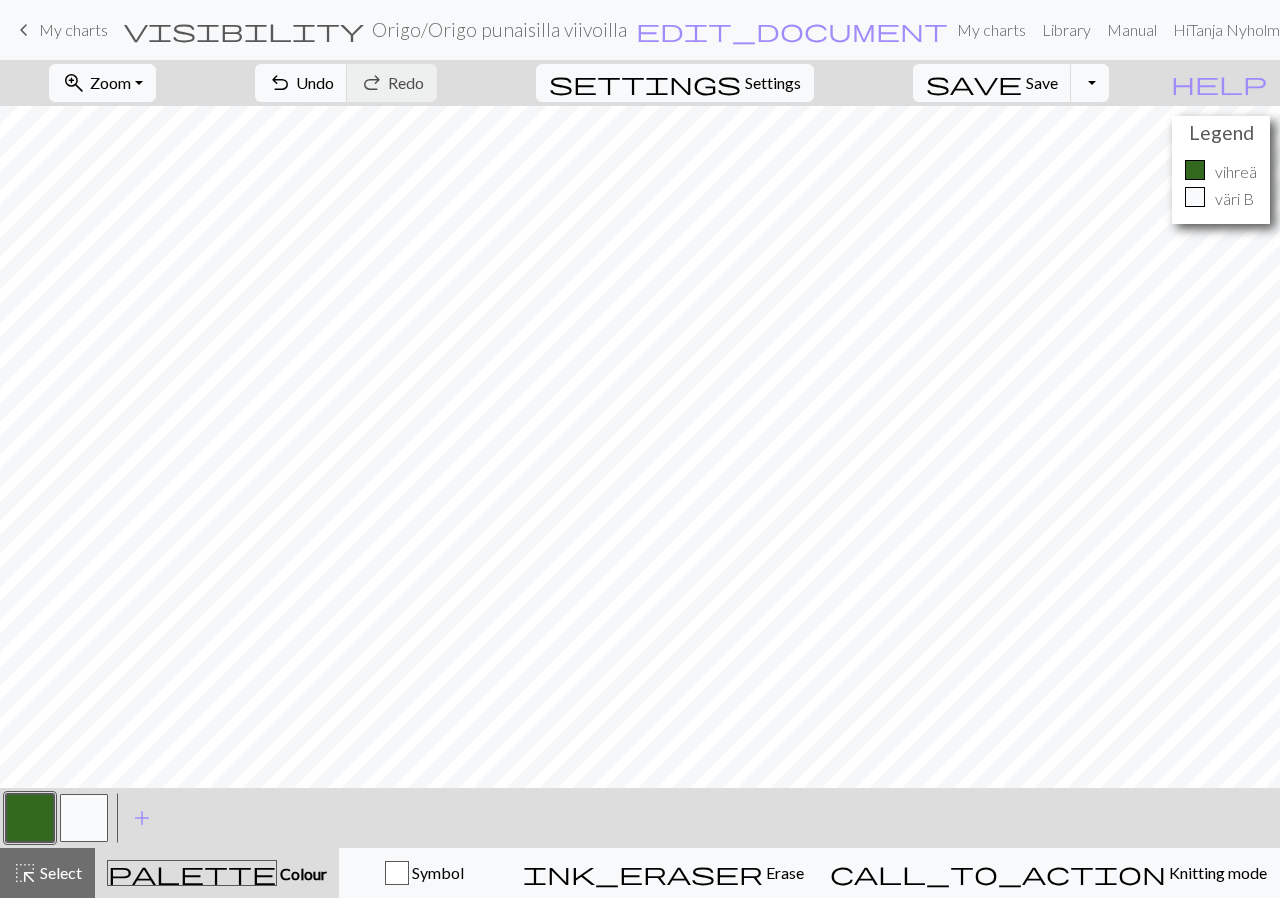 click at bounding box center [30, 818] 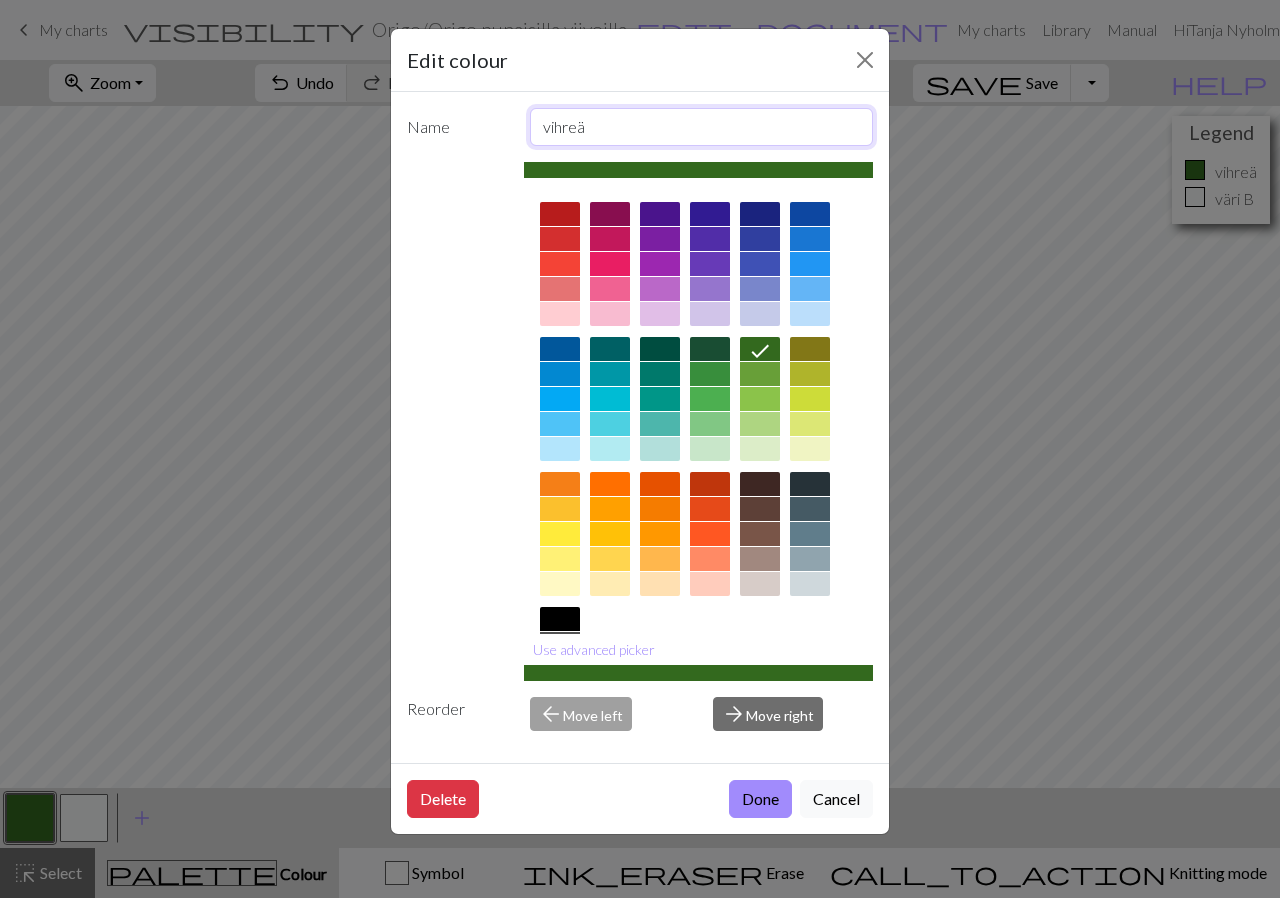 drag, startPoint x: 586, startPoint y: 123, endPoint x: 527, endPoint y: 124, distance: 59.008472 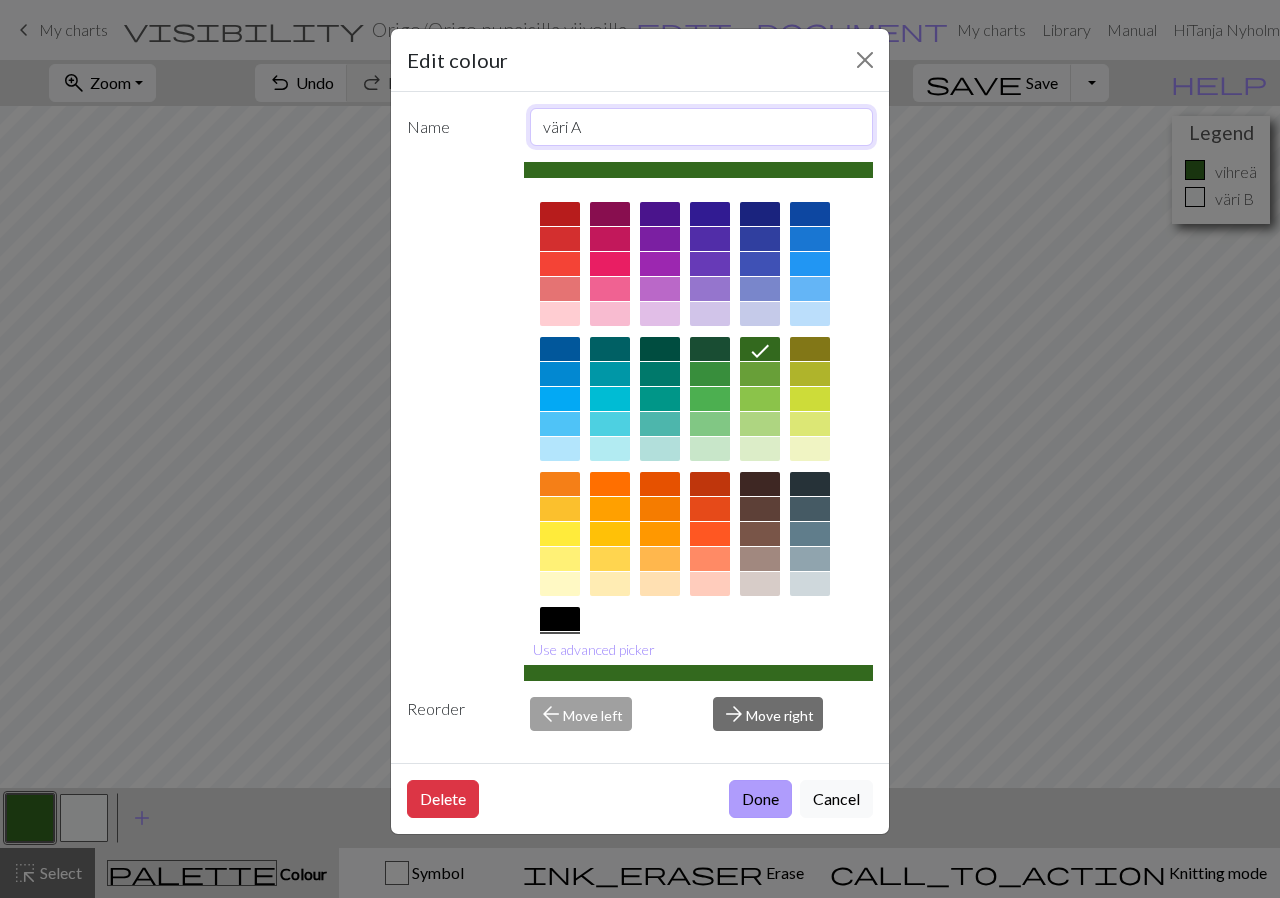 type on "väri A" 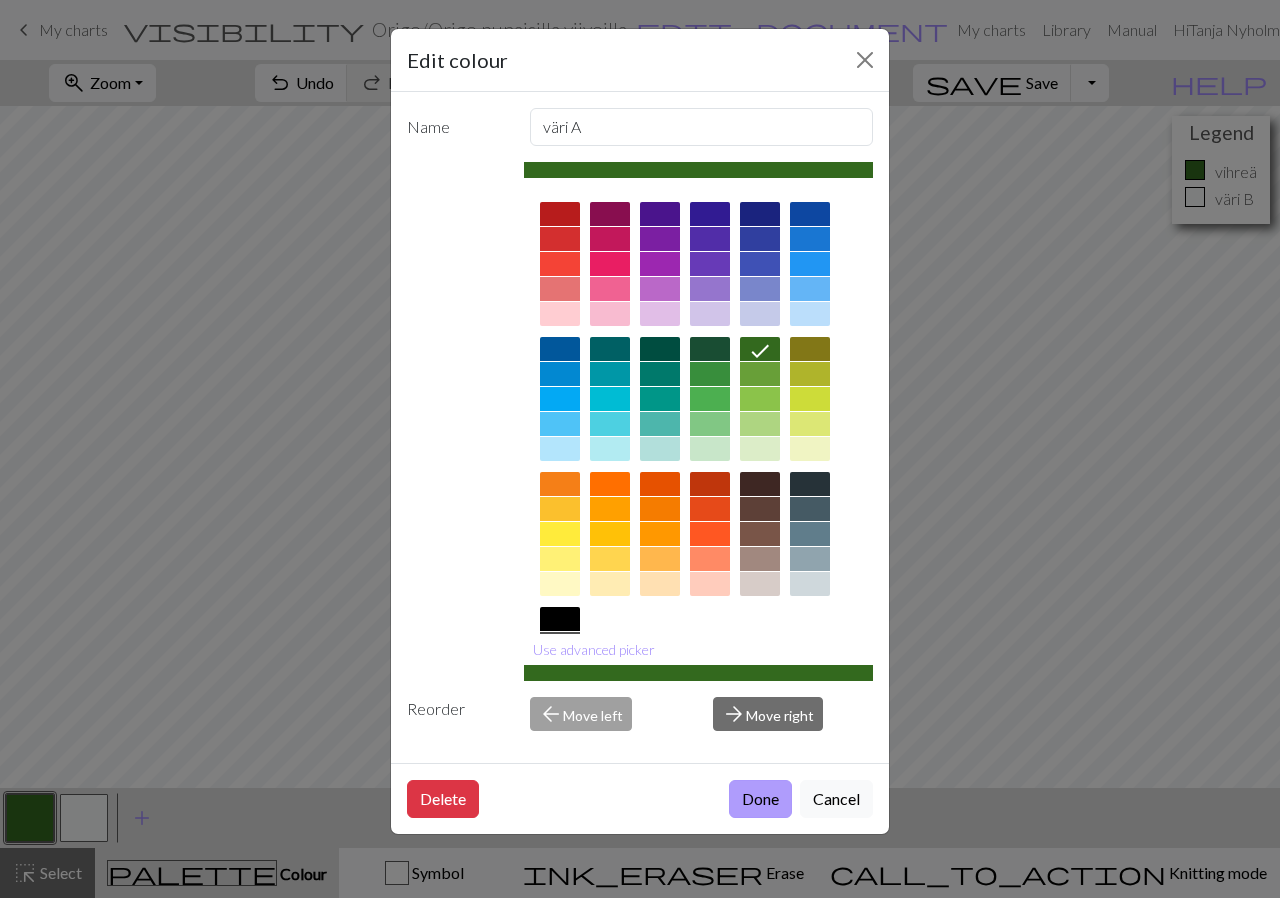 click on "Done" at bounding box center [760, 799] 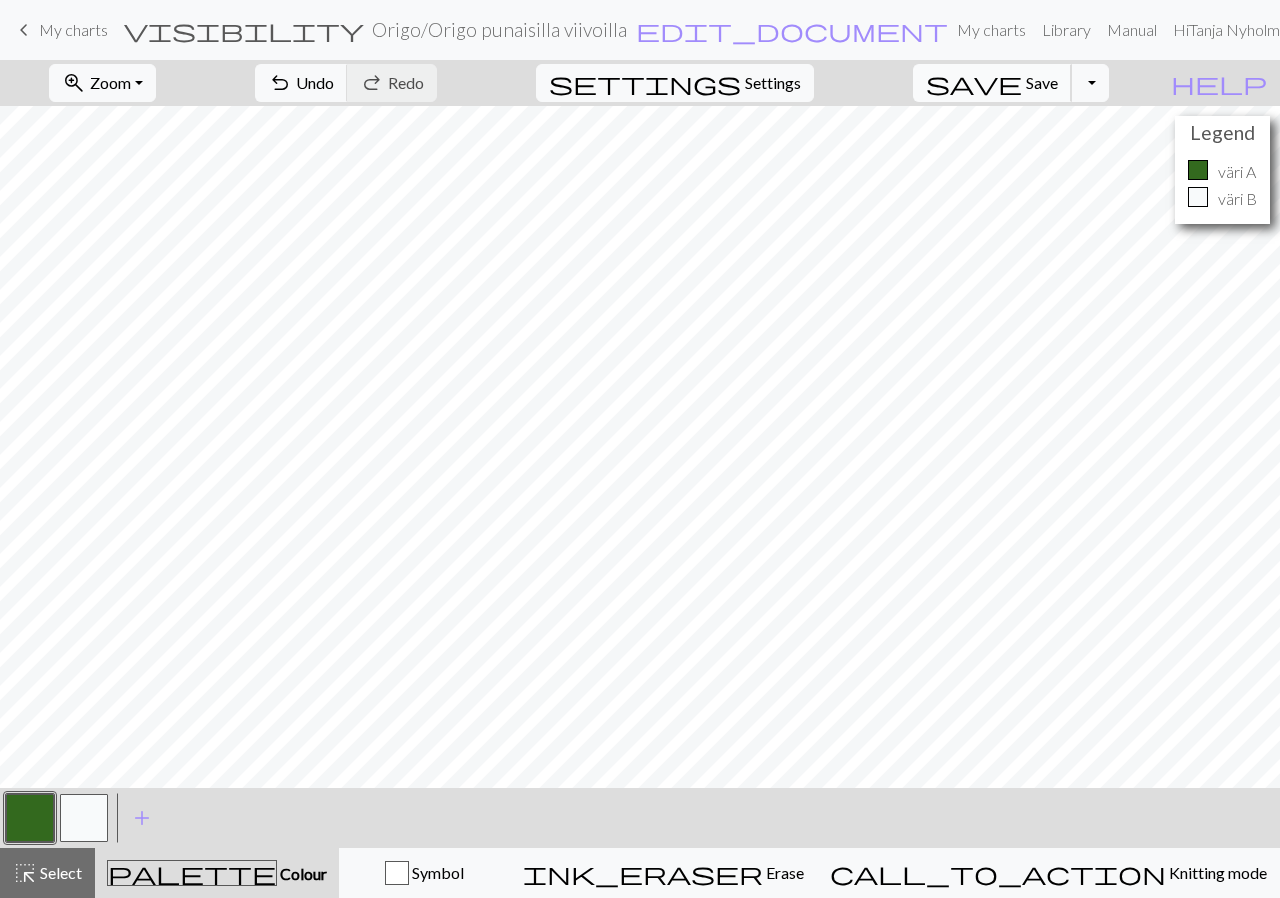 click on "Save" at bounding box center [1042, 82] 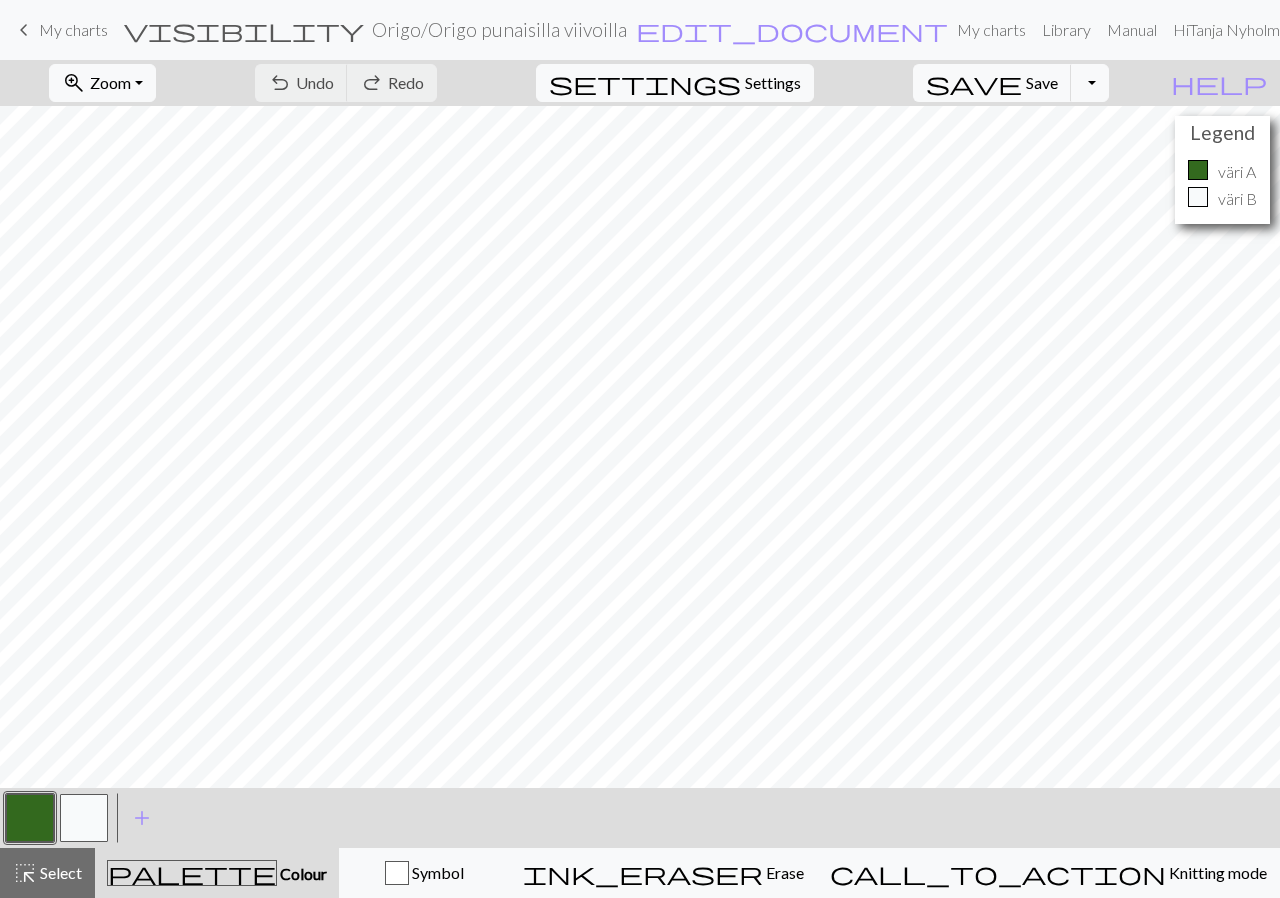 click on "My charts" at bounding box center [73, 29] 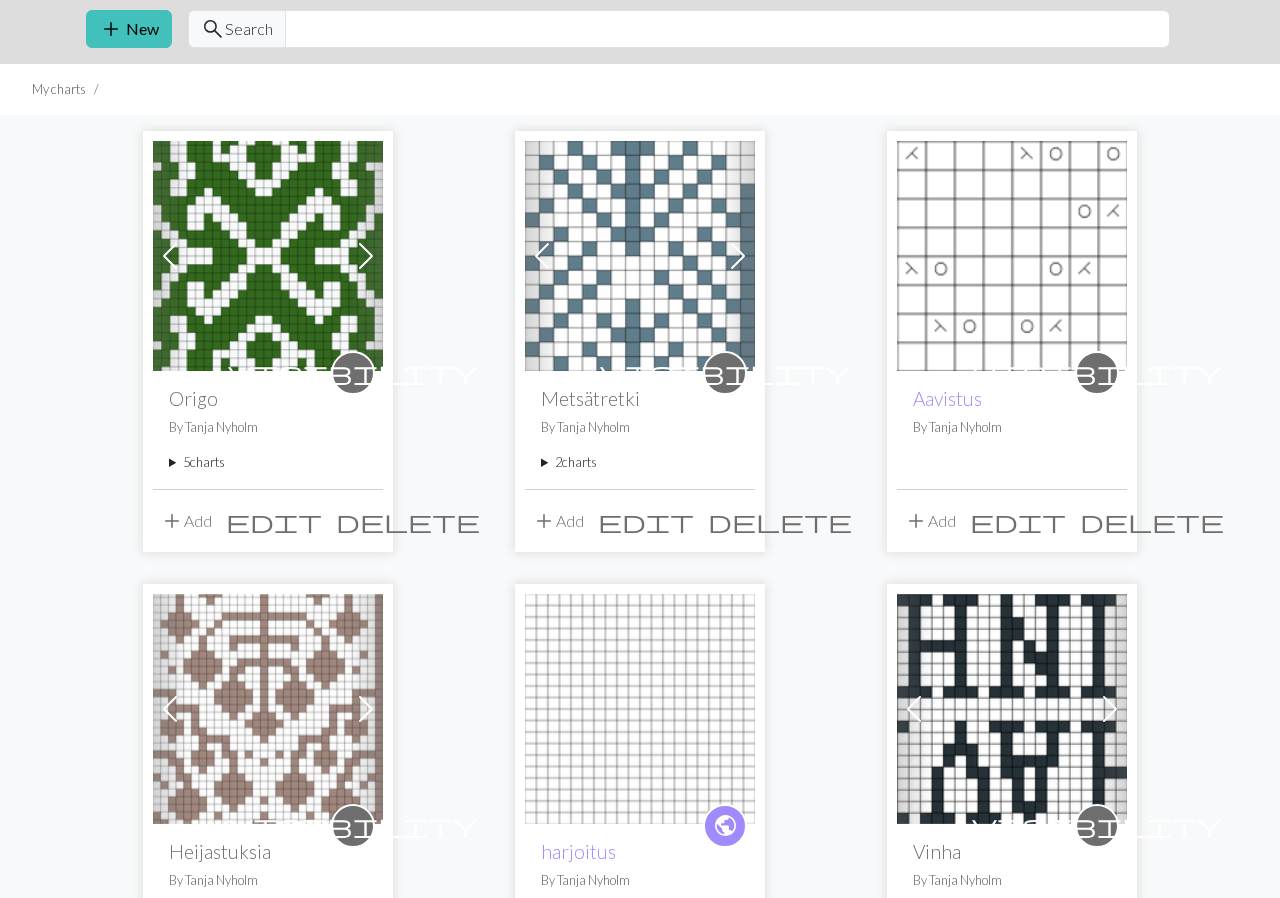 scroll, scrollTop: 138, scrollLeft: 0, axis: vertical 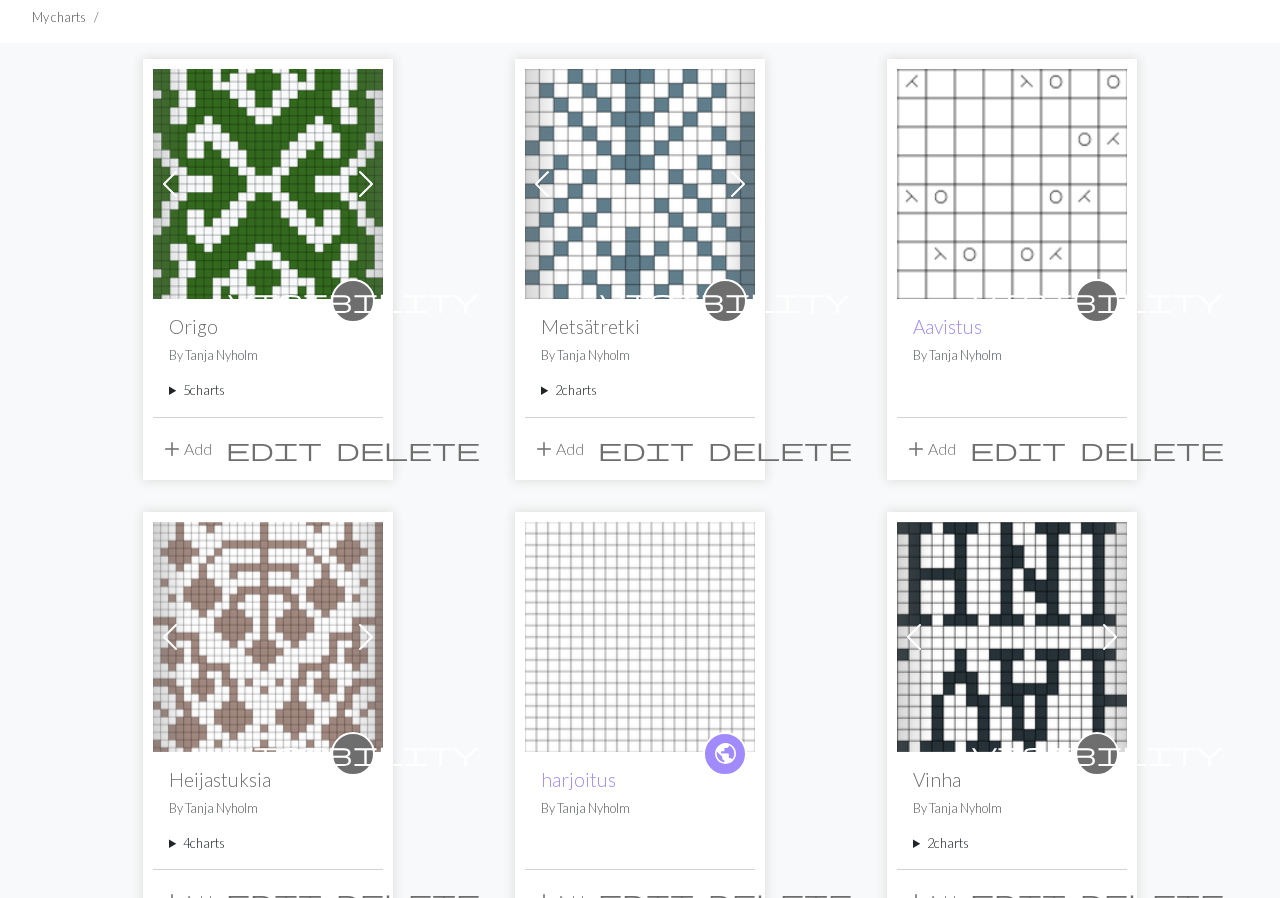 click on "5  charts" at bounding box center [268, 390] 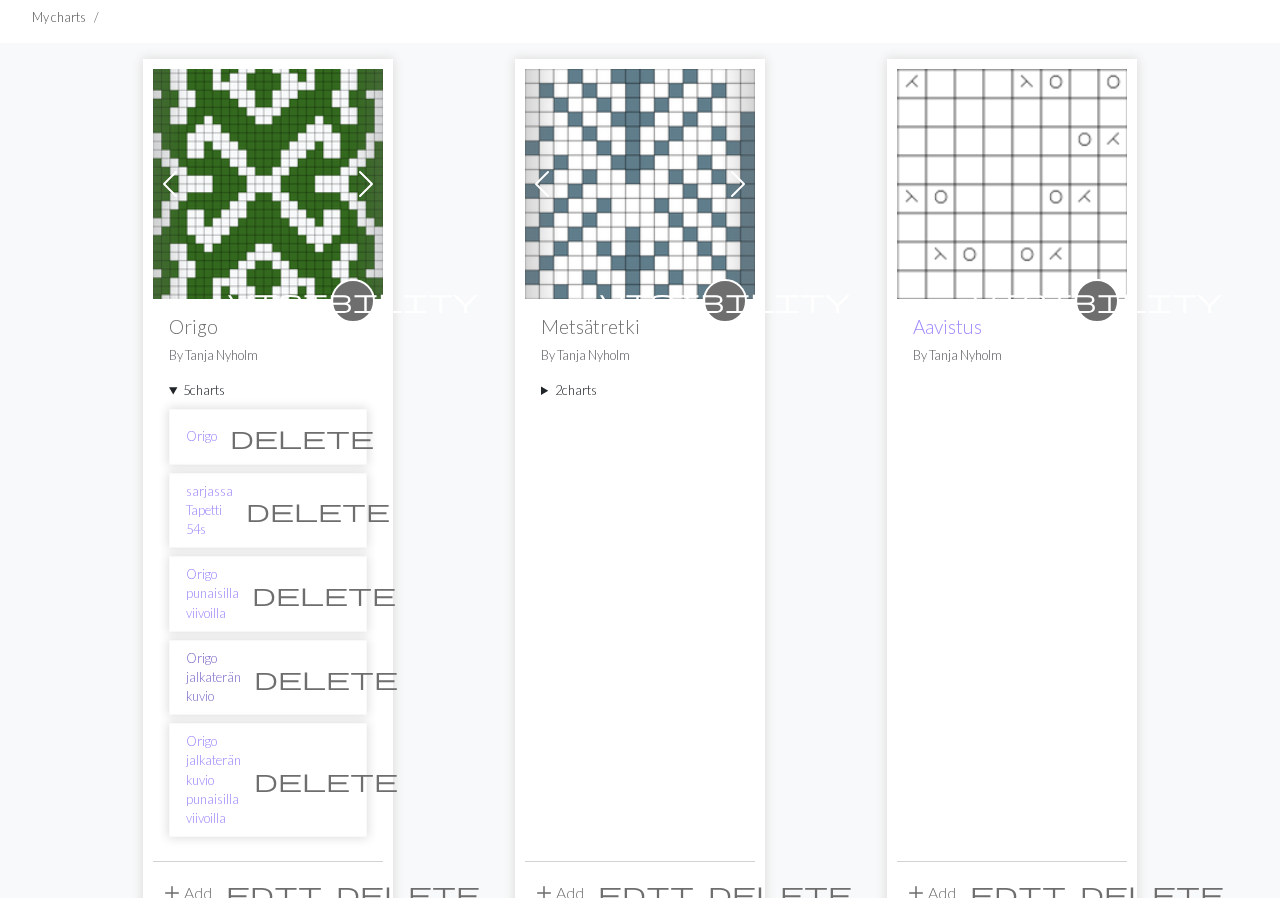 click on "Origo jalkaterän kuvio" at bounding box center [213, 678] 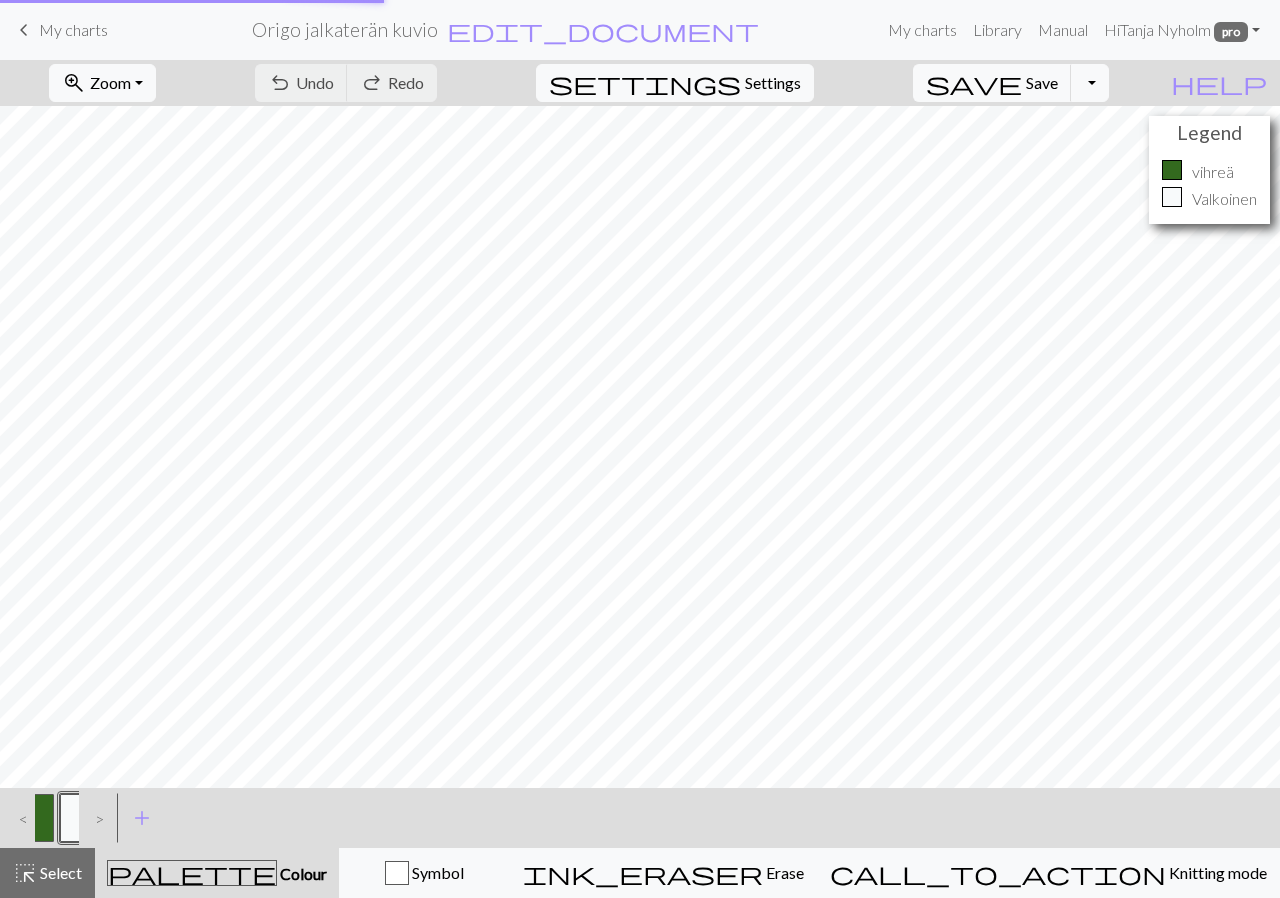 scroll, scrollTop: 0, scrollLeft: 0, axis: both 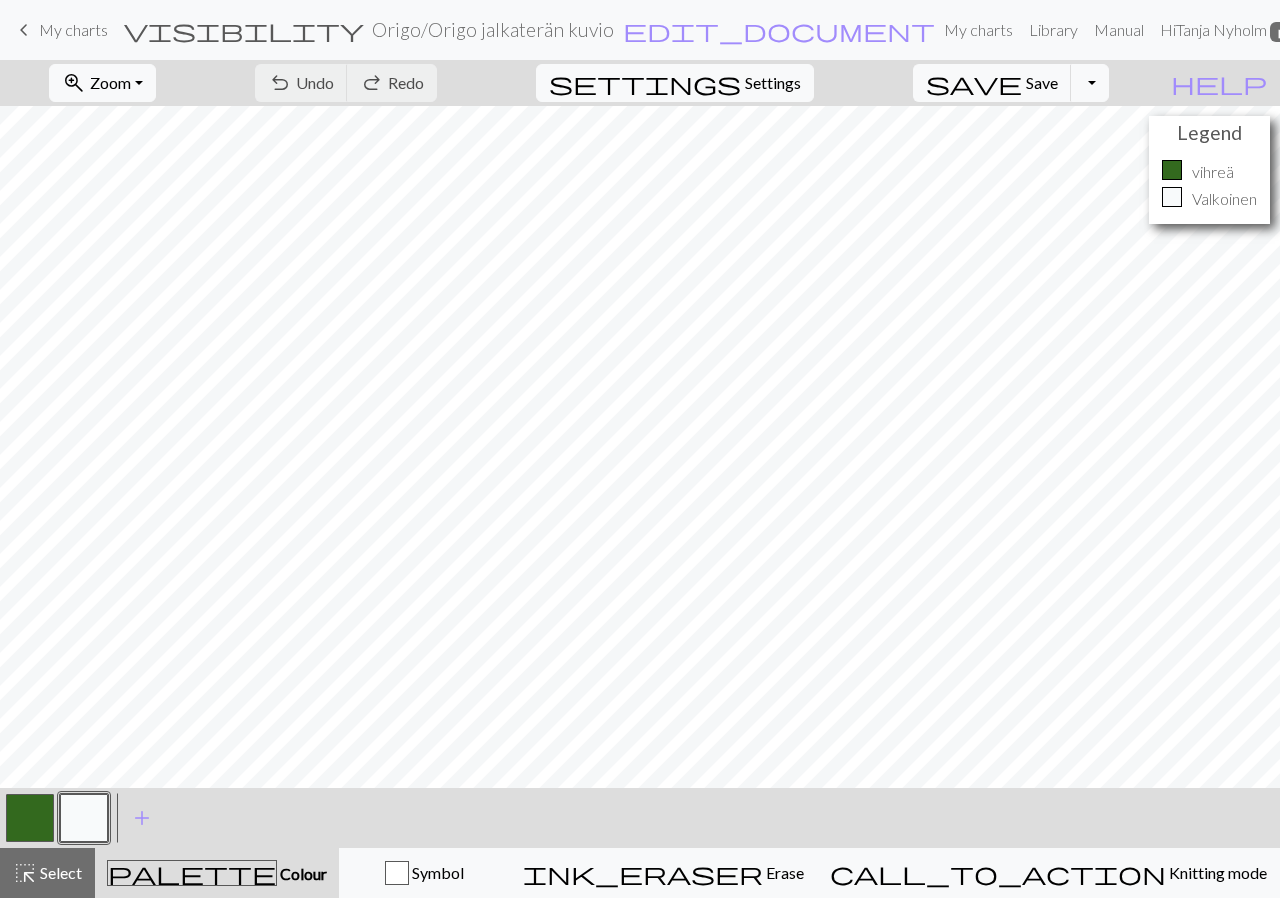 click at bounding box center (84, 818) 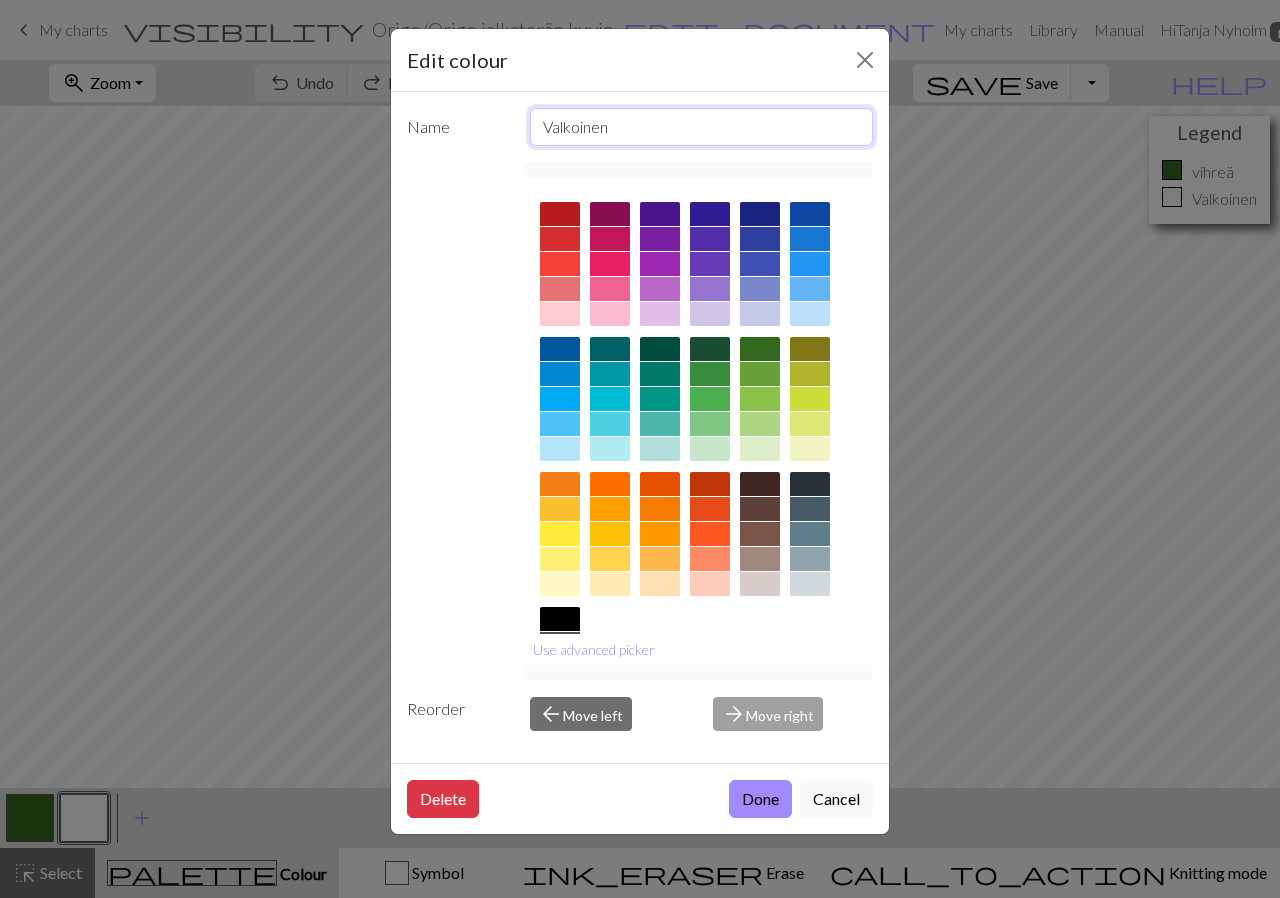 drag, startPoint x: 652, startPoint y: 134, endPoint x: 548, endPoint y: 131, distance: 104.04326 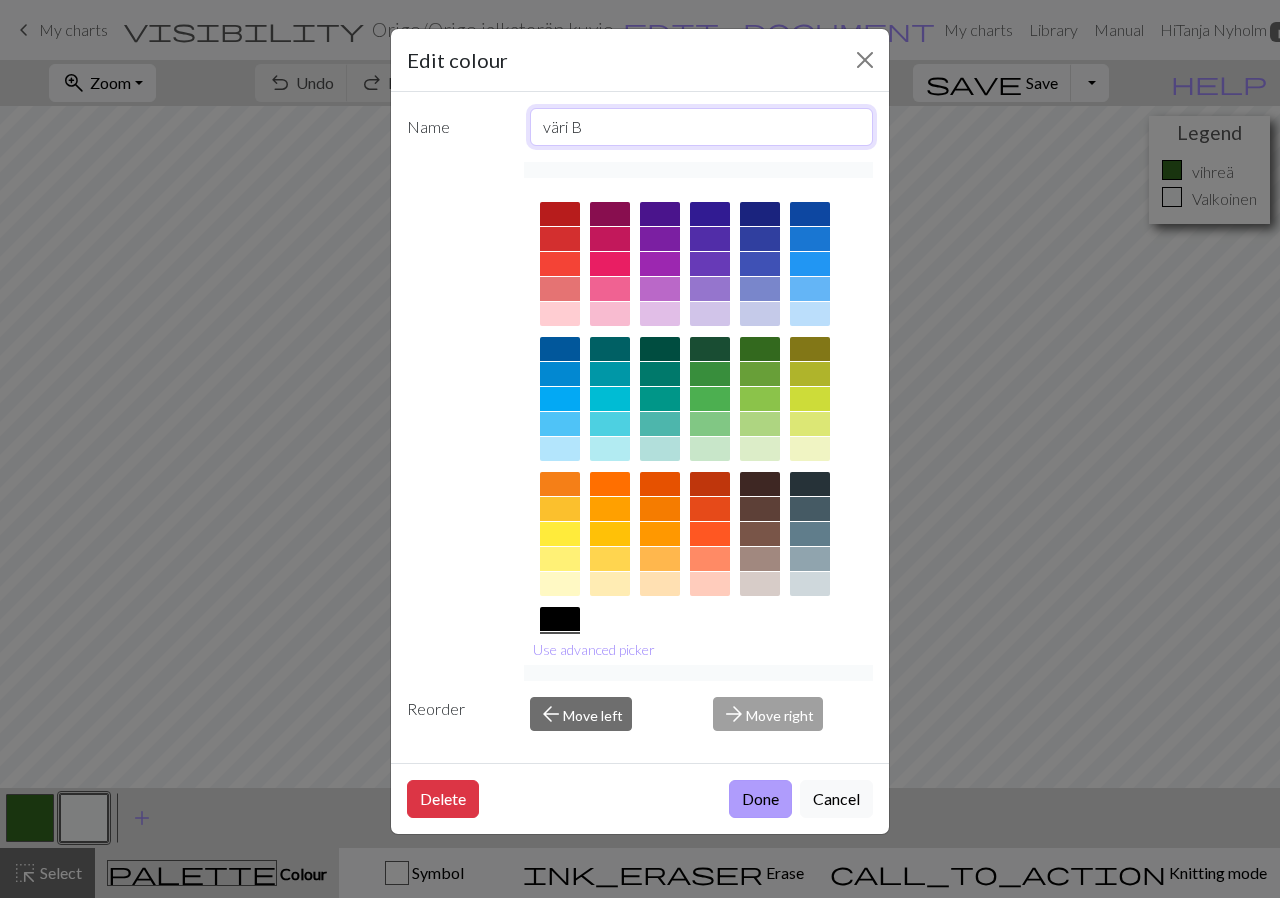 type on "väri B" 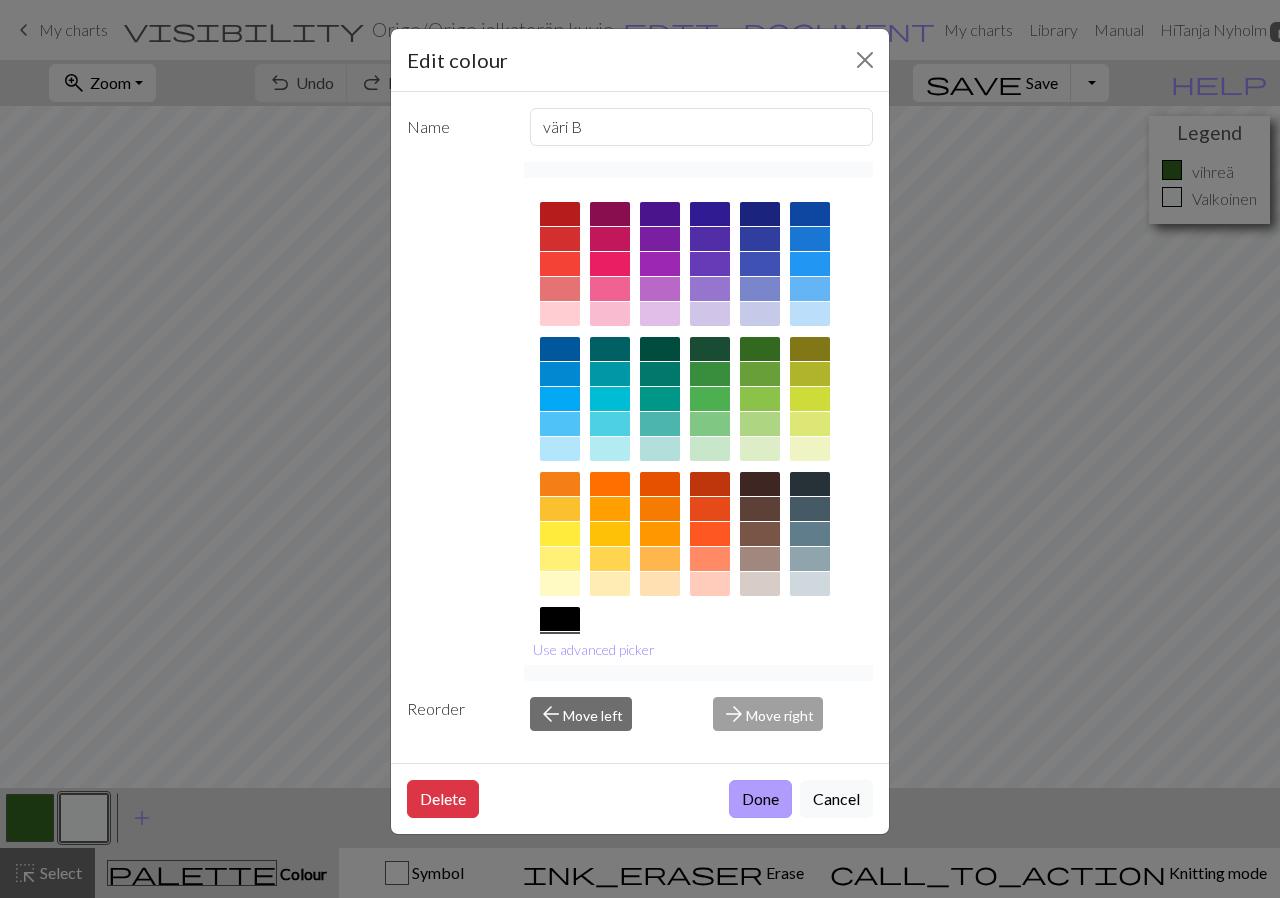 click on "Done" at bounding box center (760, 799) 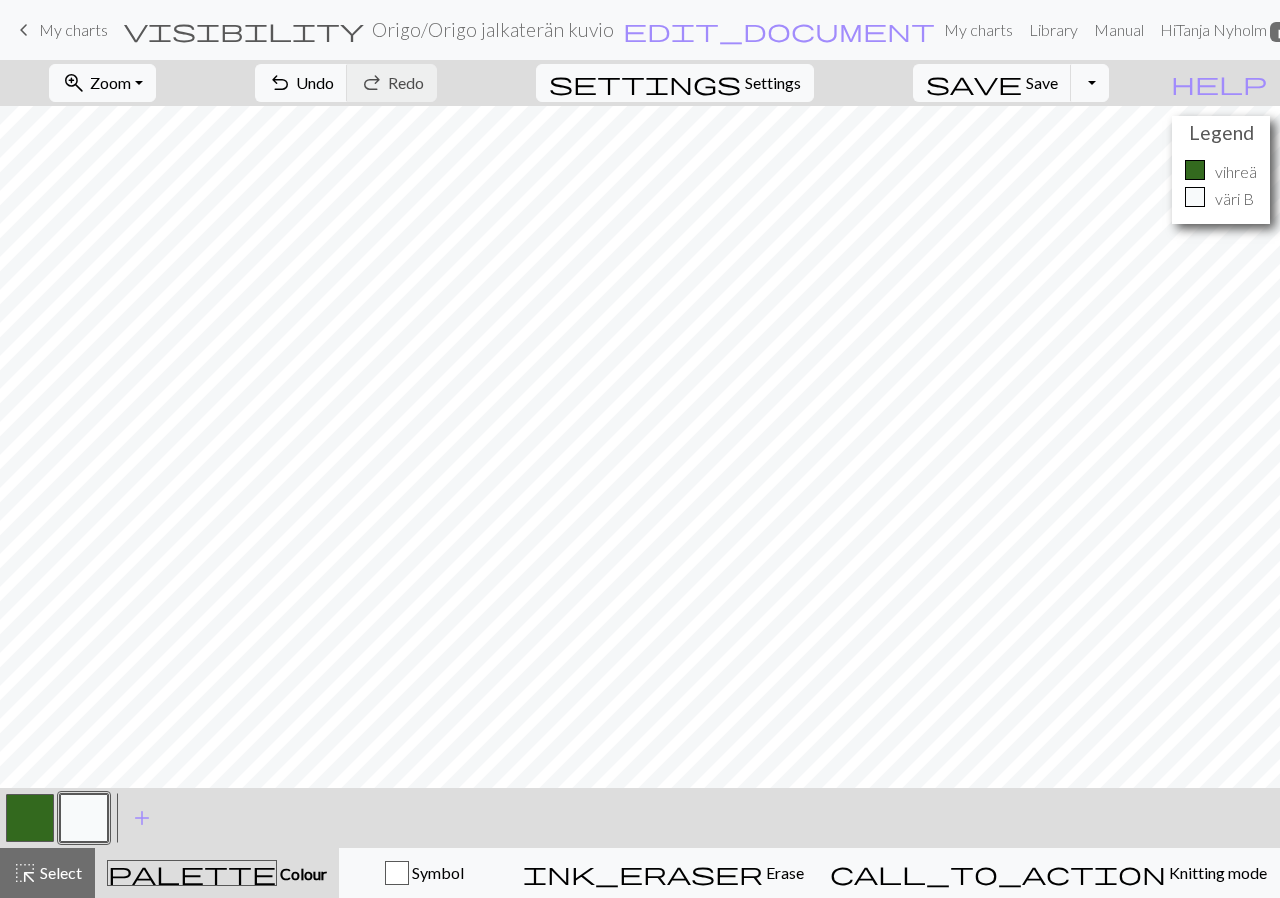 click at bounding box center (30, 818) 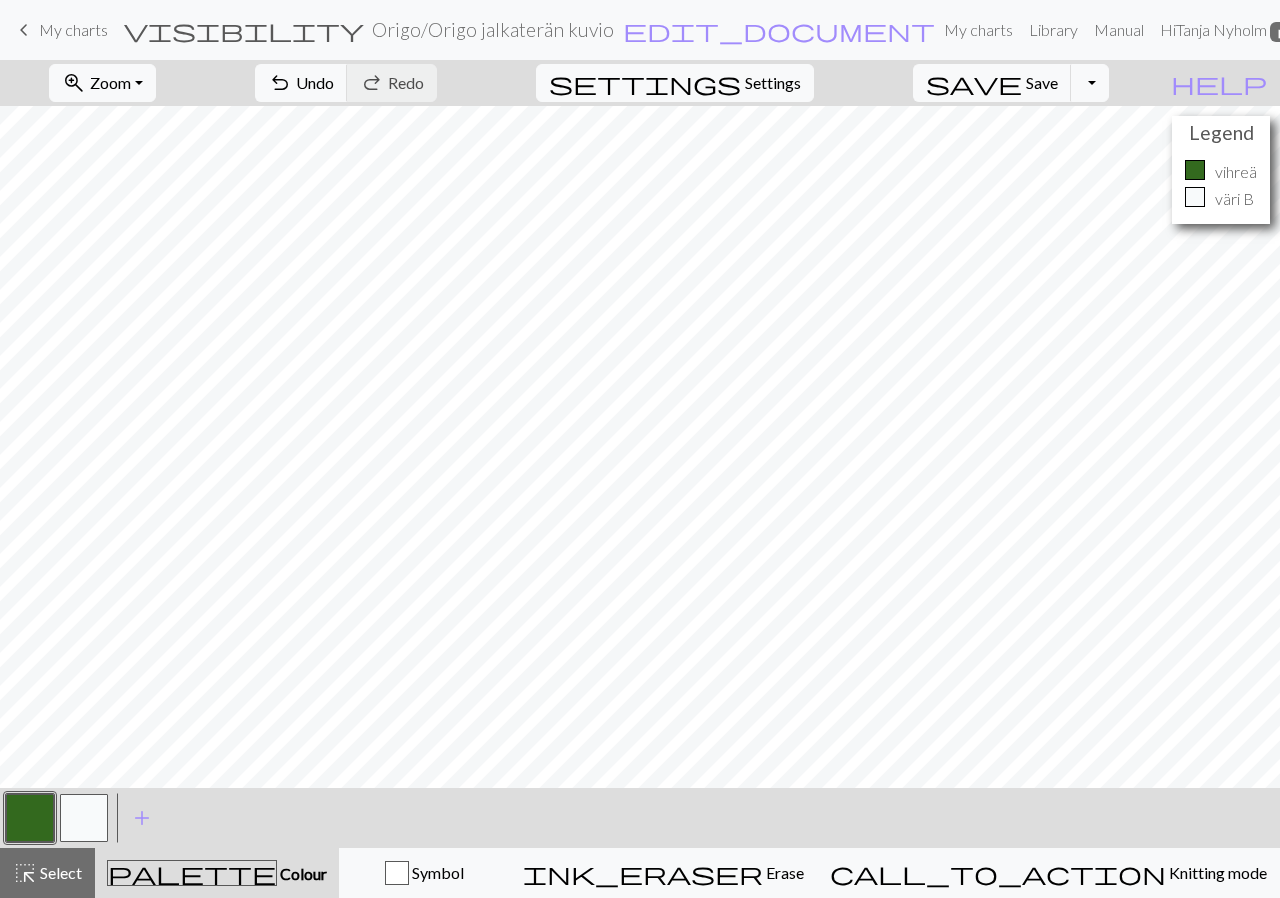 click at bounding box center [30, 818] 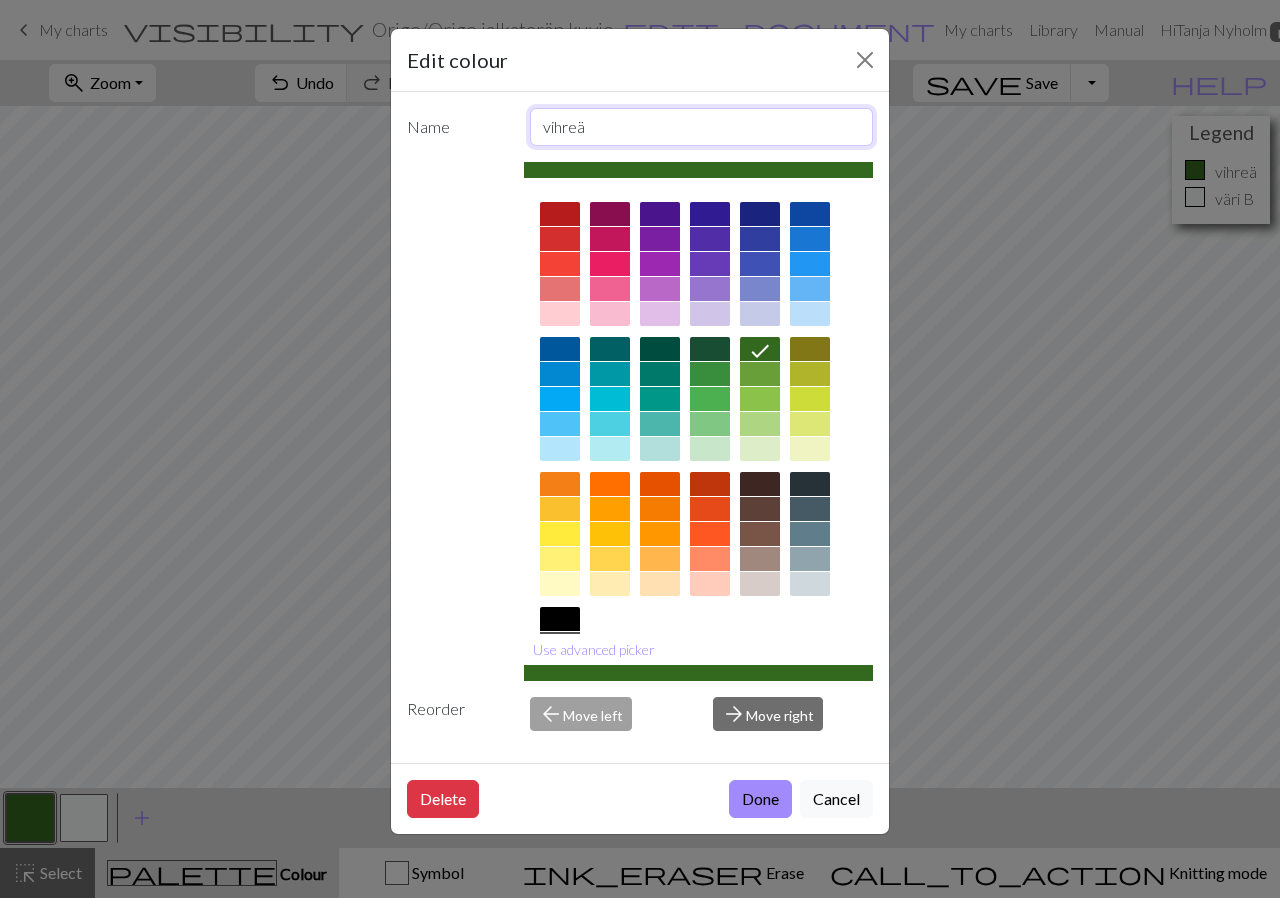 drag, startPoint x: 608, startPoint y: 128, endPoint x: 530, endPoint y: 117, distance: 78.77182 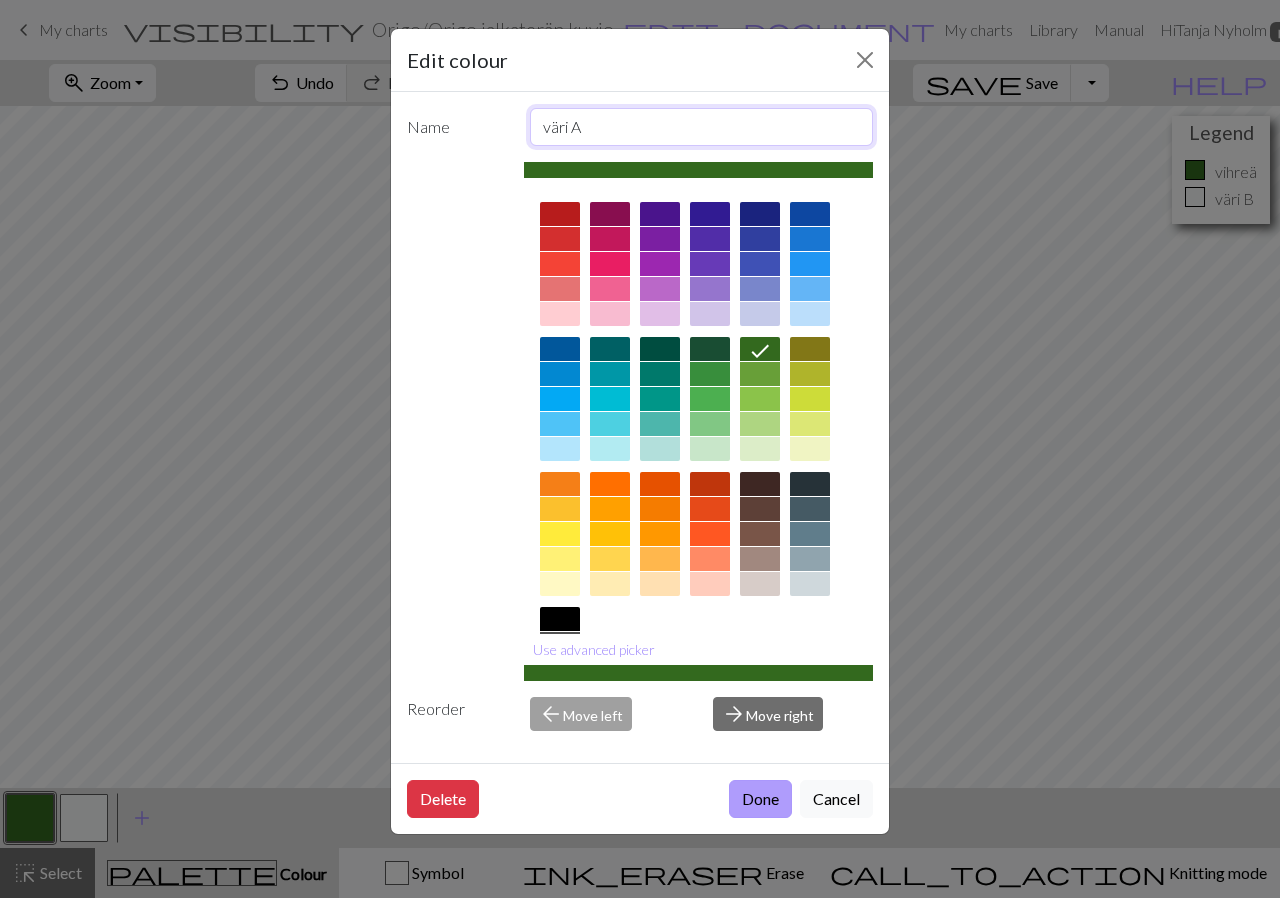 type on "väri A" 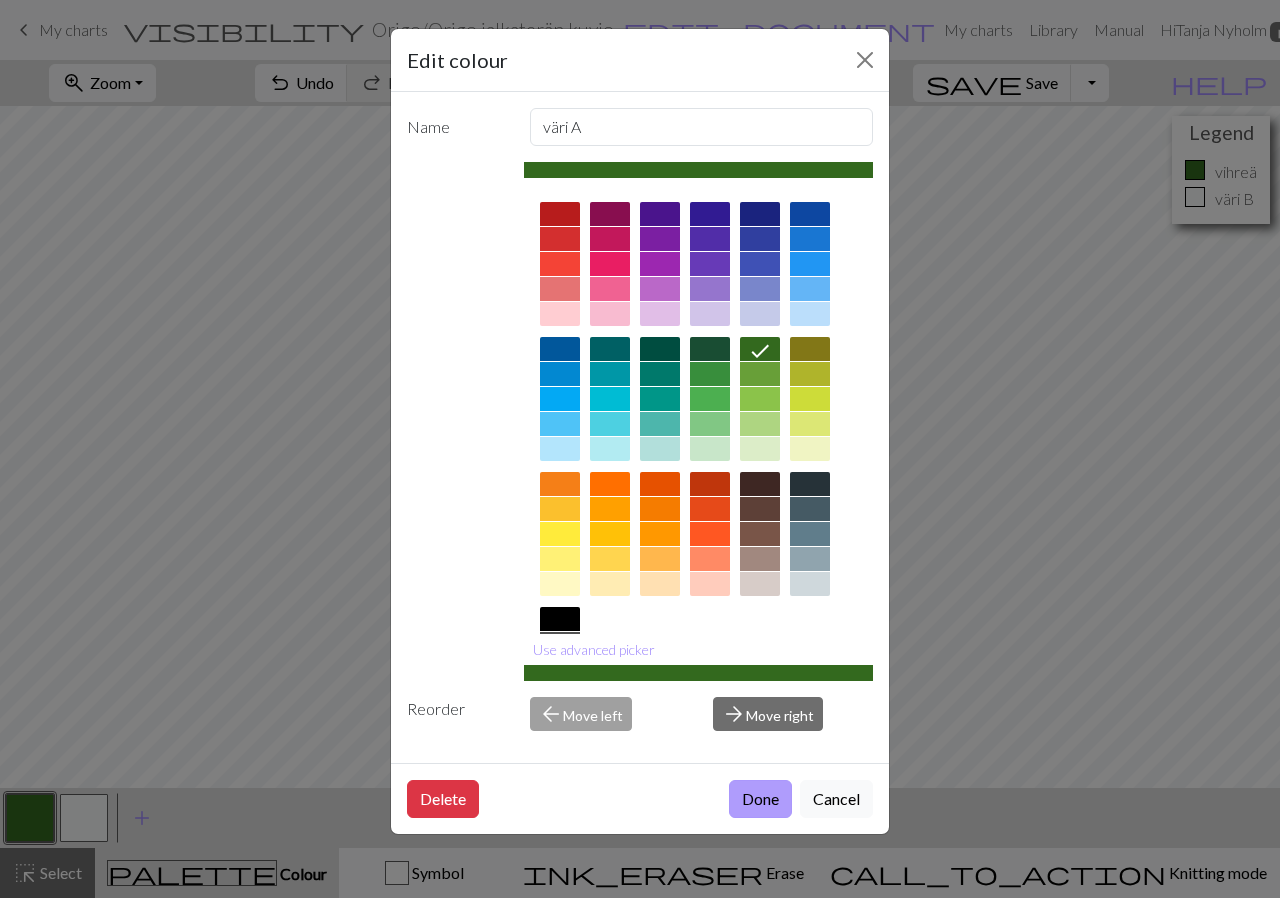 click on "Done" at bounding box center (760, 799) 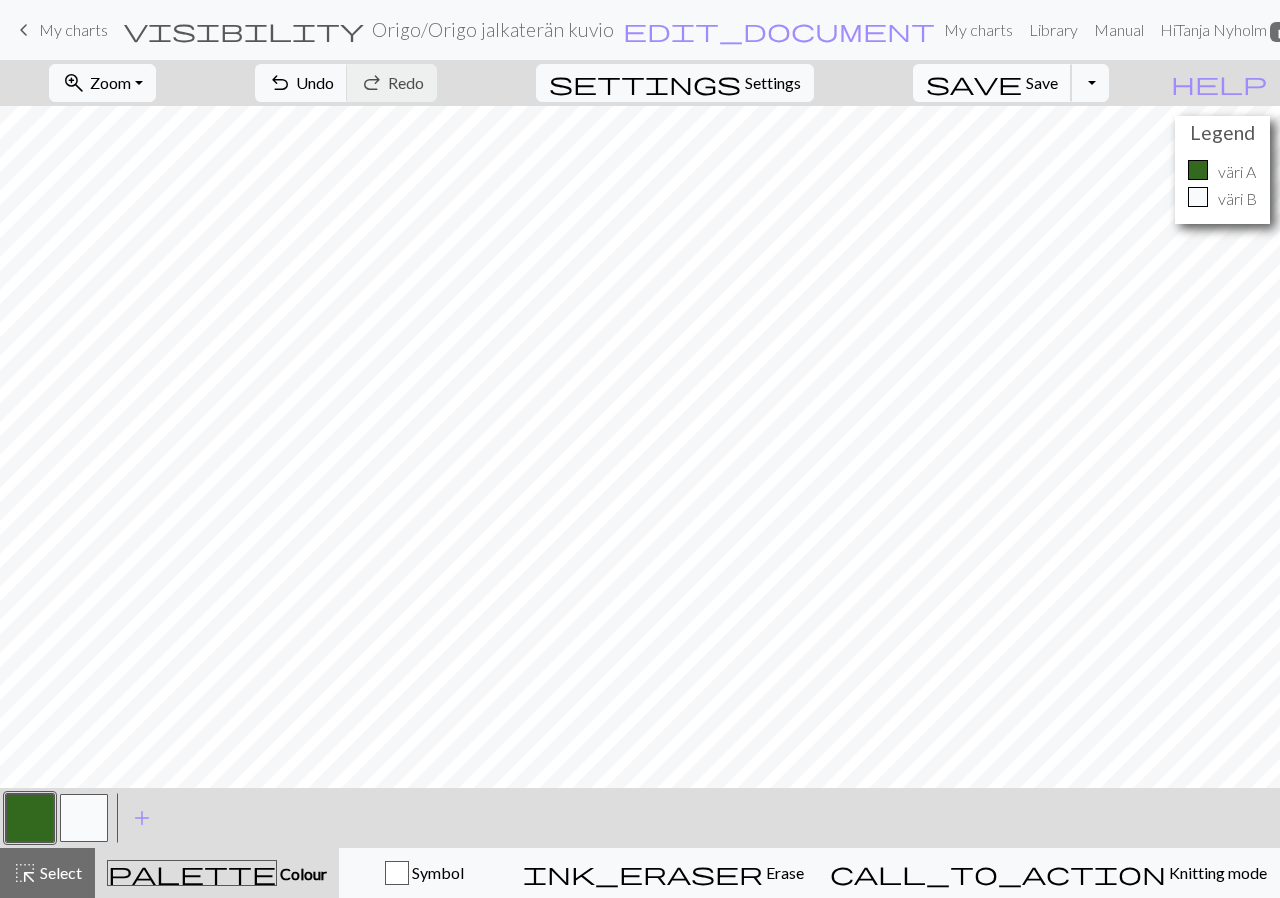 click on "save Save Save" at bounding box center (992, 83) 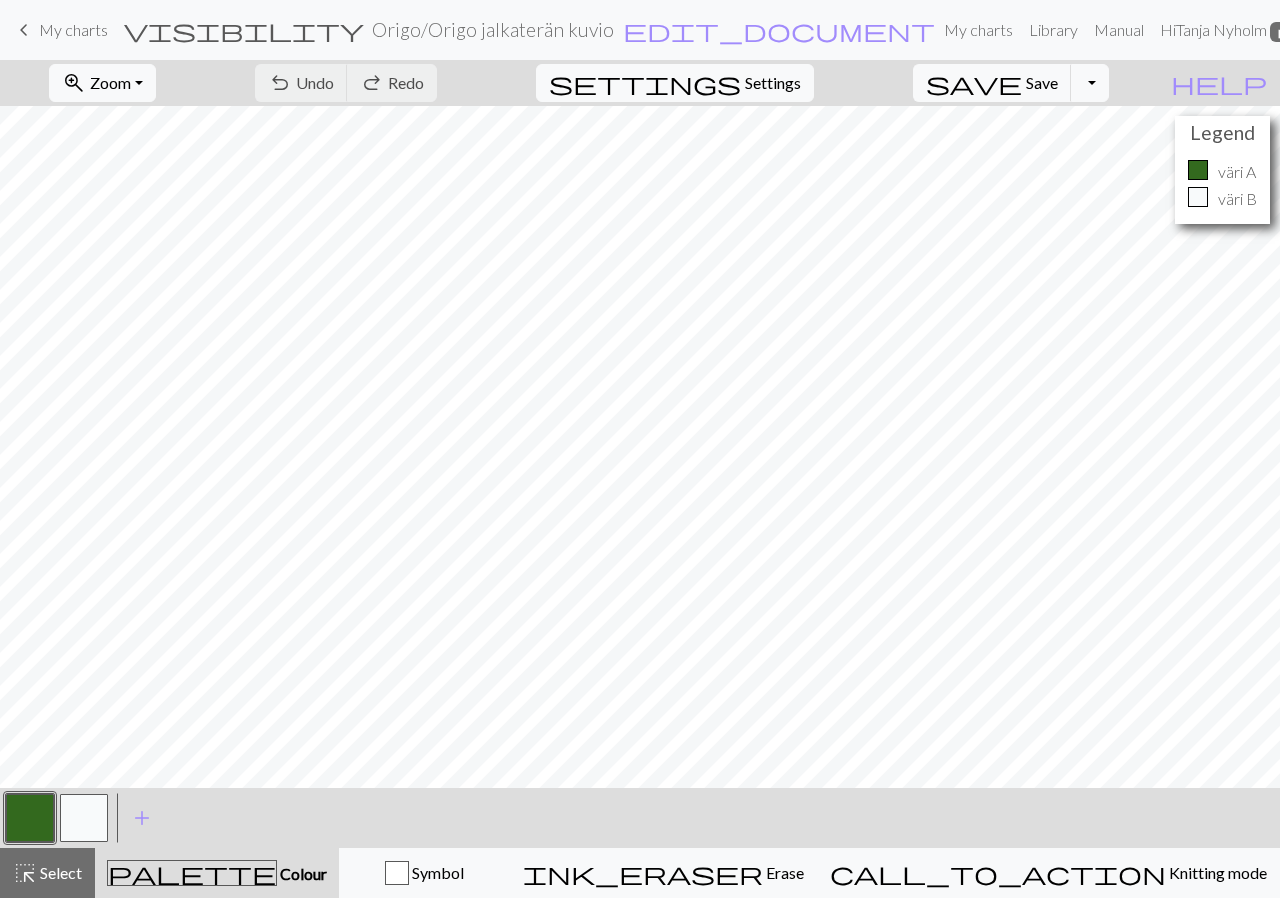 click on "My charts" at bounding box center [73, 29] 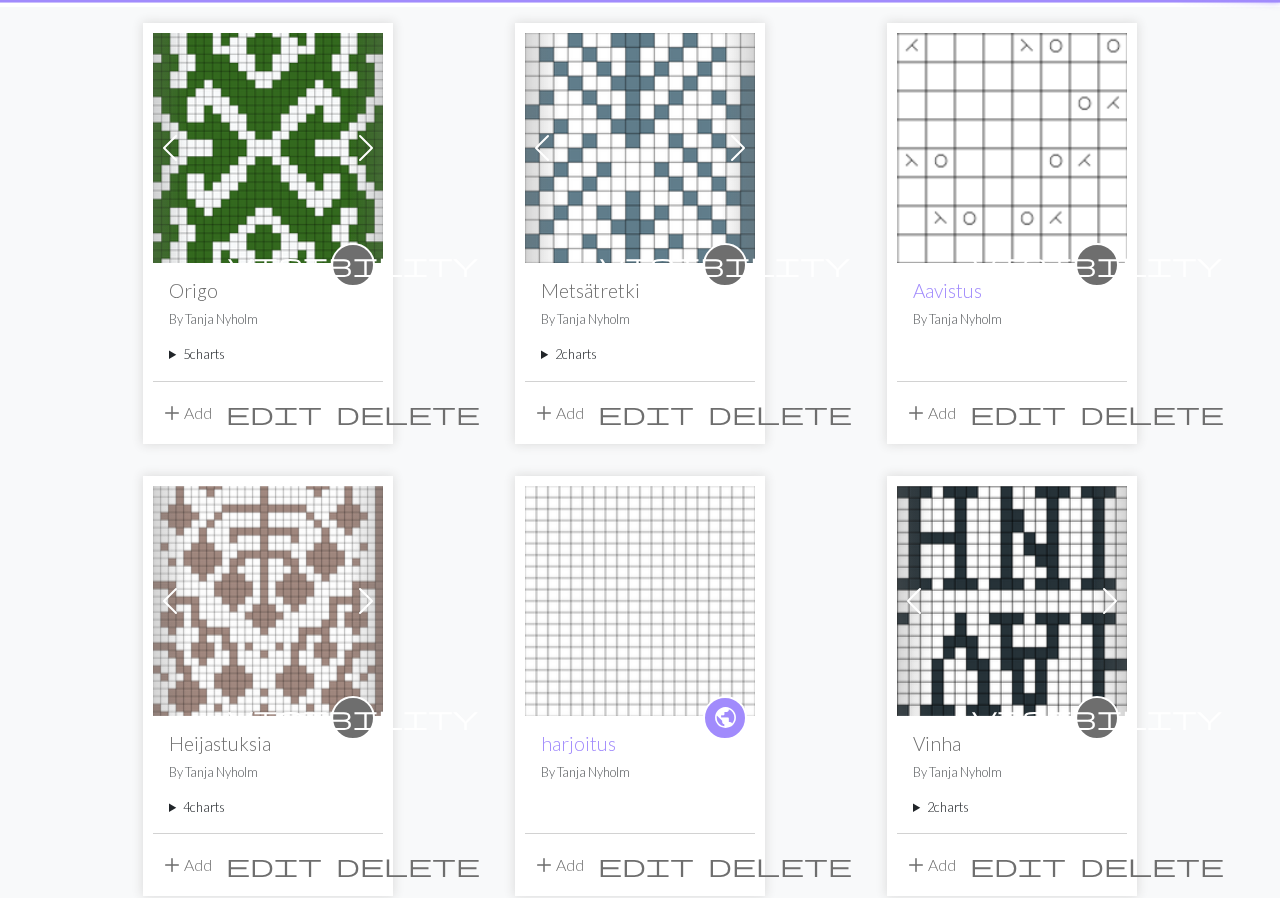 scroll, scrollTop: 414, scrollLeft: 0, axis: vertical 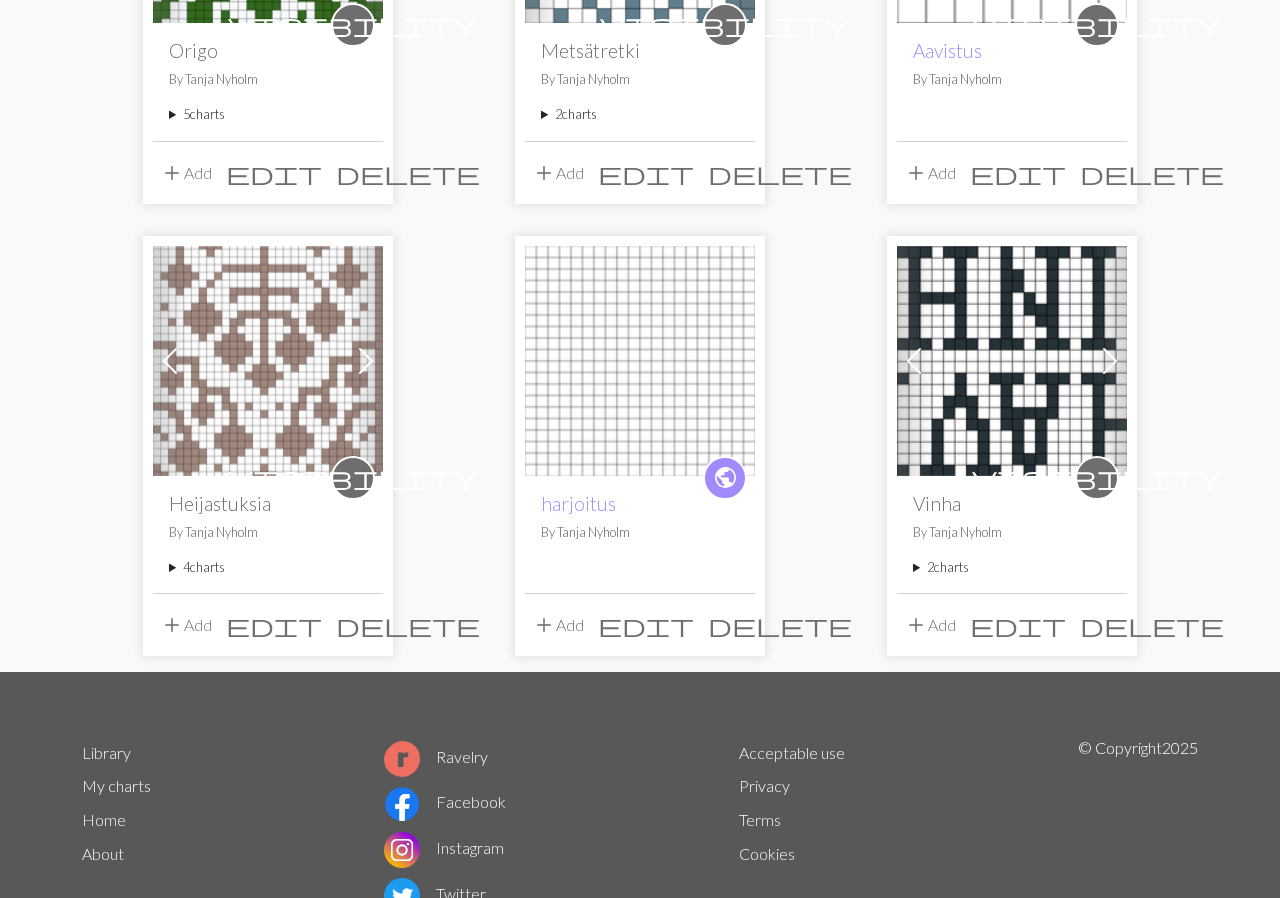 click on "5  charts" at bounding box center [268, 114] 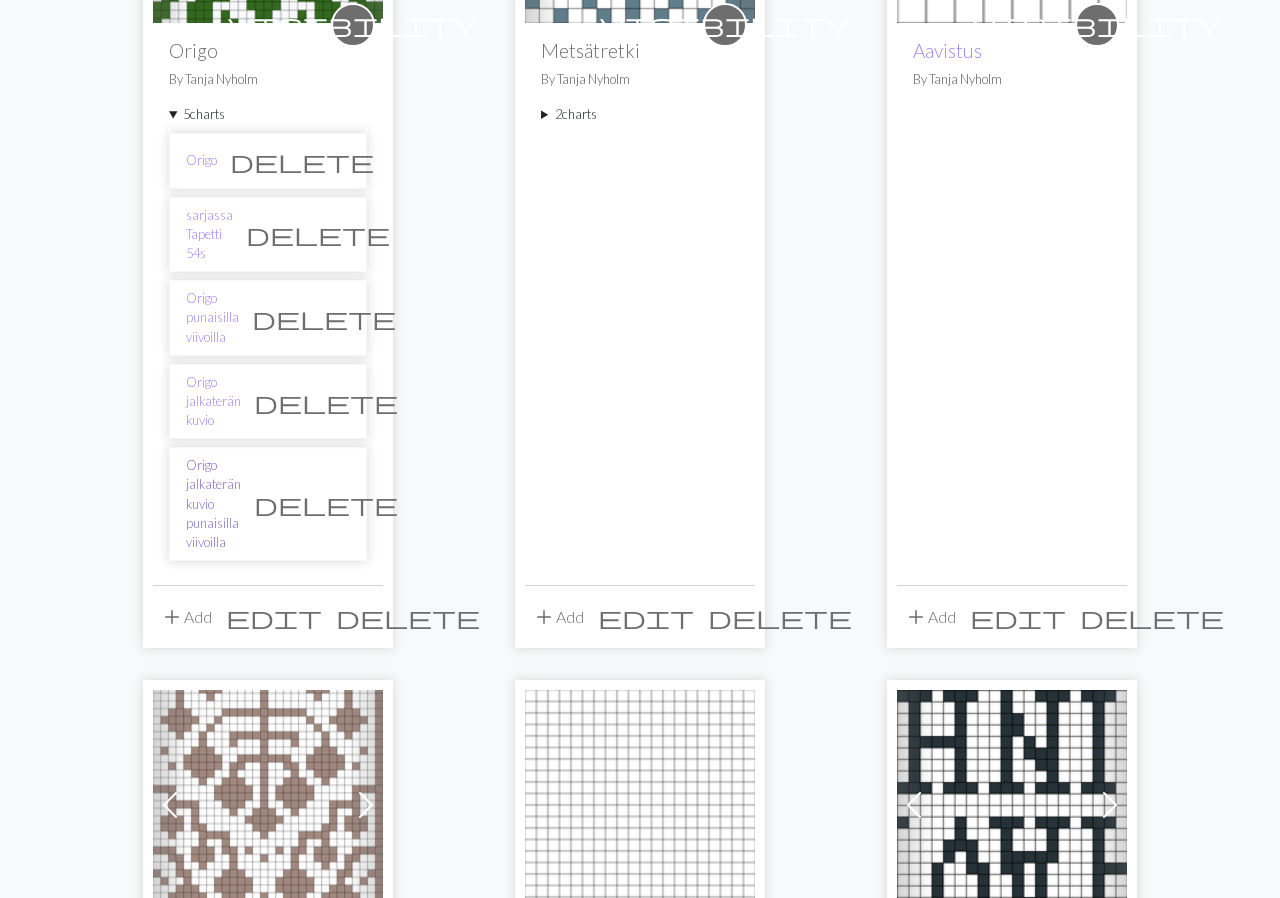 click on "Origo jalkaterän kuvio punaisilla viivoilla" at bounding box center (213, 504) 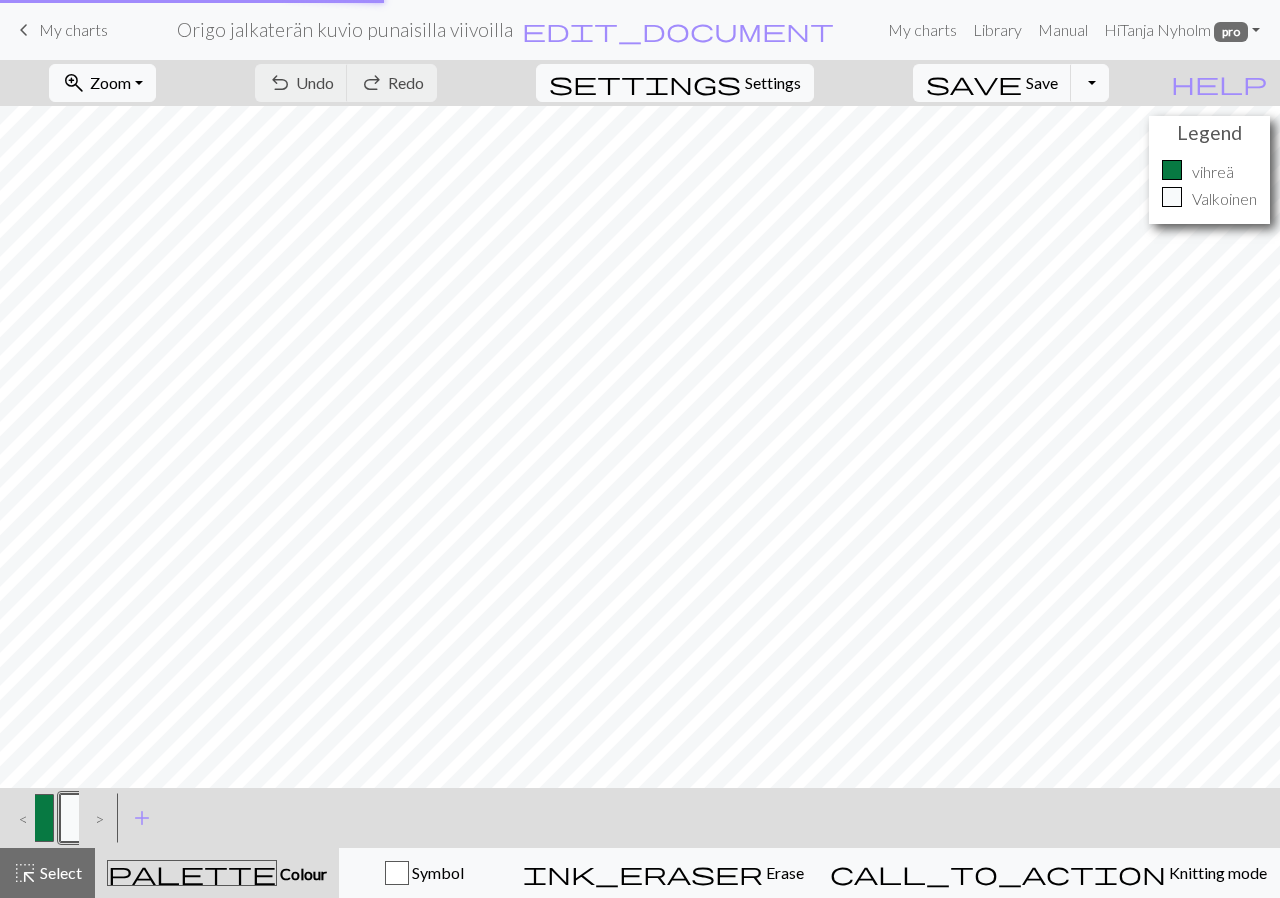 scroll, scrollTop: 0, scrollLeft: 0, axis: both 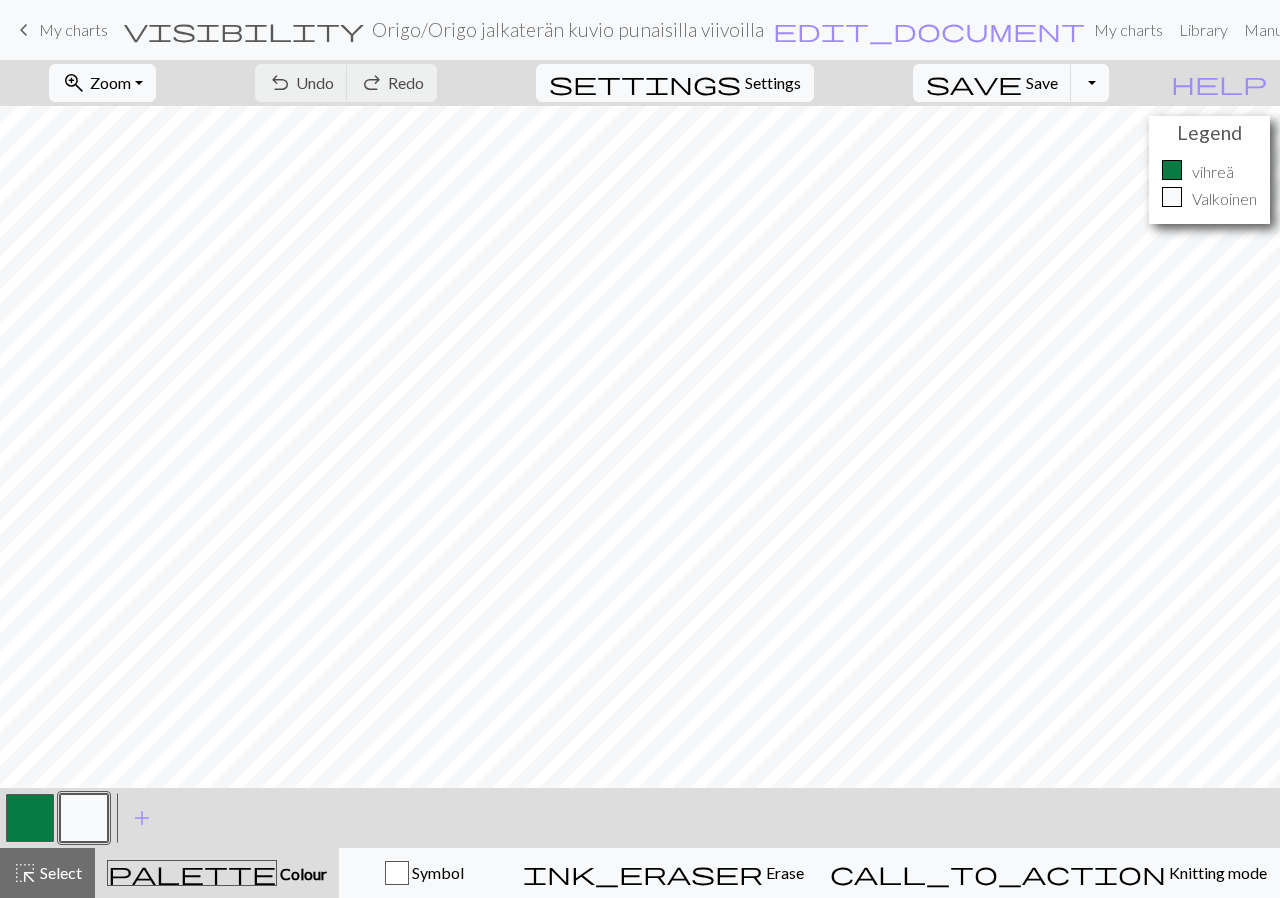 click at bounding box center [84, 818] 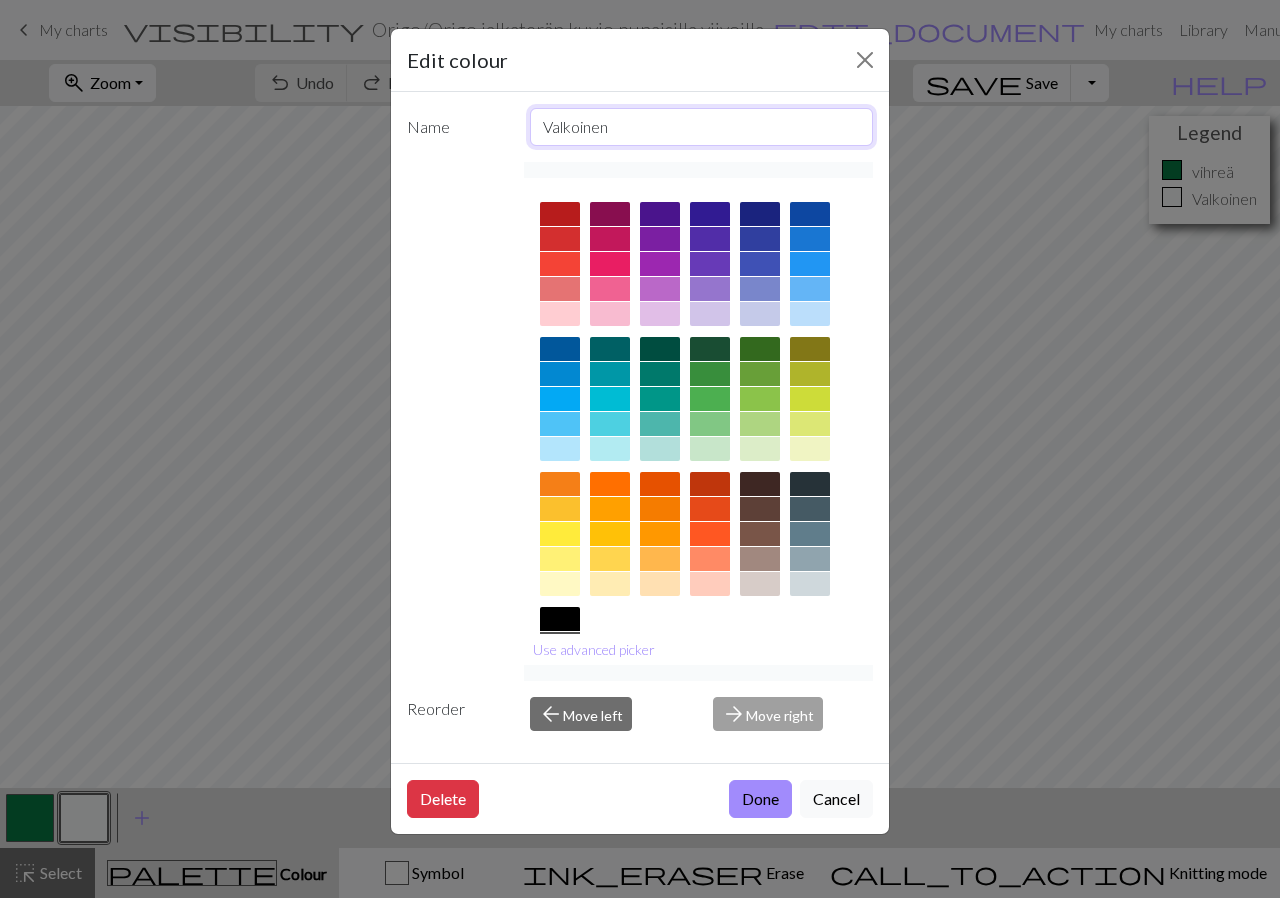 drag, startPoint x: 644, startPoint y: 131, endPoint x: 480, endPoint y: 122, distance: 164.24677 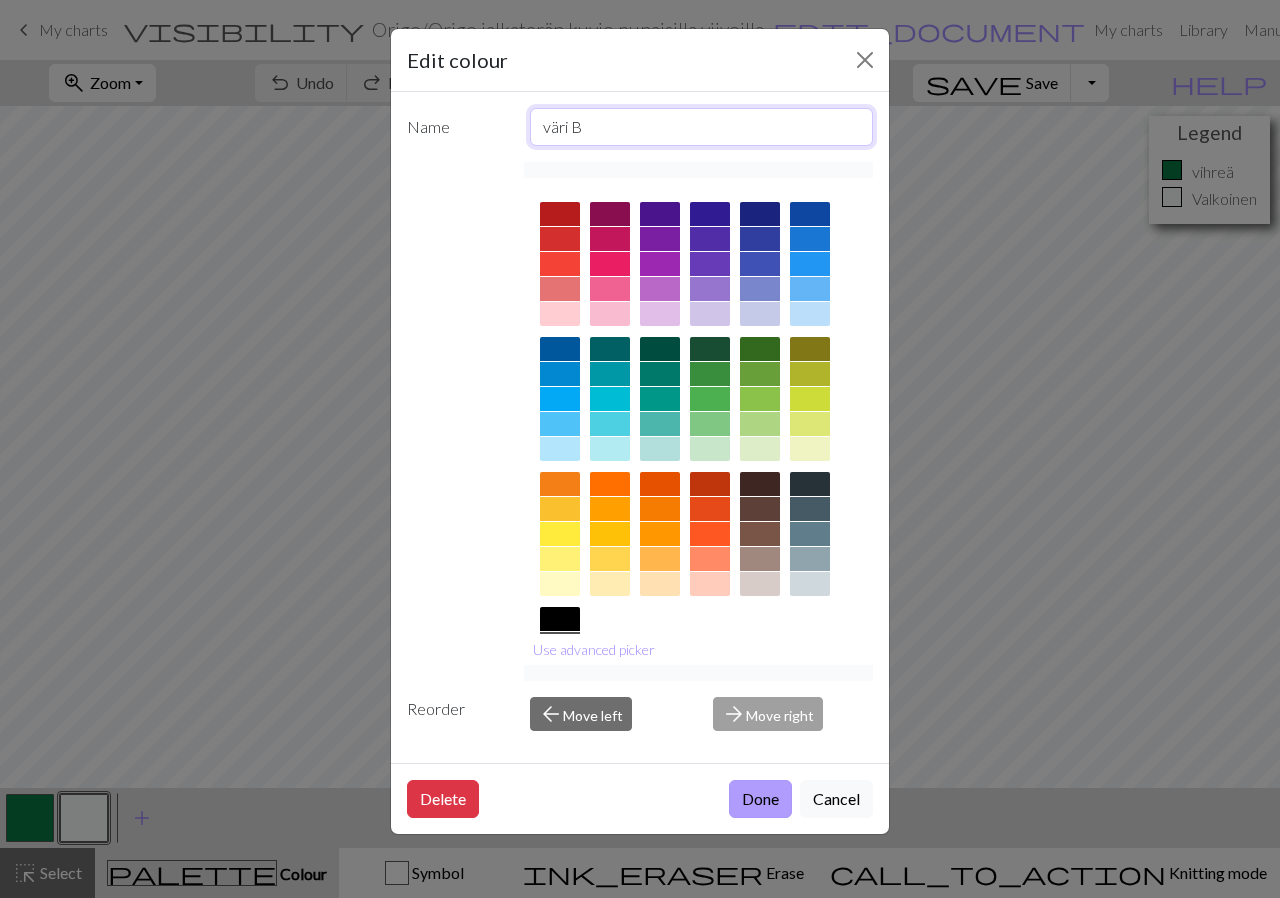 type on "väri B" 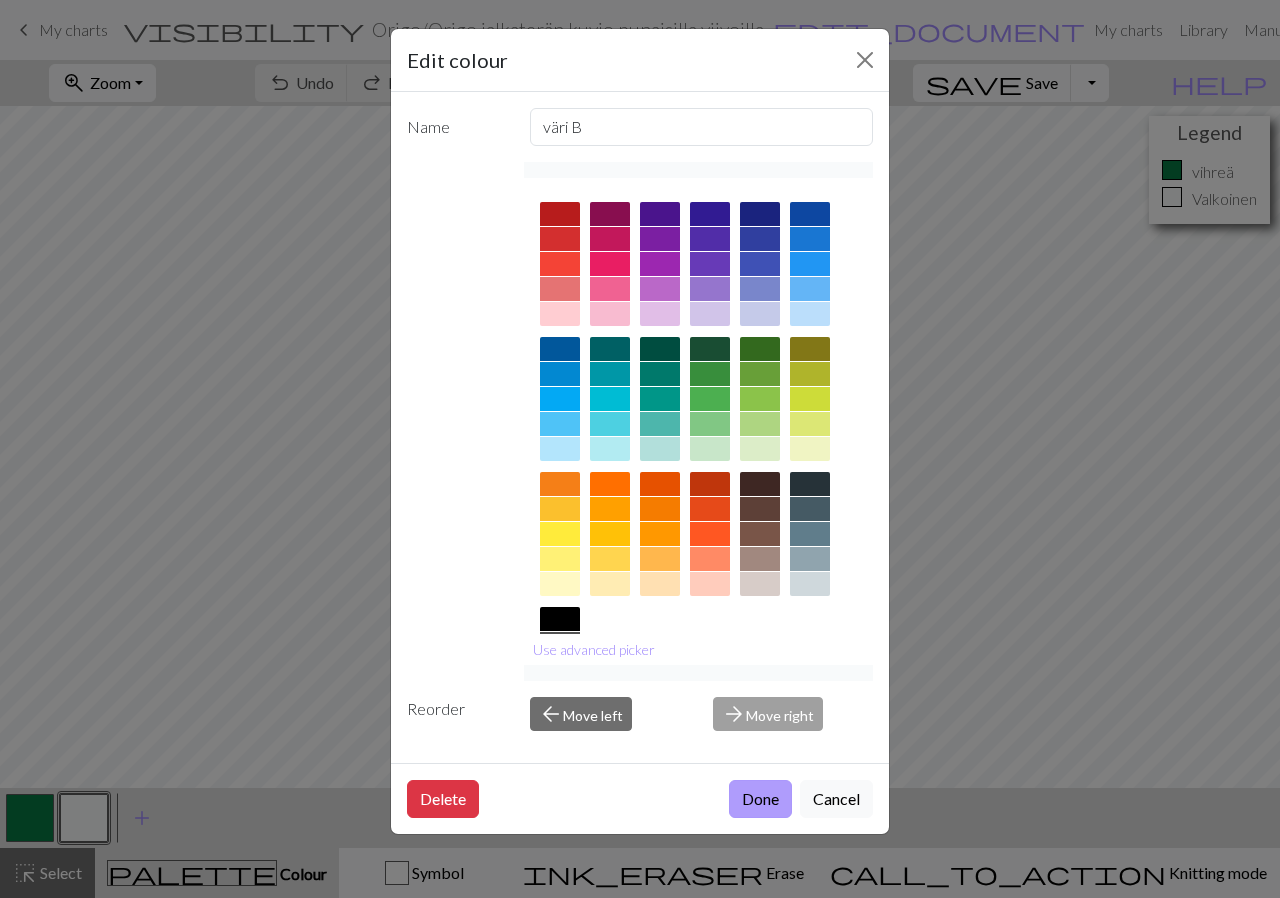 click on "Done" at bounding box center [760, 799] 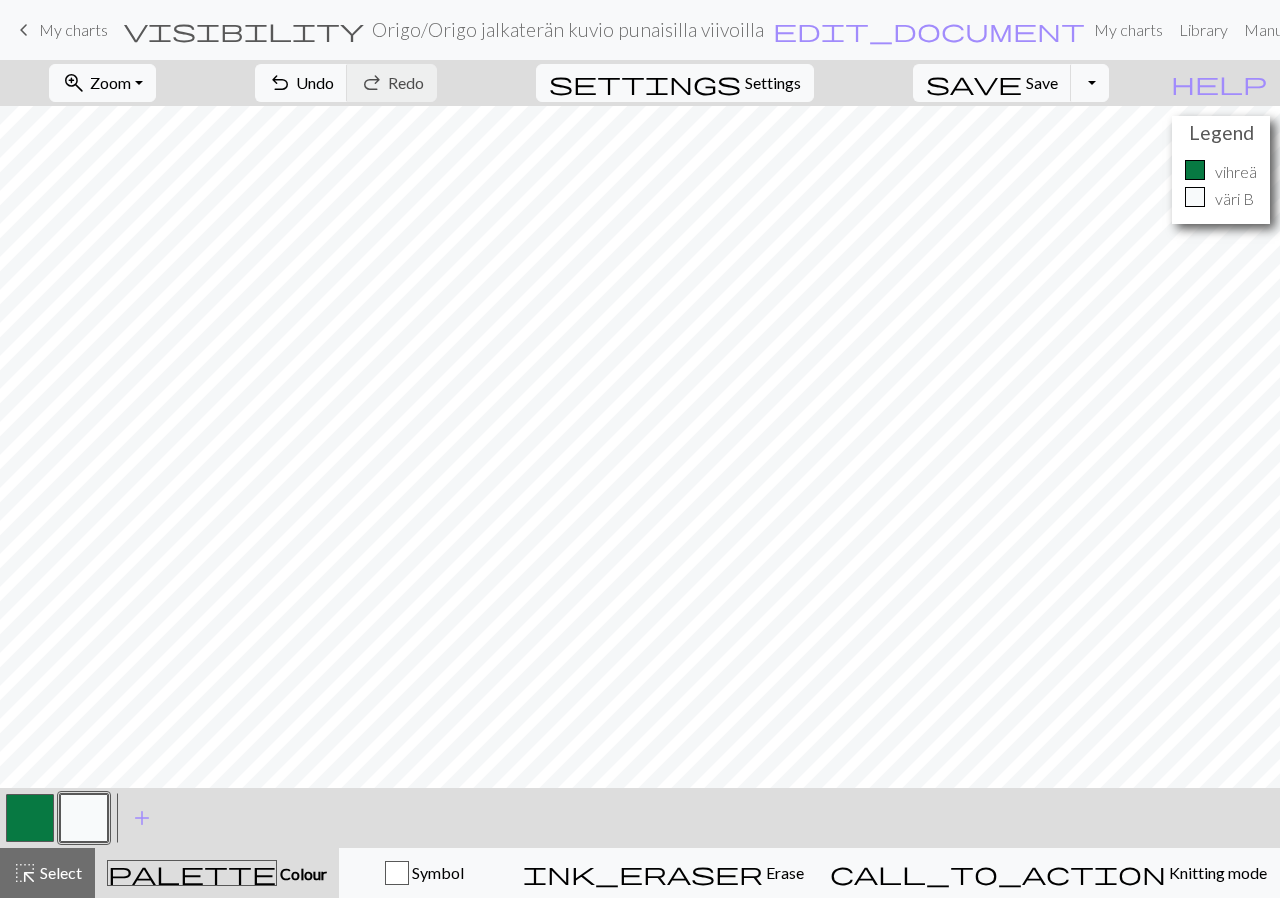 click at bounding box center [30, 818] 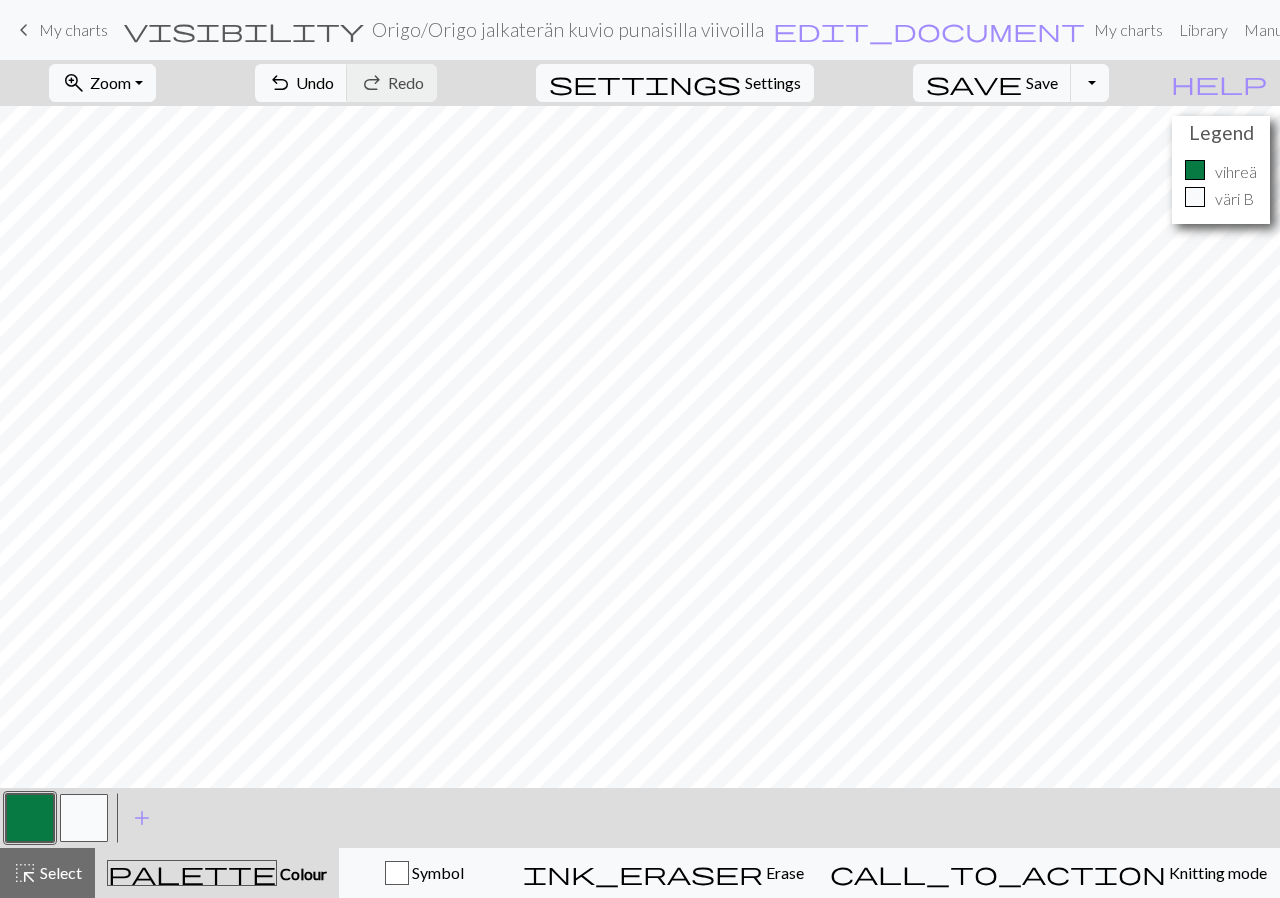 click at bounding box center [30, 818] 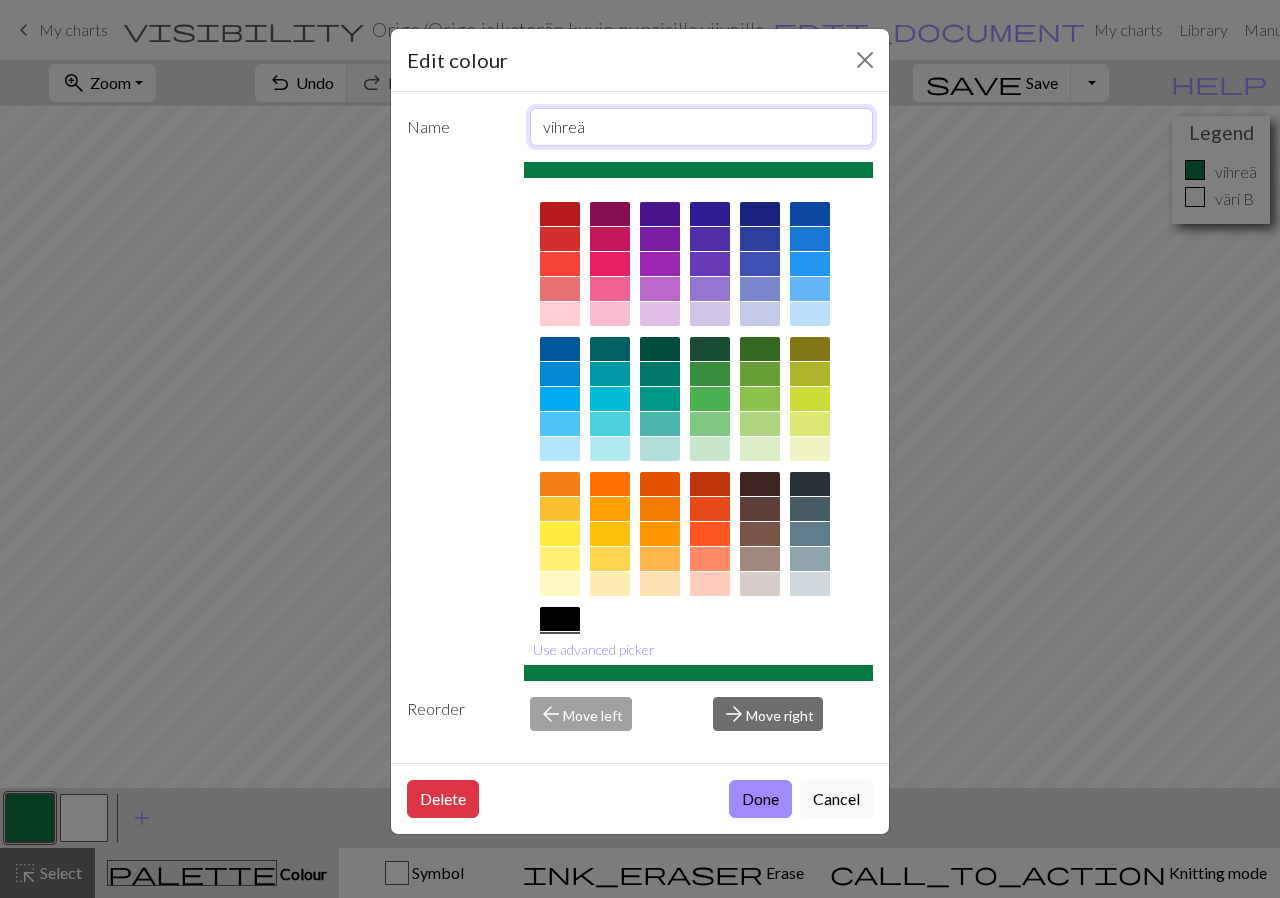 drag, startPoint x: 669, startPoint y: 118, endPoint x: 496, endPoint y: 137, distance: 174.04022 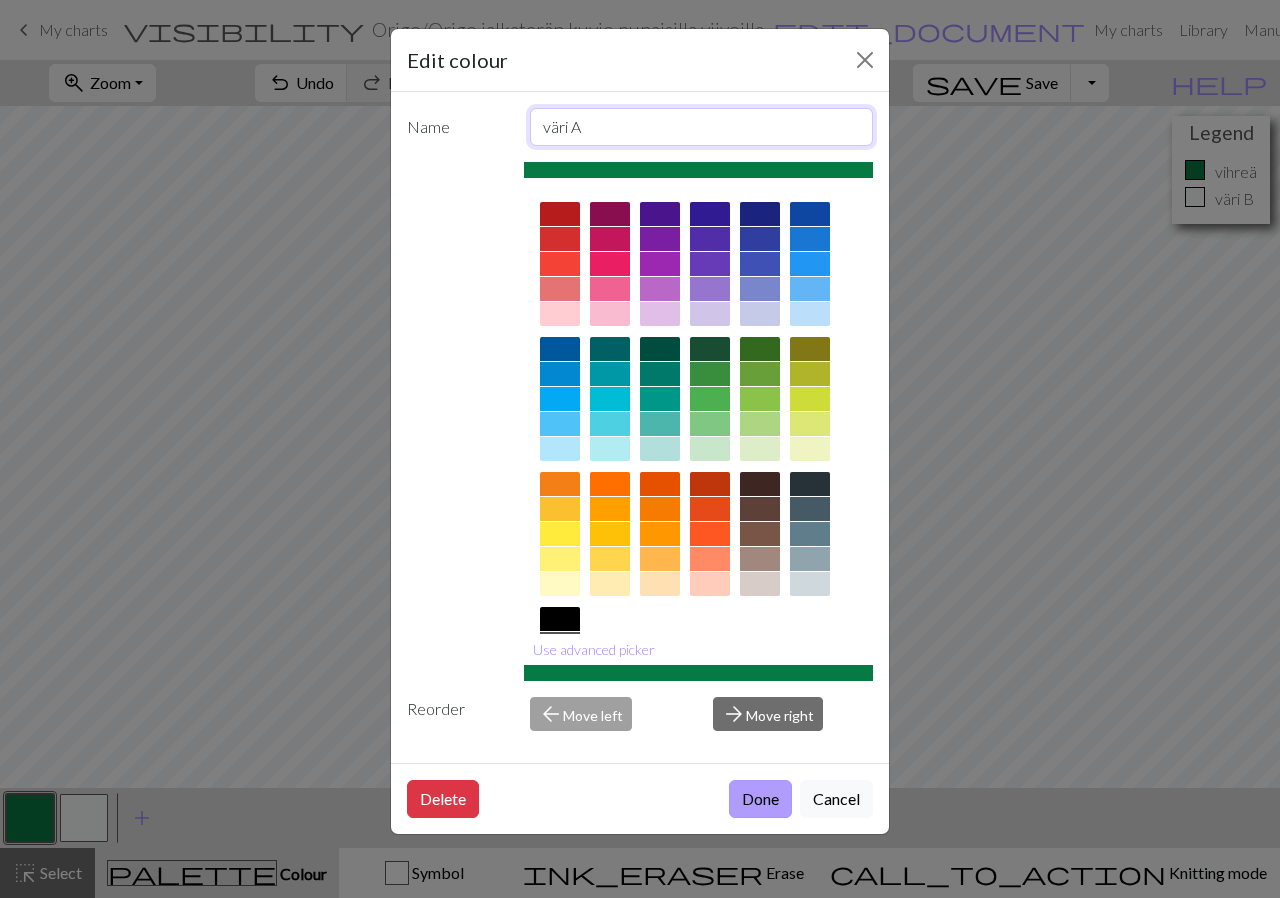 type on "väri A" 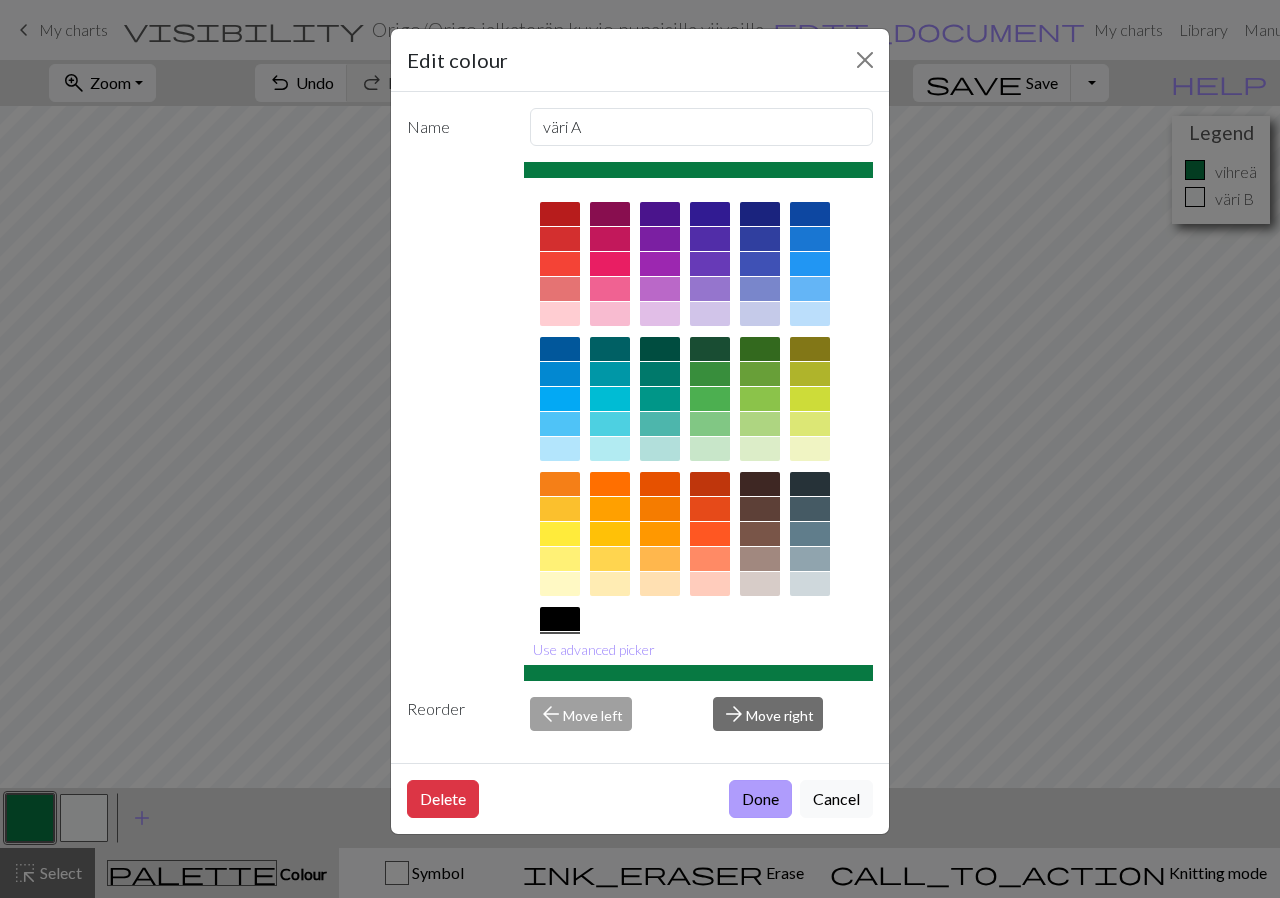click on "Done" at bounding box center [760, 799] 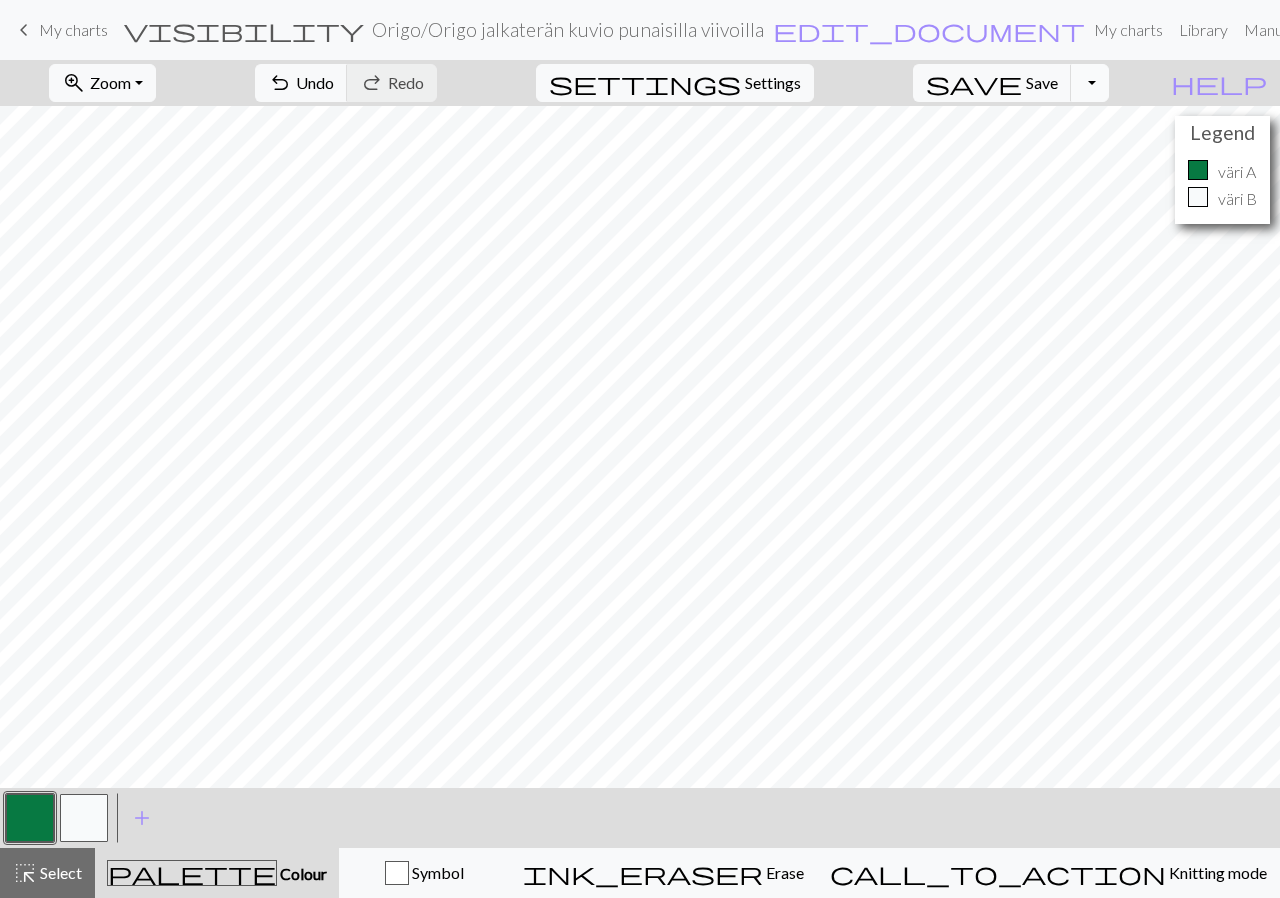 click on "Toggle Dropdown" at bounding box center (1090, 83) 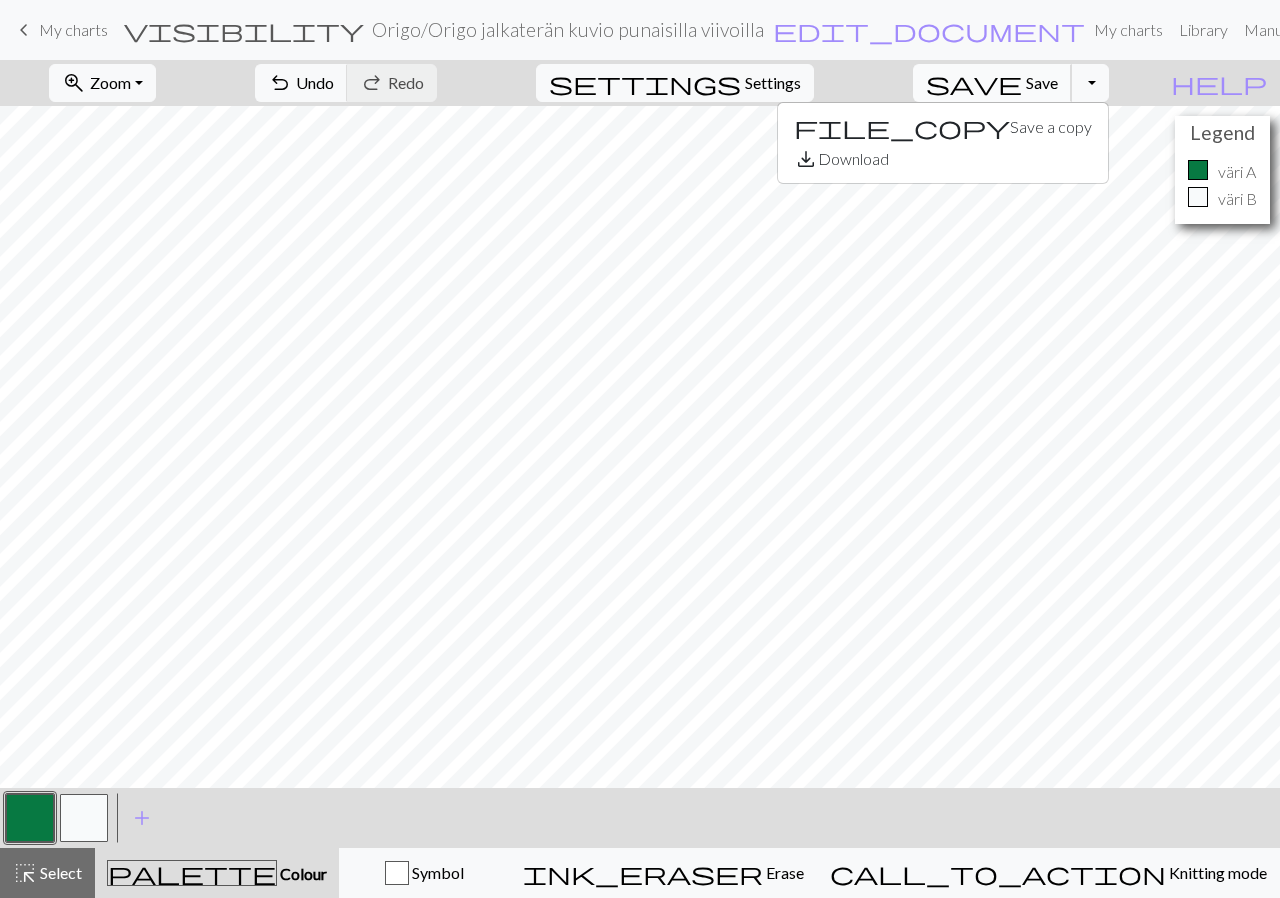 click on "Save" at bounding box center (1042, 82) 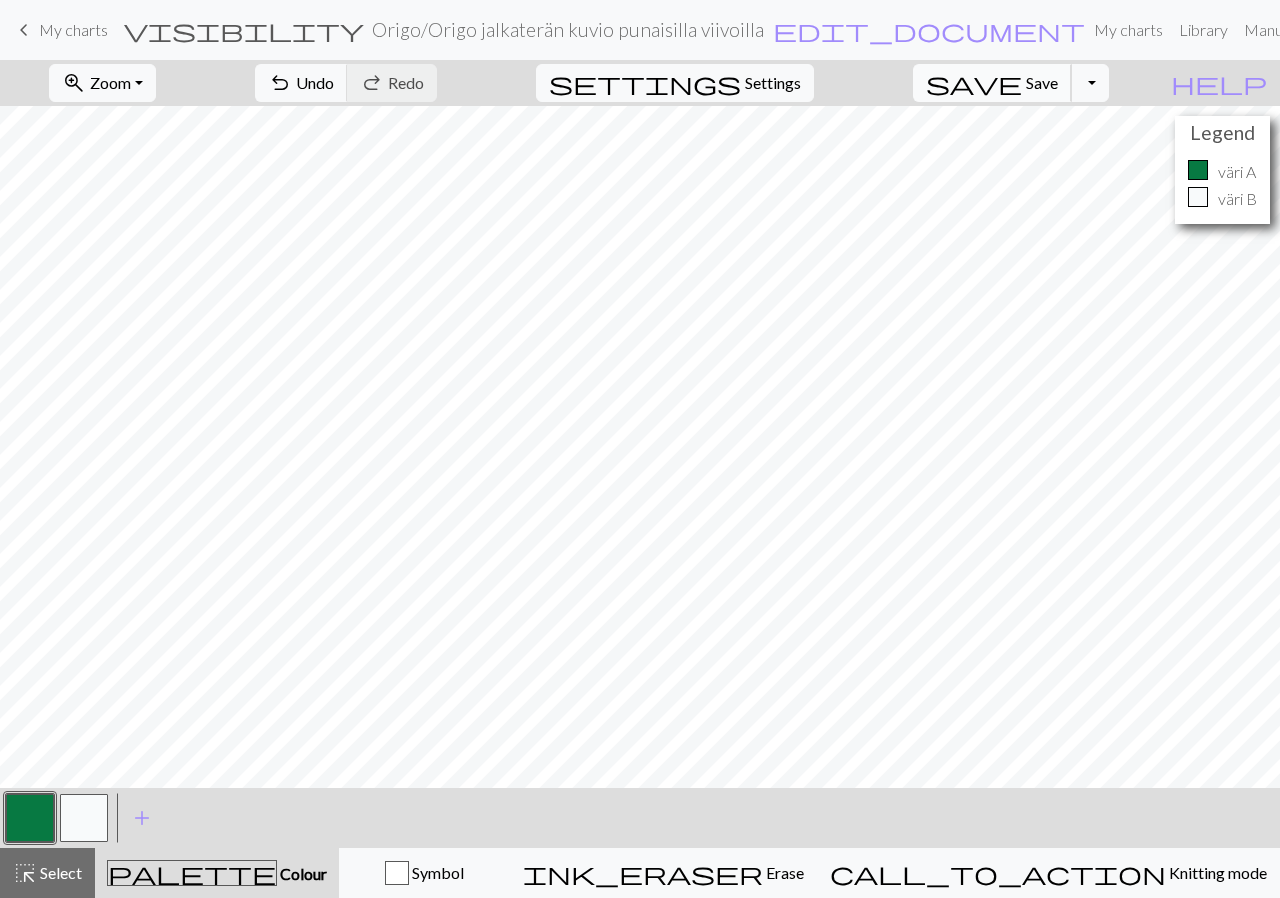 click on "Save" at bounding box center (1042, 82) 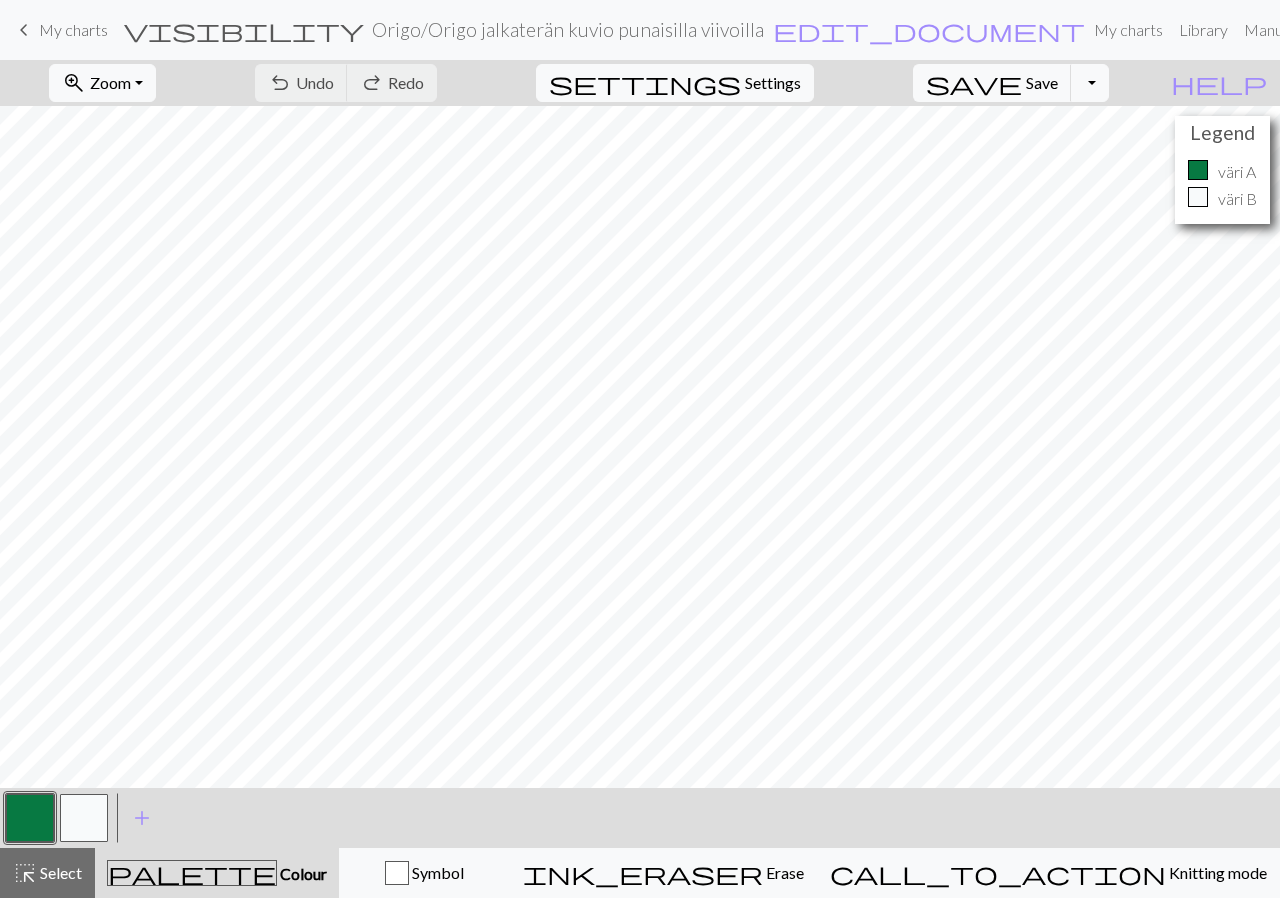 click on "My charts" at bounding box center [73, 29] 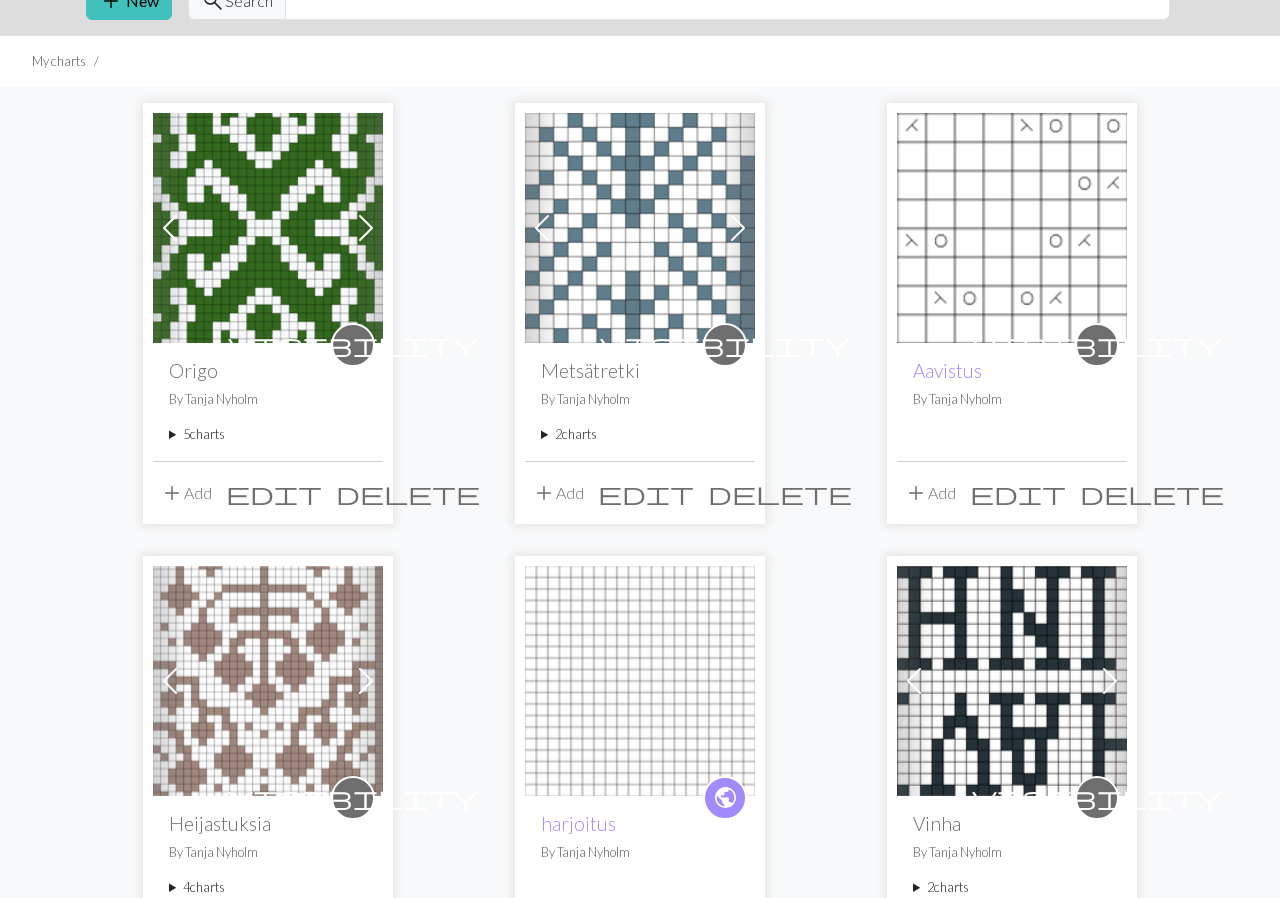 scroll, scrollTop: 414, scrollLeft: 0, axis: vertical 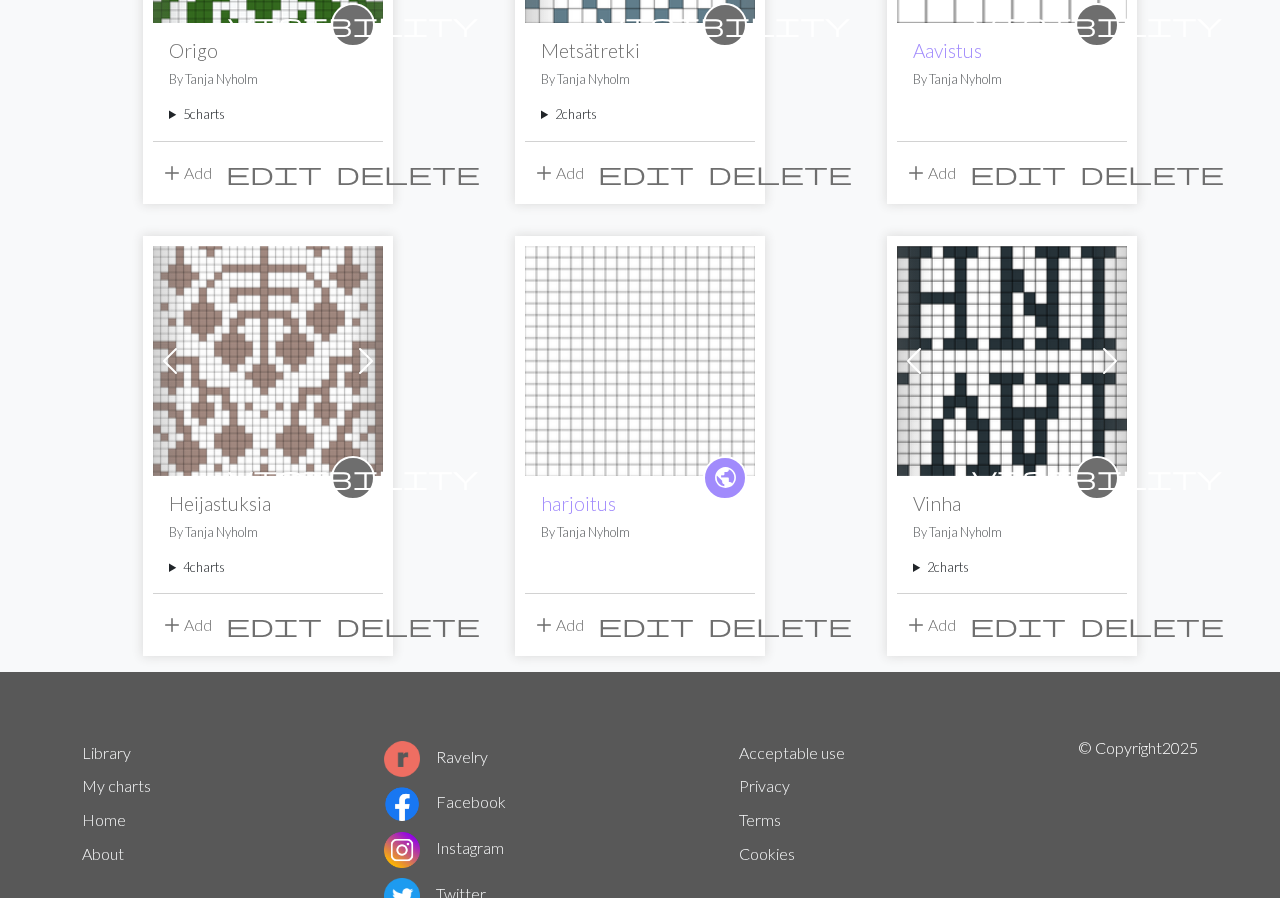click on "2  charts" at bounding box center [1012, 567] 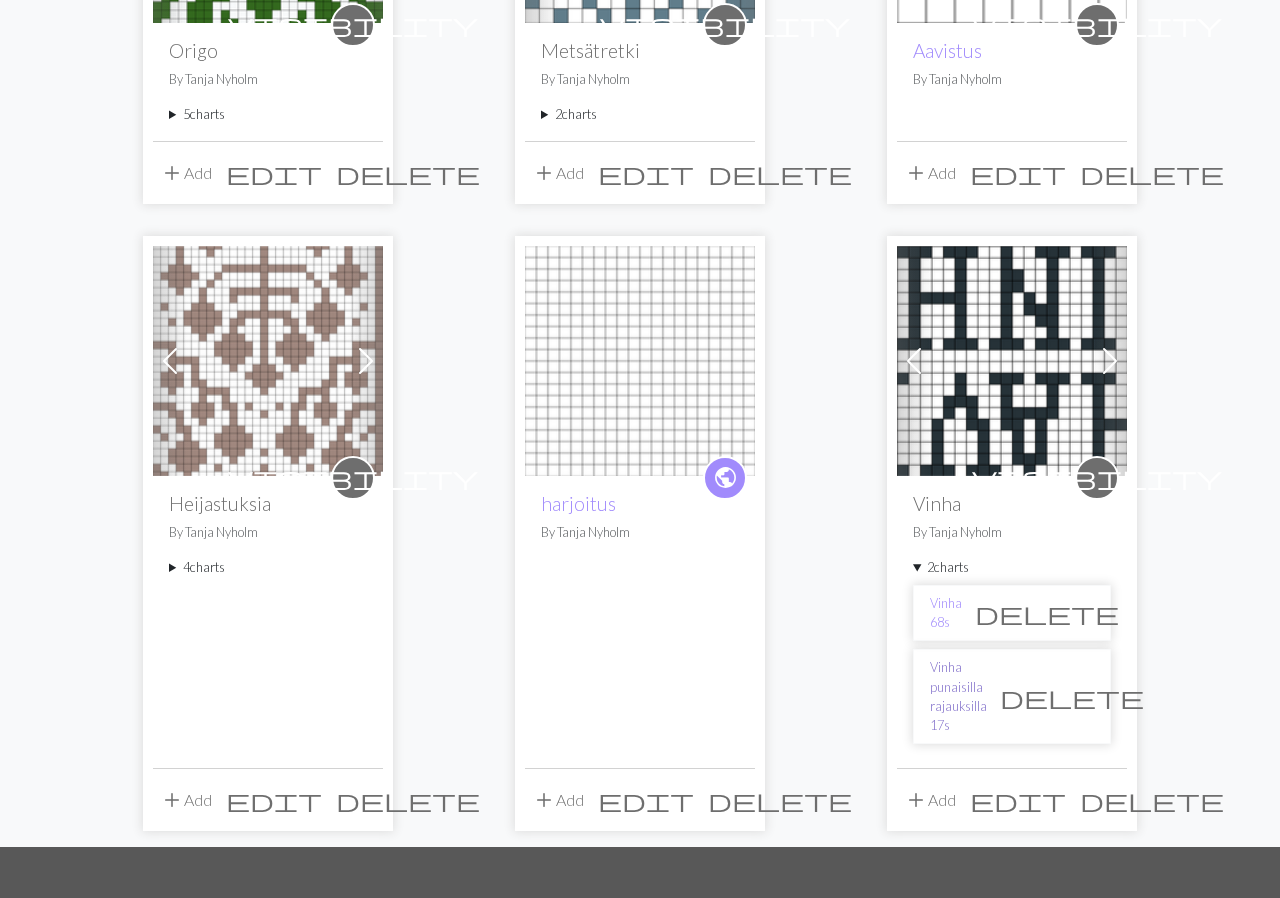 click on "Vinha punaisilla rajauksilla 17s" at bounding box center [958, 696] 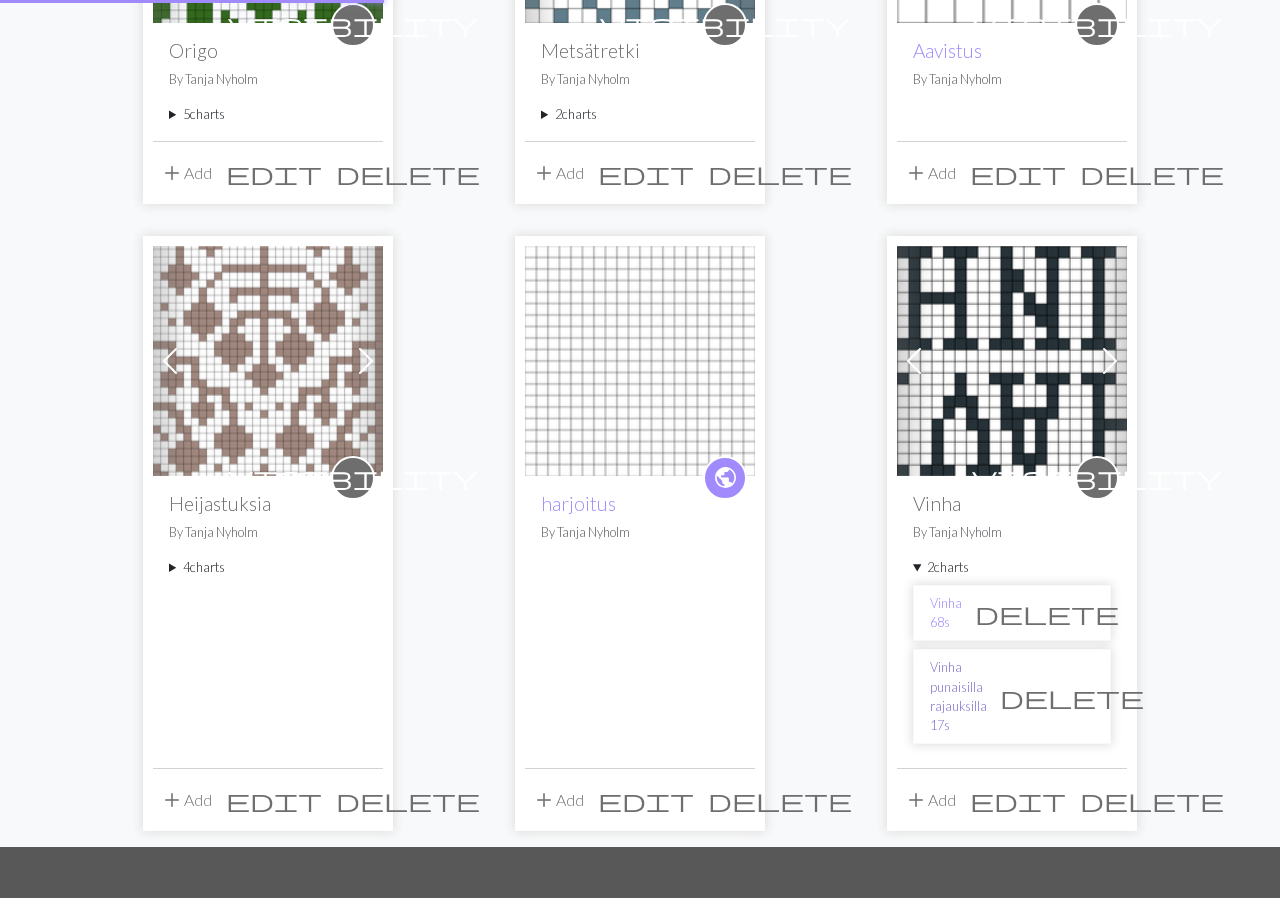 scroll, scrollTop: 0, scrollLeft: 0, axis: both 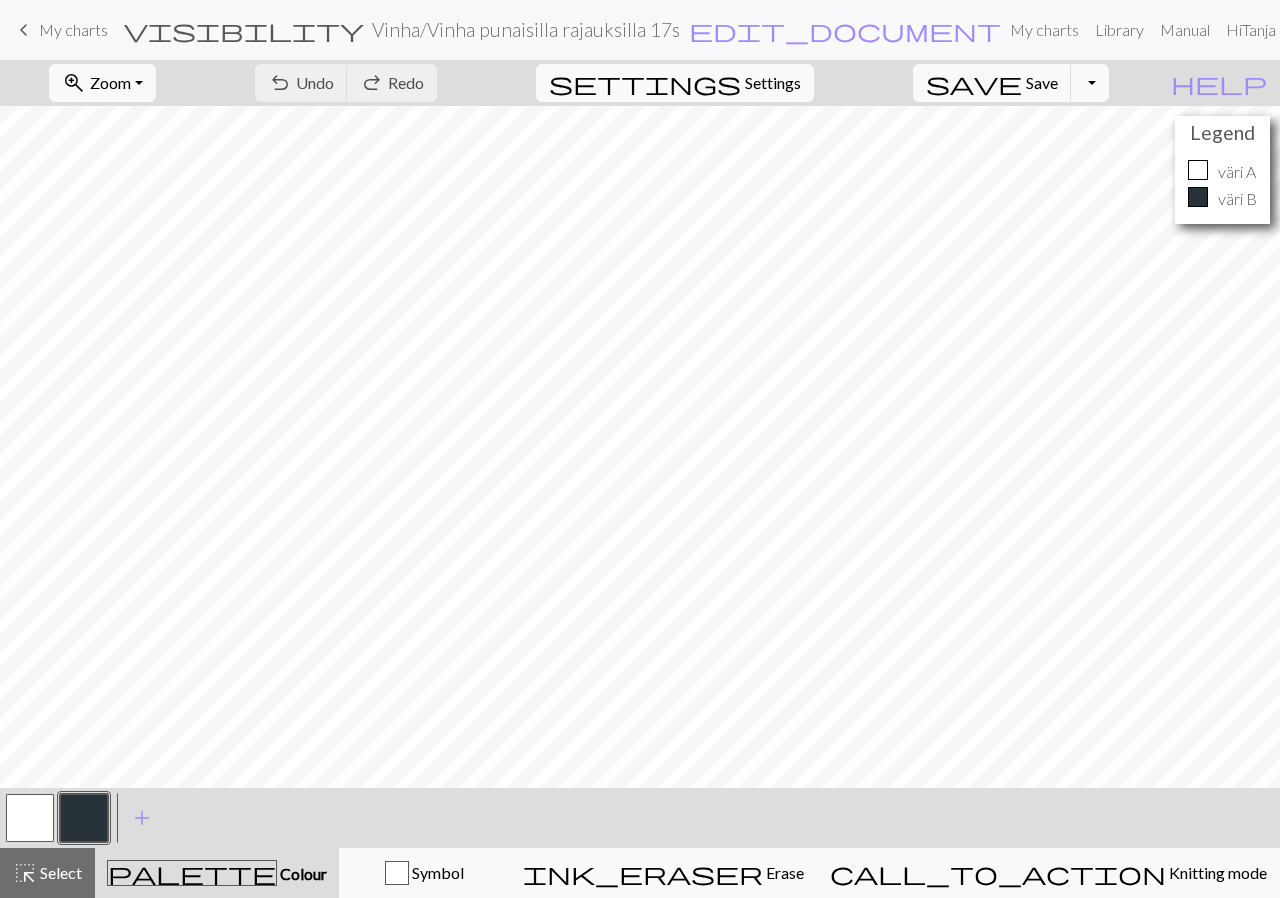 click on "My charts" at bounding box center [73, 29] 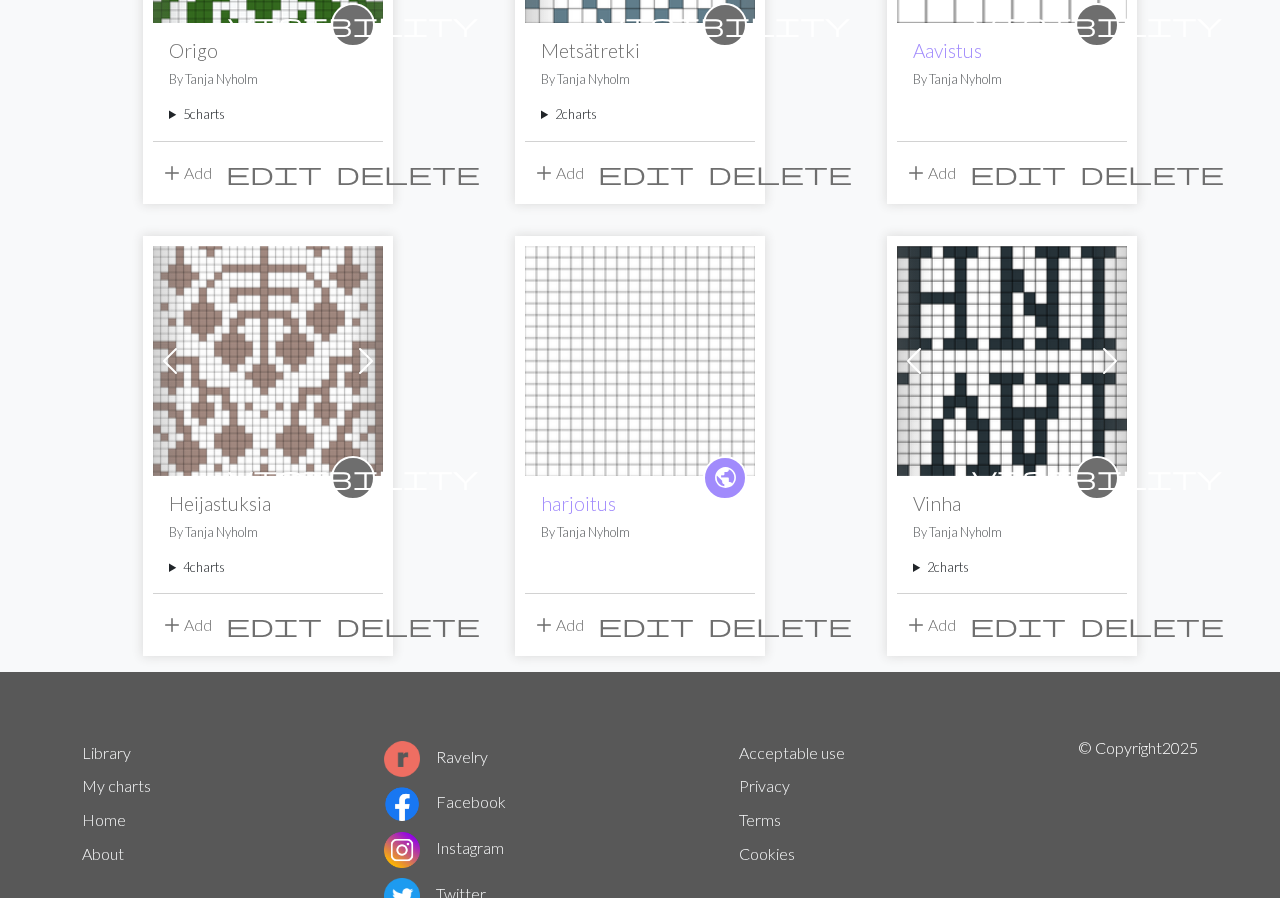 scroll, scrollTop: 0, scrollLeft: 0, axis: both 